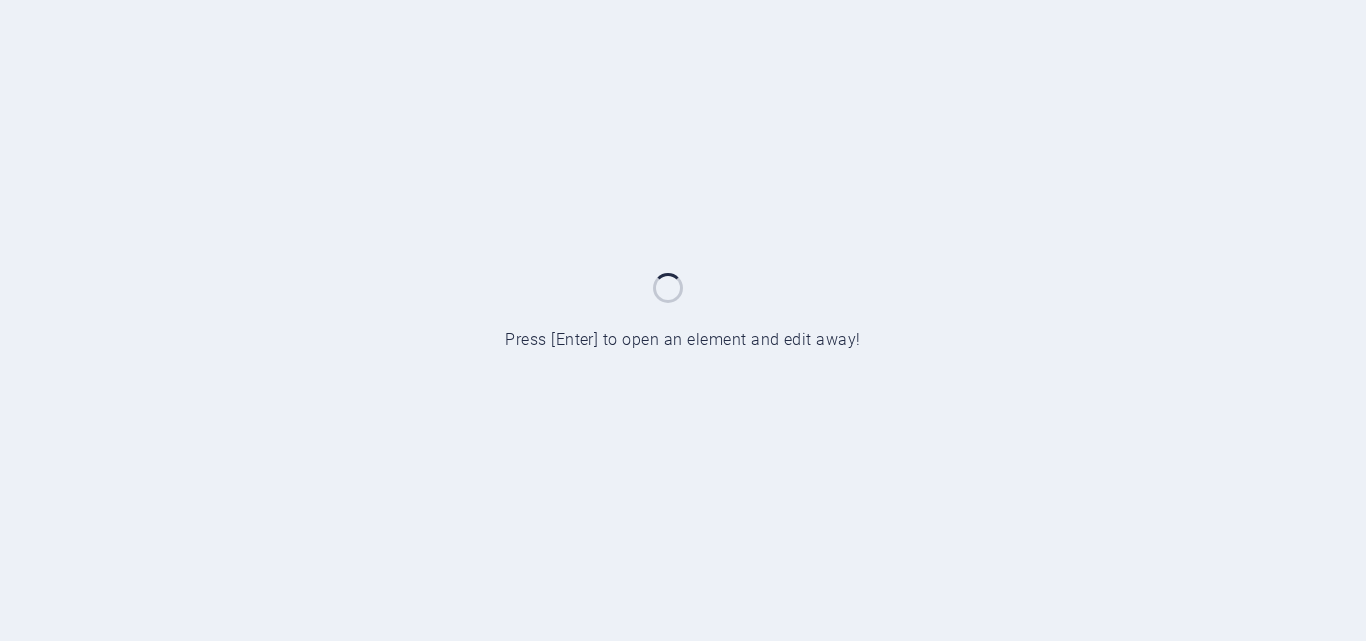 scroll, scrollTop: 0, scrollLeft: 0, axis: both 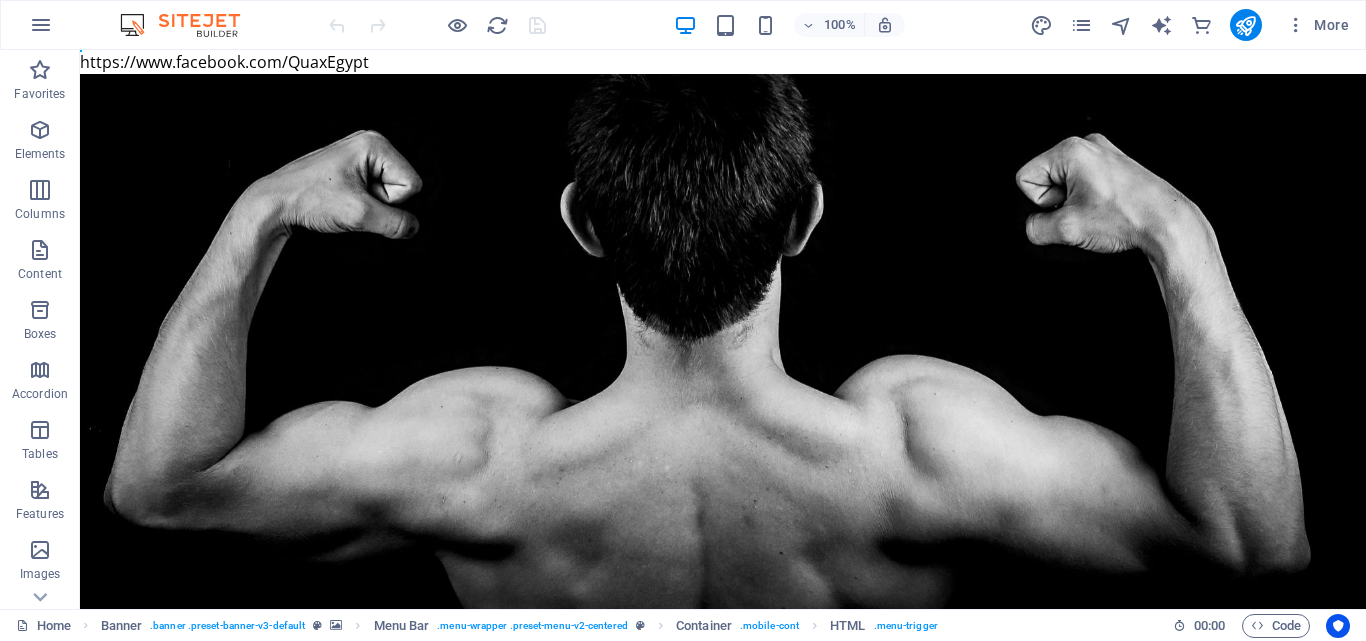 click on "https://www.facebook.com/QuaxEgypt
Skip to main content
+20 11 19898885 +20 11 13587778 24// open info@quaxeg.com Menu Home About Classes Trainers Pricing Contact The fitness revolution in  Al Golf, Nasr City, Cairo Governorate quaxeg.com About us Lorem ipsum dolor sit amet, consectetur adipisicing elit. Repellat, maiores, a libero atque assumenda praesentium cum magni odio dolor accusantium explicabo repudiandae molestiae itaque provident sit debitis aspernatur soluta deserunt incidunt ad cumque ex laboriosam. Distinctio, mollitia, molestias excepturi voluptatem veritatis iusto nam nulla.    At, debitis, laudantium, voluptatum obcaecati beatae vero quaerat dolores sunt rem culpa nihil fugiat quisquam iusto natus deserunt libero perspiciatis nam repudiandae harum eos et sed tempore dolorum commodi tenetur! Quae, cumque, repellat, sit, accusamus sed placeat aspernatur id eveniet nemo veritatis officia nostrum. Lorem ipsum dolor Lorem ipsum dolor Lorem ipsum dolor Lorem ipsum dolor Our Classes Mon" at bounding box center [723, 17100] 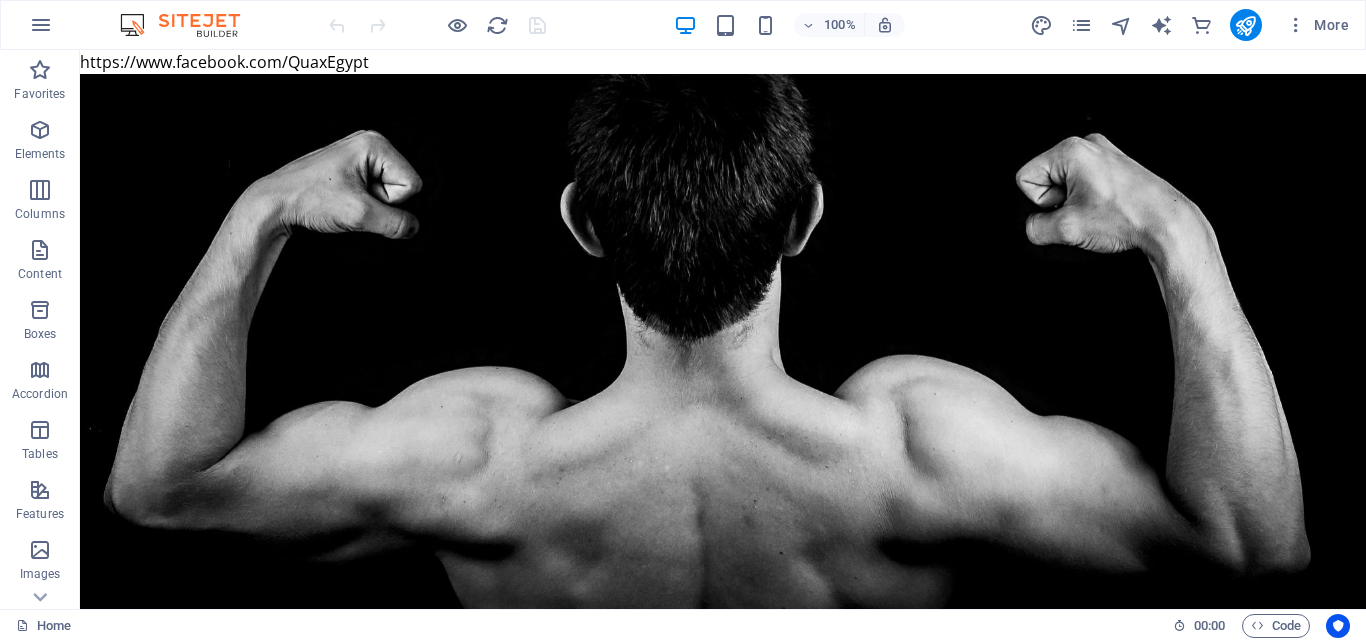 click on "https://www.facebook.com/QuaxEgypt
Skip to main content
+20 11 19898885 +20 11 13587778 24// open info@quaxeg.com Menu Home About Classes Trainers Pricing Contact The fitness revolution in  Al Golf, Nasr City, Cairo Governorate quaxeg.com About us Lorem ipsum dolor sit amet, consectetur adipisicing elit. Repellat, maiores, a libero atque assumenda praesentium cum magni odio dolor accusantium explicabo repudiandae molestiae itaque provident sit debitis aspernatur soluta deserunt incidunt ad cumque ex laboriosam. Distinctio, mollitia, molestias excepturi voluptatem veritatis iusto nam nulla.    At, debitis, laudantium, voluptatum obcaecati beatae vero quaerat dolores sunt rem culpa nihil fugiat quisquam iusto natus deserunt libero perspiciatis nam repudiandae harum eos et sed tempore dolorum commodi tenetur! Quae, cumque, repellat, sit, accusamus sed placeat aspernatur id eveniet nemo veritatis officia nostrum. Lorem ipsum dolor Lorem ipsum dolor Lorem ipsum dolor Lorem ipsum dolor Our Classes Mon" at bounding box center [723, 17100] 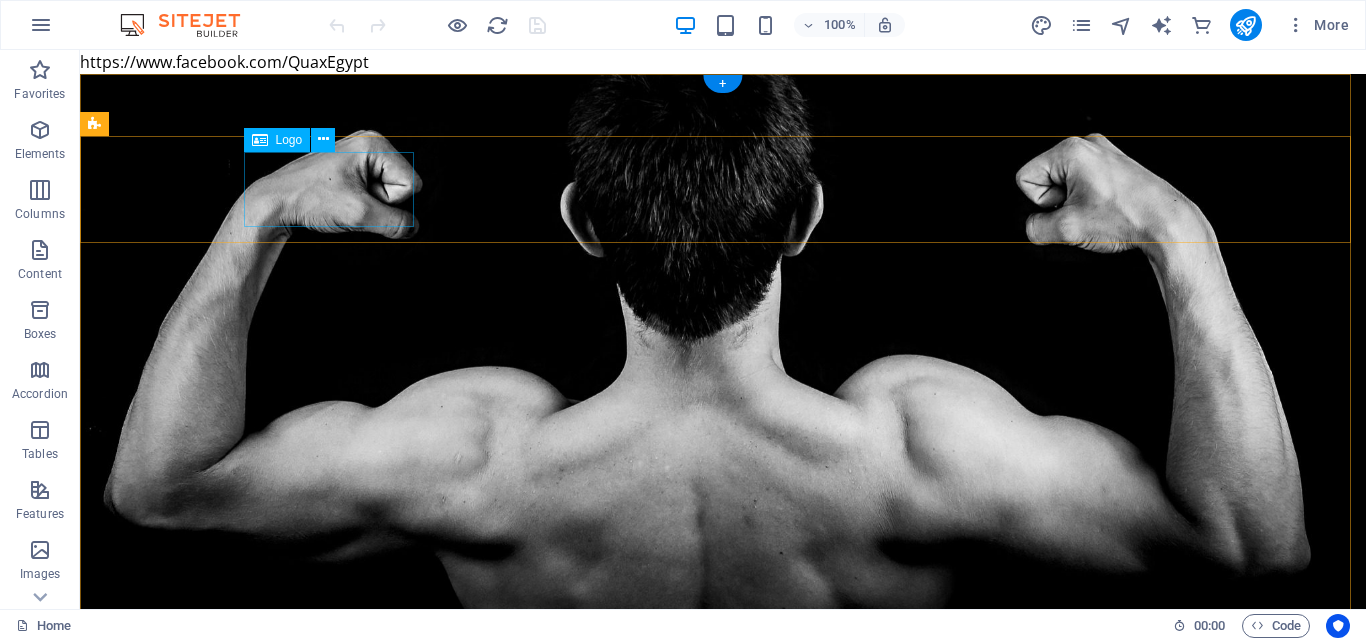 click at bounding box center (723, 885) 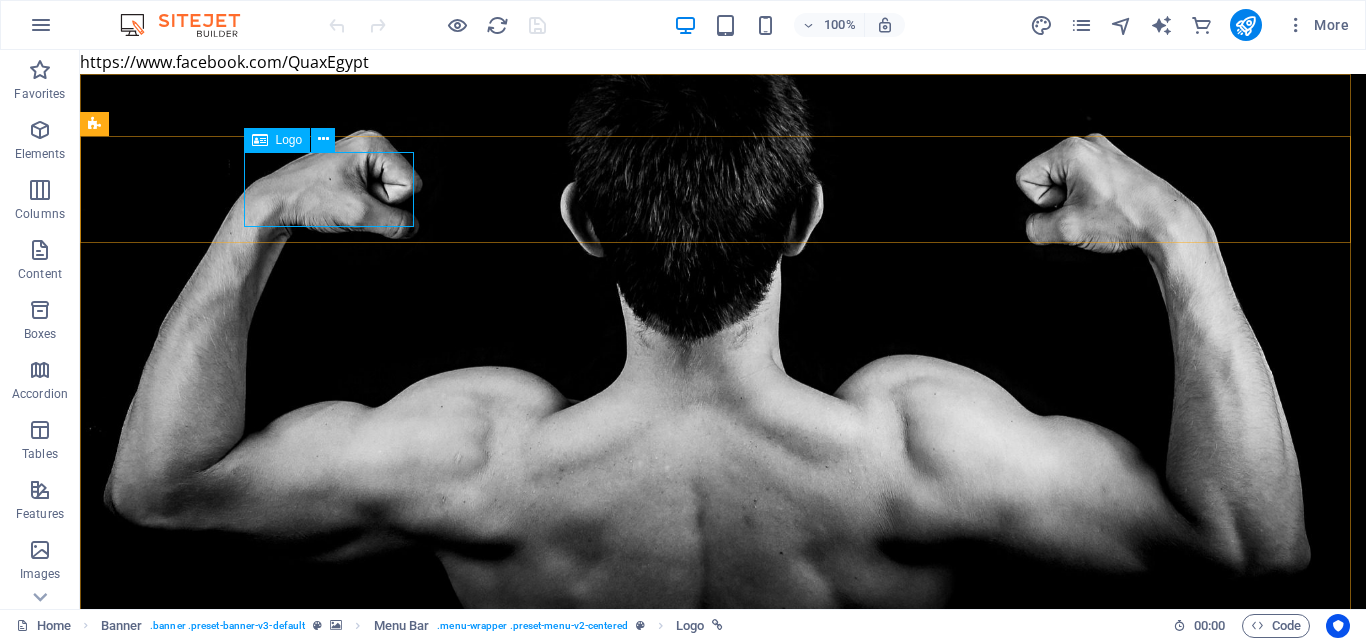 click on "Logo" at bounding box center (289, 140) 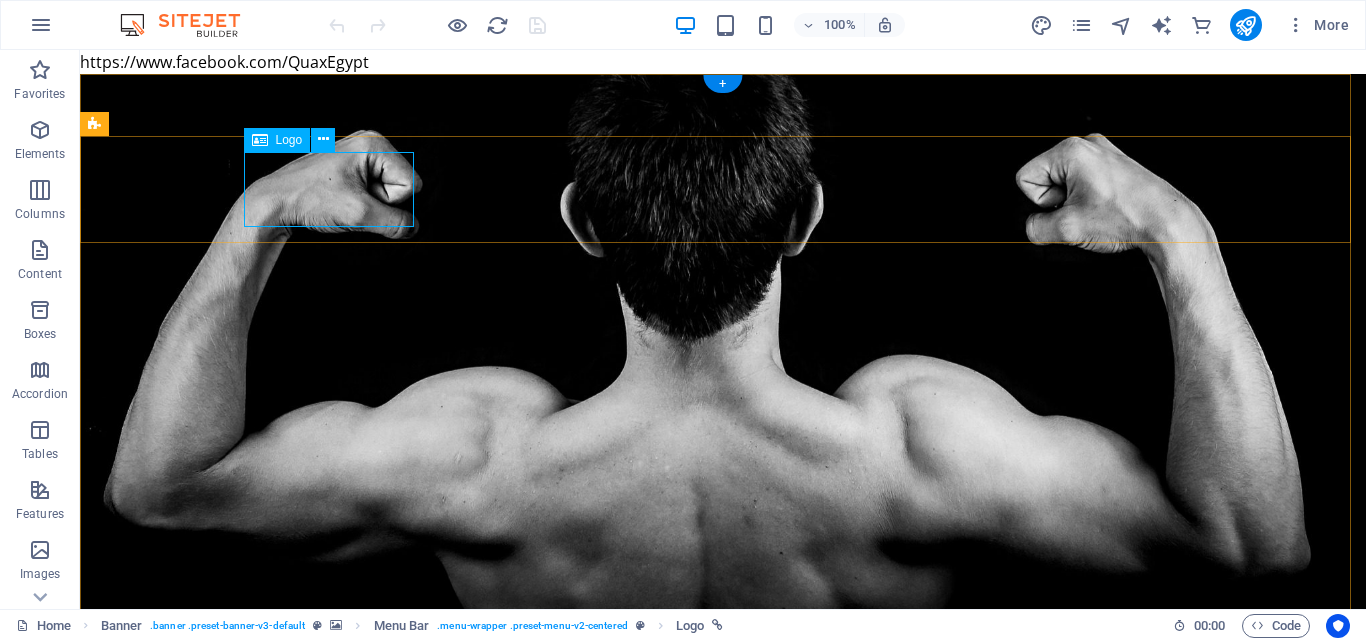 click at bounding box center (723, 885) 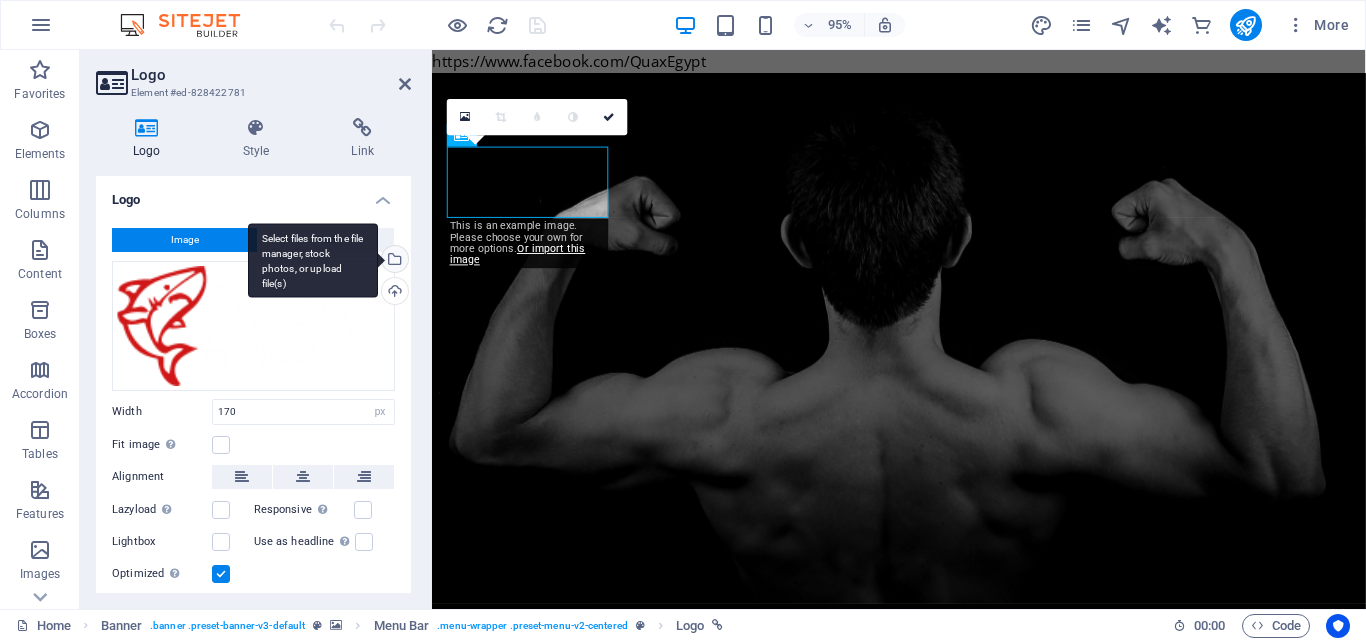 click on "Select files from the file manager, stock photos, or upload file(s)" at bounding box center (393, 261) 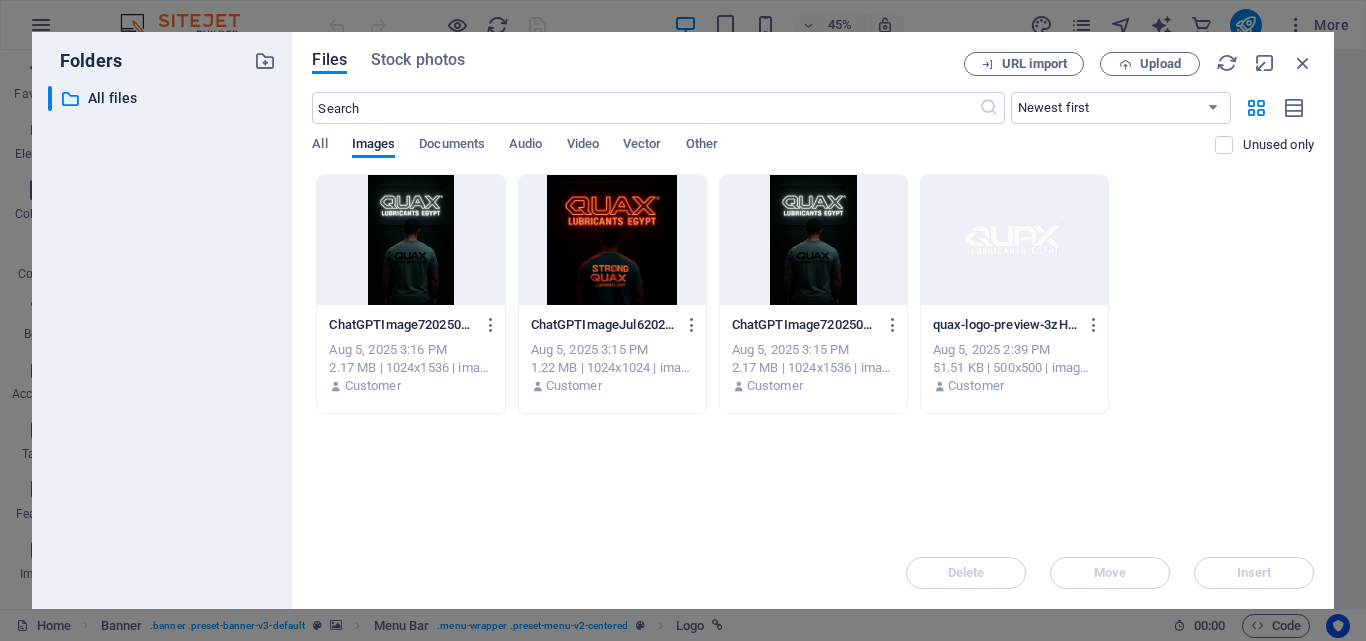 click at bounding box center [1014, 240] 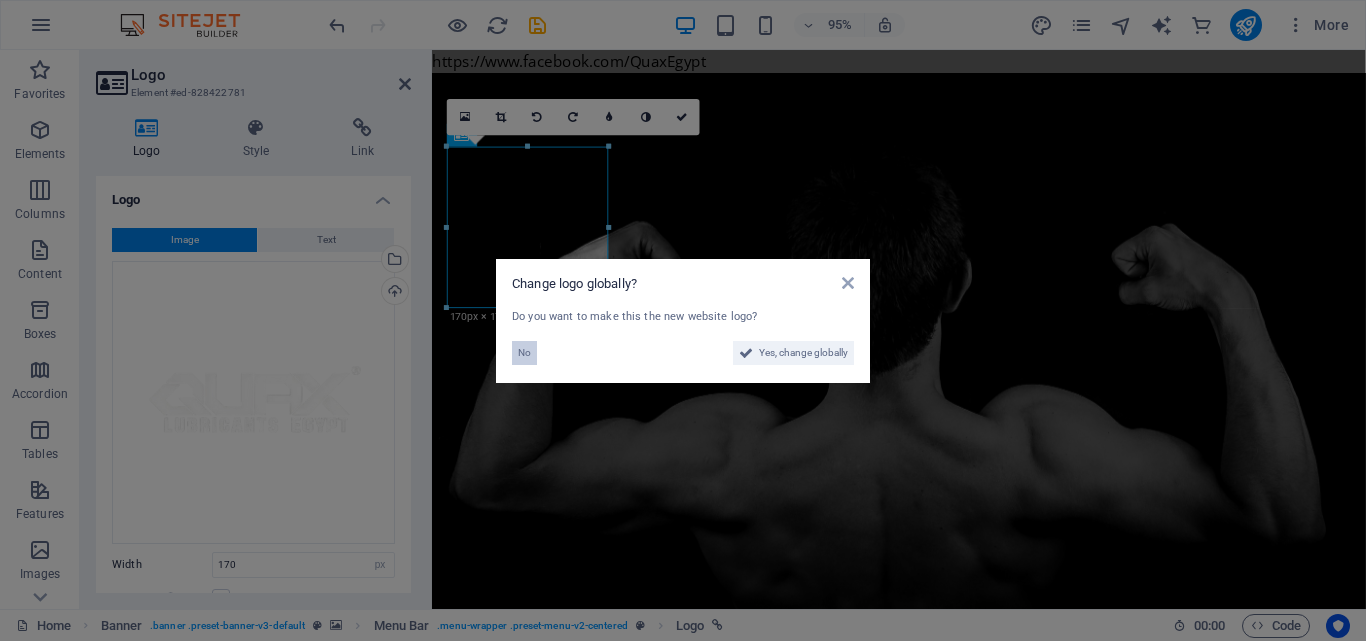 click on "No" at bounding box center (524, 353) 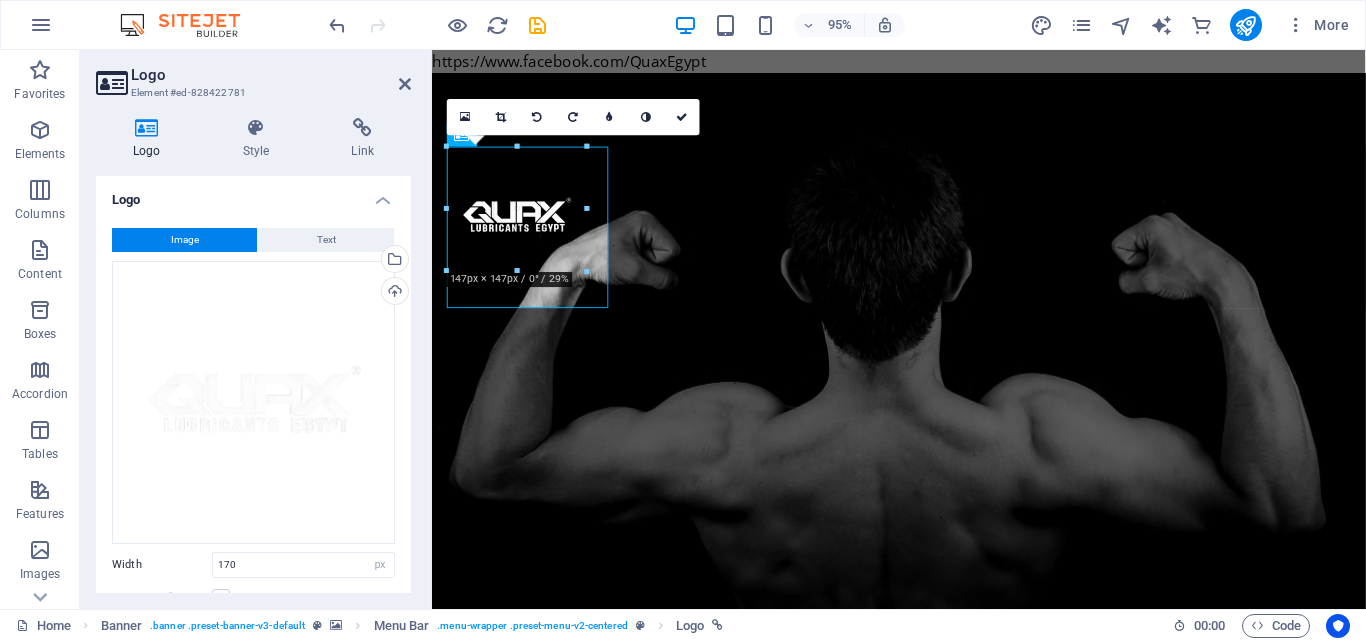 drag, startPoint x: 610, startPoint y: 310, endPoint x: 571, endPoint y: 254, distance: 68.24222 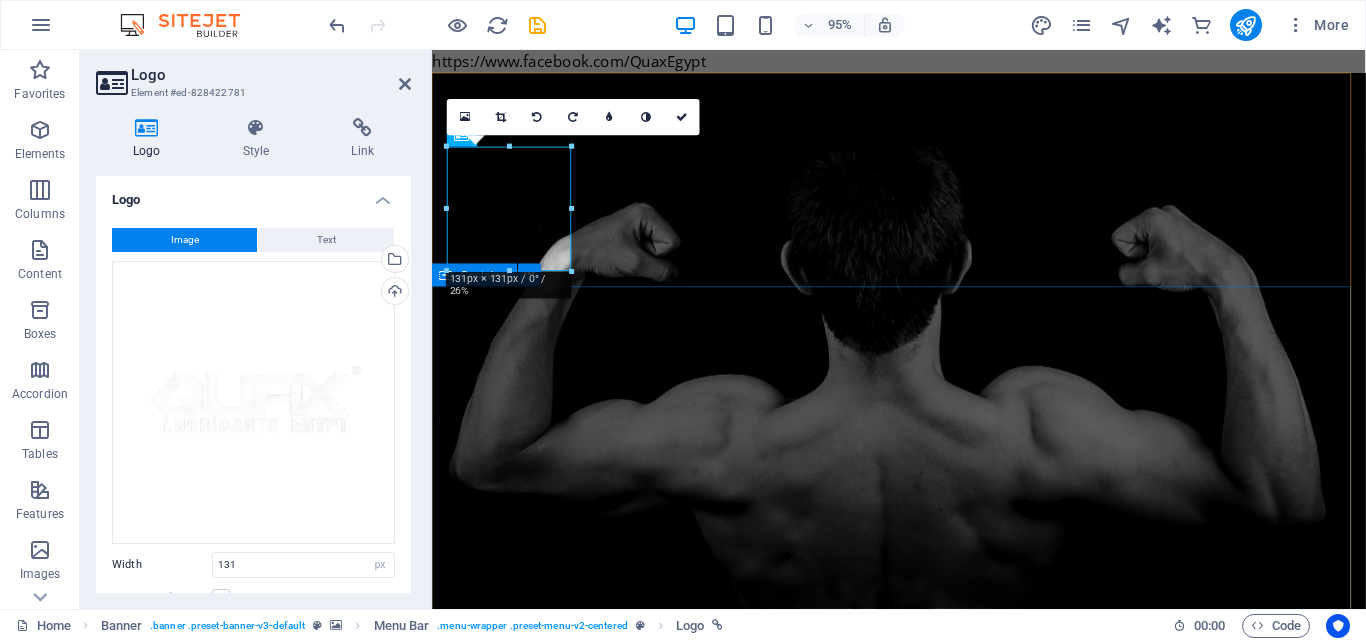 click on "The fitness revolution in  Al Golf, Nasr City, Cairo Governorate quaxeg.com" at bounding box center [923, 1302] 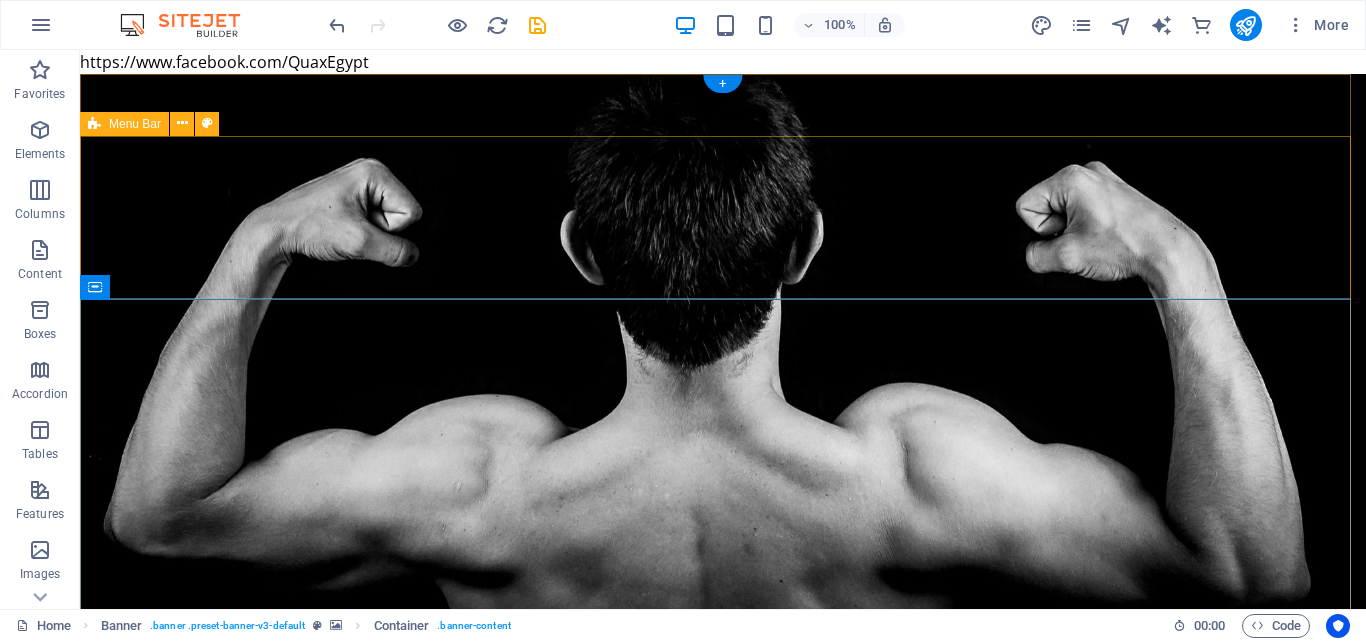 click on "Menu Home About Classes Trainers Pricing Contact" at bounding box center (723, 997) 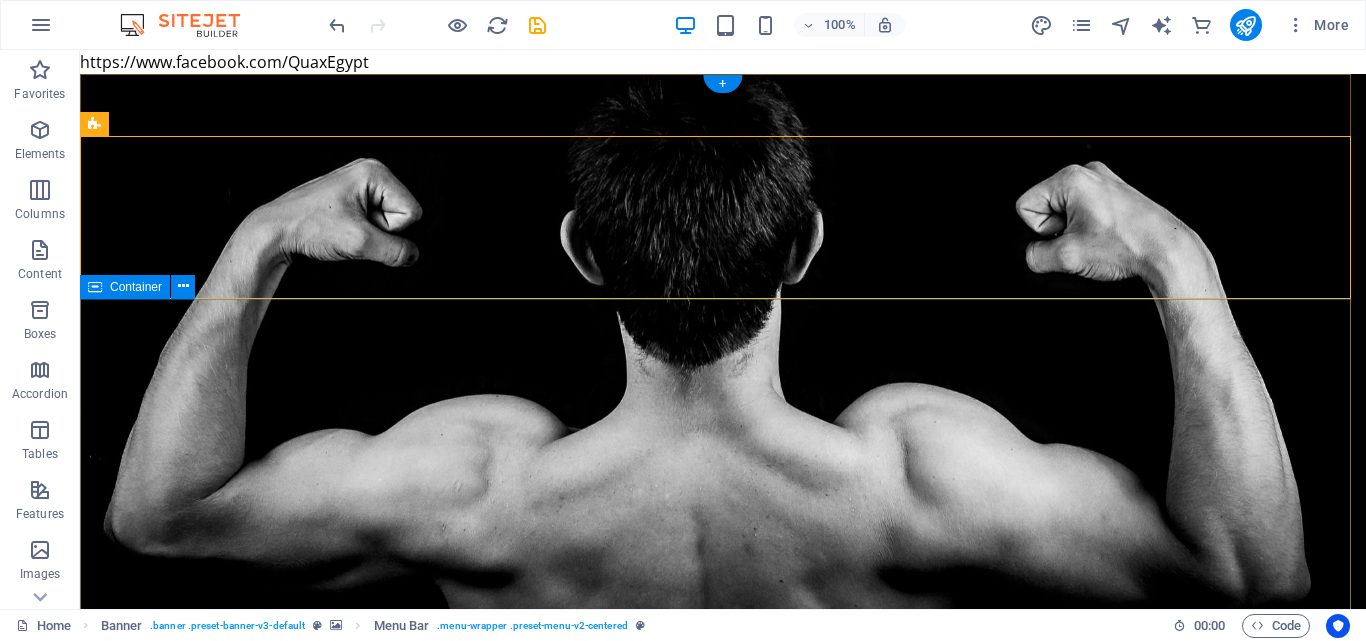click on "The fitness revolution in  Al Golf, Nasr City, Cairo Governorate quaxeg.com" at bounding box center (723, 1302) 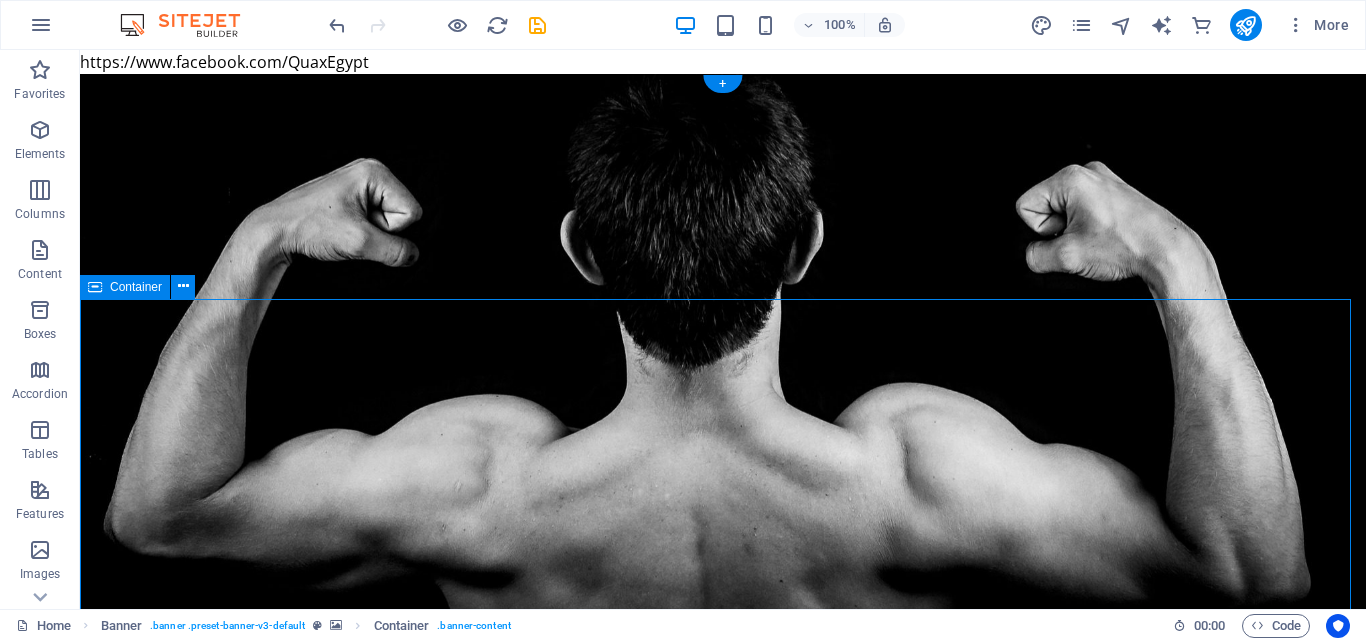 click on "The fitness revolution in  Al Golf, Nasr City, Cairo Governorate quaxeg.com" at bounding box center (723, 1302) 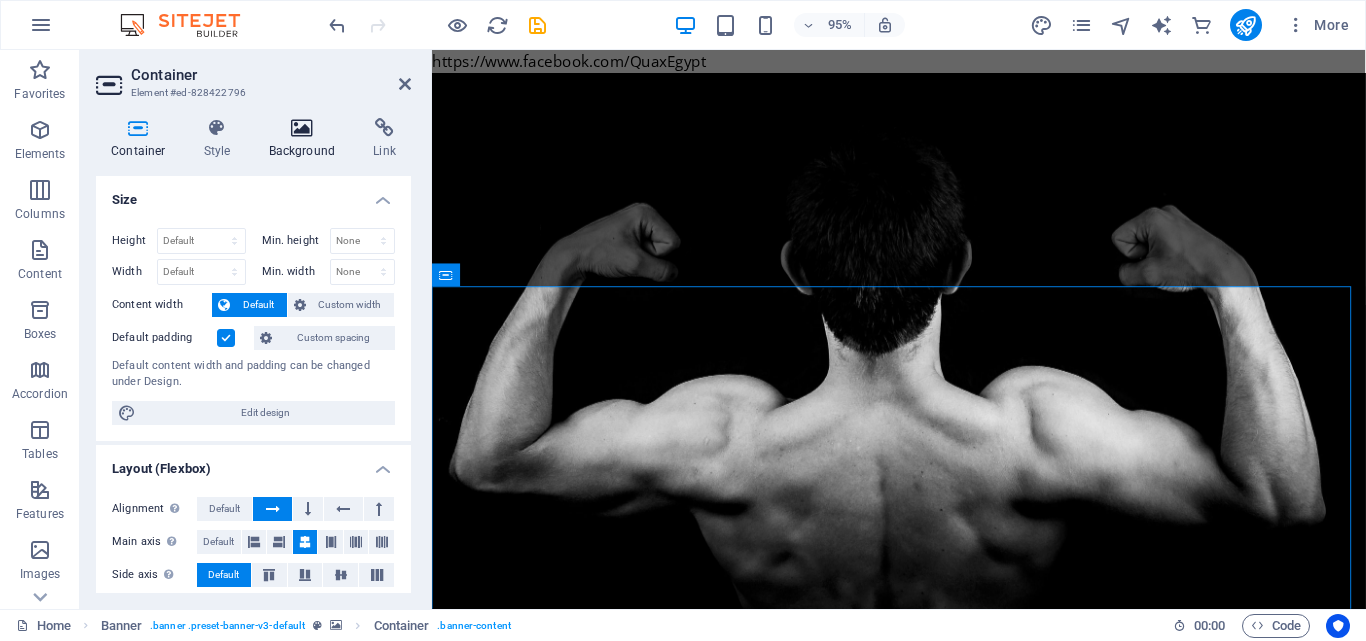 click at bounding box center [302, 128] 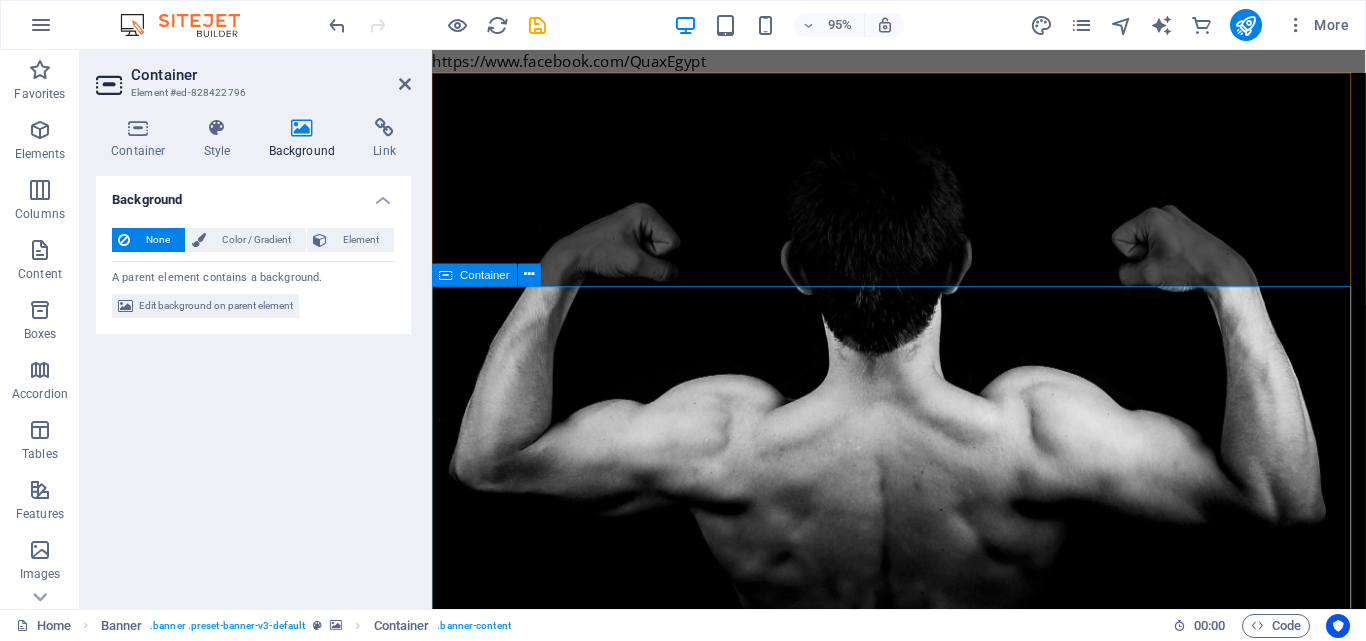 click on "The fitness revolution in  Al Golf, Nasr City, Cairo Governorate quaxeg.com" at bounding box center [923, 1302] 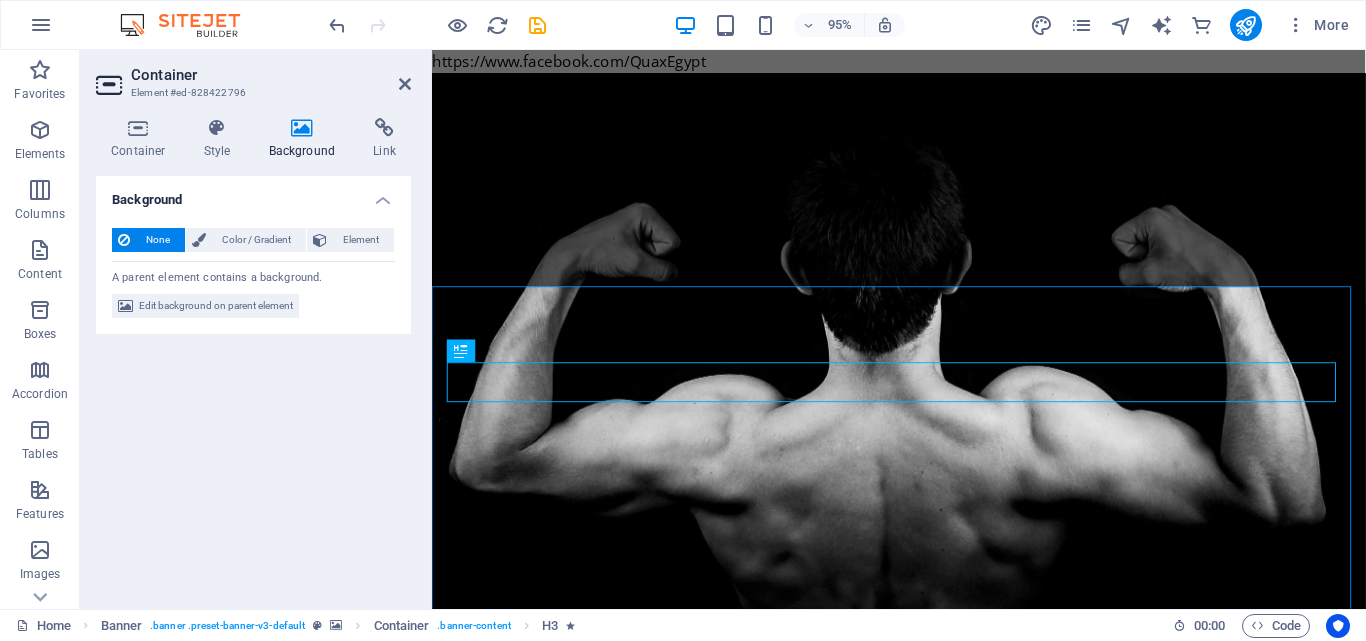 click on "Background None Color / Gradient Element Stretch background to full-width Color overlay Places an overlay over the background to colorize it Parallax 40 % Image Image slider Map Video YouTube Vimeo HTML Color Gradient Color A parent element contains a background. Edit background on parent element" at bounding box center [253, 384] 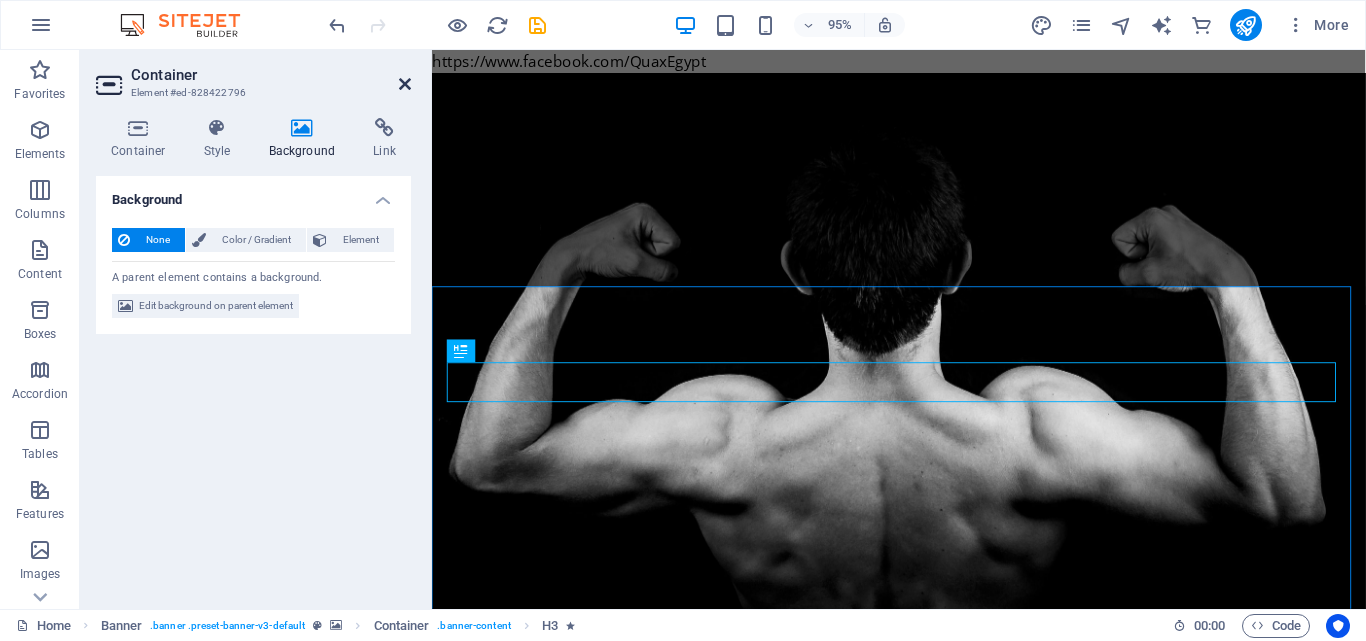 click at bounding box center (405, 84) 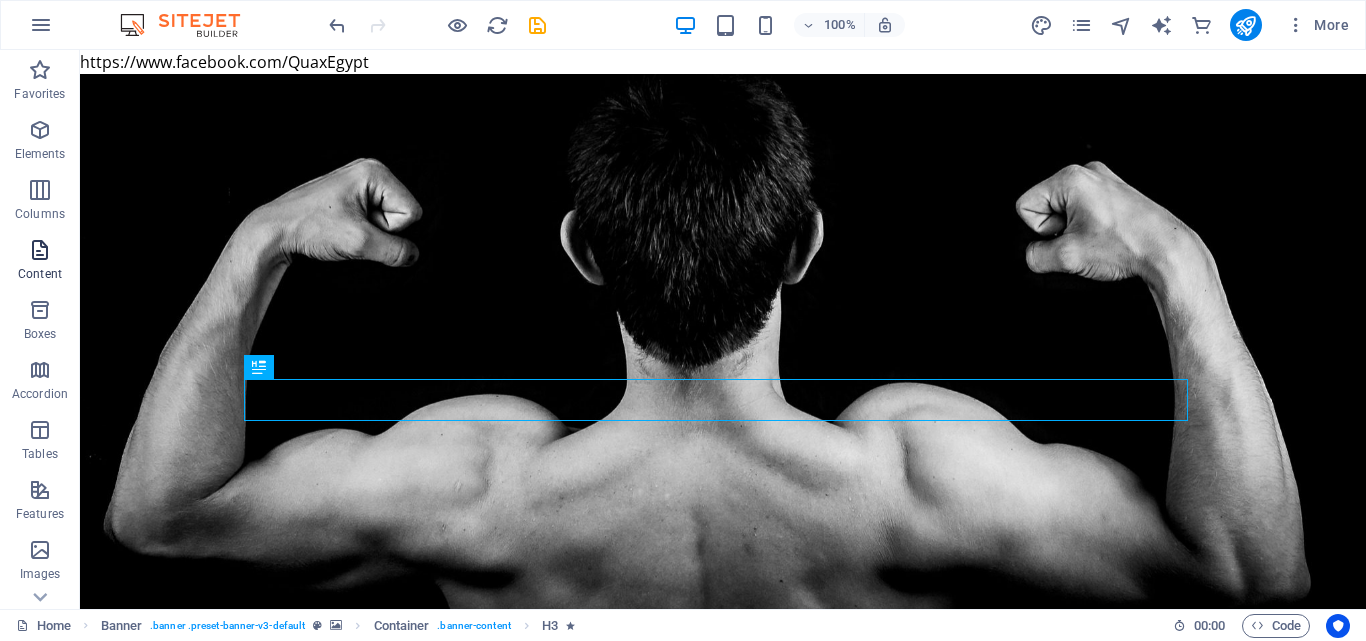 click at bounding box center [40, 250] 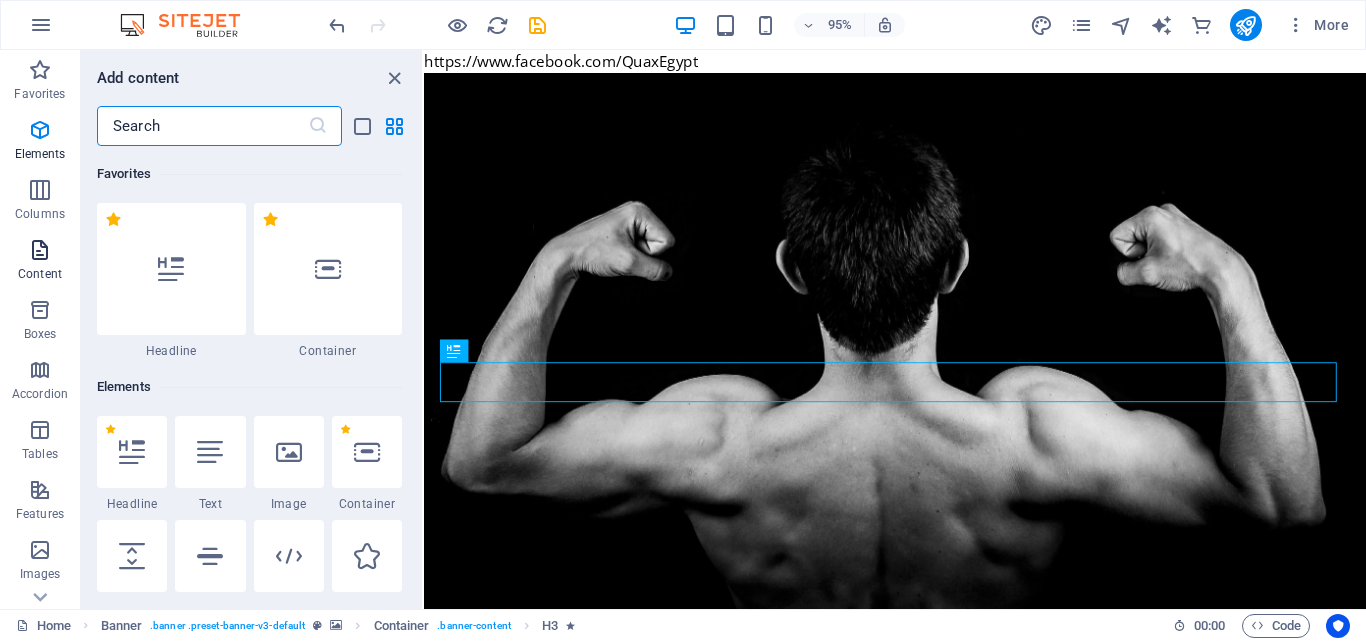 scroll, scrollTop: 3499, scrollLeft: 0, axis: vertical 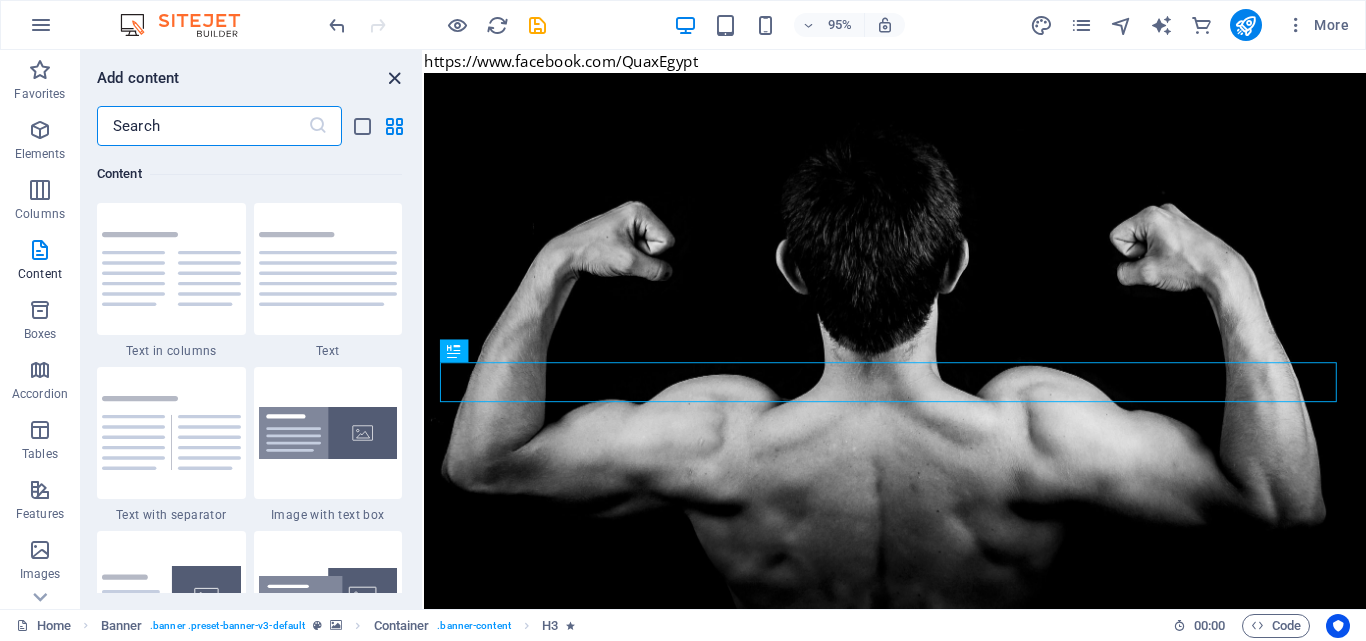click at bounding box center [394, 78] 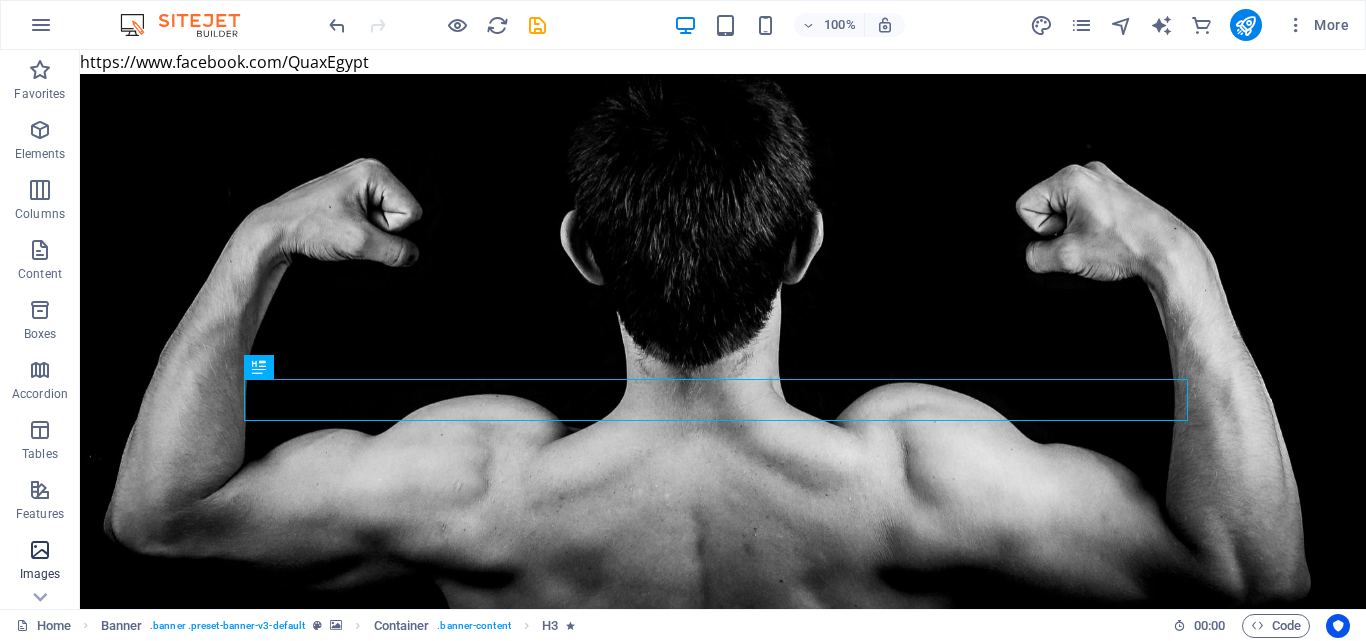click at bounding box center (40, 550) 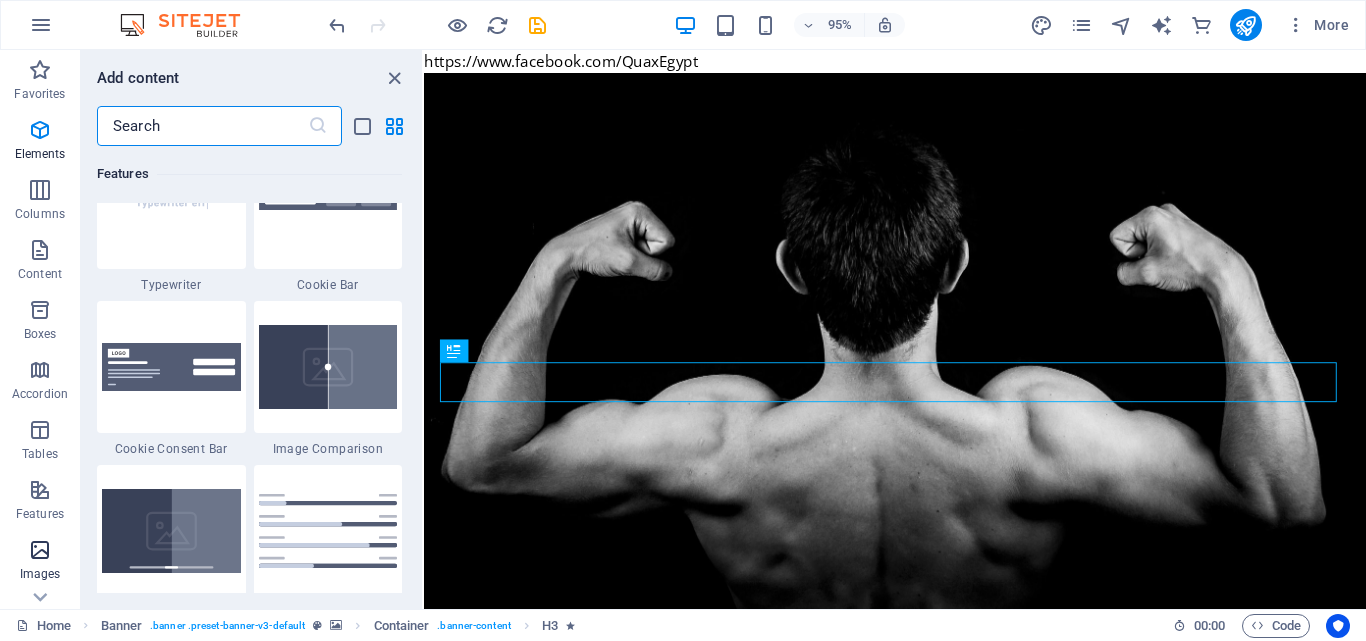 scroll, scrollTop: 10140, scrollLeft: 0, axis: vertical 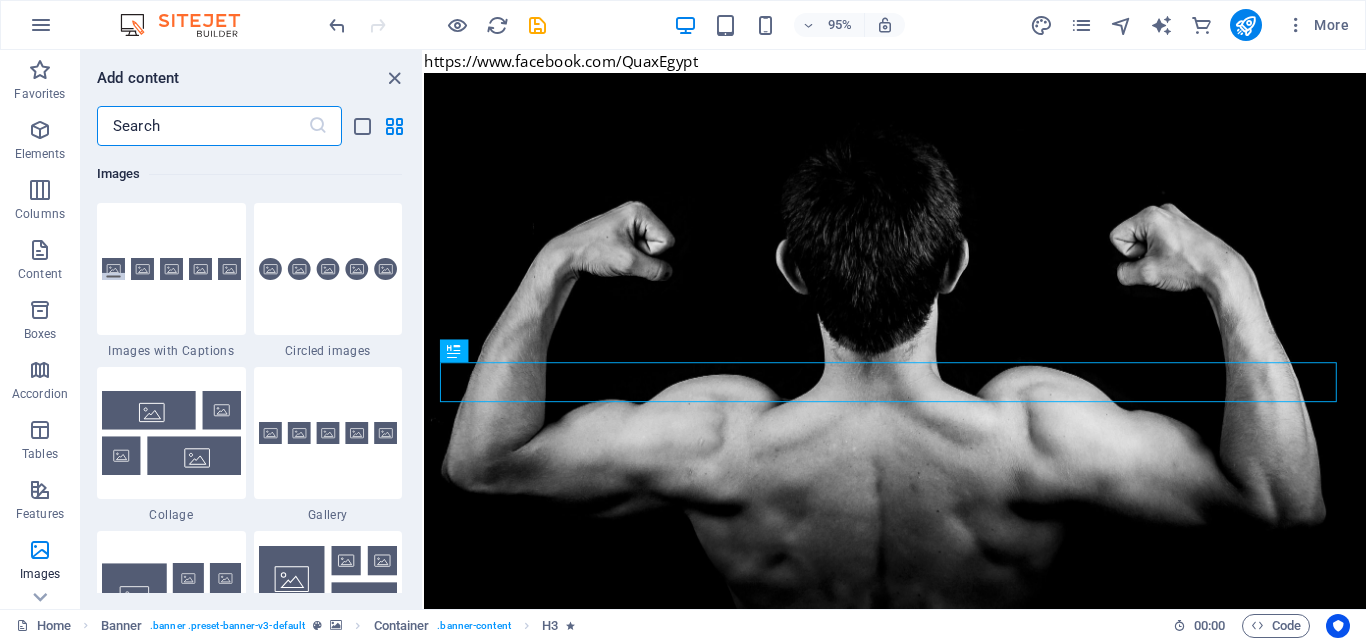 click on "Favorites 1 Star Headline 1 Star Container Elements 1 Star Headline 1 Star Text 1 Star Image 1 Star Container 1 Star Spacer 1 Star Separator 1 Star HTML 1 Star Icon 1 Star Button 1 Star Logo 1 Star SVG 1 Star Image slider 1 Star Slider 1 Star Gallery 1 Star Menu 1 Star Map 1 Star Facebook 1 Star Video 1 Star YouTube 1 Star Vimeo 1 Star Document 1 Star Audio 1 Star Iframe 1 Star Privacy 1 Star Languages Columns 1 Star Container 1 Star 2 columns 1 Star 3 columns 1 Star 4 columns 1 Star 5 columns 1 Star 6 columns 1 Star 40-60 1 Star 20-80 1 Star 80-20 1 Star 30-70 1 Star 70-30 1 Star Unequal Columns 1 Star 25-25-50 1 Star 25-50-25 1 Star 50-25-25 1 Star 20-60-20 1 Star 50-16-16-16 1 Star 16-16-16-50 1 Star Grid 2-1 1 Star Grid 1-2 1 Star Grid 3-1 1 Star Grid 1-3 1 Star Grid 4-1 1 Star Grid 1-4 1 Star Grid 1-2-1 1 Star Grid 1-1-2 1 Star Grid 2h-2v 1 Star Grid 2v-2h 1 Star Grid 2-1-2 1 Star Grid 3-4 Content 1 Star Text in columns 1 Star Text 1 Star Text with separator 1 Star Image with text box 1 Star 1 Star Boxes" at bounding box center (251, 369) 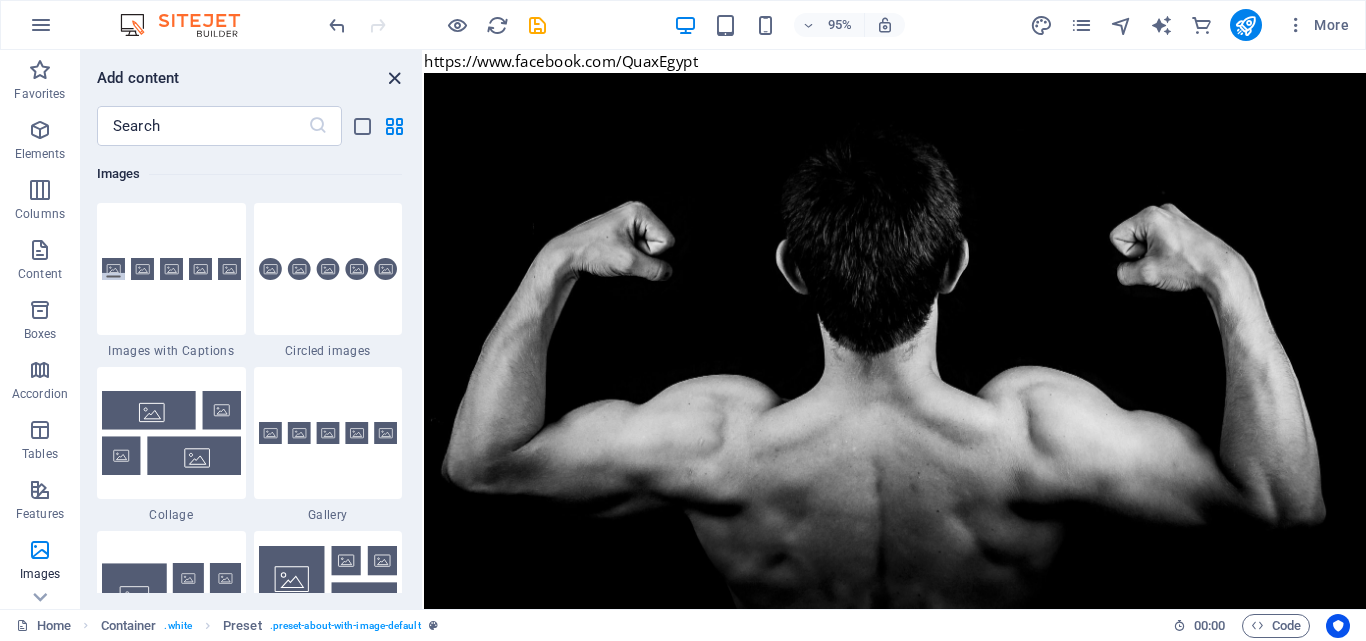 drag, startPoint x: 394, startPoint y: 69, endPoint x: 342, endPoint y: 387, distance: 322.2235 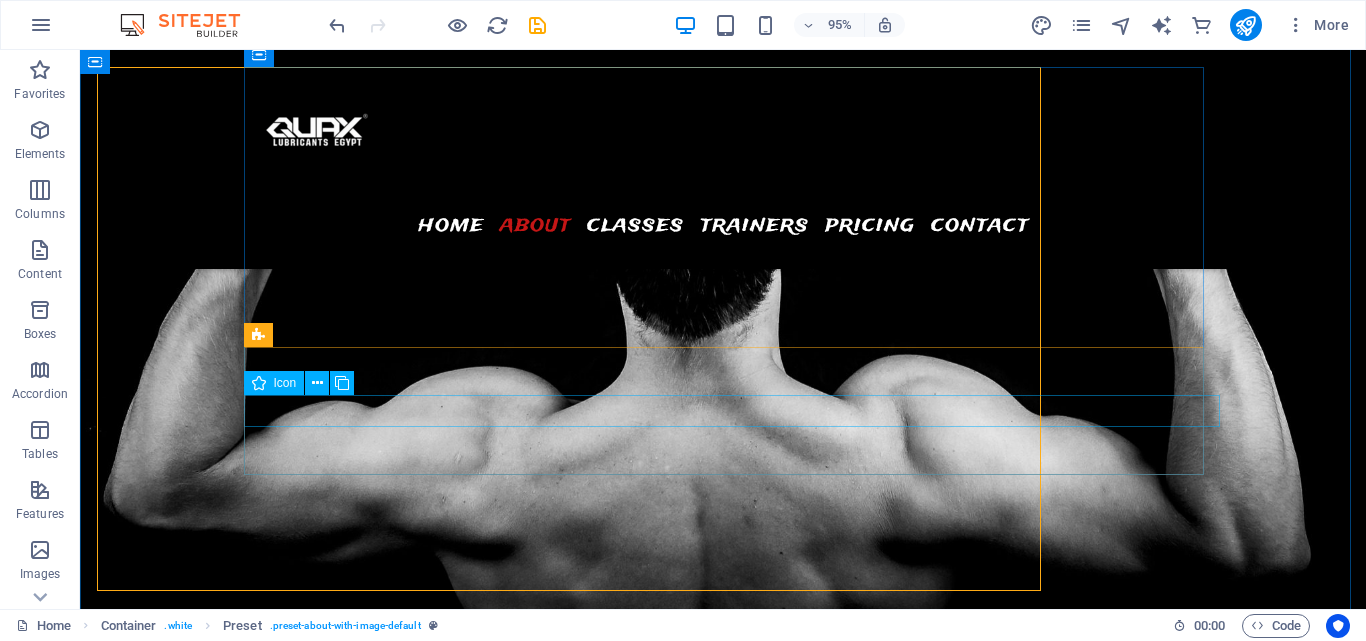 scroll, scrollTop: 702, scrollLeft: 0, axis: vertical 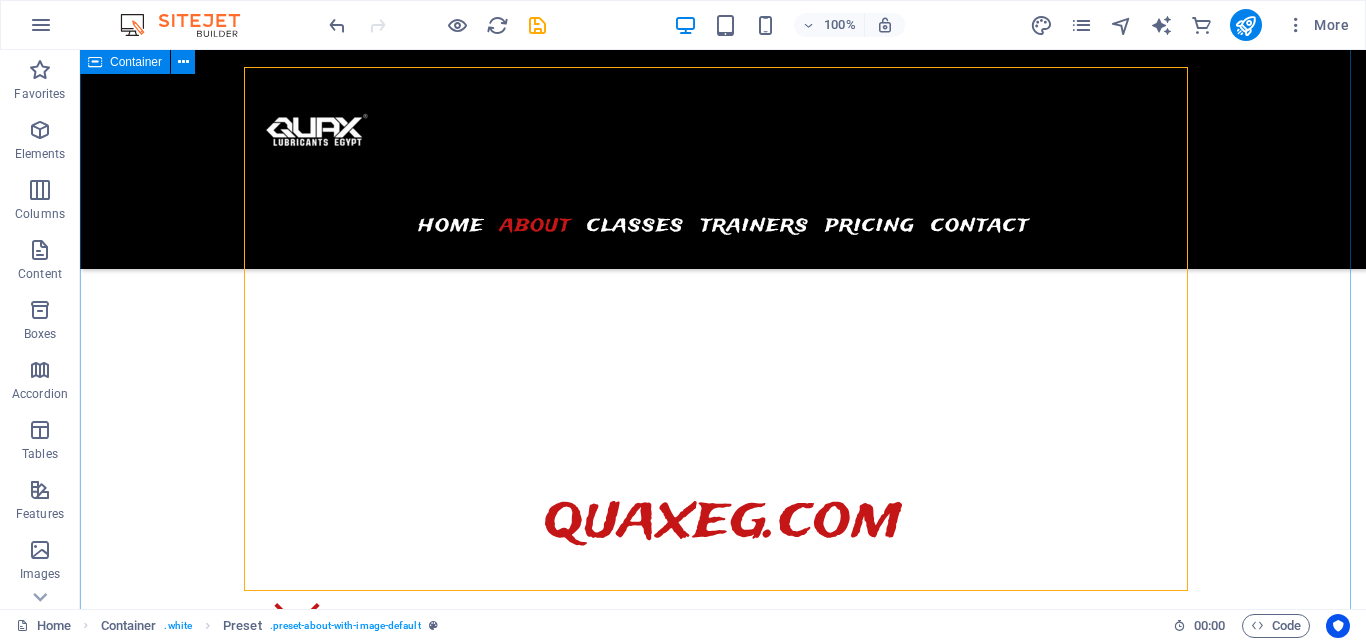 click on "About us Lorem ipsum dolor sit amet, consectetur adipisicing elit. Repellat, maiores, a libero atque assumenda praesentium cum magni odio dolor accusantium explicabo repudiandae molestiae itaque provident sit debitis aspernatur soluta deserunt incidunt ad cumque ex laboriosam. Distinctio, mollitia, molestias excepturi voluptatem veritatis iusto nam nulla.    At, debitis, laudantium, voluptatum obcaecati beatae vero quaerat dolores sunt rem culpa nihil fugiat quisquam iusto natus deserunt libero perspiciatis nam repudiandae harum eos et sed tempore dolorum commodi tenetur! Quae, cumque, repellat, sit, accusamus sed placeat aspernatur id eveniet nemo veritatis officia nostrum." at bounding box center (723, 1066) 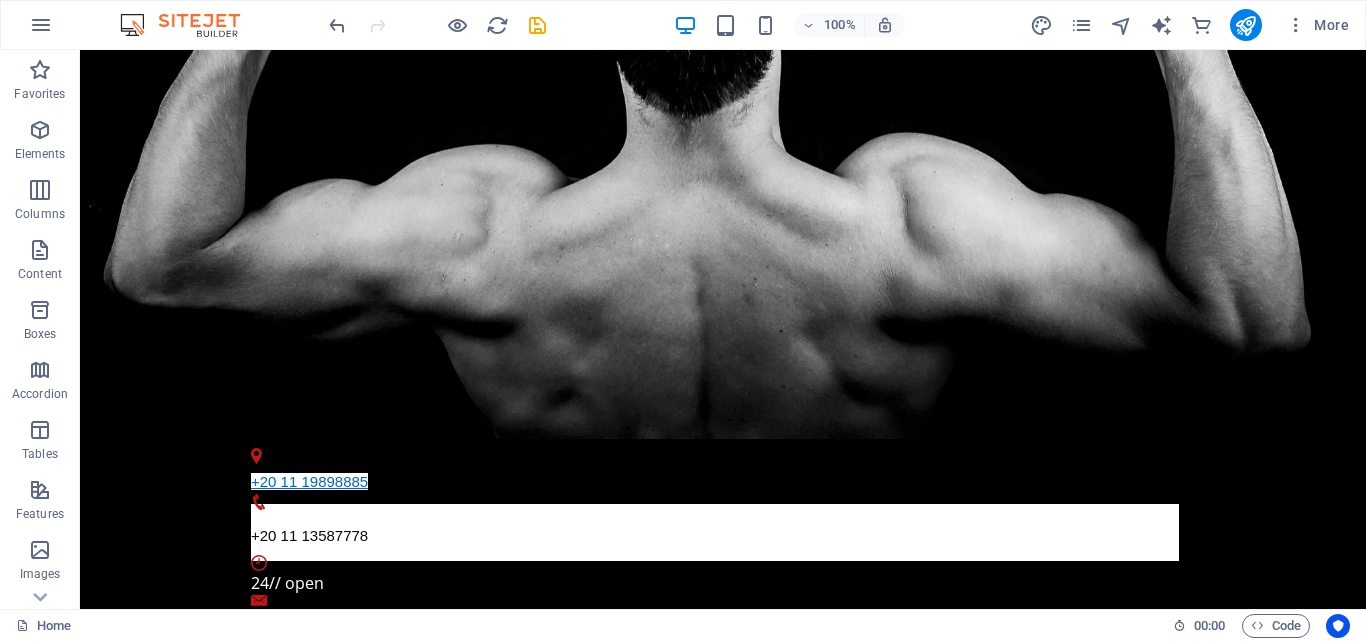 scroll, scrollTop: 165, scrollLeft: 0, axis: vertical 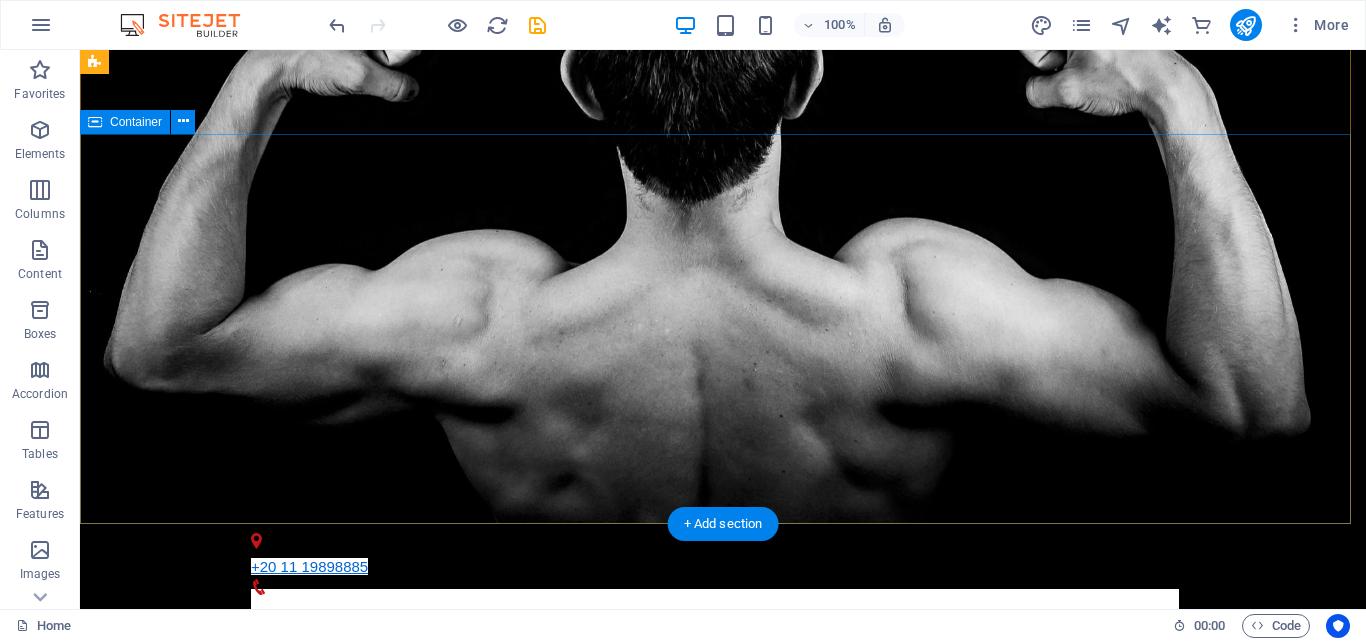 click on "The fitness revolution in  Al Golf, Nasr City, Cairo Governorate quaxeg.com" at bounding box center (723, 1137) 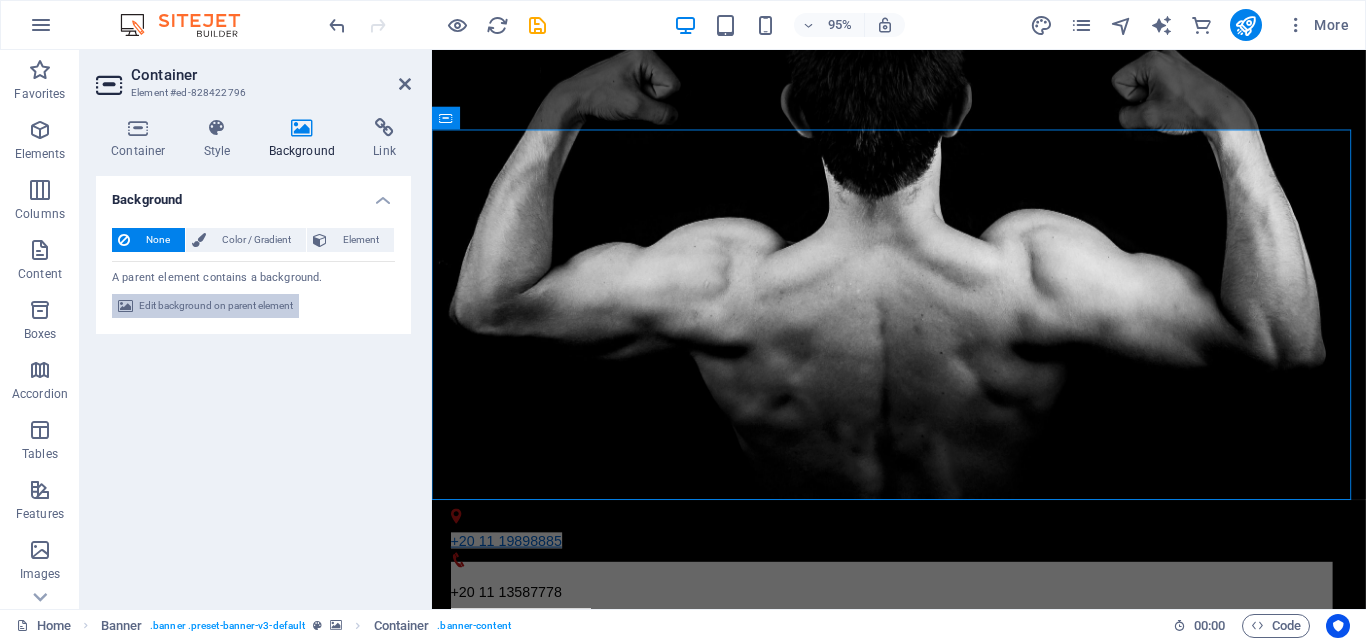 click on "Edit background on parent element" at bounding box center (216, 306) 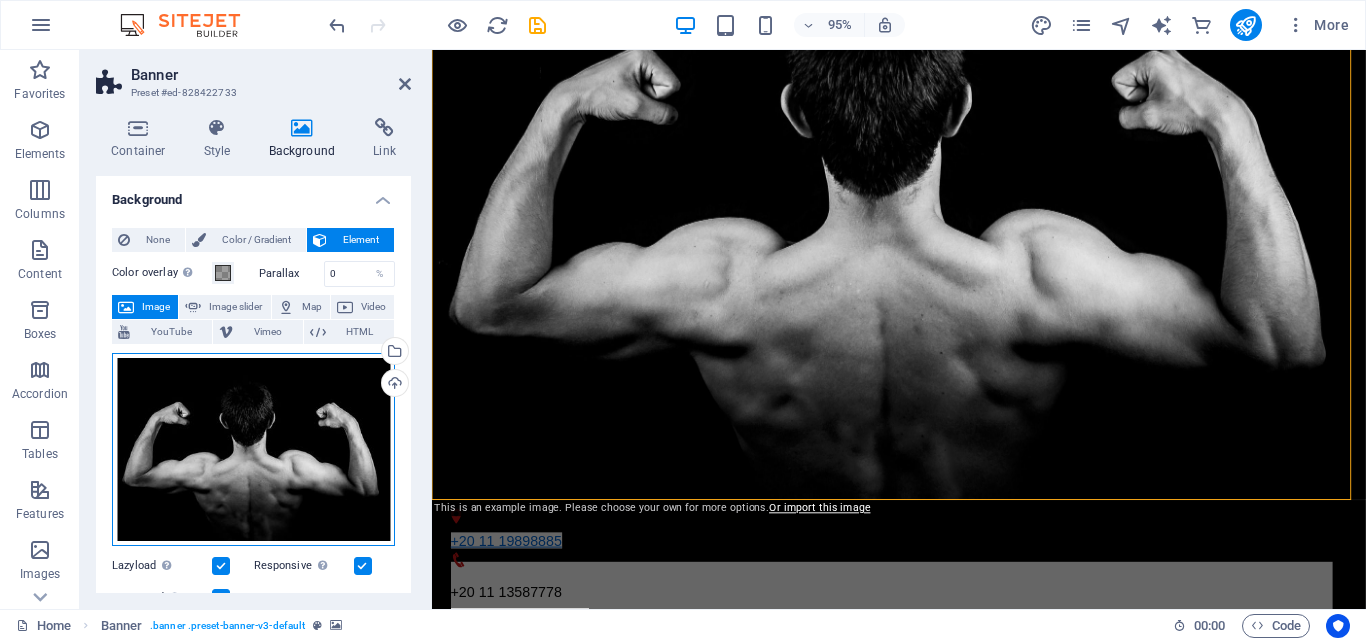 click on "Drag files here, click to choose files or select files from Files or our free stock photos & videos" at bounding box center [253, 449] 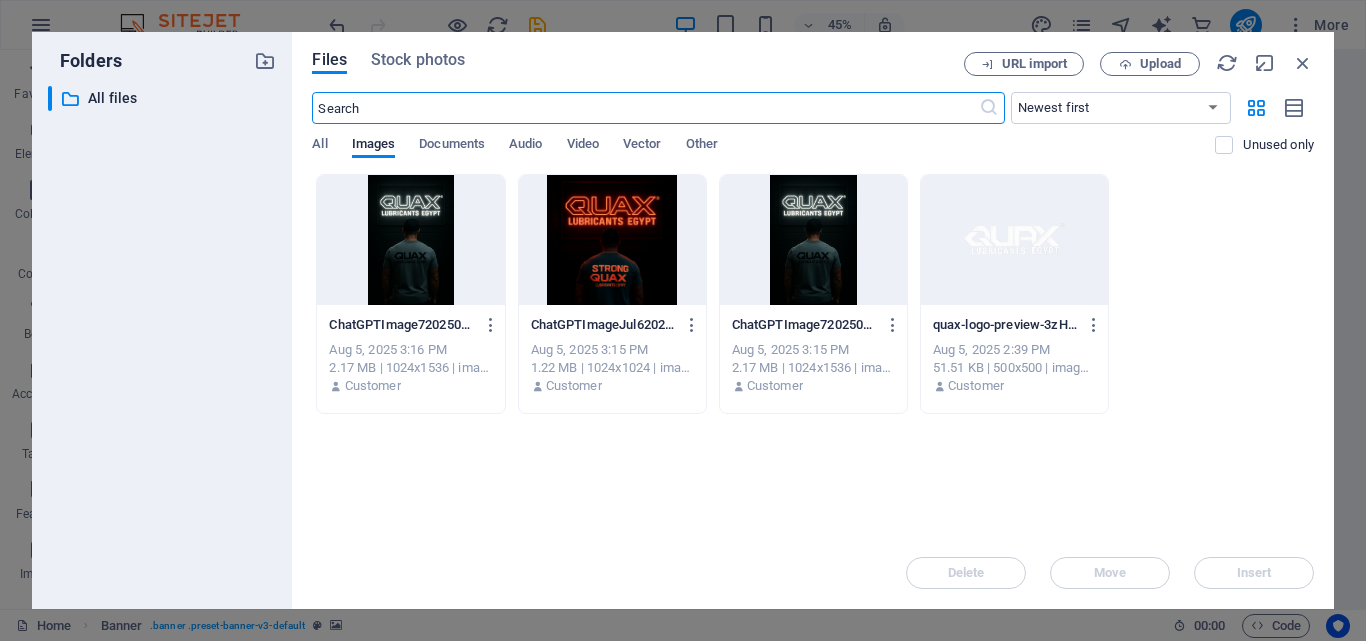click at bounding box center [410, 240] 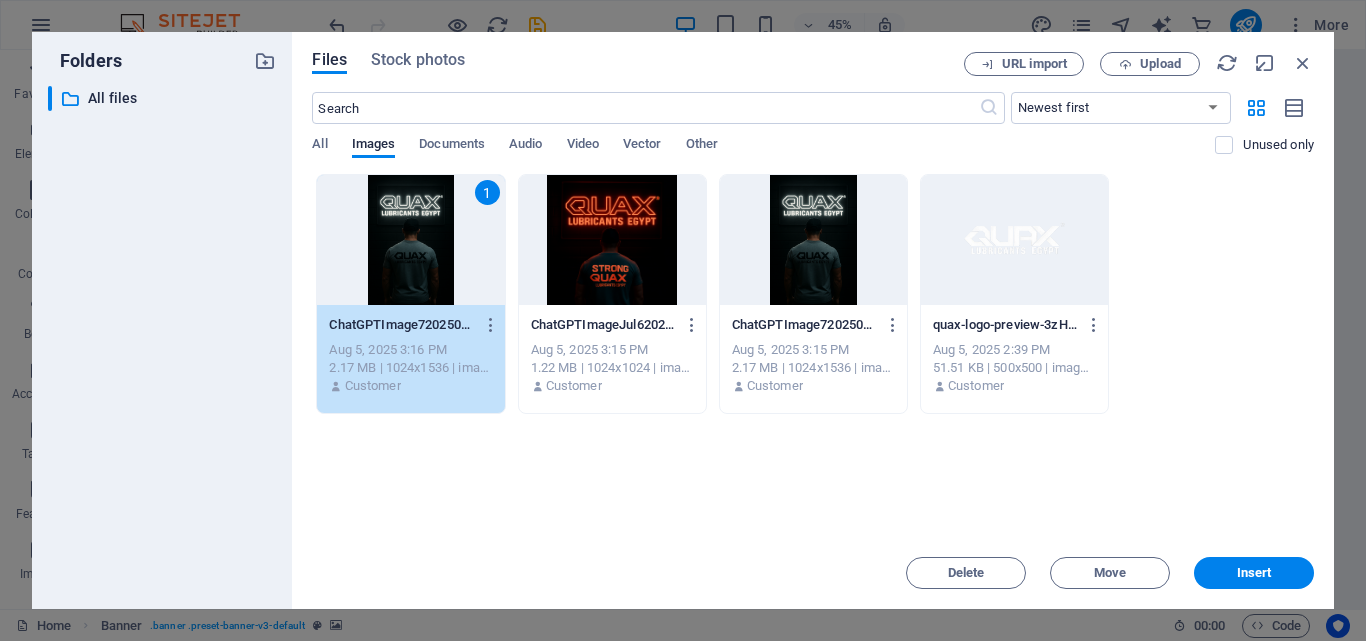 click on "1" at bounding box center [410, 240] 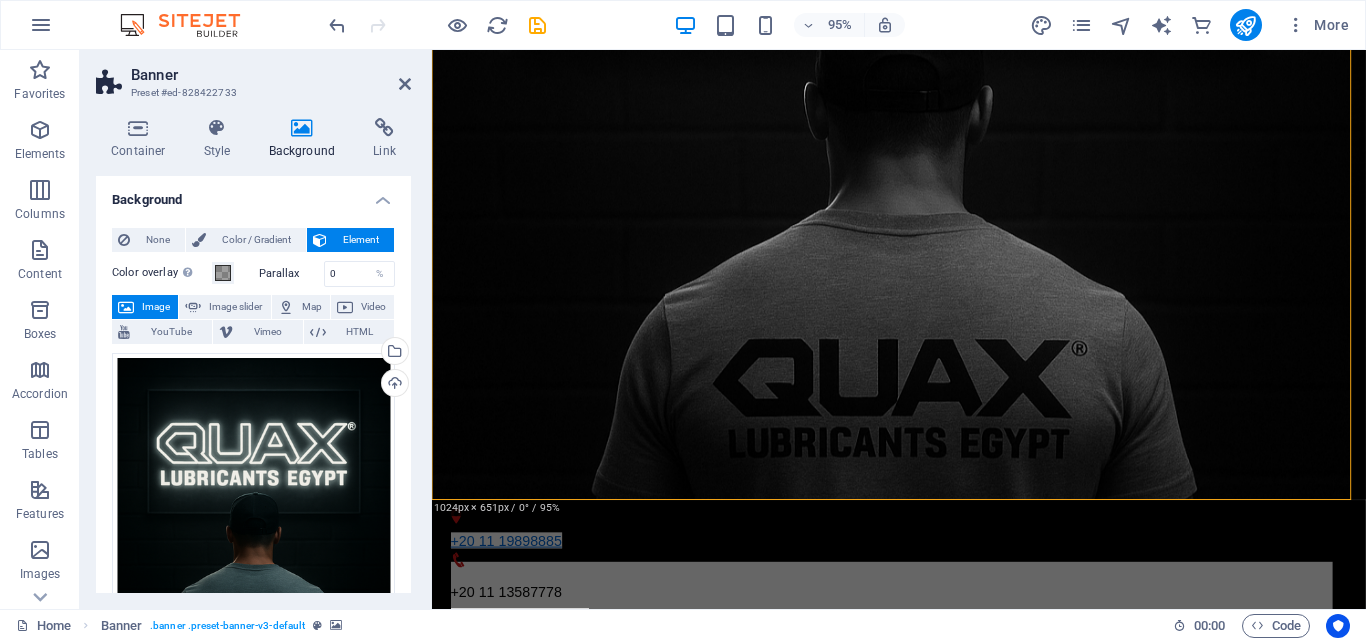 scroll, scrollTop: 0, scrollLeft: 0, axis: both 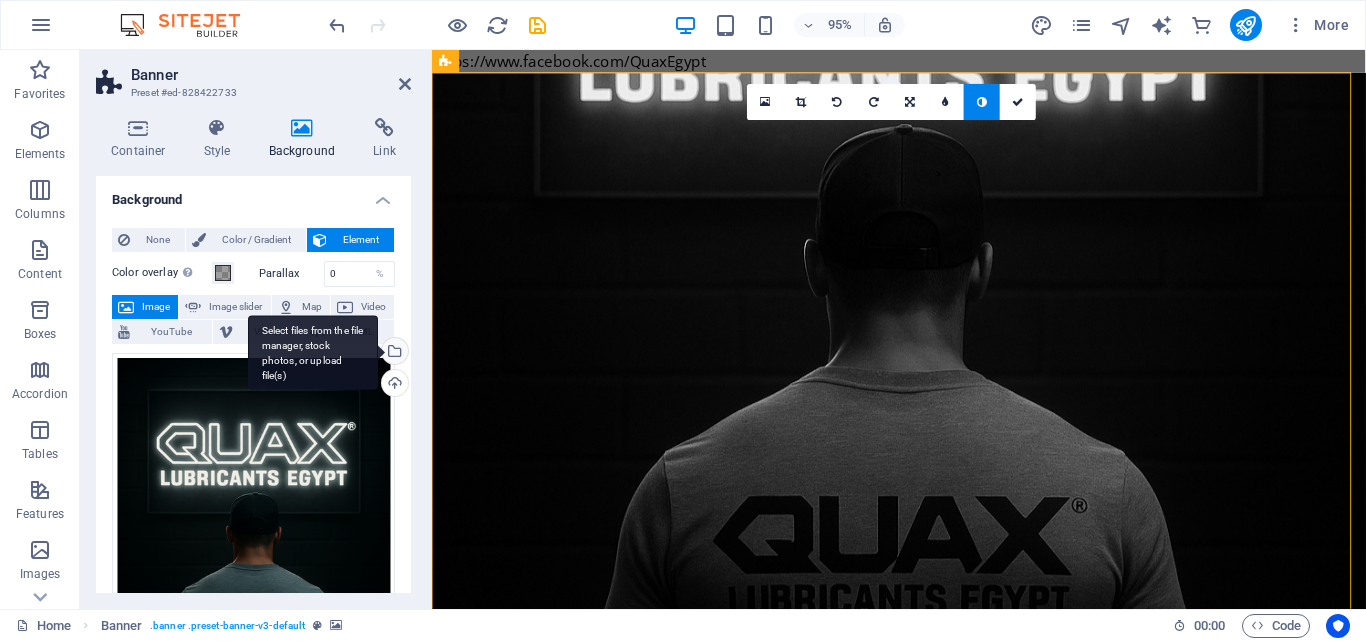 click on "Select files from the file manager, stock photos, or upload file(s)" at bounding box center (313, 352) 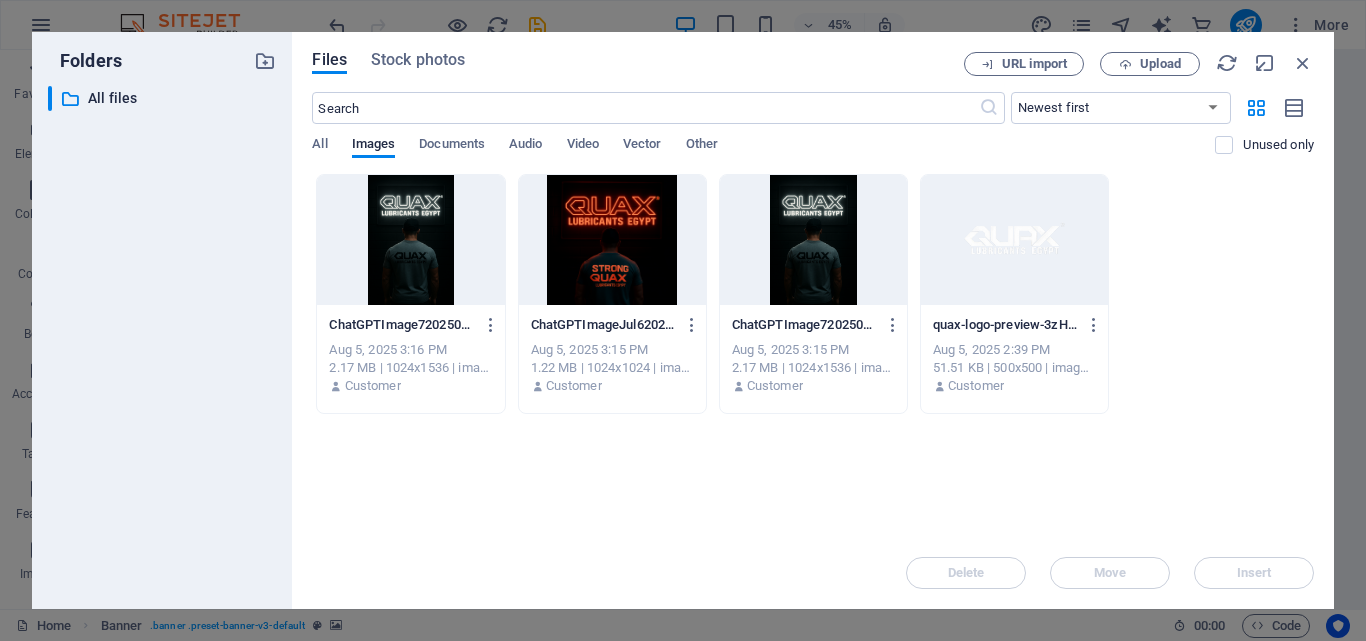 drag, startPoint x: 648, startPoint y: 280, endPoint x: 767, endPoint y: 559, distance: 303.31833 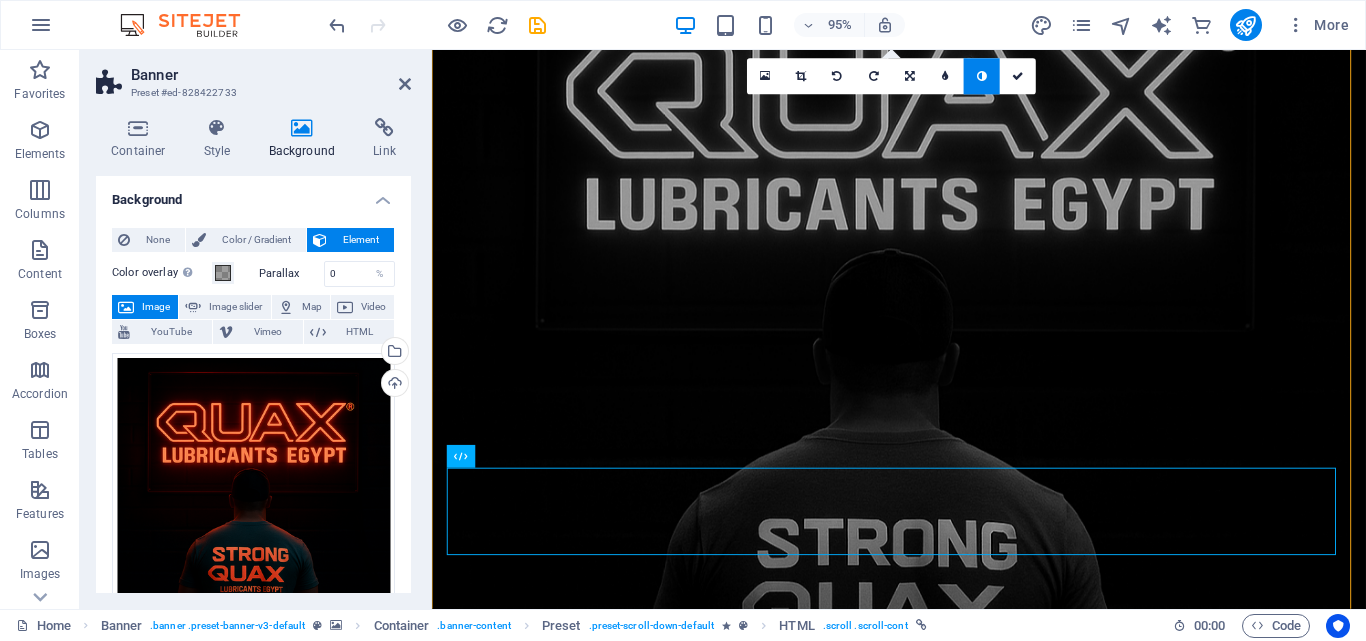 scroll, scrollTop: 0, scrollLeft: 0, axis: both 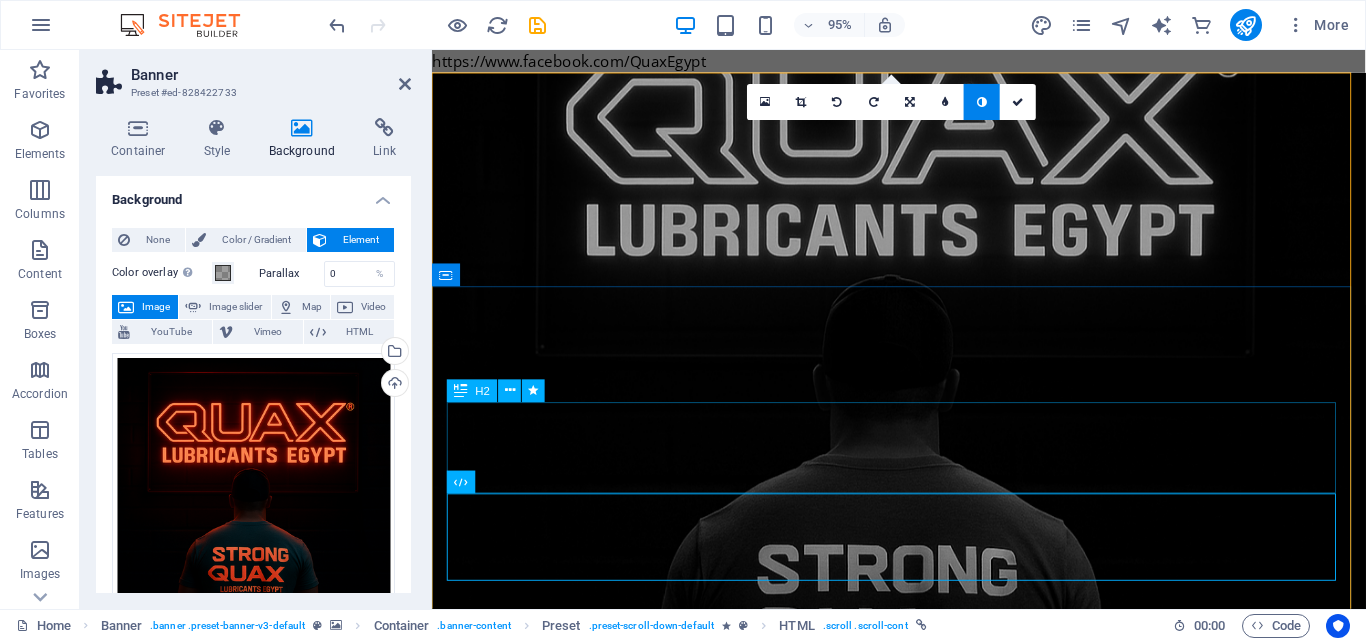 click on "quaxeg.com" at bounding box center (924, 1277) 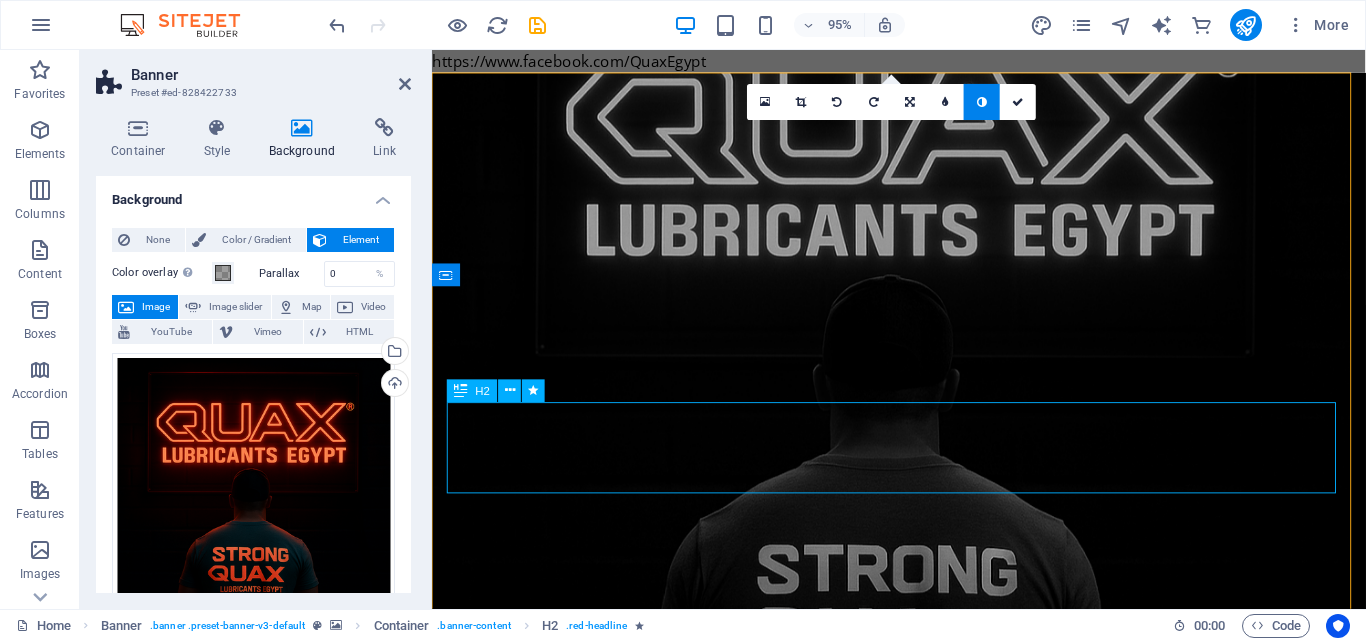 click on "quaxeg.com" at bounding box center [924, 1277] 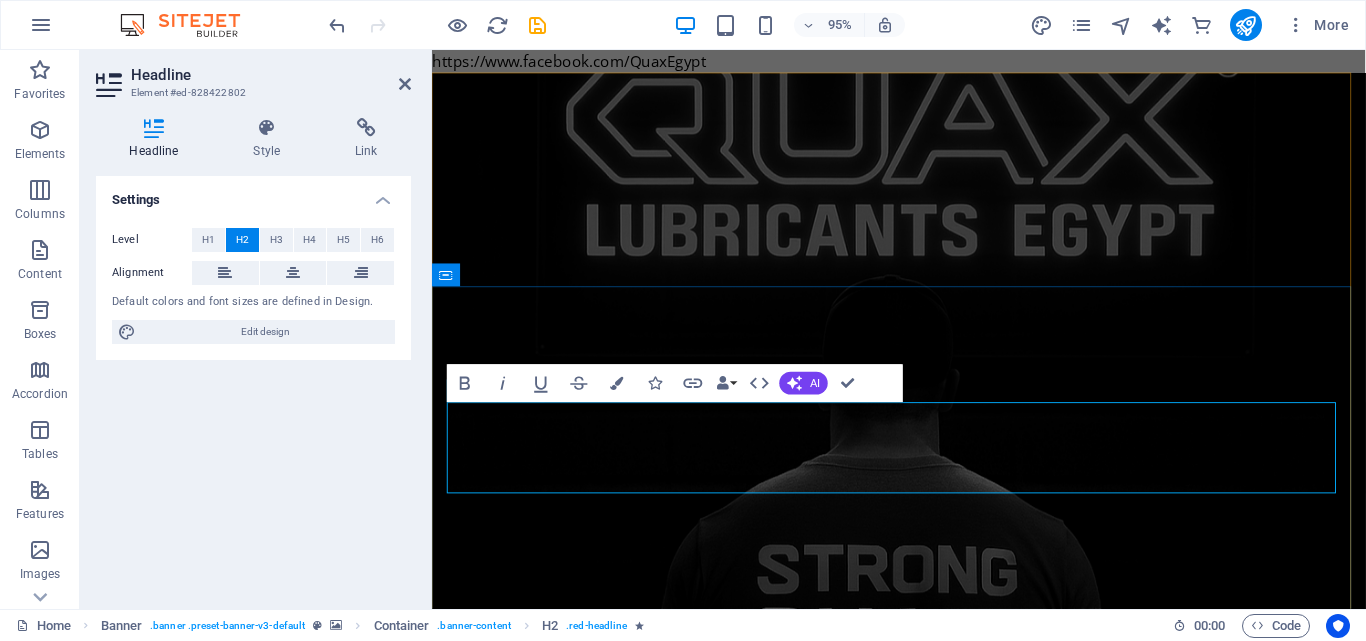 type 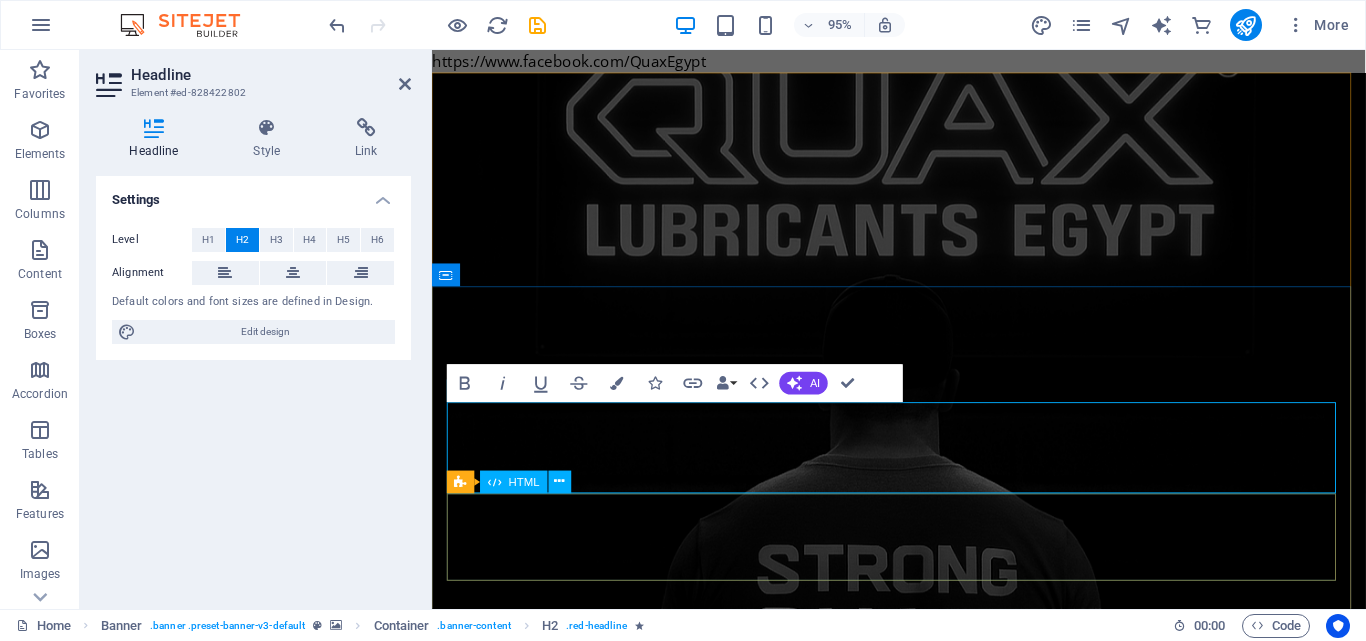 click at bounding box center (498, 1371) 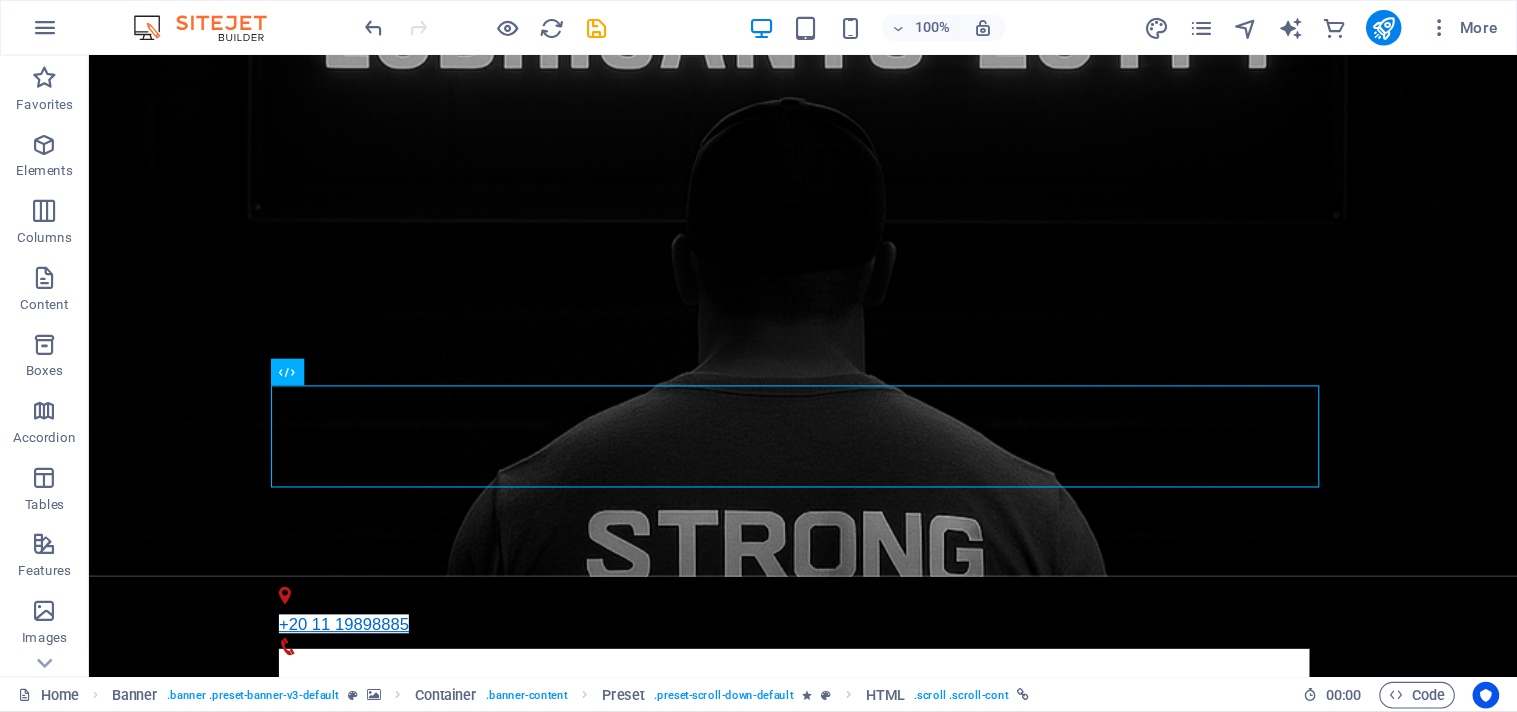 scroll, scrollTop: 0, scrollLeft: 0, axis: both 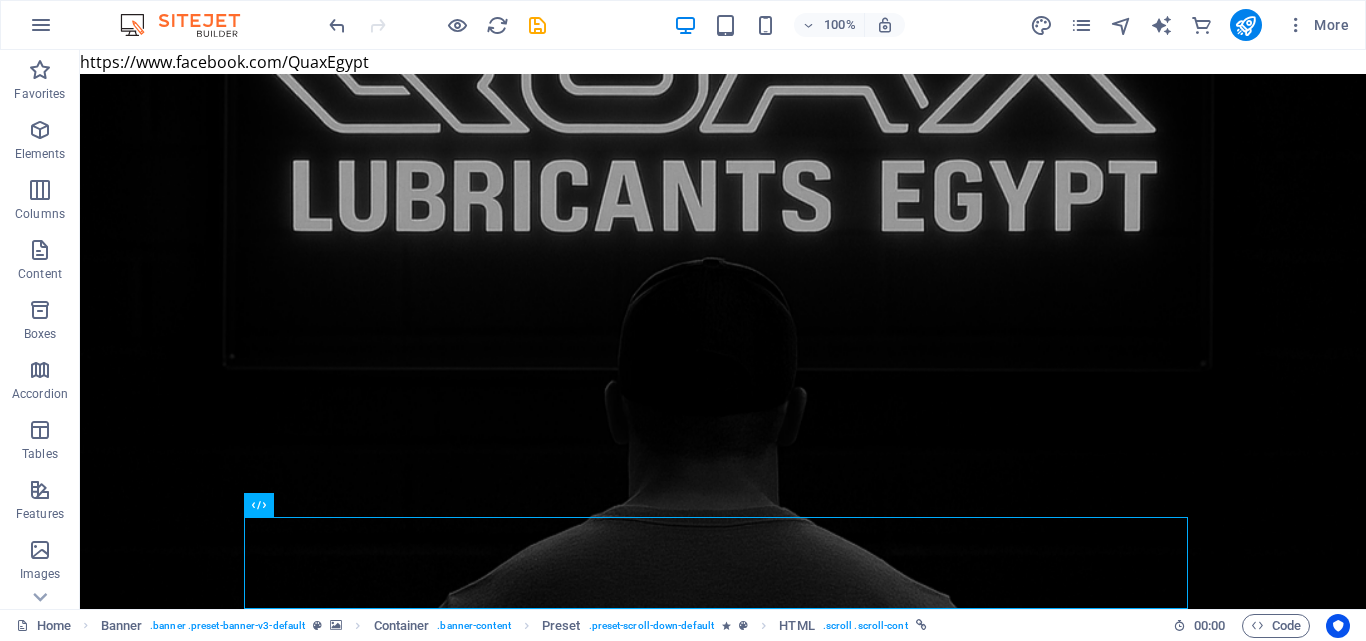 drag, startPoint x: 1353, startPoint y: 84, endPoint x: 1442, endPoint y: 95, distance: 89.6772 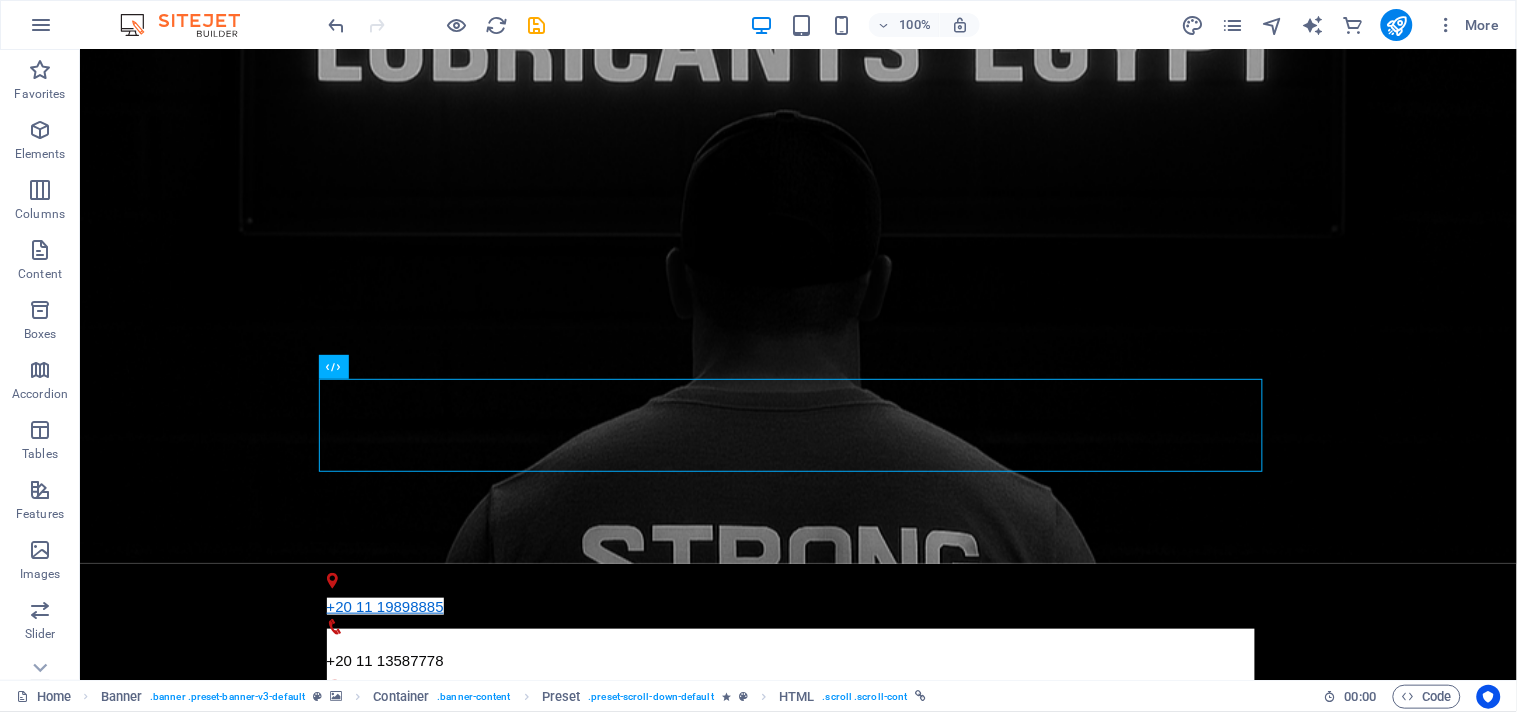 scroll, scrollTop: 177, scrollLeft: 0, axis: vertical 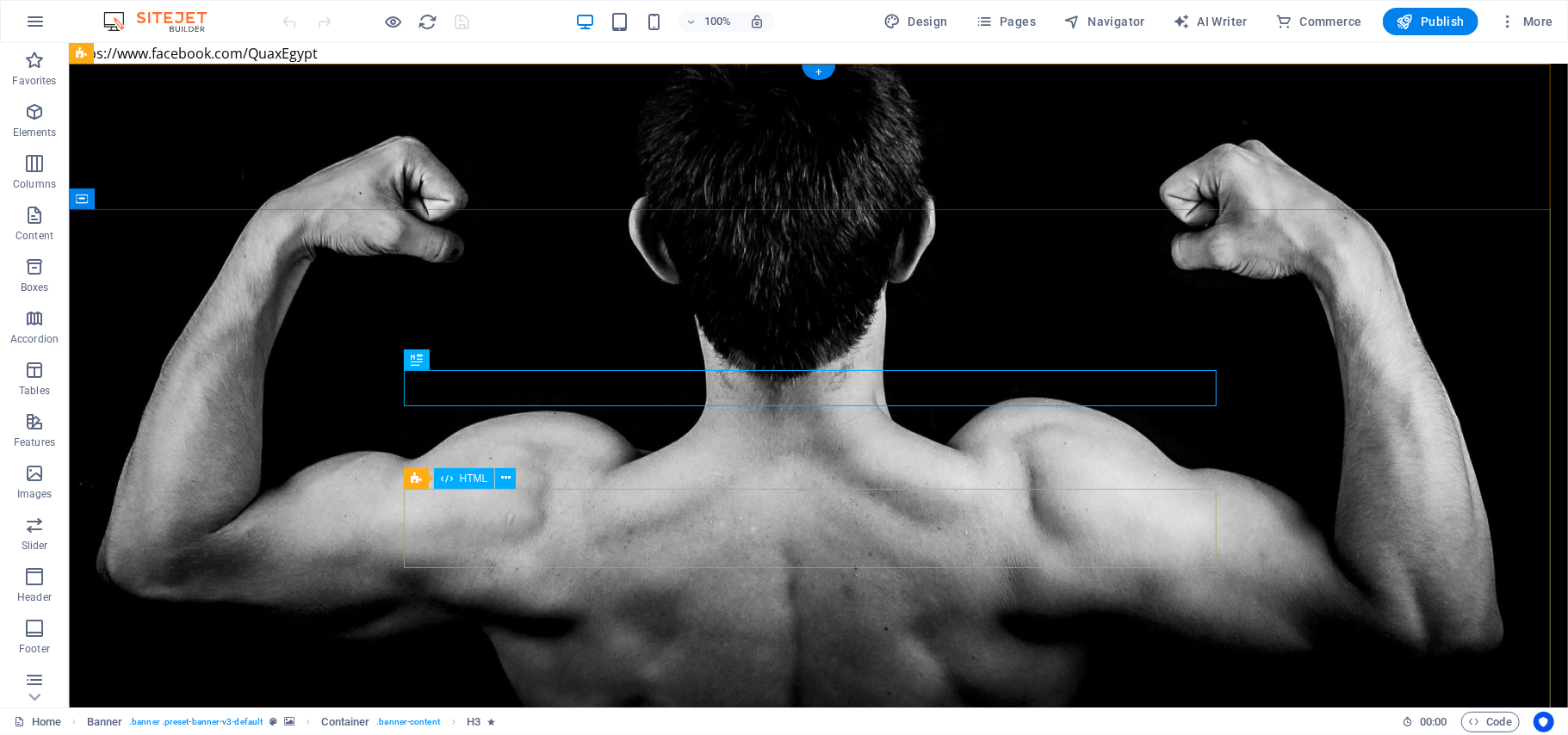click on "quaxeg.com" at bounding box center (818, 1186) 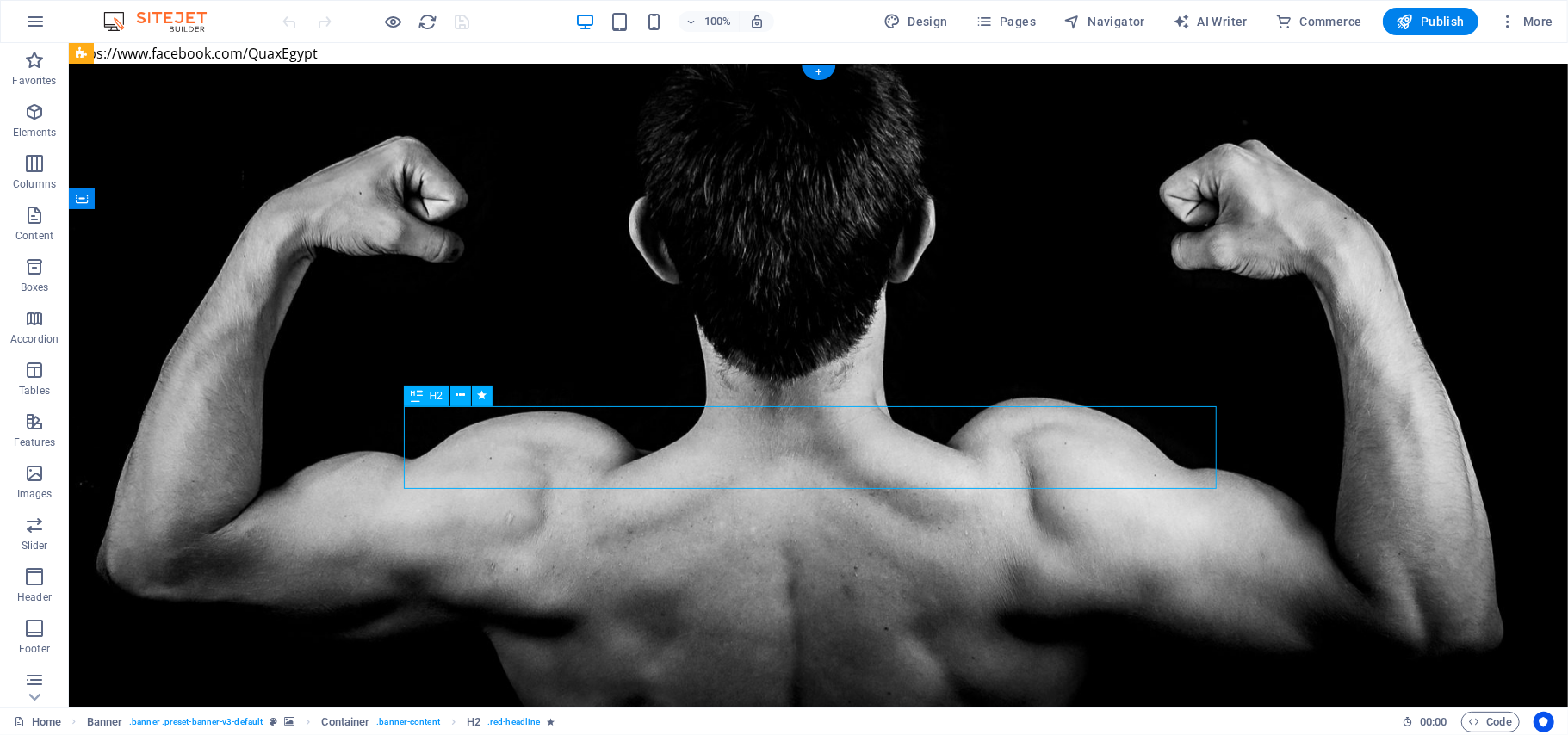 click on "quaxeg.com" at bounding box center [818, 1186] 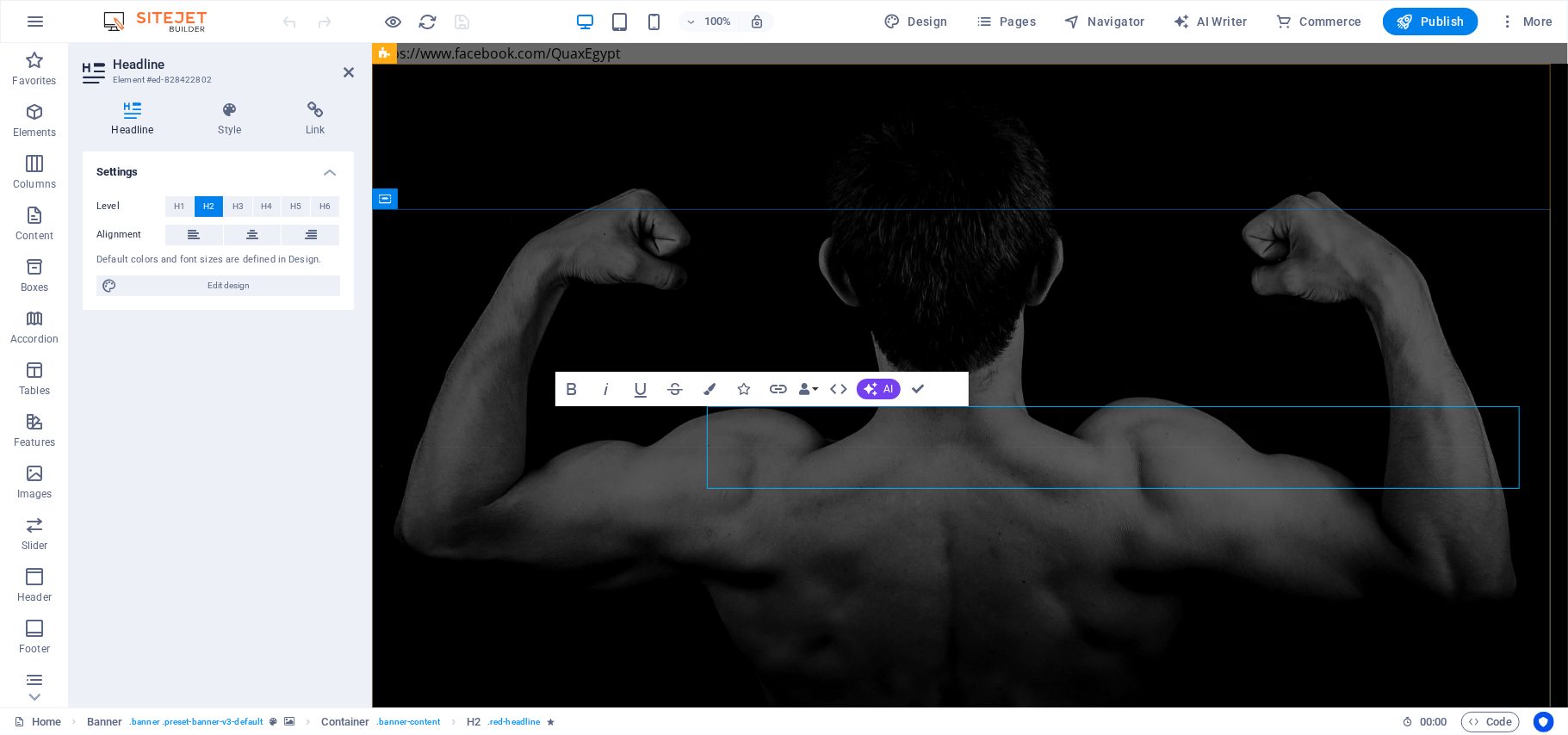 click on "quaxeg.com" at bounding box center [970, 1186] 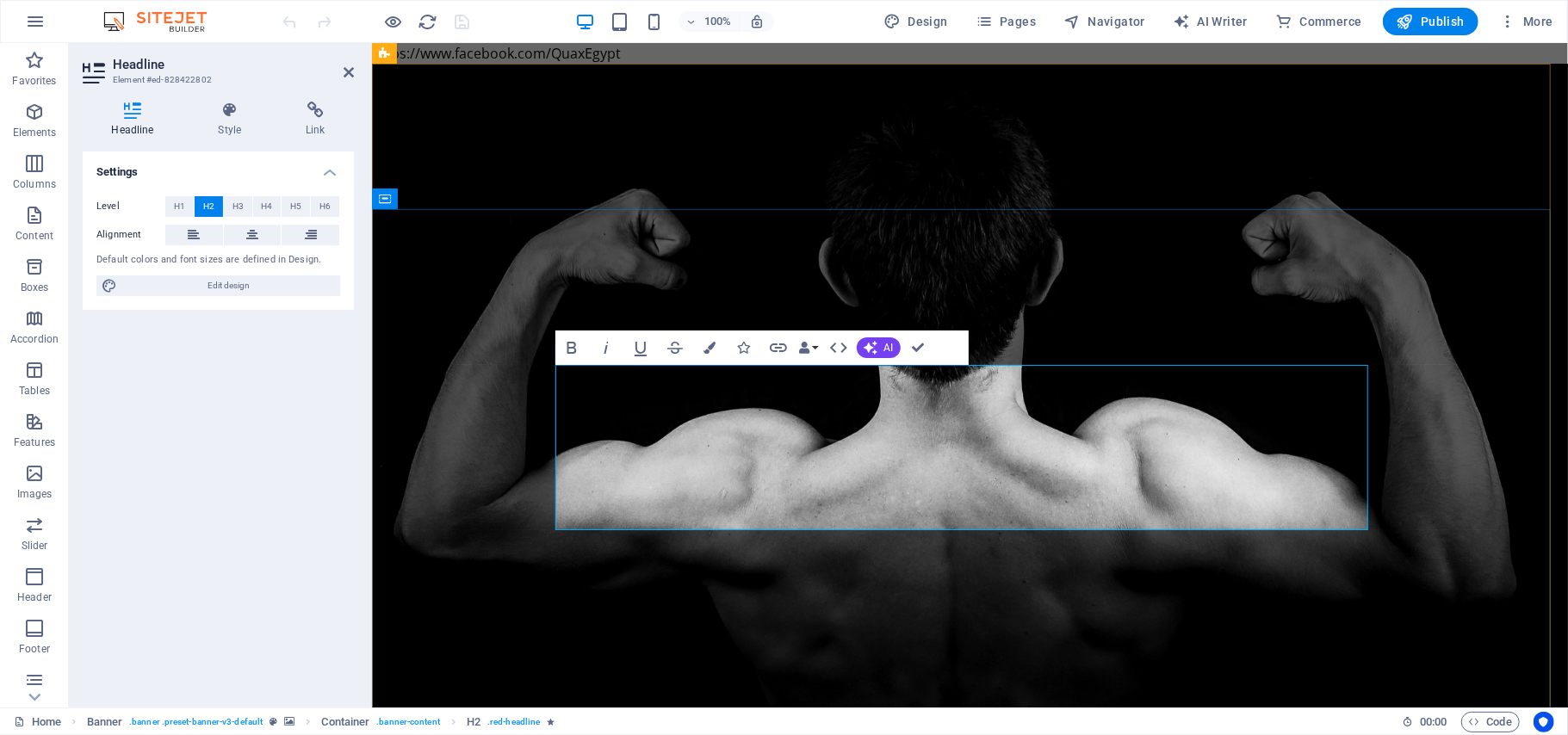 click on "QUAX Lubricants Egypt quaxeg.com" at bounding box center (970, 1226) 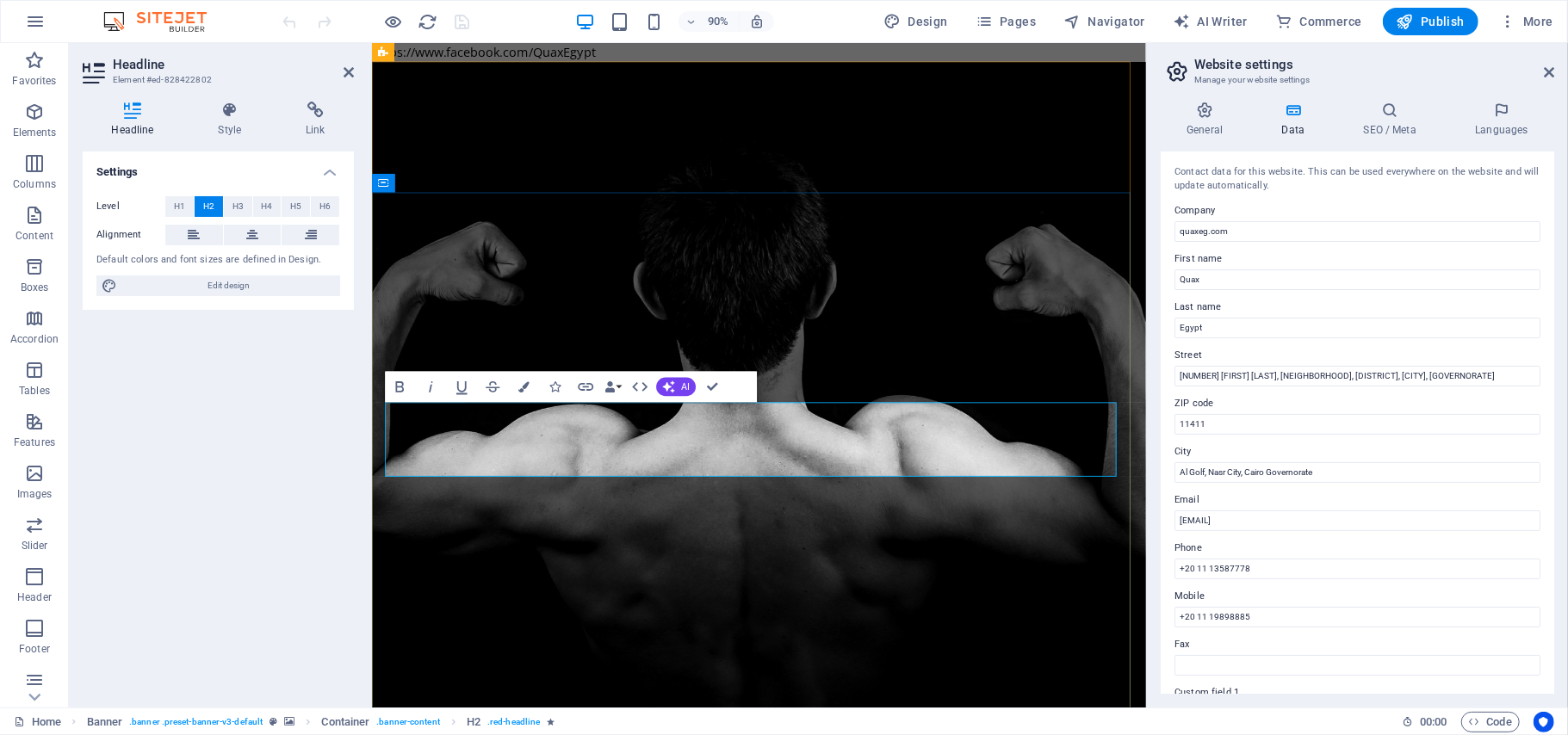 click on "quaxeg.com" at bounding box center (802, 1260) 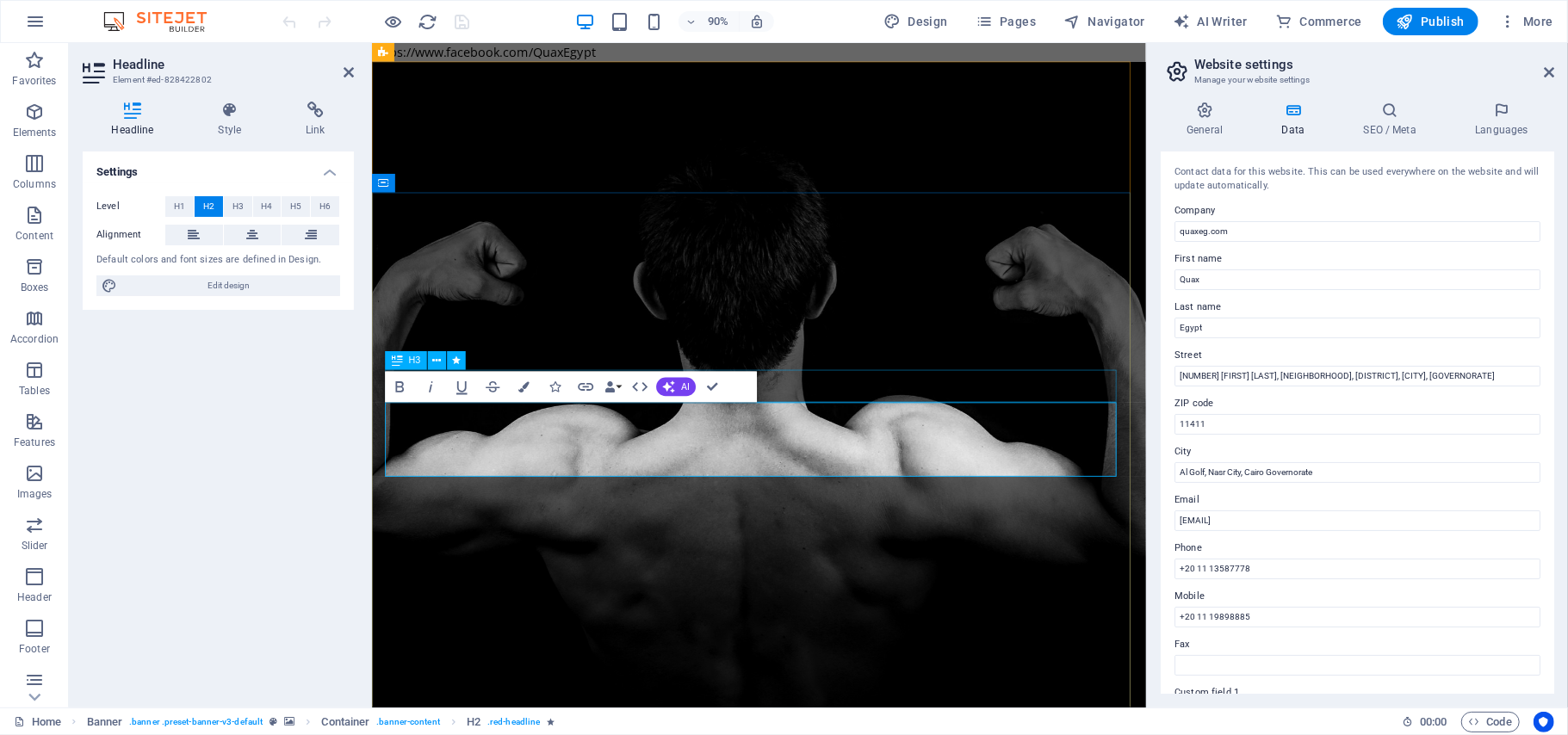 click on "The fitness revolution in  Al Golf, Nasr City, Cairo Governorate" at bounding box center (802, 1201) 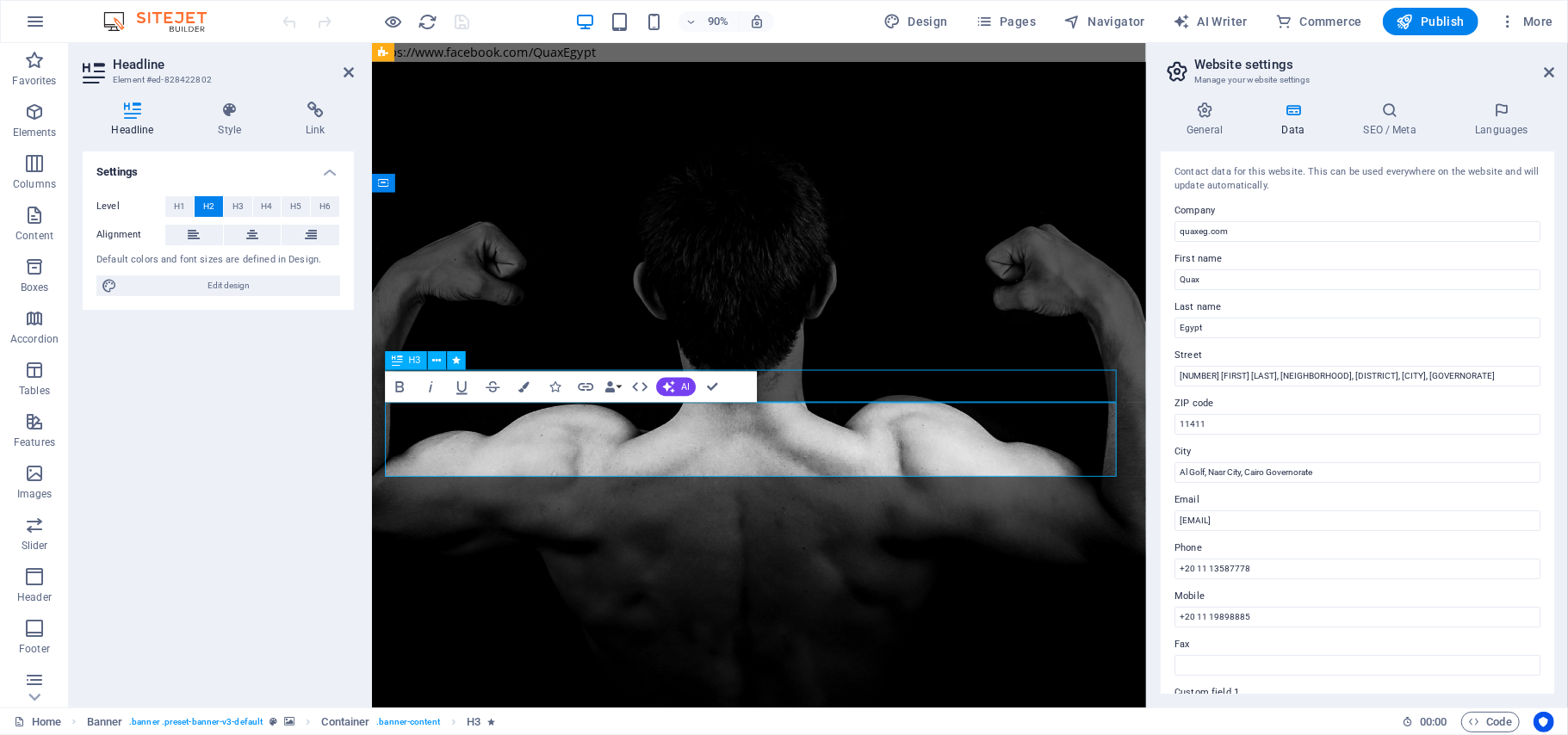 click on "The fitness revolution in  Al Golf, Nasr City, Cairo Governorate" at bounding box center [802, 1201] 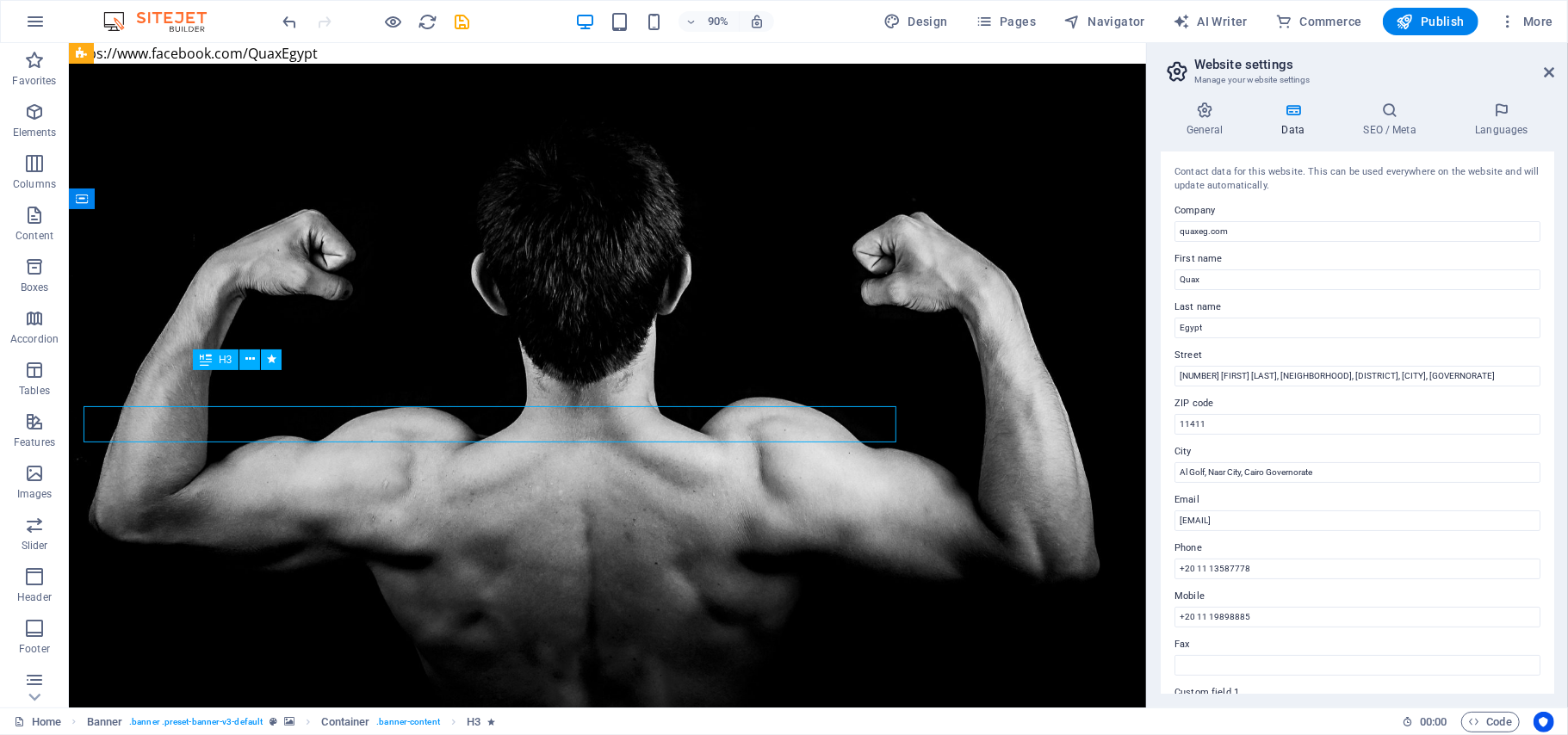 click on "The fitness revolution in  Al Golf, Nasr City, Cairo Governorate" at bounding box center (607, 1127) 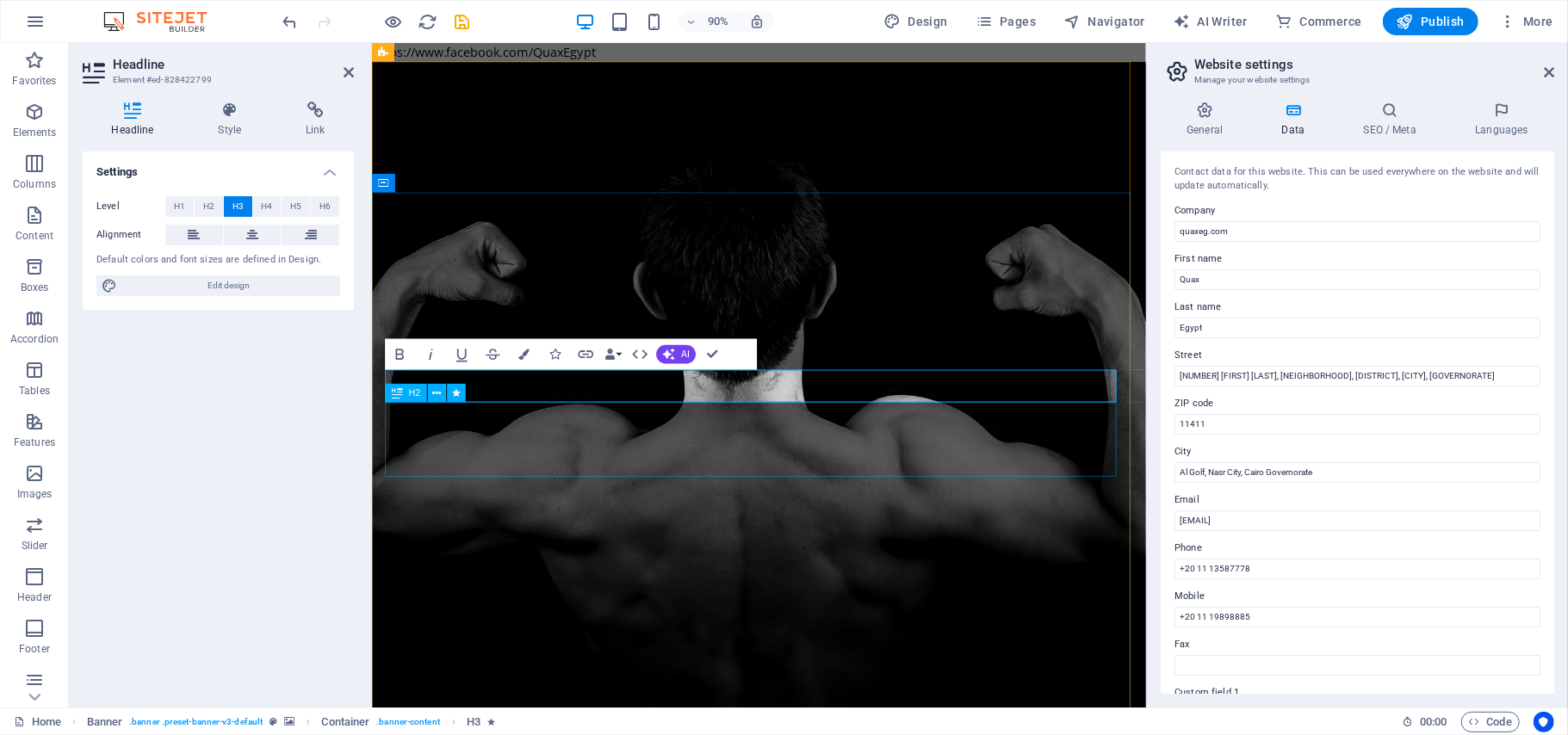 scroll, scrollTop: 0, scrollLeft: 1, axis: horizontal 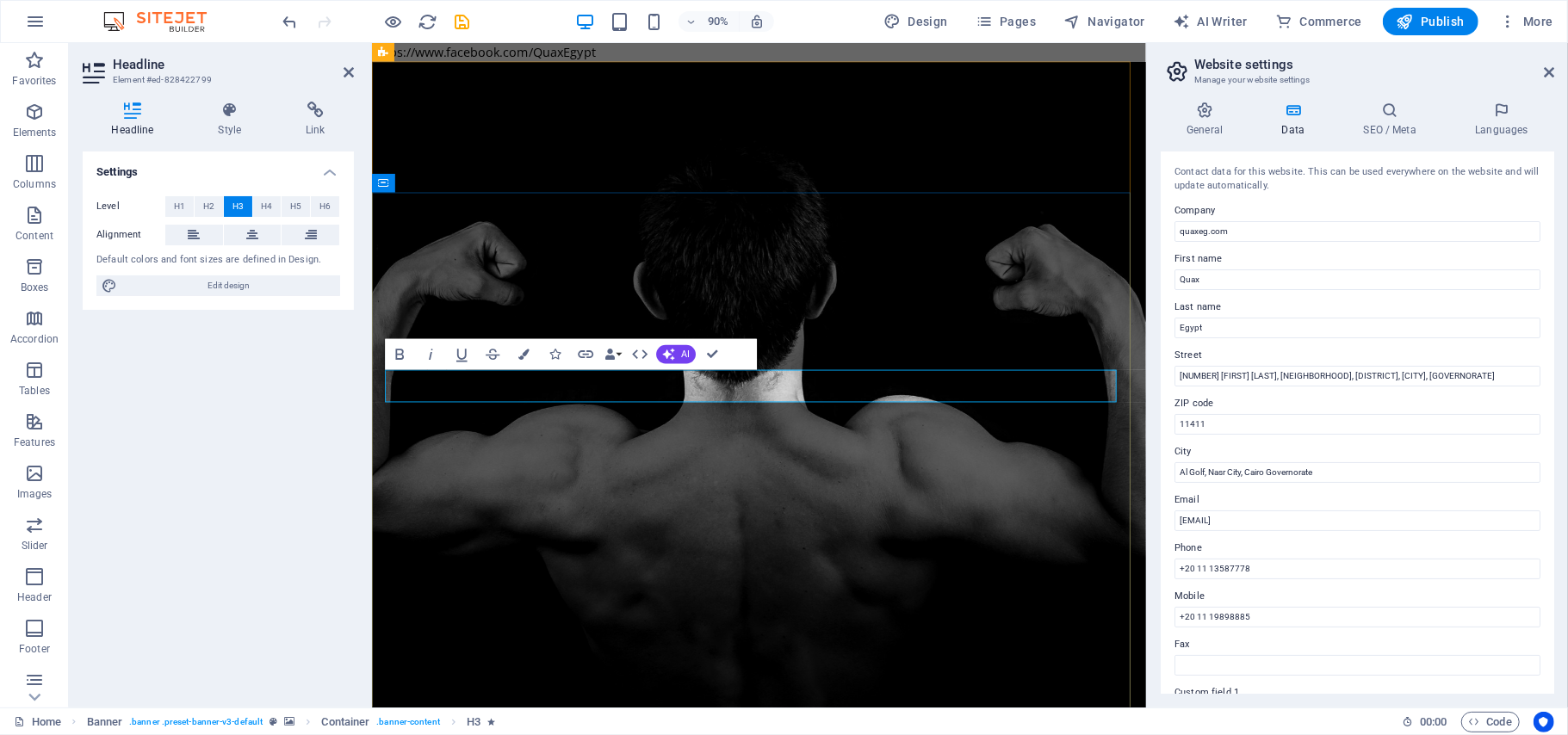 click on "EnjoyThe Ride With A Quality Engine Oil" at bounding box center (801, 1201) 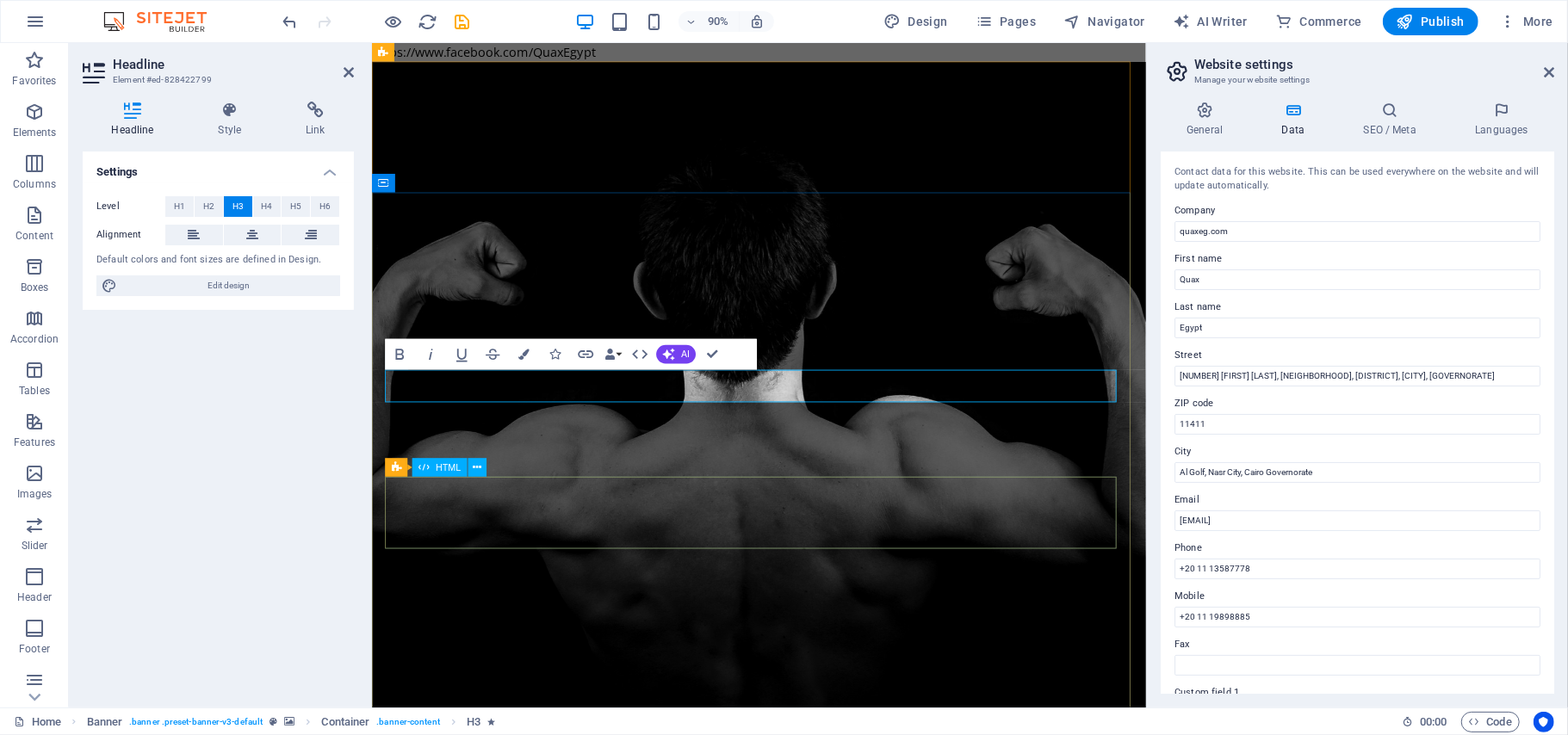 click at bounding box center (435, 1342) 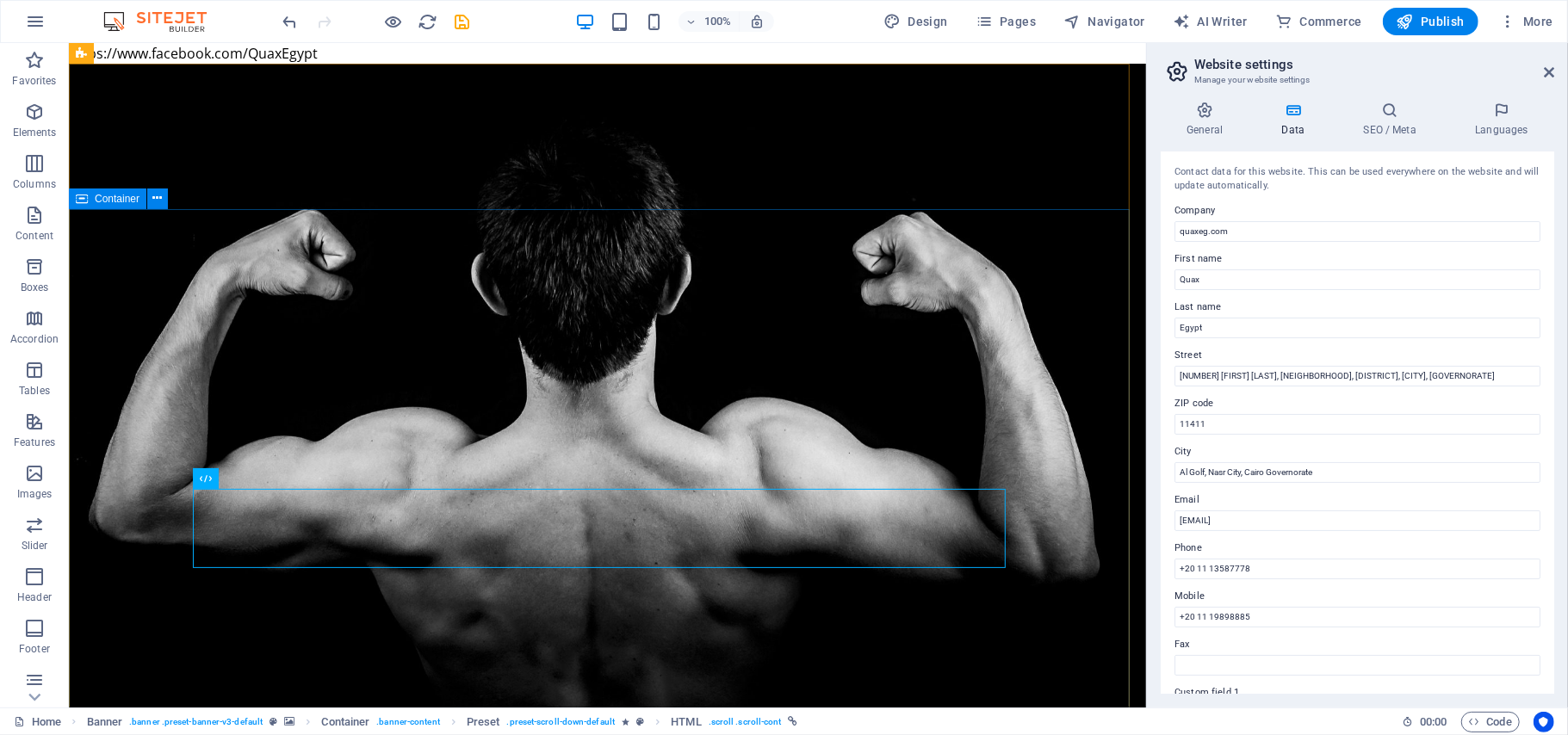 click on "Enjoy  The Ride With A Quality Engine Oil QUAX  Lubricants Egypt" at bounding box center [606, 1208] 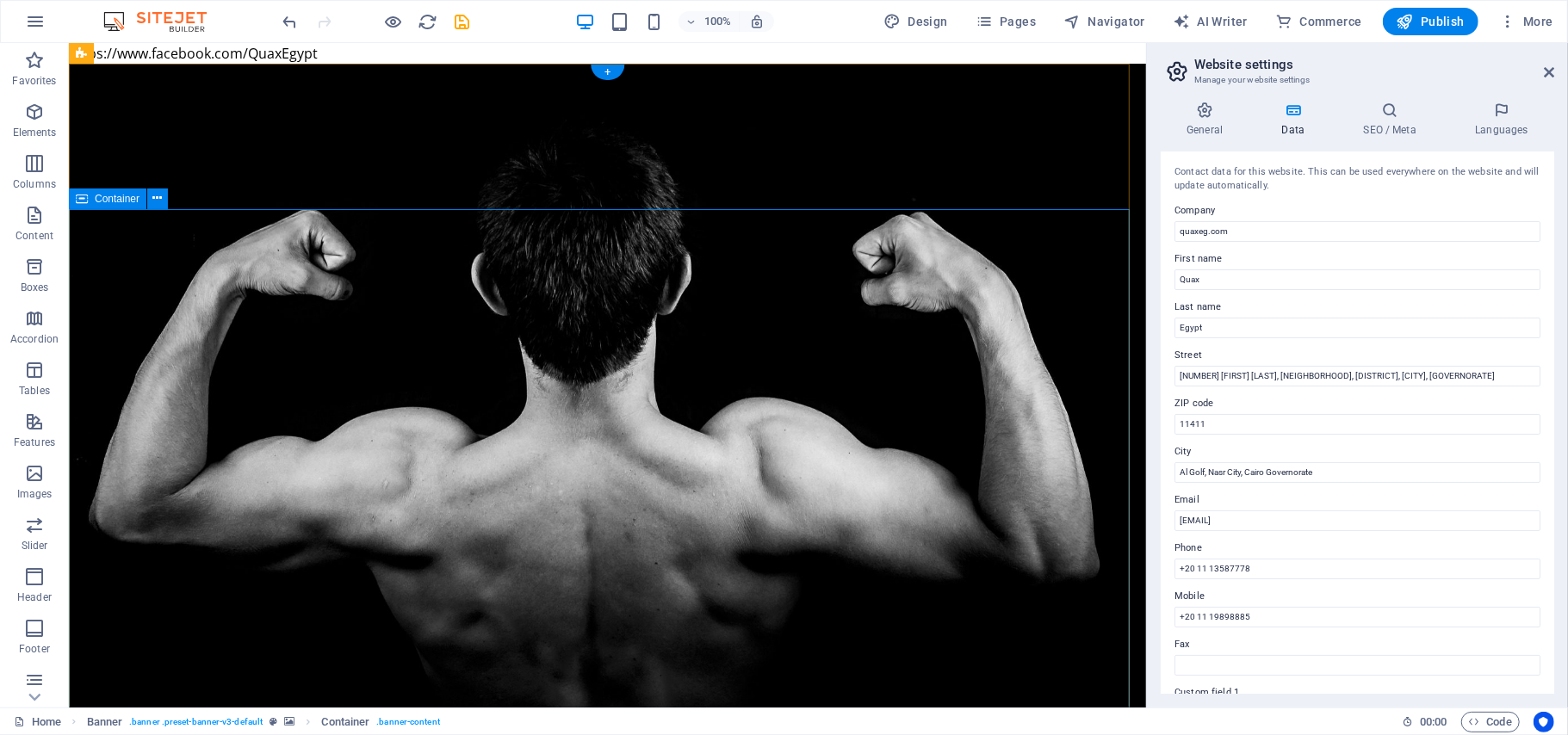 click on "Enjoy  The Ride With A Quality Engine Oil QUAX  Lubricants Egypt" at bounding box center [606, 1208] 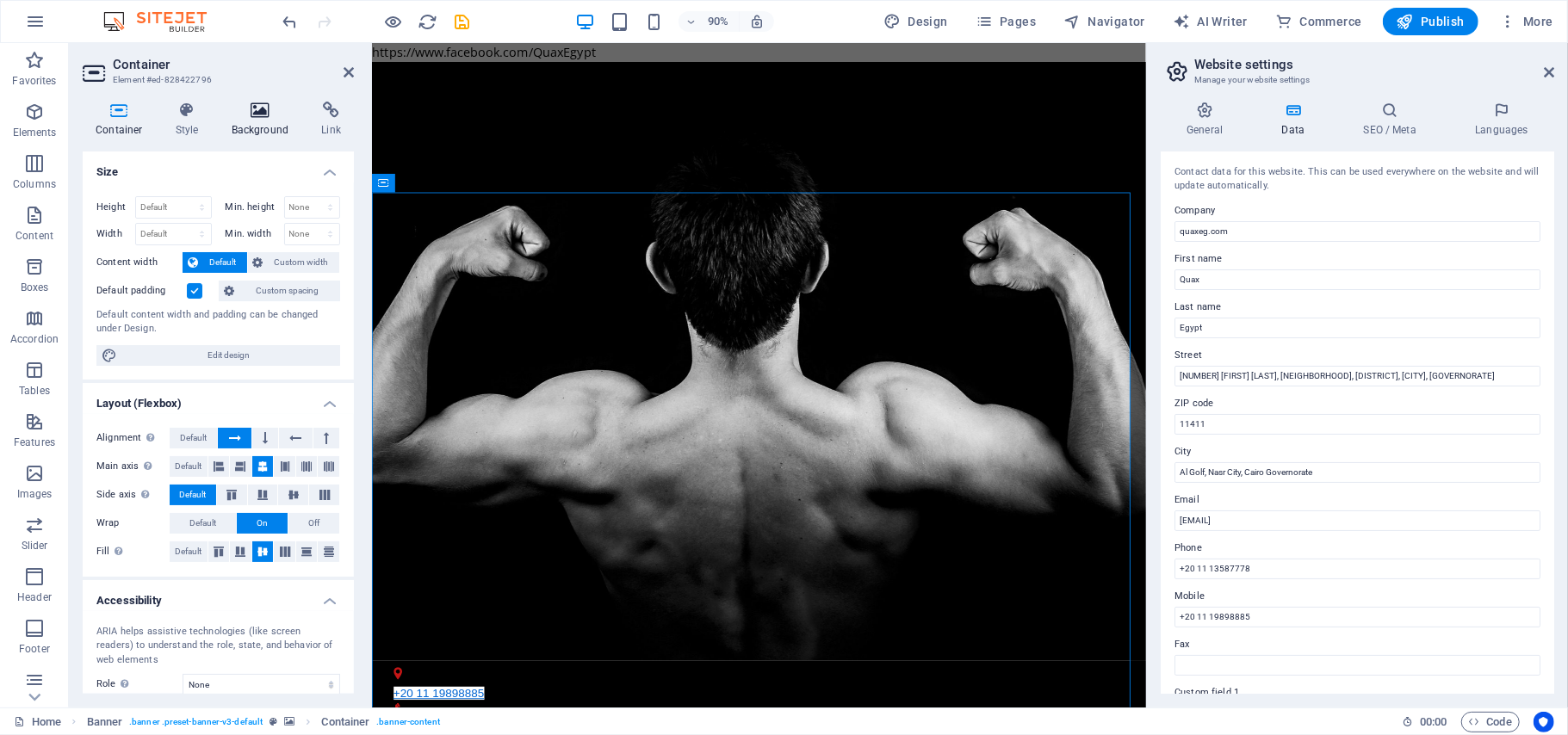 click at bounding box center (260, 110) 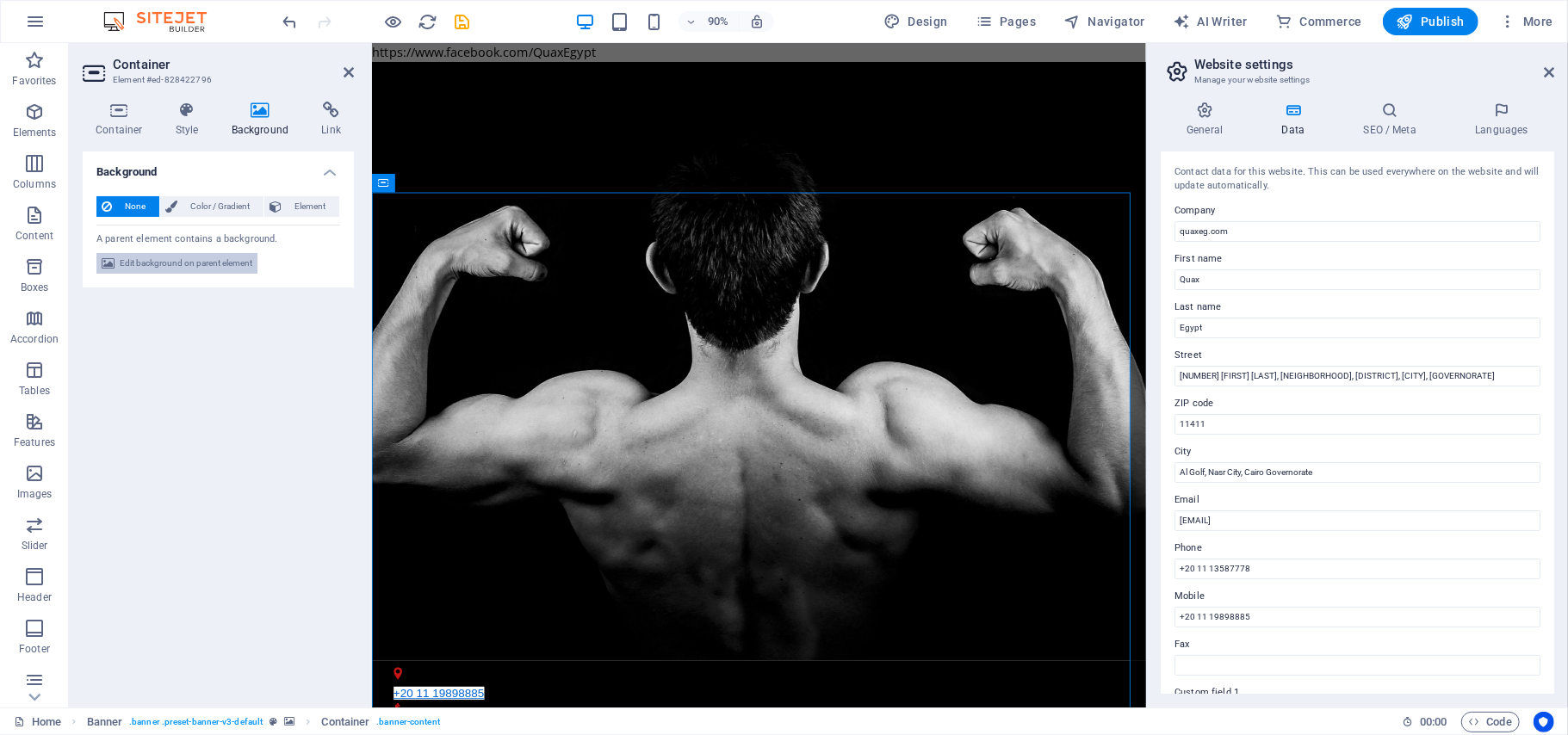 click on "Edit background on parent element" at bounding box center [186, 263] 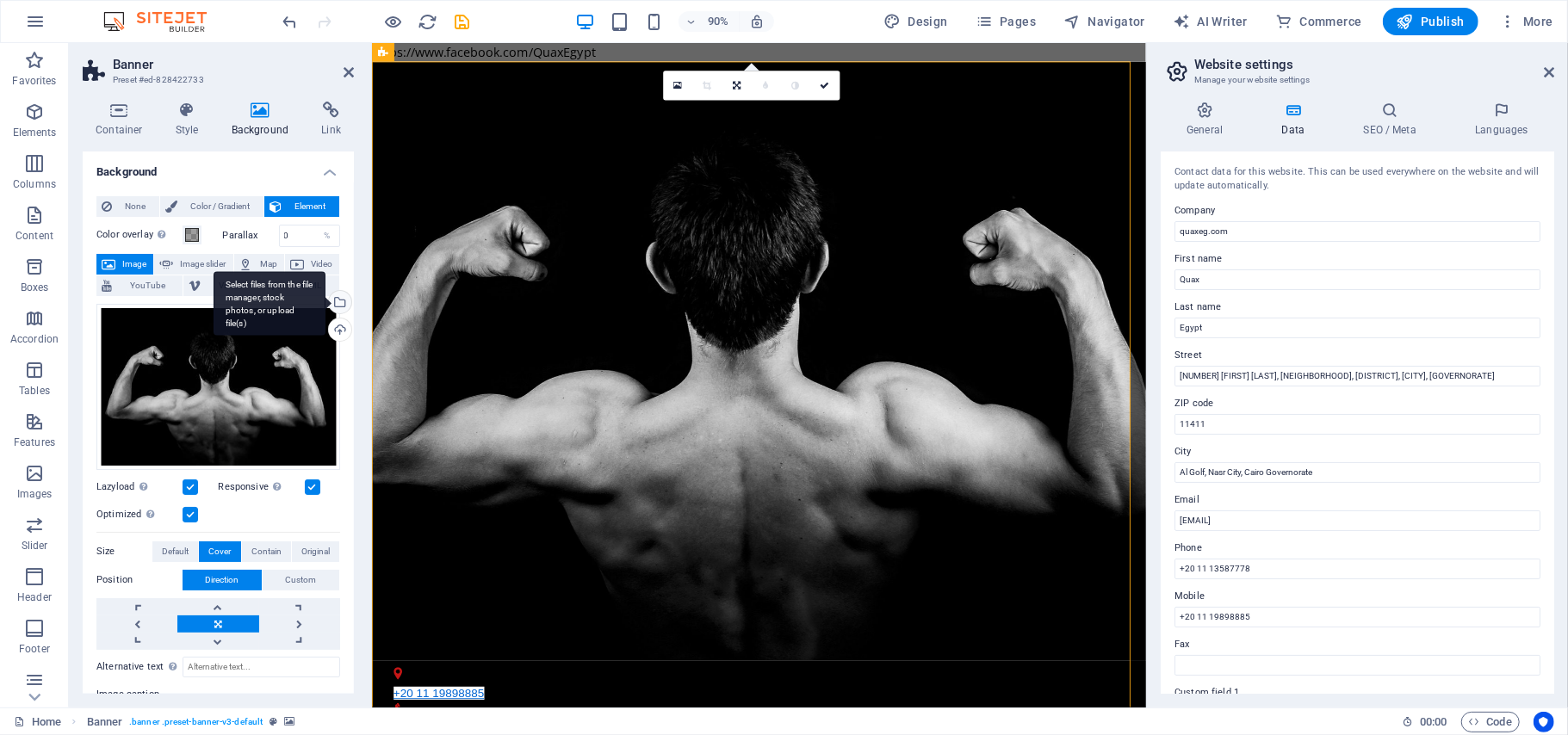click on "Select files from the file manager, stock photos, or upload file(s)" at bounding box center (338, 304) 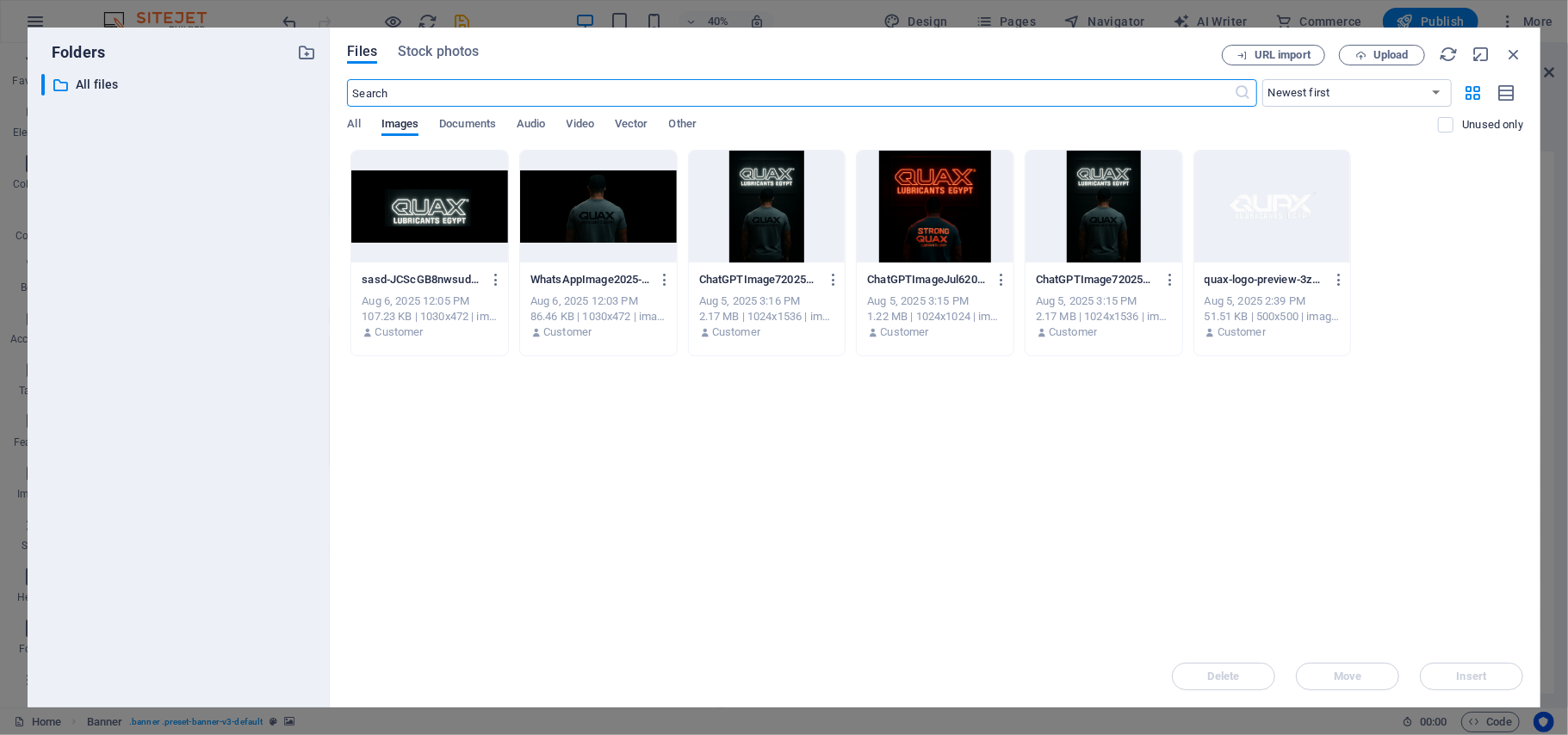 click at bounding box center (598, 207) 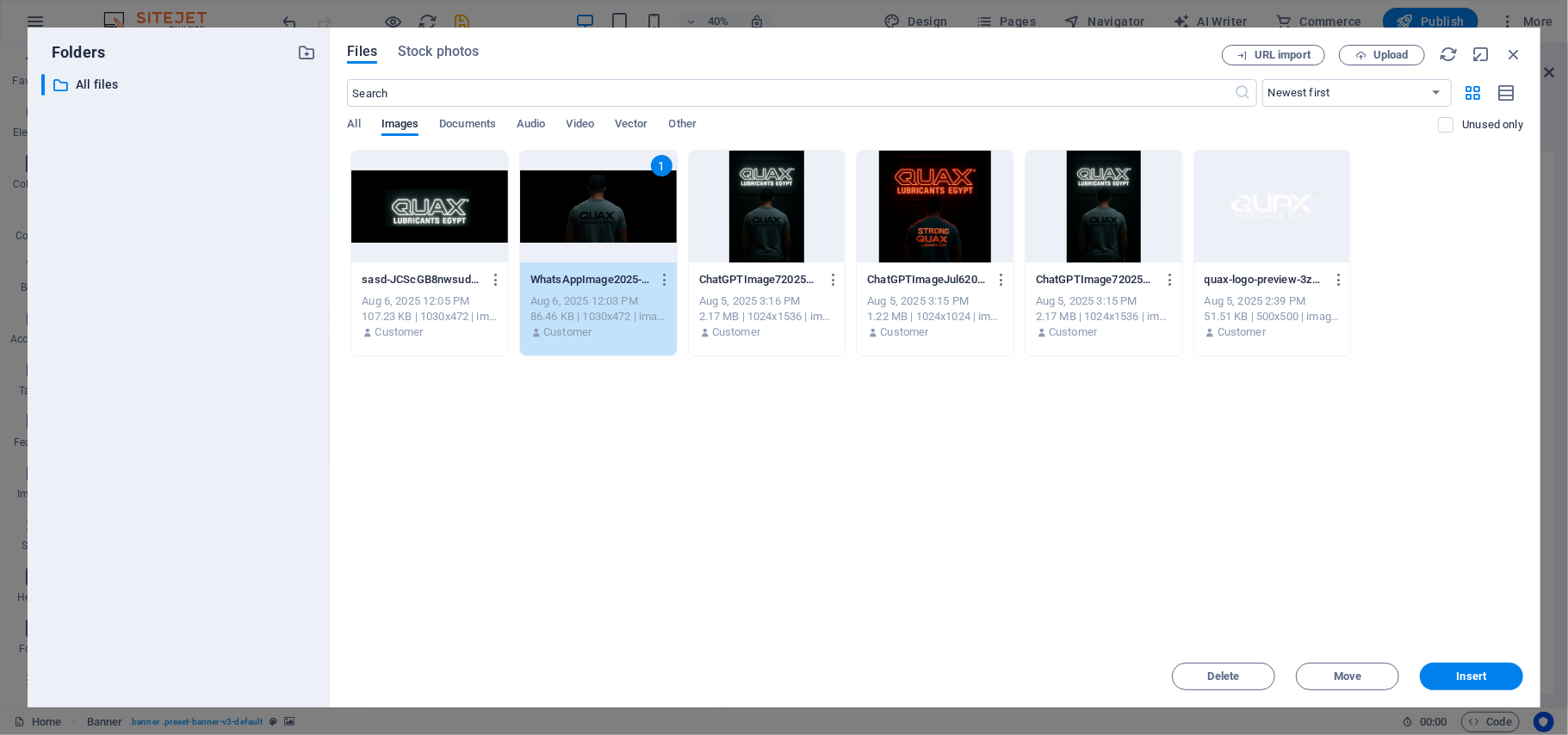 click on "1" at bounding box center (598, 207) 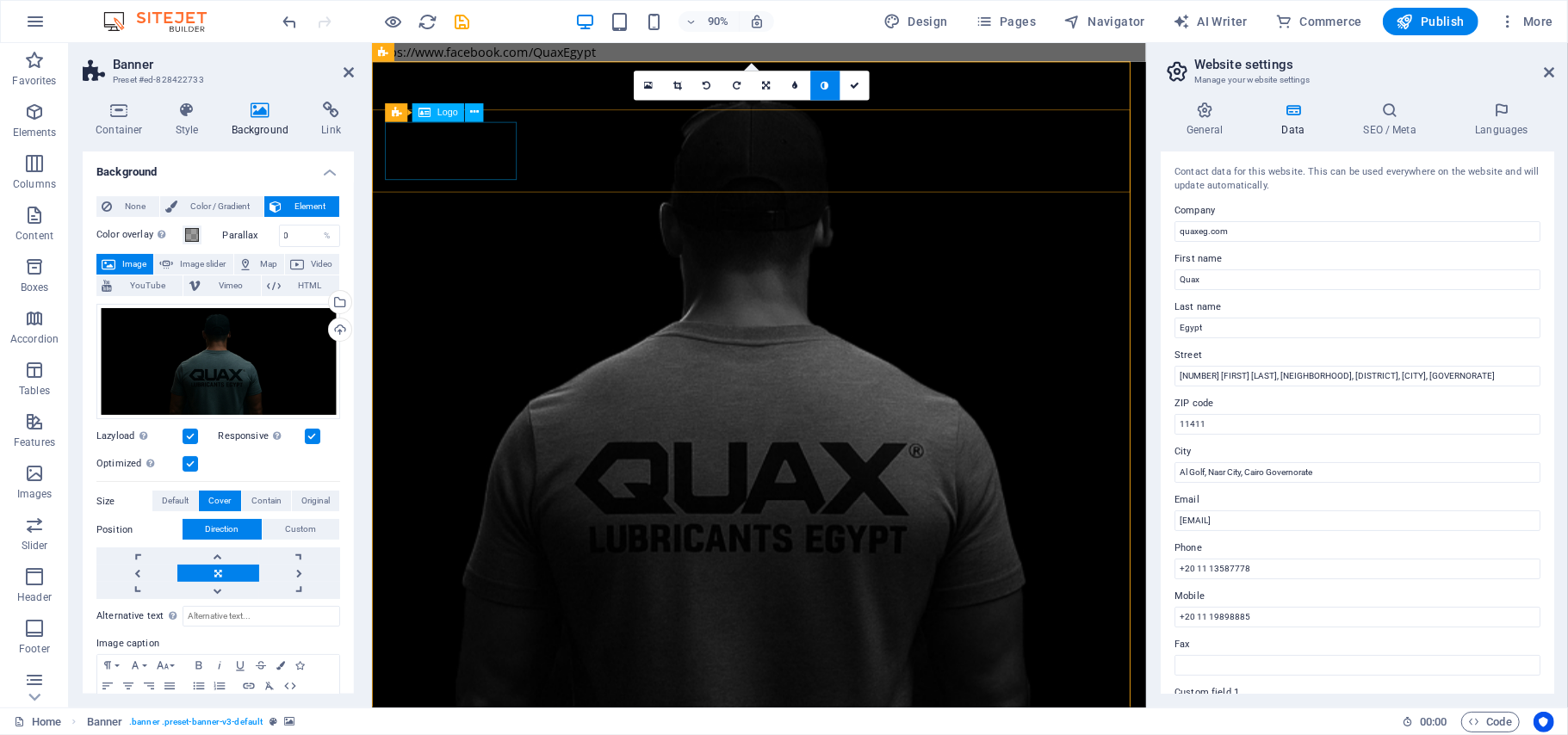 click at bounding box center [802, 1020] 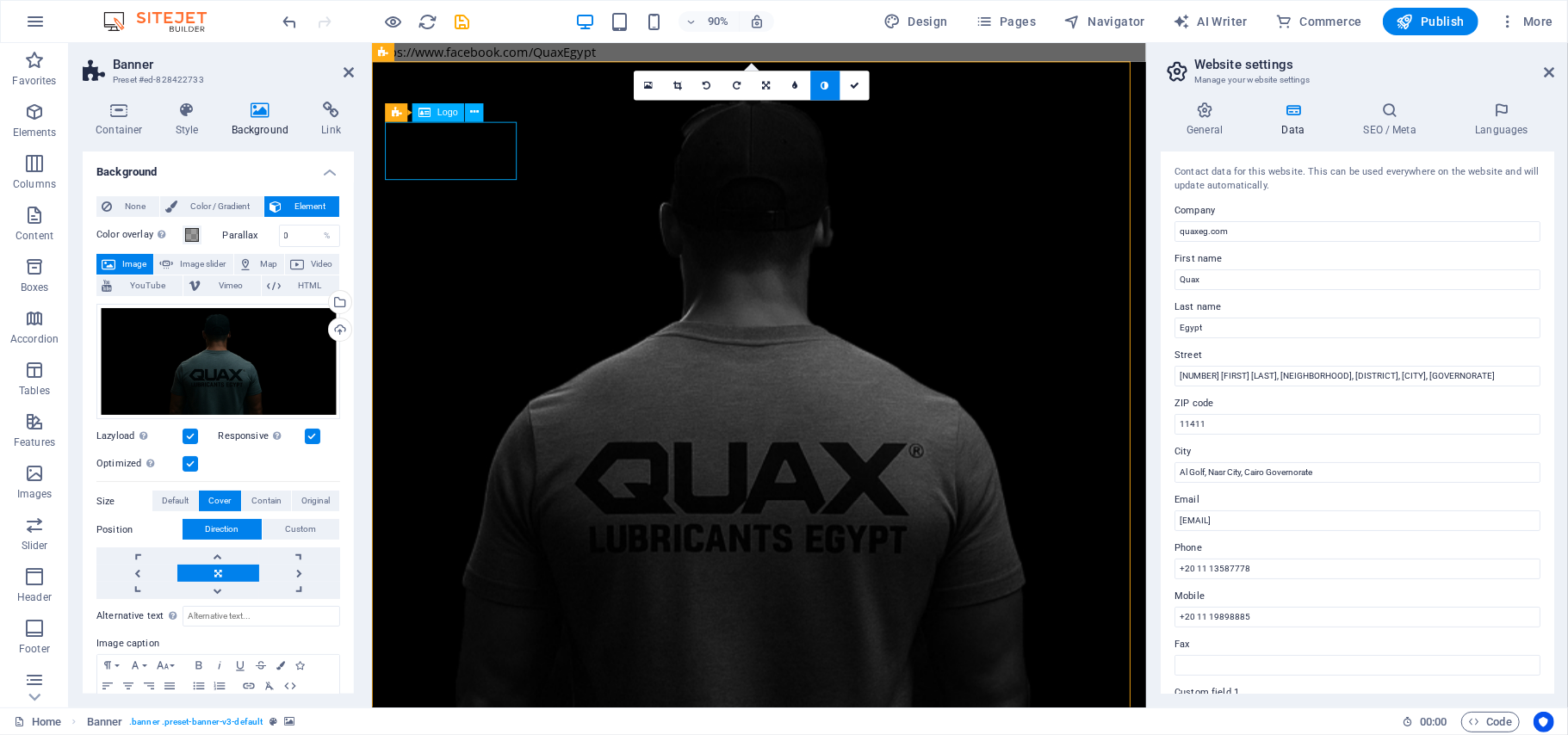 click at bounding box center [802, 1020] 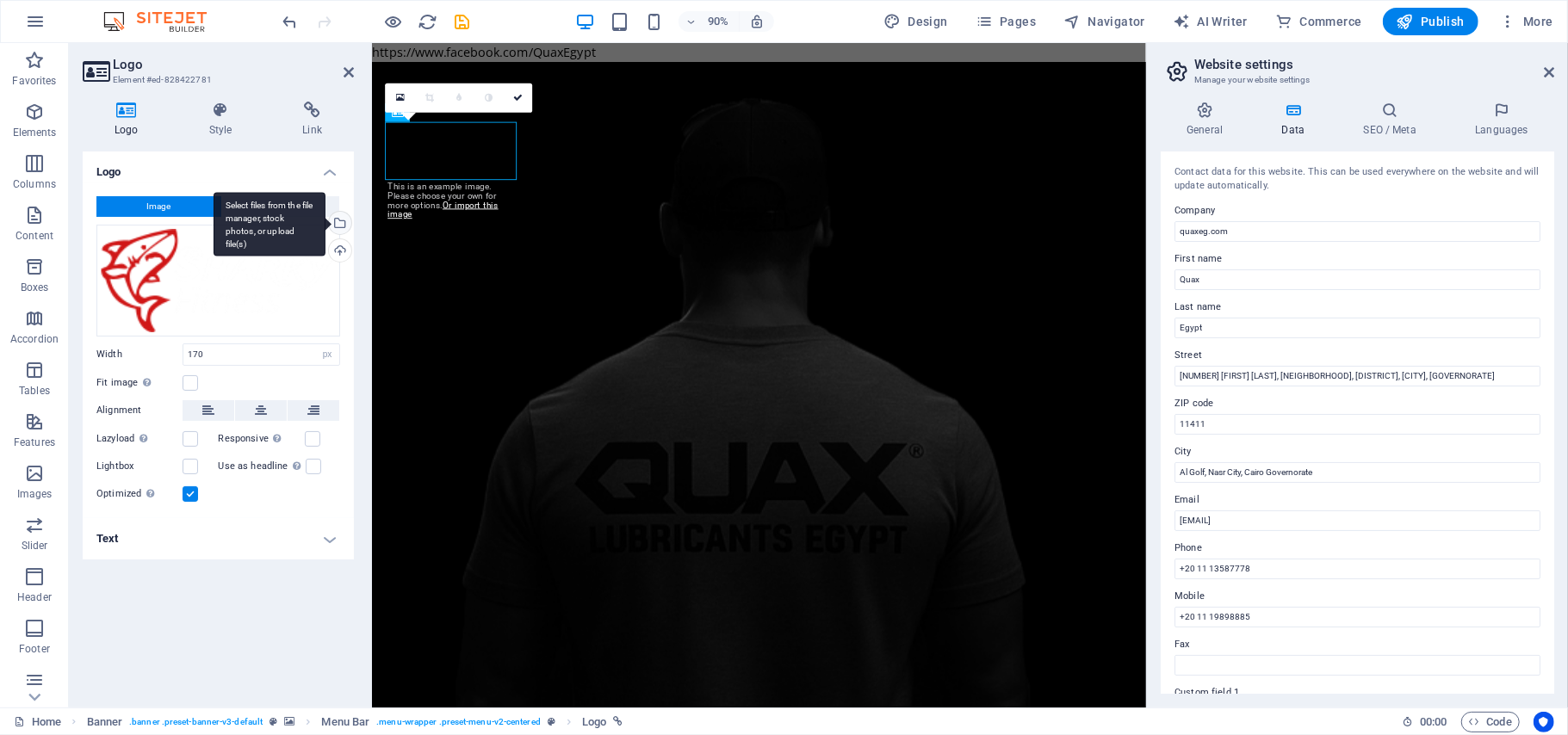 click on "Select files from the file manager, stock photos, or upload file(s)" at bounding box center (338, 225) 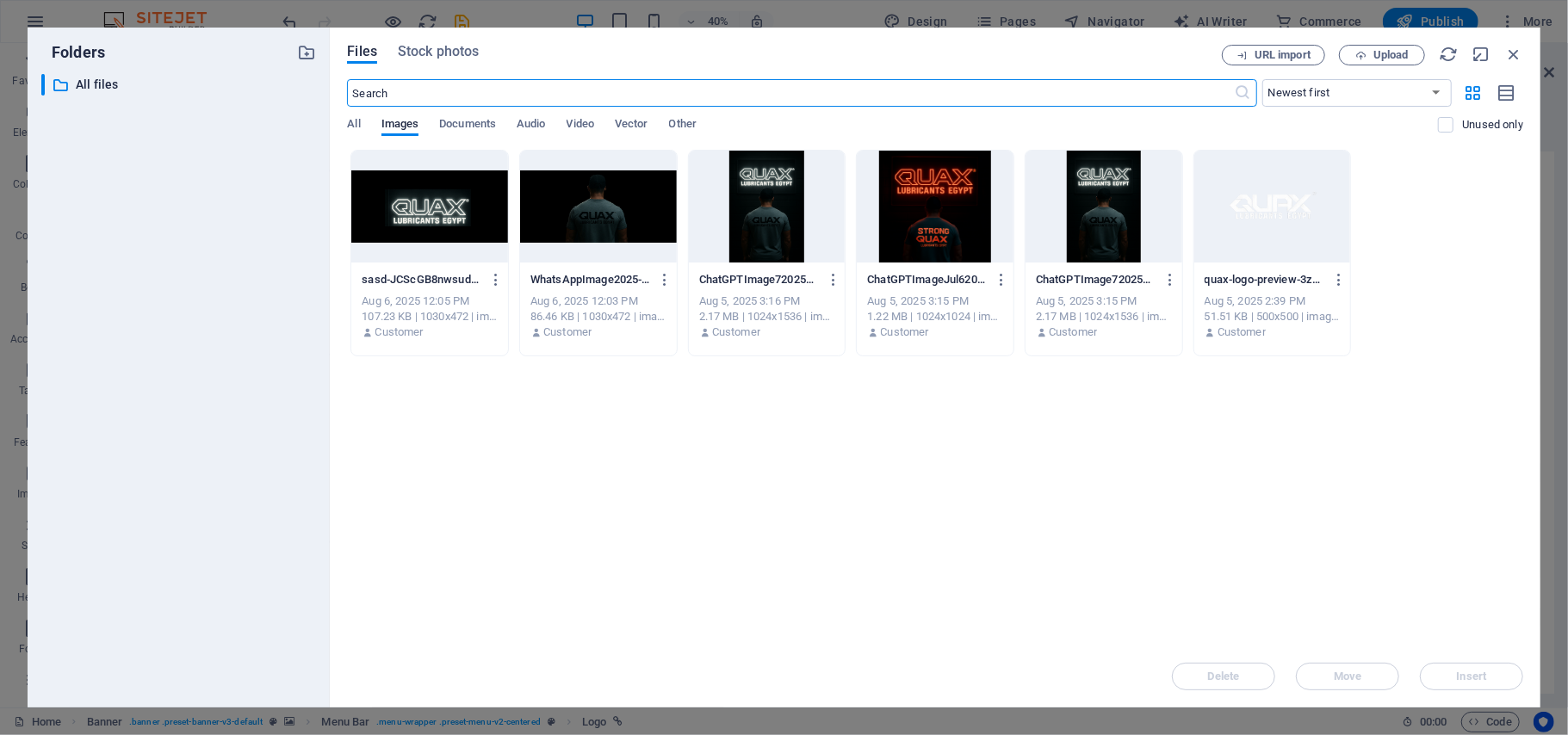 click at bounding box center [1273, 207] 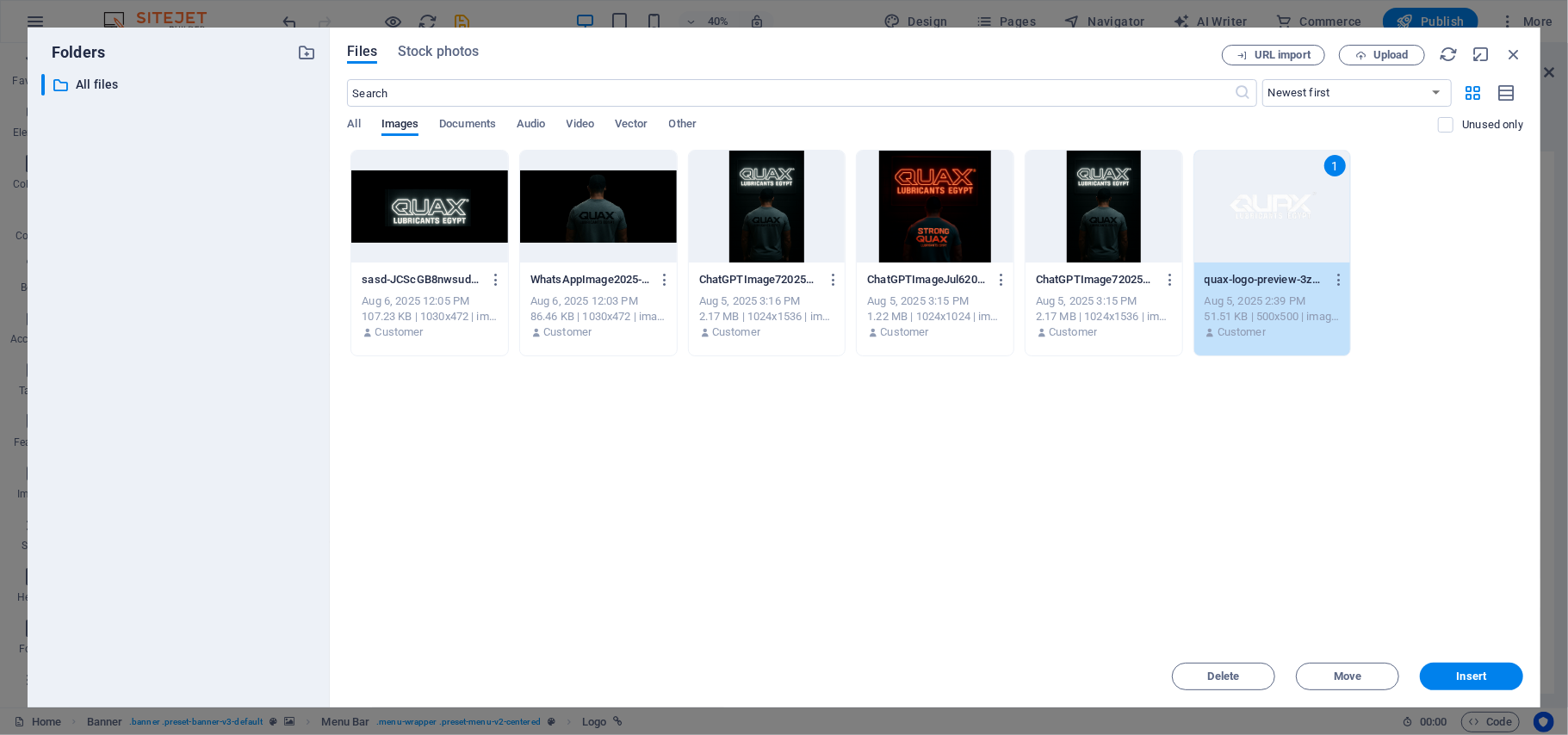 click on "1" at bounding box center [1273, 207] 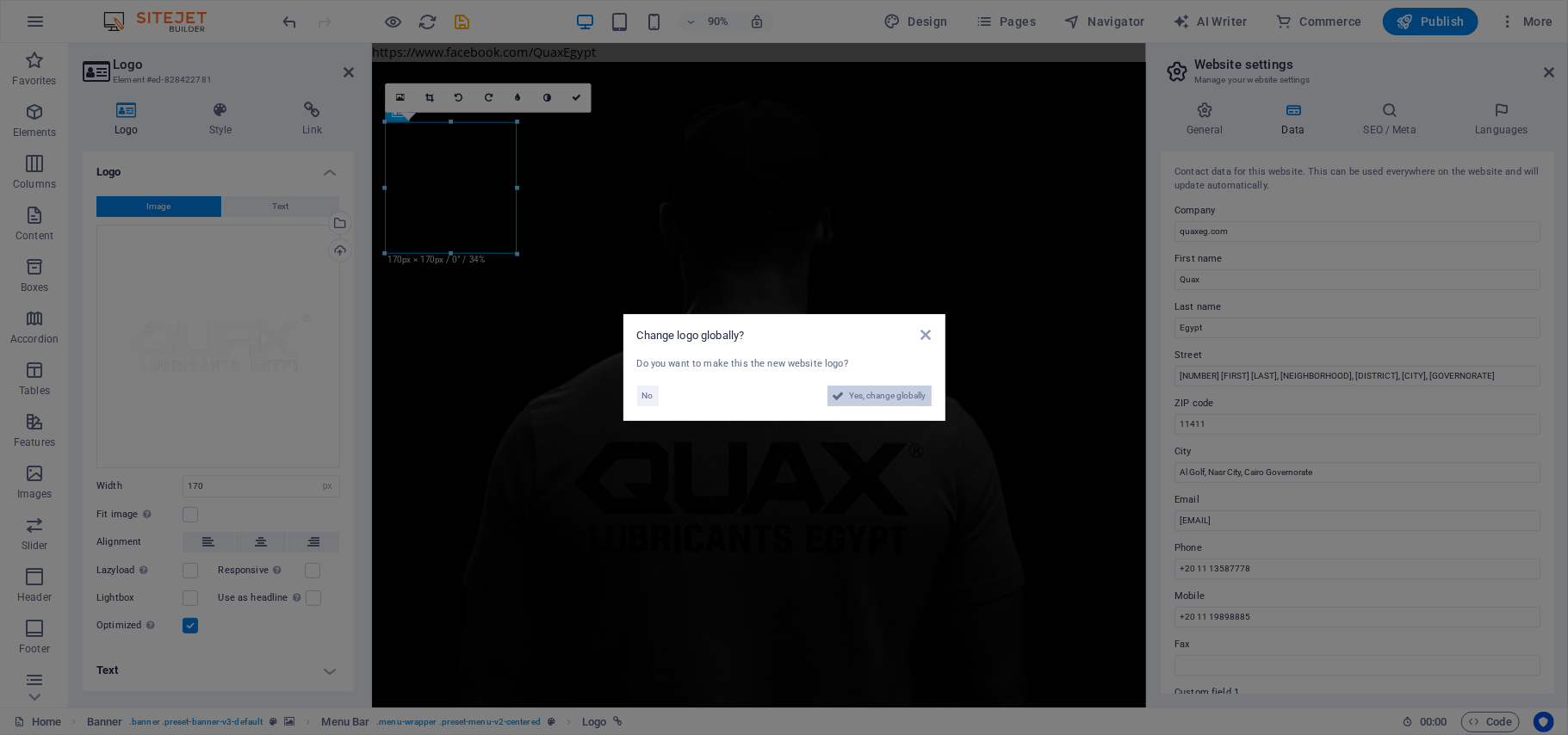 click on "Yes, change globally" at bounding box center [888, 396] 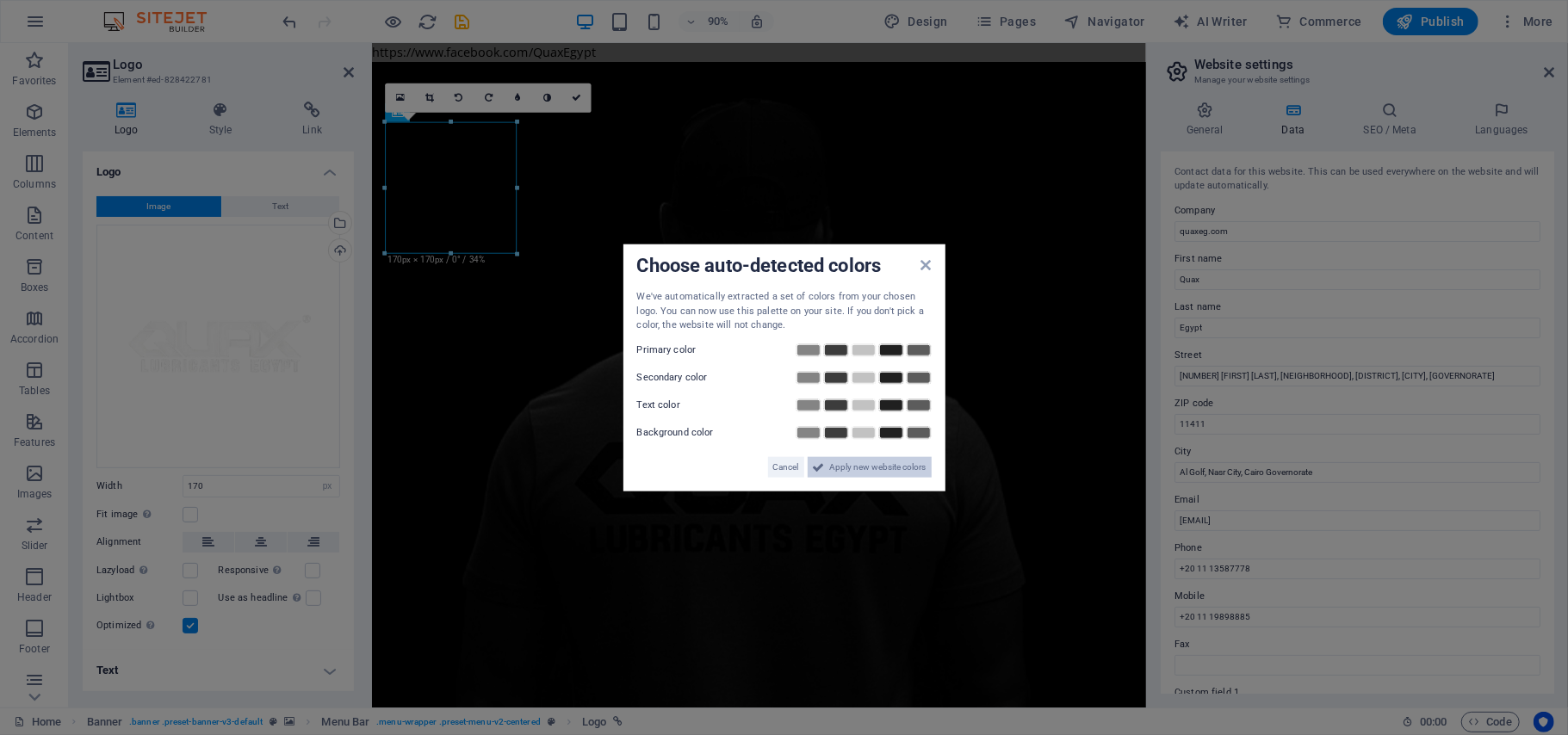 click on "Apply new website colors" at bounding box center [878, 466] 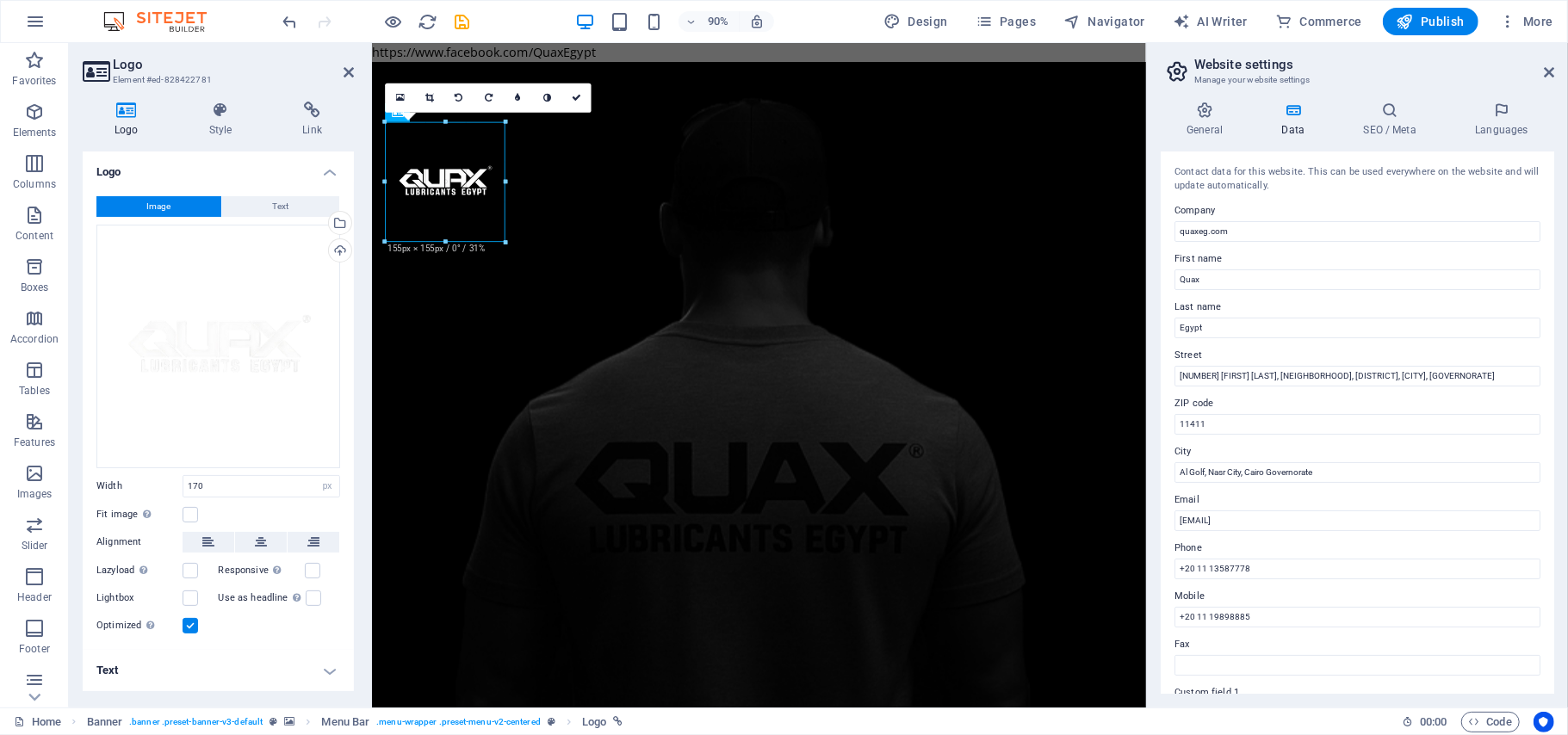 drag, startPoint x: 513, startPoint y: 253, endPoint x: 144, endPoint y: 208, distance: 371.73 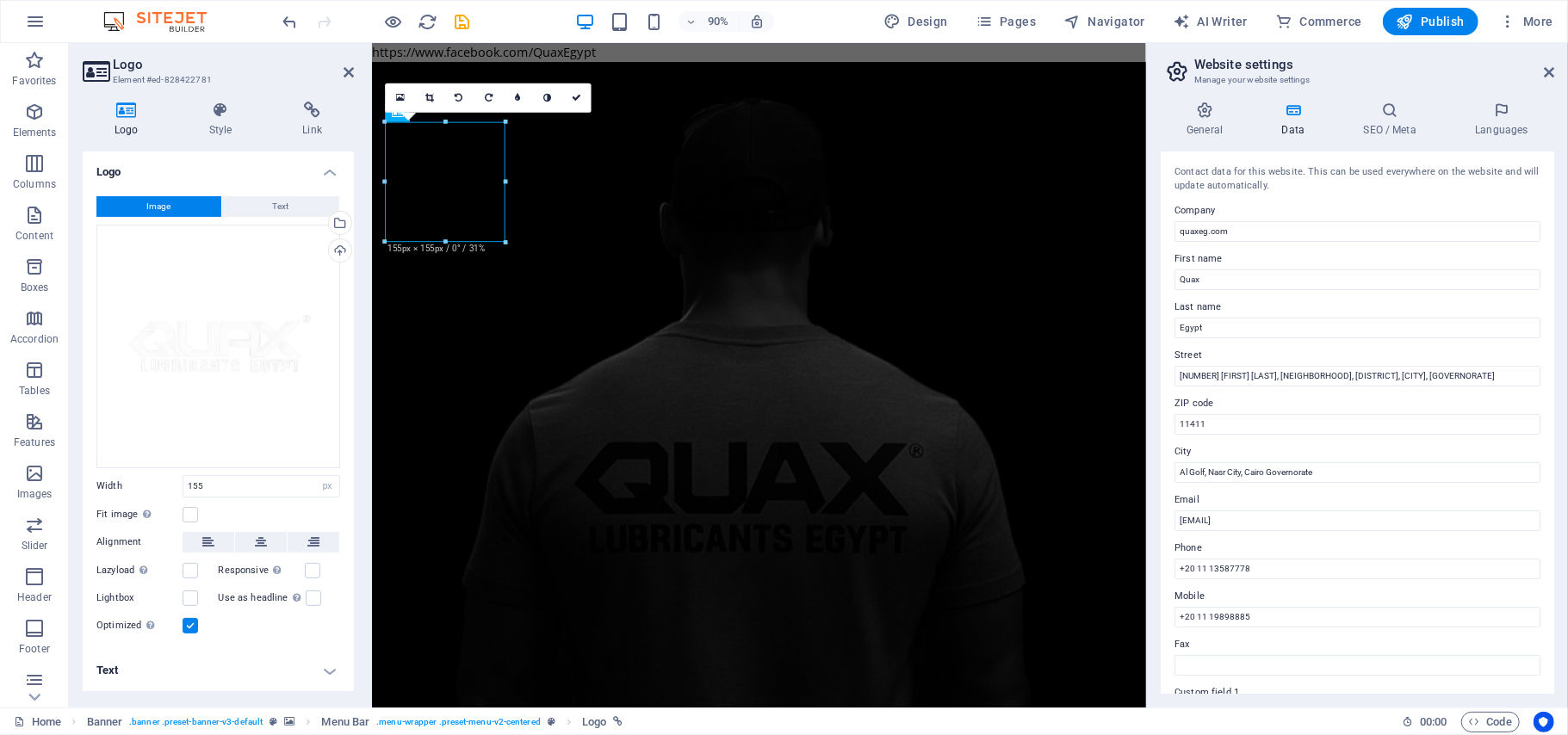 click on "https://www.facebook.com/QuaxEgypt
Skip to main content
+20 11 19898885 +20 11 13587778 24// open info@quaxeg.com Menu Home About Classes Trainers Pricing Contact Enjoy  The Ride With A Quality Engine Oil QUAX  Lubricants Egypt About us Lorem ipsum dolor sit amet, consectetur adipisicing elit. Repellat, maiores, a libero atque assumenda praesentium cum magni odio dolor accusantium explicabo repudiandae molestiae itaque provident sit debitis aspernatur soluta deserunt incidunt ad cumque ex laboriosam. Distinctio, mollitia, molestias excepturi voluptatem veritatis iusto nam nulla.    At, debitis, laudantium, voluptatum obcaecati beatae vero quaerat dolores sunt rem culpa nihil fugiat quisquam iusto natus deserunt libero perspiciatis nam repudiandae harum eos et sed tempore dolorum commodi tenetur! Quae, cumque, repellat, sit, accusamus sed placeat aspernatur id eveniet nemo veritatis officia nostrum. Lorem ipsum dolor Lorem ipsum dolor sit amet, consectetur adipisicing elit. Veritatis, dolorem!" at bounding box center [801, 14903] 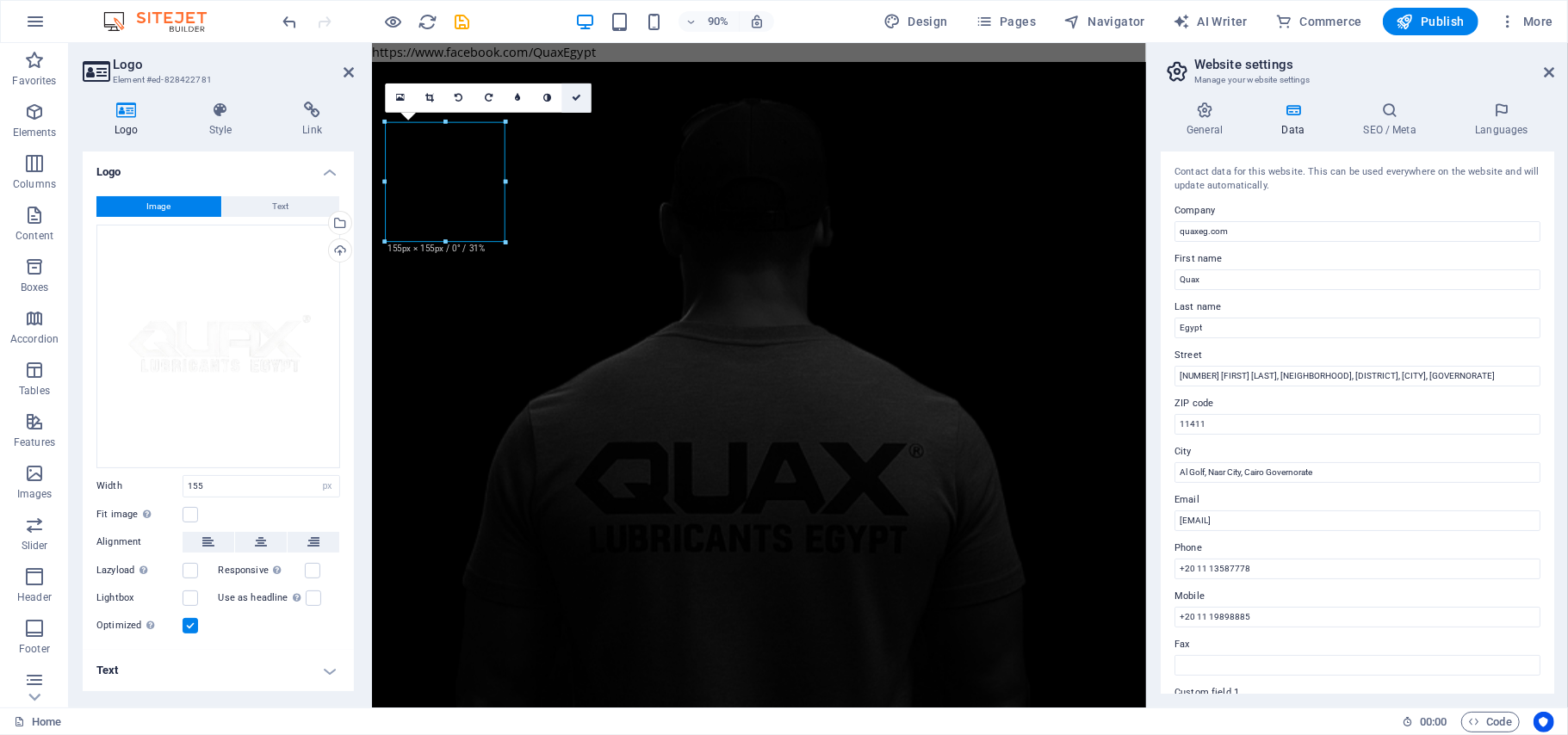drag, startPoint x: 582, startPoint y: 95, endPoint x: 479, endPoint y: 27, distance: 123.42204 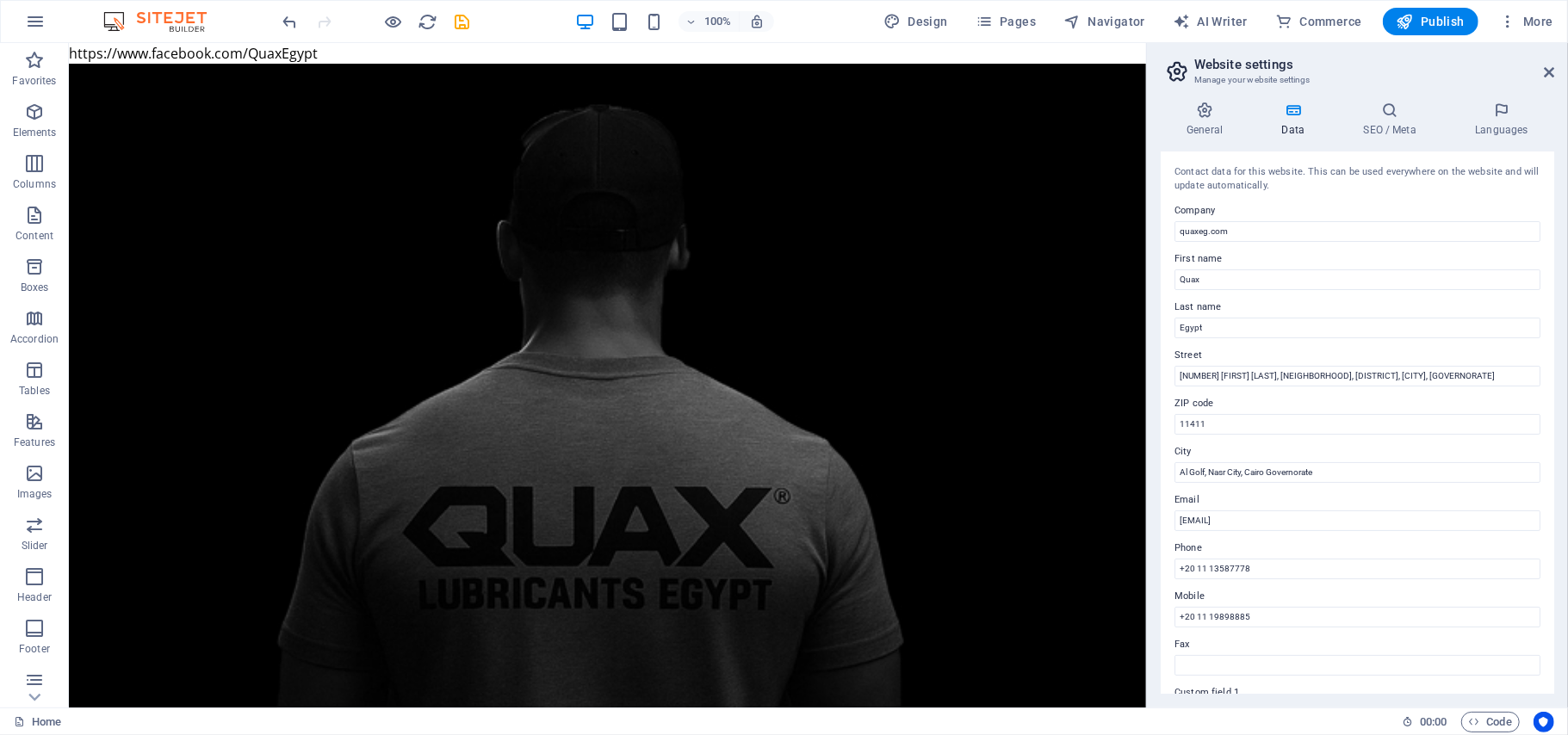 click on "https://www.facebook.com/QuaxEgypt
Skip to main content
+20 11 19898885 +20 11 13587778 24// open info@quaxeg.com Menu Home About Classes Trainers Pricing Contact Enjoy  The Ride With A Quality Engine Oil QUAX  Lubricants Egypt About us Lorem ipsum dolor sit amet, consectetur adipisicing elit. Repellat, maiores, a libero atque assumenda praesentium cum magni odio dolor accusantium explicabo repudiandae molestiae itaque provident sit debitis aspernatur soluta deserunt incidunt ad cumque ex laboriosam. Distinctio, mollitia, molestias excepturi voluptatem veritatis iusto nam nulla.    At, debitis, laudantium, voluptatum obcaecati beatae vero quaerat dolores sunt rem culpa nihil fugiat quisquam iusto natus deserunt libero perspiciatis nam repudiandae harum eos et sed tempore dolorum commodi tenetur! Quae, cumque, repellat, sit, accusamus sed placeat aspernatur id eveniet nemo veritatis officia nostrum. Lorem ipsum dolor Lorem ipsum dolor sit amet, consectetur adipisicing elit. Veritatis, dolorem!" at bounding box center [606, 14945] 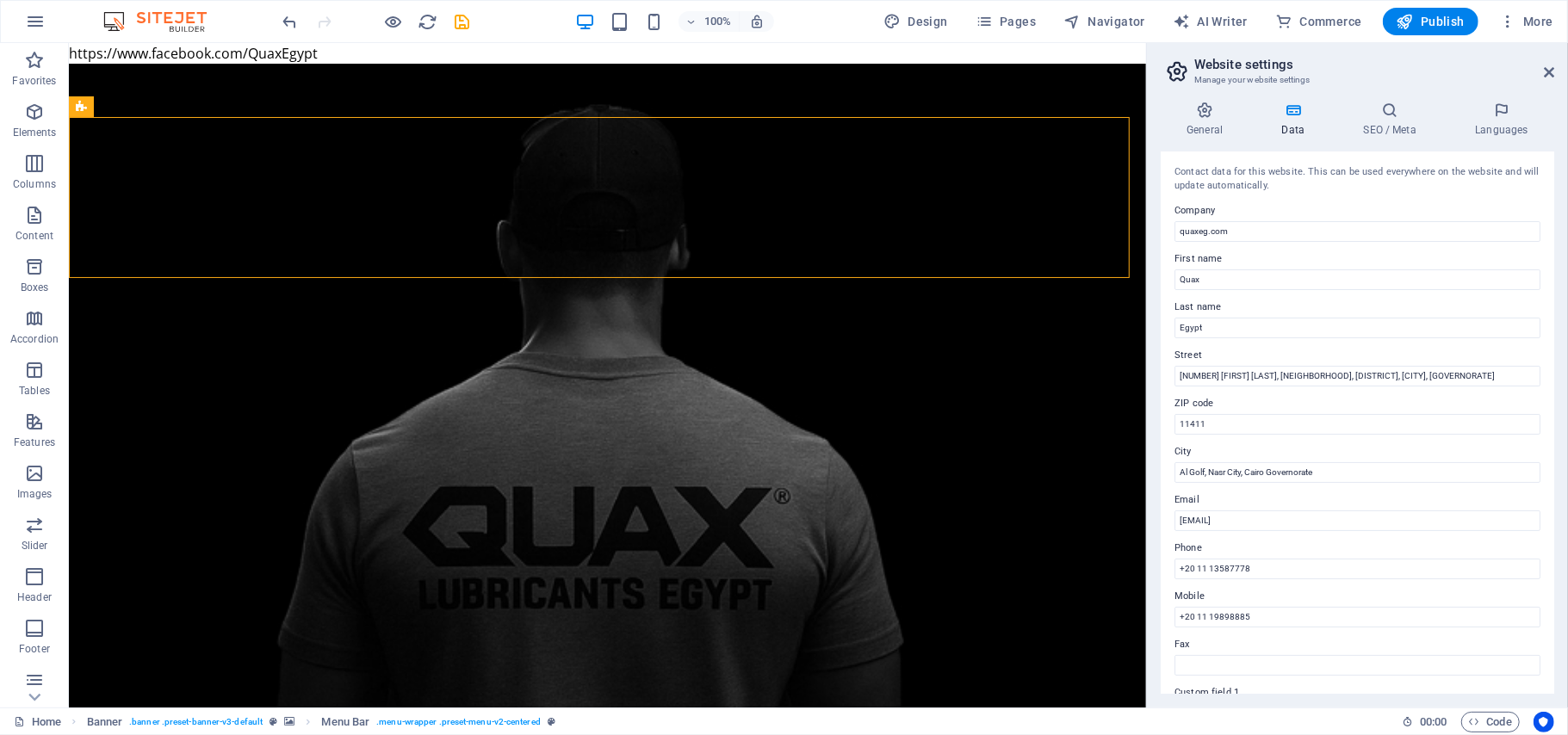 click on "Website settings Manage your website settings  General  Data  SEO / Meta  Languages Website name quaxeg.com Logo Drag files here, click to choose files or select files from Files or our free stock photos & videos Select files from the file manager, stock photos, or upload file(s) Upload Favicon Set the favicon of your website here. A favicon is a small icon shown in the browser tab next to your website title. It helps visitors identify your website. Drag files here, click to choose files or select files from Files or our free stock photos & videos Select files from the file manager, stock photos, or upload file(s) Upload Preview Image (Open Graph) This image will be shown when the website is shared on social networks Drag files here, click to choose files or select files from Files or our free stock photos & videos Select files from the file manager, stock photos, or upload file(s) Upload Contact data for this website. This can be used everywhere on the website and will update automatically. Company Quax City" at bounding box center (1357, 375) 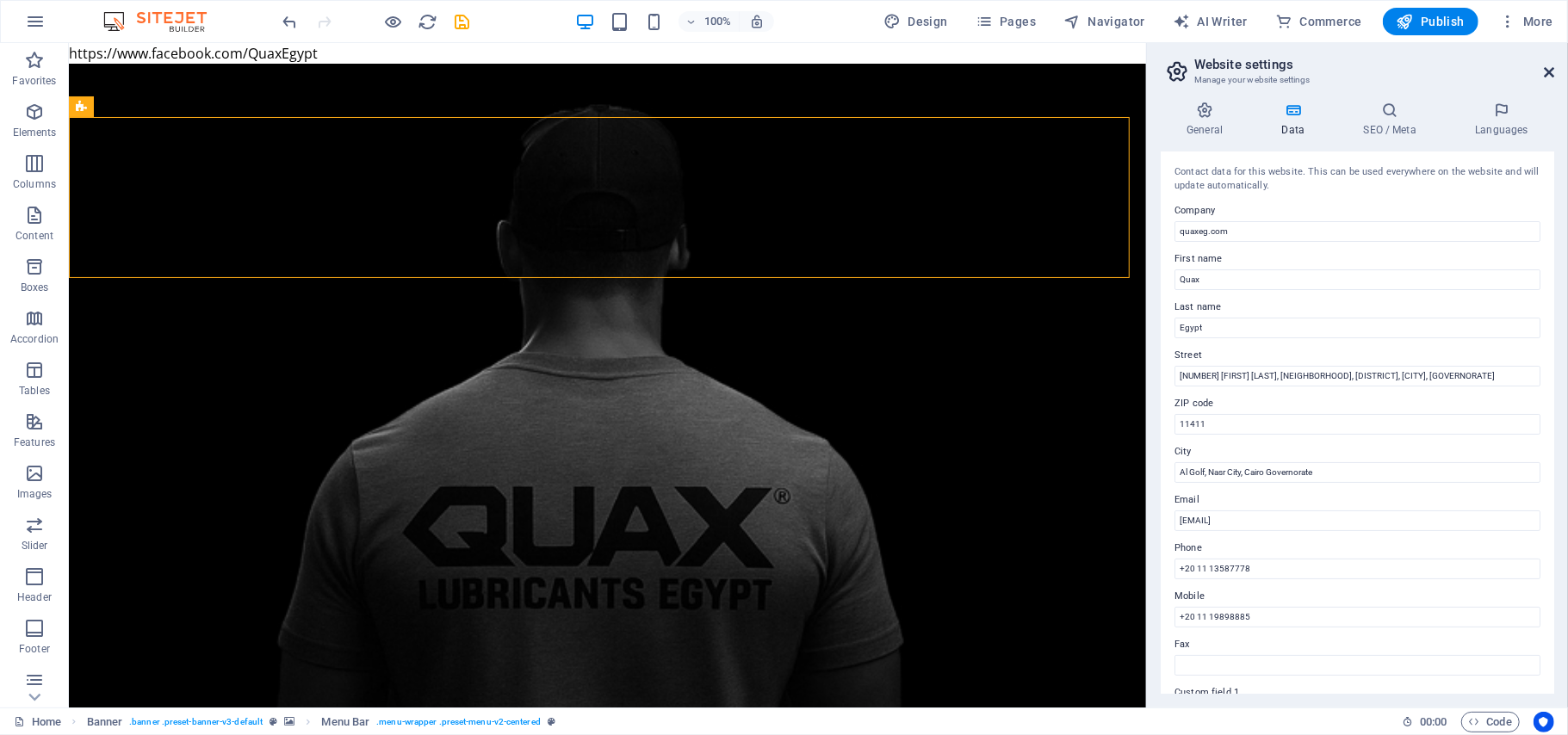 drag, startPoint x: 1546, startPoint y: 73, endPoint x: 1010, endPoint y: 30, distance: 537.722 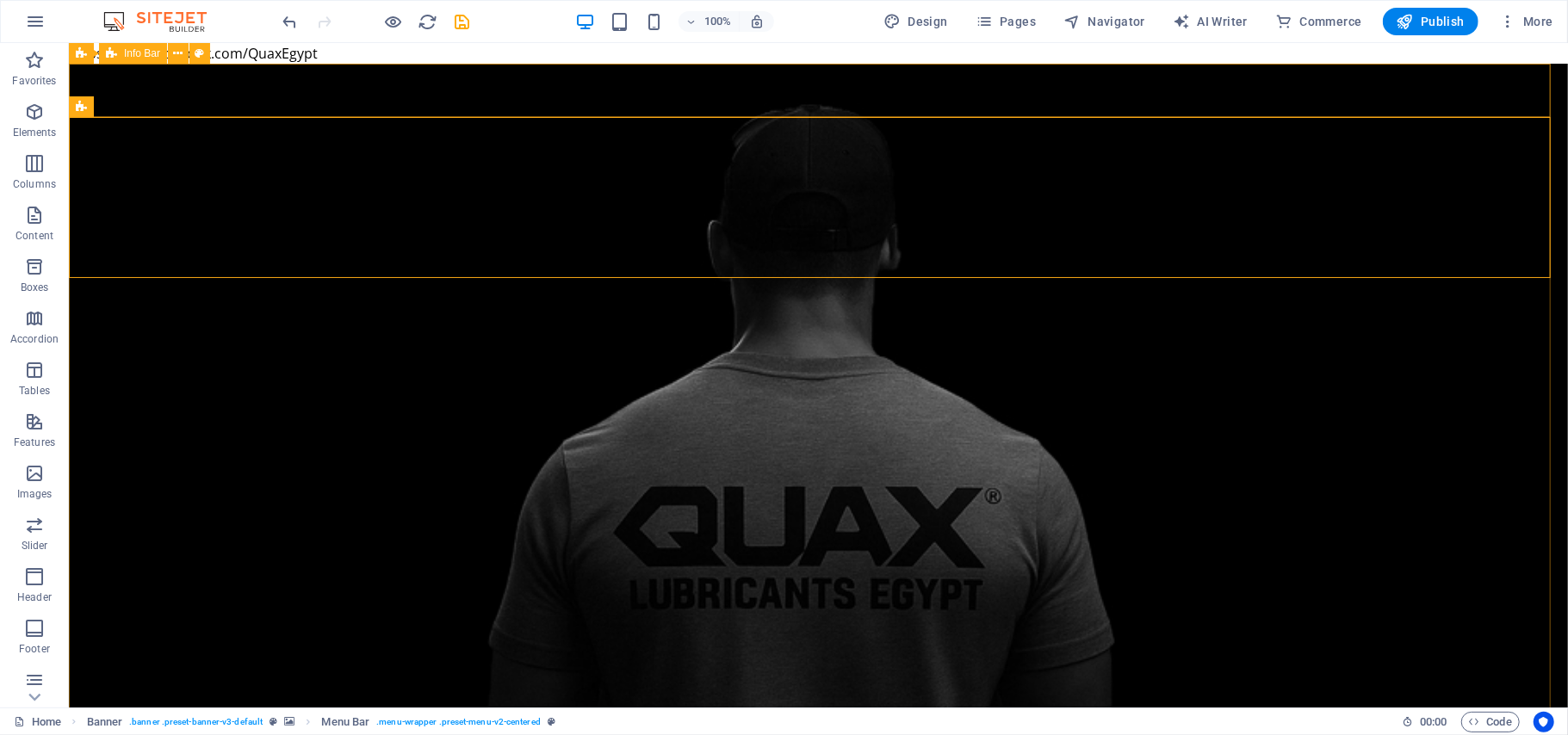 click on "Banner   Info Bar" at bounding box center [145, 53] 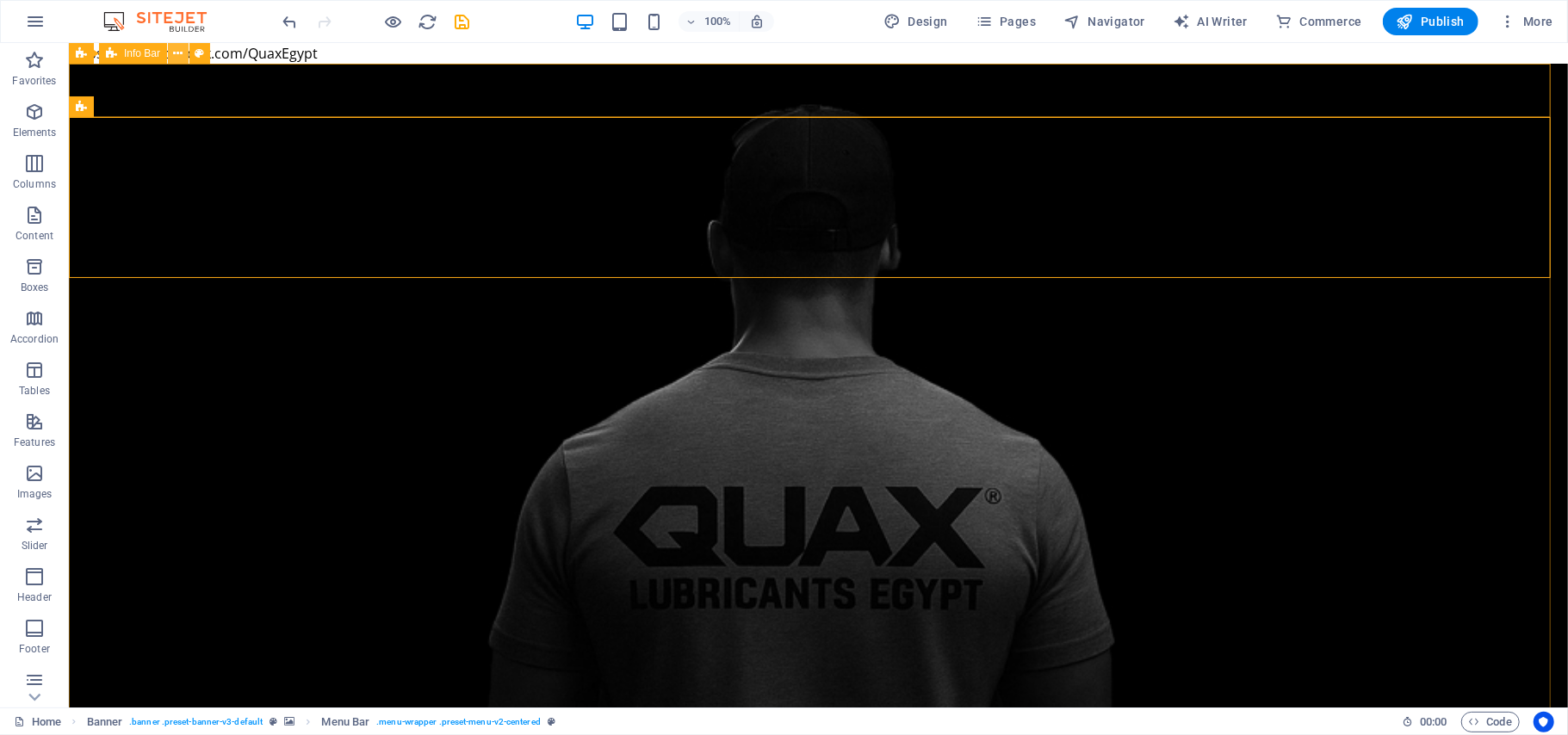click at bounding box center [178, 53] 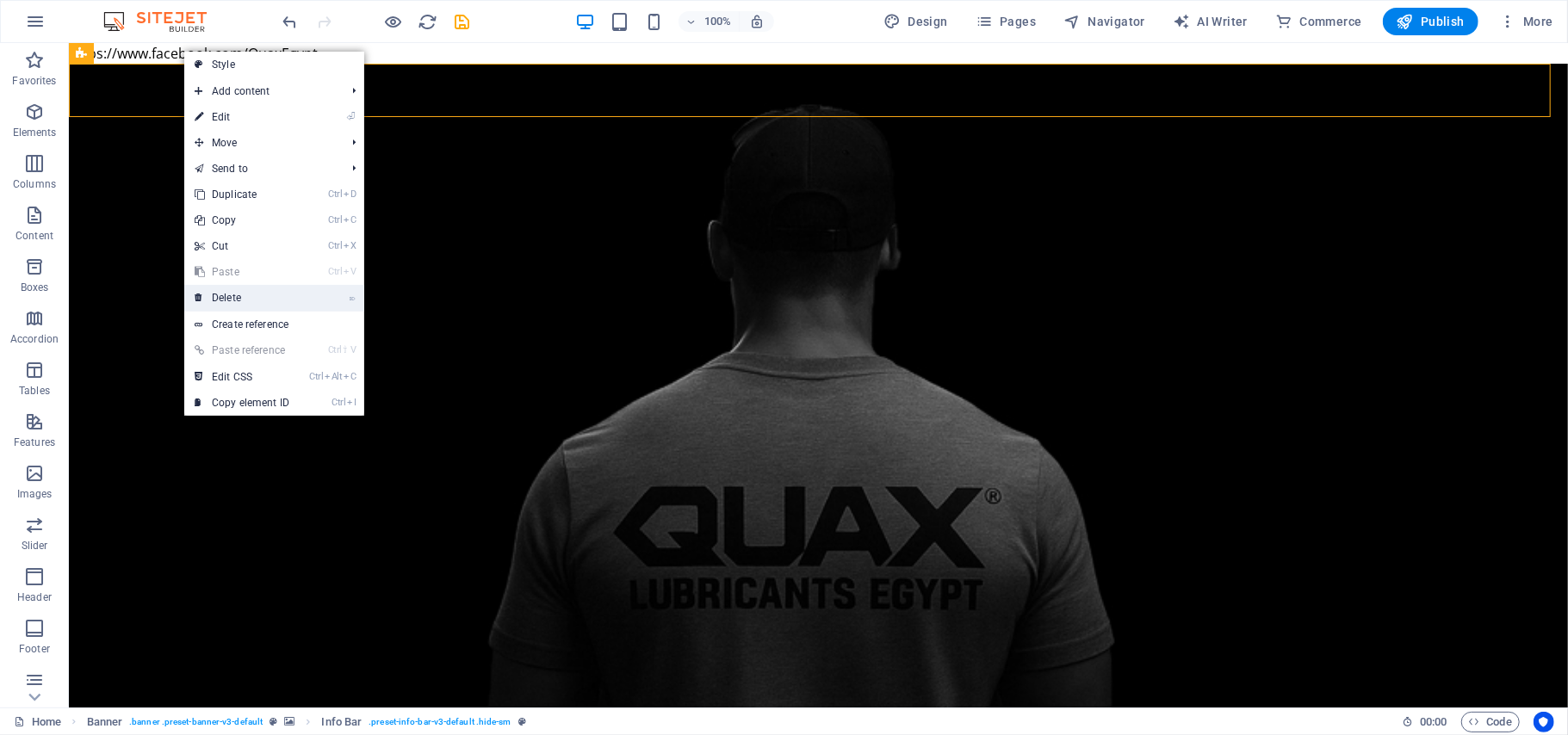click on "⌦  Delete" at bounding box center [242, 298] 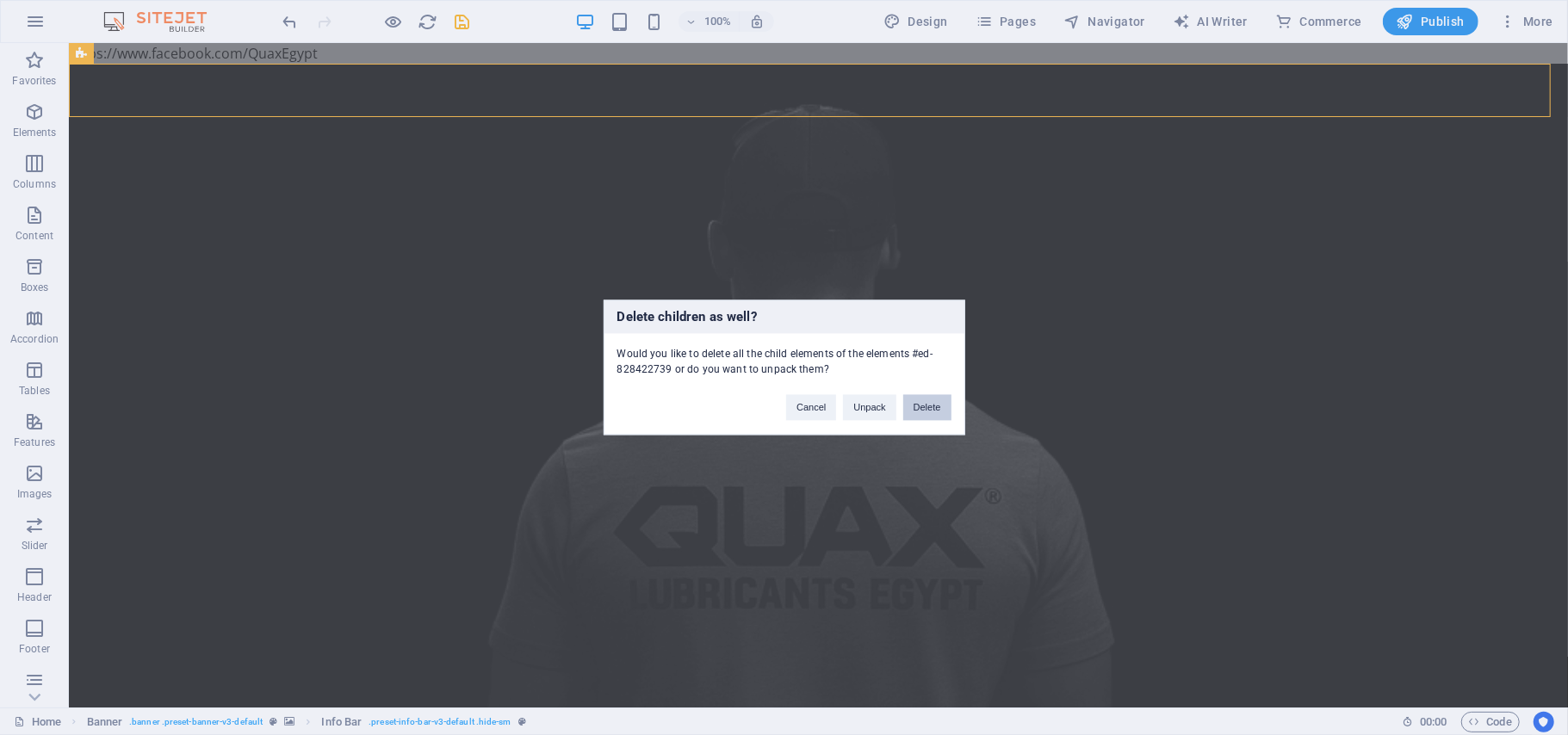 drag, startPoint x: 914, startPoint y: 410, endPoint x: 513, endPoint y: 353, distance: 405.03086 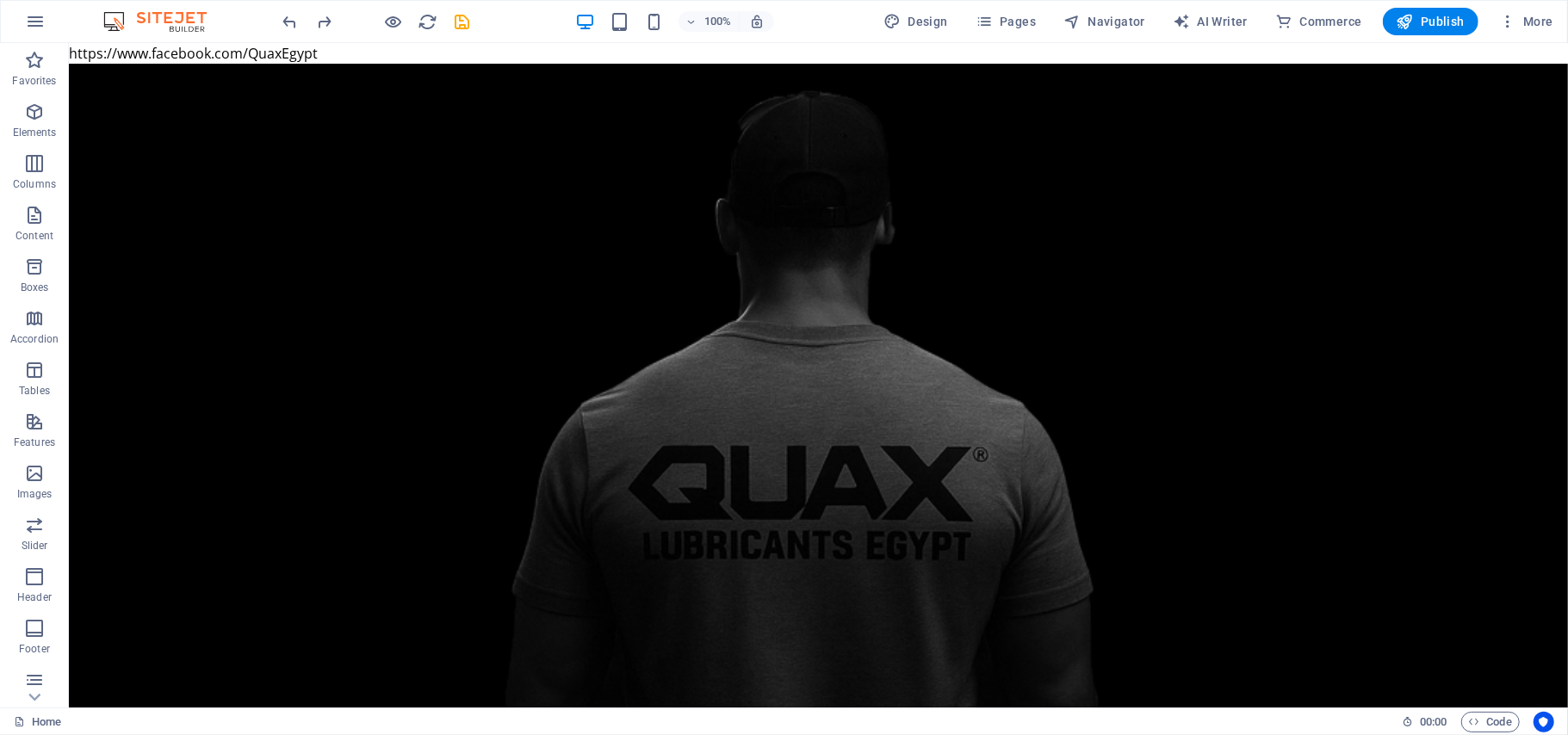 click on "https://www.facebook.com/QuaxEgypt
Skip to main content
+20 11 19898885 +20 11 13587778 24// open info@quaxeg.com Menu Home About Classes Trainers Pricing Contact Enjoy  The Ride With A Quality Engine Oil QUAX  Lubricants Egypt About us Lorem ipsum dolor sit amet, consectetur adipisicing elit. Repellat, maiores, a libero atque assumenda praesentium cum magni odio dolor accusantium explicabo repudiandae molestiae itaque provident sit debitis aspernatur soluta deserunt incidunt ad cumque ex laboriosam. Distinctio, mollitia, molestias excepturi voluptatem veritatis iusto nam nulla.    At, debitis, laudantium, voluptatum obcaecati beatae vero quaerat dolores sunt rem culpa nihil fugiat quisquam iusto natus deserunt libero perspiciatis nam repudiandae harum eos et sed tempore dolorum commodi tenetur! Quae, cumque, repellat, sit, accusamus sed placeat aspernatur id eveniet nemo veritatis officia nostrum. Lorem ipsum dolor Lorem ipsum dolor sit amet, consectetur adipisicing elit. Veritatis, dolorem!" at bounding box center [817, 14975] 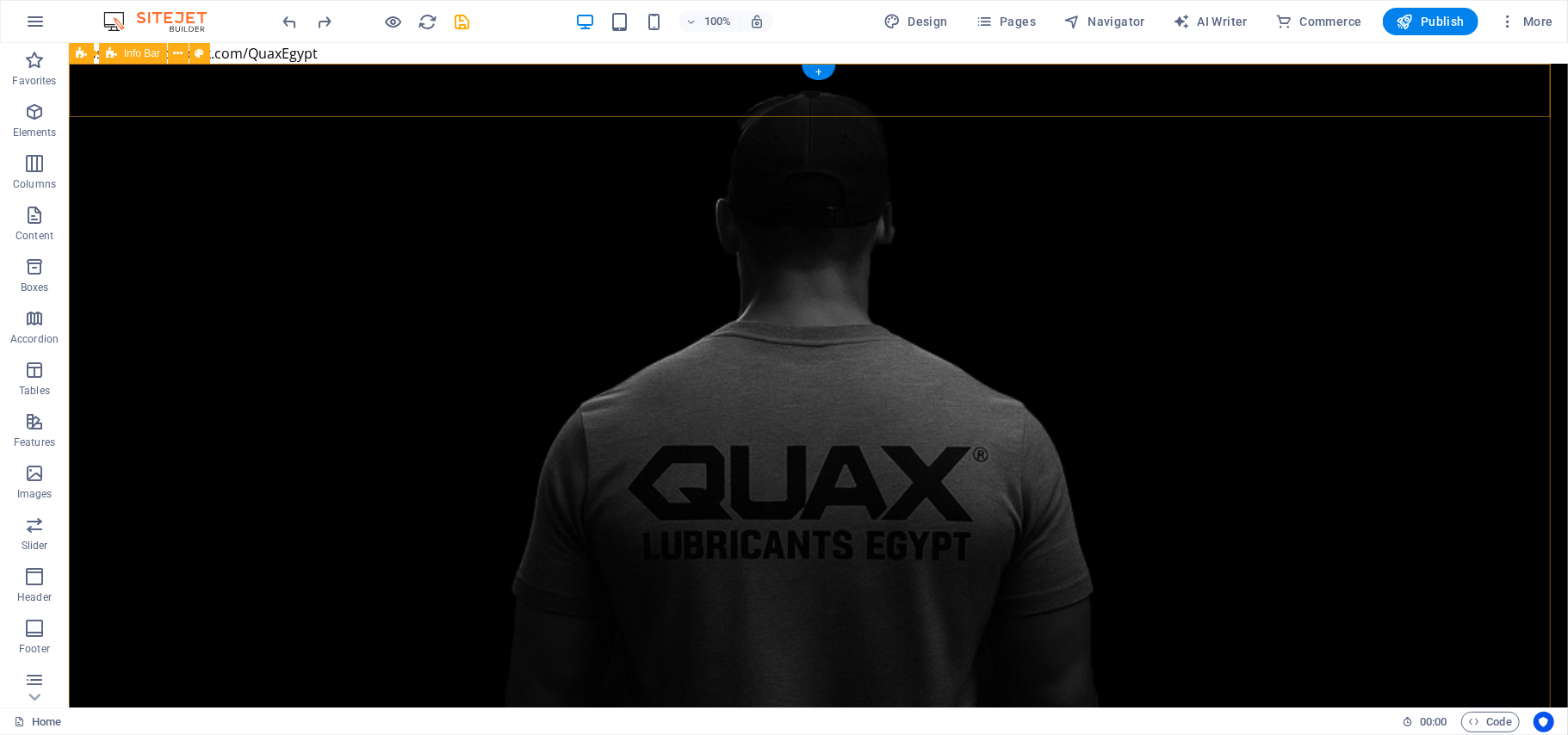 drag, startPoint x: 282, startPoint y: 52, endPoint x: 282, endPoint y: 87, distance: 35 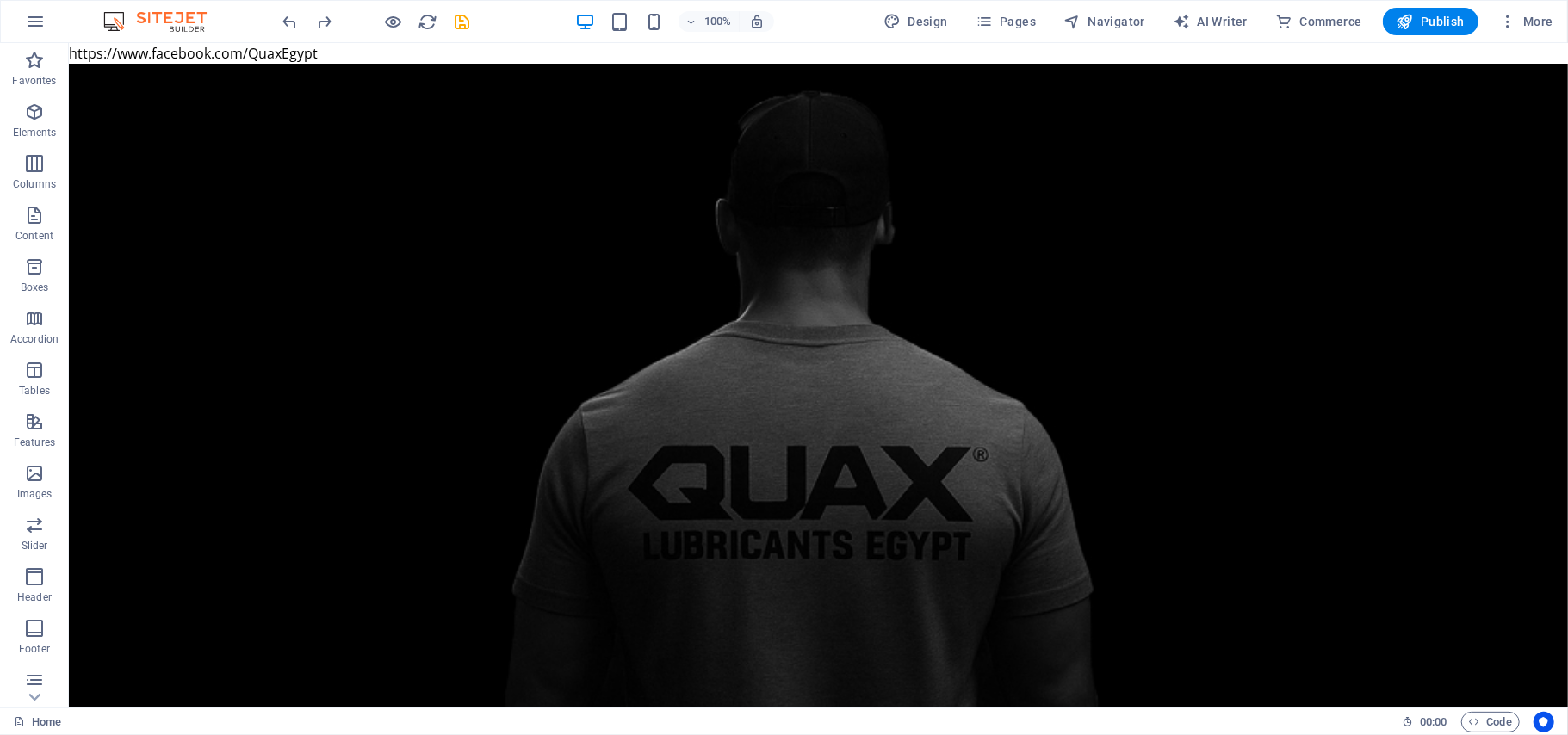 click on "https://www.facebook.com/QuaxEgypt
Skip to main content
+20 11 19898885 +20 11 13587778 24// open info@quaxeg.com Menu Home About Classes Trainers Pricing Contact Enjoy  The Ride With A Quality Engine Oil QUAX  Lubricants Egypt About us Lorem ipsum dolor sit amet, consectetur adipisicing elit. Repellat, maiores, a libero atque assumenda praesentium cum magni odio dolor accusantium explicabo repudiandae molestiae itaque provident sit debitis aspernatur soluta deserunt incidunt ad cumque ex laboriosam. Distinctio, mollitia, molestias excepturi voluptatem veritatis iusto nam nulla.    At, debitis, laudantium, voluptatum obcaecati beatae vero quaerat dolores sunt rem culpa nihil fugiat quisquam iusto natus deserunt libero perspiciatis nam repudiandae harum eos et sed tempore dolorum commodi tenetur! Quae, cumque, repellat, sit, accusamus sed placeat aspernatur id eveniet nemo veritatis officia nostrum. Lorem ipsum dolor Lorem ipsum dolor sit amet, consectetur adipisicing elit. Veritatis, dolorem!" at bounding box center [817, 14975] 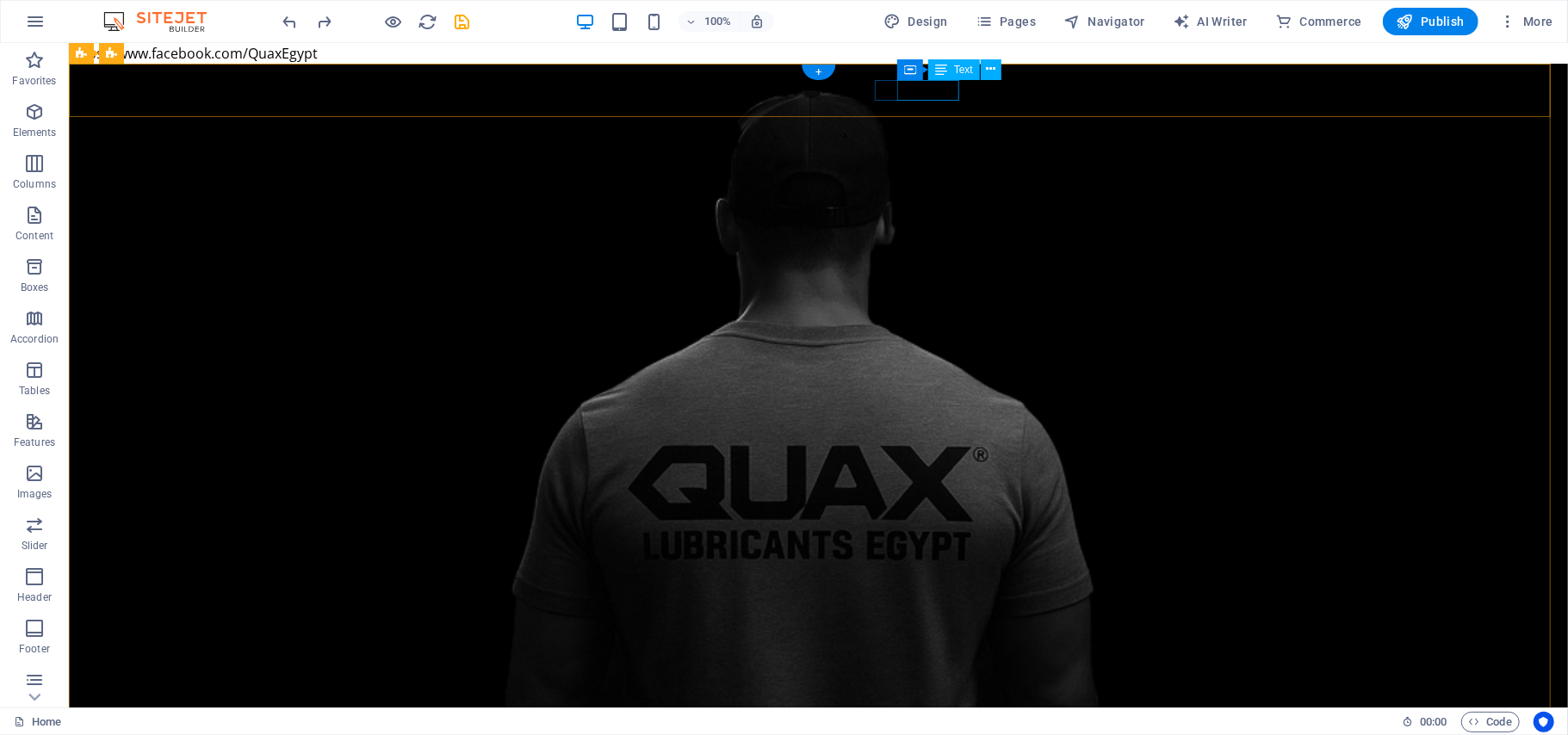 click on "24// open" at bounding box center [811, 852] 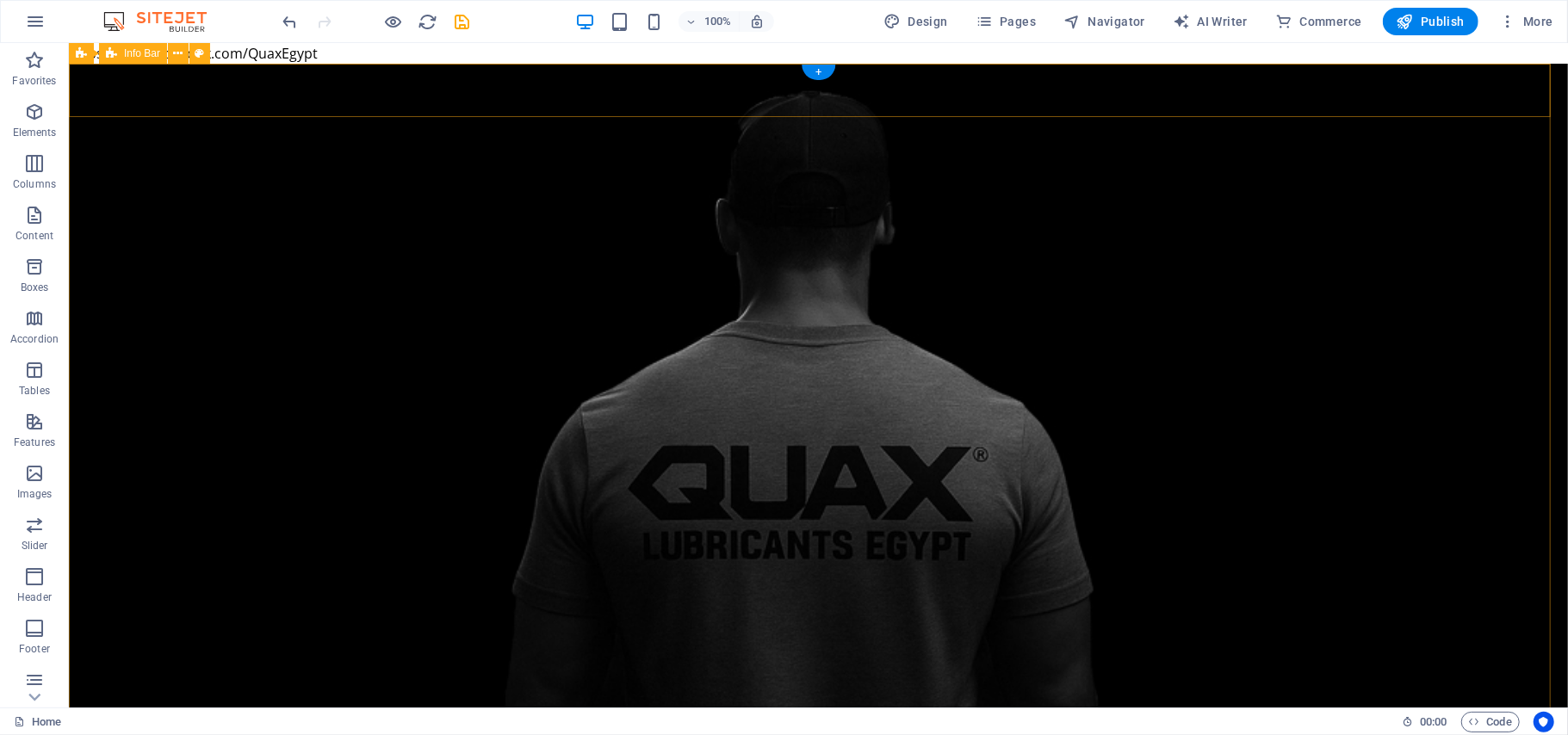 click on "+20 11 19898885 +20 11 13587778 info@quaxeg.com" at bounding box center [817, 803] 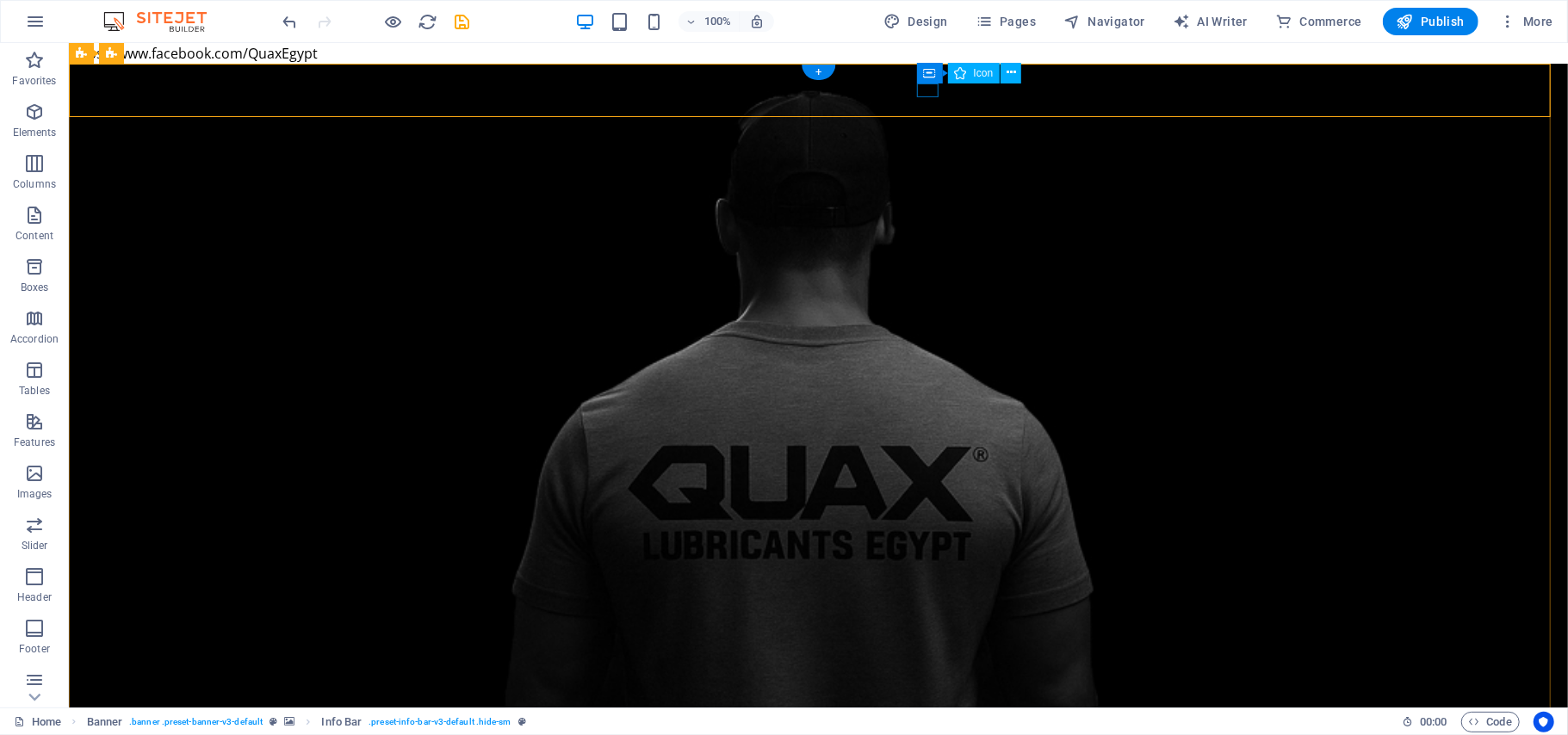 click at bounding box center (811, 835) 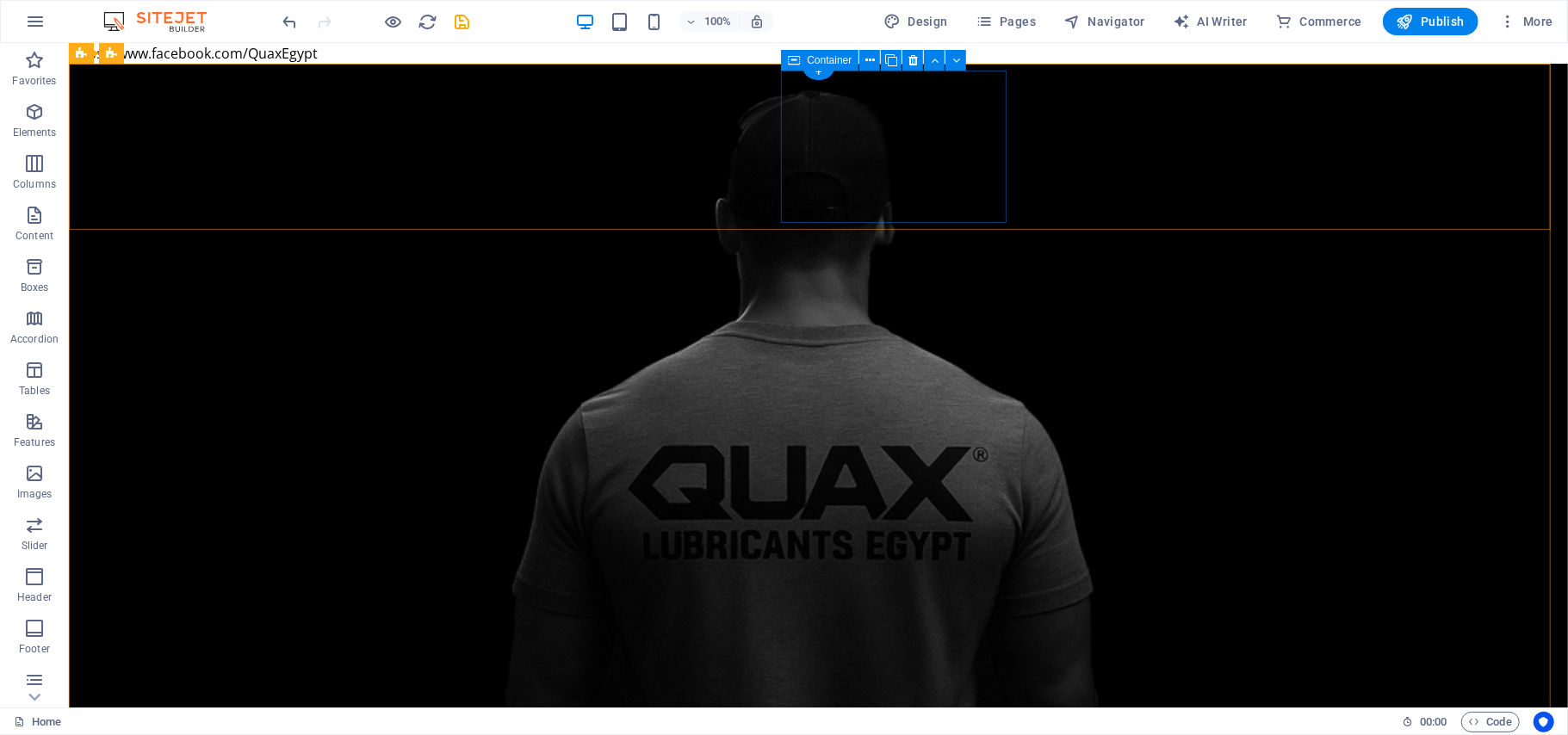 click on "Drop content here or  Add elements  Paste clipboard" at bounding box center [811, 889] 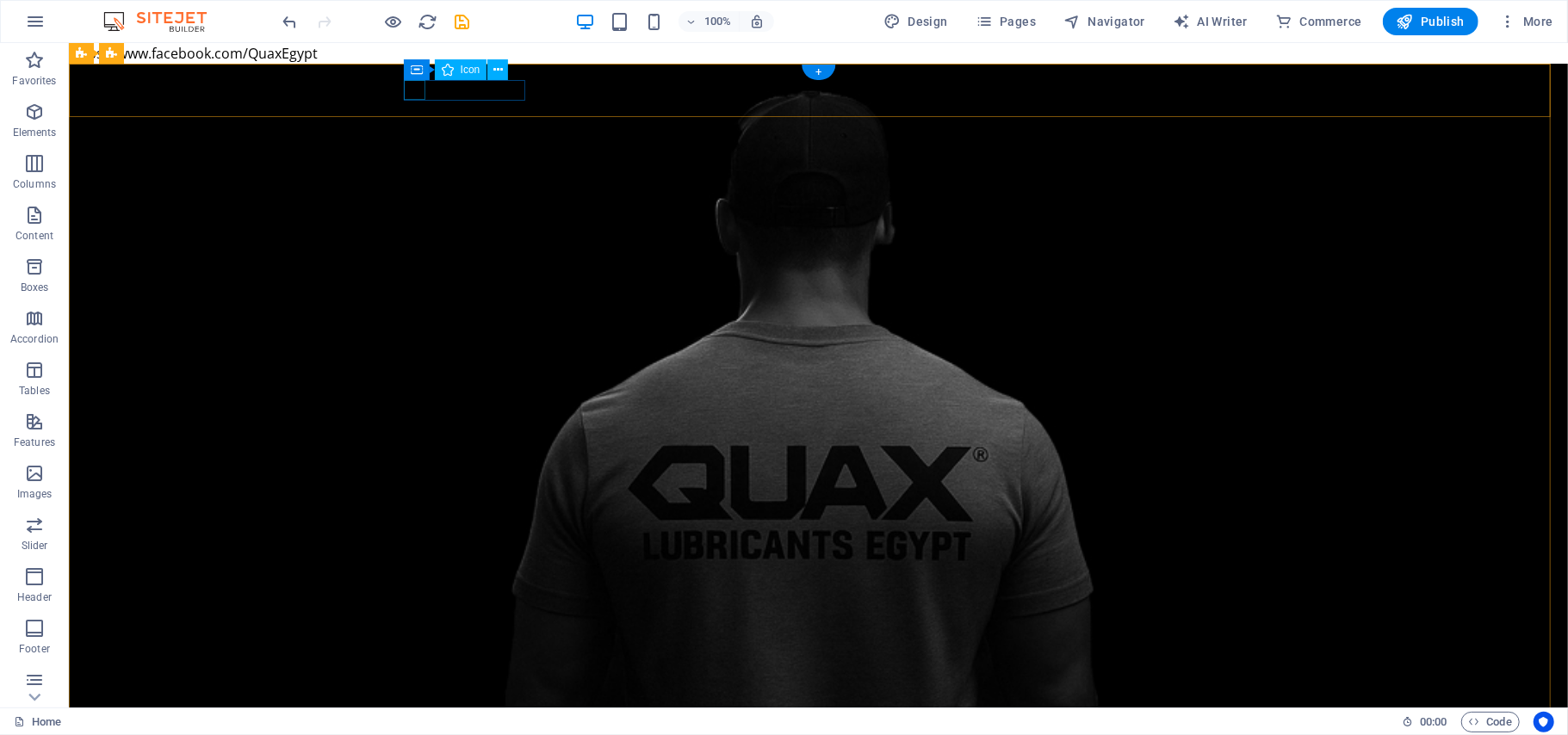 click at bounding box center (811, 744) 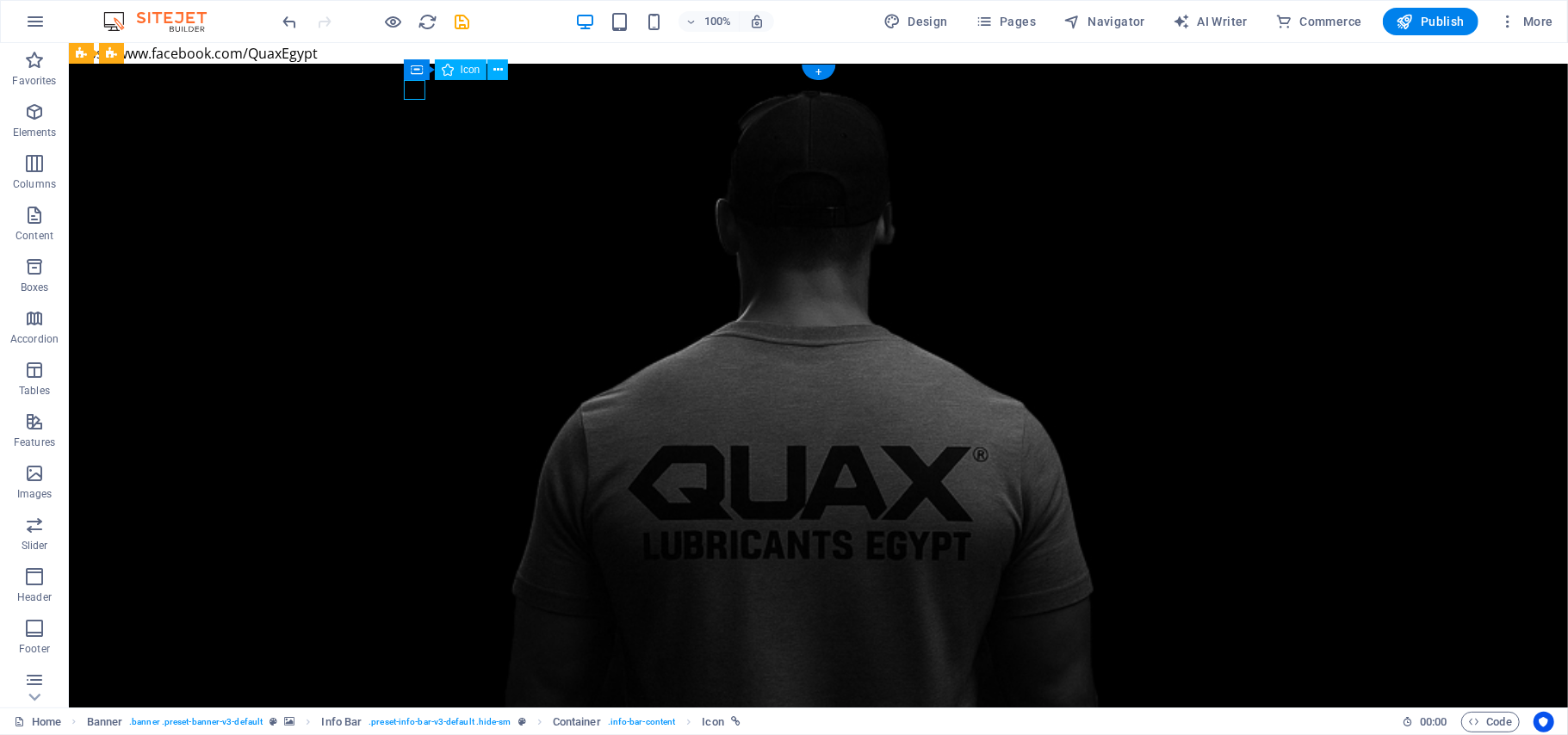 click at bounding box center [811, 744] 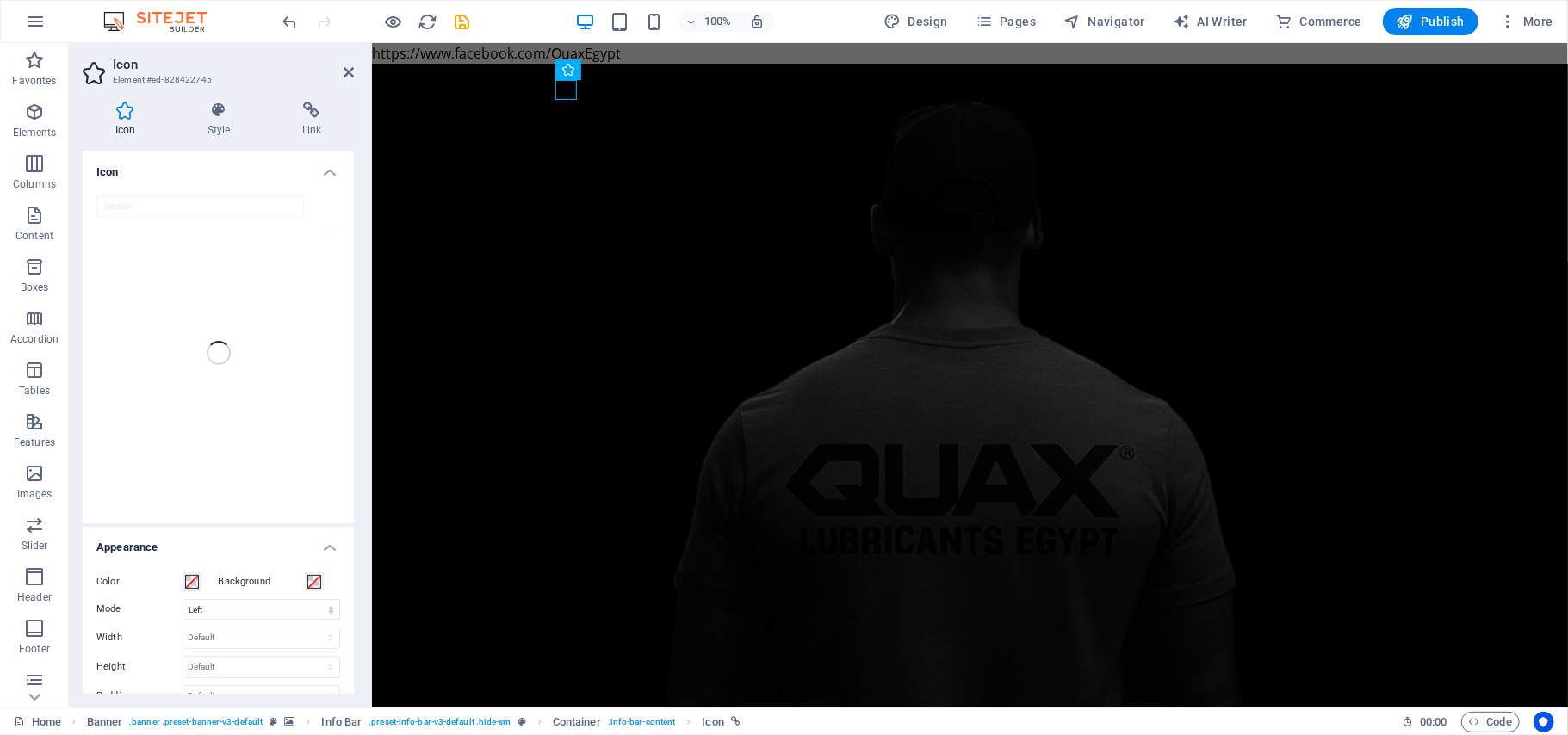 click on "location" at bounding box center (200, 207) 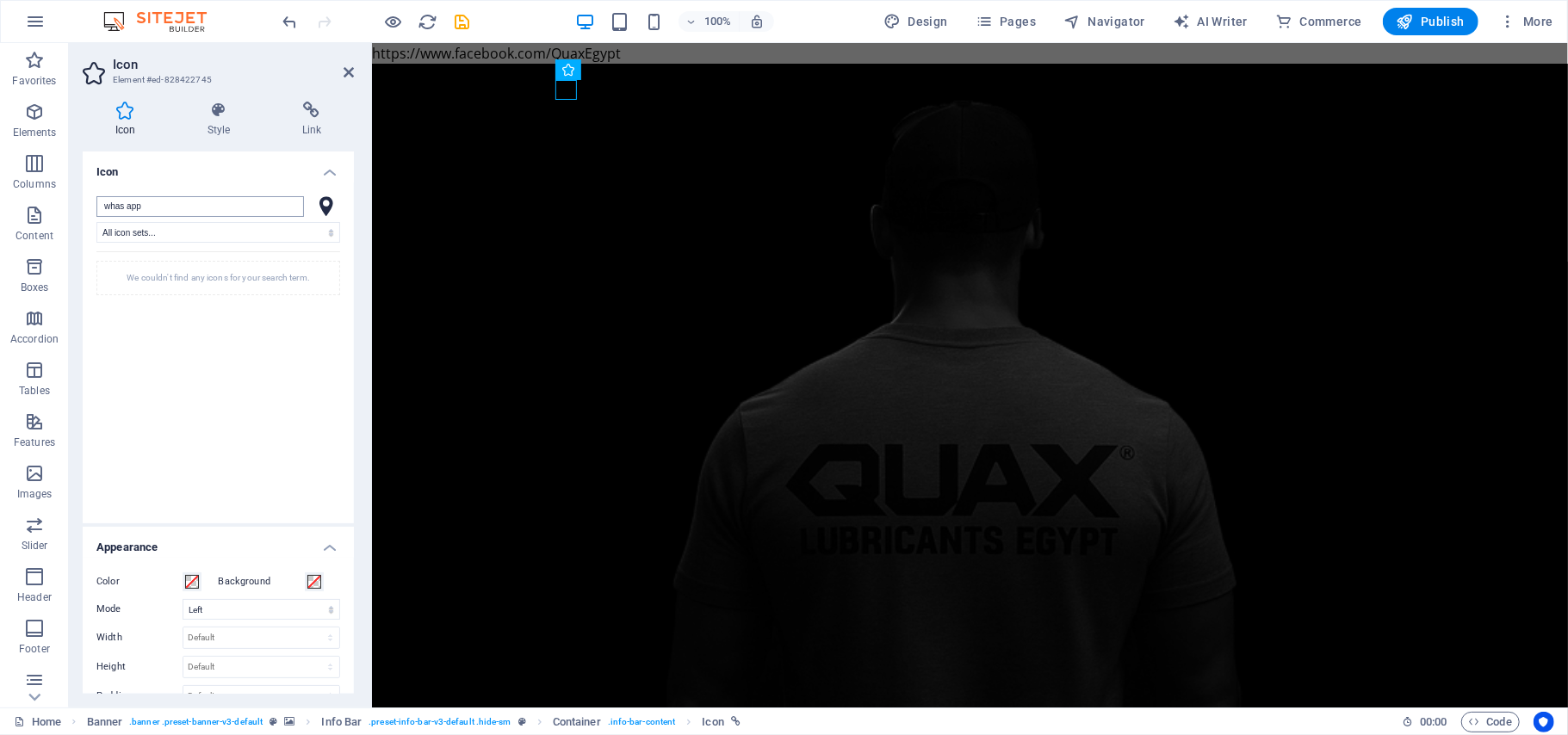 click on "whas app" at bounding box center [200, 207] 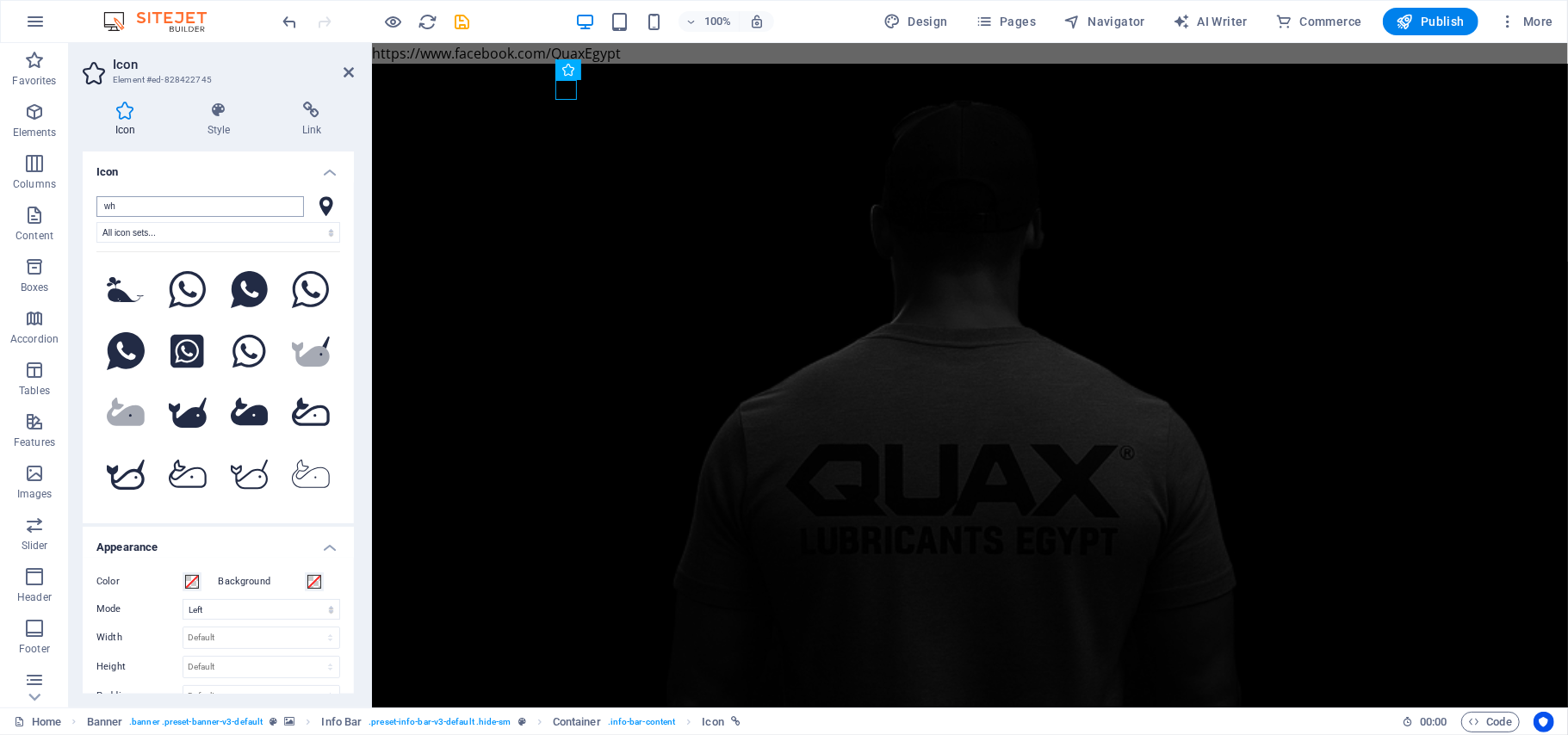 type on "w" 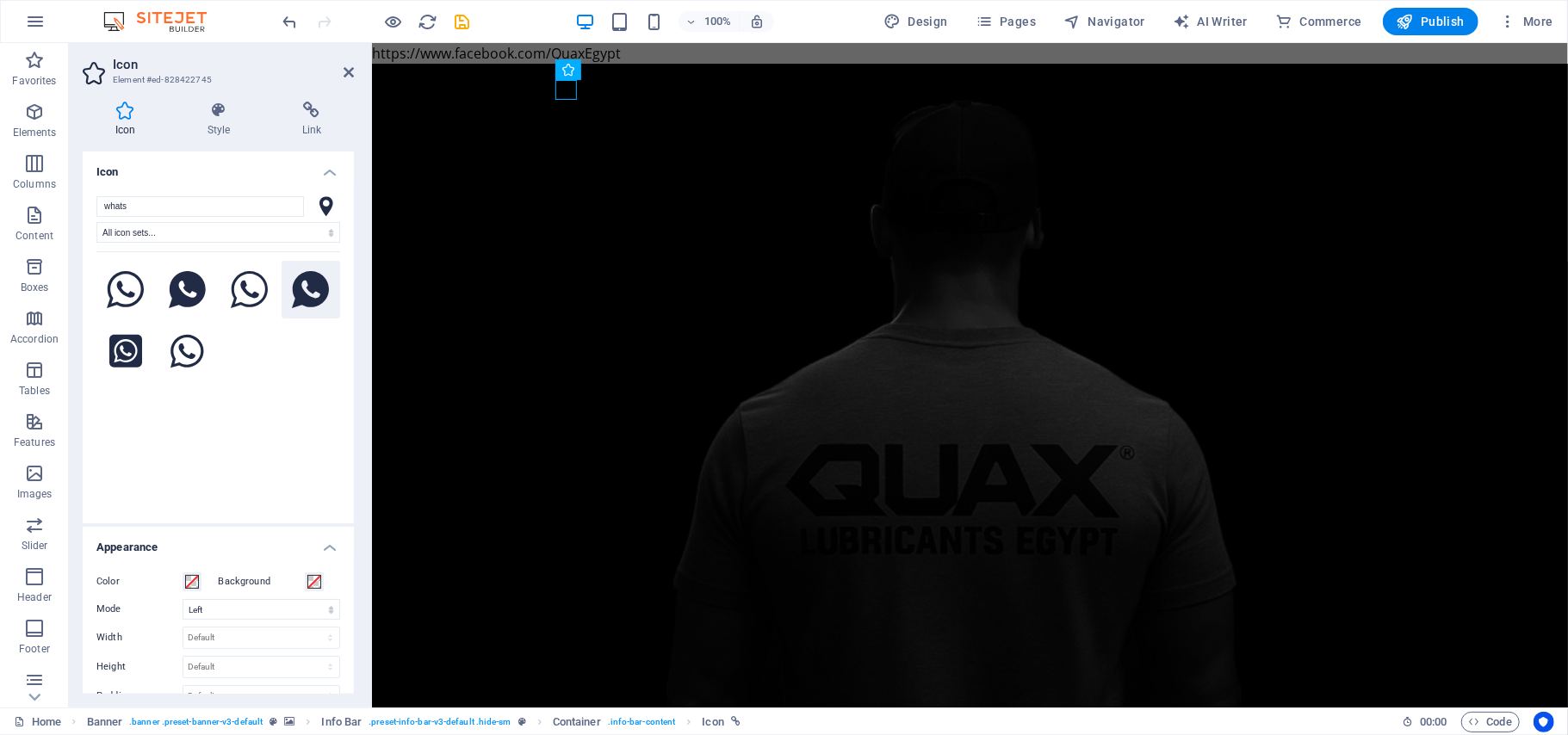 type on "whats" 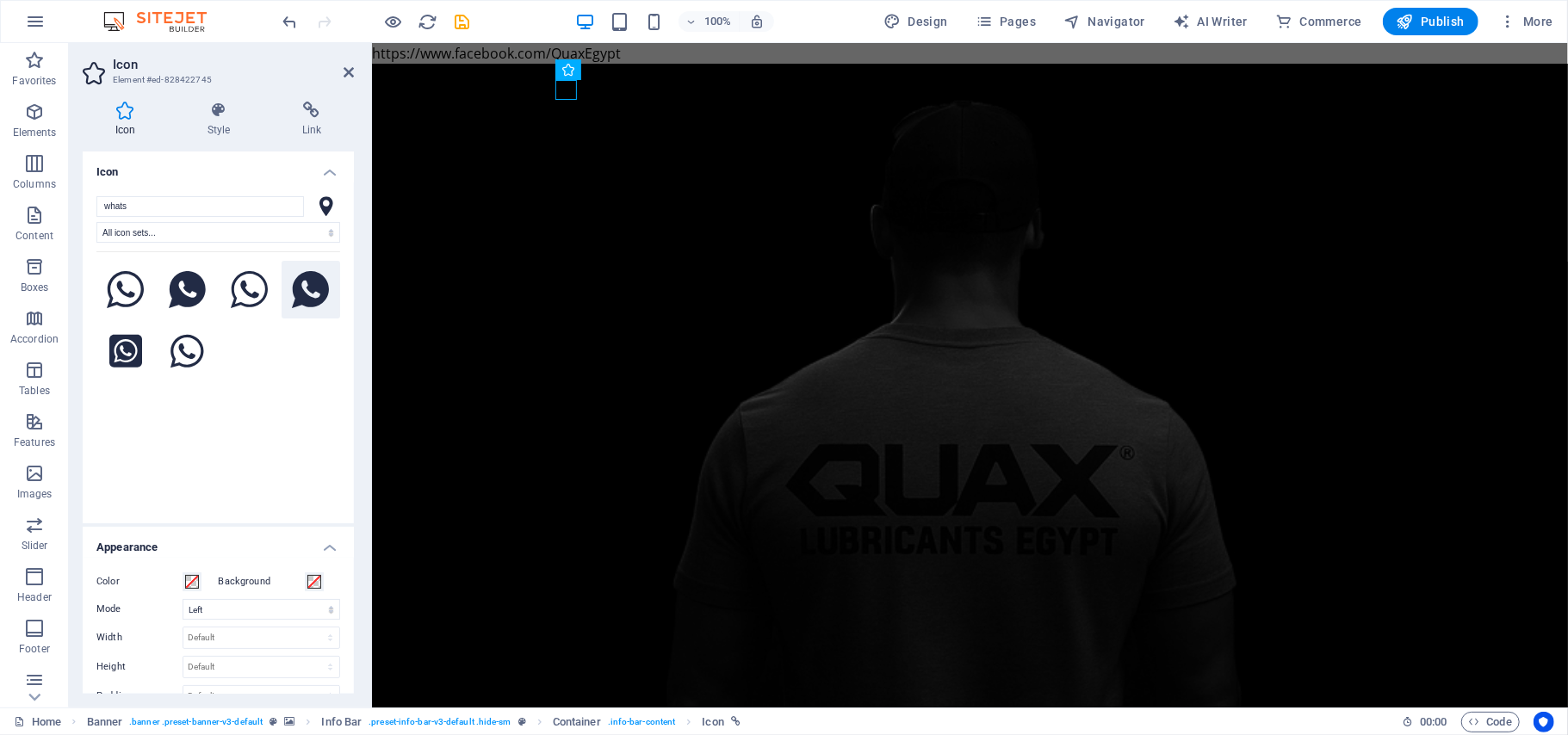 click 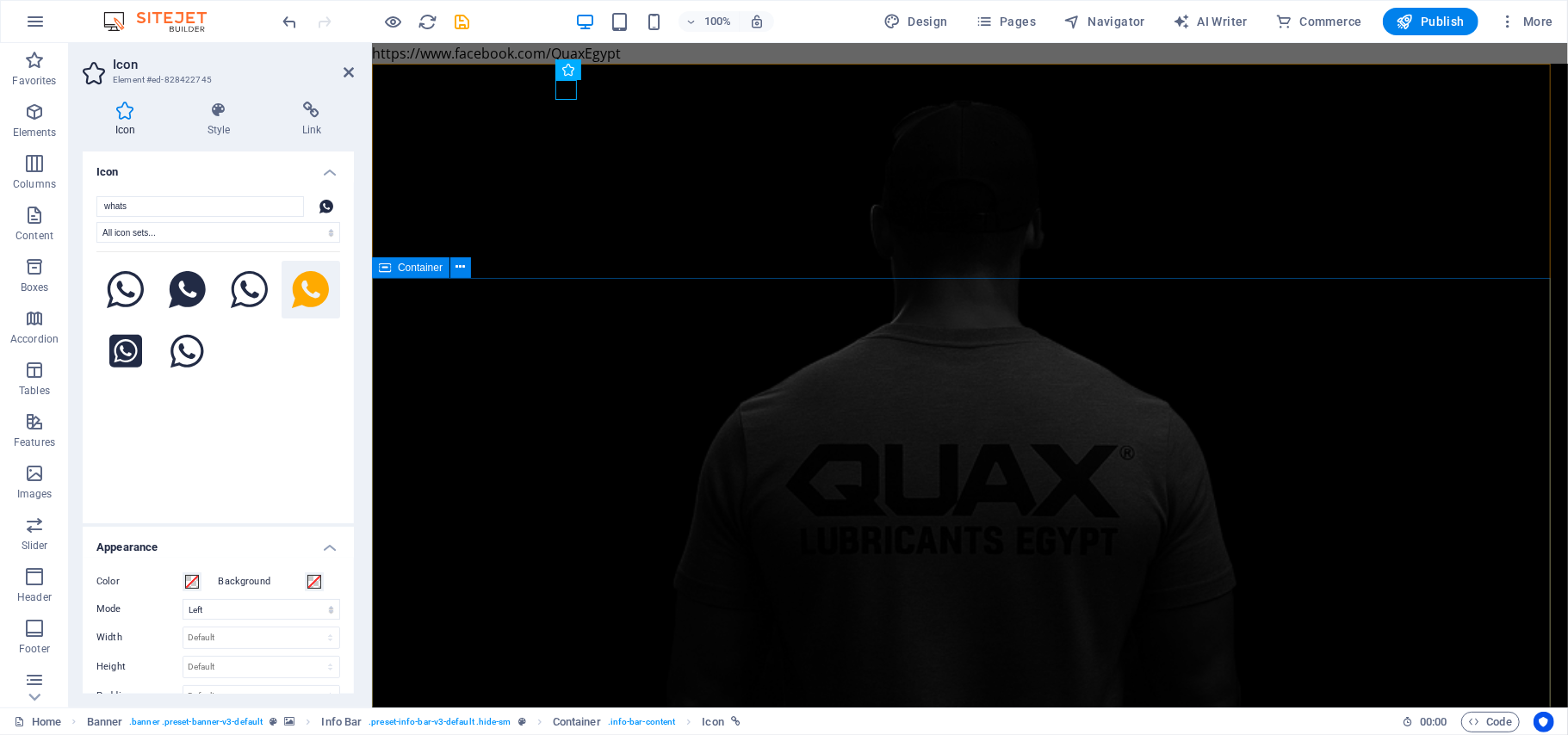 click on "Enjoy  The Ride With A Quality Engine Oil QUAX  Lubricants Egypt" at bounding box center (969, 1242) 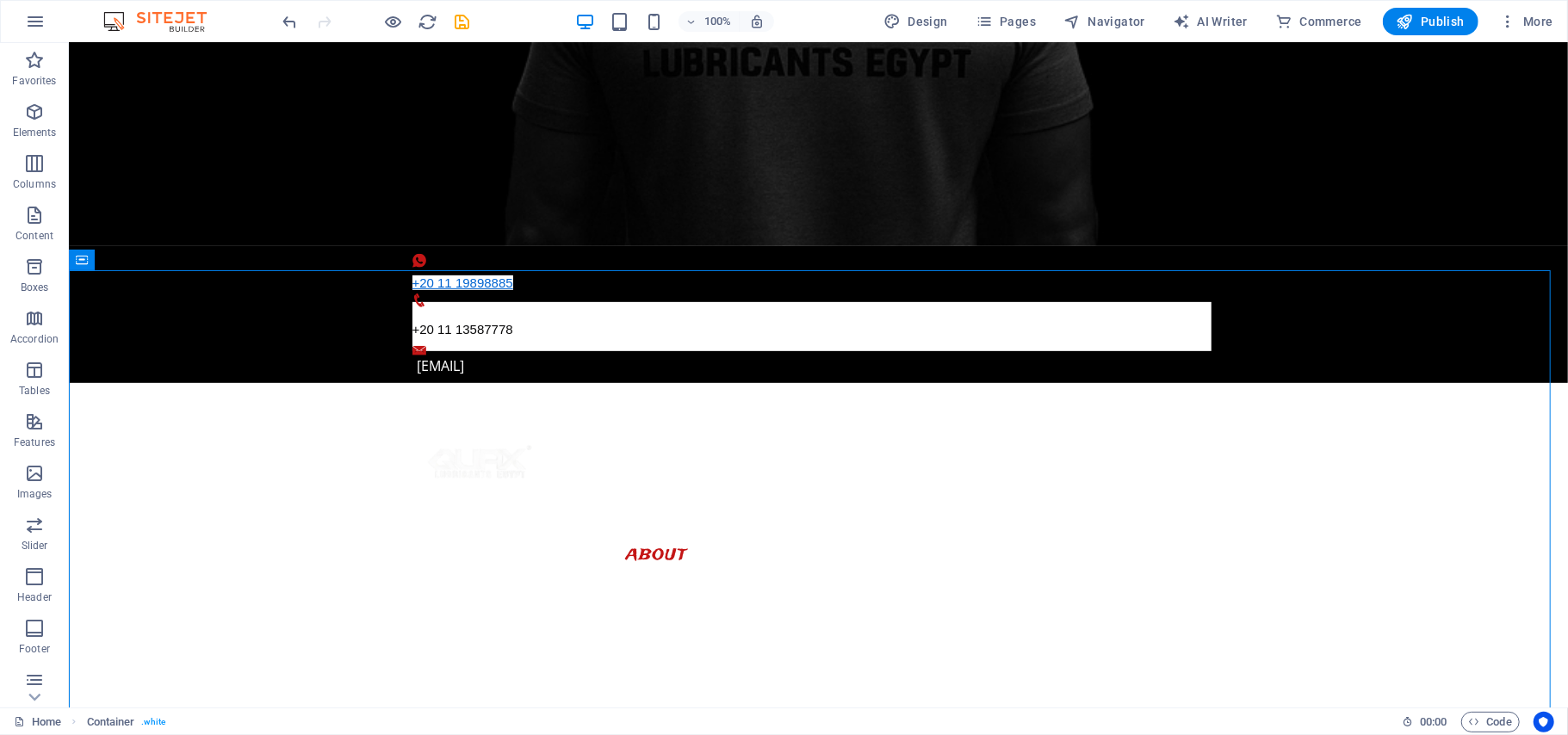 scroll, scrollTop: 504, scrollLeft: 0, axis: vertical 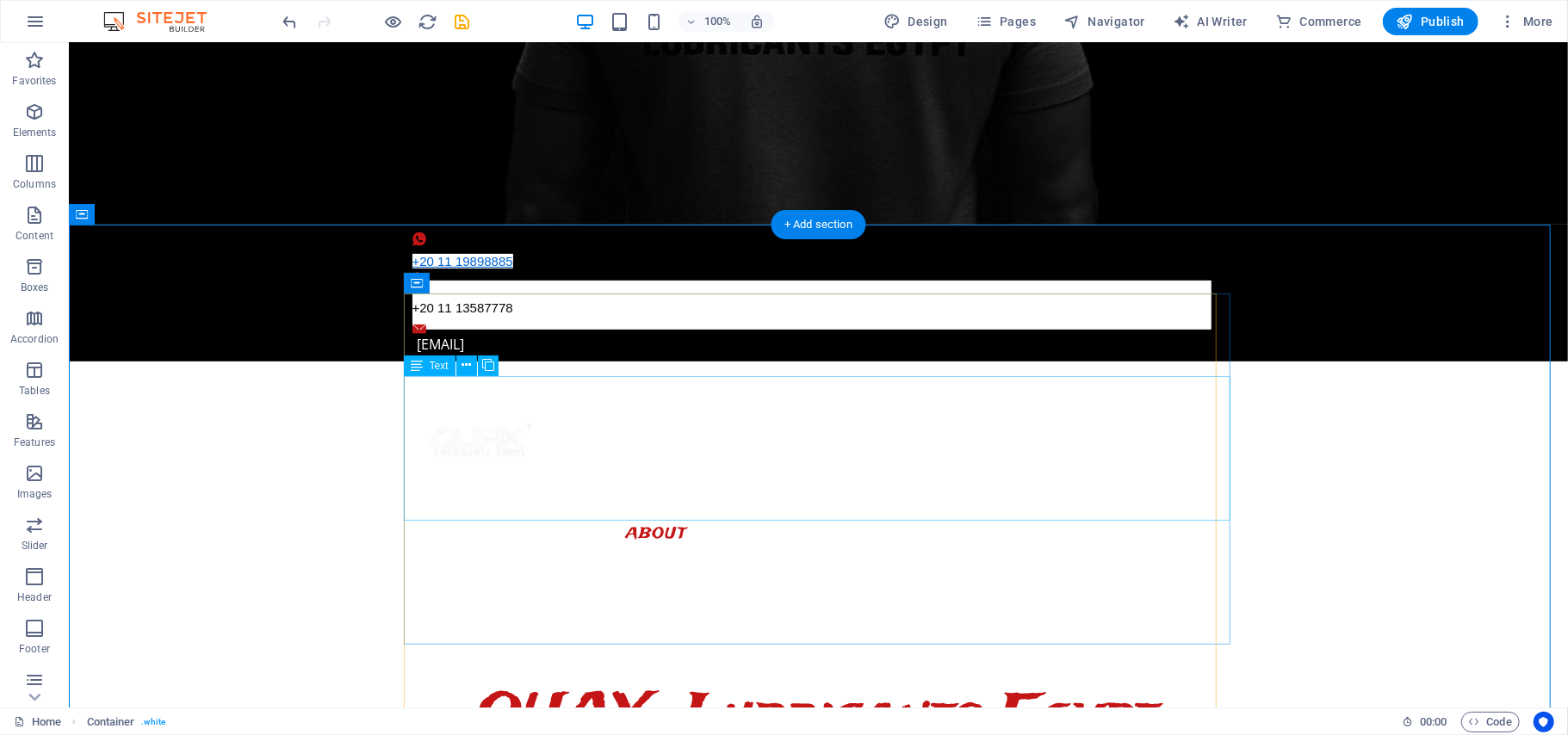 click on "Lorem ipsum dolor sit amet, consectetur adipisicing elit. Repellat, maiores, a libero atque assumenda praesentium cum magni odio dolor accusantium explicabo repudiandae molestiae itaque provident sit debitis aspernatur soluta deserunt incidunt ad cumque ex laboriosam. Distinctio, mollitia, molestias excepturi voluptatem veritatis iusto nam nulla.    At, debitis, laudantium, voluptatum obcaecati beatae vero quaerat dolores sunt rem culpa nihil fugiat quisquam iusto natus deserunt libero perspiciatis nam repudiandae harum eos et sed tempore dolorum commodi tenetur! Quae, cumque, repellat, sit, accusamus sed placeat aspernatur id eveniet nemo veritatis officia nostrum." at bounding box center (818, 1130) 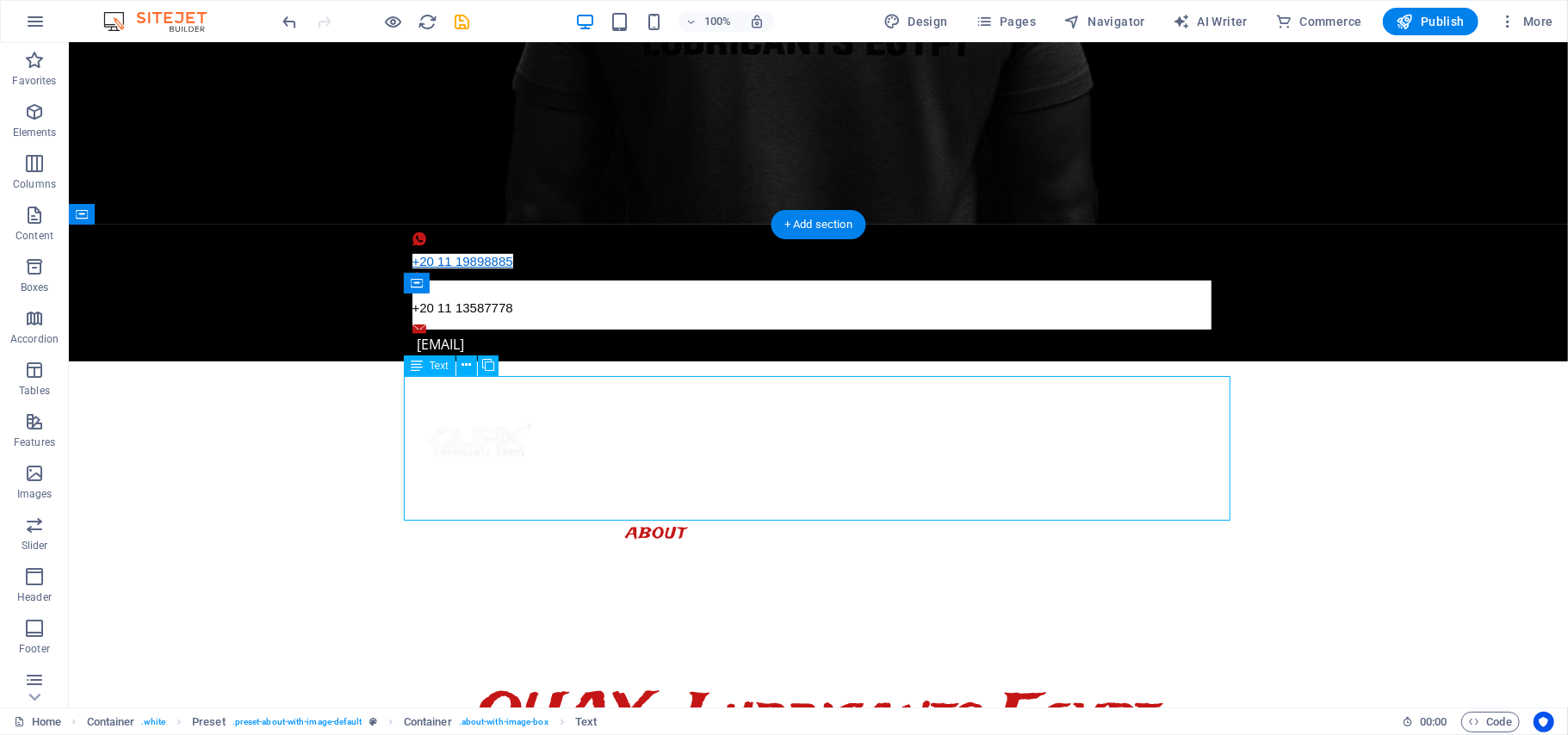 click on "Lorem ipsum dolor sit amet, consectetur adipisicing elit. Repellat, maiores, a libero atque assumenda praesentium cum magni odio dolor accusantium explicabo repudiandae molestiae itaque provident sit debitis aspernatur soluta deserunt incidunt ad cumque ex laboriosam. Distinctio, mollitia, molestias excepturi voluptatem veritatis iusto nam nulla.    At, debitis, laudantium, voluptatum obcaecati beatae vero quaerat dolores sunt rem culpa nihil fugiat quisquam iusto natus deserunt libero perspiciatis nam repudiandae harum eos et sed tempore dolorum commodi tenetur! Quae, cumque, repellat, sit, accusamus sed placeat aspernatur id eveniet nemo veritatis officia nostrum." at bounding box center (818, 1130) 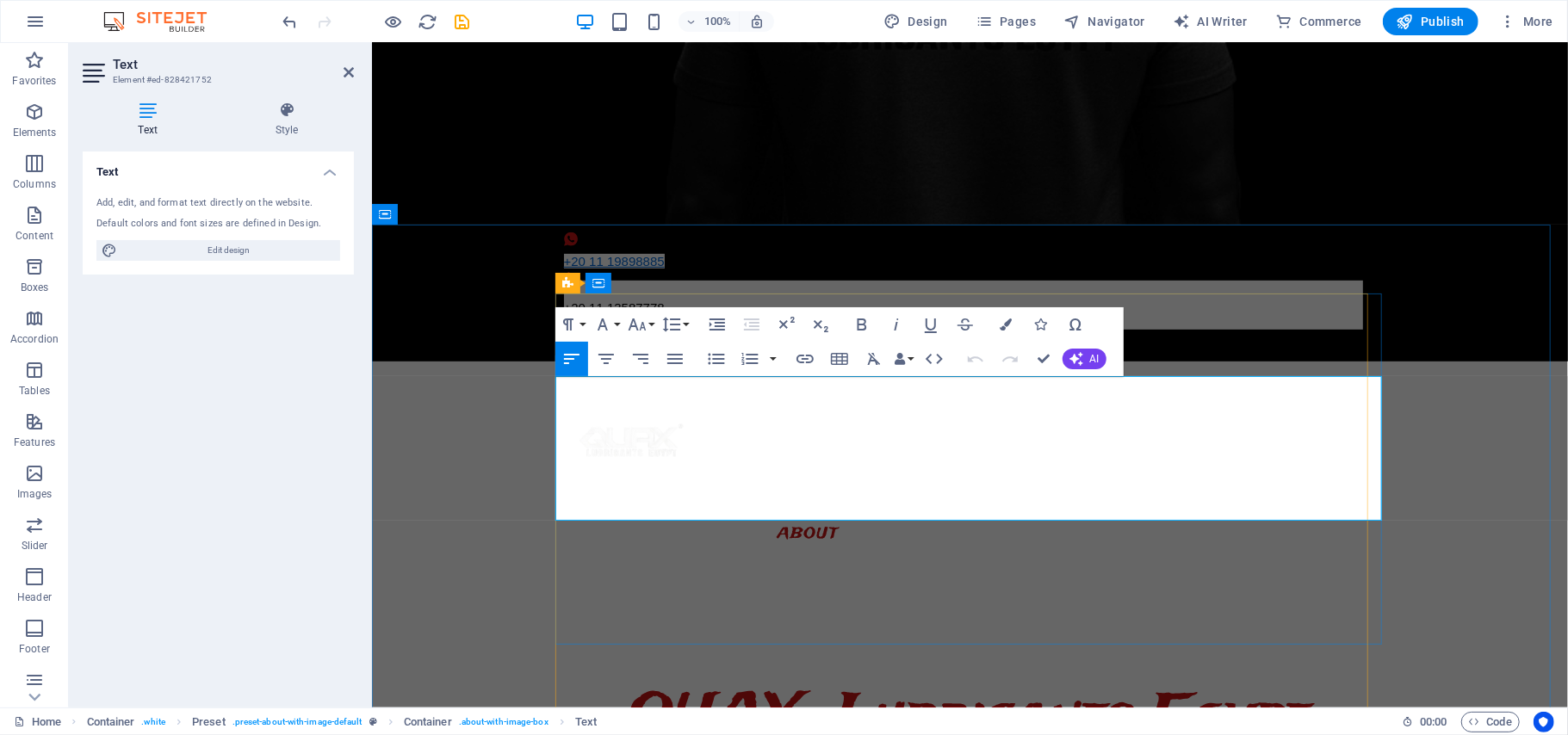 click on "Lorem ipsum dolor sit amet, consectetur adipisicing elit. Repellat, maiores, a libero atque assumenda praesentium cum magni odio dolor accusantium explicabo repudiandae molestiae itaque provident sit debitis aspernatur soluta deserunt incidunt ad cumque ex laboriosam. Distinctio, mollitia, molestias excepturi voluptatem veritatis iusto nam nulla." at bounding box center [970, 1089] 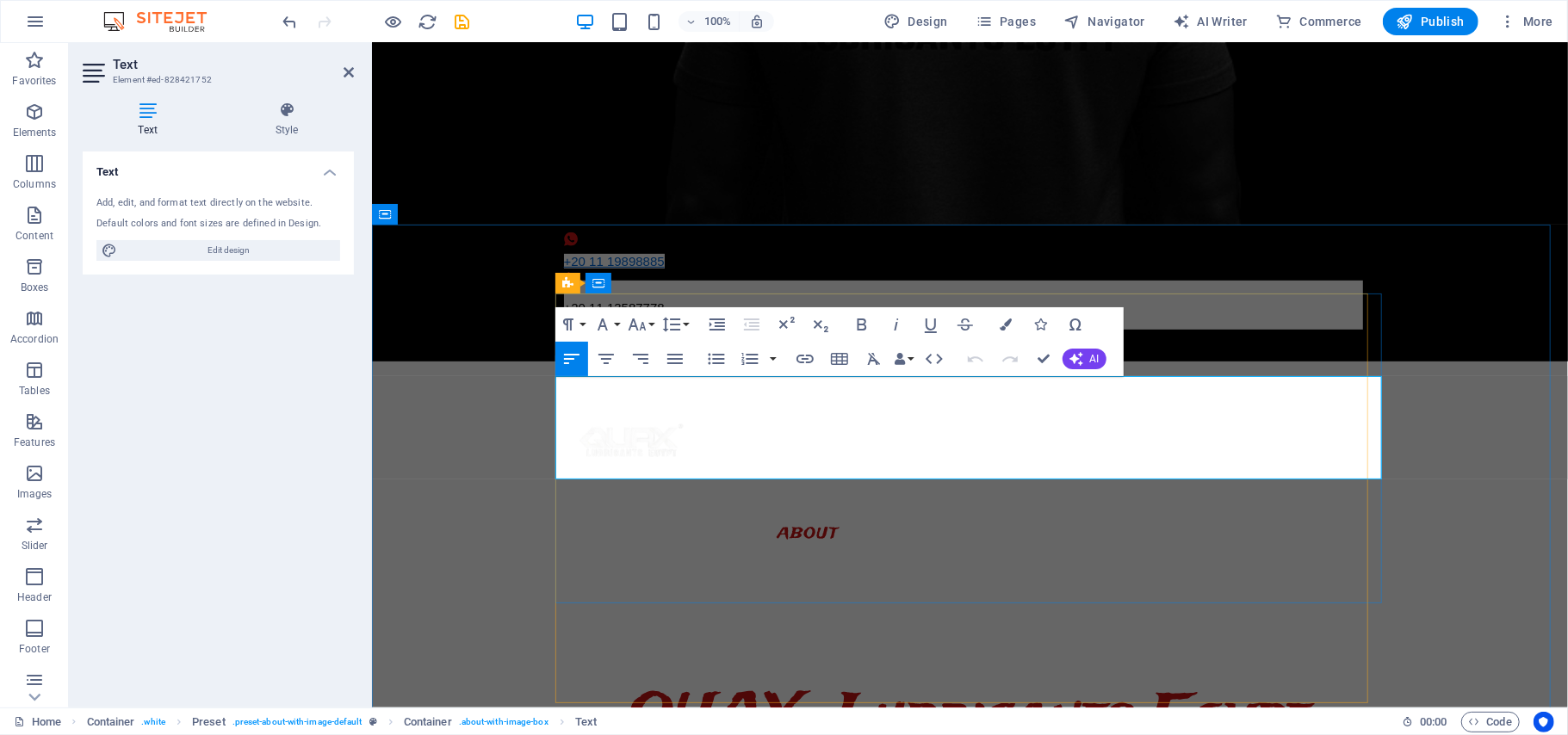 click on "At, debitis, laudantium, voluptatum obcaecati beatae vero quaerat dolores sunt rem culpa nihil fugiat quisquam iusto natus deserunt libero perspiciatis nam repudiandae harum eos et sed tempore dolorum commodi tenetur! Quae, cumque, repellat, sit, accusamus sed placeat aspernatur id eveniet nemo veritatis officia nostrum." at bounding box center [970, 1130] 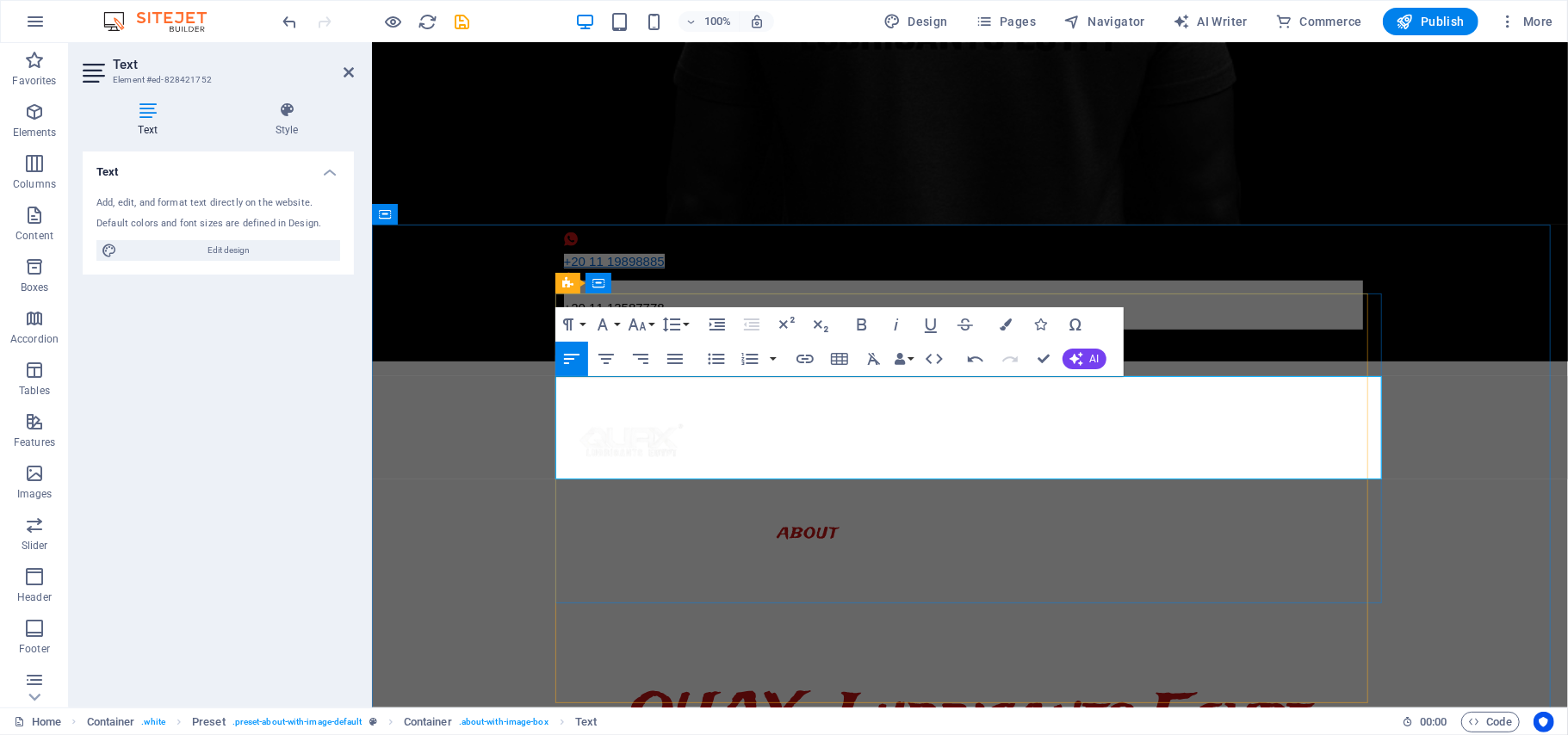 click on "At, debitis, laudantium, voluptatum obcaecati beatae vero quaerat dolores sunt rem culpa nihil fugiat quisquam iusto natus deserunt libero perspiciatis nam repudiandae harum eos et sed tempore dolorum commodi tenetur! Quae, cumque, repellat, sit, accusamus sed placeat aspernatur id eveniet nemo veritatis officia nostrum." at bounding box center (970, 1130) 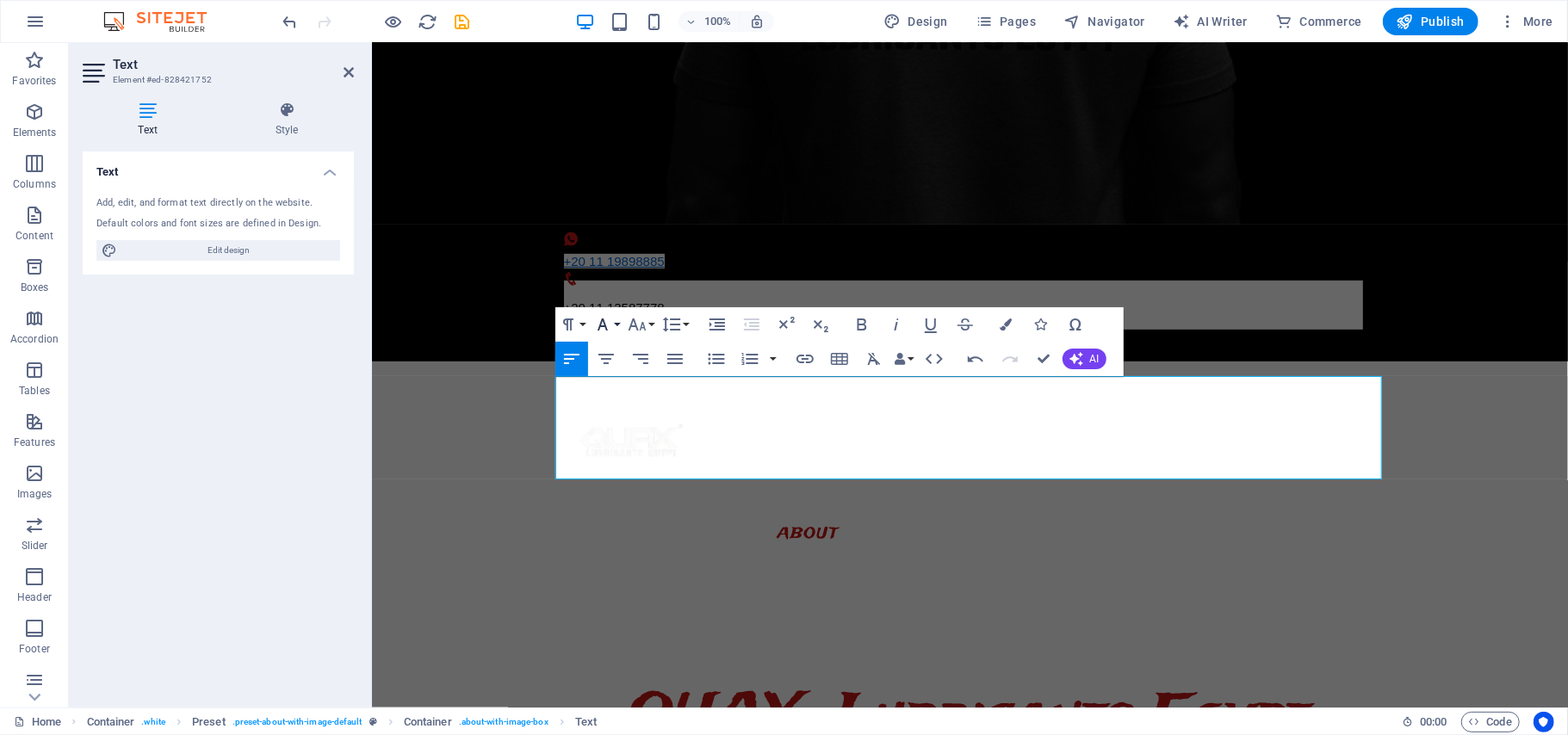 click 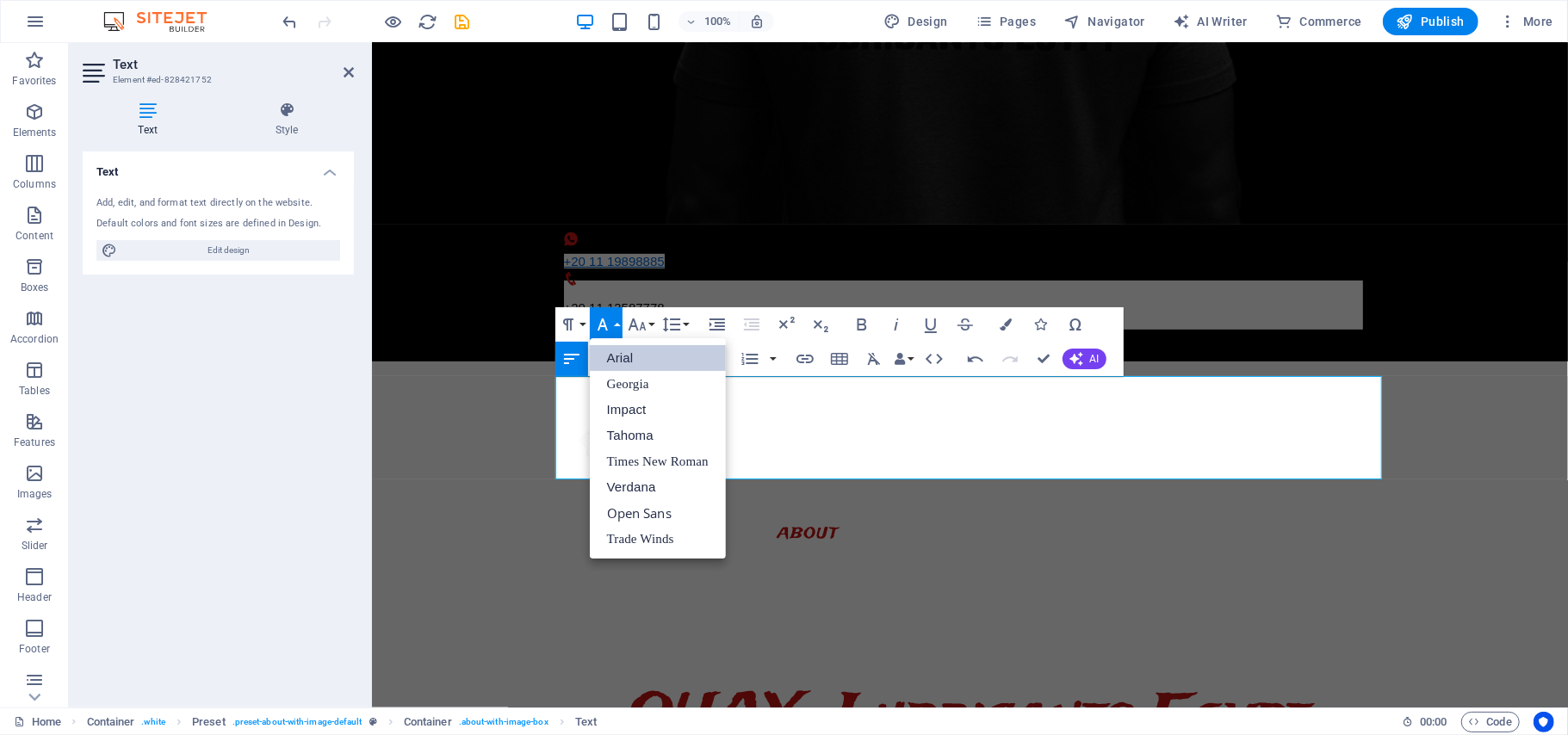 scroll, scrollTop: 0, scrollLeft: 0, axis: both 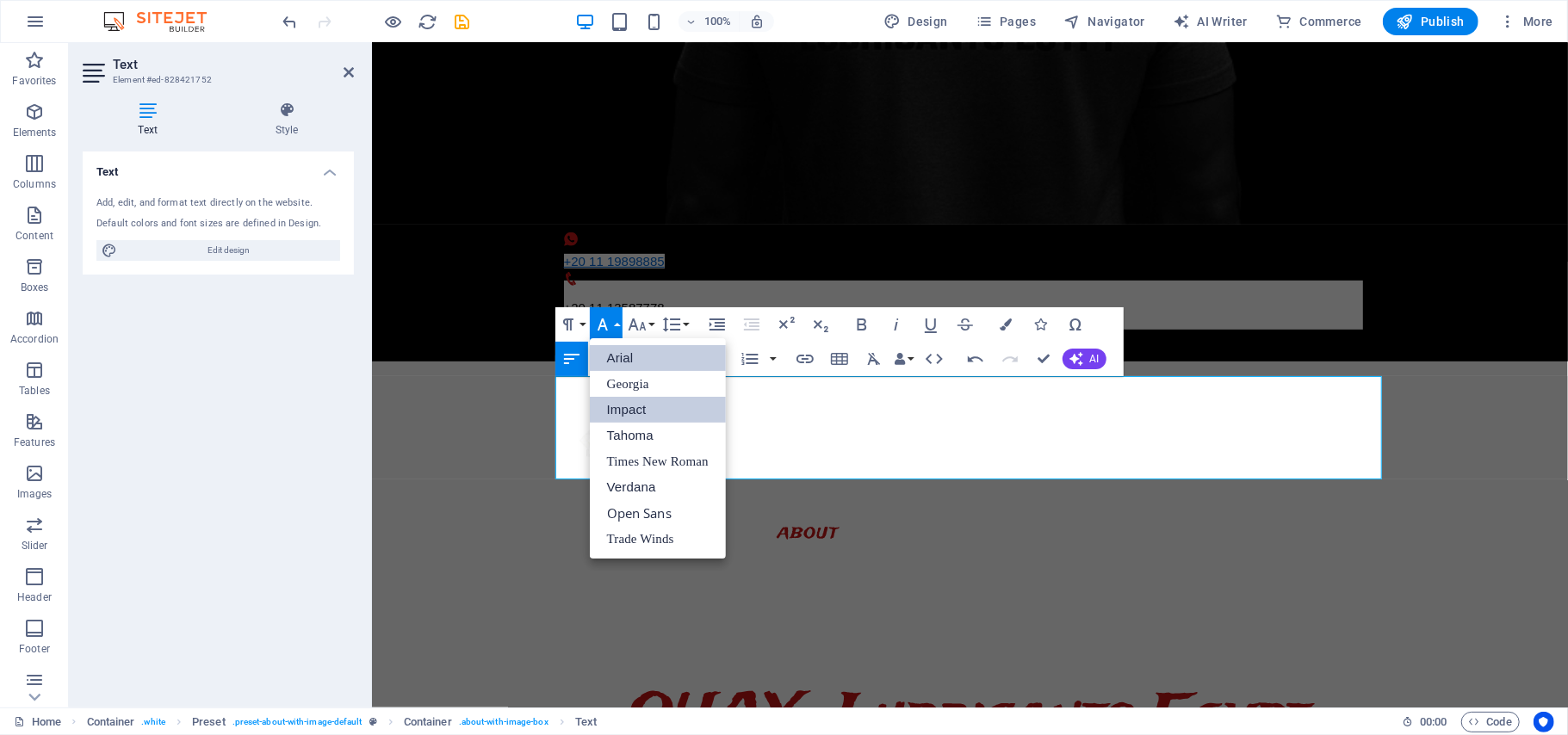 click on "Impact" at bounding box center (658, 410) 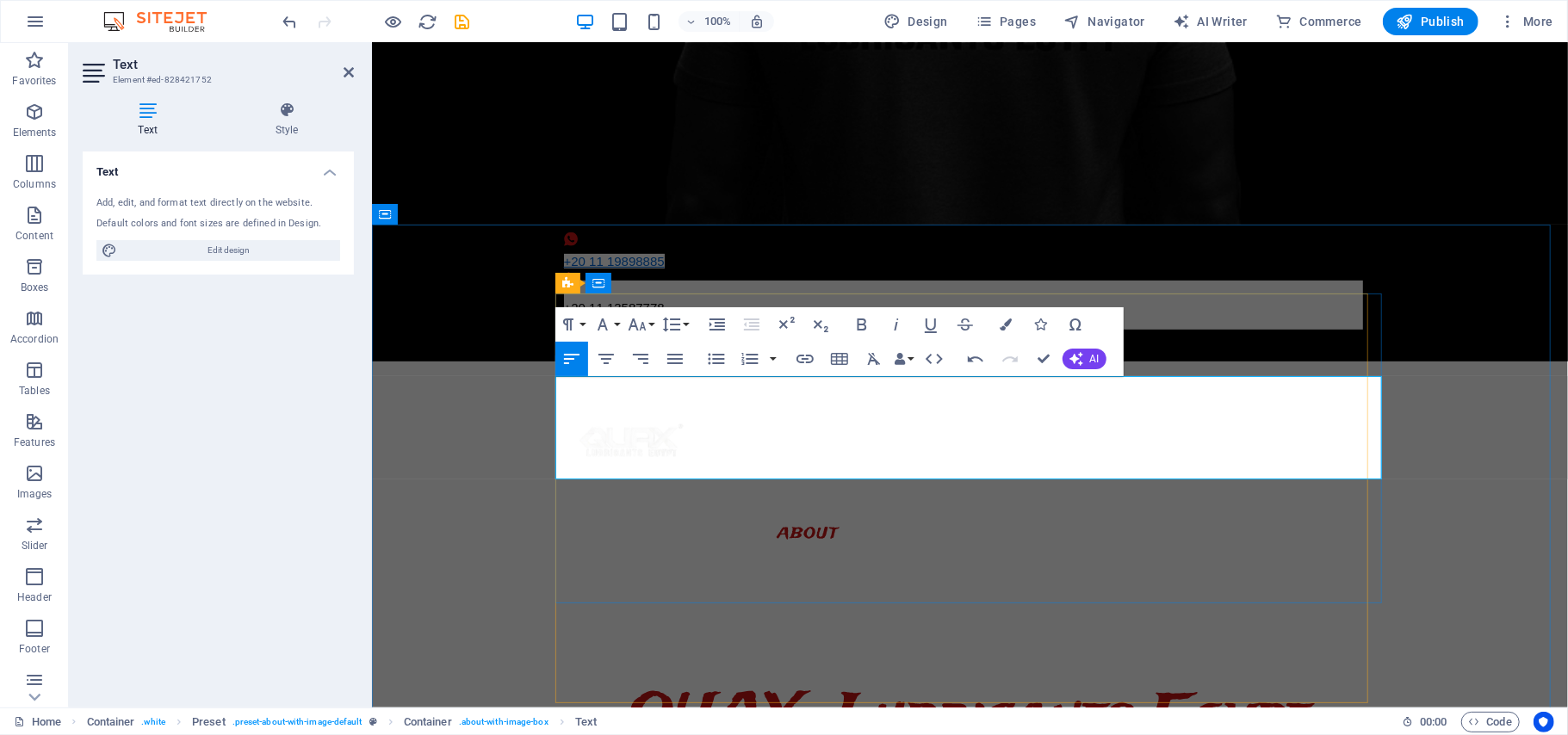 click on "الزيت رقم واحد في تركيا" at bounding box center (644, 1089) 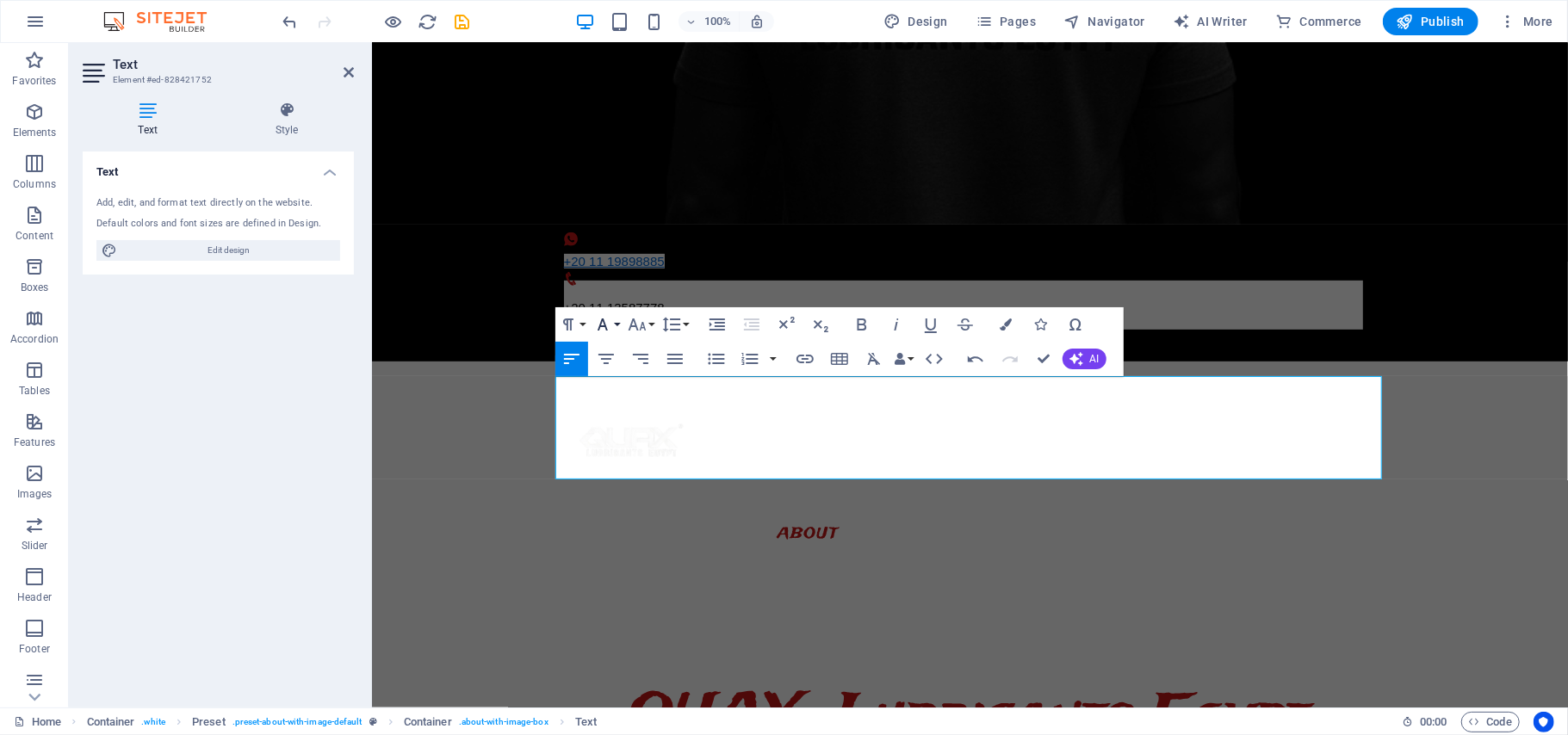 click on "Font Family" at bounding box center [606, 324] 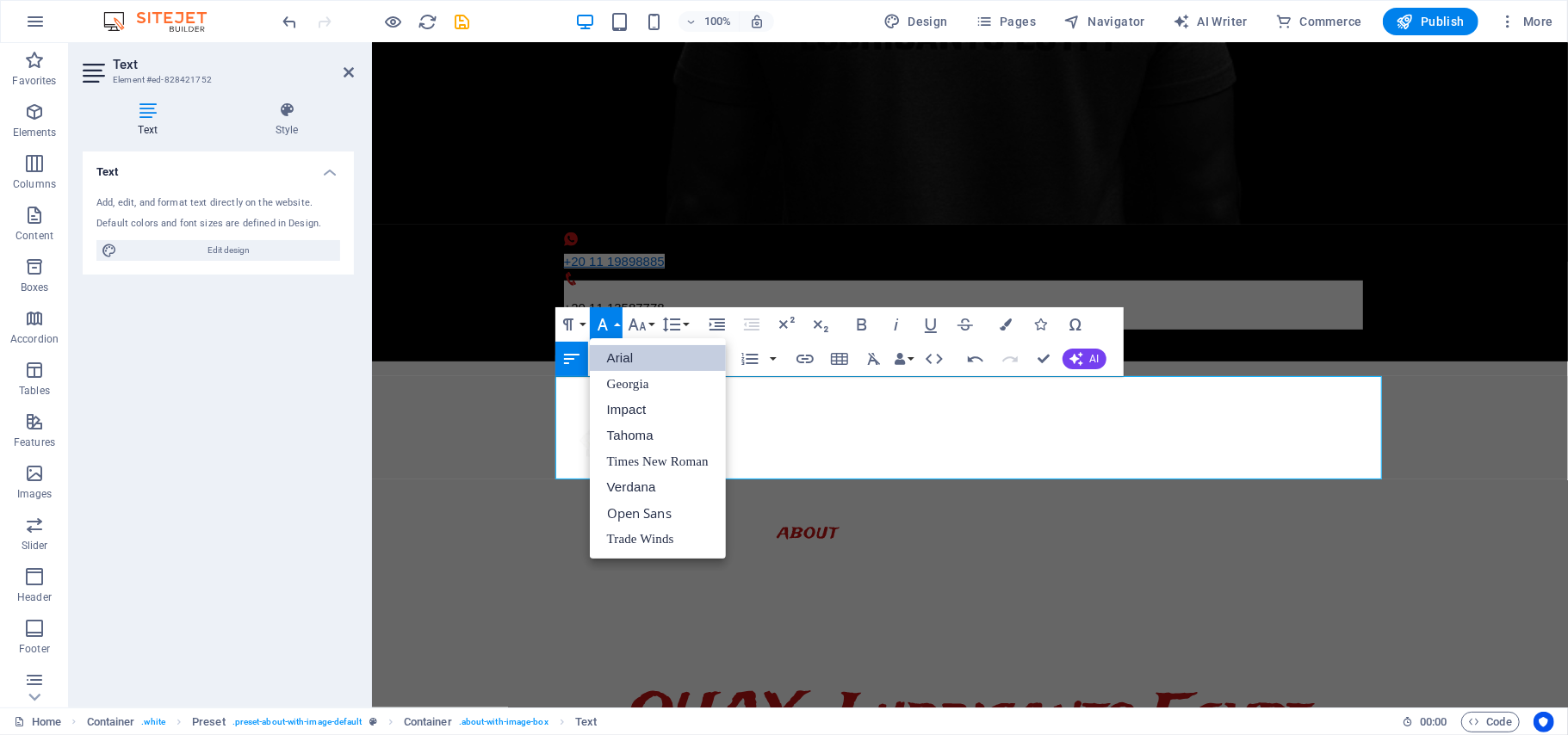 scroll, scrollTop: 0, scrollLeft: 0, axis: both 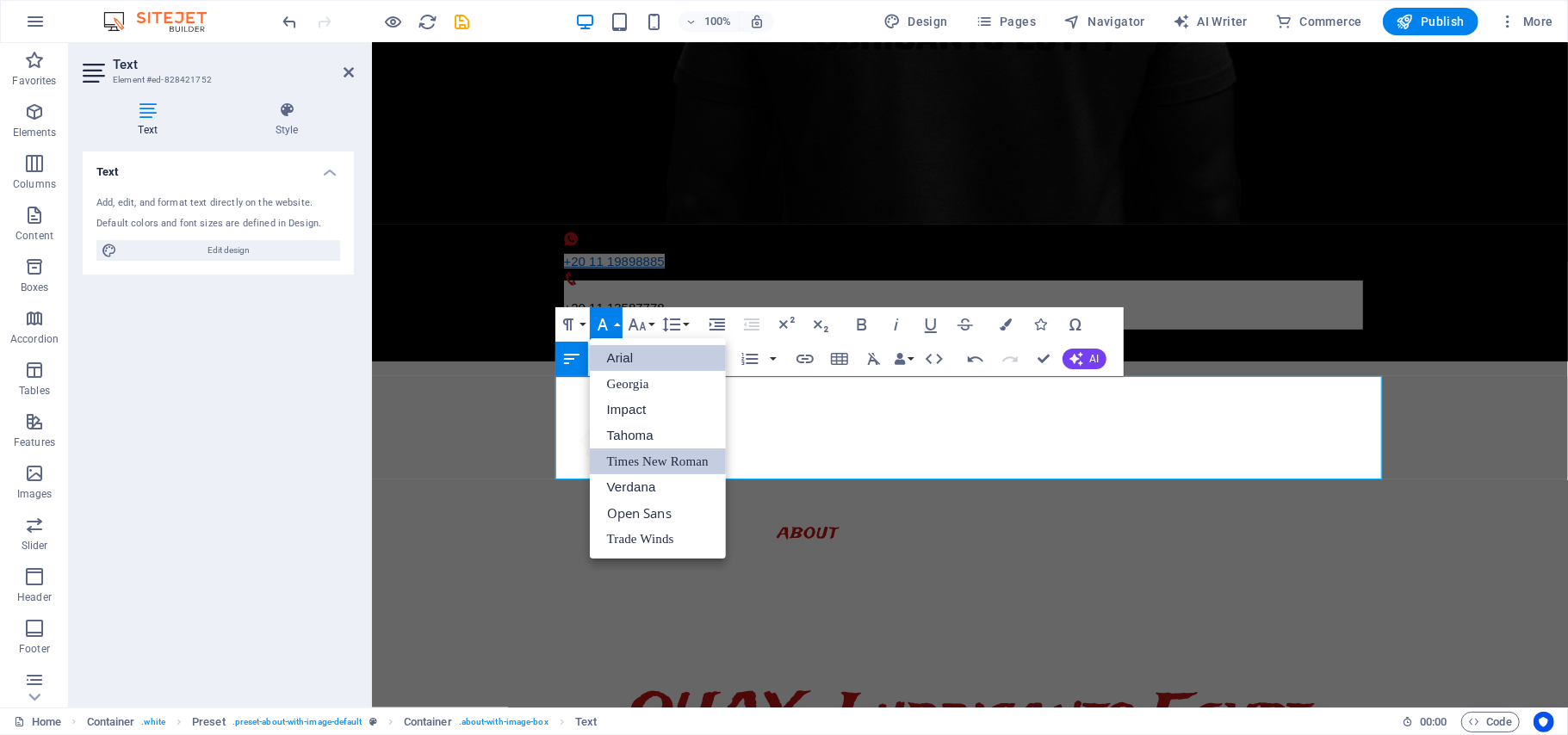 click on "Times New Roman" at bounding box center (658, 461) 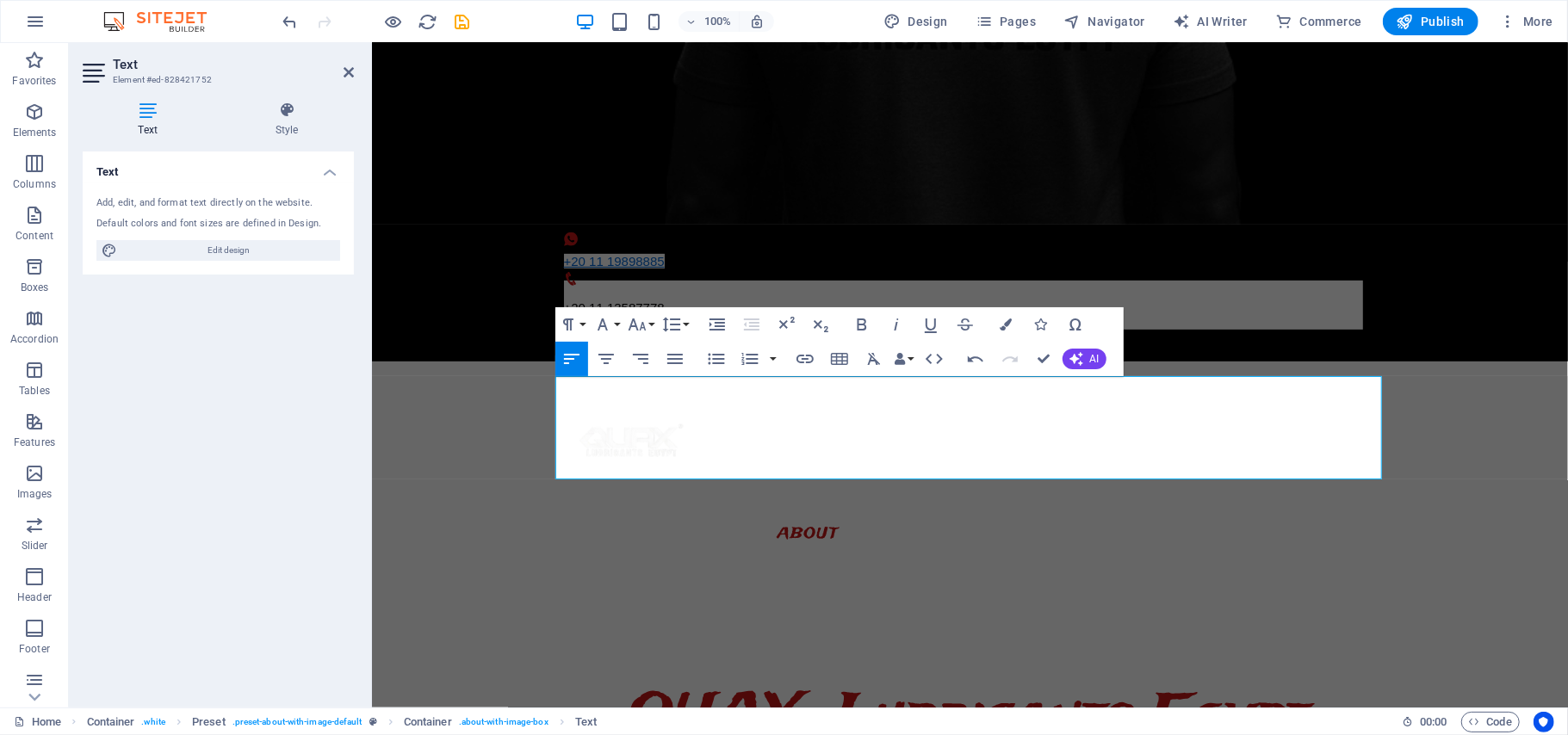 click on "Paragraph Format Normal Heading 1 Heading 2 Heading 3 Heading 4 Heading 5 Heading 6 Code Font Family Arial Georgia Impact Tahoma Times New Roman Verdana Open Sans Trade Winds Font Size 8 9 10 11 12 14 18 24 30 36 48 60 72 96 Line Height Default Single 1.15 1.5 Double" at bounding box center [623, 324] 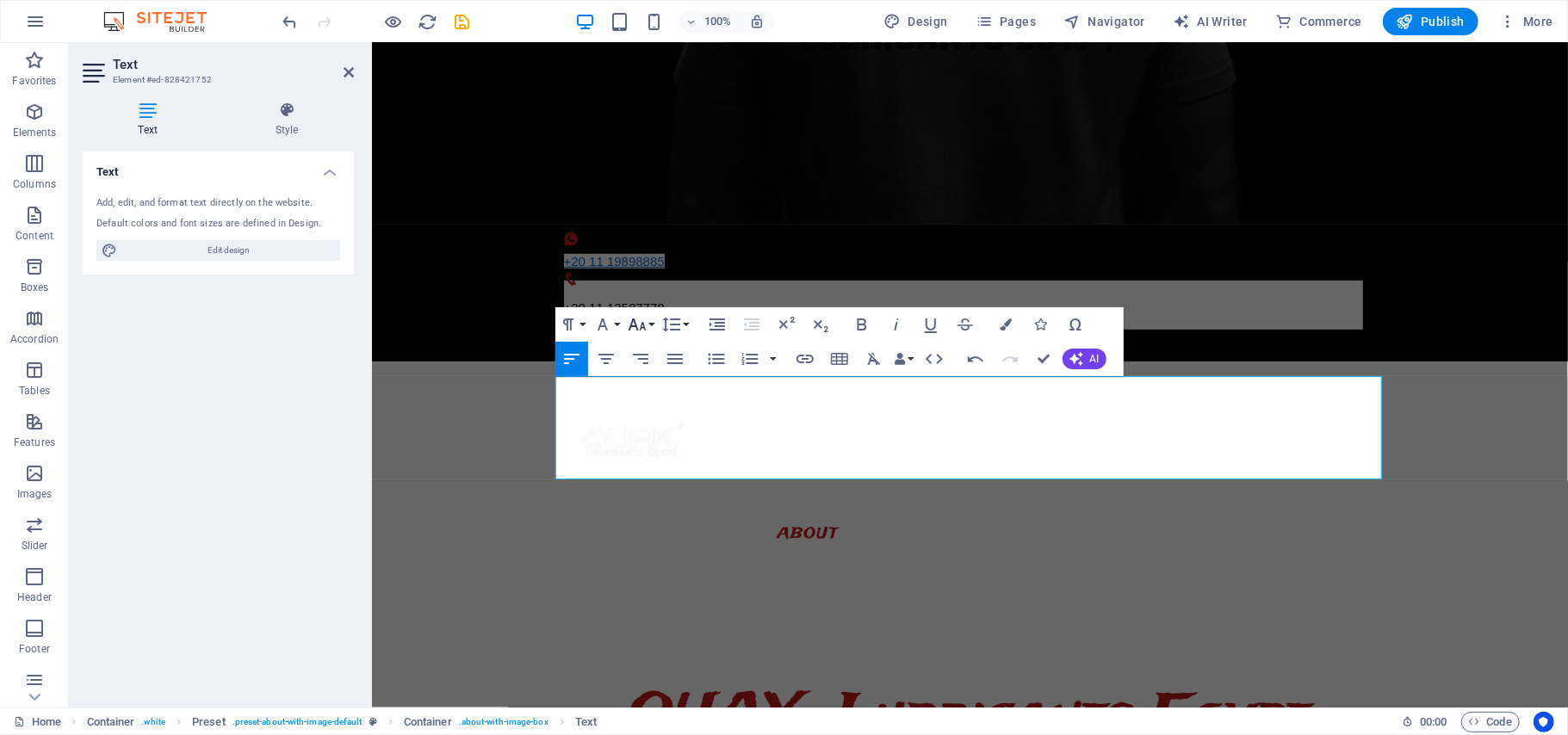 click 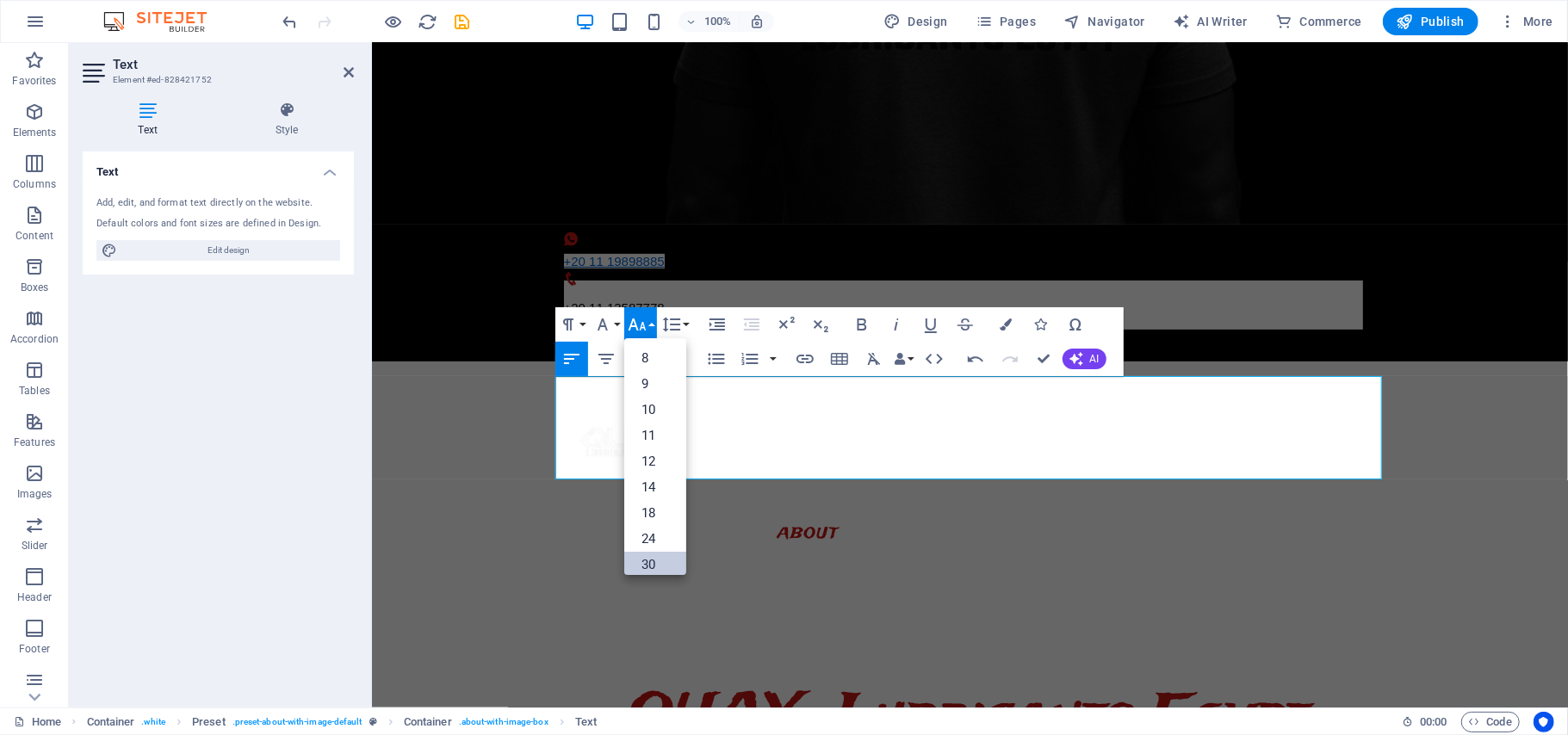 click on "30" at bounding box center [655, 565] 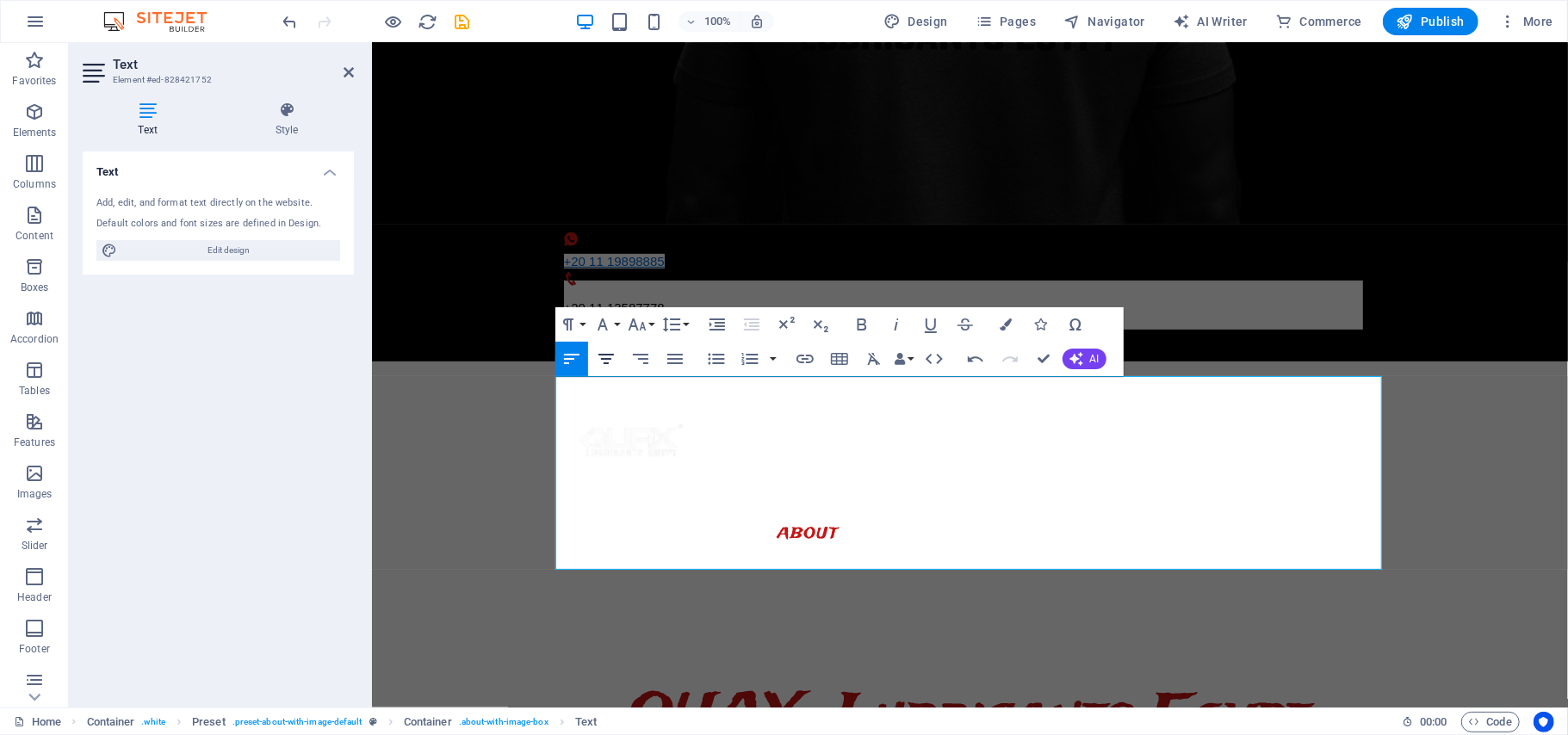 click 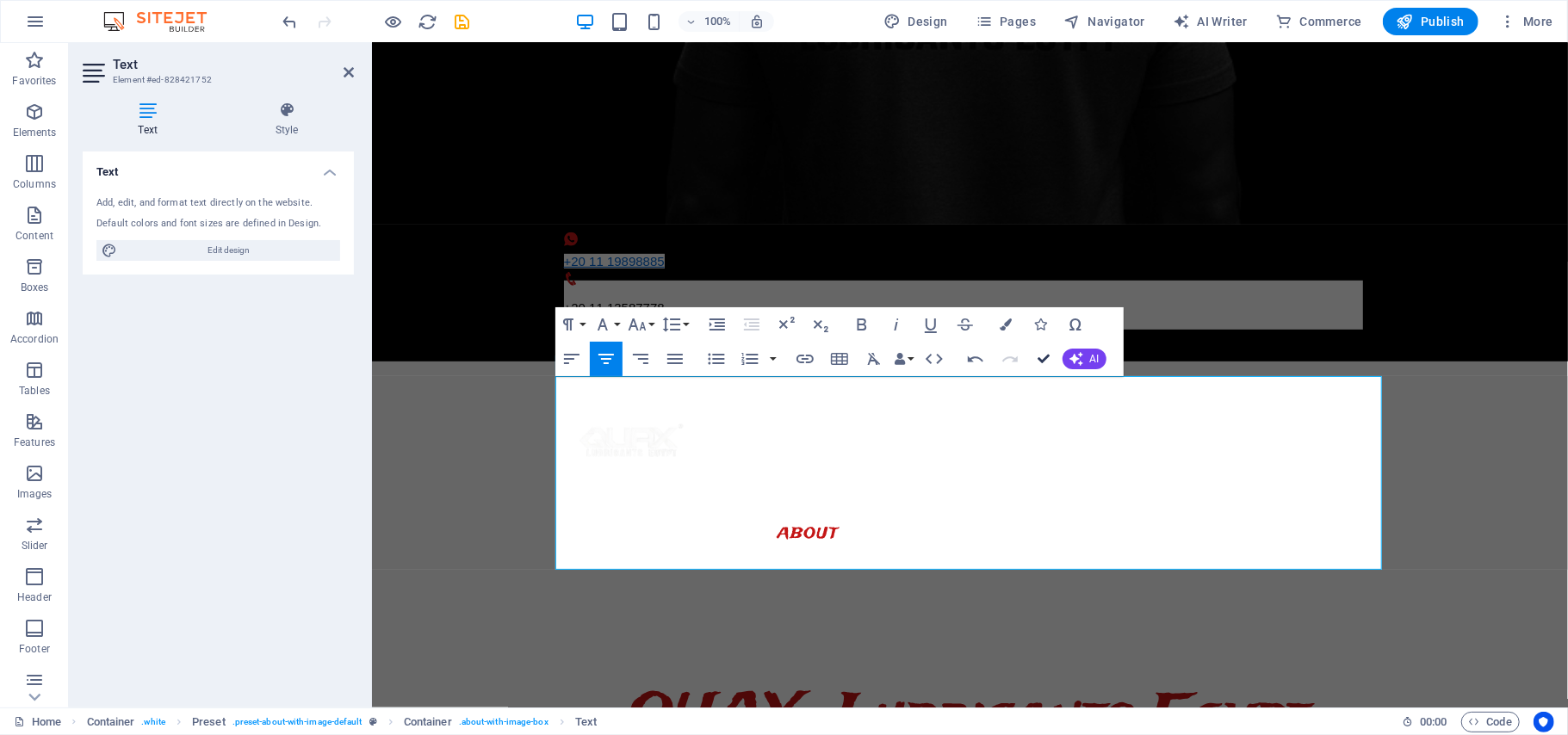 drag, startPoint x: 1044, startPoint y: 355, endPoint x: 814, endPoint y: 427, distance: 241.00622 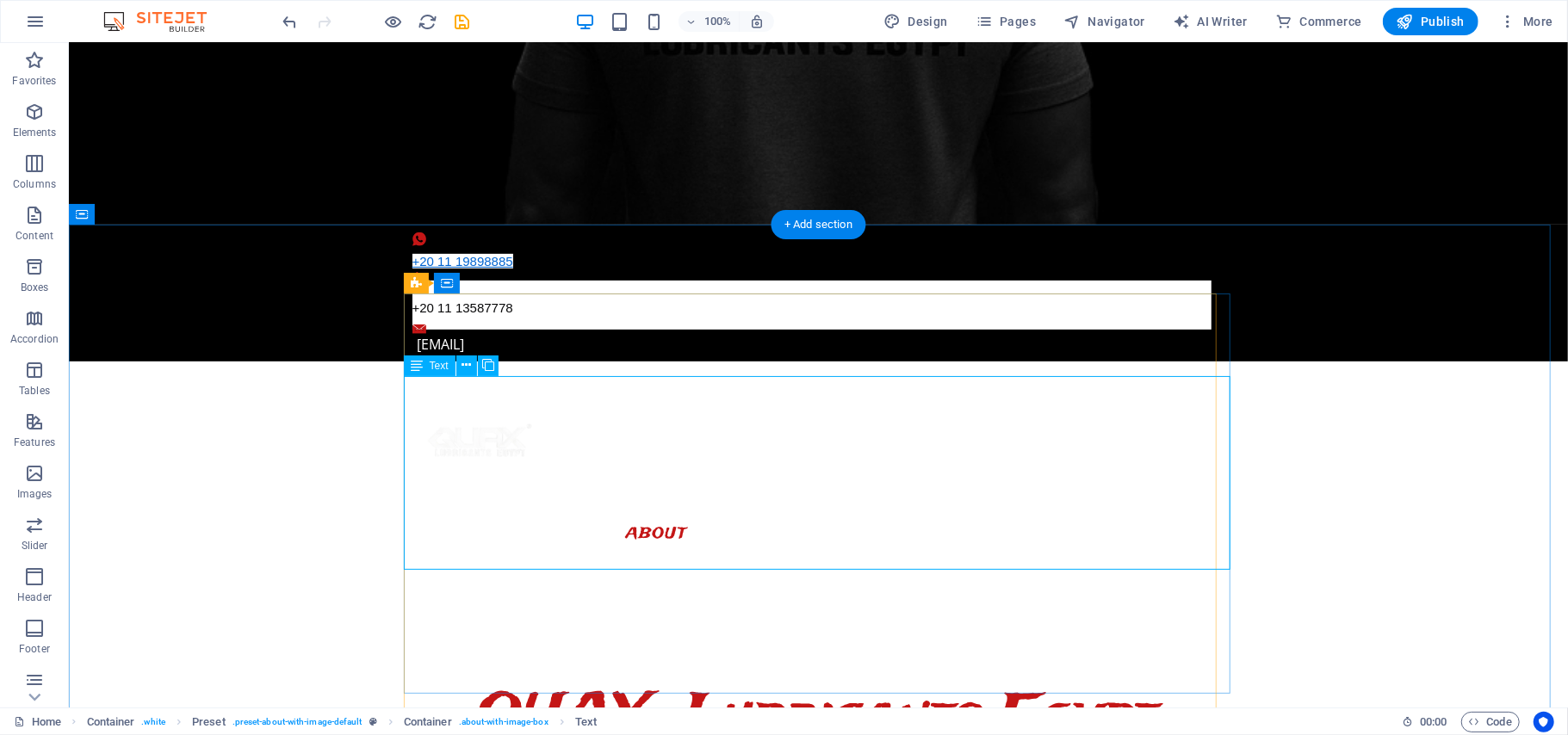 click on "QUAX Lubricants الزيت رقم واحد في تركيا متاح الأن في مصر QUAX Lubricants Egypt Enjoy The Ride With A Quality Engine Oil" at bounding box center (818, 1154) 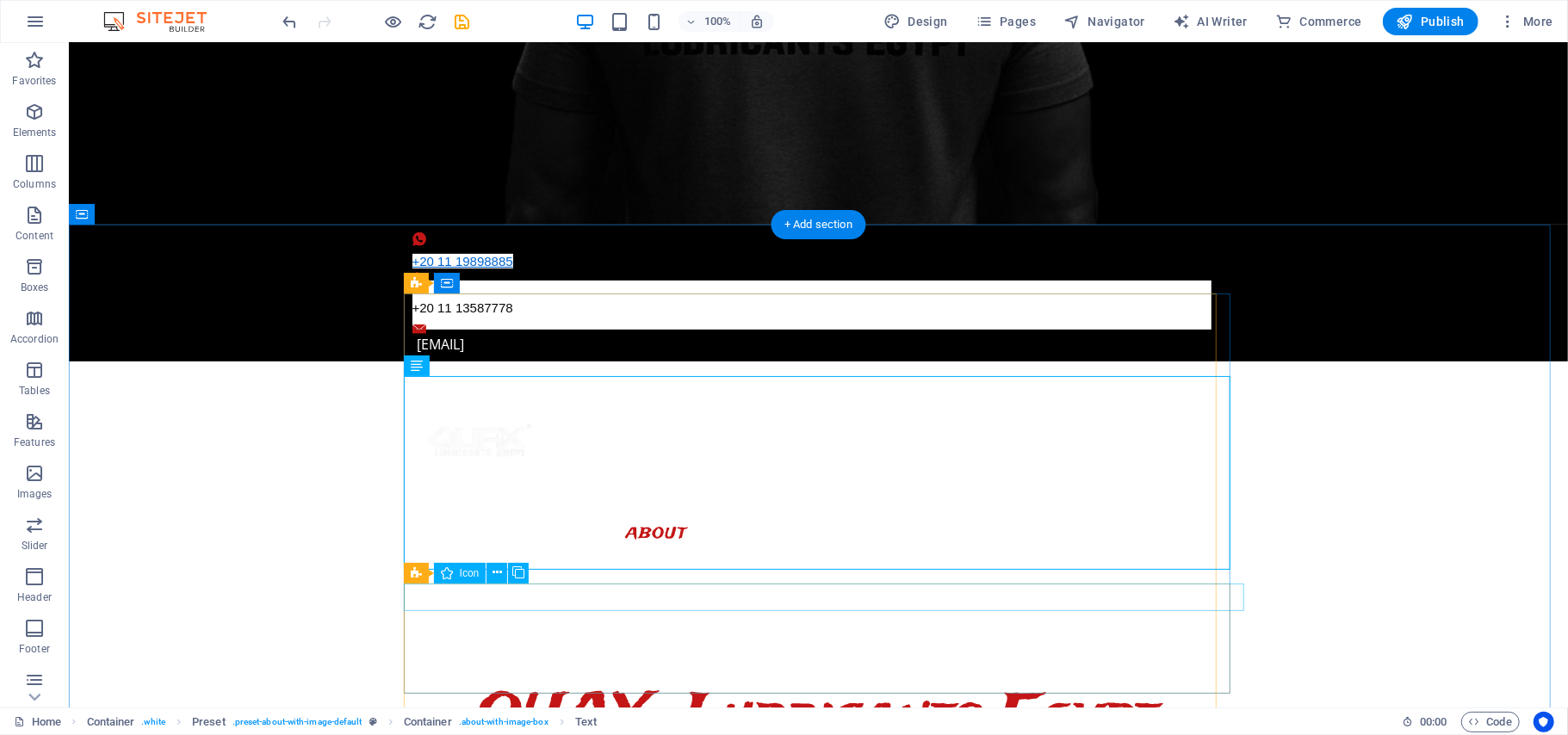 click at bounding box center [818, 1279] 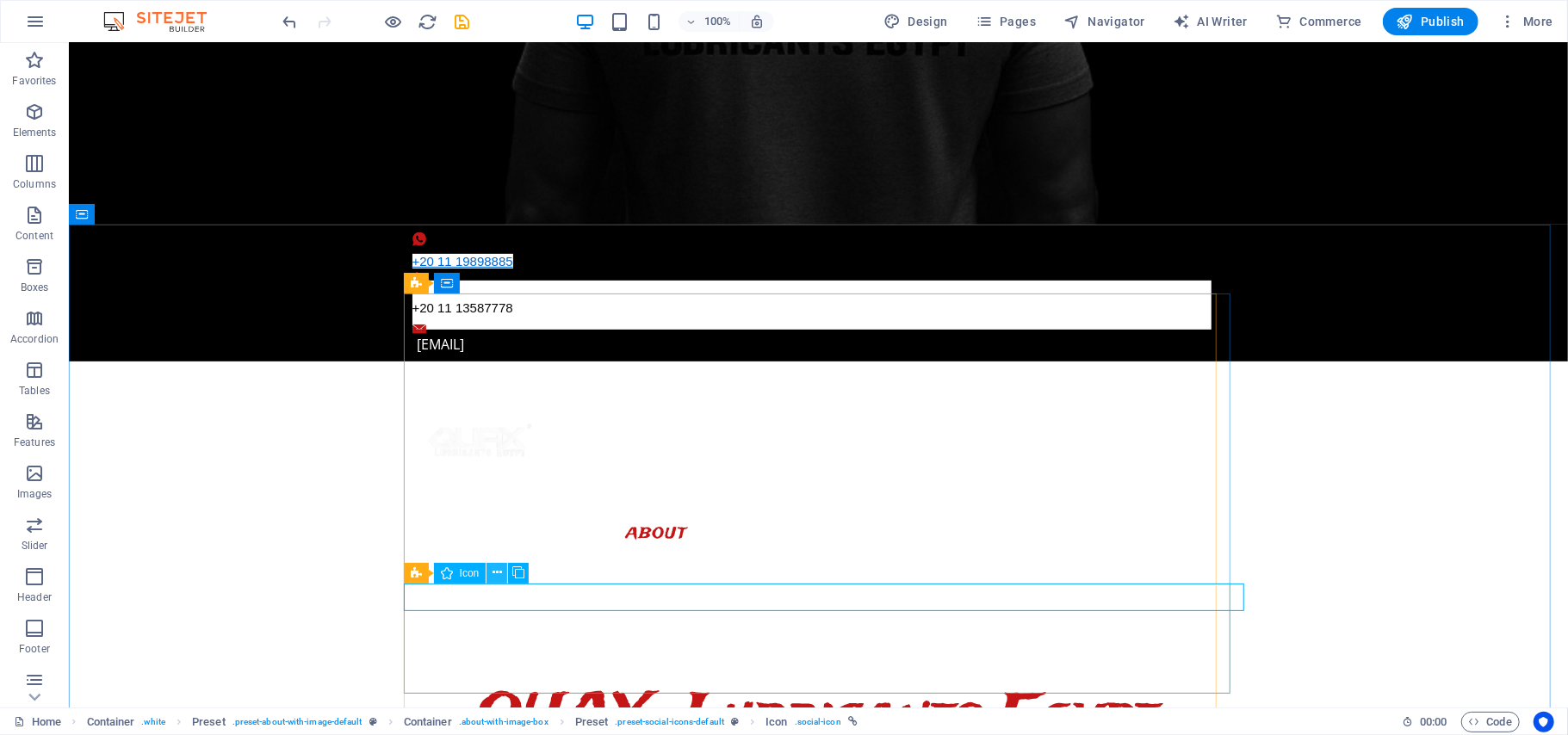 click at bounding box center [497, 572] 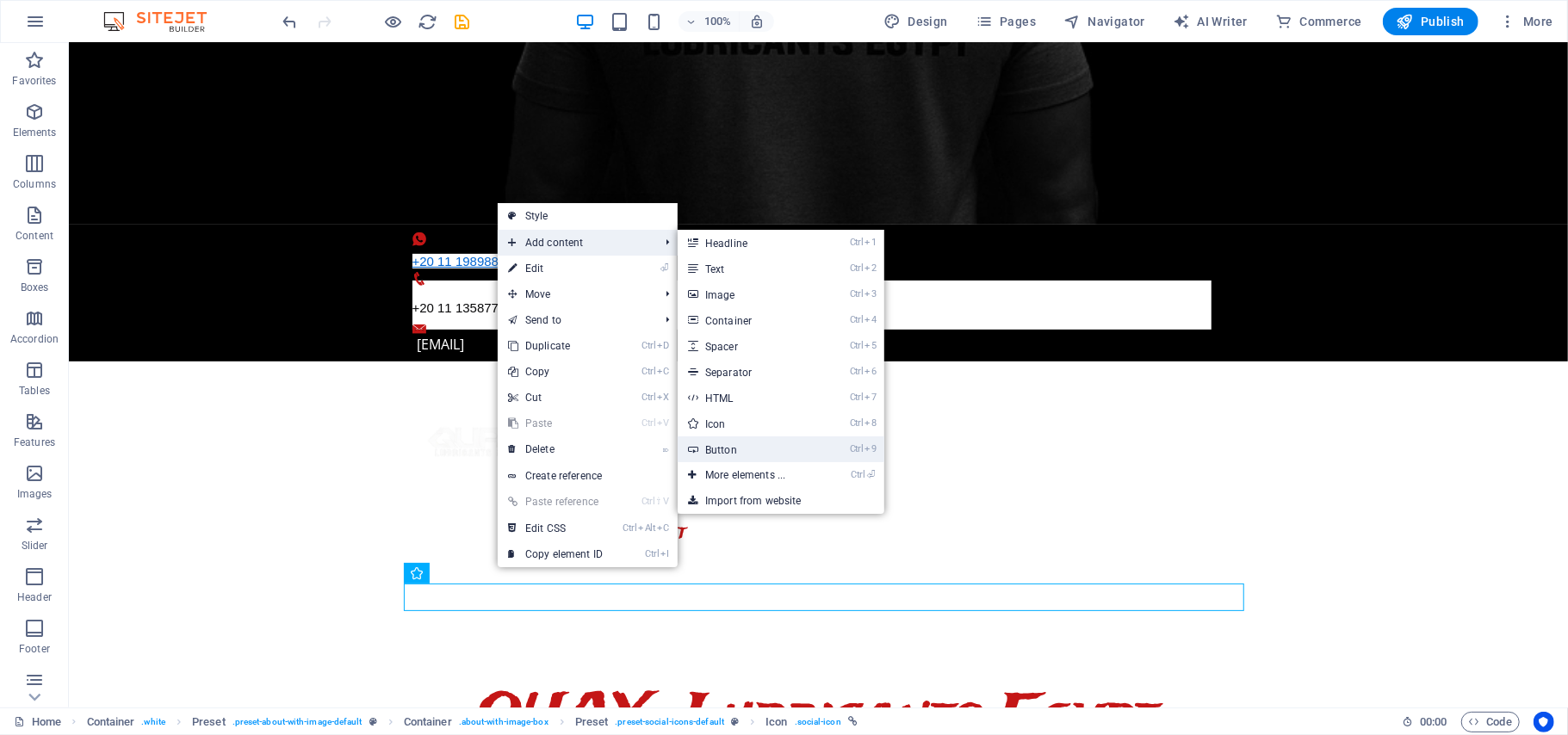 click on "Ctrl 9  Button" at bounding box center (748, 449) 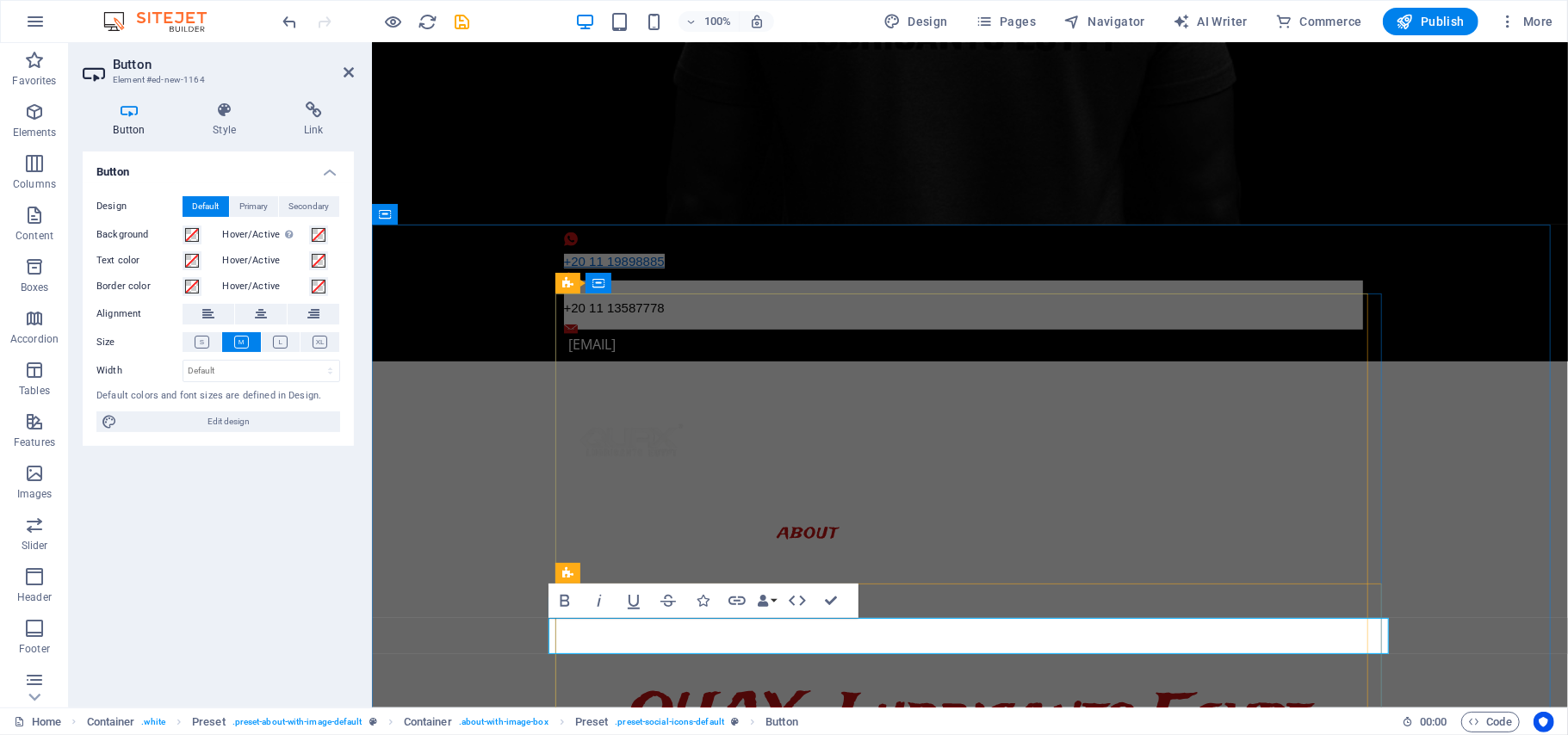 click on "Button label" at bounding box center [970, 1318] 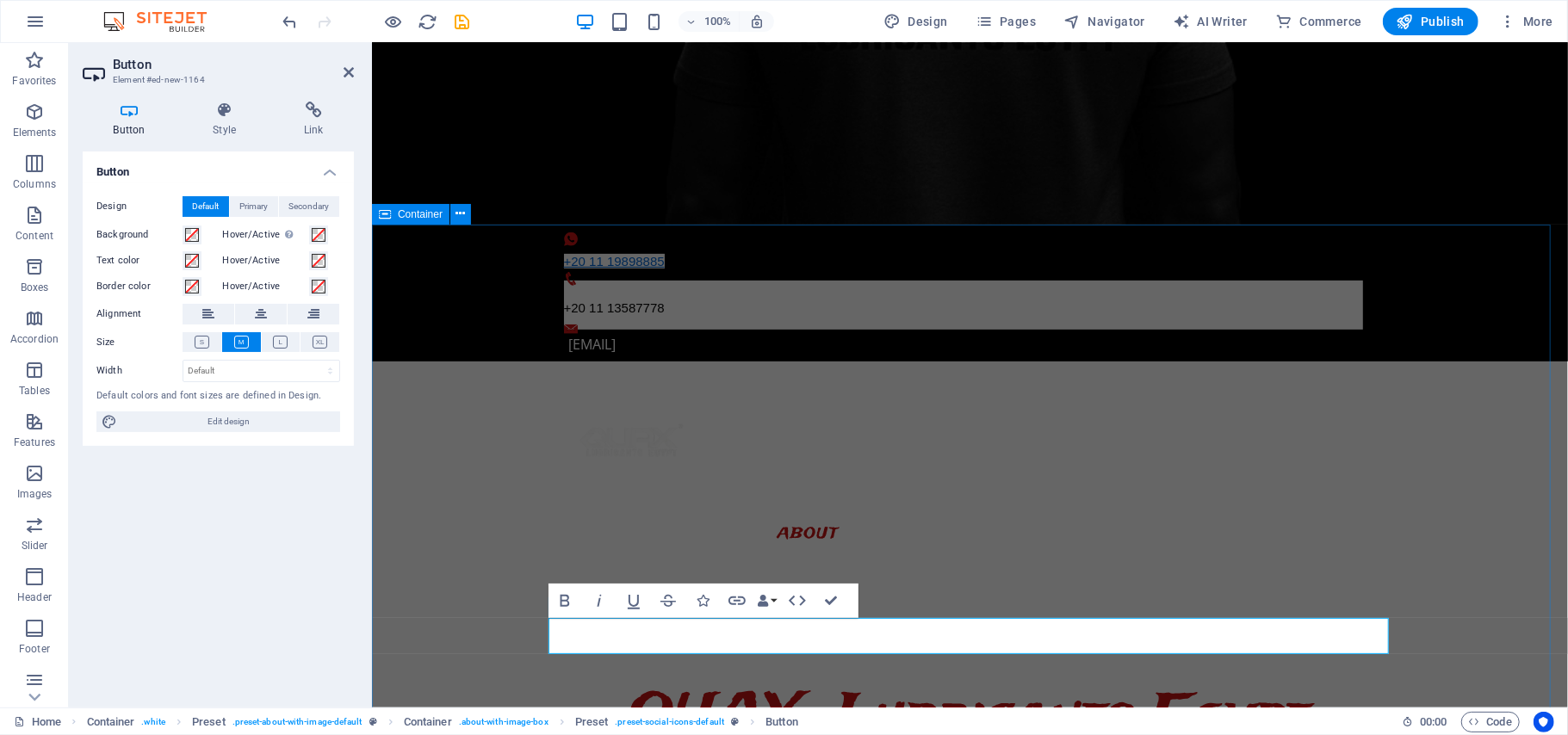 click on "About us QUAX Lubricants الزيت رقم واحد في تركيا متاح الأن في مصر QUAX Lubricants Egypt Enjoy The Ride With A Quality Engine Oil Button label" at bounding box center [969, 1232] 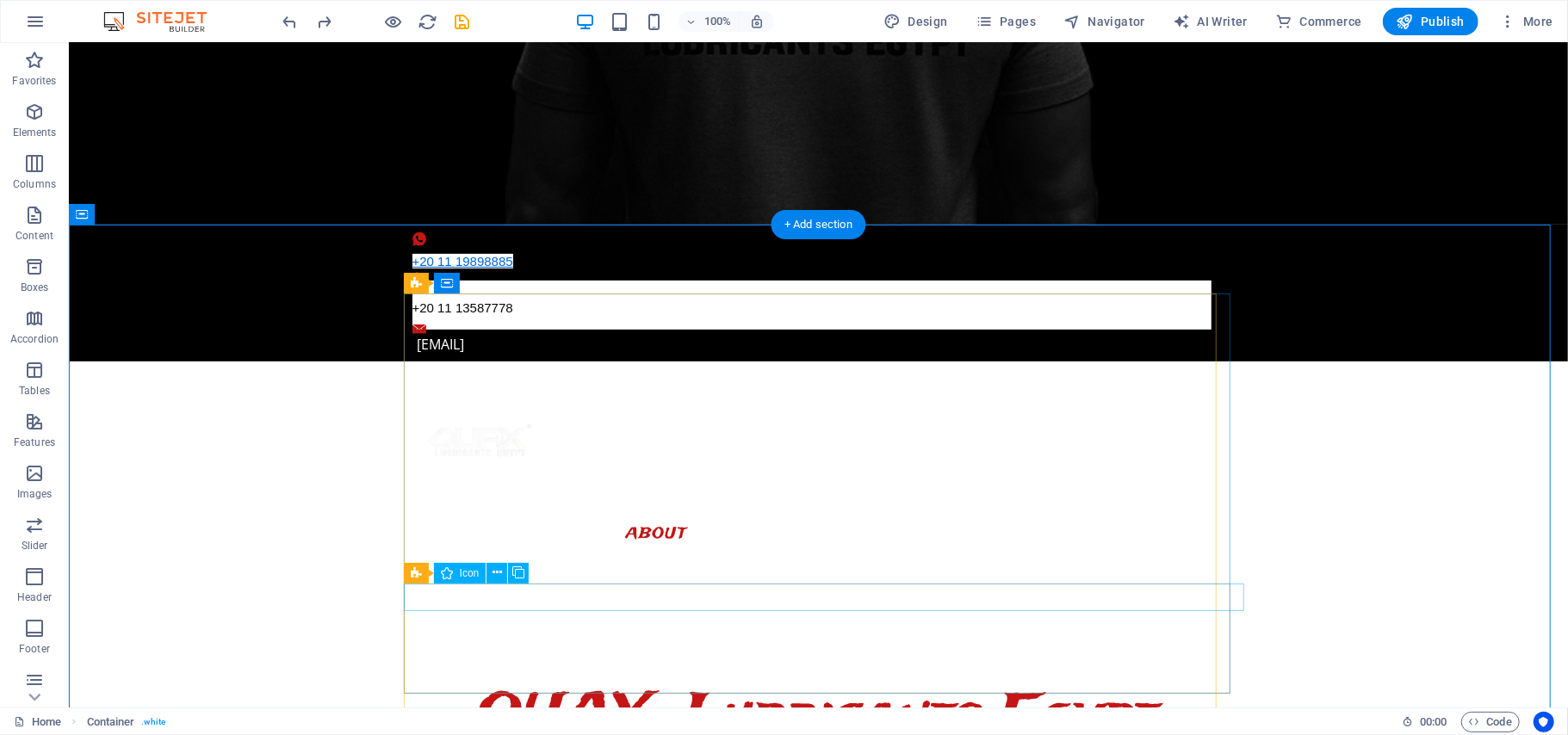 click at bounding box center (818, 1279) 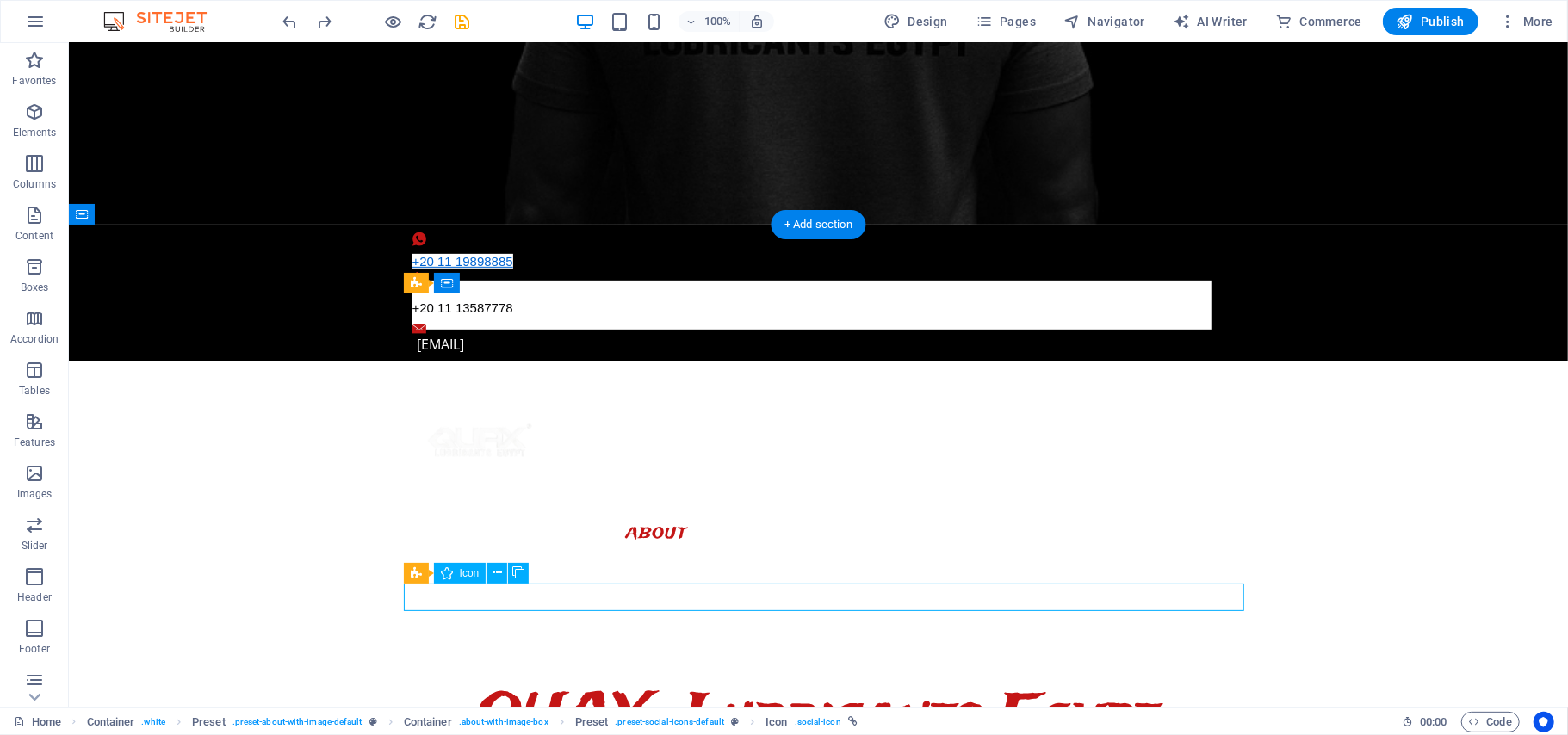 click at bounding box center (818, 1279) 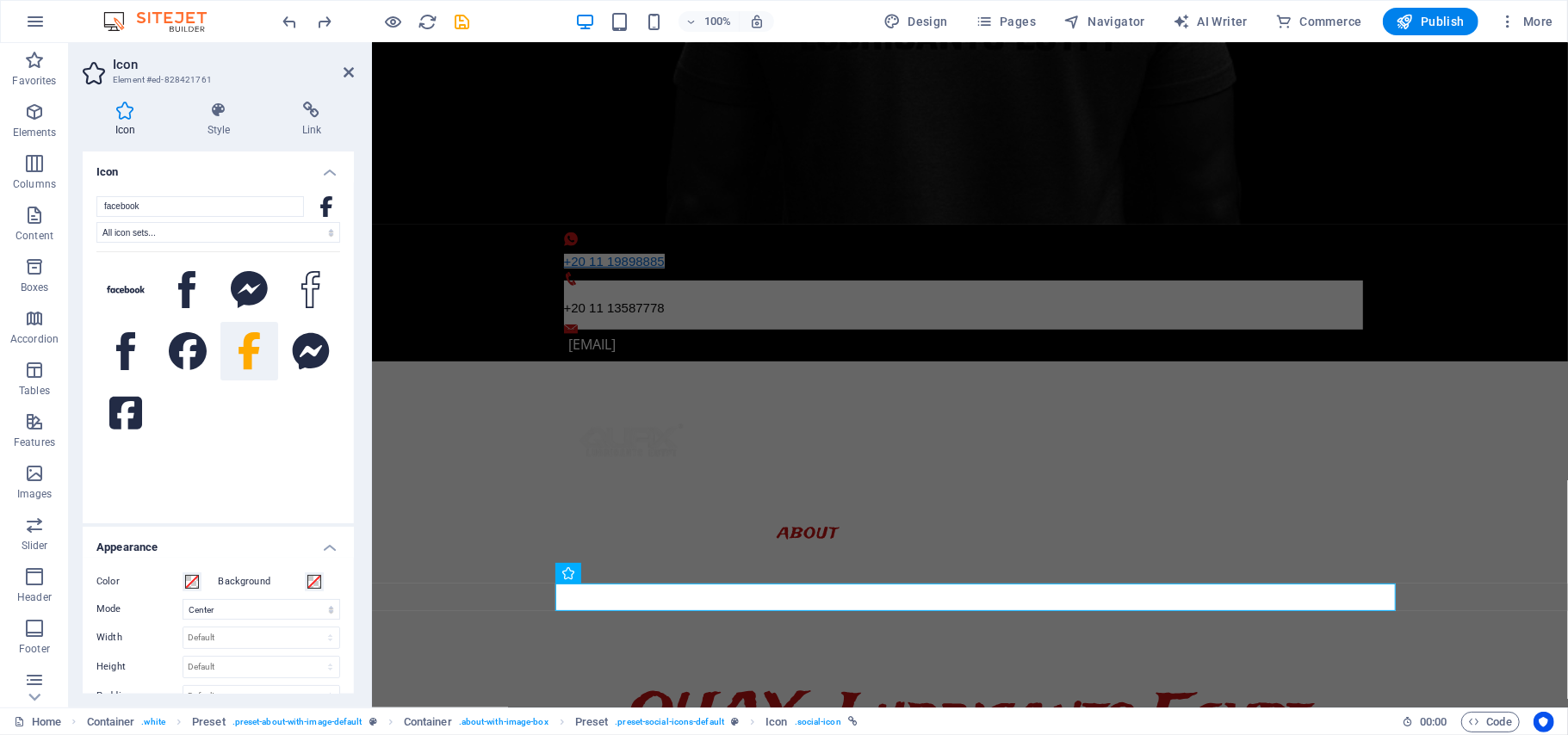 drag, startPoint x: 349, startPoint y: 262, endPoint x: 355, endPoint y: 435, distance: 173.10401 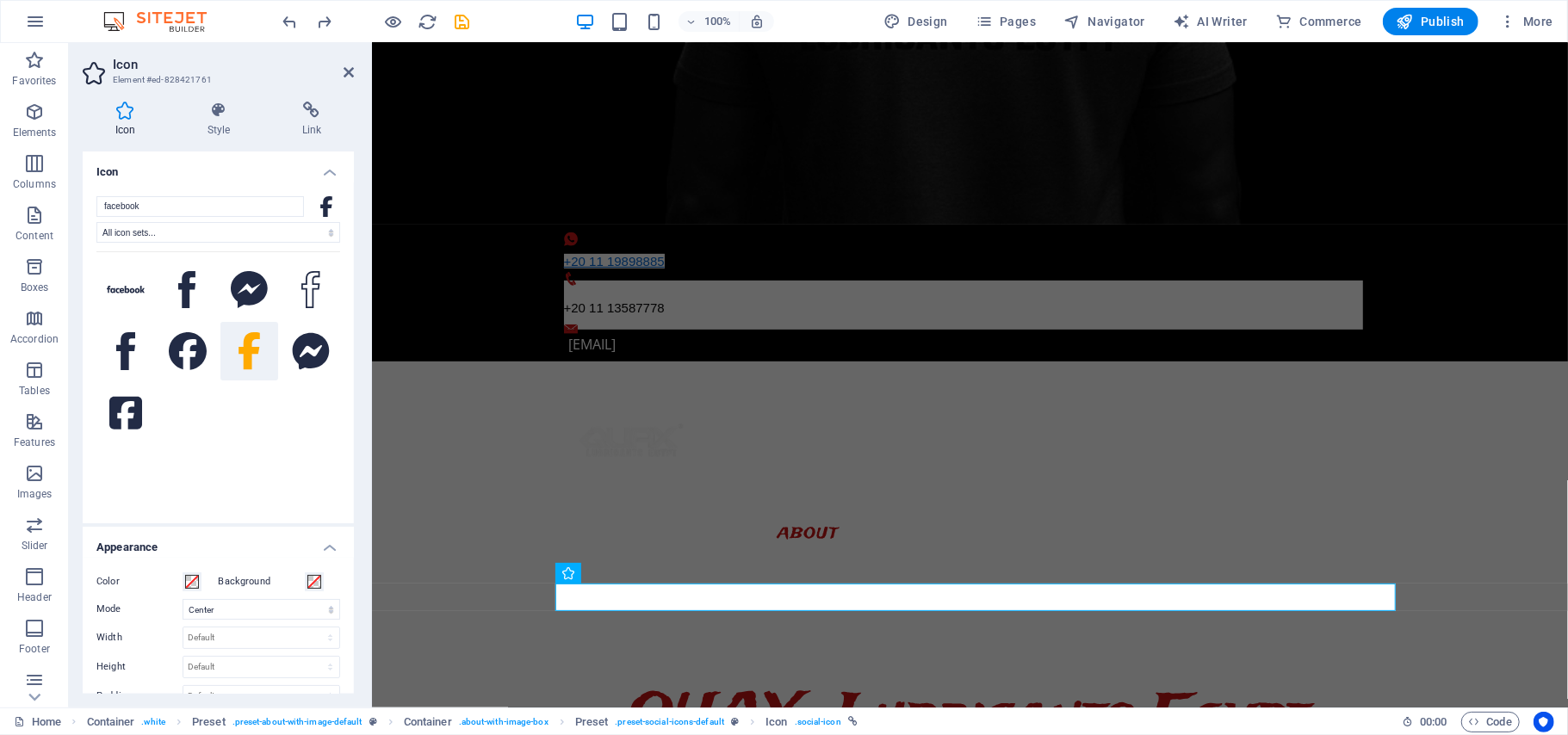 click on "Icon Style Link Icon facebook All icon sets... IcoFont Ionicons FontAwesome Brands FontAwesome Duotone FontAwesome Solid FontAwesome Regular FontAwesome Light FontAwesome Thin FontAwesome Sharp Solid FontAwesome Sharp Regular FontAwesome Sharp Light FontAwesome Sharp Thin Appearance Color Background Mode Scale Left Center Right Width Default auto px rem % em vh vw Height Default auto px rem em vh vw Padding Default px rem % em vh vw Stroke width Default px rem % em vh vw Stroke color Overflow Alignment Alignment Shadow Default None Outside Color X offset 0 px rem vh vw Y offset 0 px rem vh vw Blur 0 px rem % vh vw Text Alternative text The alternative text is used by devices that cannot display images (e.g. image search engines) and should be added to every image to improve website accessibility. Preset Element Layout How this element expands within the layout (Flexbox). Size Default auto px % 1/1 1/2 1/3 1/4 1/5 1/6 1/7 1/8 1/9 1/10 Grow Shrink Order Container layout Visible Visible Opacity 100 % Overflow px" at bounding box center (218, 398) 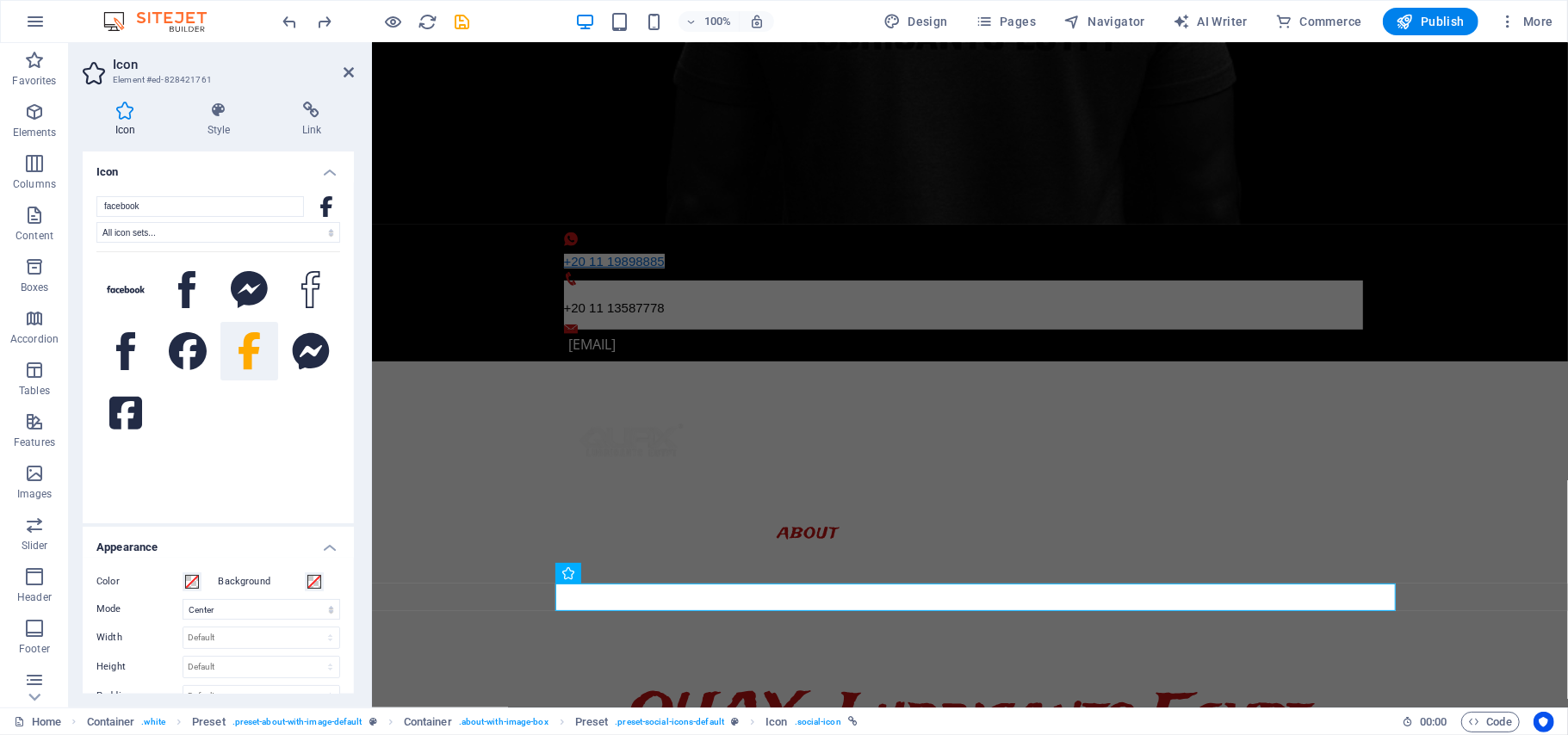 drag, startPoint x: 349, startPoint y: 429, endPoint x: 351, endPoint y: 521, distance: 92.021737 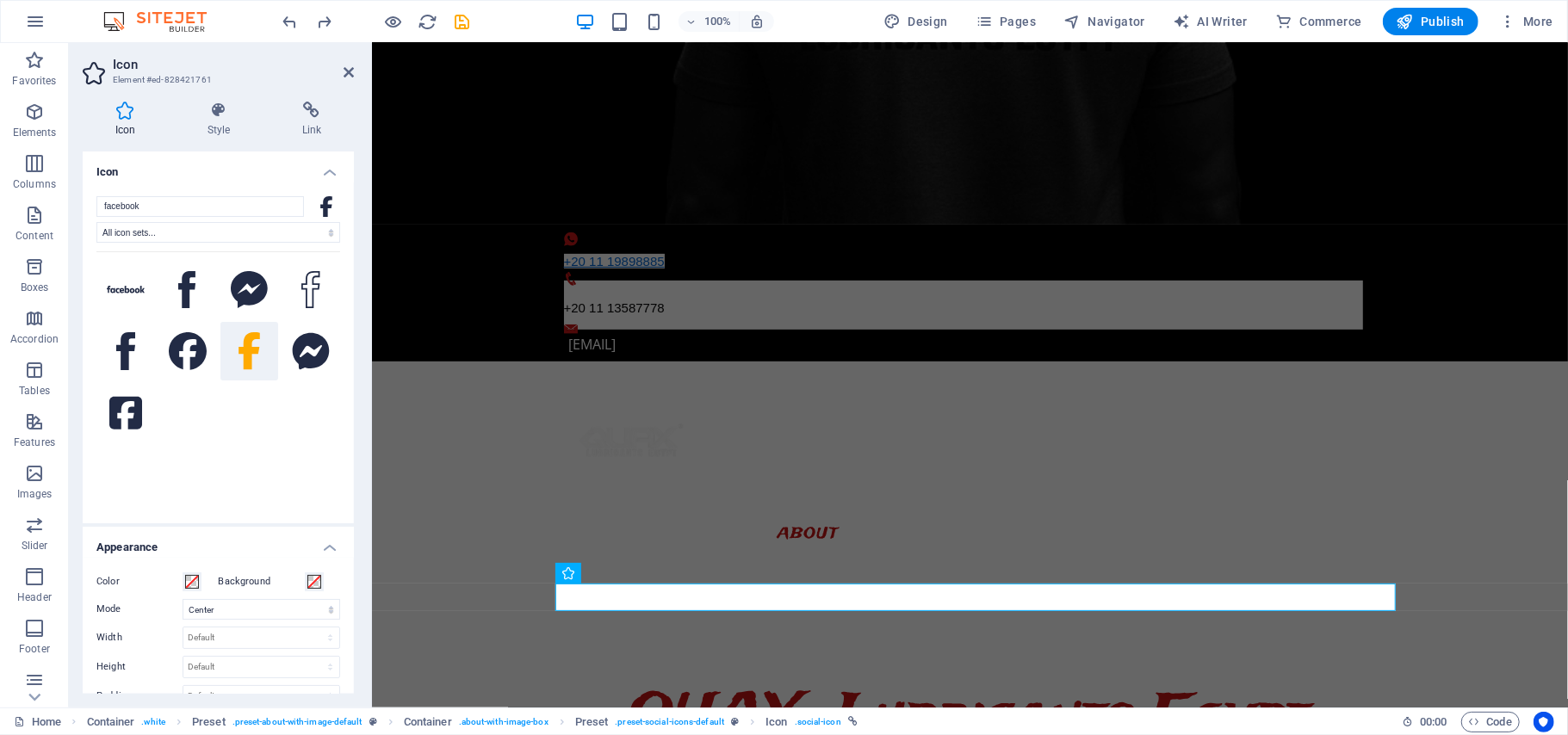 click on "Icon facebook All icon sets... IcoFont Ionicons FontAwesome Brands FontAwesome Duotone FontAwesome Solid FontAwesome Regular FontAwesome Light FontAwesome Thin FontAwesome Sharp Solid FontAwesome Sharp Regular FontAwesome Sharp Light FontAwesome Sharp Thin Appearance Color Background Mode Scale Left Center Right Width Default auto px rem % em vh vw Height Default auto px rem em vh vw Padding Default px rem % em vh vw Stroke width Default px rem % em vh vw Stroke color Overflow Alignment Alignment Shadow Default None Outside Color X offset 0 px rem vh vw Y offset 0 px rem vh vw Blur 0 px rem % vh vw Text Alternative text The alternative text is used by devices that cannot display images (e.g. image search engines) and should be added to every image to improve website accessibility." at bounding box center (218, 423) 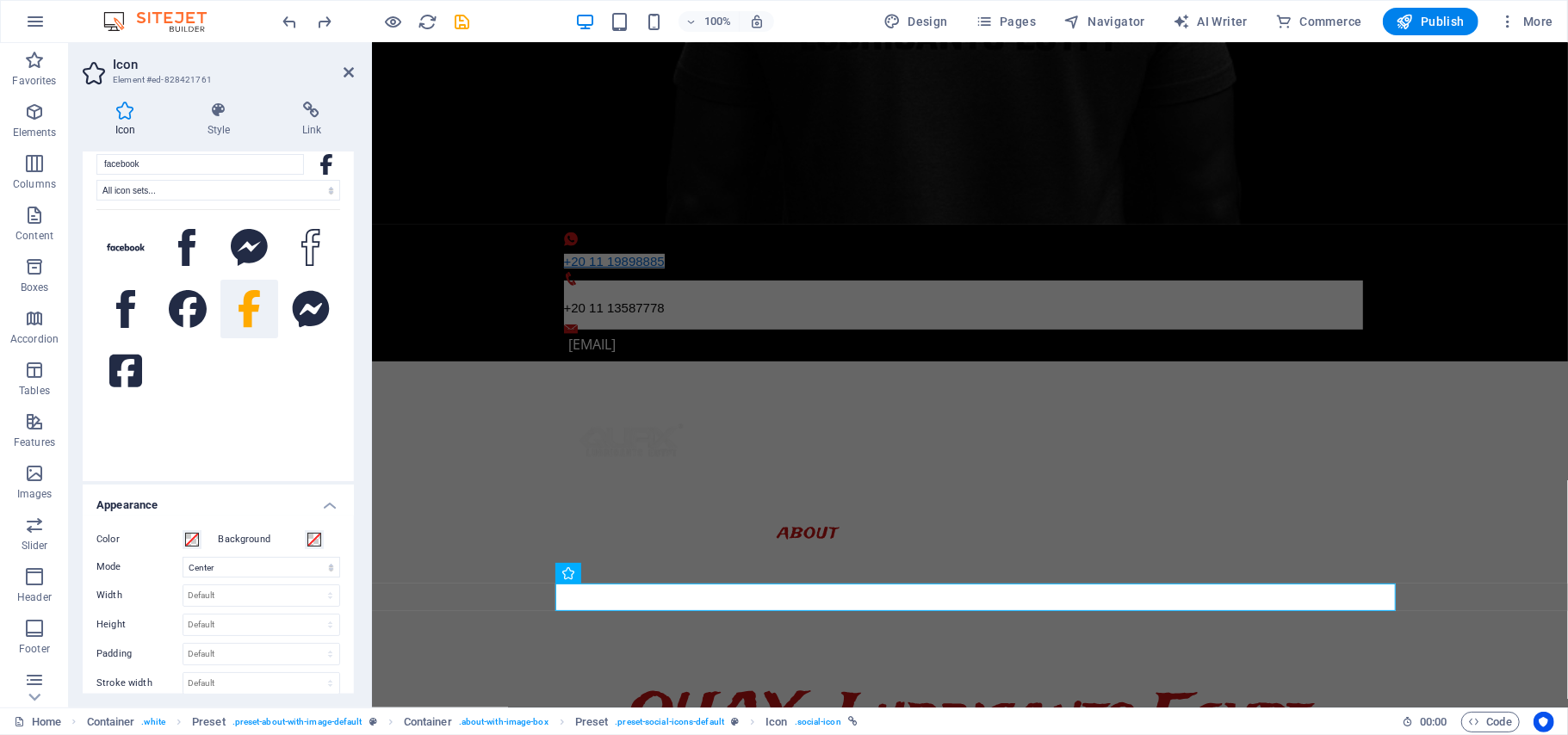 scroll, scrollTop: 0, scrollLeft: 0, axis: both 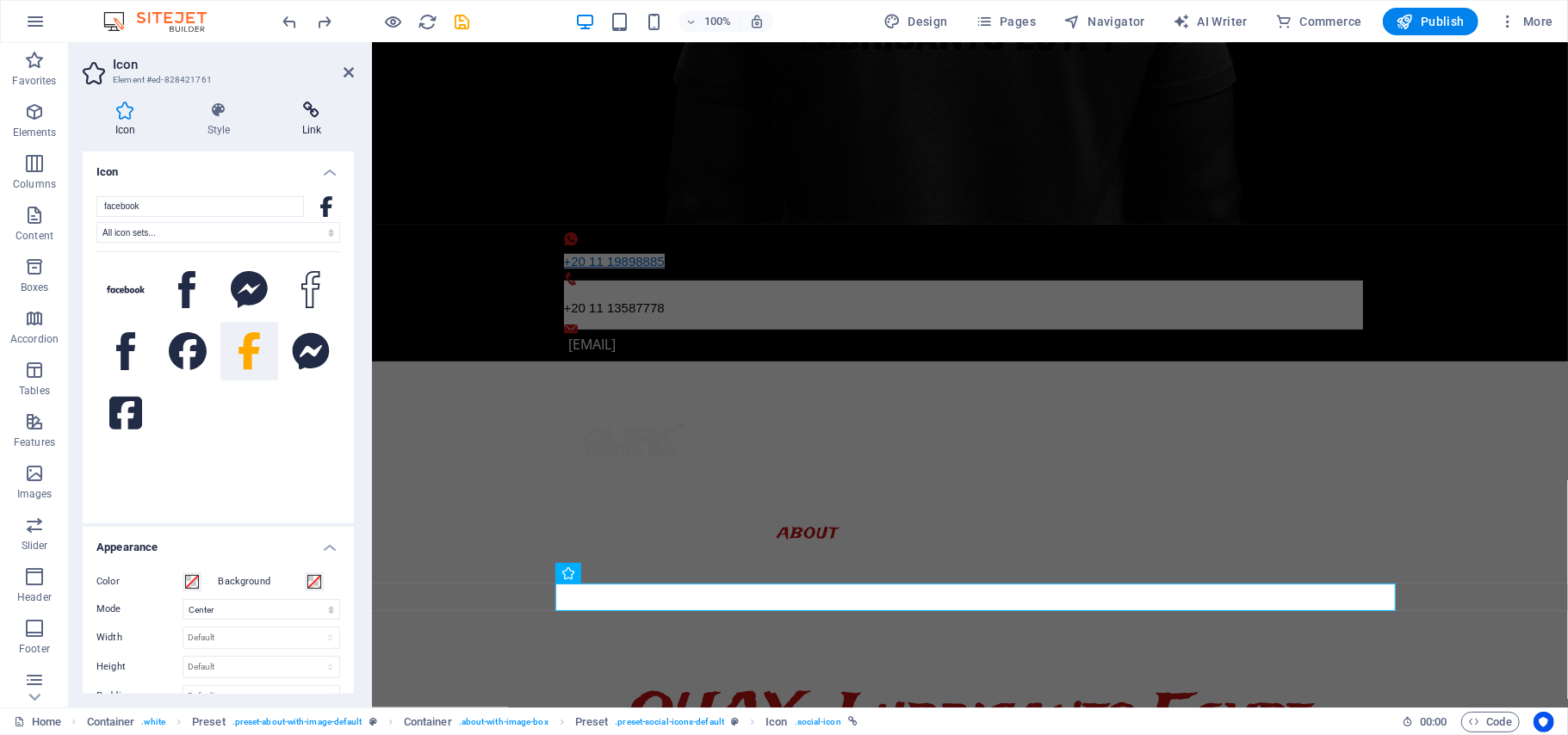click at bounding box center [312, 110] 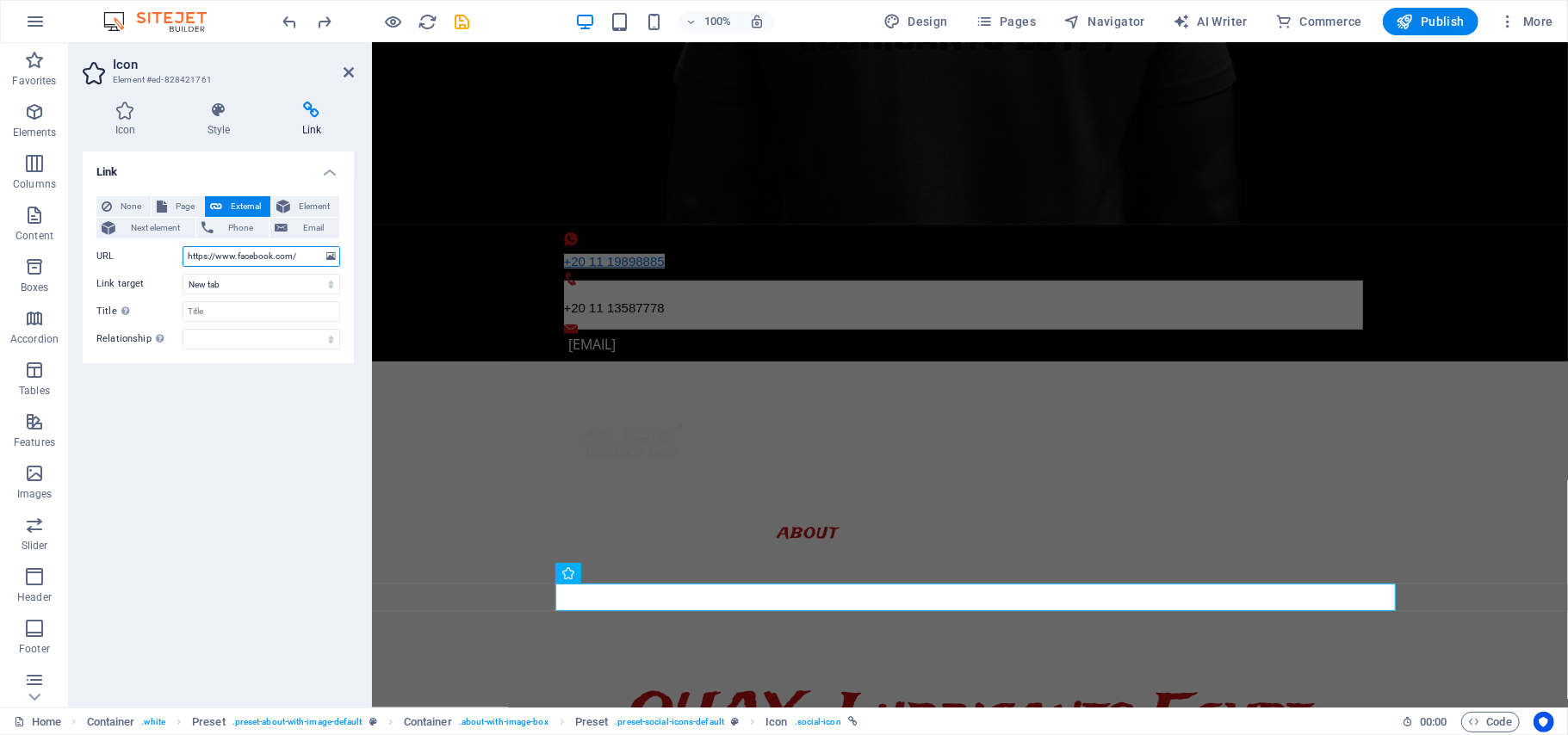 click on "https://www.facebook.com/" at bounding box center [261, 256] 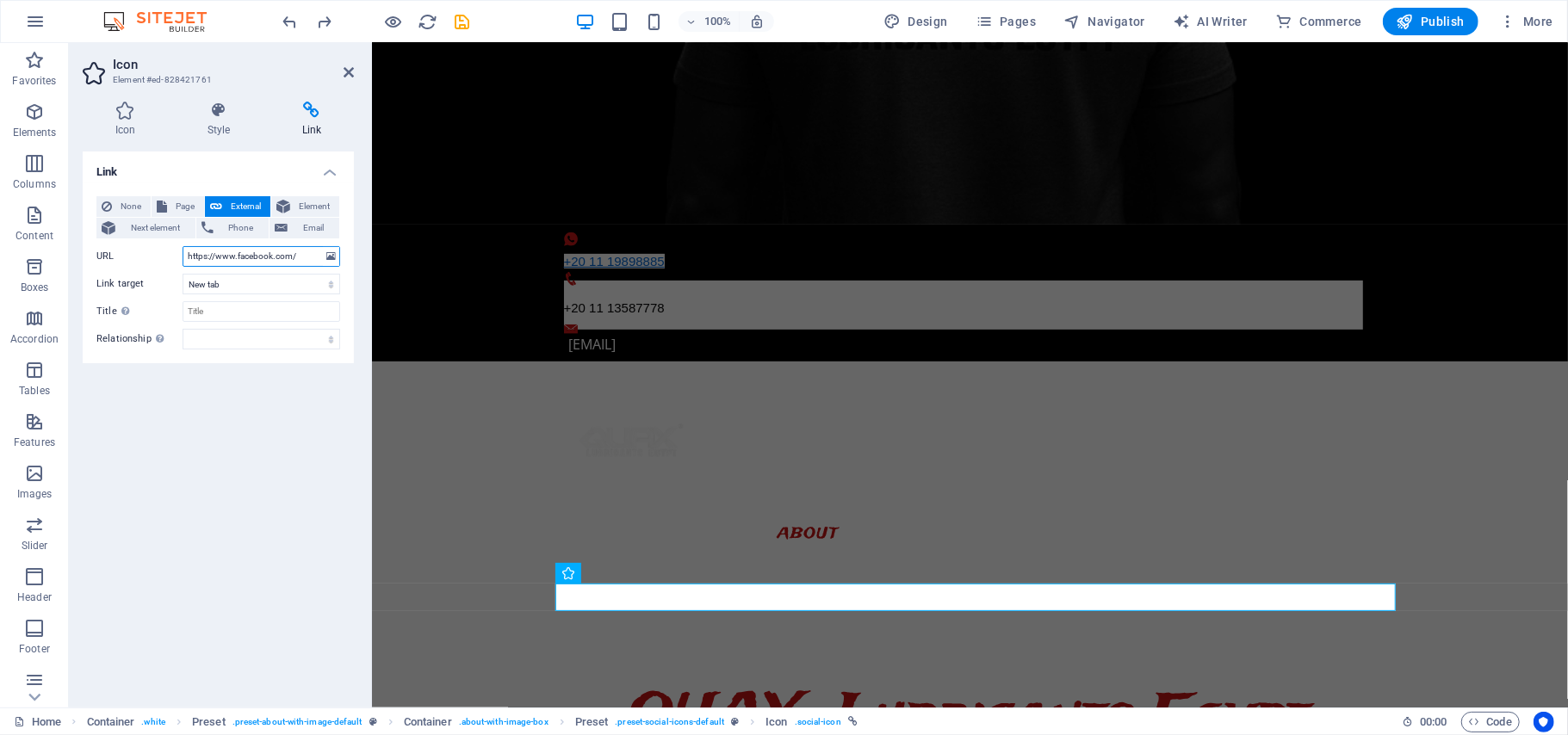click on "https://www.facebook.com/" at bounding box center (261, 256) 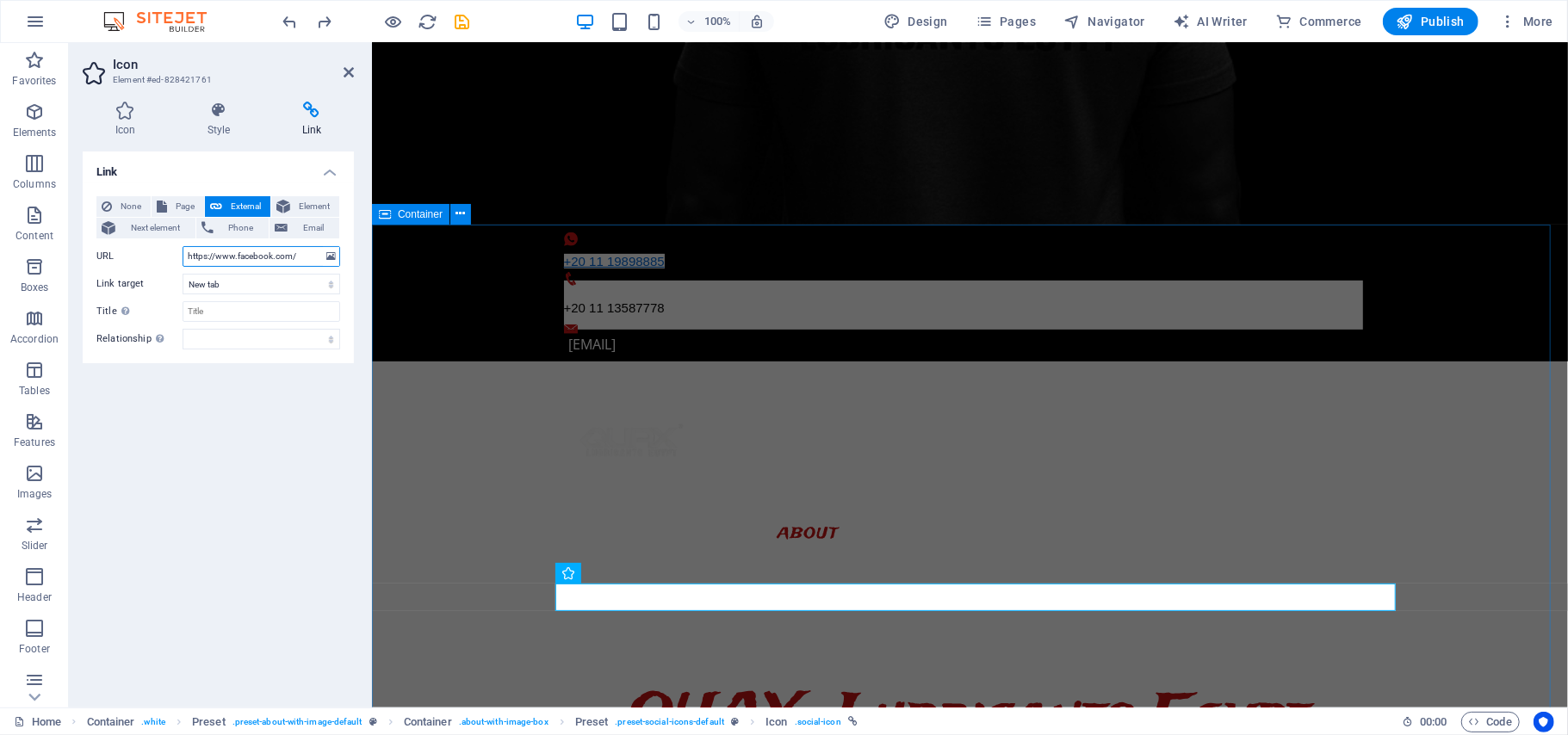 paste on "QuaxEgypt" 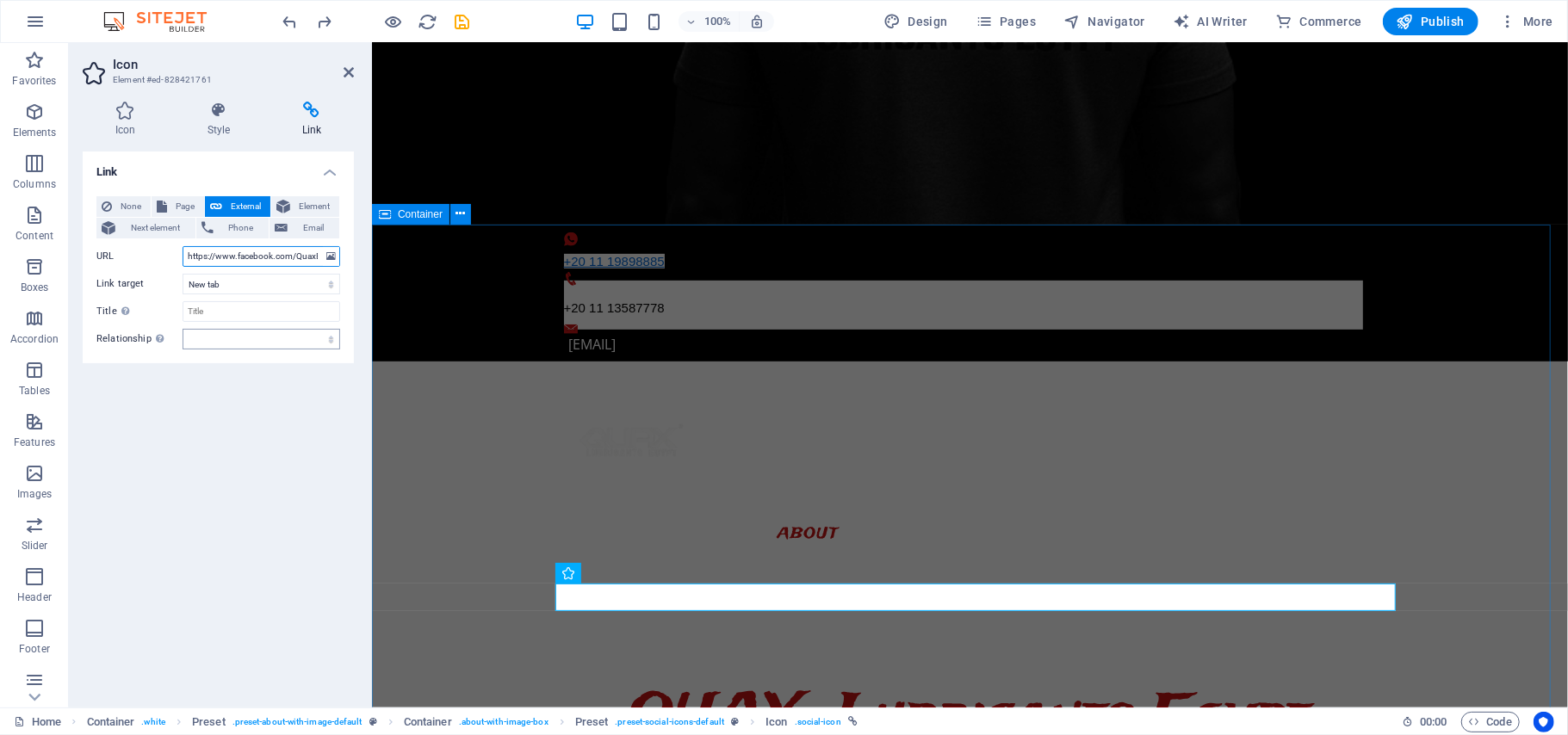 scroll, scrollTop: 0, scrollLeft: 18, axis: horizontal 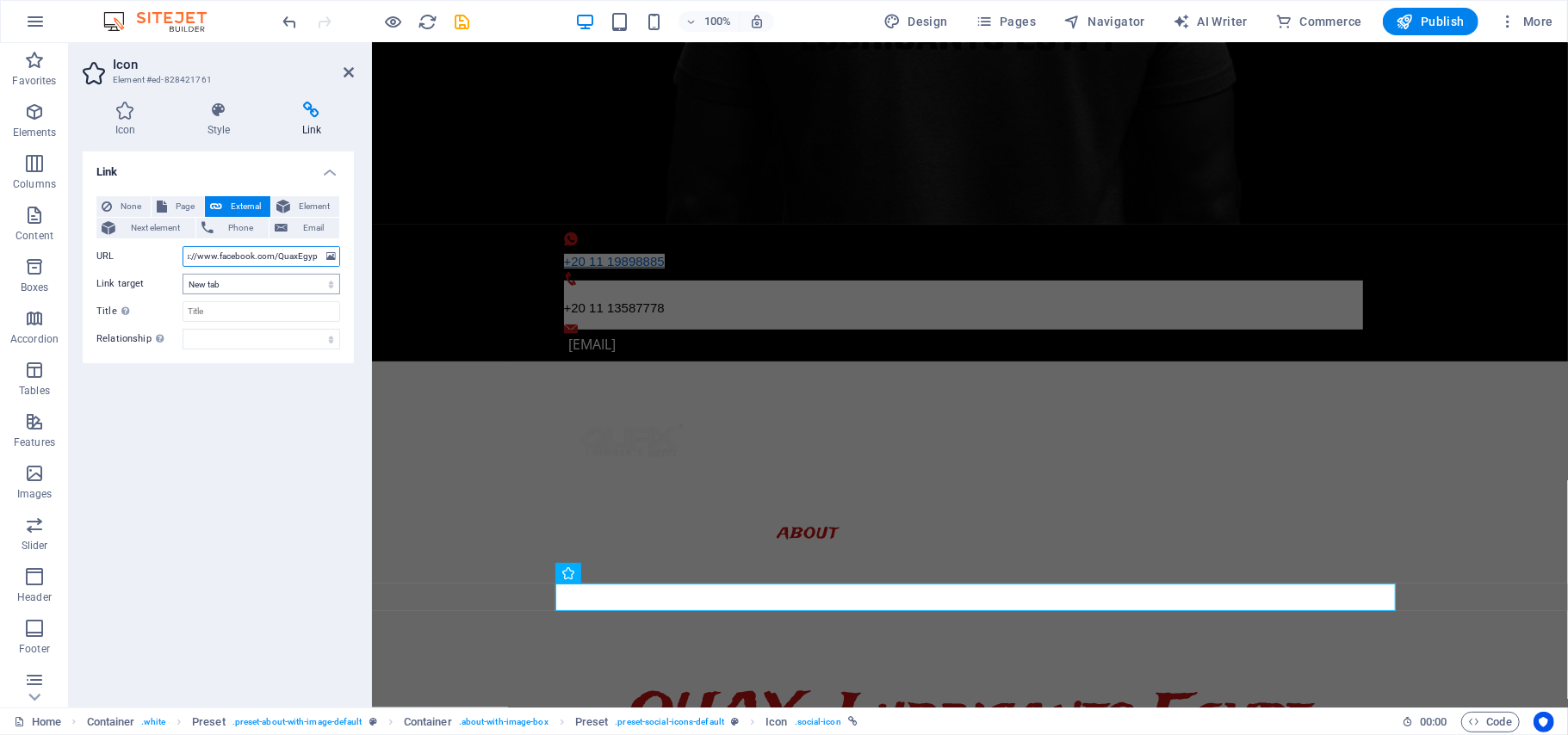 type on "https://www.facebook.com/QuaxEgypt" 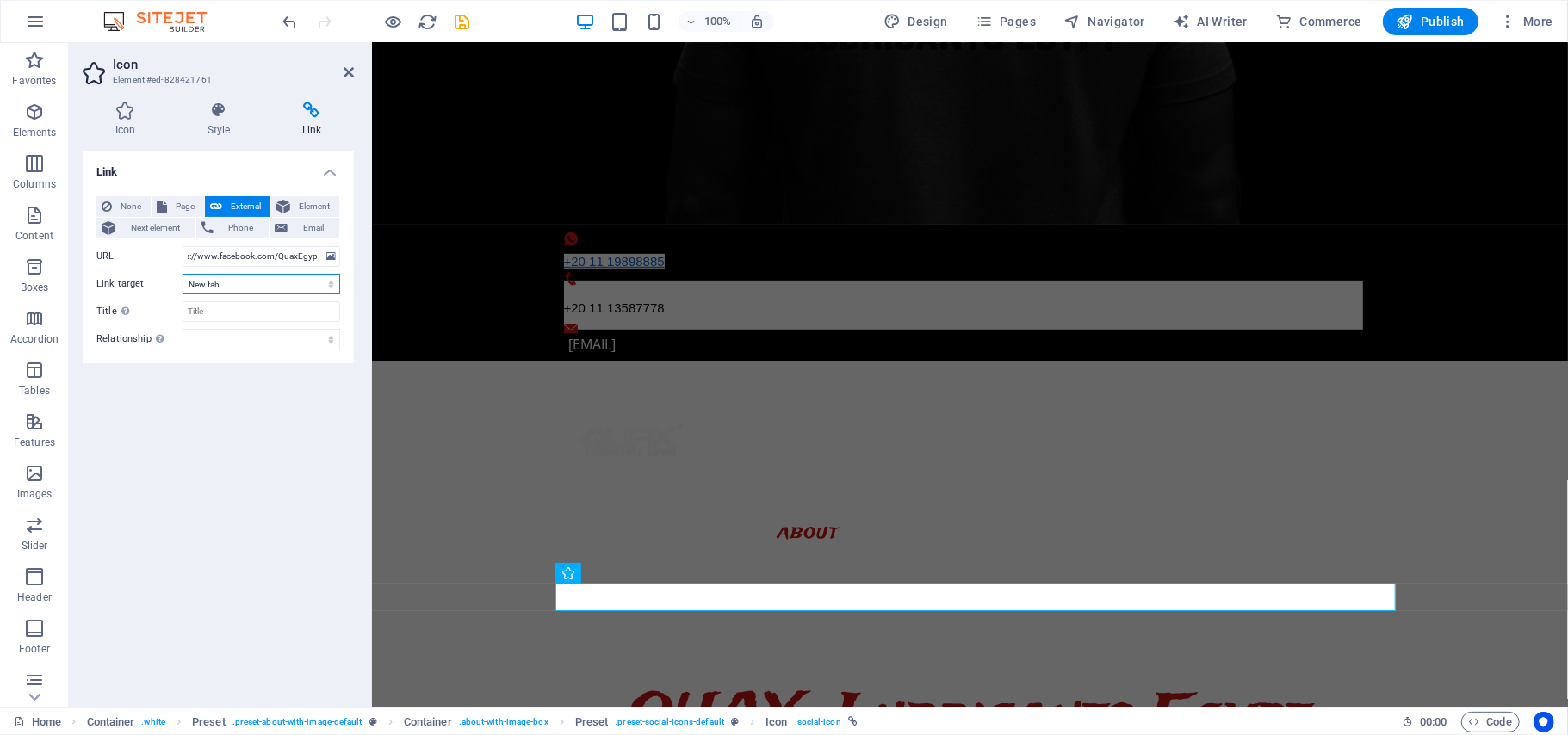 click on "New tab Same tab Overlay" at bounding box center (261, 284) 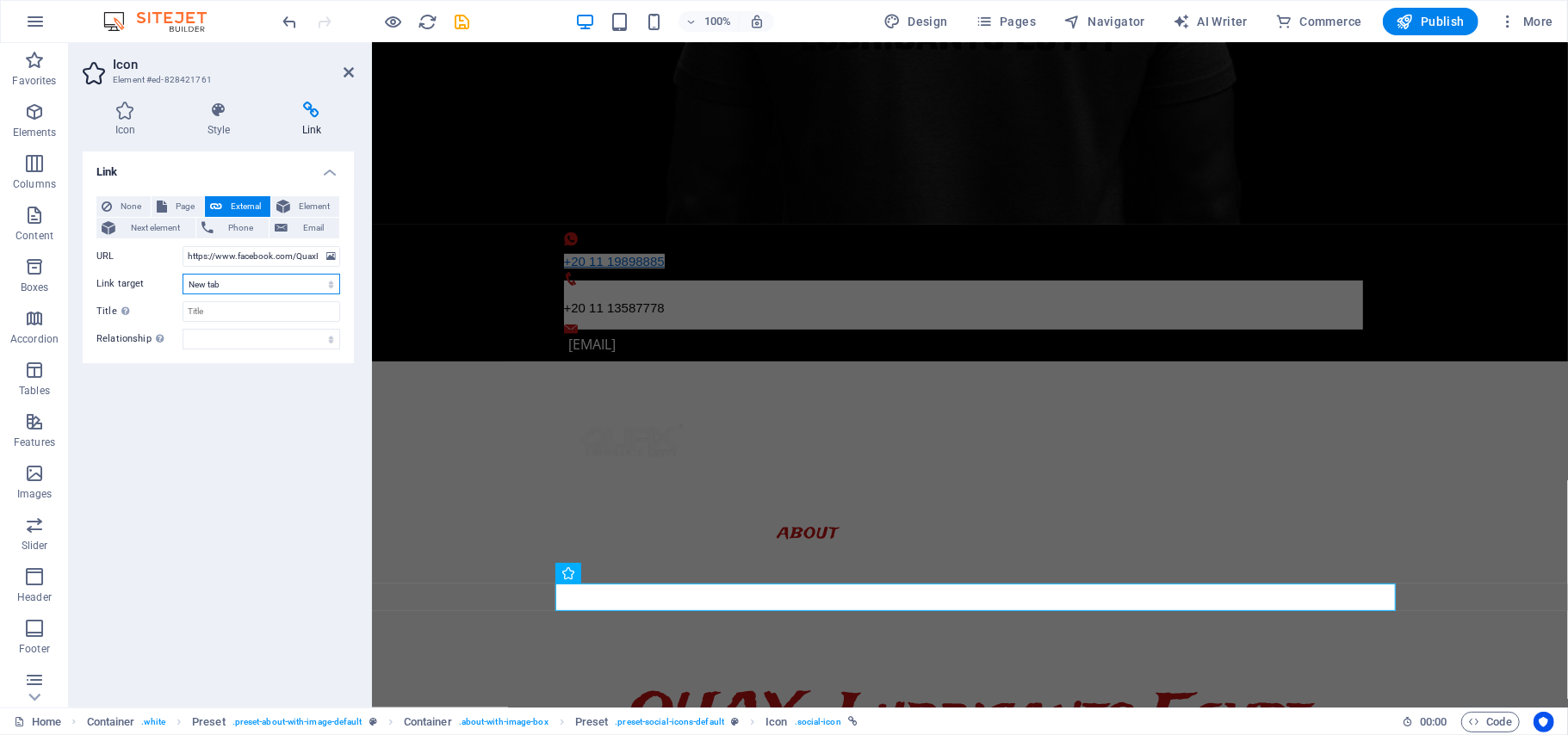 click on "New tab Same tab Overlay" at bounding box center (261, 284) 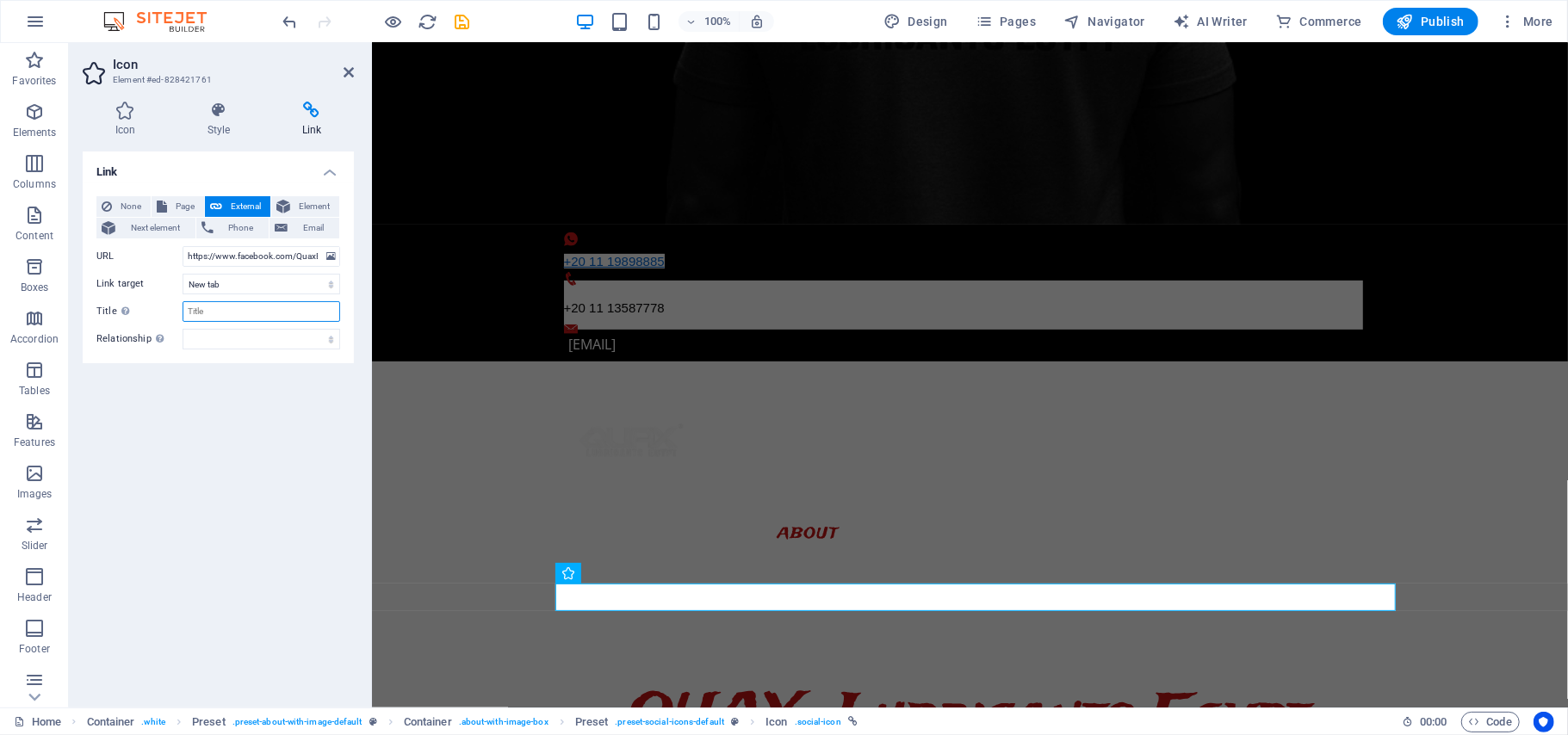 click on "Title Additional link description, should not be the same as the link text. The title is most often shown as a tooltip text when the mouse moves over the element. Leave empty if uncertain." at bounding box center (261, 312) 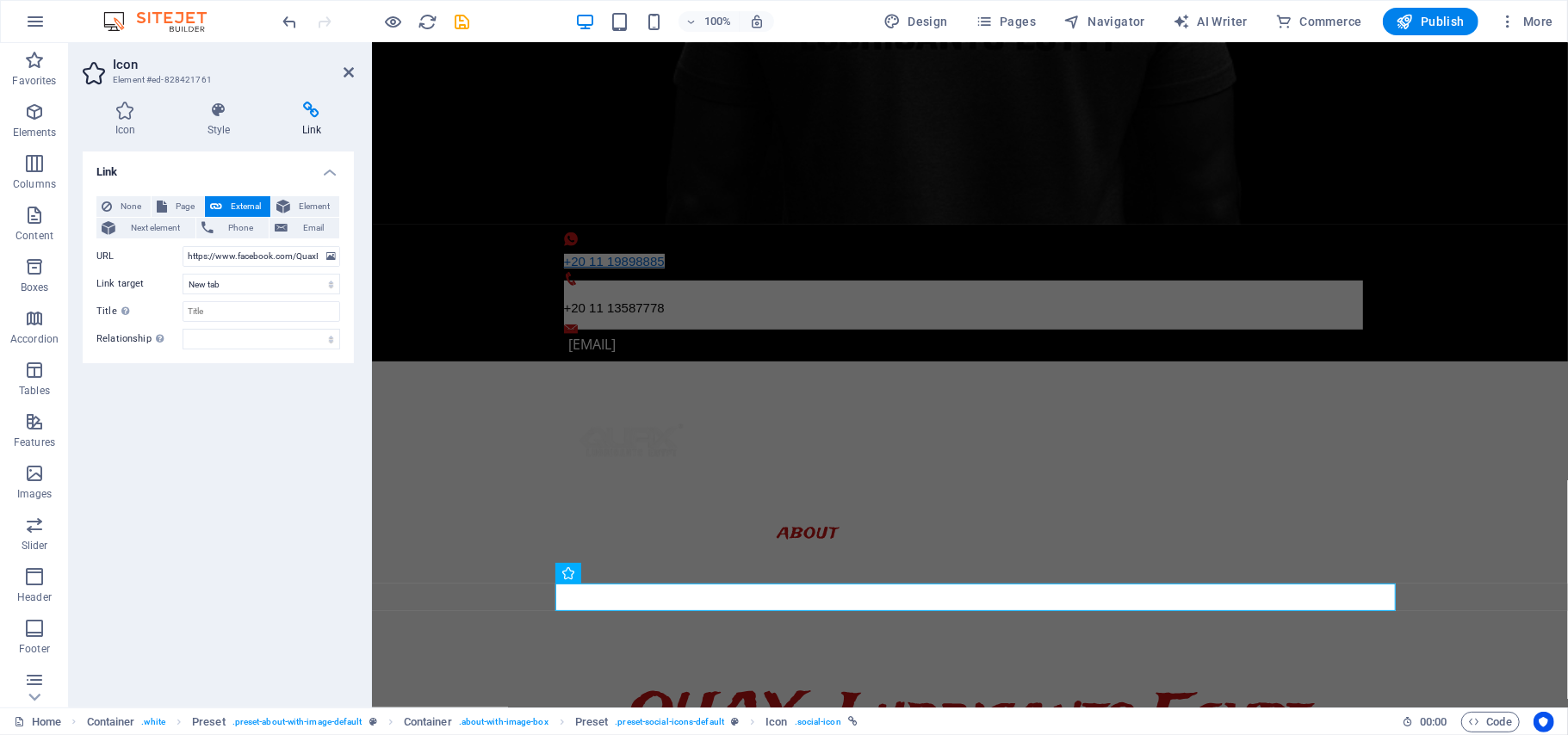 click on "Link None Page External Element Next element Phone Email Page Home Legal Notice Privacy Subpage Home Home Element
URL https://www.facebook.com/QuaxEgypt Phone Email Link target New tab Same tab Overlay Title Additional link description, should not be the same as the link text. The title is most often shown as a tooltip text when the mouse moves over the element. Leave empty if uncertain. Relationship Sets the  relationship of this link to the link target . For example, the value "nofollow" instructs search engines not to follow the link. Can be left empty. alternate author bookmark external help license next nofollow noreferrer noopener prev search tag" at bounding box center [218, 423] 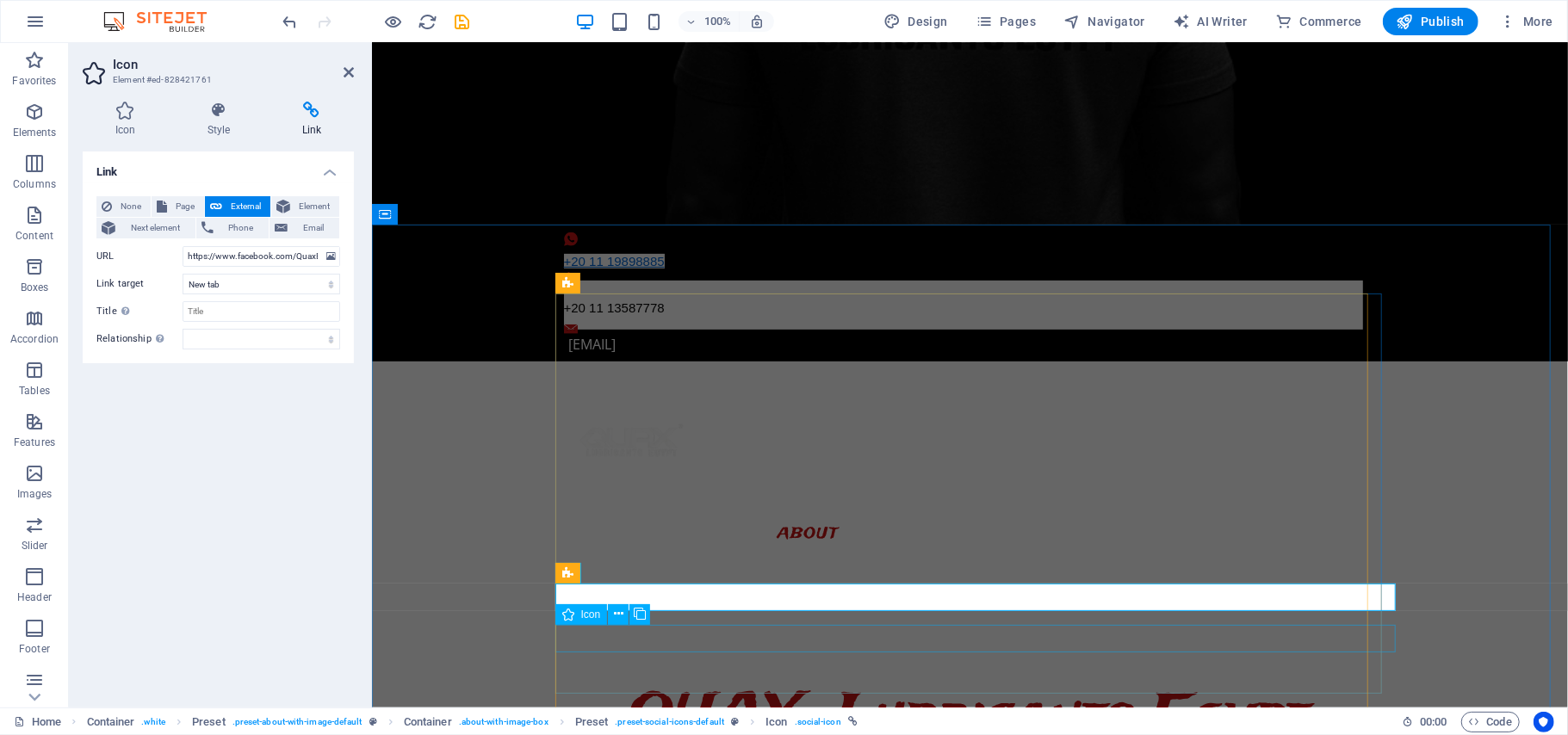 click at bounding box center [970, 1313] 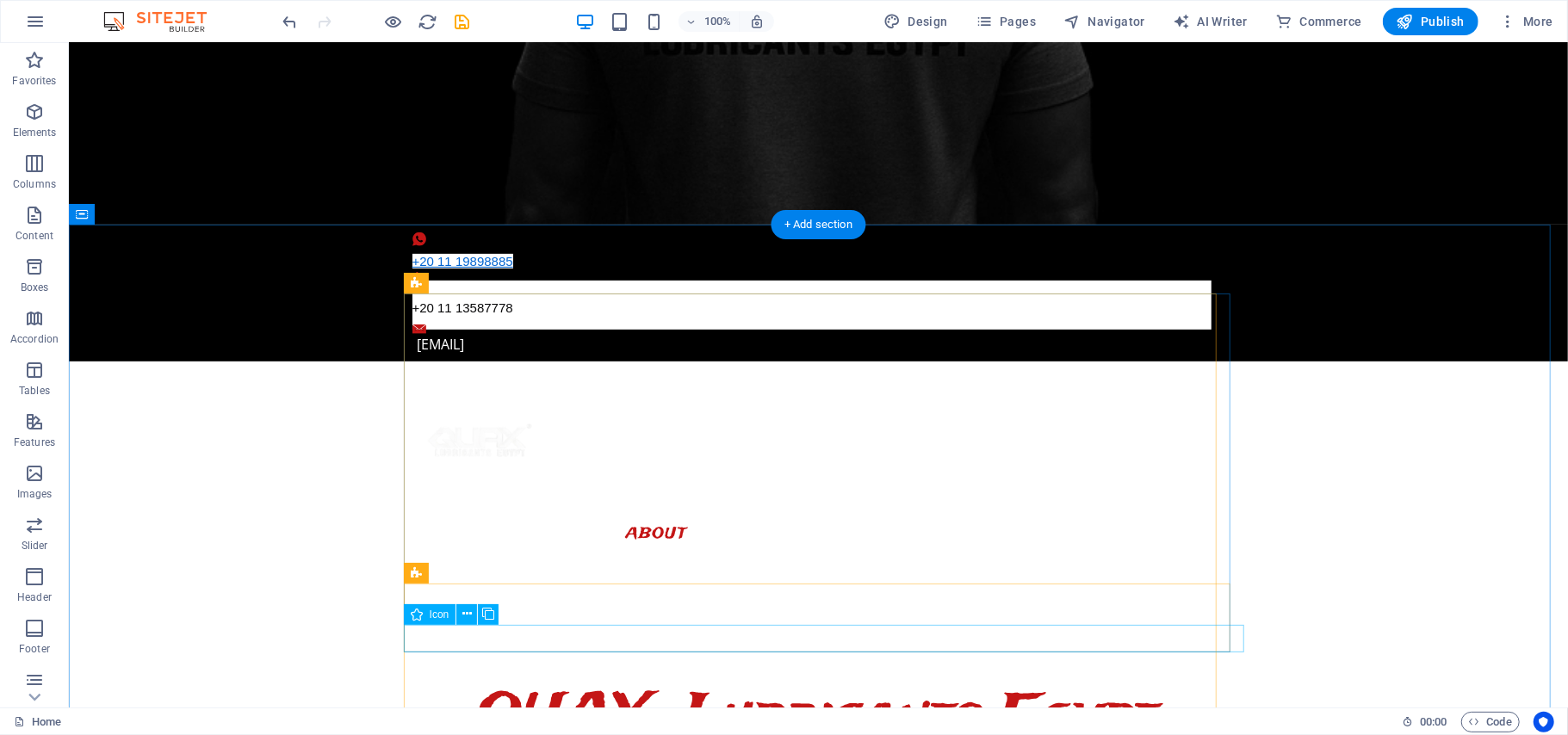 click at bounding box center [818, 1313] 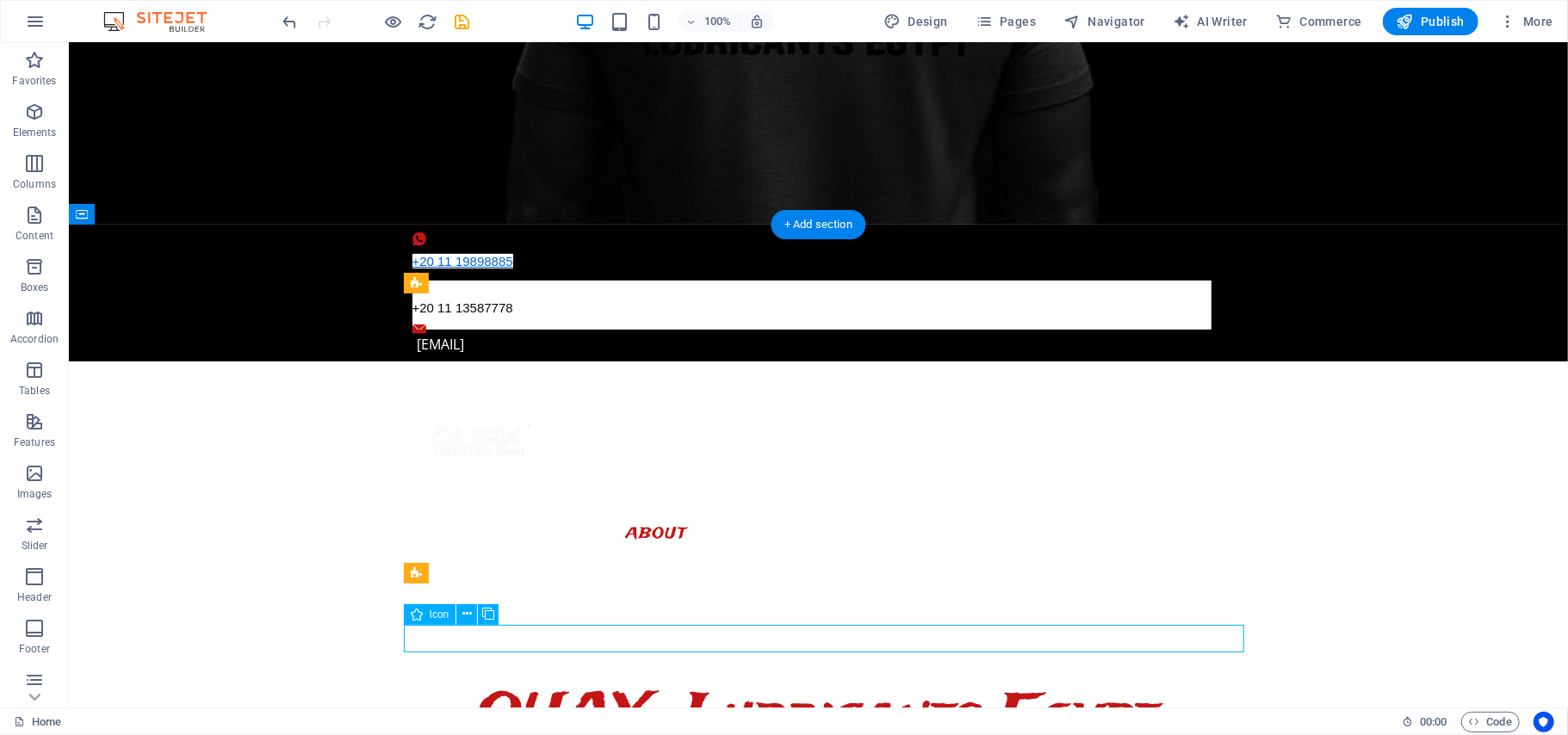 click at bounding box center (818, 1313) 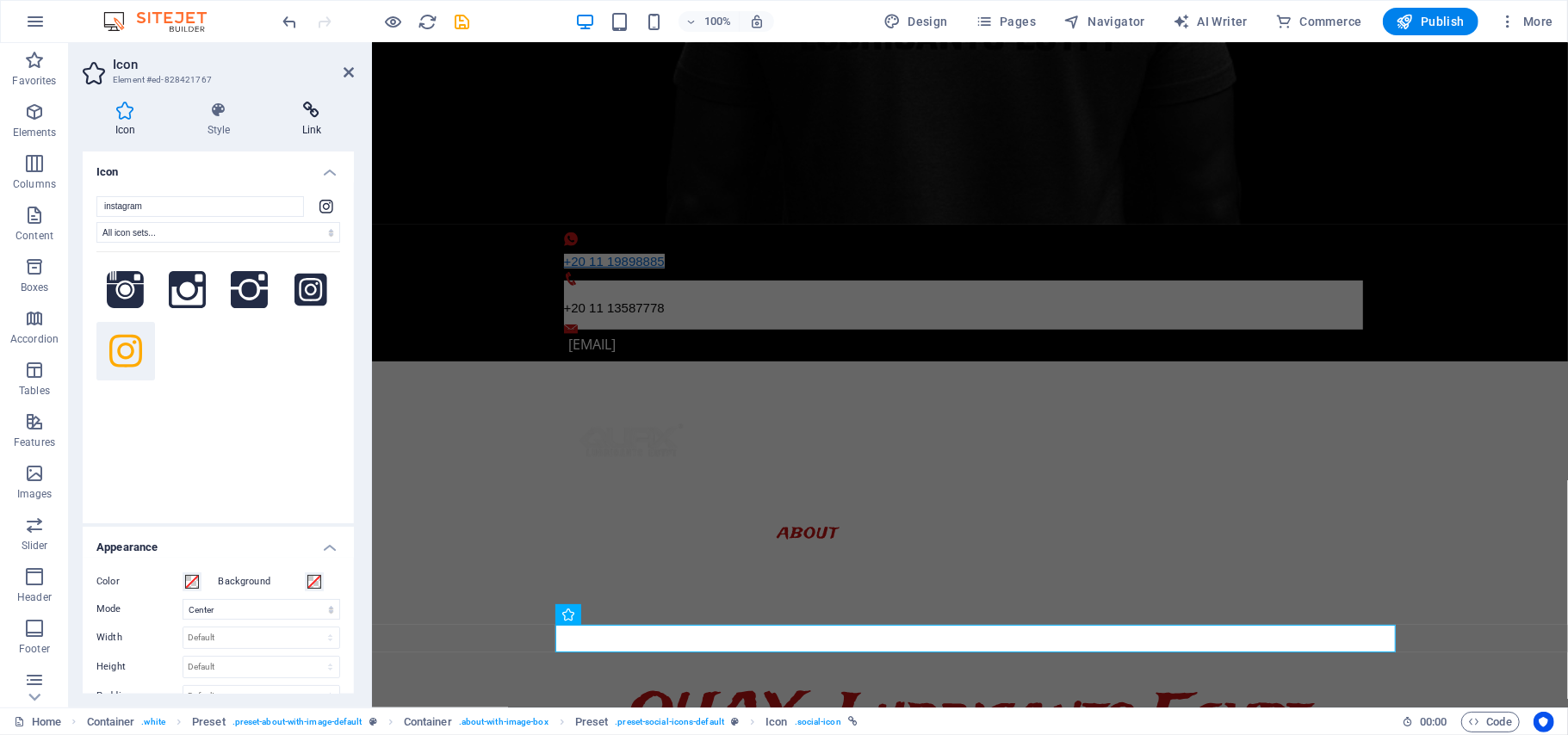 click at bounding box center (312, 110) 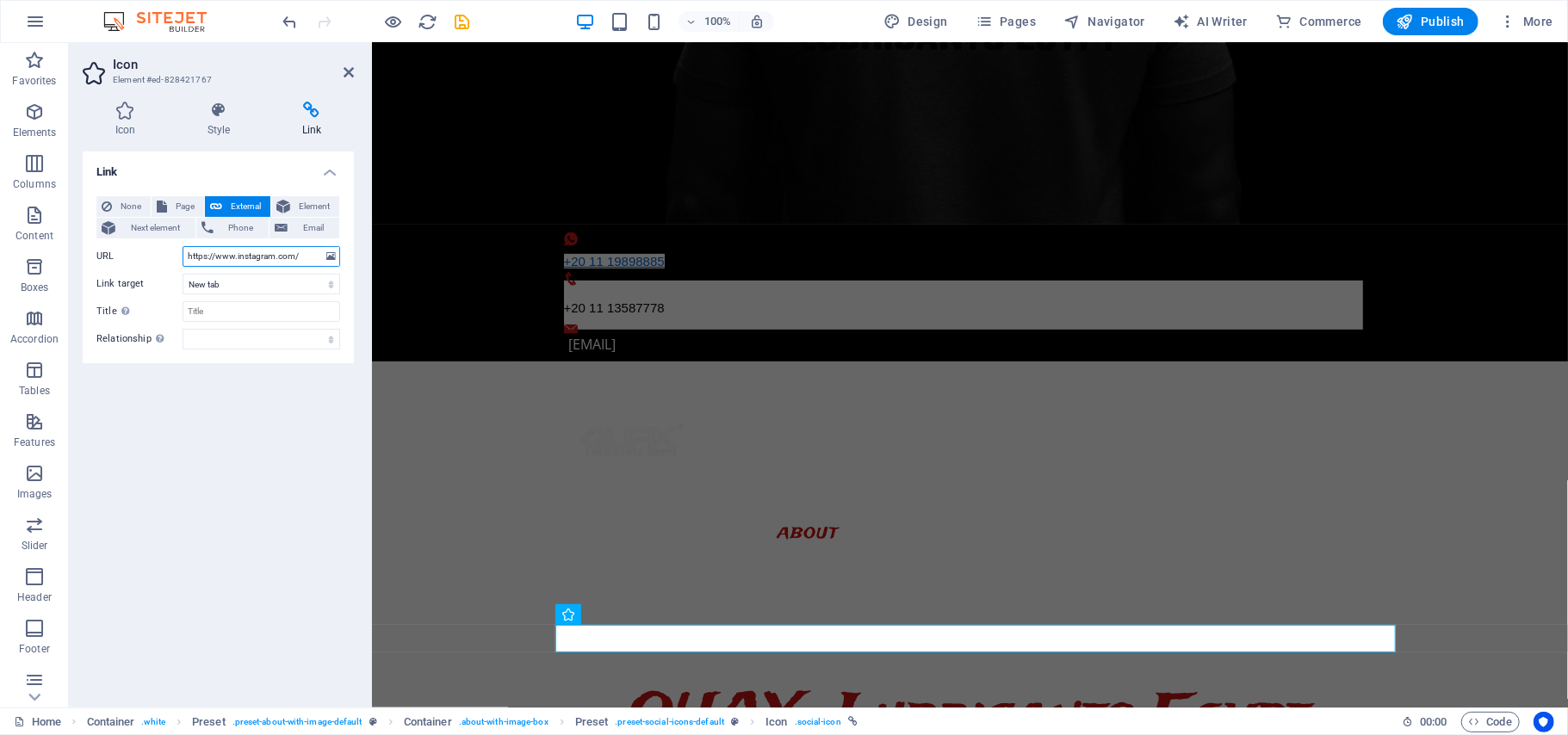click on "https://www.instagram.com/" at bounding box center [261, 256] 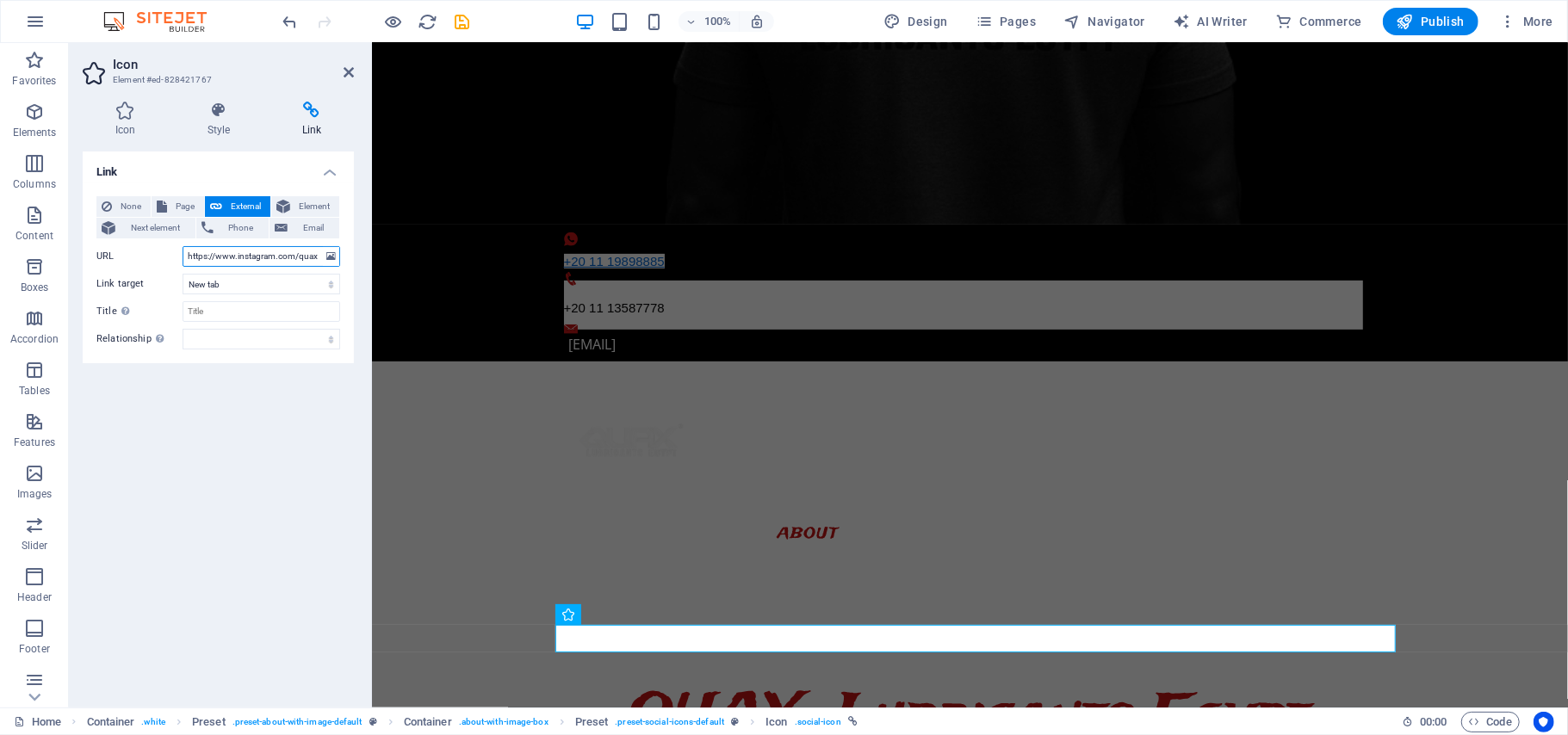 scroll, scrollTop: 0, scrollLeft: 15, axis: horizontal 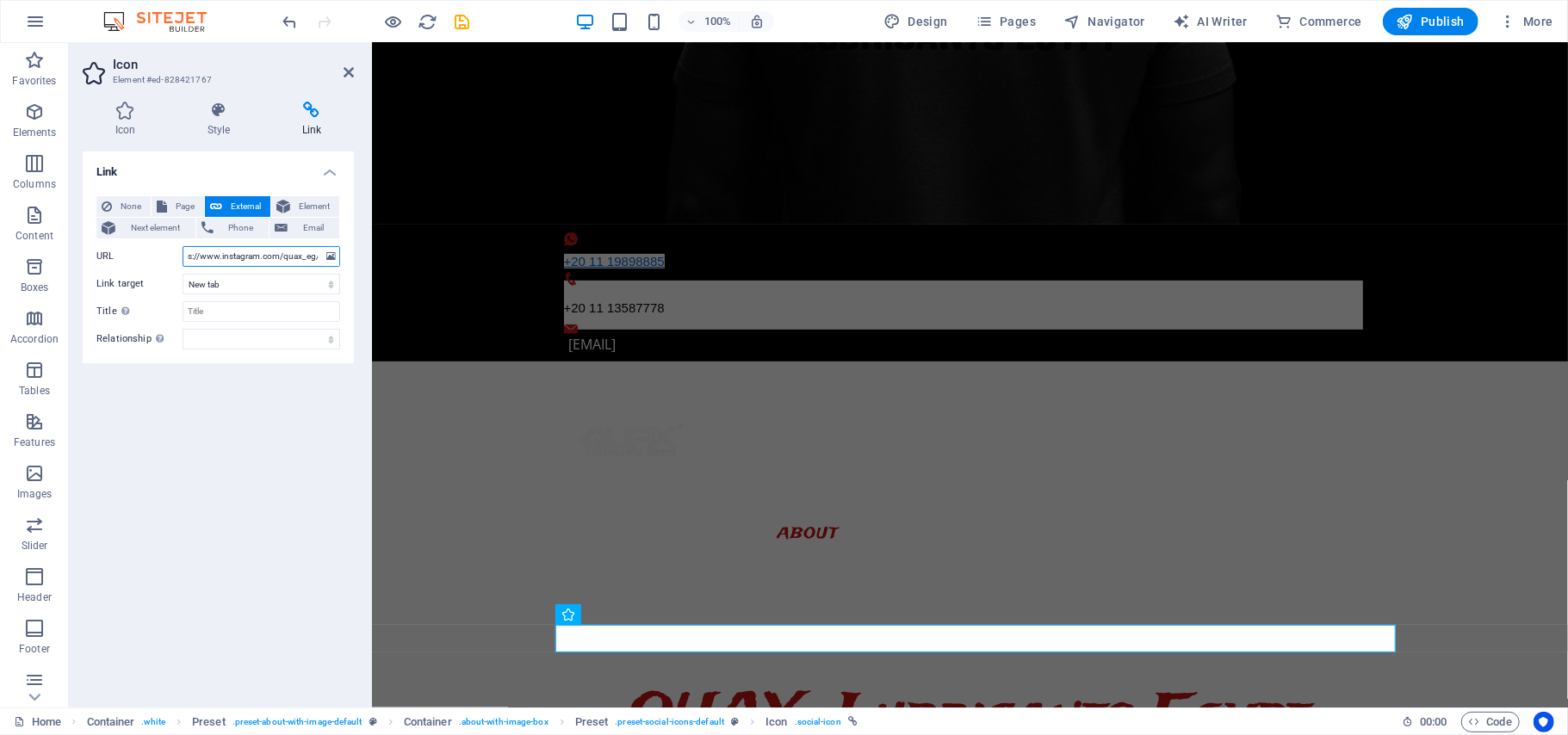 type on "https://www.instagram.com/quax_eg/" 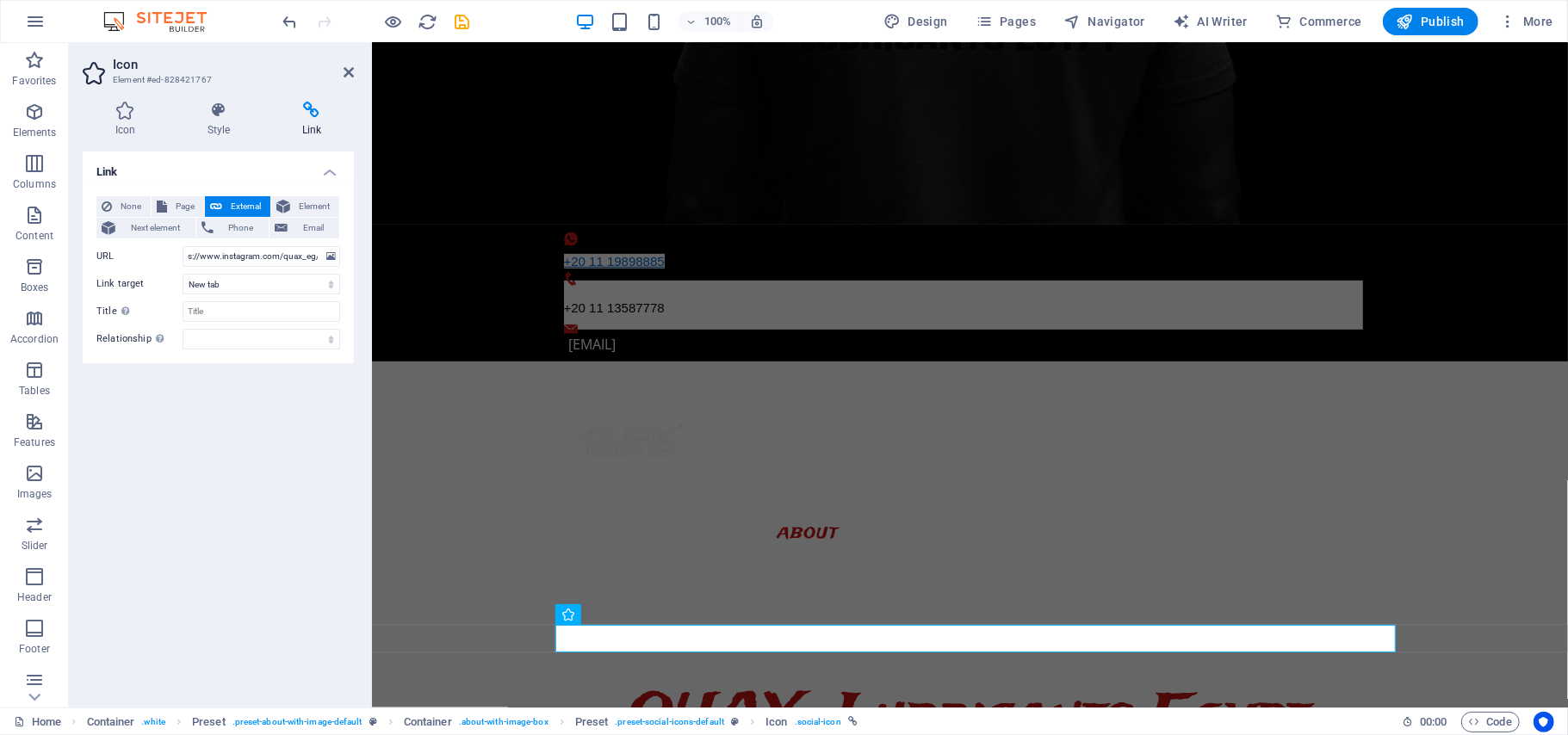 click on "Link None Page External Element Next element Phone Email Page Home Legal Notice Privacy Subpage Home Home Element
URL https://www.instagram.com/quax_eg/ Phone Email Link target New tab Same tab Overlay Title Additional link description, should not be the same as the link text. The title is most often shown as a tooltip text when the mouse moves over the element. Leave empty if uncertain. Relationship Sets the  relationship of this link to the link target . For example, the value "nofollow" instructs search engines not to follow the link. Can be left empty. alternate author bookmark external help license next nofollow noreferrer noopener prev search tag" at bounding box center (218, 423) 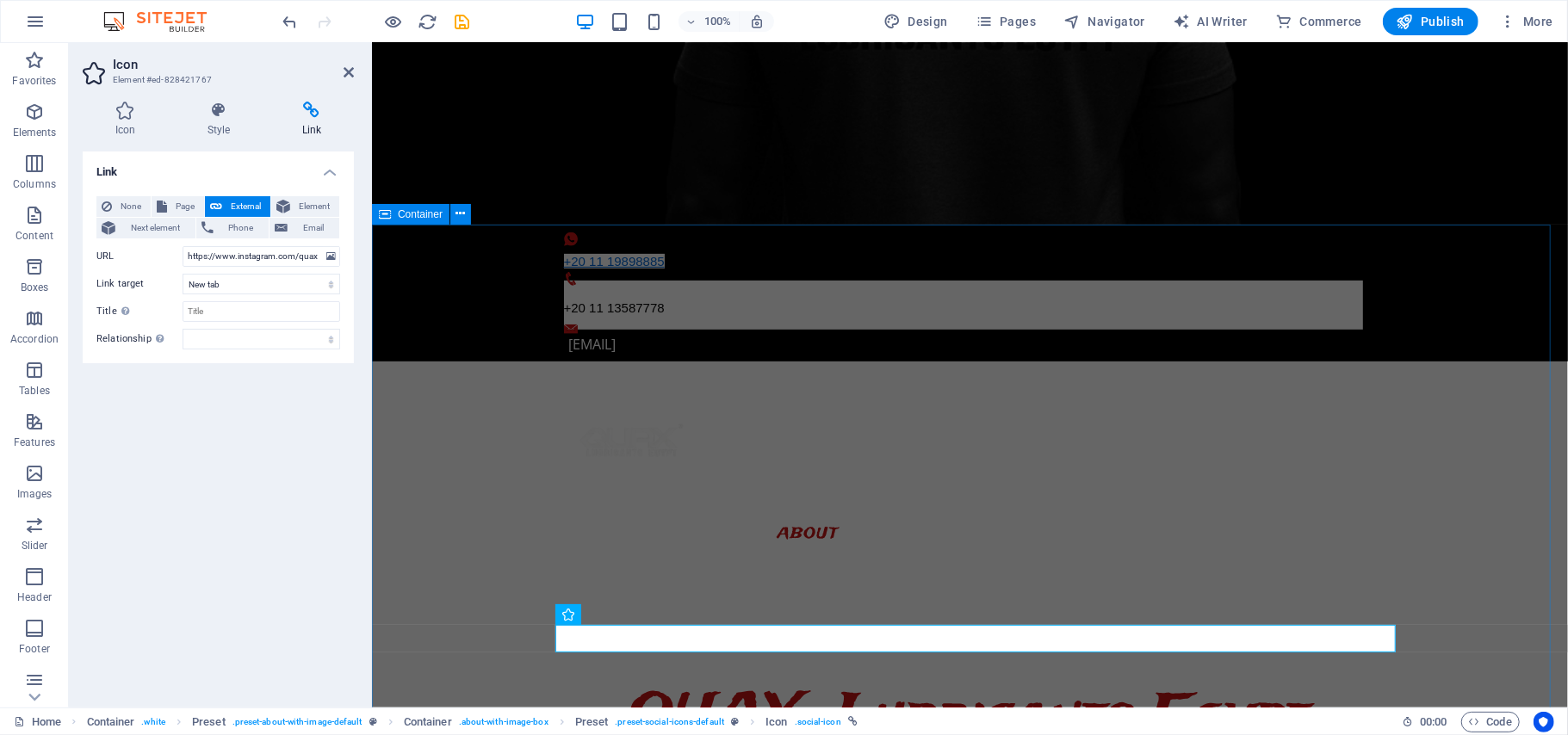 click on "About us QUAX Lubricants الزيت رقم واحد في تركيا متاح الأن في مصر QUAX Lubricants Egypt Enjoy The Ride With A Quality Engine Oil" at bounding box center (969, 1194) 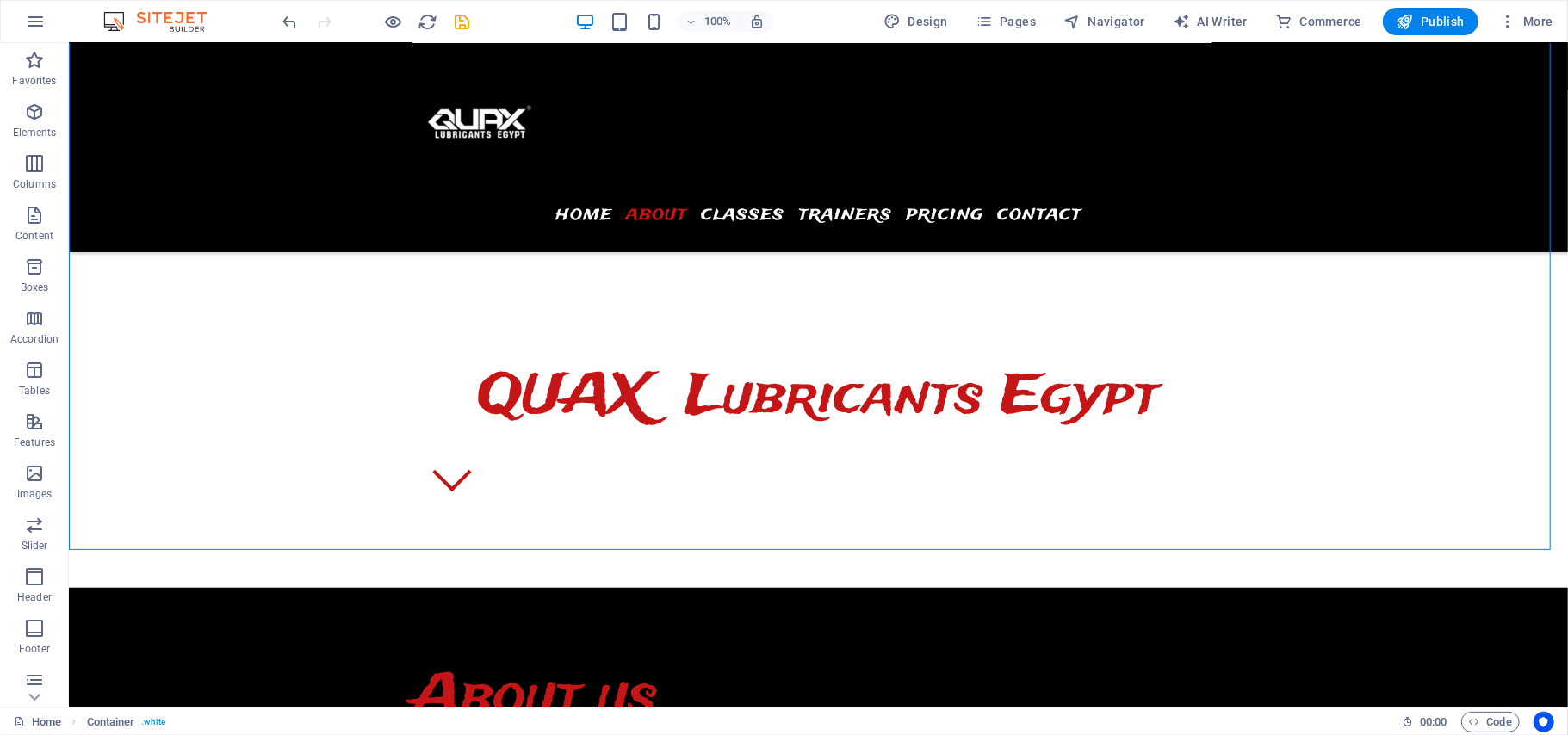 scroll, scrollTop: 780, scrollLeft: 0, axis: vertical 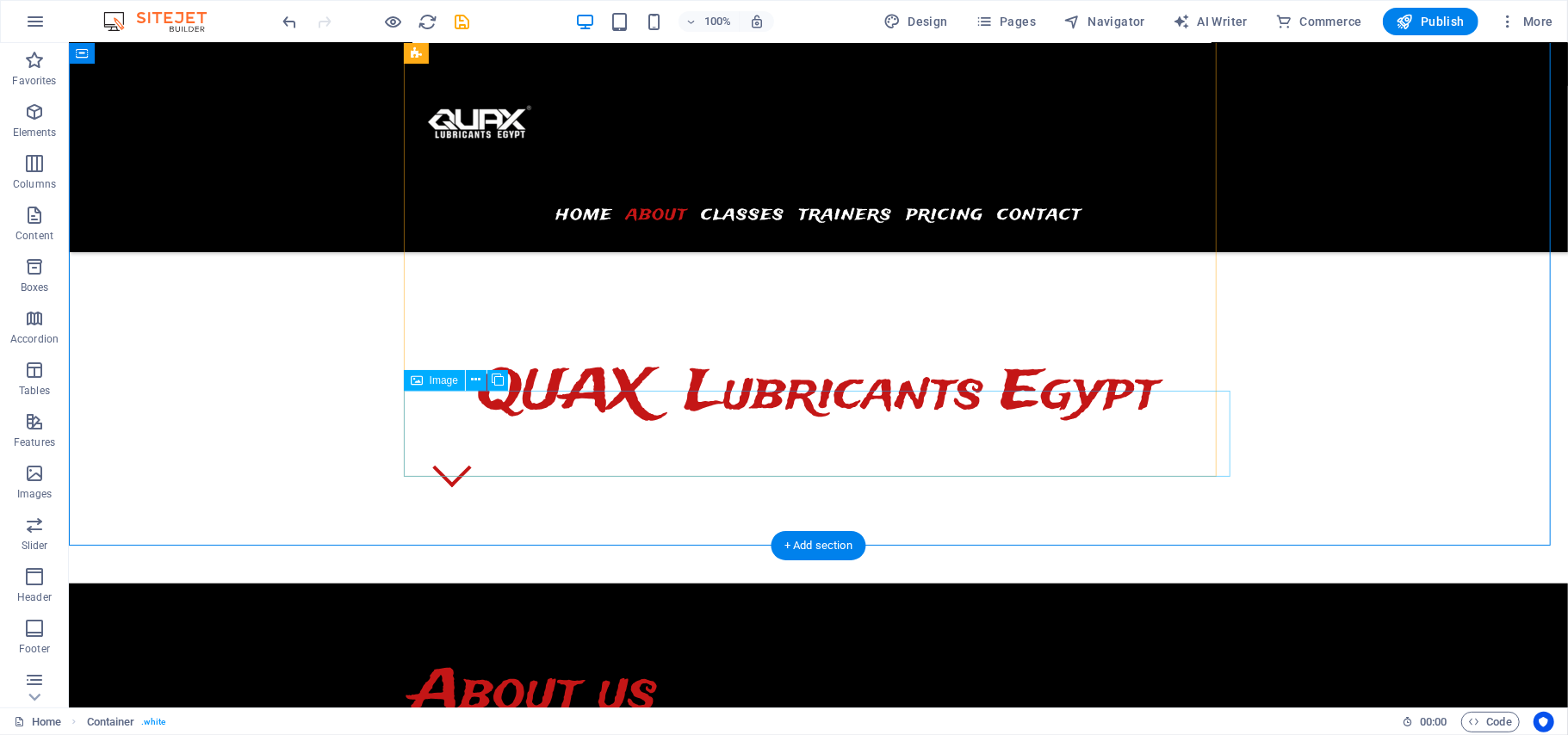 click at bounding box center (536, 1047) 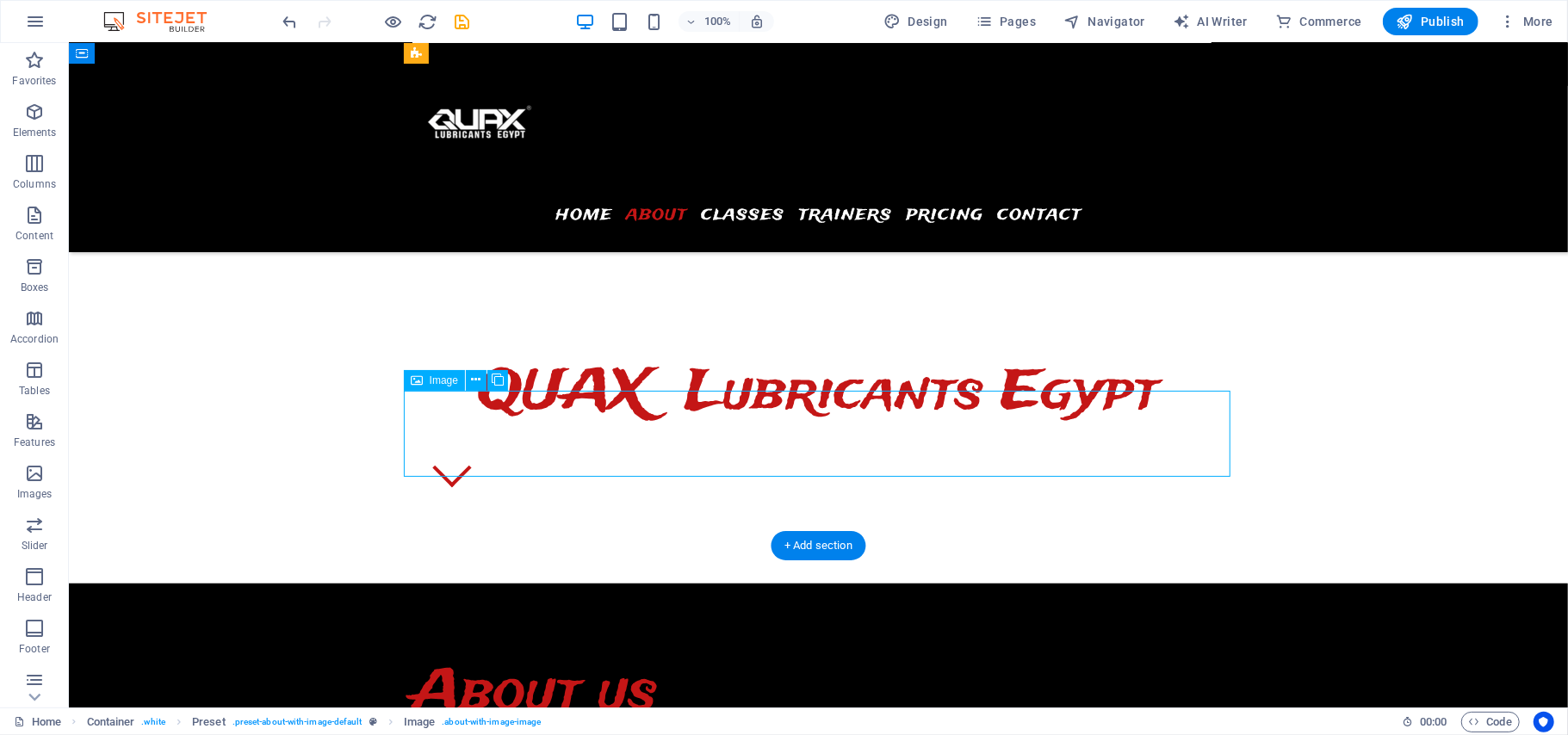 click at bounding box center [536, 1047] 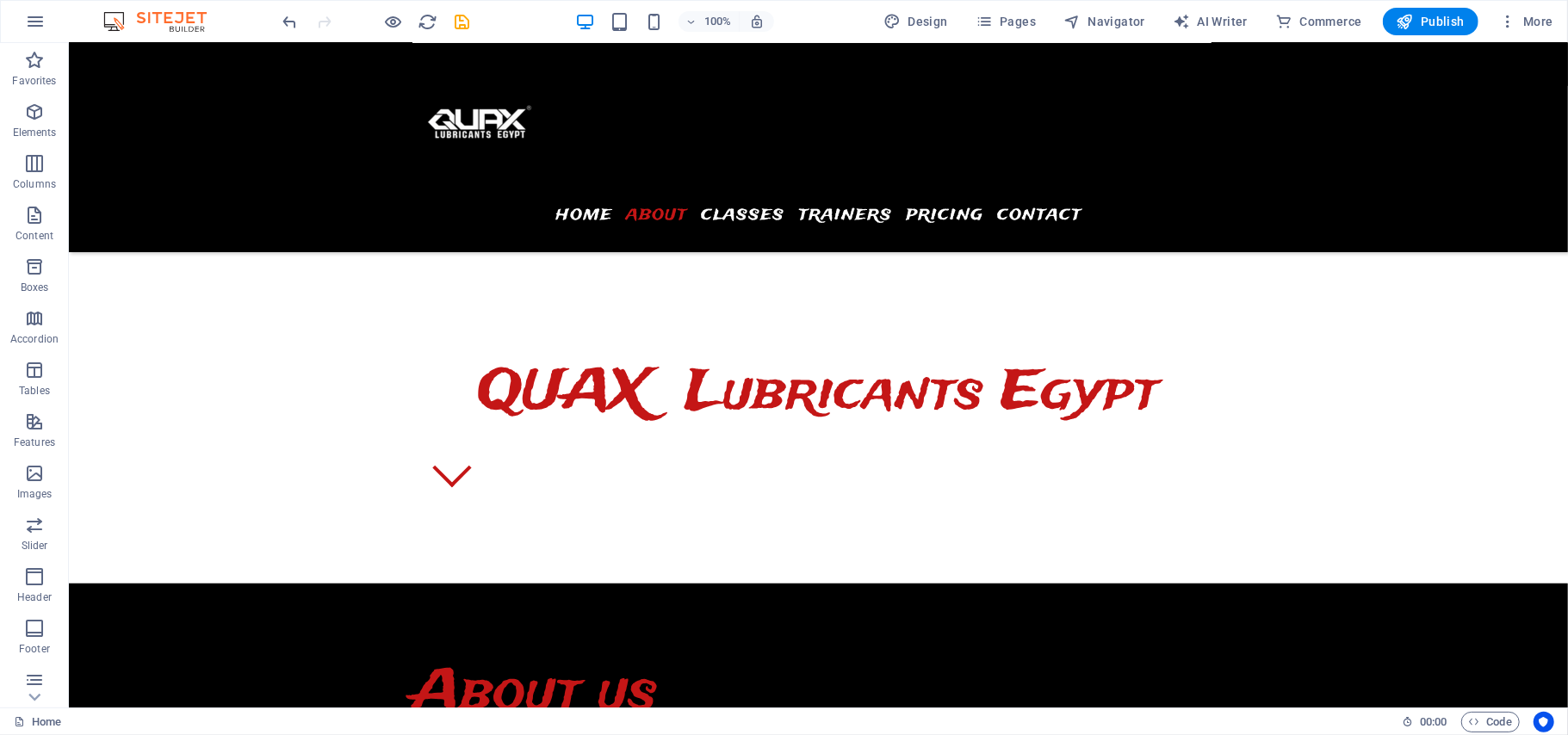click at bounding box center (817, 1312) 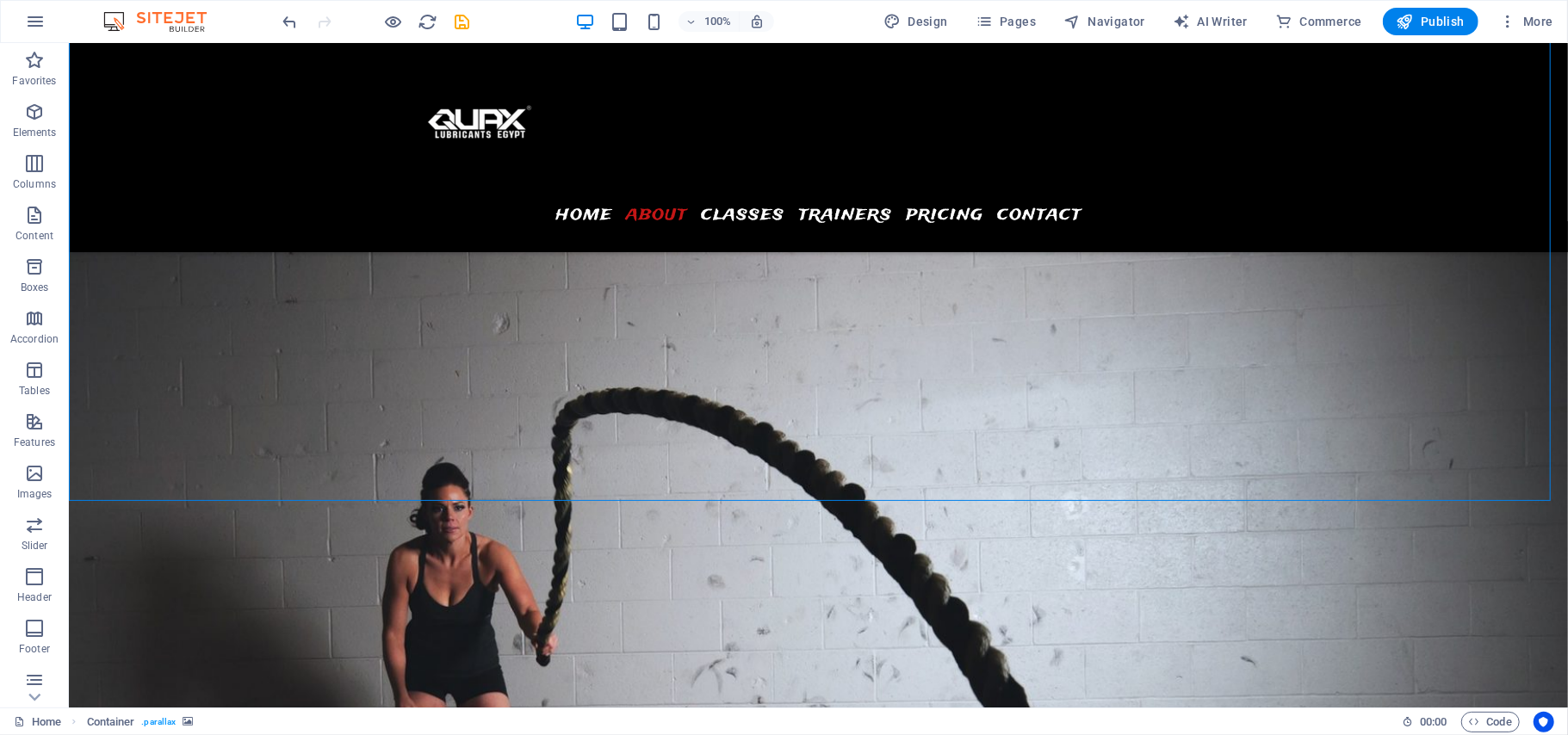 scroll, scrollTop: 1733, scrollLeft: 0, axis: vertical 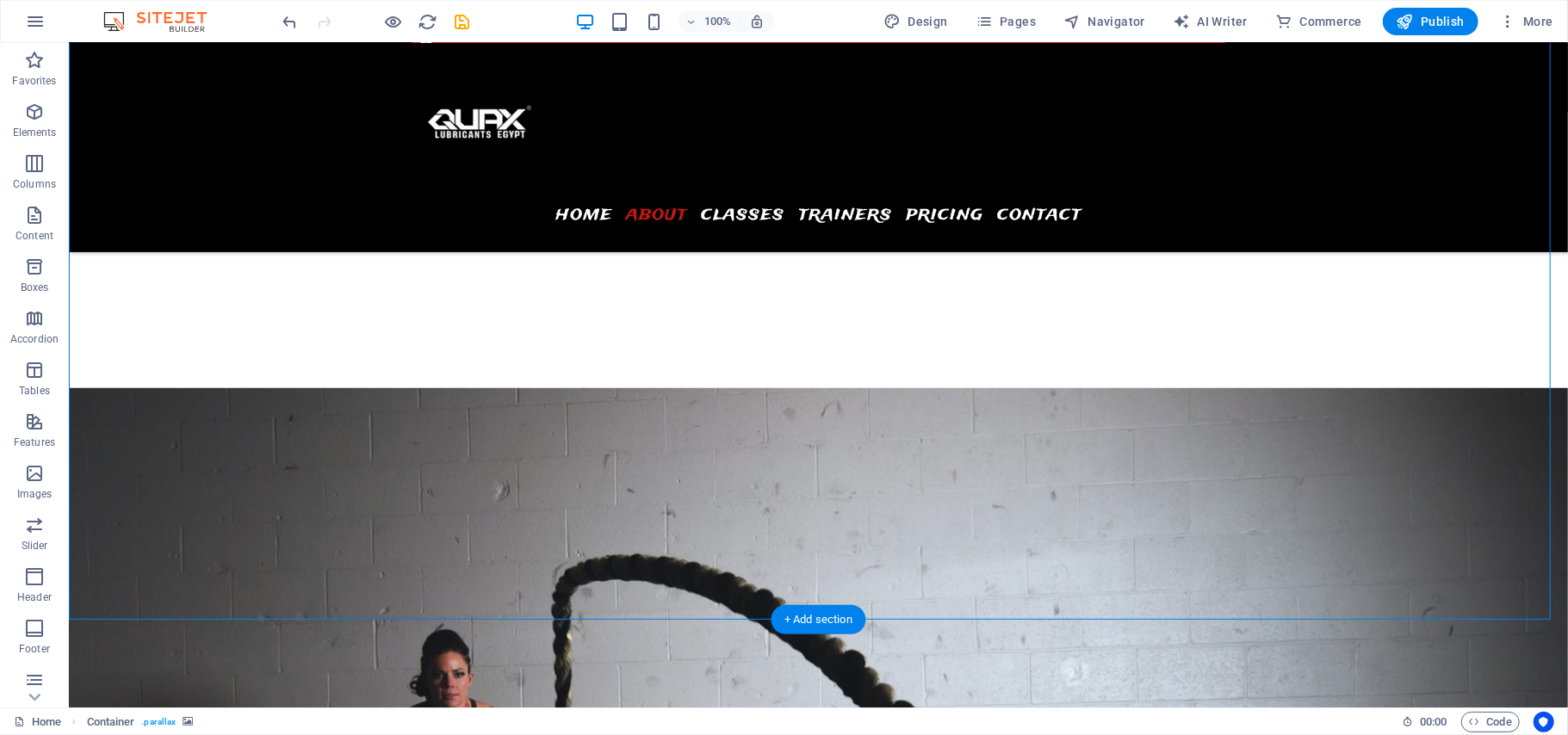 click at bounding box center [817, 836] 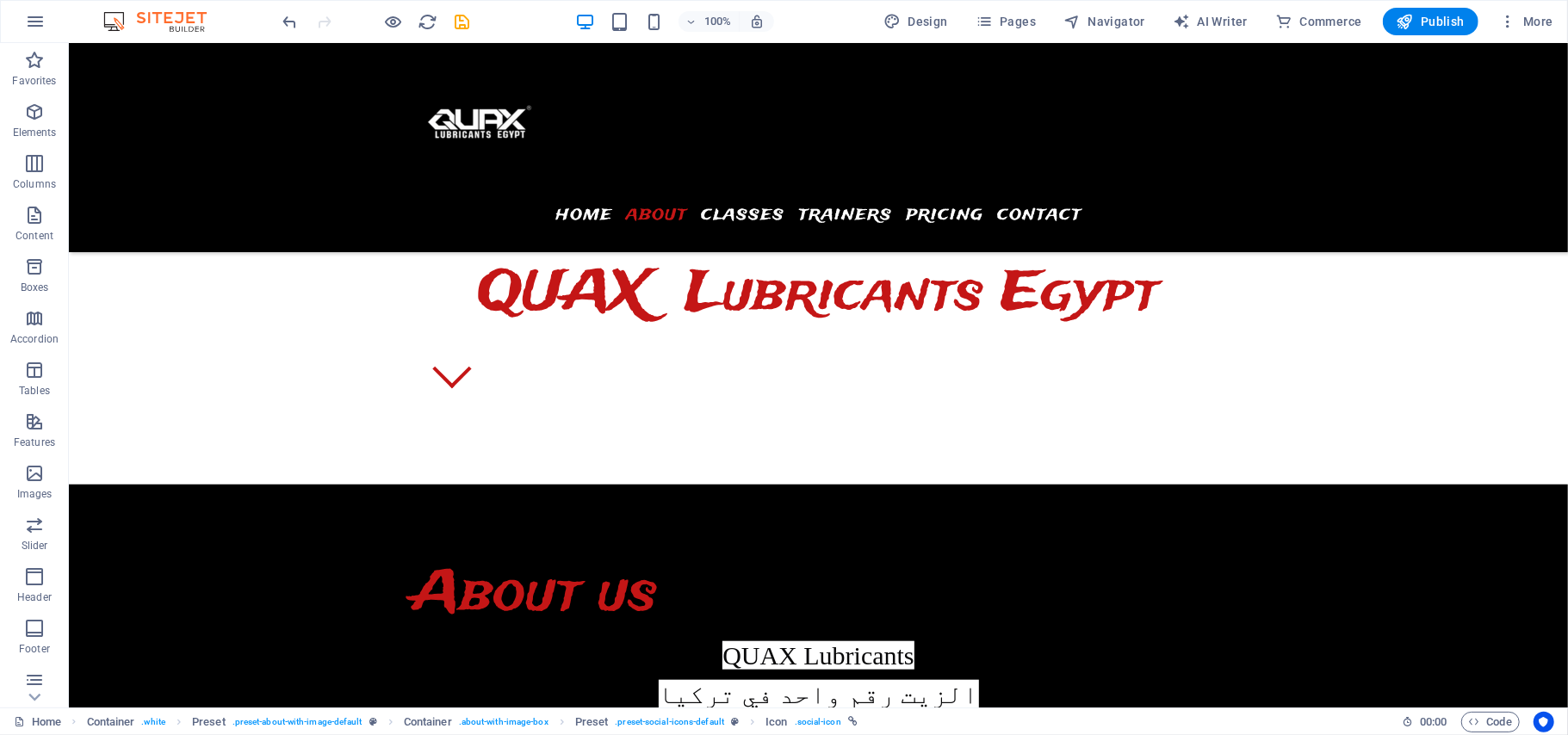 scroll, scrollTop: 855, scrollLeft: 0, axis: vertical 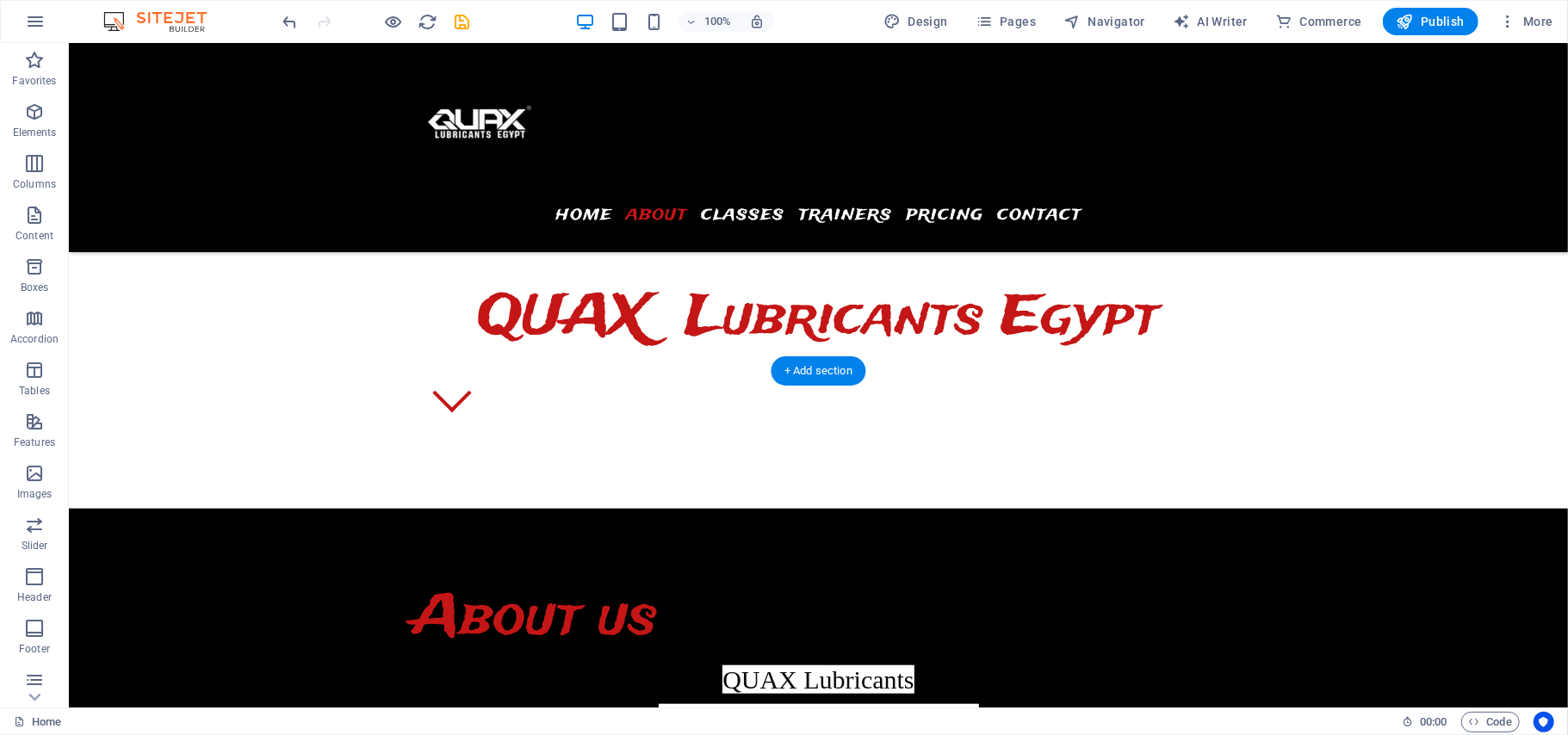 click at bounding box center [817, 1275] 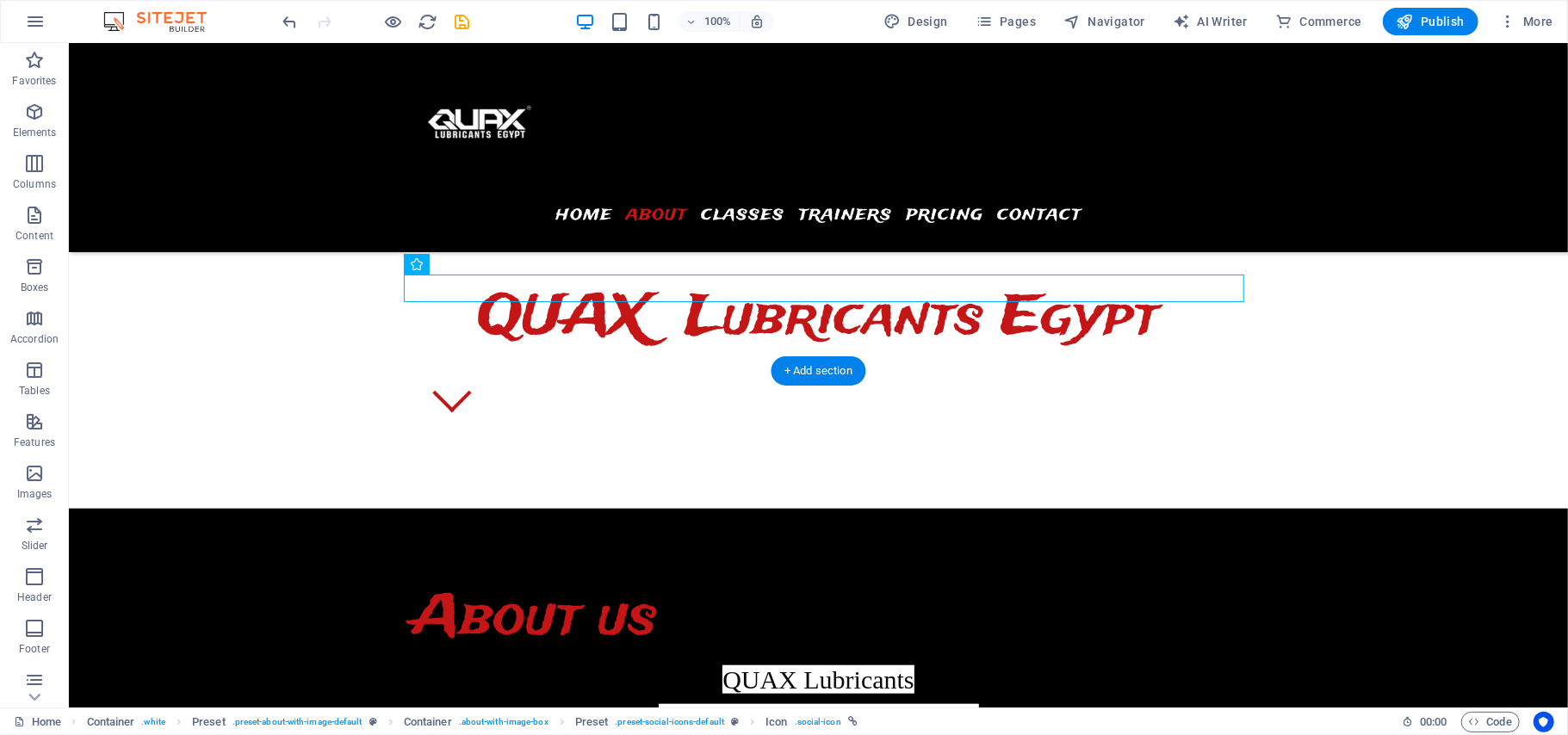 click at bounding box center [817, 1275] 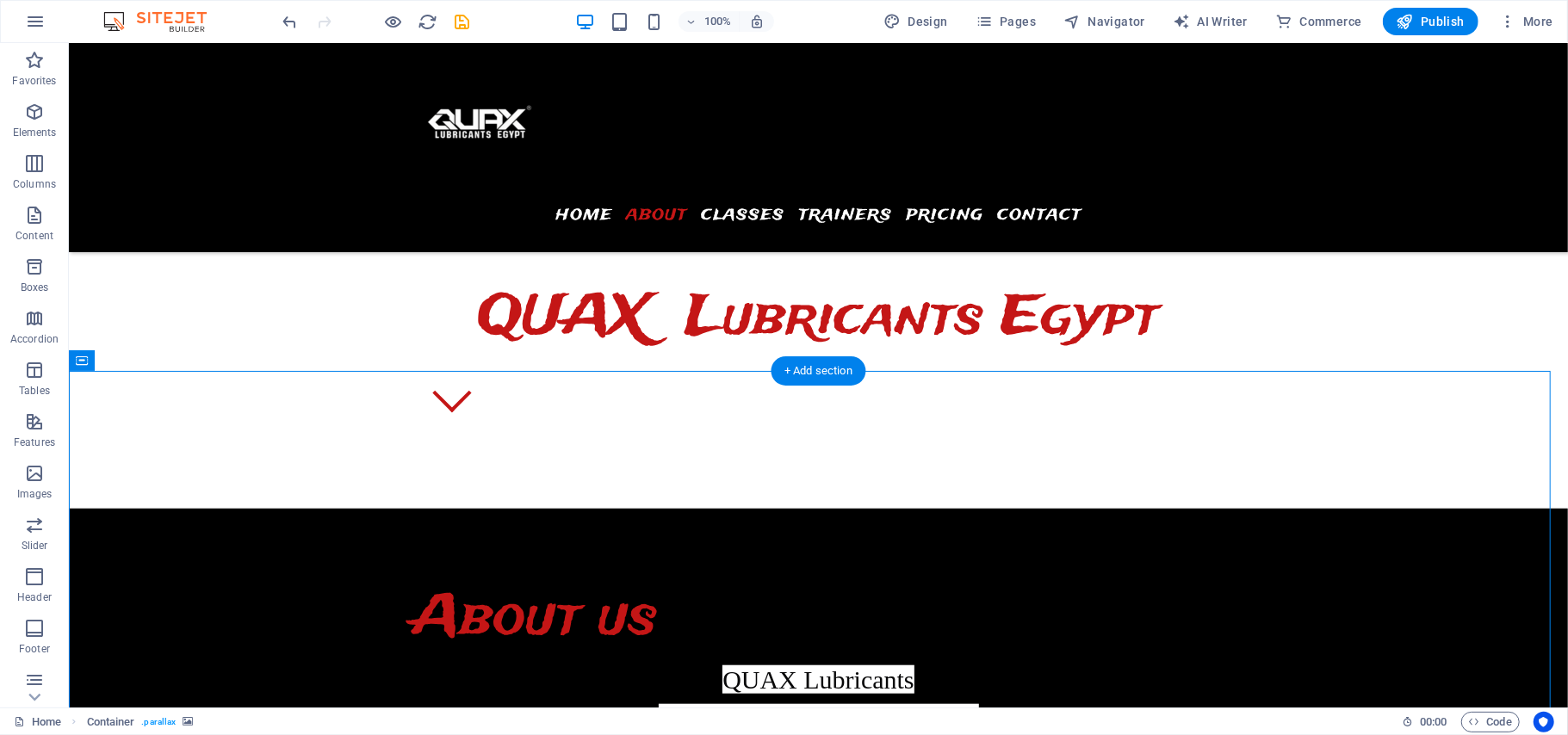 click at bounding box center [817, 1275] 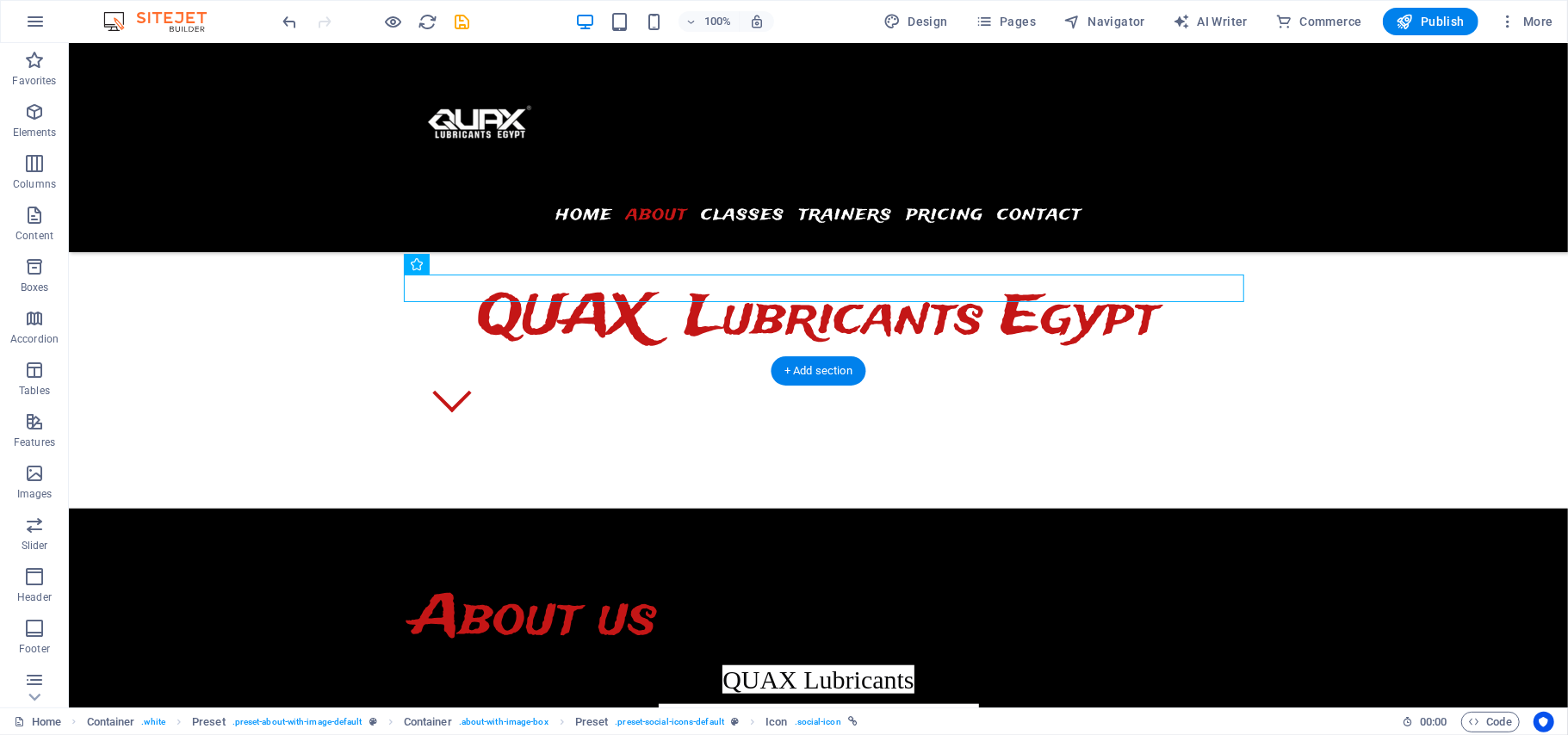 click at bounding box center [817, 1275] 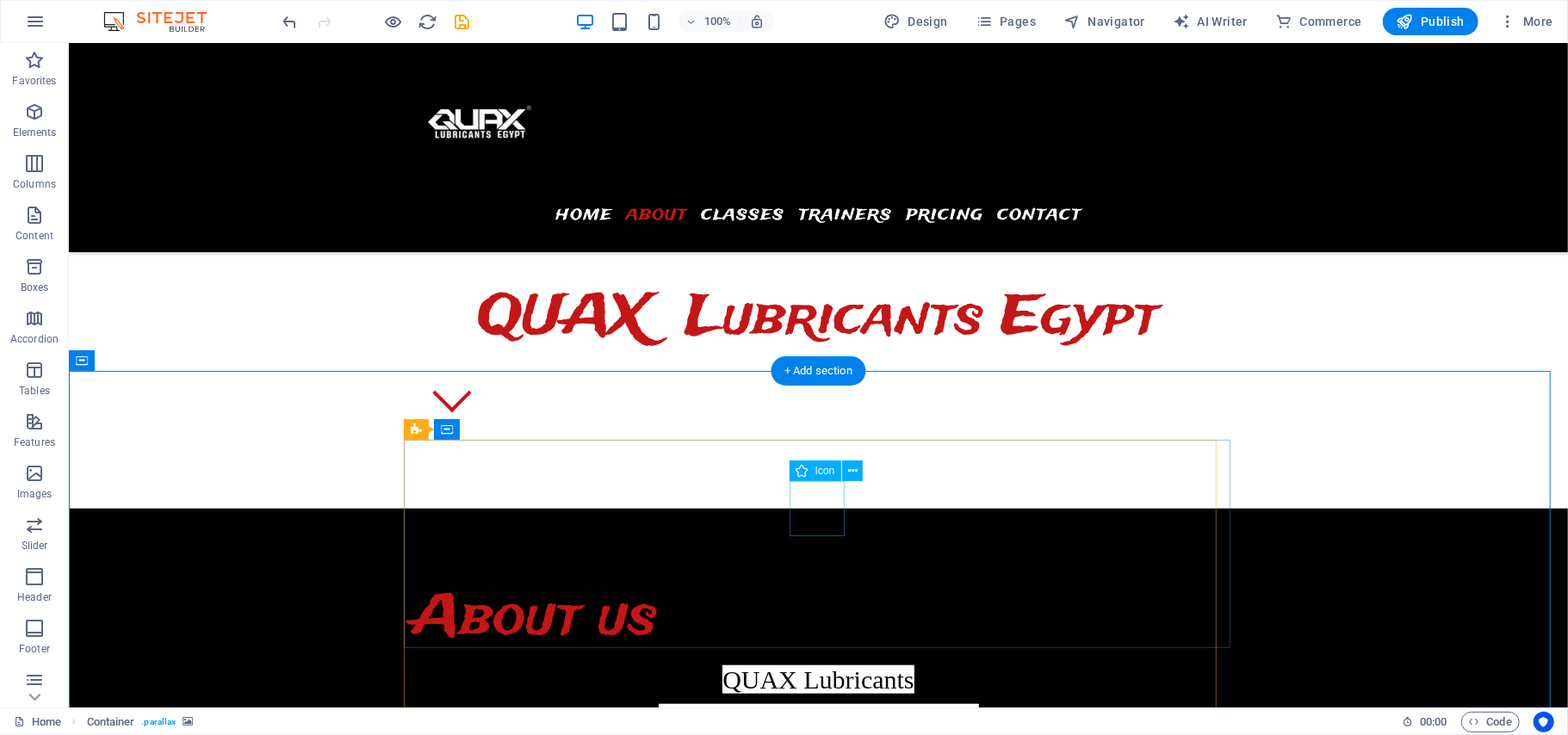 click at bounding box center [818, 2025] 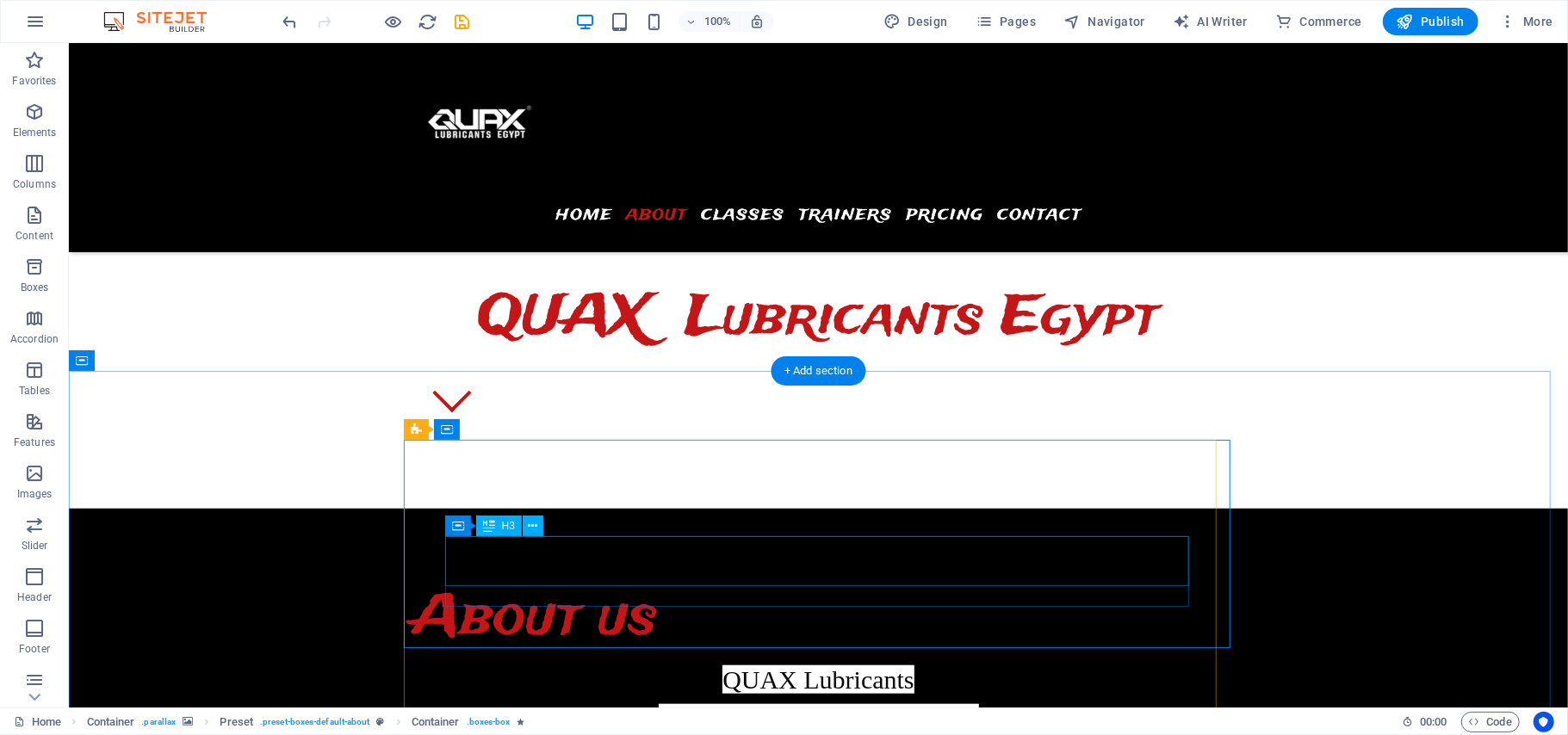 click on "Lorem ipsum dolor" at bounding box center (818, 2078) 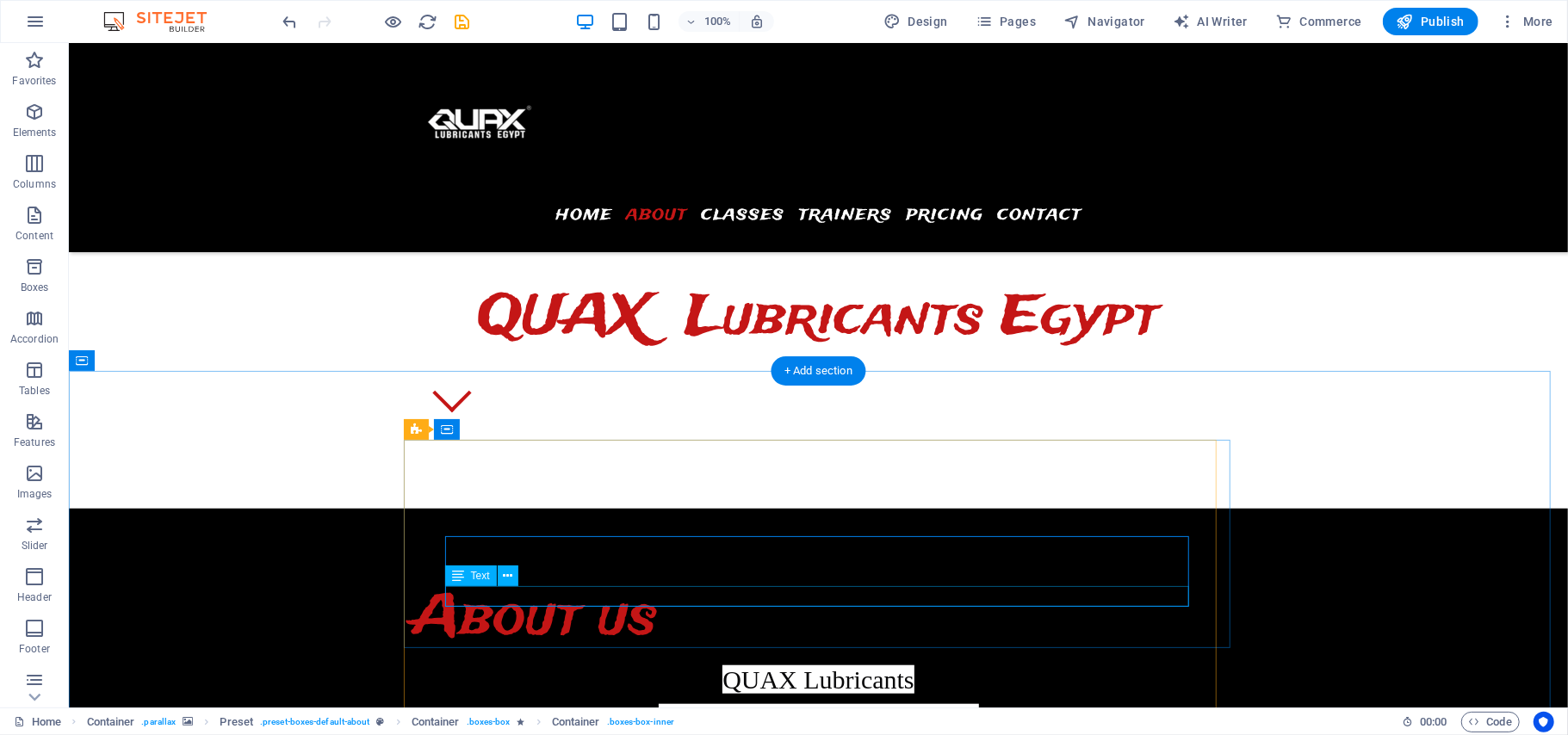 click on "Lorem ipsum dolor sit amet, consectetur adipisicing elit. Veritatis, dolorem!" at bounding box center [818, 2113] 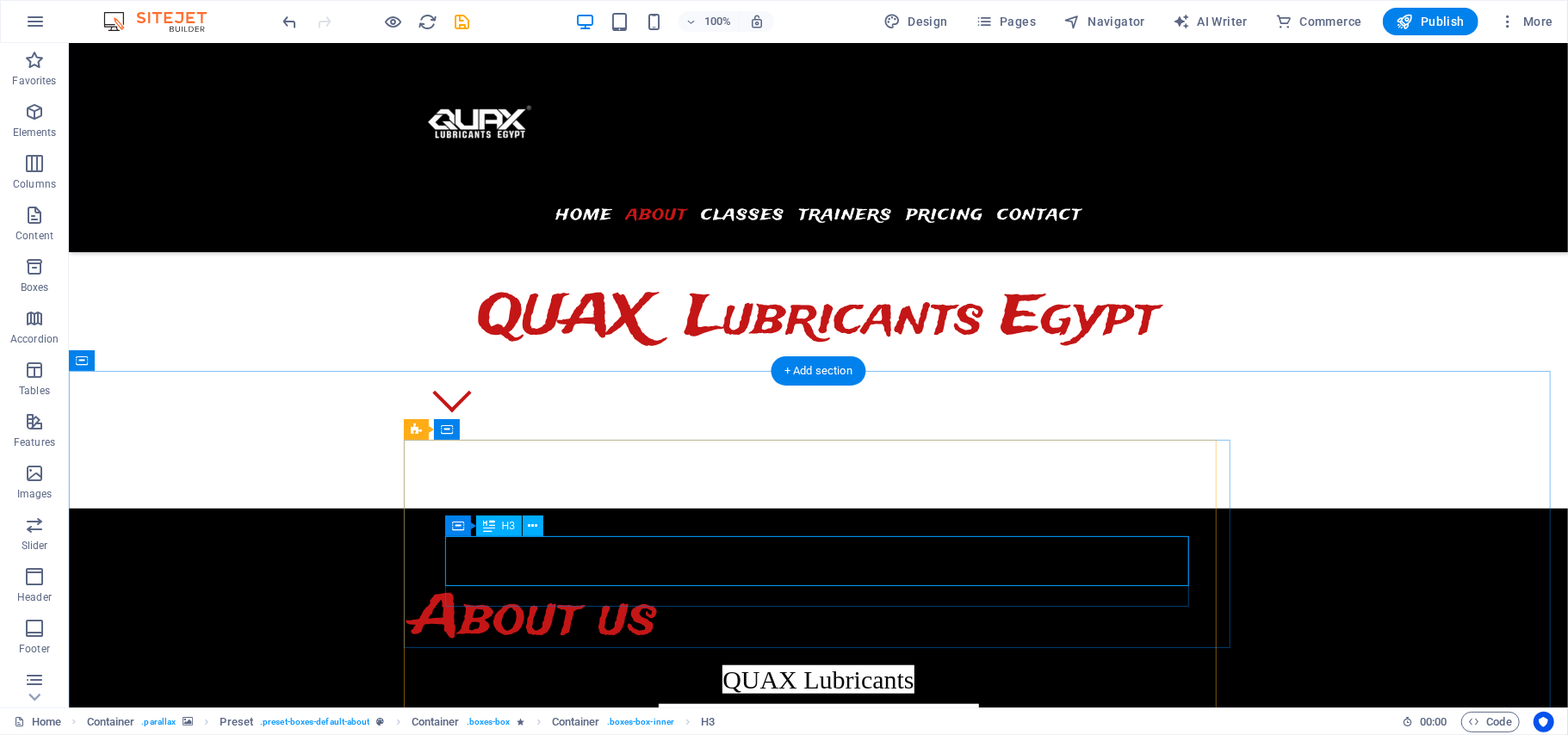 click on "Lorem ipsum dolor" at bounding box center [818, 2078] 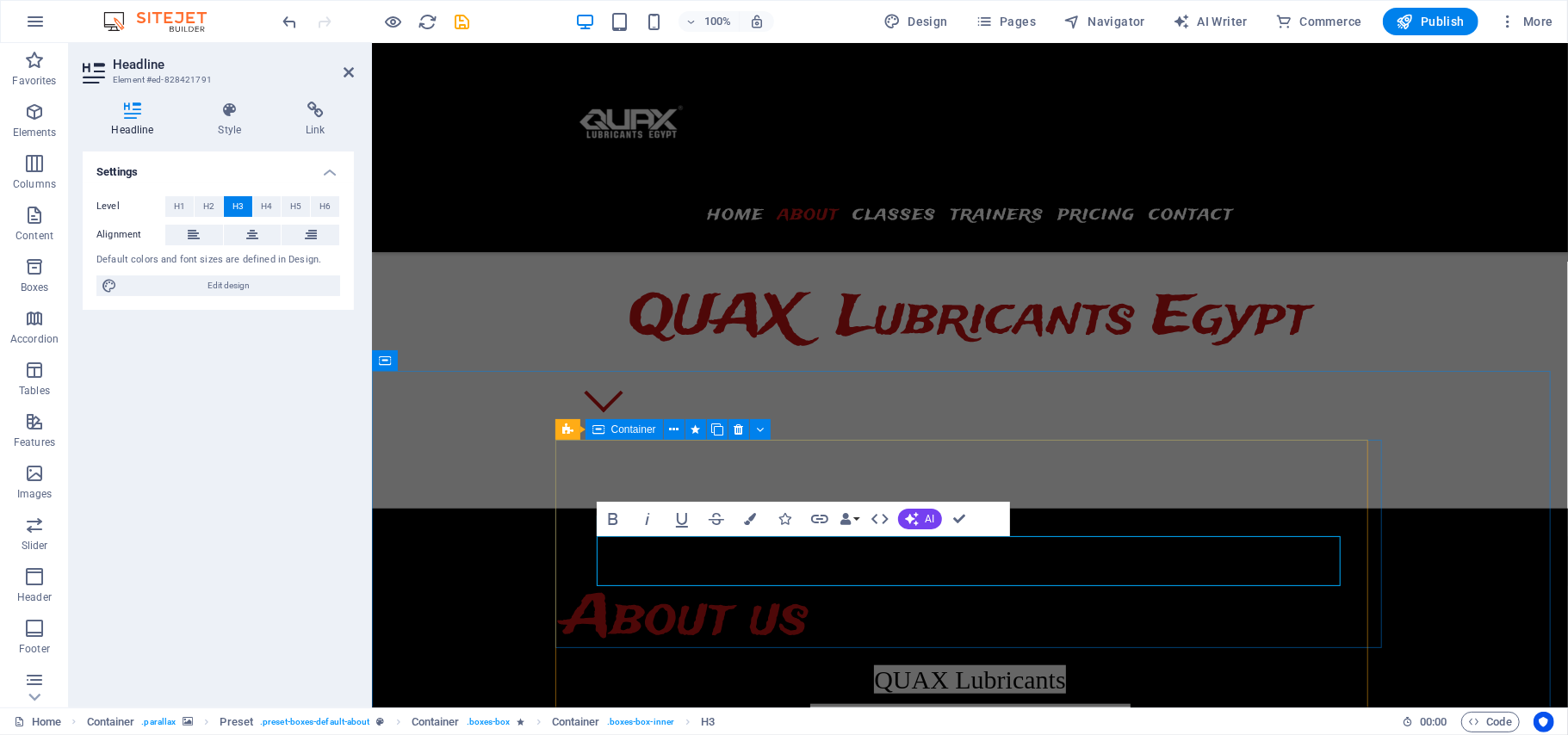 click on "Lorem ipsum dolor Lorem ipsum dolor sit amet, consectetur adipisicing elit. Veritatis, dolorem!" at bounding box center [970, 2060] 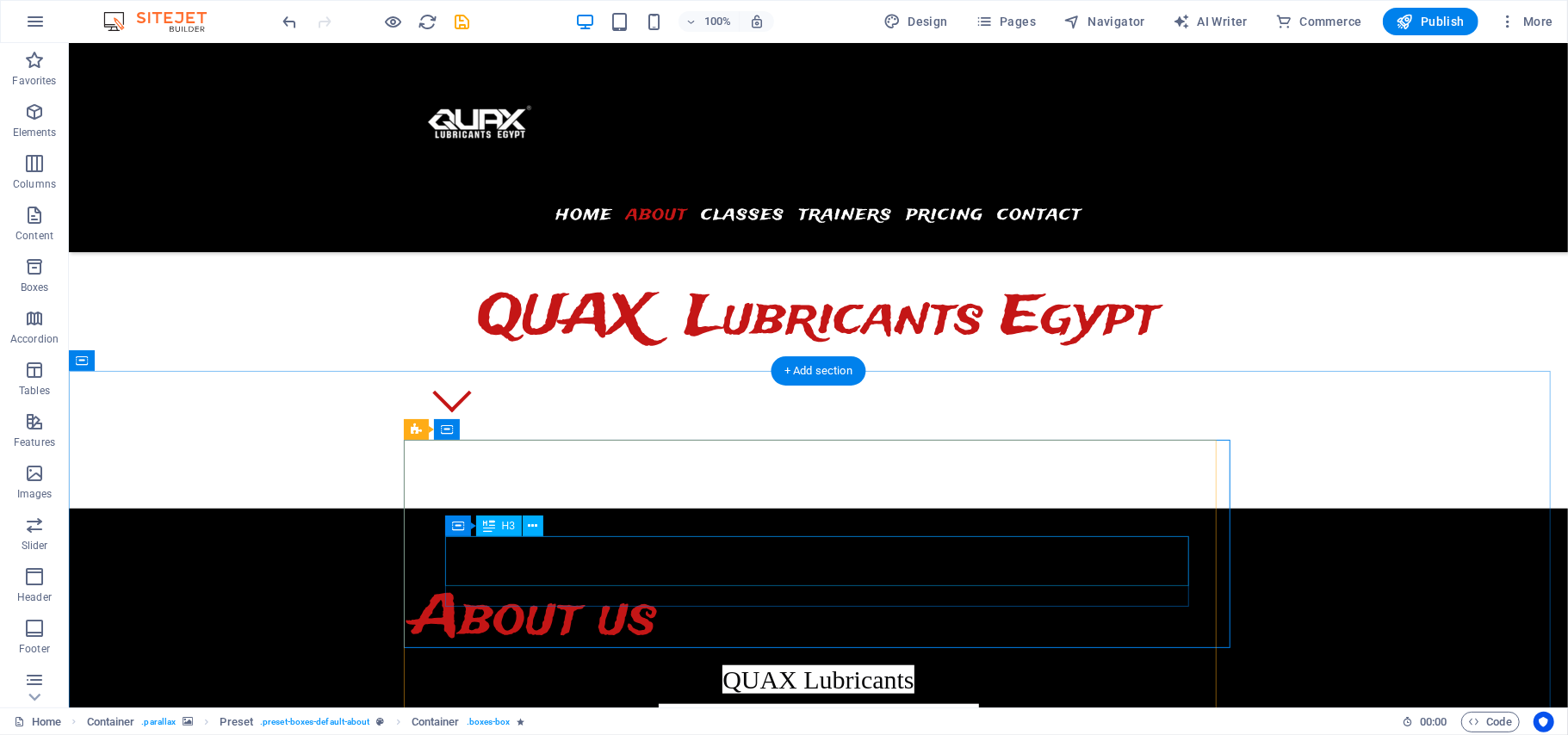 click on "Lorem ipsum dolor" at bounding box center (818, 2078) 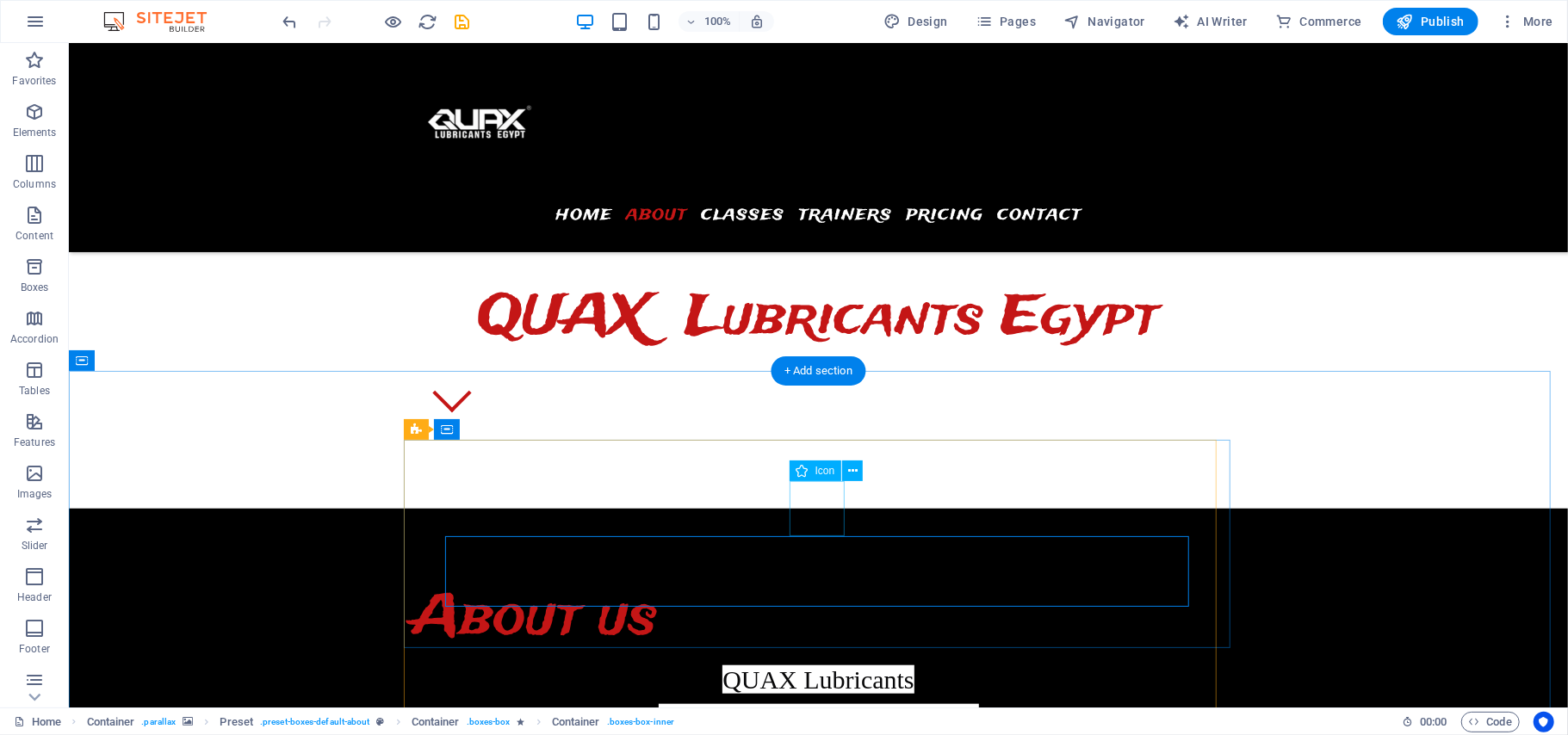 click at bounding box center [818, 2025] 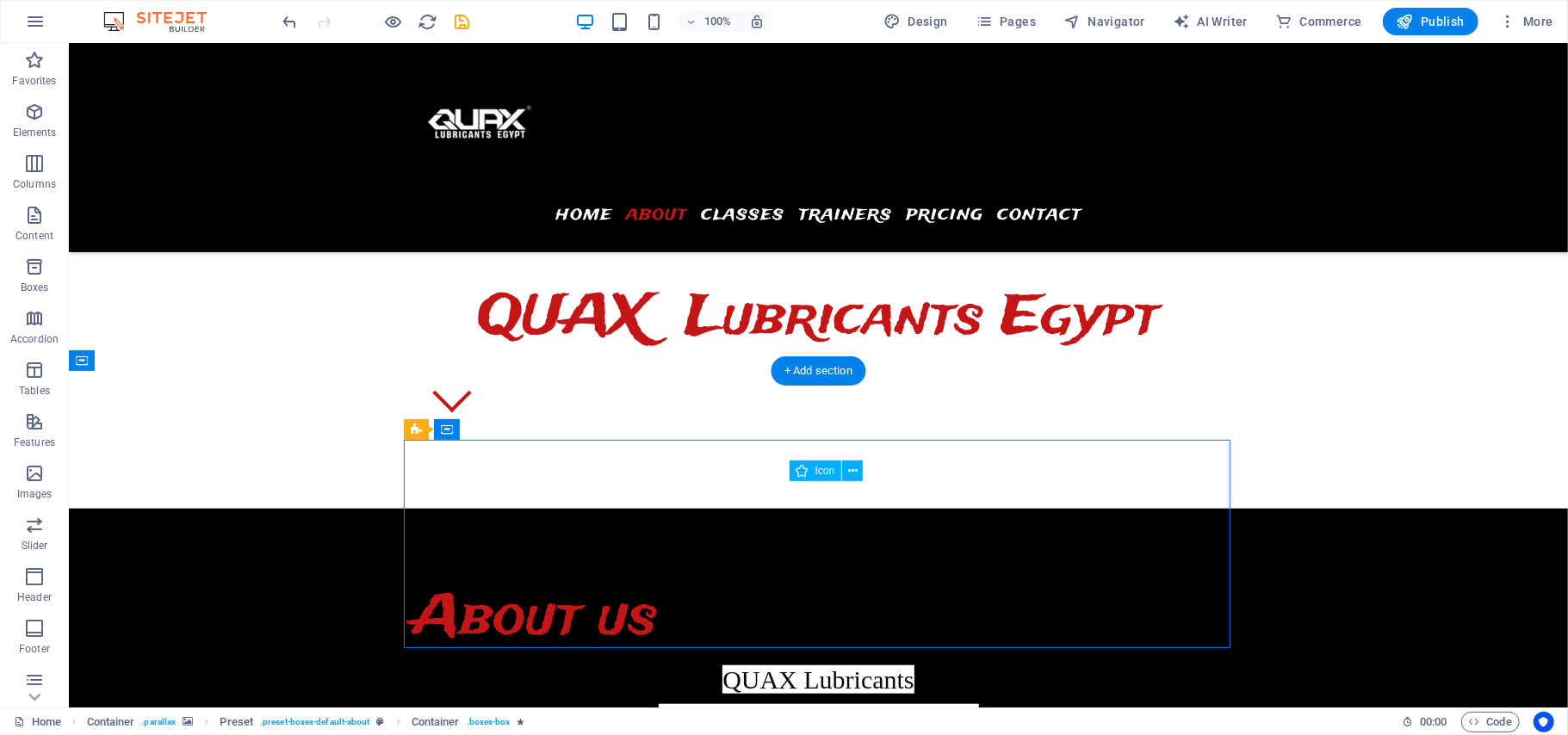 click at bounding box center (818, 2025) 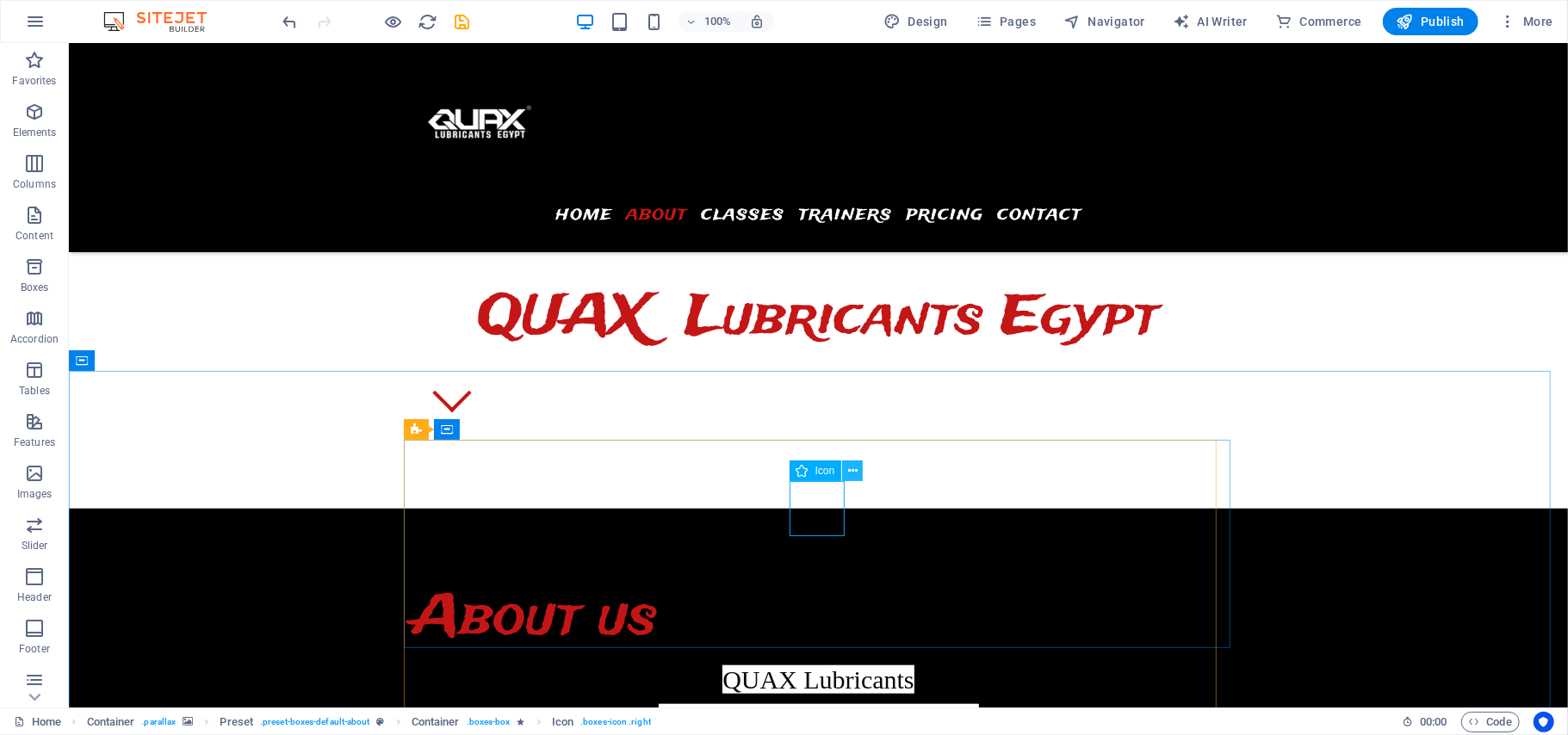 click at bounding box center [852, 471] 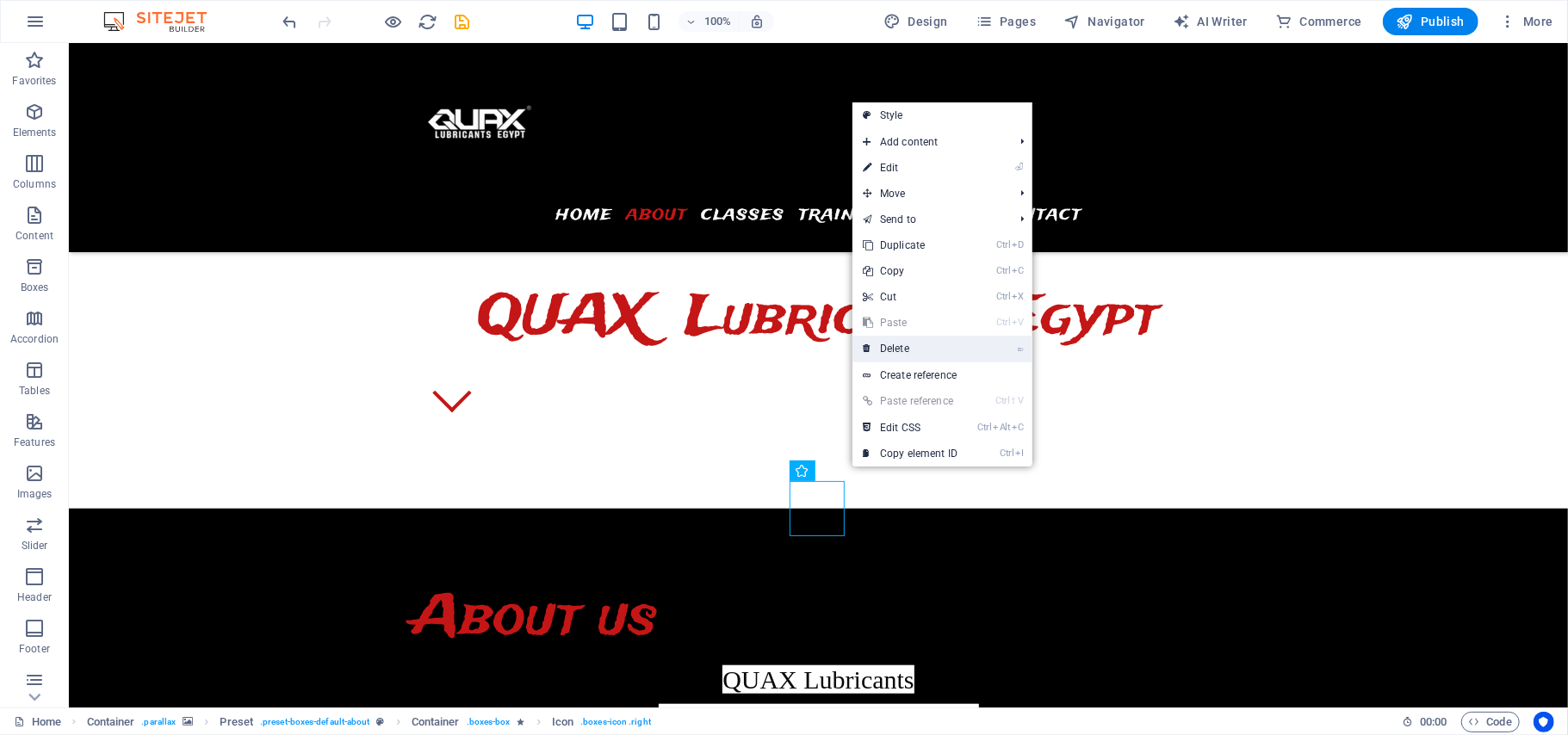 click on "⌦  Delete" at bounding box center [910, 349] 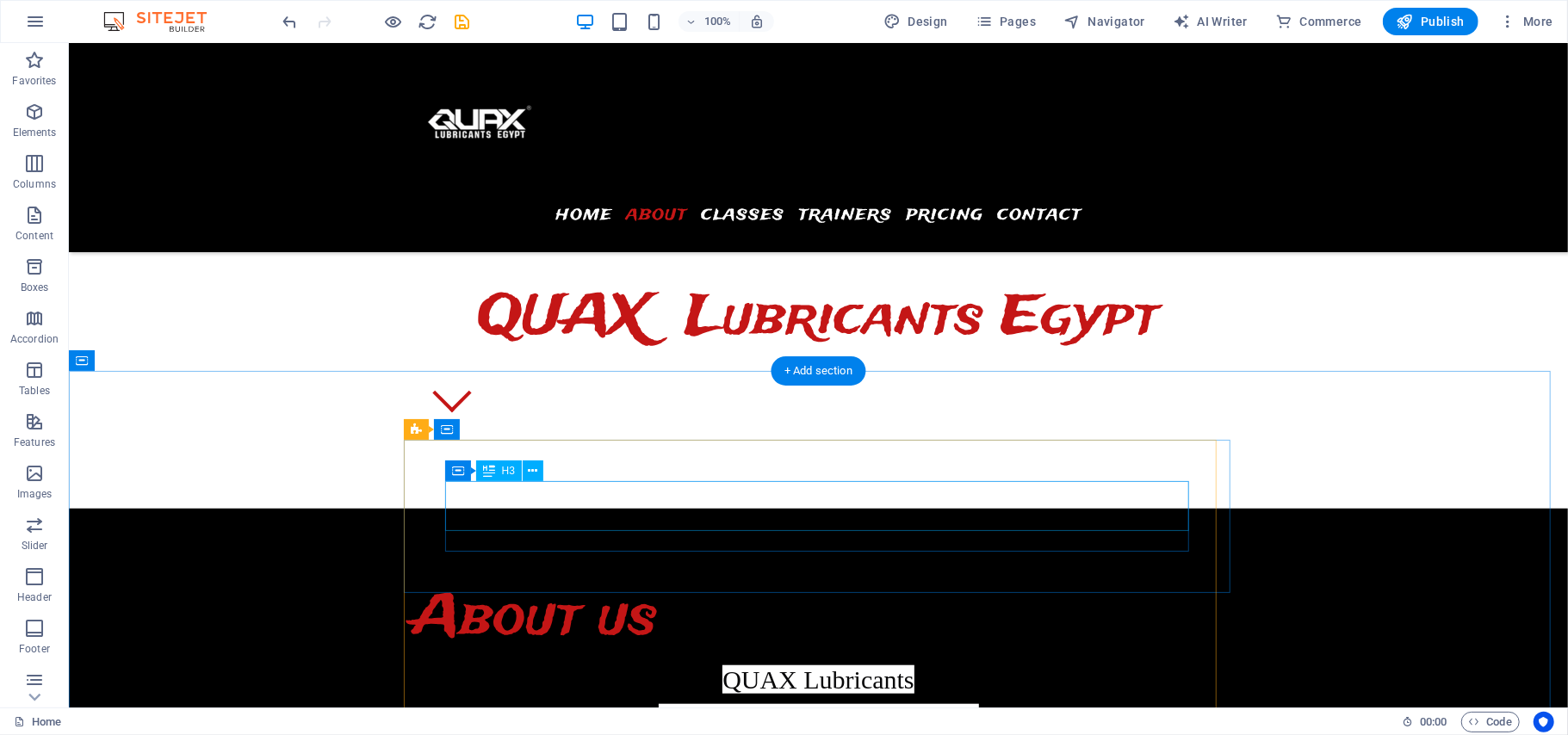 click on "Lorem ipsum dolor" at bounding box center (818, 1995) 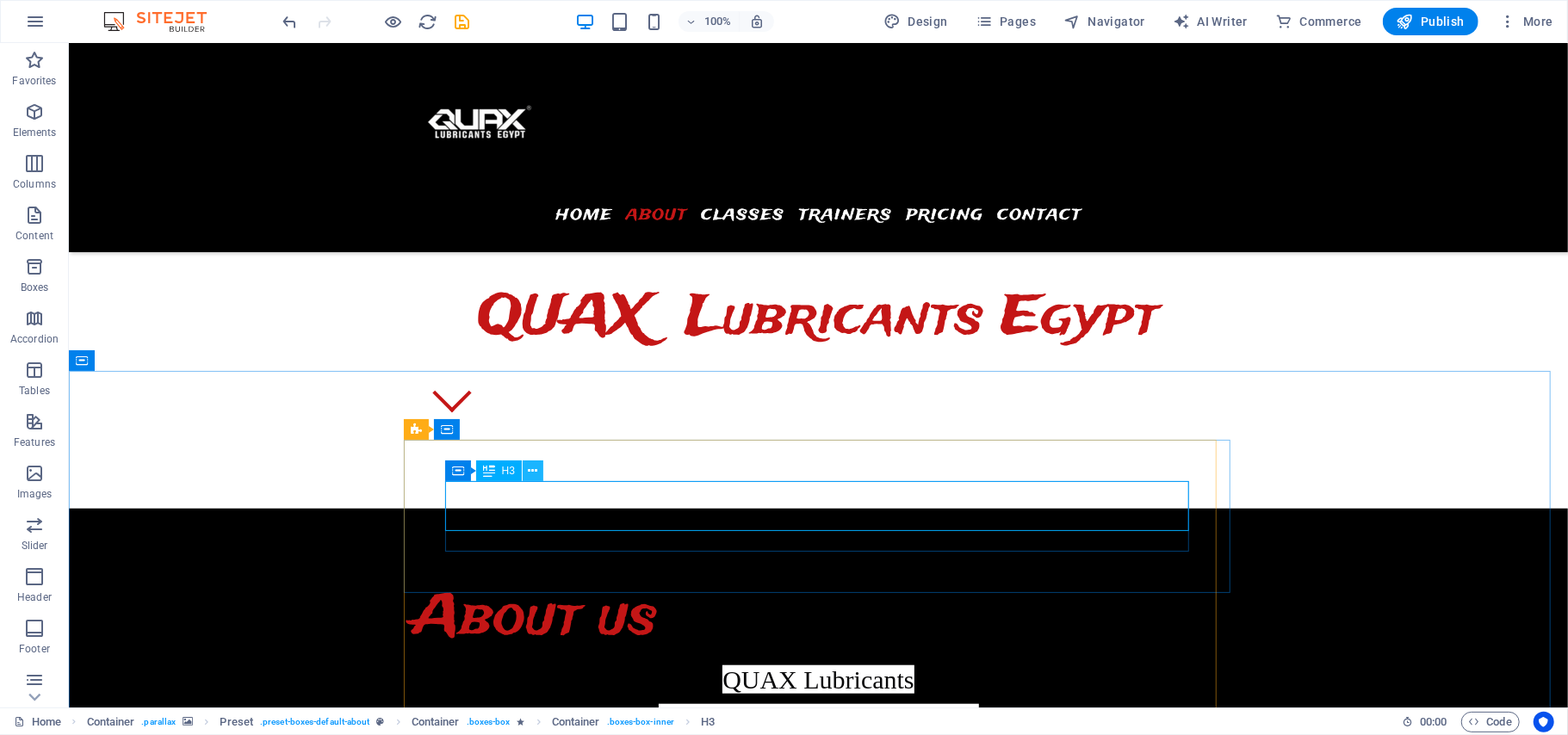 click at bounding box center [533, 471] 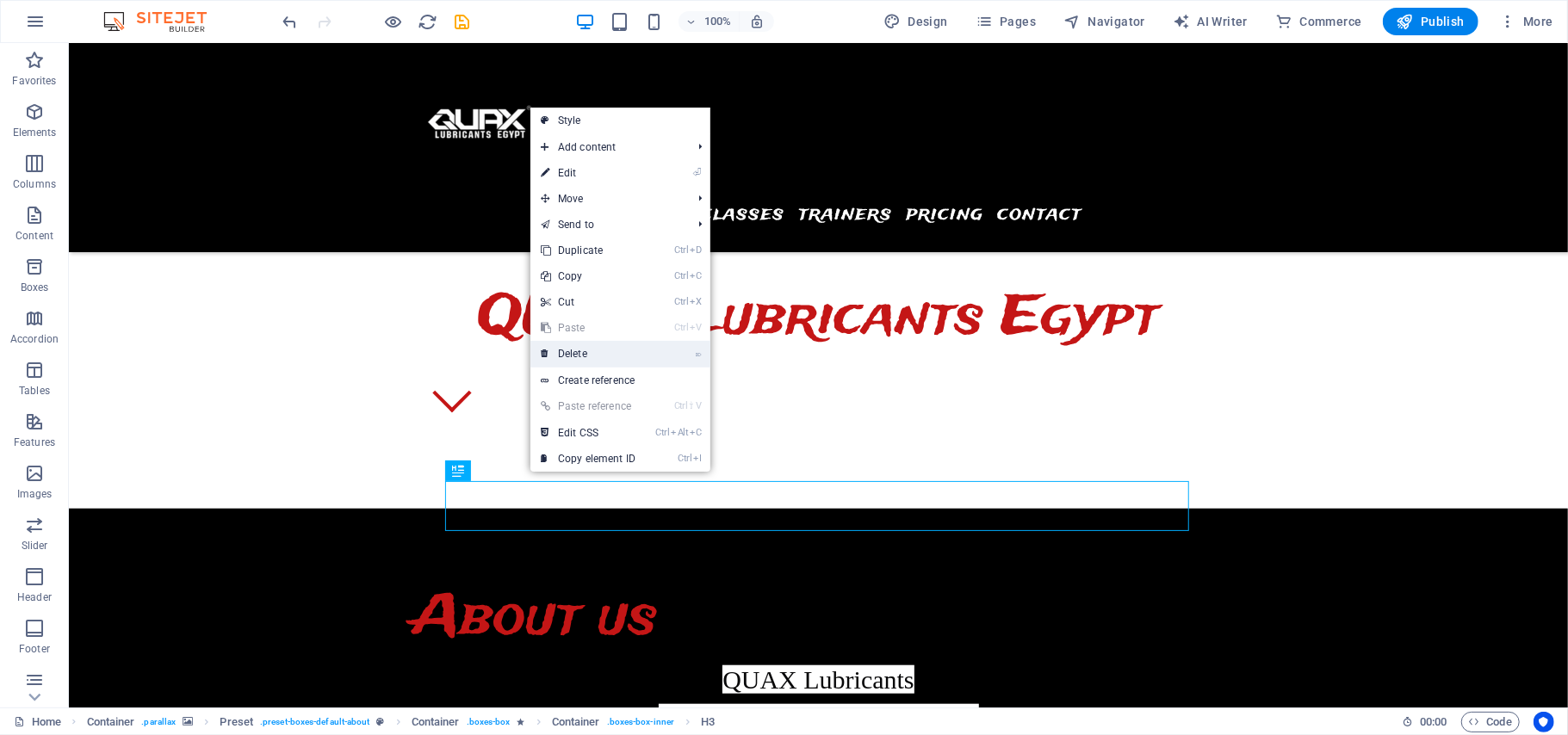 click on "⌦  Delete" at bounding box center (588, 354) 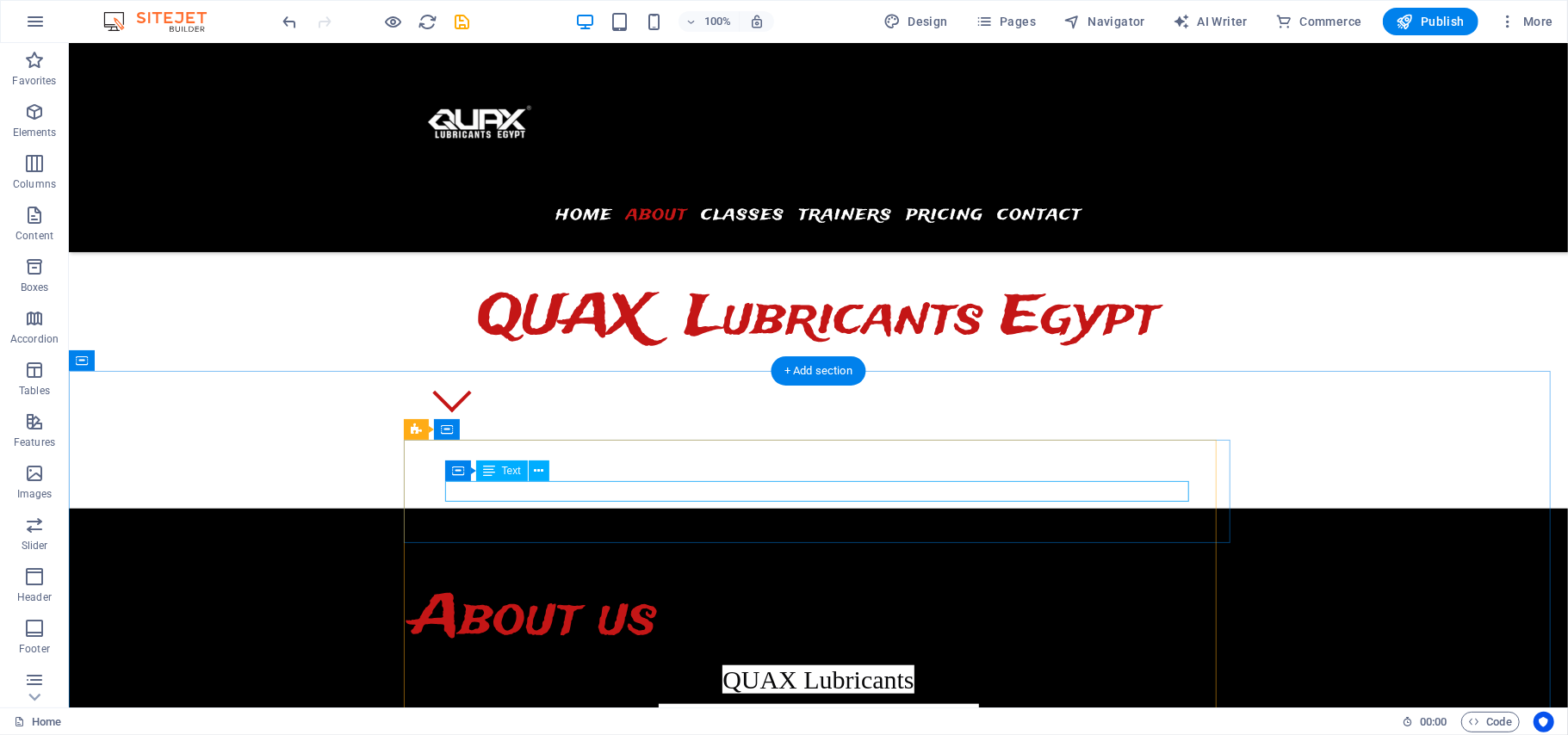 click on "Lorem ipsum dolor sit amet, consectetur adipisicing elit. Veritatis, dolorem!" at bounding box center [818, 1955] 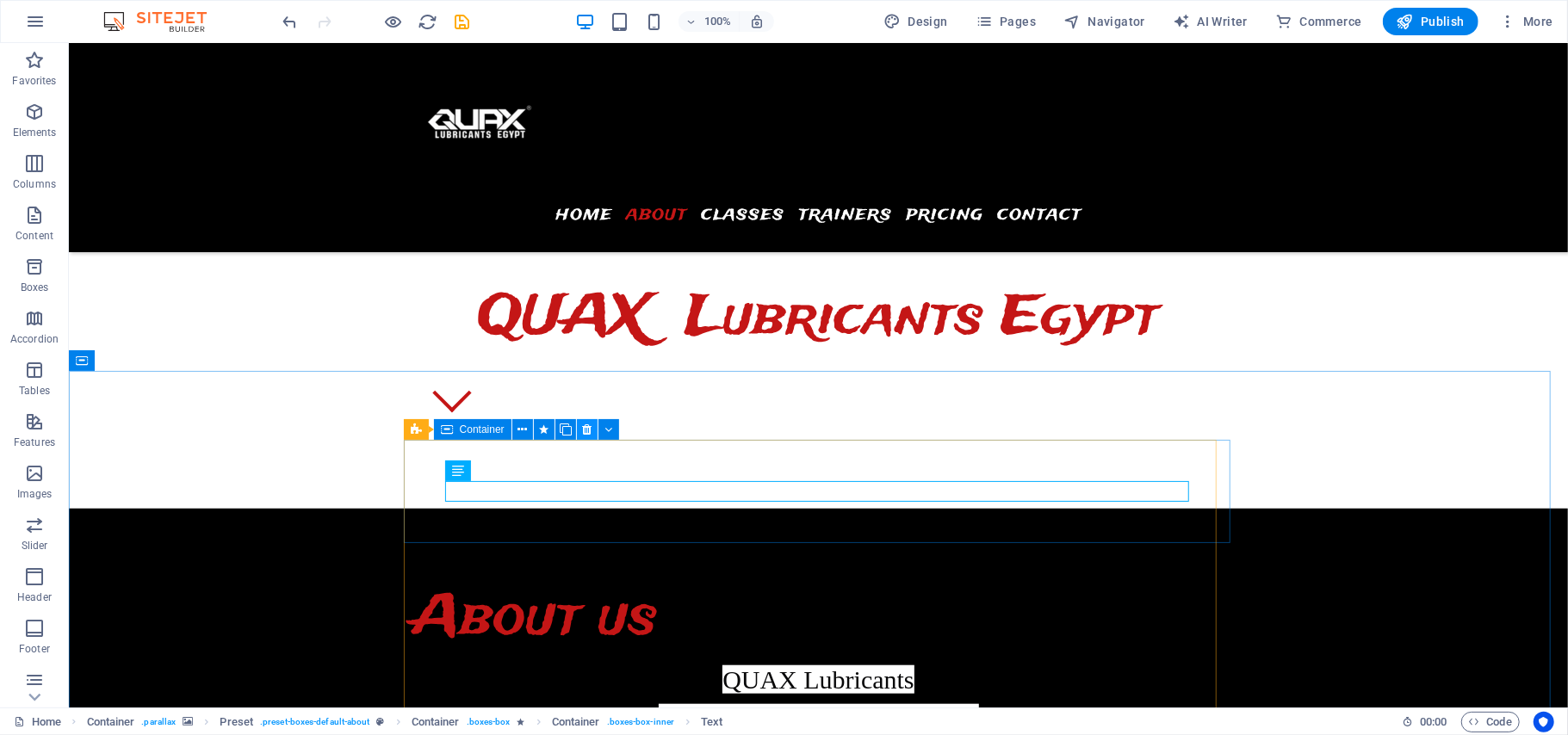 click at bounding box center [586, 429] 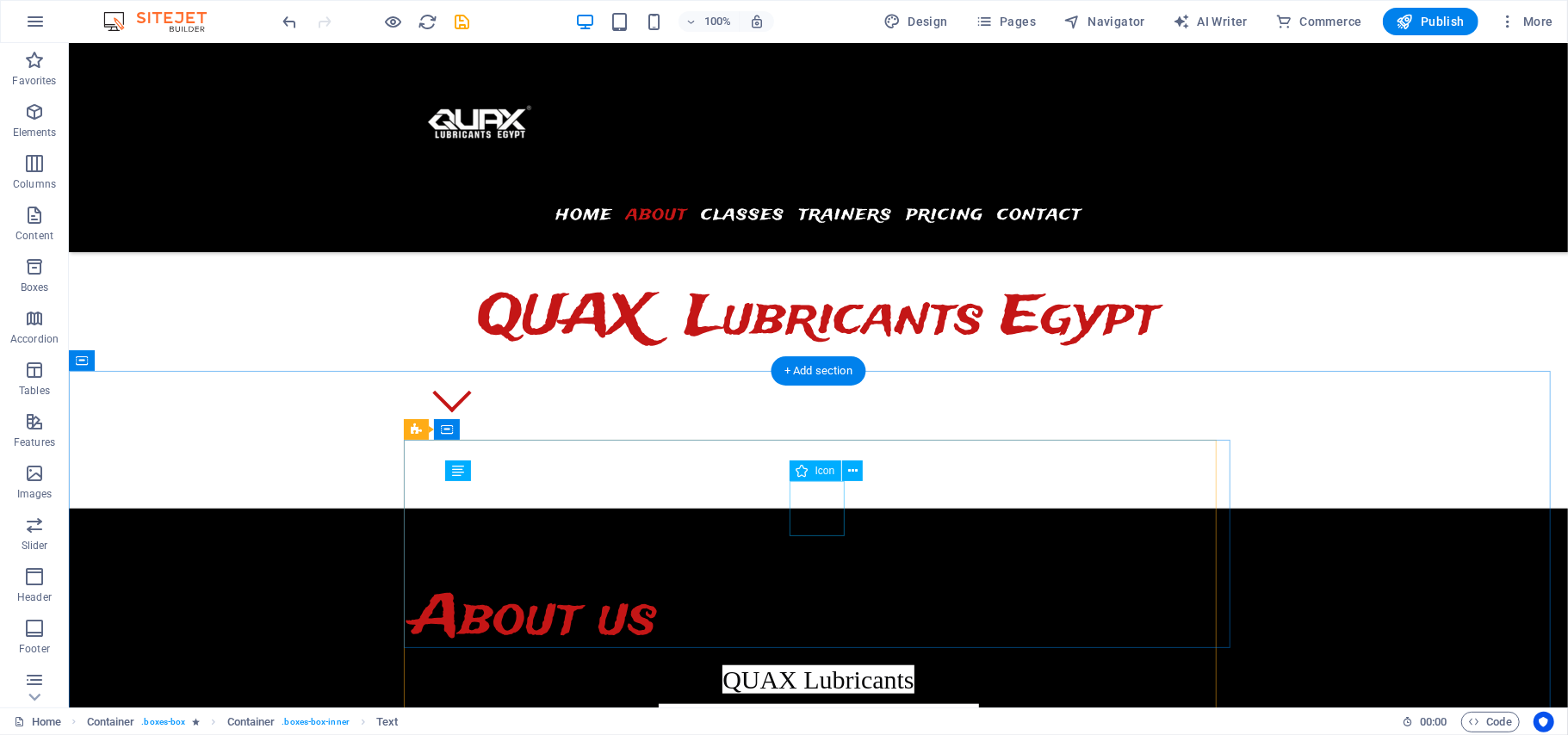 click at bounding box center (818, 1914) 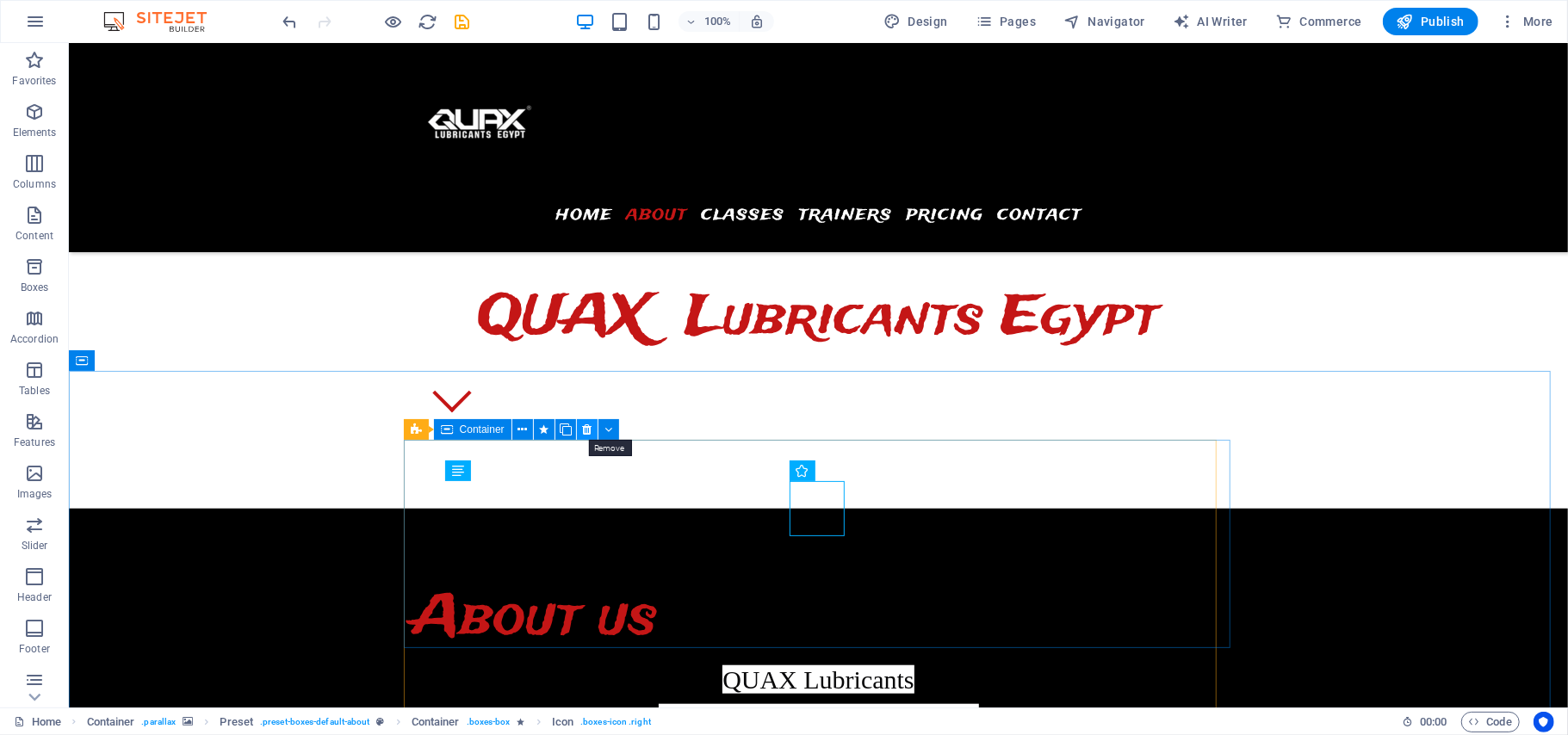 click at bounding box center (586, 429) 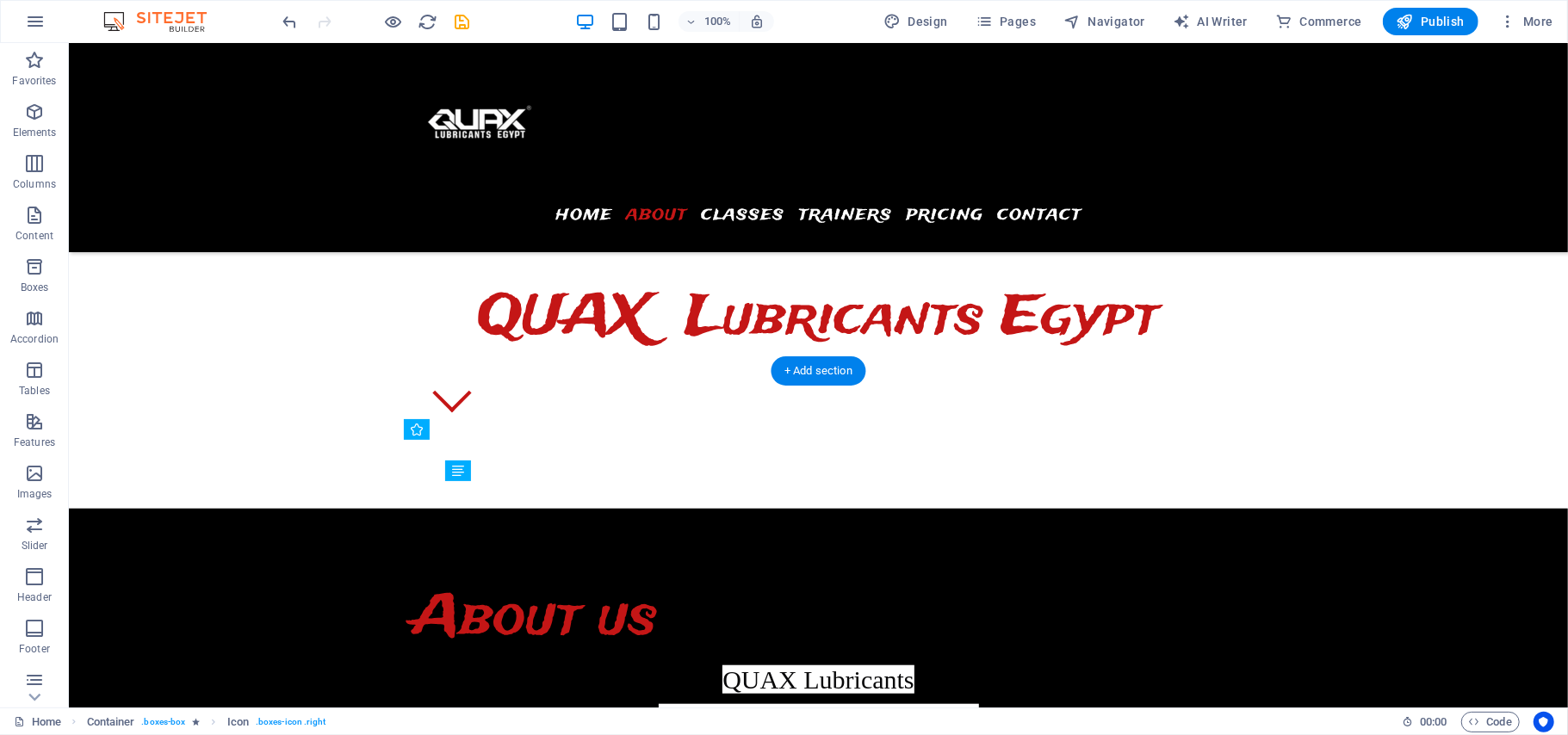click at bounding box center (817, 1164) 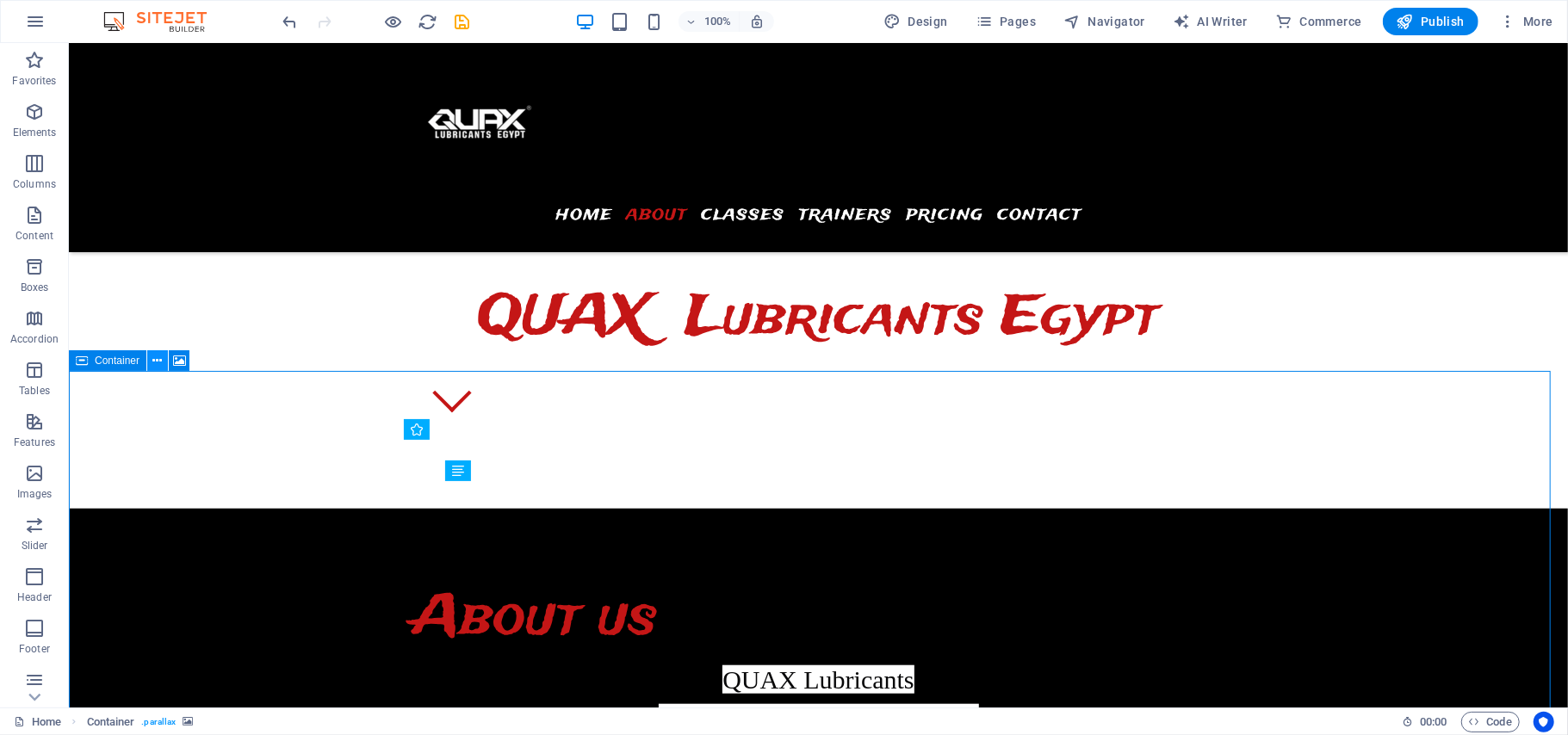 click at bounding box center [158, 361] 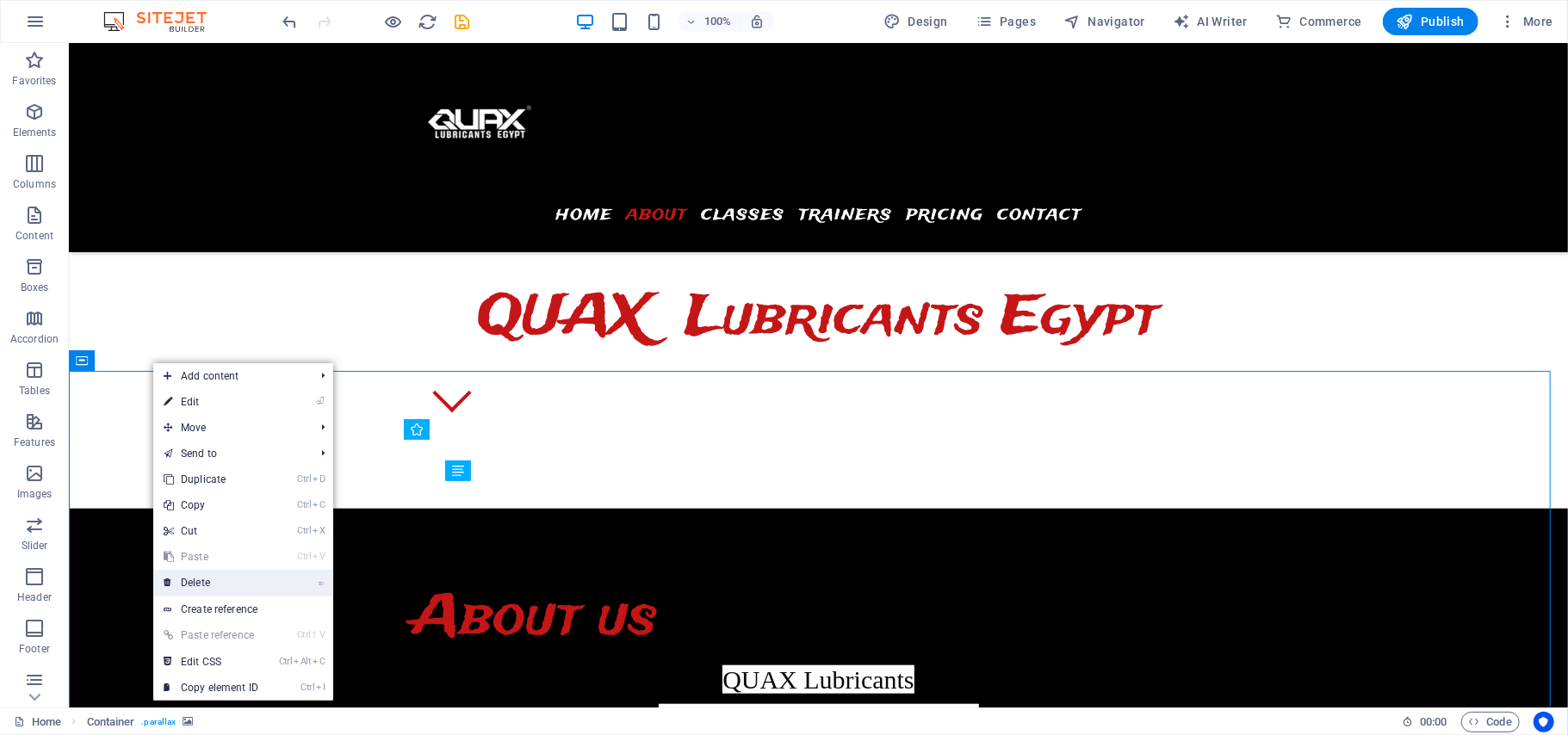 click on "⌦  Delete" at bounding box center [211, 583] 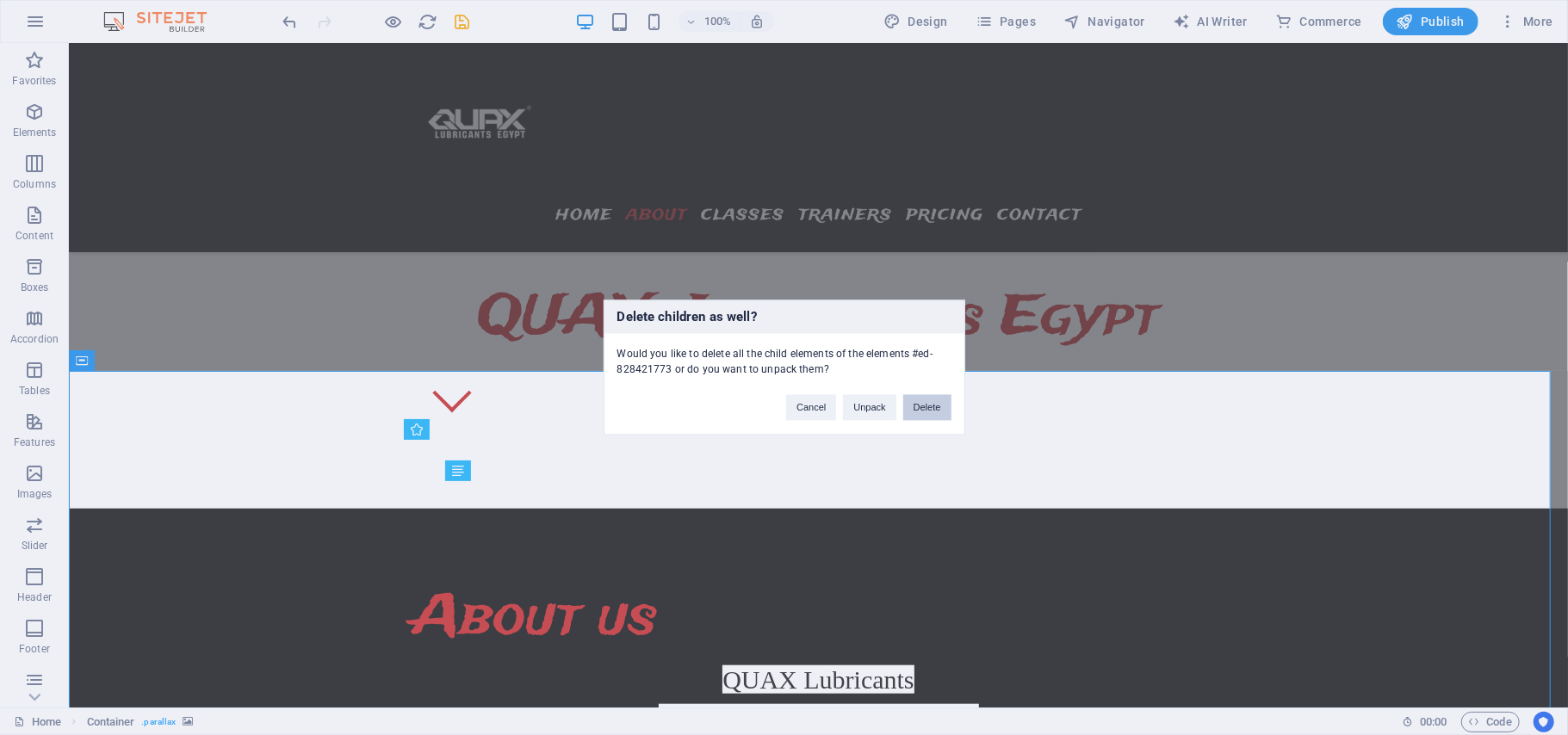 click on "Delete" at bounding box center (927, 408) 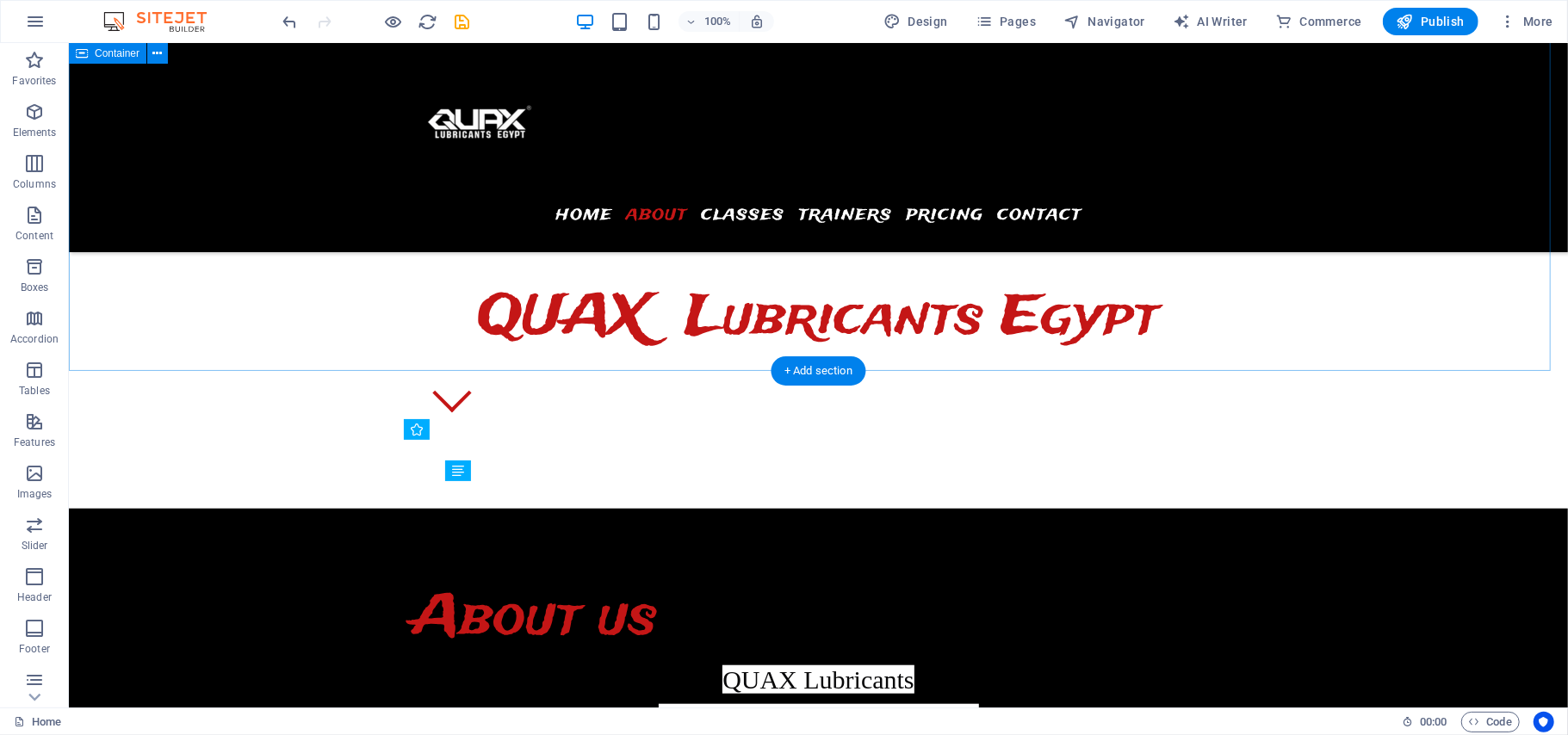 click on "About us QUAX Lubricants الزيت رقم واحد في تركيا متاح الأن في مصر QUAX Lubricants Egypt Enjoy The Ride With A Quality Engine Oil" at bounding box center [817, 749] 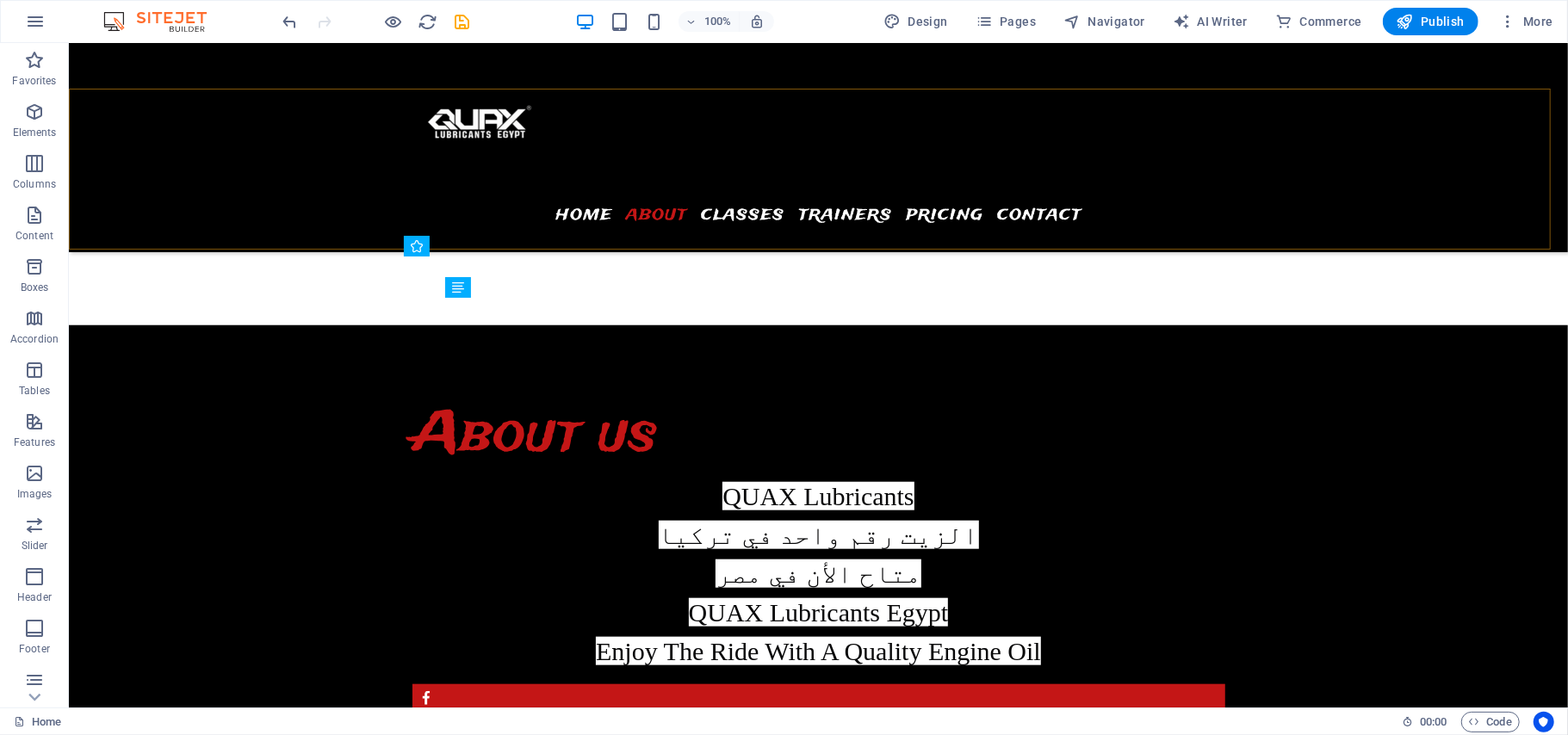 scroll, scrollTop: 992, scrollLeft: 0, axis: vertical 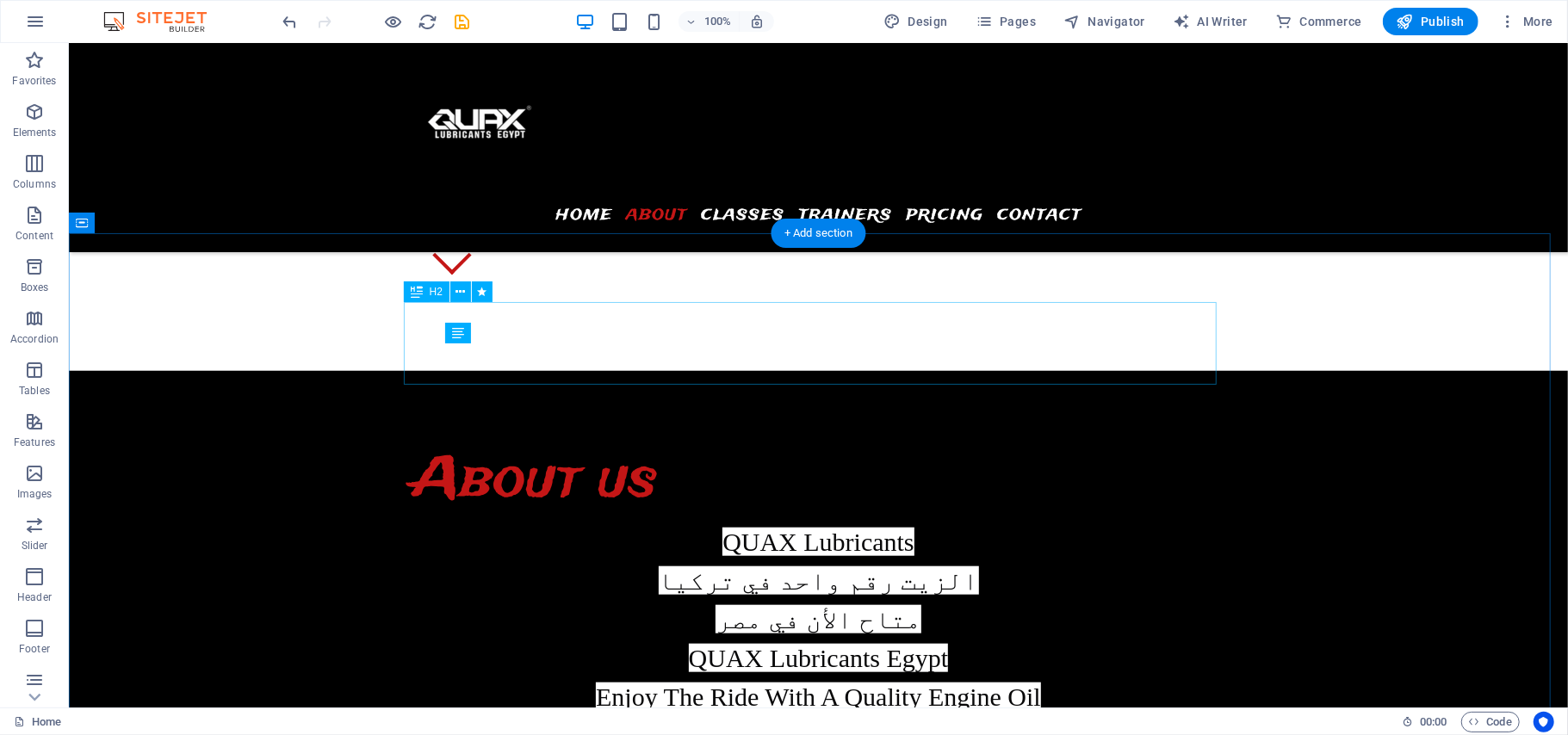 click on "Our Classes" at bounding box center (818, 3892) 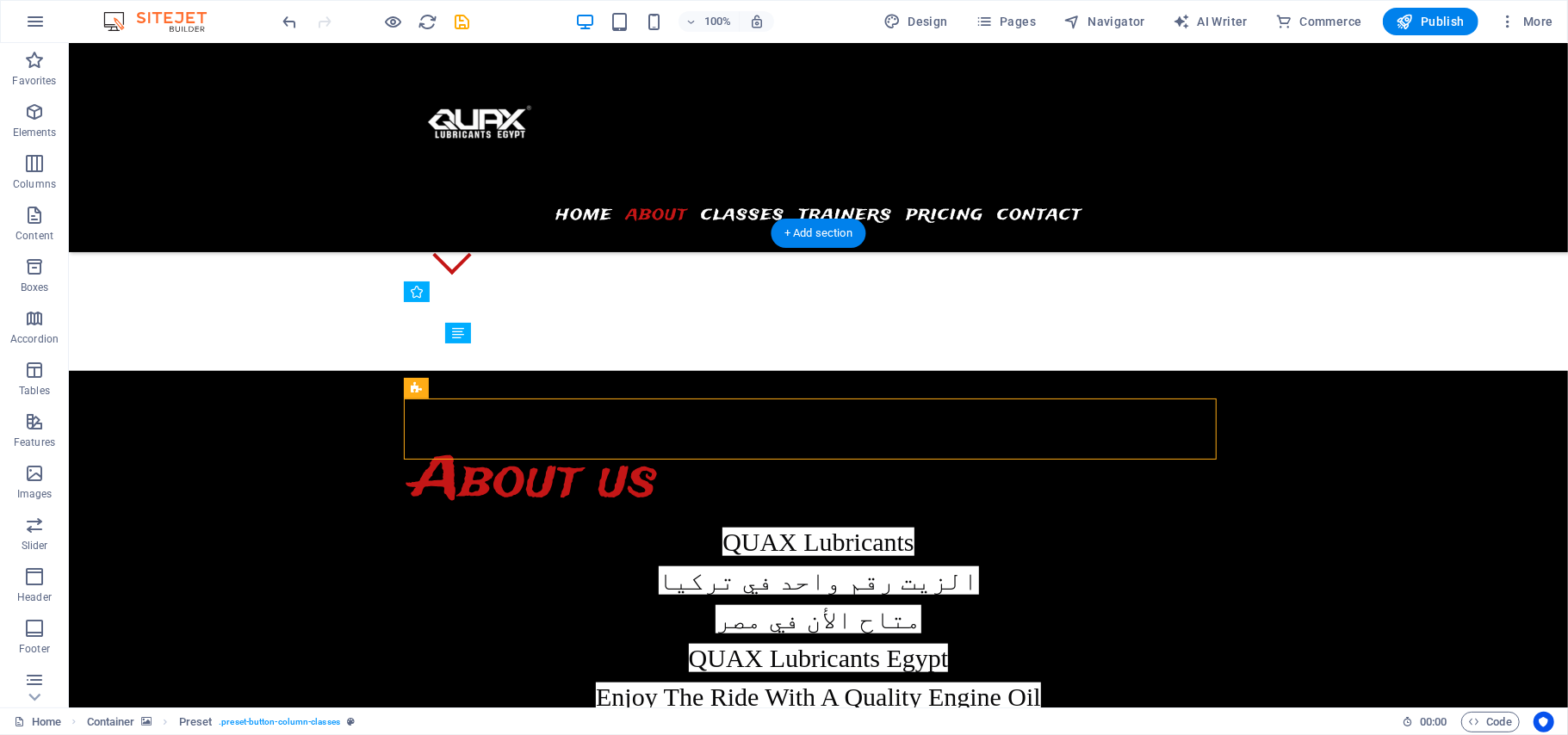 click at bounding box center [817, 2317] 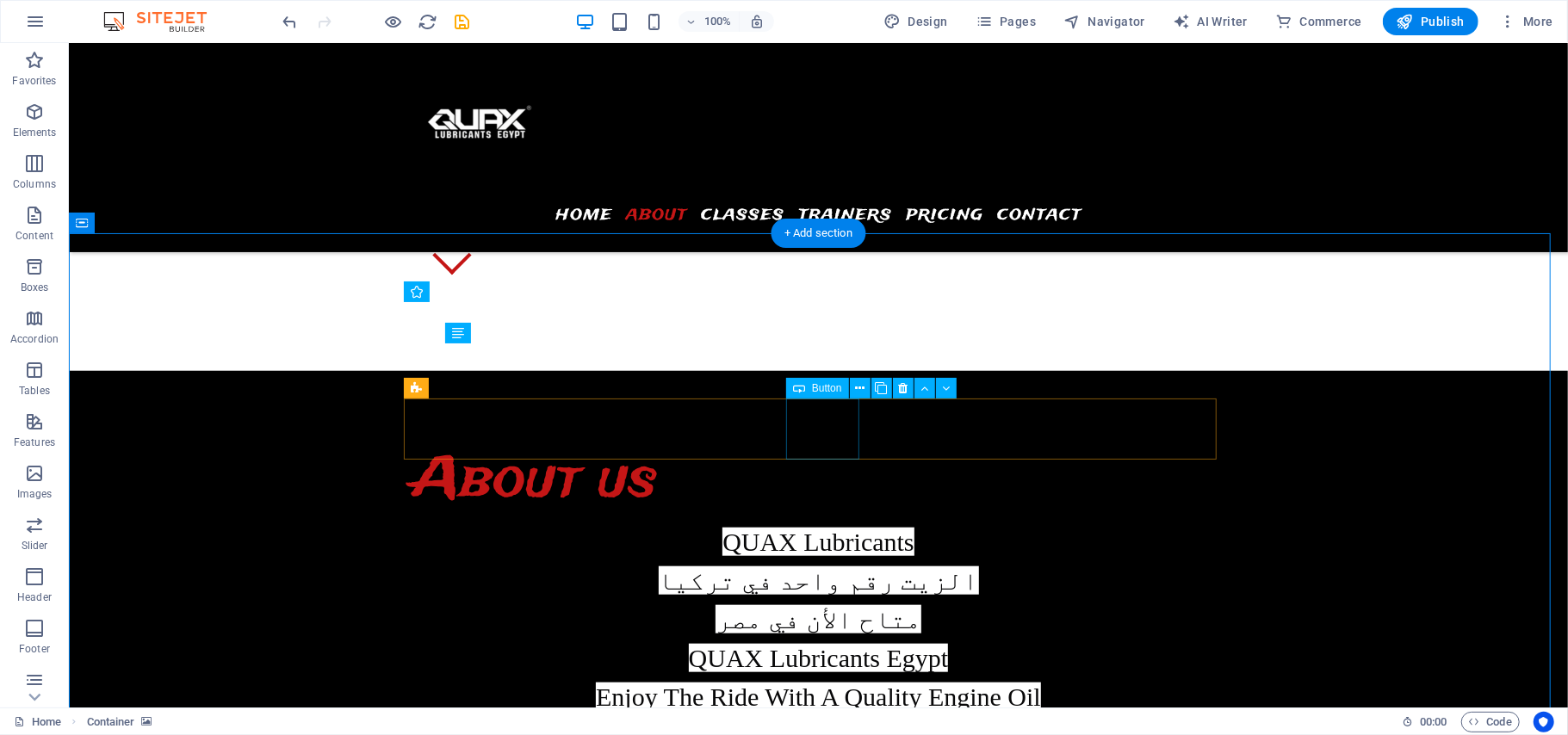 click on "Thu" at bounding box center (818, 4158) 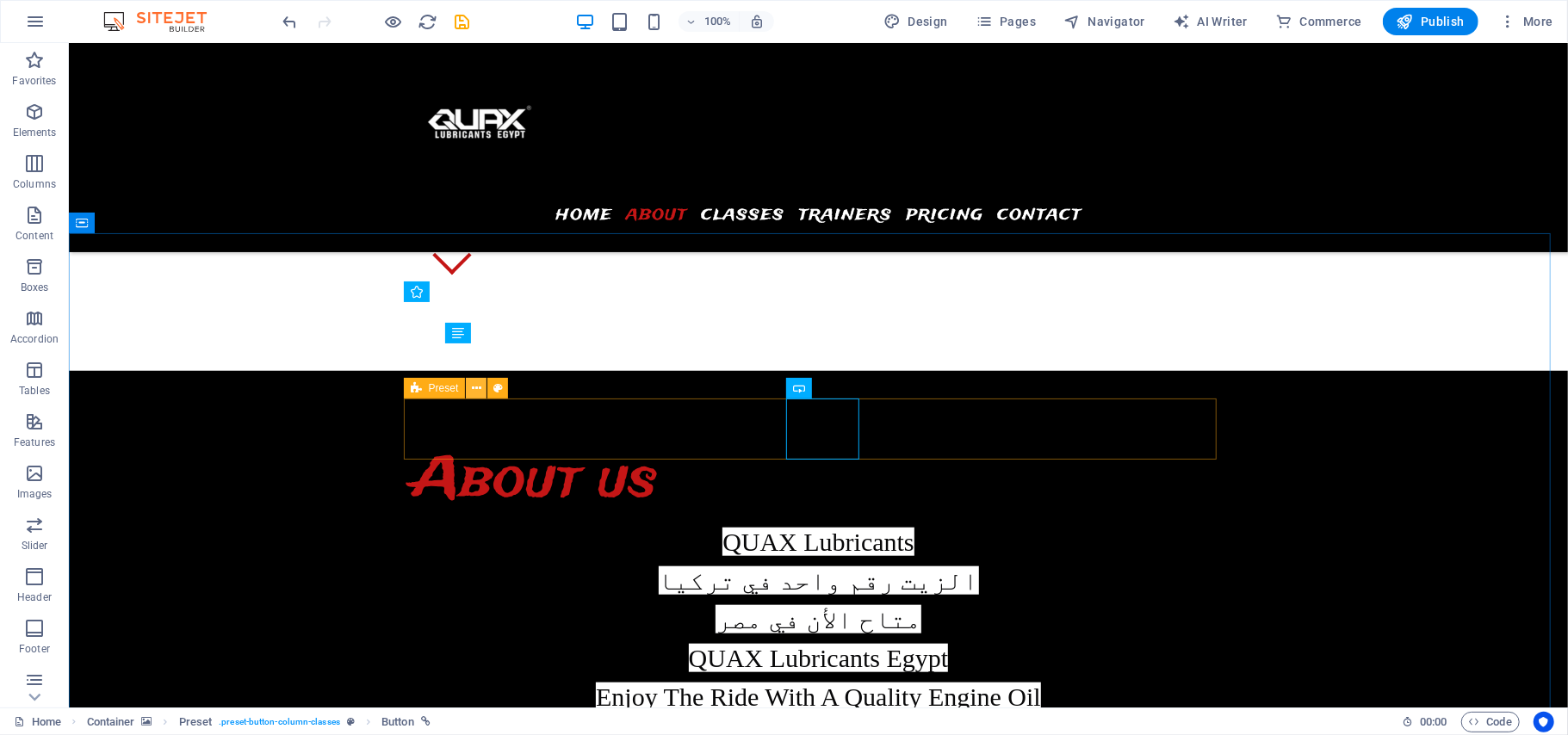 click at bounding box center (476, 388) 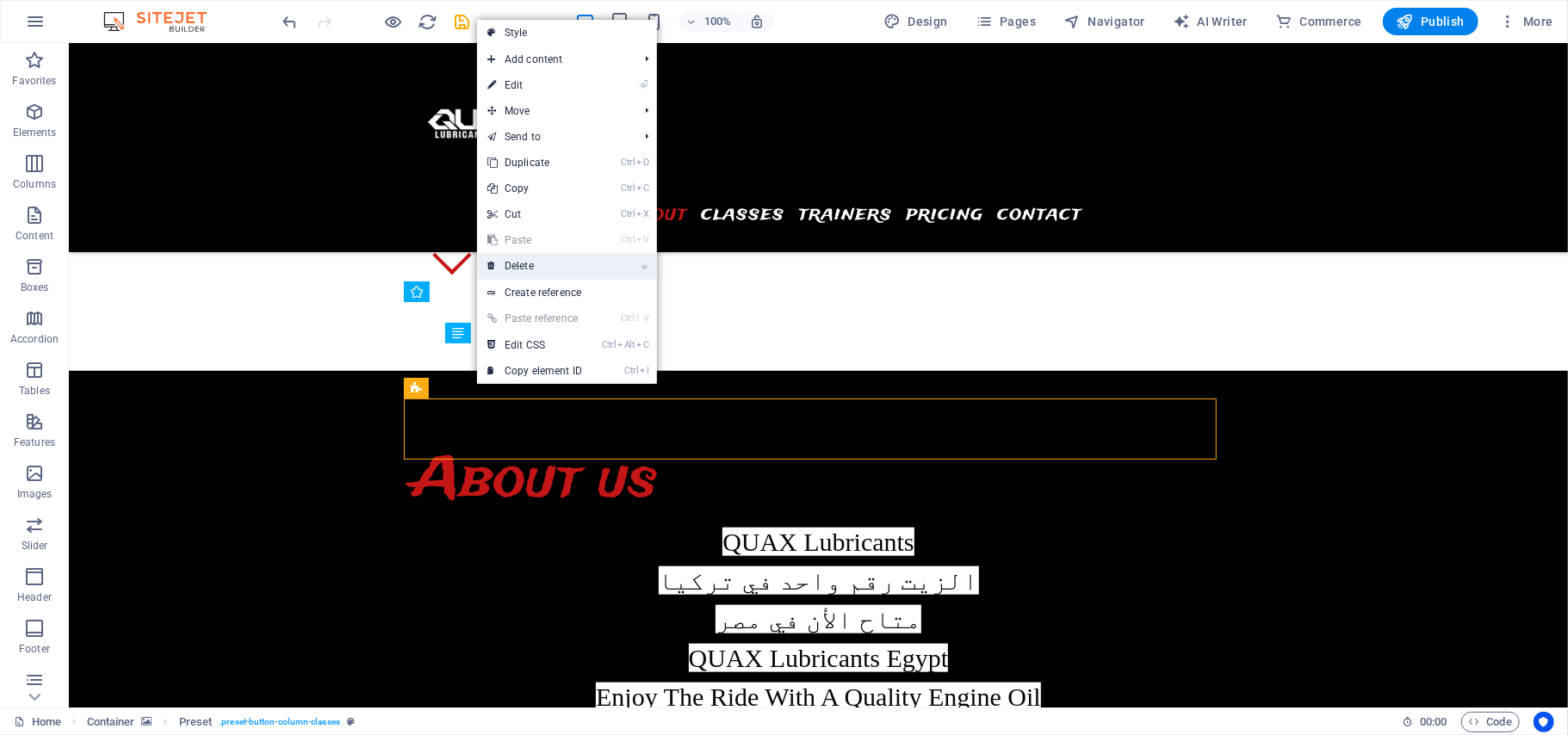 click on "⌦  Delete" at bounding box center [535, 266] 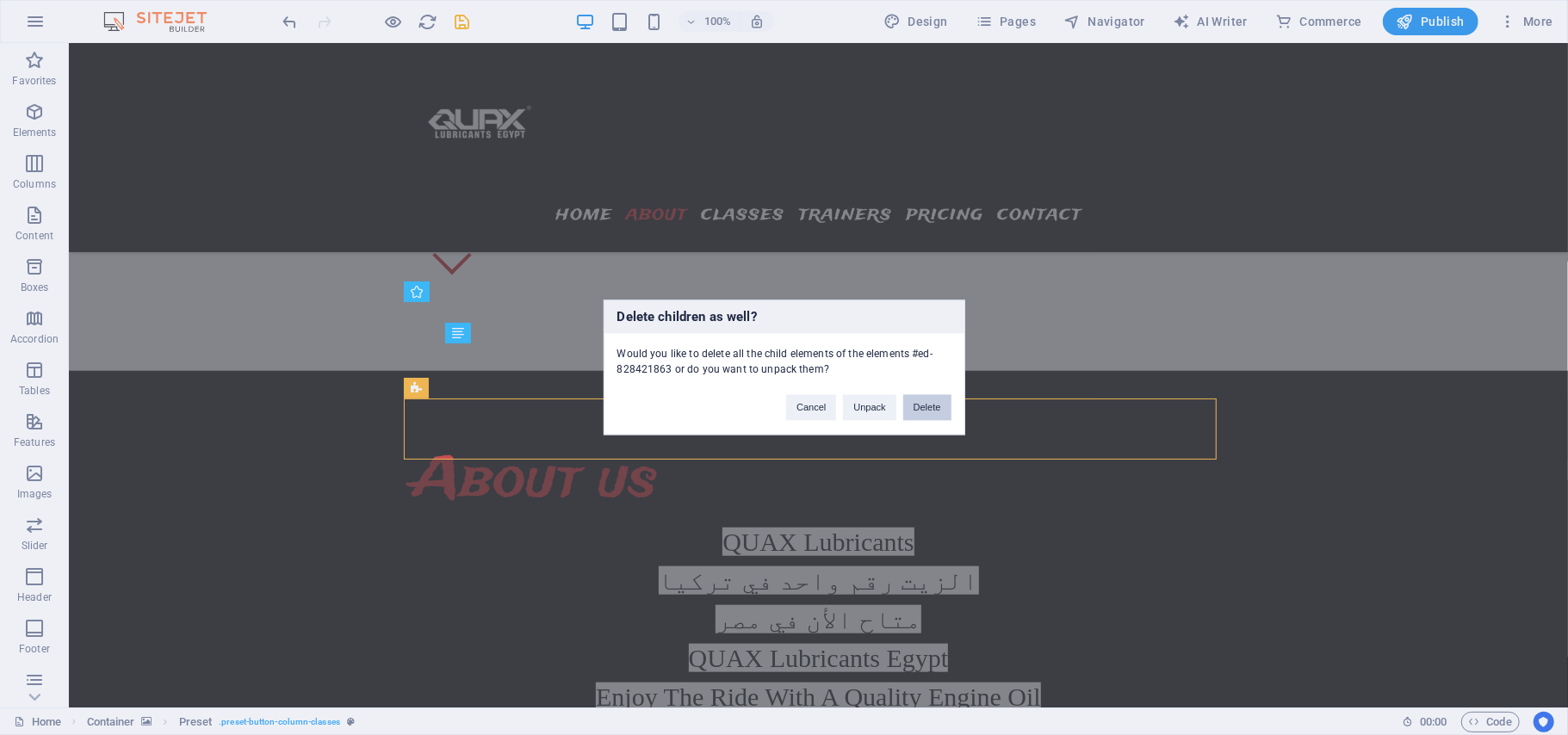 drag, startPoint x: 909, startPoint y: 400, endPoint x: 623, endPoint y: 475, distance: 295.67042 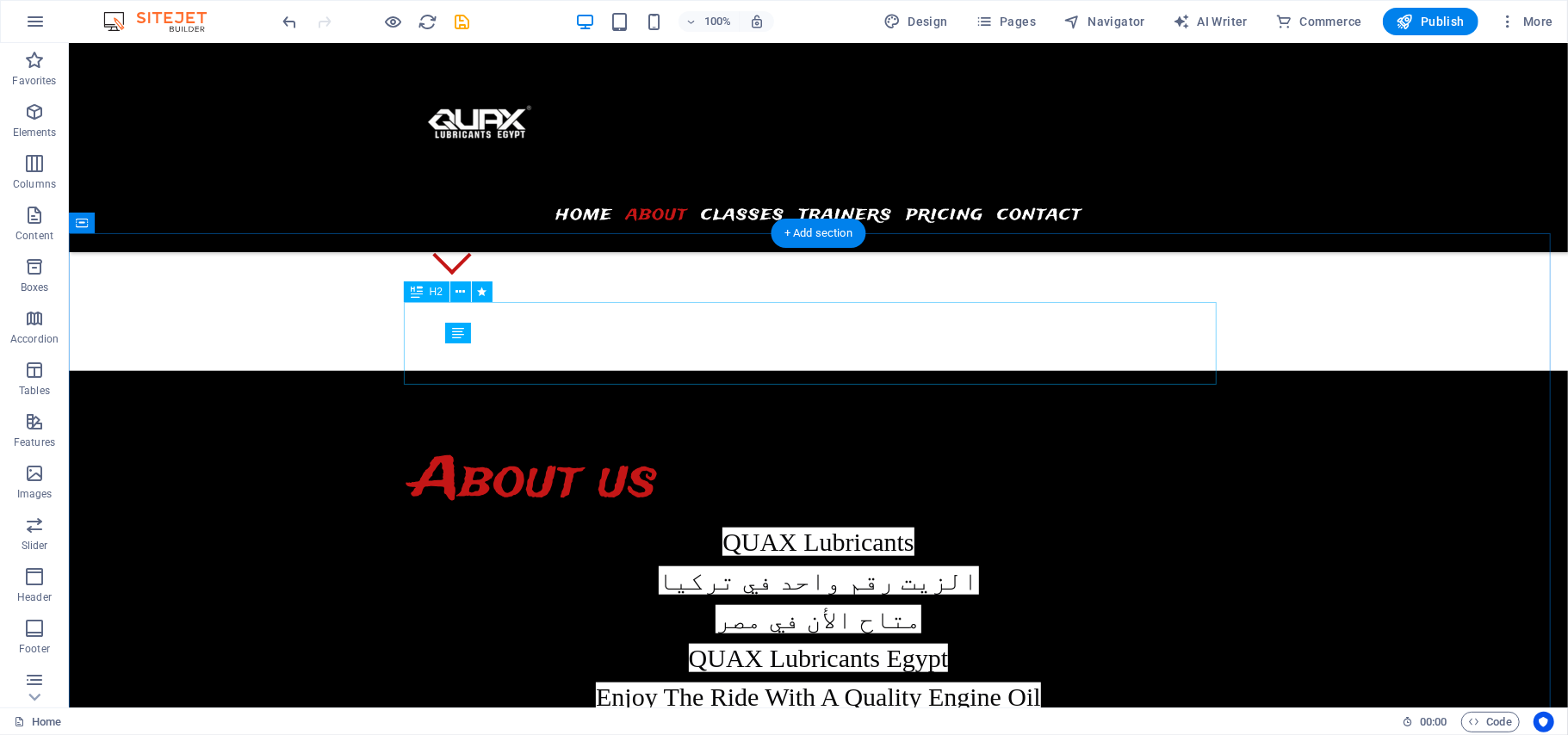 click on "Our Classes" at bounding box center (818, 3831) 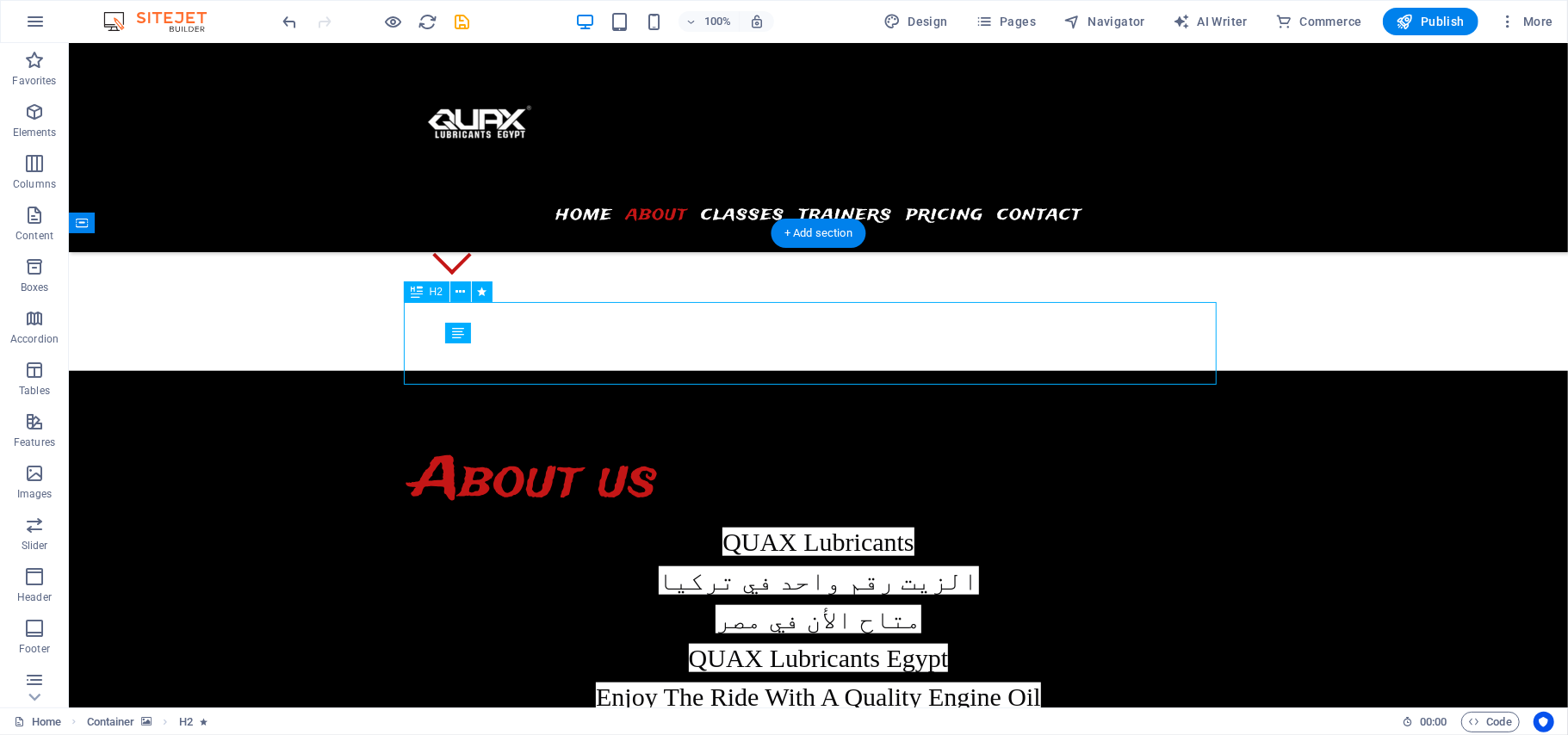 click on "Our Classes" at bounding box center (818, 3831) 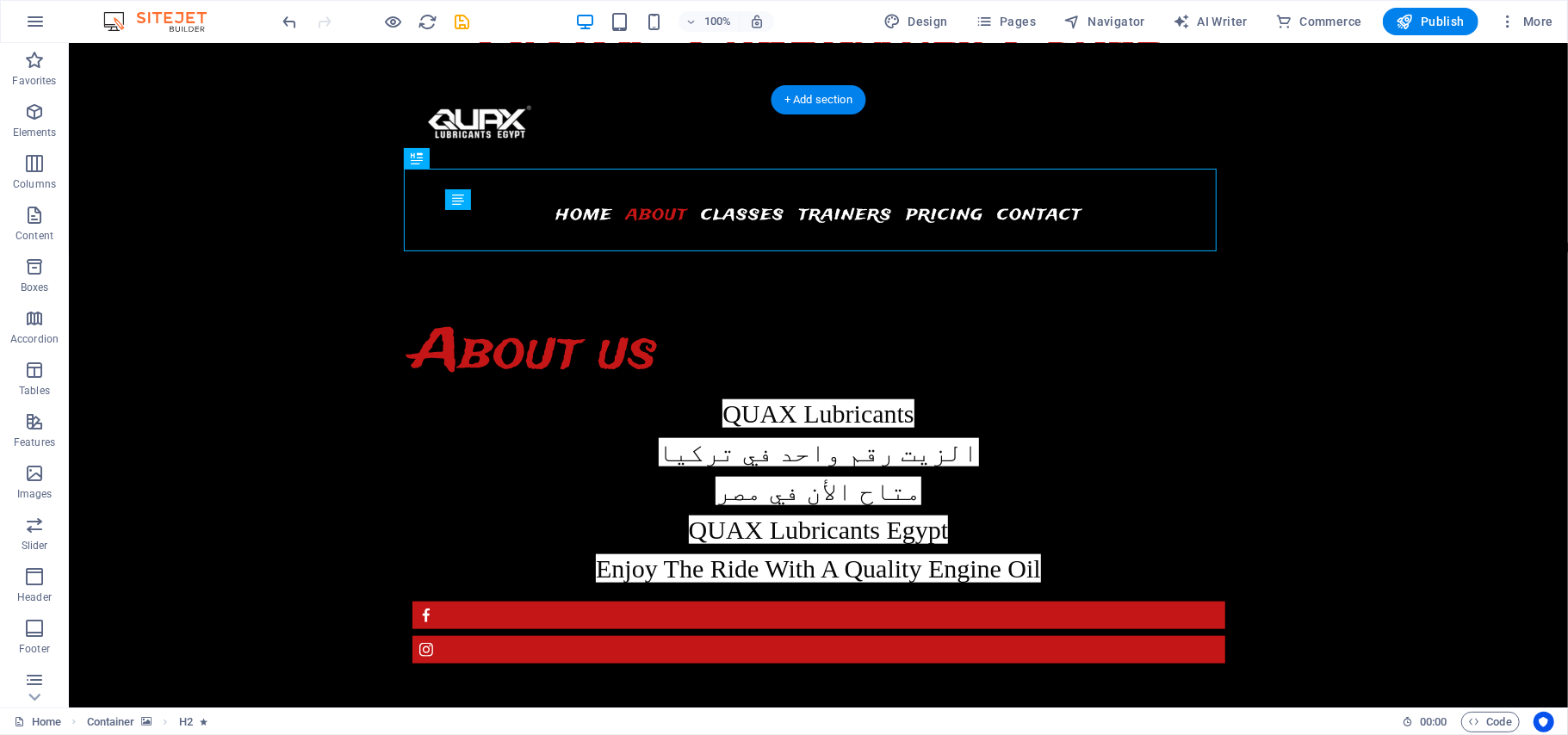 scroll, scrollTop: 1130, scrollLeft: 0, axis: vertical 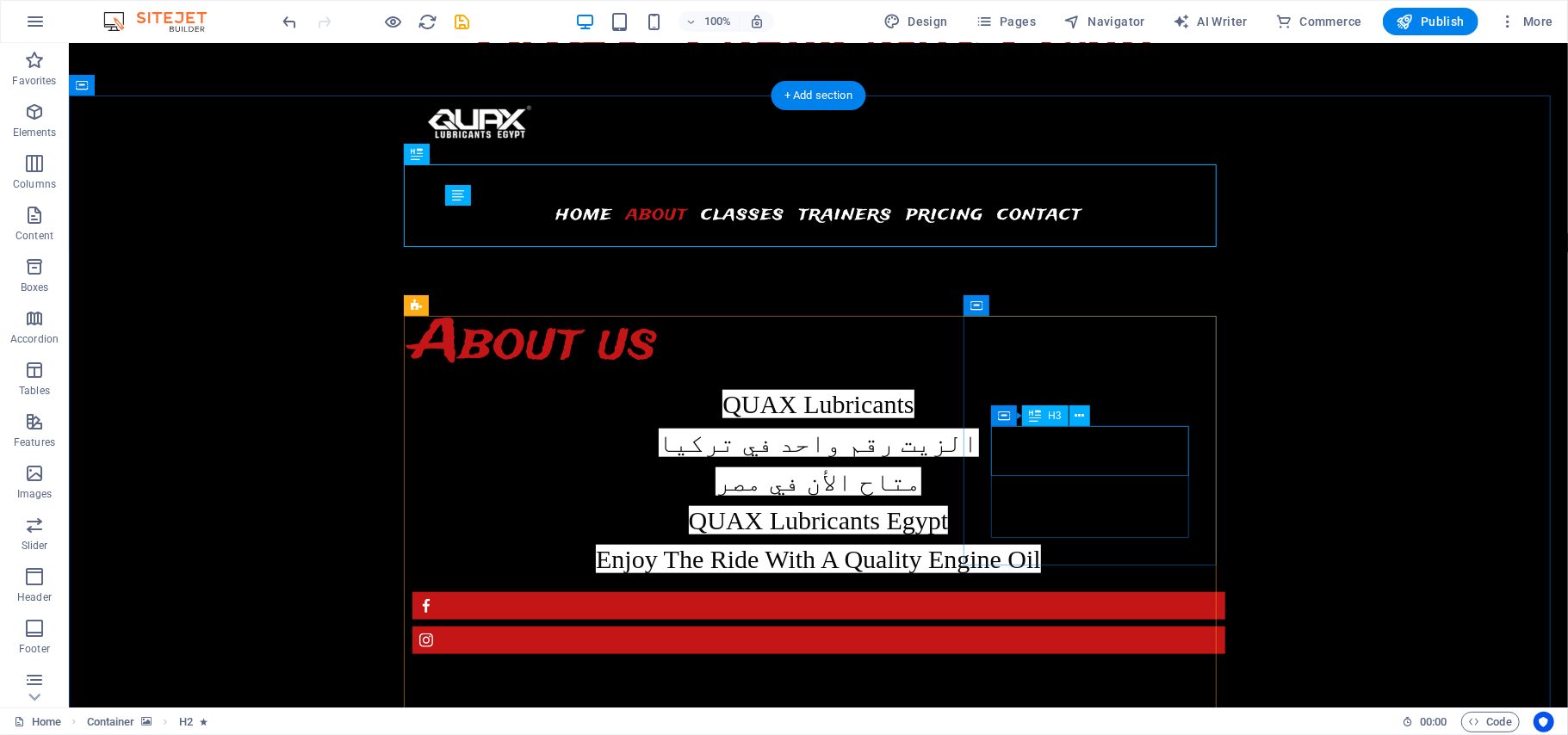 click on "Treadmill" at bounding box center [537, 4464] 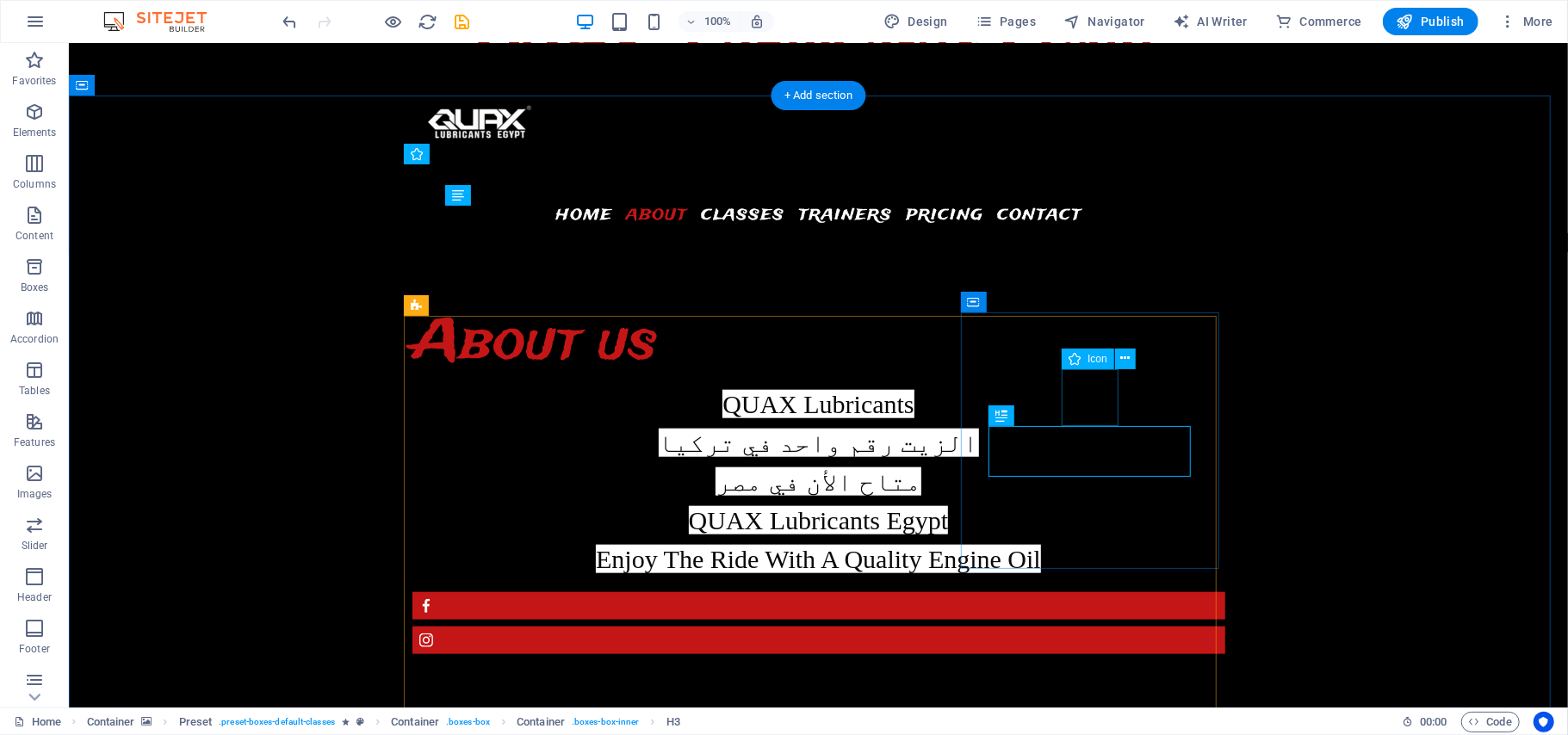 click at bounding box center [537, 4412] 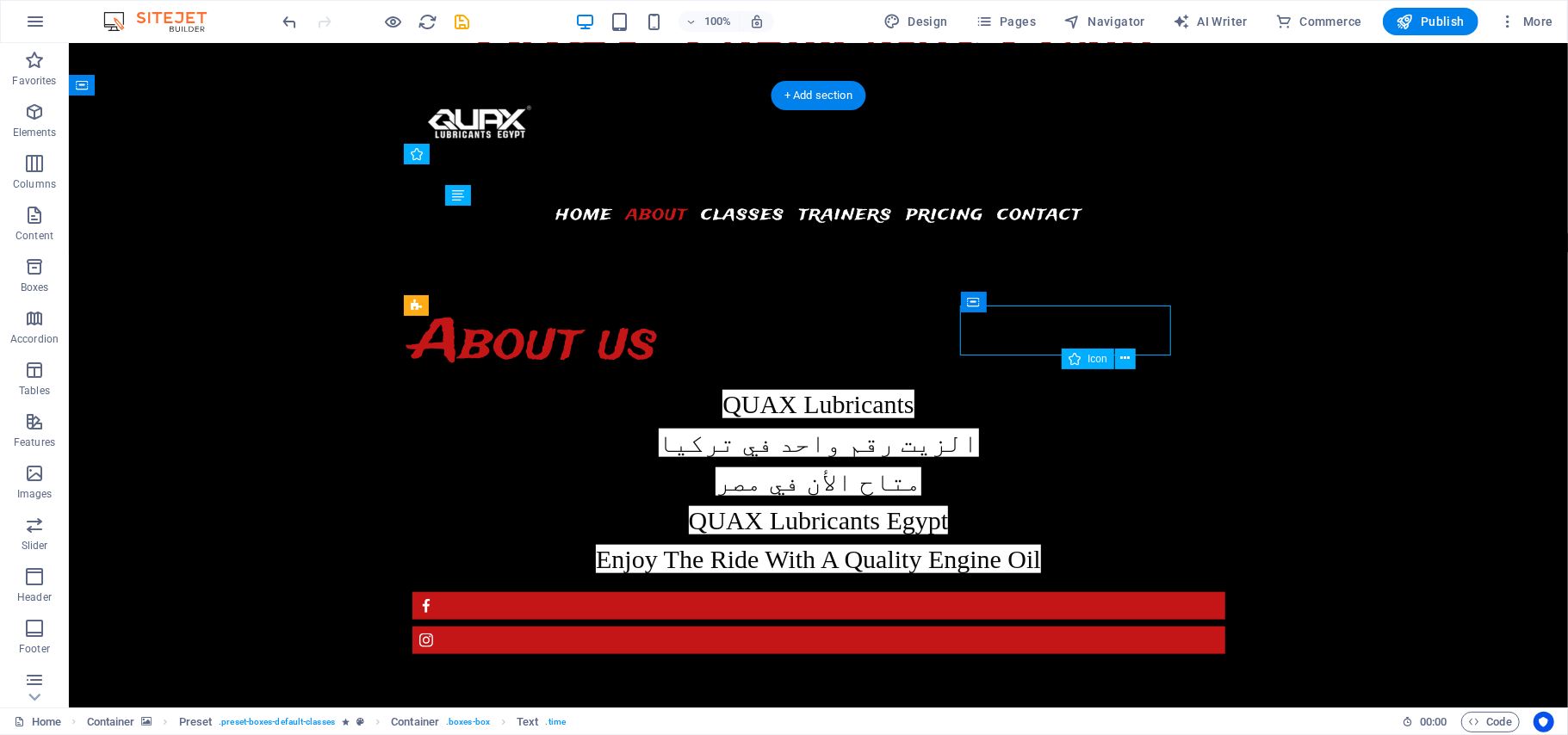 click at bounding box center (537, 4412) 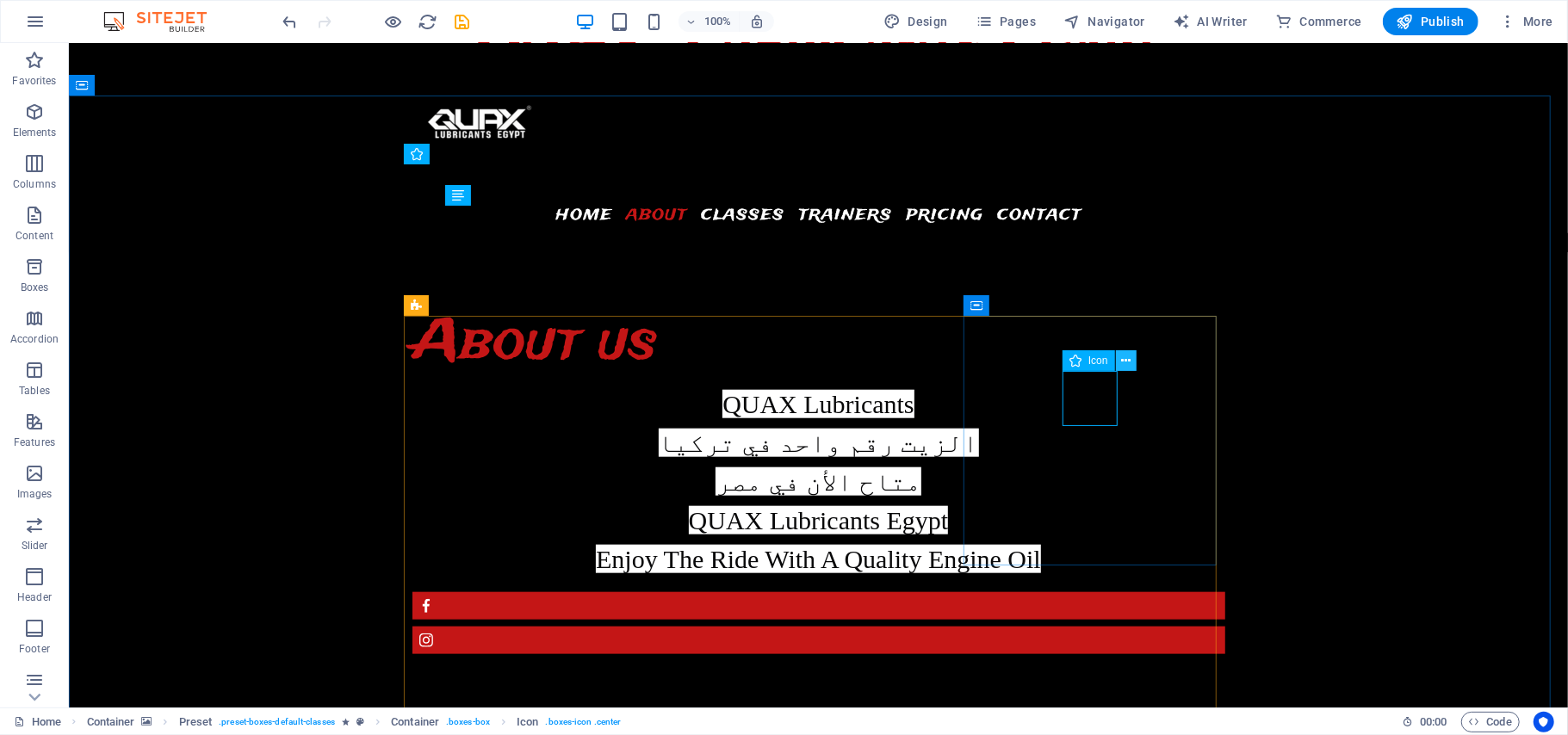 click at bounding box center (1125, 361) 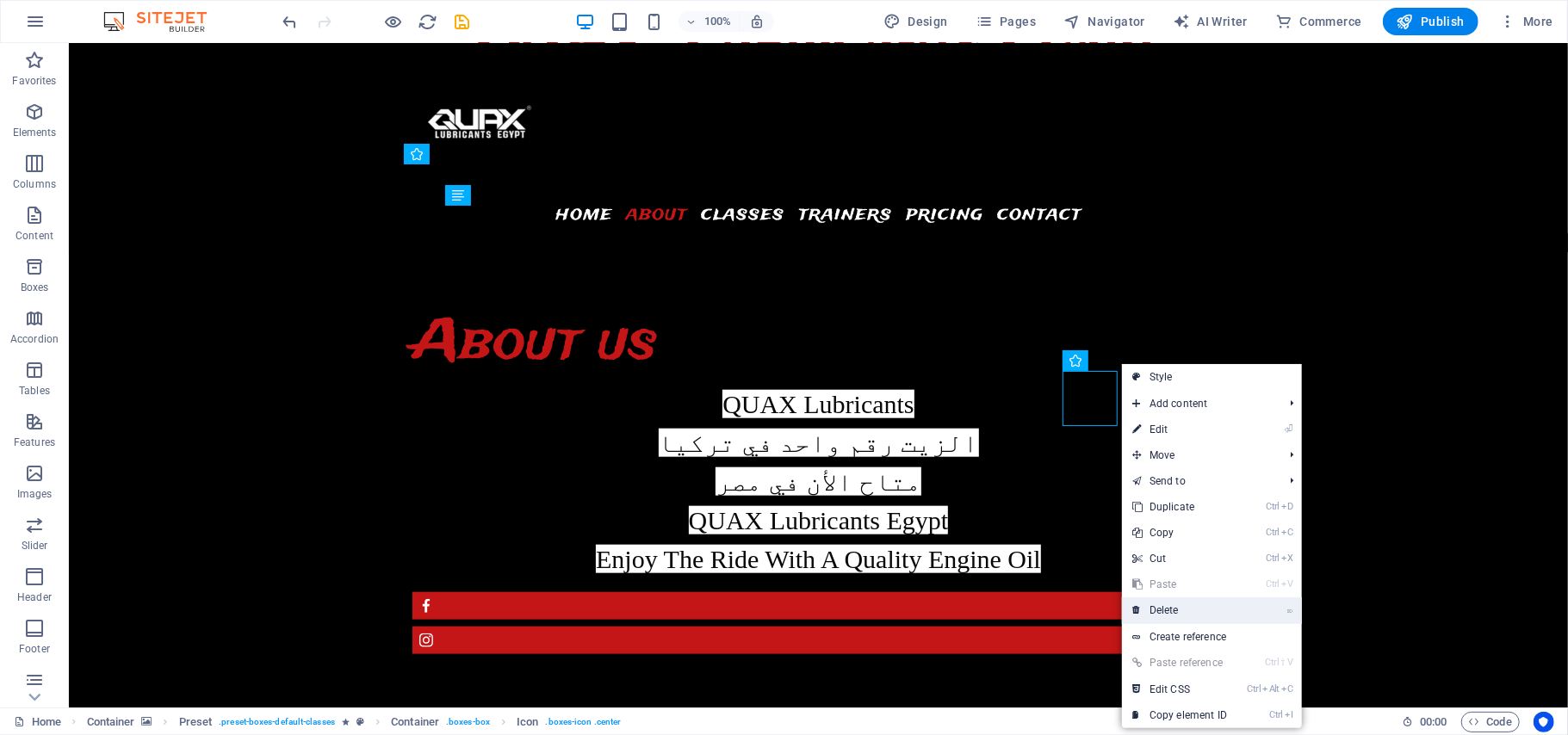 drag, startPoint x: 1162, startPoint y: 613, endPoint x: 1032, endPoint y: 471, distance: 192.52013 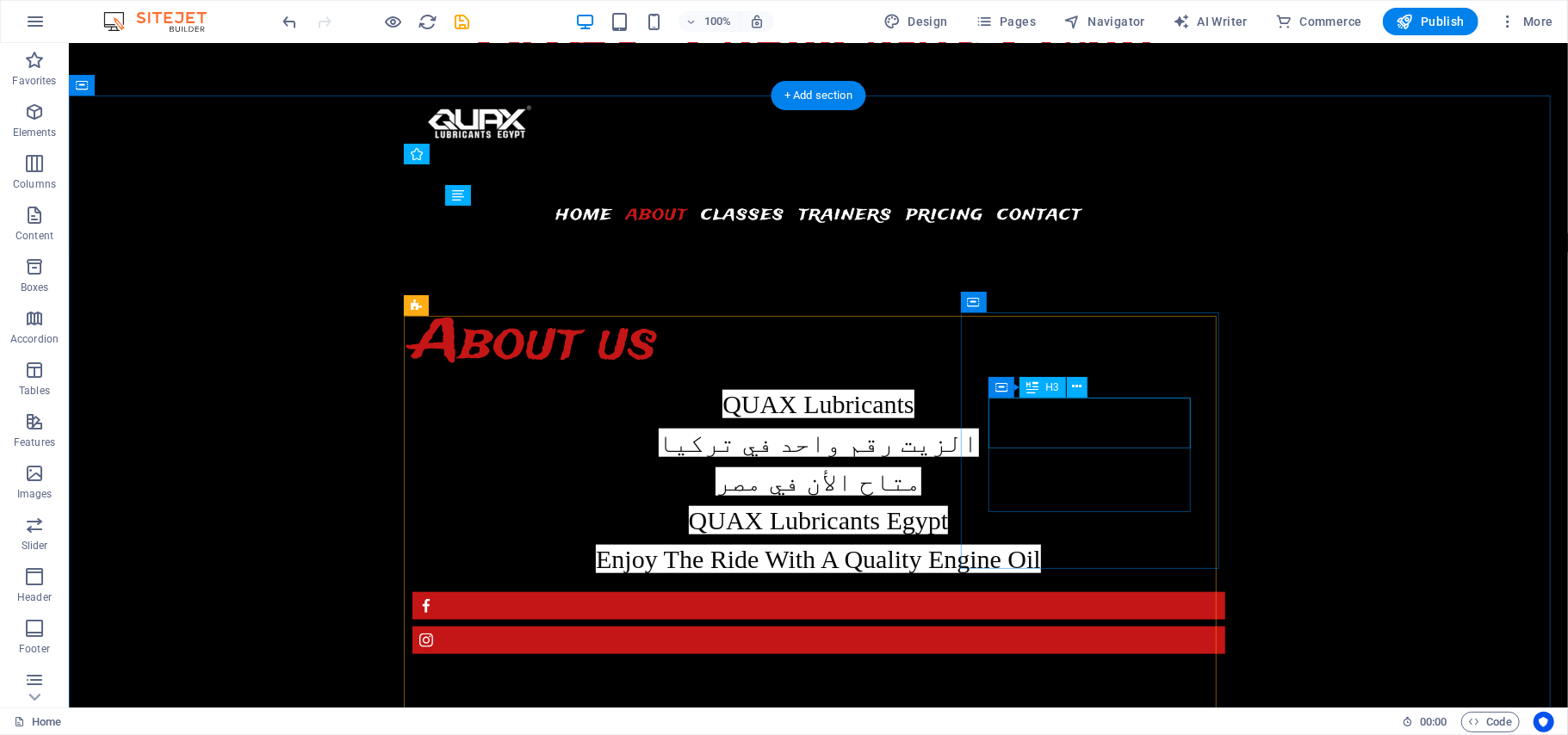 click on "Treadmill" at bounding box center (537, 4401) 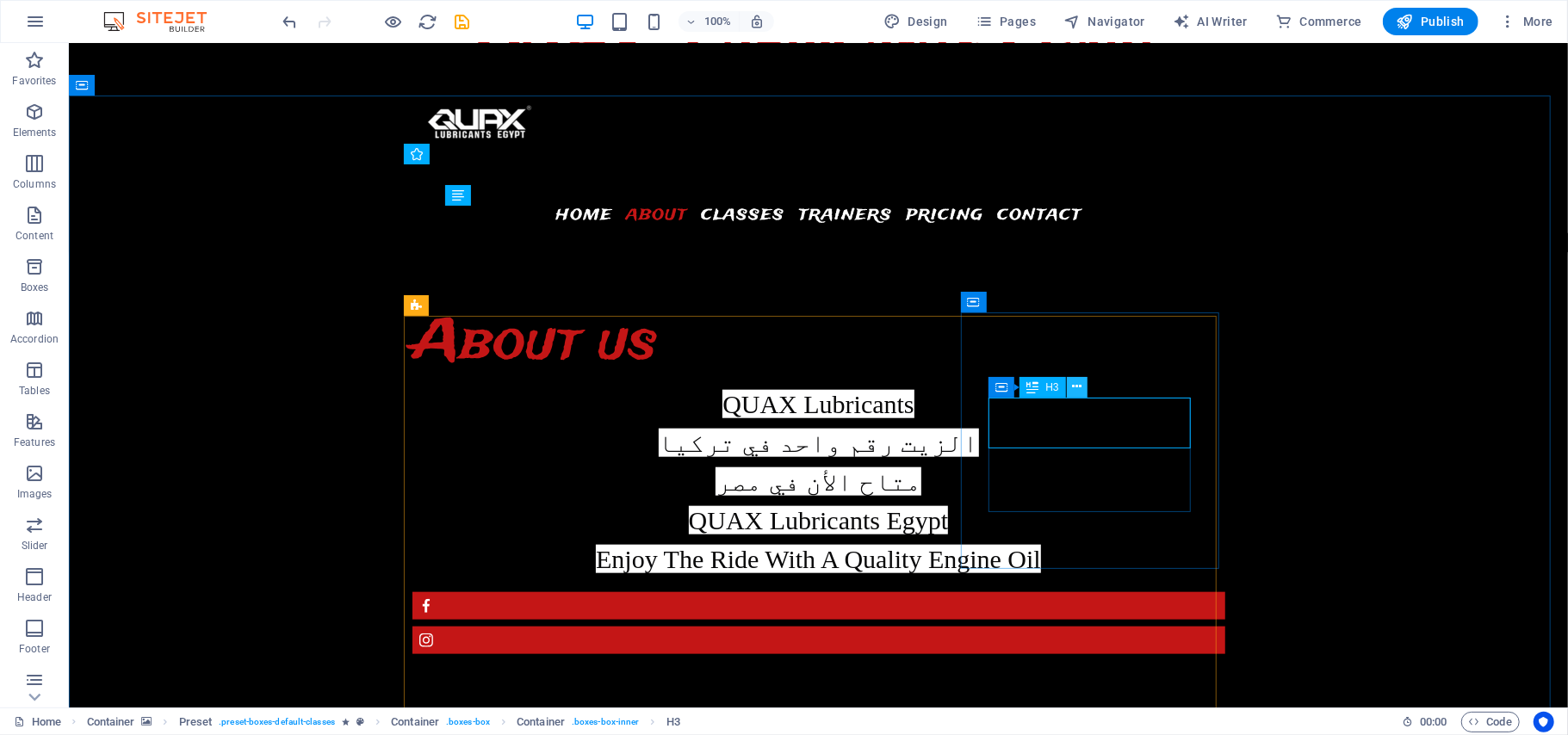 click at bounding box center (1076, 386) 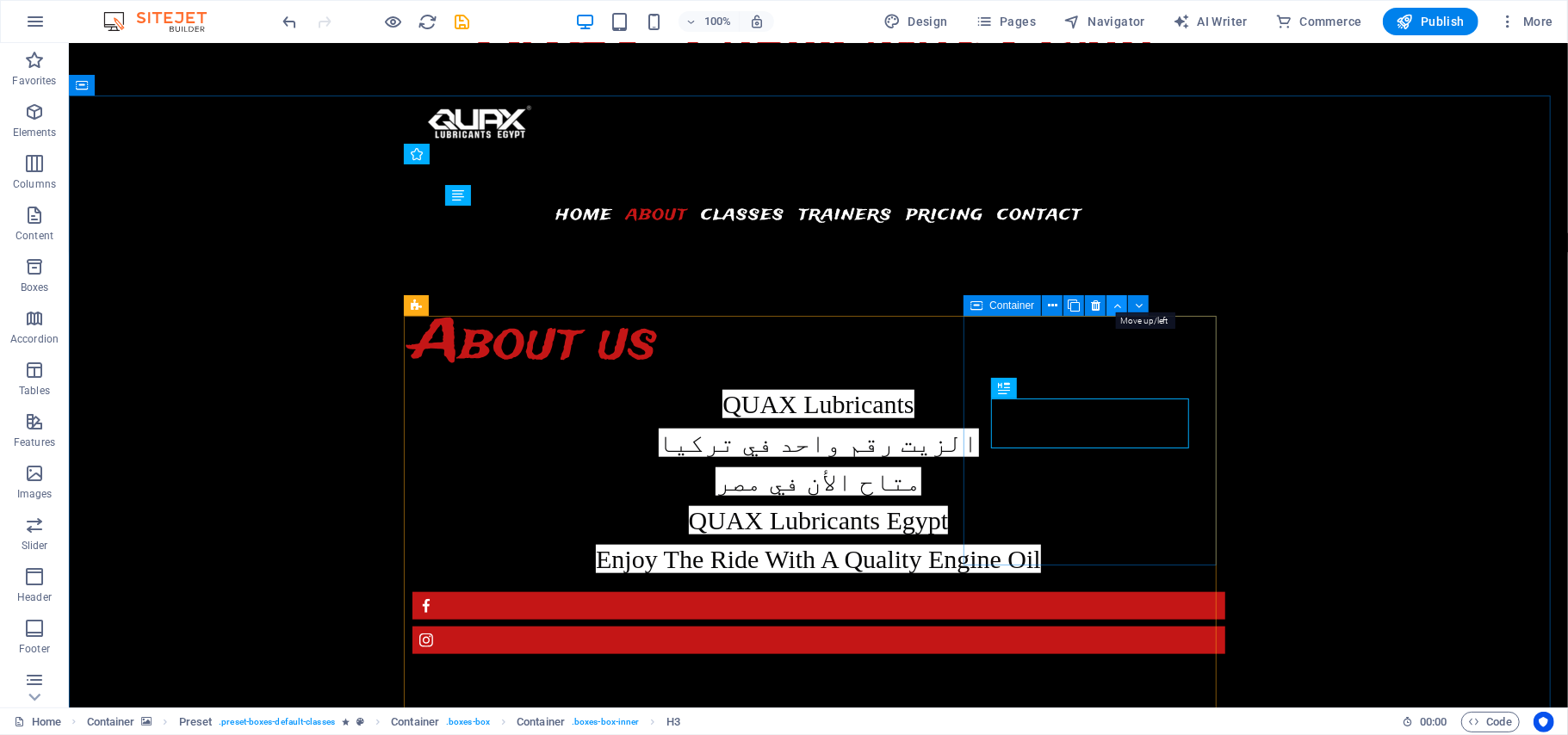 click at bounding box center [1117, 306] 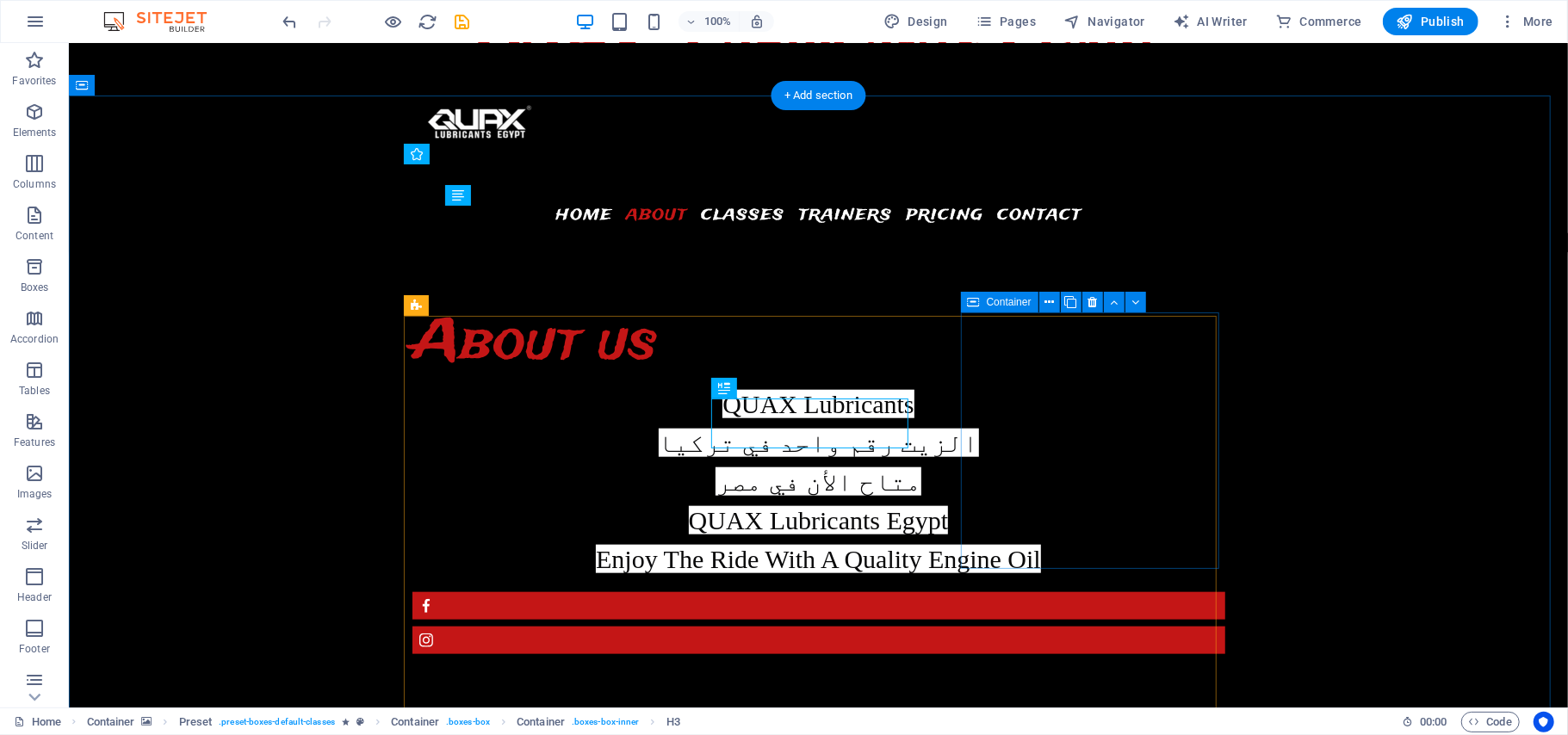 click on "07:00AM - 12:00PM Spinning Lorem ipsum dolor sit amet, consectetur adipisicing elit. Veritatis, dolorem!" at bounding box center (537, 4392) 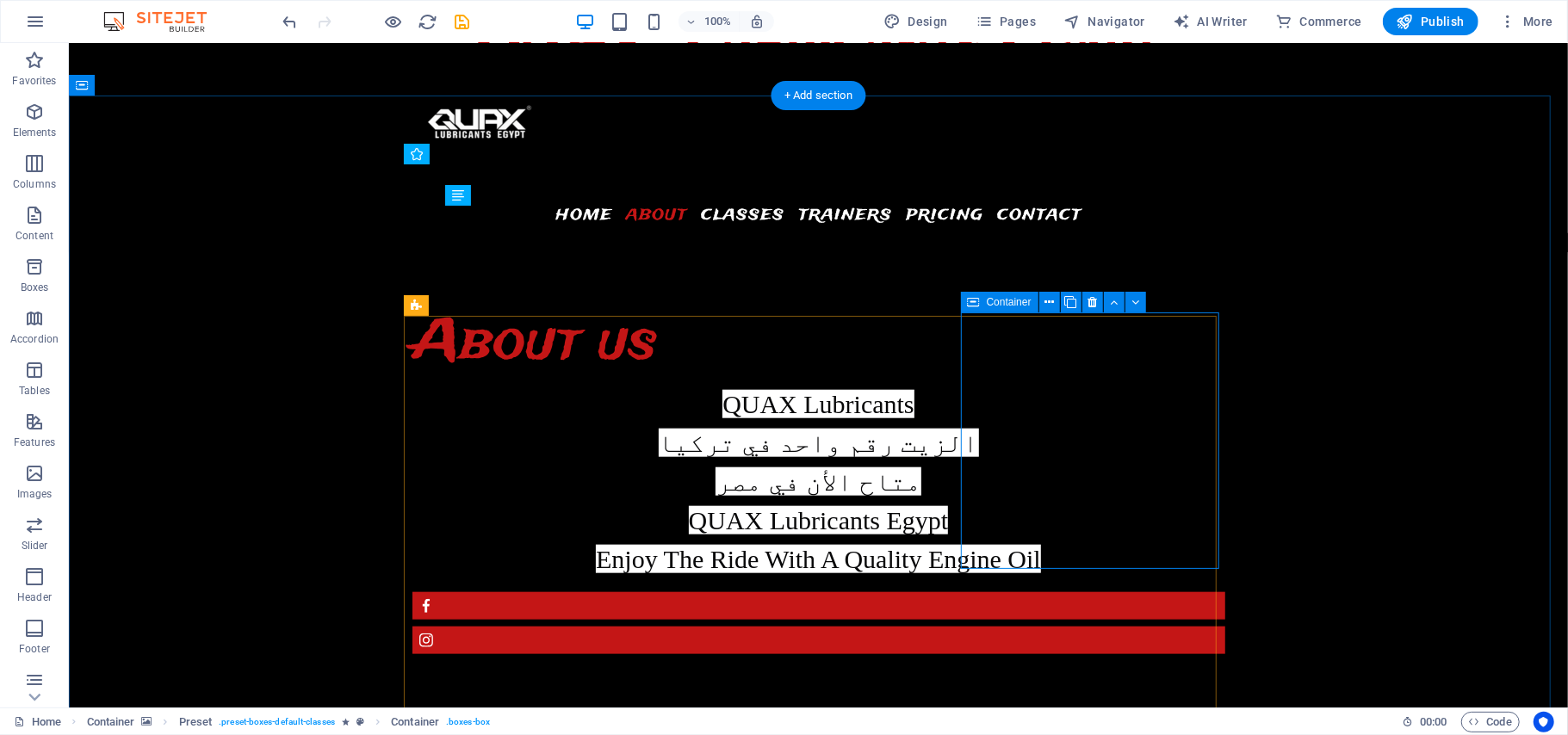 click on "07:00AM - 12:00PM Spinning Lorem ipsum dolor sit amet, consectetur adipisicing elit. Veritatis, dolorem!" at bounding box center (537, 4392) 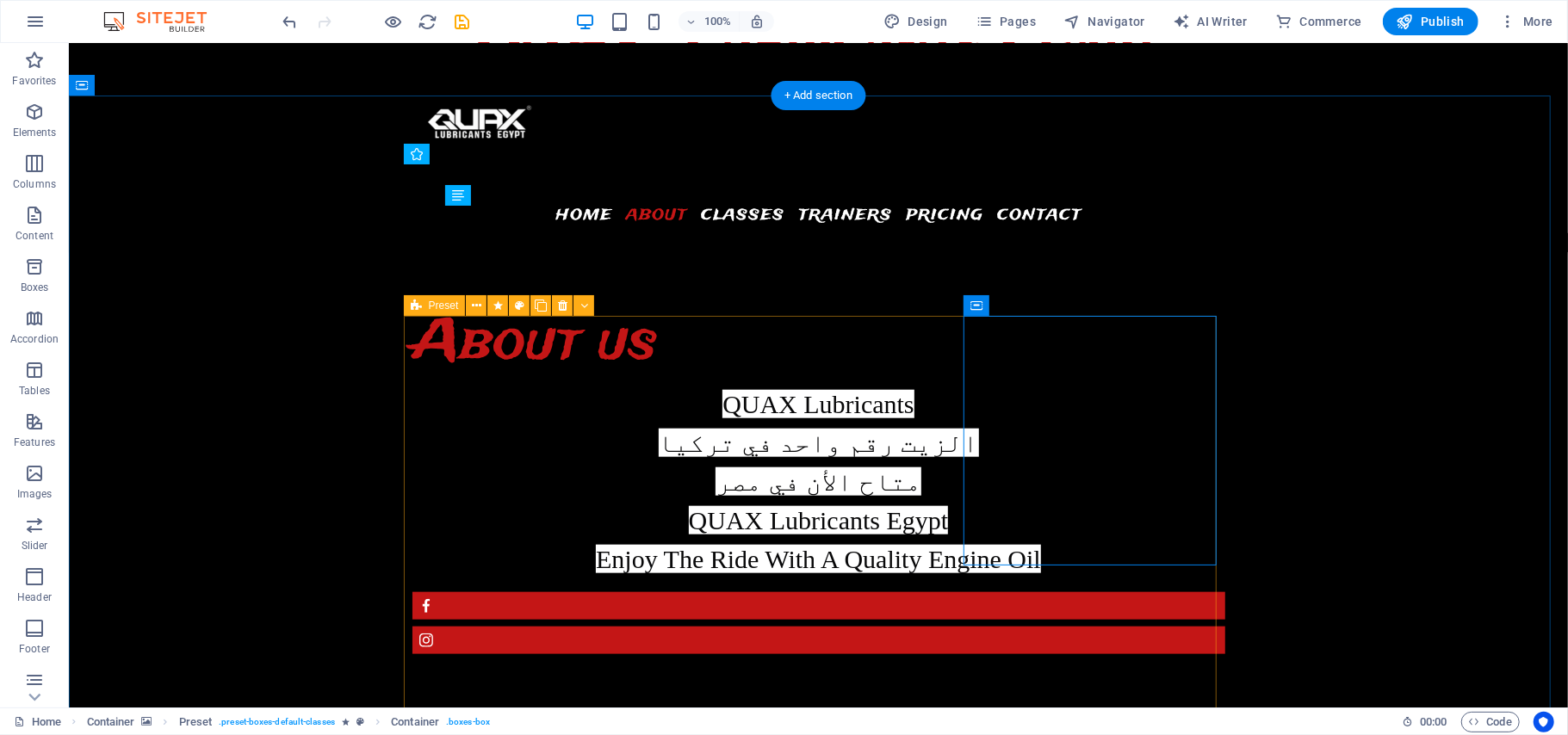 click on "07:00AM - 12:00PM Brawn Lorem ipsum dolor sit amet, consectetur adipisicing elit. Veritatis, dolorem! 07:00AM - 12:00PM Treadmill Lorem ipsum dolor sit amet, consectetur adipisicing elit. Veritatis, dolorem! 07:00AM - 12:00PM Spinning Lorem ipsum dolor sit amet, consectetur adipisicing elit. Veritatis, dolorem! 07:00AM - 12:00PM Barbell Lorem ipsum dolor sit amet, consectetur adipisicing elit. Veritatis, dolorem! 07:00AM - 12:00PM Fat burning Lorem ipsum dolor sit amet, consectetur adipisicing elit. Veritatis, dolorem! 07:00AM - 12:00PM Weights Lorem ipsum dolor sit amet, consectetur adipisicing elit. Veritatis, dolorem!" at bounding box center [818, 4555] 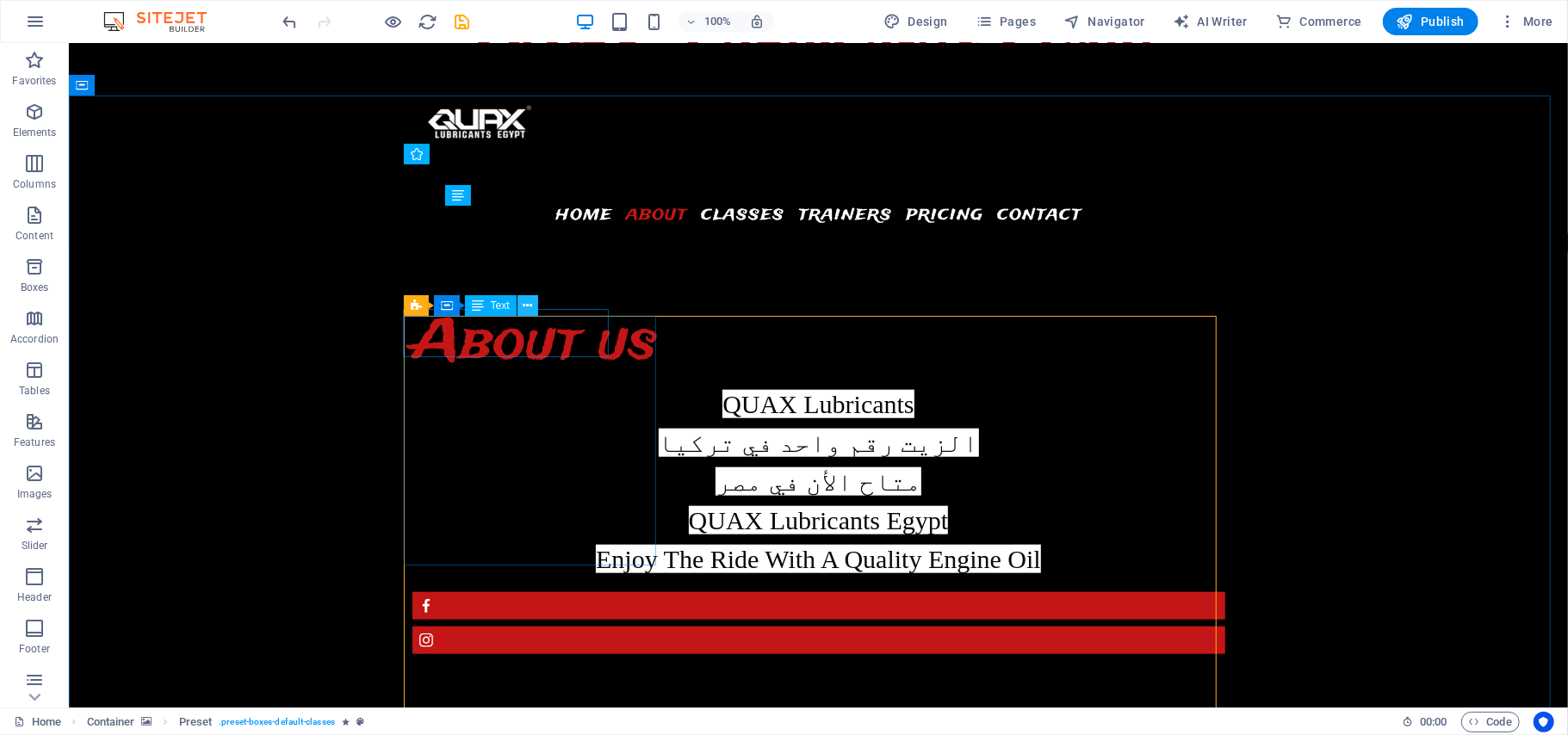 click at bounding box center (527, 306) 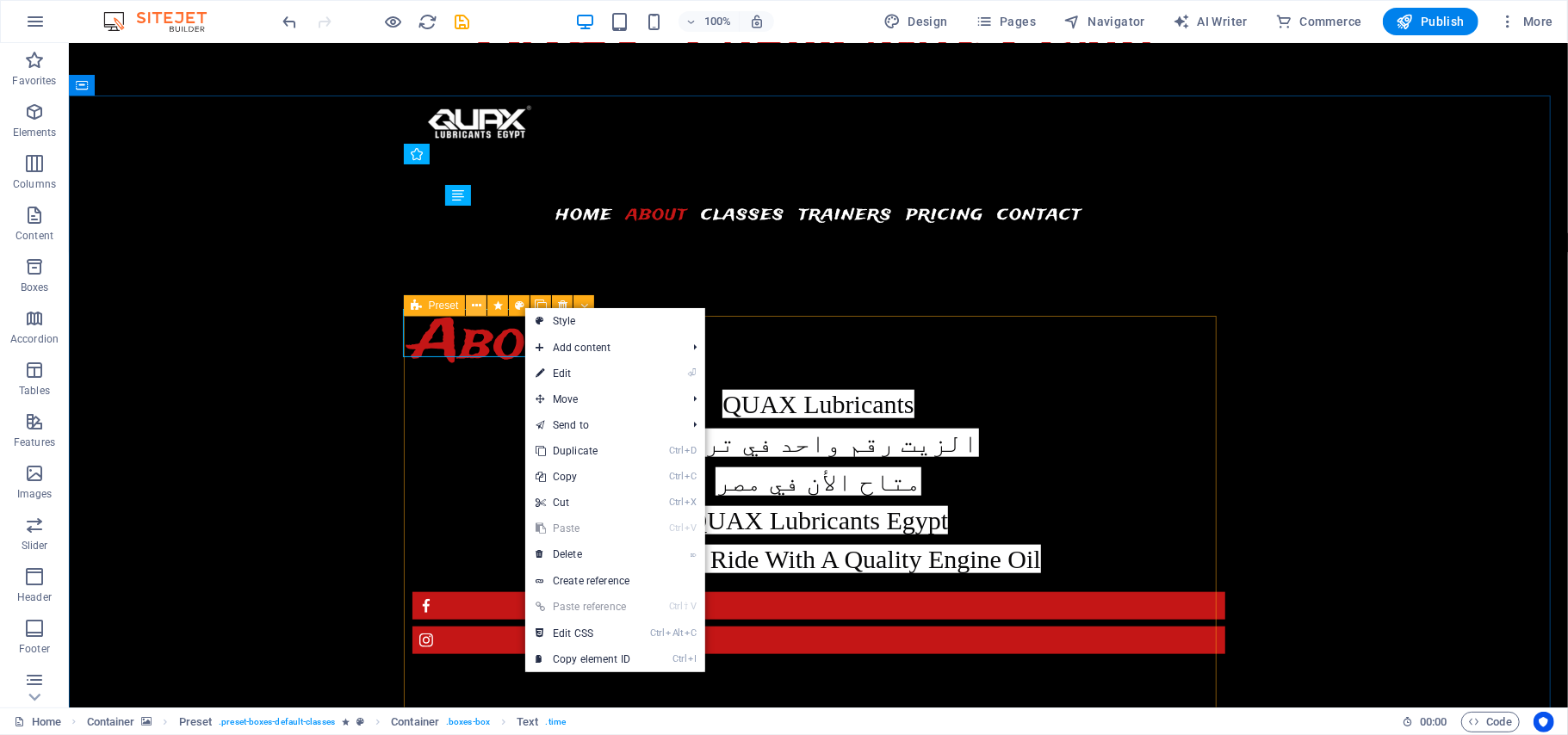 click at bounding box center [476, 306] 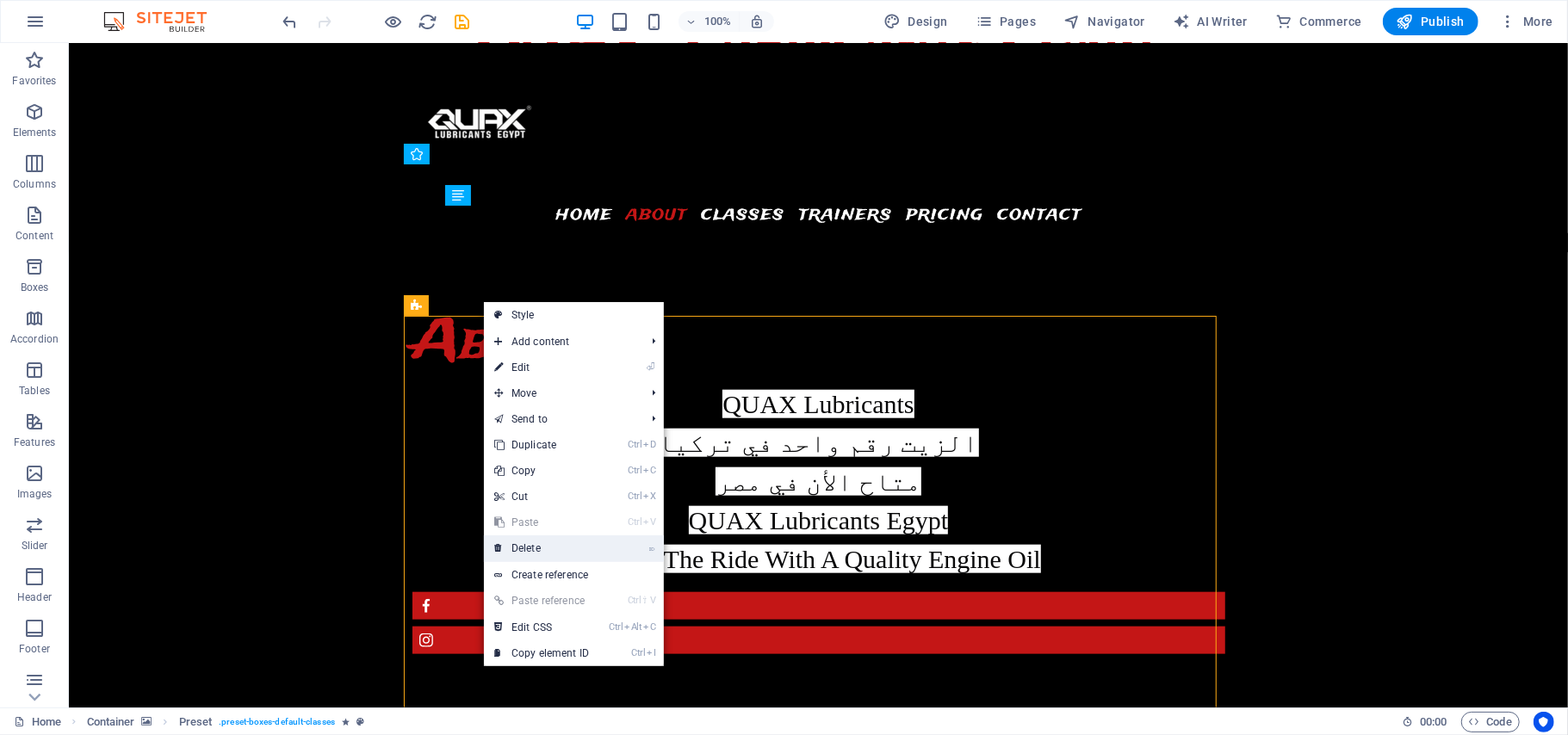 click on "⌦  Delete" at bounding box center [542, 548] 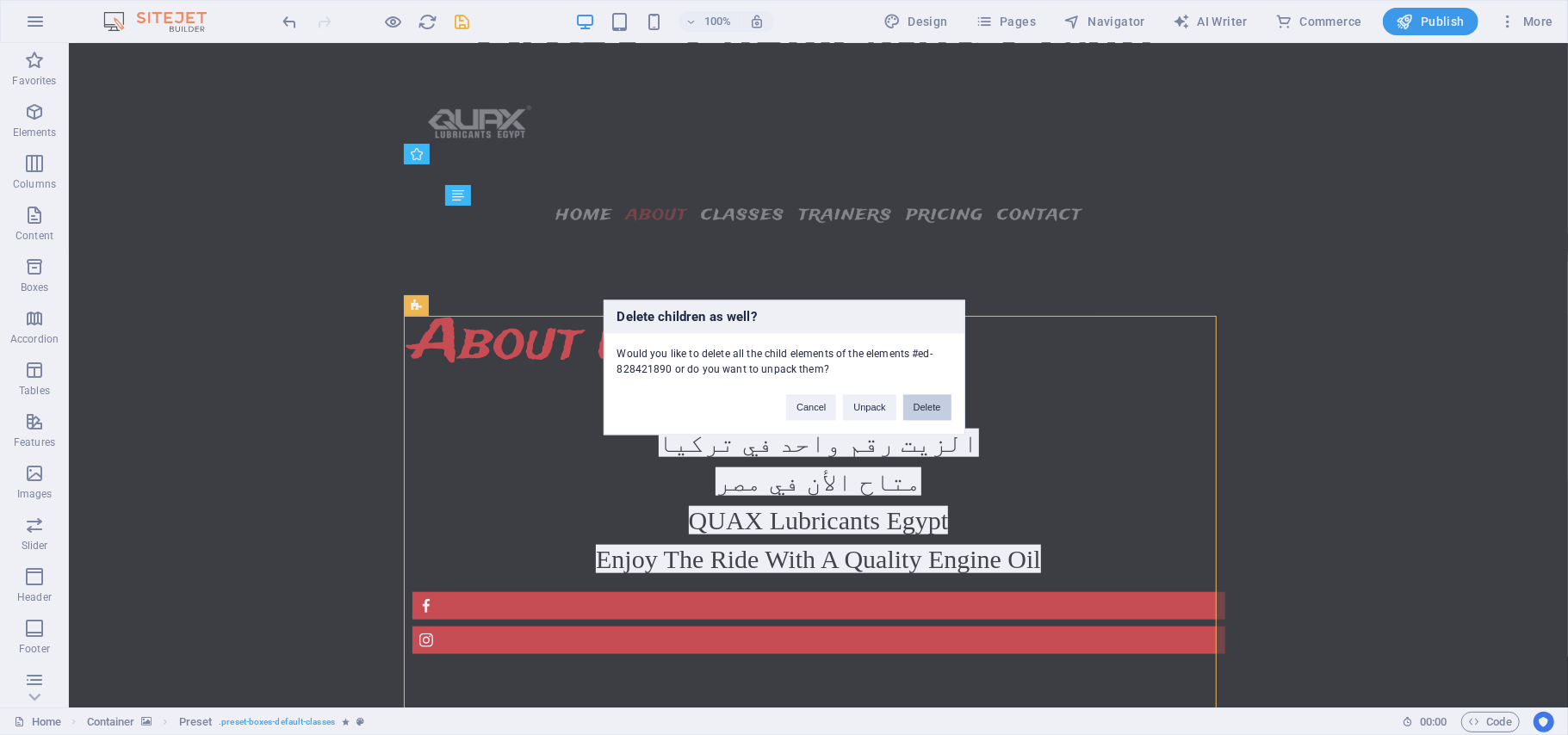 drag, startPoint x: 914, startPoint y: 405, endPoint x: 734, endPoint y: 365, distance: 184.39089 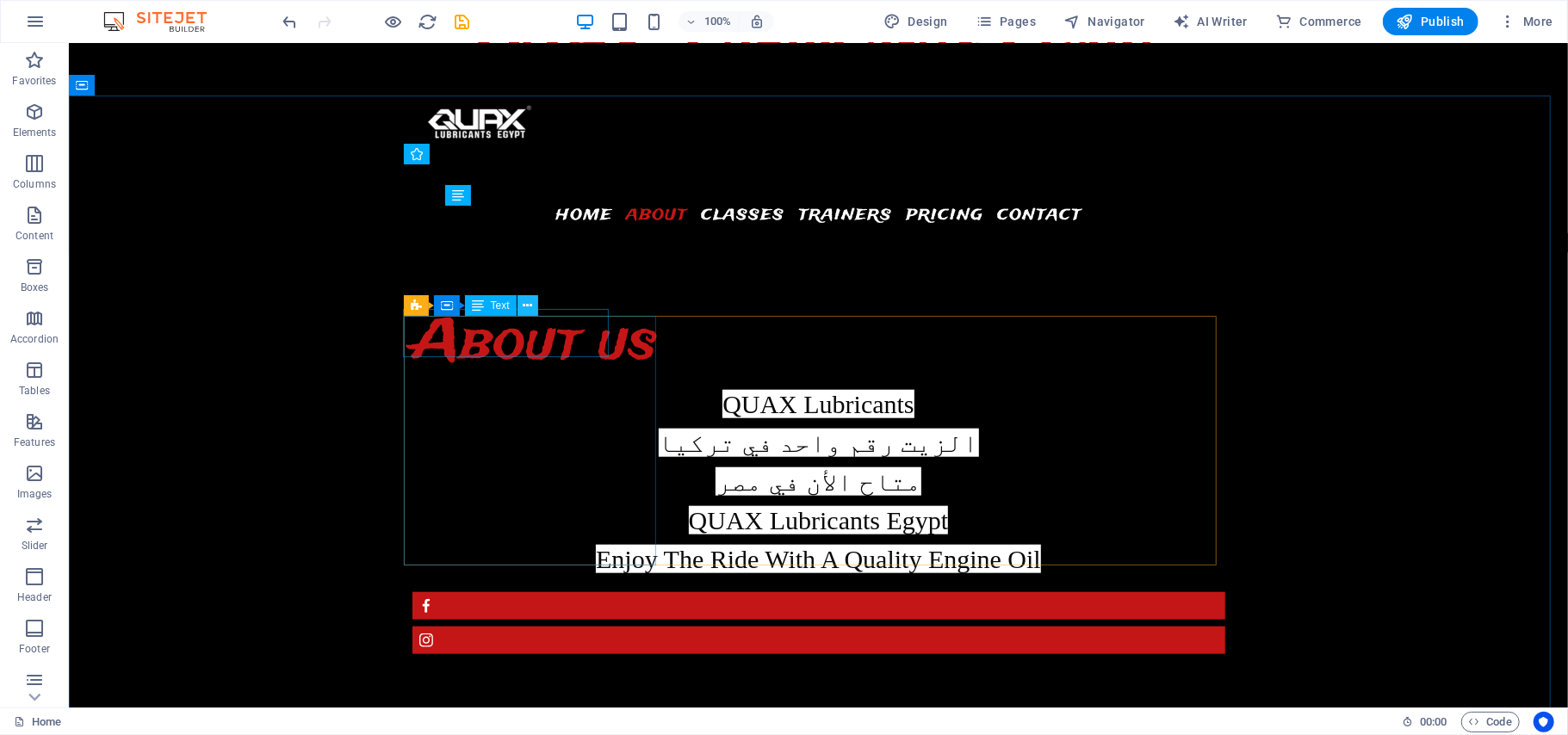 click at bounding box center (527, 306) 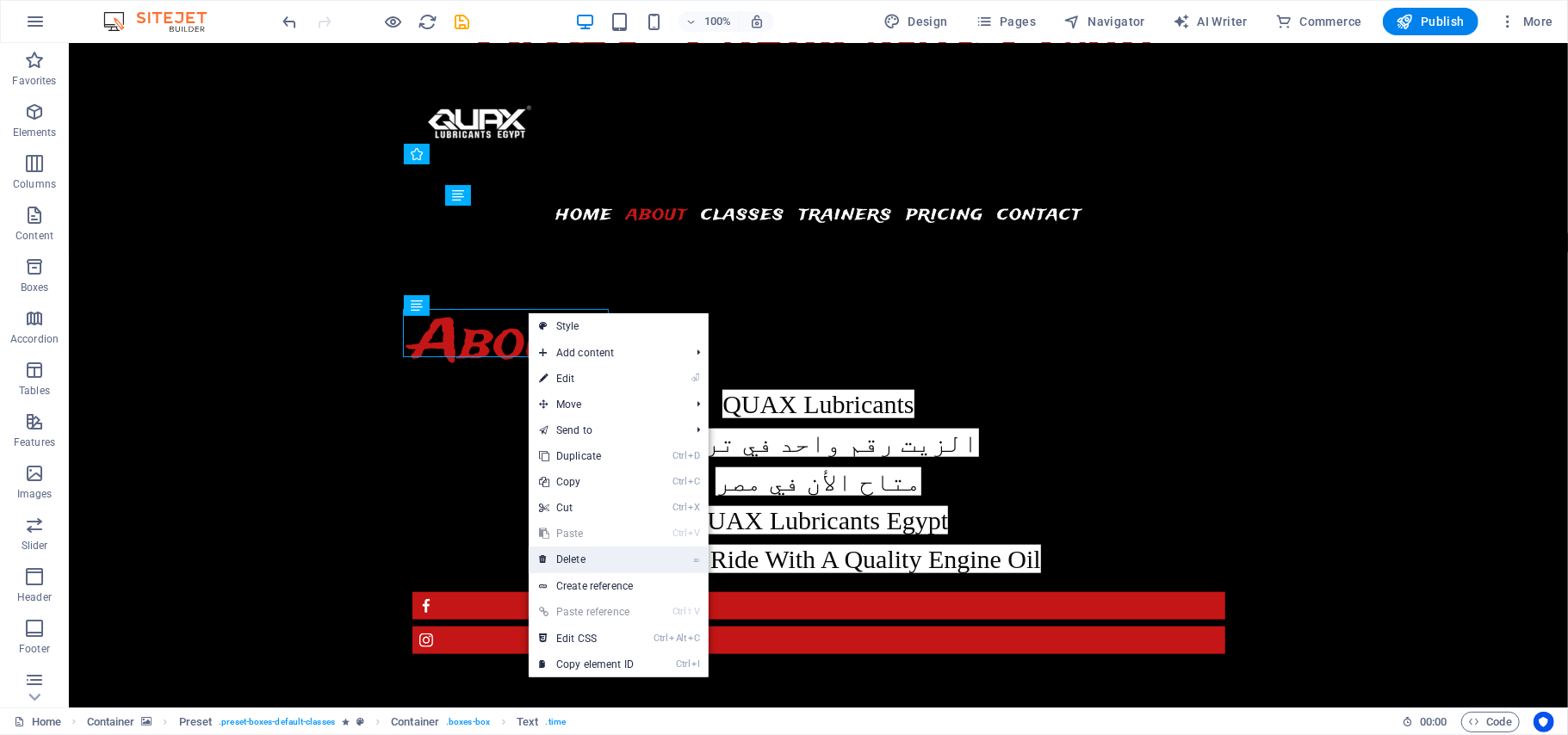 click on "⌦  Delete" at bounding box center [586, 559] 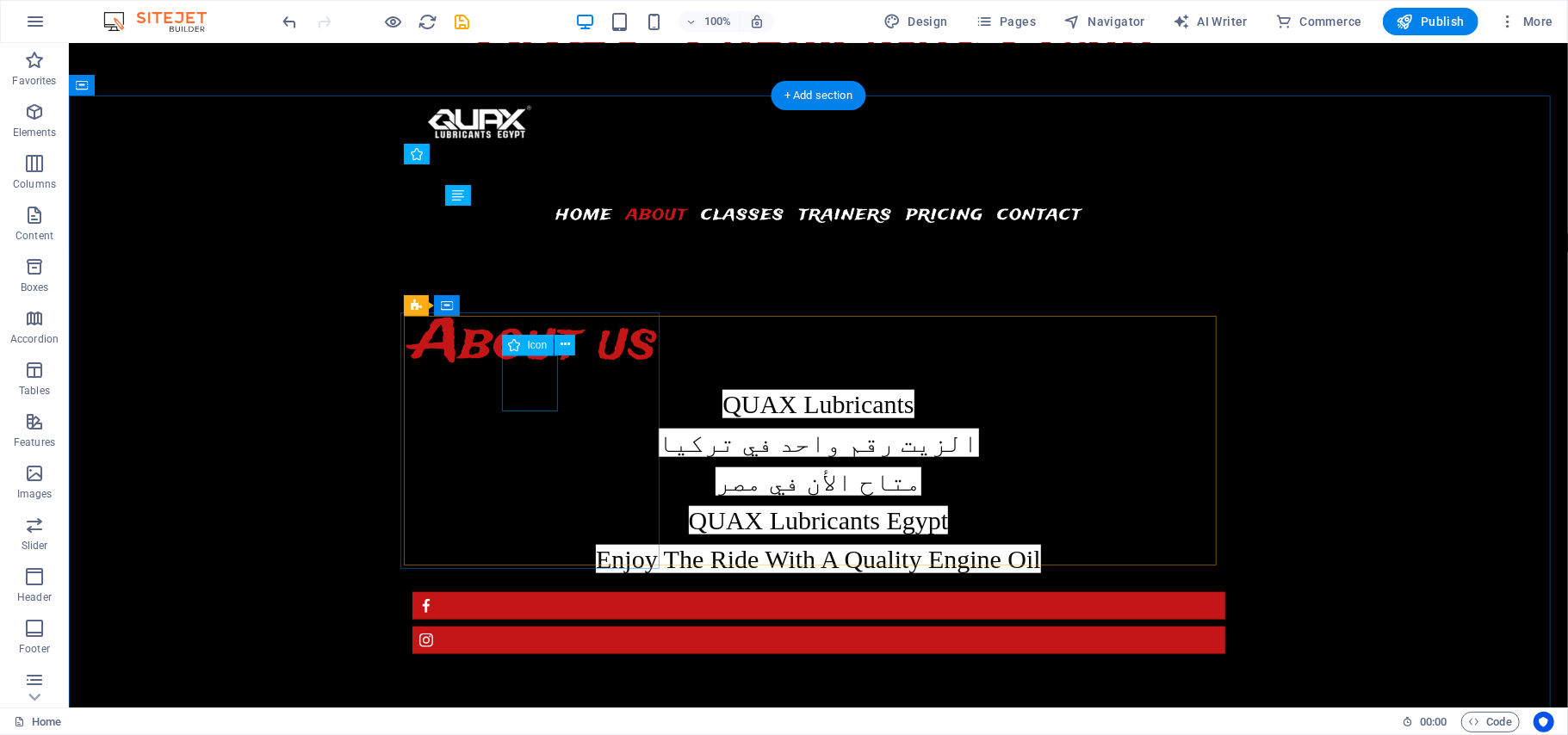 click at bounding box center [537, 3330] 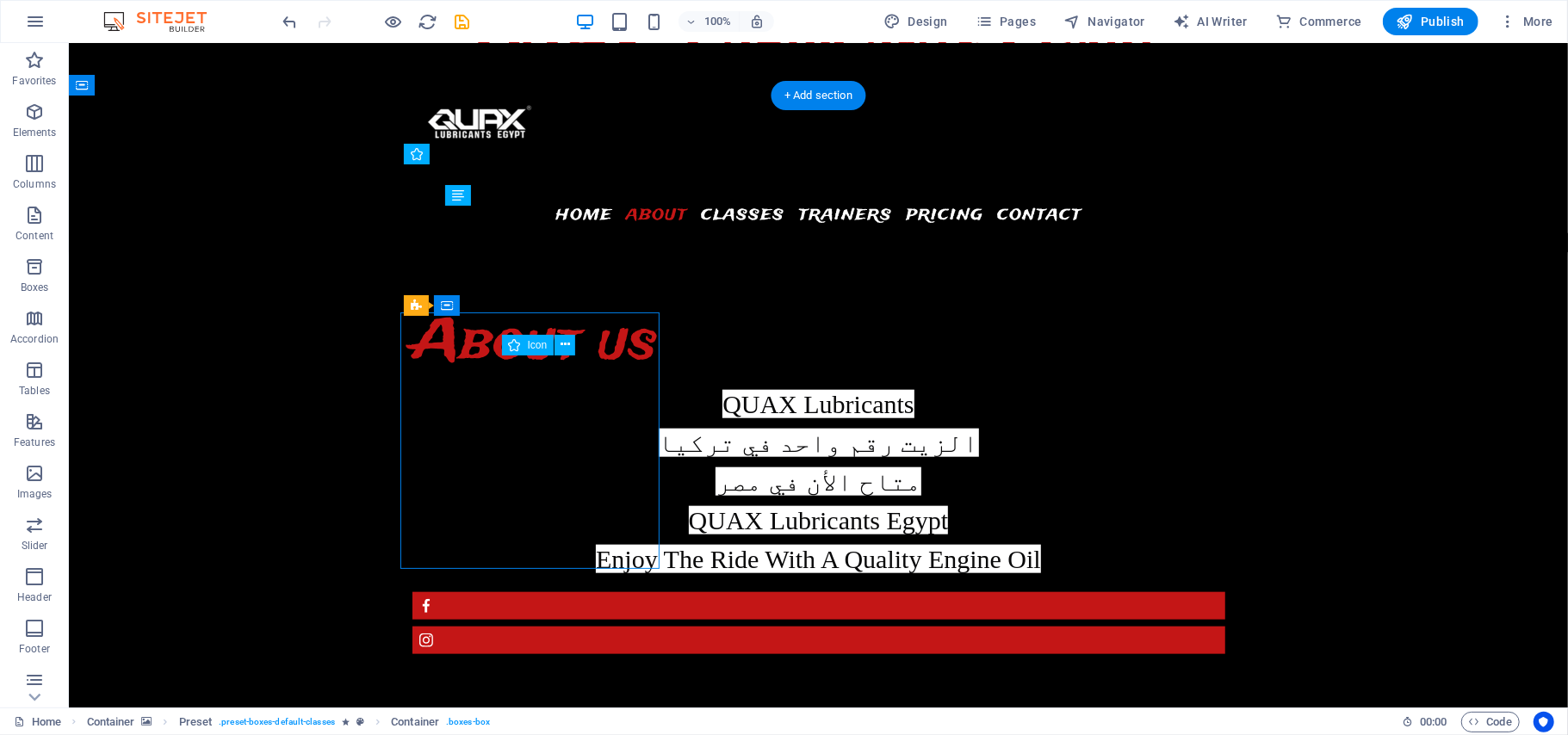click at bounding box center (537, 3330) 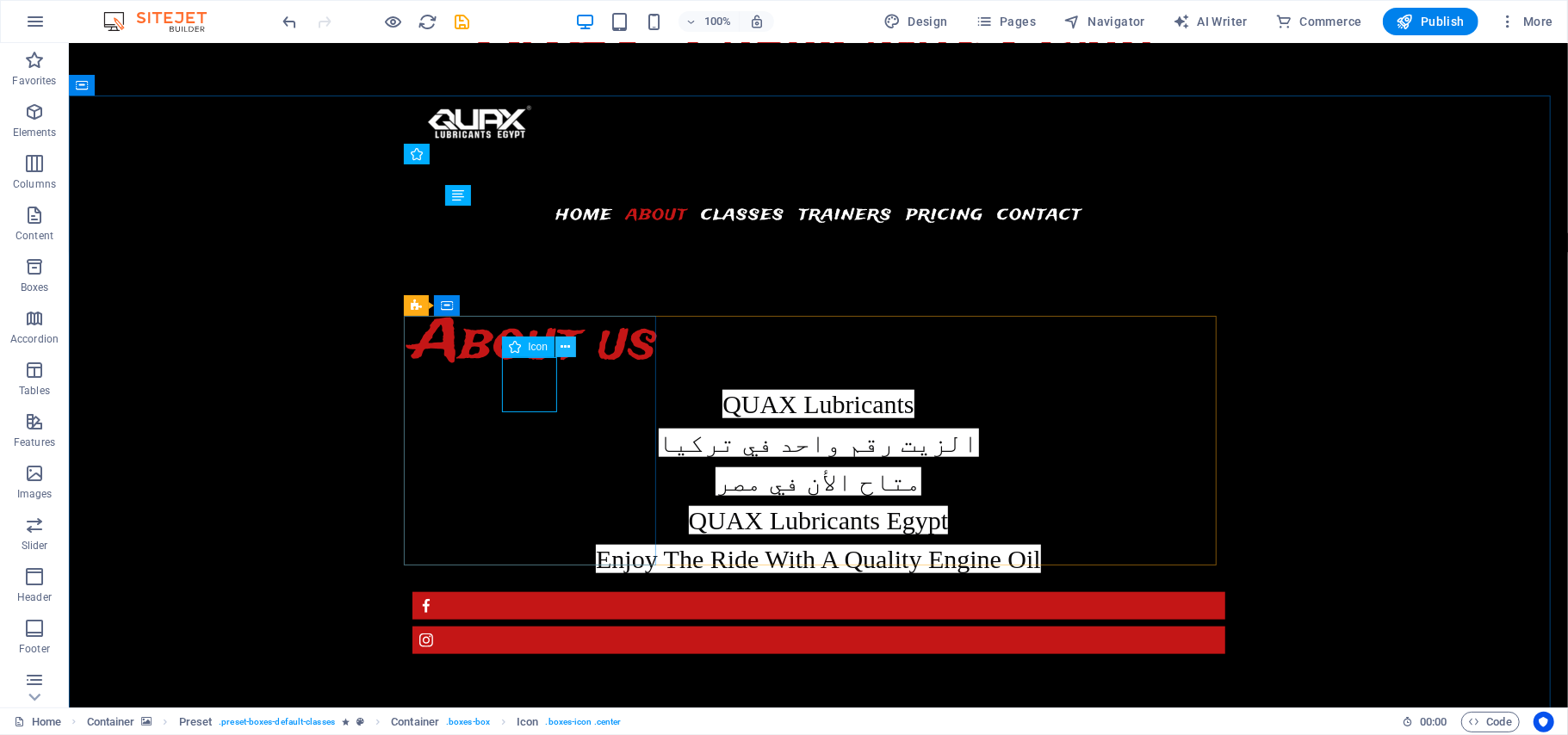 click at bounding box center [566, 347] 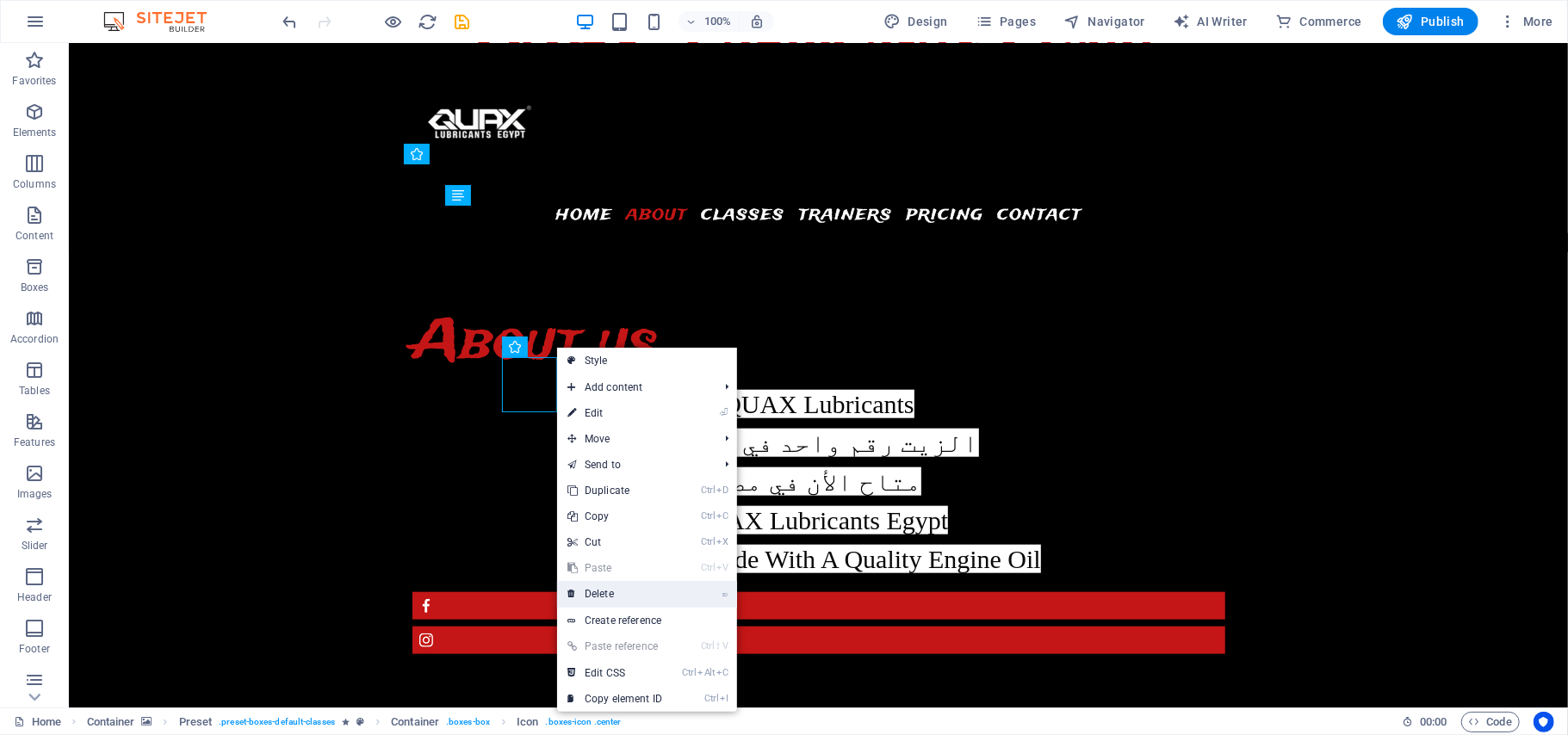 drag, startPoint x: 599, startPoint y: 594, endPoint x: 521, endPoint y: 463, distance: 152.46311 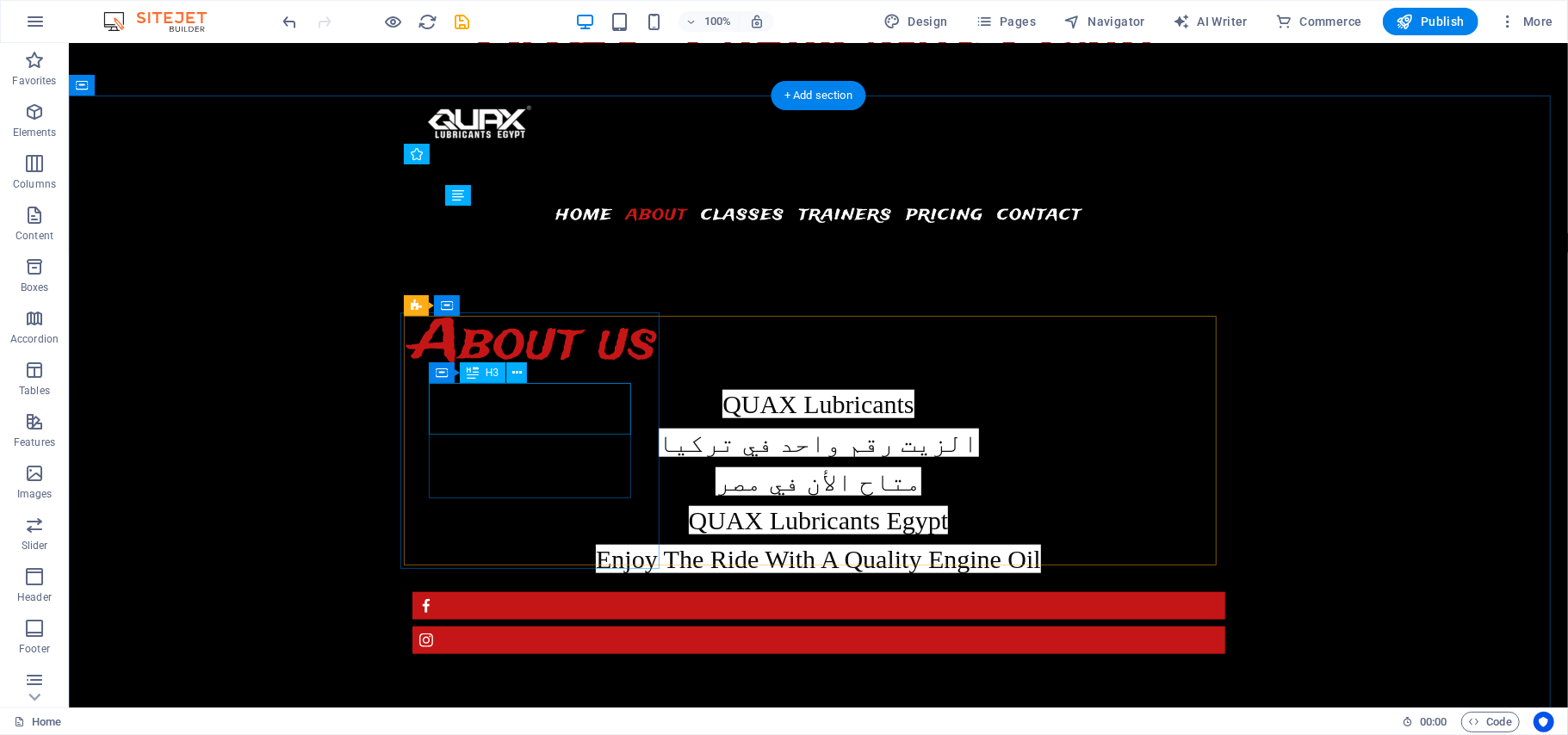 click on "Brawn" at bounding box center [537, 3327] 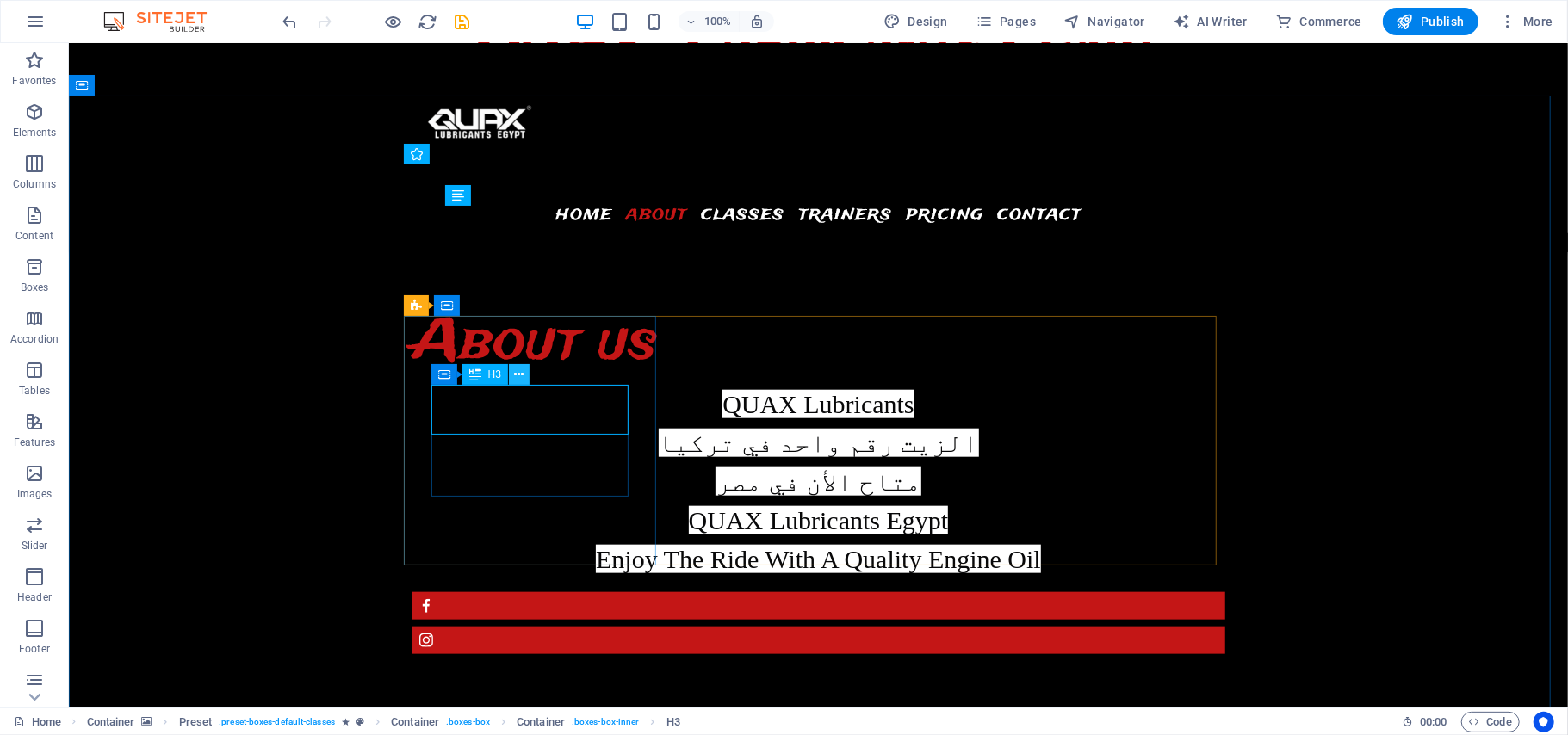 click at bounding box center (519, 374) 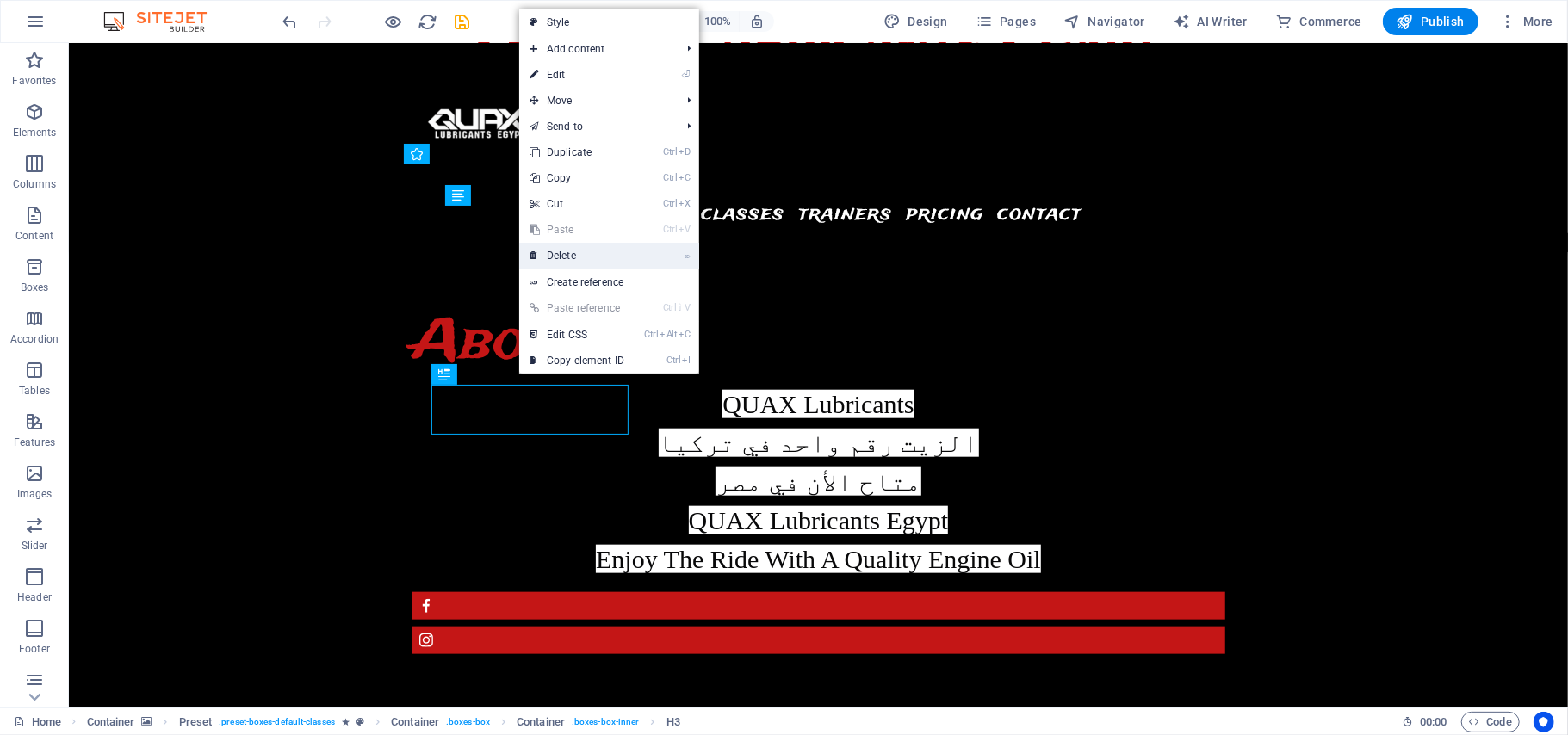 drag, startPoint x: 555, startPoint y: 253, endPoint x: 480, endPoint y: 224, distance: 80.41144 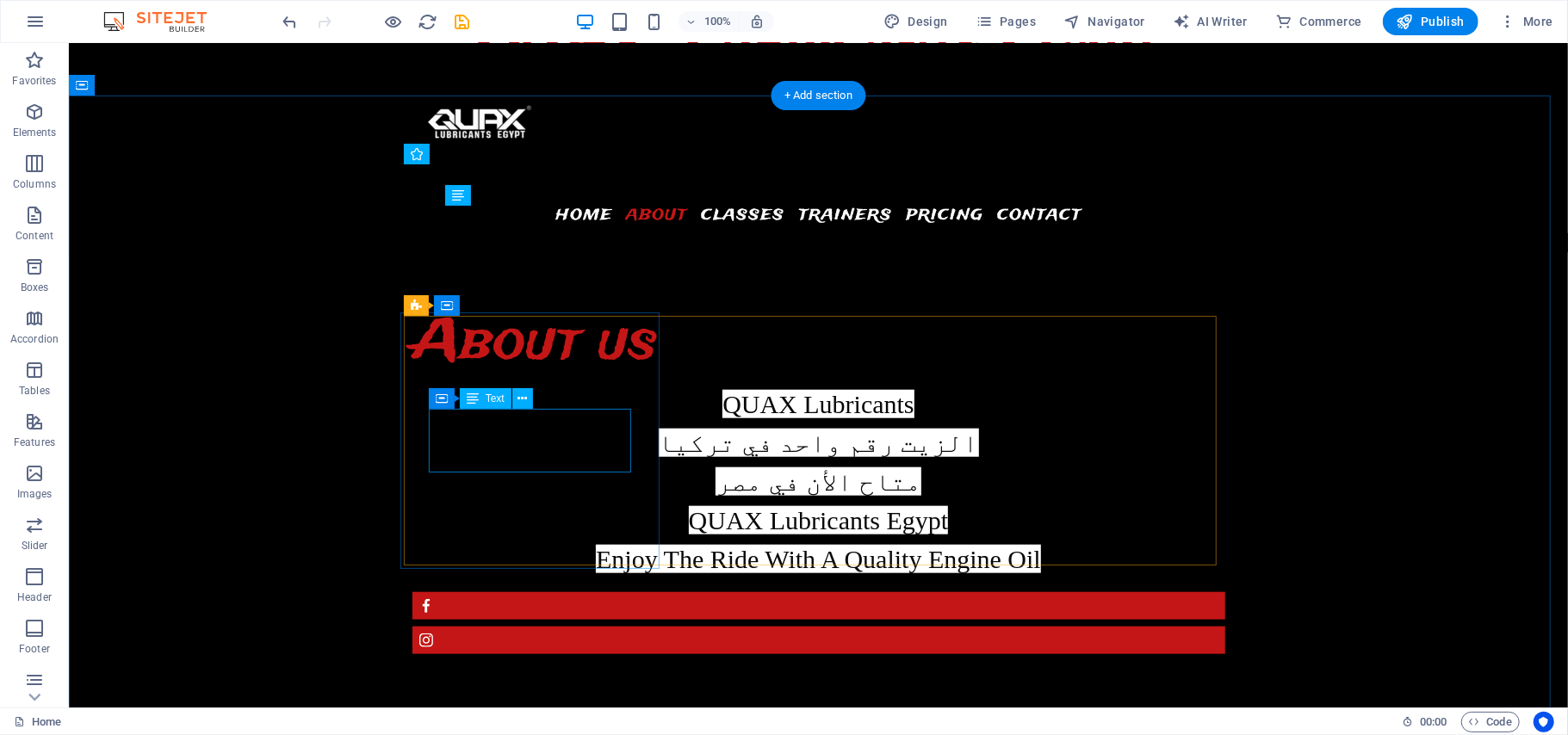 click on "Lorem ipsum dolor sit amet, consectetur adipisicing elit. Veritatis, dolorem!" at bounding box center [537, 3335] 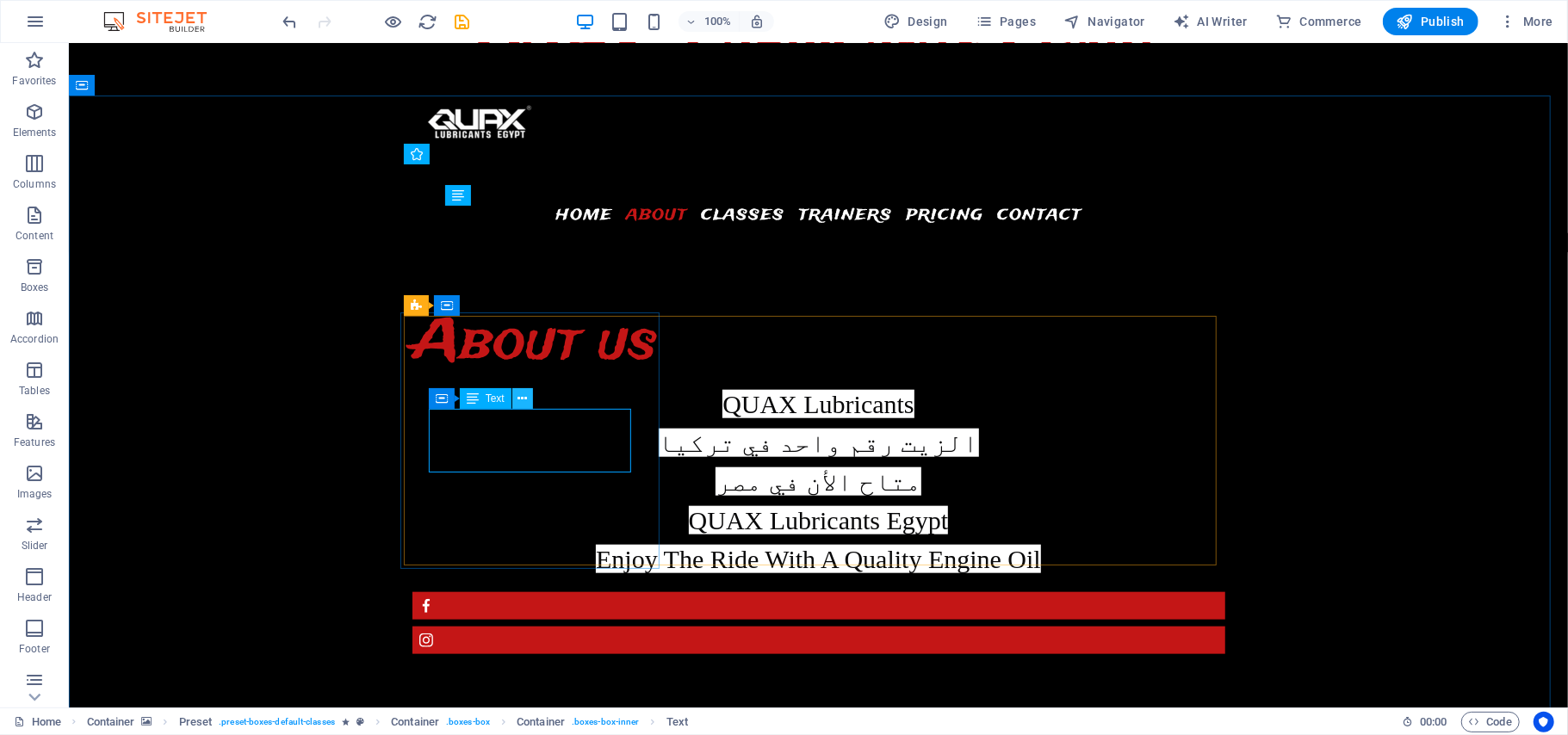 click at bounding box center [523, 398] 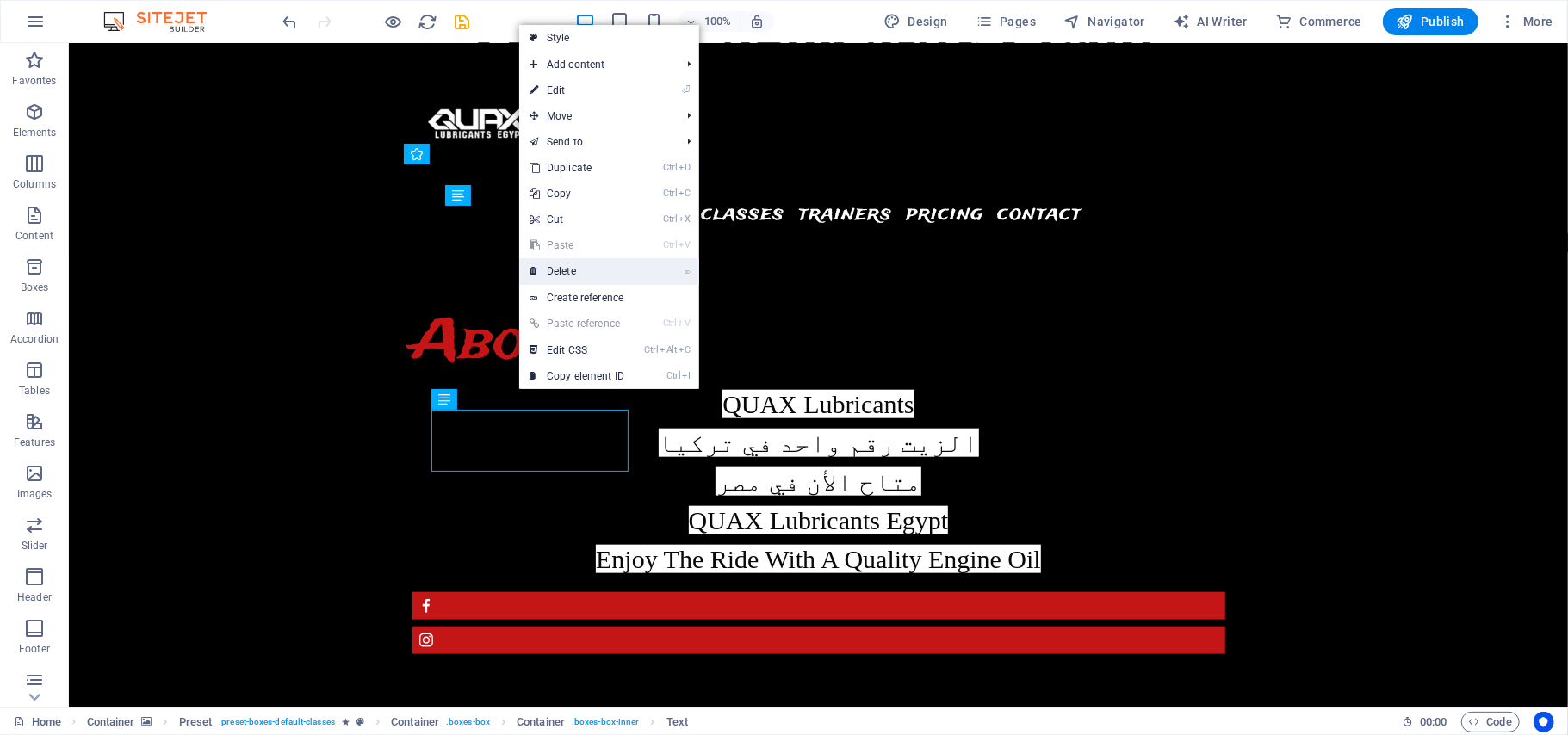 drag, startPoint x: 545, startPoint y: 273, endPoint x: 441, endPoint y: 285, distance: 104.69002 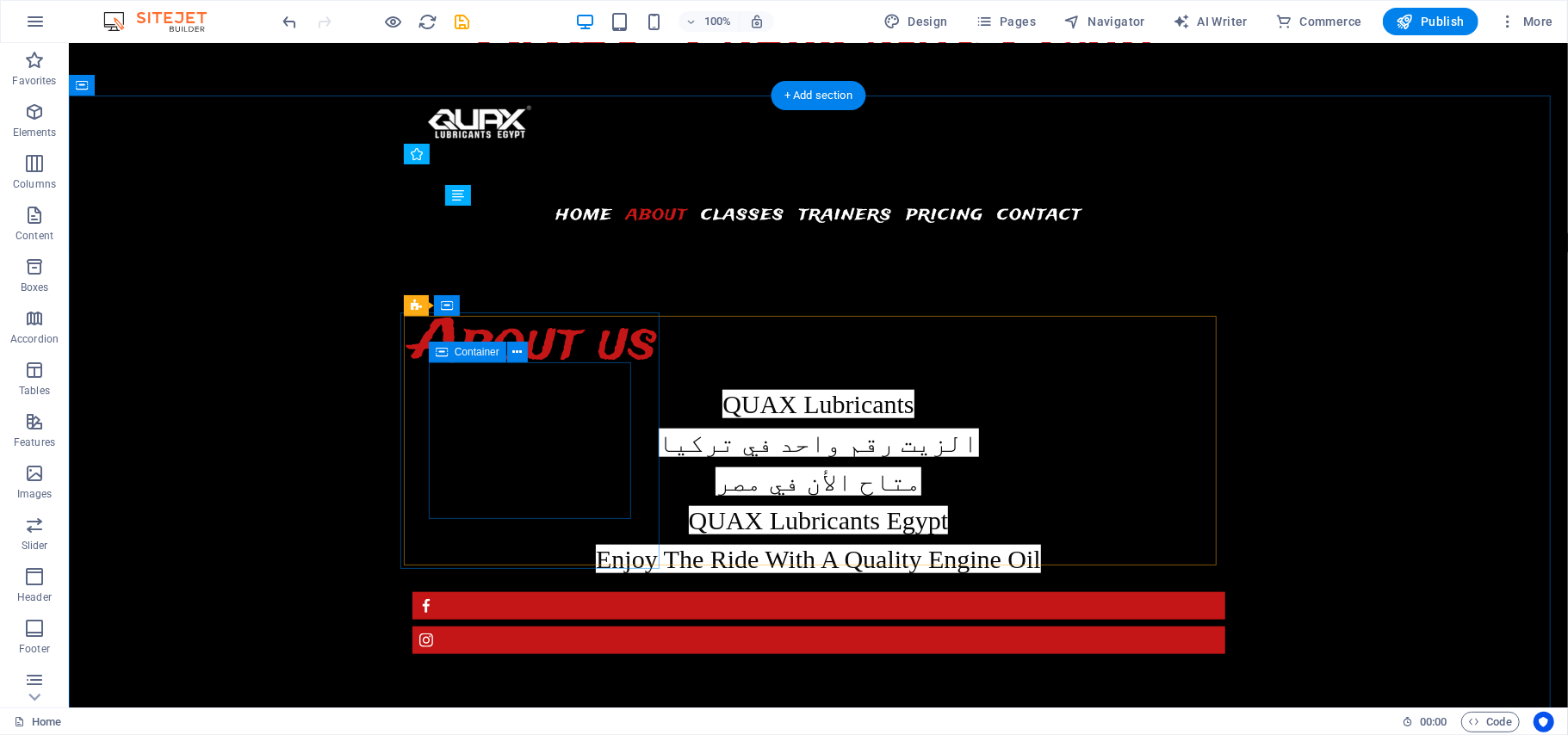 click on "Drop content here or  Add elements  Paste clipboard" at bounding box center [537, 3380] 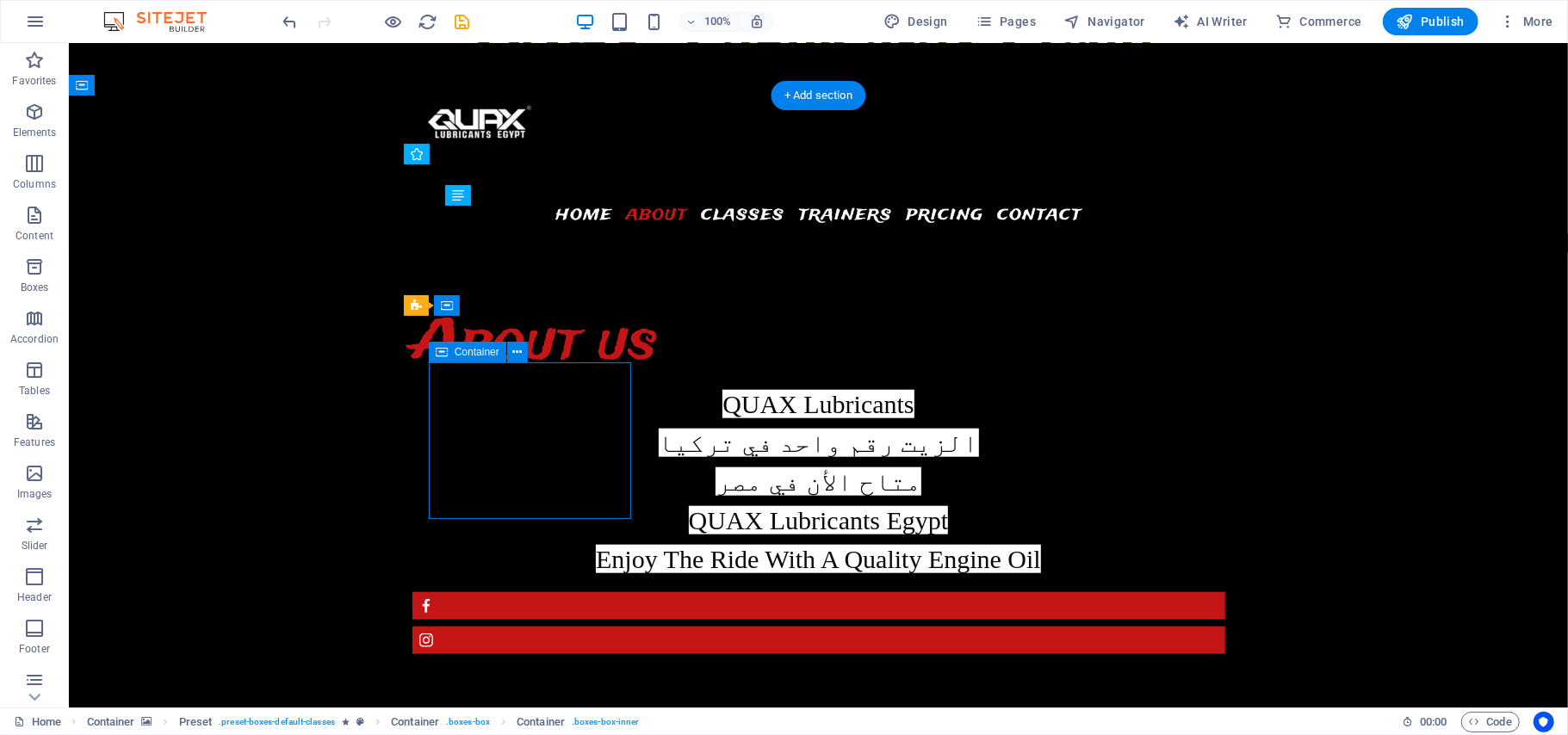 click on "Add elements" at bounding box center (537, 3390) 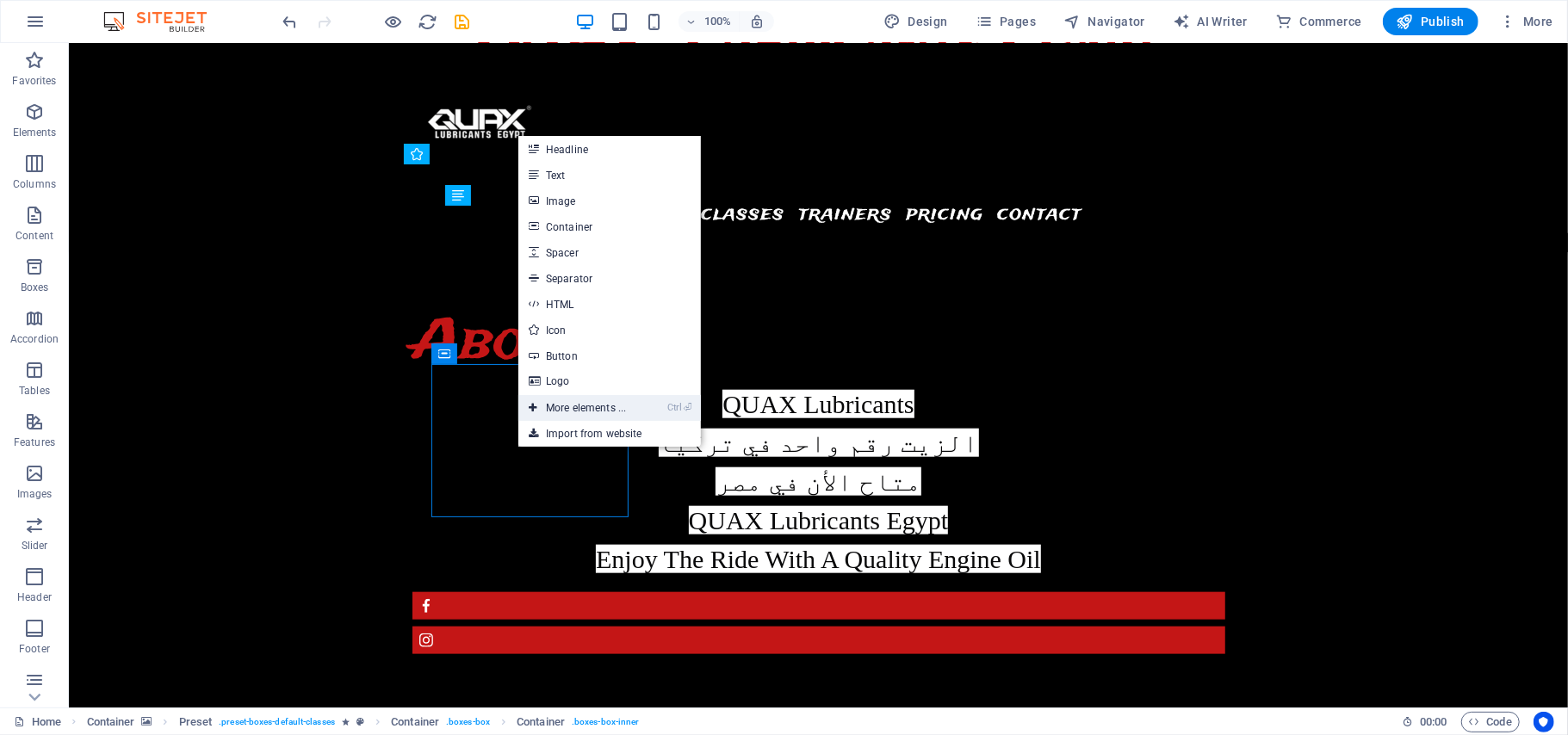 click on "Ctrl ⏎  More elements ..." at bounding box center [577, 408] 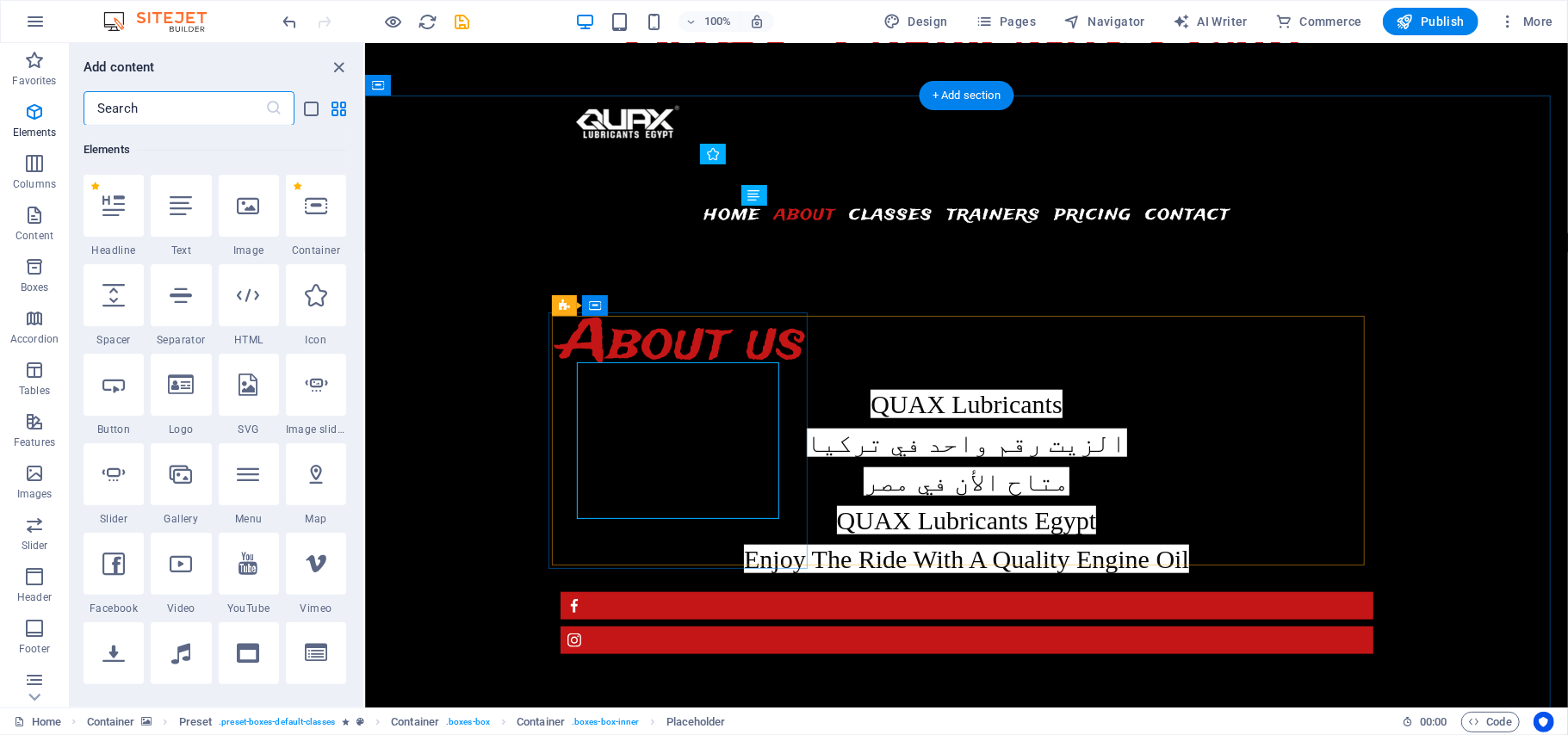 scroll, scrollTop: 183, scrollLeft: 0, axis: vertical 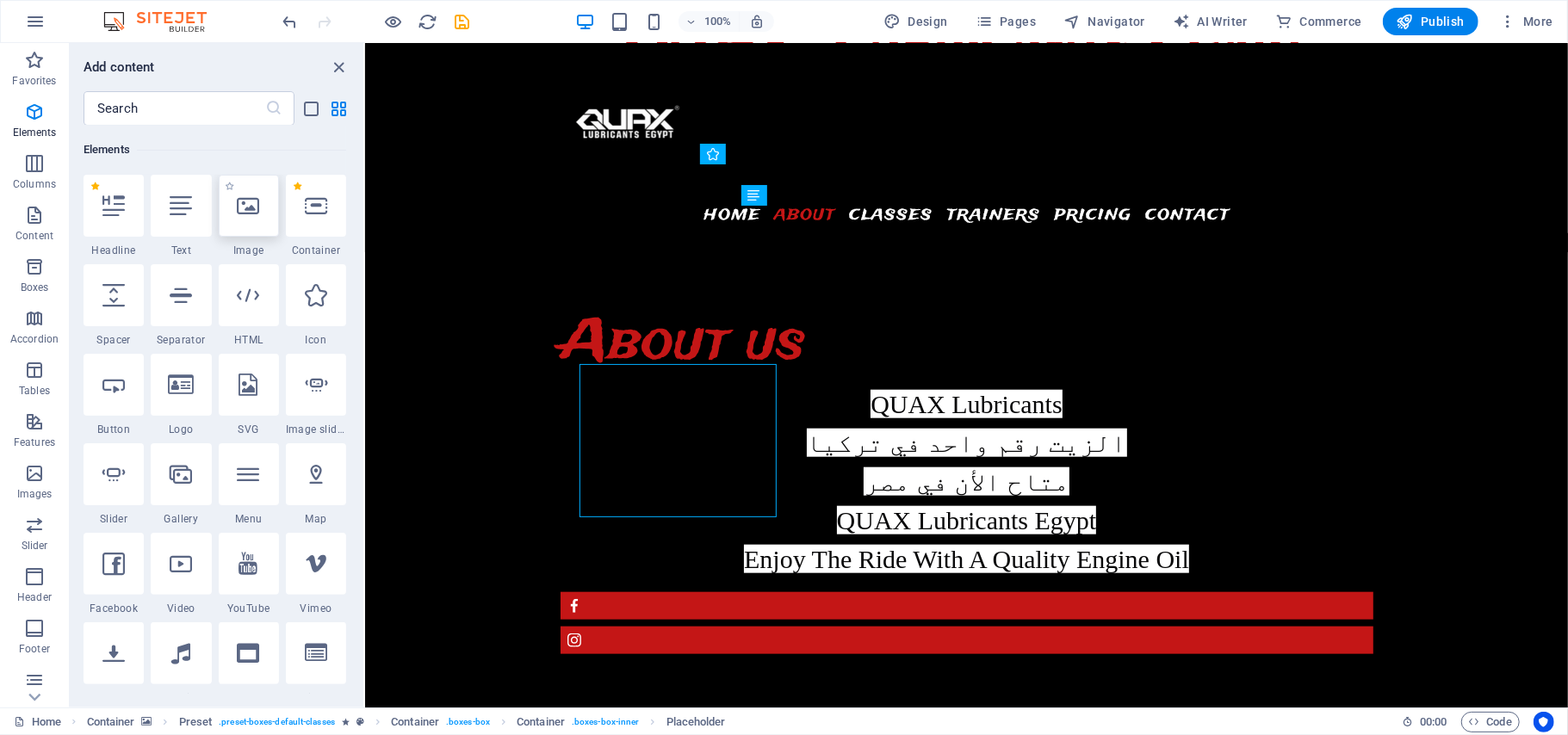drag, startPoint x: 259, startPoint y: 218, endPoint x: 28, endPoint y: 309, distance: 248.27807 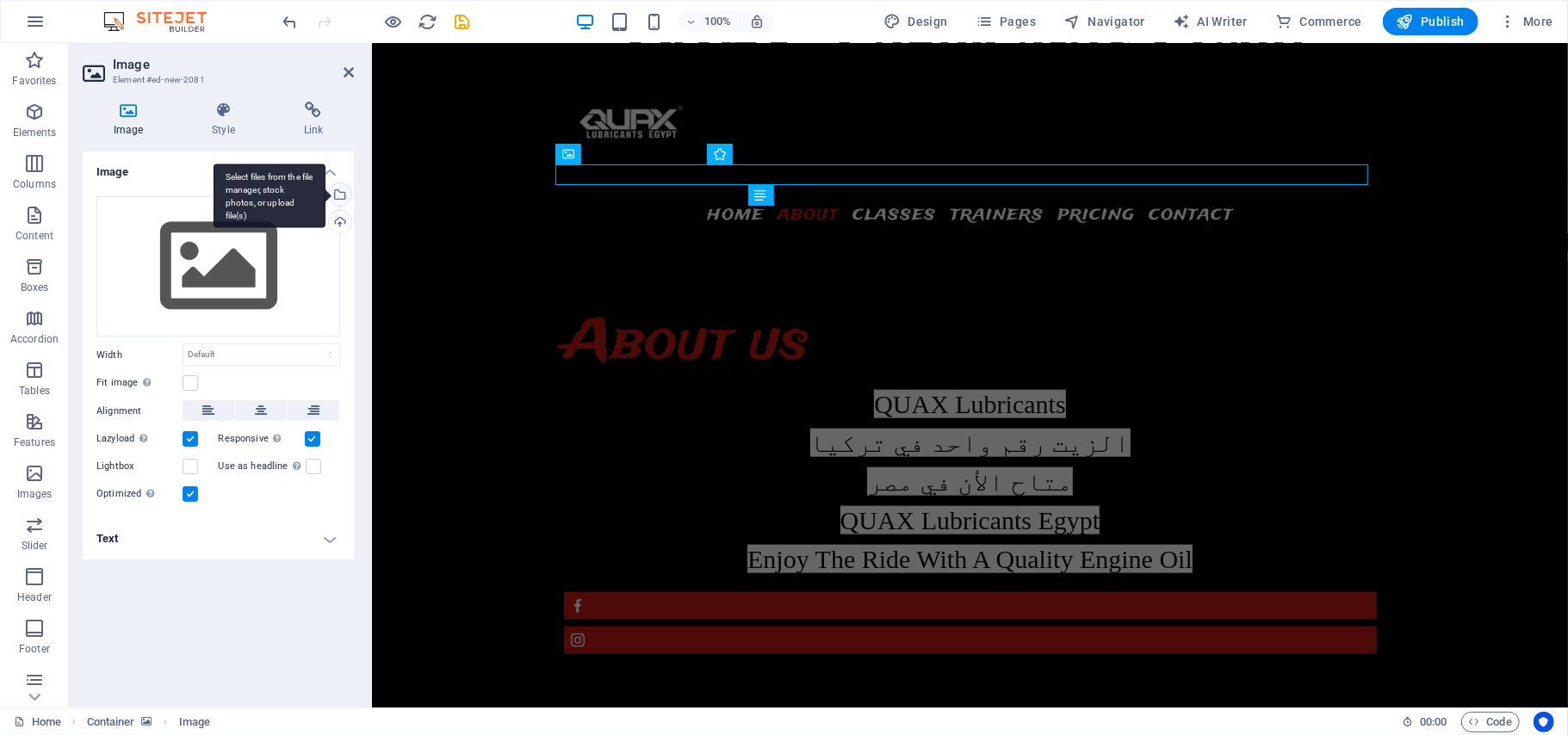 click on "Select files from the file manager, stock photos, or upload file(s)" at bounding box center [270, 195] 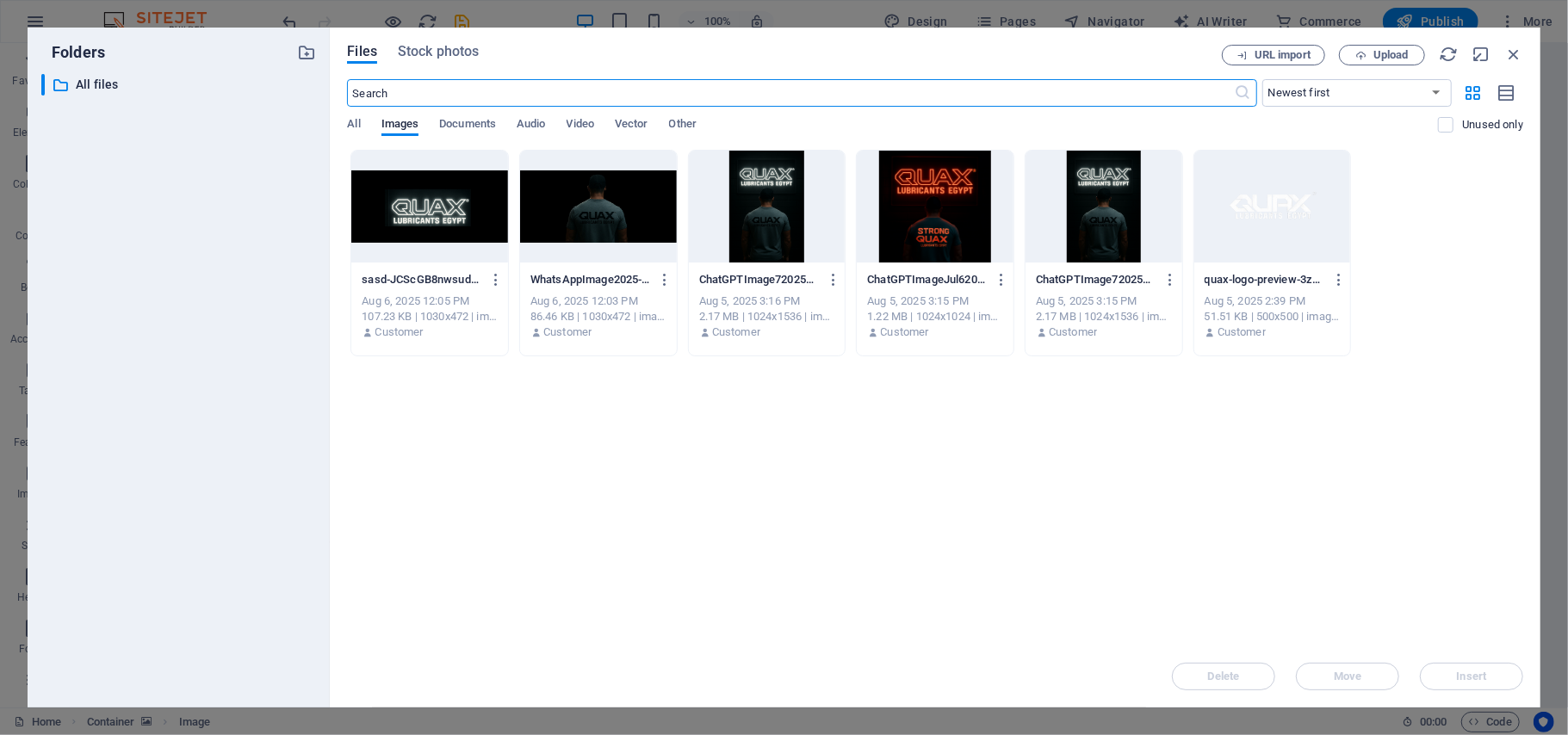 scroll, scrollTop: 1203, scrollLeft: 0, axis: vertical 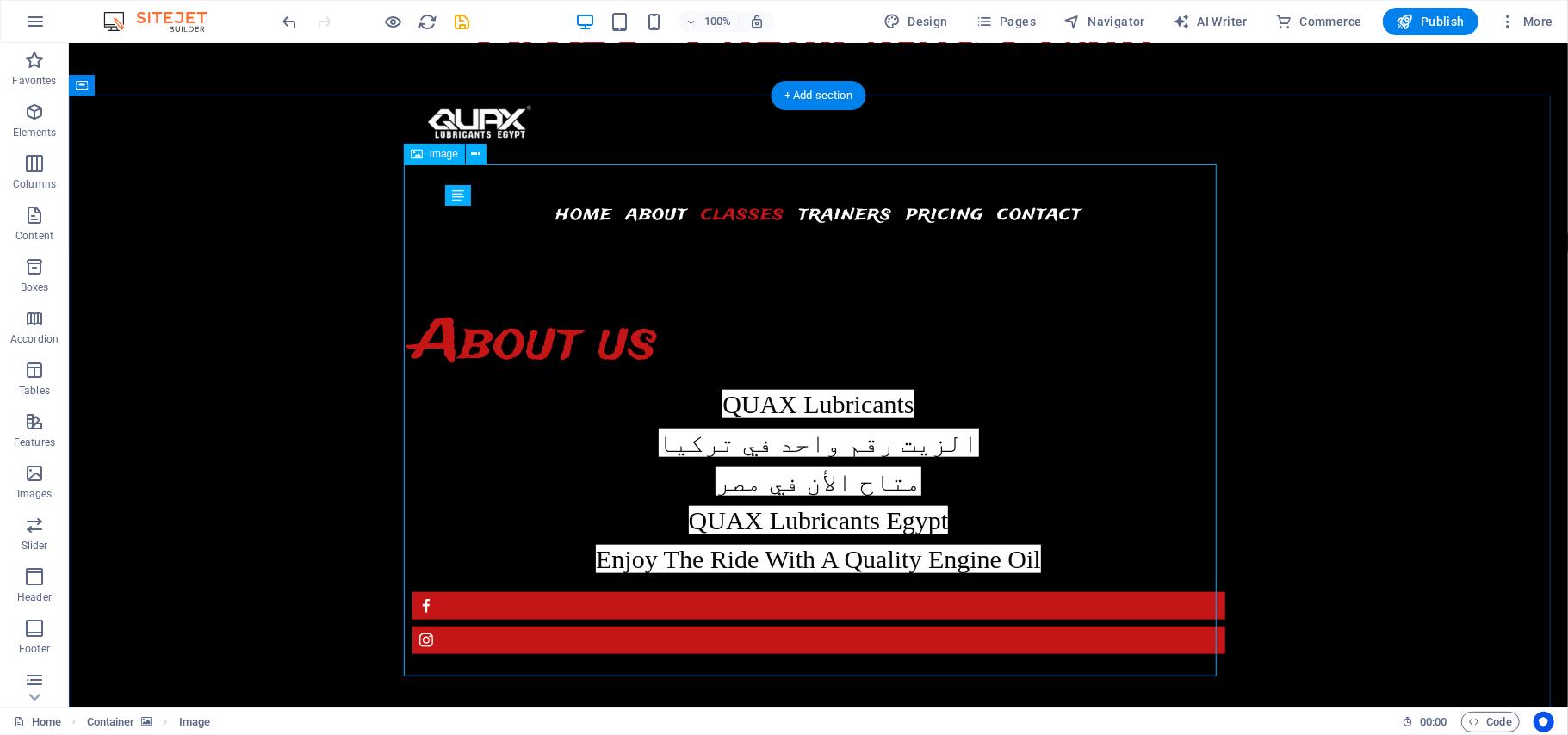 click at bounding box center [818, 3893] 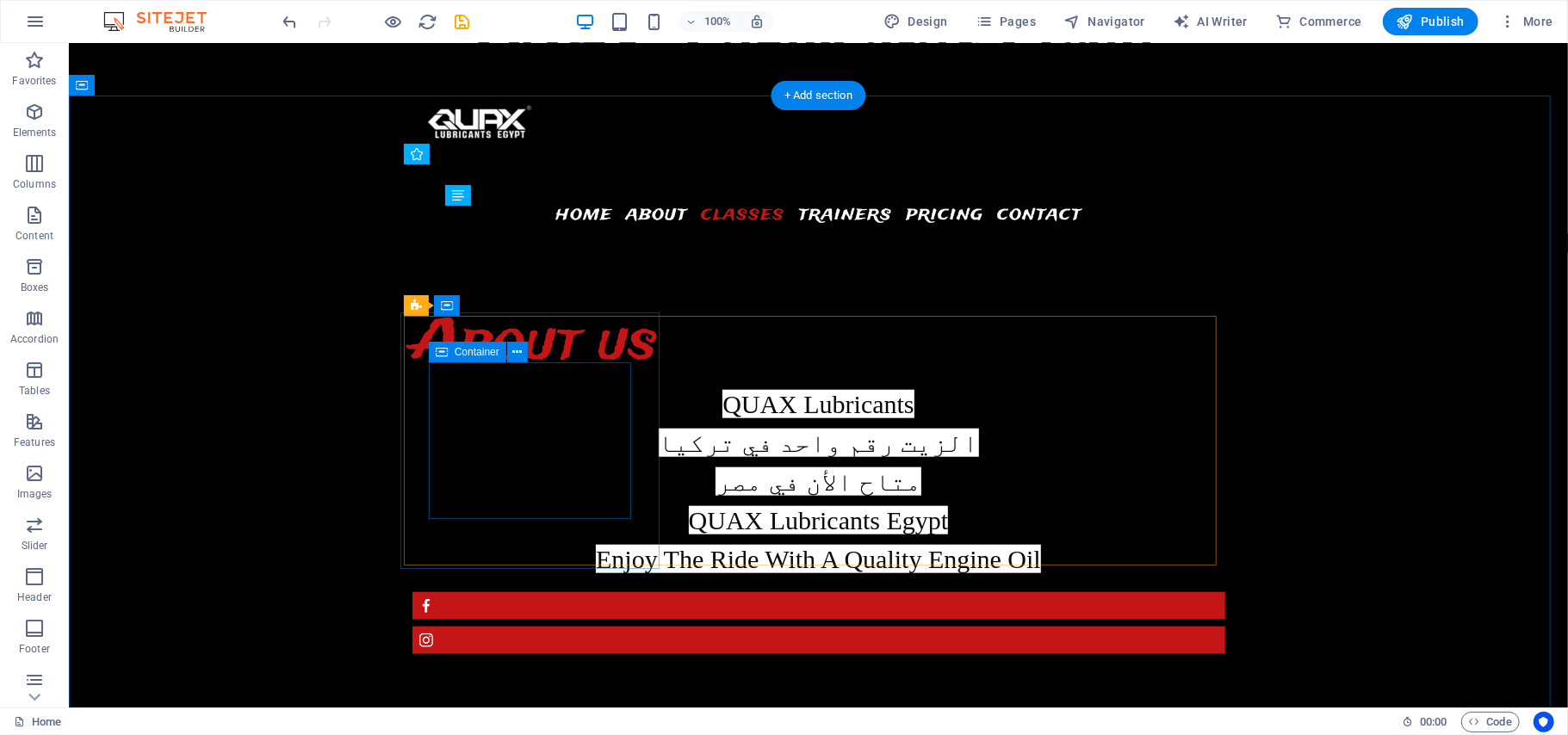 click on "Add elements" at bounding box center (537, 3390) 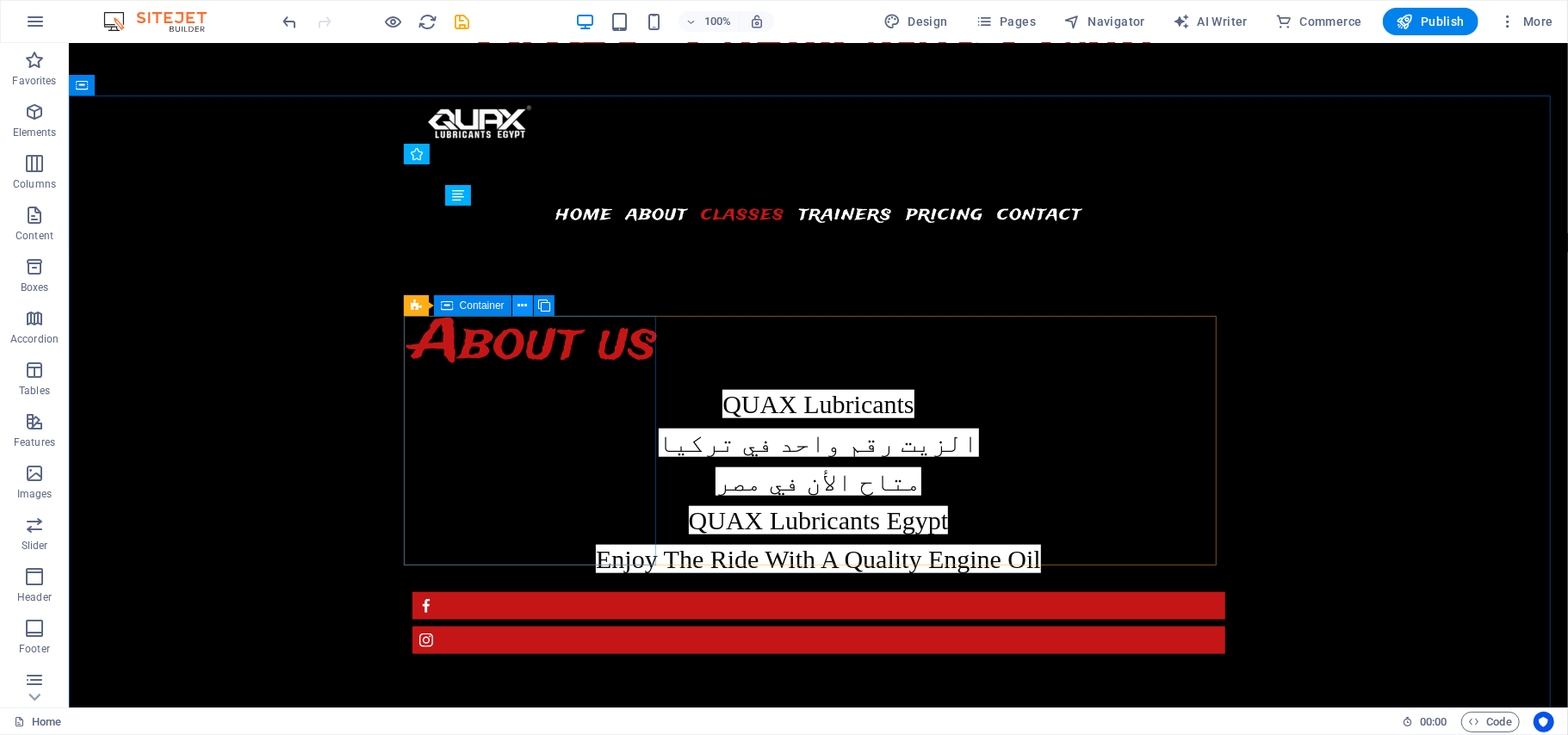 click at bounding box center [522, 306] 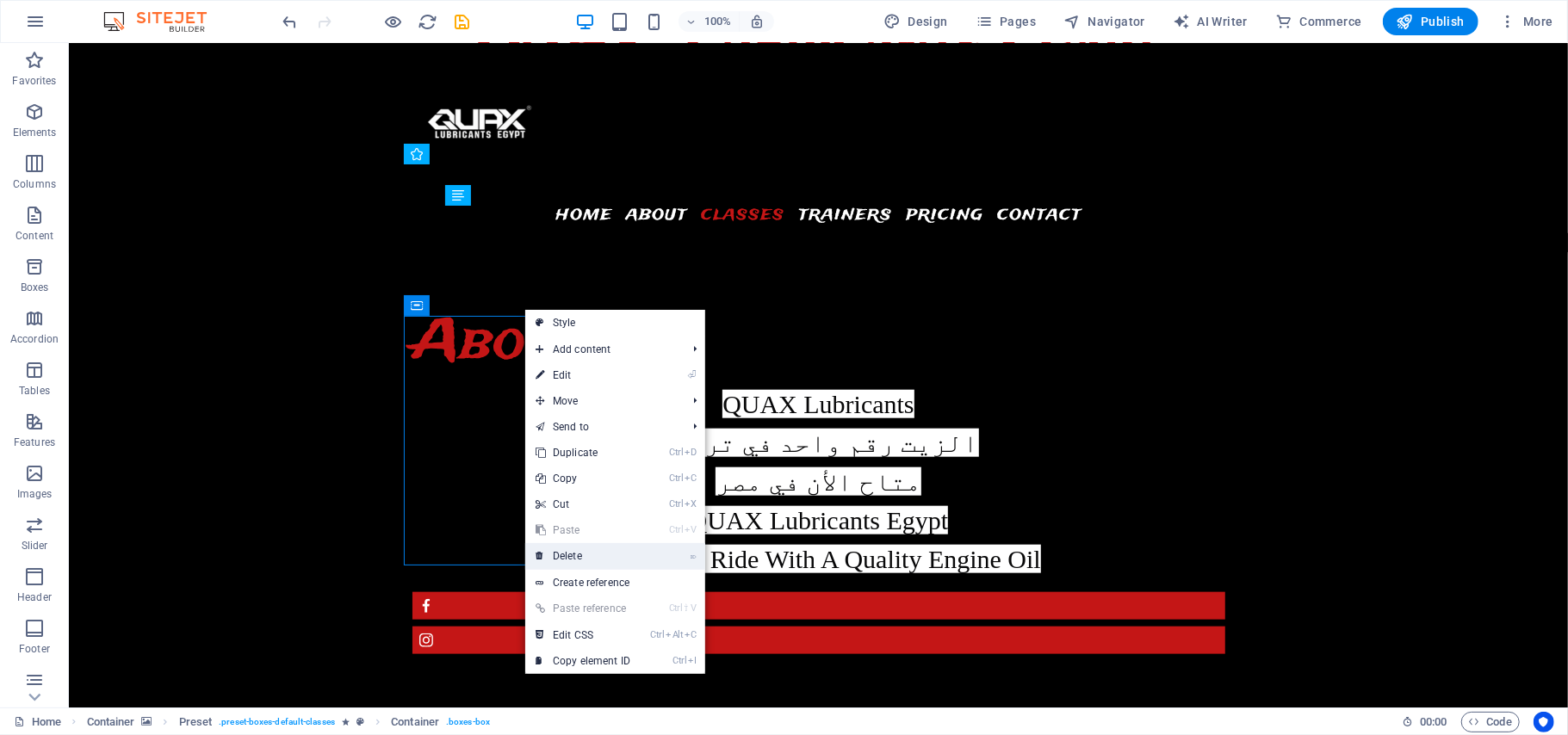 click on "⌦  Delete" at bounding box center [583, 556] 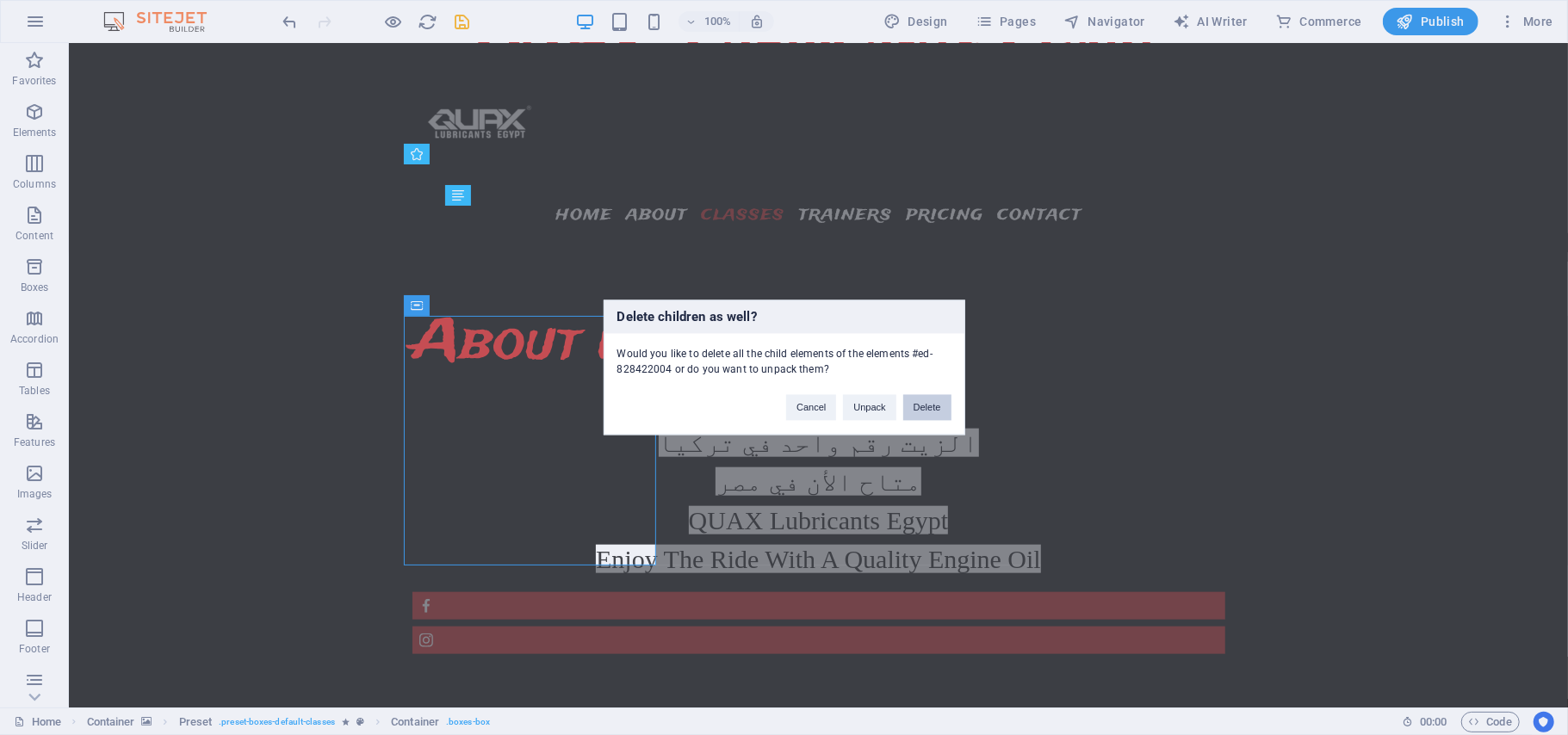 click on "Delete" at bounding box center (927, 408) 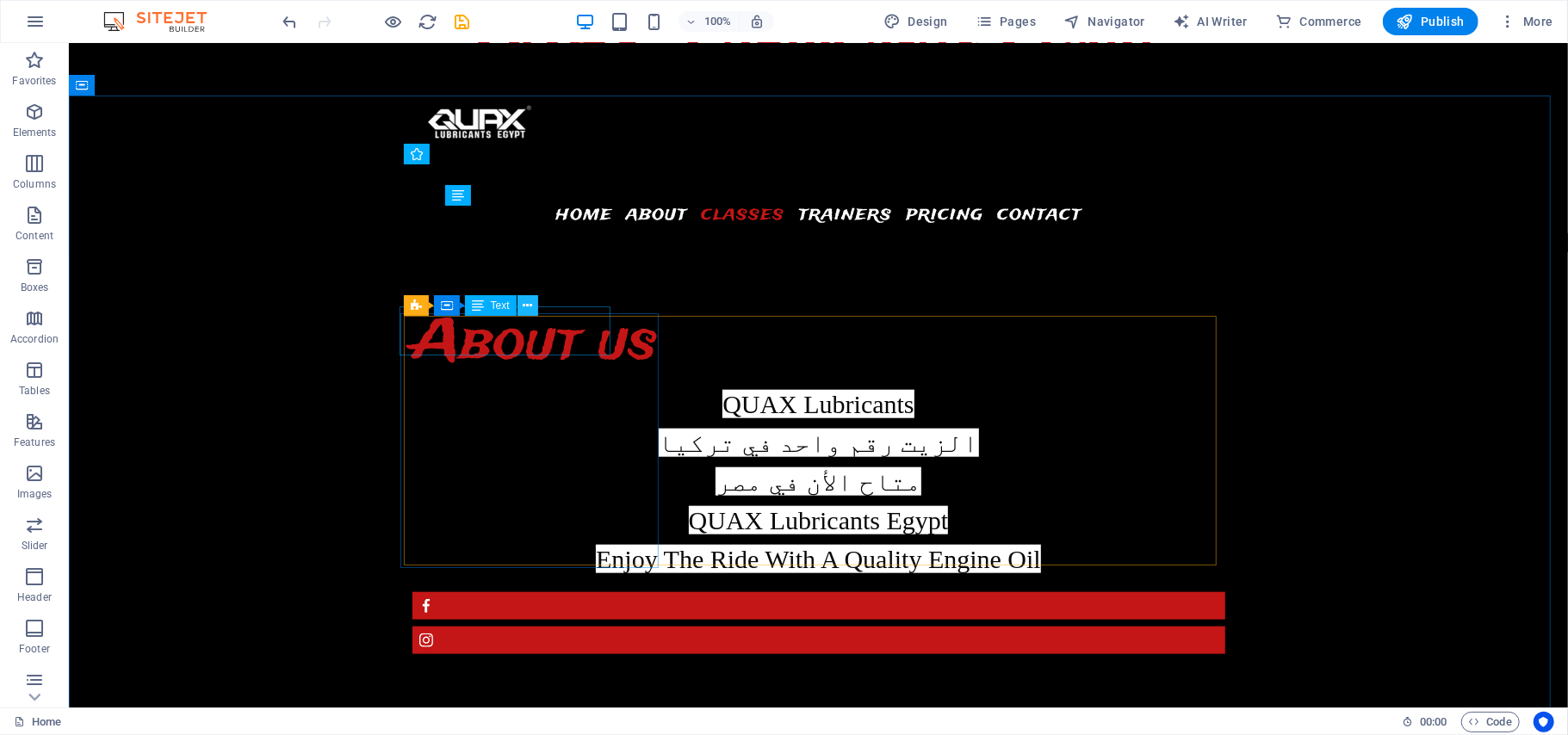 click at bounding box center (527, 306) 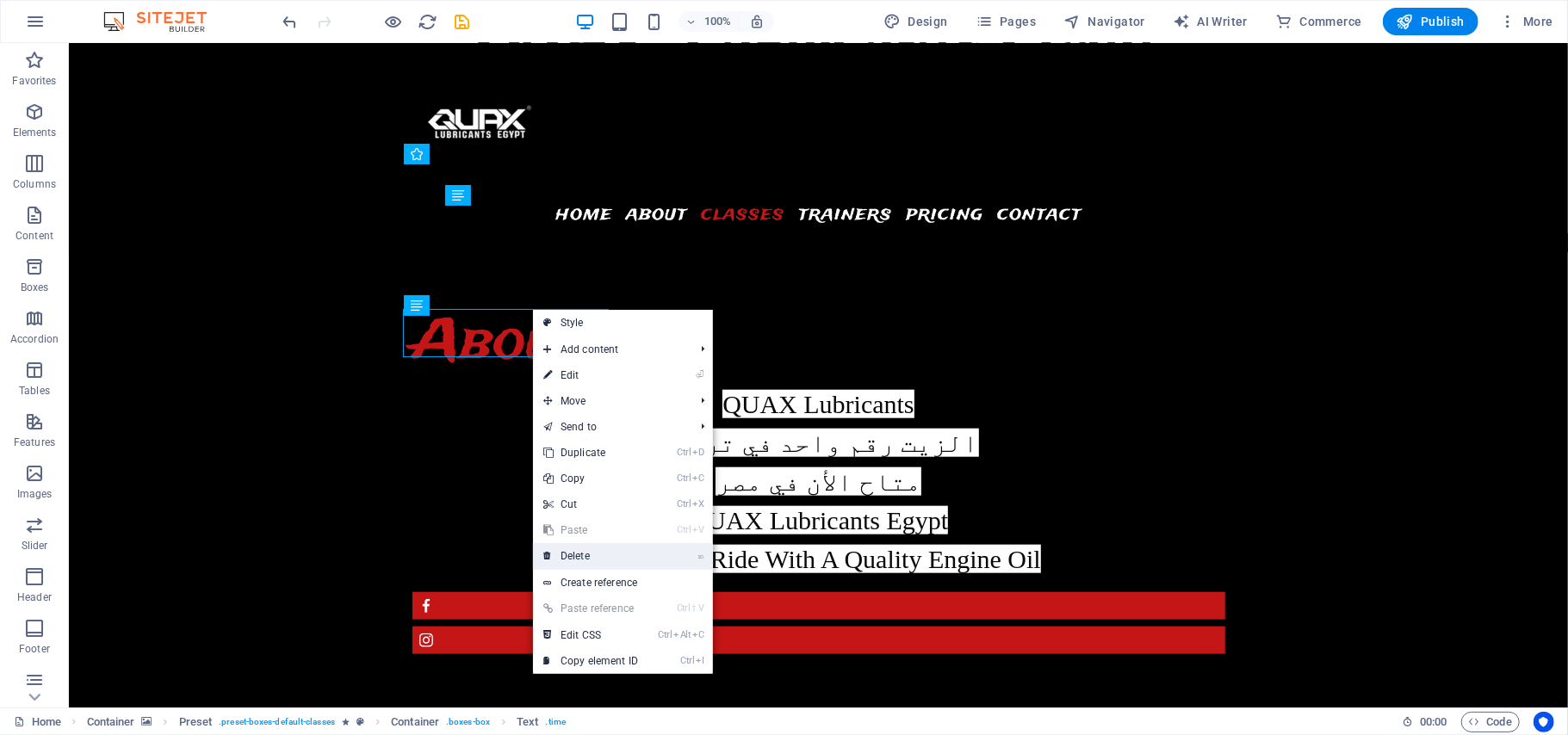 click on "⌦  Delete" at bounding box center (591, 556) 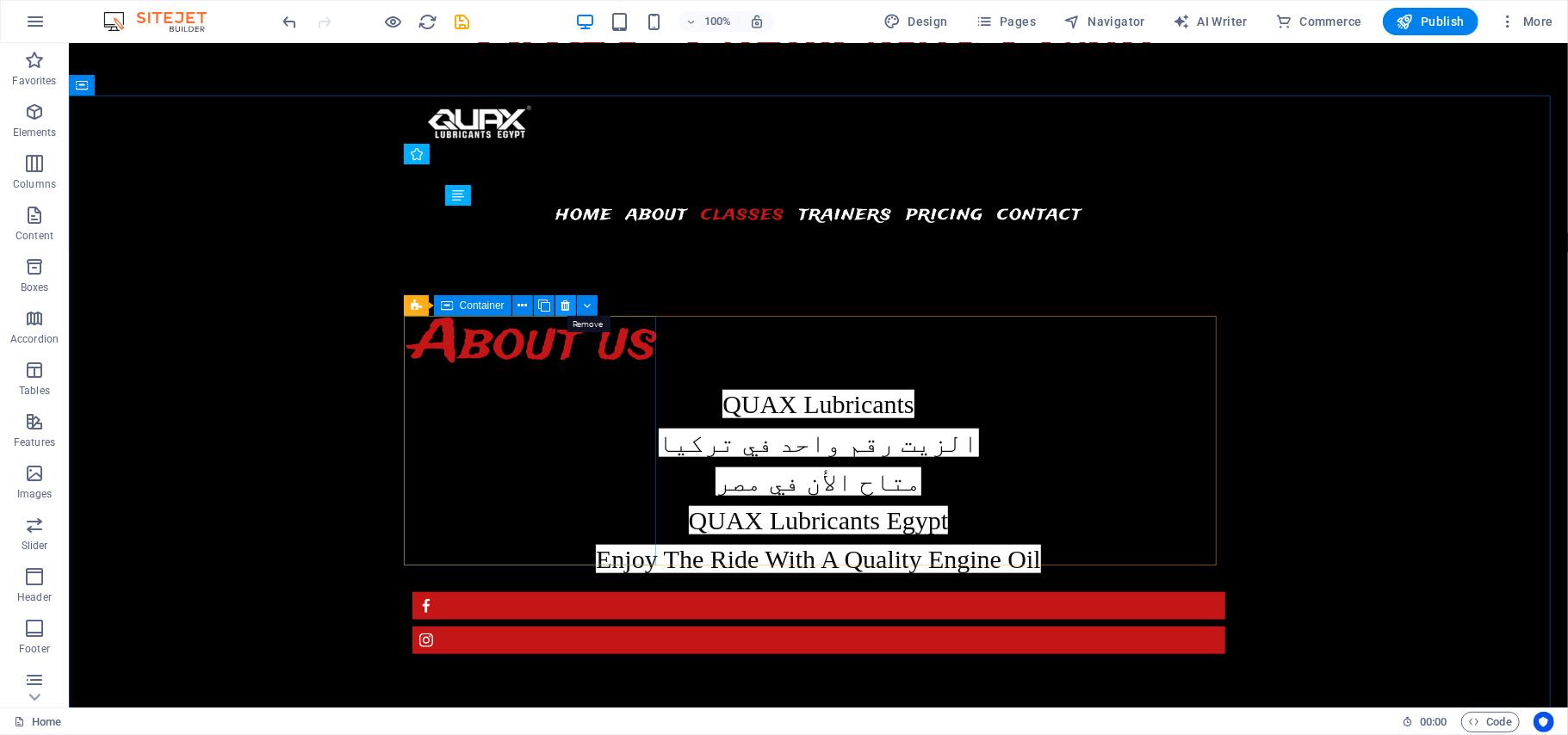 click at bounding box center (565, 306) 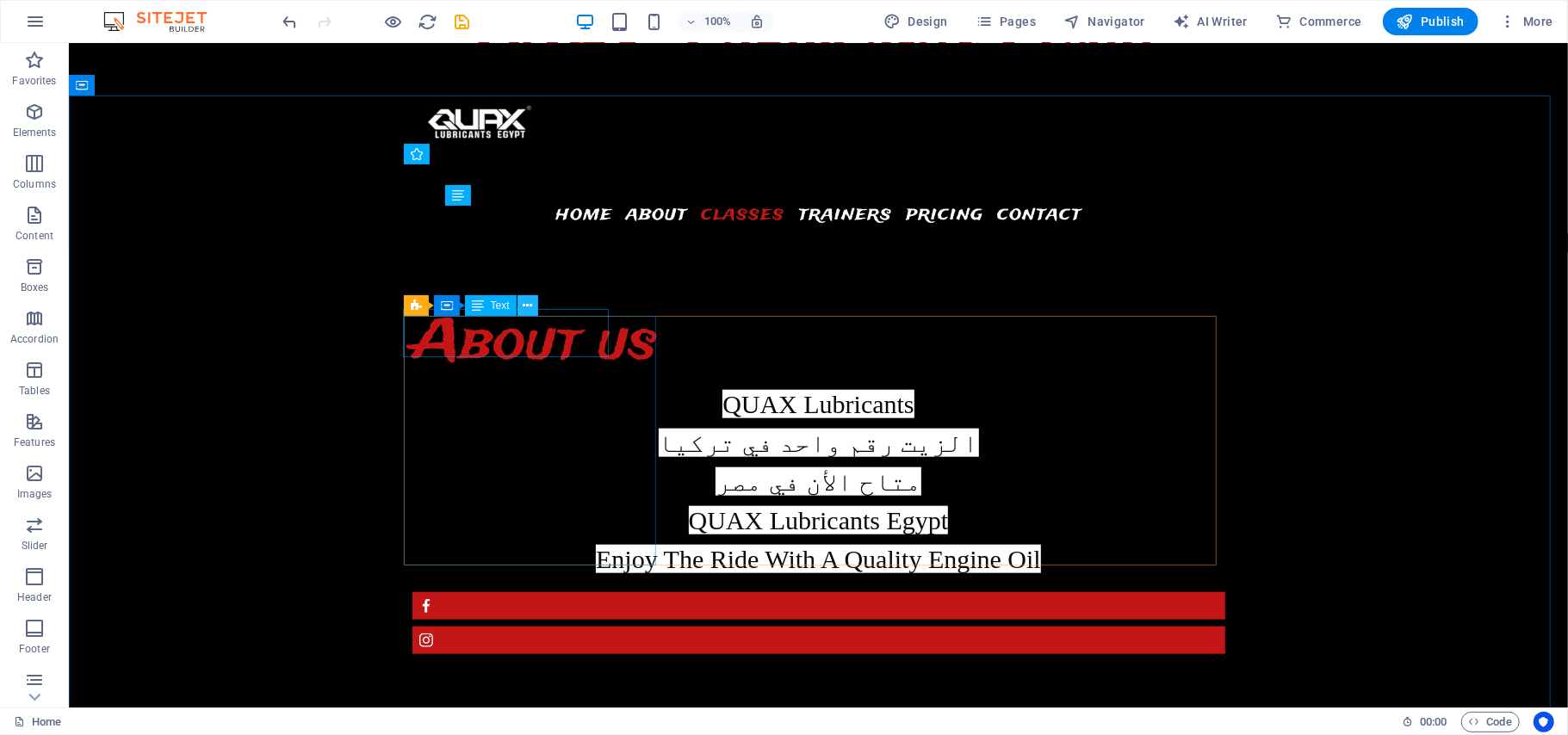 click at bounding box center (527, 306) 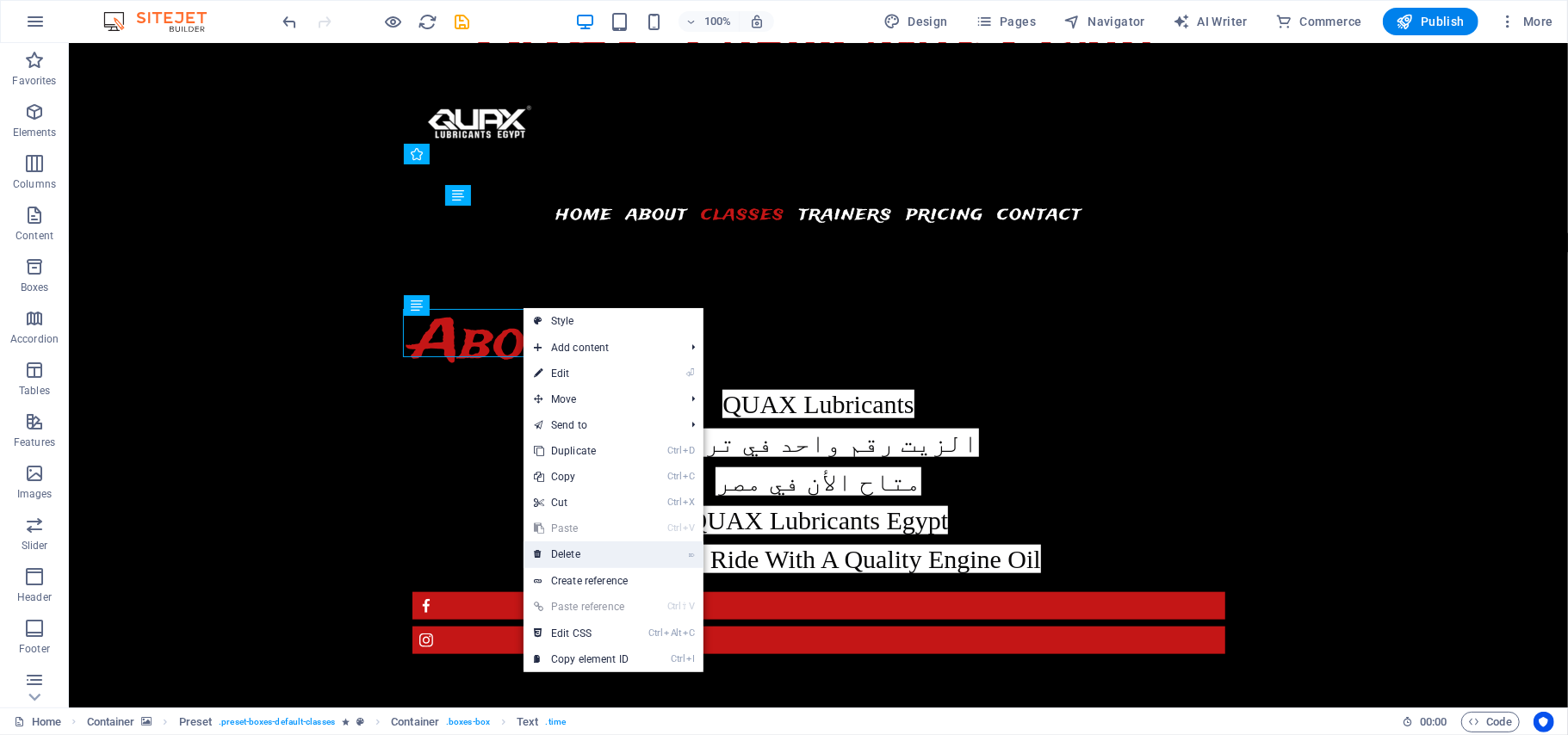 click on "⌦  Delete" at bounding box center (581, 554) 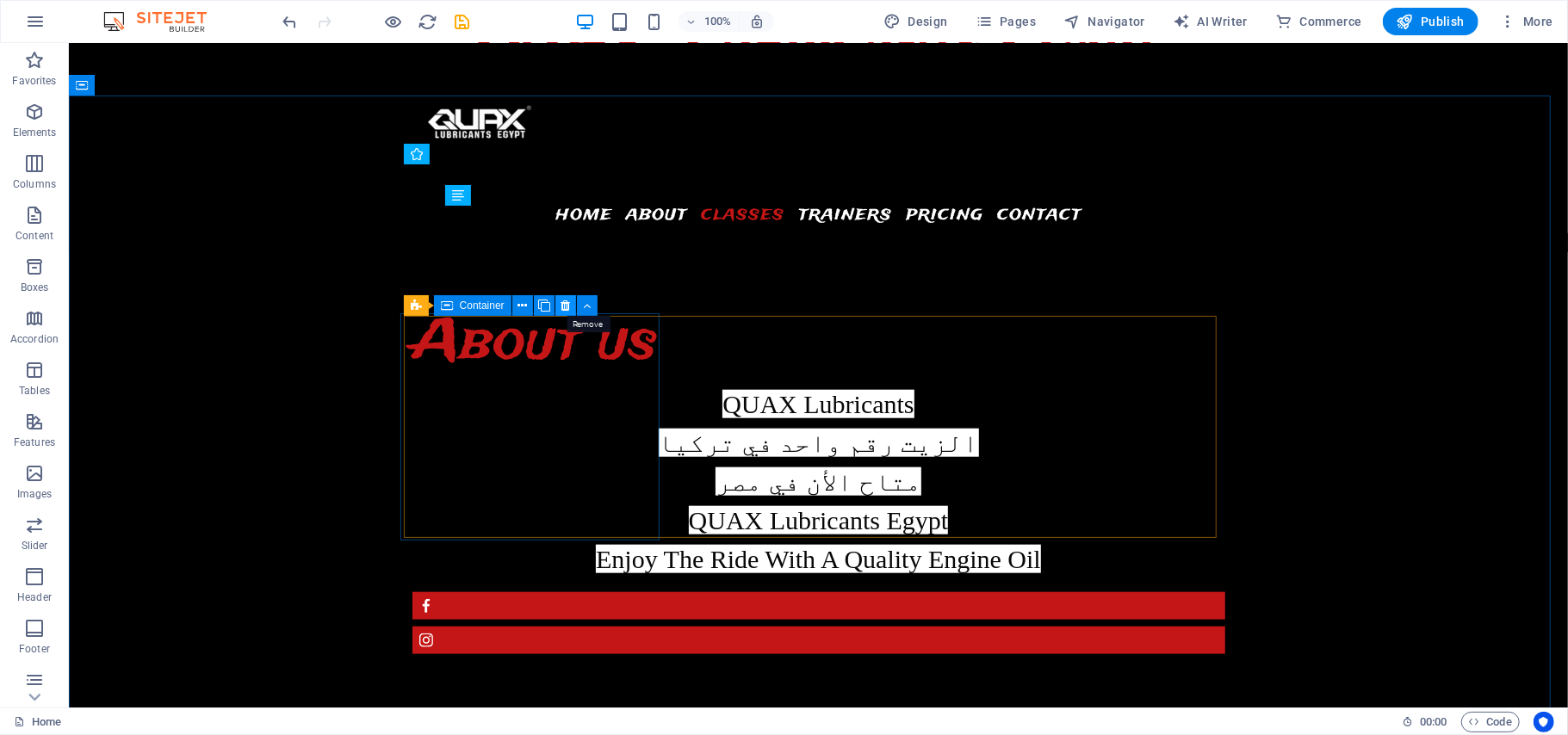 click at bounding box center [565, 306] 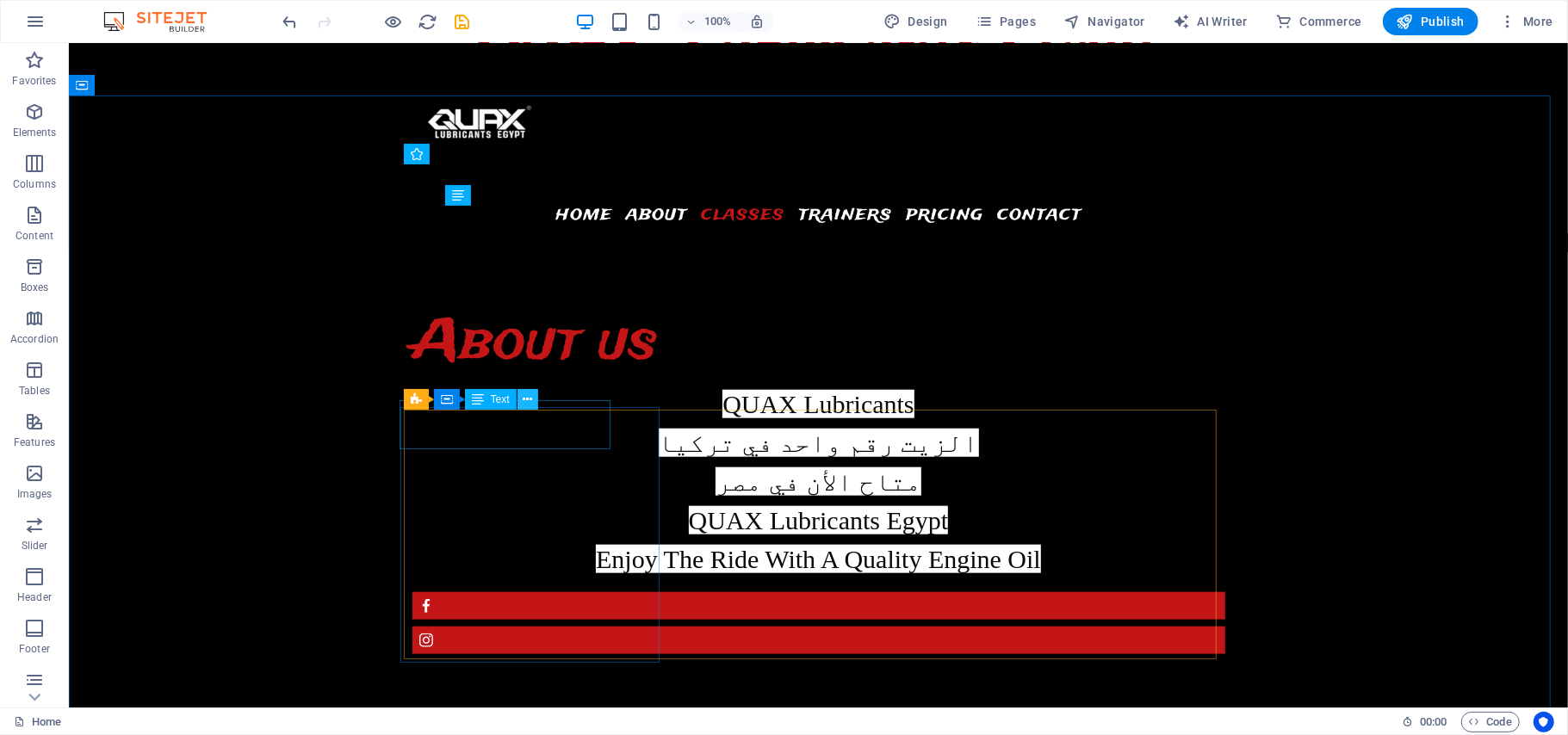 click at bounding box center [527, 399] 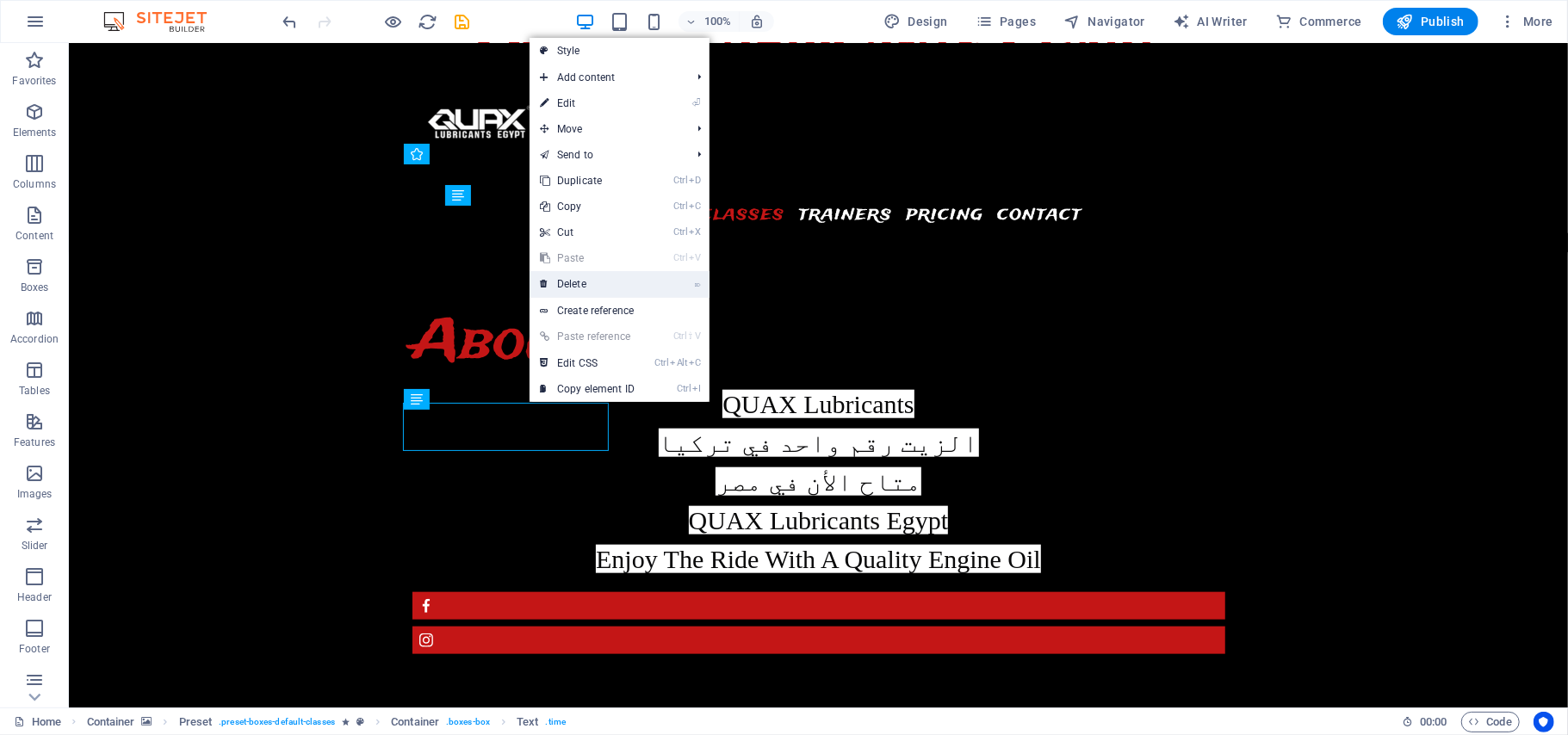 click on "⌦  Delete" at bounding box center [587, 284] 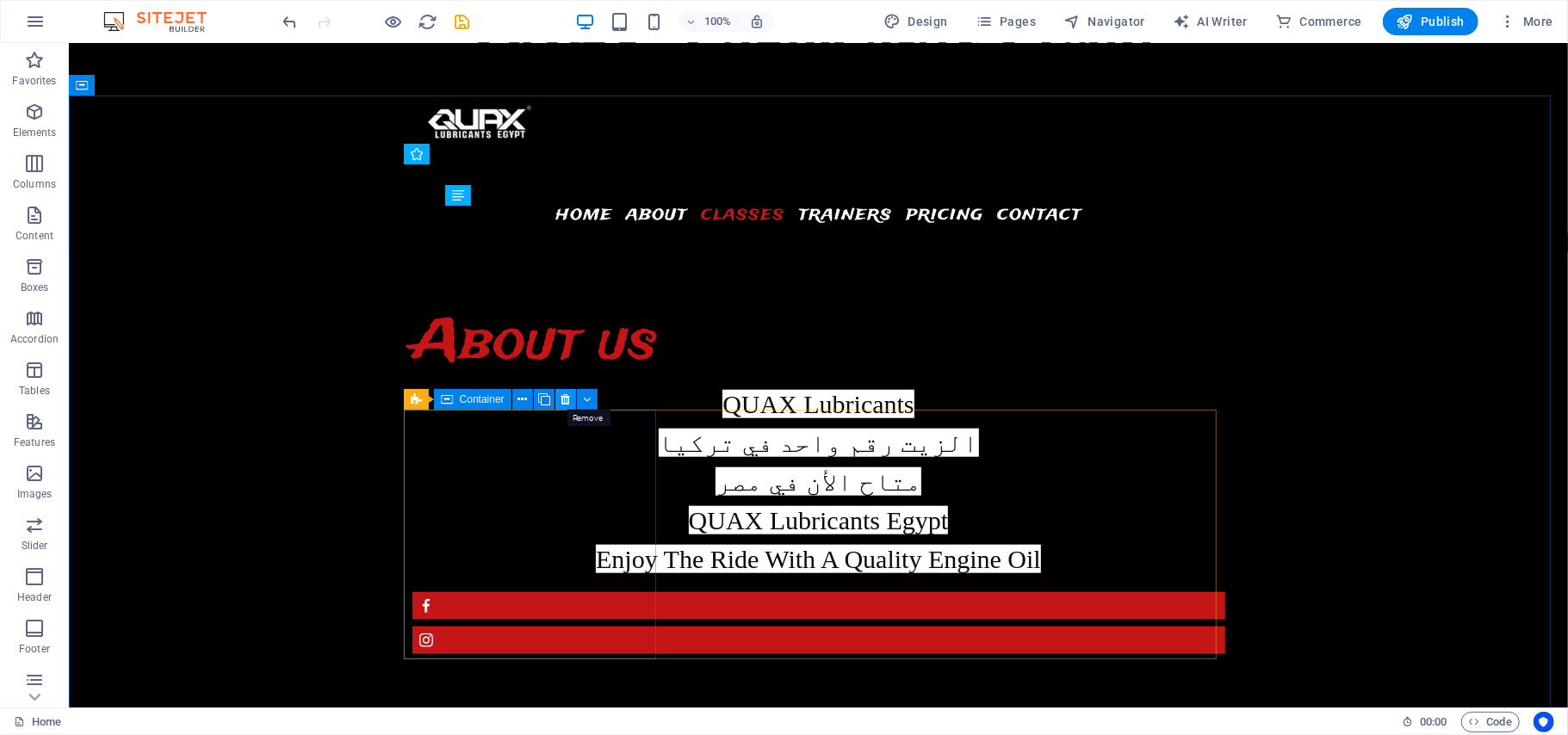 click at bounding box center (565, 399) 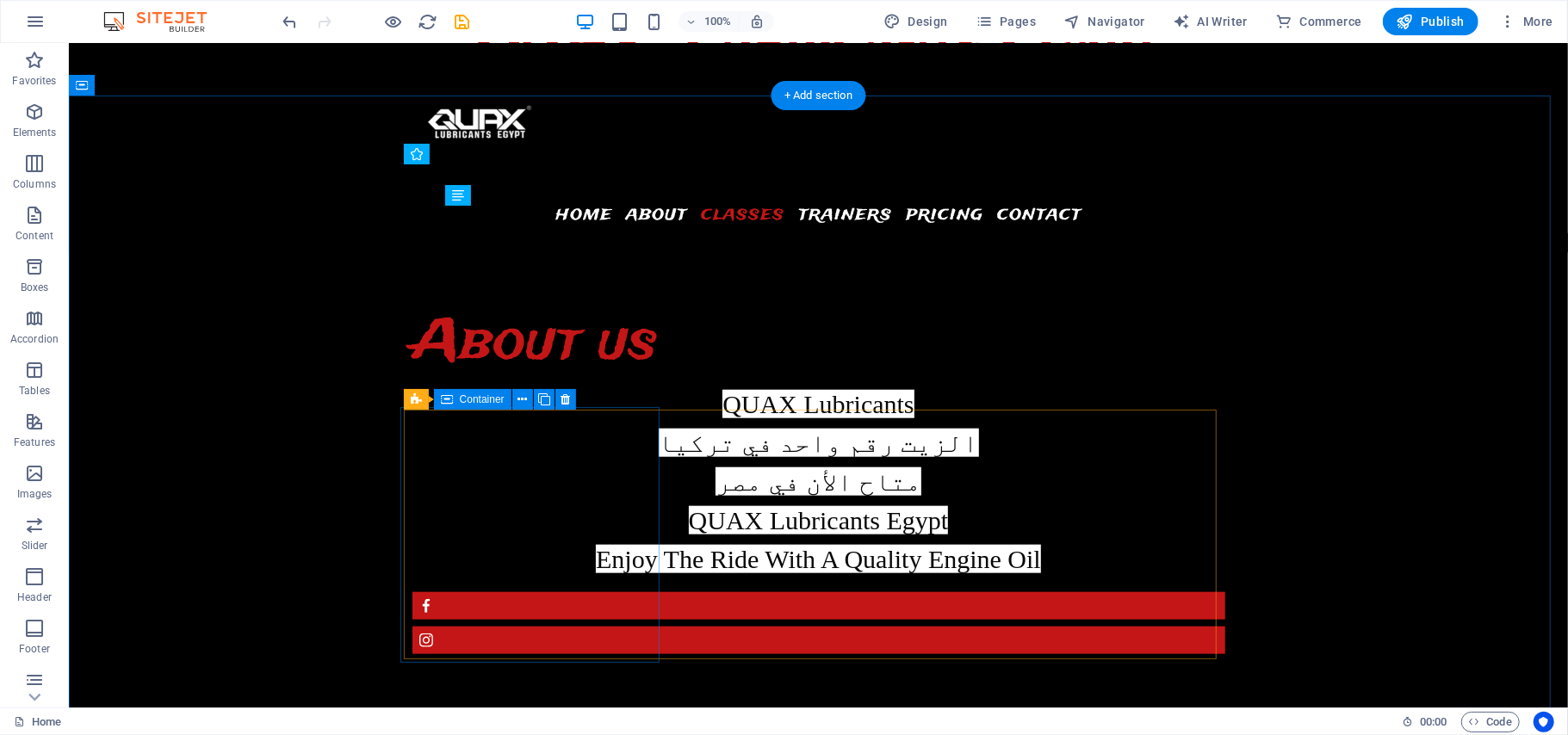 click on "07:00AM - 12:00PM Fat burning Lorem ipsum dolor sit amet, consectetur adipisicing elit. Veritatis, dolorem!" at bounding box center [537, 3339] 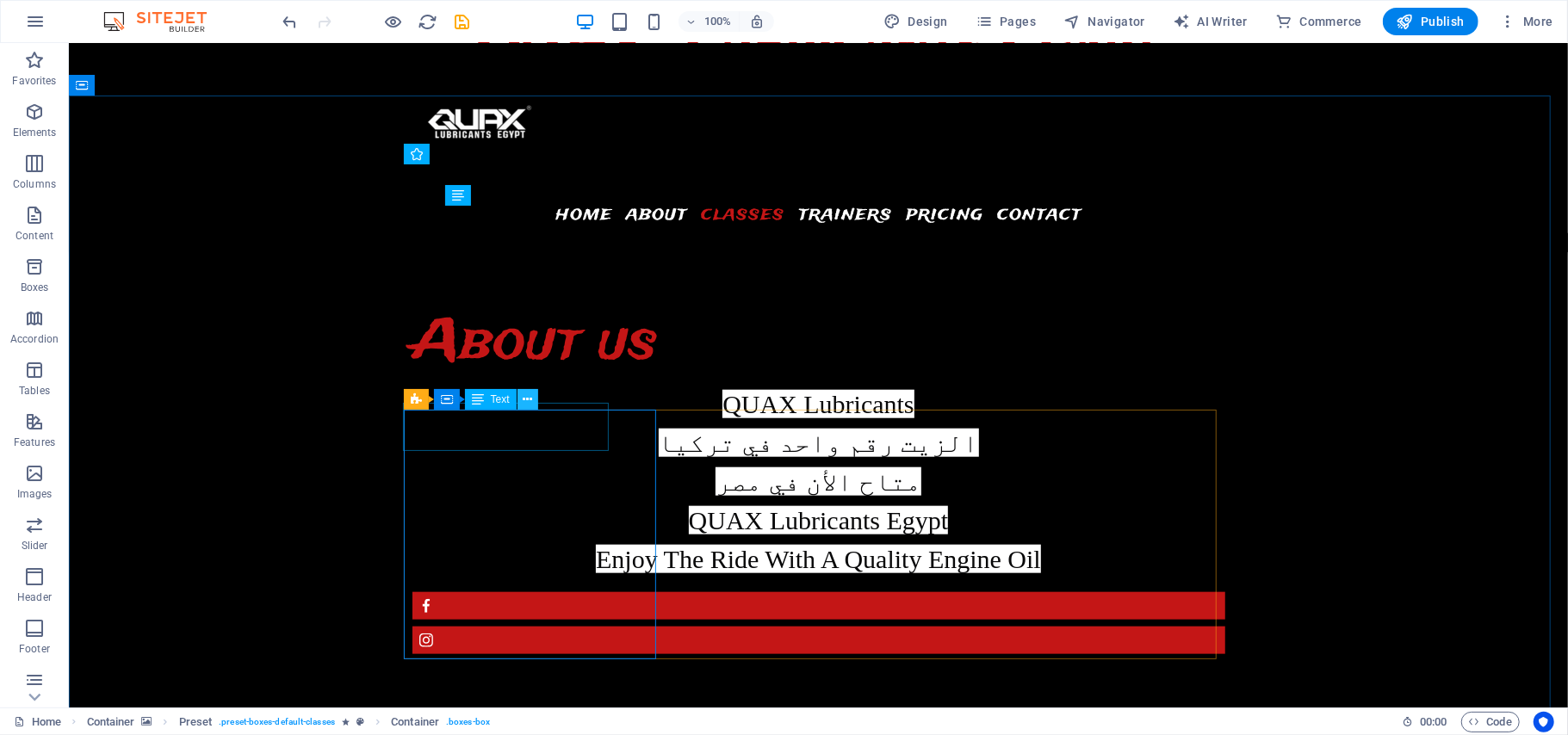 click at bounding box center (527, 399) 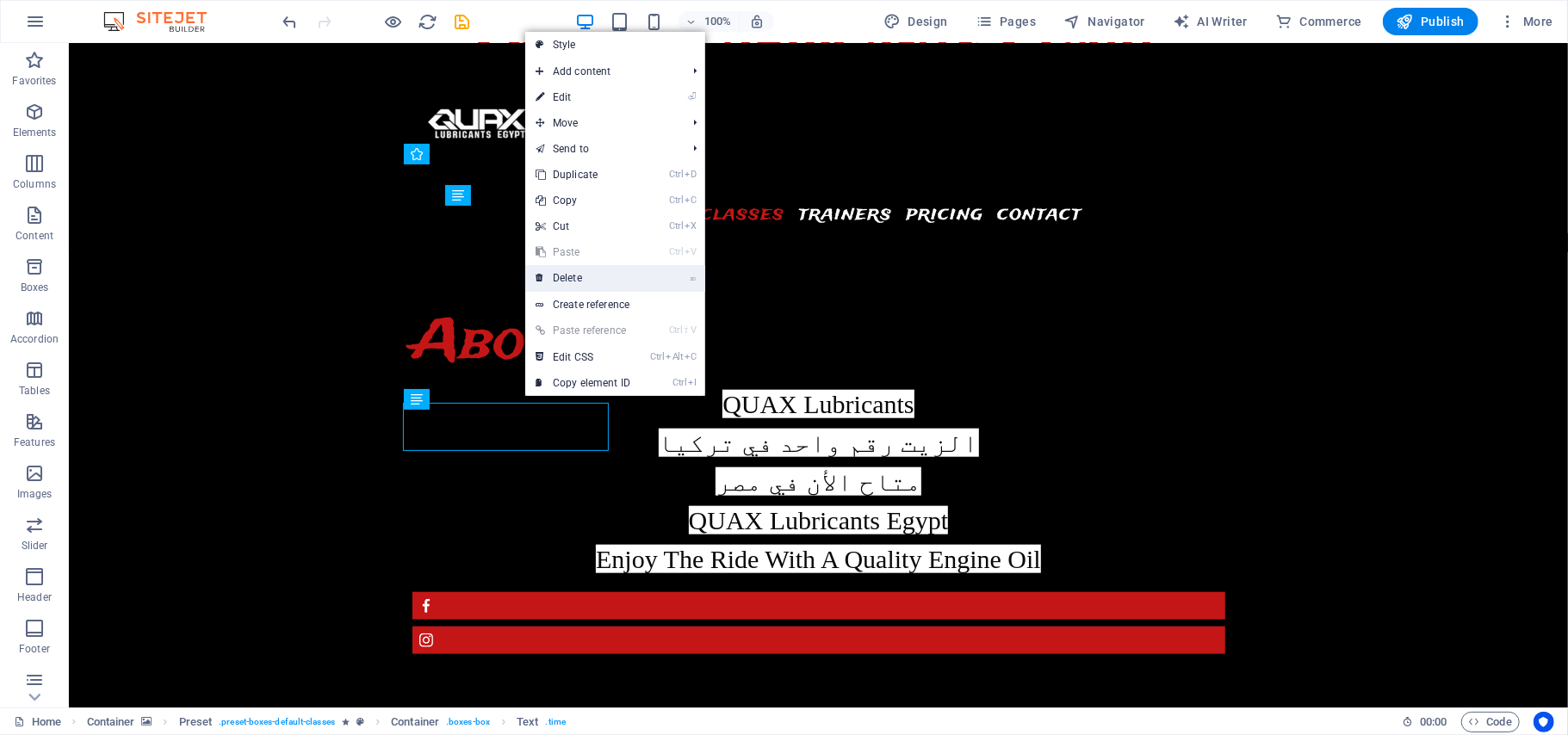 click on "⌦  Delete" at bounding box center (583, 278) 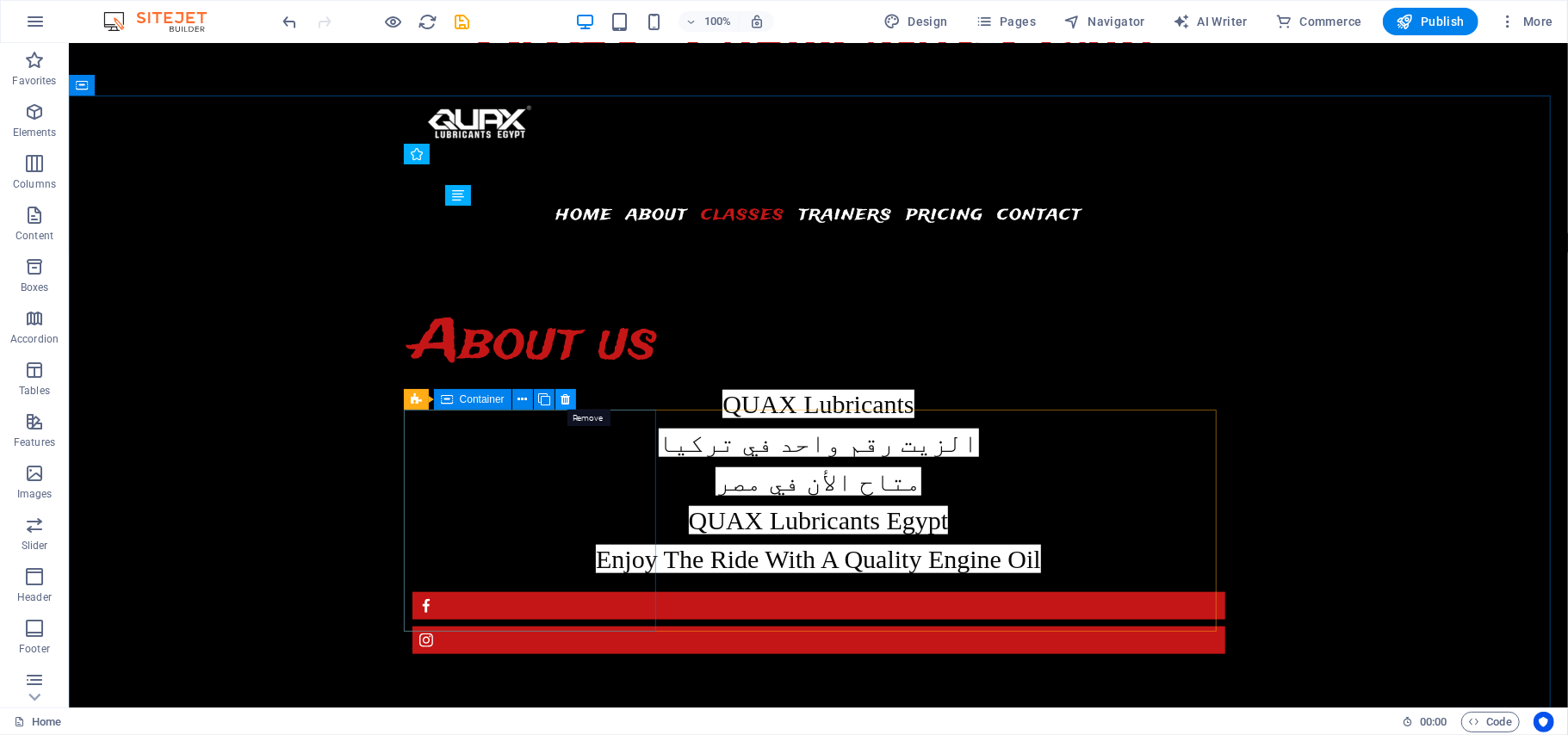 click at bounding box center (565, 399) 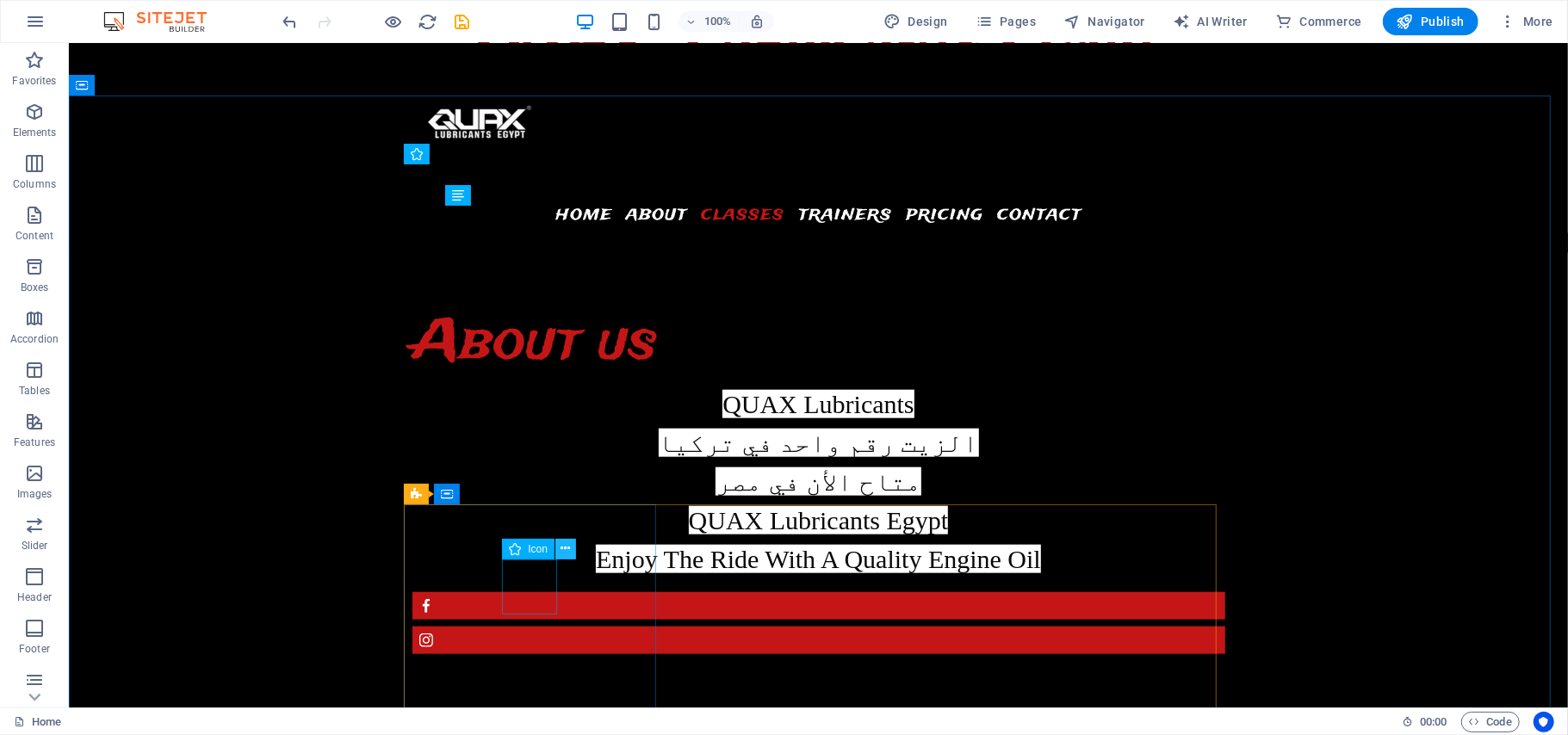 click at bounding box center [566, 549] 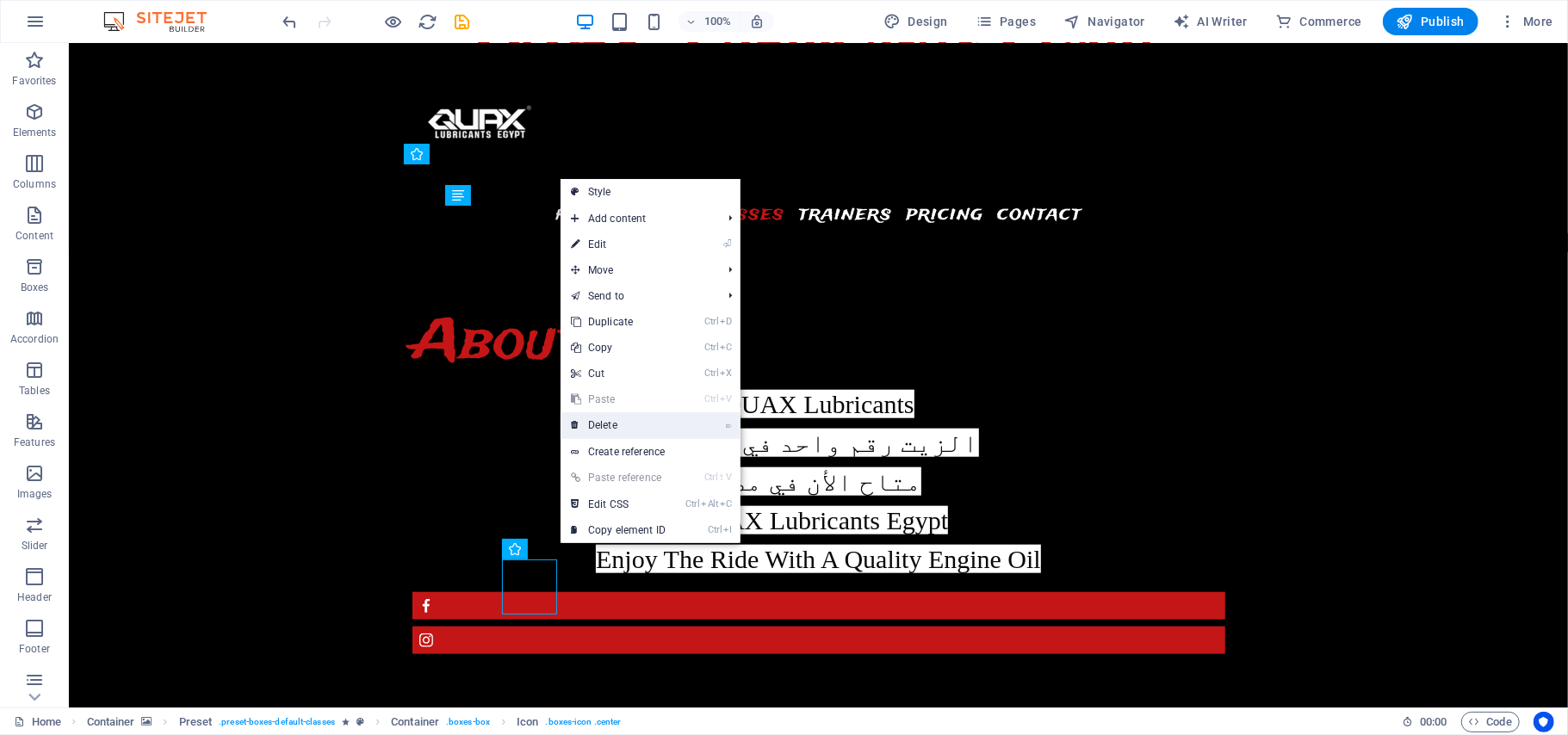click on "⌦  Delete" at bounding box center (618, 425) 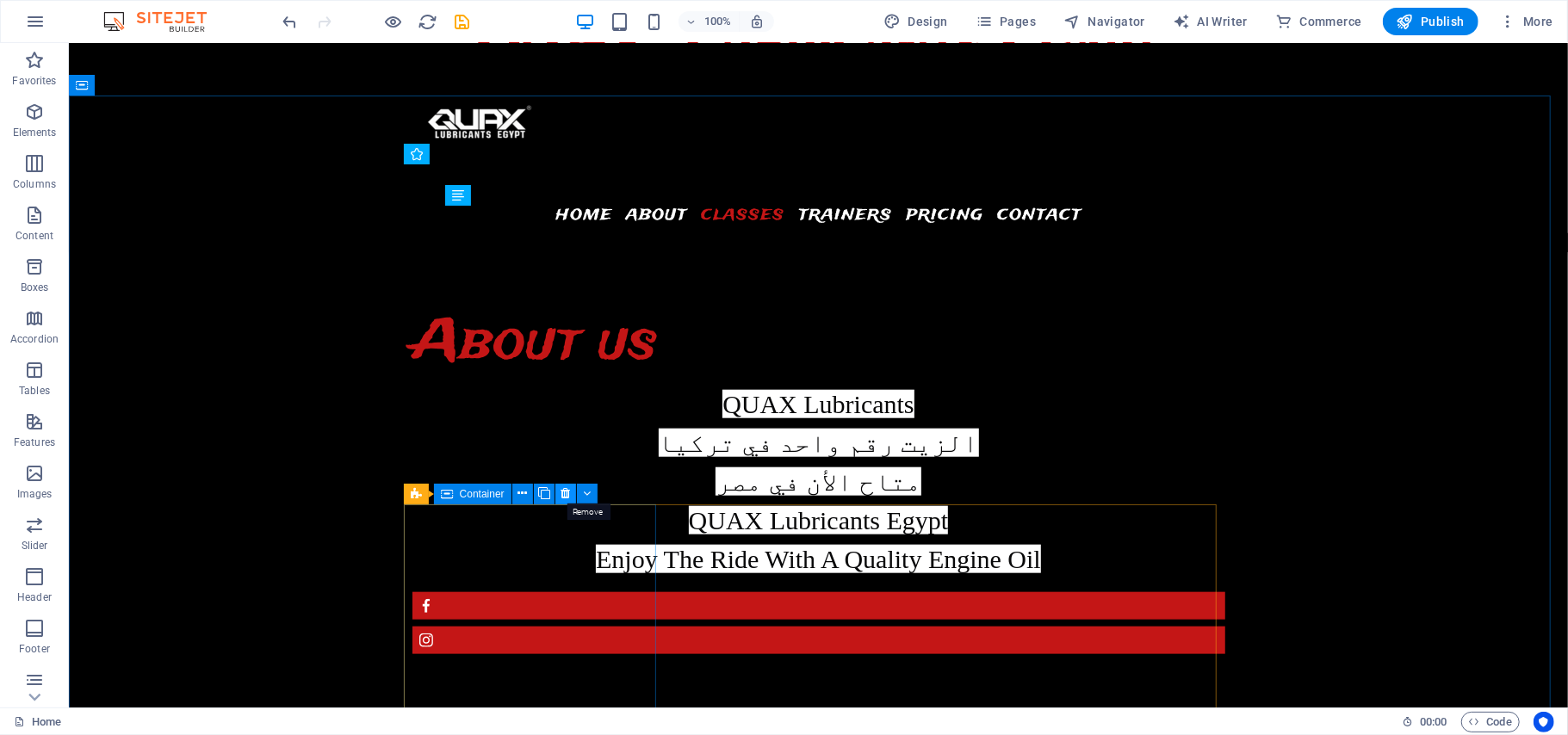 click at bounding box center (565, 493) 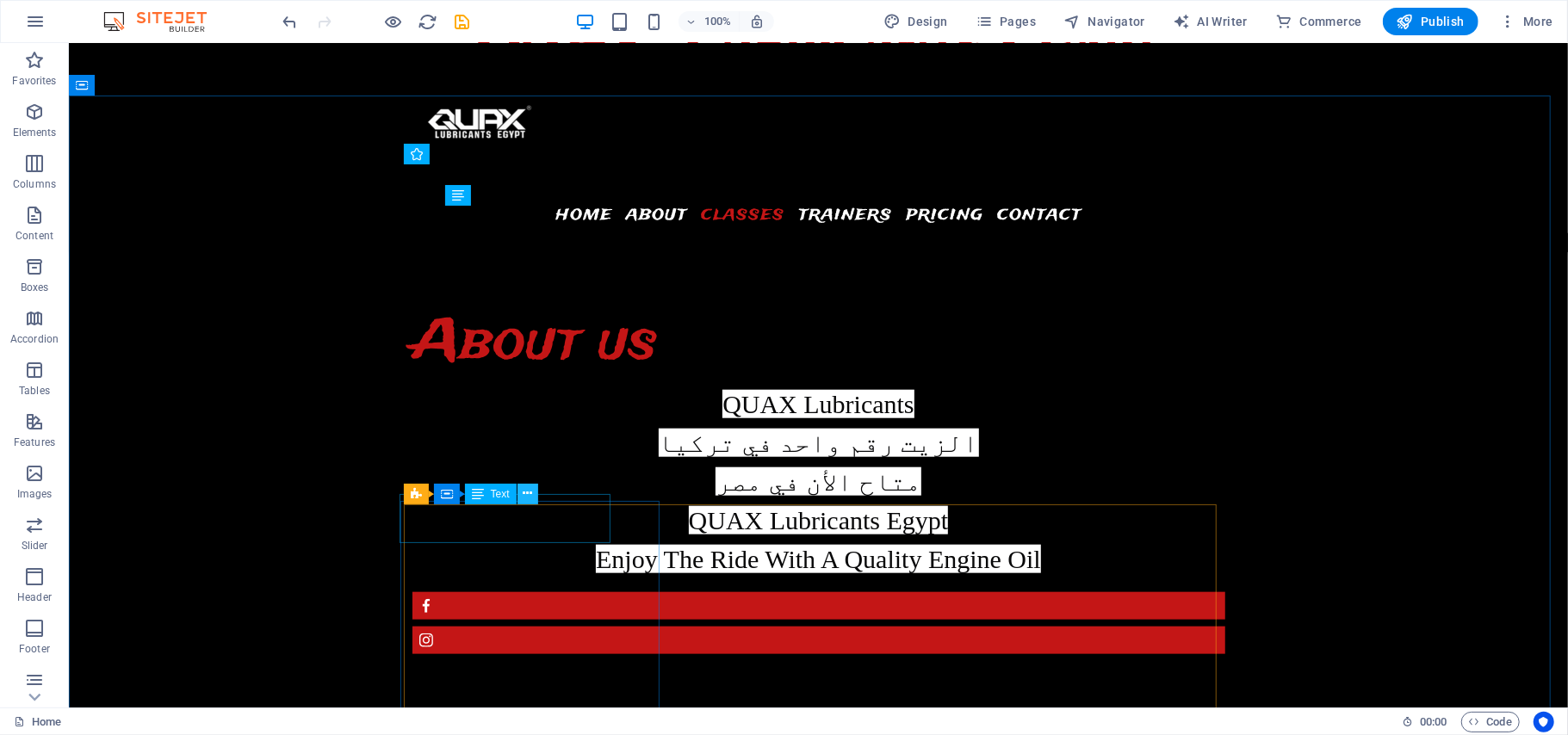 click at bounding box center (528, 494) 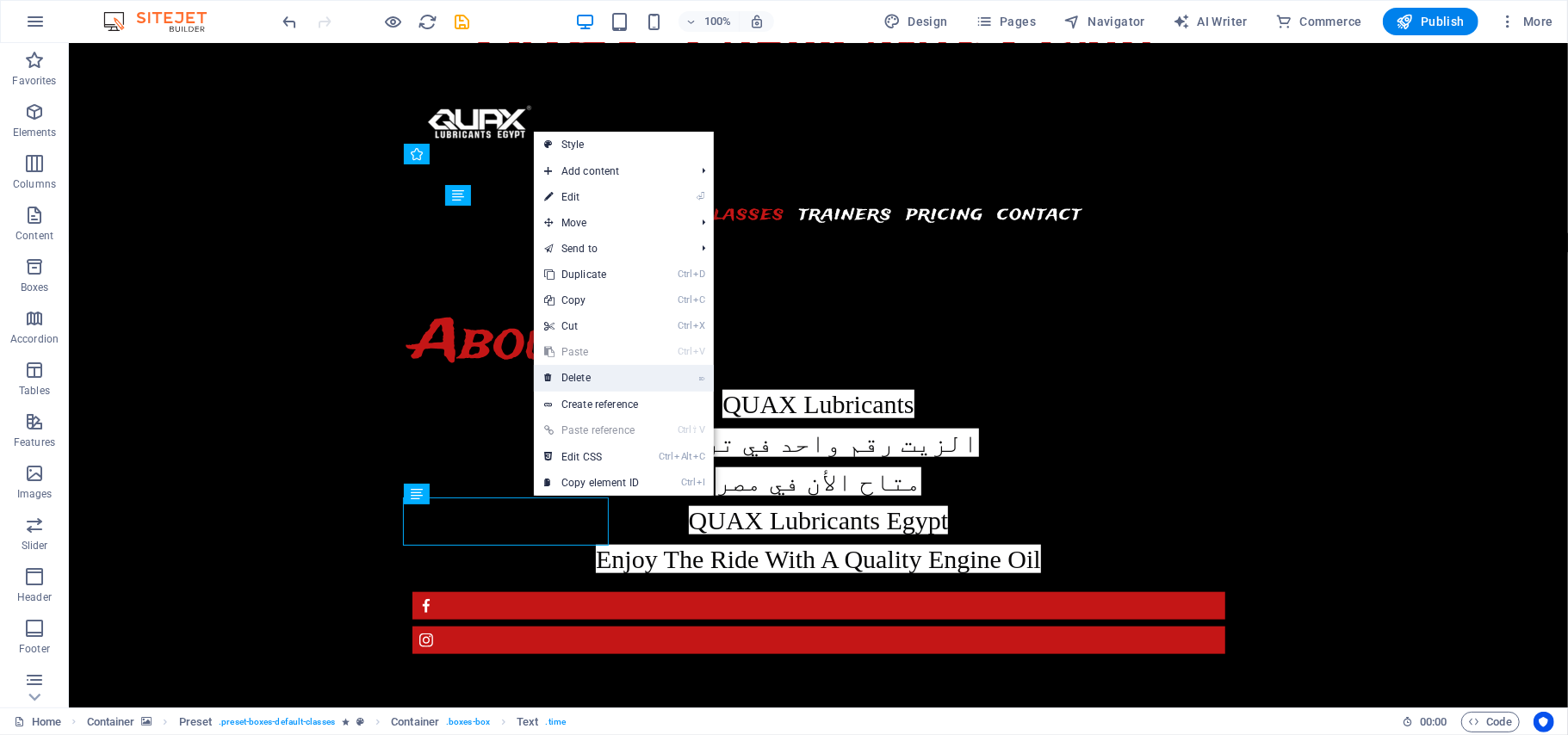 click on "⌦  Delete" at bounding box center (592, 378) 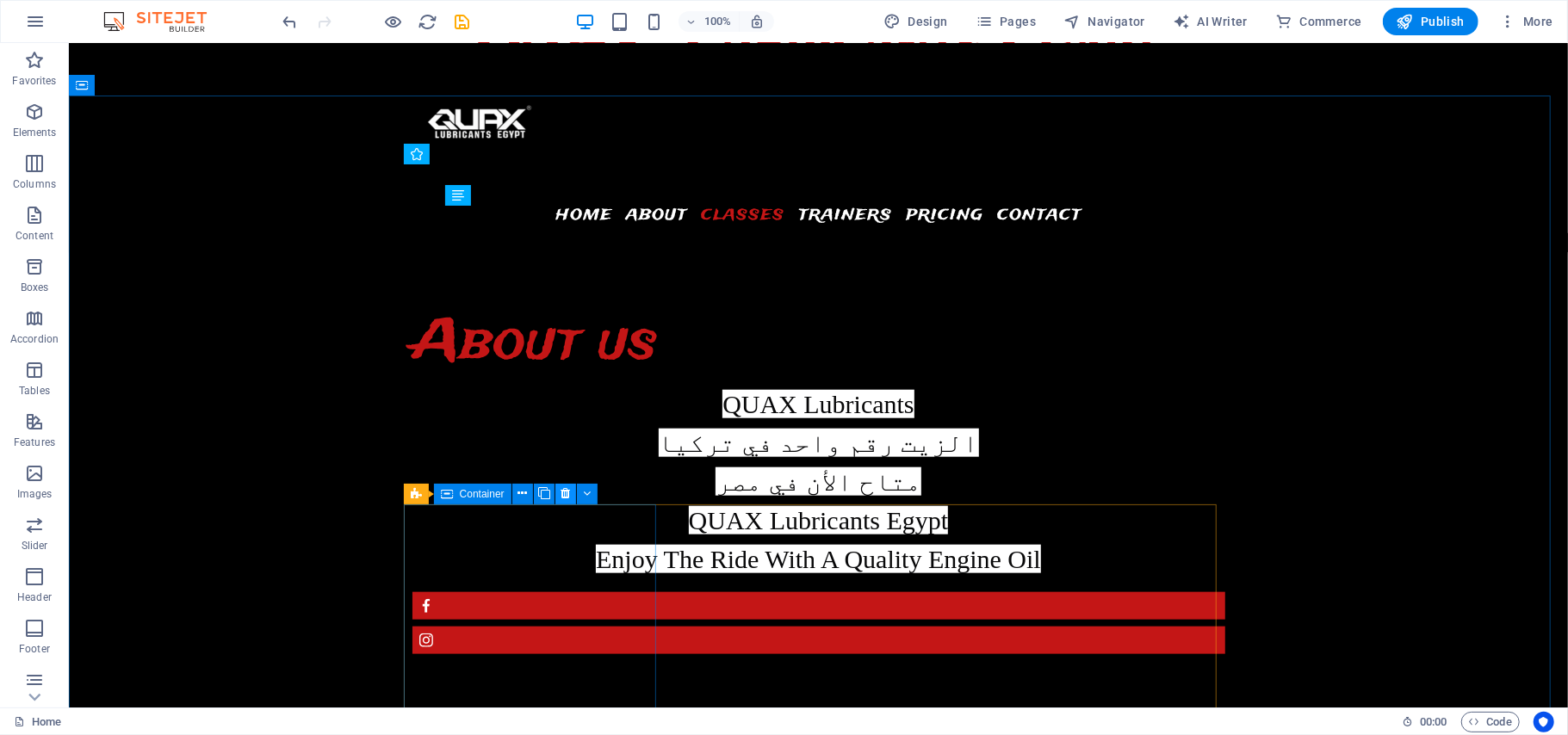 click at bounding box center [566, 494] 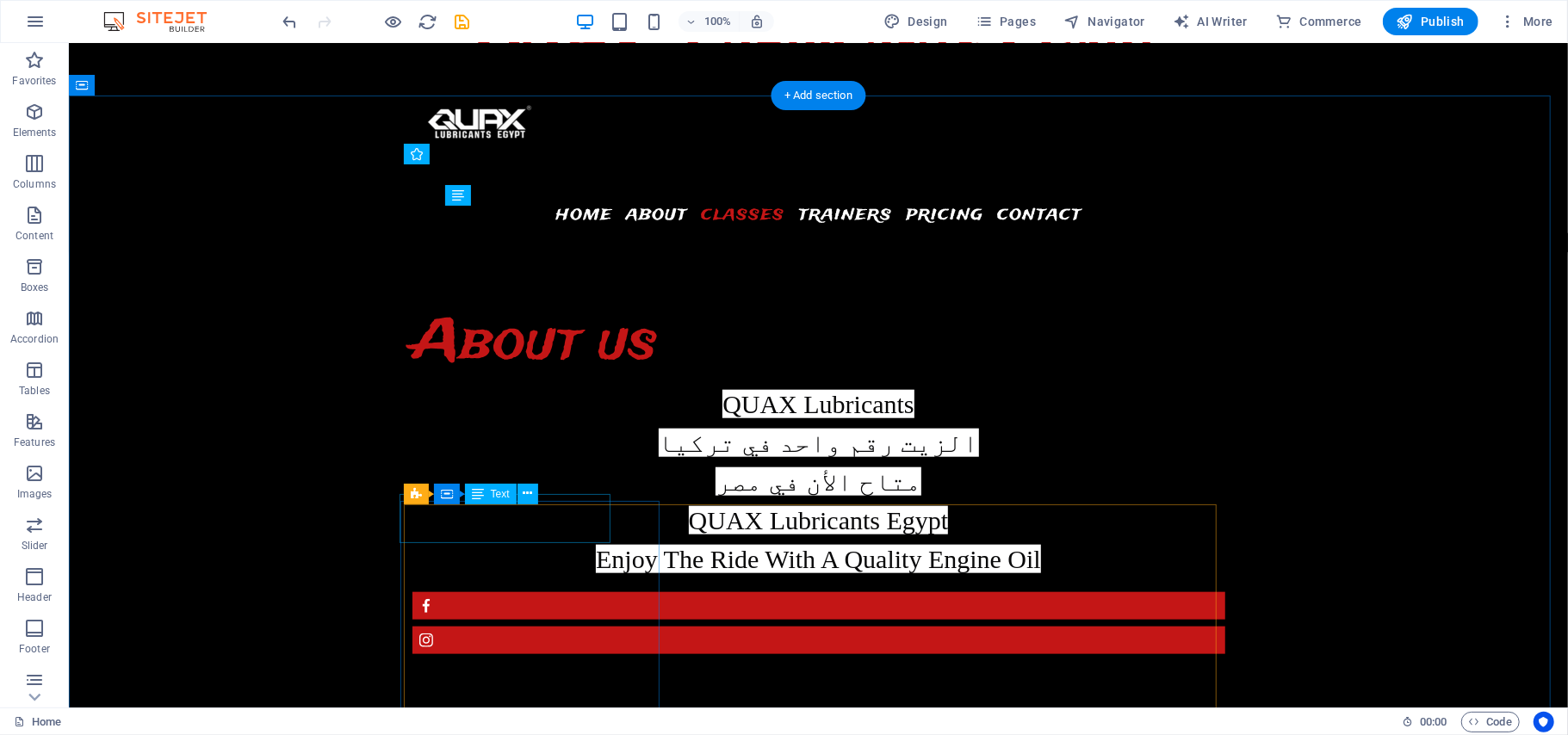 click on "07:00AM - 12:00PM" at bounding box center [512, 3169] 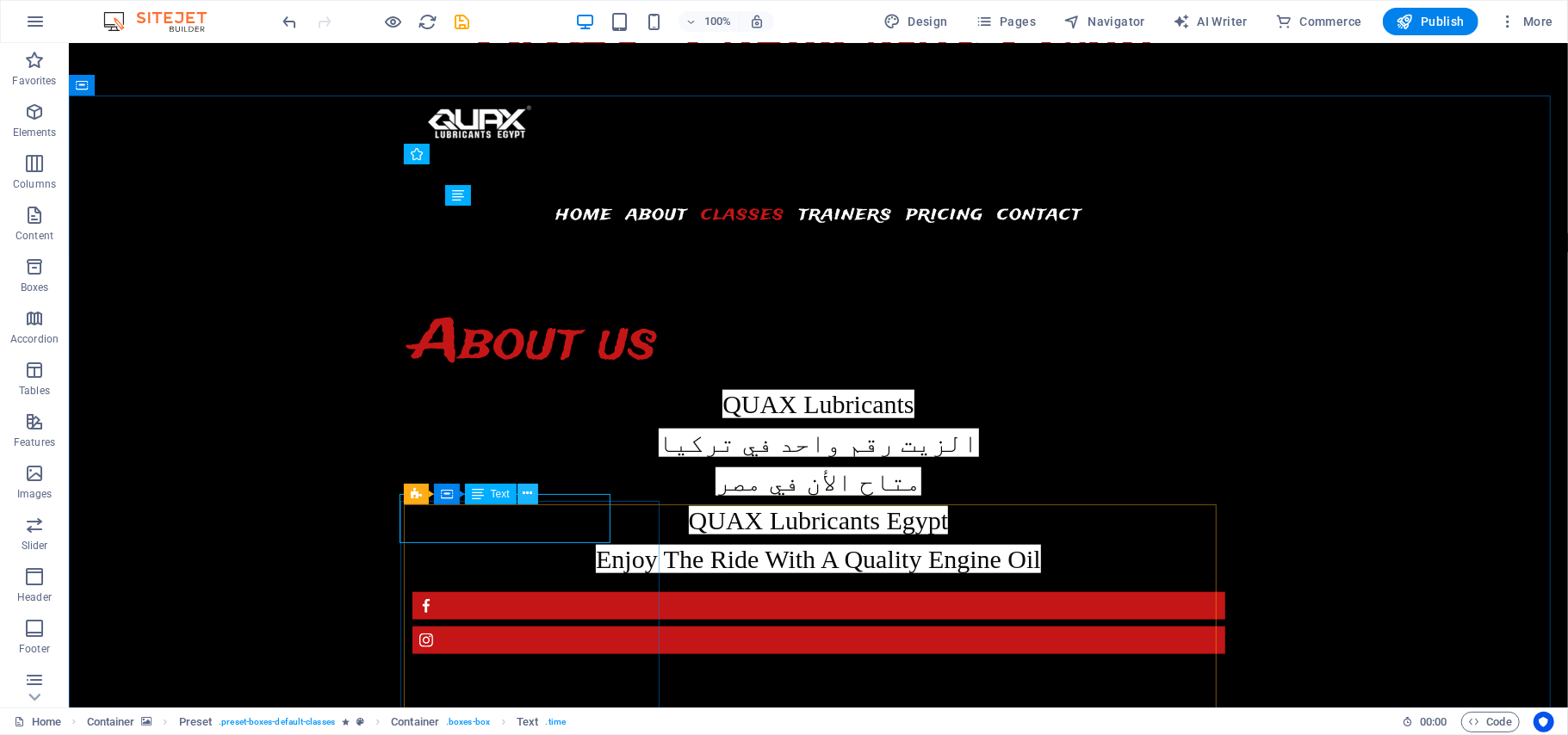 click at bounding box center (528, 494) 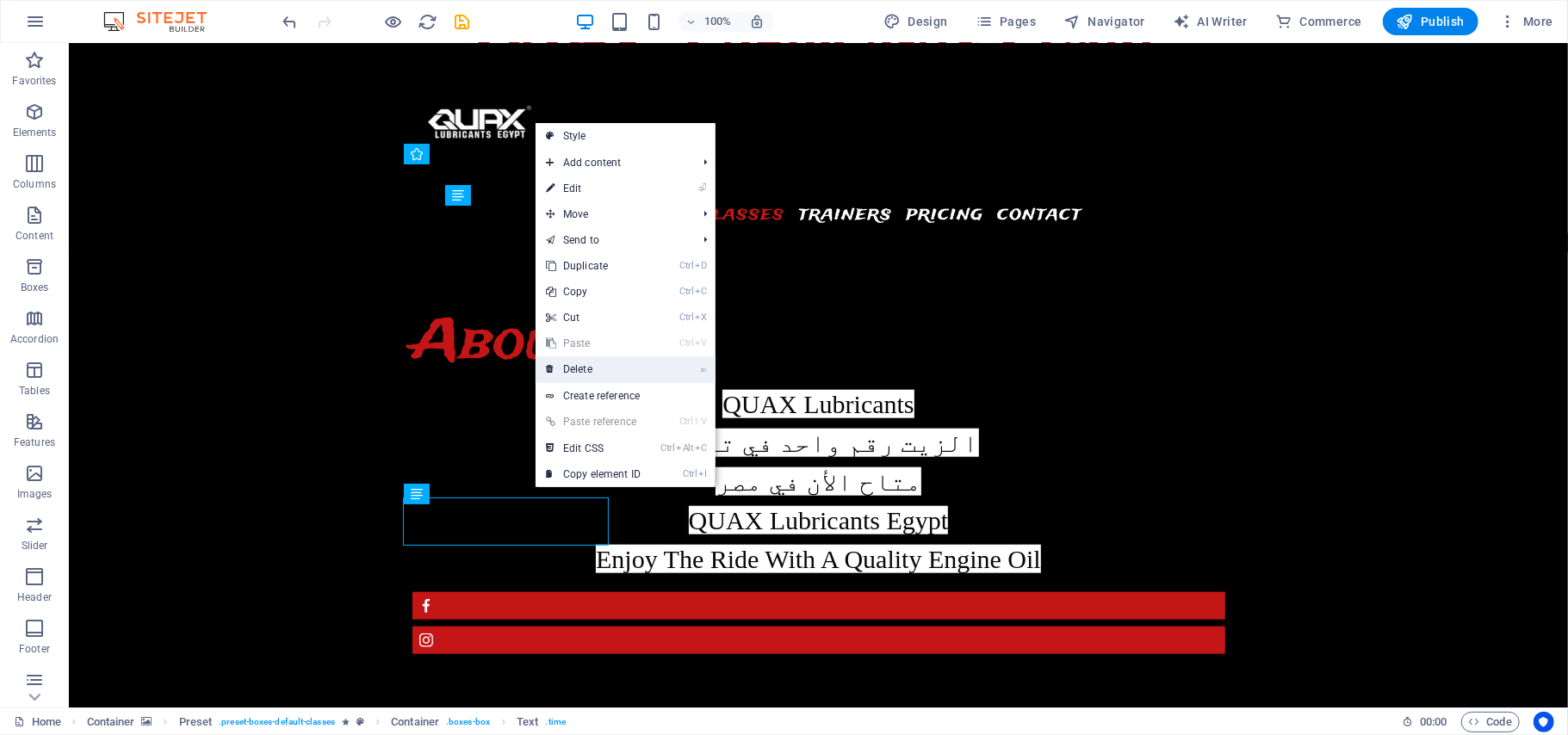 click on "⌦  Delete" at bounding box center (593, 369) 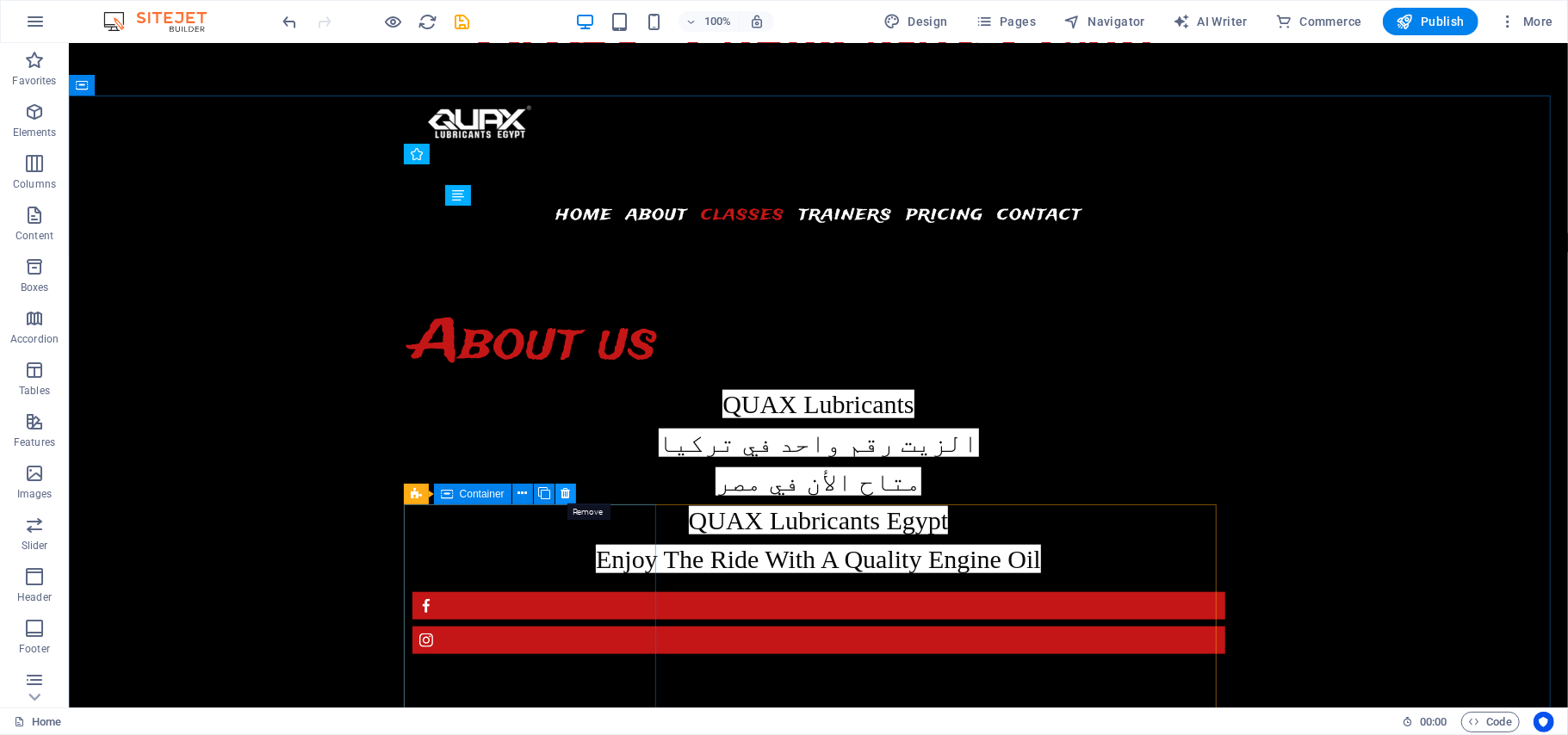 click at bounding box center [565, 493] 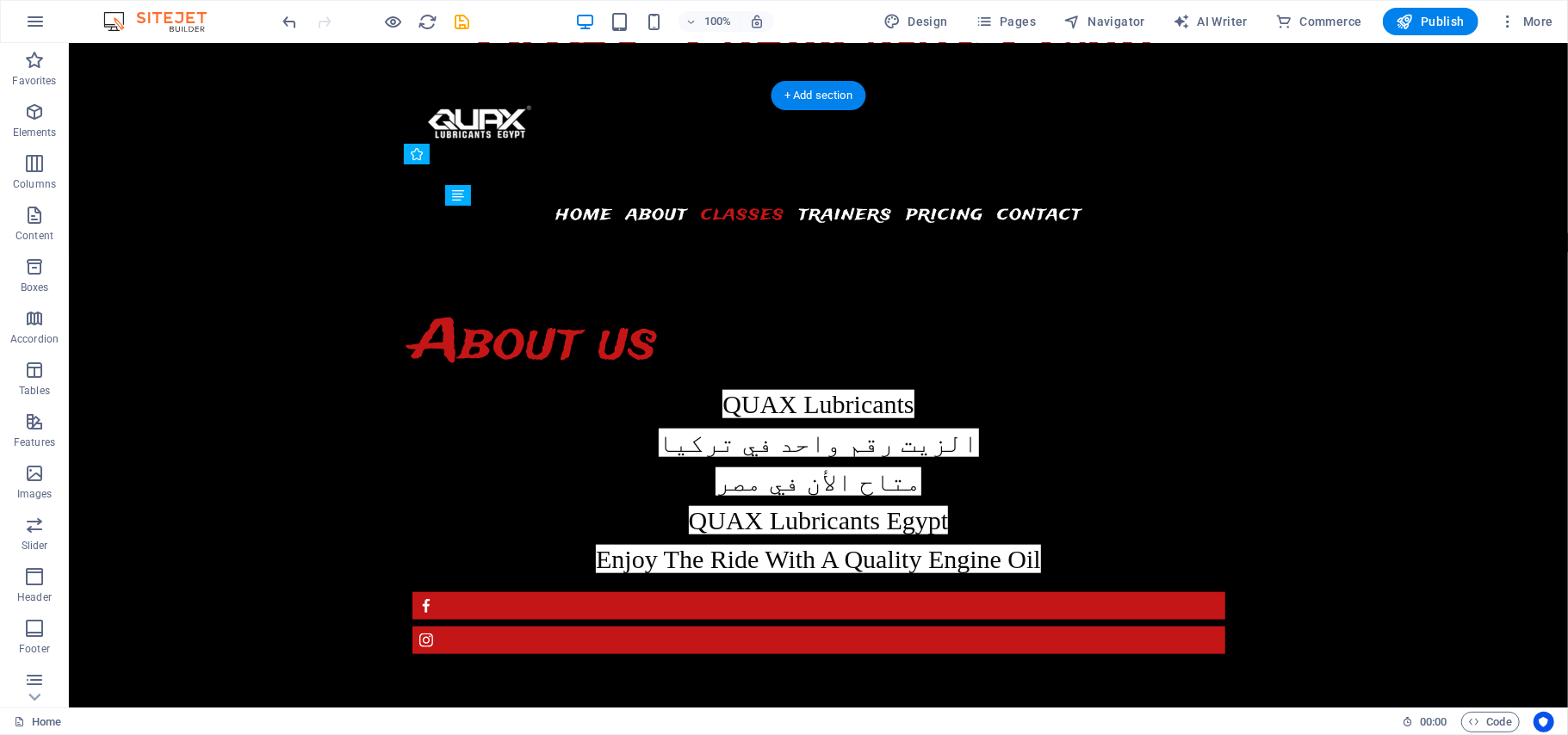 click at bounding box center [817, 1652] 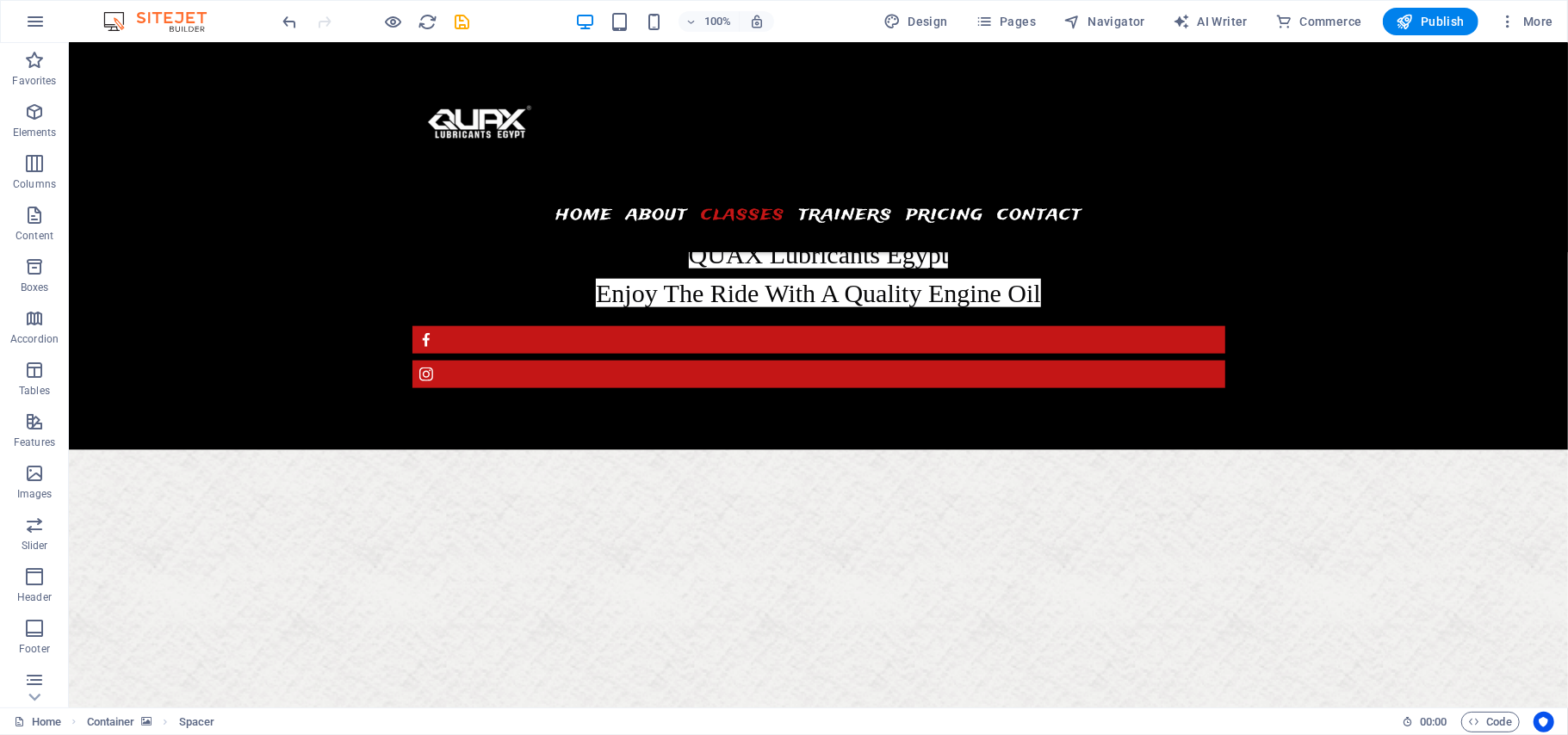 scroll, scrollTop: 1405, scrollLeft: 0, axis: vertical 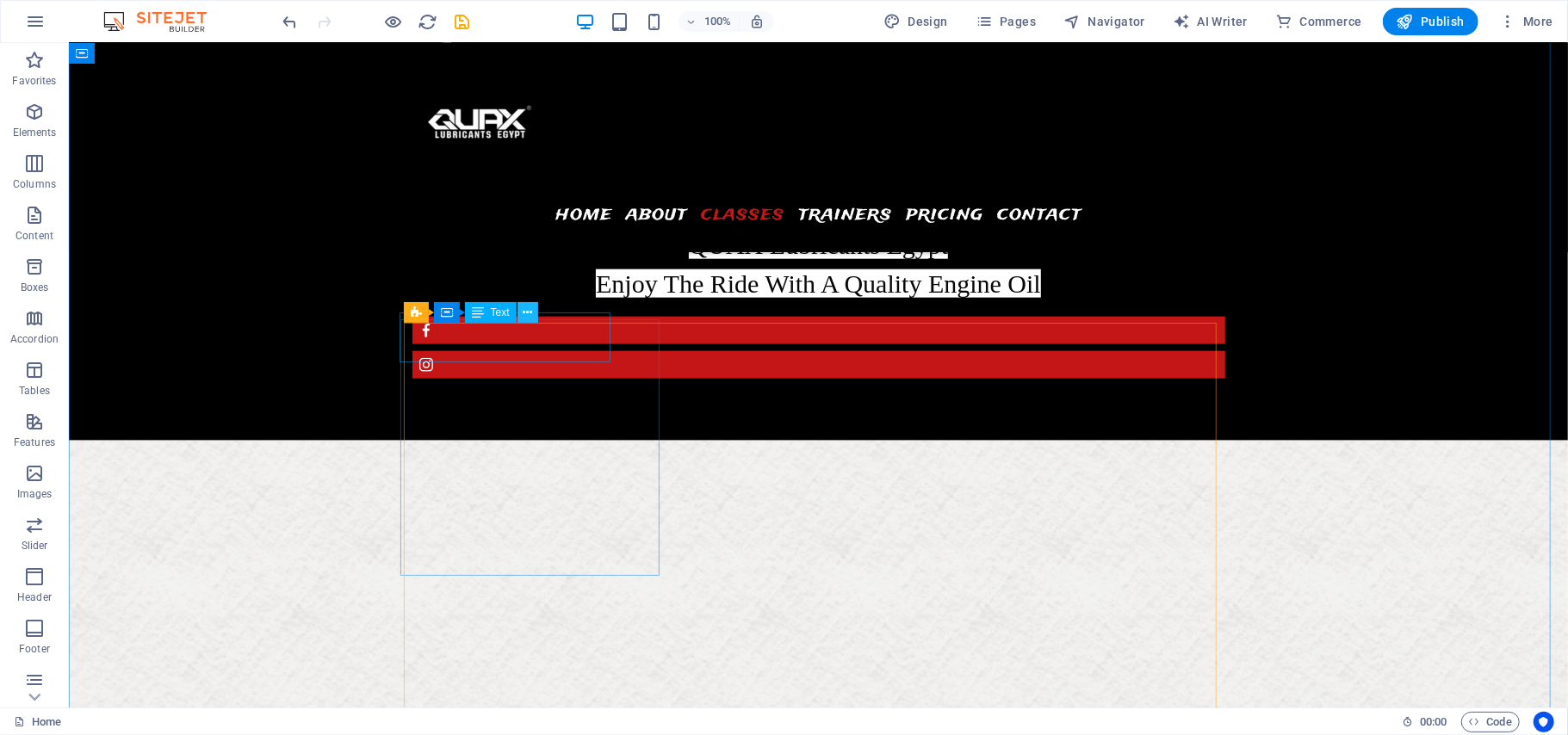 click at bounding box center [528, 312] 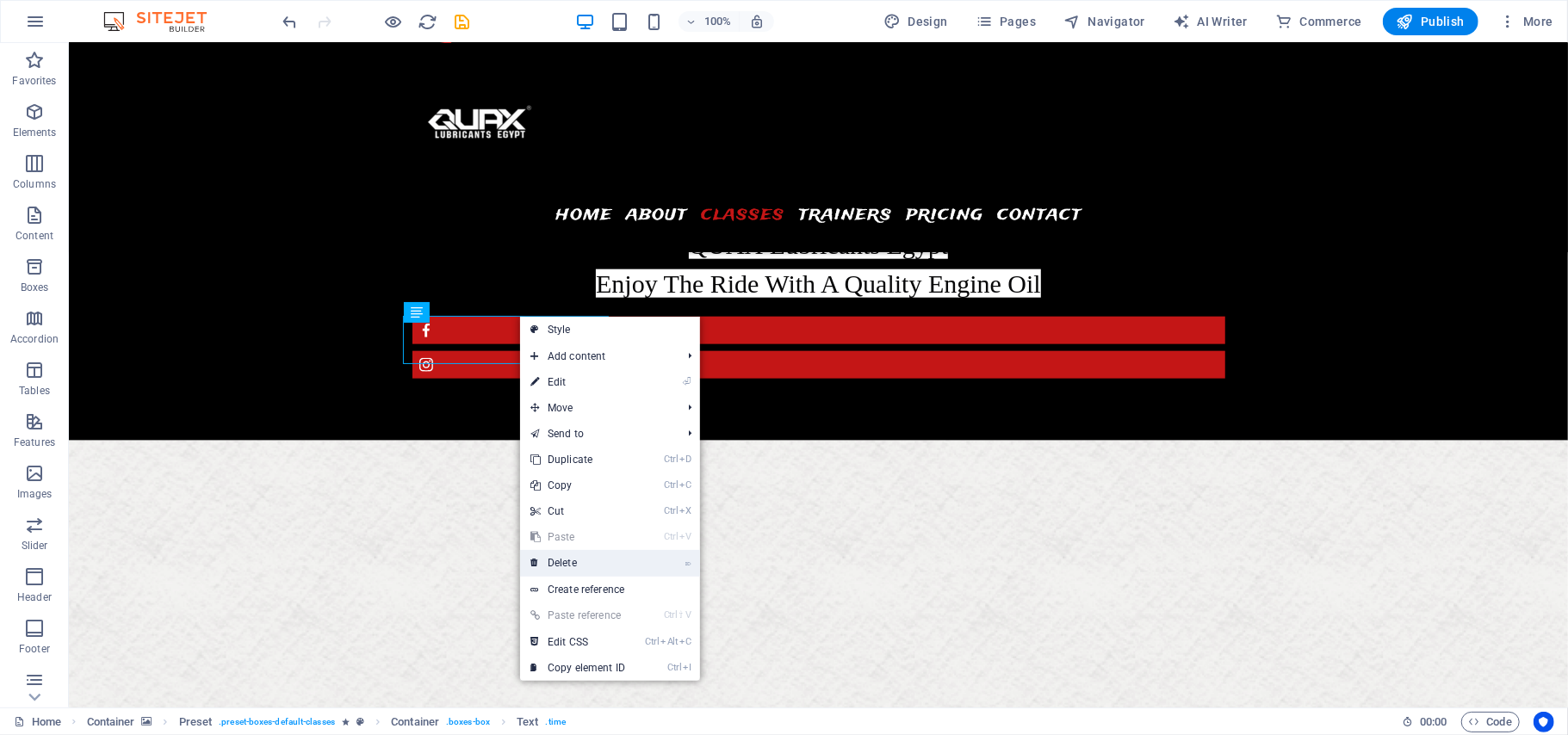 drag, startPoint x: 582, startPoint y: 559, endPoint x: 513, endPoint y: 515, distance: 81.8352 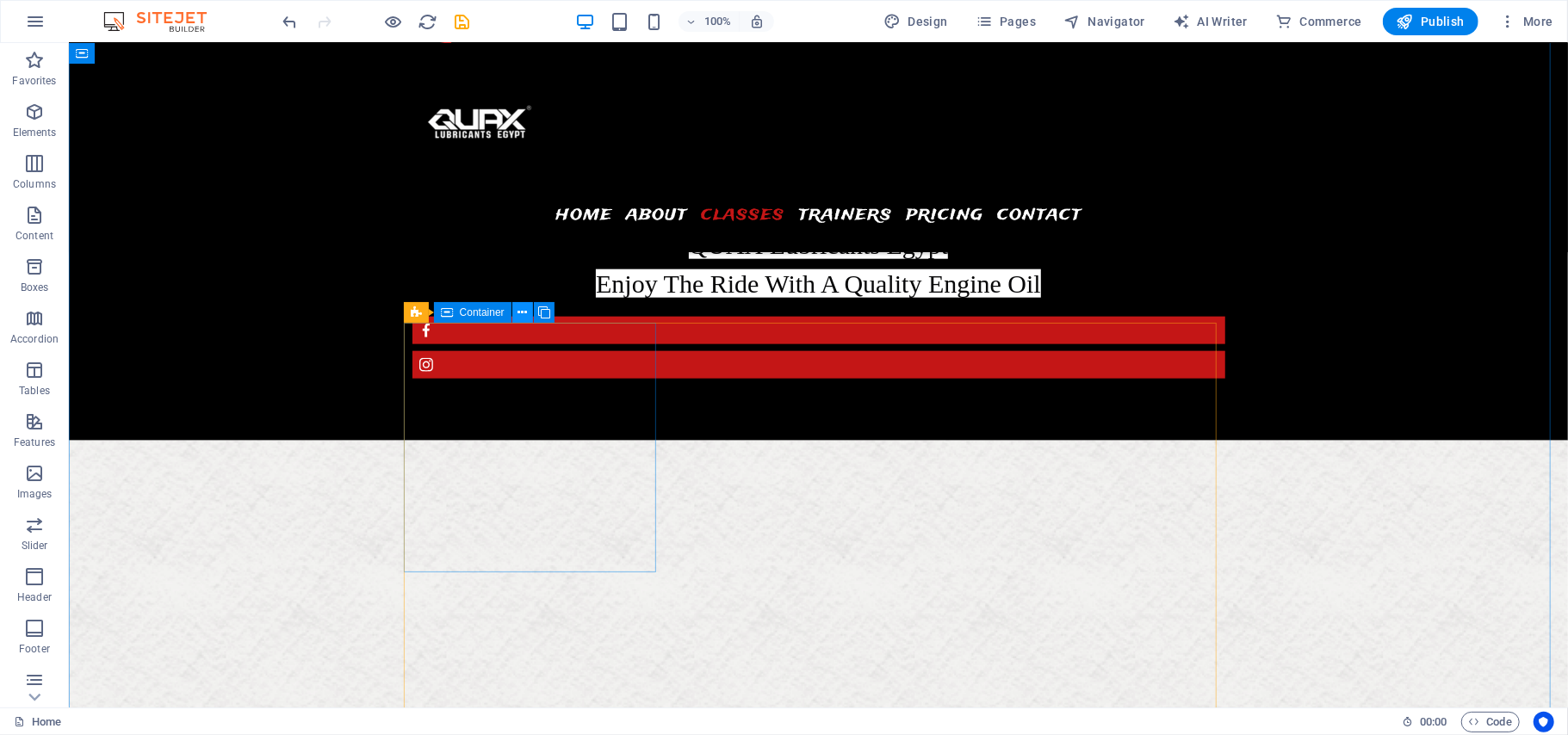 click at bounding box center [522, 312] 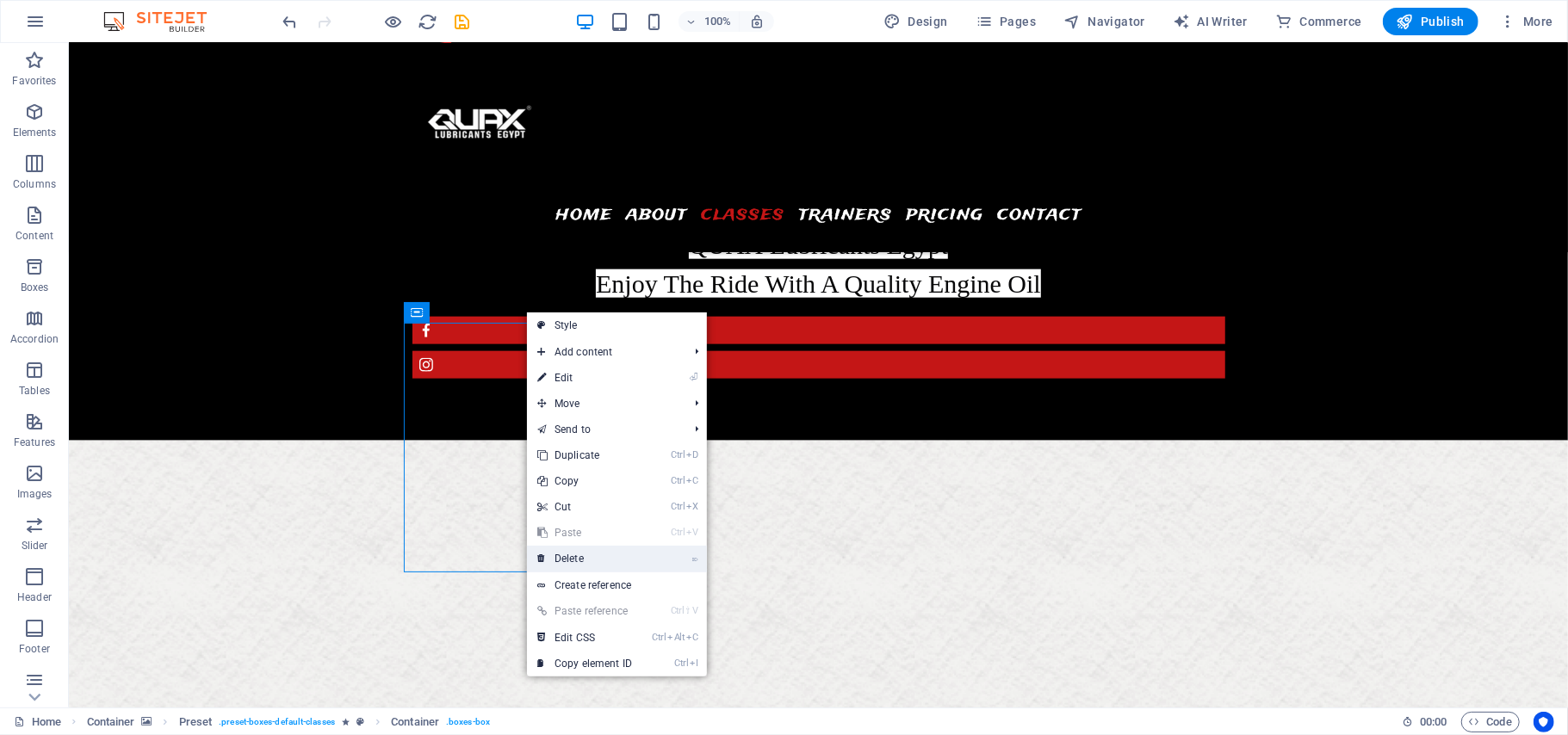click on "⌦  Delete" at bounding box center (585, 559) 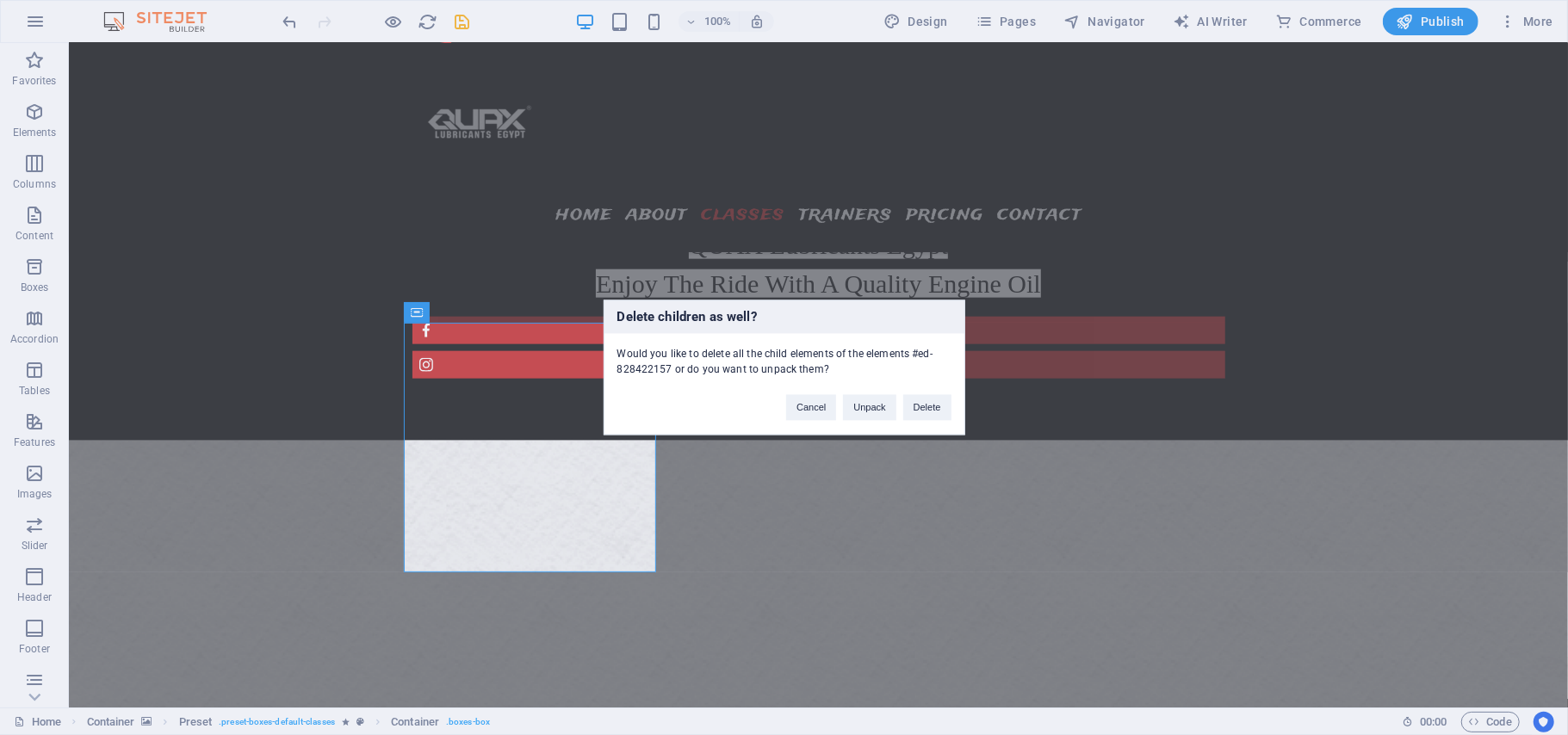 click on "Cancel Unpack Delete" at bounding box center [868, 399] 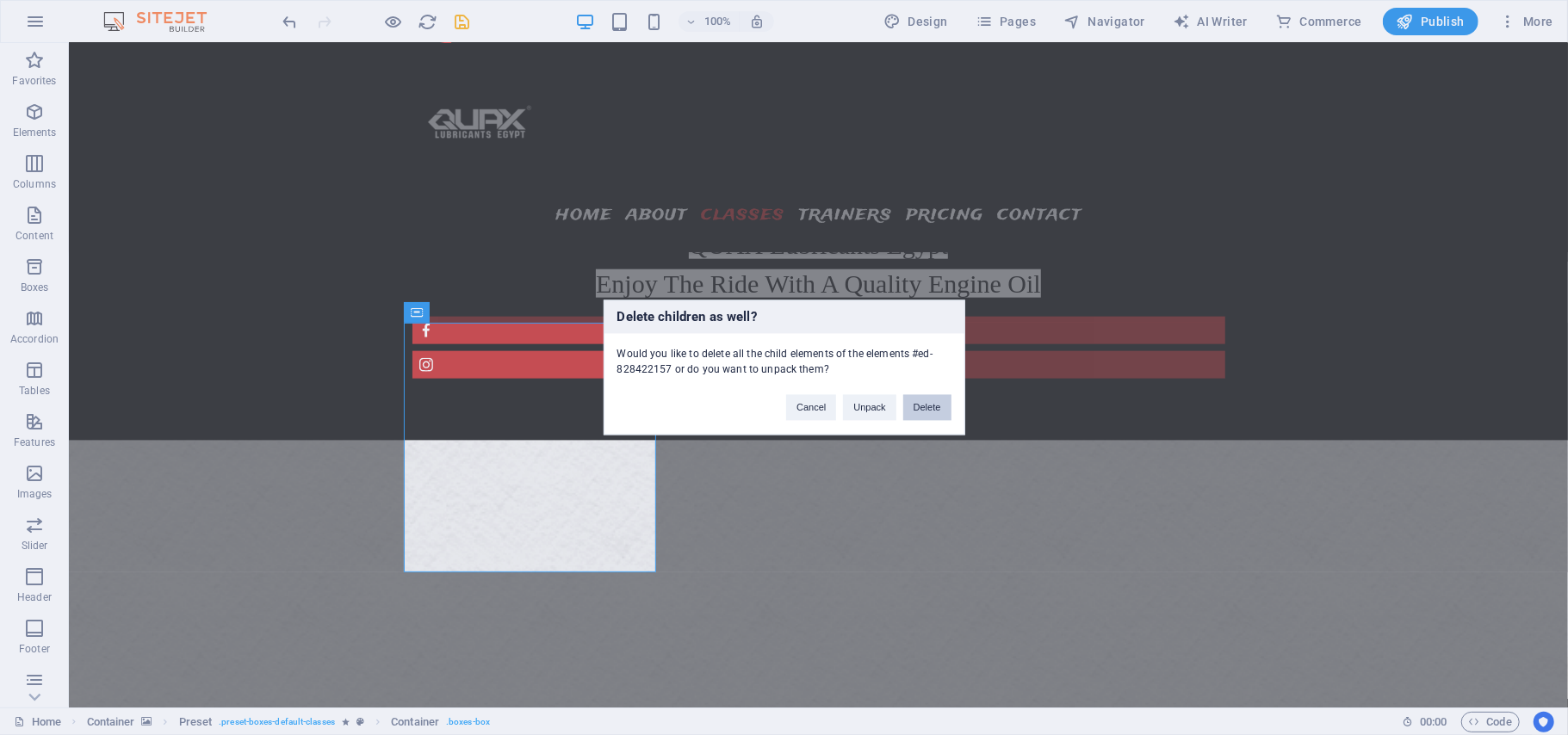 click on "Delete" at bounding box center [927, 408] 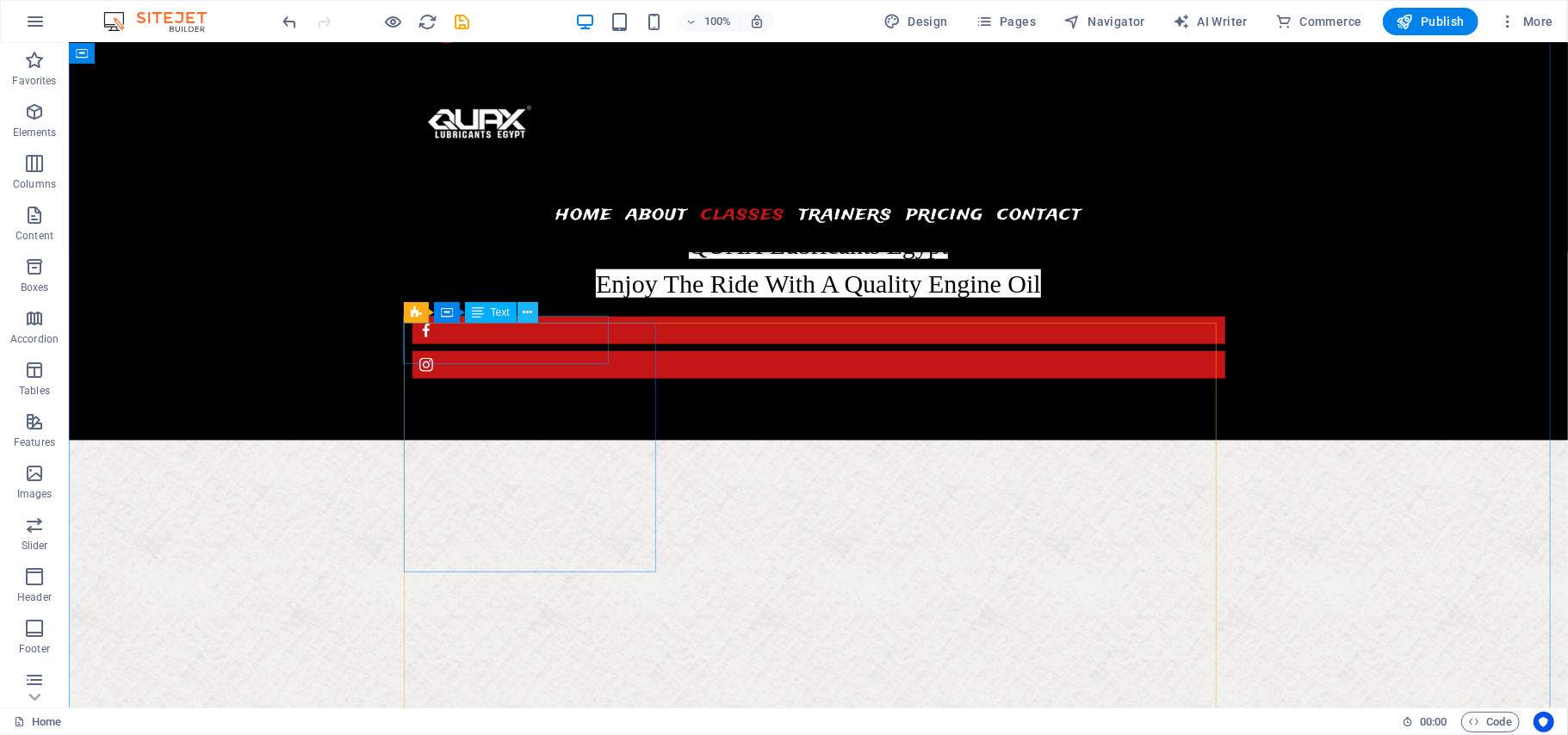 click at bounding box center (527, 312) 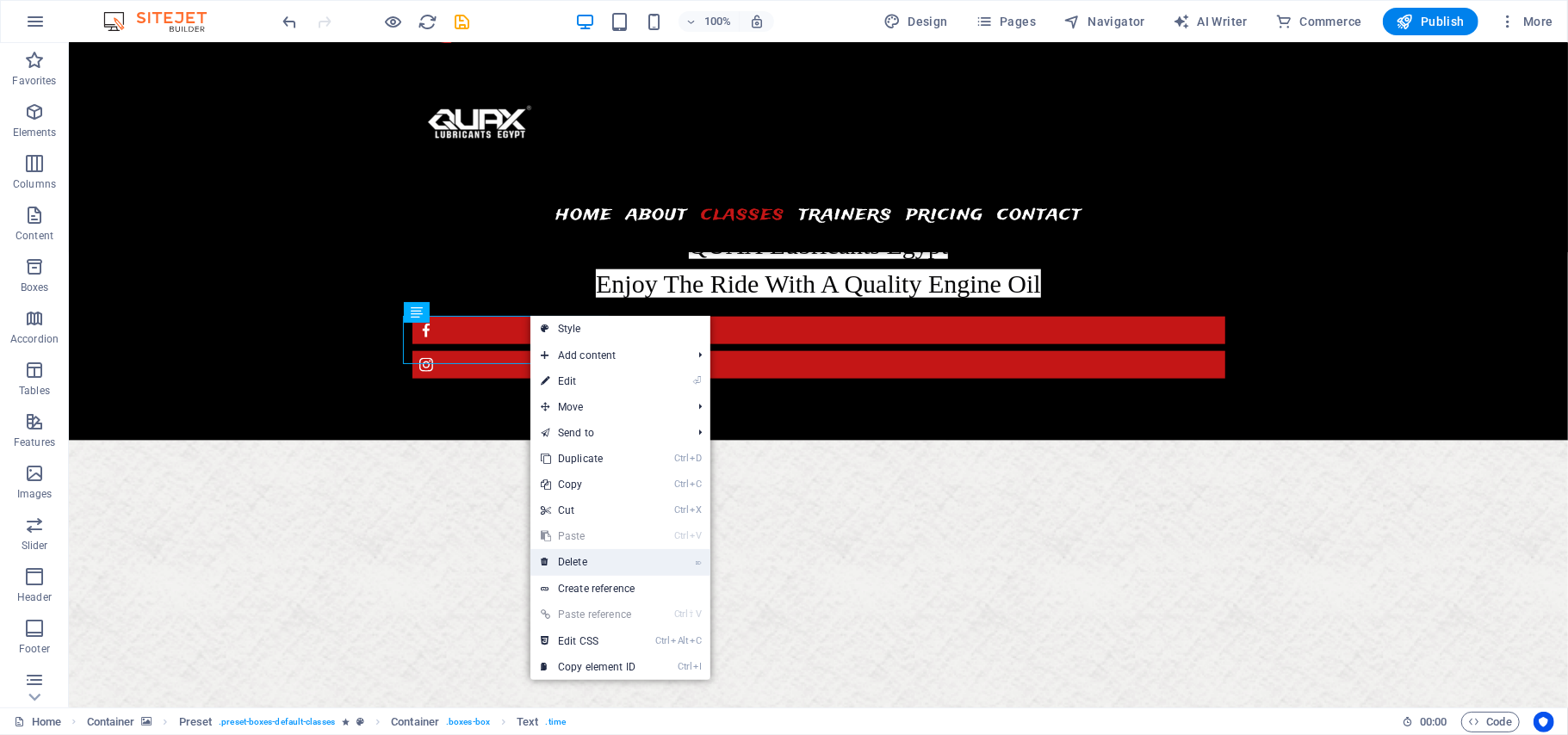 click on "⌦  Delete" at bounding box center (588, 562) 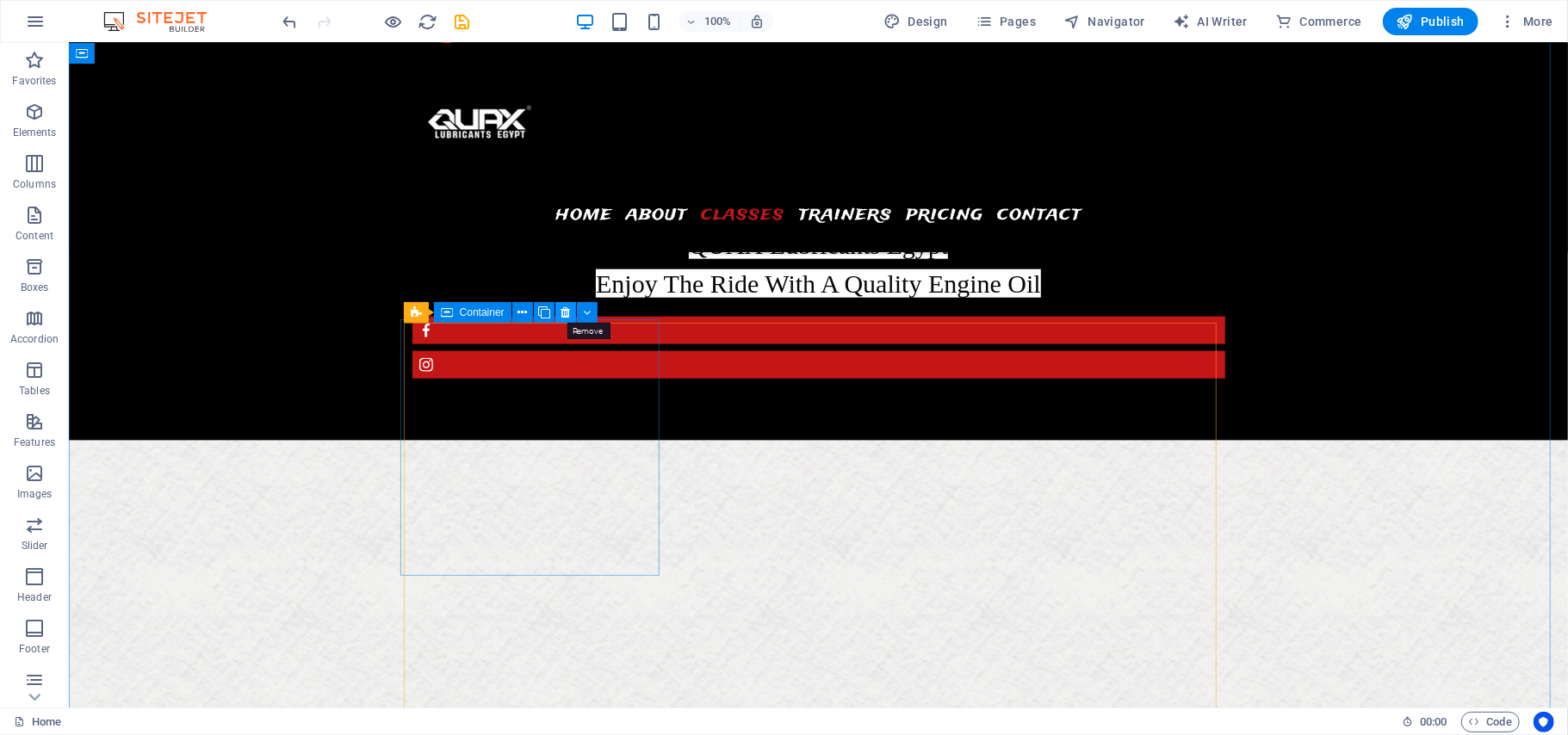 click at bounding box center [565, 312] 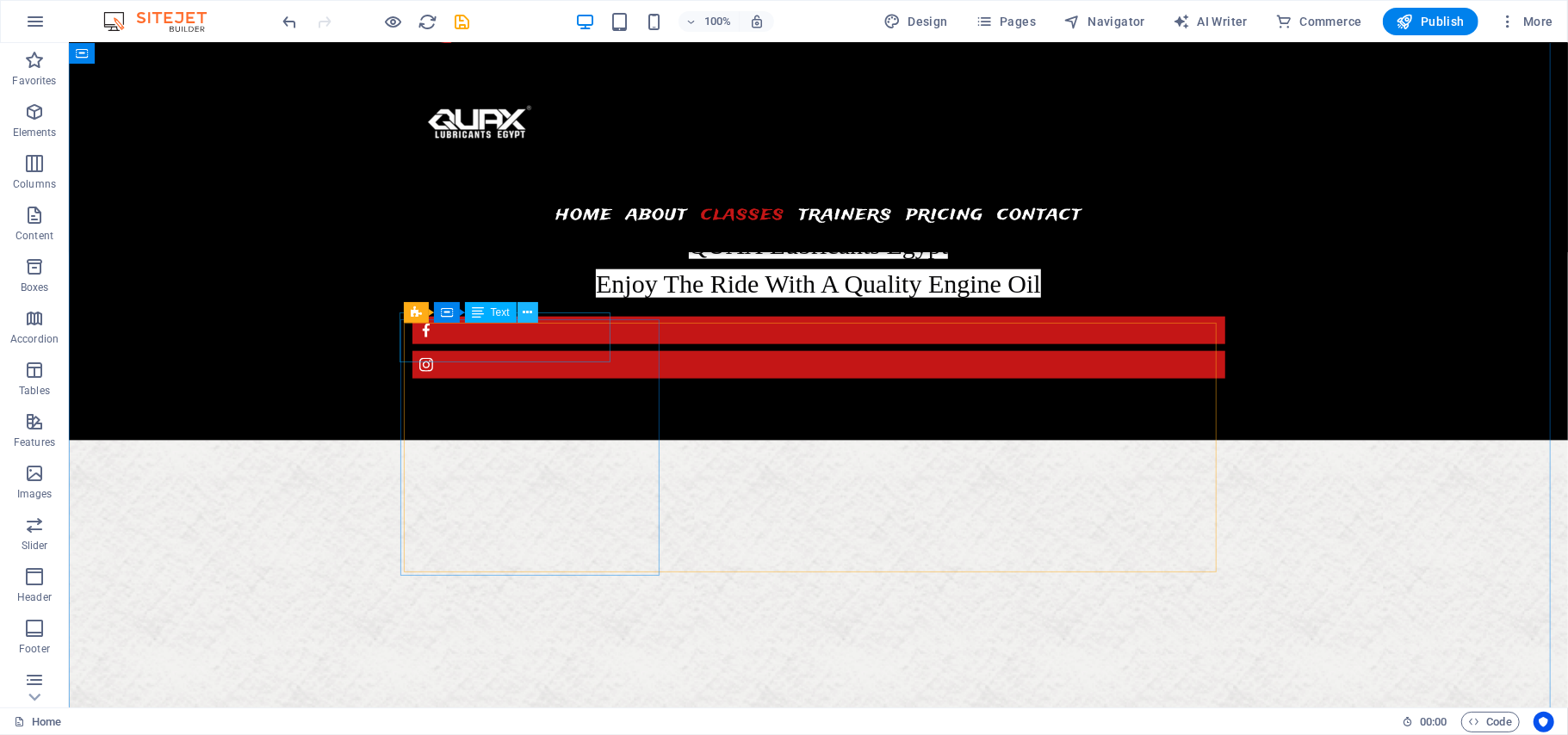 click at bounding box center (527, 312) 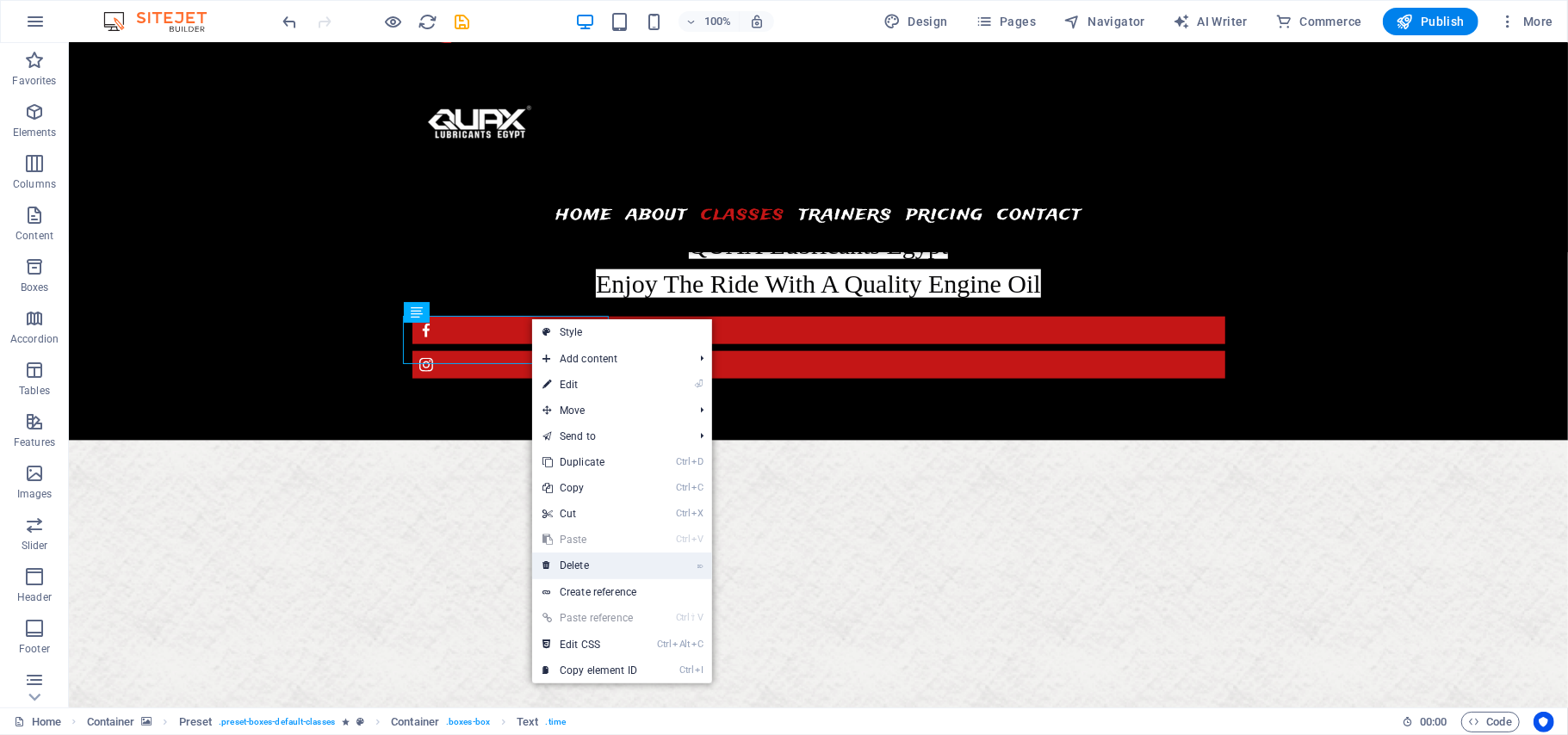 click on "⌦  Delete" at bounding box center [590, 565] 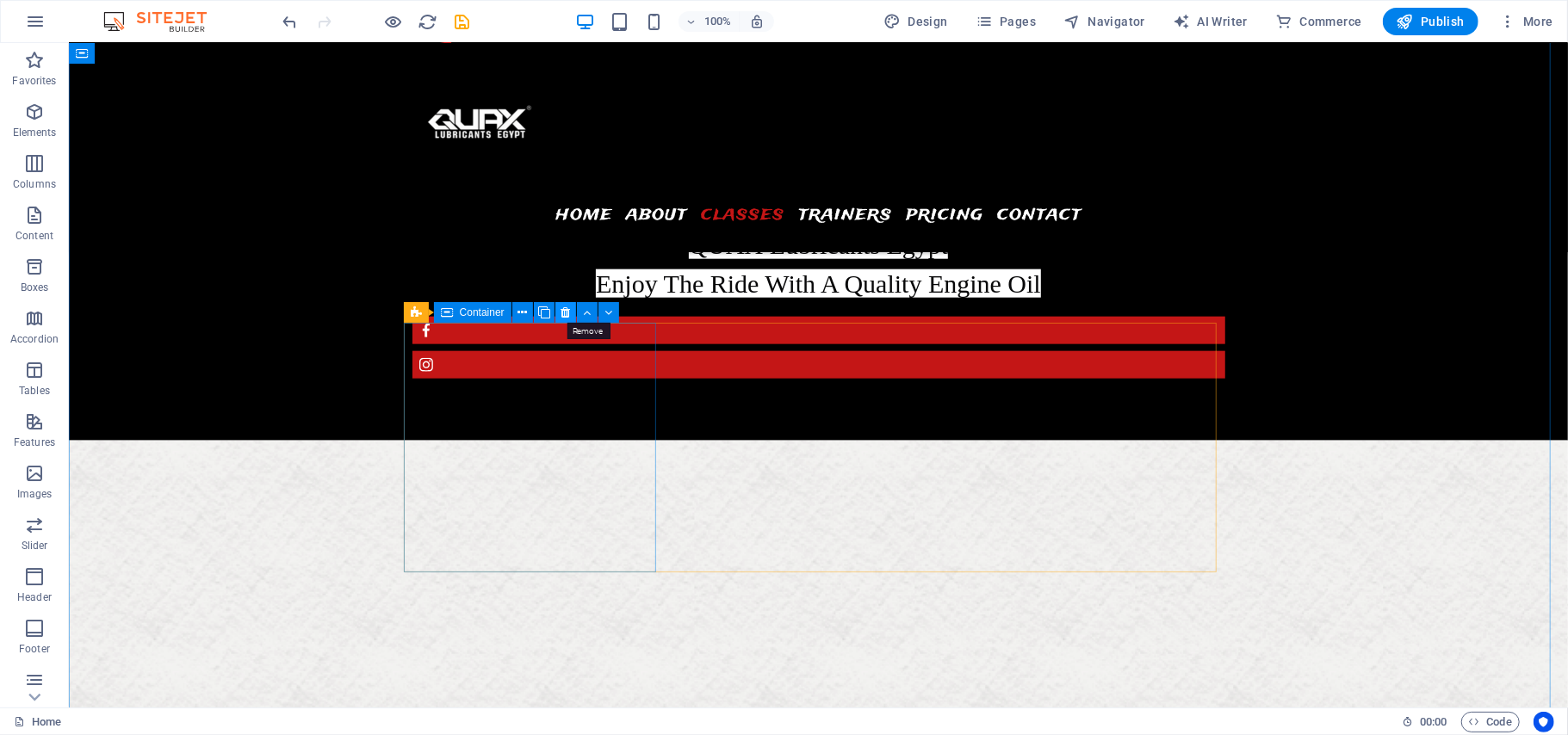 drag, startPoint x: 560, startPoint y: 312, endPoint x: 493, endPoint y: 288, distance: 71.168813 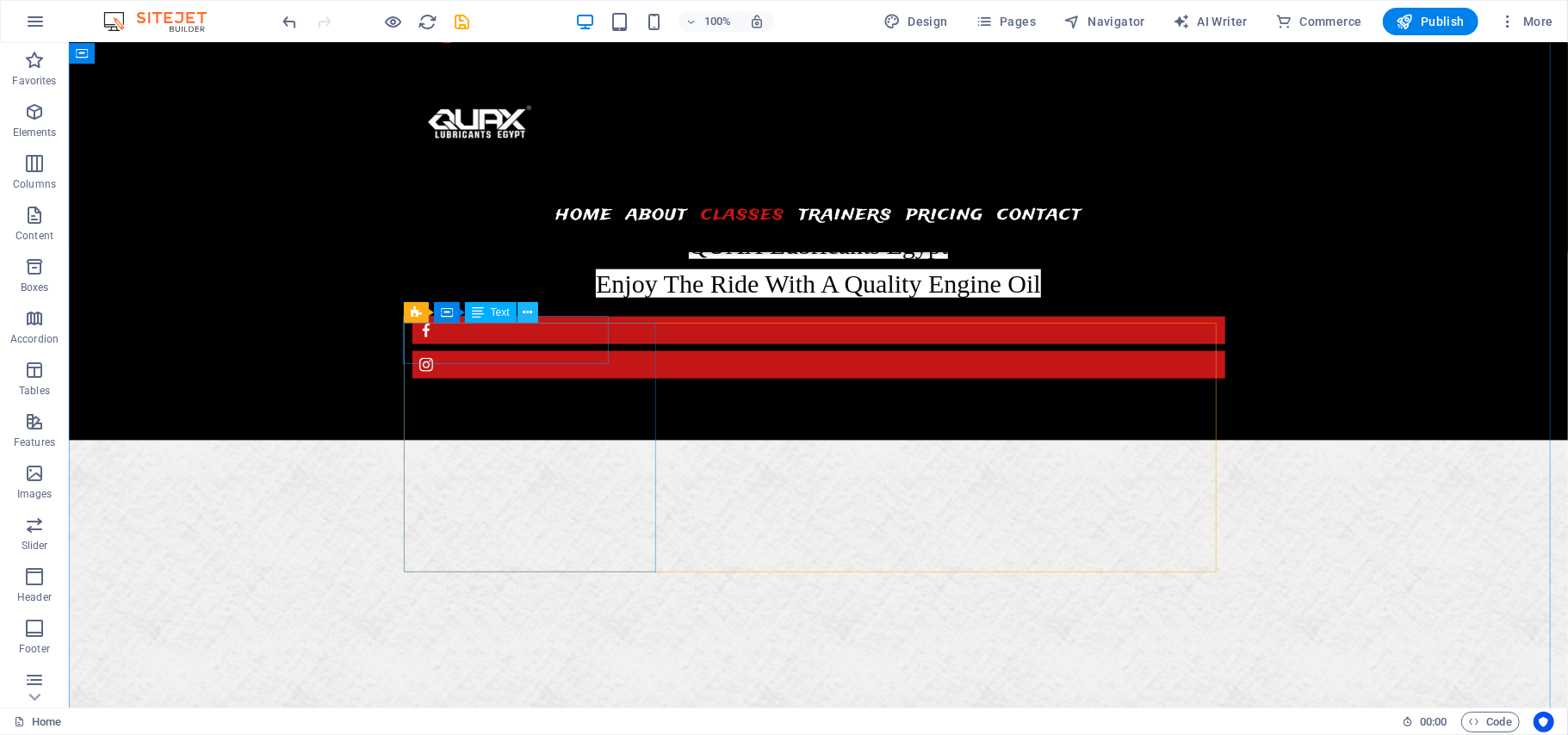 click at bounding box center [528, 312] 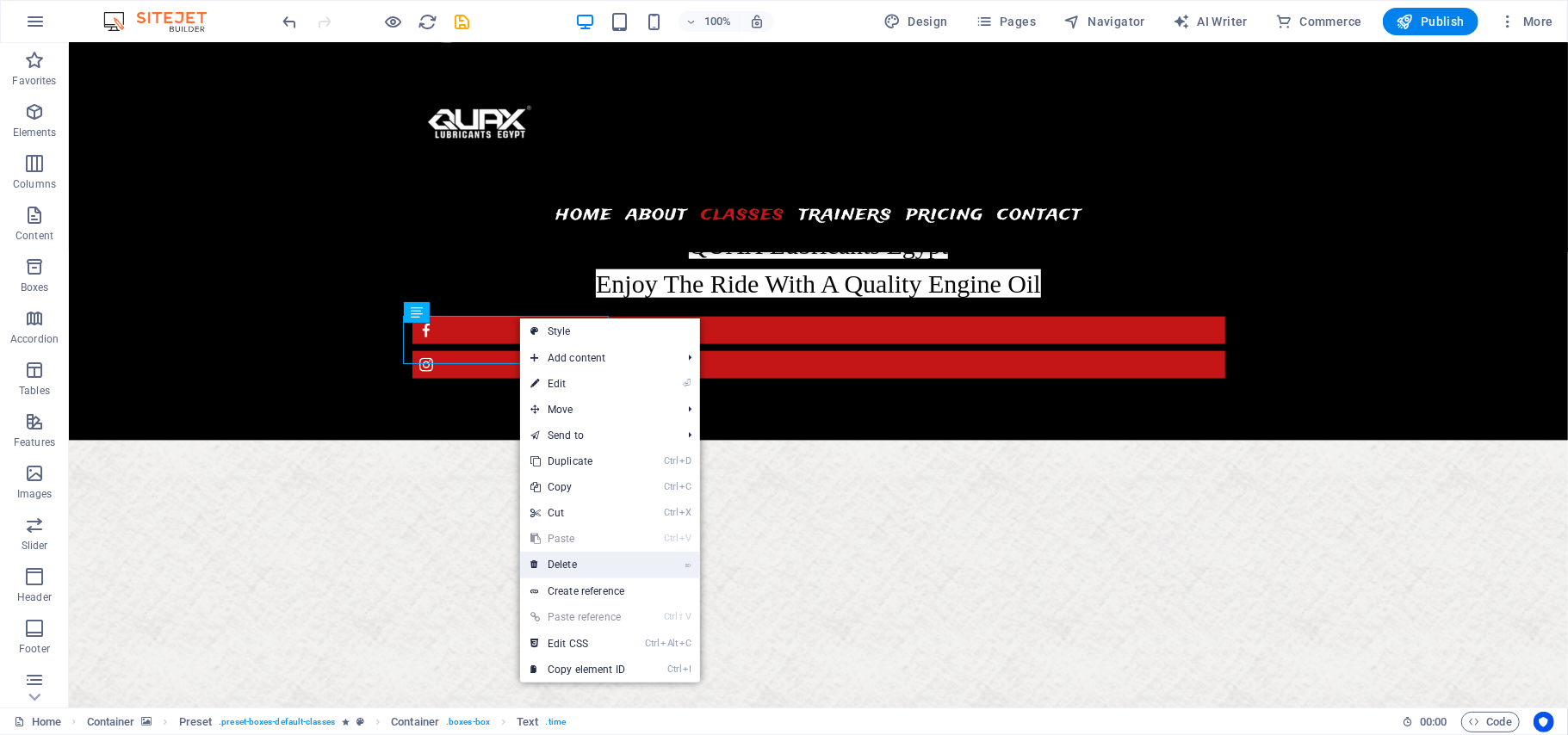 click on "⌦  Delete" at bounding box center (578, 565) 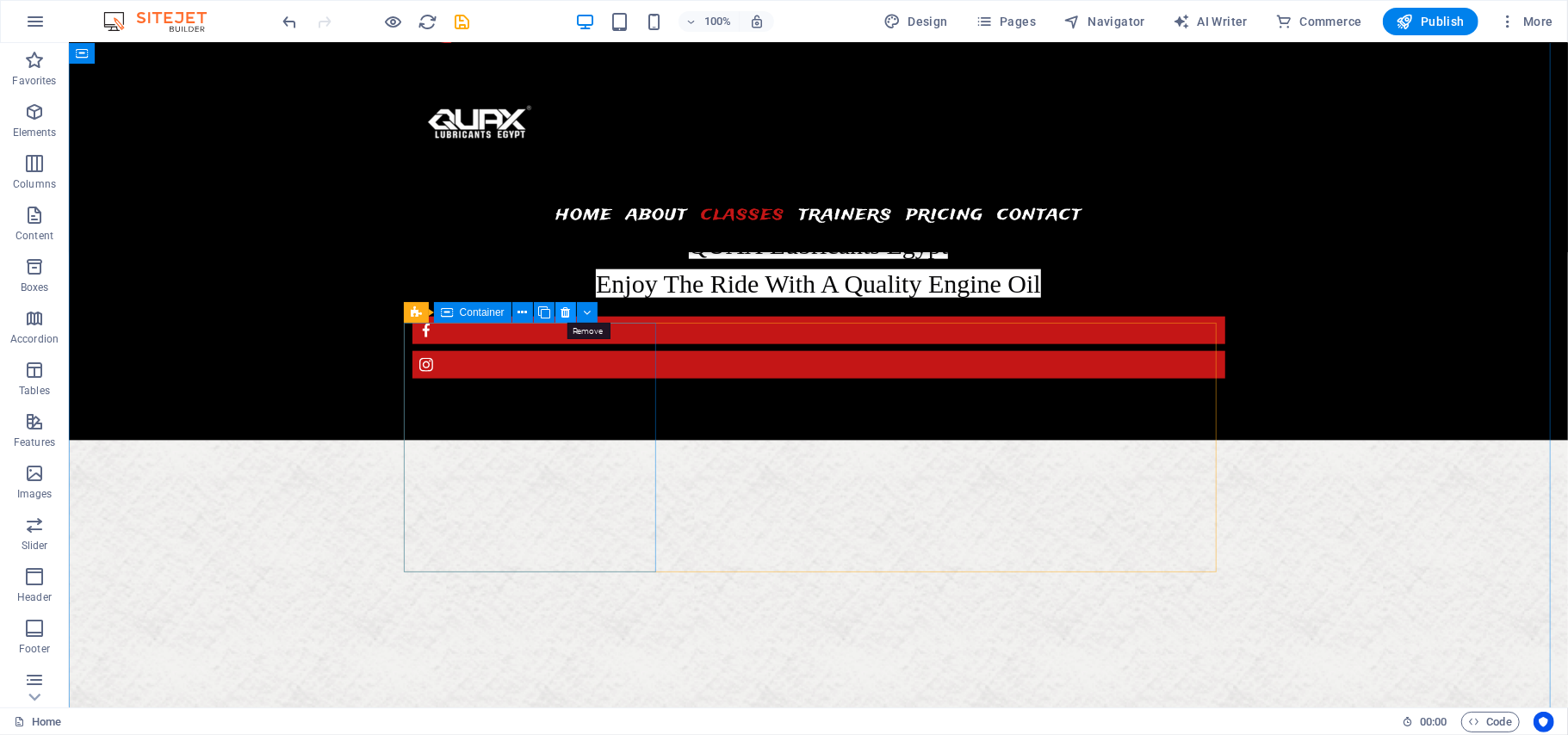 drag, startPoint x: 562, startPoint y: 311, endPoint x: 493, endPoint y: 274, distance: 78.294317 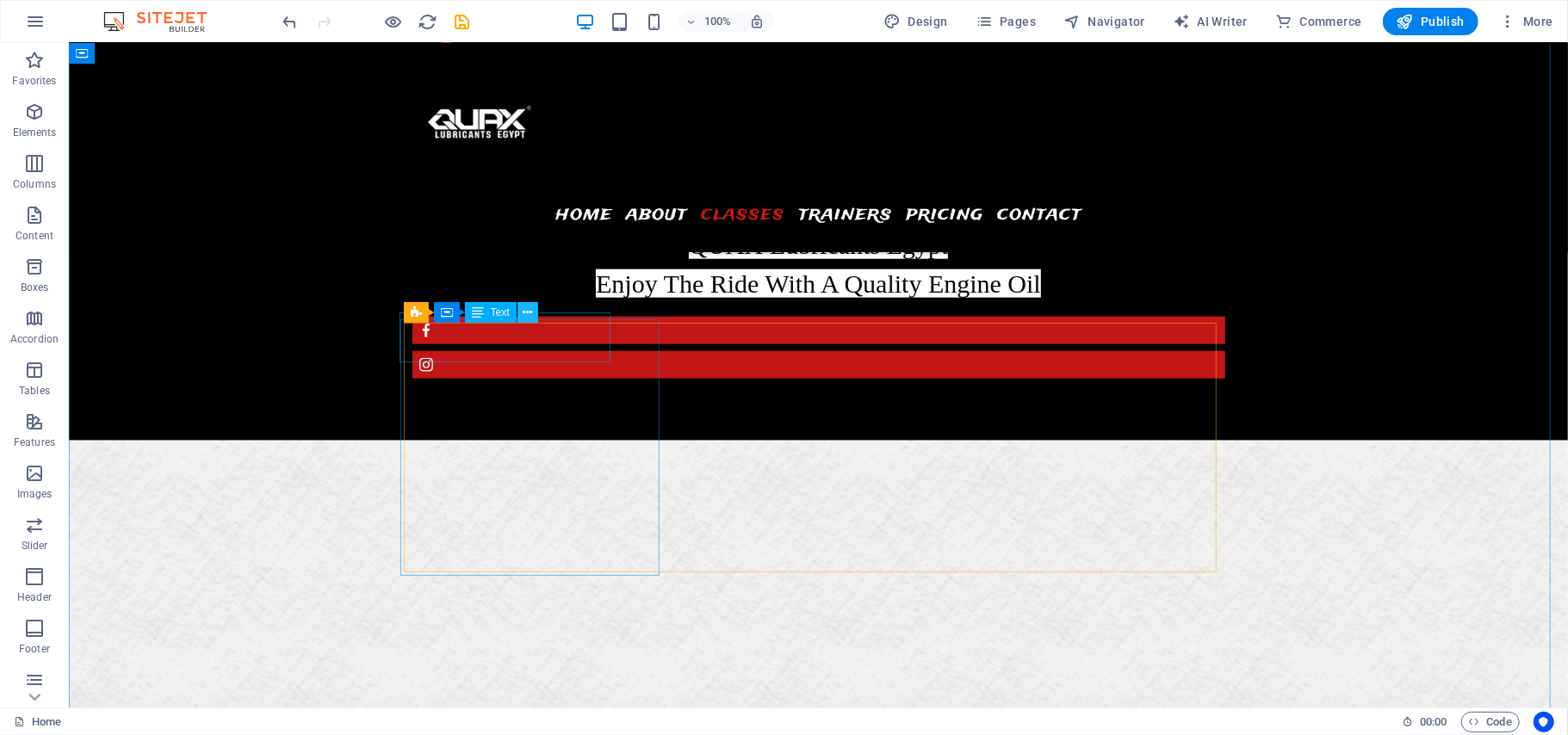 click at bounding box center [527, 312] 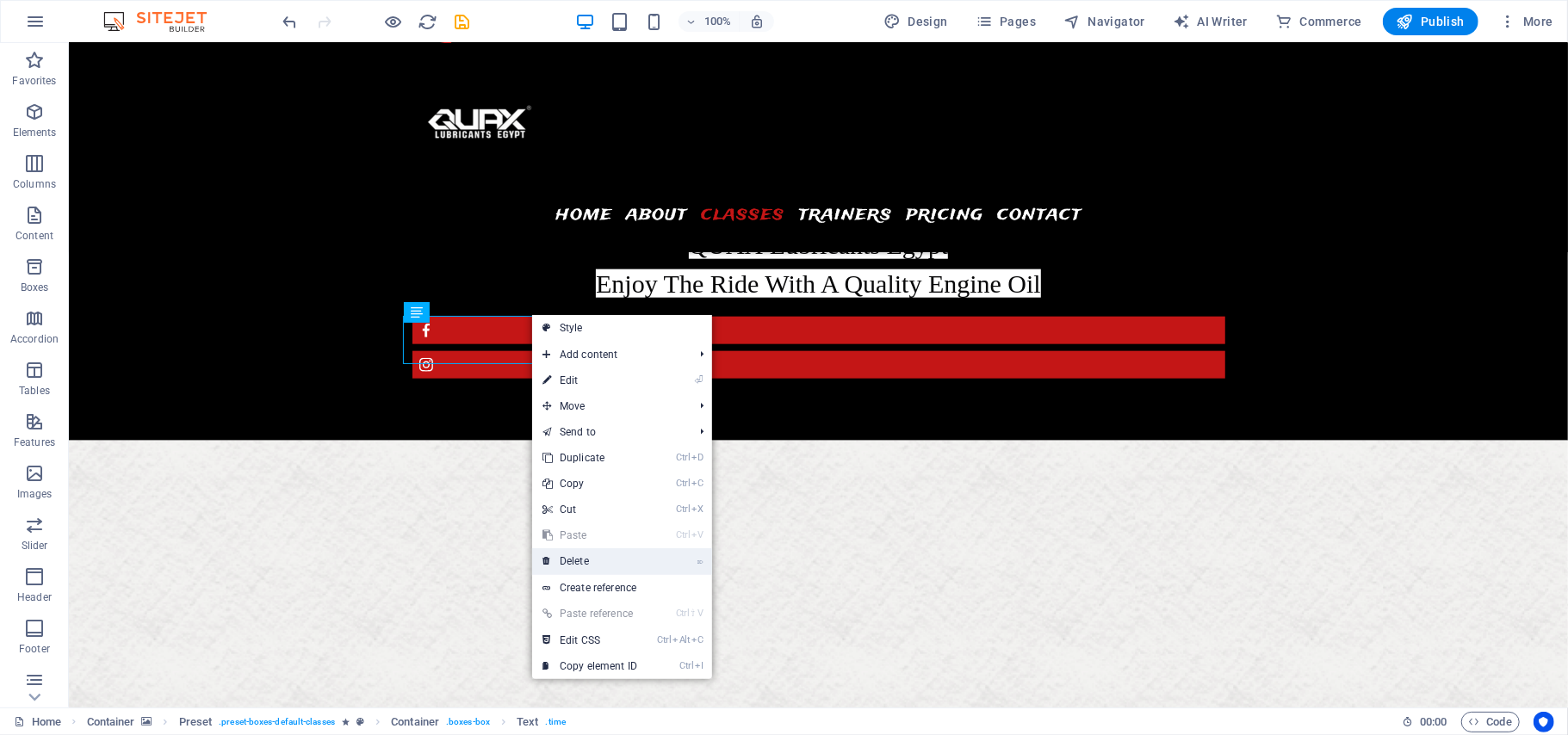 click on "⌦  Delete" at bounding box center [590, 561] 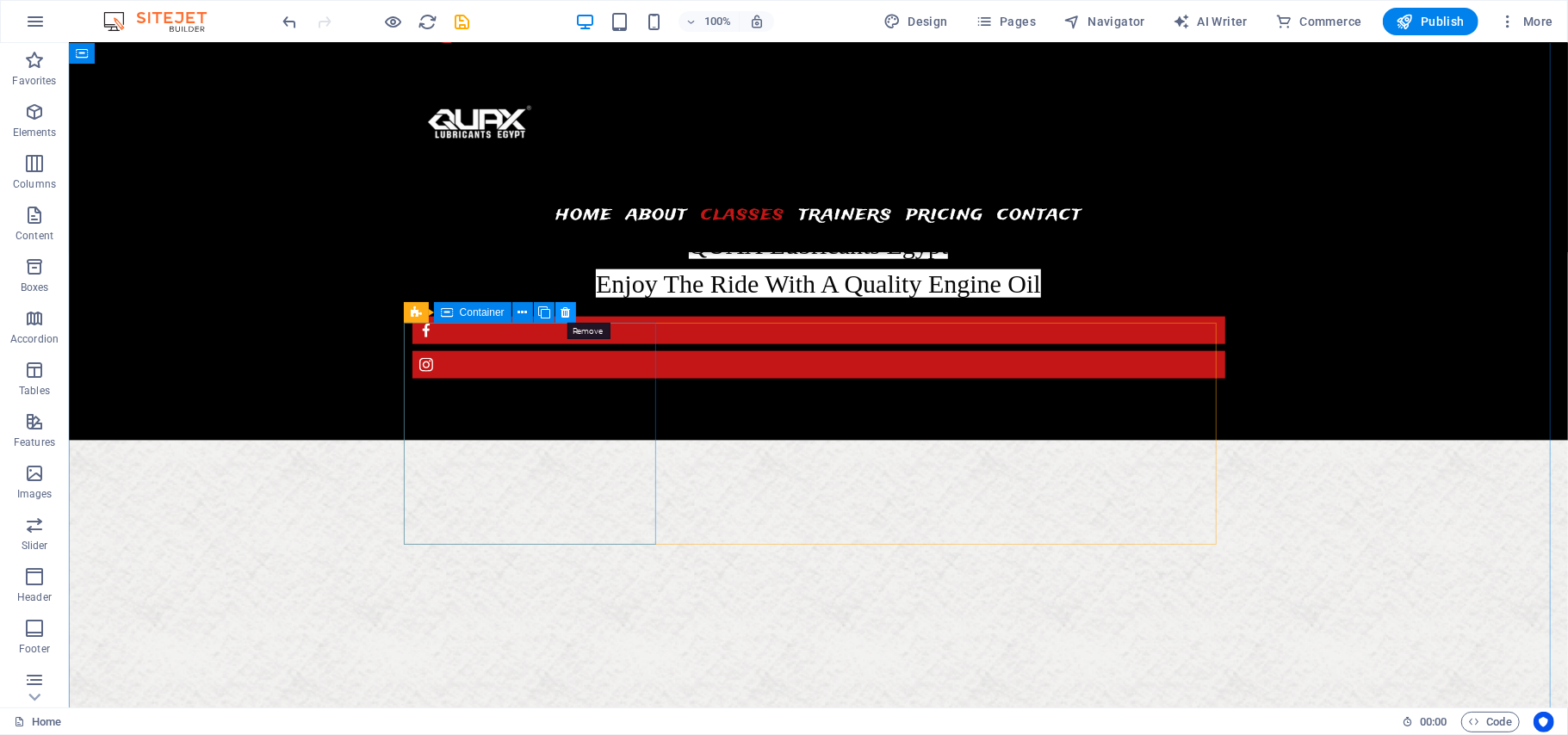 click at bounding box center [566, 312] 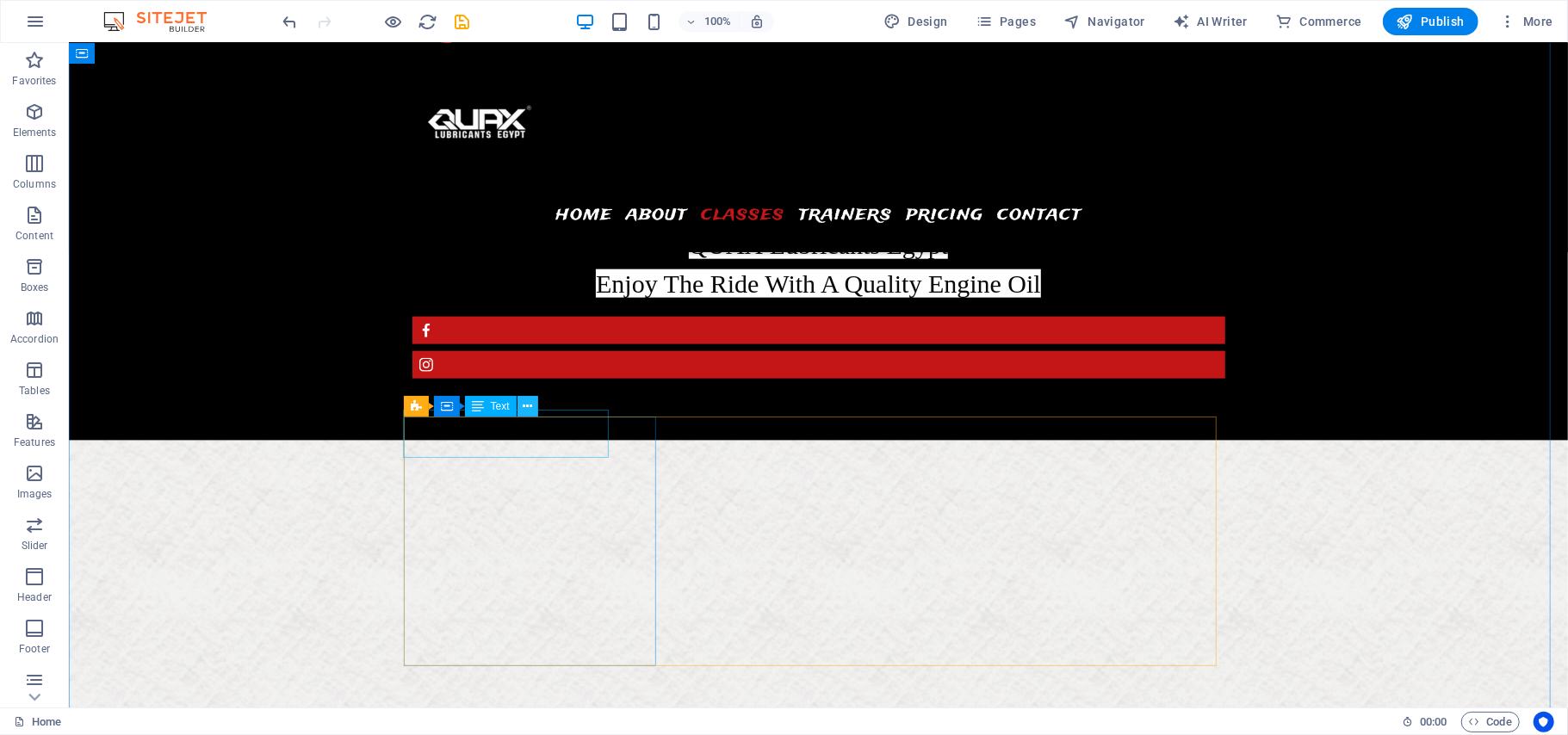 click at bounding box center (527, 406) 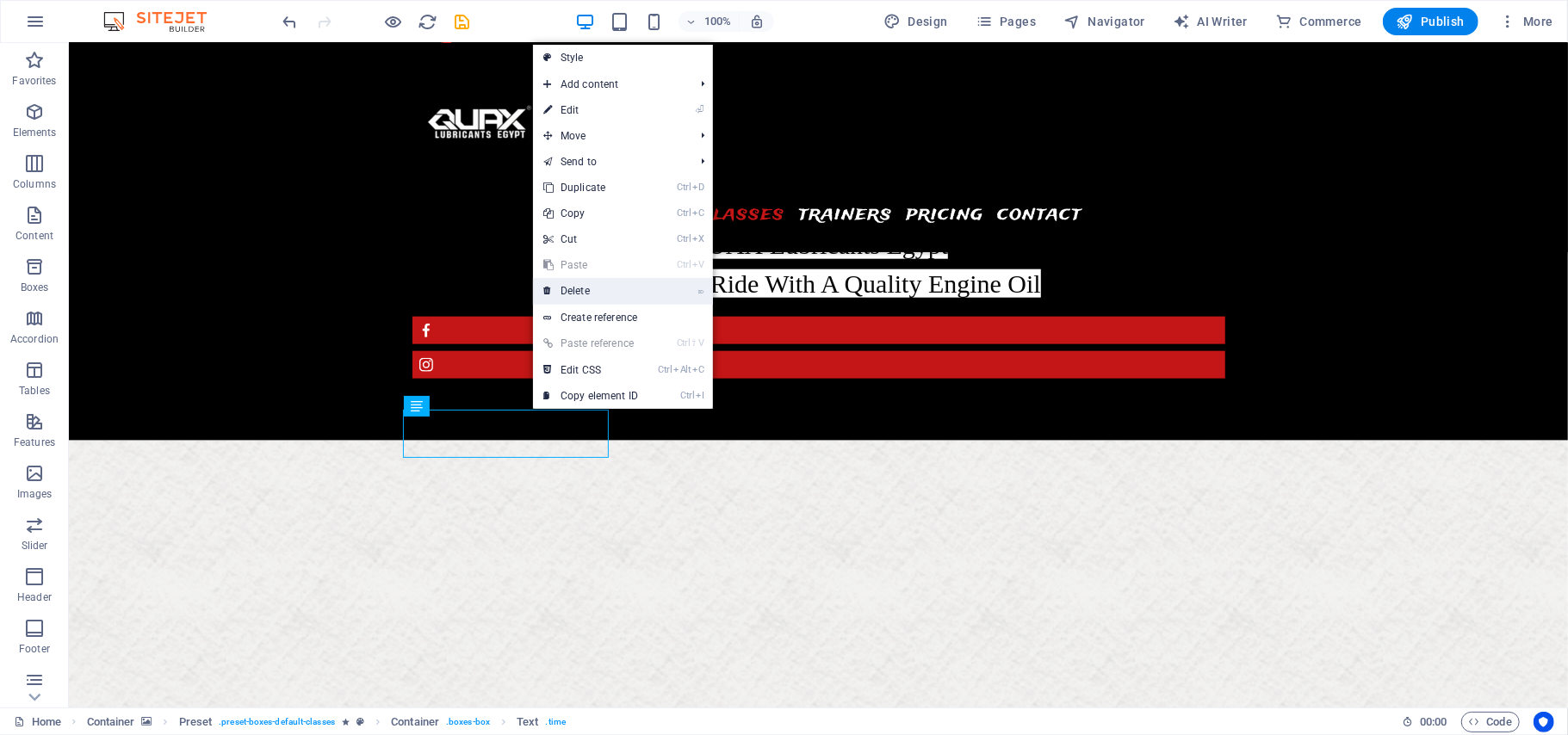 click on "⌦  Delete" at bounding box center [591, 291] 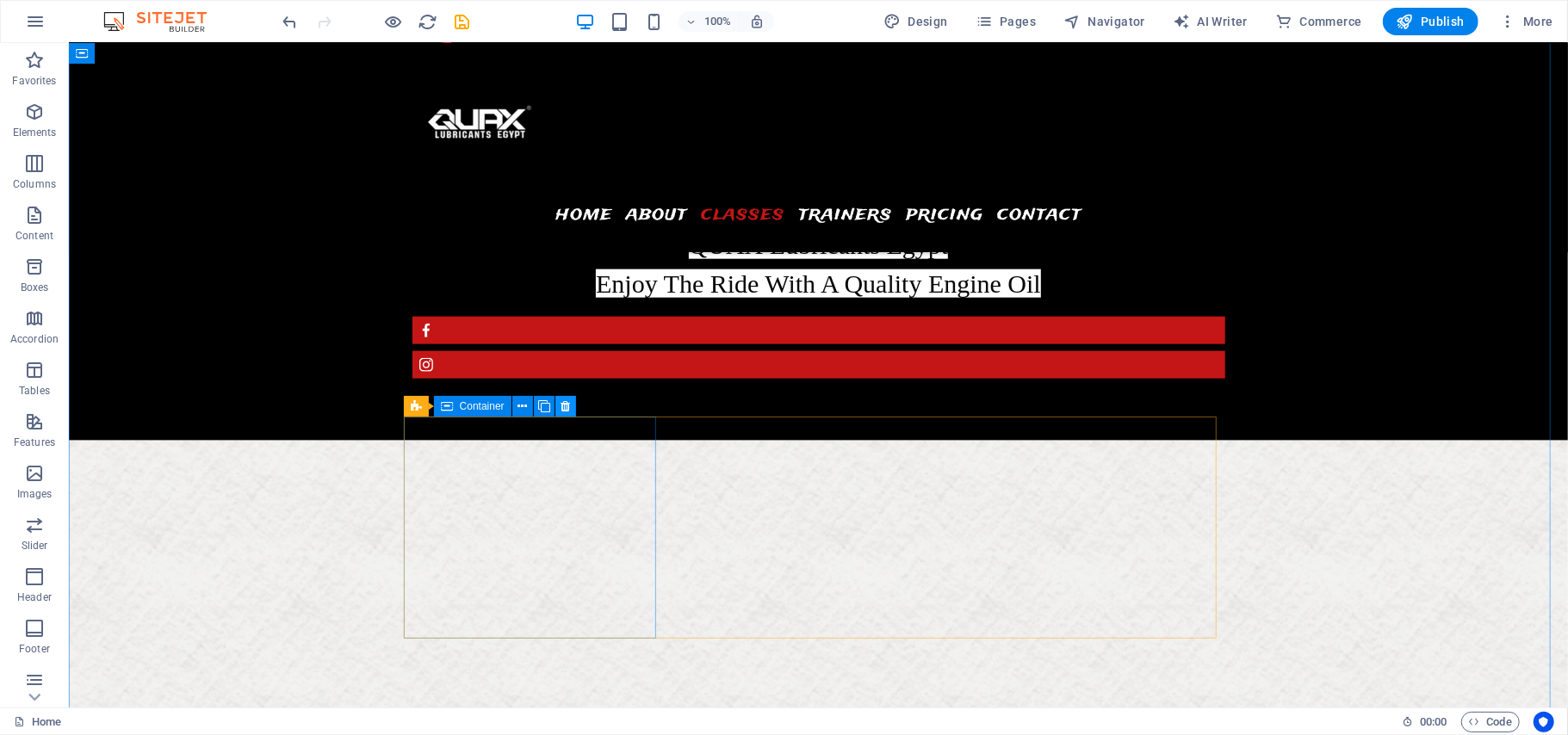 click at bounding box center (566, 406) 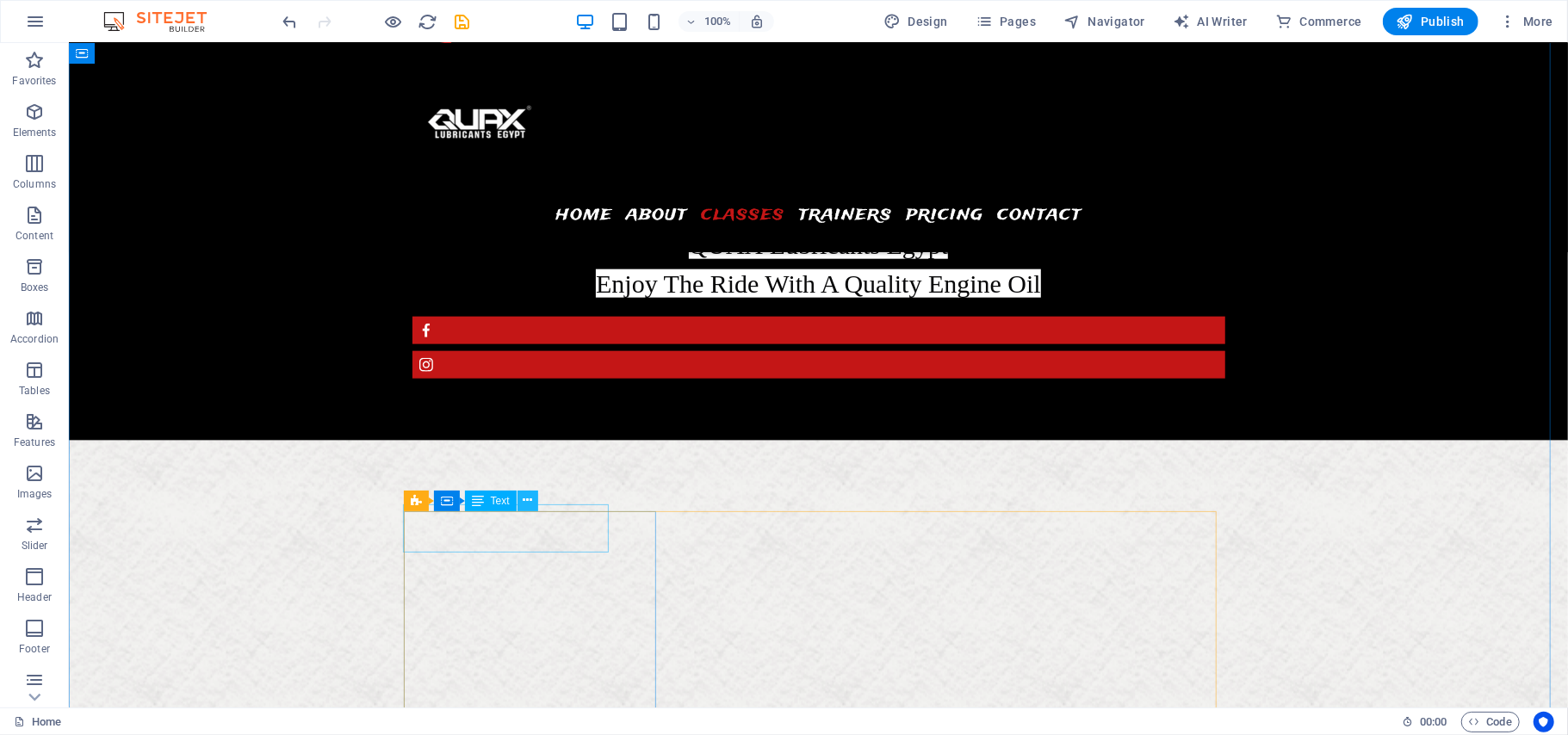 click at bounding box center (527, 500) 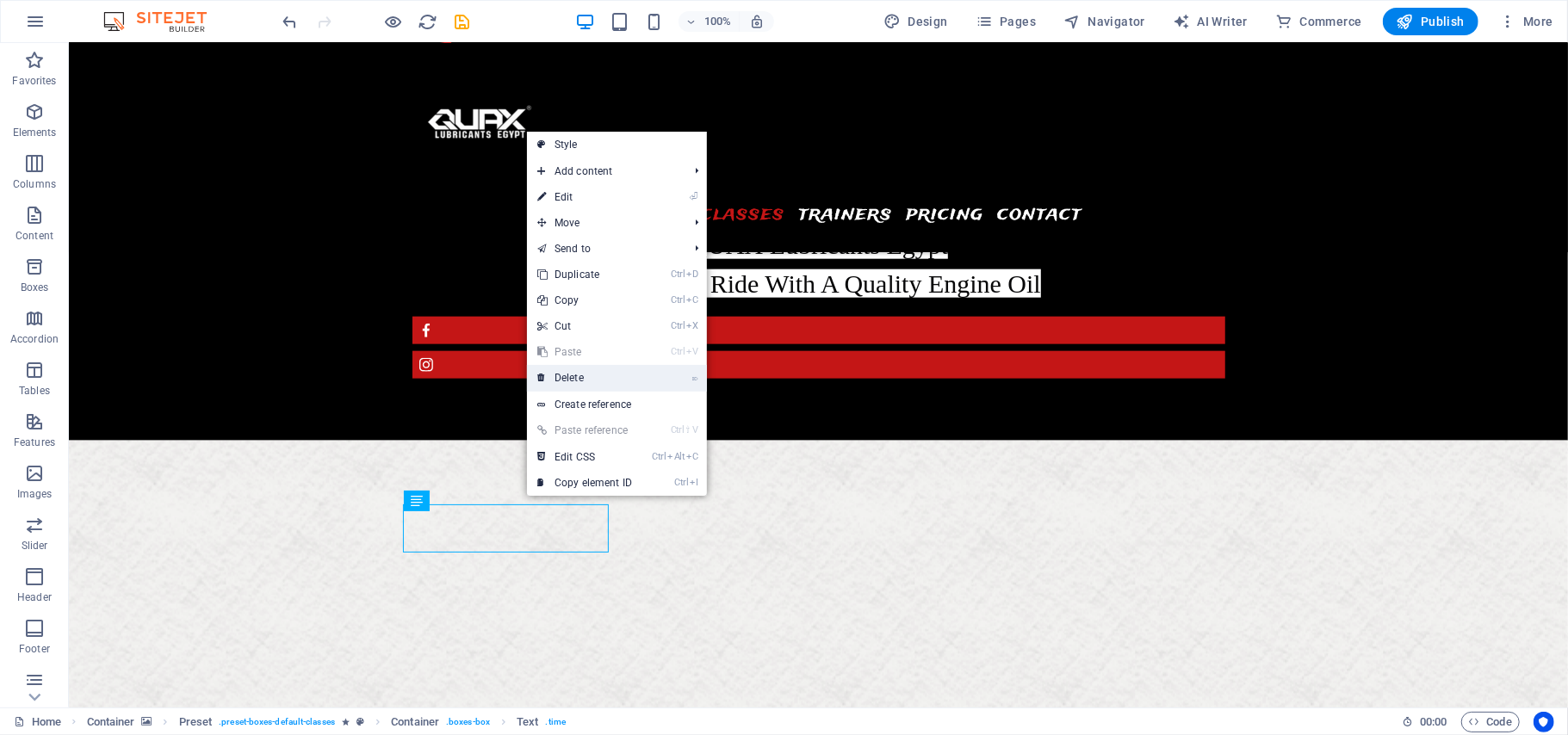 click on "⌦  Delete" at bounding box center [585, 378] 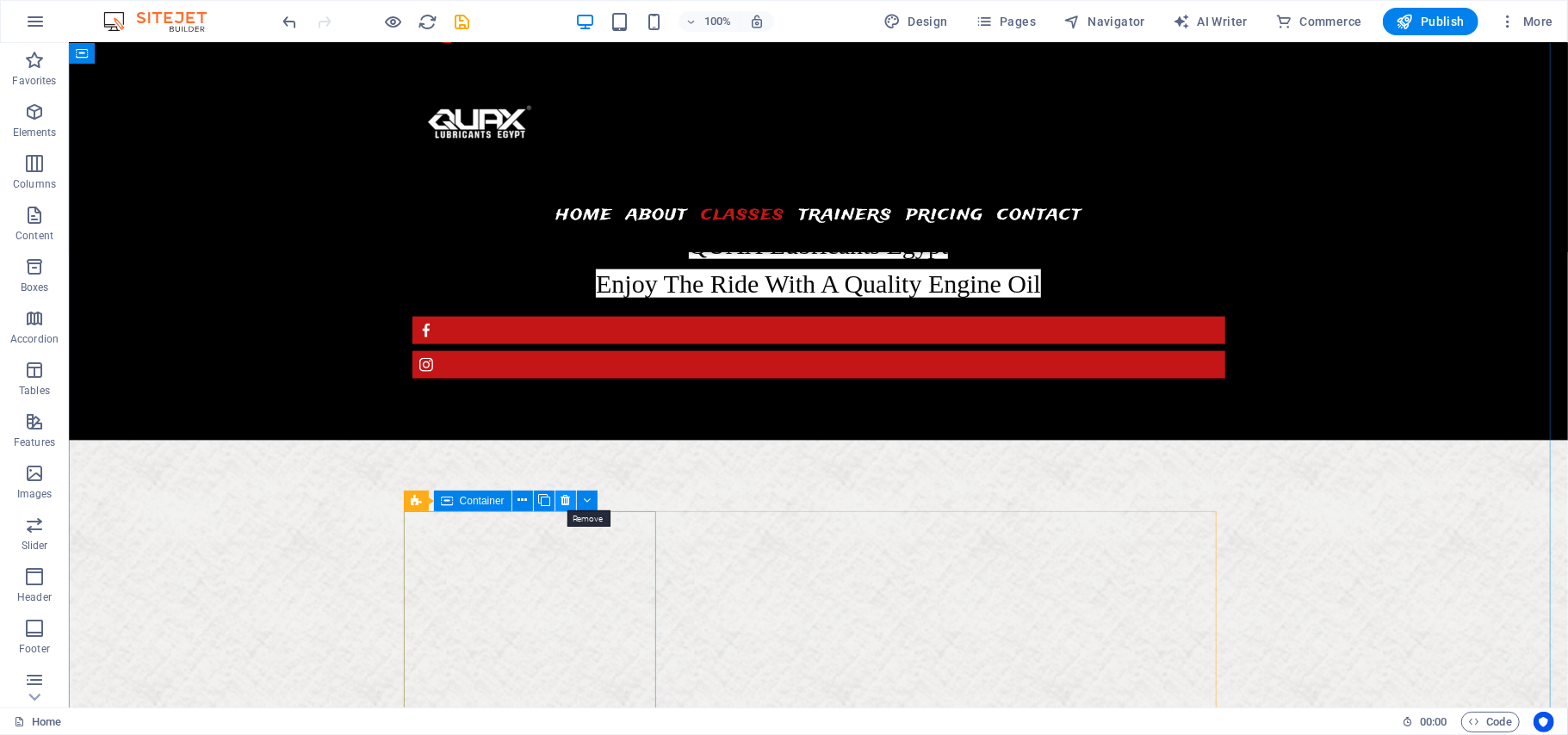 click at bounding box center [565, 500] 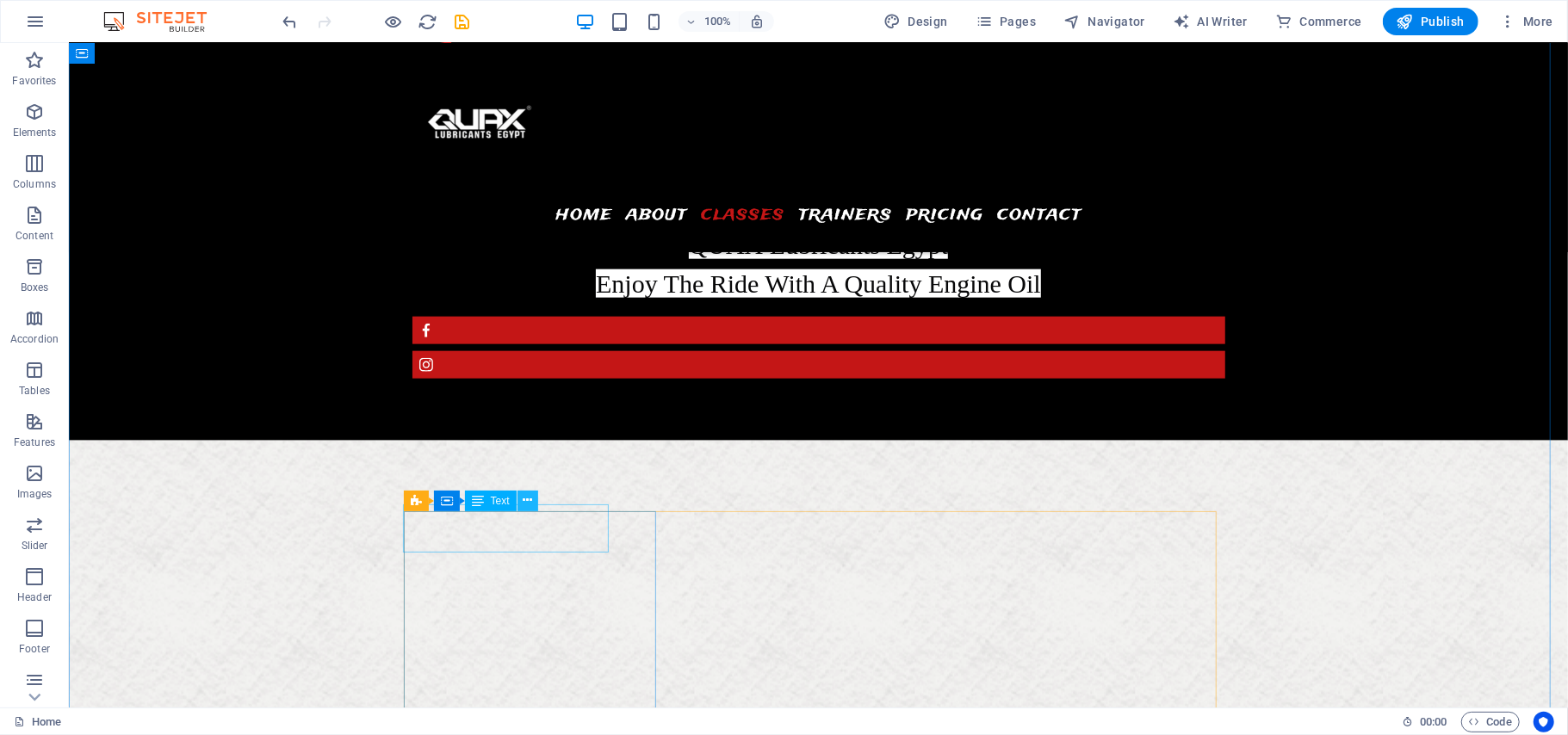 click at bounding box center (528, 501) 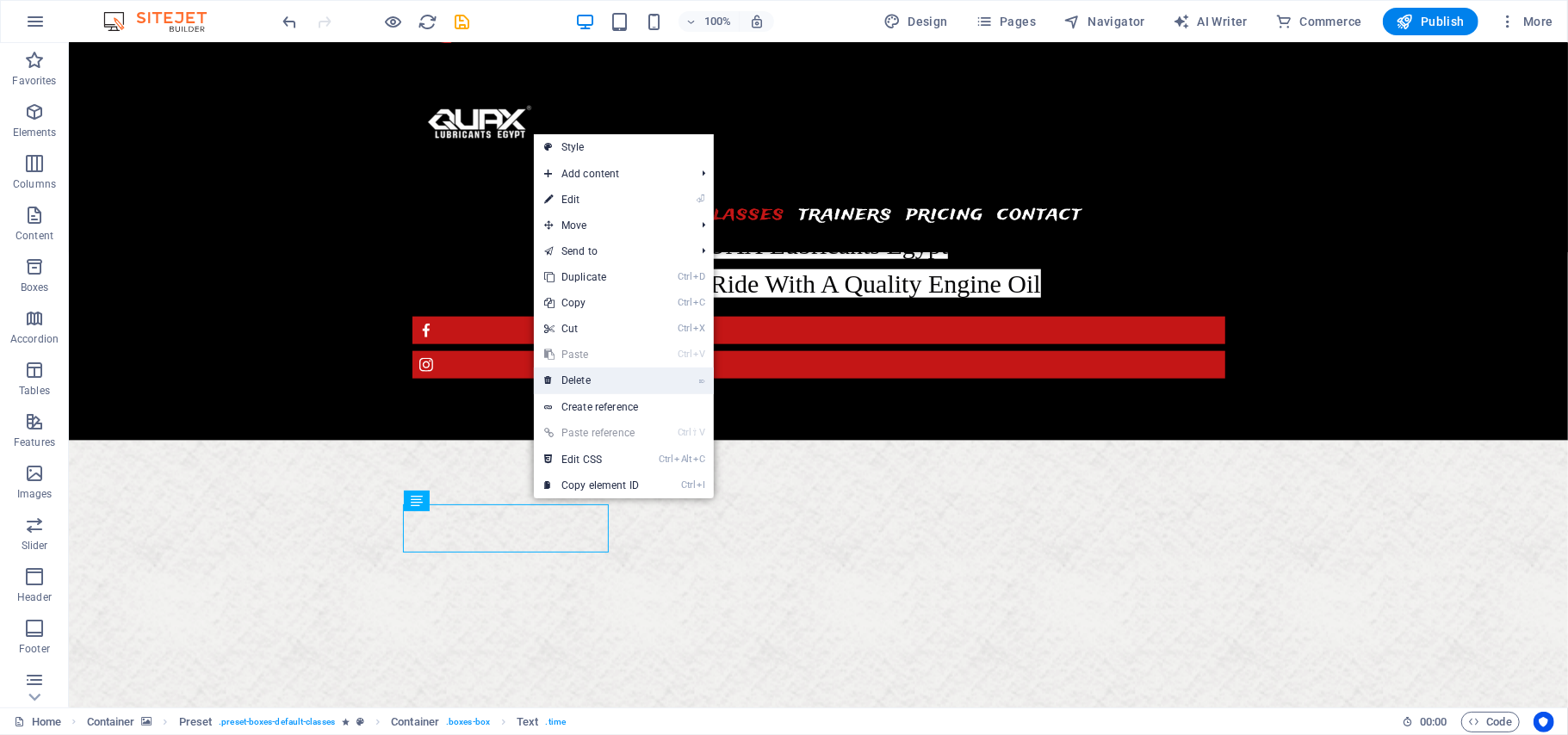 click on "⌦  Delete" at bounding box center (592, 380) 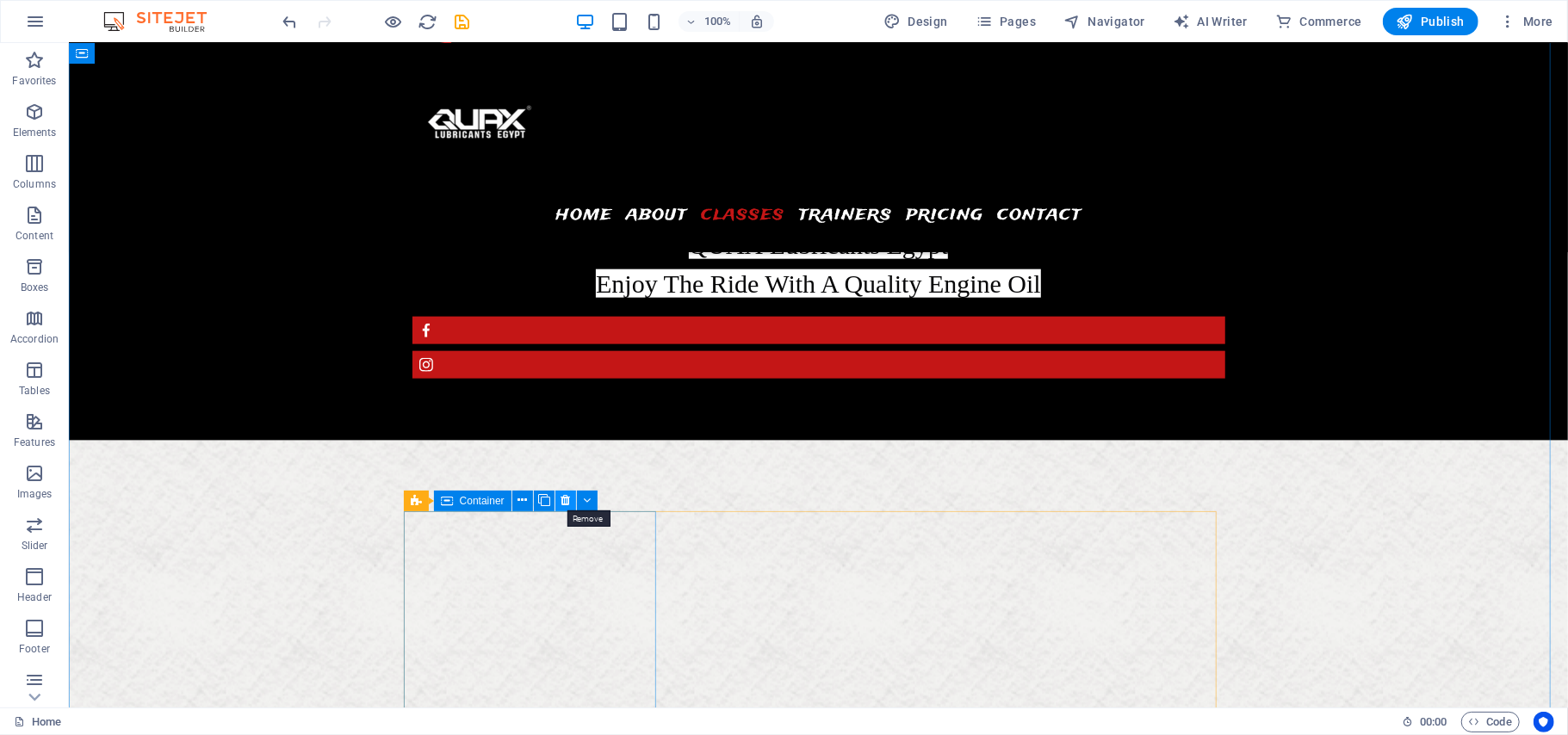 click at bounding box center [565, 500] 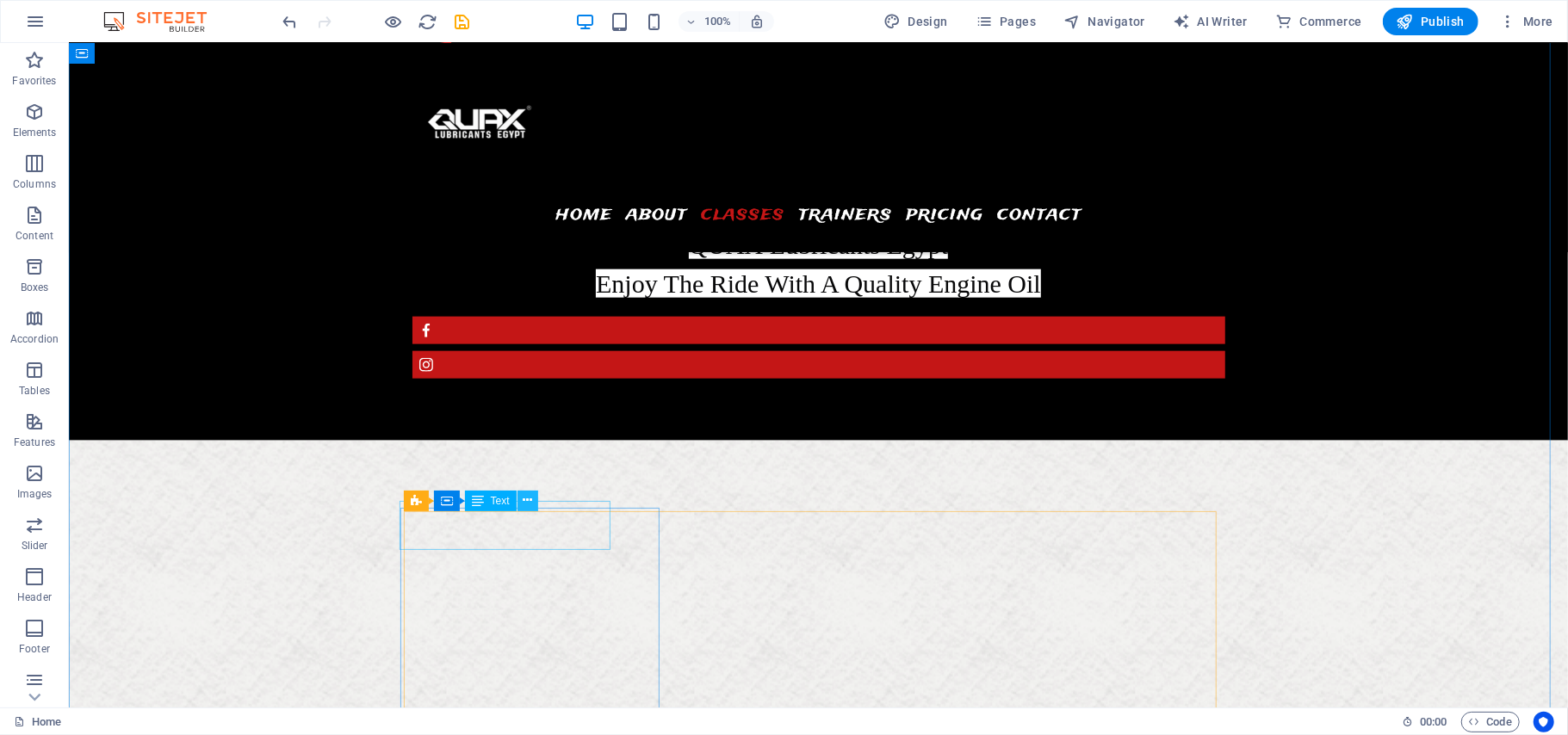 click at bounding box center (527, 500) 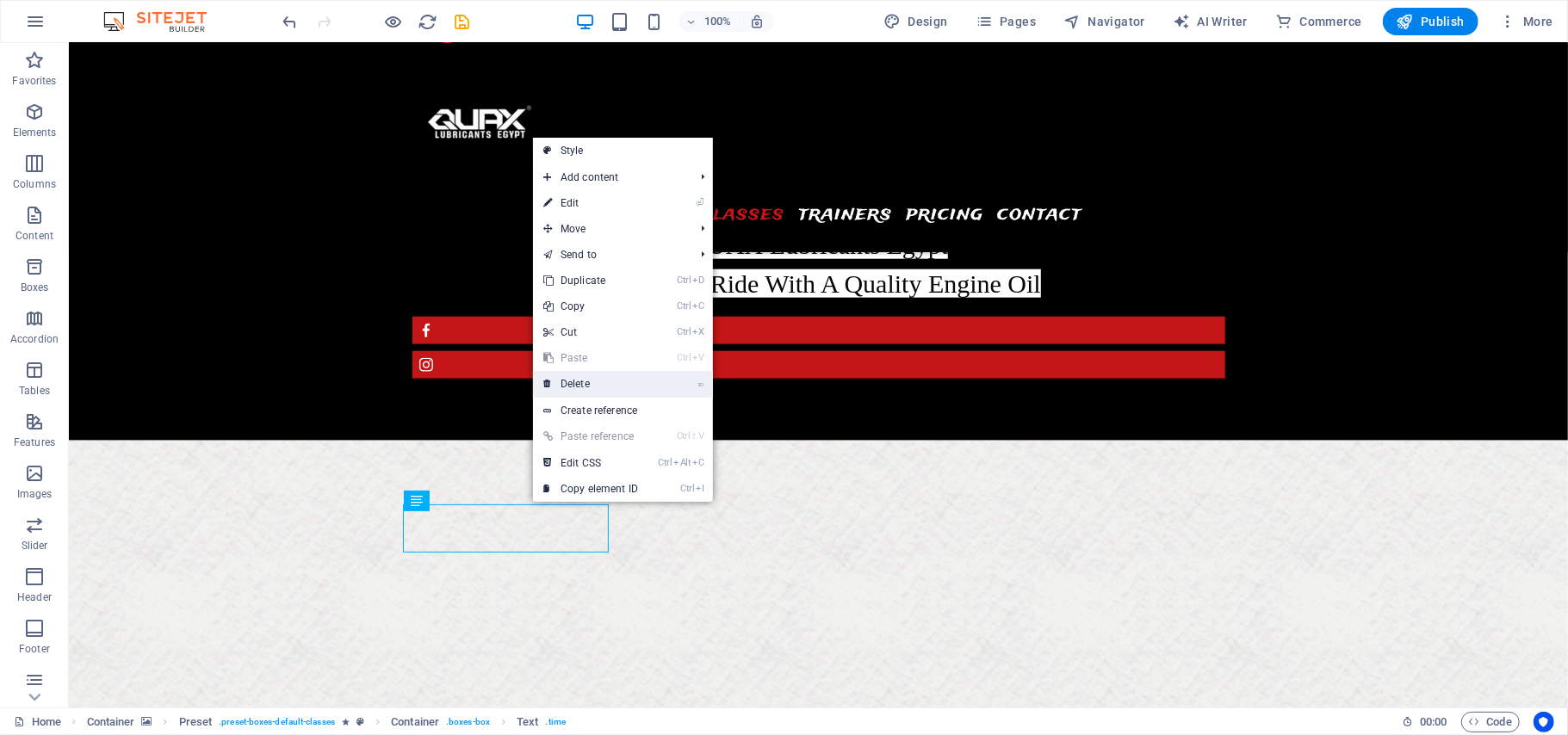 click on "⌦  Delete" at bounding box center (591, 384) 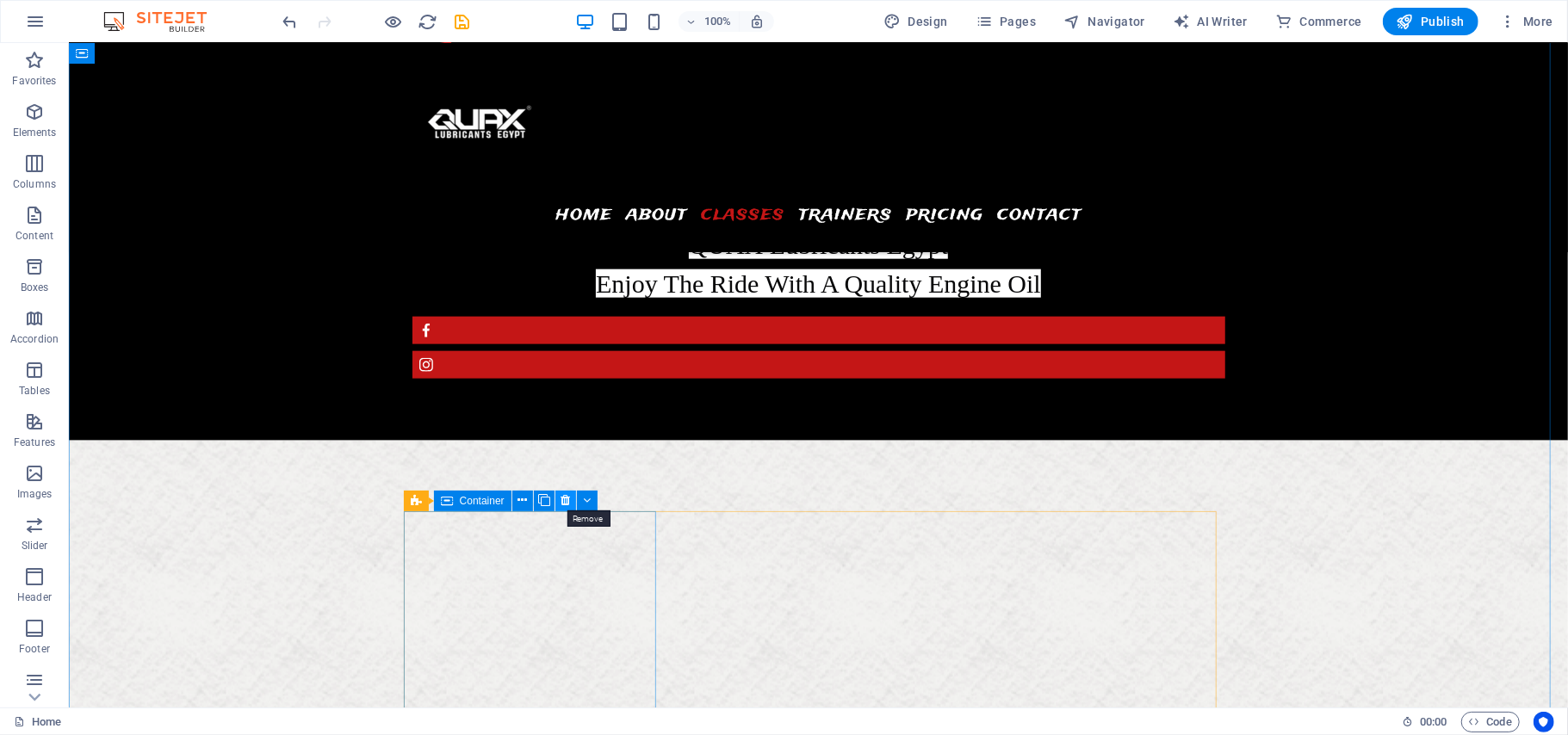 drag, startPoint x: 563, startPoint y: 497, endPoint x: 489, endPoint y: 473, distance: 77.7946 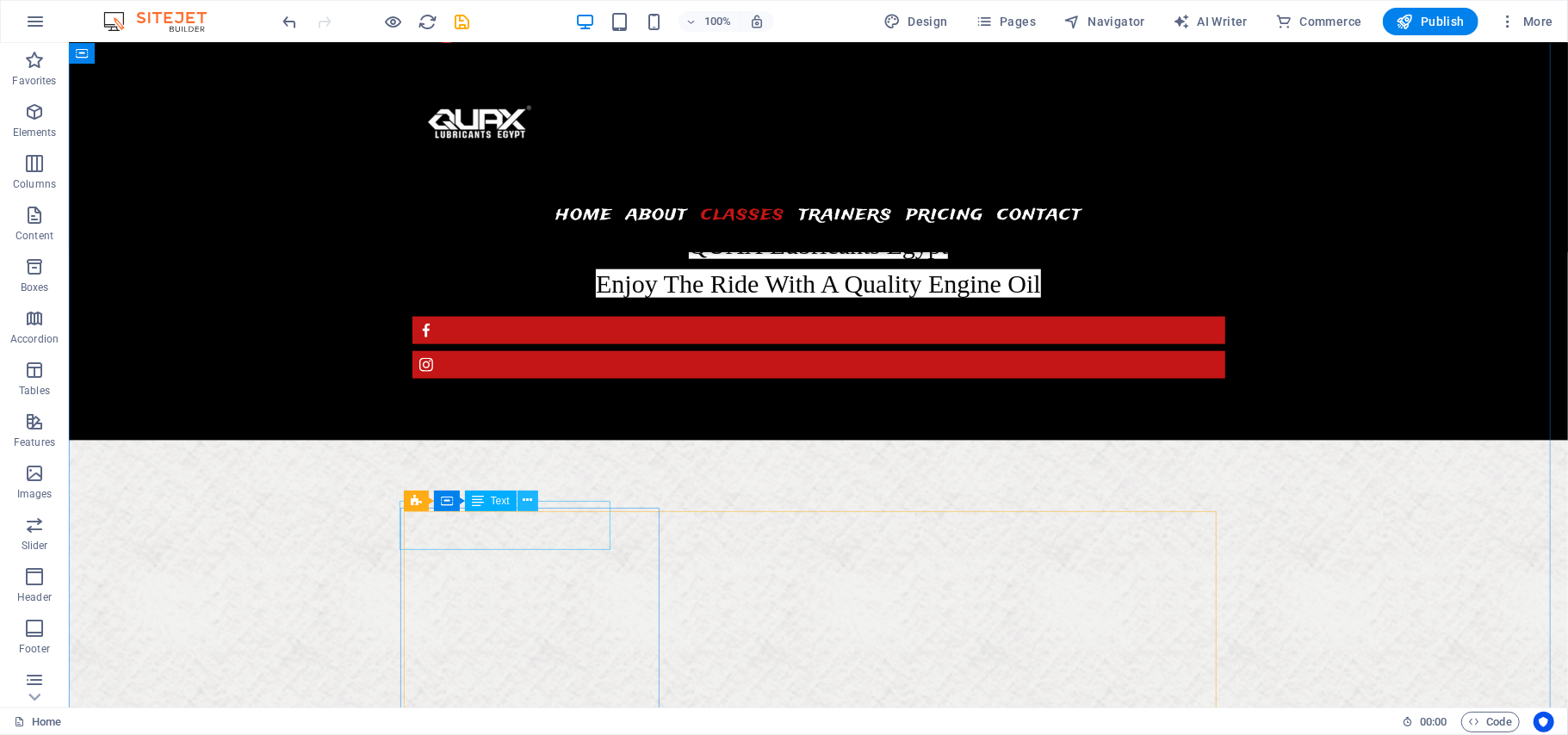 click at bounding box center (528, 501) 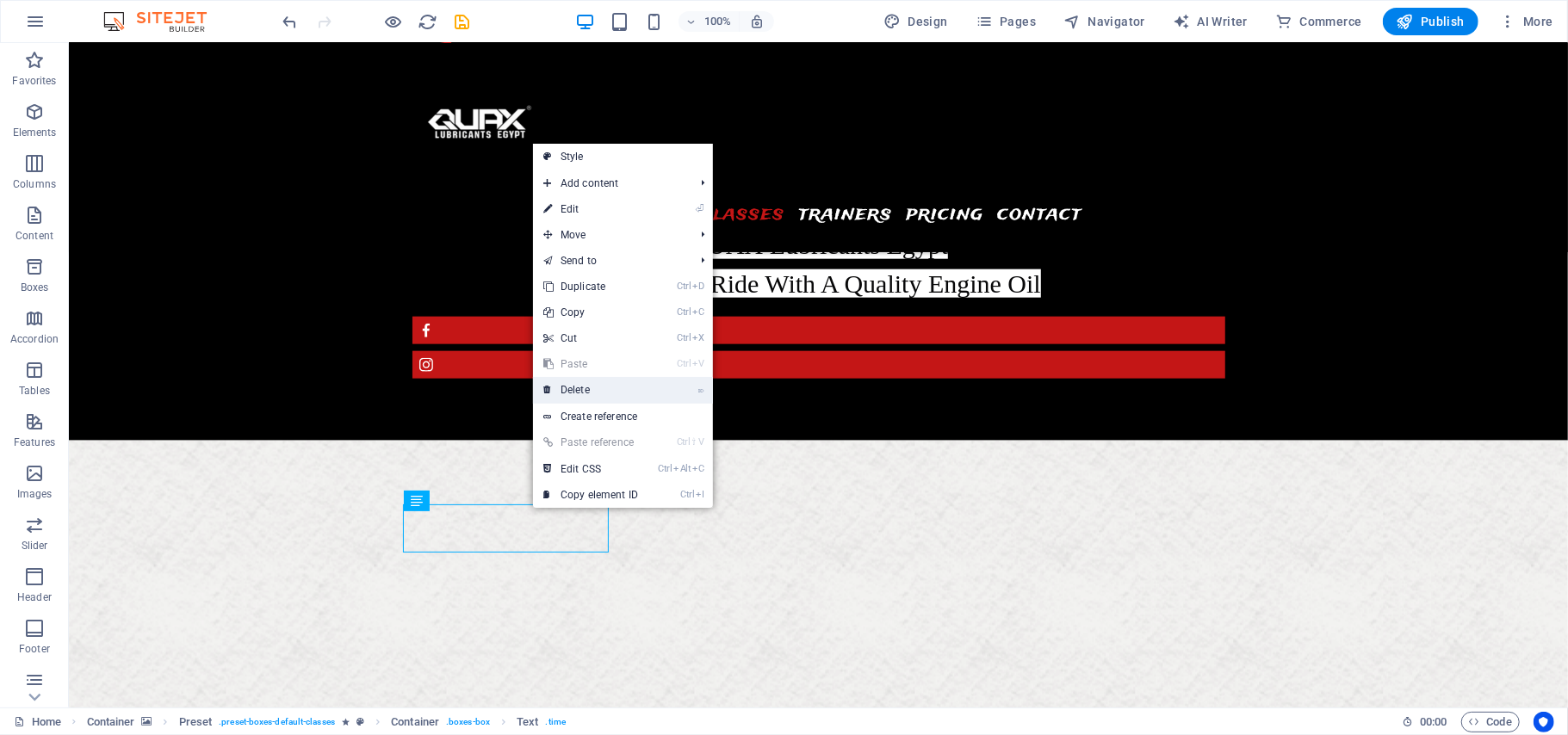 click on "⌦  Delete" at bounding box center [591, 390] 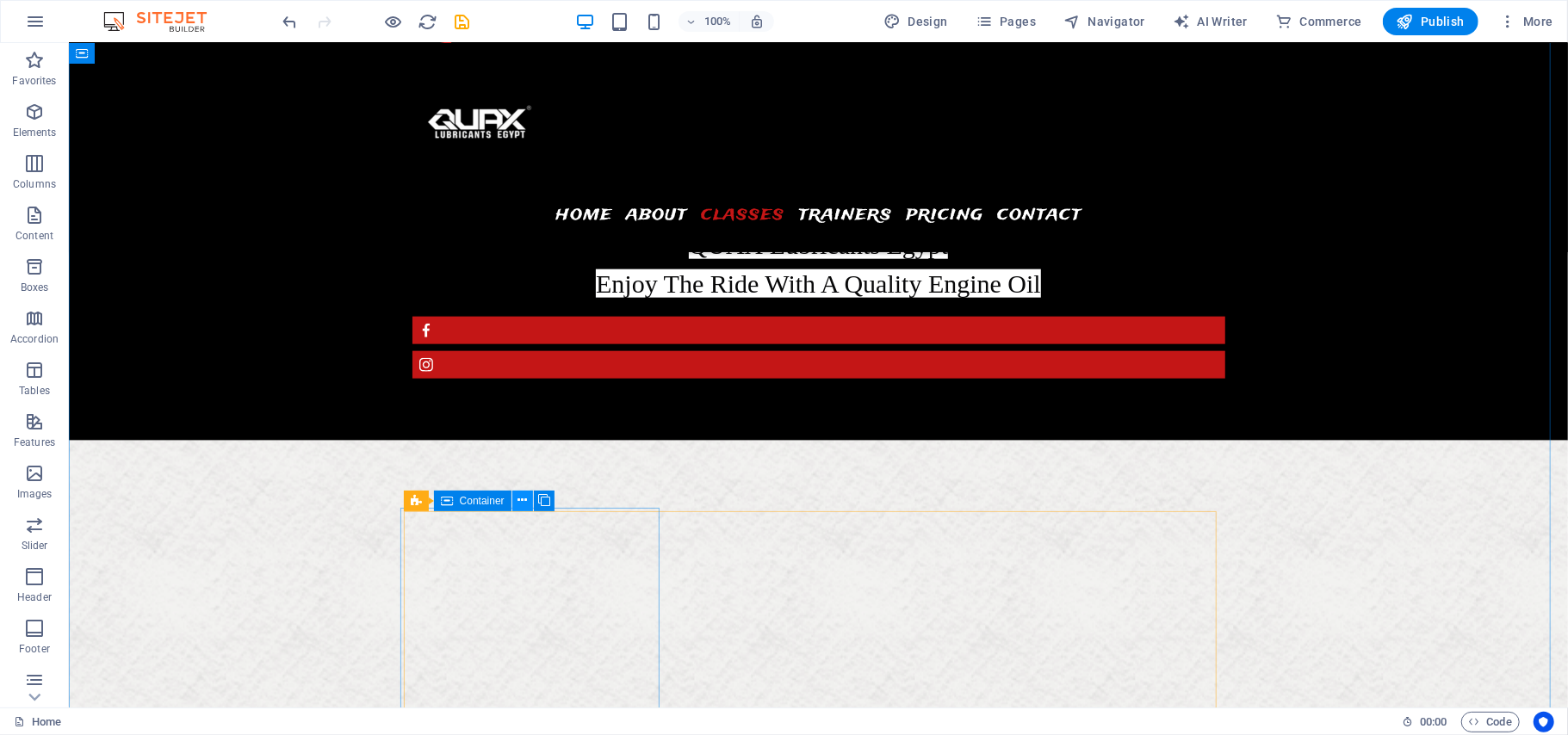 click at bounding box center (522, 500) 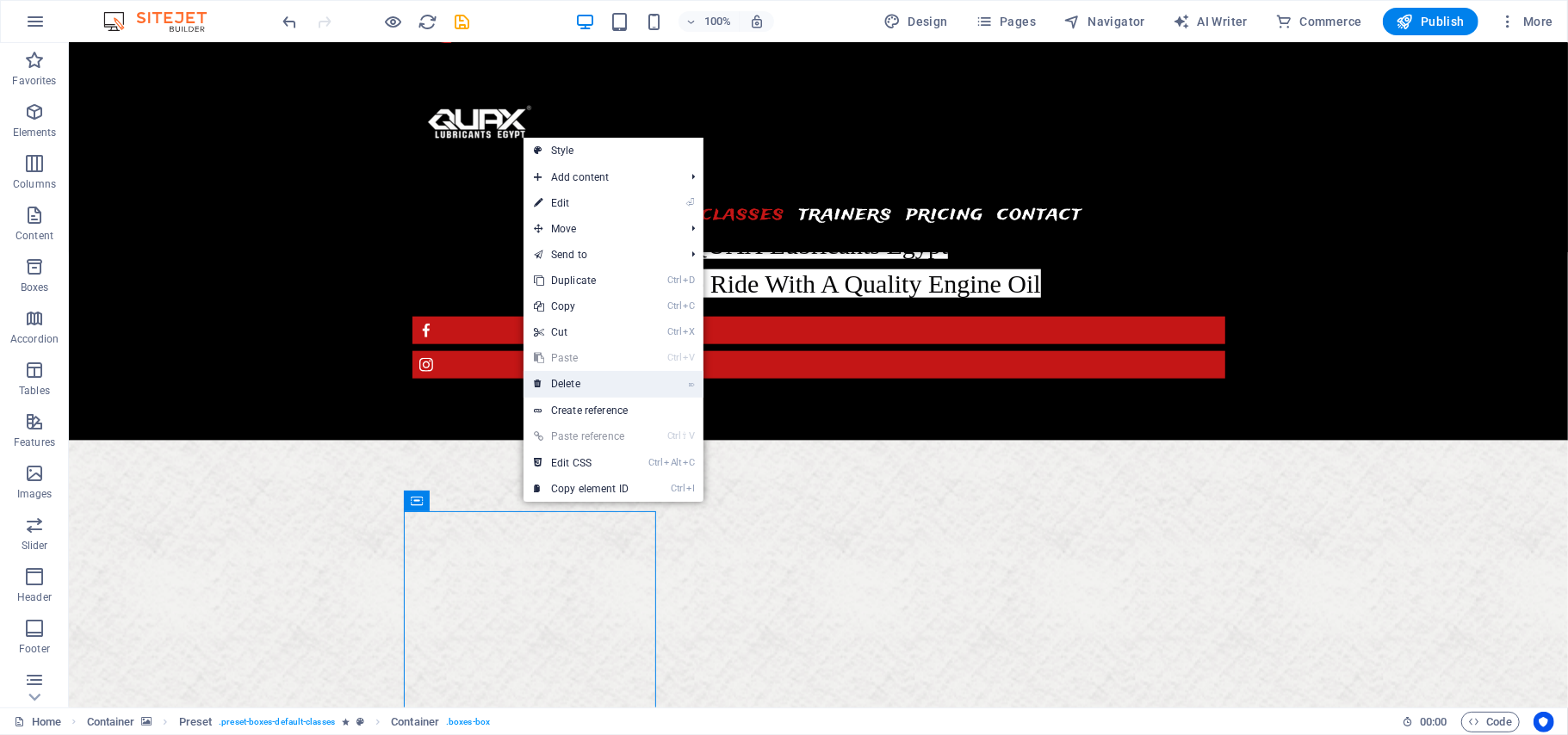 click on "⌦  Delete" at bounding box center (581, 384) 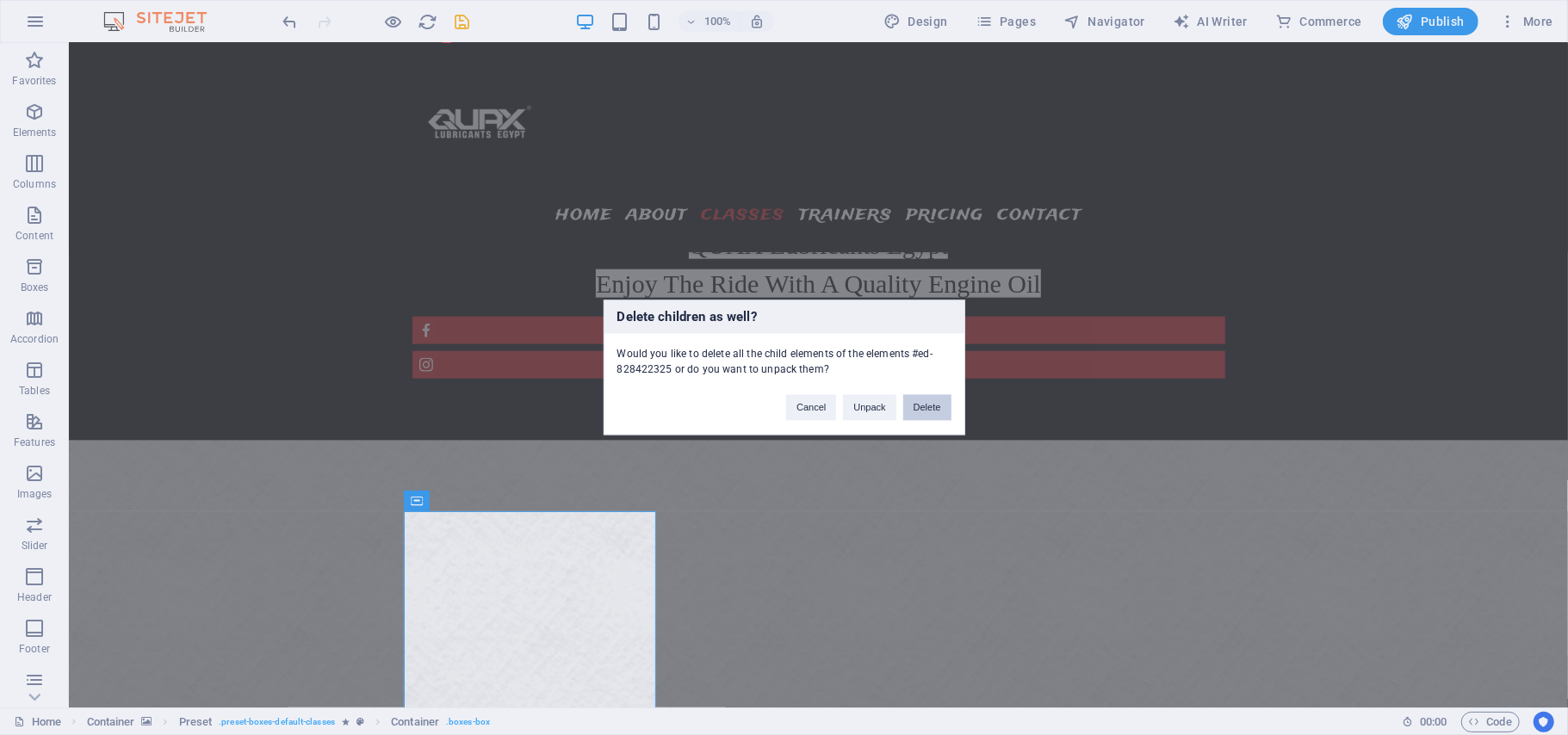click on "Delete" at bounding box center (927, 408) 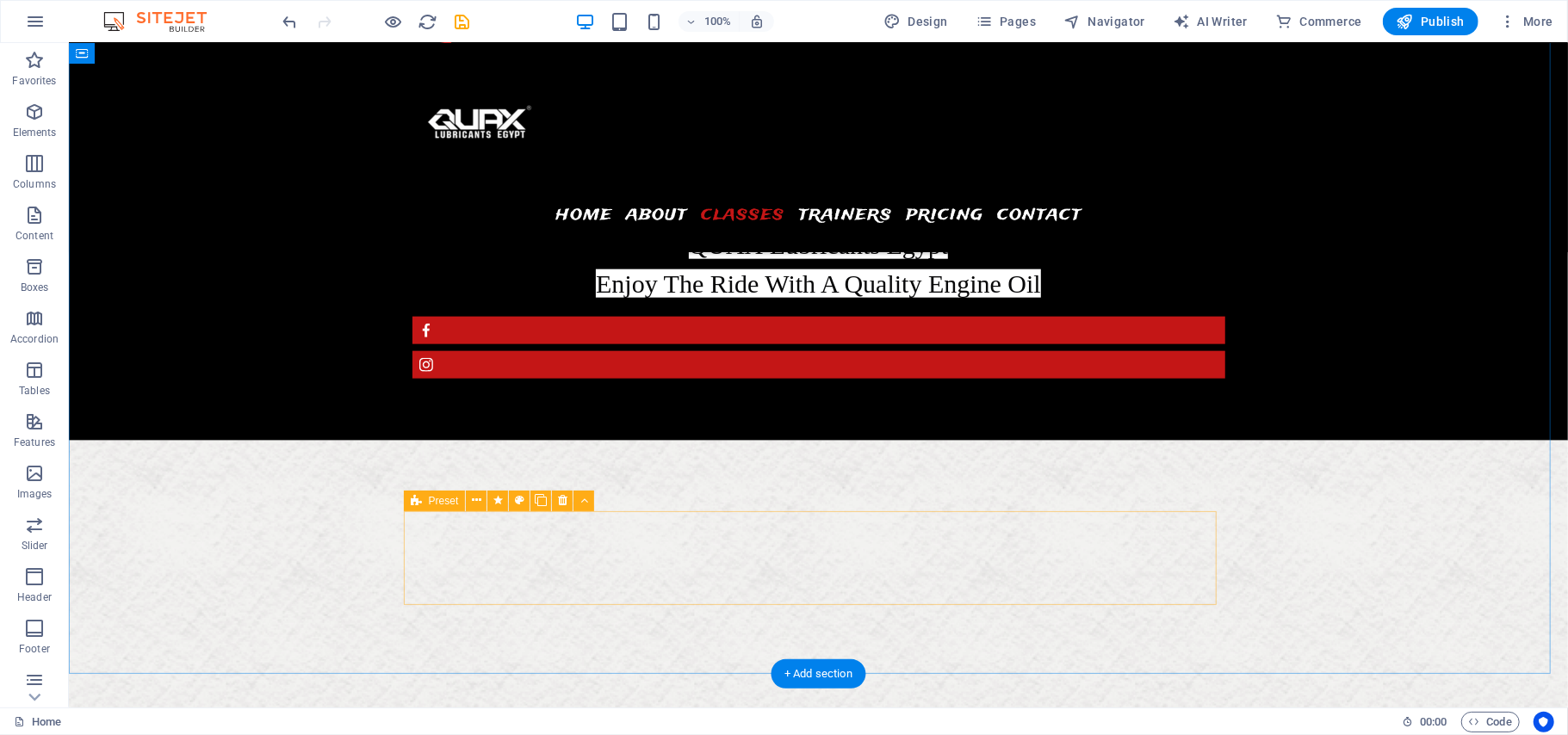 click on "Drop content here or  Add elements  Paste clipboard" at bounding box center [818, 2035] 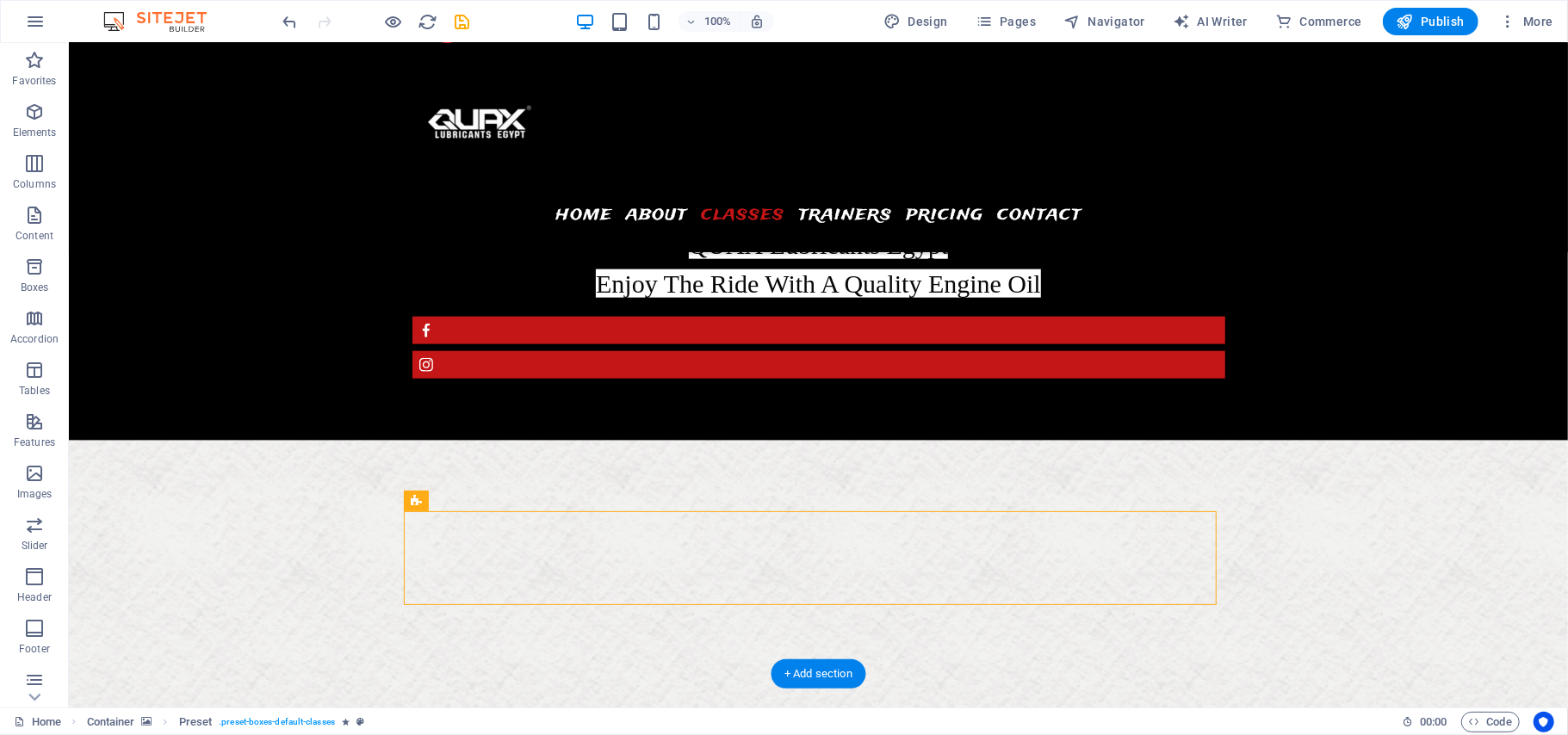 click at bounding box center (817, 867) 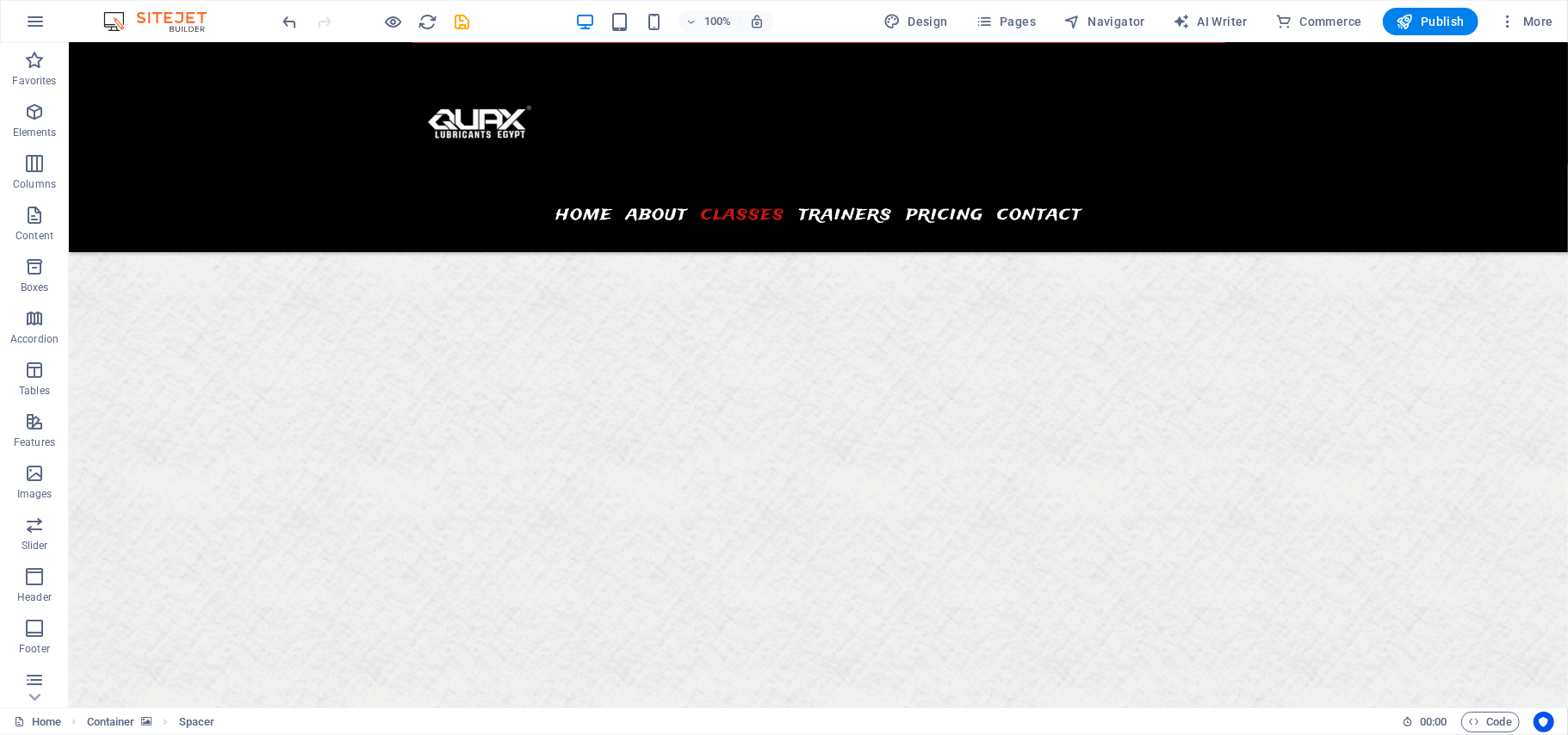 scroll, scrollTop: 1726, scrollLeft: 0, axis: vertical 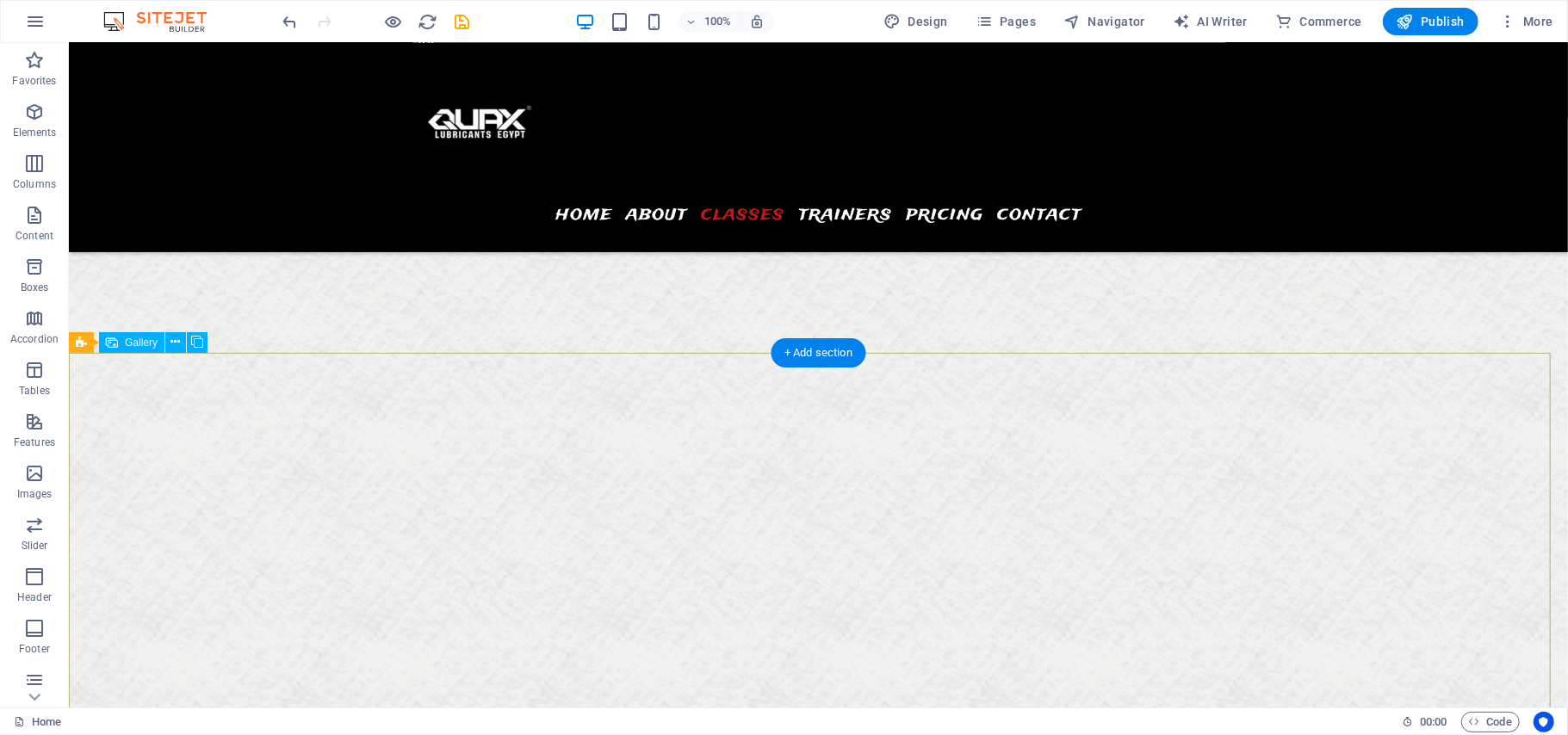 click at bounding box center [218, 1980] 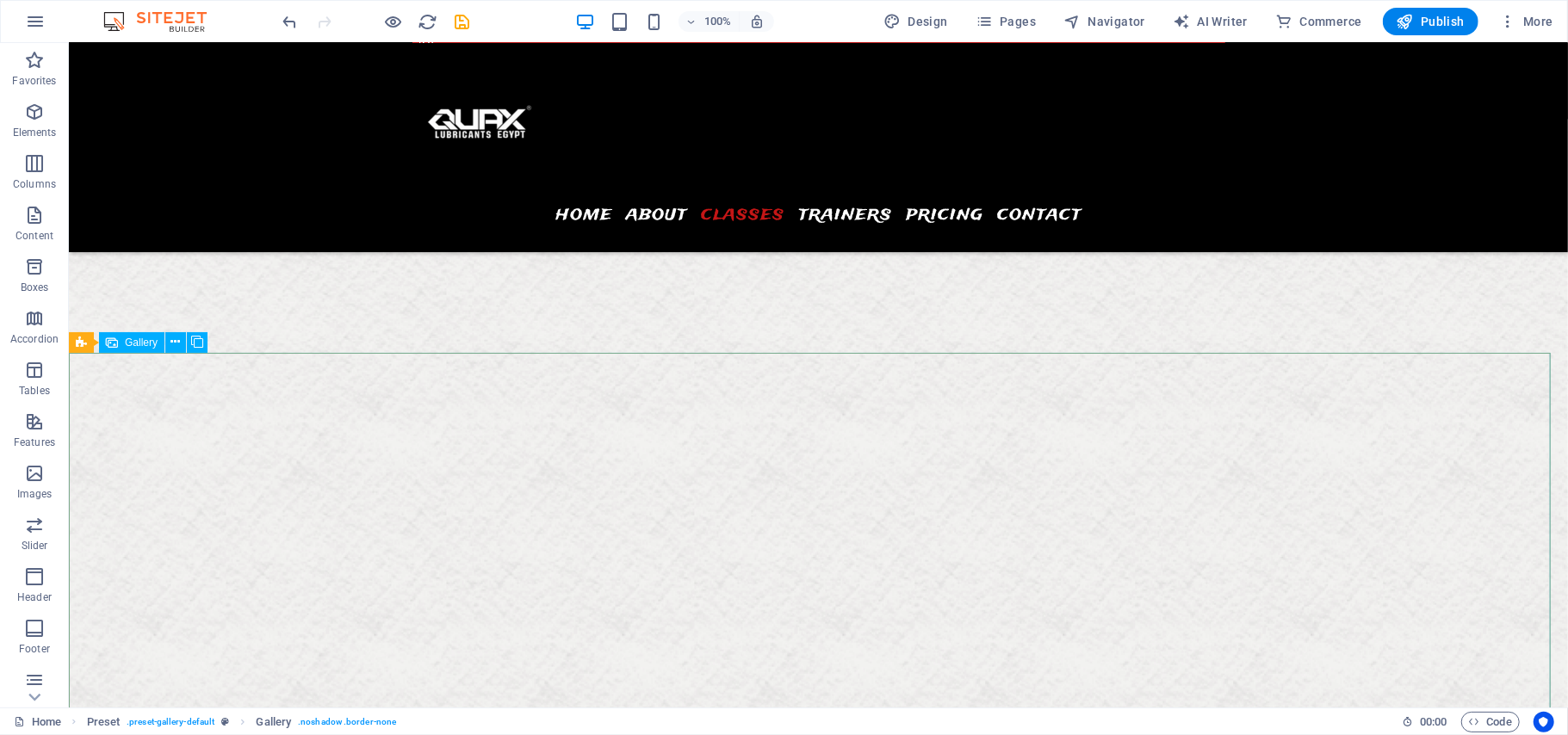 click on "Gallery" at bounding box center (141, 343) 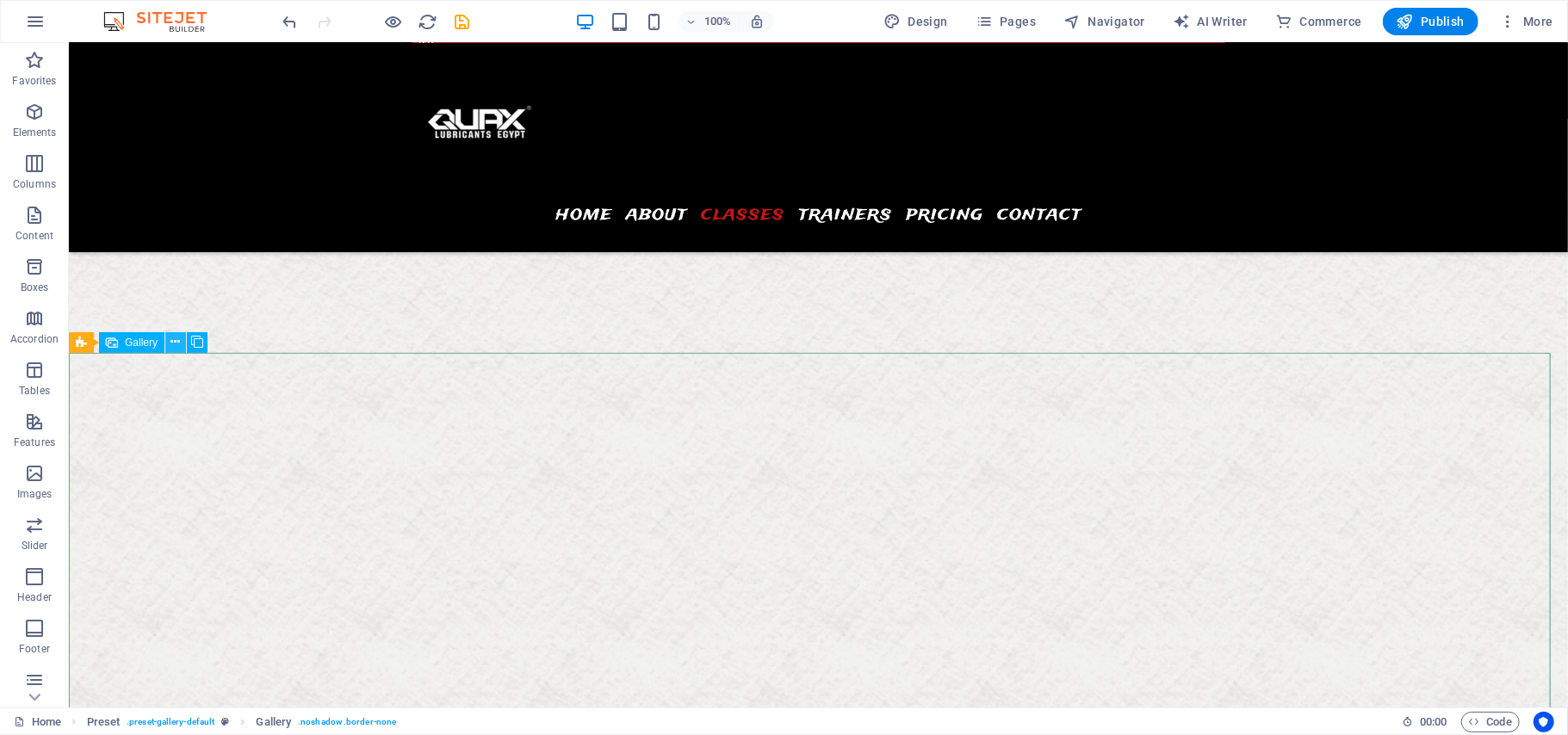 click at bounding box center [176, 342] 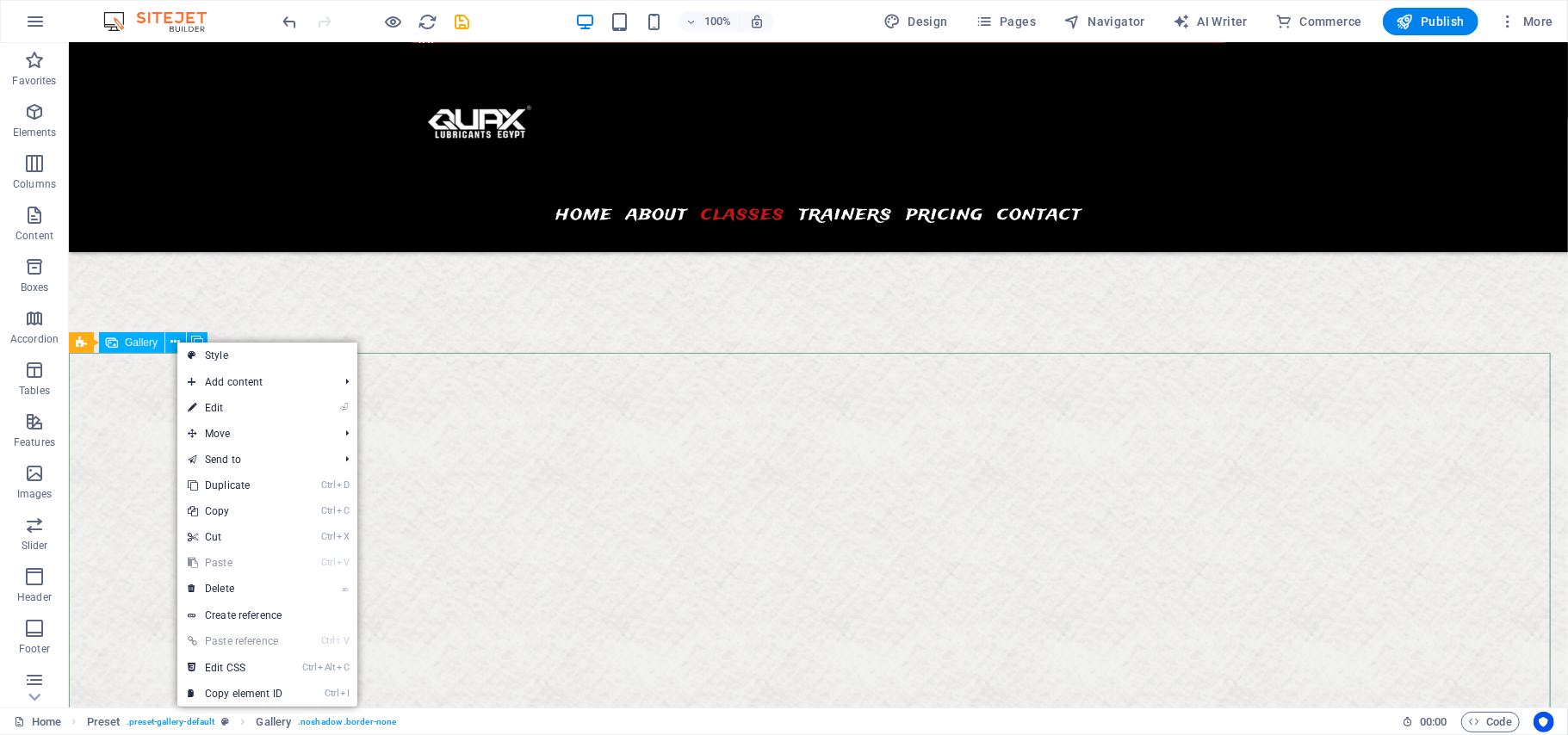 click on "Gallery" at bounding box center (141, 343) 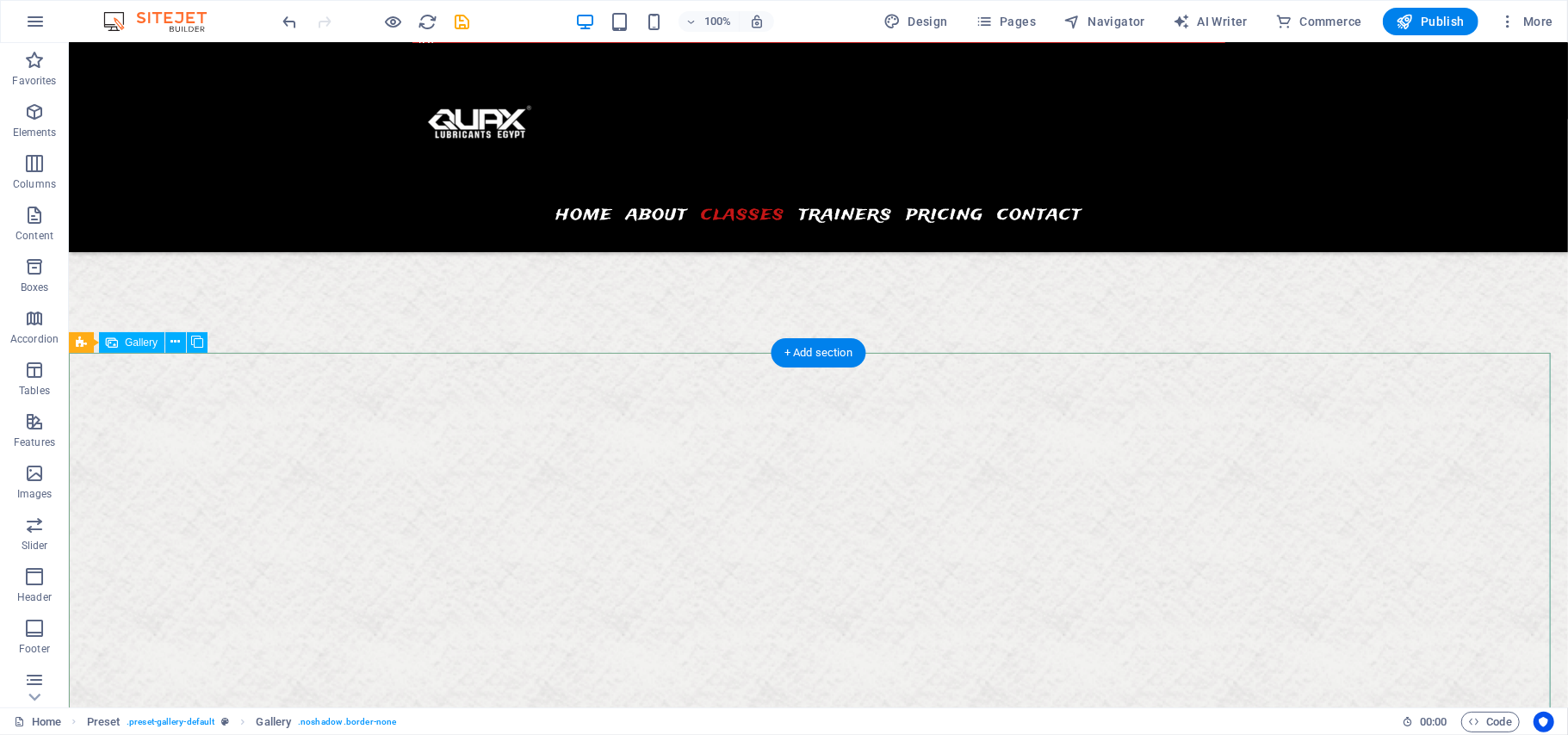 click at bounding box center [218, 1980] 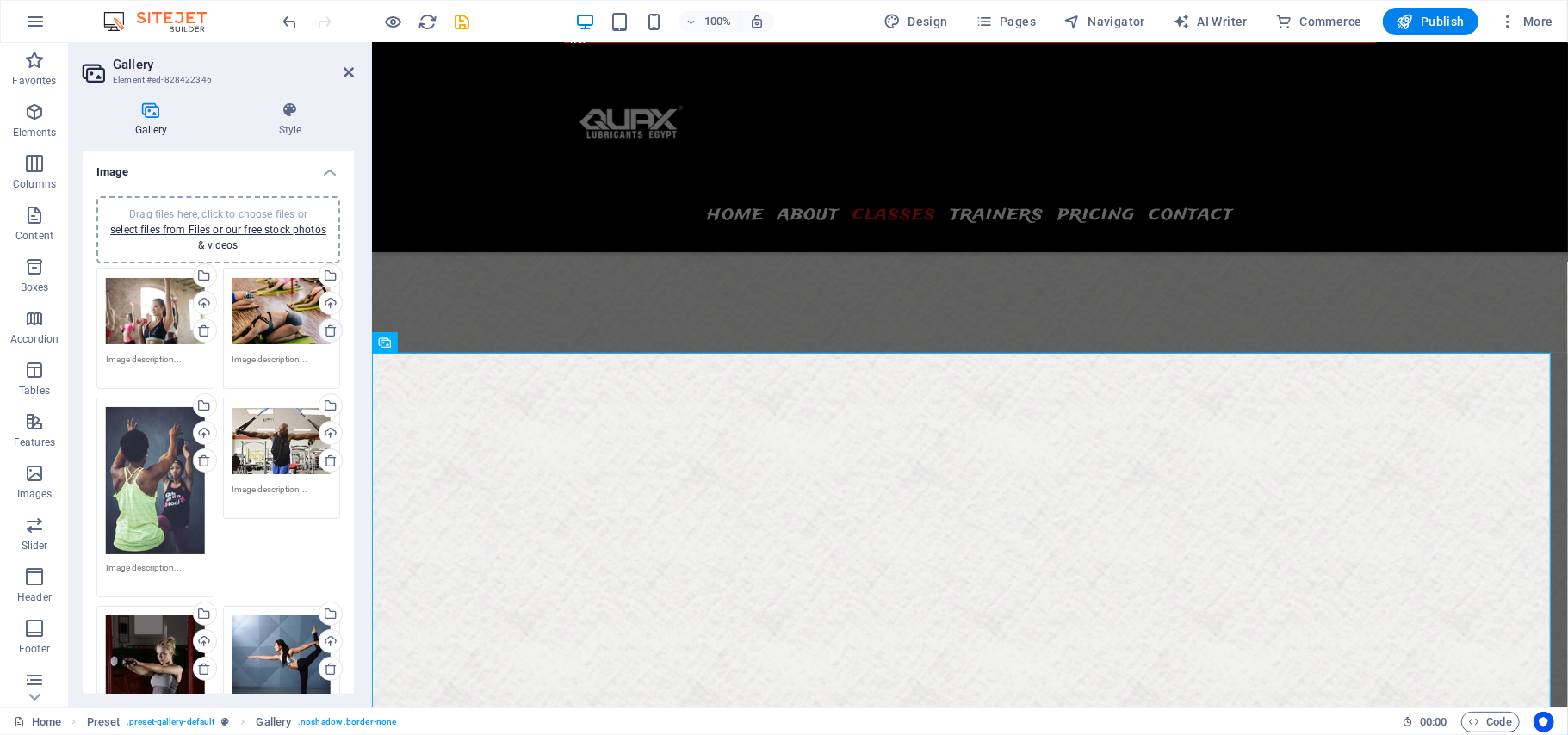 click at bounding box center [331, 330] 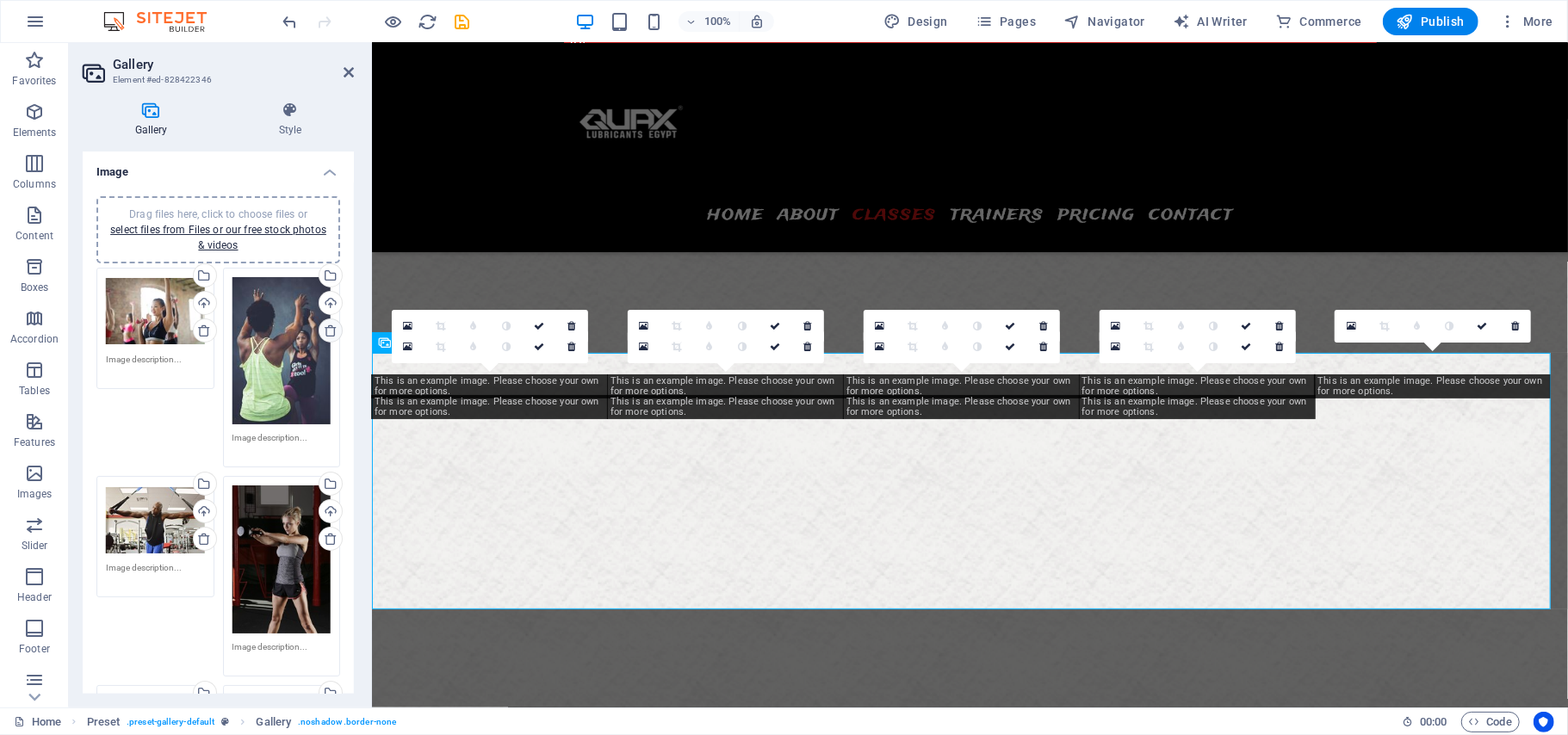 click at bounding box center (331, 330) 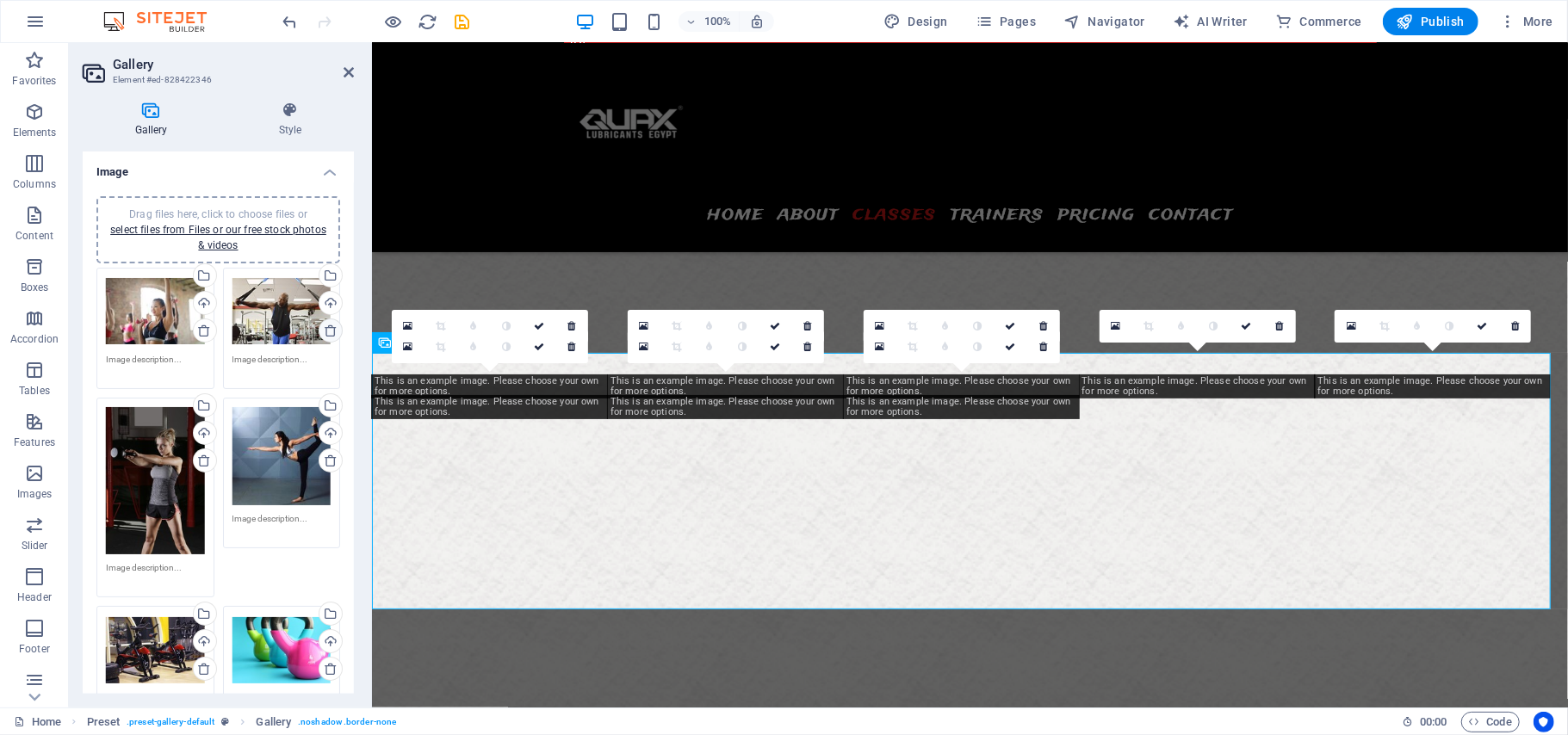 click at bounding box center (331, 330) 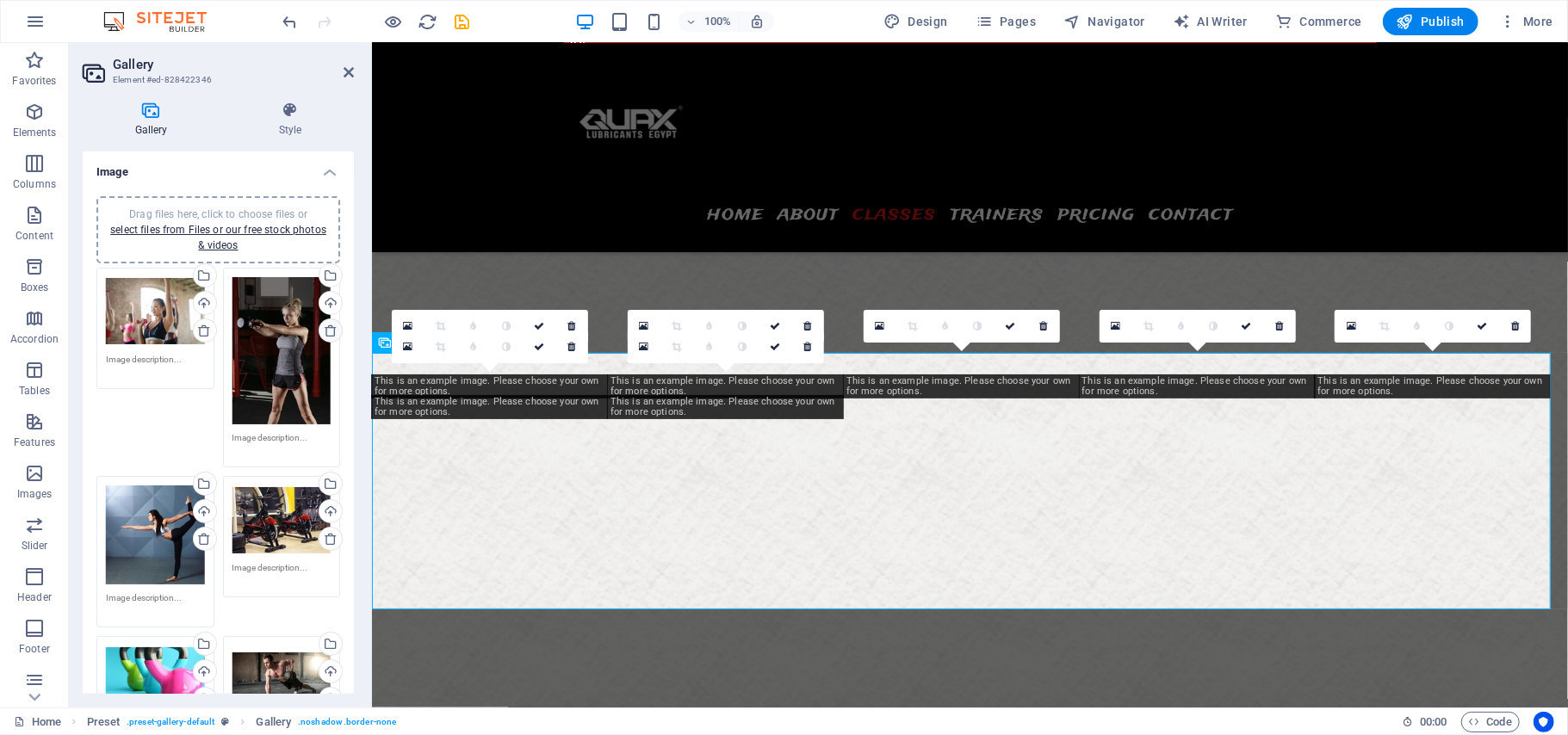 click at bounding box center [331, 330] 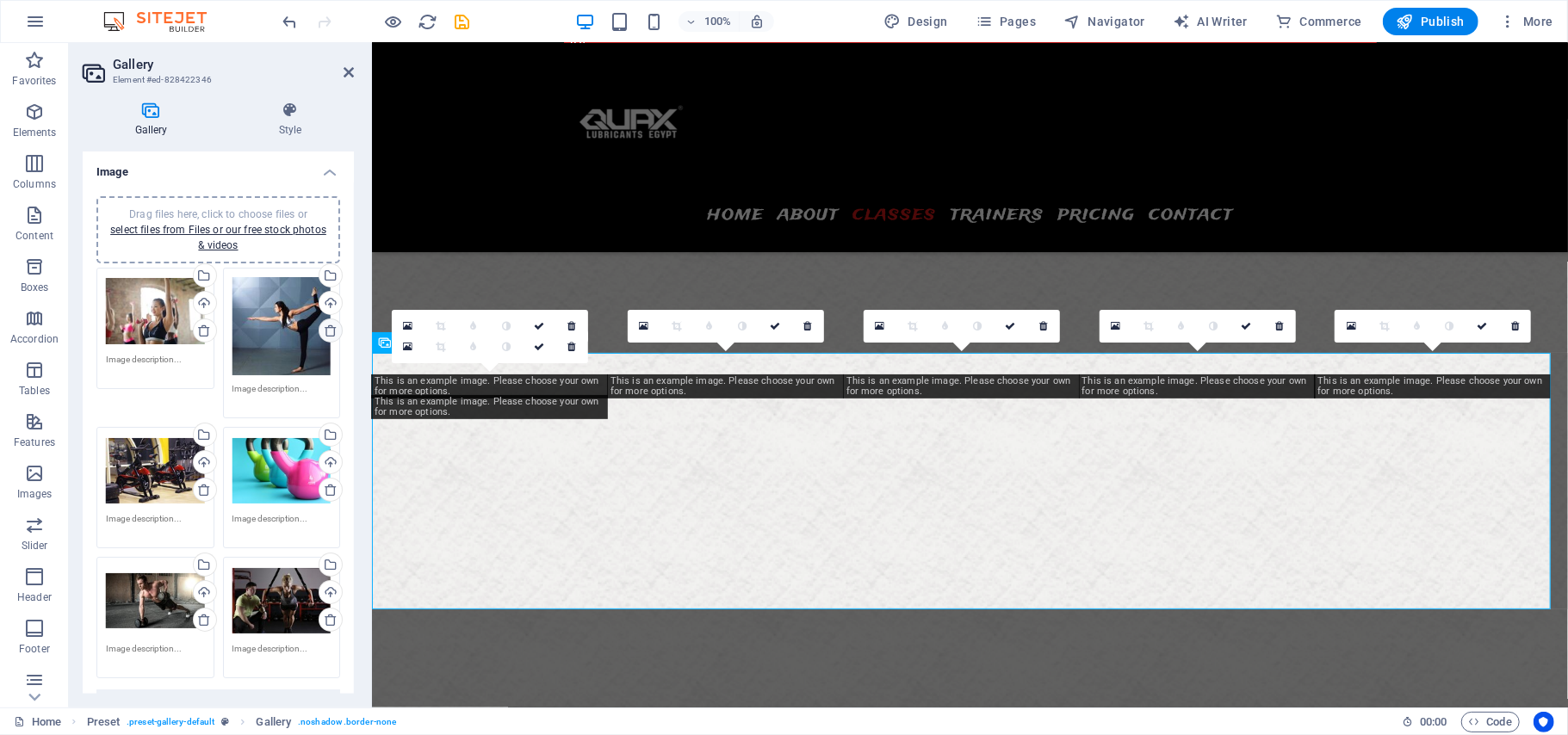 click at bounding box center [331, 330] 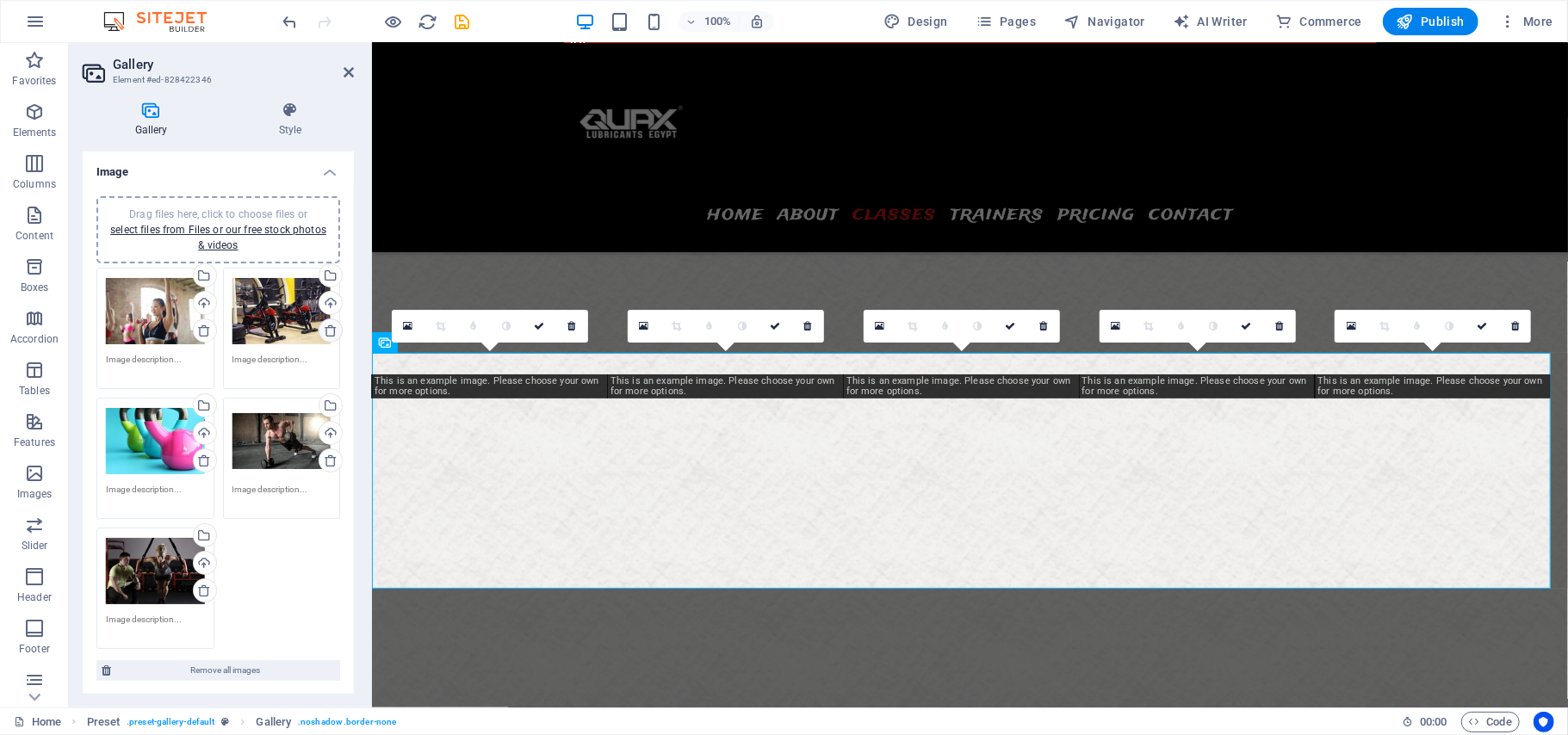 click at bounding box center (331, 330) 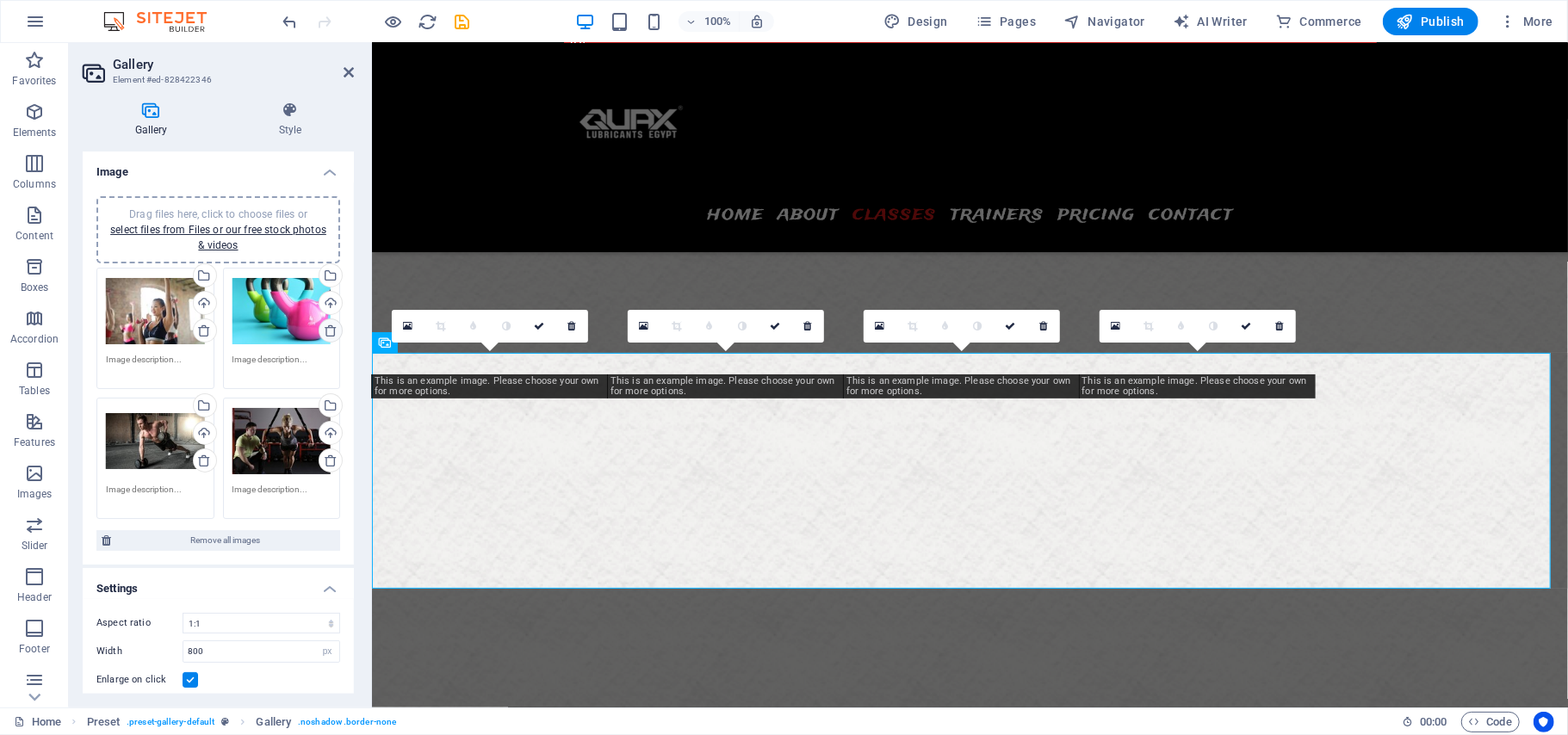 click at bounding box center [331, 330] 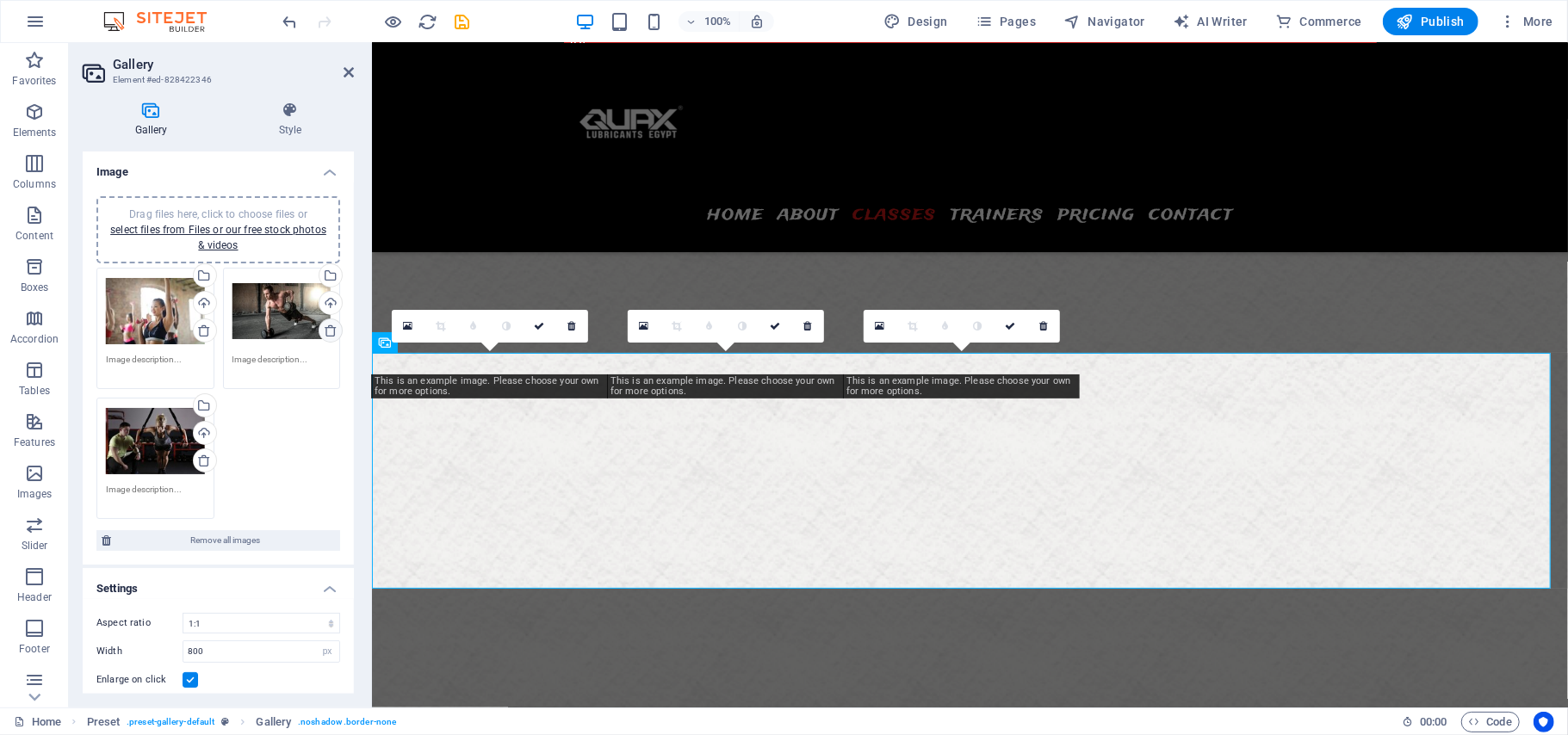 click at bounding box center [331, 330] 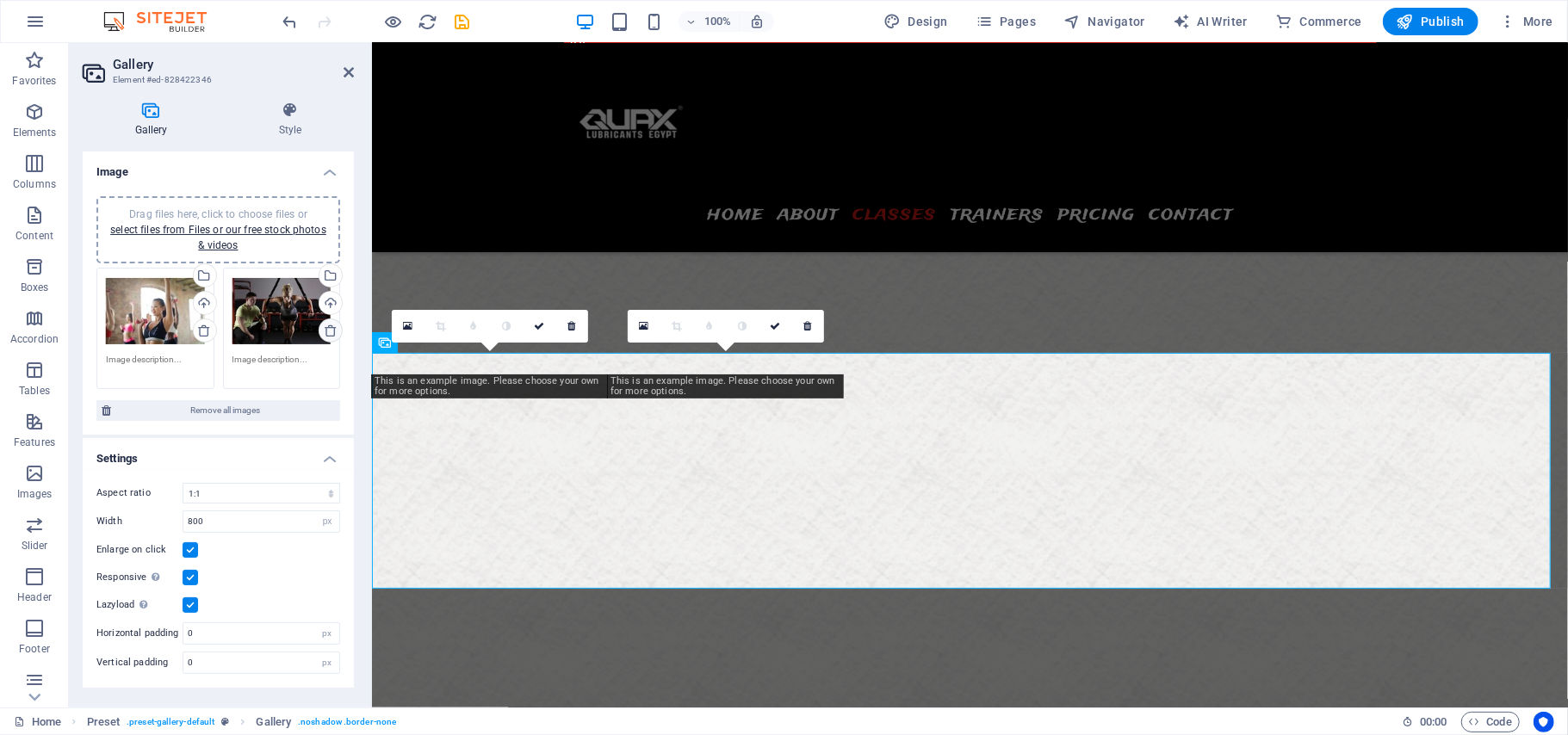 click at bounding box center [331, 330] 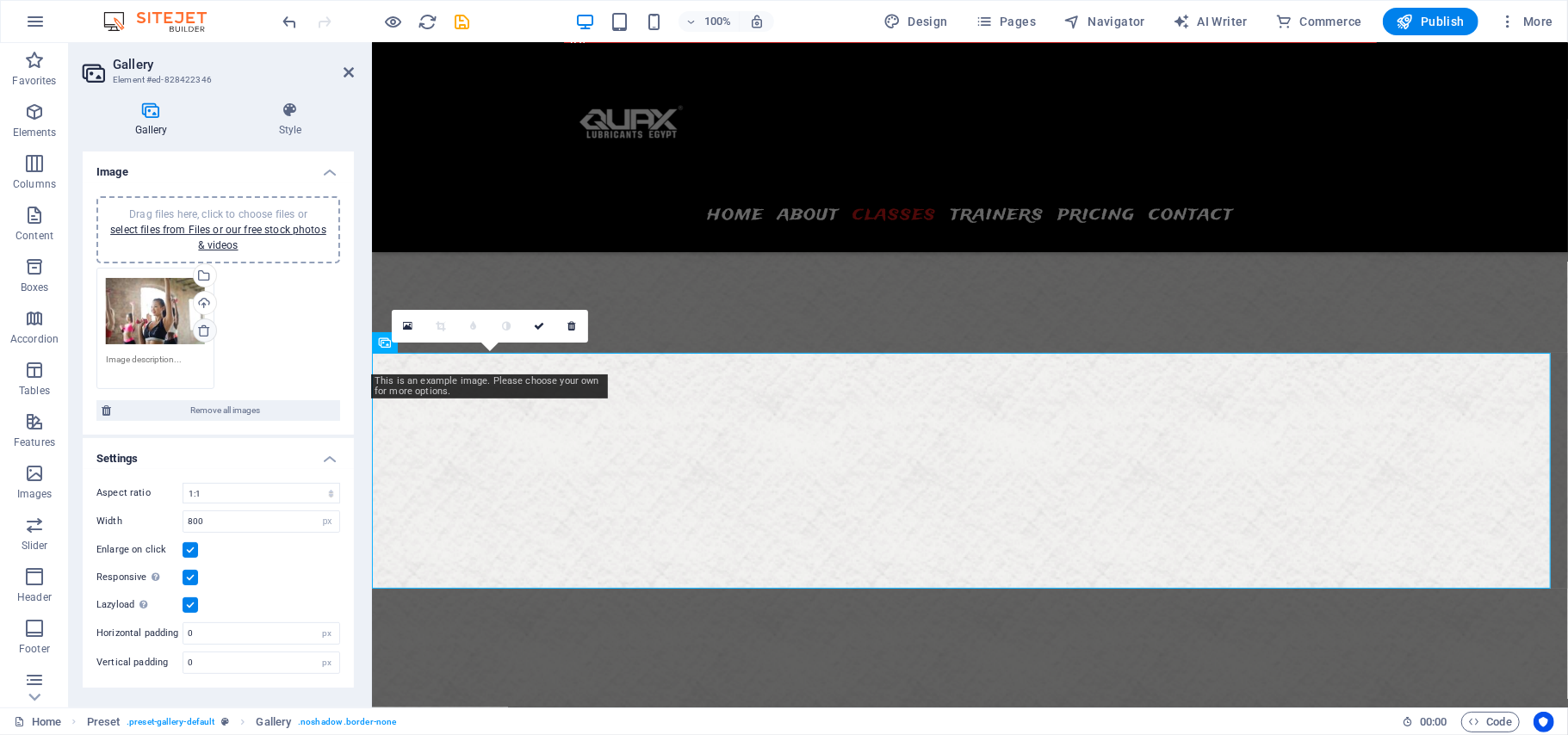 click at bounding box center (204, 330) 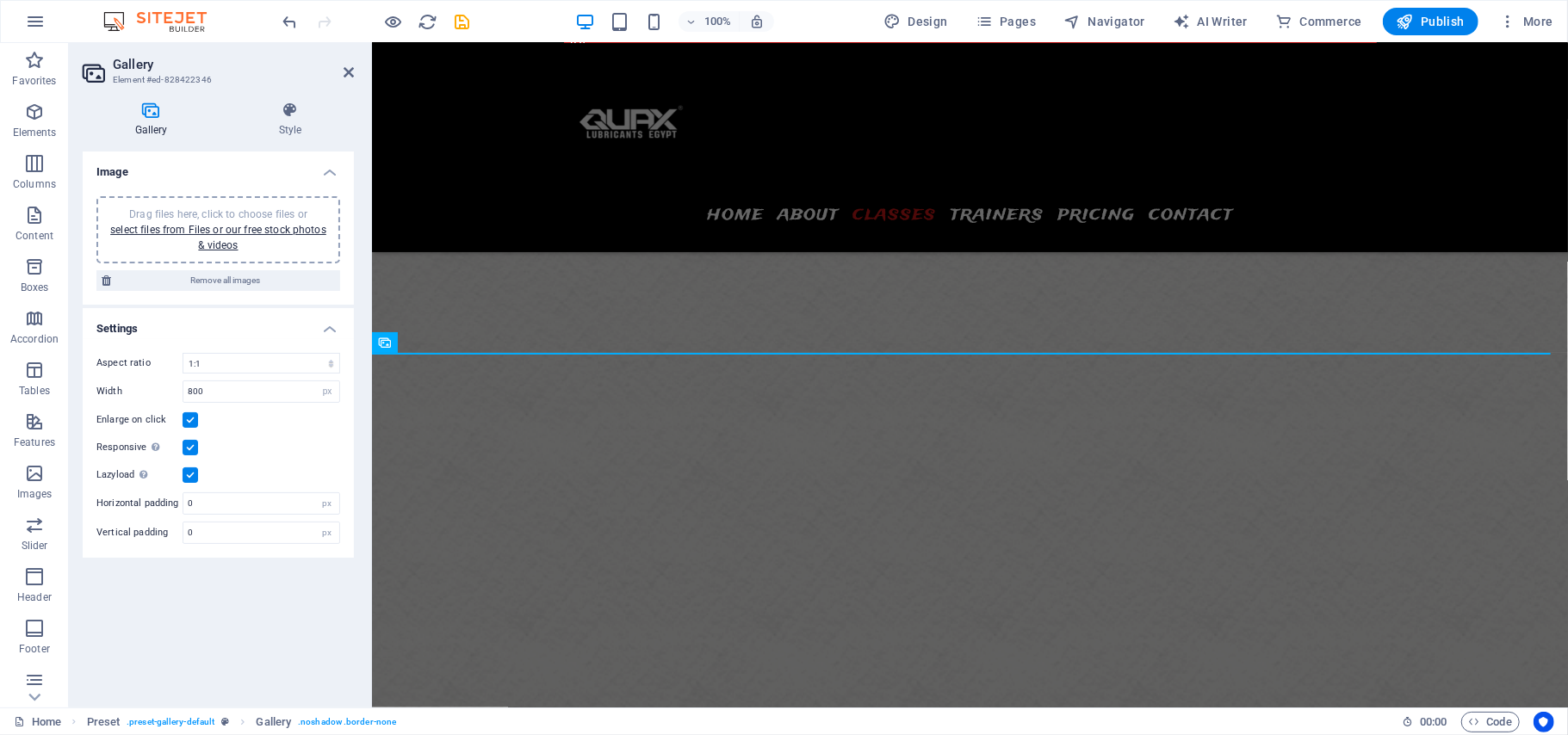 click on "Drag files here, click to choose files or select files from Files or our free stock photos & videos" at bounding box center [218, 230] 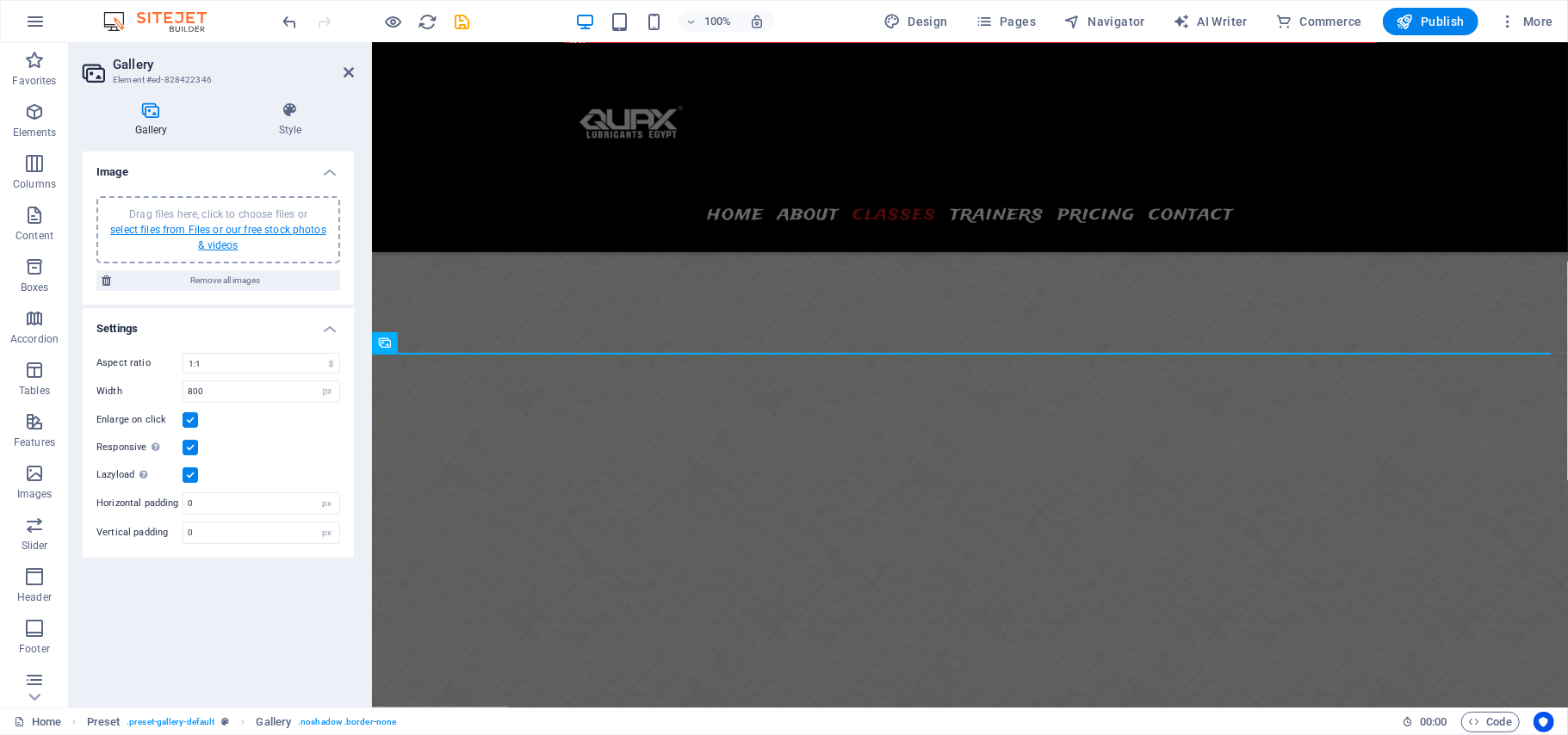 click on "select files from Files or our free stock photos & videos" at bounding box center (218, 238) 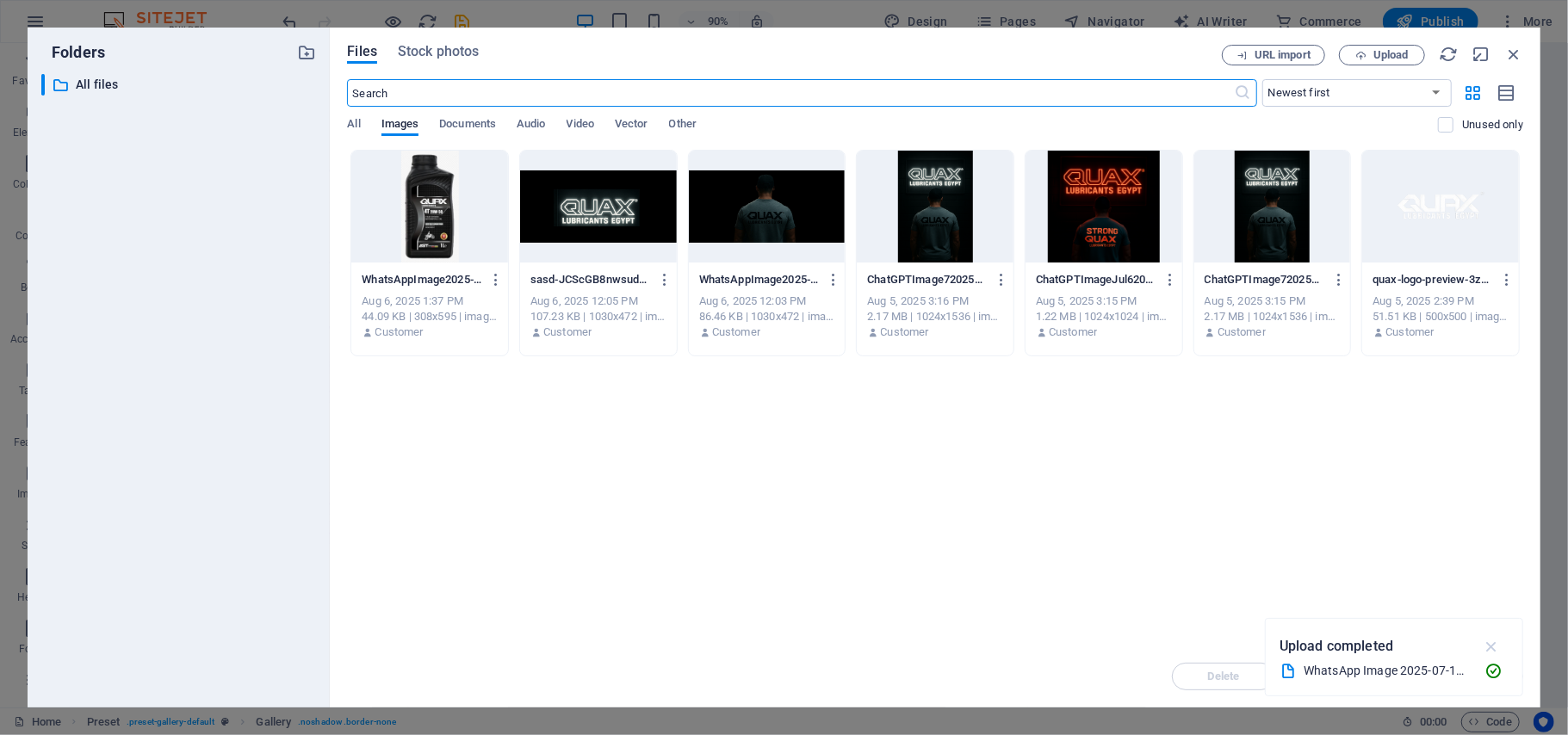 click at bounding box center (1491, 646) 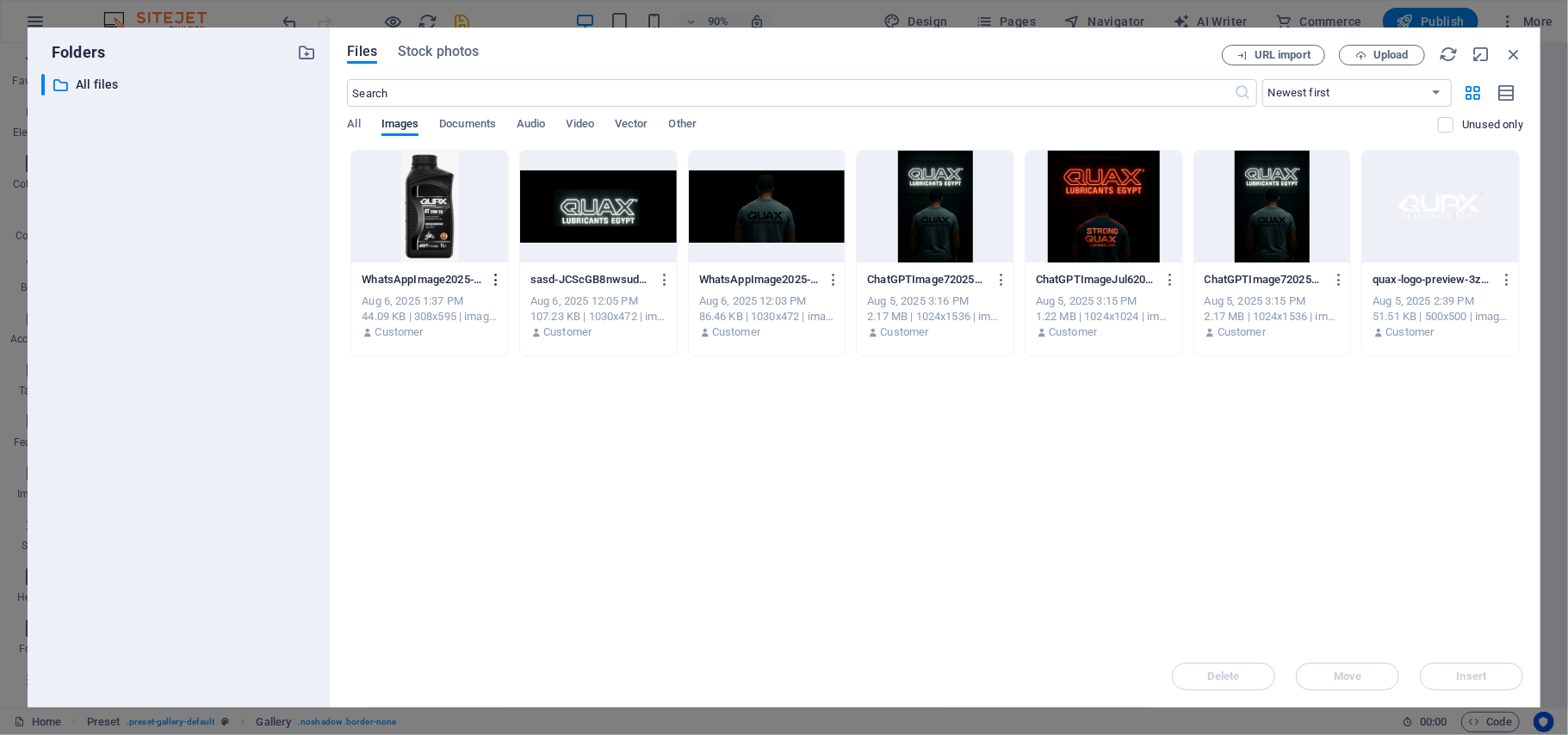 click at bounding box center [497, 280] 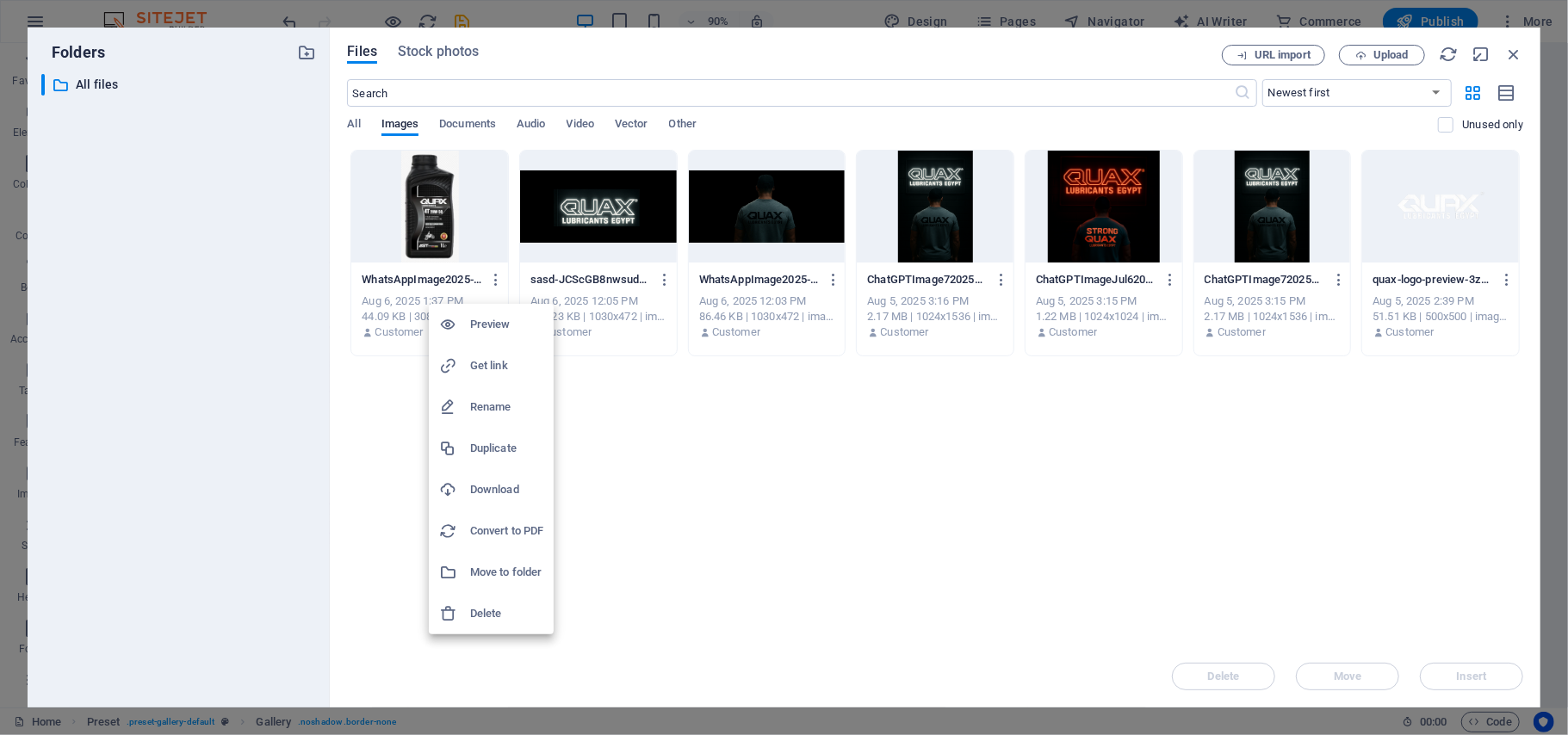 click on "Delete" at bounding box center (506, 614) 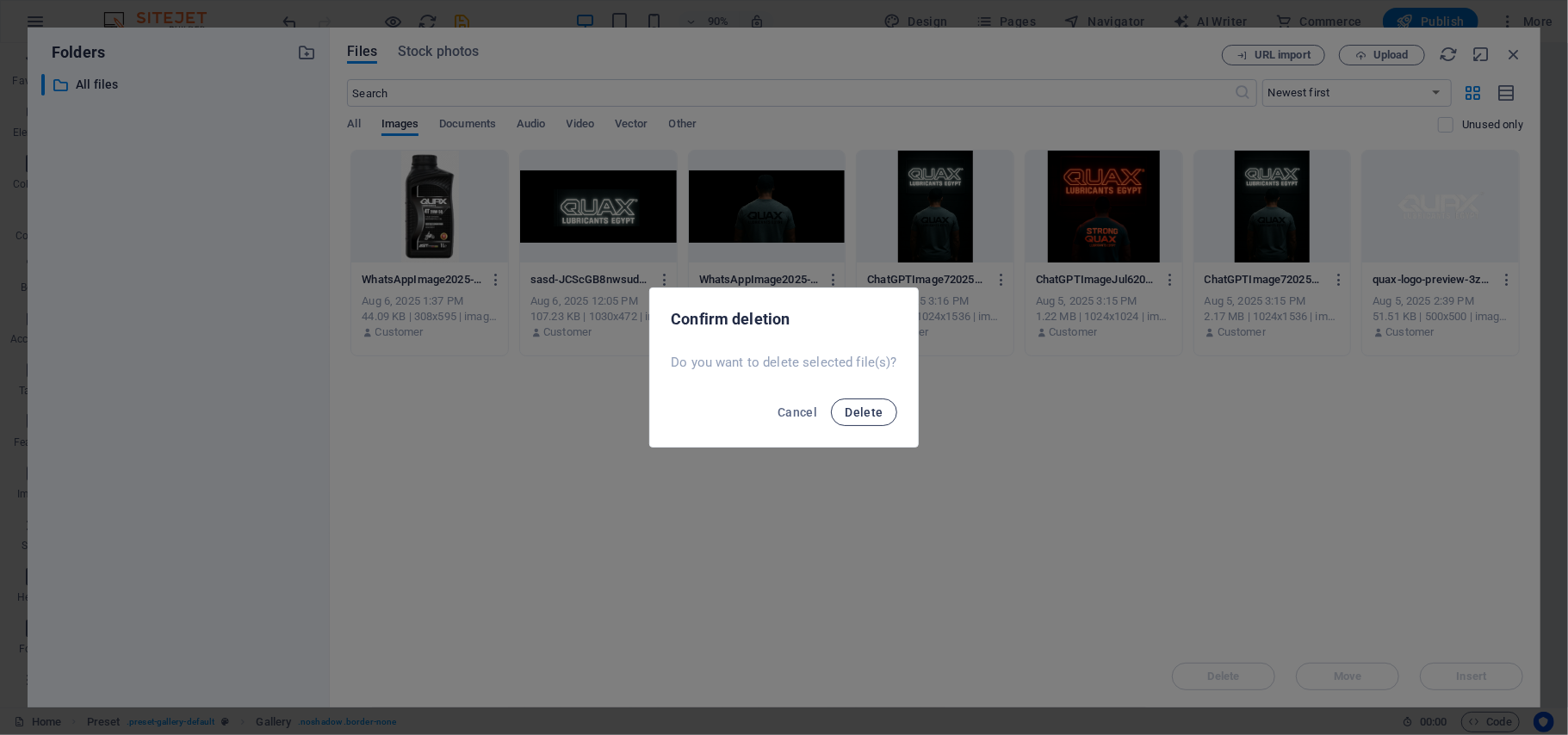 click on "Delete" at bounding box center (864, 412) 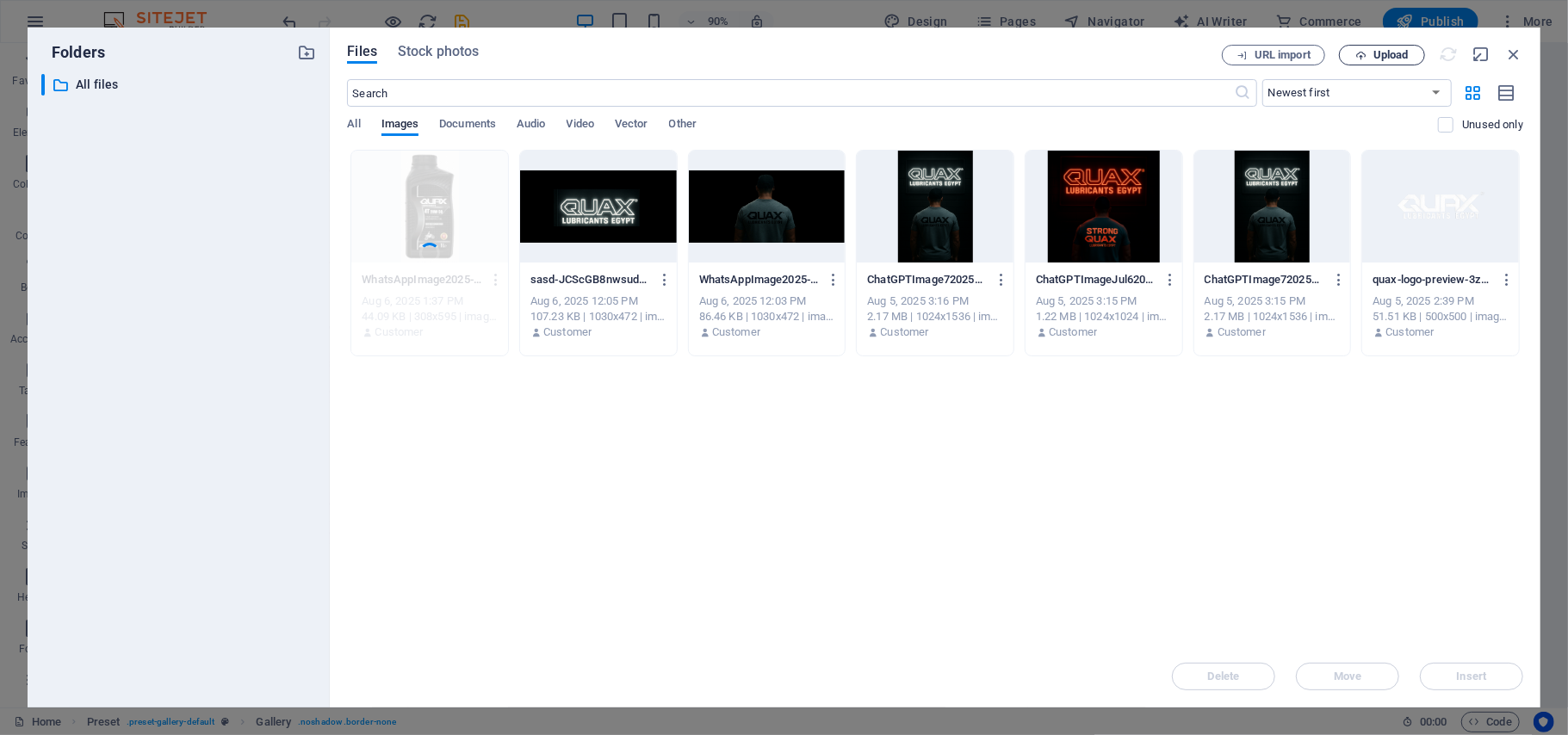 click at bounding box center [1360, 55] 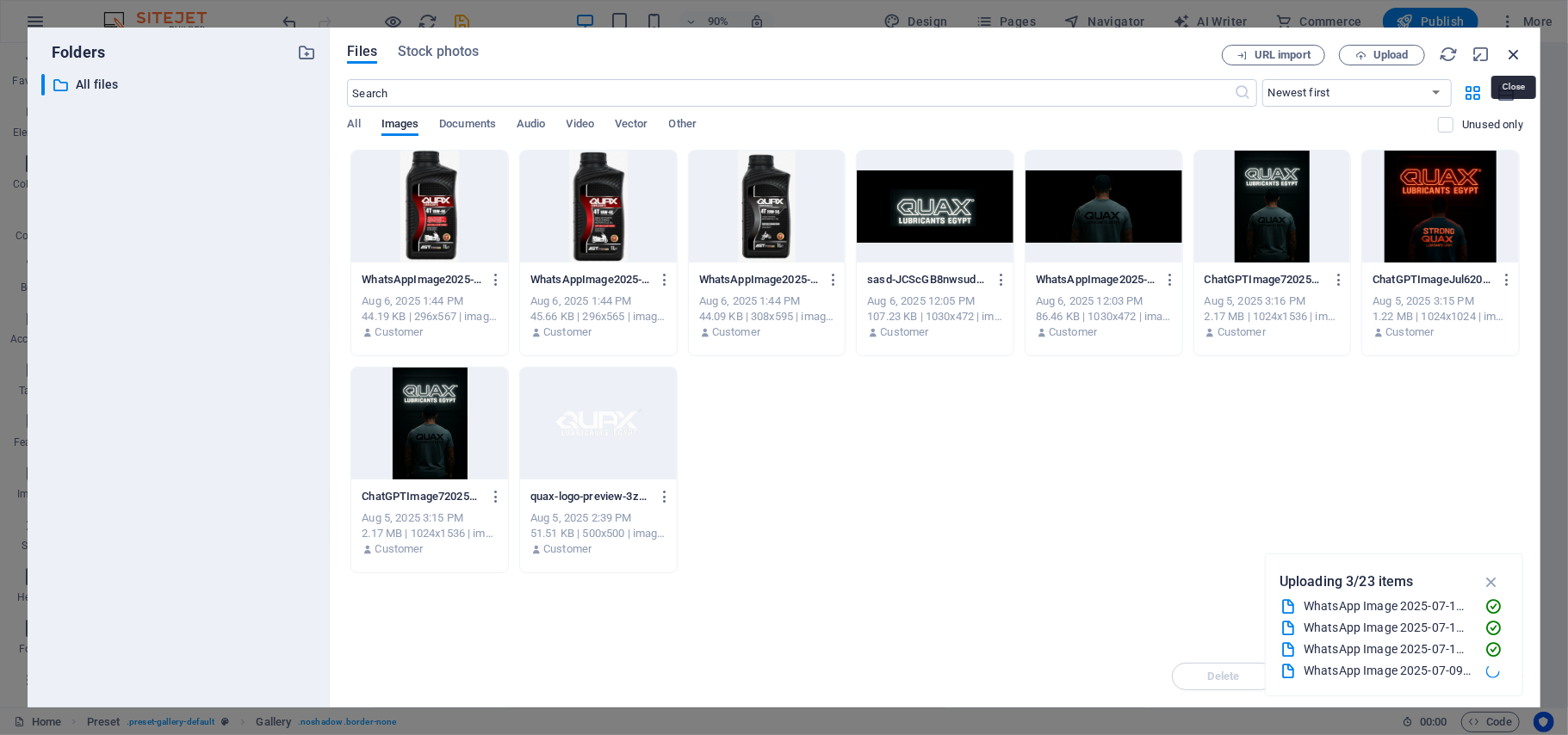 drag, startPoint x: 1514, startPoint y: 59, endPoint x: 482, endPoint y: 550, distance: 1142.85 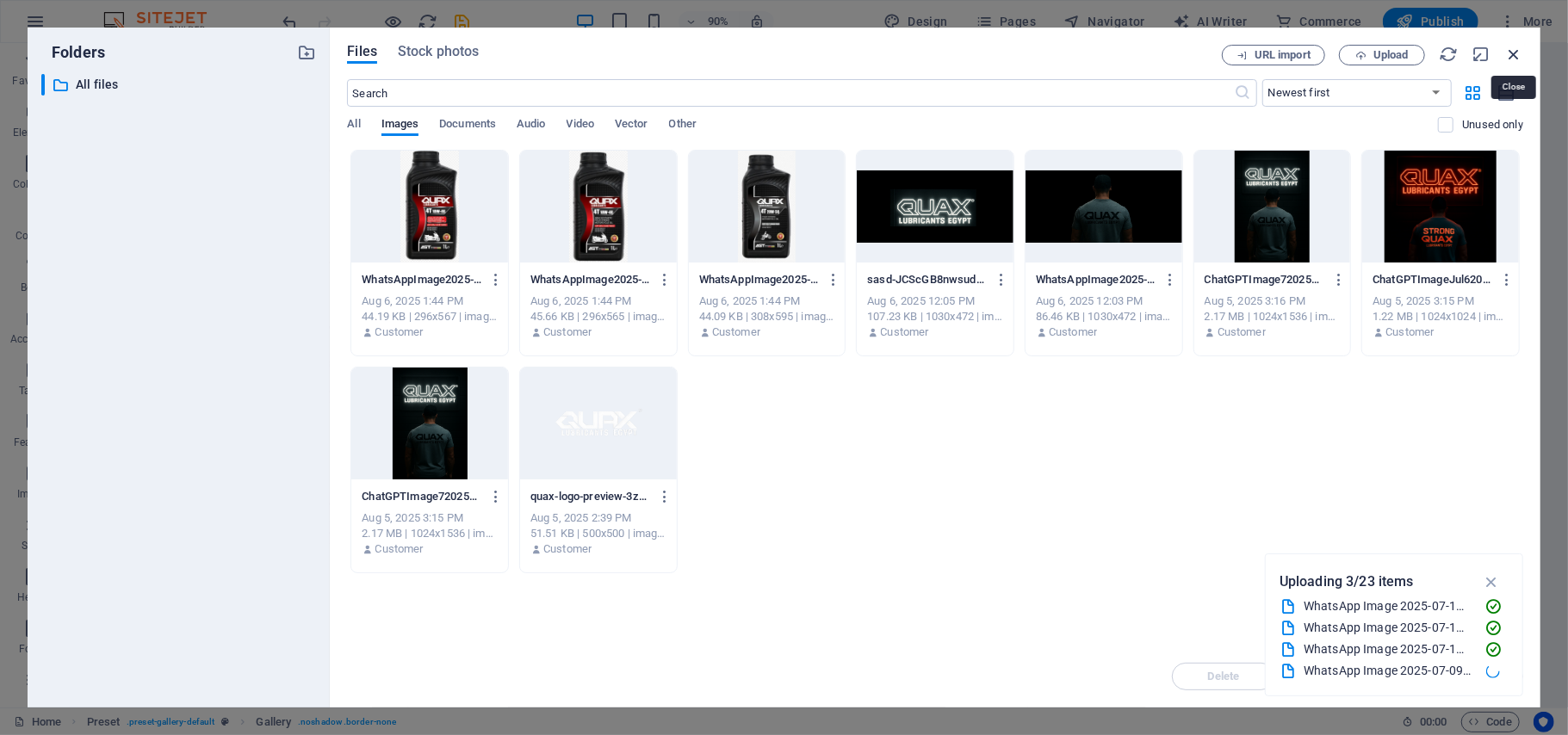 click at bounding box center [1514, 54] 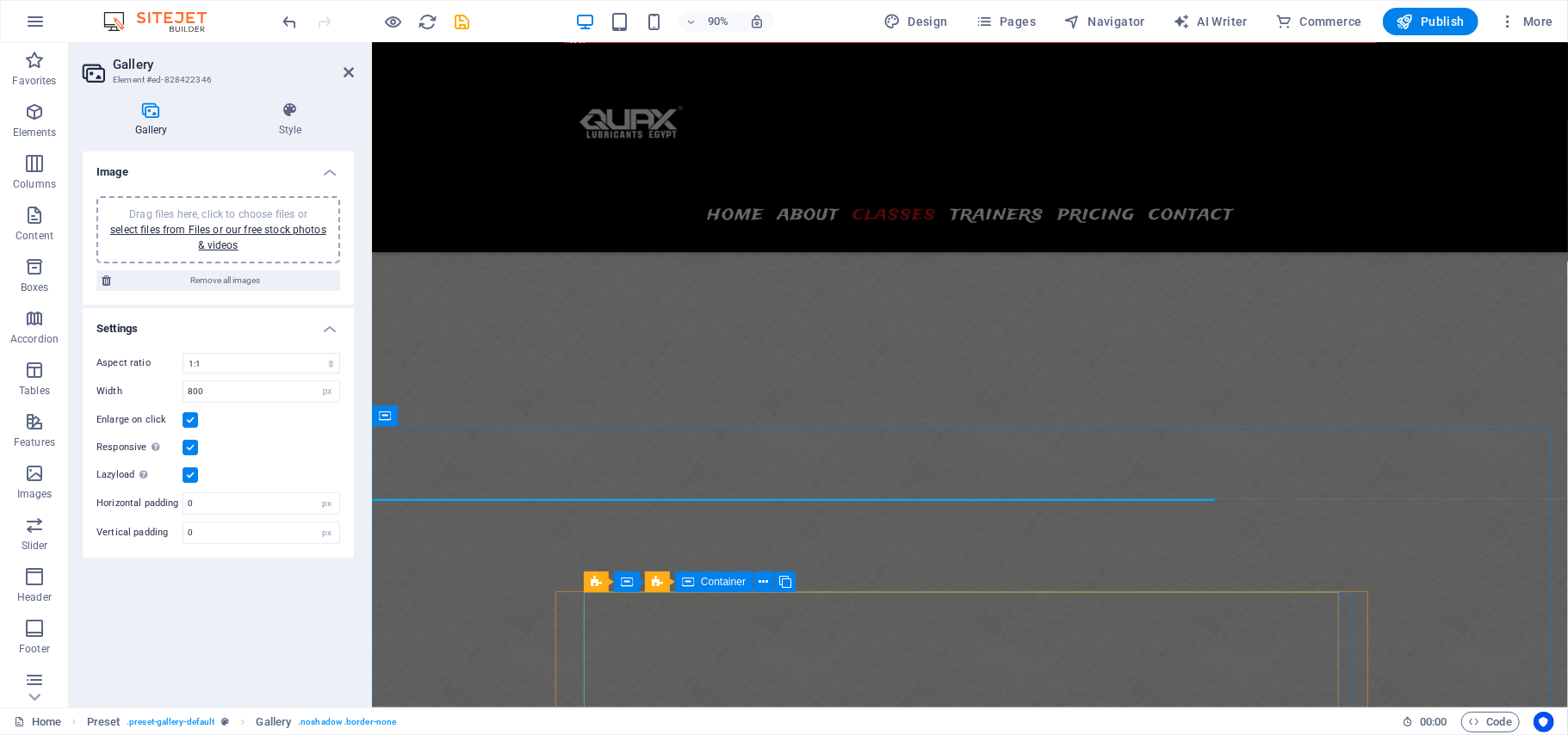 scroll, scrollTop: 1653, scrollLeft: 0, axis: vertical 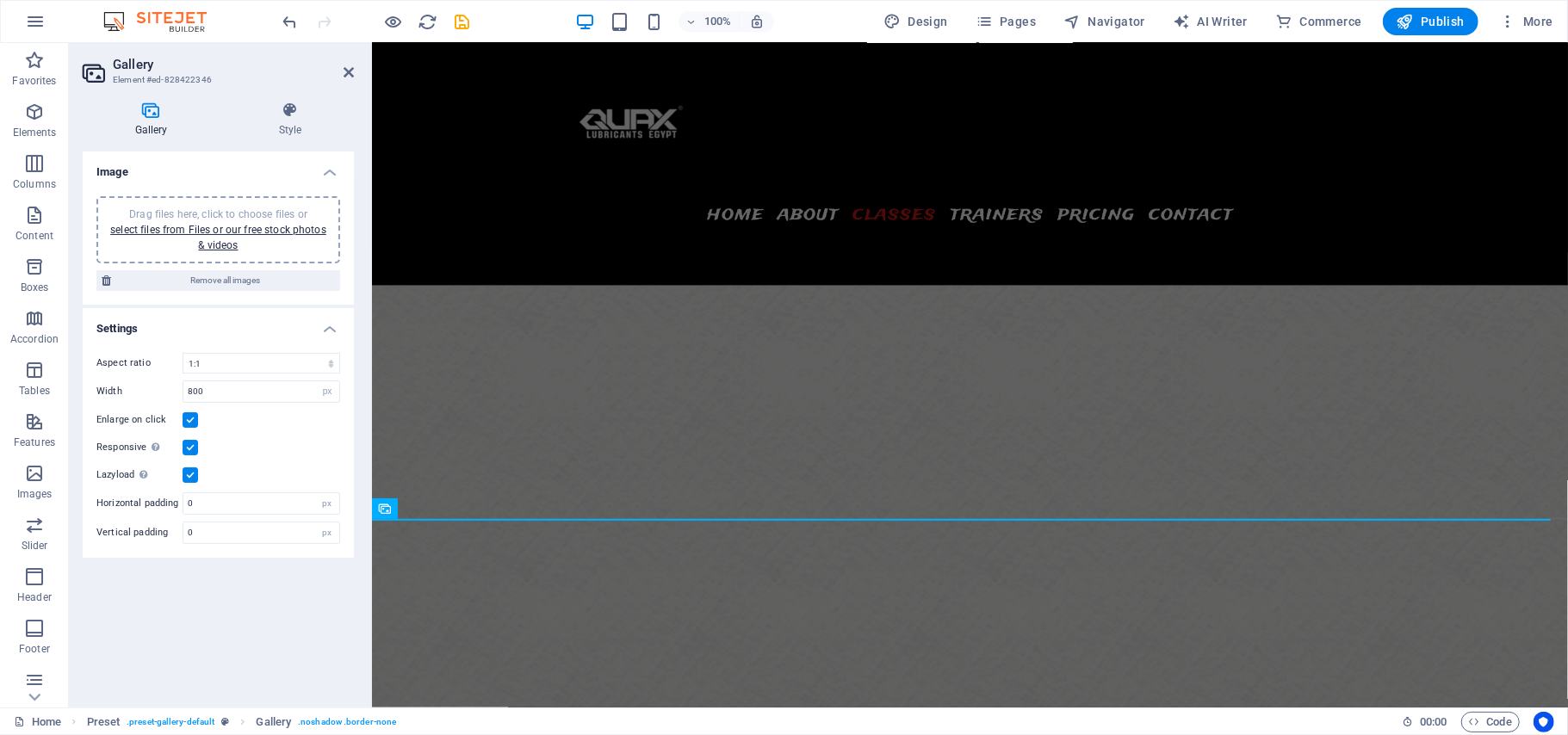 click on "Drag files here, click to choose files or select files from Files or our free stock photos & videos" at bounding box center [218, 230] 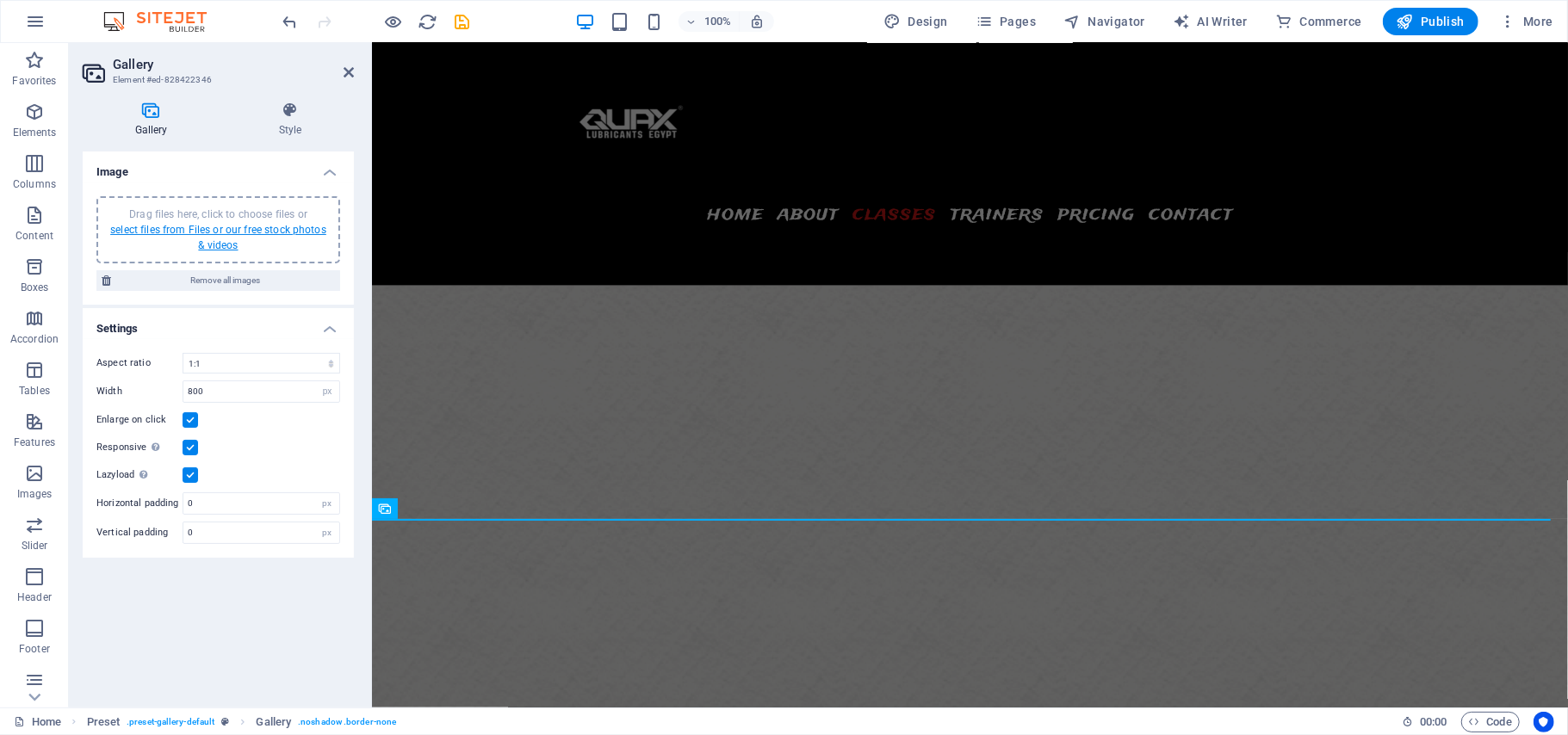 click on "select files from Files or our free stock photos & videos" at bounding box center [218, 238] 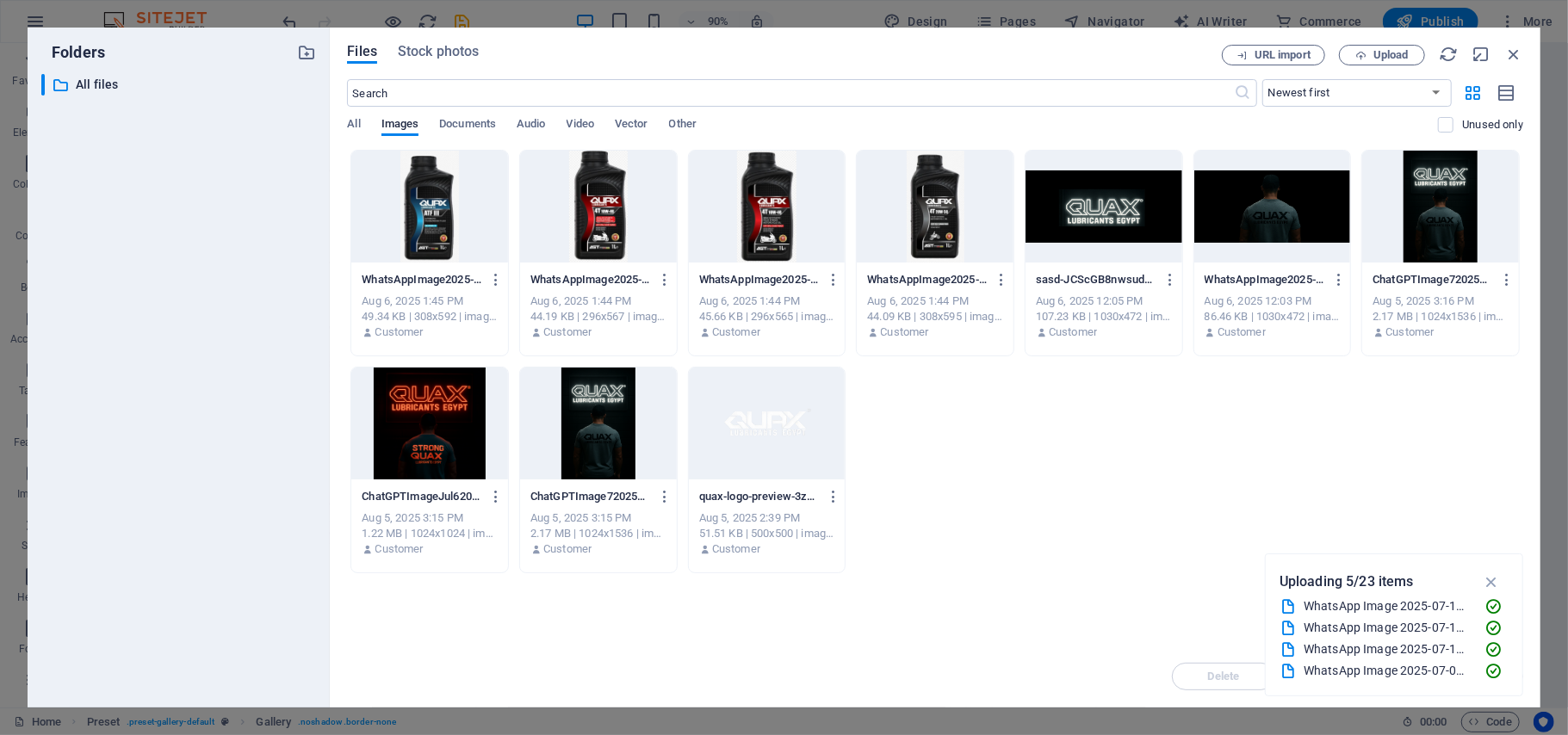 drag, startPoint x: 342, startPoint y: 228, endPoint x: 924, endPoint y: 238, distance: 582.0859 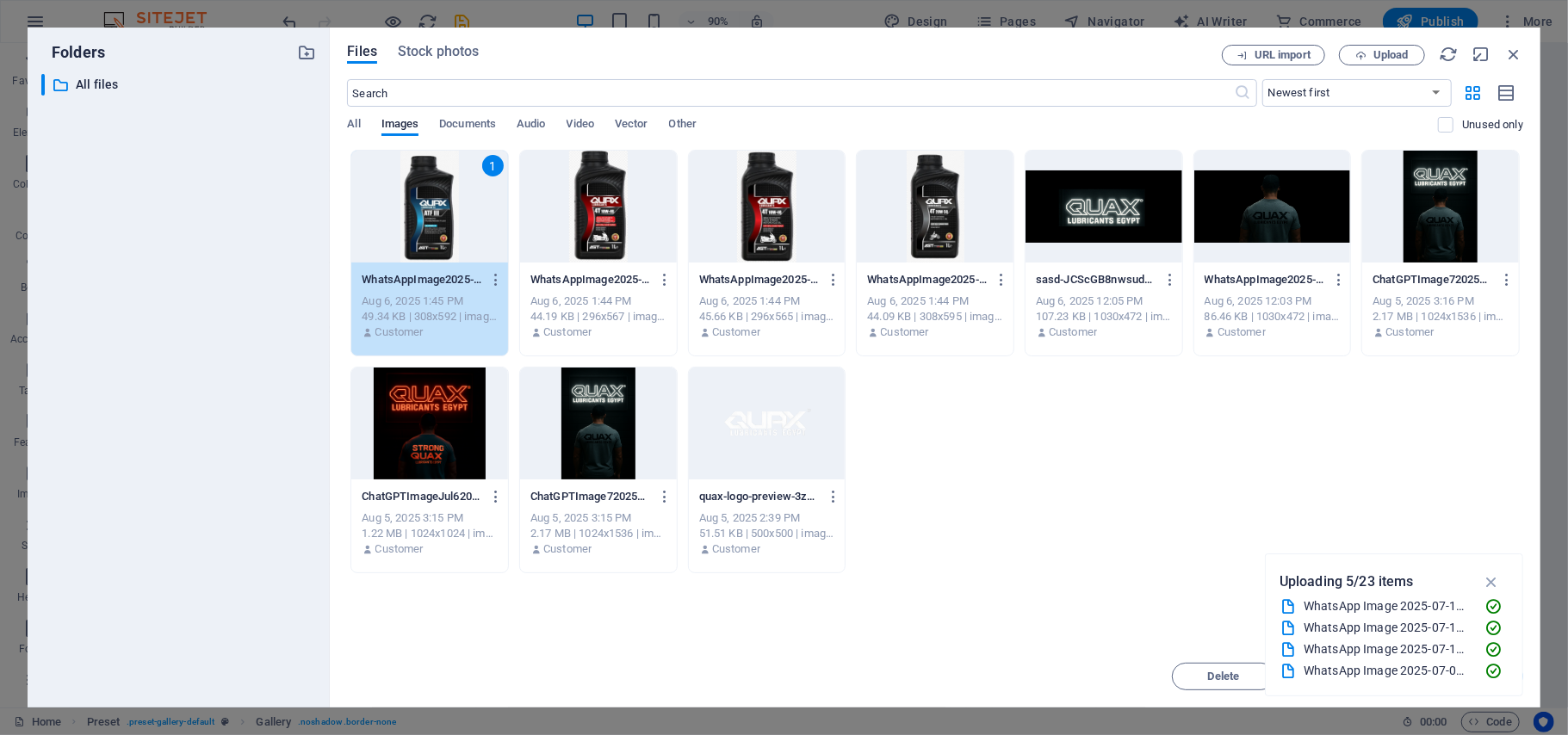 click at bounding box center (598, 207) 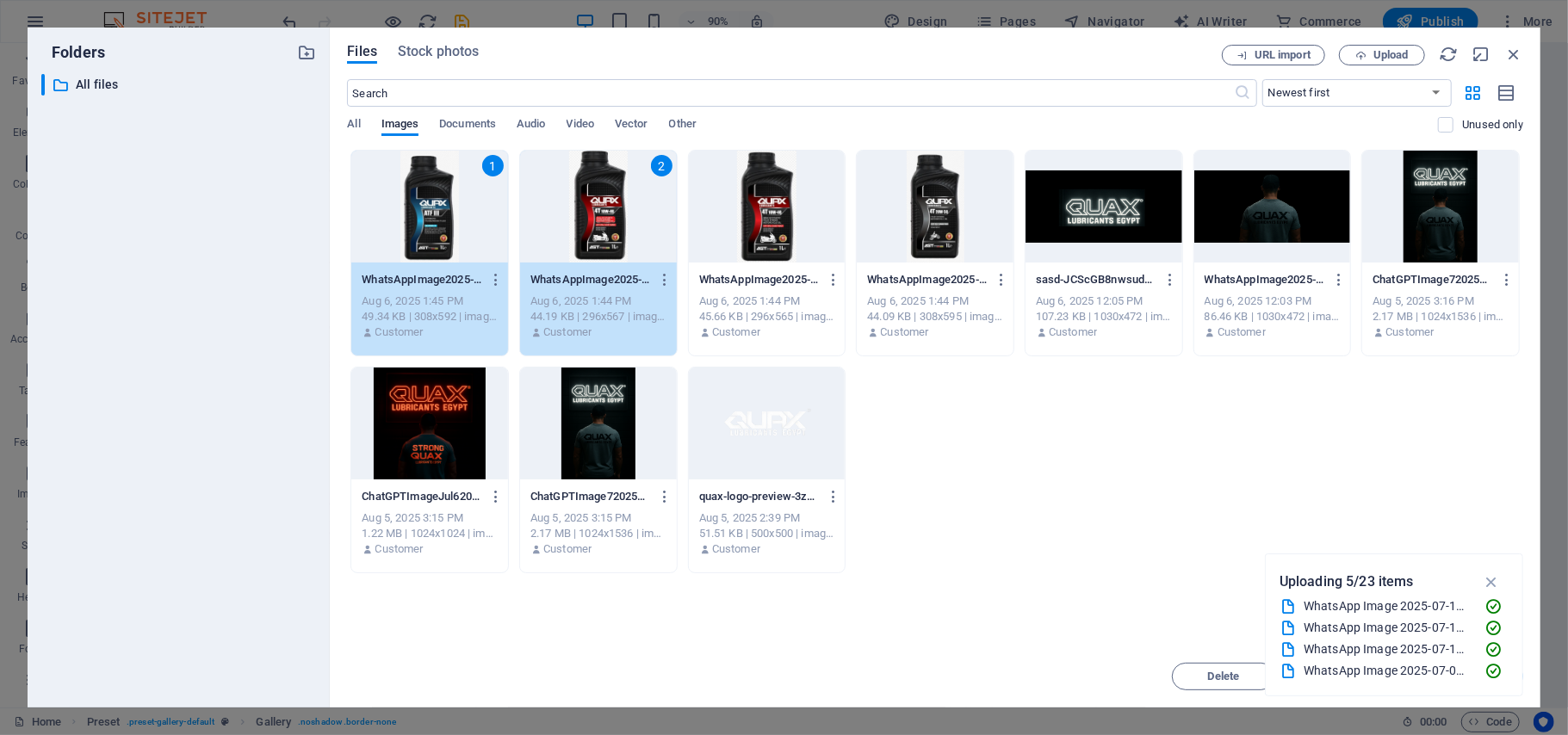 click at bounding box center (767, 207) 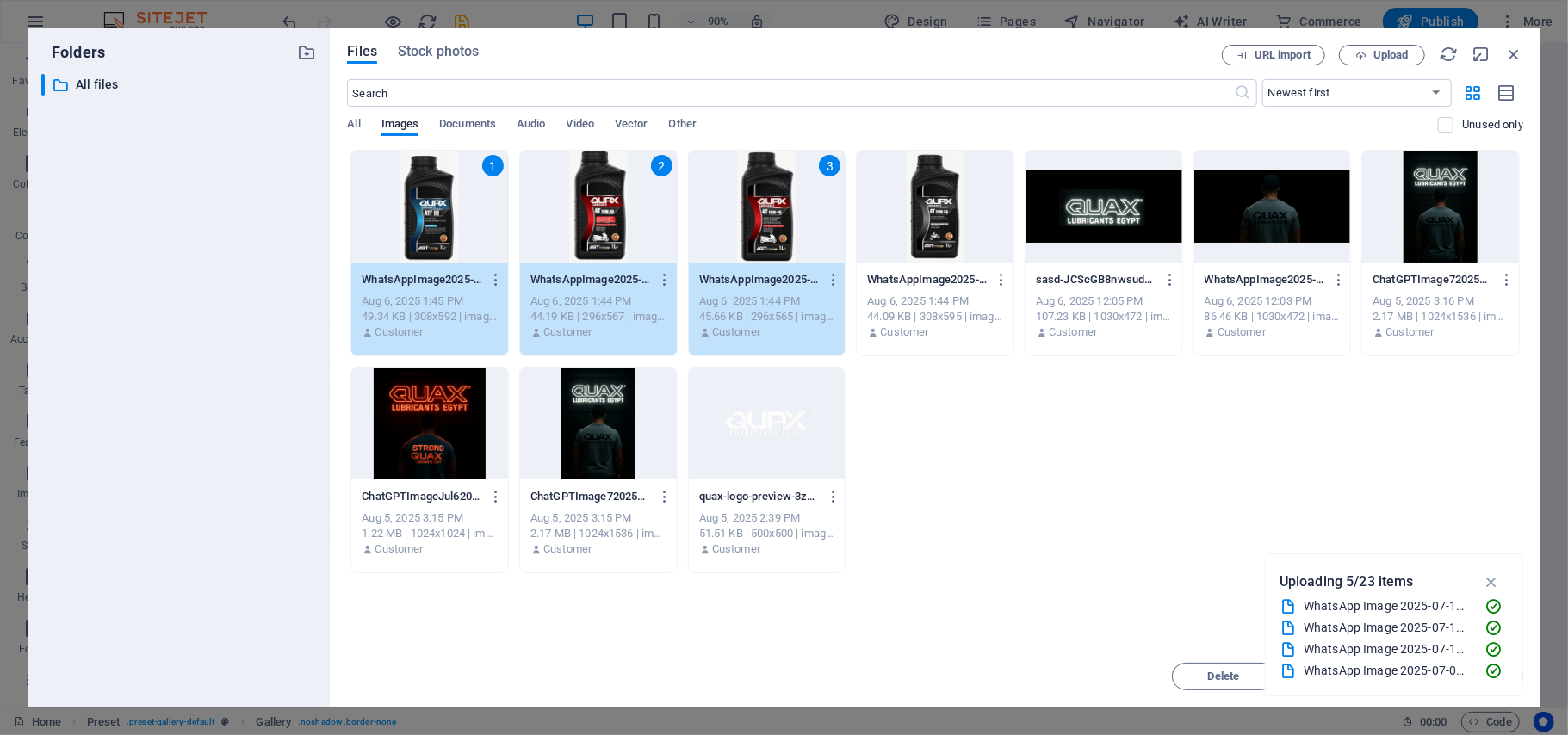 click at bounding box center [935, 207] 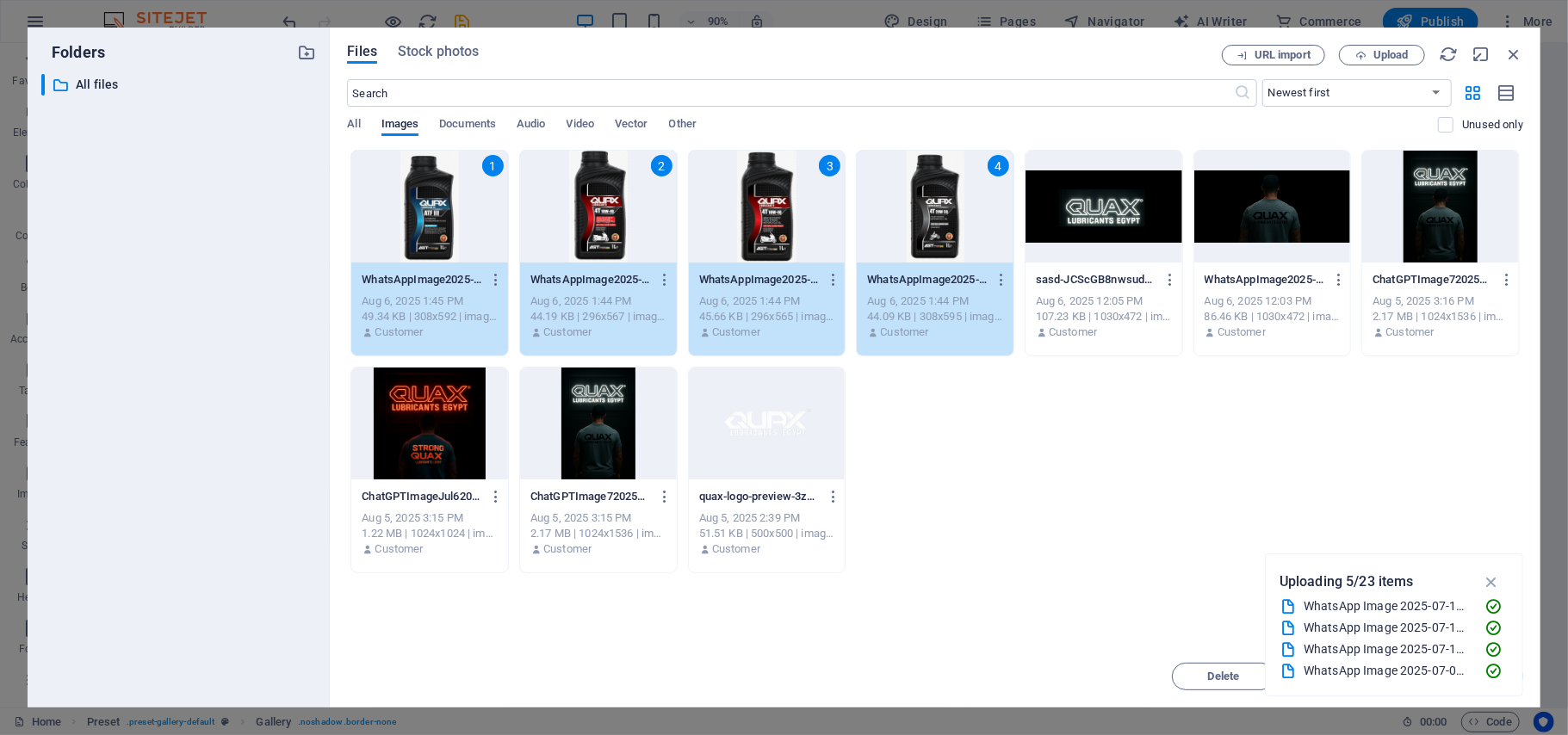 drag, startPoint x: 1509, startPoint y: 604, endPoint x: 1513, endPoint y: 676, distance: 72.11103 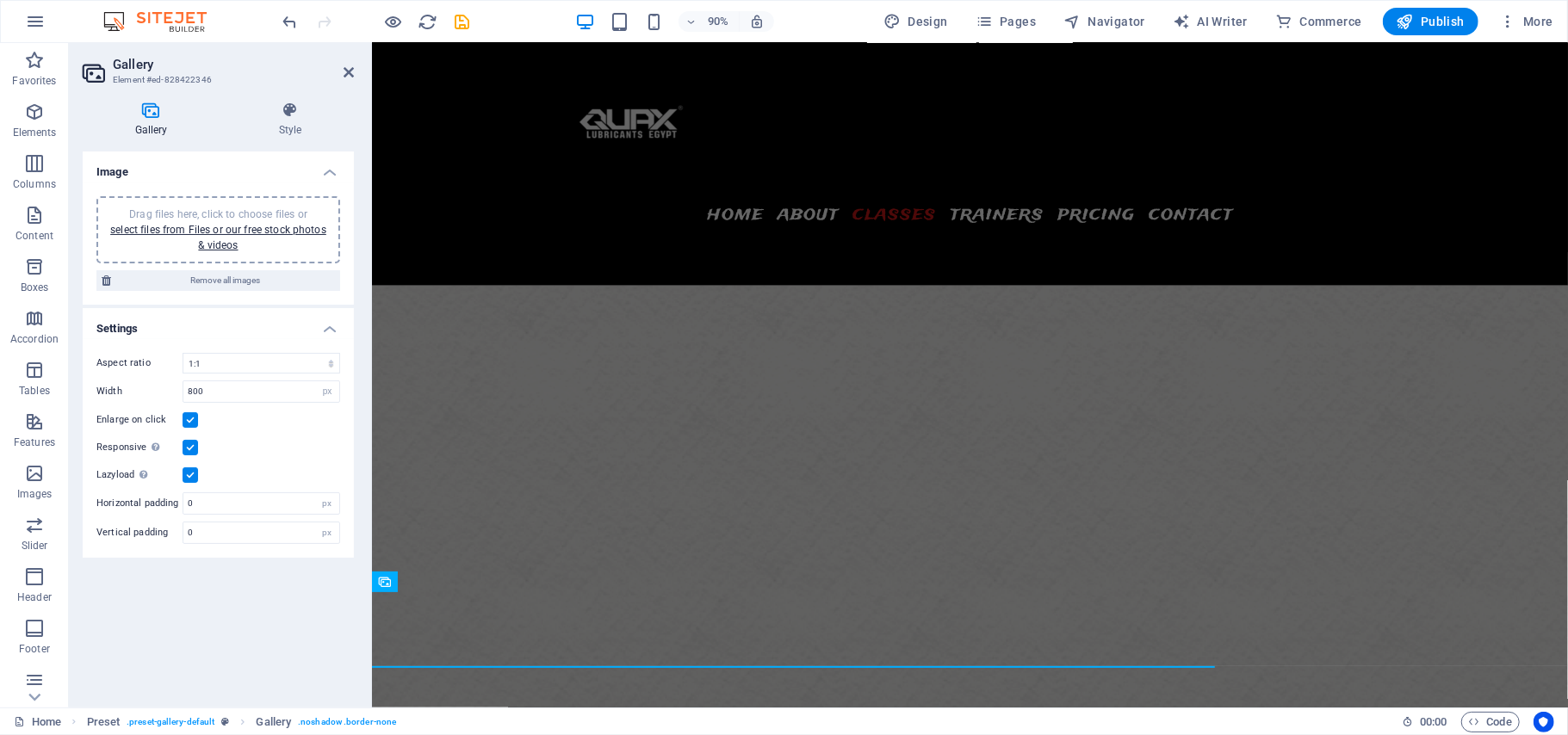 scroll, scrollTop: 1487, scrollLeft: 0, axis: vertical 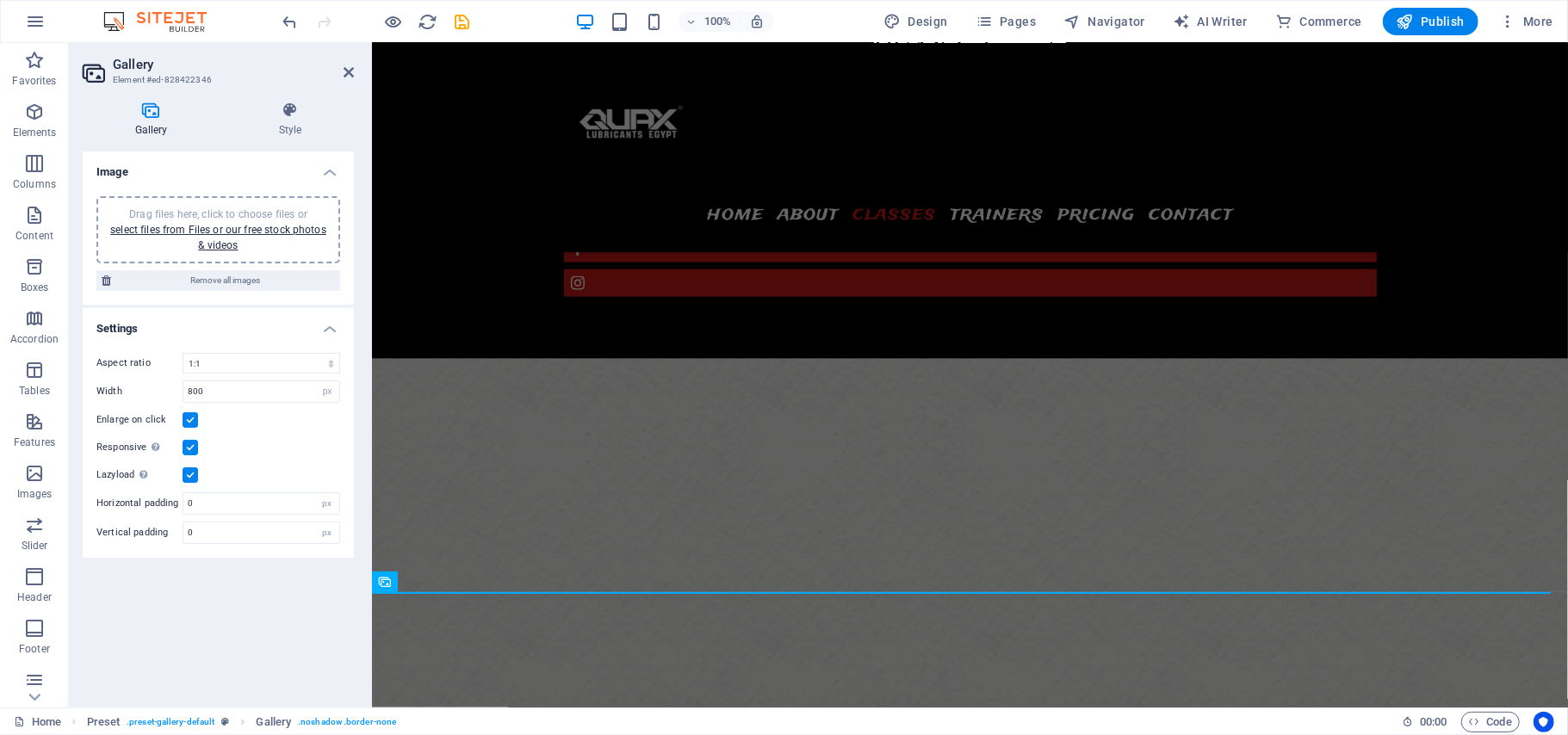 click on "Drag files here, click to choose files or select files from Files or our free stock photos & videos" at bounding box center [218, 230] 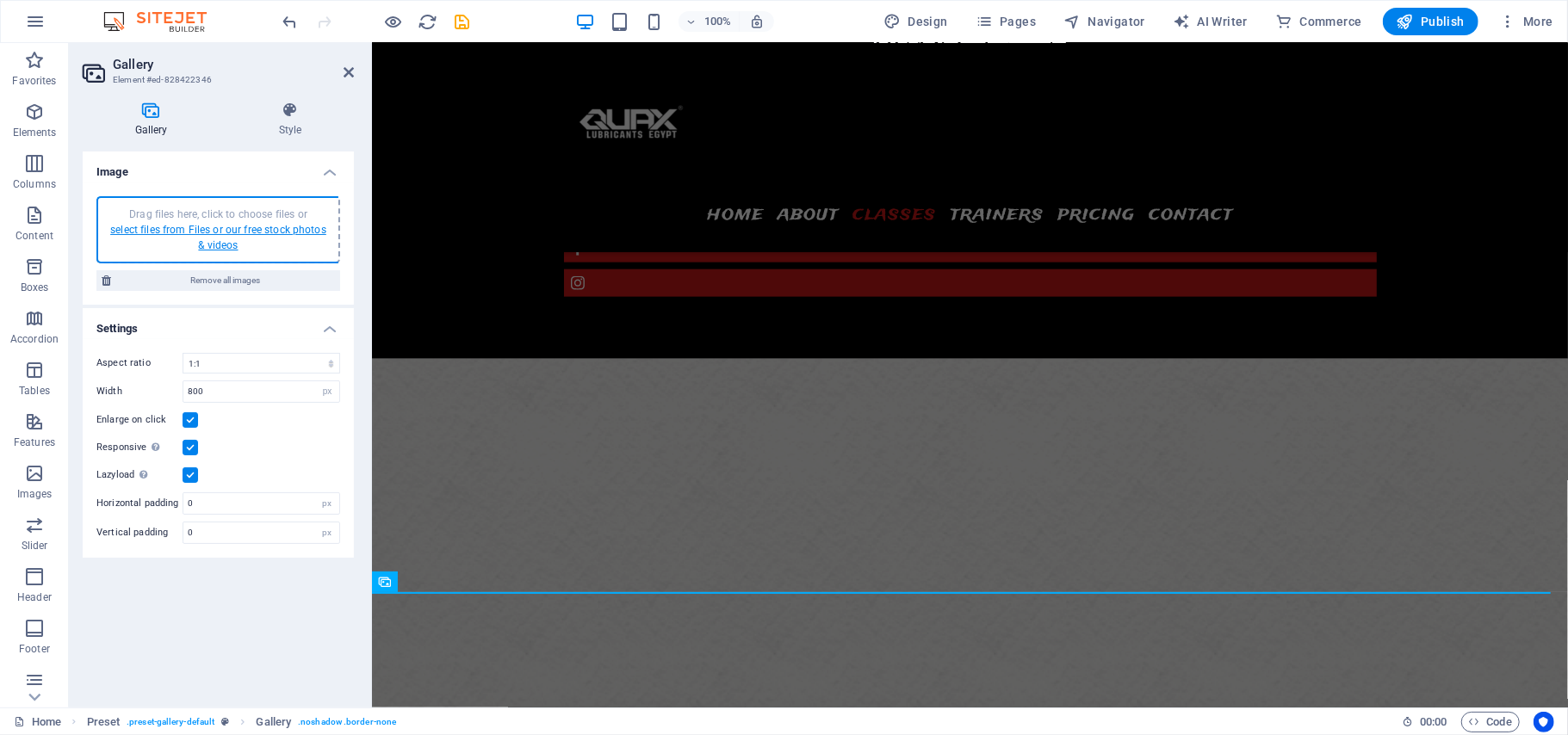 click on "select files from Files or our free stock photos & videos" at bounding box center [218, 238] 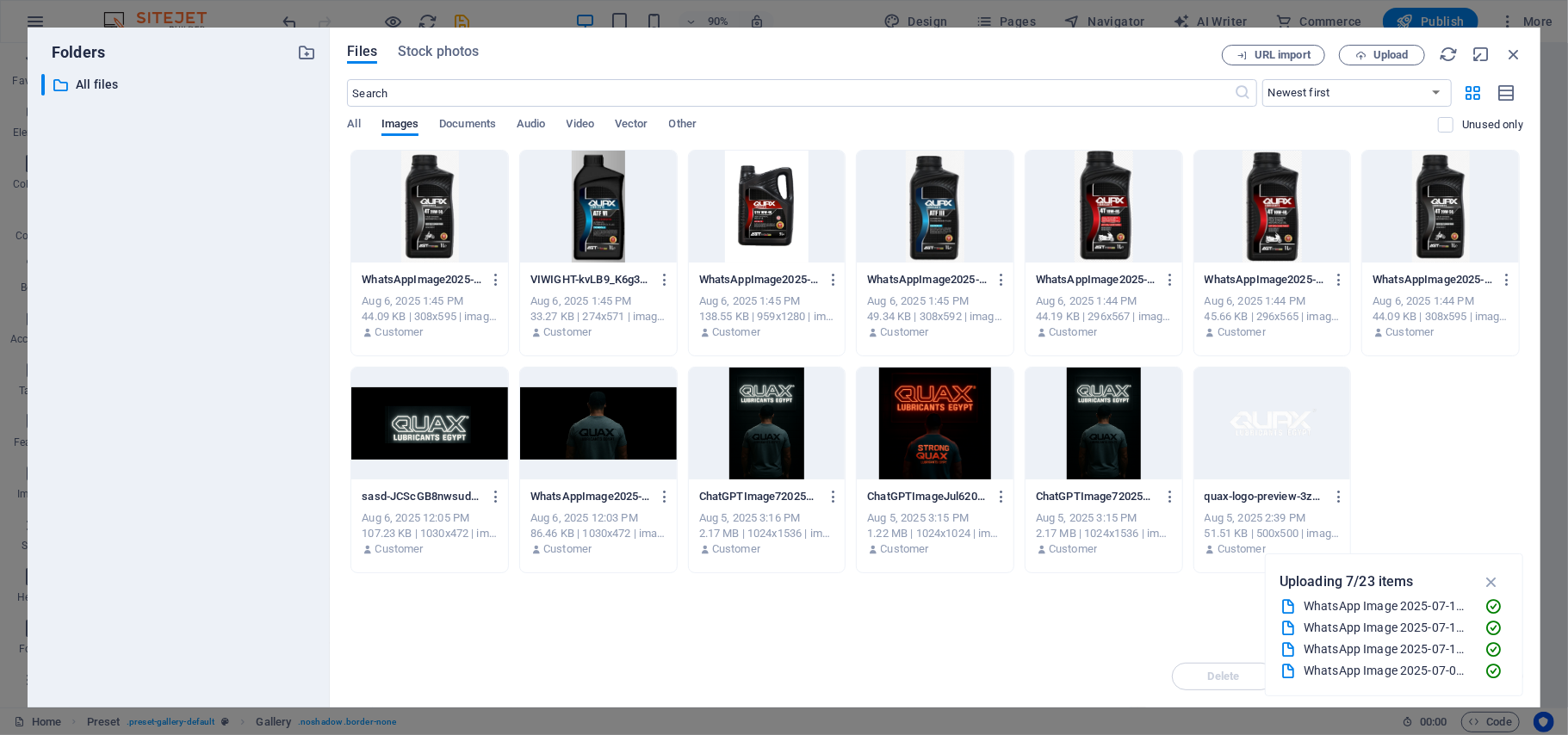 click at bounding box center [430, 207] 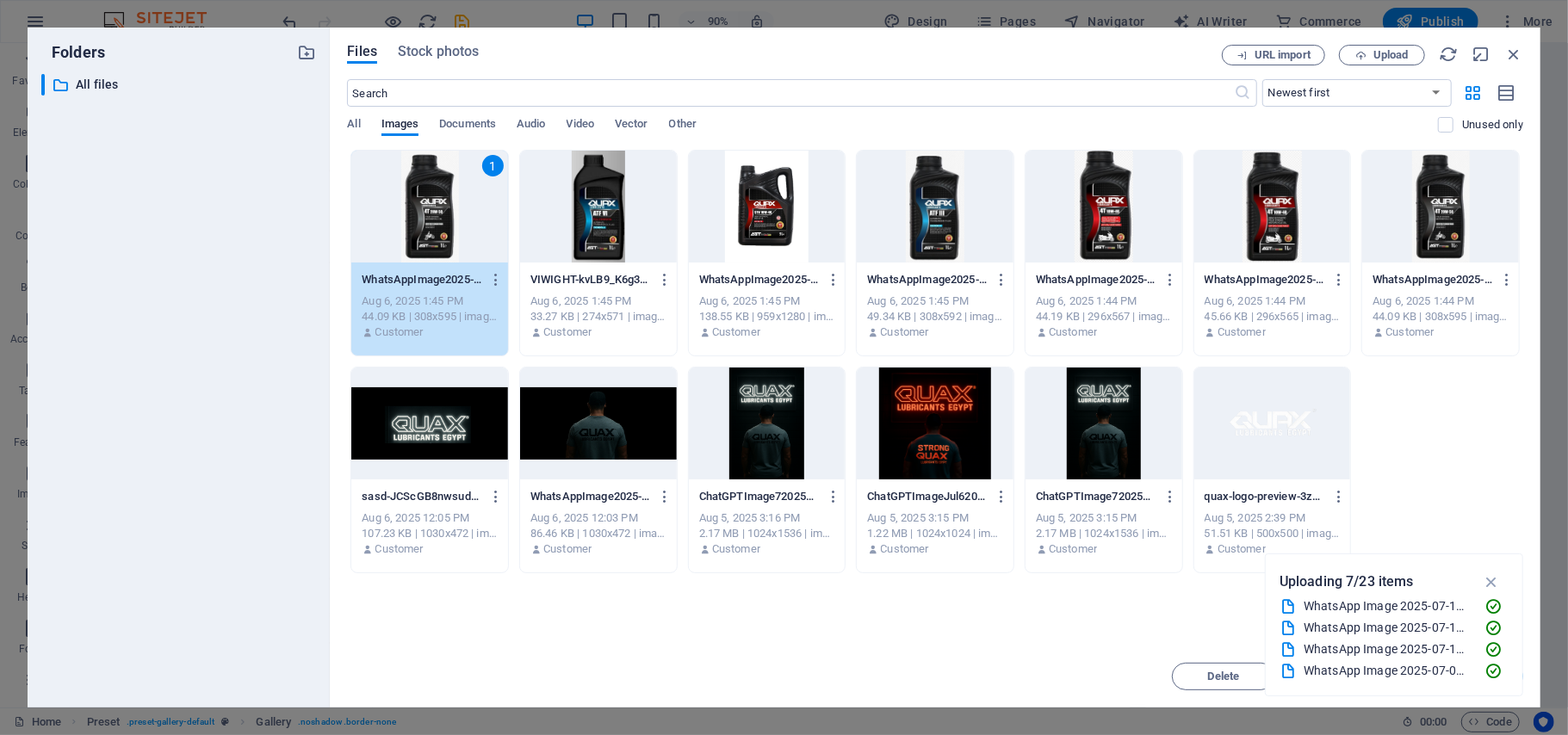 click at bounding box center (598, 207) 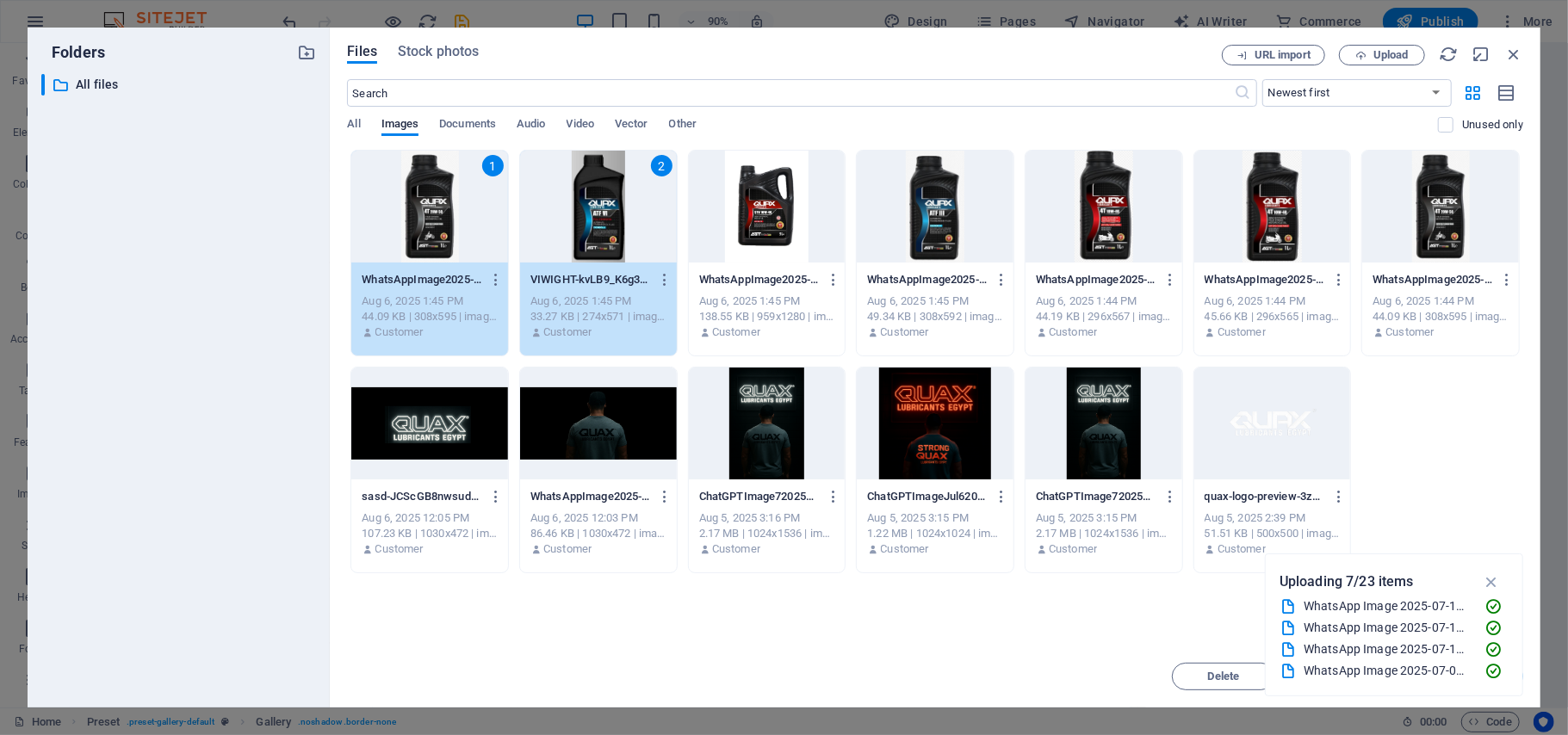 click at bounding box center [767, 207] 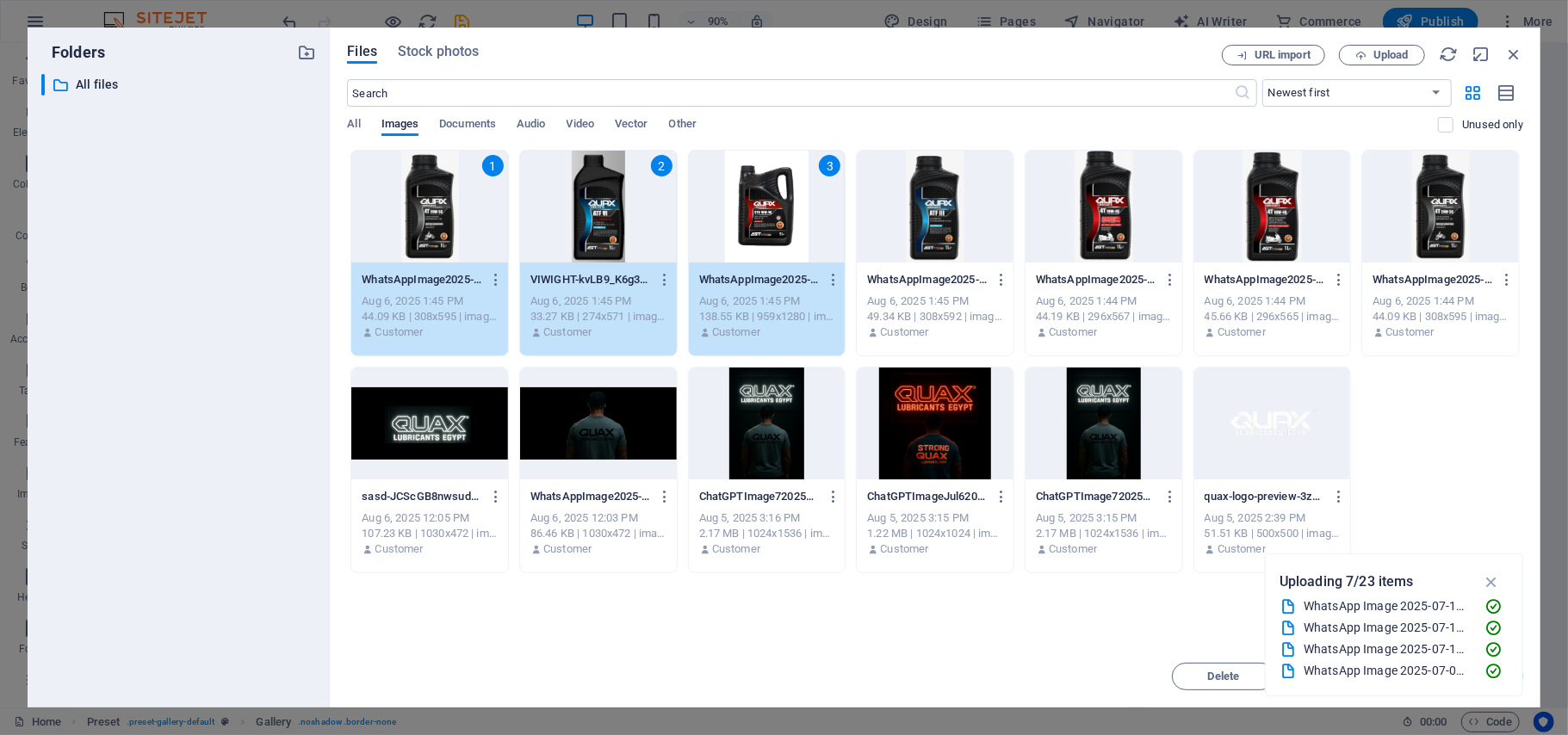 click at bounding box center [935, 207] 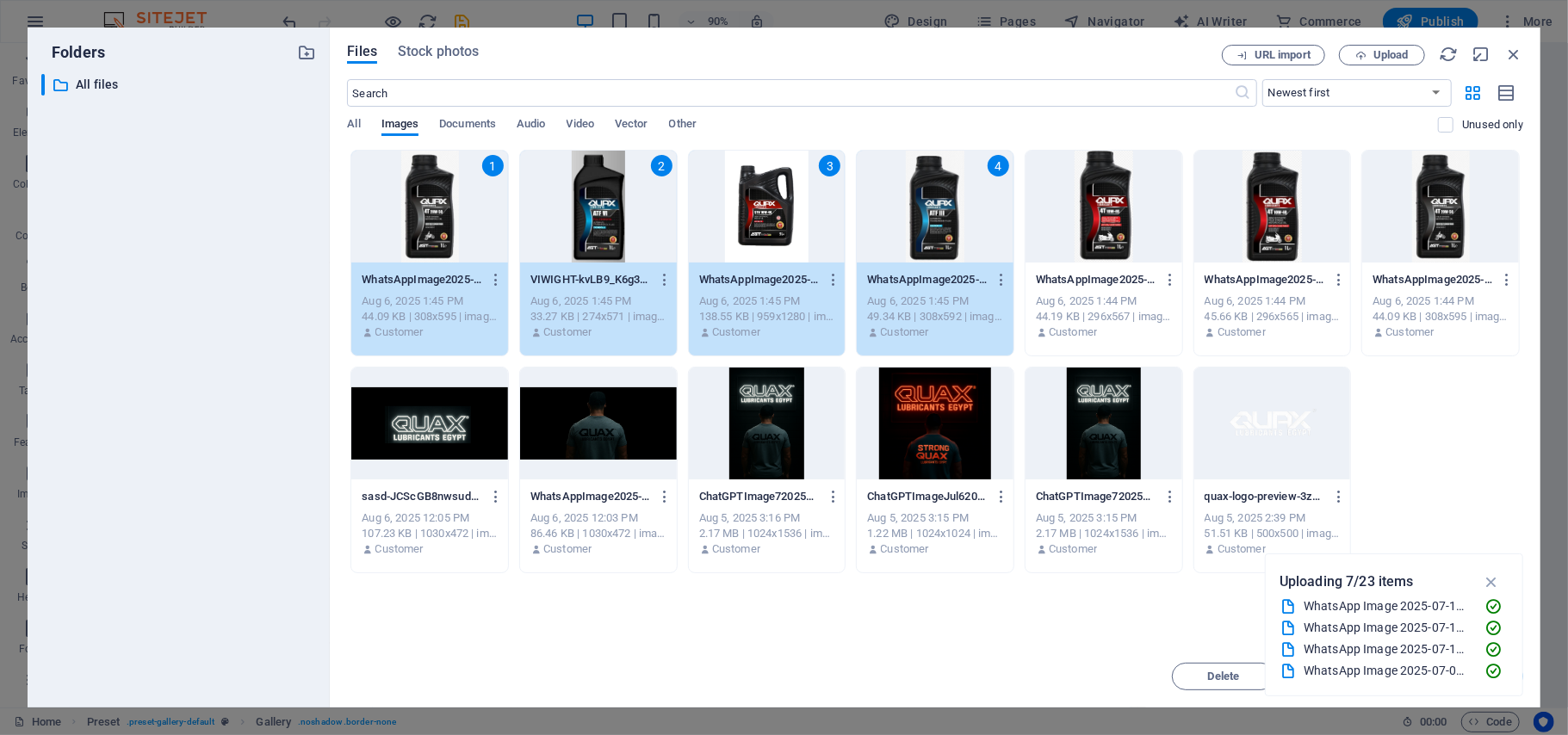 click at bounding box center [1104, 207] 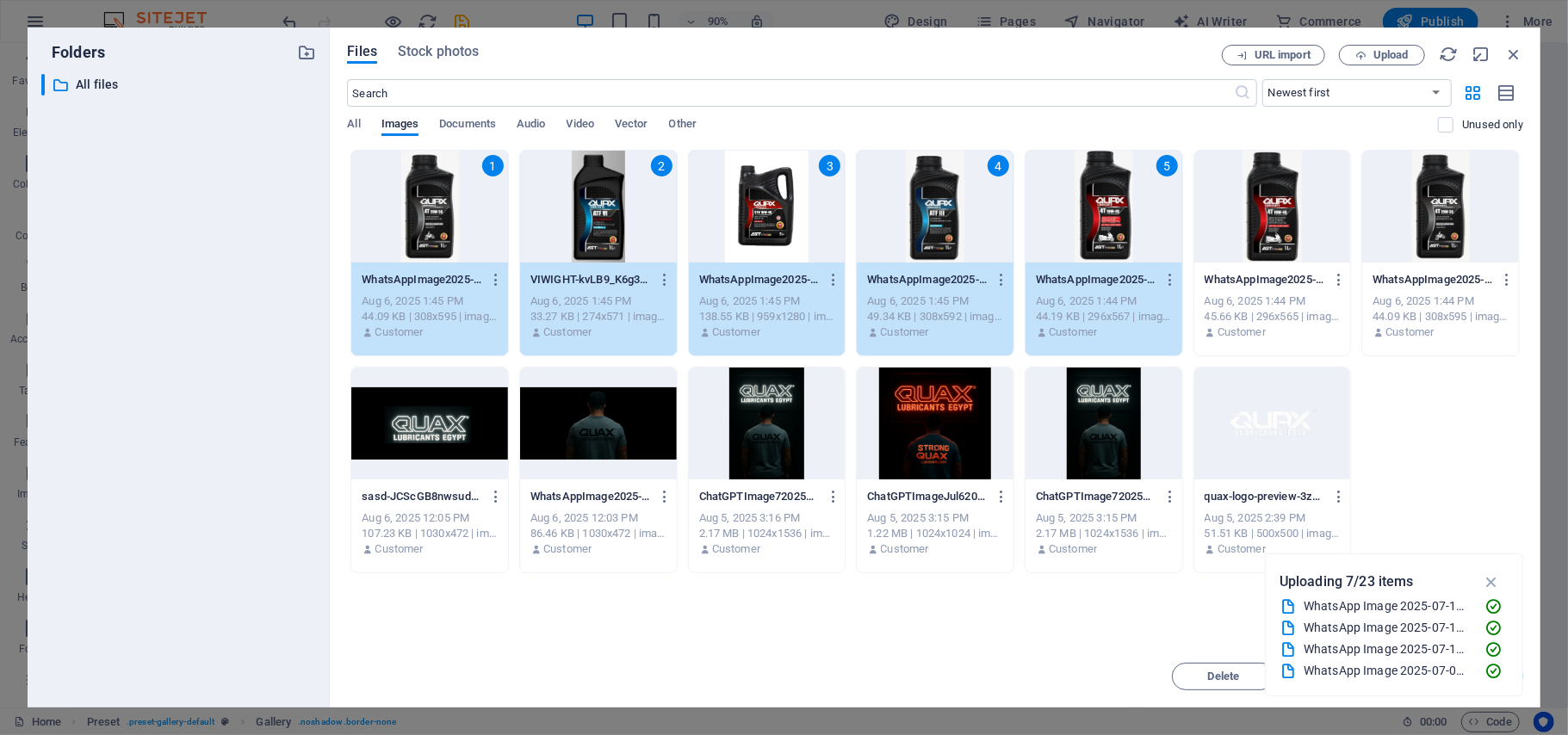 click at bounding box center [1273, 207] 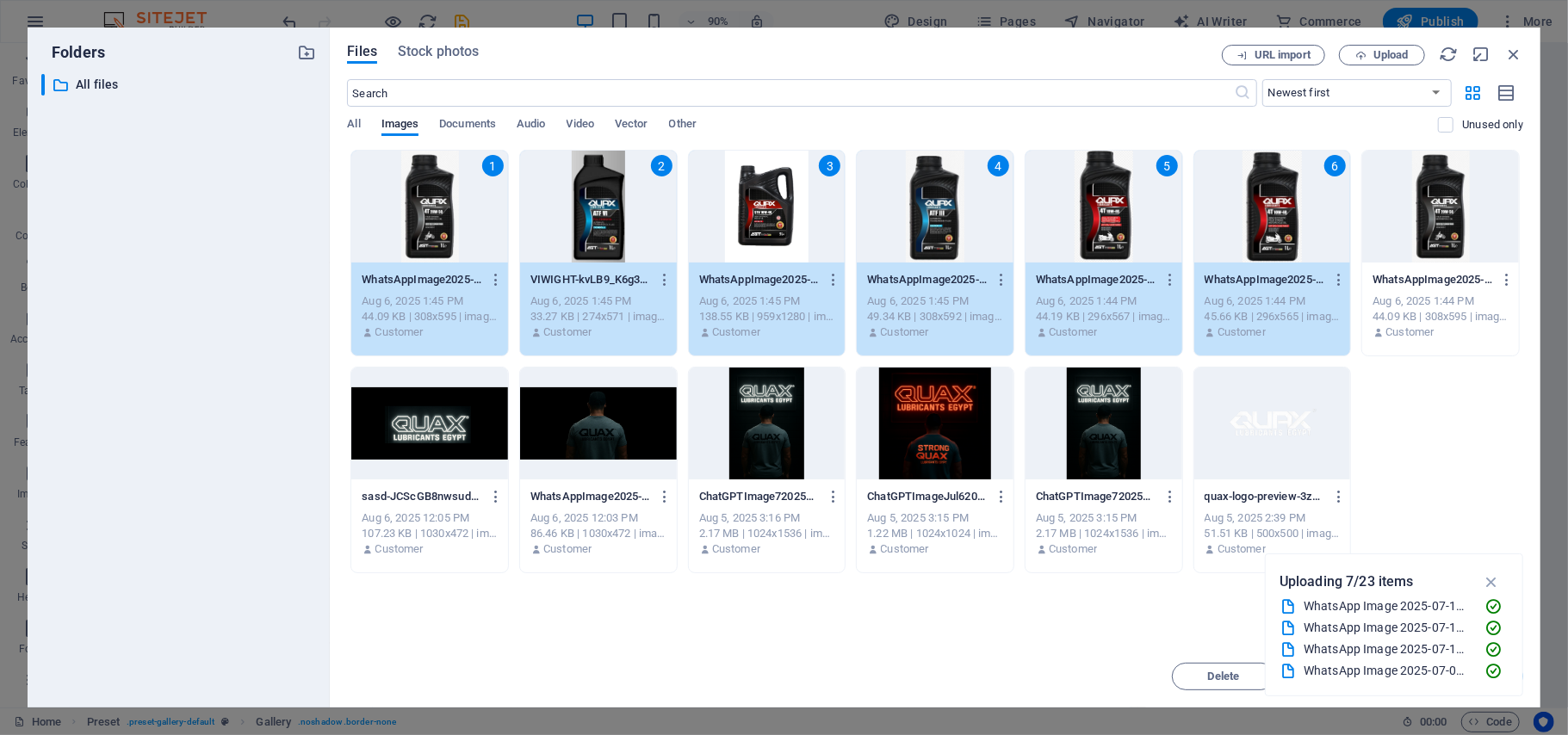 click at bounding box center (1441, 207) 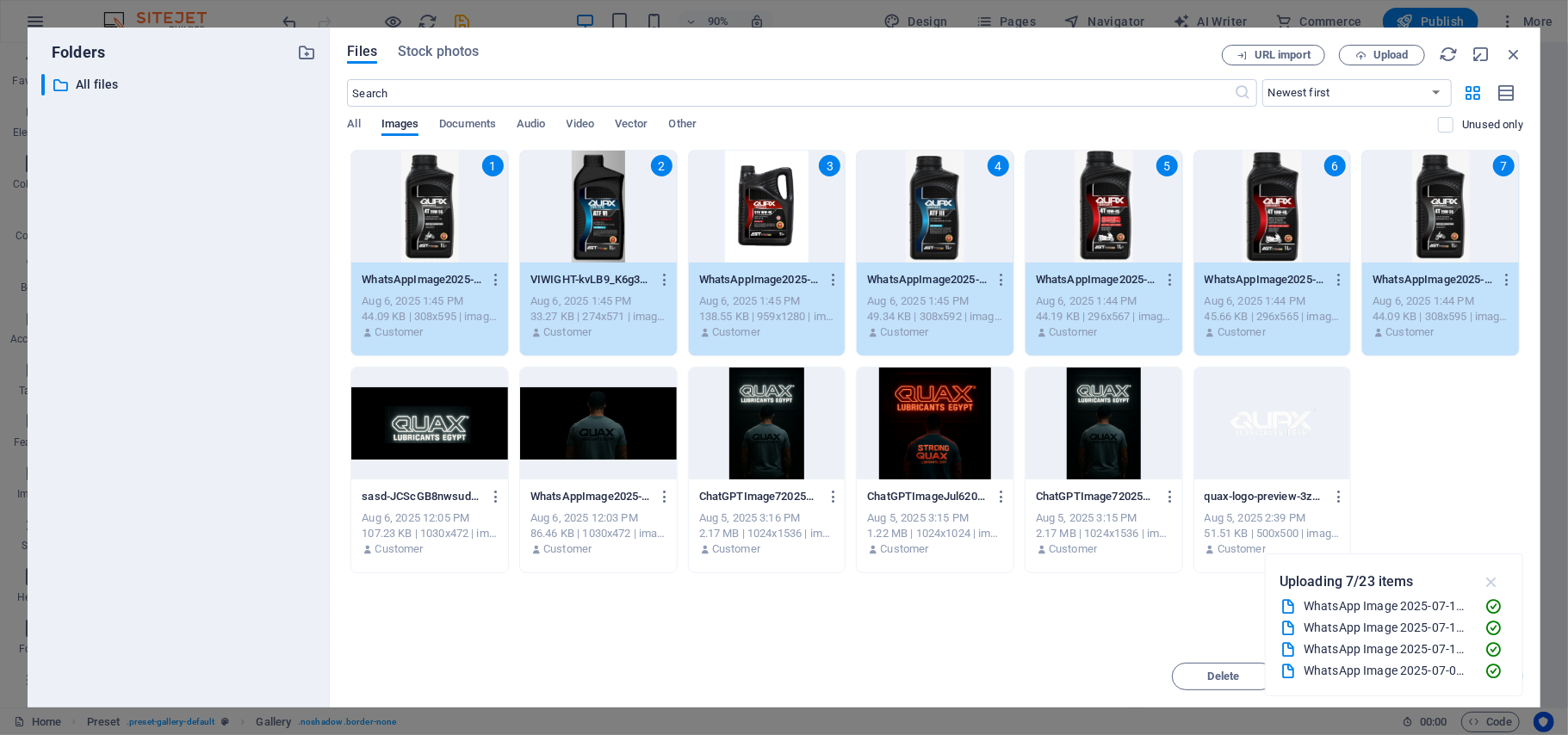 click at bounding box center [1491, 582] 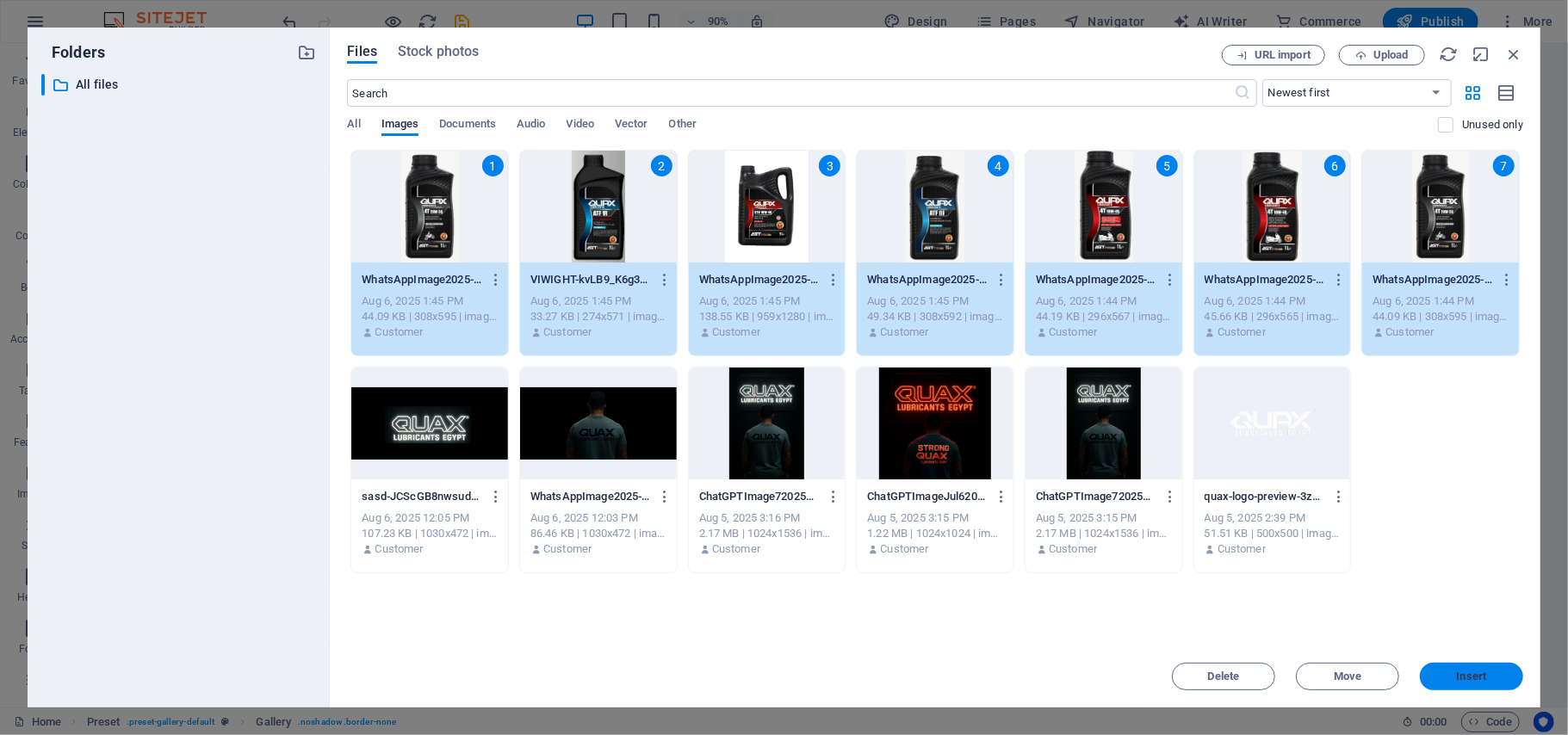 drag, startPoint x: 1444, startPoint y: 676, endPoint x: 366, endPoint y: 489, distance: 1094.0992 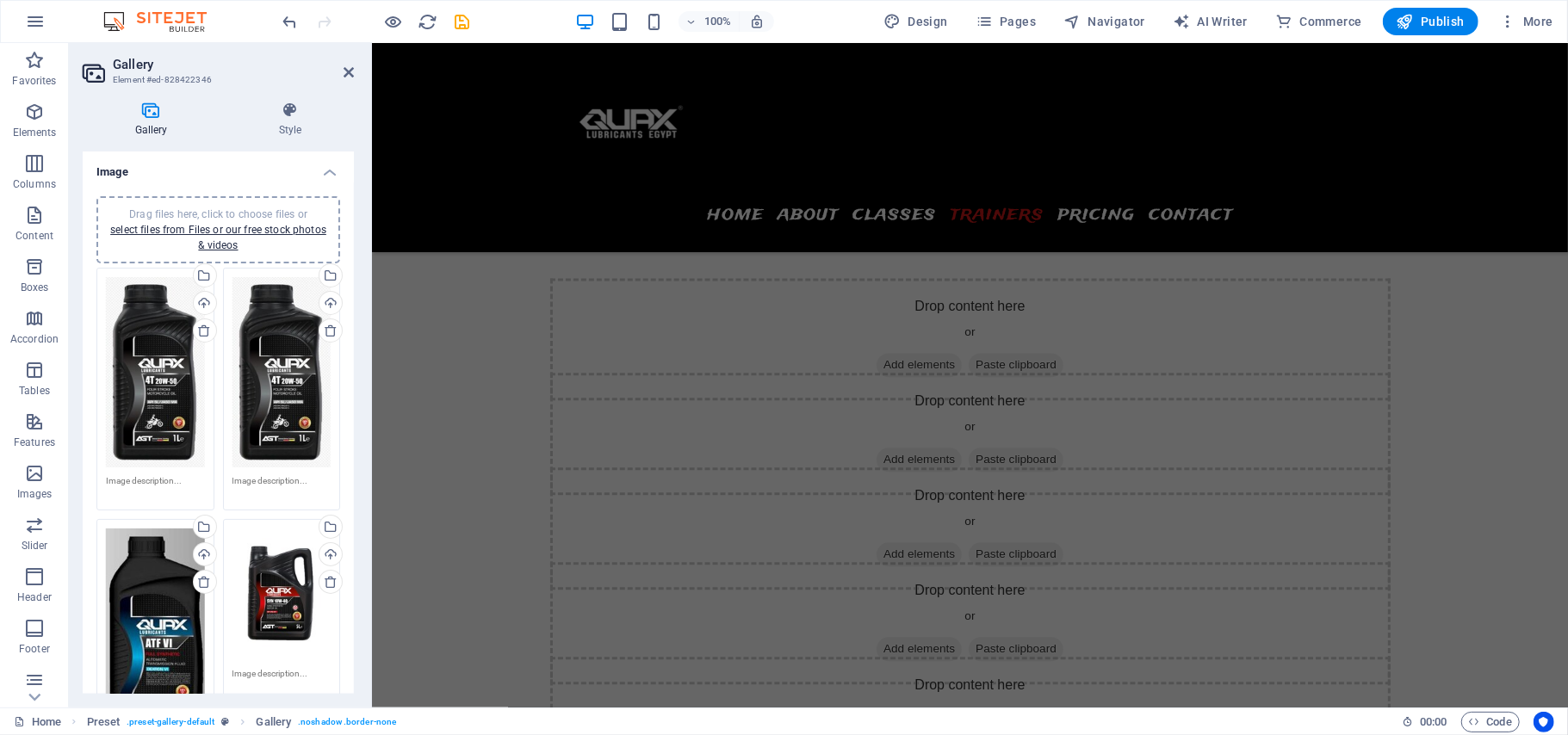 scroll, scrollTop: 2824, scrollLeft: 0, axis: vertical 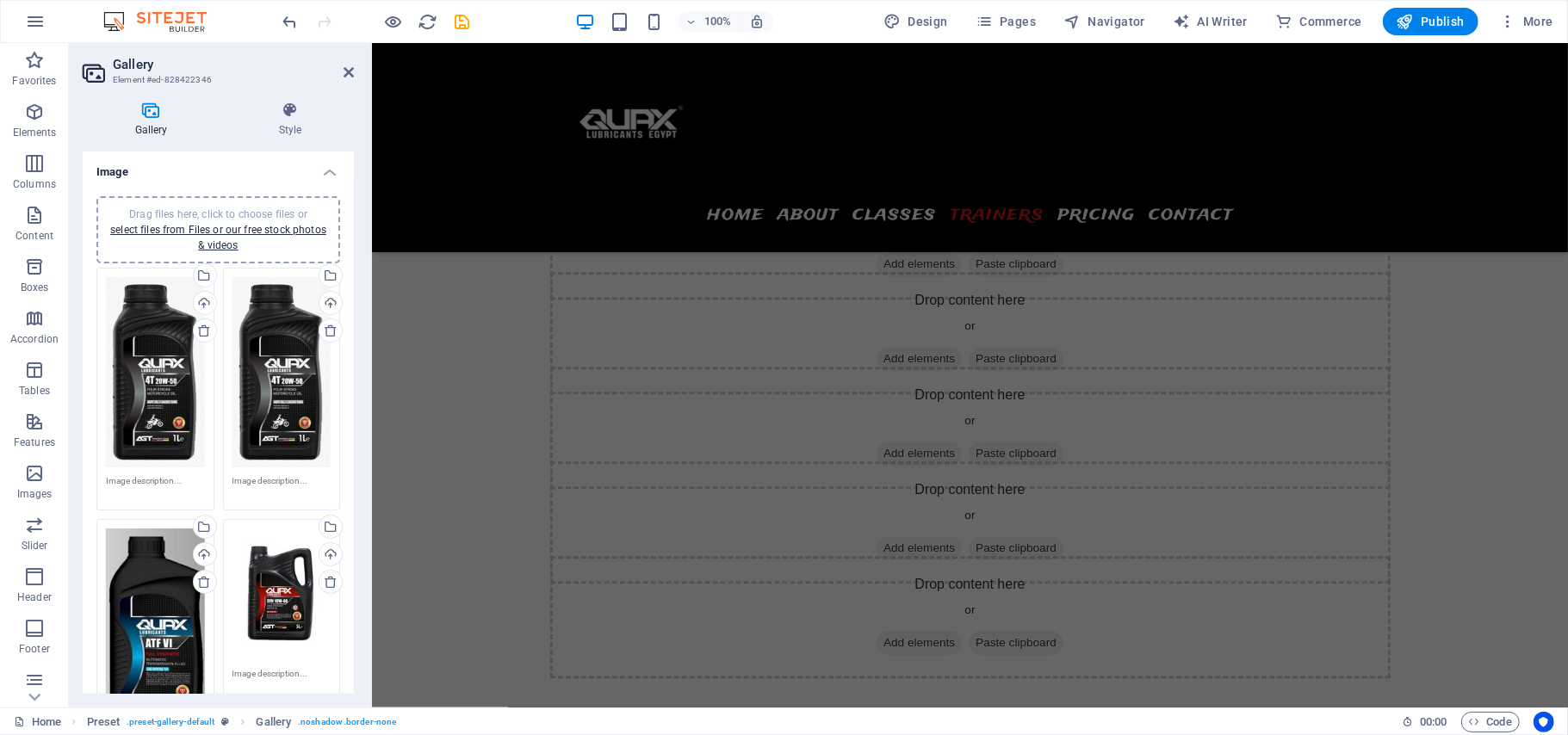 click at bounding box center [969, 3447] 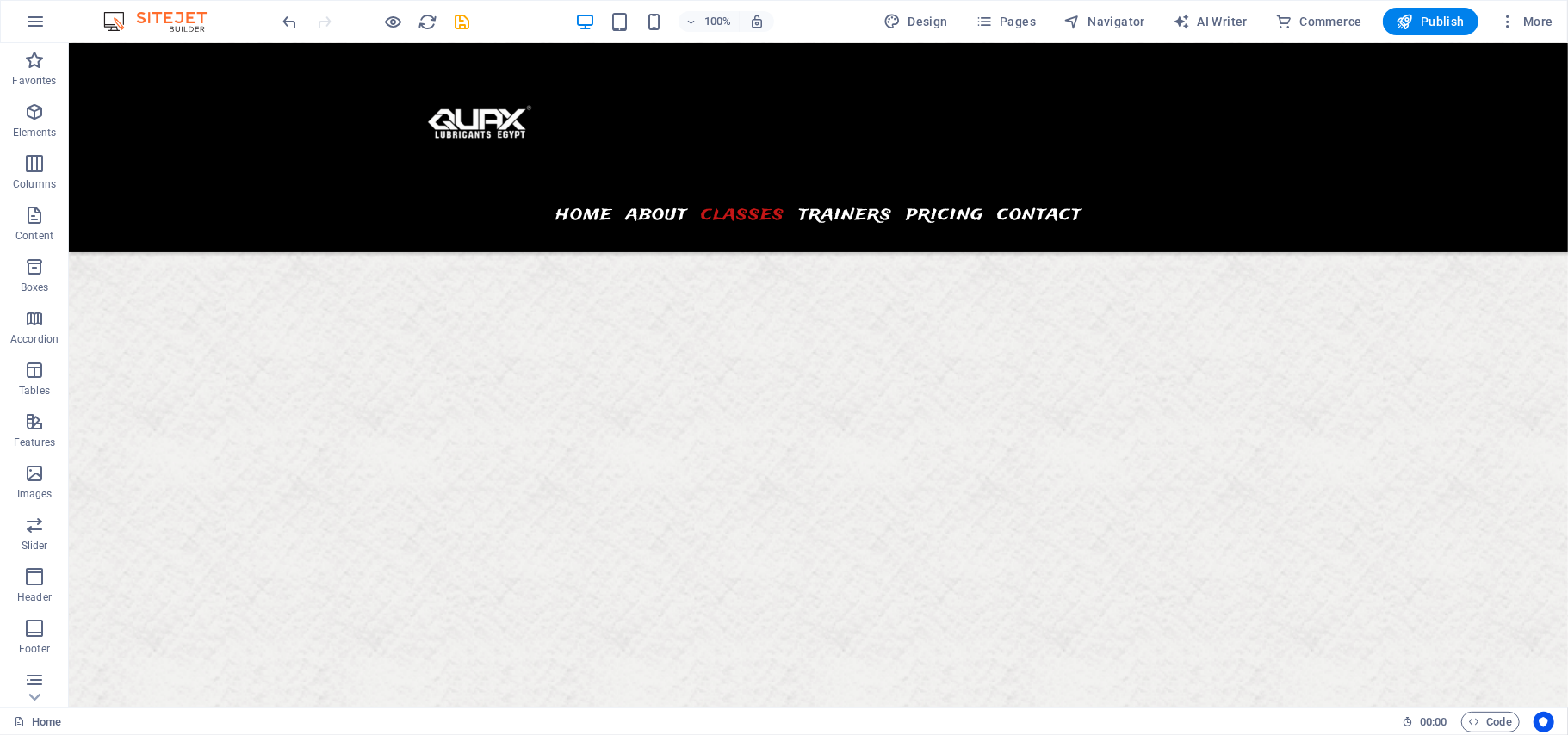 scroll, scrollTop: 1985, scrollLeft: 0, axis: vertical 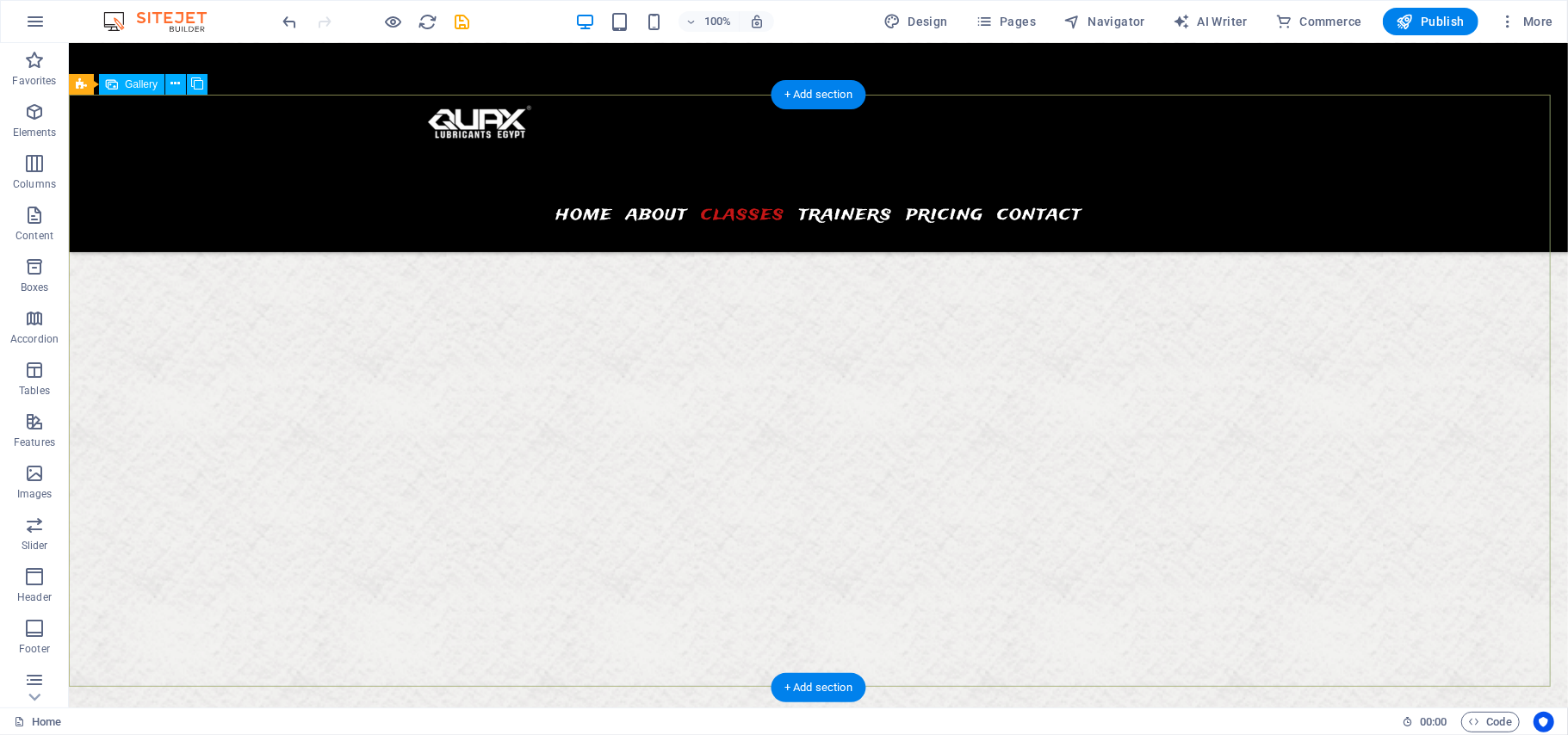 click at bounding box center (817, 1871) 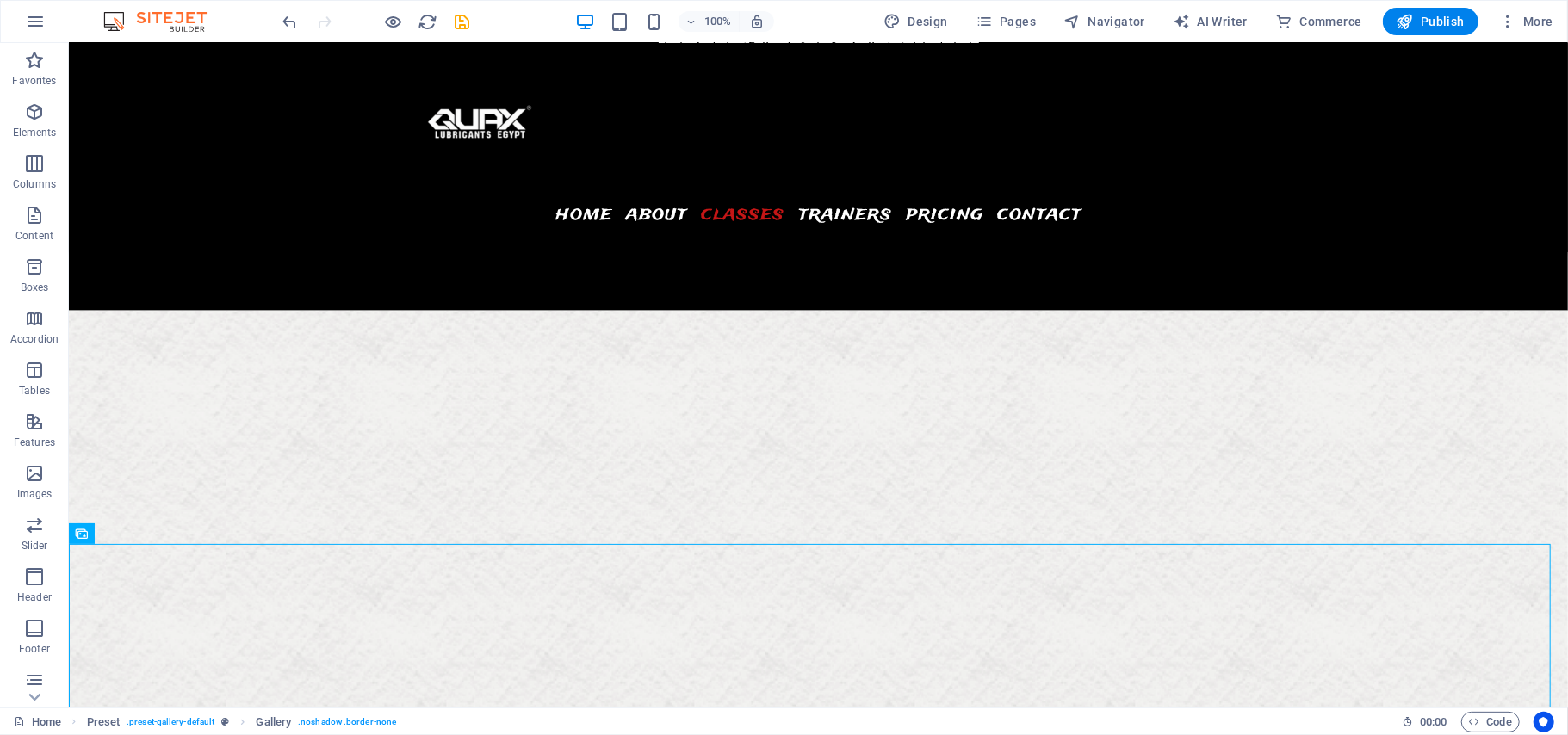 scroll, scrollTop: 1516, scrollLeft: 0, axis: vertical 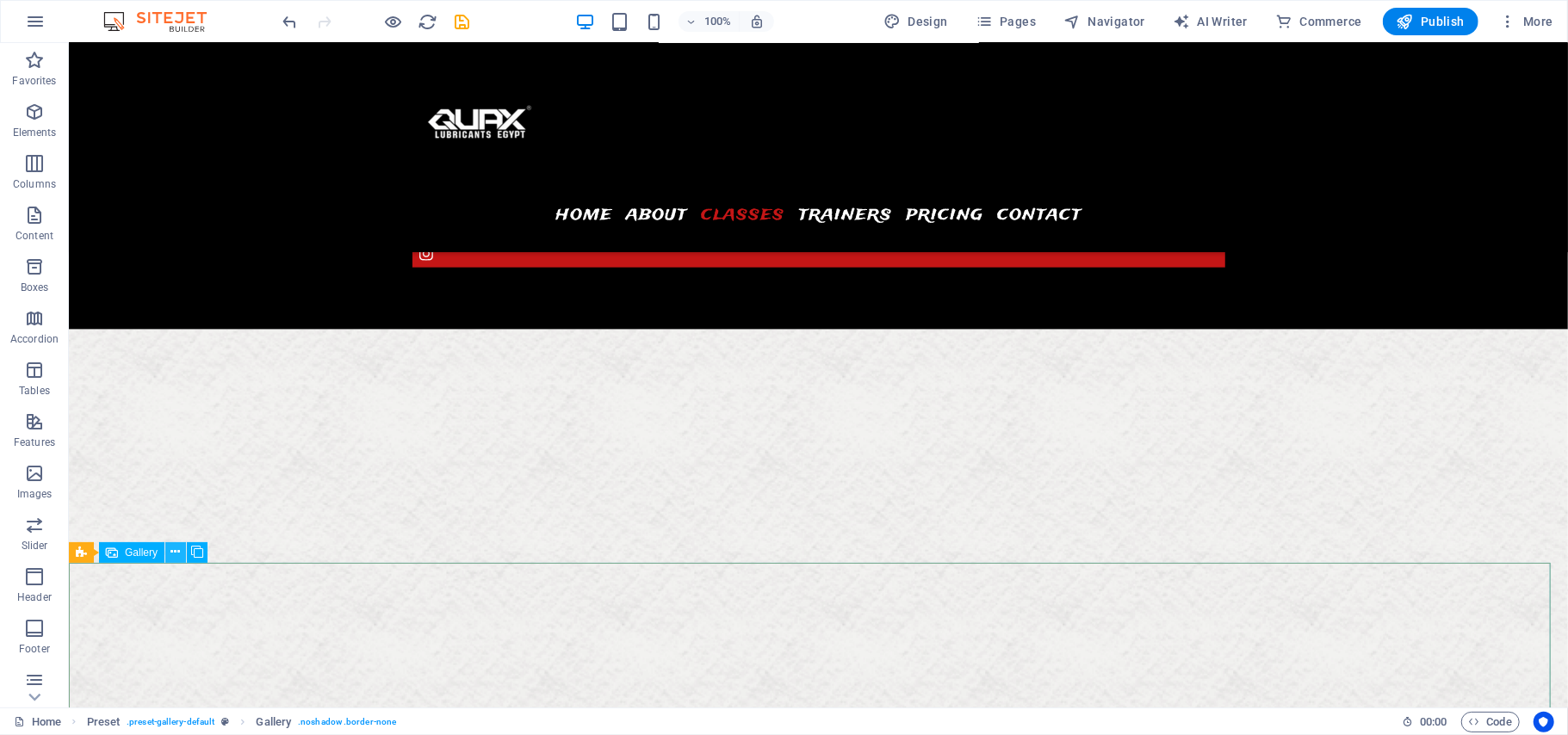 click at bounding box center [176, 552] 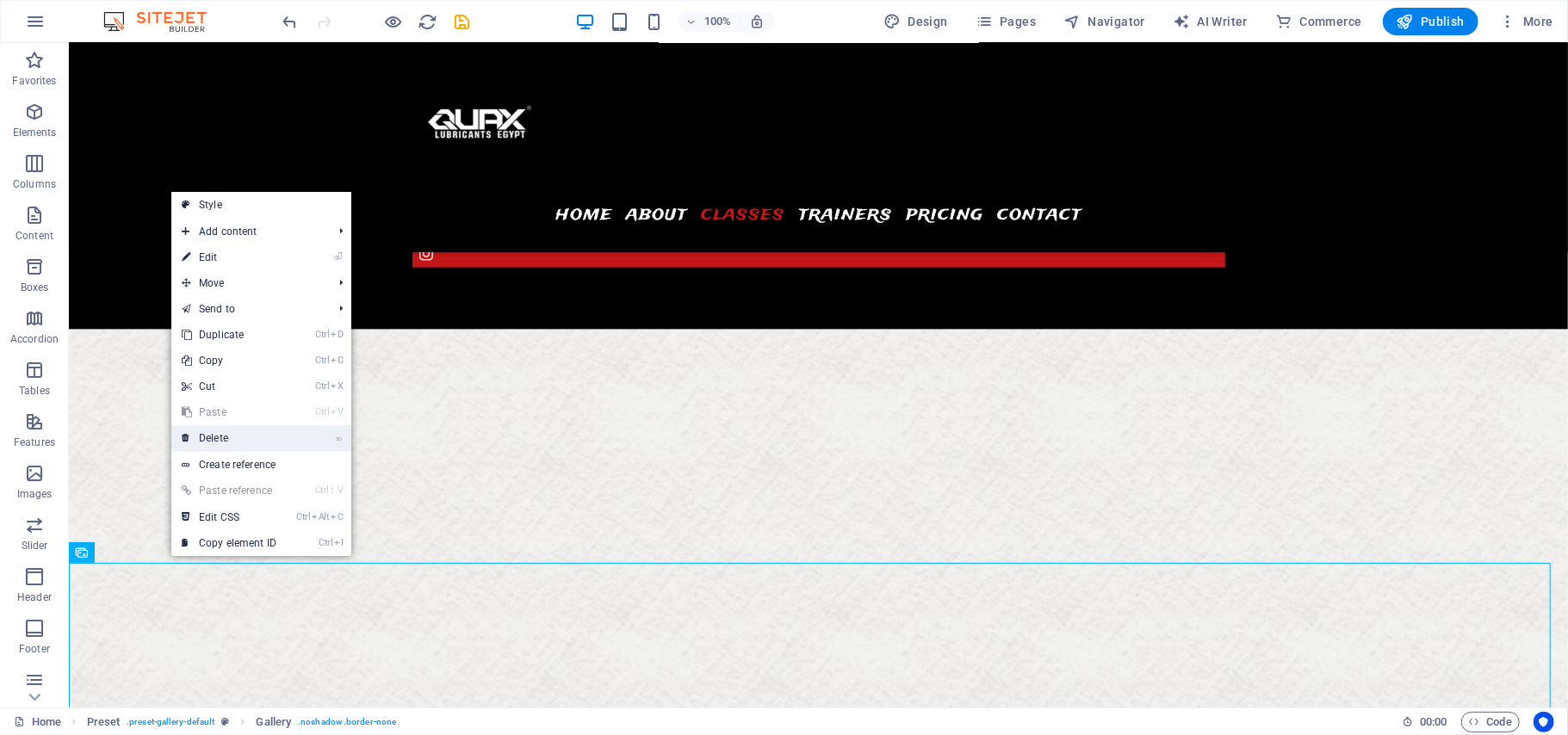 click on "⌦  Delete" at bounding box center [229, 438] 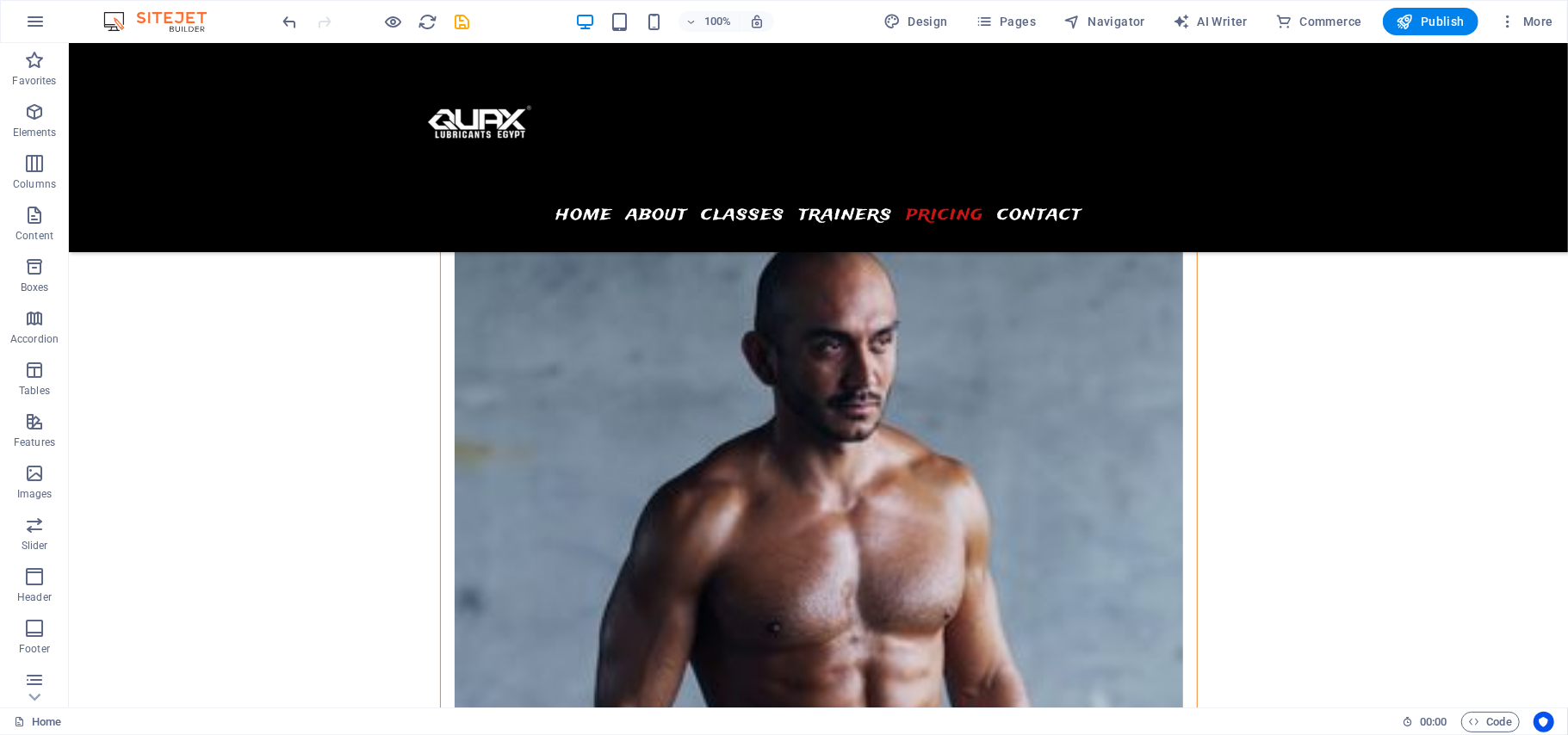 scroll, scrollTop: 7920, scrollLeft: 0, axis: vertical 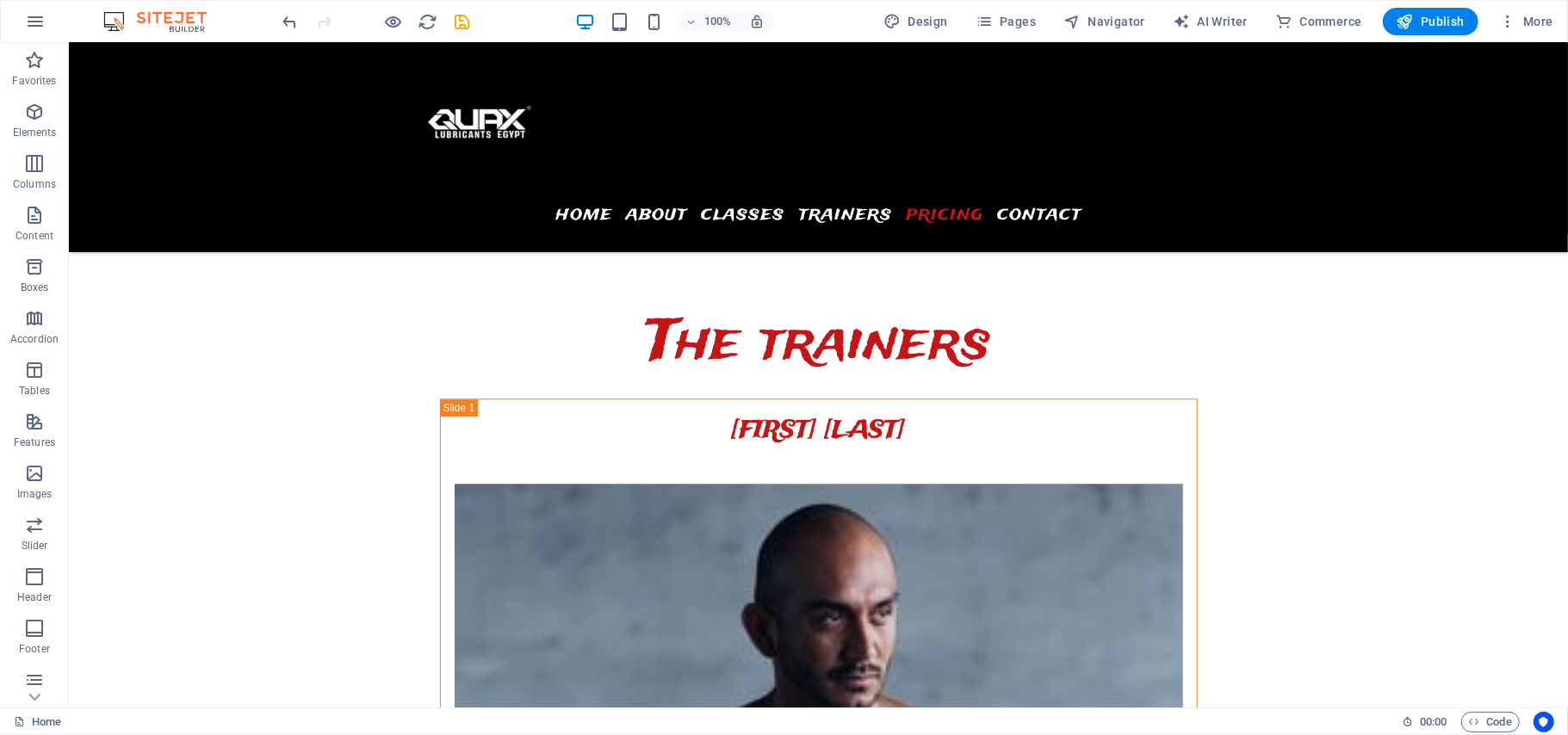 click at bounding box center [817, 10167] 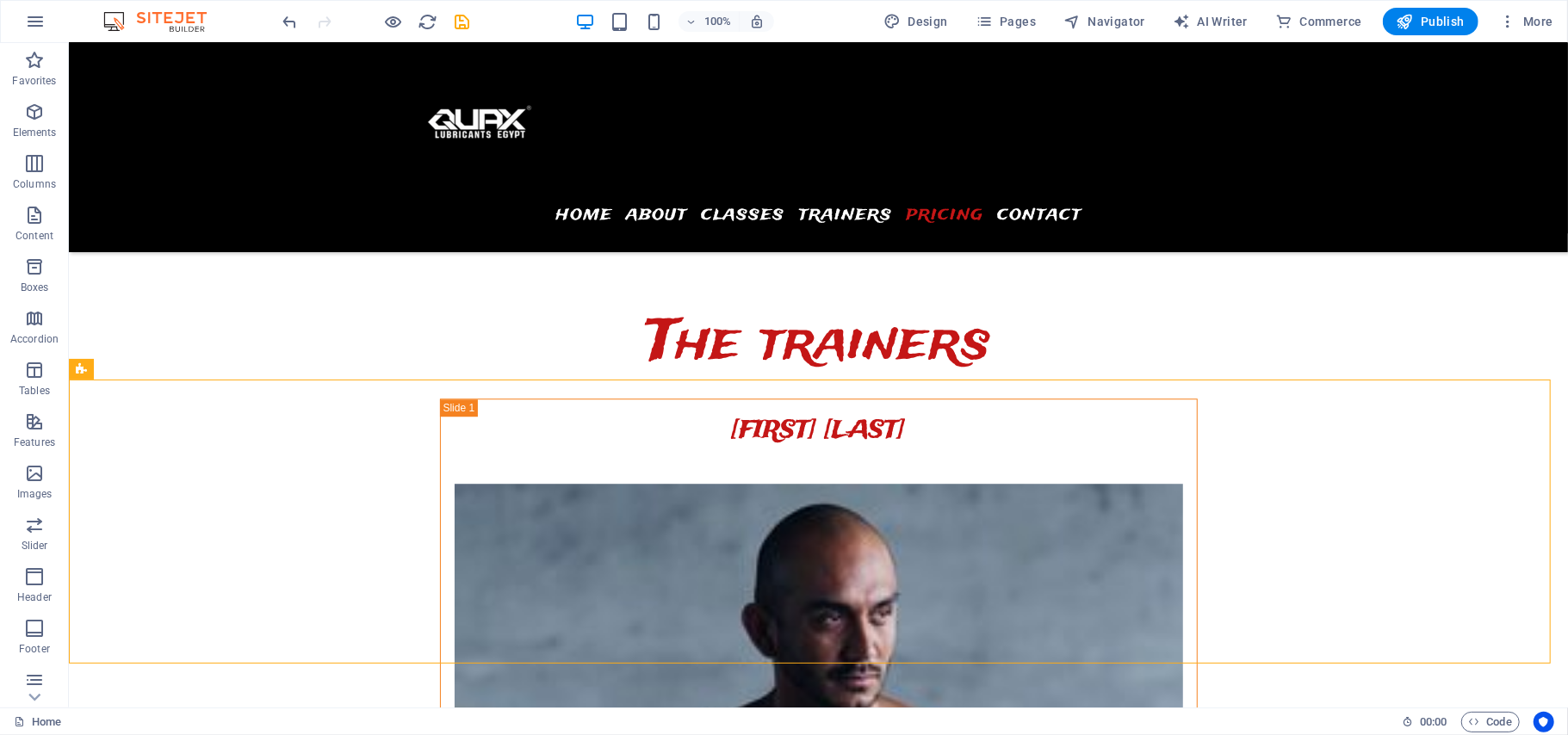 click at bounding box center [817, 10167] 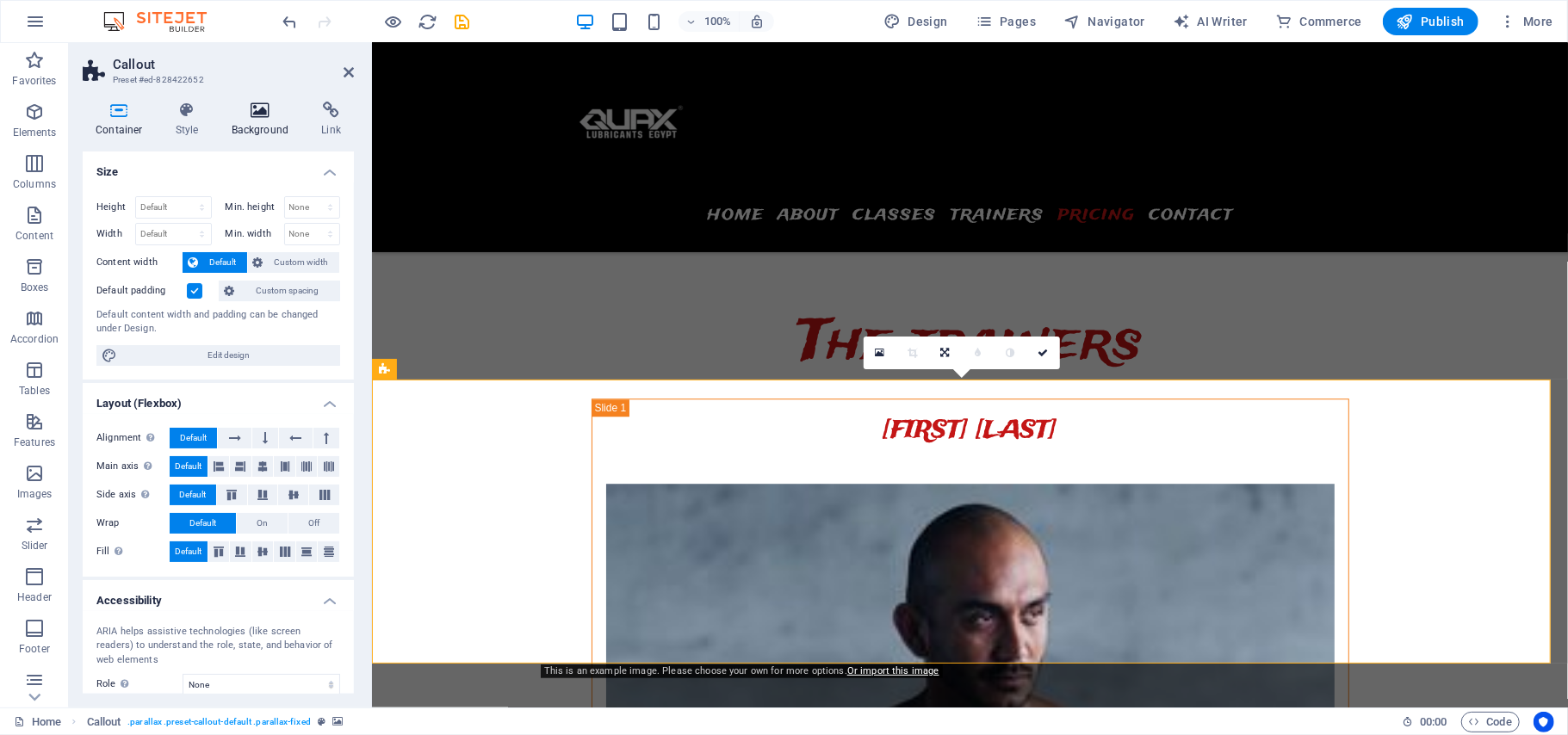click at bounding box center [260, 110] 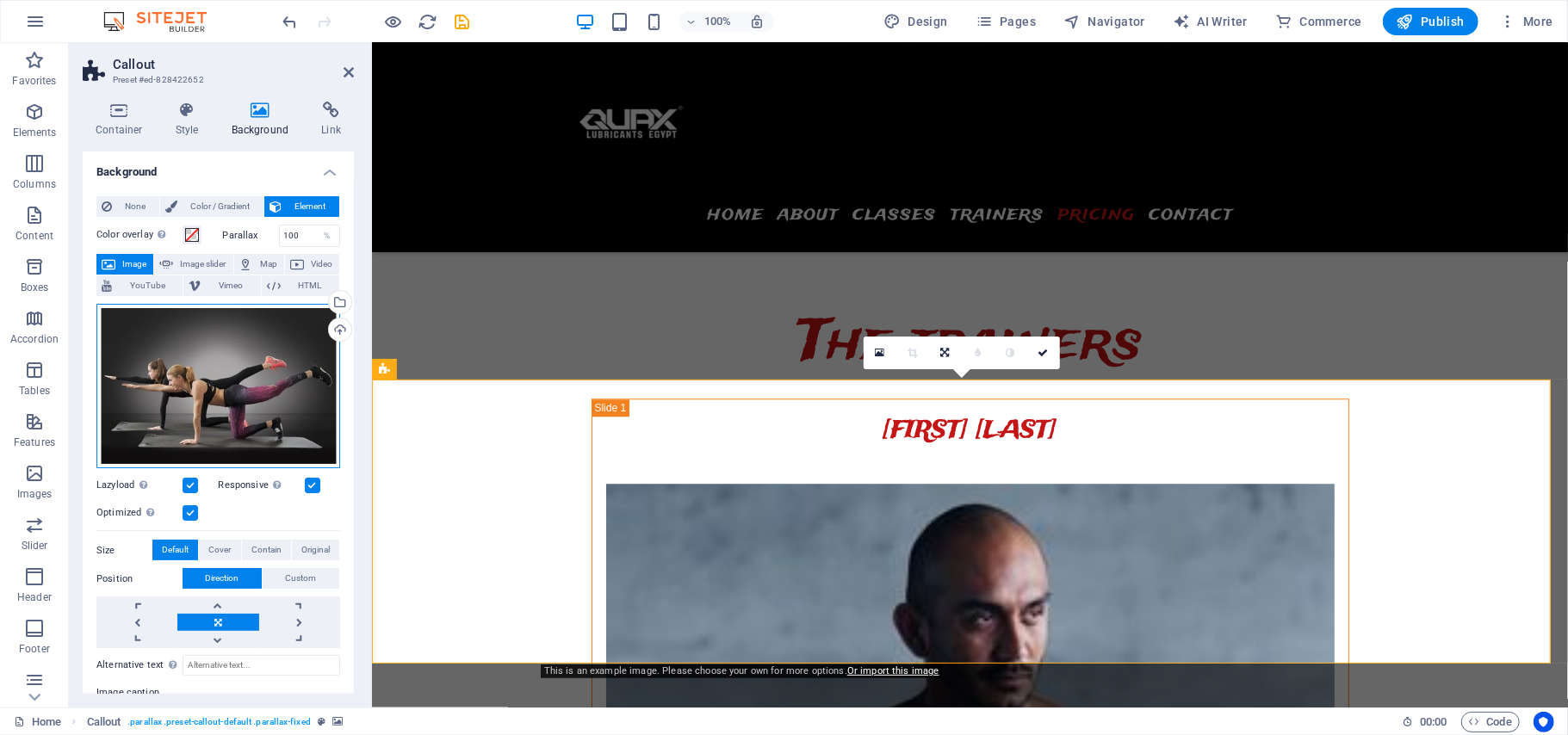 click on "Drag files here, click to choose files or select files from Files or our free stock photos & videos" at bounding box center [218, 386] 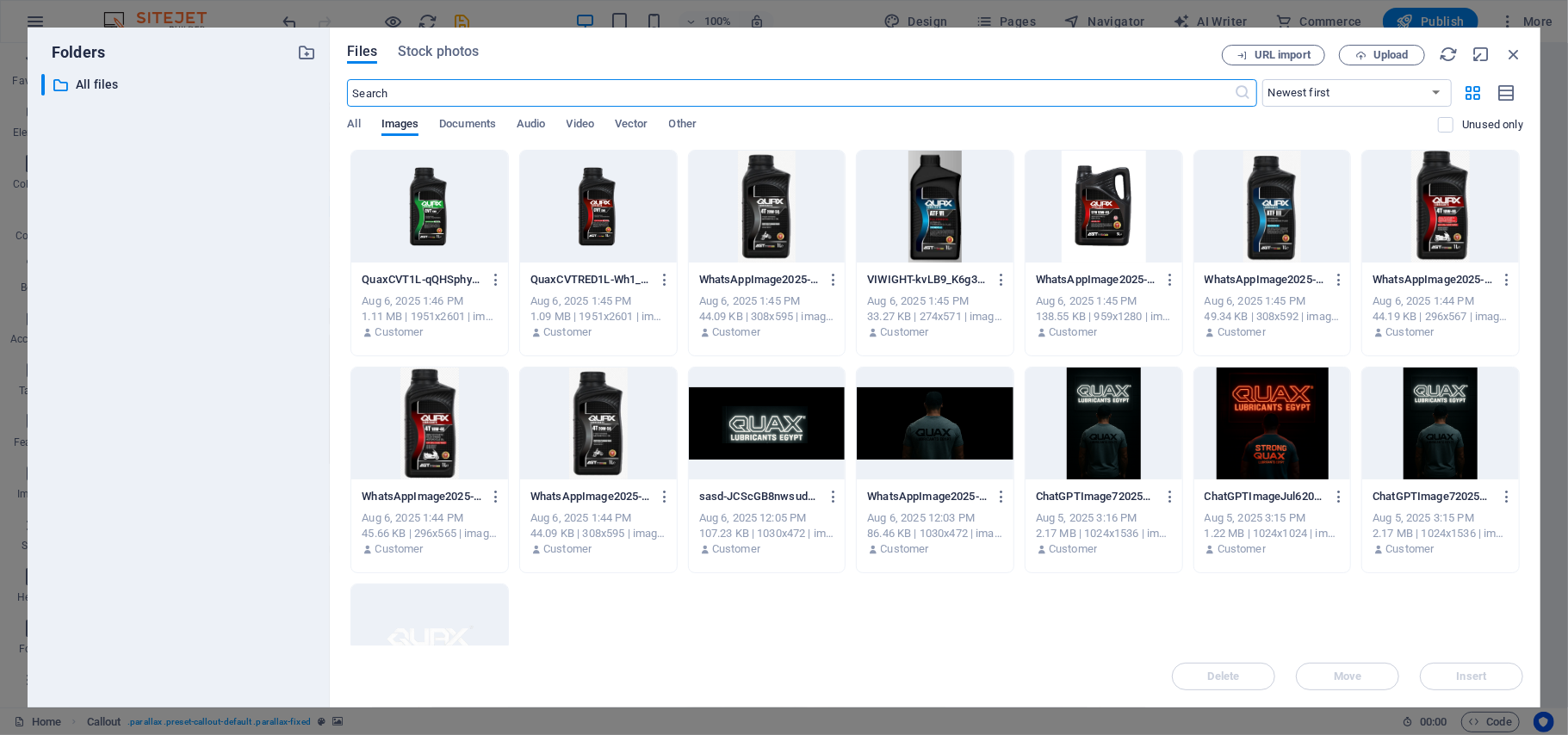 scroll, scrollTop: 7994, scrollLeft: 0, axis: vertical 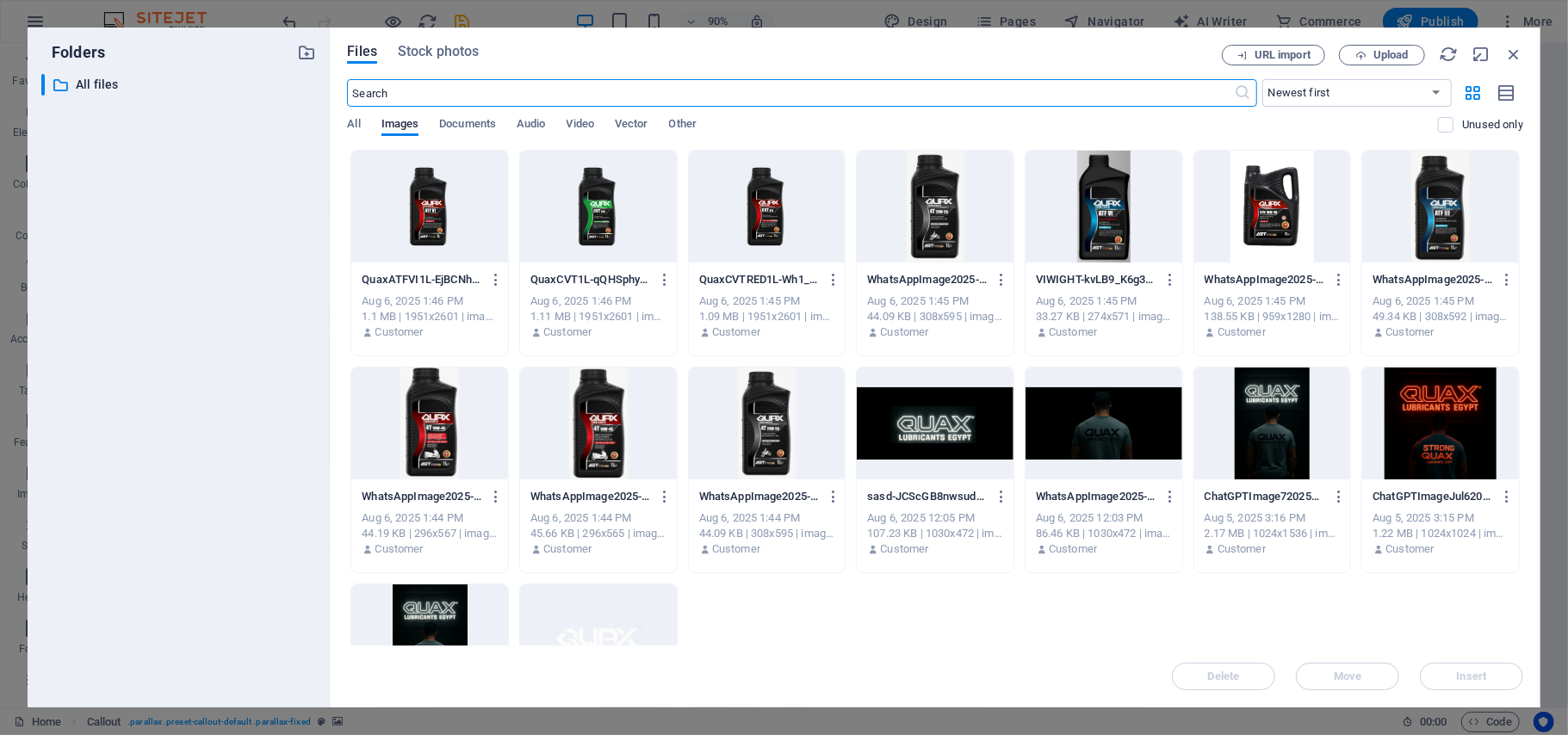 click at bounding box center (1273, 423) 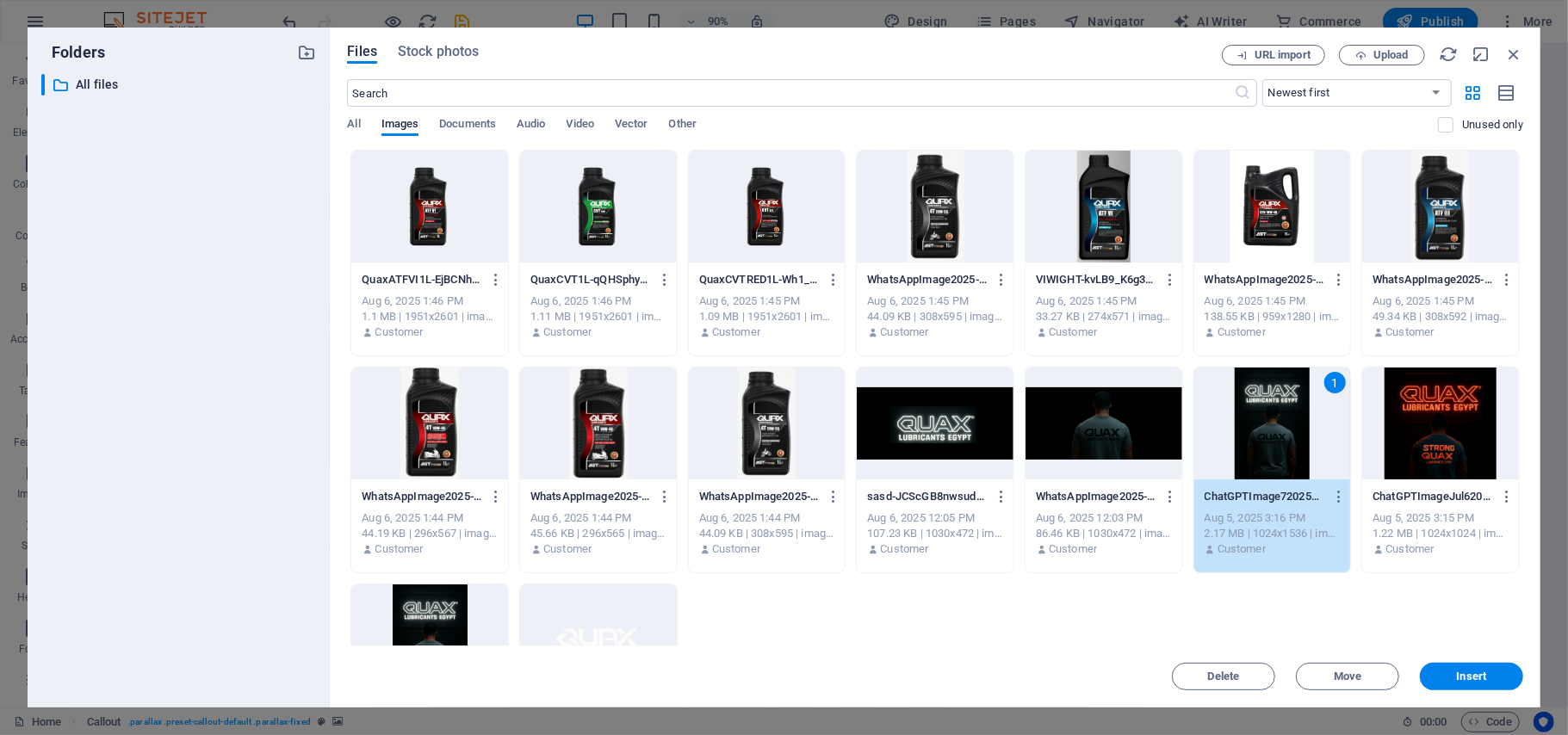 click on "1" at bounding box center [1273, 423] 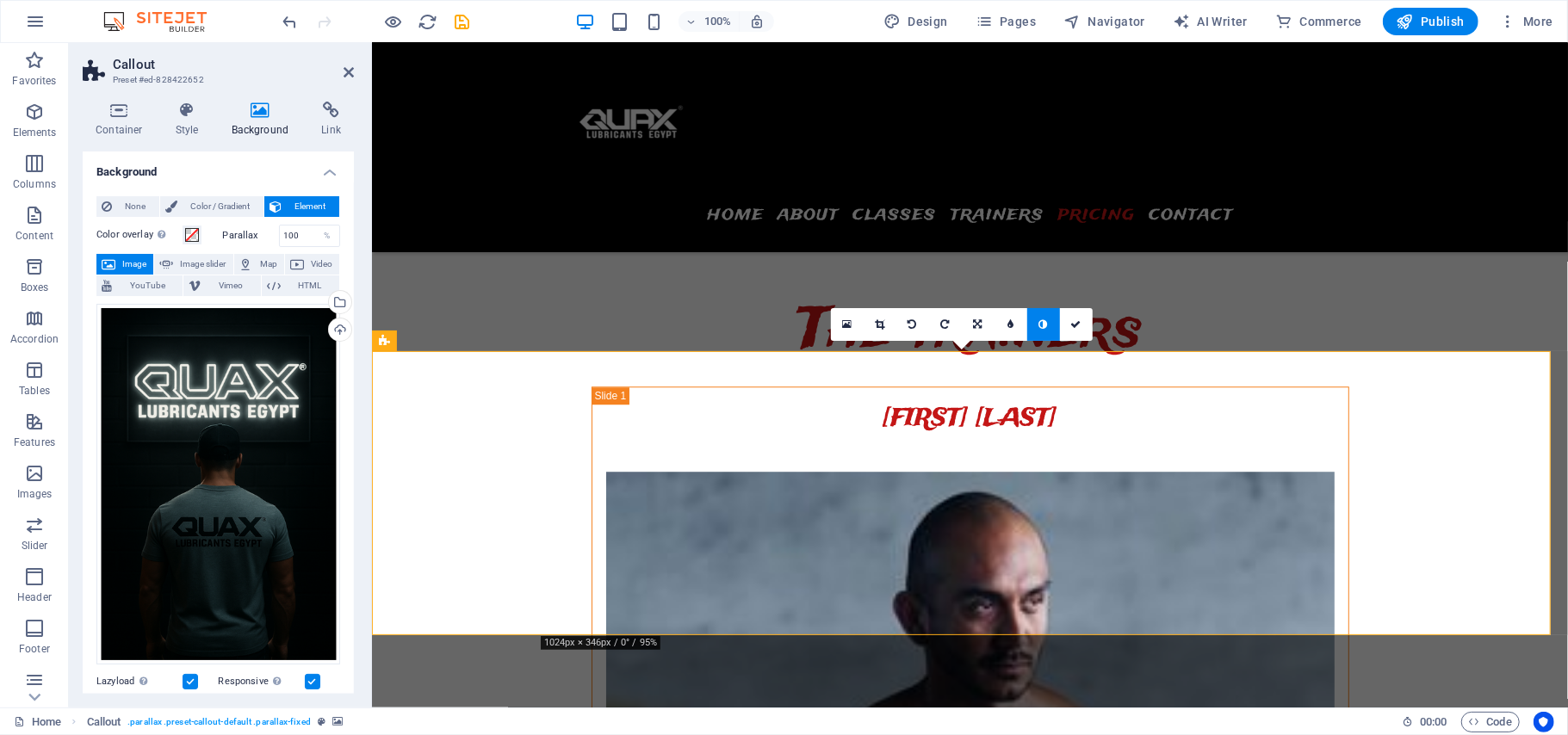 scroll, scrollTop: 7949, scrollLeft: 0, axis: vertical 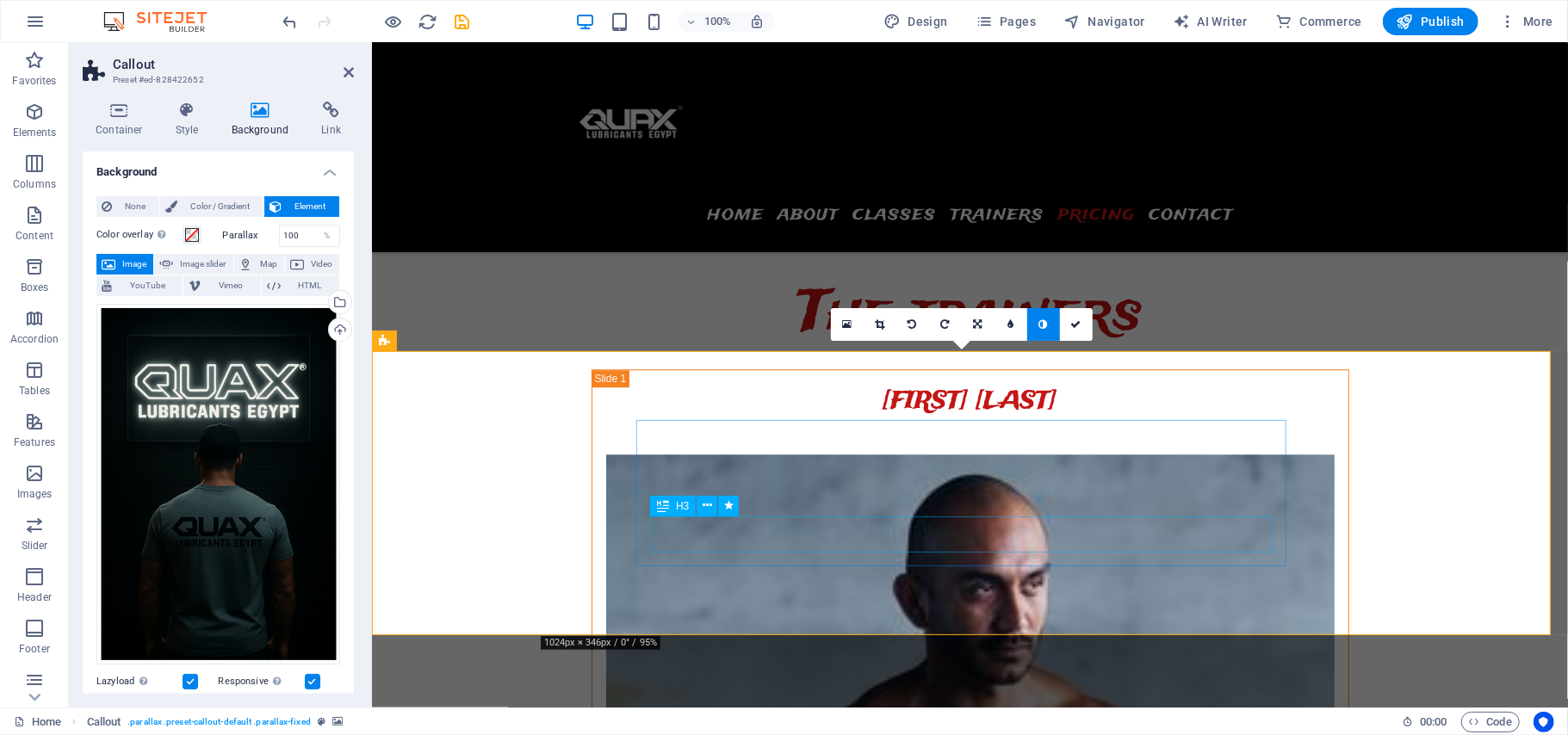 click on "START YOUR TRAINING TODAY" at bounding box center (888, 9989) 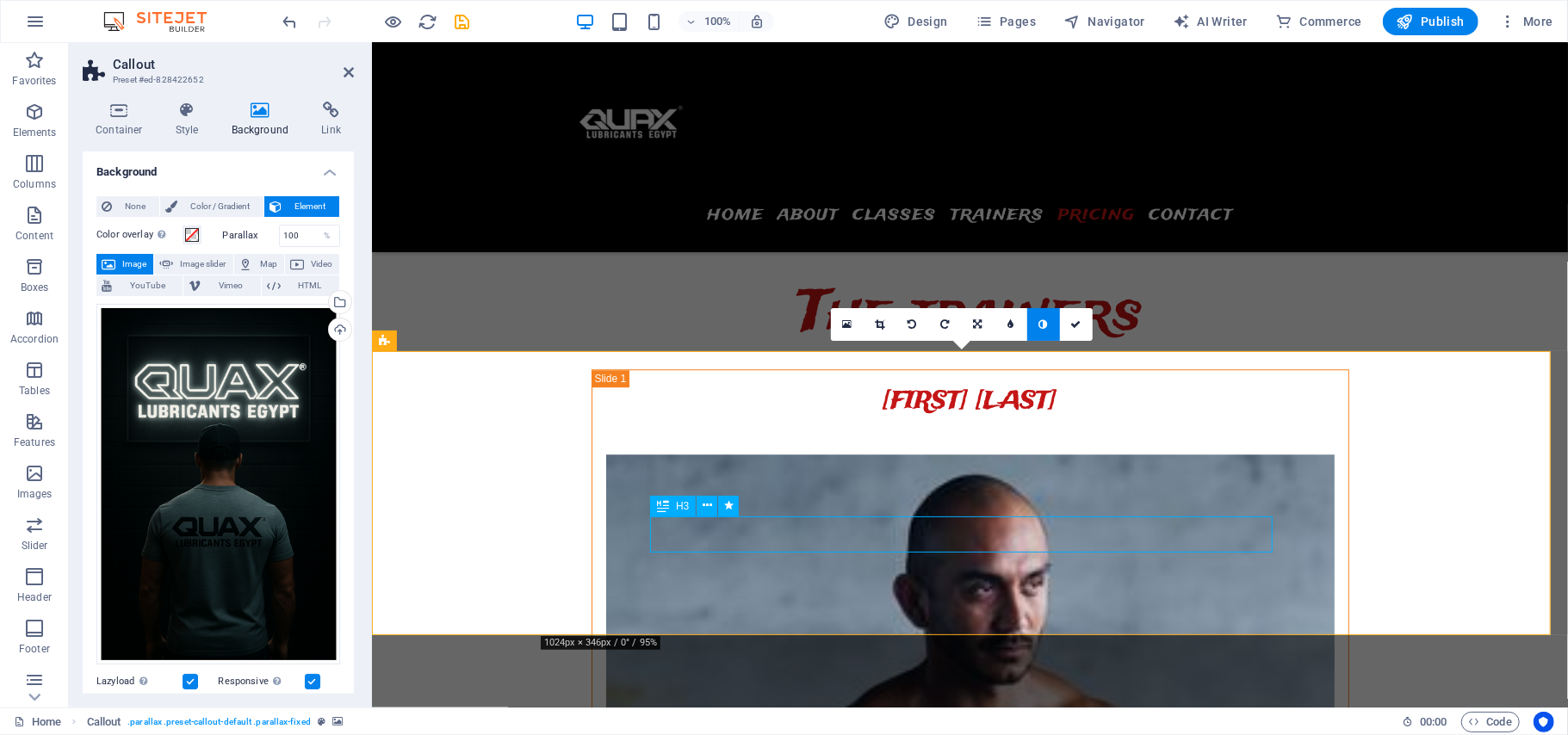 click on "START YOUR TRAINING TODAY" at bounding box center (888, 9989) 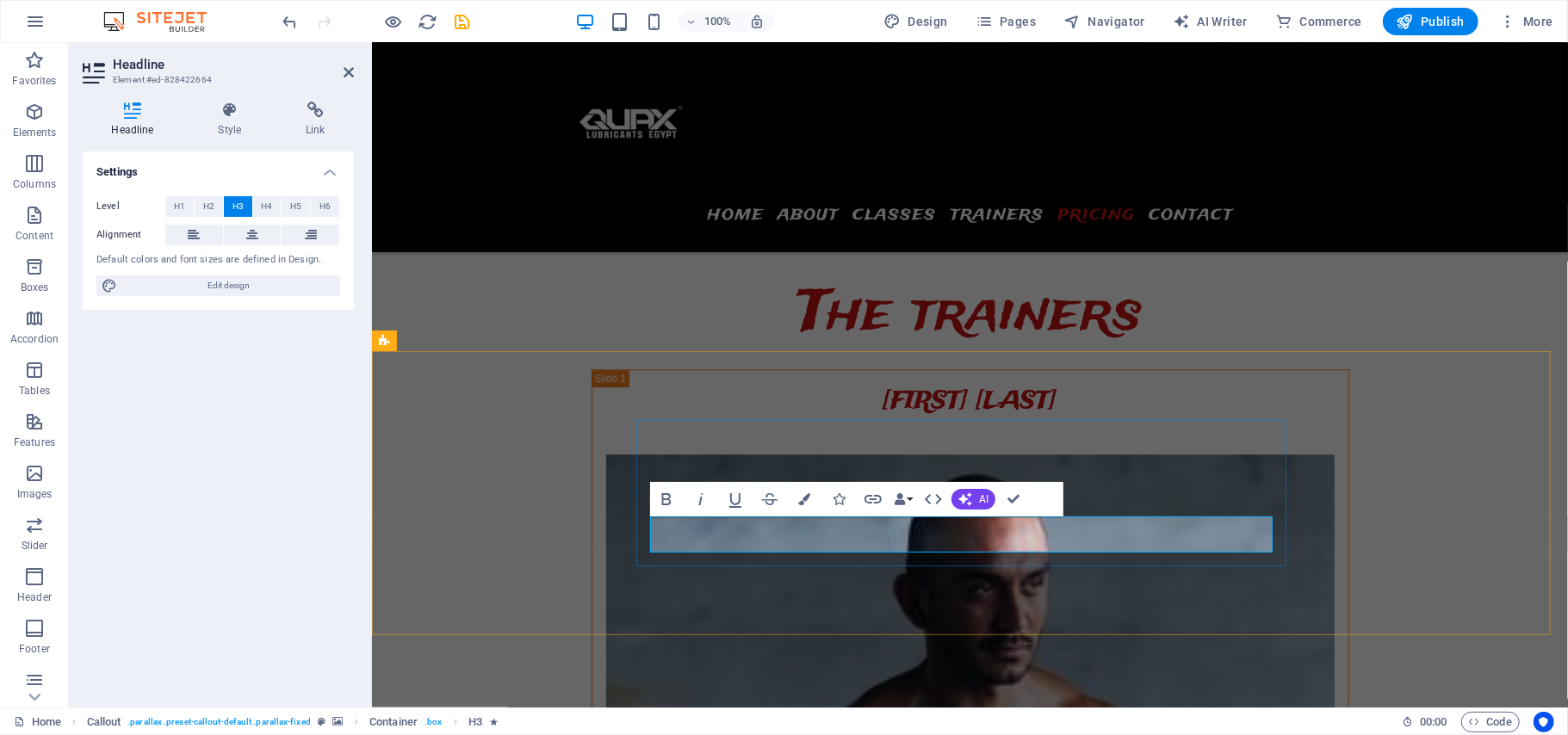 click on "START YOUR TRAINING TODAY" at bounding box center [888, 9989] 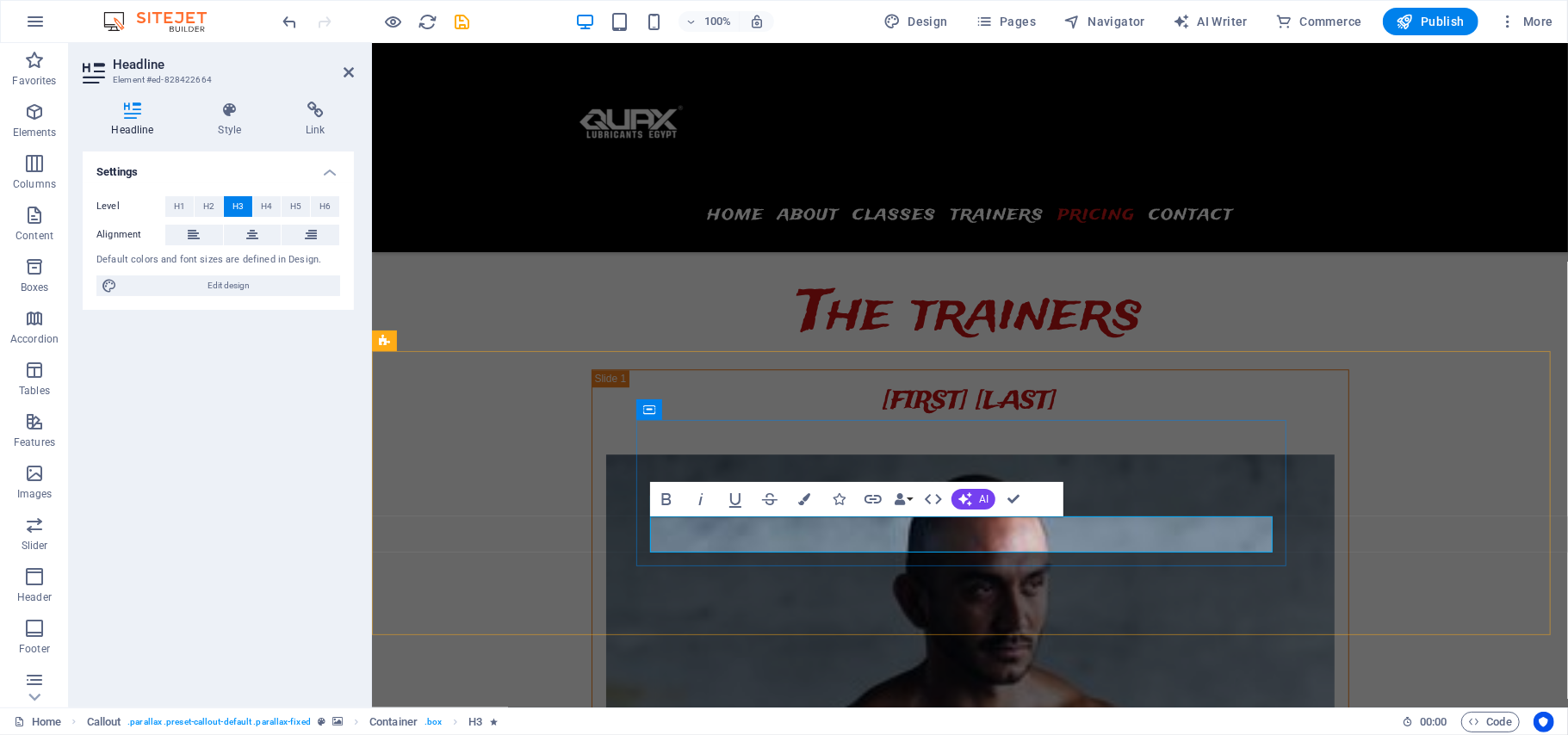 click on "START  TODAY" at bounding box center (888, 9989) 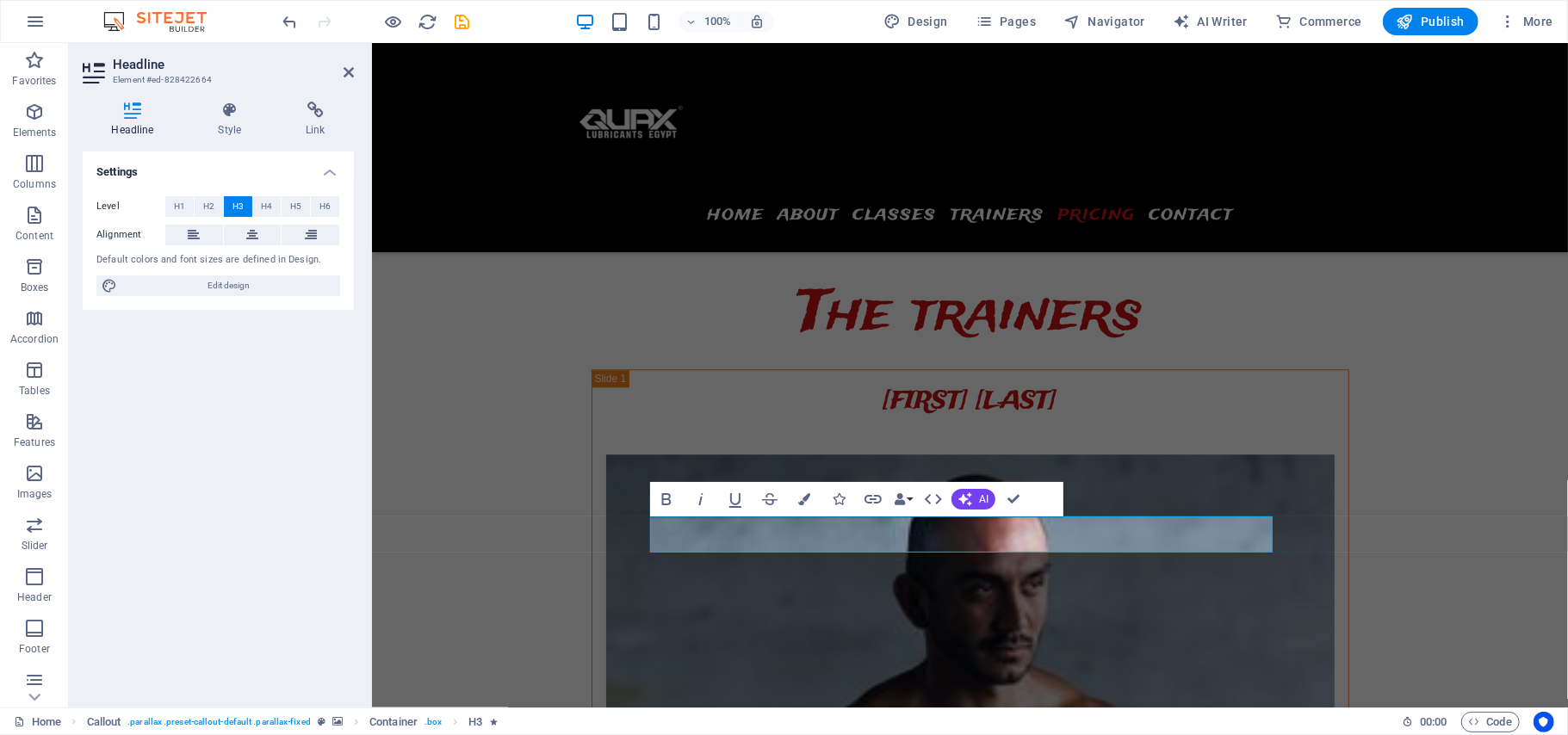 click at bounding box center (969, 10138) 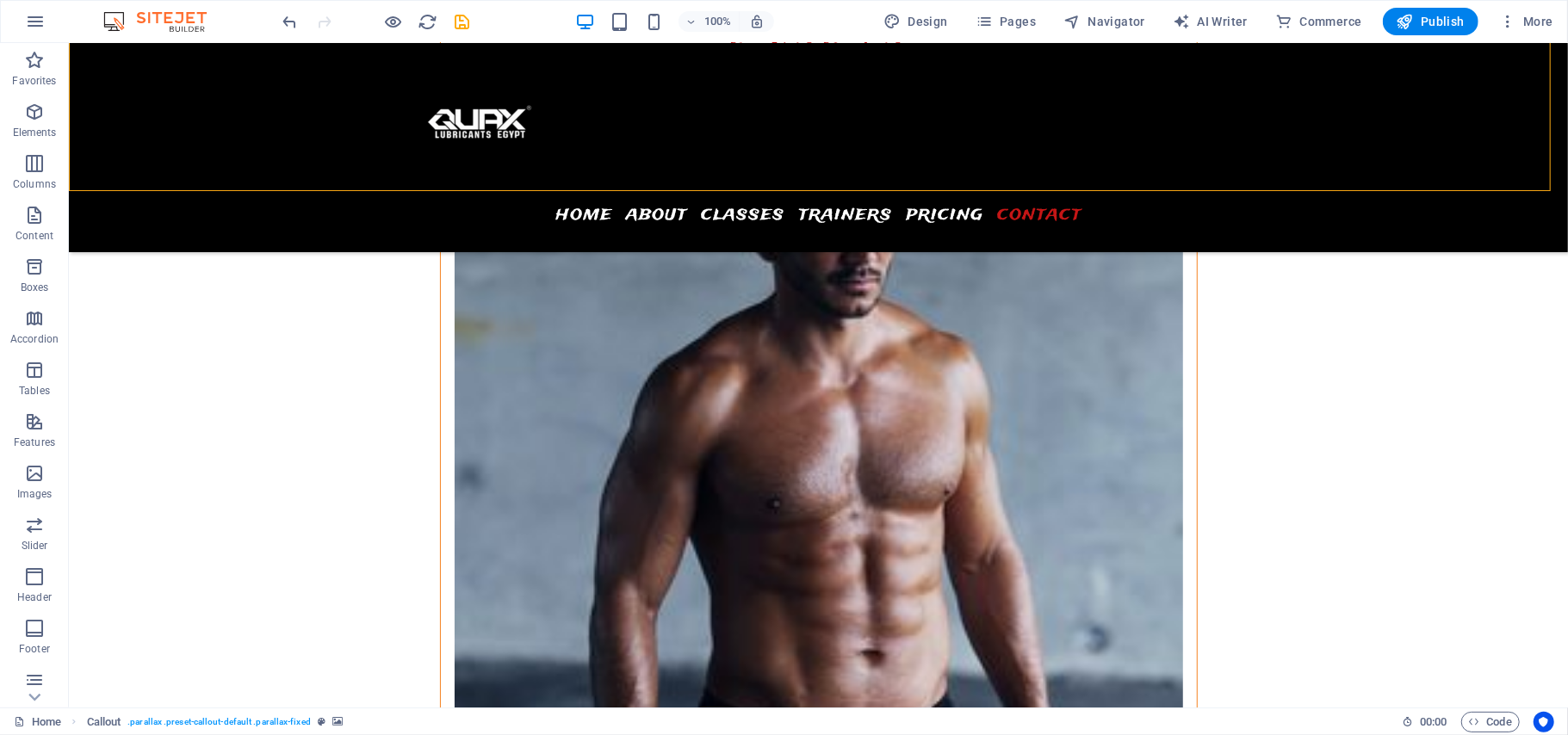 scroll, scrollTop: 8500, scrollLeft: 0, axis: vertical 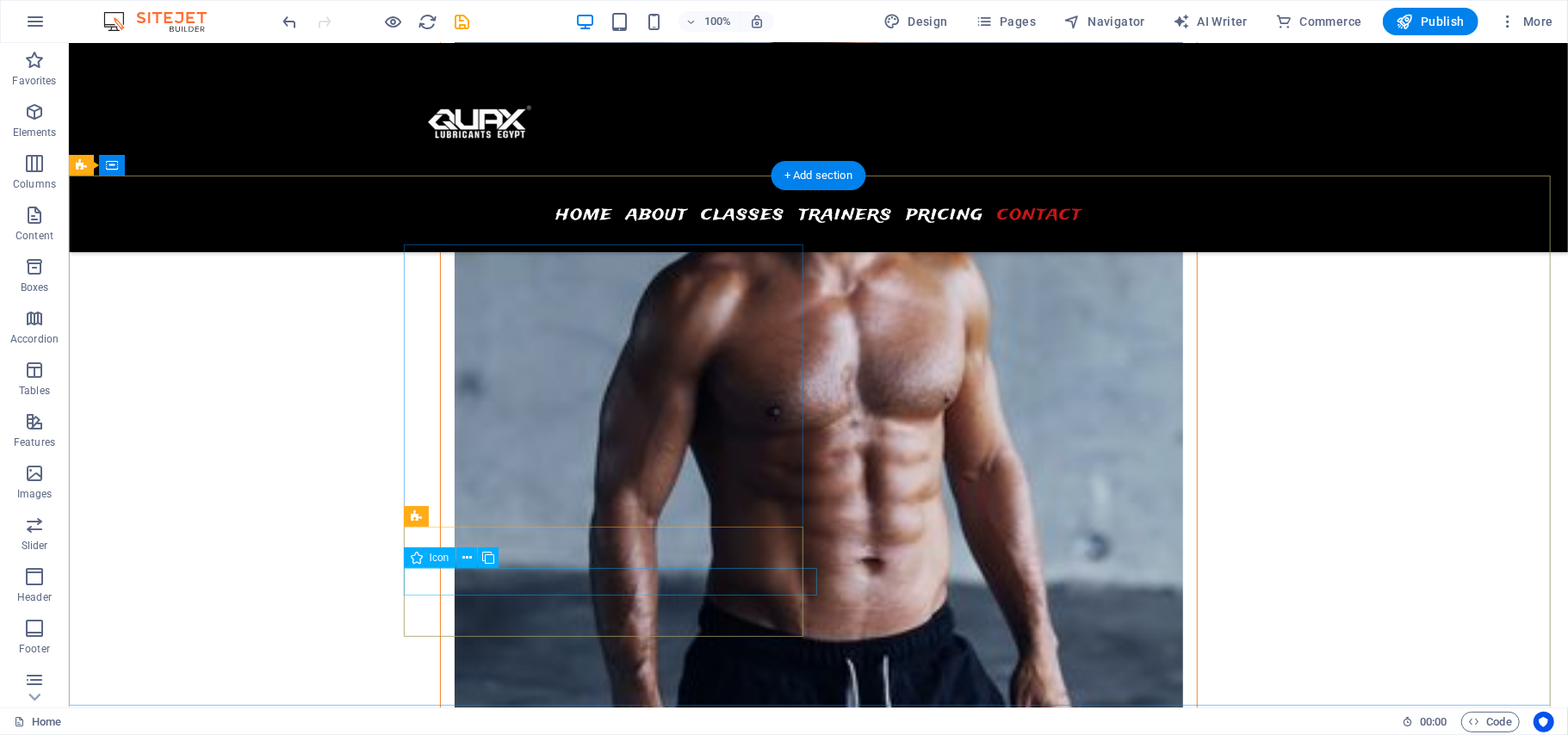click at bounding box center [488, 10009] 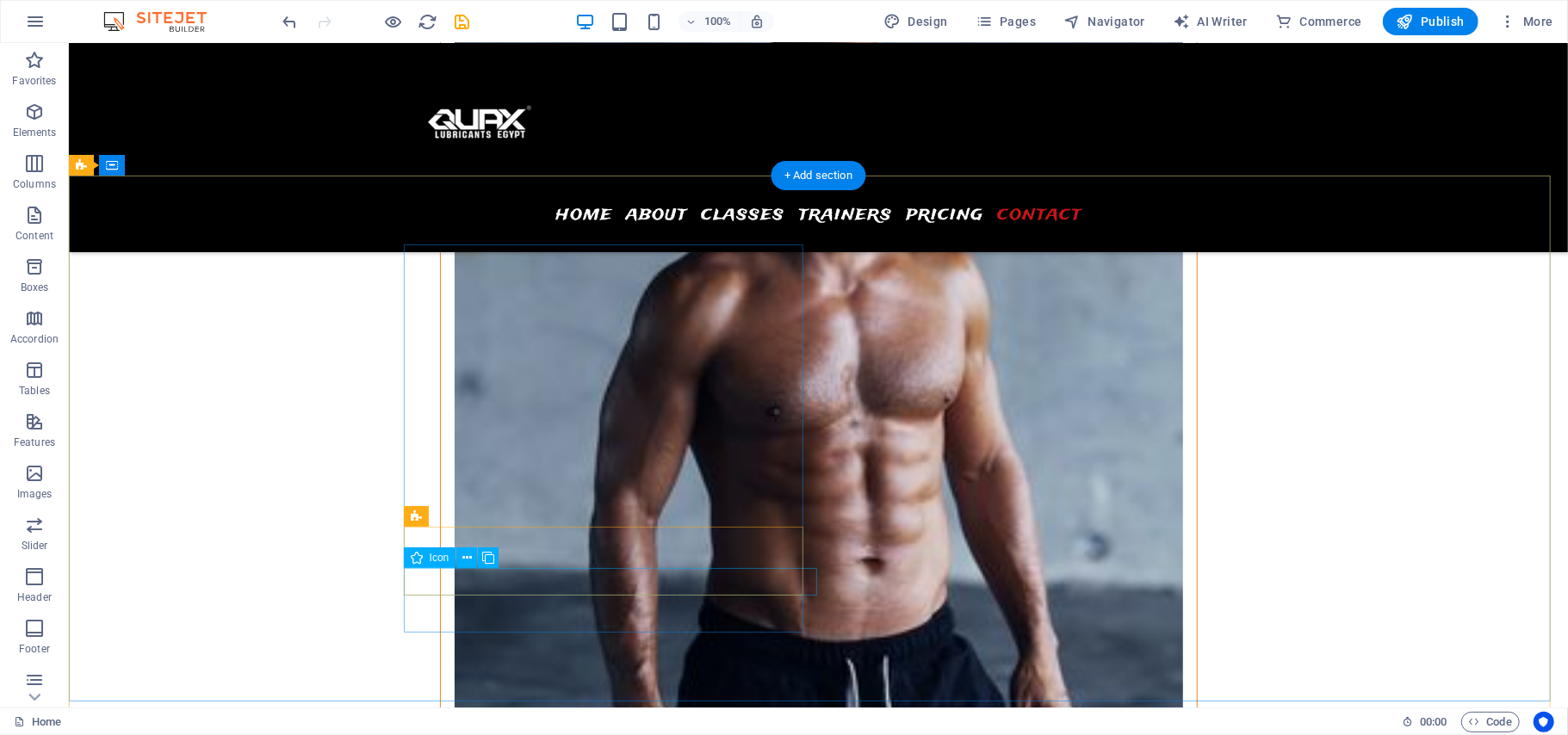 click at bounding box center [488, 10009] 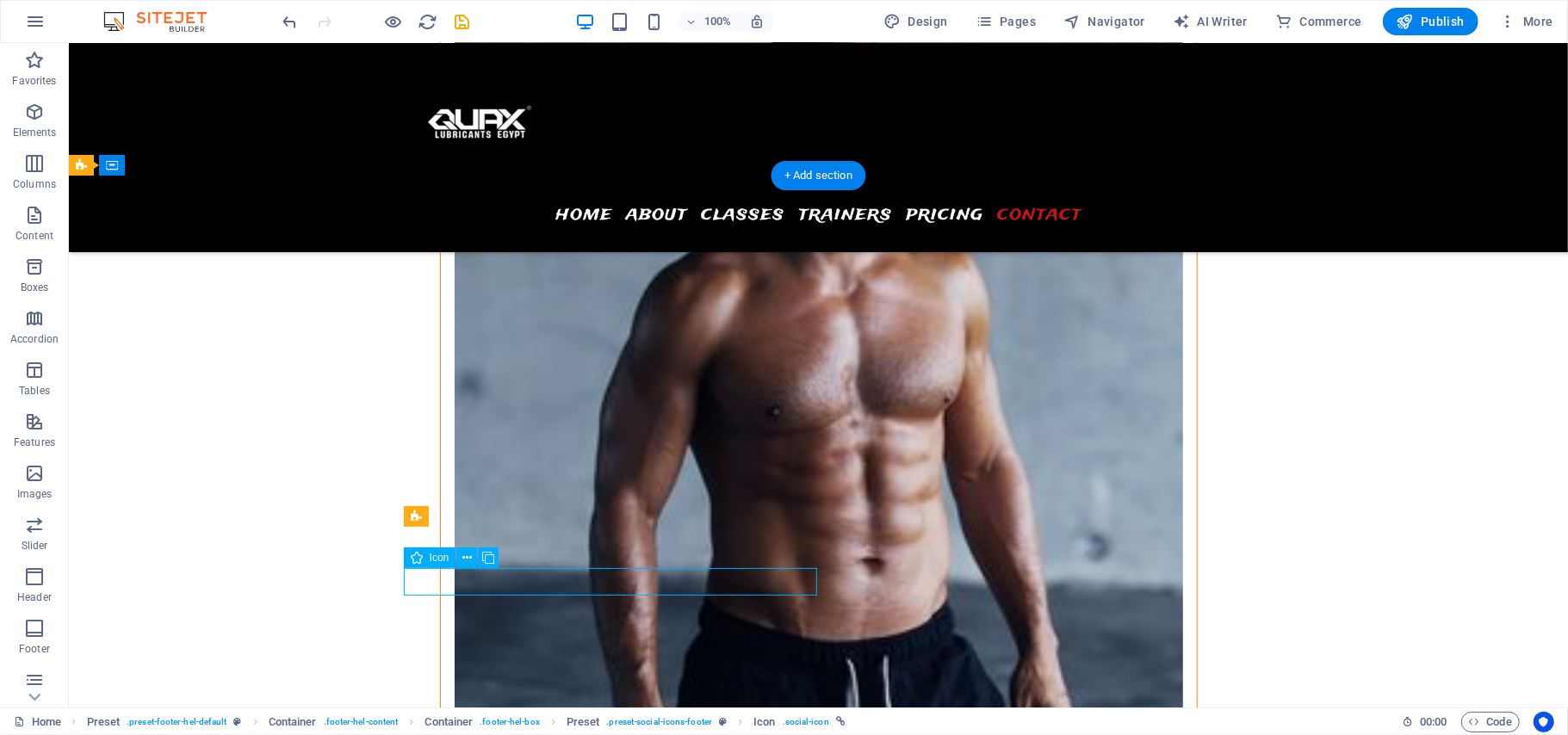 click at bounding box center (488, 10009) 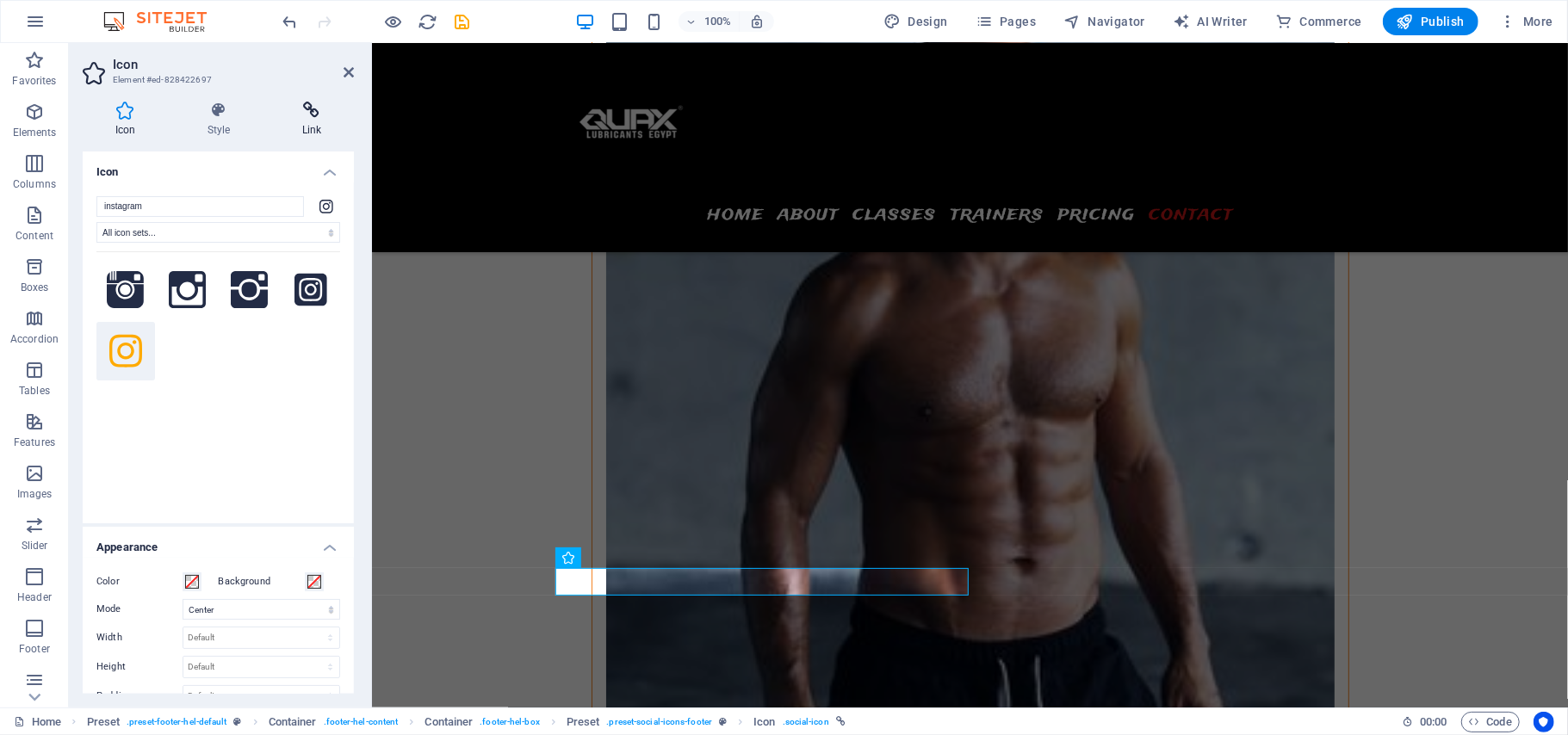 click on "Link" at bounding box center [312, 120] 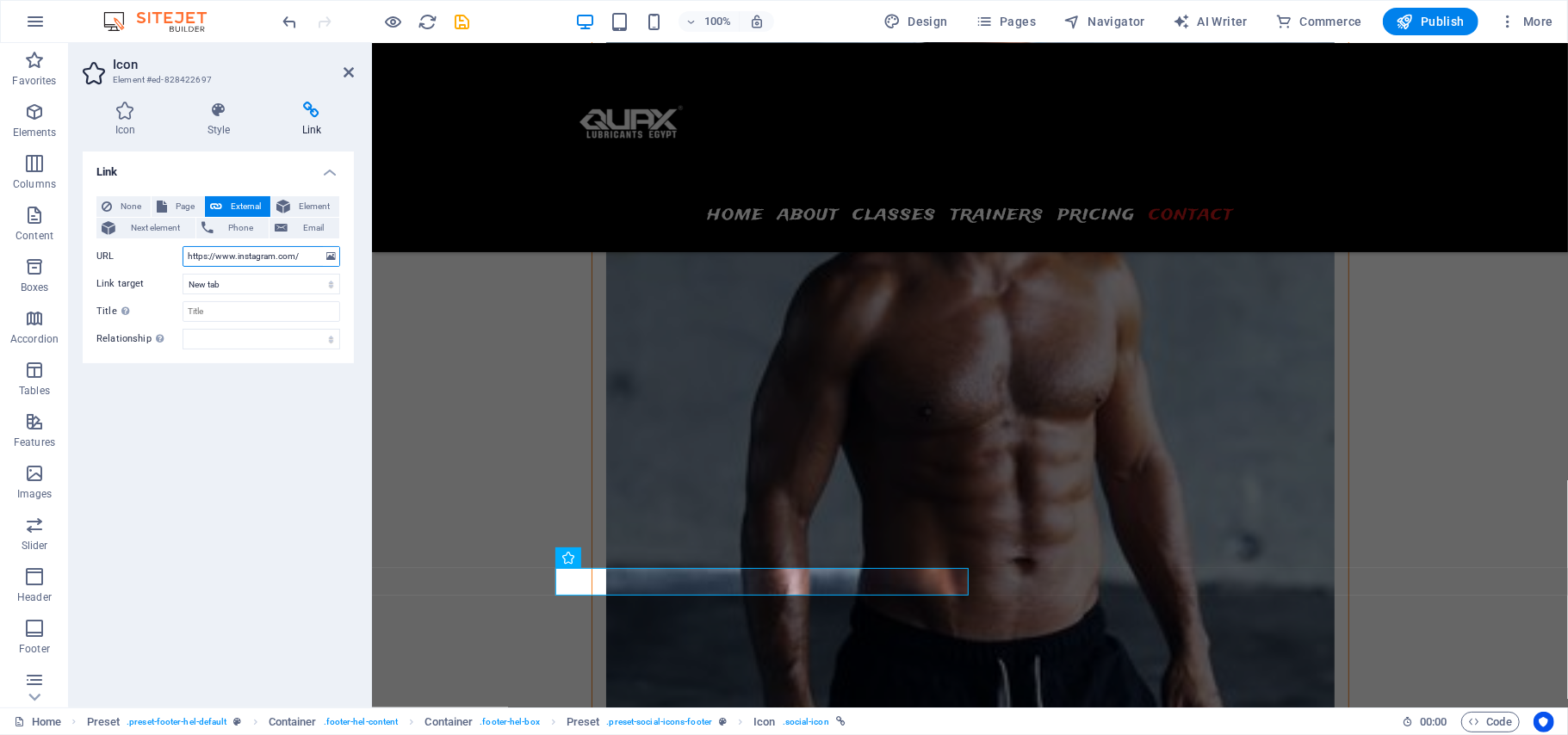 click on "https://www.instagram.com/" at bounding box center [261, 256] 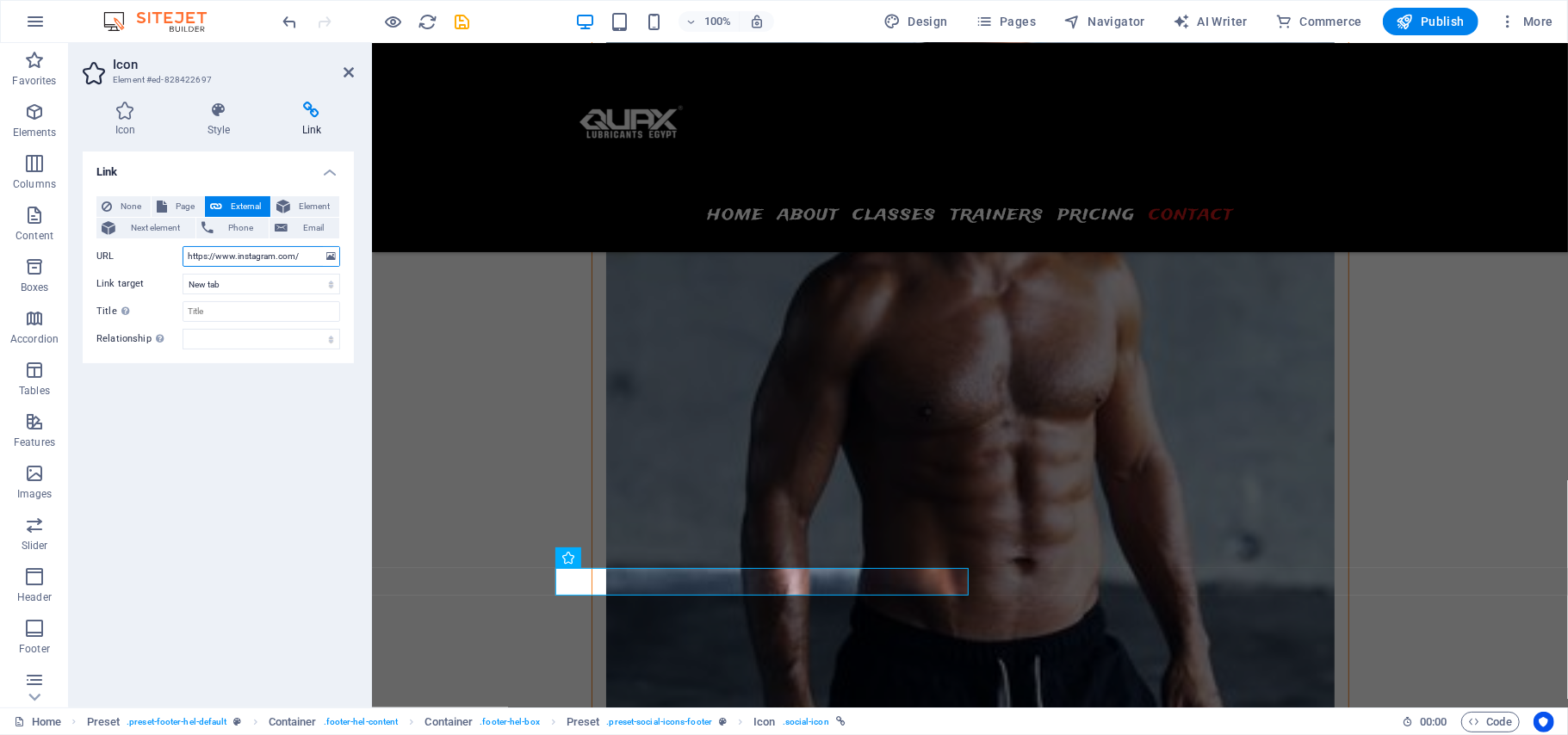 paste on "quax_eg/" 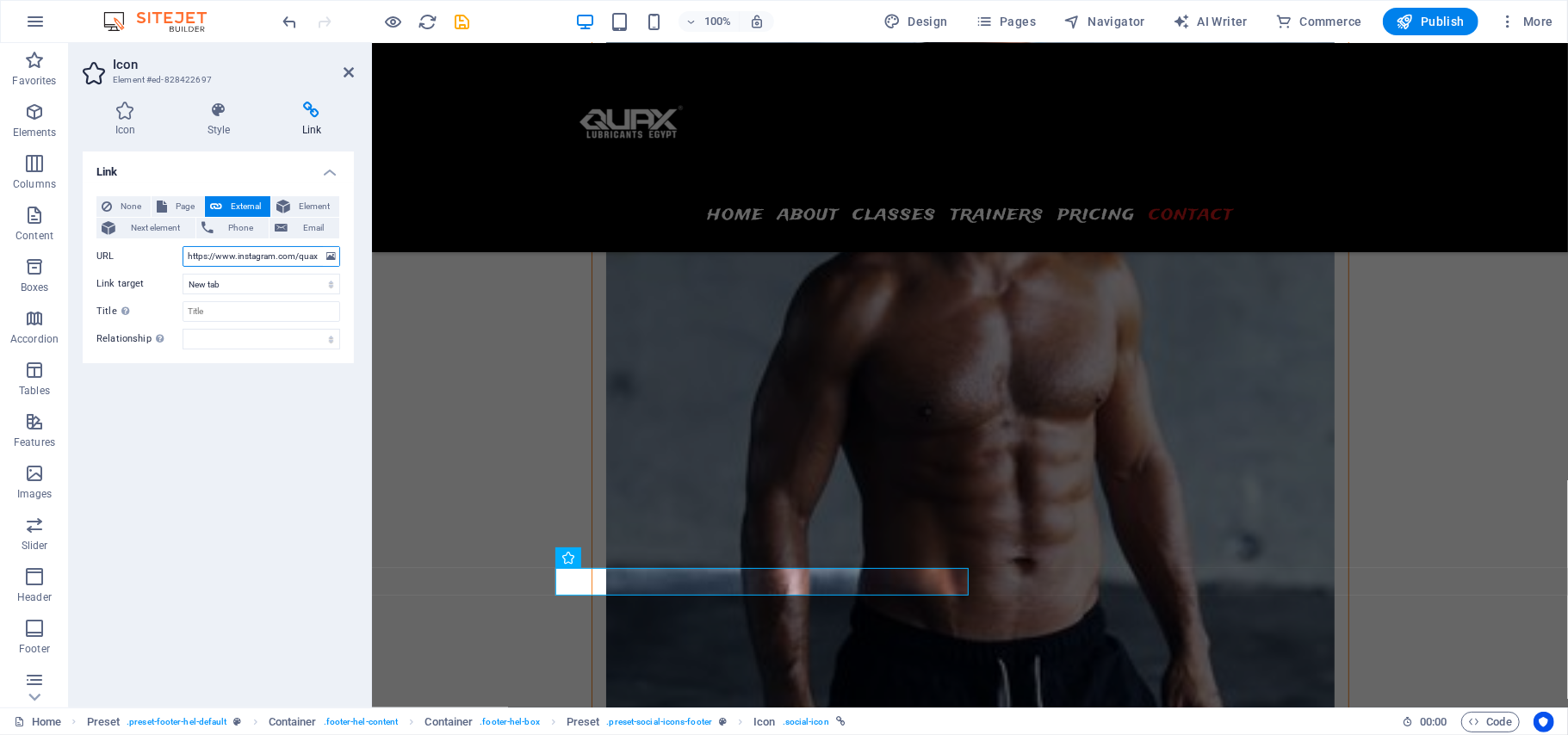 scroll, scrollTop: 0, scrollLeft: 15, axis: horizontal 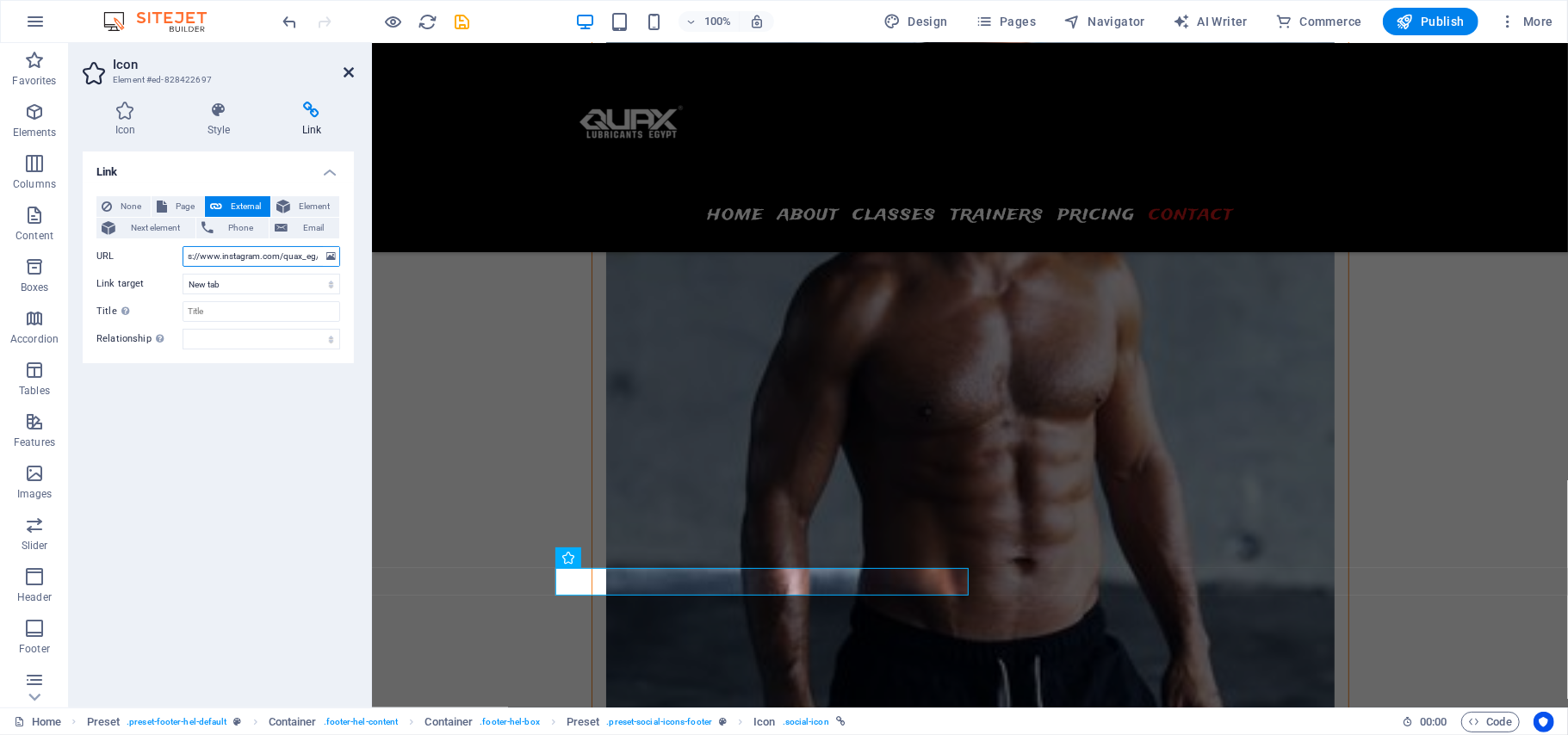 type on "https://www.instagram.com/quax_eg/" 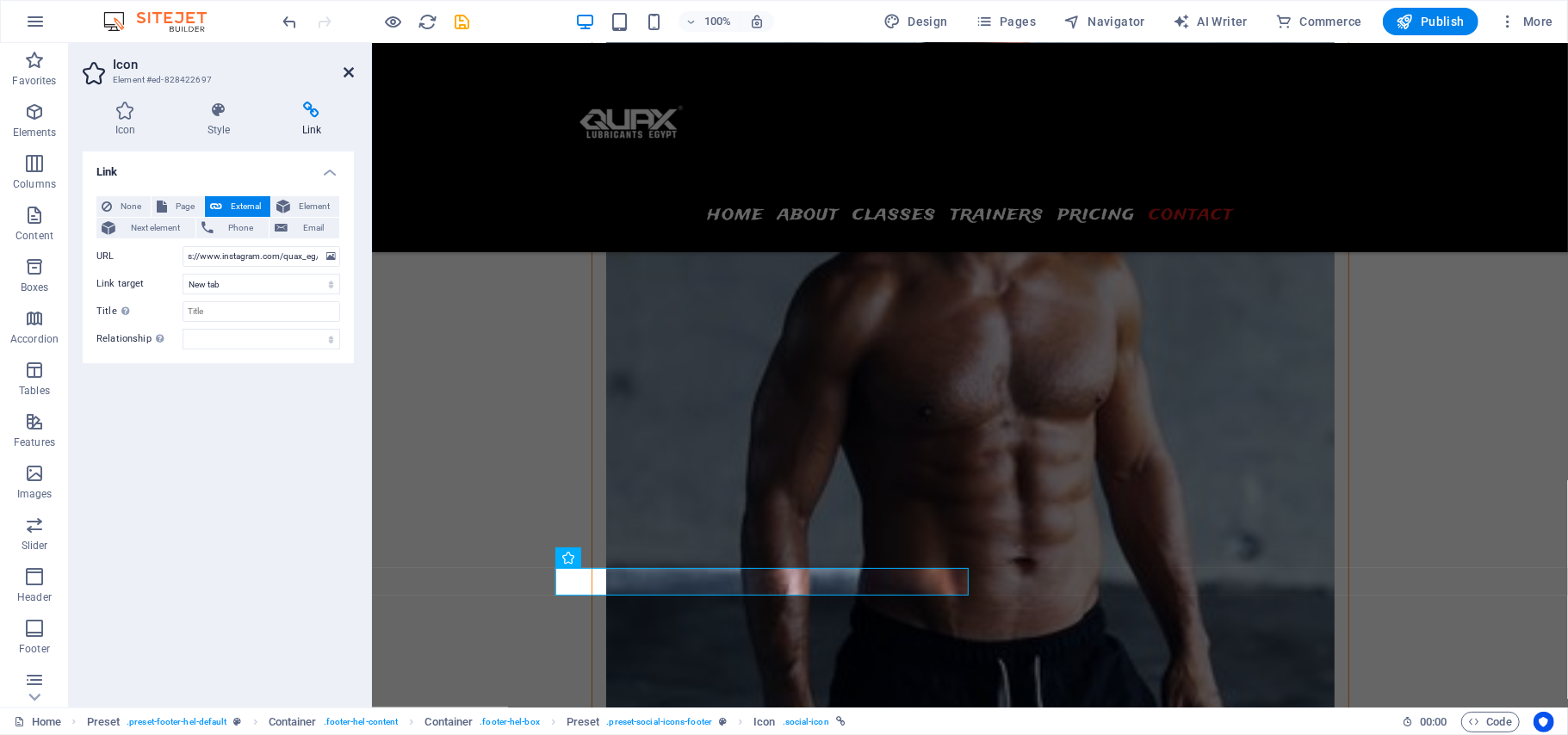 drag, startPoint x: 344, startPoint y: 76, endPoint x: 276, endPoint y: 137, distance: 91.35097 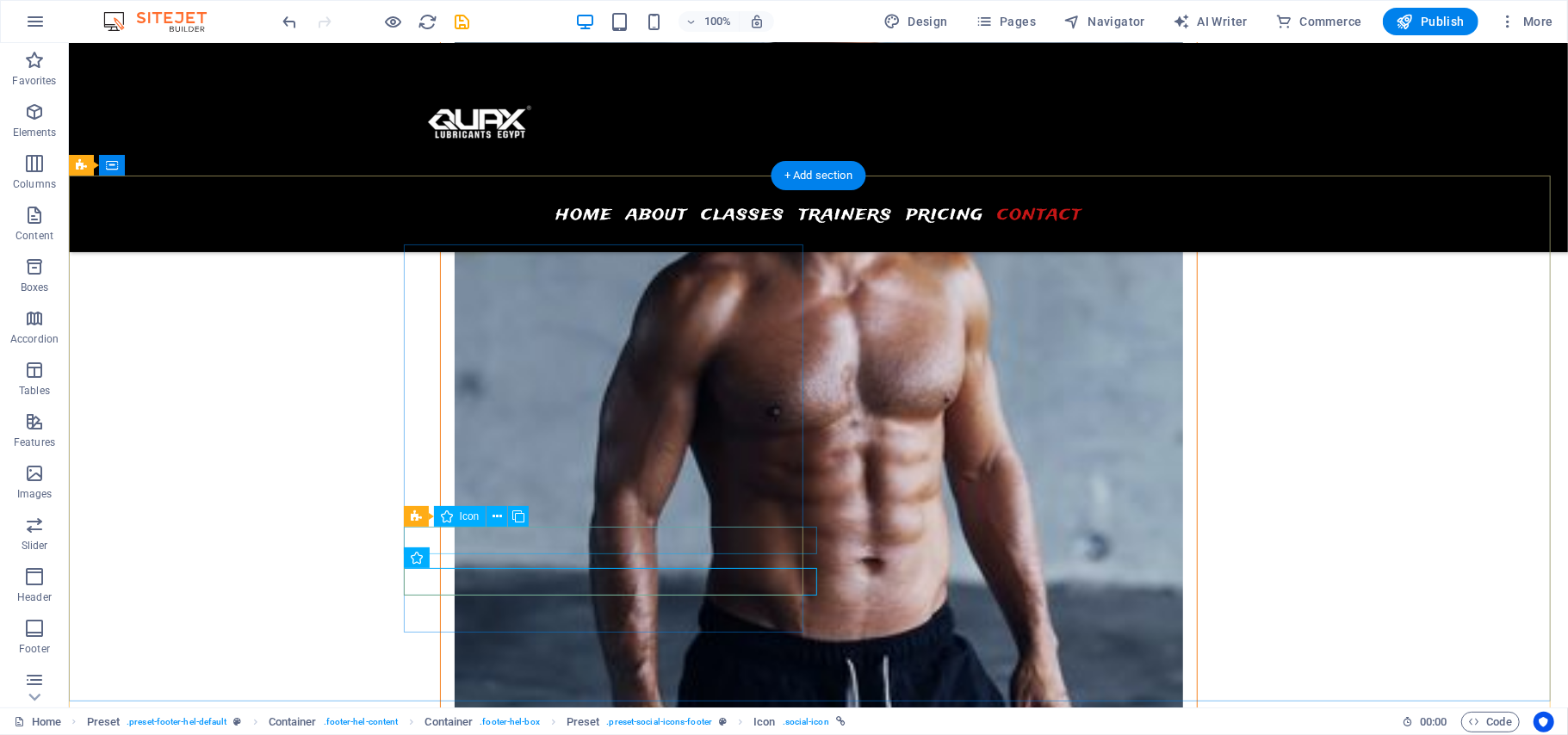click at bounding box center [488, 9975] 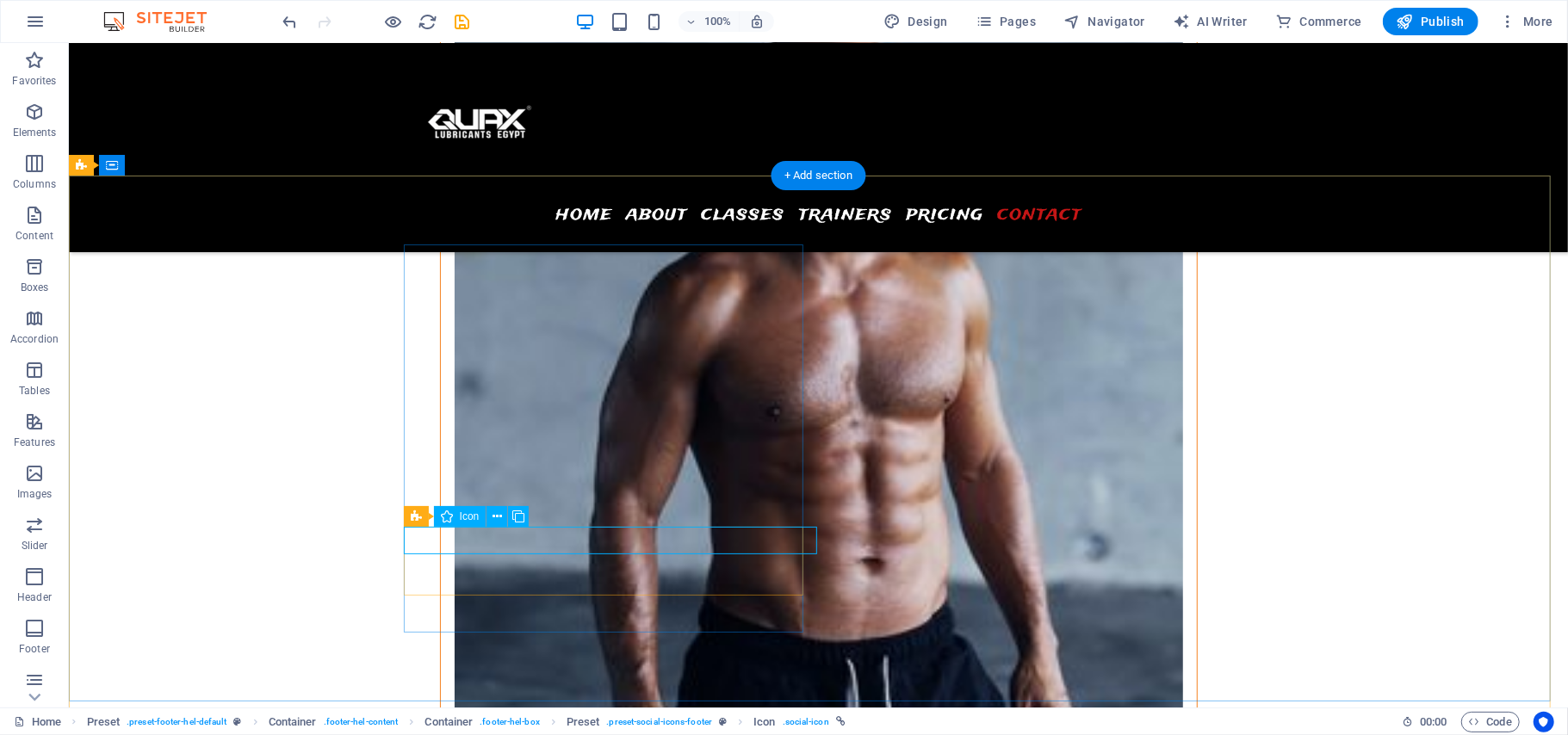 click at bounding box center (488, 9975) 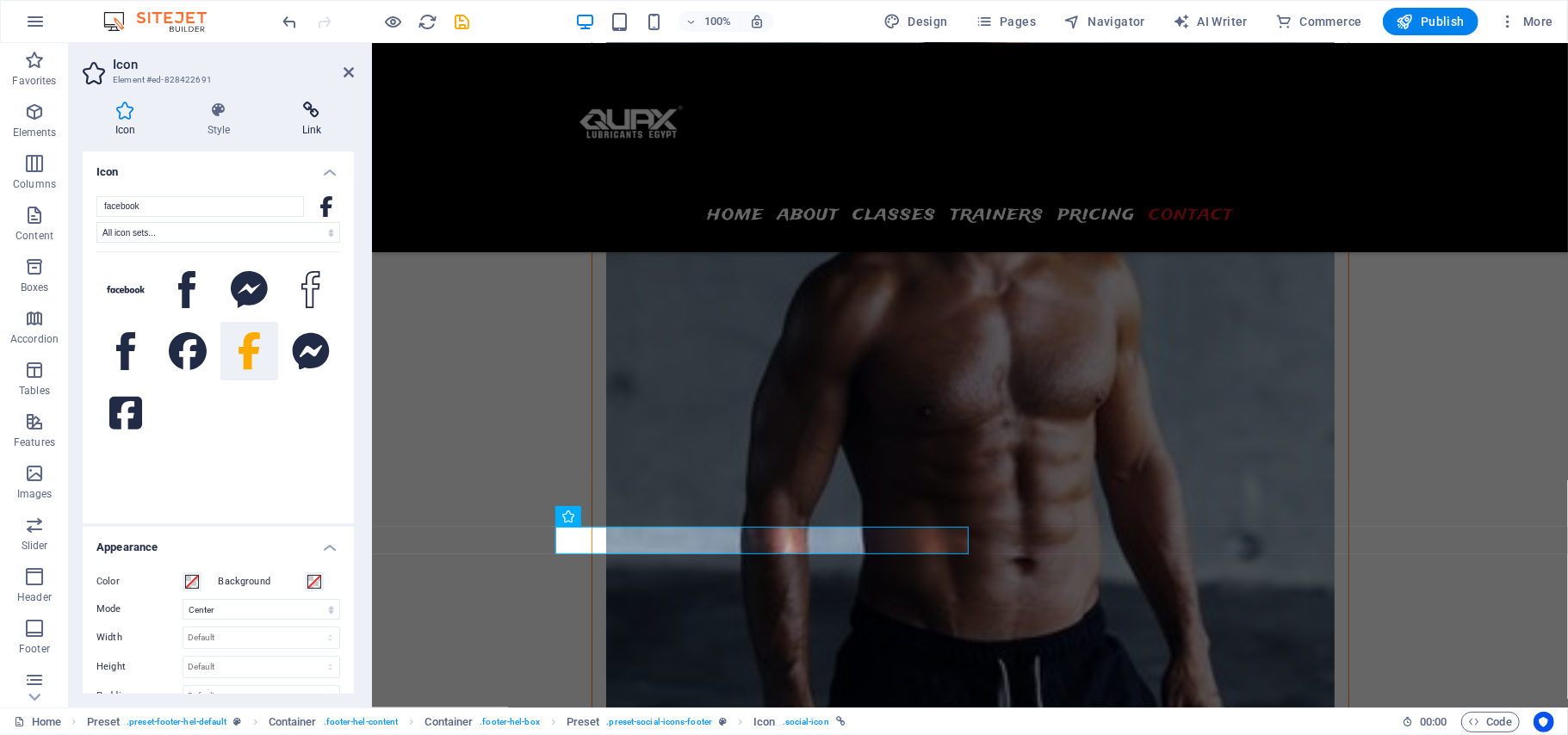 click on "Link" at bounding box center (312, 120) 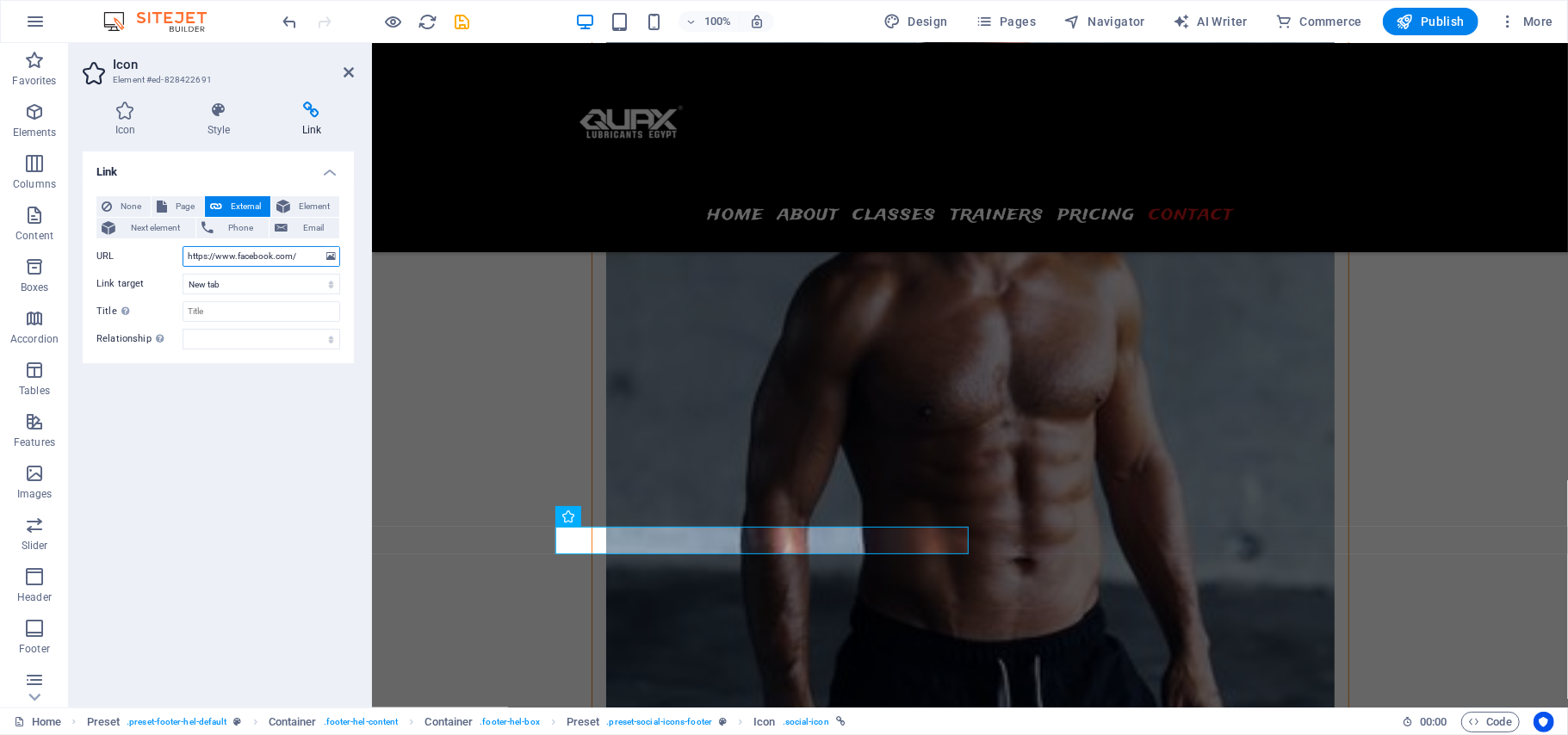 click on "https://www.facebook.com/" at bounding box center (261, 256) 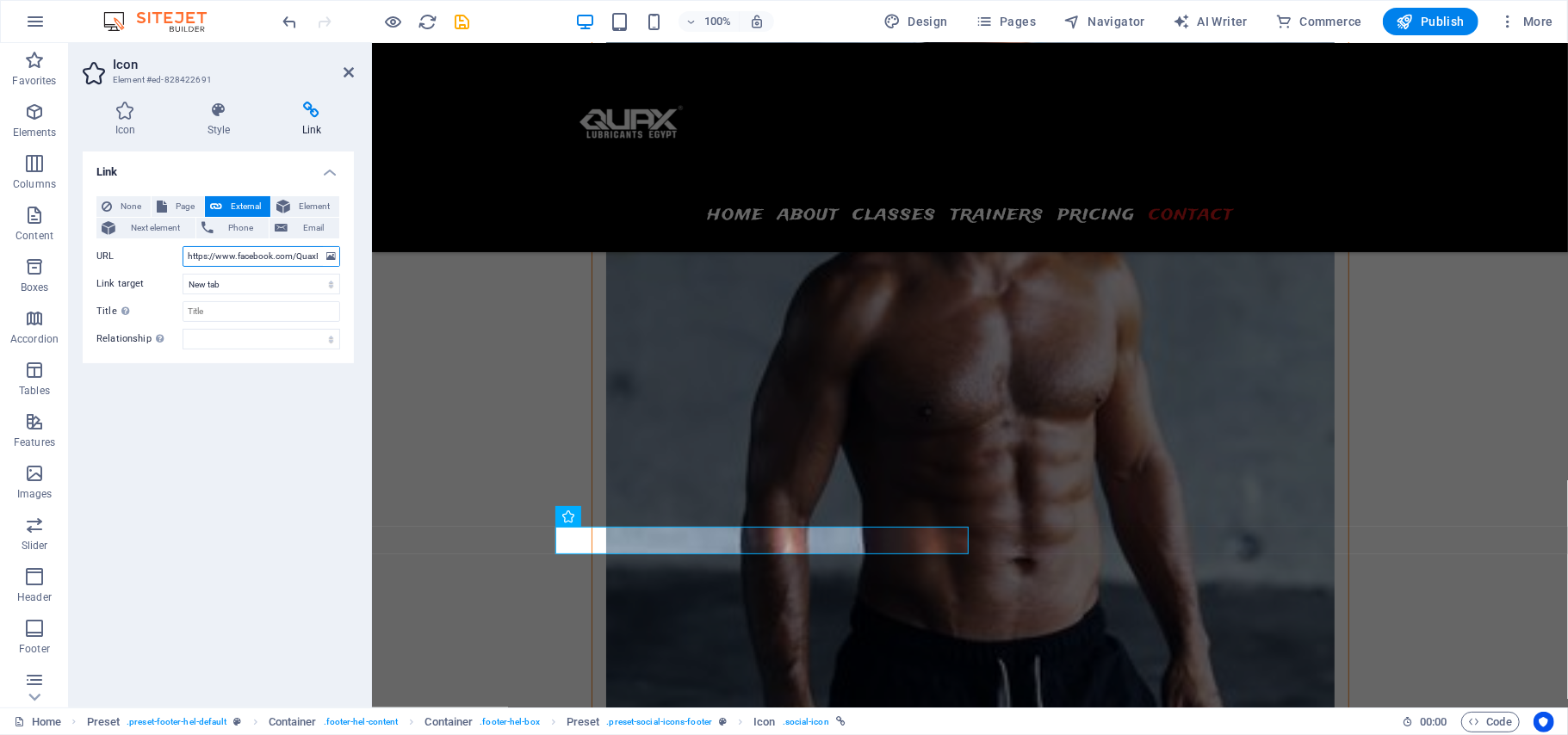 scroll, scrollTop: 0, scrollLeft: 18, axis: horizontal 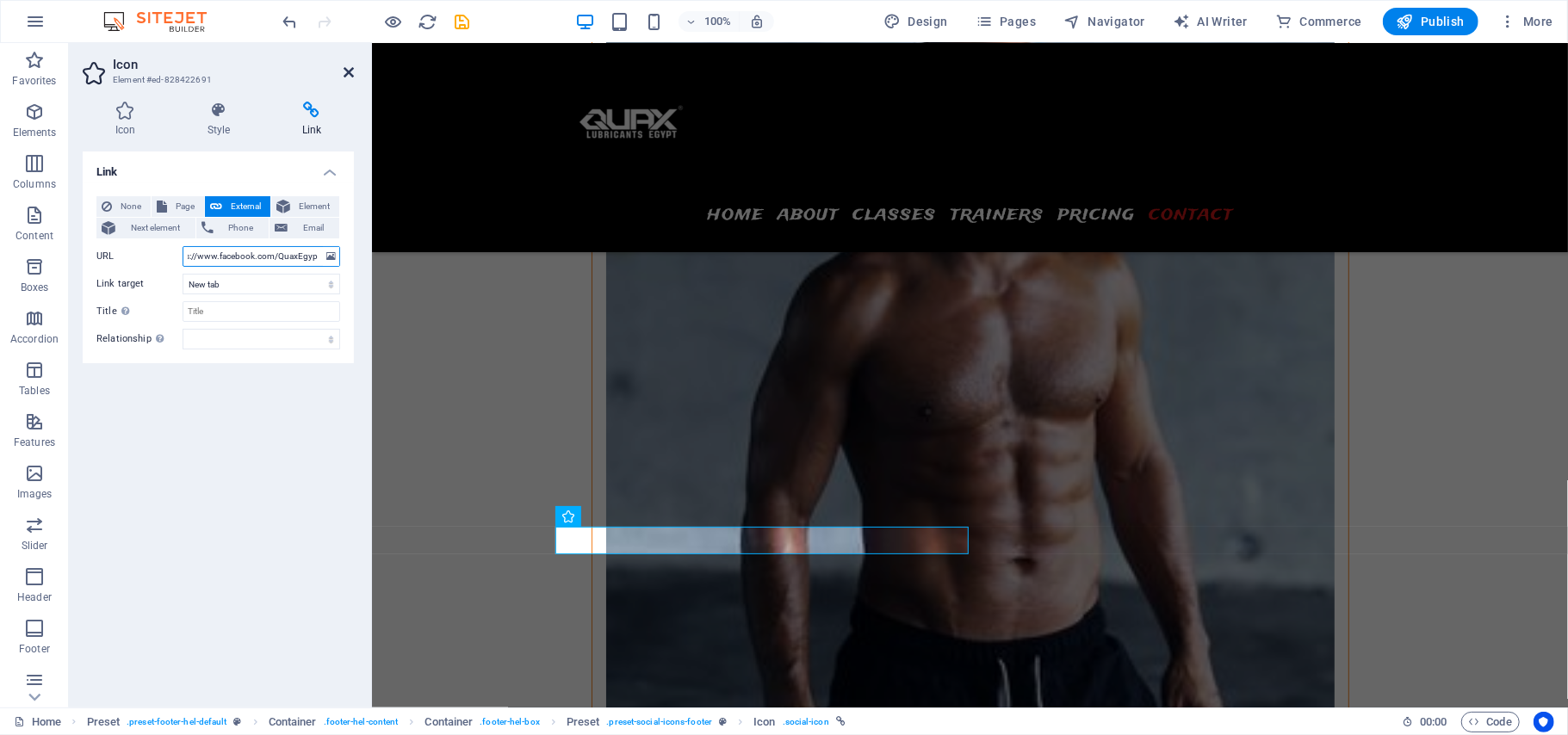 type on "https://www.facebook.com/QuaxEgypt" 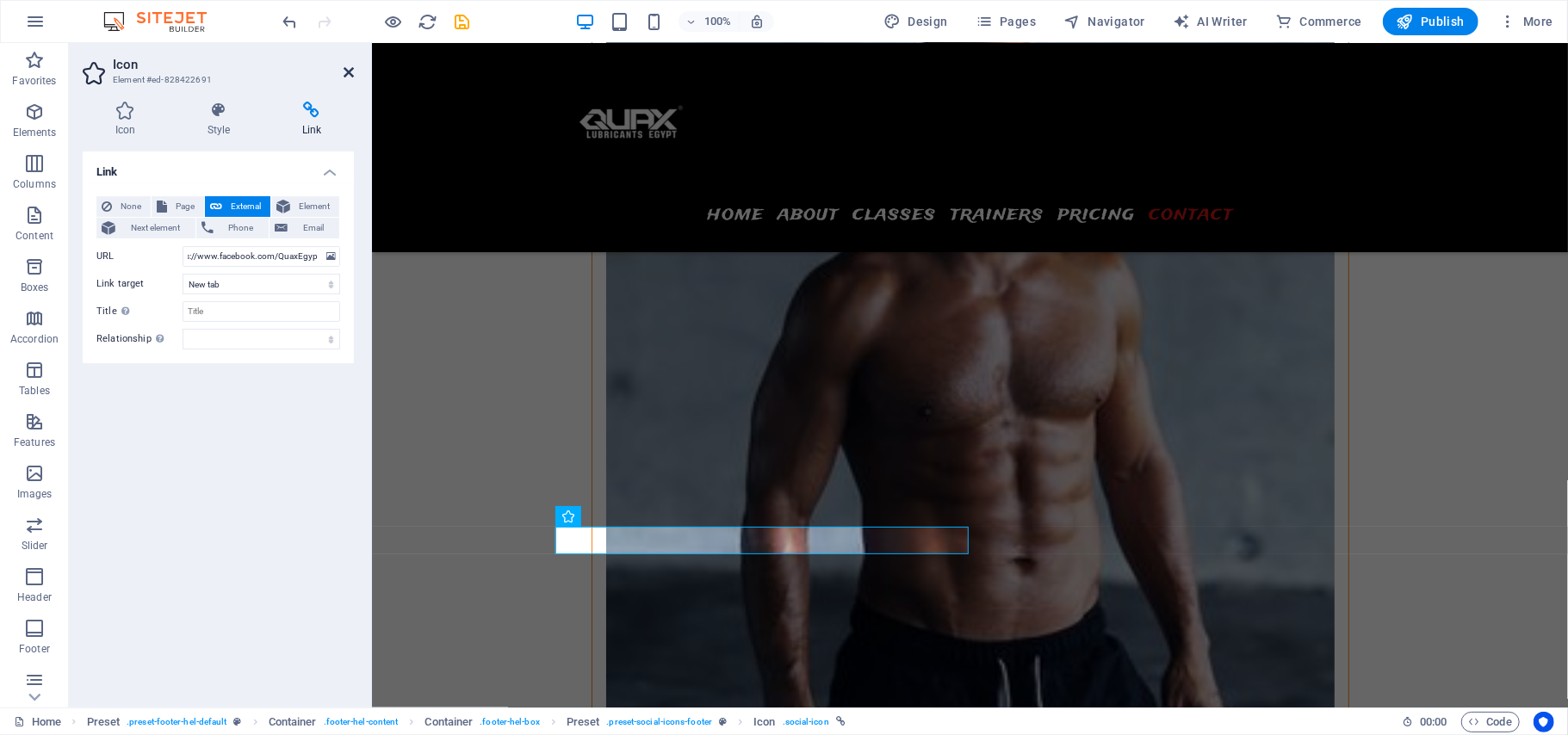 drag, startPoint x: 344, startPoint y: 65, endPoint x: 294, endPoint y: 160, distance: 107.354553 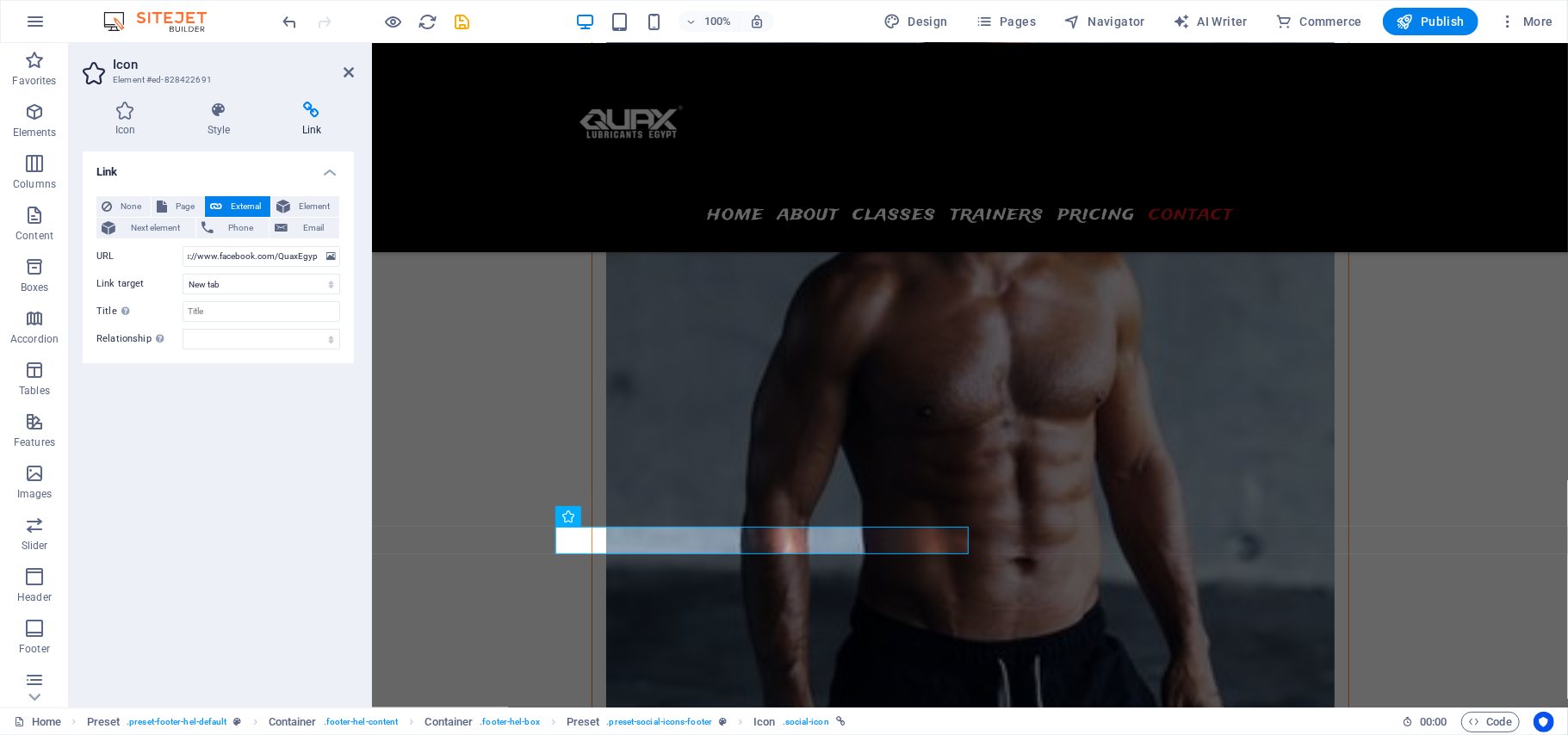 scroll, scrollTop: 0, scrollLeft: 0, axis: both 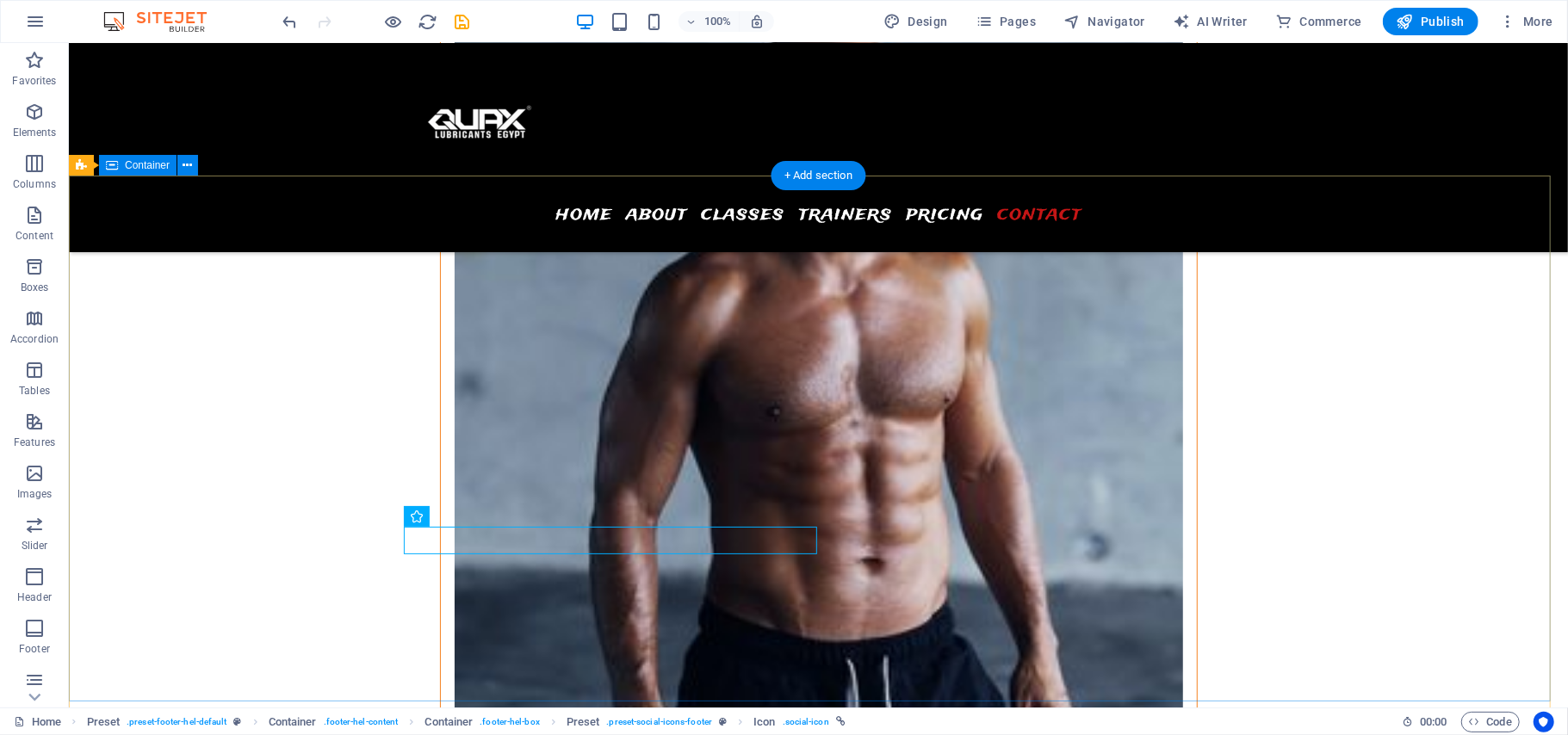 click on "Contact We will contact you quaxeg.com 22 Mostafa Ragab, Al Golf, Nasr City, Cairo Governorate ,  Al Golf, Nasr City, Cairo Governorate , FL  11411 +20 11 13587778 24h/7 open info@quaxeg.com Legal Notice  |  Privacy
Pricing plan
Basic
Premium
Pro
I have read and understand the privacy policy. Unreadable? Load new Submit" at bounding box center (817, 10065) 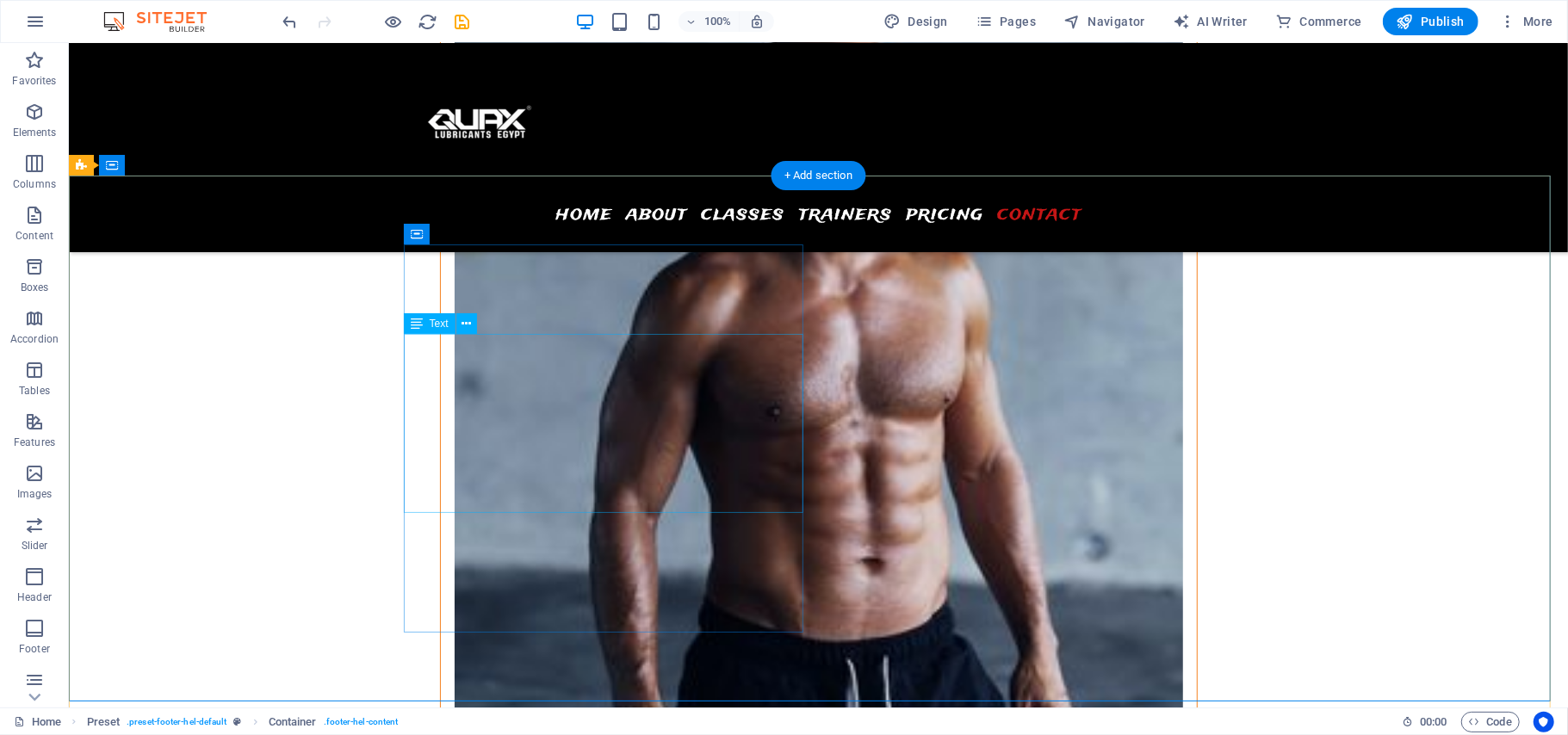 click on "quaxeg.com 22 Mostafa Ragab, Al Golf, Nasr City, Cairo Governorate ,  Al Golf, Nasr City, Cairo Governorate , FL  11411 +20 11 13587778 24h/7 open info@quaxeg.com Legal Notice  |  Privacy" at bounding box center [488, 9868] 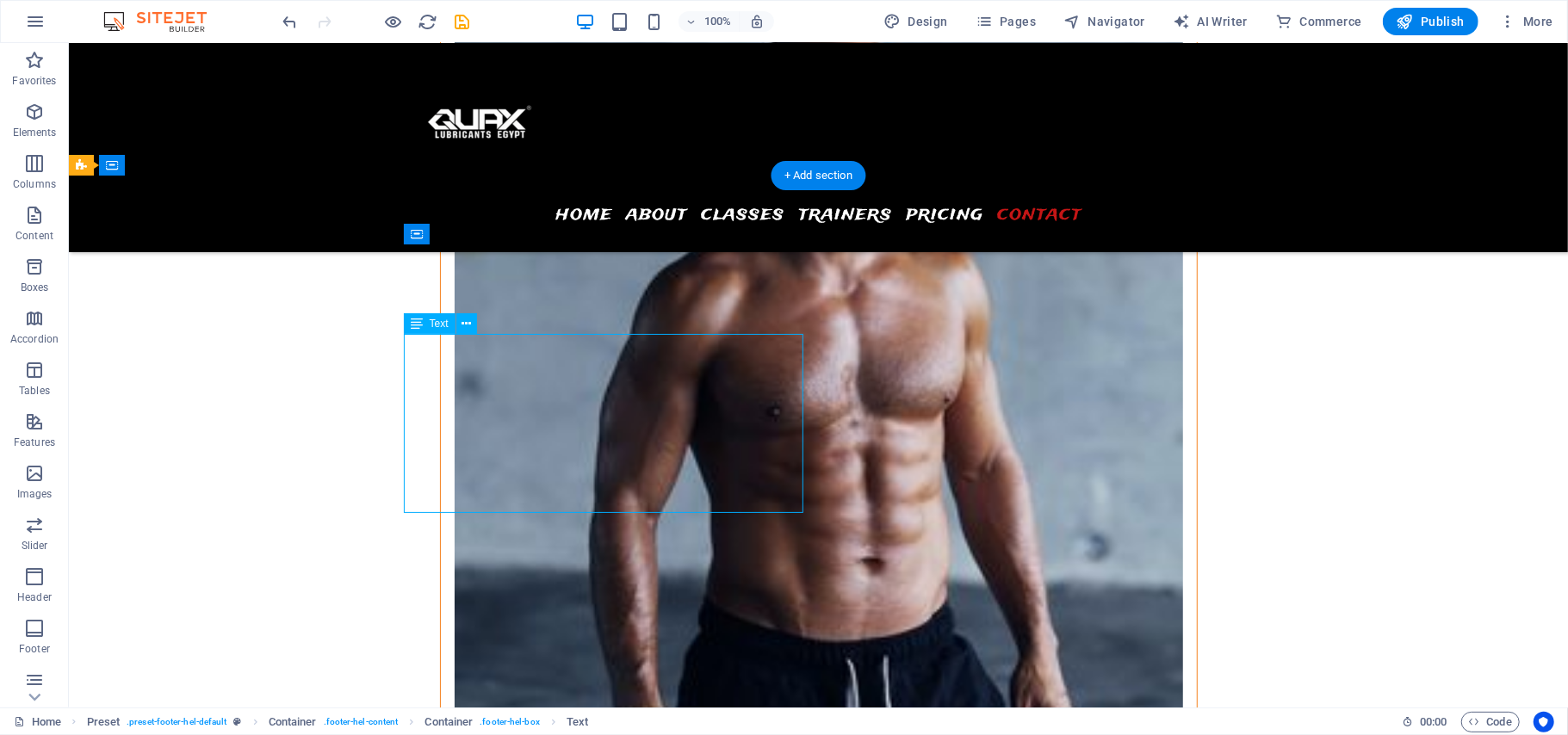 click on "quaxeg.com 22 Mostafa Ragab, Al Golf, Nasr City, Cairo Governorate ,  Al Golf, Nasr City, Cairo Governorate , FL  11411 +20 11 13587778 24h/7 open info@quaxeg.com Legal Notice  |  Privacy" at bounding box center [488, 9868] 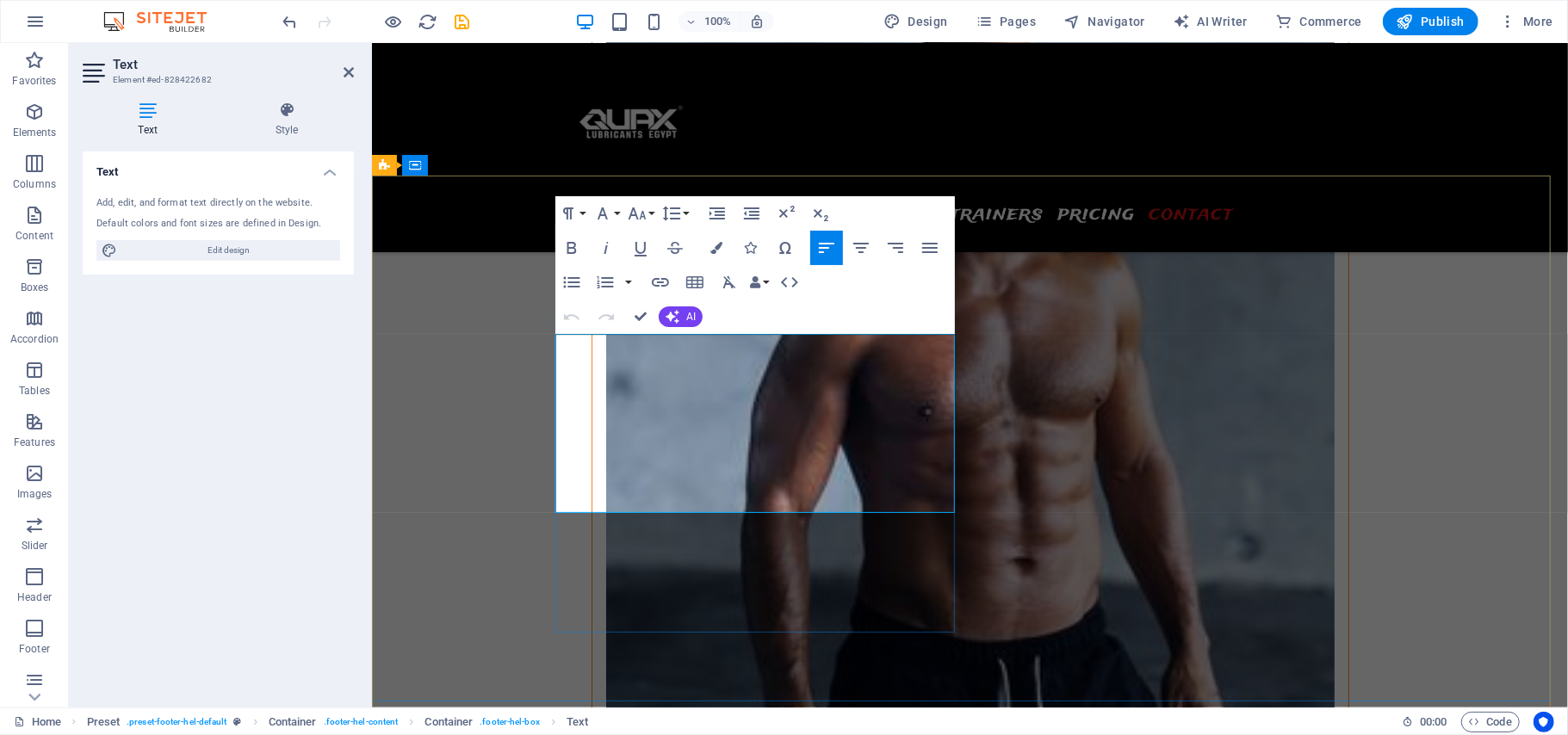 click on "24h/7 open" at bounding box center (803, 9882) 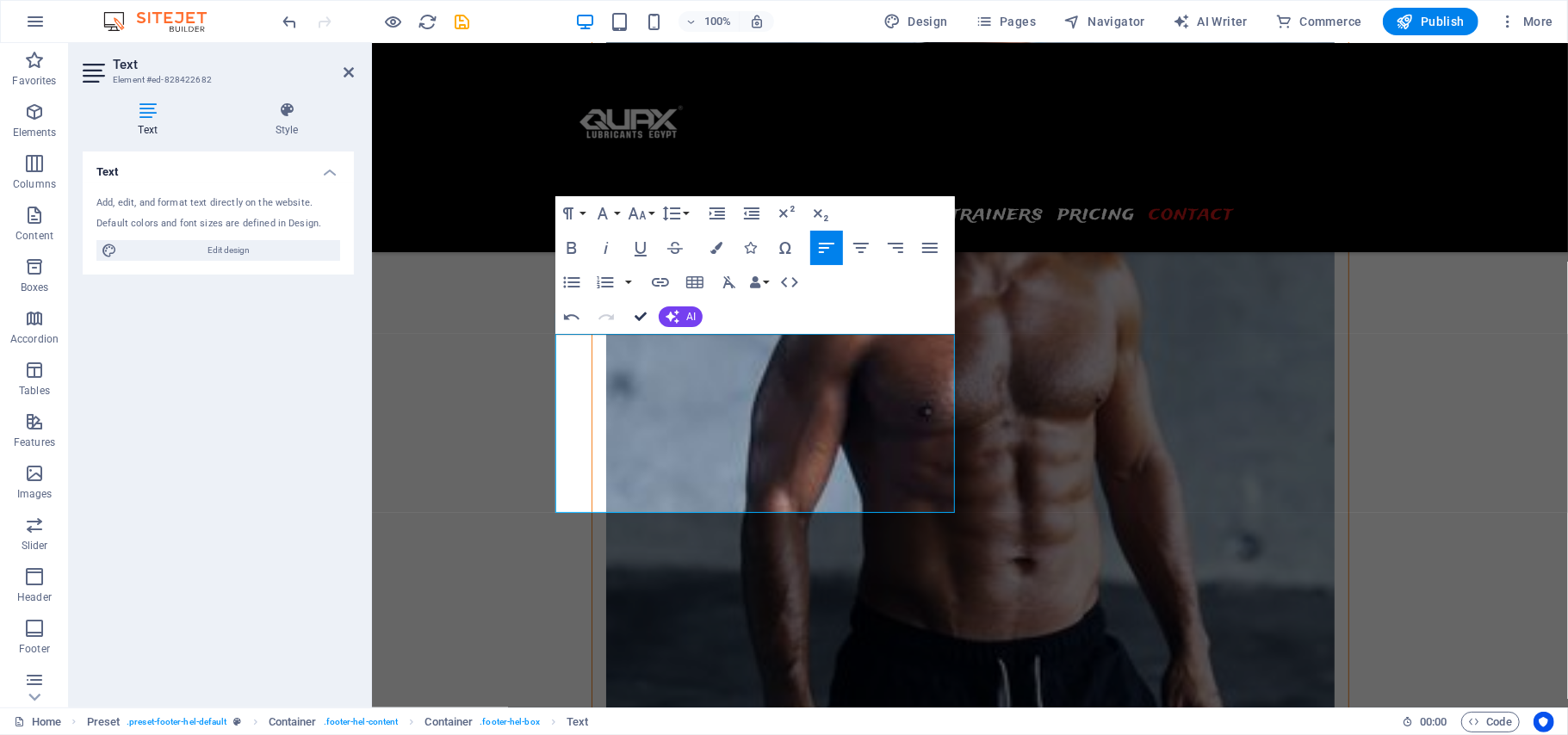 drag, startPoint x: 641, startPoint y: 324, endPoint x: 386, endPoint y: 448, distance: 283.5507 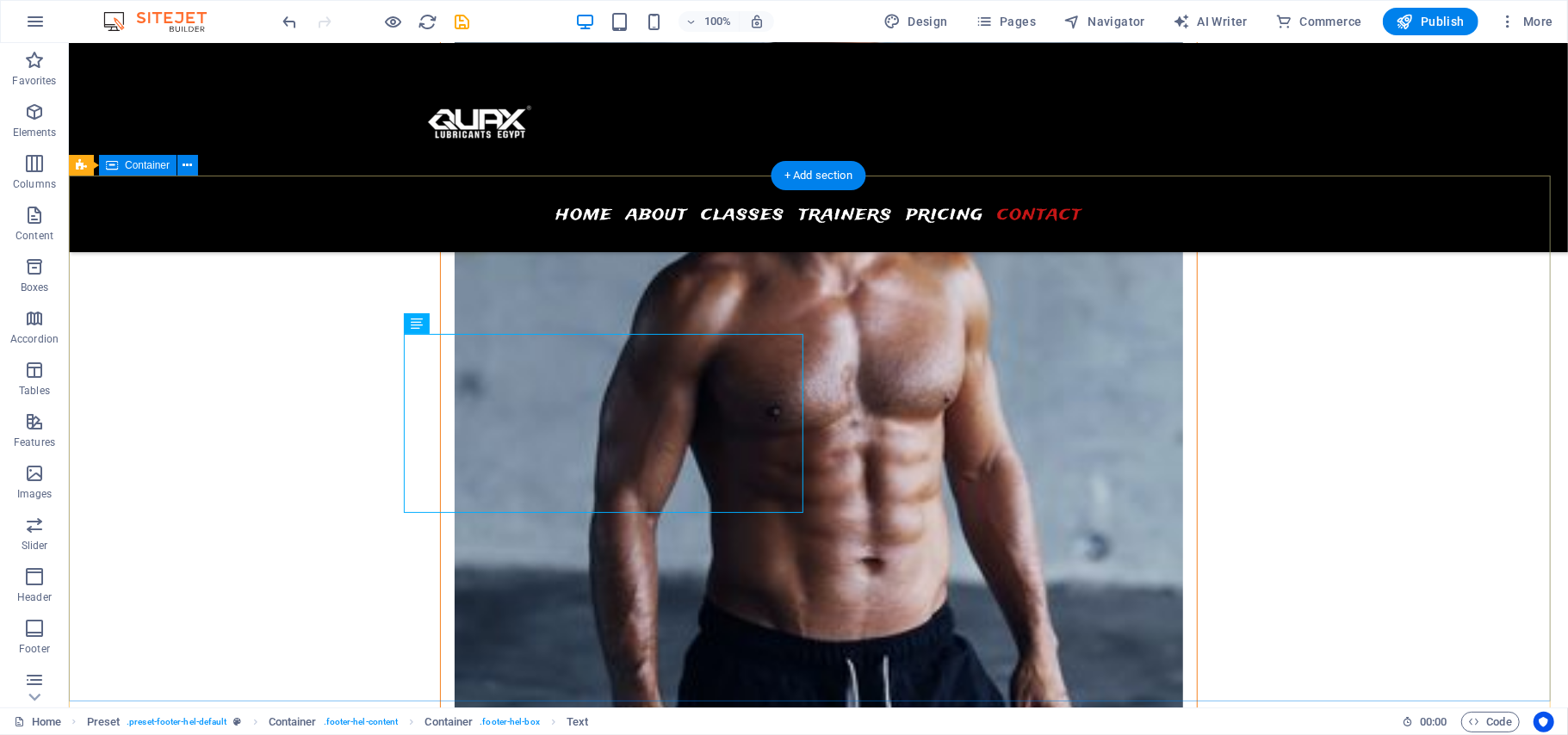 click on "Contact We will contact you quaxeg.com 22 Mostafa Ragab, Al Golf, Nasr City, Cairo Governorate ,  Al Golf, Nasr City, Cairo Governorate , FL  11411 +20 11 13587778 9h/7 open info@quaxeg.com Legal Notice  |  Privacy
Pricing plan
Basic
Premium
Pro
I have read and understand the privacy policy. Unreadable? Load new Submit" at bounding box center [817, 10065] 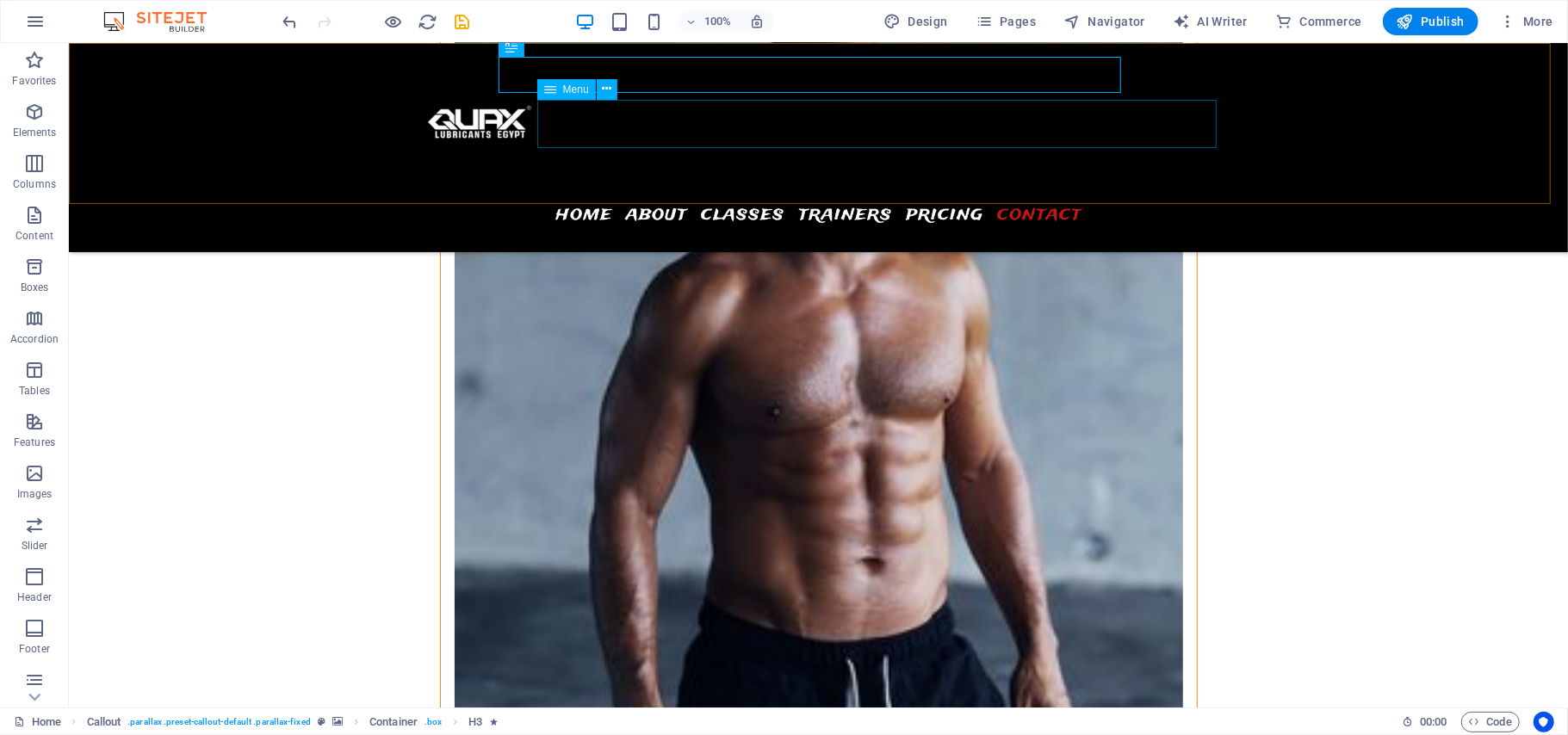 click on "Home About Classes Trainers Pricing Contact" at bounding box center (818, 213) 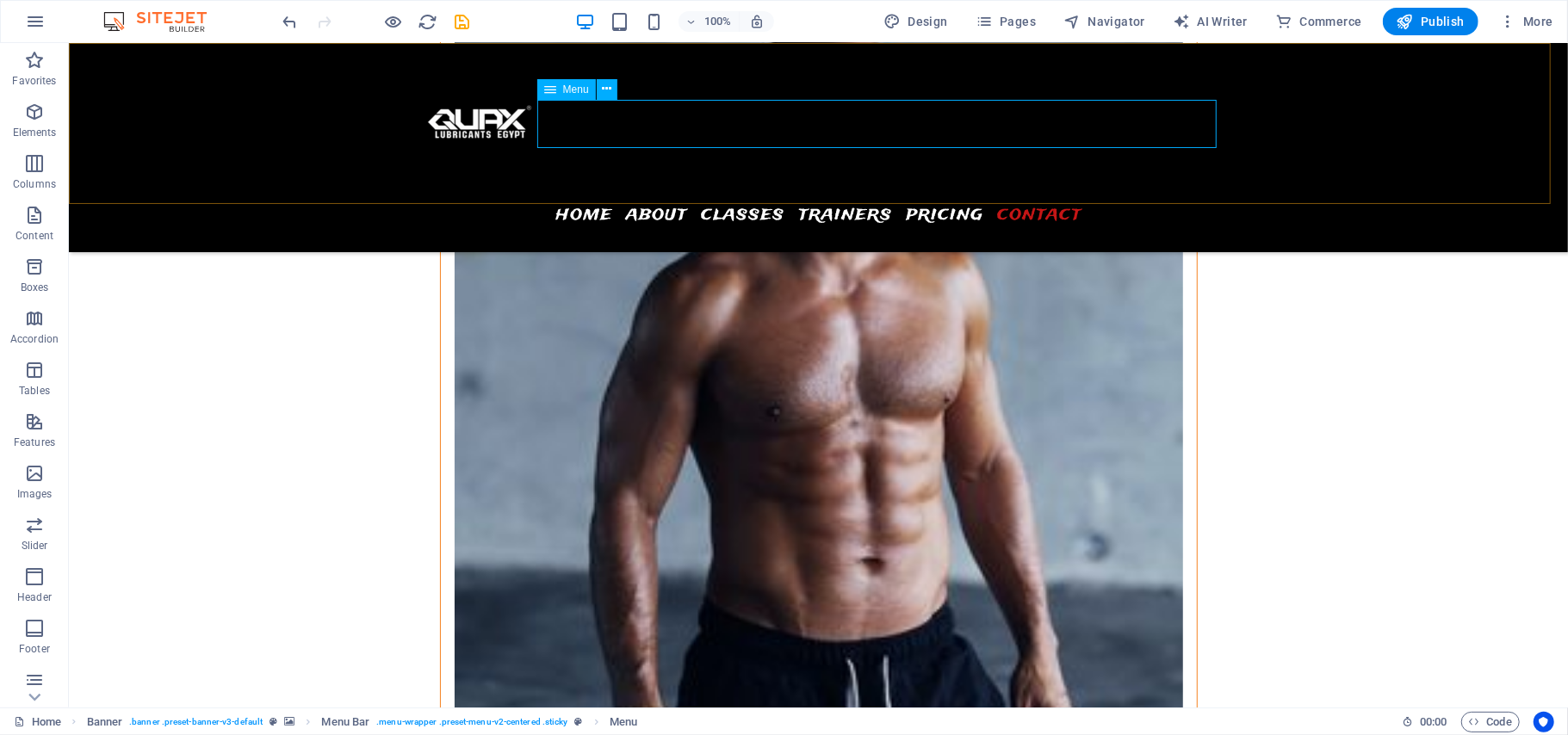 click on "Menu" at bounding box center [576, 90] 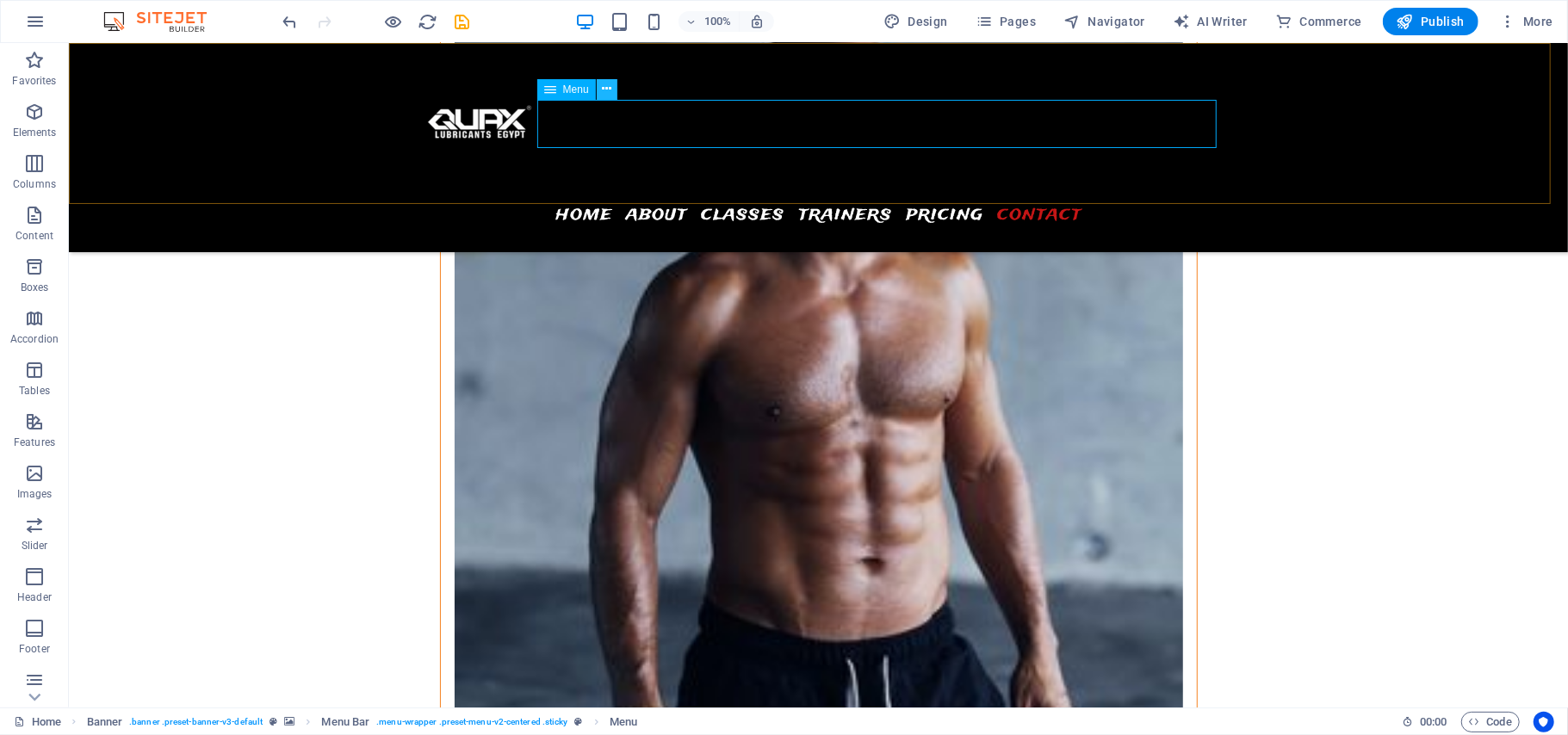click at bounding box center [606, 89] 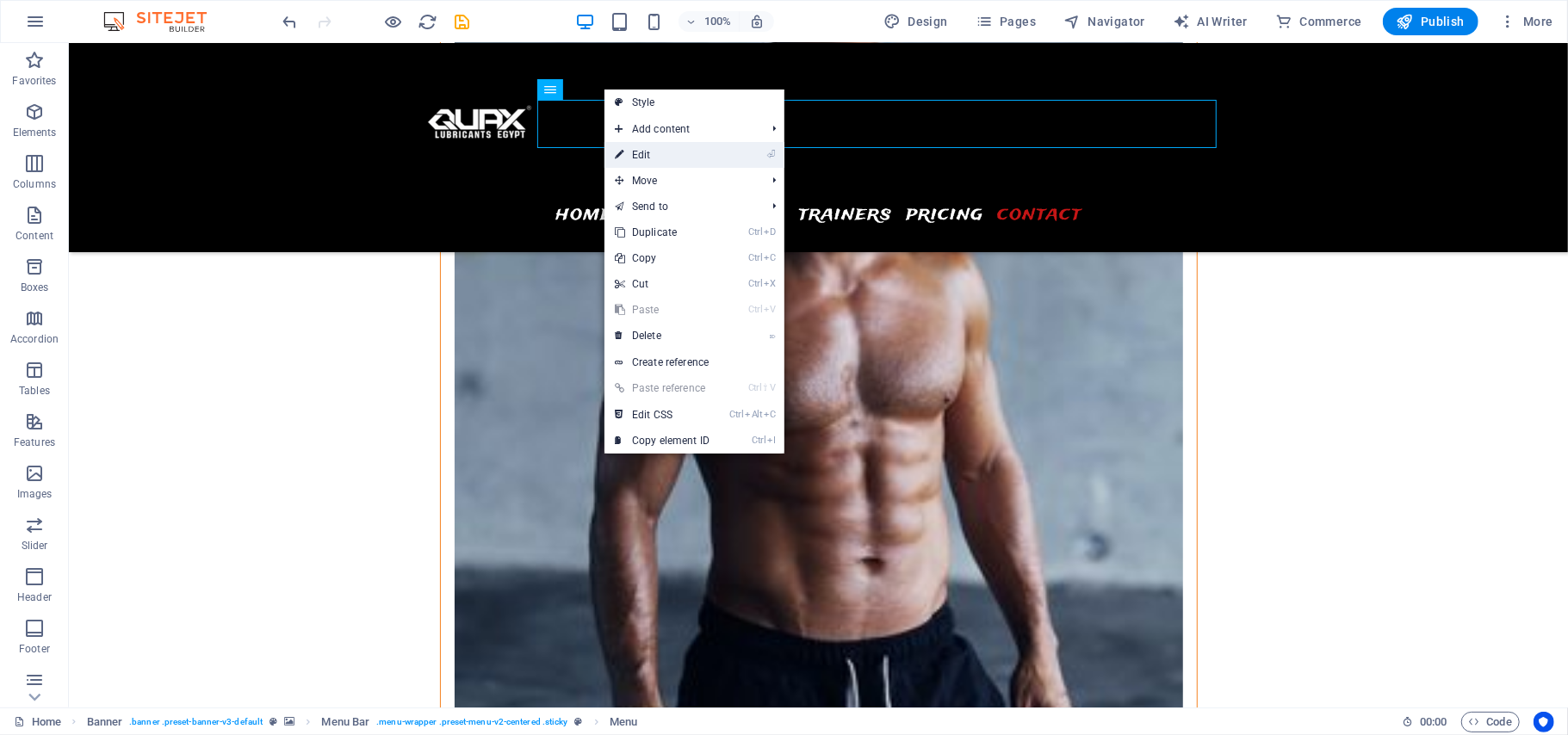 click on "⏎  Edit" at bounding box center [662, 155] 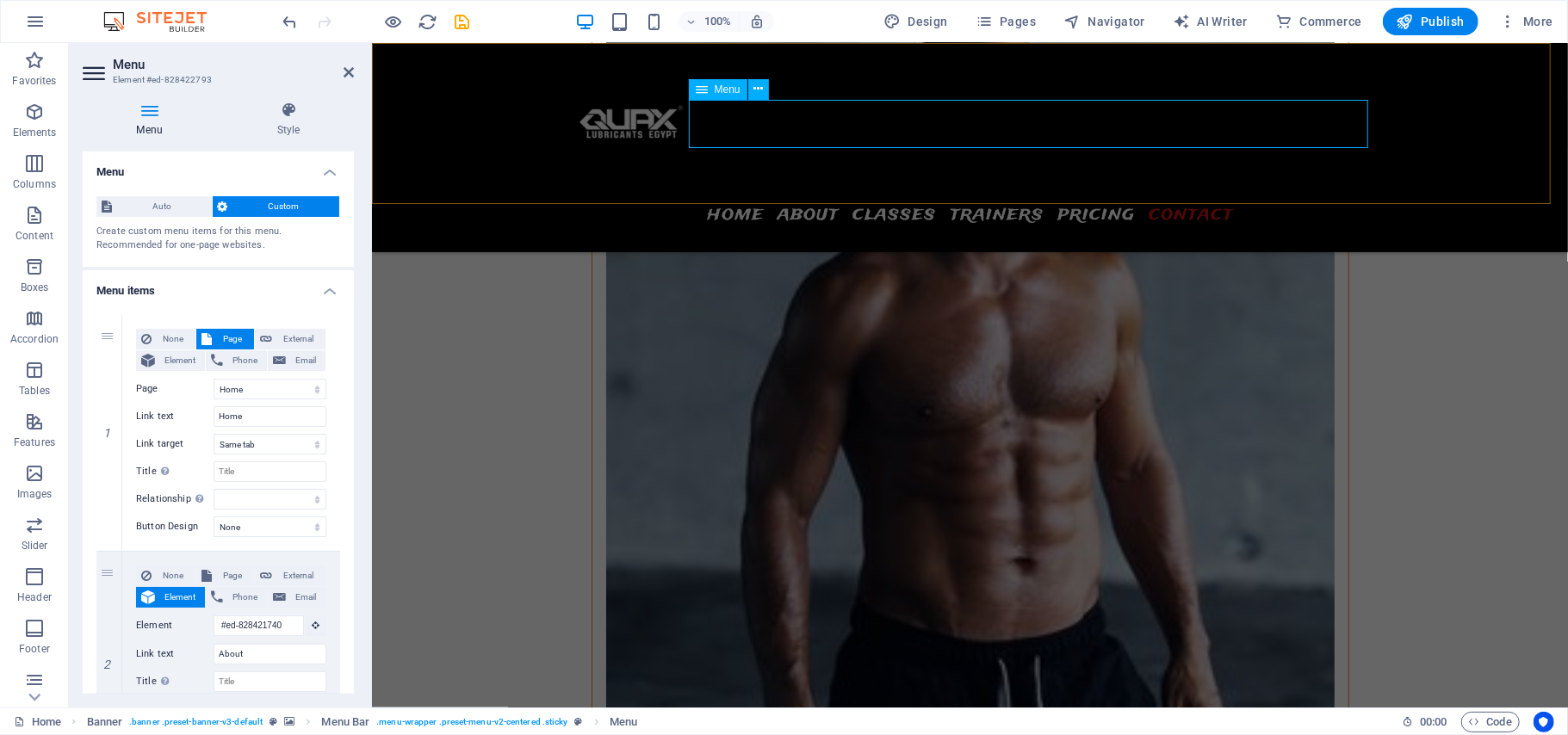 click on "Home About Classes Trainers Pricing Contact" at bounding box center [970, 213] 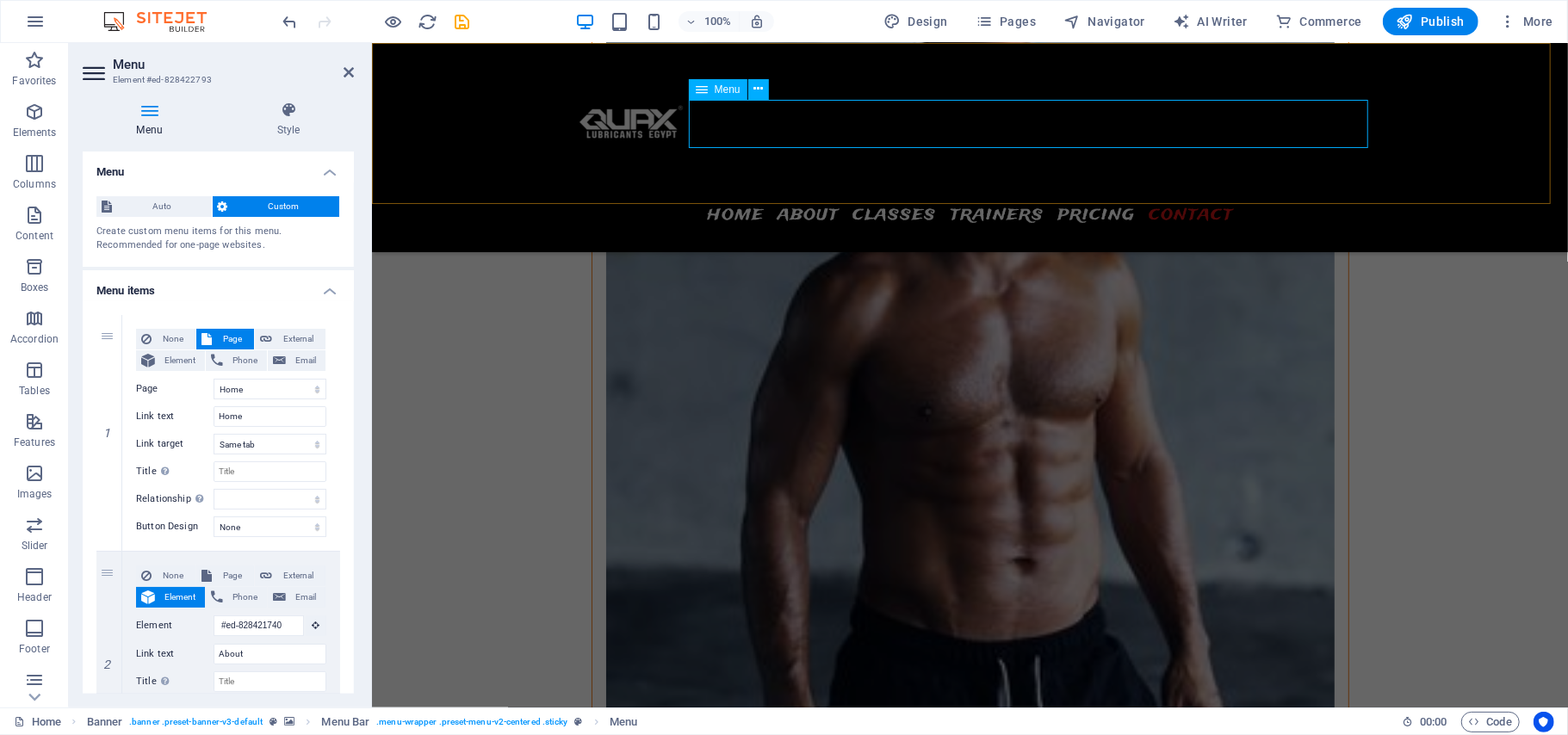 click on "Home About Classes Trainers Pricing Contact" at bounding box center (970, 213) 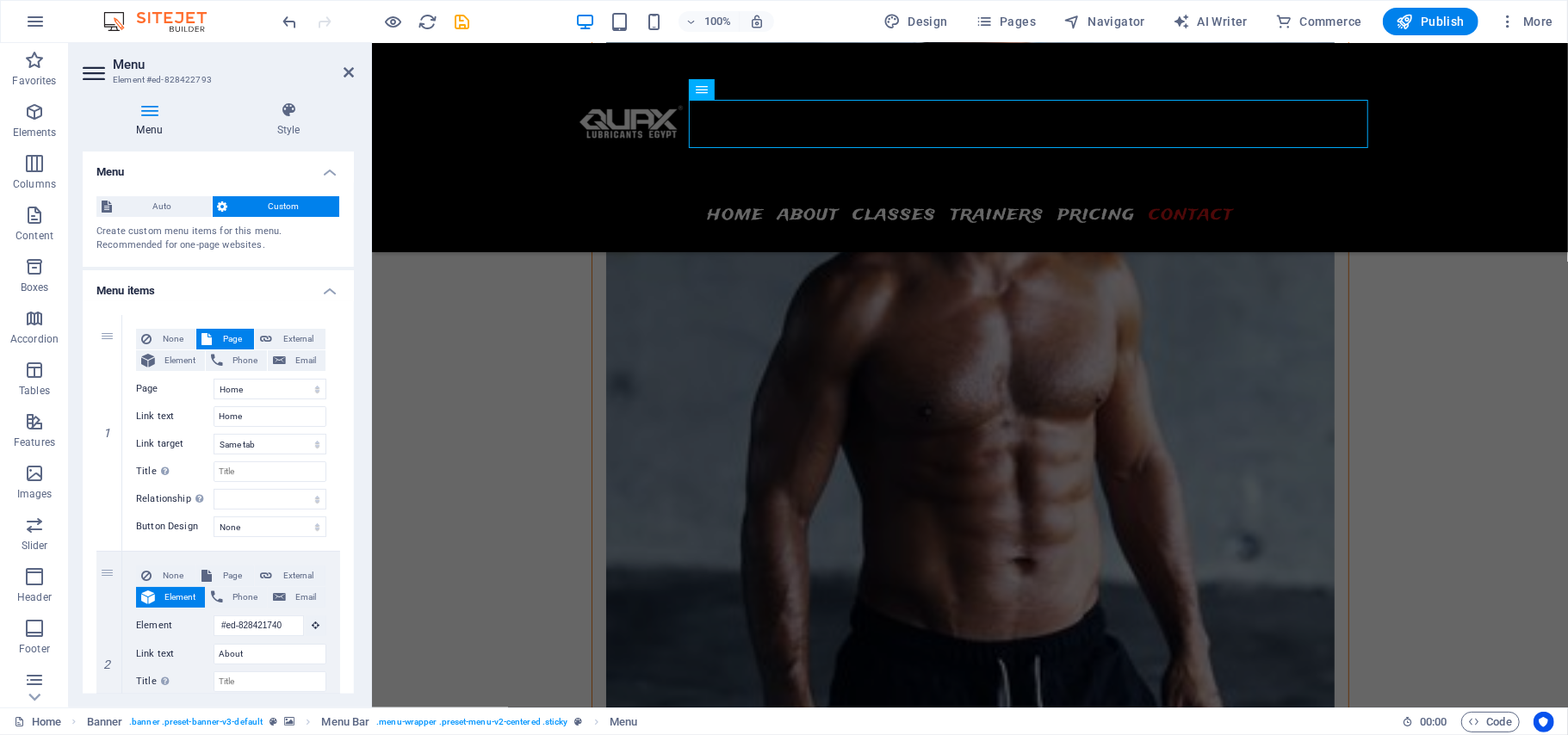 drag, startPoint x: 353, startPoint y: 270, endPoint x: 353, endPoint y: 349, distance: 79 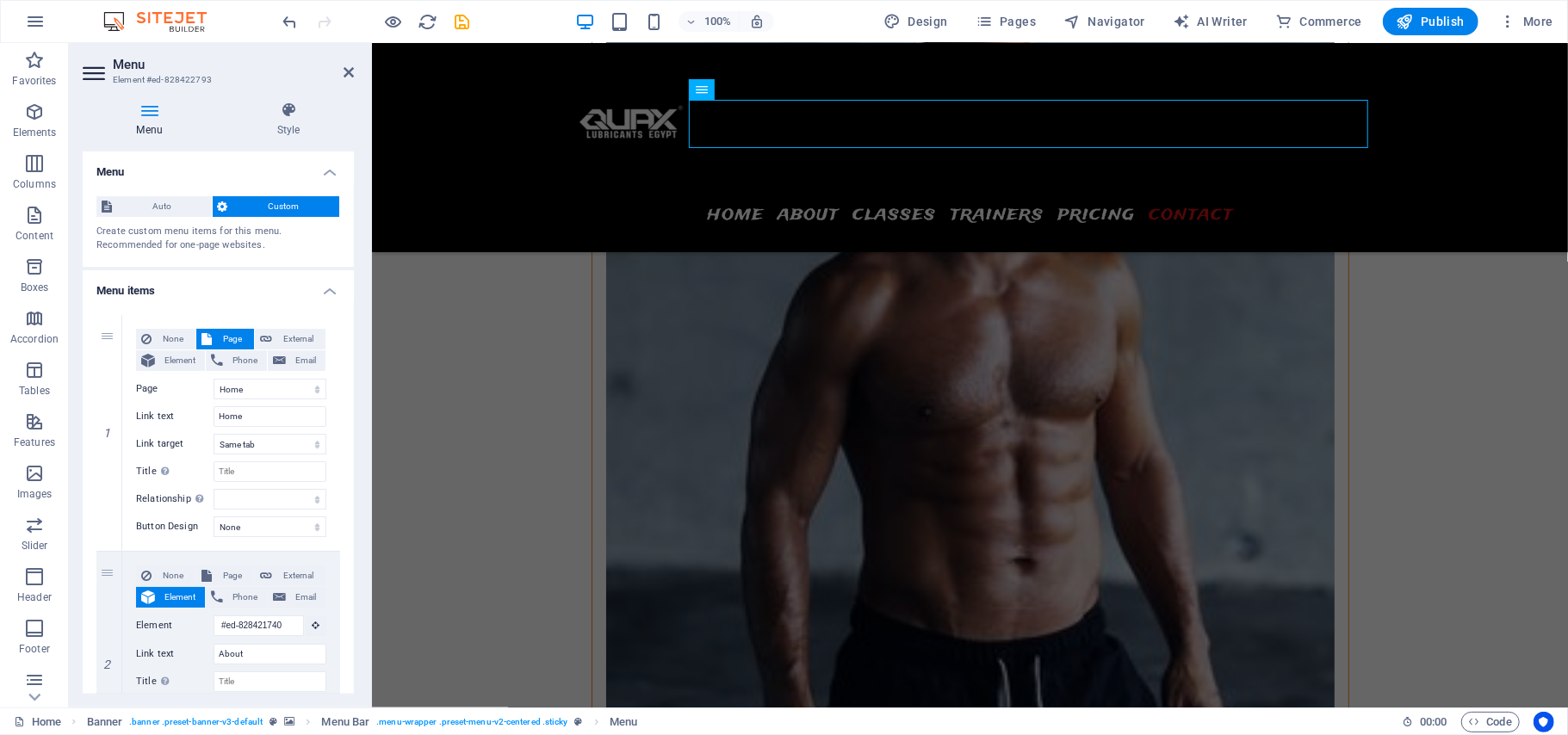 drag, startPoint x: 349, startPoint y: 327, endPoint x: 349, endPoint y: 410, distance: 83 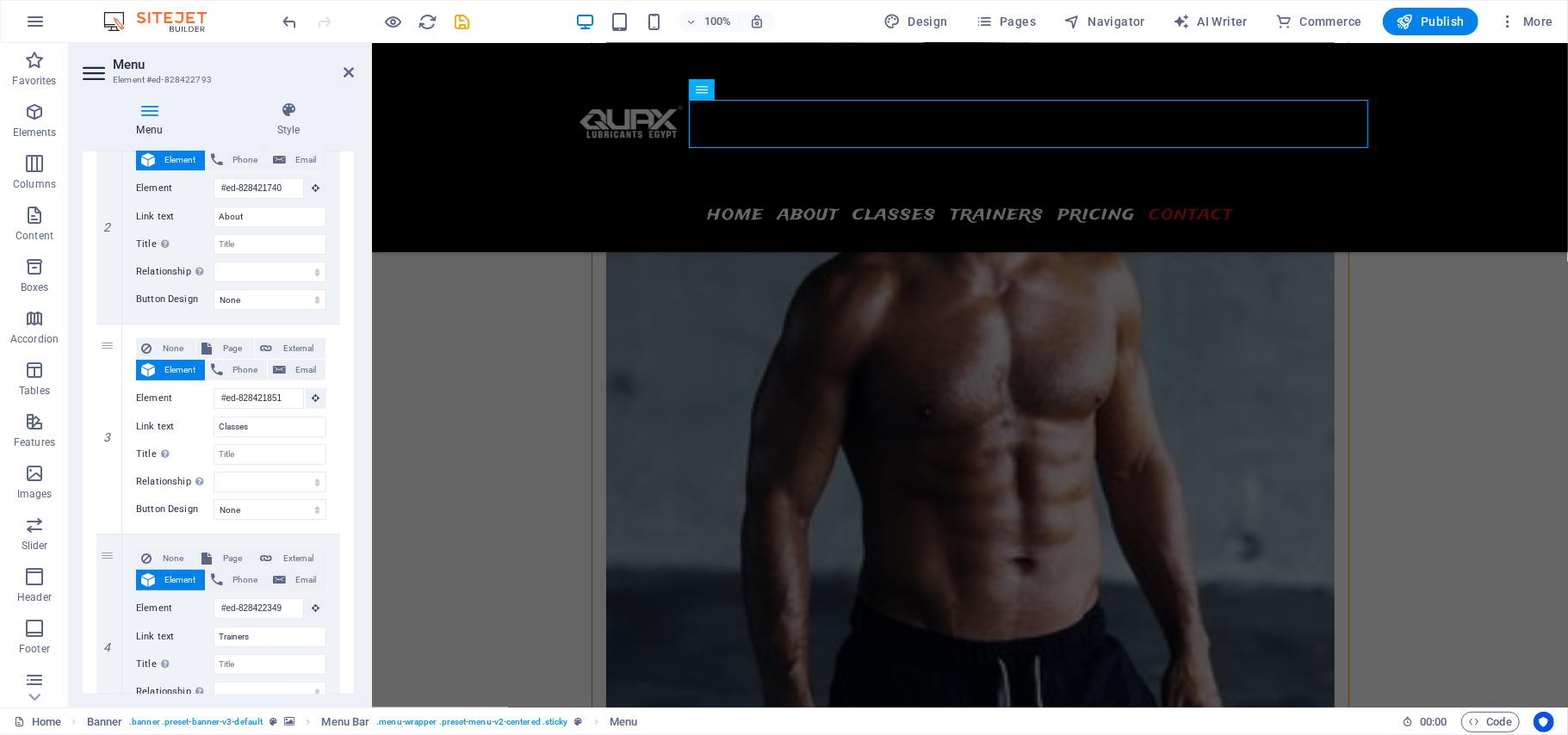 scroll, scrollTop: 456, scrollLeft: 0, axis: vertical 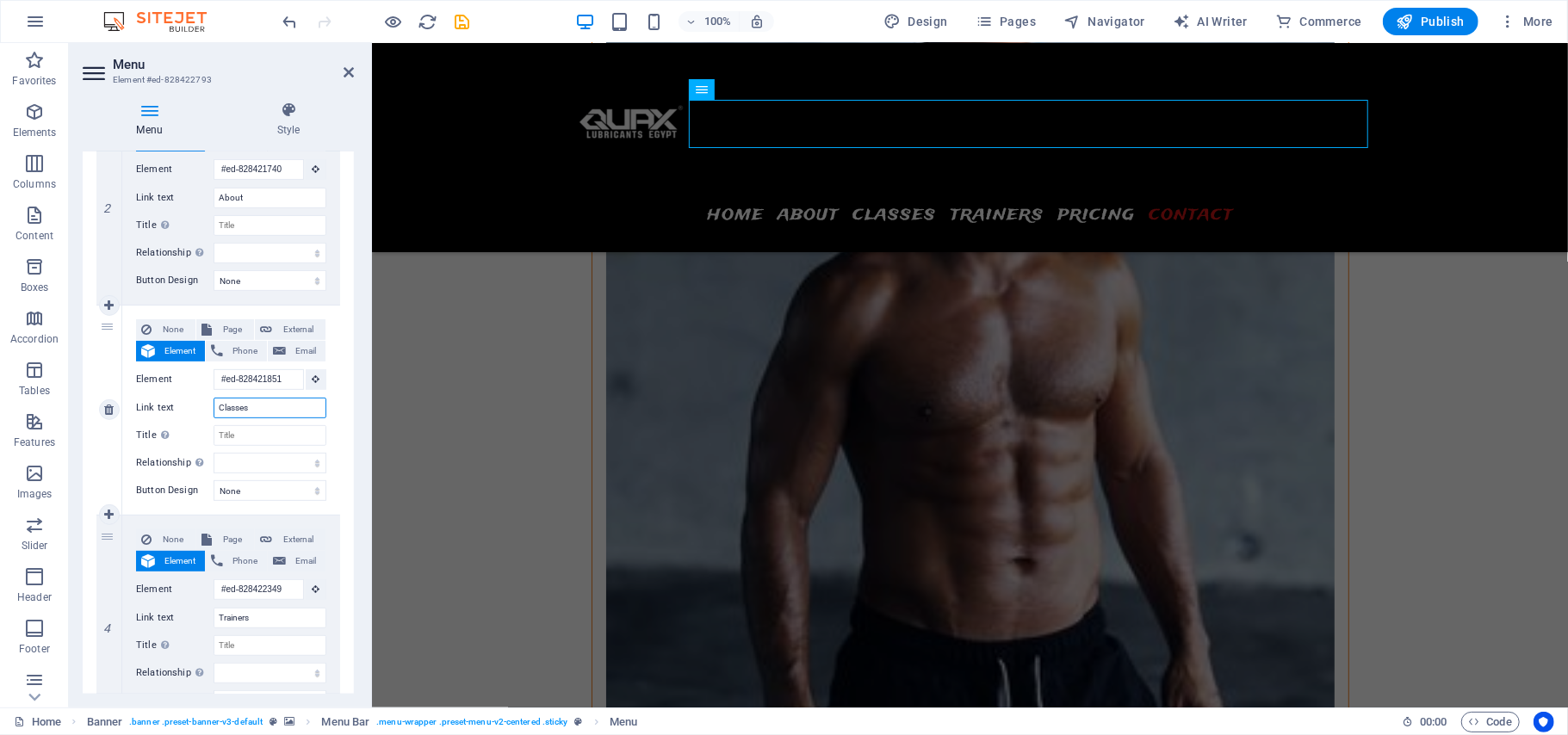 click on "Classes" at bounding box center (270, 408) 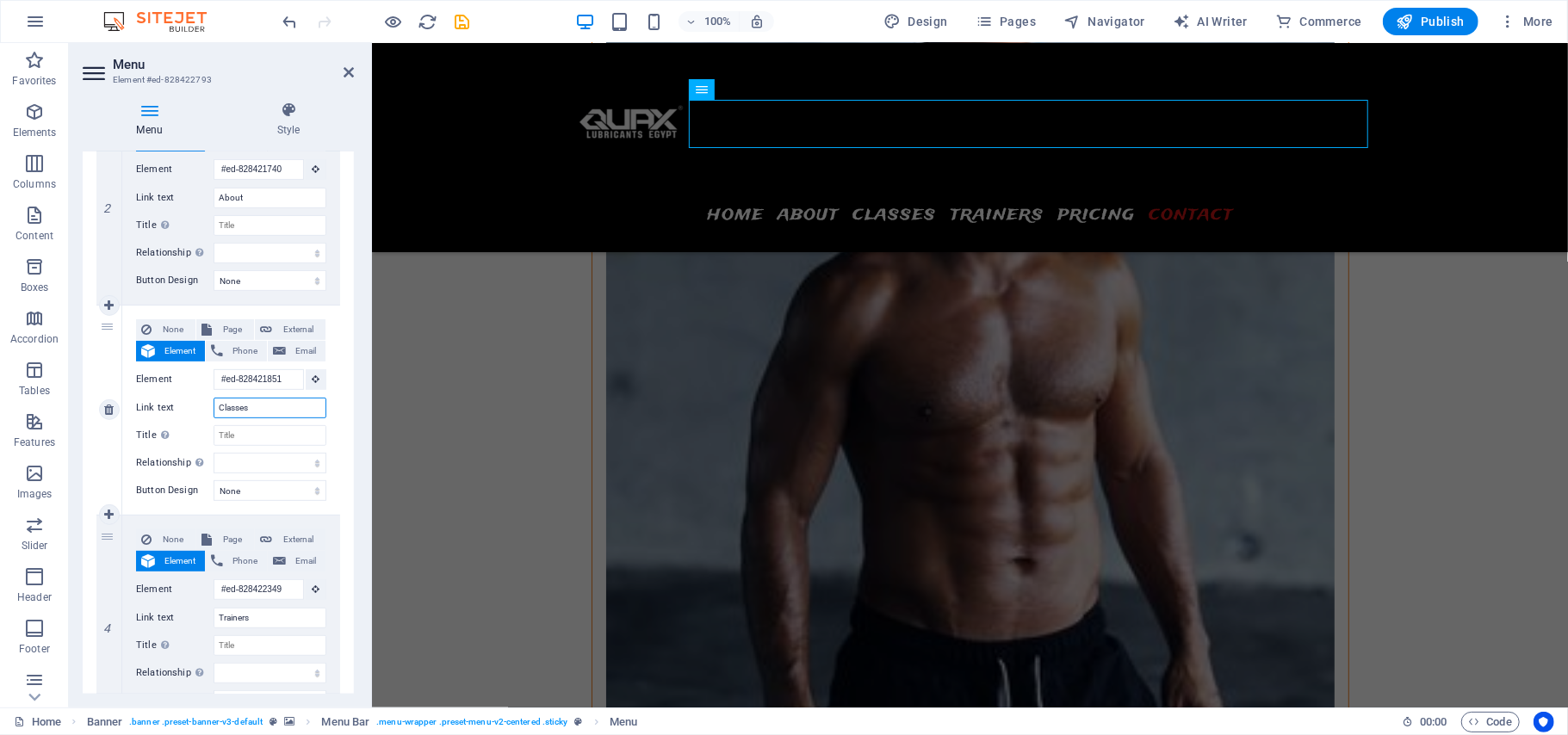 click on "Classes" at bounding box center (270, 408) 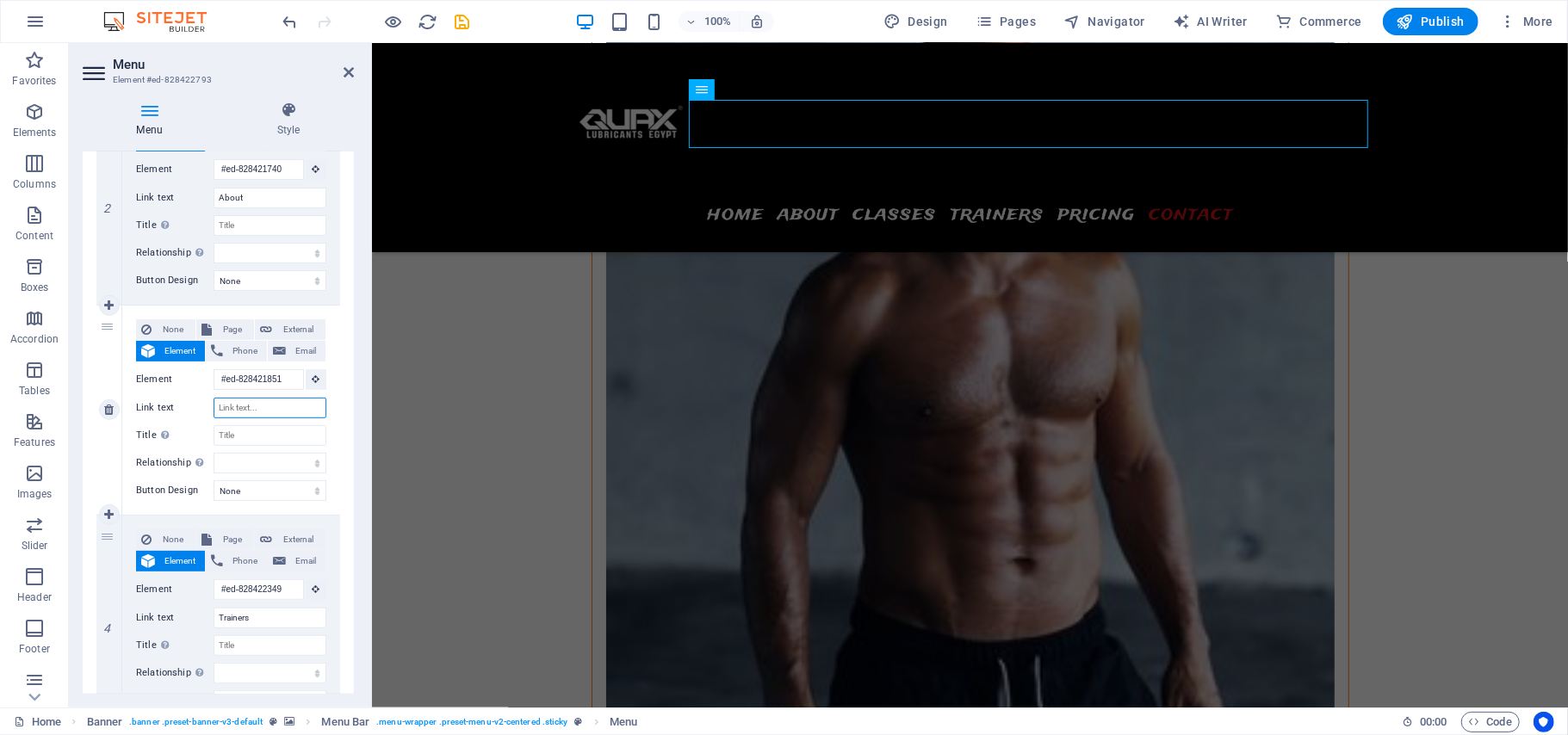 select 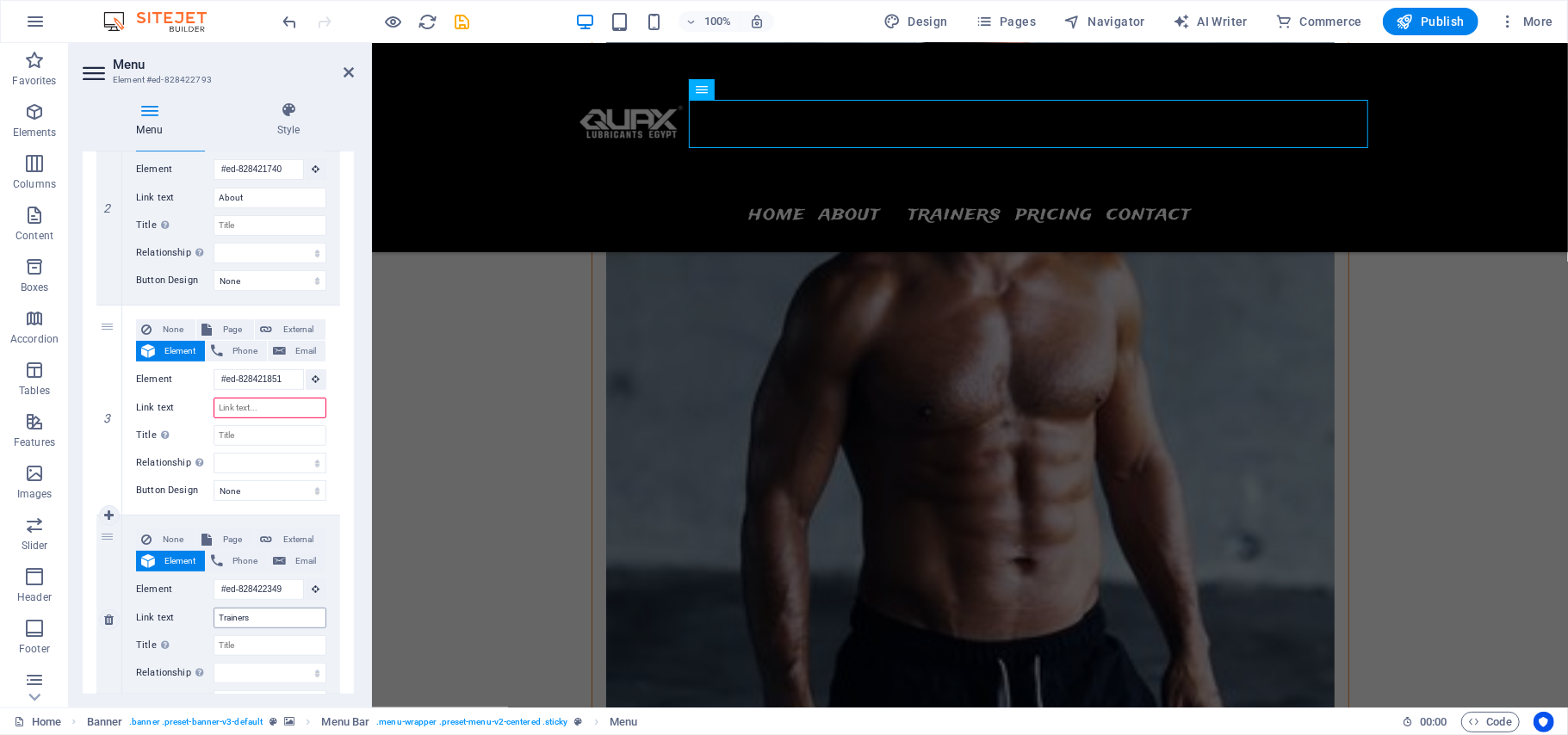 type 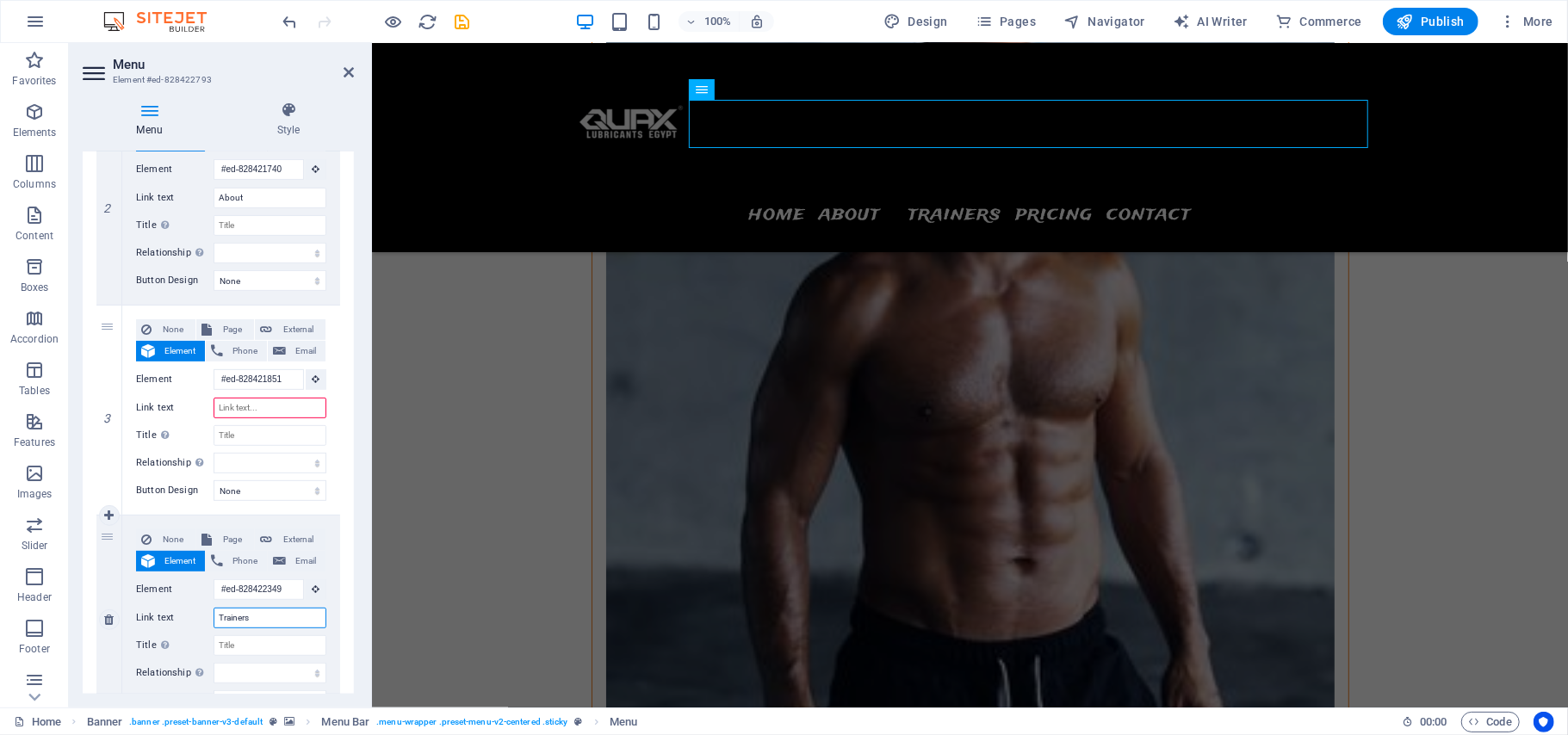 click on "Trainers" at bounding box center (270, 618) 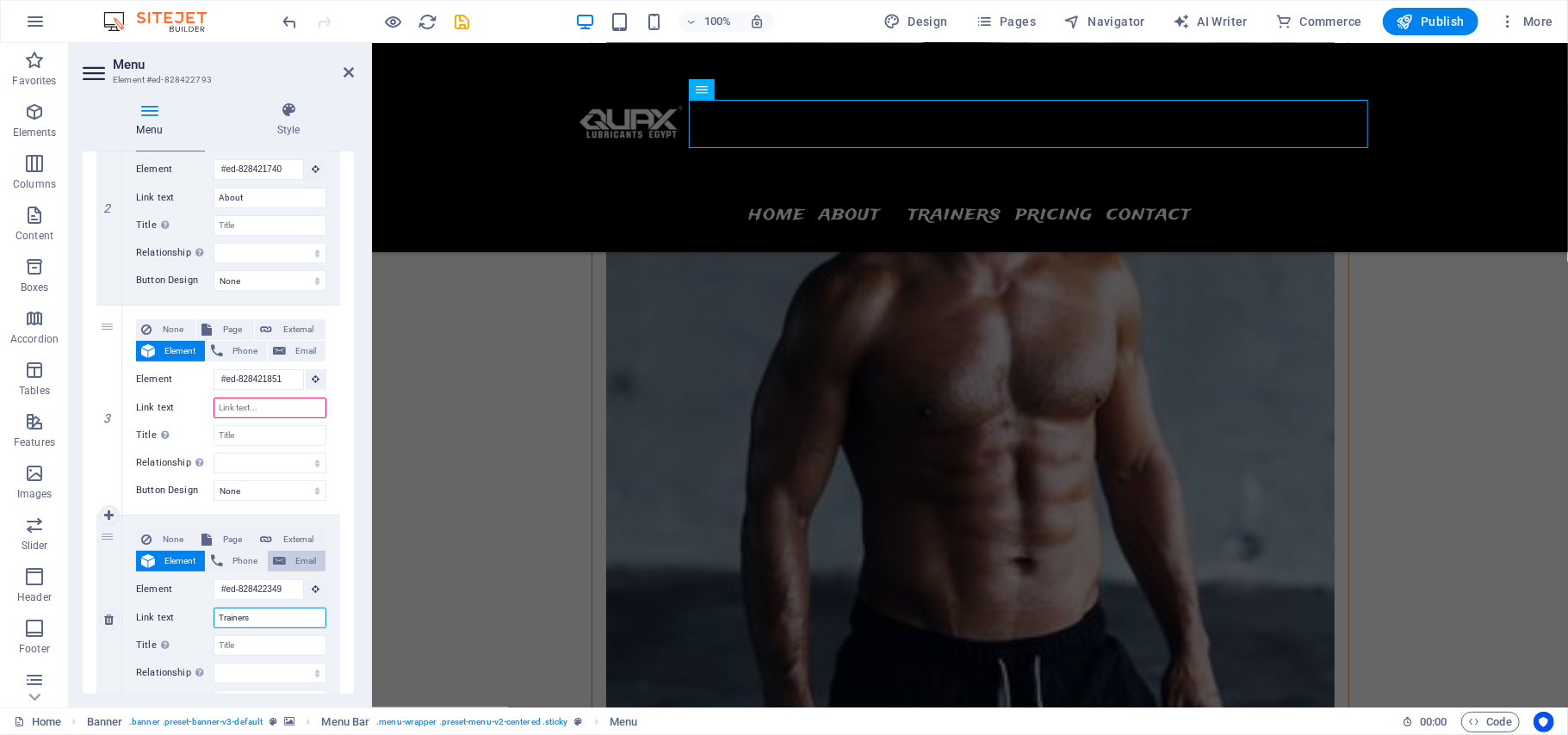 type 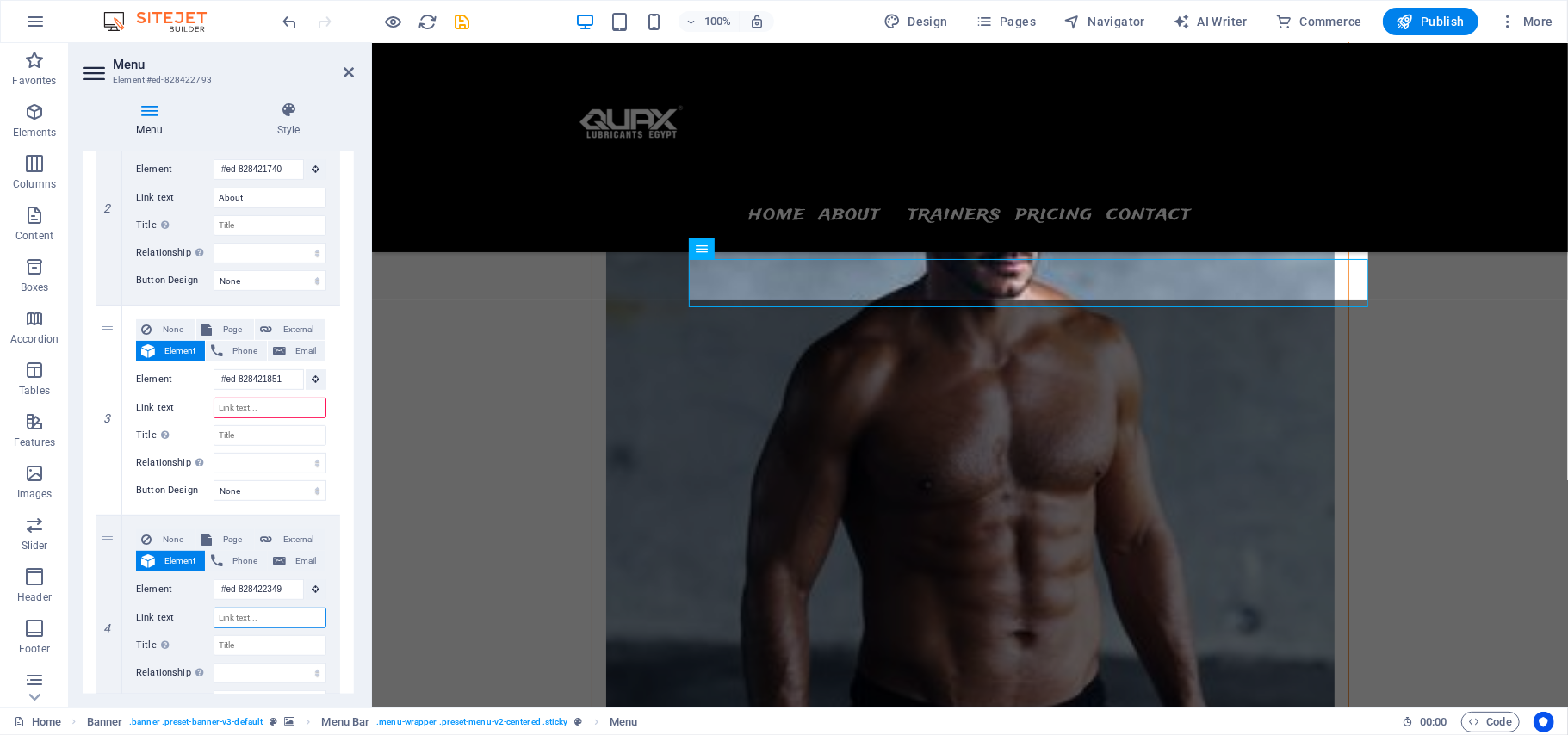 scroll, scrollTop: 8247, scrollLeft: 0, axis: vertical 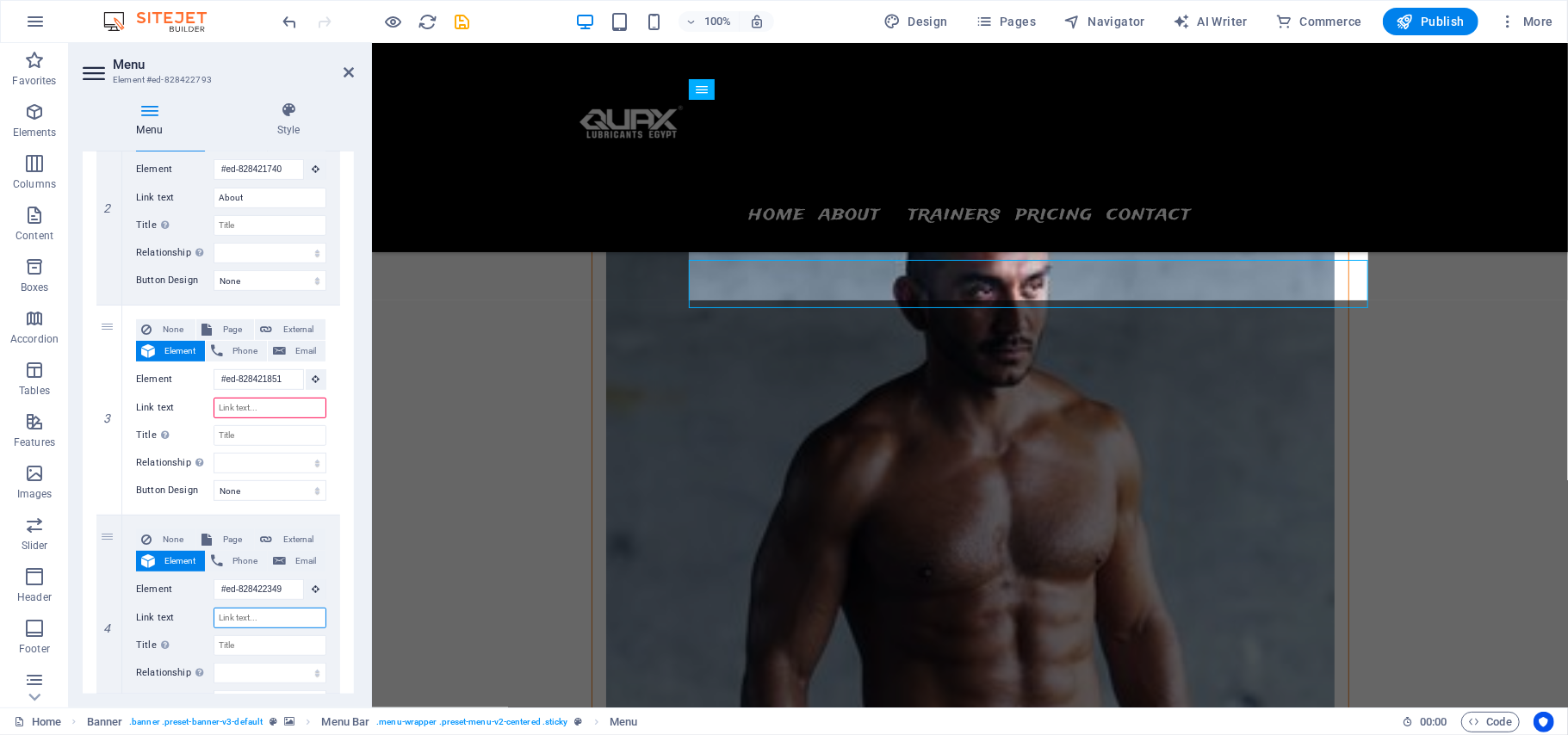 select 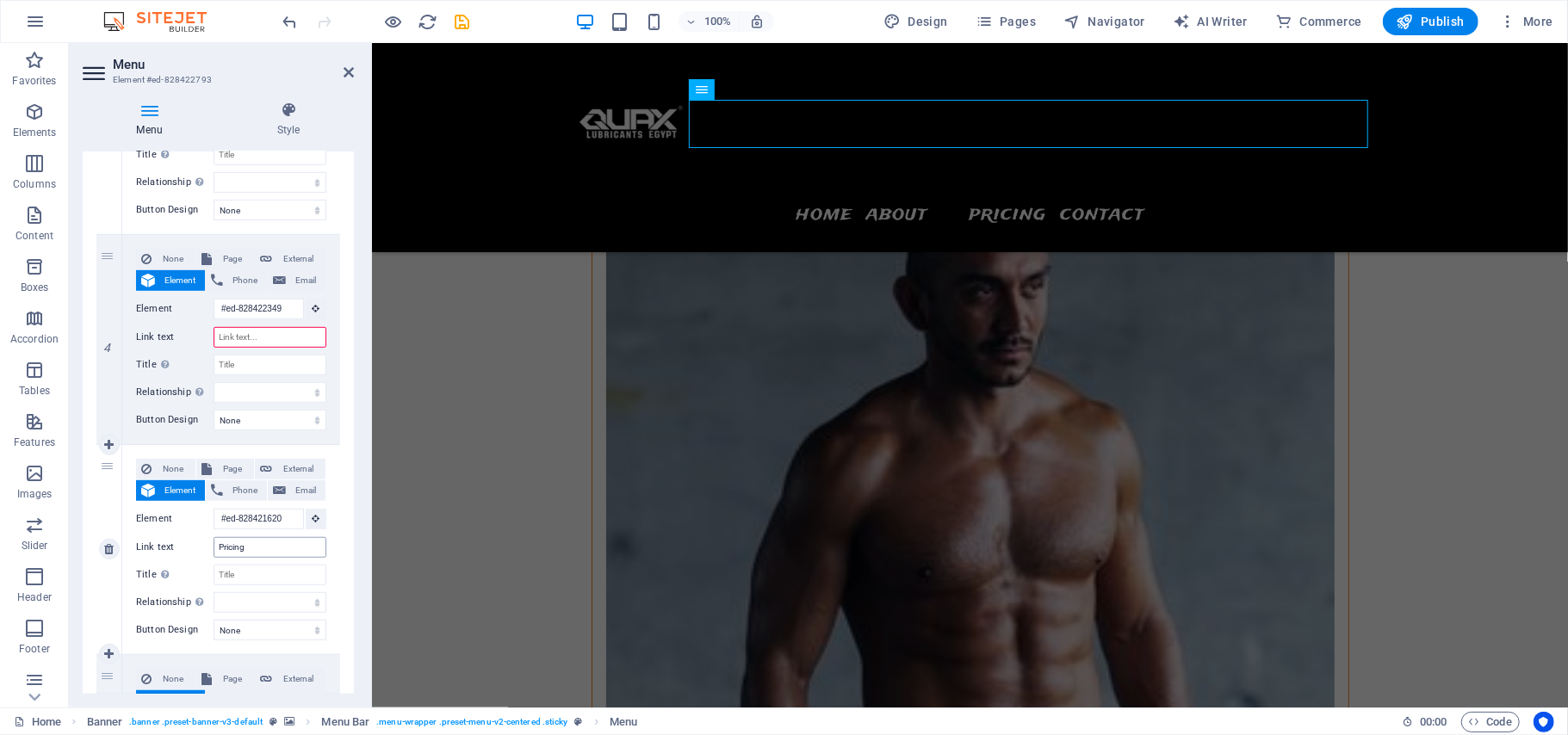 scroll, scrollTop: 732, scrollLeft: 0, axis: vertical 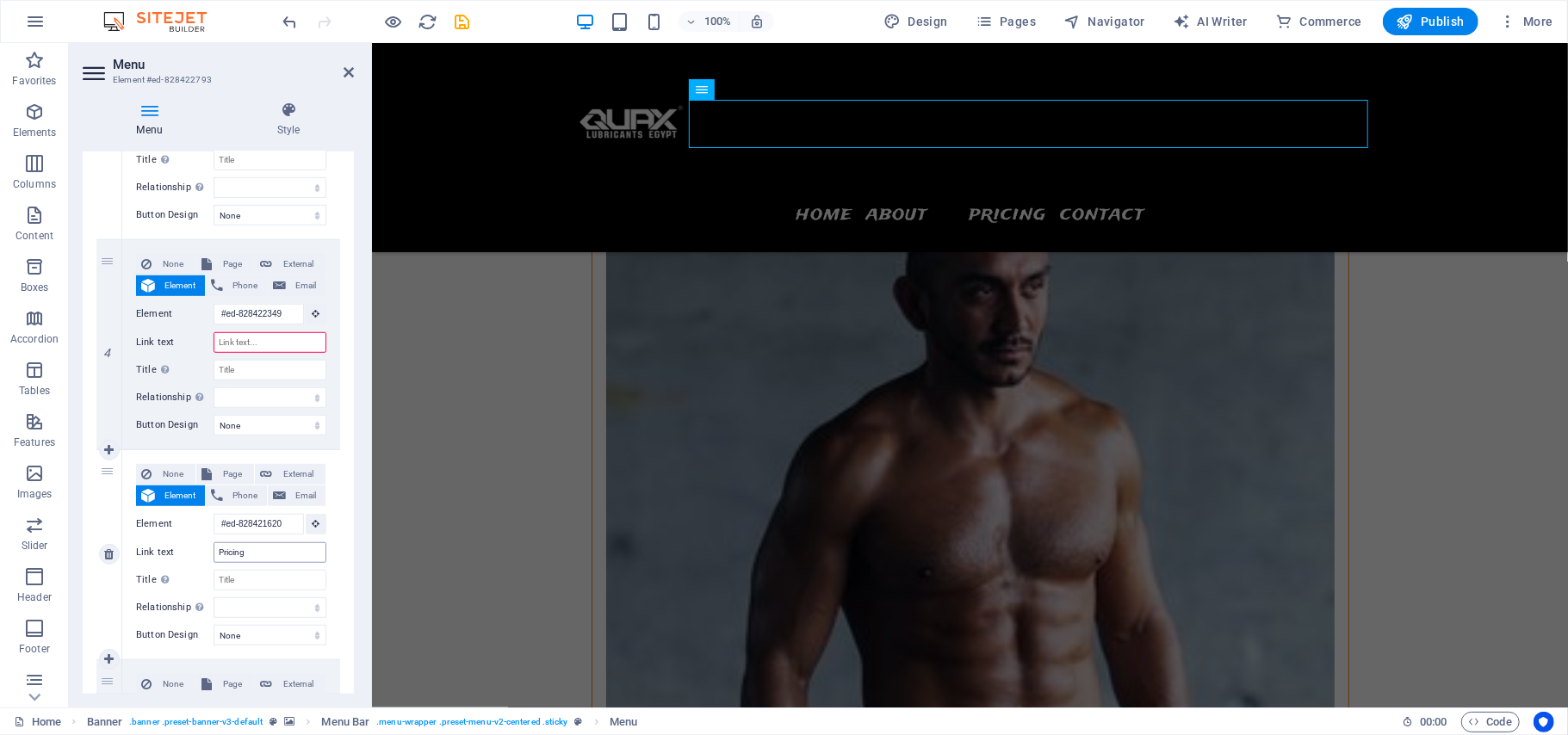 type 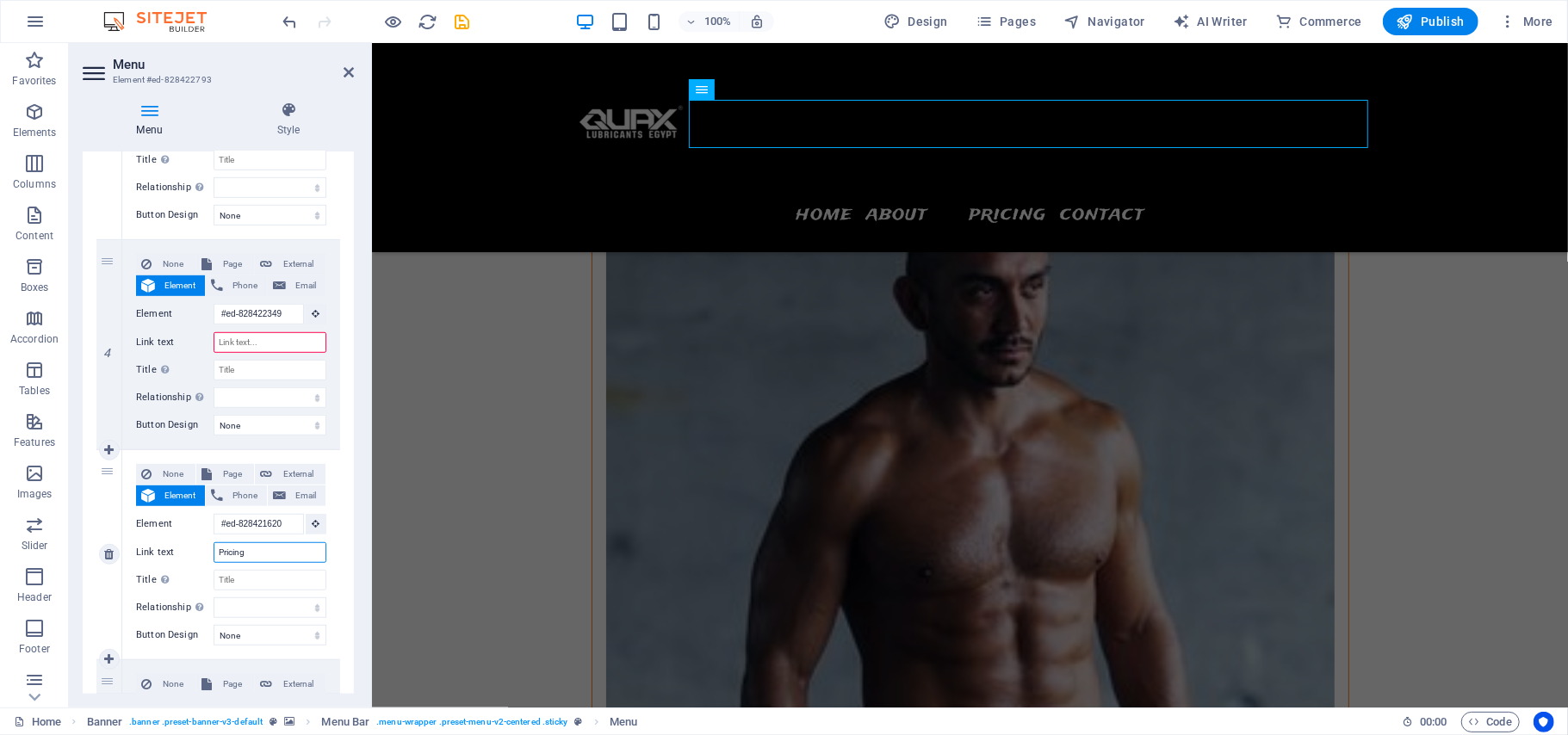click on "Pricing" at bounding box center (270, 553) 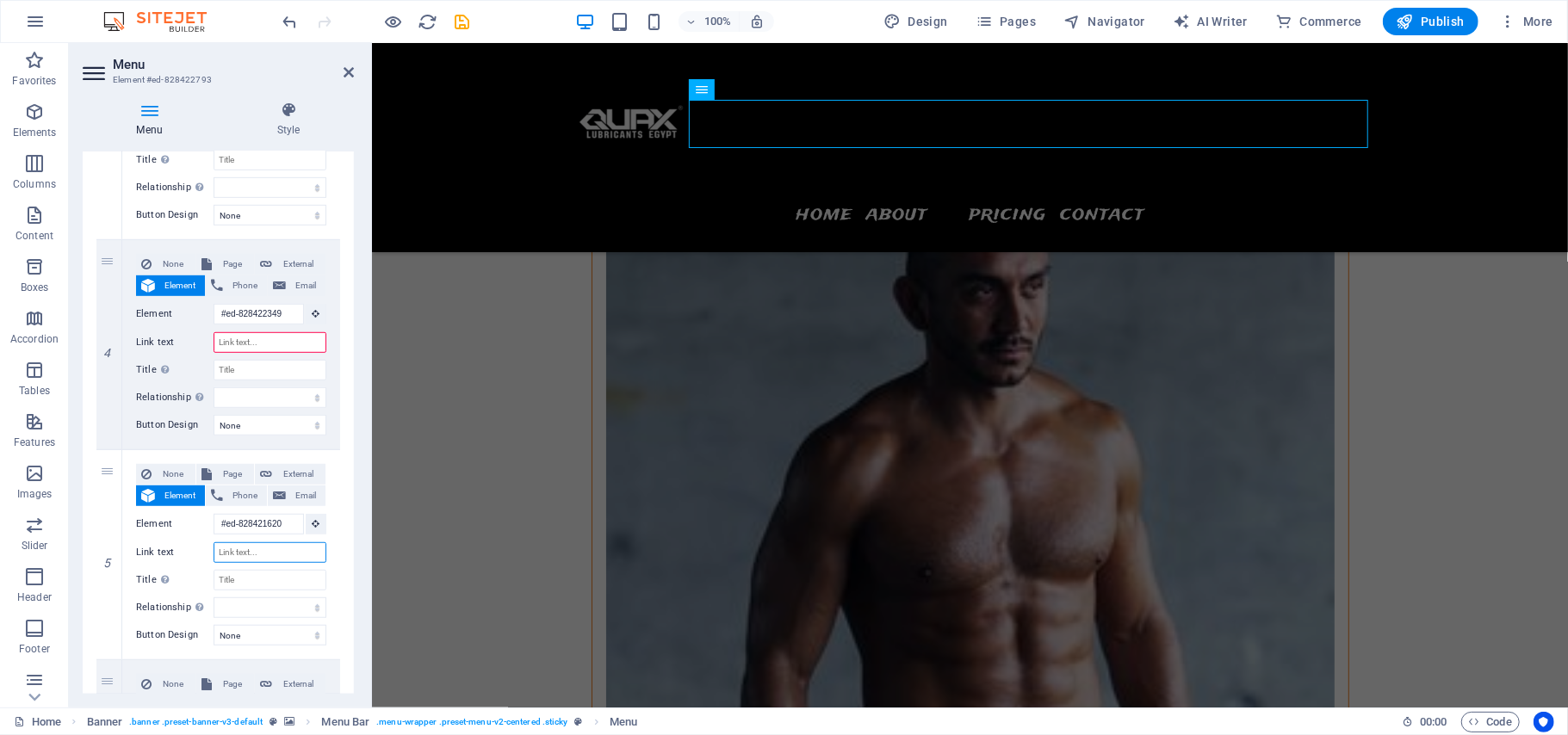 select 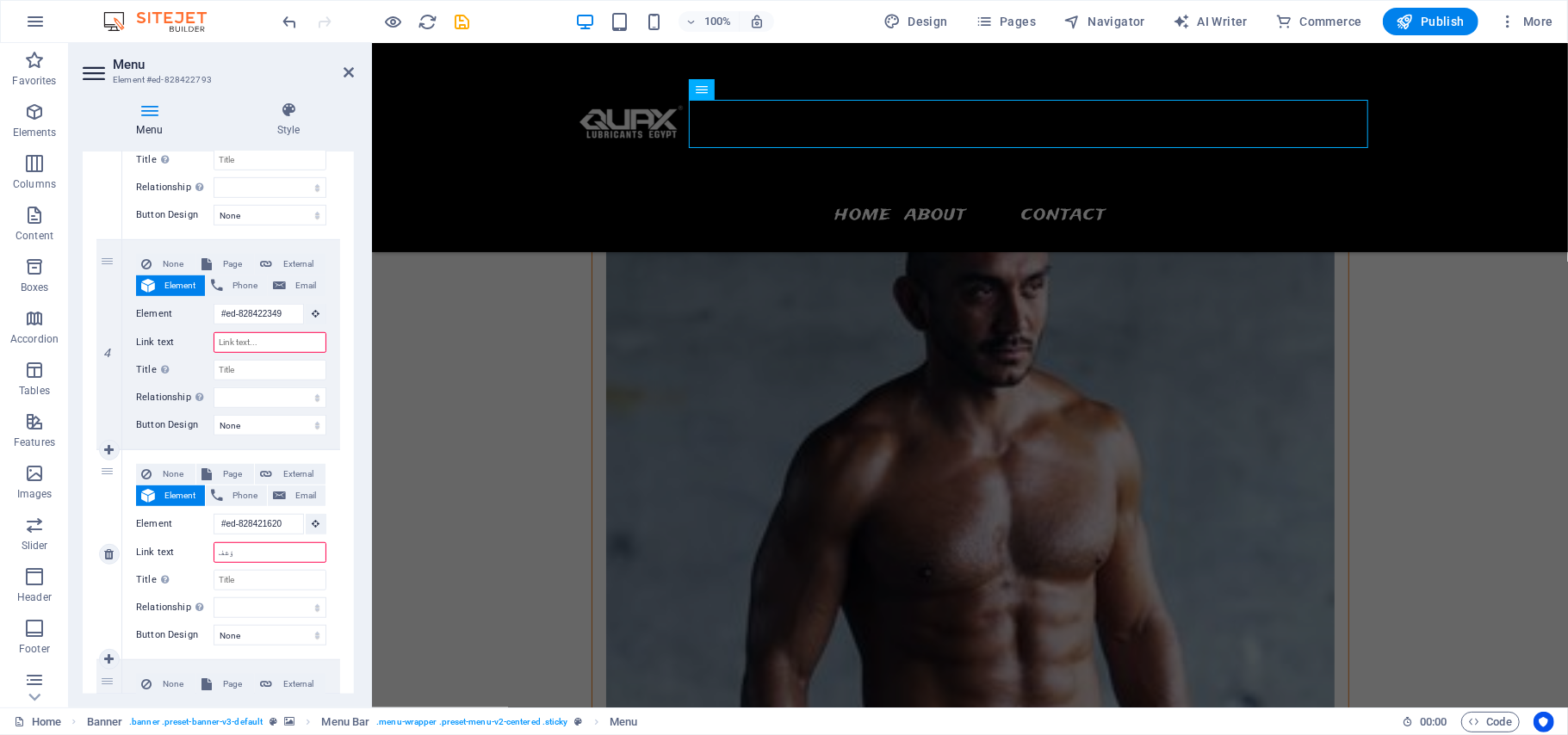 type on "ؤشفخ" 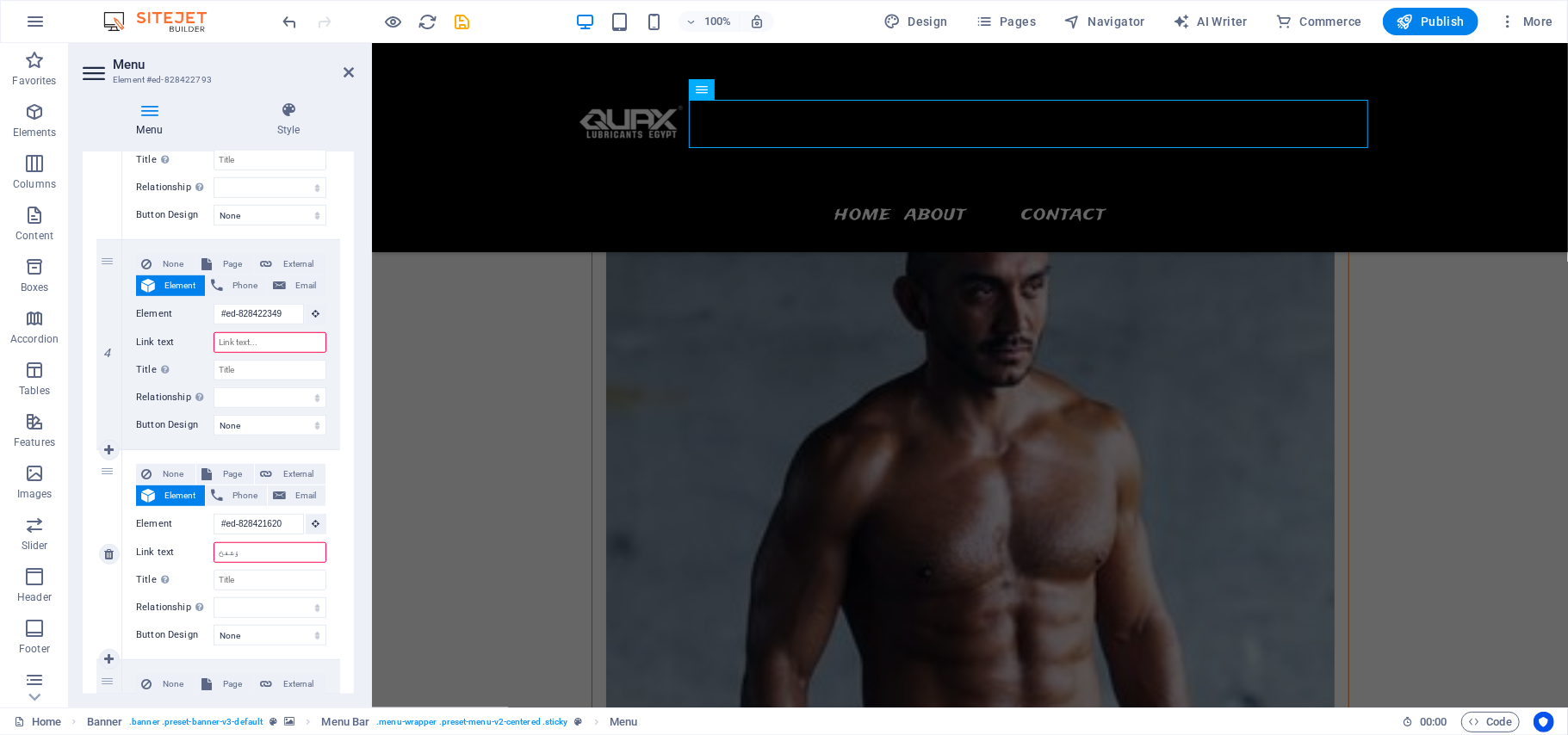 select 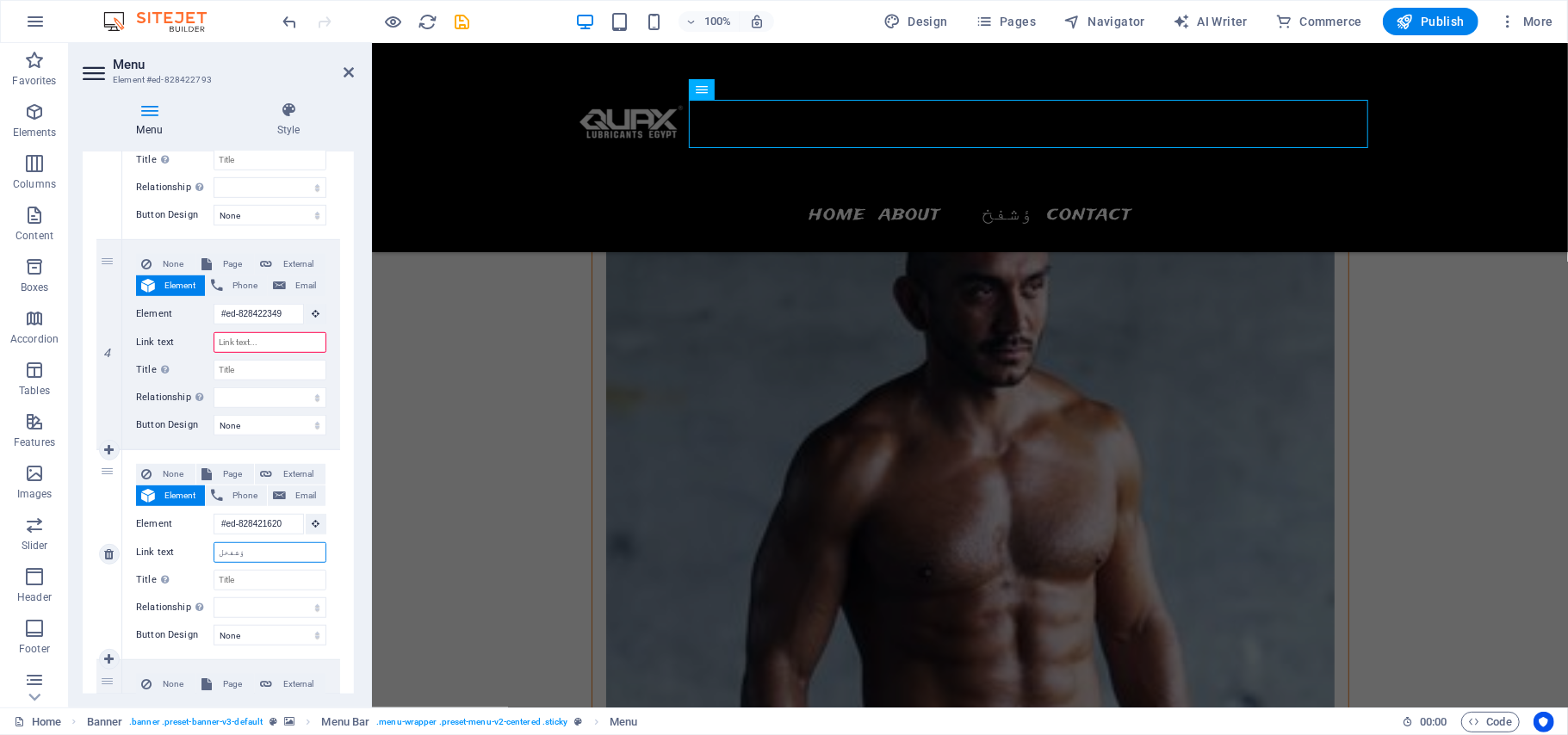 type on "ؤشفخلق" 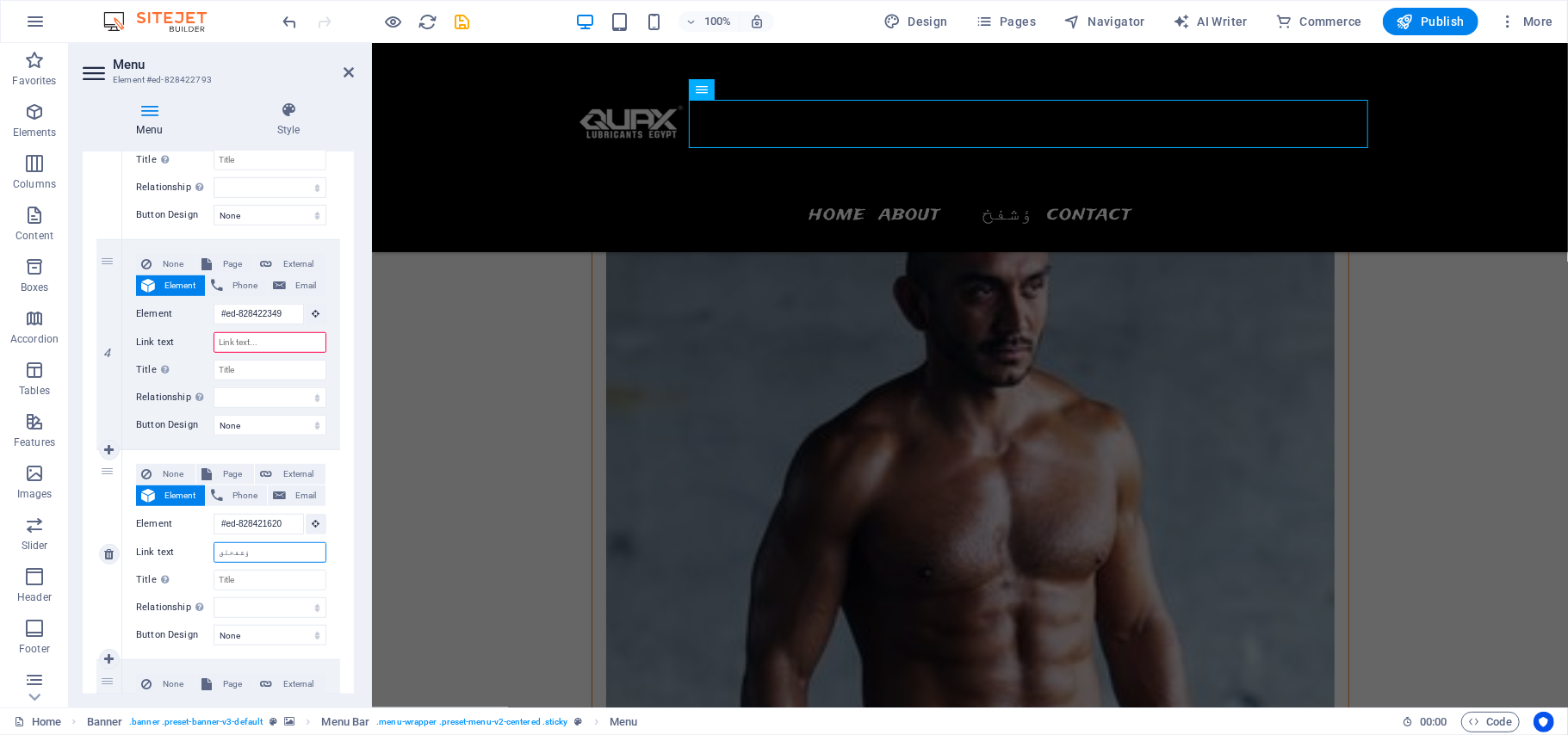 select 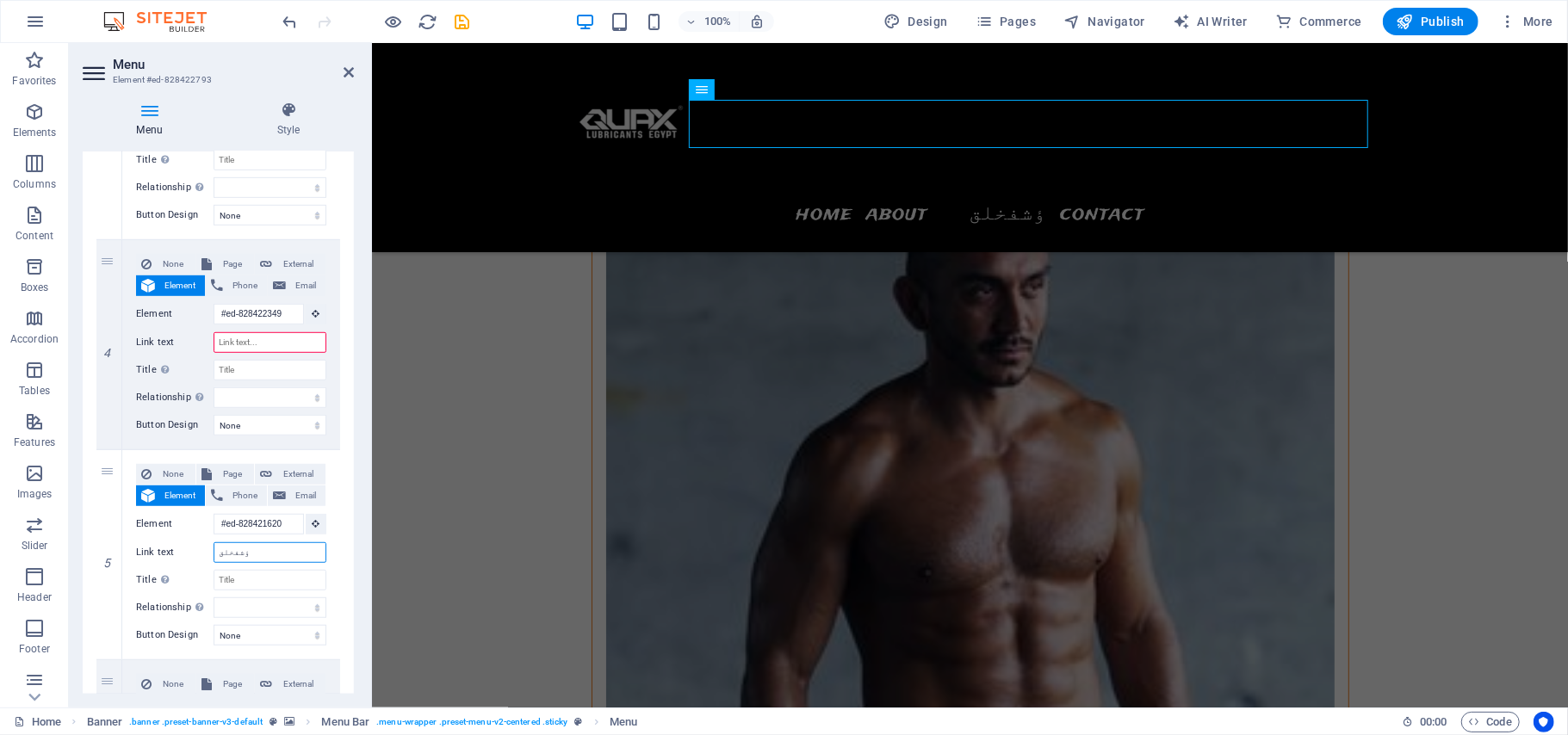 type on "ؤشفخلق" 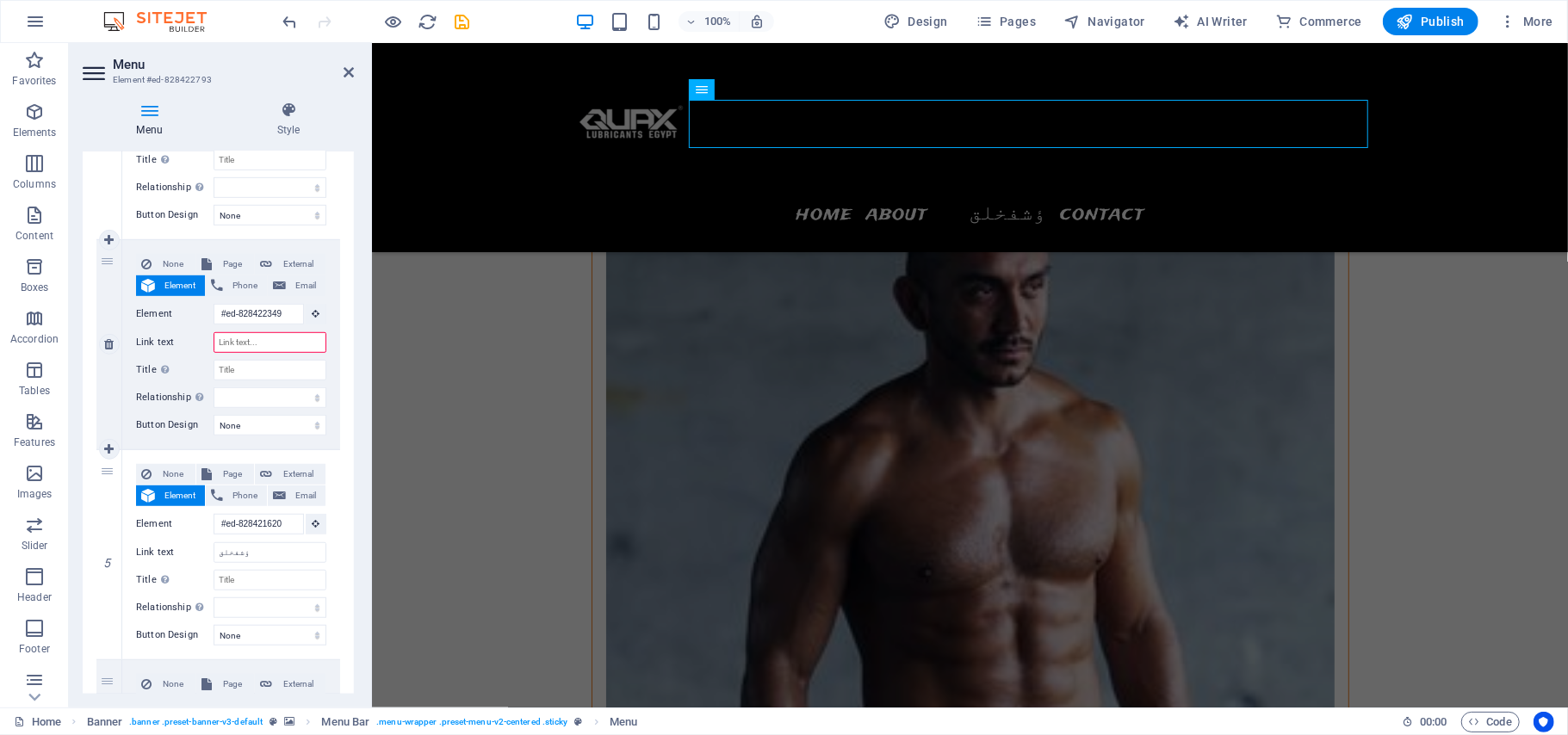 click on "Link text" at bounding box center [270, 343] 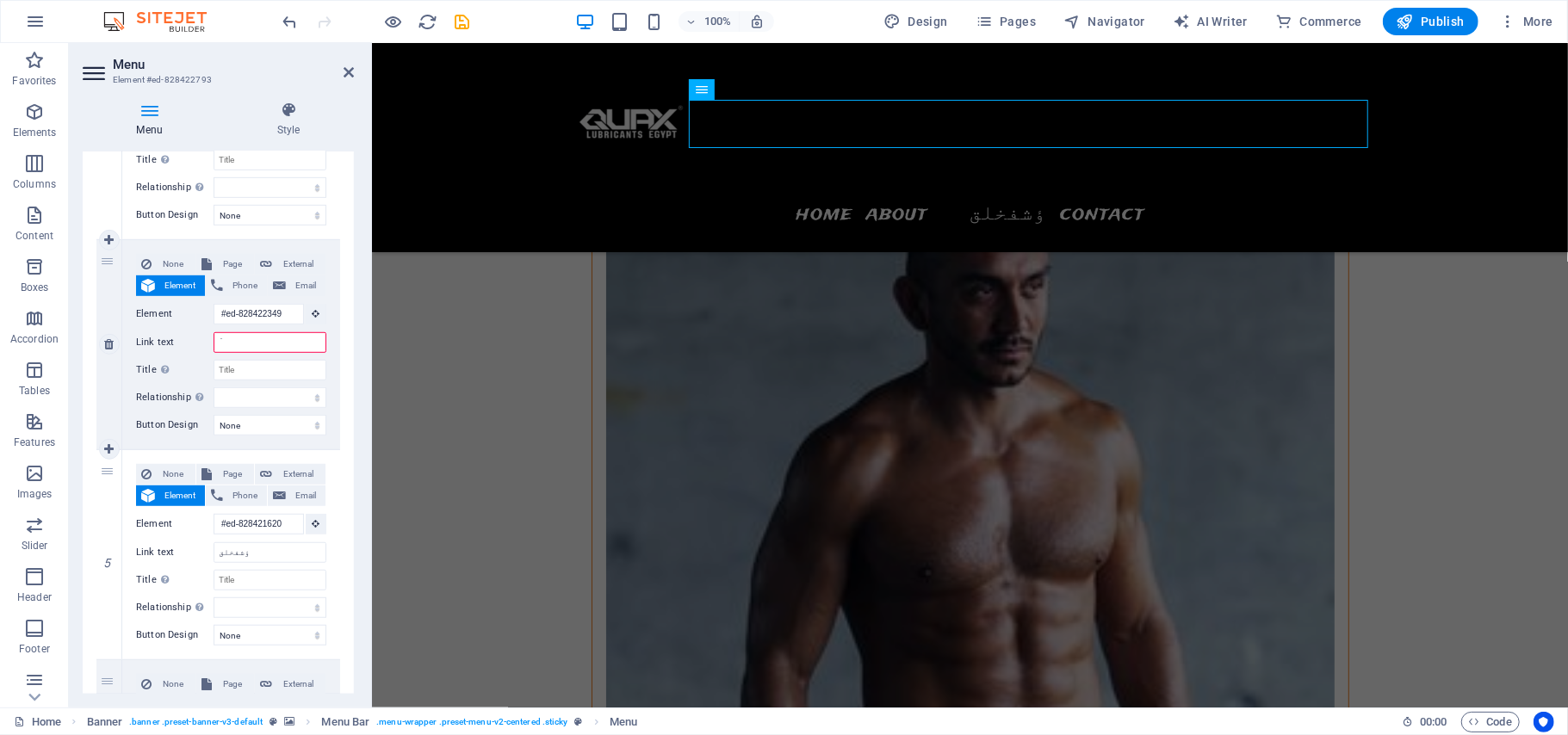 select 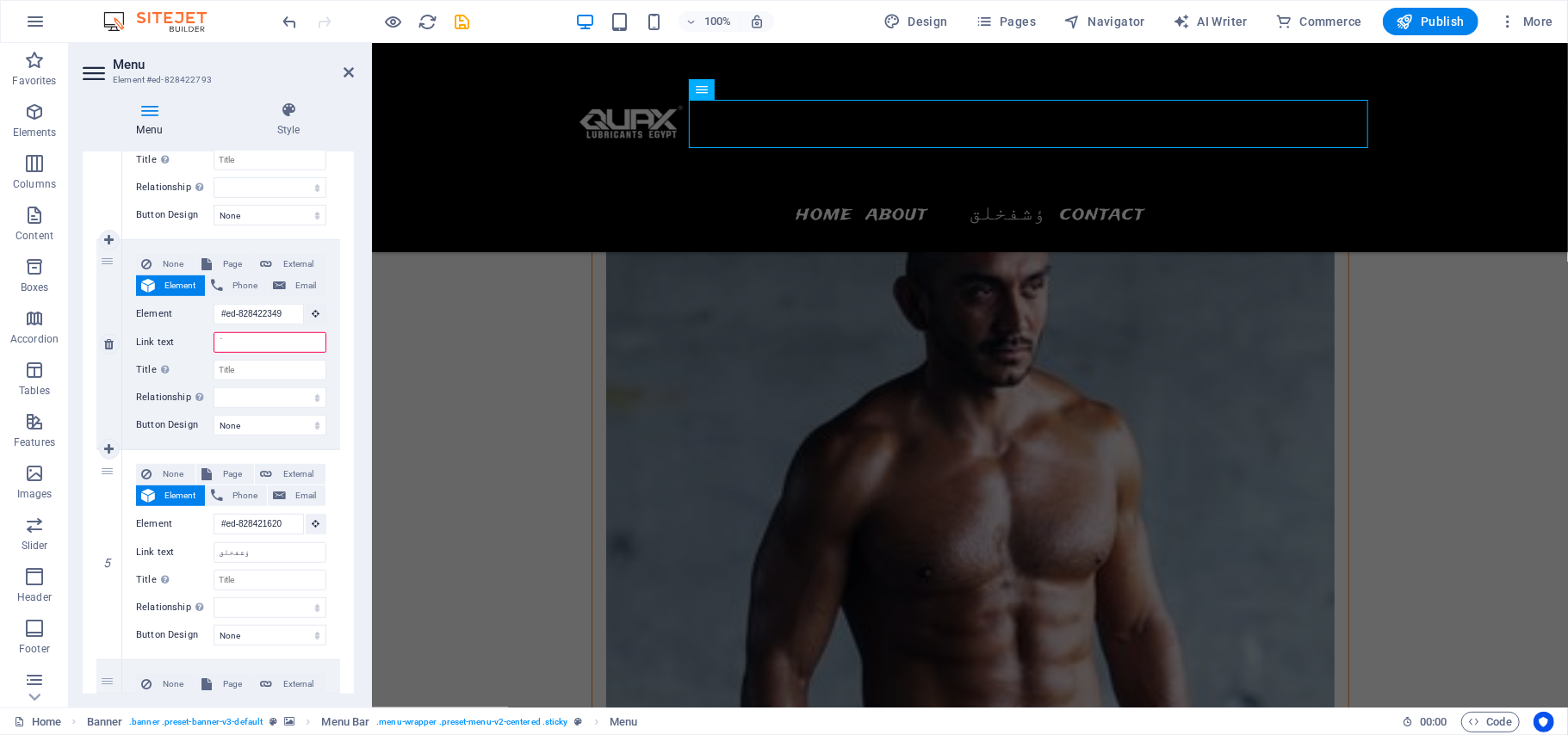 select 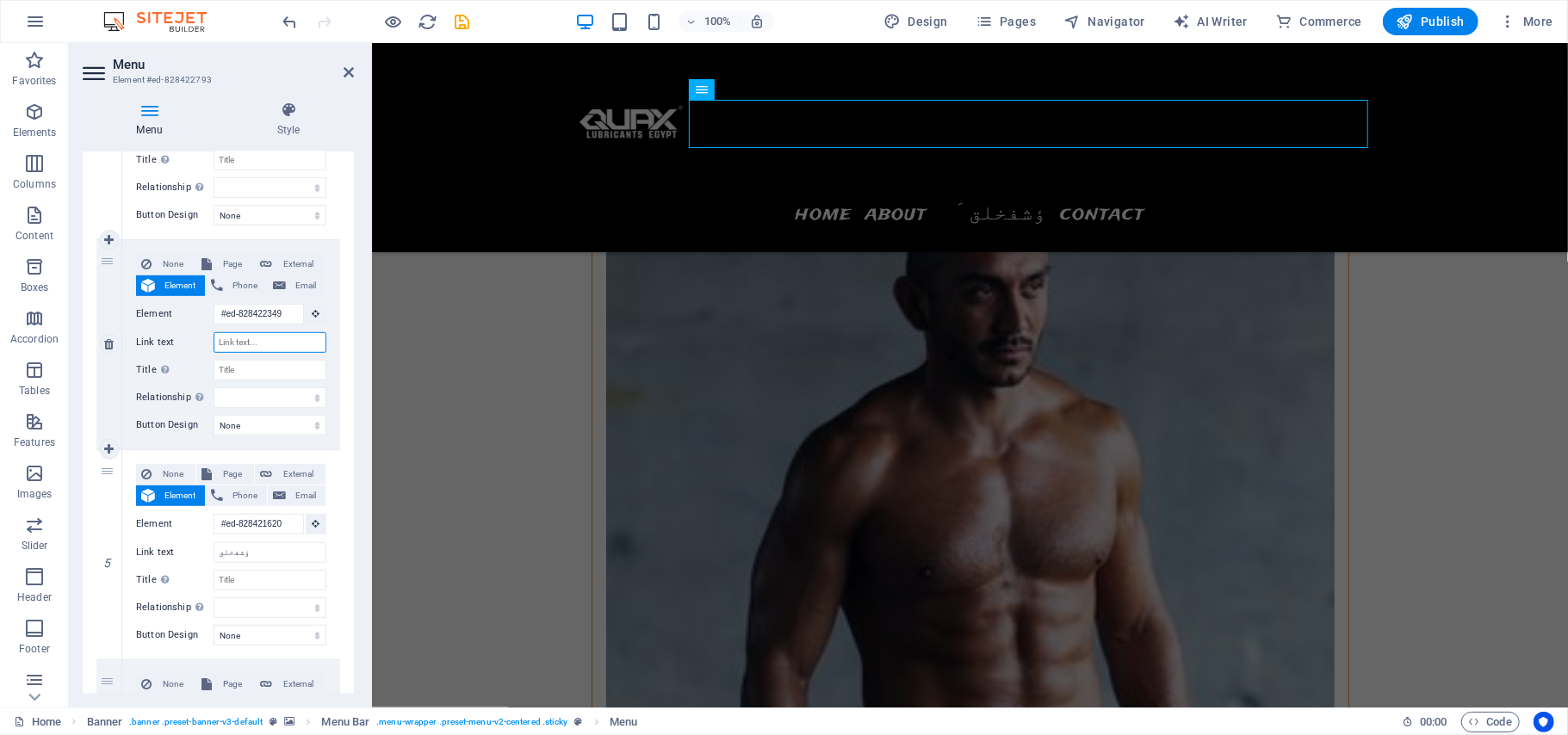 type on "q" 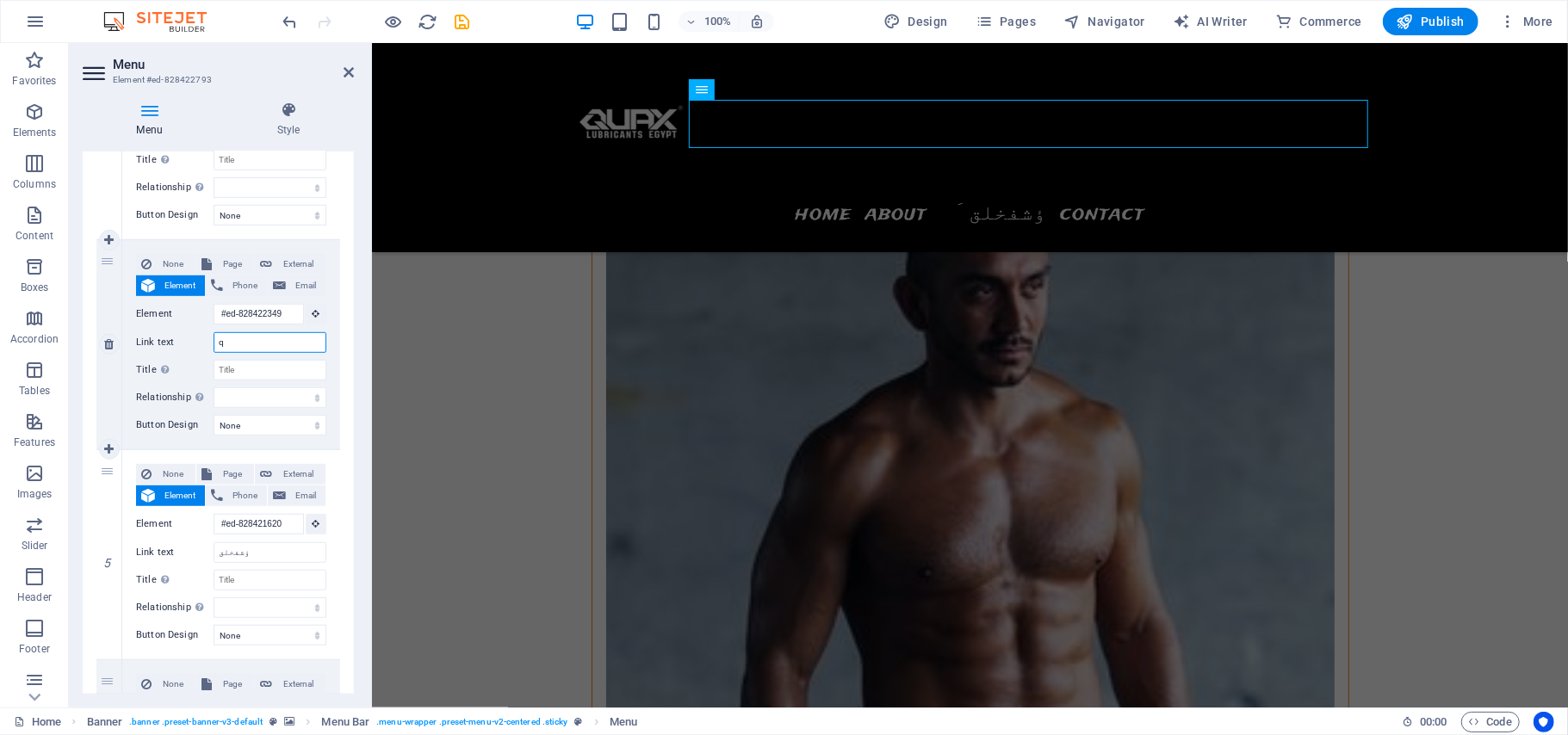 select 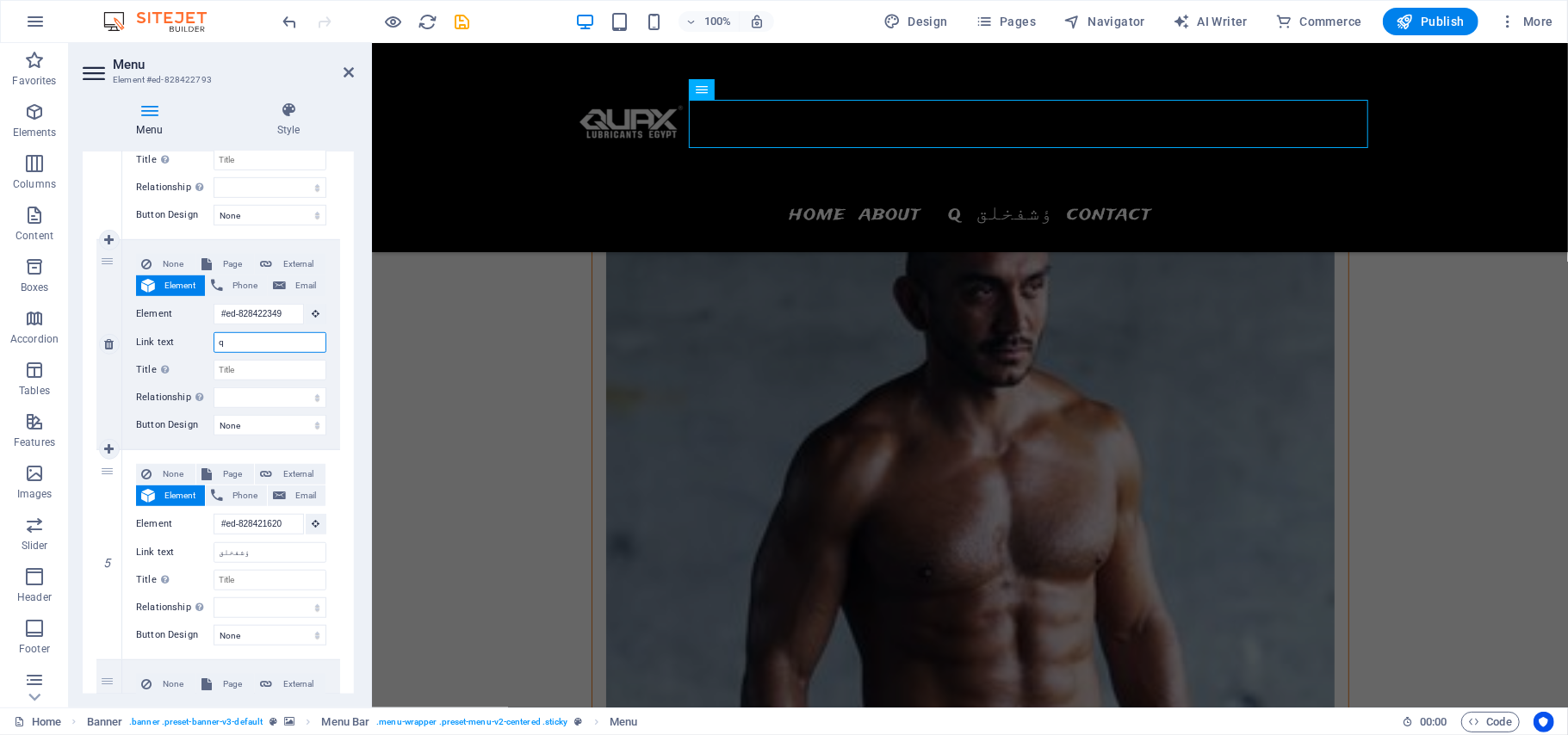 type 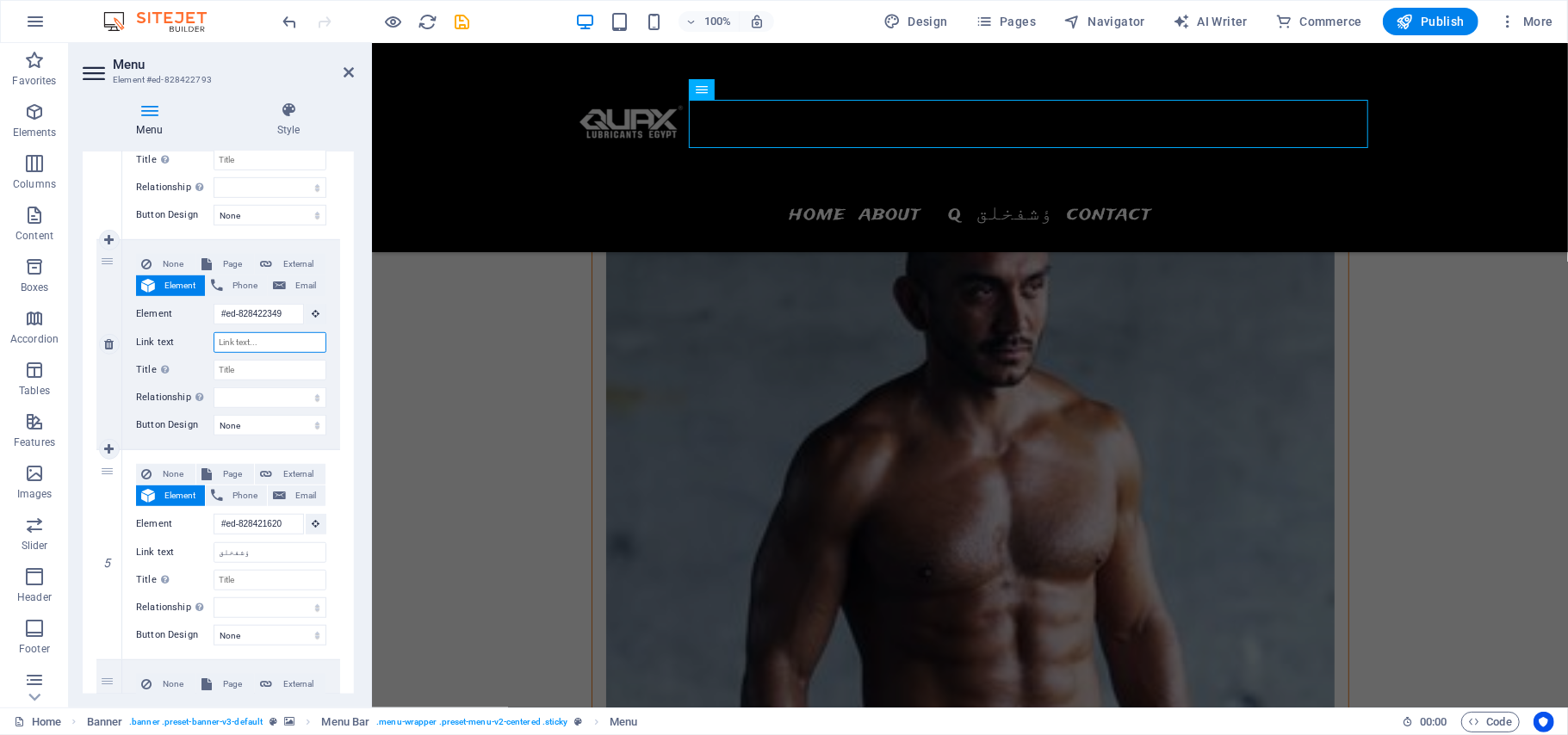select 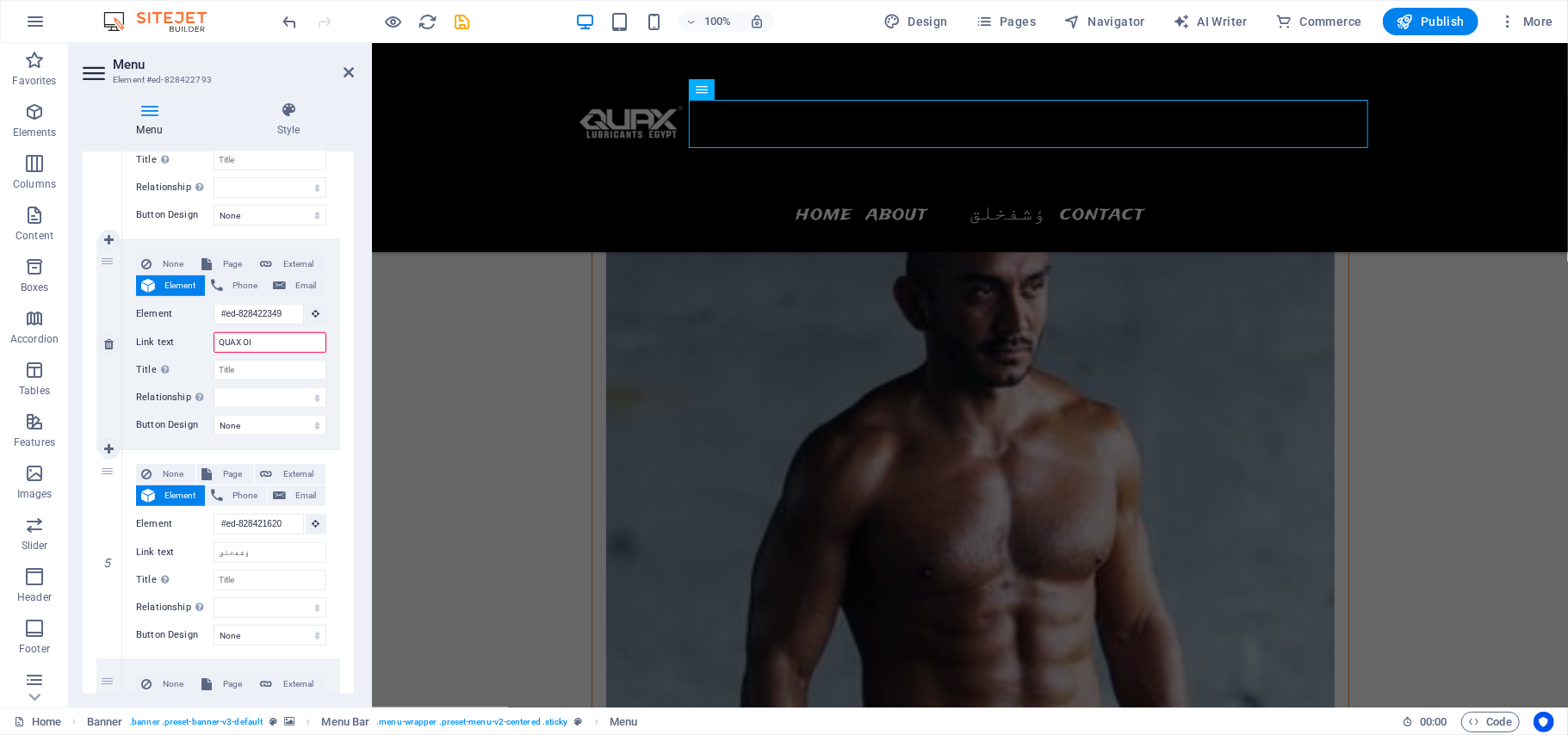 type on "QUAX OIL" 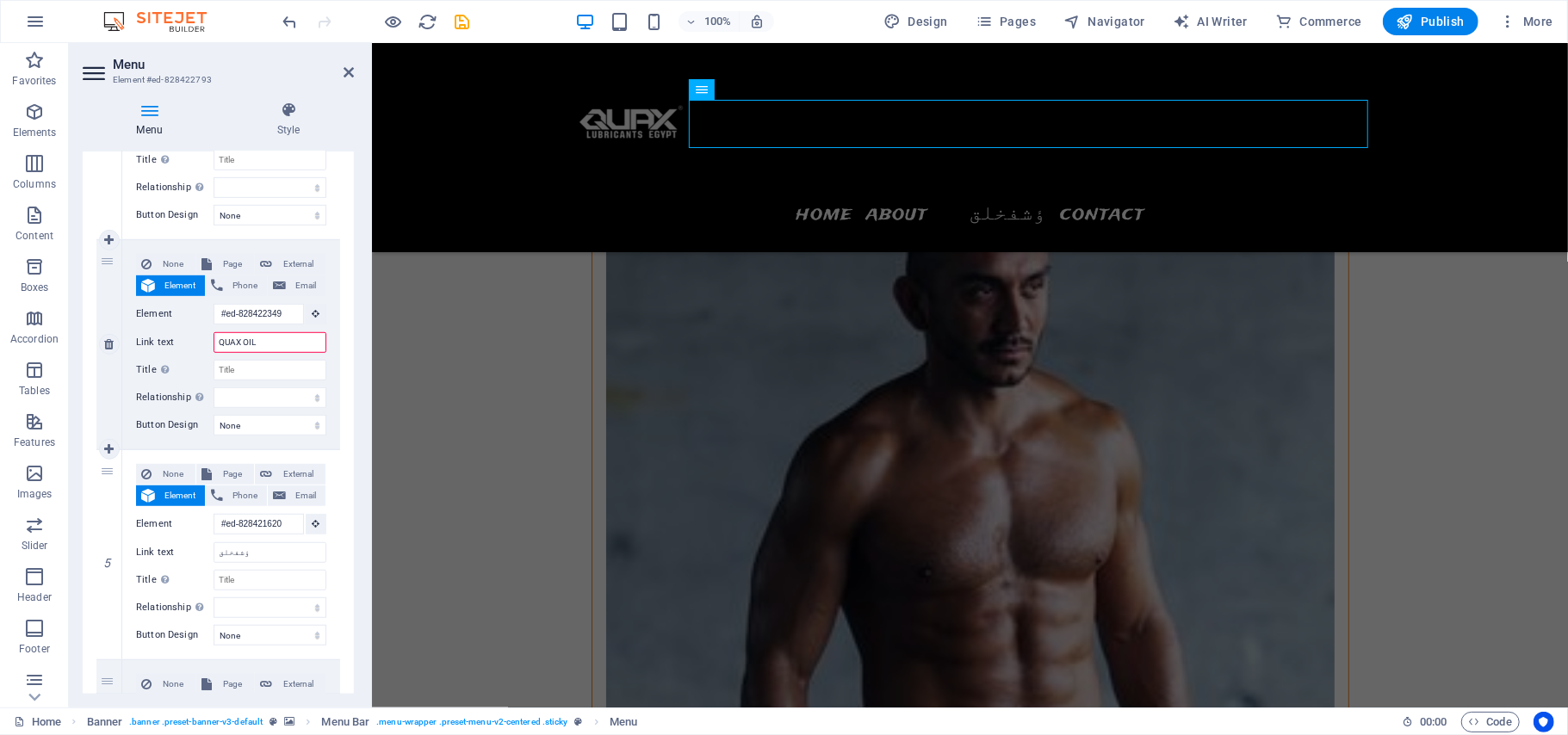 select 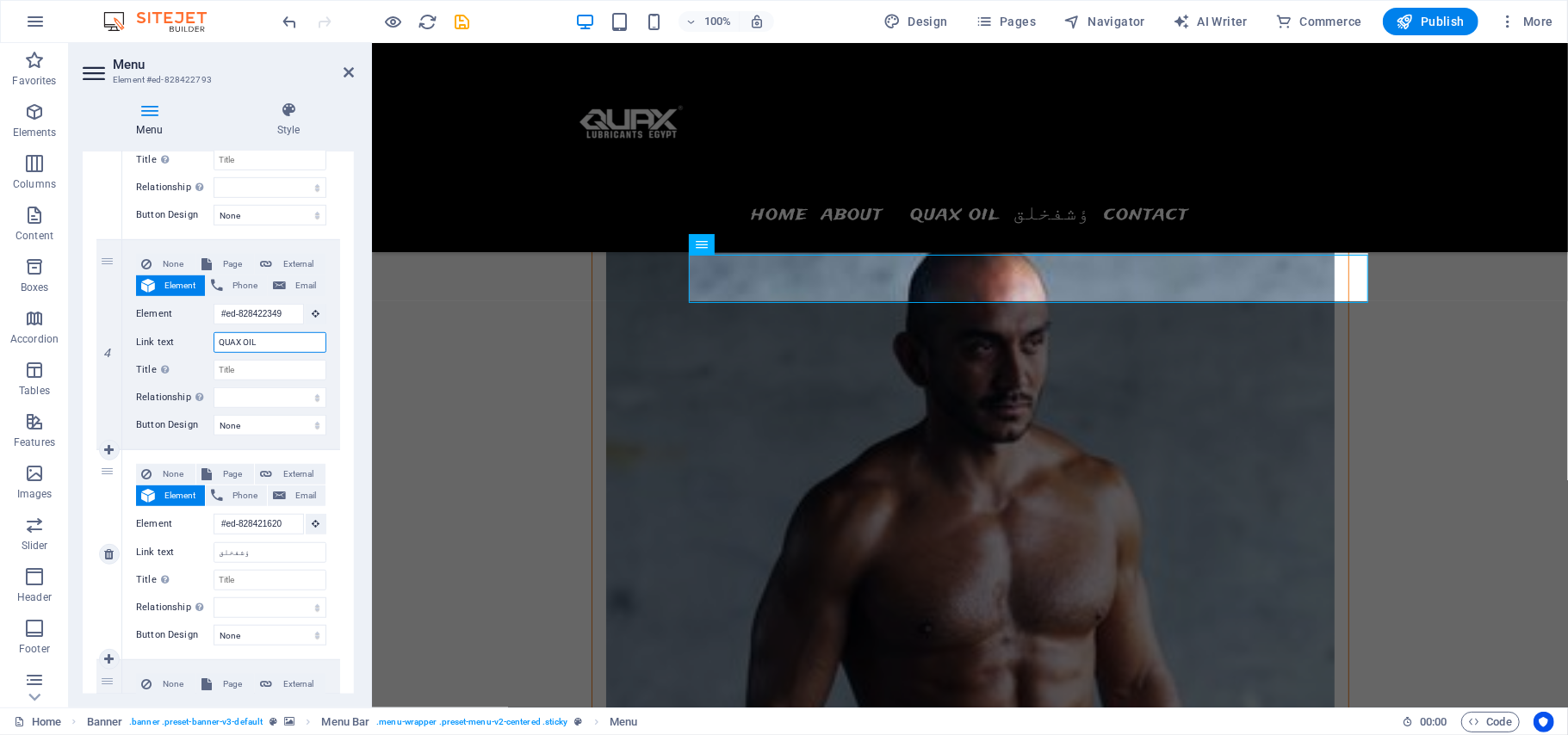 scroll, scrollTop: 8087, scrollLeft: 0, axis: vertical 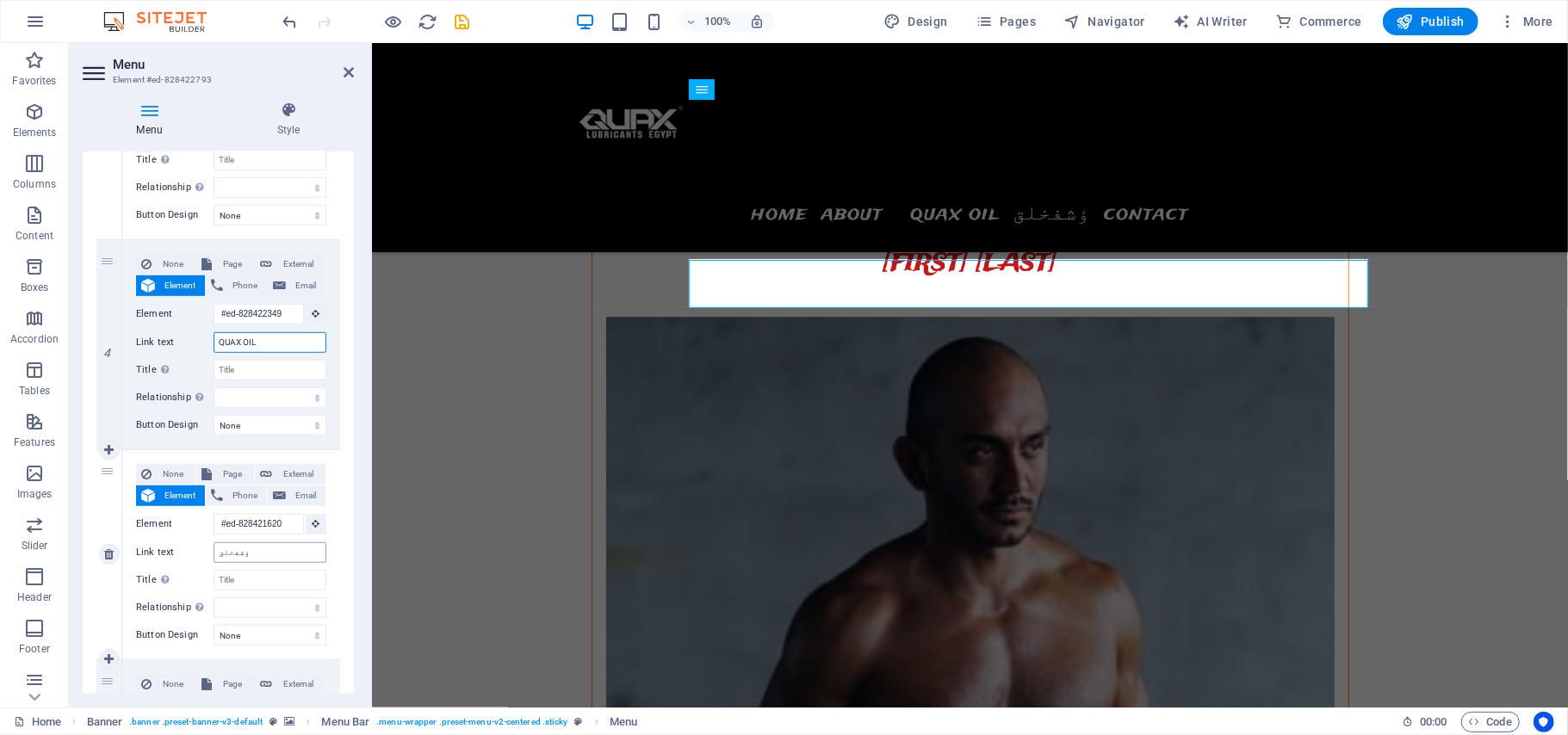 type on "QUAX OIL" 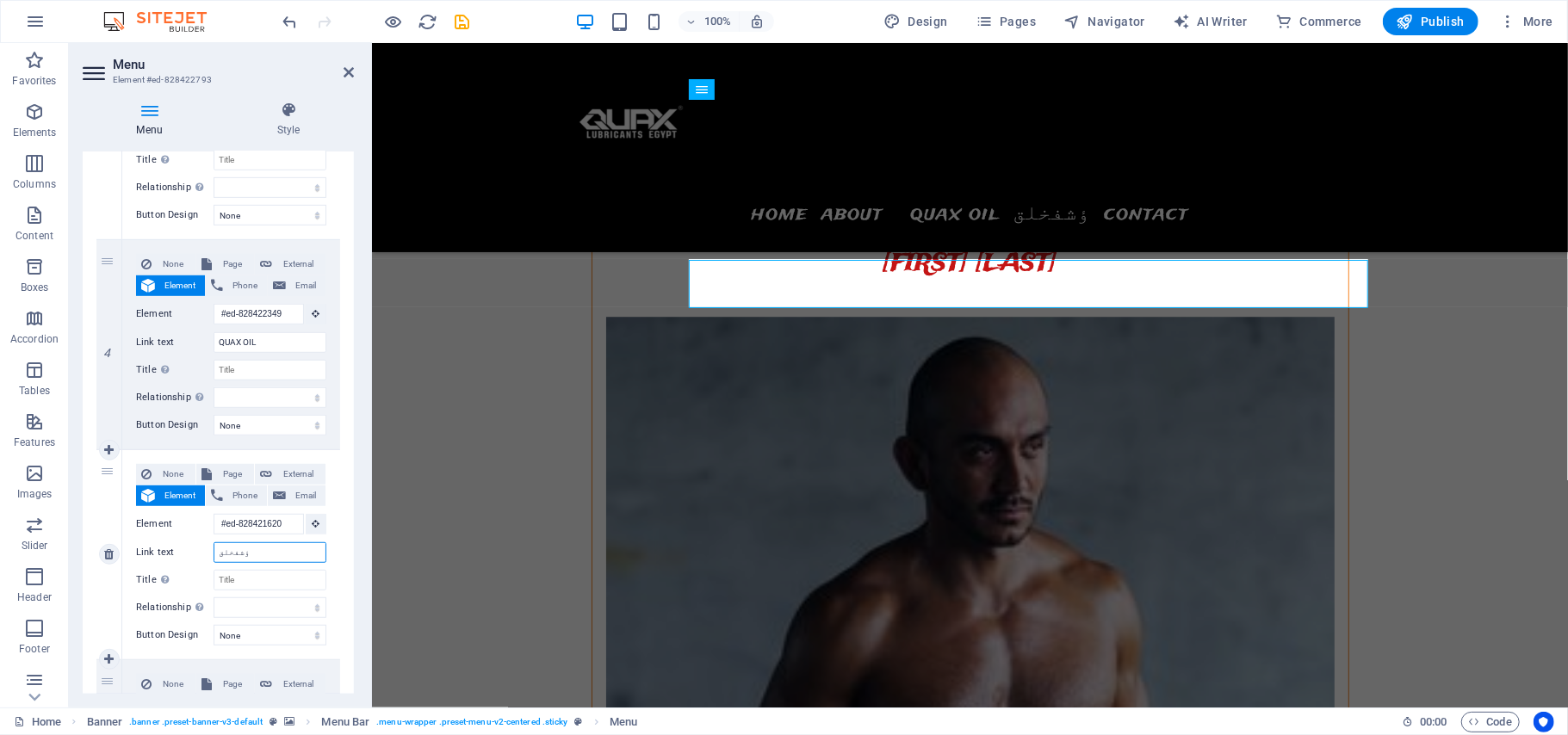 click on "ؤشفخلق" at bounding box center [270, 553] 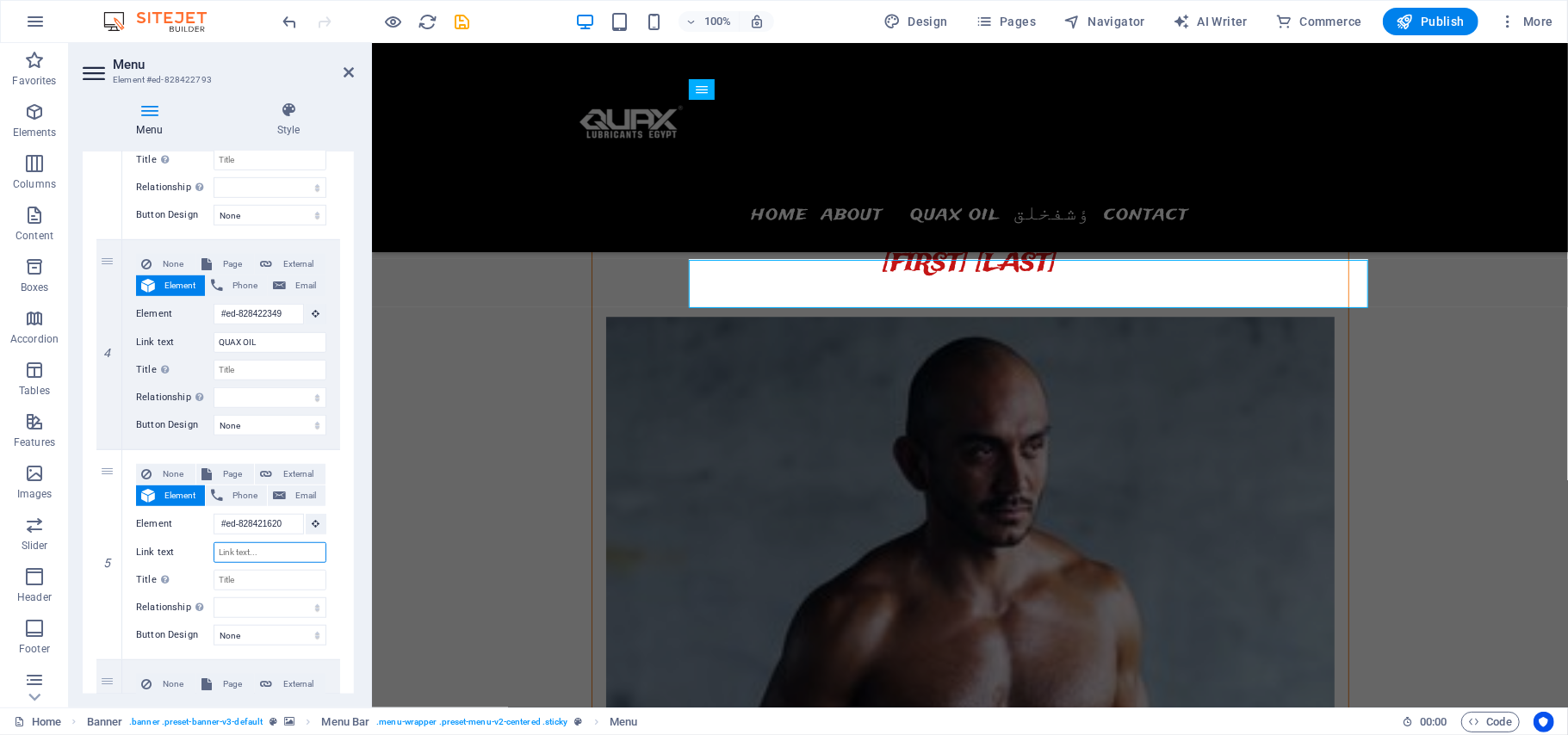 select 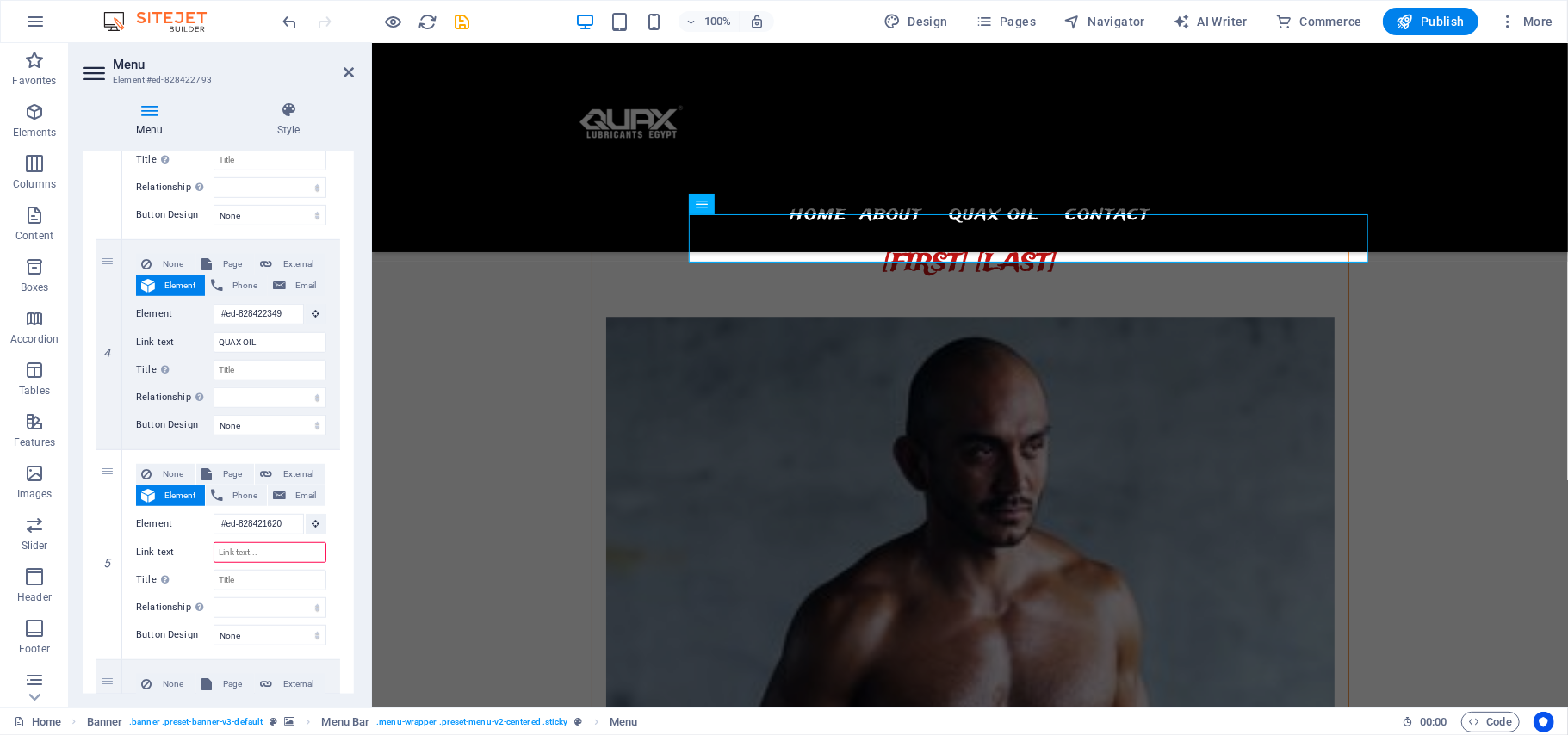 scroll, scrollTop: 7926, scrollLeft: 0, axis: vertical 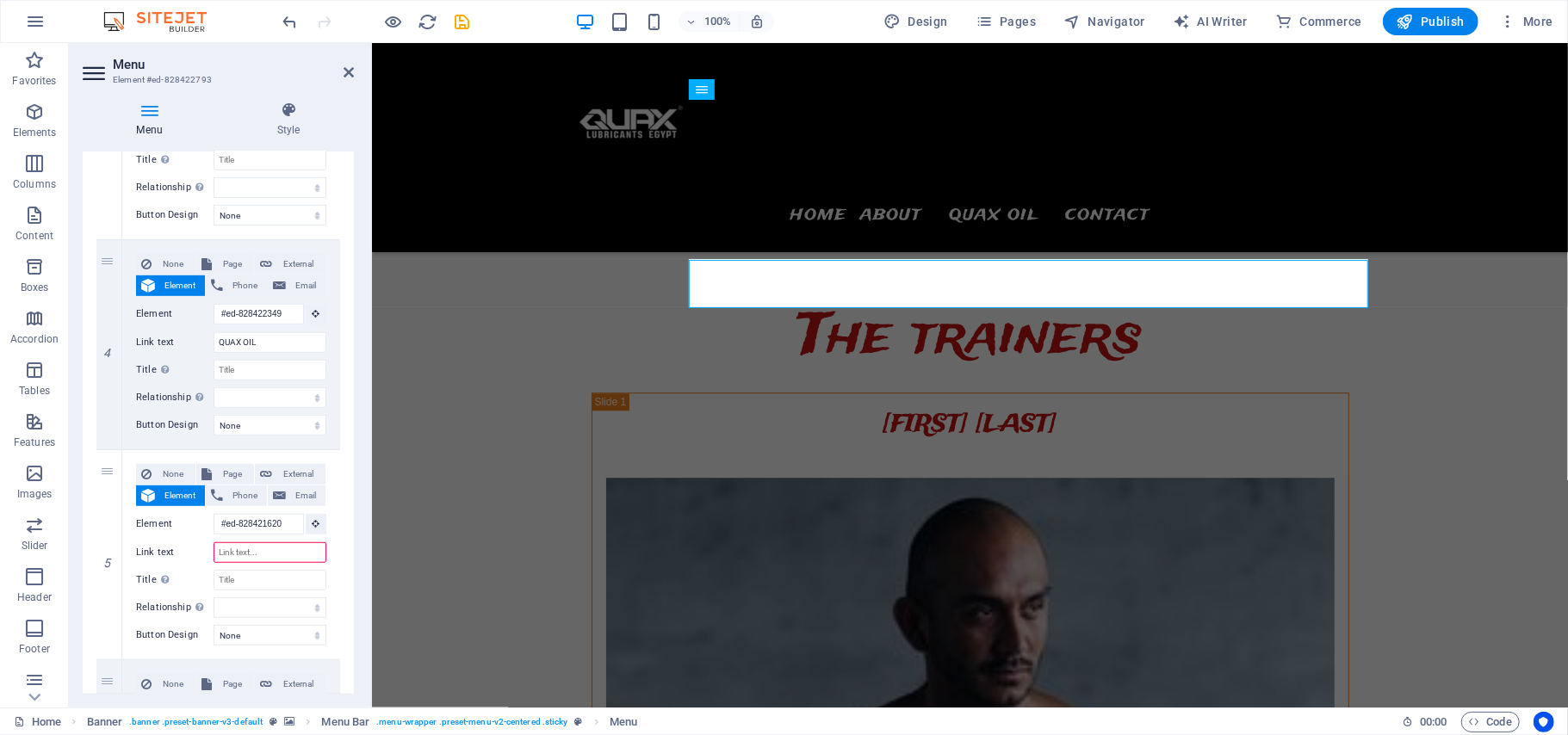 type 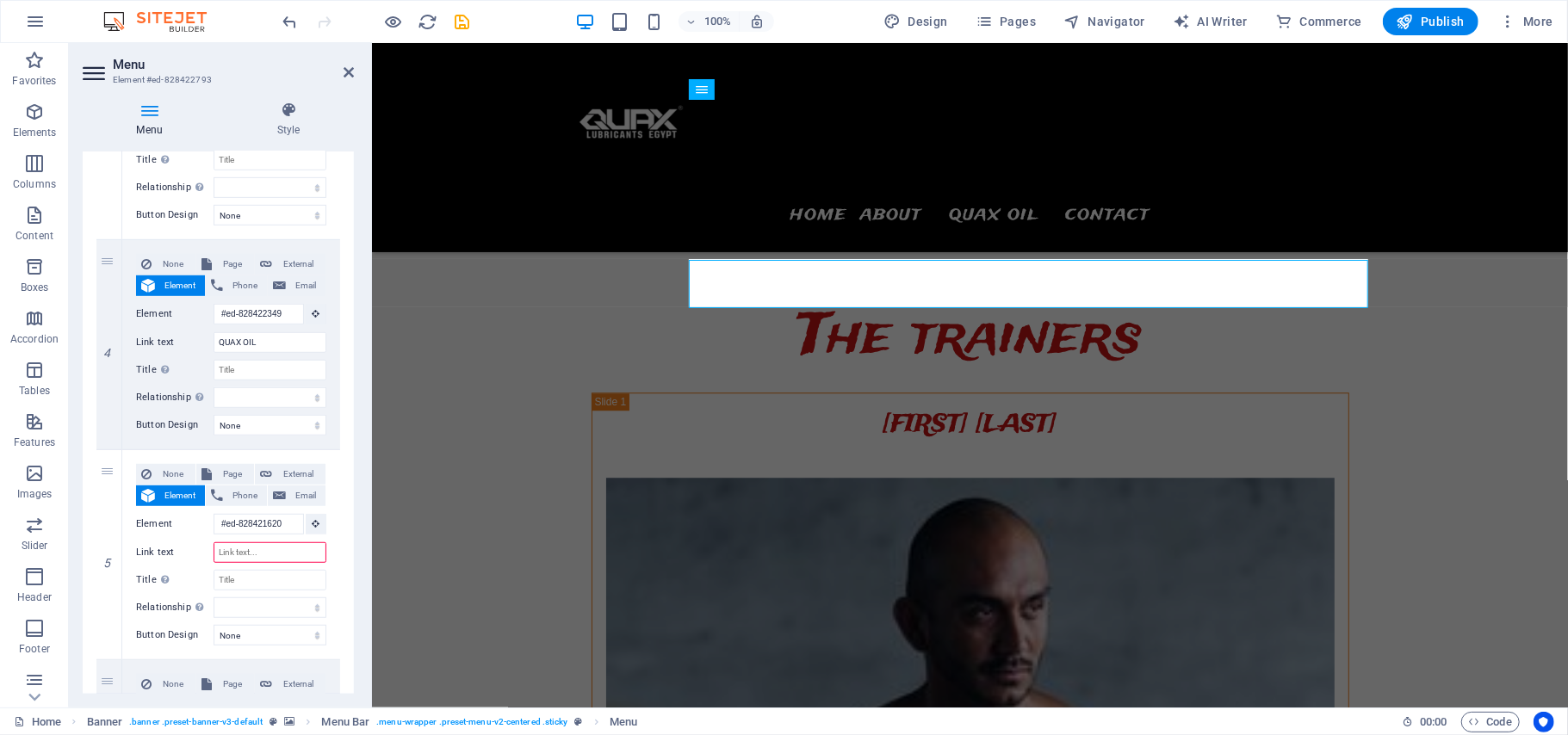 click at bounding box center [969, 5648] 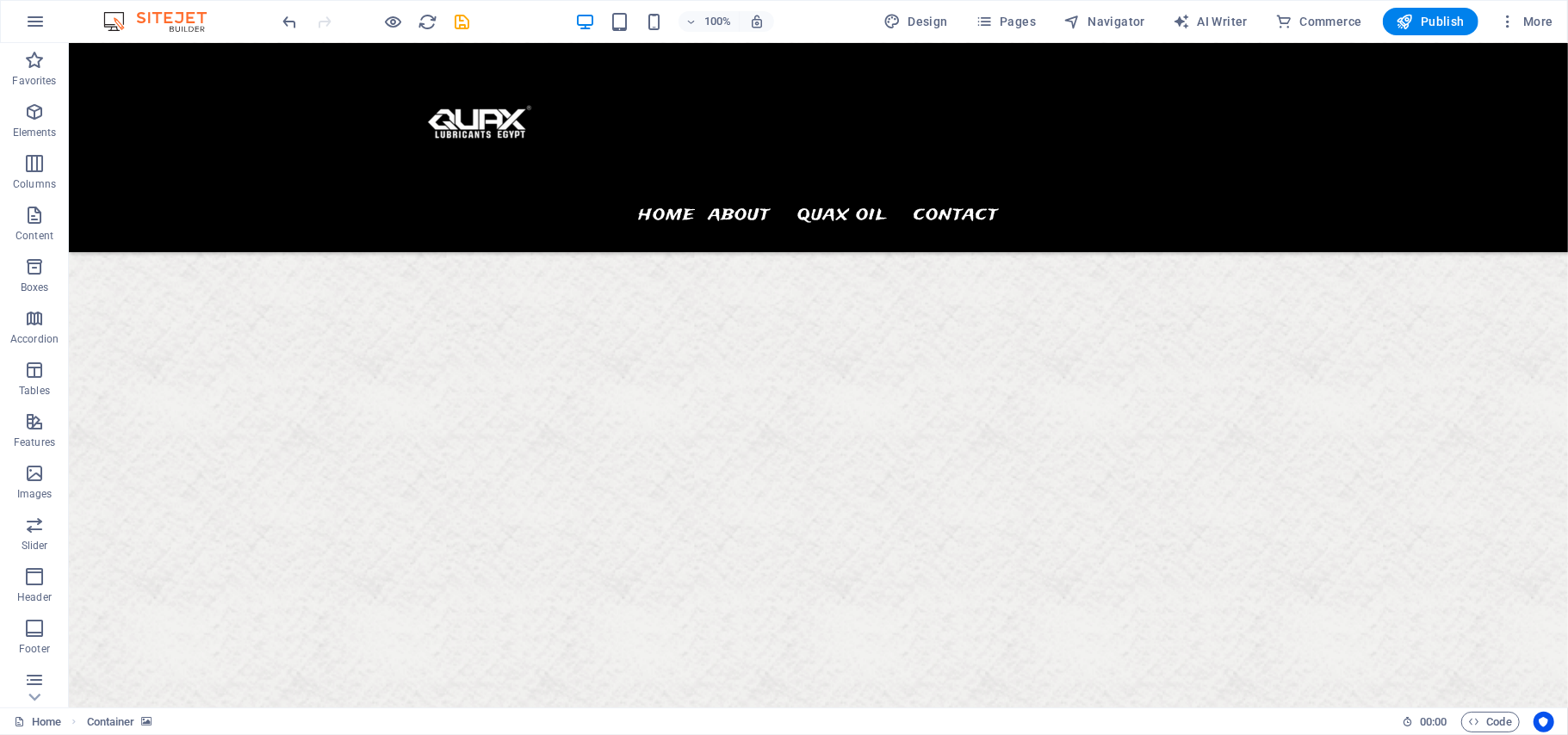 scroll, scrollTop: 0, scrollLeft: 0, axis: both 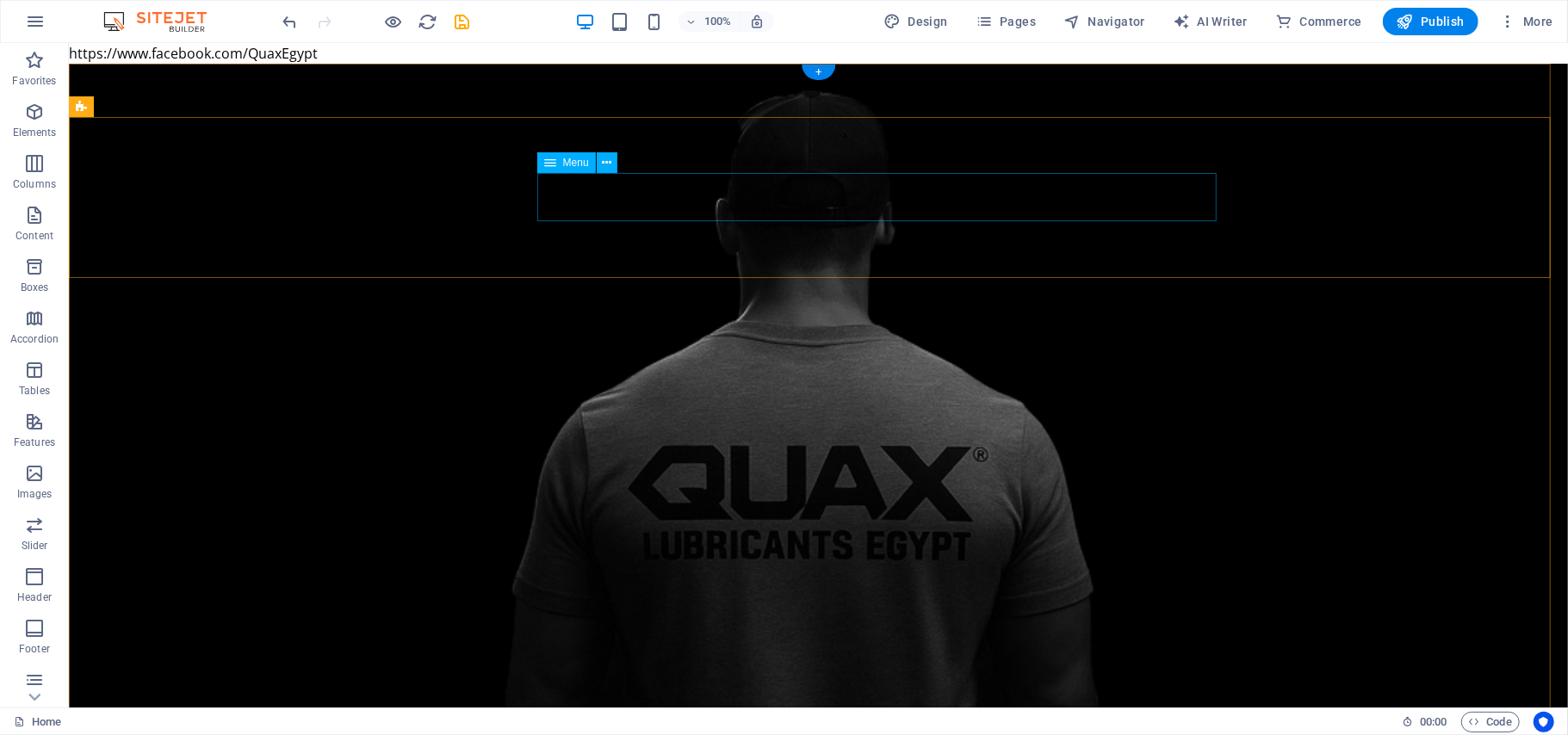 click on "Home About QUAX OIL Contact" at bounding box center (818, 1036) 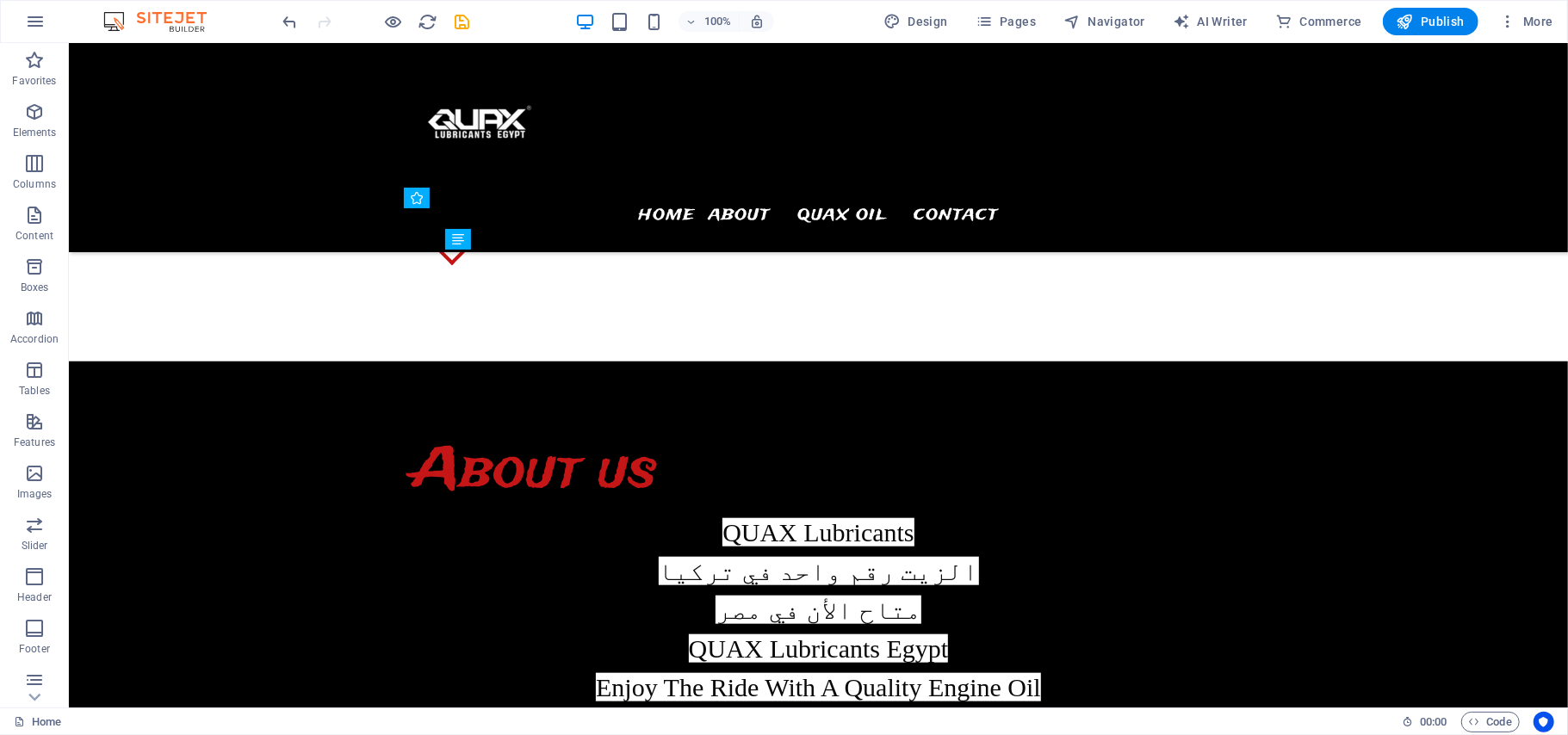 scroll, scrollTop: 1121, scrollLeft: 0, axis: vertical 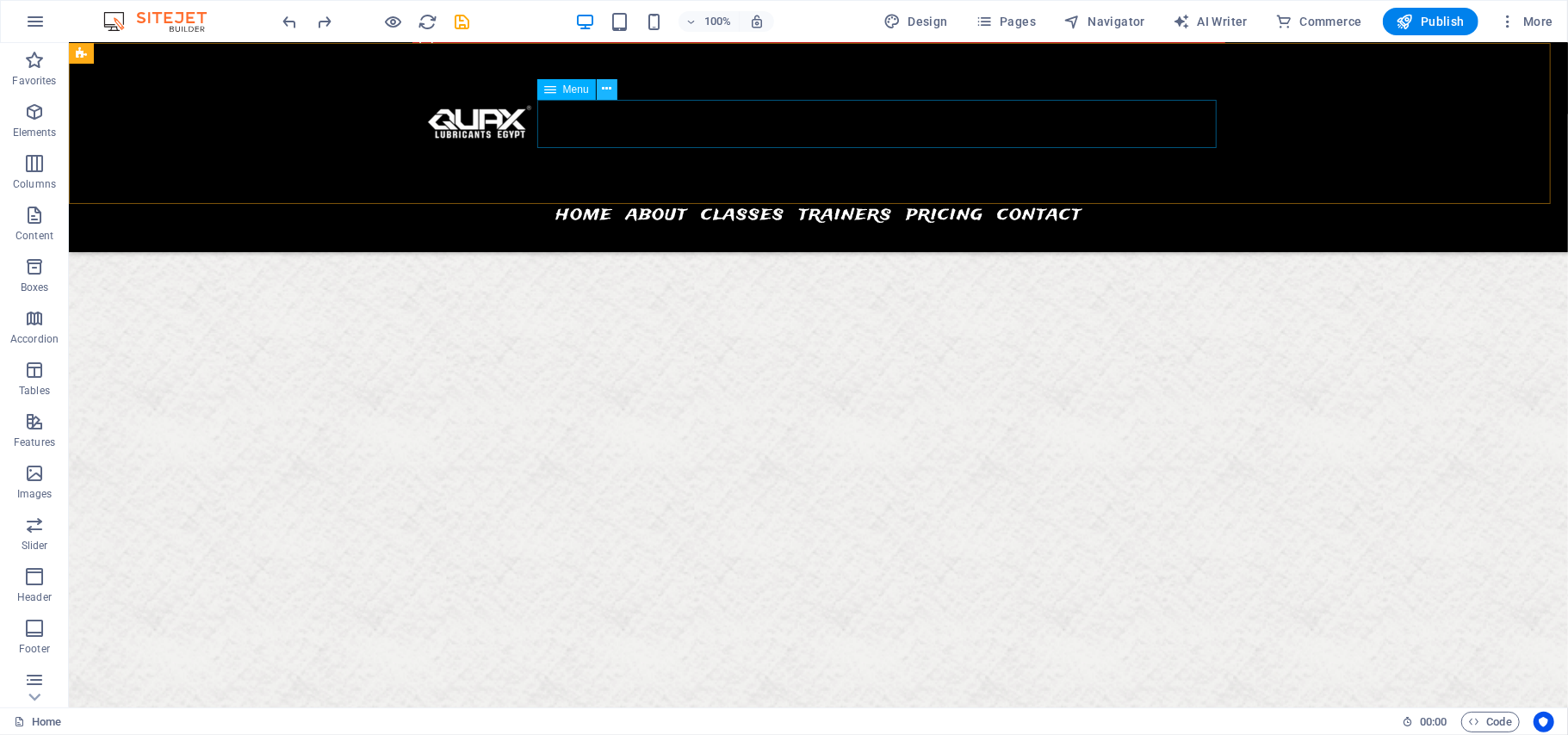 click at bounding box center [606, 89] 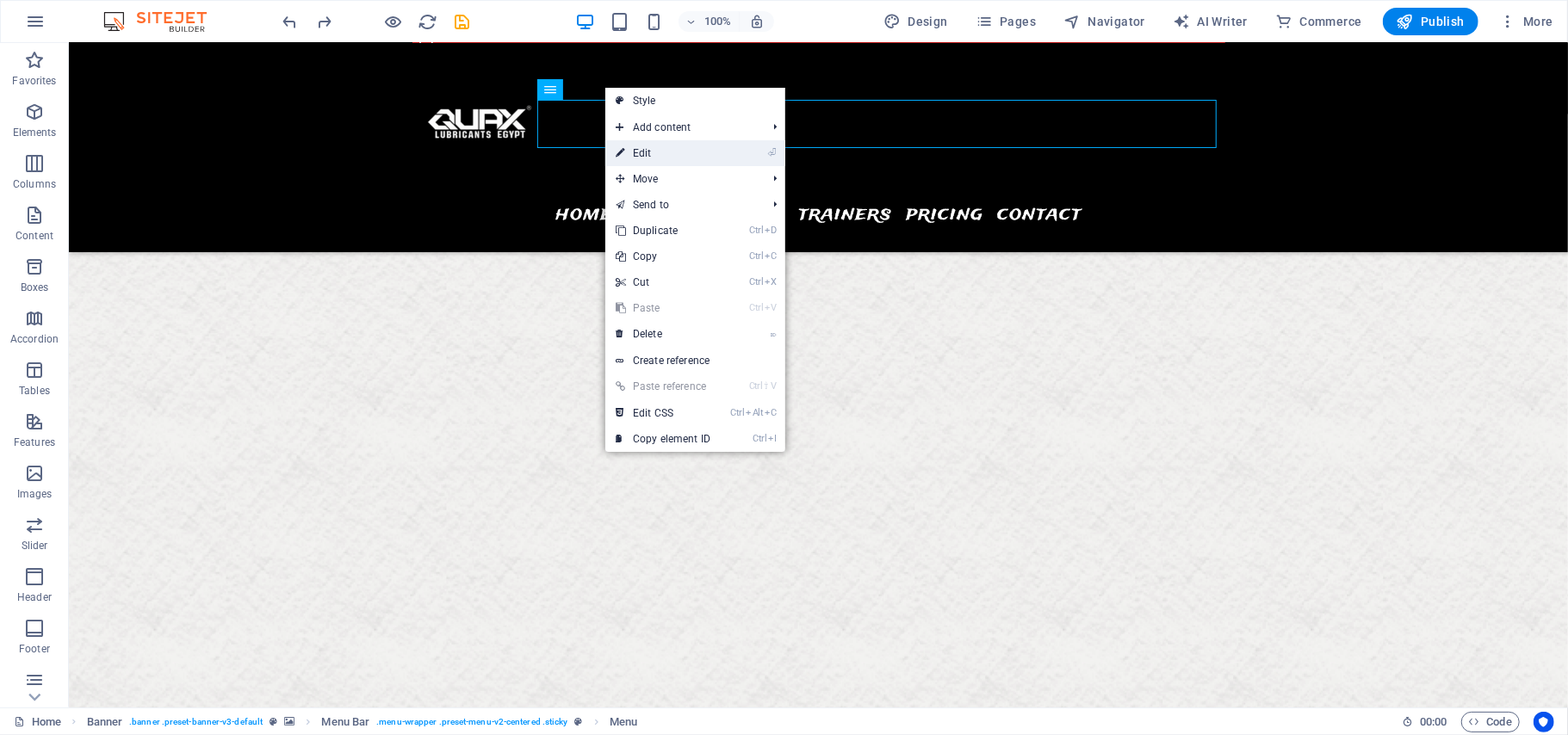 click on "⏎  Edit" at bounding box center [663, 153] 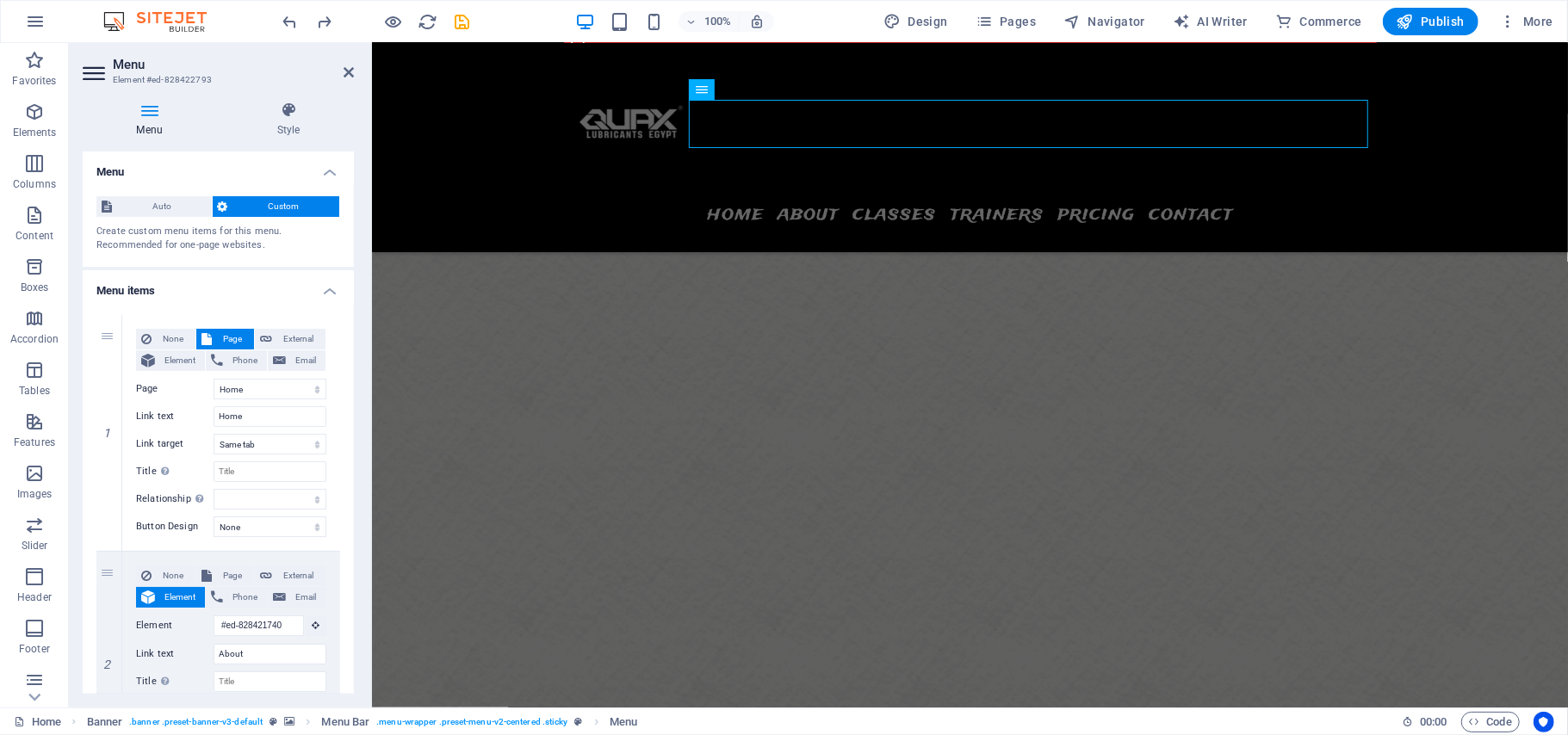 drag, startPoint x: 349, startPoint y: 314, endPoint x: 351, endPoint y: 358, distance: 44.045431 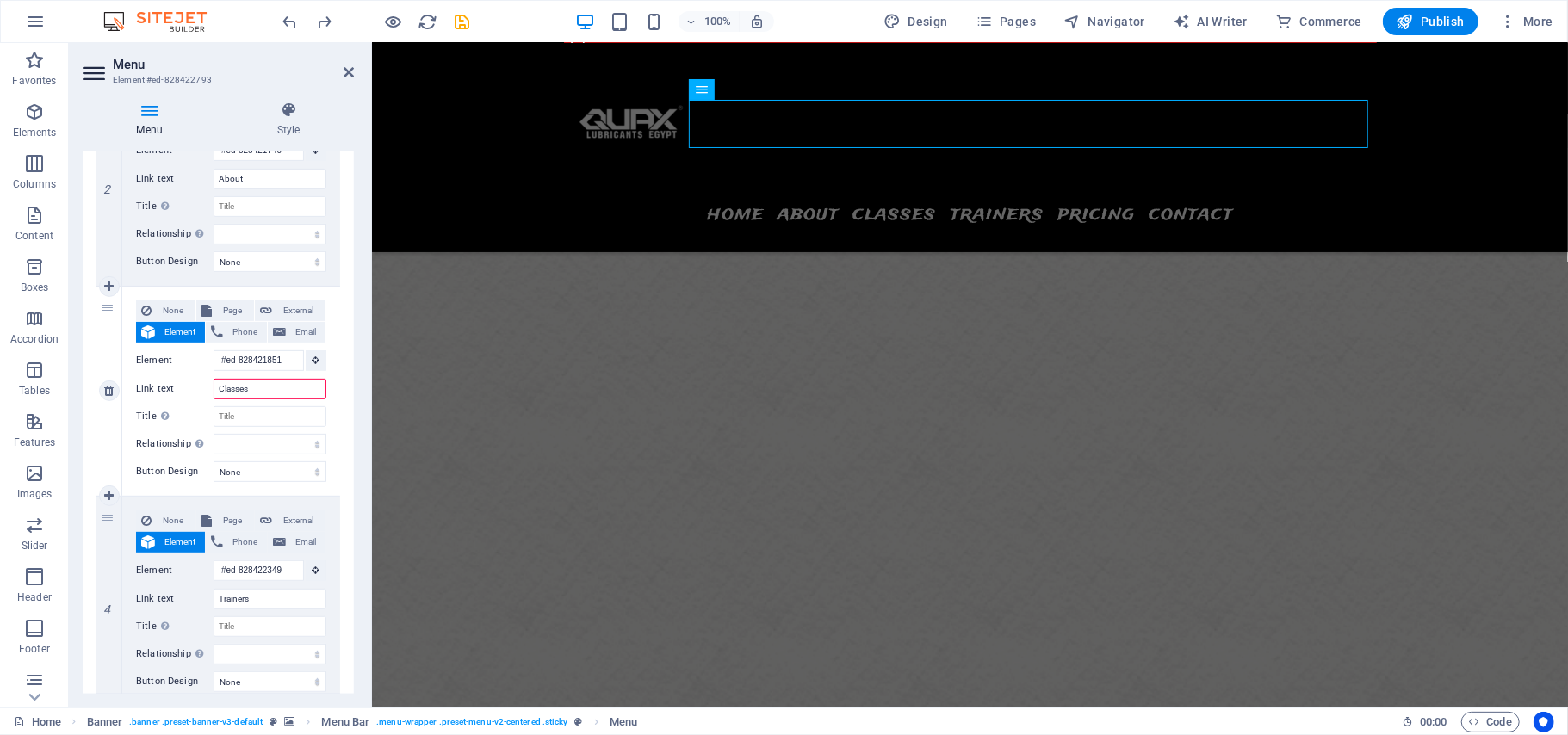 click on "Classes" at bounding box center [270, 389] 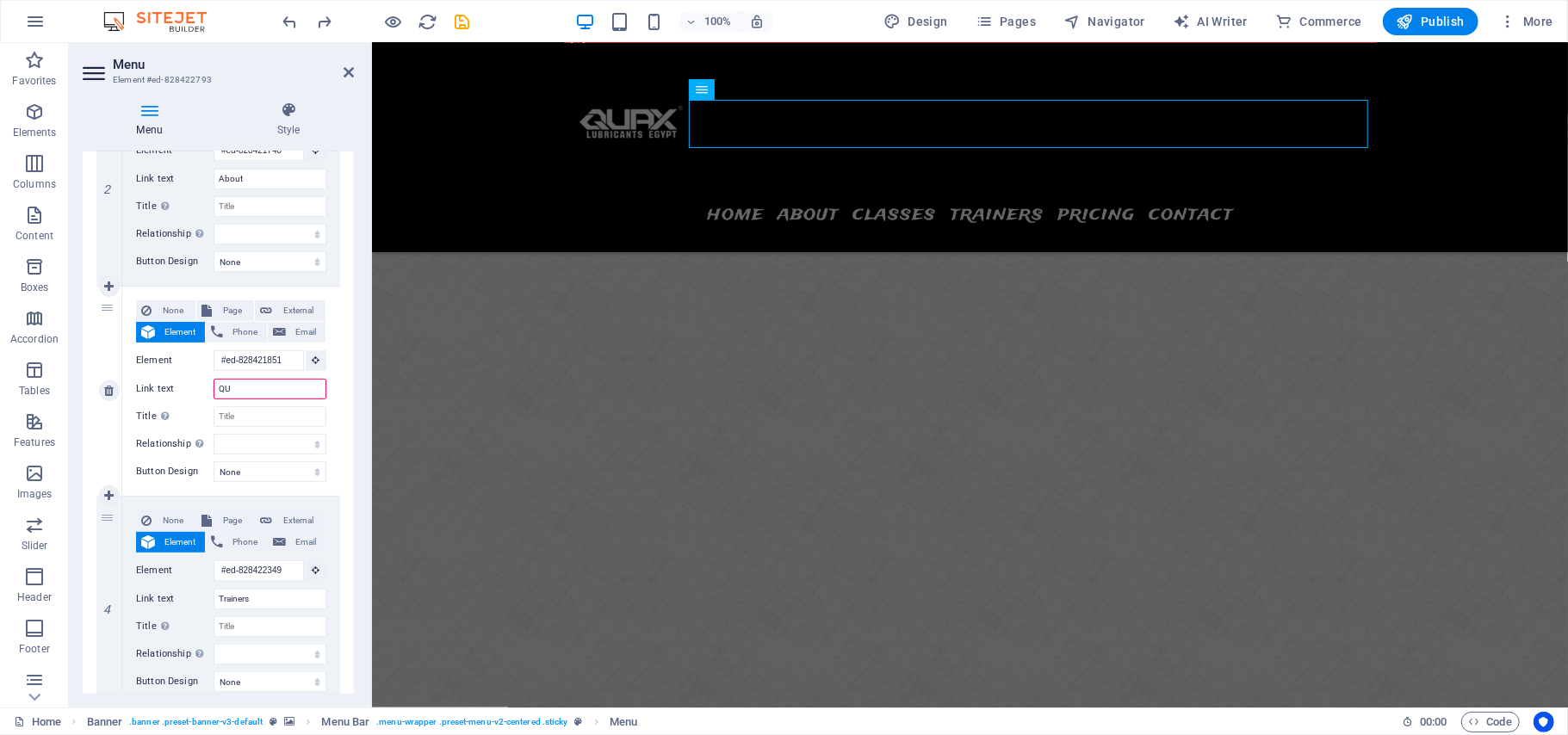type on "QUA" 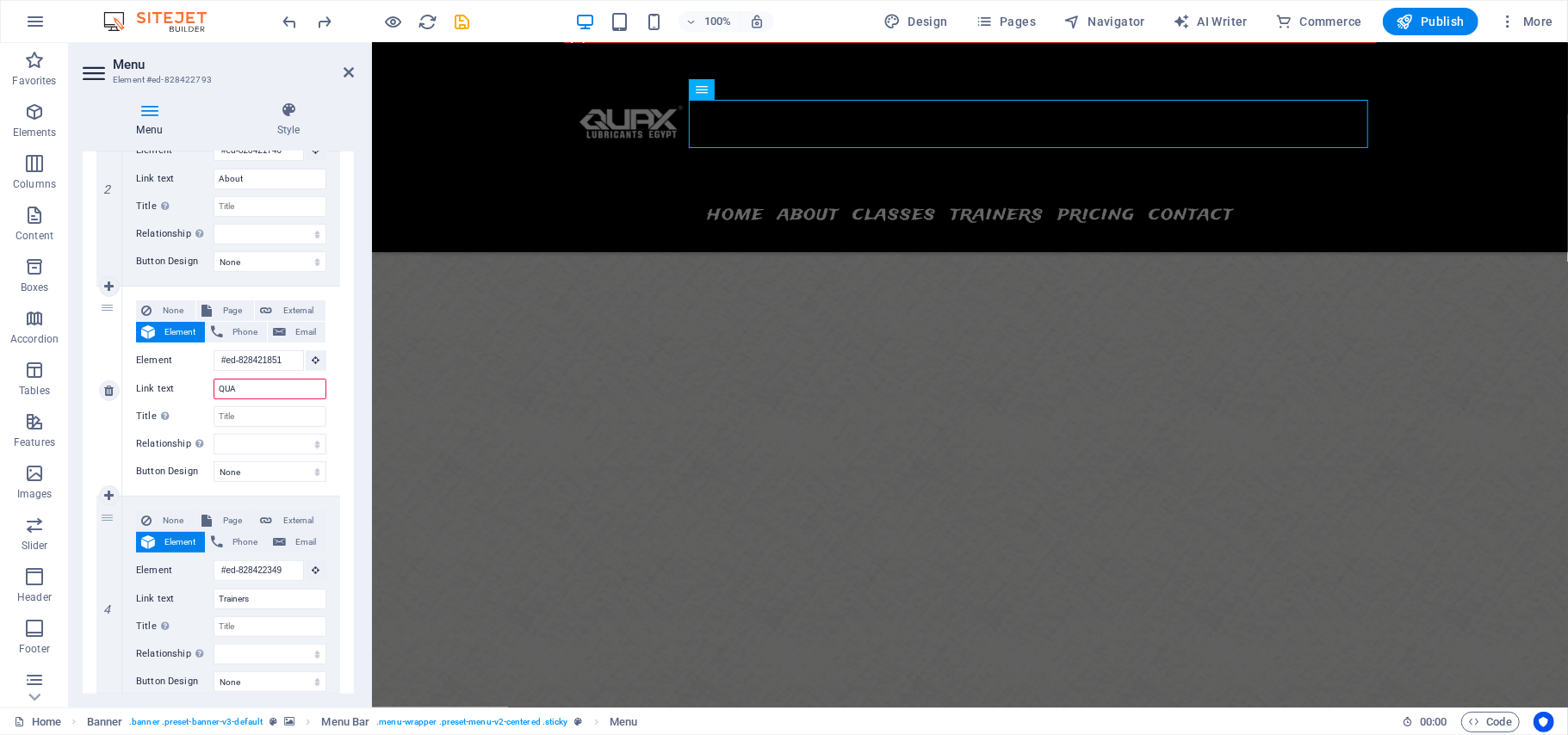 select 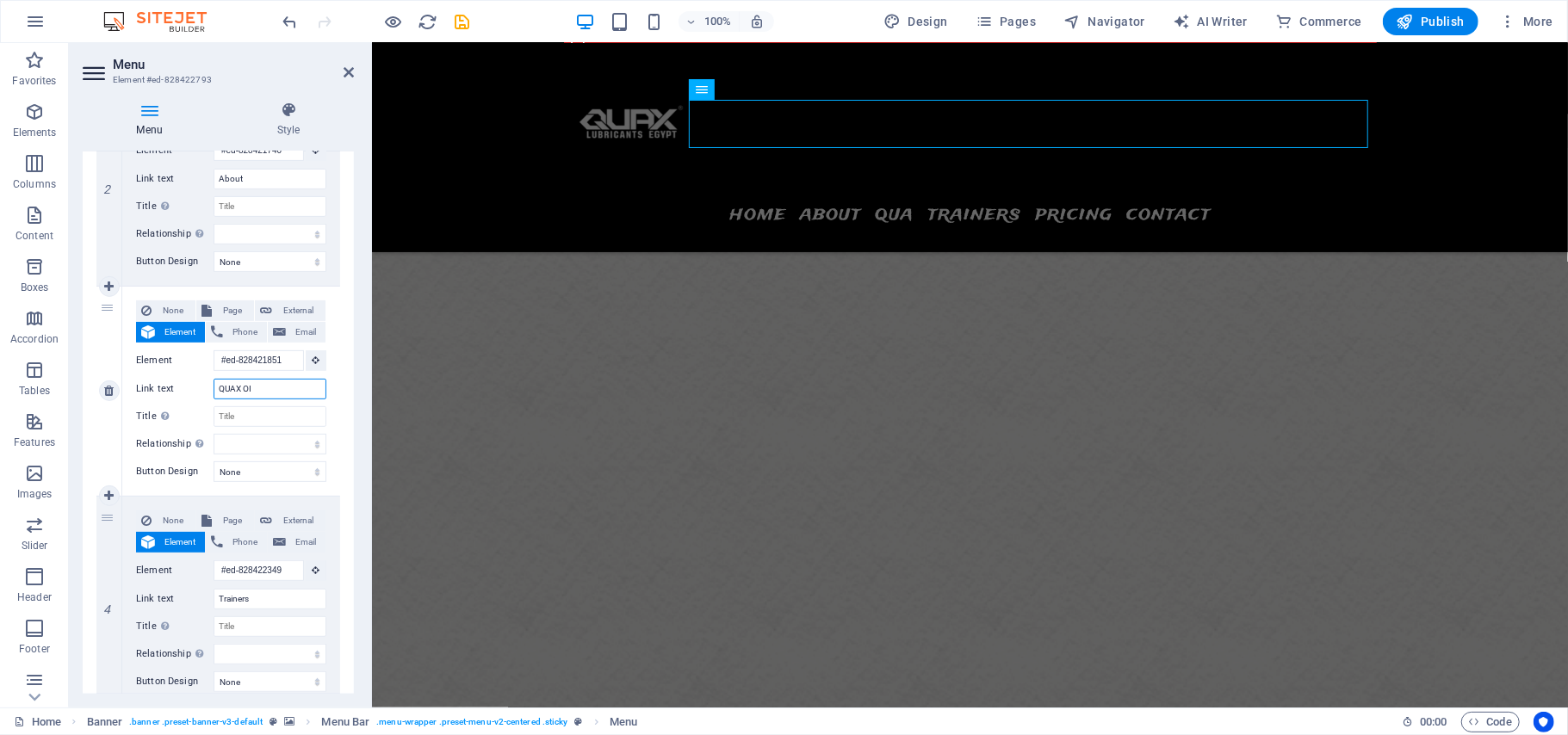 type on "QUAX OIL" 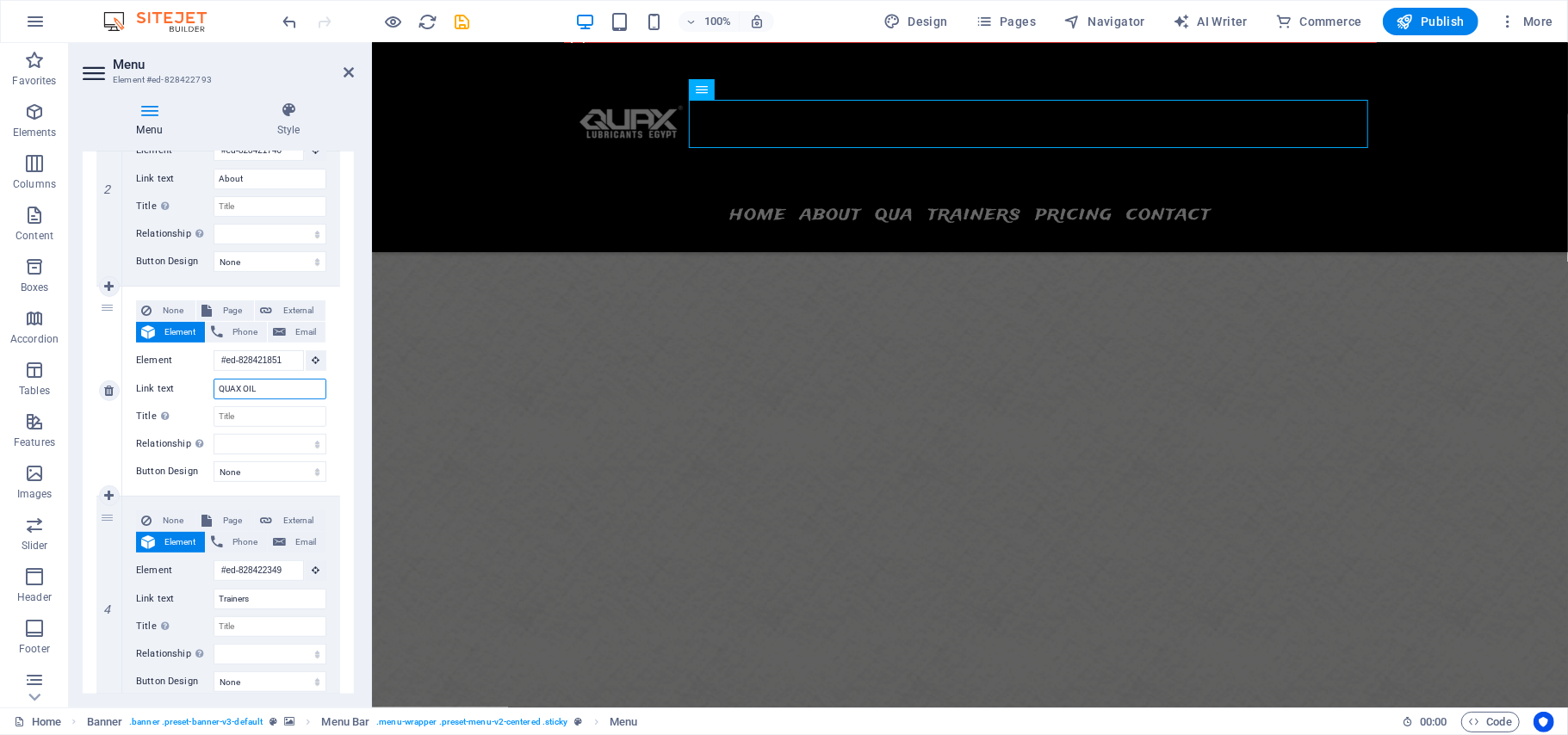 select 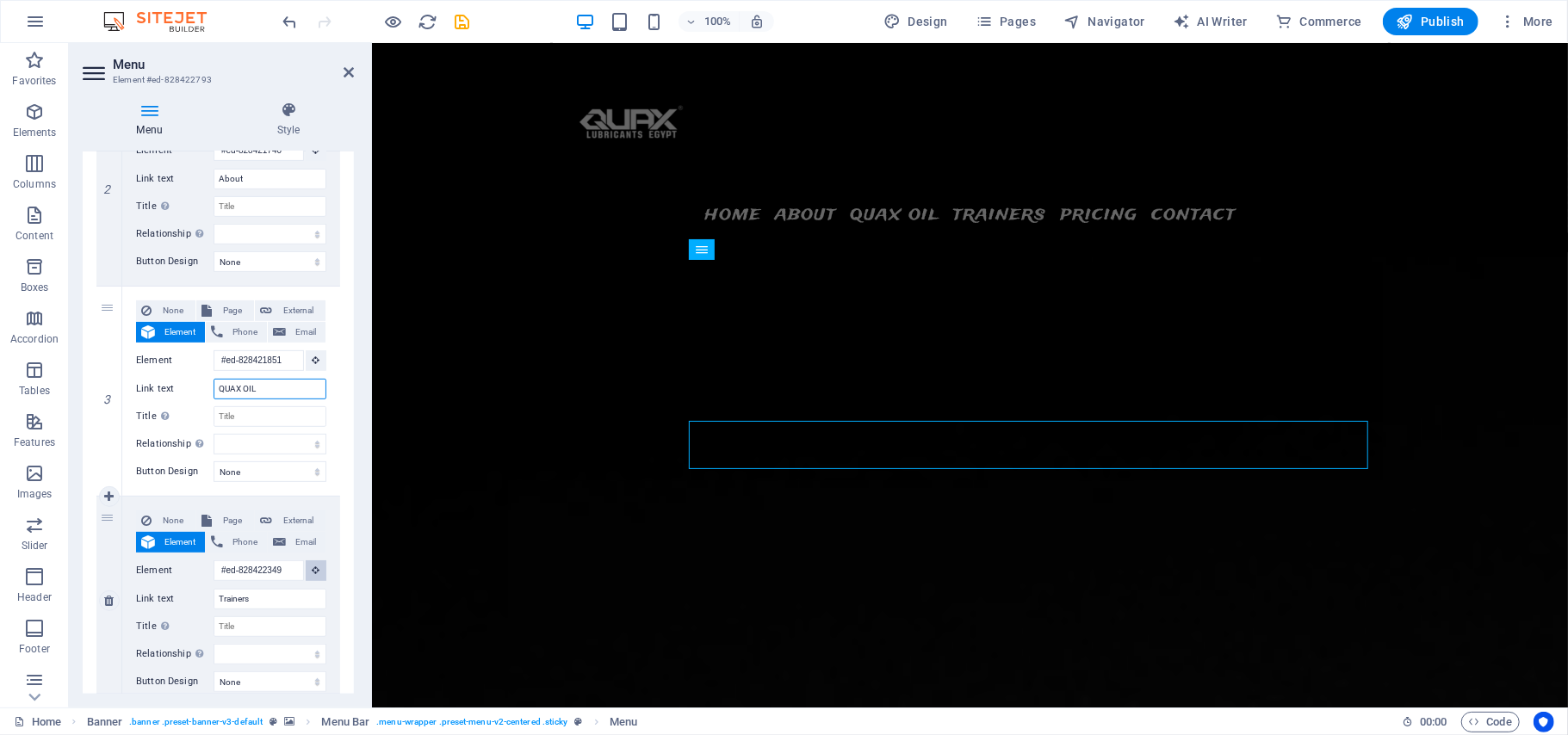 scroll, scrollTop: 1410, scrollLeft: 0, axis: vertical 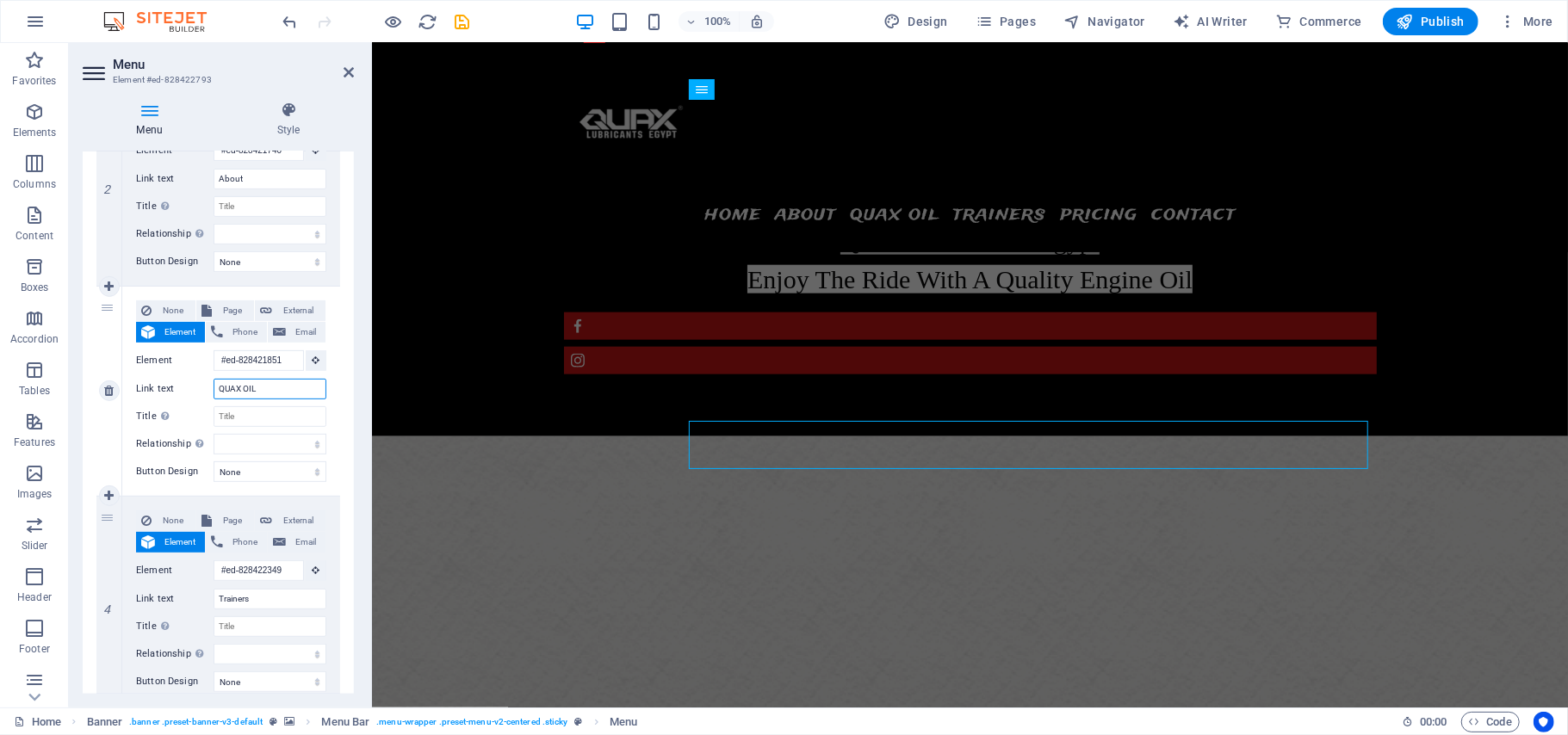 type on "QUAX OIL" 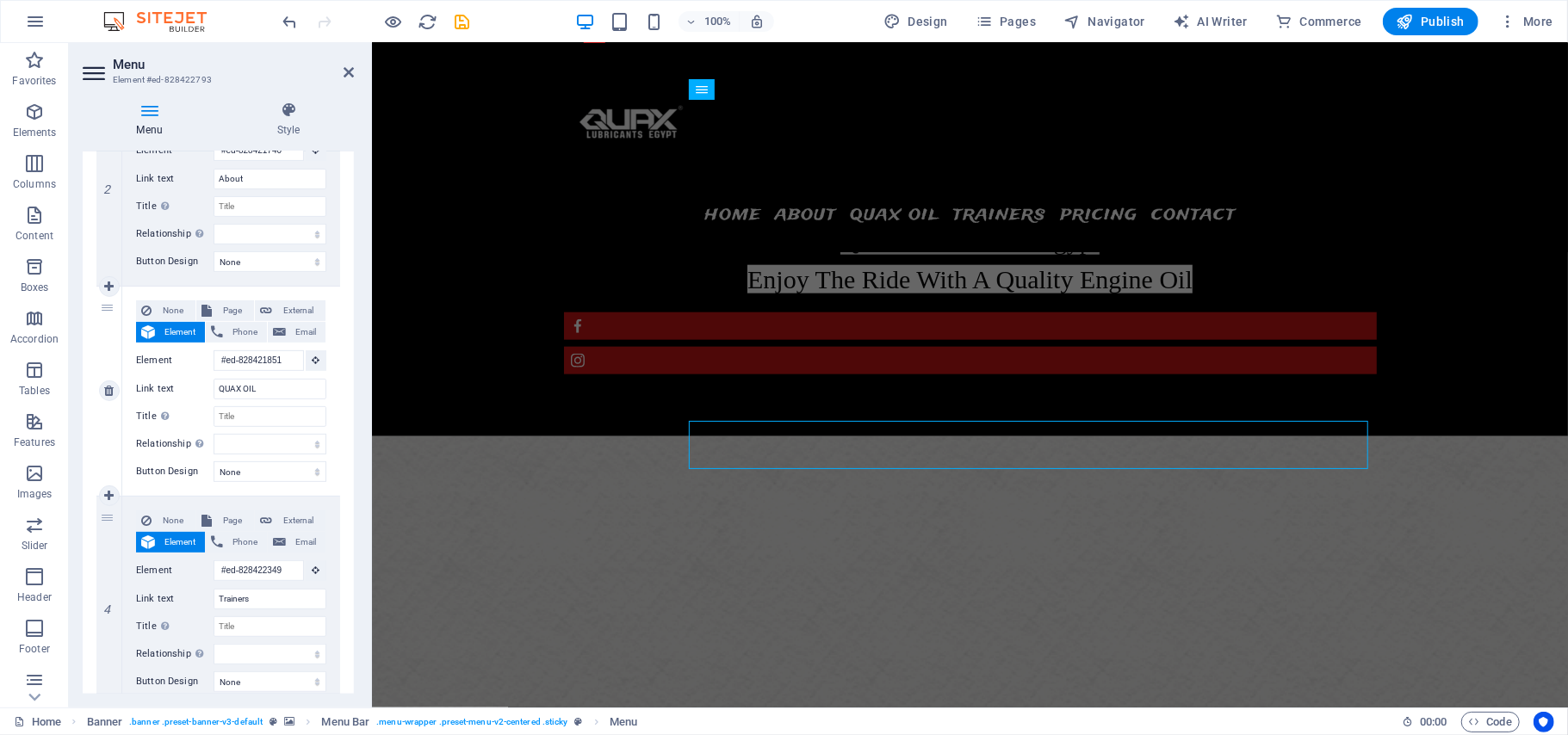 click on "None Page External Element Phone Email Page Home Legal Notice Privacy Subpage Home Home Element #ed-828421851
URL Phone Email Link text QUAX OIL Link target New tab Same tab Overlay Title Additional link description, should not be the same as the link text. The title is most often shown as a tooltip text when the mouse moves over the element. Leave empty if uncertain. Relationship Sets the  relationship of this link to the link target . For example, the value "nofollow" instructs search engines not to follow the link. Can be left empty. alternate author bookmark external help license next nofollow noreferrer noopener prev search tag Button Design None Default Primary Secondary" at bounding box center (231, 391) 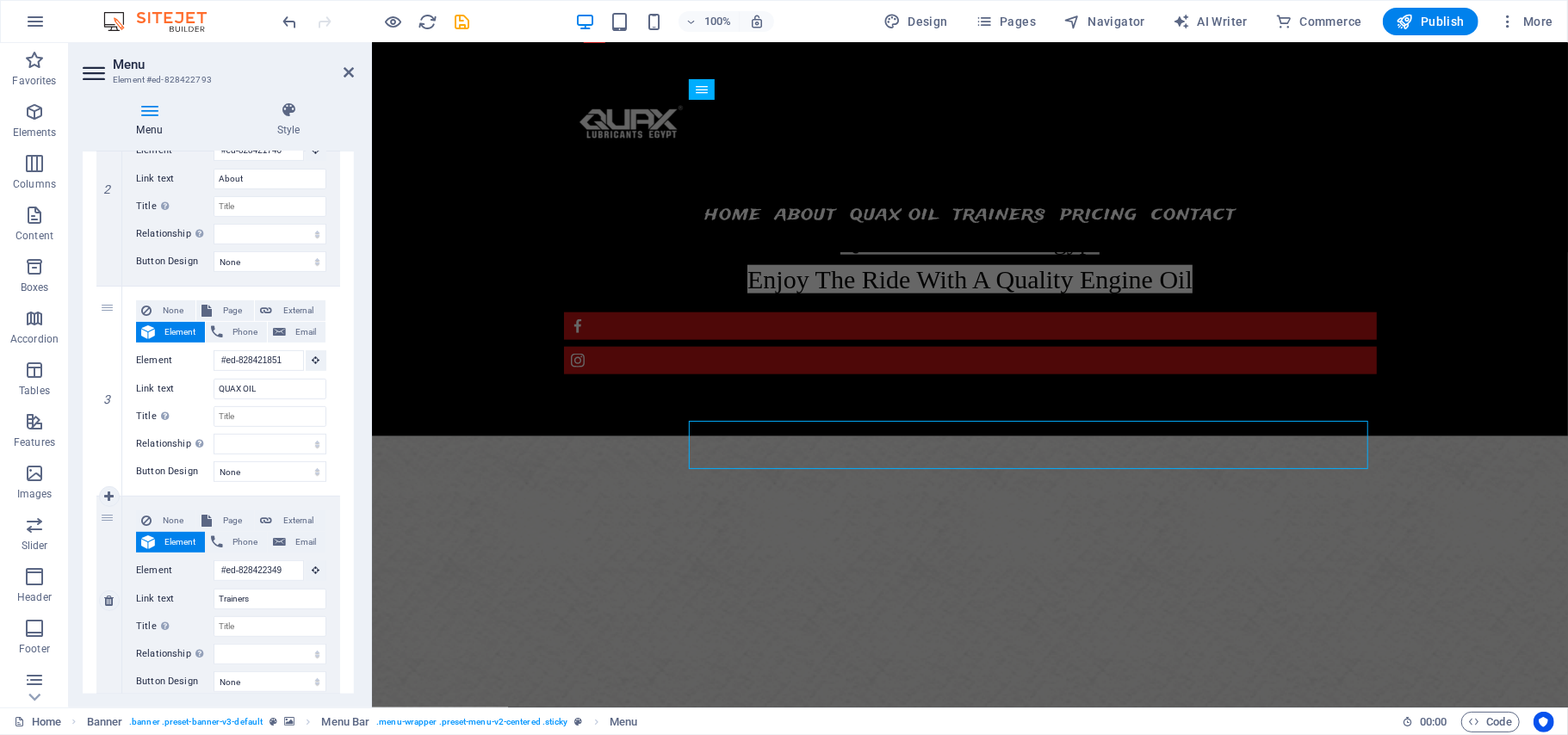 click on "None Page External Element Phone Email Page Home Legal Notice Privacy Subpage Home Home Element #ed-828422349
URL Phone Email Link text Trainers Link target New tab Same tab Overlay Title Additional link description, should not be the same as the link text. The title is most often shown as a tooltip text when the mouse moves over the element. Leave empty if uncertain. Relationship Sets the  relationship of this link to the link target . For example, the value "nofollow" instructs search engines not to follow the link. Can be left empty. alternate author bookmark external help license next nofollow noreferrer noopener prev search tag Button Design None Default Primary Secondary" at bounding box center (231, 601) 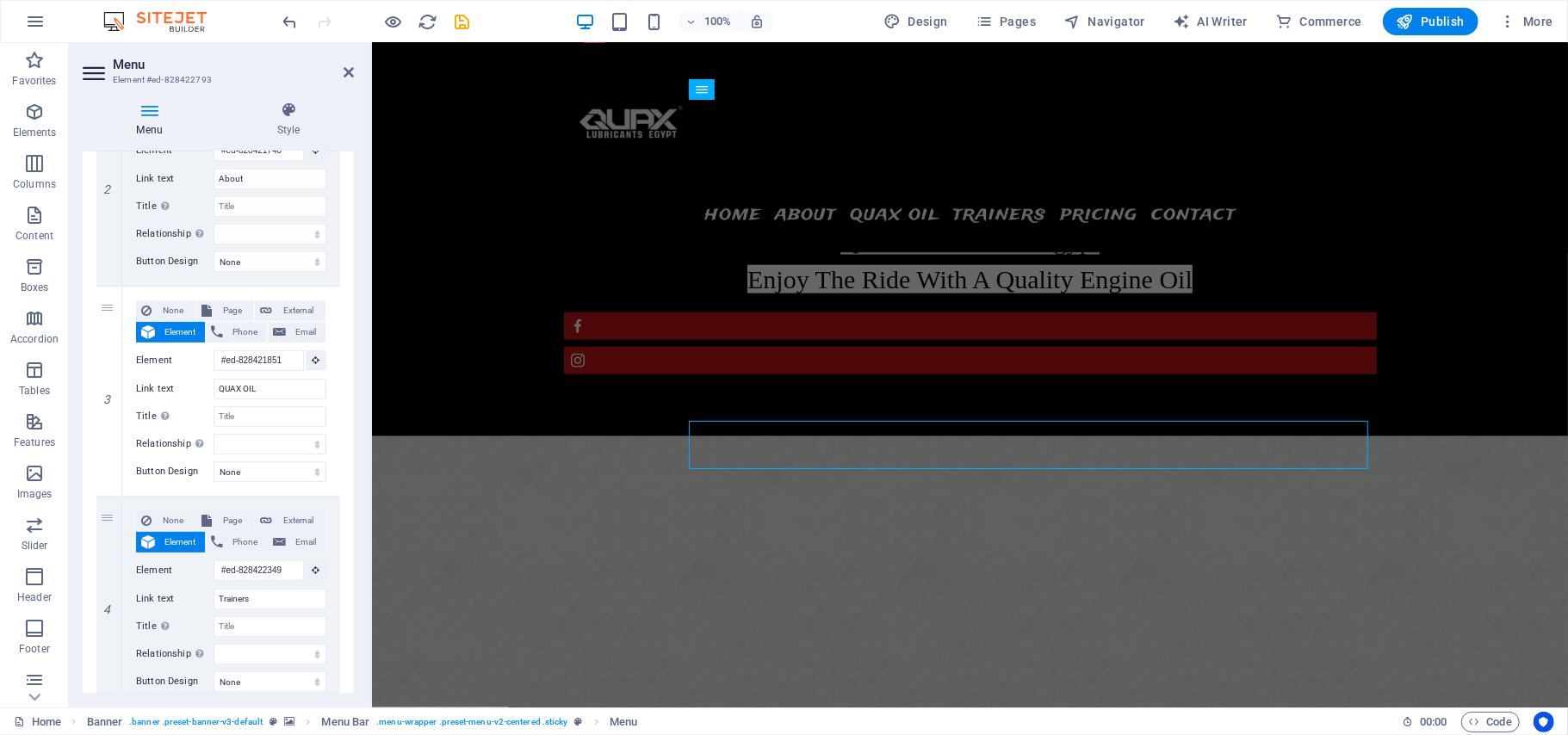 click on "1 None Page External Element Phone Email Page Home Legal Notice Privacy Subpage Home Home Element
URL /15938928 Phone Email Link text Home Link target New tab Same tab Overlay Title Additional link description, should not be the same as the link text. The title is most often shown as a tooltip text when the mouse moves over the element. Leave empty if uncertain. Relationship Sets the  relationship of this link to the link target . For example, the value "nofollow" instructs search engines not to follow the link. Can be left empty. alternate author bookmark external help license next nofollow noreferrer noopener prev search tag Button Design None Default Primary Secondary 2 None Page External Element Phone Email Page Home Legal Notice Privacy Subpage Home Home Element #ed-828421740
URL Phone Email Link text About Link target New tab Same tab Overlay Title Relationship Sets the  relationship of this link to the link target alternate author bookmark external help 3" at bounding box center [218, 483] 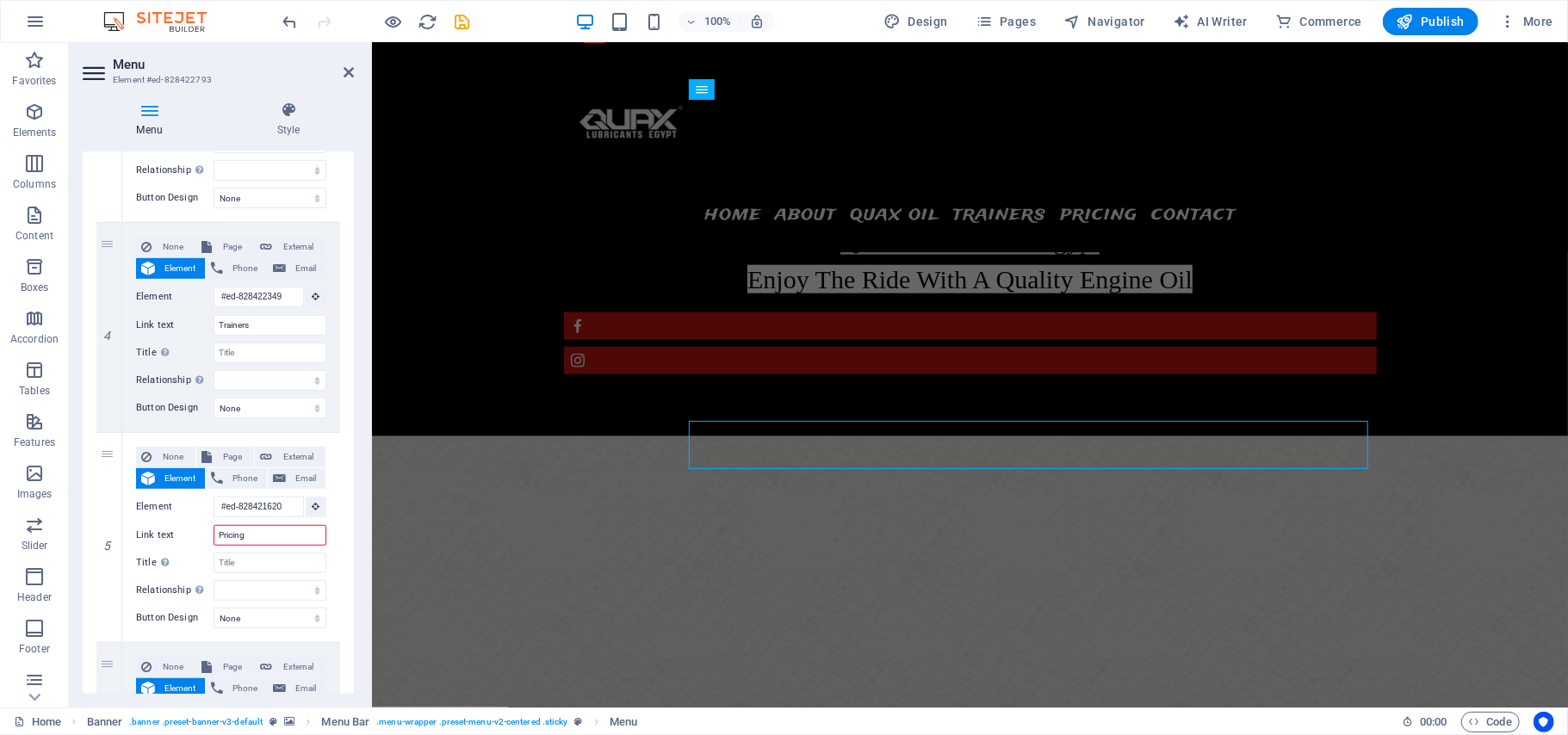 scroll, scrollTop: 755, scrollLeft: 0, axis: vertical 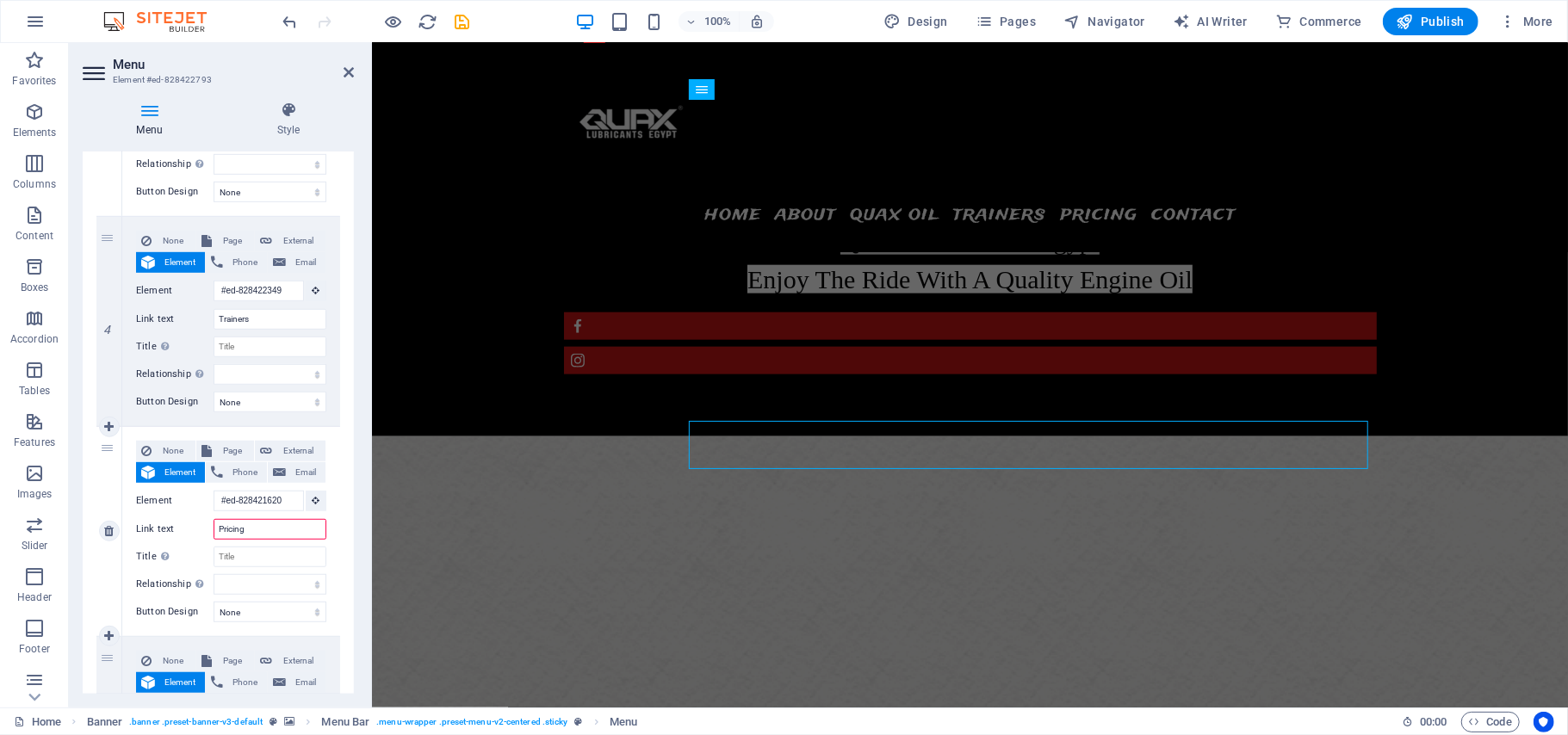 click on "Pricing" at bounding box center (270, 529) 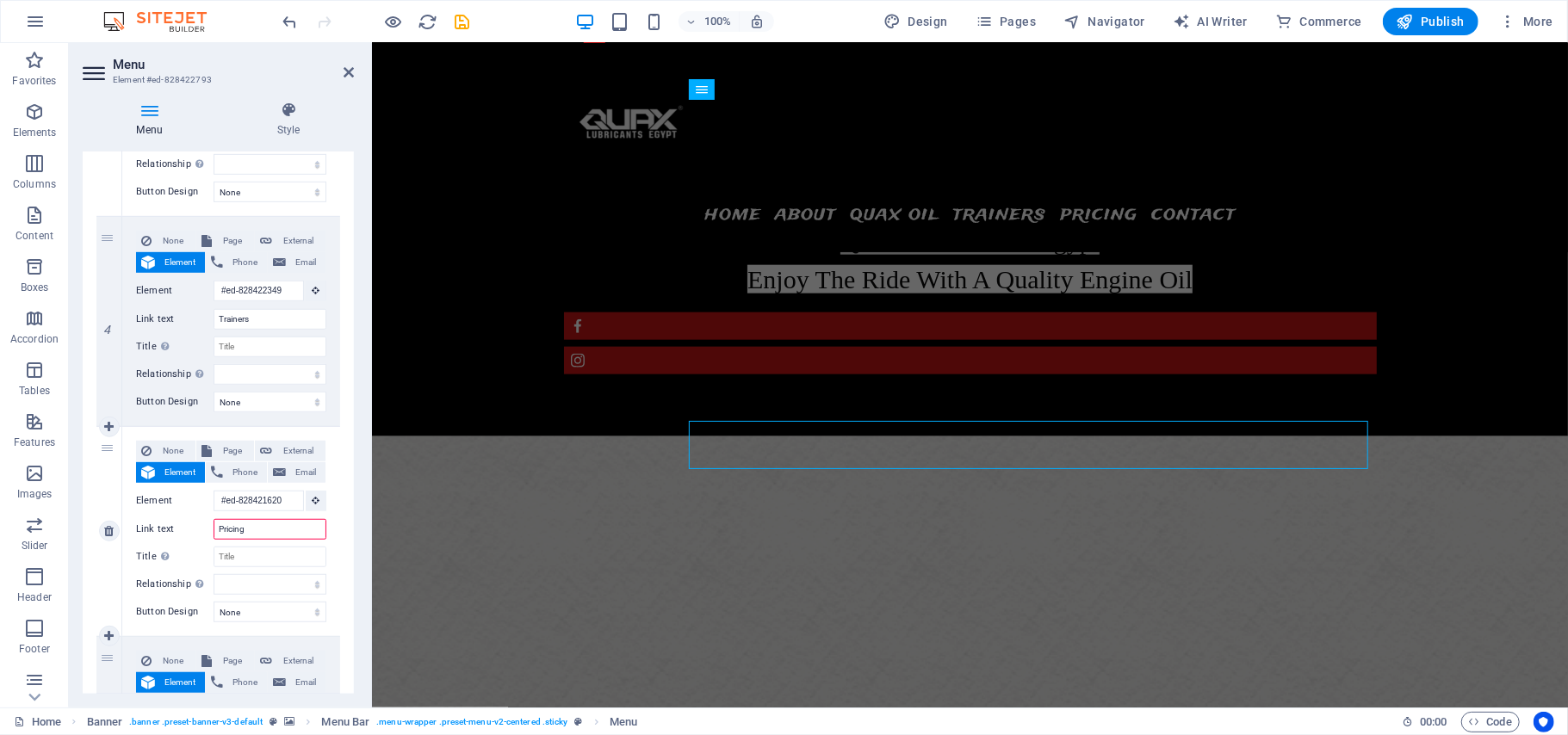 click on "Pricing" at bounding box center [270, 529] 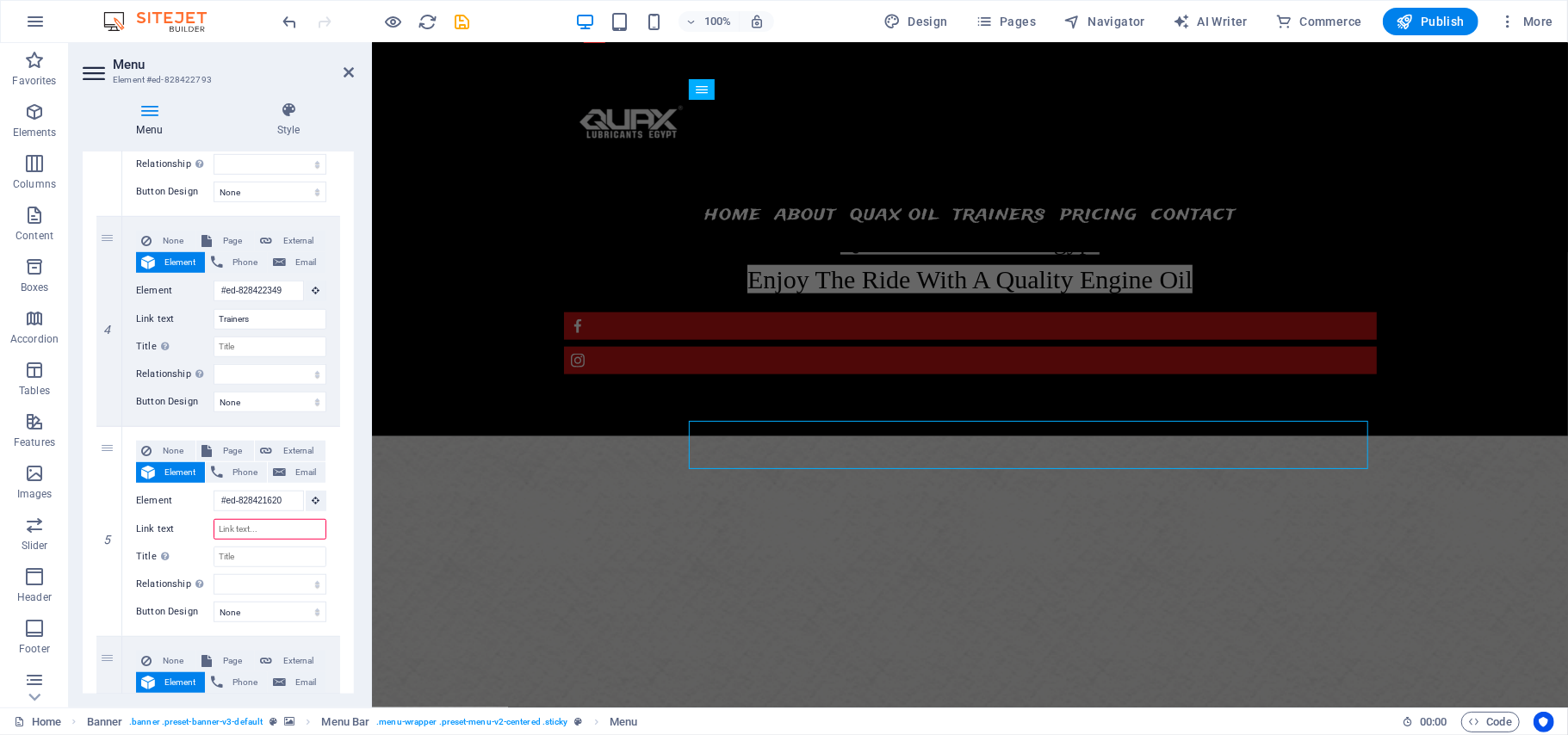 select 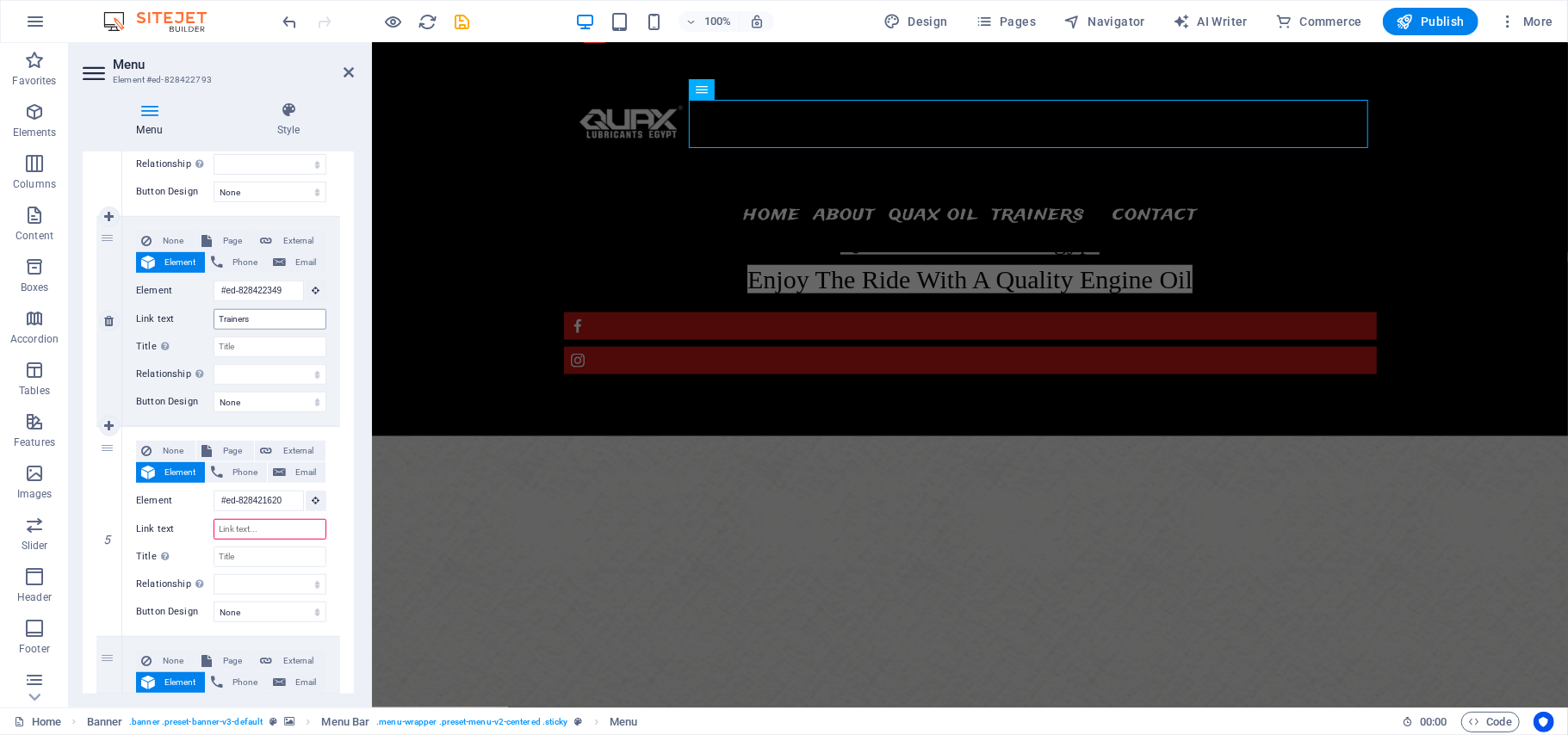 type 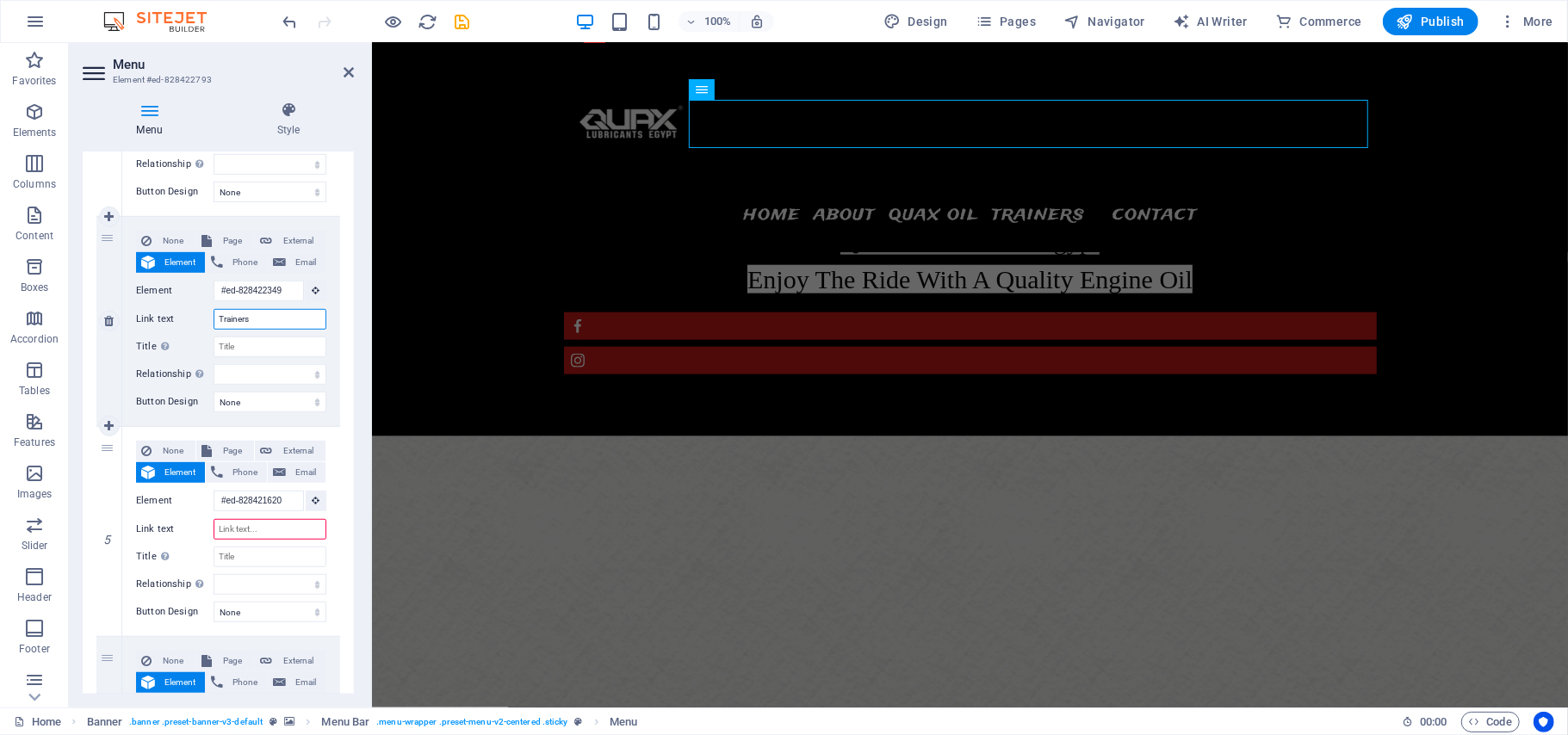 click on "Trainers" at bounding box center [270, 319] 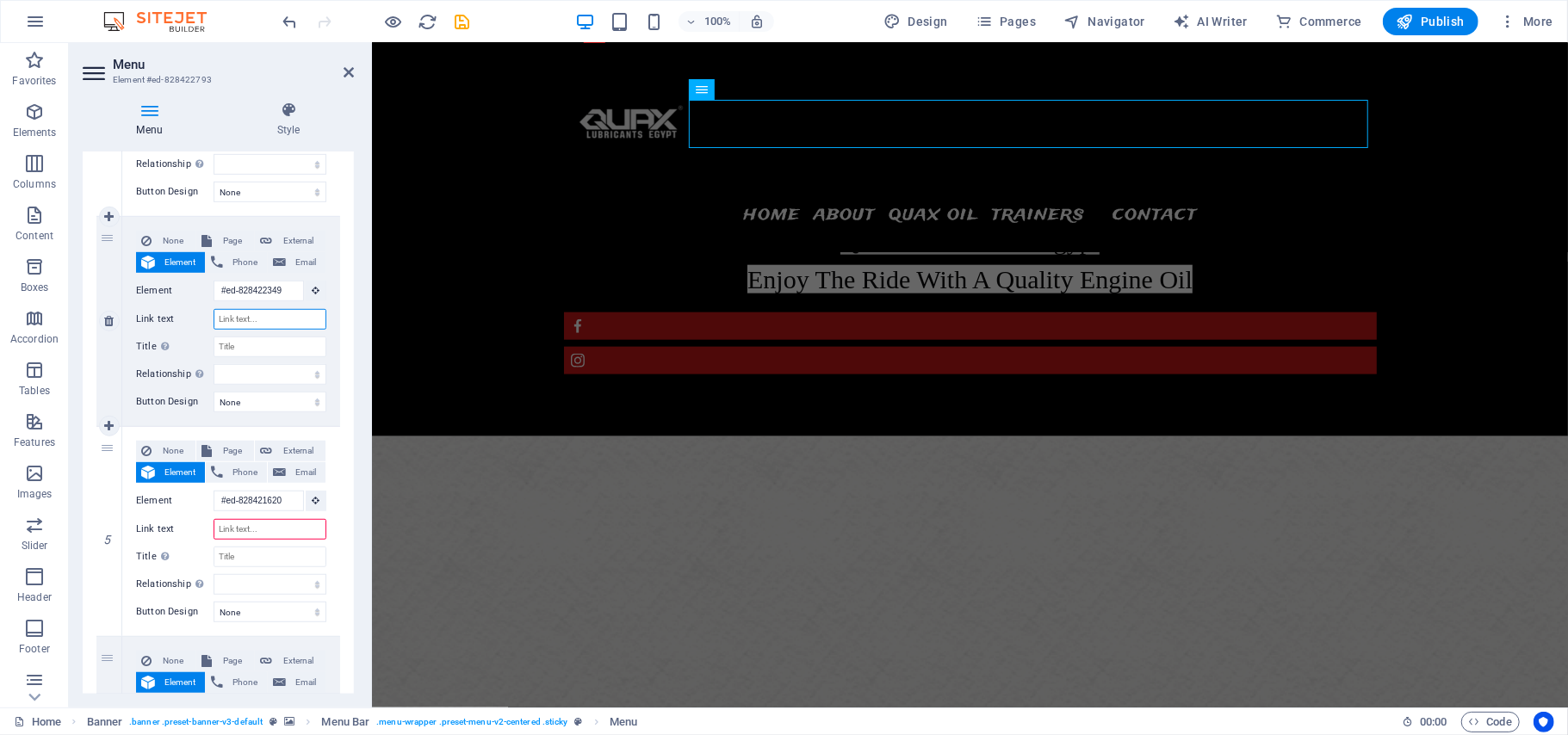 select 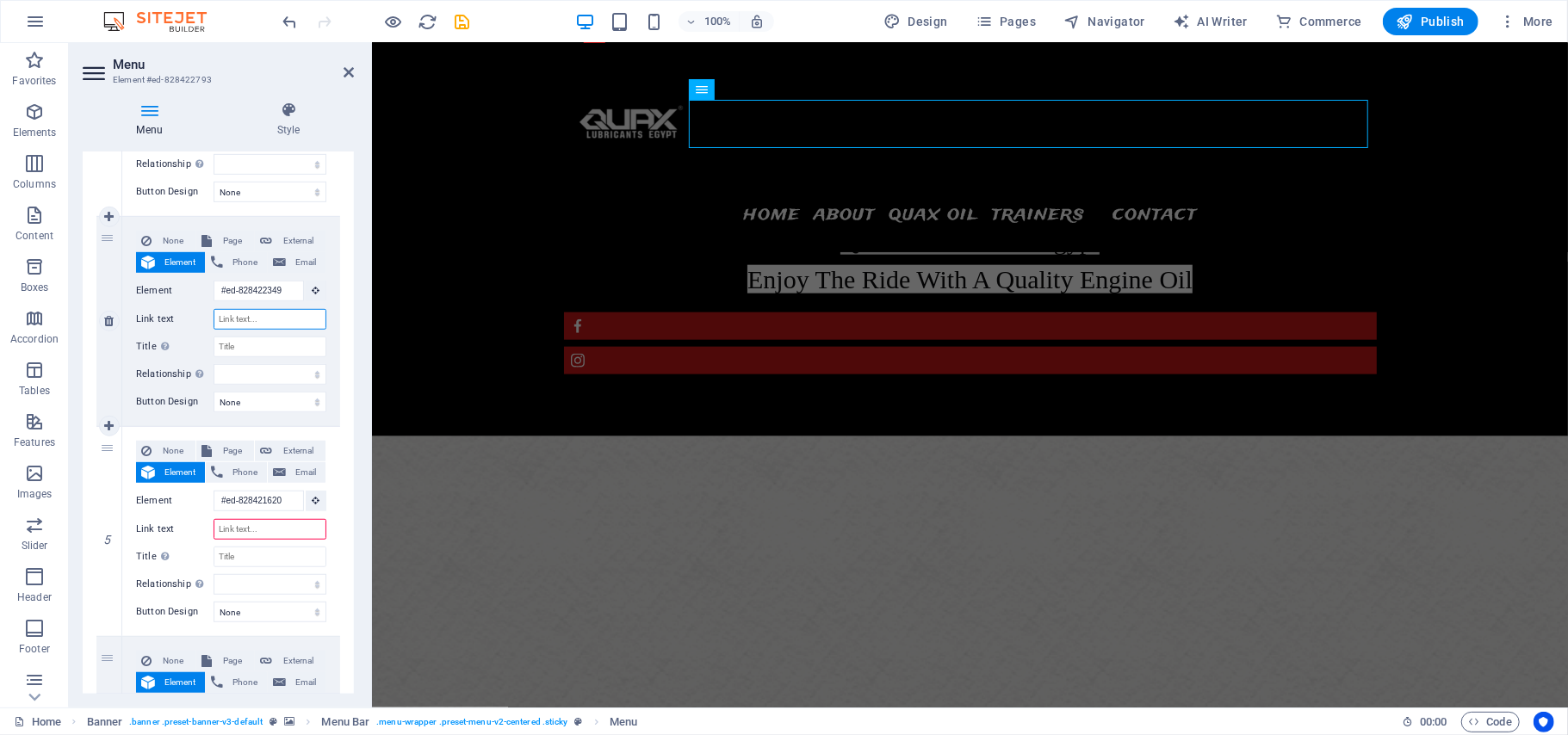 select 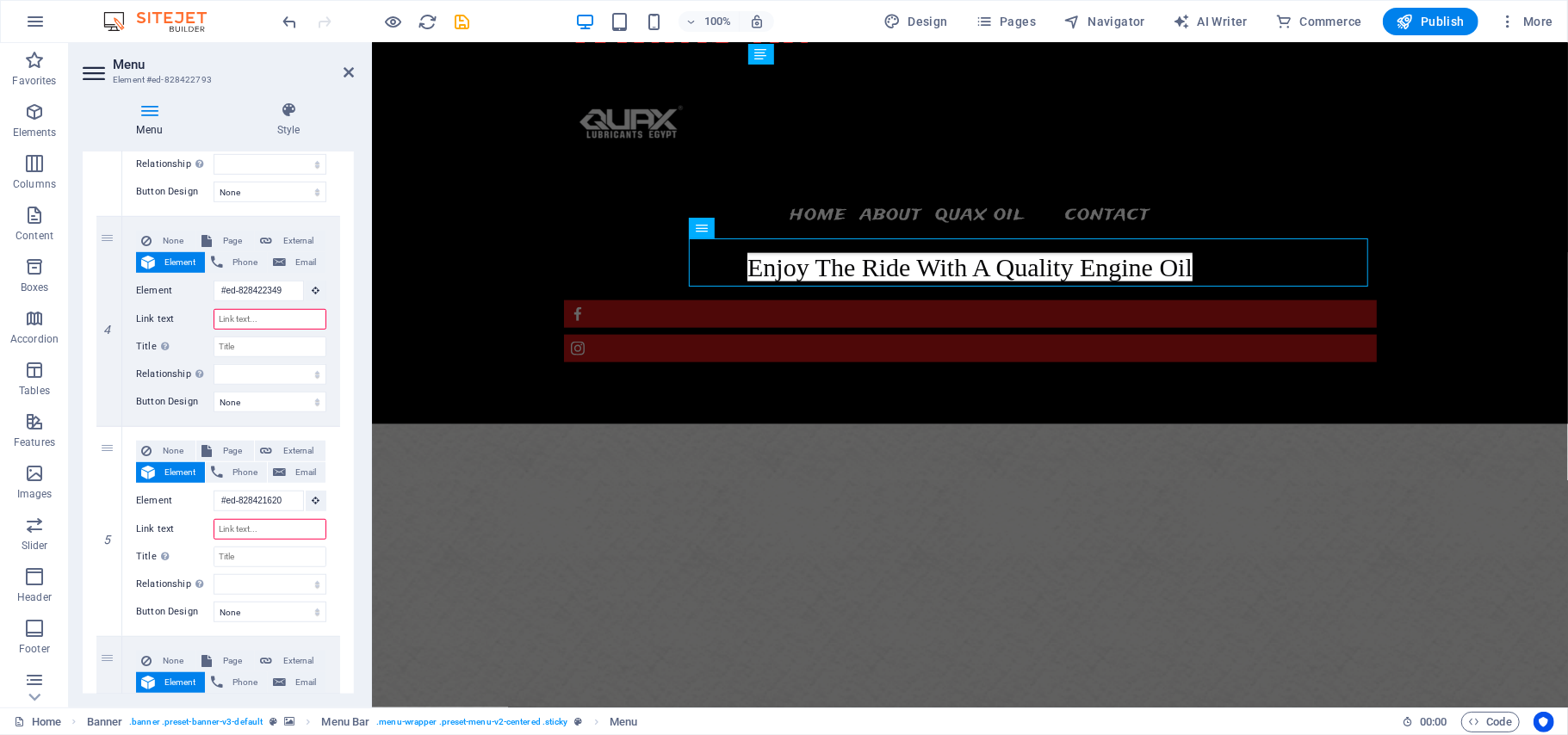 scroll, scrollTop: 1250, scrollLeft: 0, axis: vertical 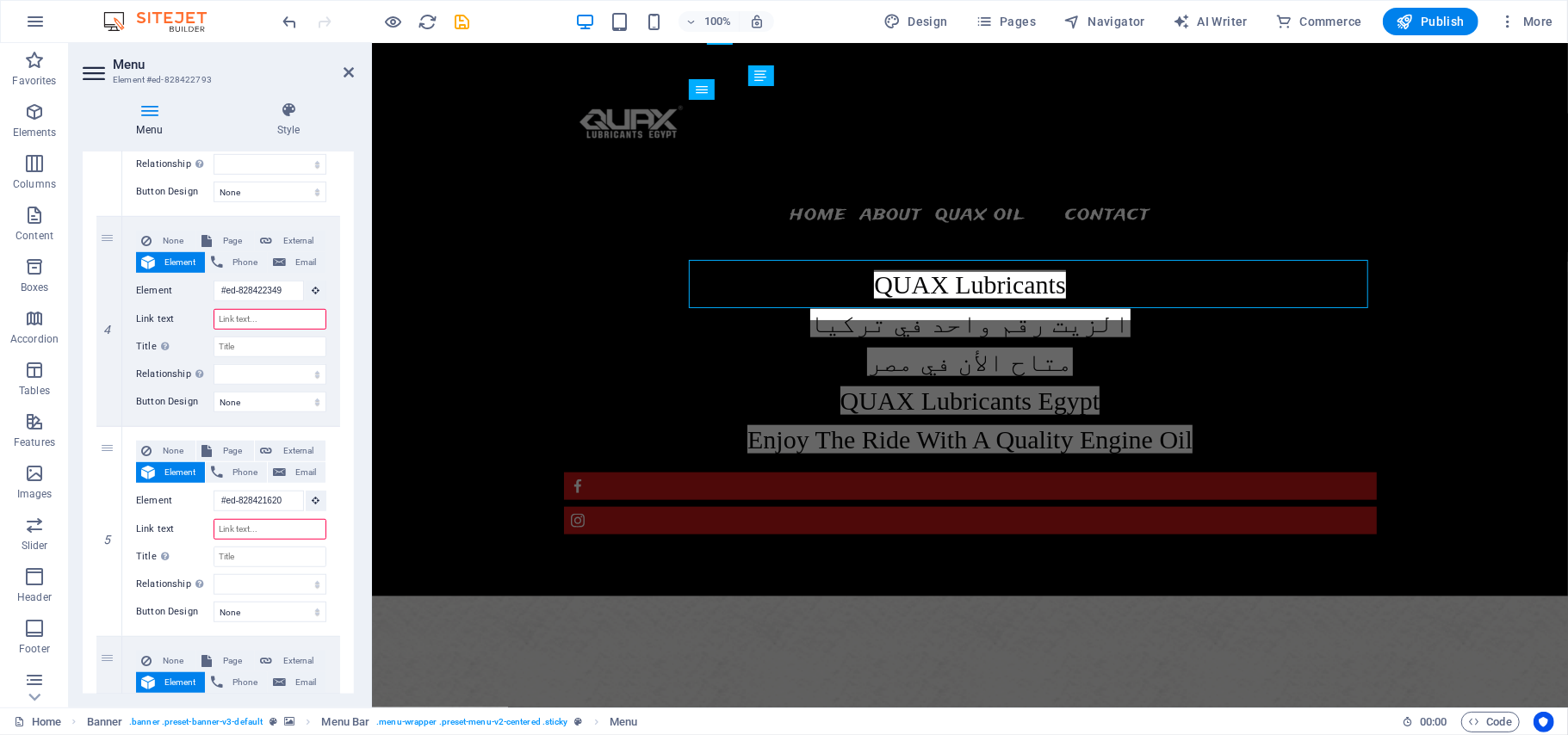 type 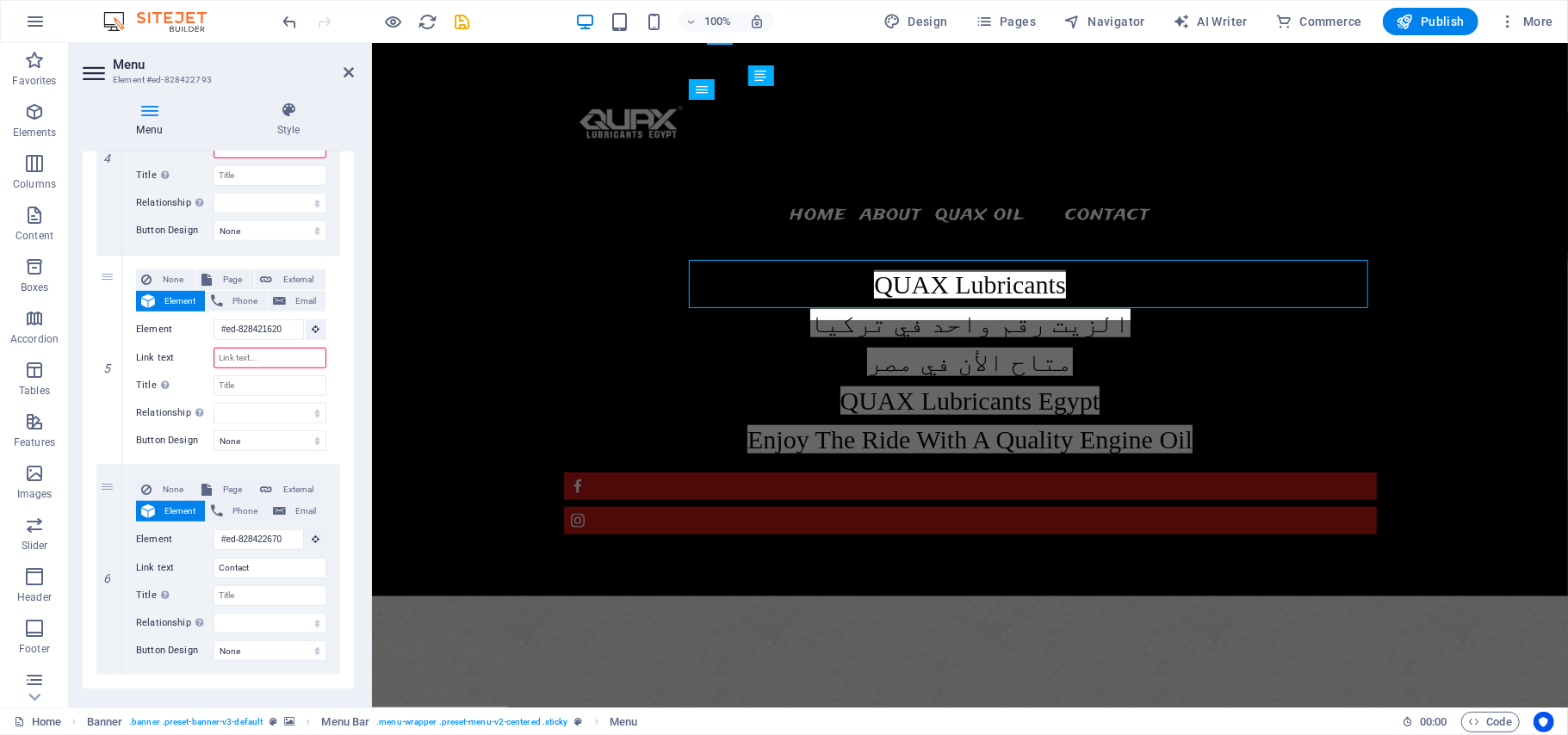 scroll, scrollTop: 948, scrollLeft: 0, axis: vertical 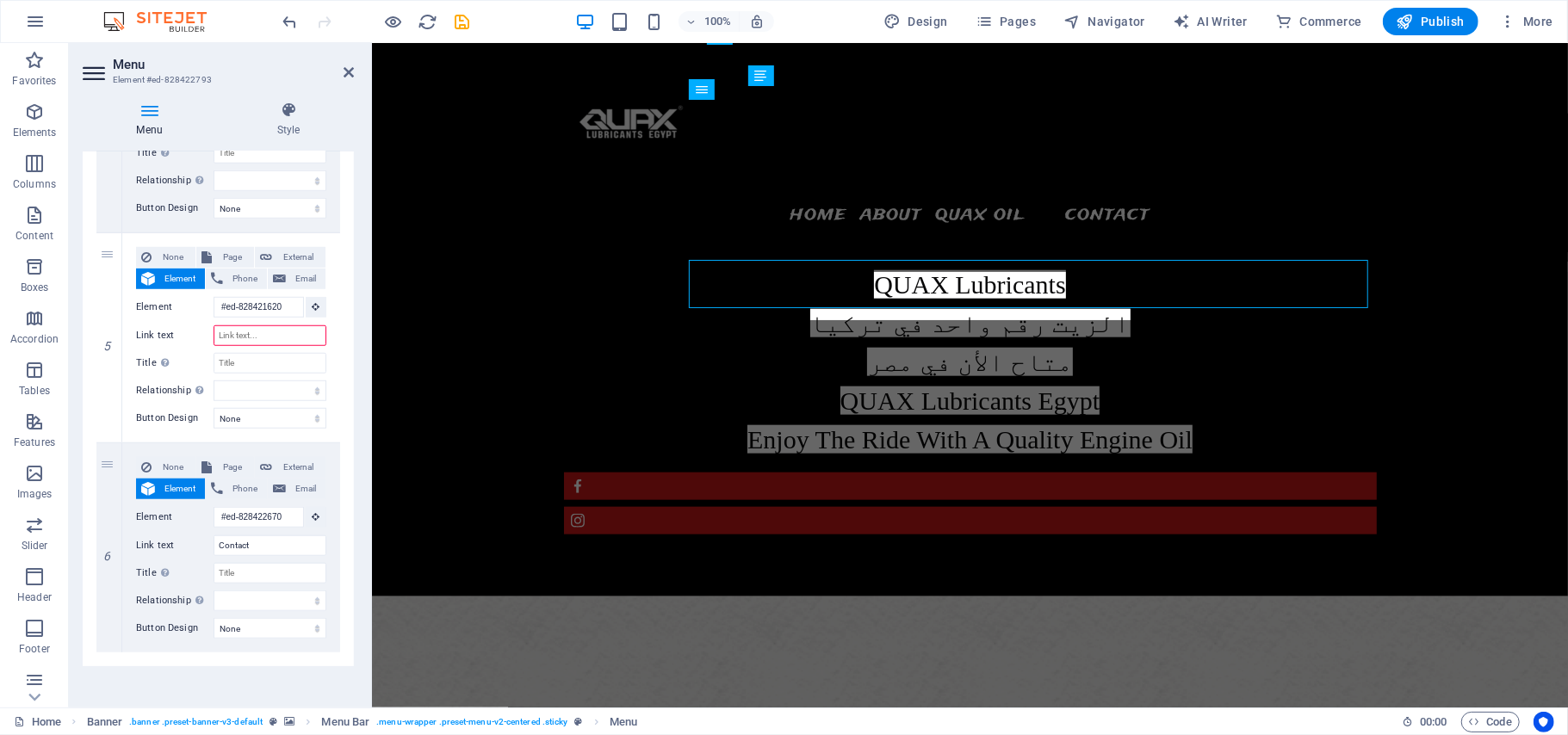 drag, startPoint x: 355, startPoint y: 602, endPoint x: 356, endPoint y: 673, distance: 71.00704 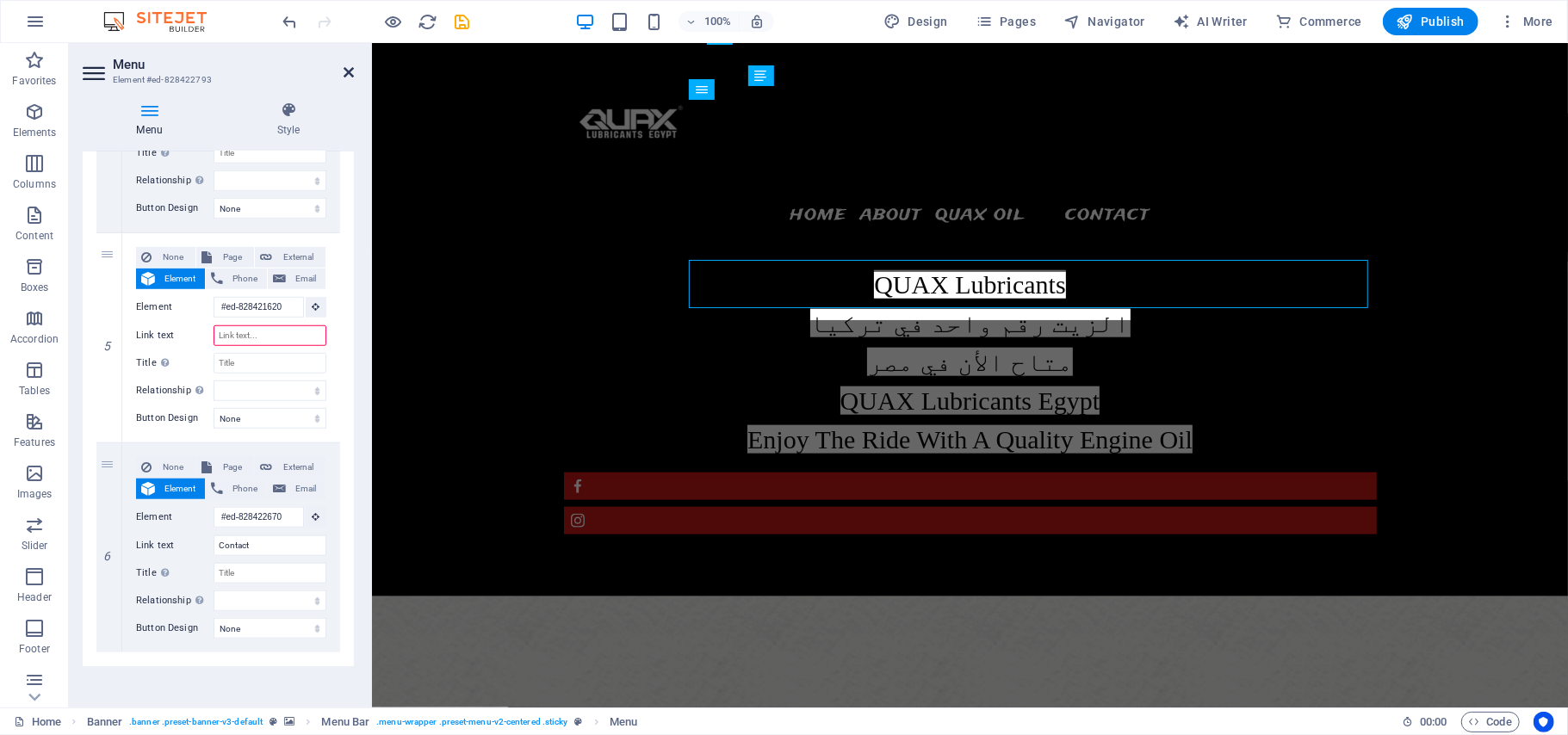 drag, startPoint x: 348, startPoint y: 76, endPoint x: 483, endPoint y: 257, distance: 225.8008 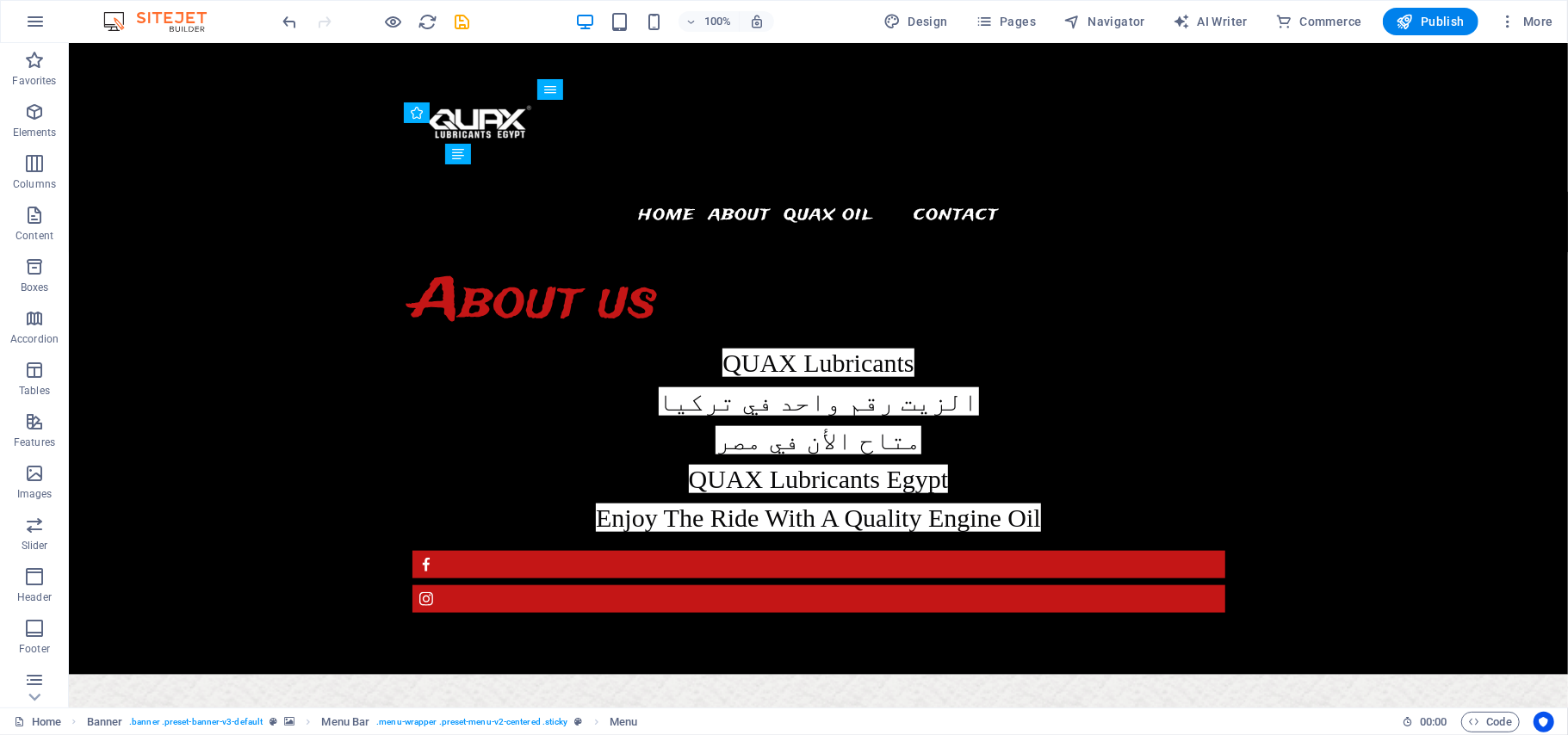 scroll, scrollTop: 934, scrollLeft: 0, axis: vertical 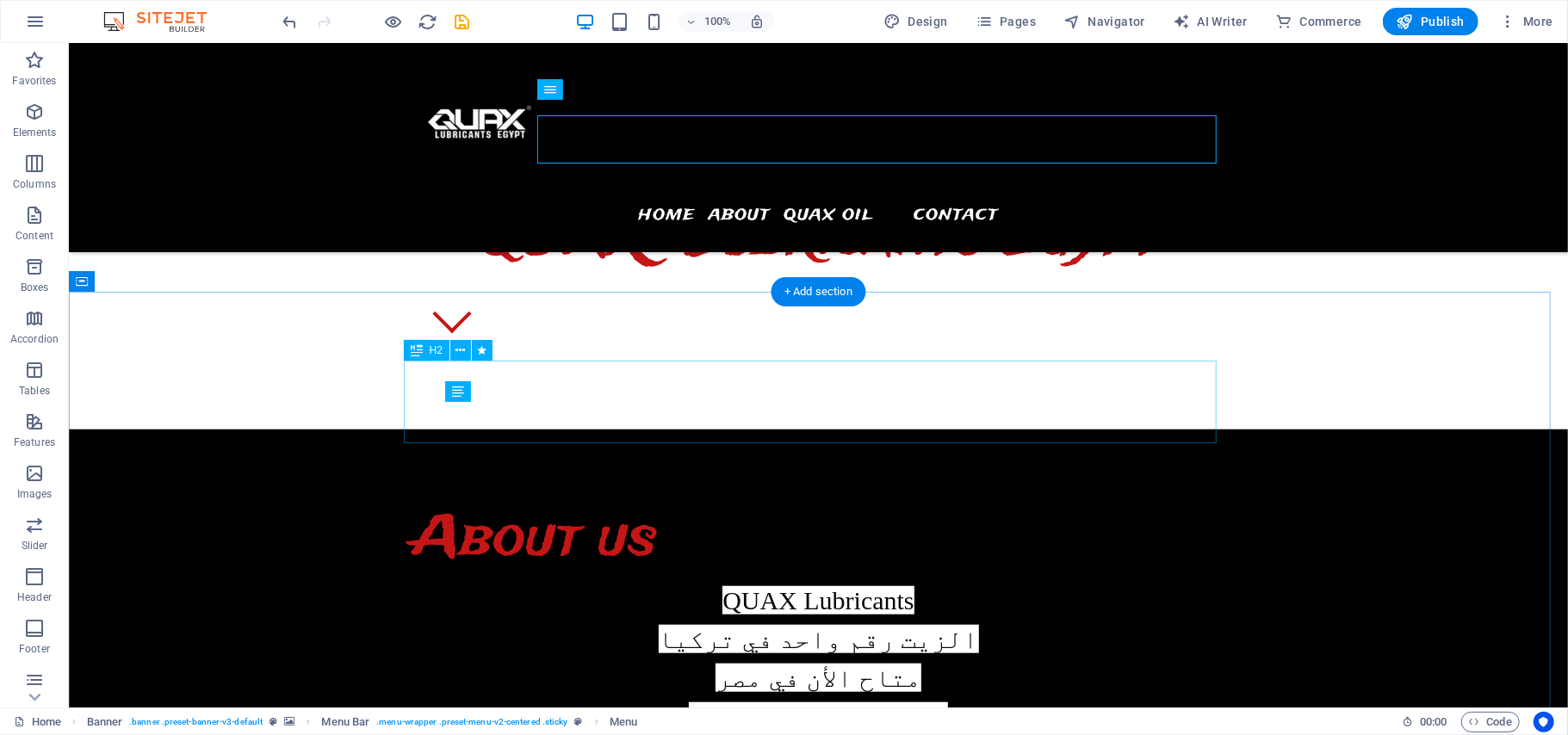 click on "Our Classes" at bounding box center [818, 1875] 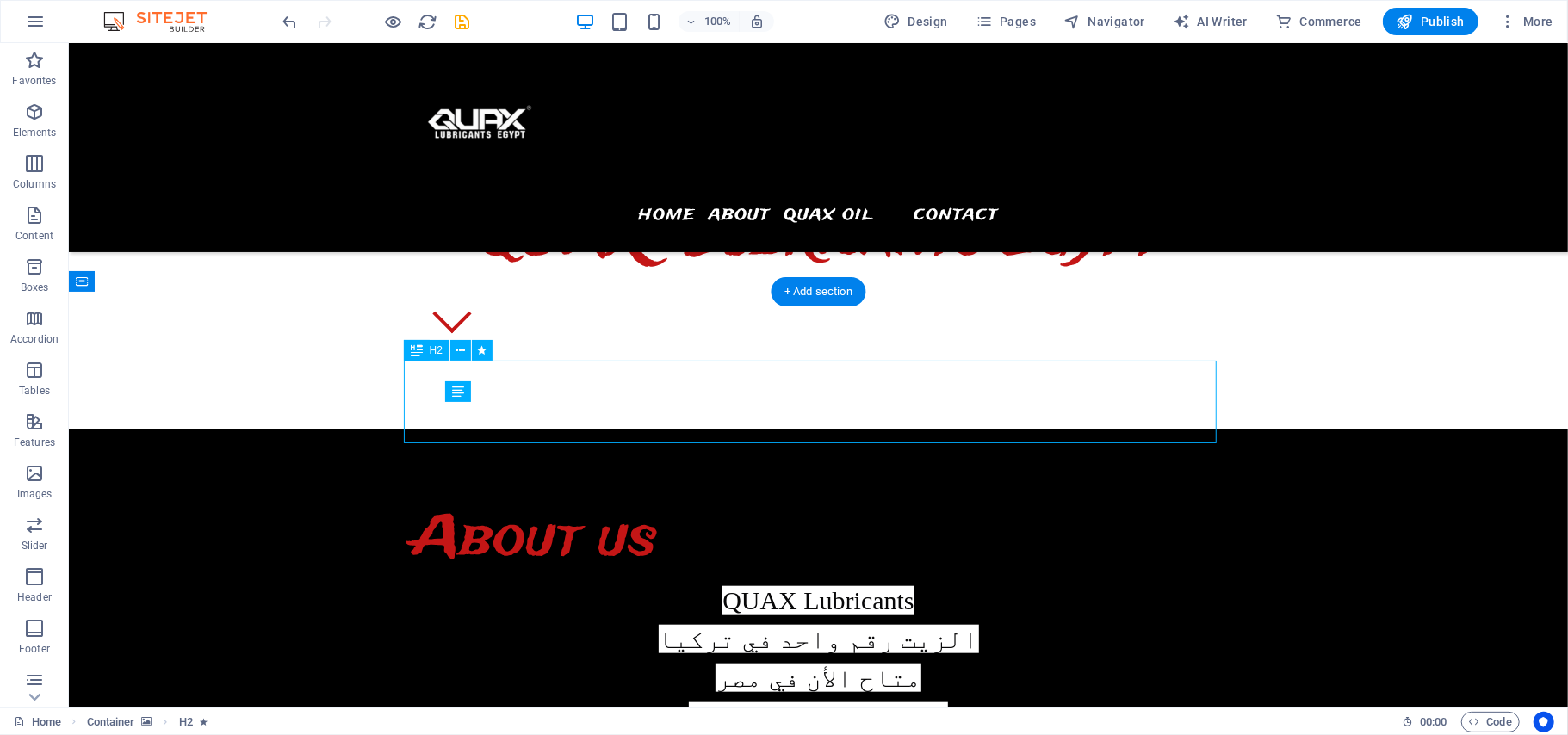 click on "Our Classes" at bounding box center [818, 1875] 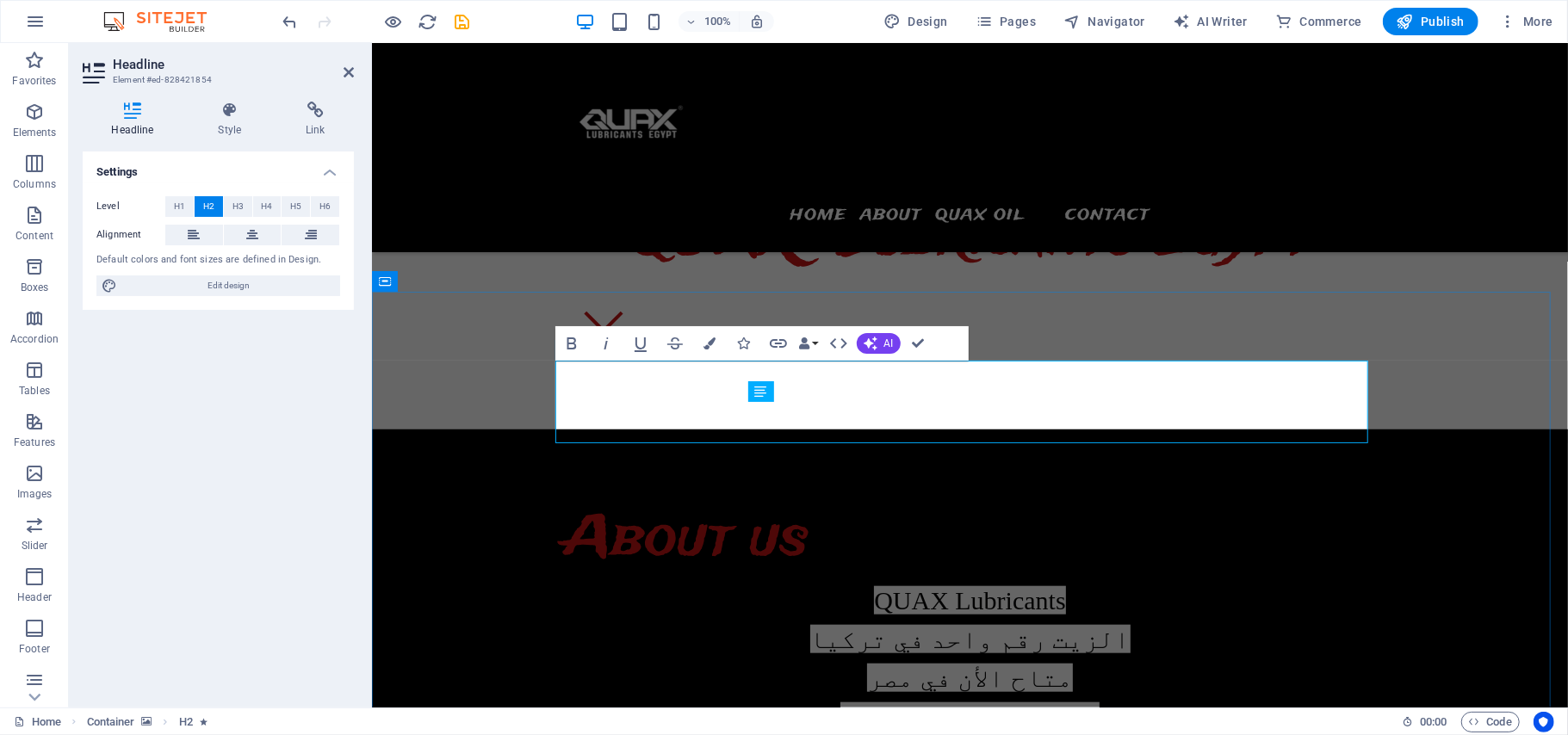 type 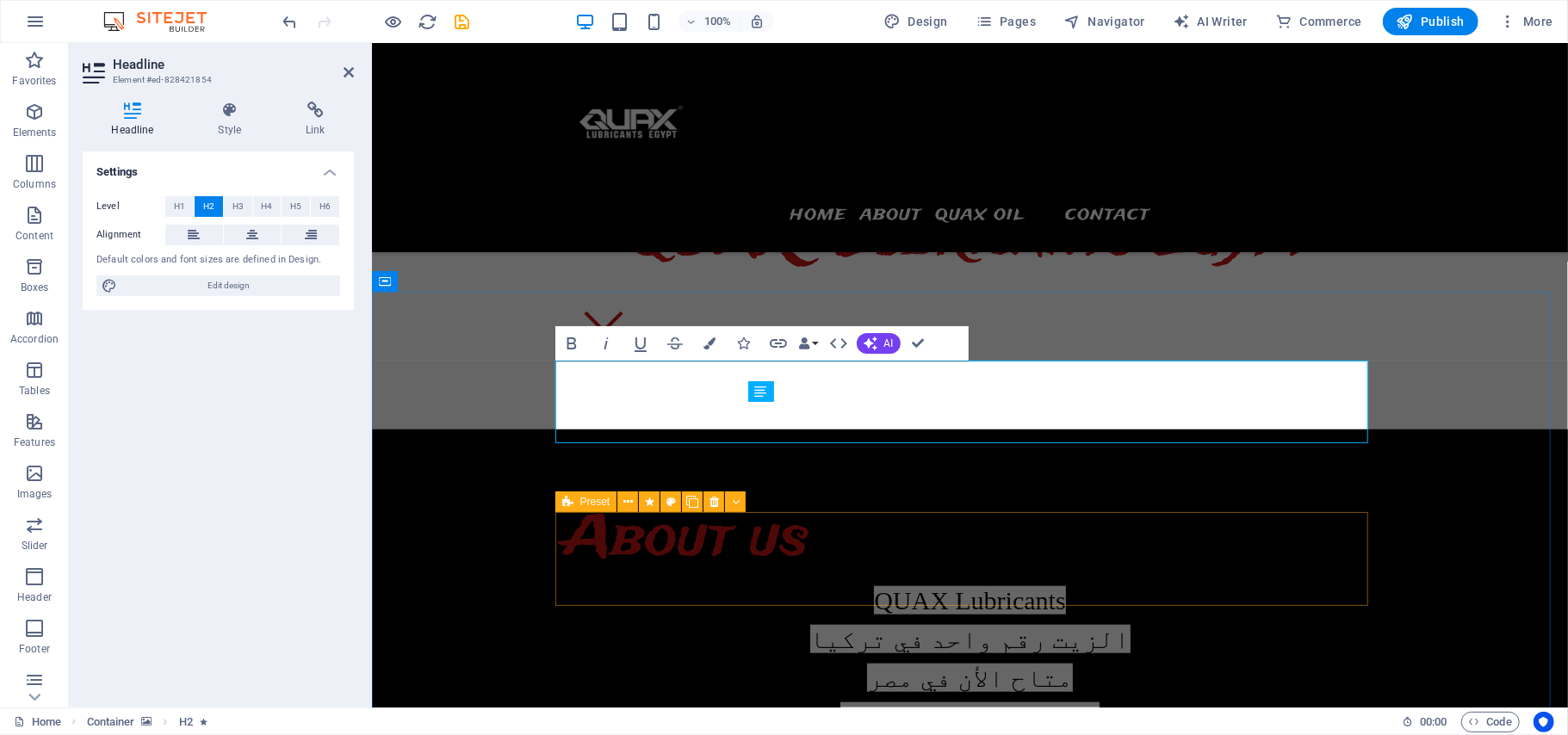 click on "Drop content here or  Add elements  Paste clipboard" at bounding box center (970, 2033) 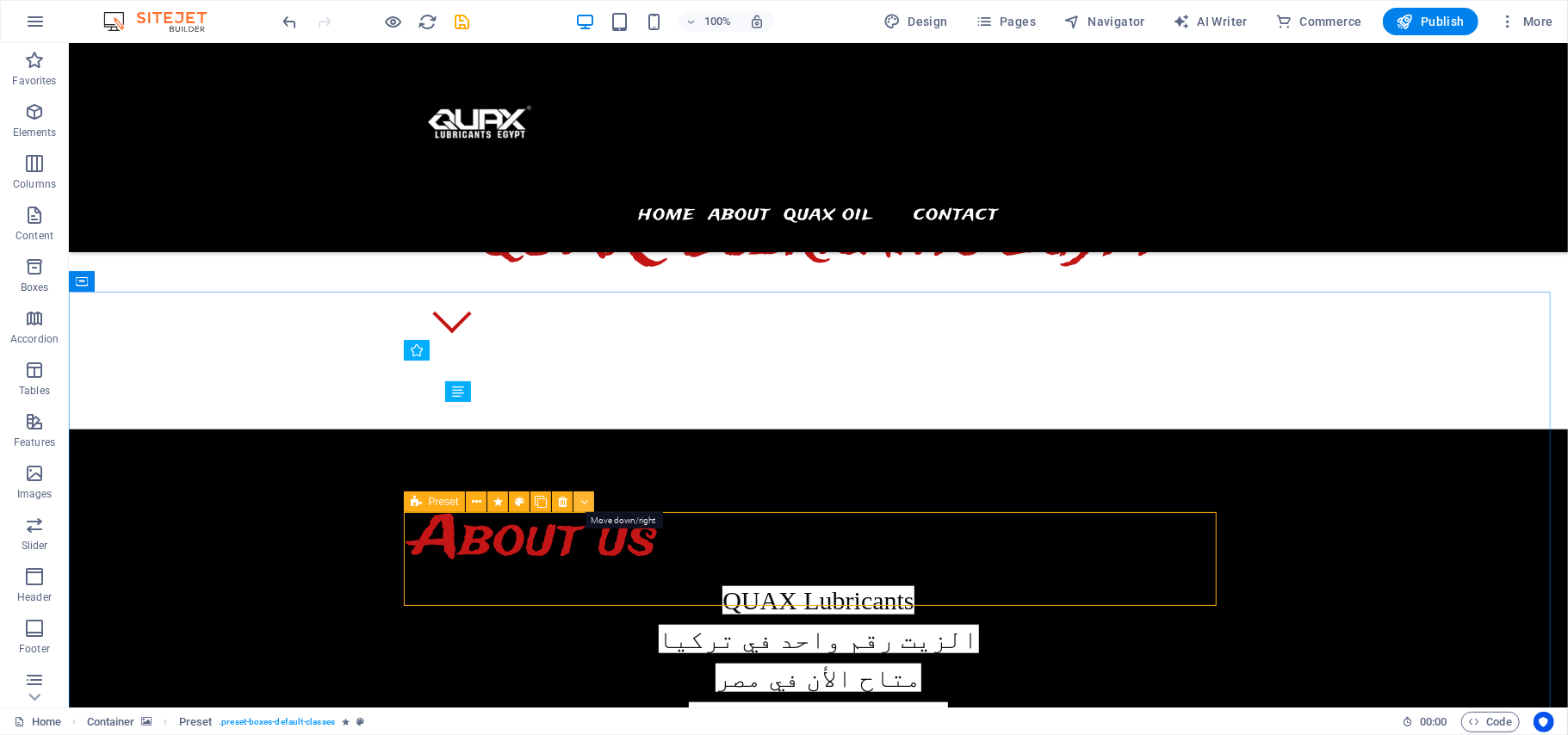 click at bounding box center (584, 502) 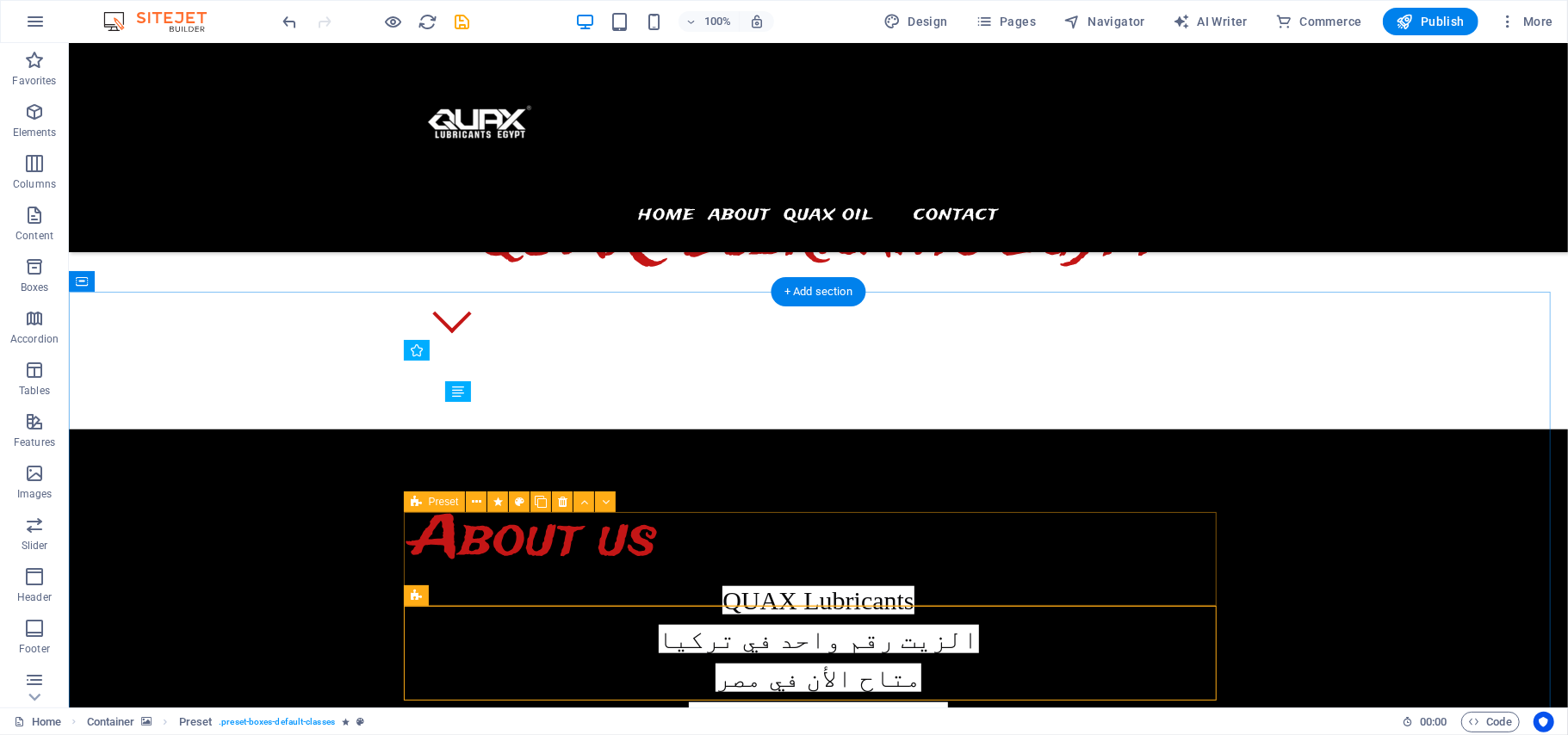 click on "Drop content here or  Add elements  Paste clipboard" at bounding box center (818, 2033) 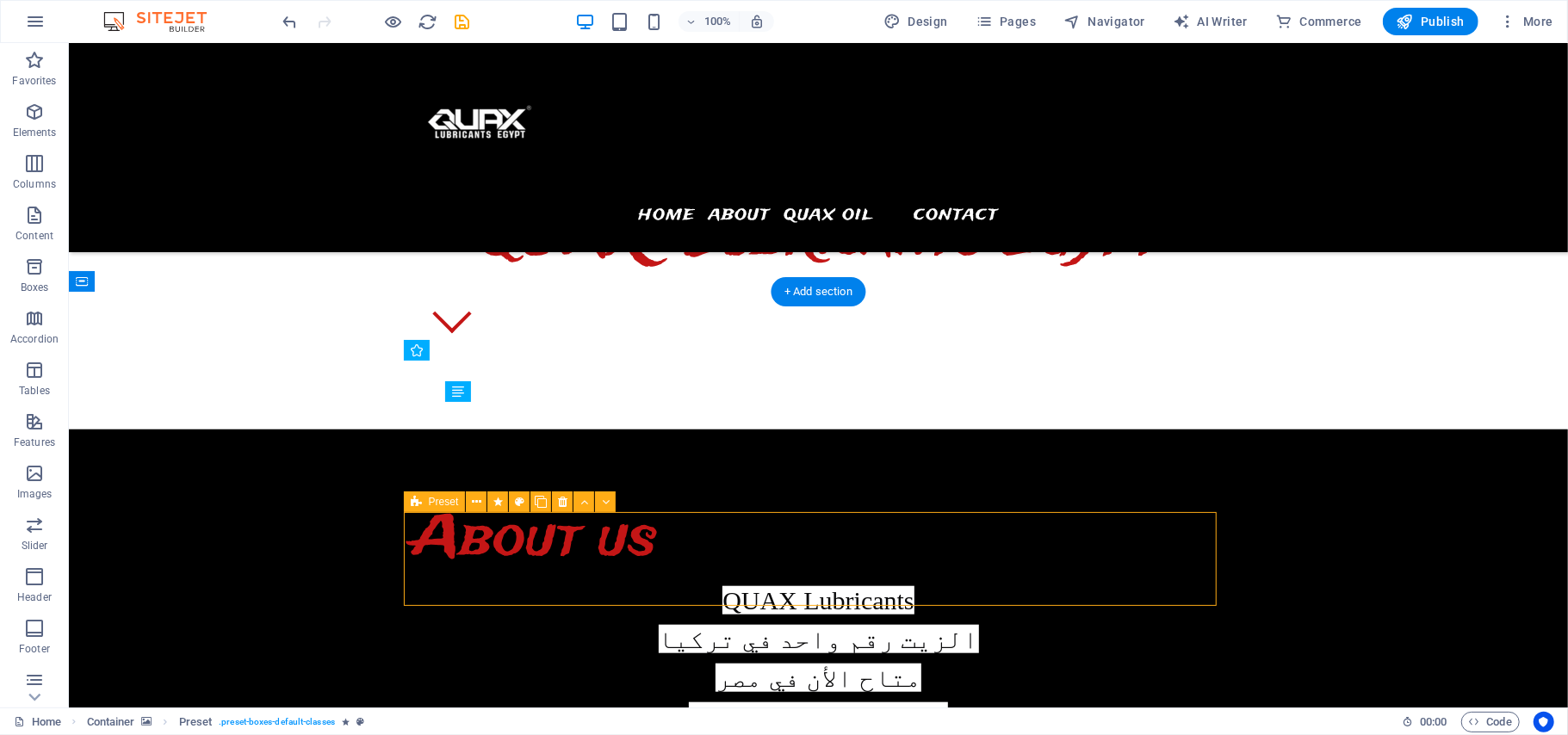 click on "Add elements" at bounding box center [766, 2059] 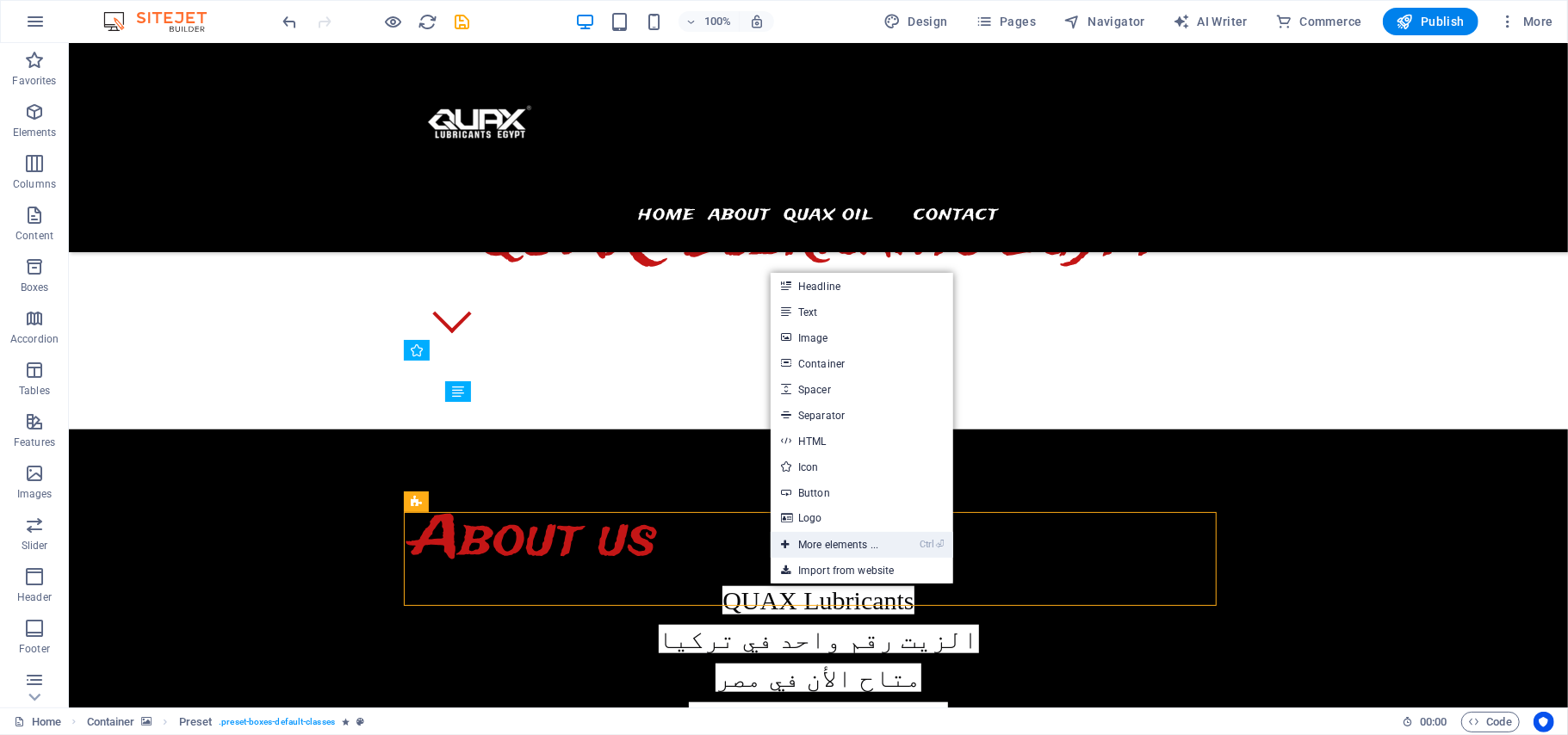click on "Ctrl ⏎  More elements ..." at bounding box center [829, 545] 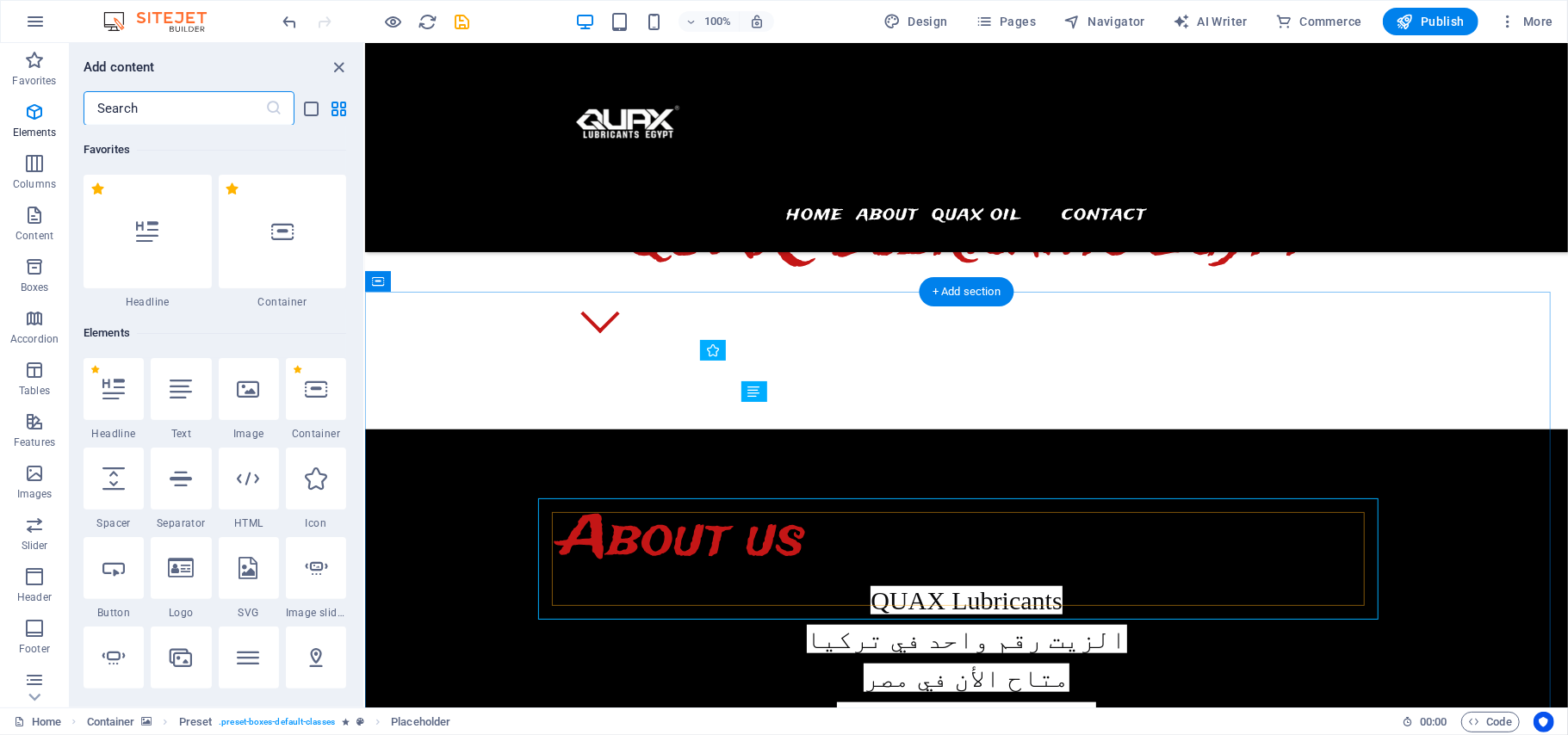 scroll, scrollTop: 183, scrollLeft: 0, axis: vertical 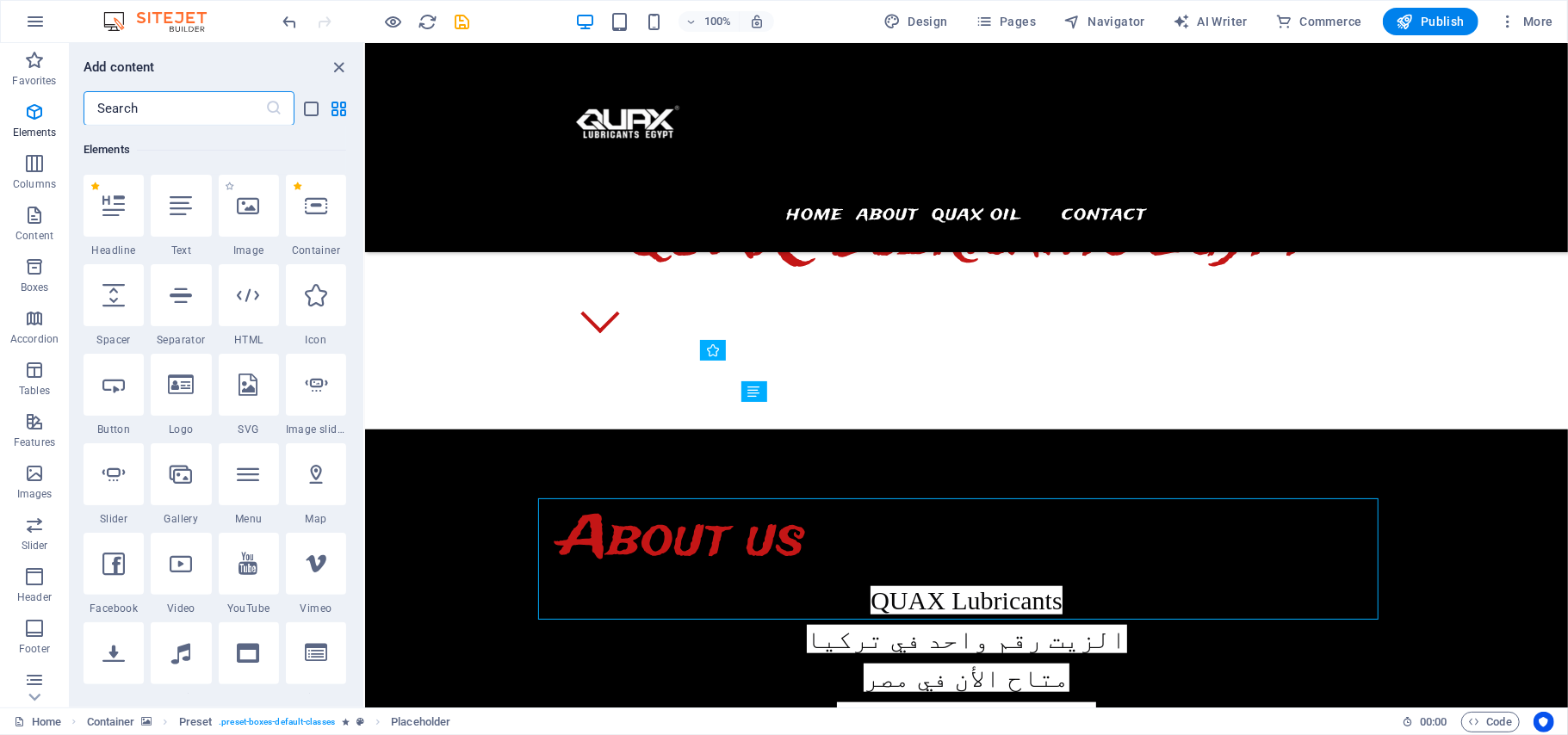 click on "1 Star Image" at bounding box center (249, 216) 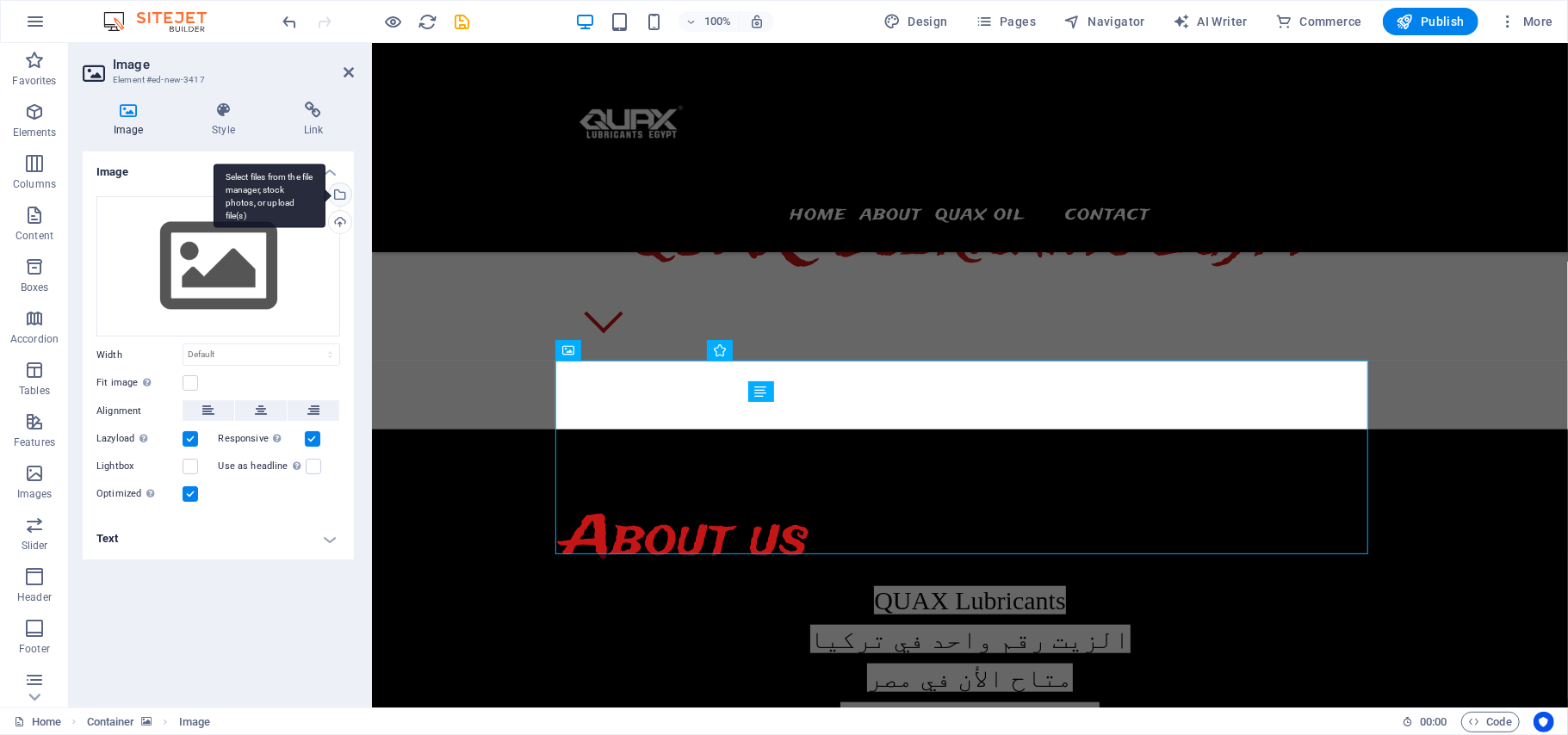 click on "Select files from the file manager, stock photos, or upload file(s)" at bounding box center [338, 196] 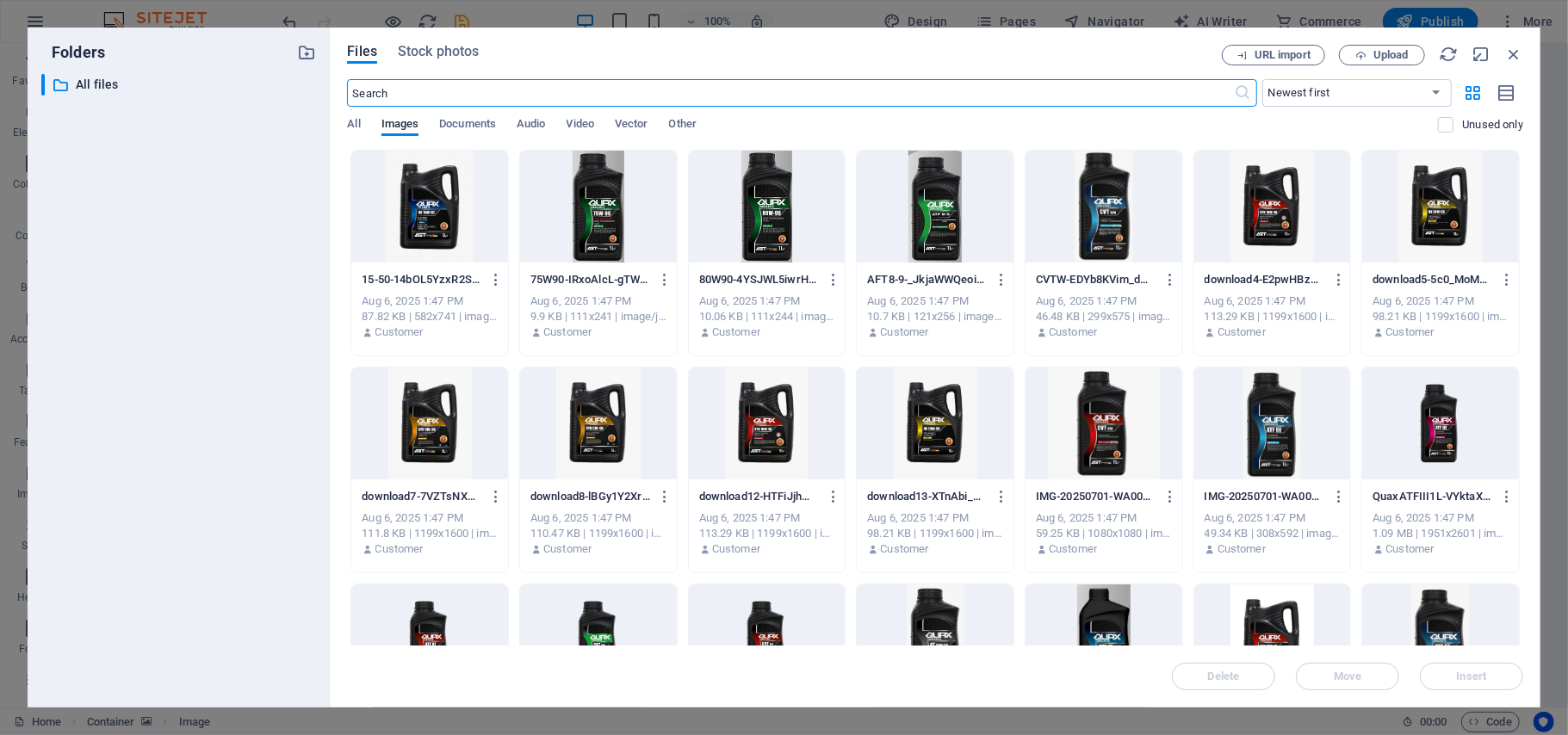 scroll, scrollTop: 1007, scrollLeft: 0, axis: vertical 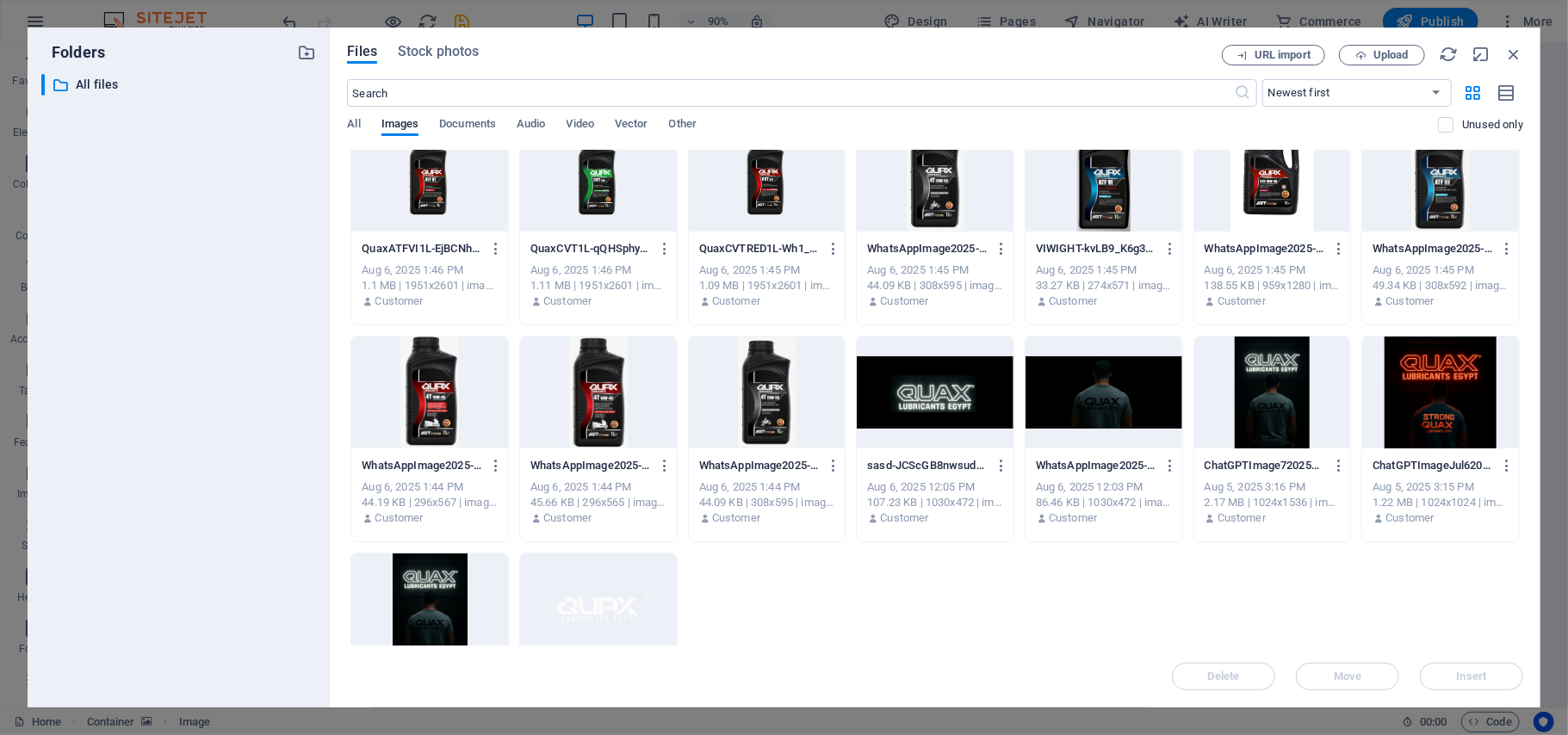click at bounding box center [767, 392] 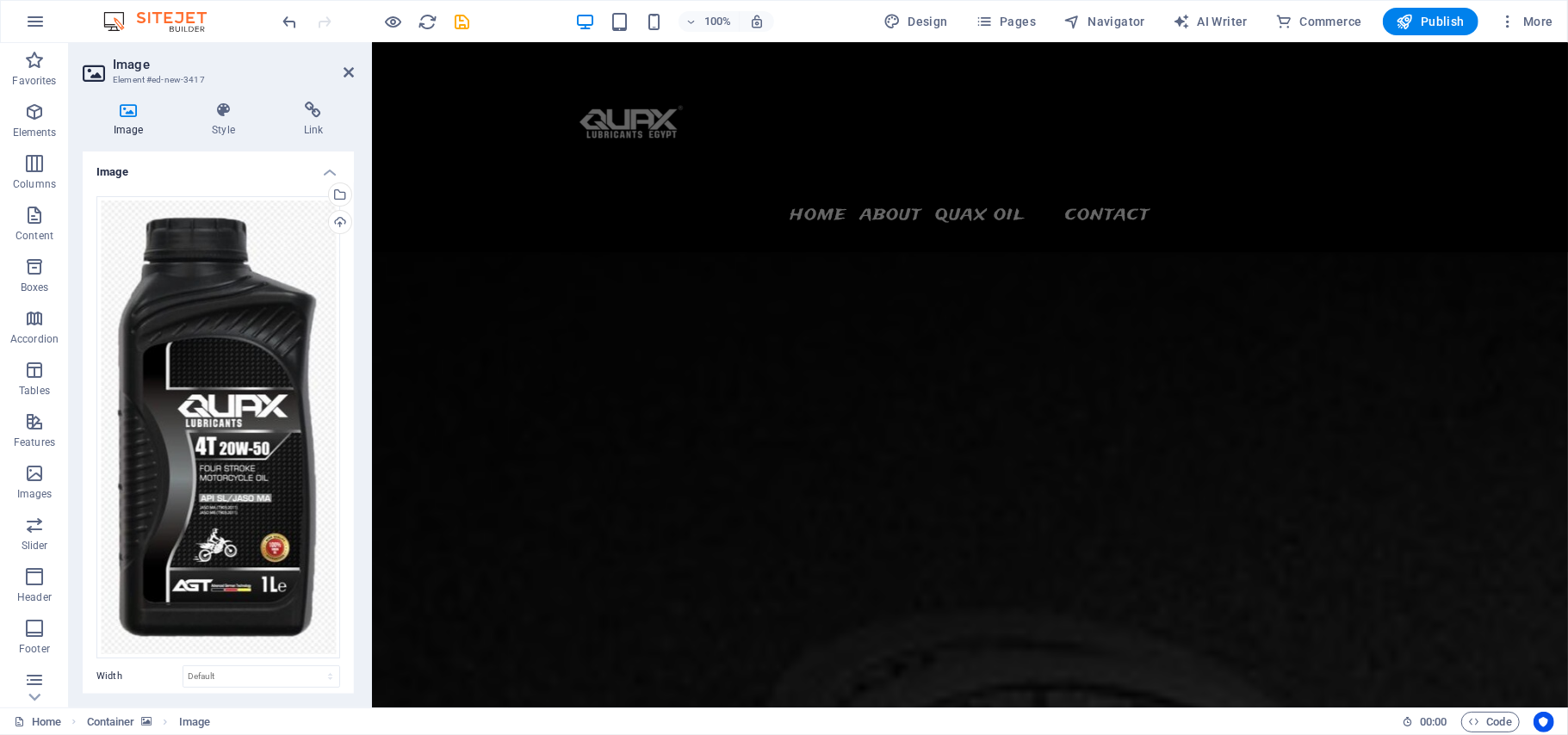 scroll, scrollTop: 4784, scrollLeft: 0, axis: vertical 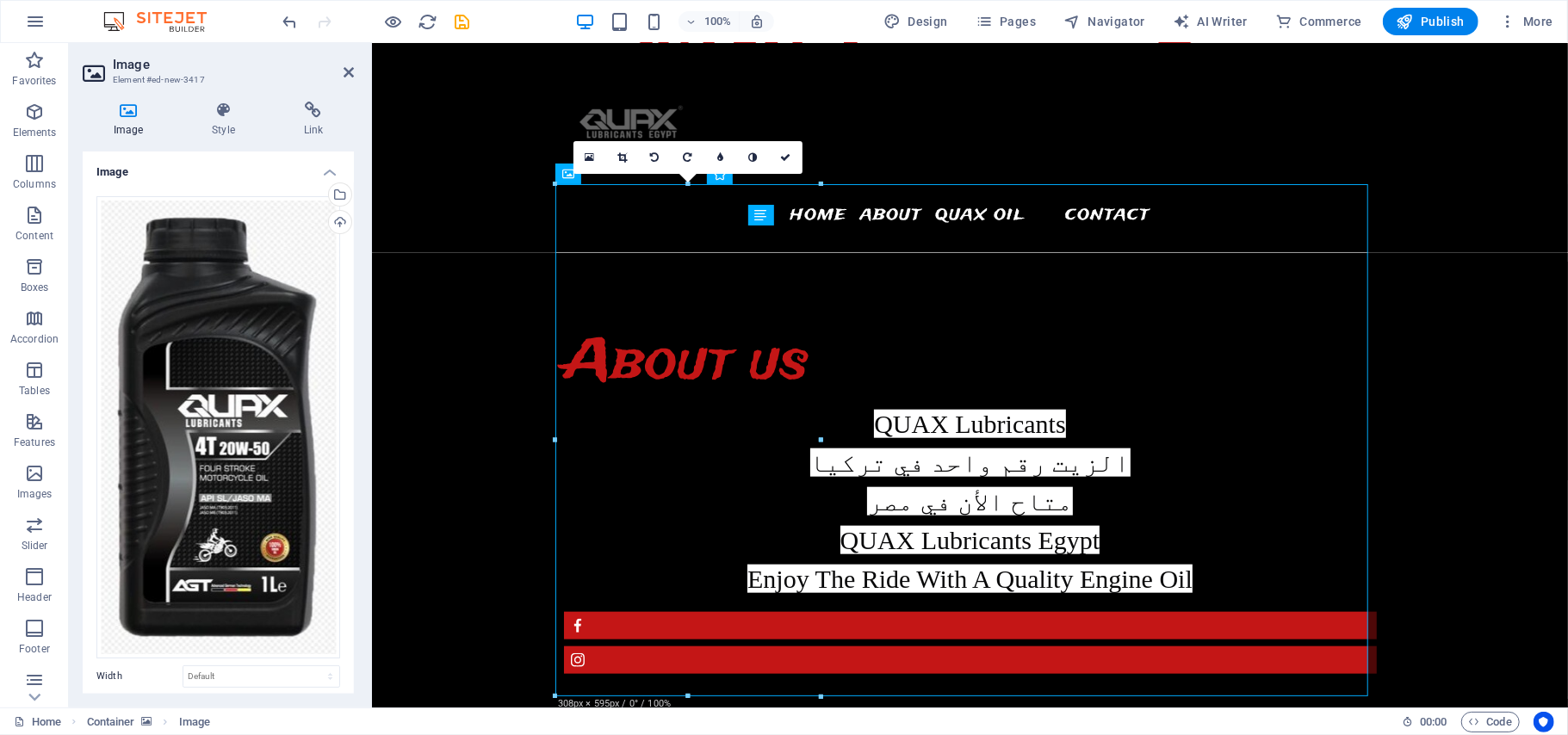 click on "Image" at bounding box center [233, 65] 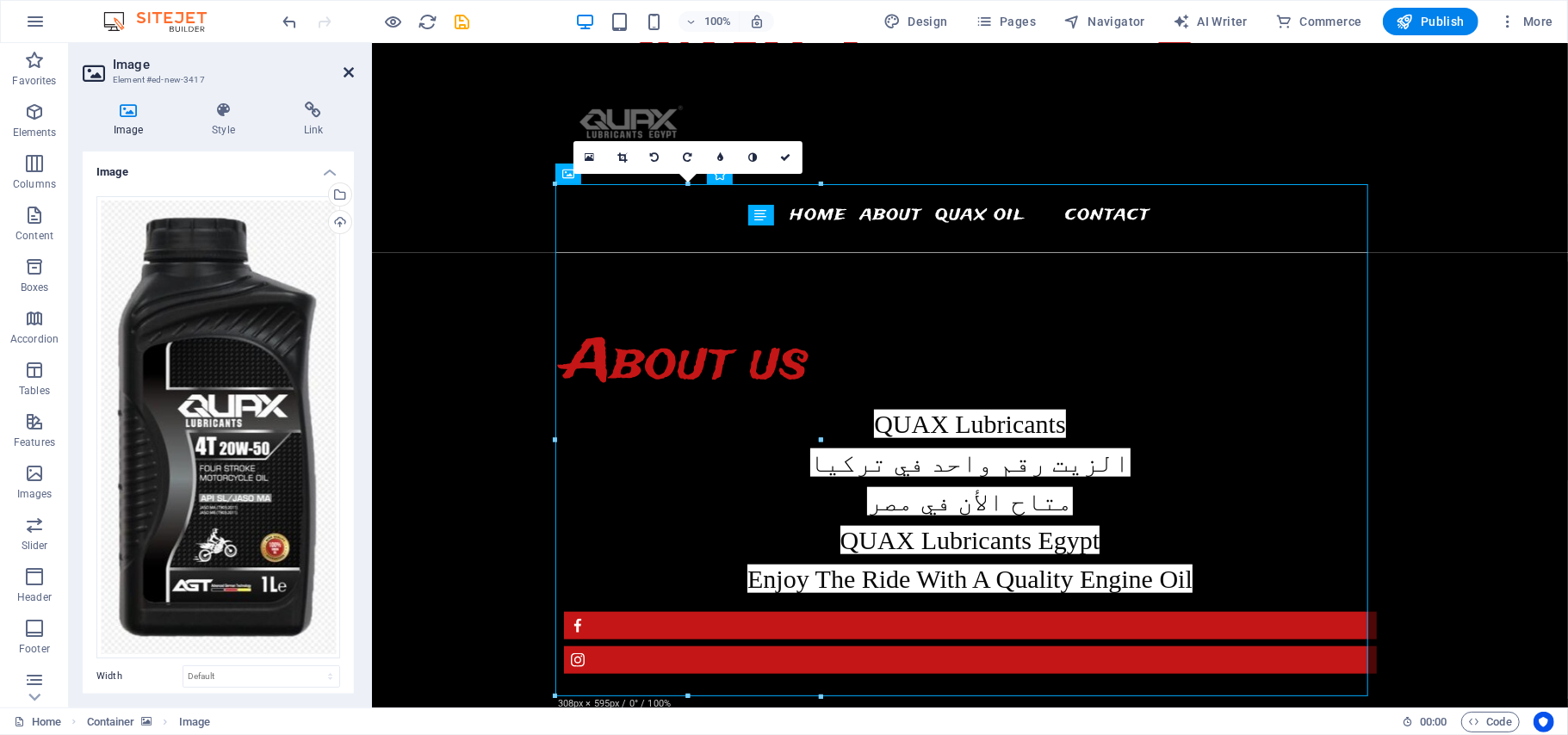click at bounding box center [349, 72] 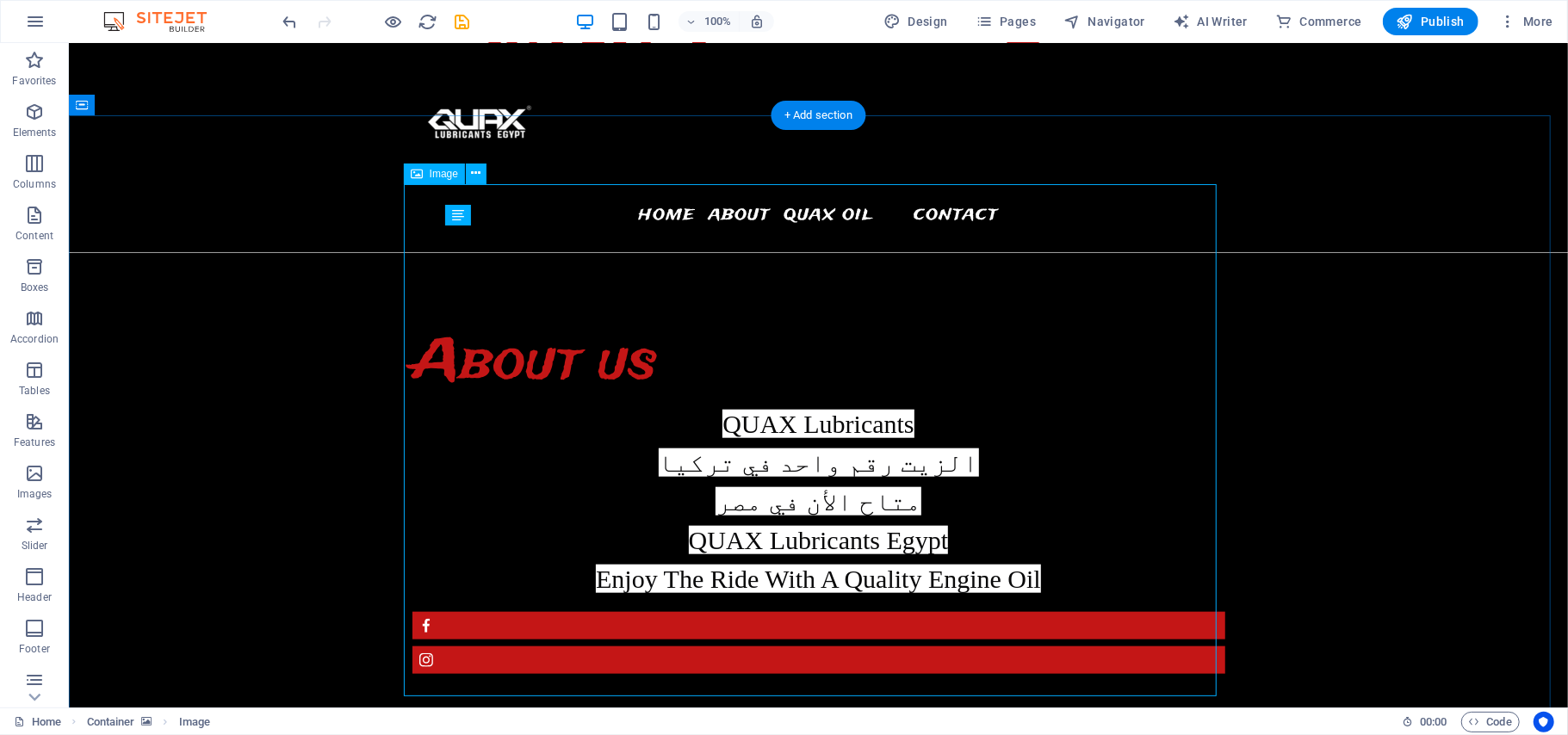 click at bounding box center [818, 2425] 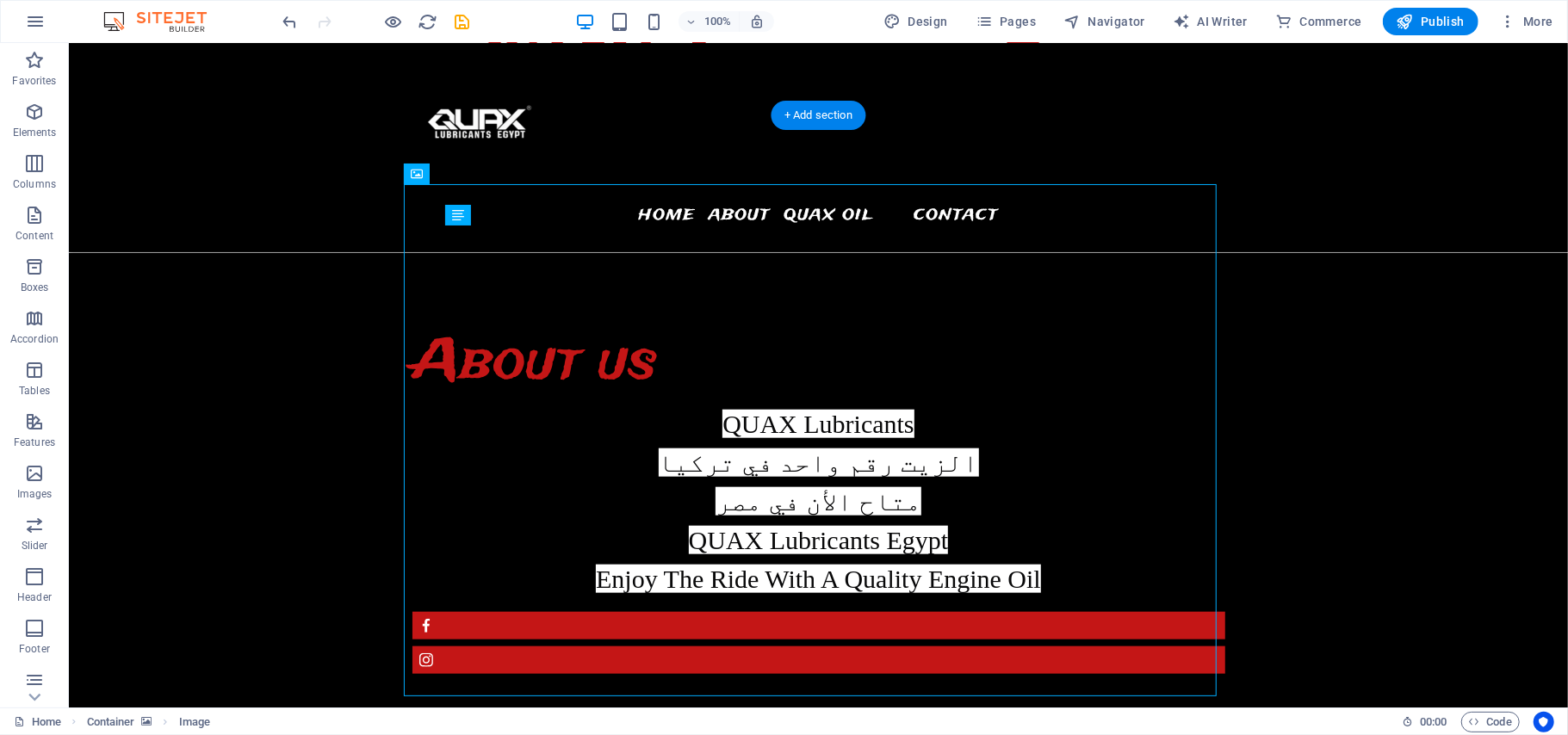 click at bounding box center (817, 1418) 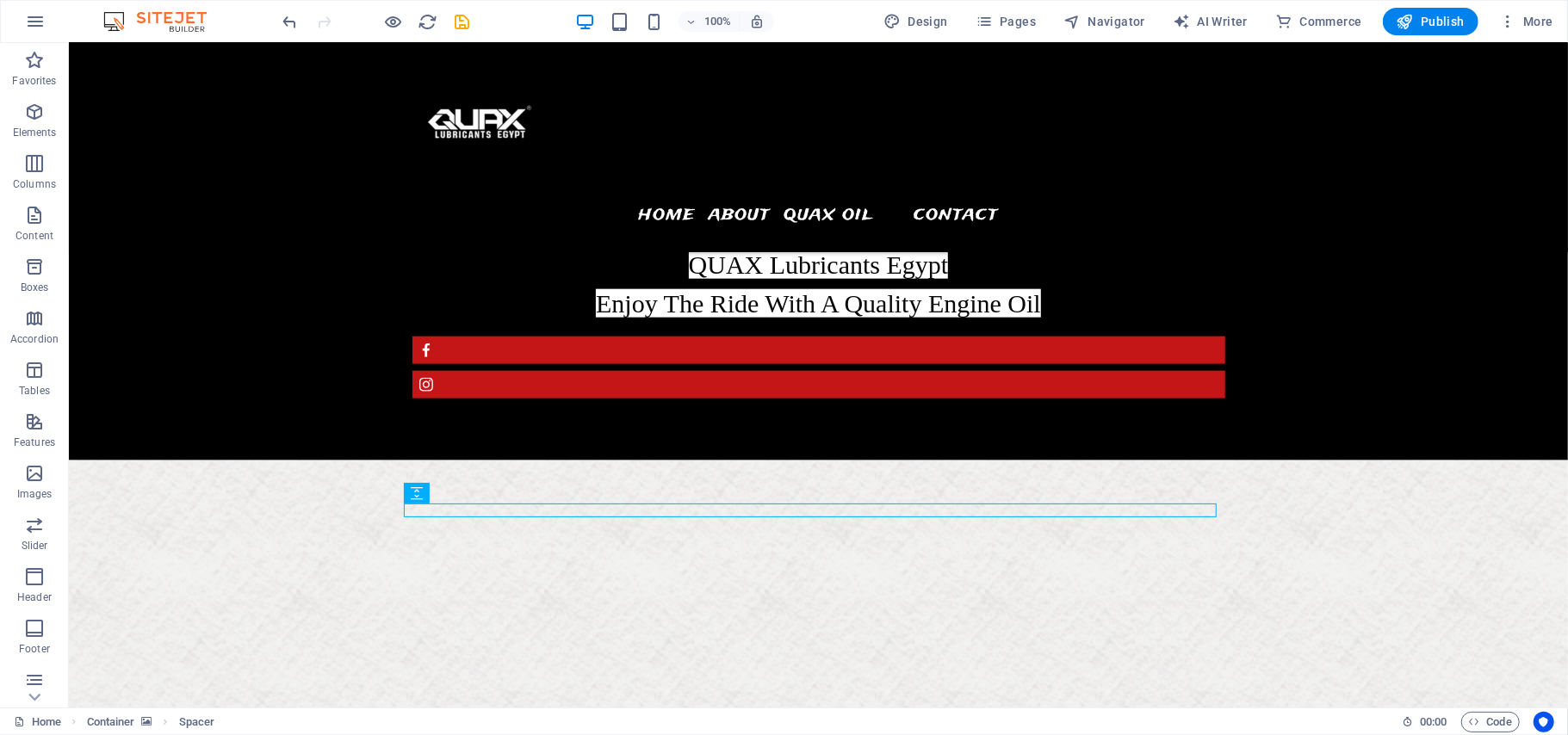 scroll, scrollTop: 1432, scrollLeft: 0, axis: vertical 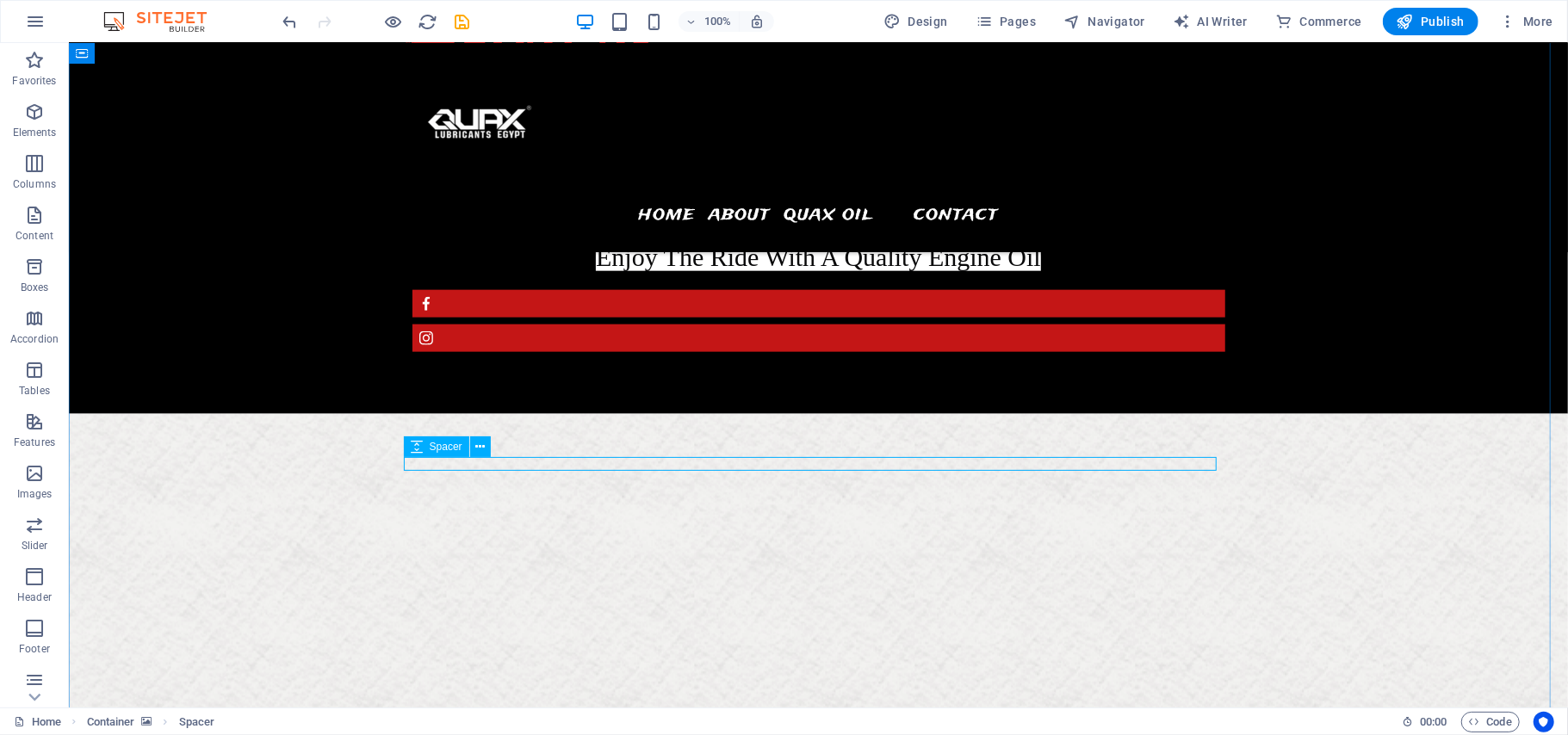 click at bounding box center (818, 2449) 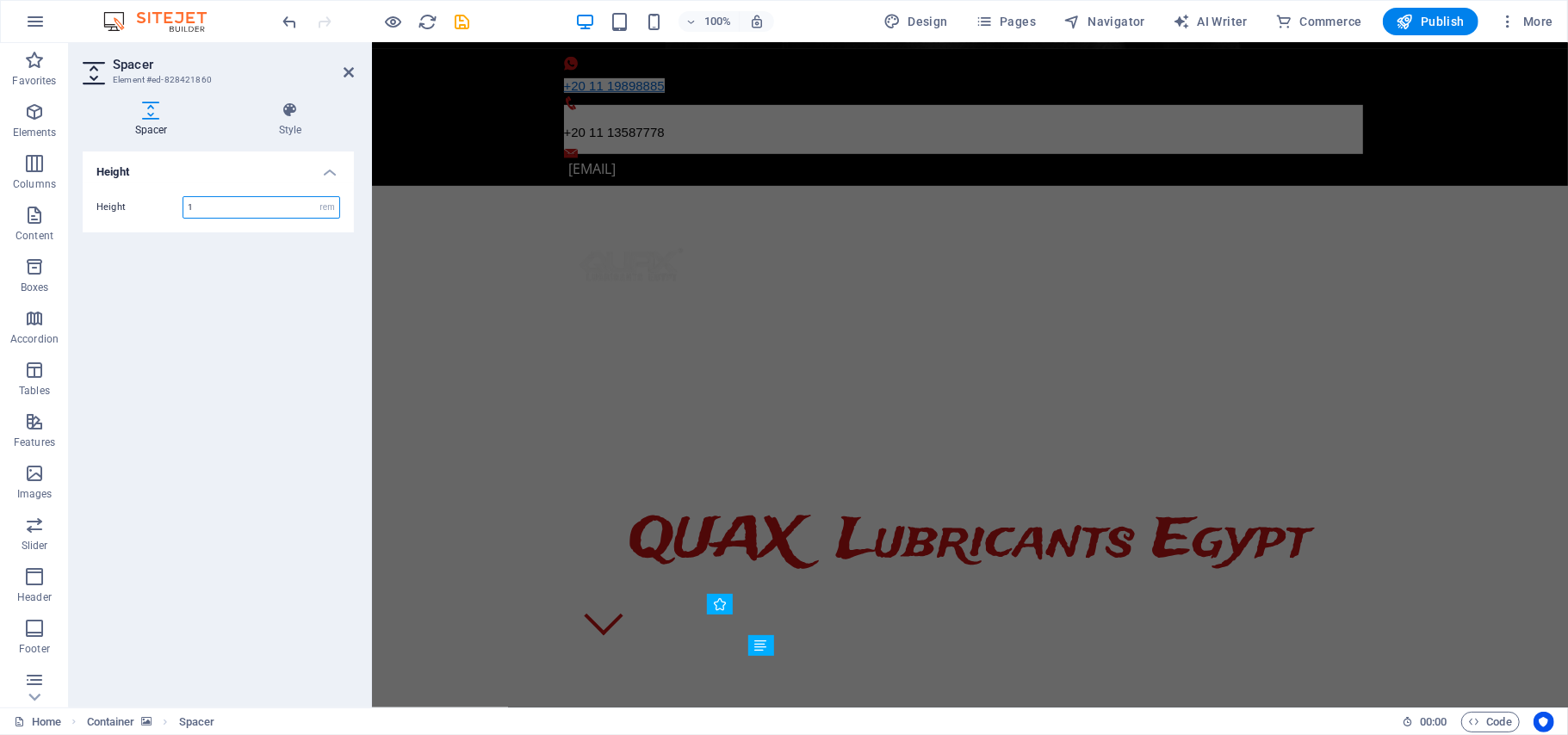 scroll, scrollTop: 806, scrollLeft: 0, axis: vertical 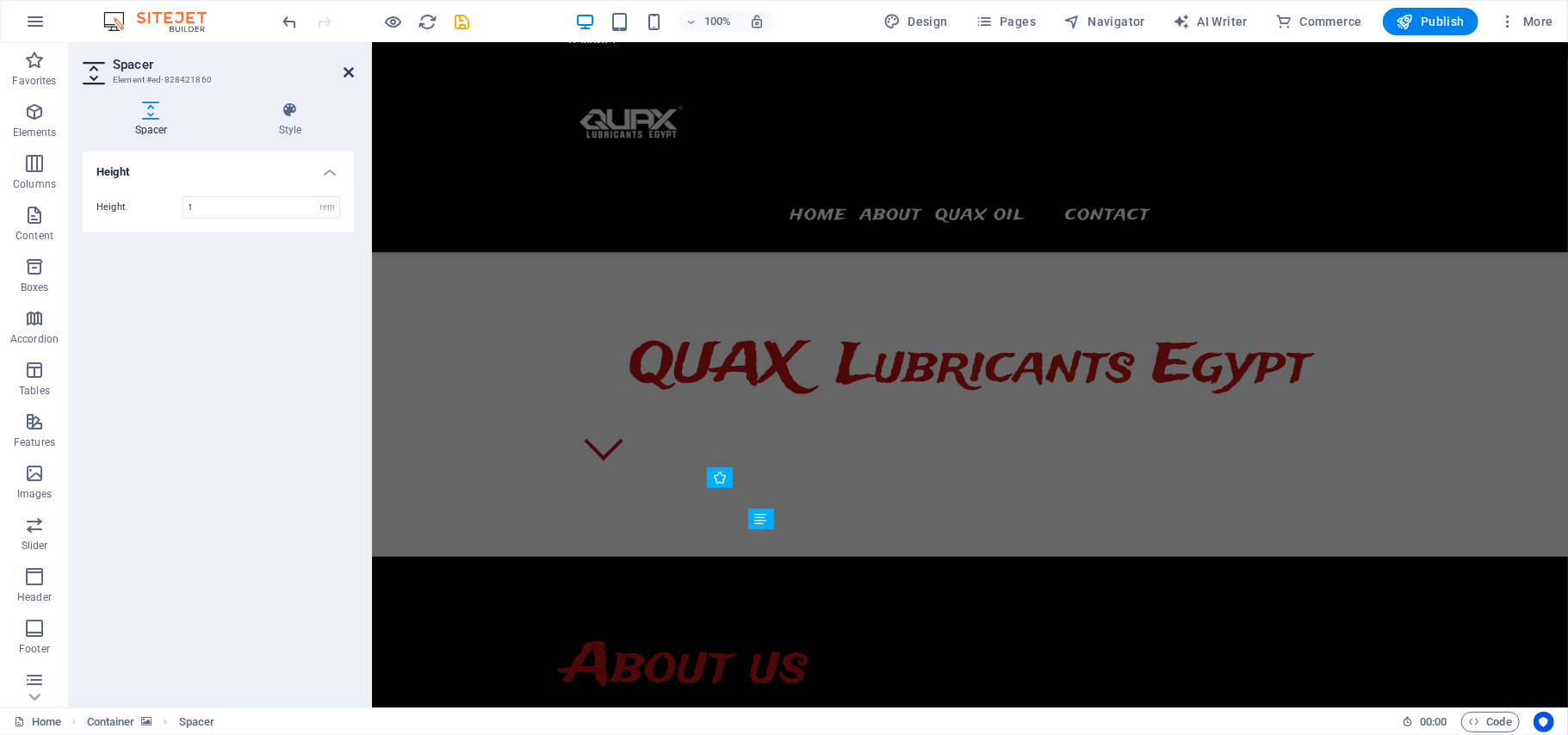 click at bounding box center (349, 72) 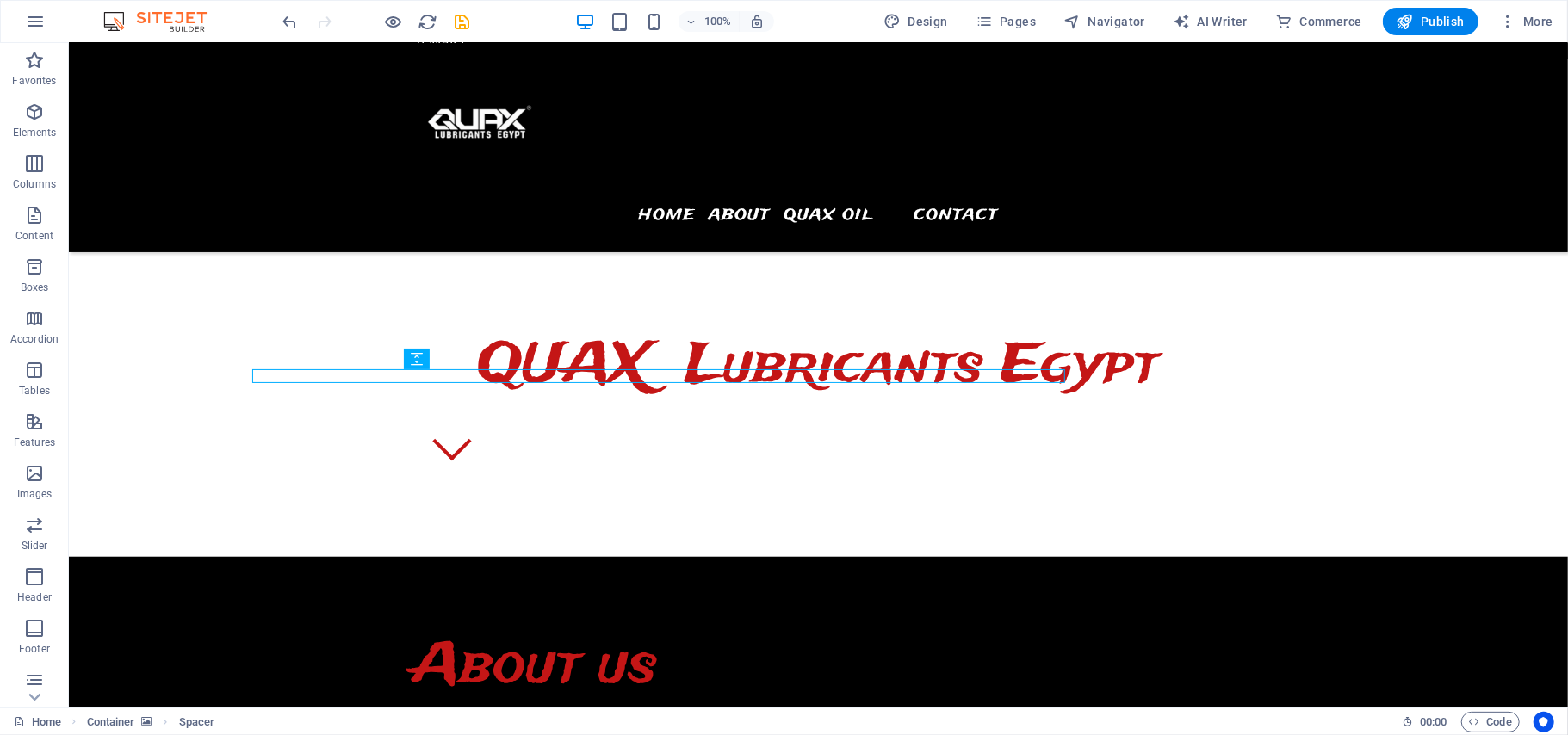 scroll, scrollTop: 1520, scrollLeft: 0, axis: vertical 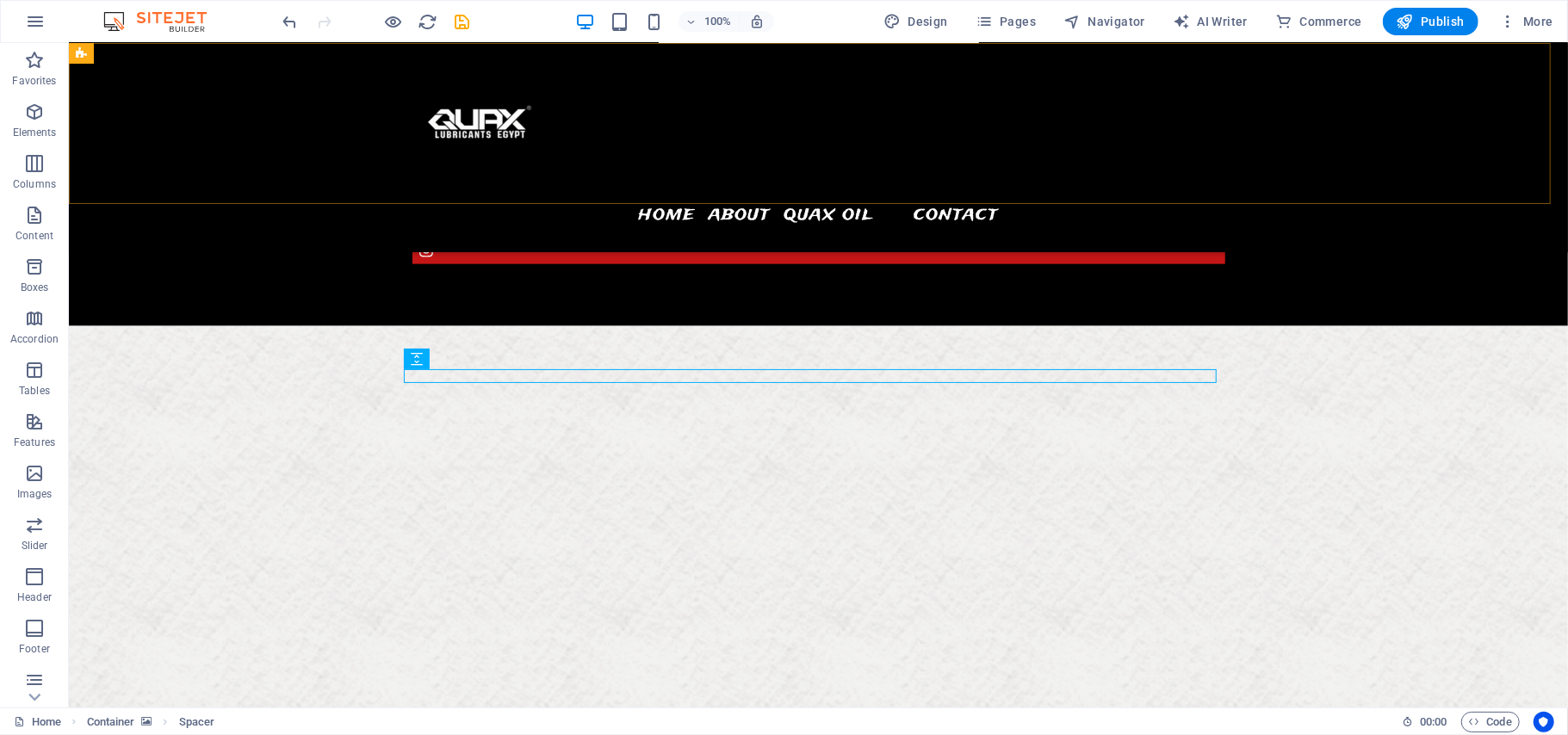 click on "Menu Home About QUAX OIL Contact" at bounding box center (817, 146) 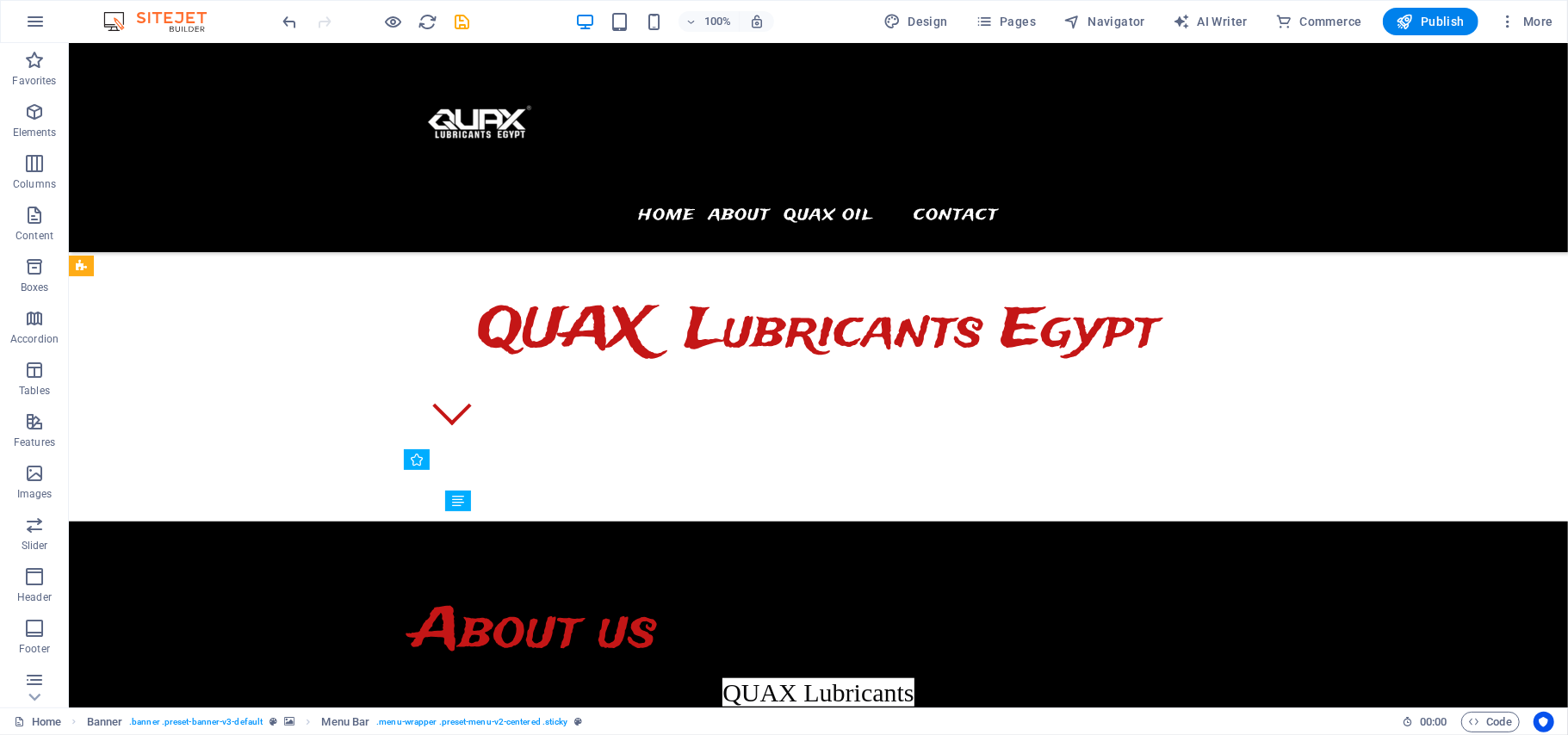 scroll, scrollTop: 788, scrollLeft: 0, axis: vertical 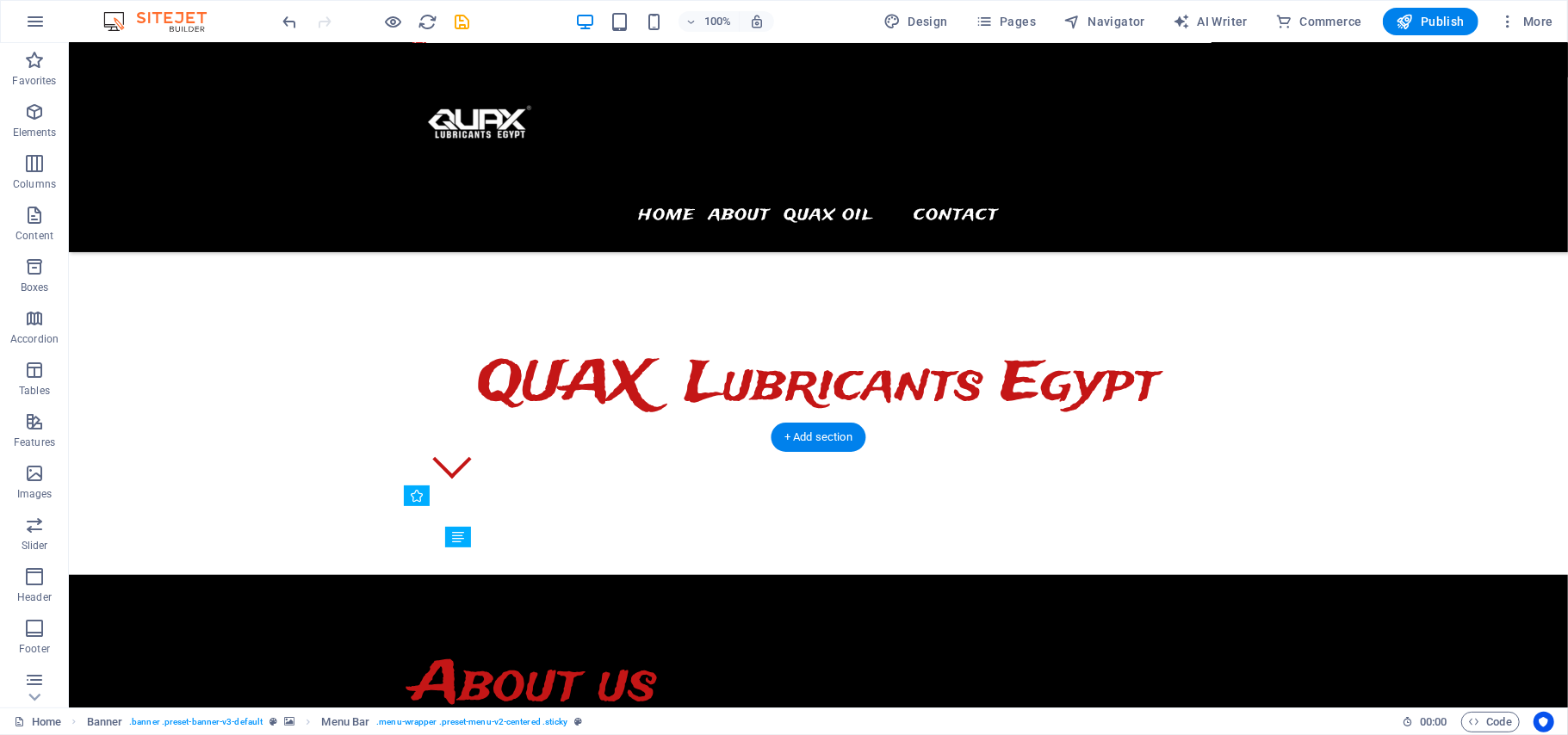 click at bounding box center [817, 1739] 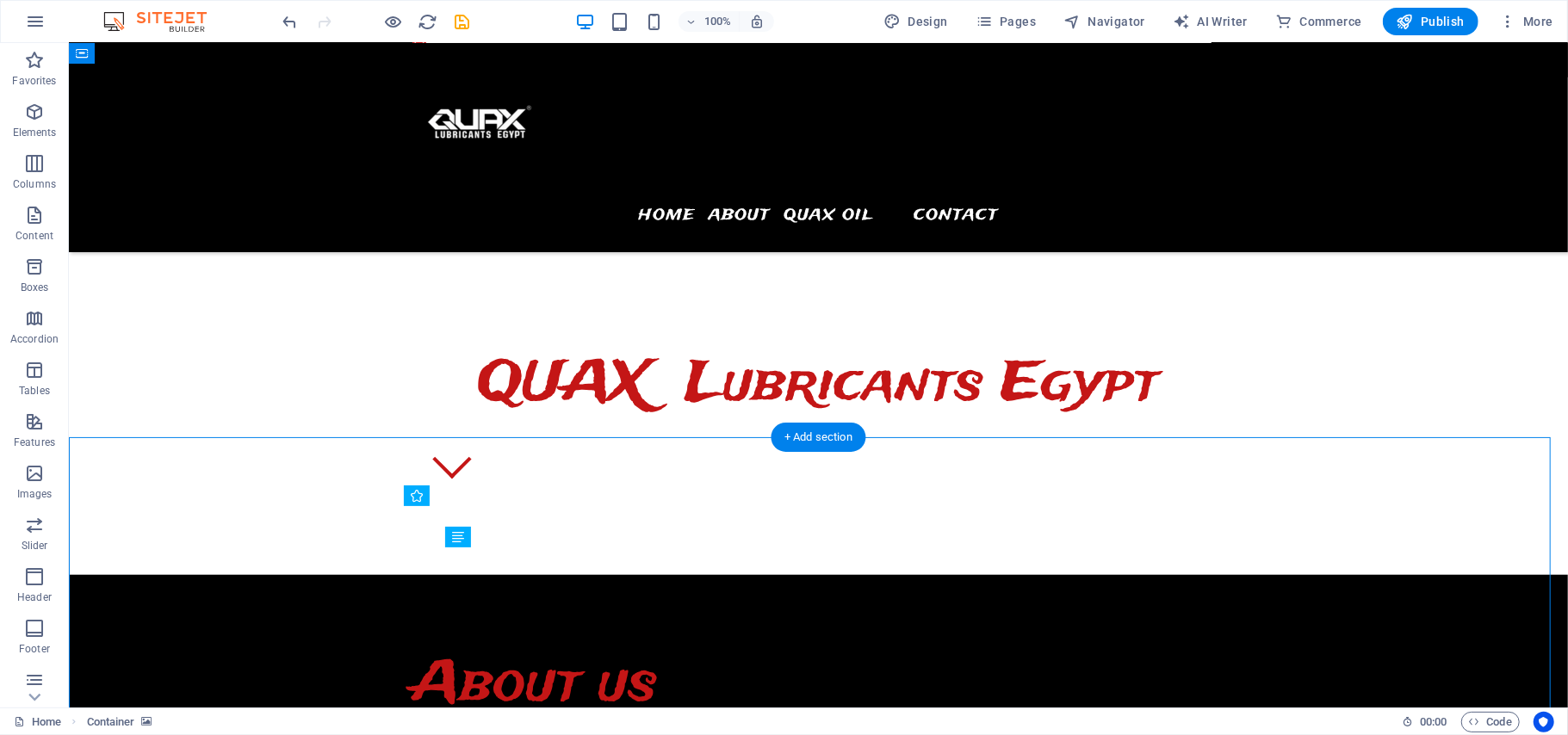 click at bounding box center [817, 1739] 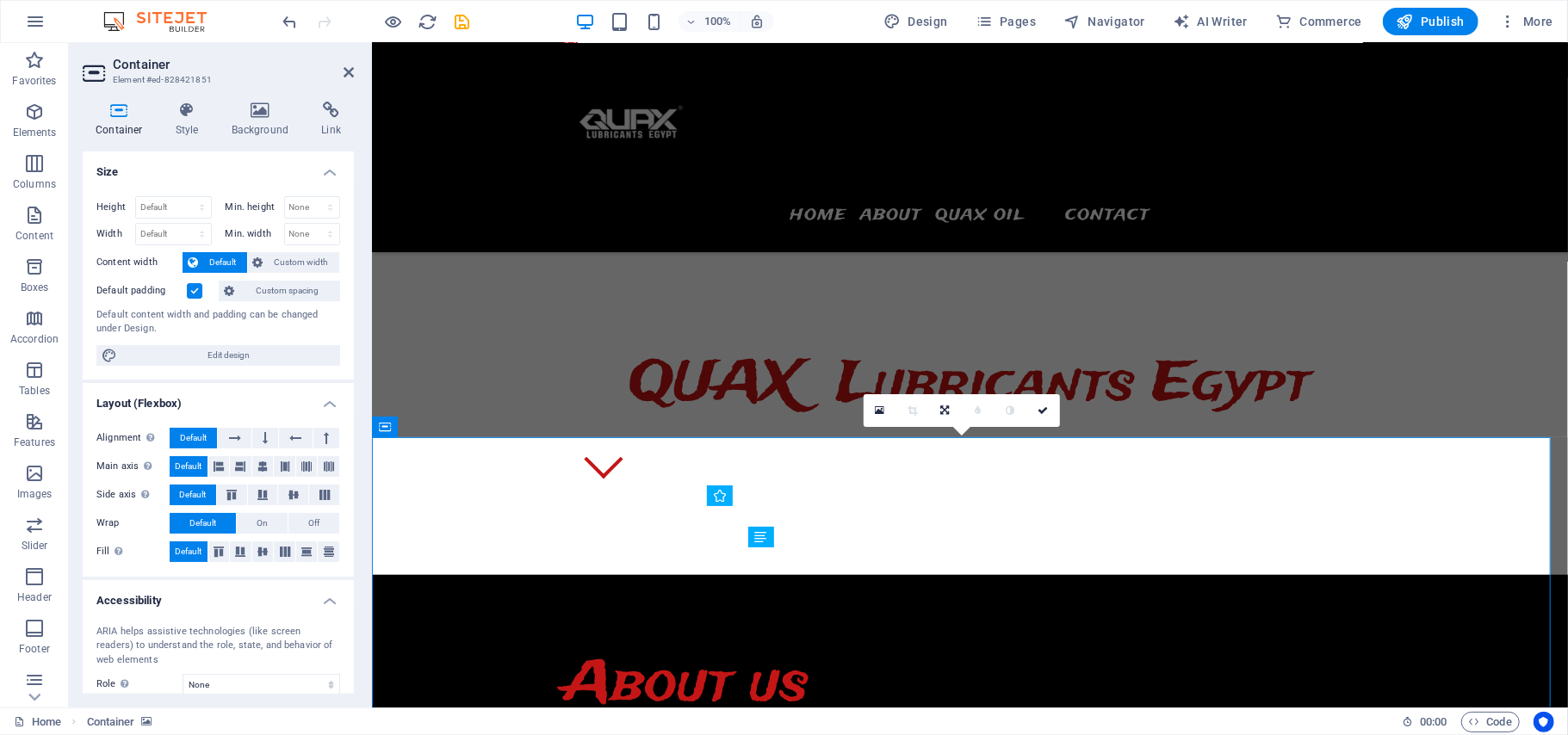 click at bounding box center [969, 1739] 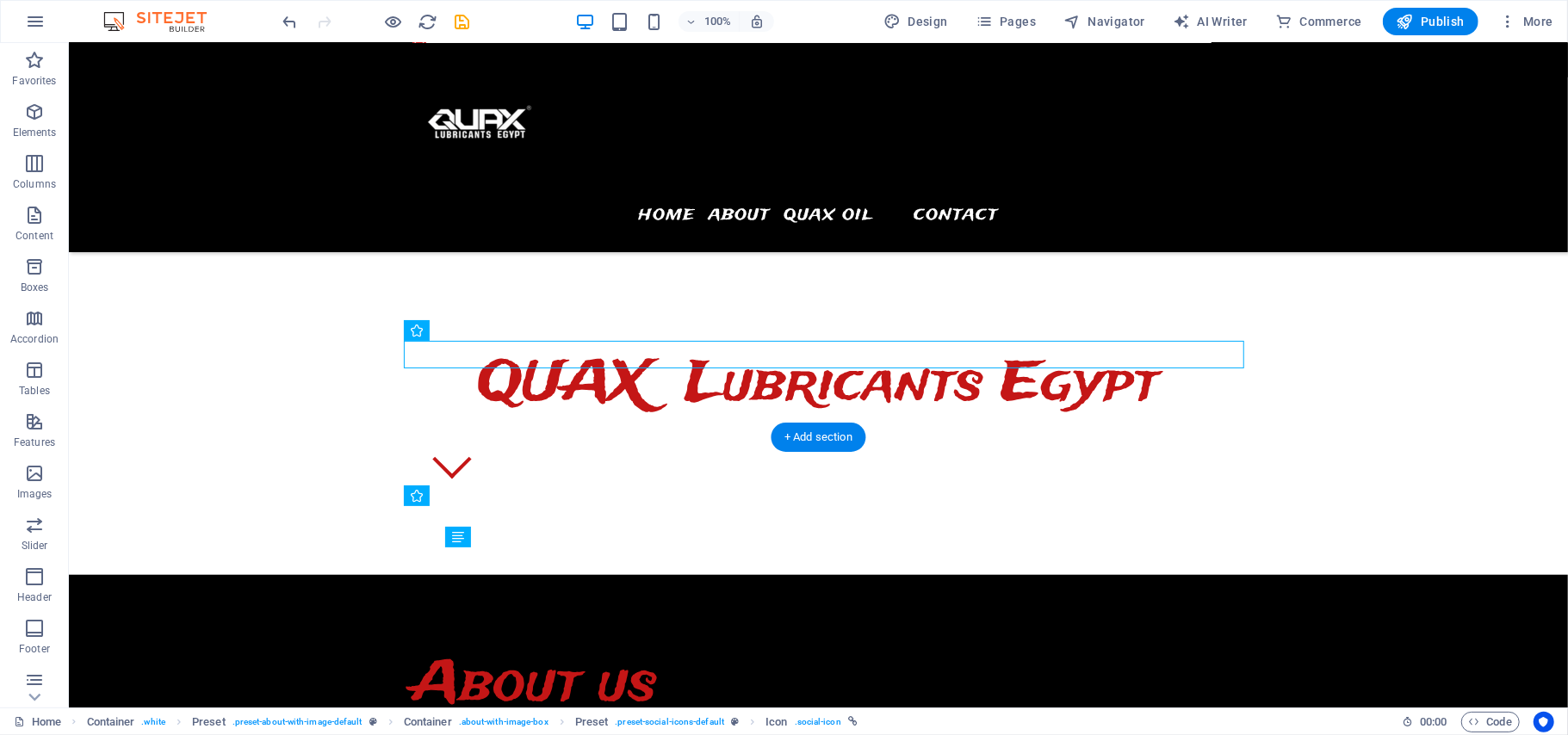 click at bounding box center [817, 1739] 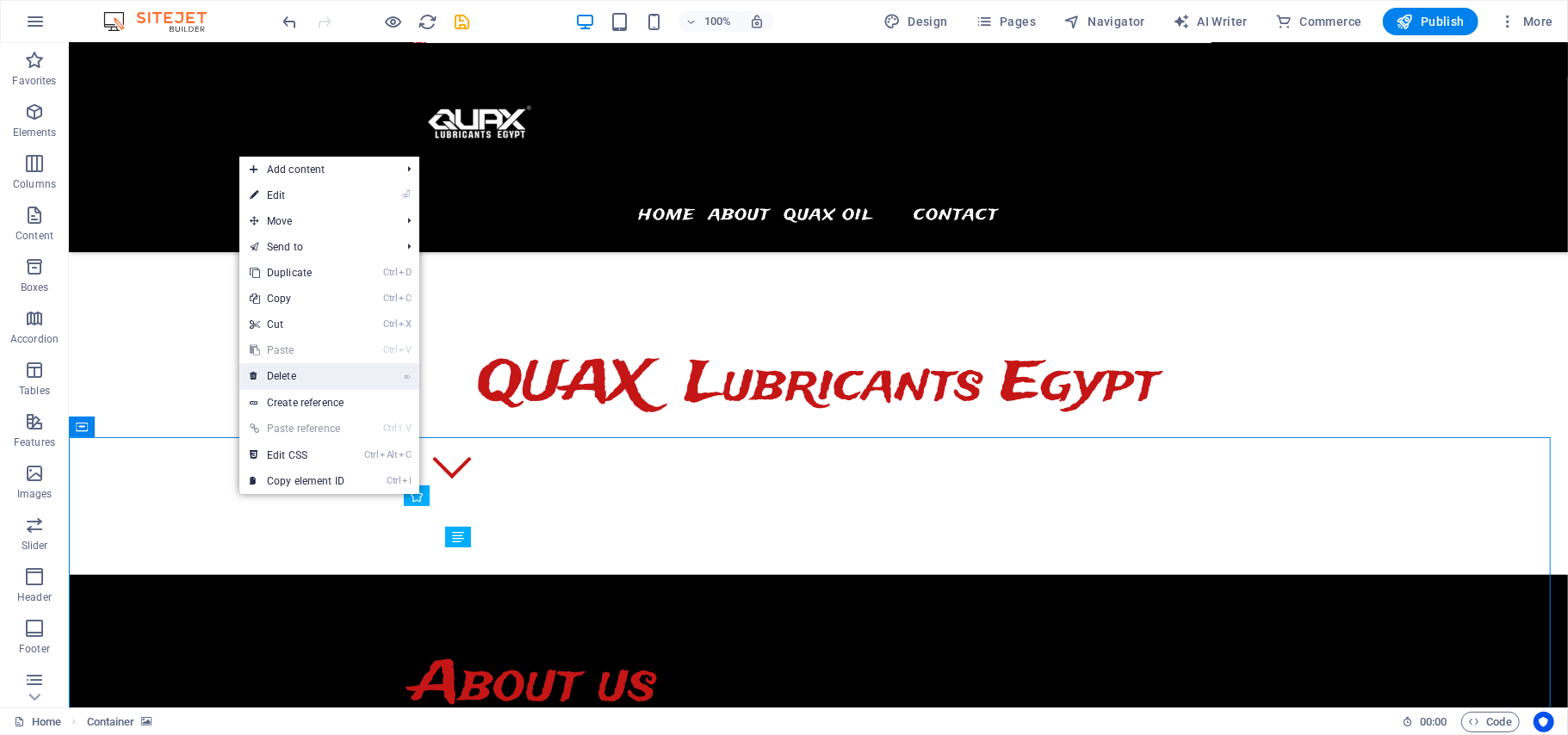 click on "⌦  Delete" at bounding box center (297, 376) 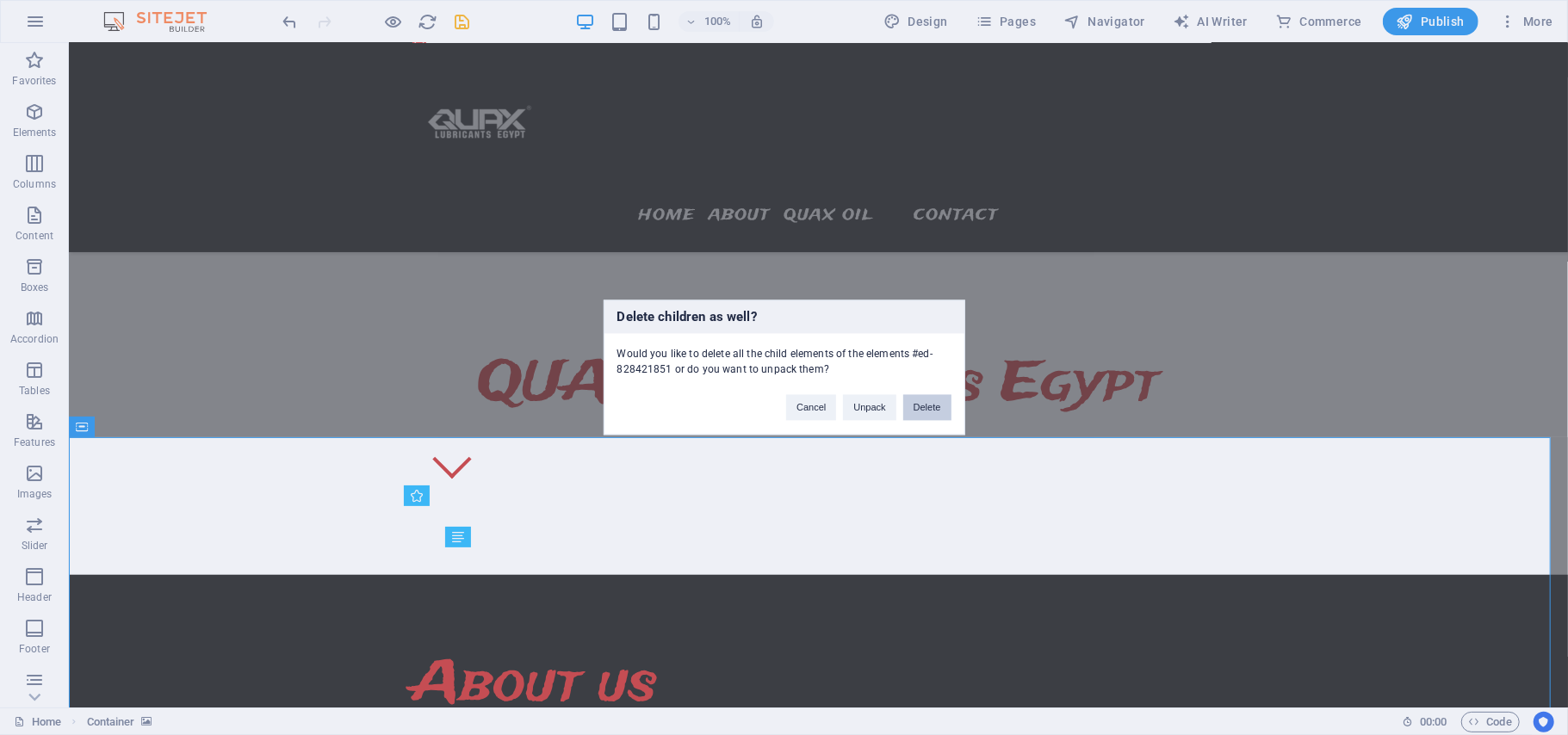click on "Delete" at bounding box center (927, 408) 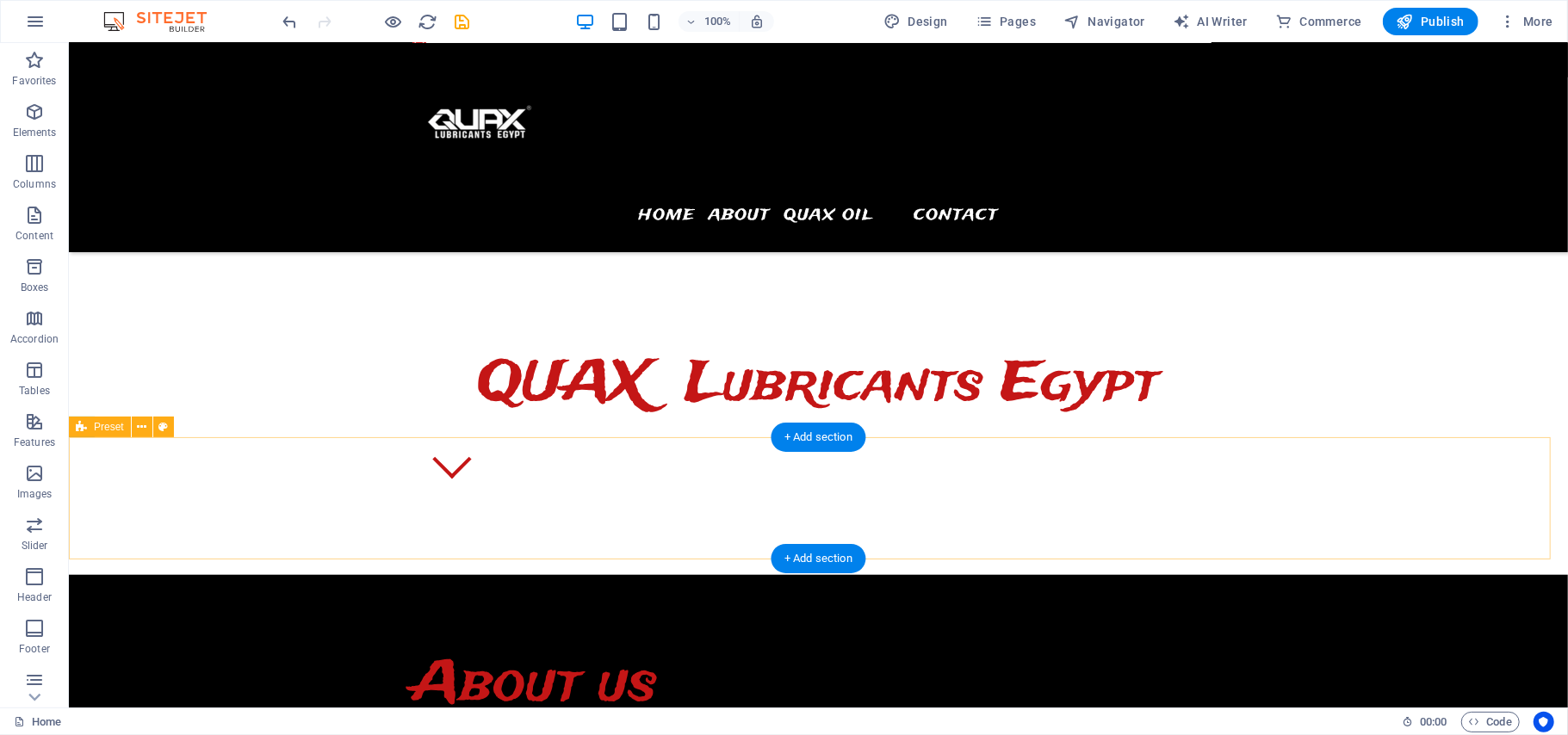 click on "Drop content here or  Add elements  Paste clipboard" at bounding box center [817, 1118] 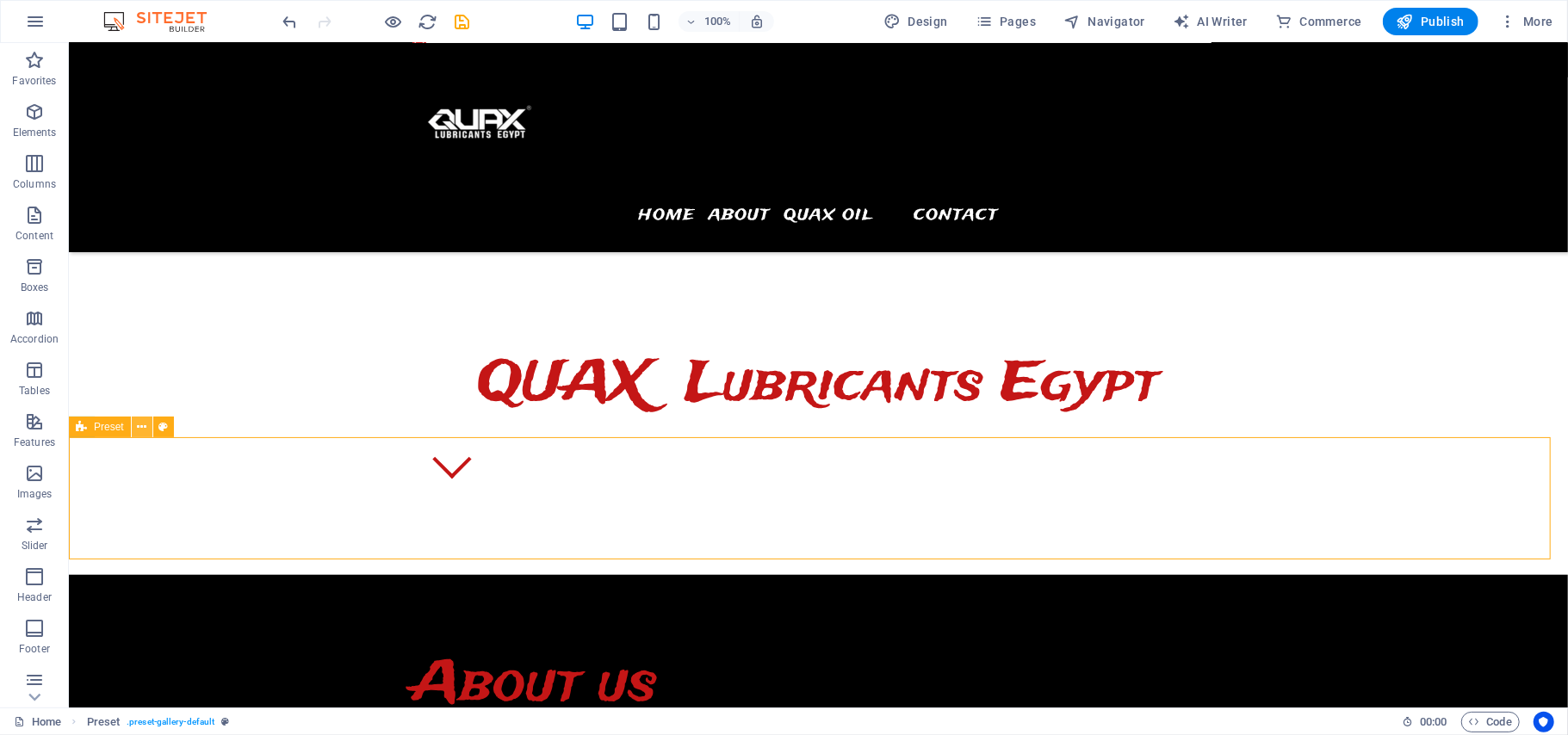 click at bounding box center (141, 427) 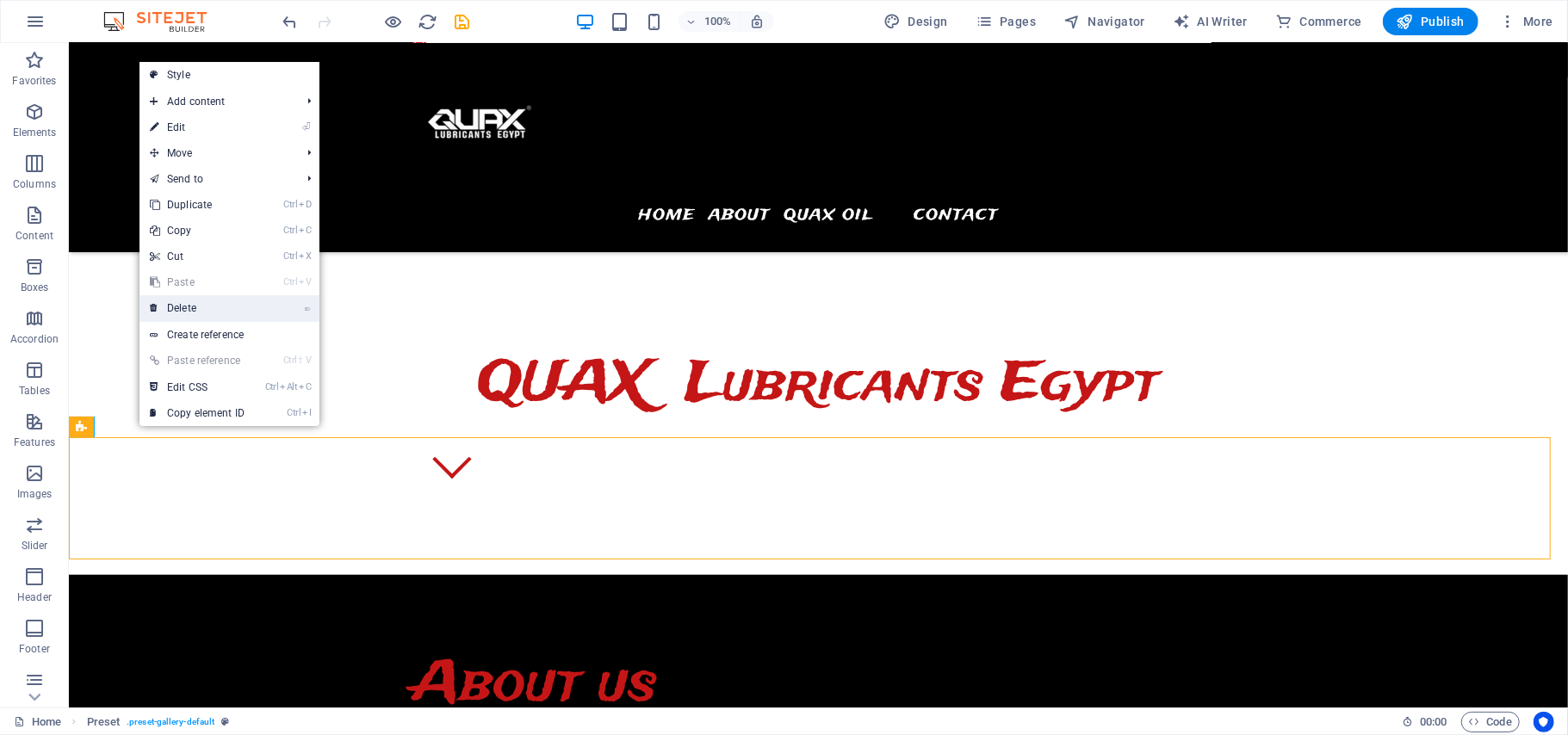 click on "⌦  Delete" at bounding box center (197, 308) 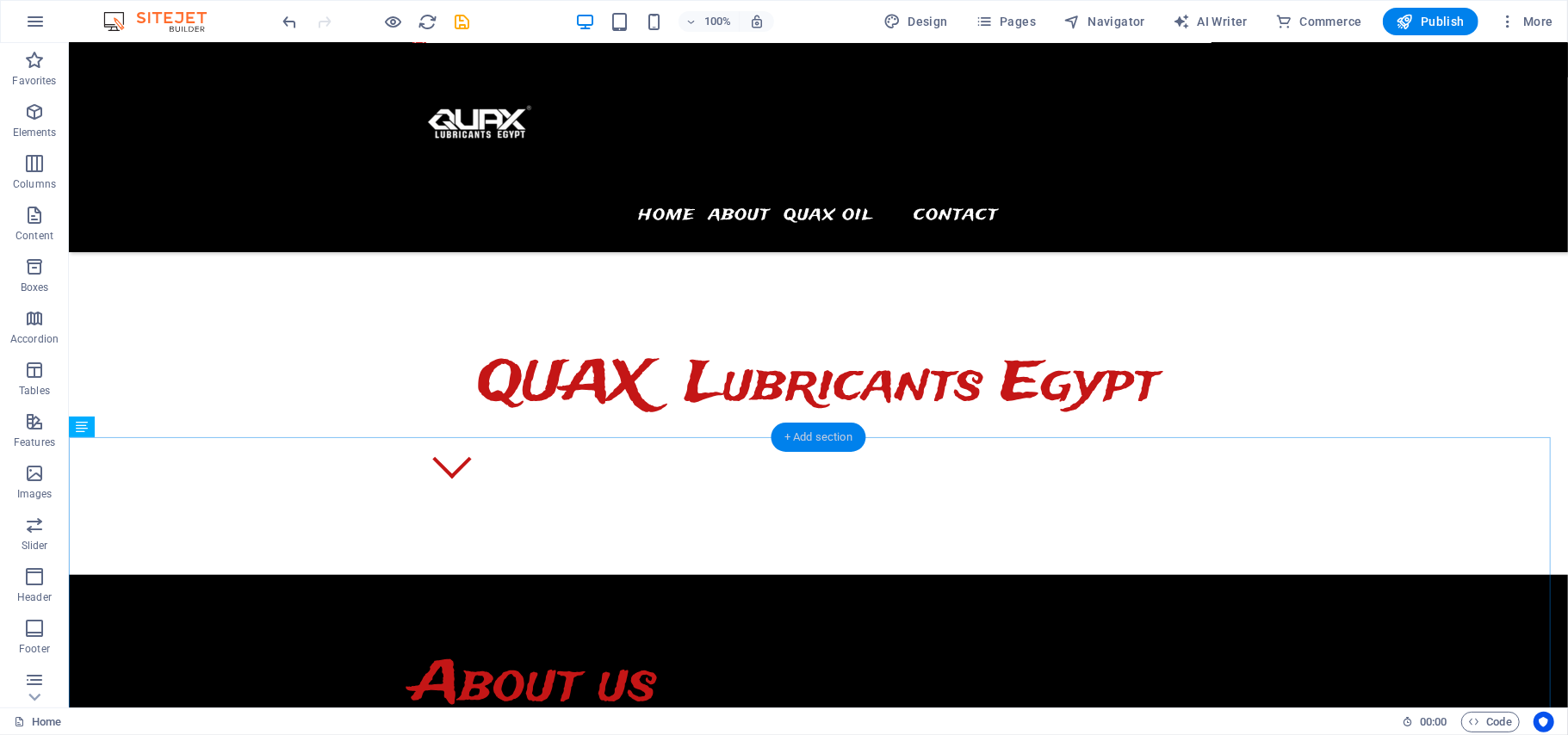 click on "+ Add section" at bounding box center [818, 437] 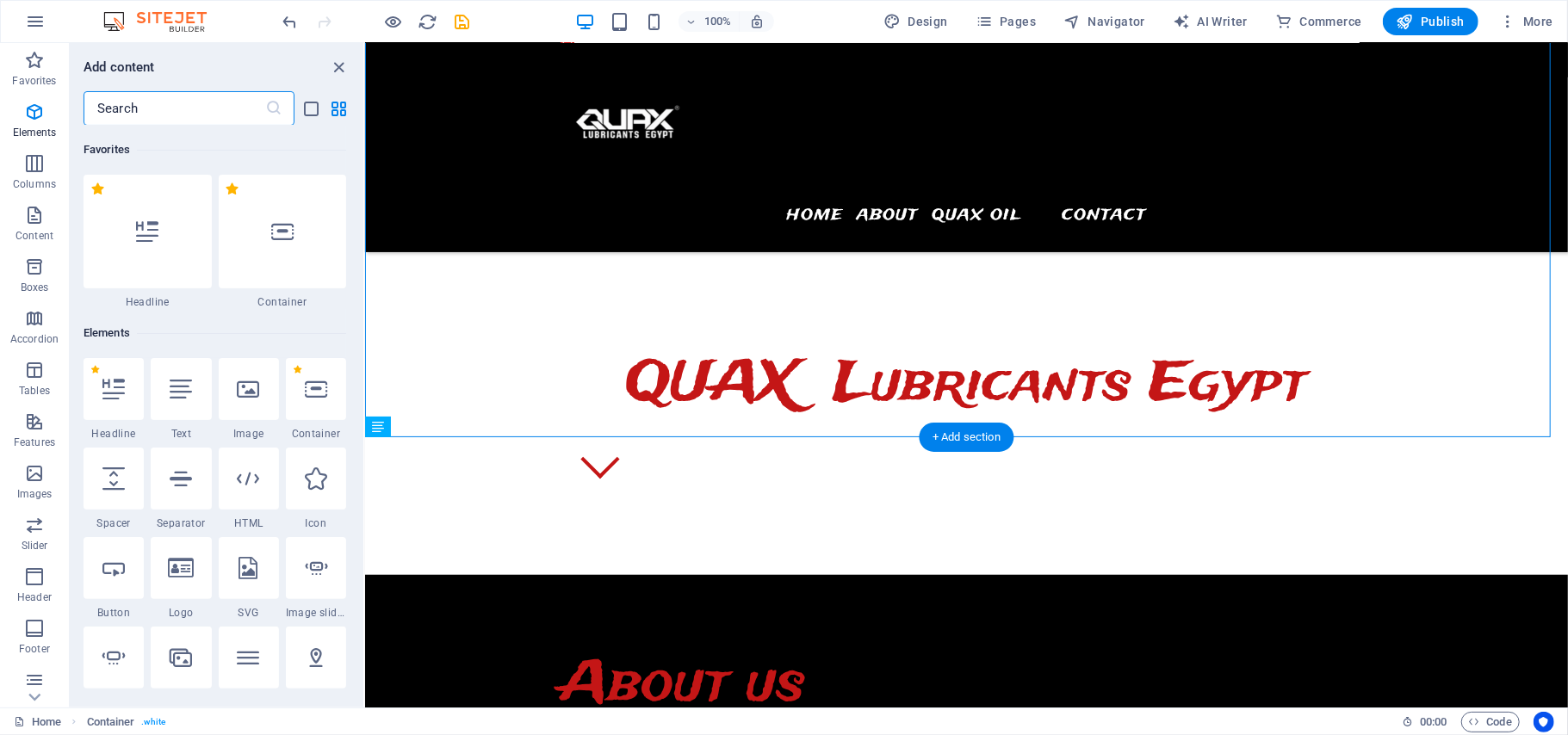 scroll, scrollTop: 3011, scrollLeft: 0, axis: vertical 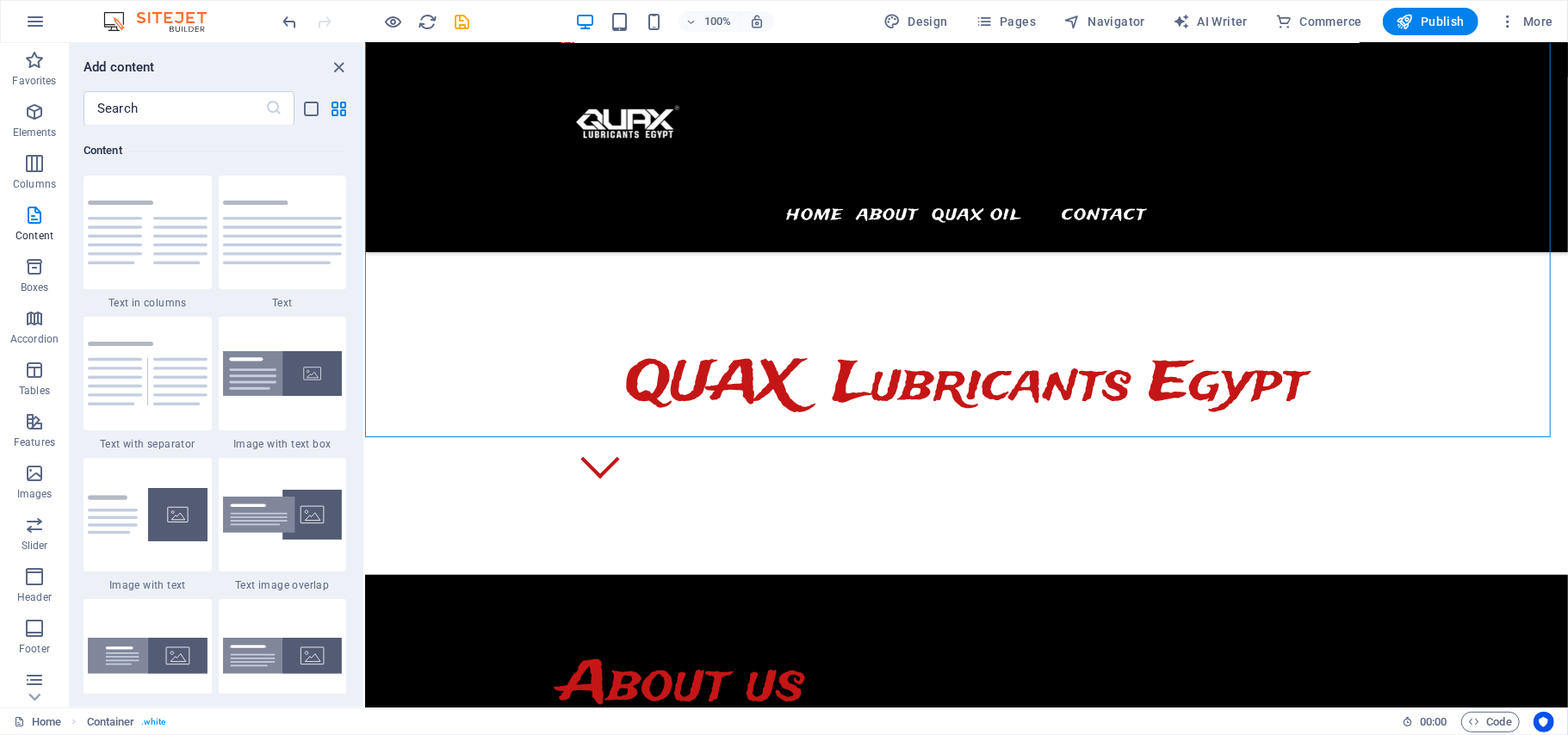 drag, startPoint x: 359, startPoint y: 228, endPoint x: 363, endPoint y: 294, distance: 66.1211 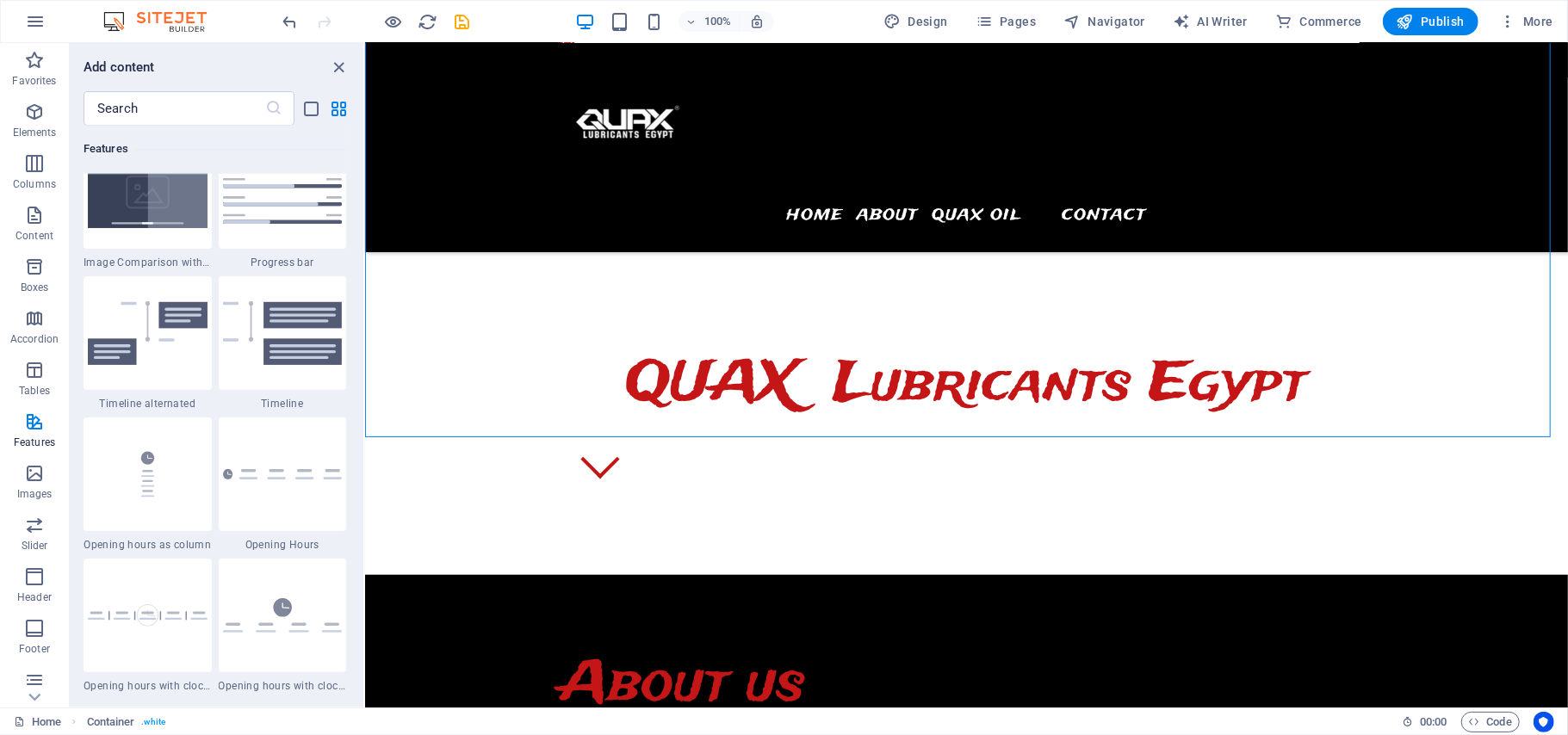 scroll, scrollTop: 7557, scrollLeft: 0, axis: vertical 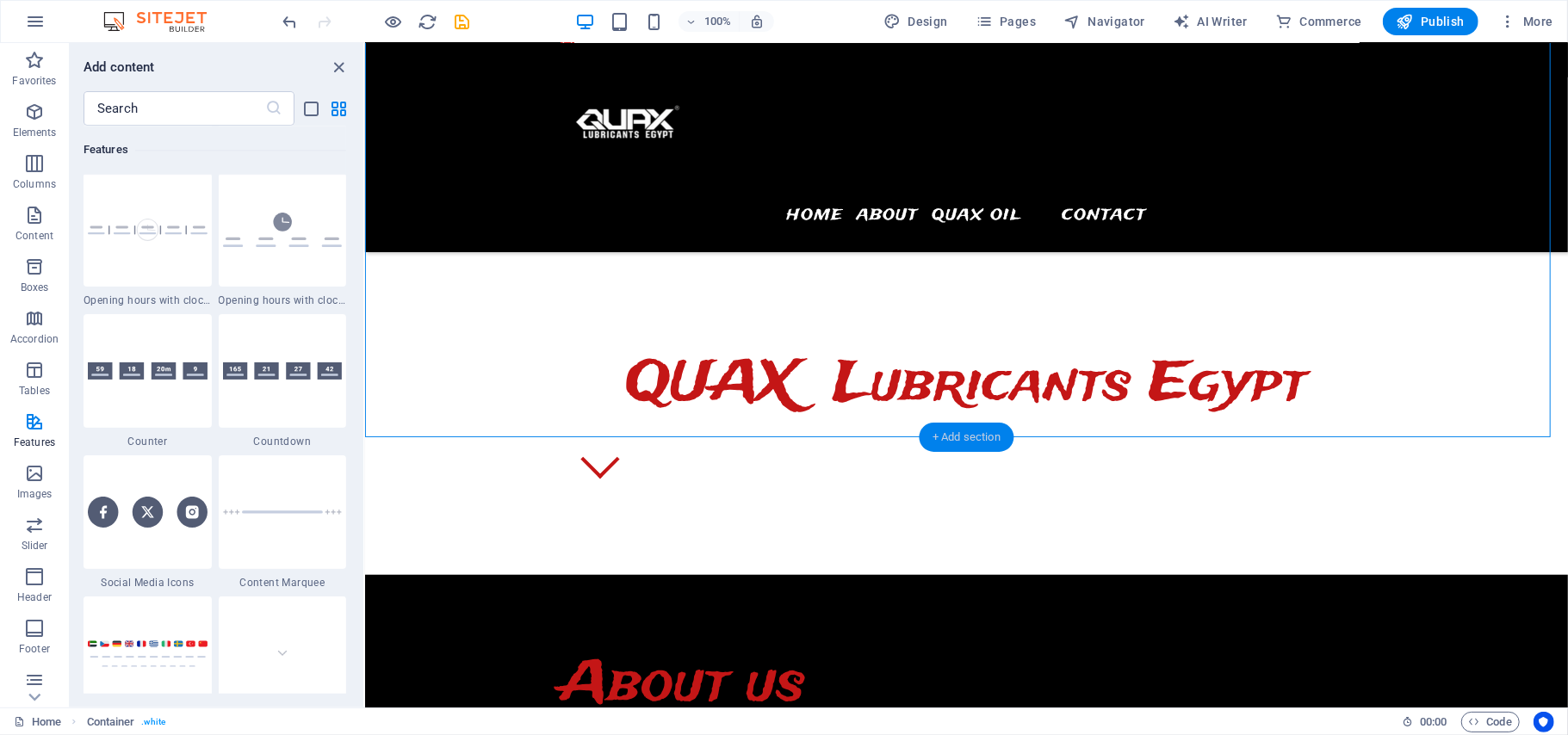 click on "+ Add section" at bounding box center (966, 437) 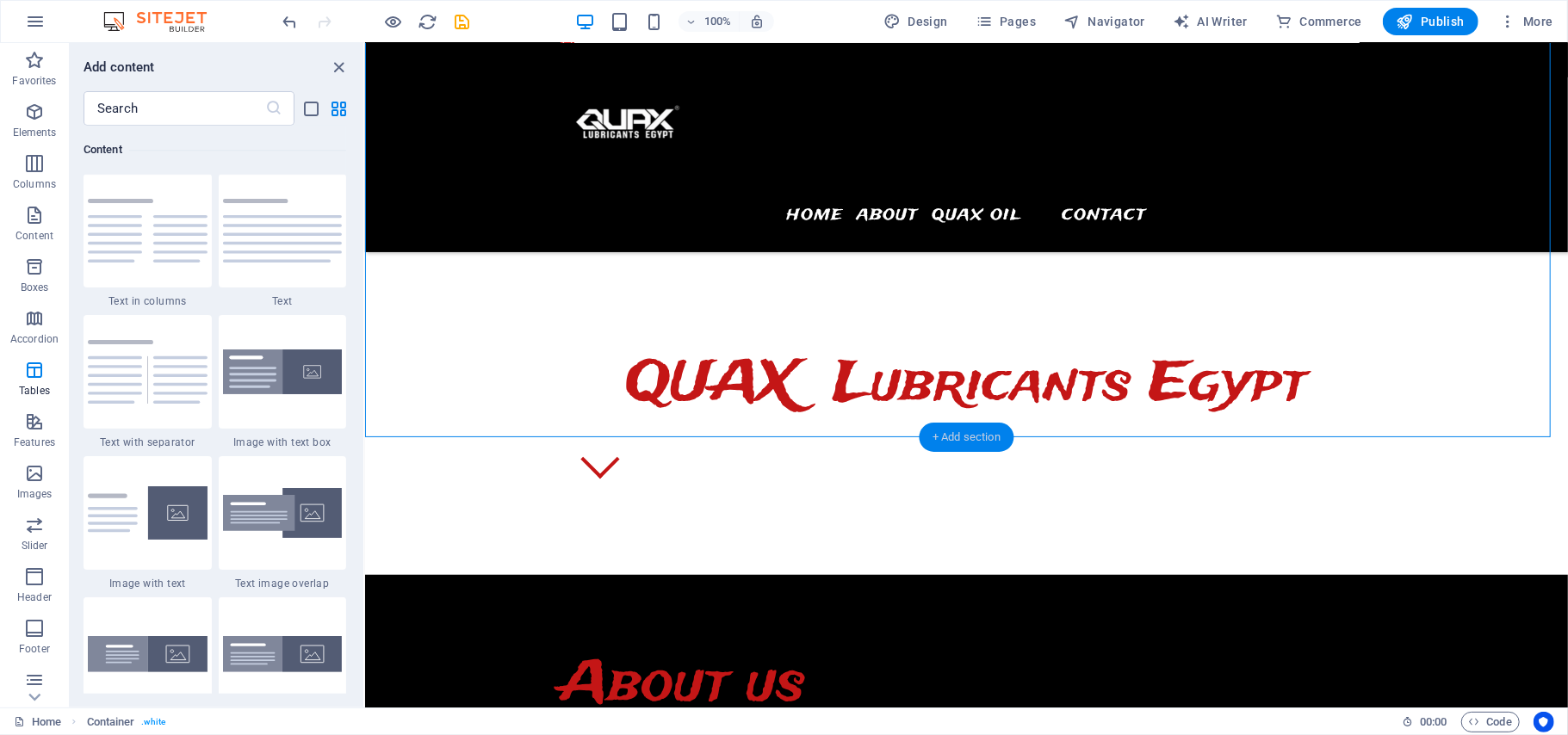 scroll, scrollTop: 3011, scrollLeft: 0, axis: vertical 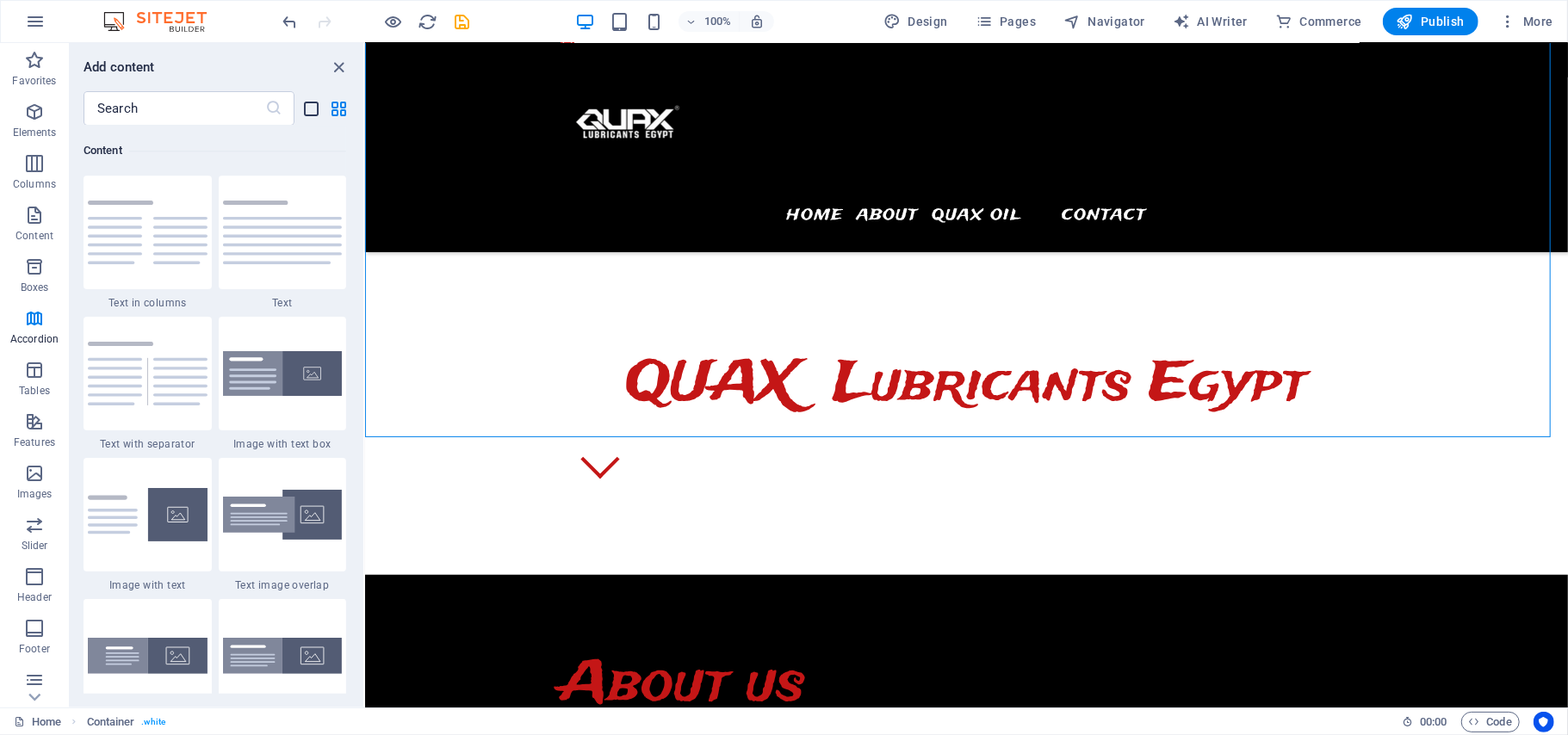click at bounding box center (312, 108) 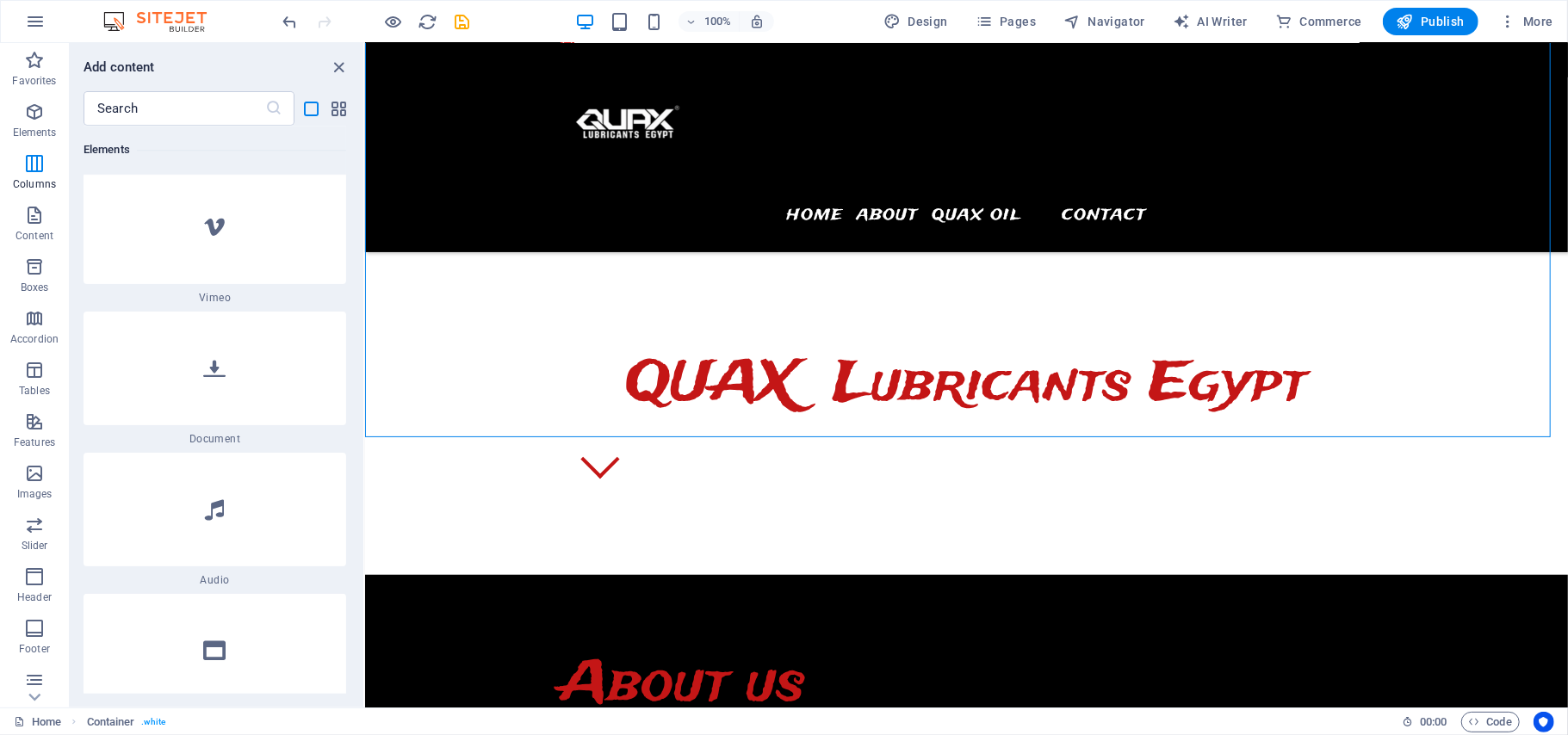 scroll, scrollTop: 8841, scrollLeft: 0, axis: vertical 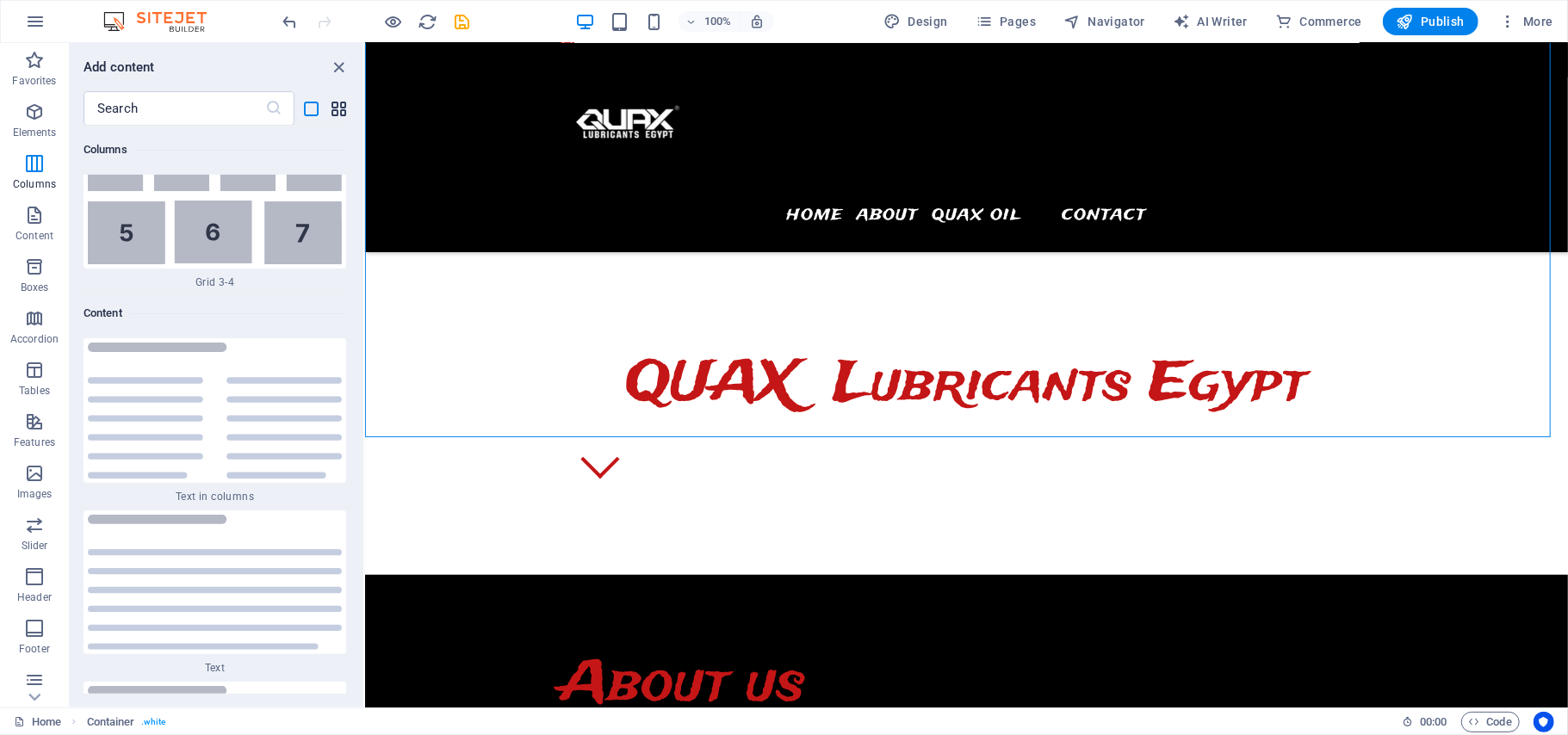 click at bounding box center [339, 108] 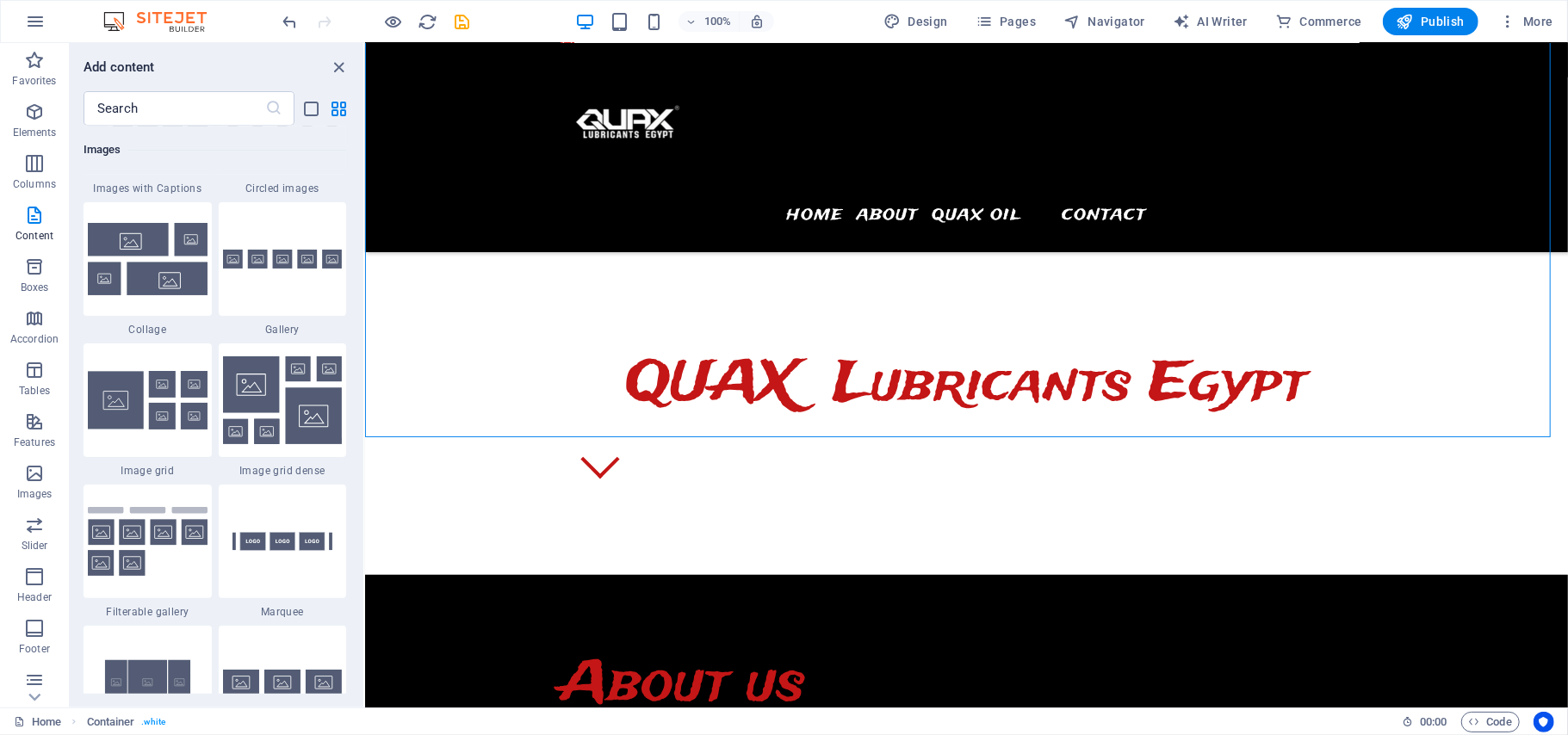 scroll, scrollTop: 3011, scrollLeft: 0, axis: vertical 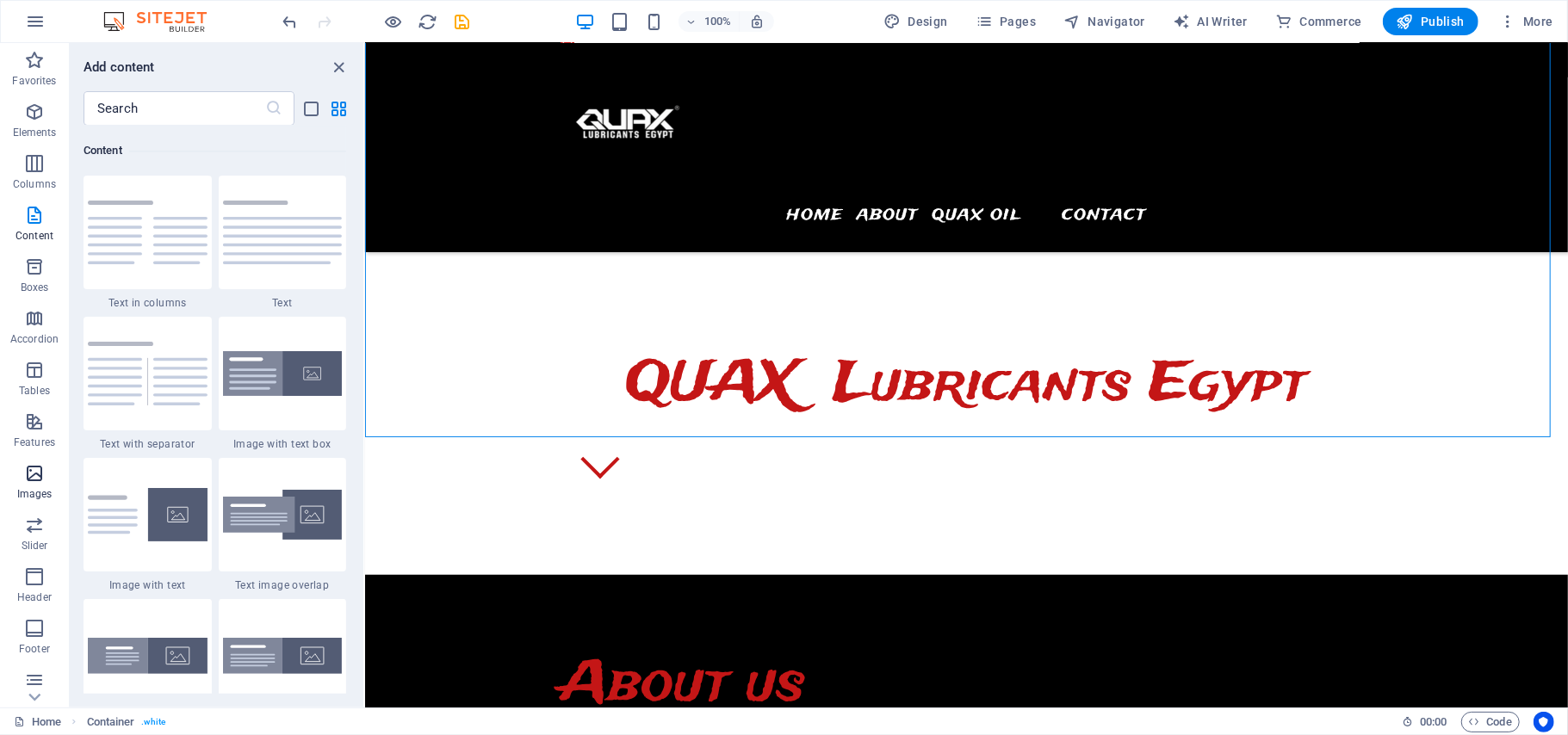 drag, startPoint x: 36, startPoint y: 484, endPoint x: 52, endPoint y: 483, distance: 16.03122 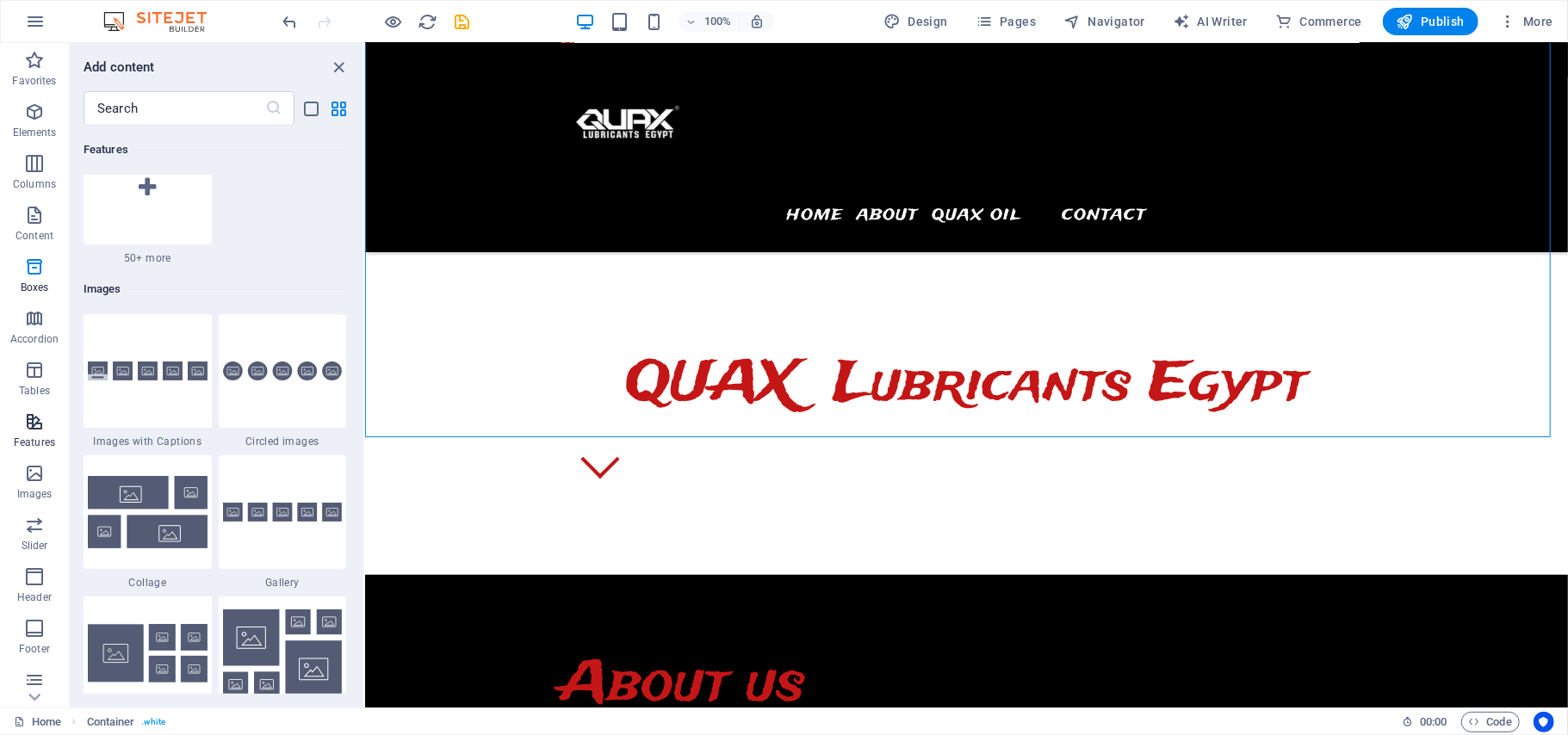 scroll, scrollTop: 8727, scrollLeft: 0, axis: vertical 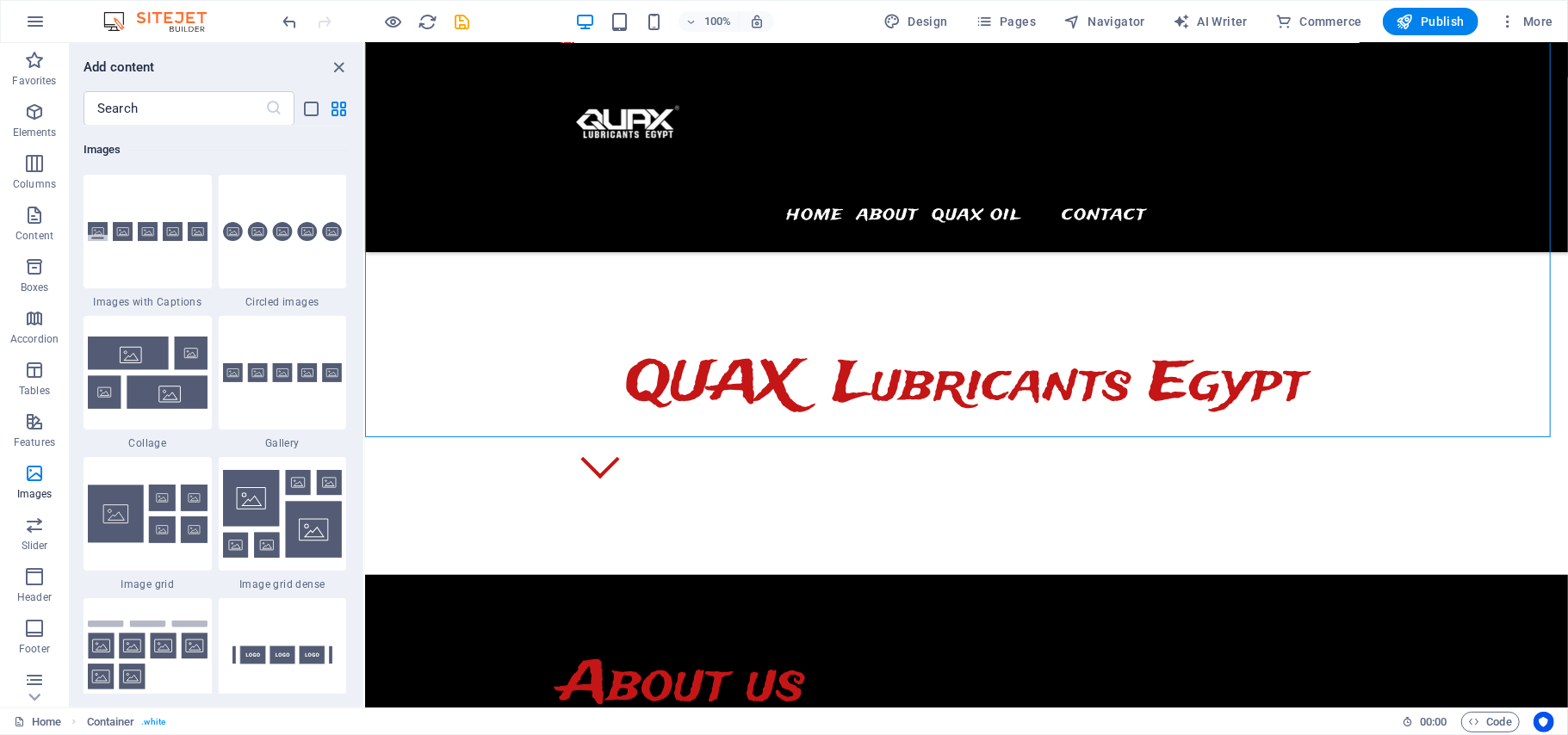 click on "Favorites 1 Star Headline 1 Star Container Elements 1 Star Headline 1 Star Text 1 Star Image 1 Star Container 1 Star Spacer 1 Star Separator 1 Star HTML 1 Star Icon 1 Star Button 1 Star Logo 1 Star SVG 1 Star Image slider 1 Star Slider 1 Star Gallery 1 Star Menu 1 Star Map 1 Star Facebook 1 Star Video 1 Star YouTube 1 Star Vimeo 1 Star Document 1 Star Audio 1 Star Iframe 1 Star Privacy 1 Star Languages Columns 1 Star Container 1 Star 2 columns 1 Star 3 columns 1 Star 4 columns 1 Star 5 columns 1 Star 6 columns 1 Star 40-60 1 Star 20-80 1 Star 80-20 1 Star 30-70 1 Star 70-30 1 Star Unequal Columns 1 Star 25-25-50 1 Star 25-50-25 1 Star 50-25-25 1 Star 20-60-20 1 Star 50-16-16-16 1 Star 16-16-16-50 1 Star Grid 2-1 1 Star Grid 1-2 1 Star Grid 3-1 1 Star Grid 1-3 1 Star Grid 4-1 1 Star Grid 1-4 1 Star Grid 1-2-1 1 Star Grid 1-1-2 1 Star Grid 2h-2v 1 Star Grid 2v-2h 1 Star Grid 2-1-2 1 Star Grid 3-4 Content 1 Star Text in columns 1 Star Text 1 Star Text with separator 1 Star Image with text box 1 Star 1 Star Boxes" at bounding box center [216, 410] 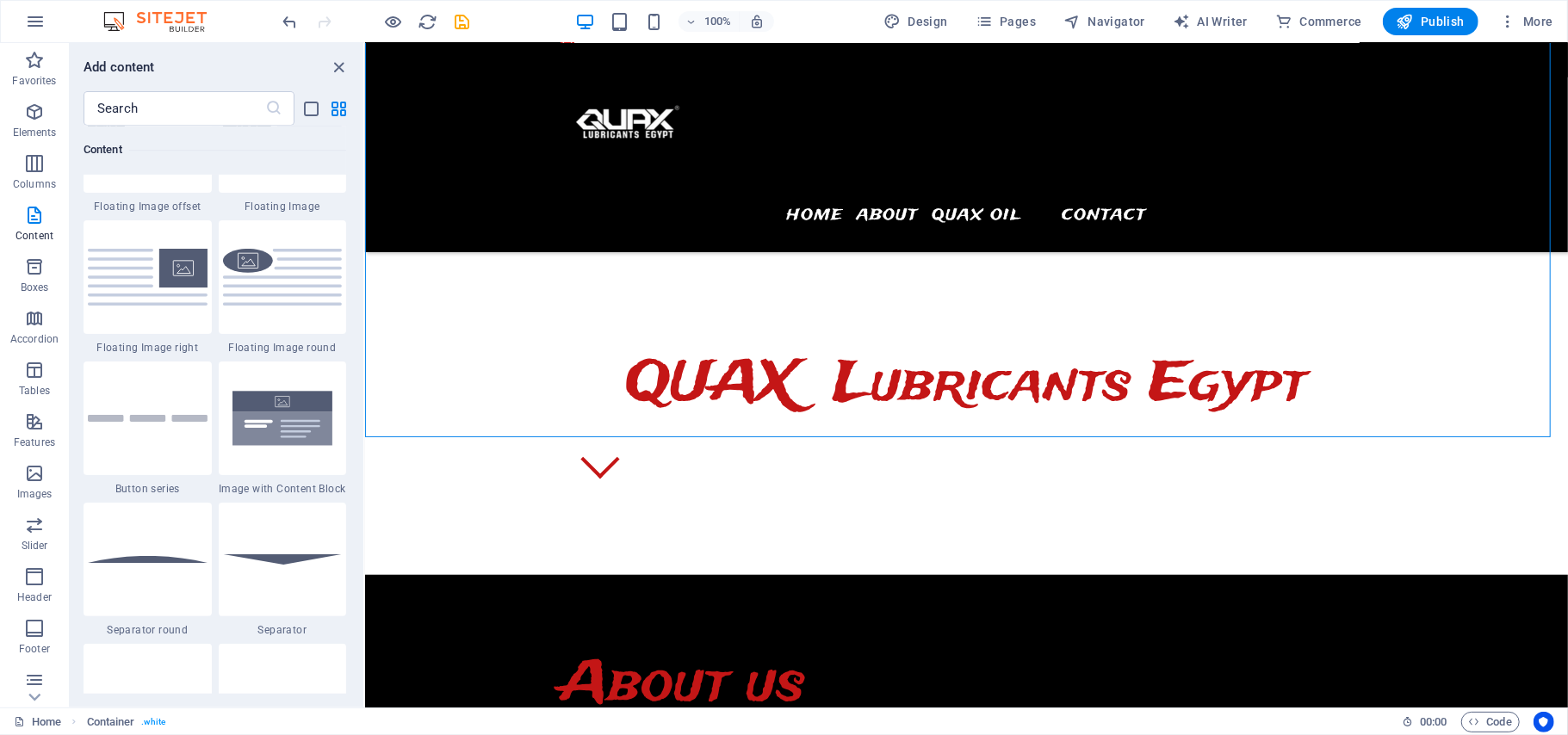 scroll, scrollTop: 4269, scrollLeft: 0, axis: vertical 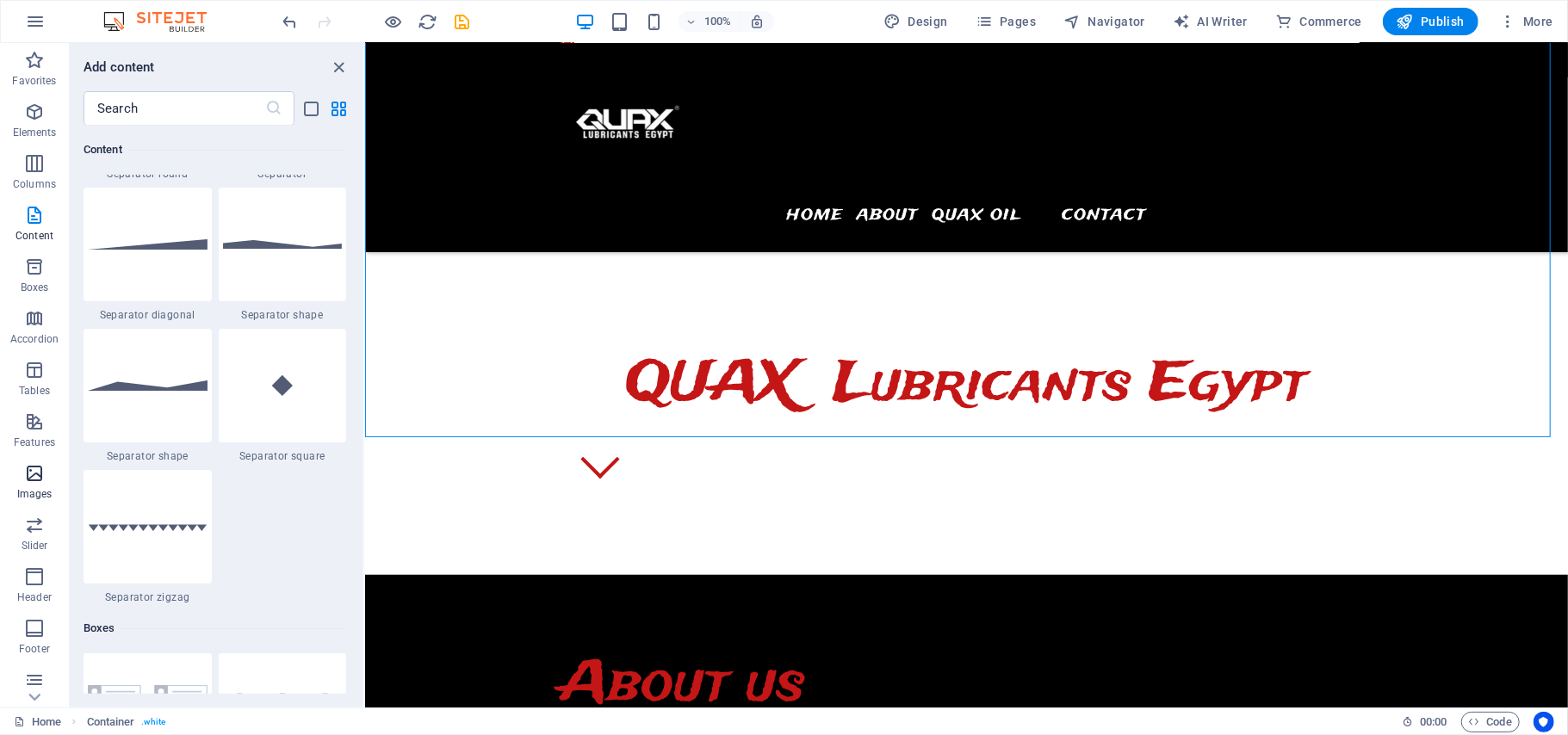 click on "Images" at bounding box center [34, 484] 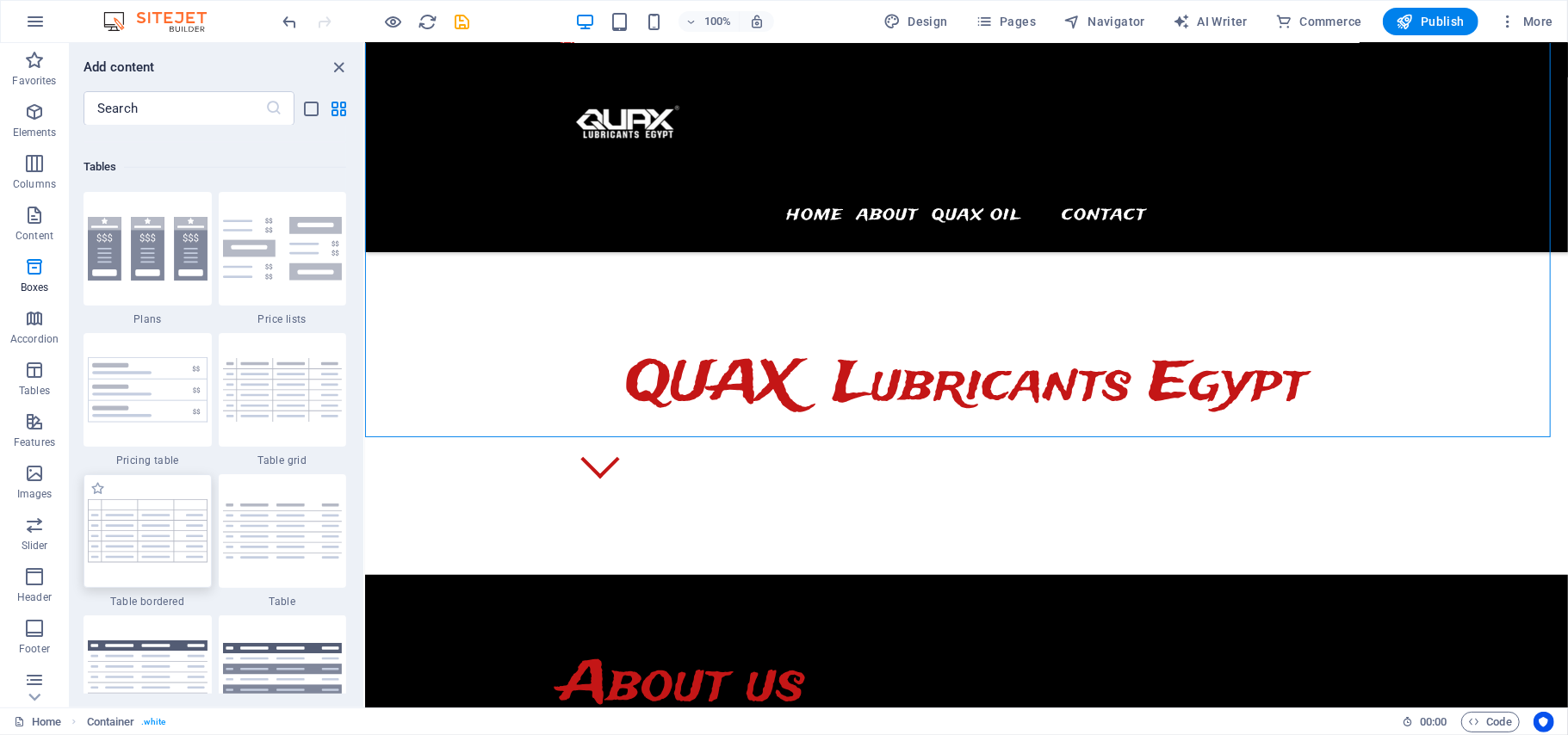 scroll, scrollTop: 8727, scrollLeft: 0, axis: vertical 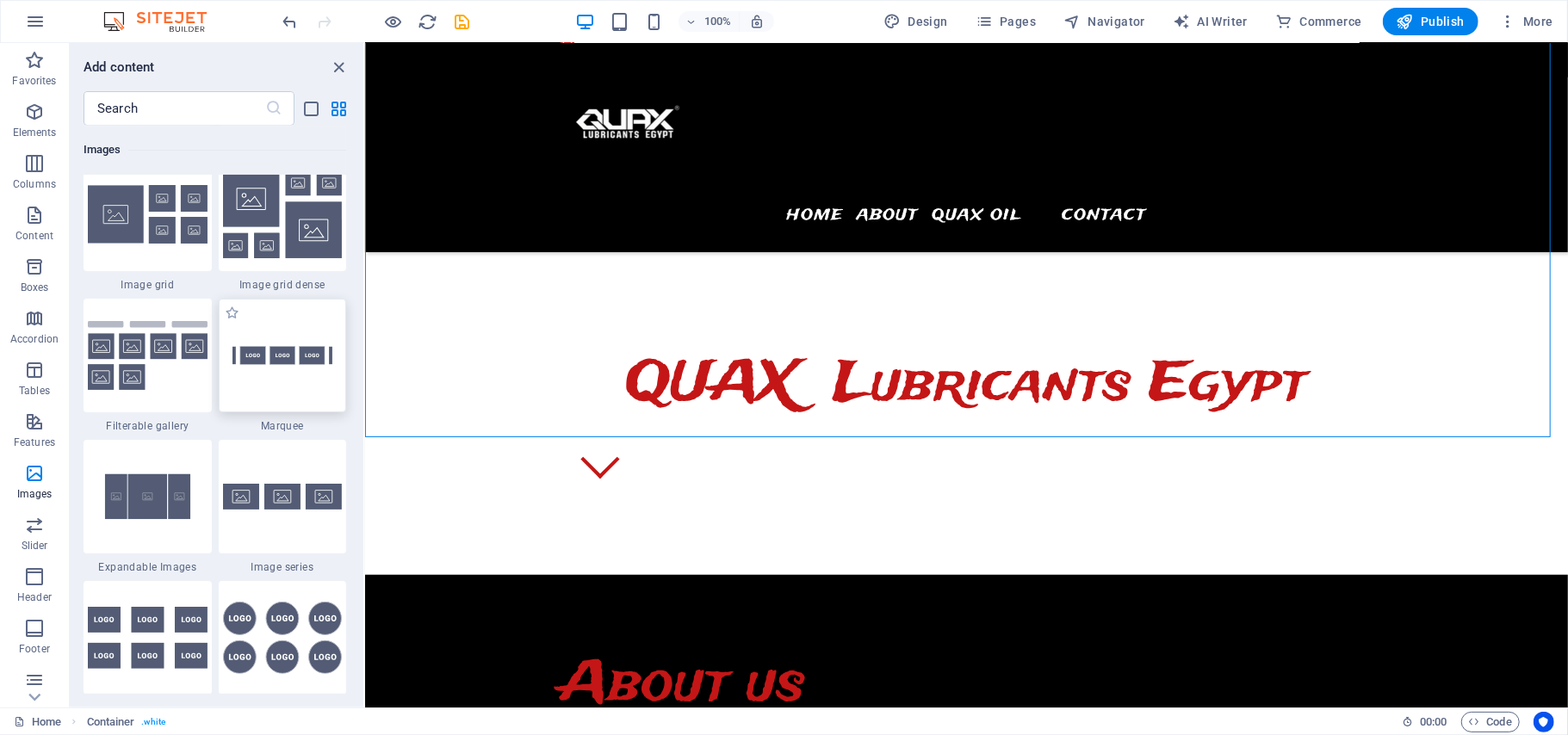 click at bounding box center [282, 355] 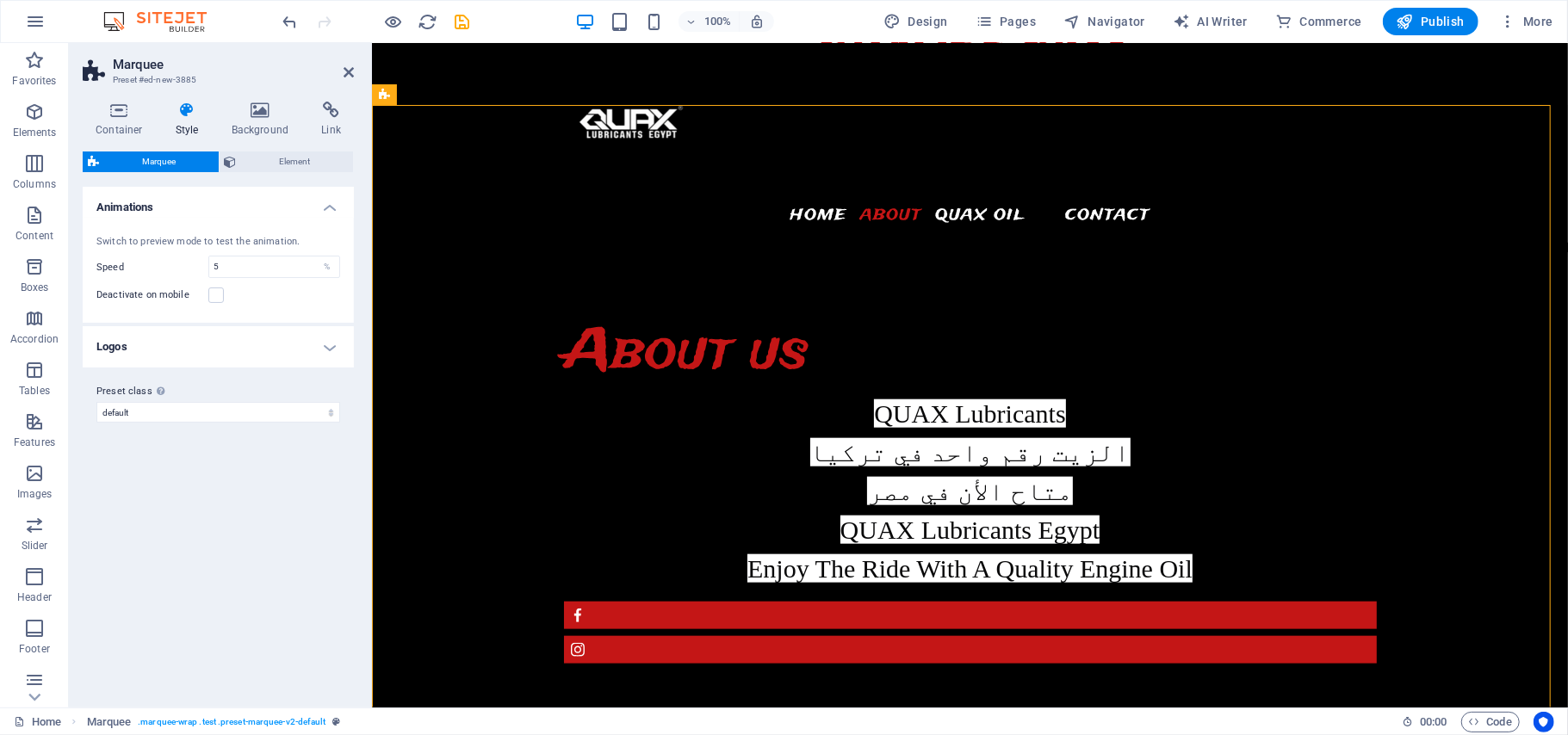 scroll, scrollTop: 989, scrollLeft: 0, axis: vertical 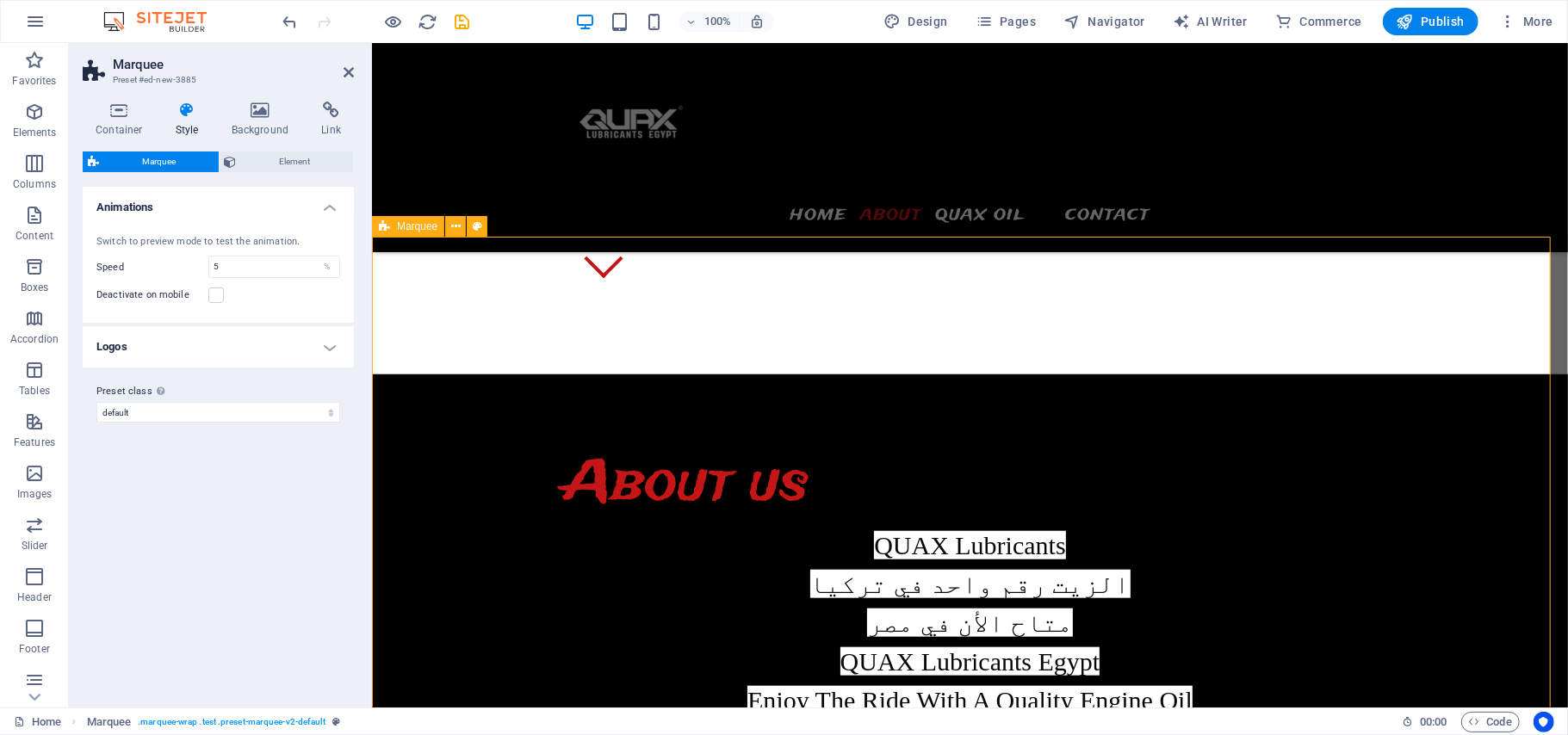 click at bounding box center (969, 1209) 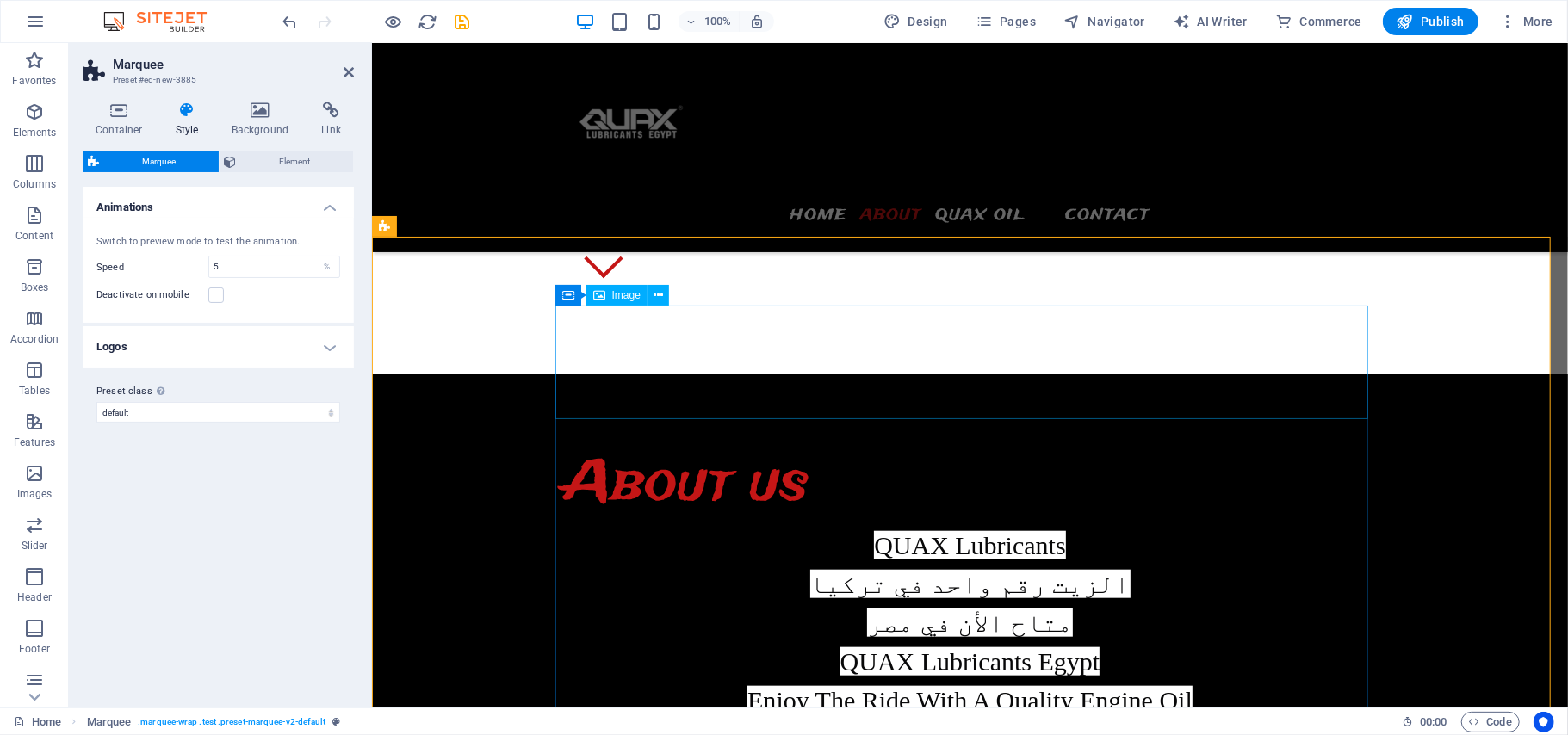 click at bounding box center [970, 982] 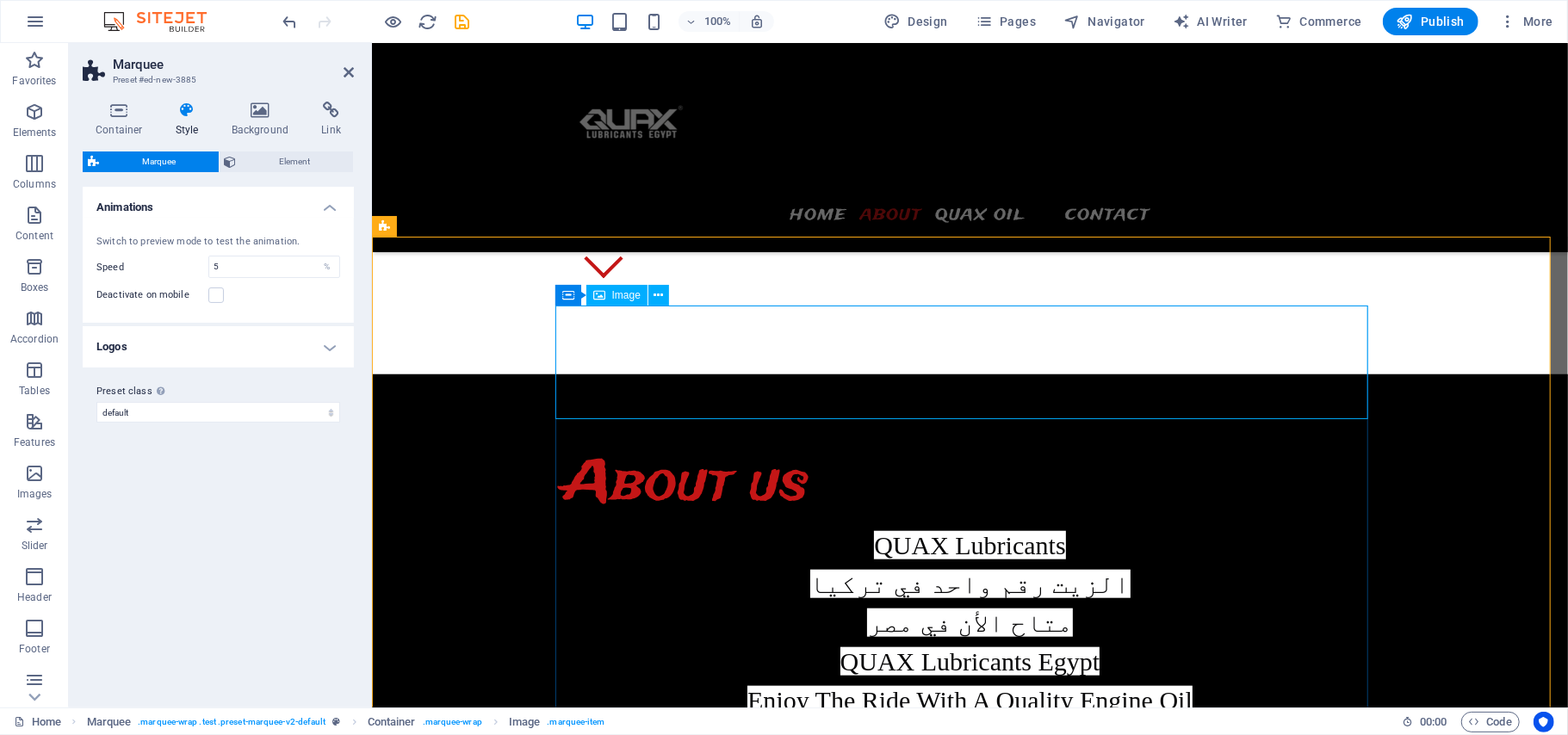 click on "Image" at bounding box center [617, 295] 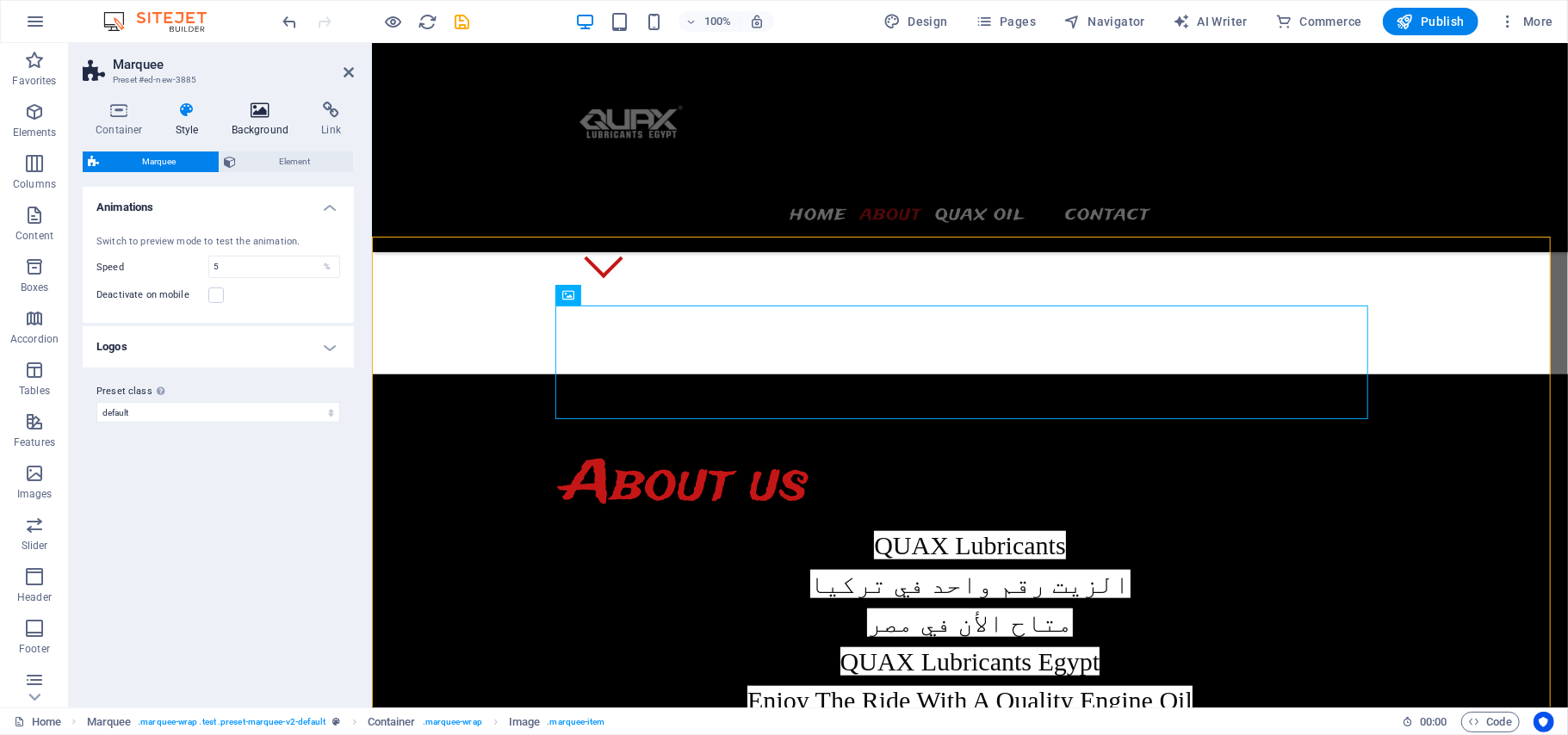 click on "Background" at bounding box center (263, 120) 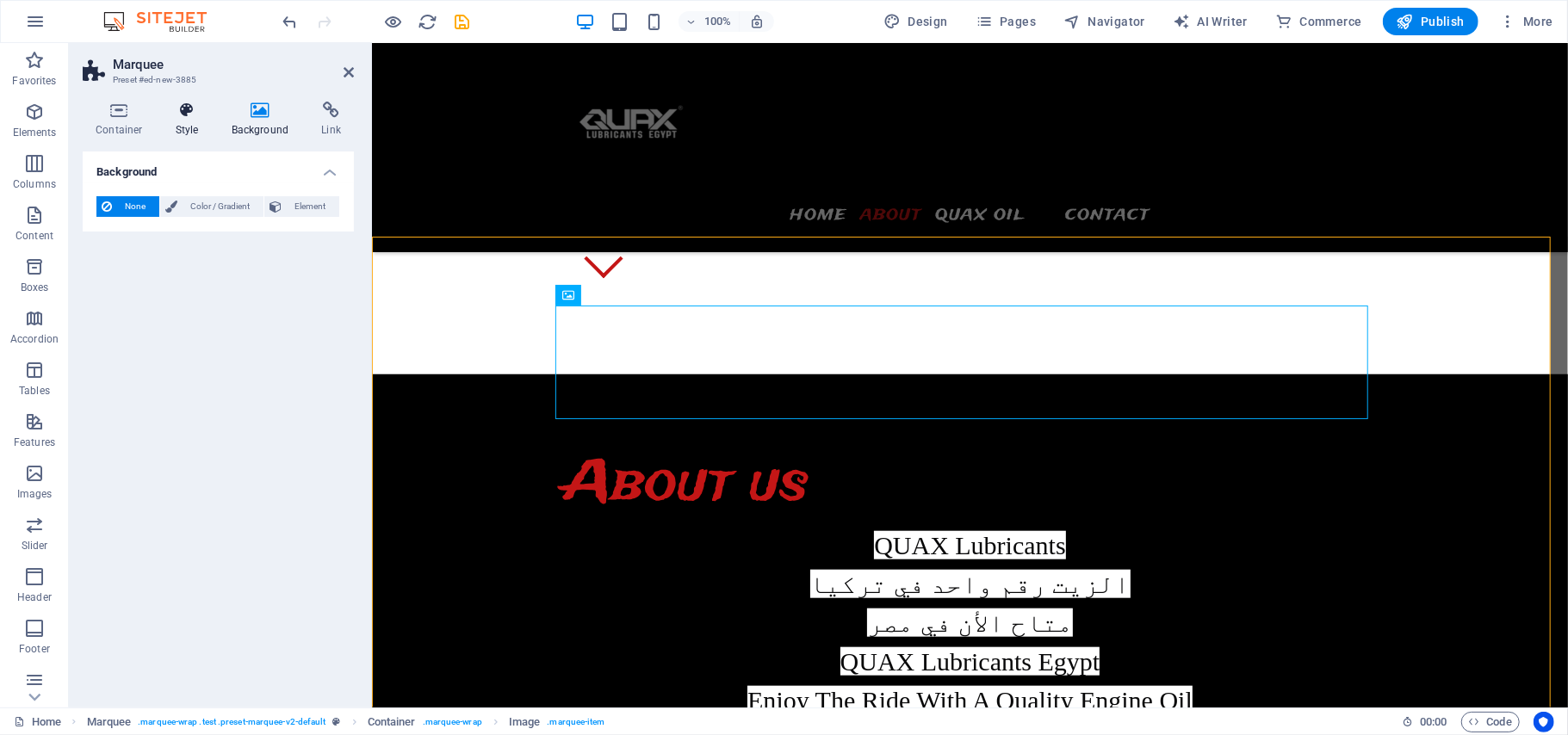 click on "Style" at bounding box center (190, 120) 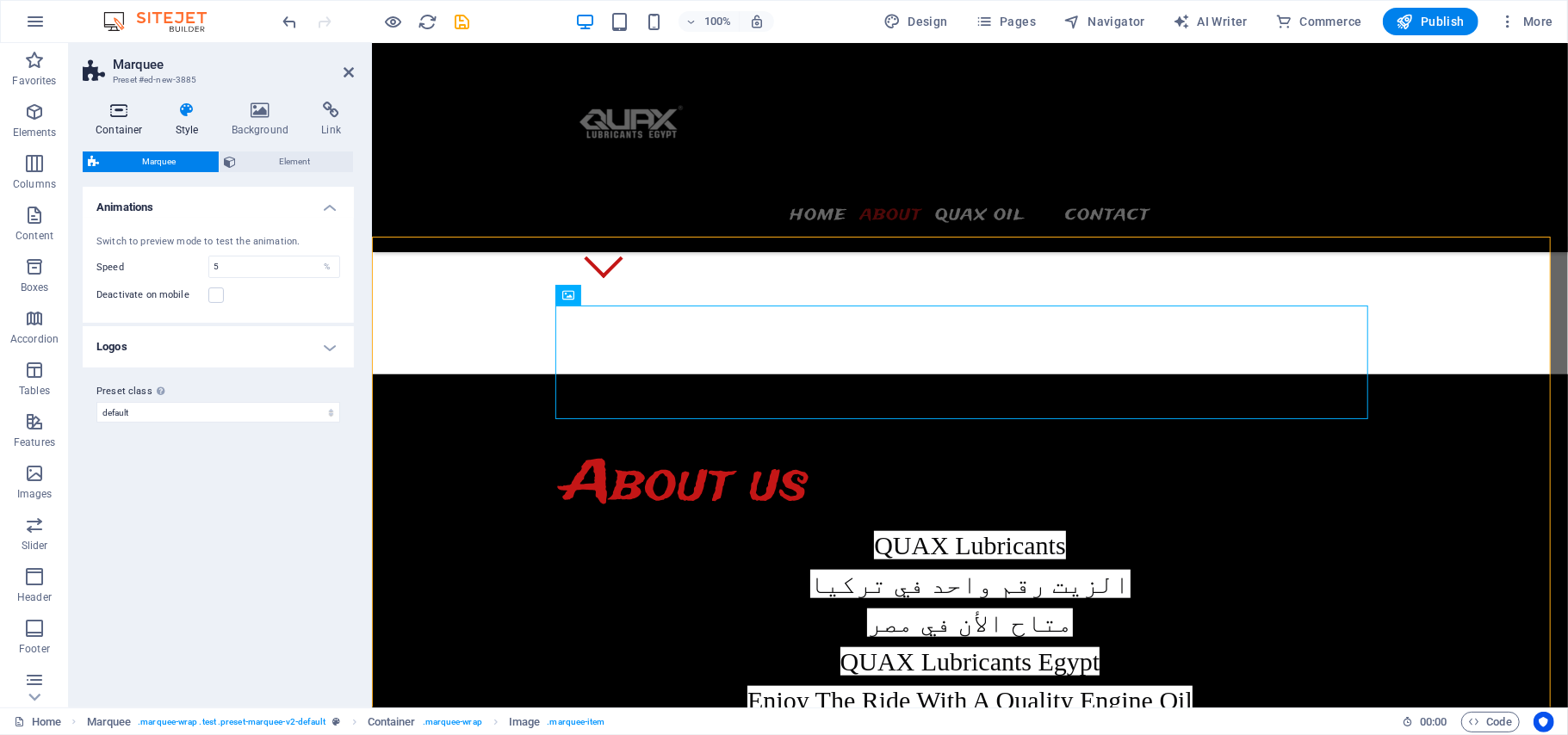 click on "Container" at bounding box center (122, 120) 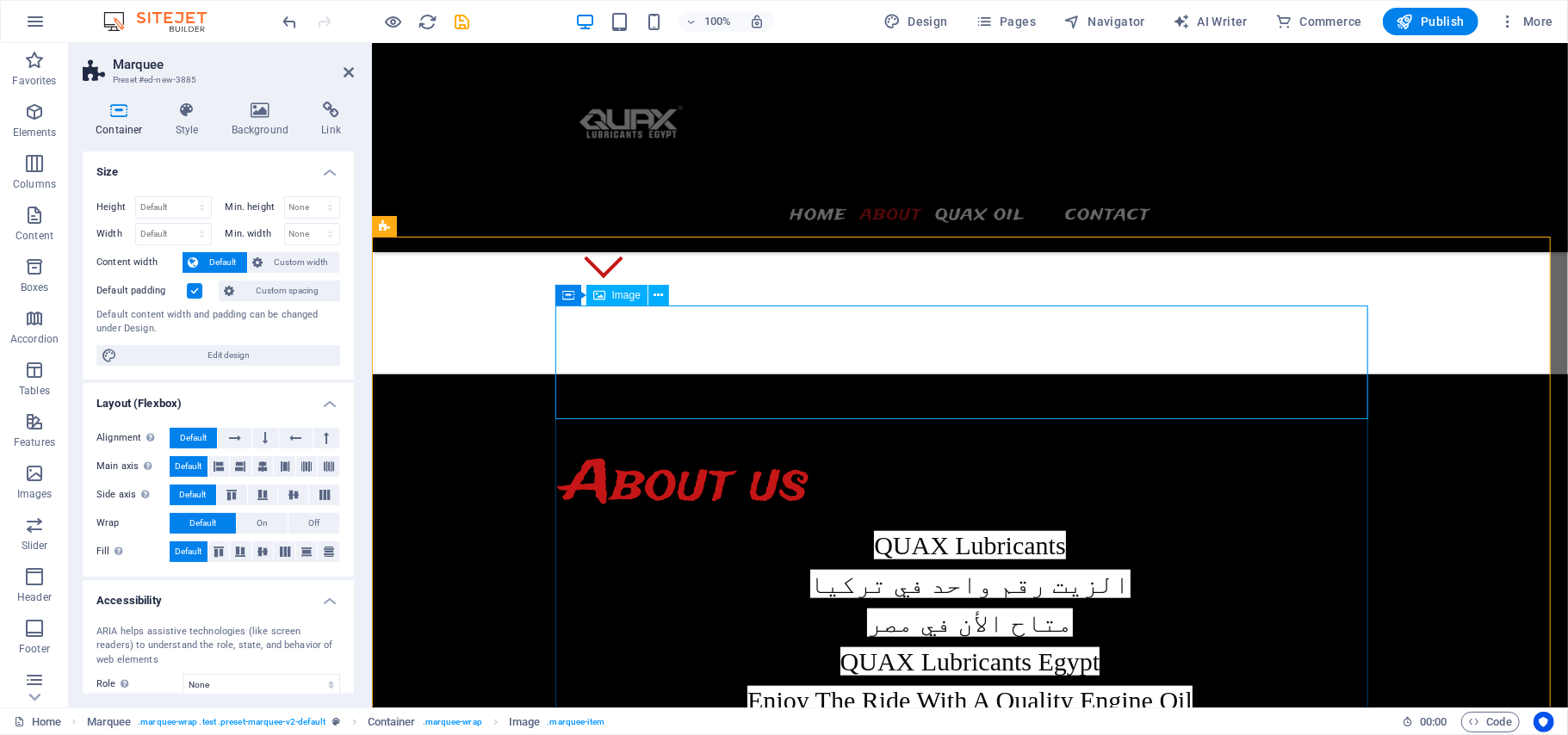 click at bounding box center (970, 982) 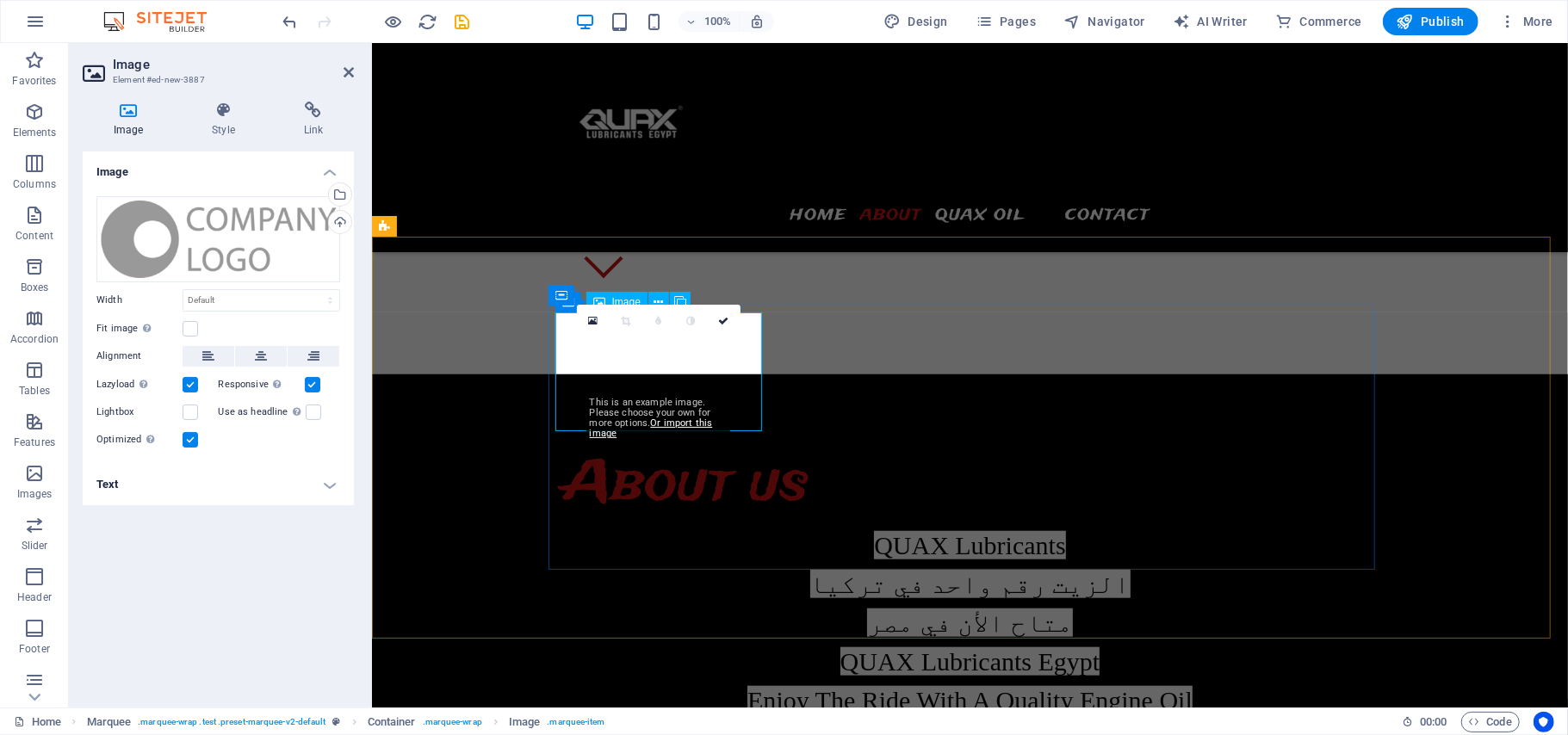 click at bounding box center (666, 991) 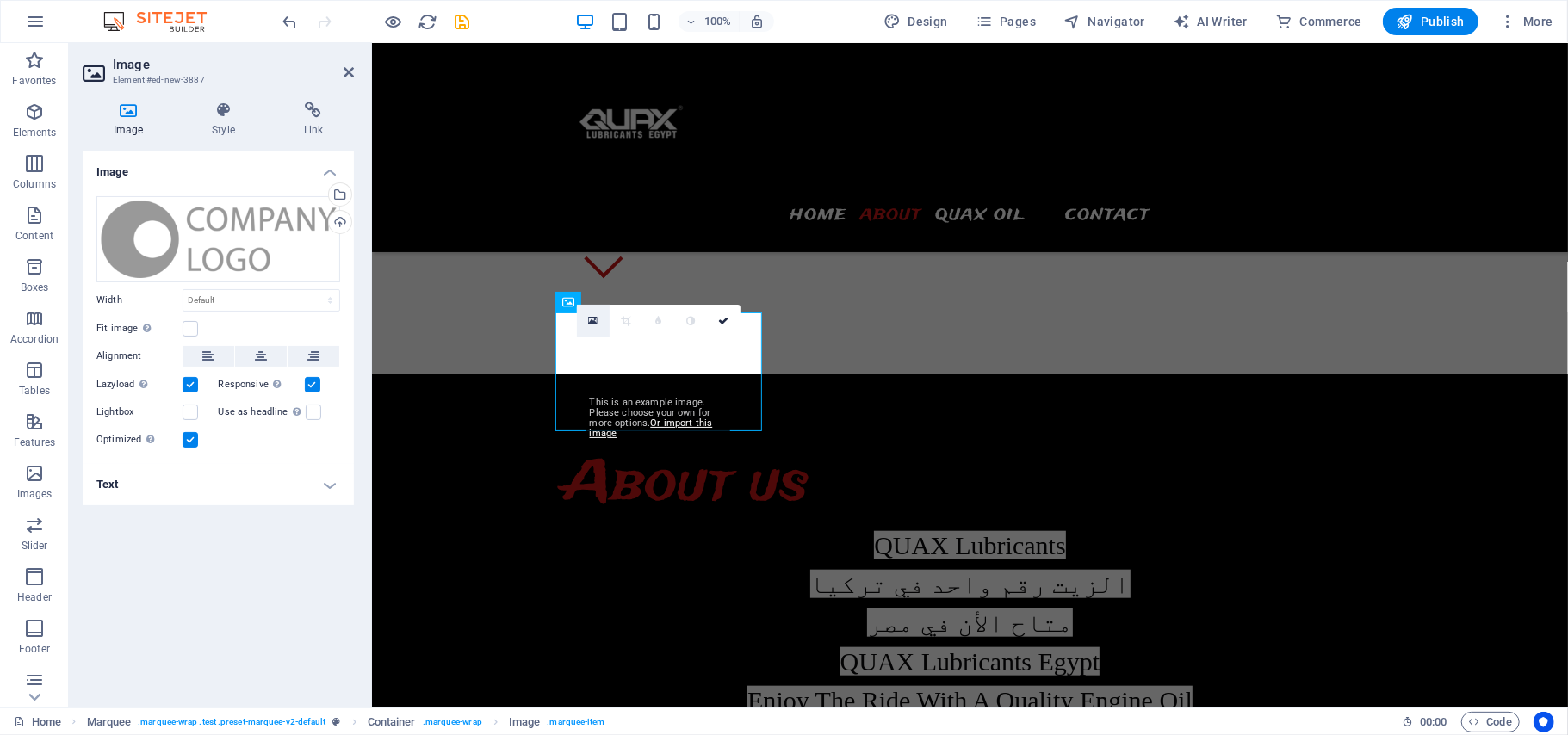 click at bounding box center [592, 321] 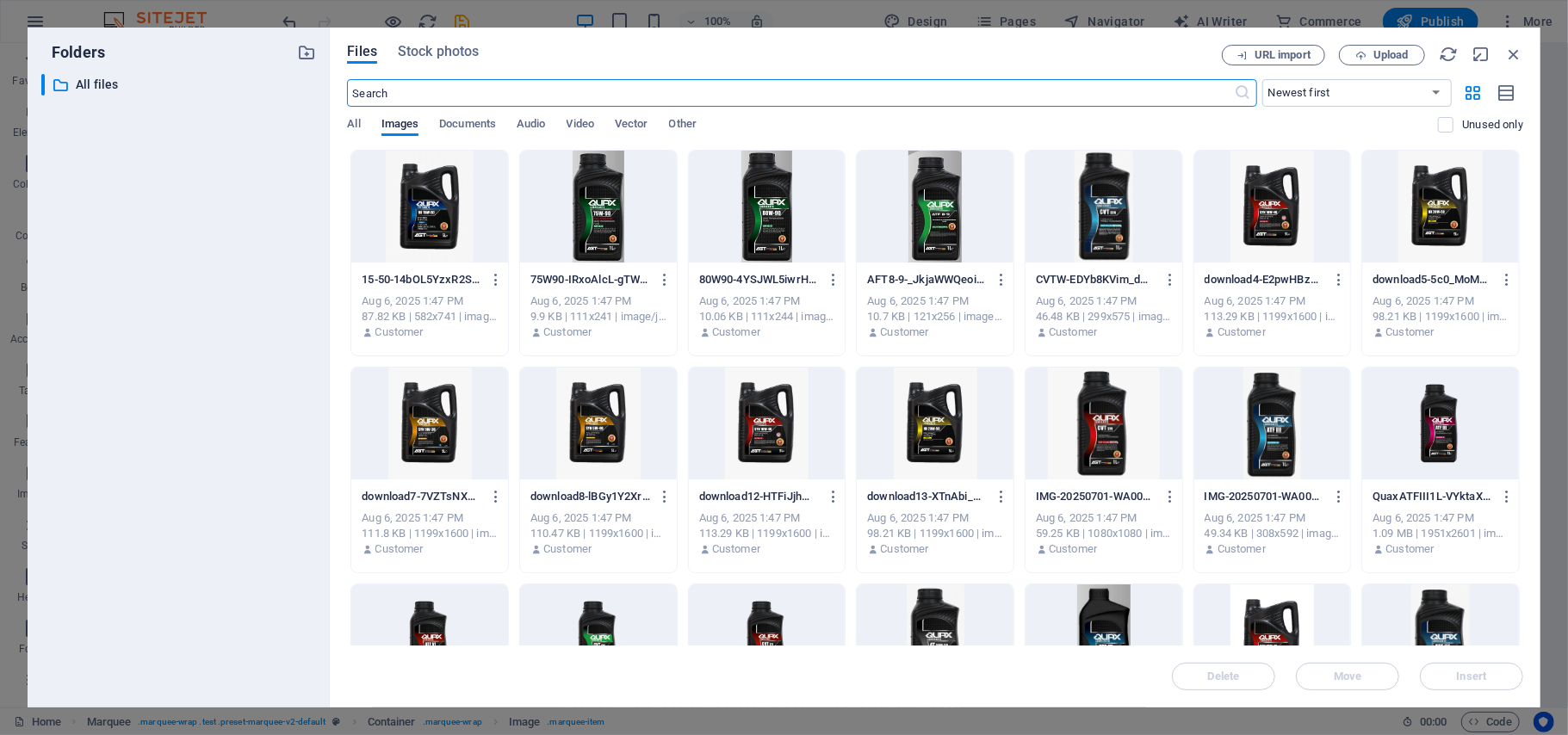 scroll, scrollTop: 1062, scrollLeft: 0, axis: vertical 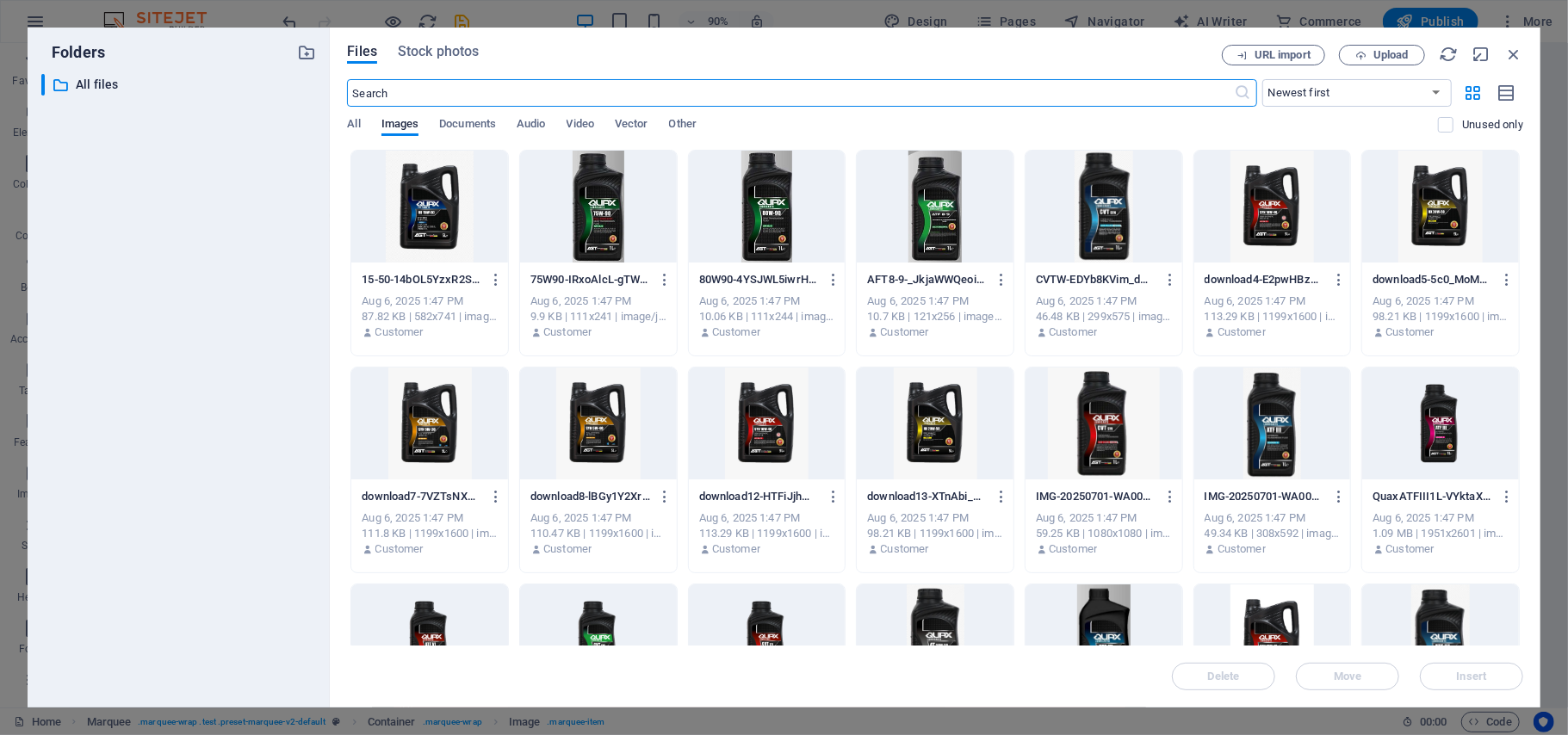 click at bounding box center [430, 207] 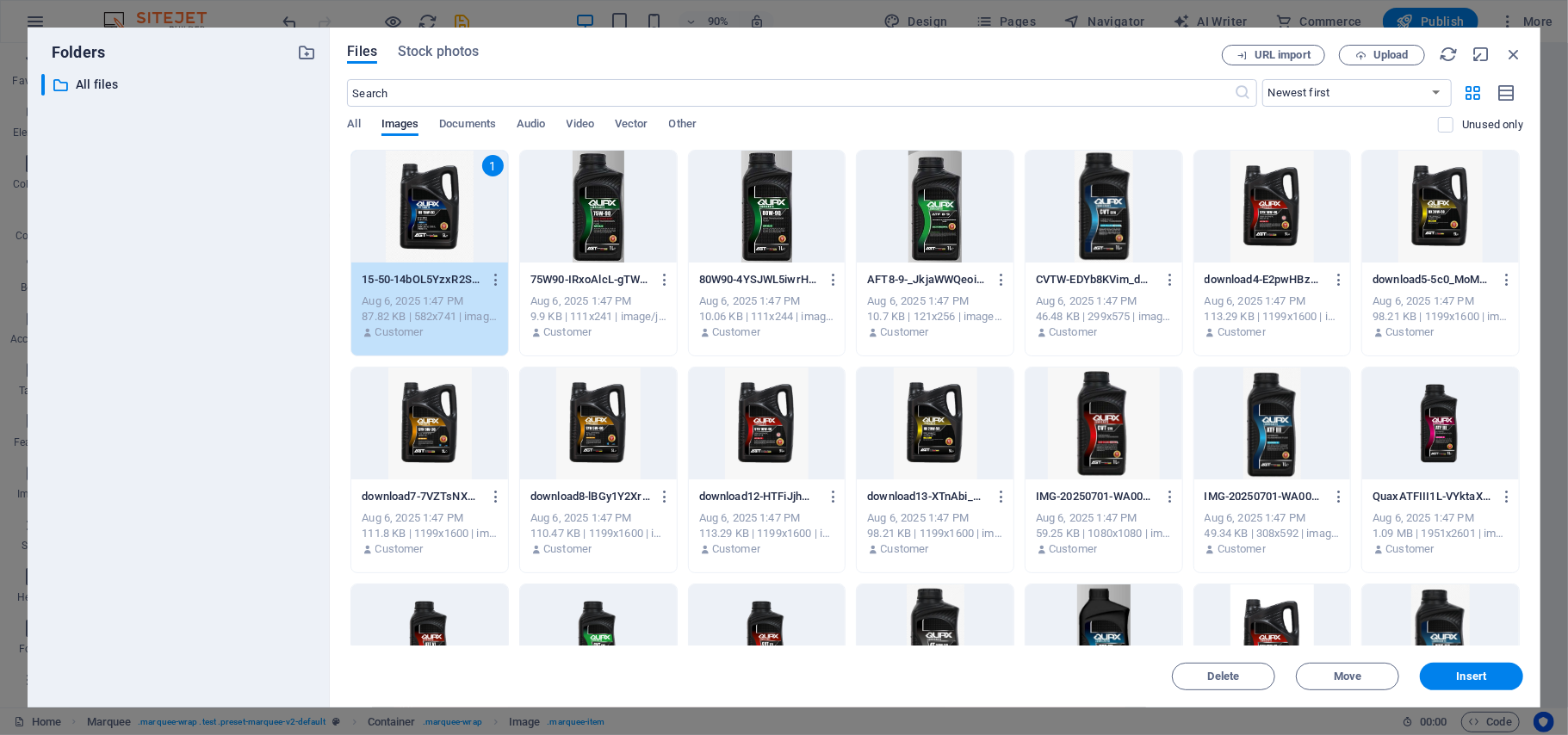 click on "1" at bounding box center [430, 207] 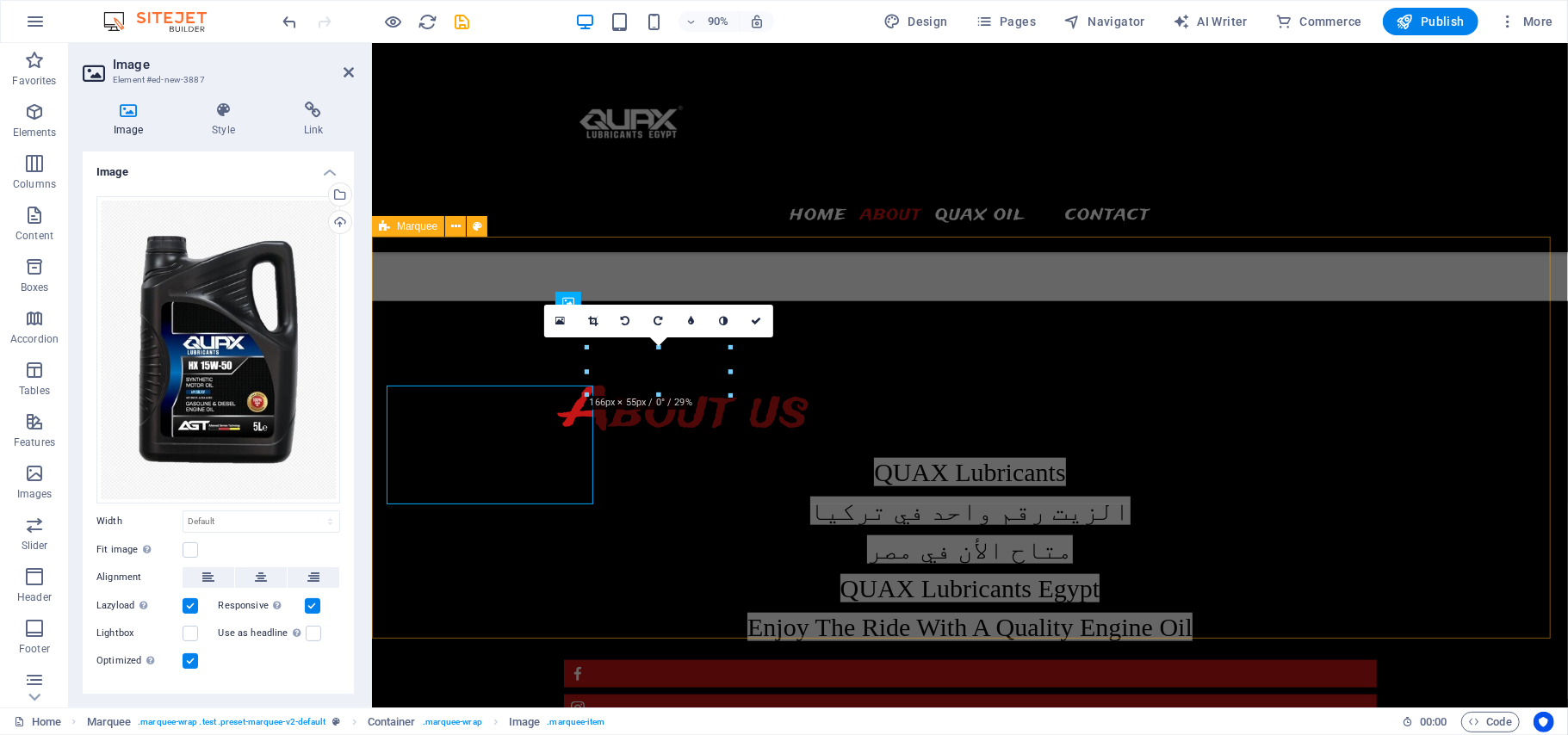 scroll, scrollTop: 989, scrollLeft: 0, axis: vertical 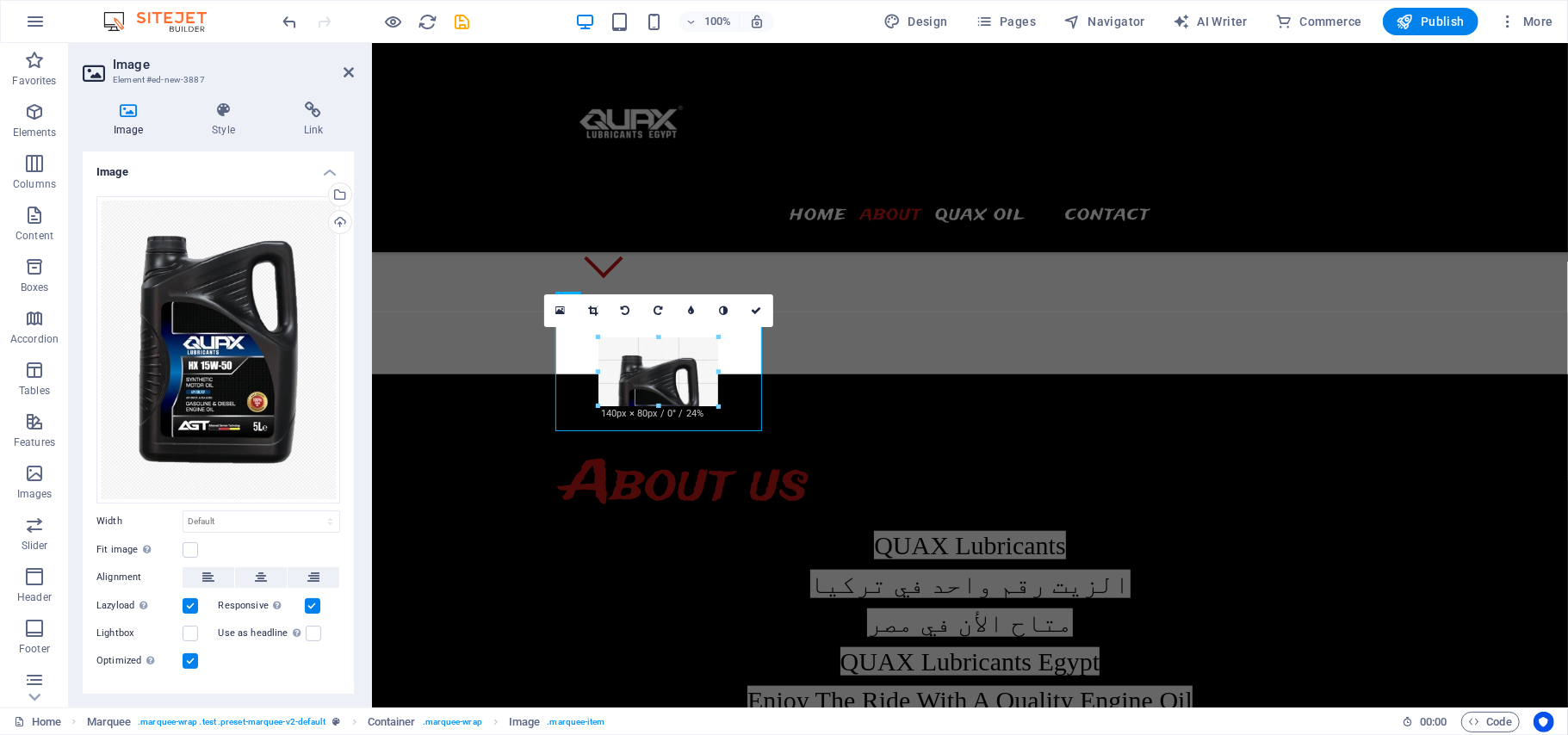 drag, startPoint x: 693, startPoint y: 414, endPoint x: 682, endPoint y: 400, distance: 17.804494 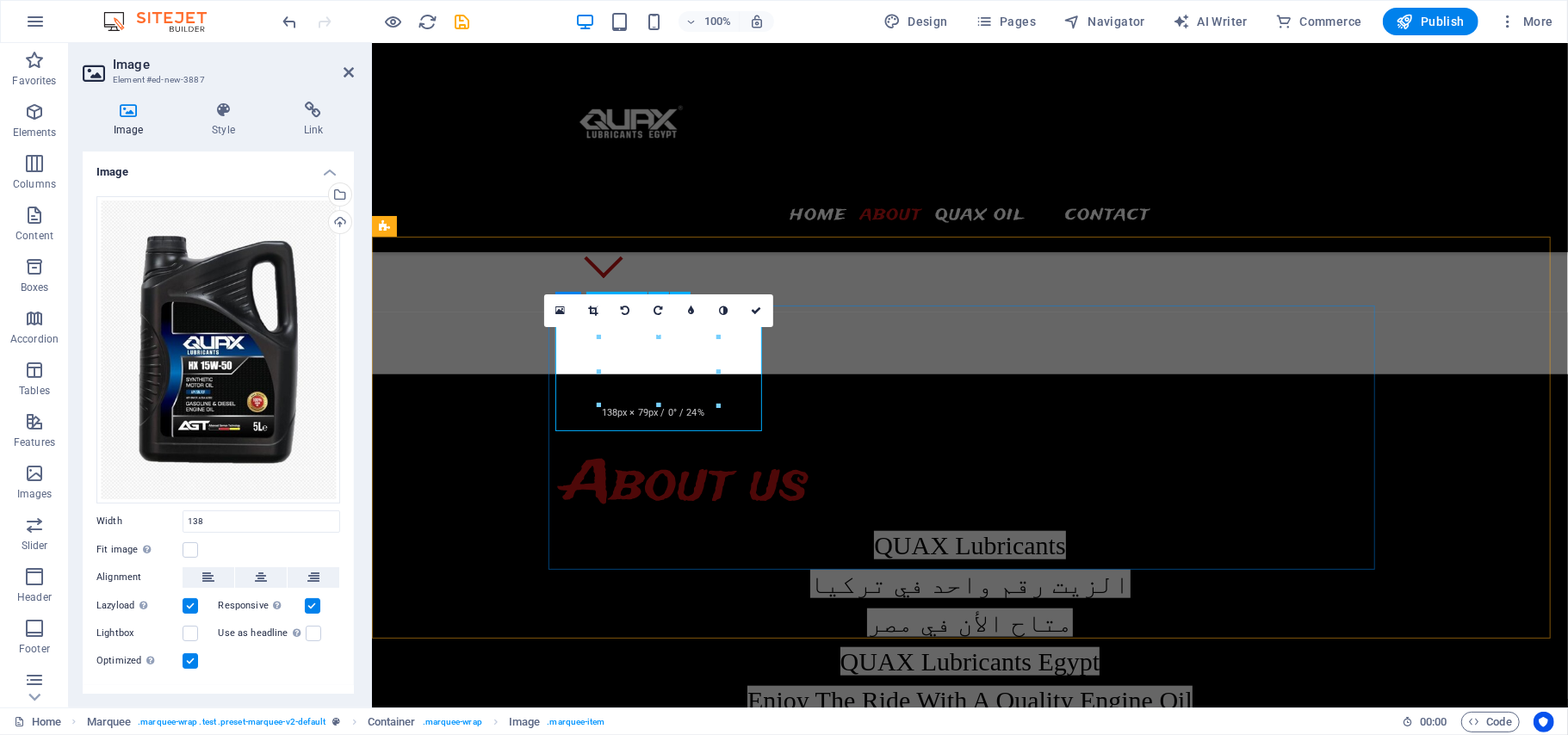 type on "138" 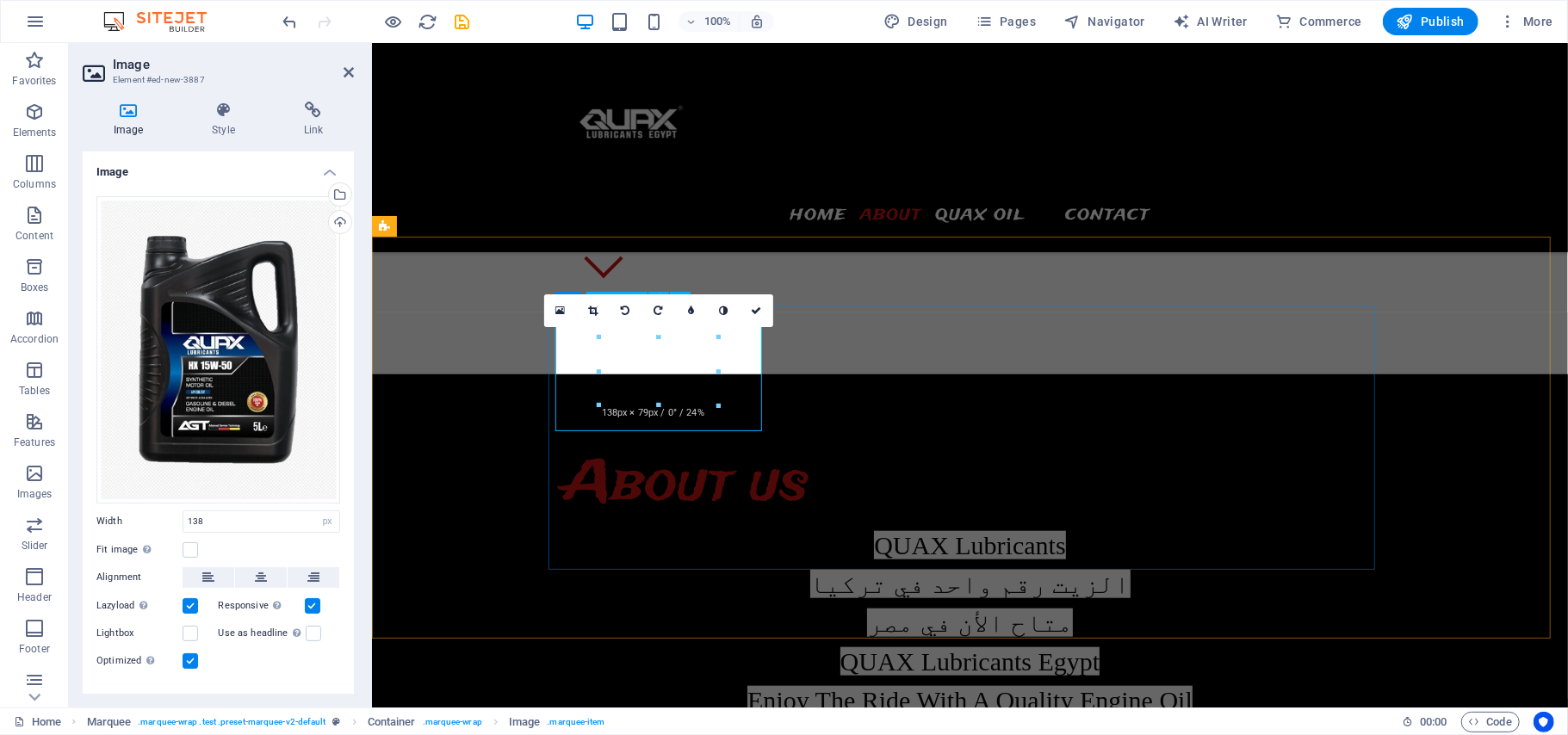 click at bounding box center [666, 991] 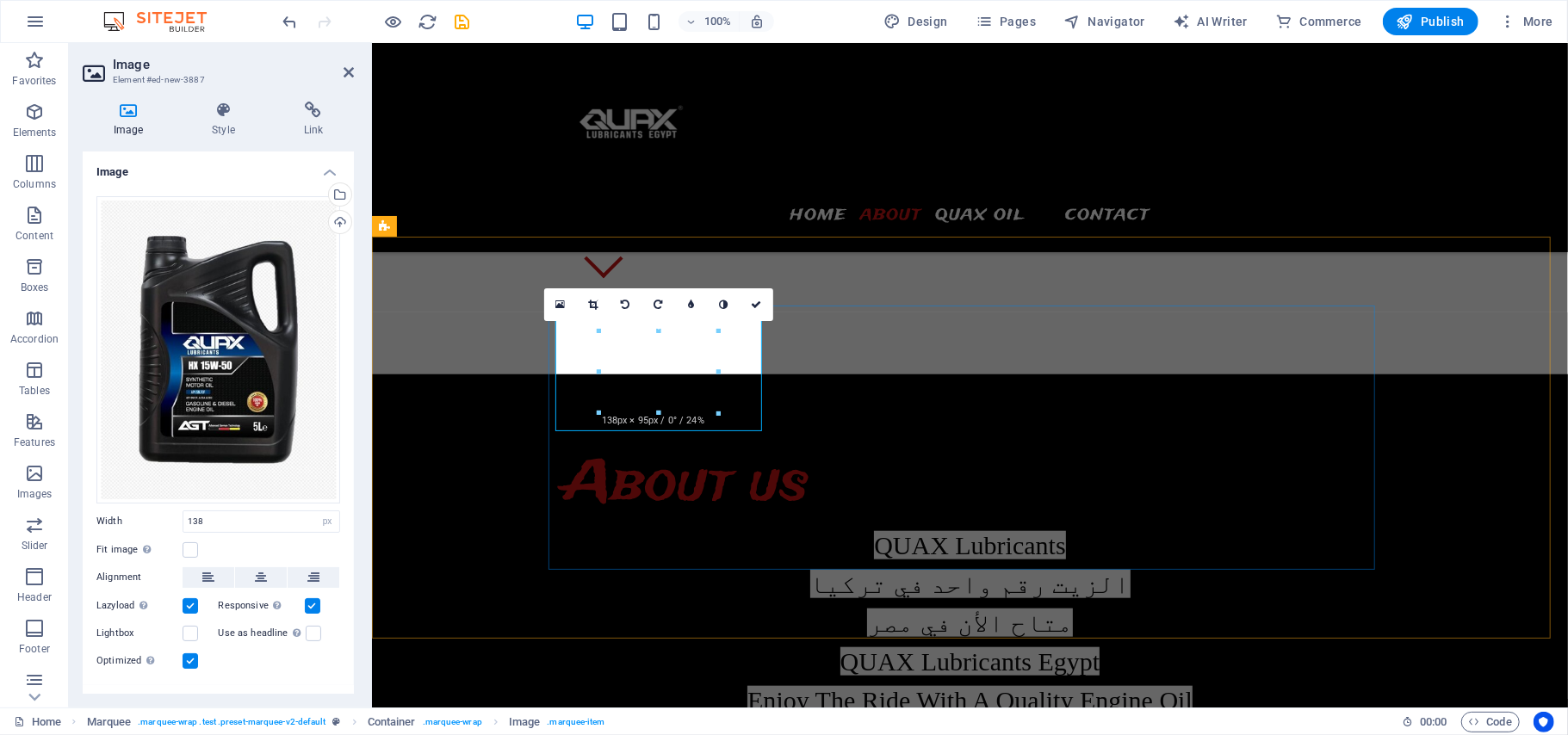 click at bounding box center (666, 991) 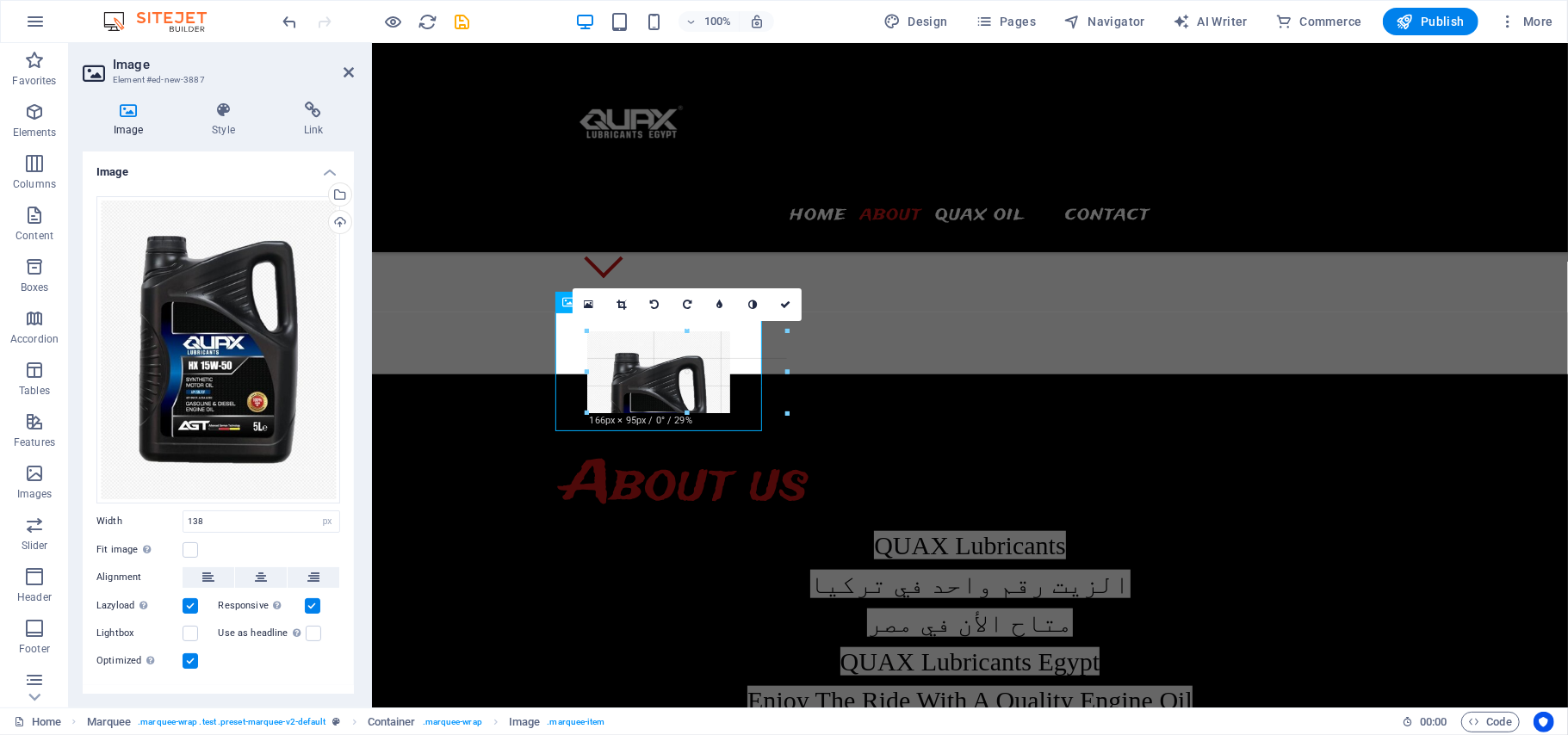 drag, startPoint x: 658, startPoint y: 411, endPoint x: 305, endPoint y: 360, distance: 356.66511 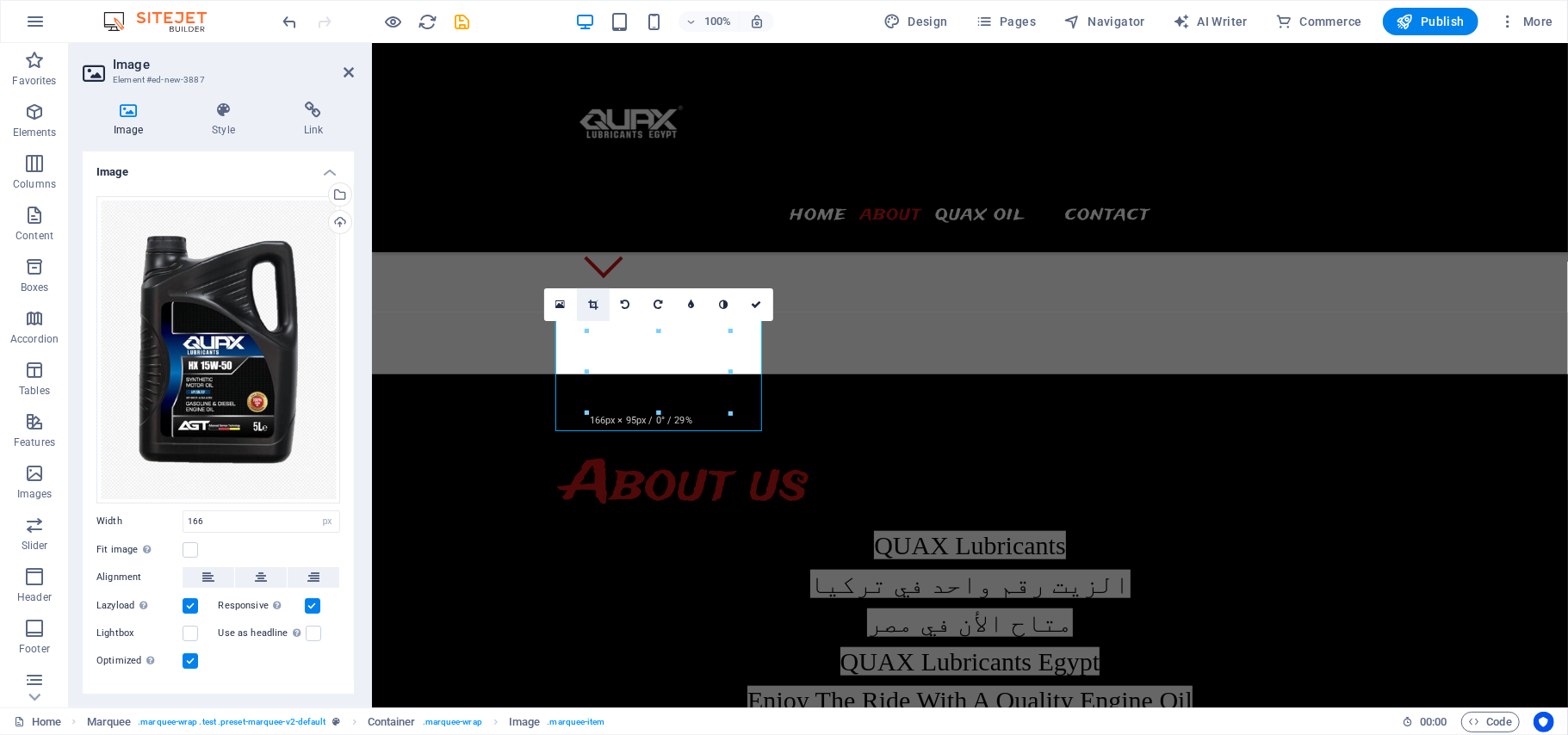 click at bounding box center [593, 305] 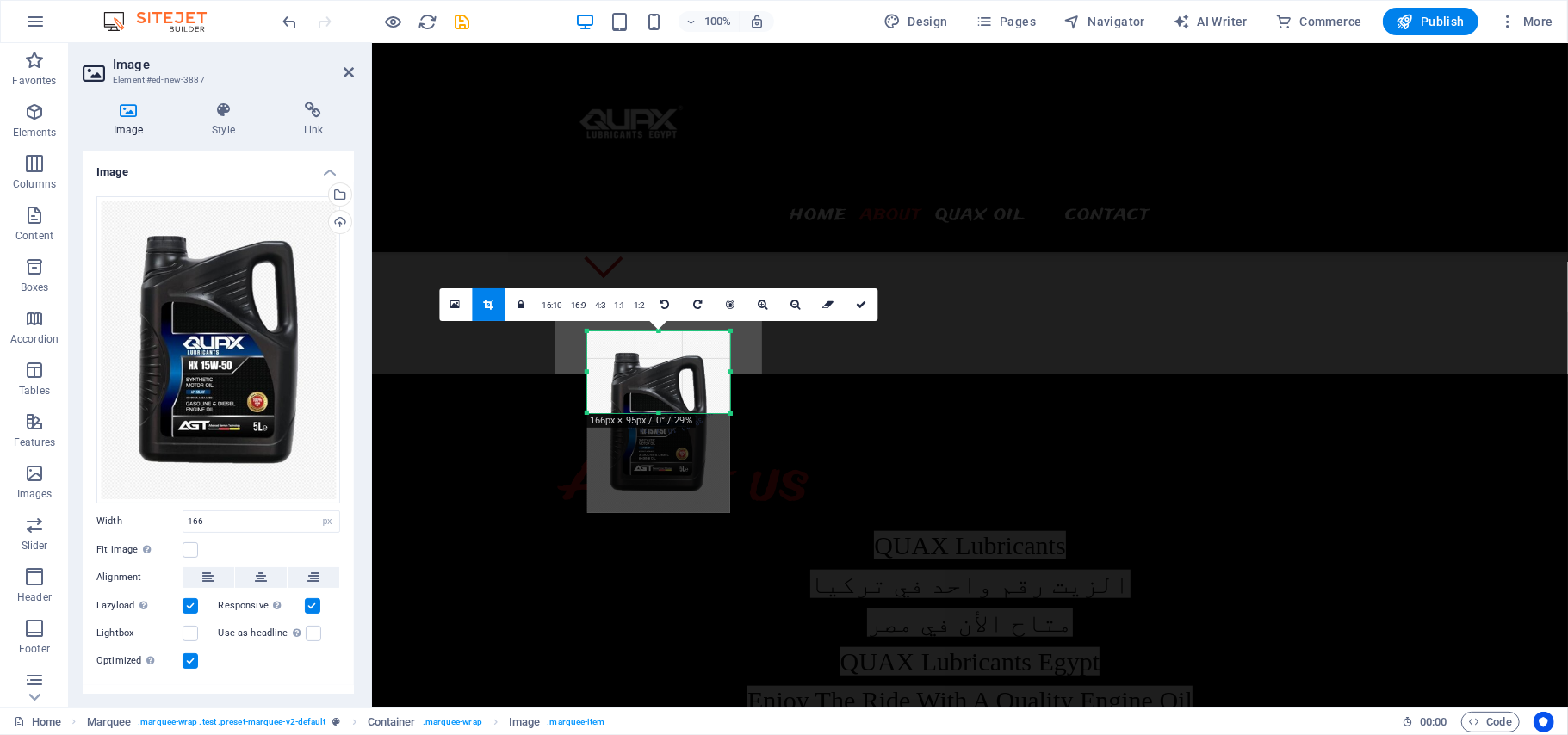 drag, startPoint x: 660, startPoint y: 411, endPoint x: 683, endPoint y: 462, distance: 55.946403 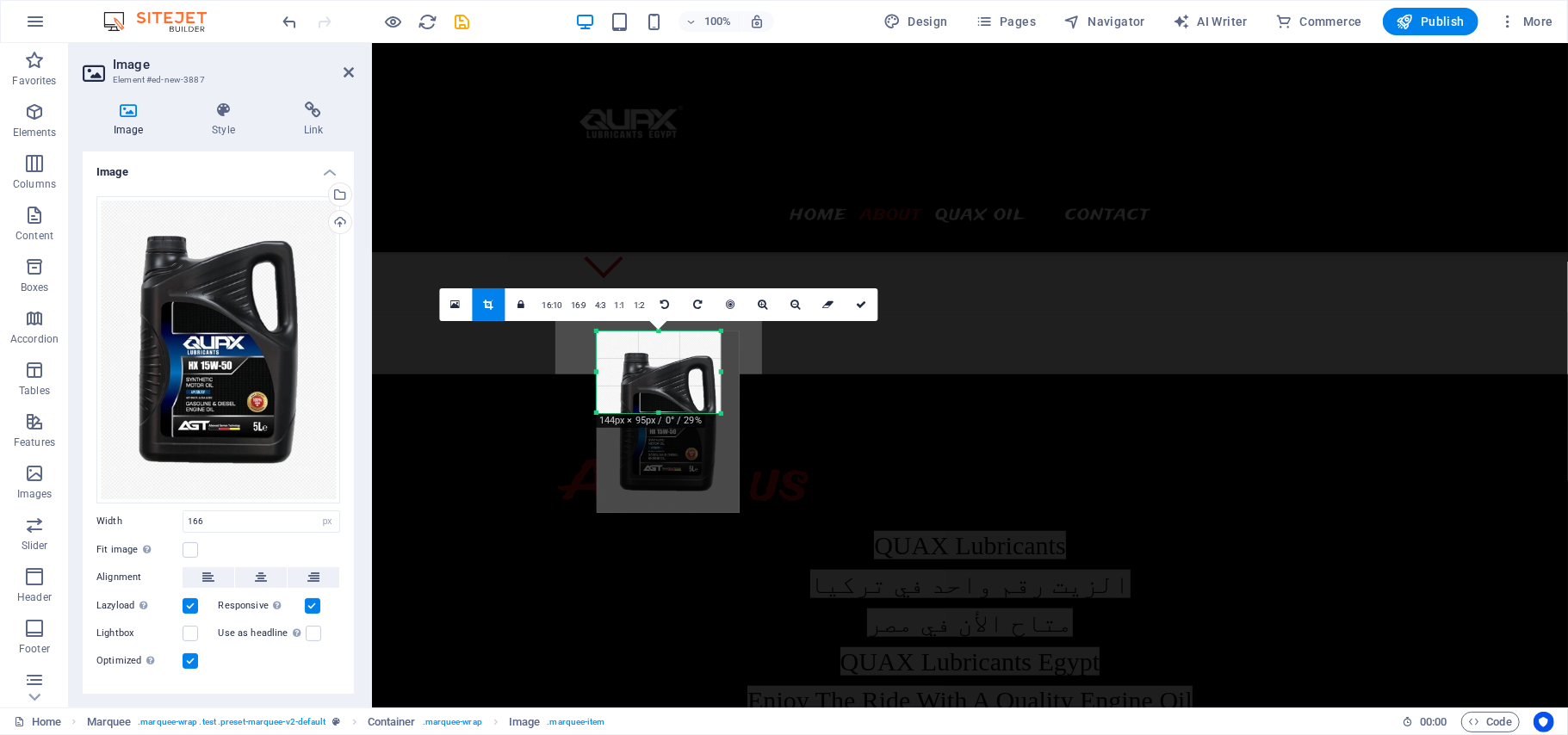 drag, startPoint x: 732, startPoint y: 372, endPoint x: 713, endPoint y: 379, distance: 20.248457 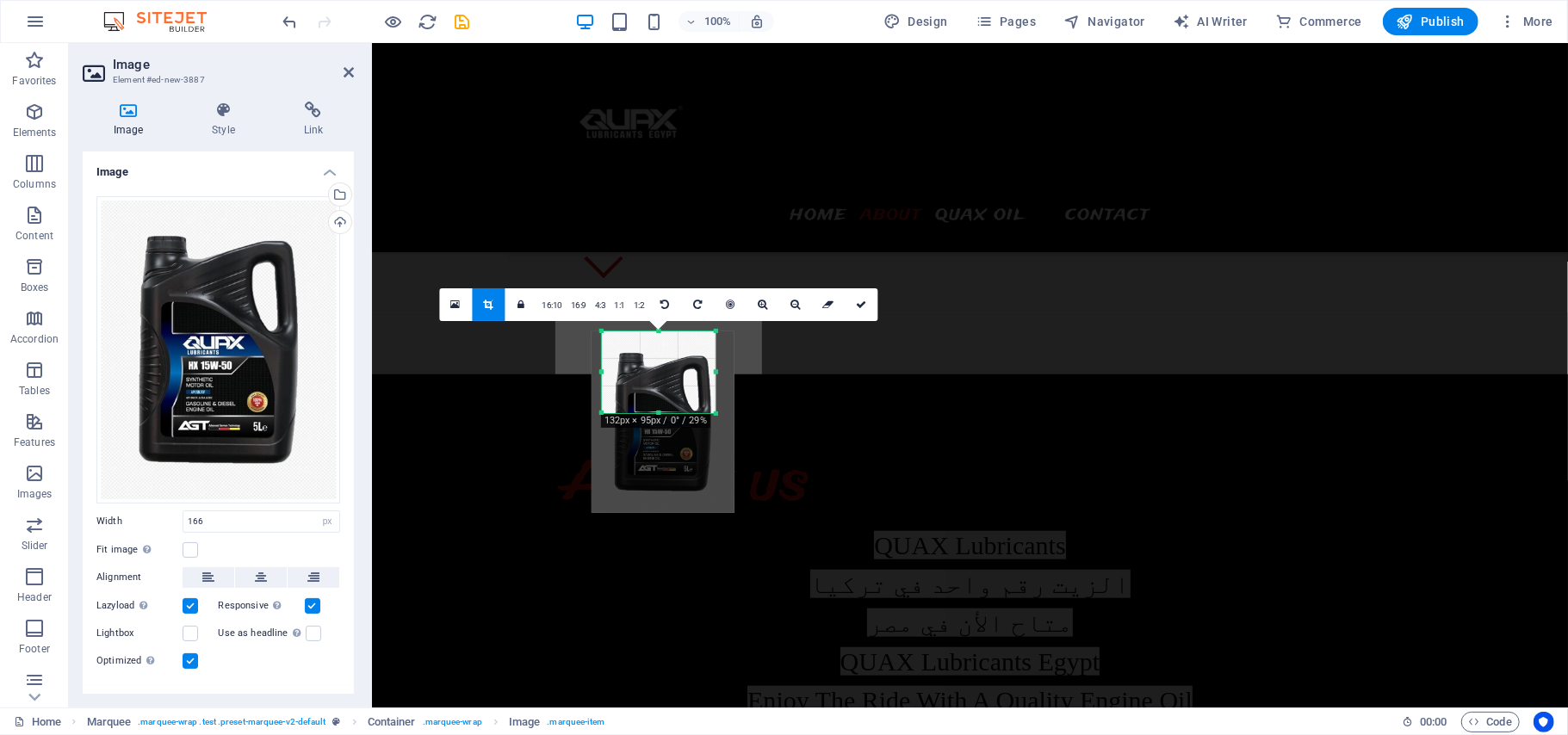 drag, startPoint x: 599, startPoint y: 377, endPoint x: 610, endPoint y: 376, distance: 11.045361 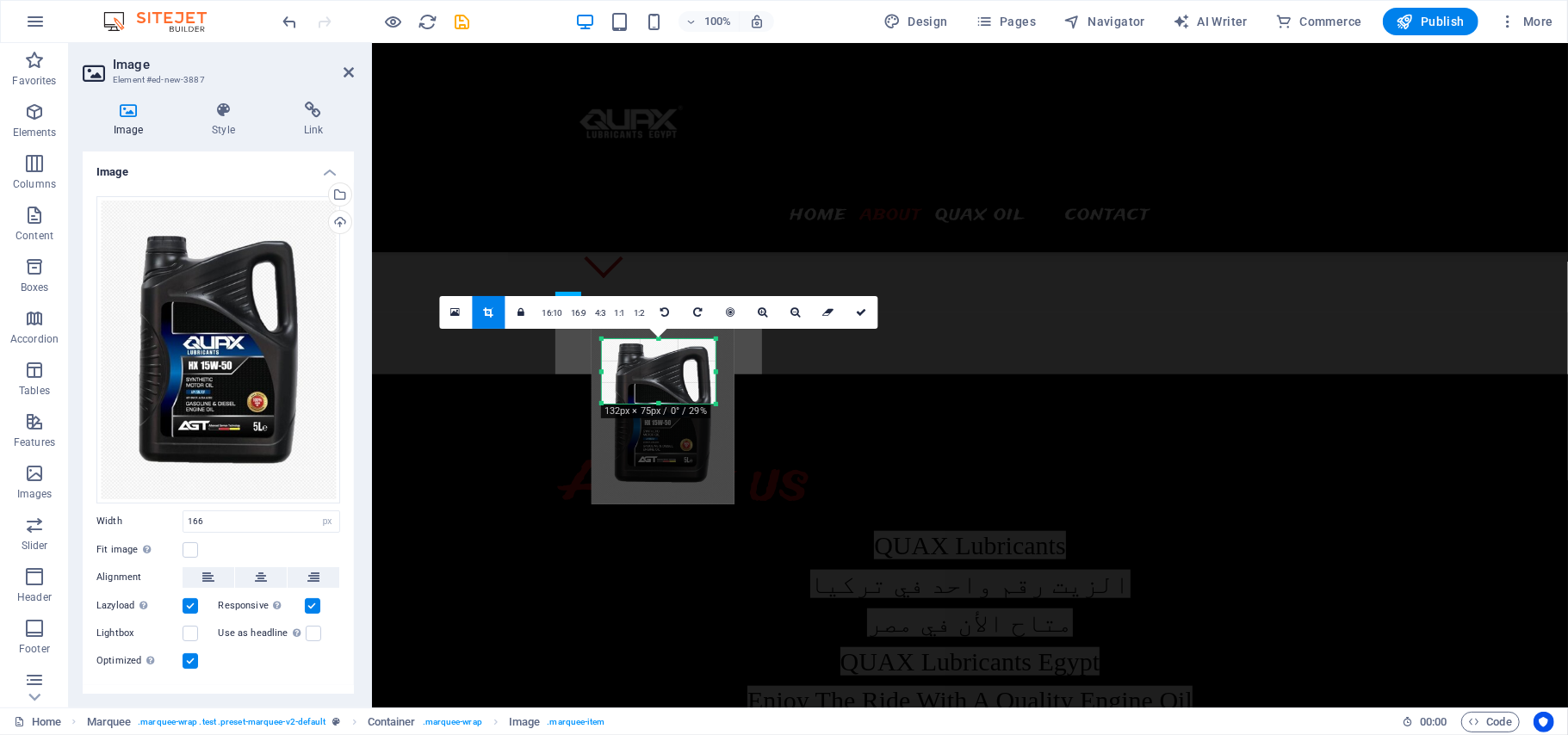 drag, startPoint x: 653, startPoint y: 332, endPoint x: 648, endPoint y: 349, distance: 17.720045 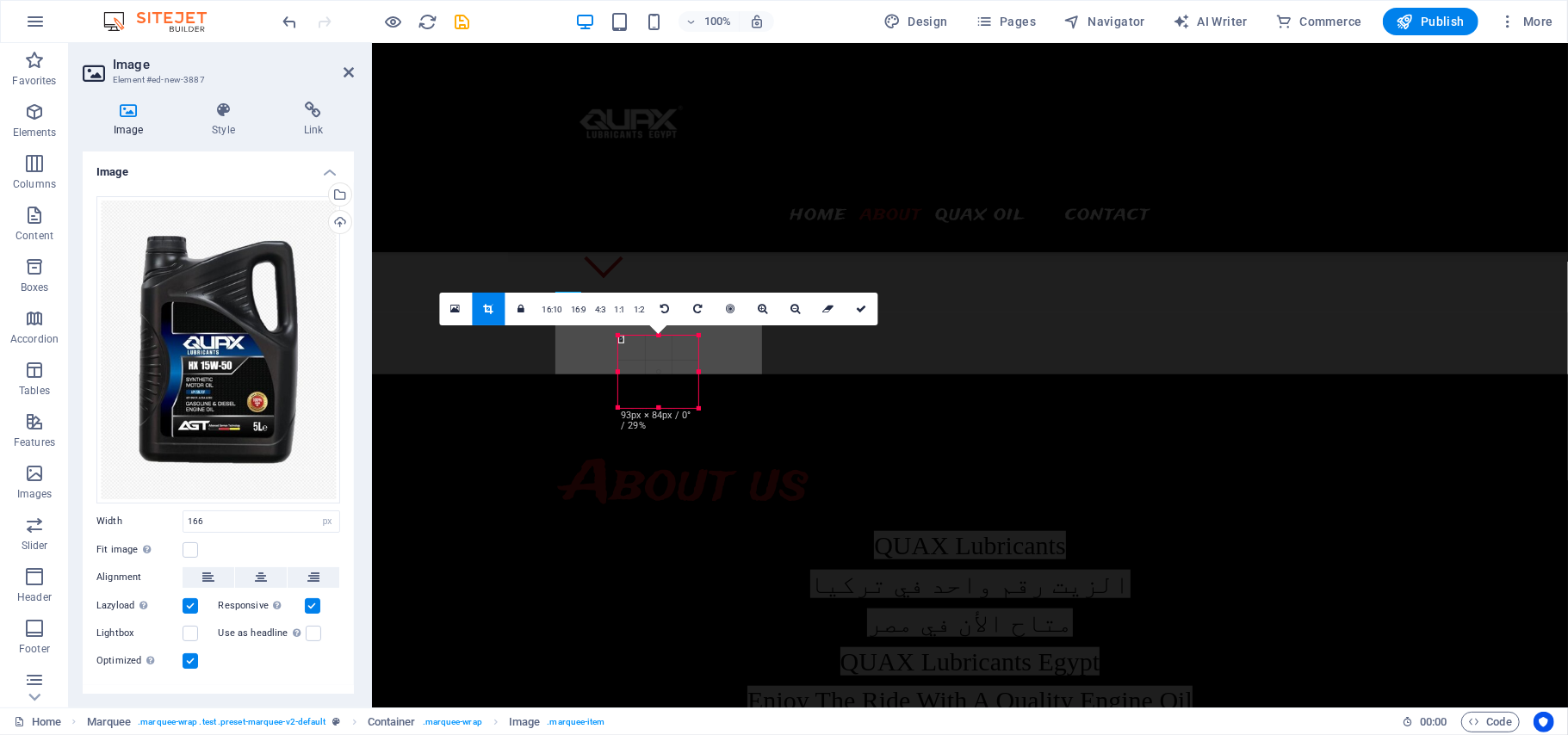 drag, startPoint x: 713, startPoint y: 404, endPoint x: 679, endPoint y: 411, distance: 34.71311 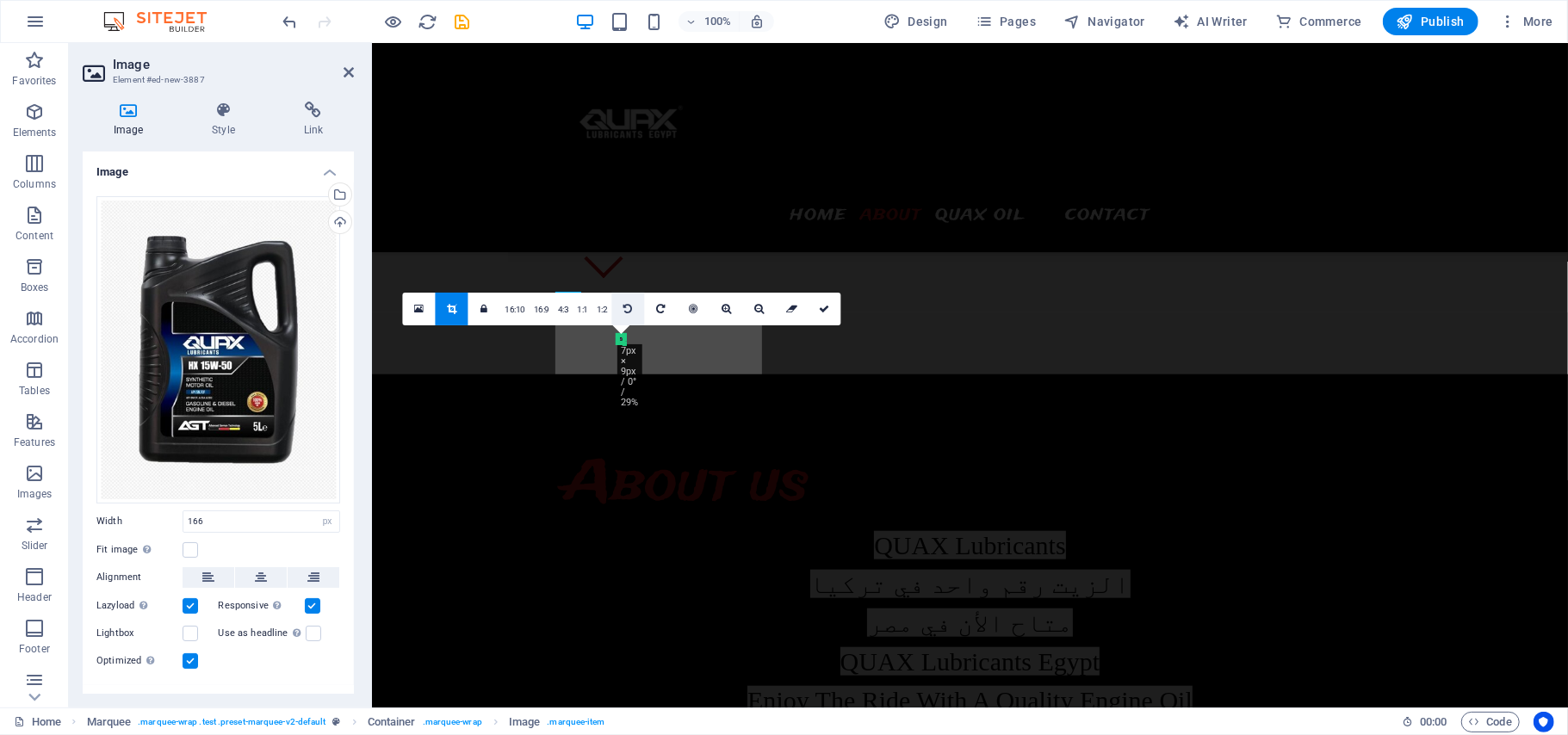 click at bounding box center (628, 309) 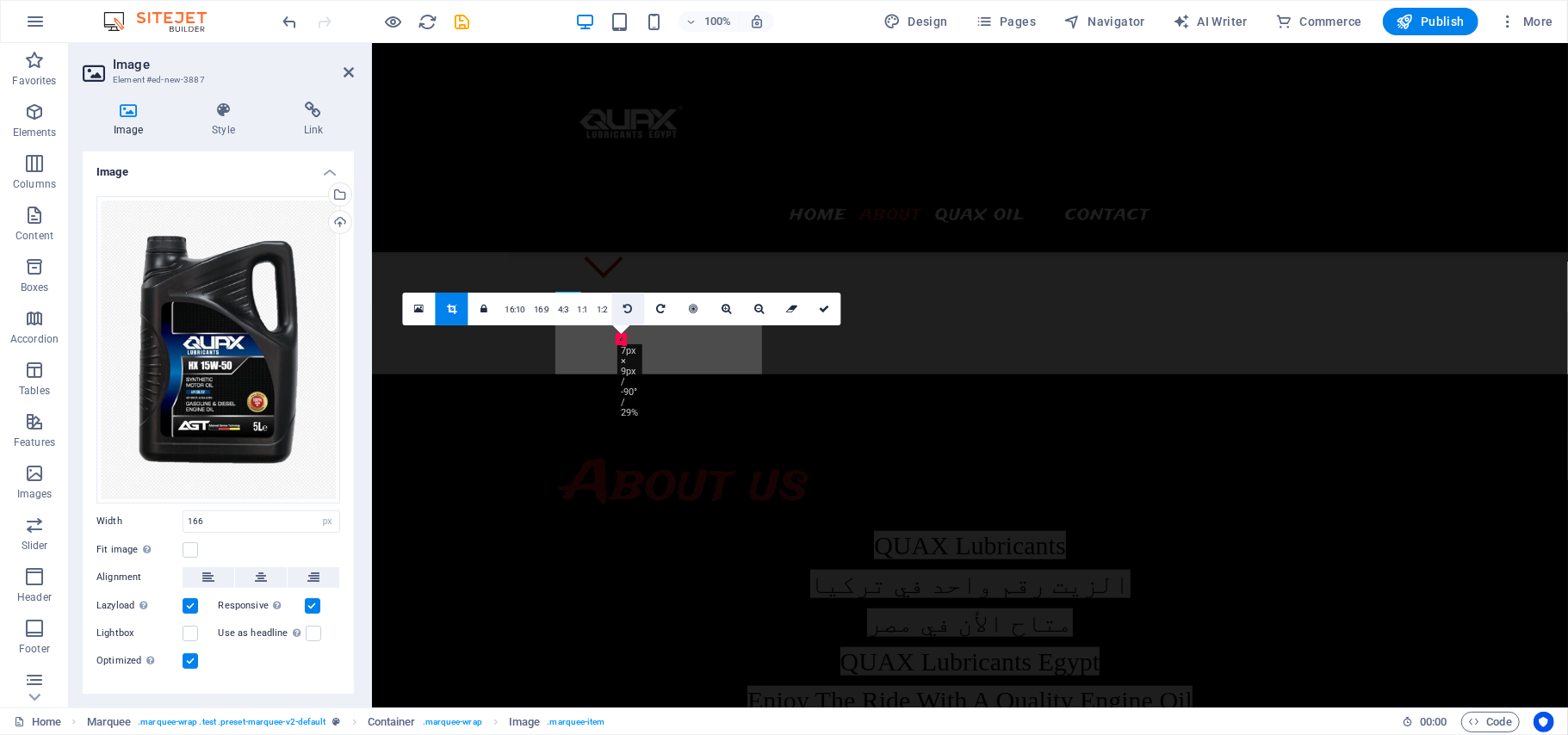 click at bounding box center (628, 309) 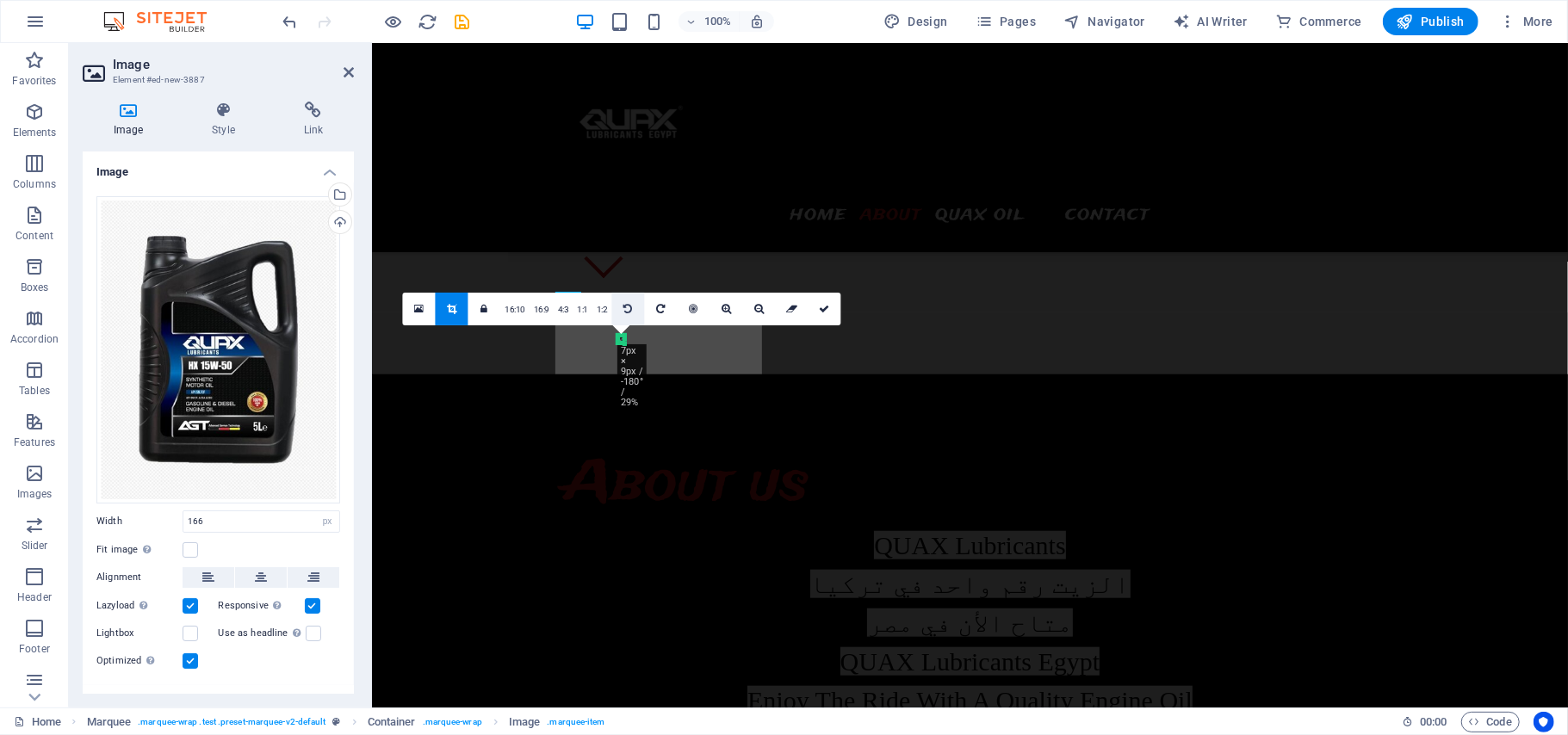 click at bounding box center (628, 309) 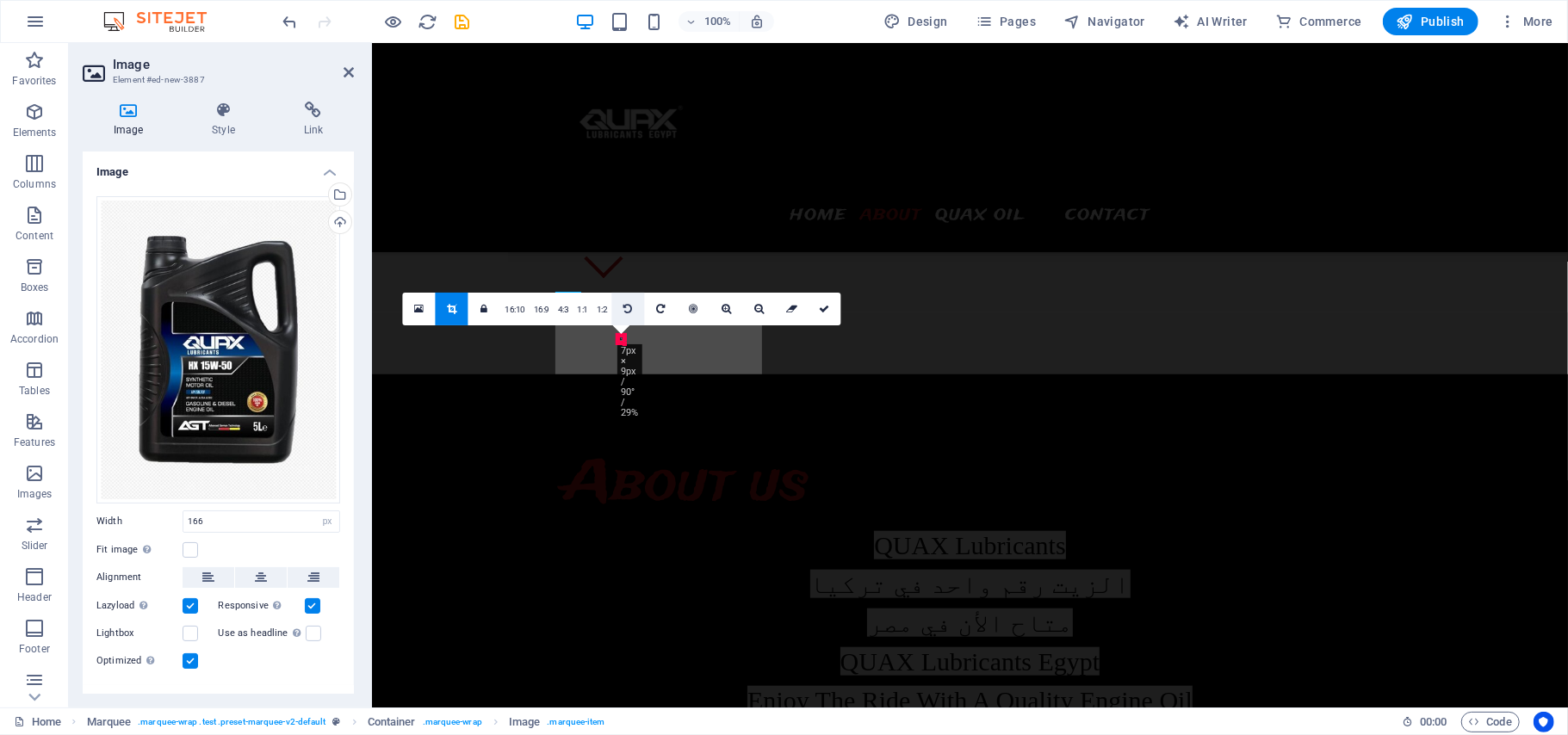 click at bounding box center (628, 309) 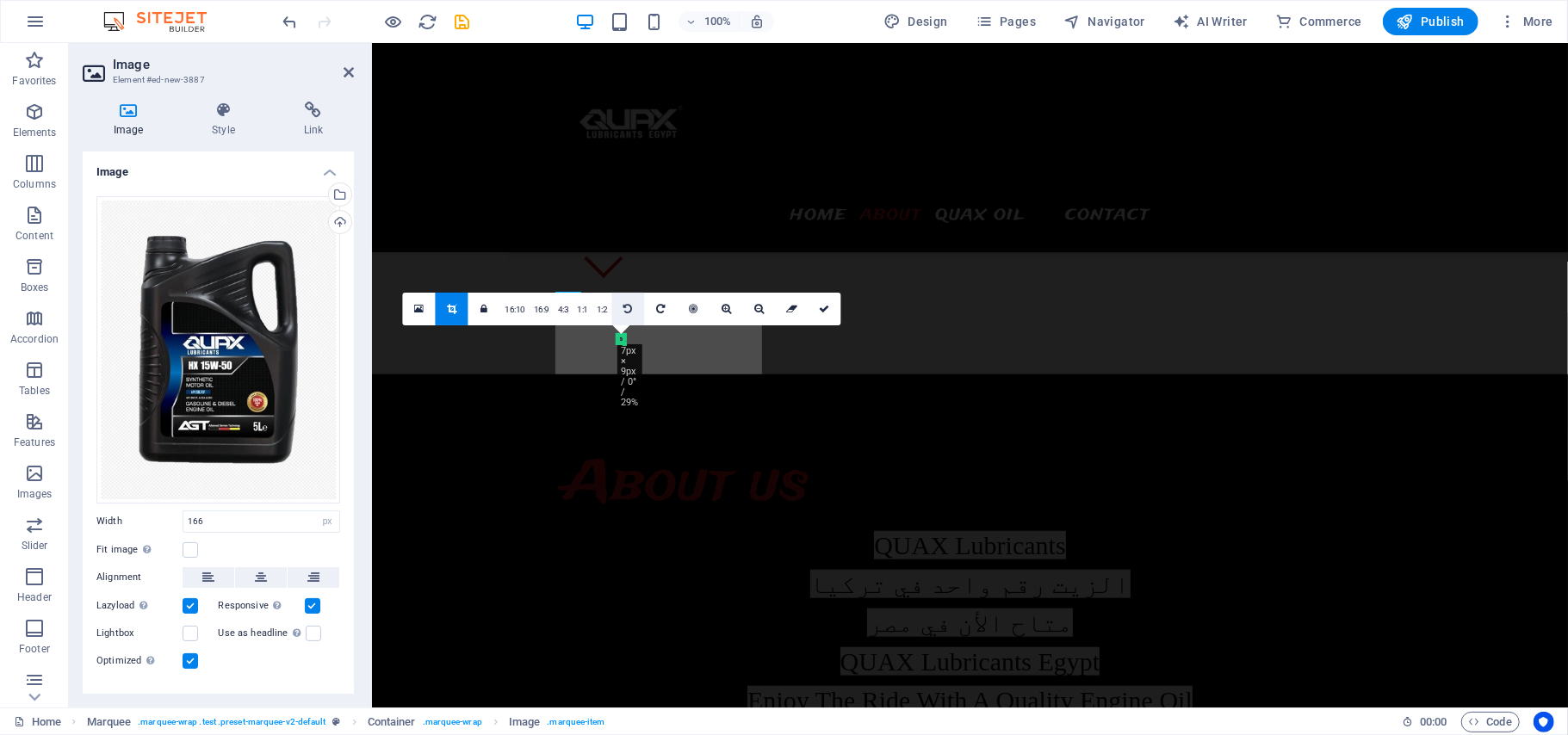 click at bounding box center [628, 309] 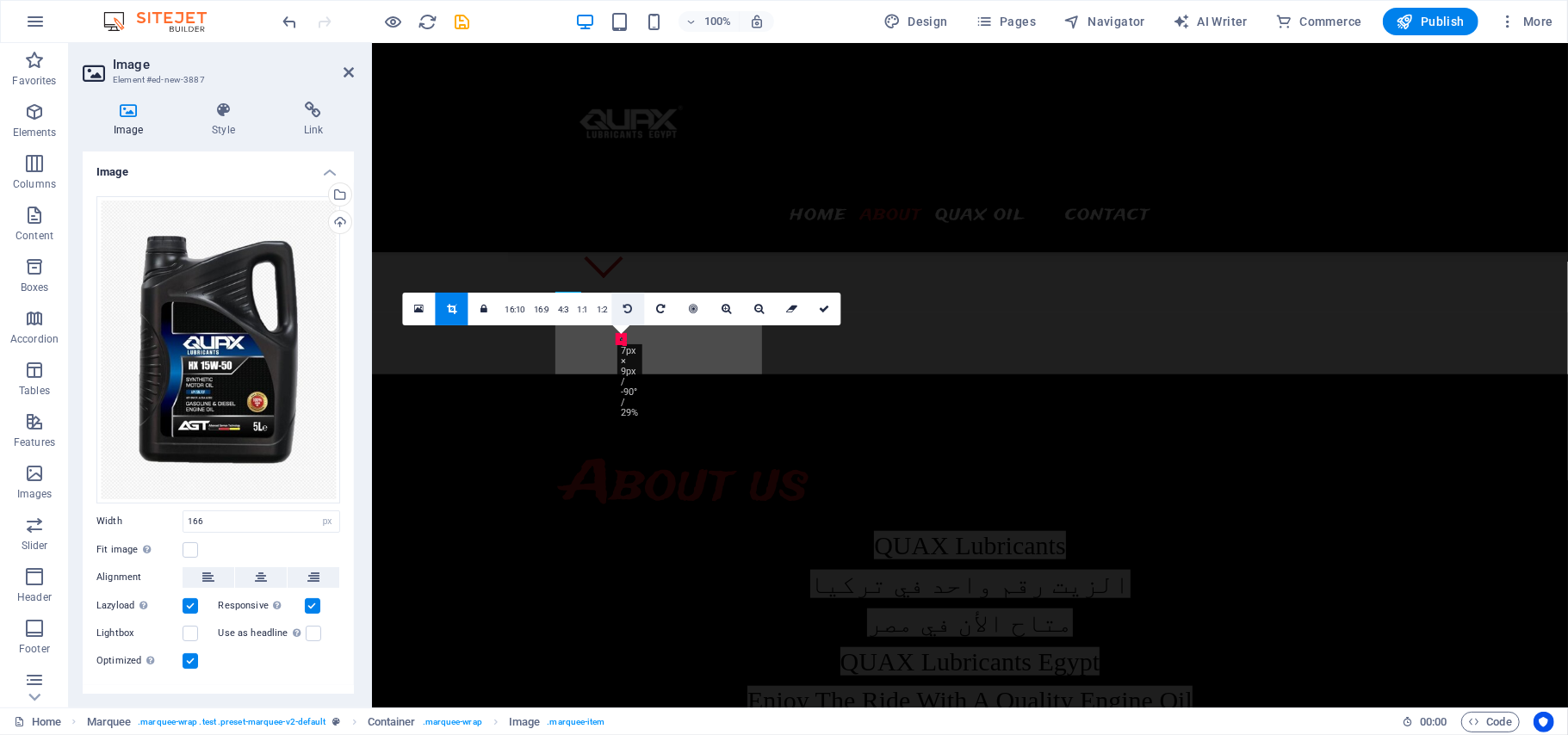 click at bounding box center [628, 309] 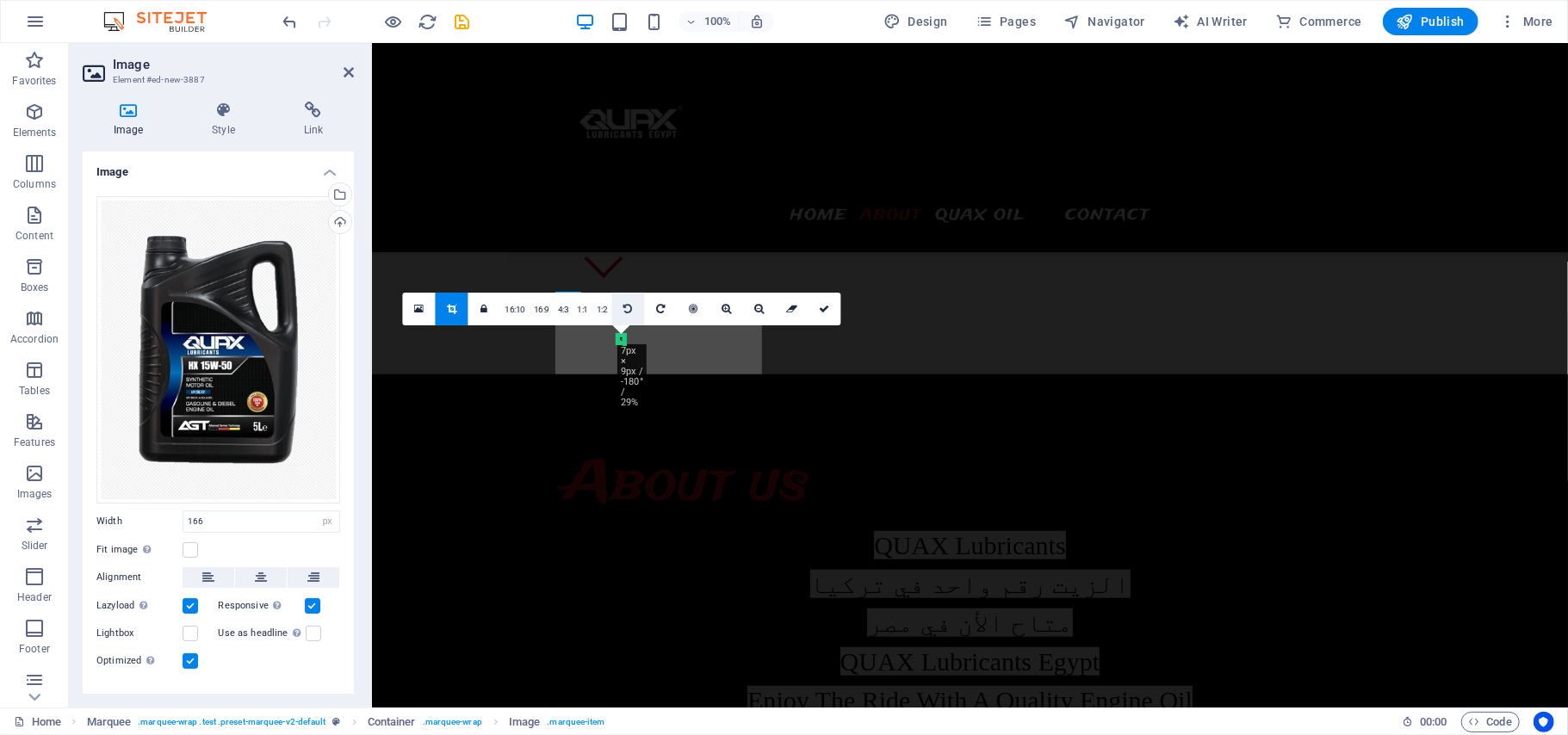 click at bounding box center [628, 309] 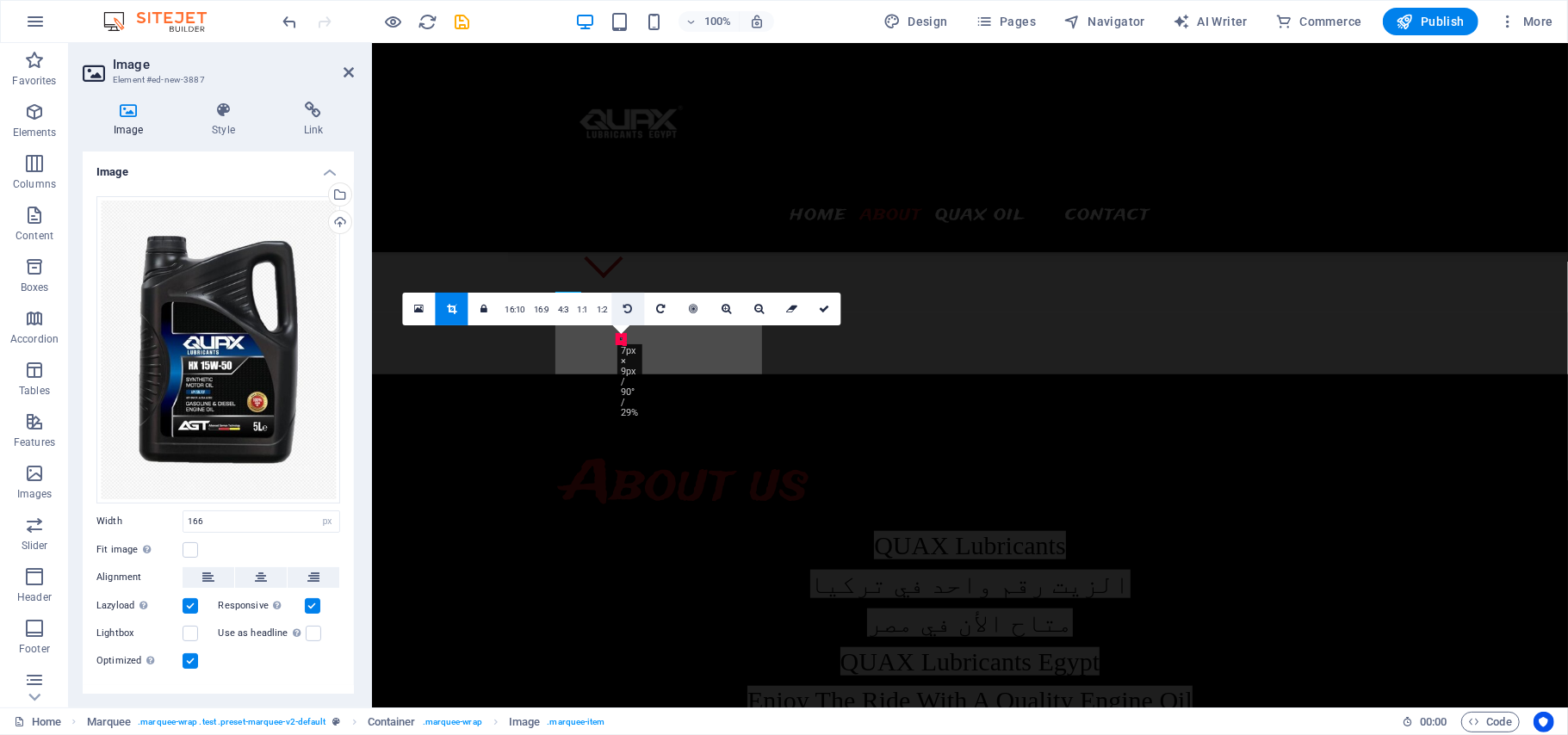 click at bounding box center [628, 309] 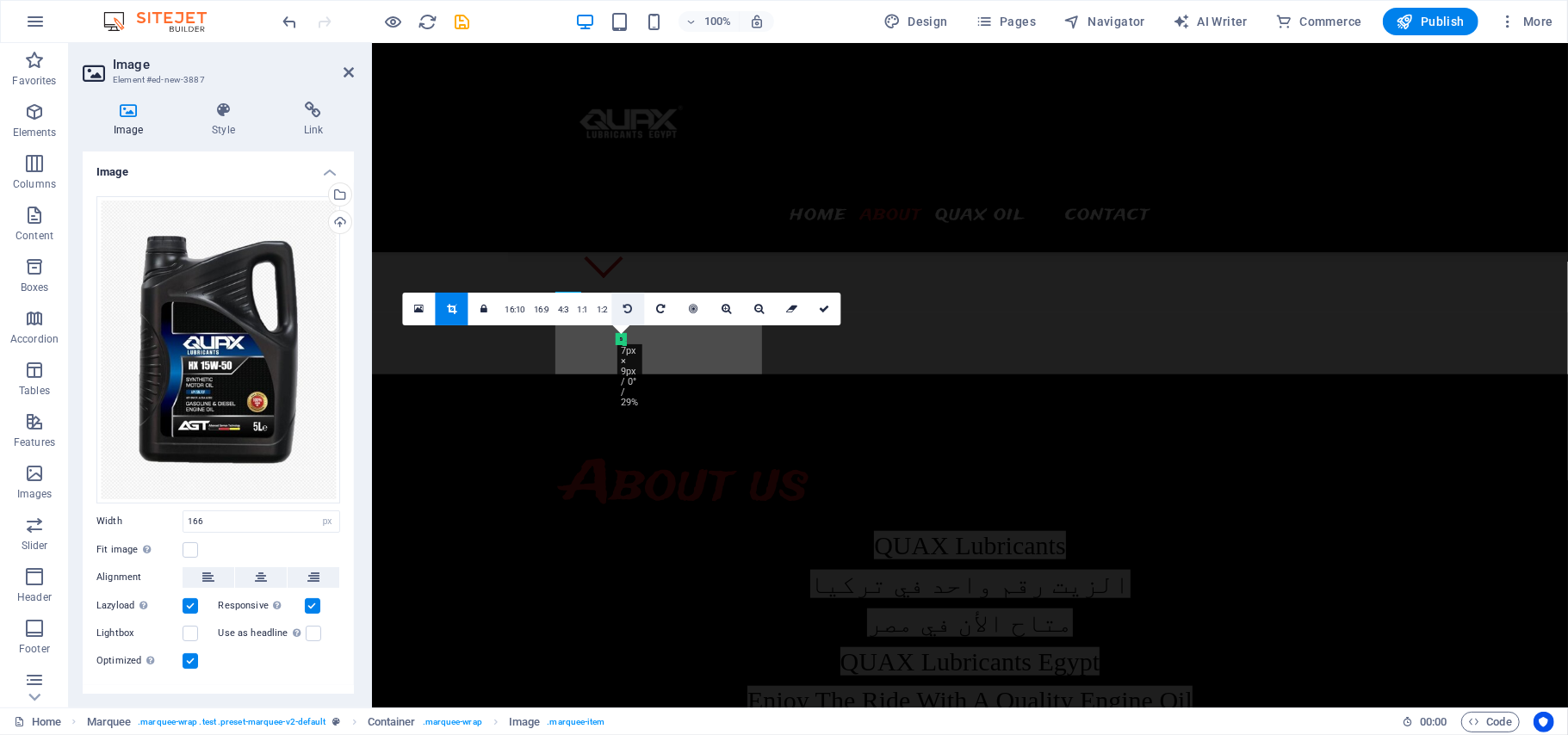 click at bounding box center [628, 309] 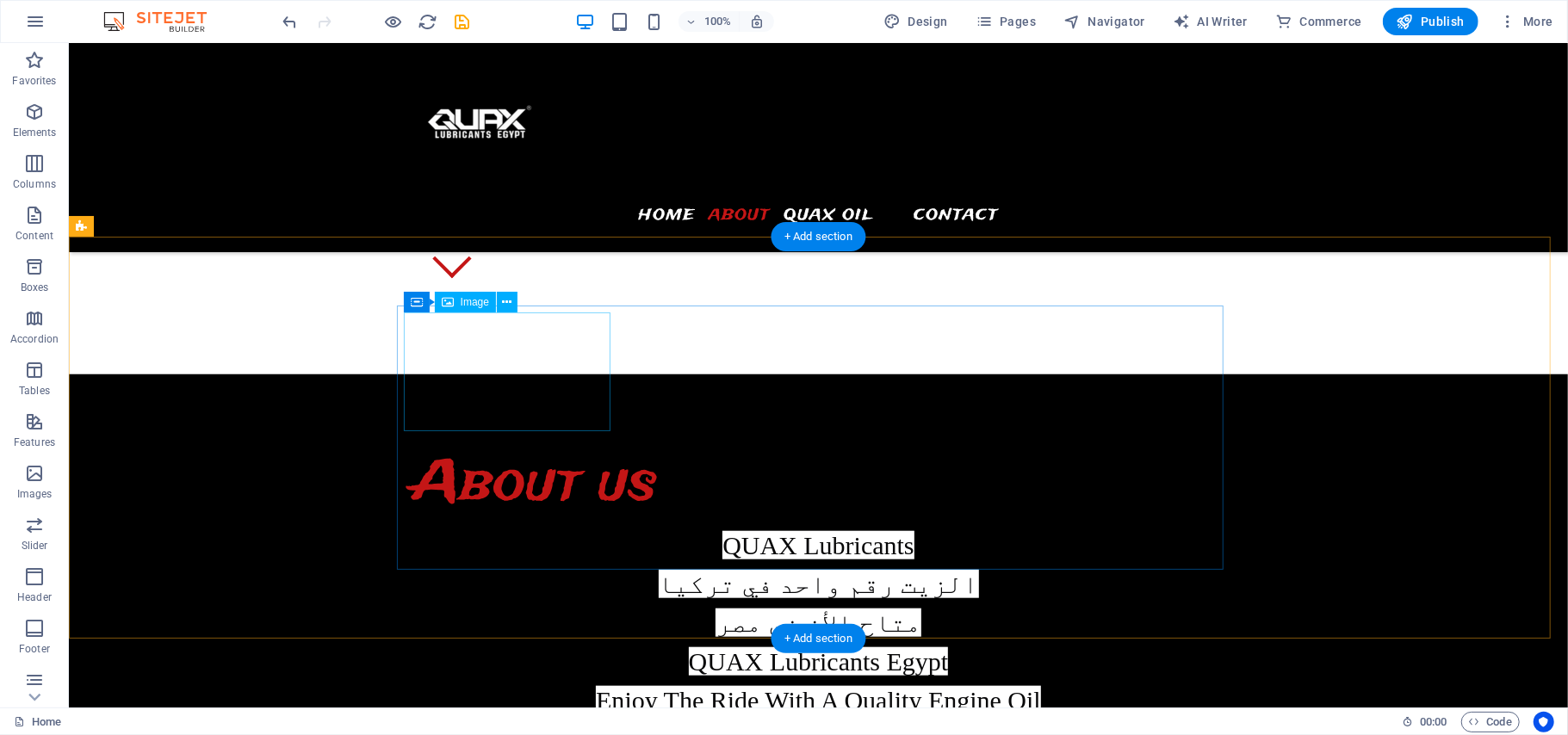 click at bounding box center [515, 991] 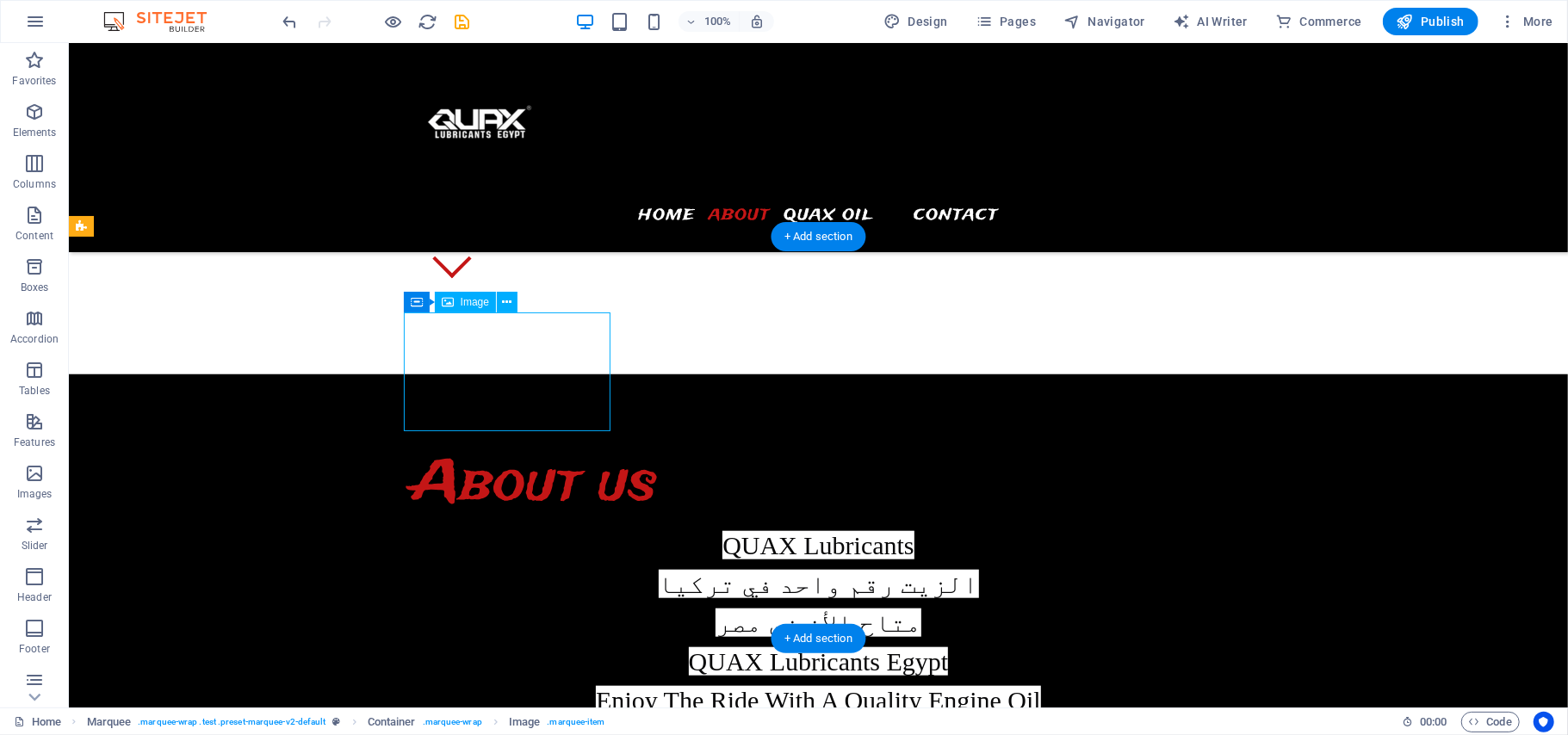 click at bounding box center [515, 991] 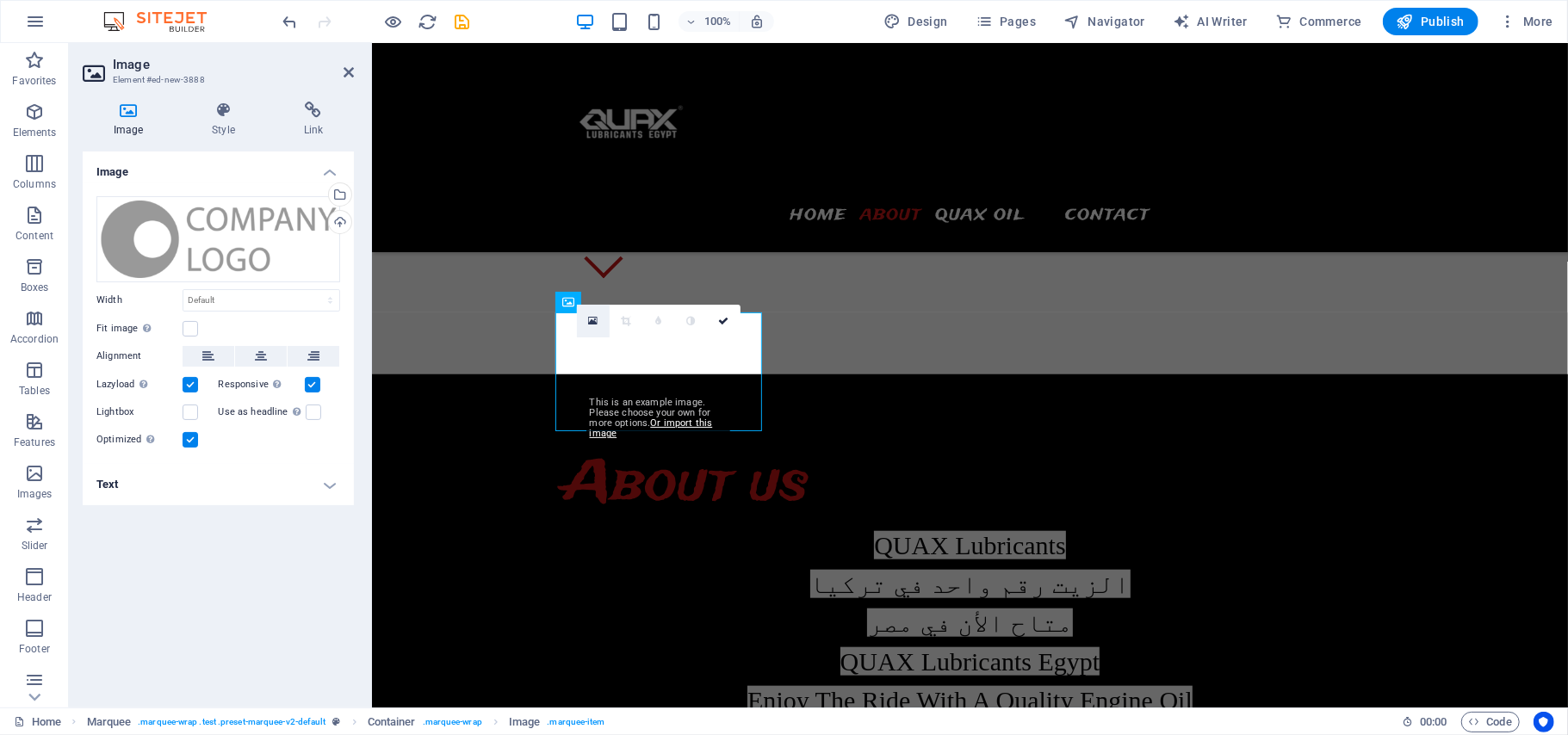 click at bounding box center [592, 321] 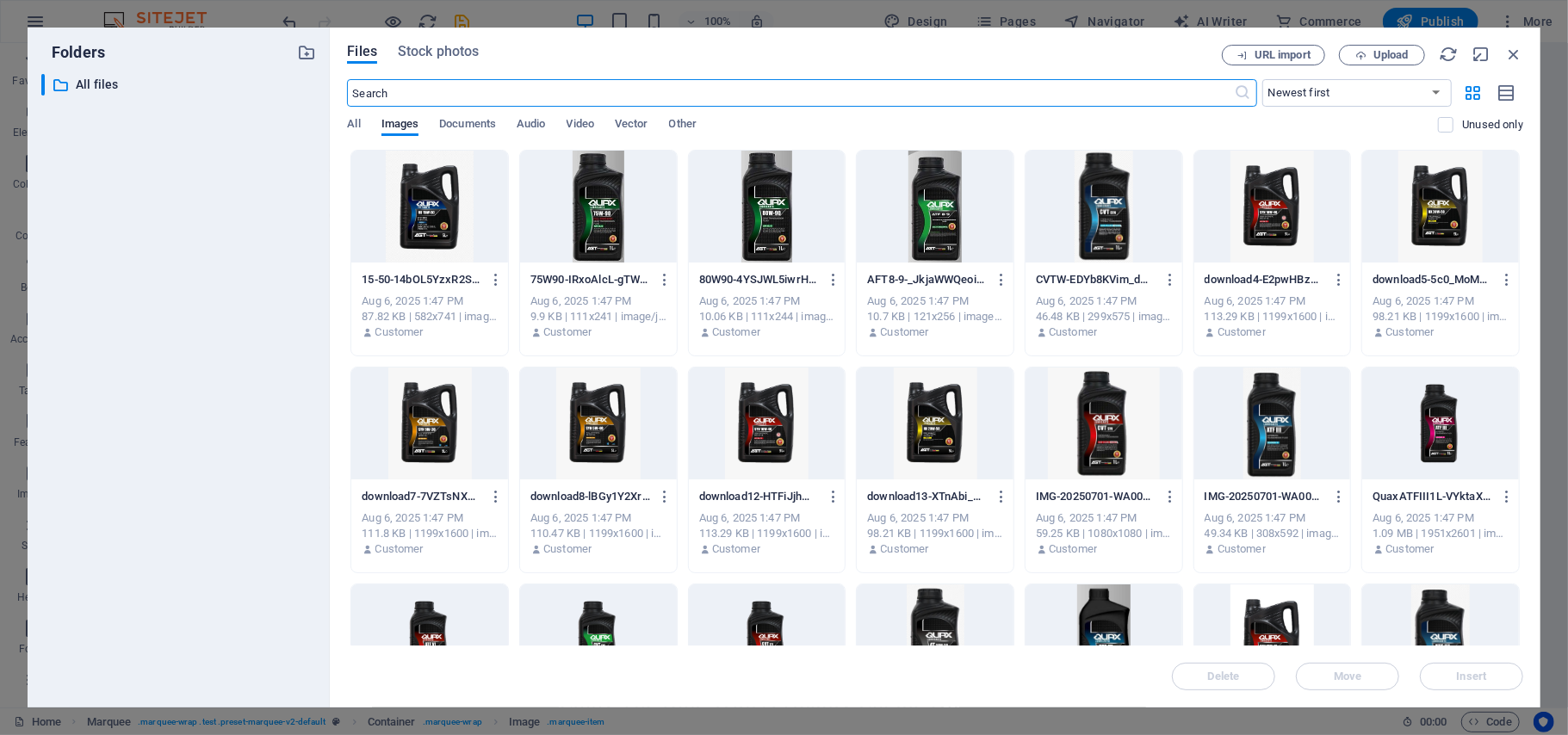 scroll, scrollTop: 1062, scrollLeft: 0, axis: vertical 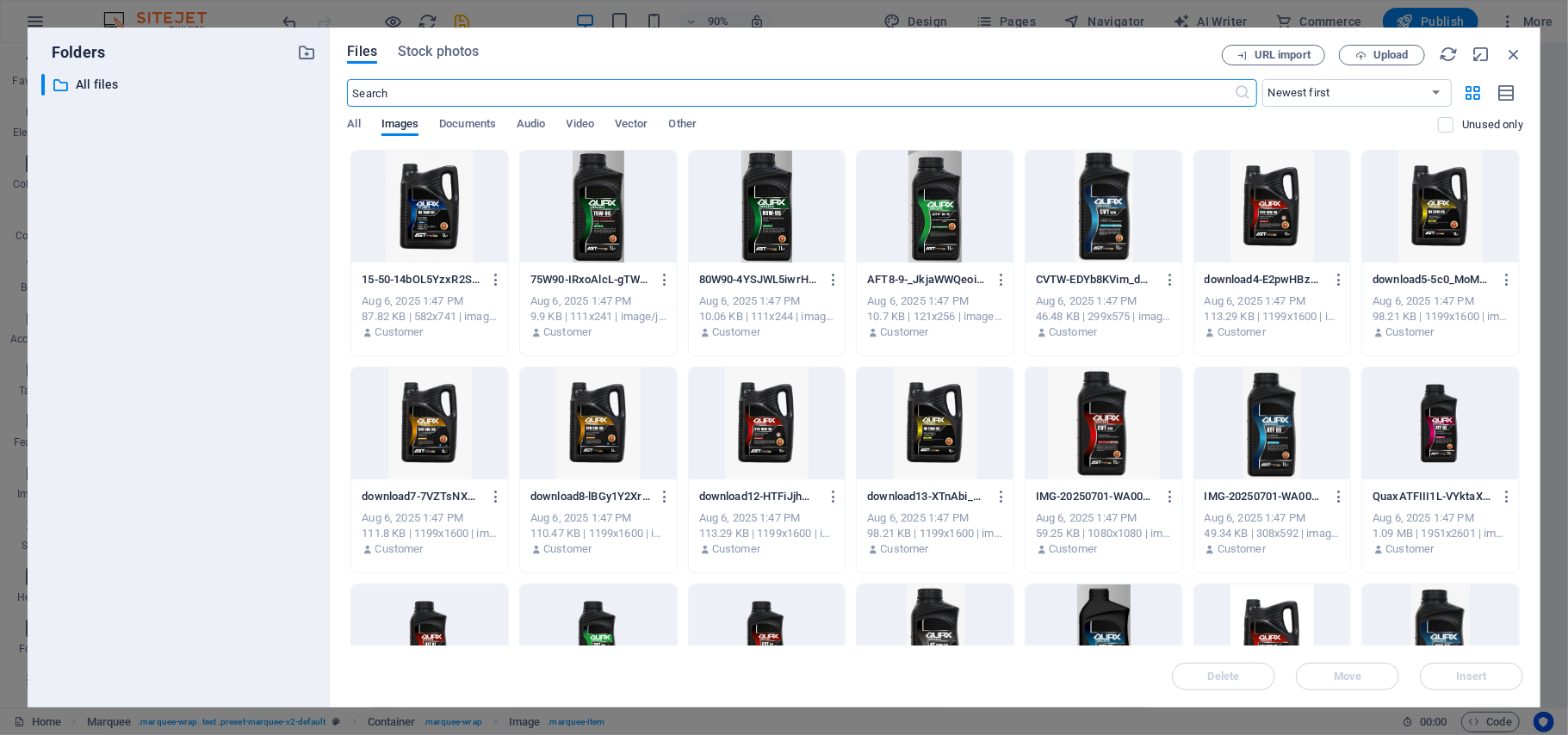 click at bounding box center [598, 207] 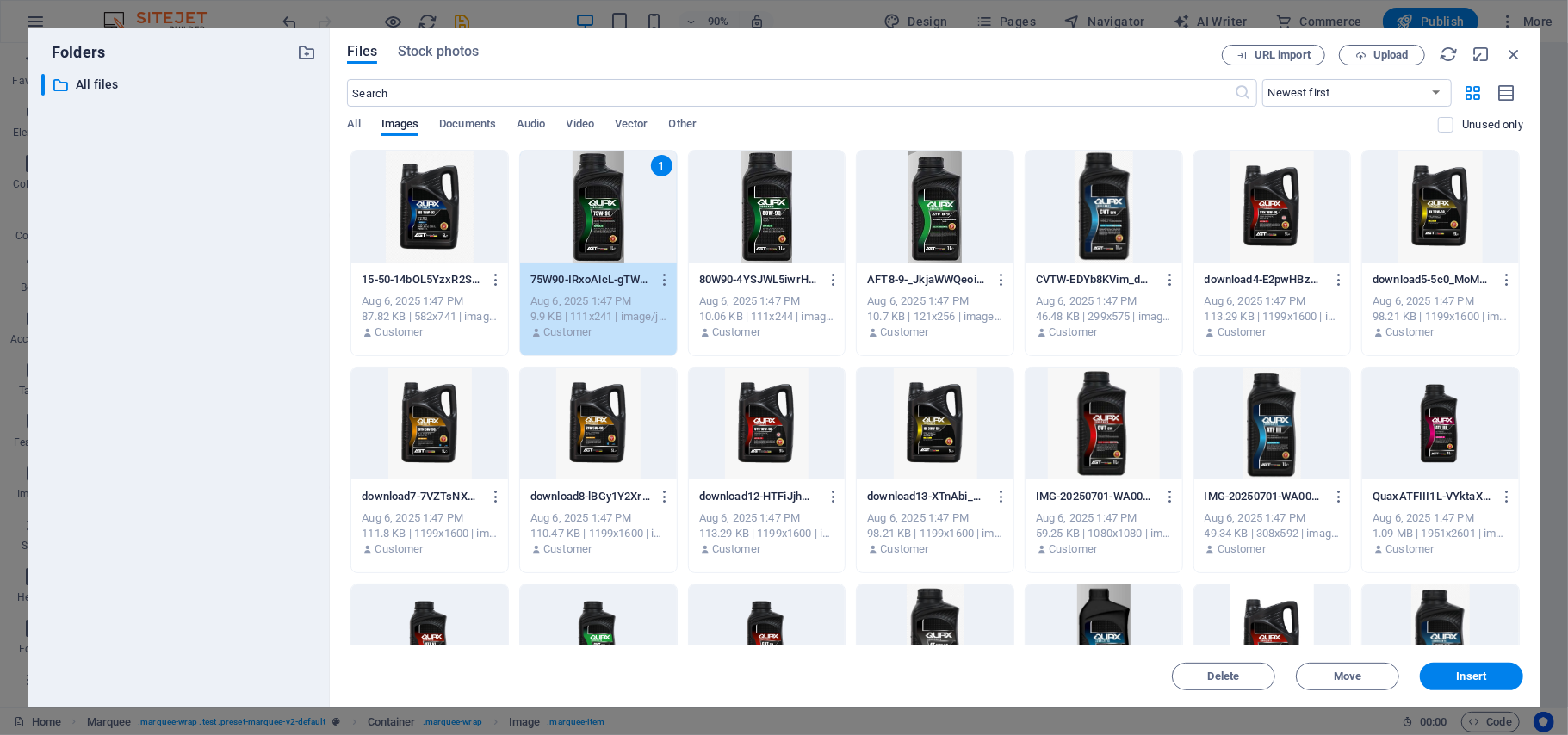 drag, startPoint x: 622, startPoint y: 218, endPoint x: 273, endPoint y: 319, distance: 363.32079 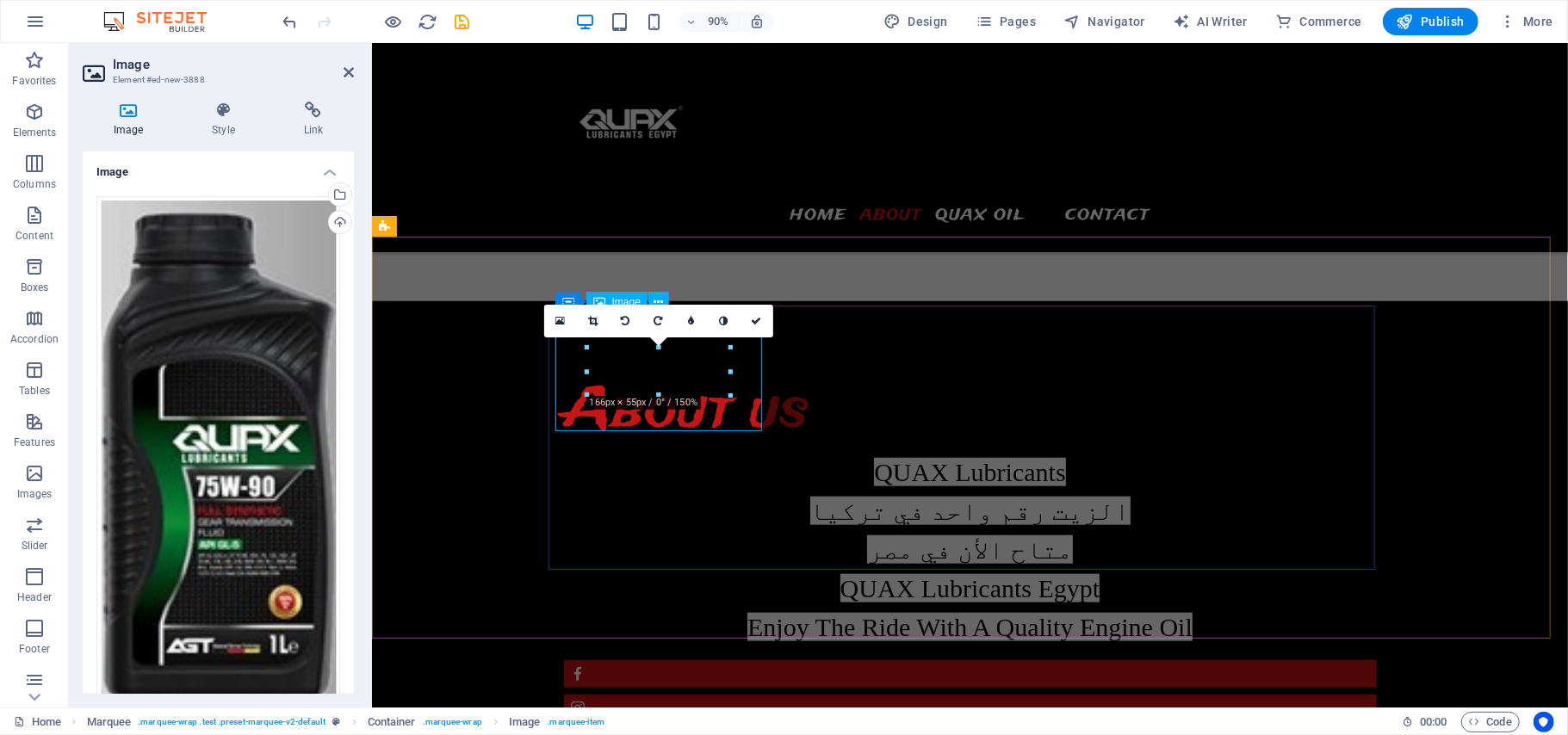 scroll, scrollTop: 989, scrollLeft: 0, axis: vertical 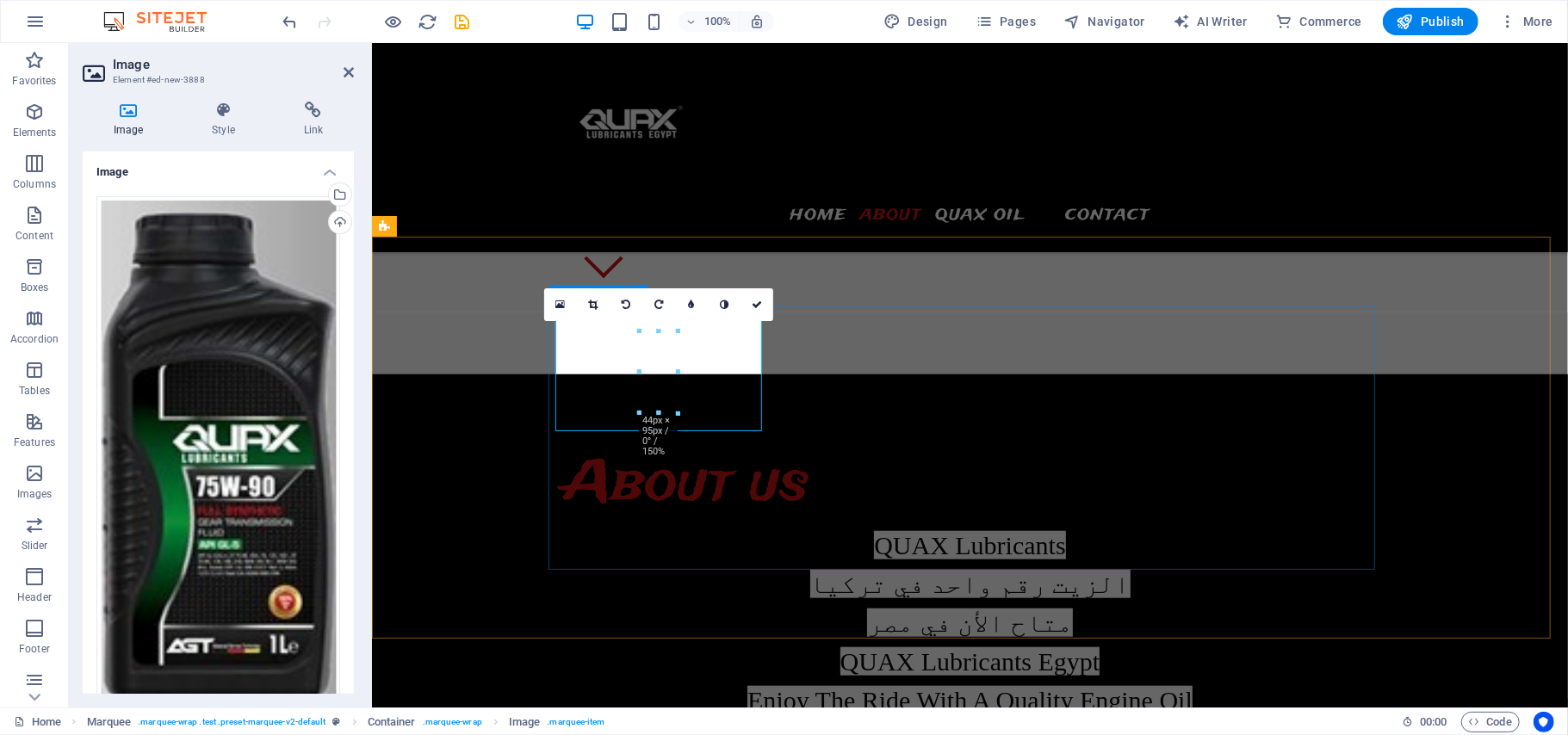 click at bounding box center (970, 1178) 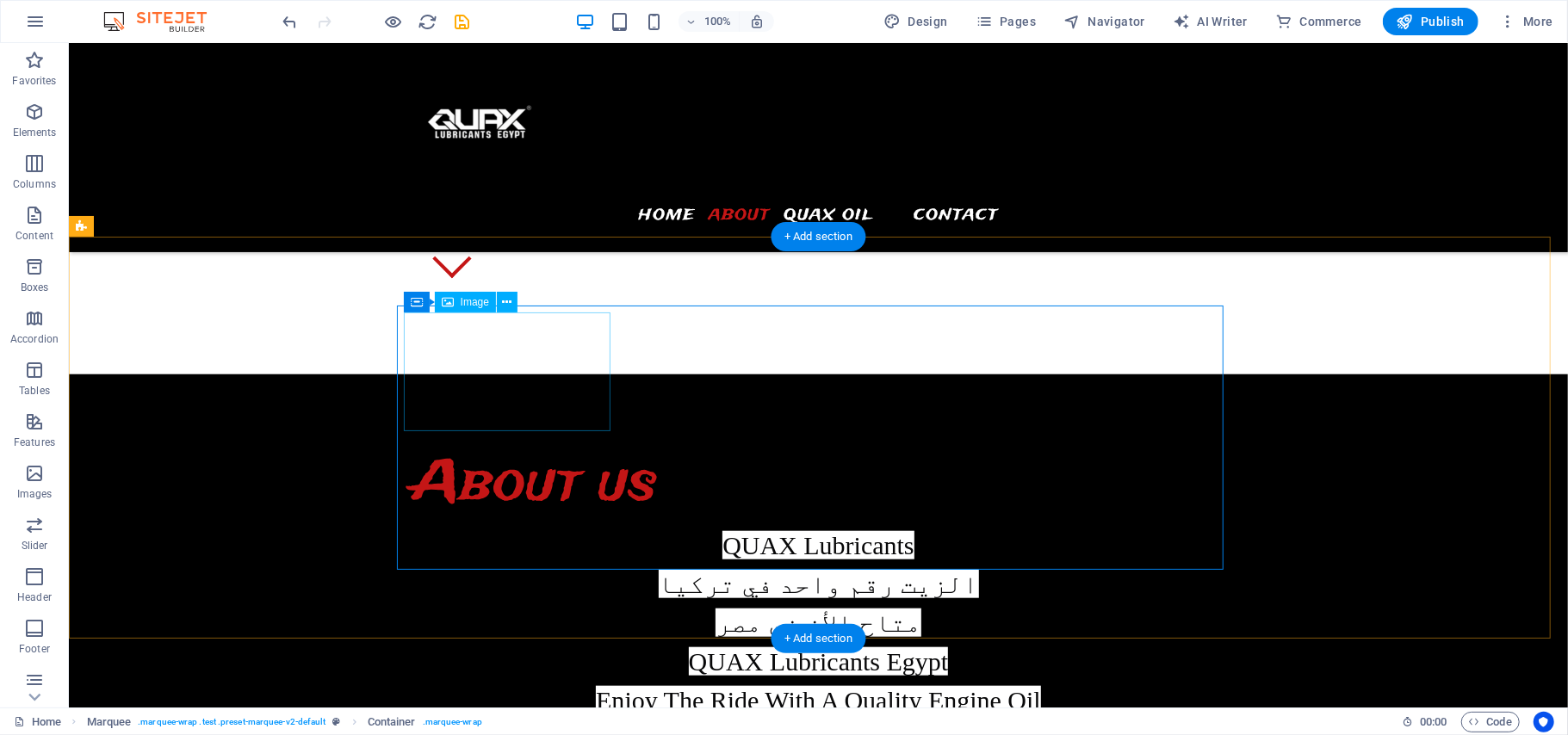 click at bounding box center [515, 991] 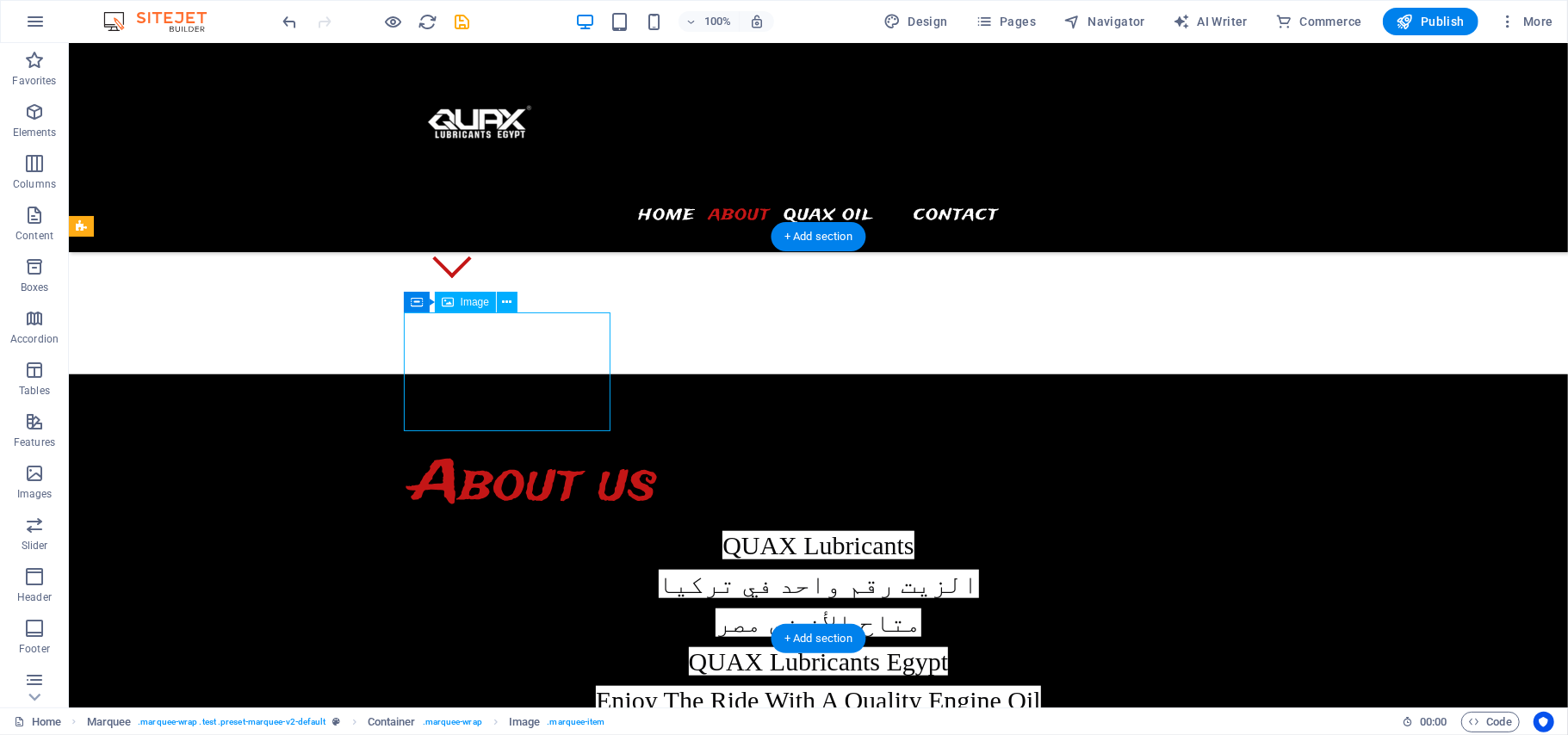 click at bounding box center (515, 991) 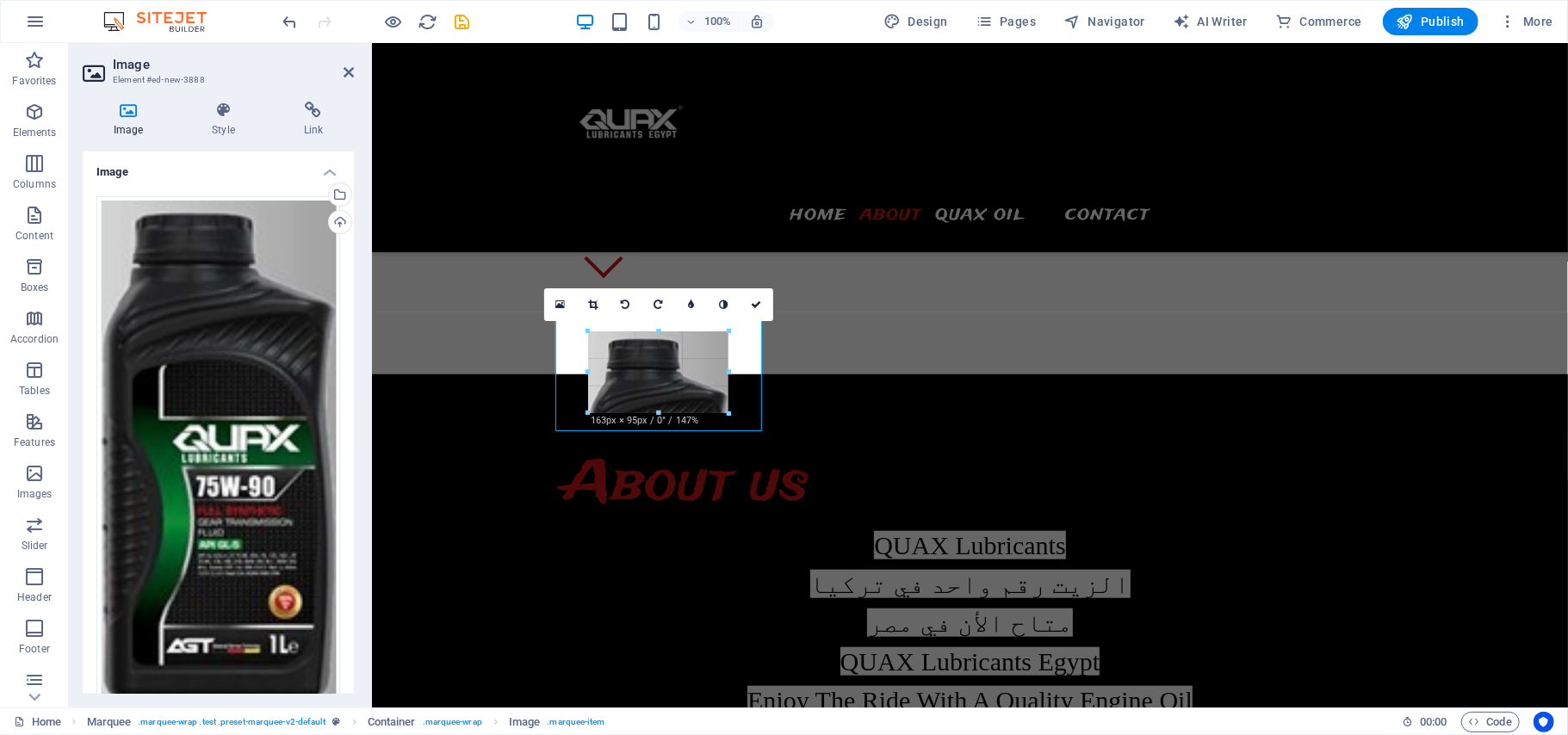 type on "166" 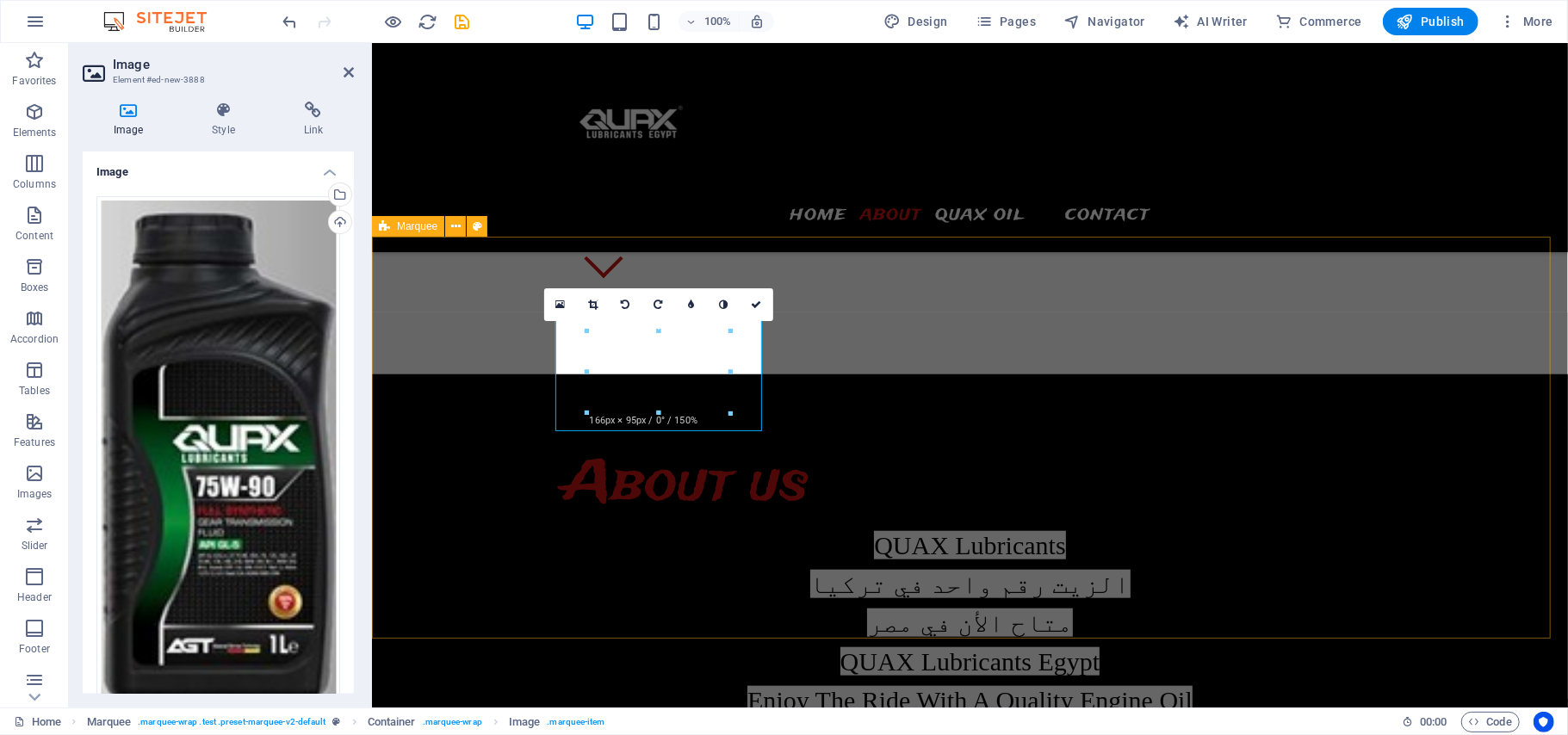 click at bounding box center [969, 1178] 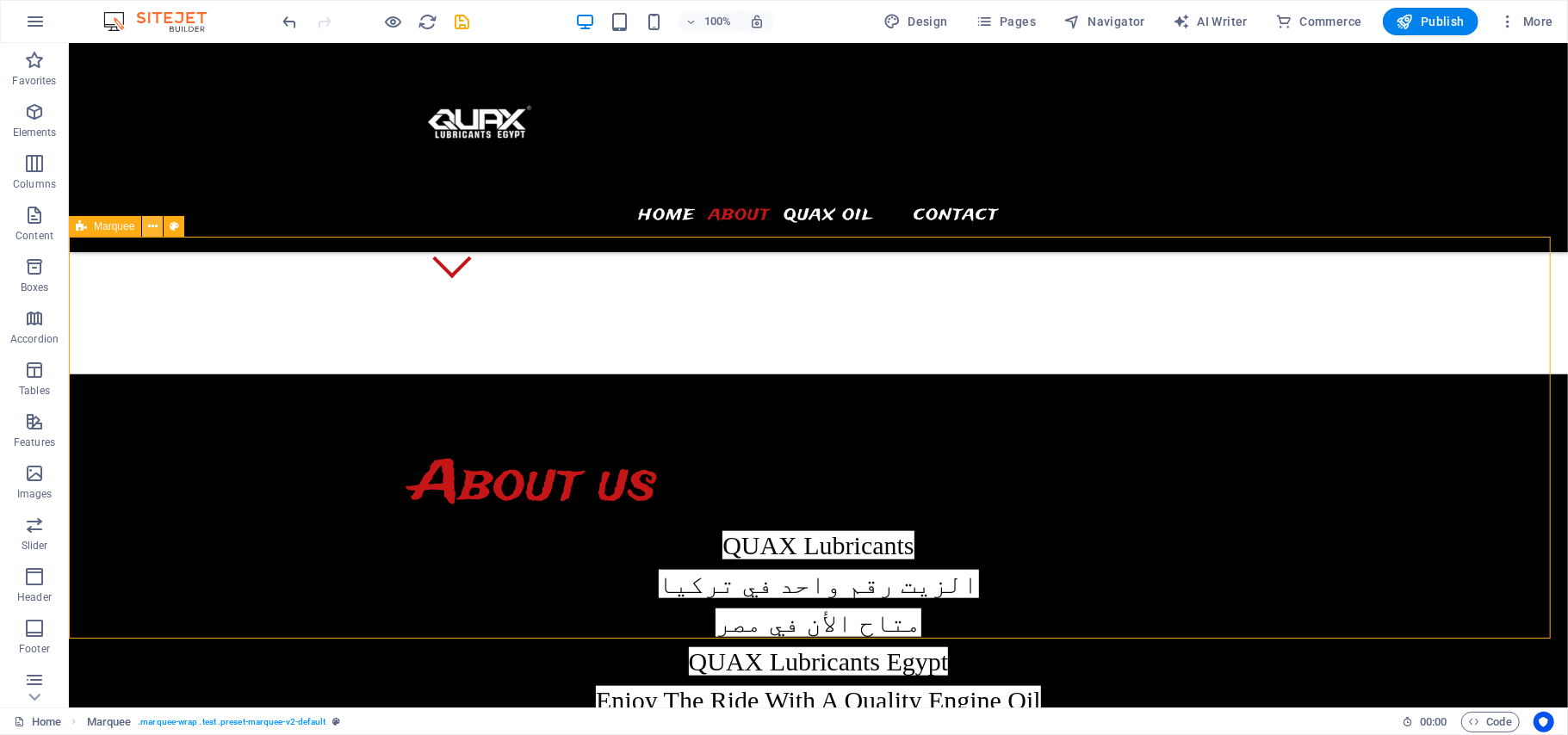 click at bounding box center [152, 226] 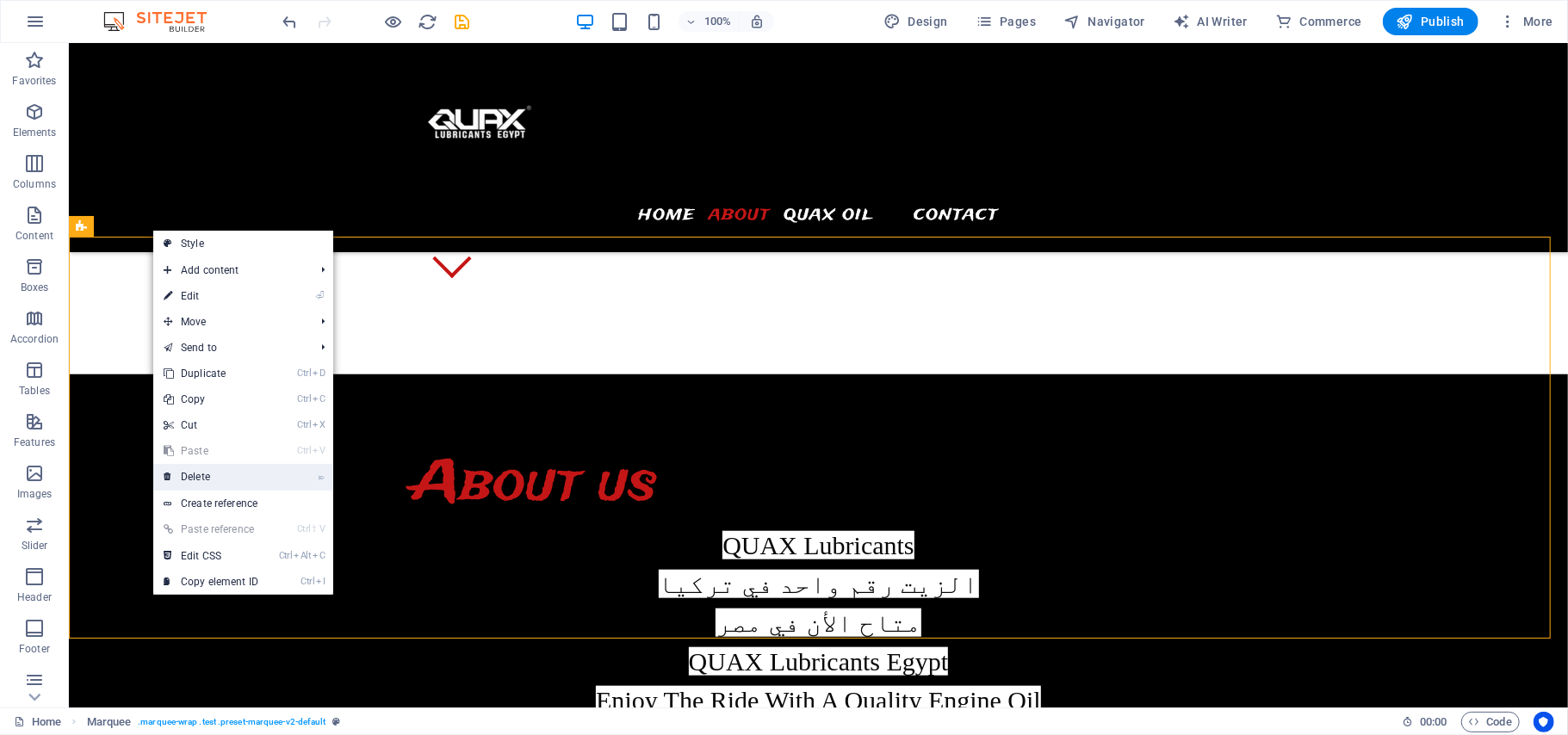 click on "⌦  Delete" at bounding box center [211, 477] 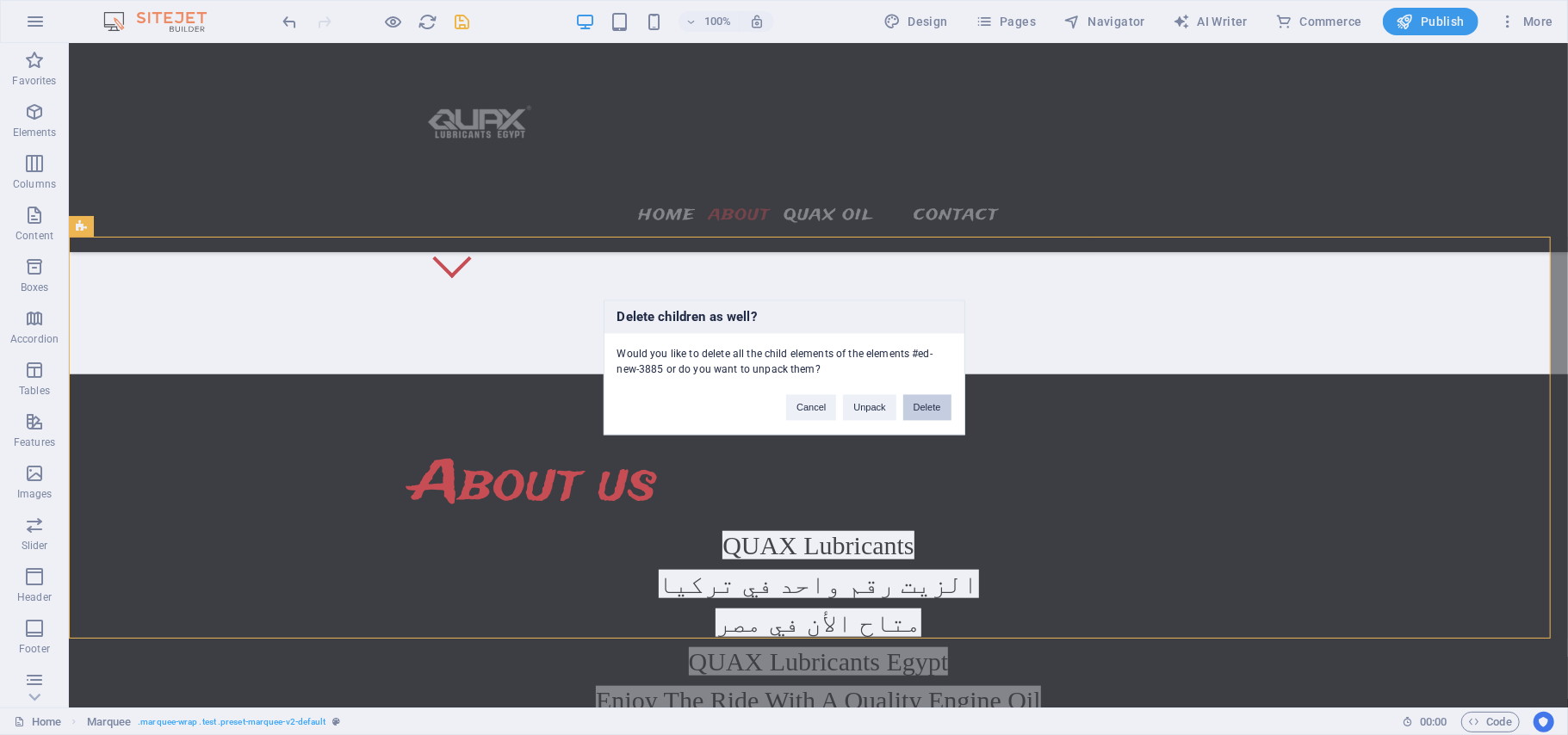 drag, startPoint x: 927, startPoint y: 399, endPoint x: 834, endPoint y: 375, distance: 96.0469 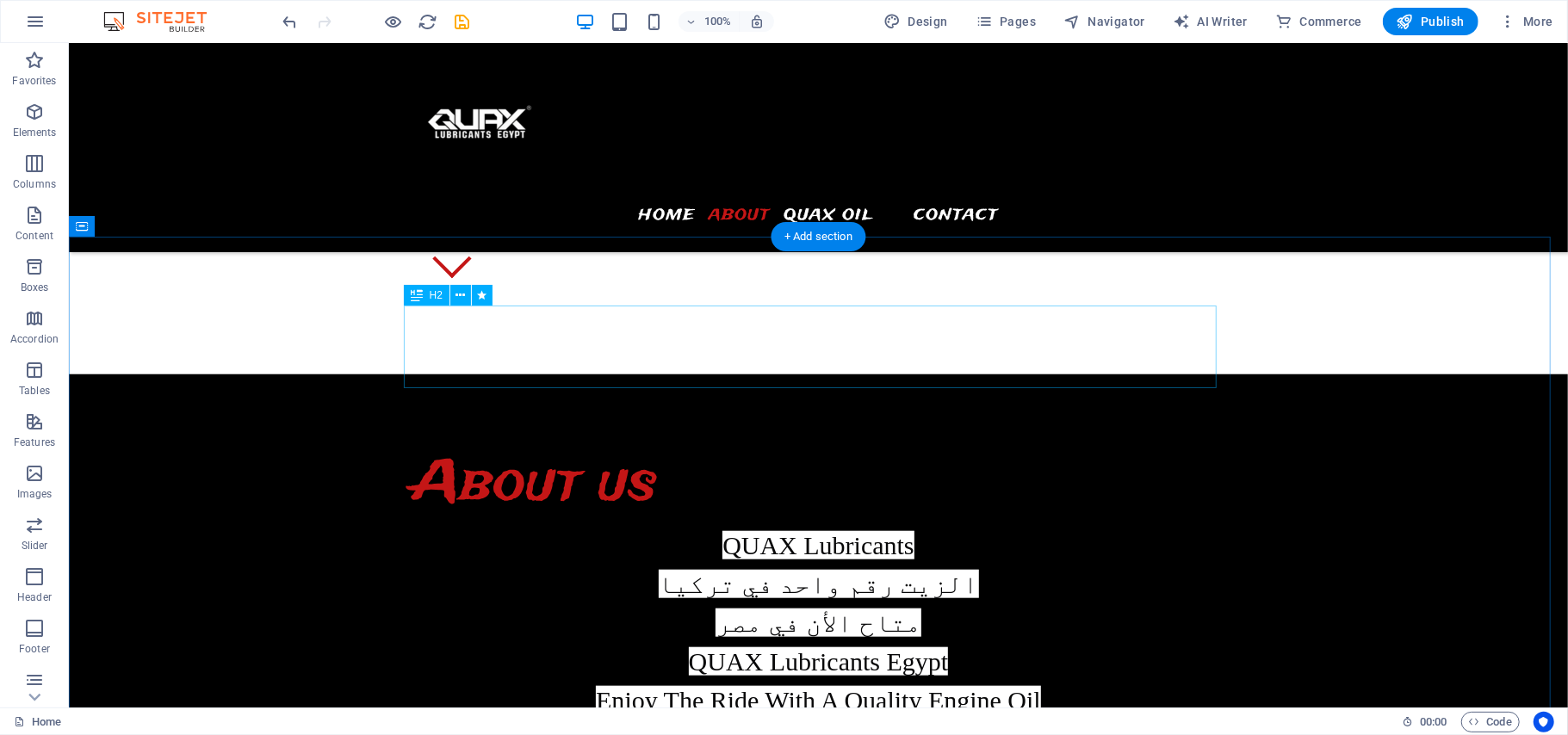 click on "The trainers" at bounding box center [818, 5440] 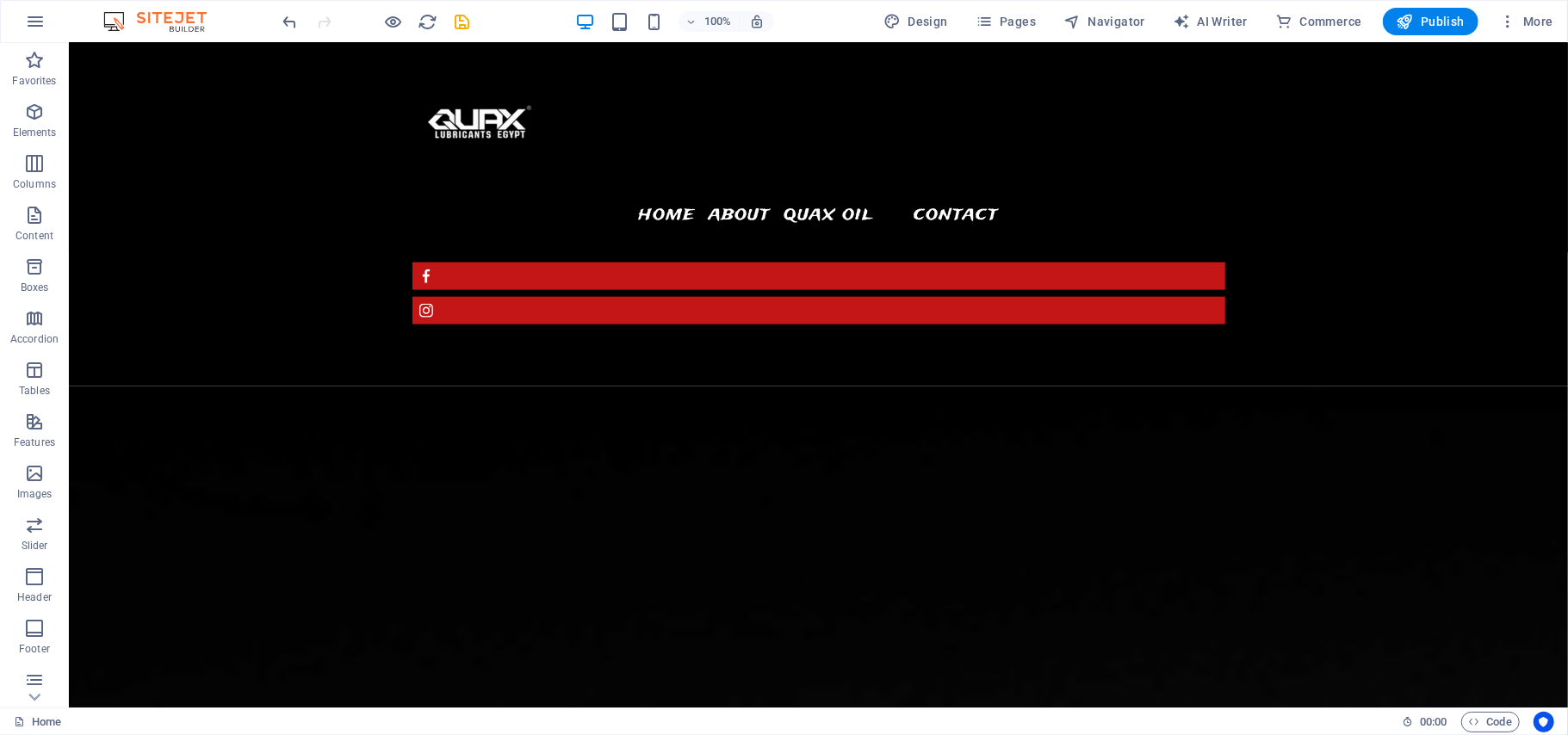 scroll, scrollTop: 1170, scrollLeft: 0, axis: vertical 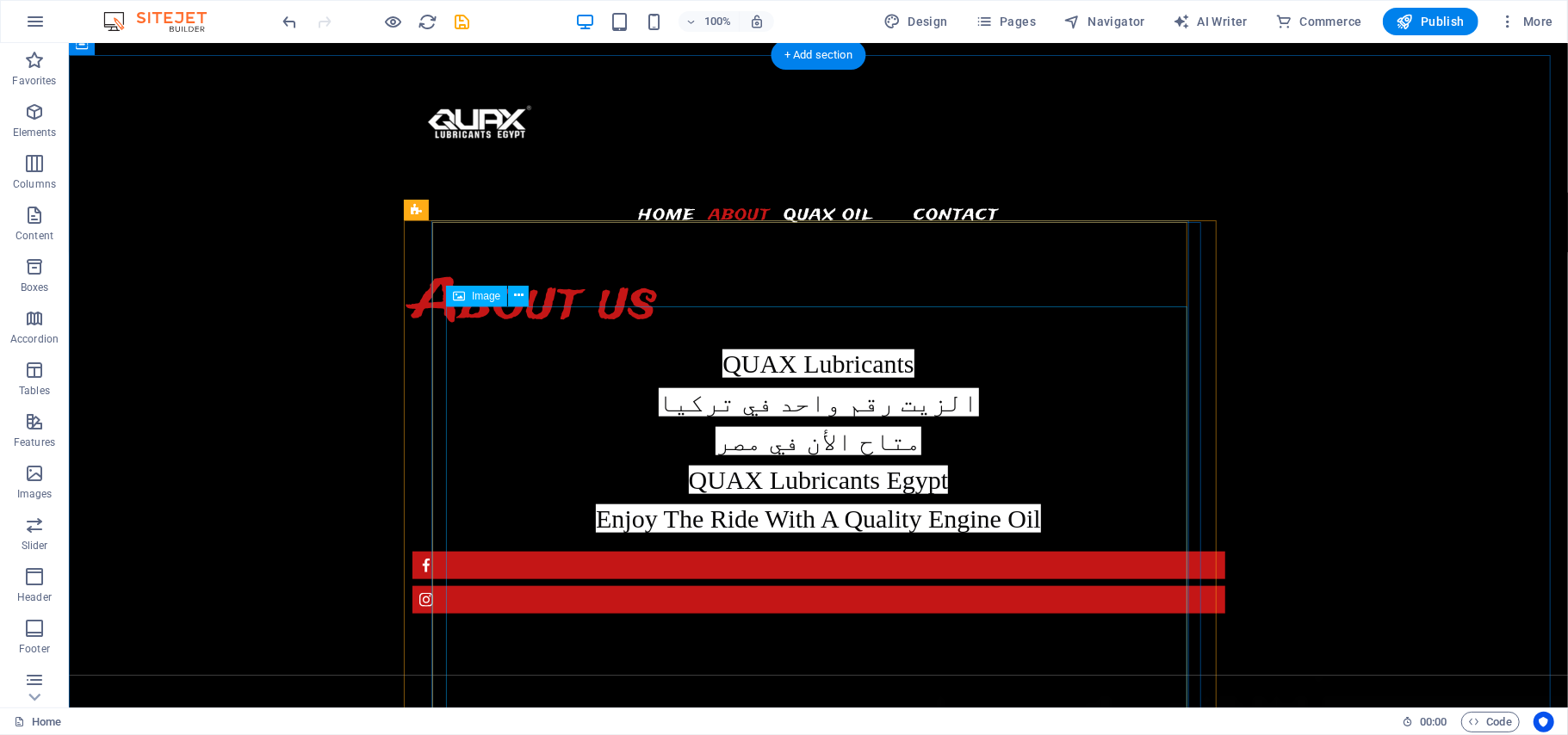 click at bounding box center (818, 5819) 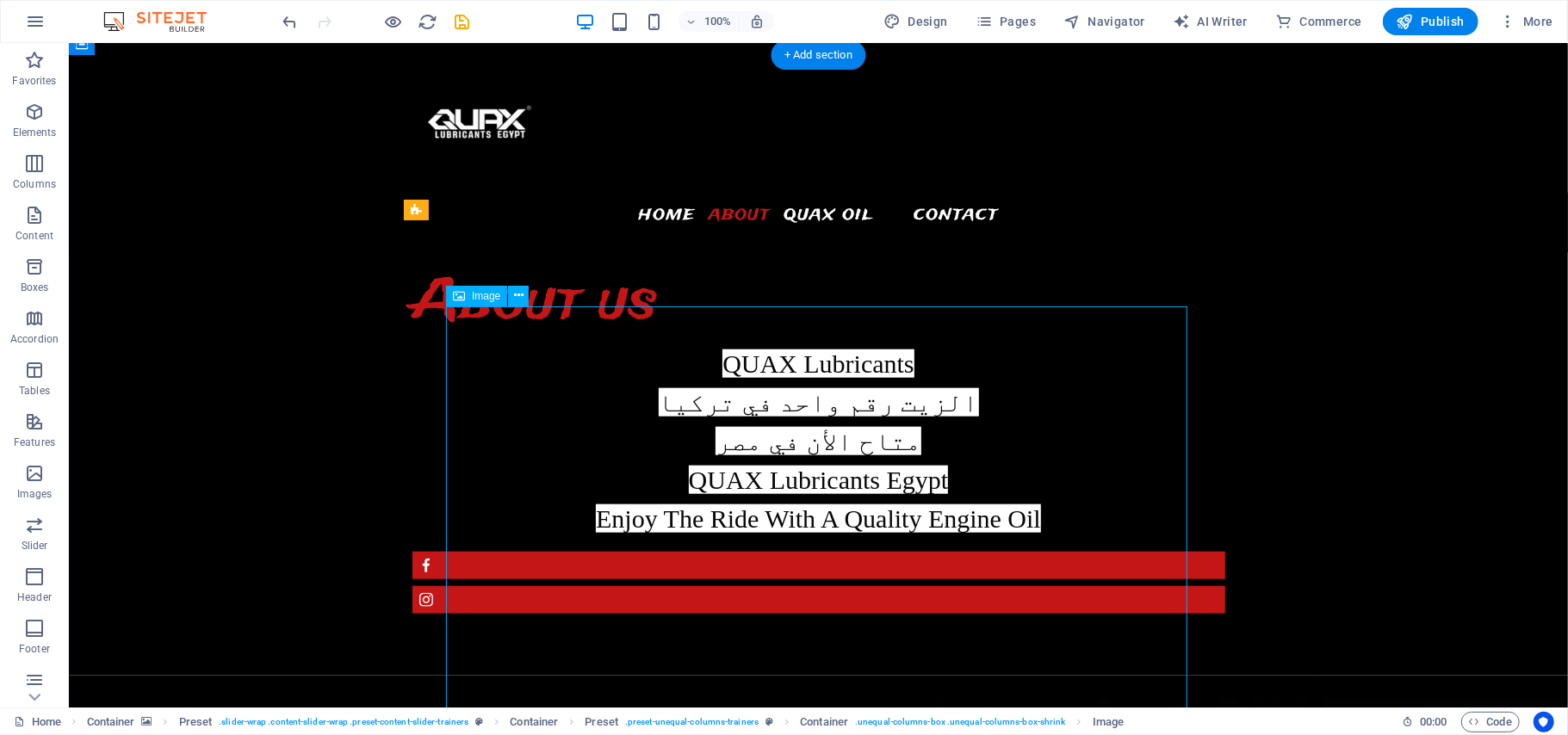 click at bounding box center (818, 5819) 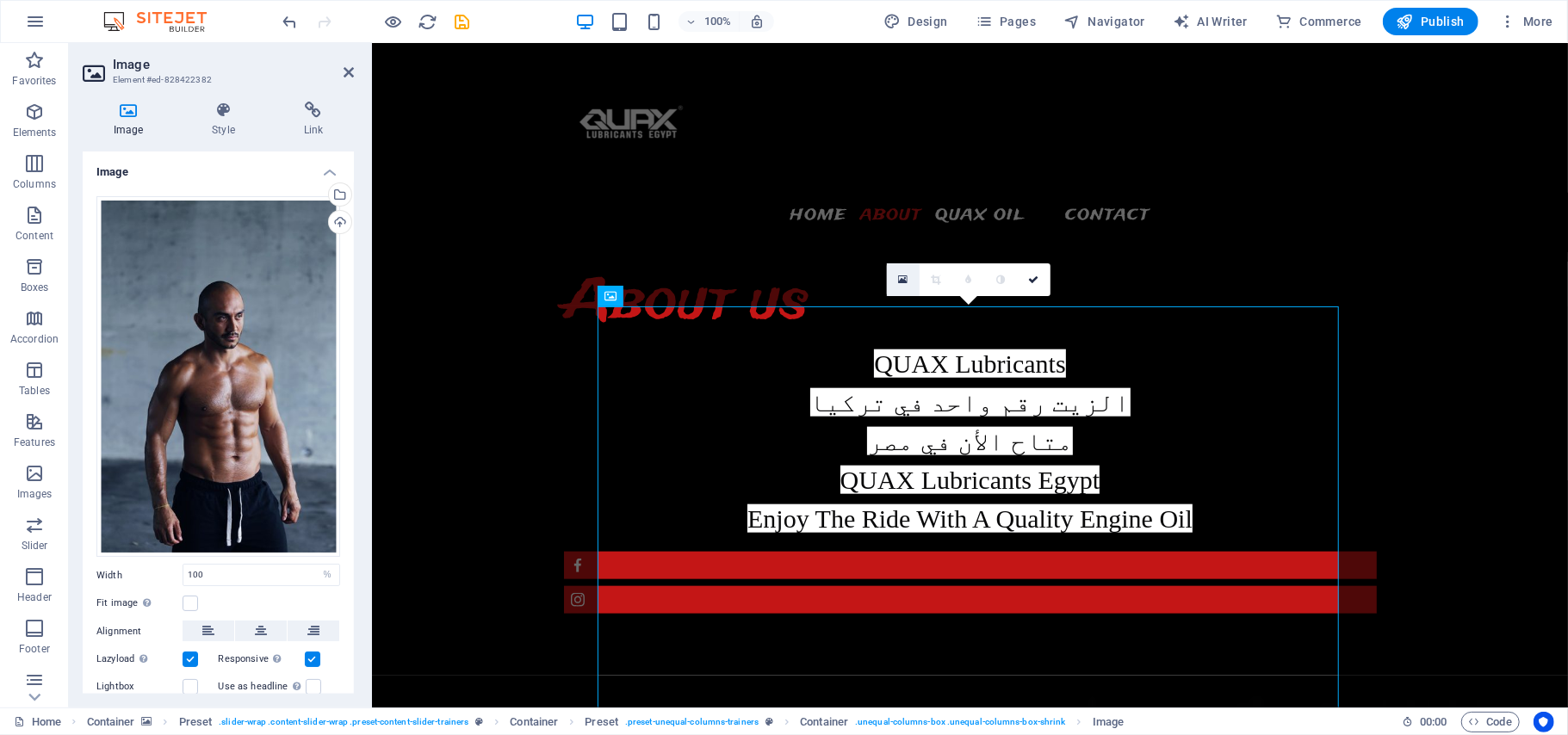 drag, startPoint x: 483, startPoint y: 312, endPoint x: 896, endPoint y: 277, distance: 414.4804 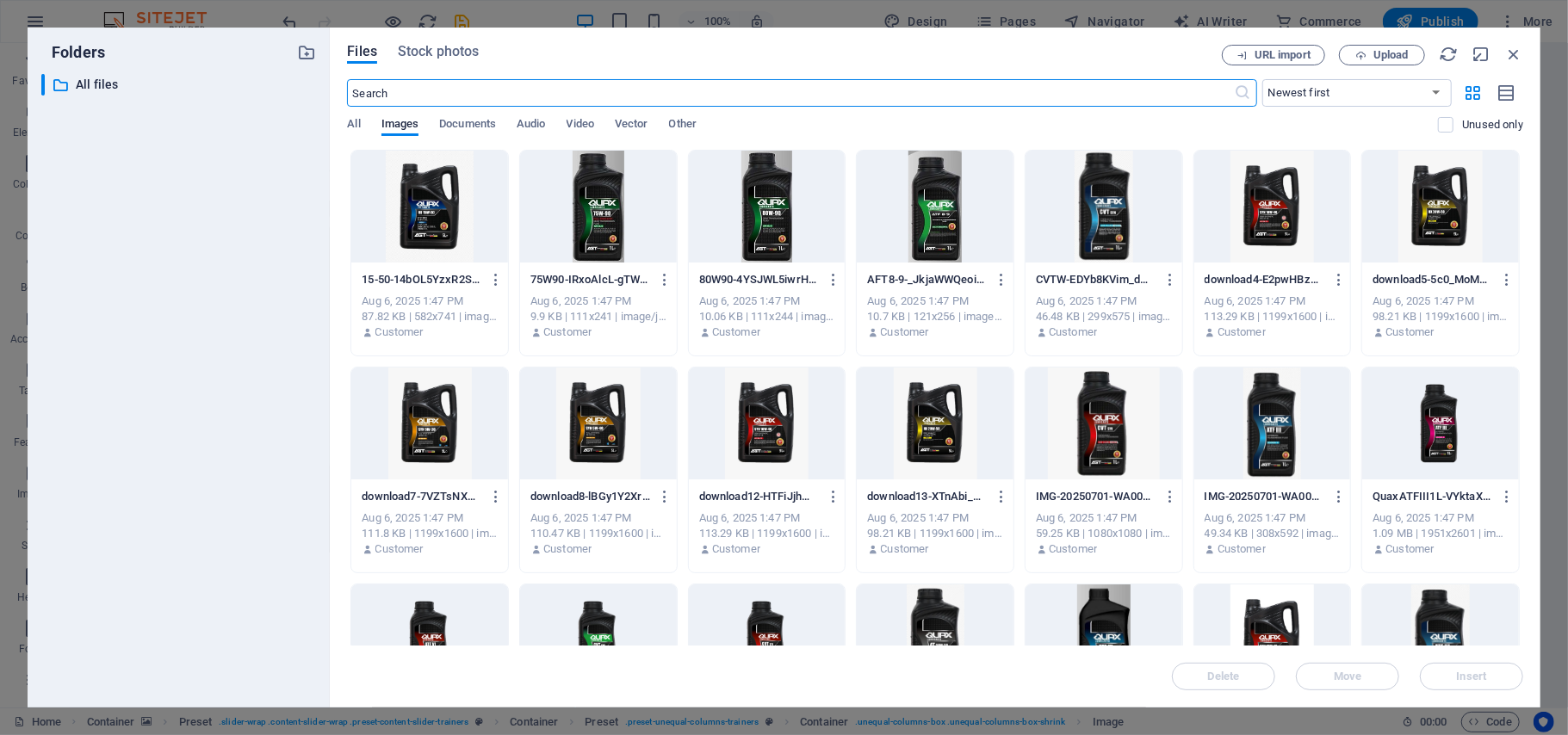 scroll, scrollTop: 1244, scrollLeft: 0, axis: vertical 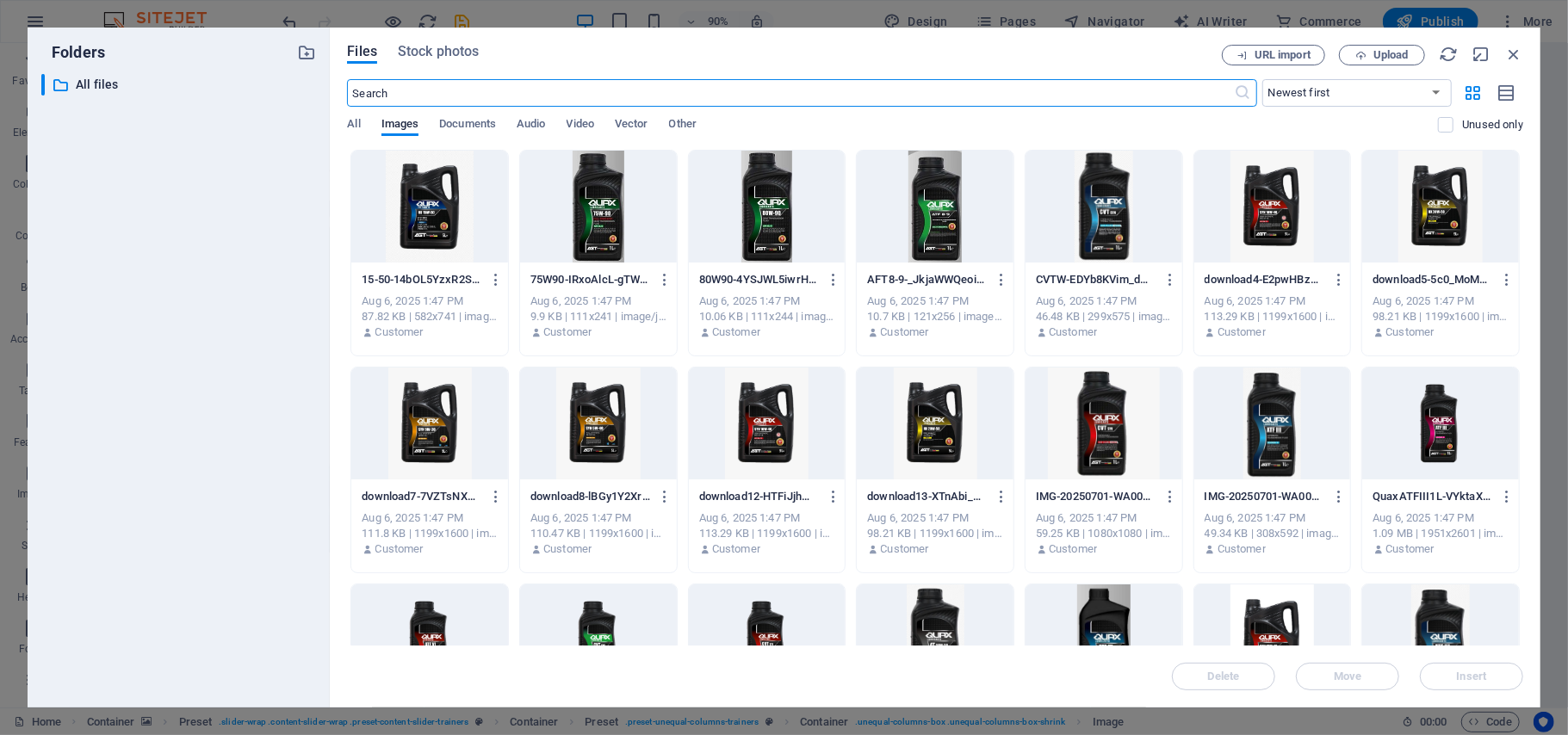 click at bounding box center (430, 207) 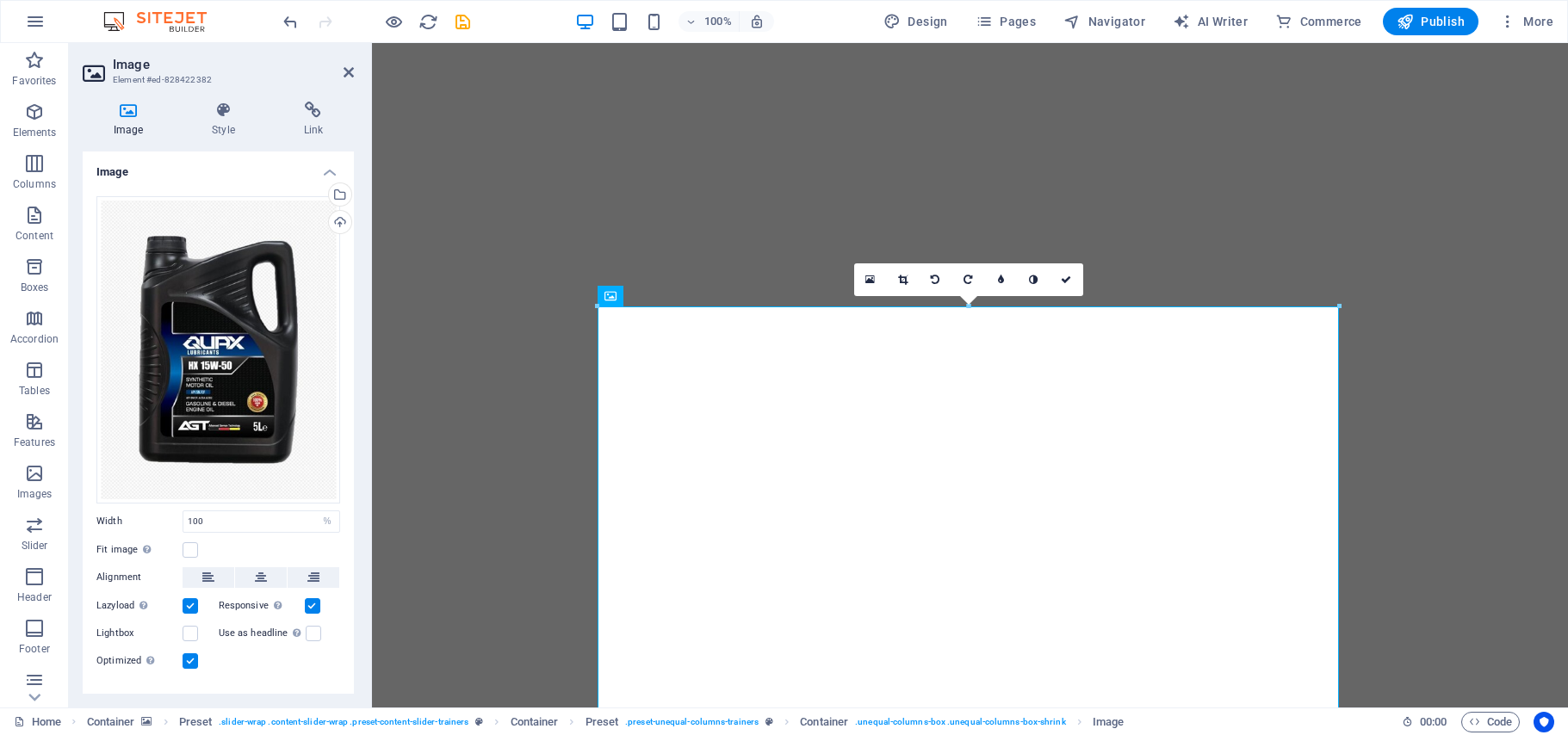 select on "%" 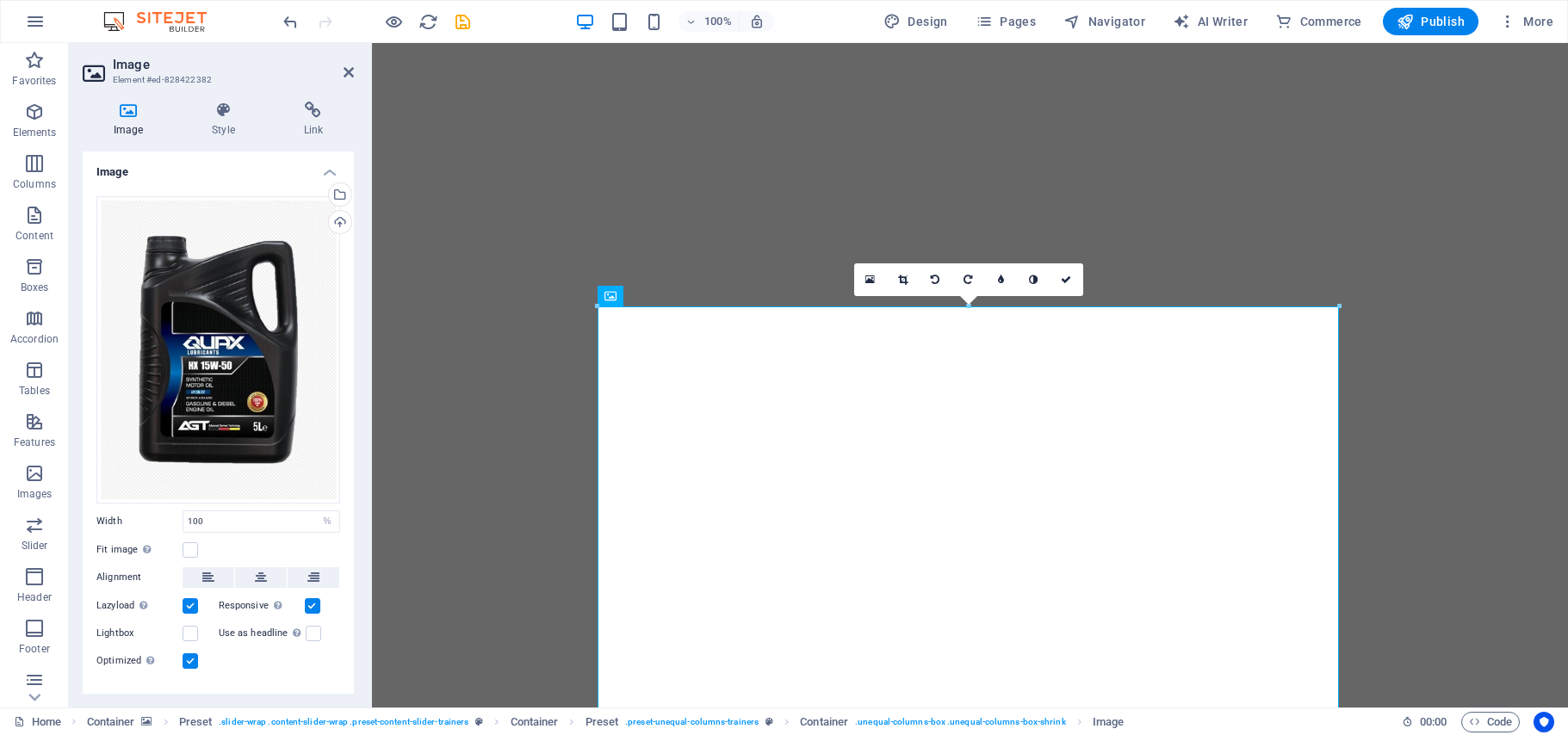 scroll, scrollTop: 0, scrollLeft: 0, axis: both 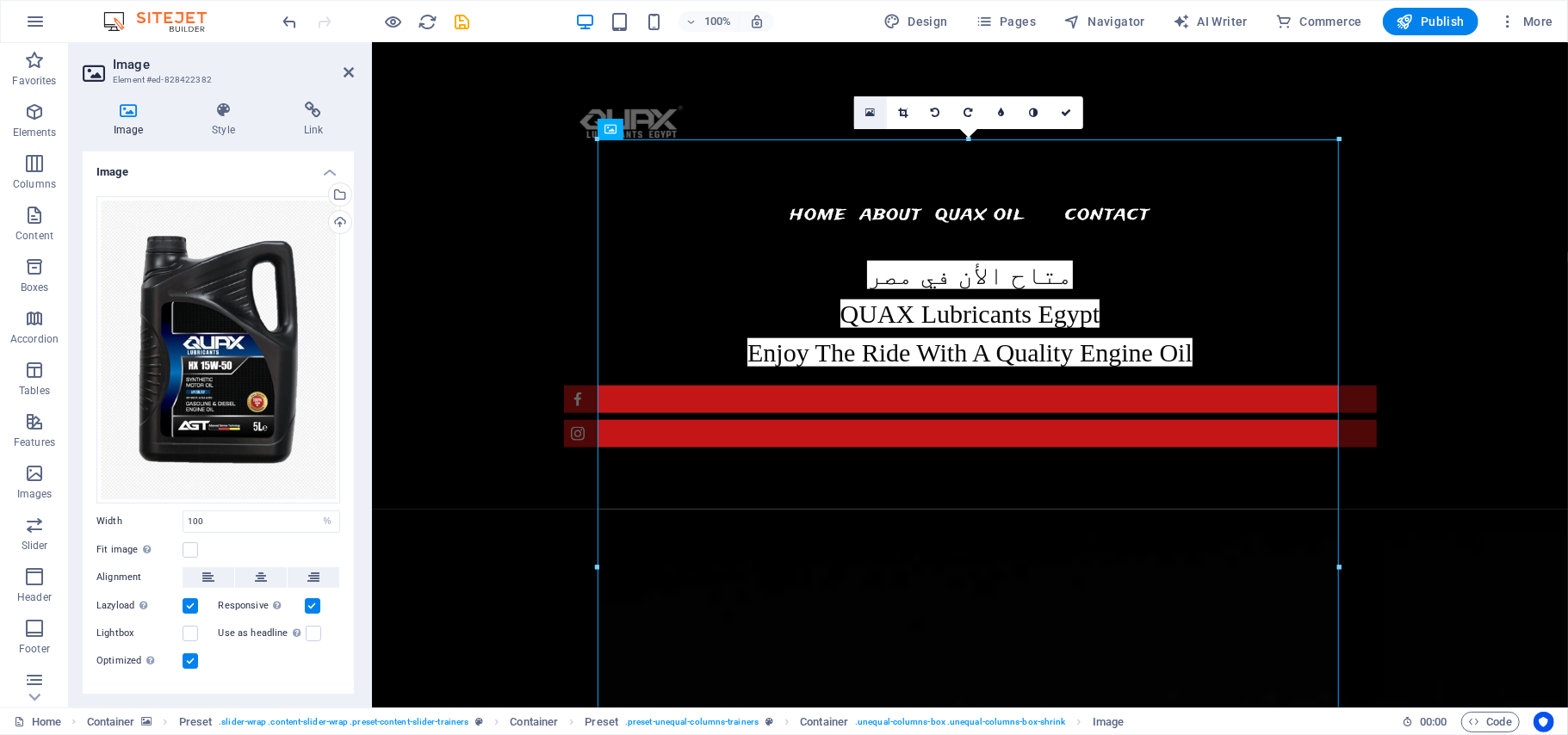 click at bounding box center (870, 113) 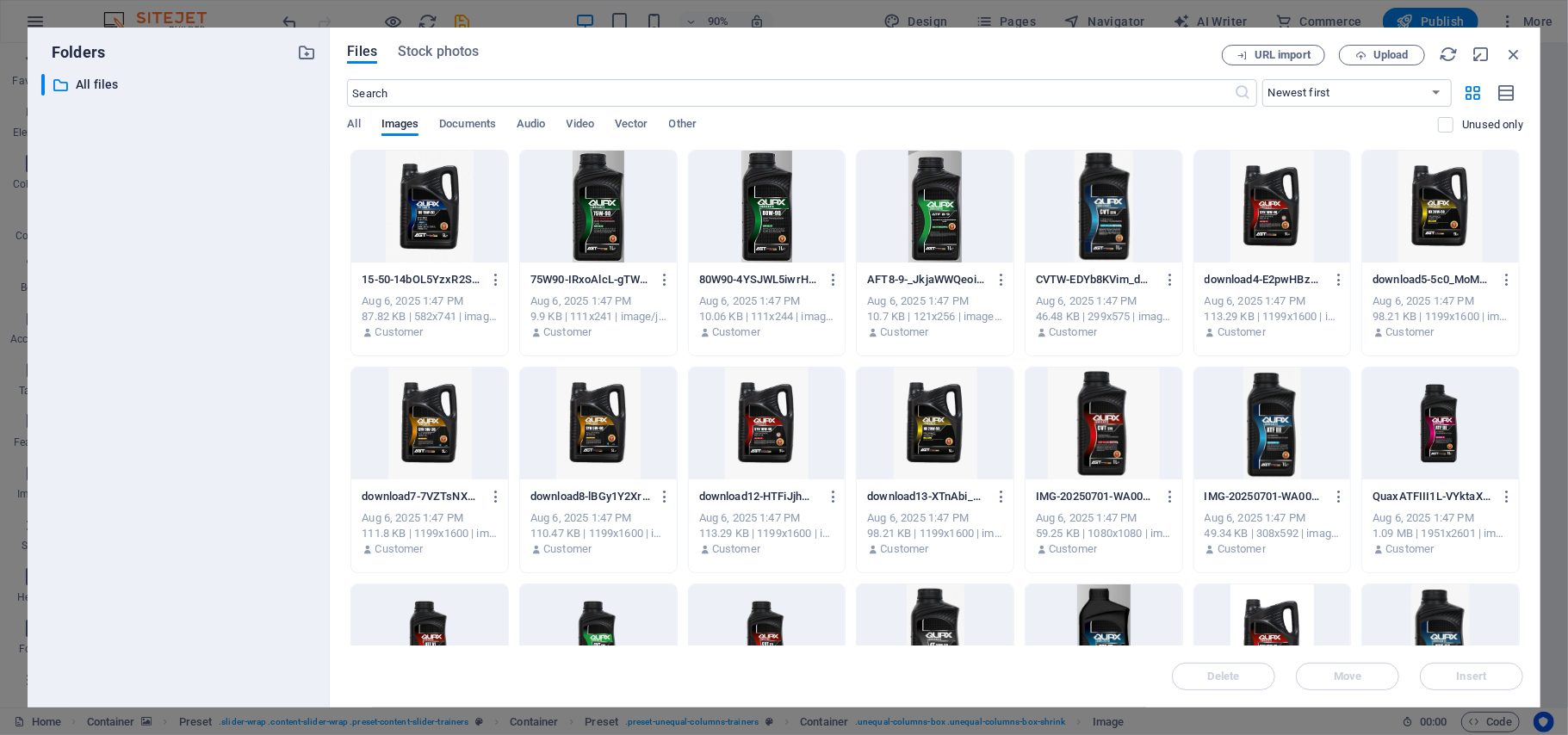 drag, startPoint x: 1516, startPoint y: 232, endPoint x: 1537, endPoint y: 444, distance: 213.03756 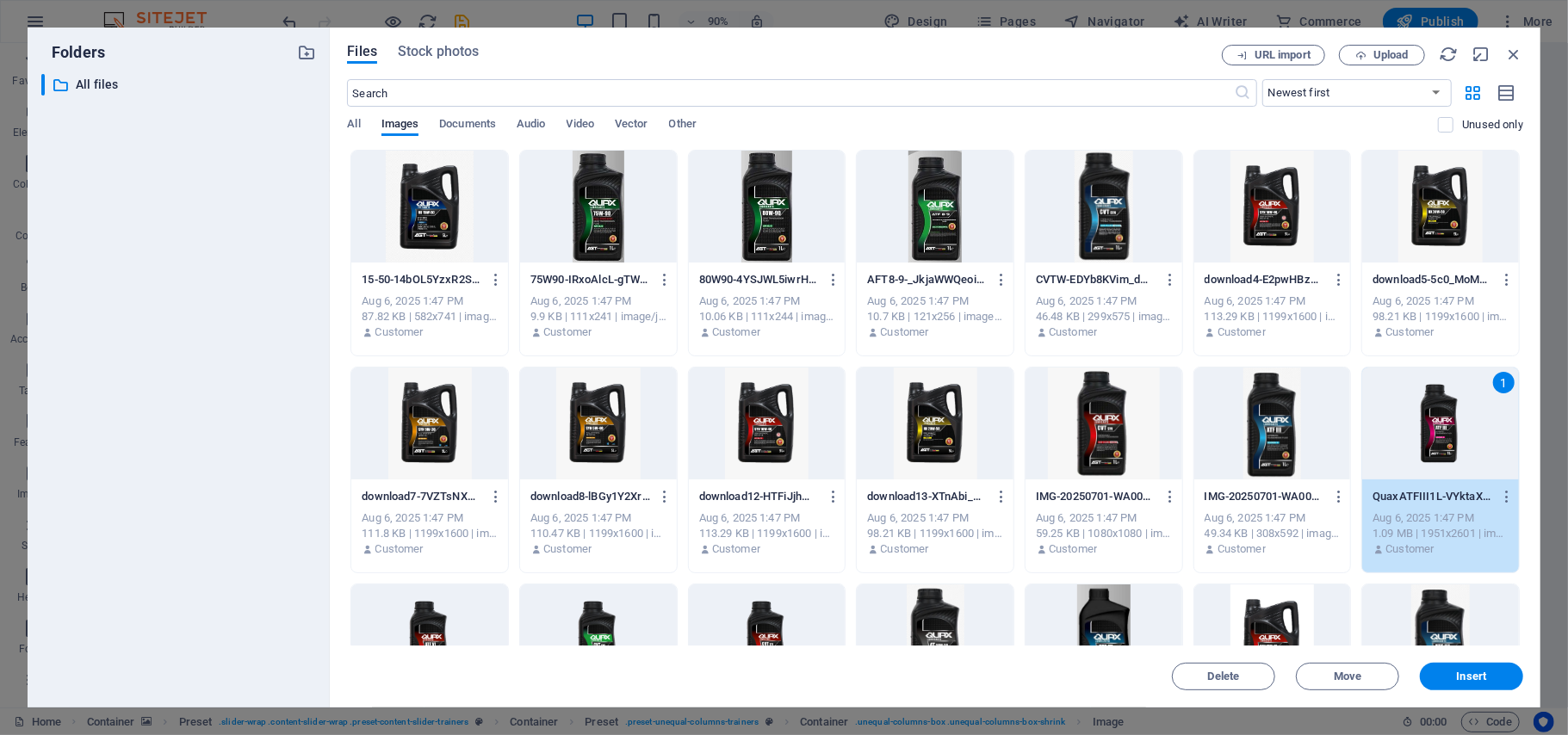 drag, startPoint x: 1433, startPoint y: 423, endPoint x: 446, endPoint y: 395, distance: 987.397 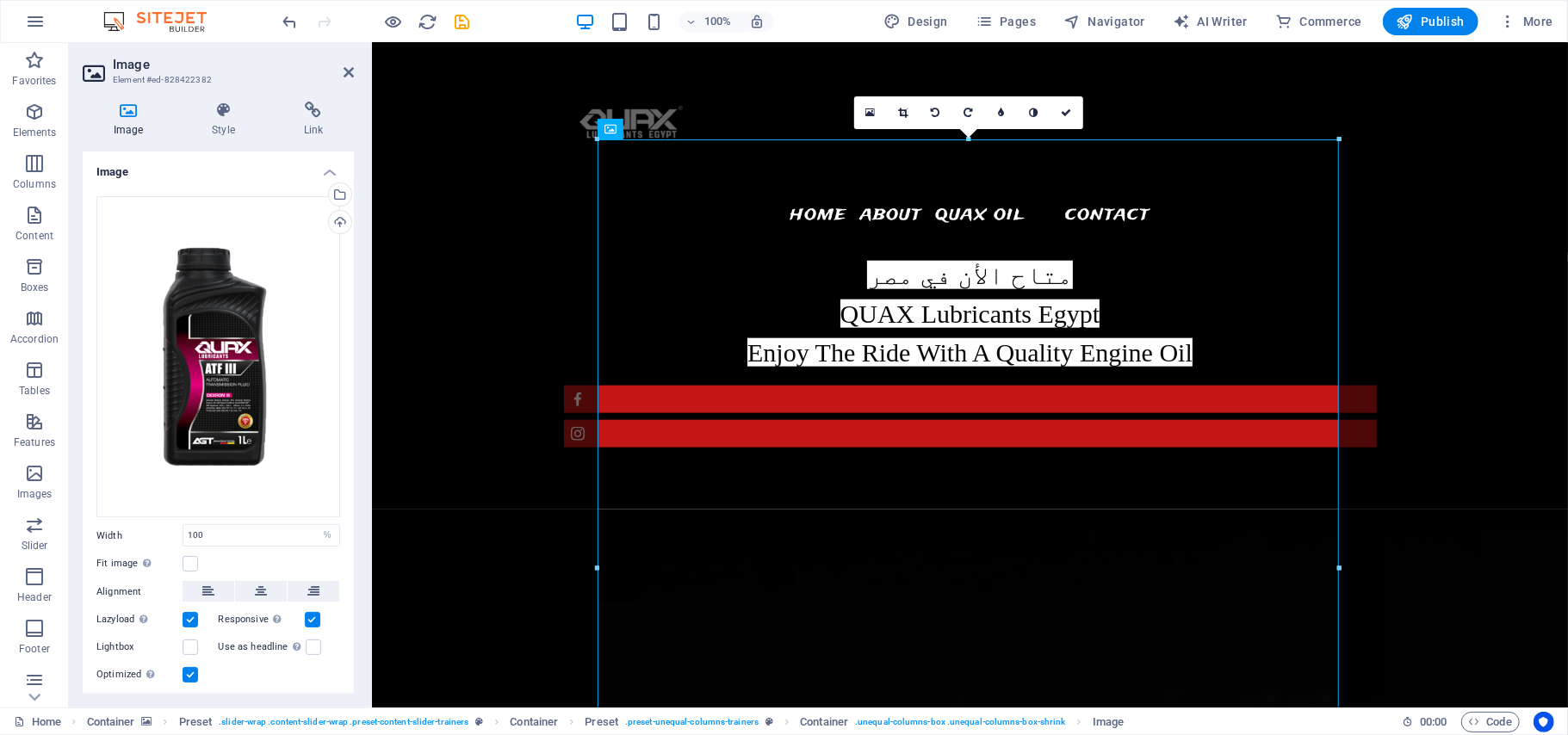 click at bounding box center (969, 2746) 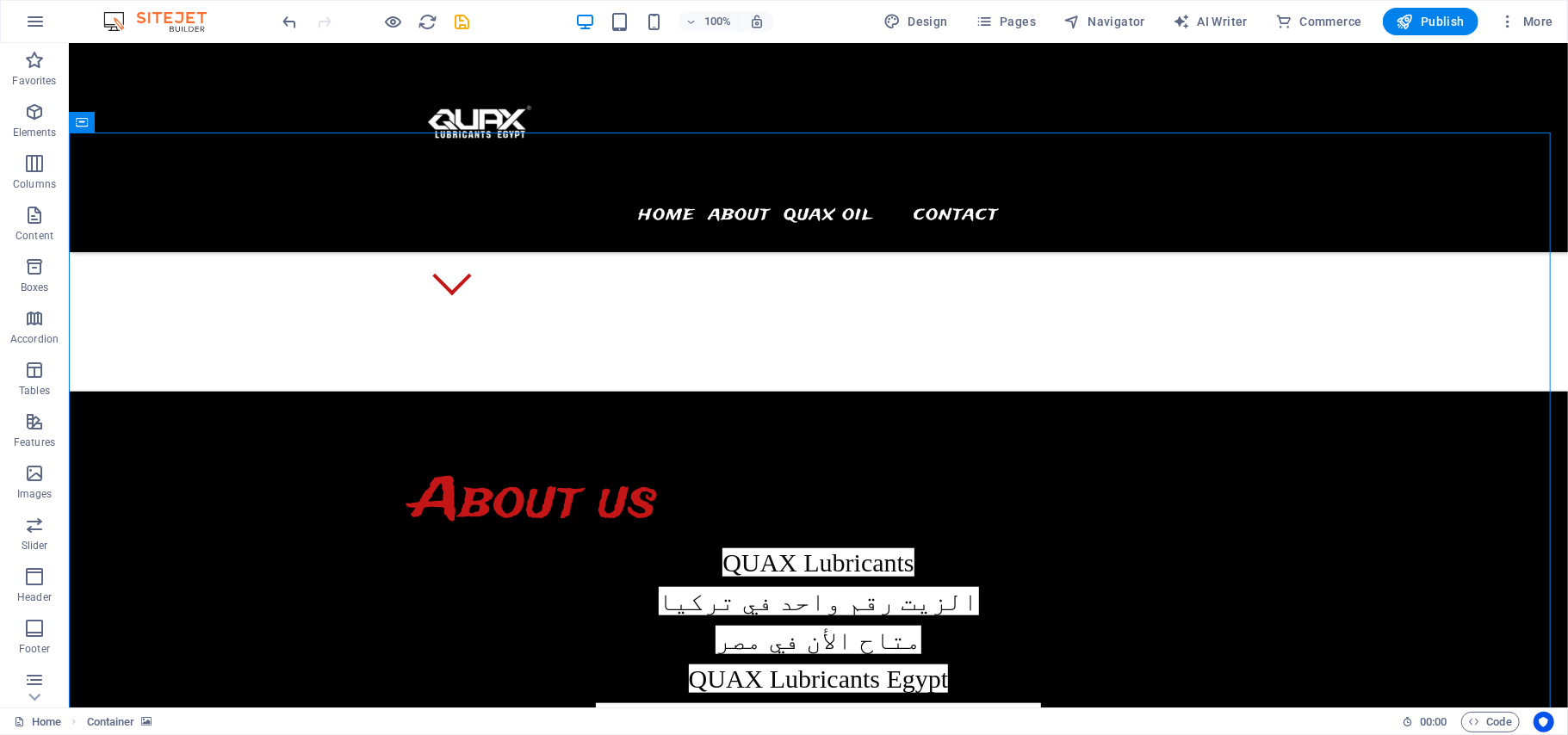 scroll, scrollTop: 1109, scrollLeft: 0, axis: vertical 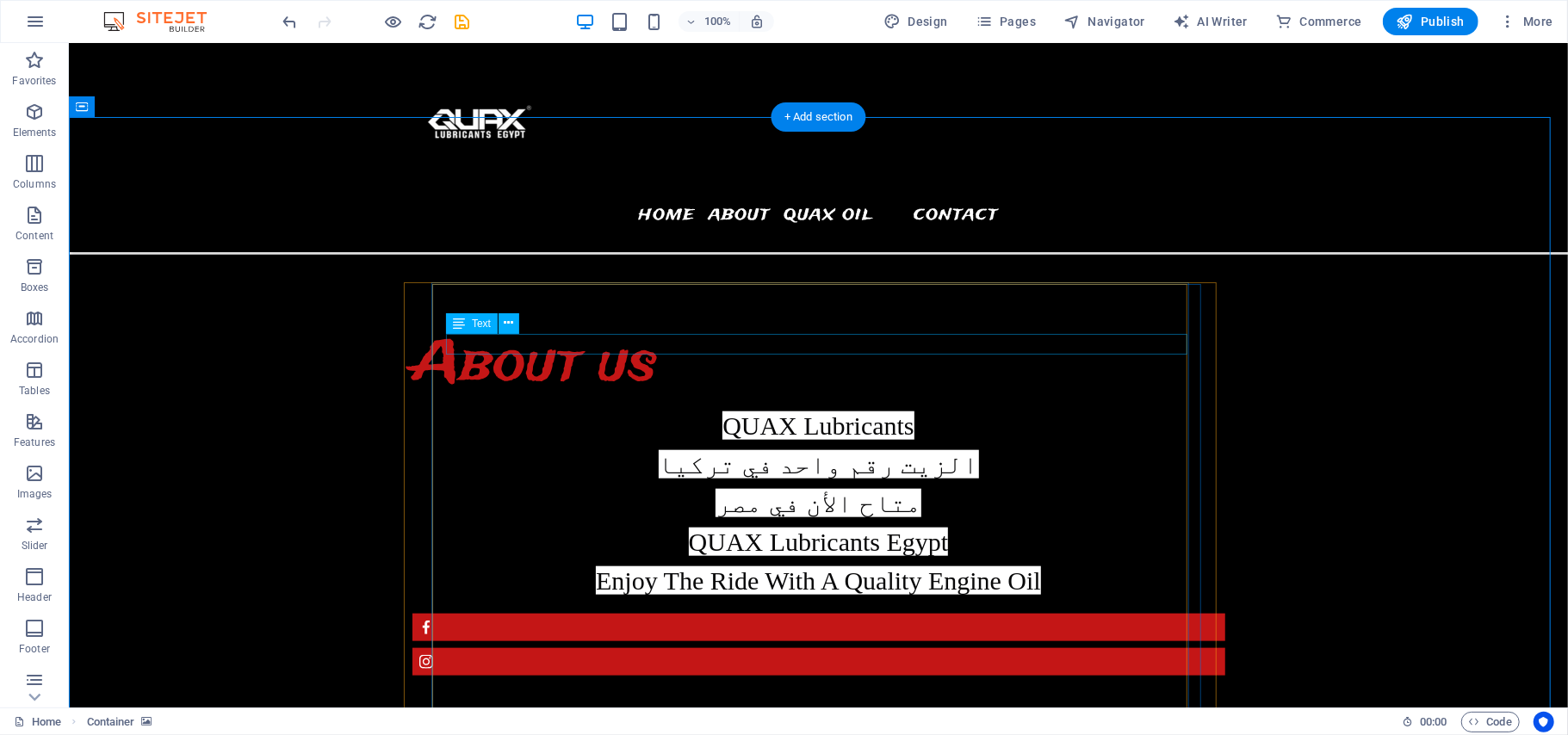 click on "Fitness instructor" at bounding box center [818, 5438] 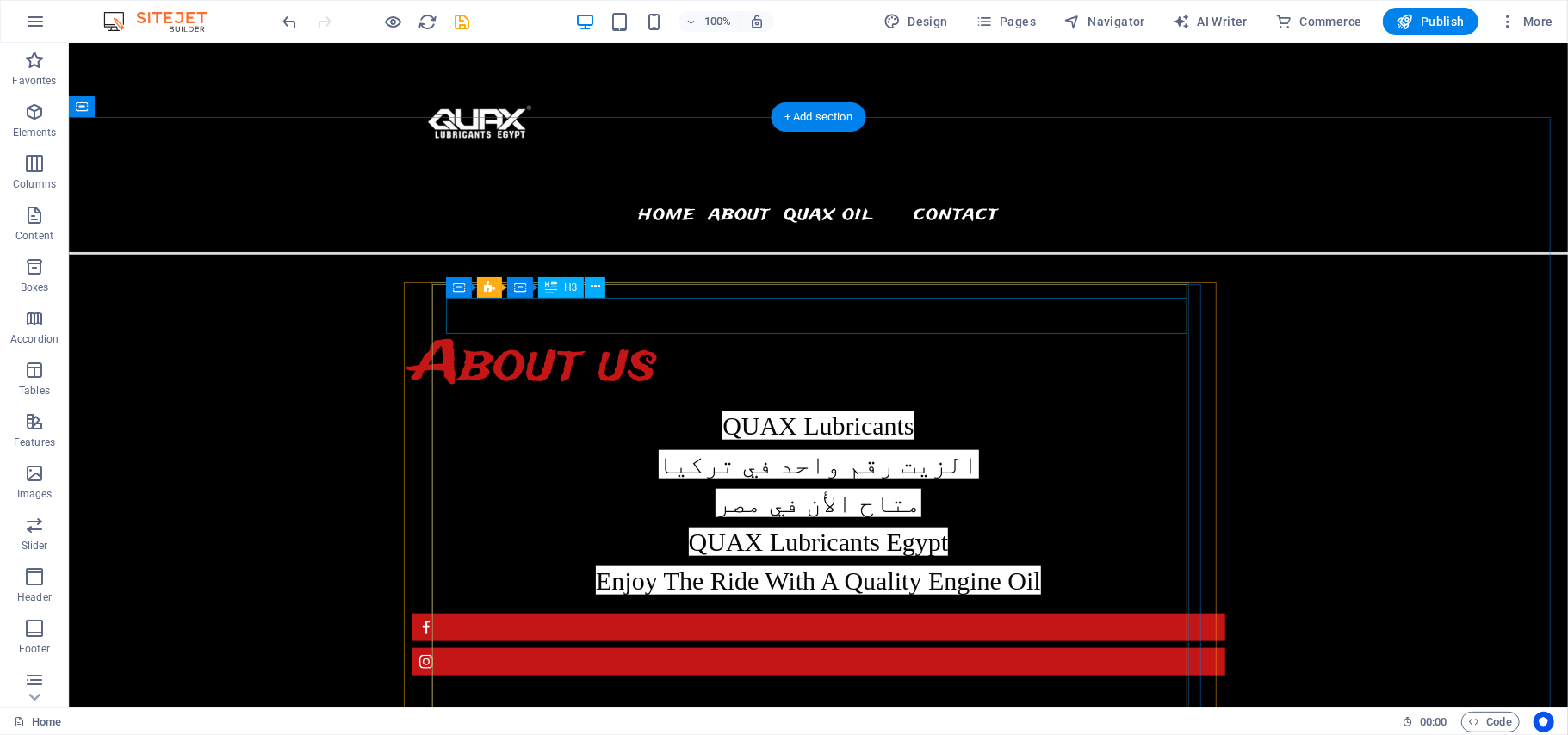 click on "Paul Poe" at bounding box center [818, 5389] 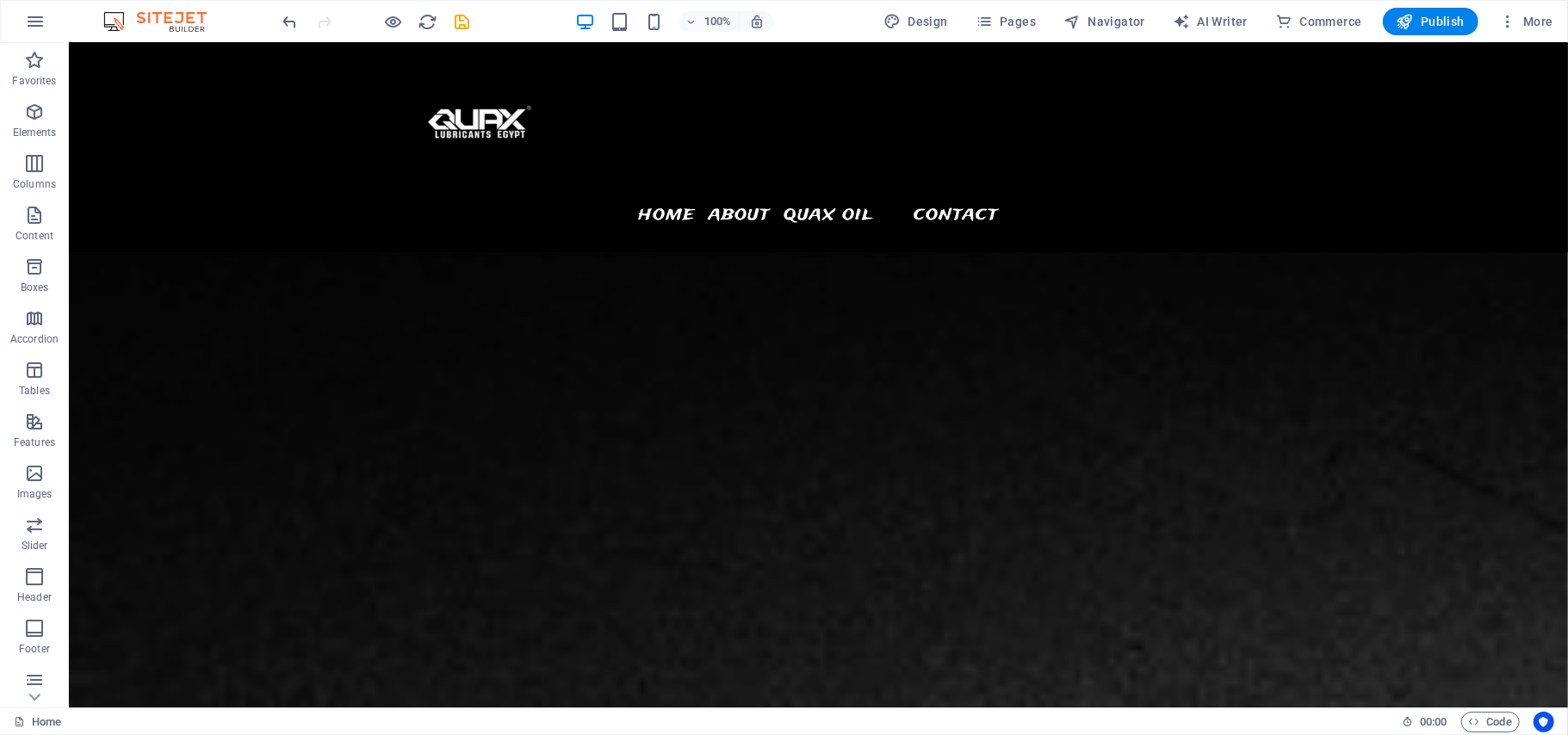 scroll, scrollTop: 2043, scrollLeft: 0, axis: vertical 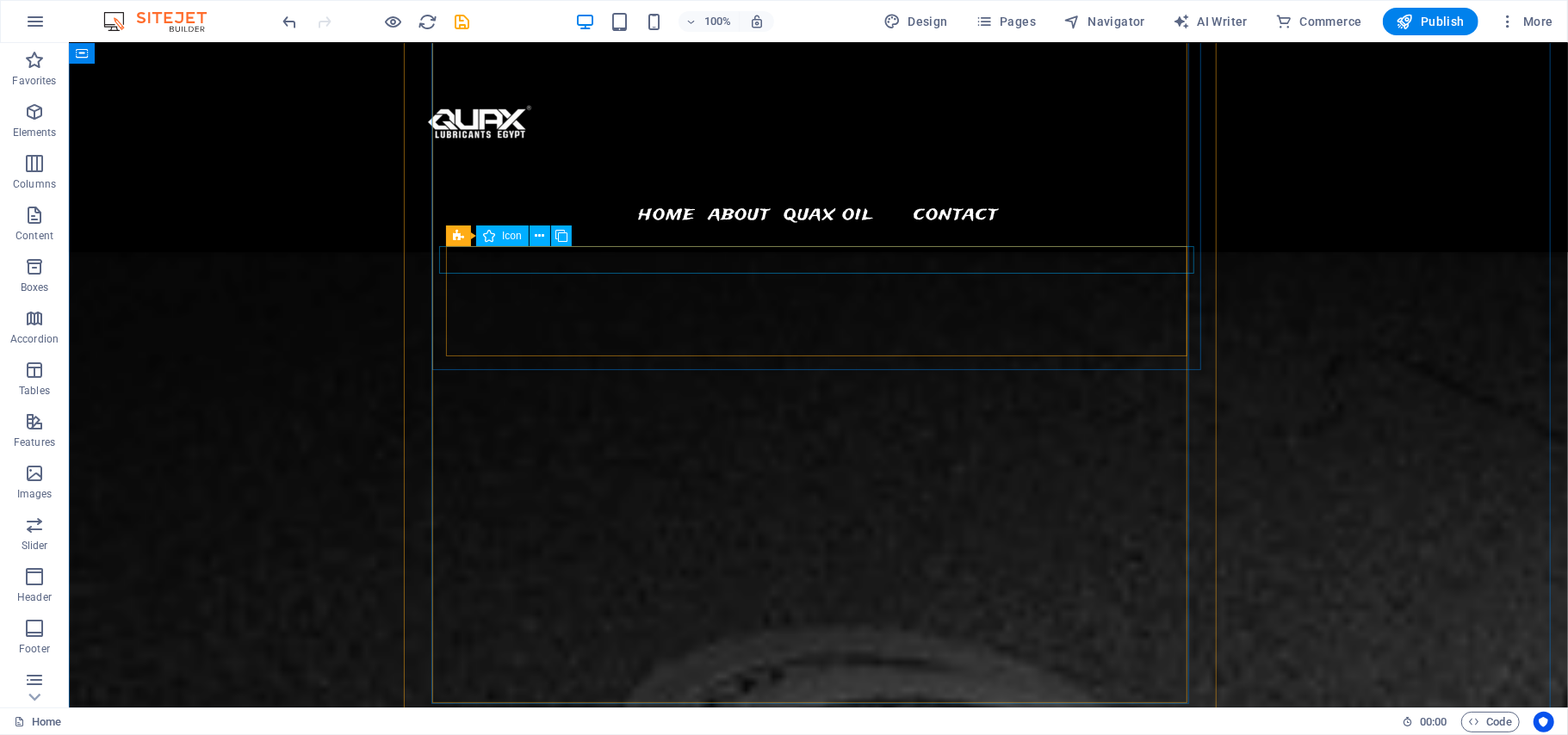 click at bounding box center (818, 5283) 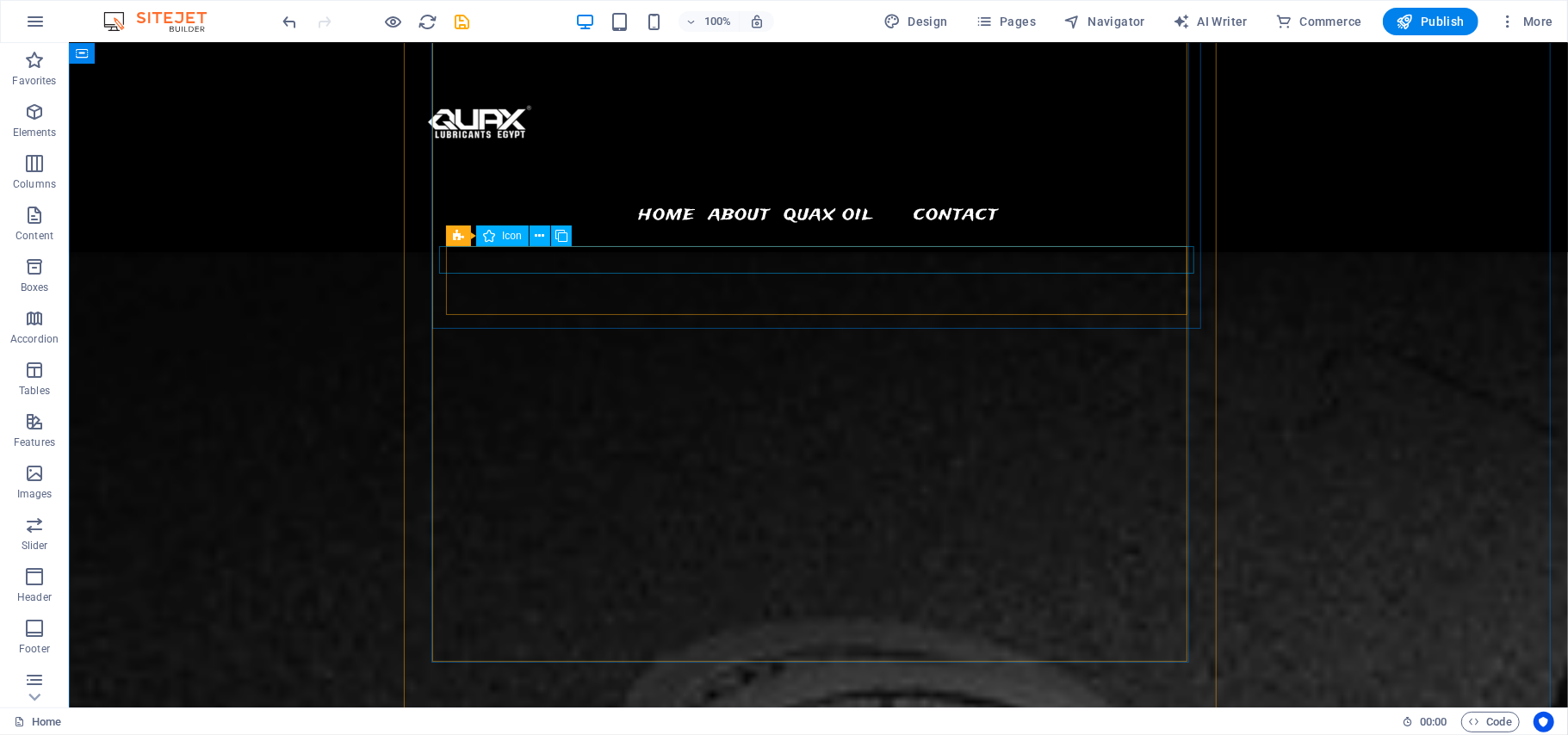 click at bounding box center (818, 5241) 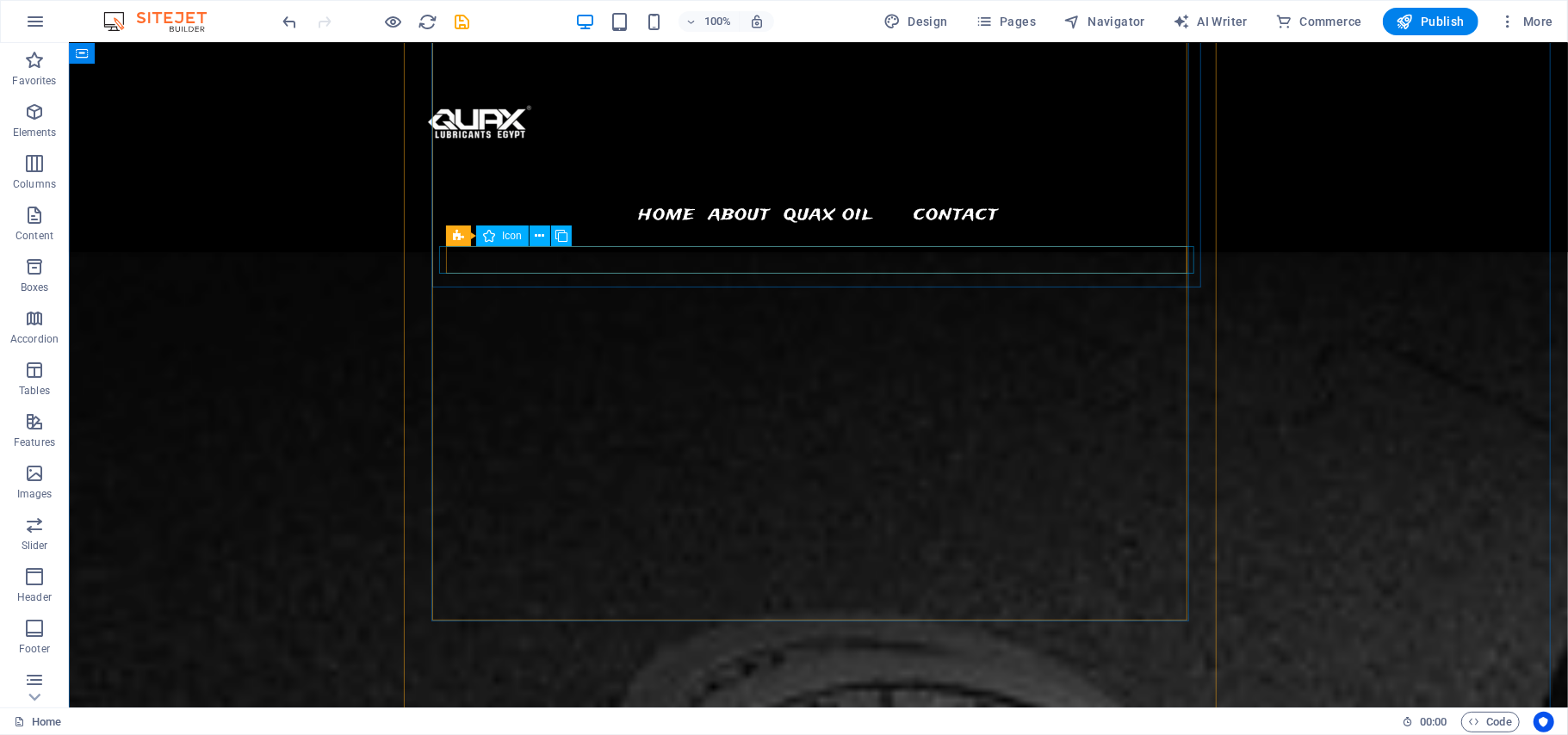 click at bounding box center [818, 5200] 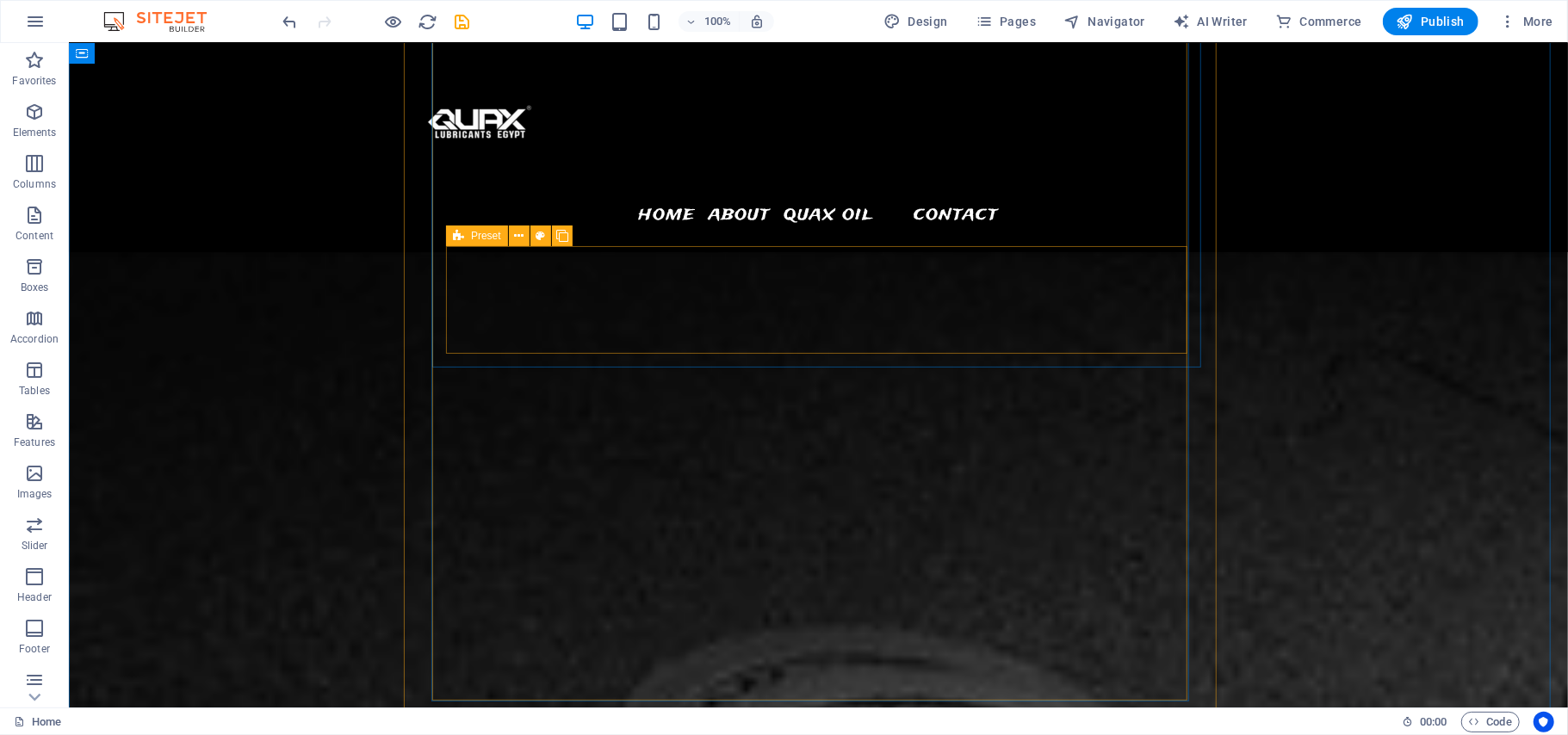 click on "Drop content here or  Add elements  Paste clipboard" at bounding box center (818, 5321) 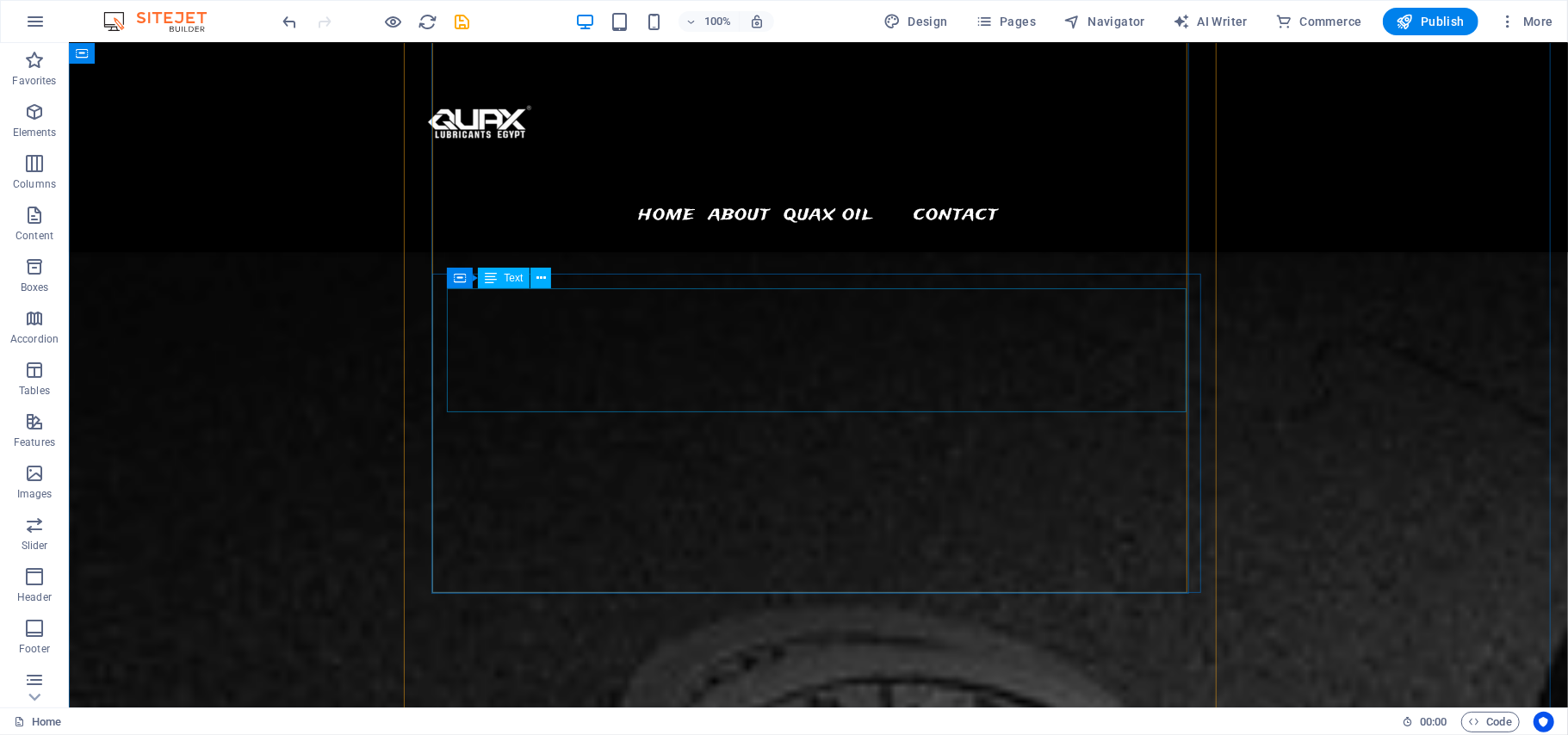 click on "Lorem ipsum dolor sit amet, consetetur sadipscing elitr, sed diam nonumy eirmod tempor invidunt ut labore et dolore magna aliquyam erat, sed diam voluptua. At vero eos et accusam et justo duo dolores et ea rebum. Stet clita kasd gubergren, no sea takimata sanctus est Lorem ipsum dolor sit amet. Lorem ipsum dolor sit amet, consetetur sadipscing elitr, sed diam nonumy eirmod tempor invidunt ut labore et dolore magna aliquyam erat, sed diam voluptua." at bounding box center [818, 5256] 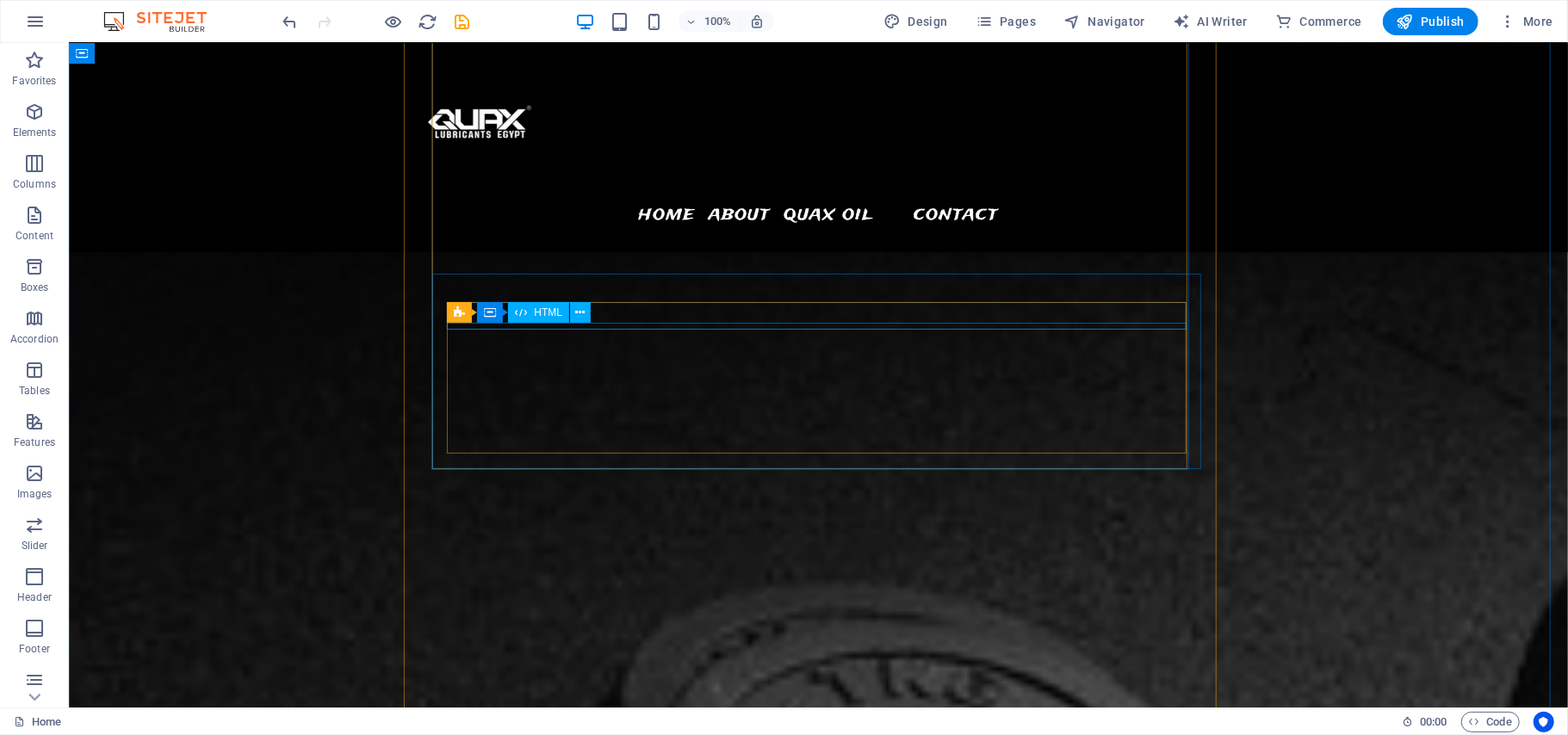 click at bounding box center (818, 5129) 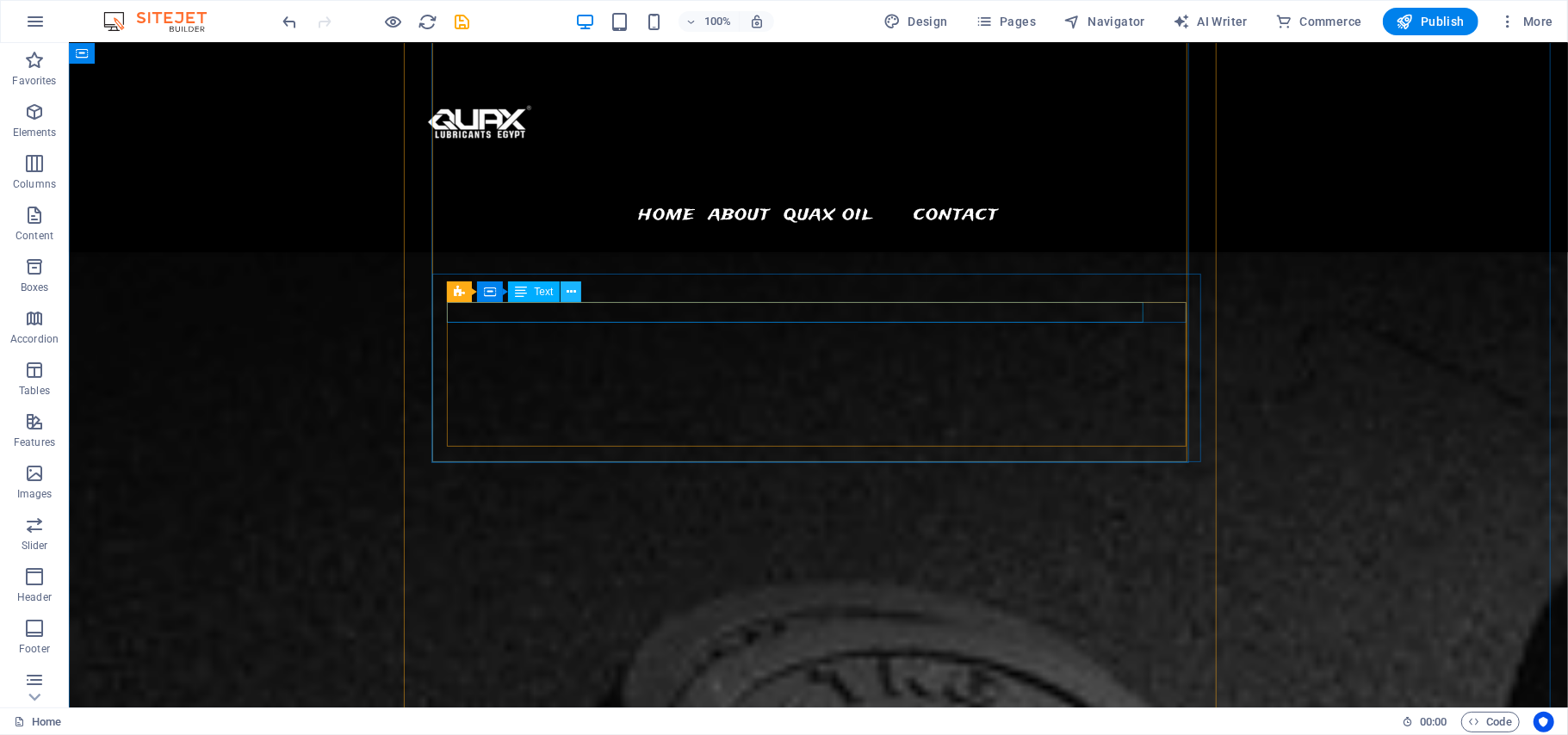 click at bounding box center [571, 292] 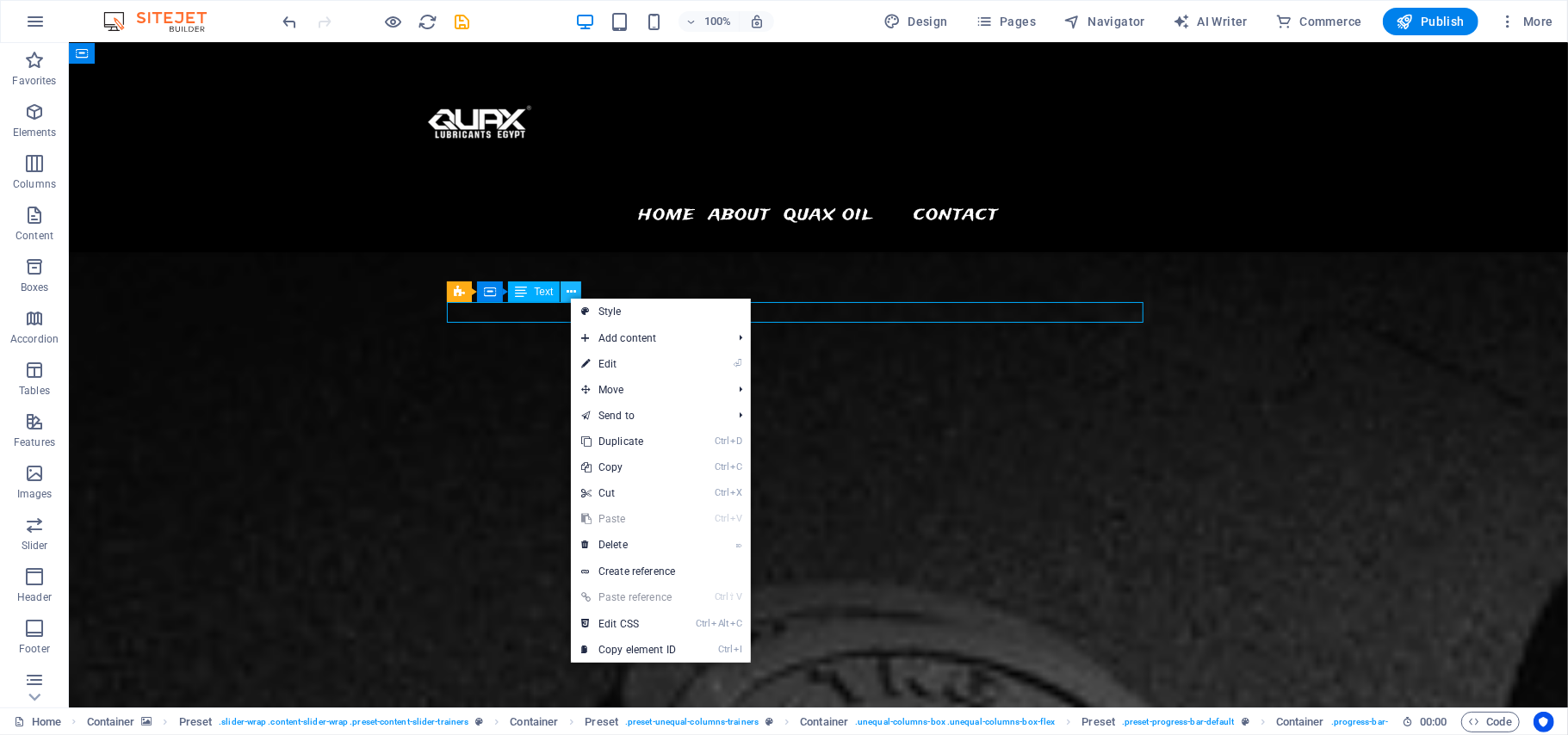 click at bounding box center [571, 292] 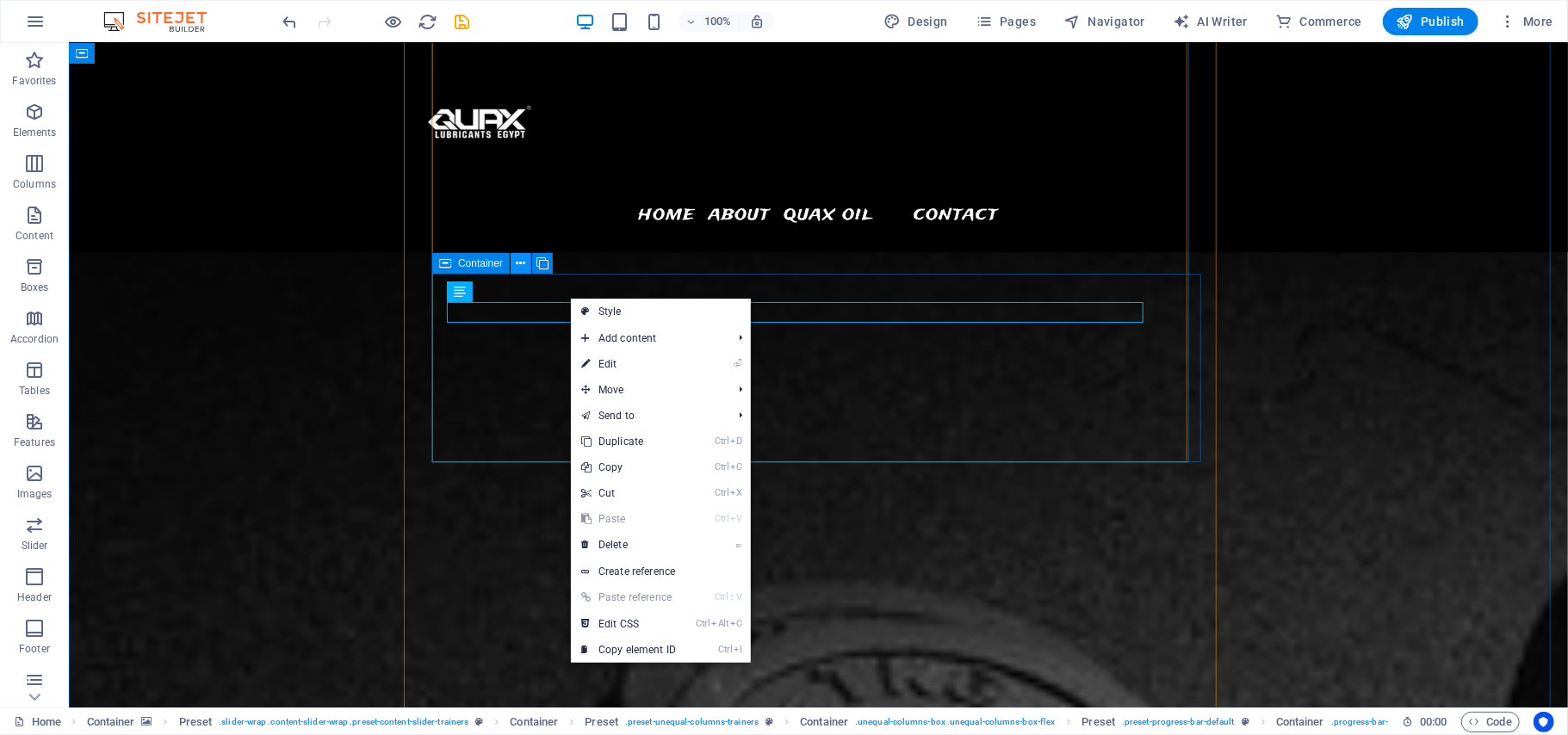 click at bounding box center (521, 263) 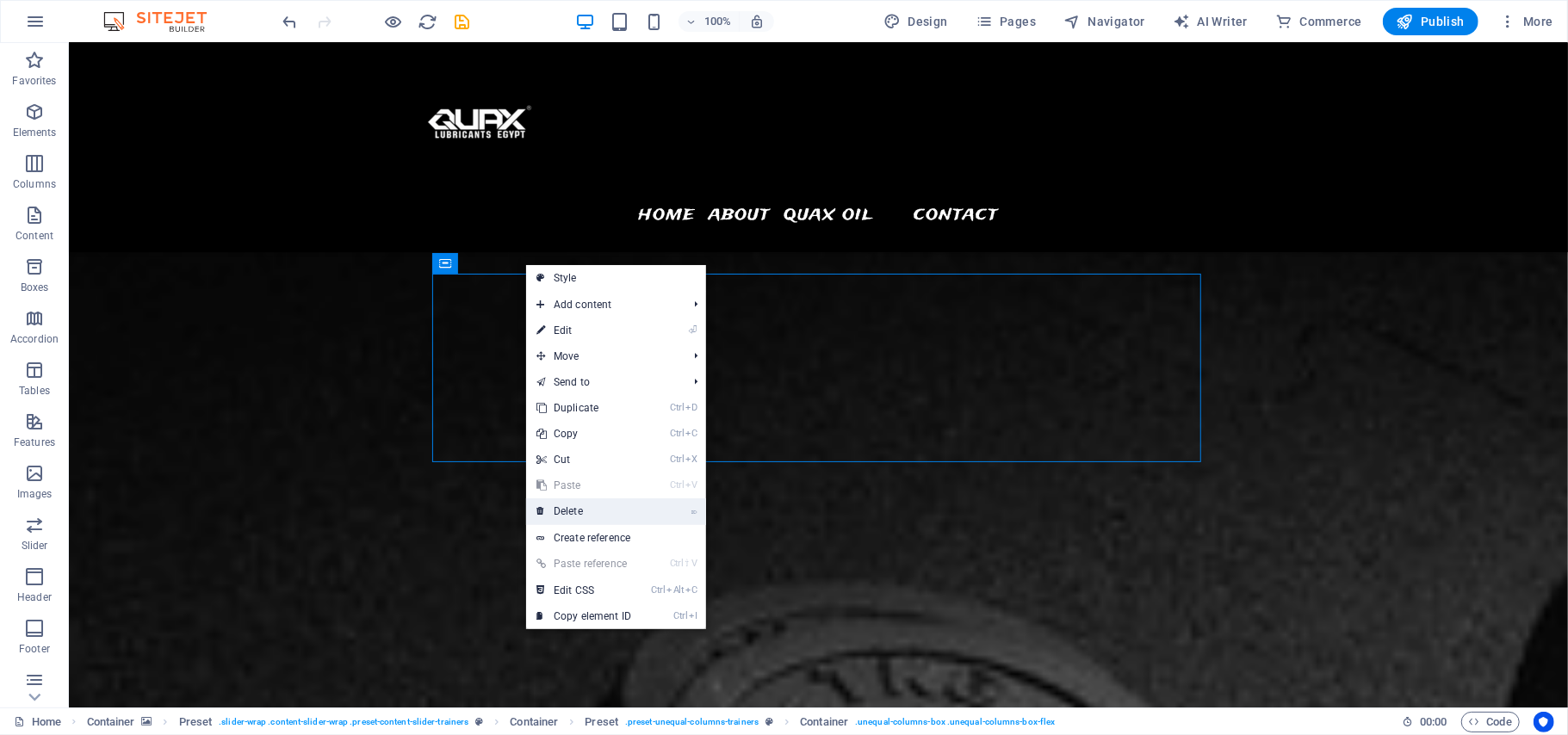 click on "⌦  Delete" at bounding box center [584, 511] 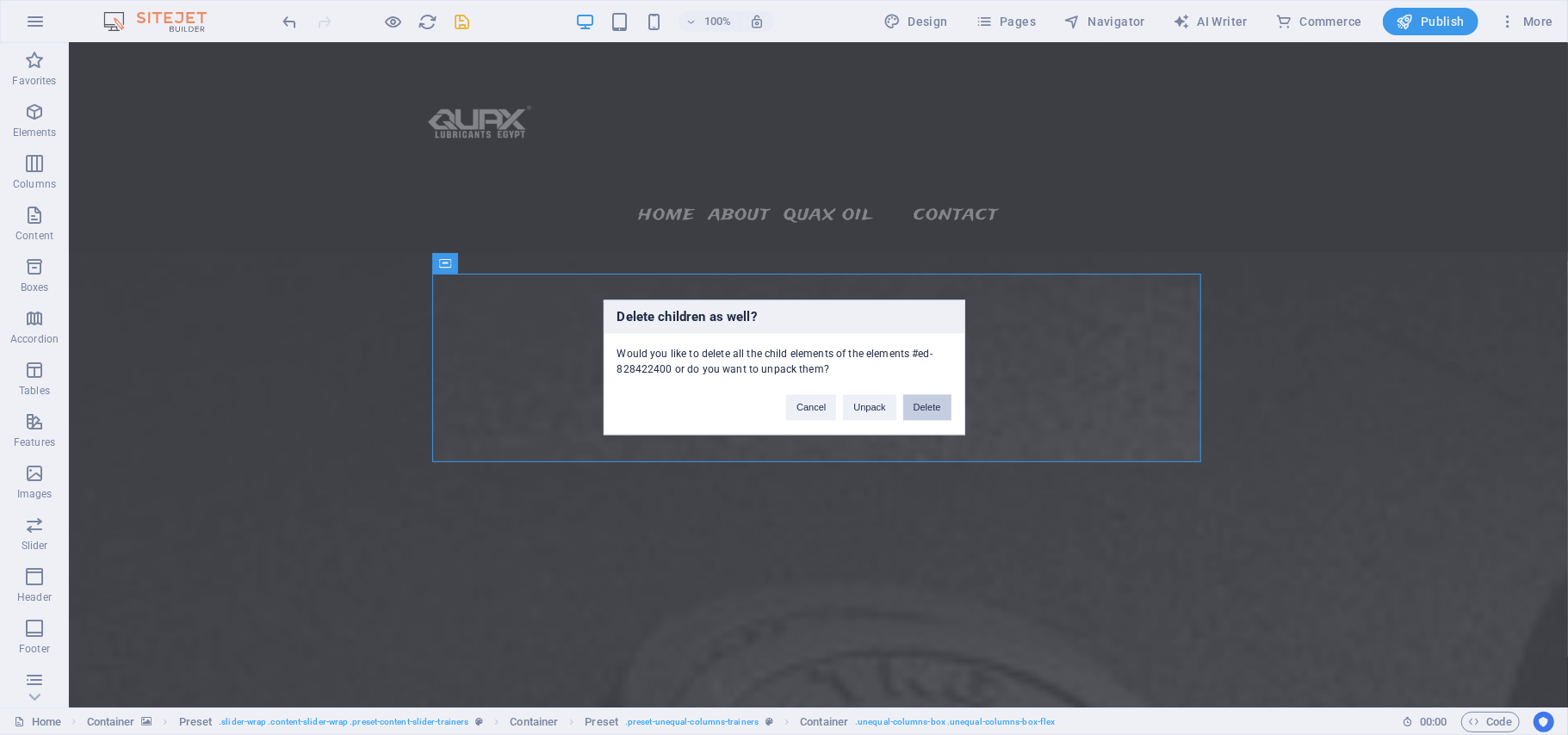 drag, startPoint x: 942, startPoint y: 401, endPoint x: 1047, endPoint y: 488, distance: 136.35982 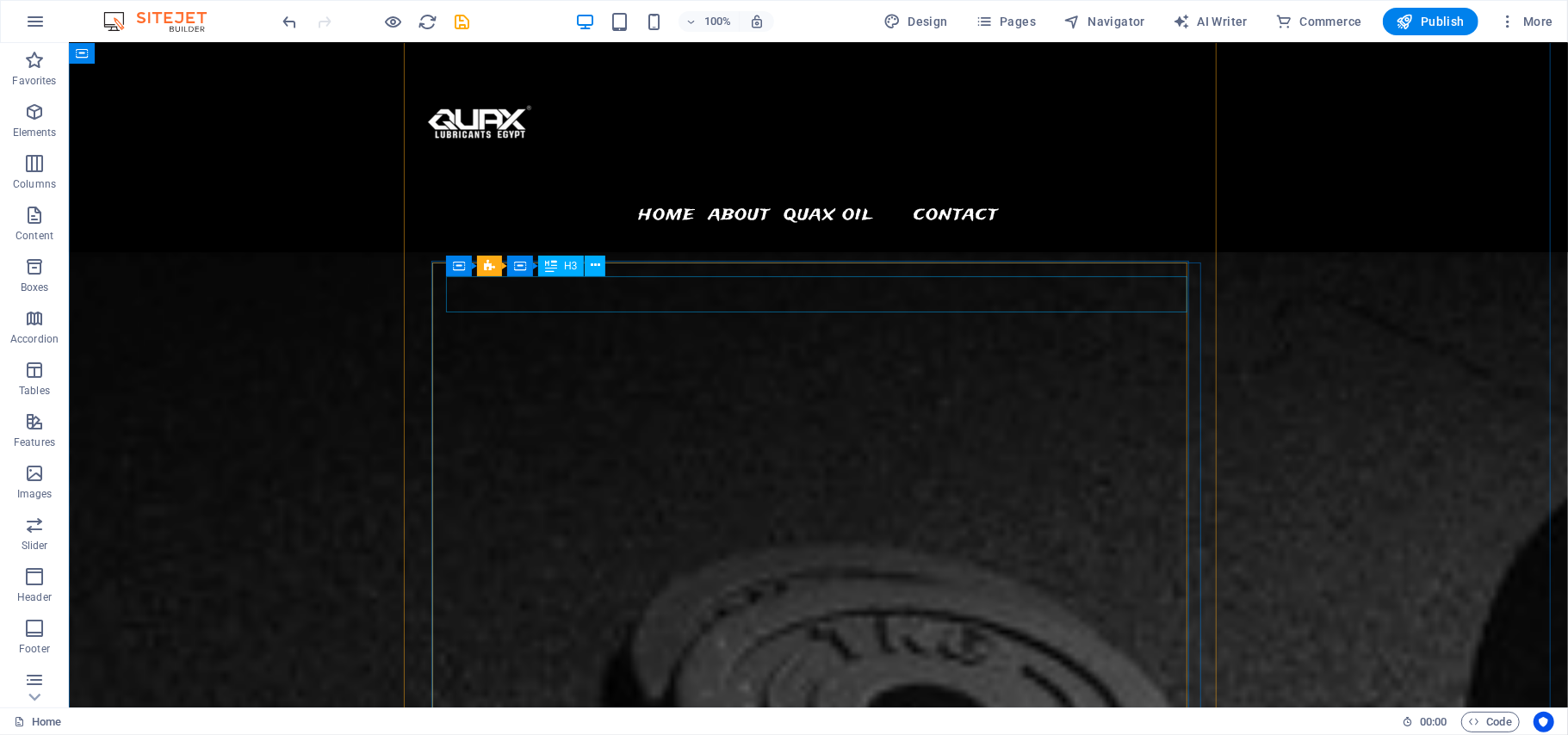 click on "Cindy Poe" at bounding box center [818, 4873] 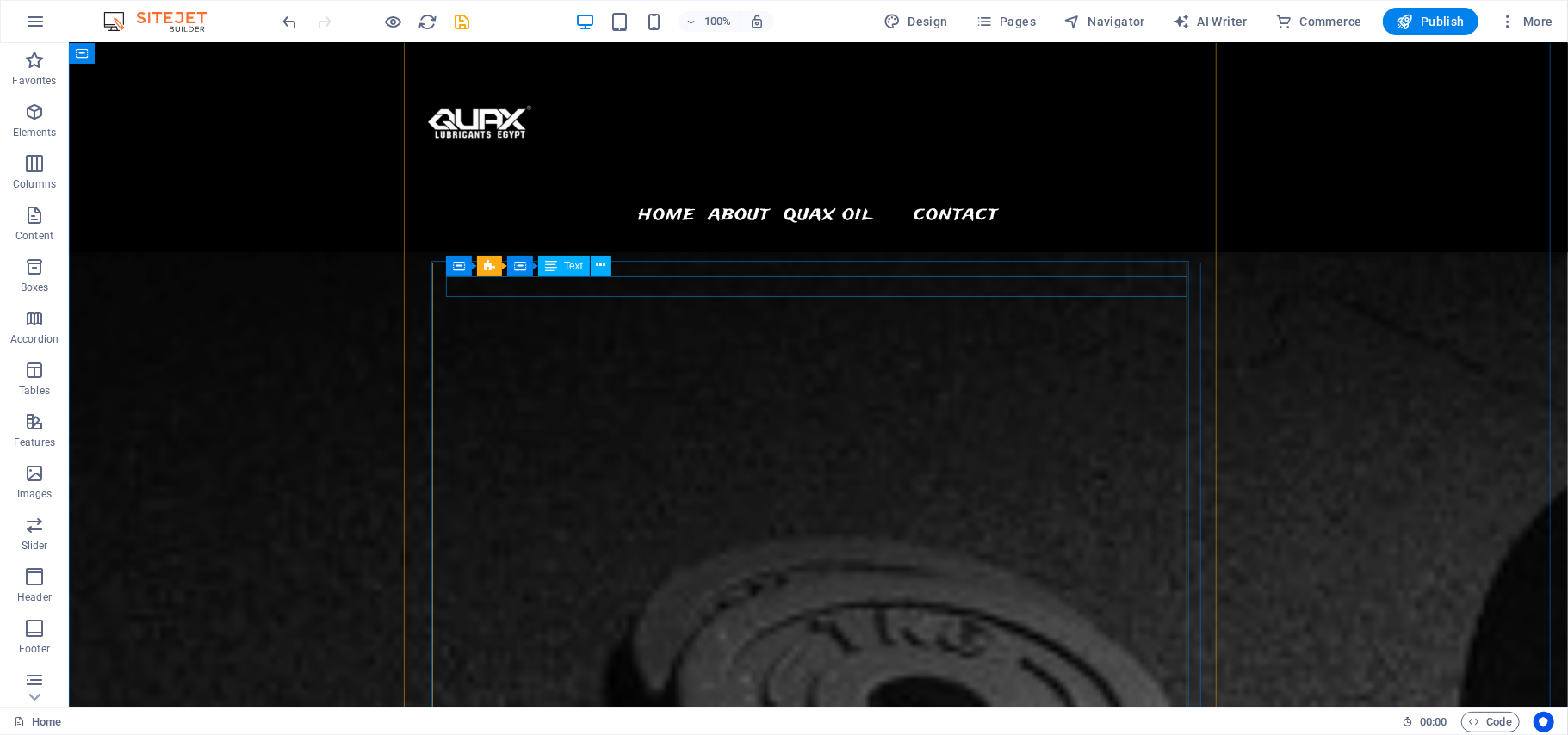 click on "Fitness instructor" at bounding box center [818, 4829] 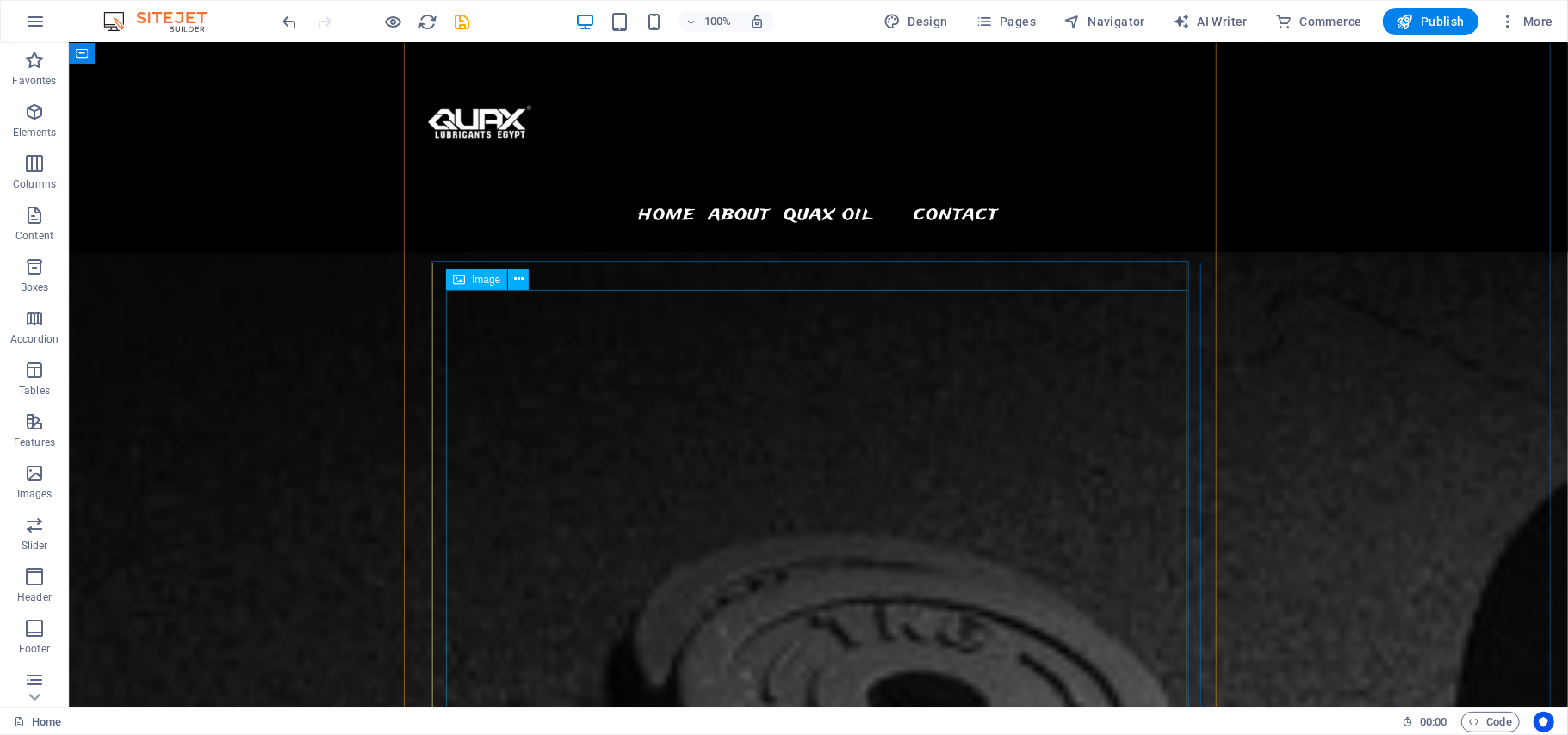 click at bounding box center [818, 5233] 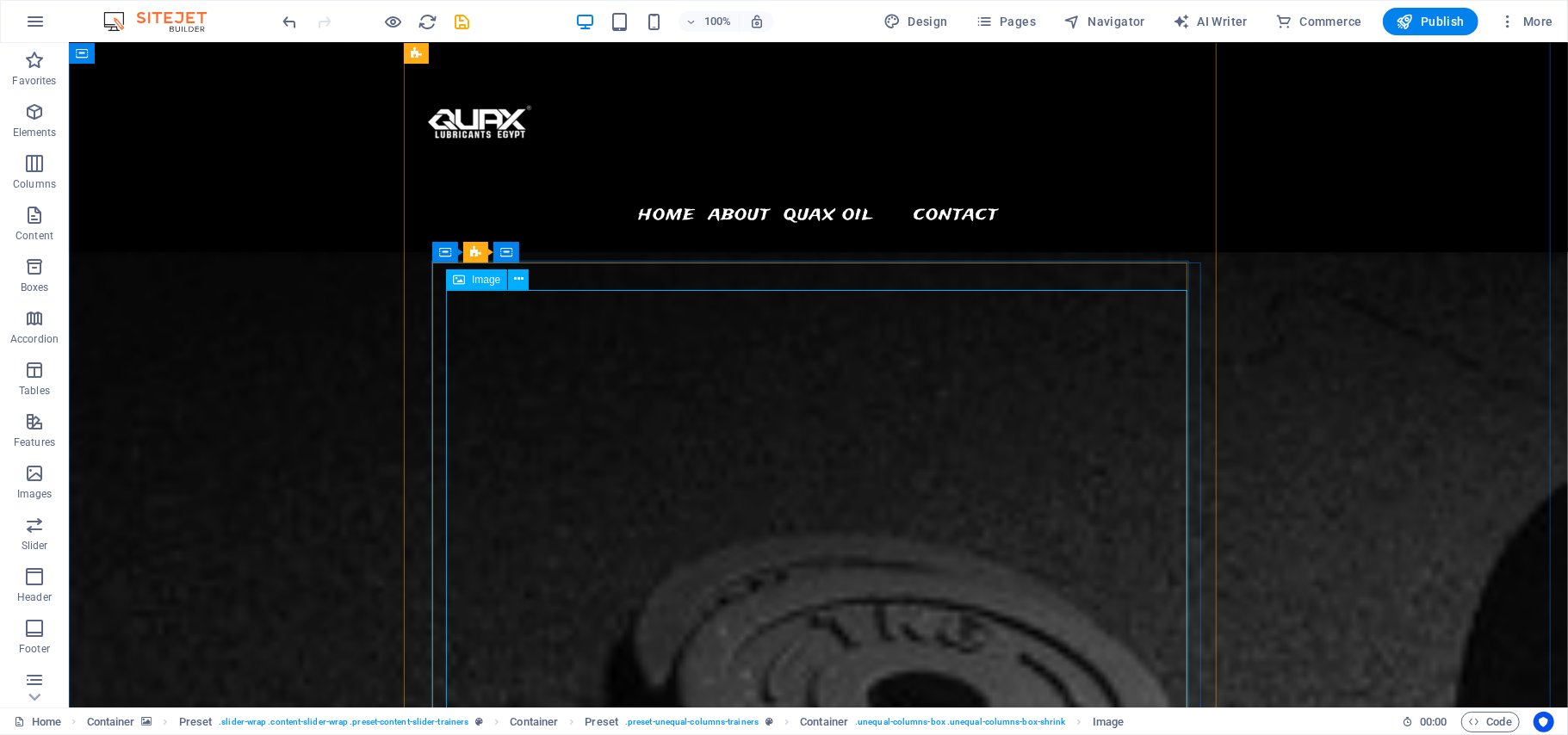 click at bounding box center [818, 5233] 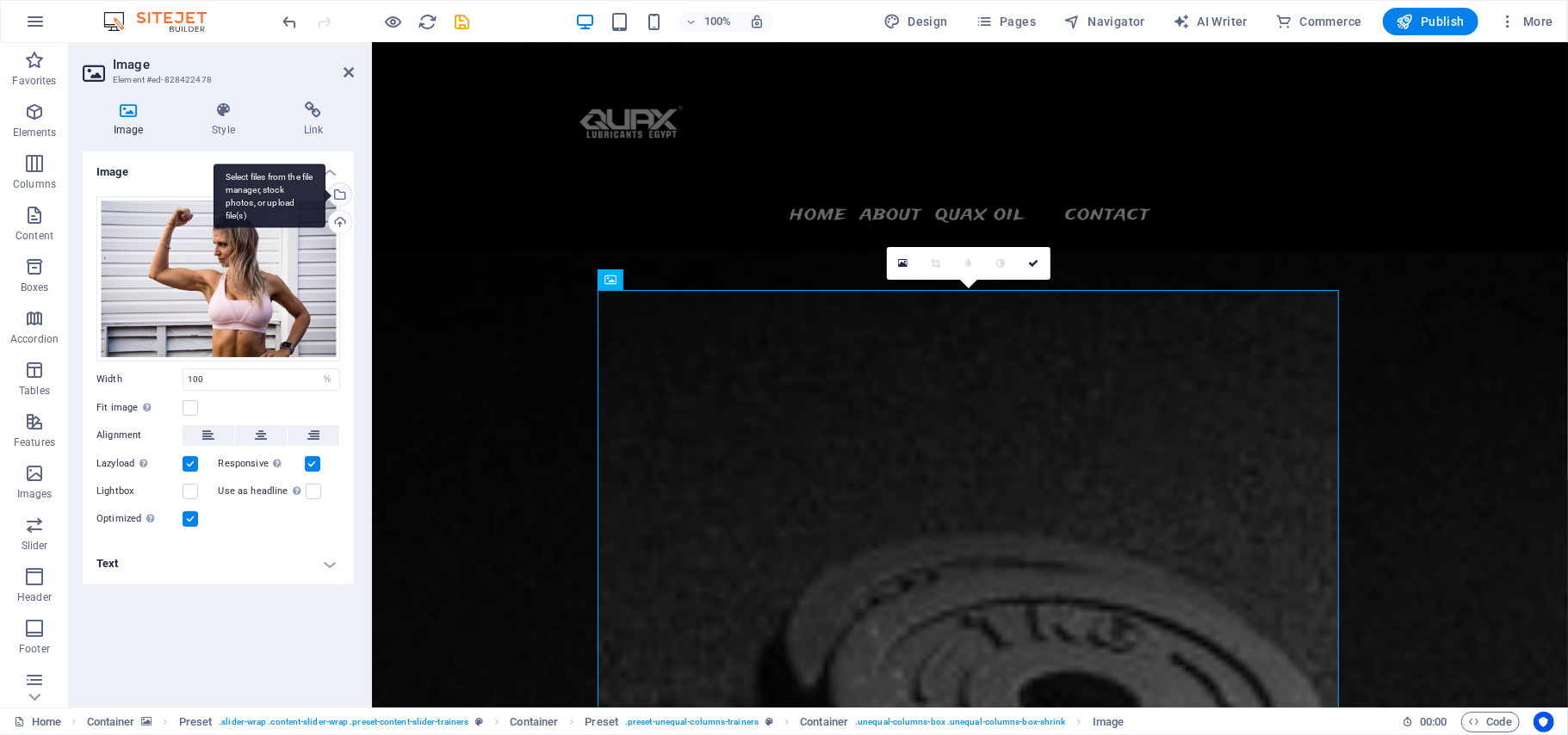 click on "Select files from the file manager, stock photos, or upload file(s)" at bounding box center [338, 196] 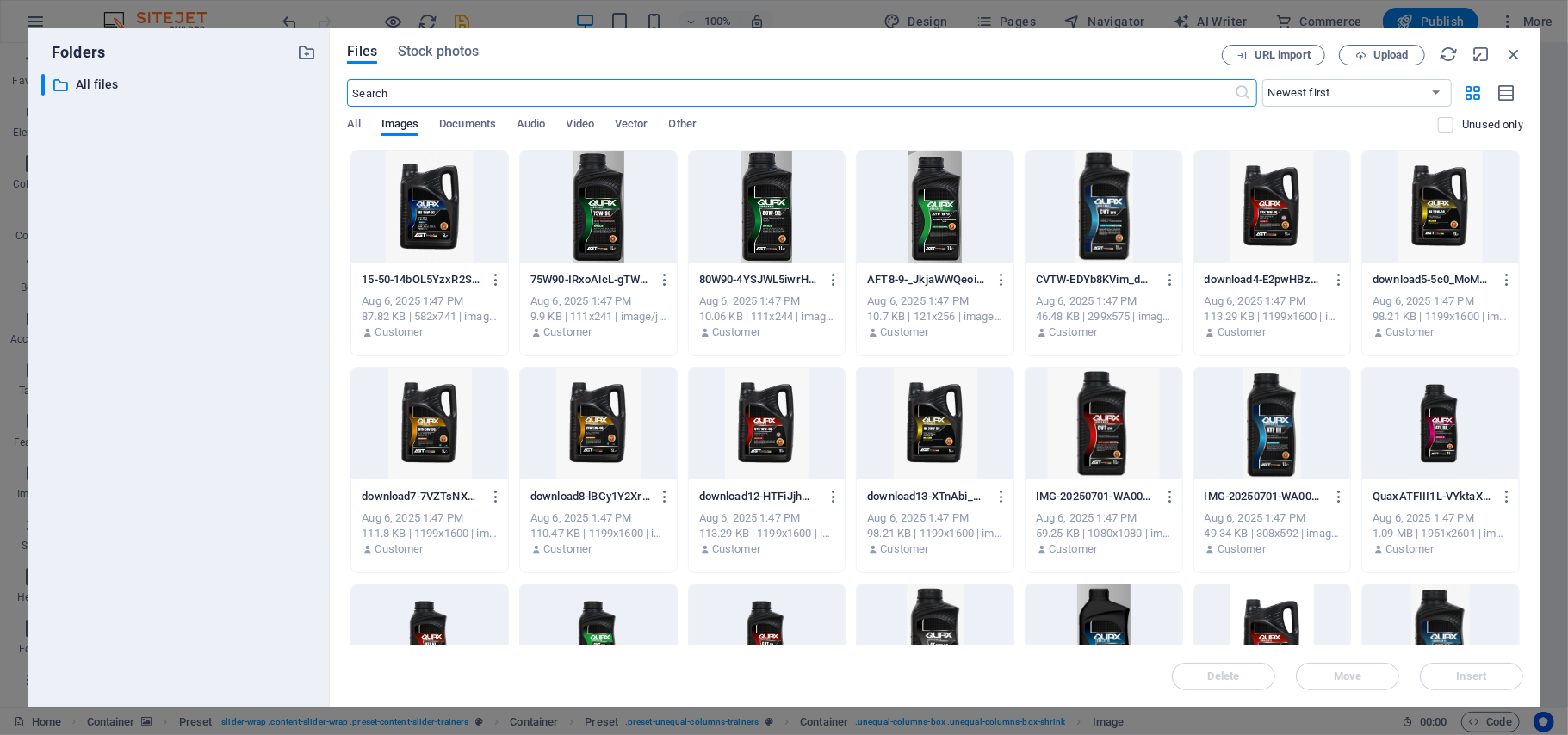 scroll, scrollTop: 2117, scrollLeft: 0, axis: vertical 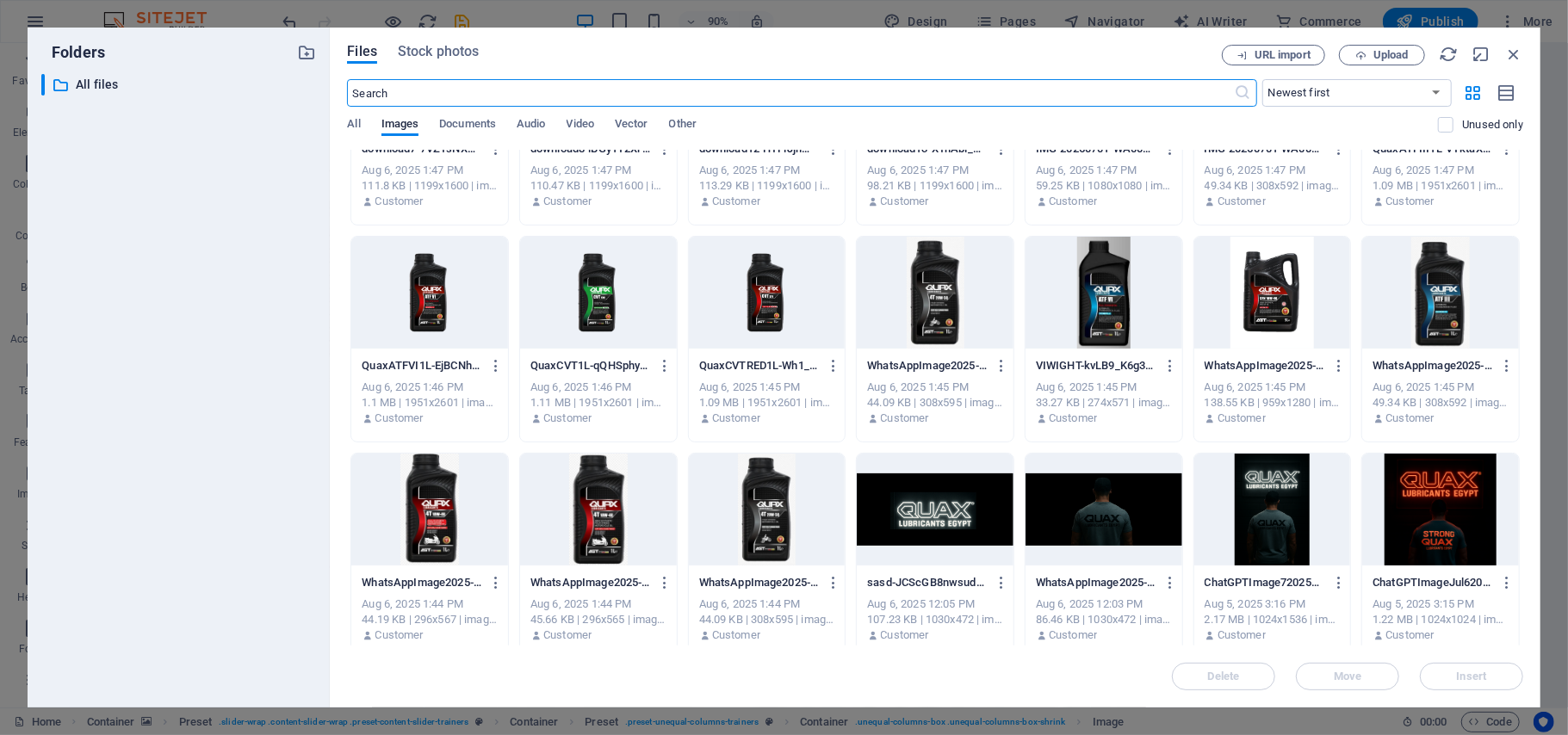click at bounding box center (767, 510) 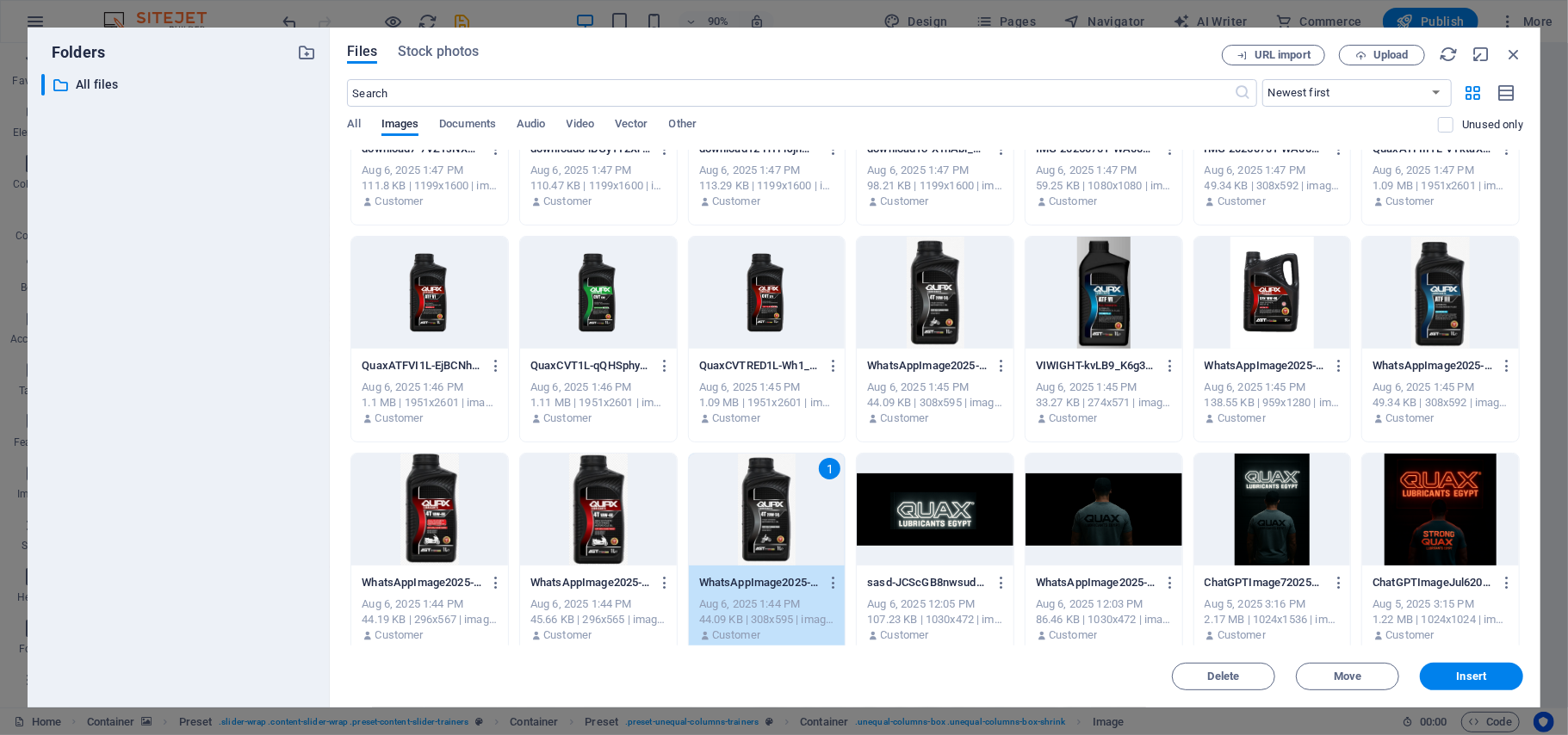 click on "1" at bounding box center (767, 510) 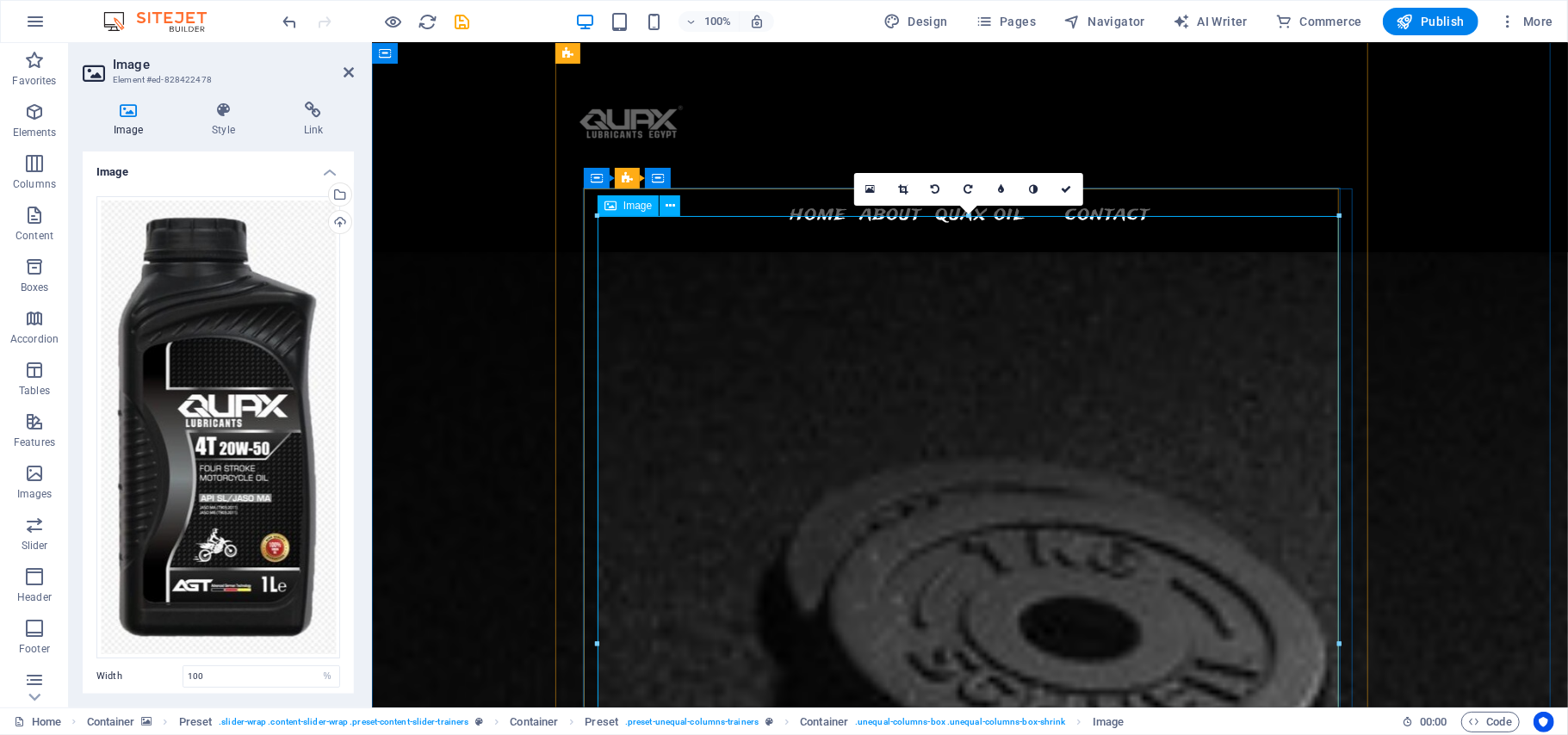 click at bounding box center (970, 5154) 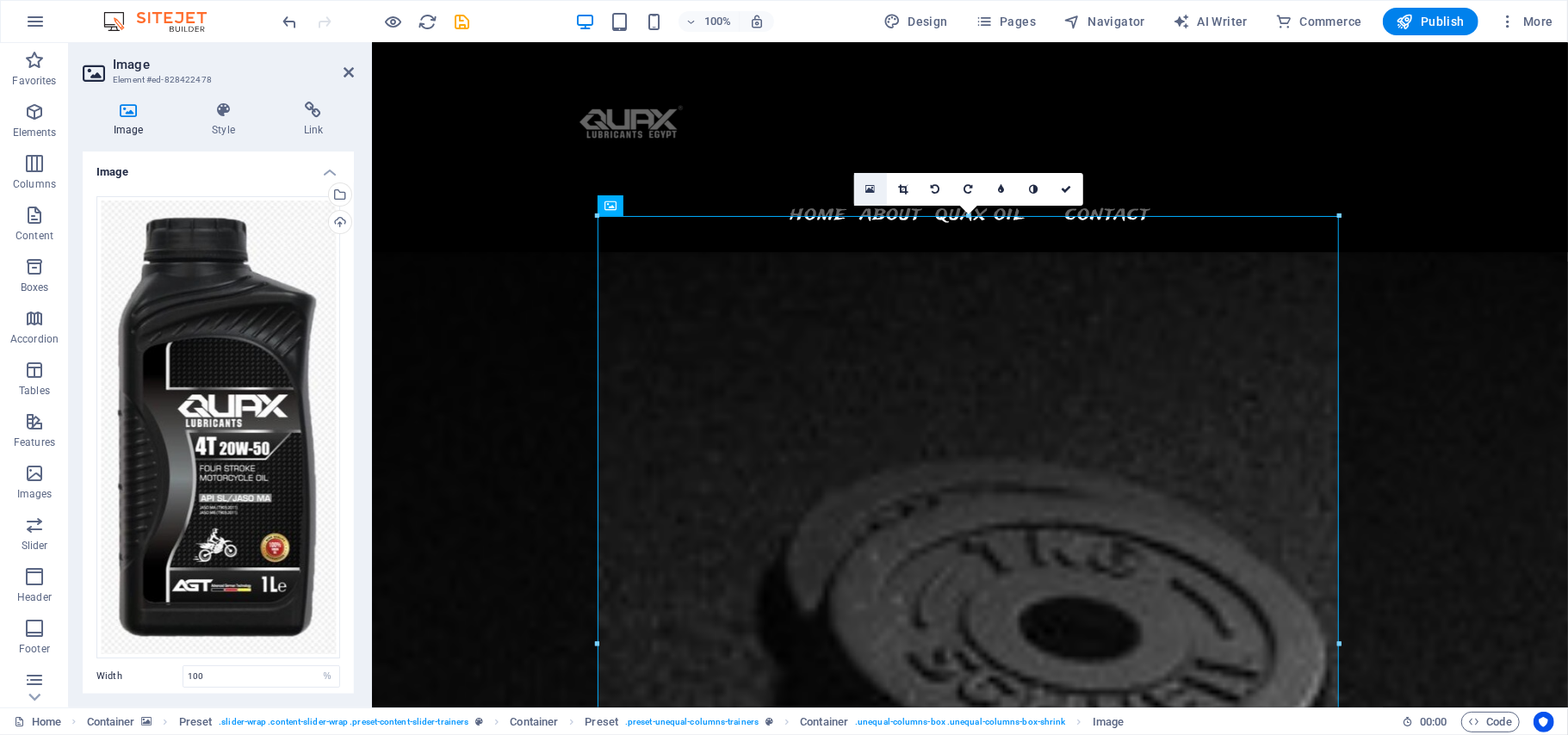 click at bounding box center [870, 189] 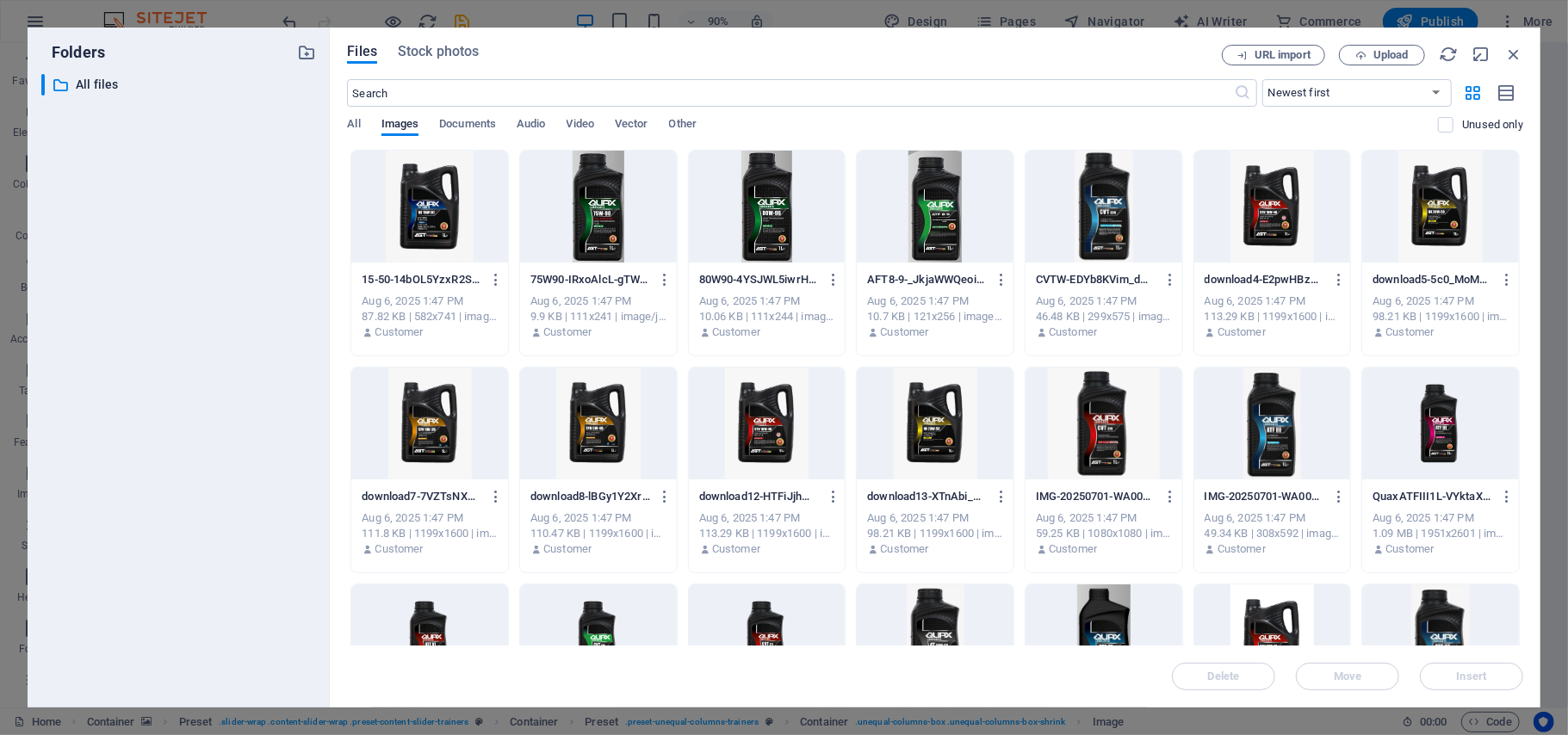 drag, startPoint x: 1519, startPoint y: 314, endPoint x: 1530, endPoint y: 641, distance: 327.185 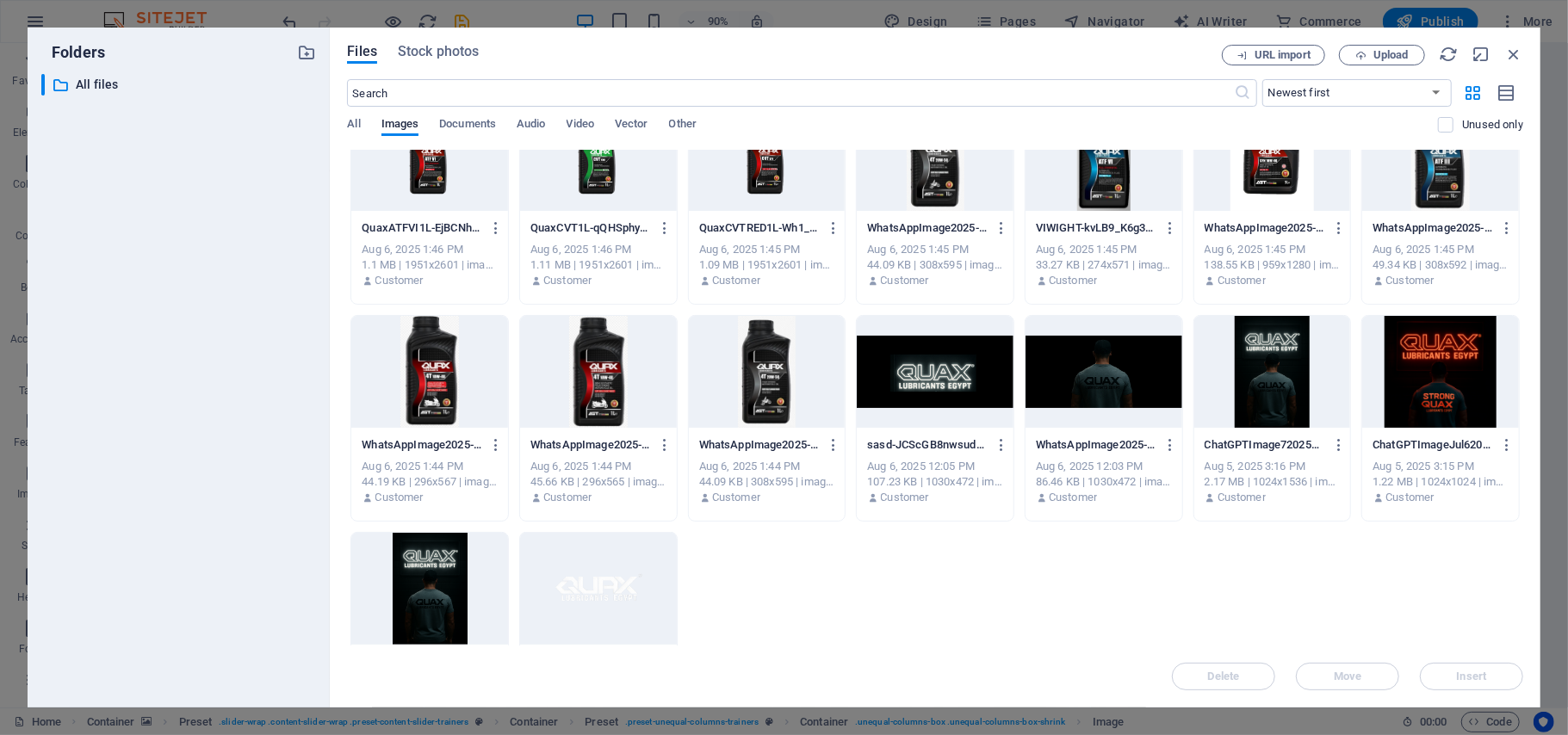 scroll, scrollTop: 492, scrollLeft: 0, axis: vertical 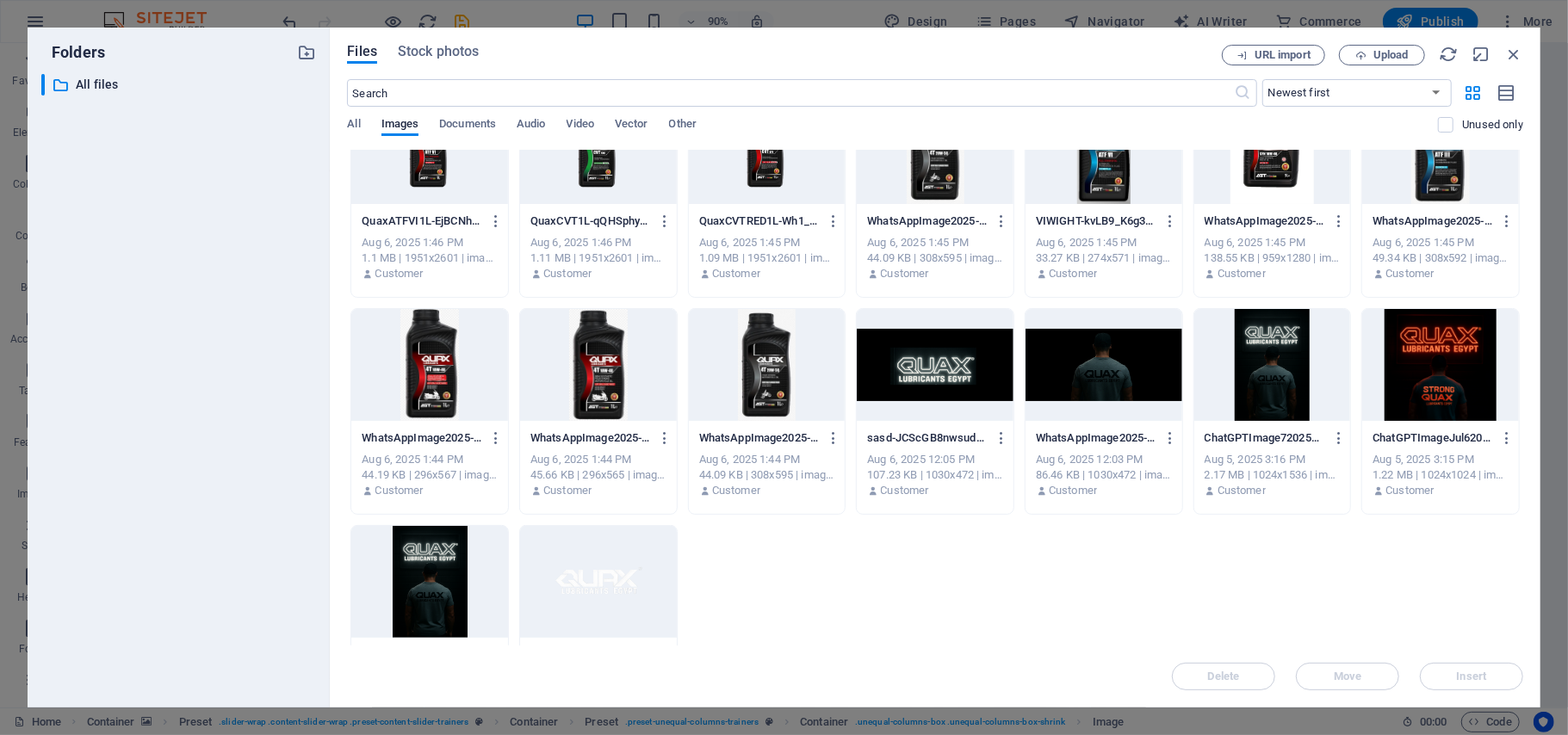 click at bounding box center (1104, 148) 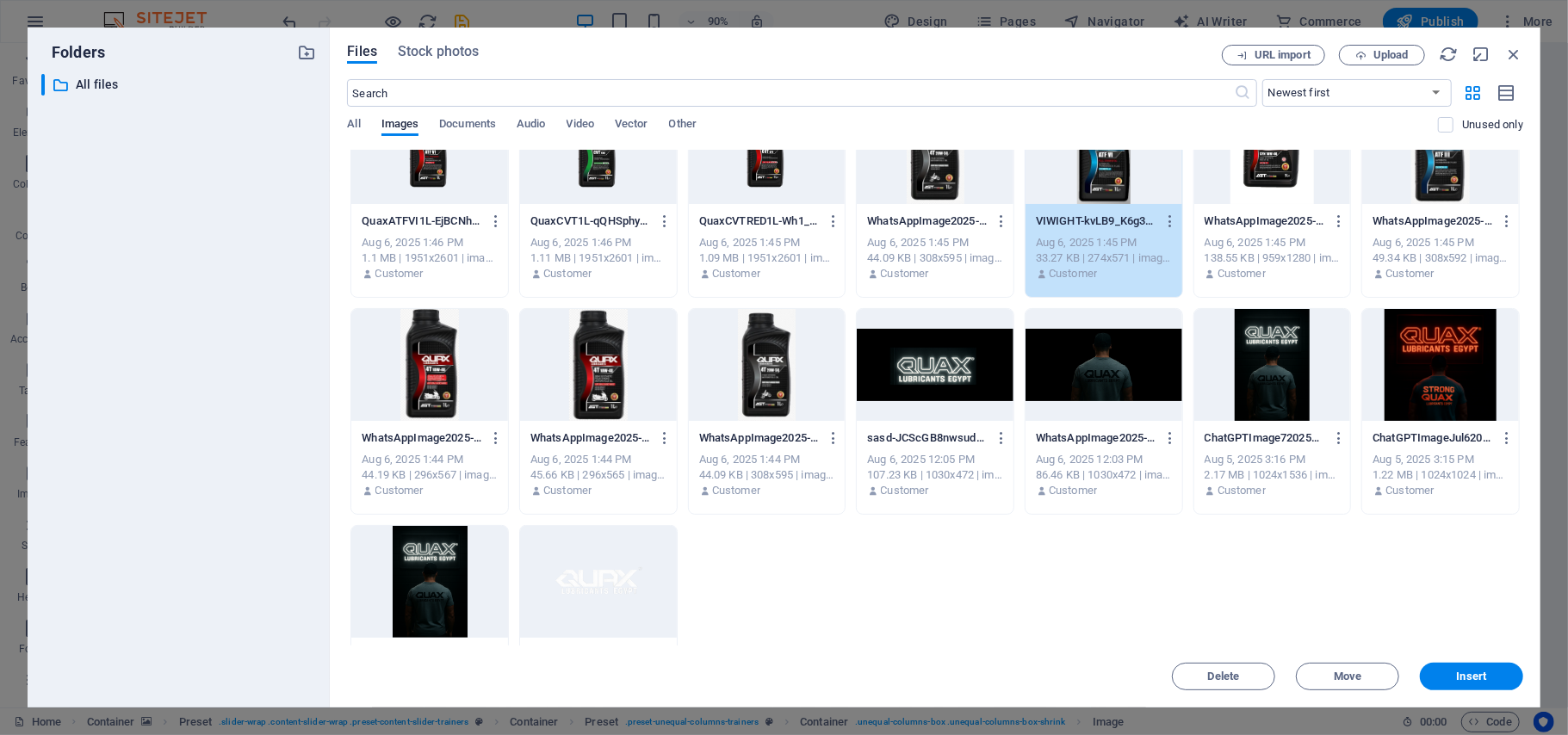 drag, startPoint x: 1149, startPoint y: 176, endPoint x: 766, endPoint y: 145, distance: 384.25252 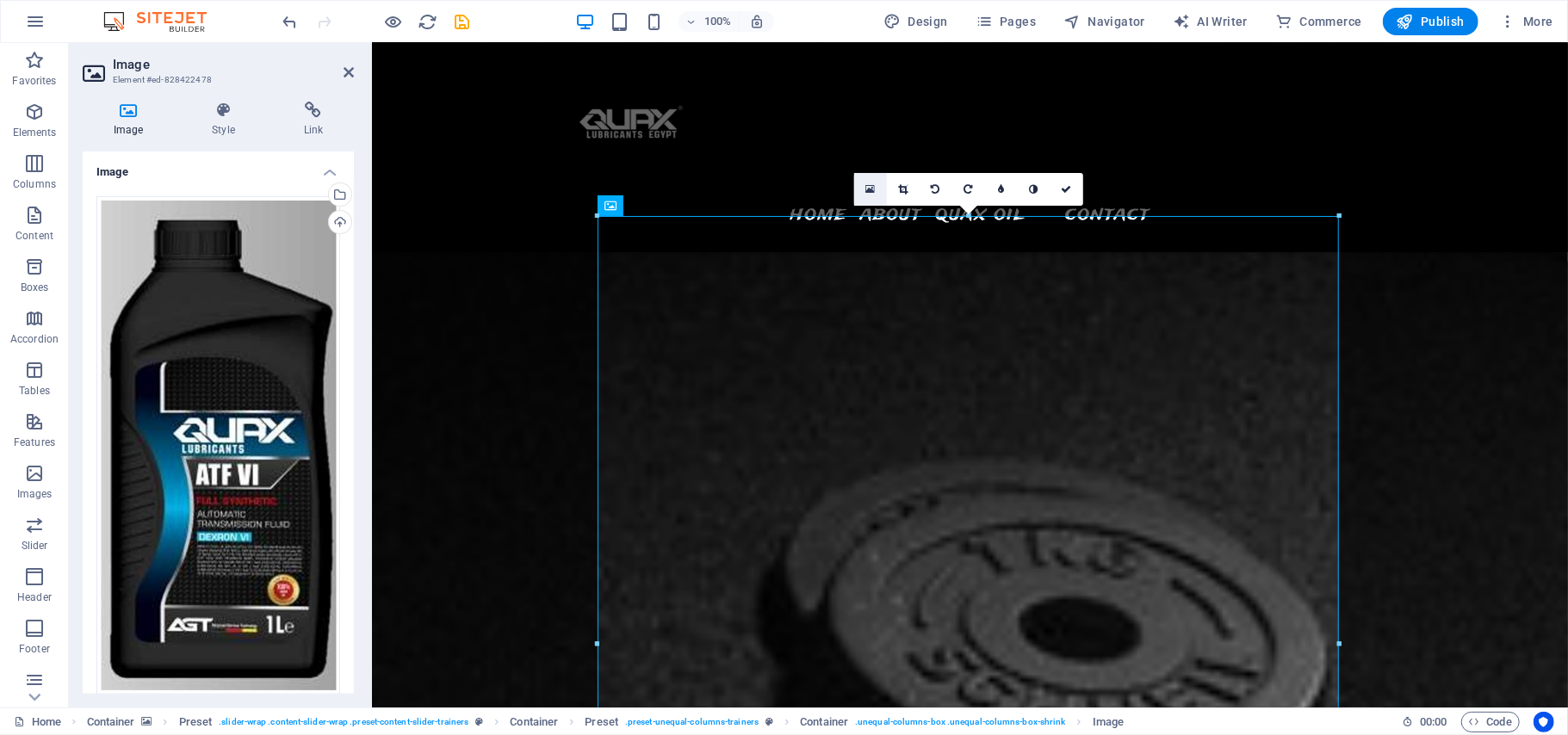 click at bounding box center (871, 189) 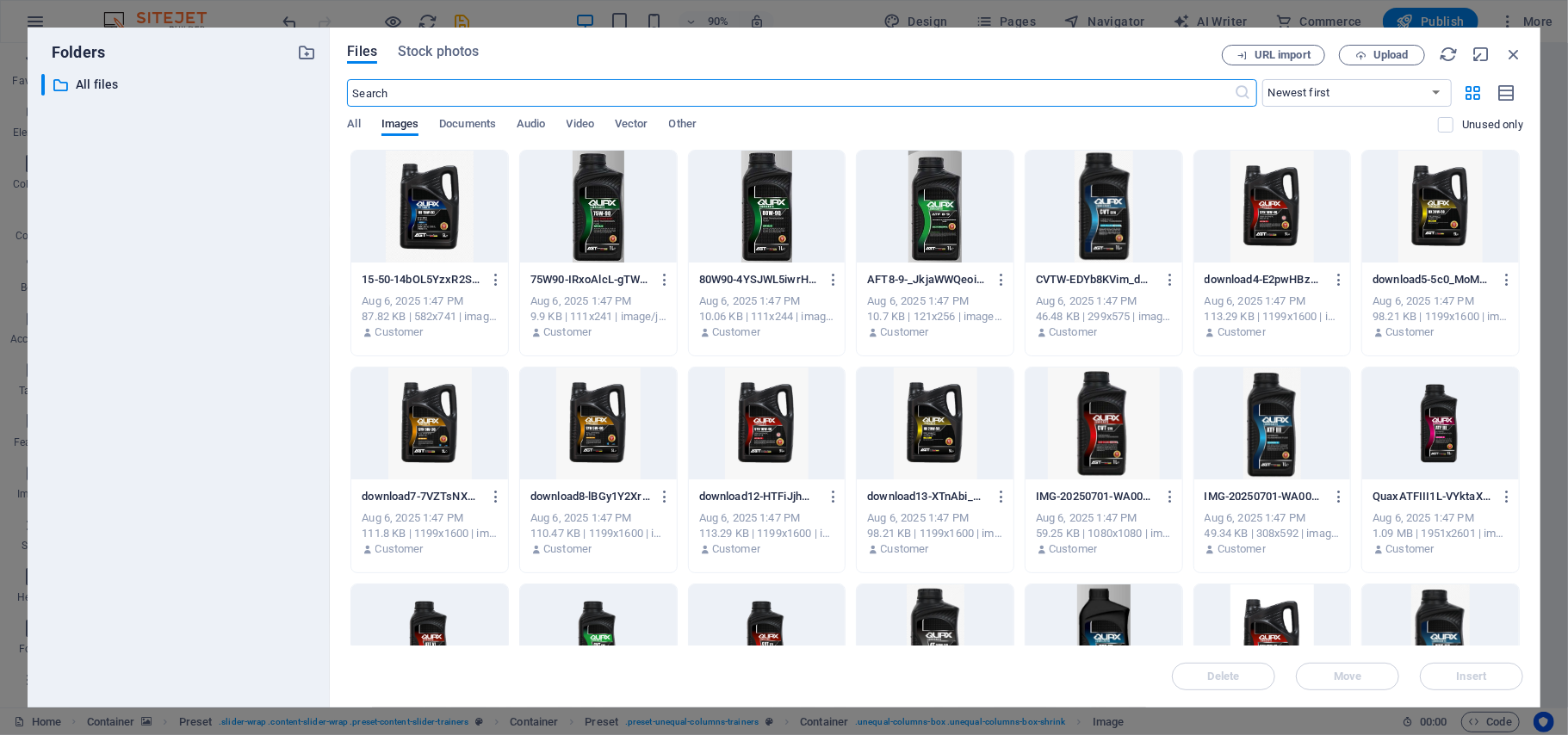 click at bounding box center (767, 640) 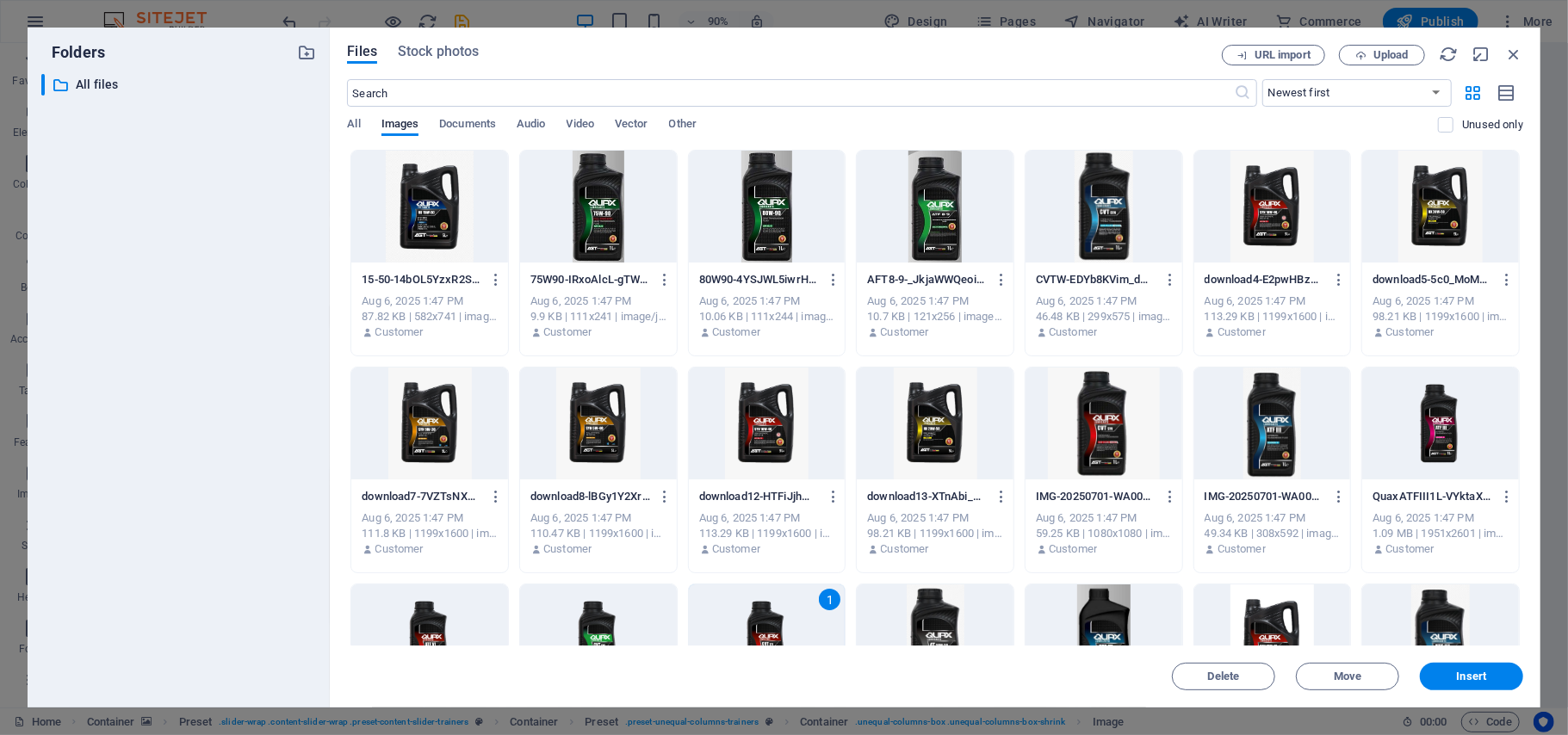 click on "1" at bounding box center (767, 640) 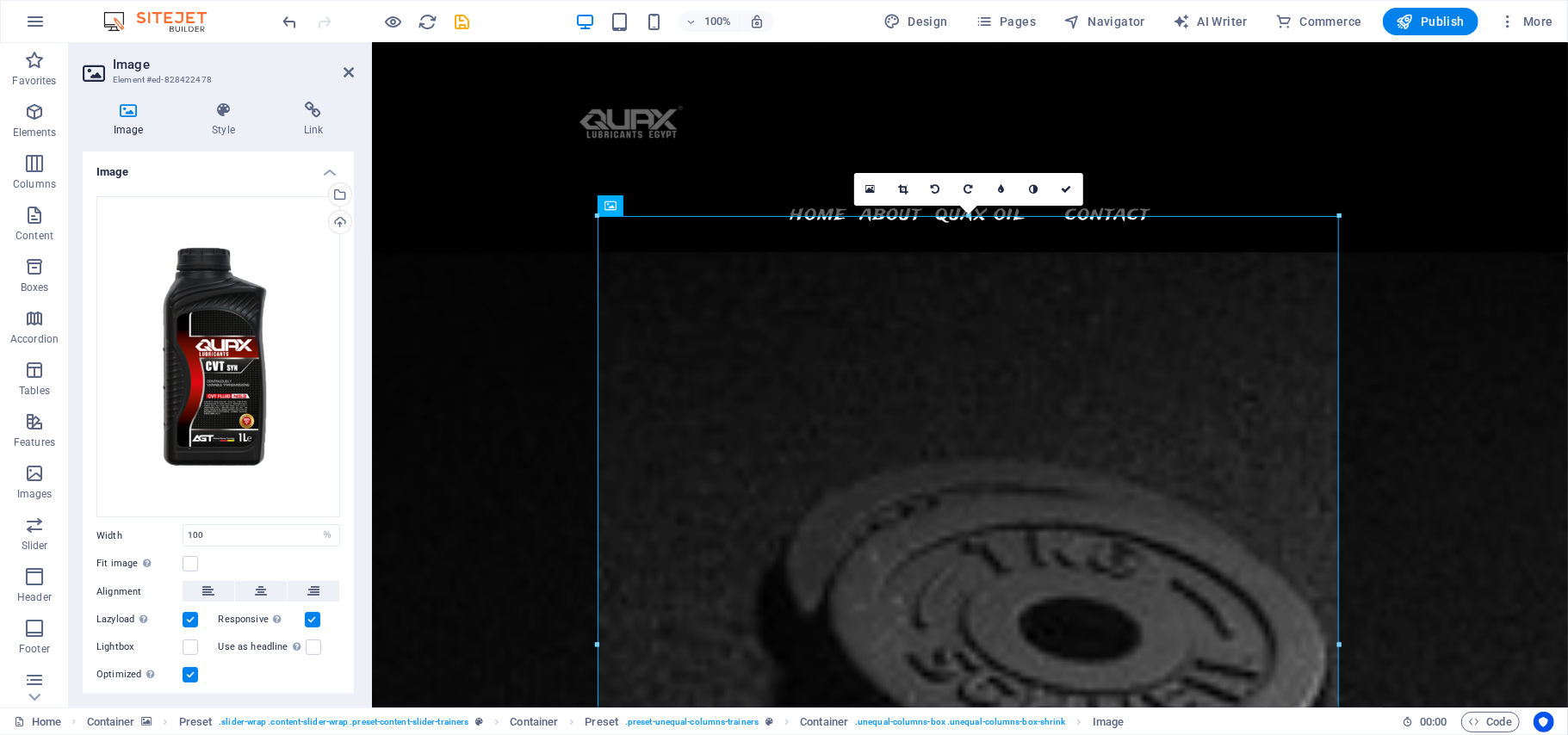 click at bounding box center [969, 1687] 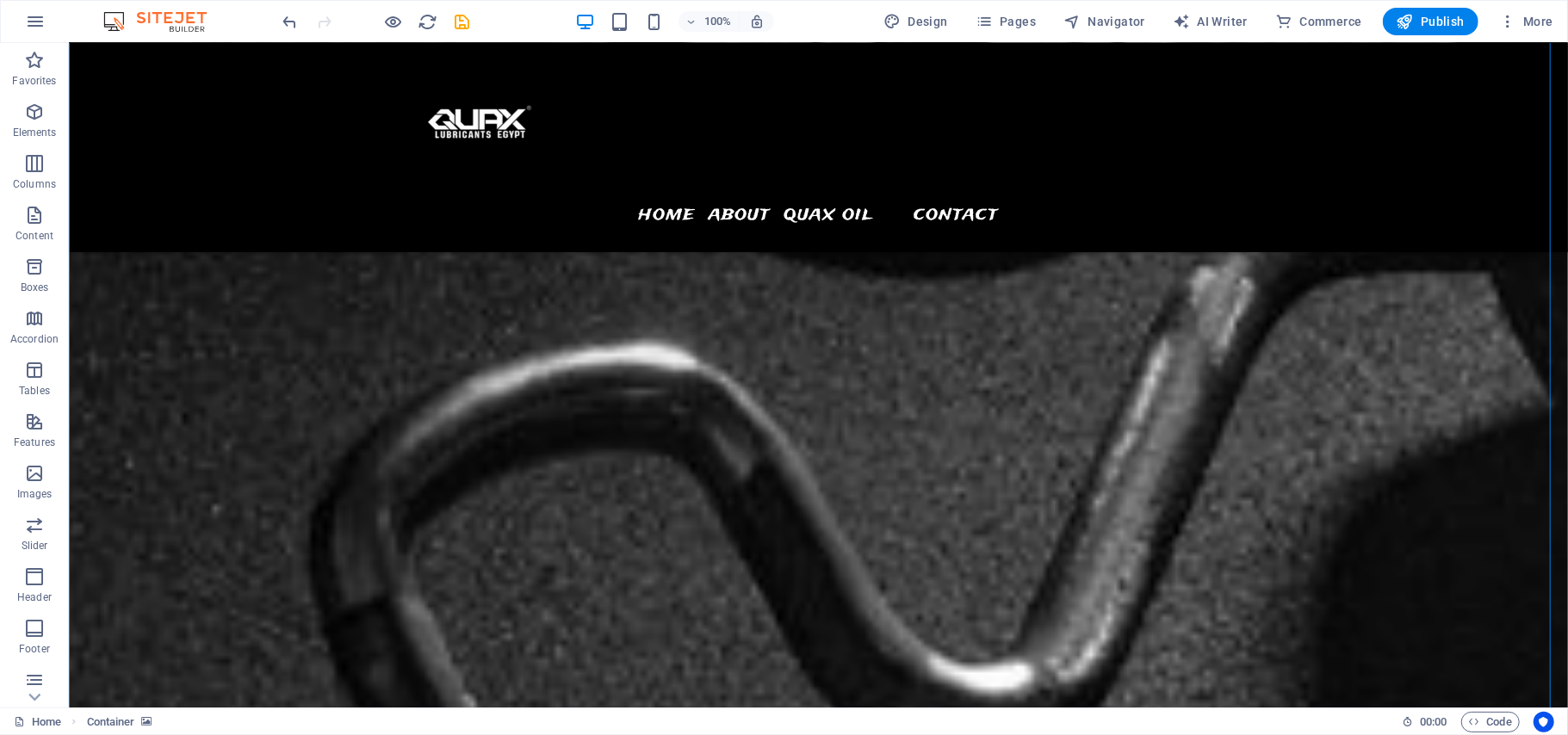 scroll, scrollTop: 2656, scrollLeft: 0, axis: vertical 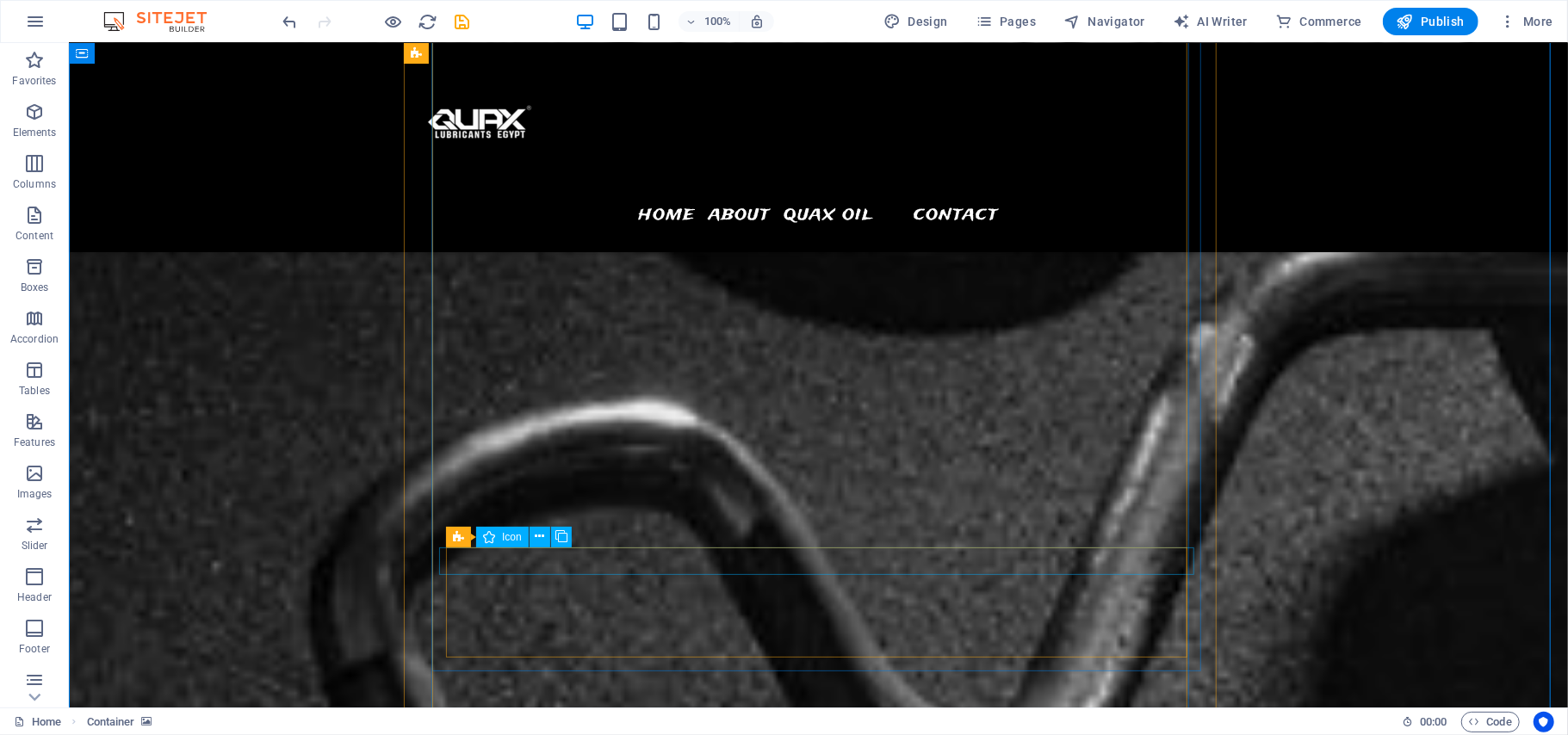 click at bounding box center (818, 5067) 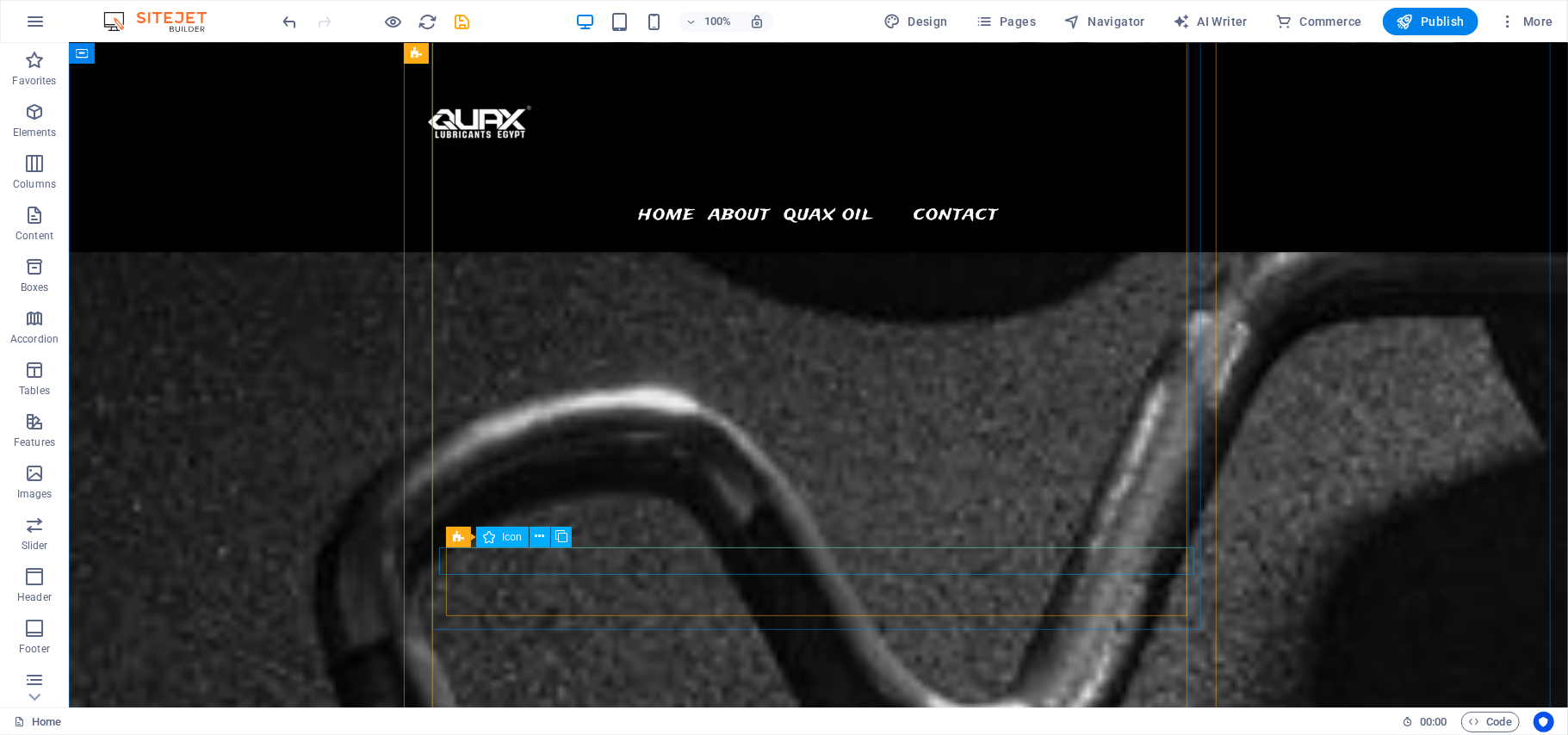 click at bounding box center (818, 5025) 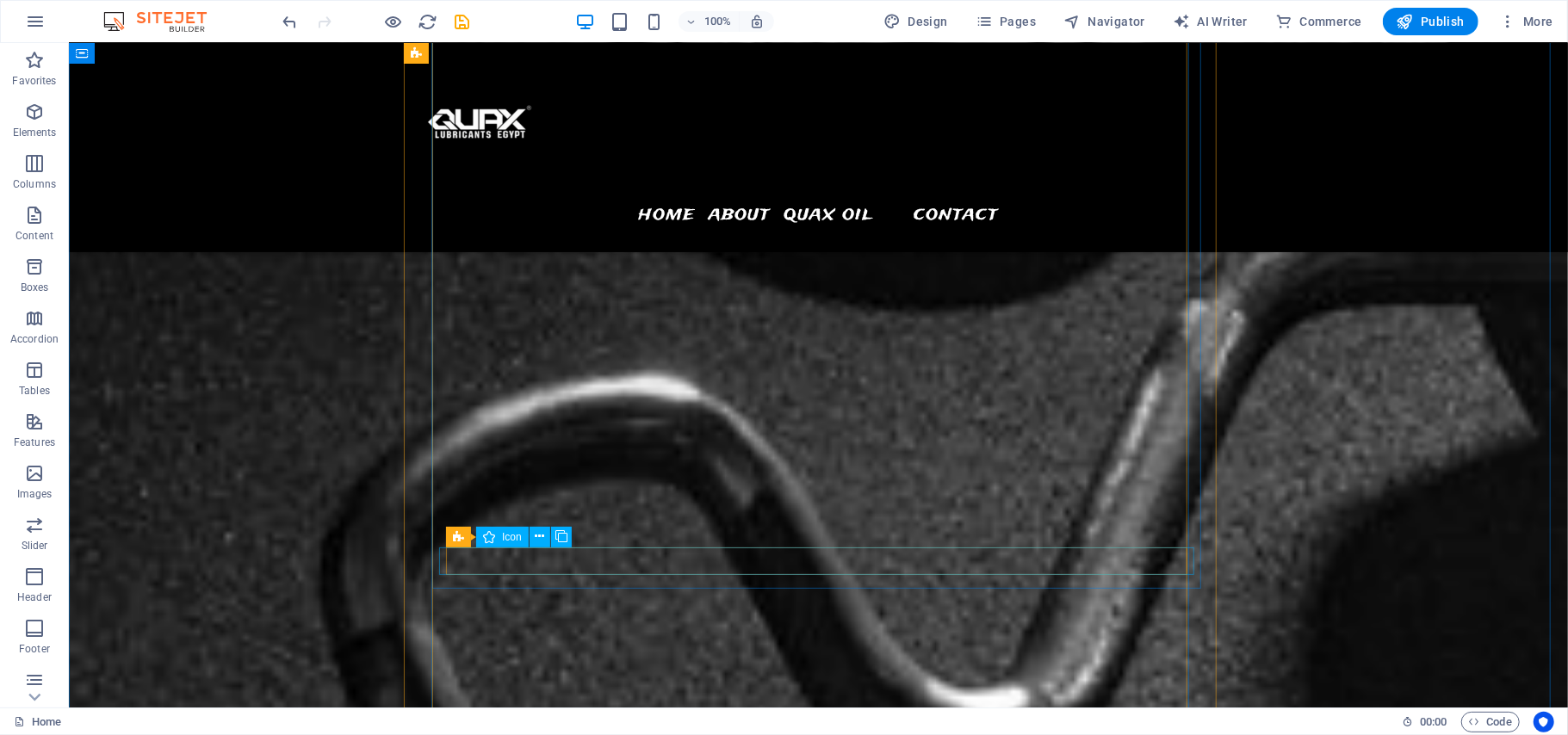 click at bounding box center (818, 4984) 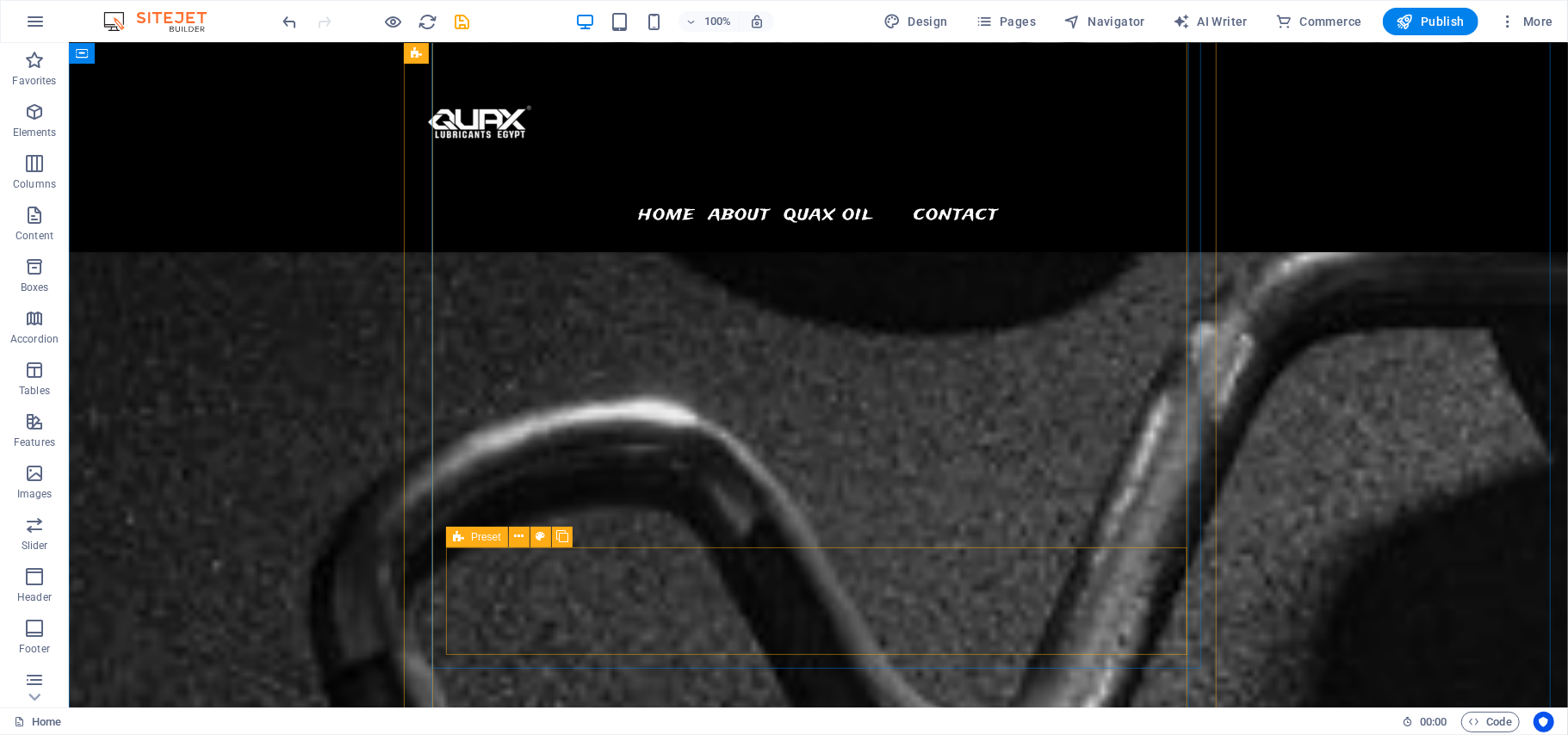 click on "Drop content here or  Add elements  Paste clipboard" at bounding box center (818, 5105) 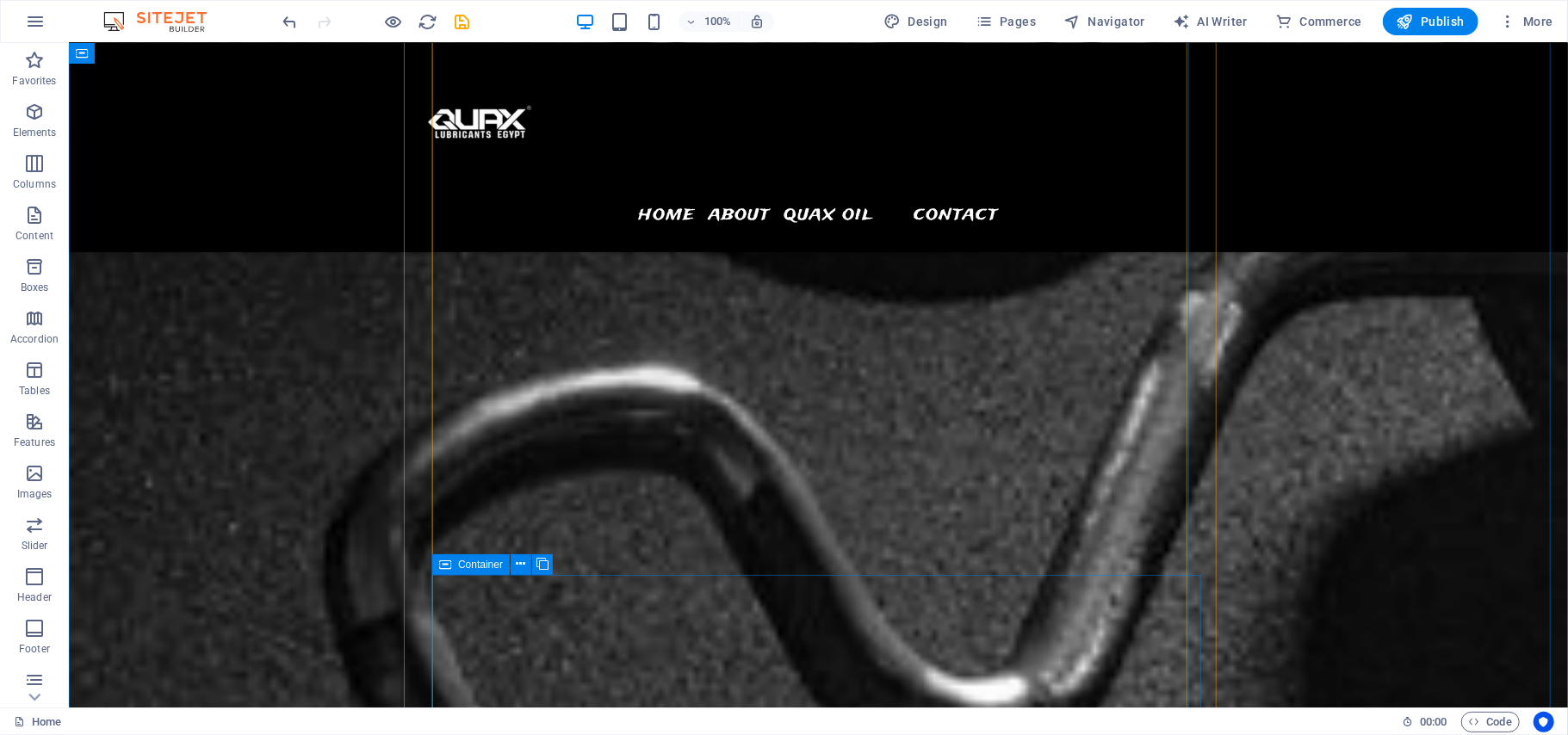 click on "Lorem ipsum dolor sit amet, consetetur sadipscing elitr, sed diam nonumy eirmod tempor invidunt ut labore et dolore magna aliquyam erat, sed diam voluptua. At vero eos et accusam et justo duo dolores et ea rebum. Stet clita kasd gubergren, no sea takimata sanctus est Lorem ipsum dolor sit amet. Lorem ipsum dolor sit amet, consetetur sadipscing elitr, sed diam nonumy eirmod tempor invidunt ut labore et dolore magna aliquyam erat, sed diam voluptua. Lorem Ipsum 98%
Lorem Ipsum 90%
Lorem Ipsum 90%
Lorem Ipsum 60%" at bounding box center (818, 5164) 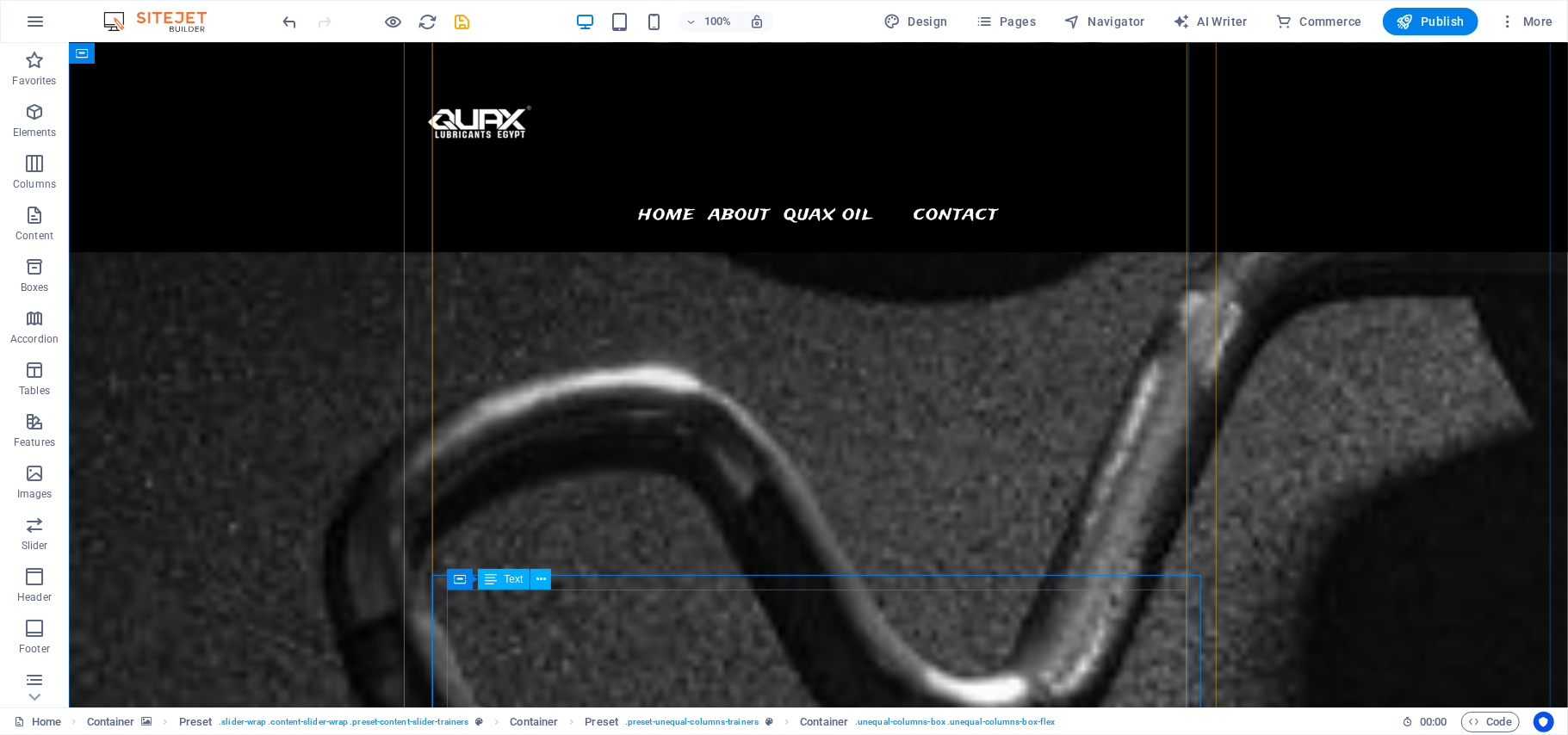 click on "Lorem ipsum dolor sit amet, consetetur sadipscing elitr, sed diam nonumy eirmod tempor invidunt ut labore et dolore magna aliquyam erat, sed diam voluptua. At vero eos et accusam et justo duo dolores et ea rebum. Stet clita kasd gubergren, no sea takimata sanctus est Lorem ipsum dolor sit amet. Lorem ipsum dolor sit amet, consetetur sadipscing elitr, sed diam nonumy eirmod tempor invidunt ut labore et dolore magna aliquyam erat, sed diam voluptua." at bounding box center [818, 5040] 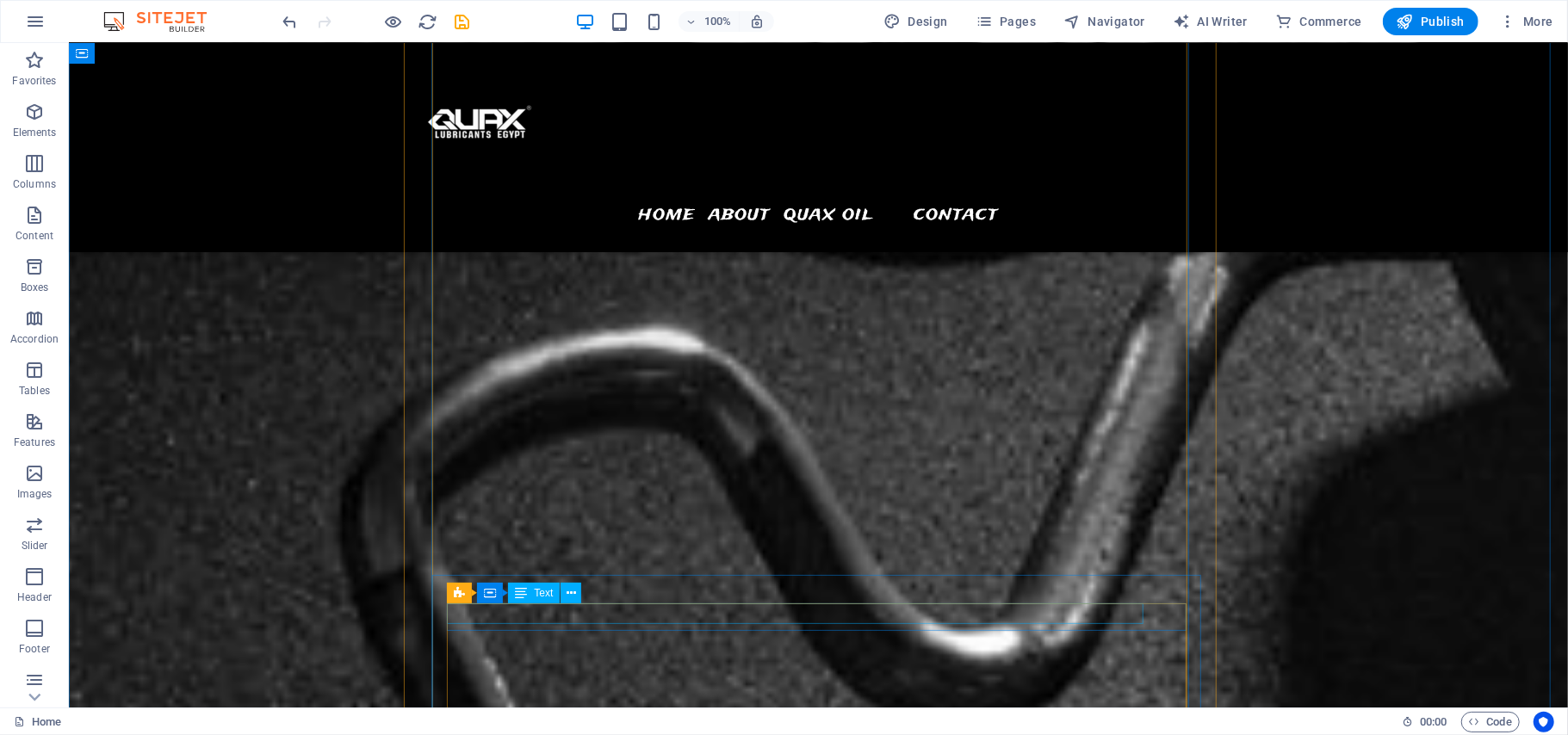click on "Lorem Ipsum" at bounding box center (818, 4878) 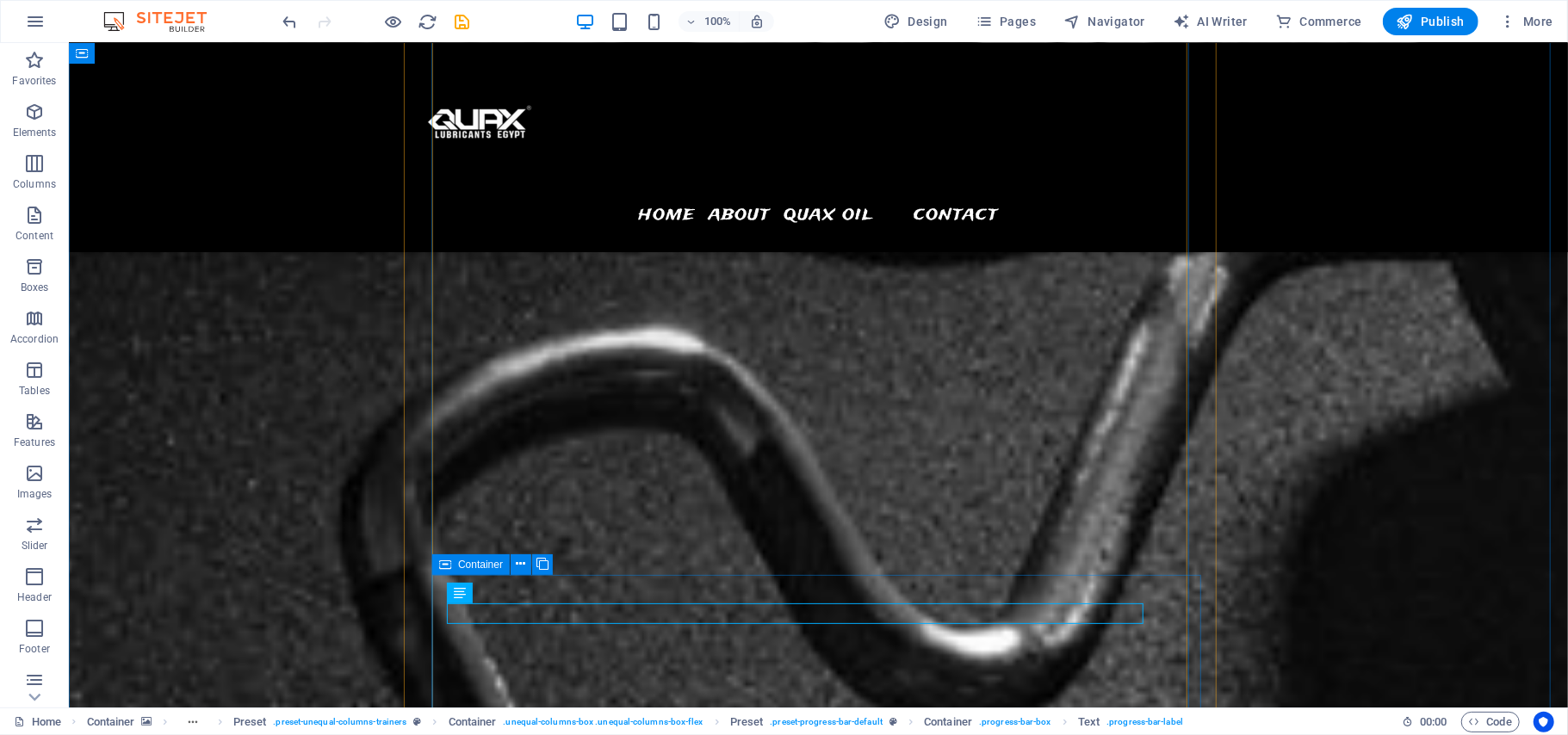 click on "Lorem Ipsum 98%
Lorem Ipsum 90%
Lorem Ipsum 90%
Lorem Ipsum 60%" at bounding box center (818, 4978) 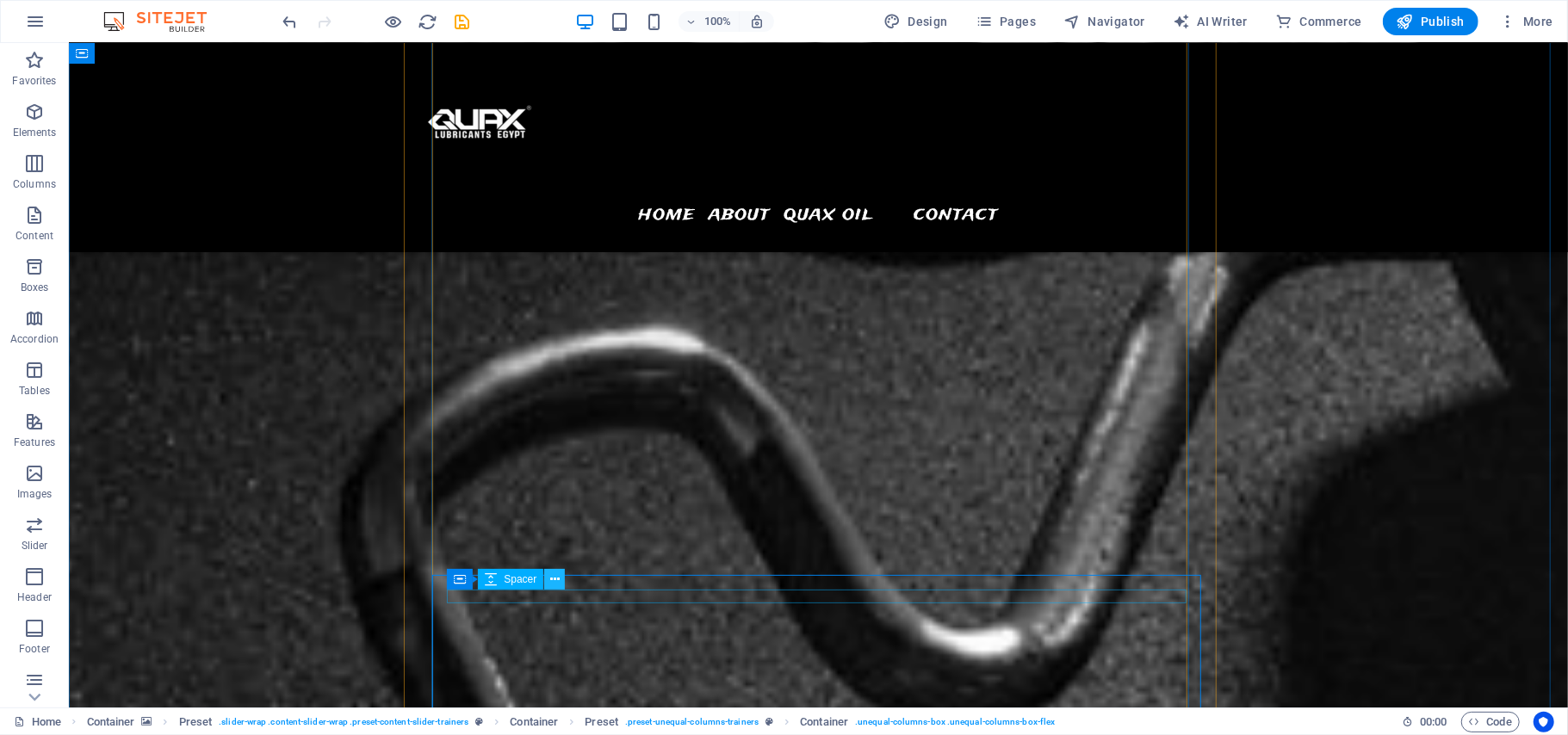 click at bounding box center [555, 579] 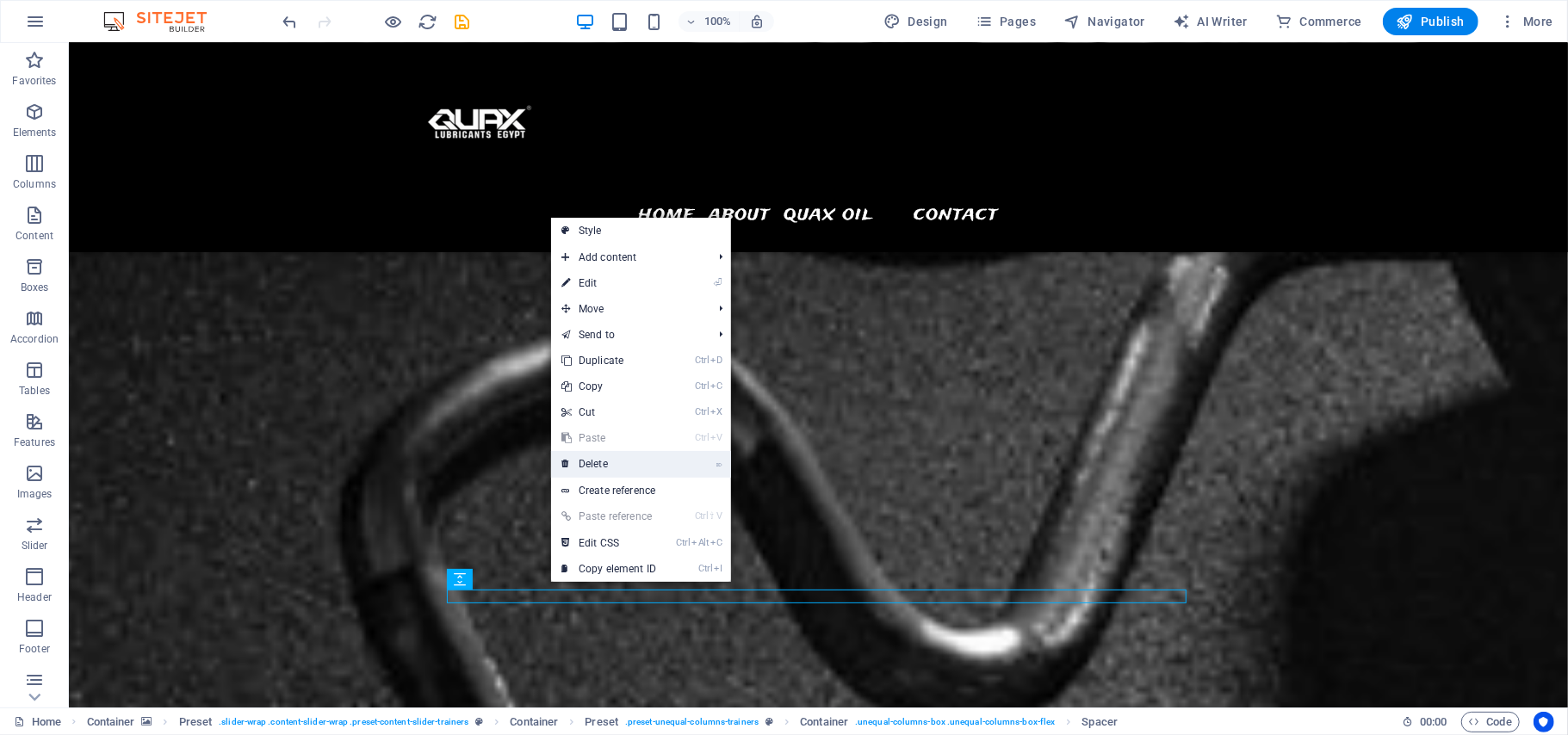 click on "⌦  Delete" at bounding box center (609, 464) 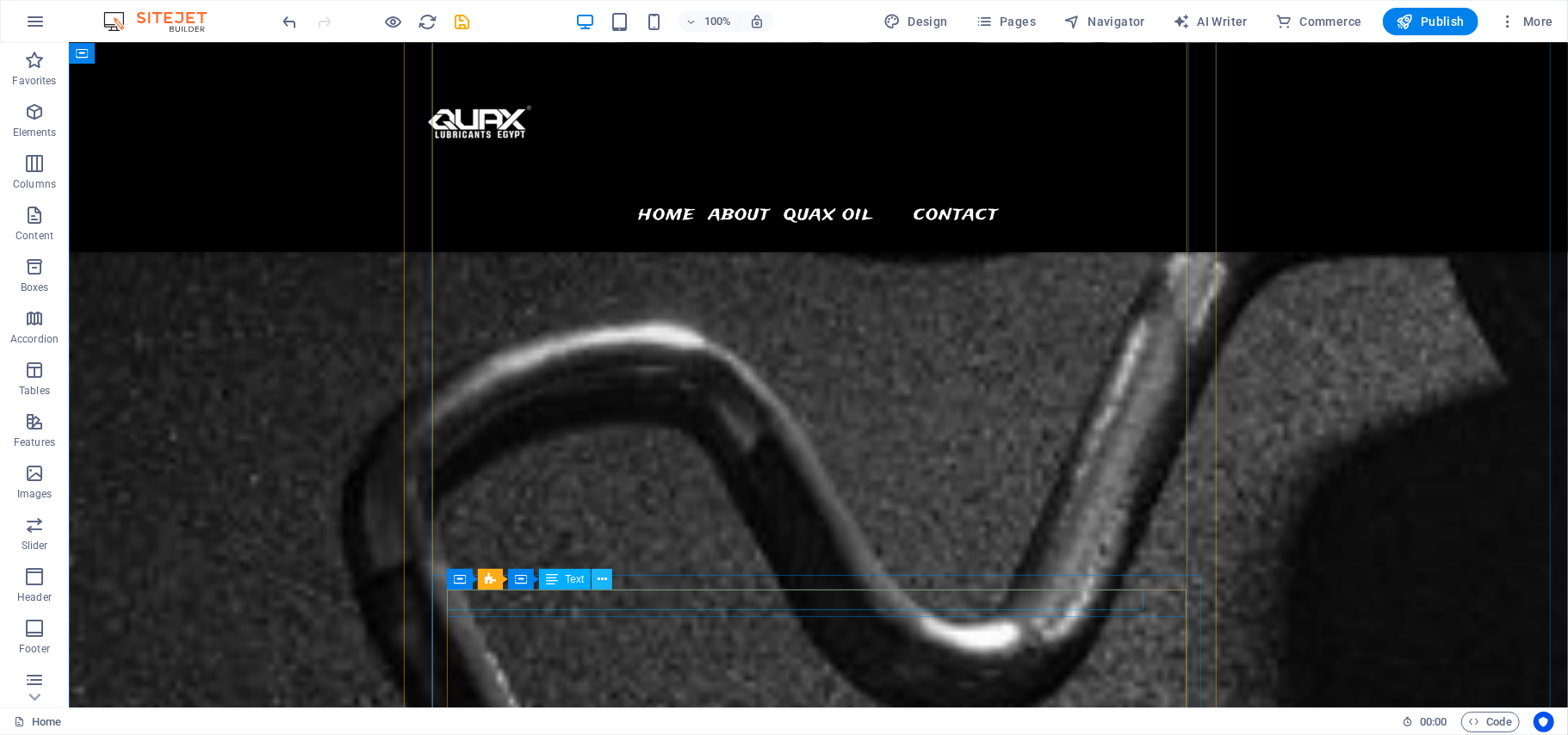 click at bounding box center [602, 579] 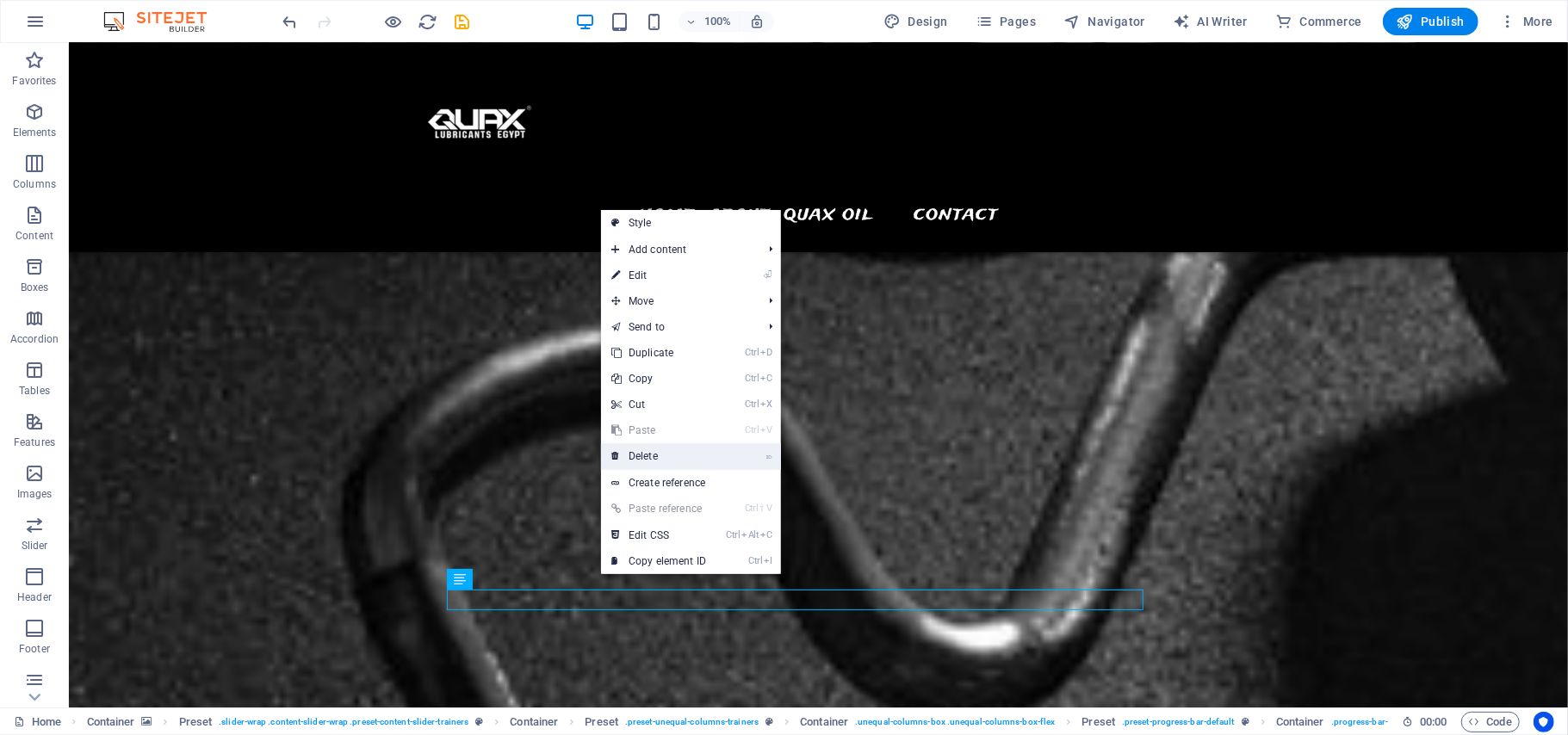 drag, startPoint x: 644, startPoint y: 448, endPoint x: 579, endPoint y: 495, distance: 80.212219 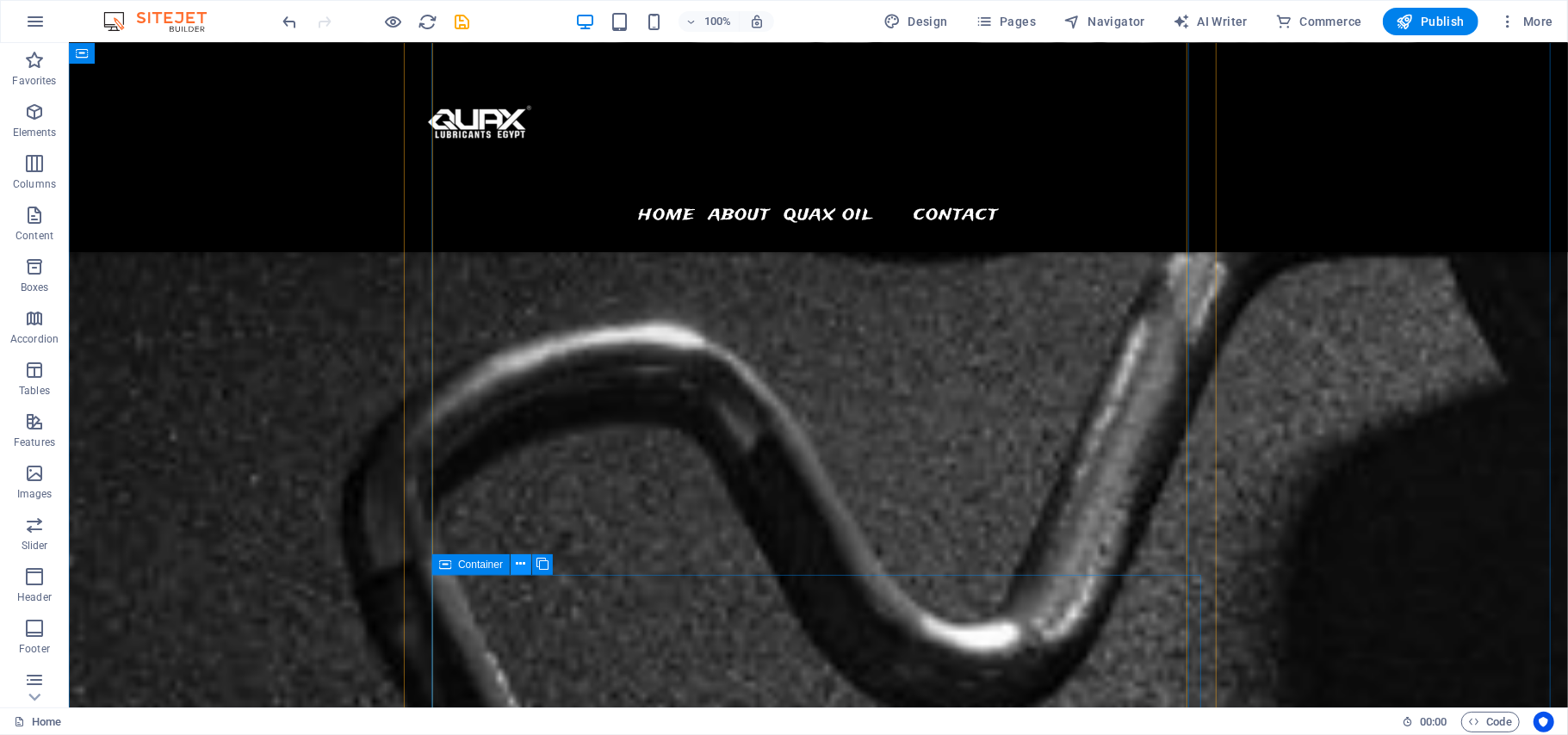 click at bounding box center (521, 564) 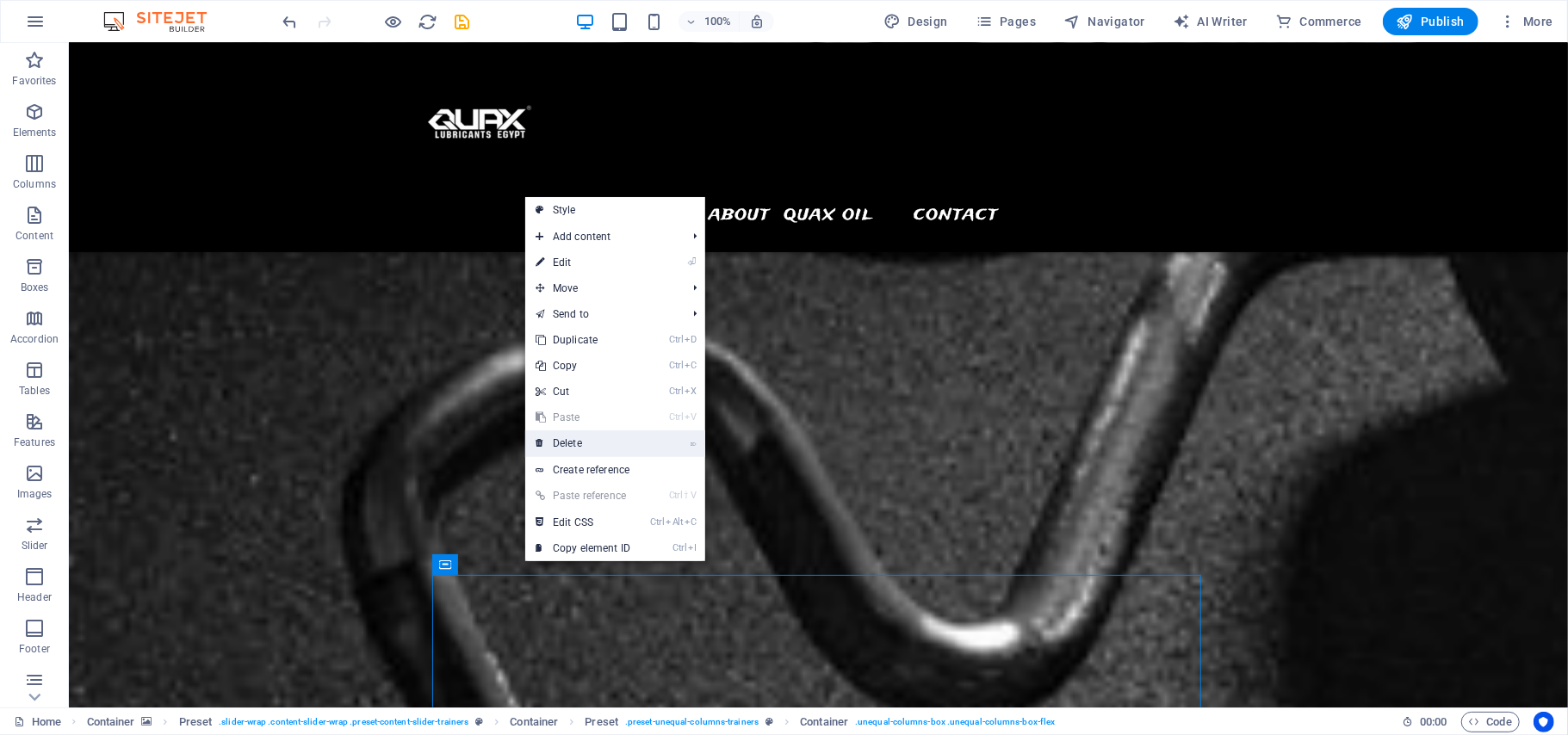 click on "⌦  Delete" at bounding box center [583, 443] 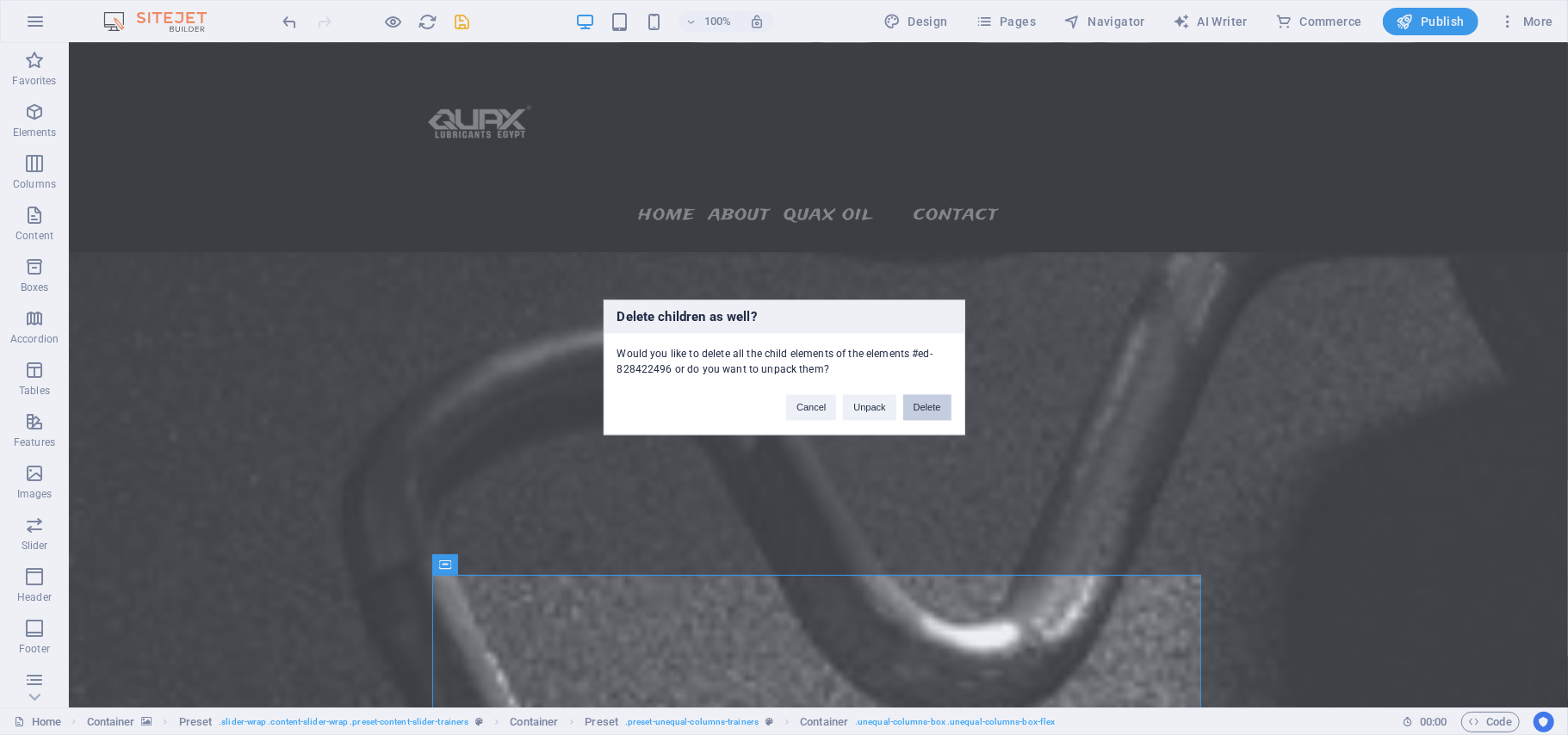 click on "Delete" at bounding box center [927, 408] 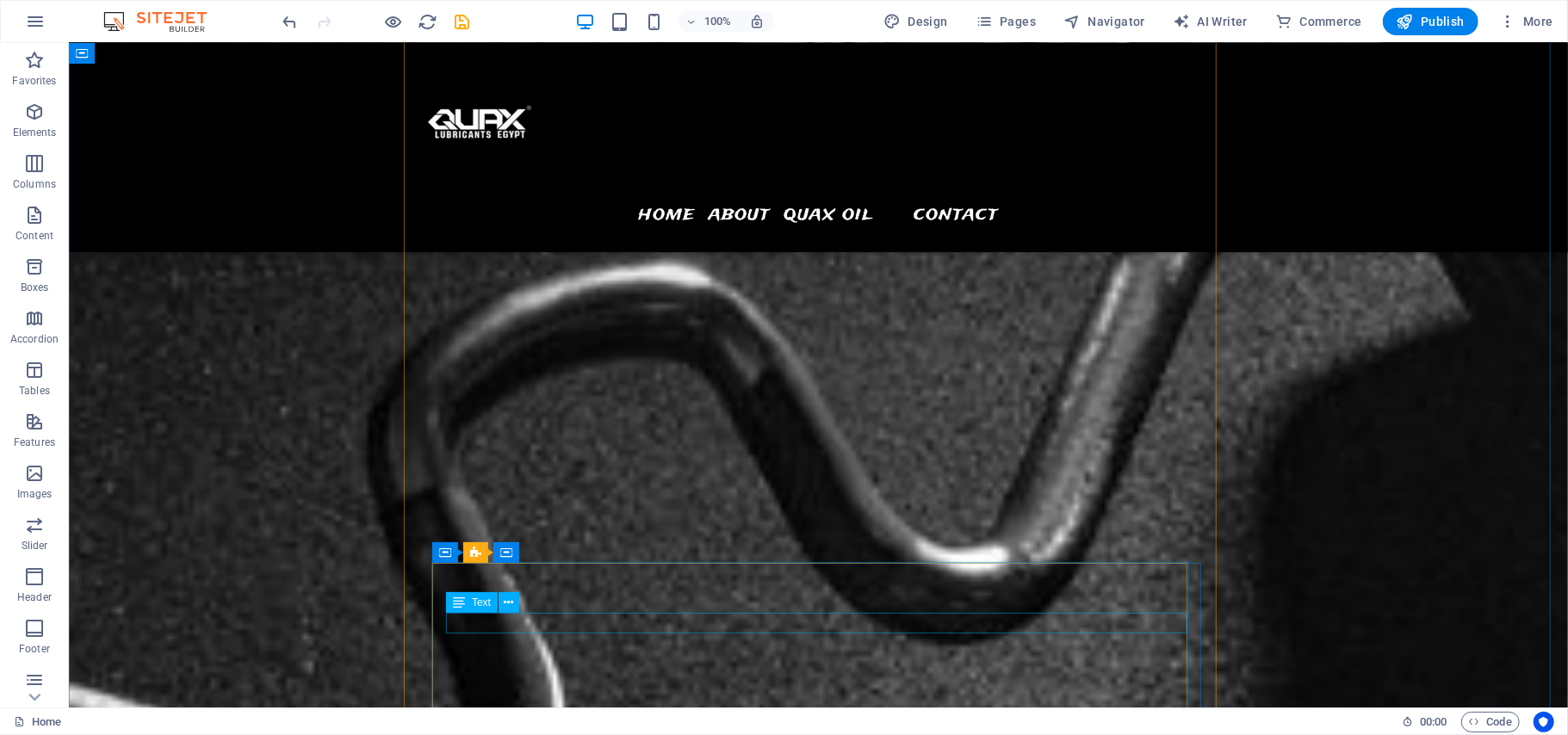 click on "Yoga instructor" at bounding box center [818, 4685] 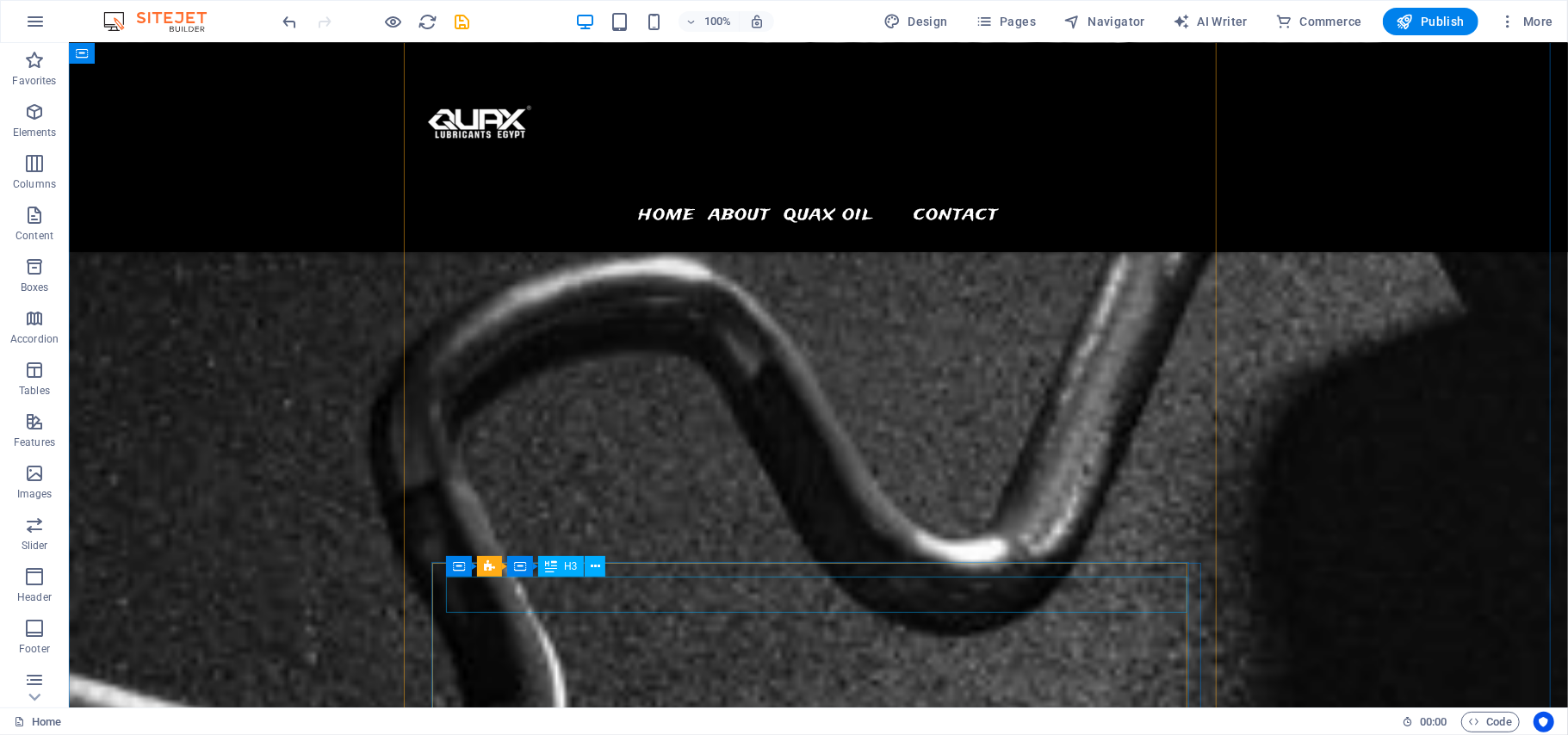click on "Max Moe" at bounding box center (818, 4636) 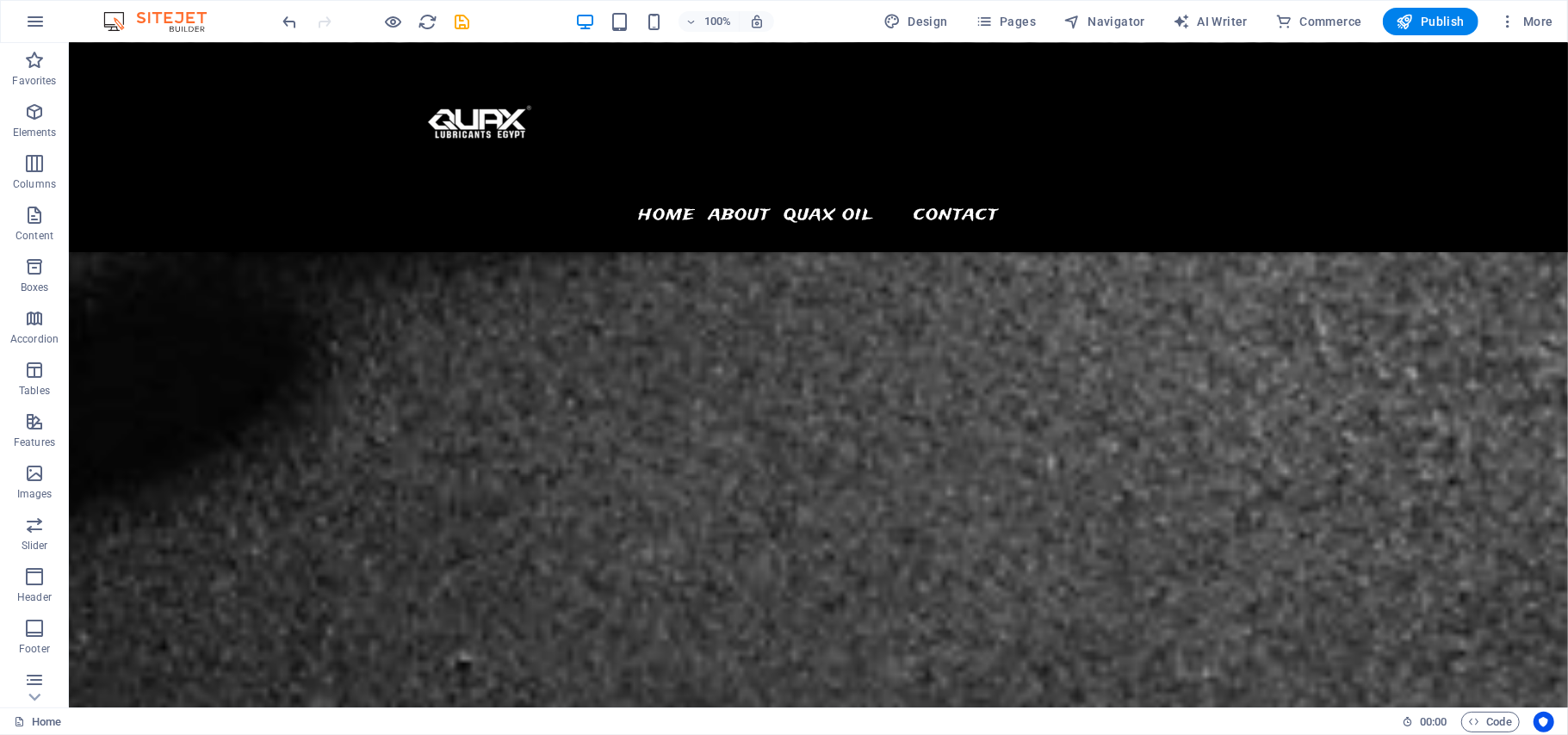 scroll, scrollTop: 3212, scrollLeft: 0, axis: vertical 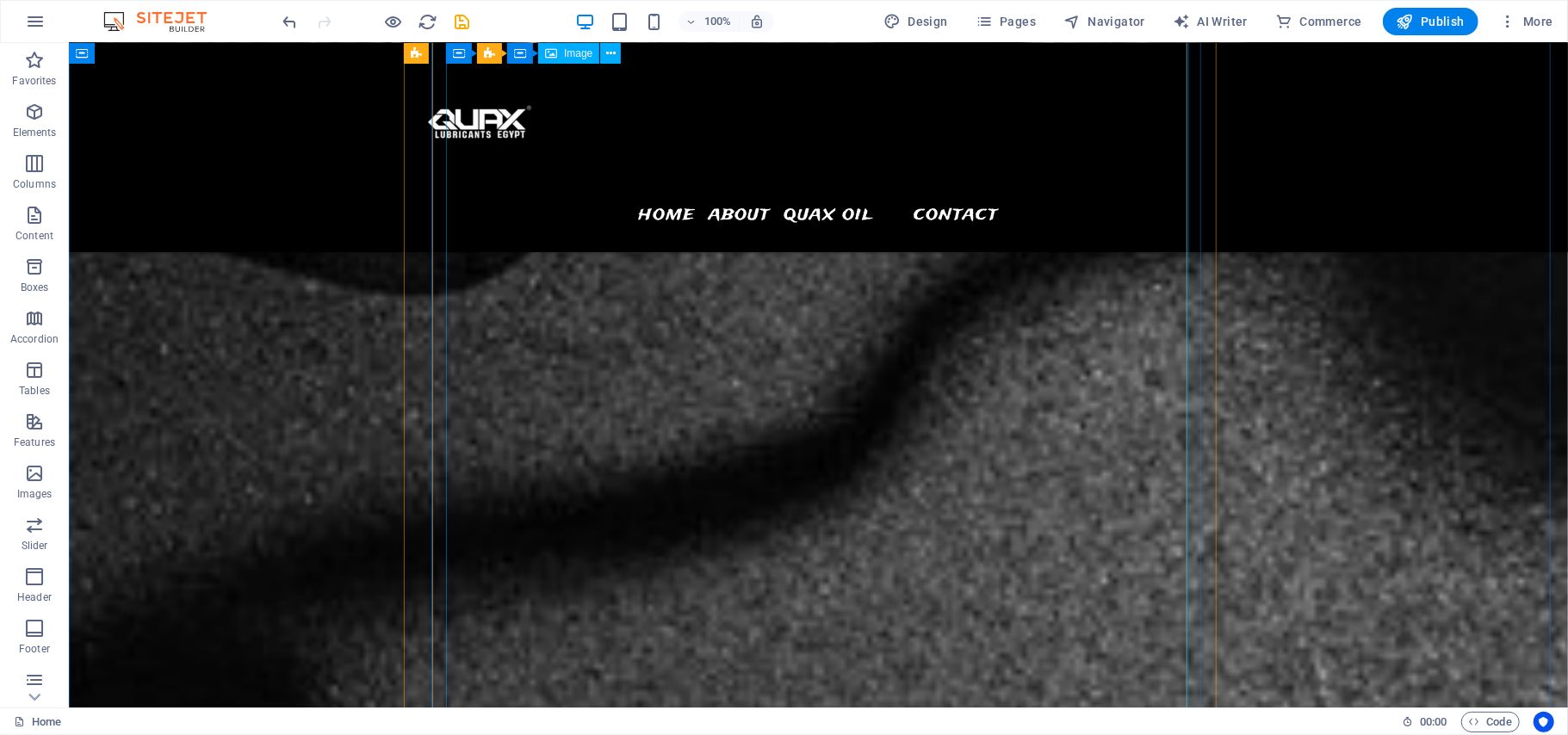 click at bounding box center (818, 4460) 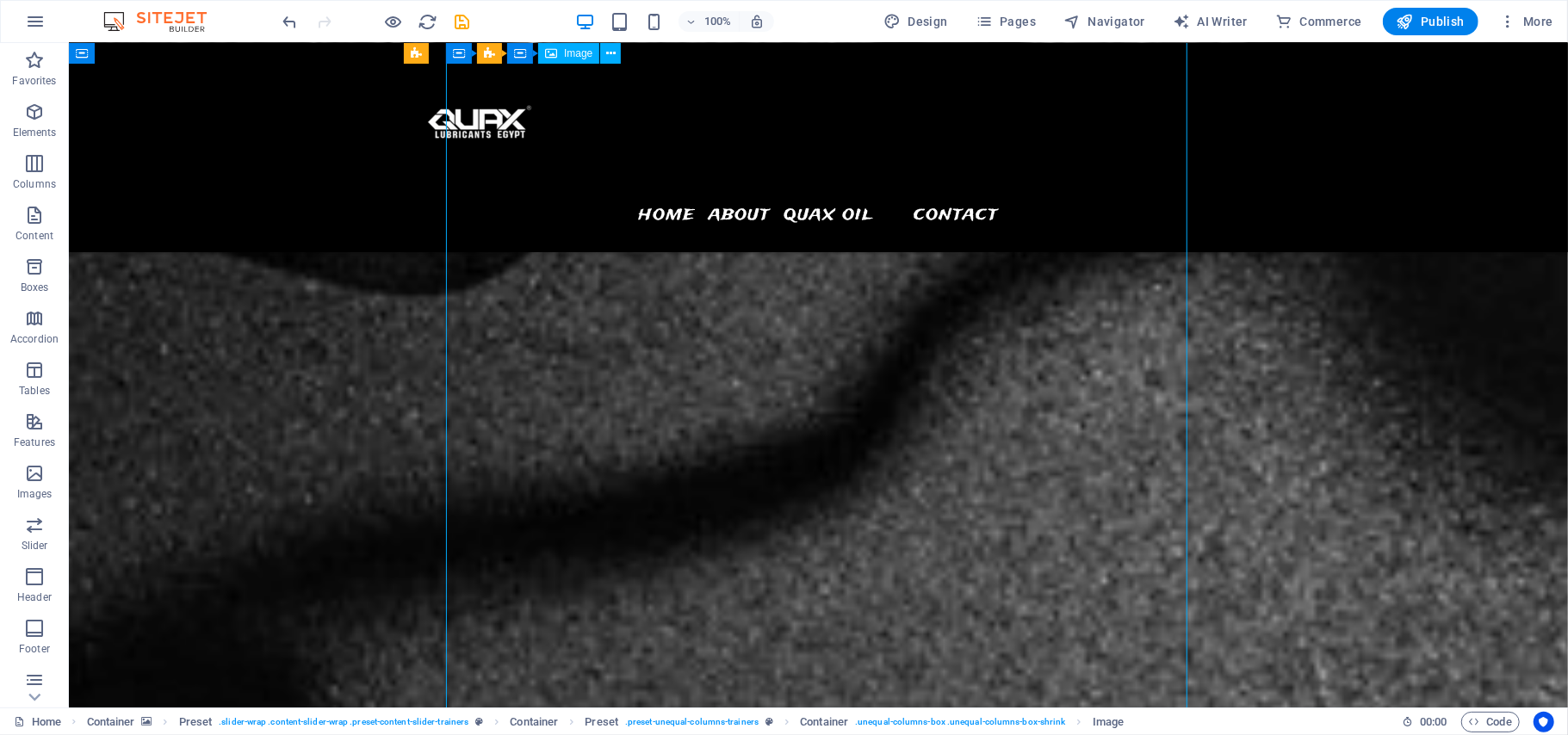 click at bounding box center (818, 4460) 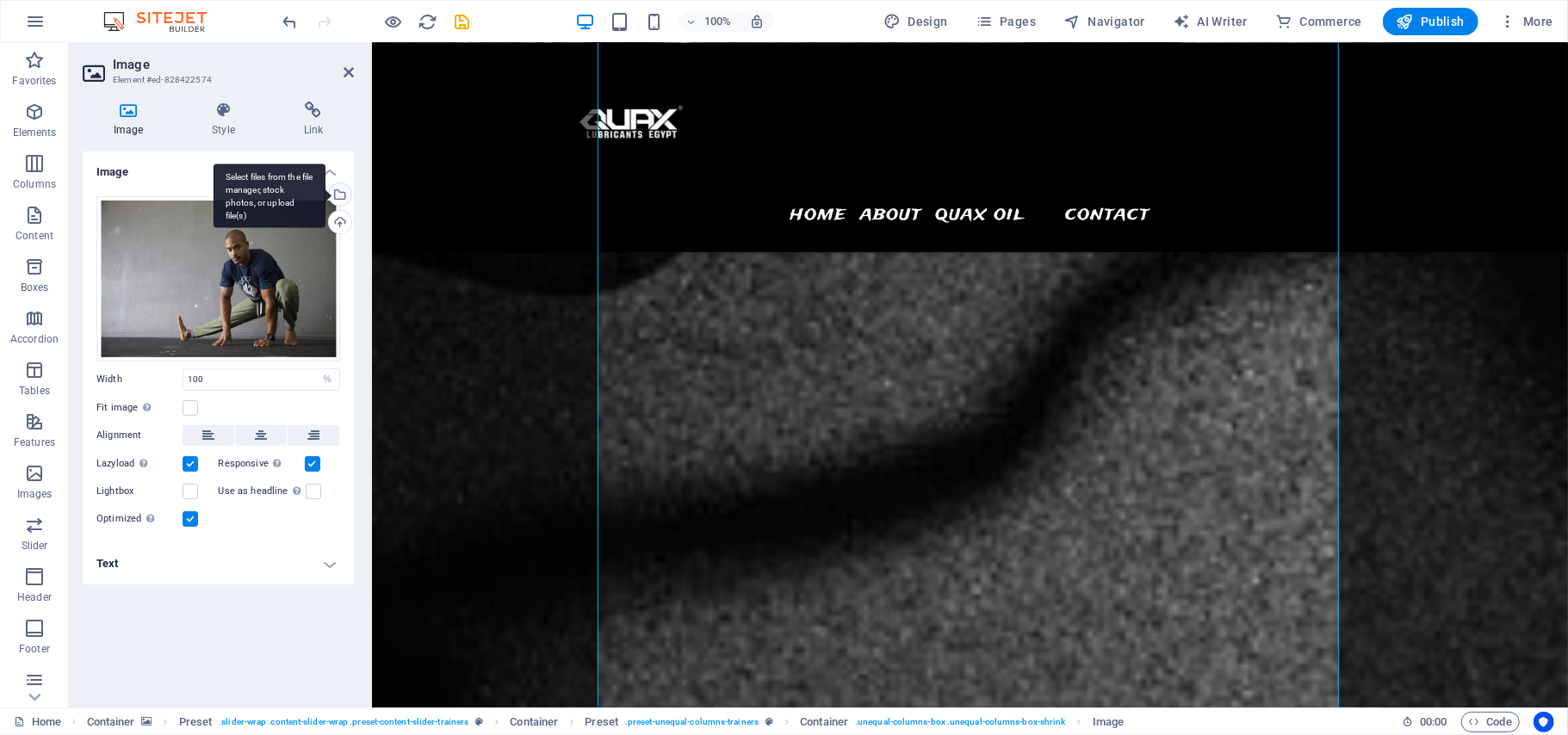 click on "Select files from the file manager, stock photos, or upload file(s)" at bounding box center [338, 196] 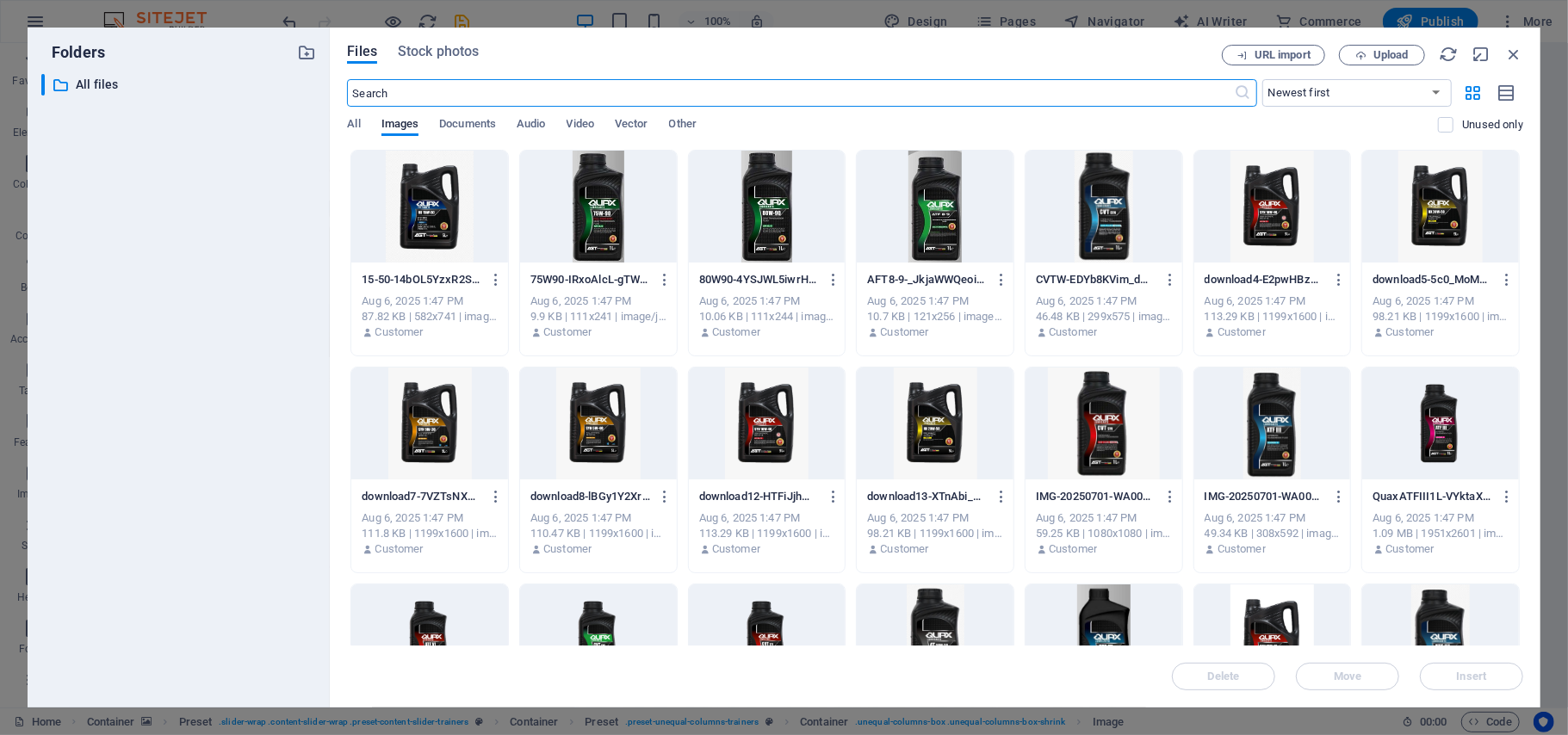 scroll, scrollTop: 3285, scrollLeft: 0, axis: vertical 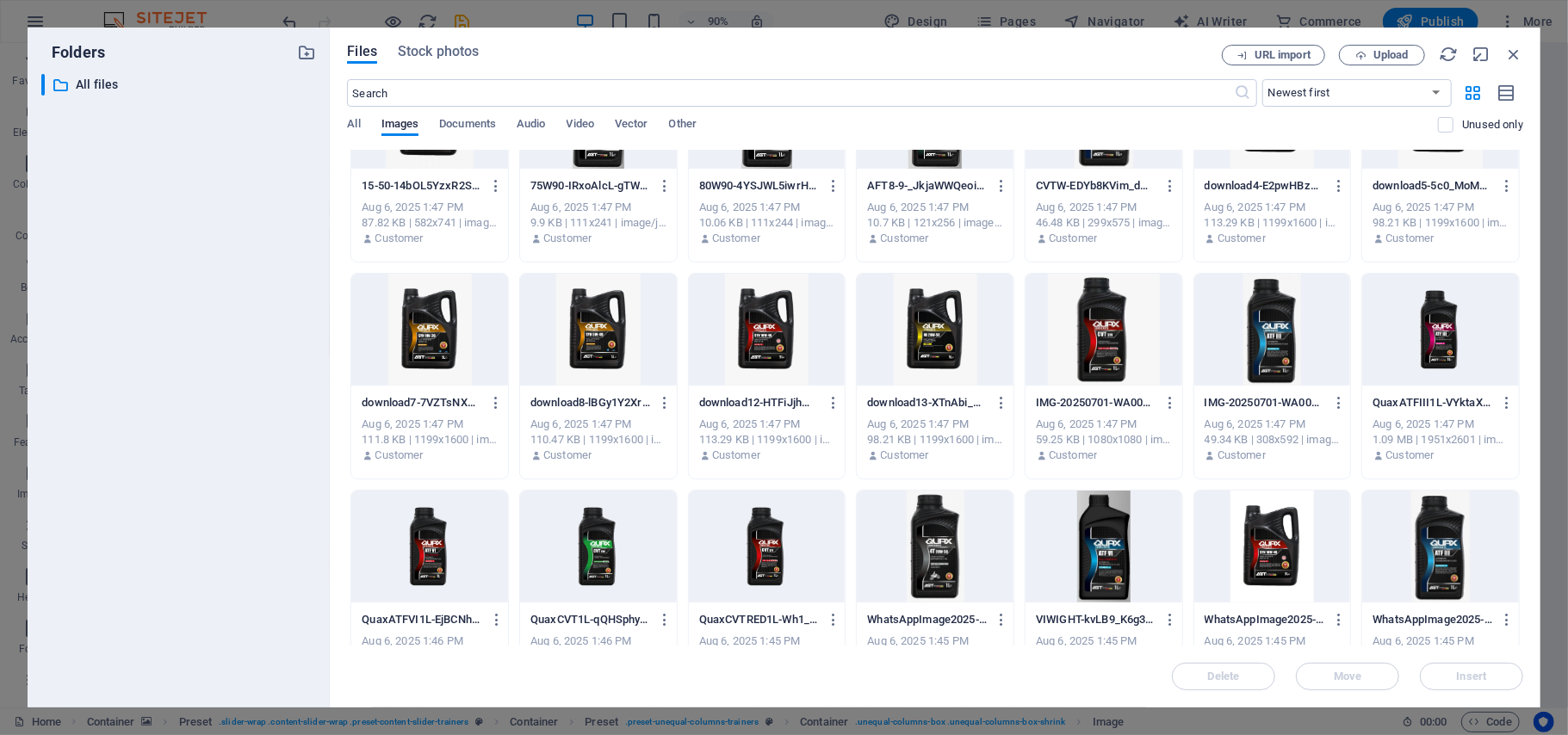 click at bounding box center (430, 330) 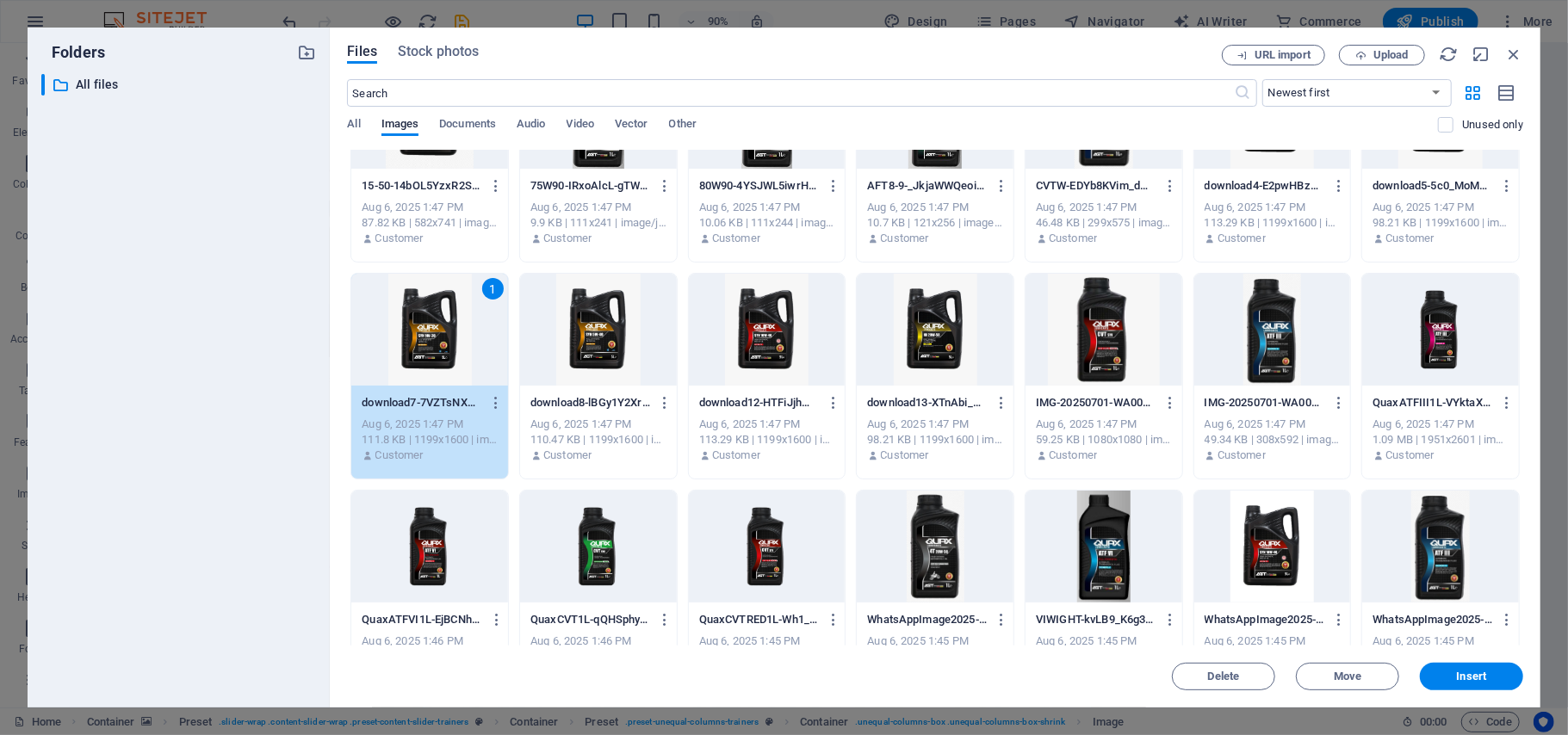 drag, startPoint x: 449, startPoint y: 338, endPoint x: 246, endPoint y: 401, distance: 212.55117 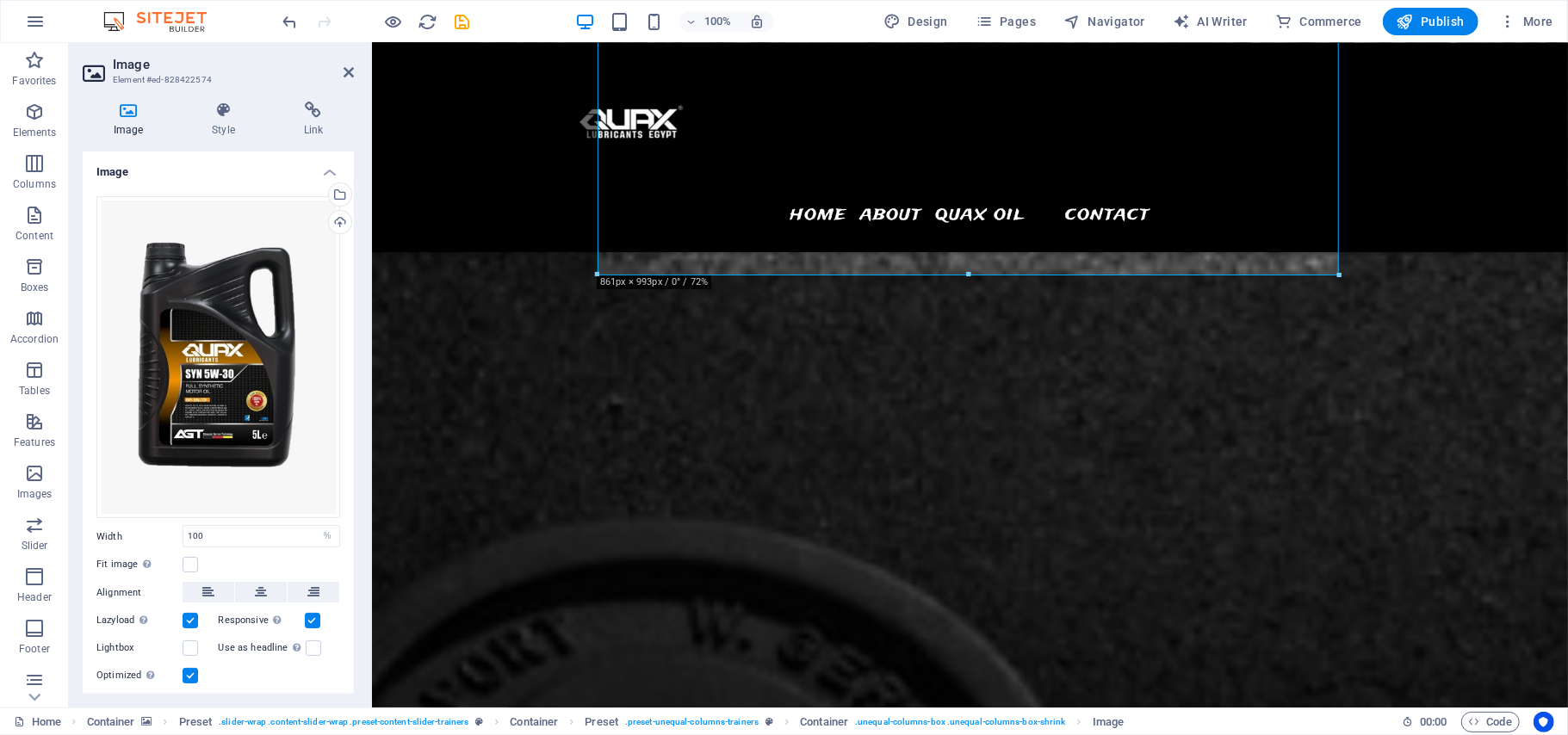 scroll, scrollTop: 3826, scrollLeft: 0, axis: vertical 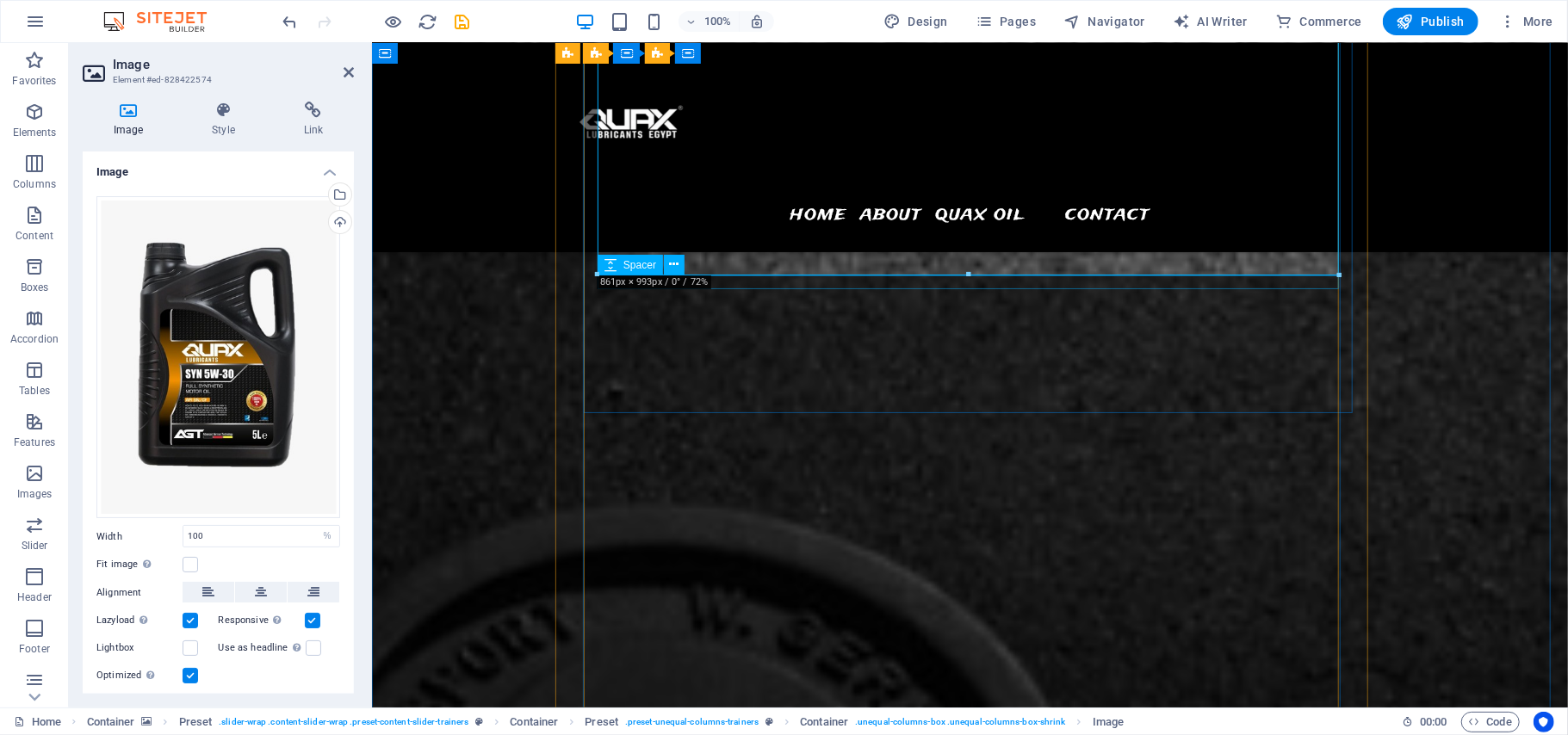 click at bounding box center [970, 4271] 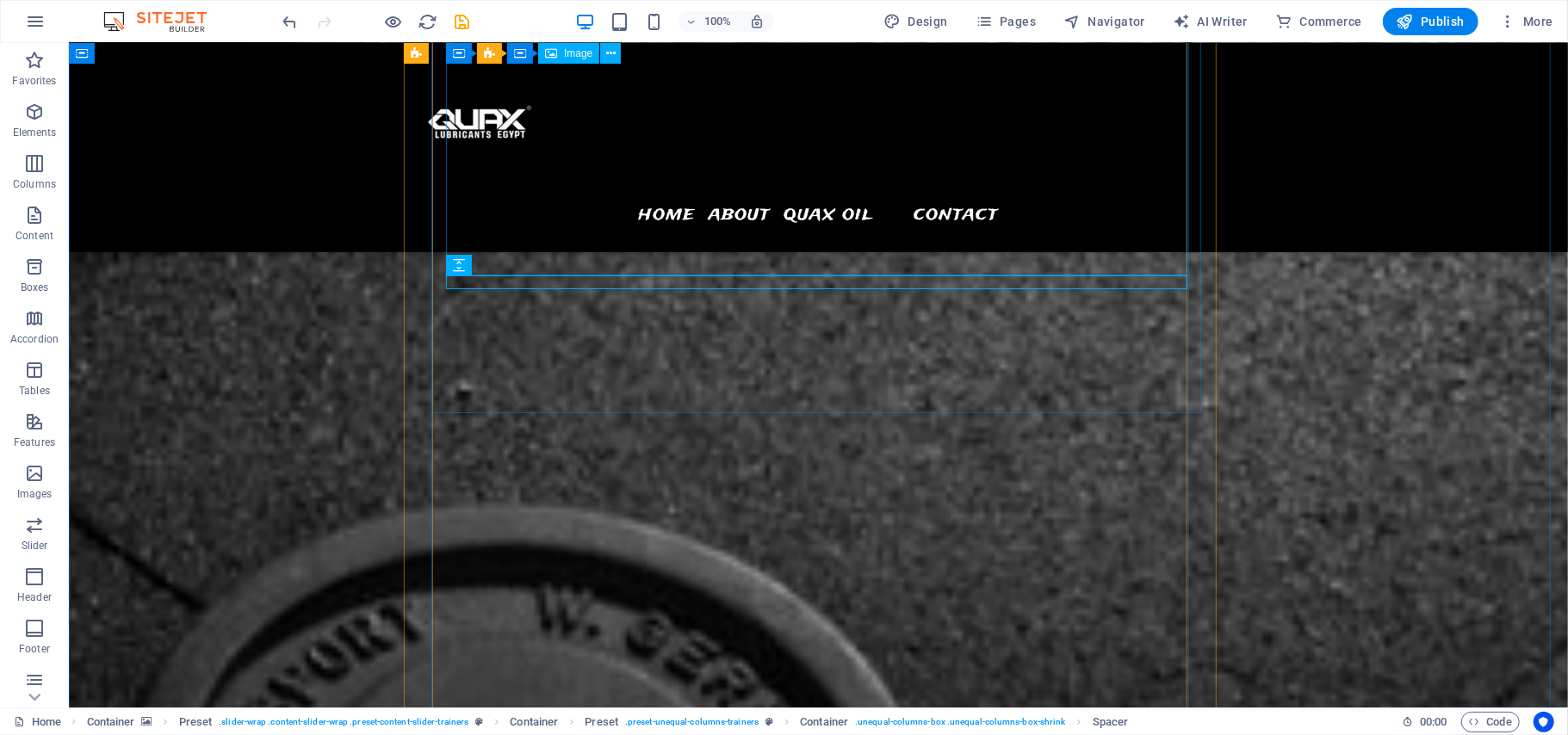 click at bounding box center [818, 3845] 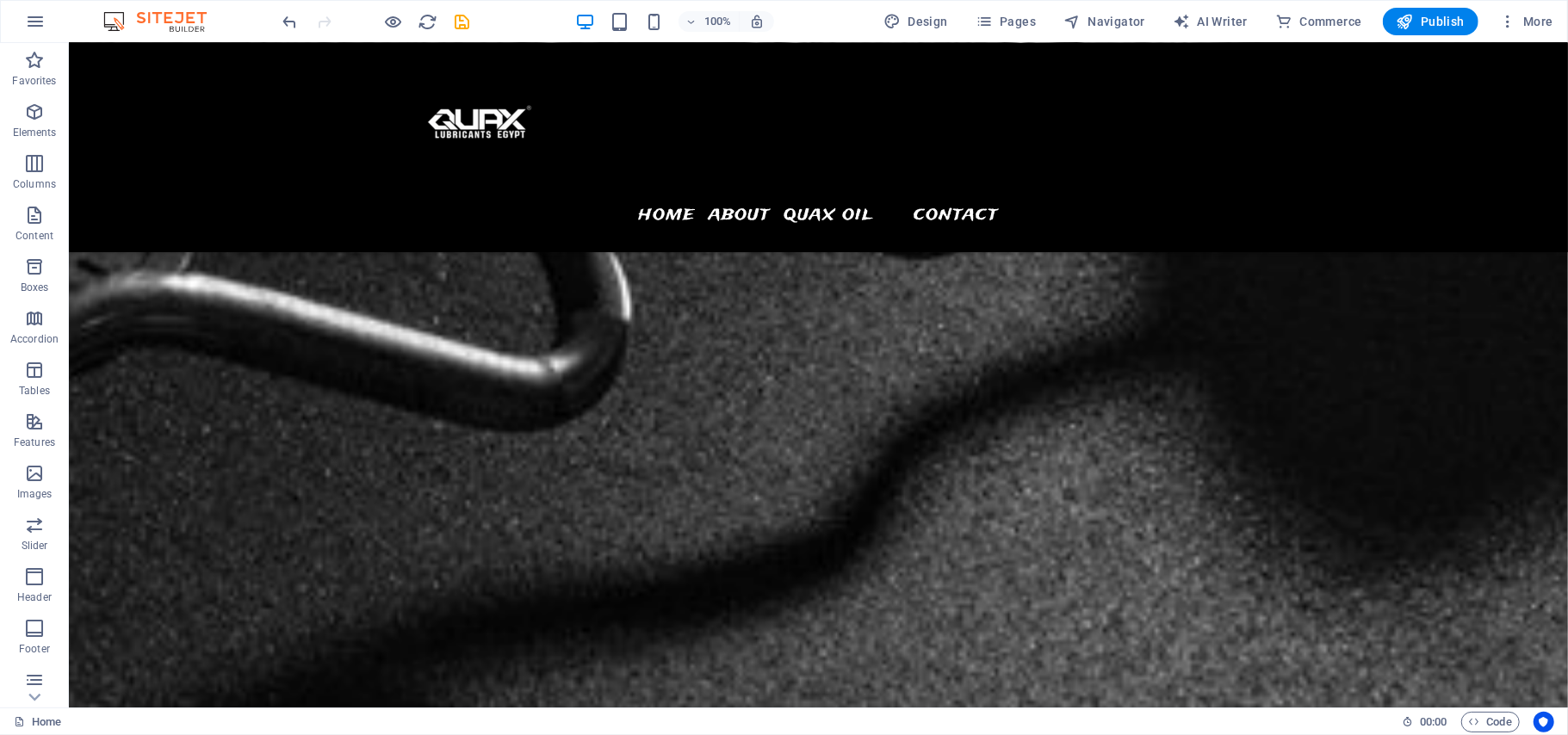 scroll, scrollTop: 2811, scrollLeft: 0, axis: vertical 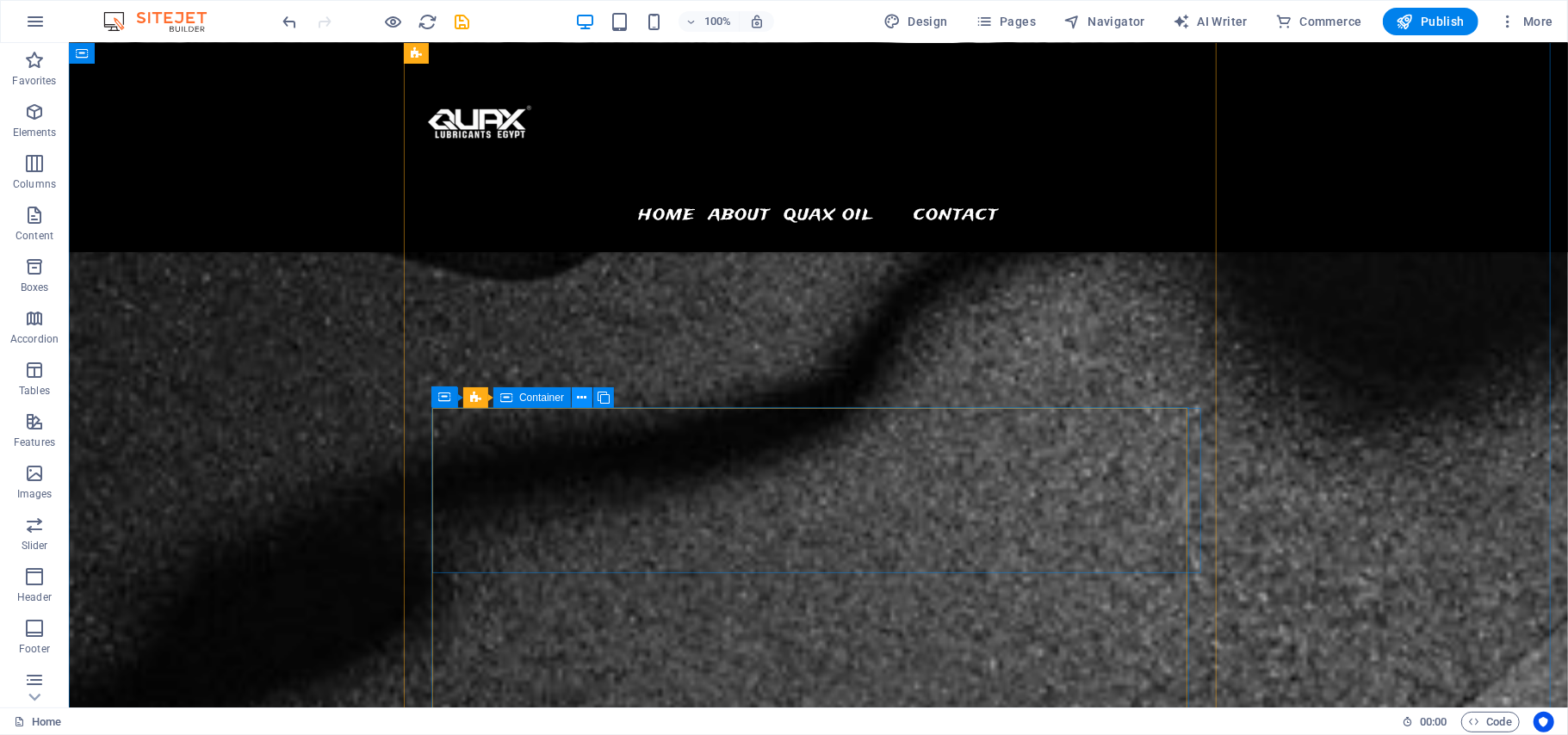 click at bounding box center [582, 398] 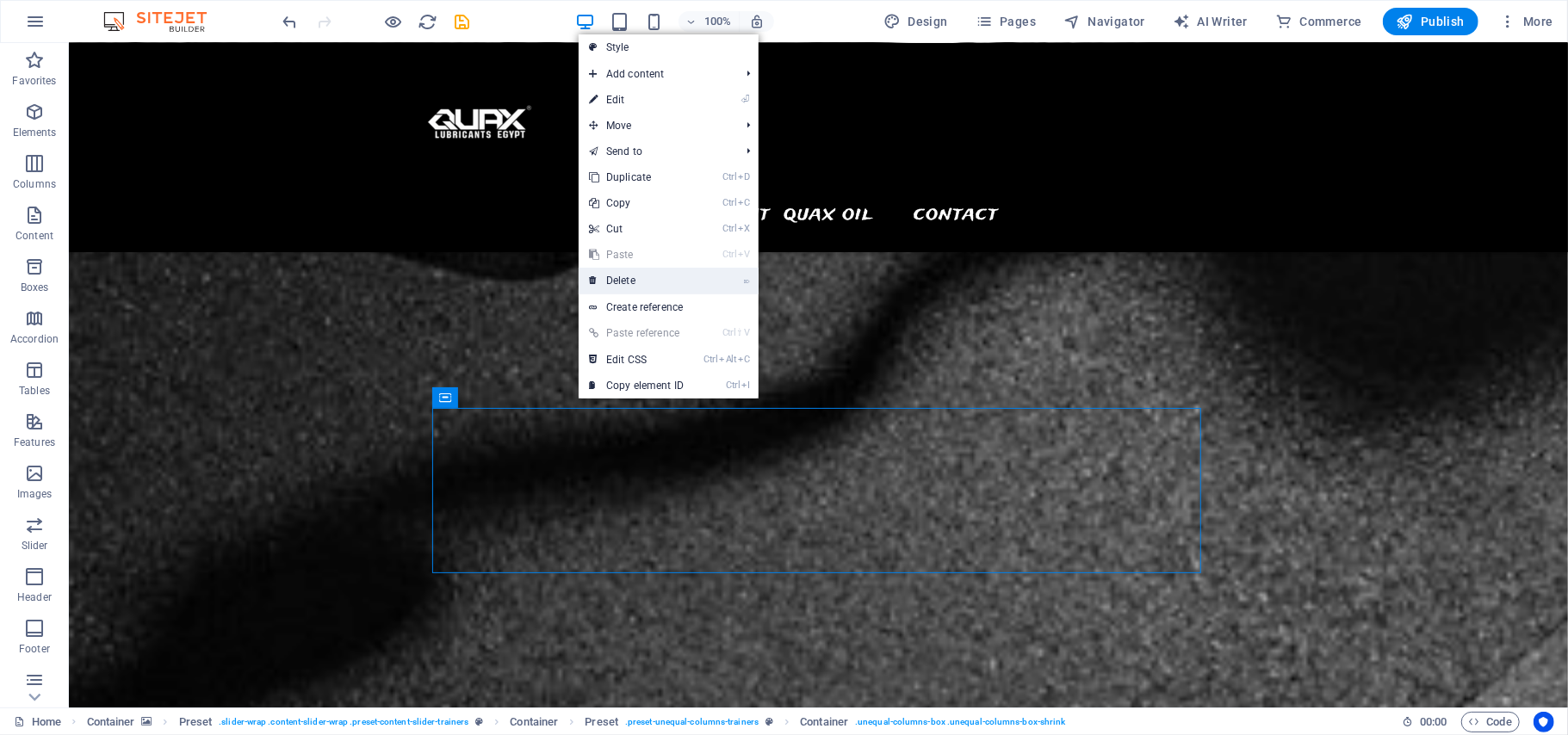 click on "⌦  Delete" at bounding box center [636, 281] 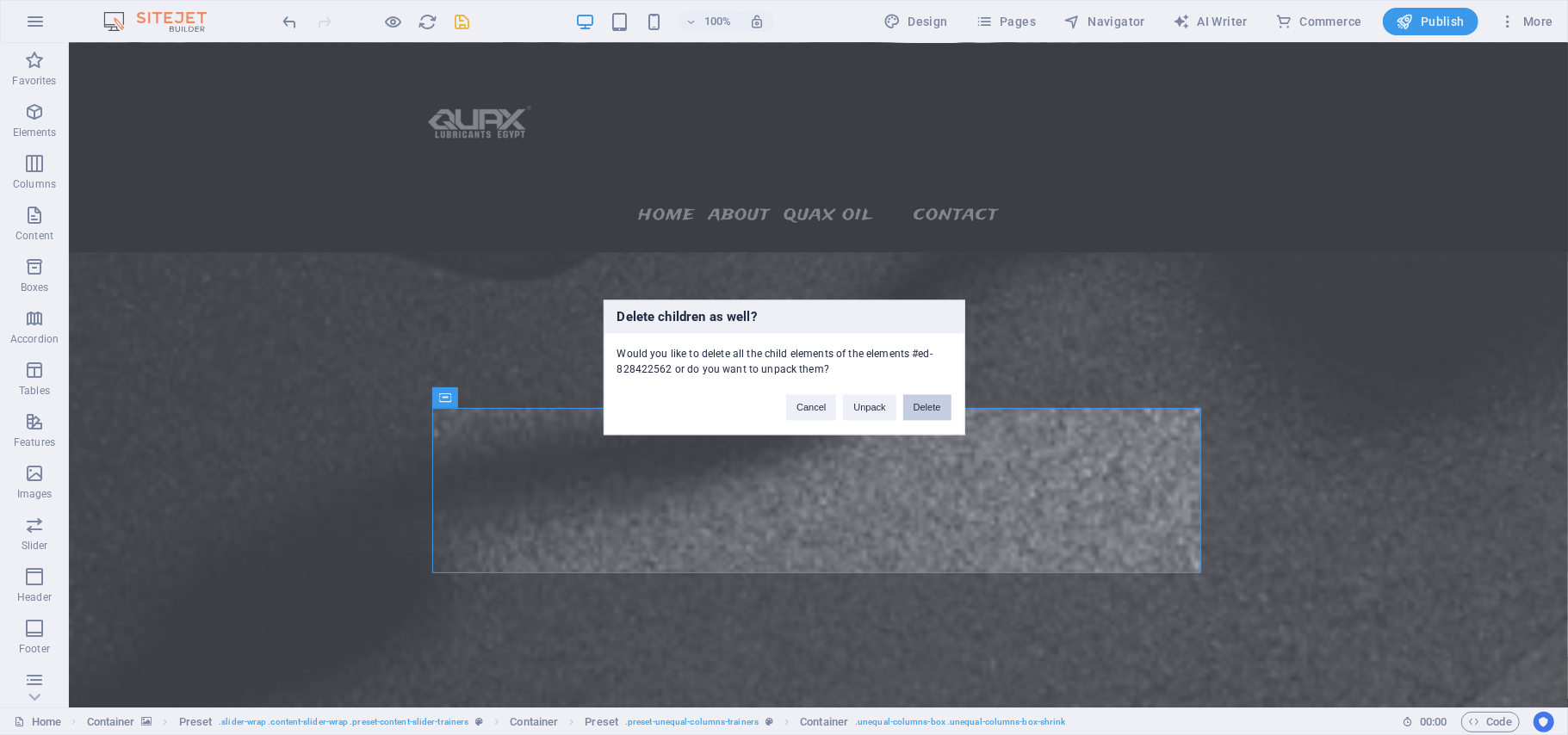 click on "Delete" at bounding box center (927, 408) 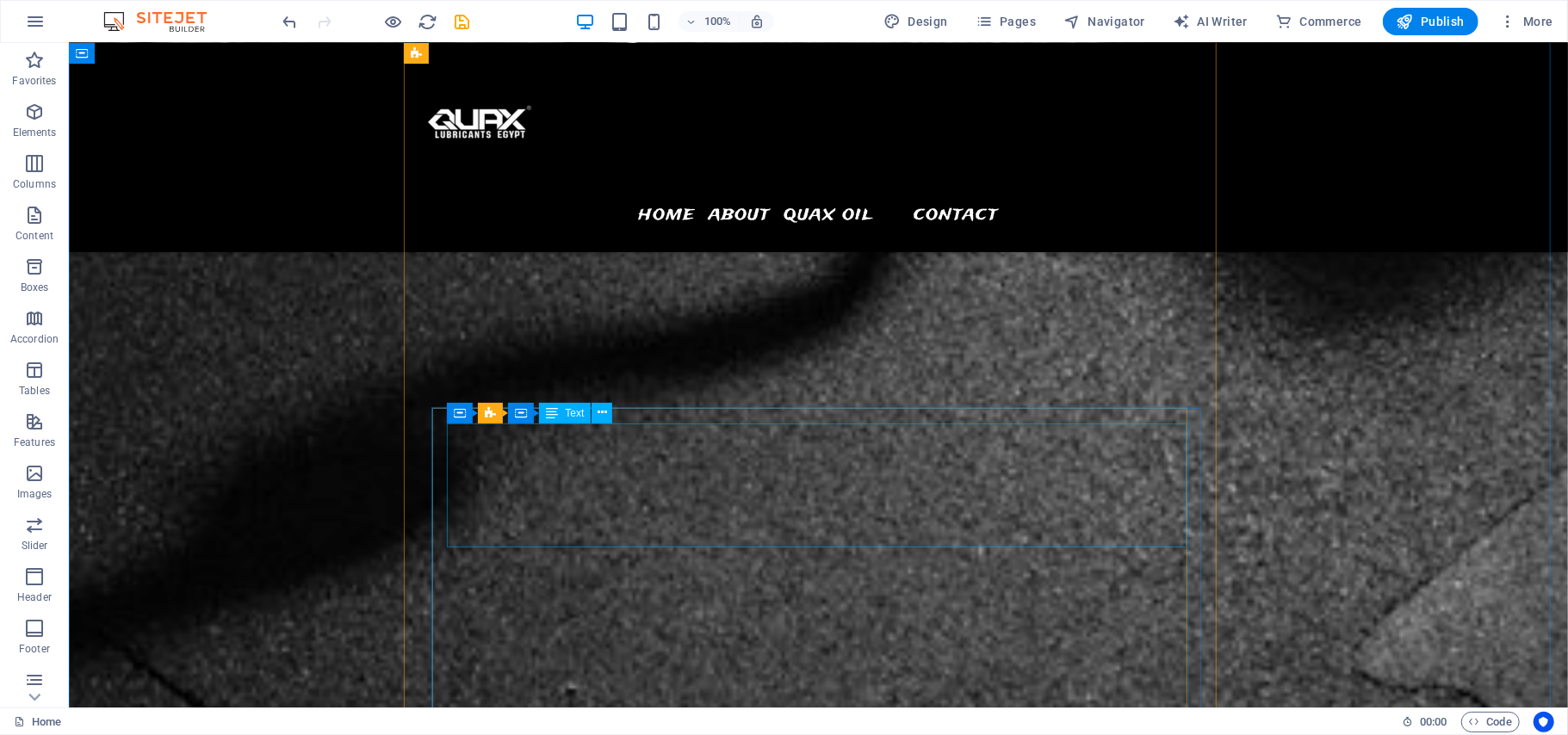 click on "Lorem ipsum dolor sit amet, consetetur sadipscing elitr, sed diam nonumy eirmod tempor invidunt ut labore et dolore magna aliquyam erat, sed diam voluptua. At vero eos et accusam et justo duo dolores et ea rebum. Stet clita kasd gubergren, no sea takimata sanctus est Lorem ipsum dolor sit amet. Lorem ipsum dolor sit amet, consetetur sadipscing elitr, sed diam nonumy eirmod tempor invidunt ut labore et dolore magna aliquyam erat, sed diam voluptua." at bounding box center (818, 3456) 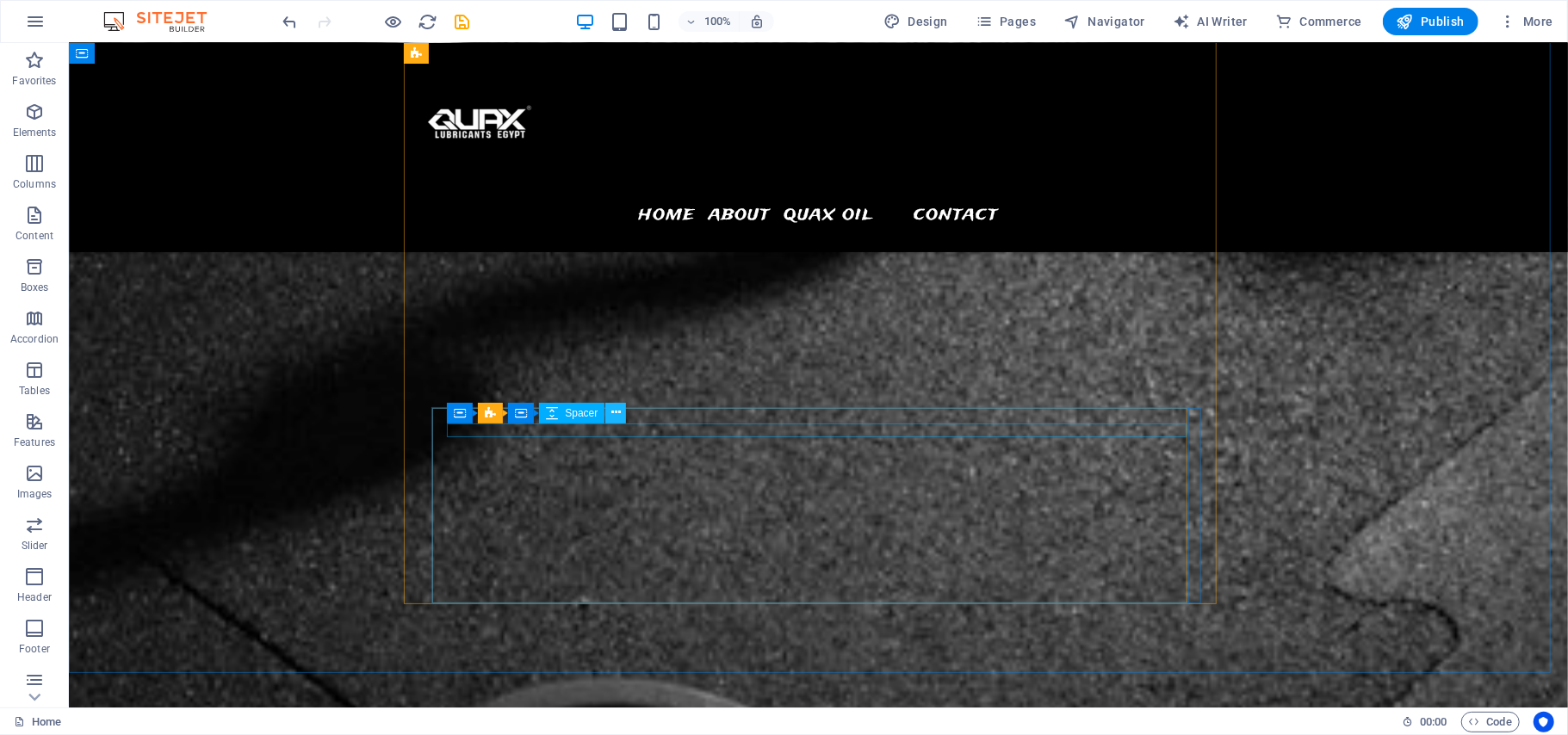 click at bounding box center [616, 412] 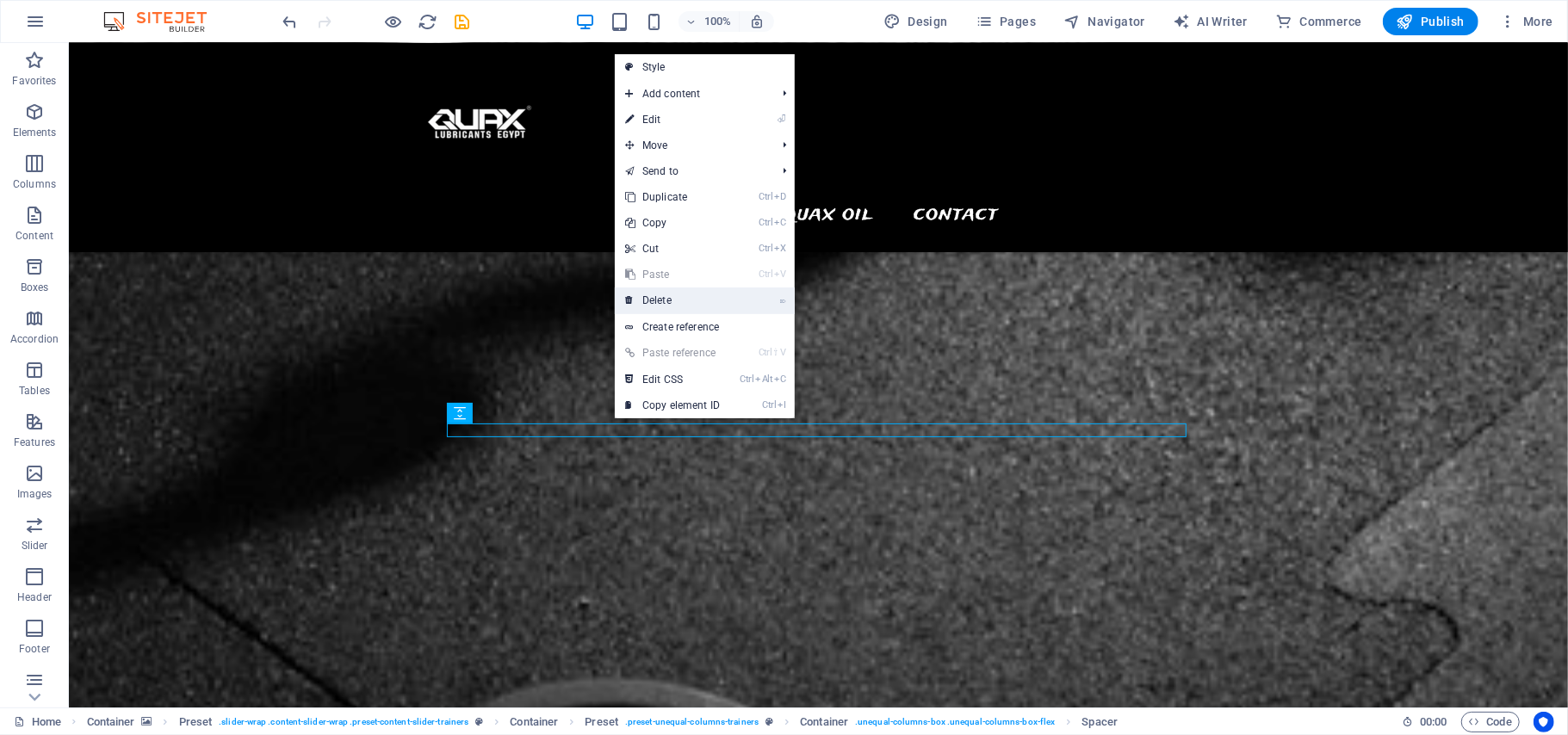drag, startPoint x: 646, startPoint y: 305, endPoint x: 487, endPoint y: 371, distance: 172.154 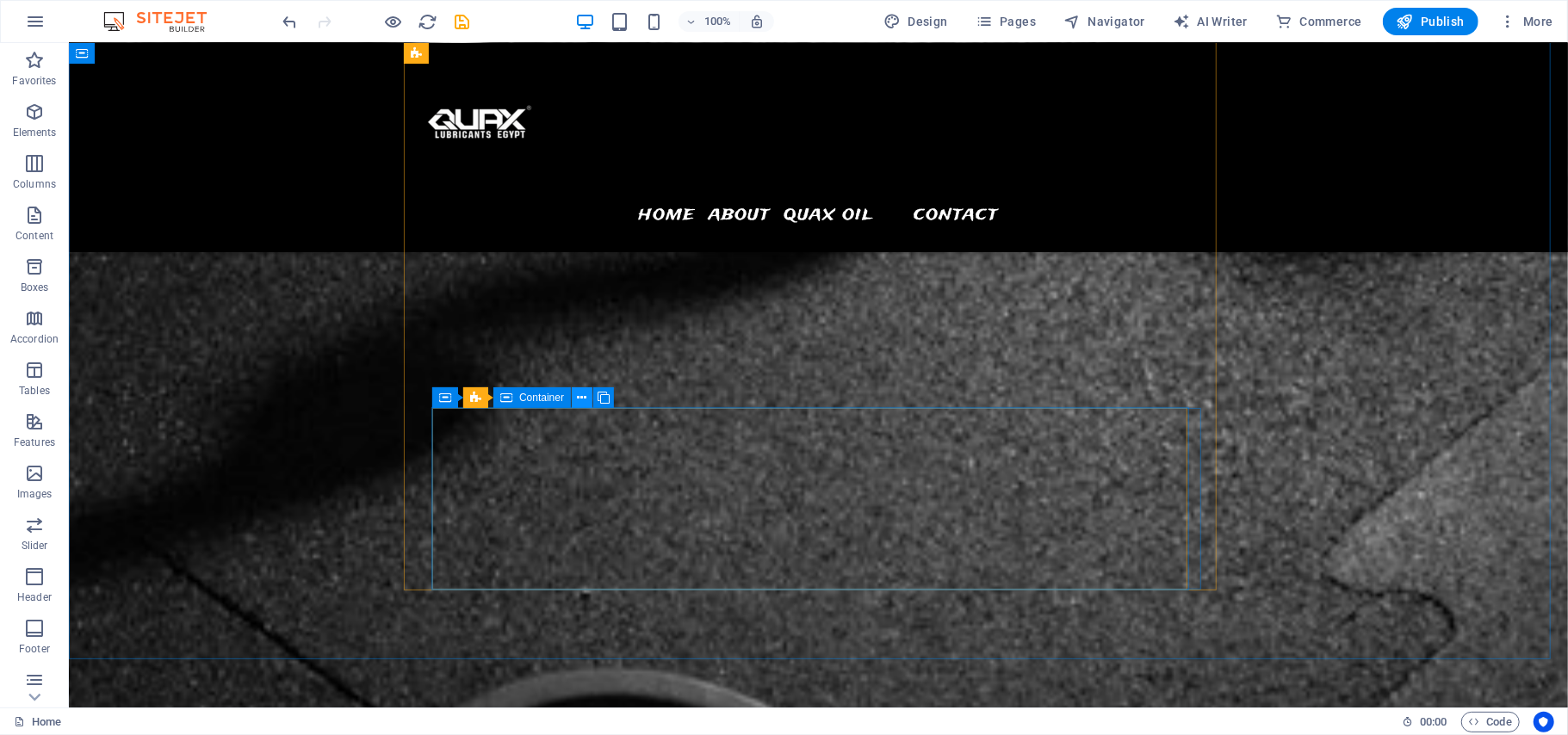 click at bounding box center [582, 398] 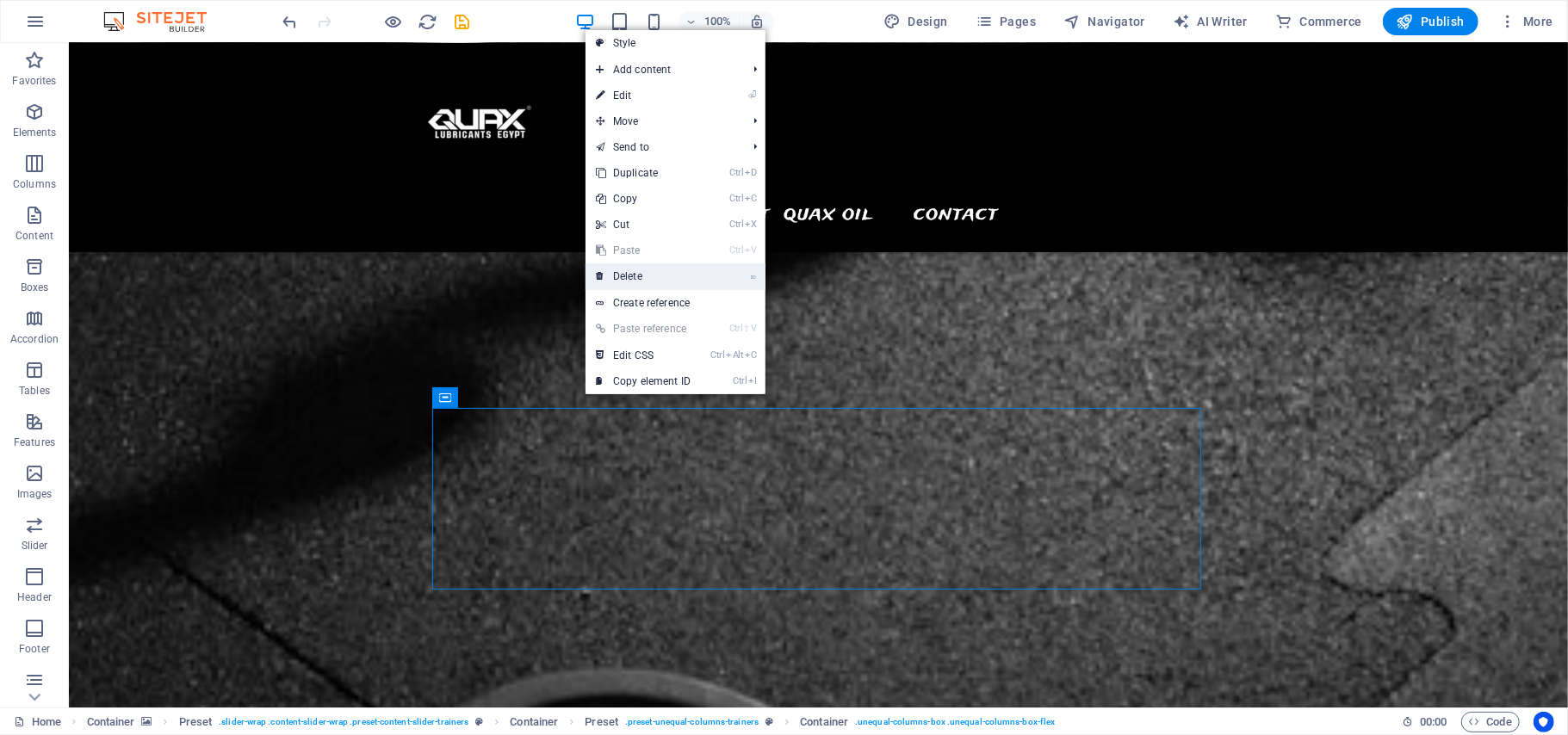click on "⌦  Delete" at bounding box center [643, 276] 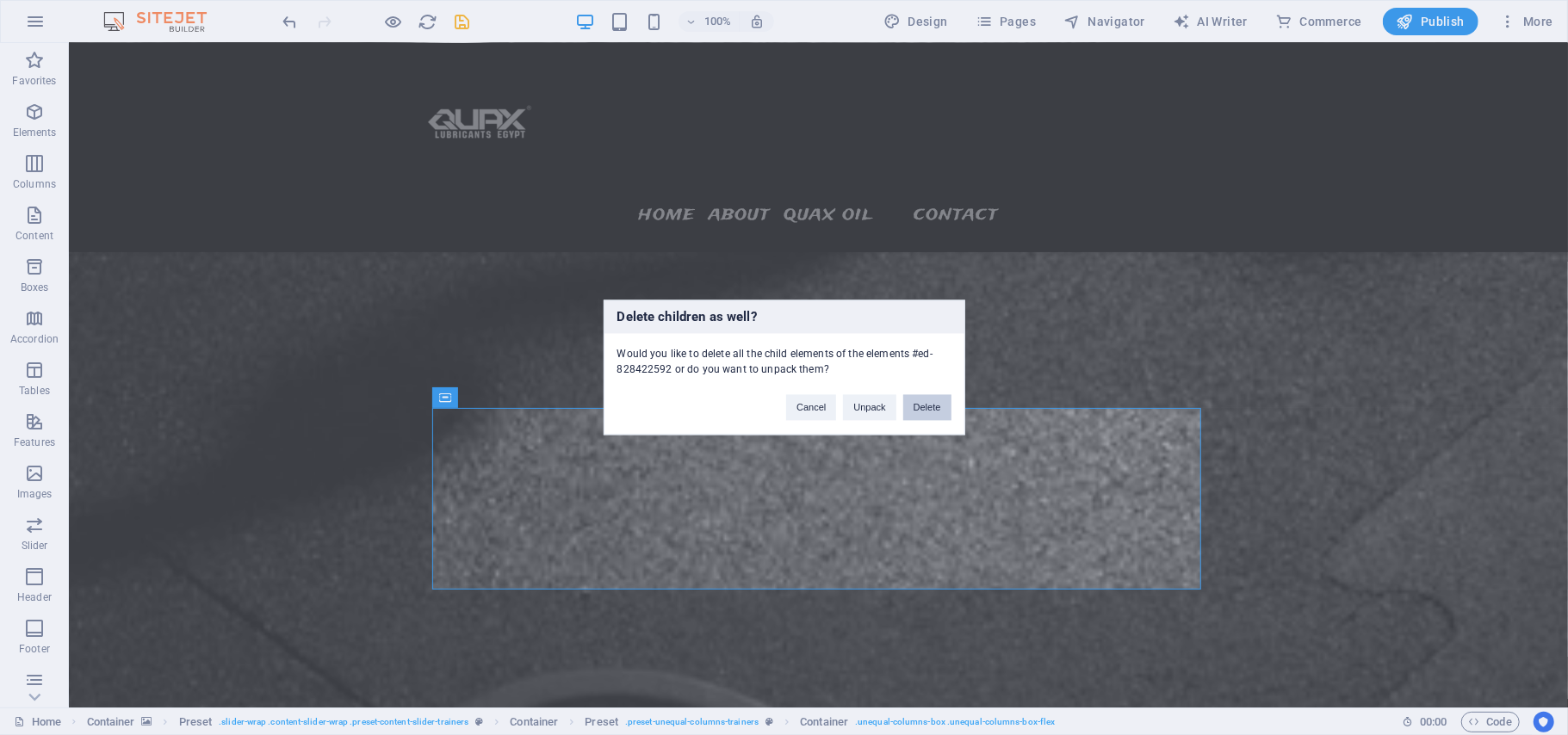 drag, startPoint x: 934, startPoint y: 406, endPoint x: 945, endPoint y: 502, distance: 96.62815 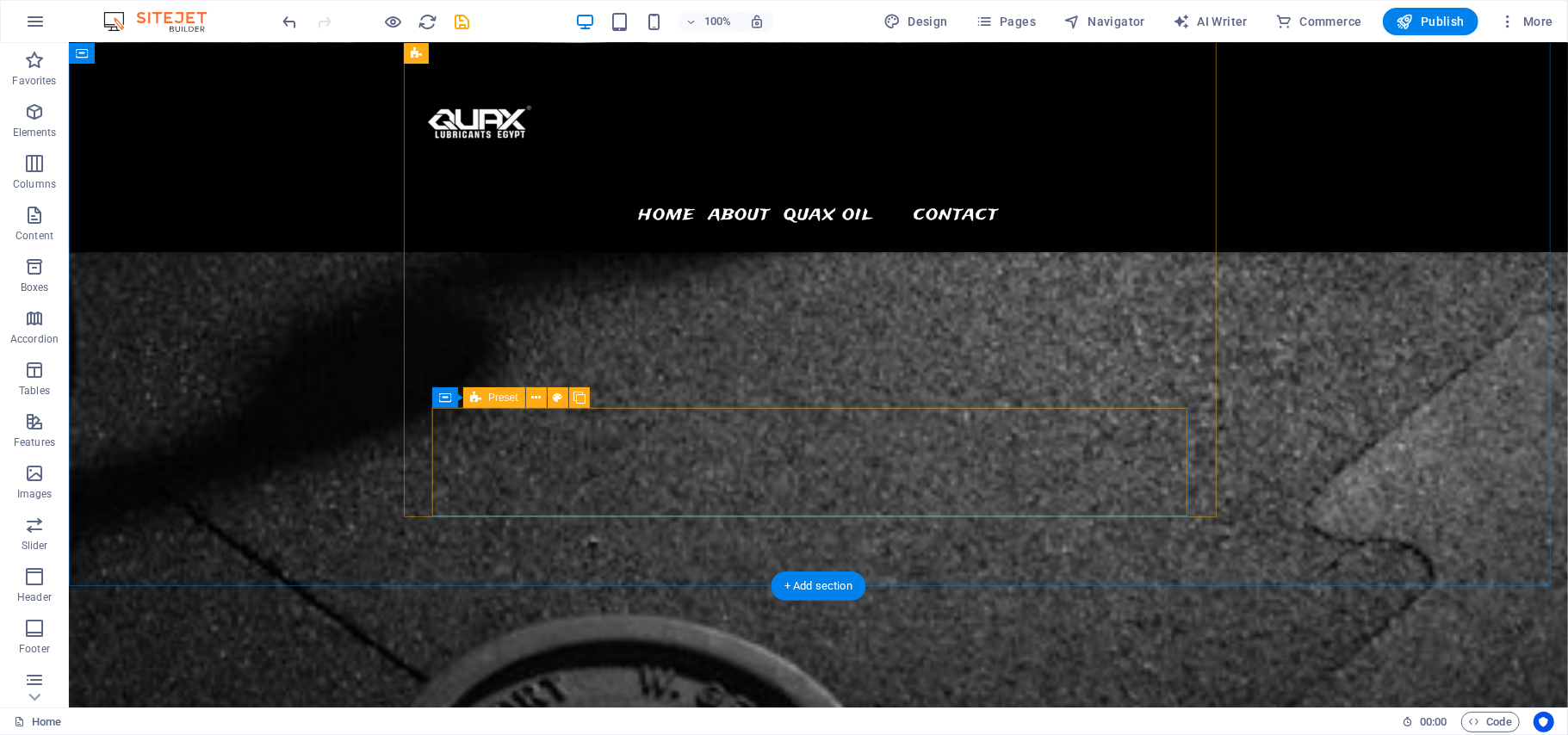 click on "Drop content here or  Add elements  Paste clipboard" at bounding box center (818, 3221) 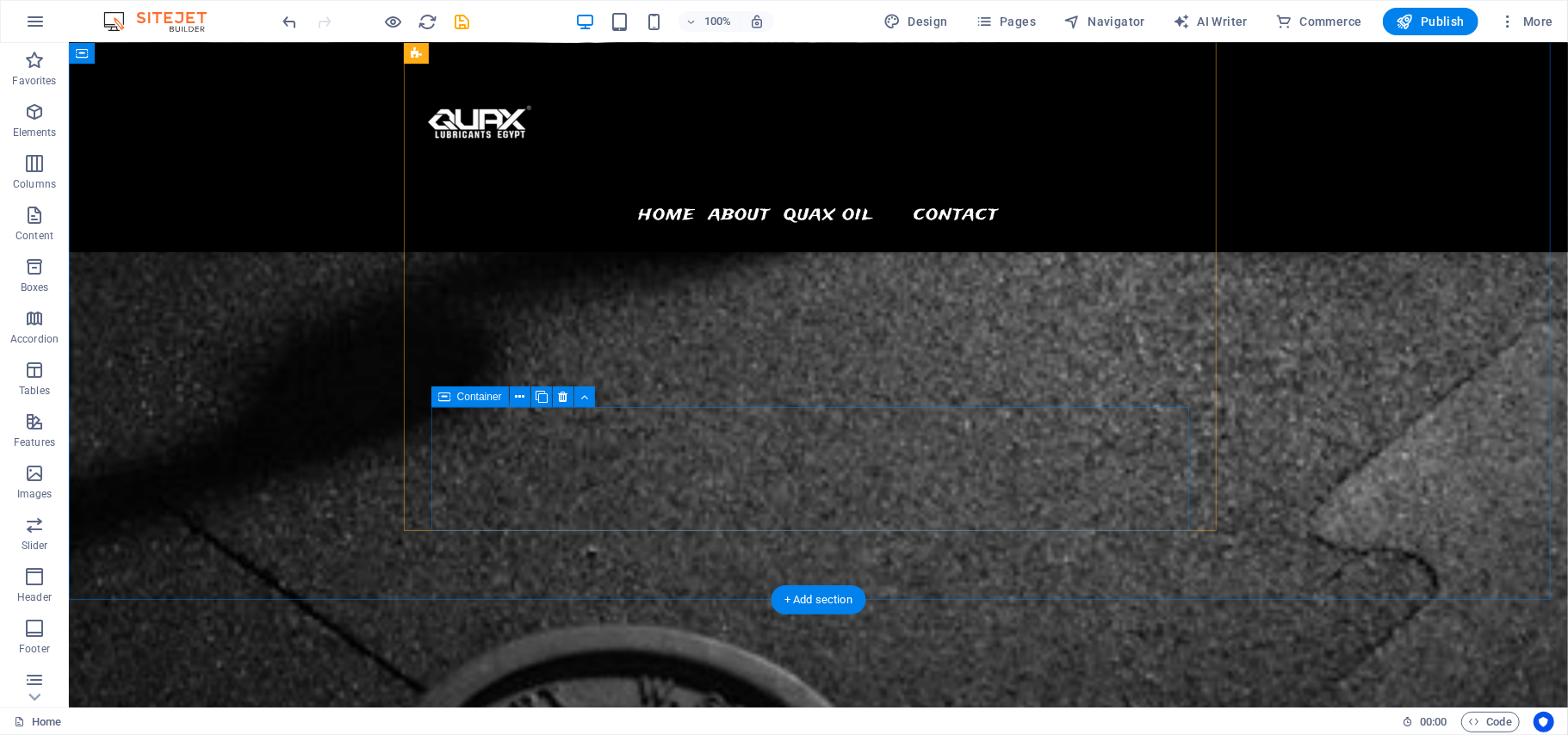 click on "Drop content here or  Add elements  Paste clipboard" at bounding box center (818, 3242) 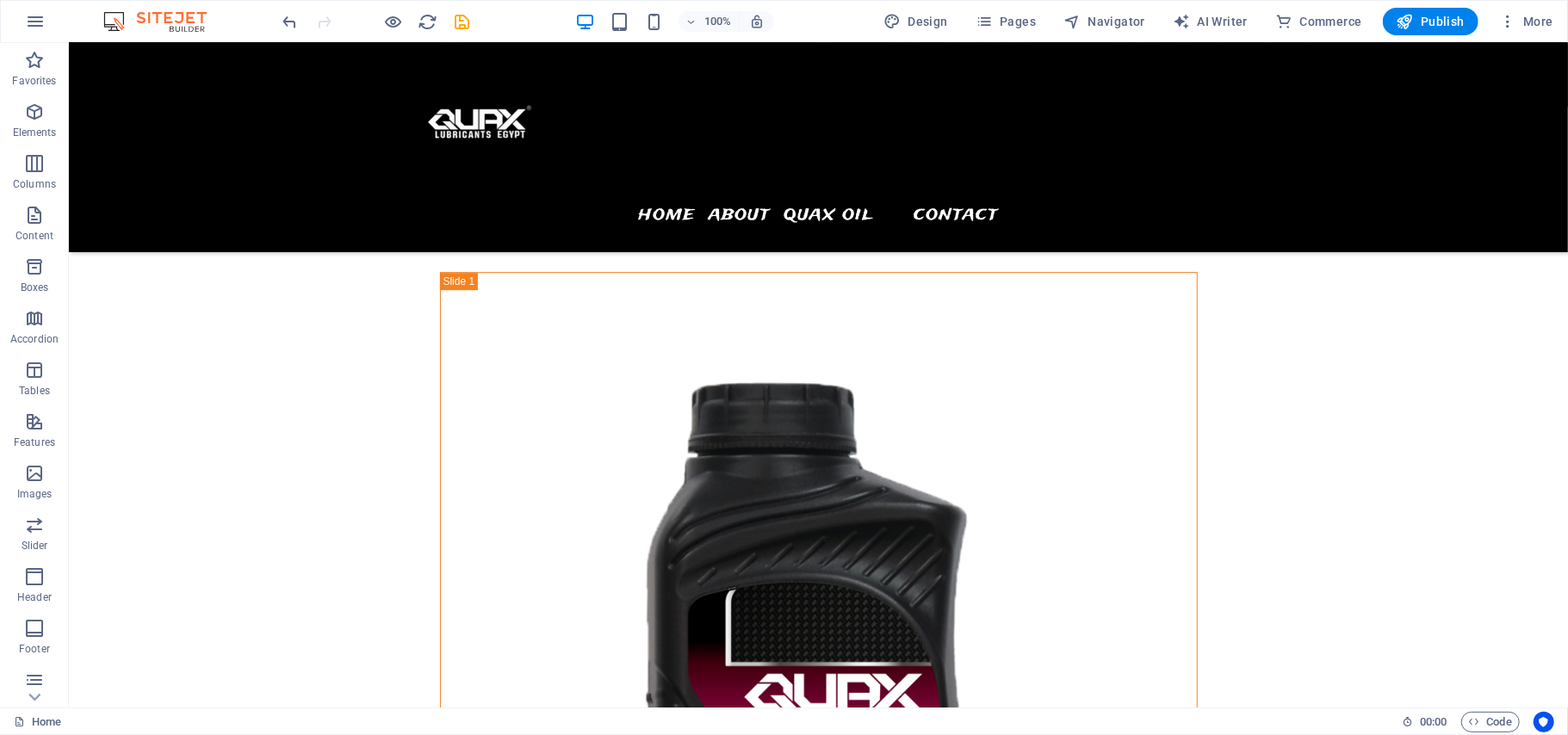 scroll, scrollTop: 5185, scrollLeft: 0, axis: vertical 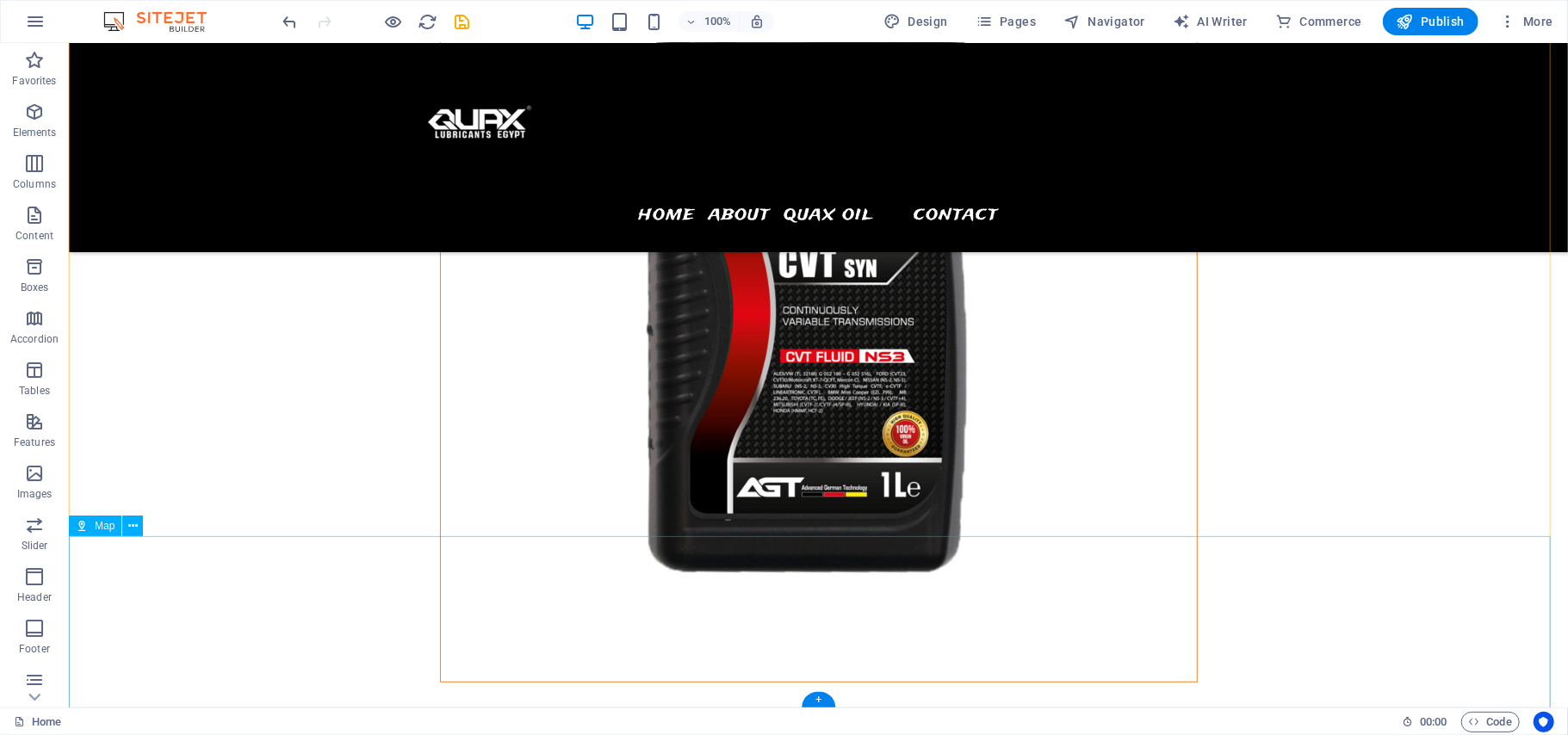 click at bounding box center [817, 6981] 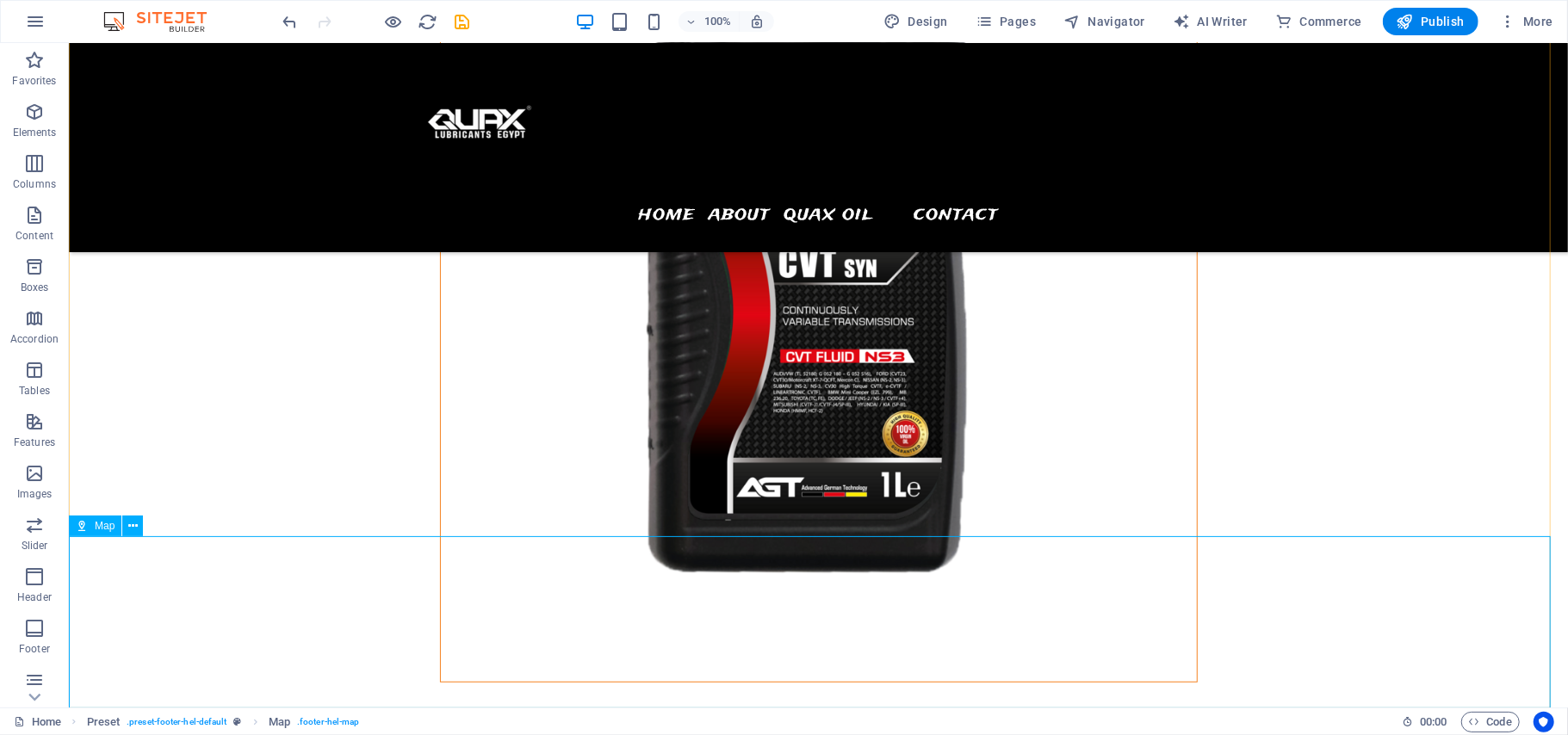 click on "Map" at bounding box center (104, 526) 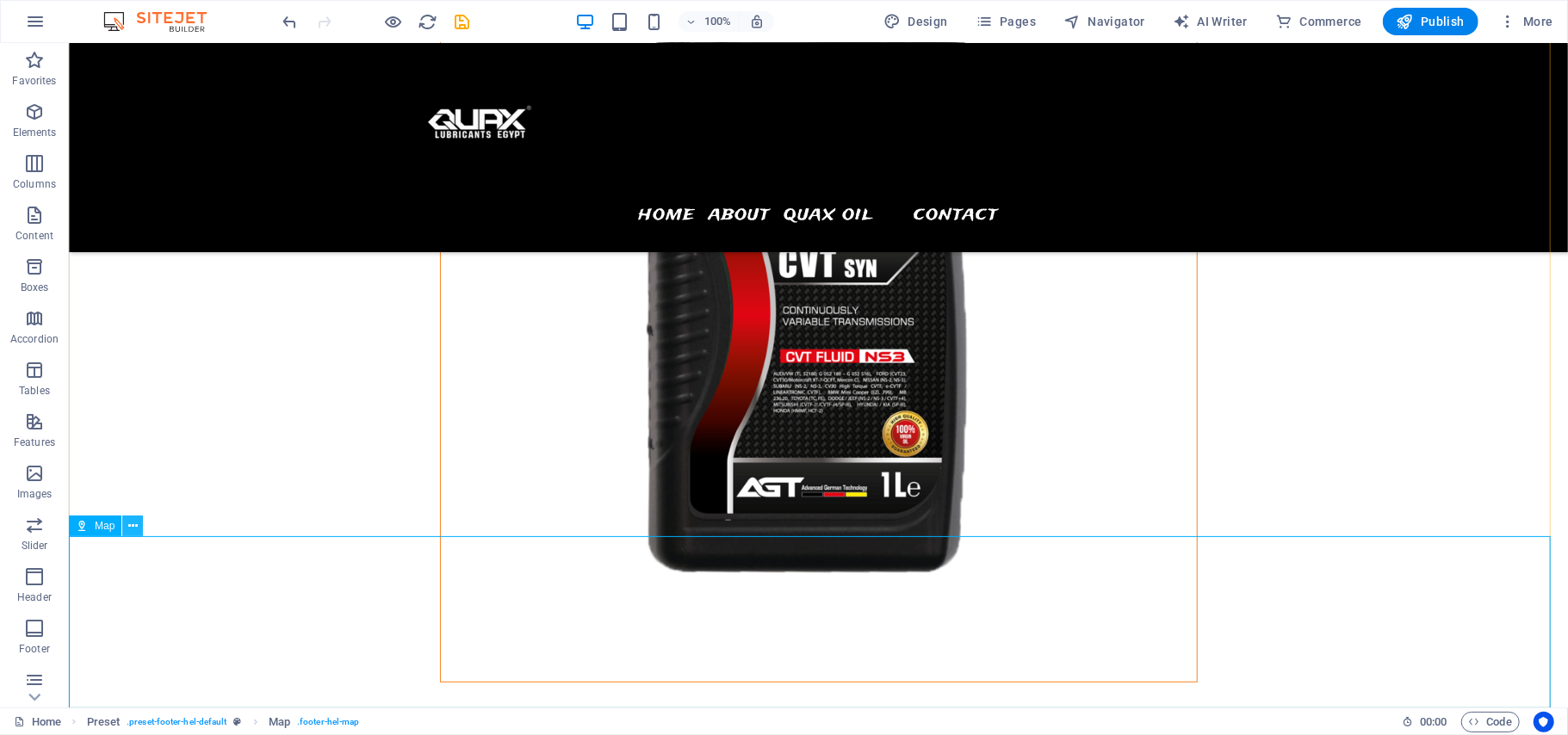 click at bounding box center [133, 526] 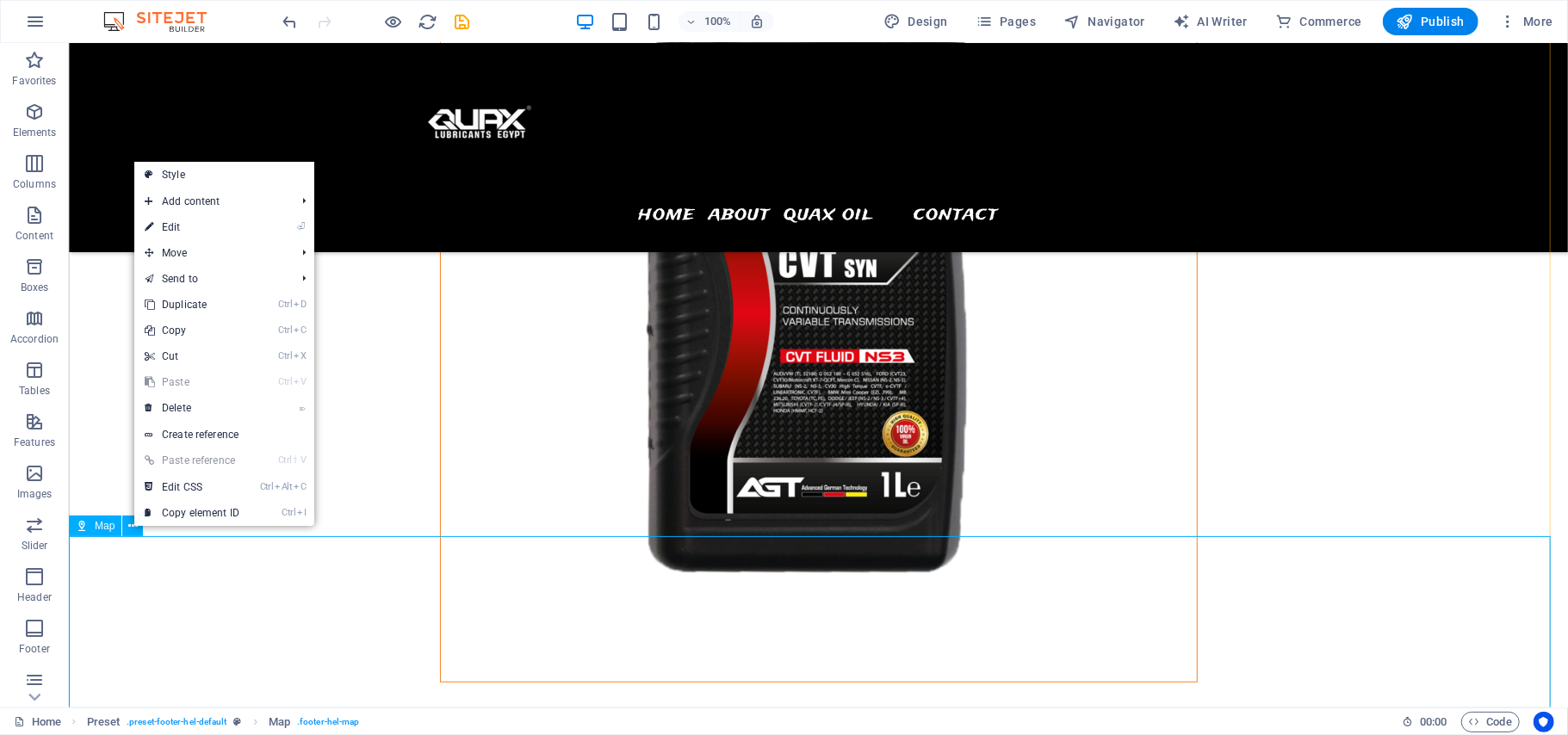 click on "Map" at bounding box center [95, 526] 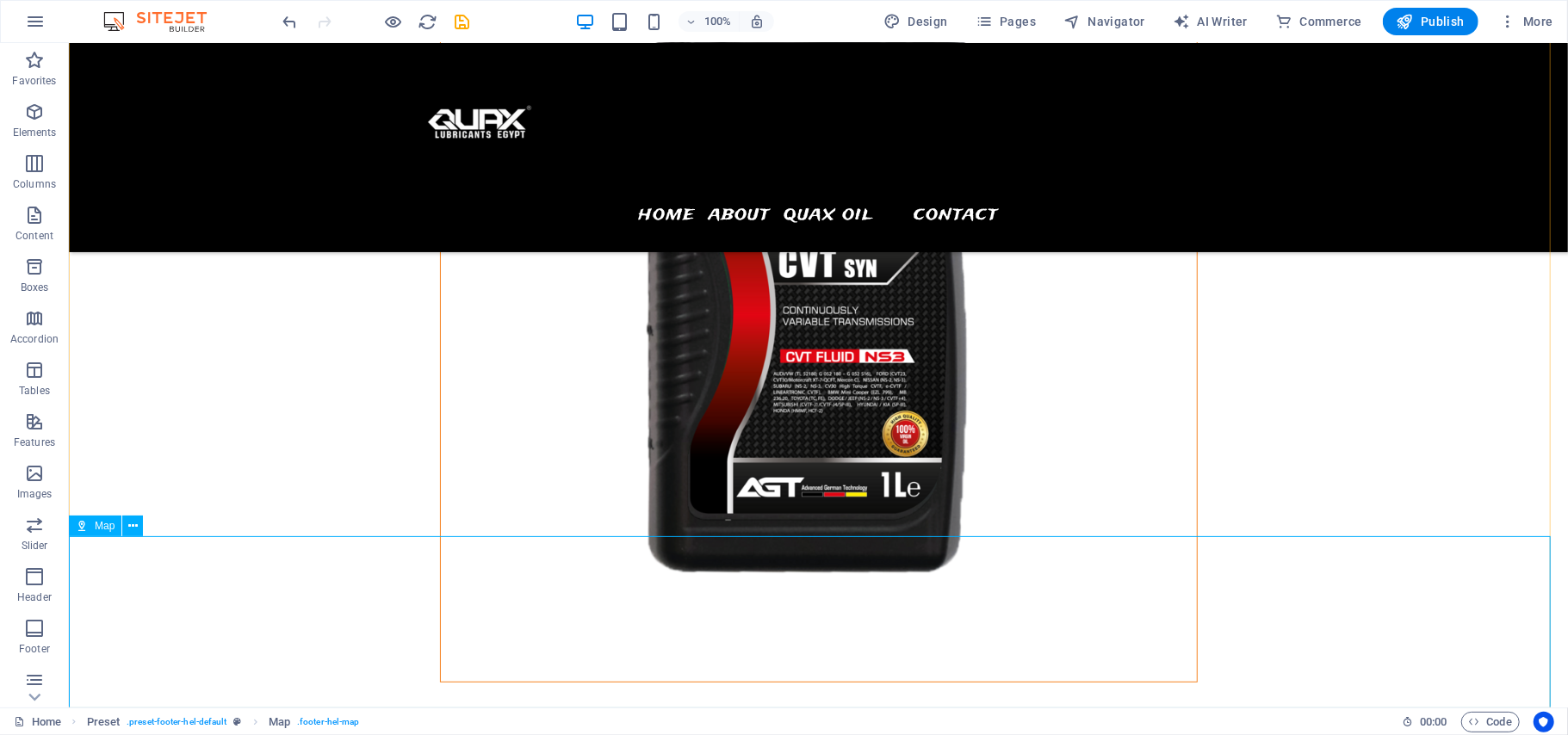 click at bounding box center [82, 526] 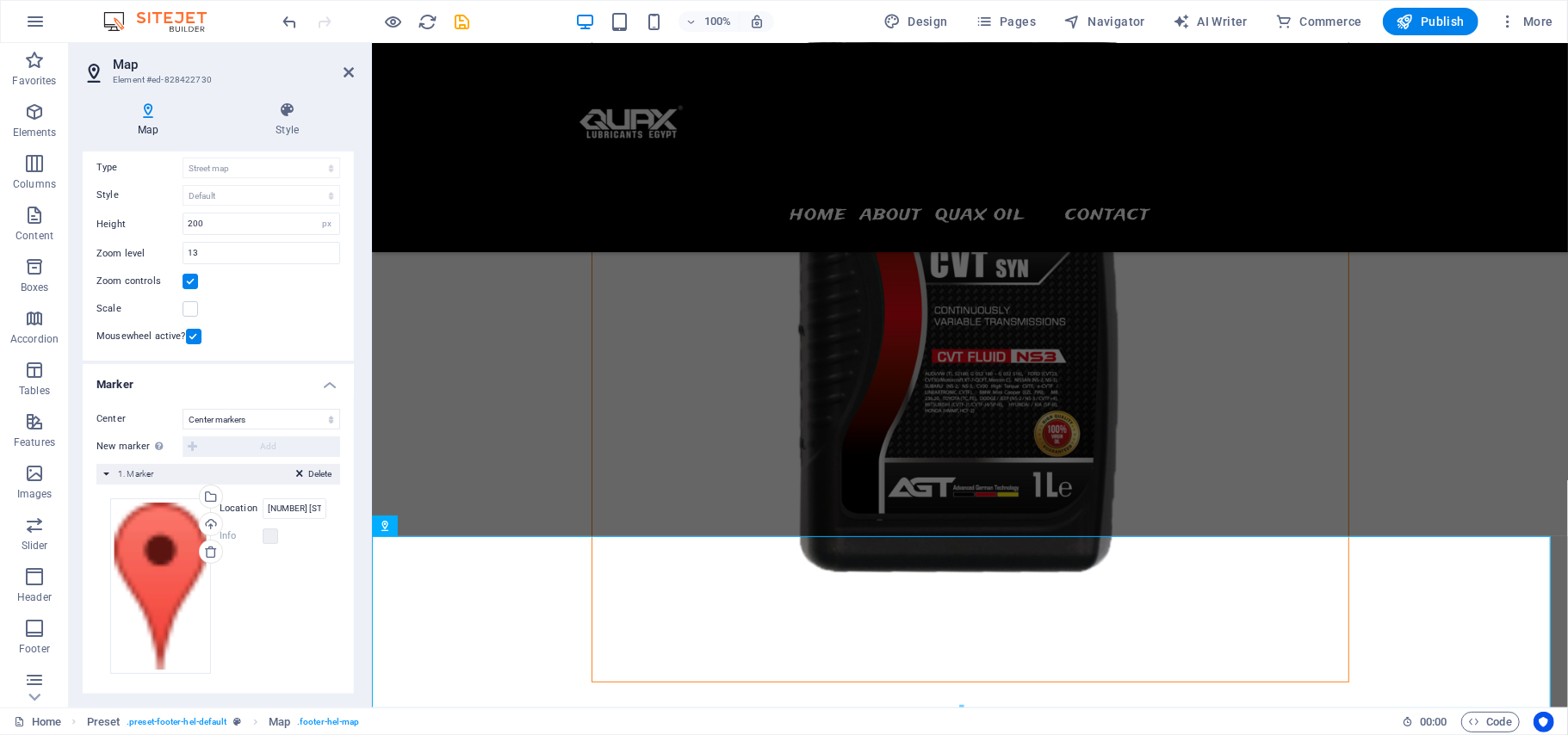 scroll, scrollTop: 0, scrollLeft: 0, axis: both 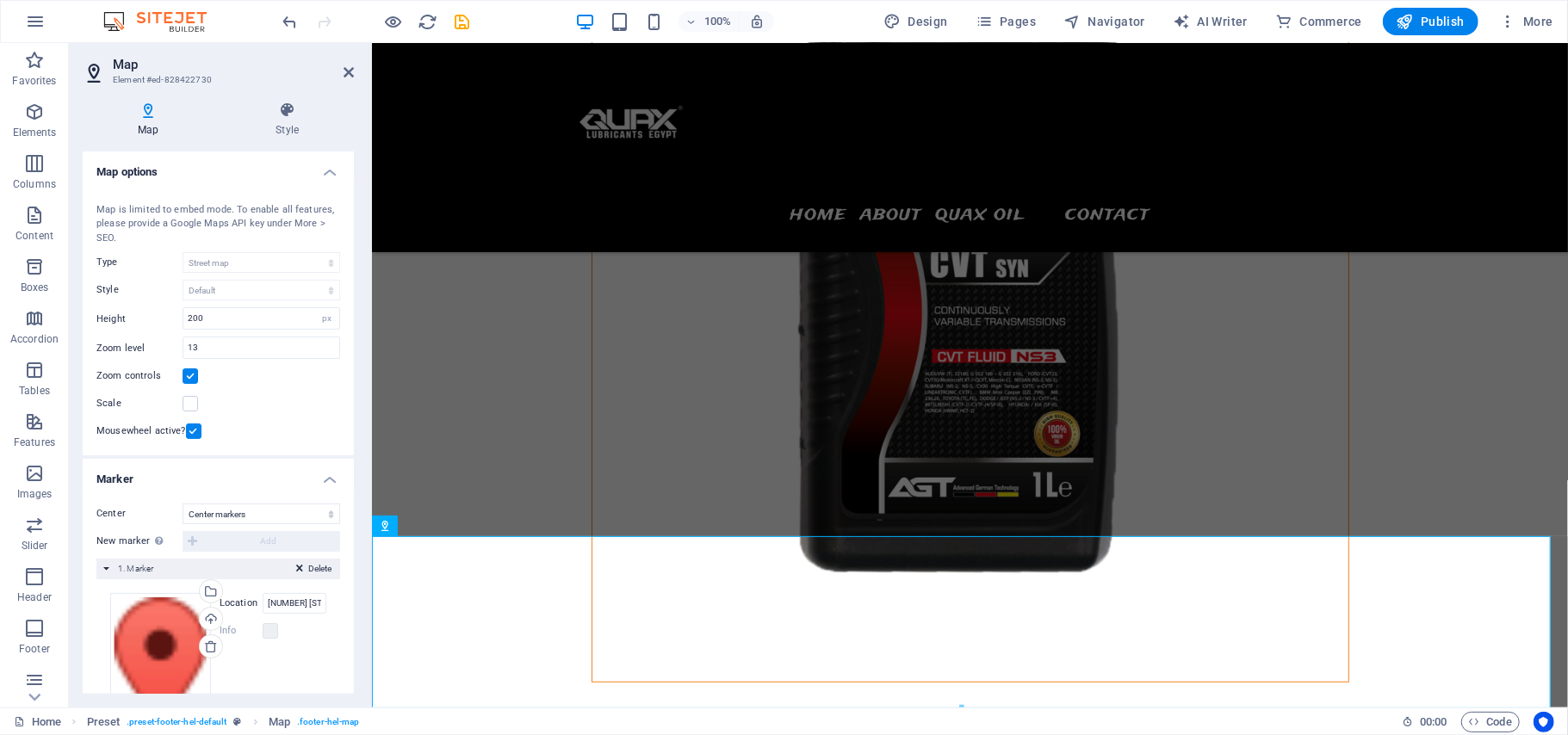click on "Map" at bounding box center [152, 120] 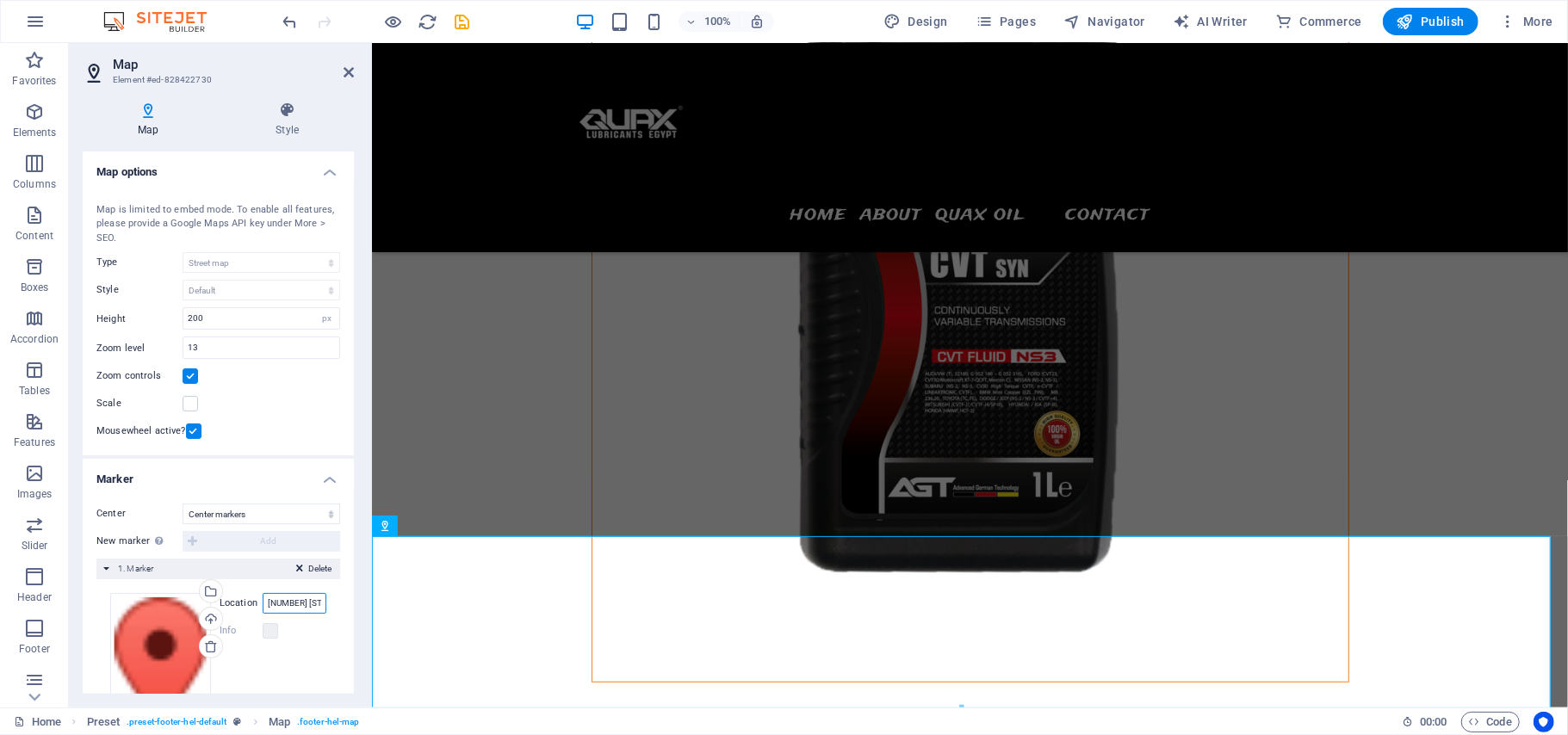 click on "34 Washington Ave, 33139 Miami Beach" at bounding box center (294, 603) 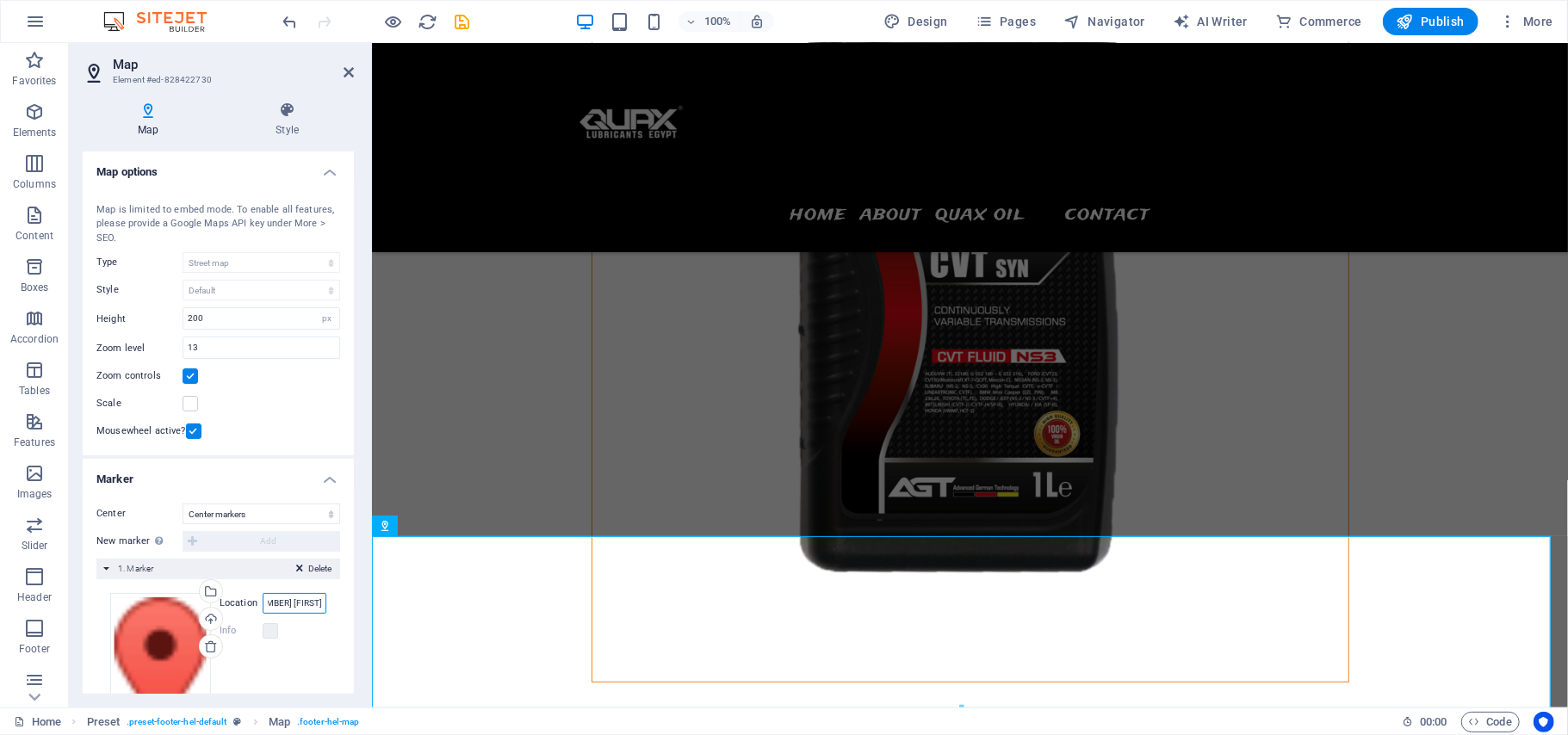 scroll, scrollTop: 0, scrollLeft: 18, axis: horizontal 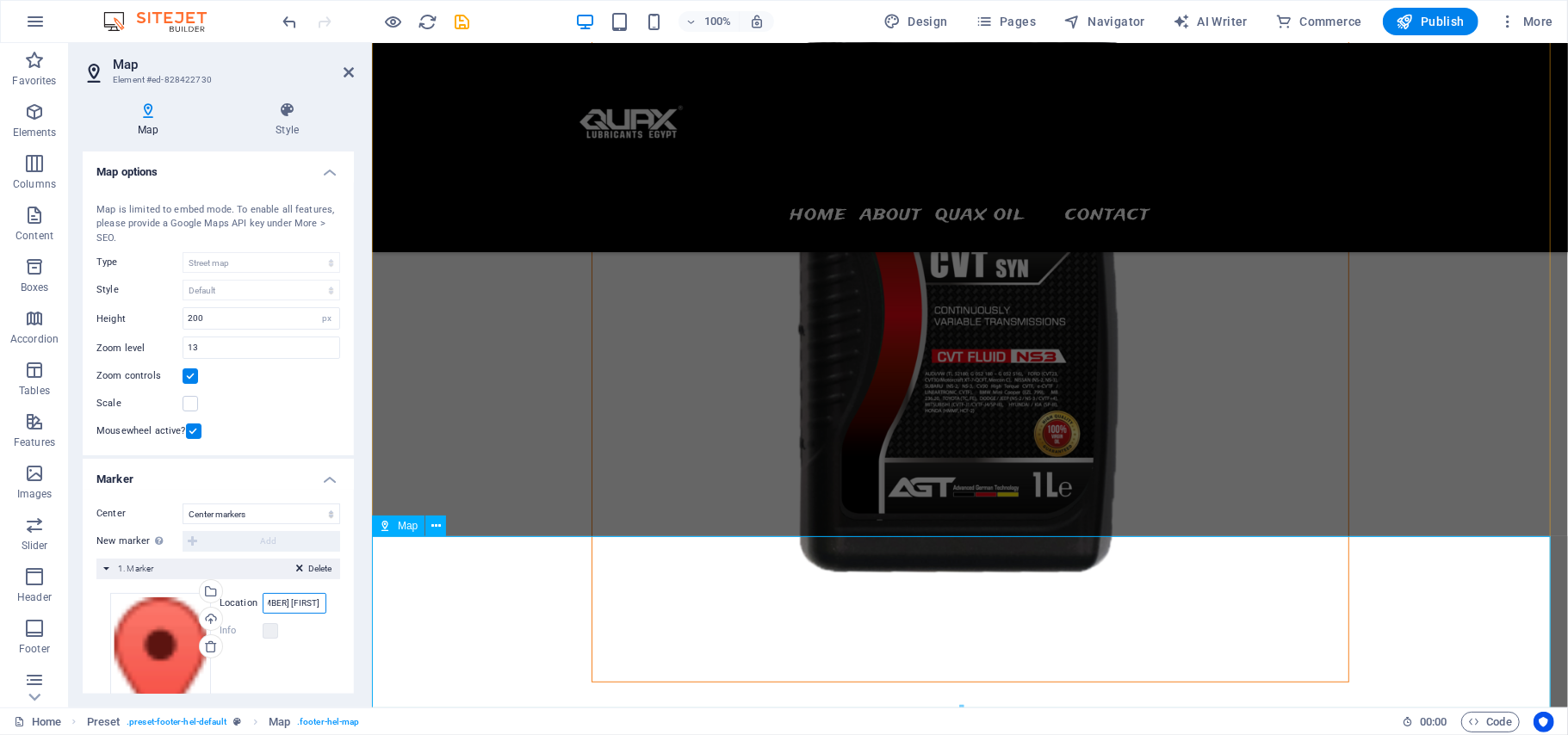 type on "22 Mostafa Ragab" 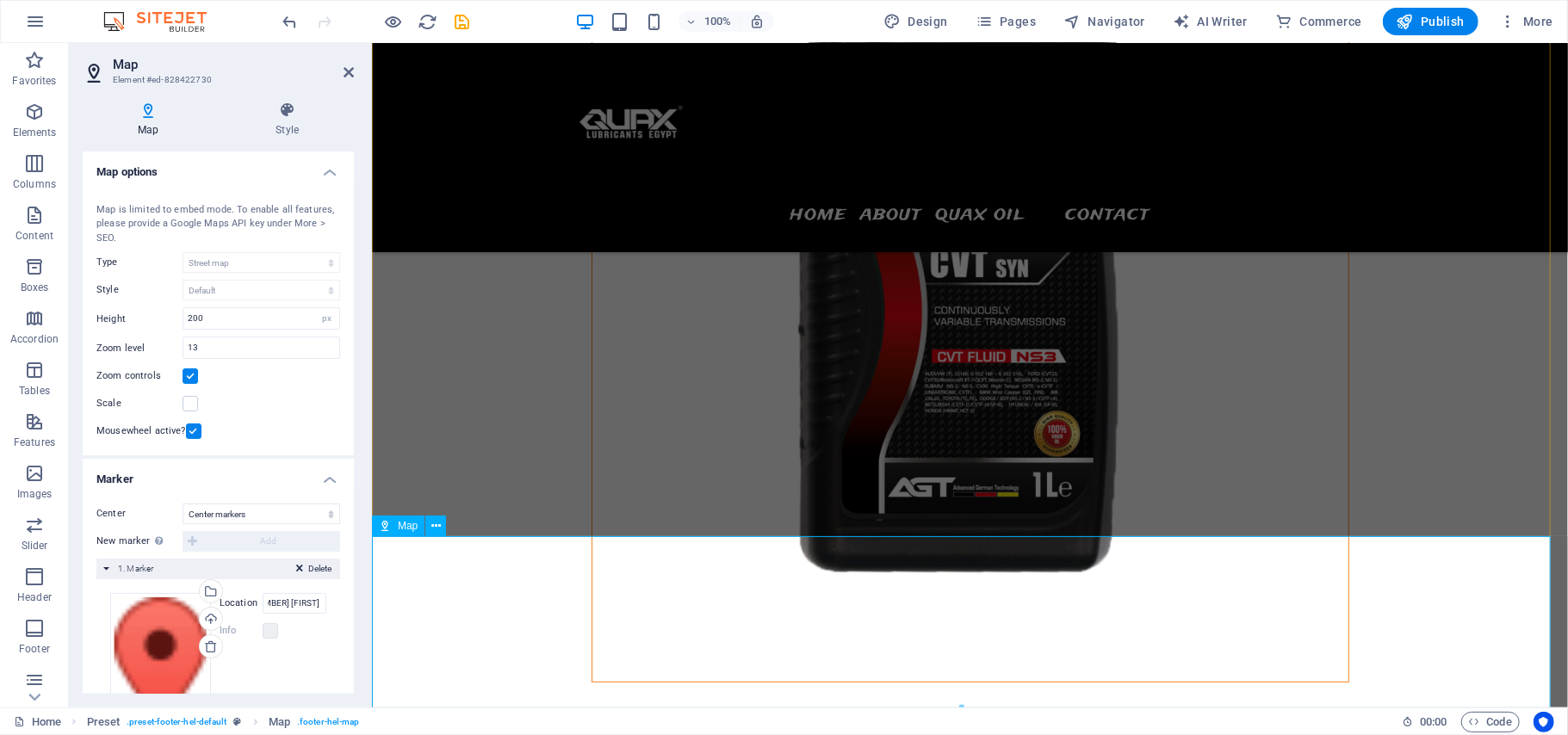 scroll, scrollTop: 0, scrollLeft: 0, axis: both 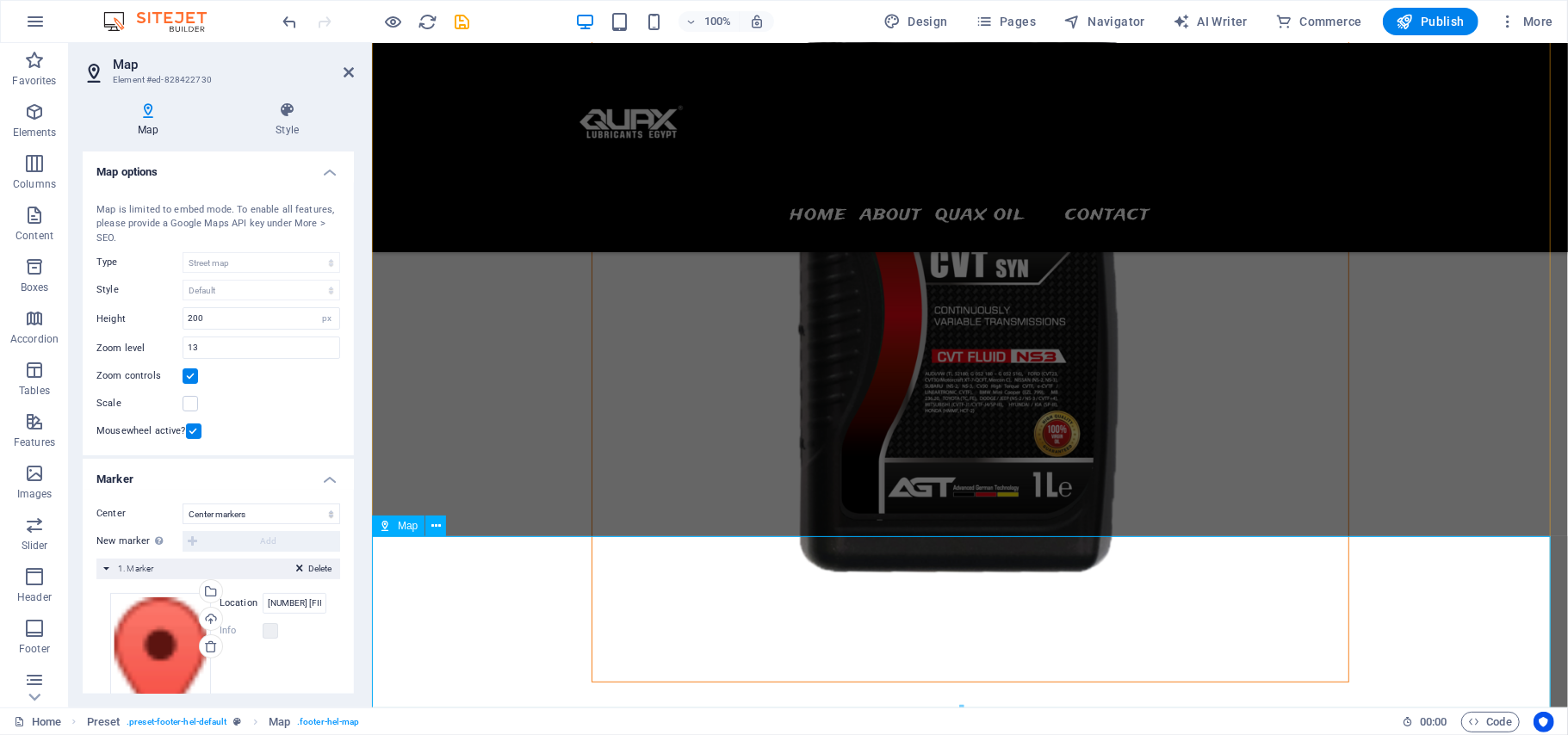 click at bounding box center [969, 6981] 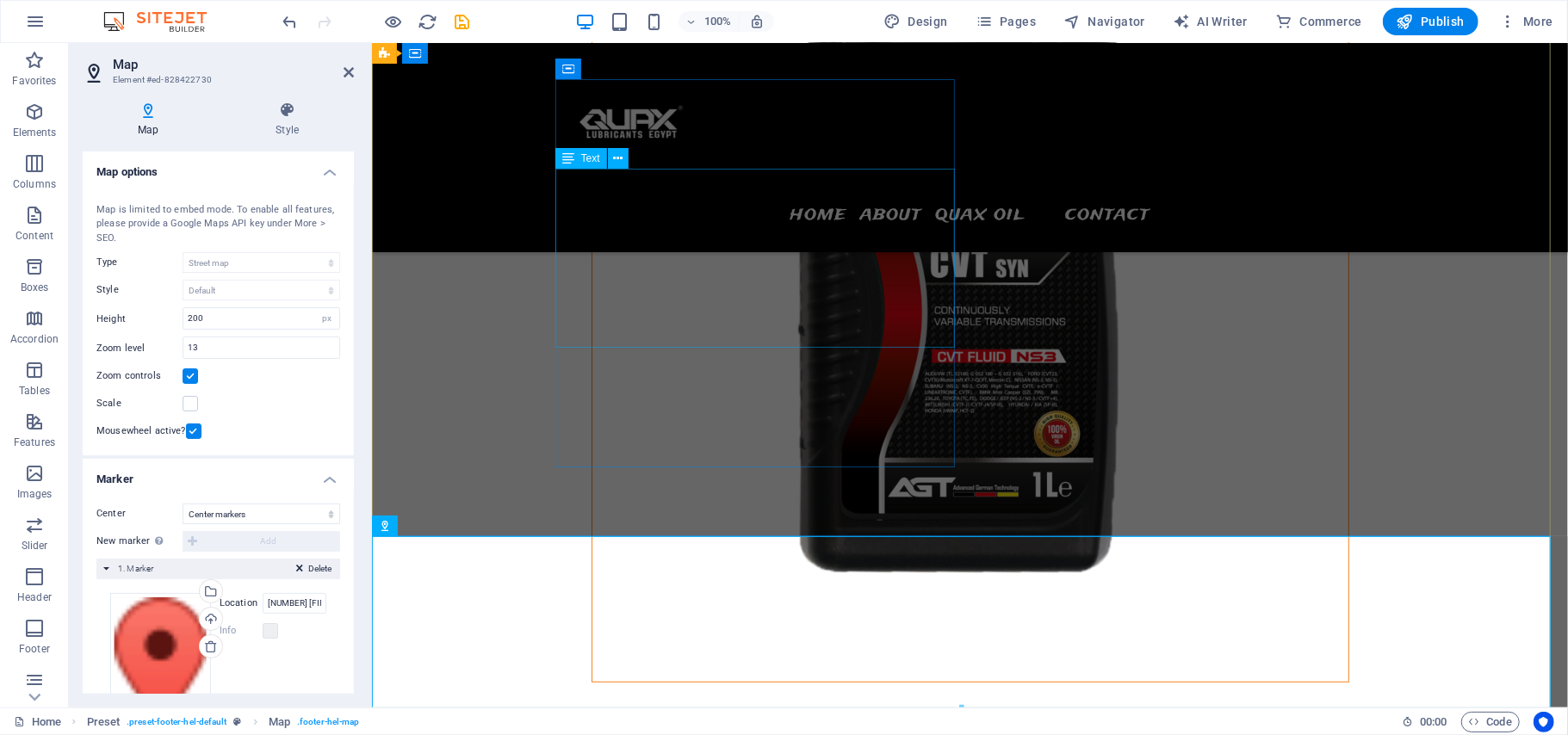 click on "quaxeg.com 22 Mostafa Ragab, Al Golf, Nasr City, Cairo Governorate ,  Al Golf, Nasr City, Cairo Governorate , FL  11411 +20 11 13587778 9h/7 open info@quaxeg.com Legal Notice  |  Privacy" at bounding box center (791, 6265) 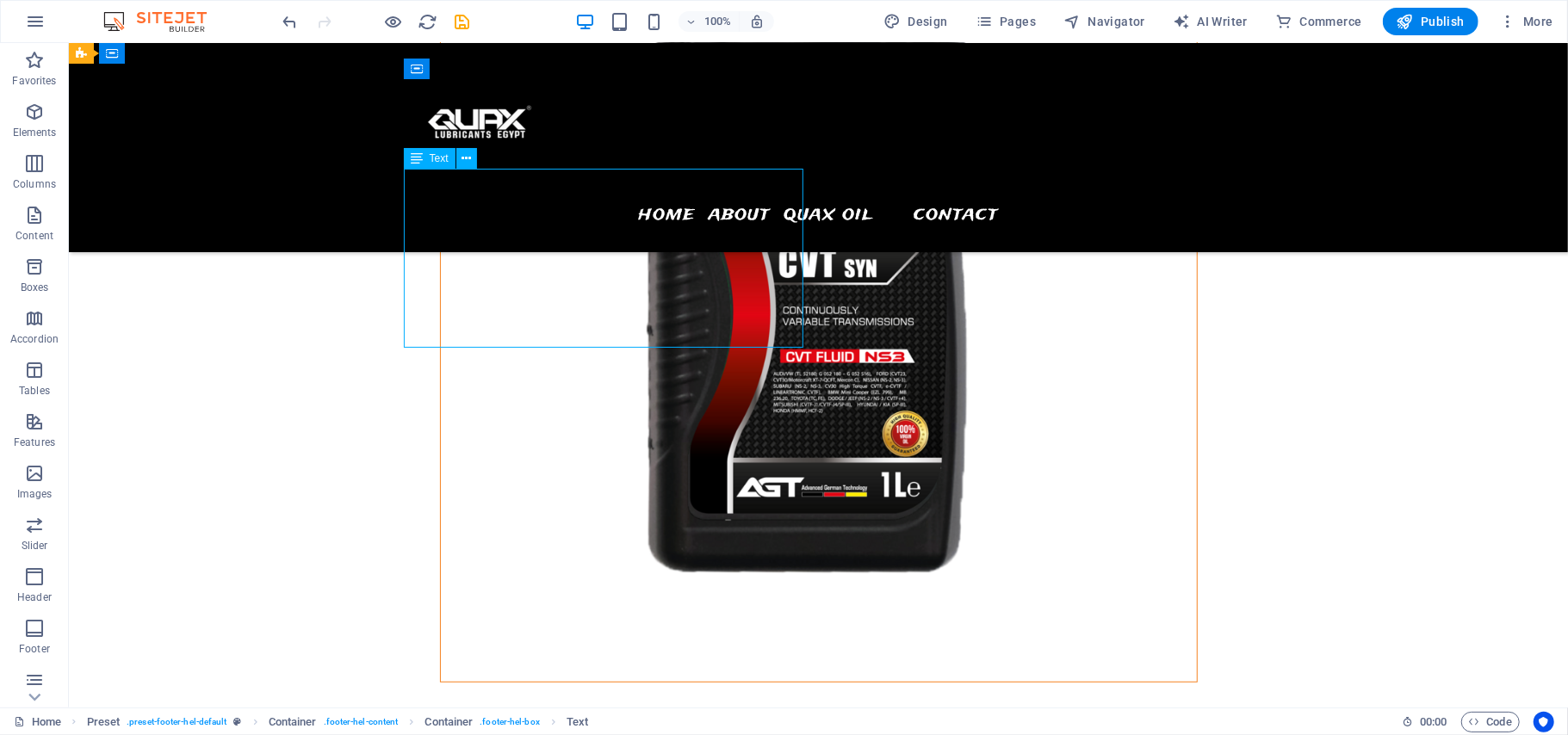 click on "quaxeg.com 22 Mostafa Ragab, Al Golf, Nasr City, Cairo Governorate ,  Al Golf, Nasr City, Cairo Governorate , FL  11411 +20 11 13587778 9h/7 open info@quaxeg.com Legal Notice  |  Privacy" at bounding box center [488, 6265] 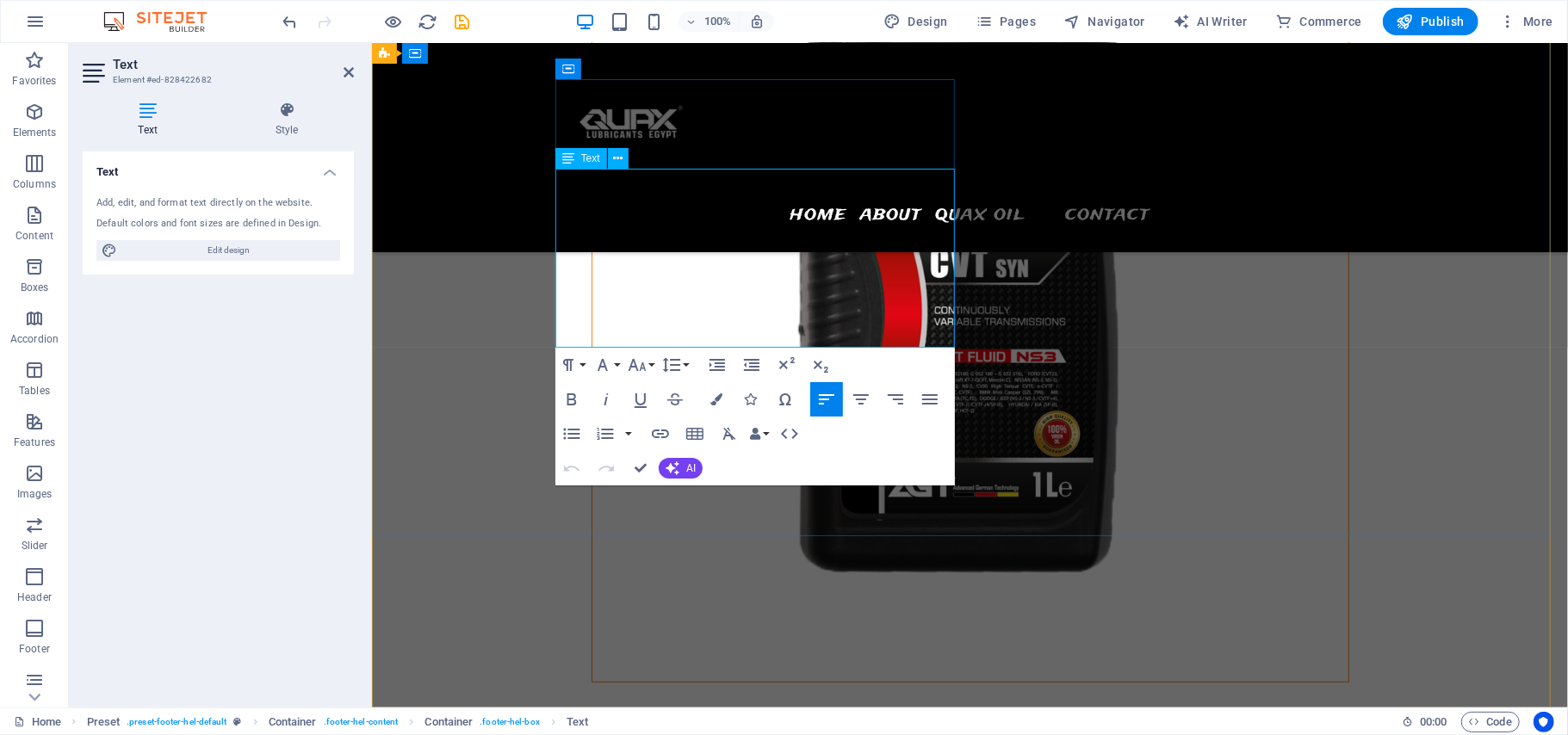 click on "[NUMBER] [NAME], [AREA], [CITY], [STATE]" at bounding box center [641, 6223] 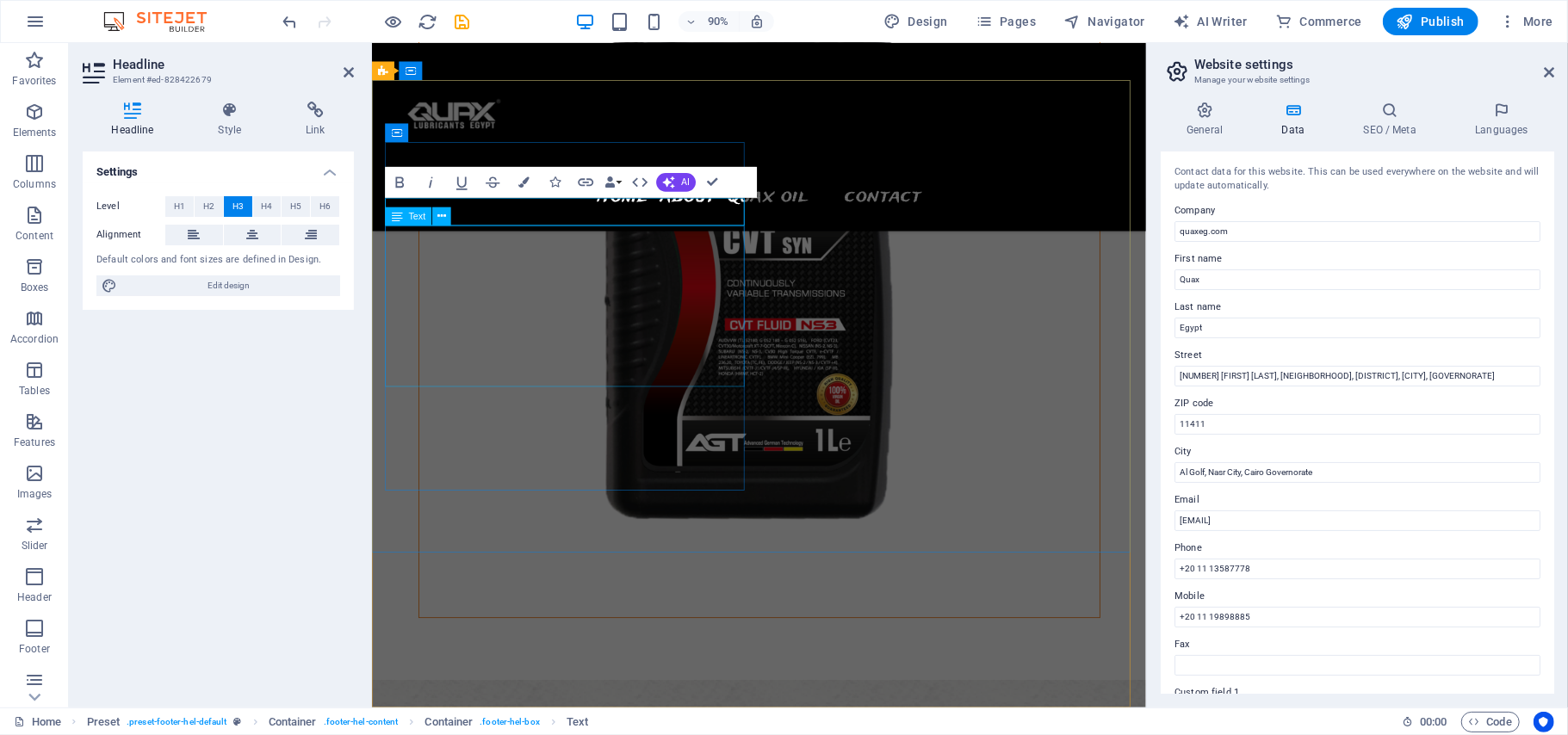 click on "quaxeg.com 22 Mostafa Ragab, Al Golf, Nasr City, Cairo Governorate ,  Al Golf, Nasr City, Cairo Governorate , FL  11411 +20 11 13587778 9h/7 open info@quaxeg.com Legal Notice  |  Privacy" at bounding box center (791, 6269) 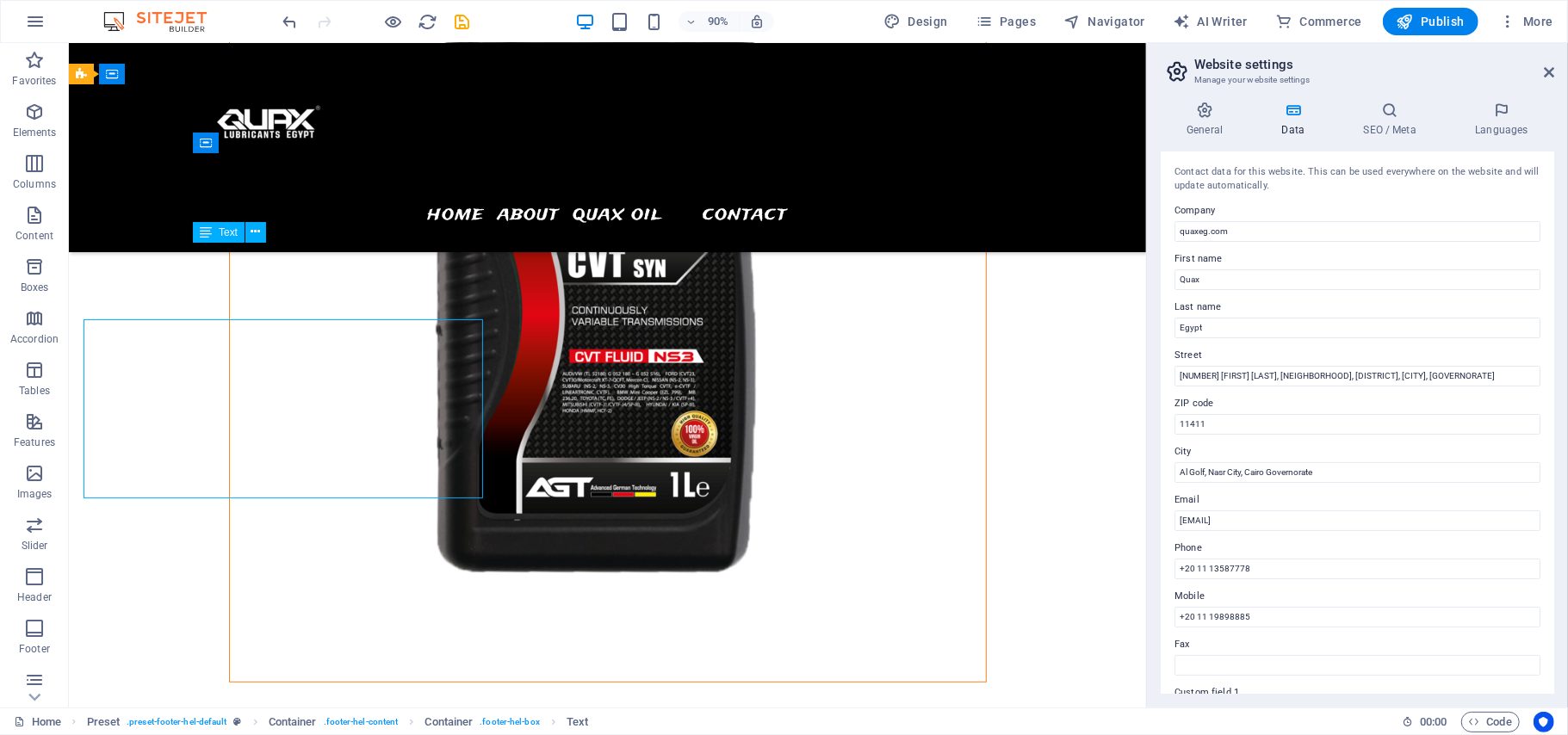 scroll, scrollTop: 5112, scrollLeft: 0, axis: vertical 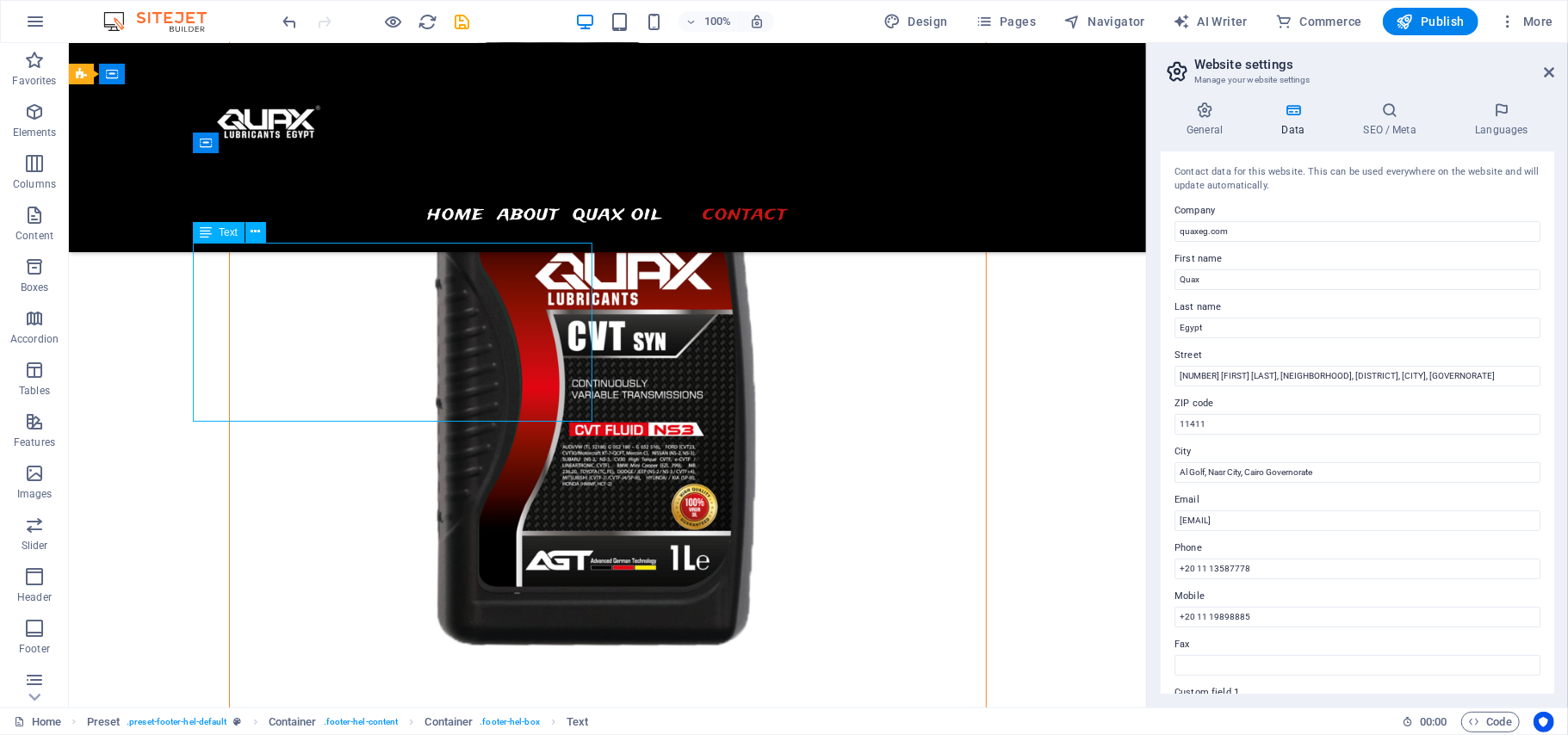 click on "quaxeg.com 22 Mostafa Ragab, Al Golf, Nasr City, Cairo Governorate ,  Al Golf, Nasr City, Cairo Governorate , FL  11411 +20 11 13587778 9h/7 open info@quaxeg.com Legal Notice  |  Privacy" at bounding box center (488, 6338) 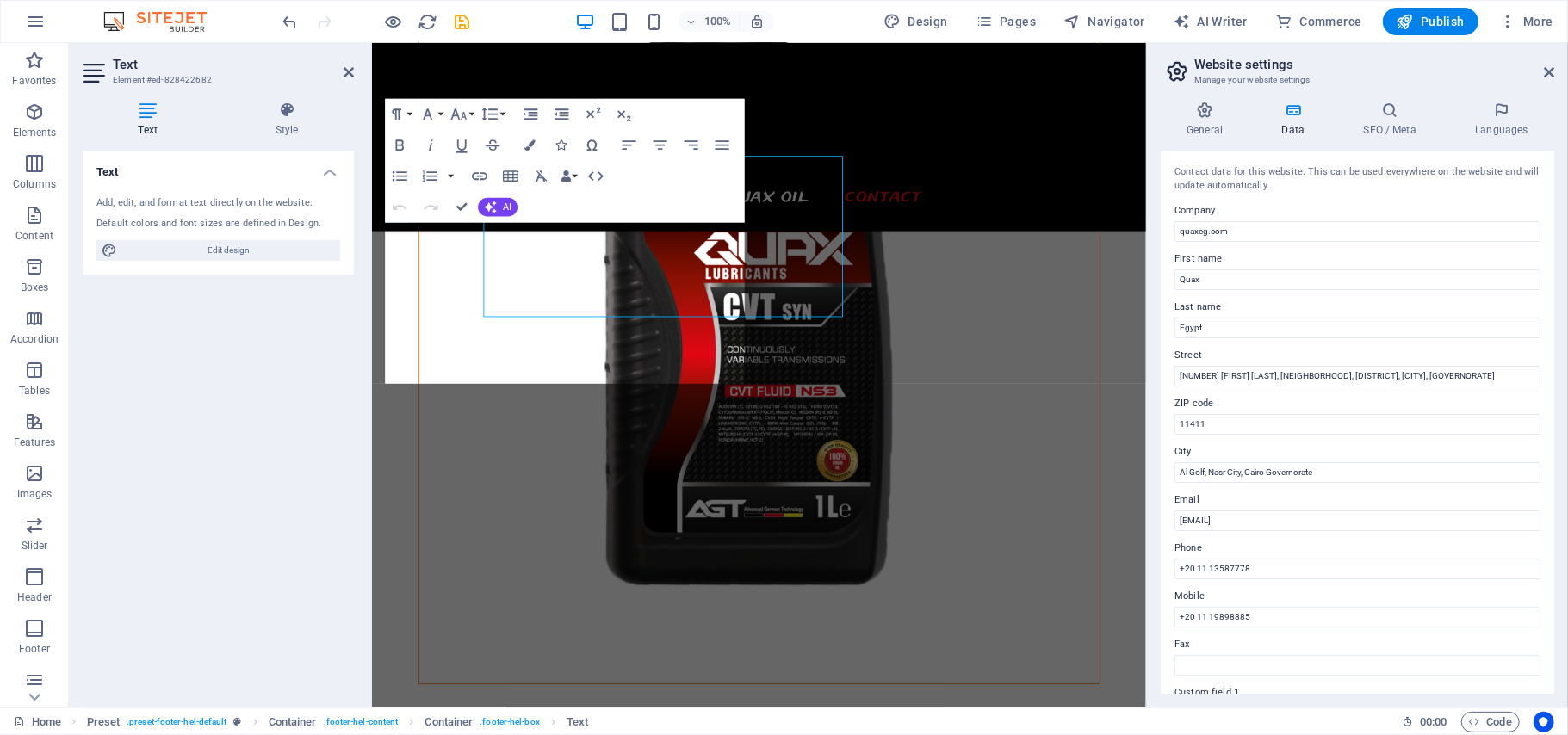 scroll, scrollTop: 5185, scrollLeft: 0, axis: vertical 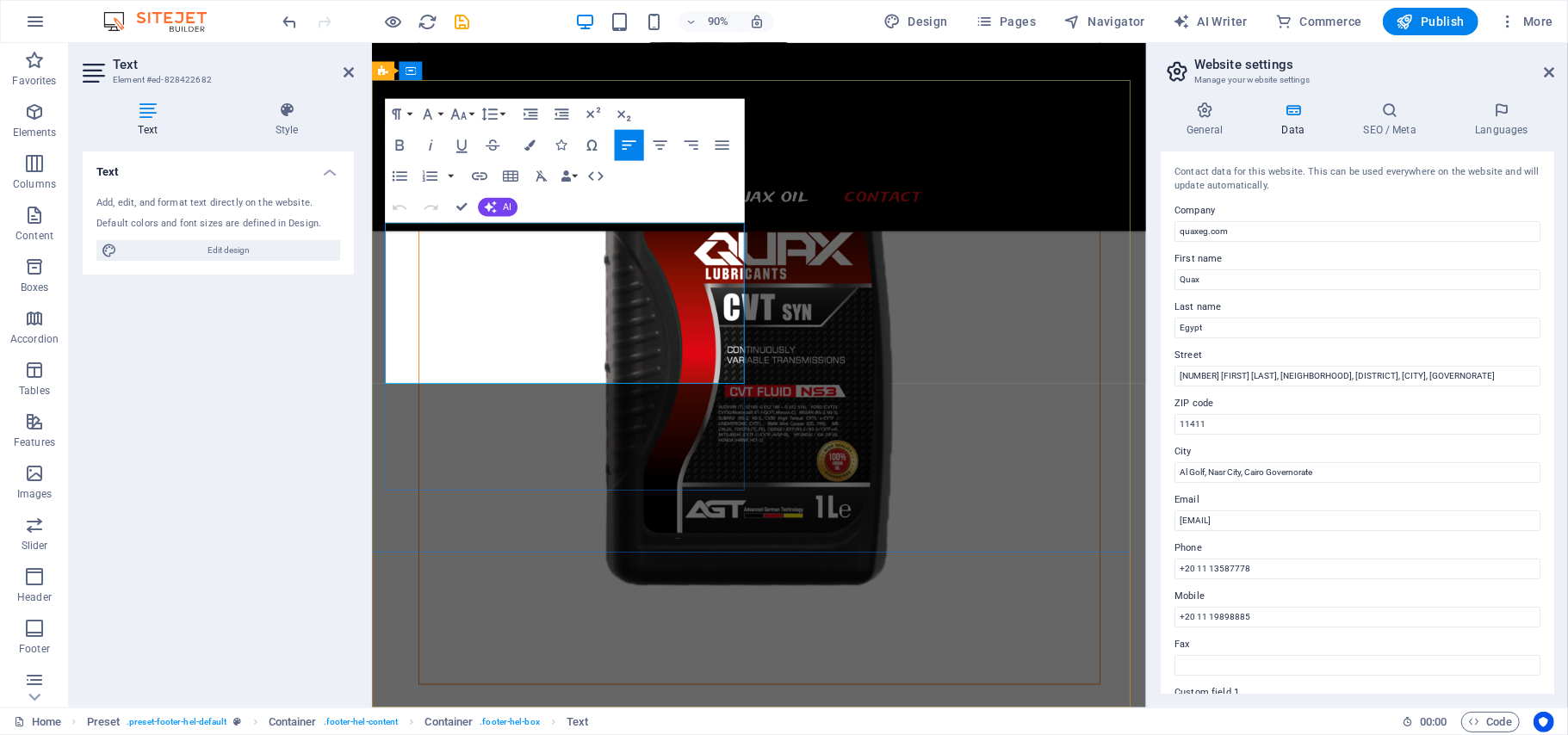 drag, startPoint x: 410, startPoint y: 278, endPoint x: 710, endPoint y: 312, distance: 301.9205 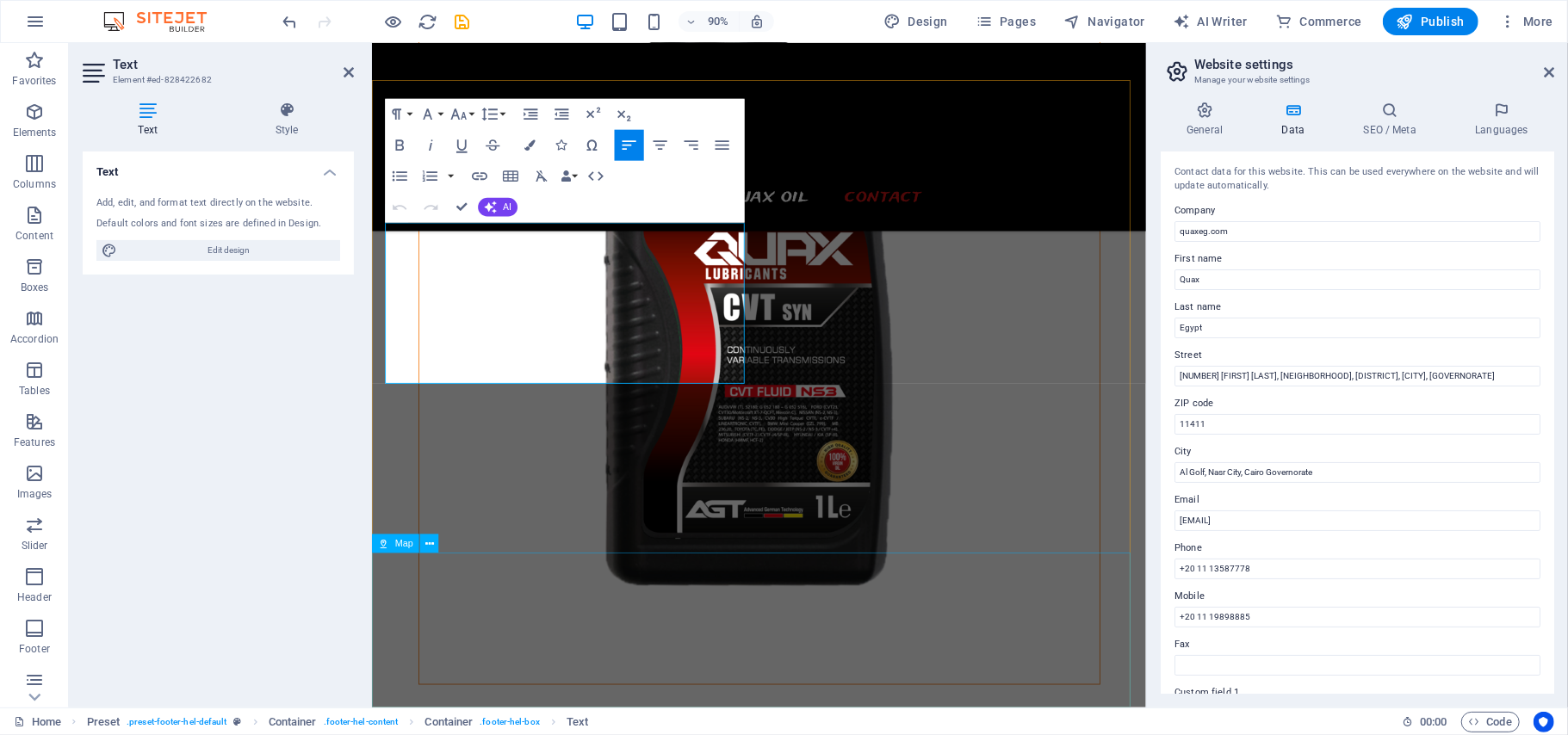click at bounding box center (801, 7056) 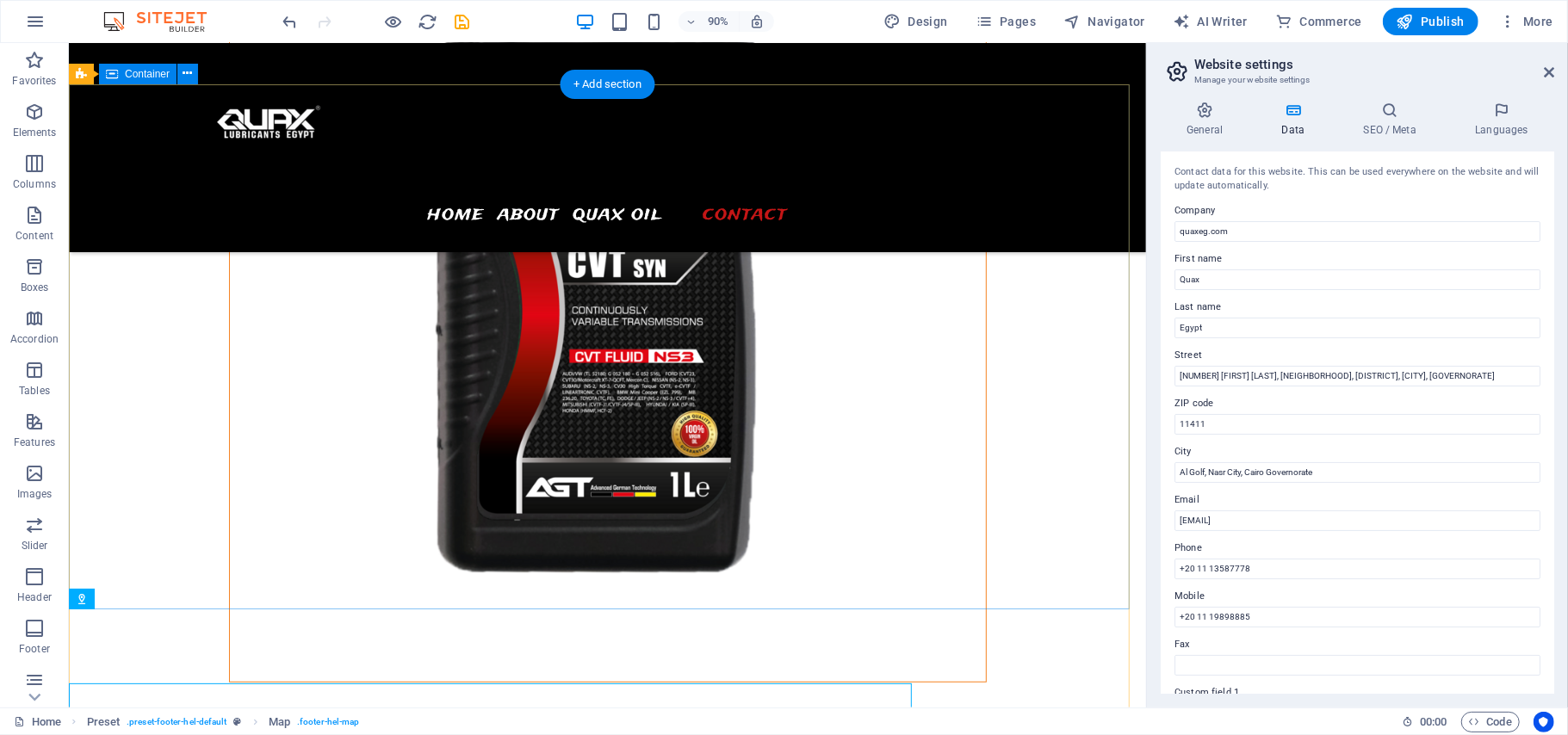scroll, scrollTop: 5112, scrollLeft: 0, axis: vertical 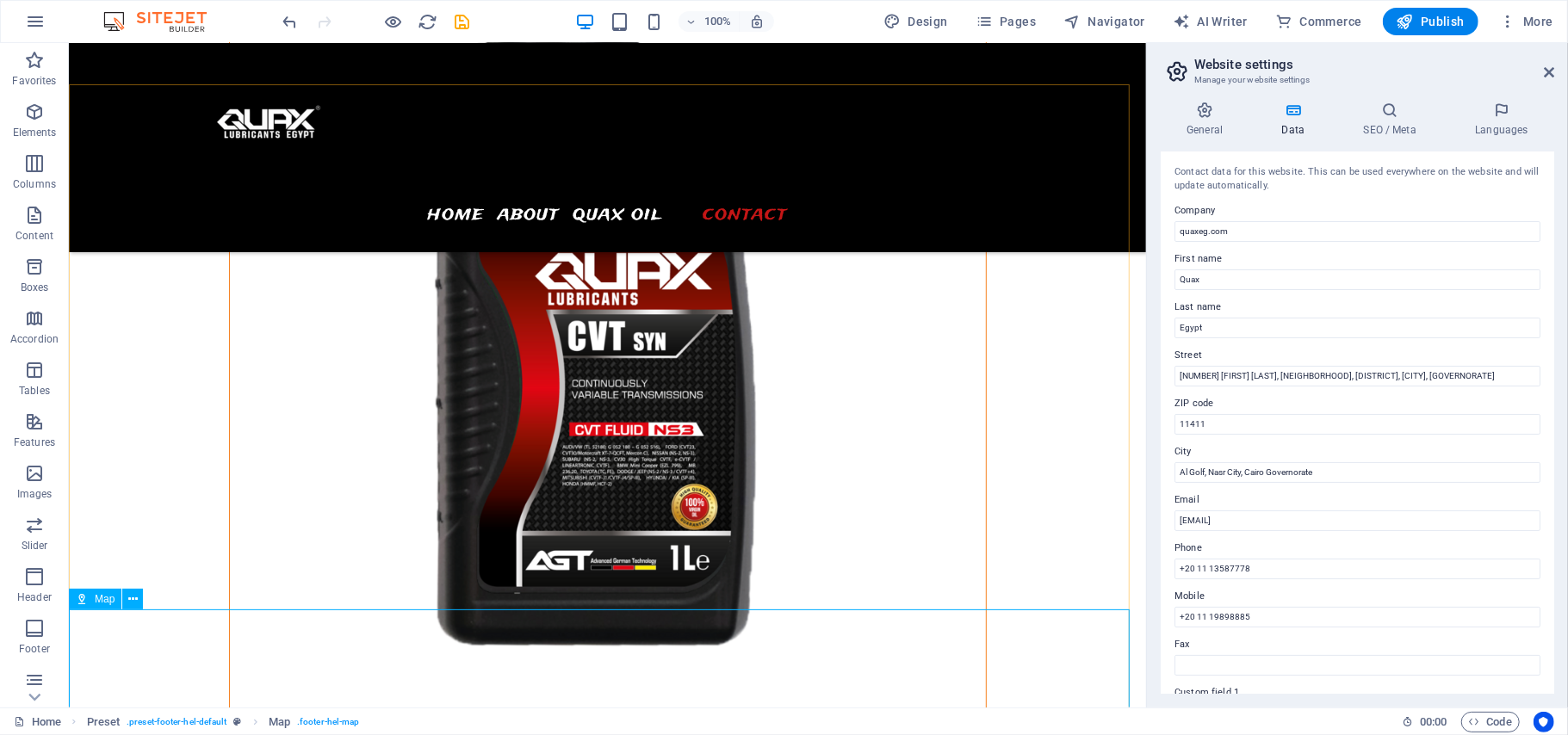 click on "Map" at bounding box center (95, 599) 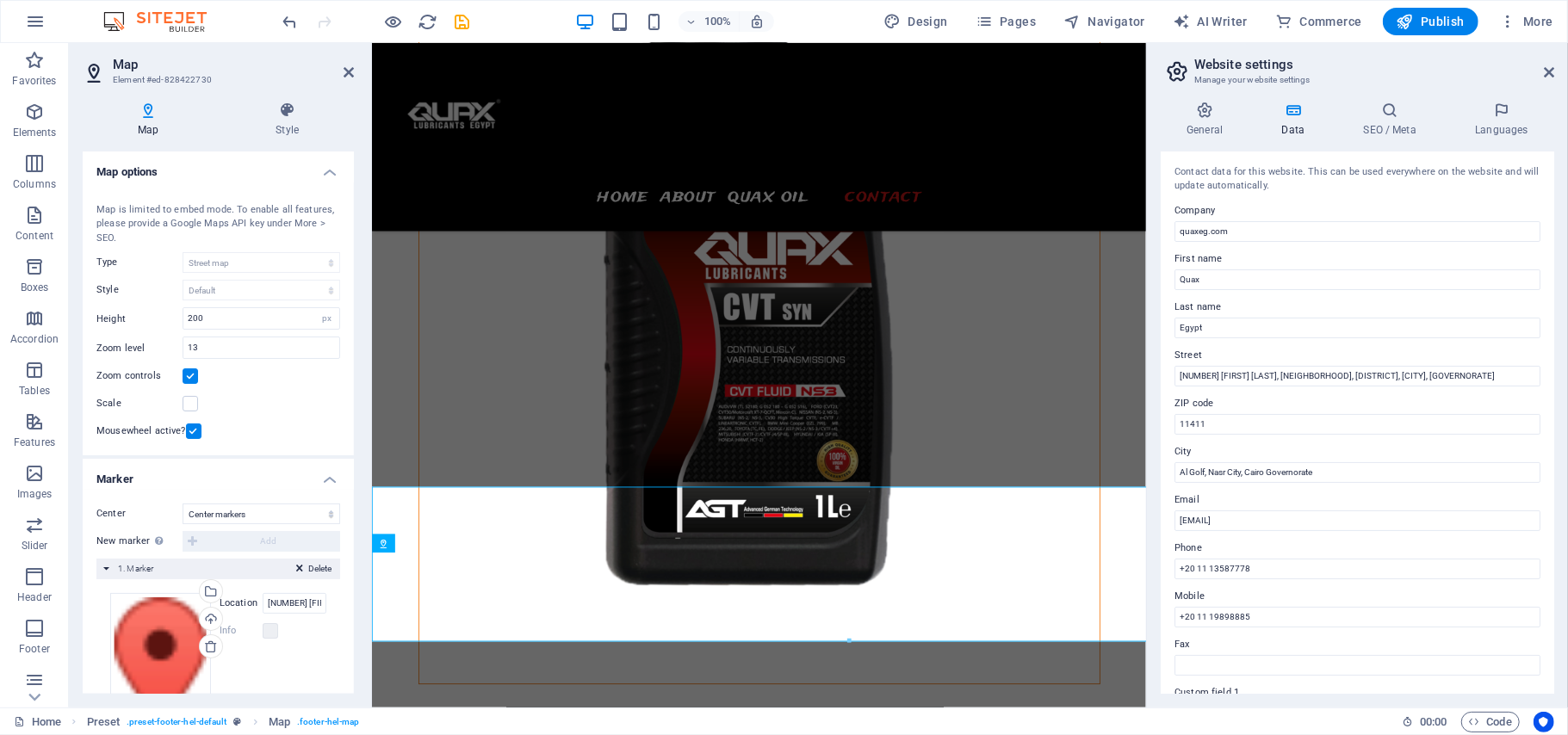 scroll, scrollTop: 5185, scrollLeft: 0, axis: vertical 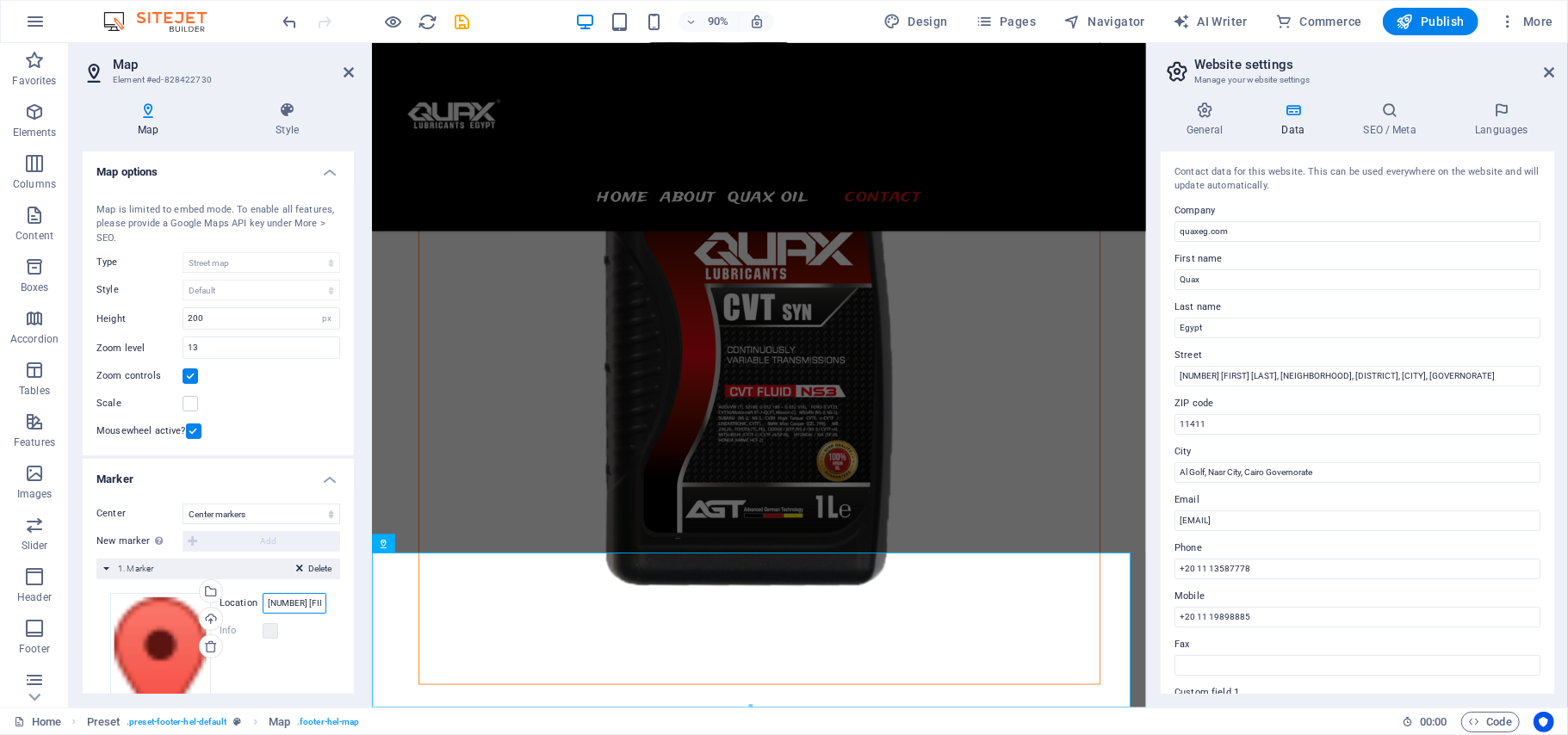 click on "22 Mostafa Ragab" at bounding box center (294, 603) 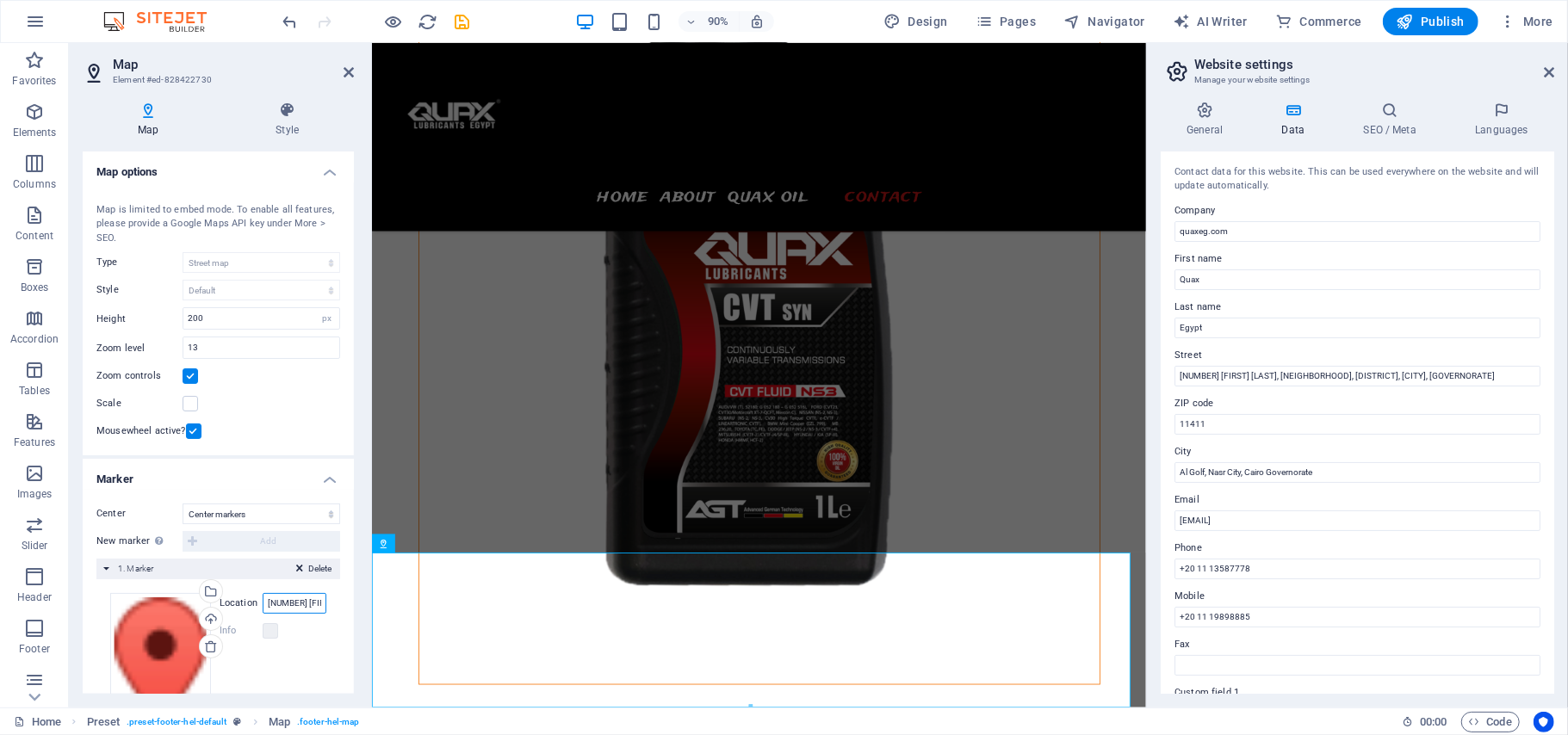 scroll, scrollTop: 0, scrollLeft: 408, axis: horizontal 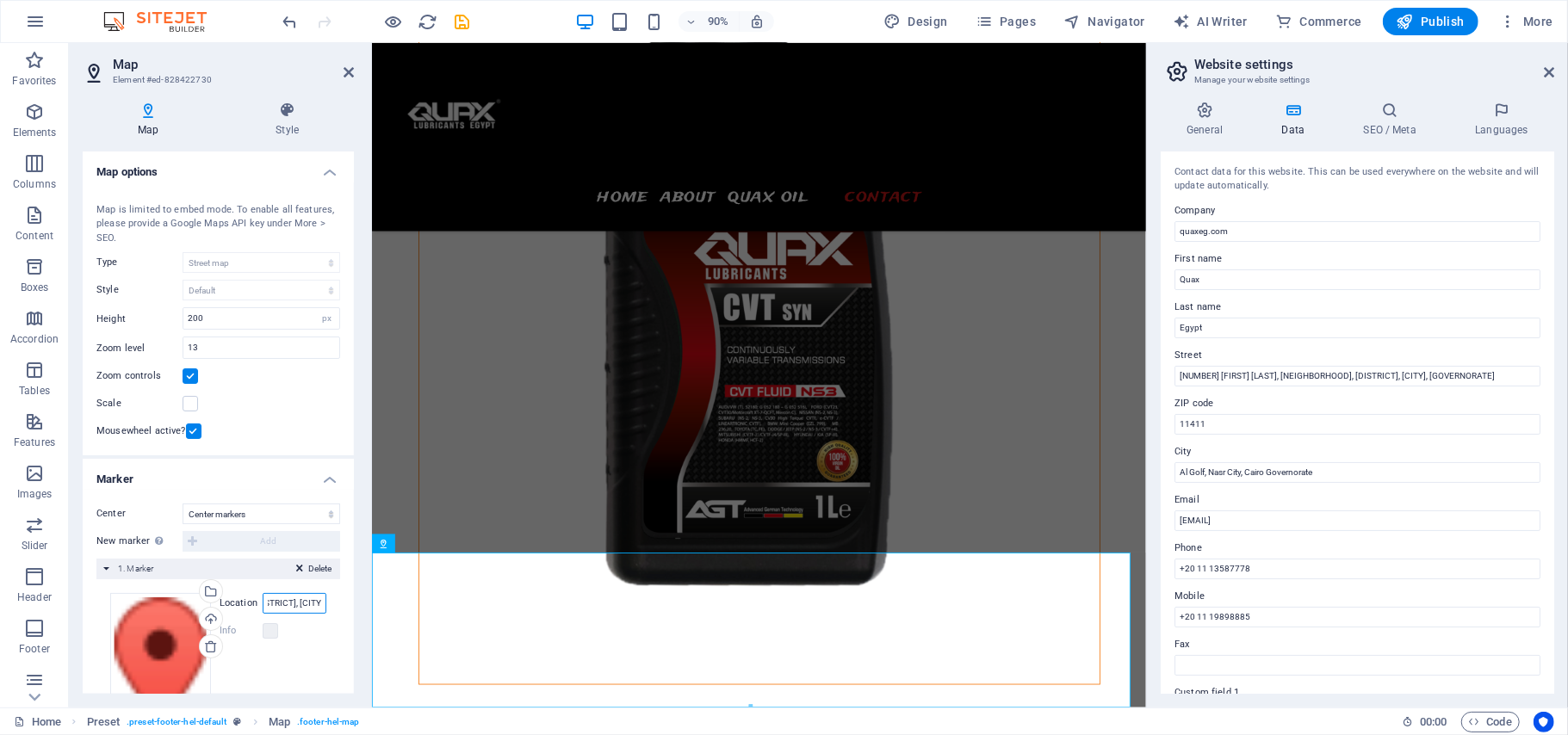 click on "22 Mostafa Ragab, Al Golf, Nasr City, Cairo Governorate, Al Golf, Nasr City, Cairo Governorate, FL 11411  +20 11 13587778" at bounding box center (294, 603) 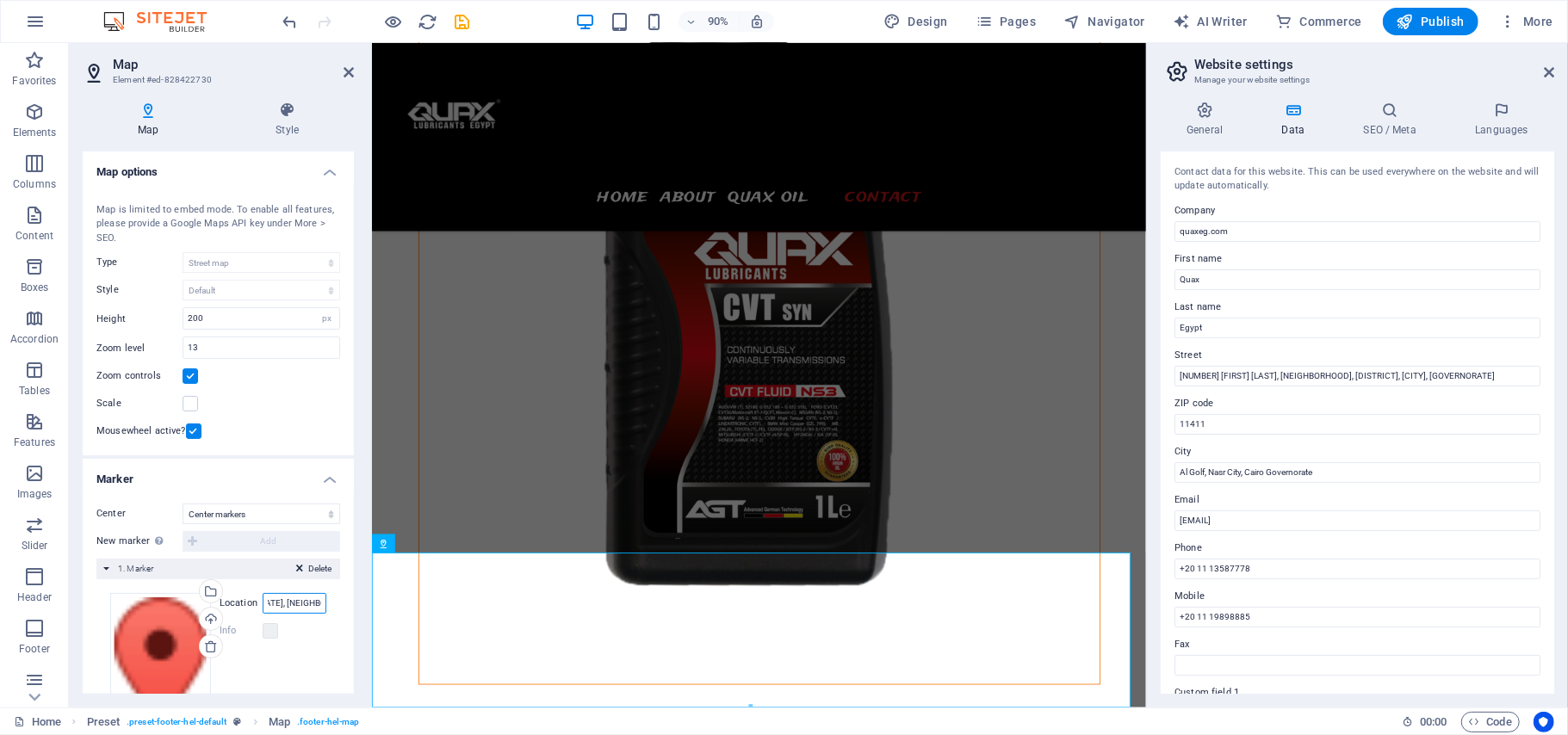 scroll, scrollTop: 0, scrollLeft: 297, axis: horizontal 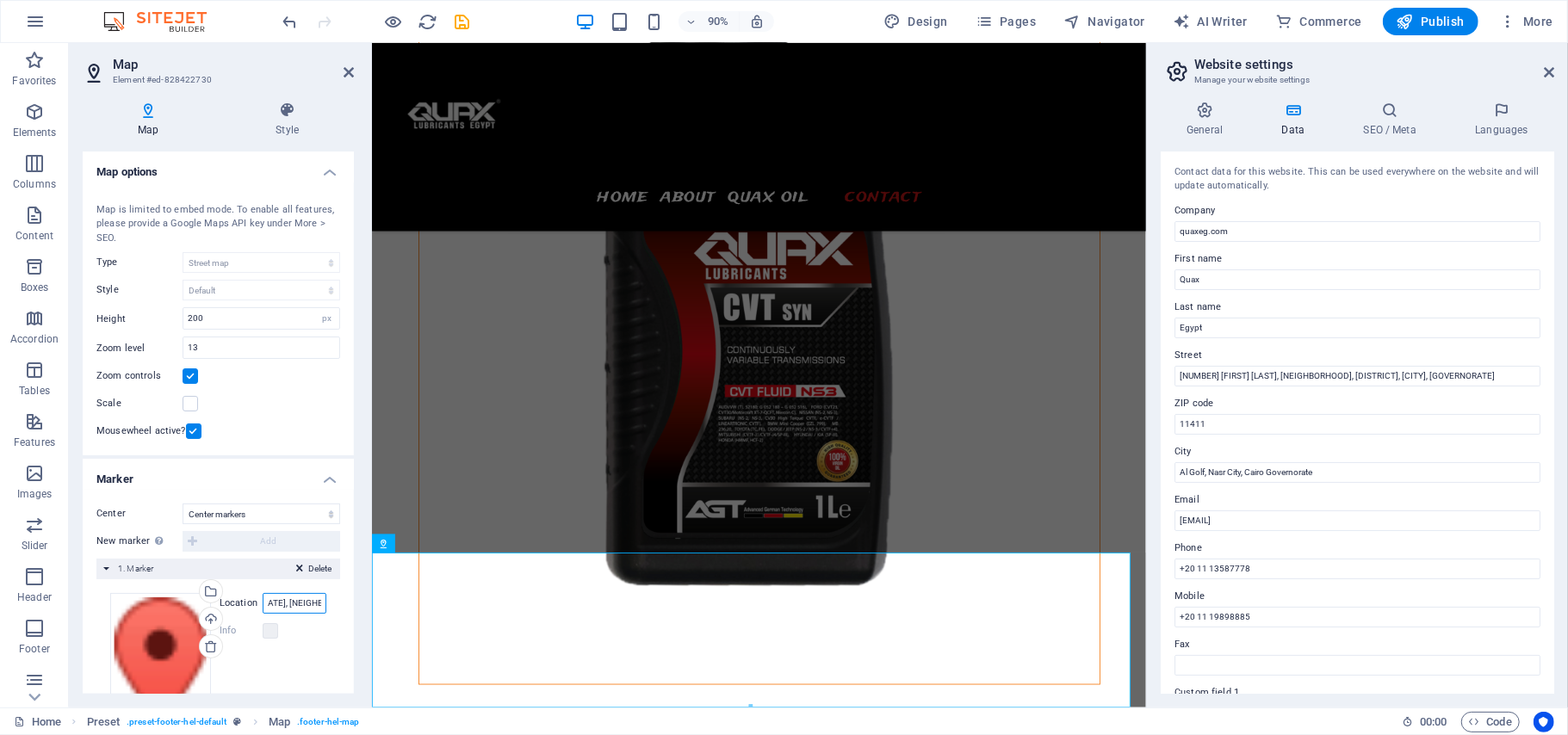 type on "22 Mostafa Ragab, Al Golf, Nasr City, Cairo Governorate, Al Golf, Nasr City, Cairo Governorate" 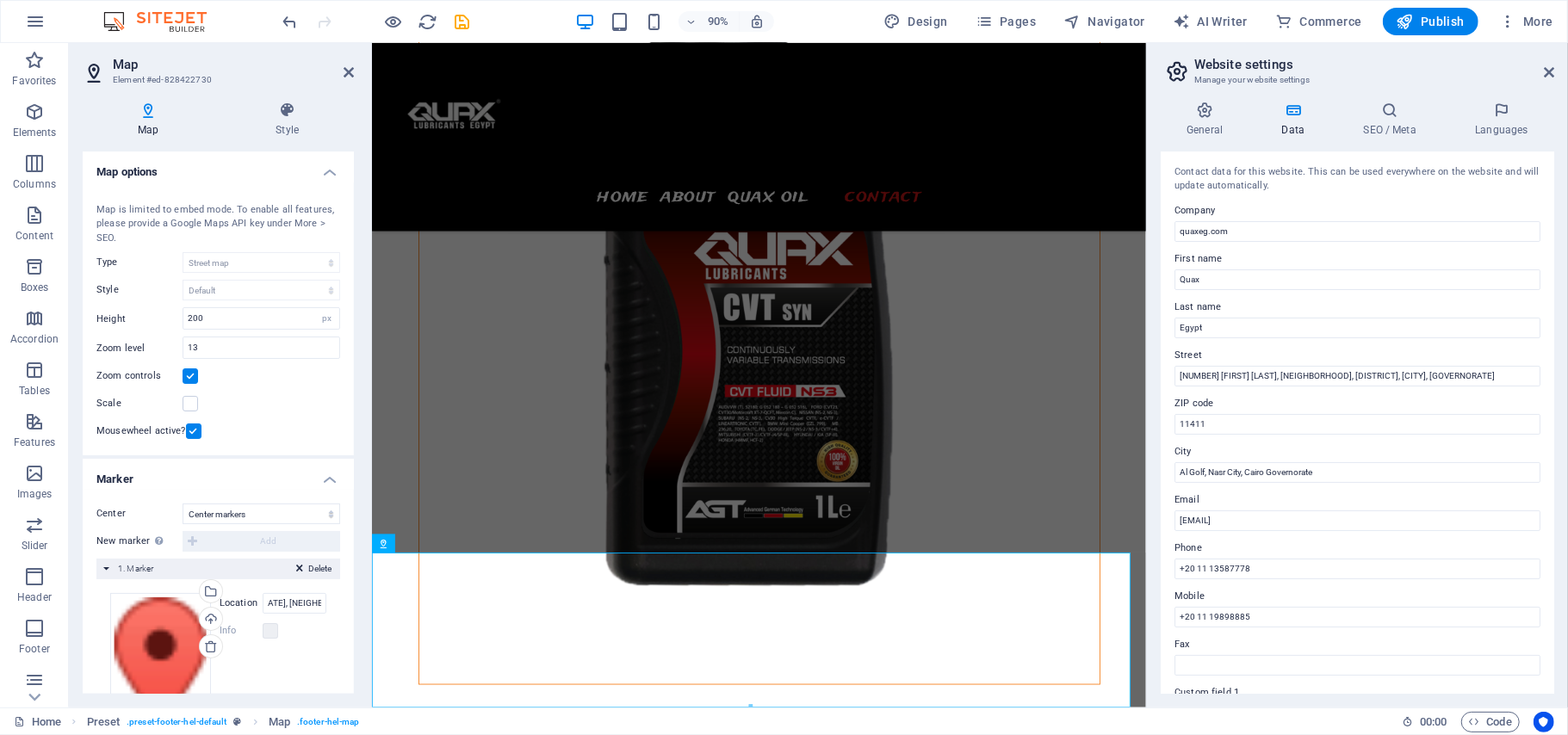 click on "Drag files here, click to choose files or select files from Files or our free stock photos & videos Select files from the file manager, stock photos, or upload file(s) Upload Location 22 Mostafa Ragab, Al Golf, Nasr City, Cairo Governorate, Al Golf, Nasr City, Cairo Governorate Width auto px Info Opened? Headline Sharky Fitness SEO Description Paragraph Format Normal Heading 1 Heading 2 Heading 3 Heading 4 Heading 5 Heading 6 Code Font Family Arial Georgia Impact Tahoma Times New Roman Verdana Open Sans Trade Winds Font Size 8 9 10 11 12 14 18 24 30 36 48 60 72 96 Bold Italic Underline Strikethrough Colors Icons Align Left Align Center Align Right Align Justify Unordered List Ordered List Insert Link Clear Formatting HTML" at bounding box center (218, 681) 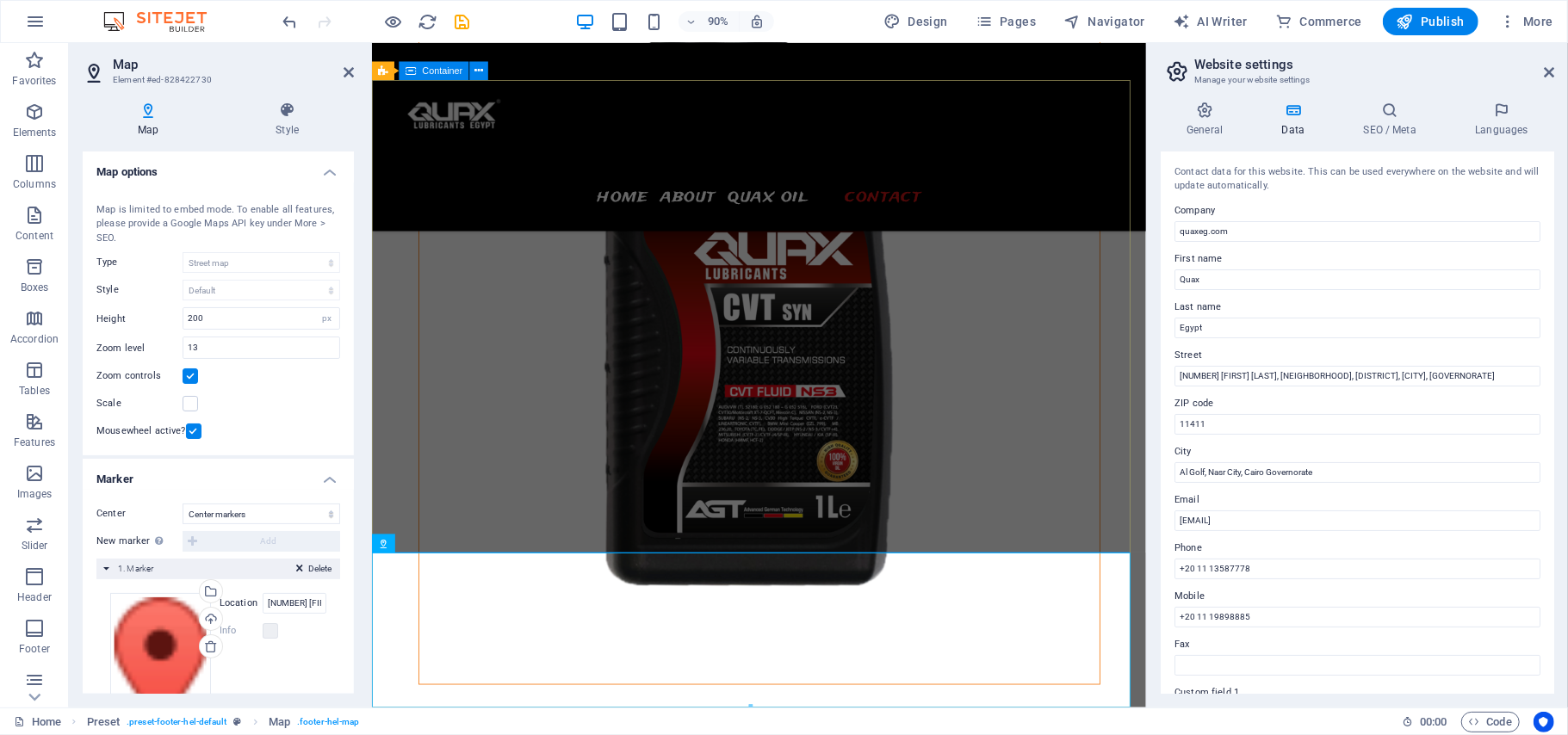 click on "Contact We will contact you quaxeg.com 22 Mostafa Ragab, Al Golf, Nasr City, Cairo Governorate ,  Al Golf, Nasr City, Cairo Governorate , FL  11411 +20 11 13587778 9h/7 open info@quaxeg.com Legal Notice  |  Privacy
Pricing plan
Basic
Premium
Pro
I have read and understand the privacy policy. Unreadable? Load new Submit" at bounding box center (801, 6536) 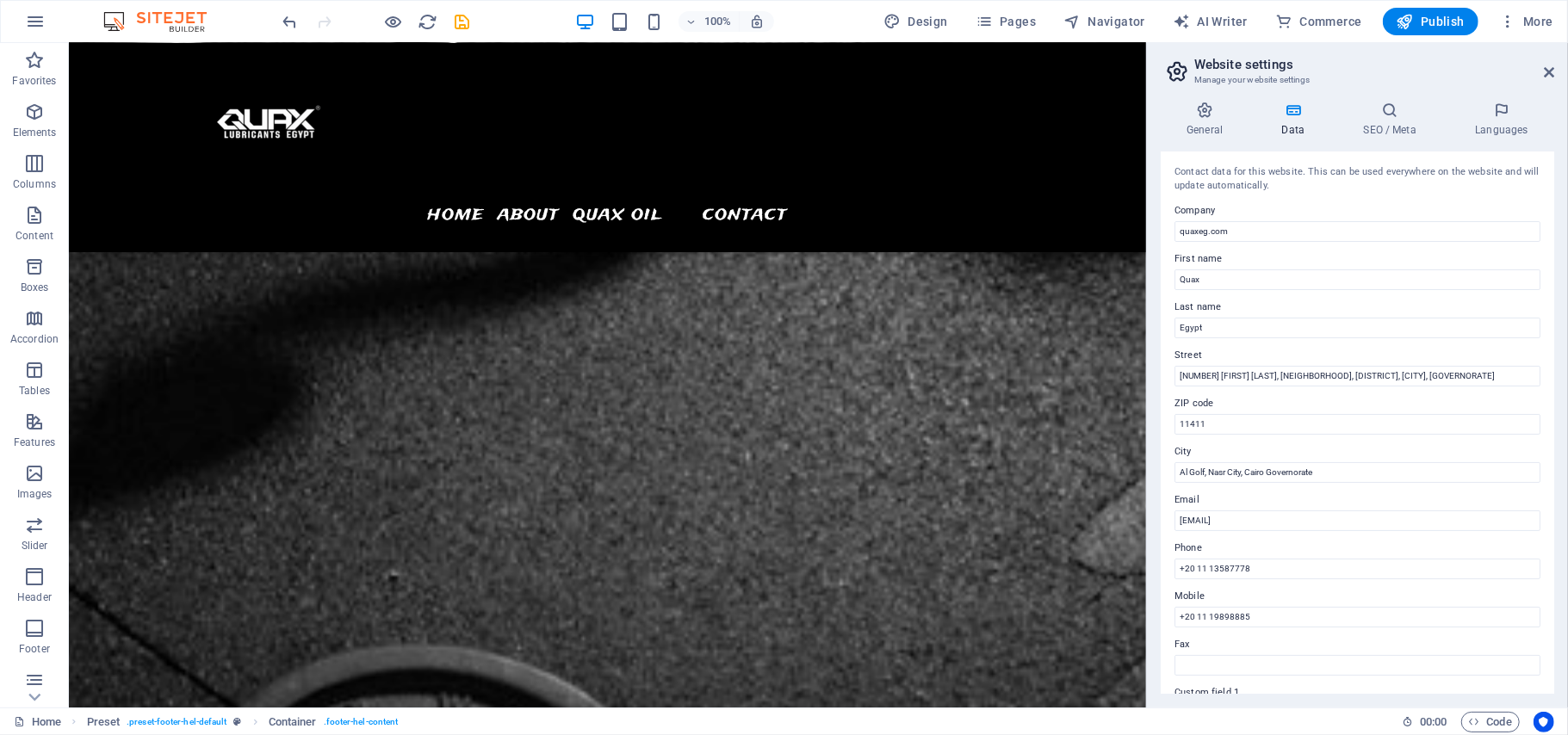 scroll, scrollTop: 2797, scrollLeft: 0, axis: vertical 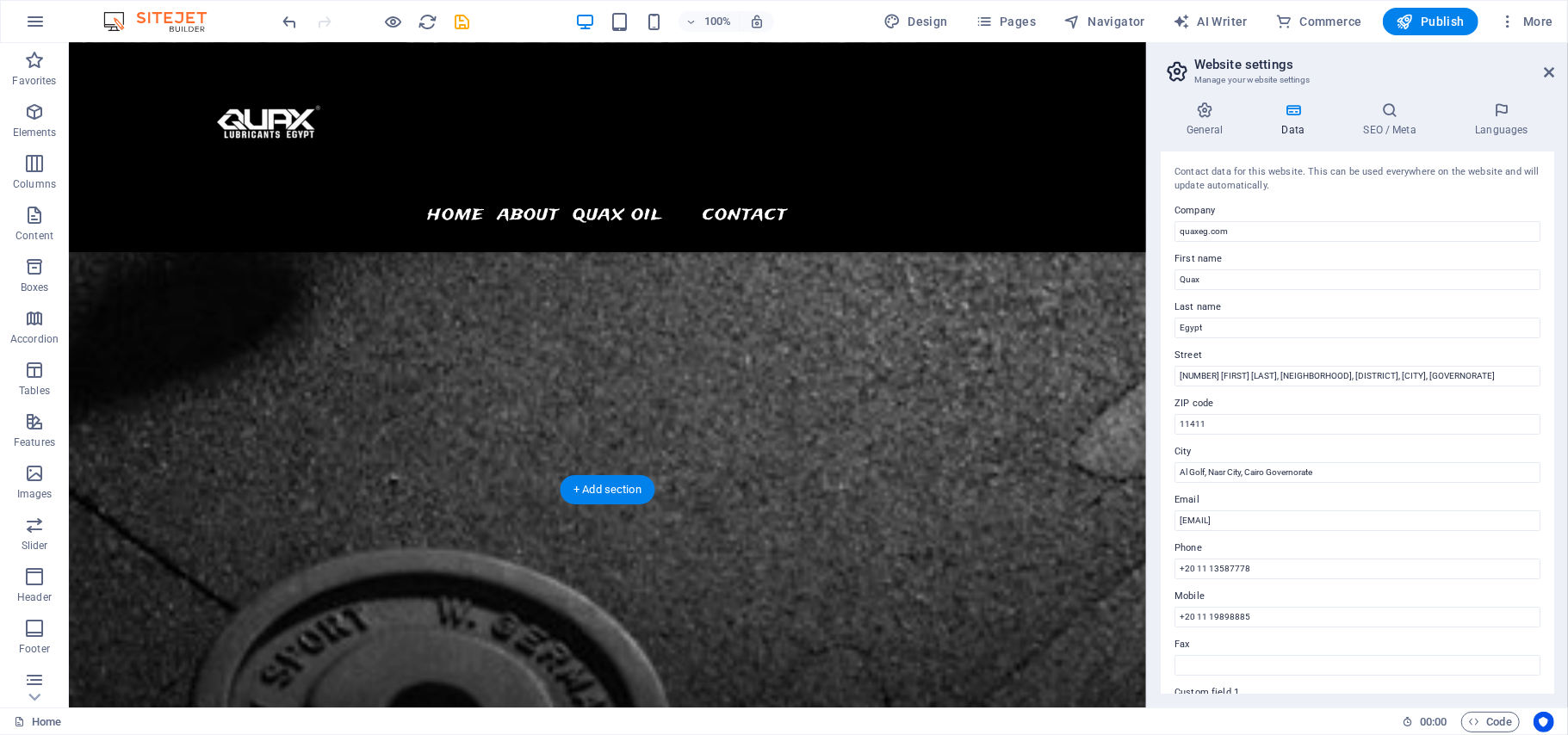 click at bounding box center [606, 3951] 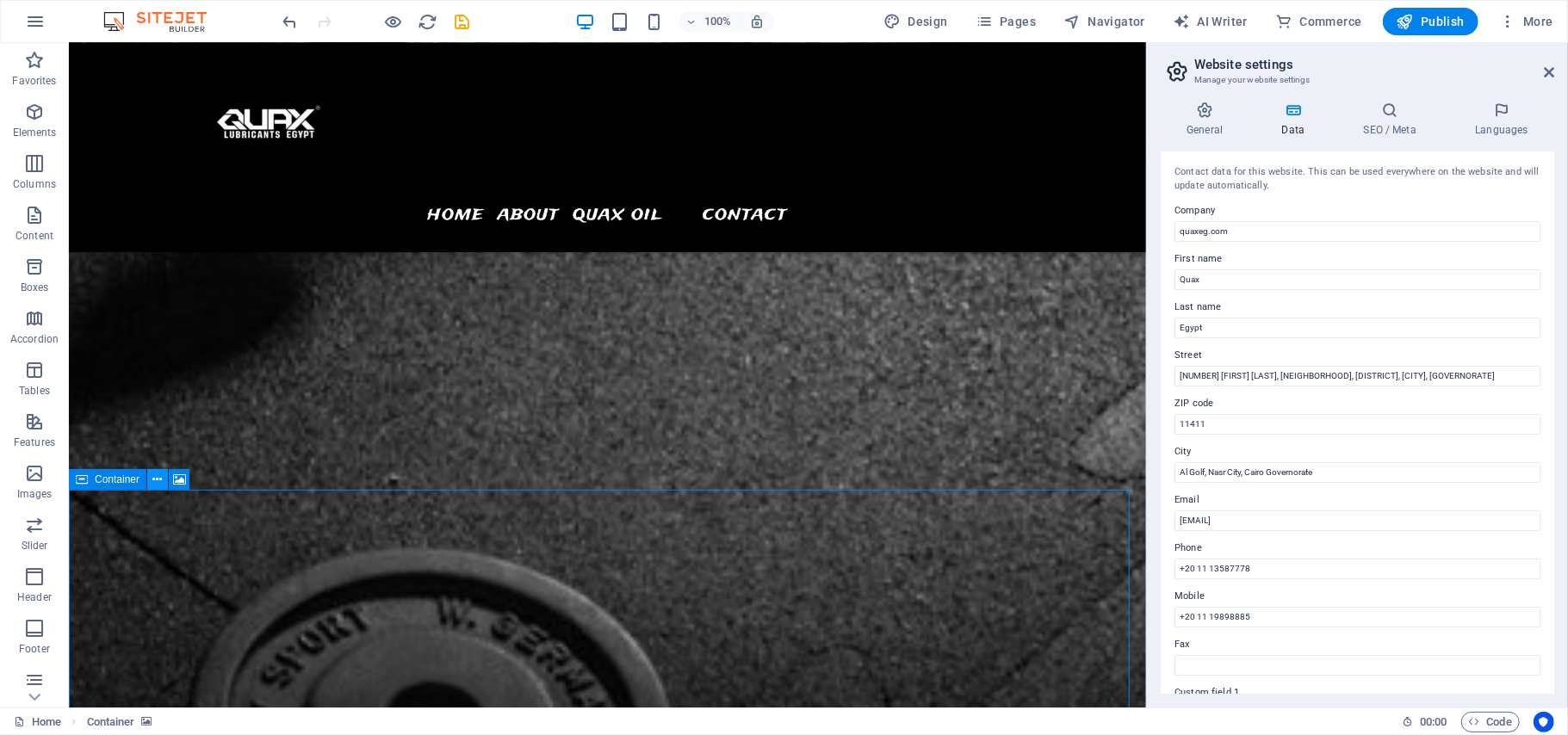 click at bounding box center (158, 479) 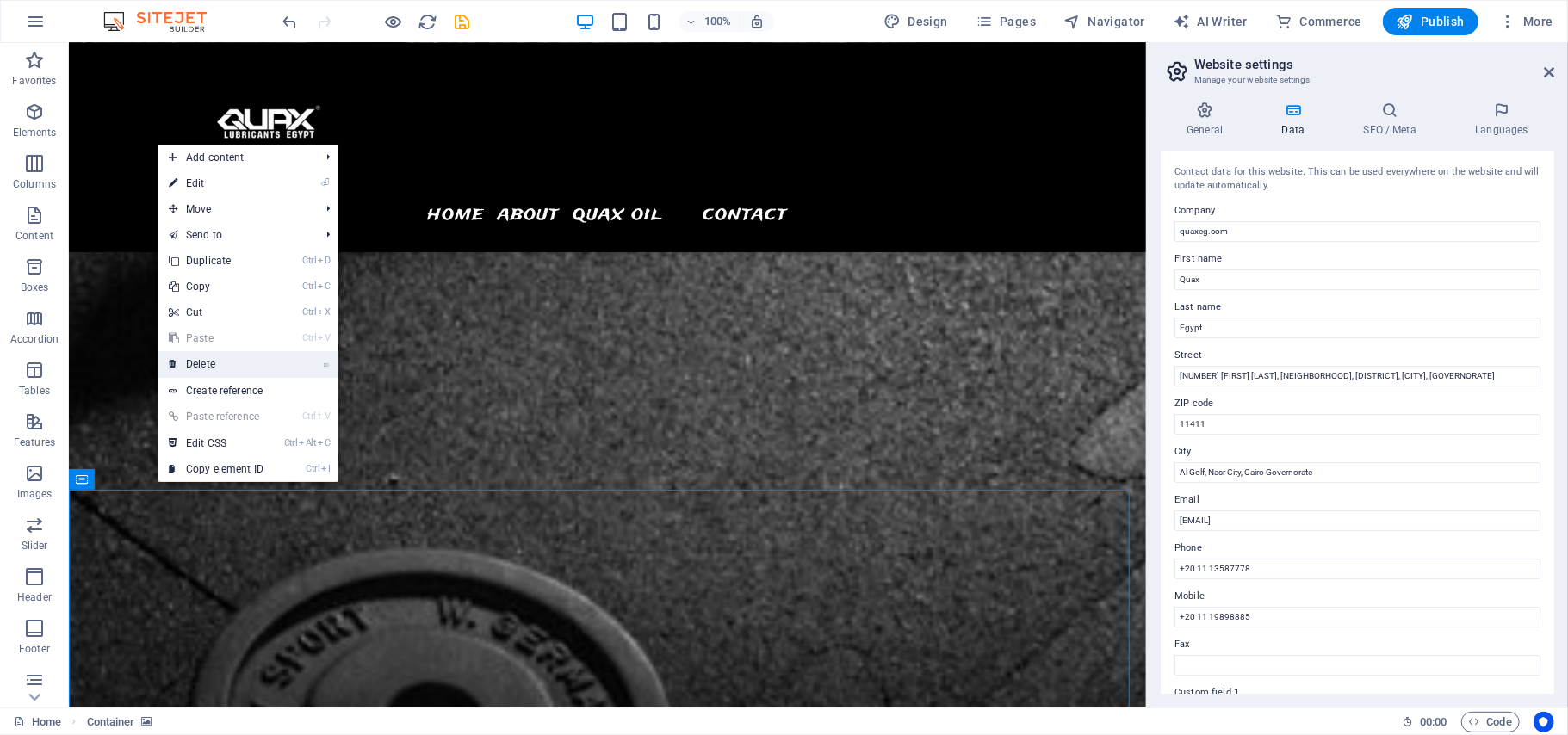 click on "⌦  Delete" at bounding box center (216, 364) 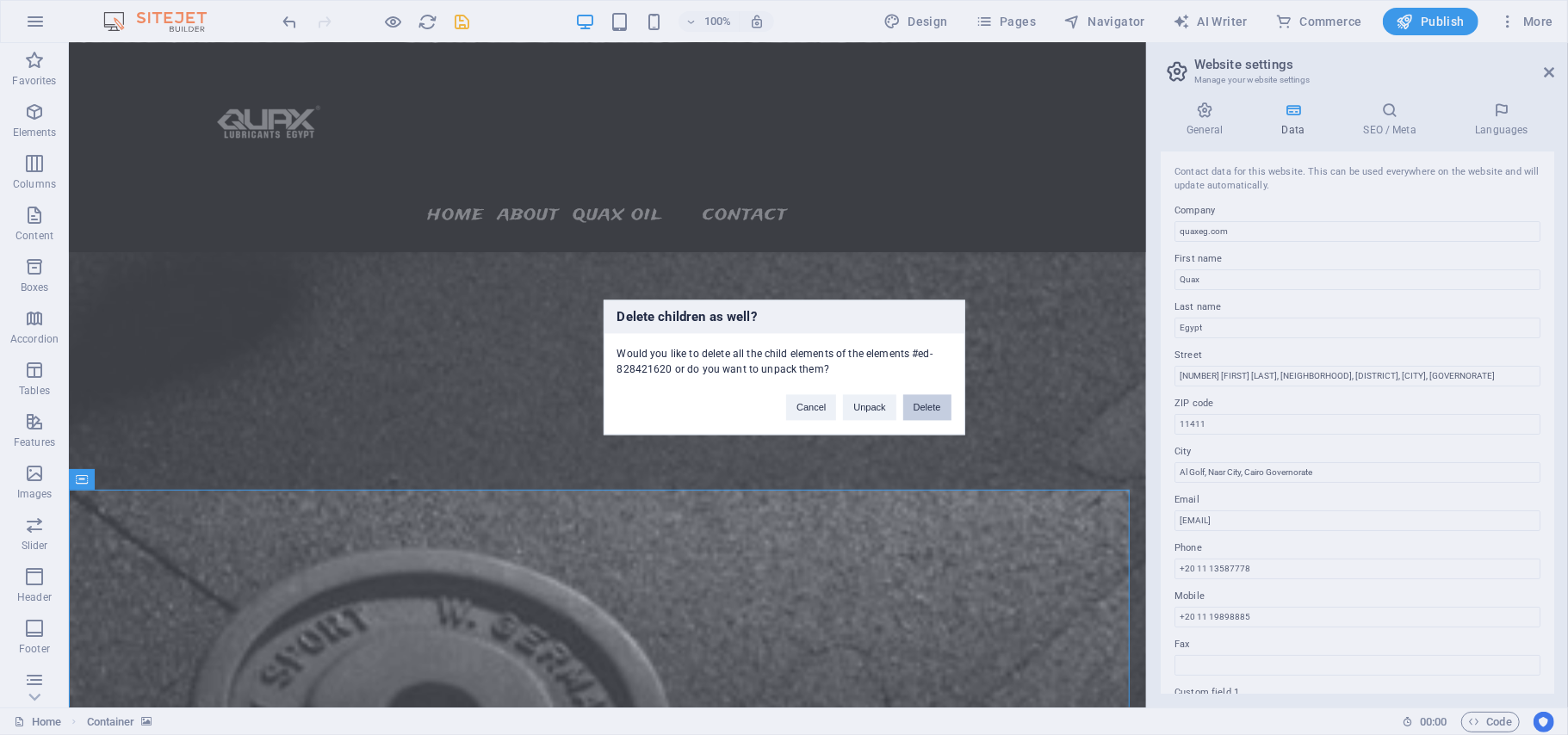click on "Delete" at bounding box center [927, 408] 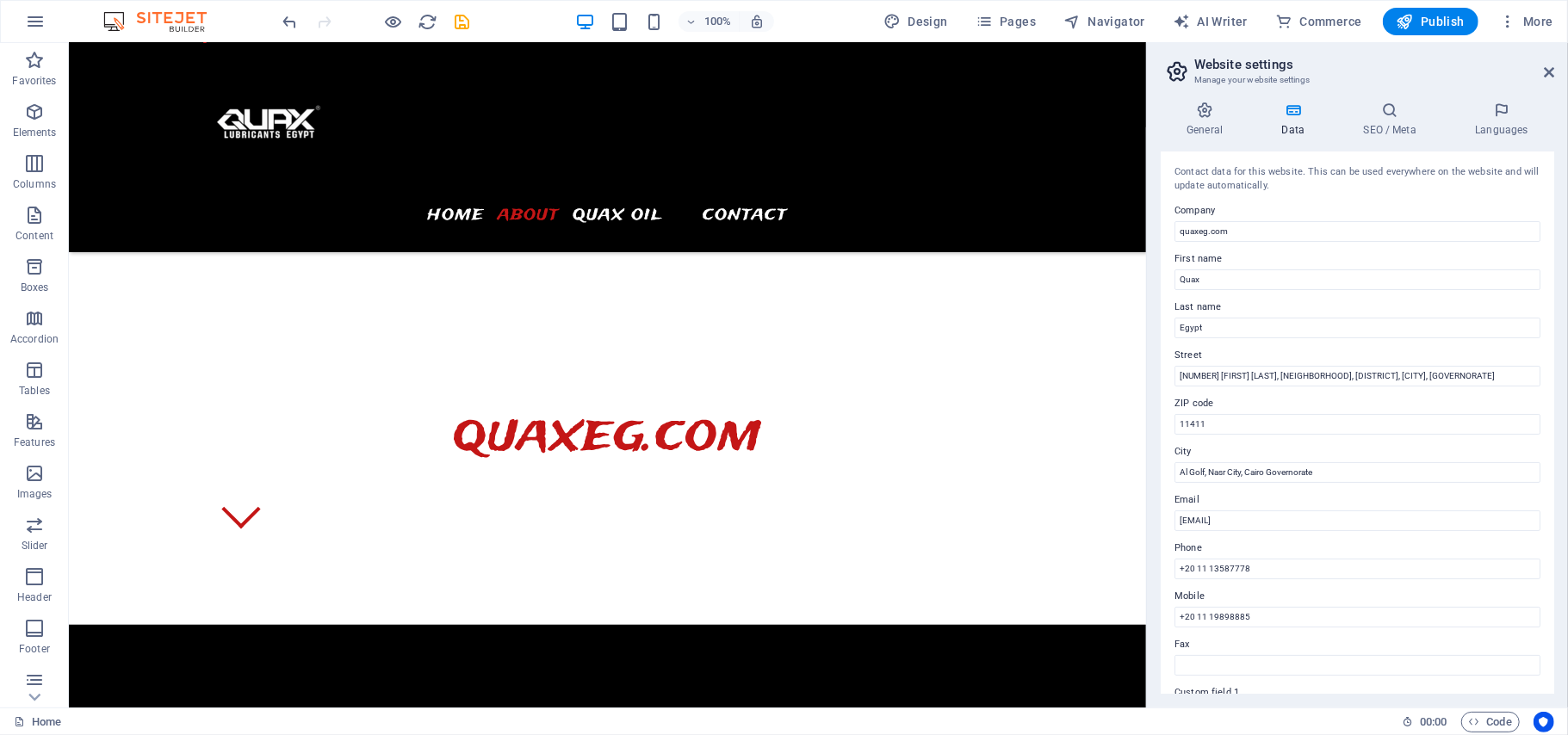 scroll, scrollTop: 731, scrollLeft: 0, axis: vertical 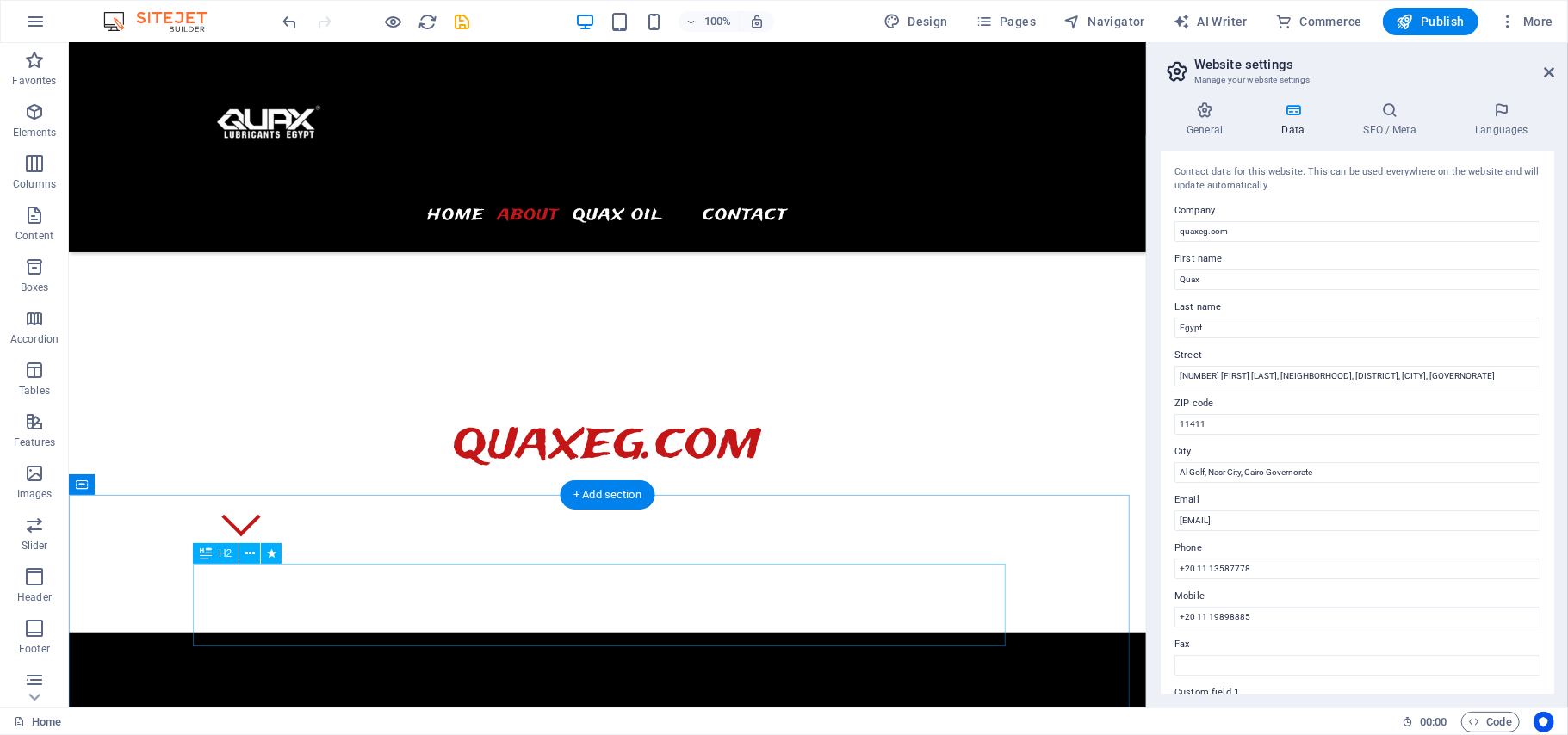 click on "The trainers" at bounding box center (607, 3286) 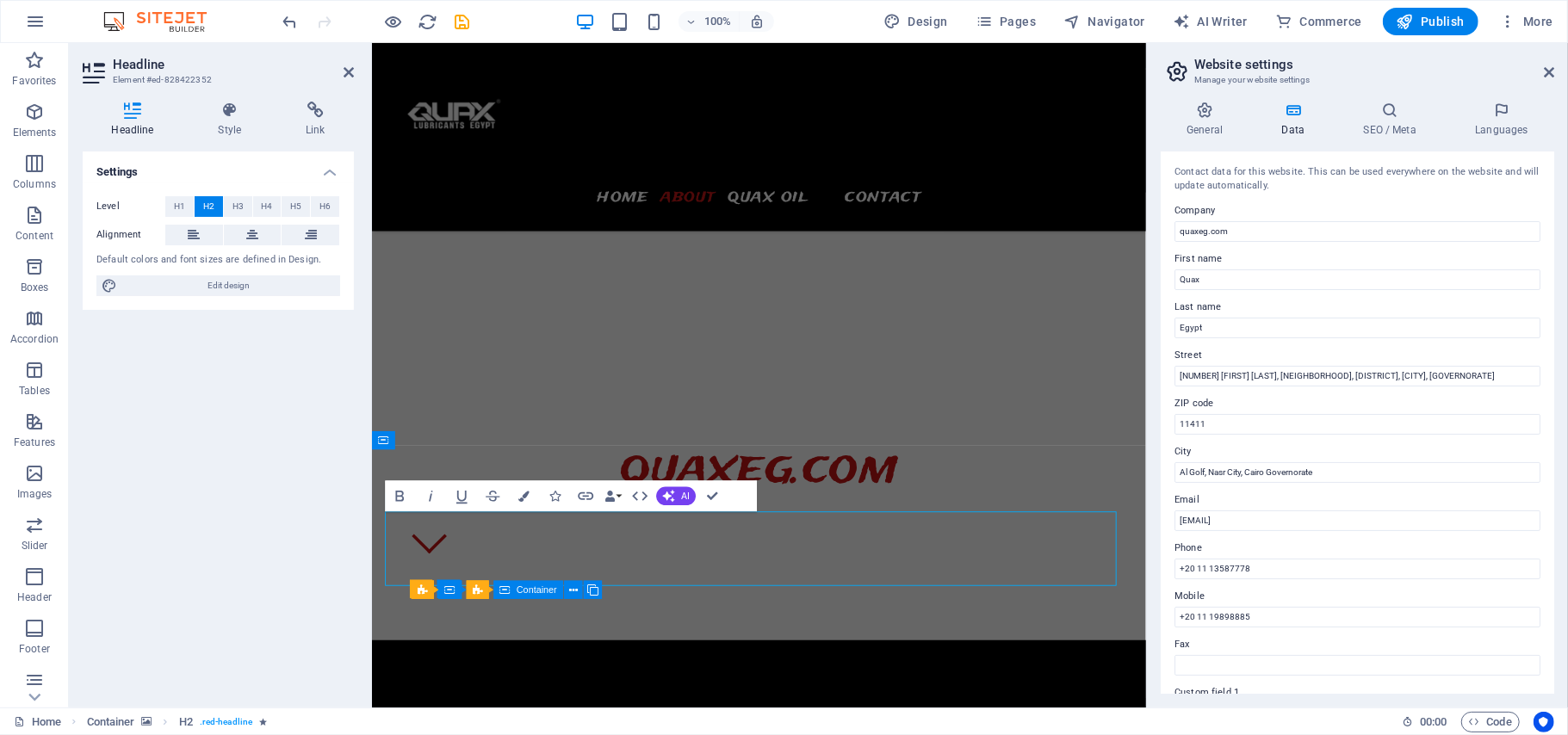 scroll, scrollTop: 804, scrollLeft: 0, axis: vertical 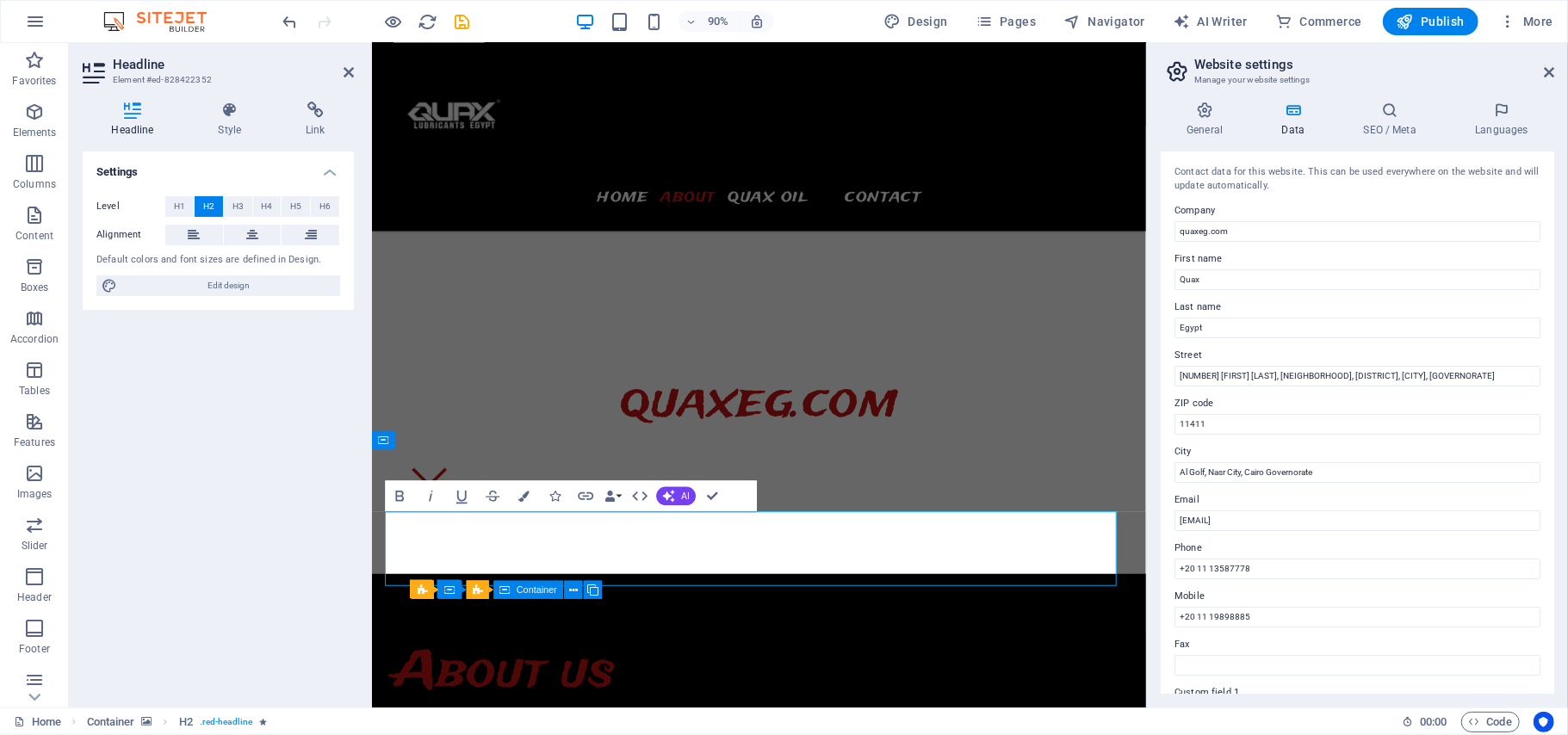 type 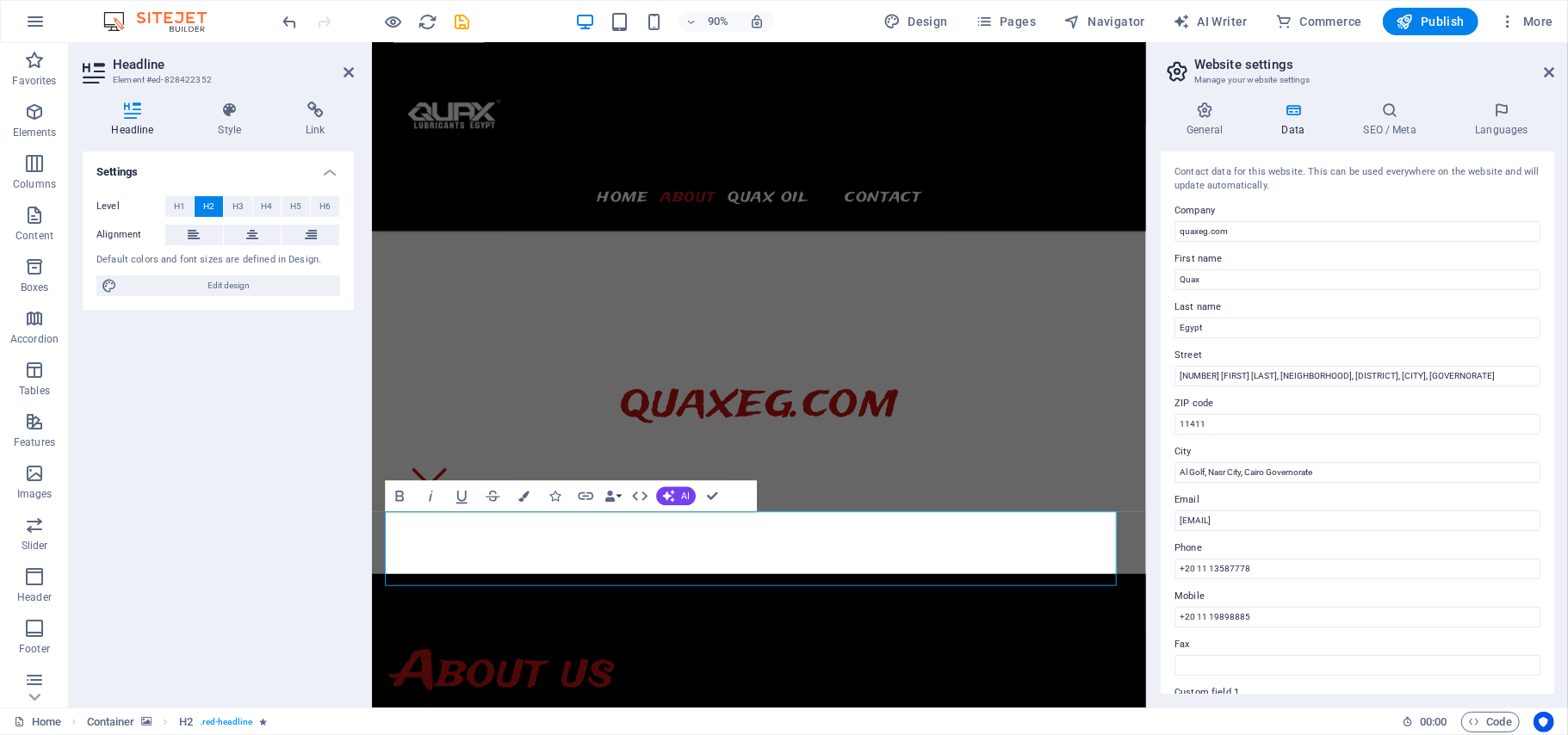 click at bounding box center [801, 2146] 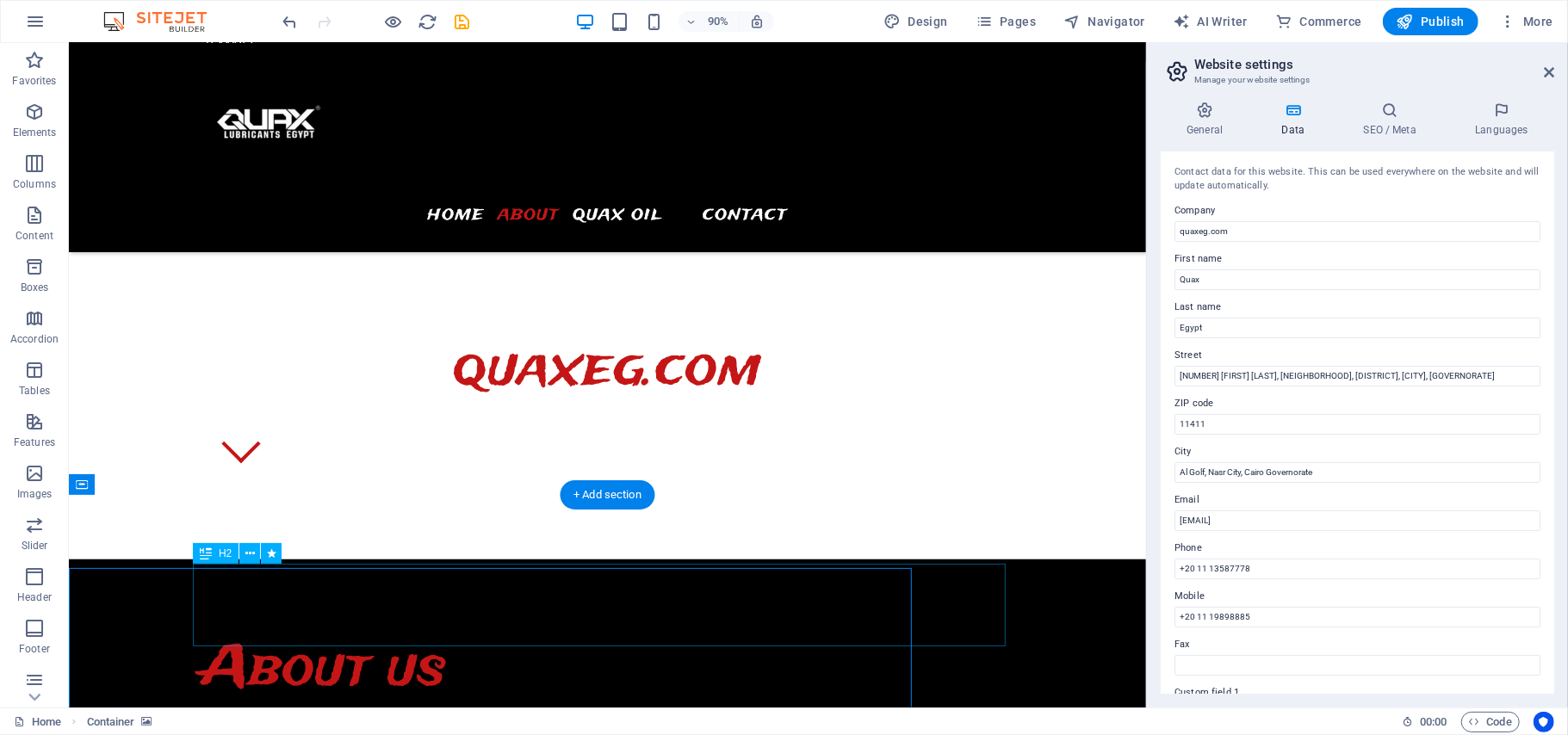scroll, scrollTop: 731, scrollLeft: 0, axis: vertical 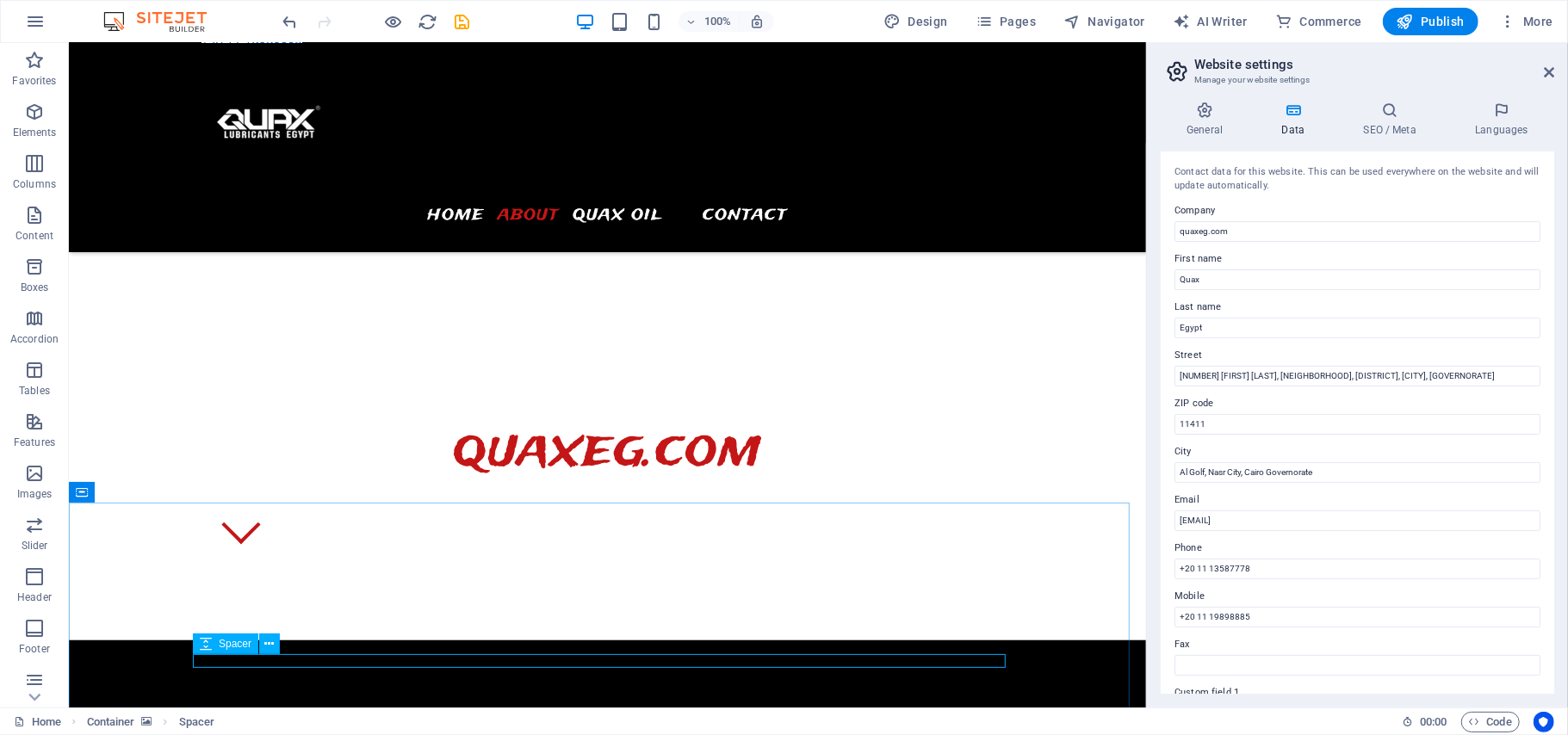 click on "Spacer" at bounding box center (226, 644) 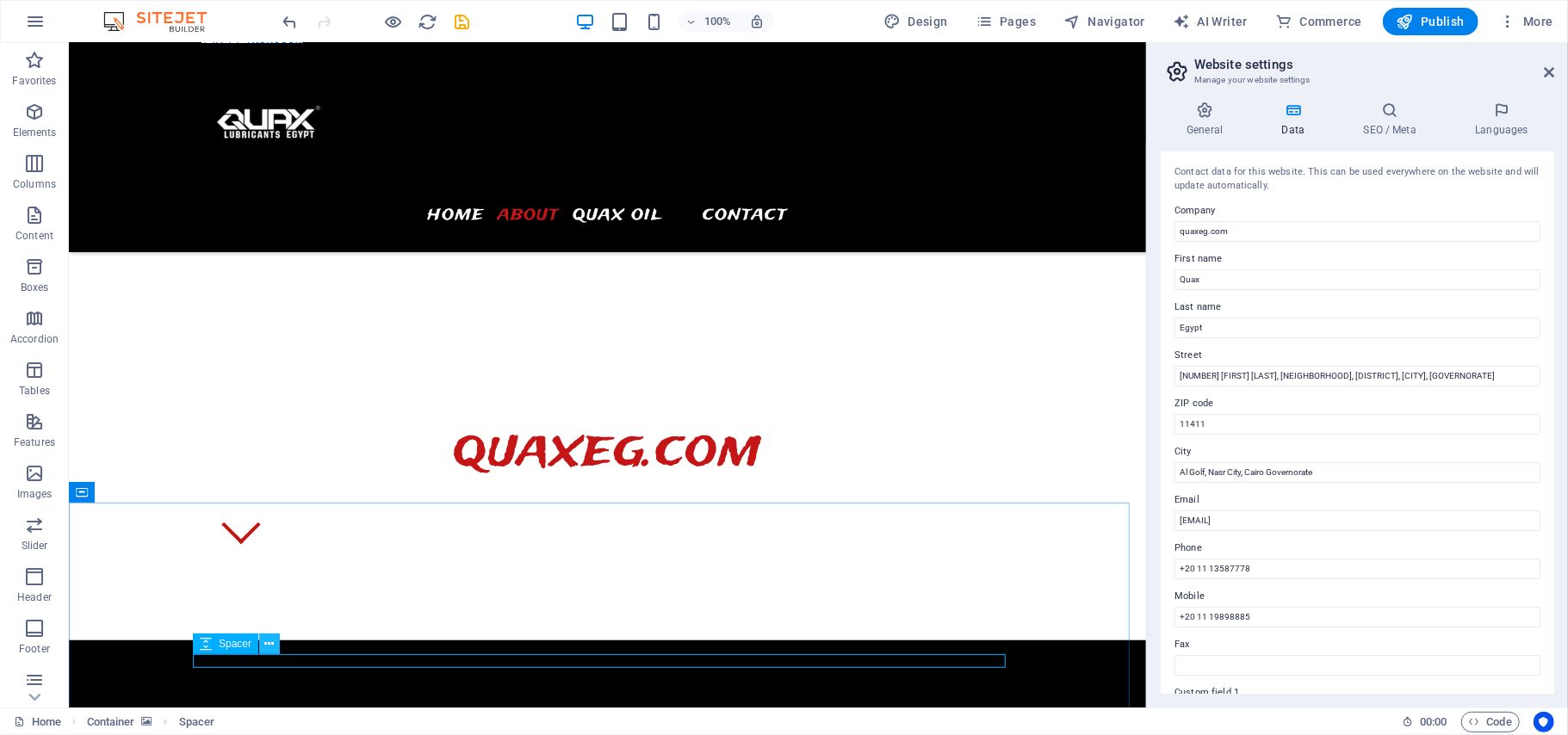 click at bounding box center [270, 644] 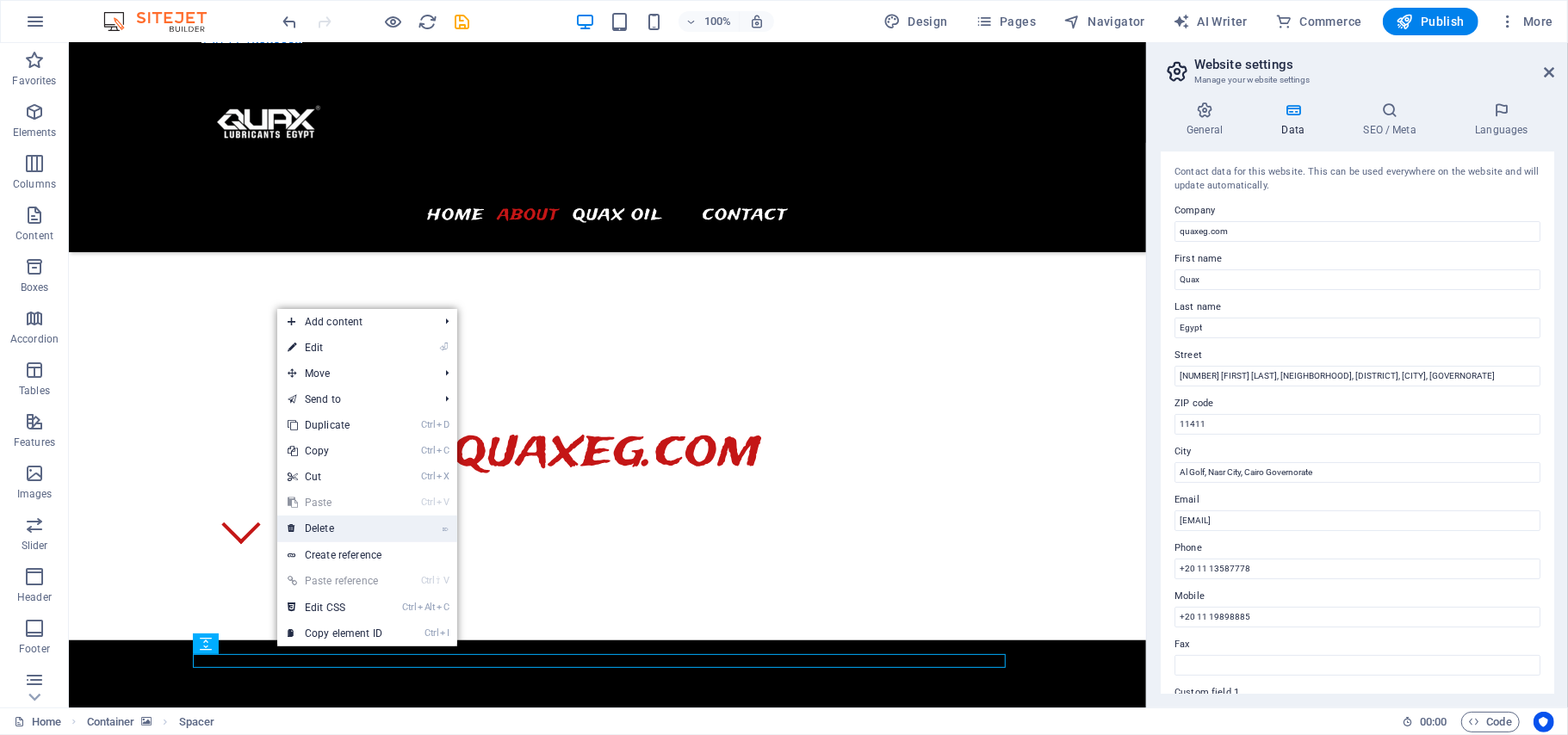 click on "⌦  Delete" at bounding box center [335, 528] 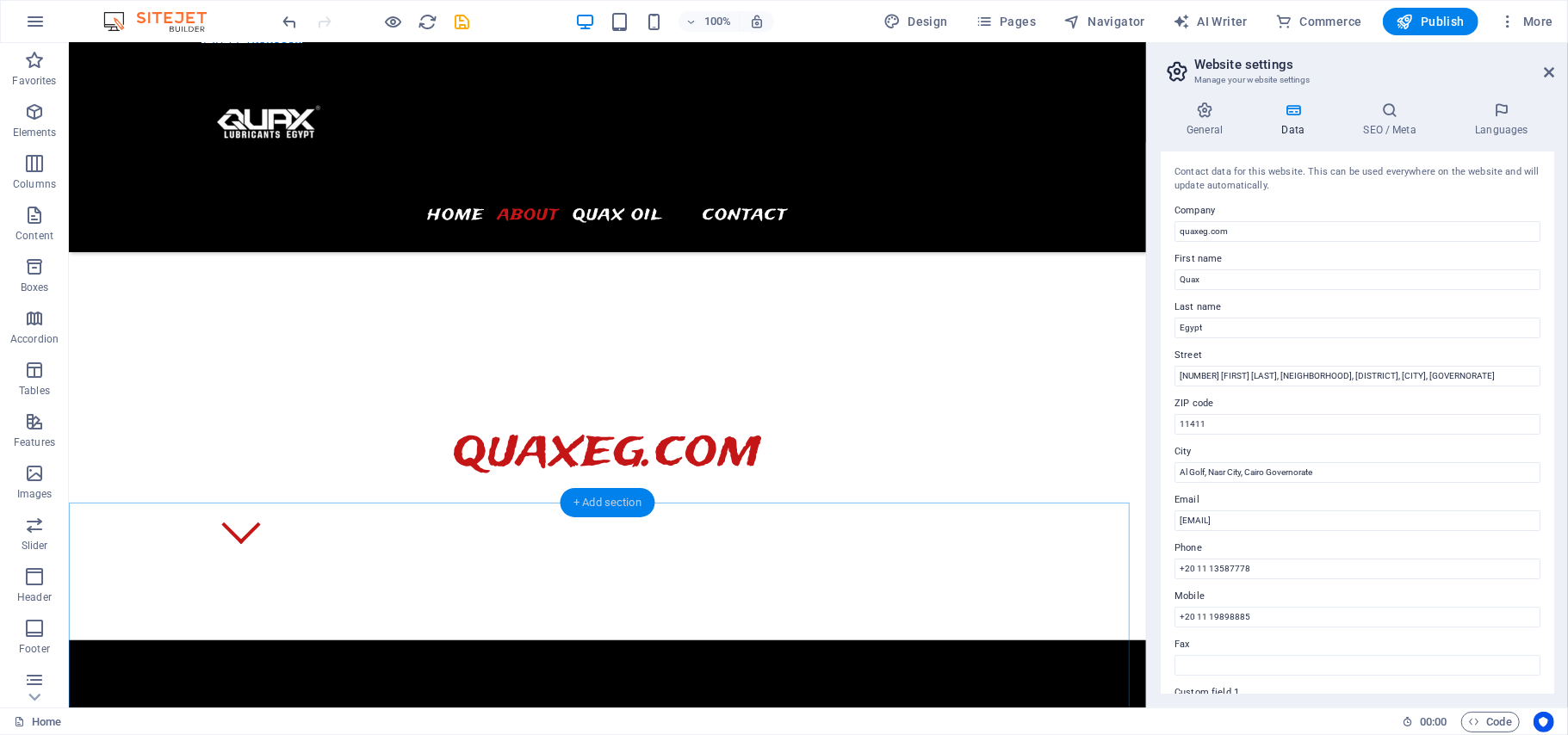 click on "+ Add section" at bounding box center [607, 503] 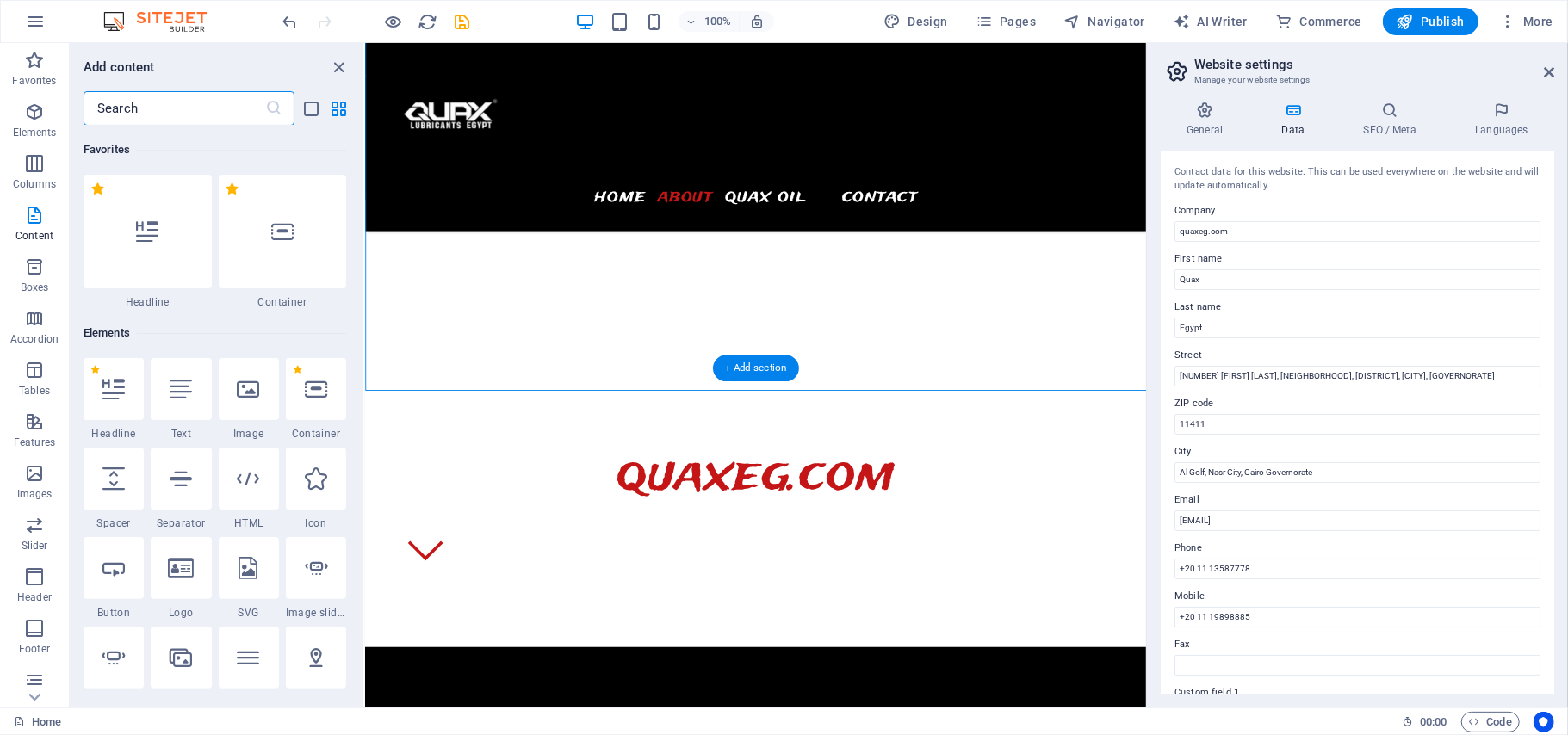 scroll, scrollTop: 796, scrollLeft: 0, axis: vertical 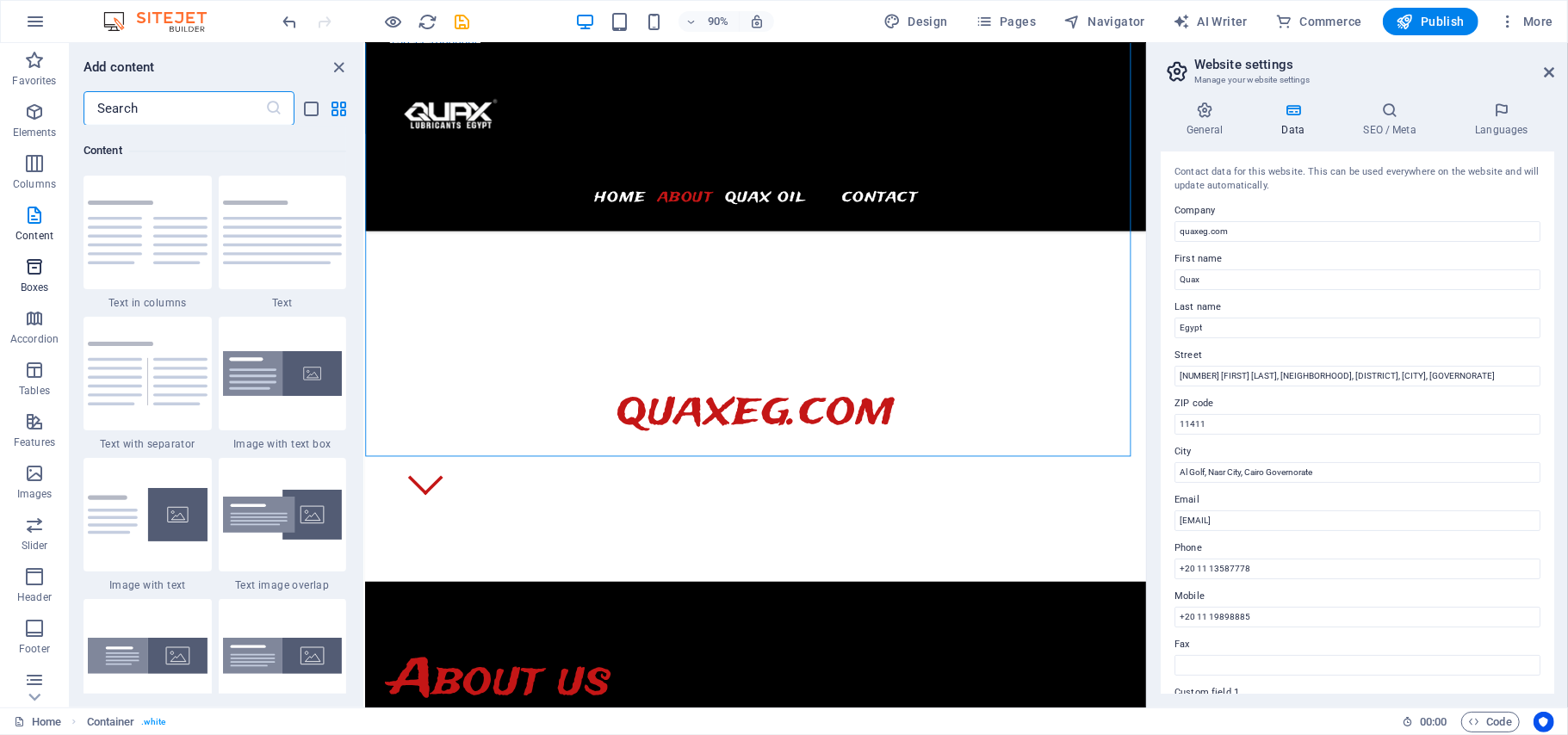 click on "Boxes" at bounding box center [34, 277] 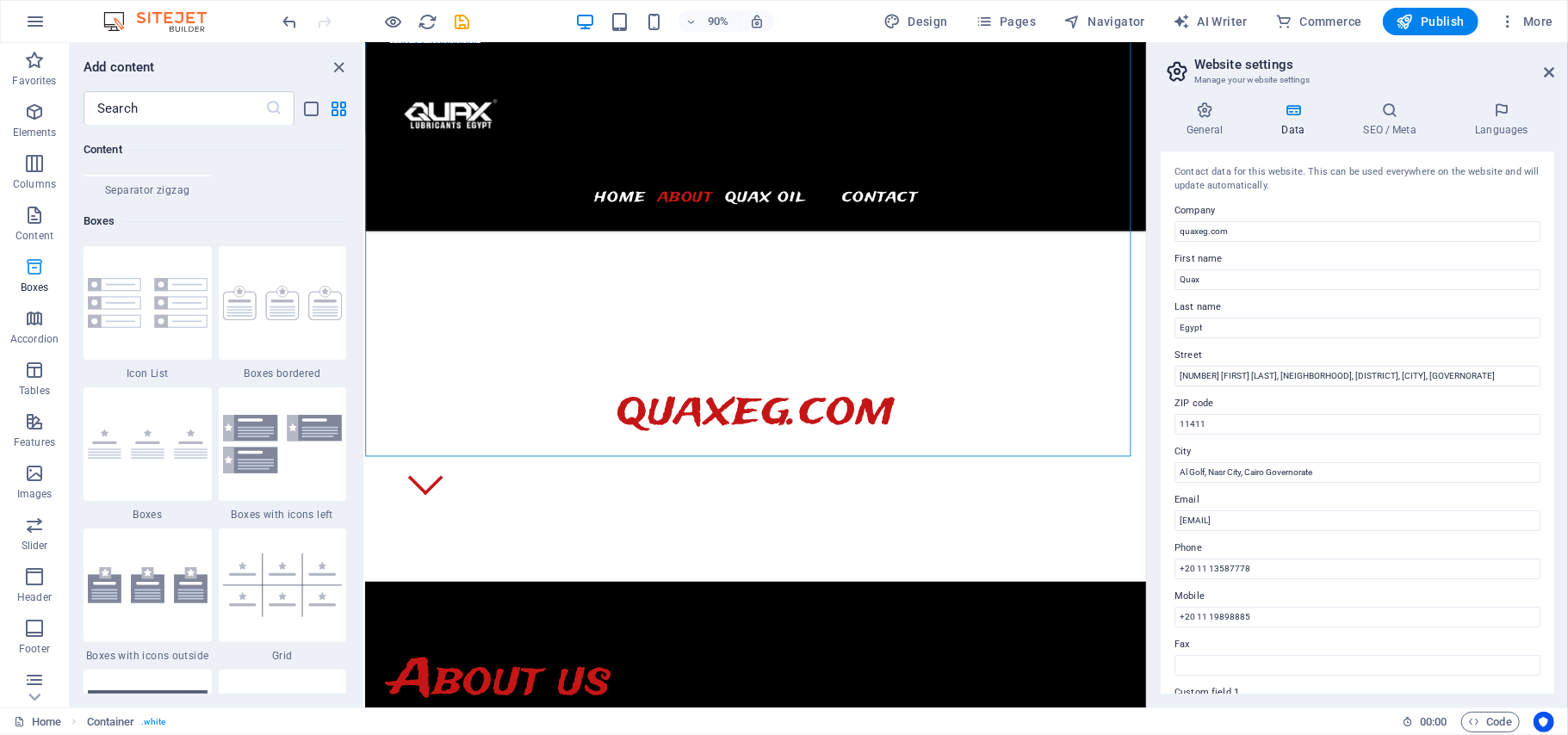 scroll, scrollTop: 4747, scrollLeft: 0, axis: vertical 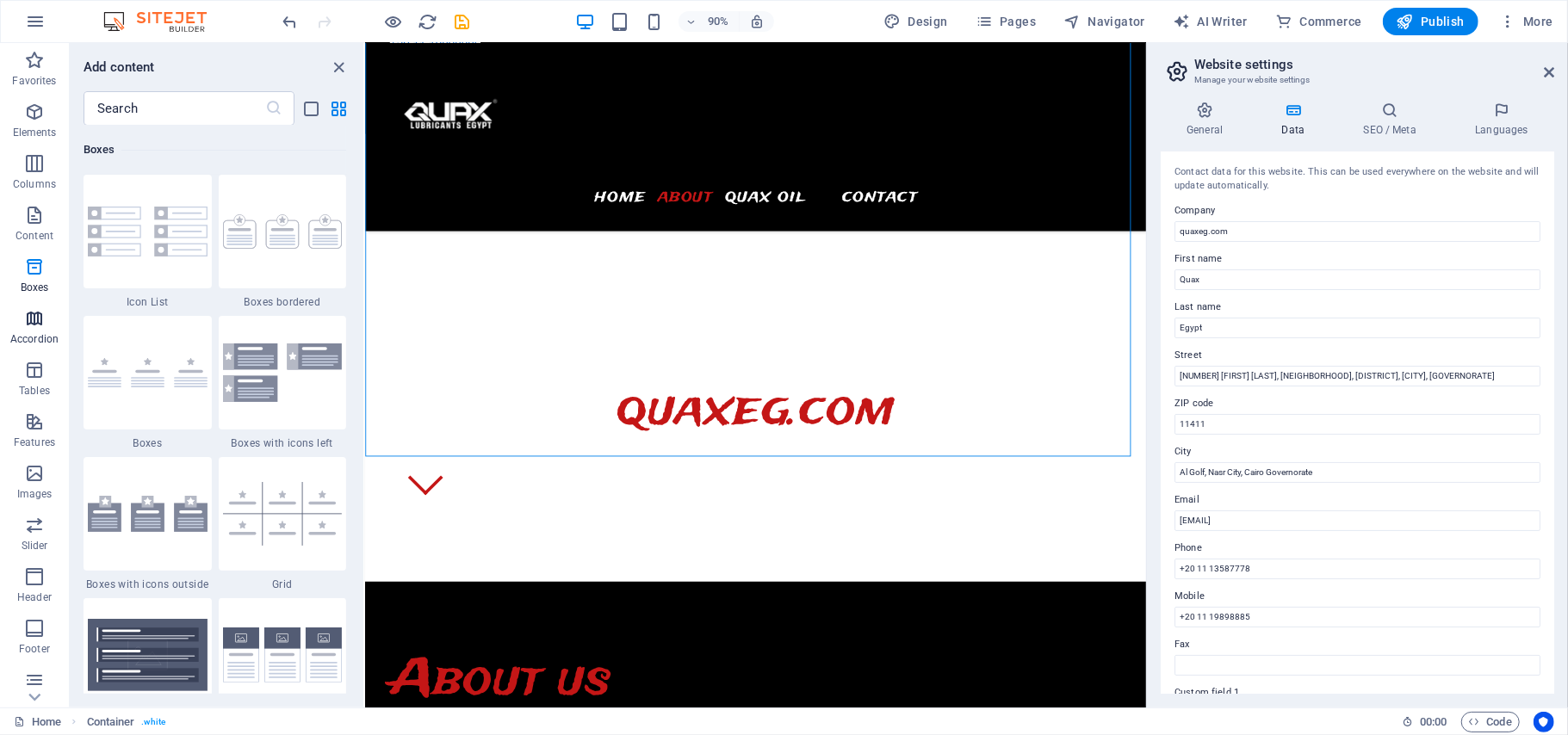 click on "Accordion" at bounding box center (34, 327) 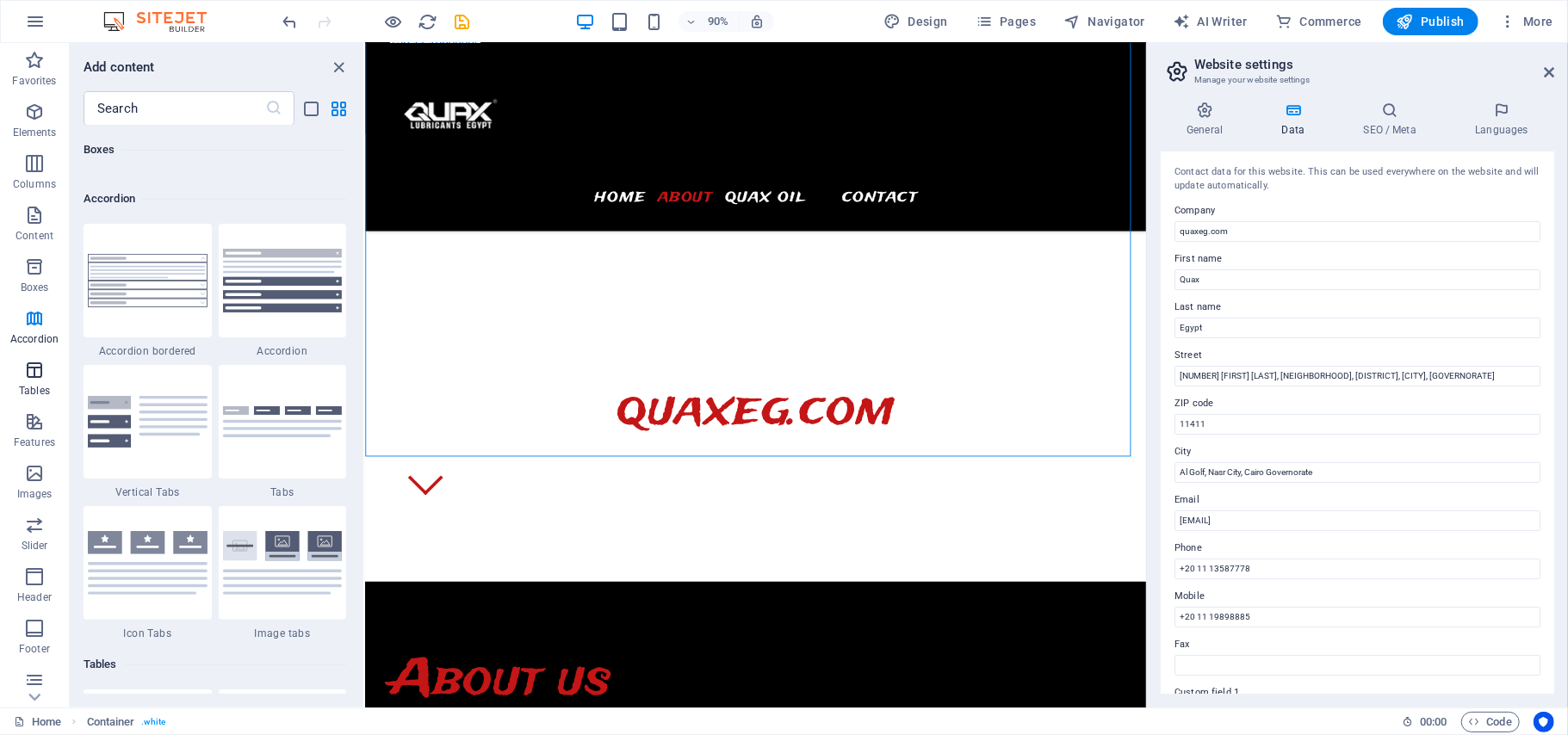 scroll, scrollTop: 5495, scrollLeft: 0, axis: vertical 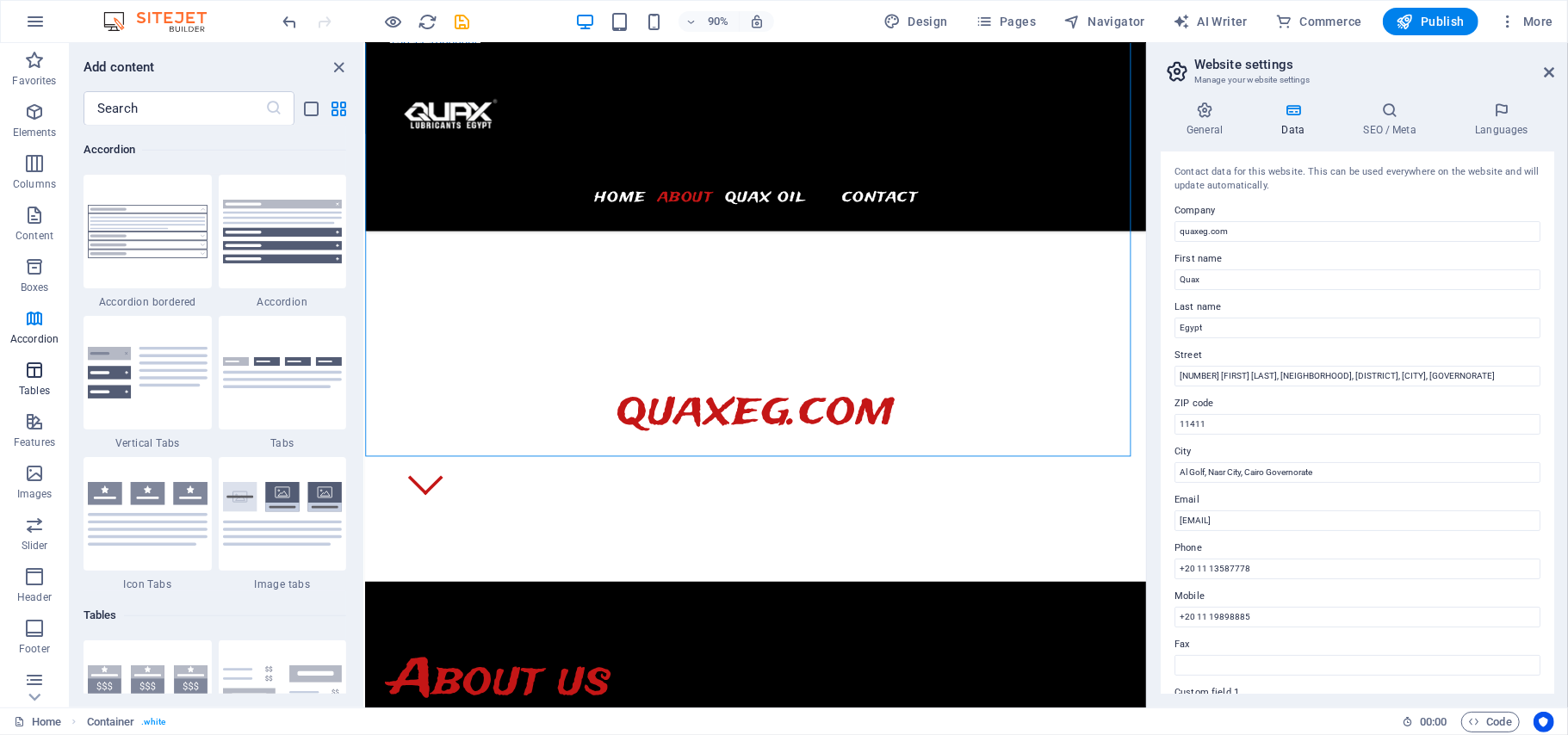 click at bounding box center [34, 370] 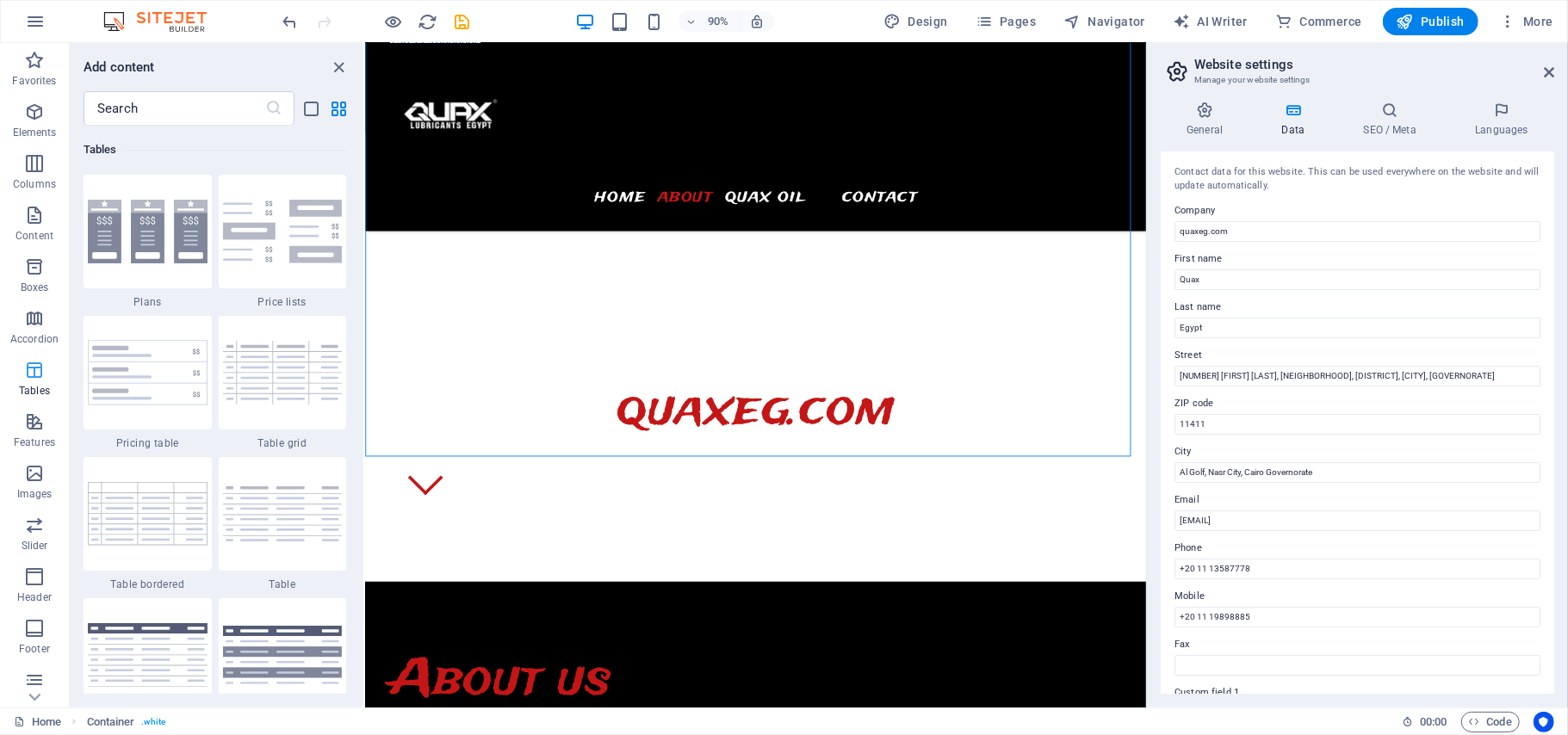 scroll, scrollTop: 5961, scrollLeft: 0, axis: vertical 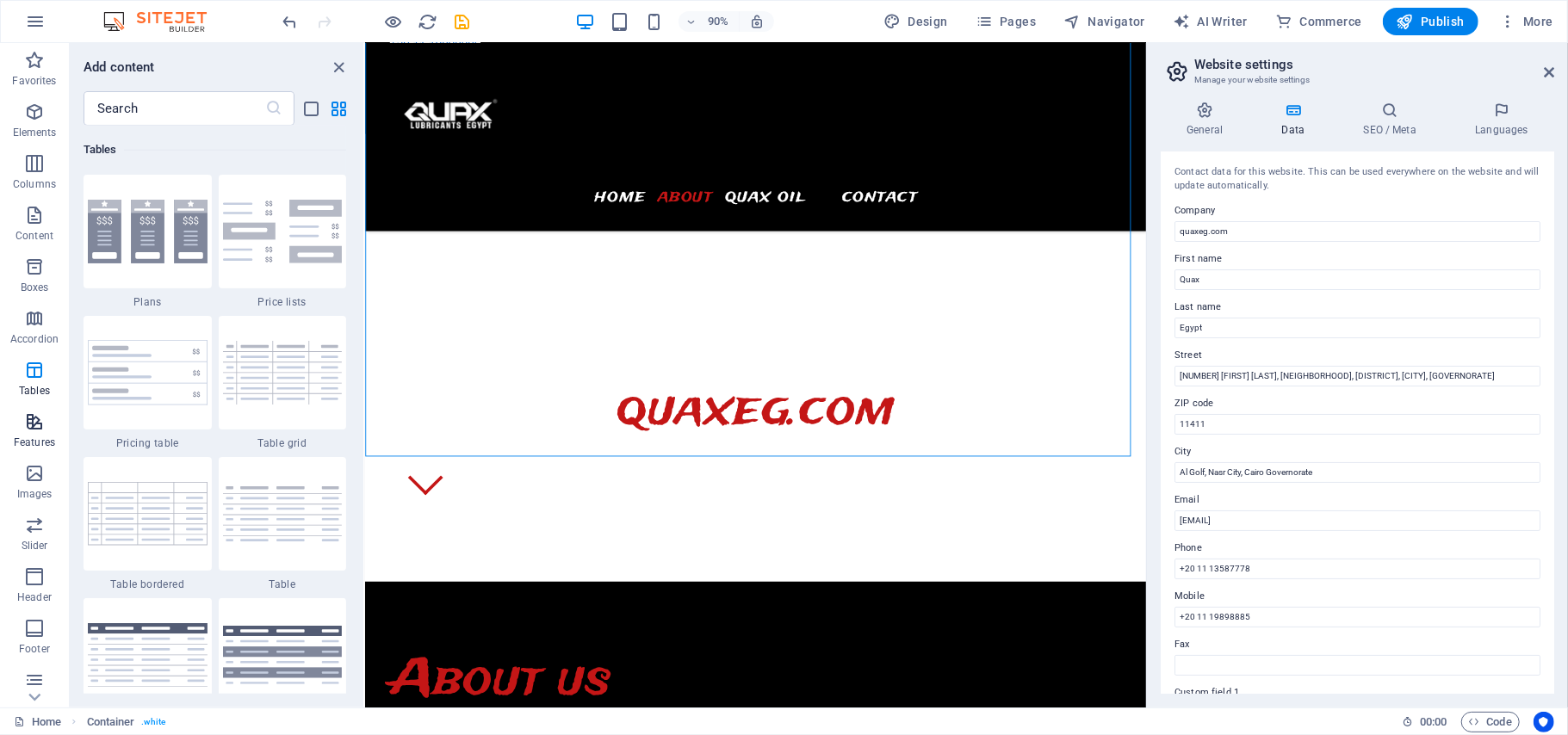 click on "Features" at bounding box center (34, 442) 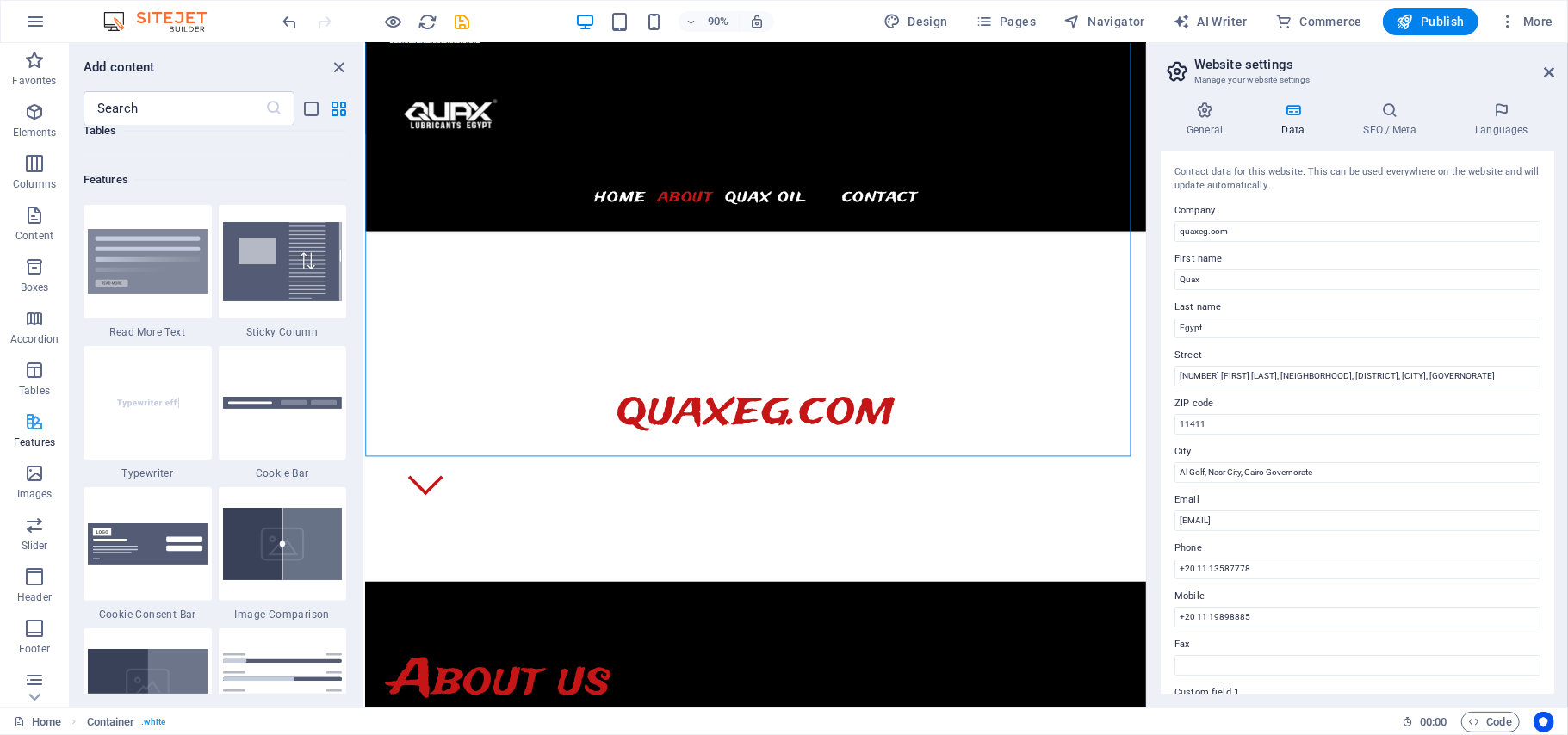 scroll, scrollTop: 6708, scrollLeft: 0, axis: vertical 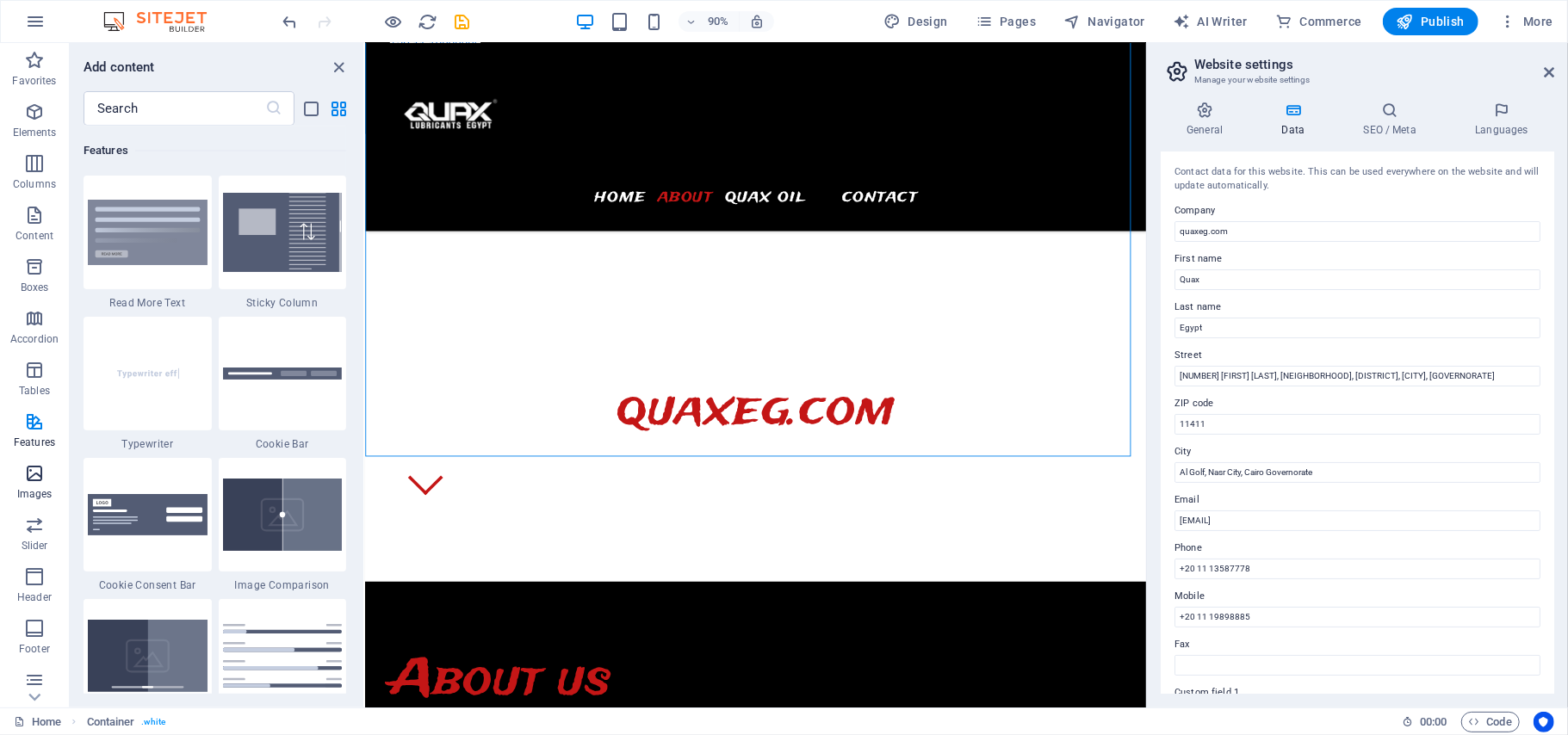 click on "Images" at bounding box center (34, 494) 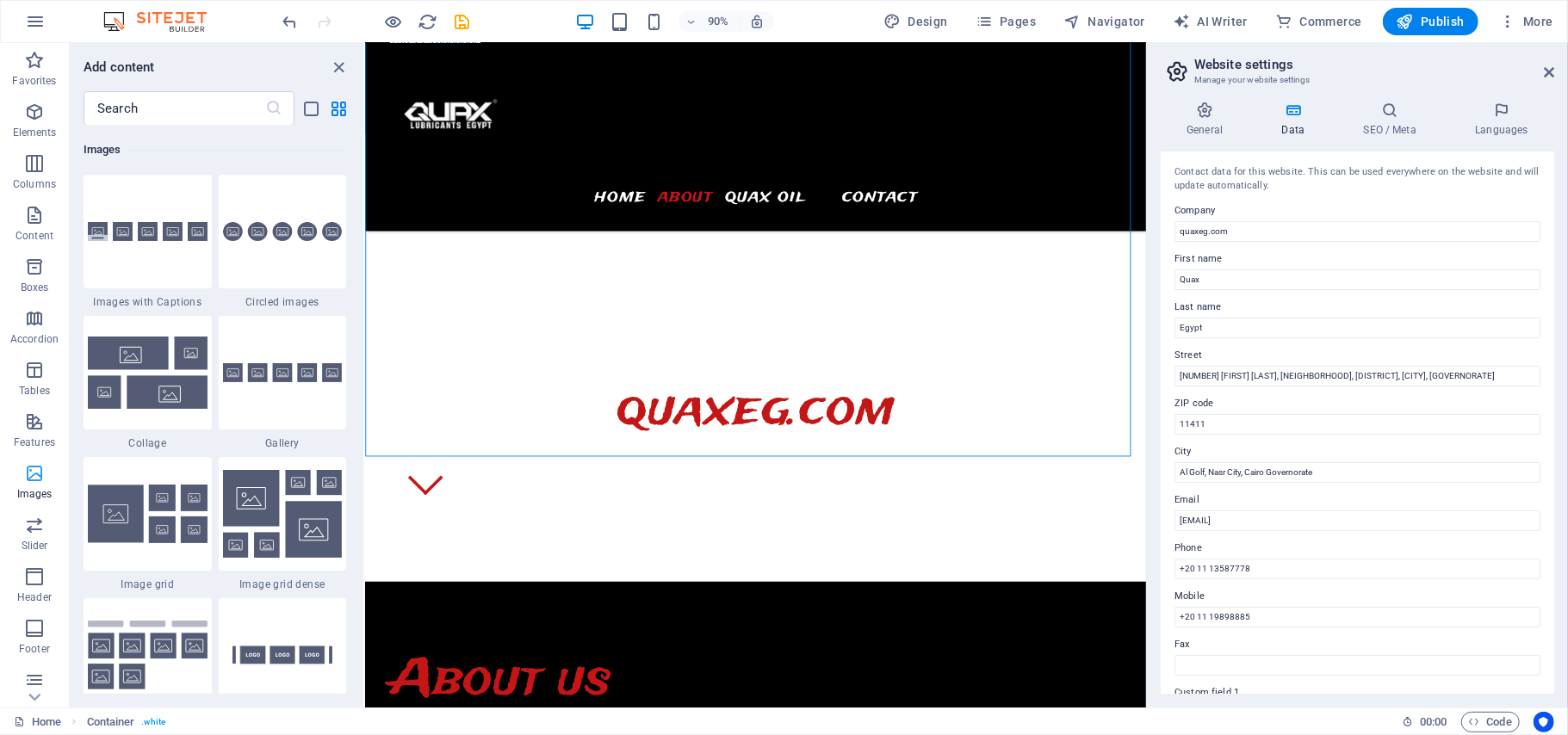 scroll, scrollTop: 8727, scrollLeft: 0, axis: vertical 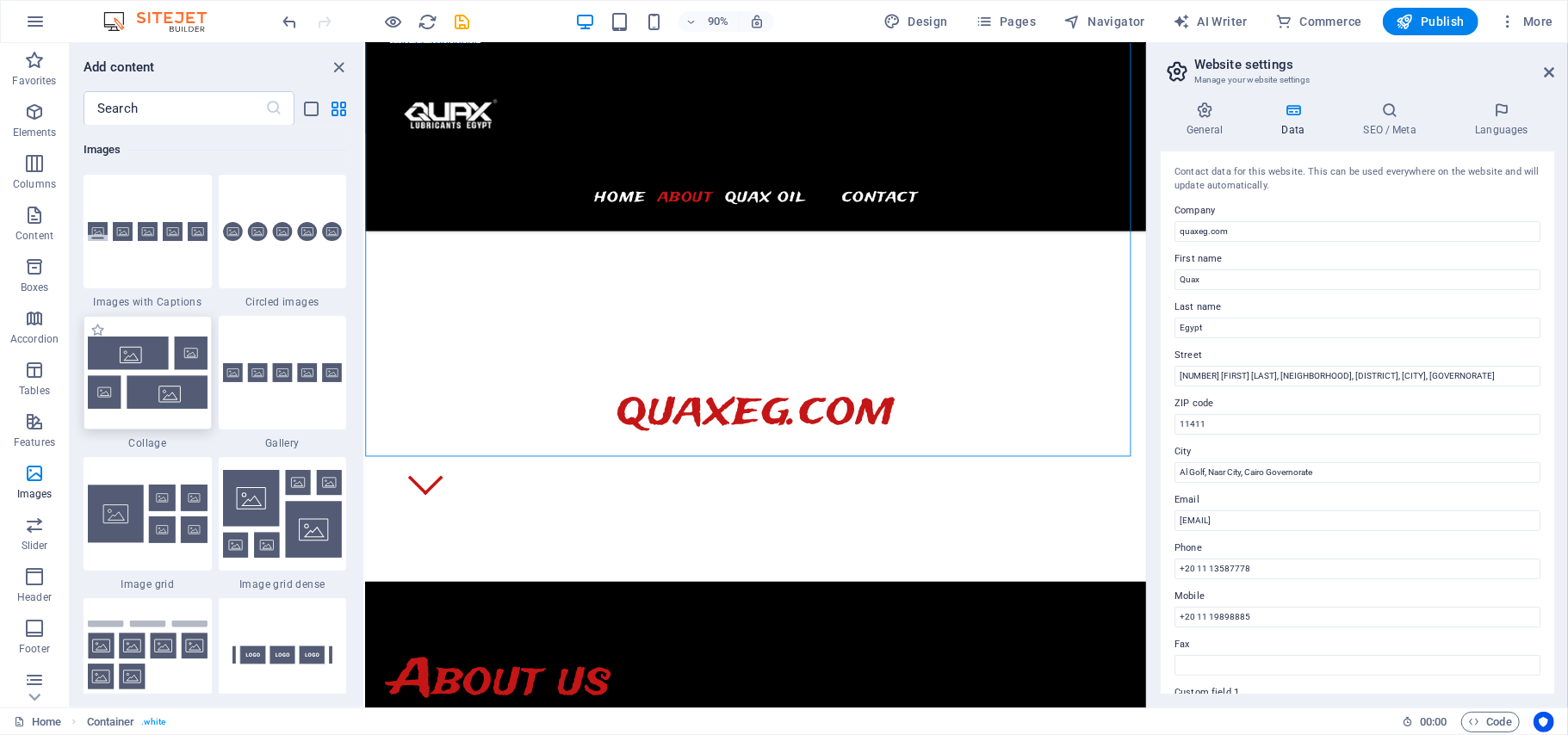 click at bounding box center (147, 372) 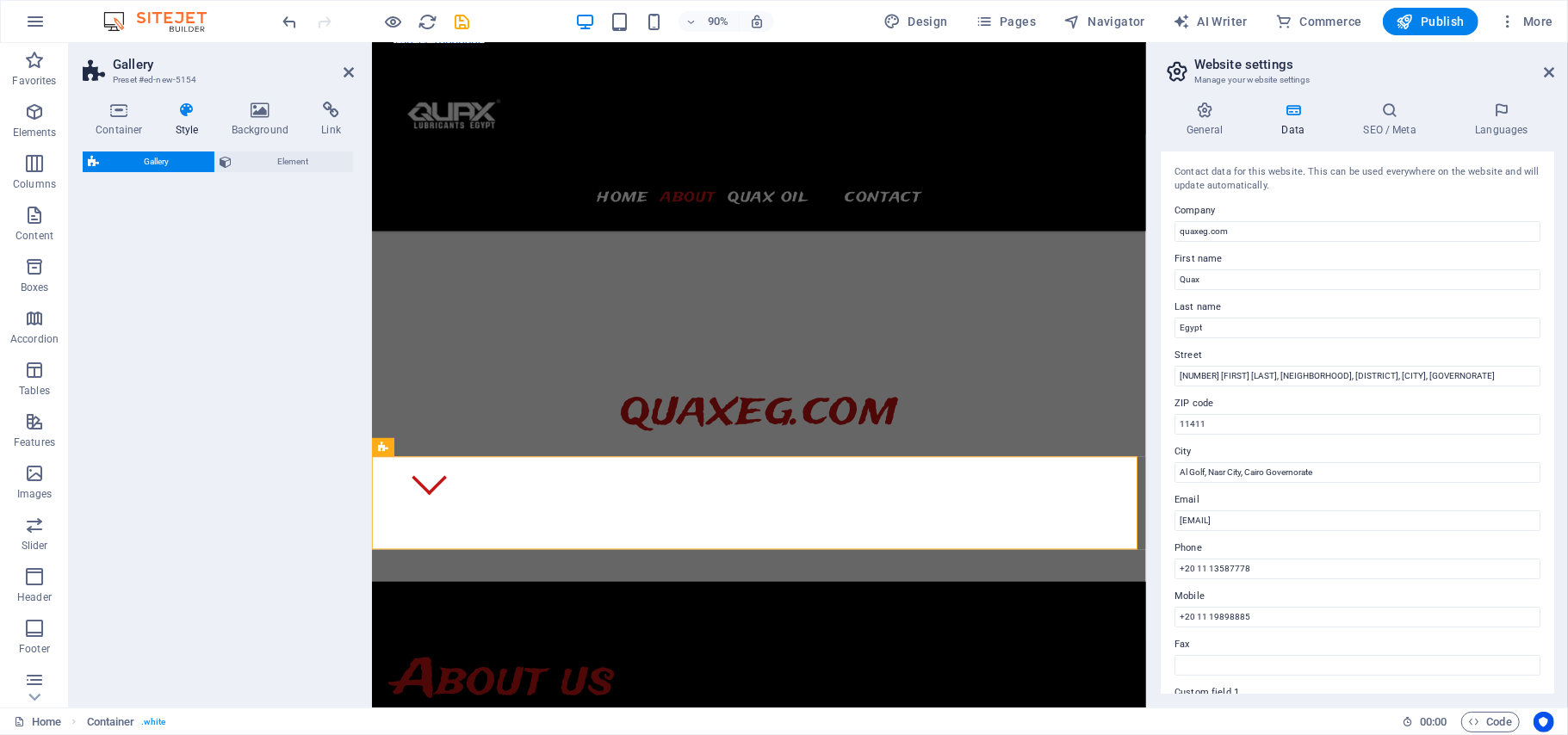 select on "rem" 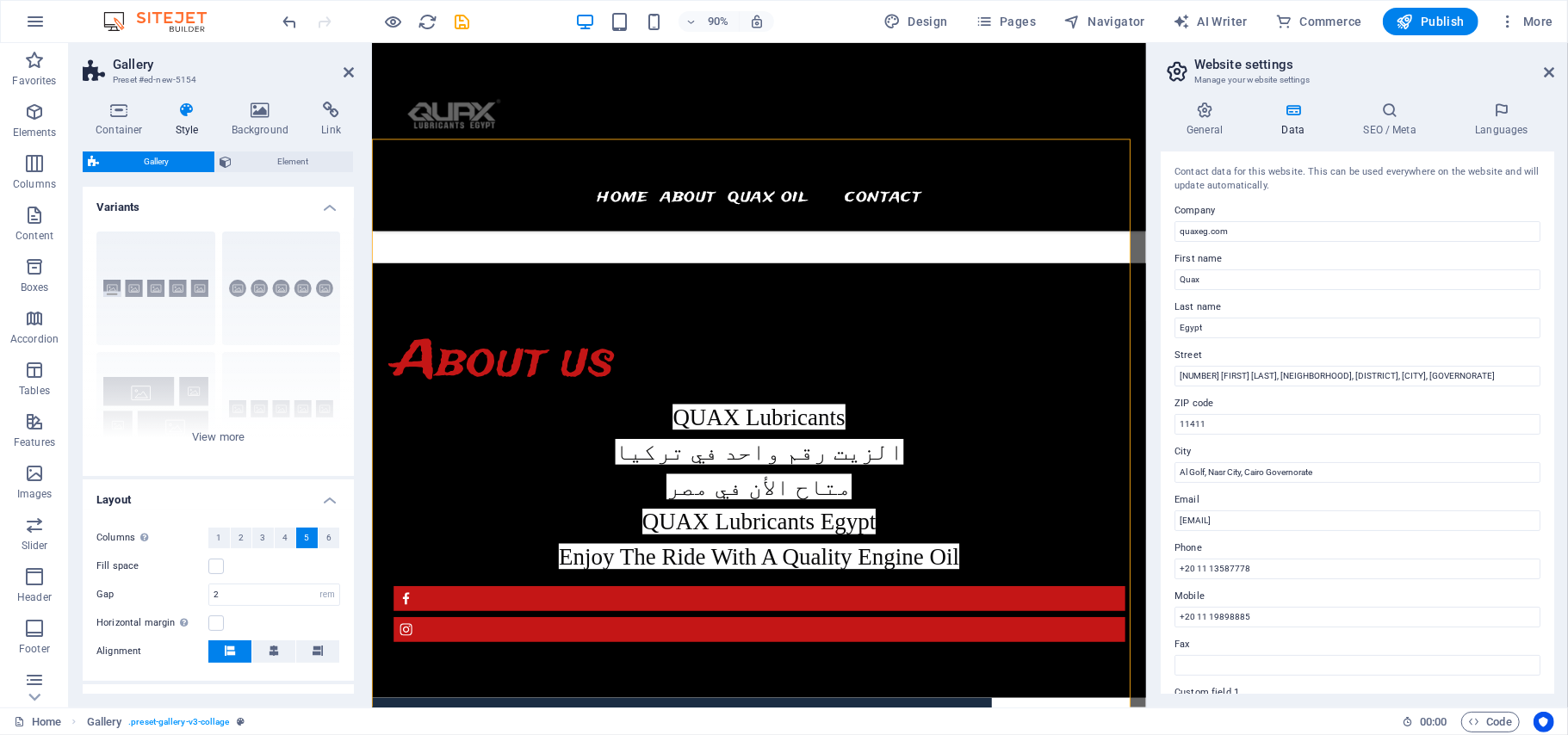 scroll, scrollTop: 1136, scrollLeft: 0, axis: vertical 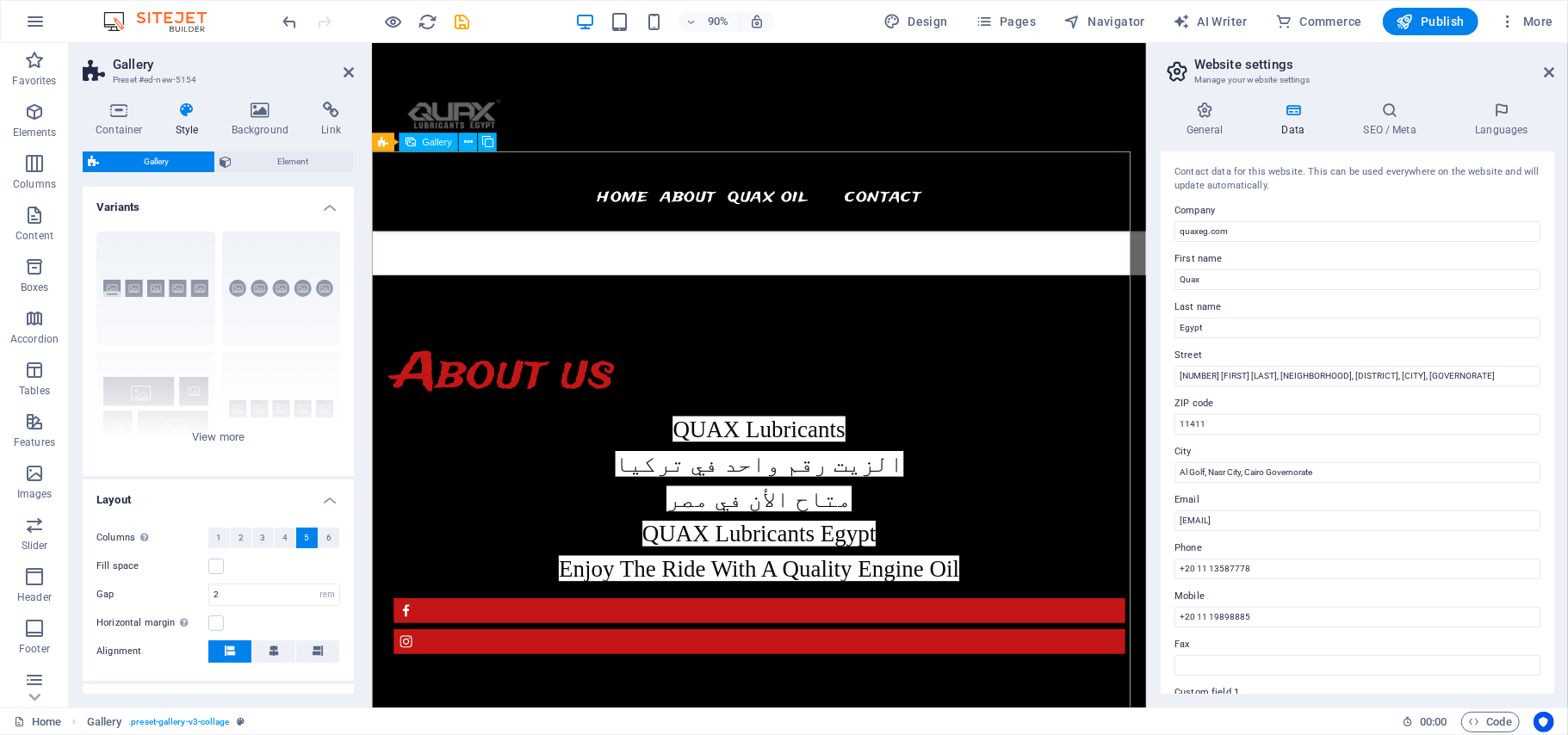 click at bounding box center (716, 1128) 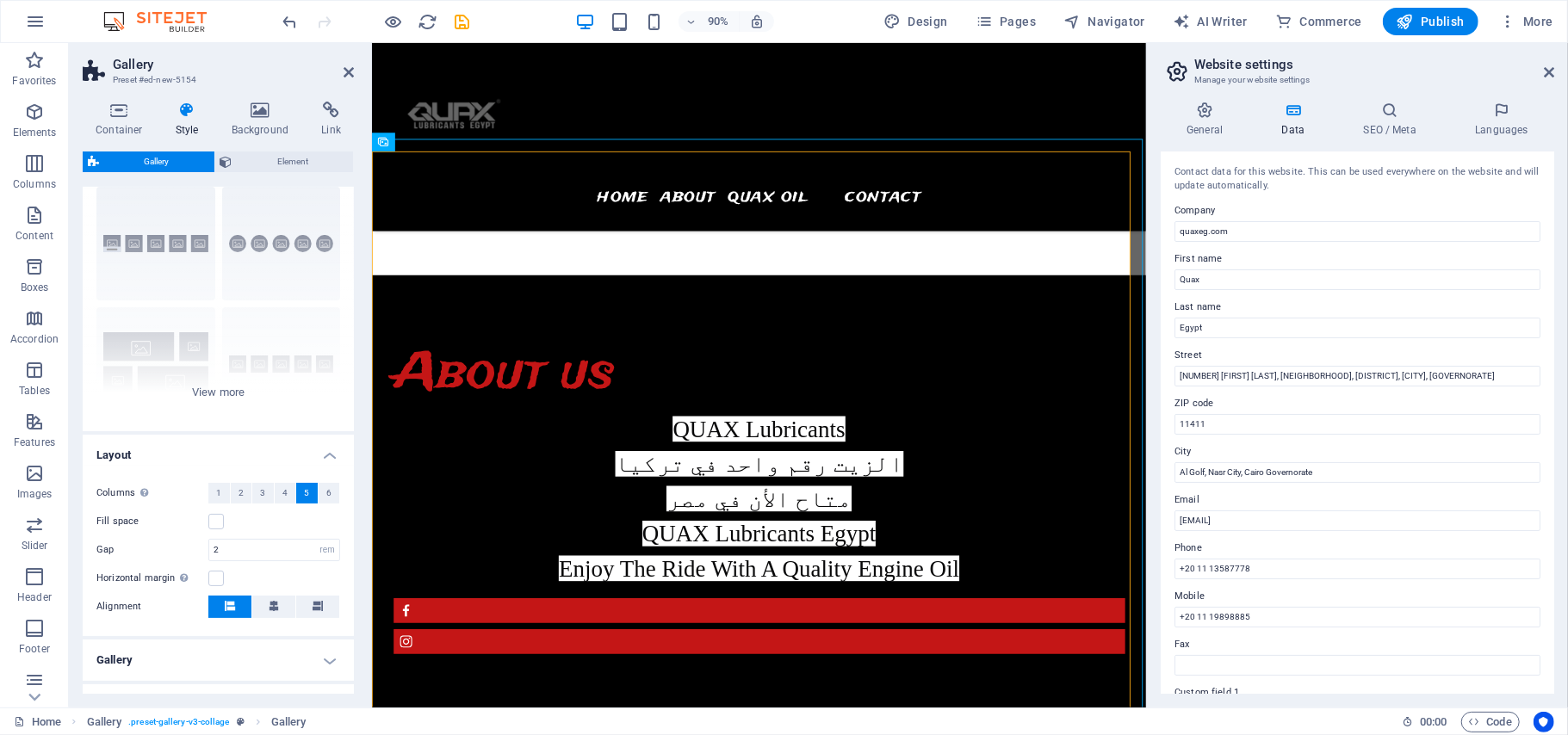 scroll, scrollTop: 7, scrollLeft: 0, axis: vertical 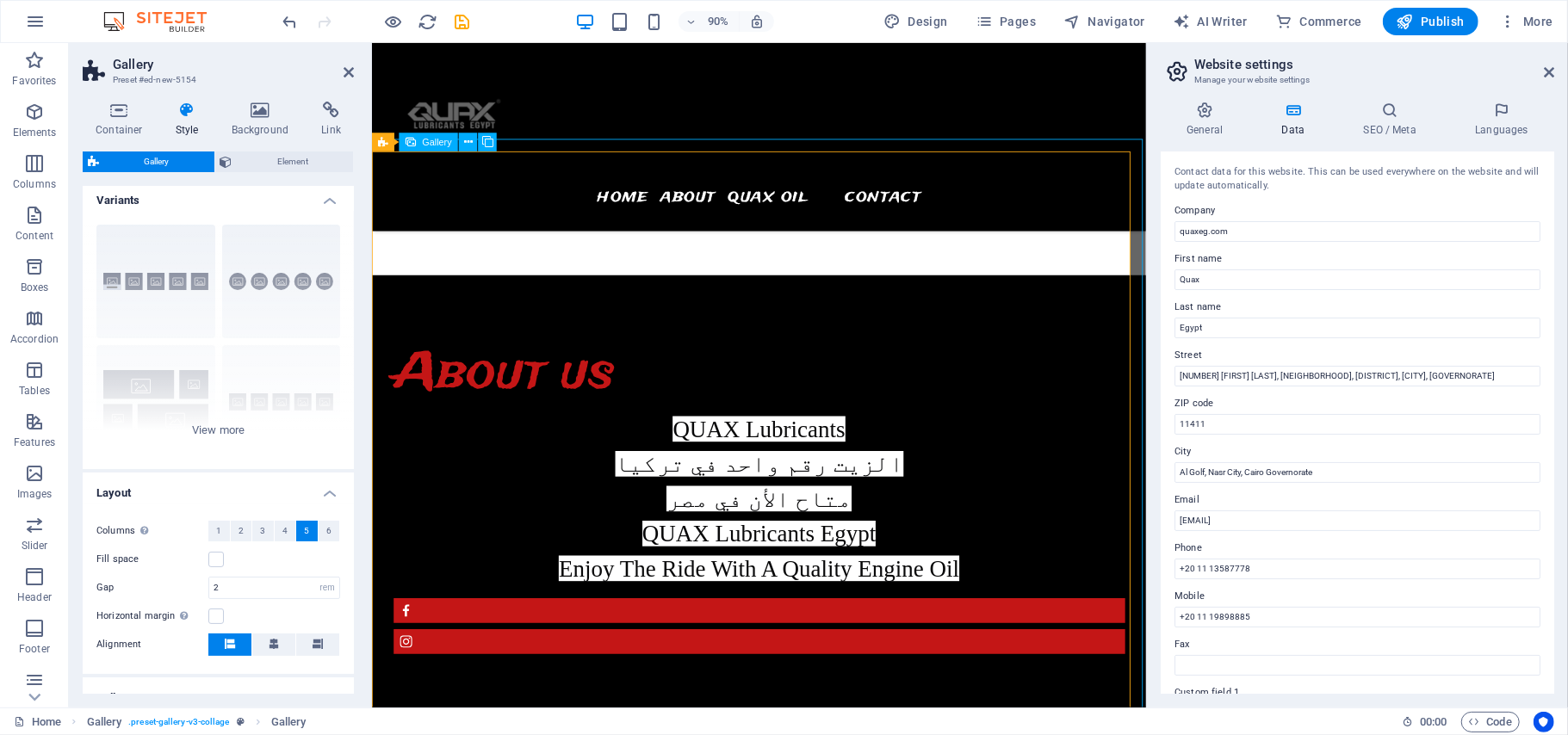 click at bounding box center (646, 892) 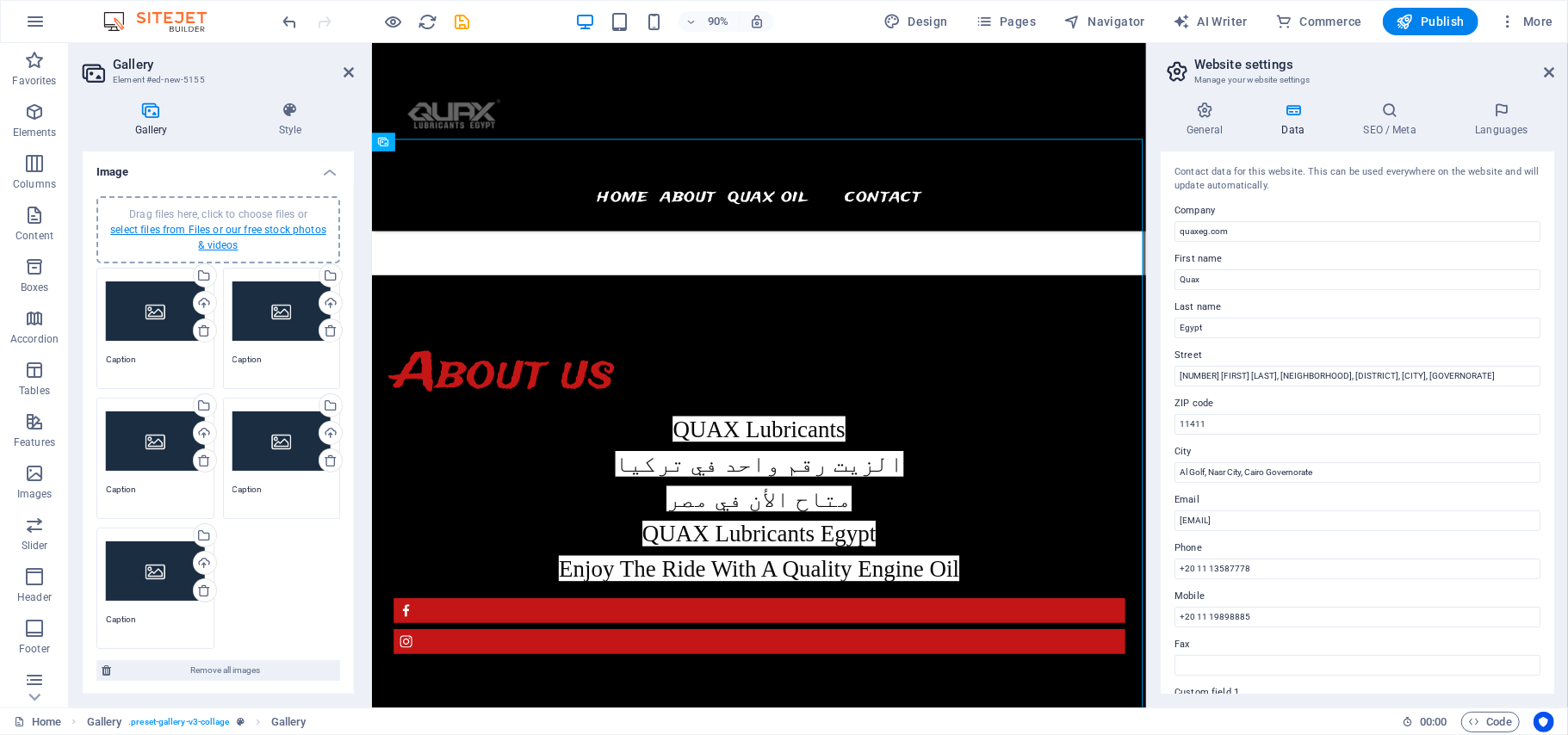 click on "select files from Files or our free stock photos & videos" at bounding box center [218, 238] 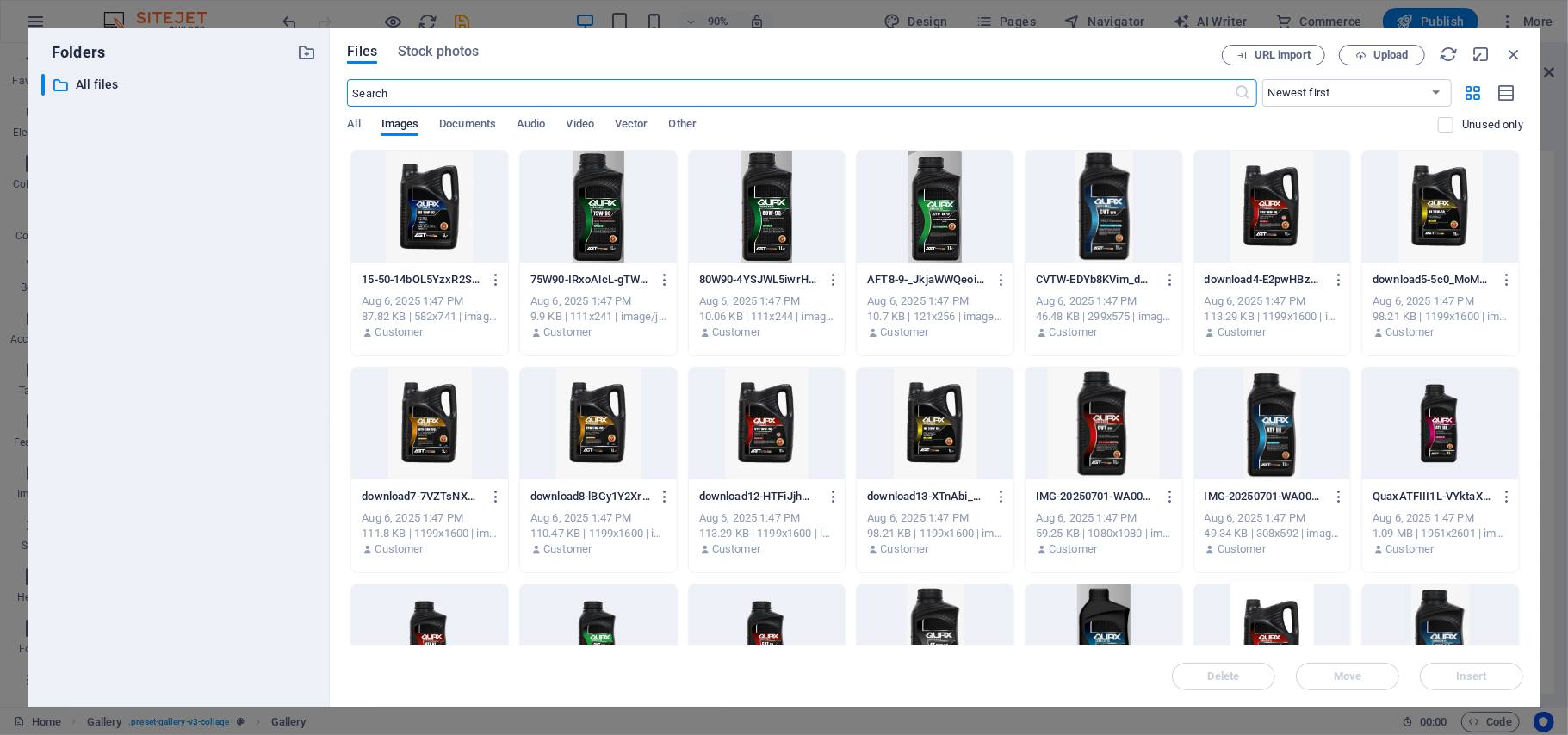 scroll, scrollTop: 2060, scrollLeft: 0, axis: vertical 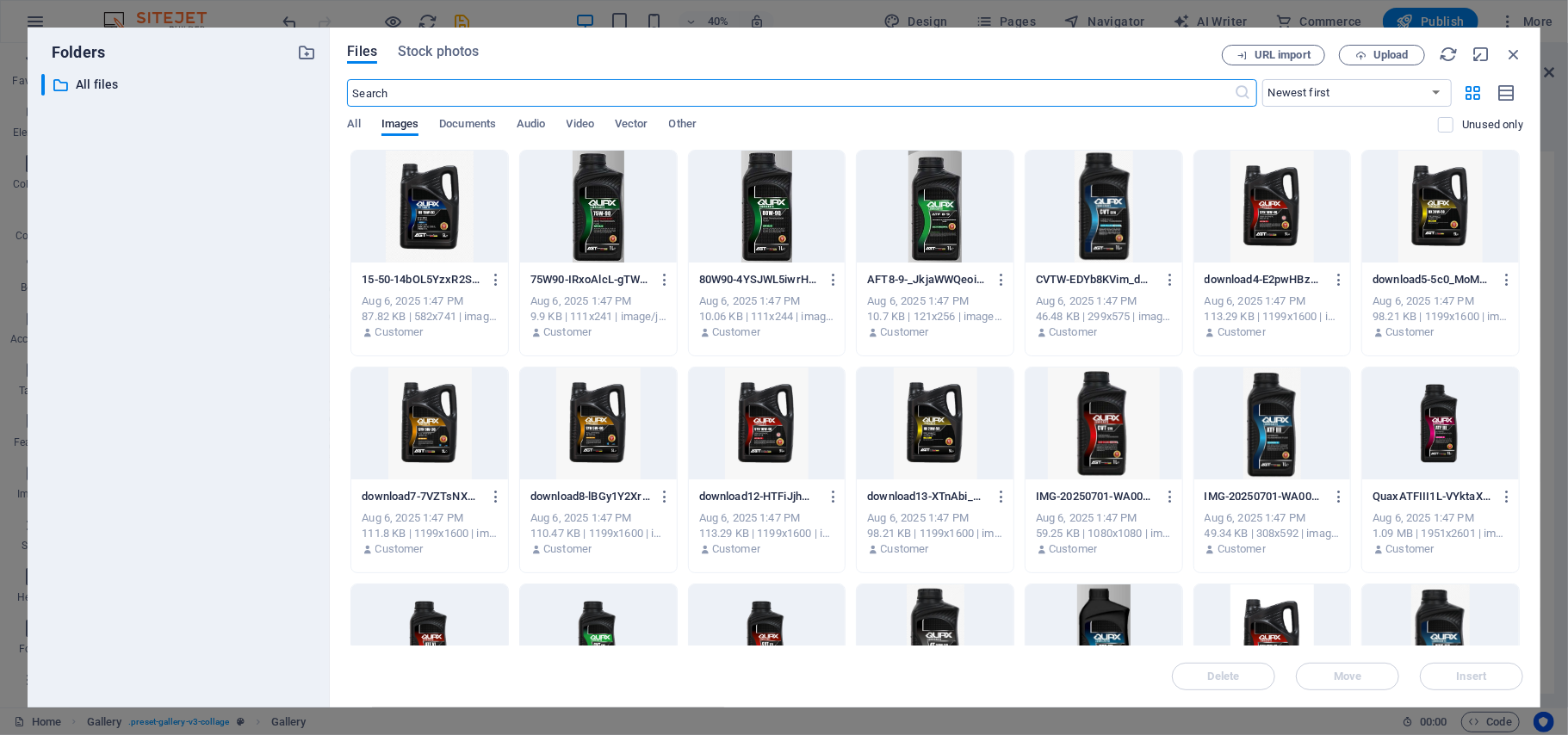 click at bounding box center [430, 207] 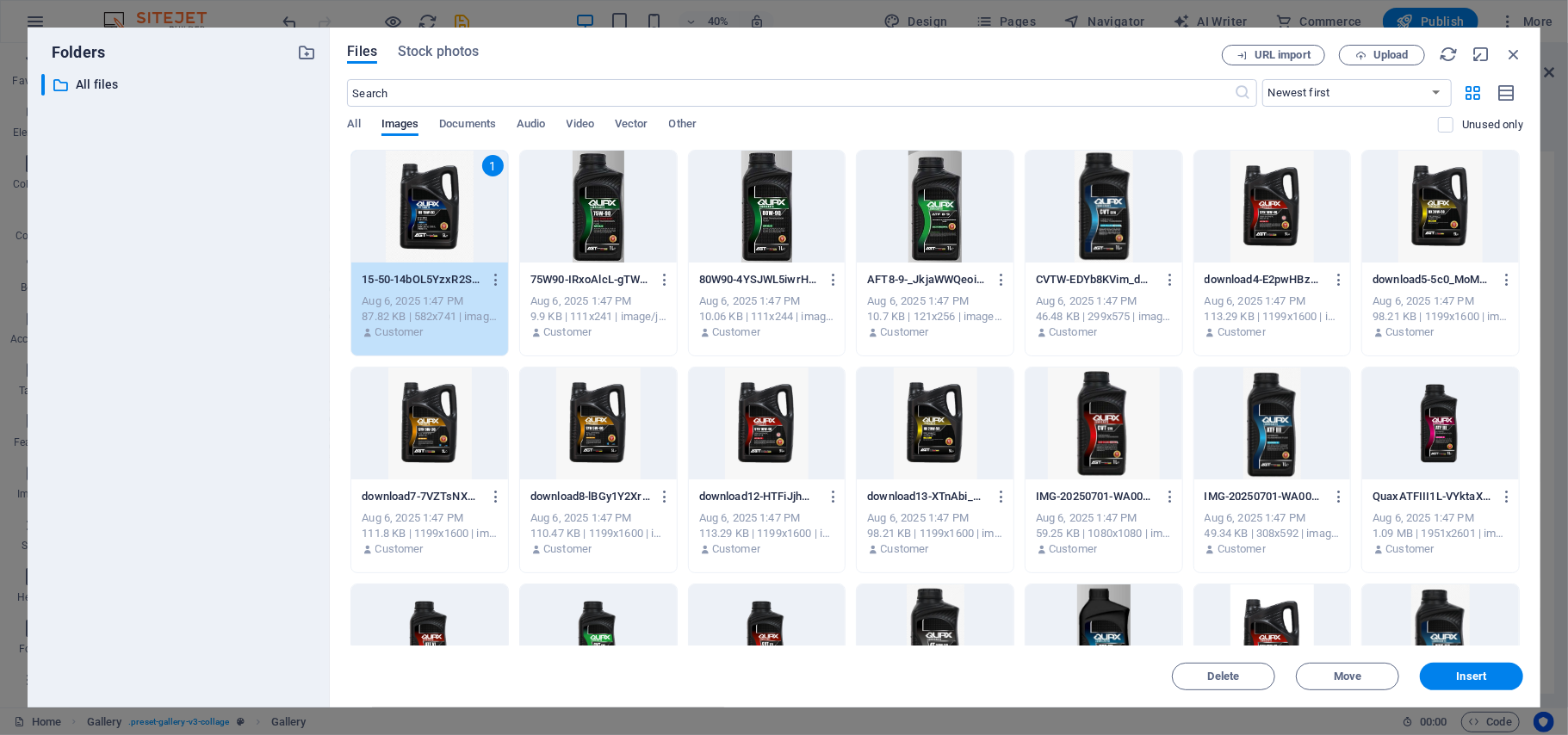 click at bounding box center [598, 423] 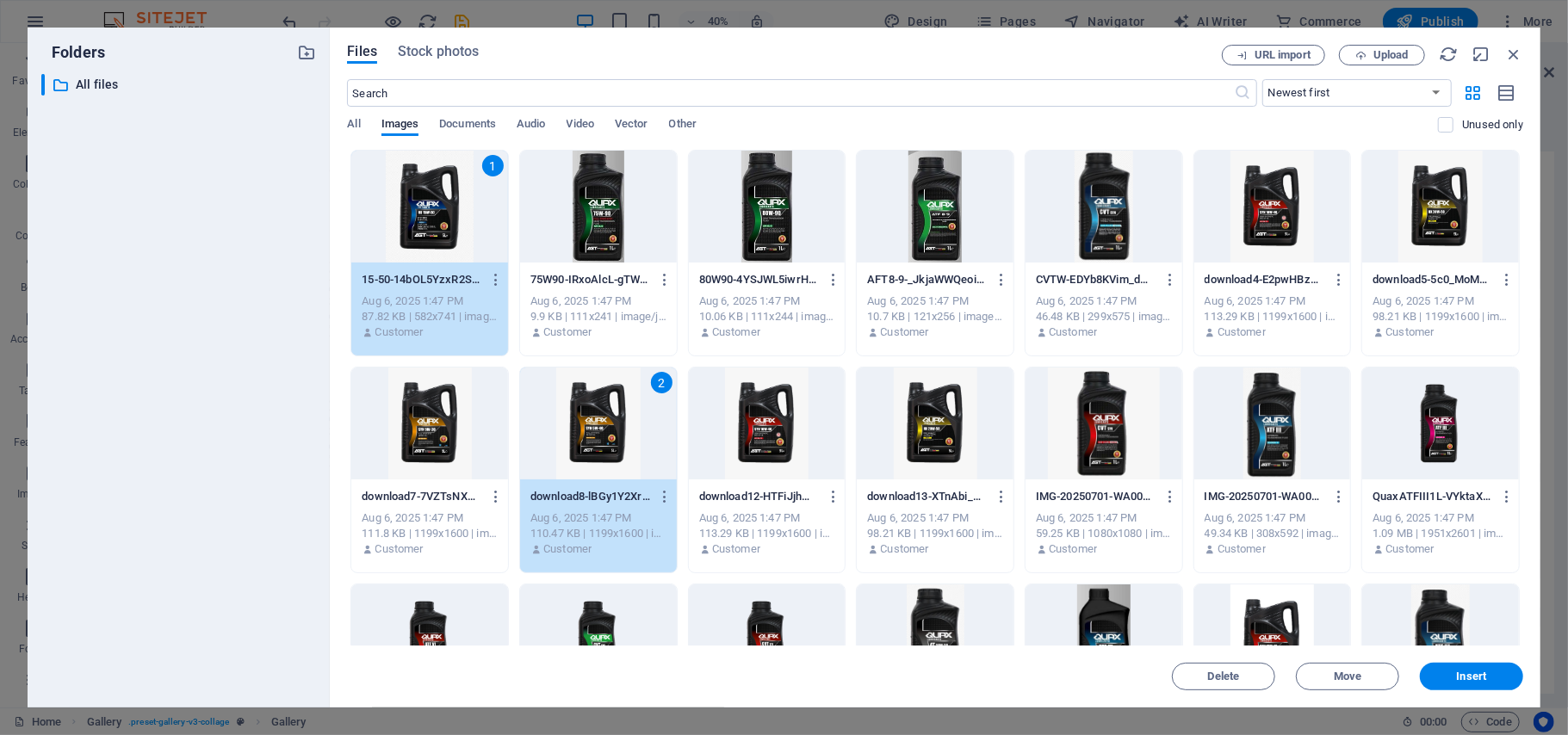 click at bounding box center [430, 423] 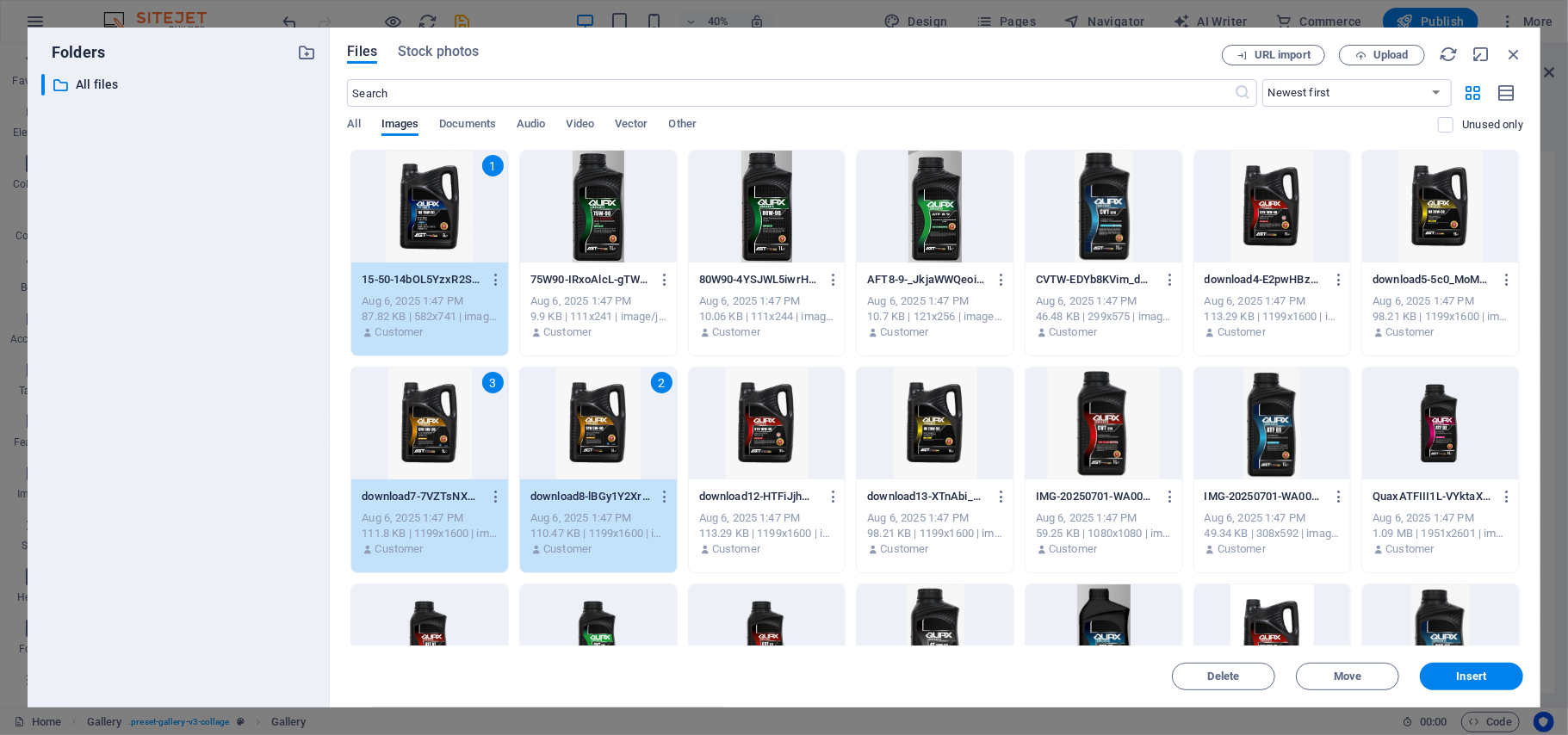 click at bounding box center (767, 423) 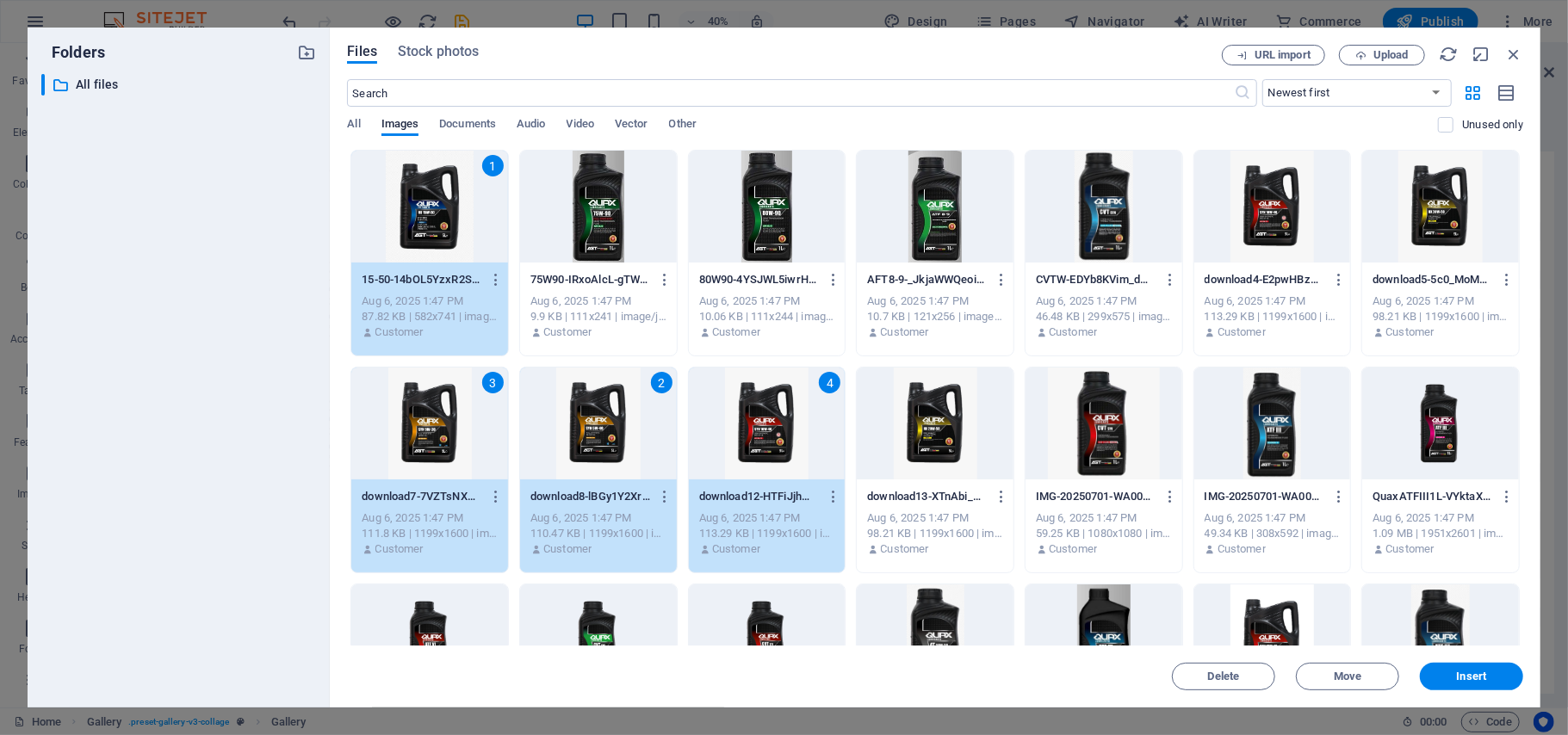 click at bounding box center (1104, 423) 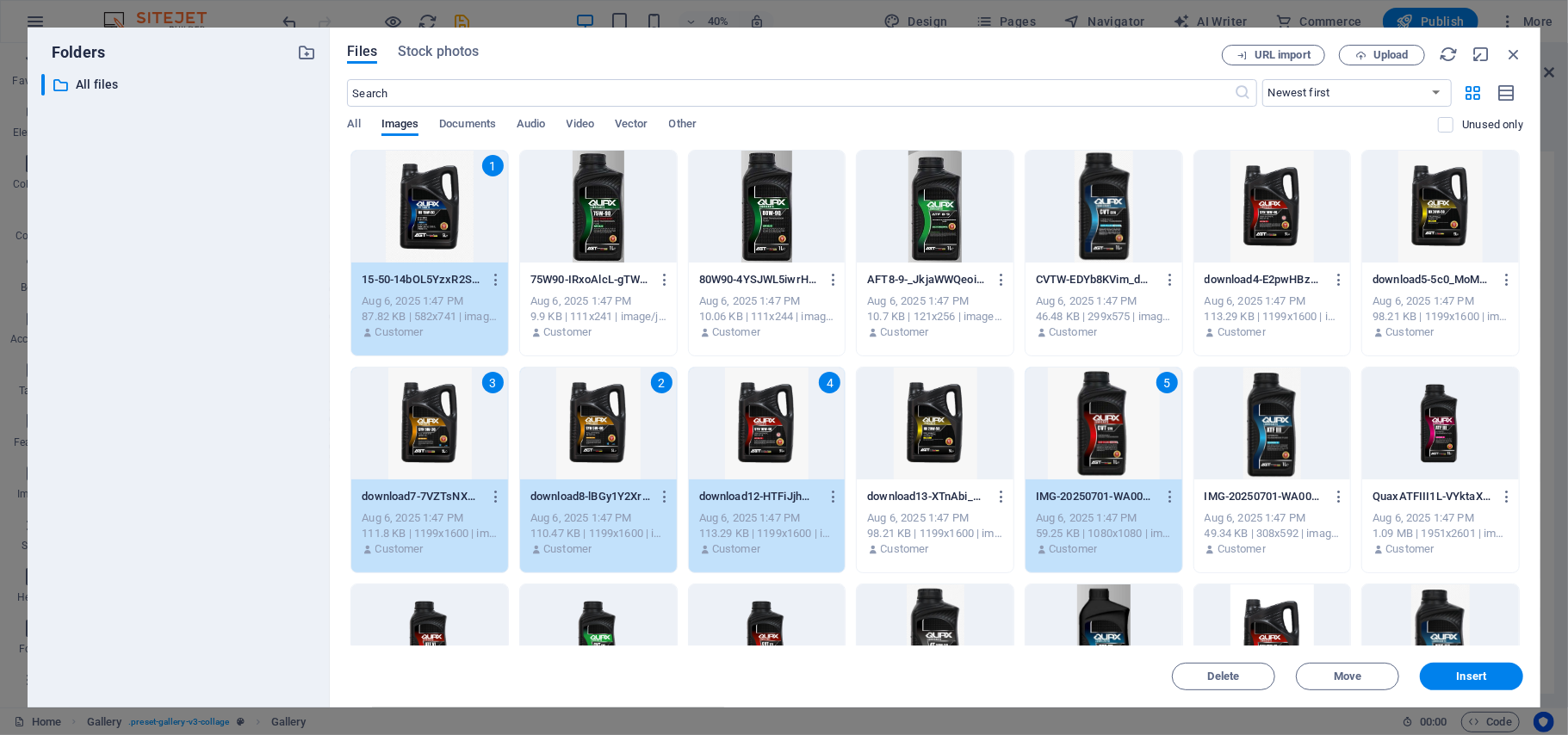 click at bounding box center [935, 423] 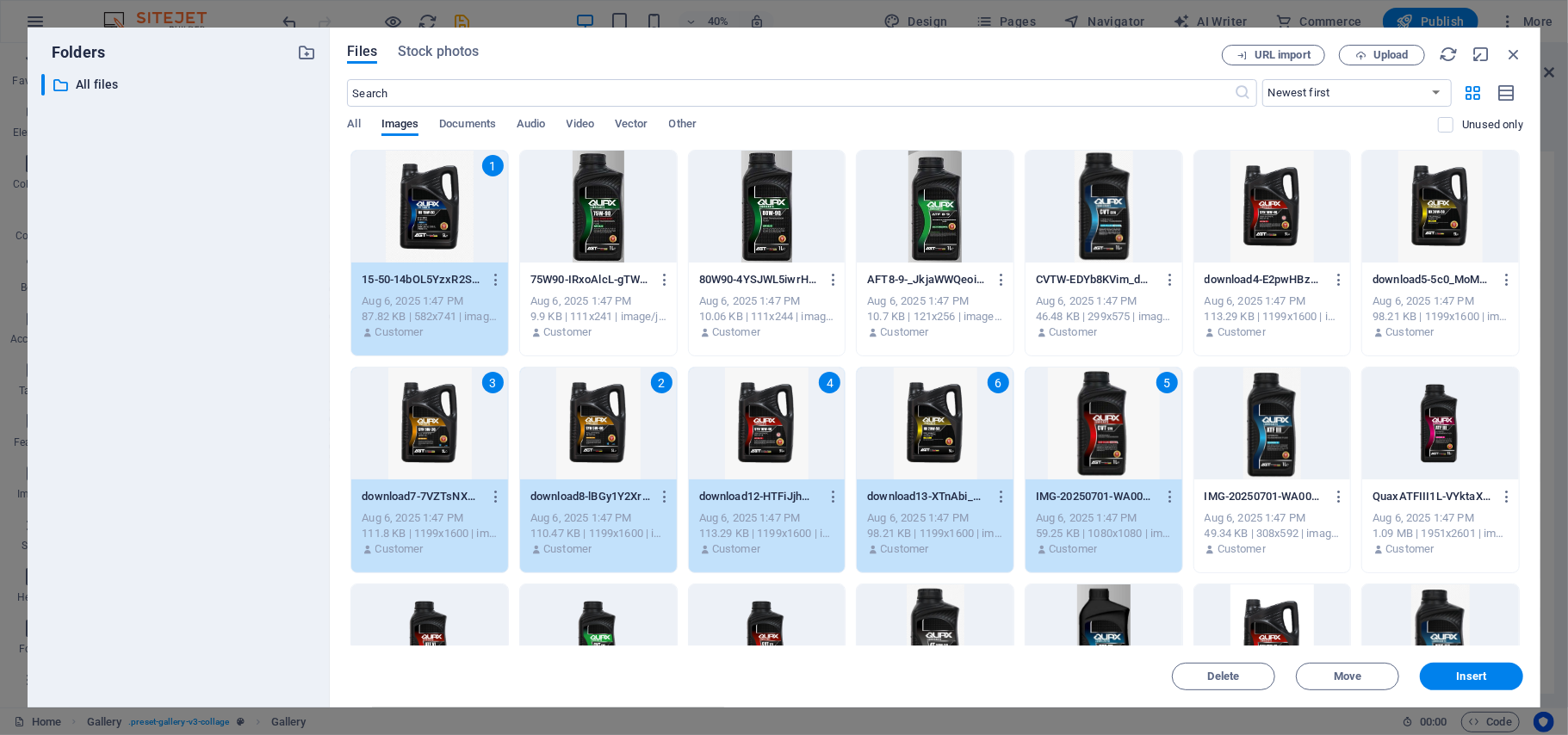 click at bounding box center (1273, 207) 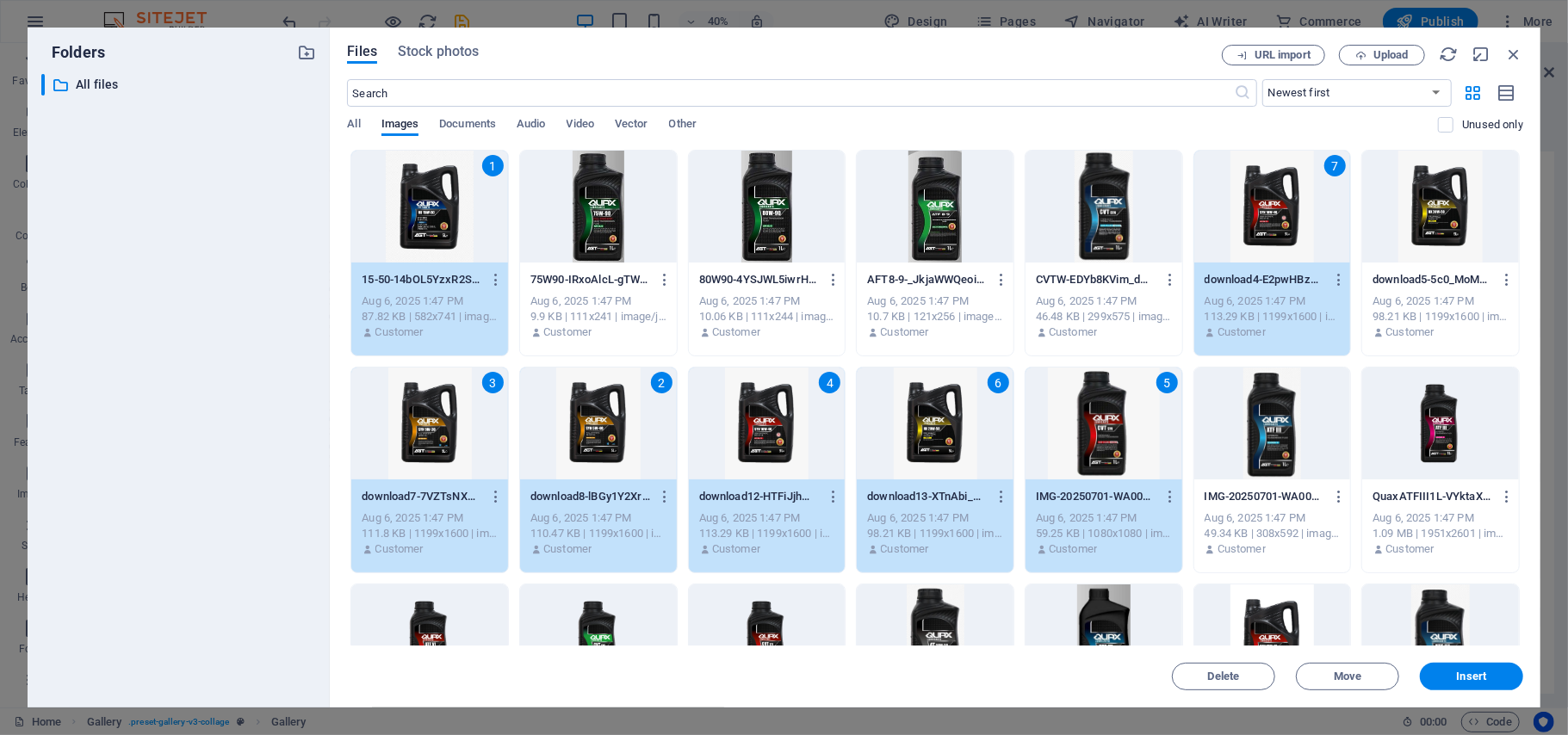 click at bounding box center (1441, 207) 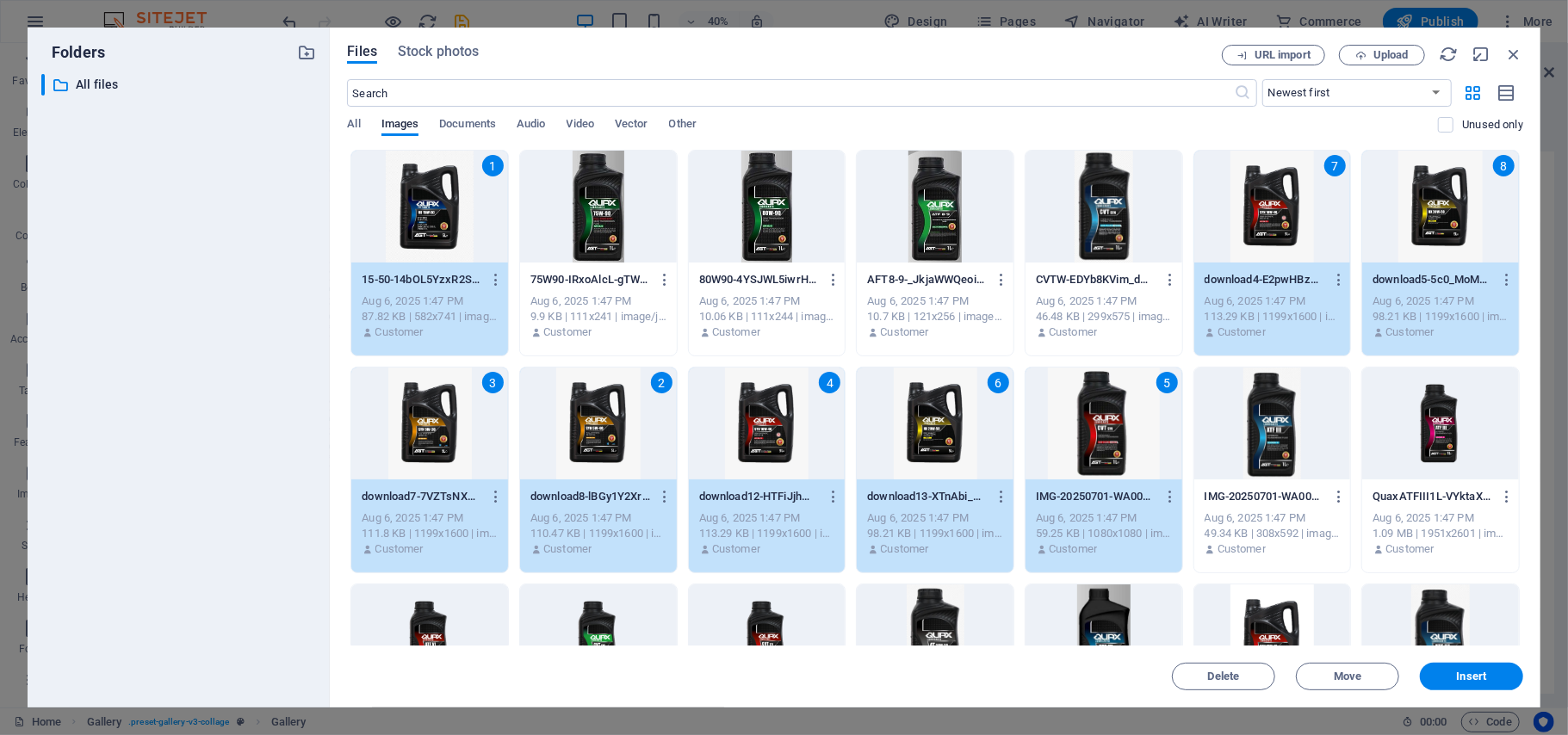 click at bounding box center [1441, 423] 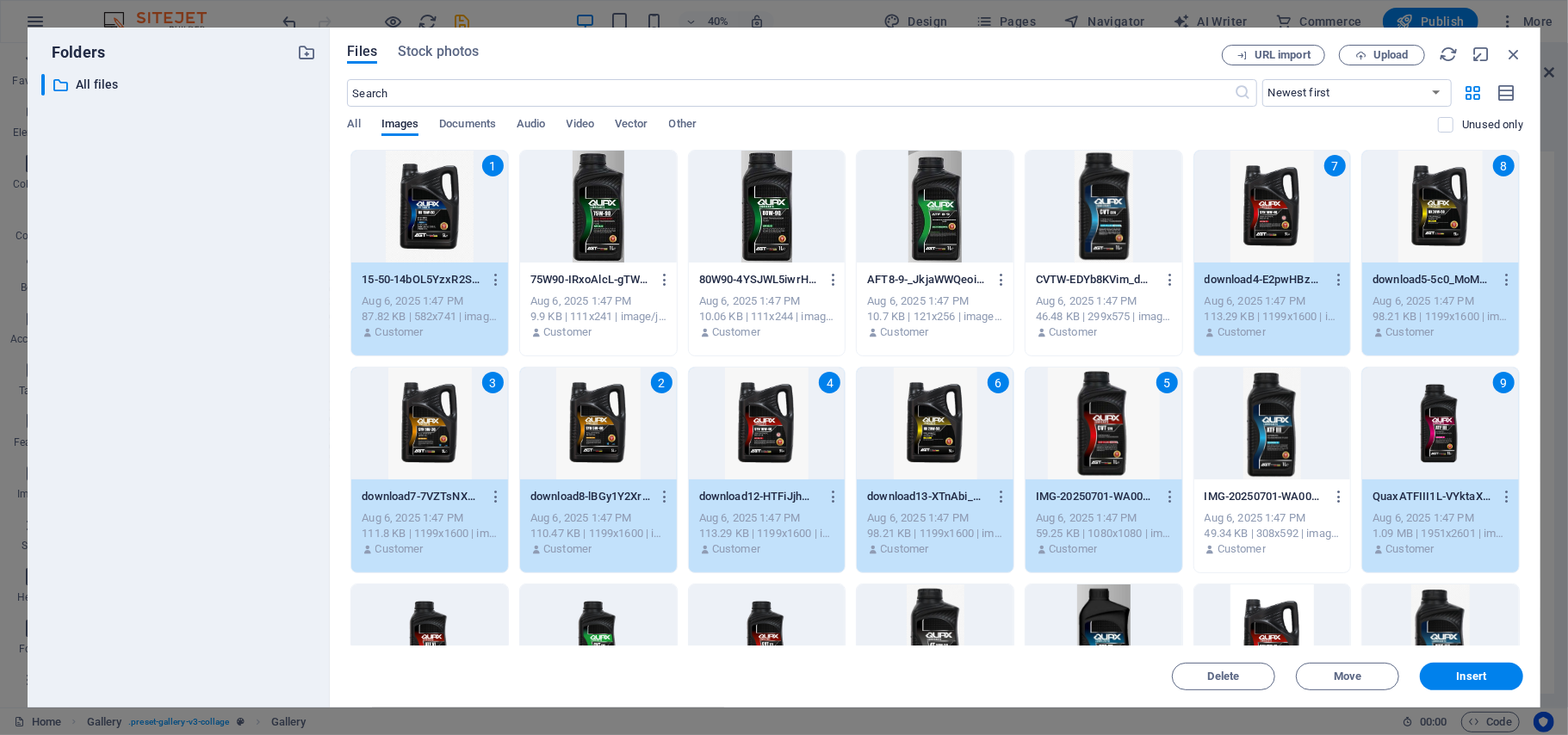 click at bounding box center (1273, 423) 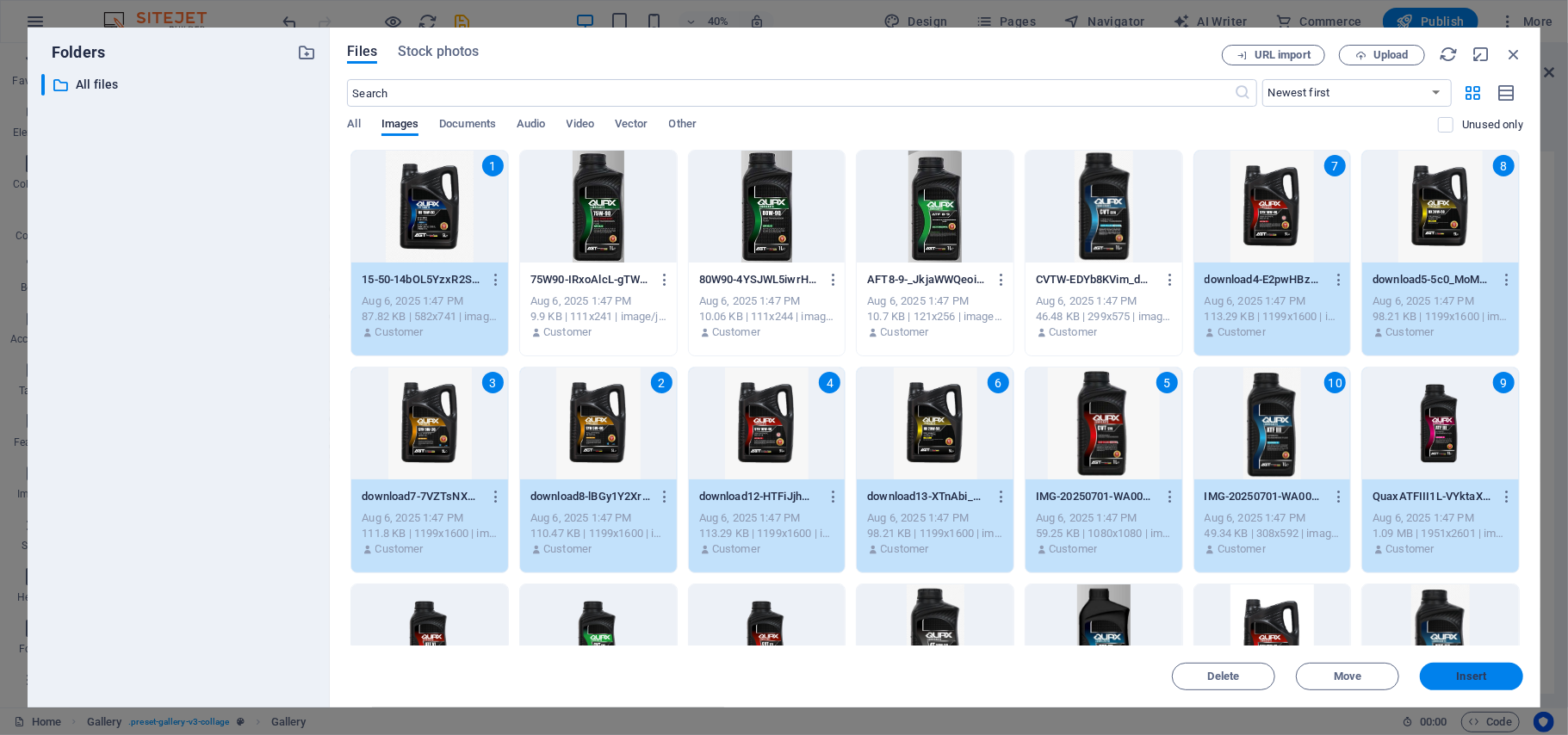 click on "Insert" at bounding box center [1472, 676] 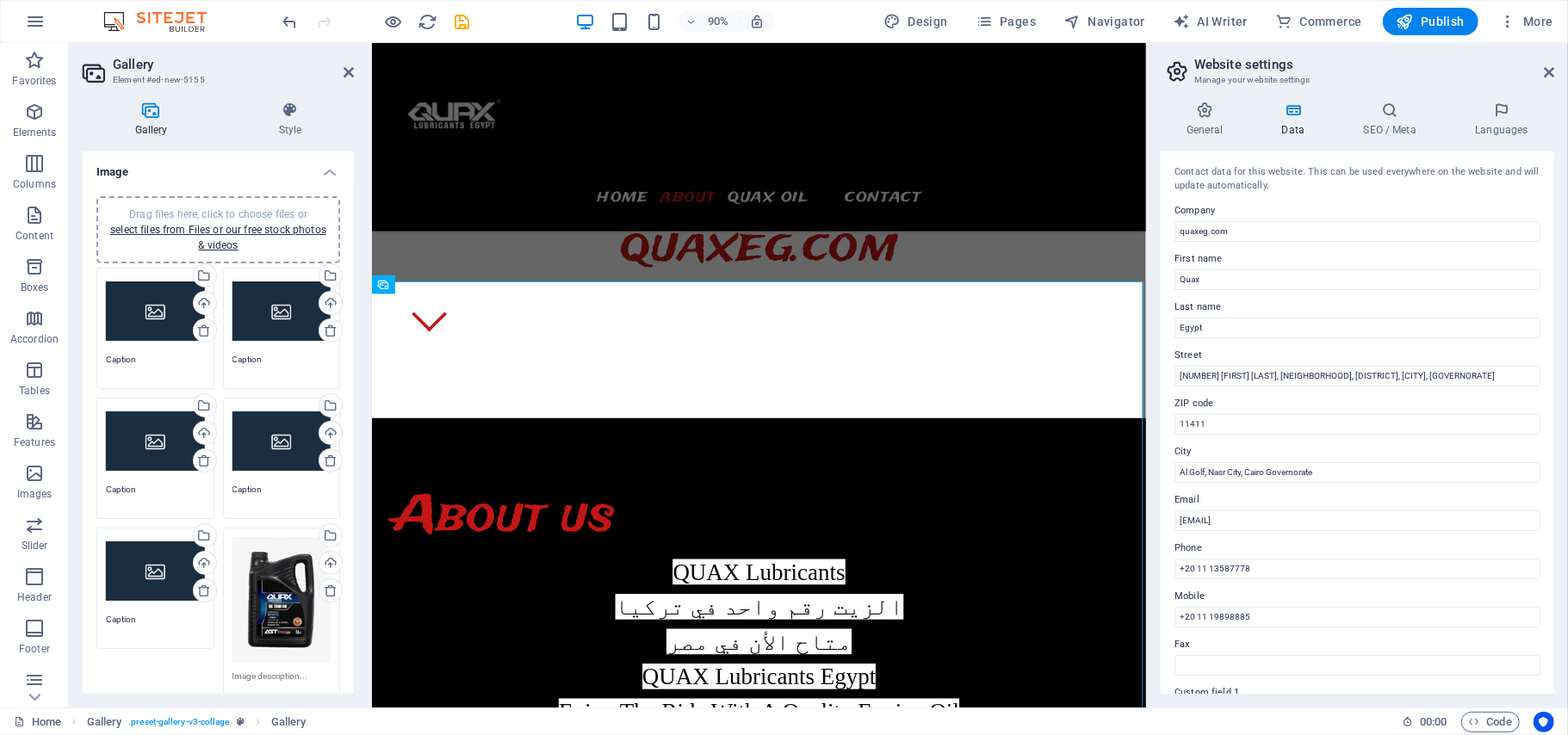 scroll, scrollTop: 968, scrollLeft: 0, axis: vertical 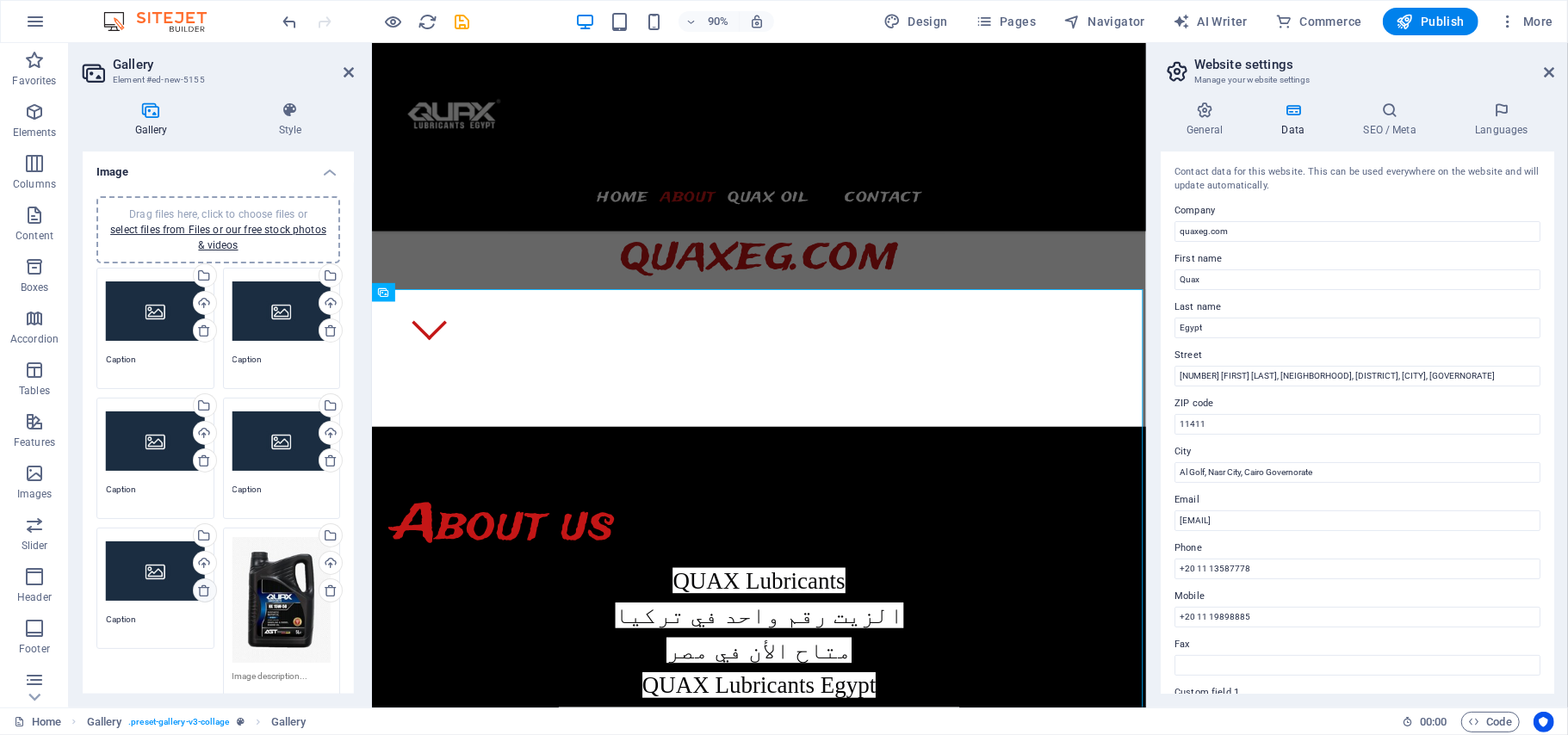 click at bounding box center (204, 590) 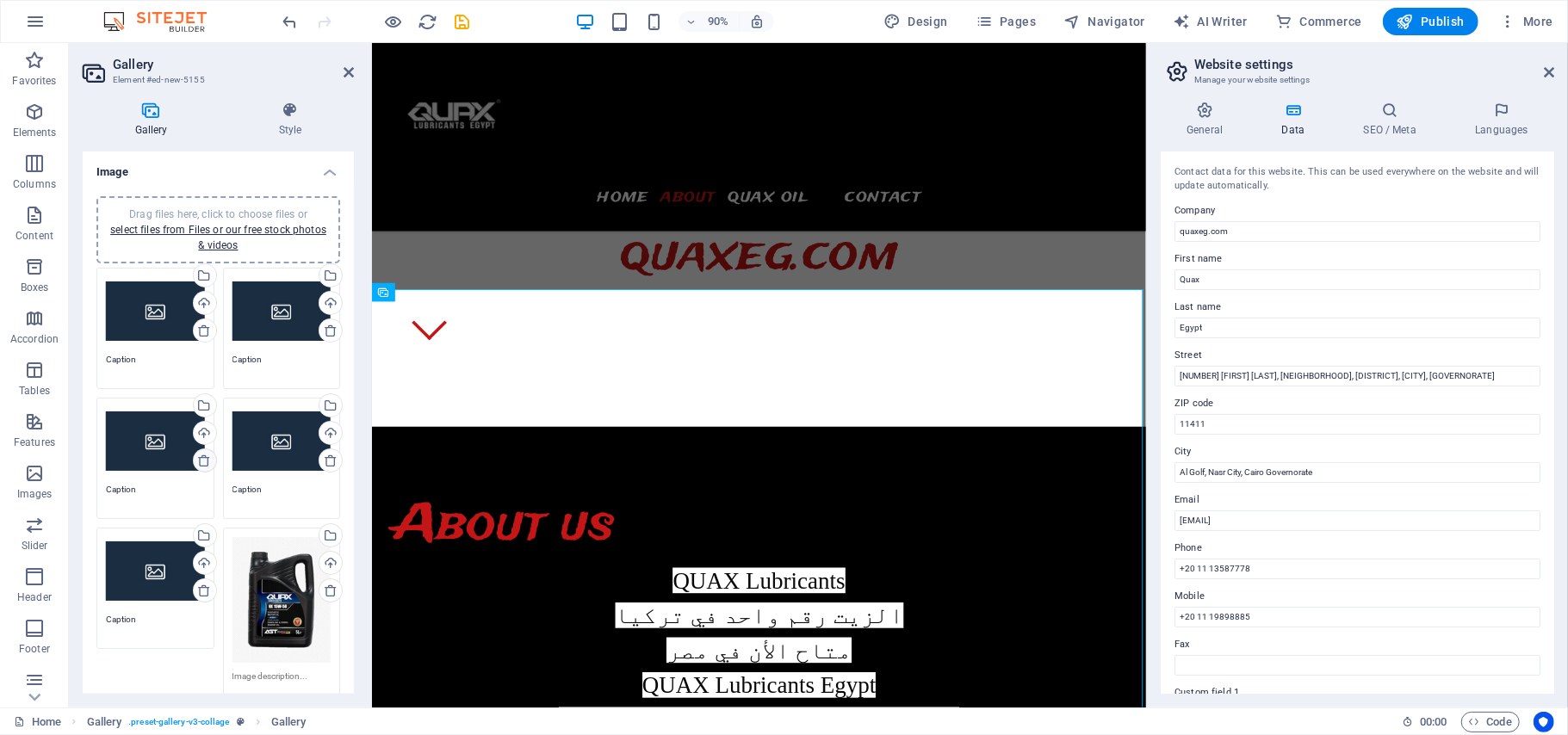 type 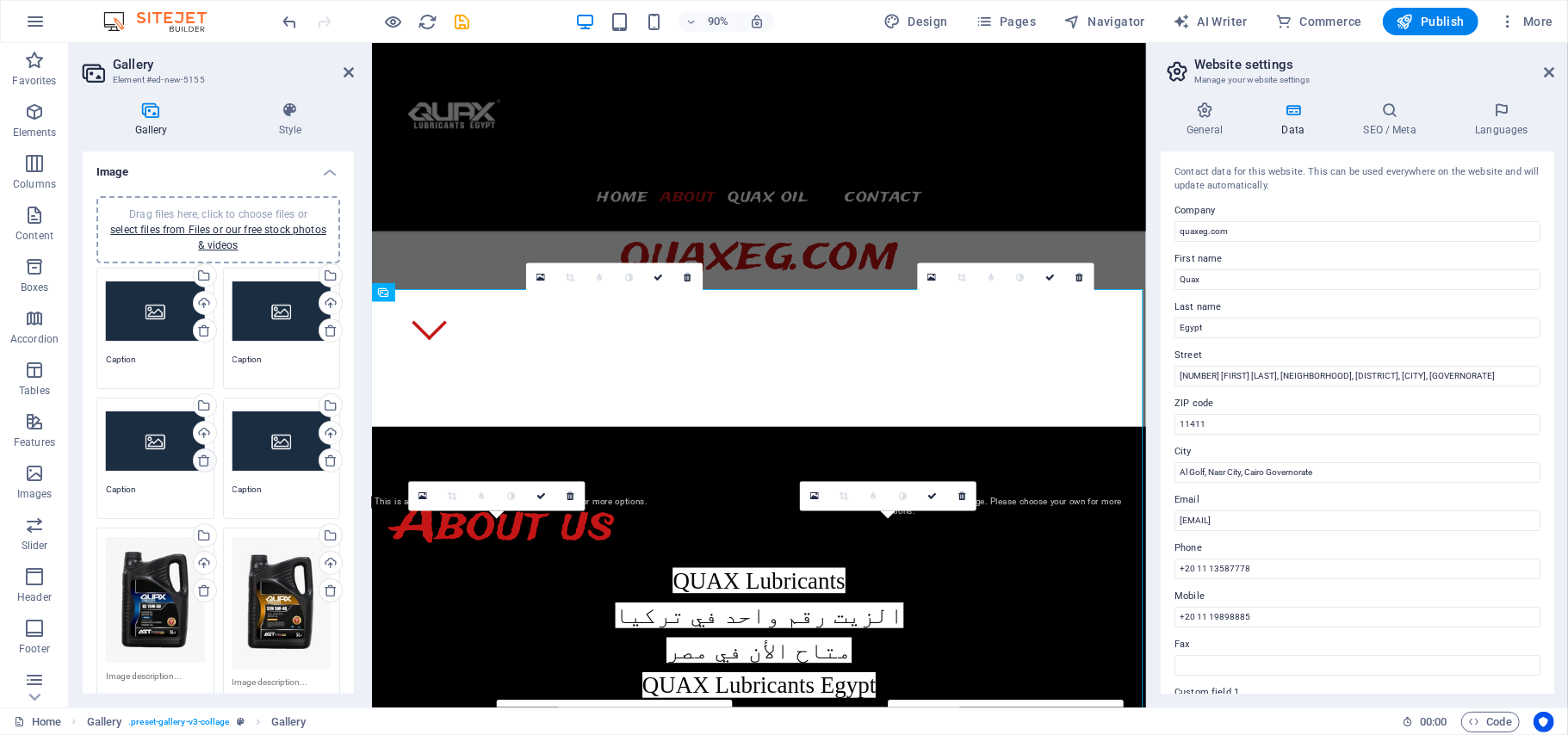 click at bounding box center [204, 460] 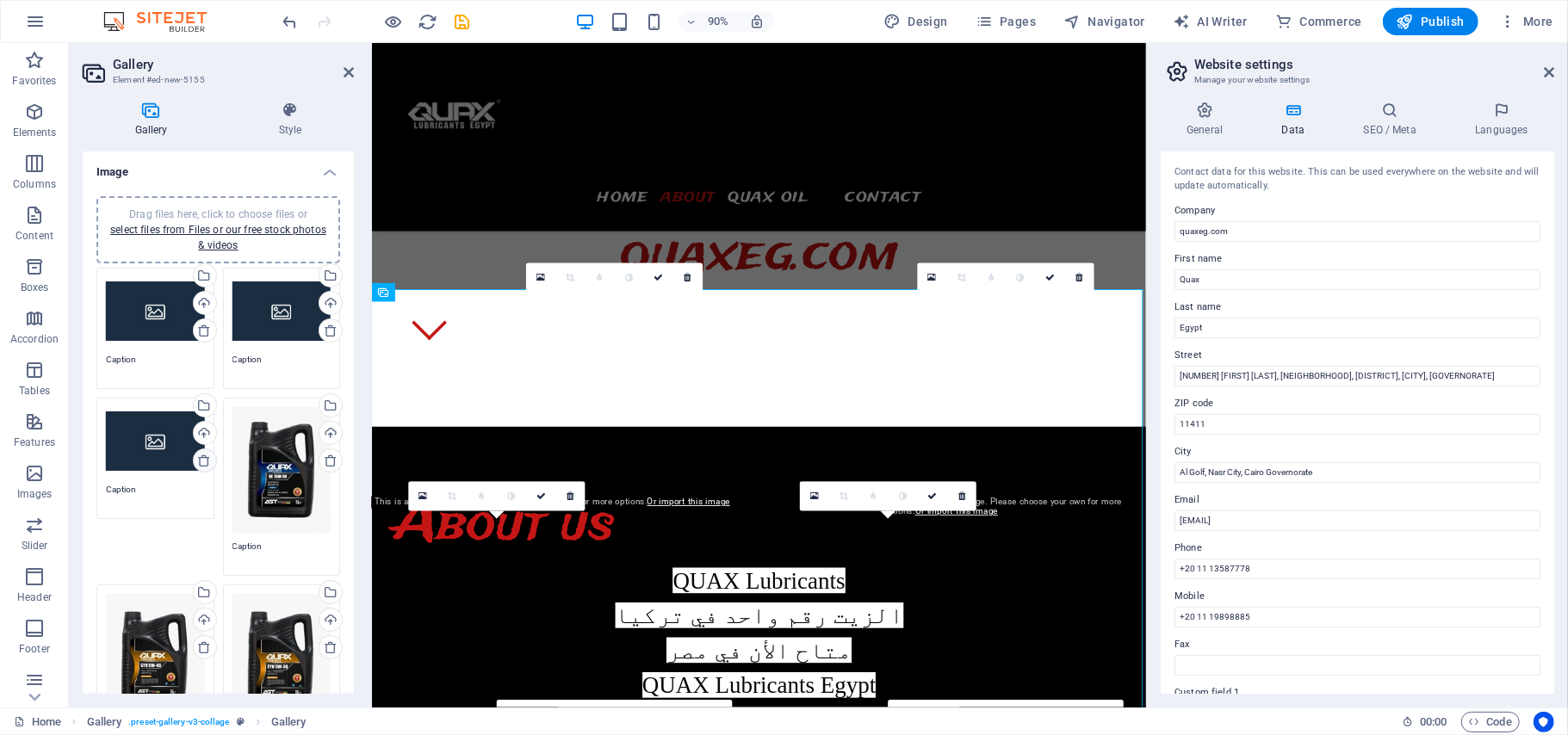 type 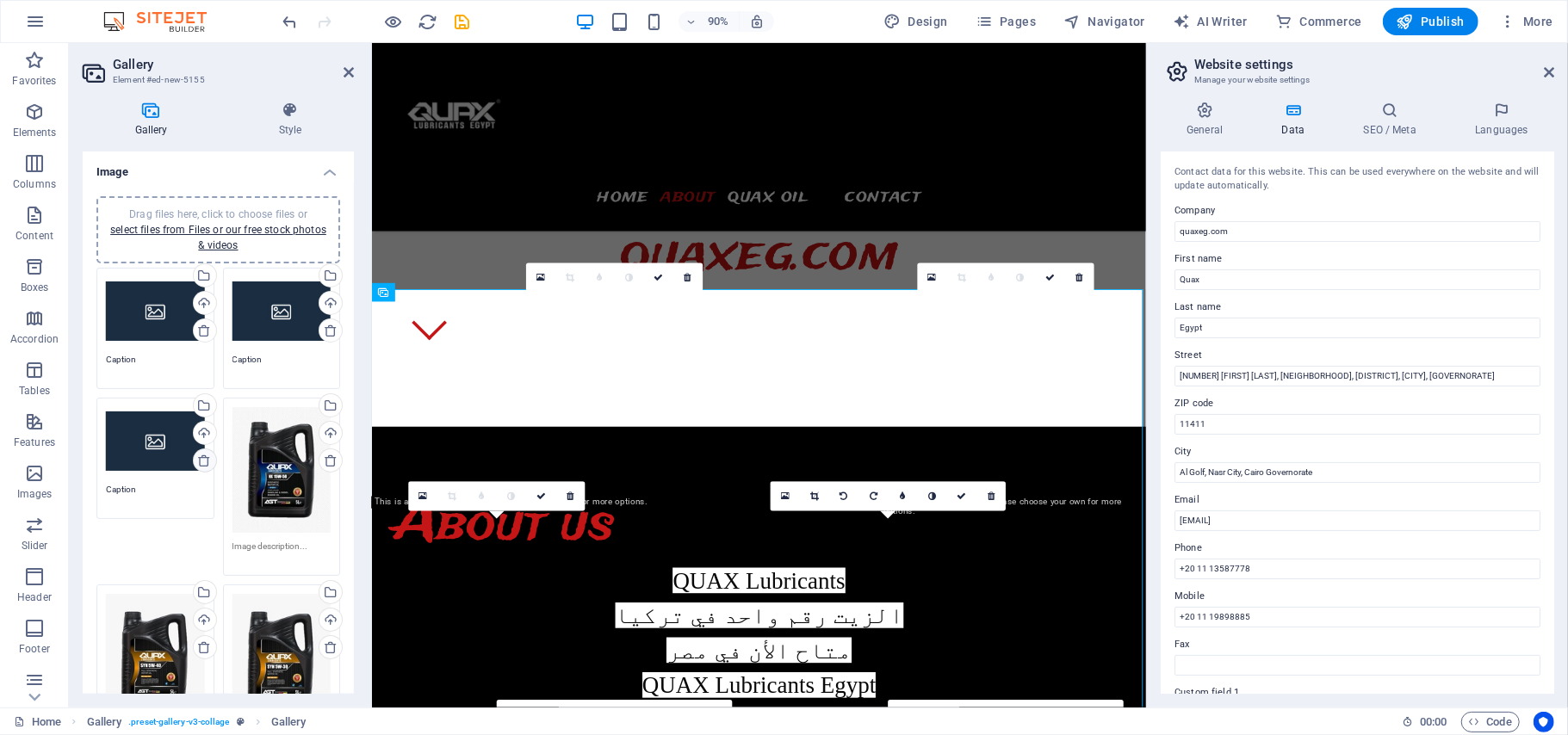 click at bounding box center [204, 460] 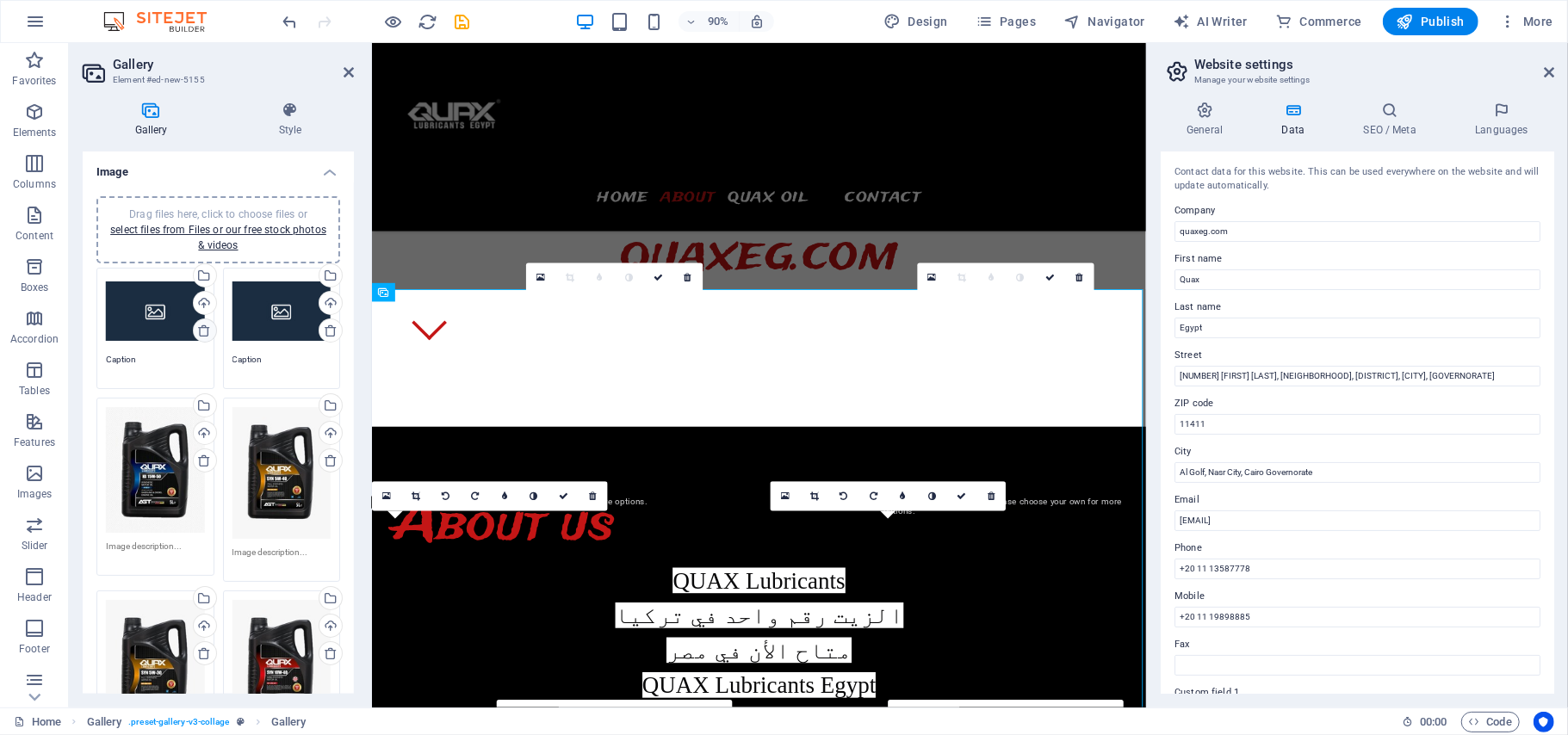click at bounding box center [204, 330] 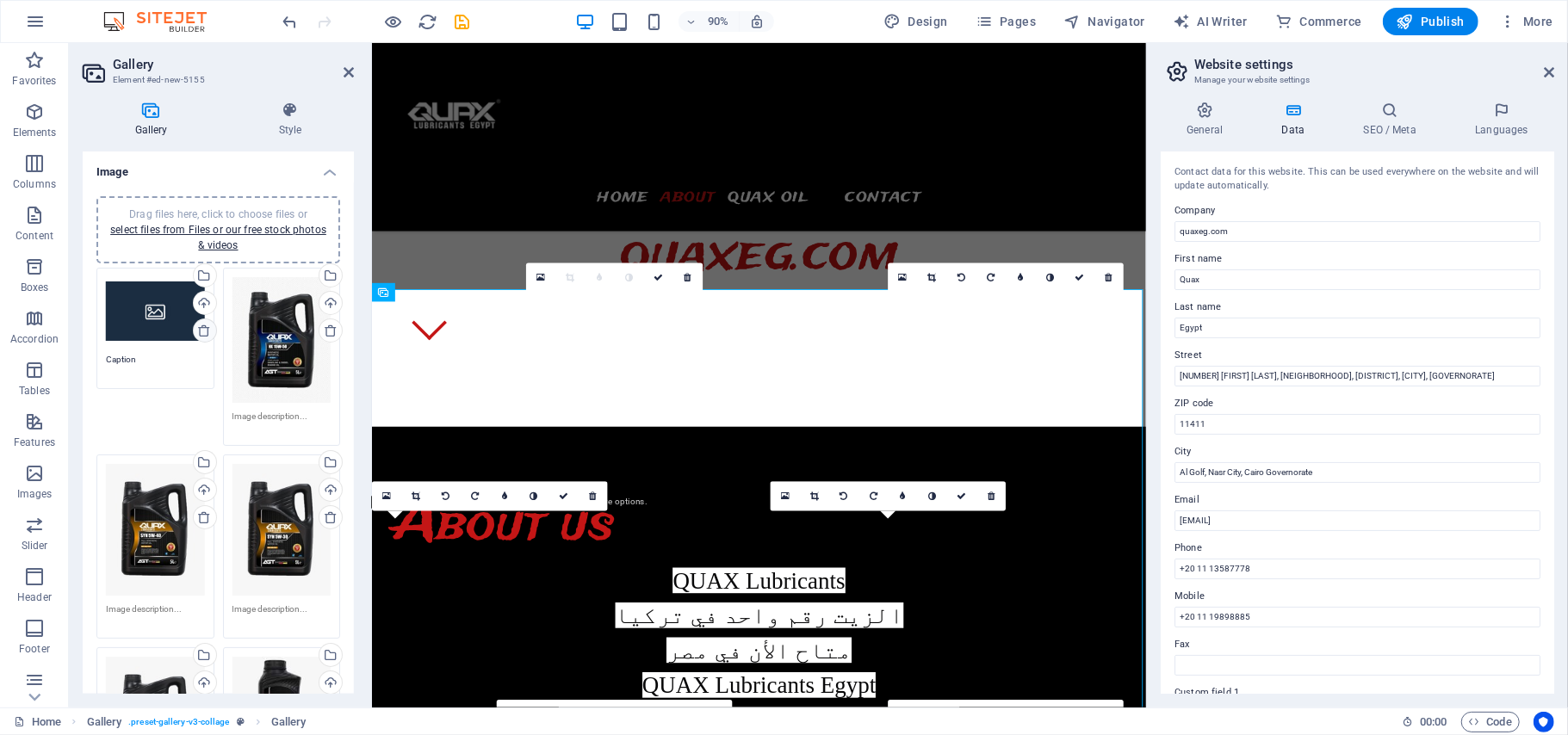 click at bounding box center [204, 330] 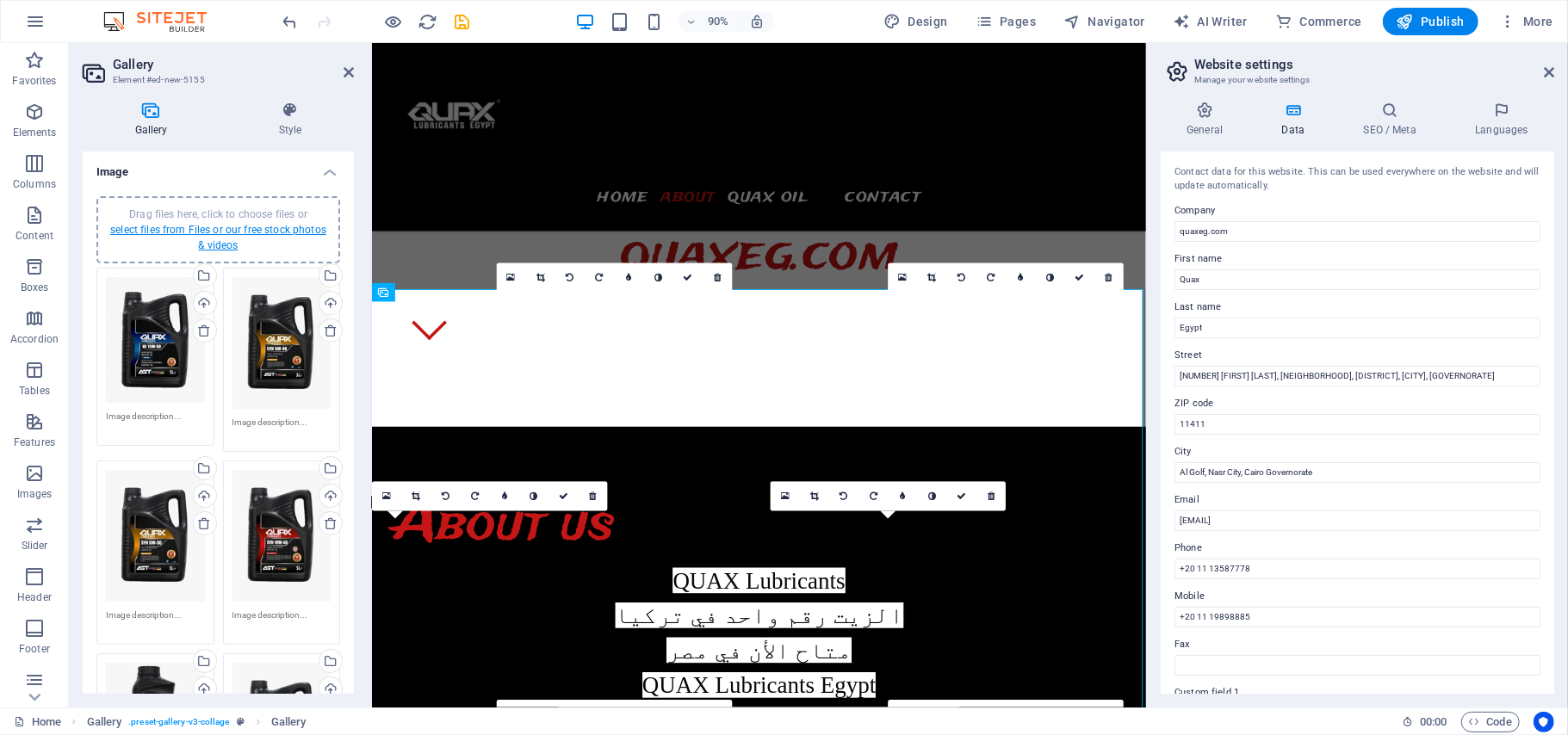 click on "select files from Files or our free stock photos & videos" at bounding box center (218, 238) 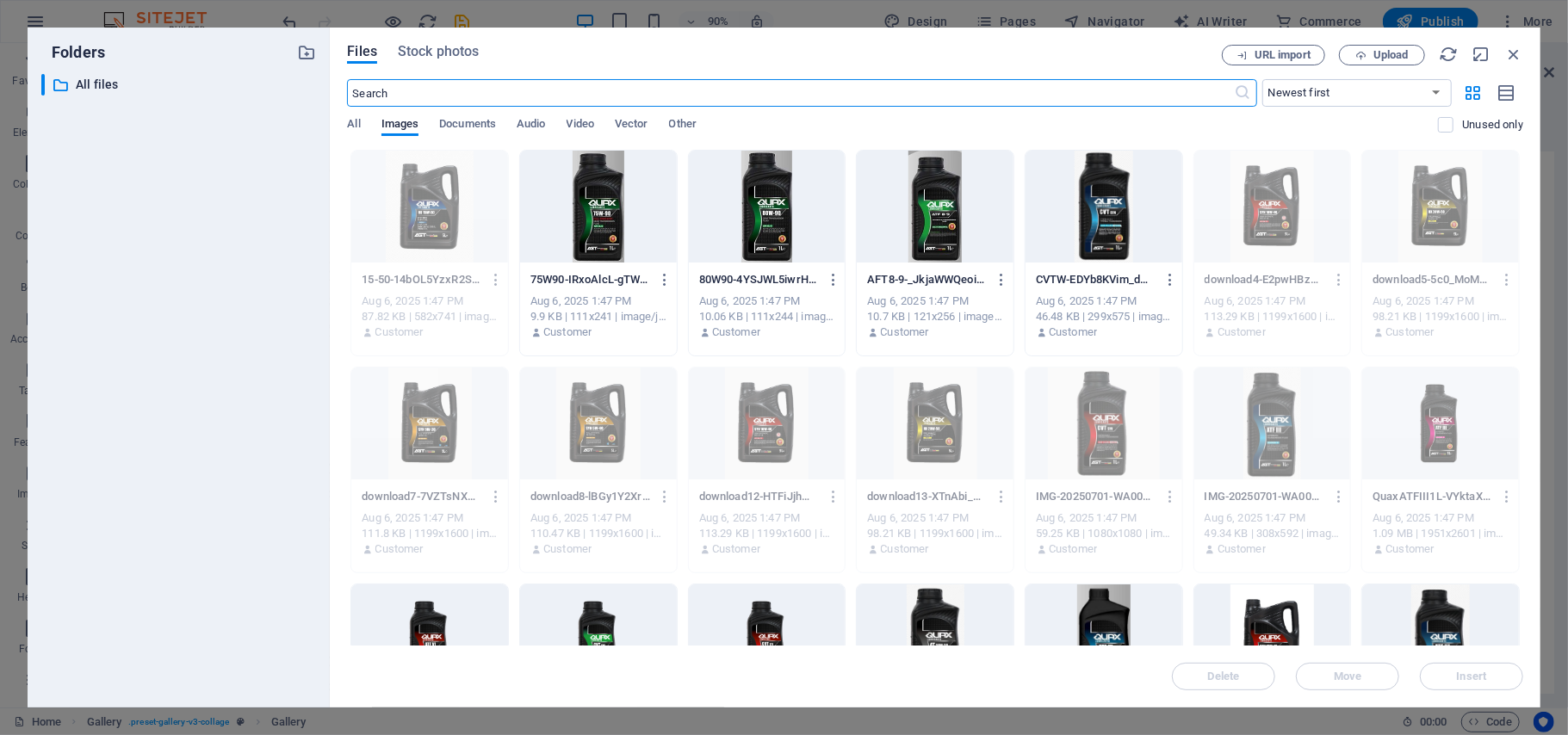 scroll, scrollTop: 1892, scrollLeft: 0, axis: vertical 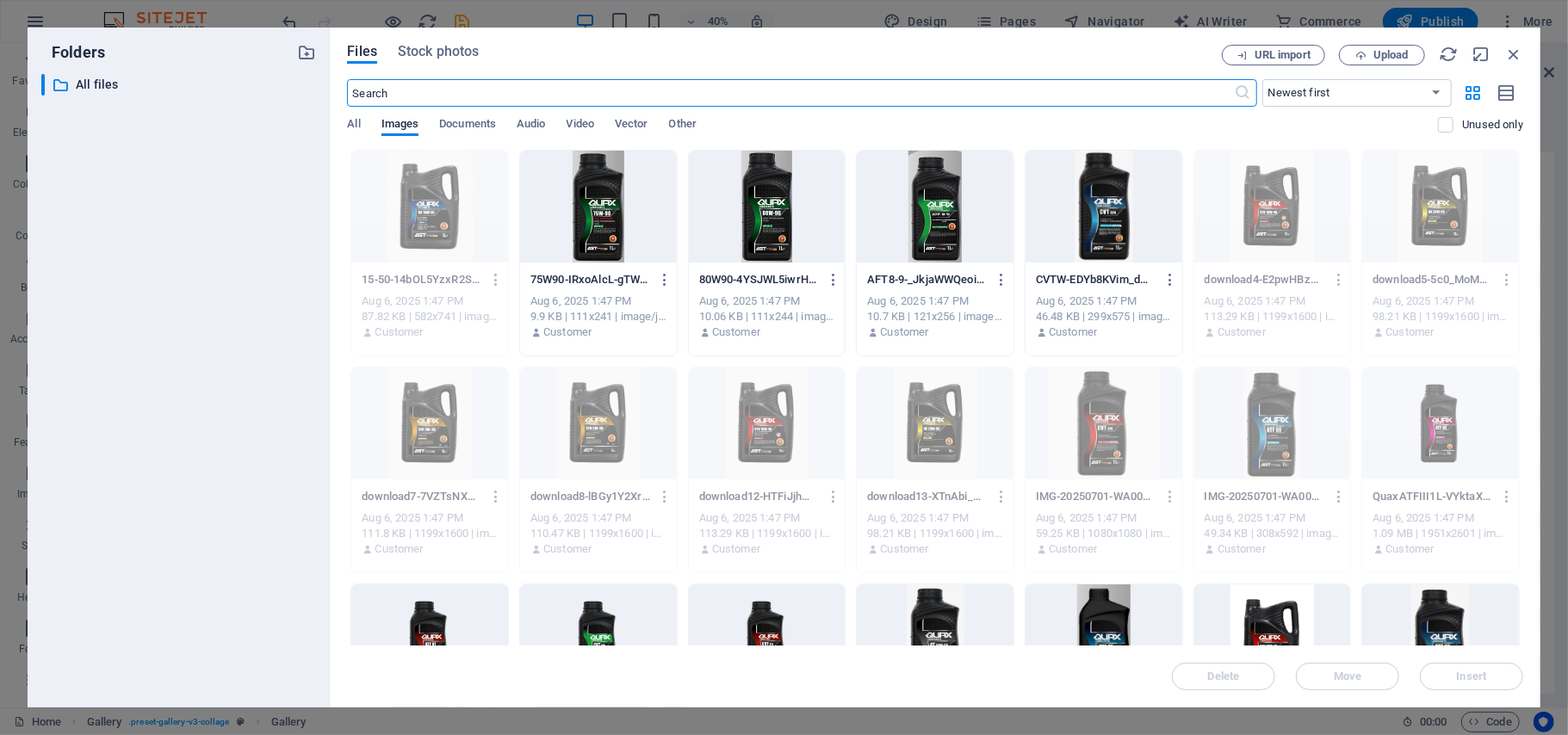 click at bounding box center [598, 207] 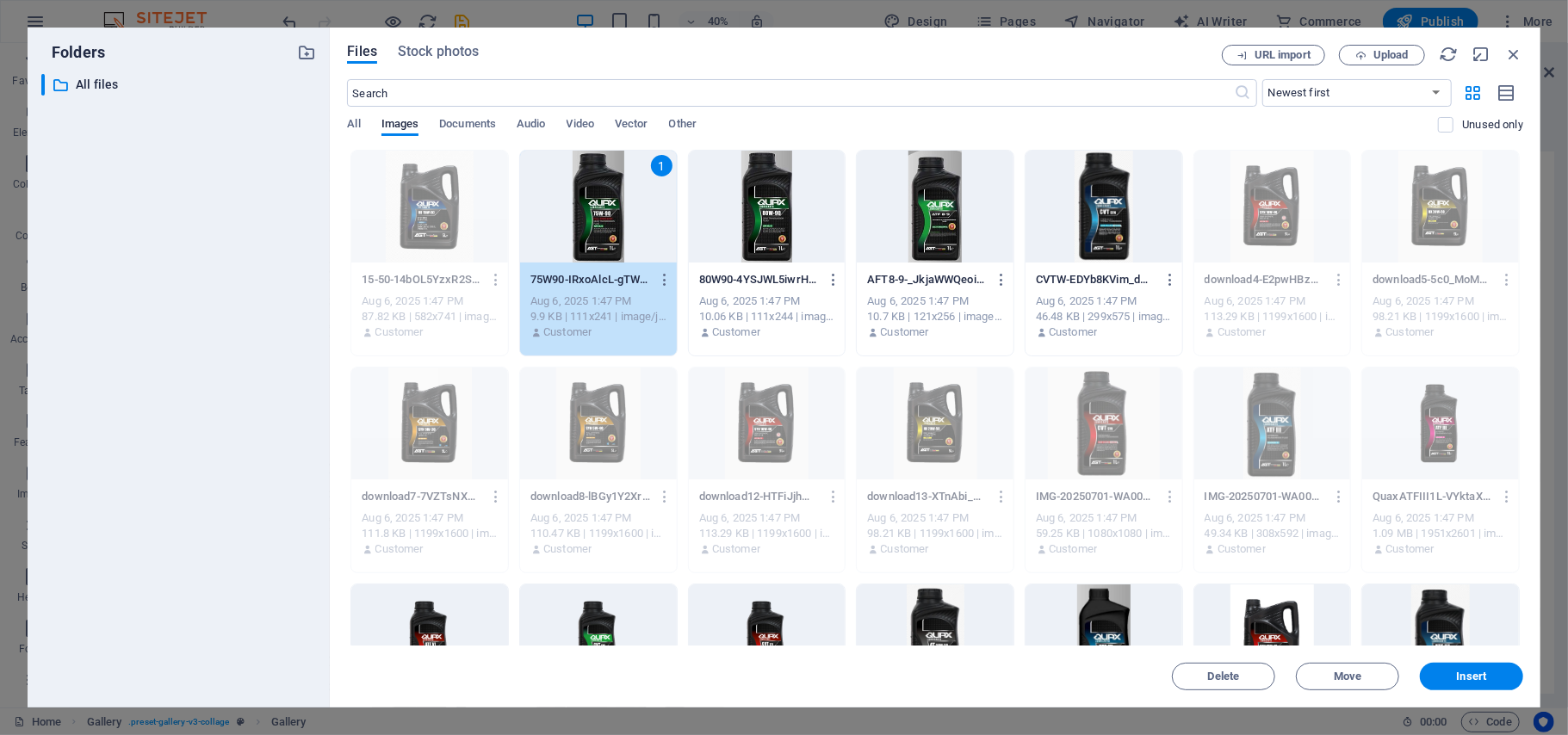 click at bounding box center [767, 207] 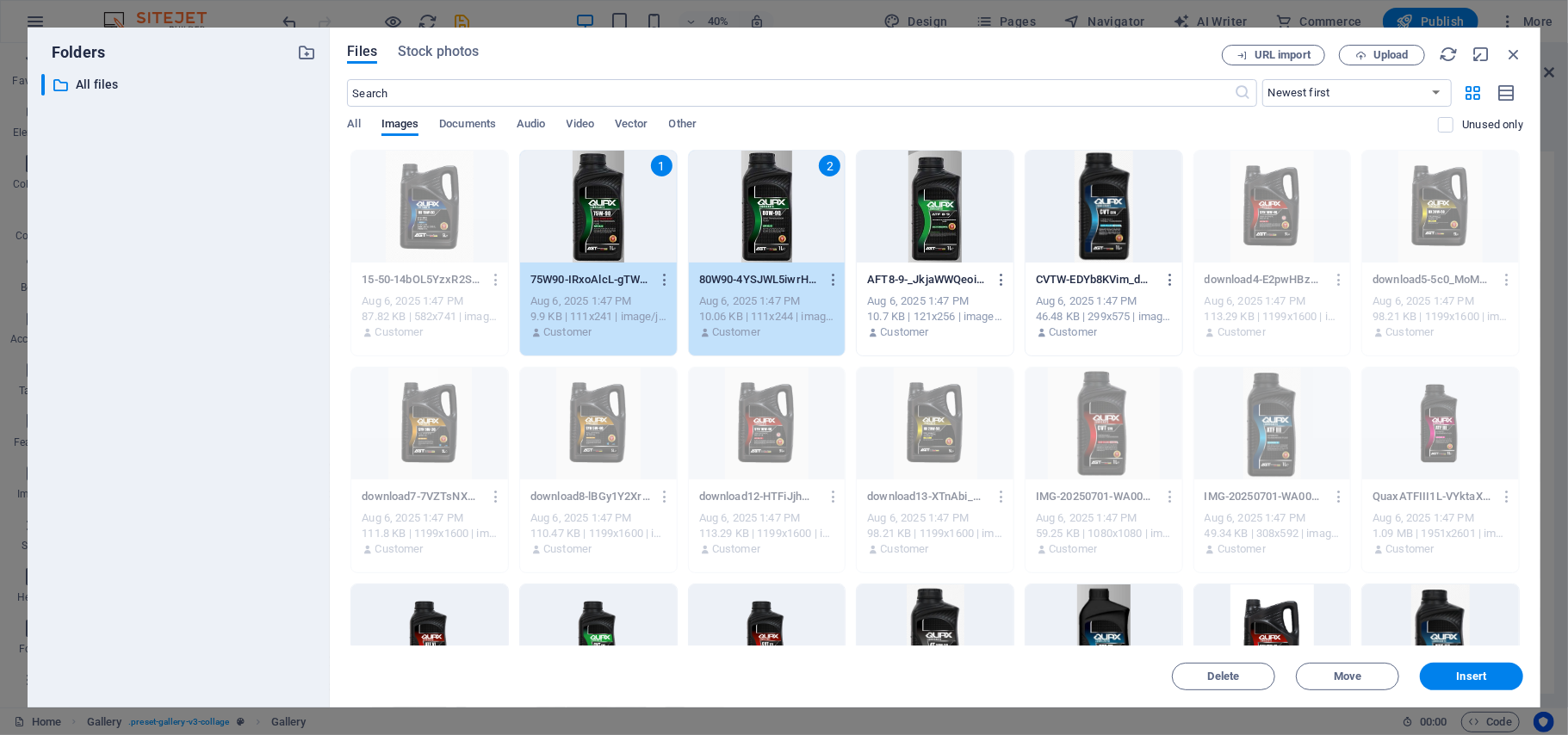 click at bounding box center (935, 207) 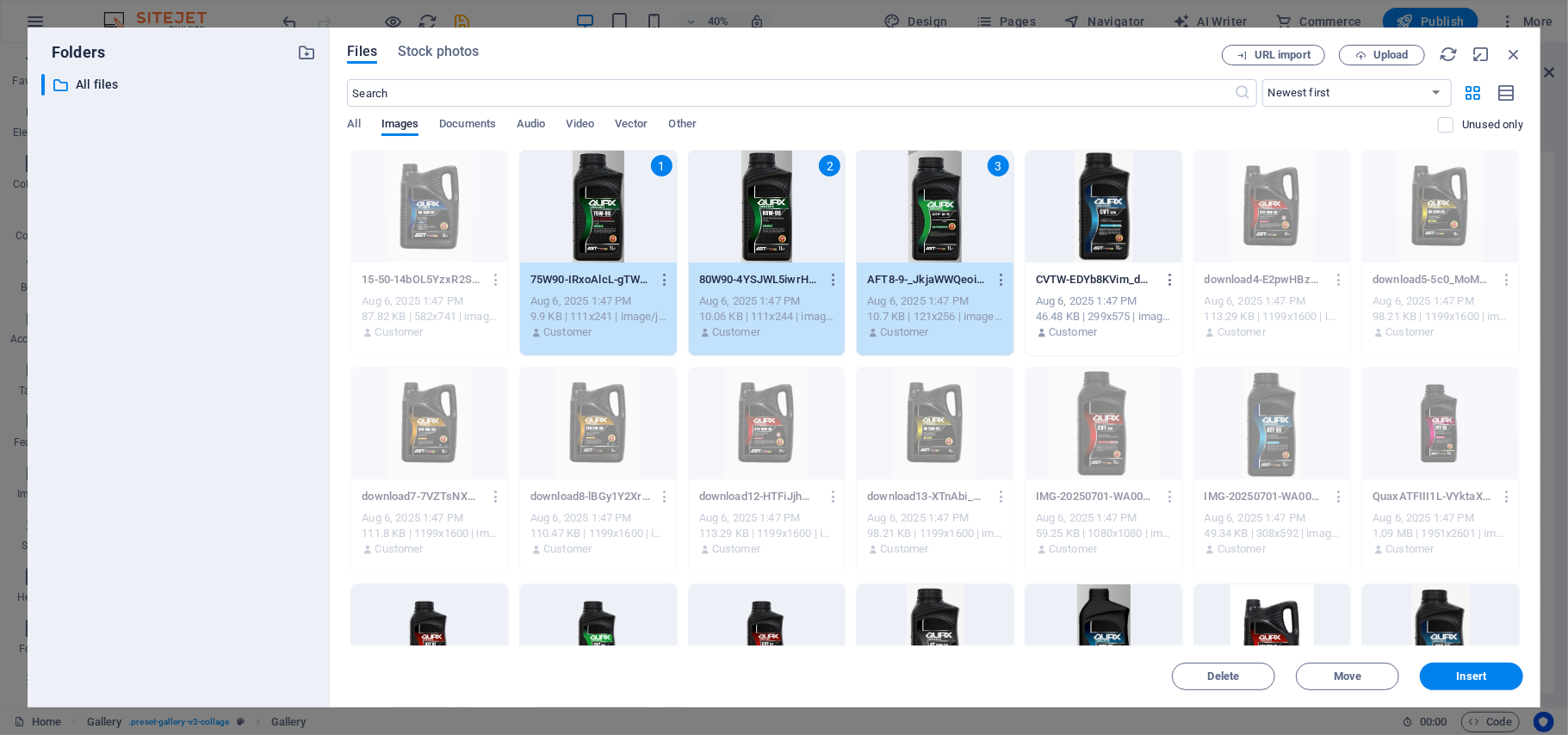 click at bounding box center (1104, 207) 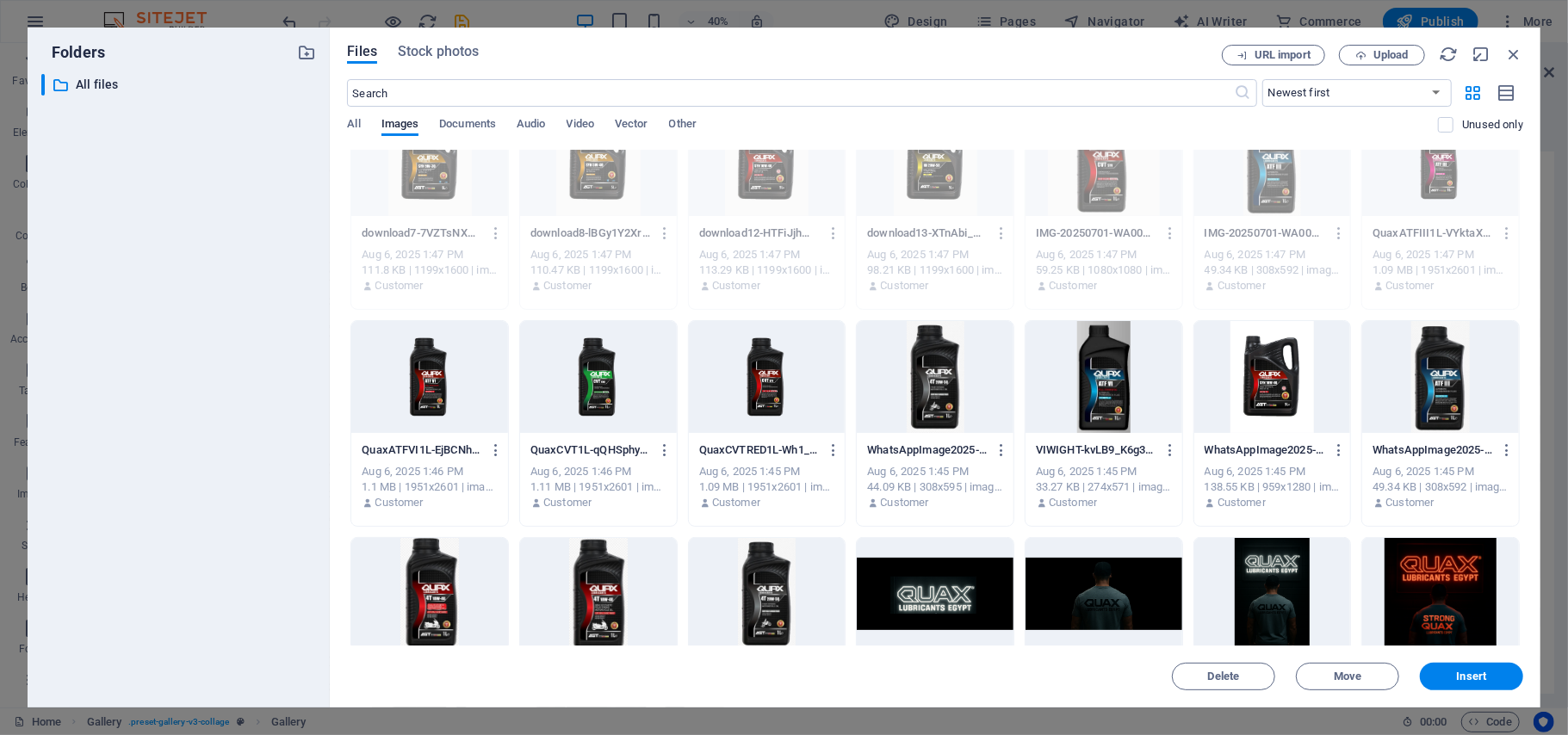scroll, scrollTop: 269, scrollLeft: 0, axis: vertical 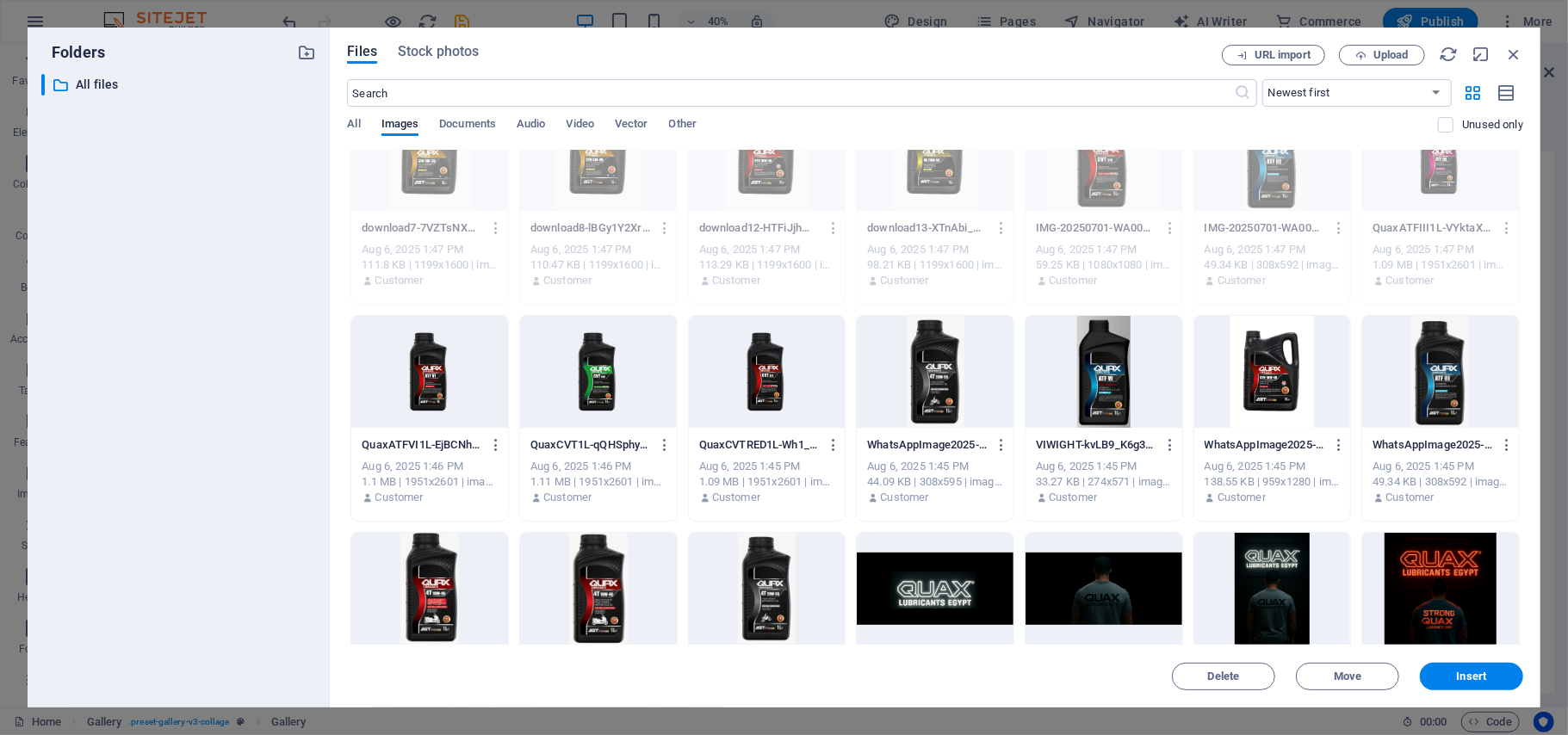 click at bounding box center (1441, 372) 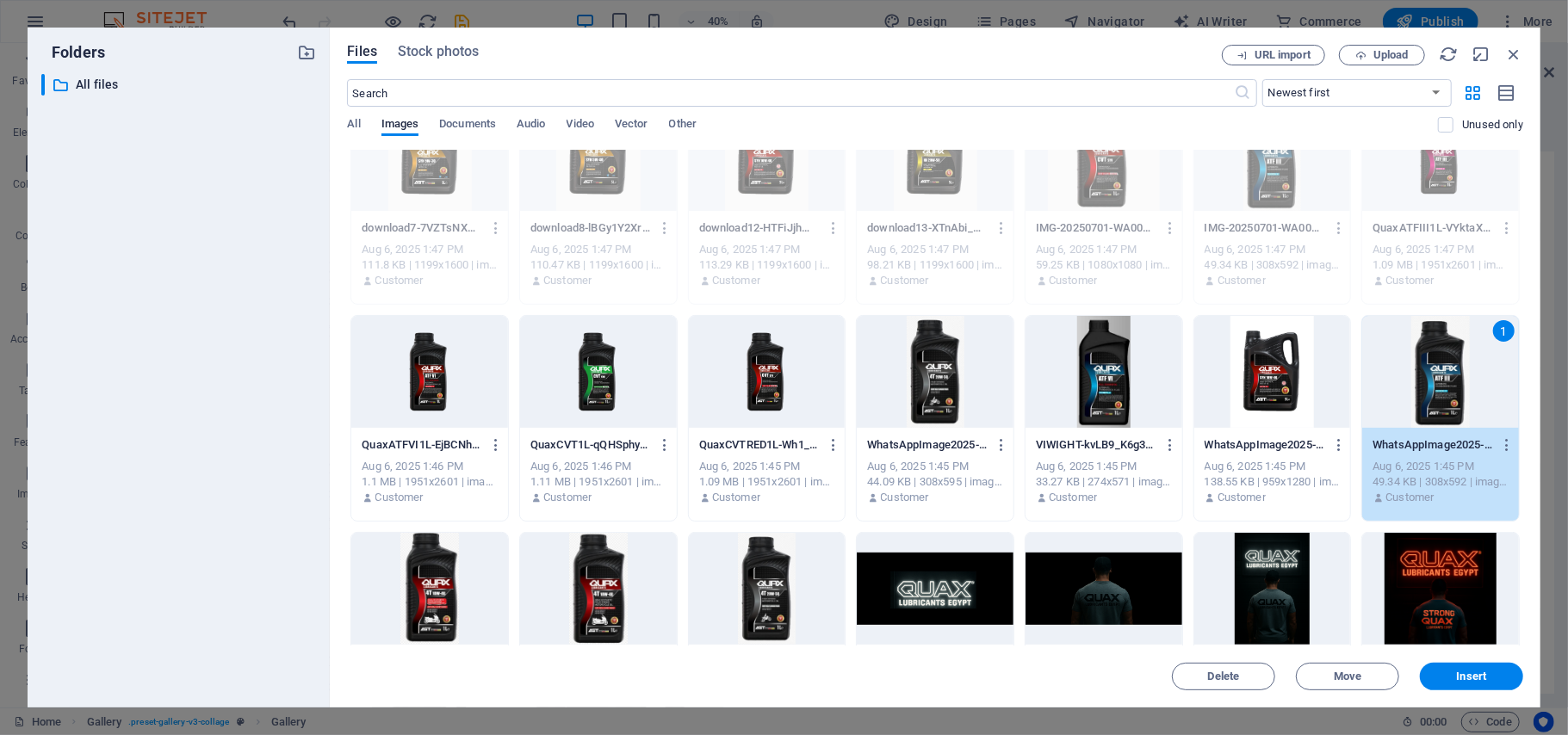 click at bounding box center (1273, 372) 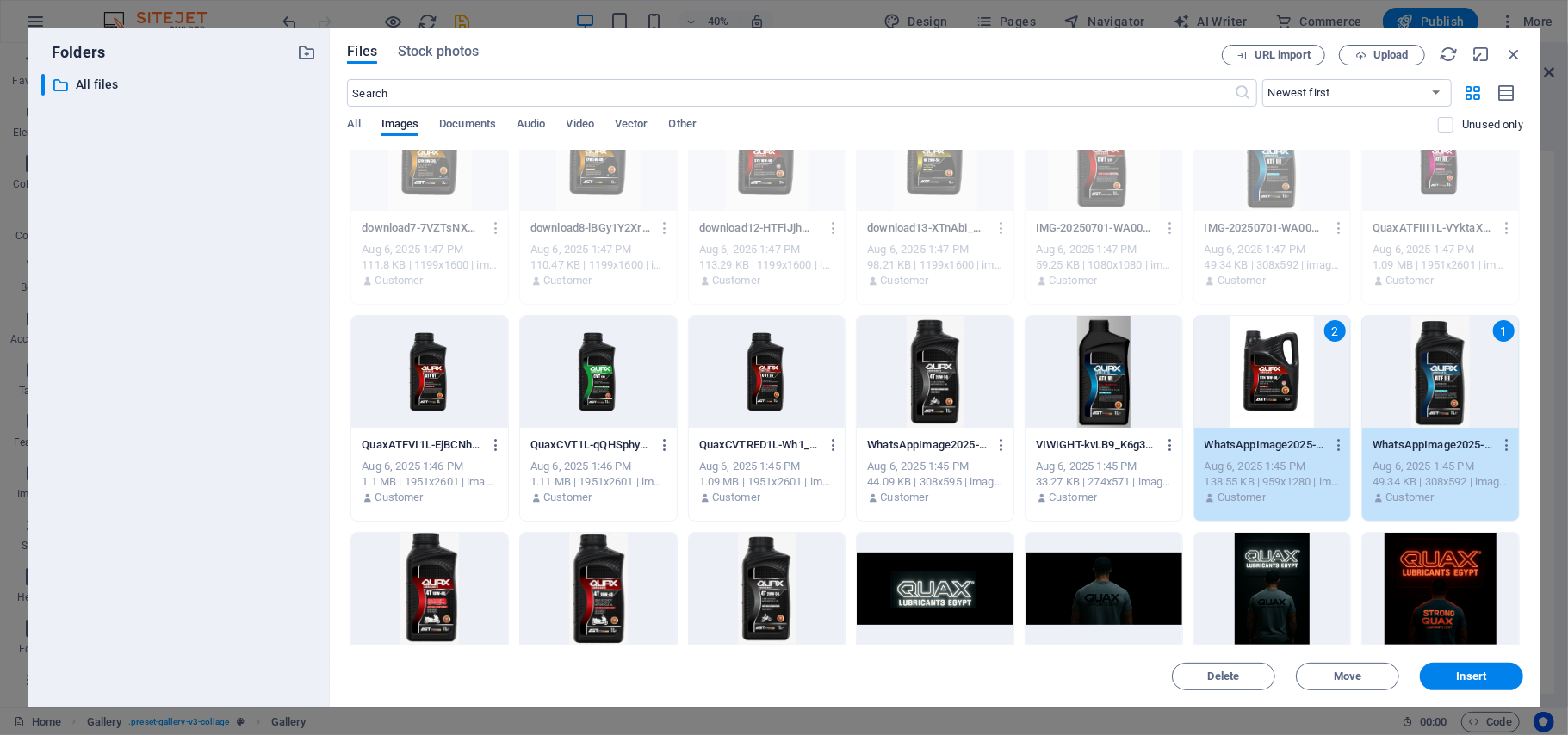 drag, startPoint x: 339, startPoint y: 386, endPoint x: 1119, endPoint y: 373, distance: 780.10833 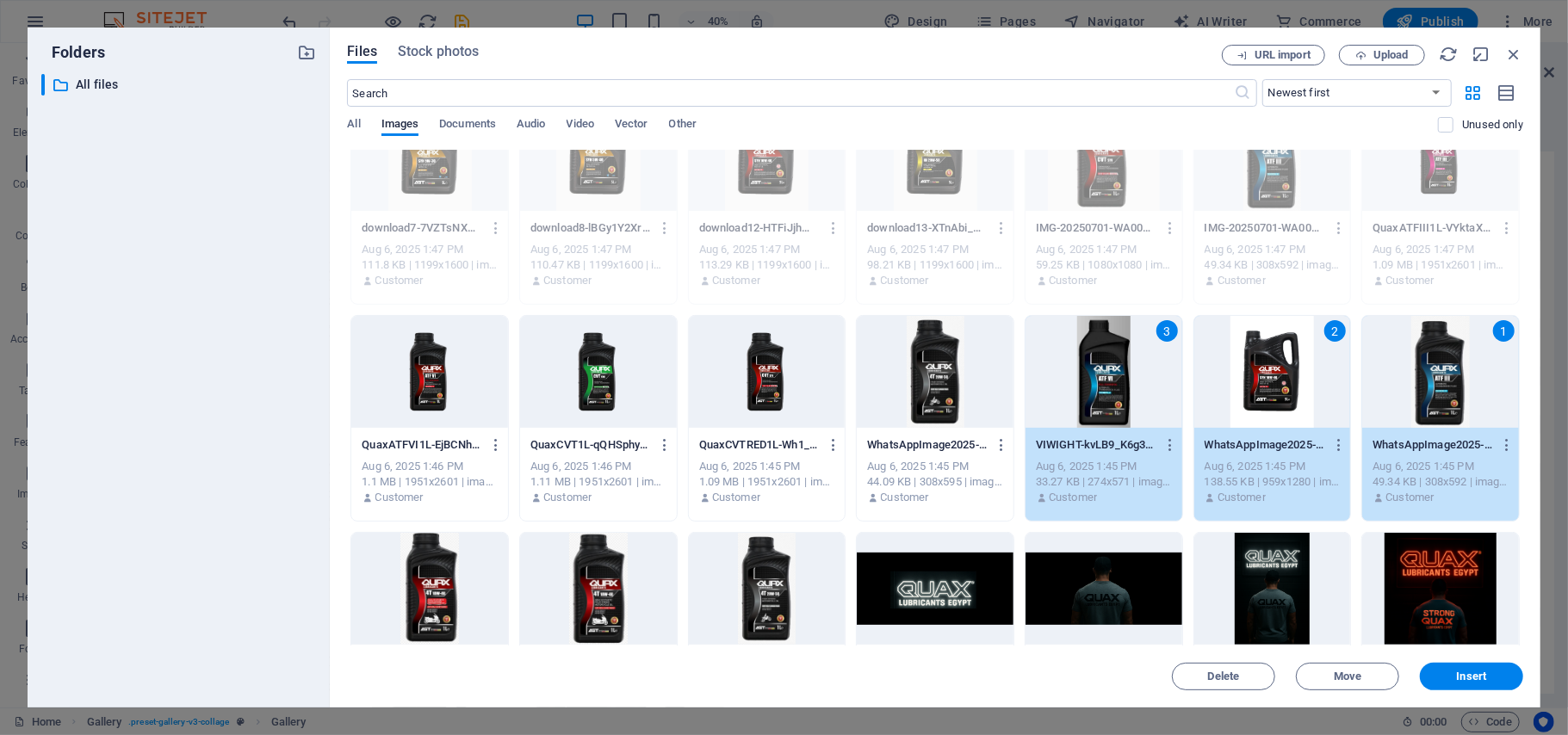 click at bounding box center (935, 372) 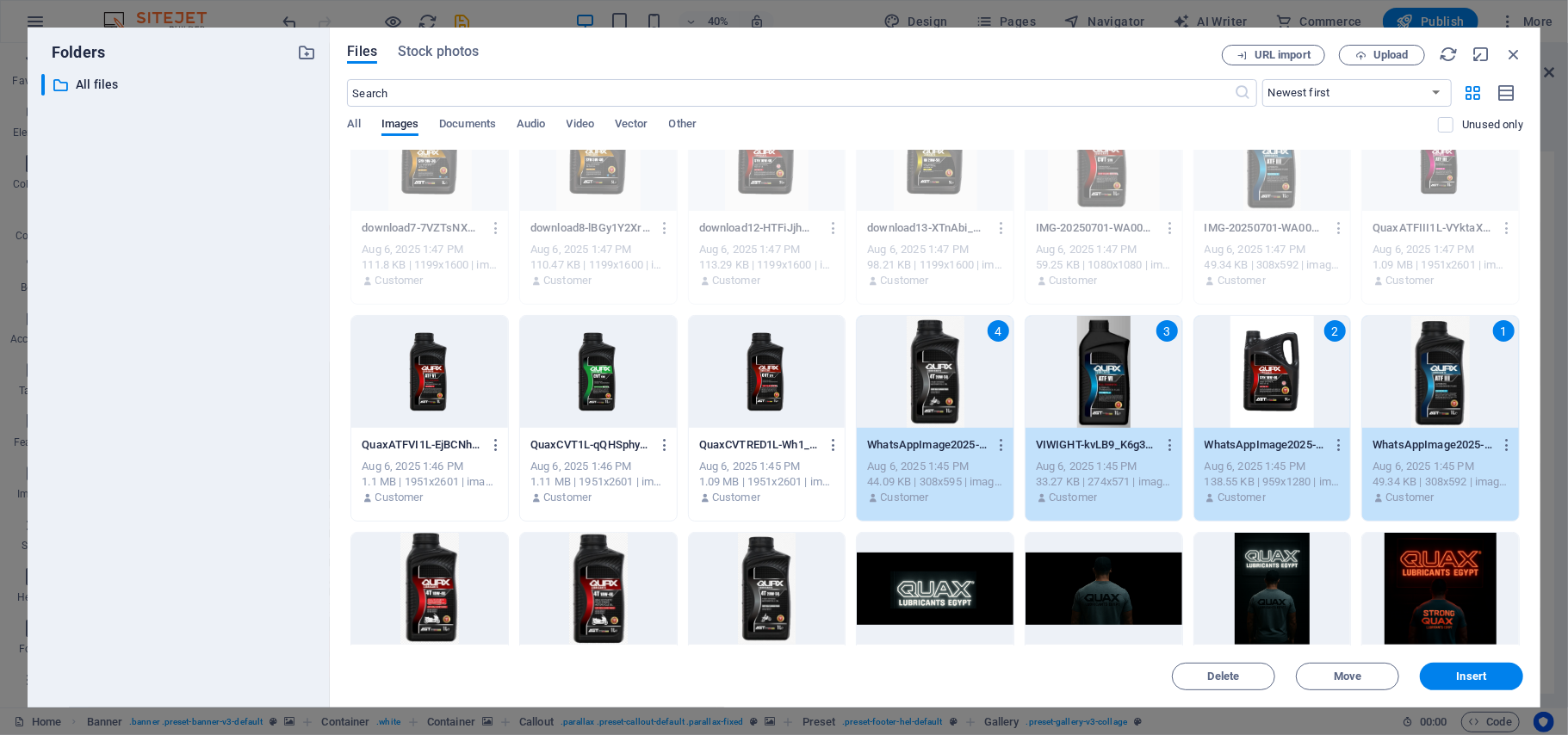 scroll, scrollTop: 21, scrollLeft: 0, axis: vertical 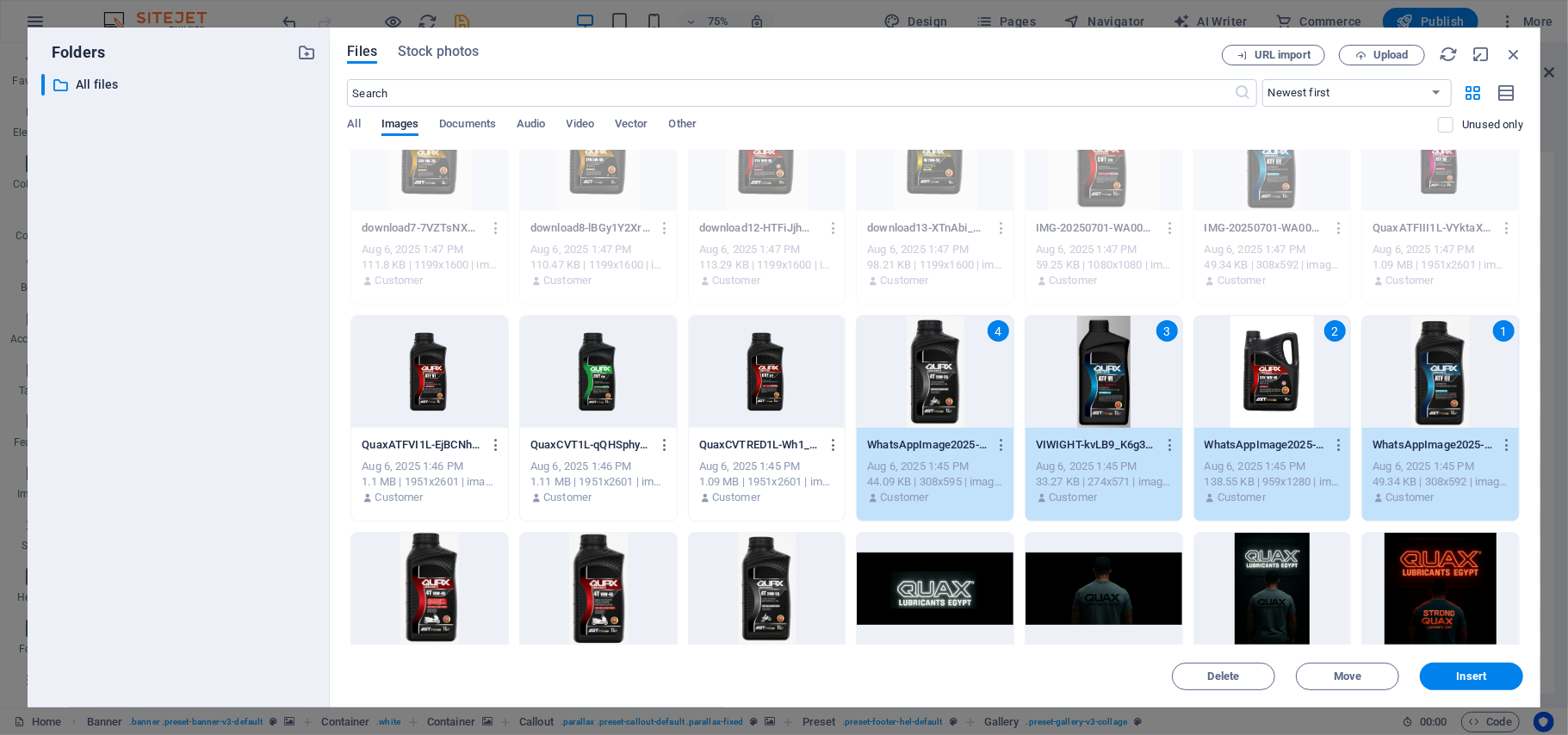 click on "QuaxCVTRED1L-Wh1_4jOtFLMeX-w90_eQDw.png" at bounding box center [759, 445] 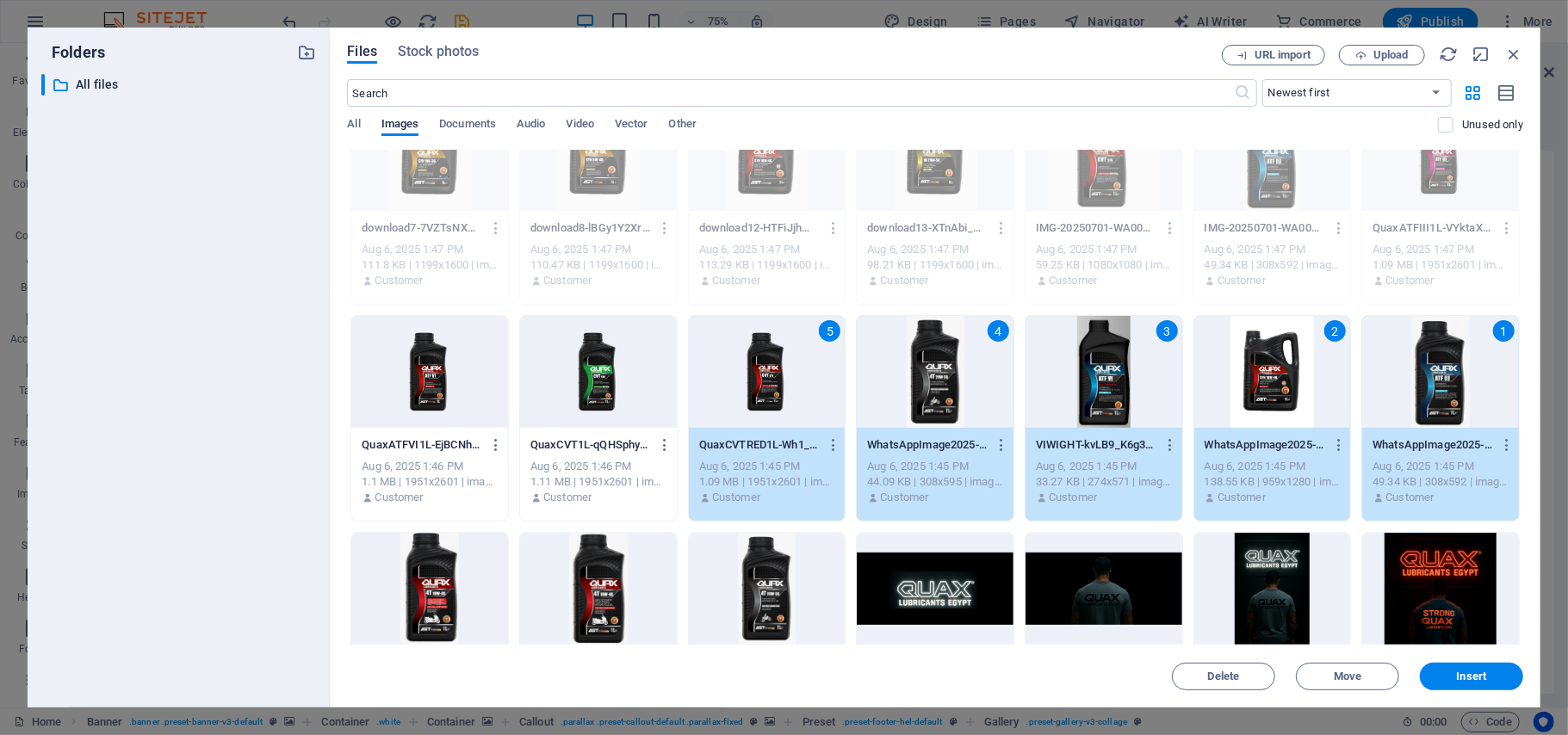 click at bounding box center [598, 372] 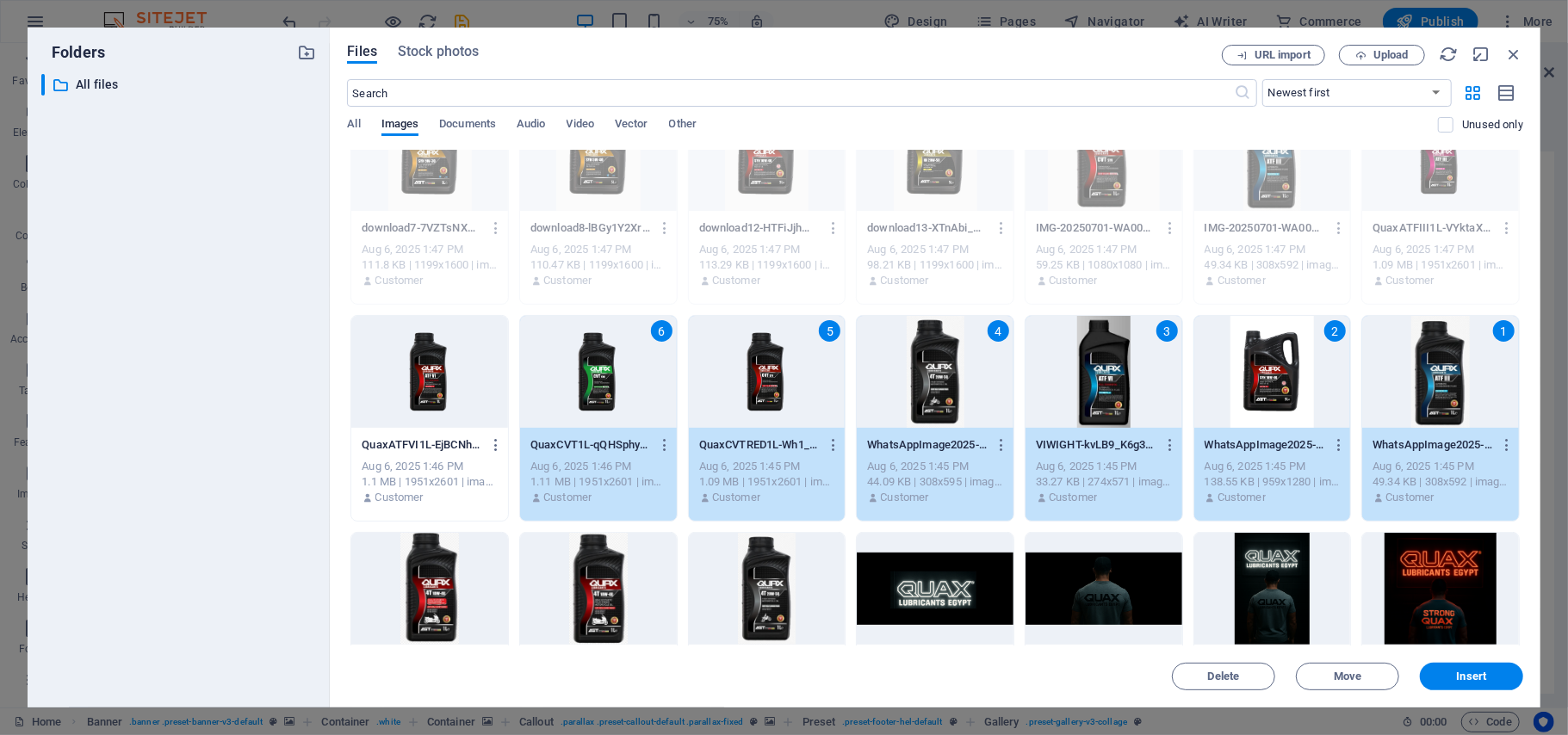 click at bounding box center [430, 372] 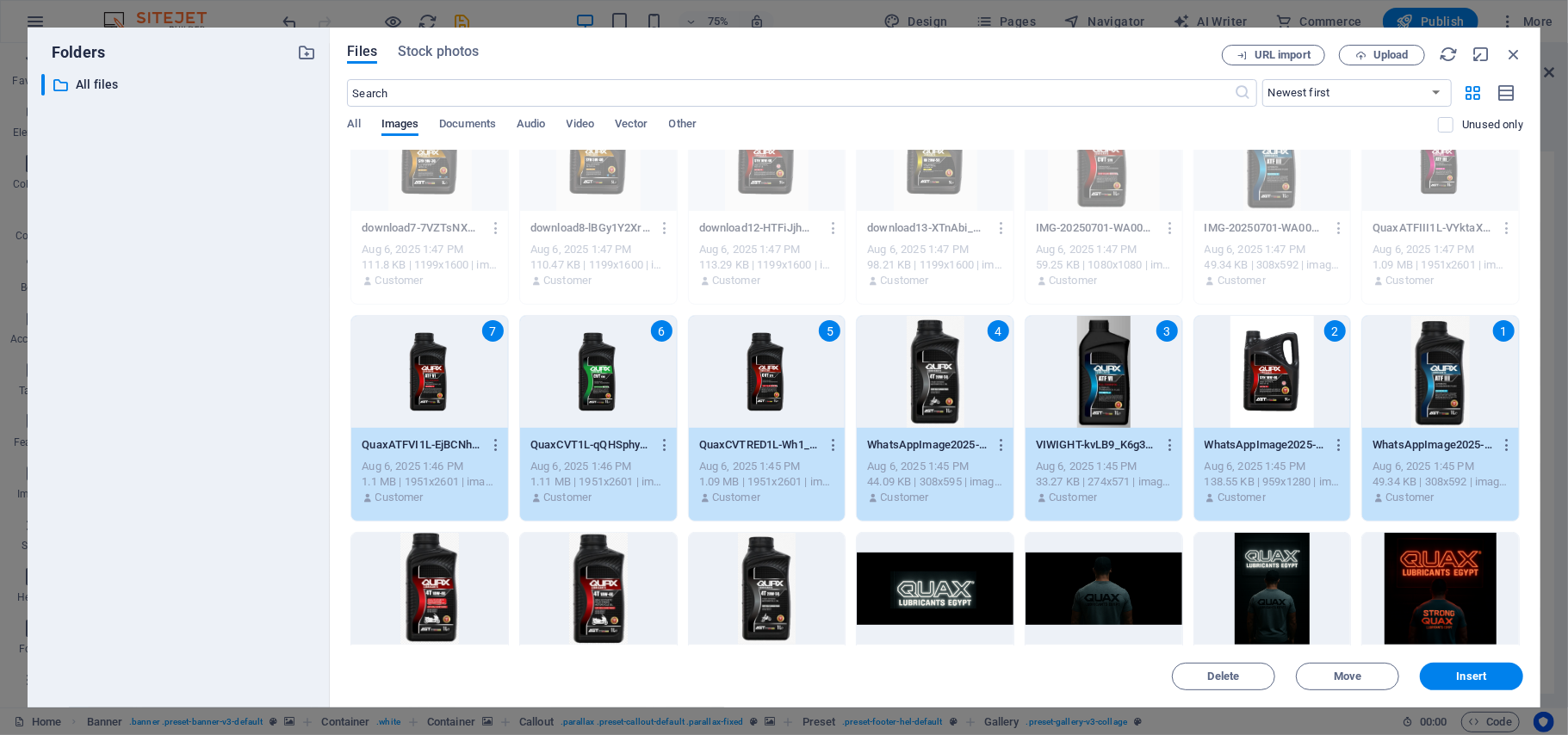 click at bounding box center [430, 589] 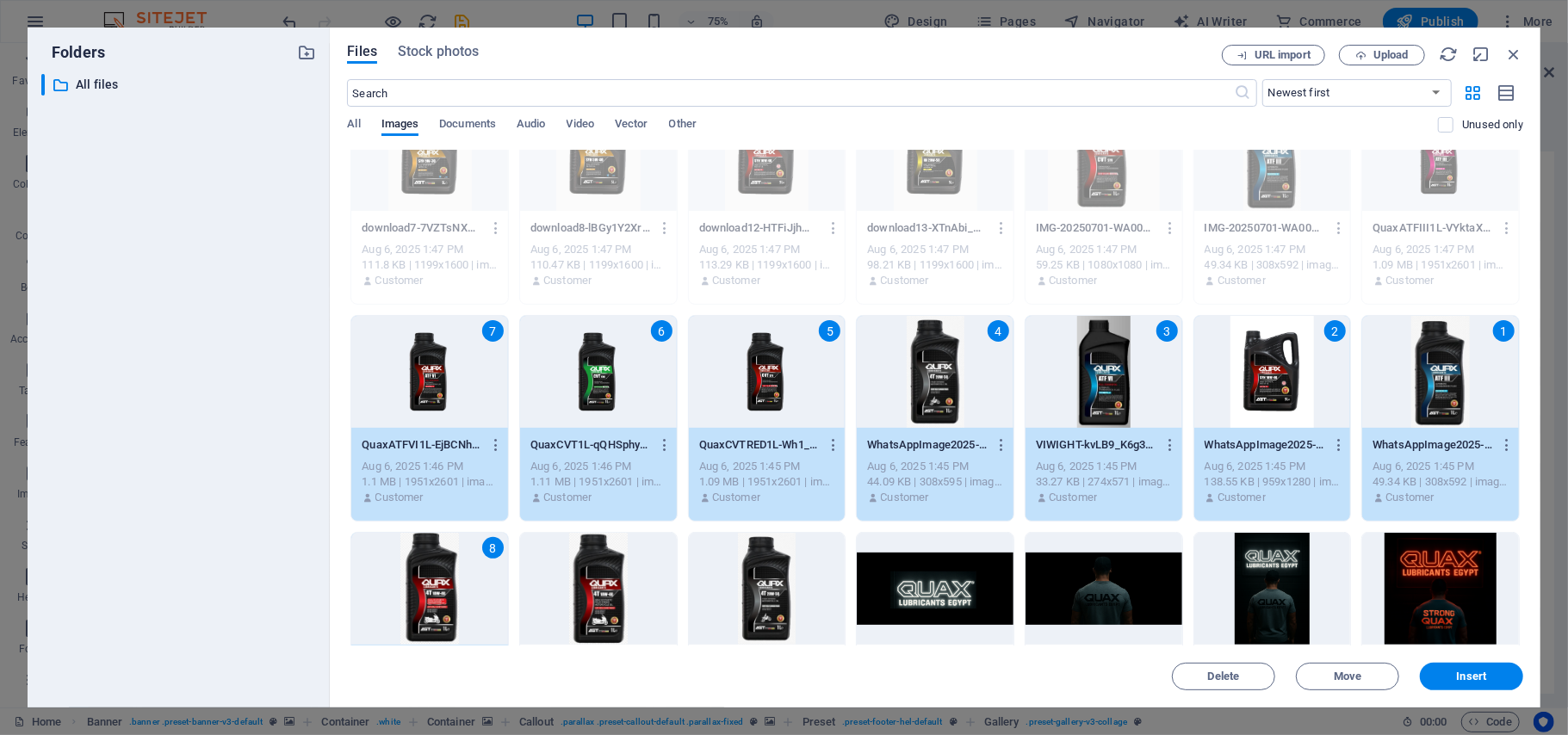 click at bounding box center [598, 589] 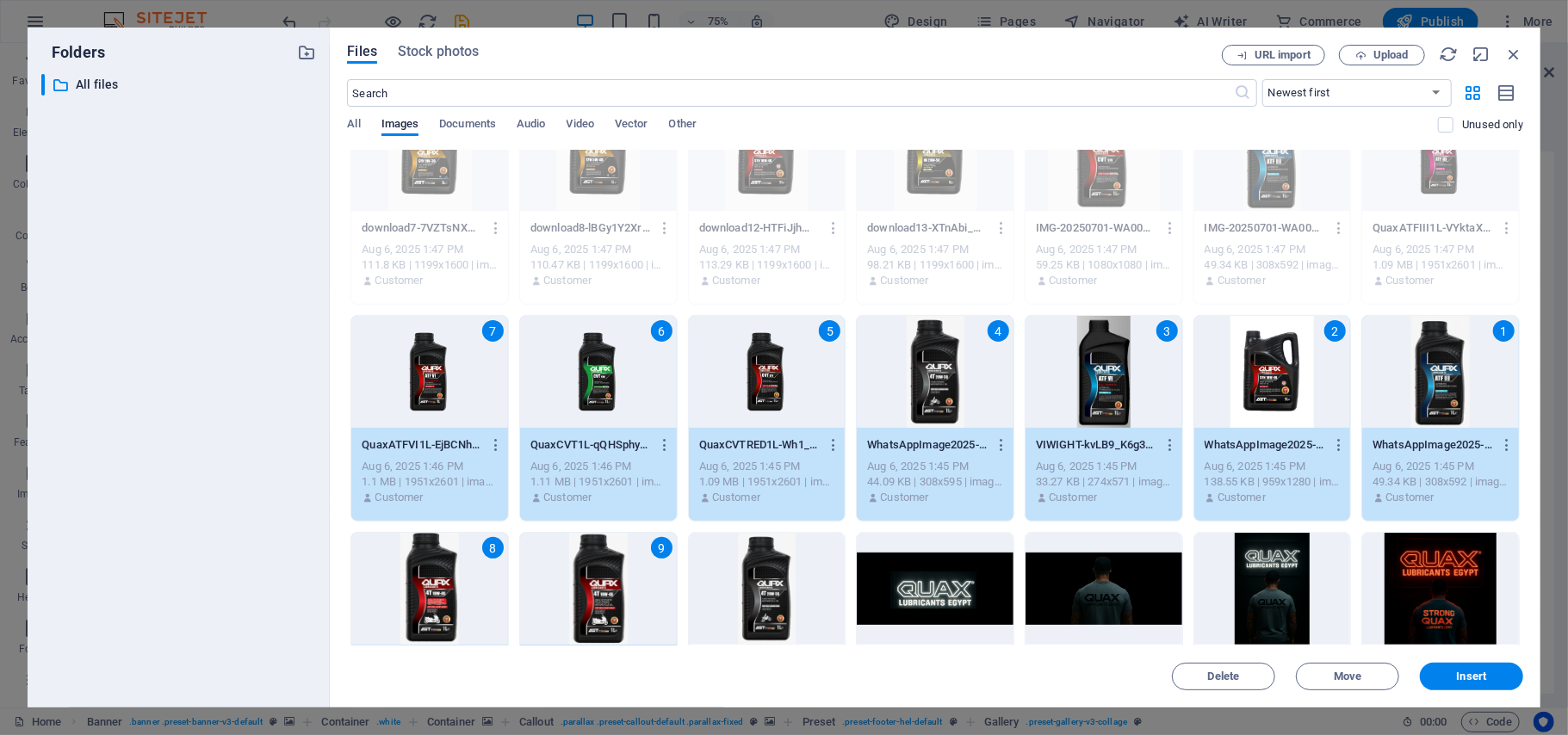 click at bounding box center [767, 589] 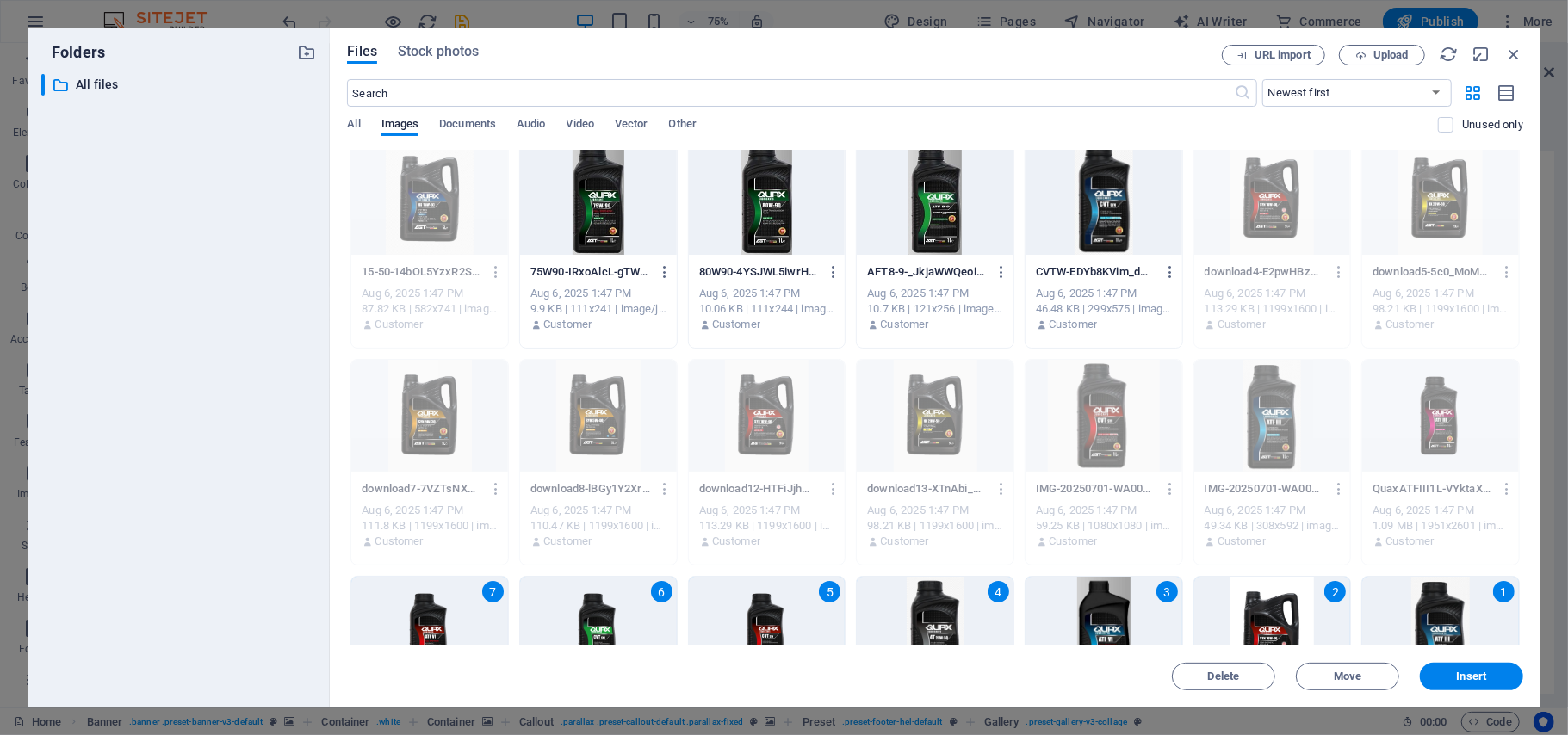scroll, scrollTop: 0, scrollLeft: 0, axis: both 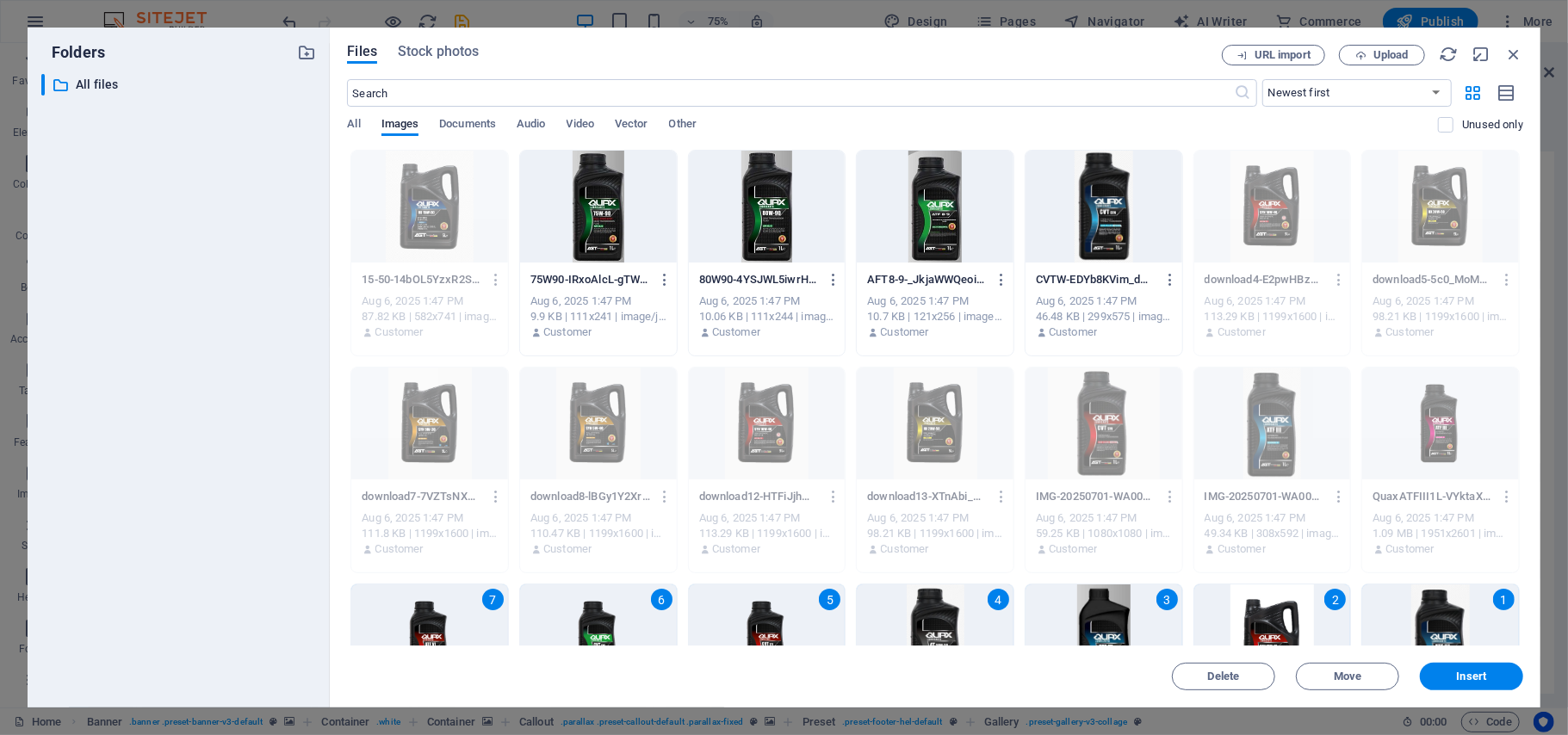 click at bounding box center (1104, 207) 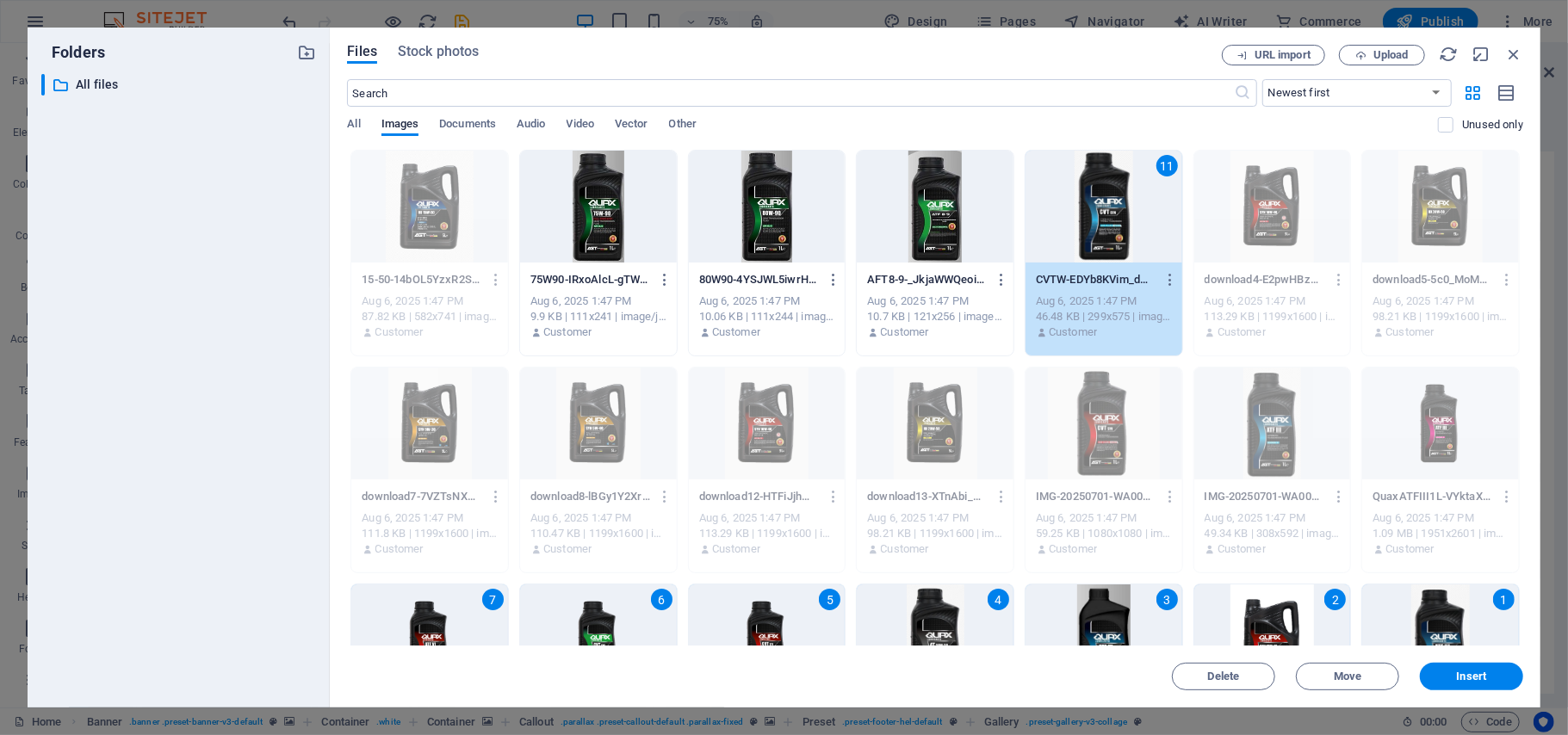 click at bounding box center (935, 207) 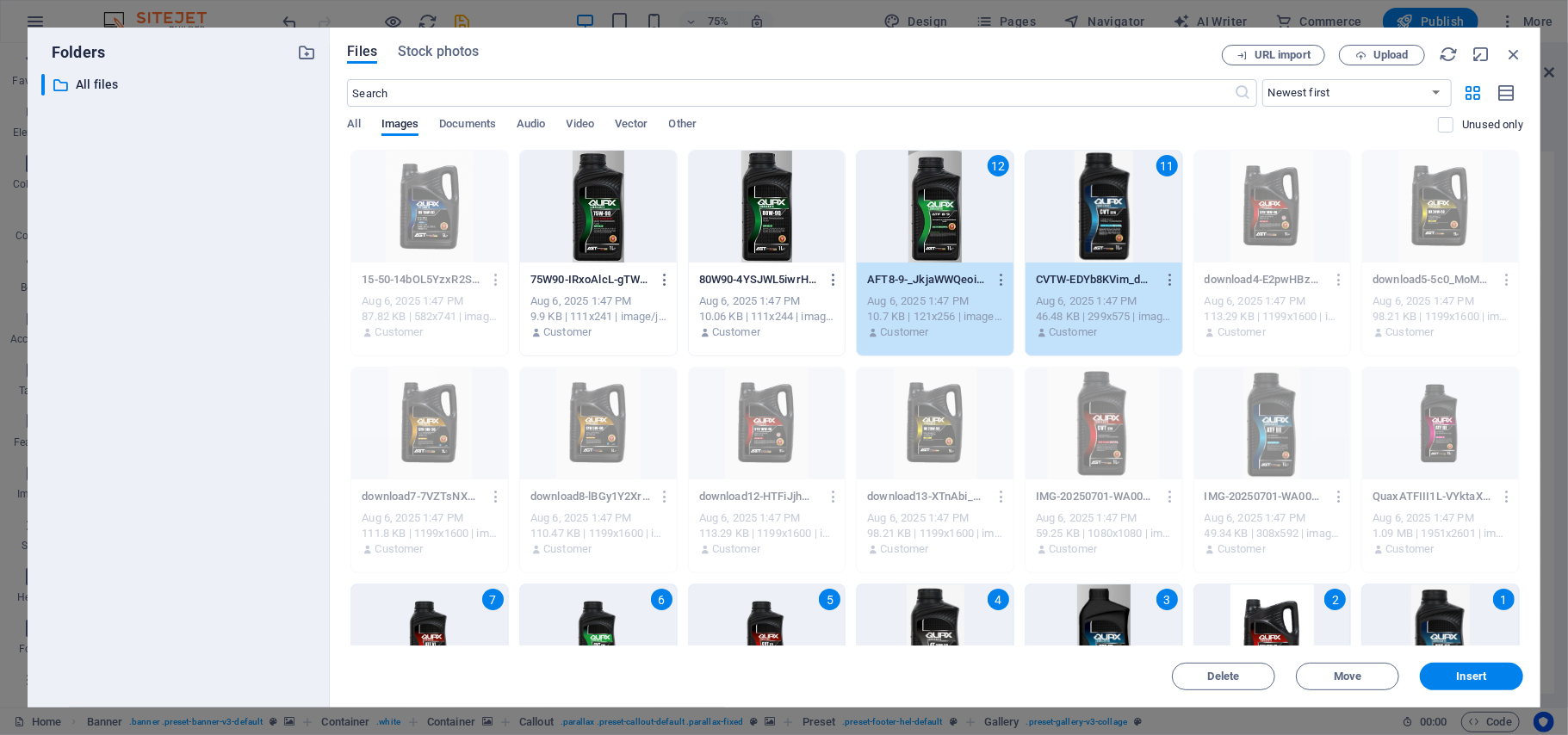 click at bounding box center (767, 207) 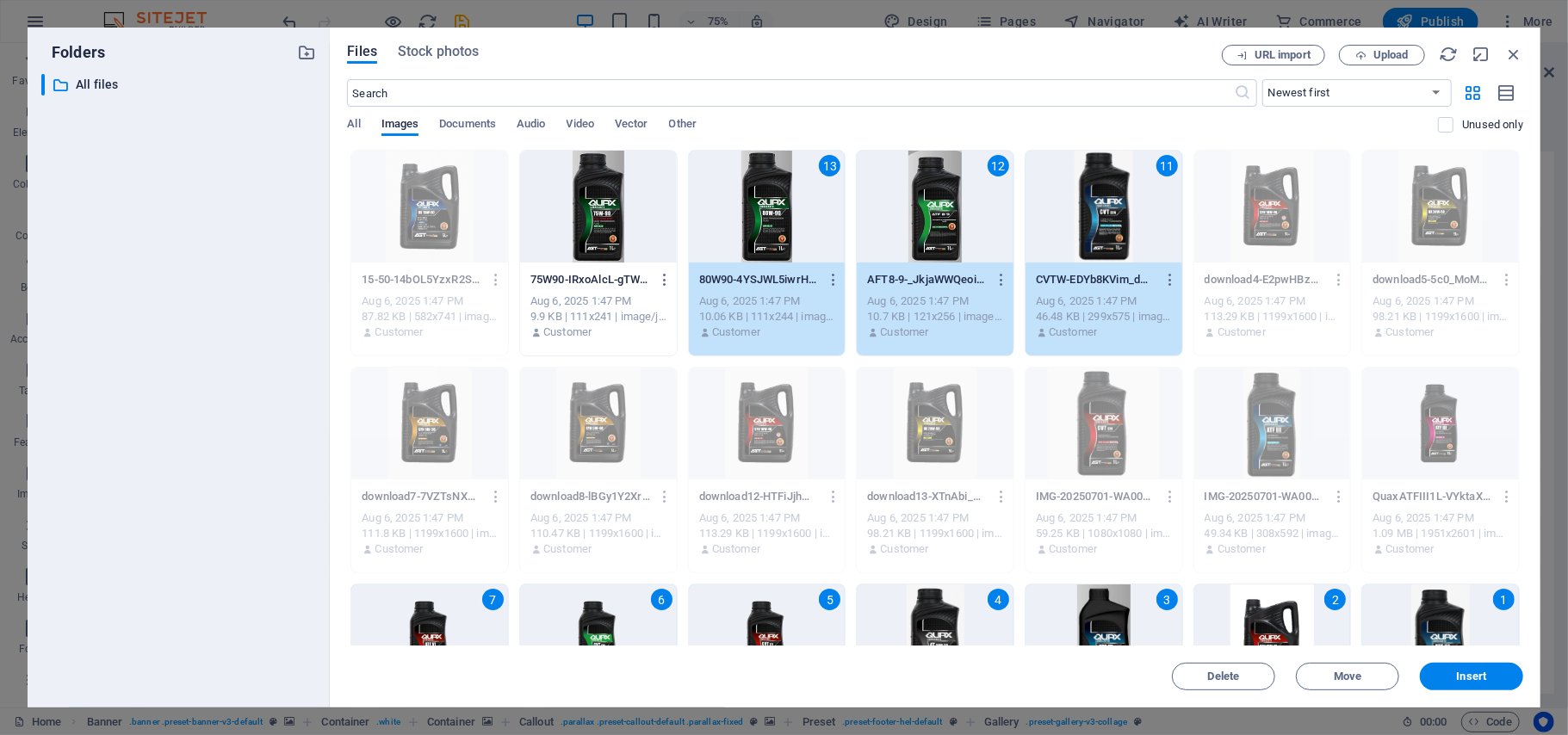 click at bounding box center (598, 207) 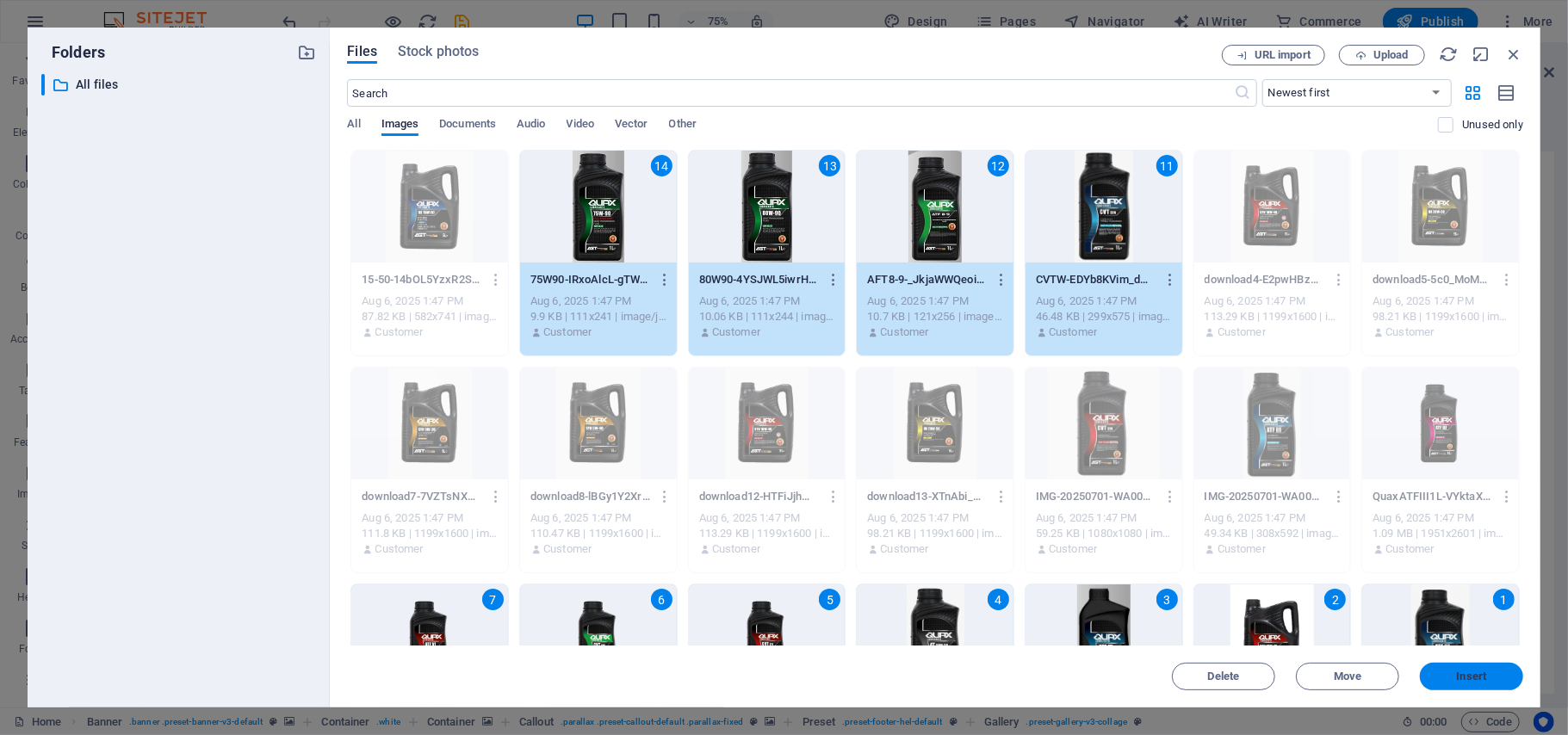click on "Insert" at bounding box center [1472, 676] 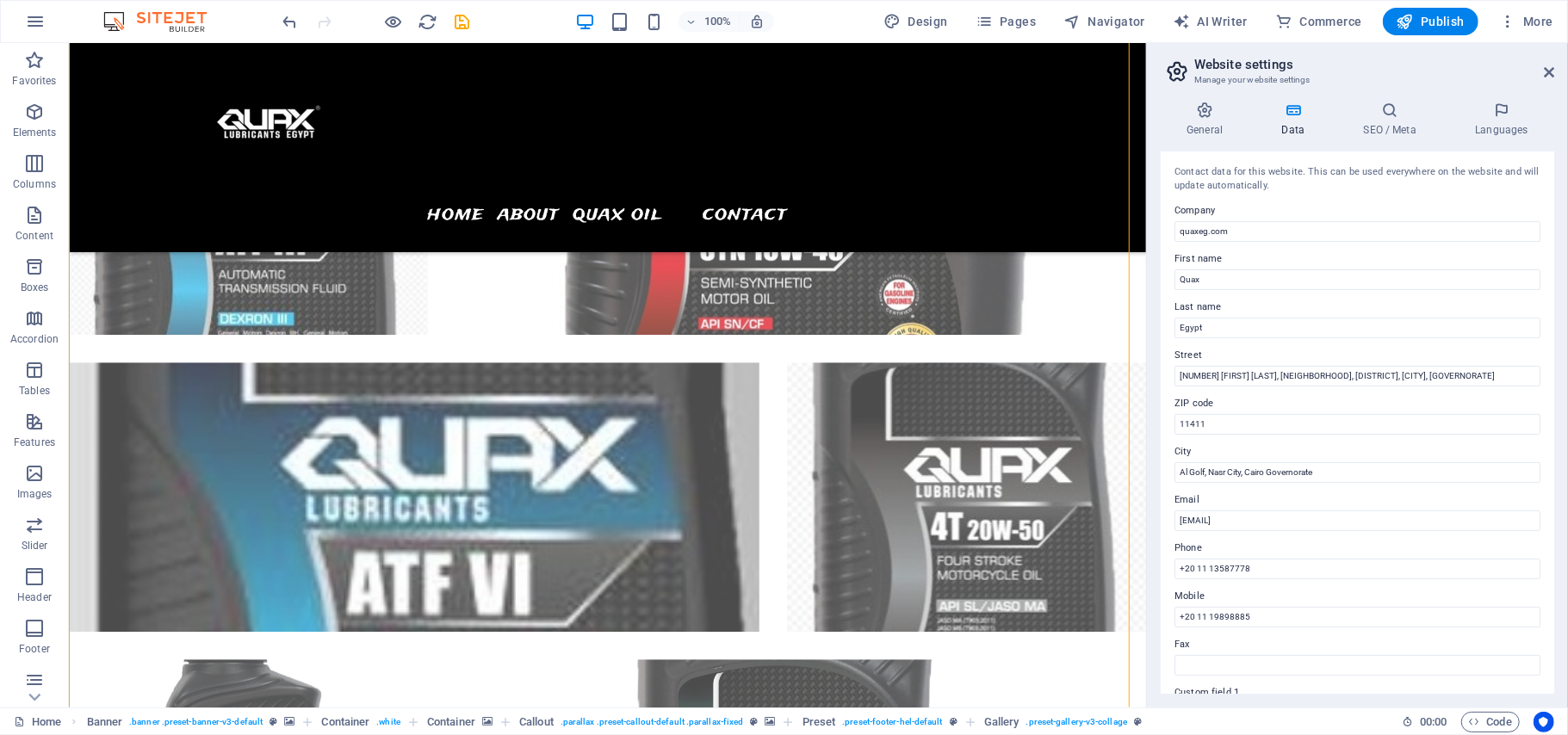 scroll, scrollTop: 3278, scrollLeft: 0, axis: vertical 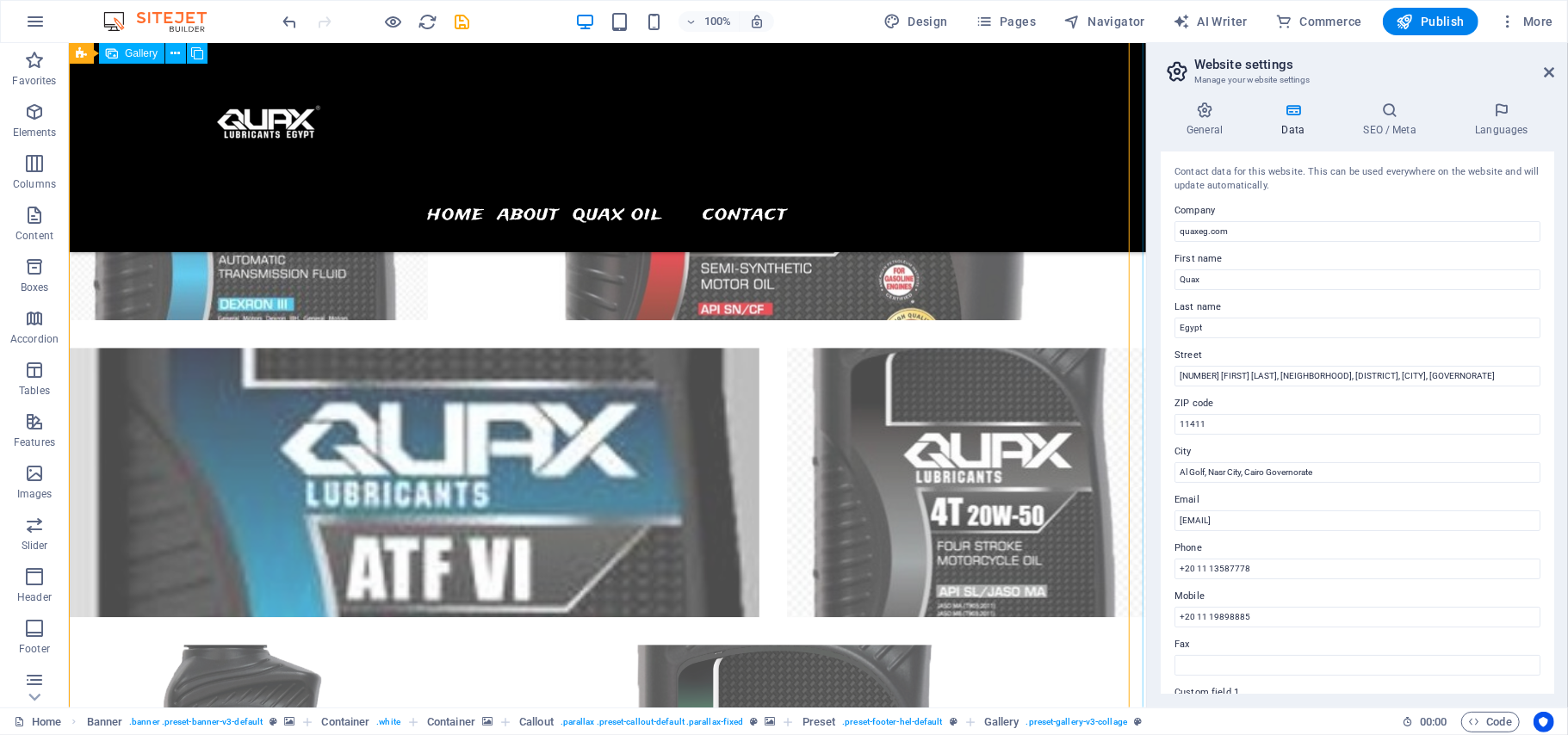 click at bounding box center [965, 1075] 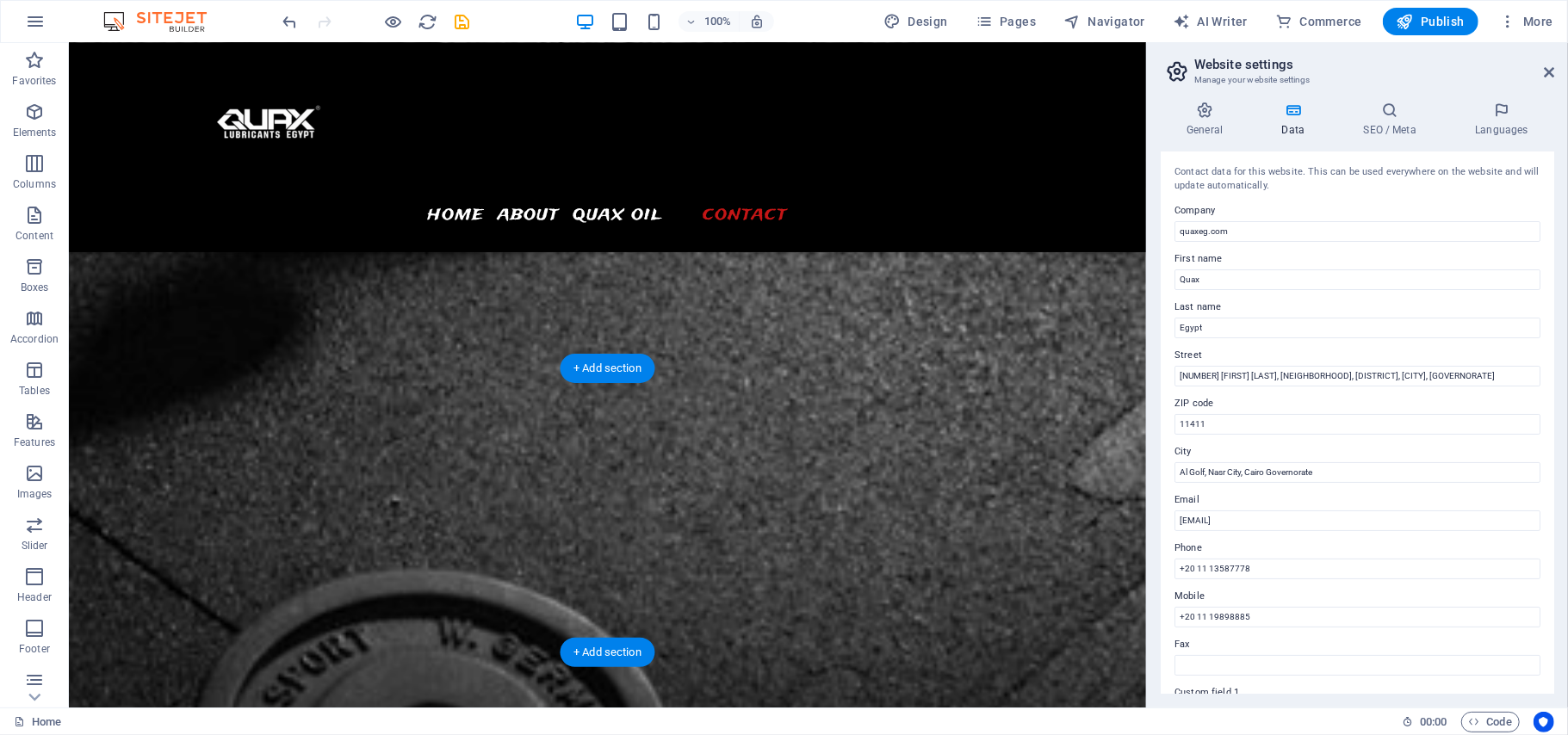scroll, scrollTop: 6441, scrollLeft: 0, axis: vertical 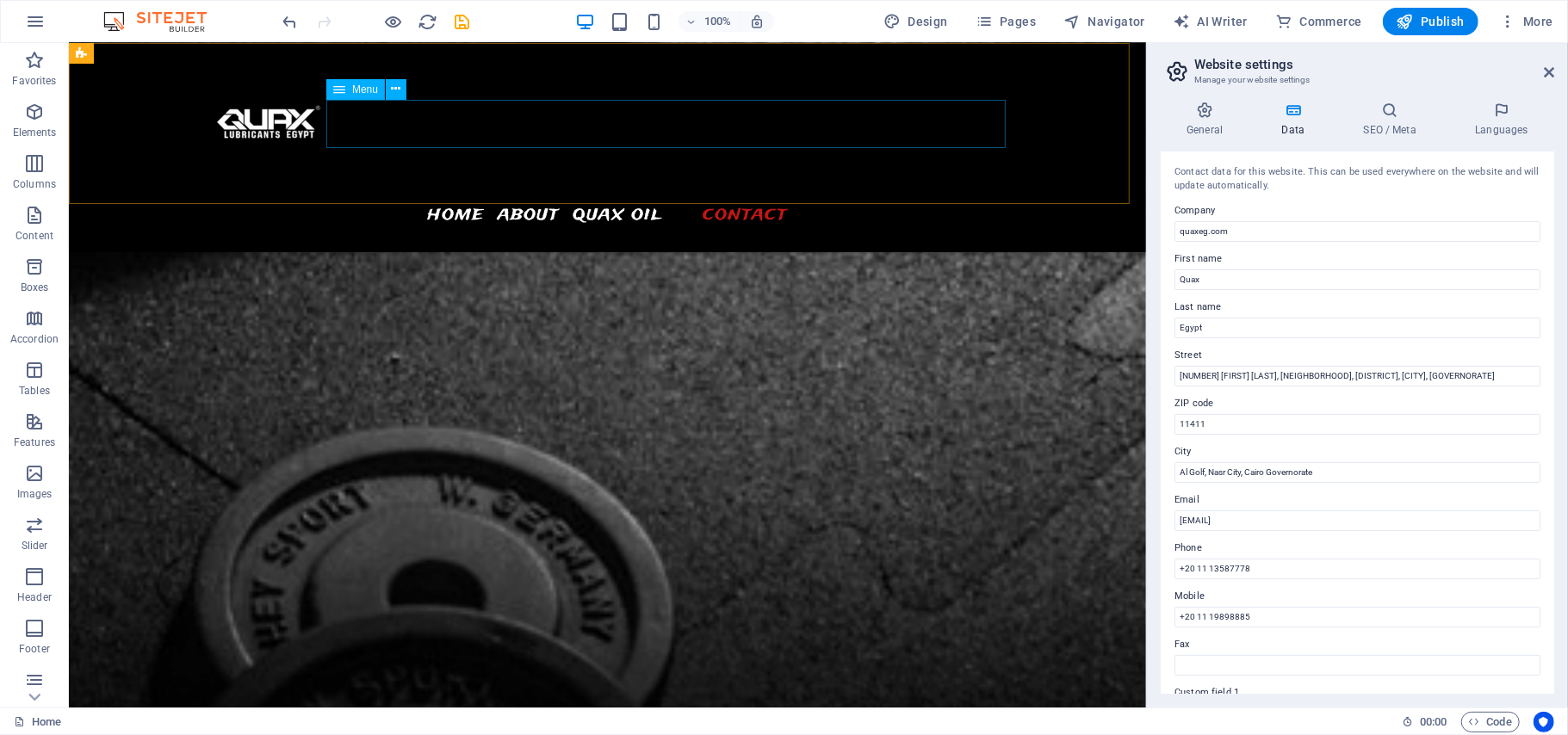 click on "Home About QUAX OIL Contact" at bounding box center (607, 213) 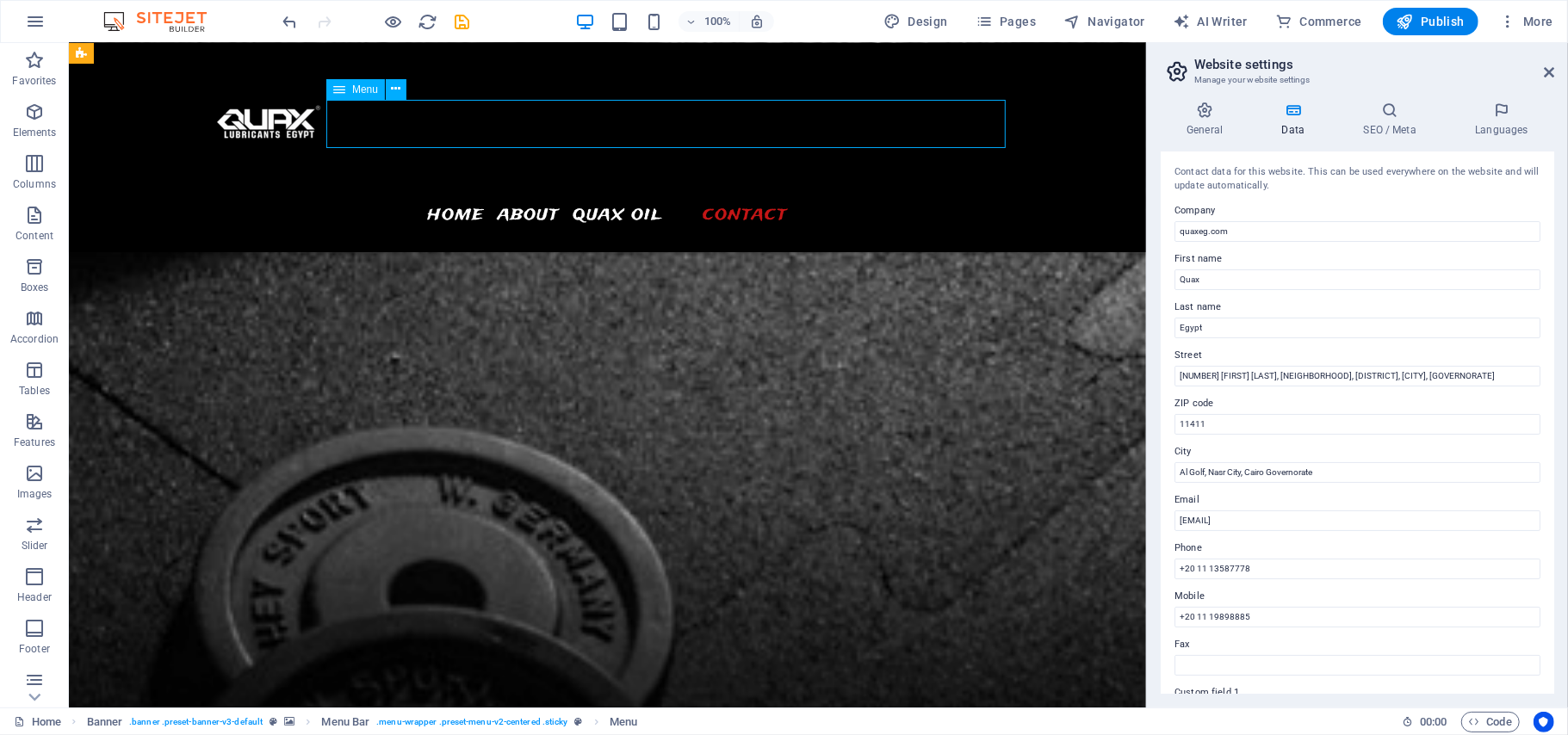 click on "Home About QUAX OIL Contact" at bounding box center [607, 213] 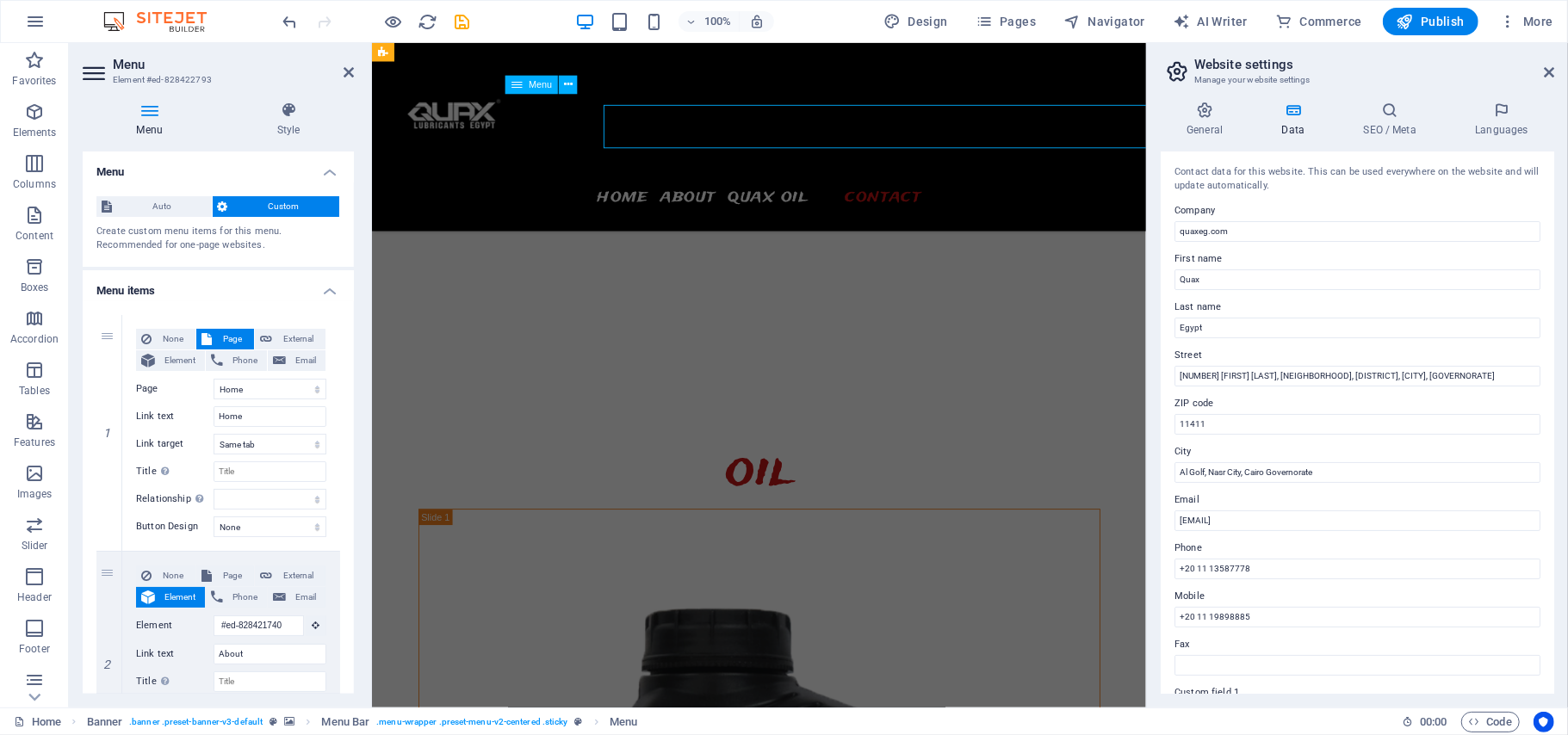 scroll, scrollTop: 6428, scrollLeft: 0, axis: vertical 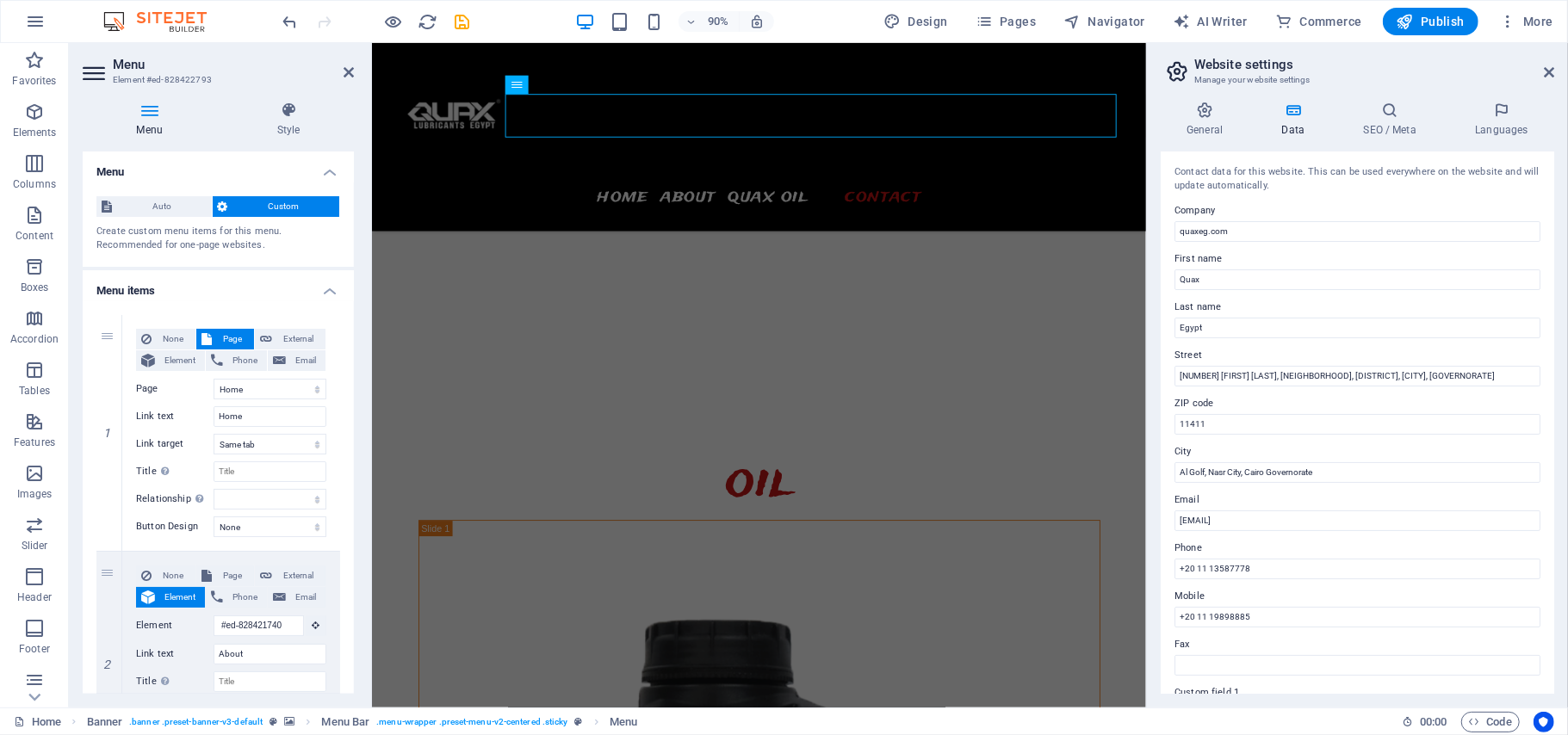 drag, startPoint x: 356, startPoint y: 298, endPoint x: 356, endPoint y: 327, distance: 29 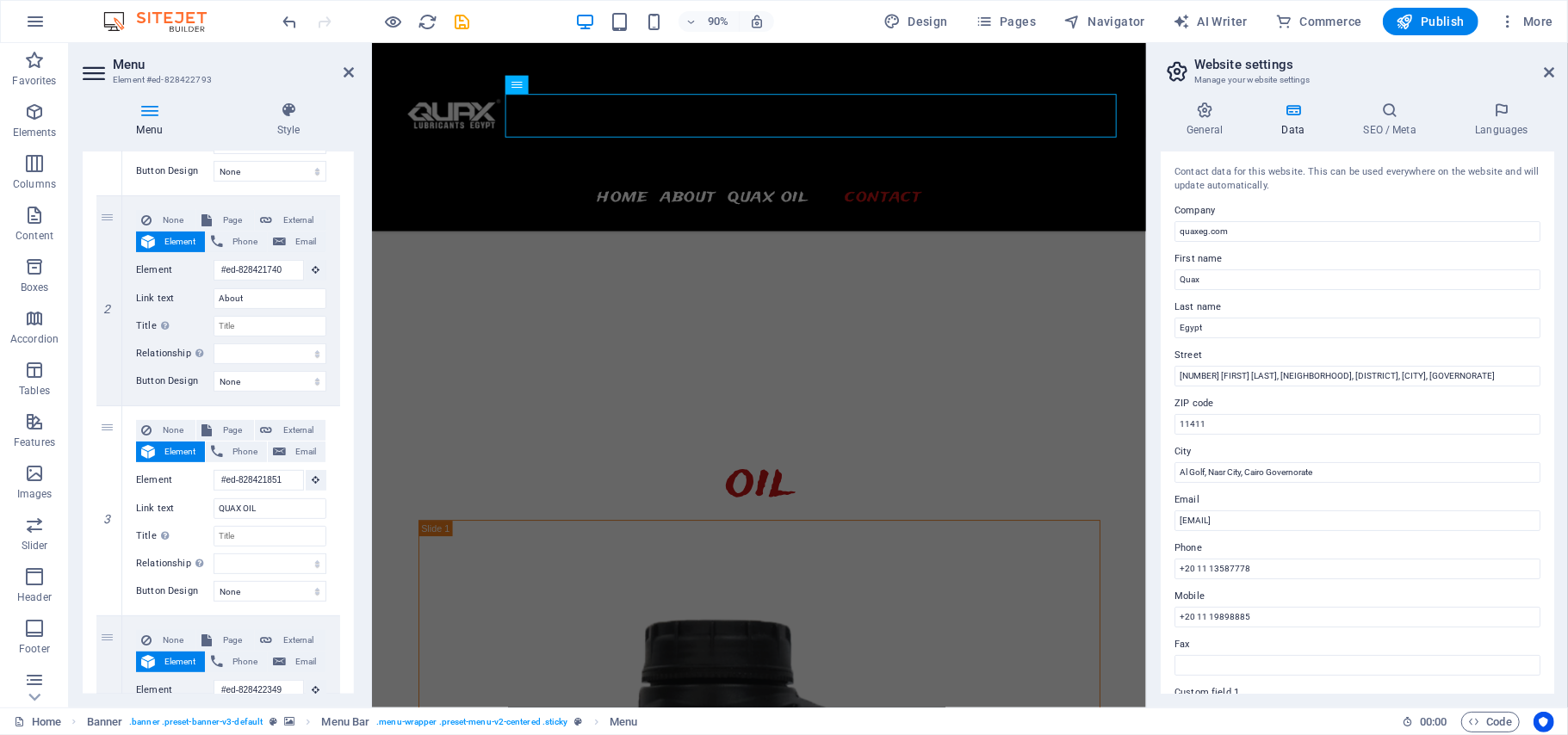 scroll, scrollTop: 365, scrollLeft: 0, axis: vertical 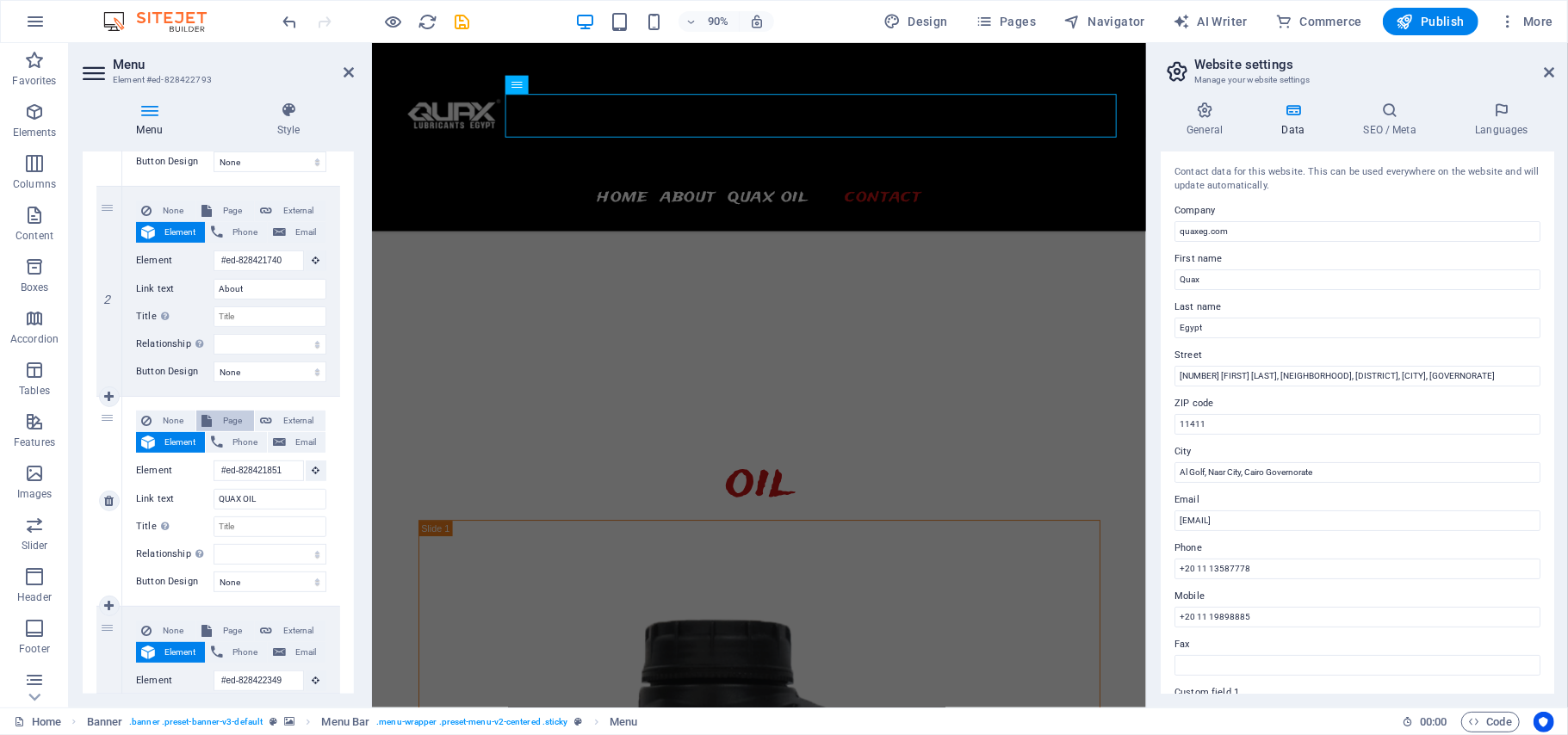 click at bounding box center (207, 421) 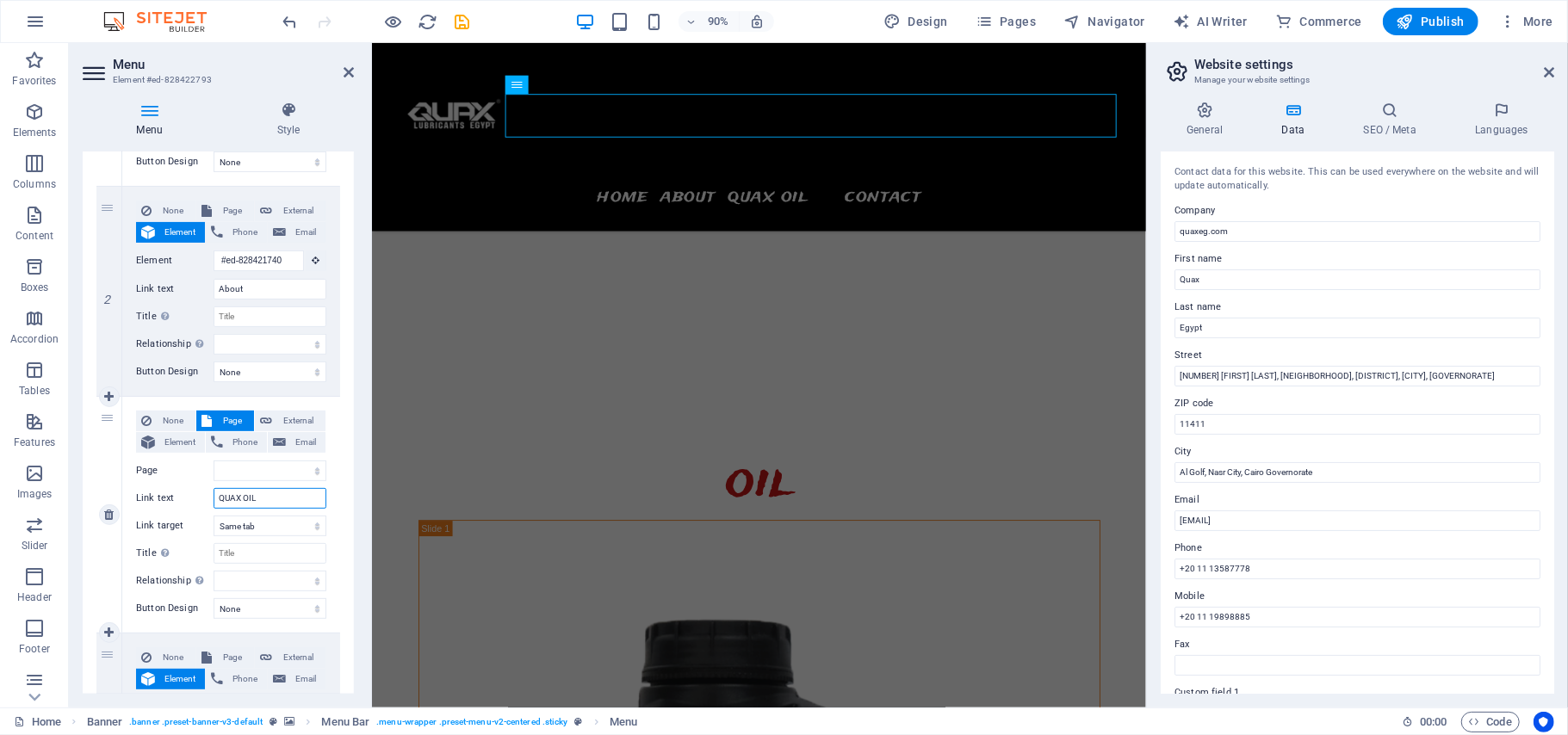 click on "QUAX OIL" at bounding box center (270, 498) 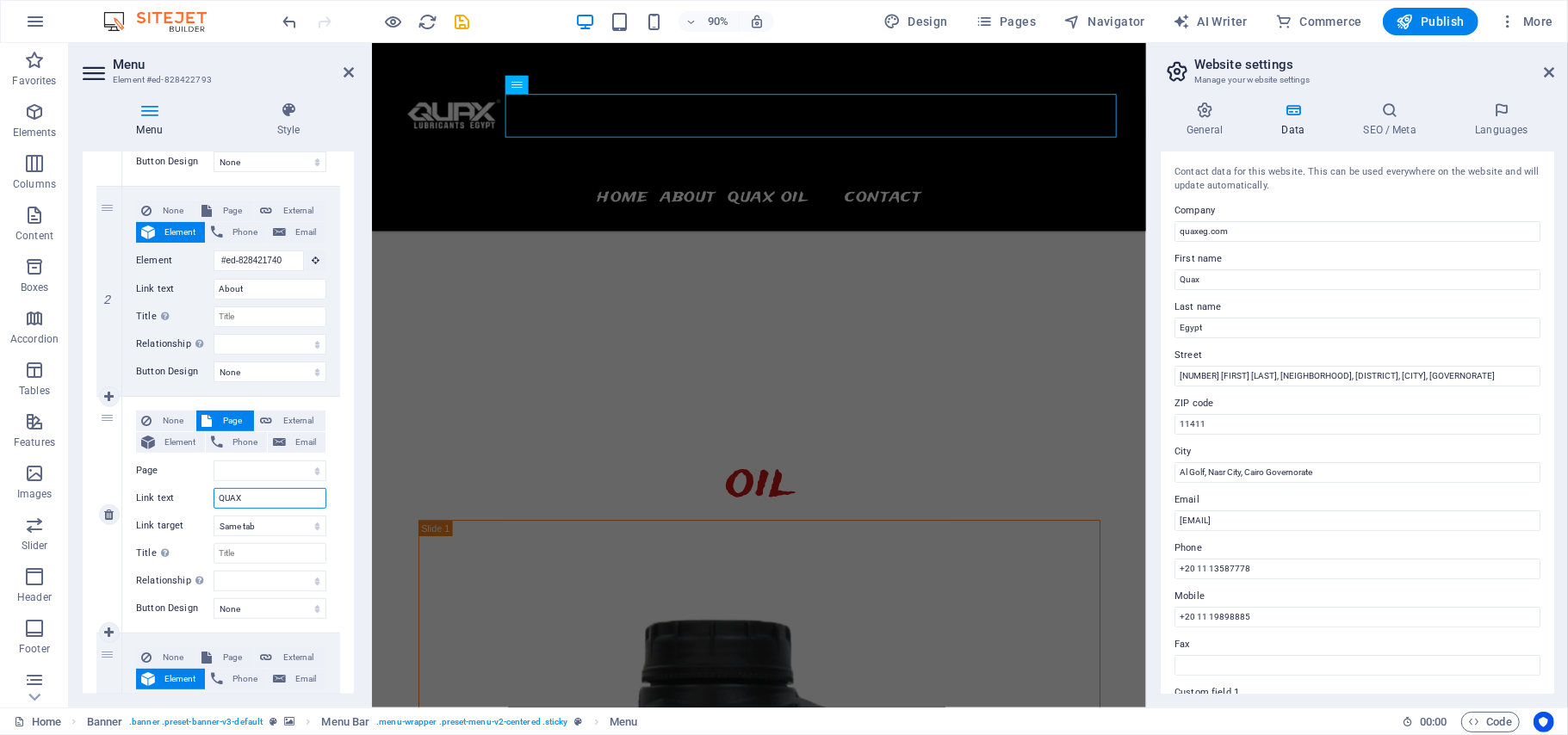 type on "QUAX" 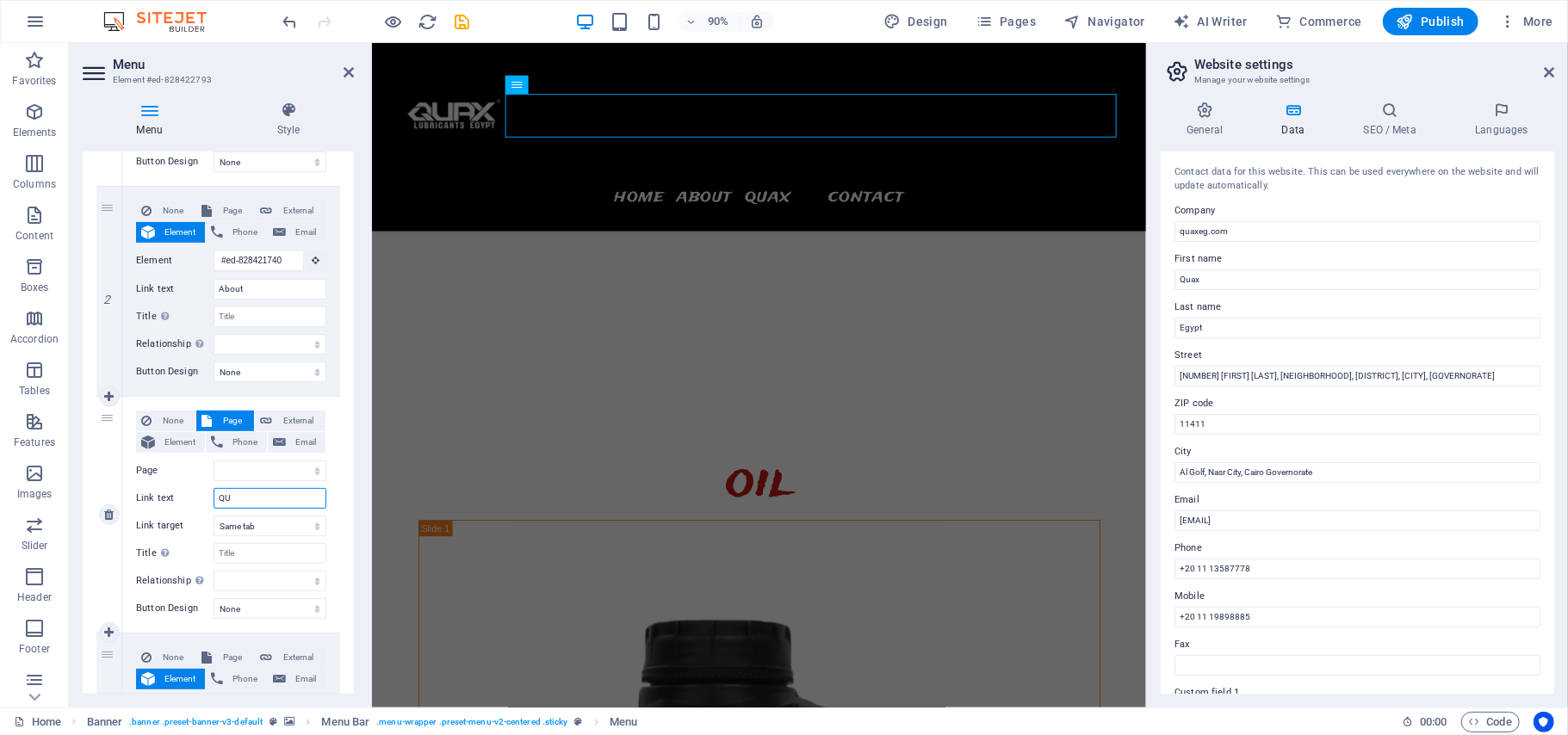 type on "Q" 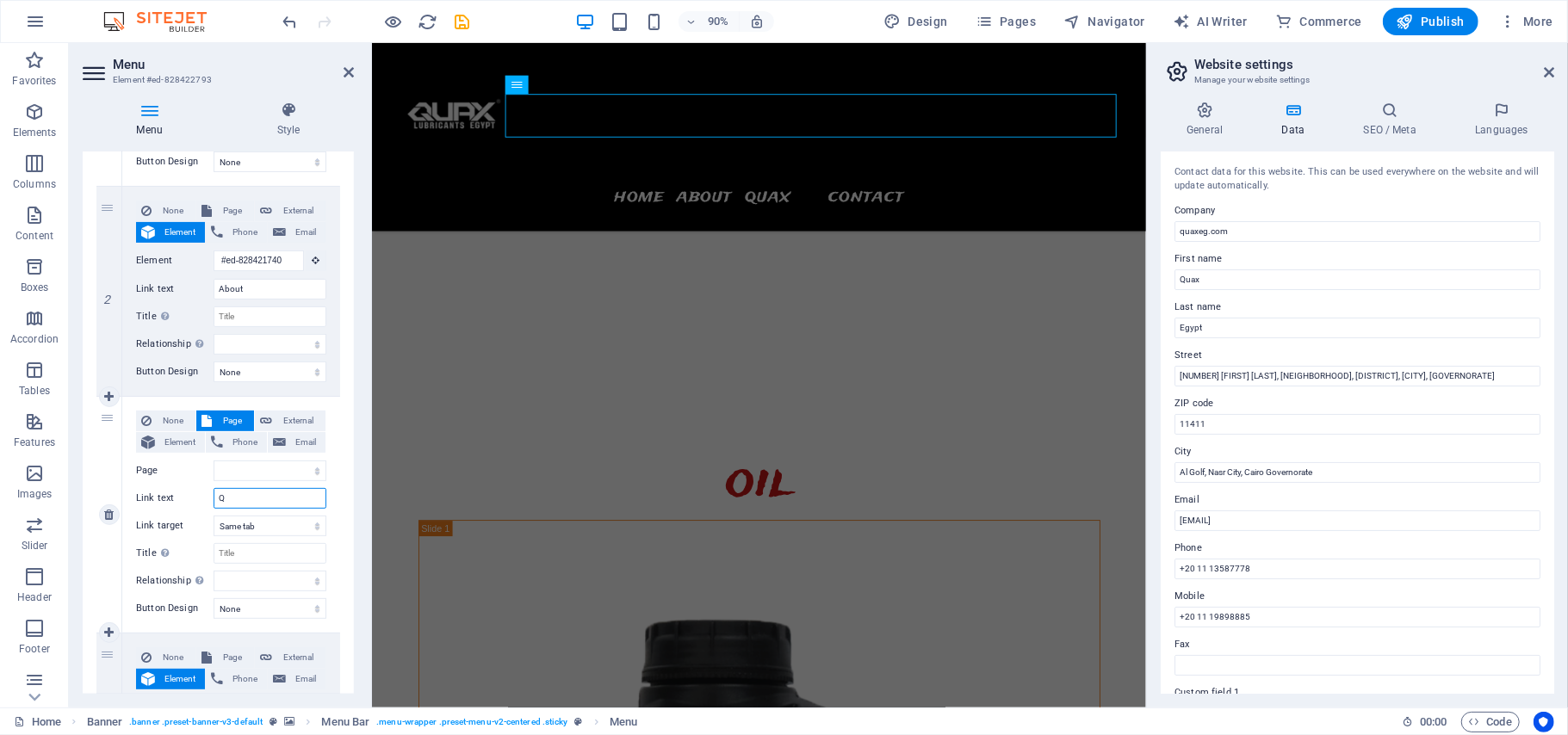 type 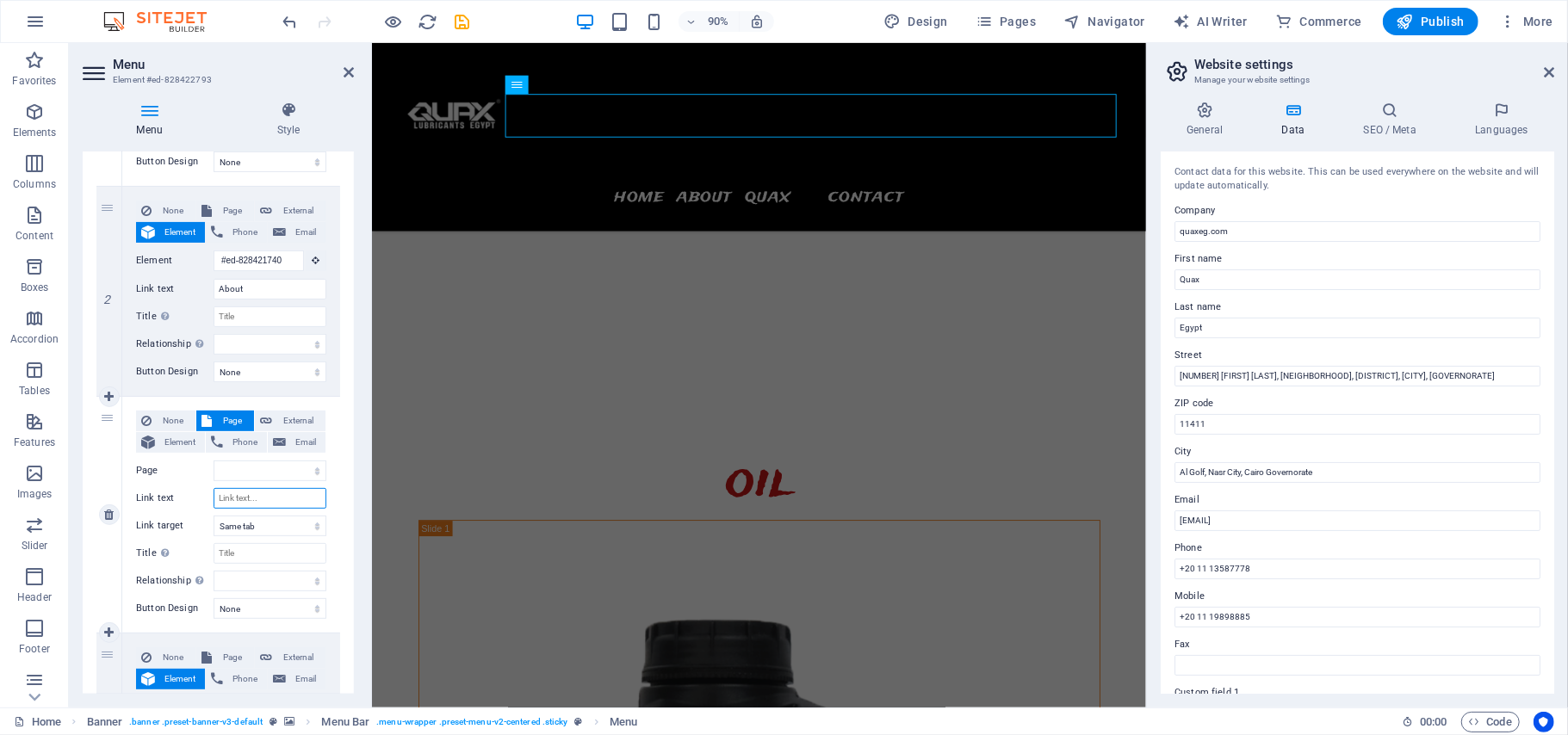 select 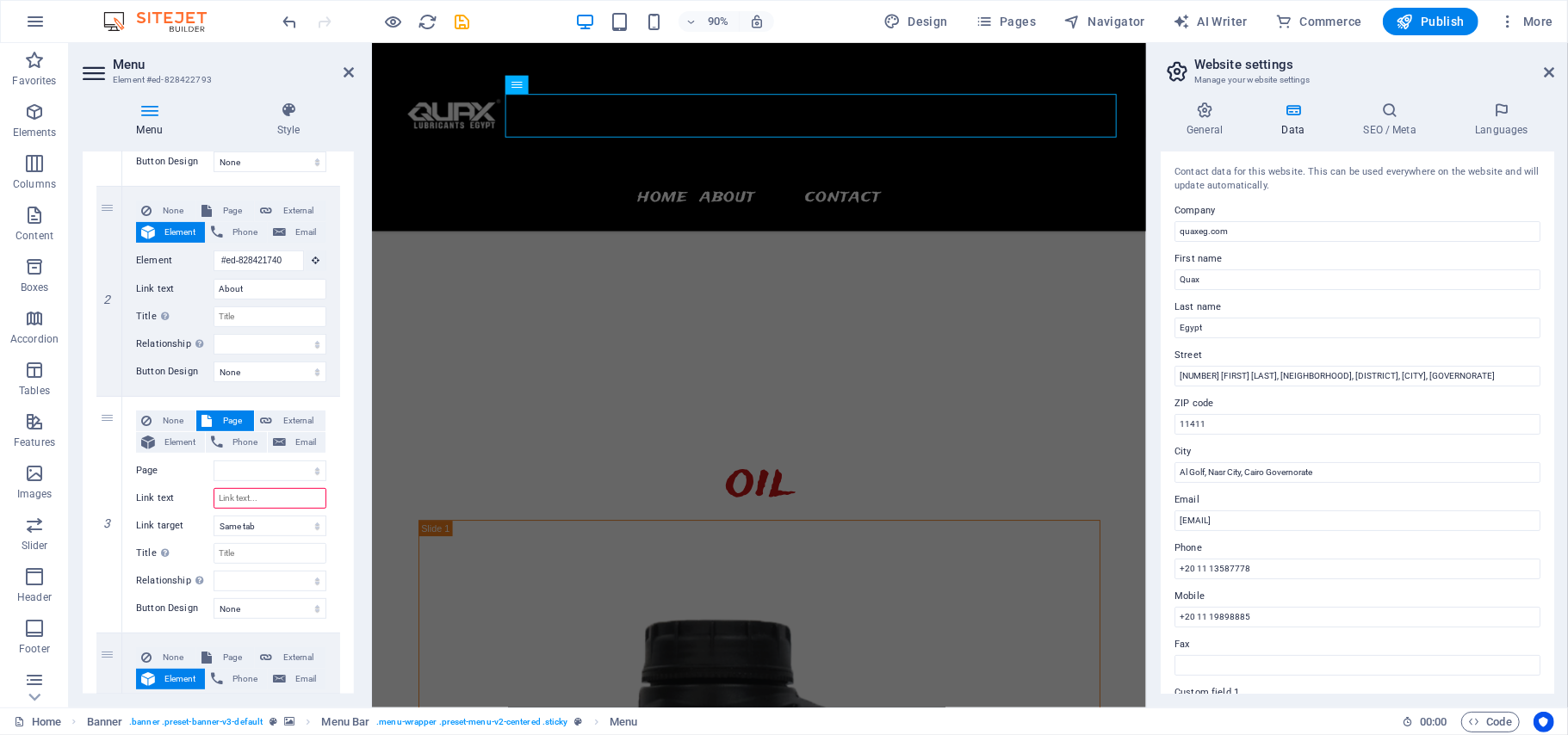 type 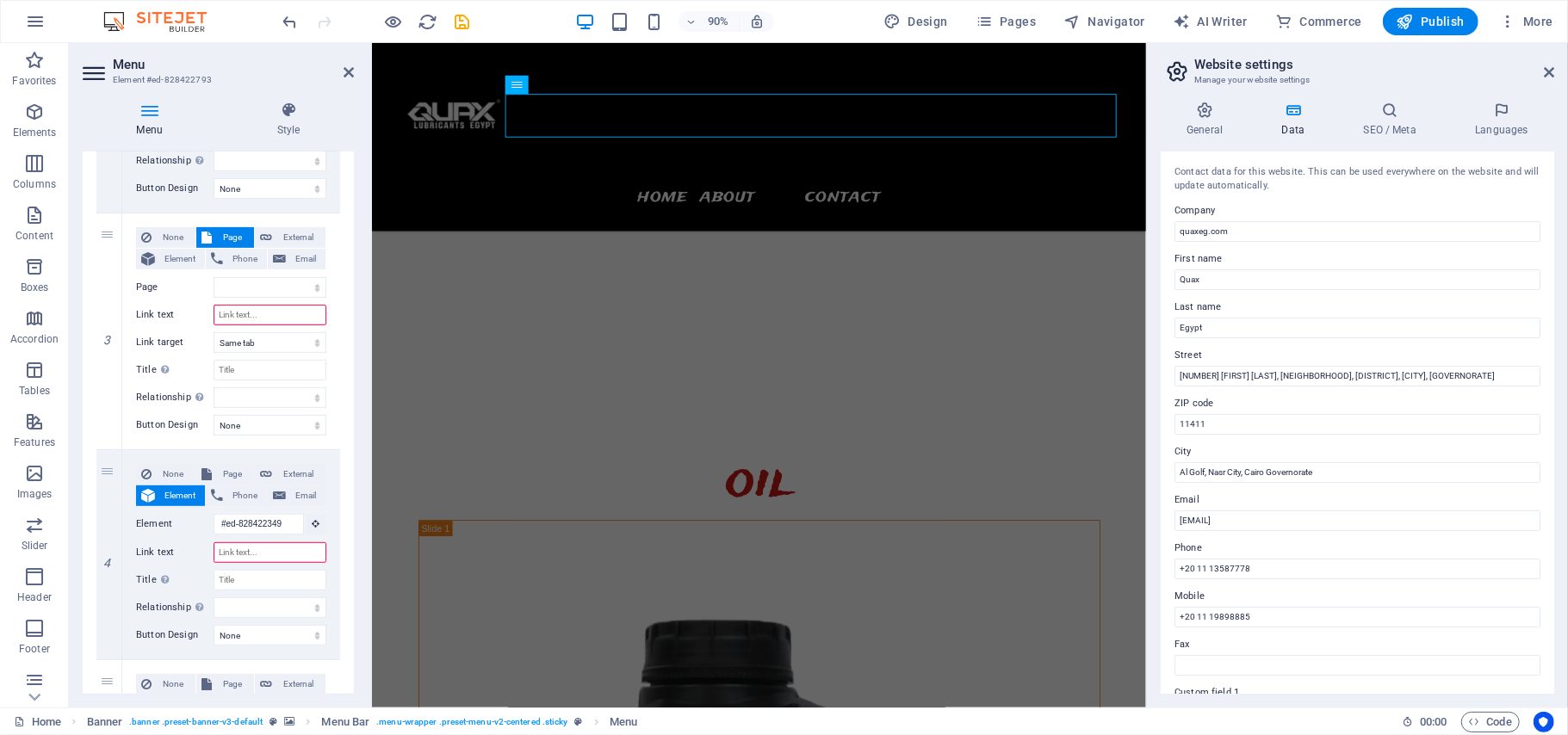 scroll, scrollTop: 590, scrollLeft: 0, axis: vertical 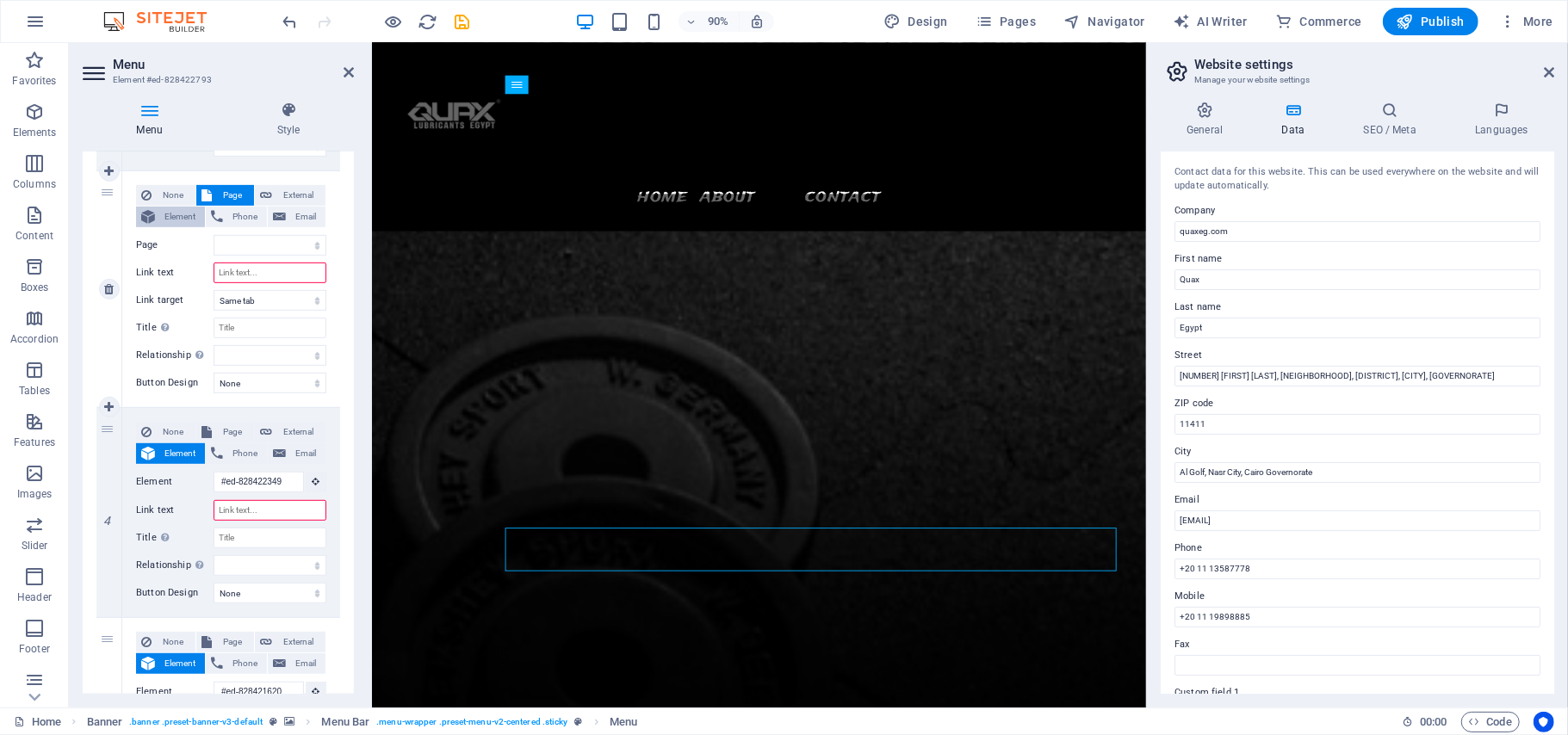 click on "Element" at bounding box center (180, 217) 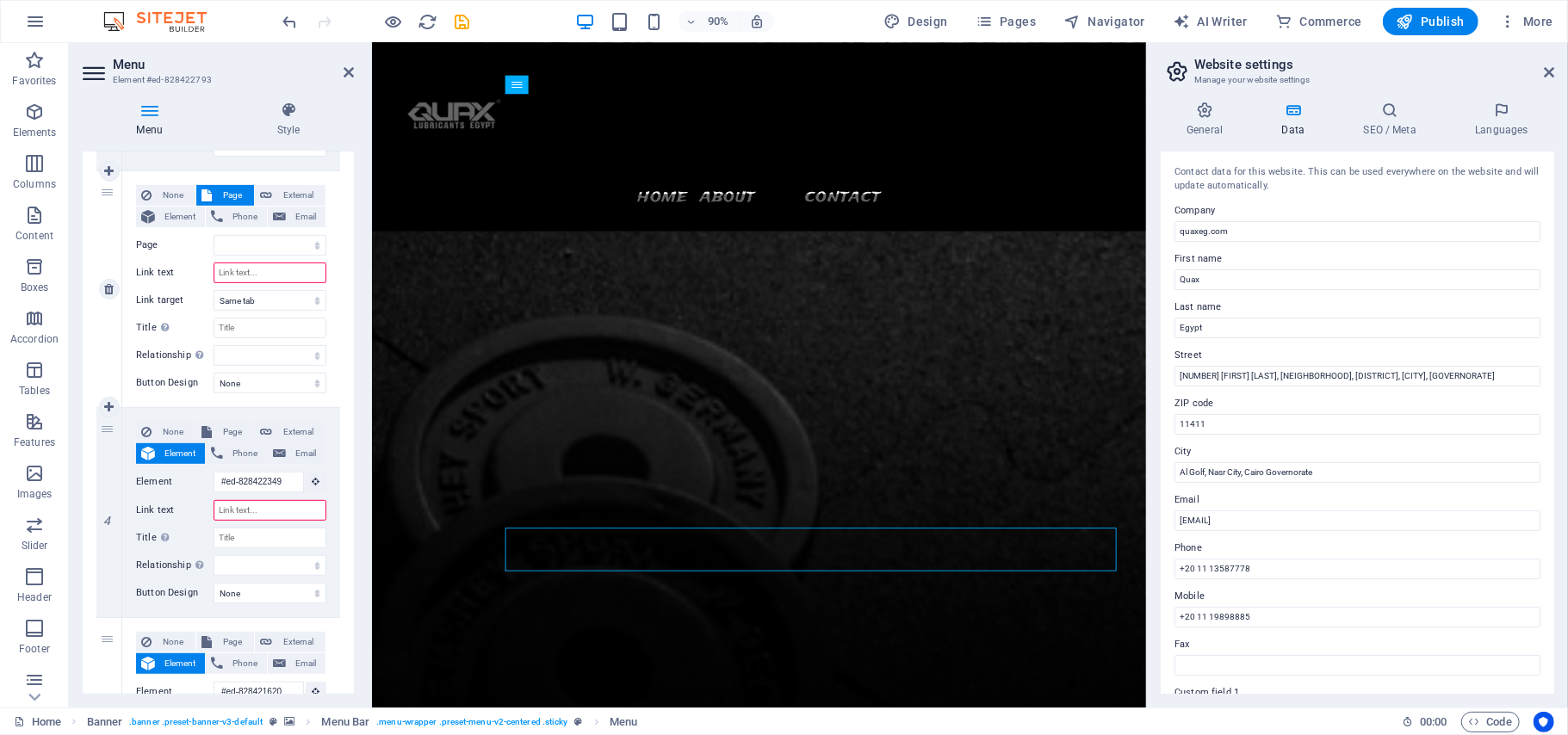 select 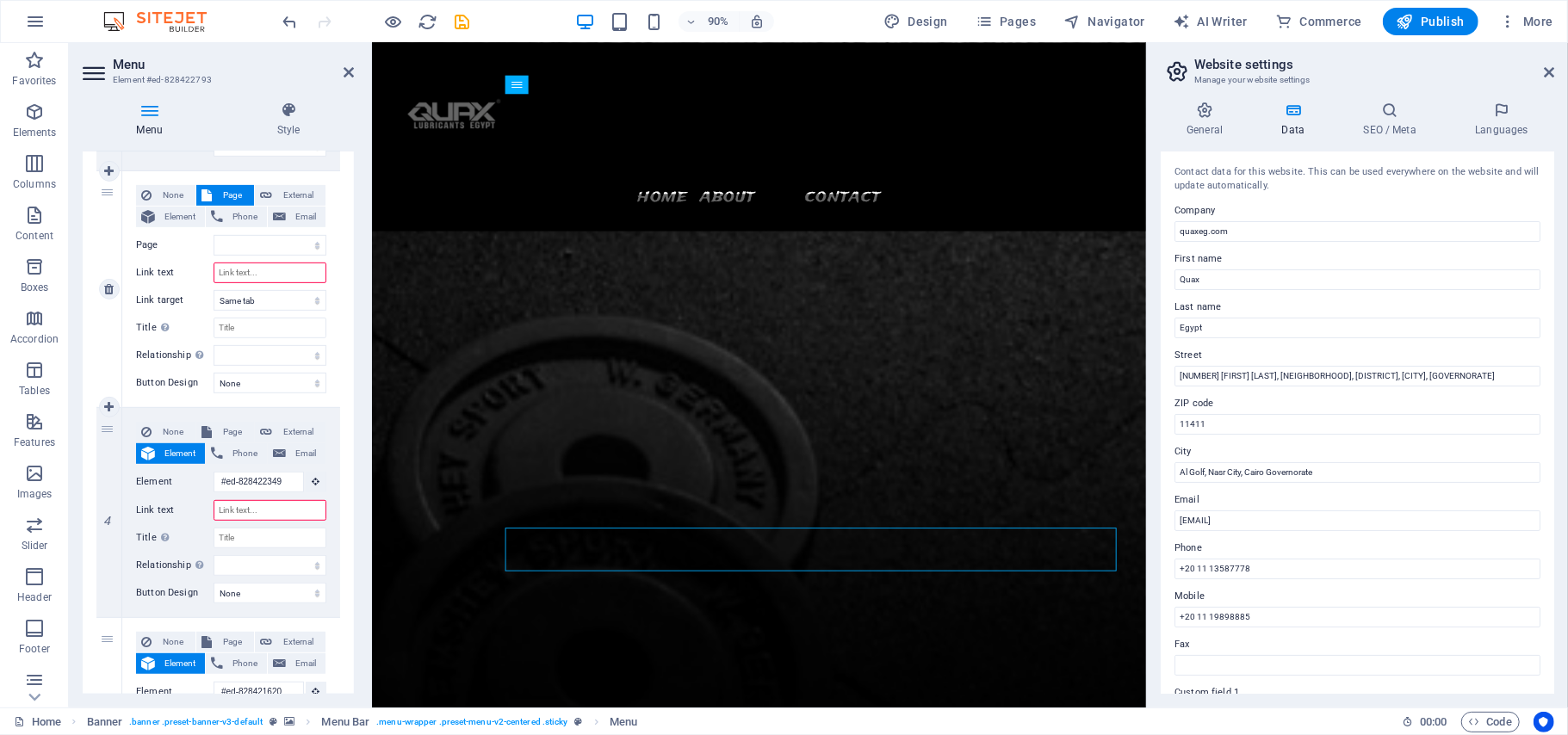 select 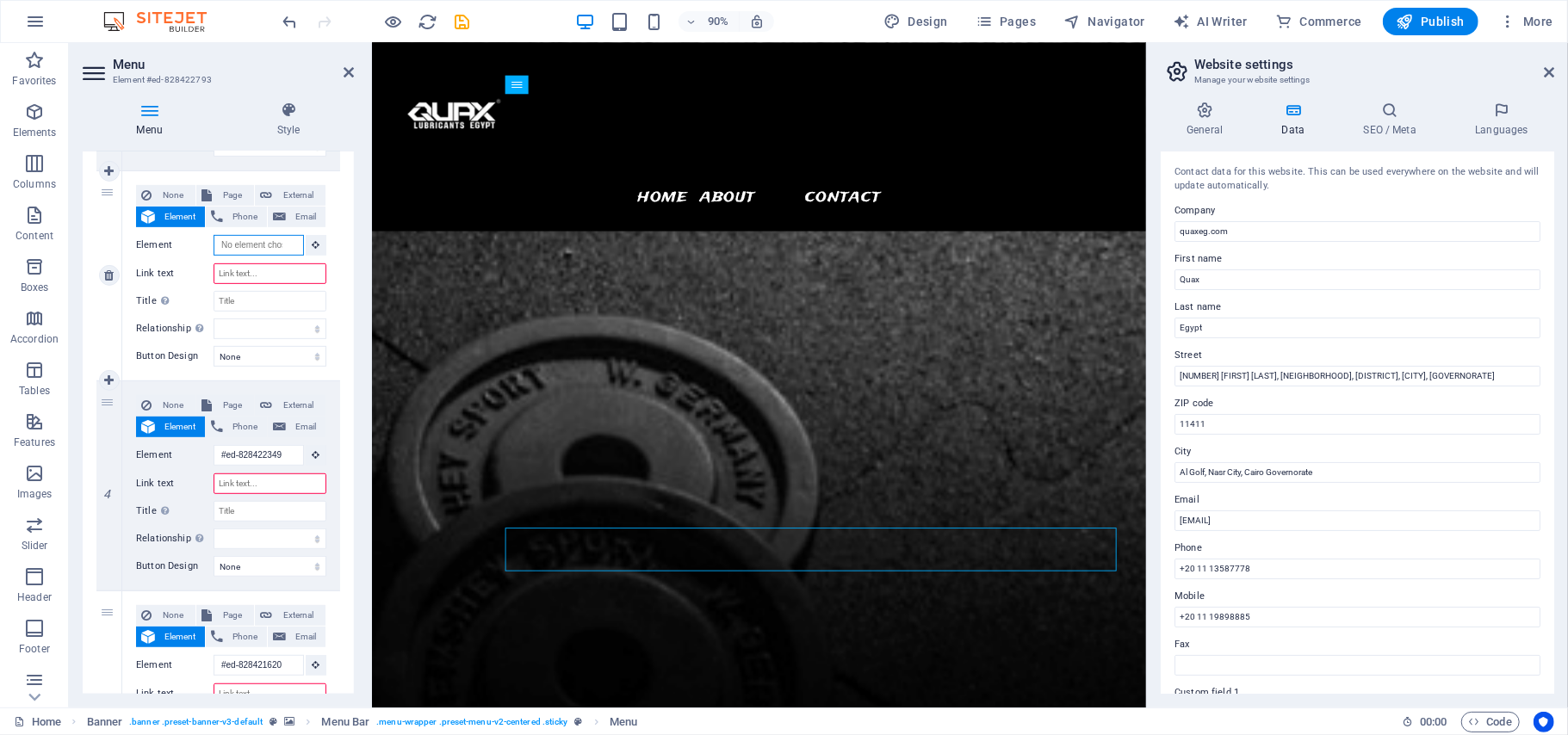 scroll, scrollTop: 0, scrollLeft: 0, axis: both 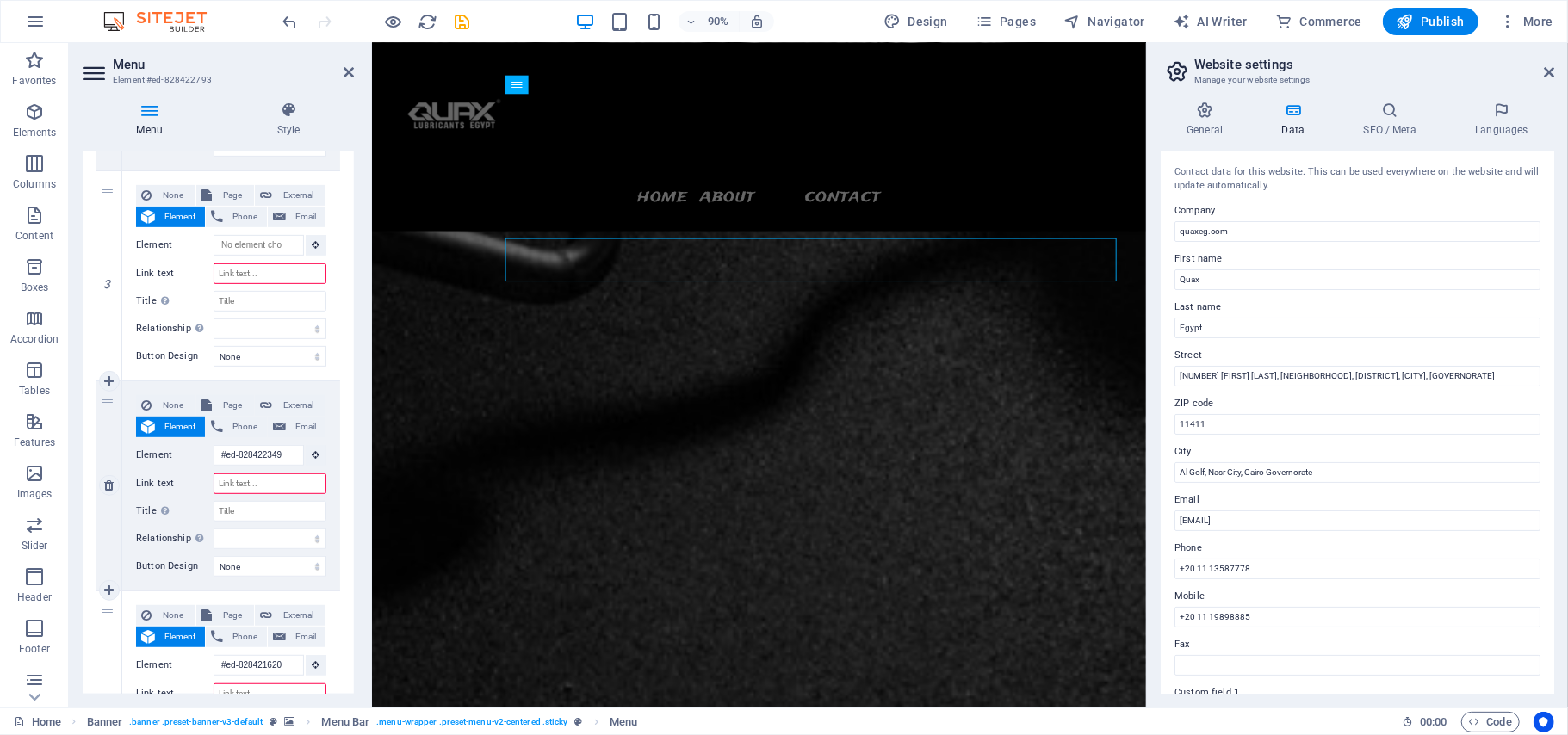 click on "Link text" at bounding box center (270, 484) 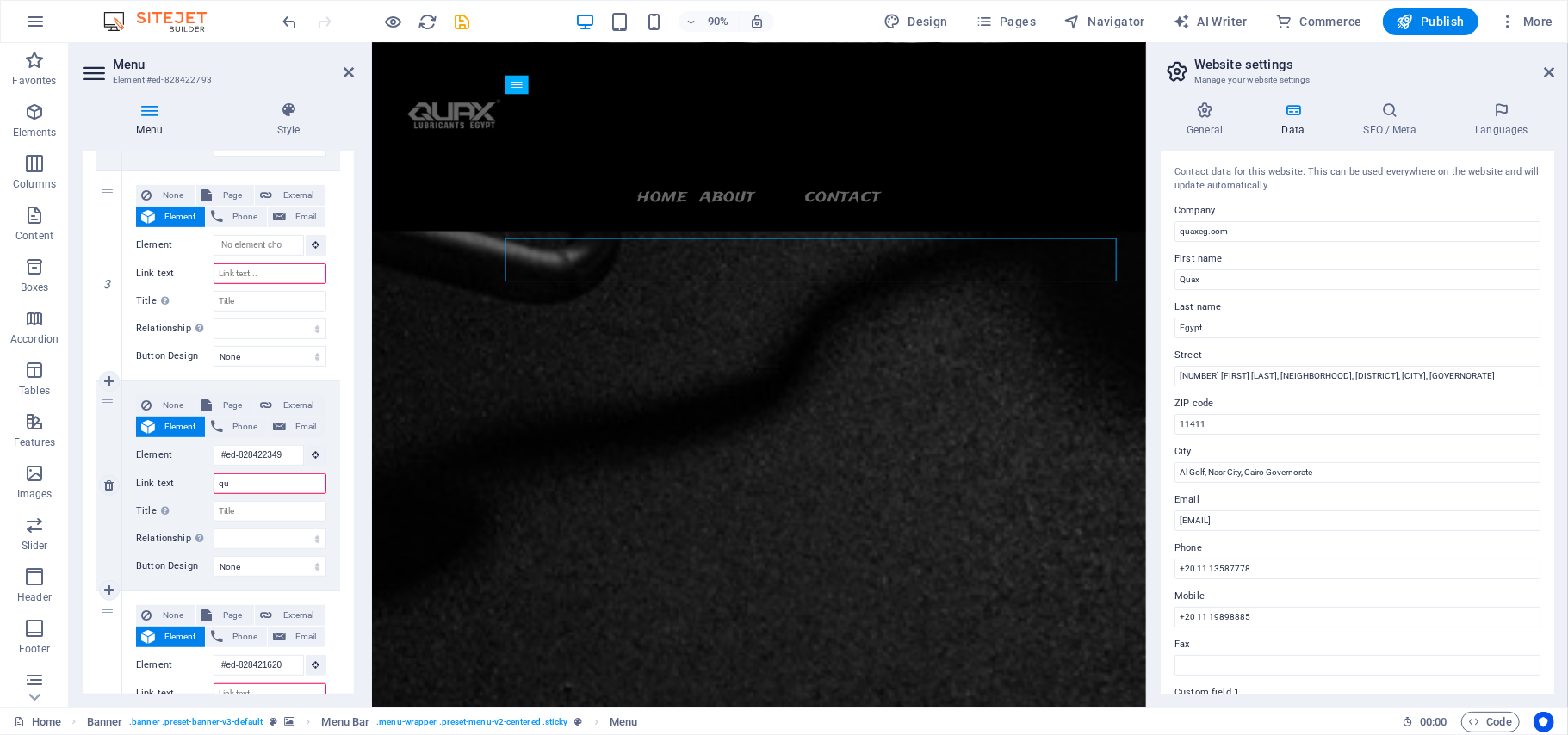 type on "qua" 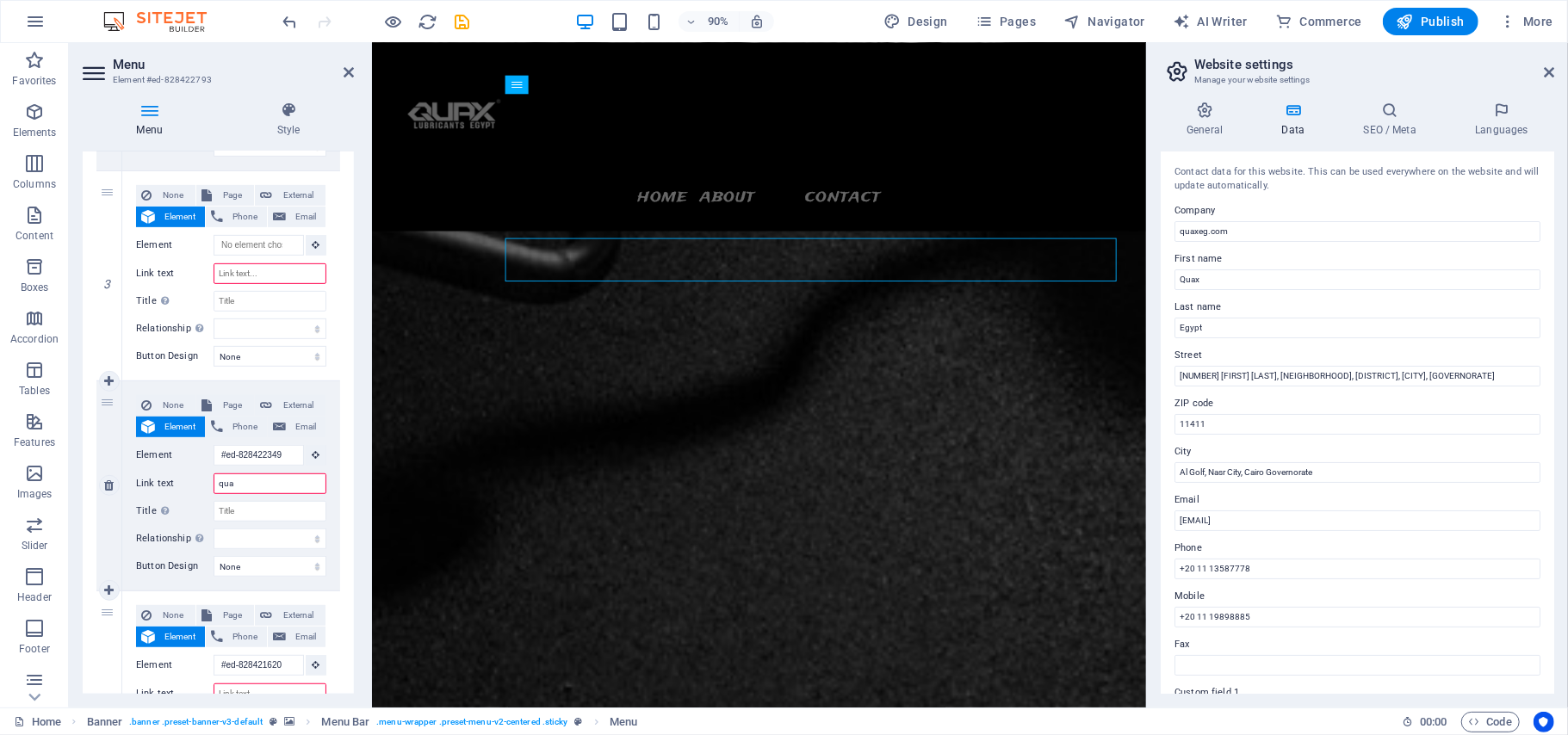select 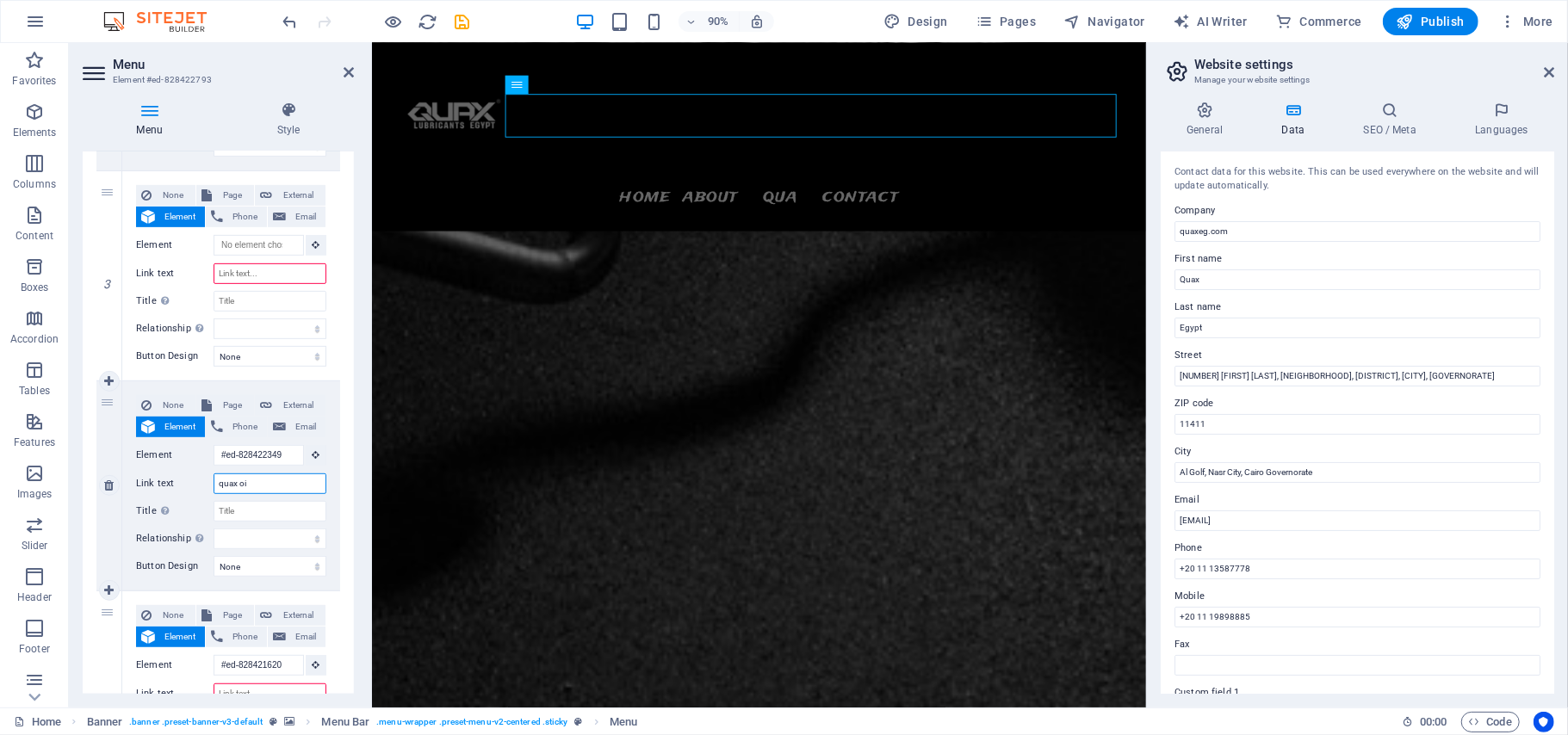 type on "quax oil" 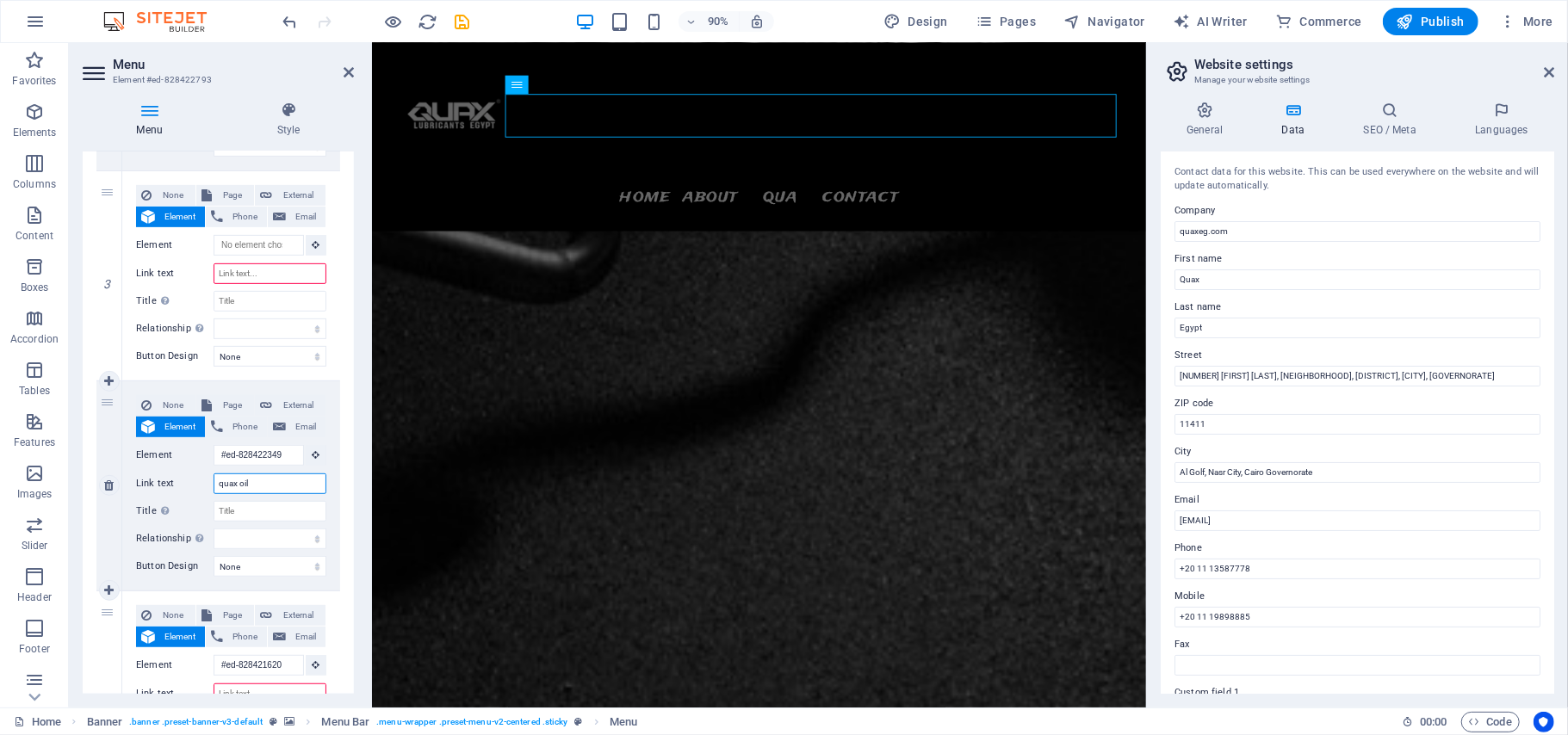 select 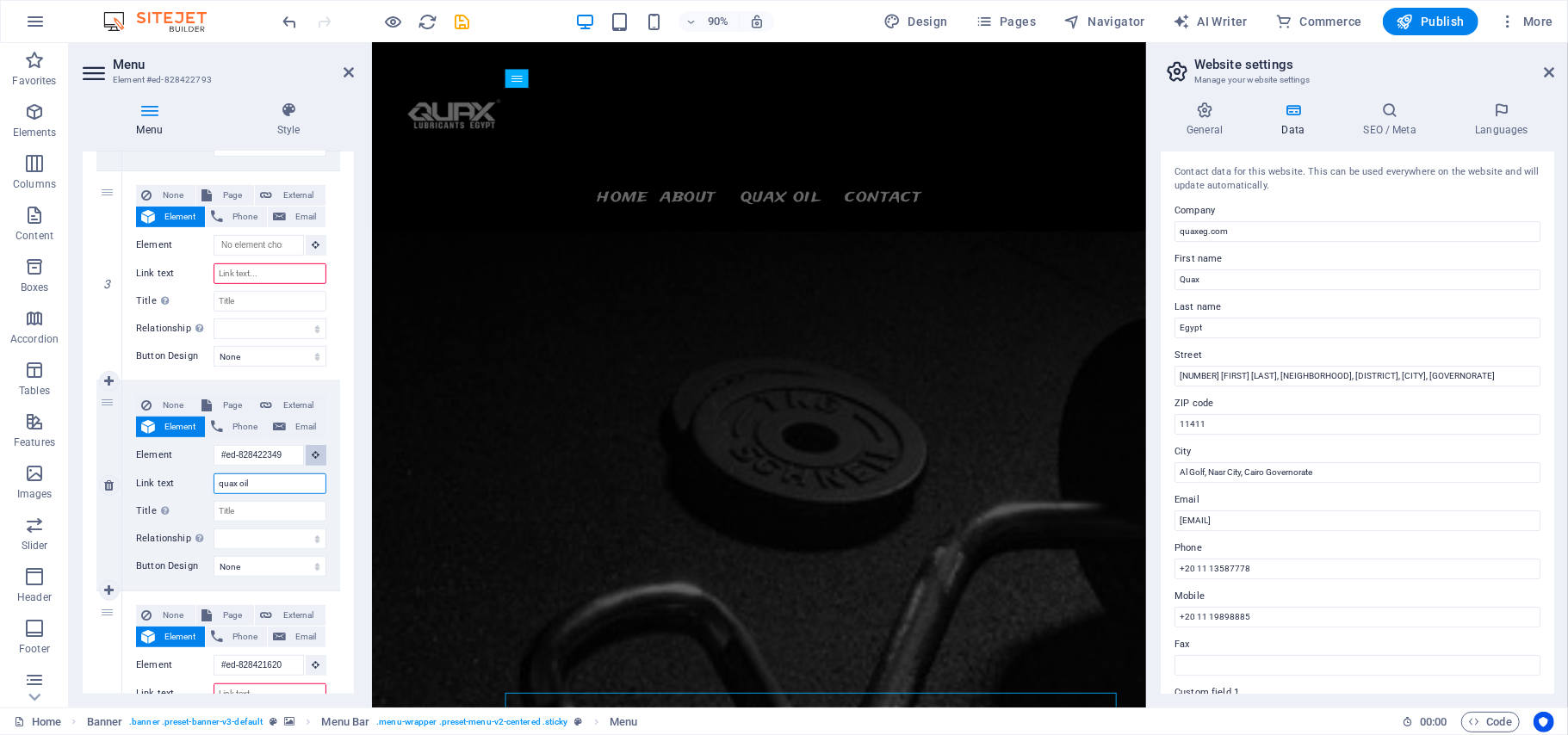 scroll, scrollTop: 5143, scrollLeft: 0, axis: vertical 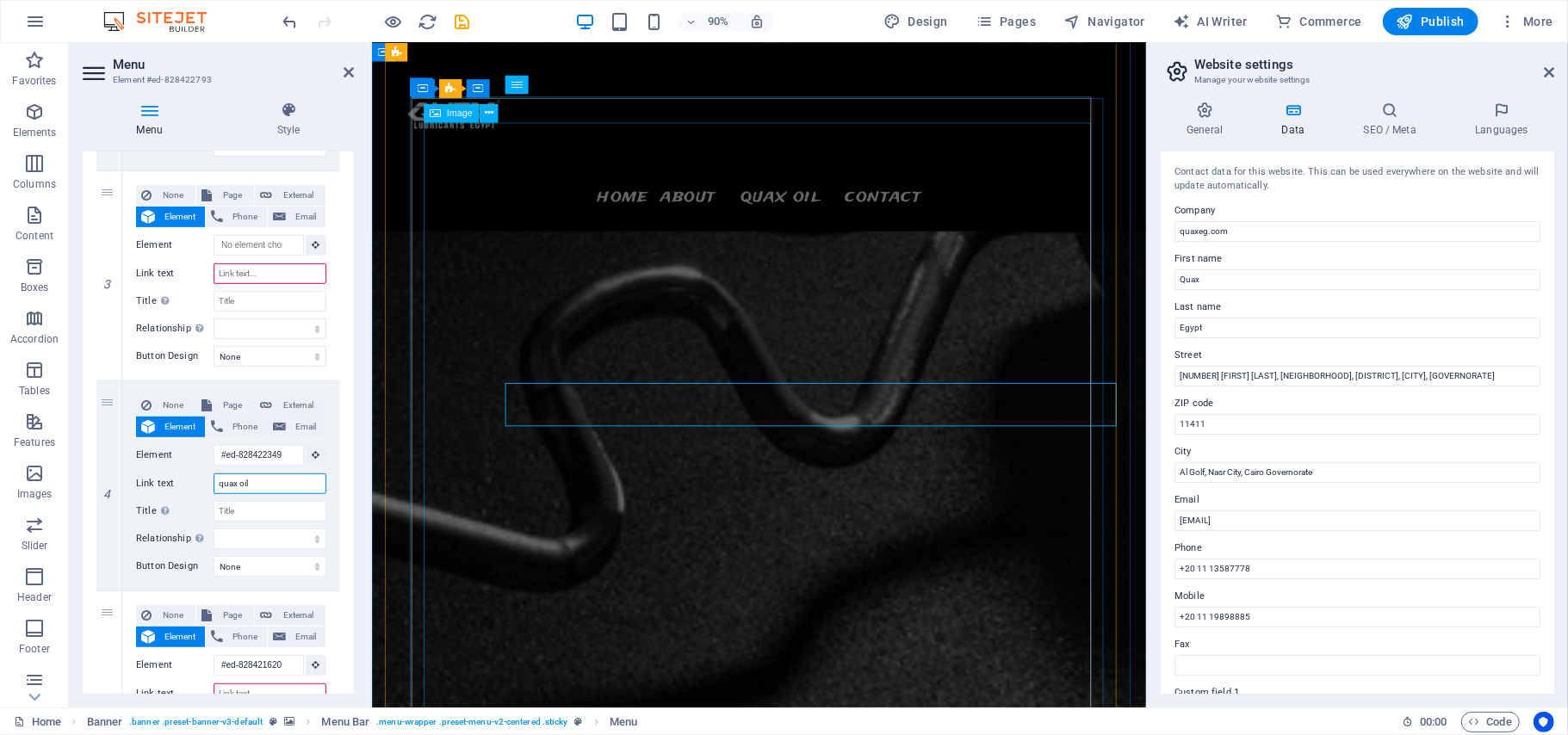 type on "quax oil" 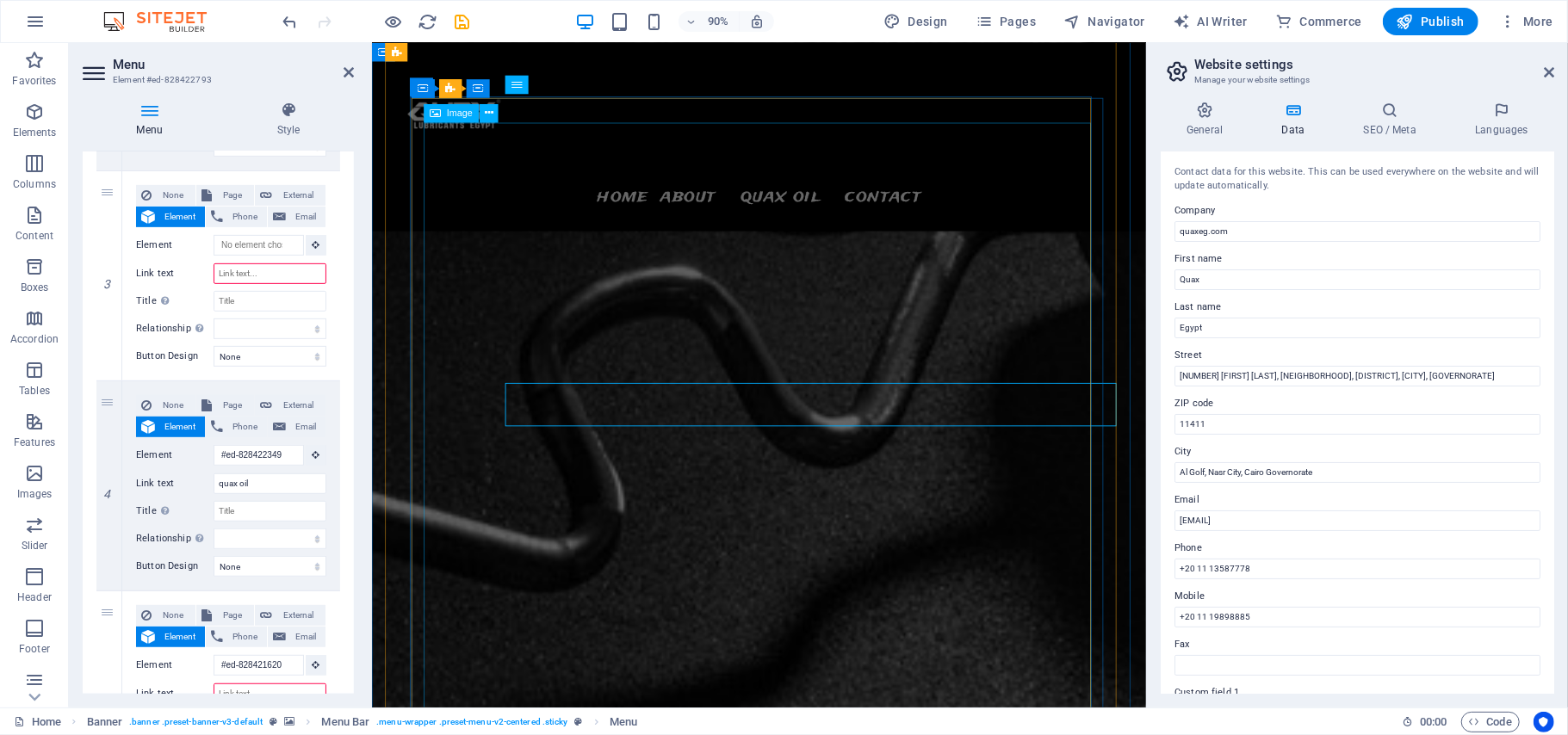 click at bounding box center [802, 3204] 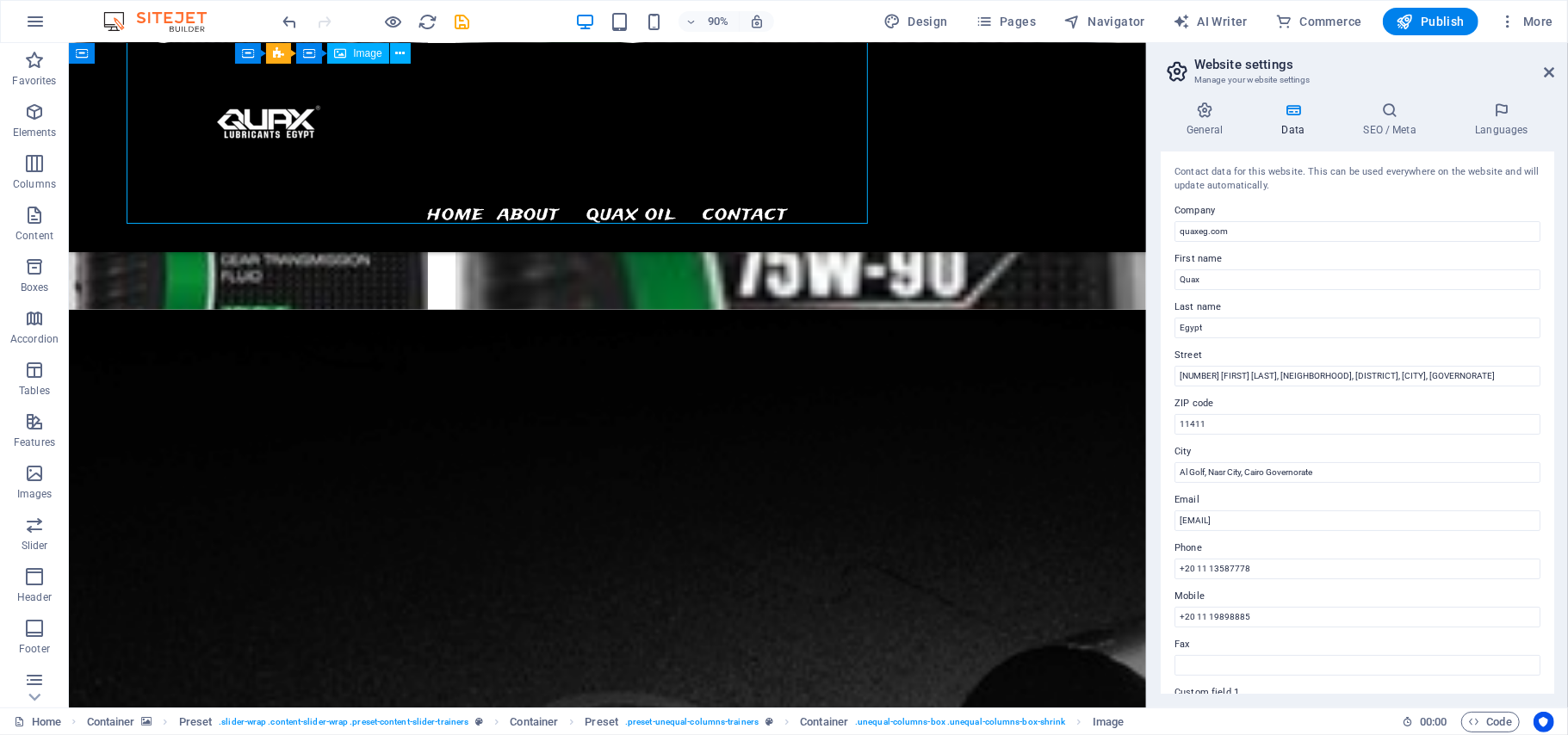 click at bounding box center [607, 3854] 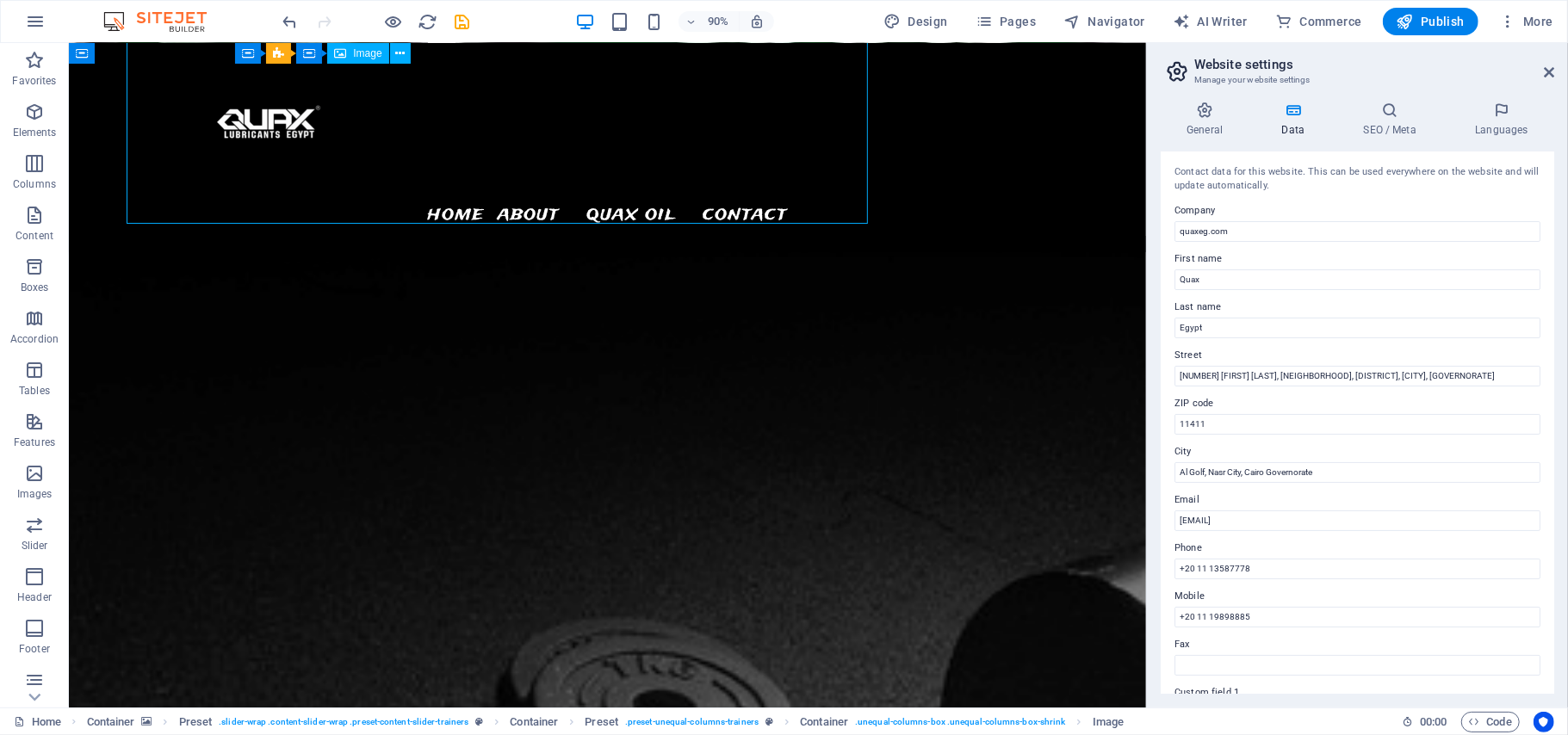 scroll, scrollTop: 5908, scrollLeft: 0, axis: vertical 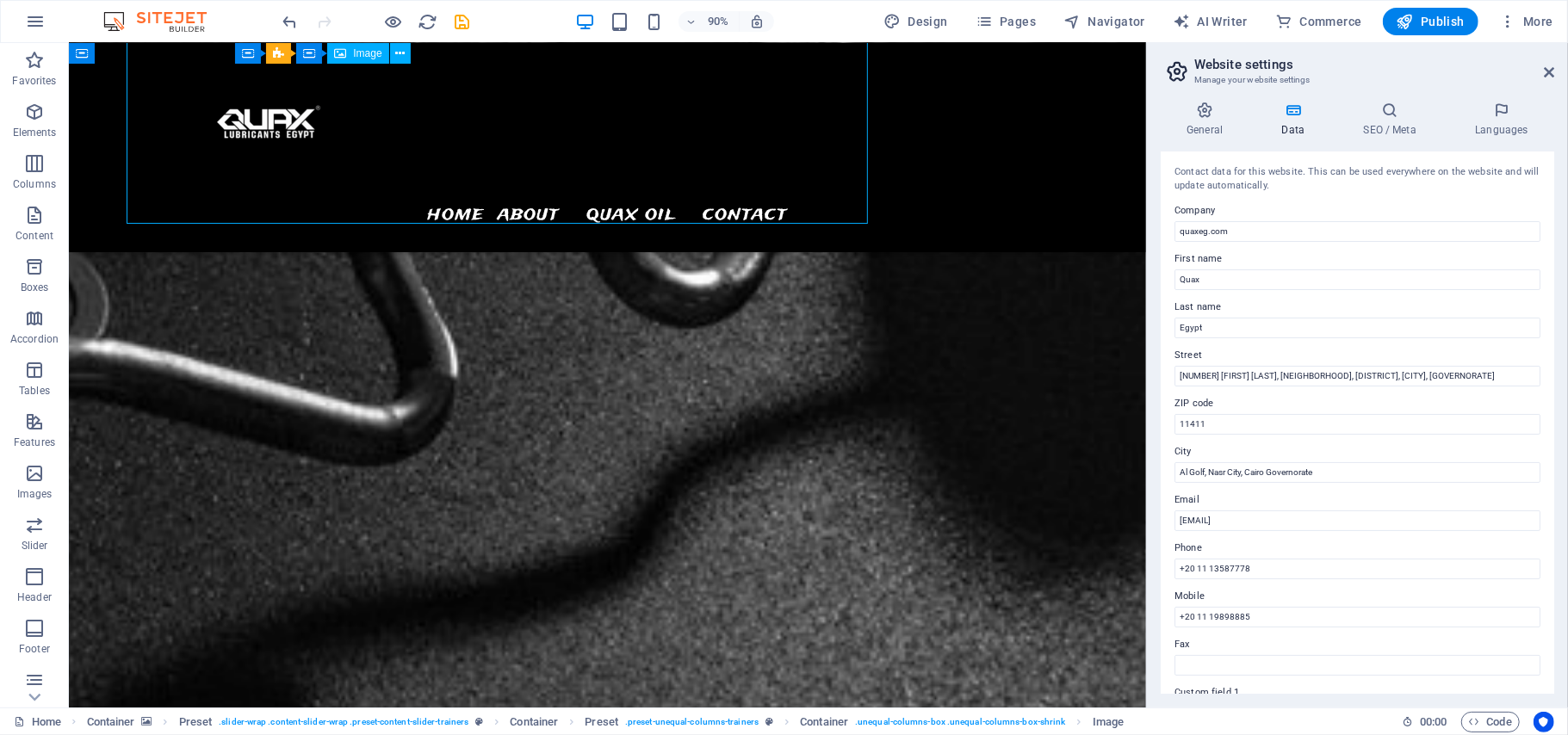 click at bounding box center [607, 3016] 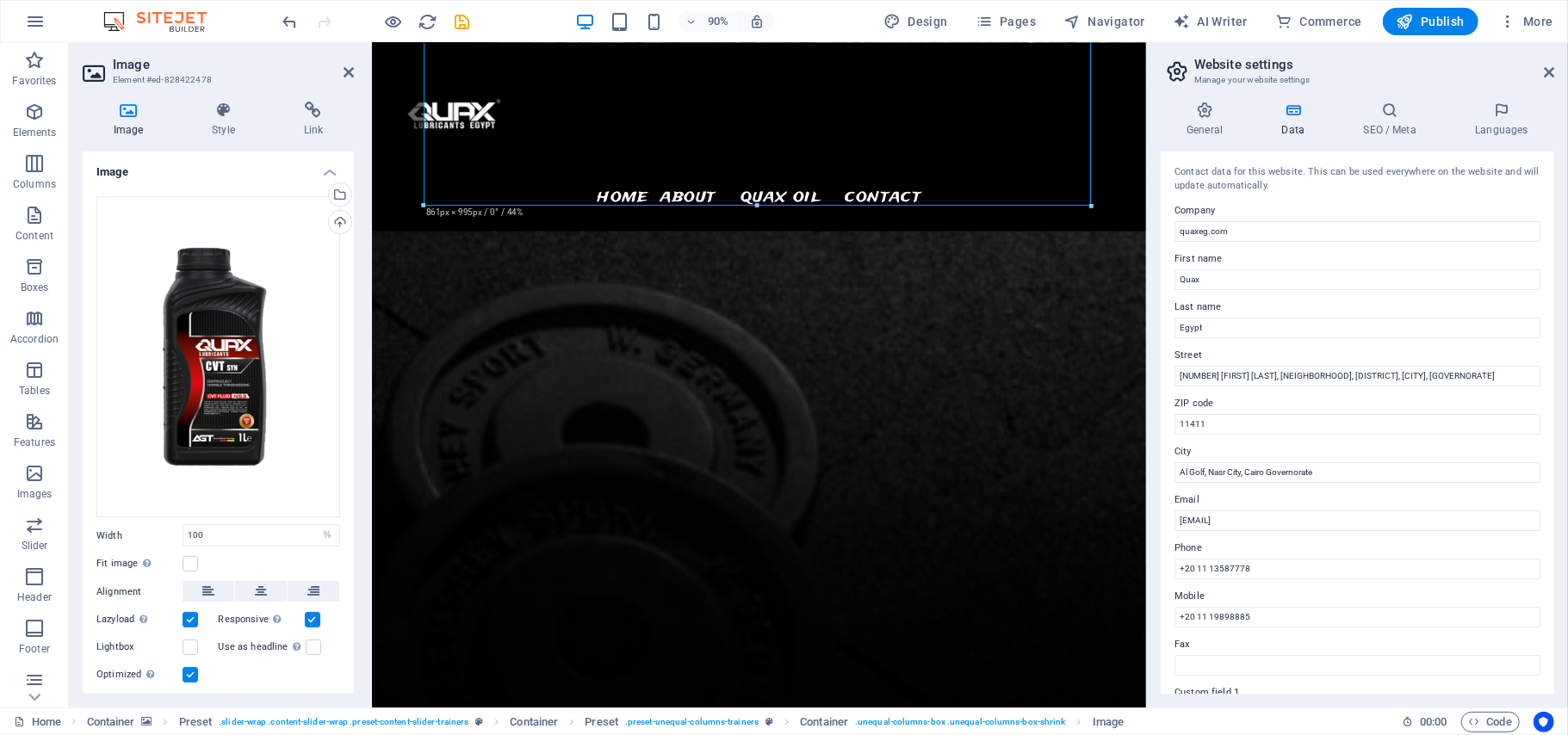 click at bounding box center [801, -156] 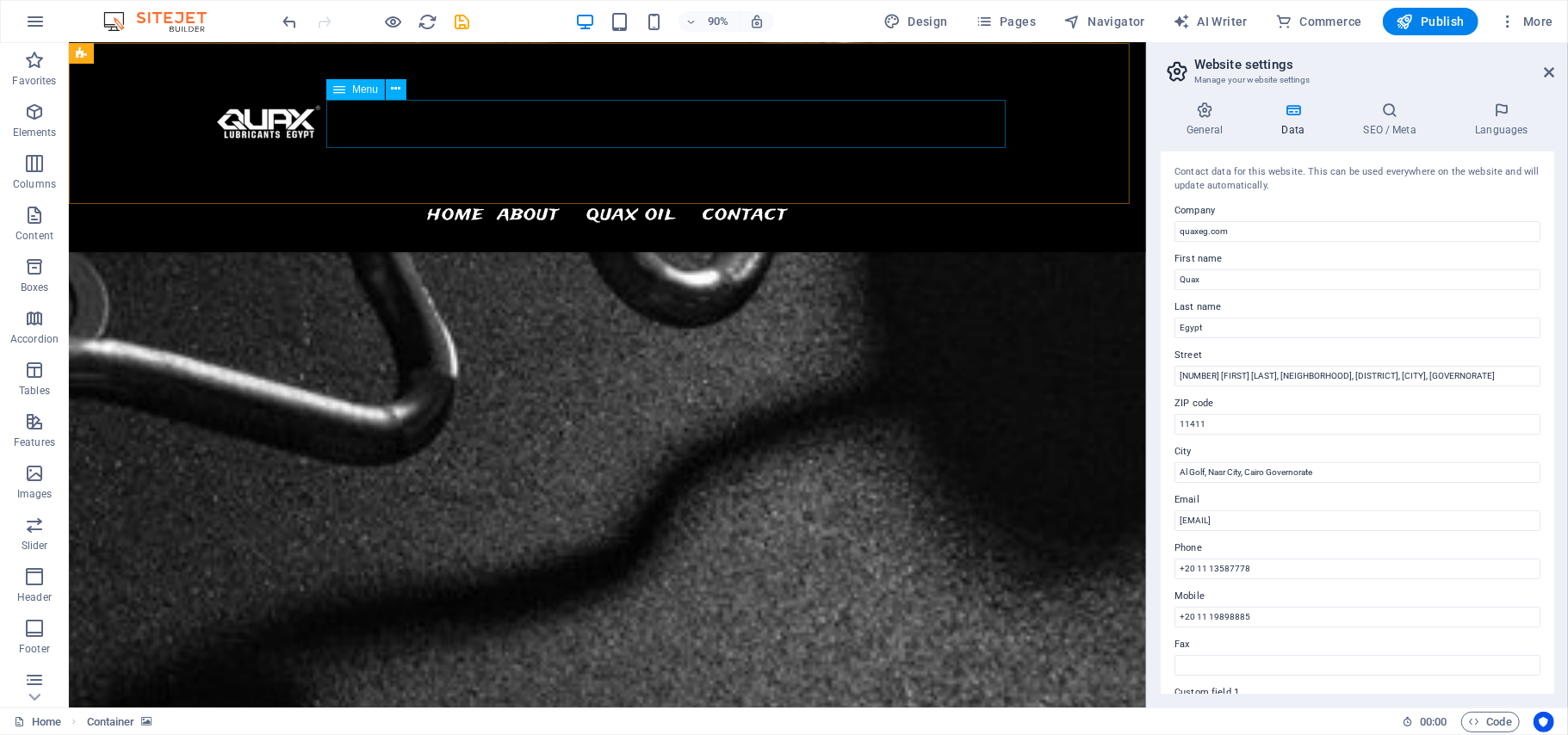 scroll, scrollTop: 6488, scrollLeft: 0, axis: vertical 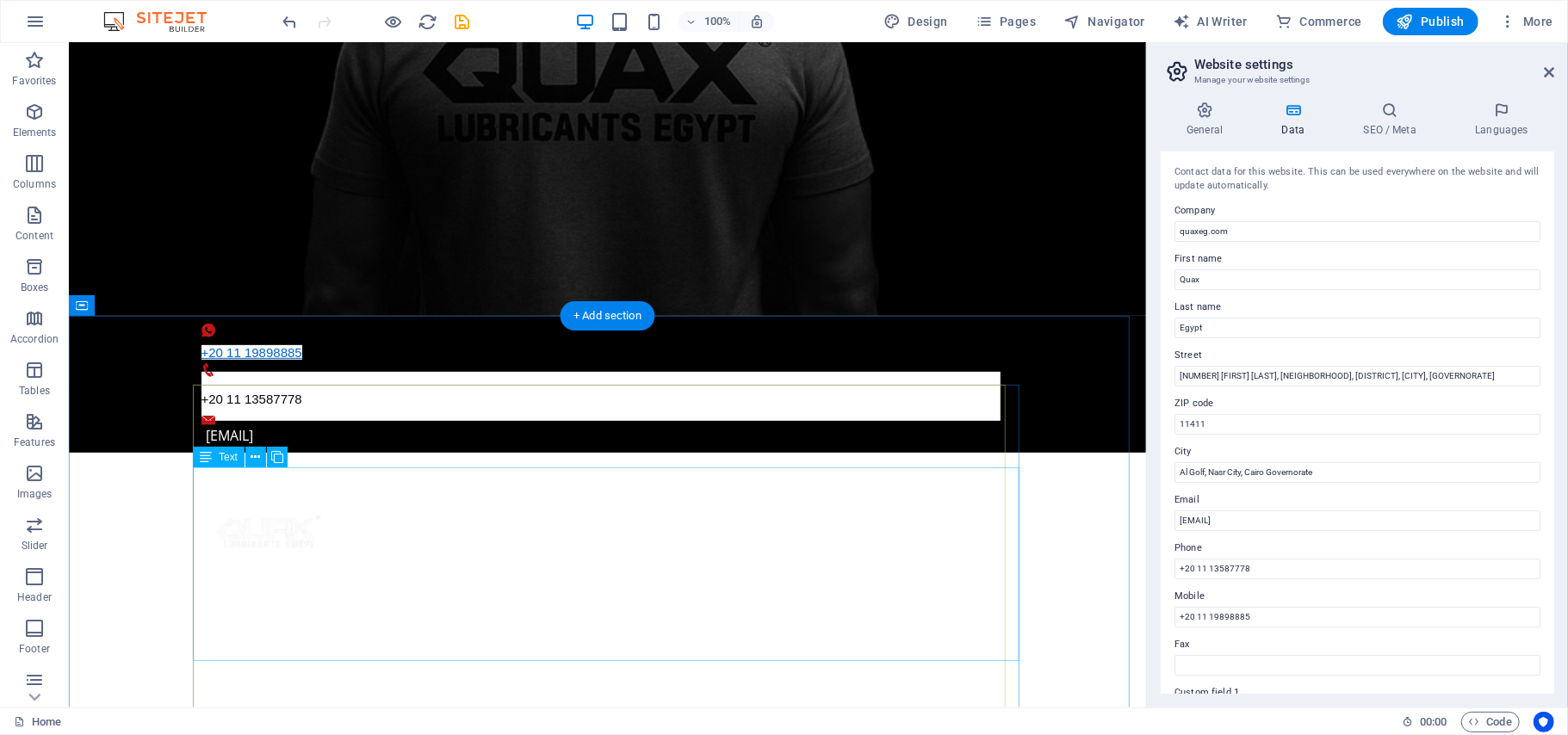 click on "QUAX Lubricants الزيت رقم واحد في تركيا متاح الأن في مصر QUAX Lubricants Egypt Enjoy The Ride With A Quality Engine Oil" at bounding box center [607, 1245] 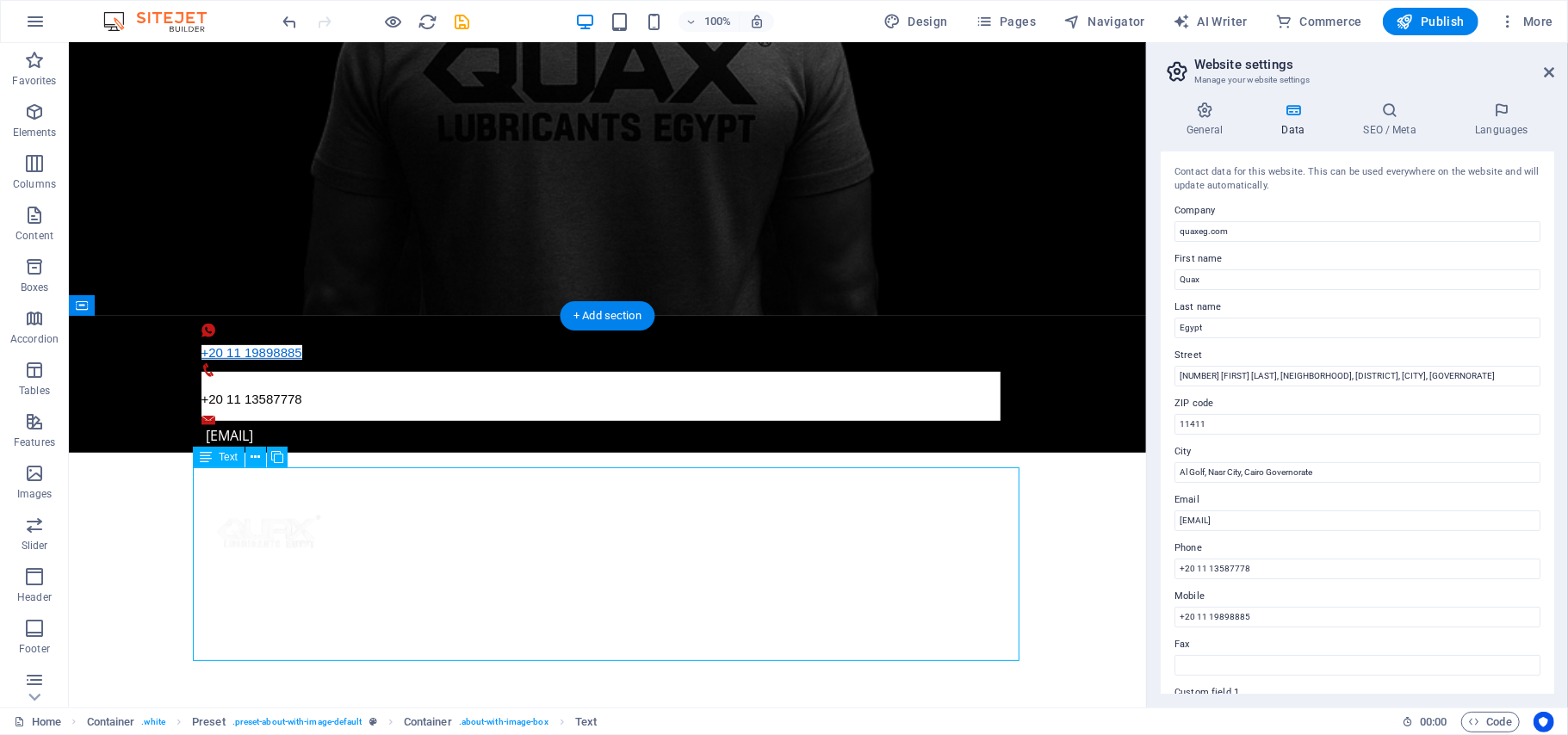 click on "QUAX Lubricants الزيت رقم واحد في تركيا متاح الأن في مصر QUAX Lubricants Egypt Enjoy The Ride With A Quality Engine Oil" at bounding box center (607, 1245) 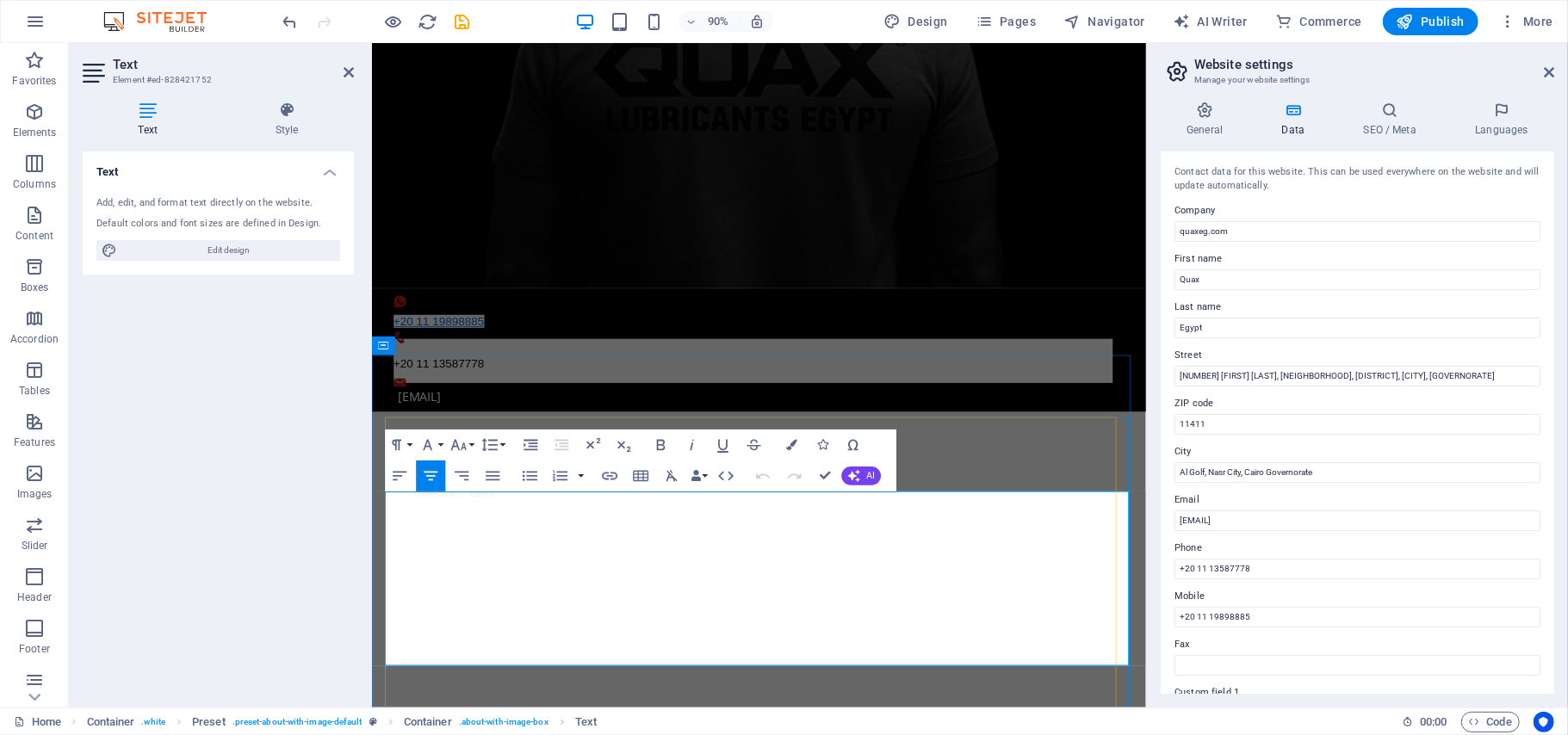 click on "Enjoy The Ride With A Quality Engine Oil" at bounding box center [801, 1324] 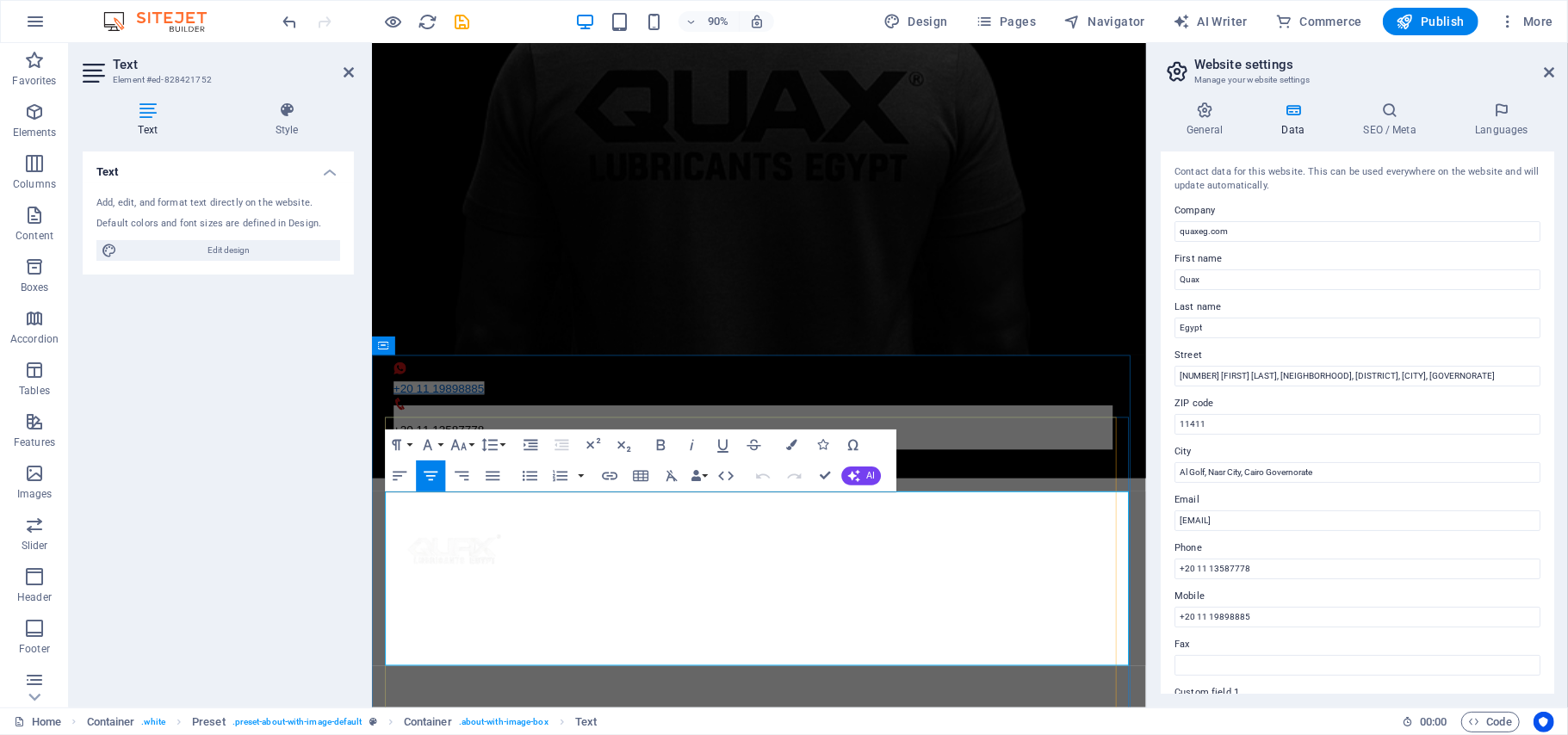 copy on "Enjoy The Ride With A Quality Engine Oil" 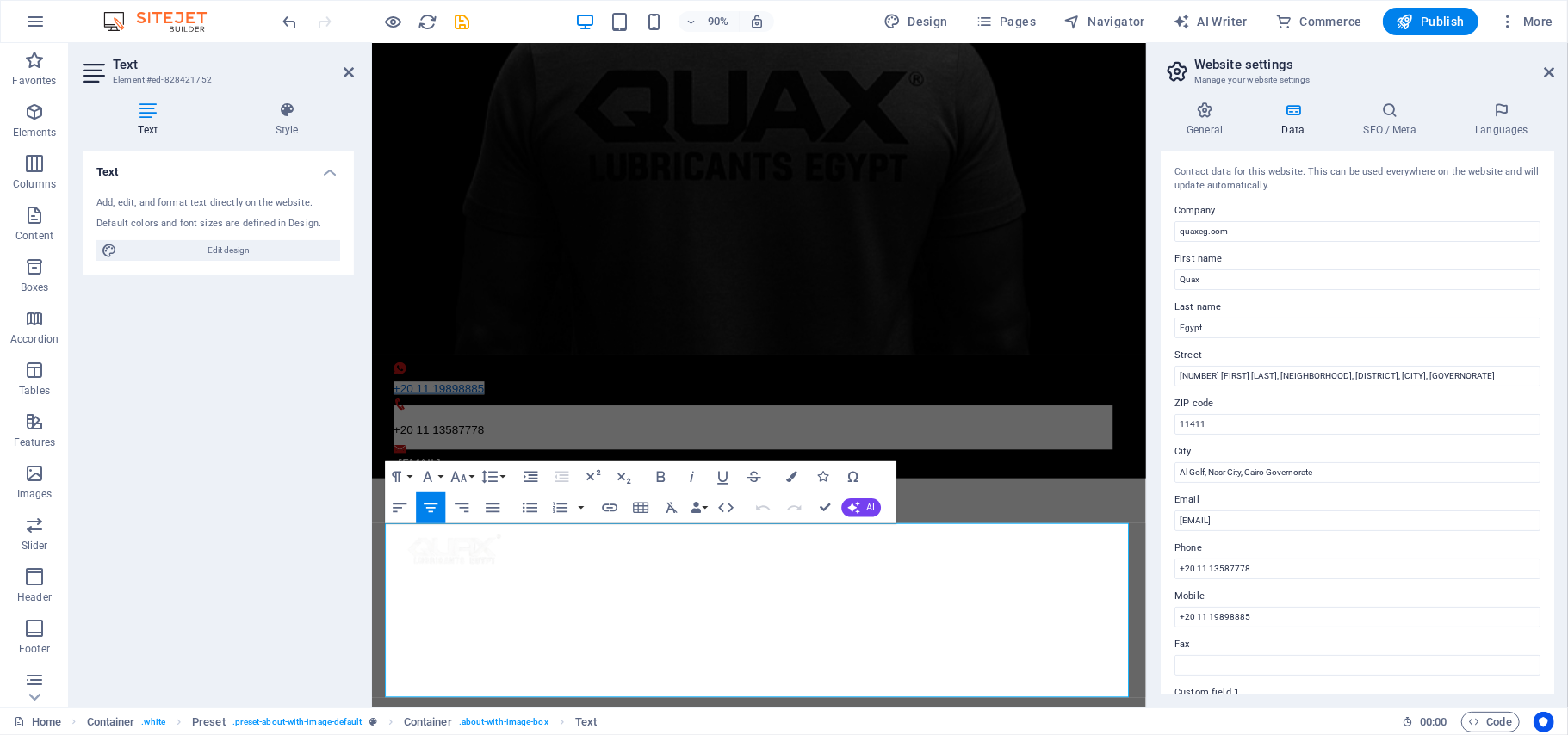 scroll, scrollTop: 71, scrollLeft: 0, axis: vertical 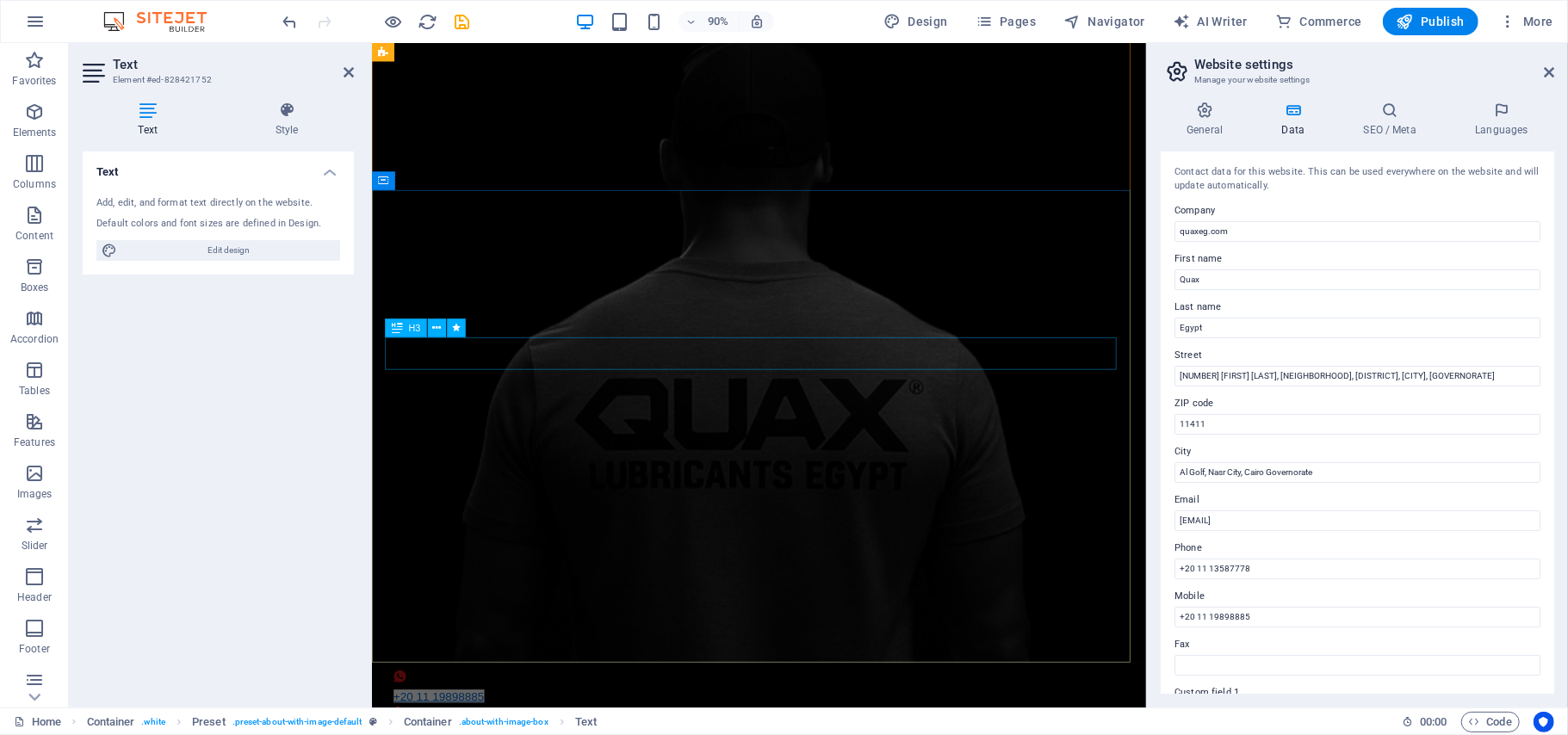 click on "Enjoy  The Ride With A Quality Engine Oil" at bounding box center [802, 1165] 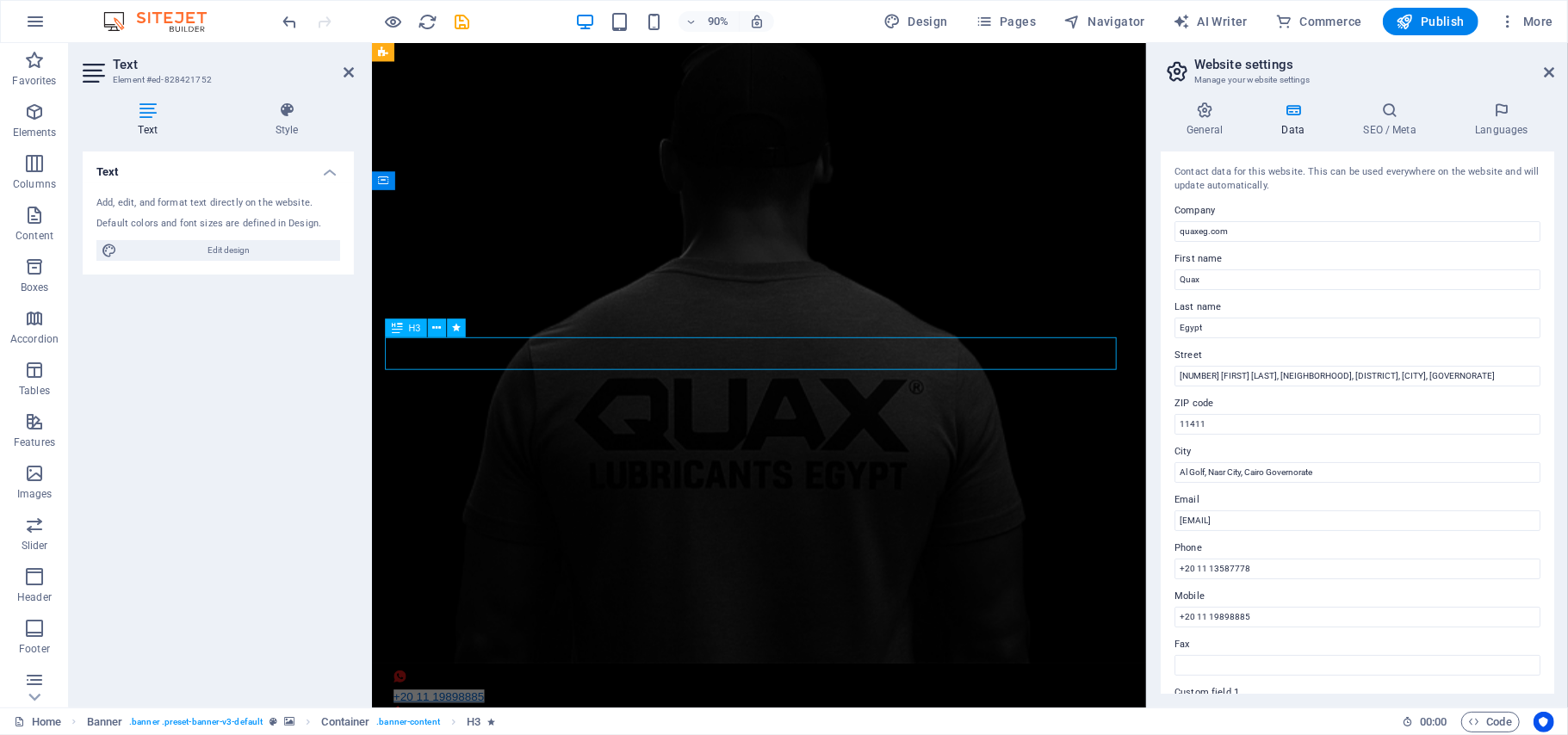 click on "Enjoy  The Ride With A Quality Engine Oil" at bounding box center (802, 1165) 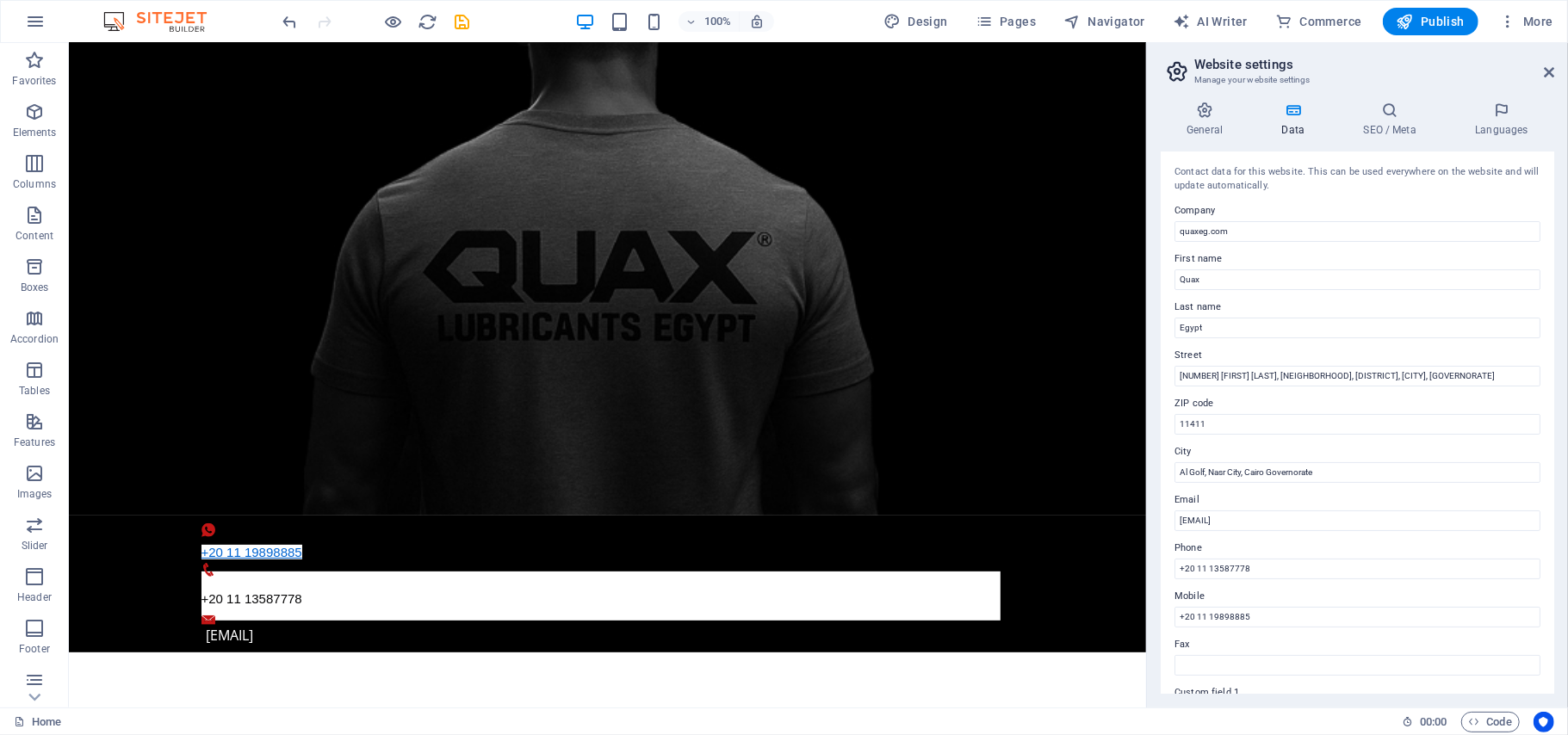 scroll, scrollTop: 200, scrollLeft: 0, axis: vertical 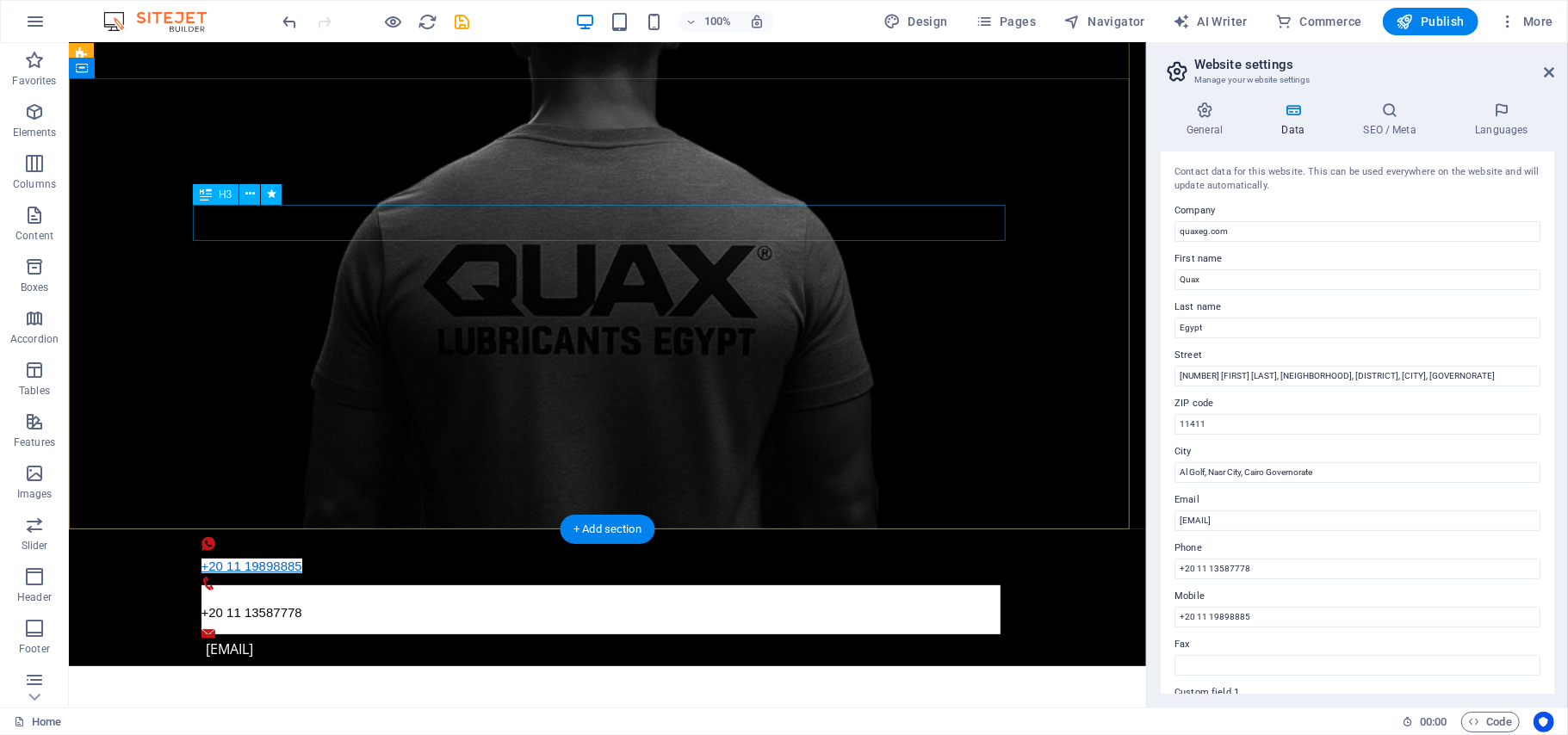 click on "Enjoy  The Ride With A Quality Engine Oil" at bounding box center [607, 961] 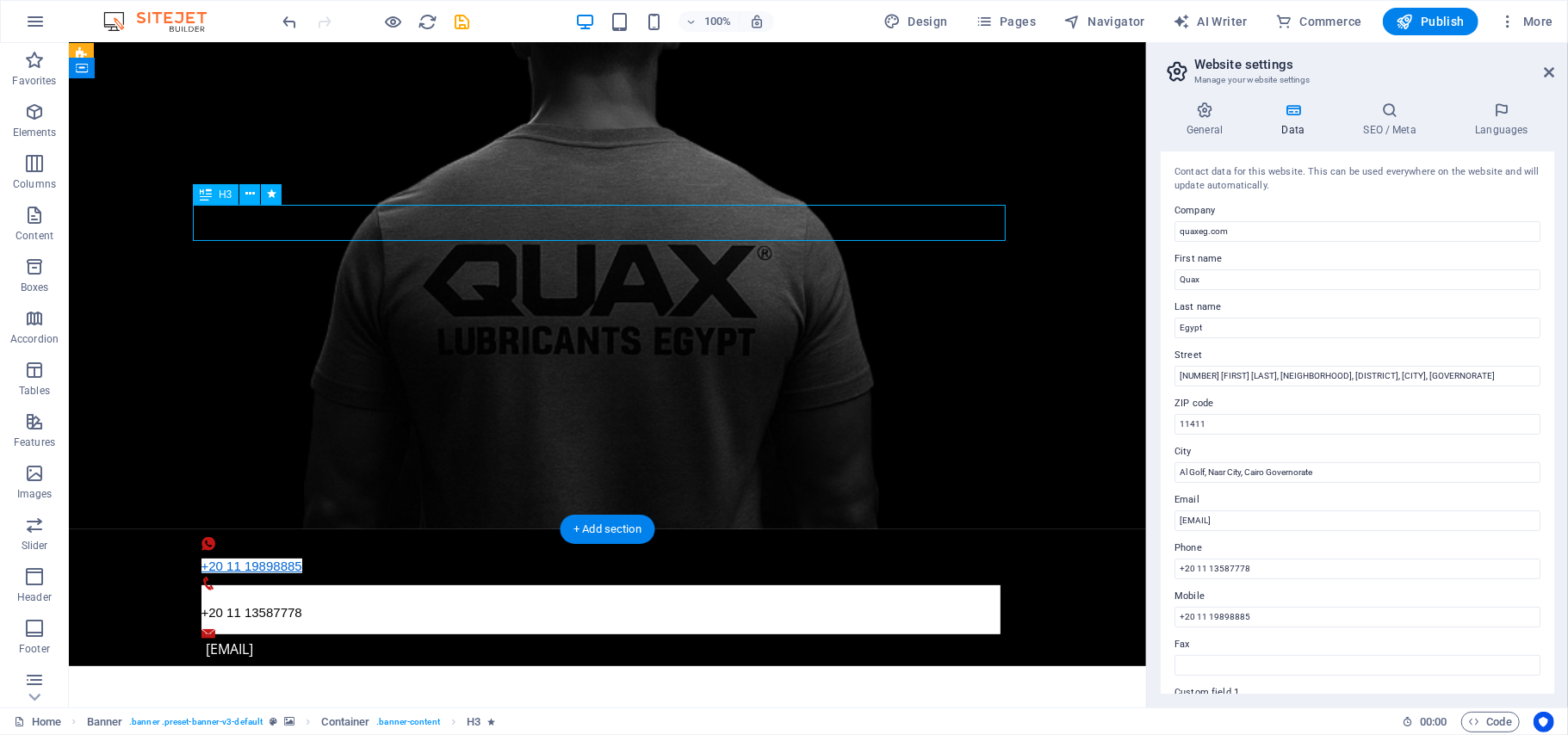 click on "Enjoy  The Ride With A Quality Engine Oil" at bounding box center (607, 961) 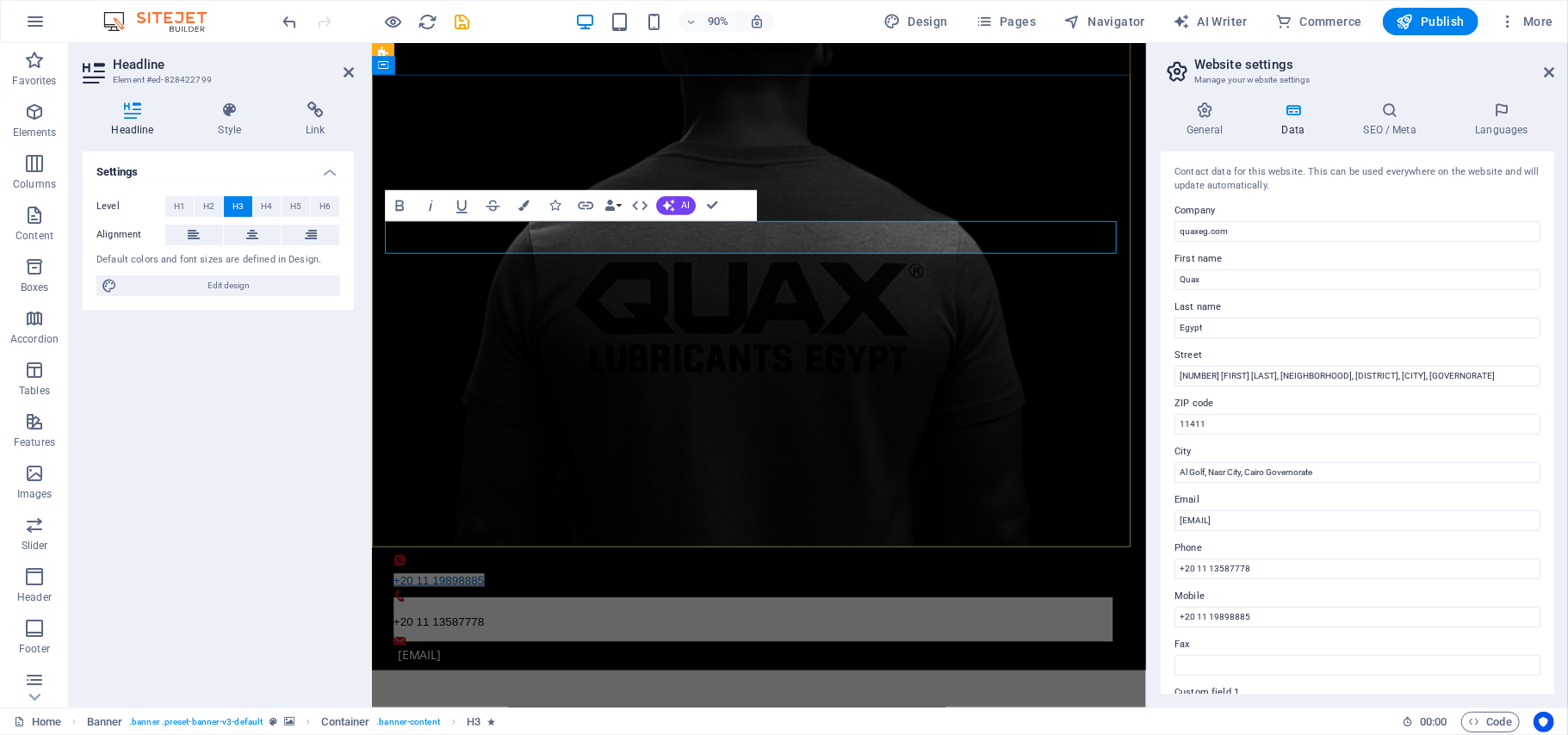click on "Enjoy The Ride With A Quality Engine Oil" at bounding box center (802, 1035) 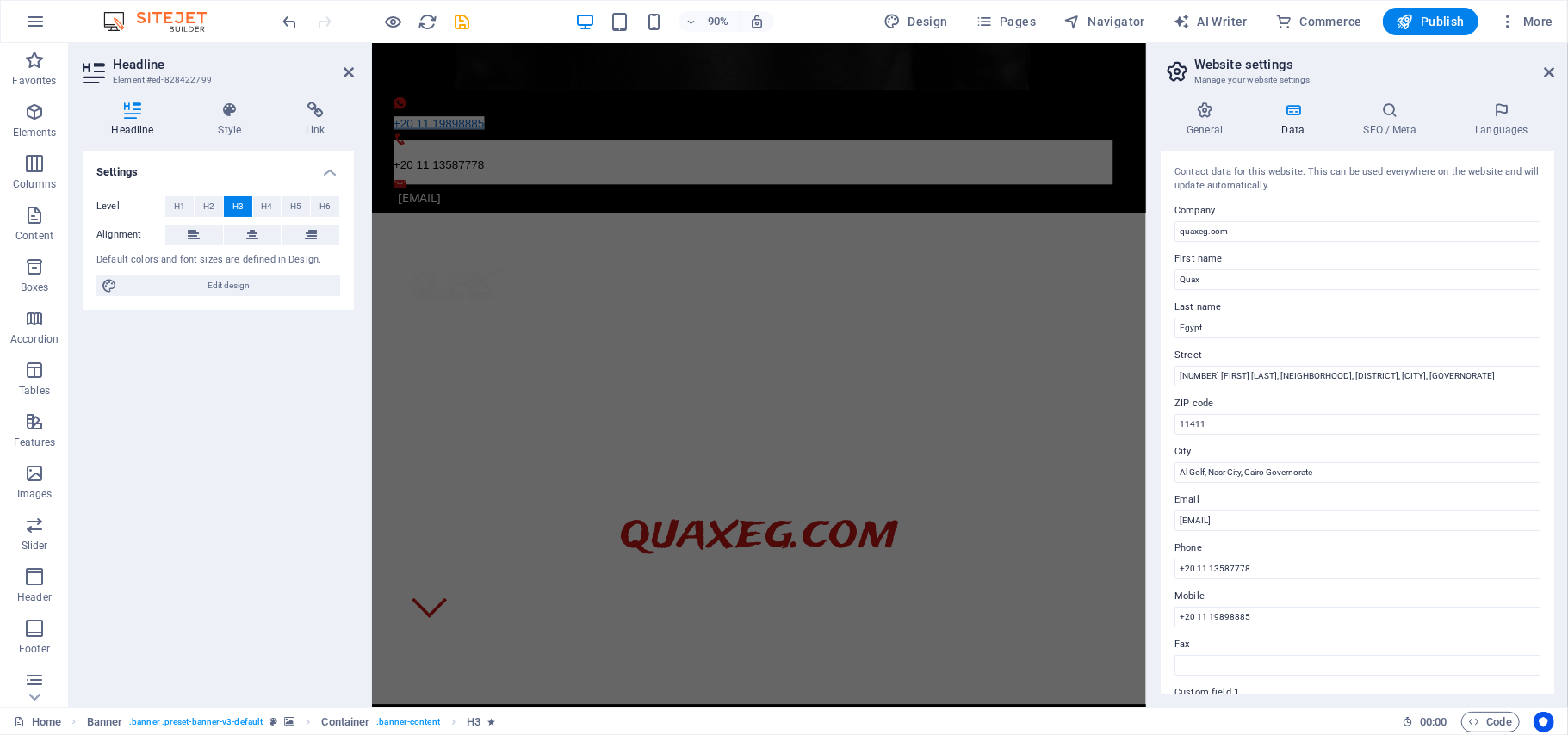 scroll, scrollTop: 731, scrollLeft: 0, axis: vertical 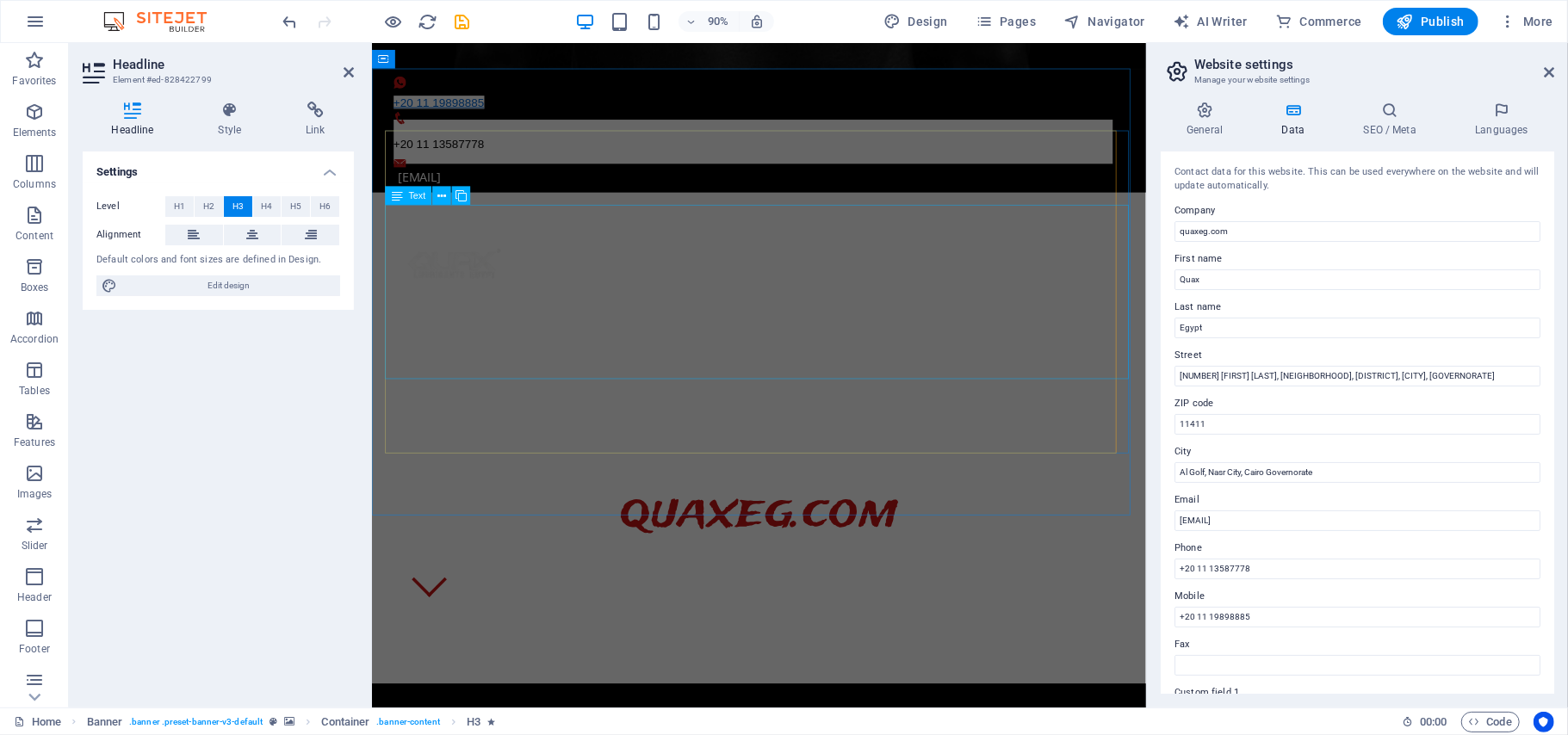 click on "QUAX Lubricants الزيت رقم واحد في تركيا متاح الأن في مصر QUAX Lubricants Egypt Enjoy The Ride With A Quality Engine Oil" at bounding box center (802, 1003) 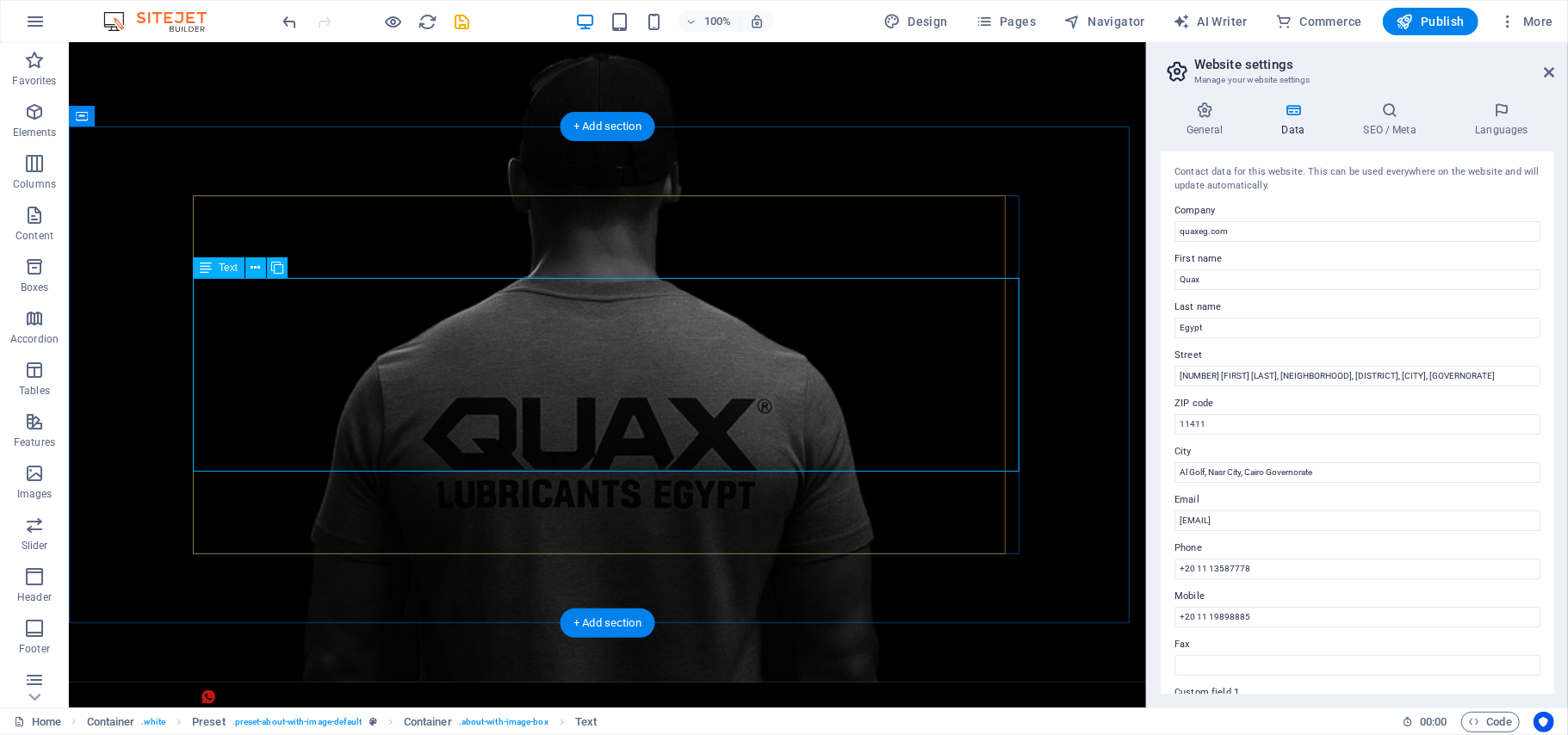 scroll, scrollTop: 602, scrollLeft: 0, axis: vertical 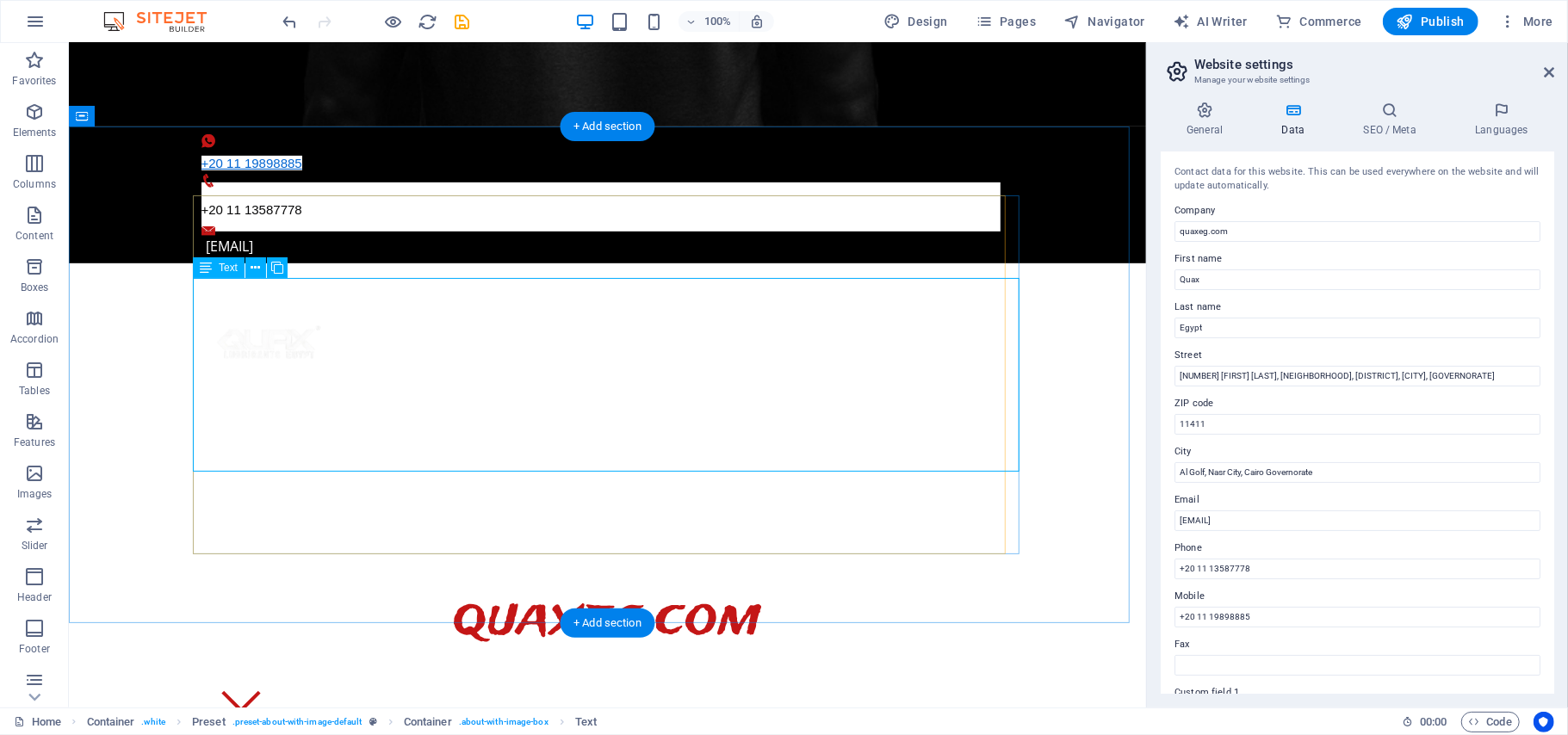 click on "QUAX Lubricants الزيت رقم واحد في تركيا متاح الأن في مصر QUAX Lubricants Egypt Enjoy The Ride With A Quality Engine Oil" at bounding box center [607, 1056] 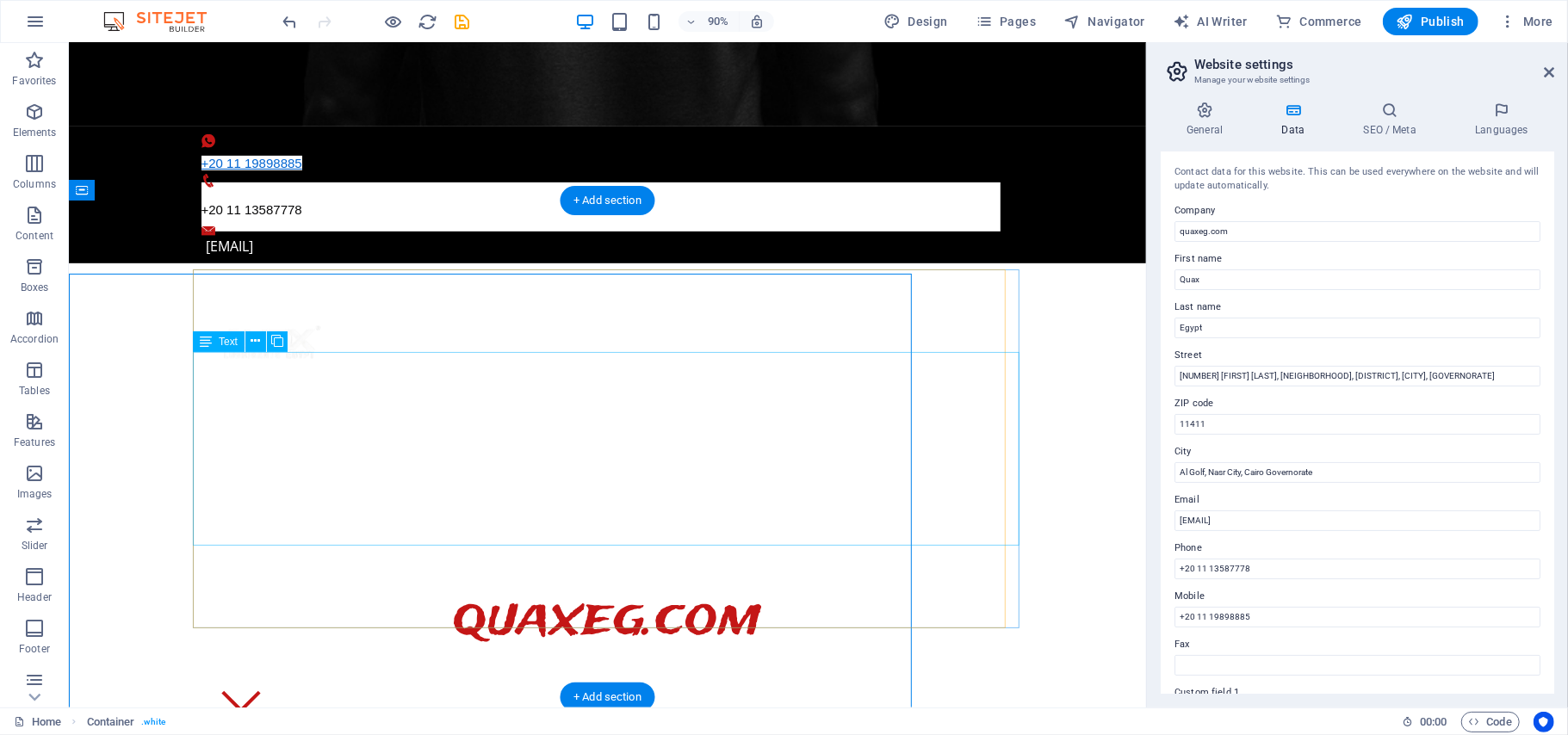 scroll, scrollTop: 528, scrollLeft: 0, axis: vertical 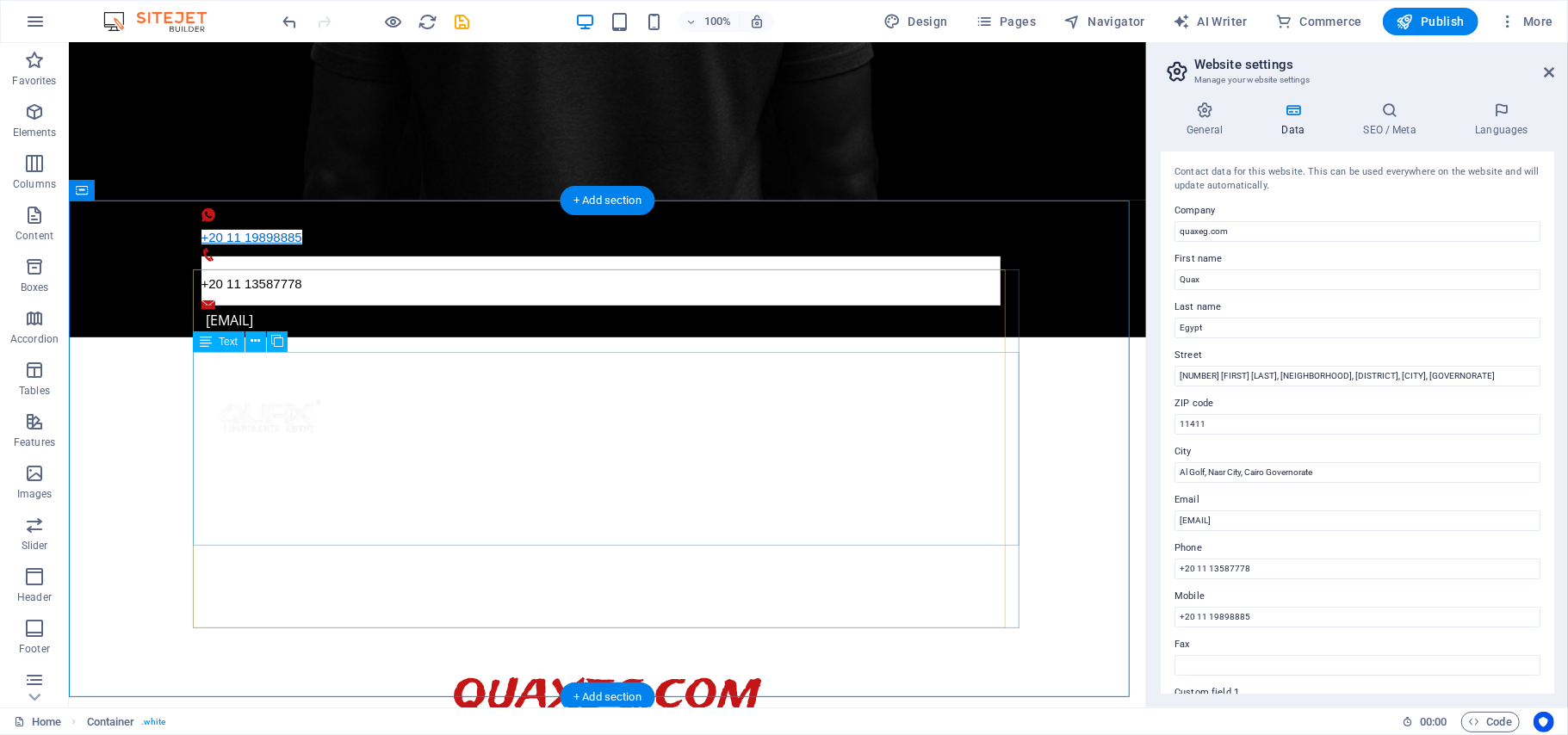 click on "QUAX Lubricants الزيت رقم واحد في تركيا متاح الأن في مصر QUAX Lubricants Egypt Enjoy The Ride With A Quality Engine Oil" at bounding box center (607, 1130) 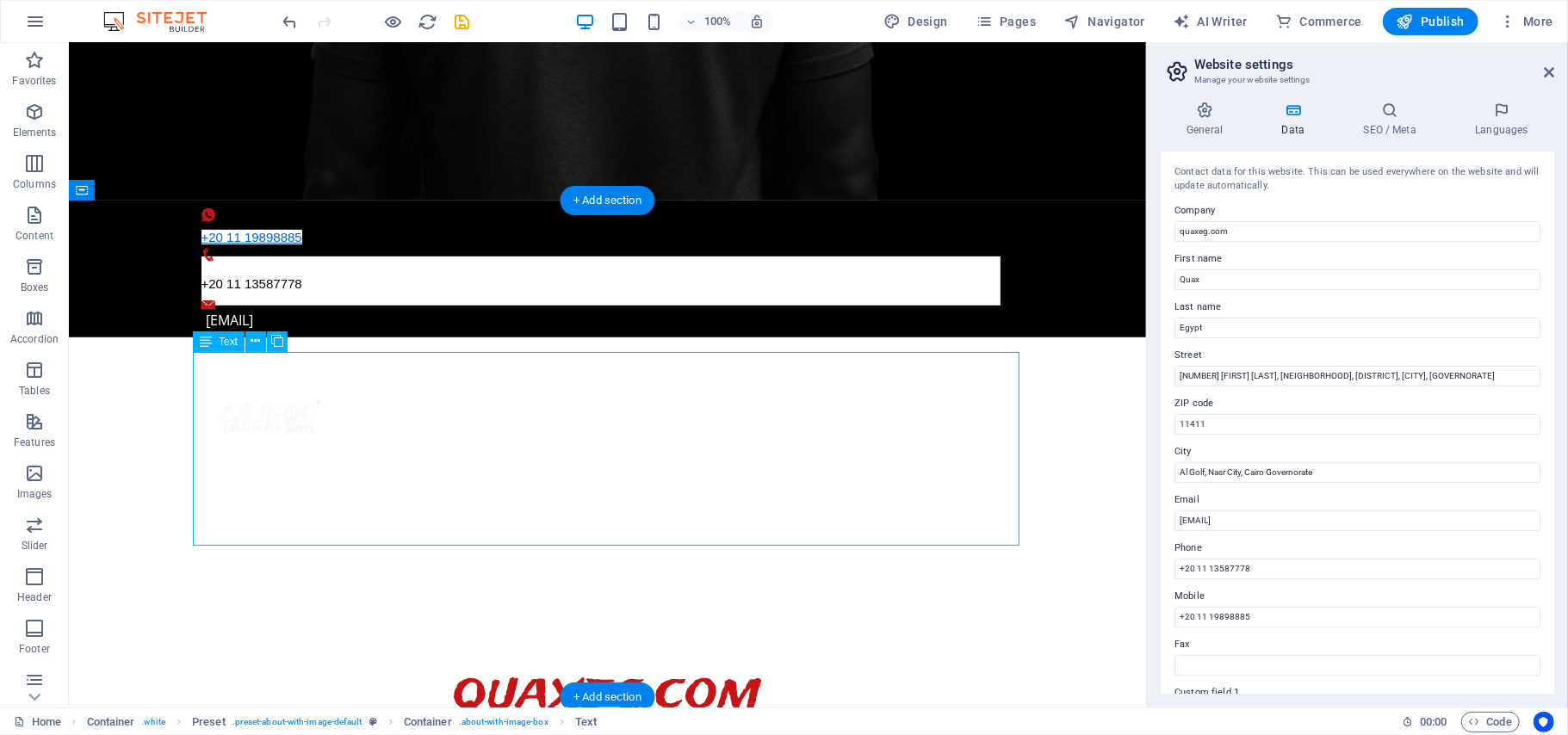 click on "QUAX Lubricants الزيت رقم واحد في تركيا متاح الأن في مصر QUAX Lubricants Egypt Enjoy The Ride With A Quality Engine Oil" at bounding box center (607, 1130) 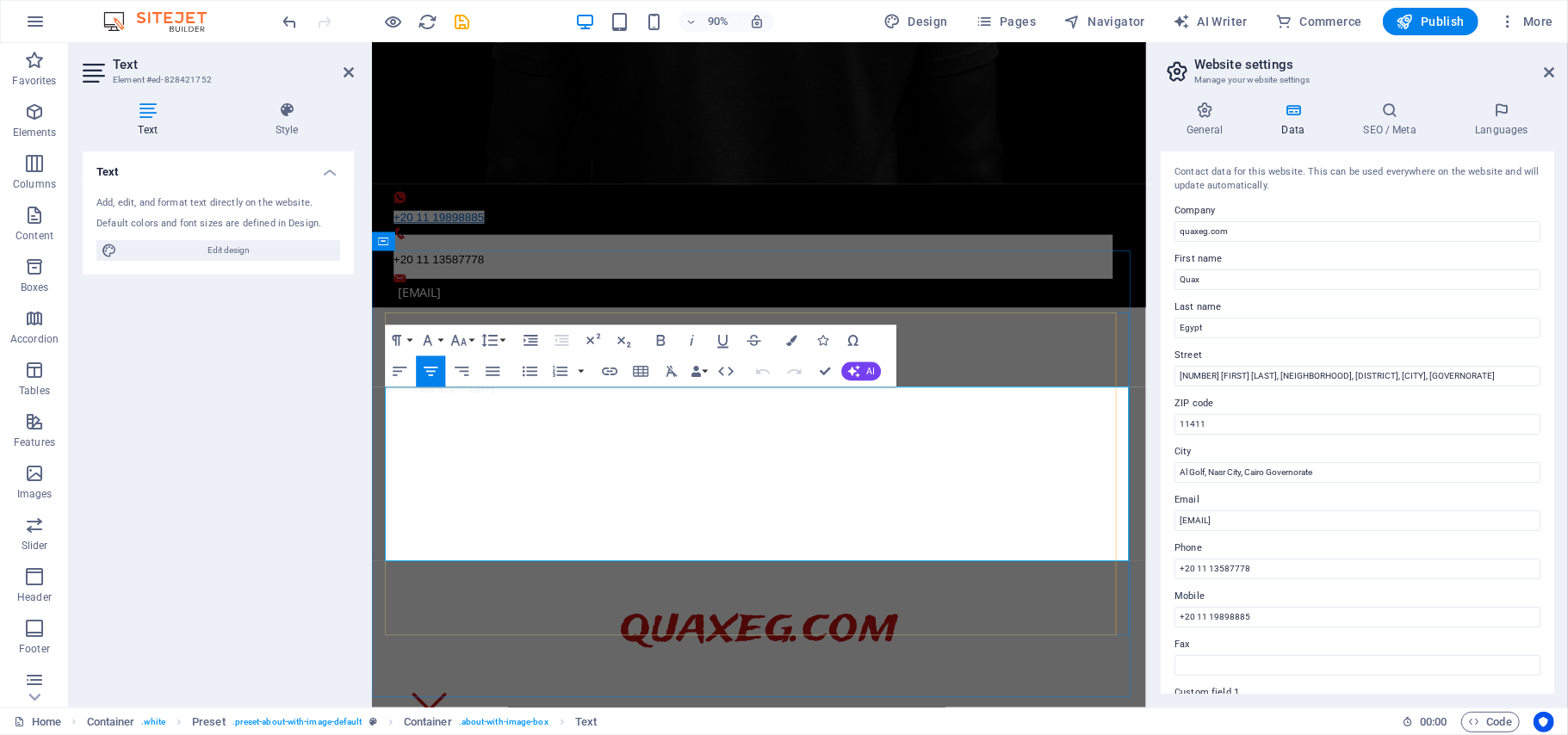 click on "QUAX Lubricants Egypt" at bounding box center (802, 1170) 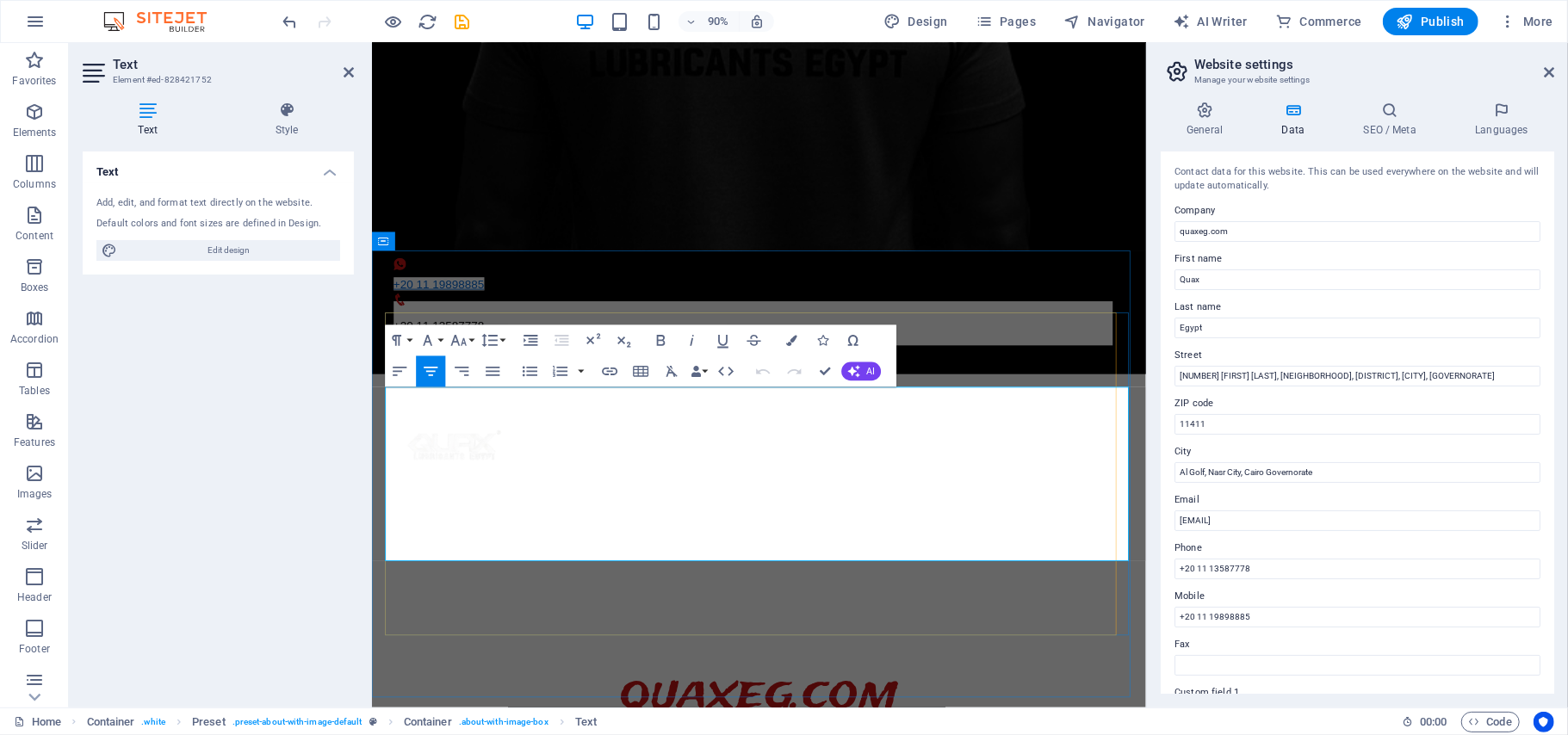 copy on "QUAX Lubricants Egypt" 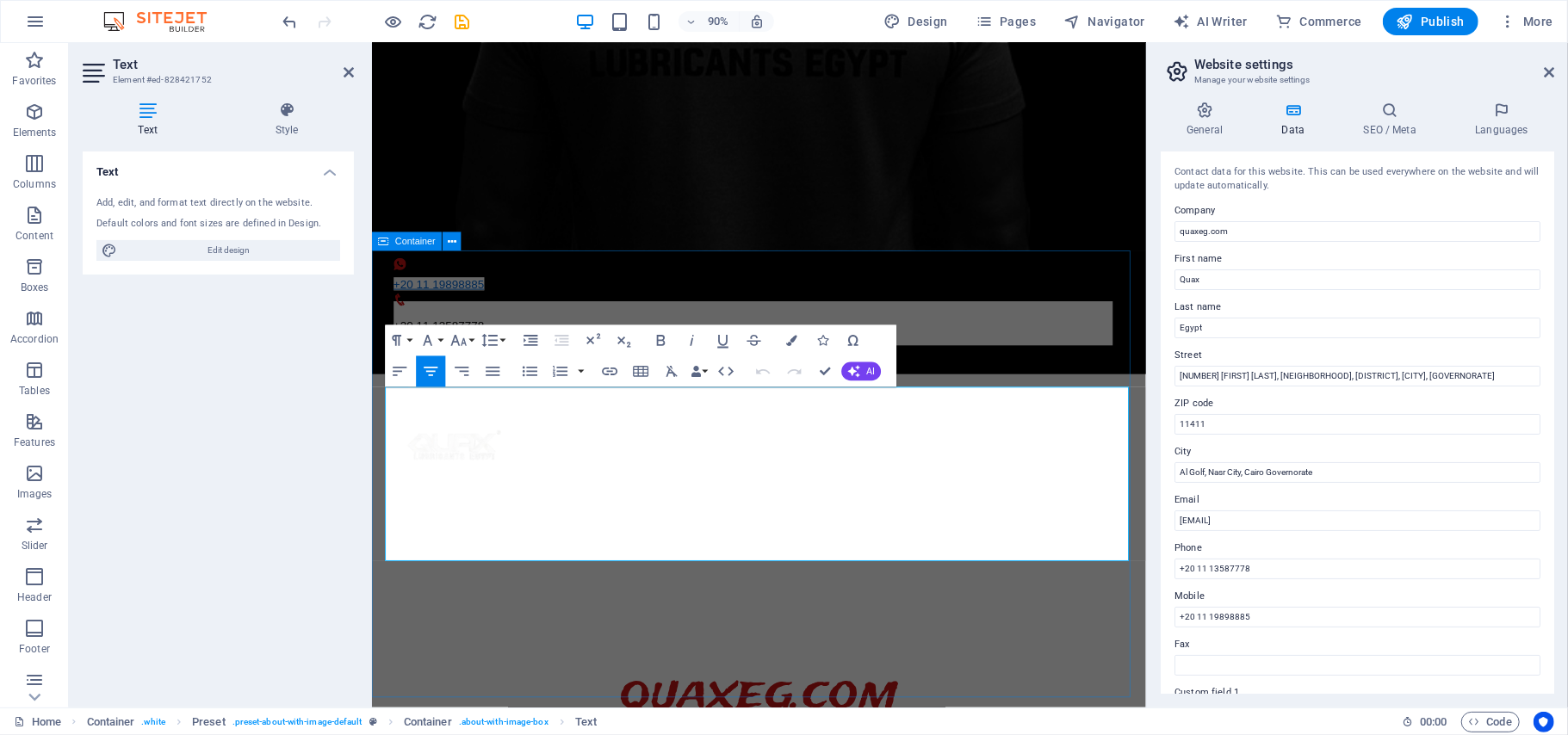 click on "Enjoy  The  Ride With  A  Quality Engine Oil quaxeg.com" at bounding box center [801, 788] 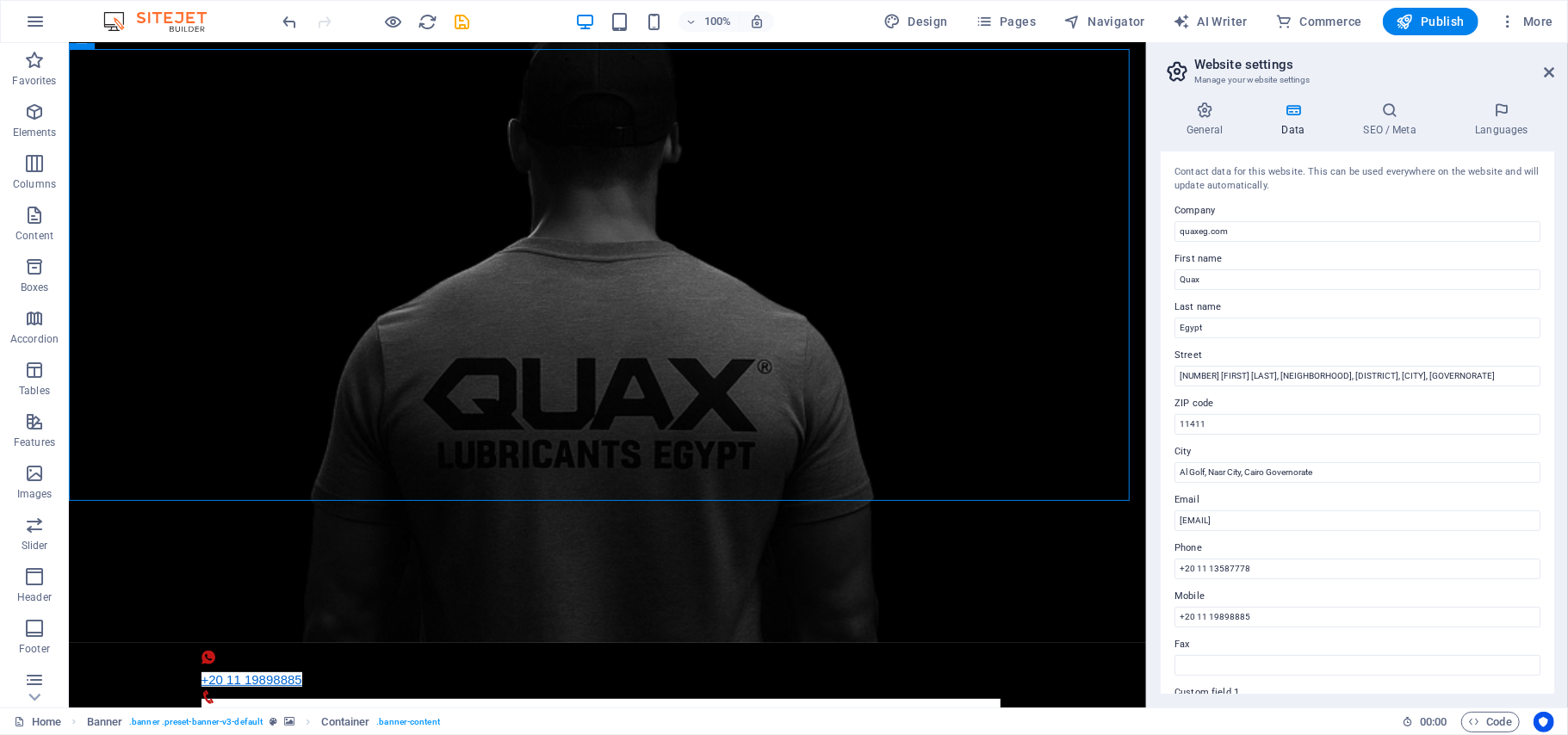 scroll, scrollTop: 71, scrollLeft: 0, axis: vertical 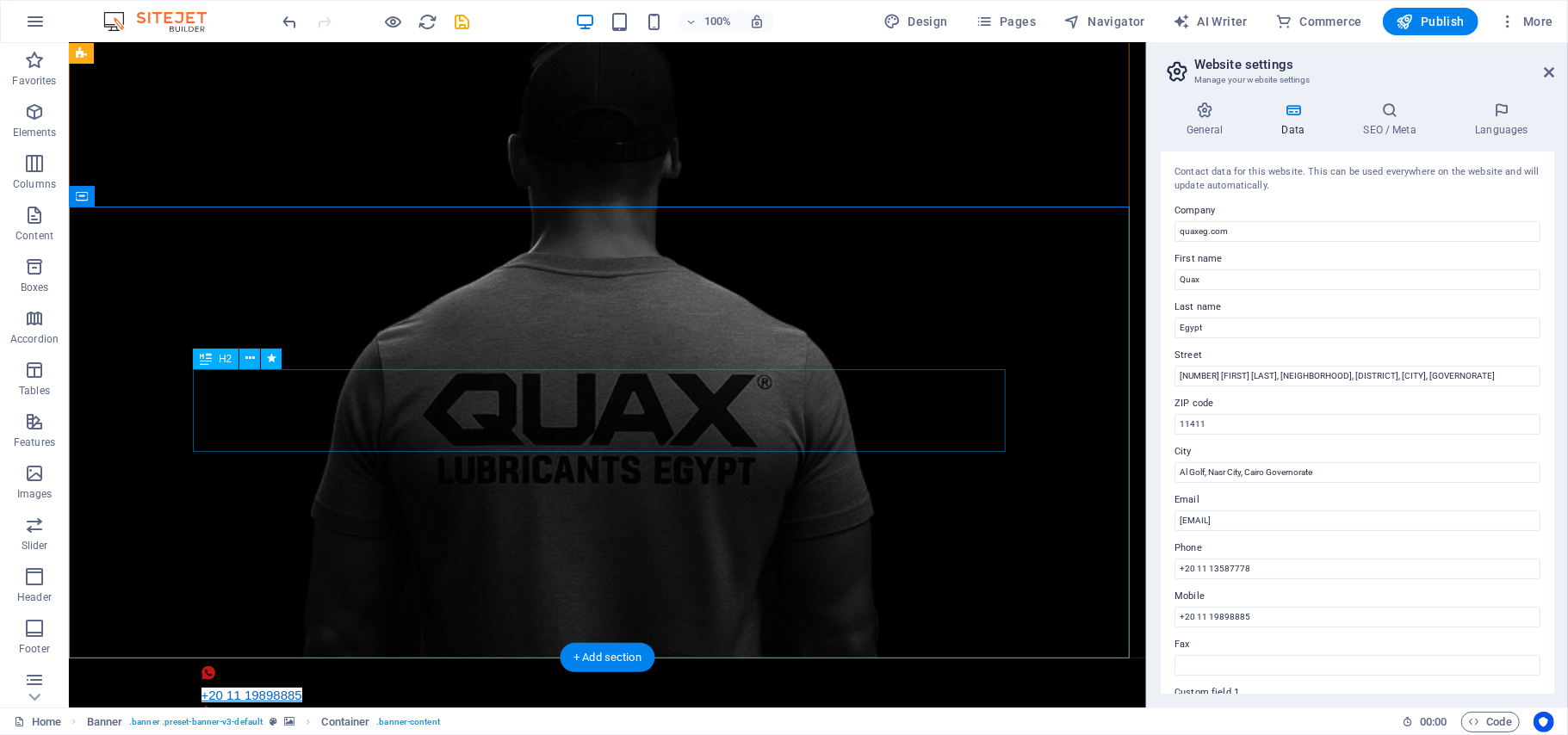 click on "quaxeg.com" at bounding box center (607, 1150) 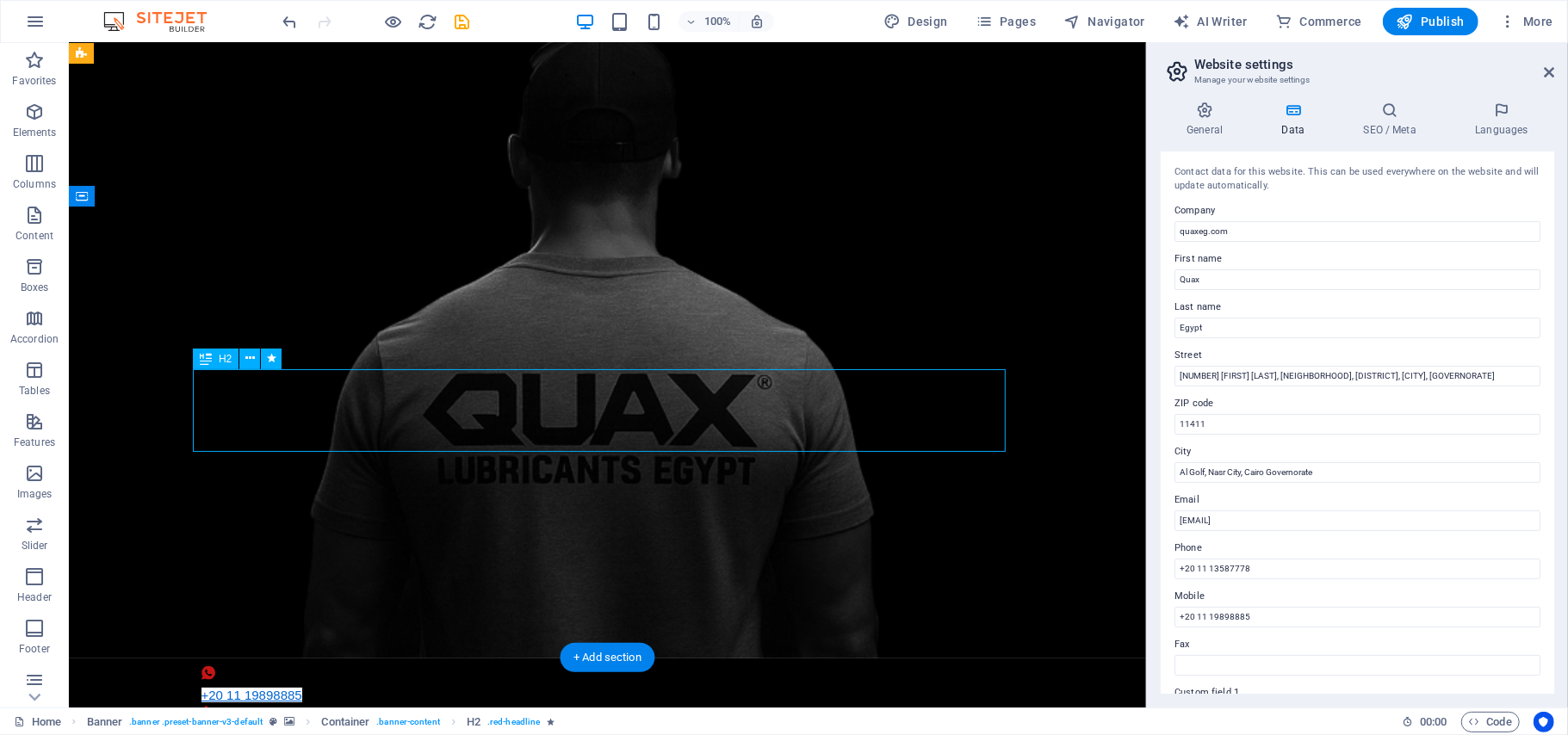 click on "quaxeg.com" at bounding box center (607, 1150) 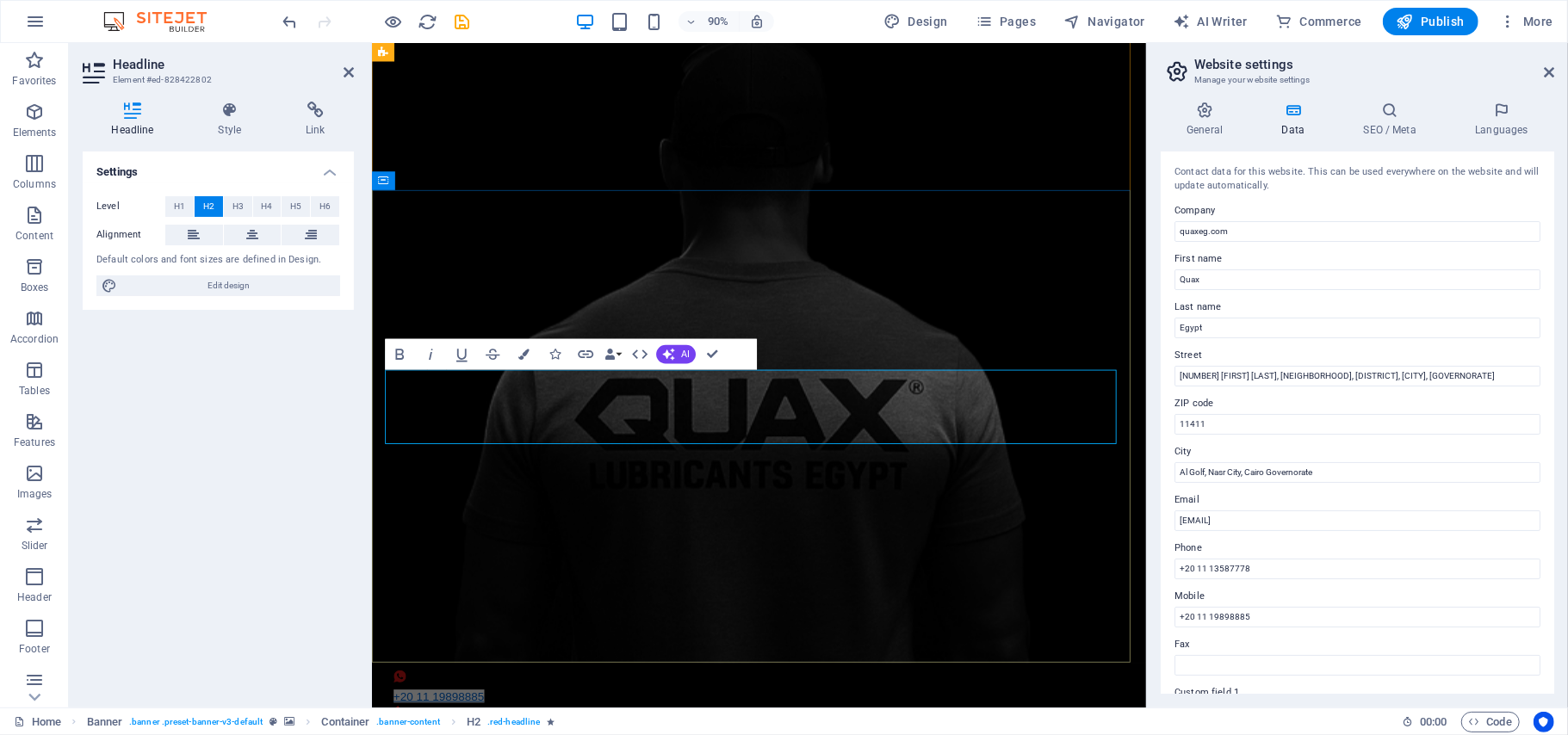 scroll, scrollTop: 29, scrollLeft: 0, axis: vertical 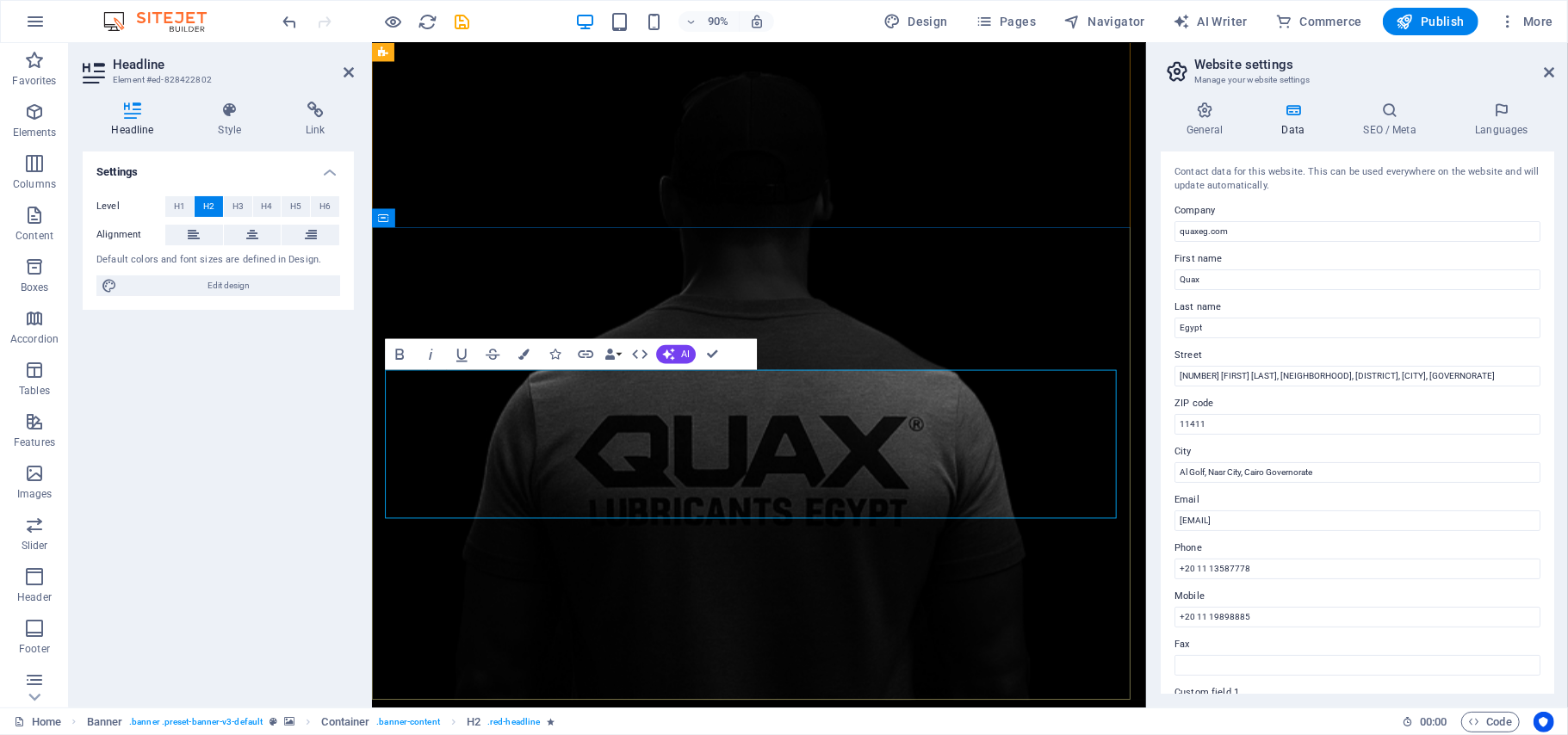 click on "QUAX Lubricants Egypt" at bounding box center (802, 1265) 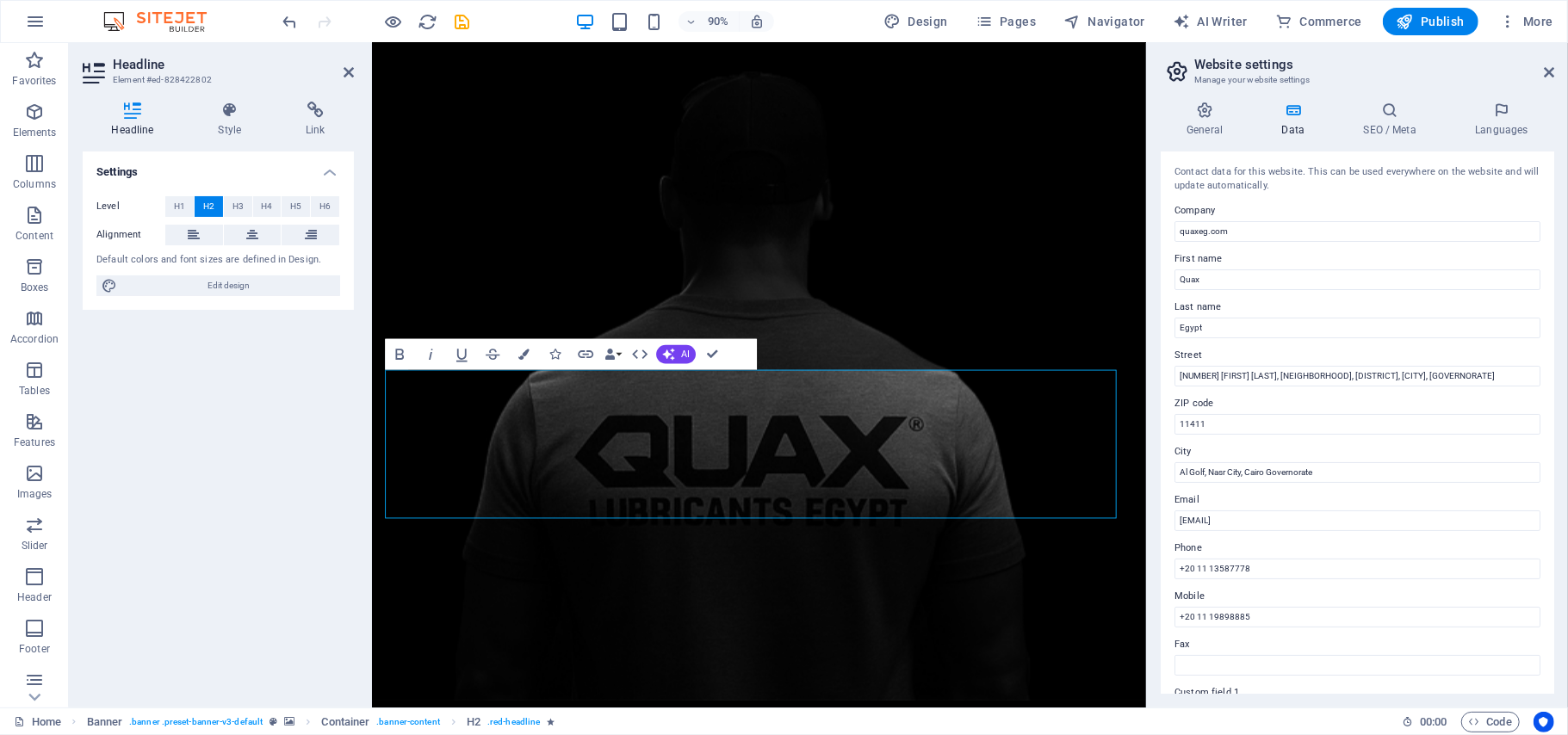 click on "Settings Level H1 H2 H3 H4 H5 H6 Alignment Default colors and font sizes are defined in Design. Edit design" at bounding box center [218, 423] 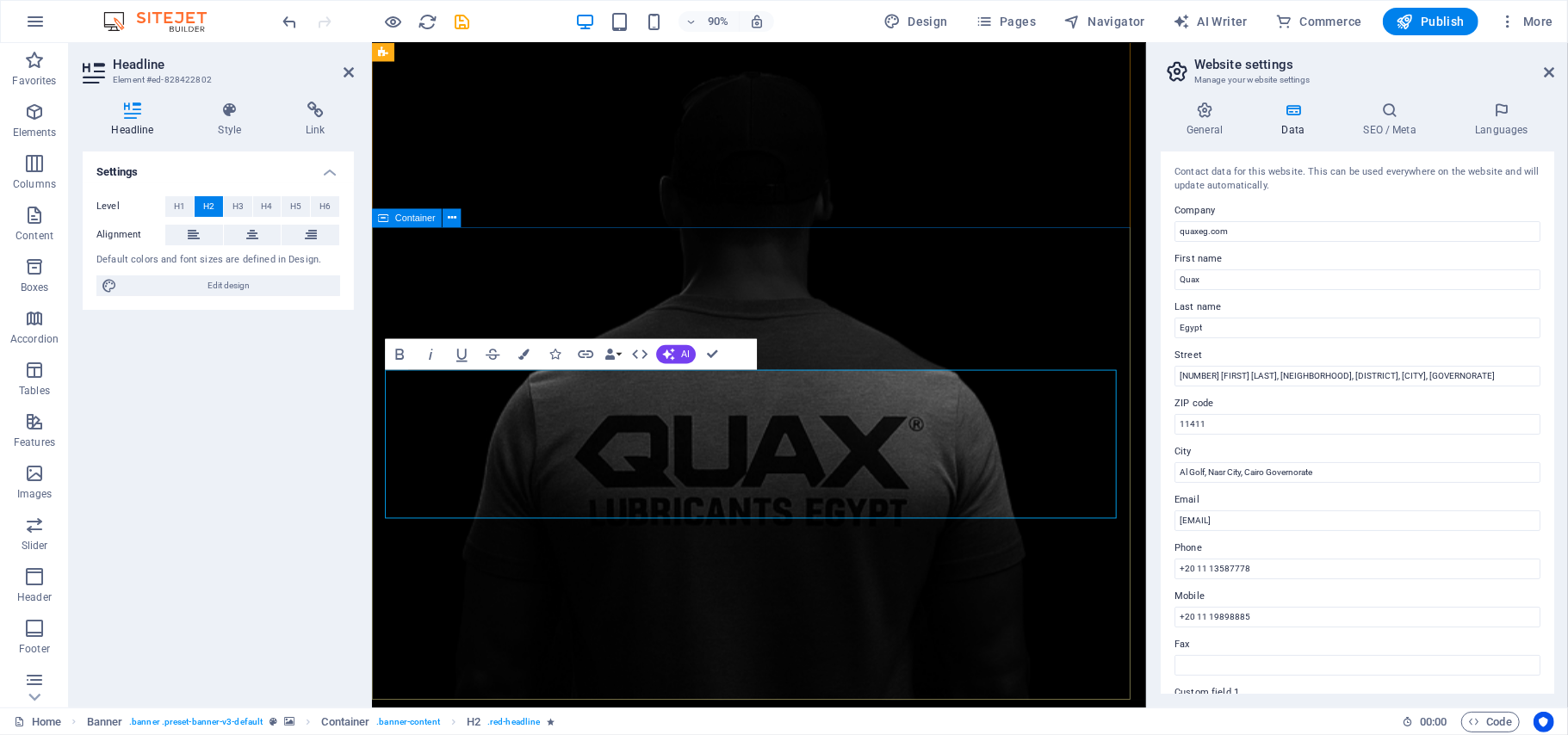 click on "Enjoy  The  Ride With  A  Quality Engine Oil QUAX   Lubricants Egypt" at bounding box center [801, 1329] 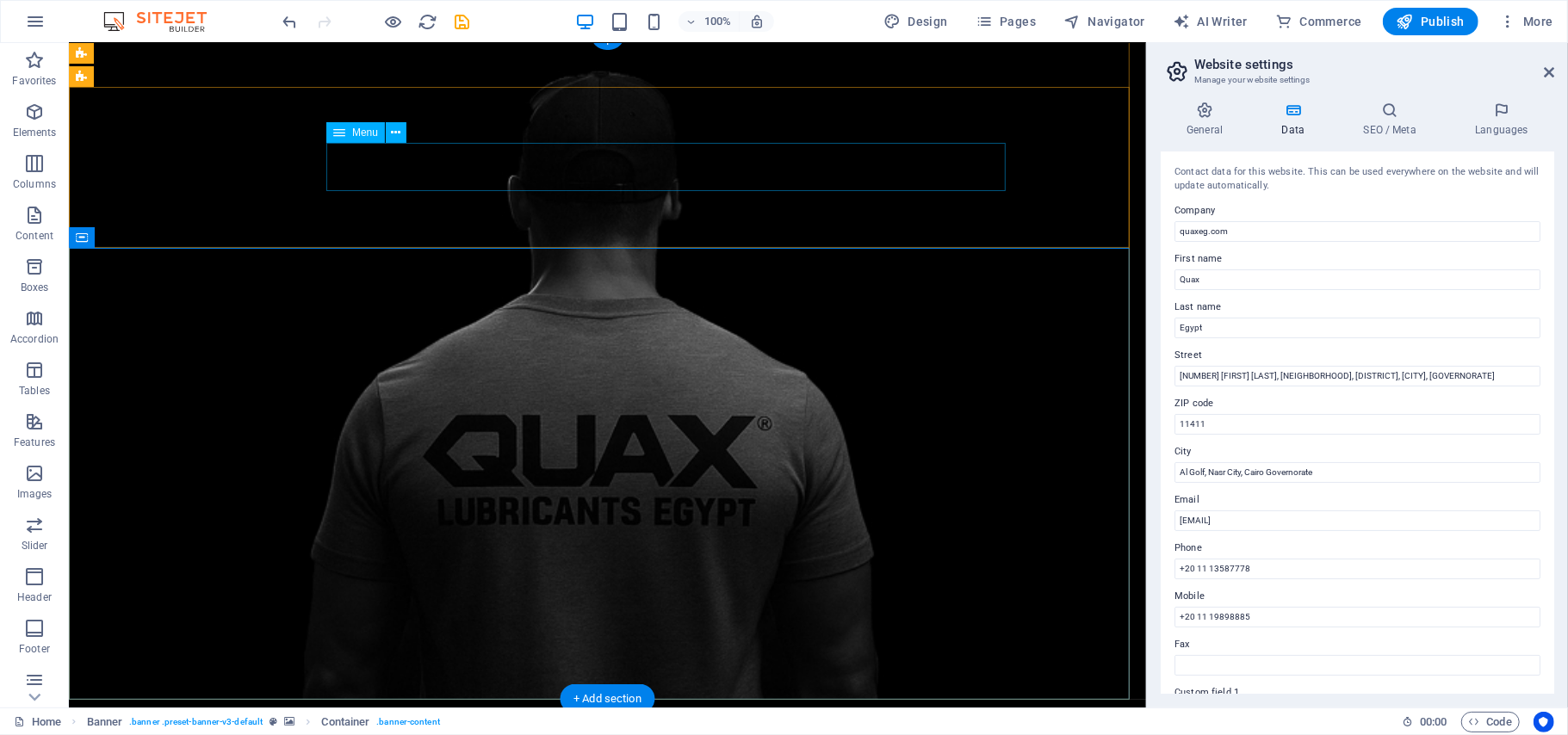 click on "Home About quax oil Contact" at bounding box center [607, 1007] 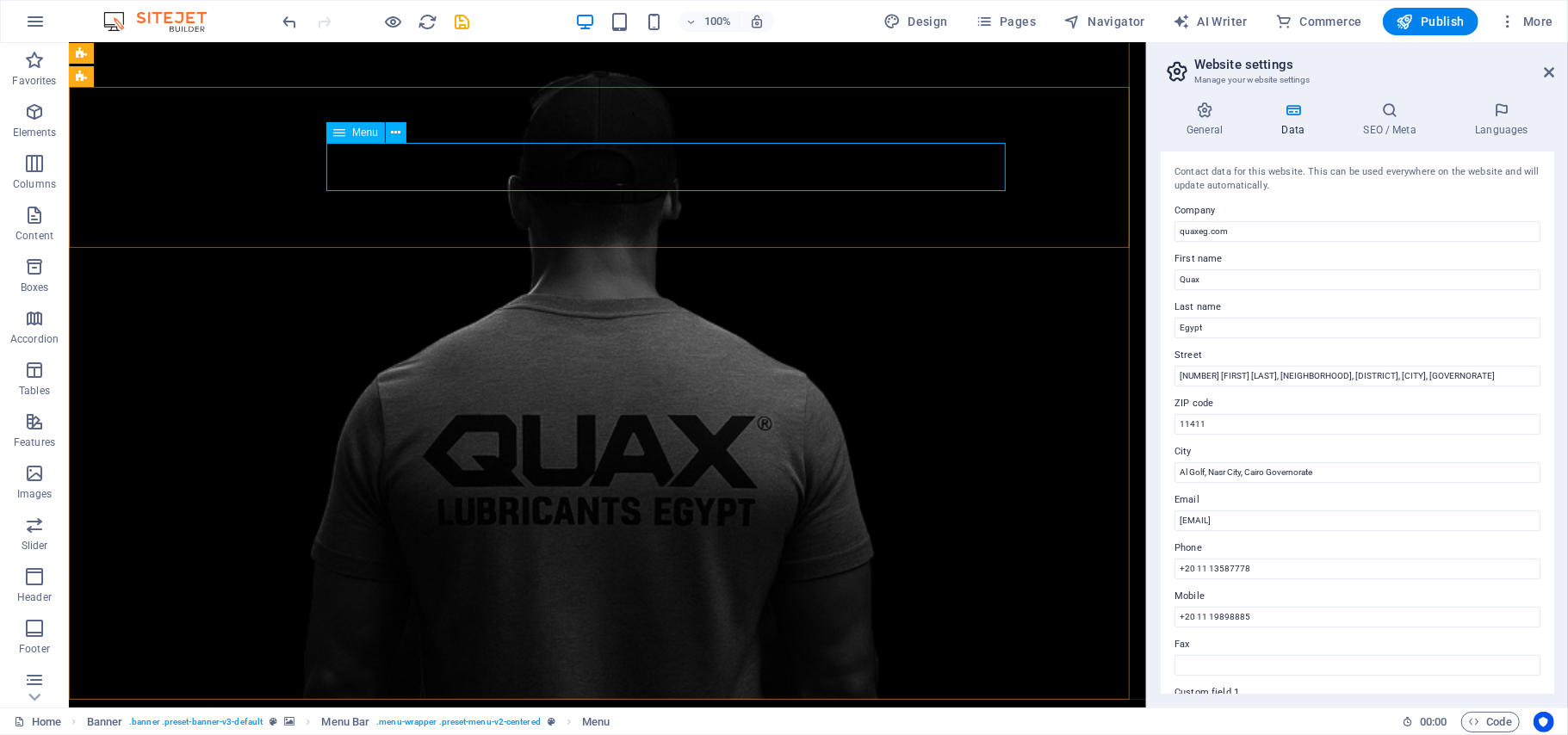 click on "Menu" at bounding box center (356, 133) 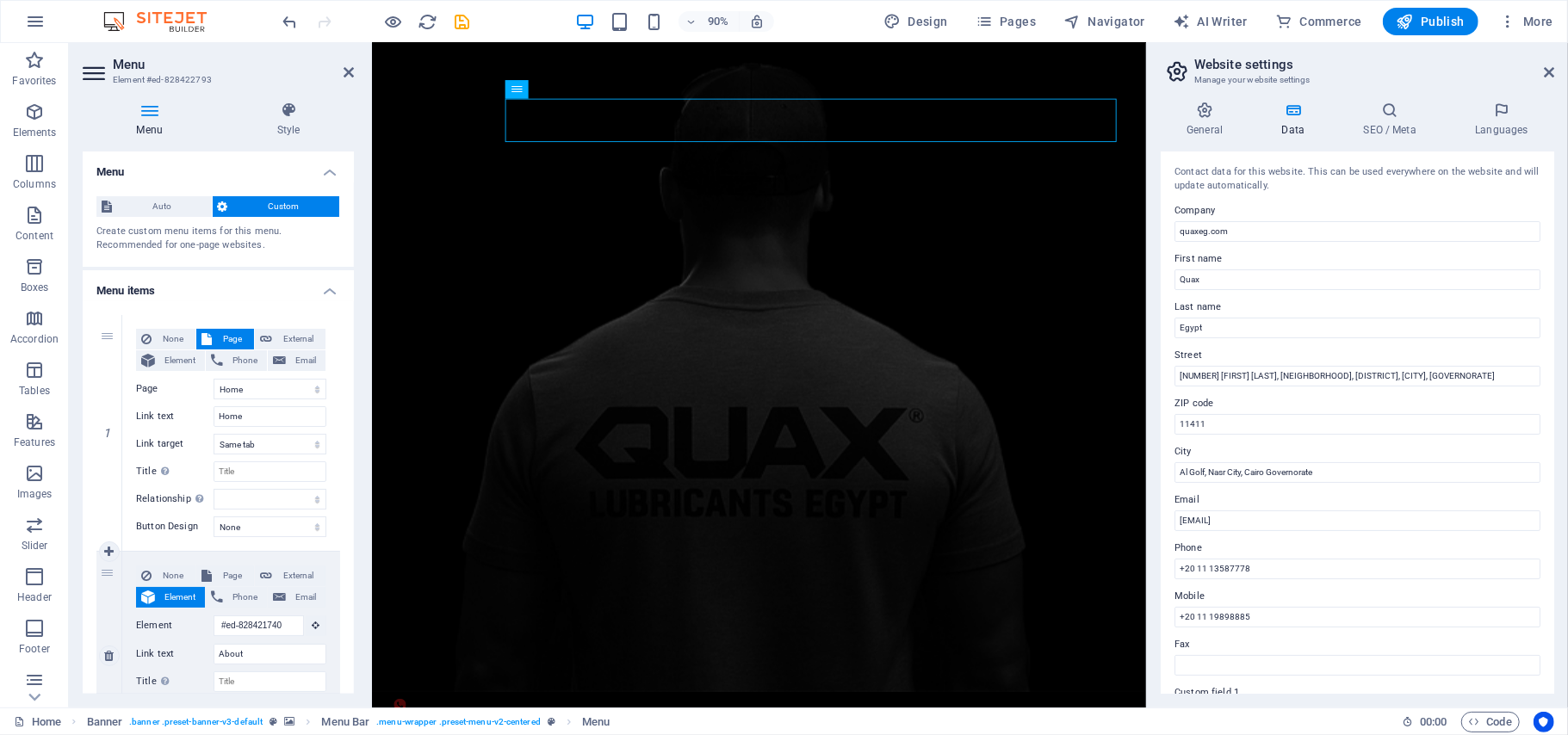 scroll, scrollTop: 29, scrollLeft: 0, axis: vertical 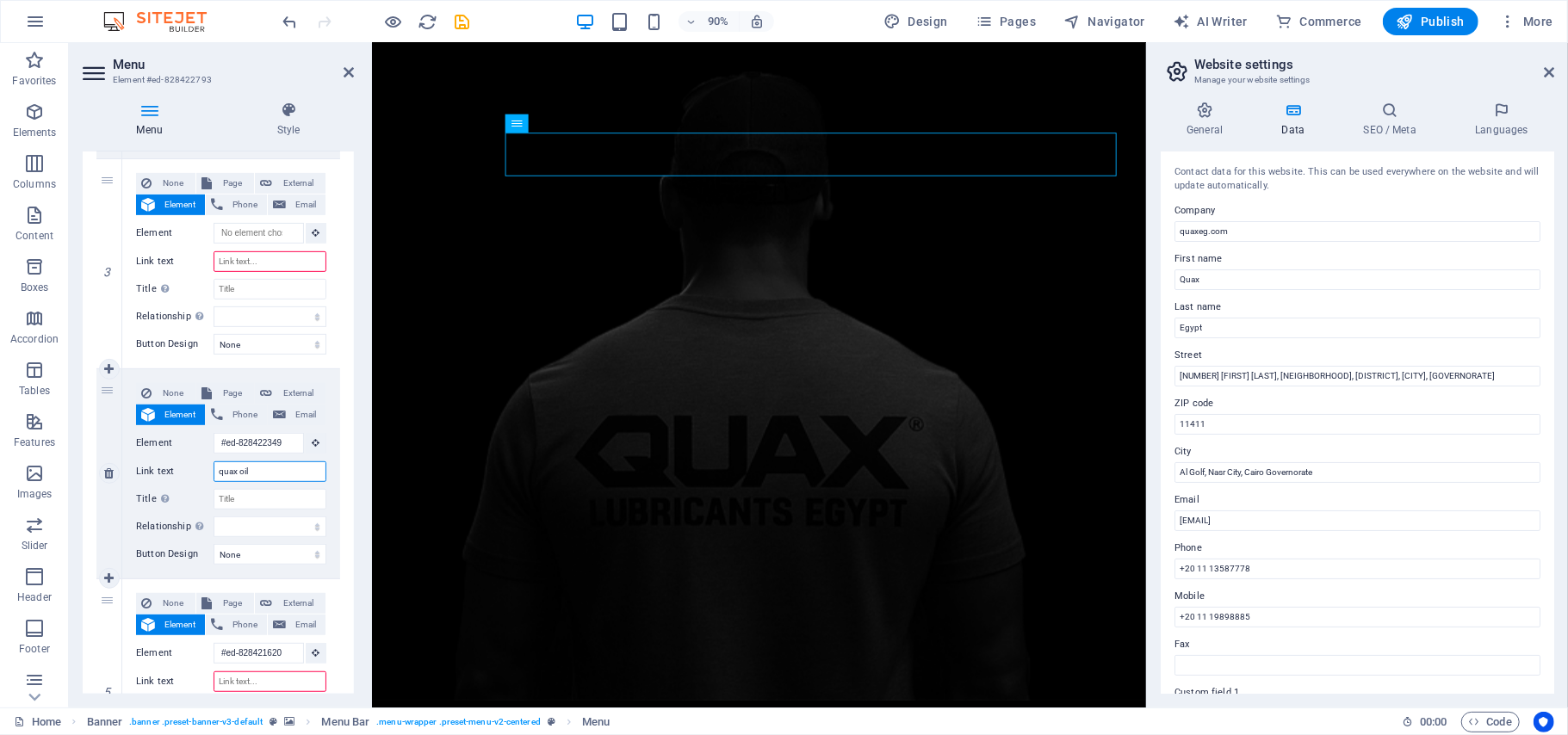 click on "quax oil" at bounding box center (270, 472) 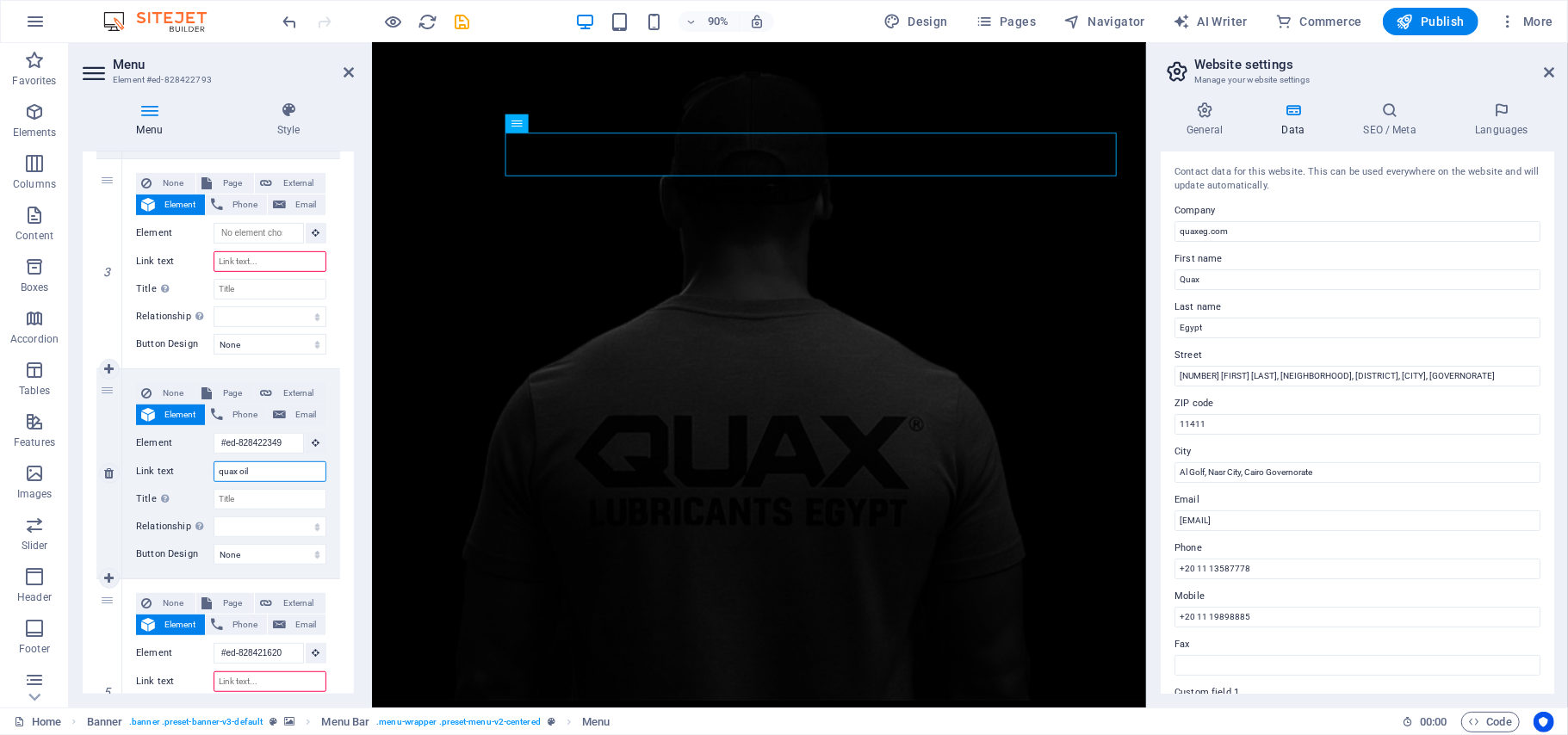 click on "quax oil" at bounding box center (270, 472) 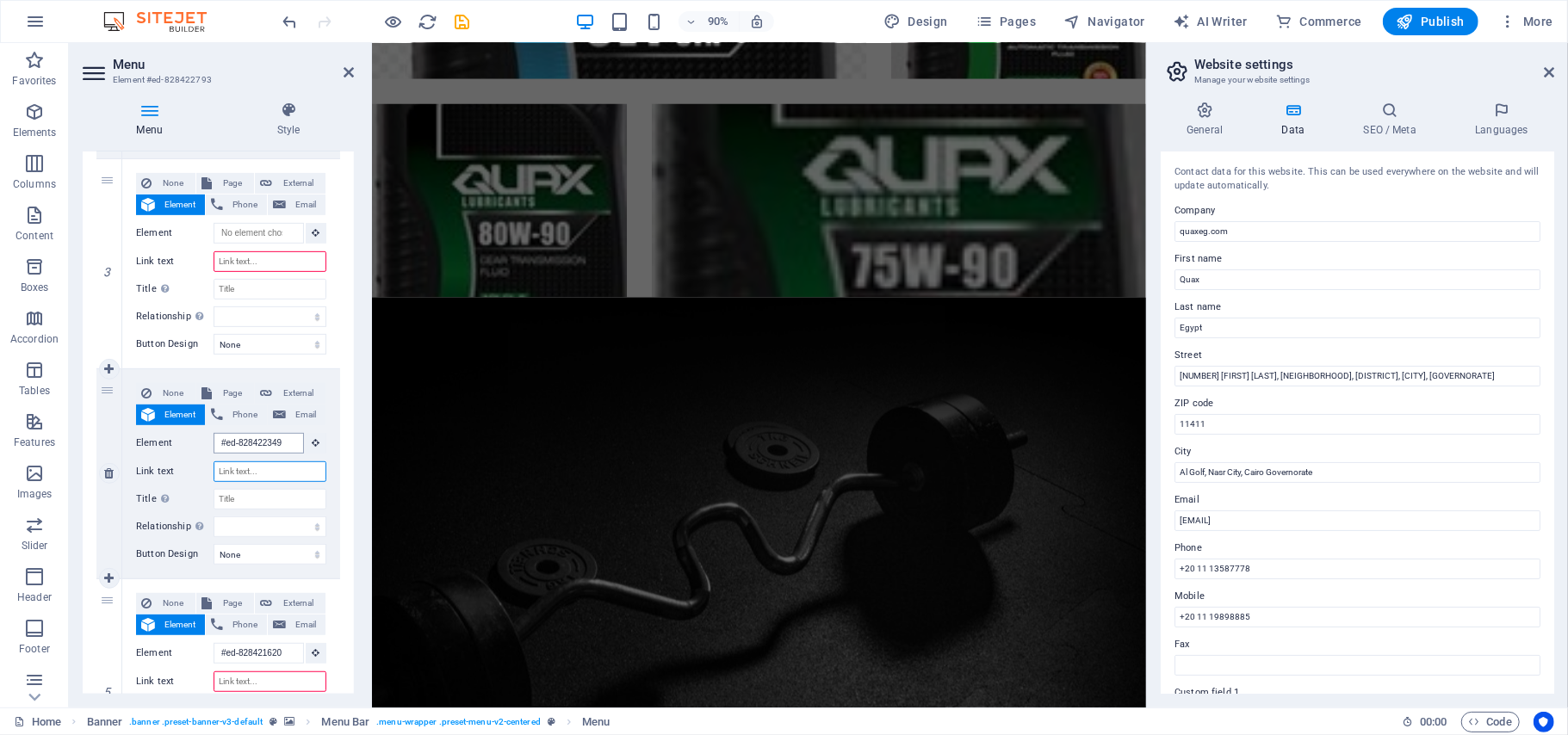 select 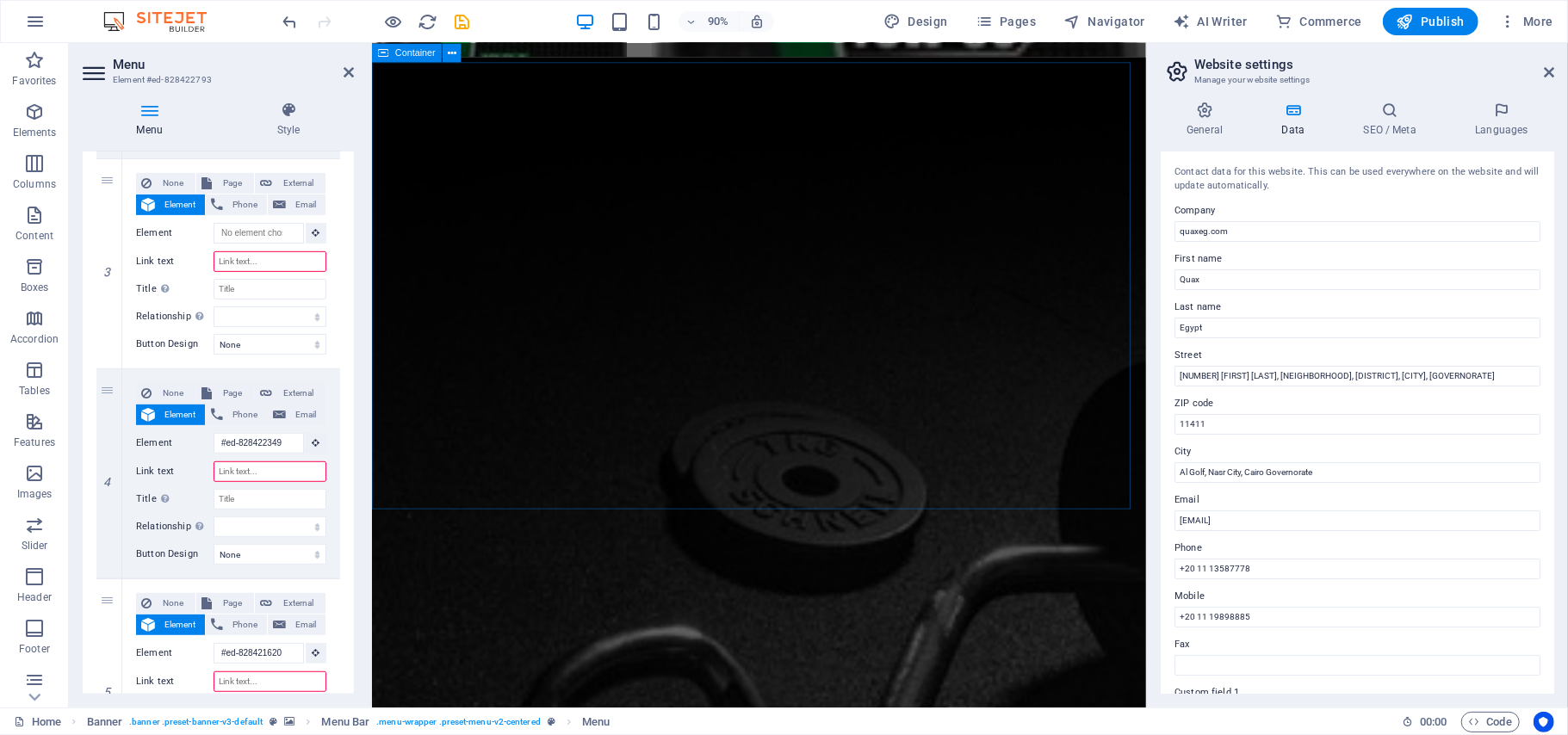scroll, scrollTop: 29, scrollLeft: 0, axis: vertical 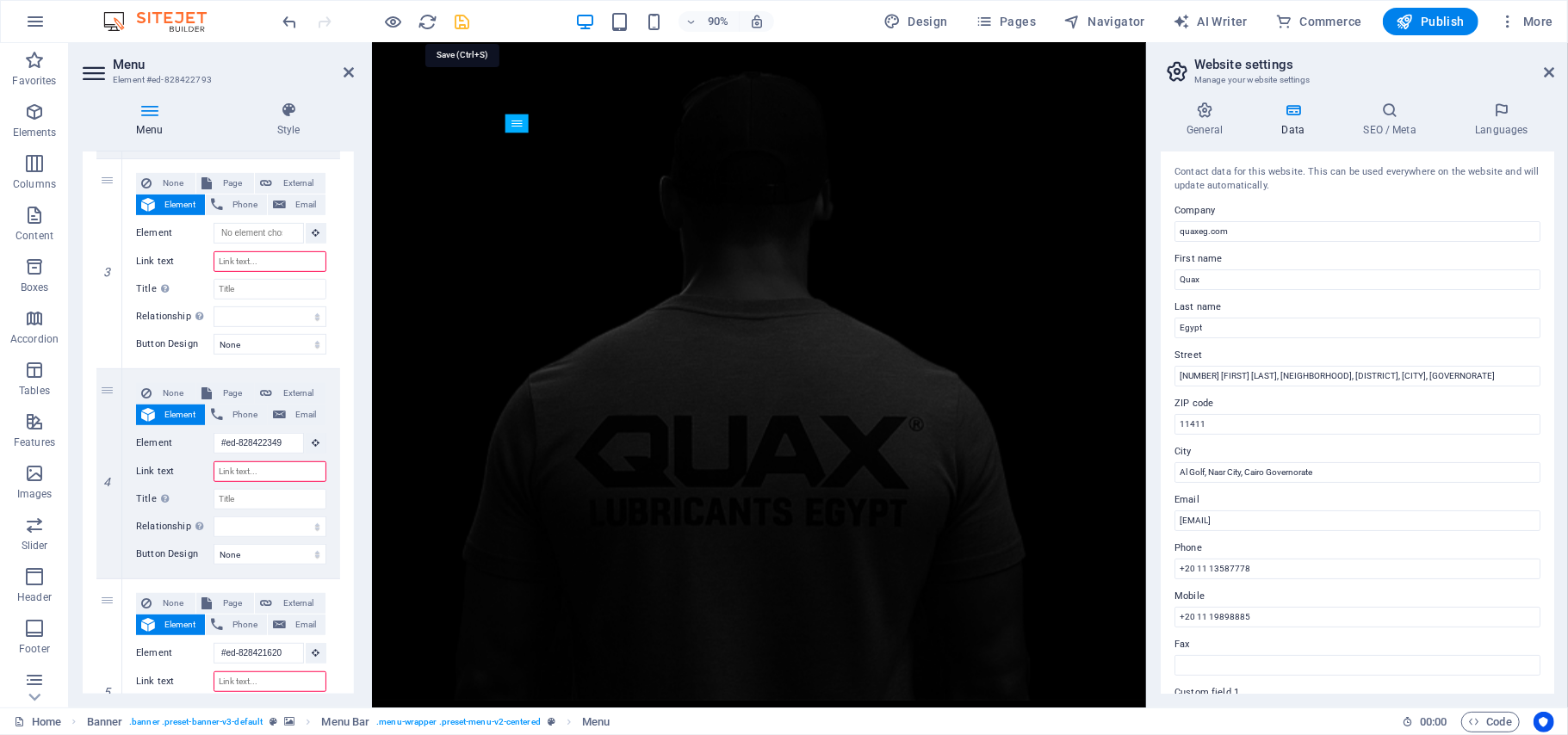 type 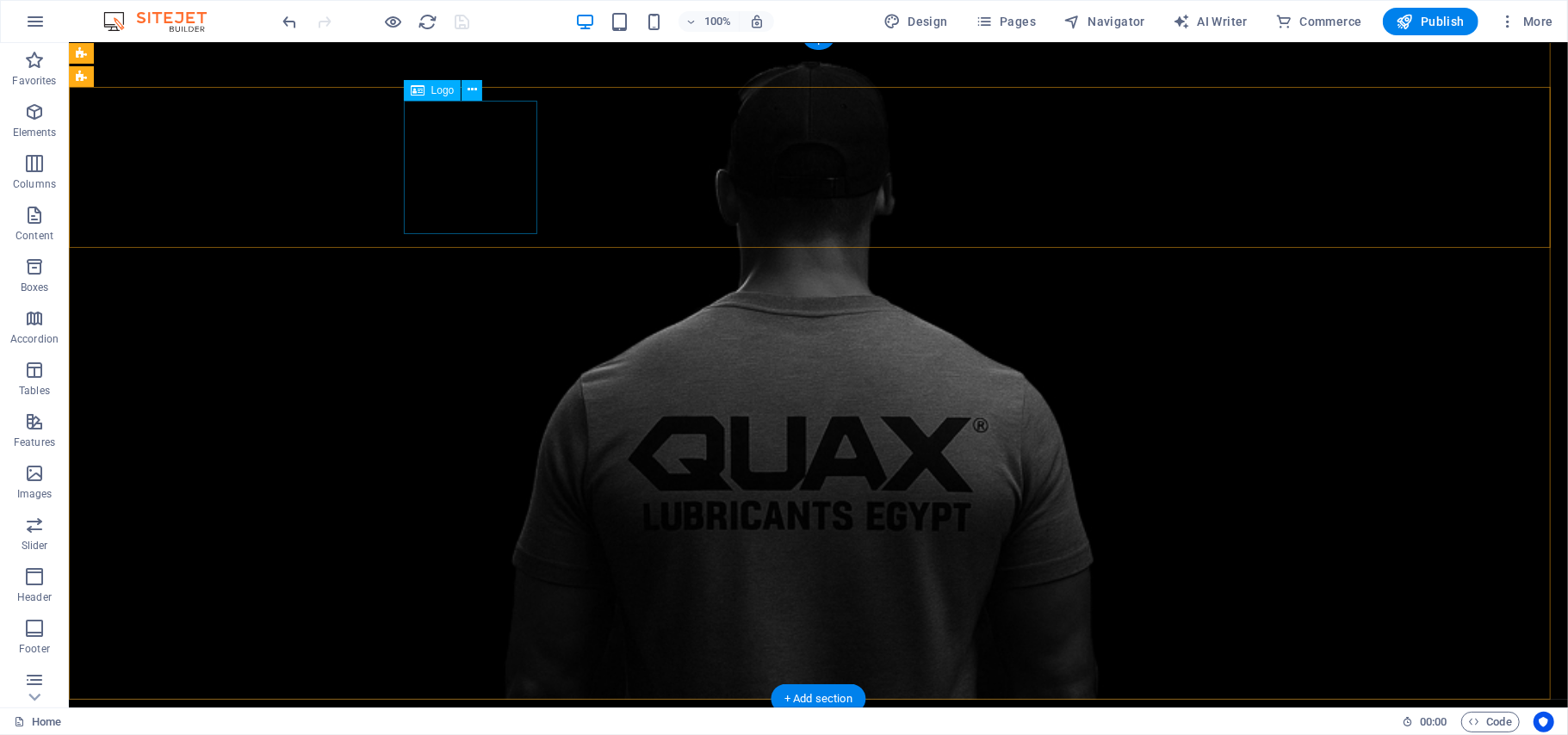 click at bounding box center (818, 916) 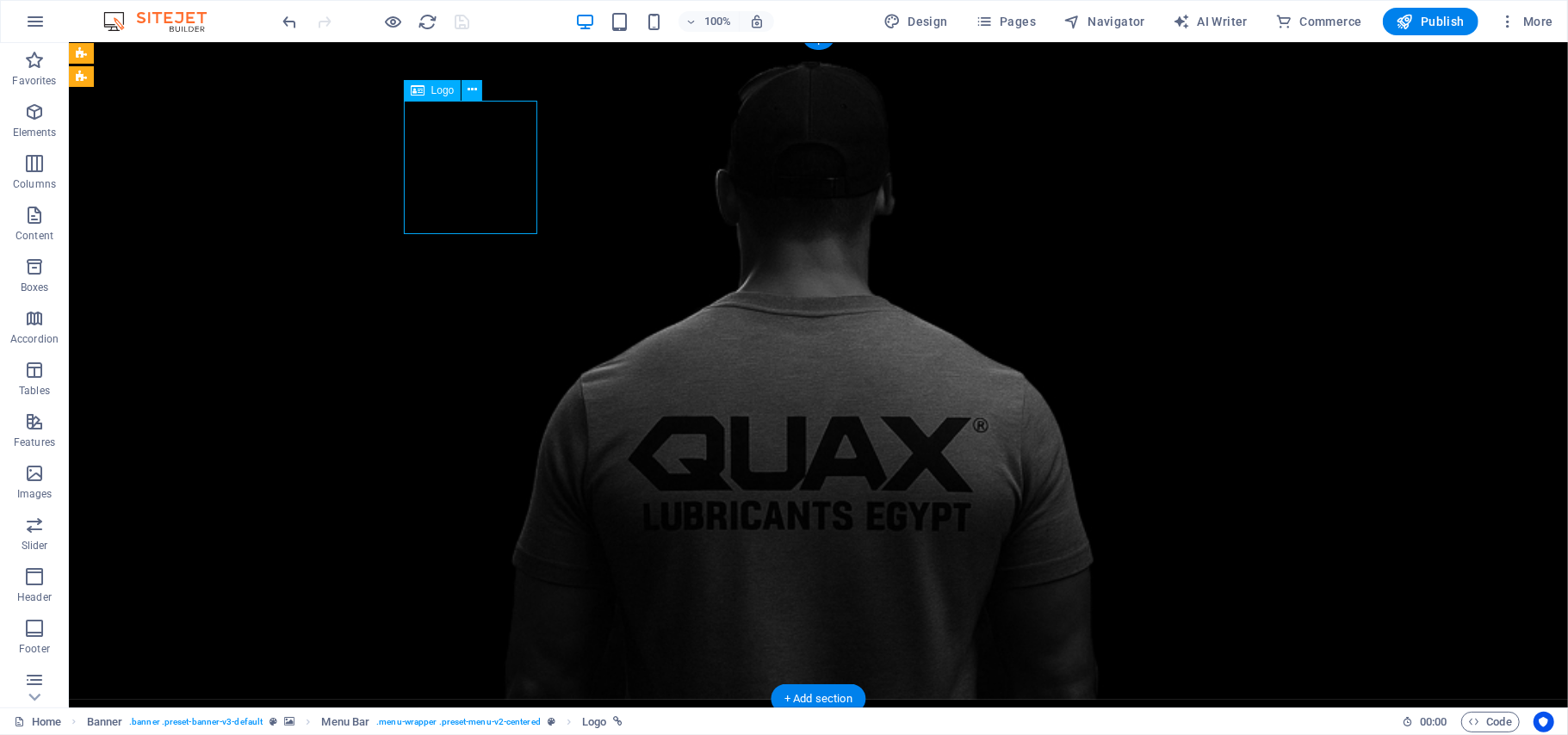 click at bounding box center [818, 916] 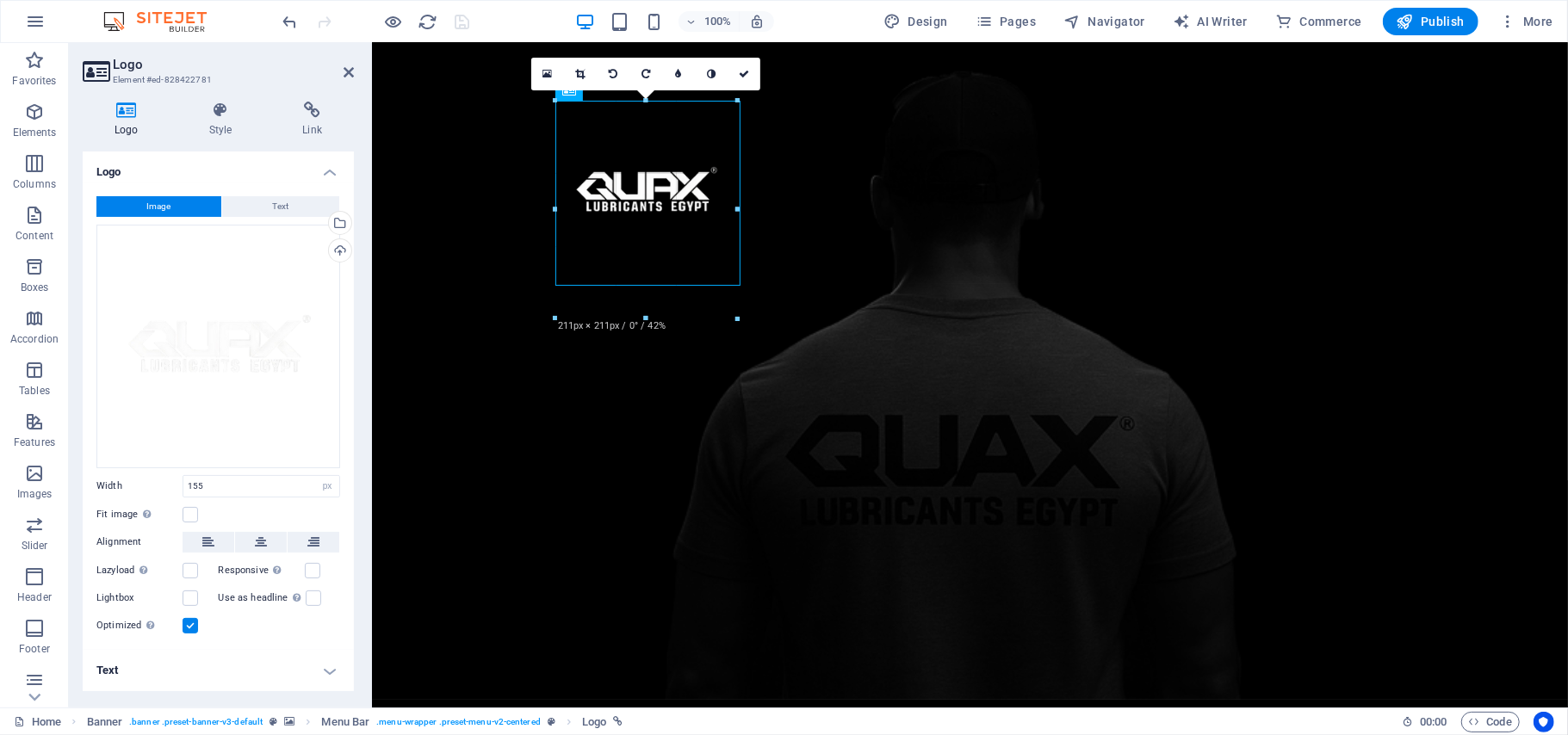 drag, startPoint x: 687, startPoint y: 170, endPoint x: 772, endPoint y: 167, distance: 85.052925 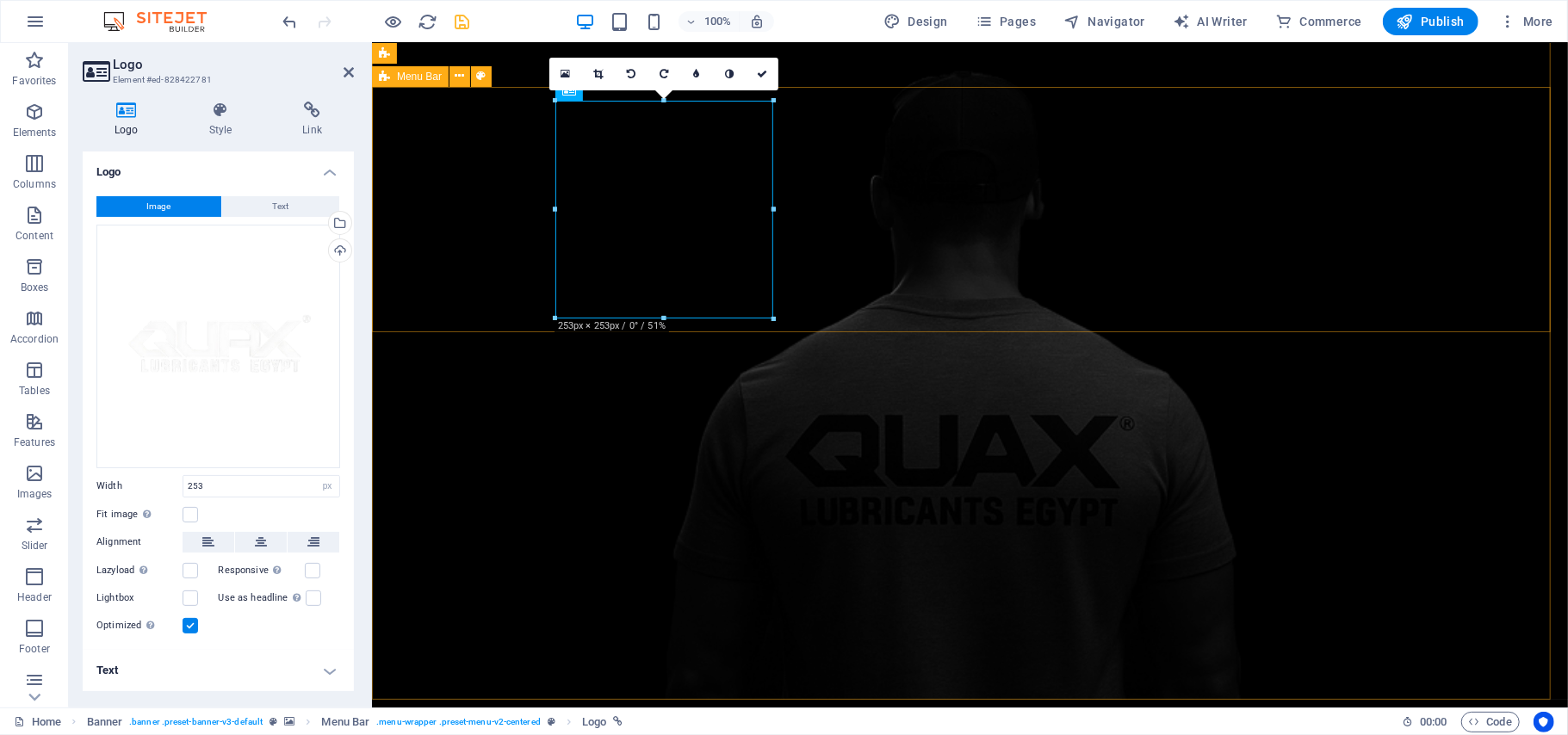 click on "Menu Home About Contact" at bounding box center (969, 982) 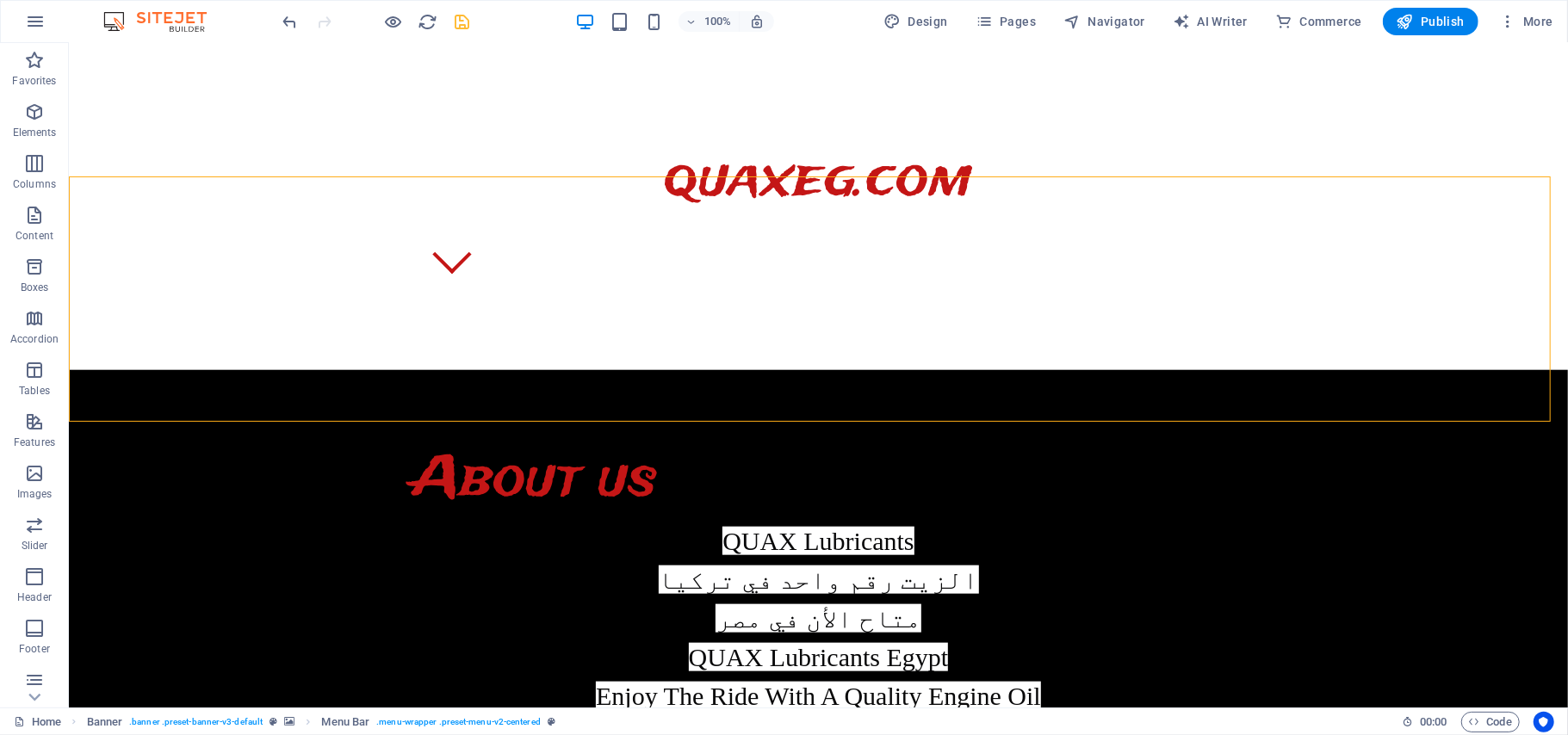 scroll, scrollTop: 0, scrollLeft: 0, axis: both 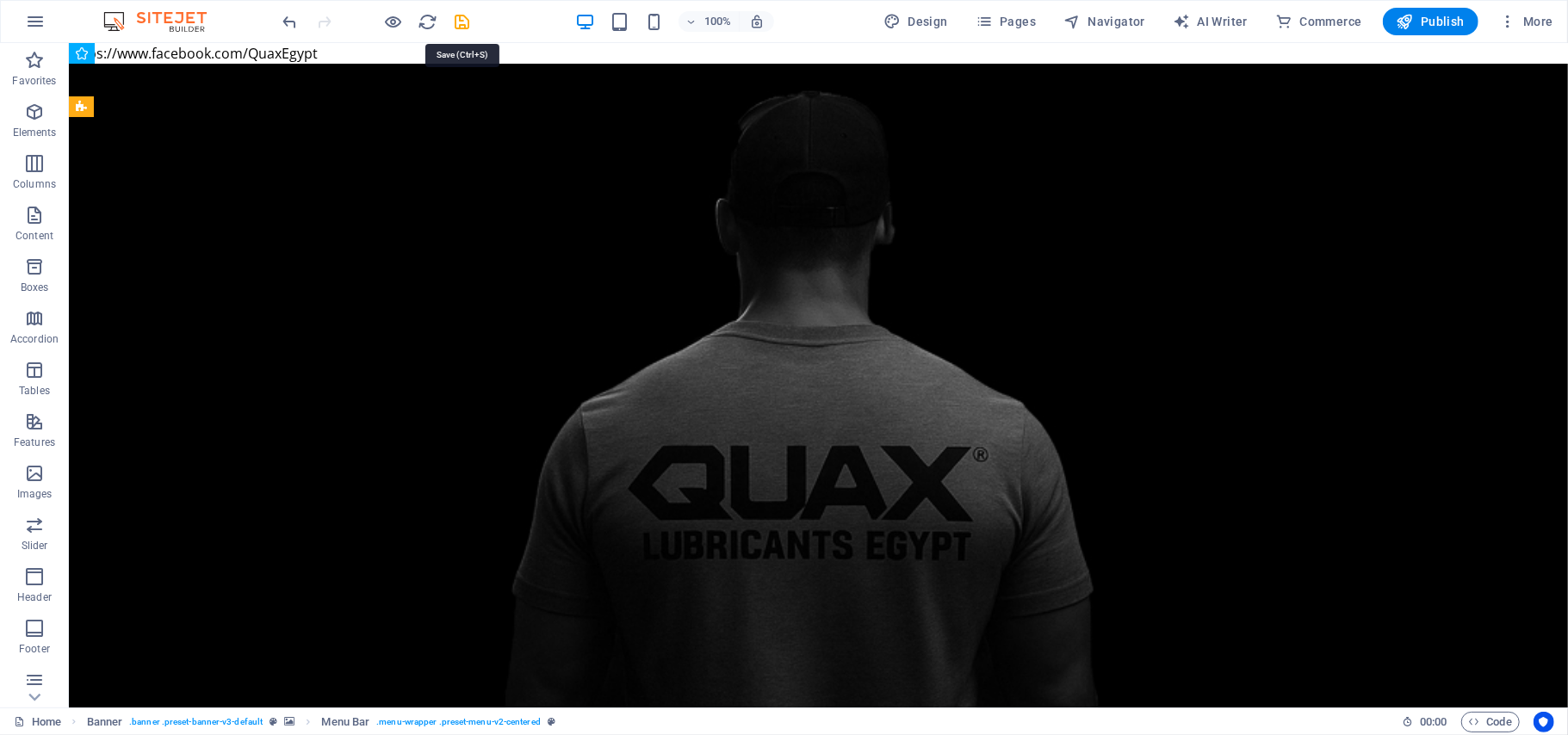 click at bounding box center (462, 22) 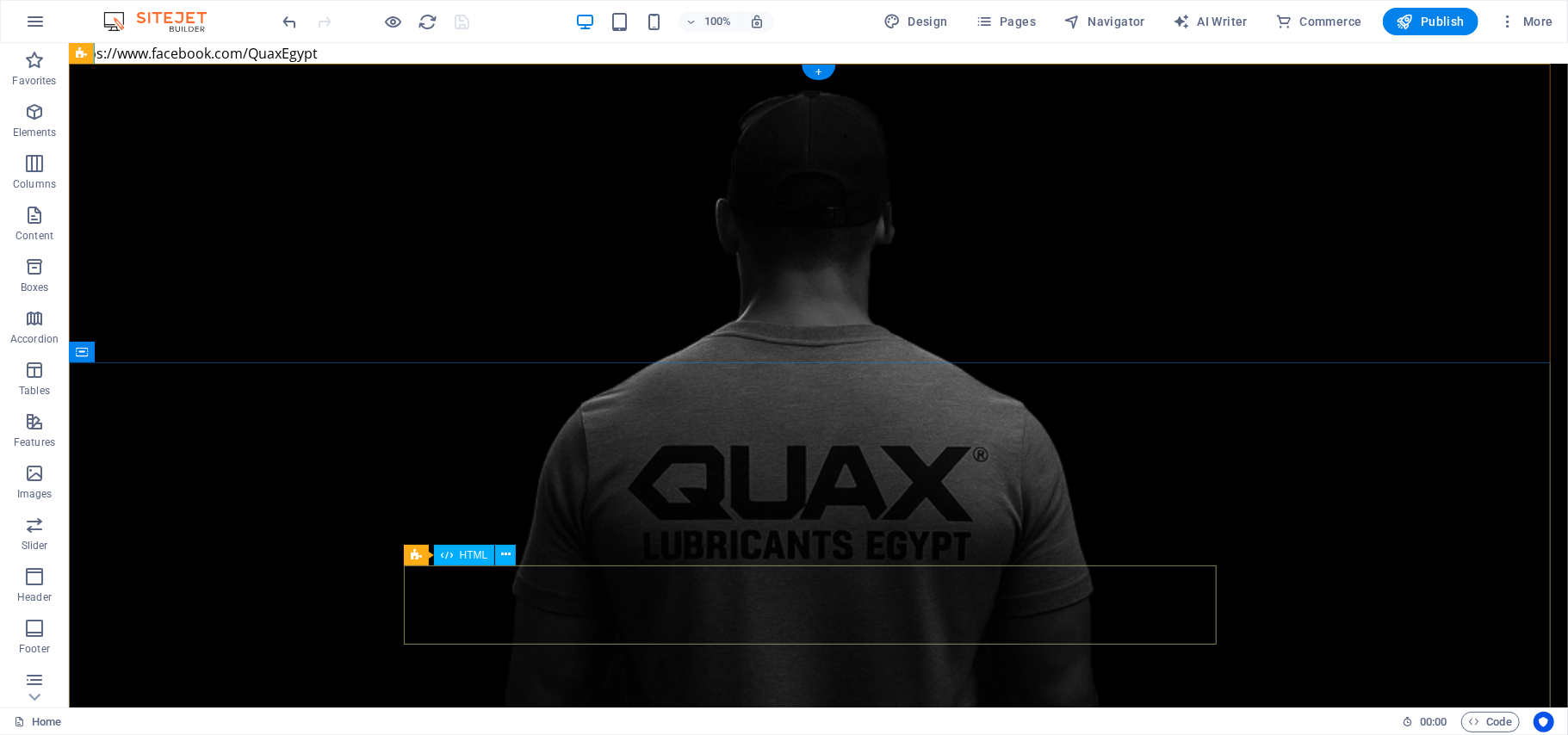 click at bounding box center [451, 1386] 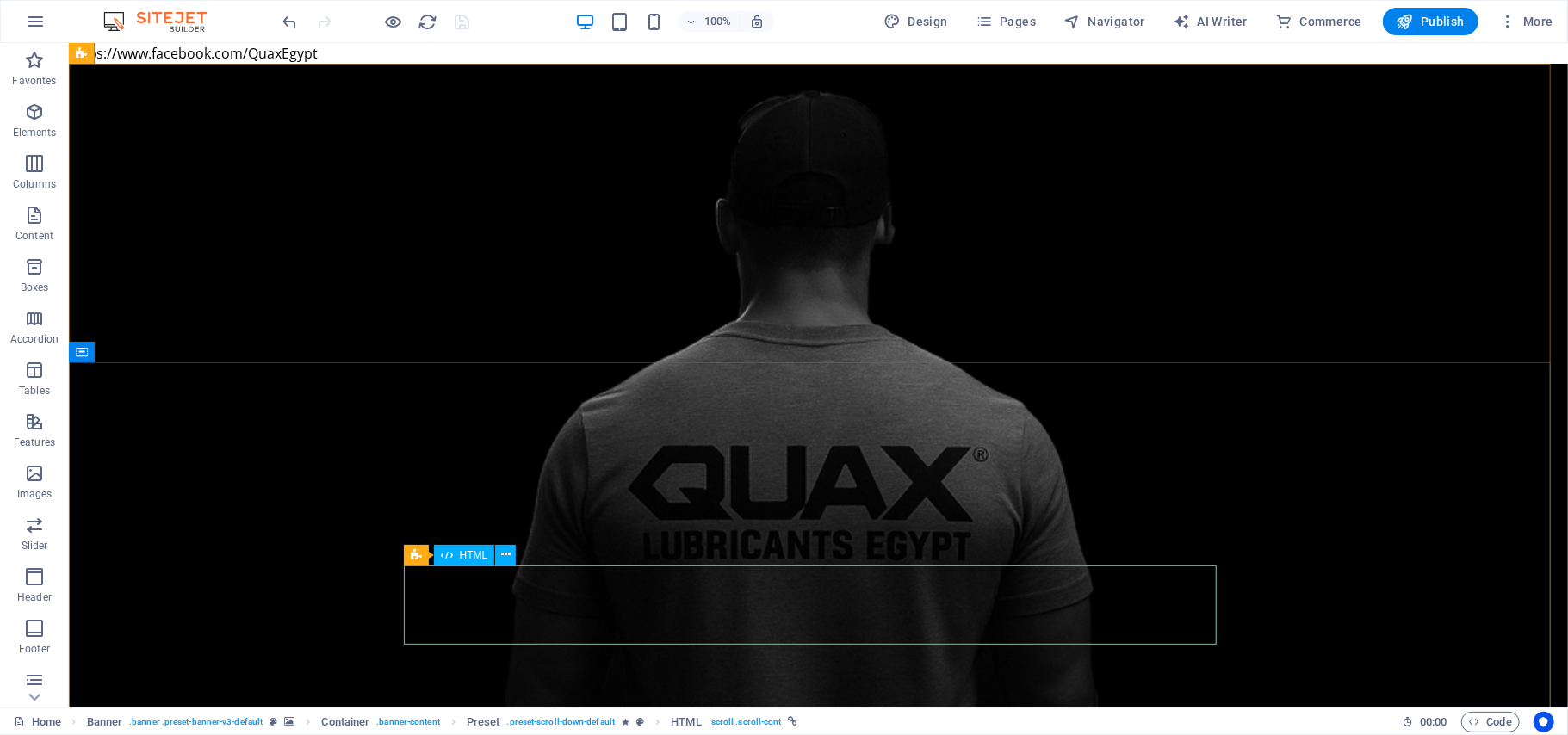 click on "HTML" at bounding box center (474, 555) 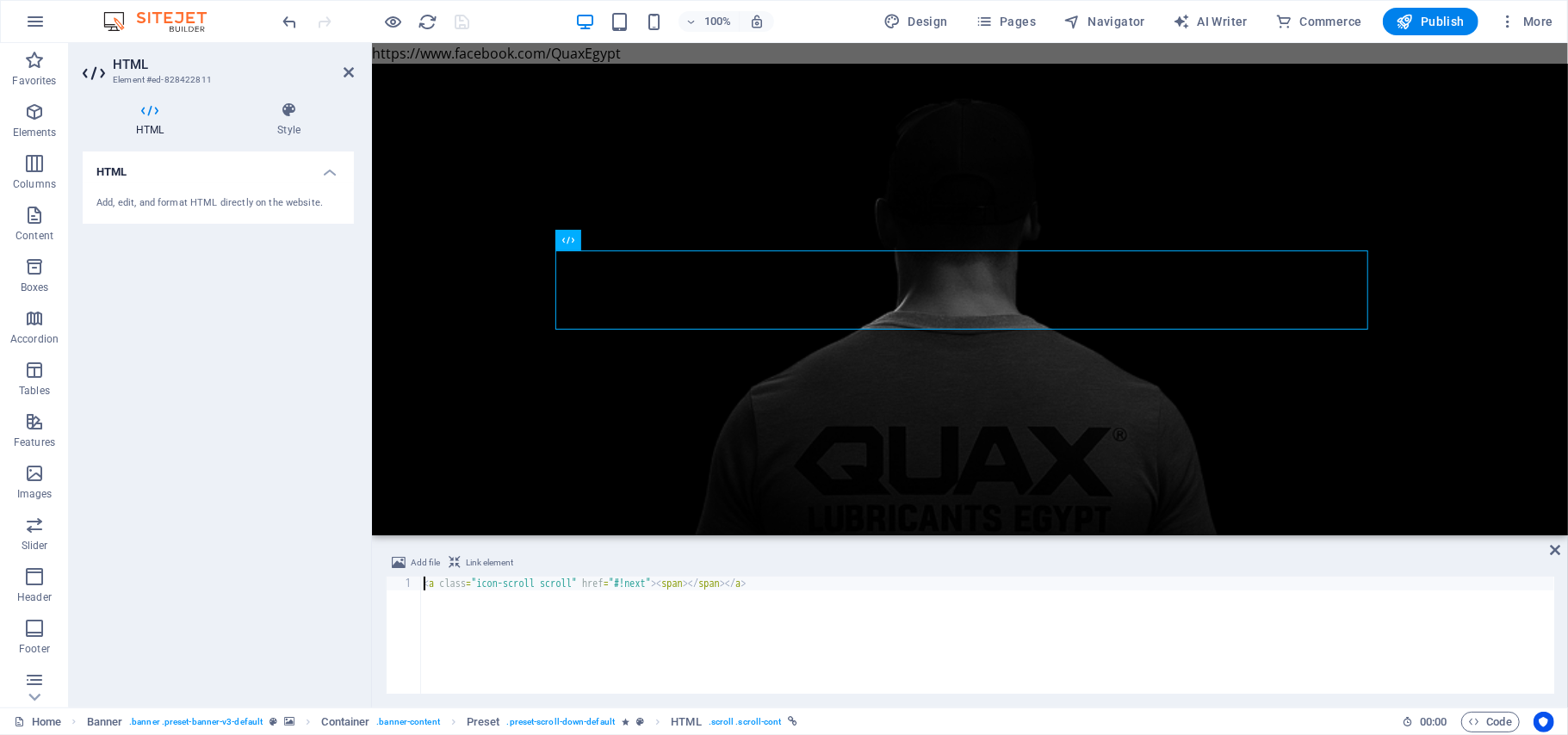 scroll, scrollTop: 300, scrollLeft: 0, axis: vertical 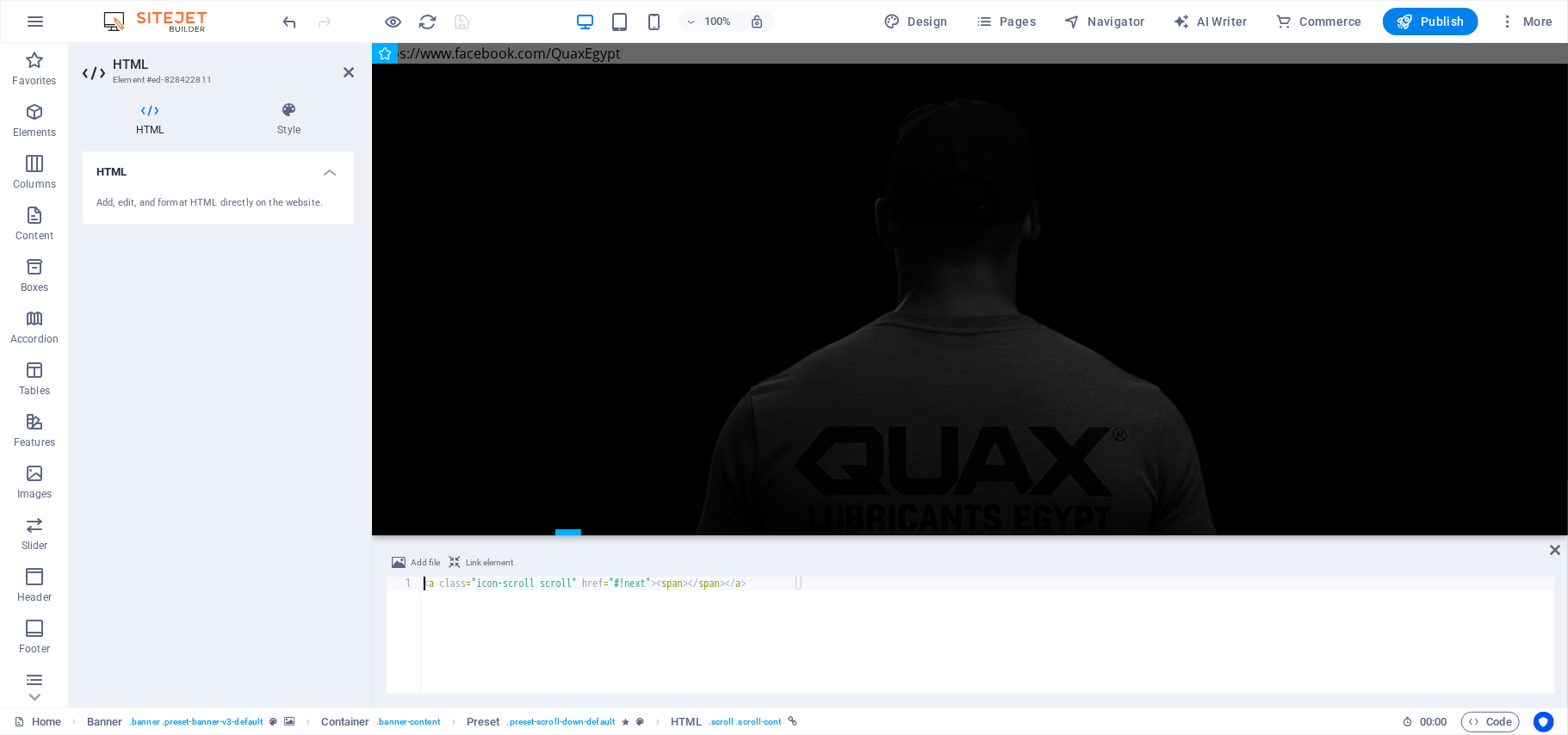 drag, startPoint x: 1559, startPoint y: 90, endPoint x: 1923, endPoint y: 84, distance: 364.04945 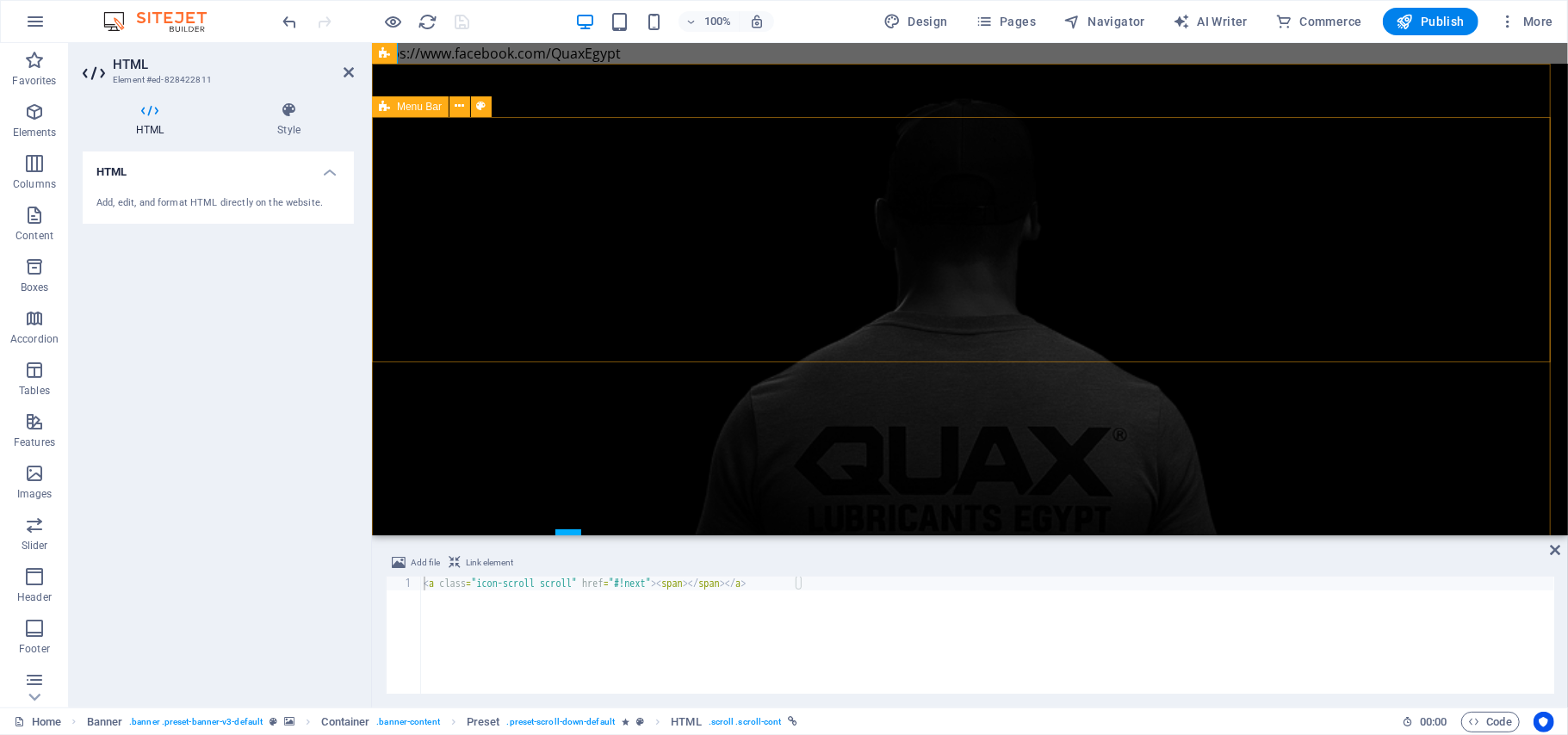 click on "Menu Home About Contact" at bounding box center [969, 980] 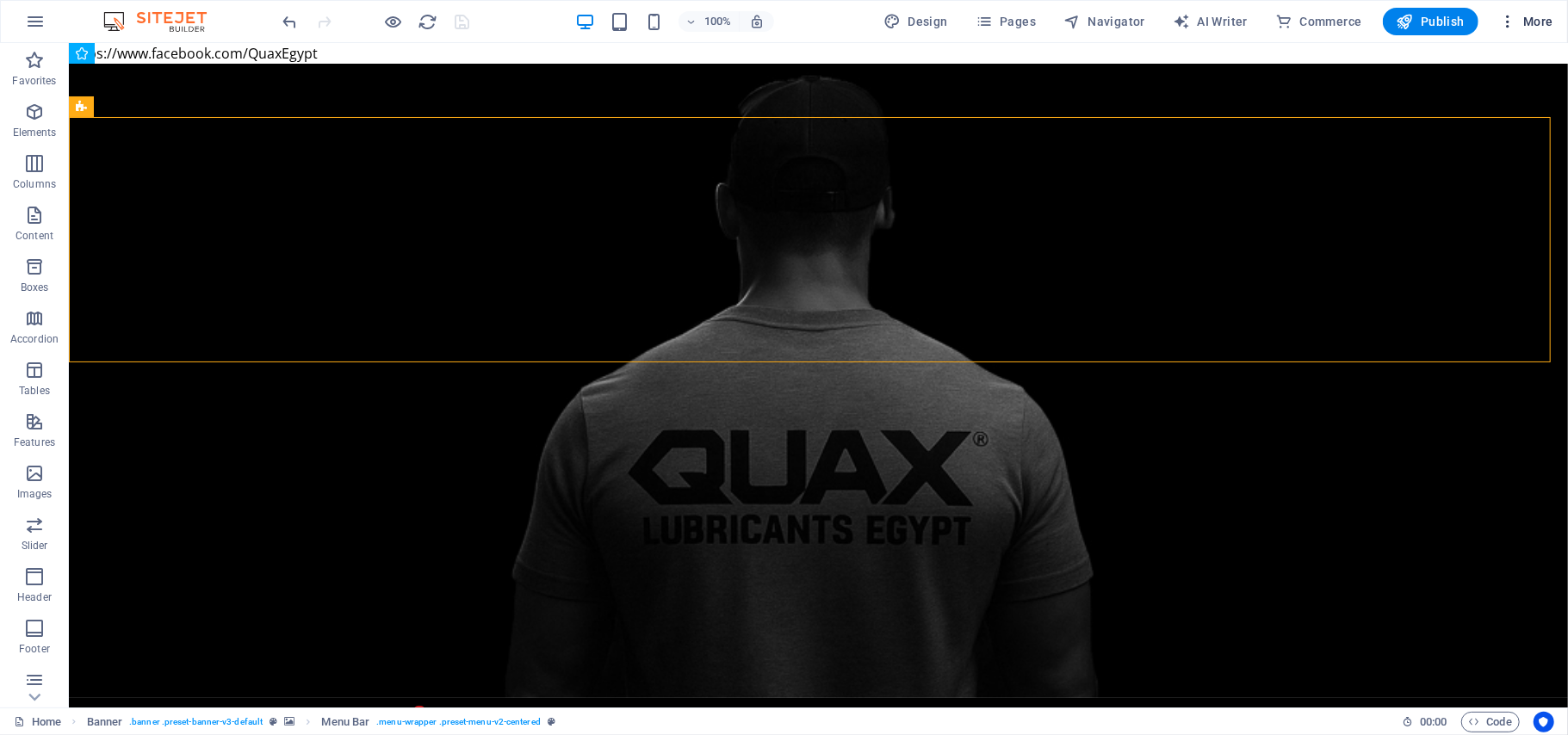 click at bounding box center [1508, 22] 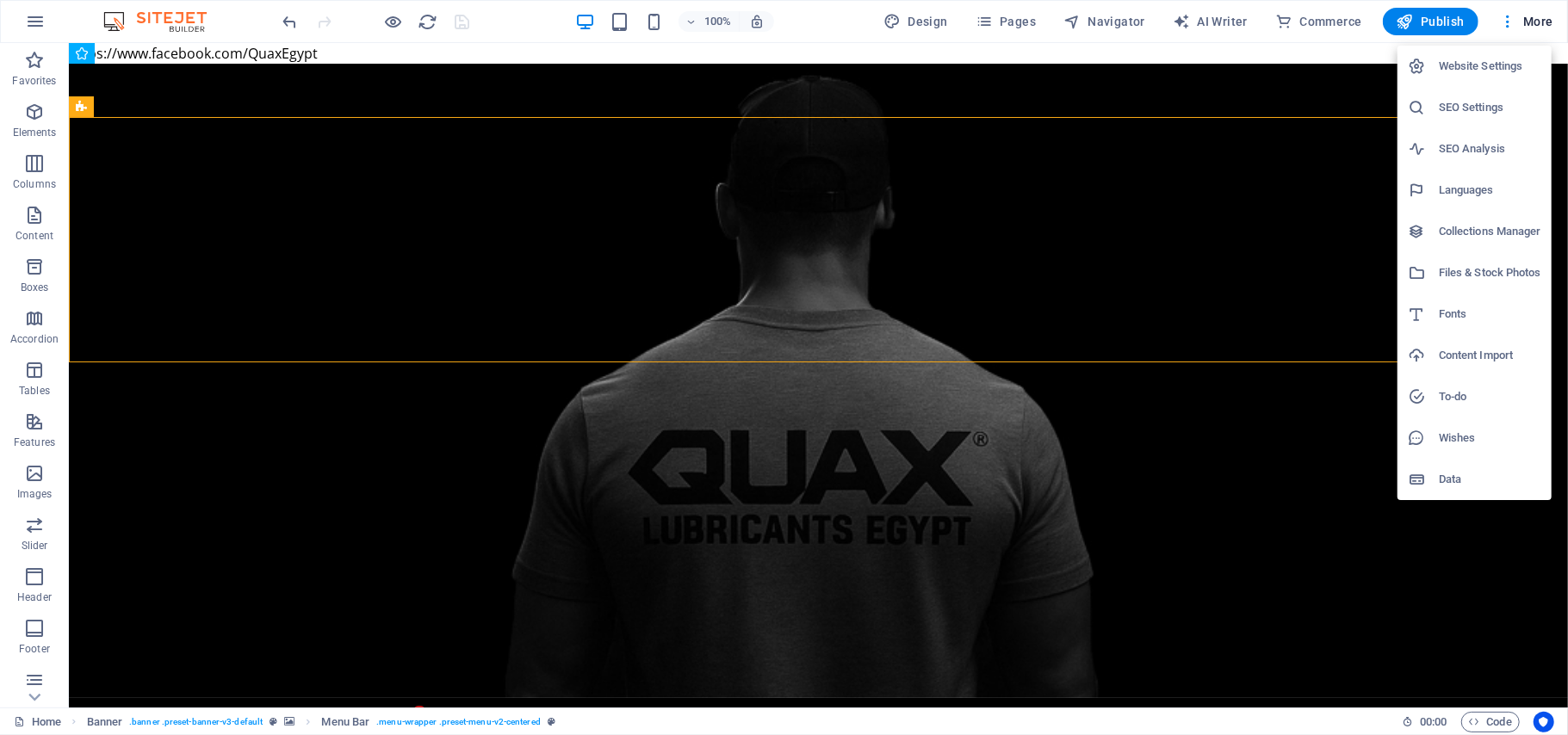 click on "SEO Settings" at bounding box center (1490, 108) 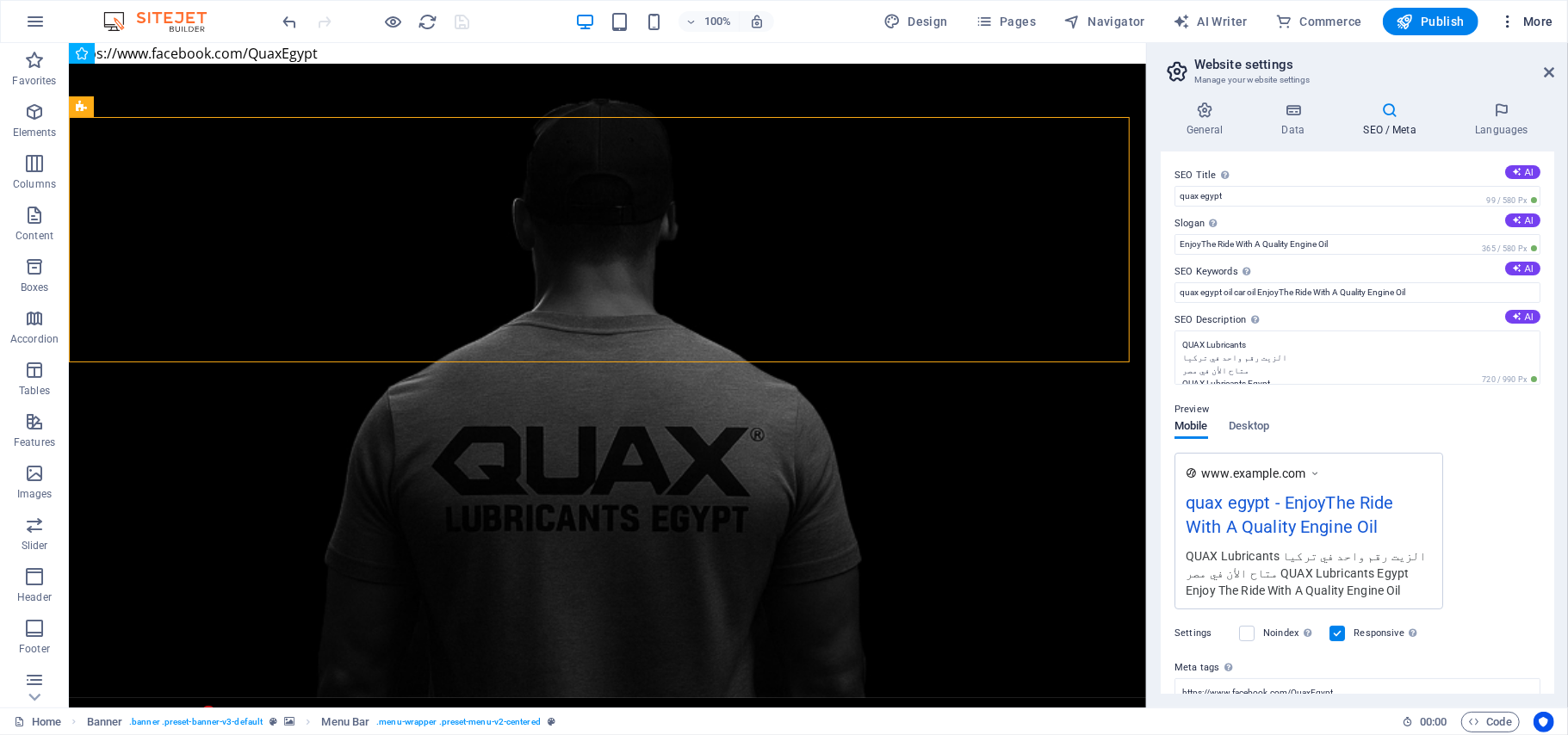 click at bounding box center (1508, 22) 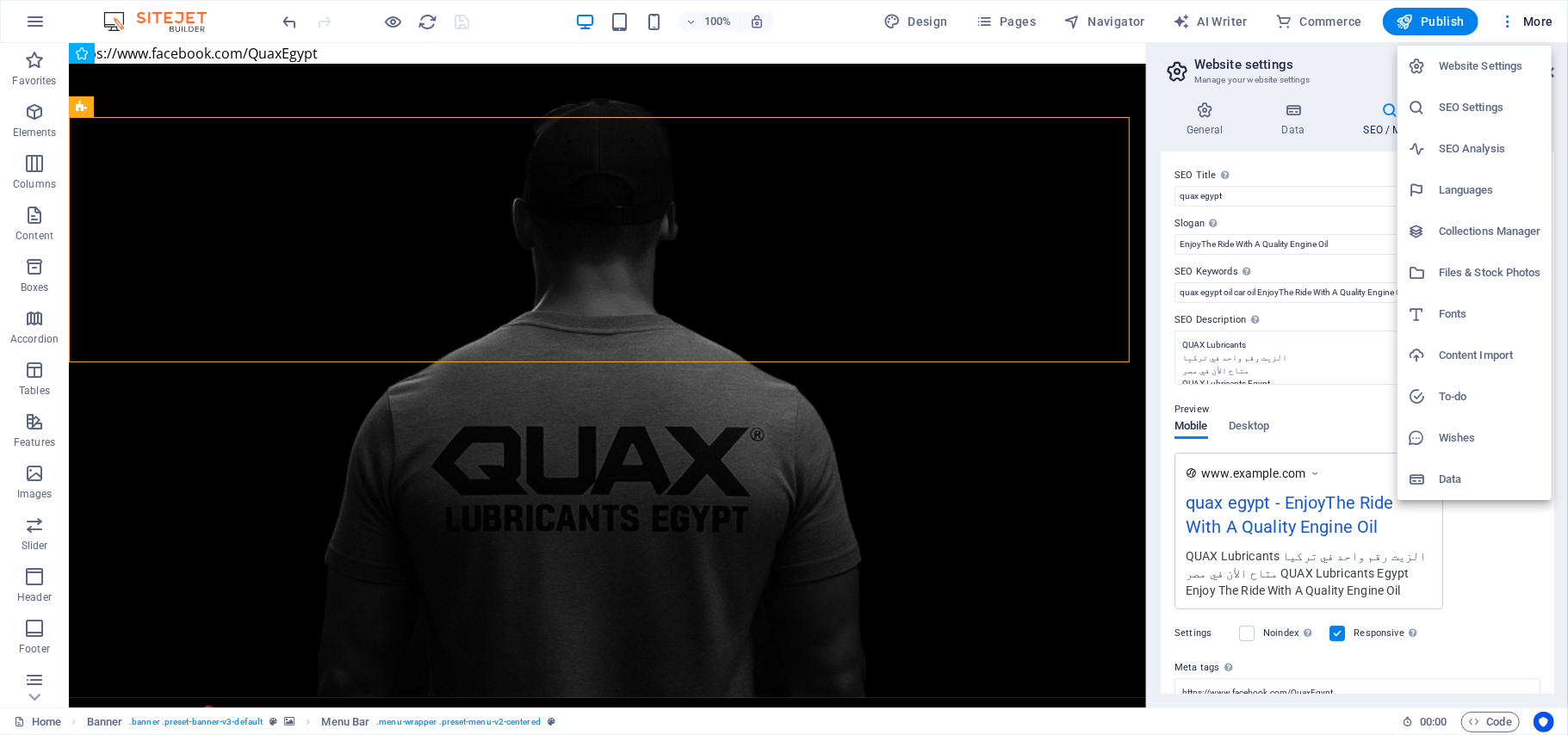 click on "SEO Analysis" at bounding box center (1490, 149) 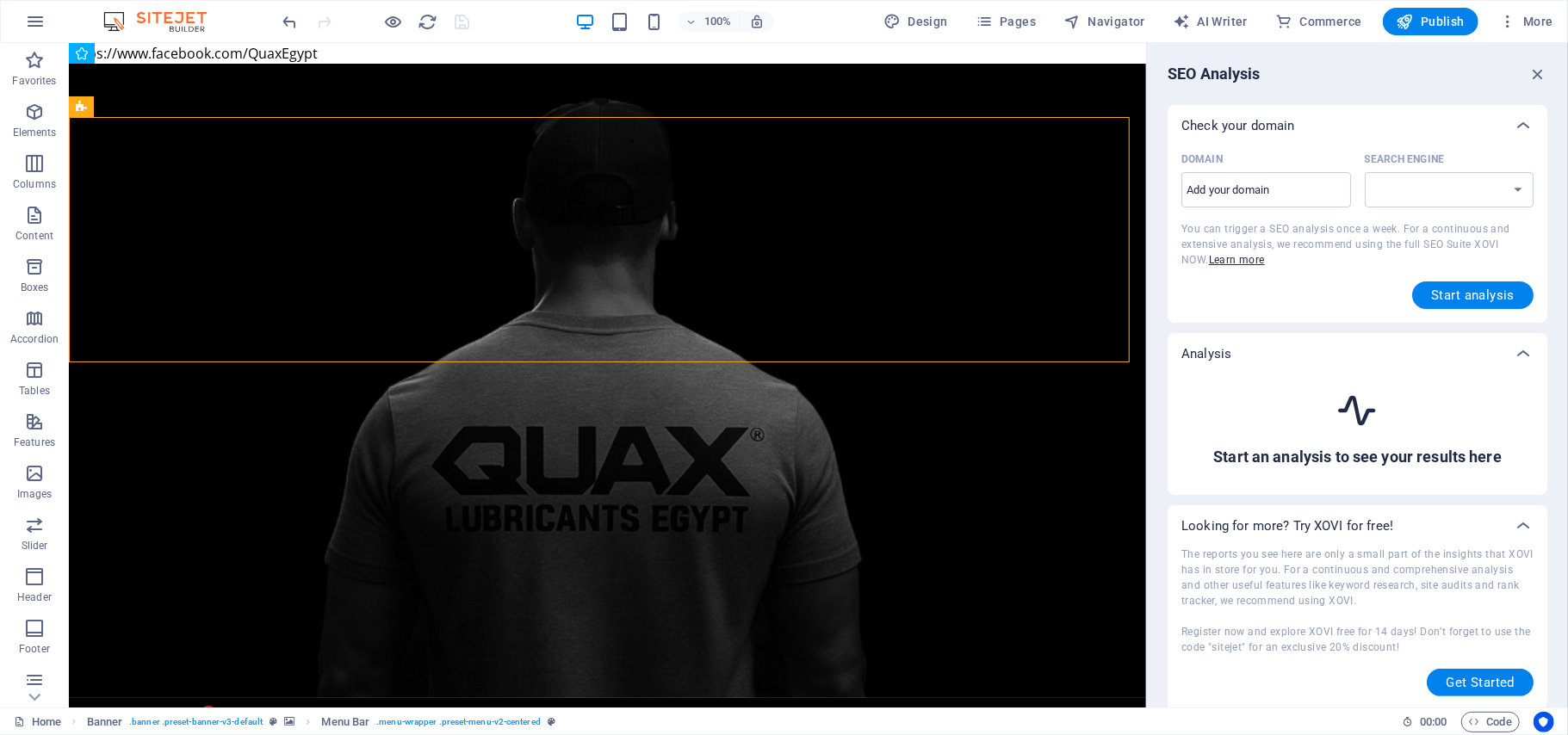 select on "google.com" 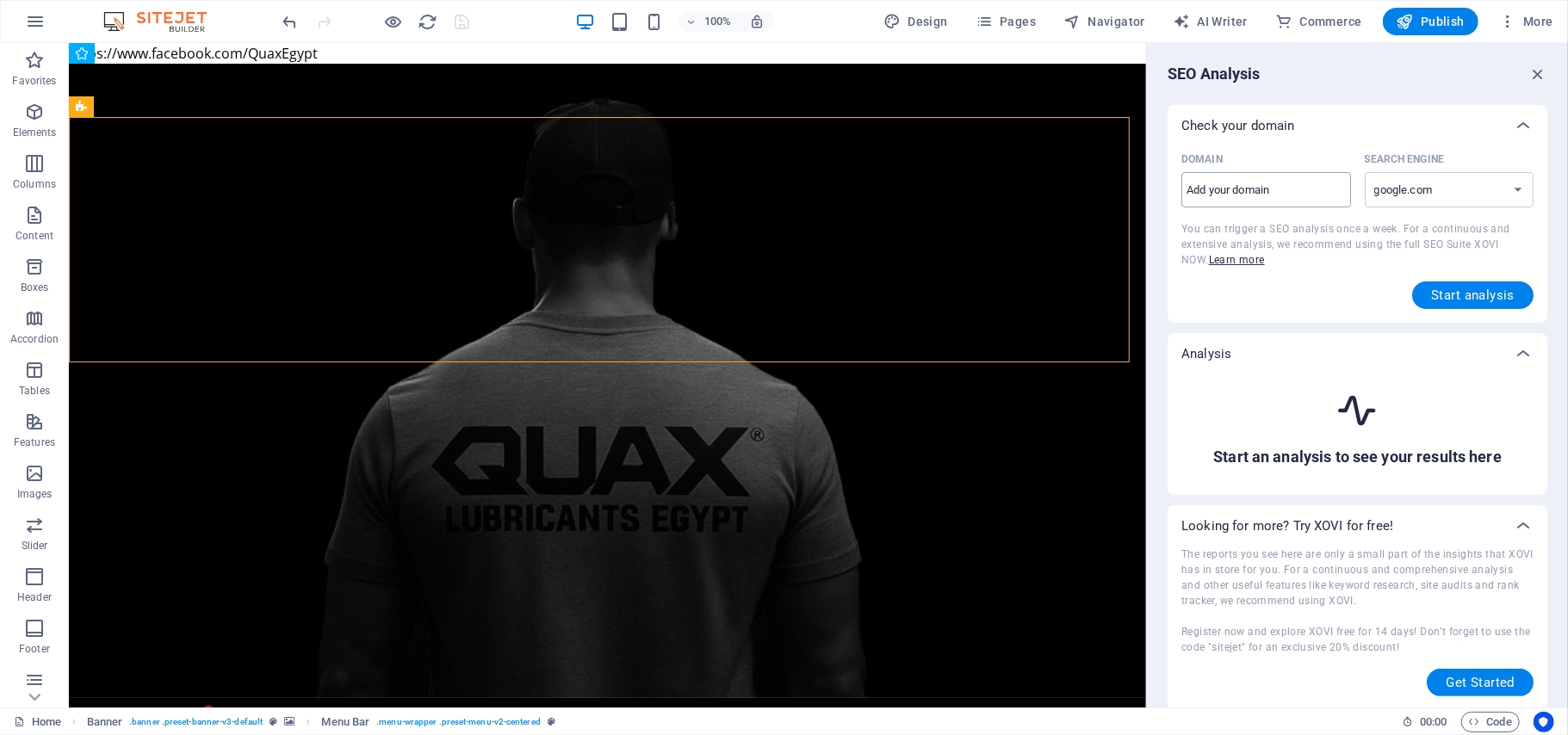 click on "Domain ​" at bounding box center [1266, 190] 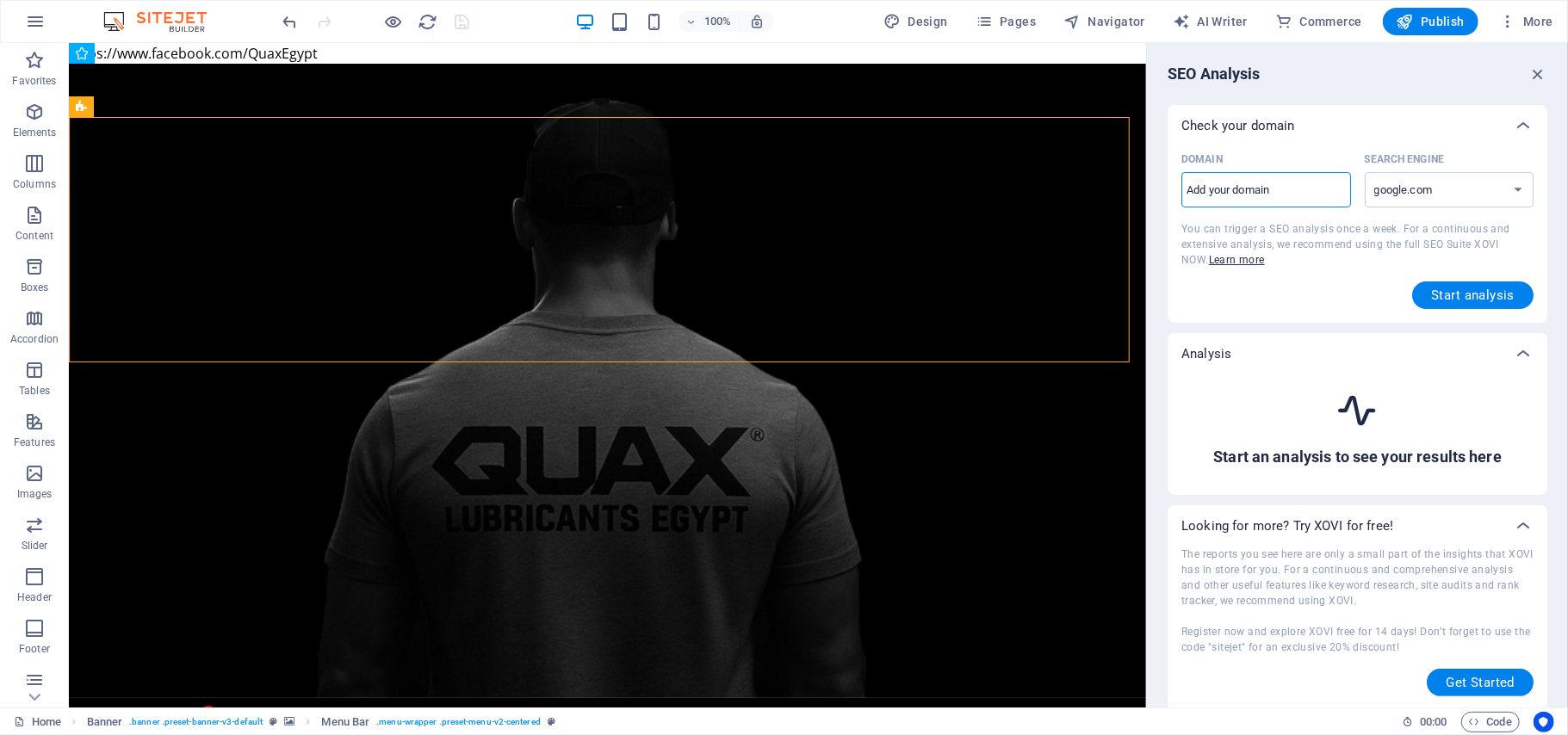 type on "www.quaxeg.com" 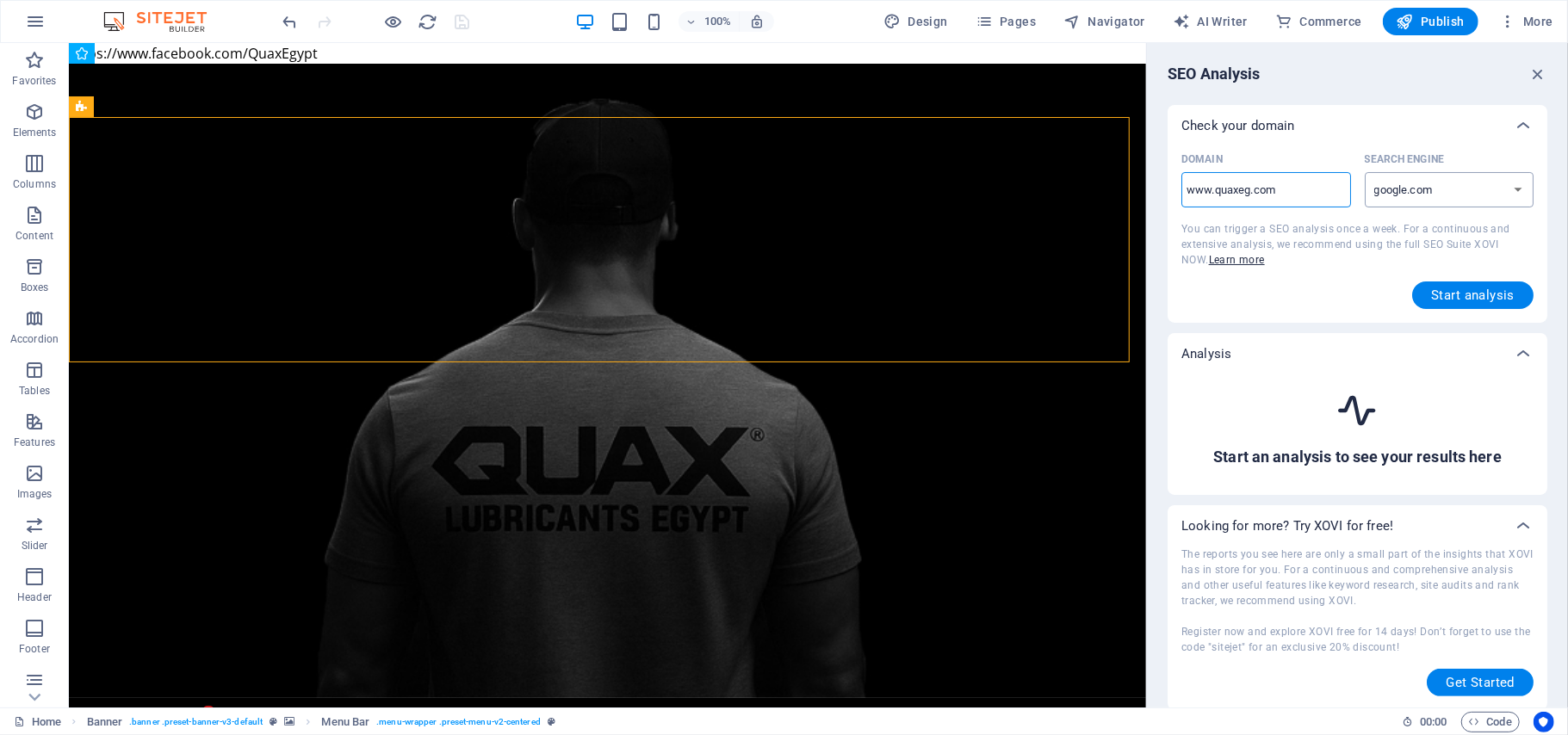 click on "google.de google.at google.es google.co.uk google.fr google.it google.ch google.com google.com.br bing.com" at bounding box center [1449, 189] 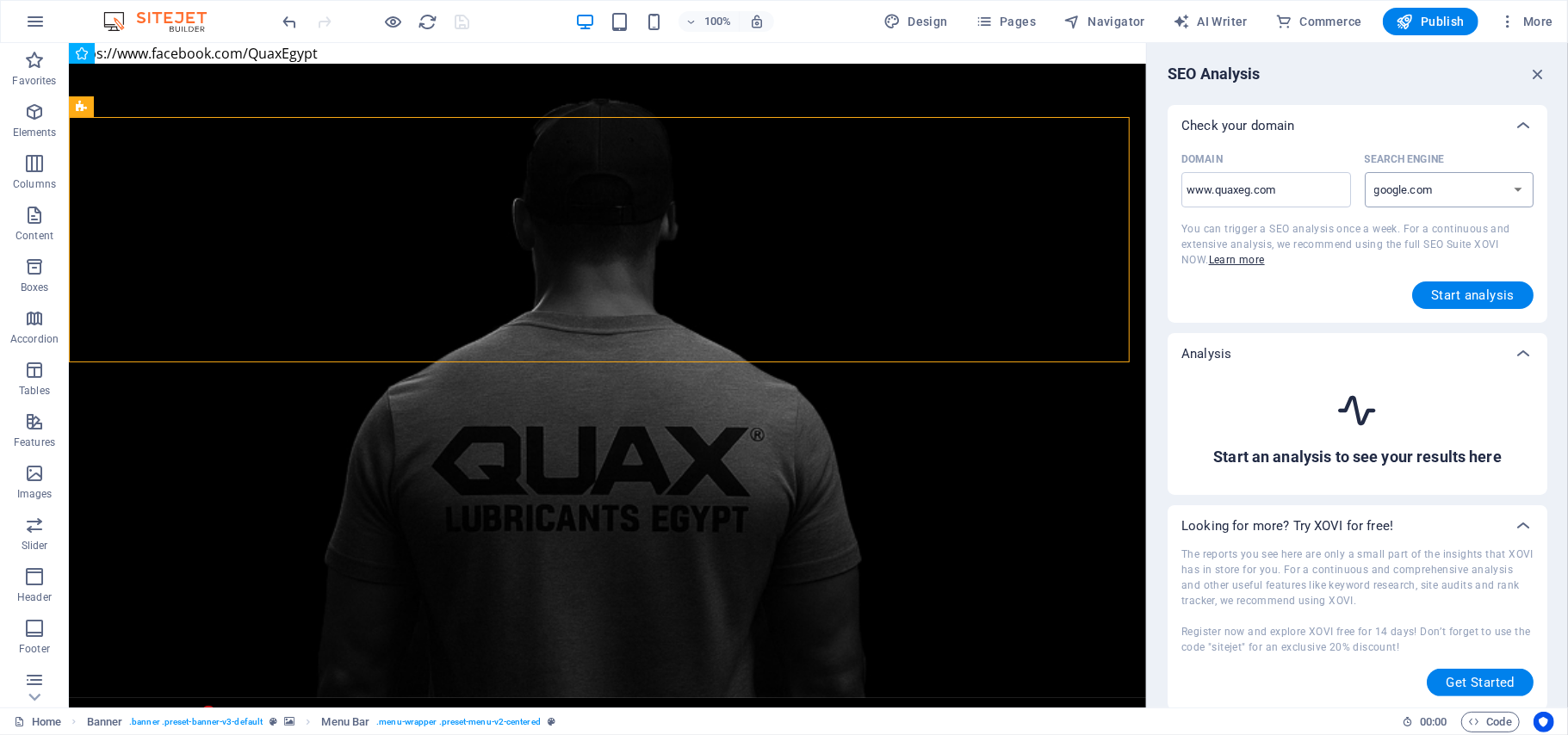 click on "google.de google.at google.es google.co.uk google.fr google.it google.ch google.com google.com.br bing.com" at bounding box center (1449, 189) 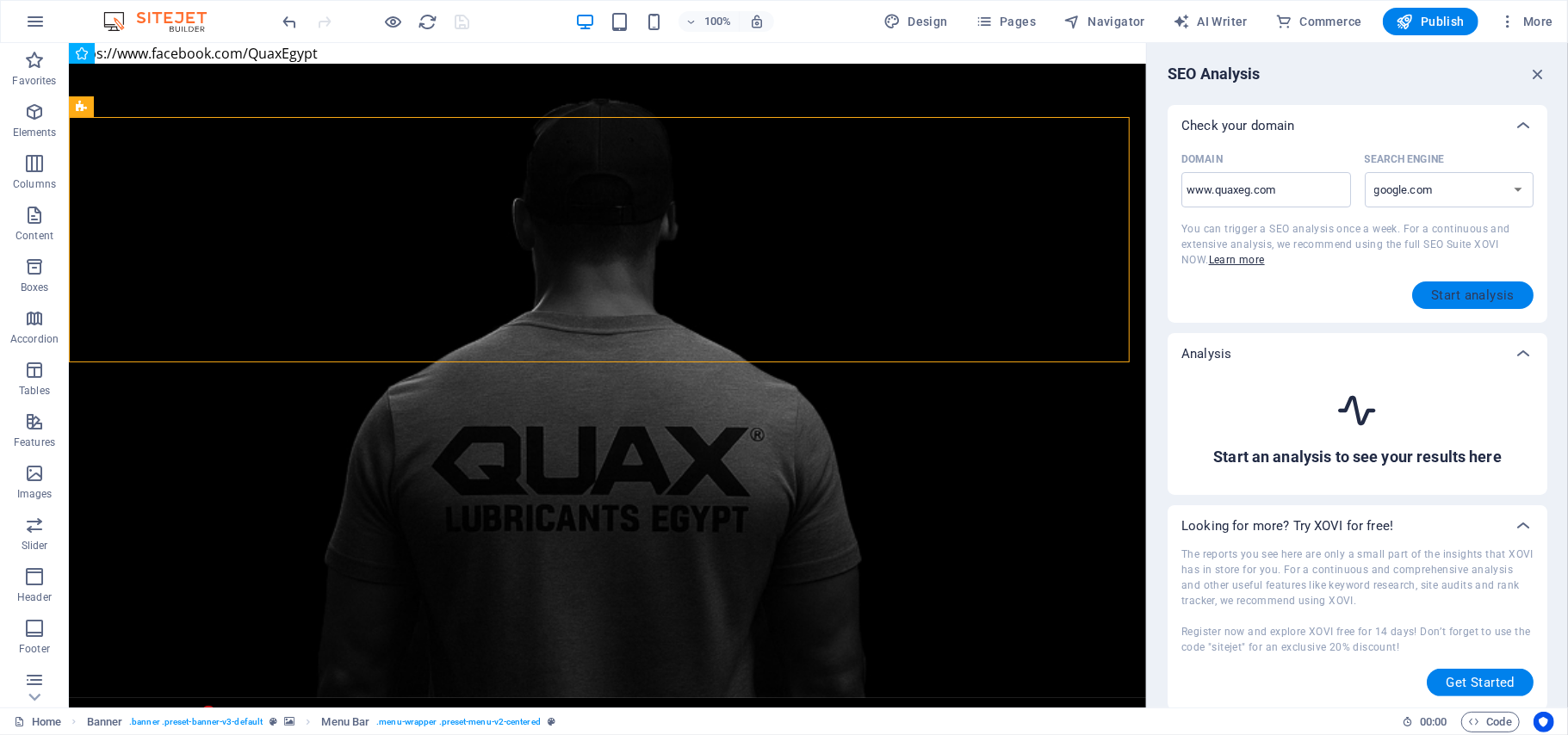 click on "Start analysis" at bounding box center (1472, 295) 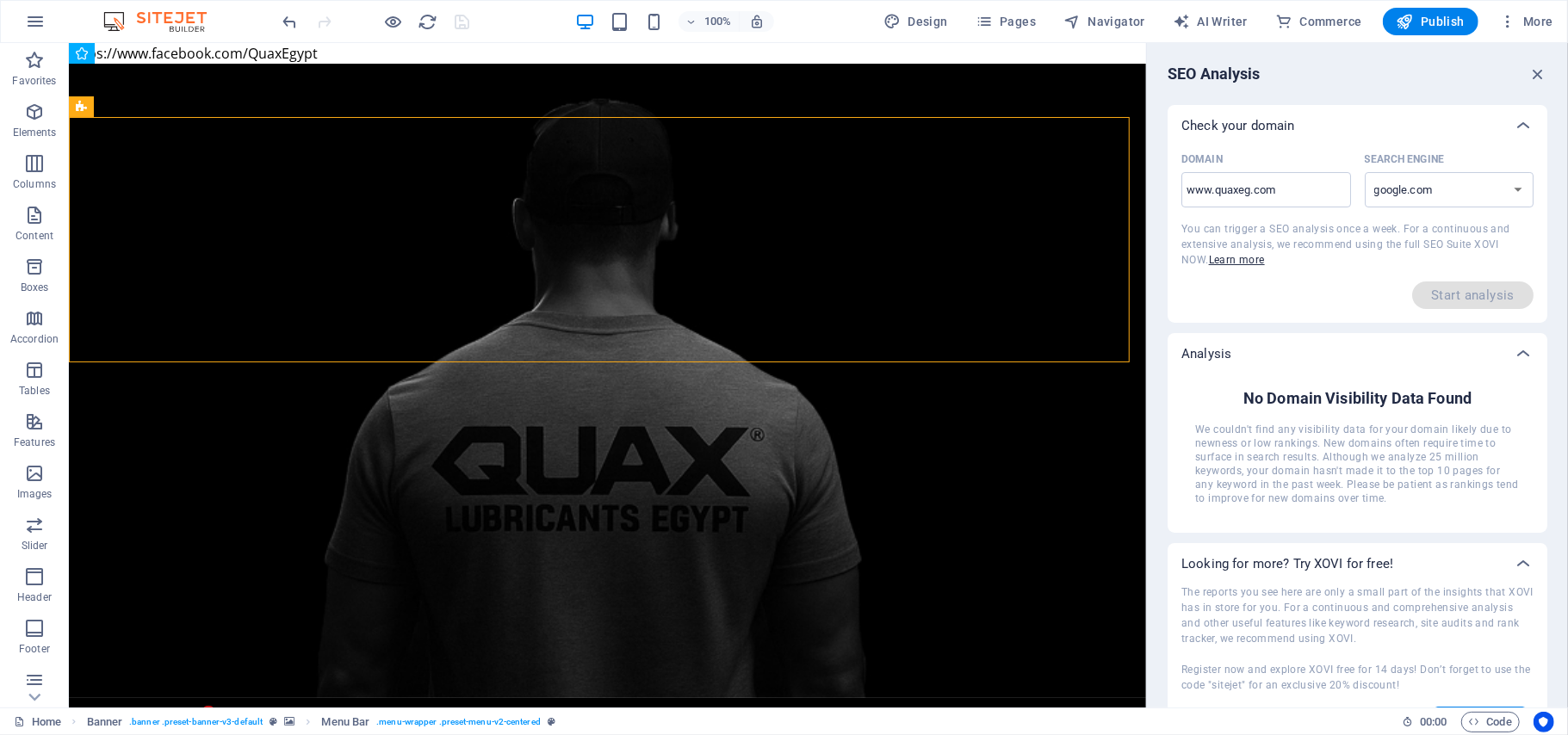 drag, startPoint x: 1567, startPoint y: 114, endPoint x: 1567, endPoint y: 166, distance: 52 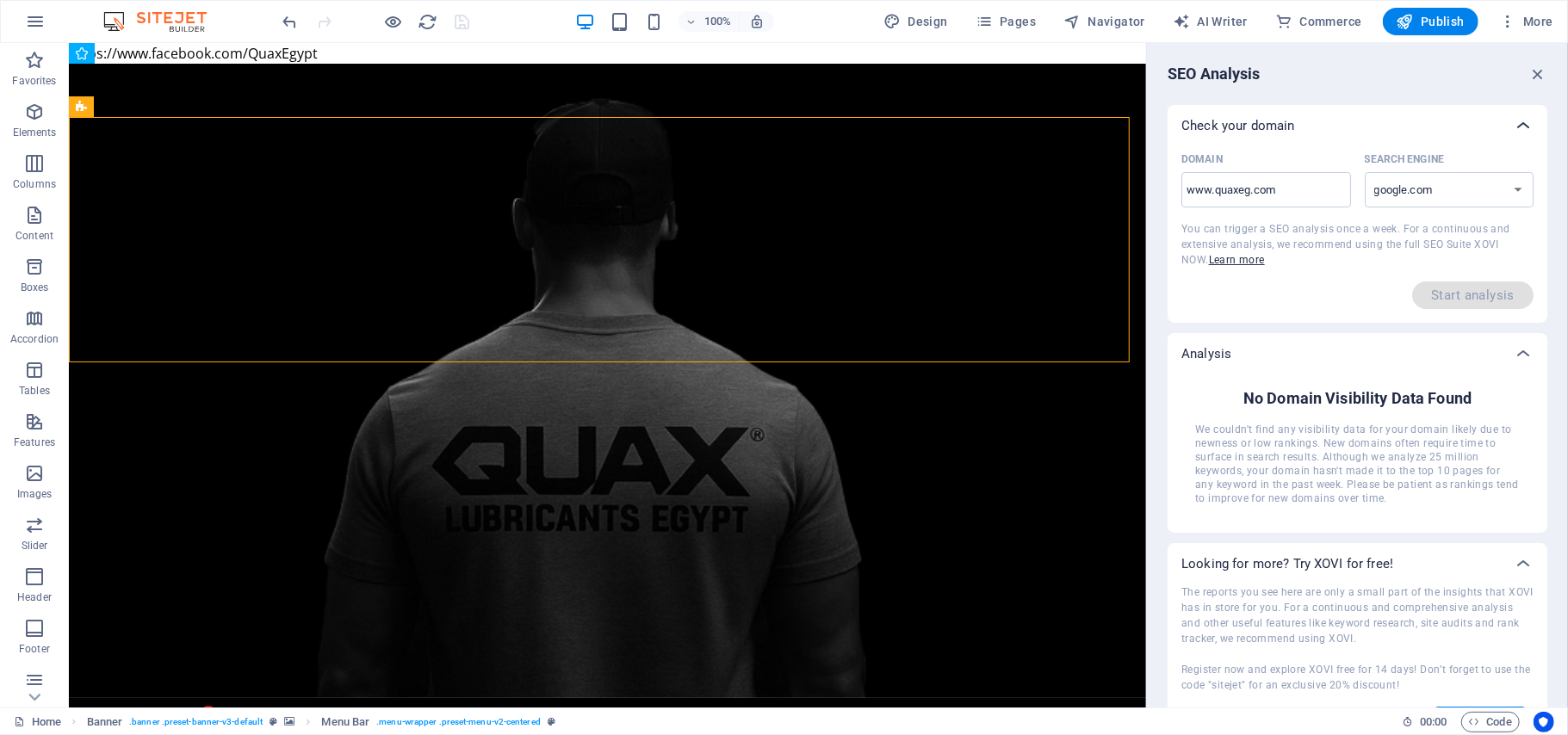 click at bounding box center (1523, 126) 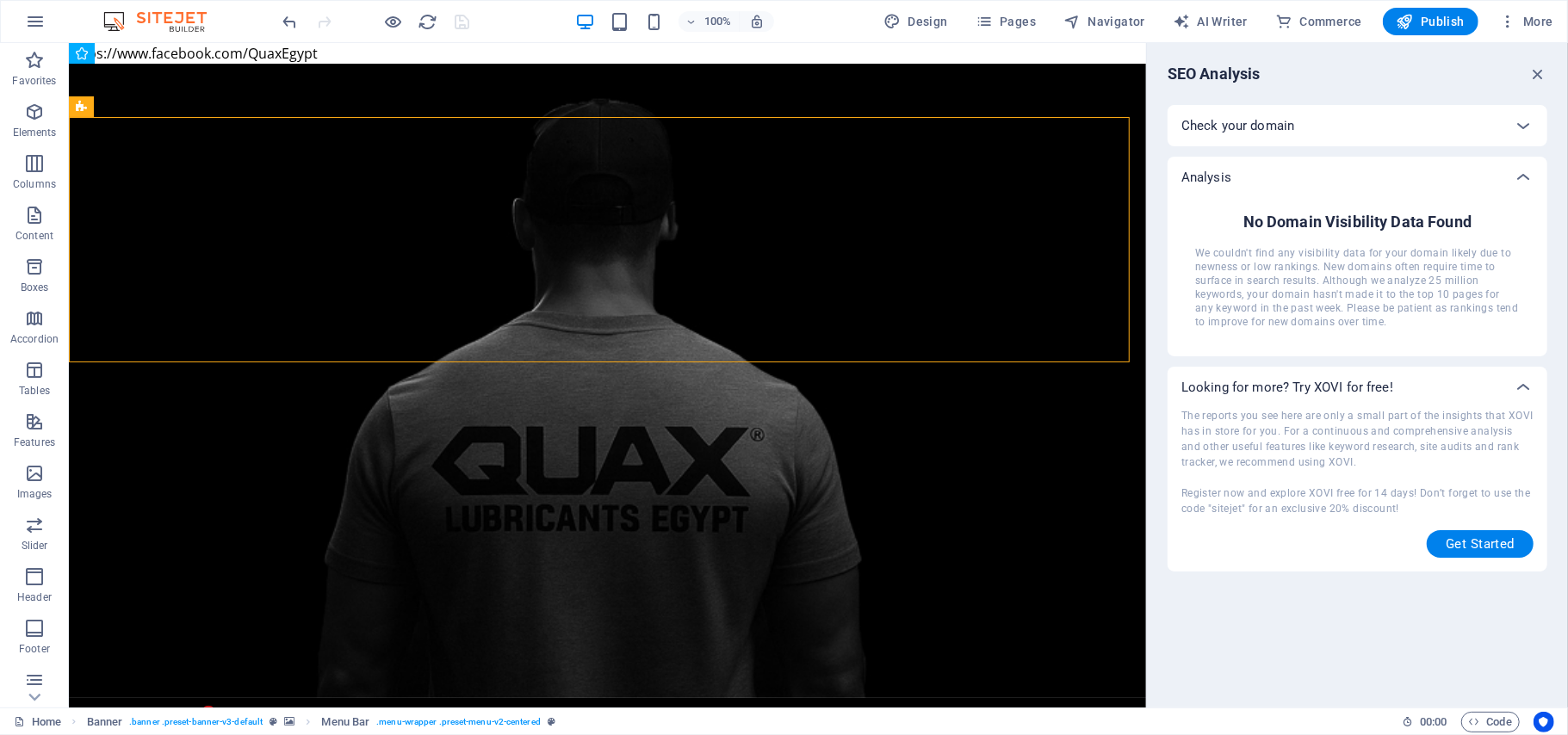 click on "We couldn't find any visibility data for your domain likely due to newness or low rankings. New domains often require time to surface in search results. Although we analyze 25 million keywords, your domain hasn't made it to the top 10 pages for any keyword in the past week. Please be patient as rankings tend to improve for new domains over time." at bounding box center [1357, 287] 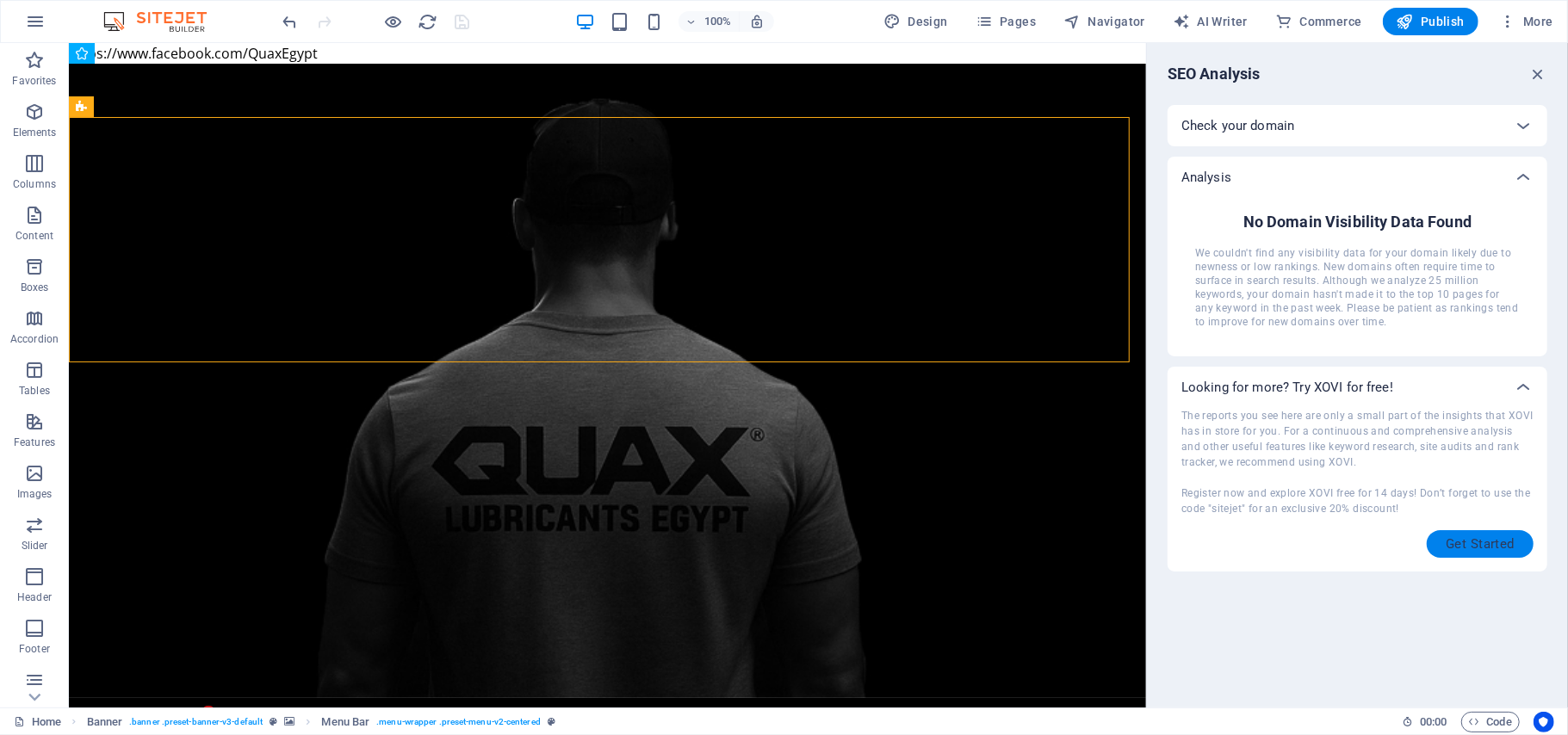 click on "Get Started" at bounding box center [1480, 544] 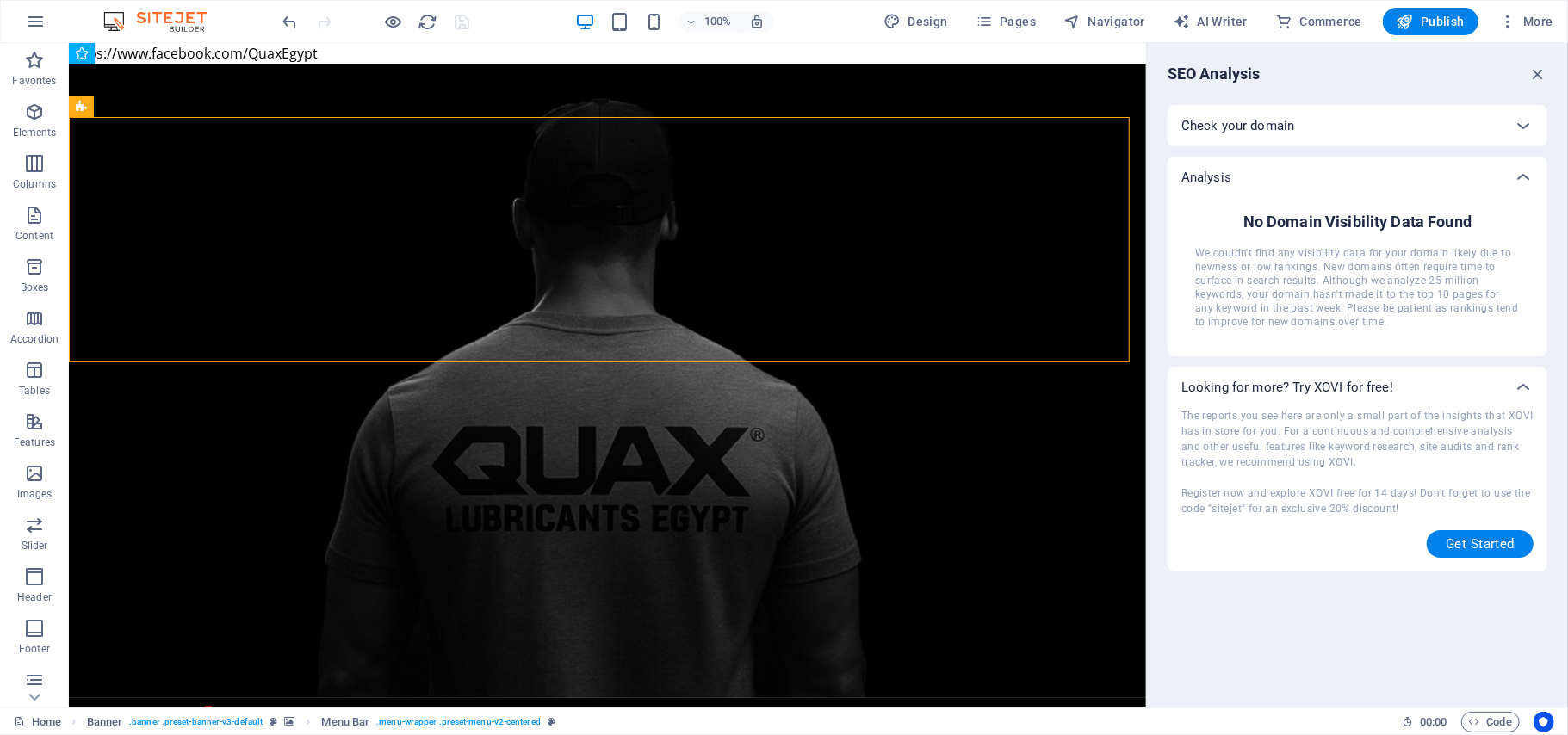 click on "We couldn't find any visibility data for your domain likely due to newness or low rankings. New domains often require time to surface in search results. Although we analyze 25 million keywords, your domain hasn't made it to the top 10 pages for any keyword in the past week. Please be patient as rankings tend to improve for new domains over time." at bounding box center [1357, 287] 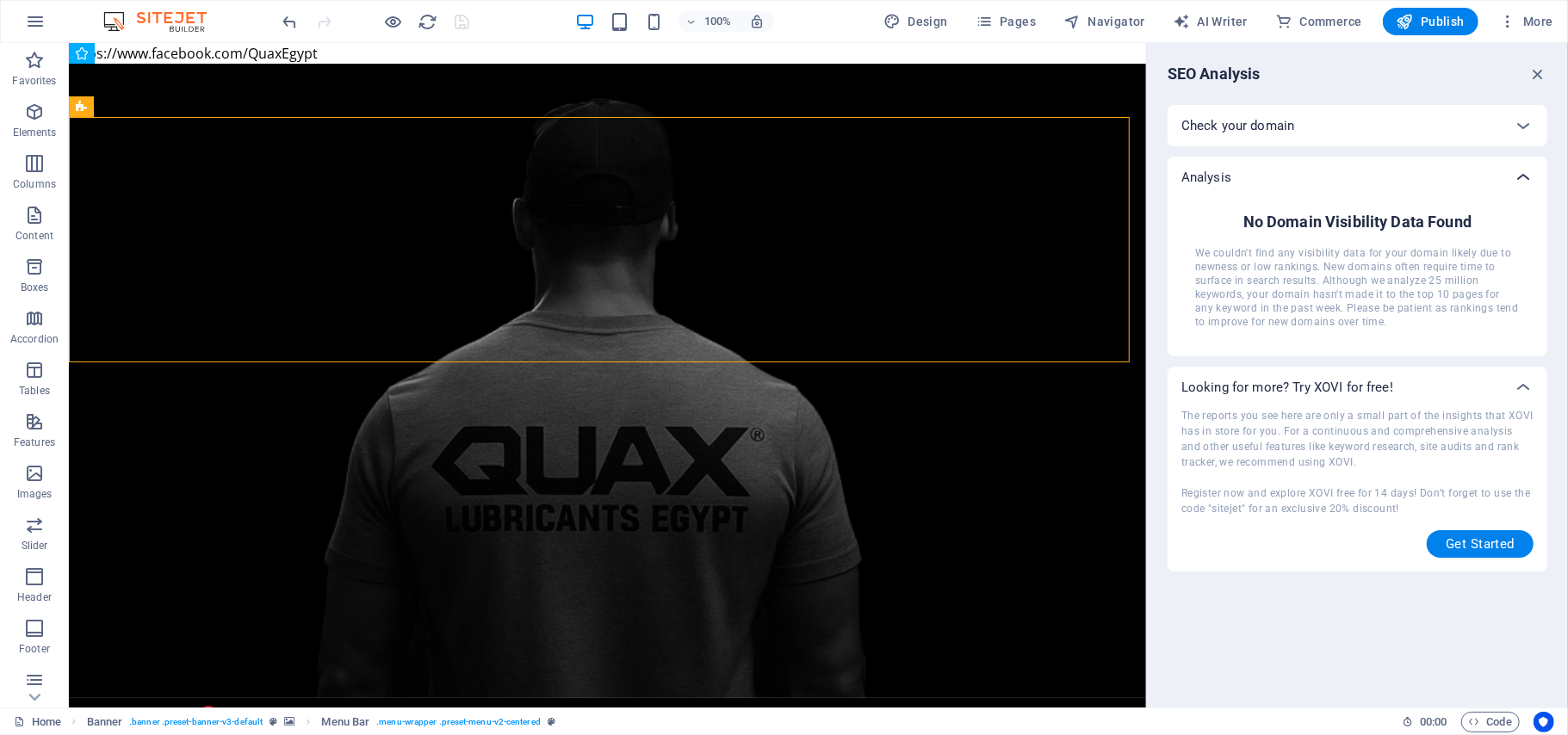 click at bounding box center (1523, 177) 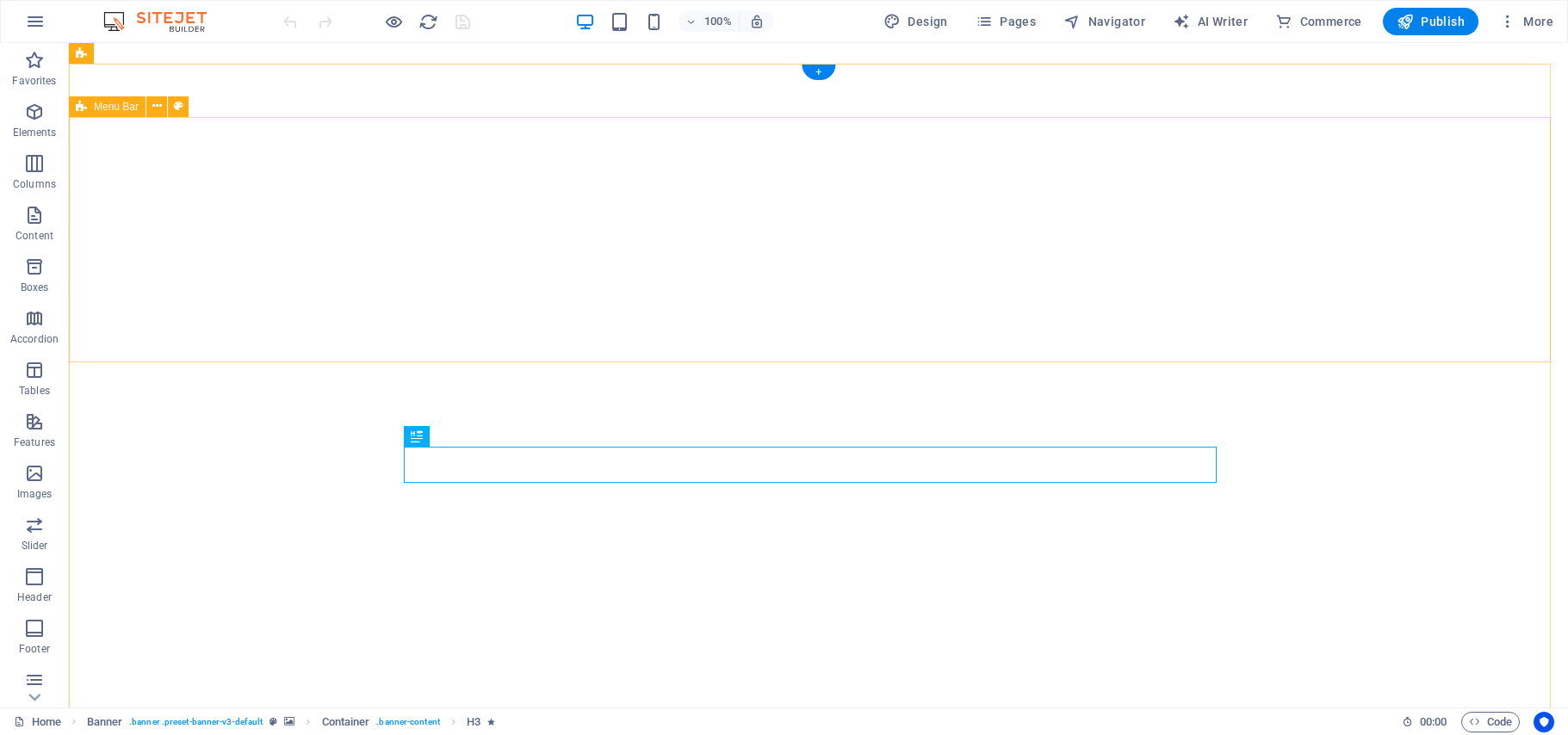 scroll, scrollTop: 0, scrollLeft: 0, axis: both 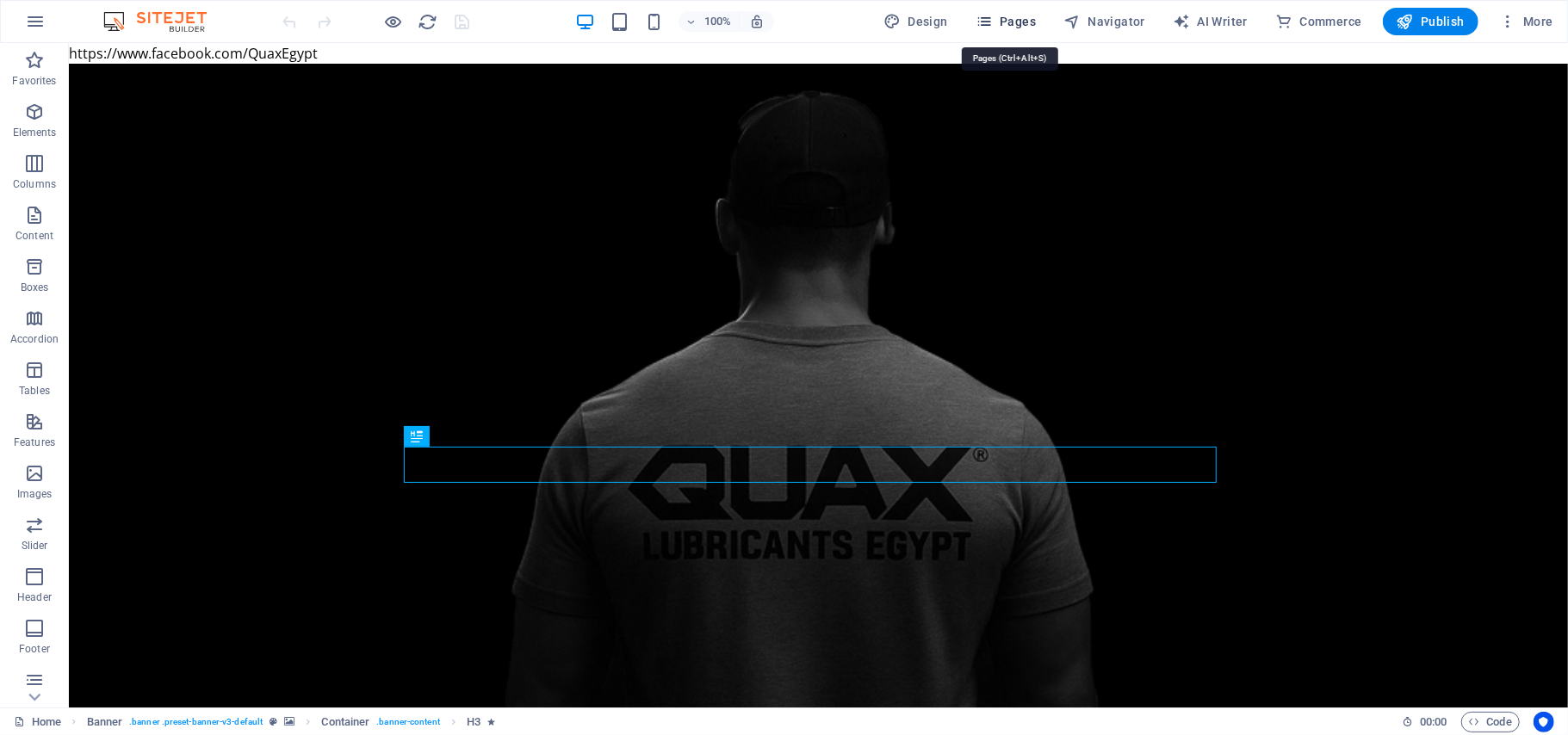 click at bounding box center (984, 22) 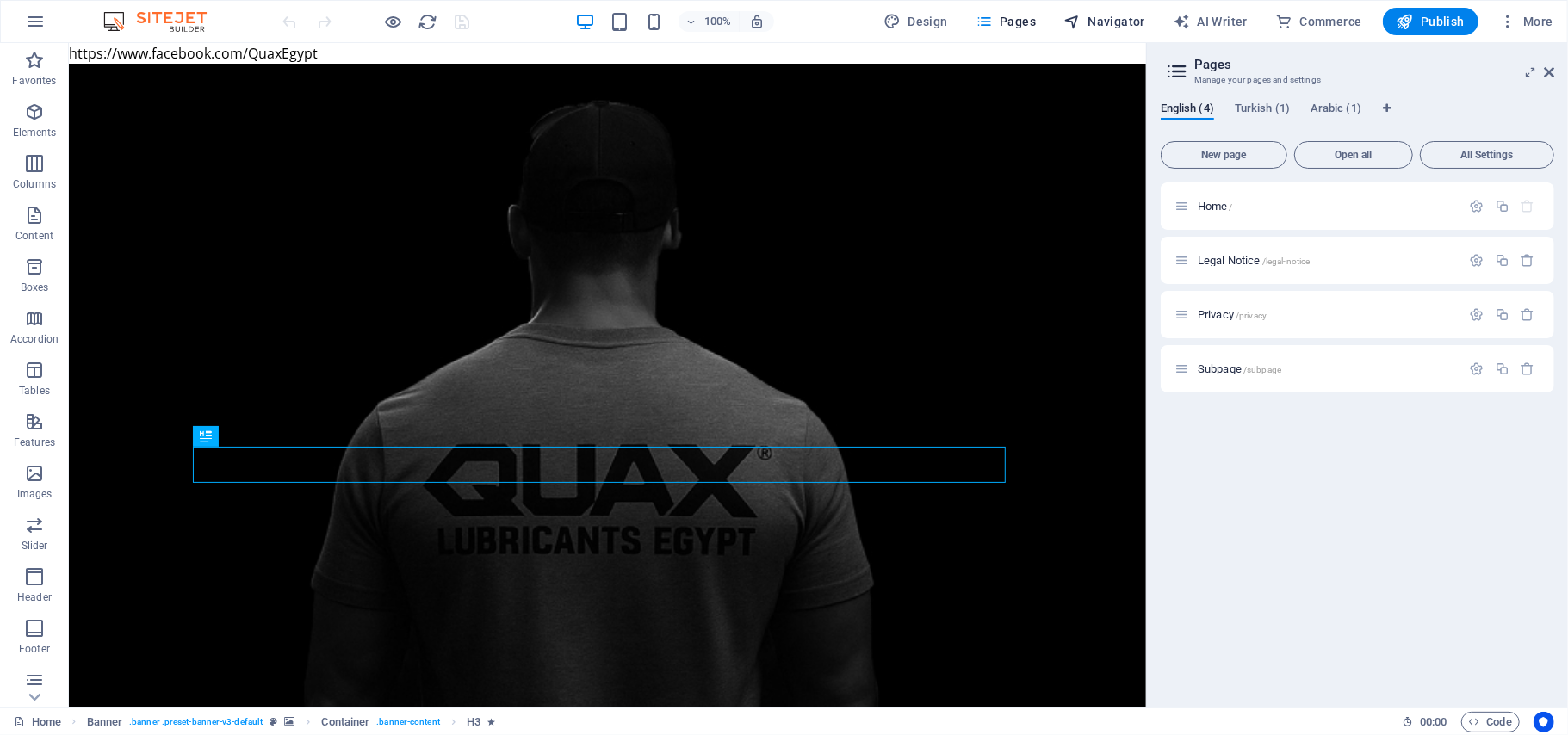click at bounding box center (1072, 22) 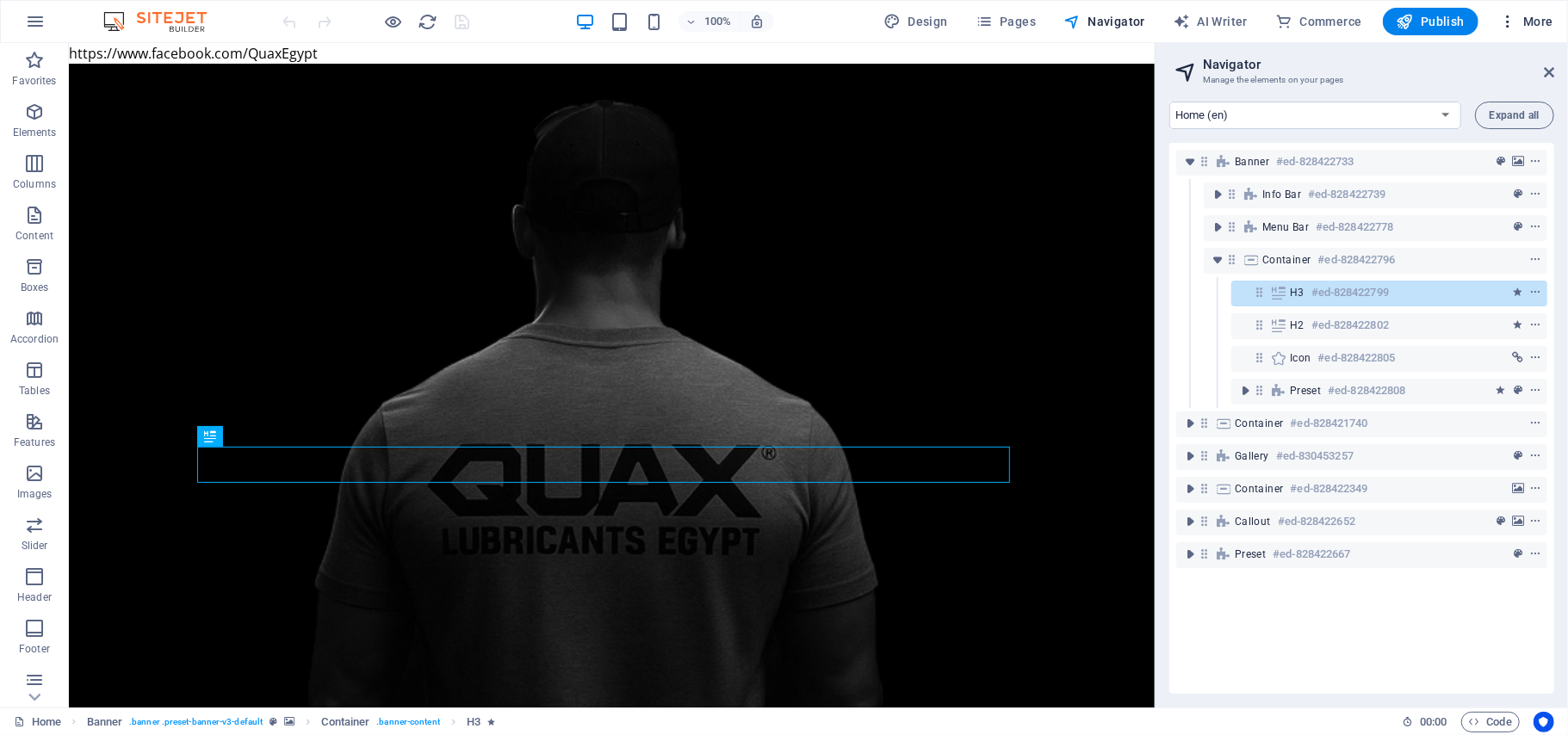 click at bounding box center (1508, 22) 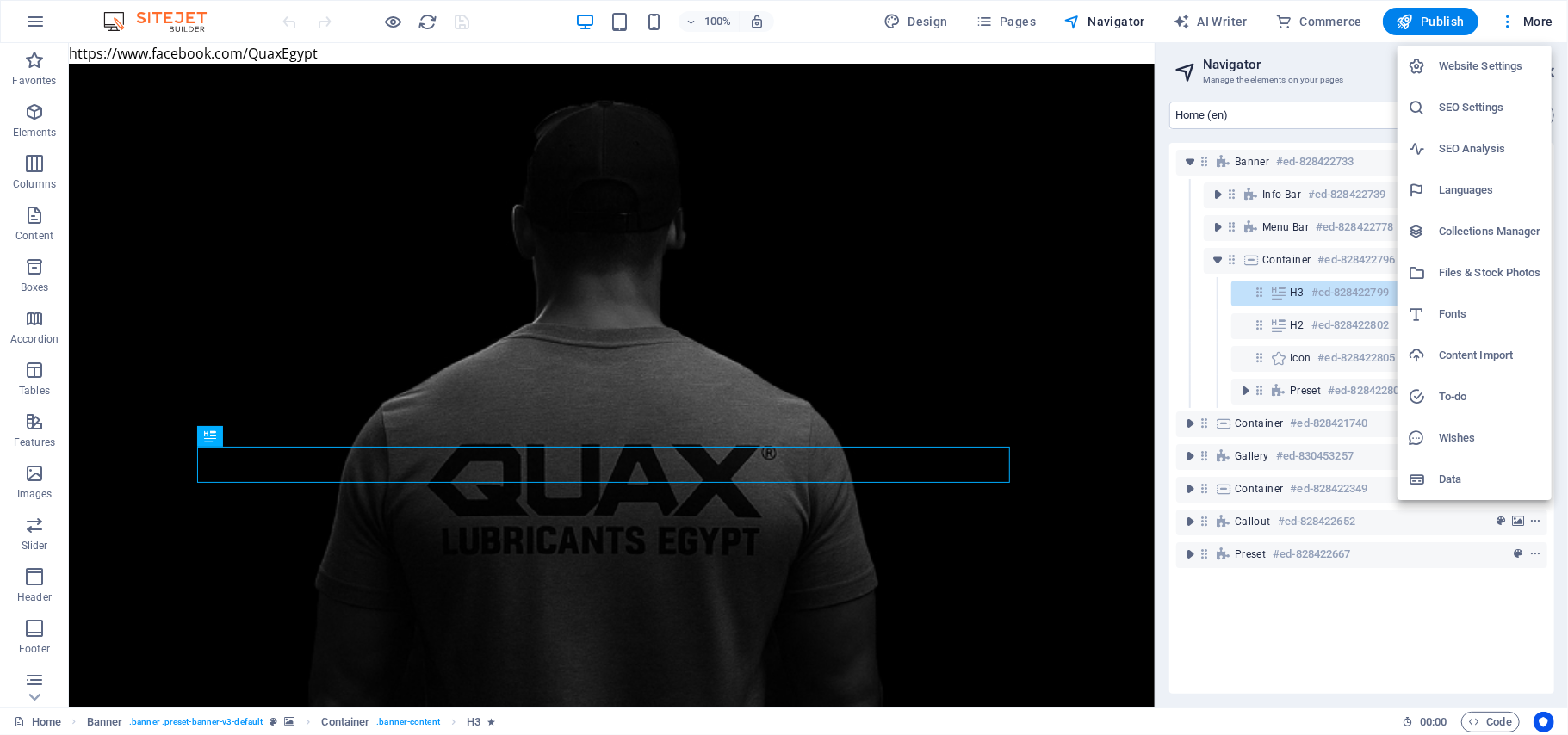click on "Website Settings" at bounding box center (1490, 66) 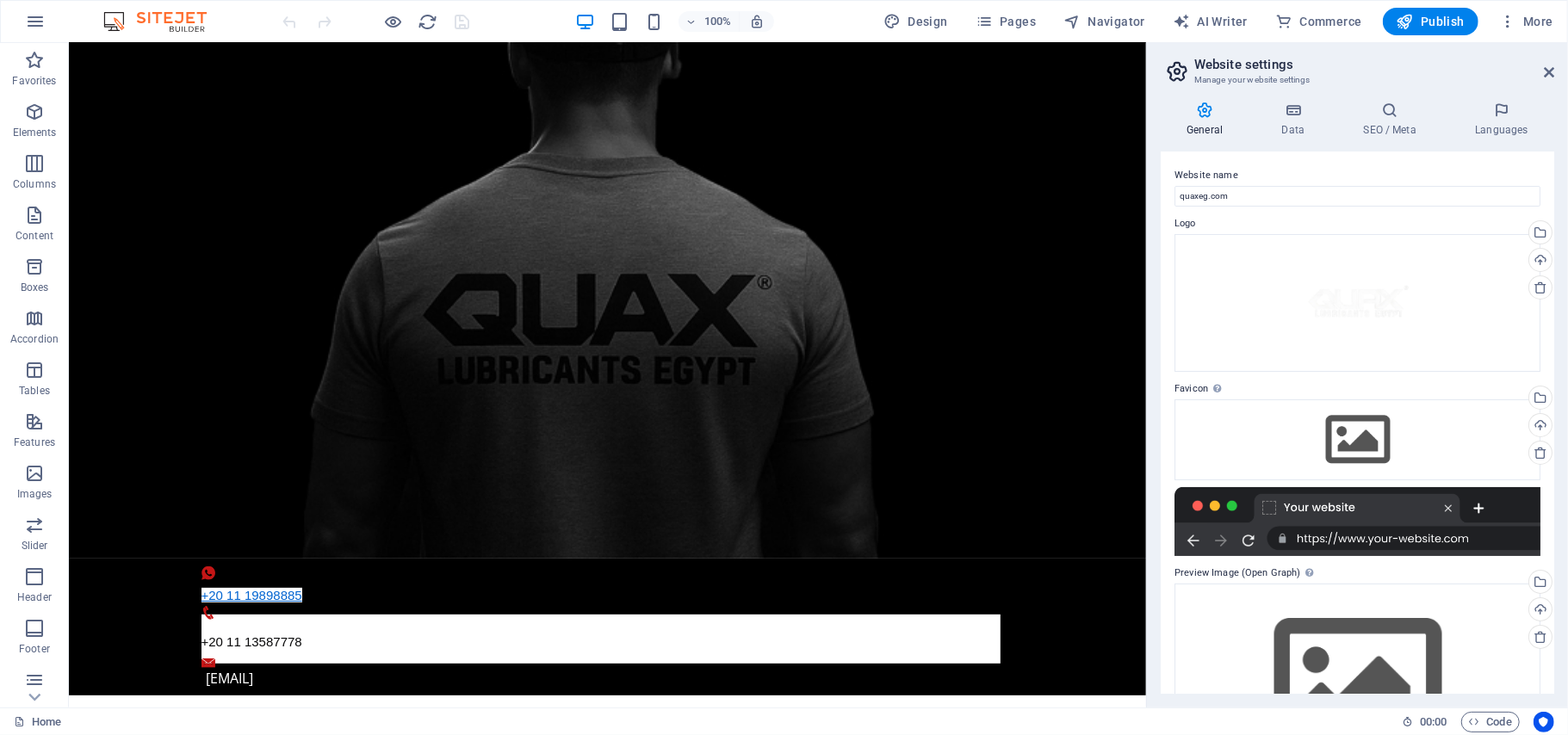 scroll, scrollTop: 0, scrollLeft: 0, axis: both 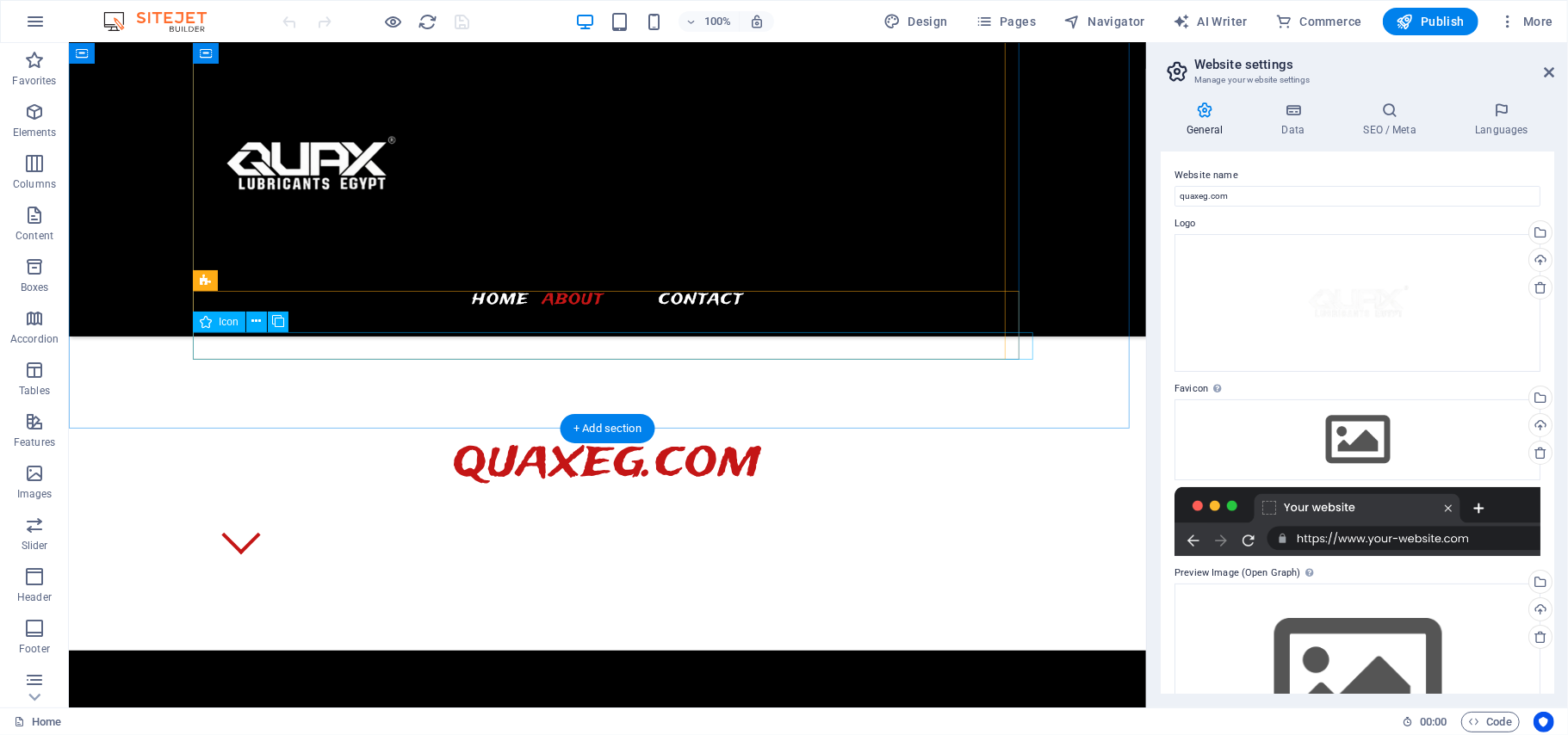 click at bounding box center [607, 1057] 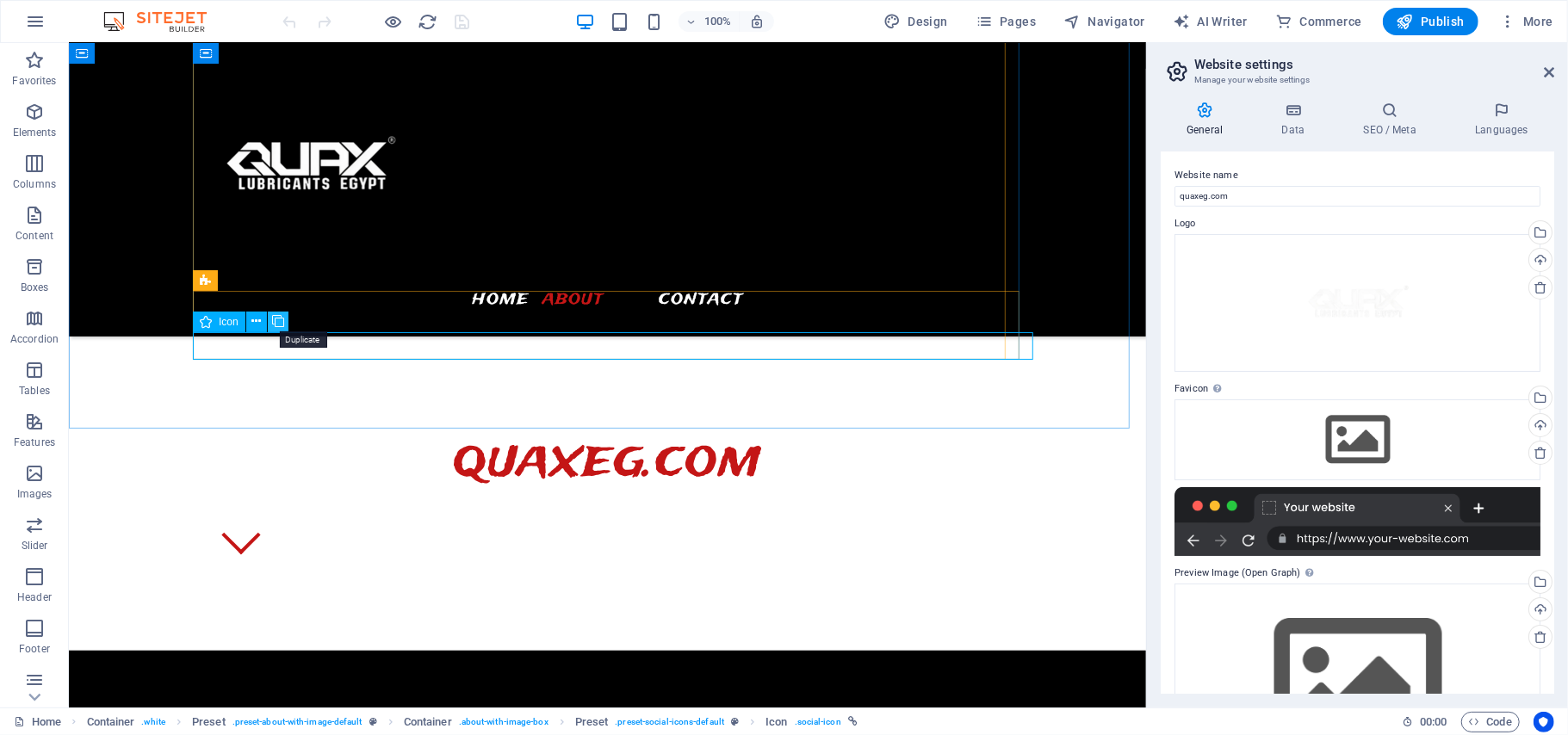 click at bounding box center (278, 321) 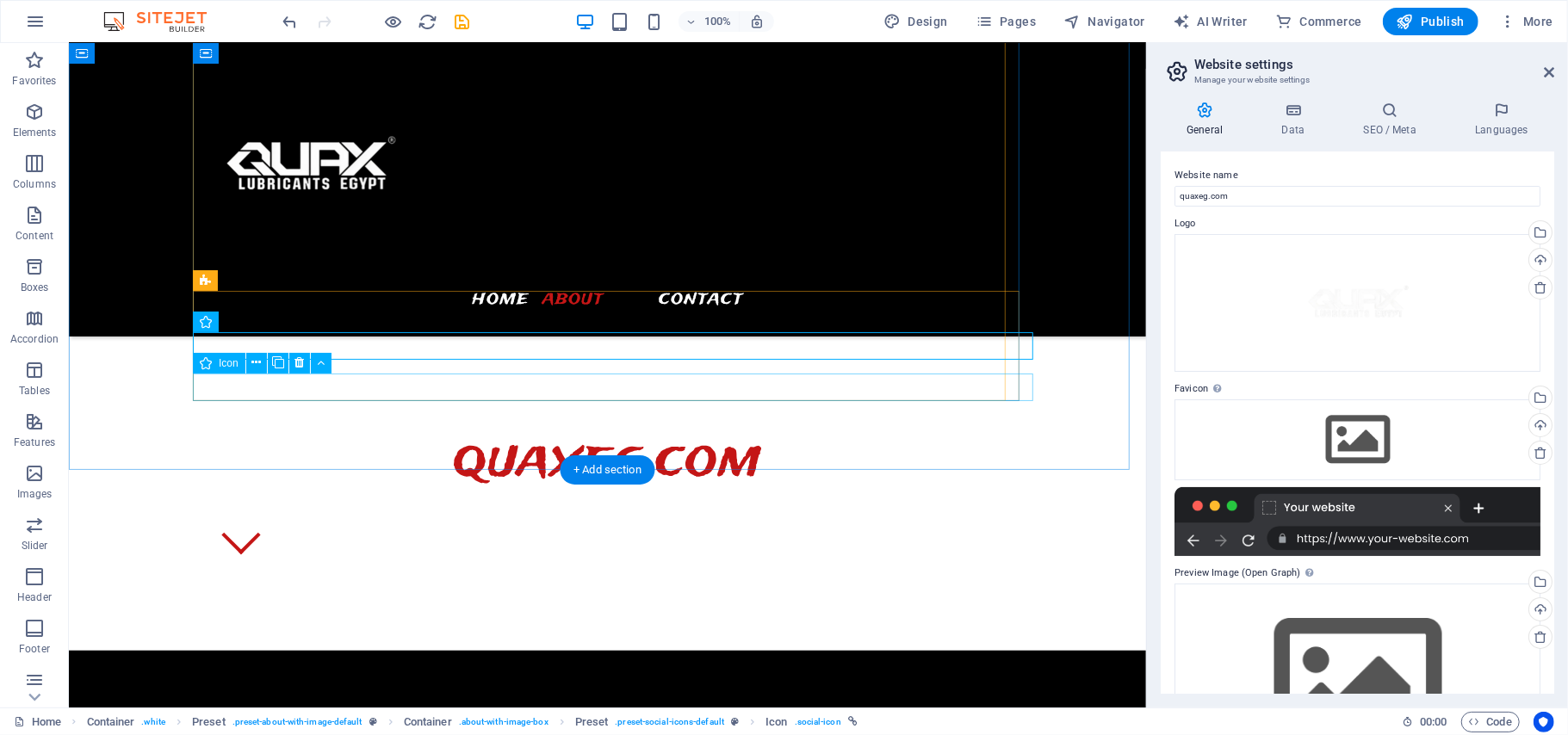 click at bounding box center [607, 1091] 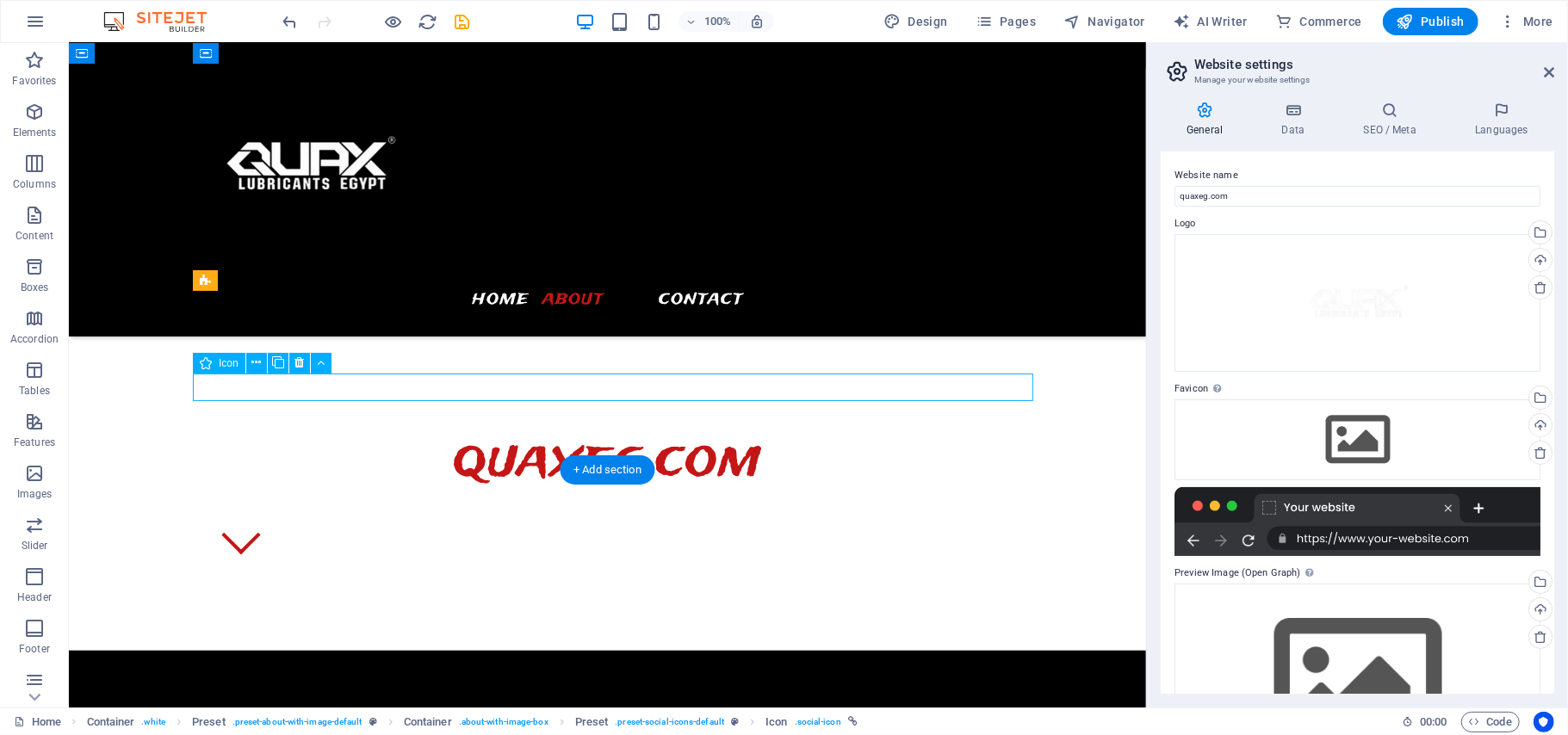 click at bounding box center [607, 1091] 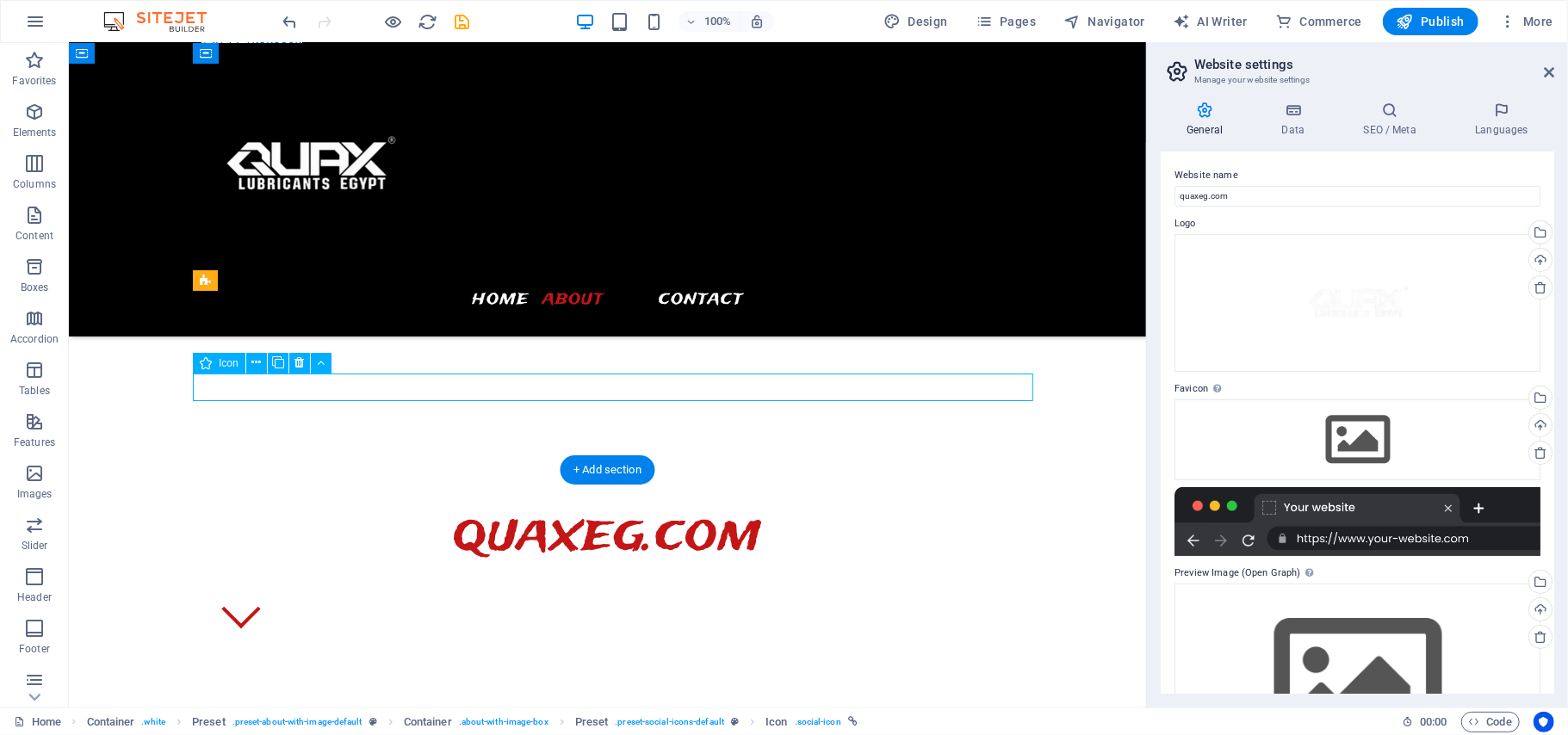 select on "xMidYMid" 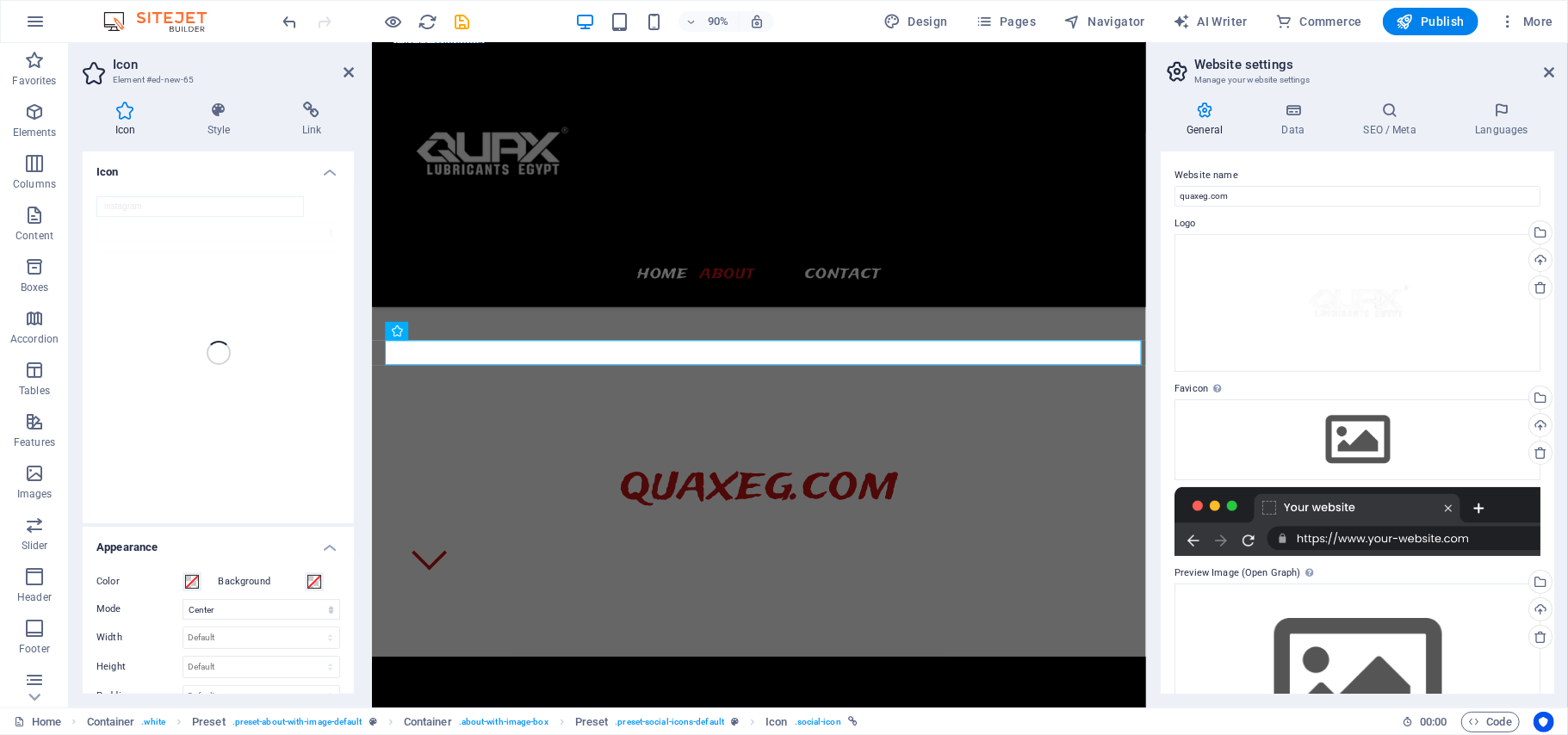 scroll, scrollTop: 871, scrollLeft: 0, axis: vertical 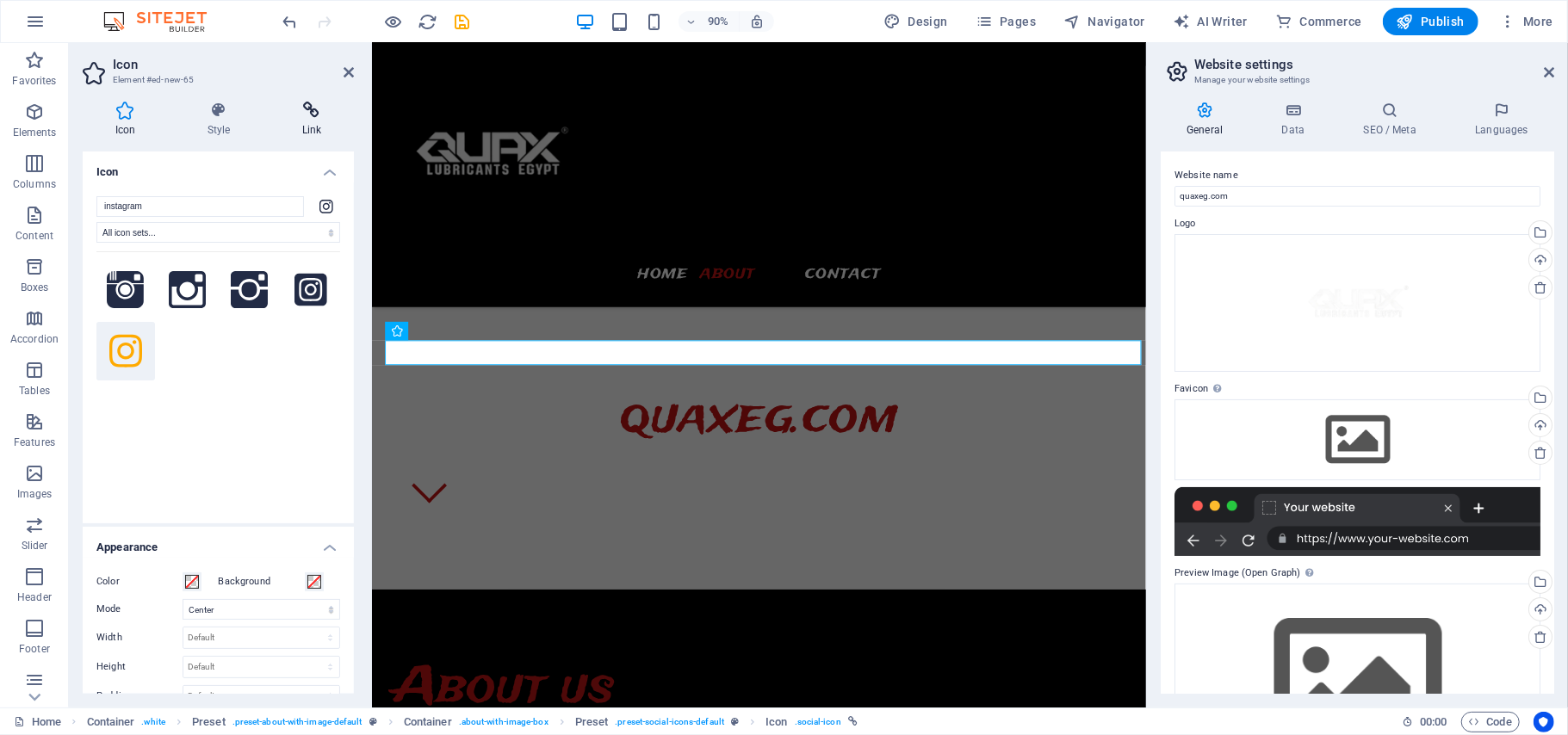 click at bounding box center (312, 110) 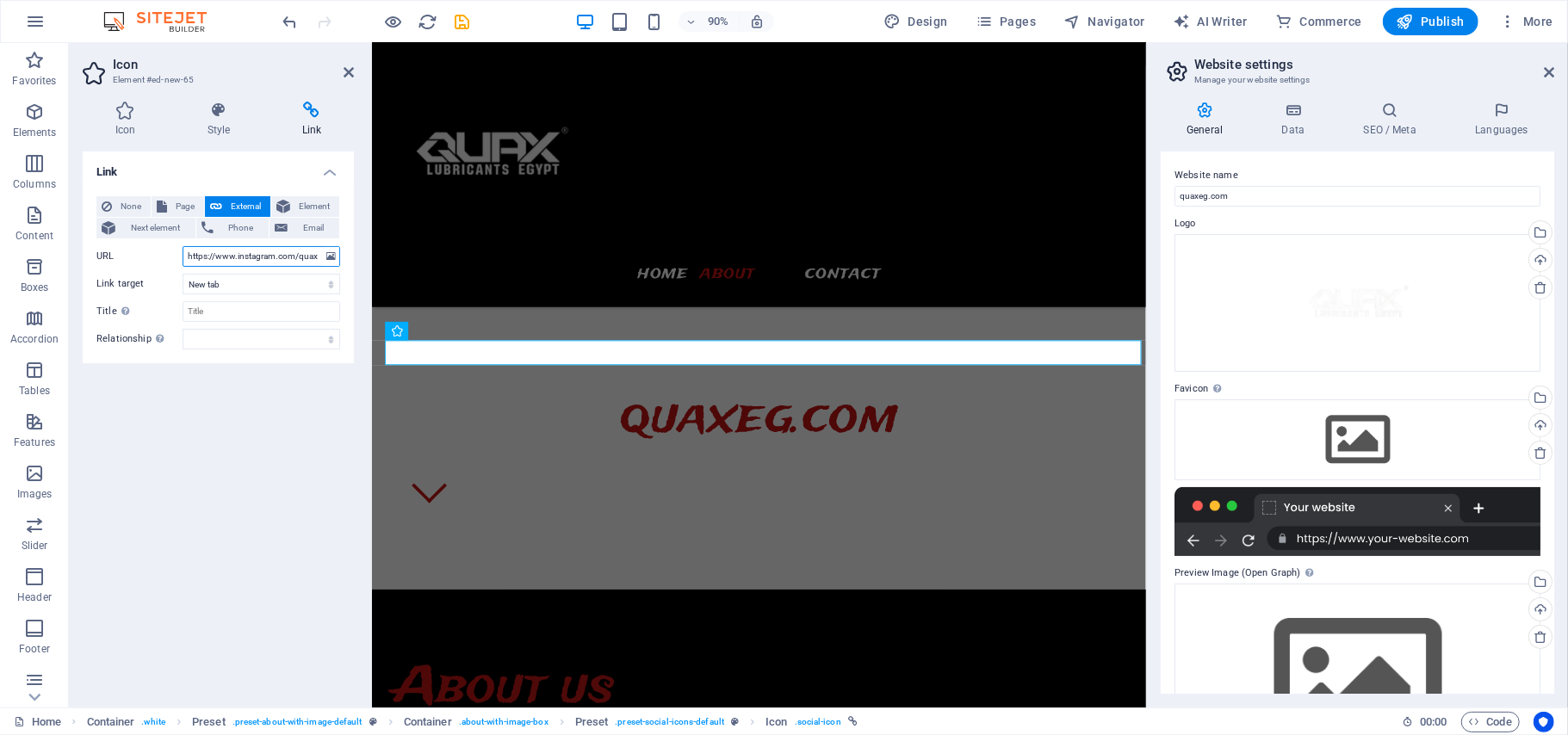 click on "https://www.instagram.com/quax_eg/" at bounding box center (261, 256) 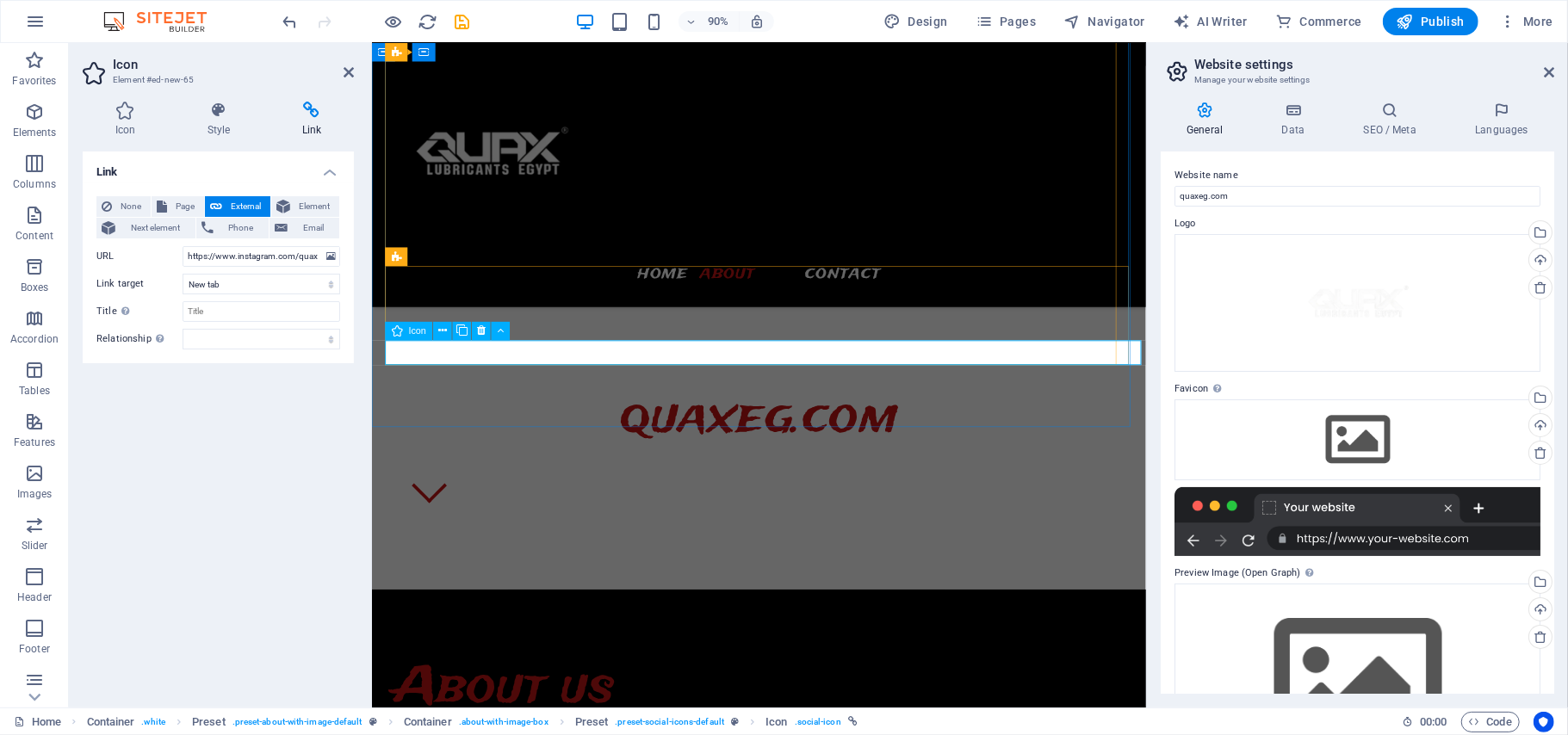 click at bounding box center [802, 1092] 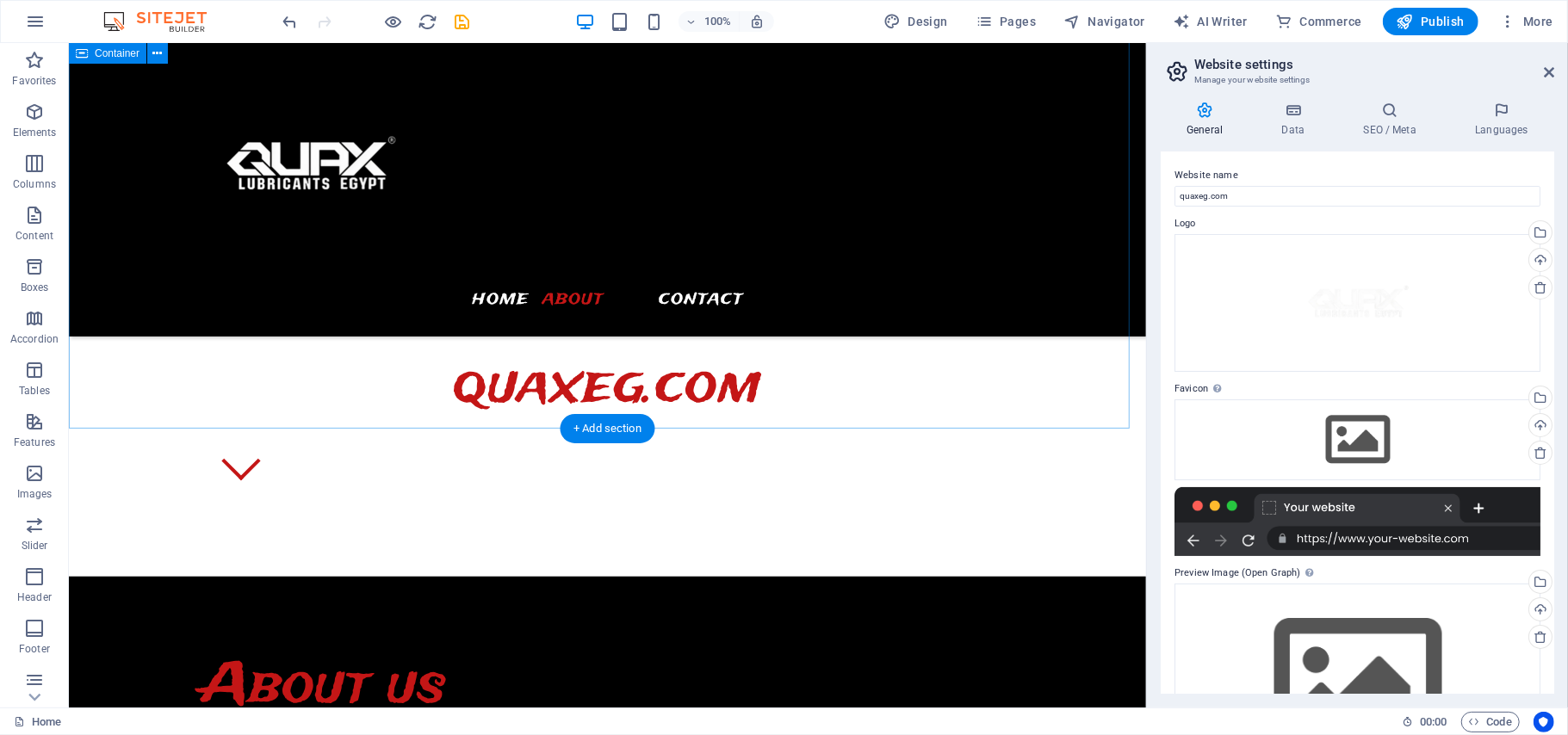 scroll, scrollTop: 797, scrollLeft: 0, axis: vertical 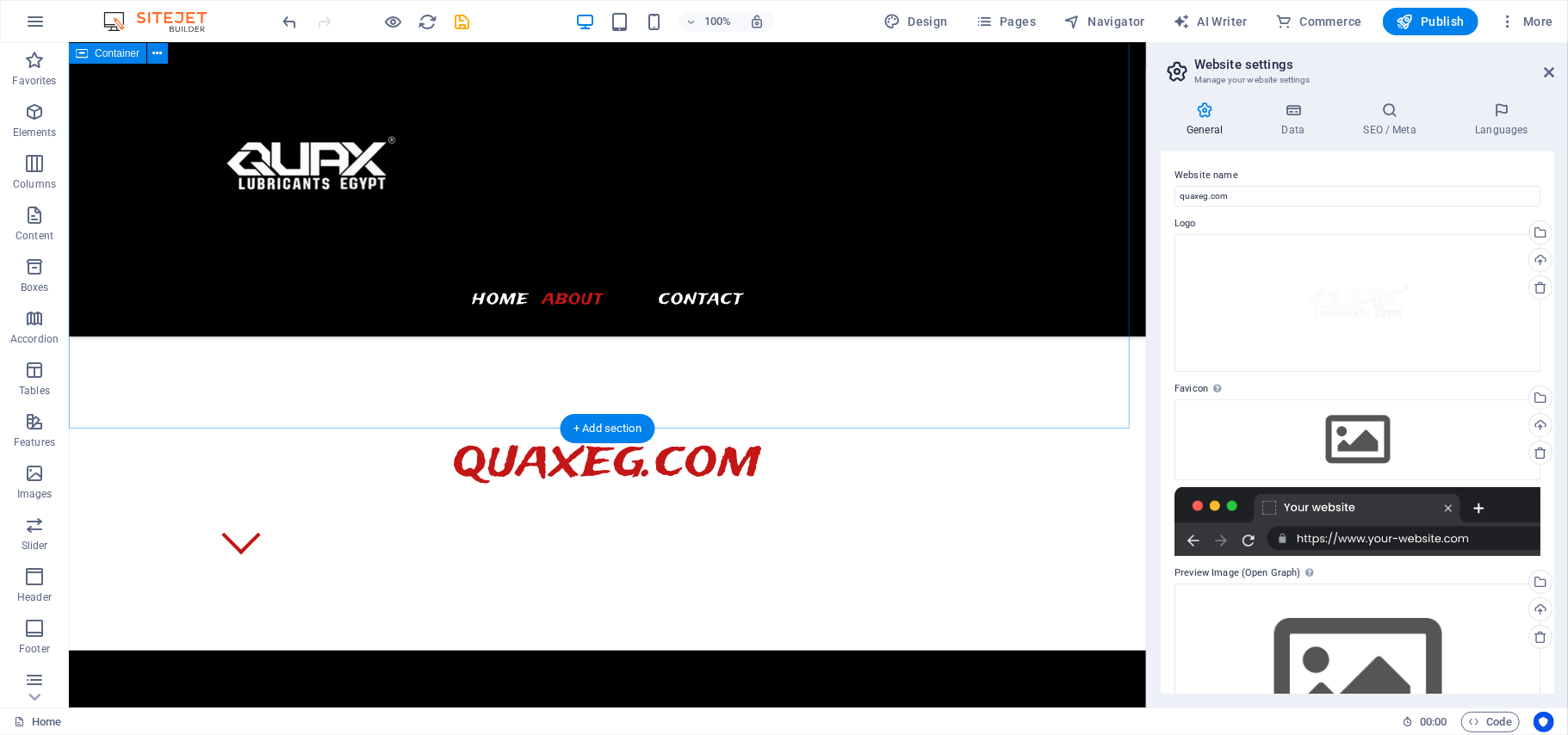 click on "About us QUAX Lubricants الزيت رقم واحد في تركيا متاح الأن في مصر QUAX Lubricants Egypt Enjoy The Ride With A Quality Engine Oil" at bounding box center (606, 891) 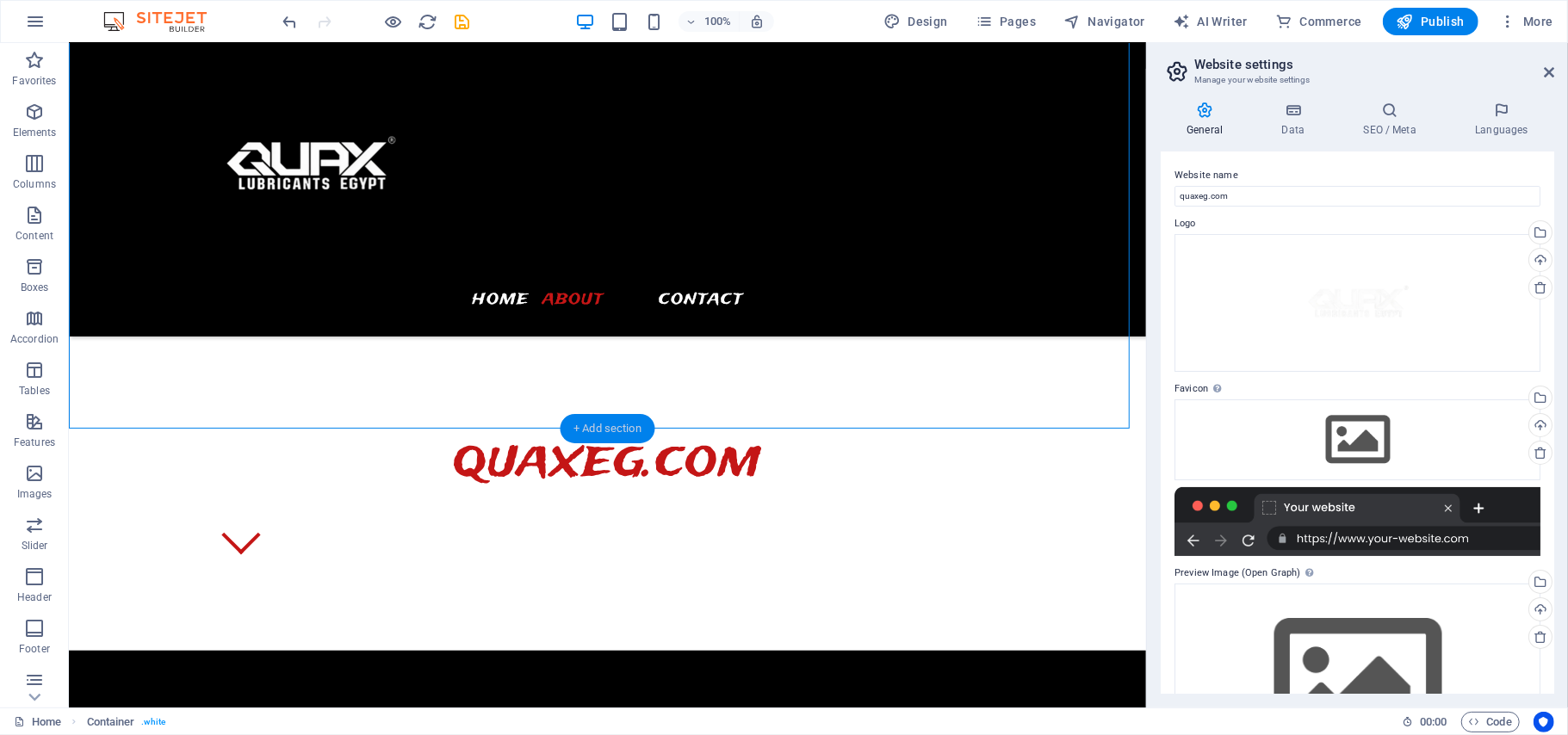 click on "+ Add section" at bounding box center [607, 429] 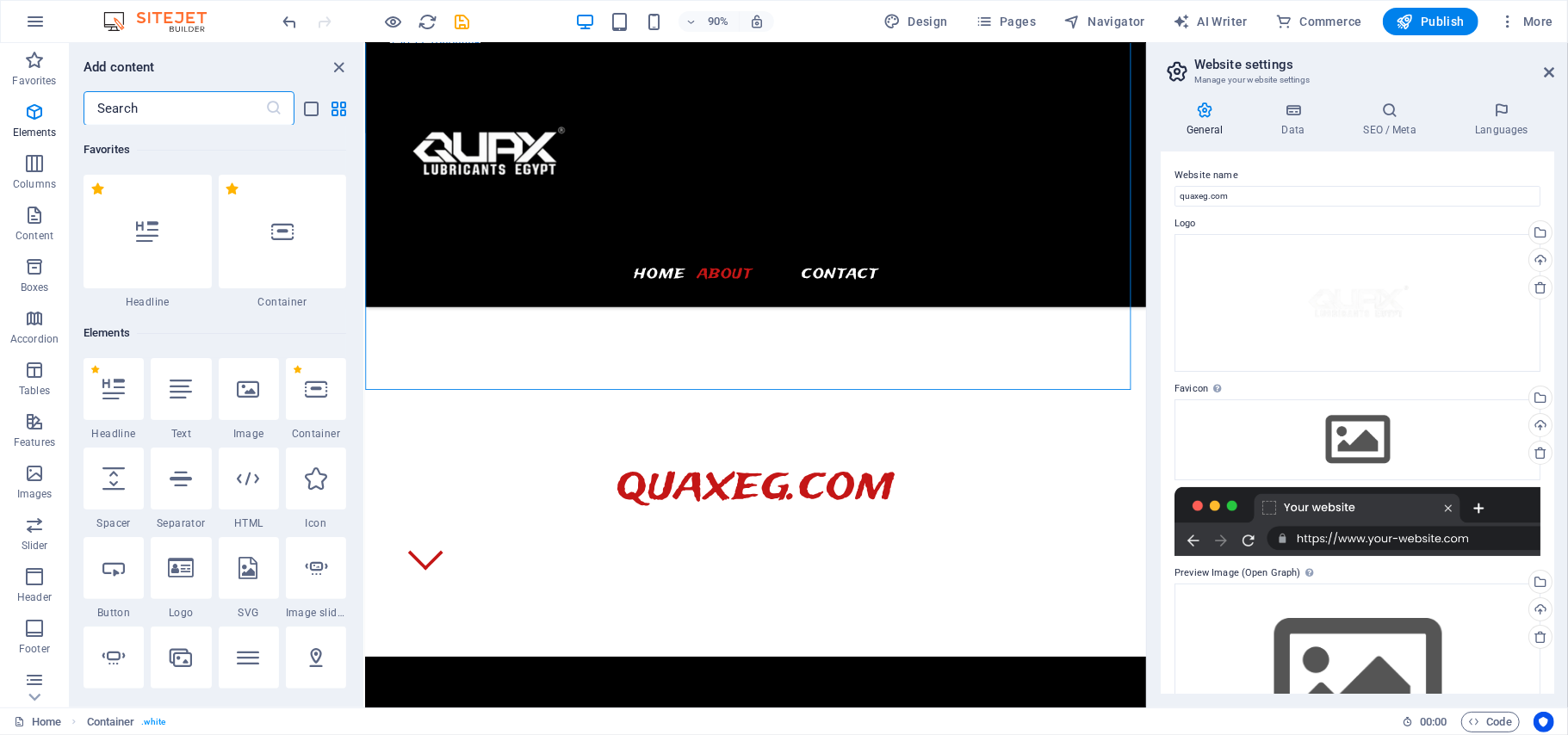 scroll, scrollTop: 871, scrollLeft: 0, axis: vertical 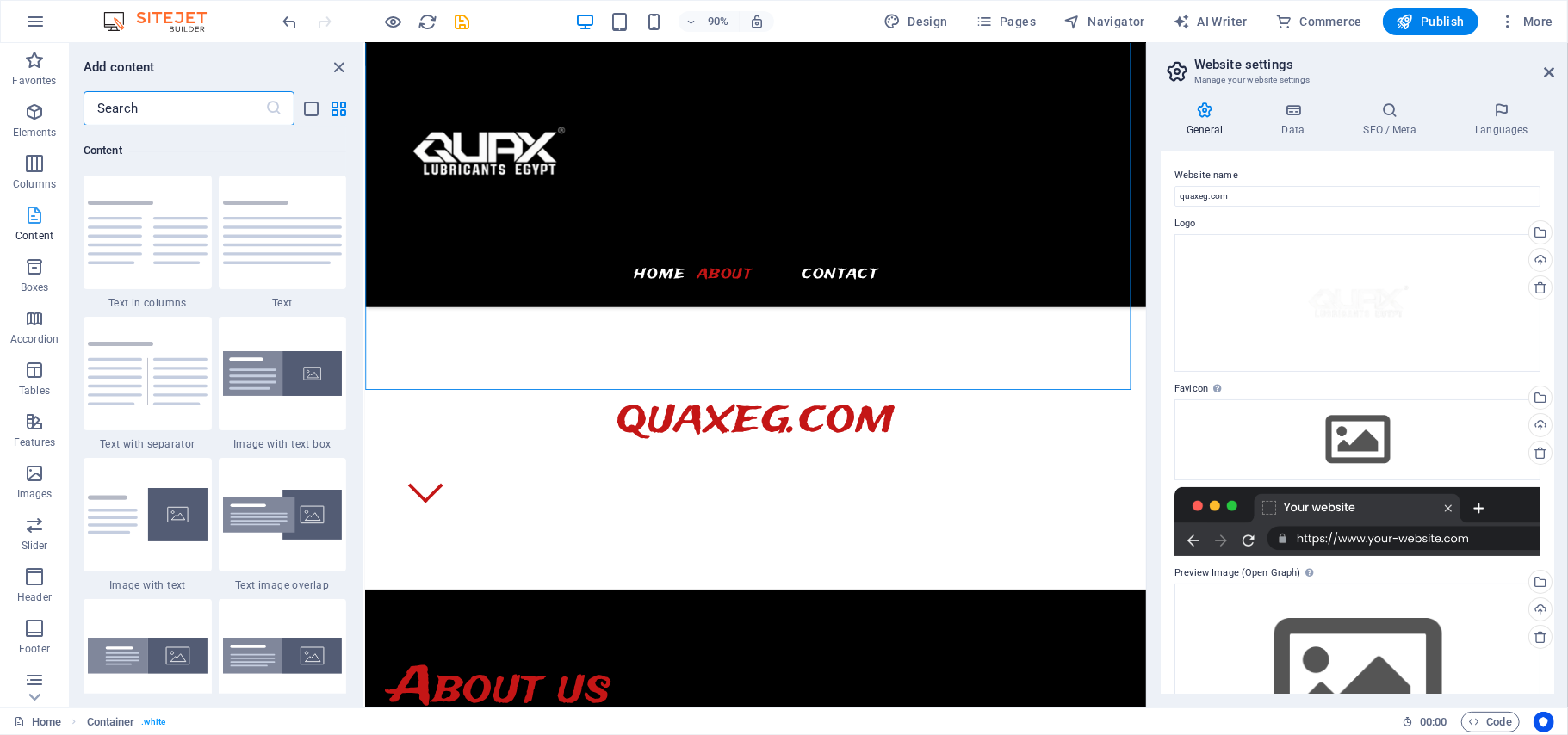 click at bounding box center (34, 215) 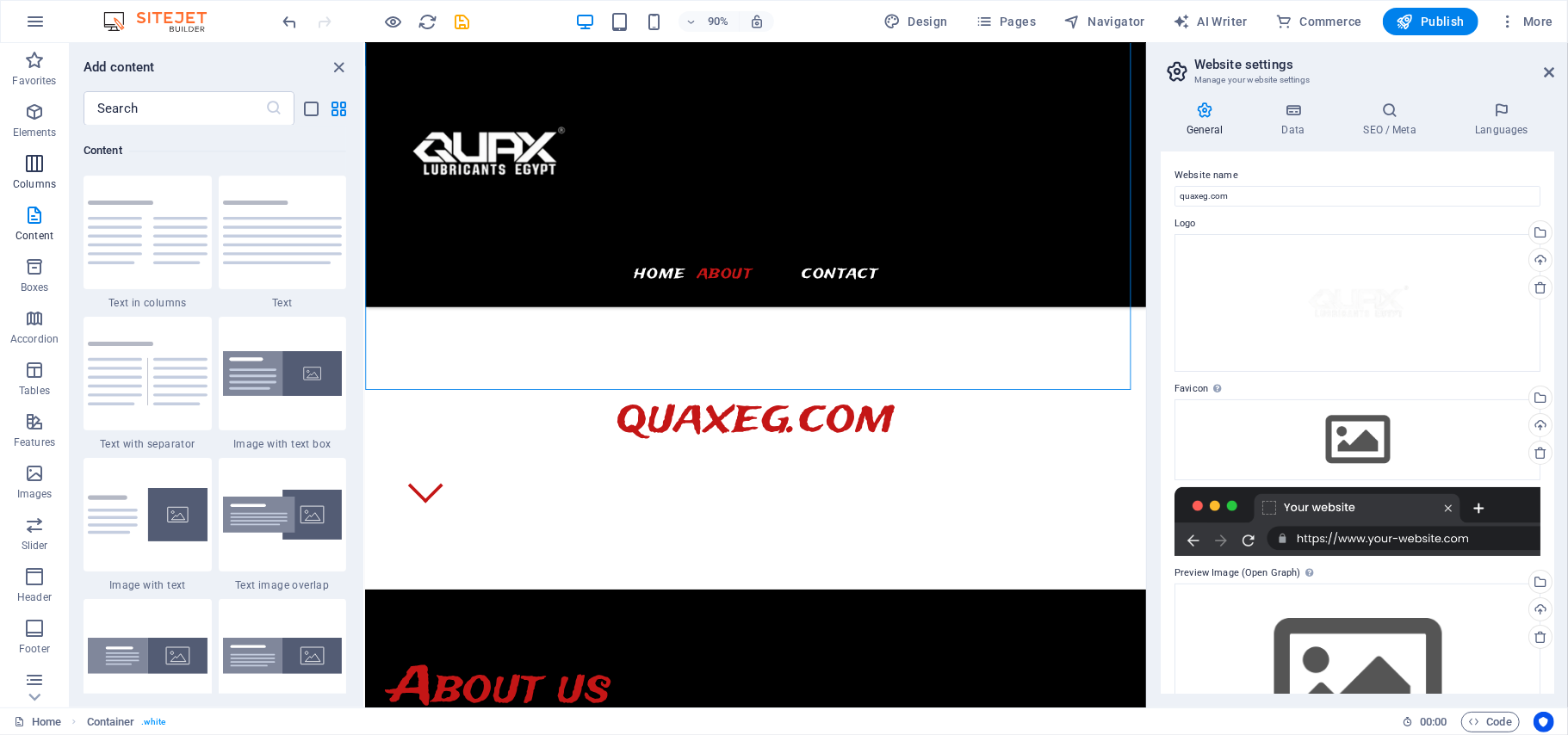 click at bounding box center (34, 164) 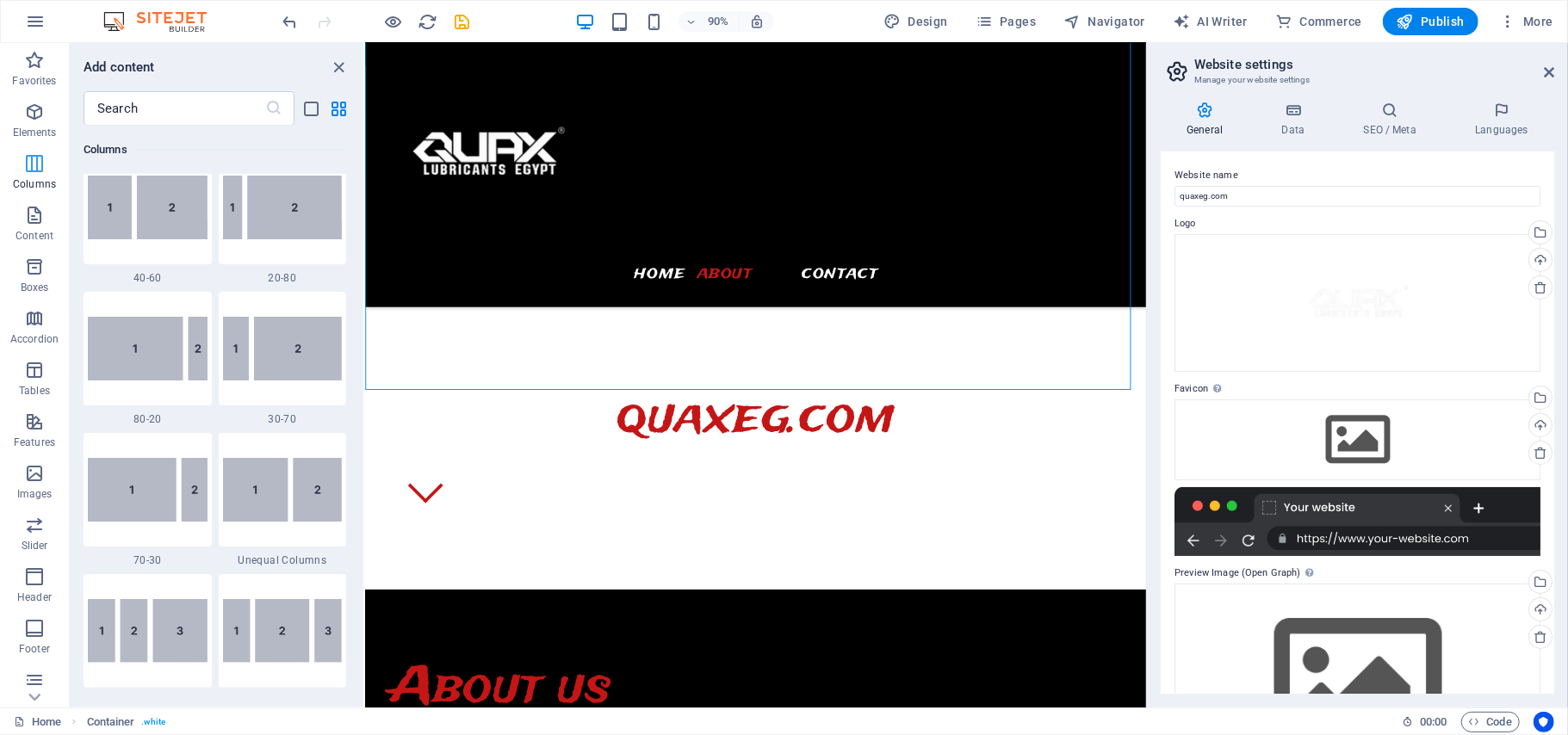 scroll, scrollTop: 851, scrollLeft: 0, axis: vertical 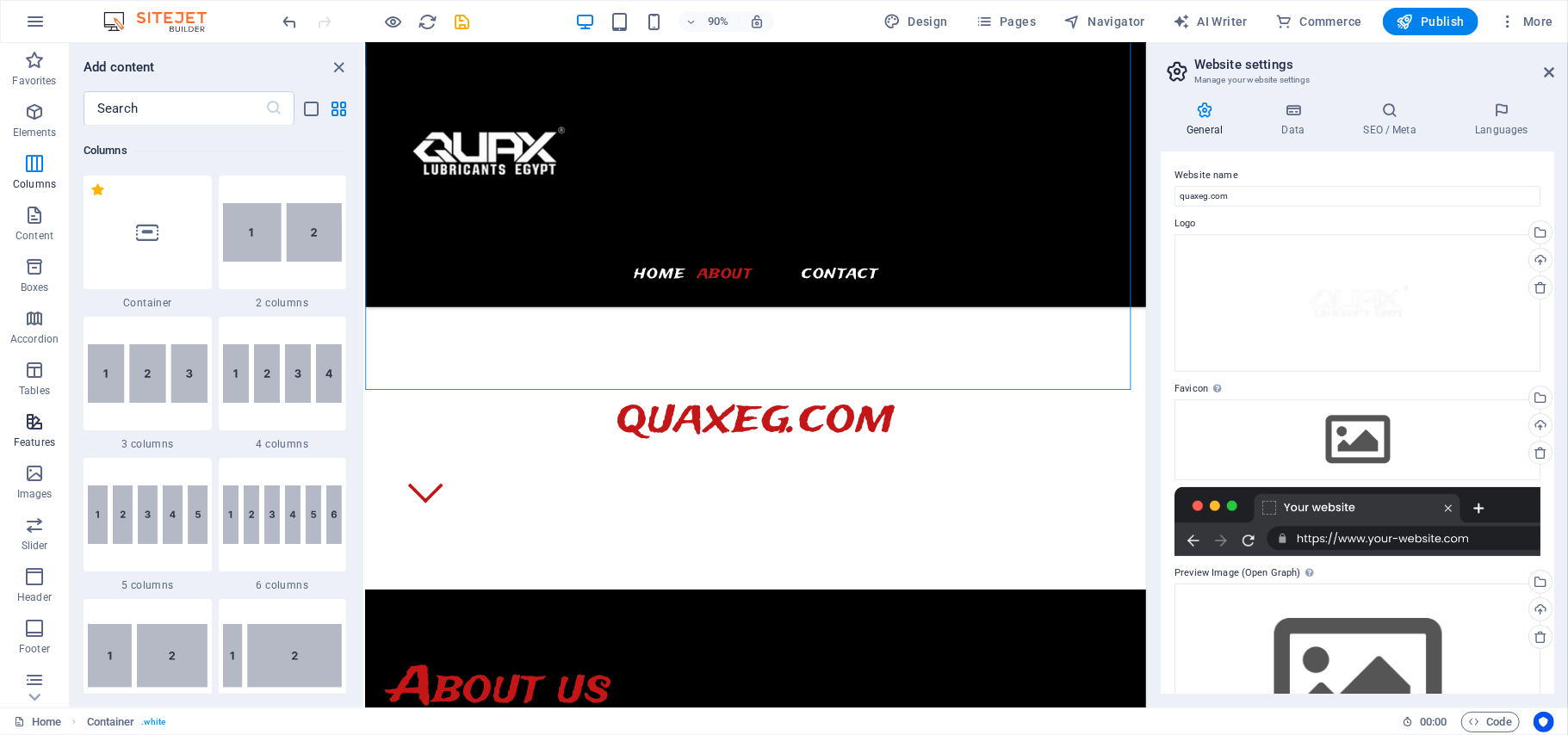 click at bounding box center [34, 422] 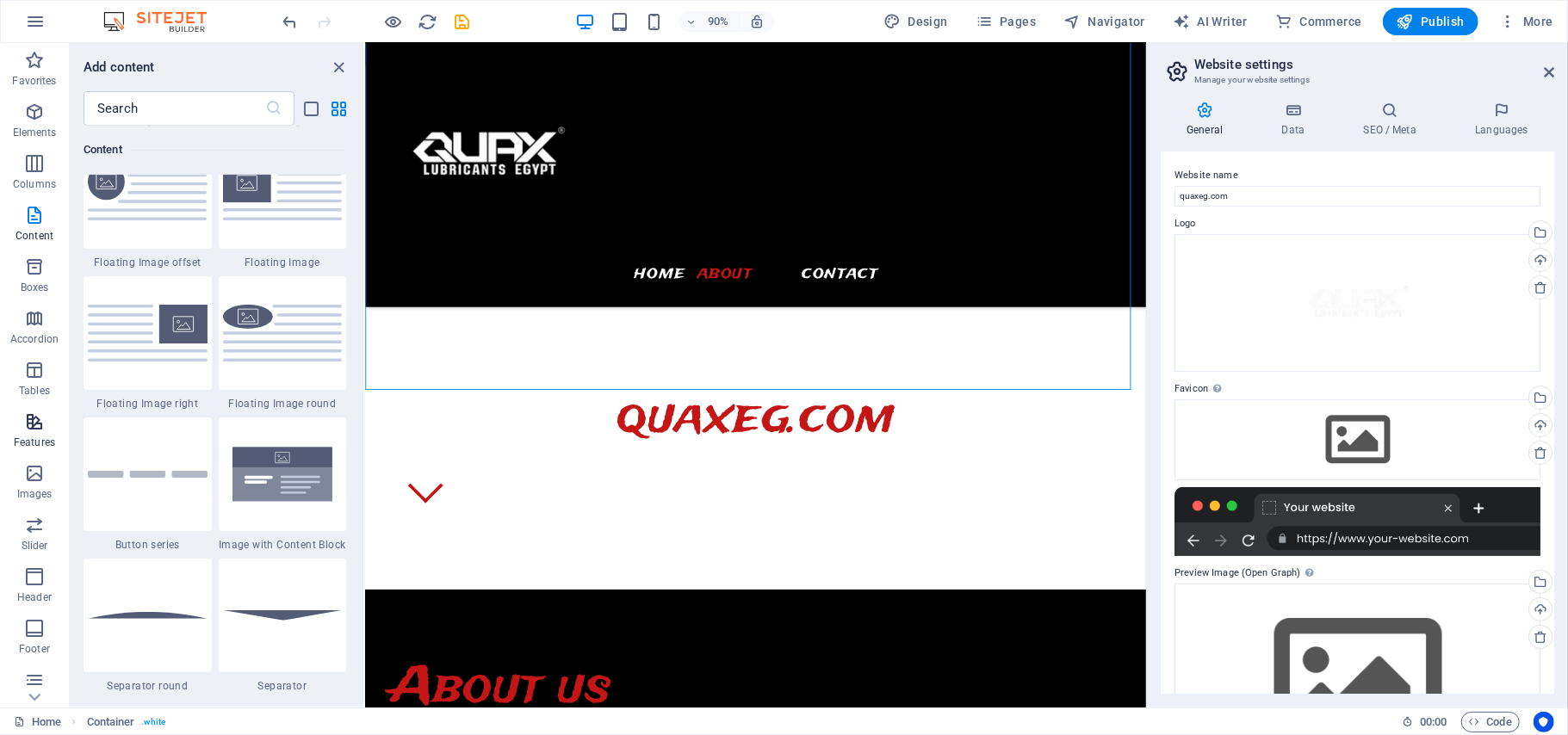 scroll, scrollTop: 6710, scrollLeft: 0, axis: vertical 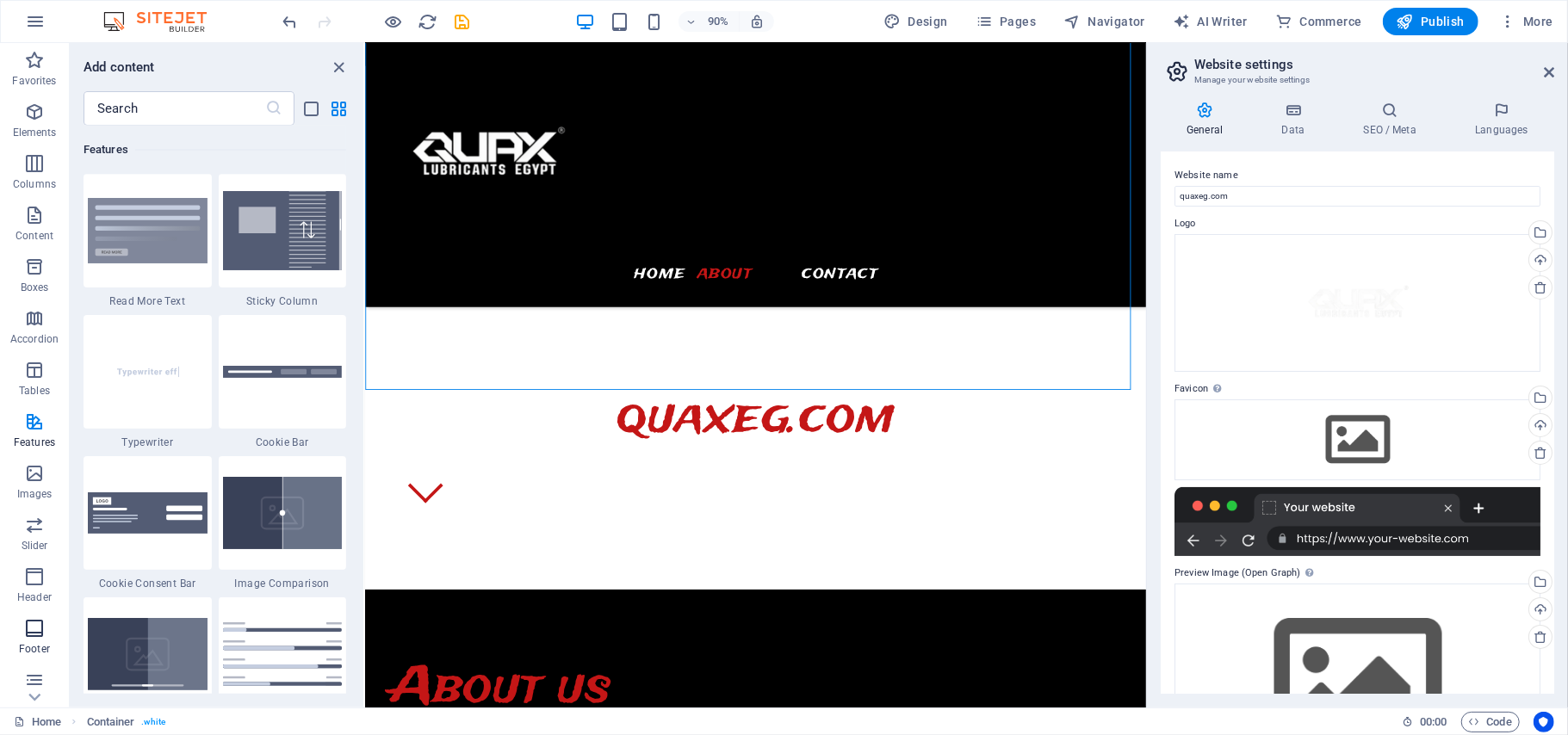 click on "Footer" at bounding box center [34, 639] 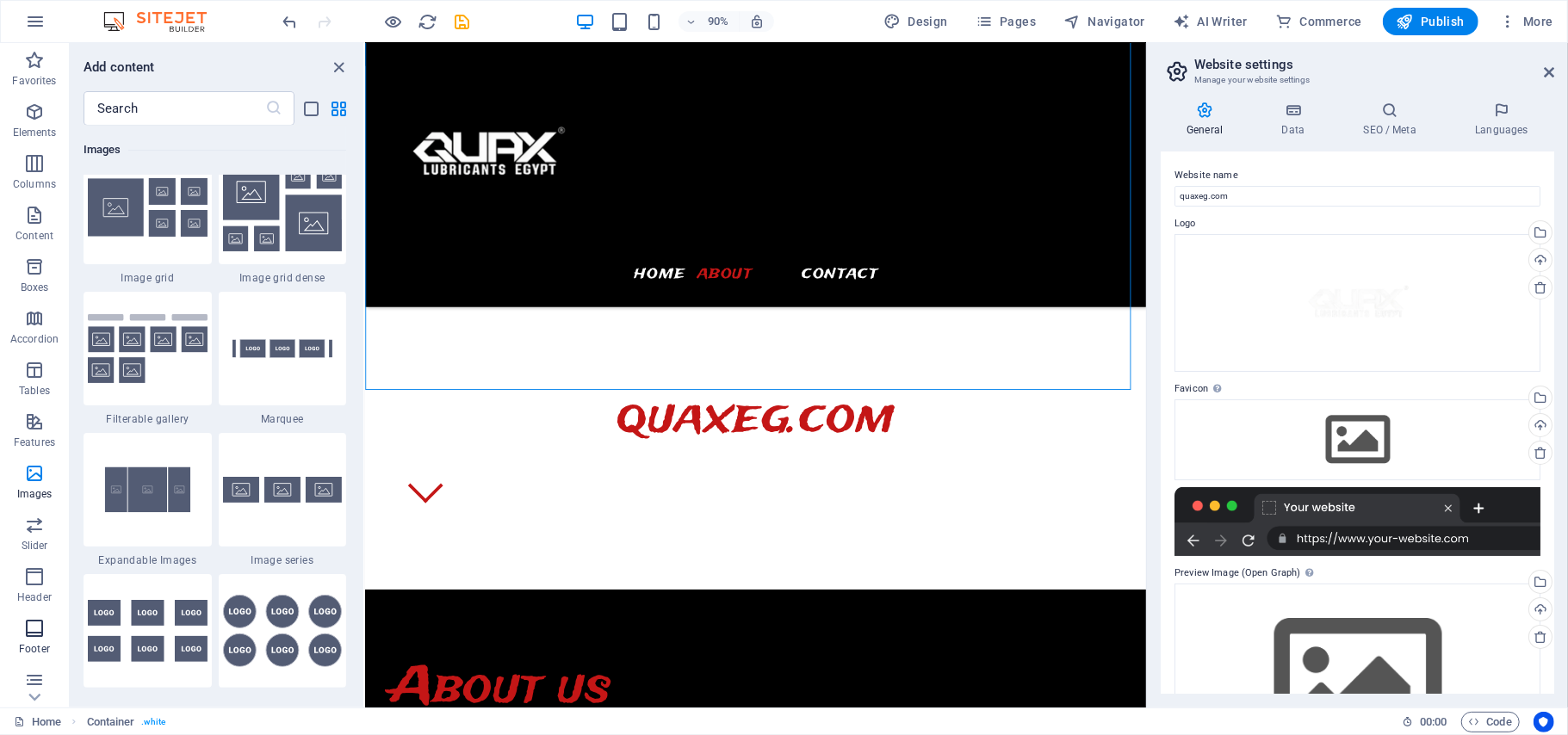 scroll, scrollTop: 11393, scrollLeft: 0, axis: vertical 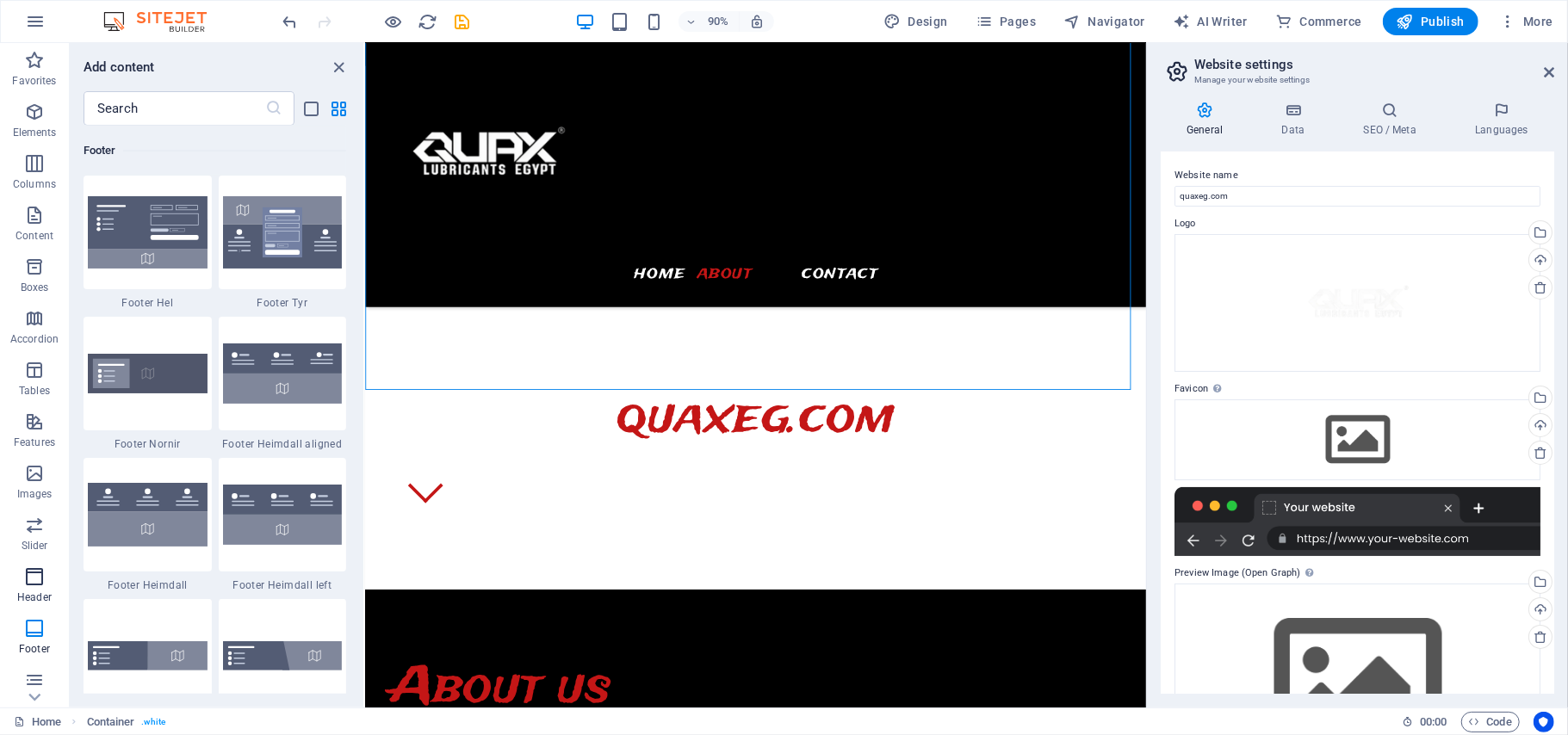 click at bounding box center [34, 577] 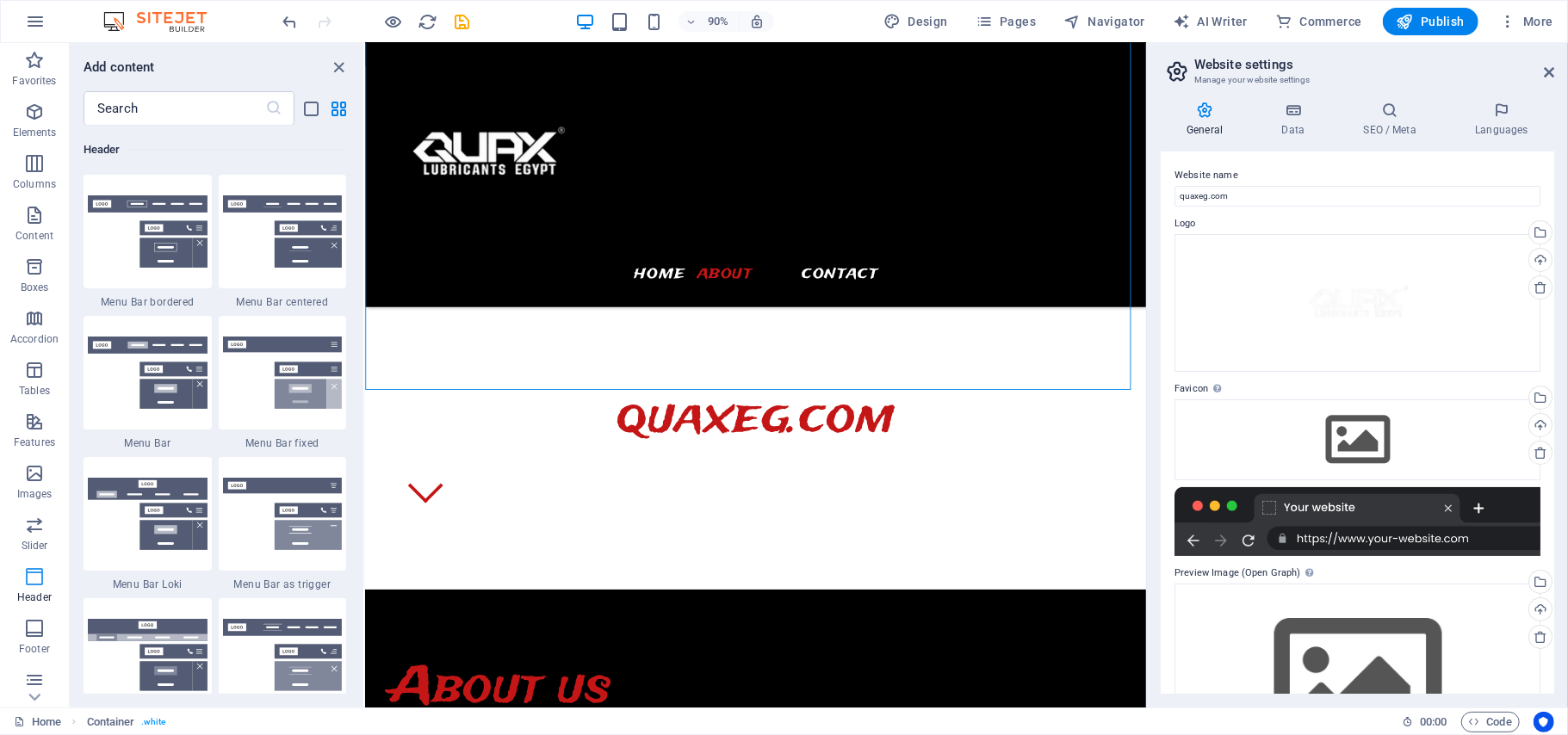 scroll, scrollTop: 10363, scrollLeft: 0, axis: vertical 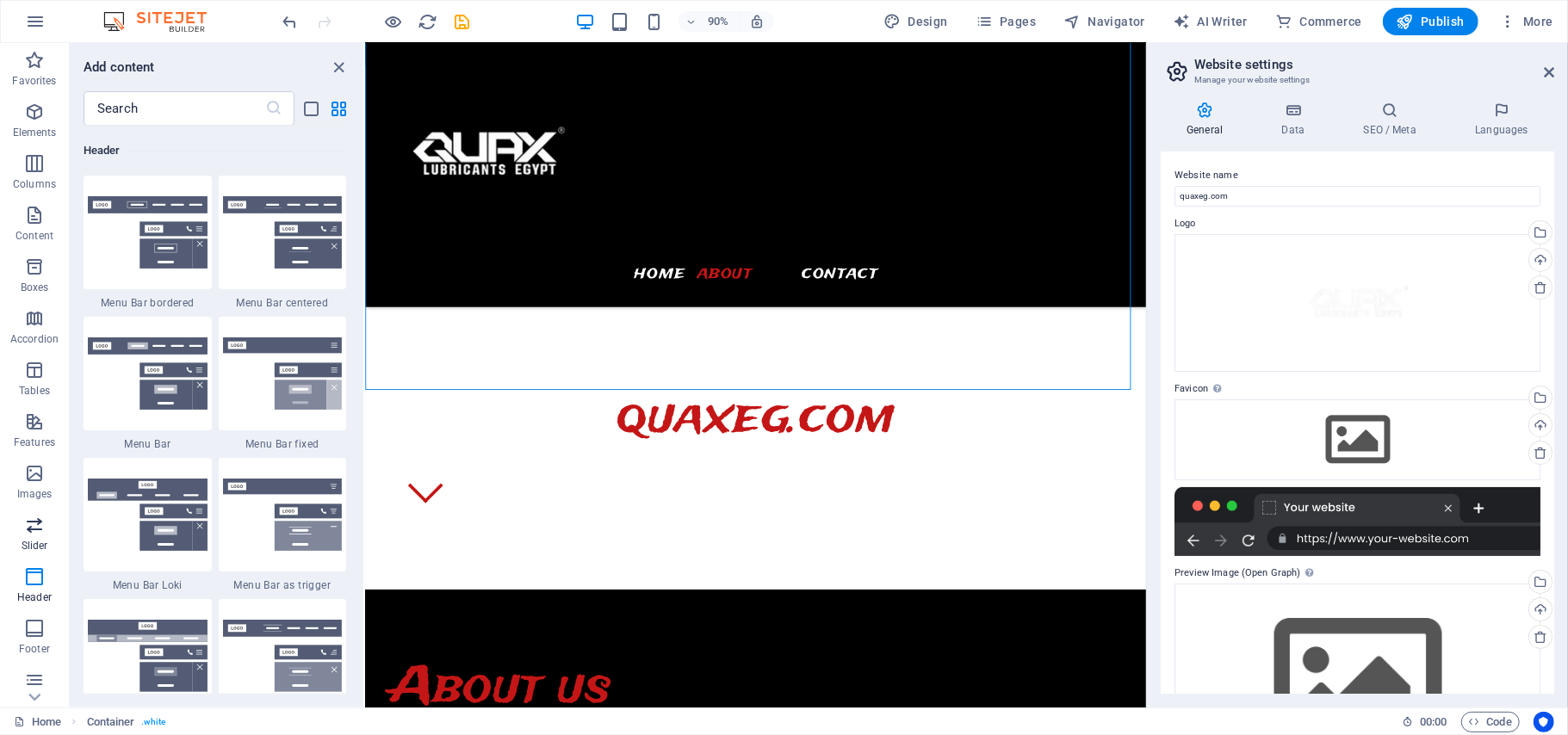 click at bounding box center (34, 525) 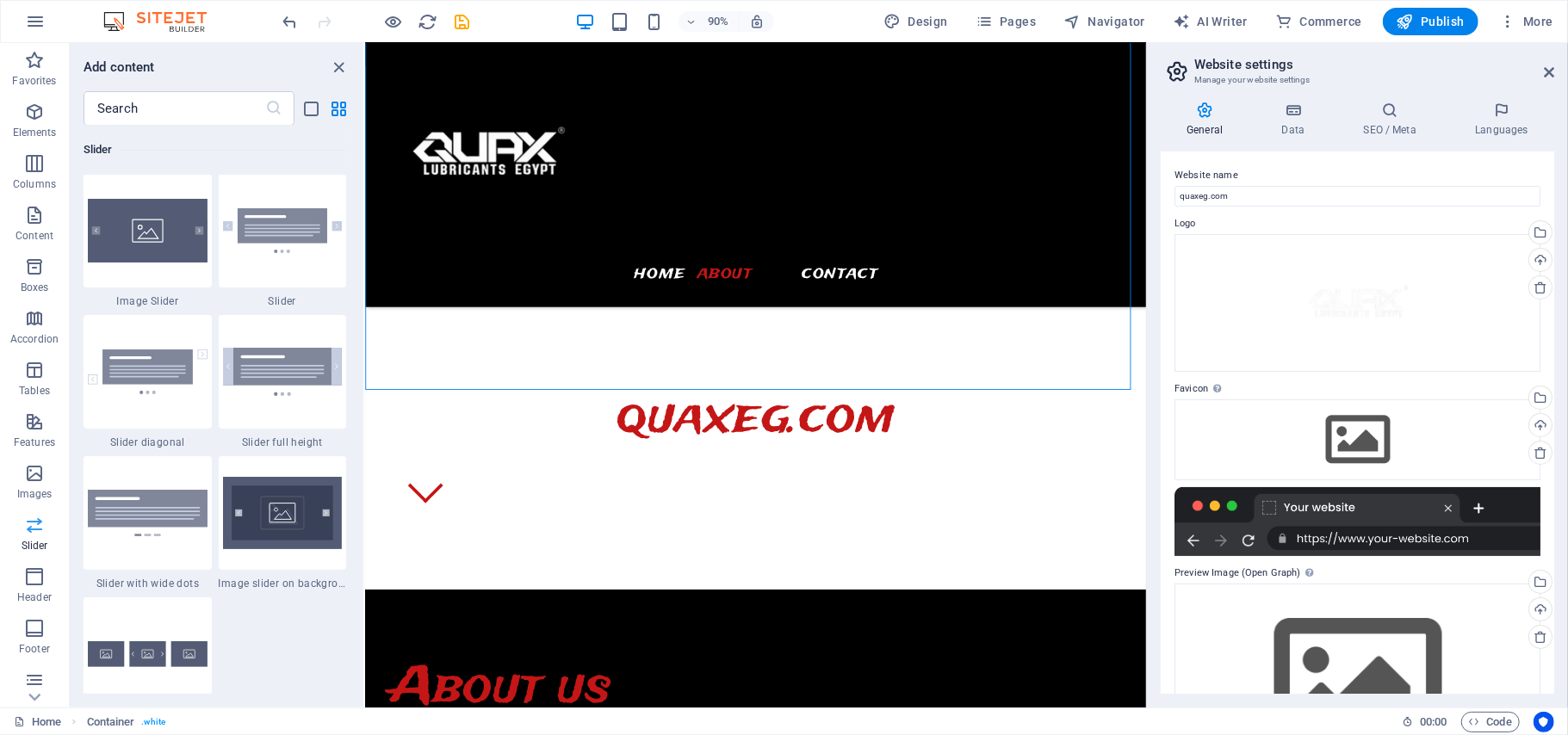 scroll, scrollTop: 9757, scrollLeft: 0, axis: vertical 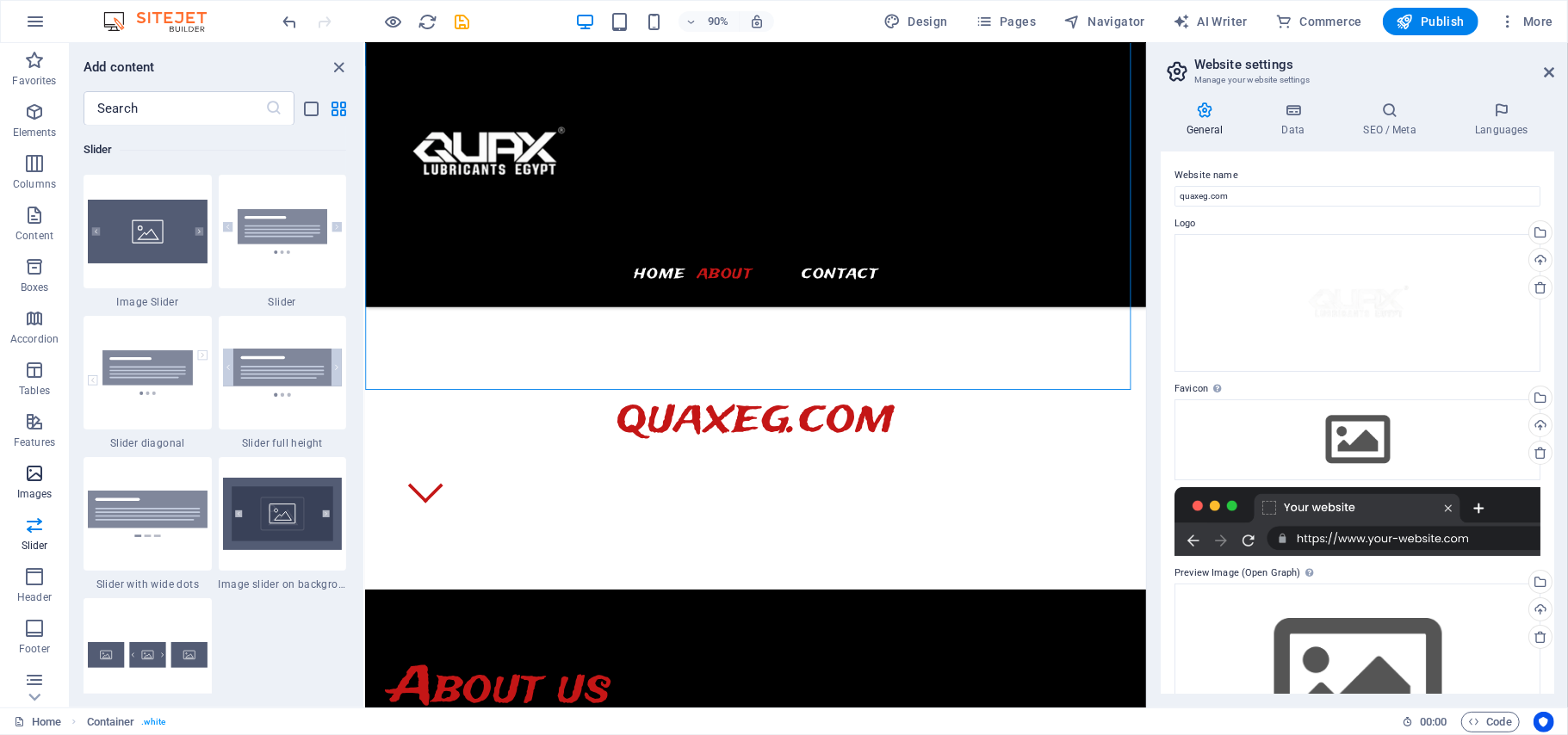 click at bounding box center (34, 473) 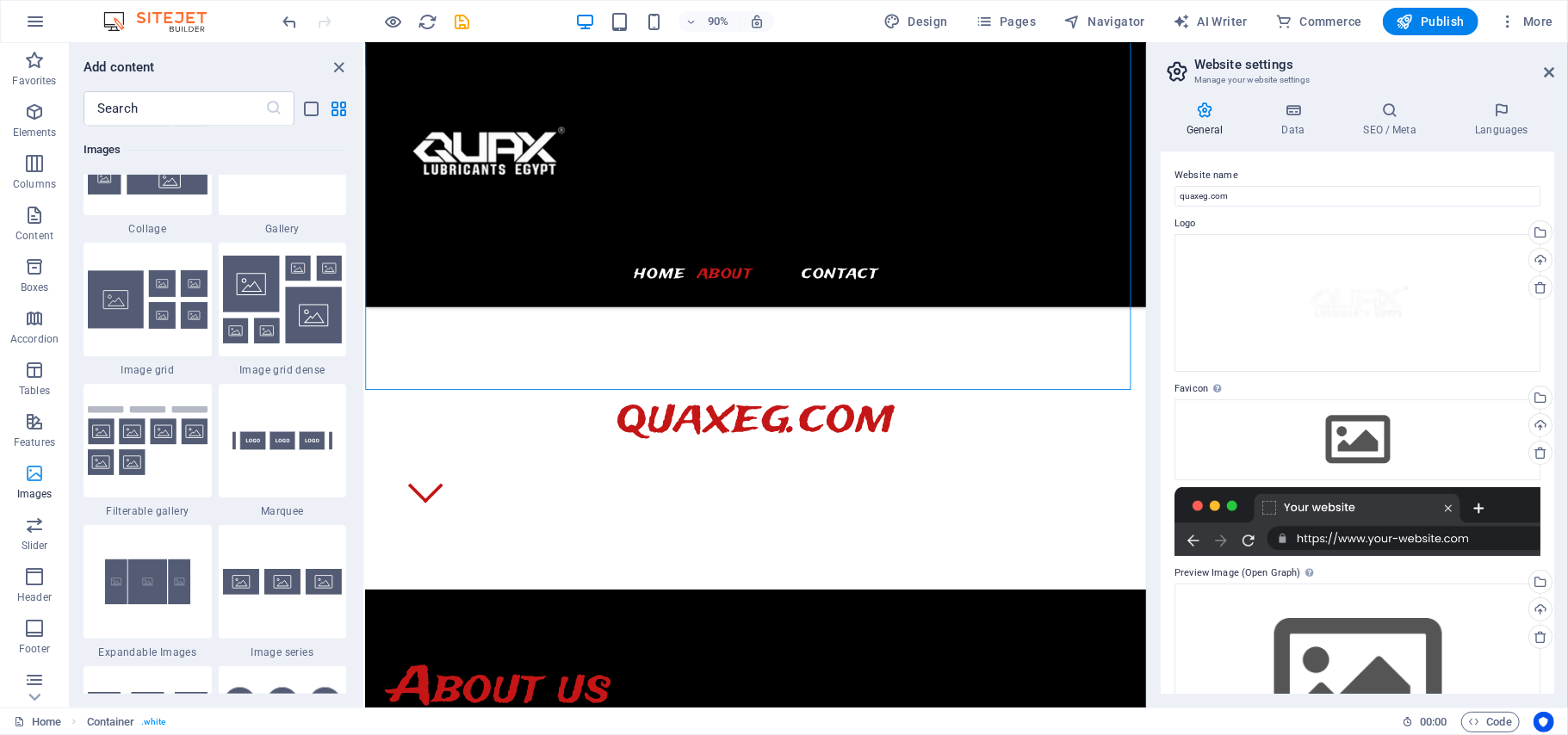 scroll, scrollTop: 8727, scrollLeft: 0, axis: vertical 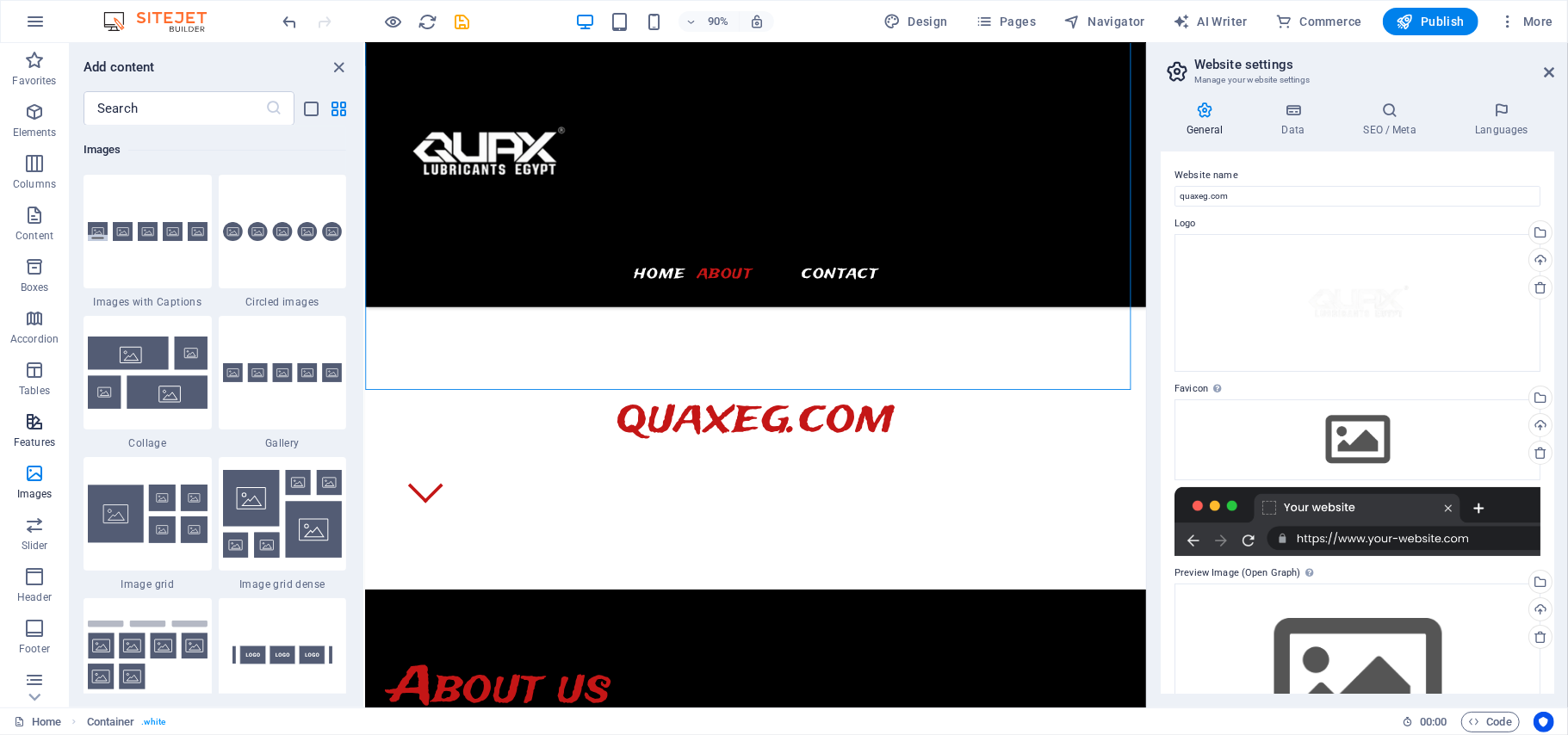 click on "Features" at bounding box center [34, 442] 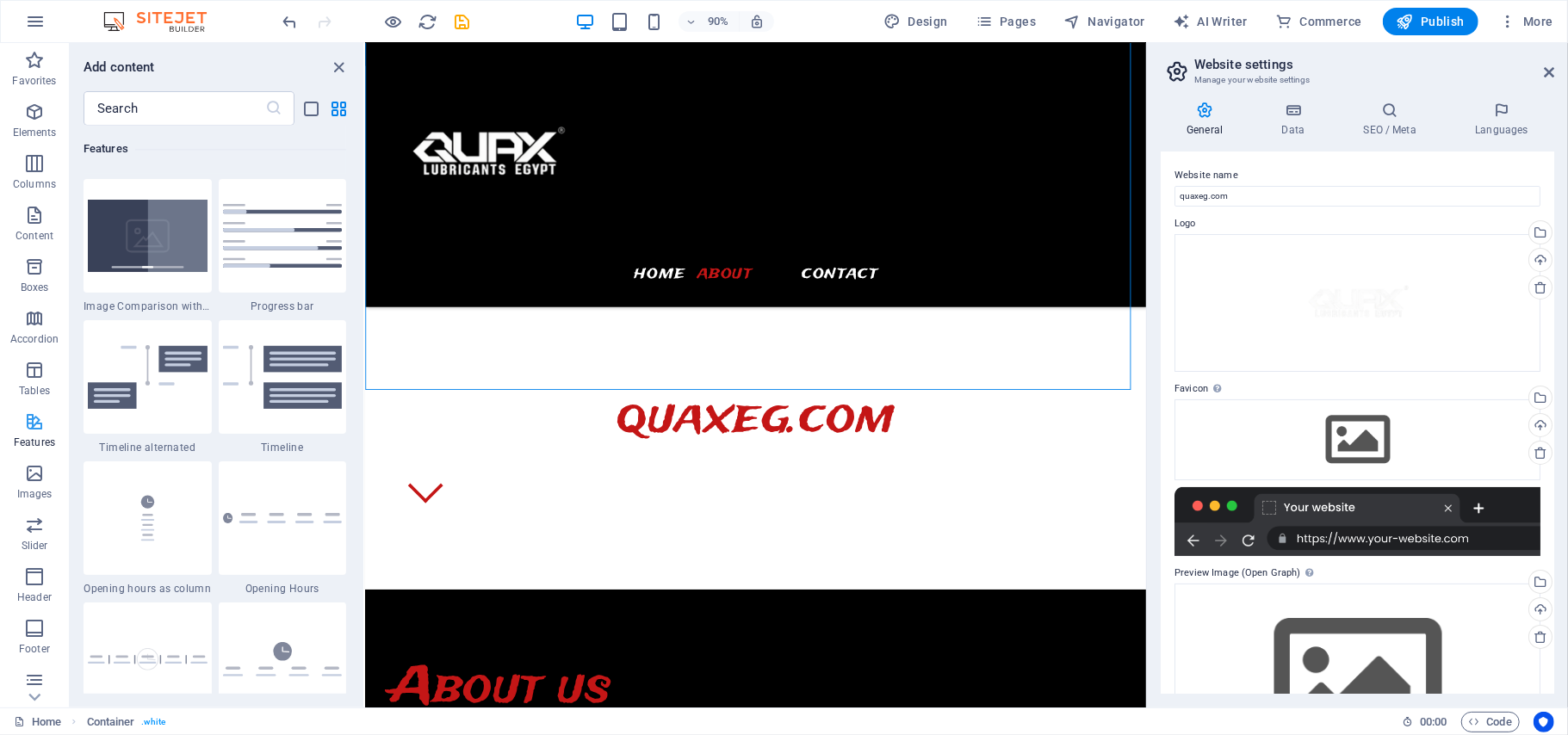 scroll, scrollTop: 6708, scrollLeft: 0, axis: vertical 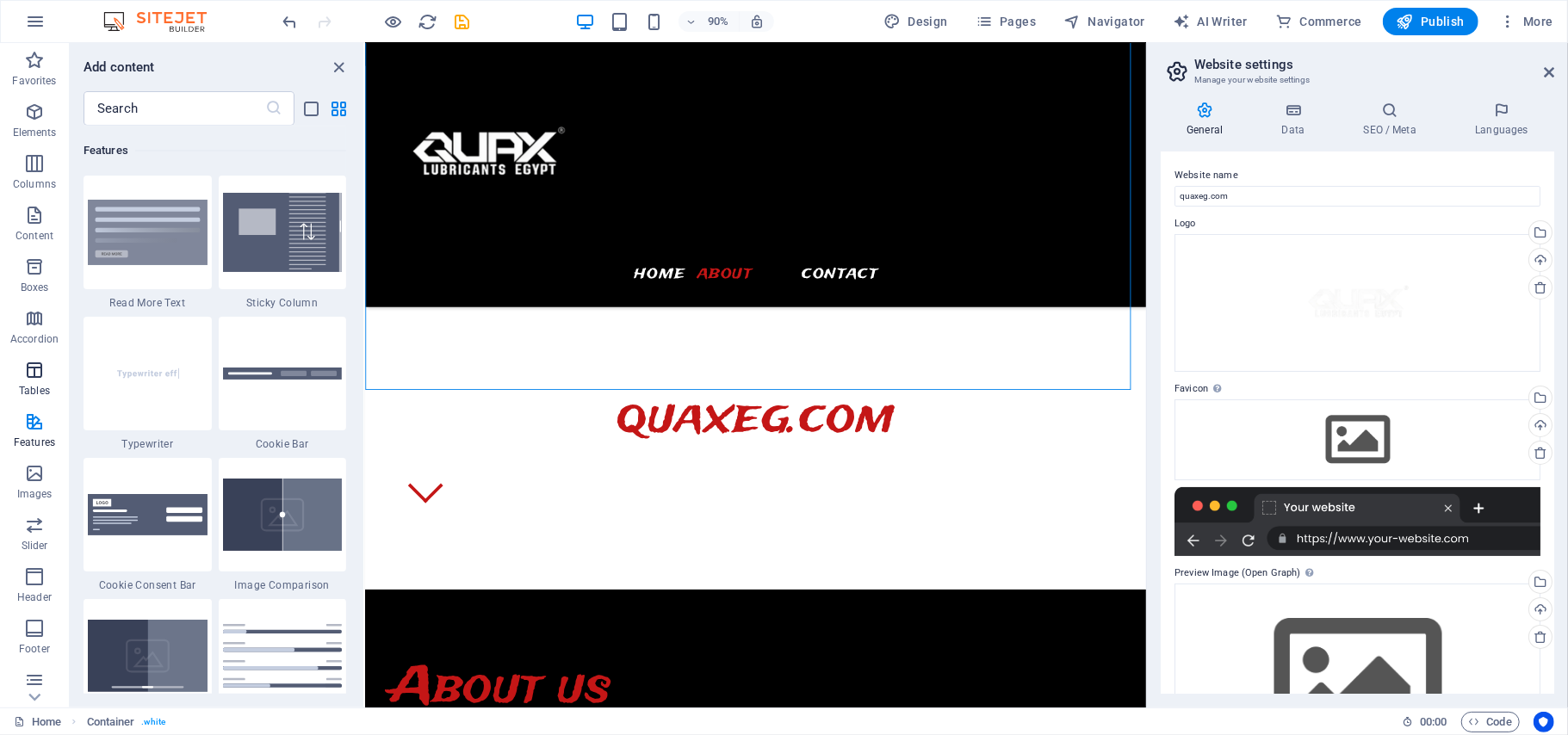 click at bounding box center (34, 370) 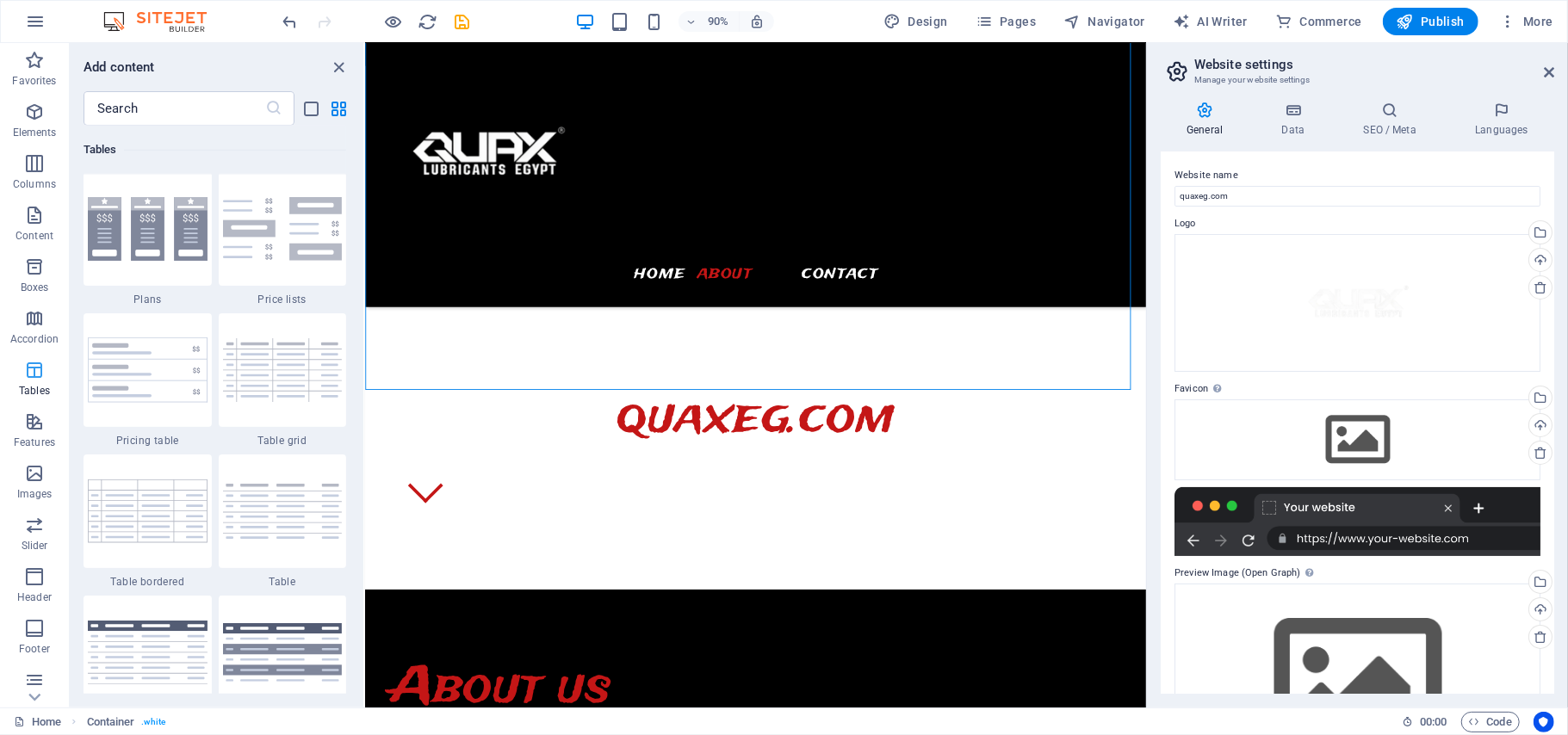 scroll, scrollTop: 5960, scrollLeft: 0, axis: vertical 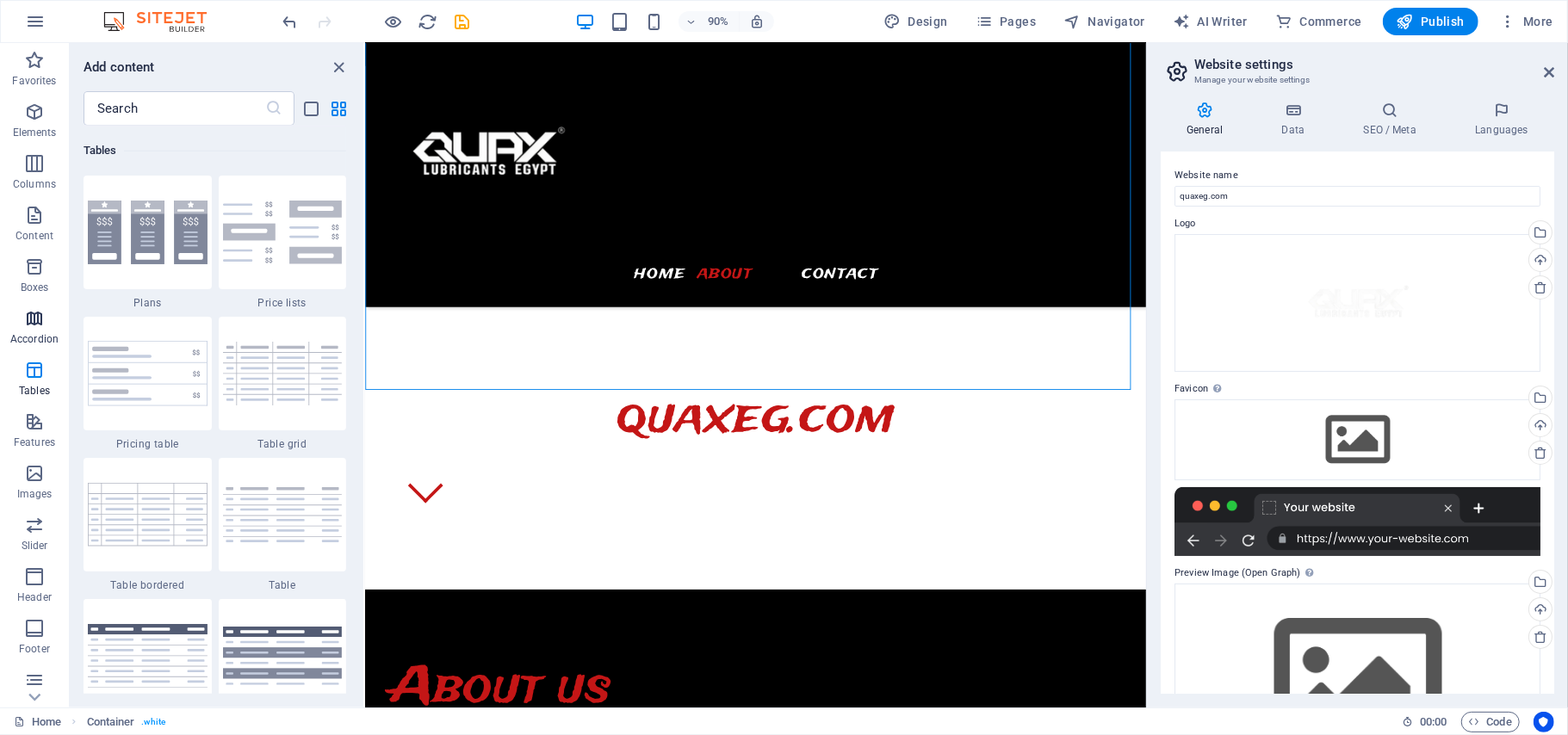 click on "Accordion" at bounding box center [34, 339] 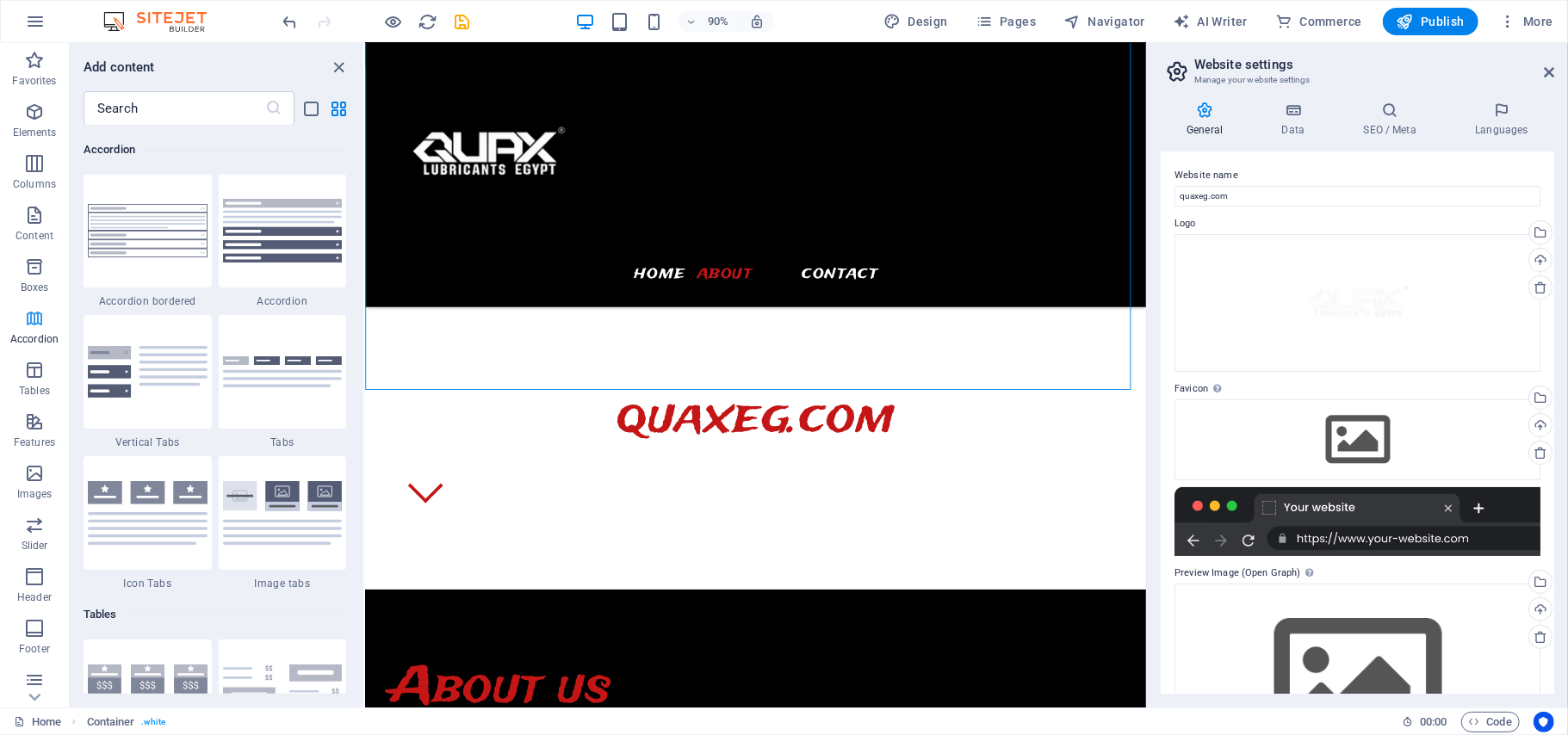 scroll, scrollTop: 5495, scrollLeft: 0, axis: vertical 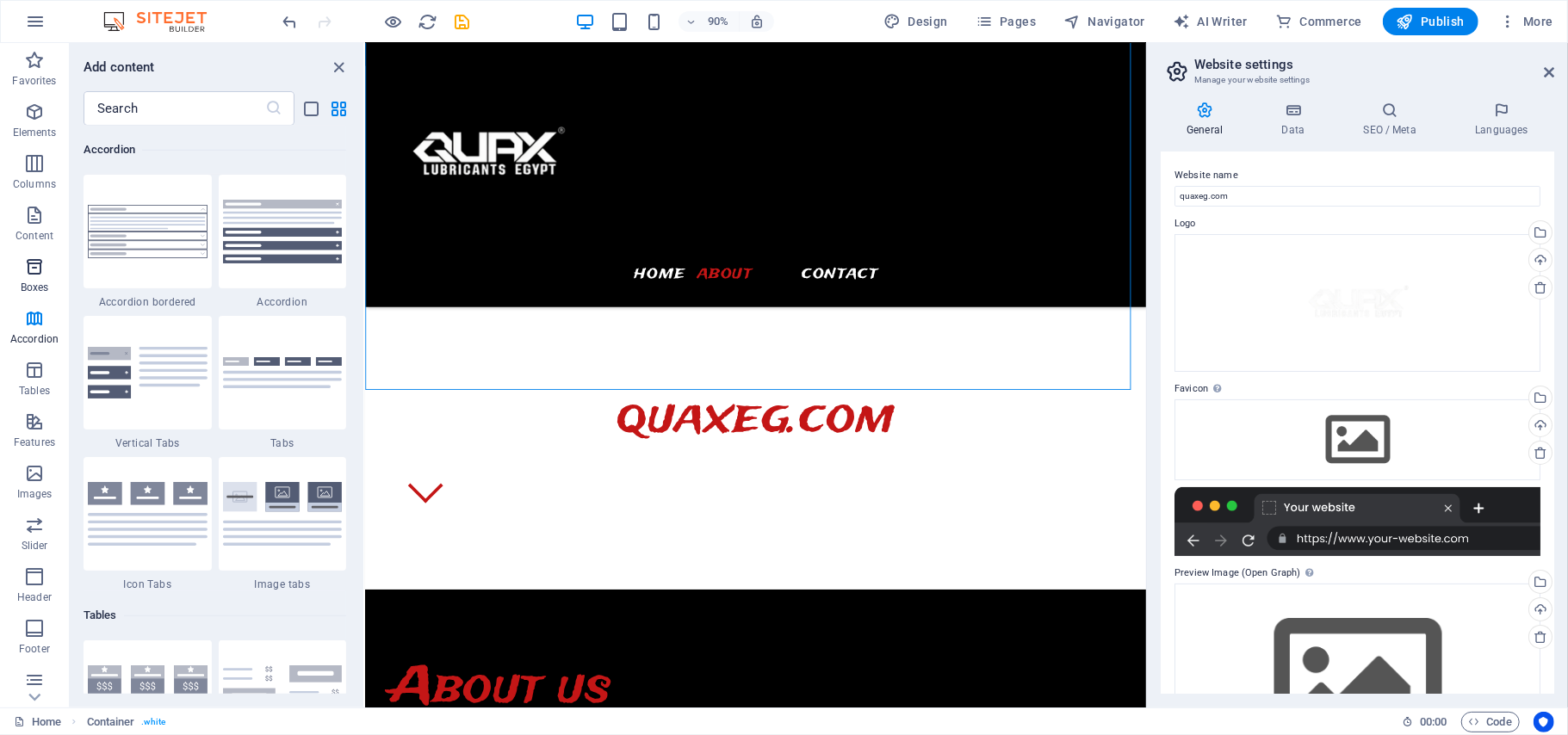 click at bounding box center (34, 267) 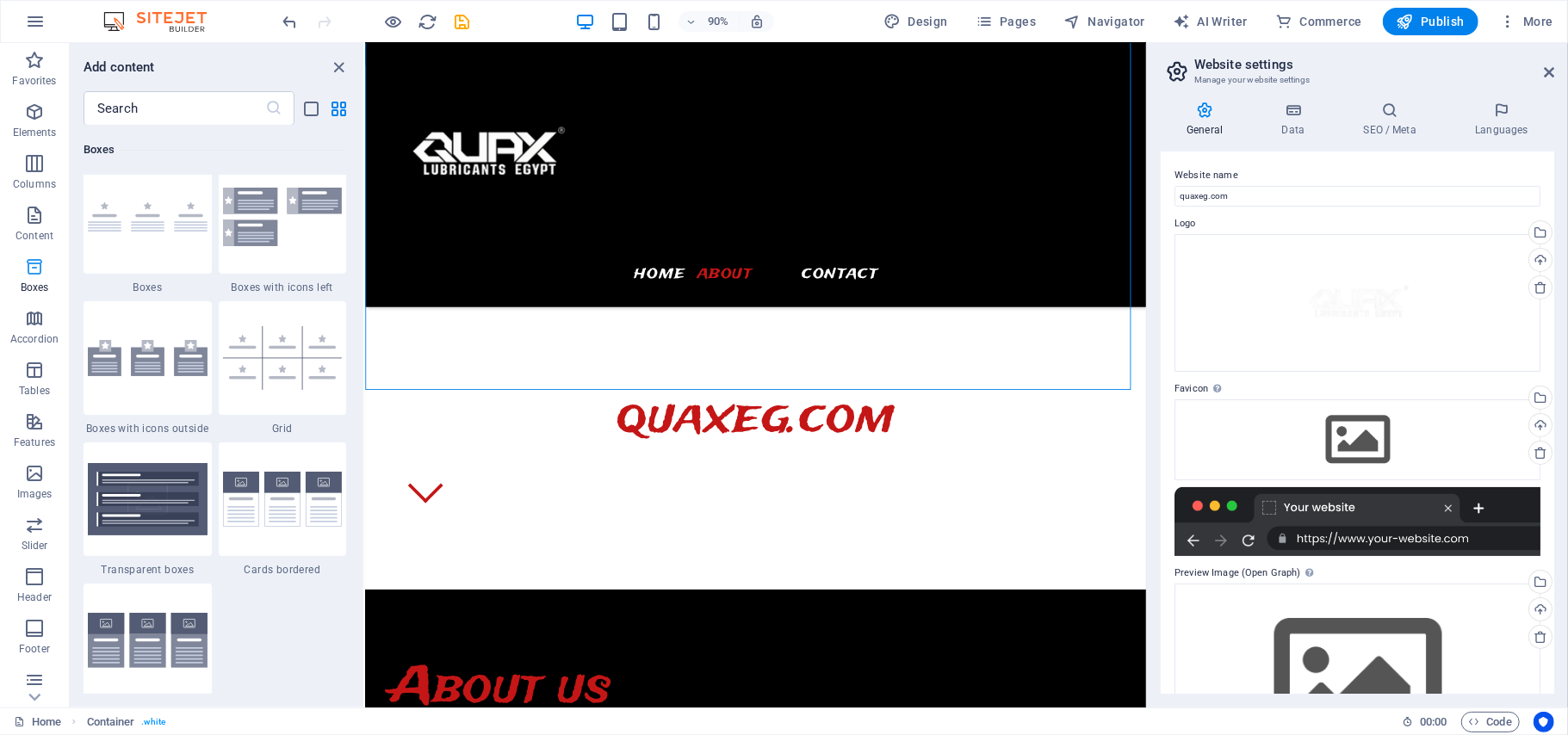 scroll, scrollTop: 4747, scrollLeft: 0, axis: vertical 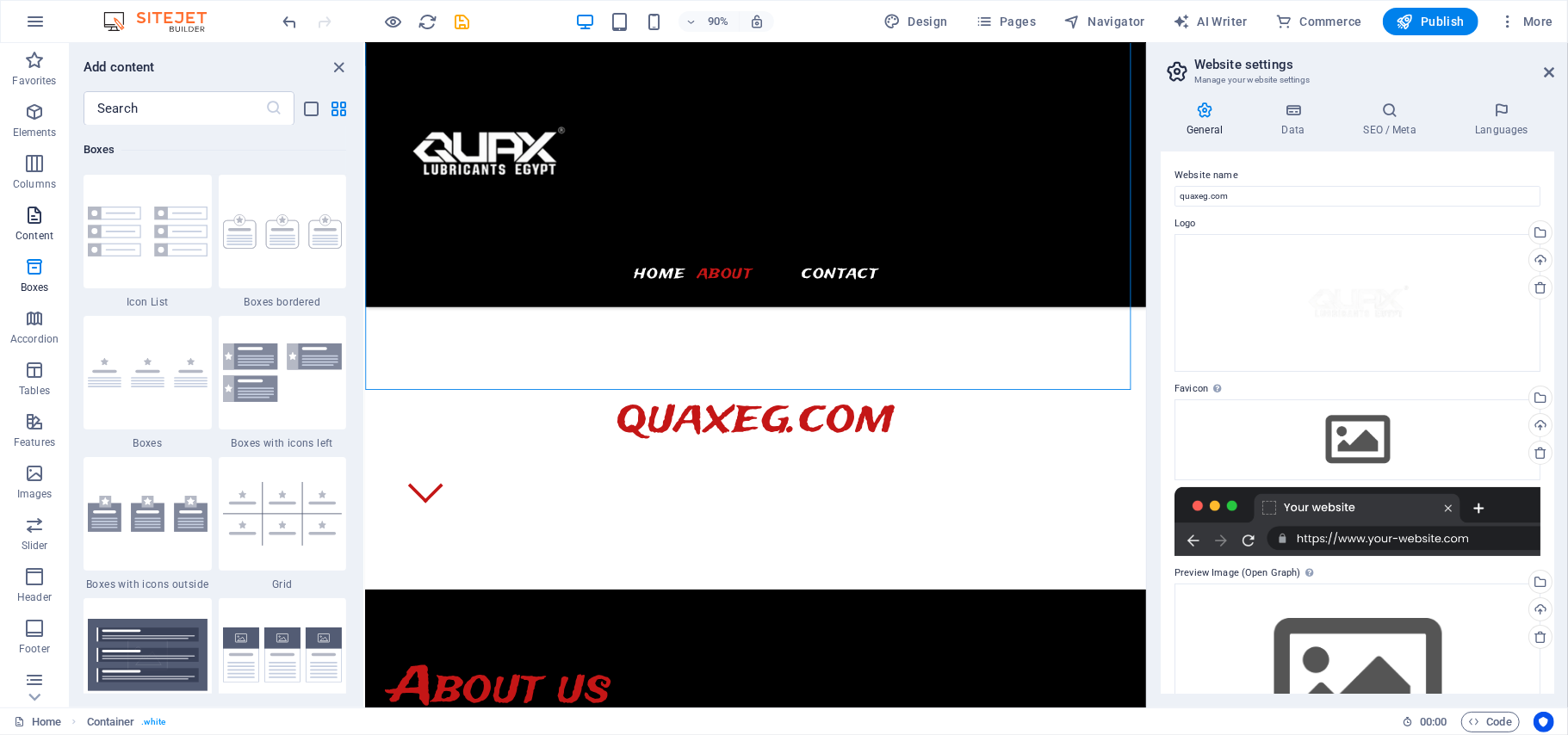 click on "Content" at bounding box center [34, 236] 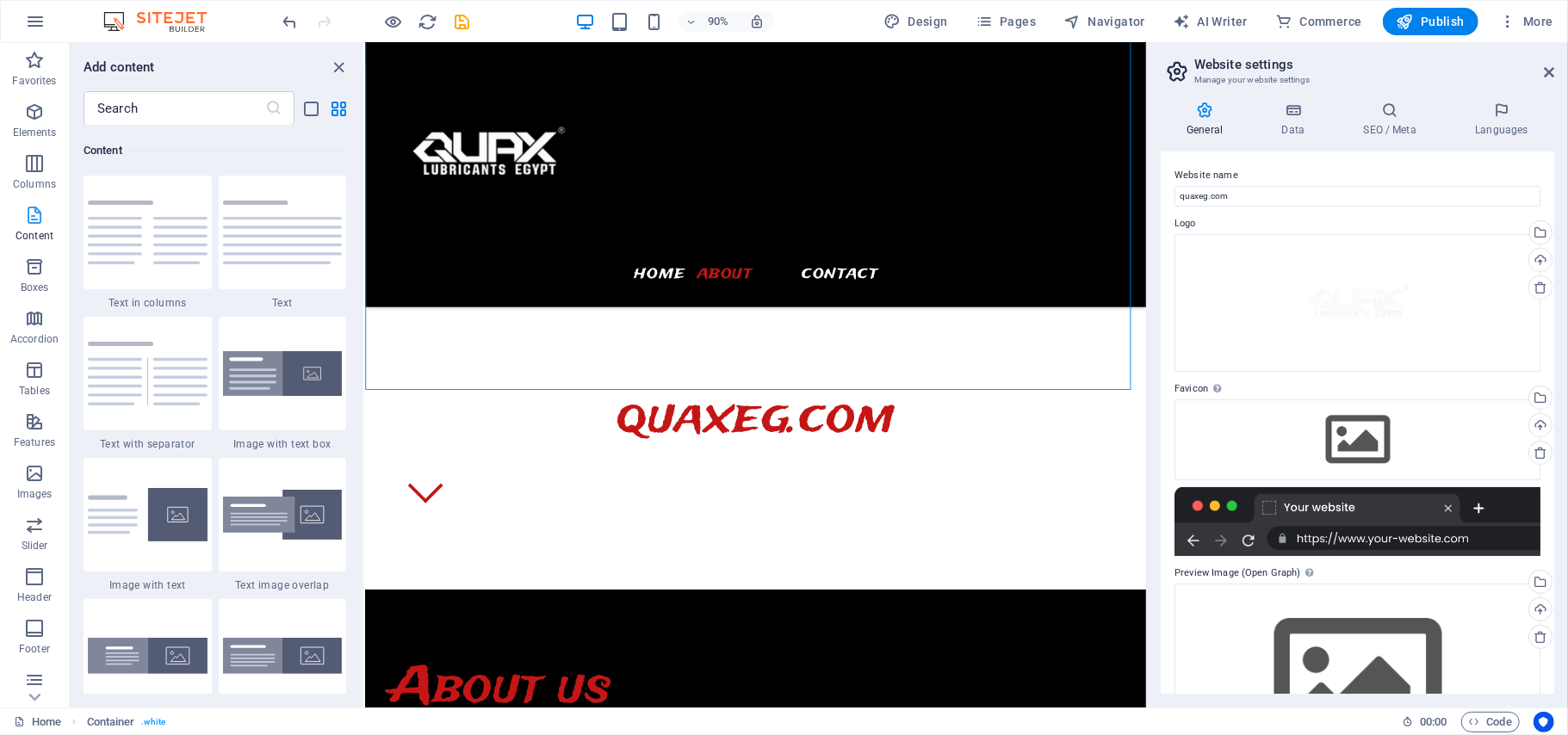 scroll, scrollTop: 3011, scrollLeft: 0, axis: vertical 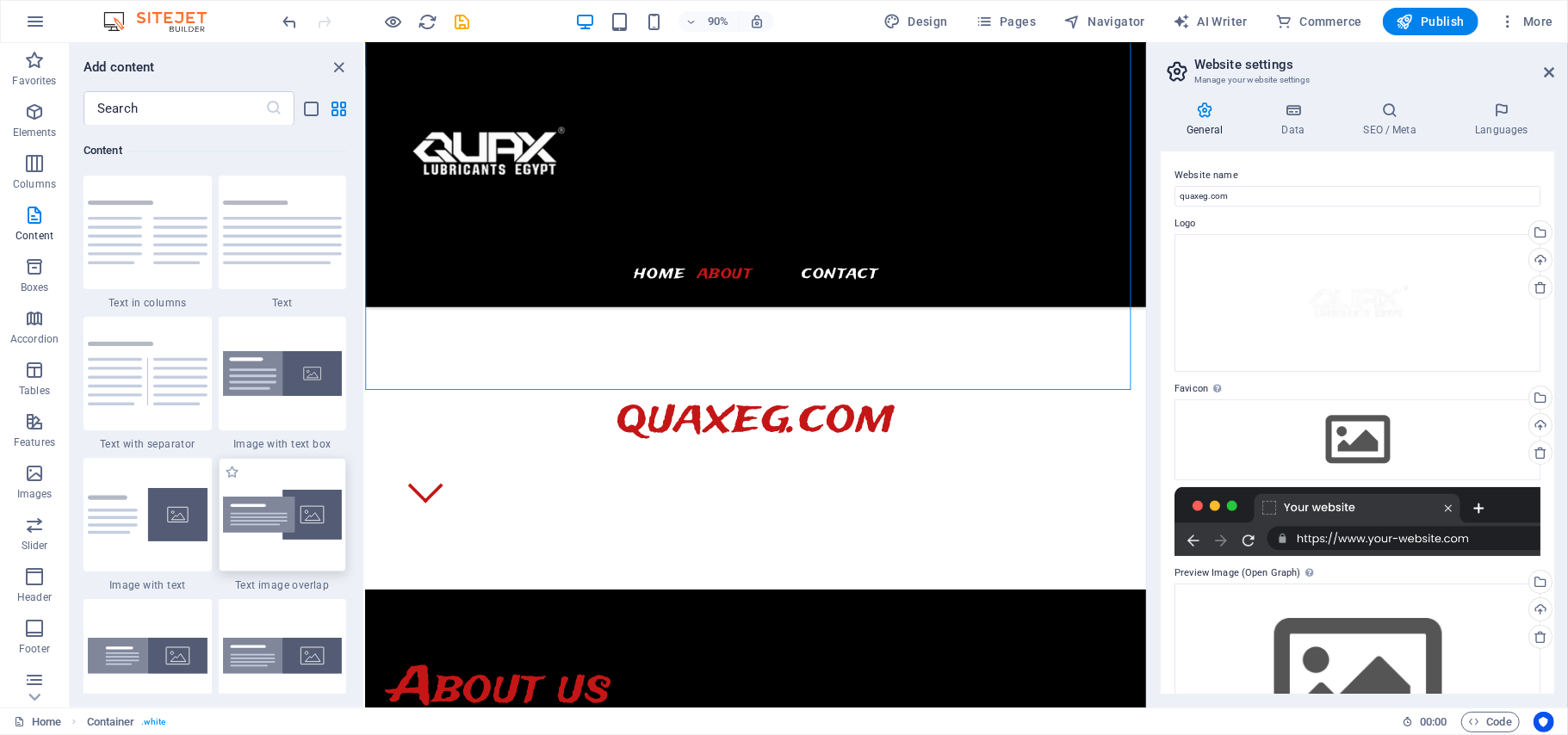 click at bounding box center [282, 515] 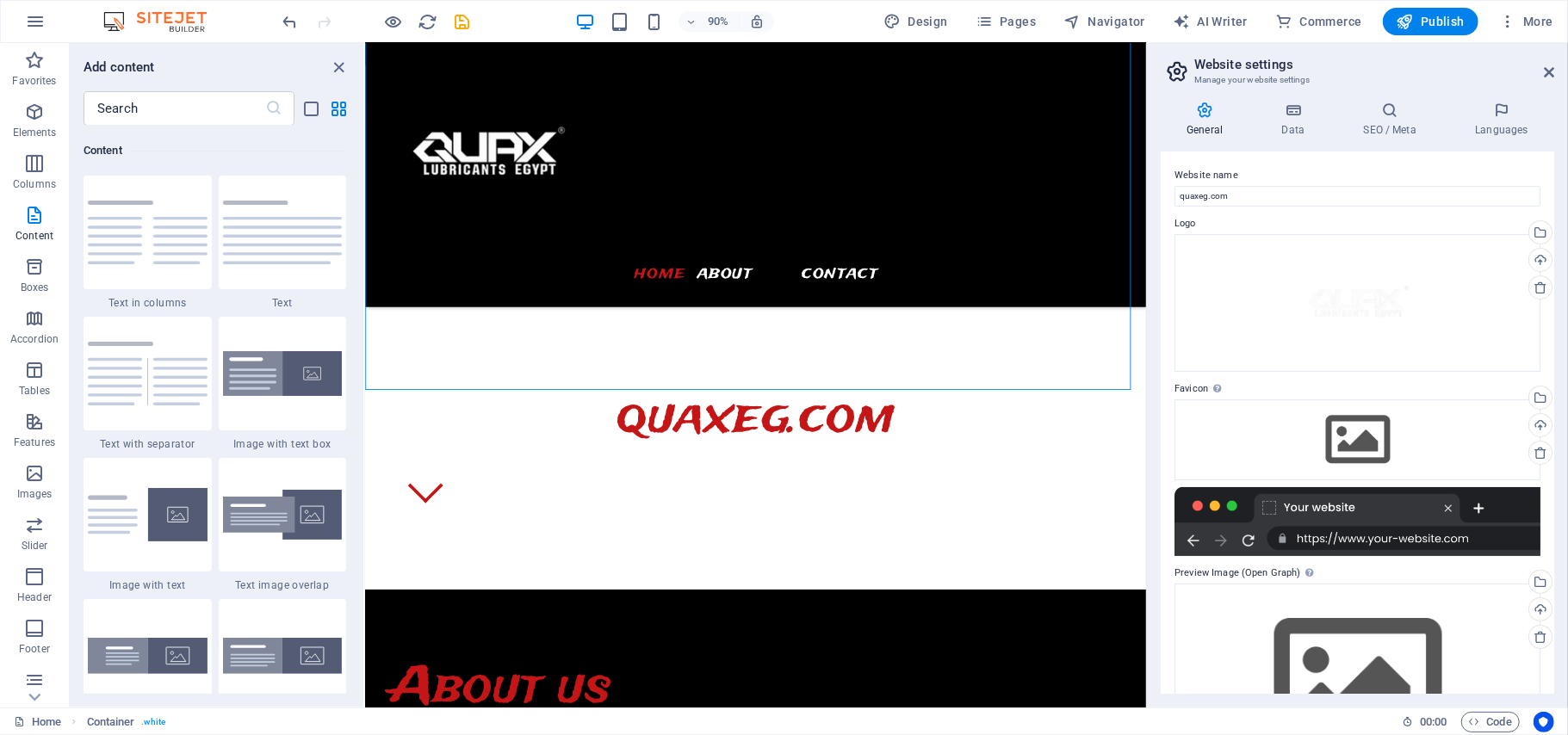 click on "H3   Banner   Container   Menu Bar   Menu   Logo   Banner   Info Bar   H2   Preset   HTML   Preset   Icon   Container   Preset   Preset   Container   Preset   Icon   Icon   Gallery   Gallery   Gallery" at bounding box center [755, 375] 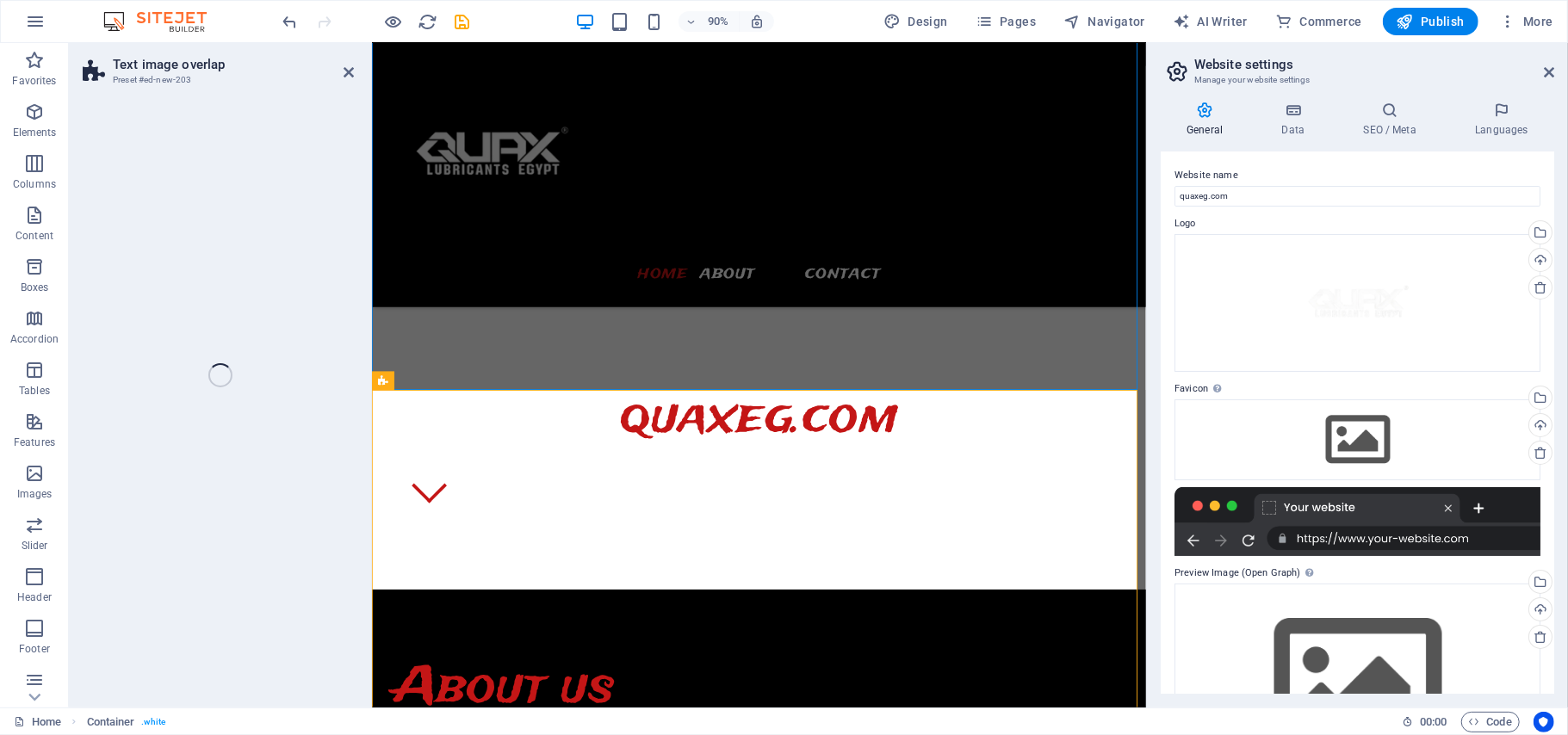 click on "Text image overlap Preset #ed-new-203
Drag here to replace the existing content. Press “Ctrl” if you want to create a new element.
H3   Banner   Container   Menu Bar   Menu   Logo   Banner   Info Bar   H2   Preset   HTML   Preset   Icon   Container   Preset   Preset   Container   Preset   Icon   Icon   Gallery   Gallery   Gallery   Text image overlap" at bounding box center [607, 375] 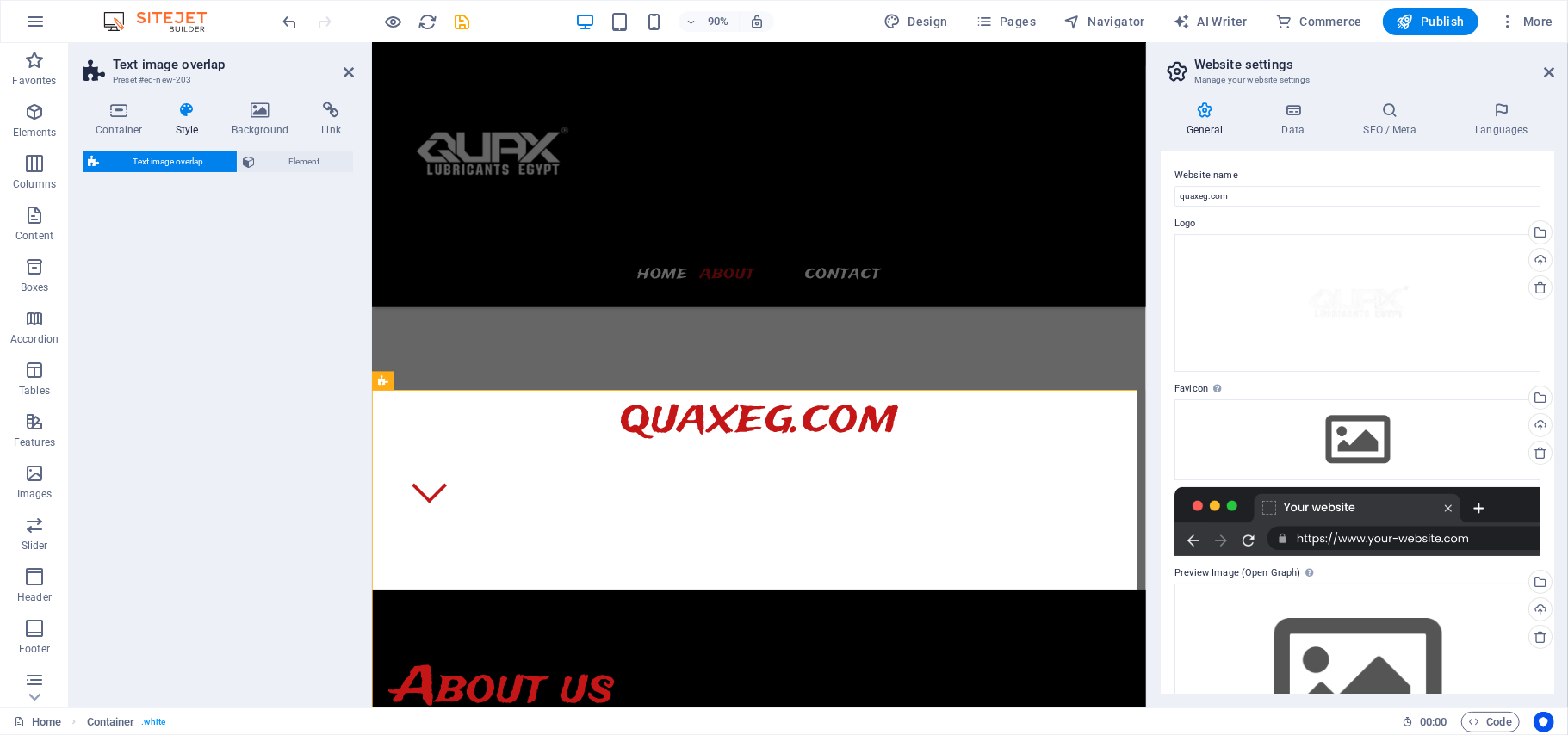 select on "rem" 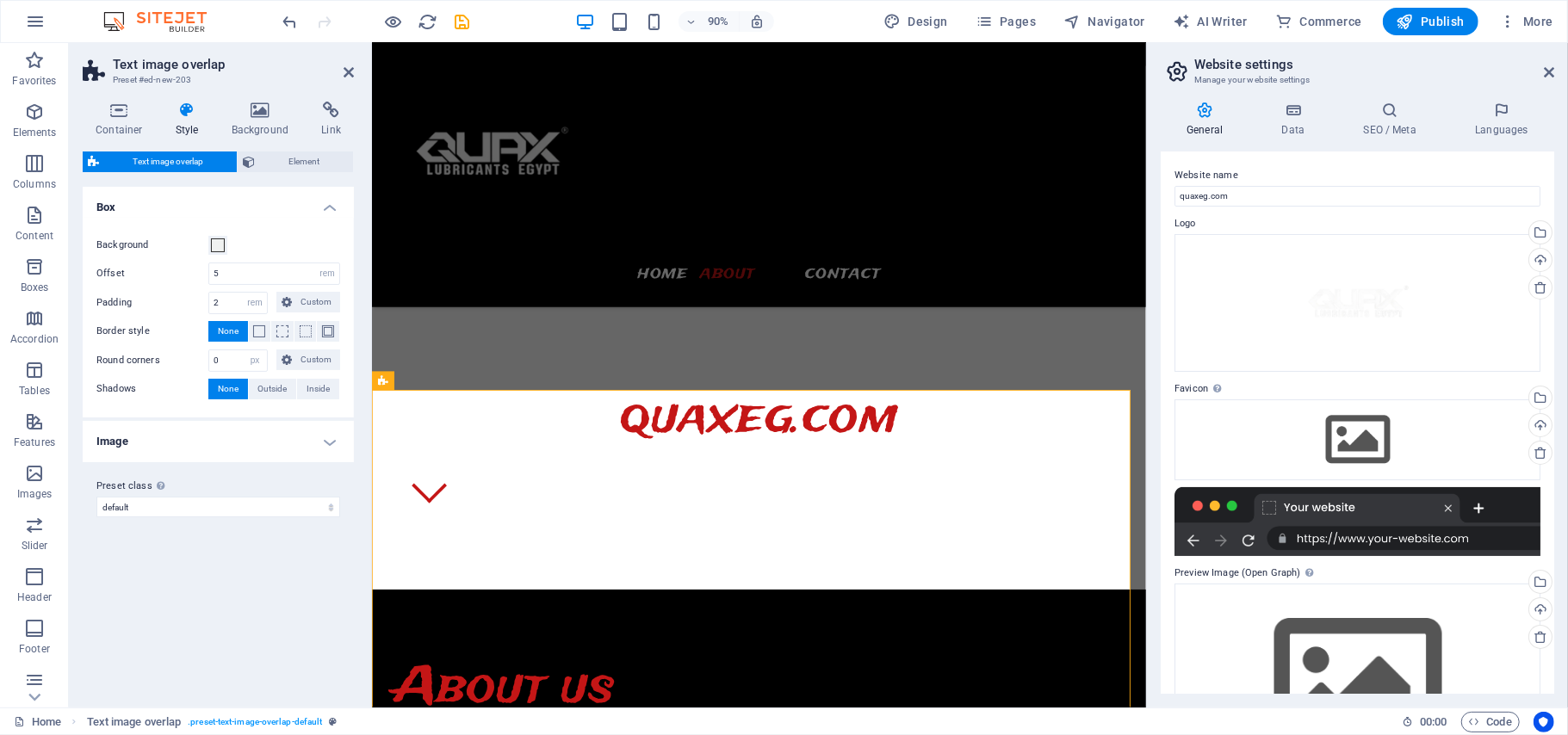 click on "Container Style Background Link Size Height Default px rem % vh vw Min. height None px rem % vh vw Width Default px rem % em vh vw Min. width None px rem % vh vw Content width Default Custom width Width Default px rem % em vh vw Min. width None px rem % vh vw Default padding Custom spacing Default content width and padding can be changed under Design. Edit design Layout (Flexbox) Alignment Determines the flex direction. Default Main axis Determine how elements should behave along the main axis inside this container (justify content). Default Side axis Control the vertical direction of the element inside of the container (align items). Default Wrap Default On Off Fill Controls the distances and direction of elements on the y-axis across several lines (align content). Default Accessibility ARIA helps assistive technologies (like screen readers) to understand the role, state, and behavior of web elements Role The ARIA role defines the purpose of an element.  None Alert Article Banner Comment Fan" at bounding box center [218, 398] 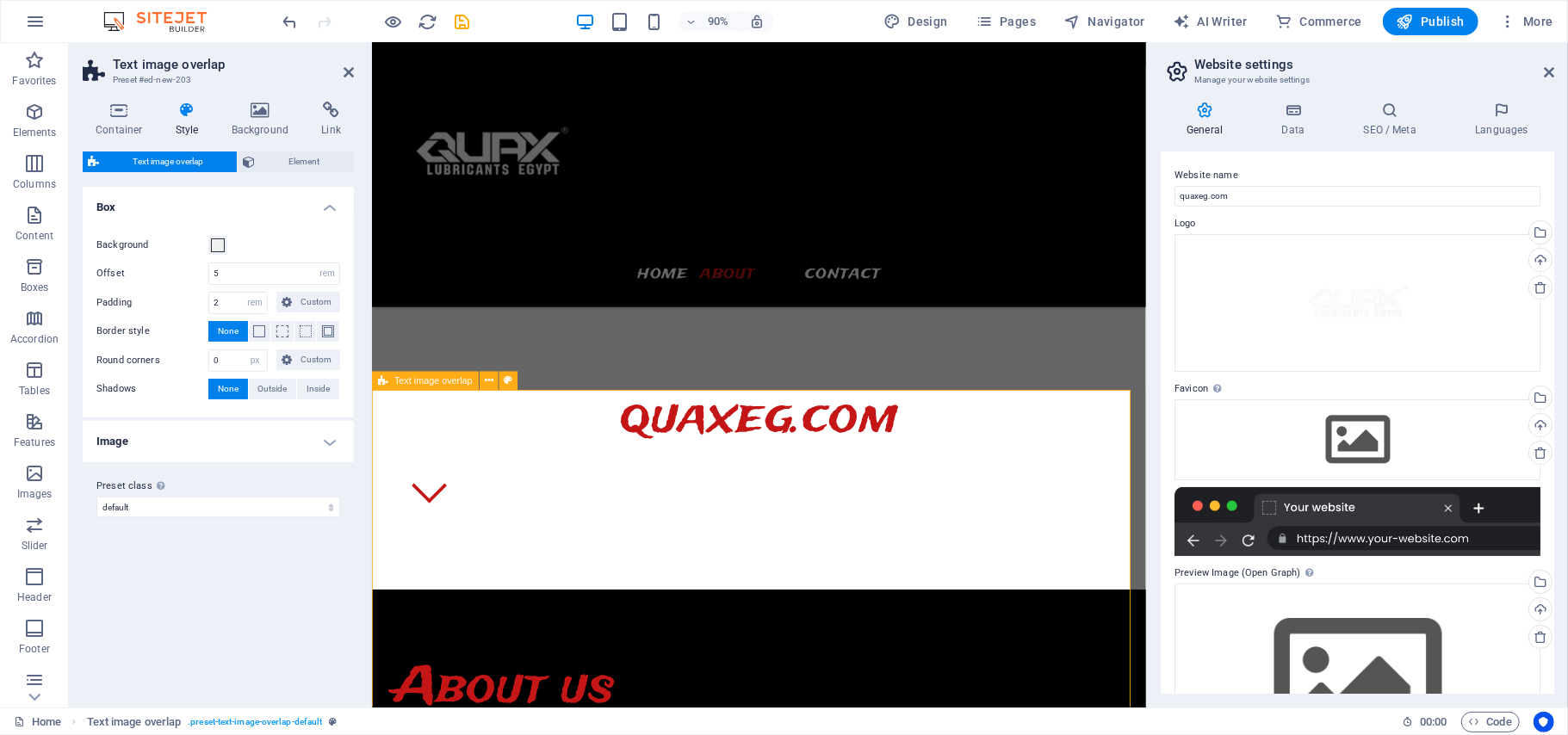 click on "New headline Lorem ipsum dolor sit amet, consectetuer adipiscing elit. Aenean commodo ligula eget dolor. Lorem ipsum dolor sit amet, consectetuer adipiscing elit leget dolor. Lorem ipsum dolor sit amet, consectetuer adipiscing elit. Aenean commodo ligula eget dolor." at bounding box center [801, 1568] 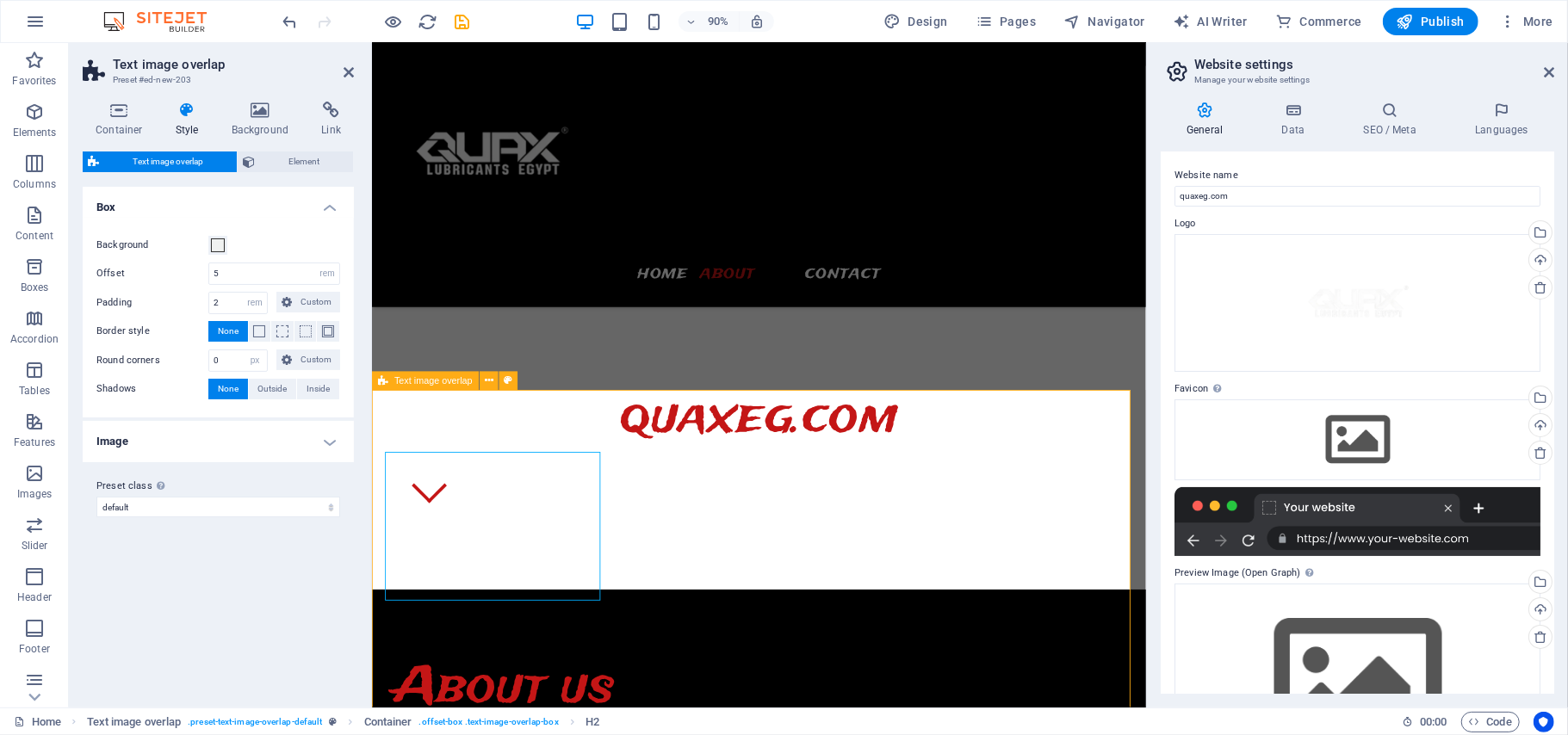 click on "New headline Lorem ipsum dolor sit amet, consectetuer adipiscing elit. Aenean commodo ligula eget dolor. Lorem ipsum dolor sit amet, consectetuer adipiscing elit leget dolor. Lorem ipsum dolor sit amet, consectetuer adipiscing elit. Aenean commodo ligula eget dolor." at bounding box center [801, 1568] 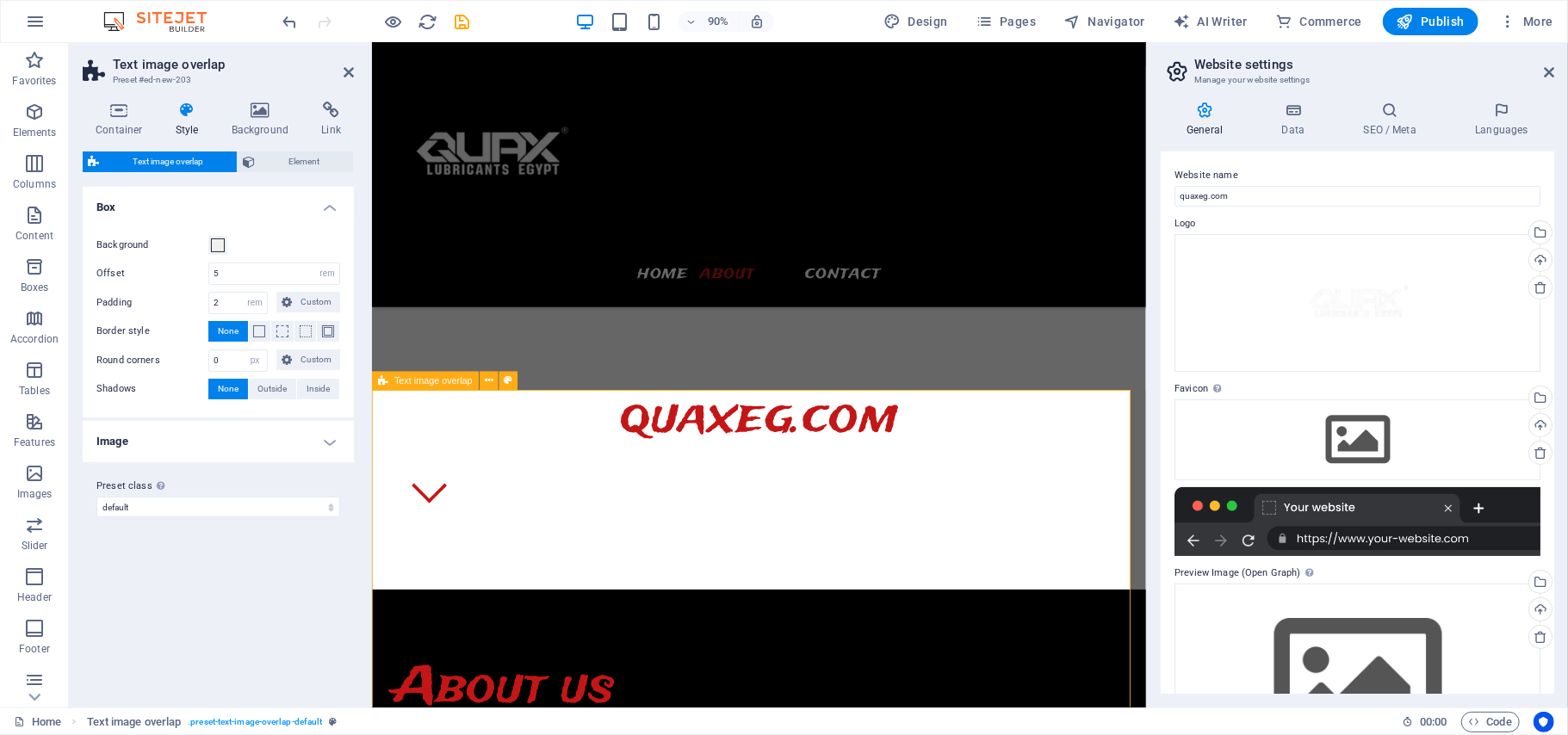 click on "New headline Lorem ipsum dolor sit amet, consectetuer adipiscing elit. Aenean commodo ligula eget dolor. Lorem ipsum dolor sit amet, consectetuer adipiscing elit leget dolor. Lorem ipsum dolor sit amet, consectetuer adipiscing elit. Aenean commodo ligula eget dolor." at bounding box center [801, 1568] 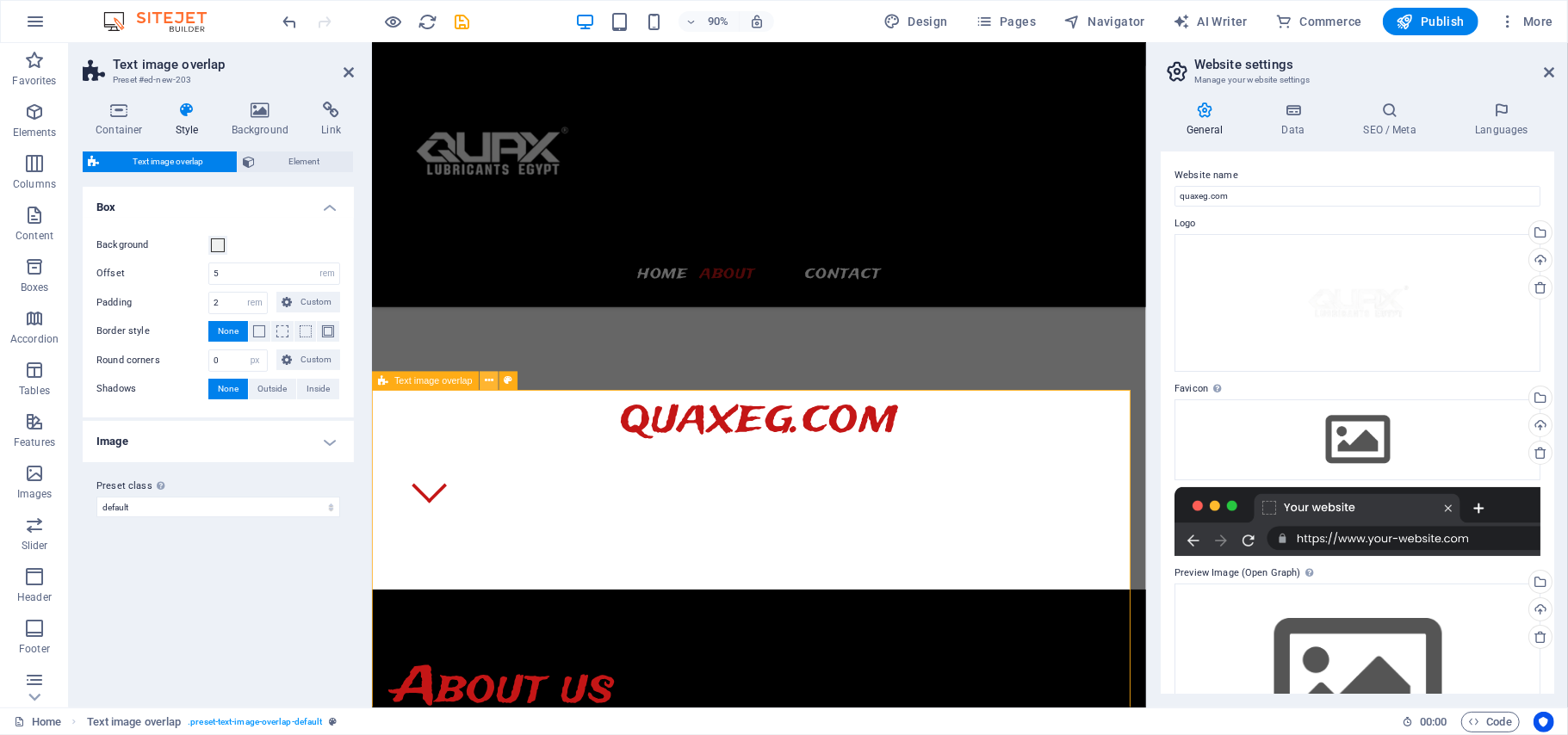 click at bounding box center (489, 380) 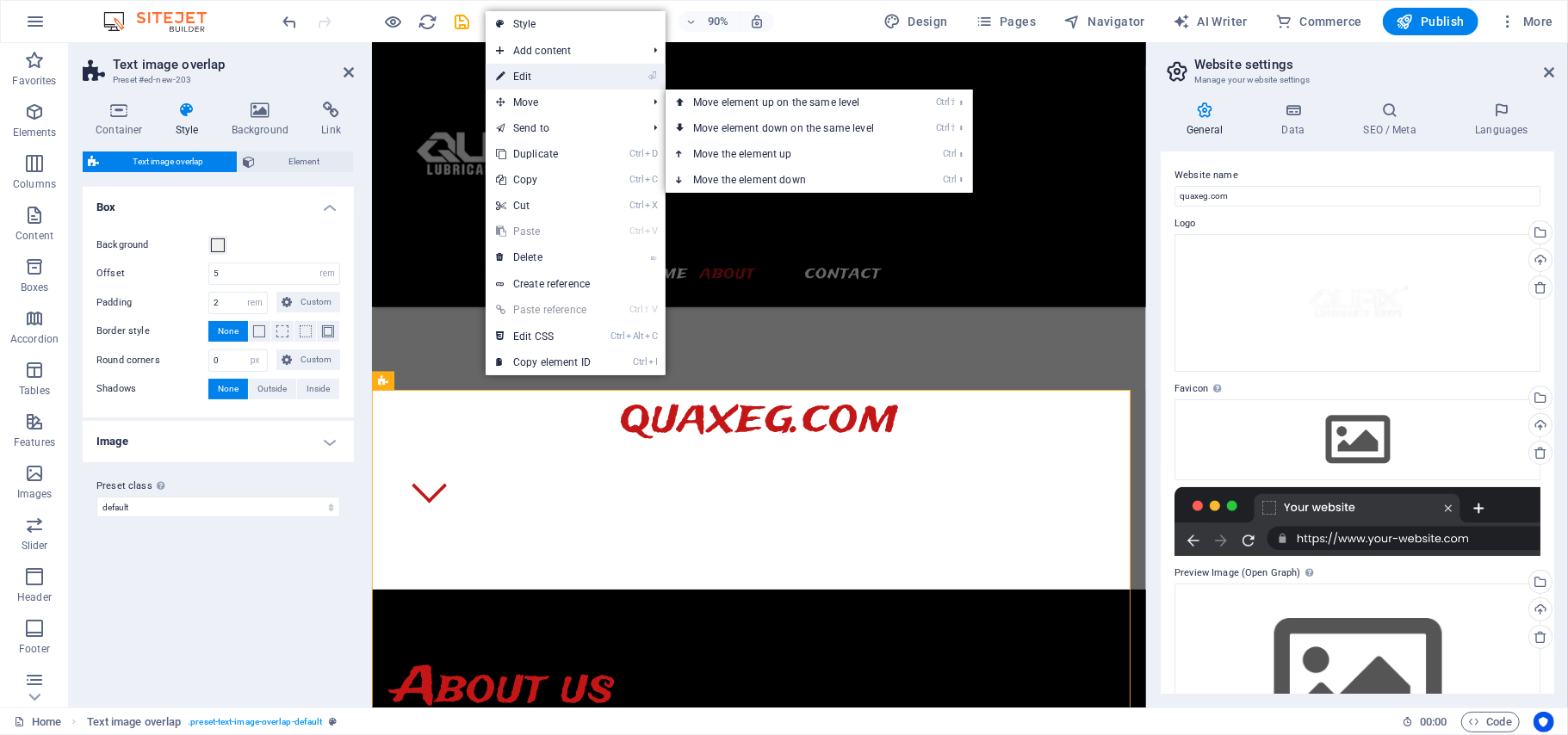 click on "⏎  Edit" at bounding box center (543, 77) 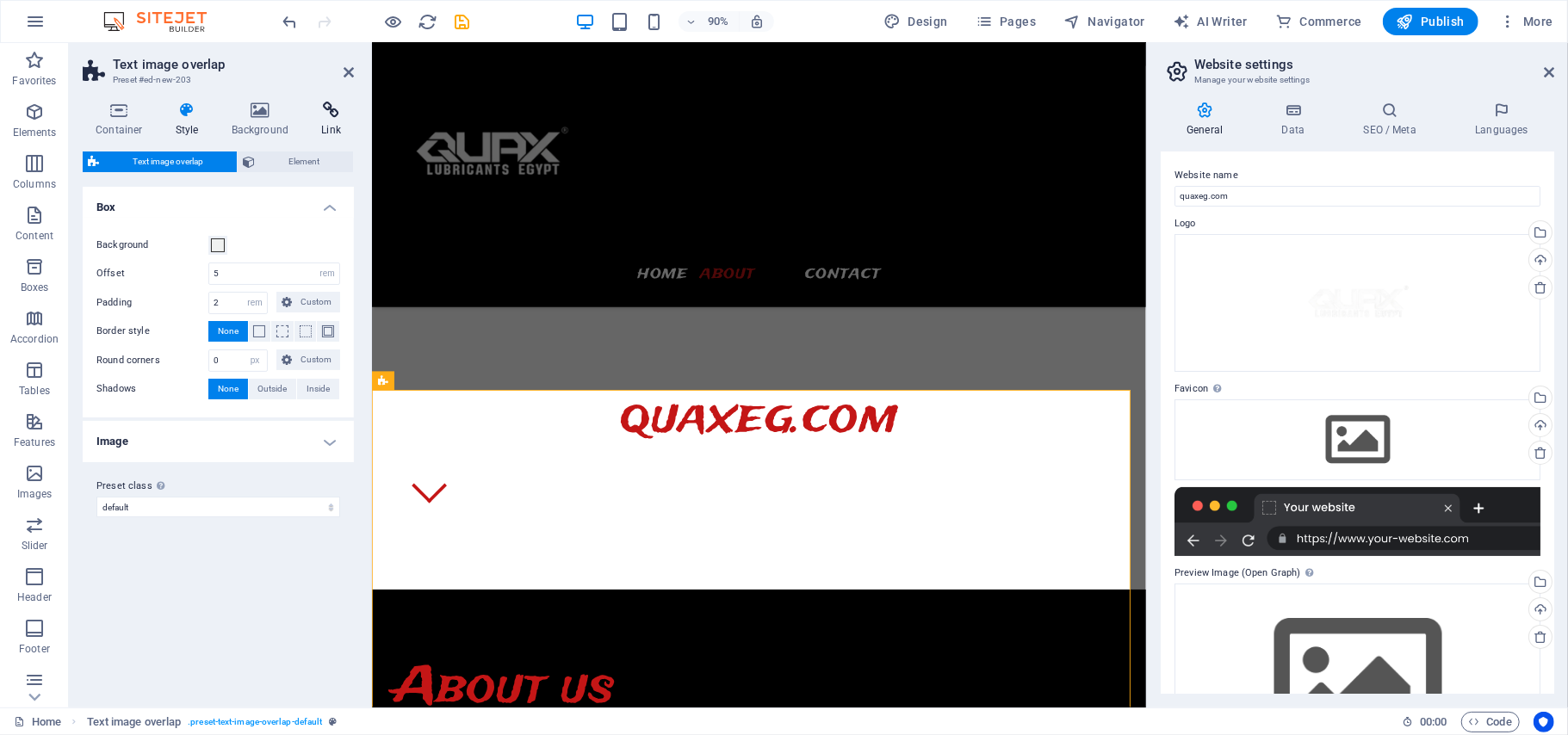 click on "Link" at bounding box center [331, 120] 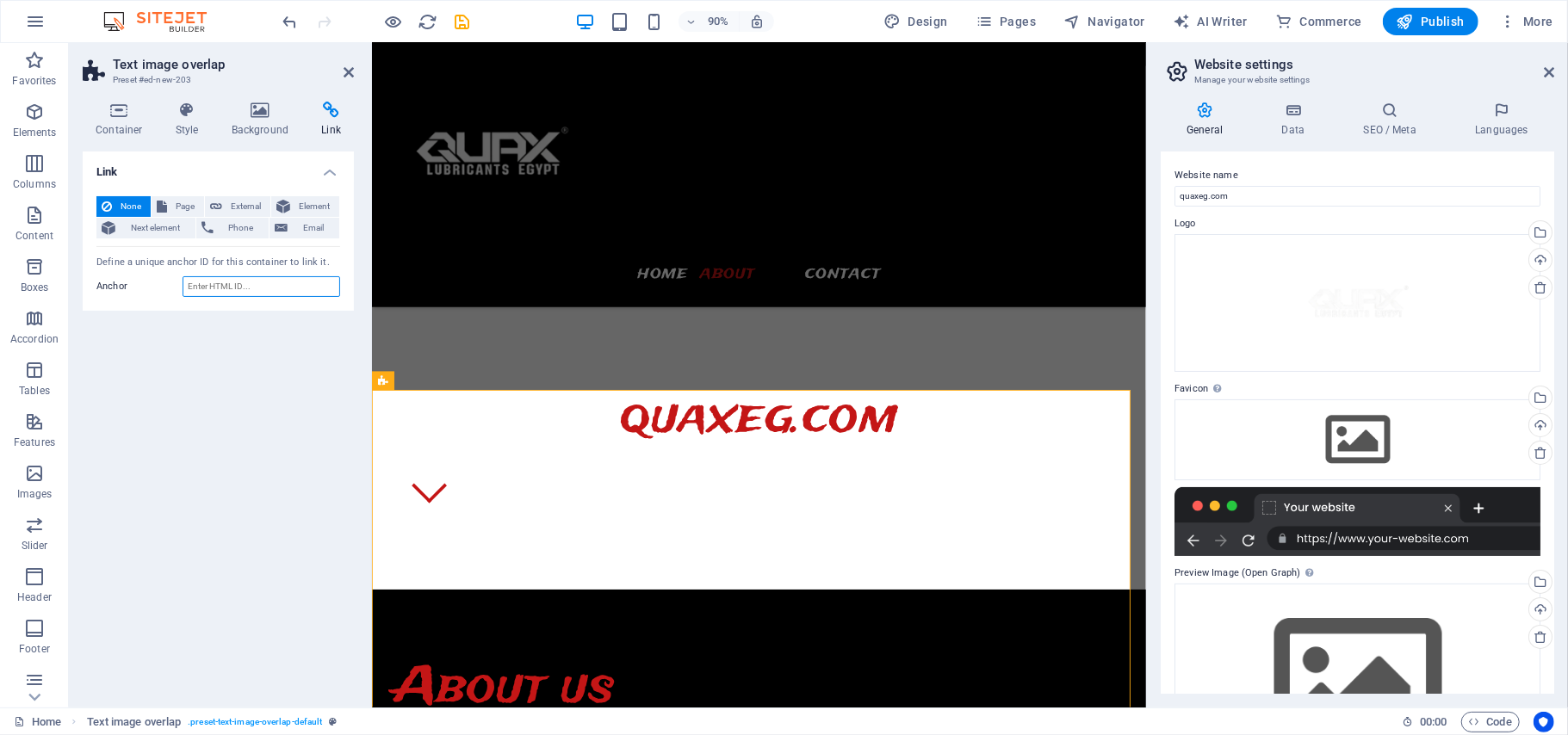 click on "Anchor" at bounding box center (261, 287) 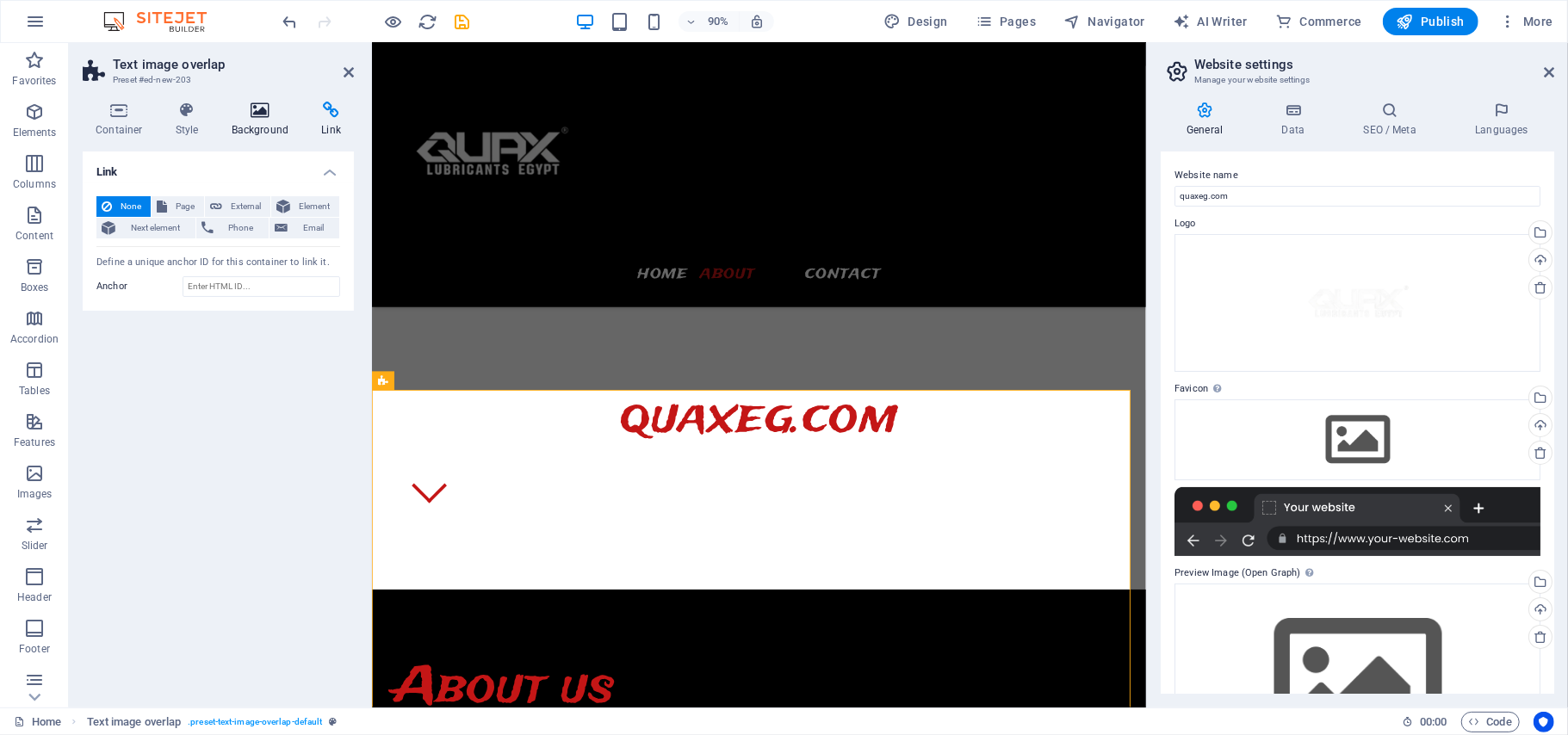 click at bounding box center [260, 110] 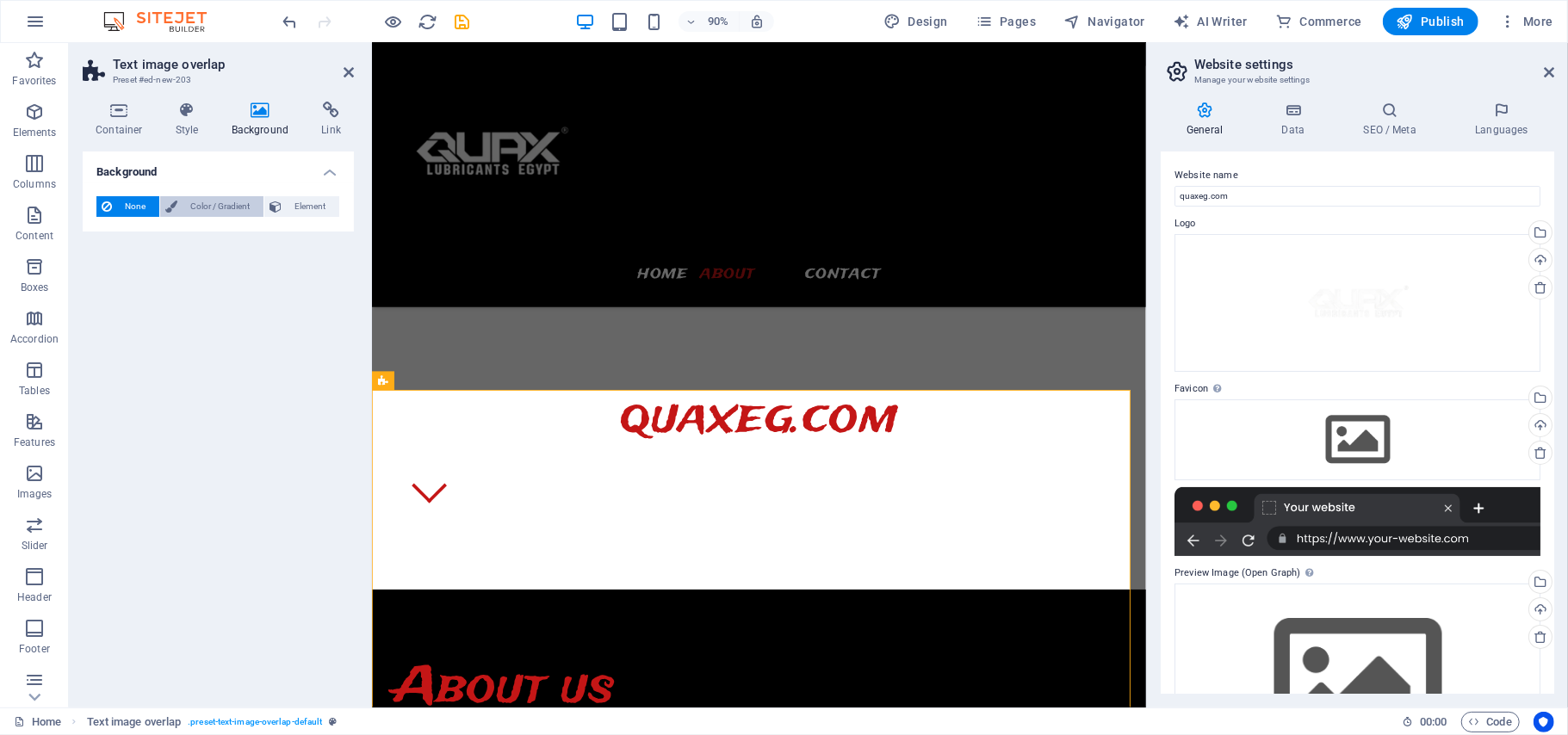 click on "Color / Gradient" at bounding box center [220, 207] 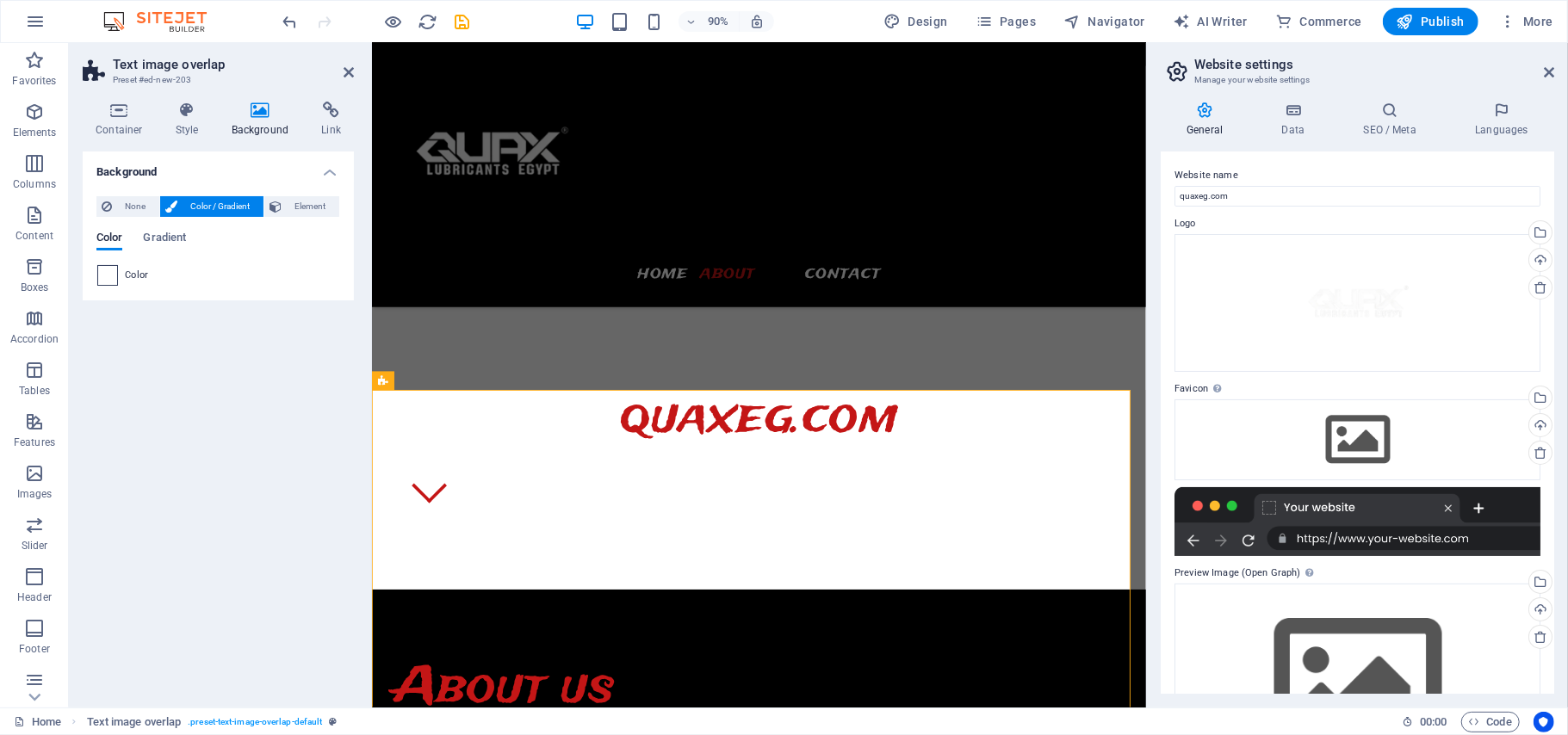 click at bounding box center [108, 275] 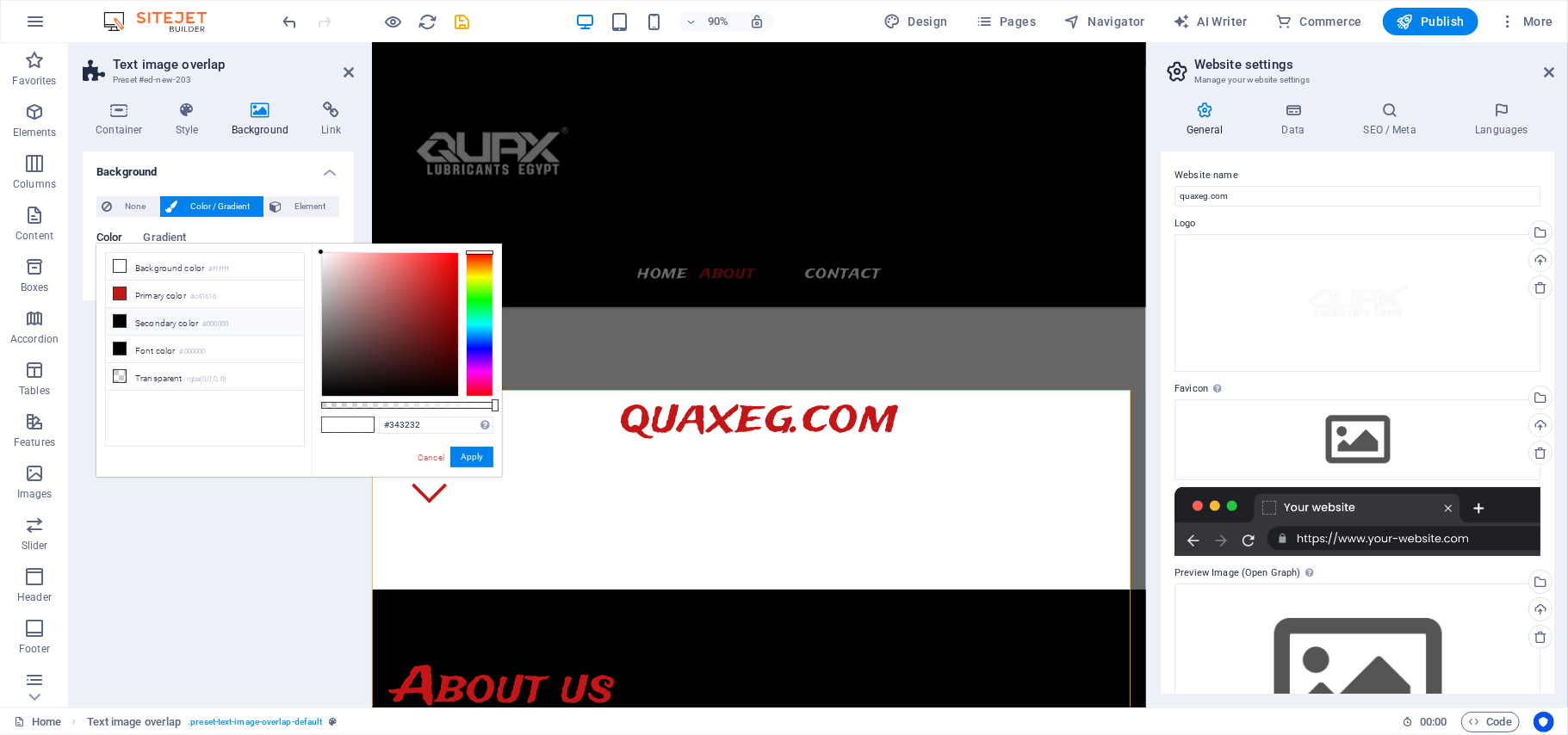 type on "#000000" 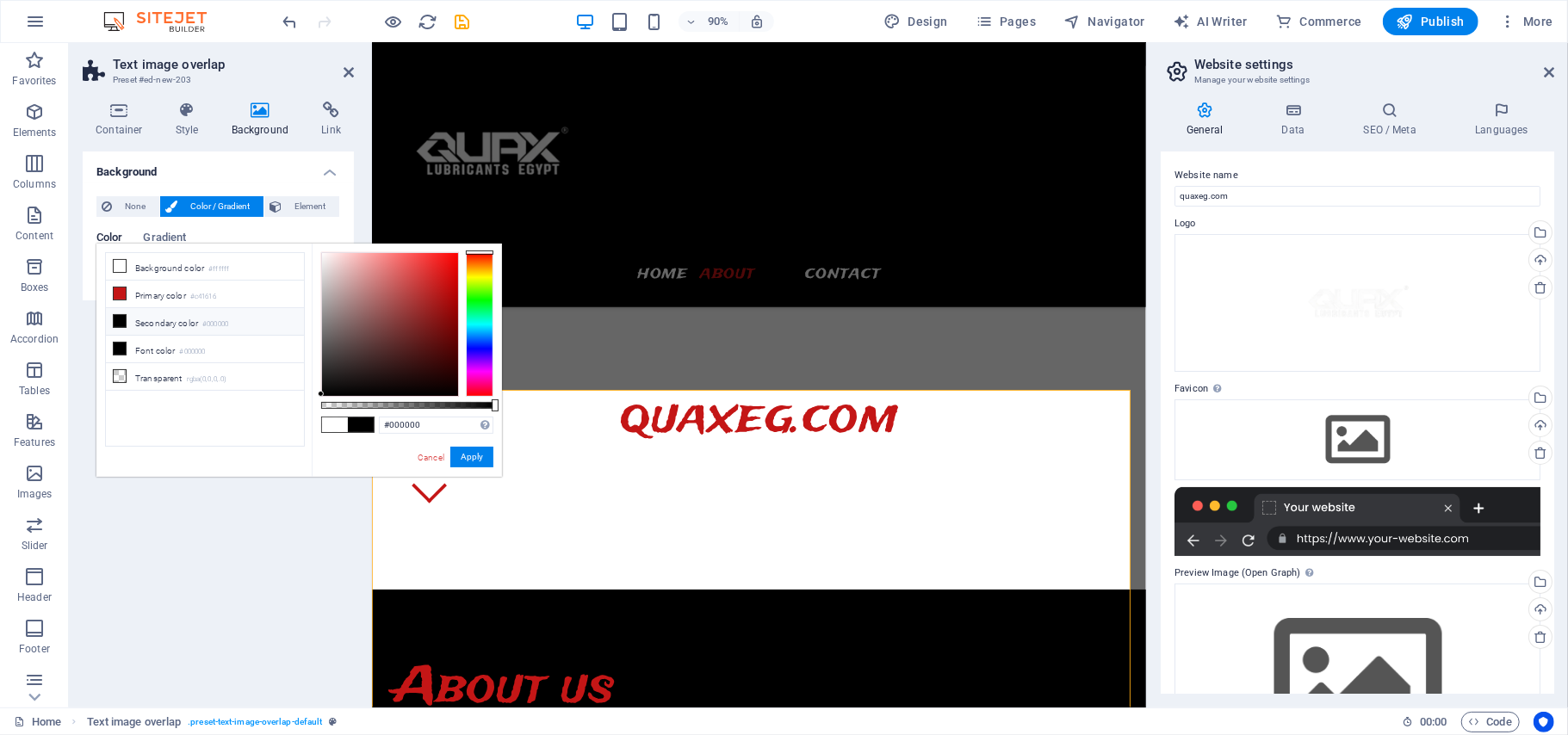 drag, startPoint x: 320, startPoint y: 396, endPoint x: 313, endPoint y: 431, distance: 35.693137 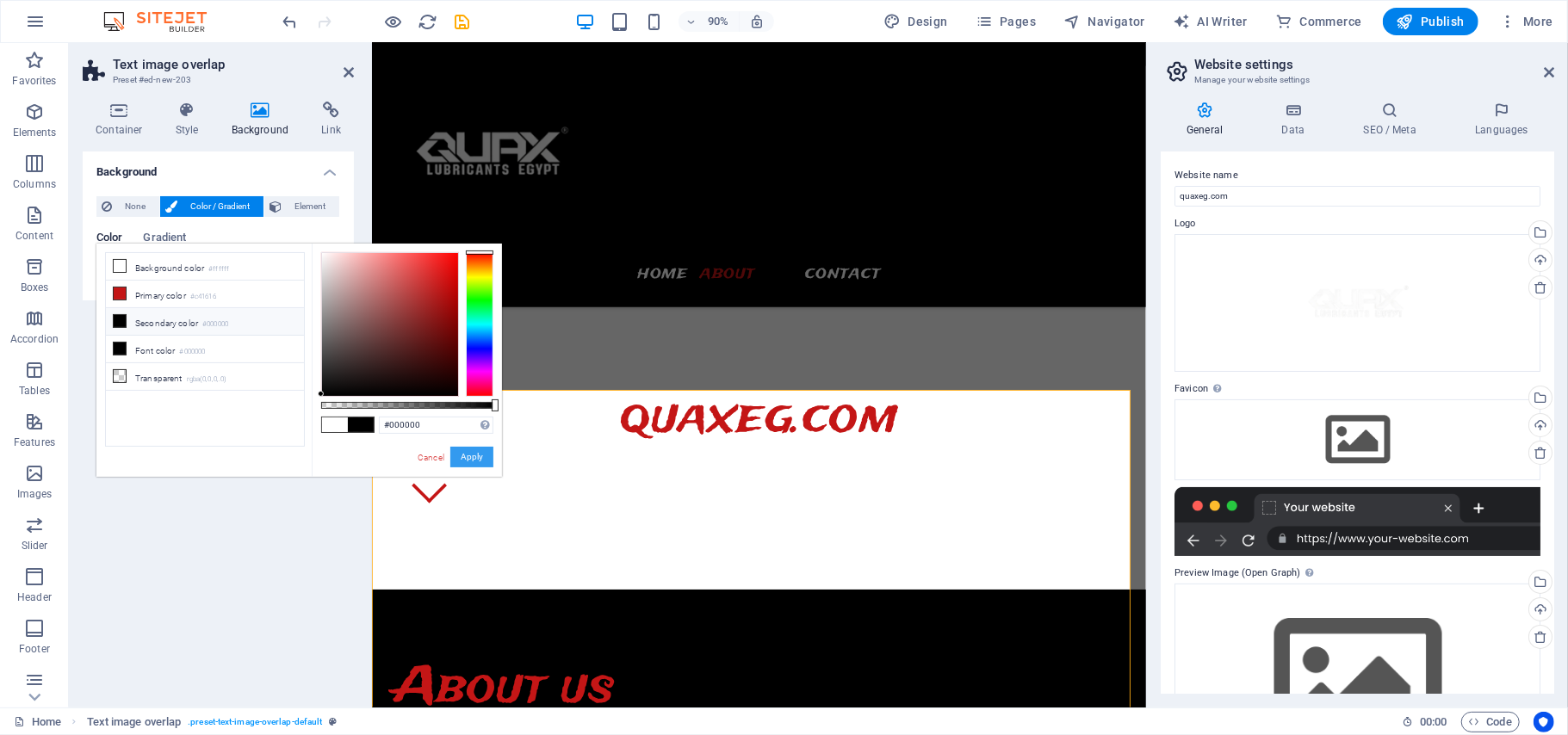 click on "Apply" at bounding box center [472, 457] 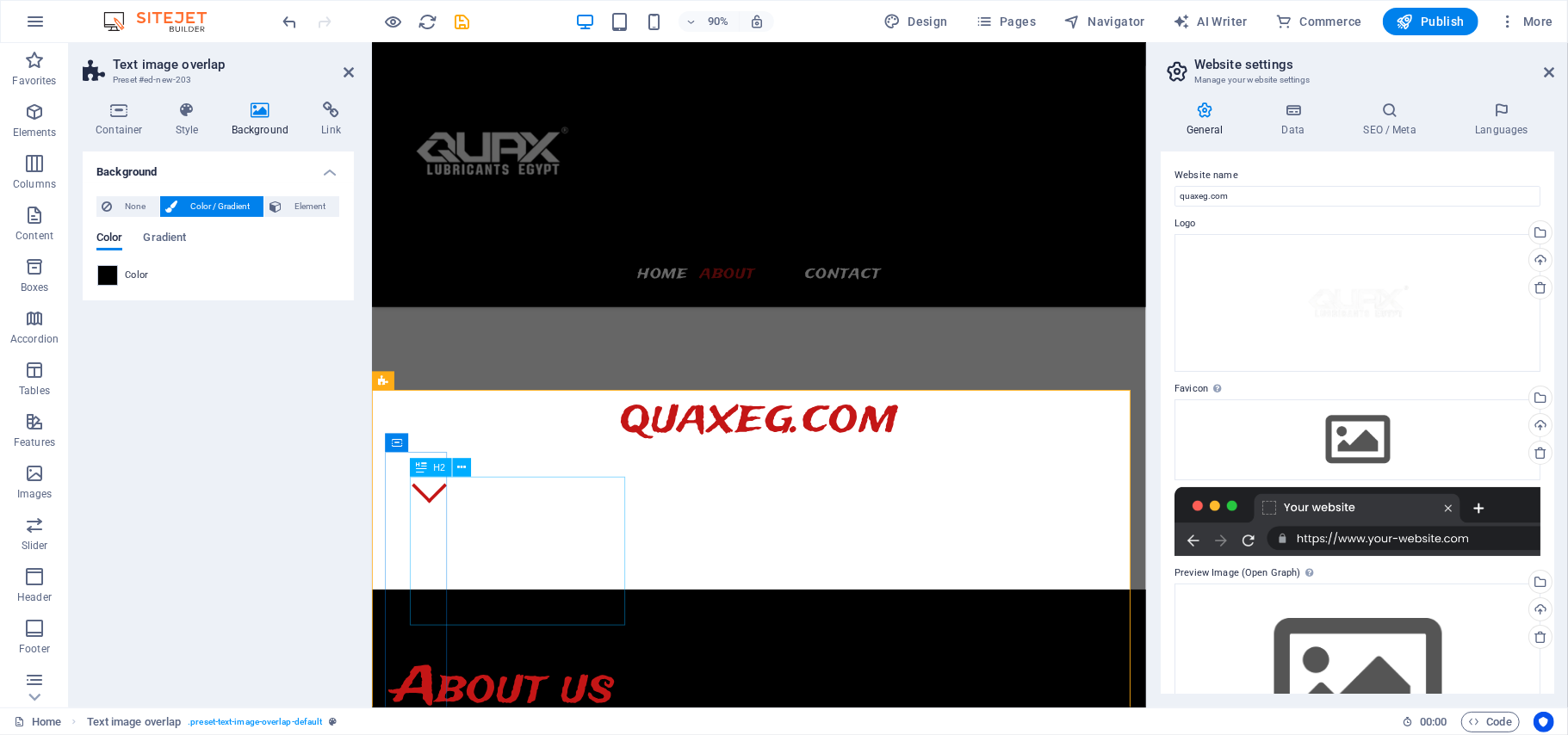 click on "New headline" at bounding box center [836, 1271] 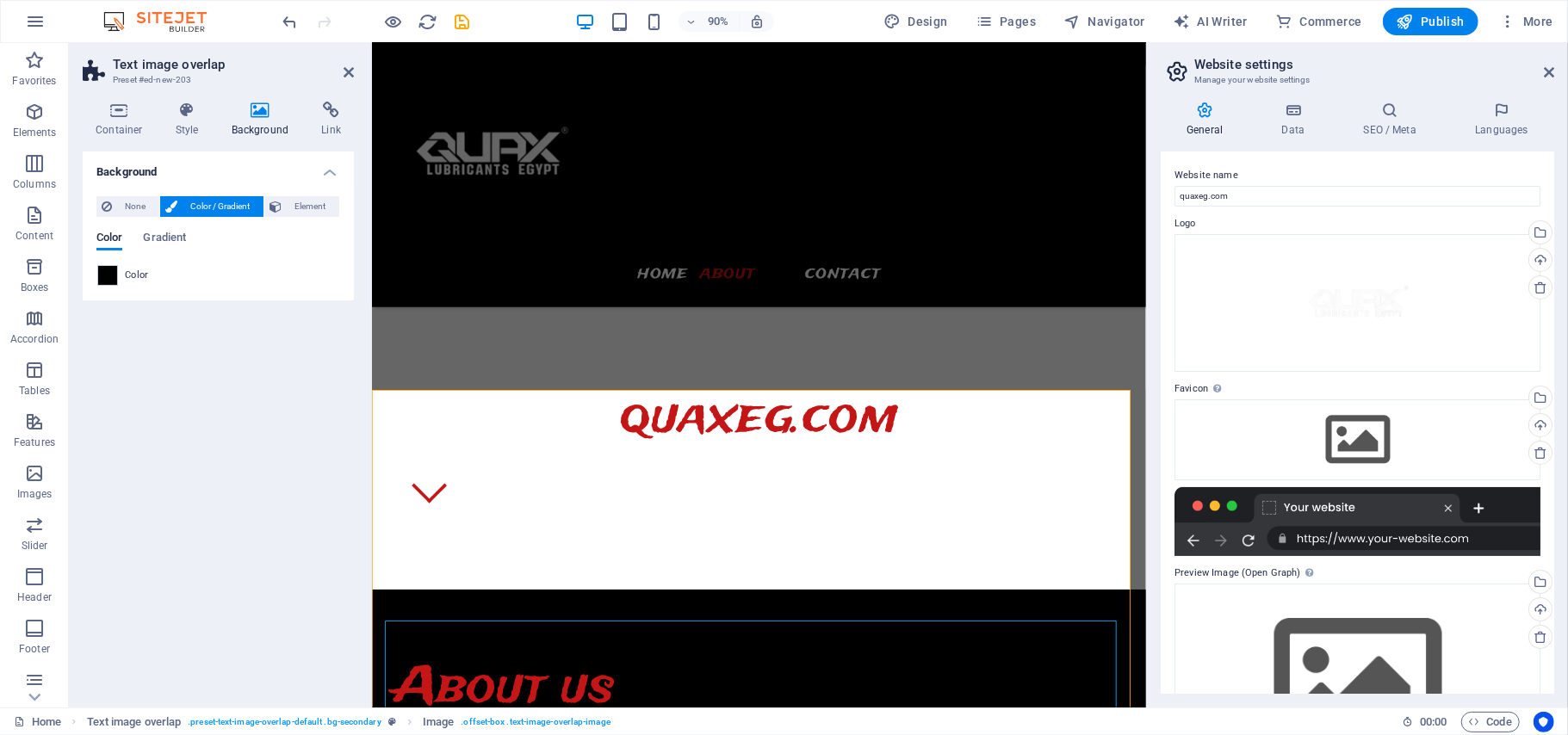 click on "Background None Color / Gradient Element Stretch background to full-width Color overlay Places an overlay over the background to colorize it Parallax 0 % Image Image slider Map Video YouTube Vimeo HTML Color Gradient Color A parent element contains a background. Edit background on parent element" at bounding box center (218, 423) 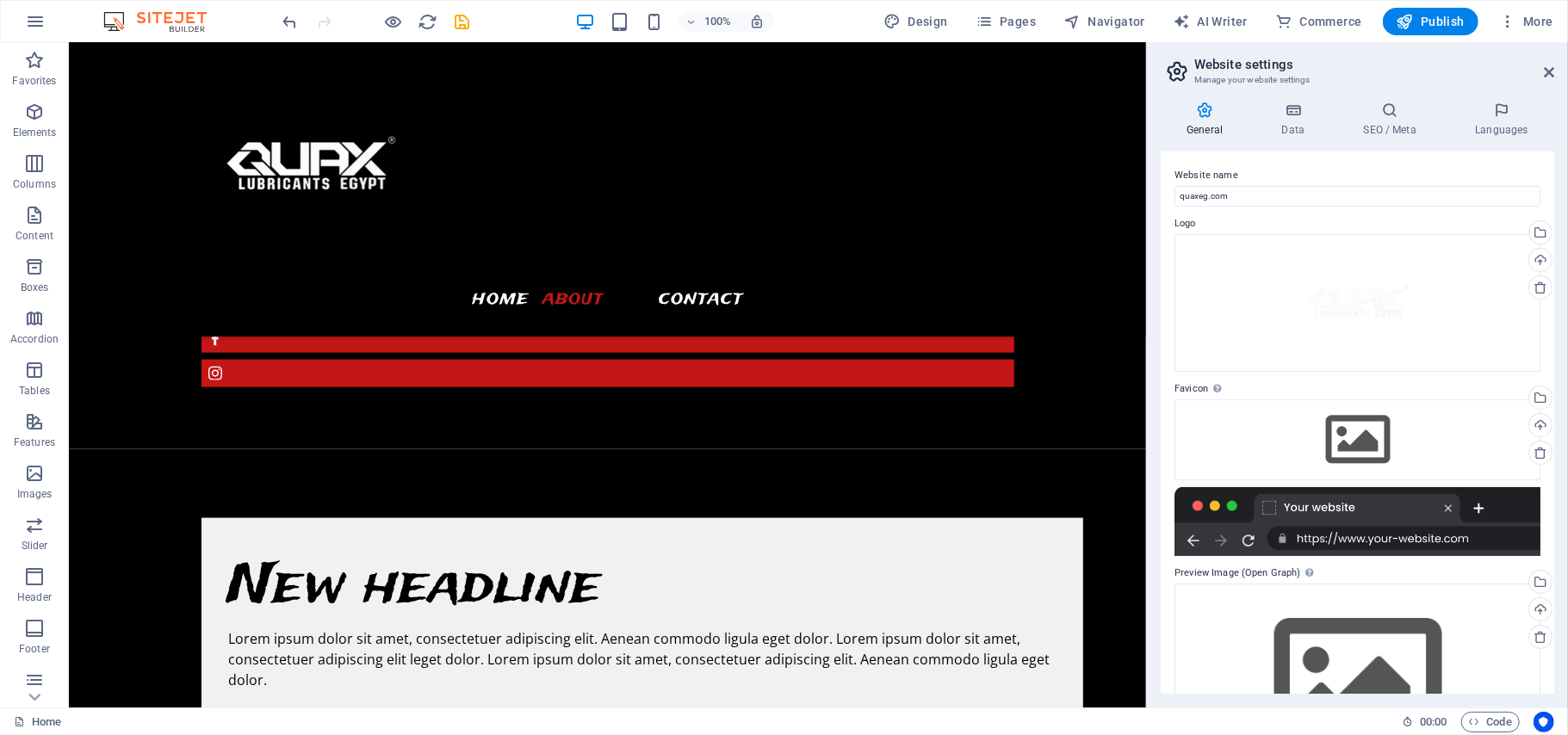 scroll, scrollTop: 1253, scrollLeft: 0, axis: vertical 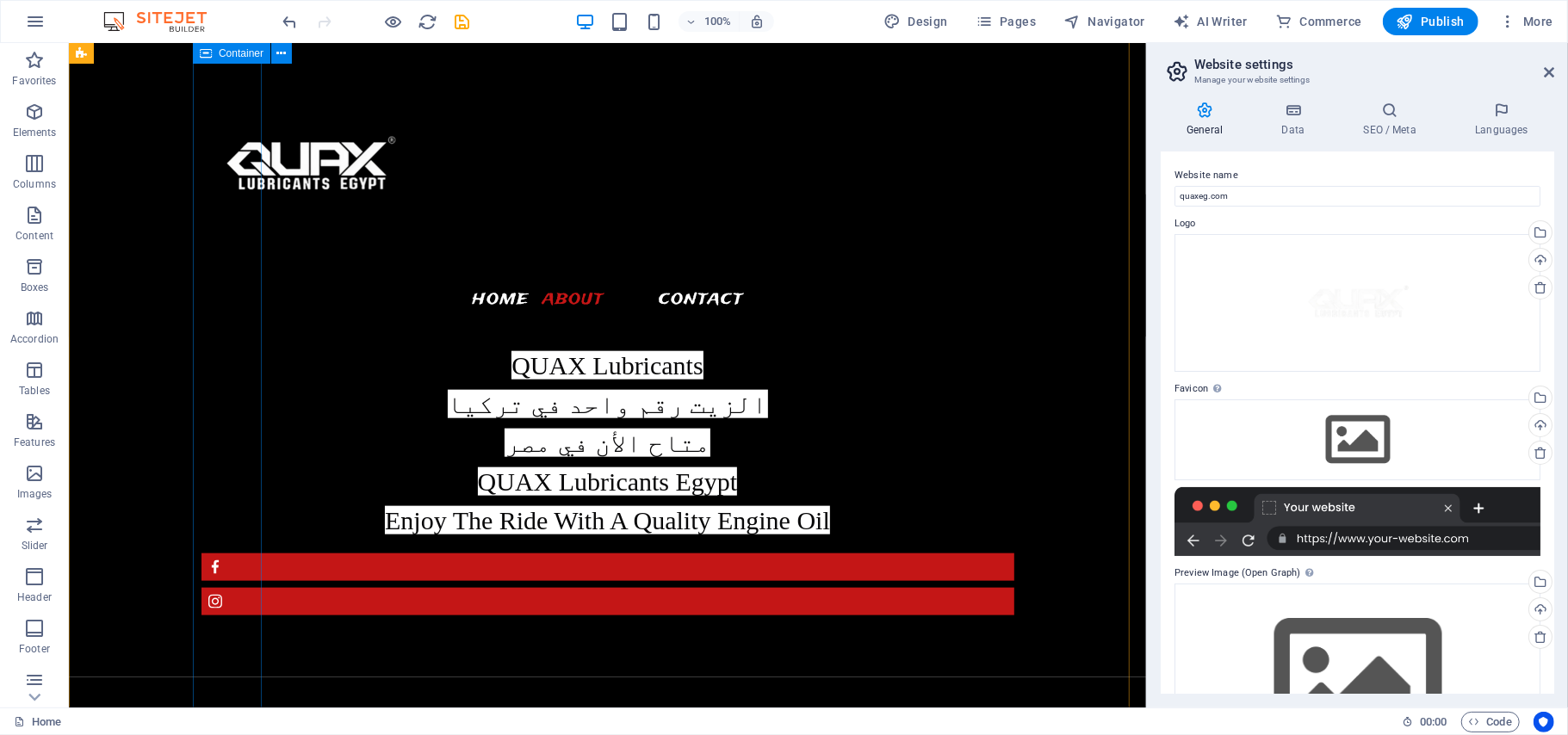 click on "New headline Lorem ipsum dolor sit amet, consectetuer adipiscing elit. Aenean commodo ligula eget dolor. Lorem ipsum dolor sit amet, consectetuer adipiscing elit leget dolor. Lorem ipsum dolor sit amet, consectetuer adipiscing elit. Aenean commodo ligula eget dolor." at bounding box center [641, 845] 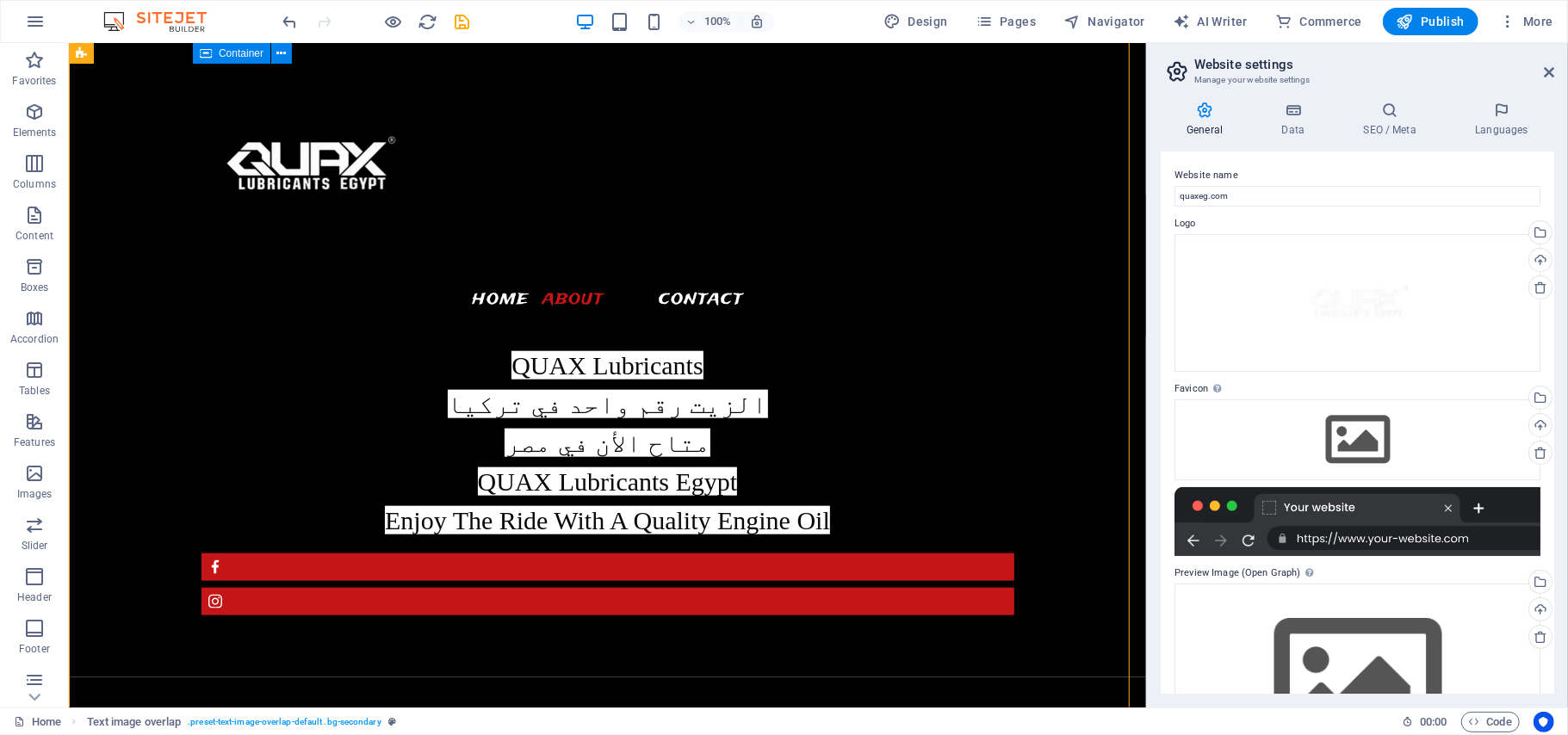 click on "New headline Lorem ipsum dolor sit amet, consectetuer adipiscing elit. Aenean commodo ligula eget dolor. Lorem ipsum dolor sit amet, consectetuer adipiscing elit leget dolor. Lorem ipsum dolor sit amet, consectetuer adipiscing elit. Aenean commodo ligula eget dolor." at bounding box center [641, 845] 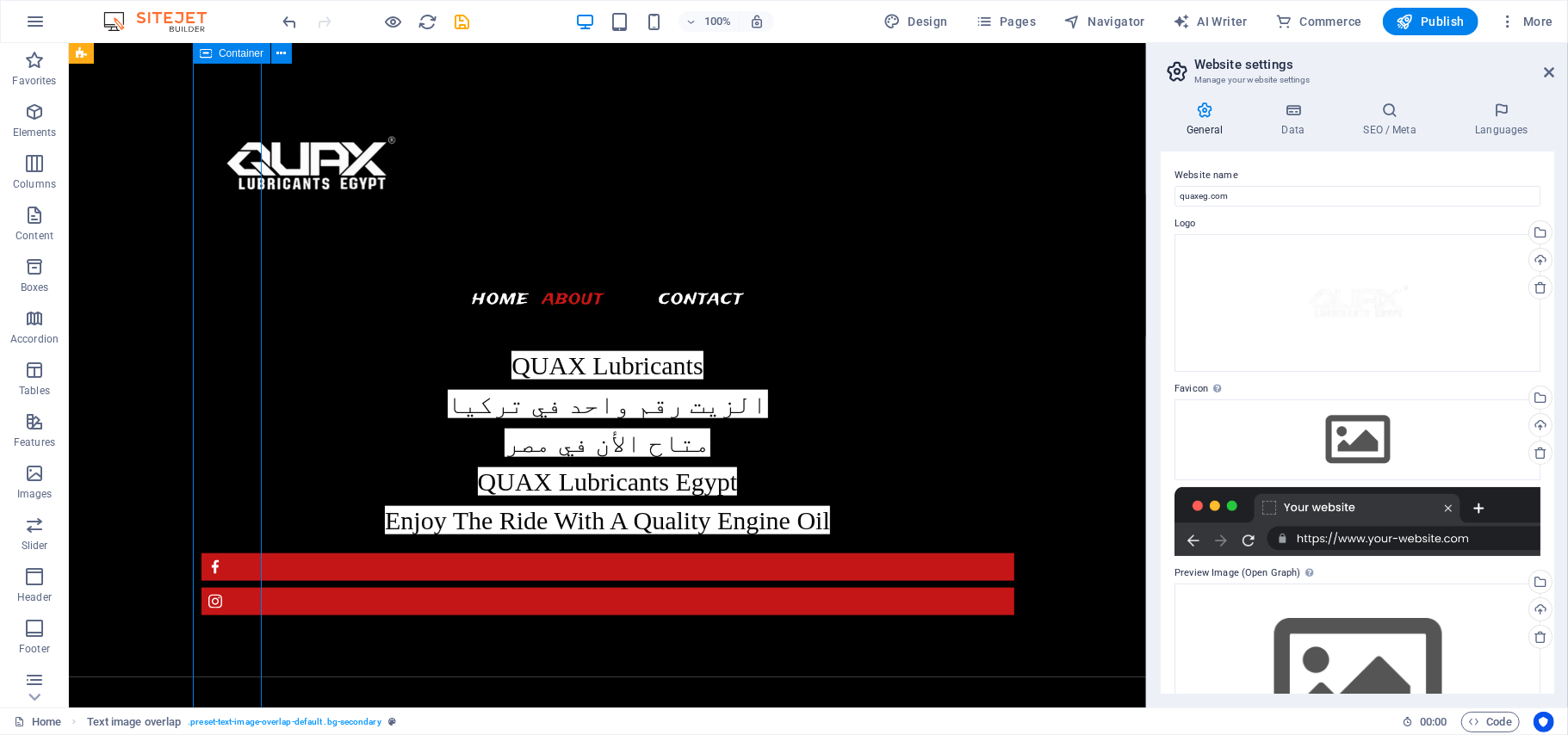 click on "New headline Lorem ipsum dolor sit amet, consectetuer adipiscing elit. Aenean commodo ligula eget dolor. Lorem ipsum dolor sit amet, consectetuer adipiscing elit leget dolor. Lorem ipsum dolor sit amet, consectetuer adipiscing elit. Aenean commodo ligula eget dolor." at bounding box center (641, 845) 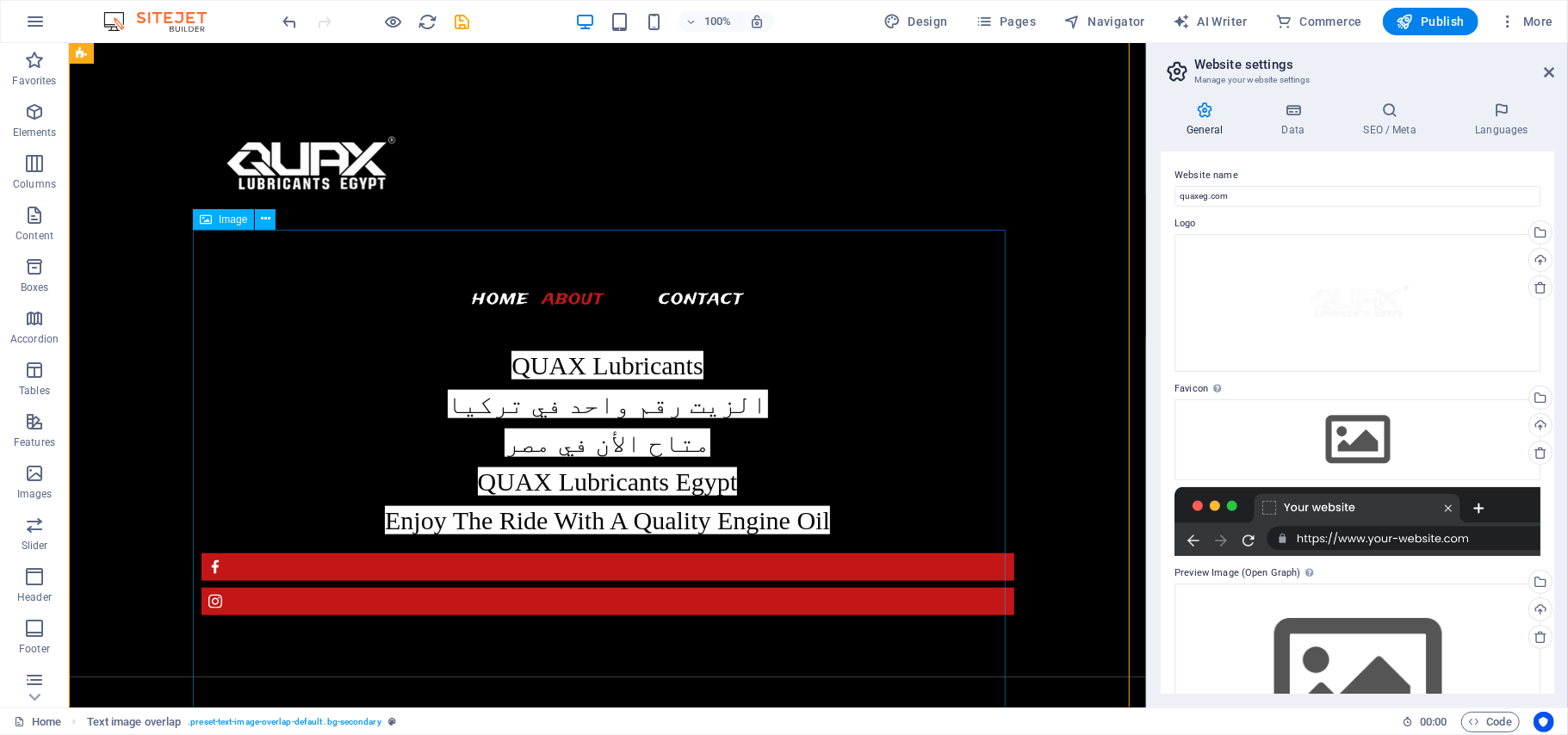 click at bounding box center [607, 1238] 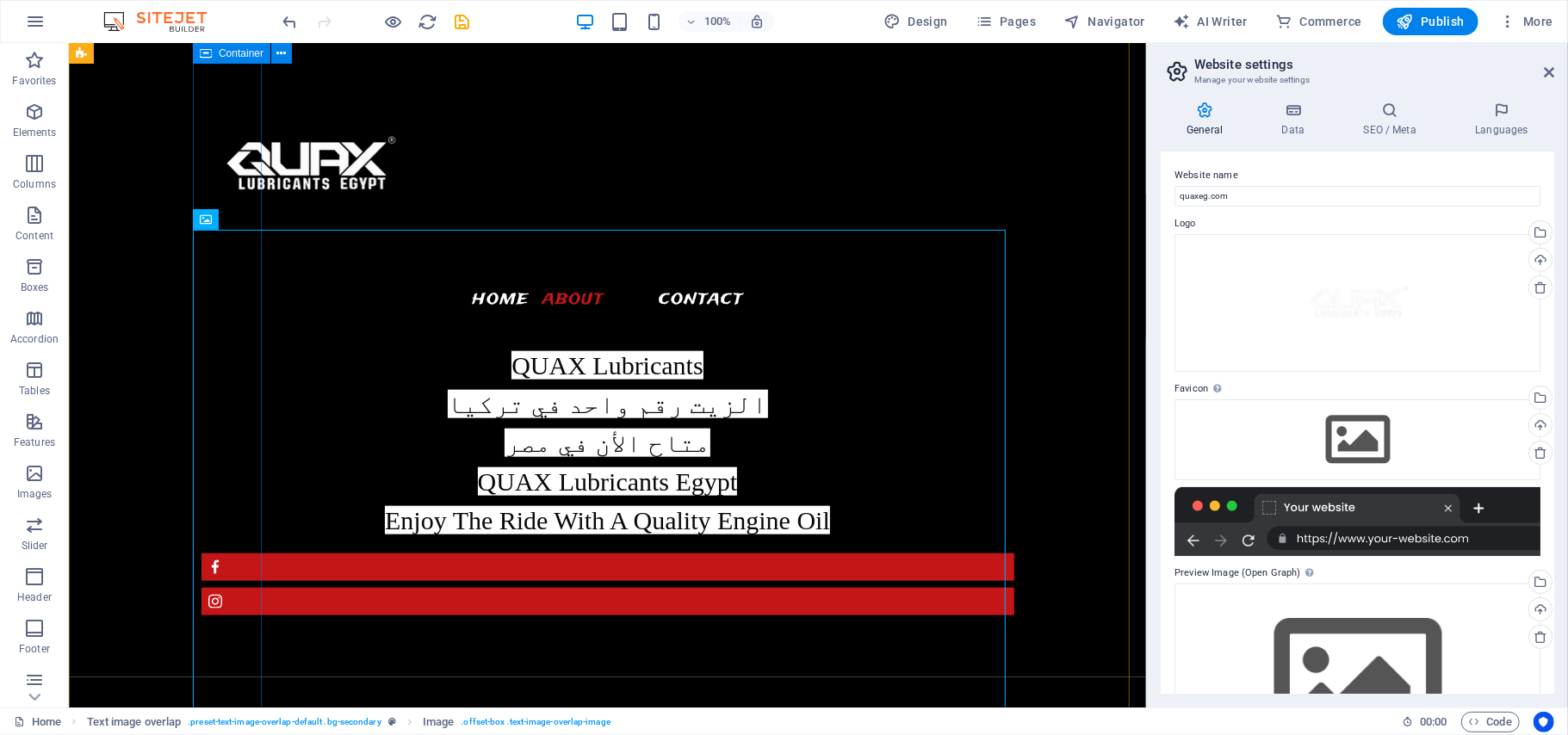 click on "New headline Lorem ipsum dolor sit amet, consectetuer adipiscing elit. Aenean commodo ligula eget dolor. Lorem ipsum dolor sit amet, consectetuer adipiscing elit leget dolor. Lorem ipsum dolor sit amet, consectetuer adipiscing elit. Aenean commodo ligula eget dolor." at bounding box center [641, 845] 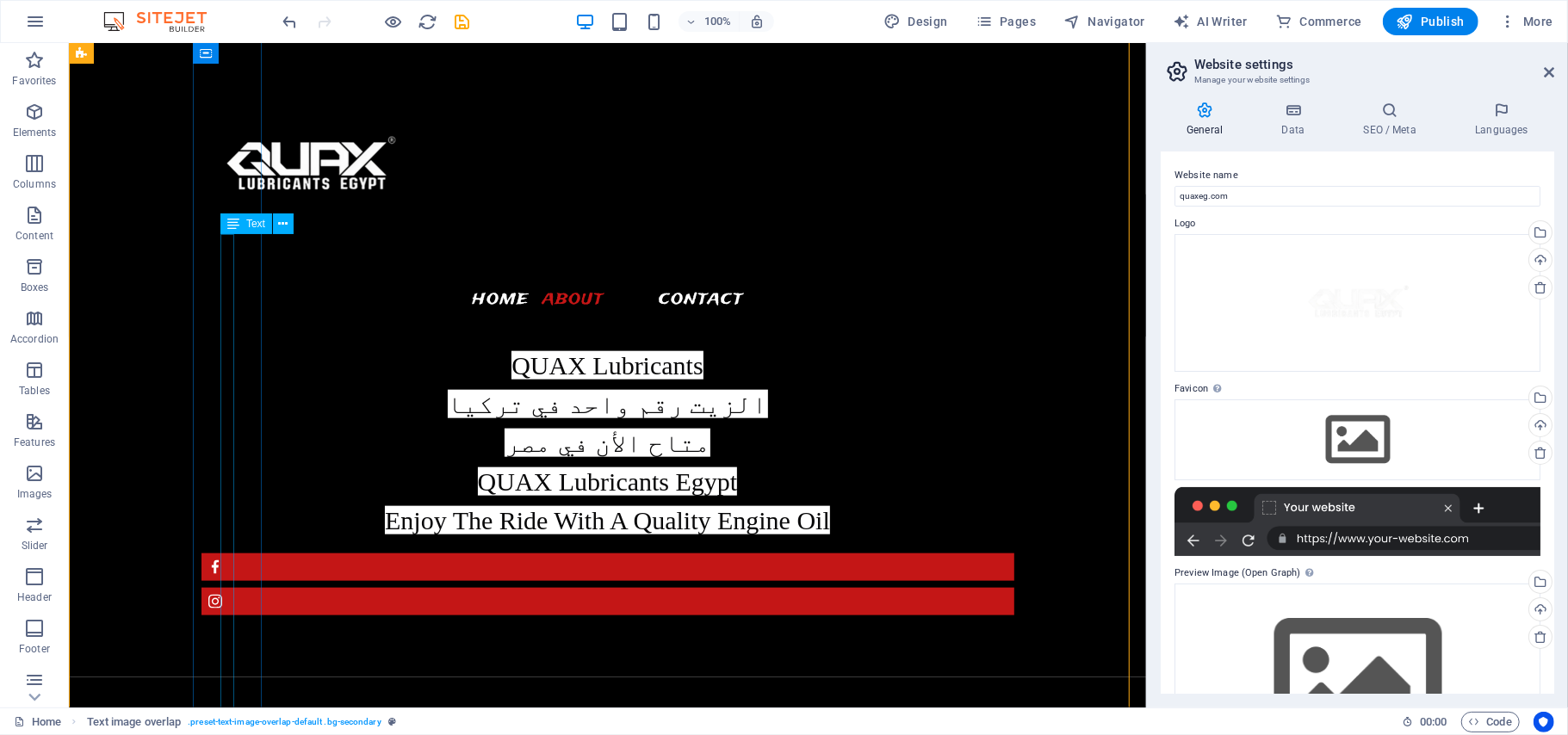 click on "Lorem ipsum dolor sit amet, consectetuer adipiscing elit. Aenean commodo ligula eget dolor. Lorem ipsum dolor sit amet, consectetuer adipiscing elit leget dolor. Lorem ipsum dolor sit amet, consectetuer adipiscing elit. Aenean commodo ligula eget dolor." at bounding box center (641, 886) 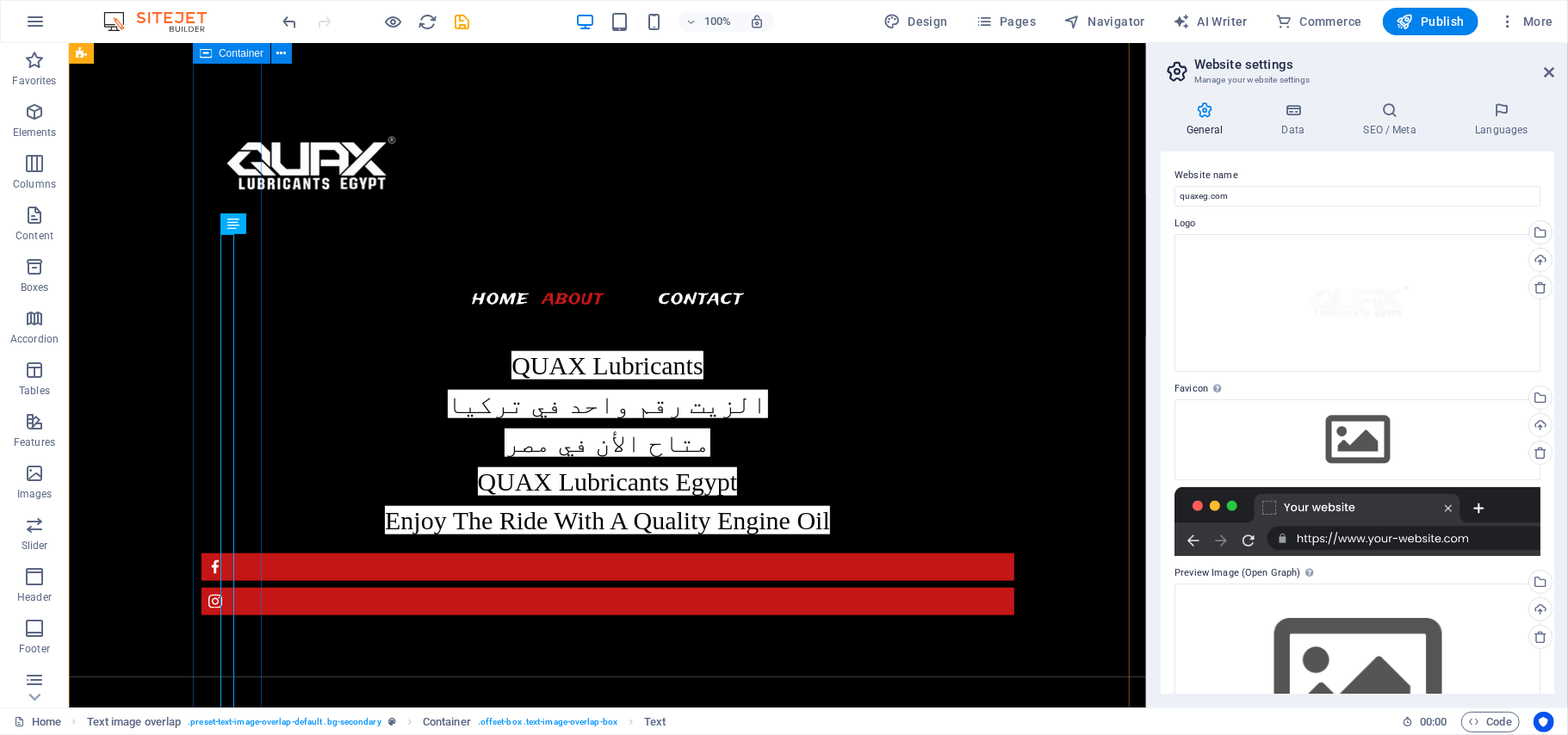 click on "New headline Lorem ipsum dolor sit amet, consectetuer adipiscing elit. Aenean commodo ligula eget dolor. Lorem ipsum dolor sit amet, consectetuer adipiscing elit leget dolor. Lorem ipsum dolor sit amet, consectetuer adipiscing elit. Aenean commodo ligula eget dolor." at bounding box center [641, 845] 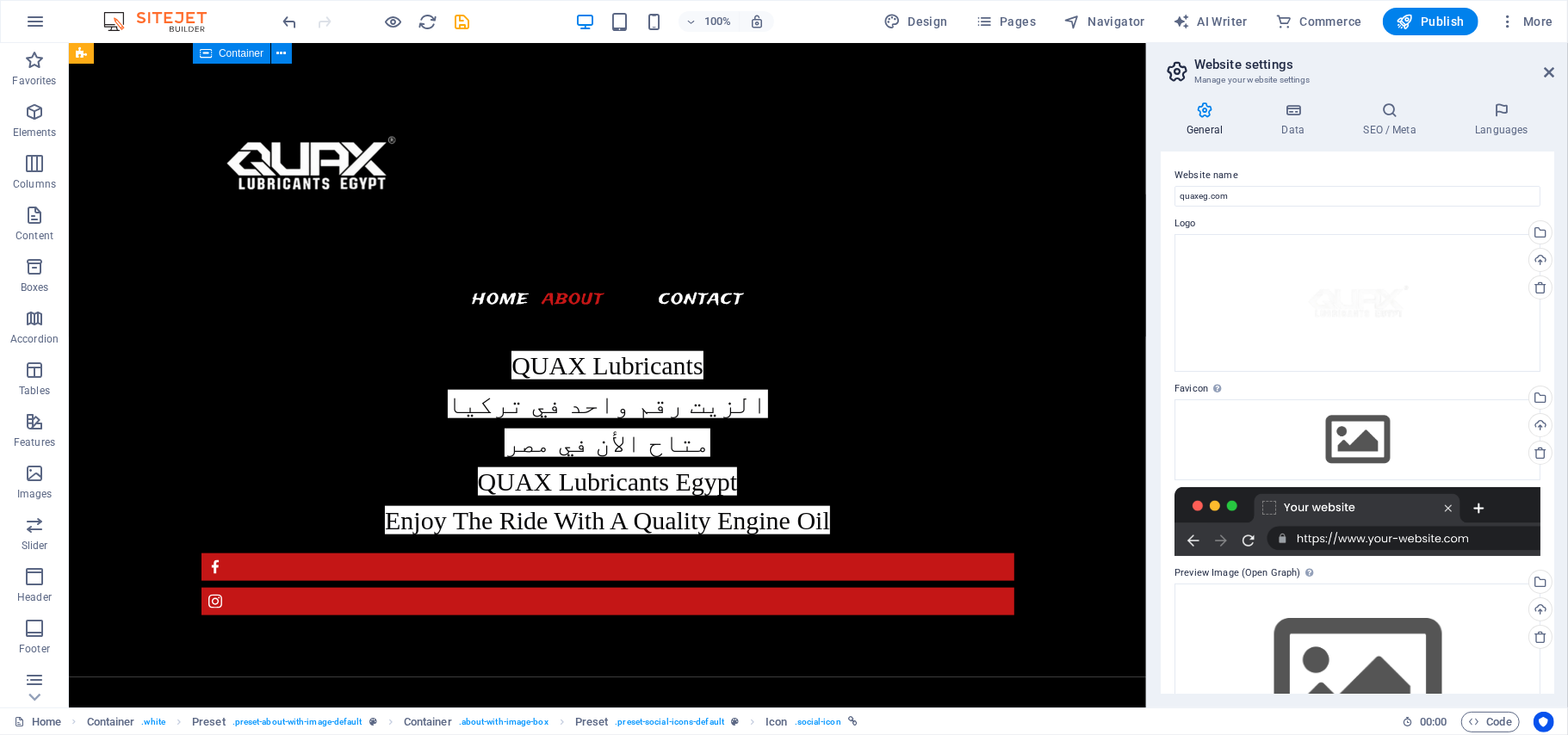 click on "New headline Lorem ipsum dolor sit amet, consectetuer adipiscing elit. Aenean commodo ligula eget dolor. Lorem ipsum dolor sit amet, consectetuer adipiscing elit leget dolor. Lorem ipsum dolor sit amet, consectetuer adipiscing elit. Aenean commodo ligula eget dolor." at bounding box center (641, 845) 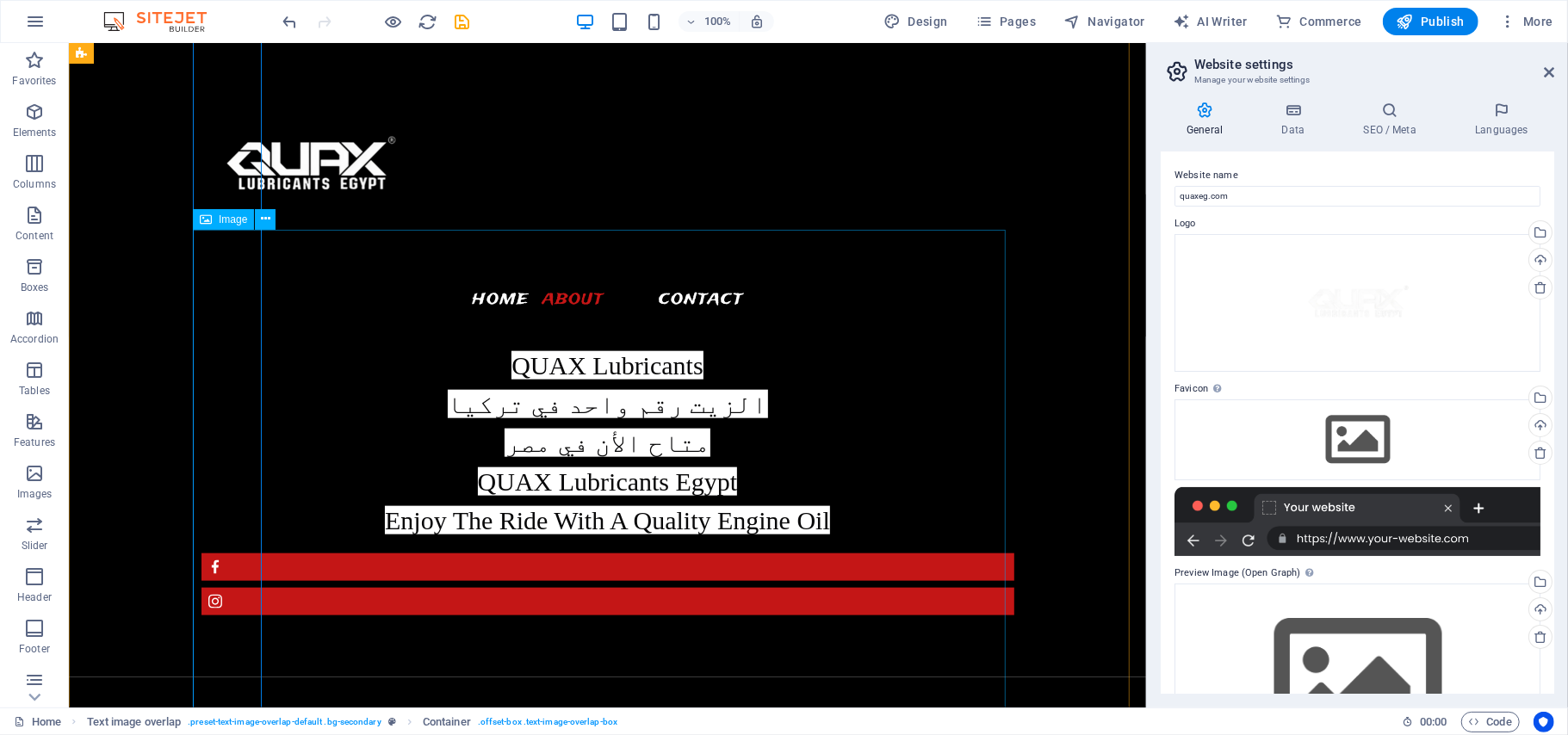 click at bounding box center [607, 1238] 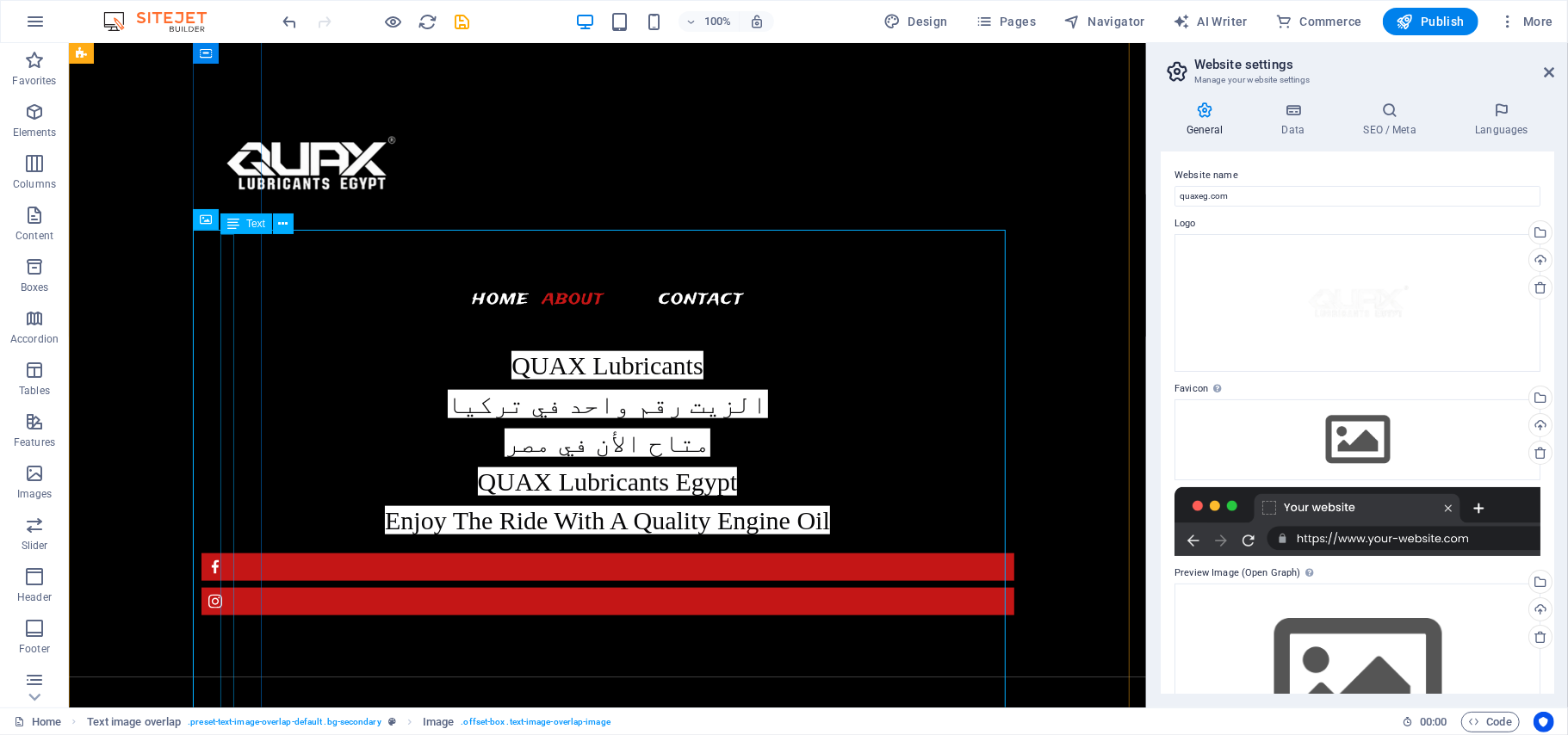 click on "Lorem ipsum dolor sit amet, consectetuer adipiscing elit. Aenean commodo ligula eget dolor. Lorem ipsum dolor sit amet, consectetuer adipiscing elit leget dolor. Lorem ipsum dolor sit amet, consectetuer adipiscing elit. Aenean commodo ligula eget dolor." at bounding box center [641, 886] 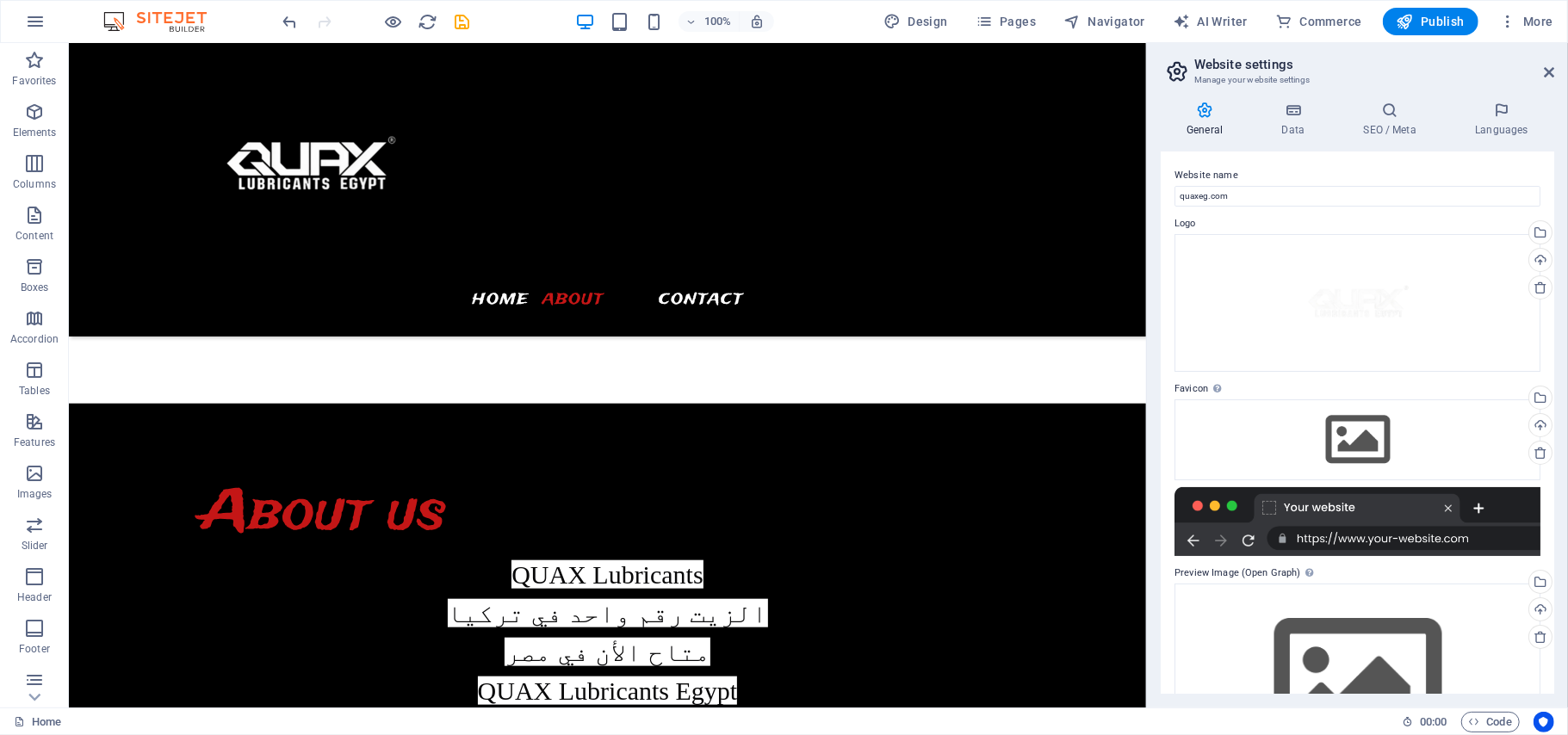 scroll, scrollTop: 1106, scrollLeft: 0, axis: vertical 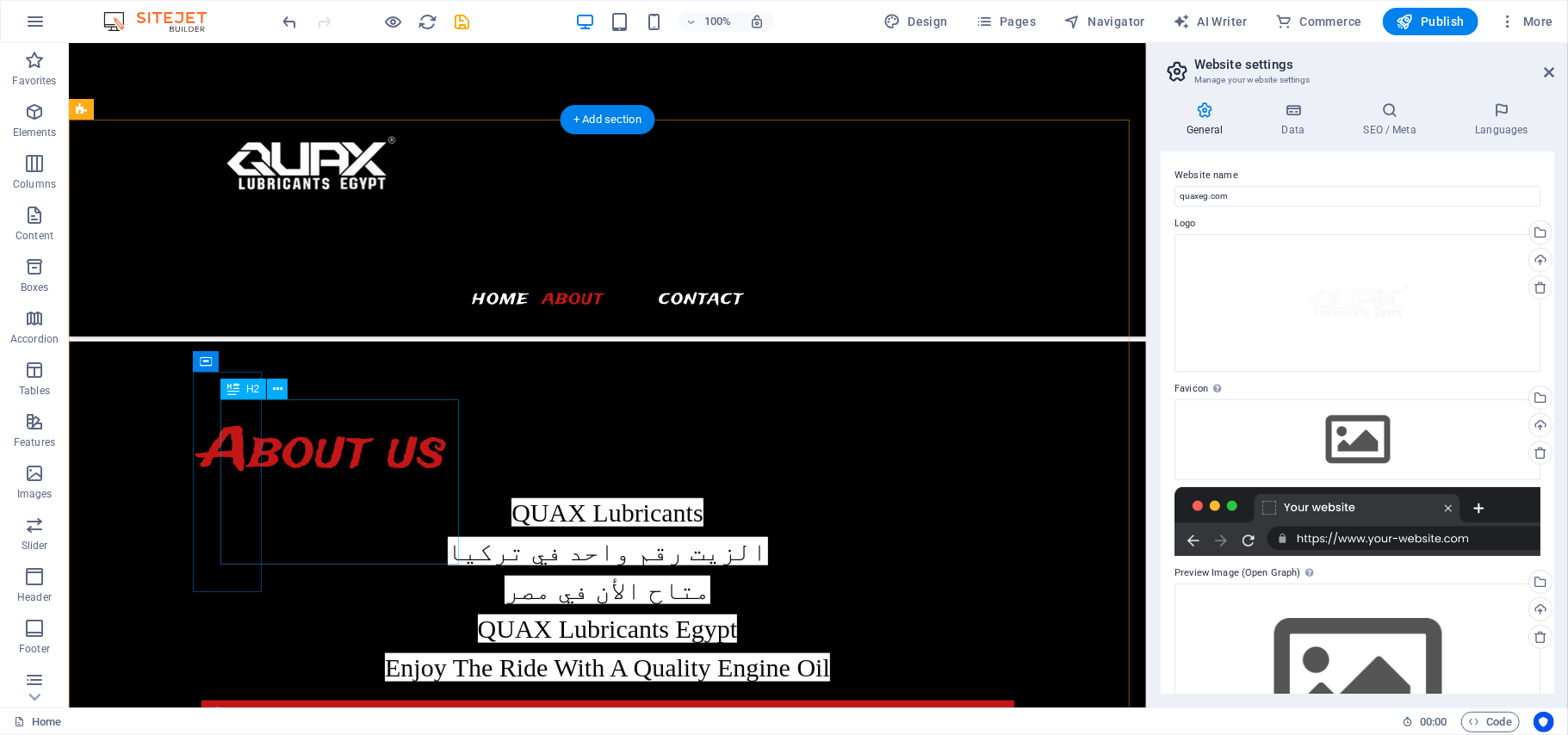click on "New headline" at bounding box center (641, 961) 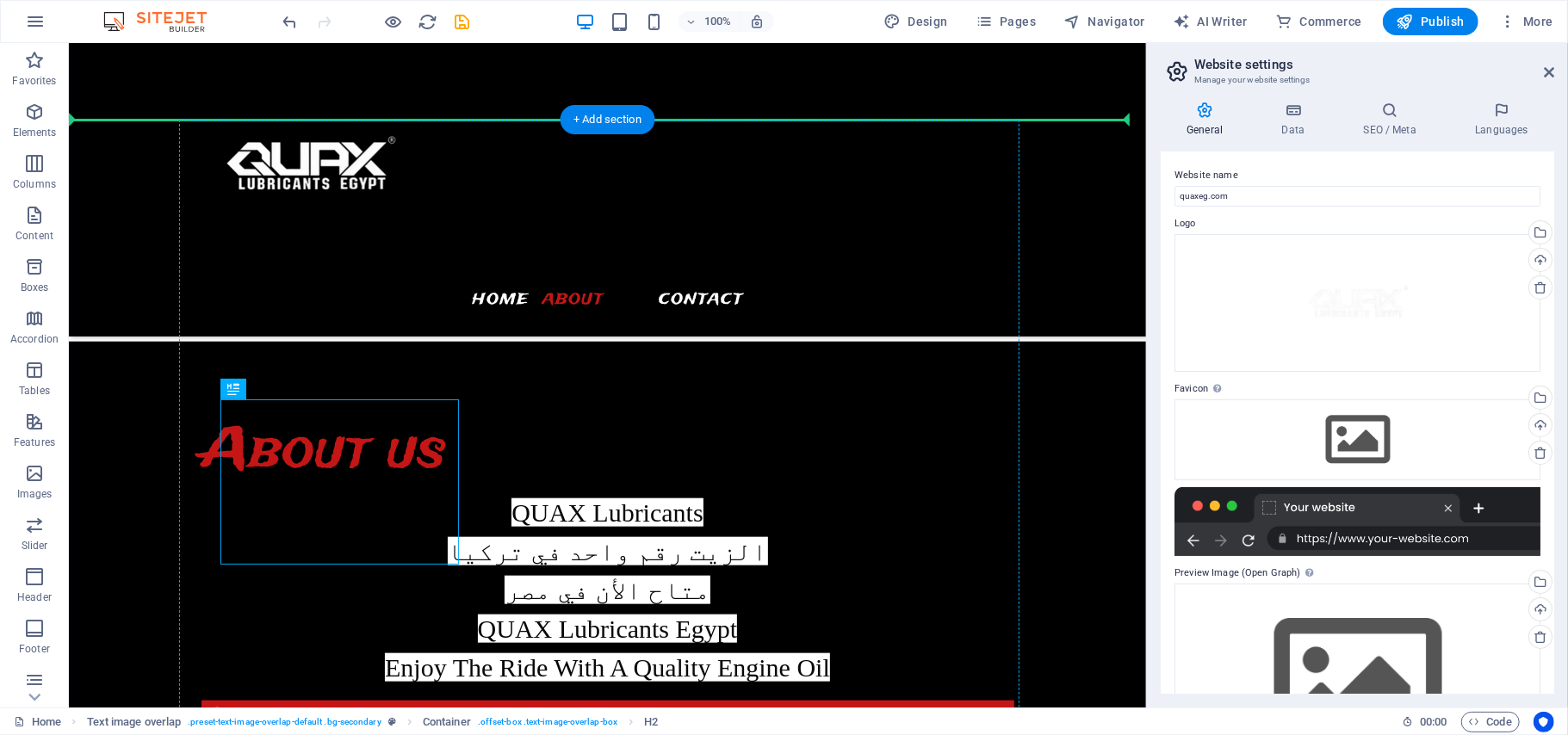 drag, startPoint x: 230, startPoint y: 476, endPoint x: 319, endPoint y: 369, distance: 139.17615 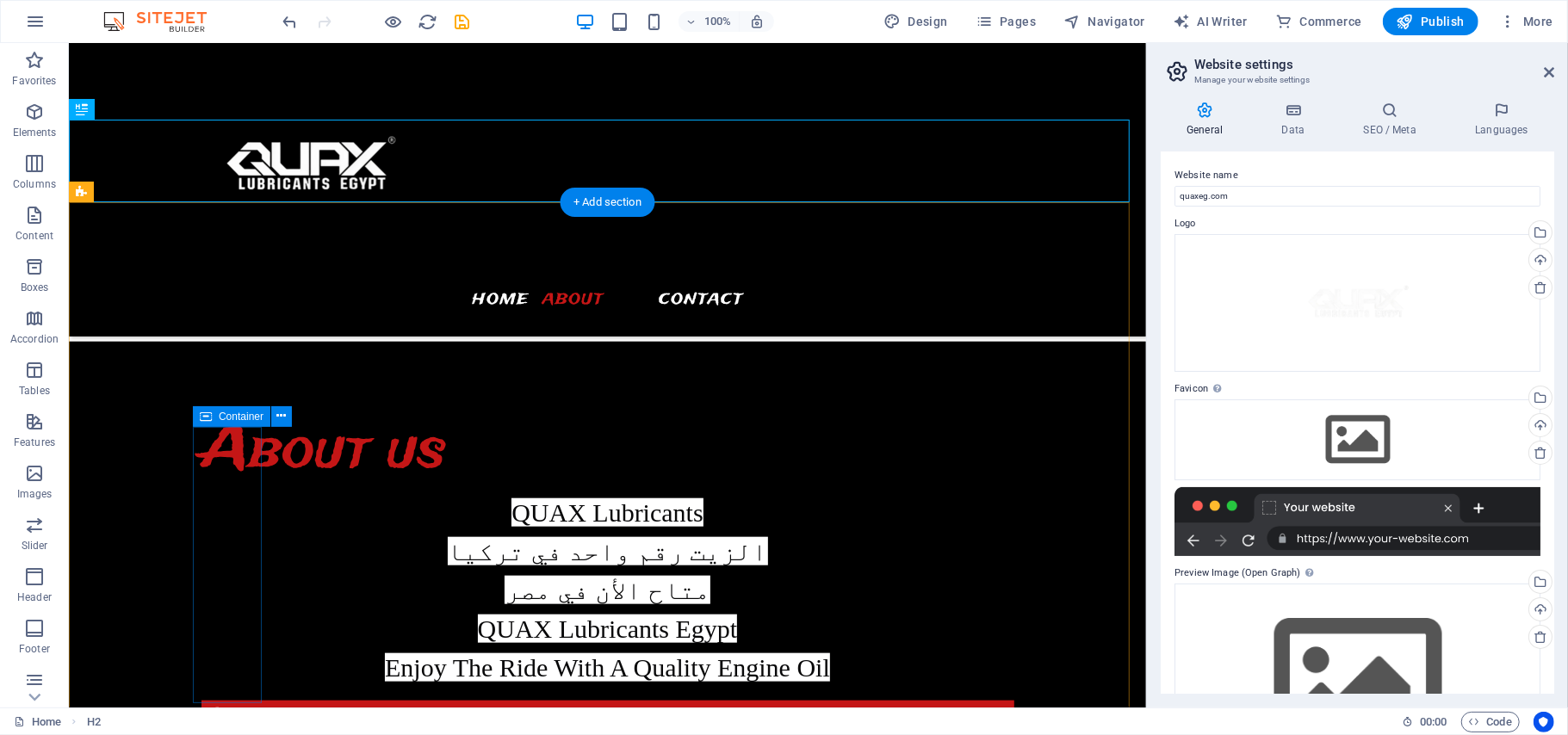 click on "Drop content here or  Add elements  Paste clipboard" at bounding box center [641, 1064] 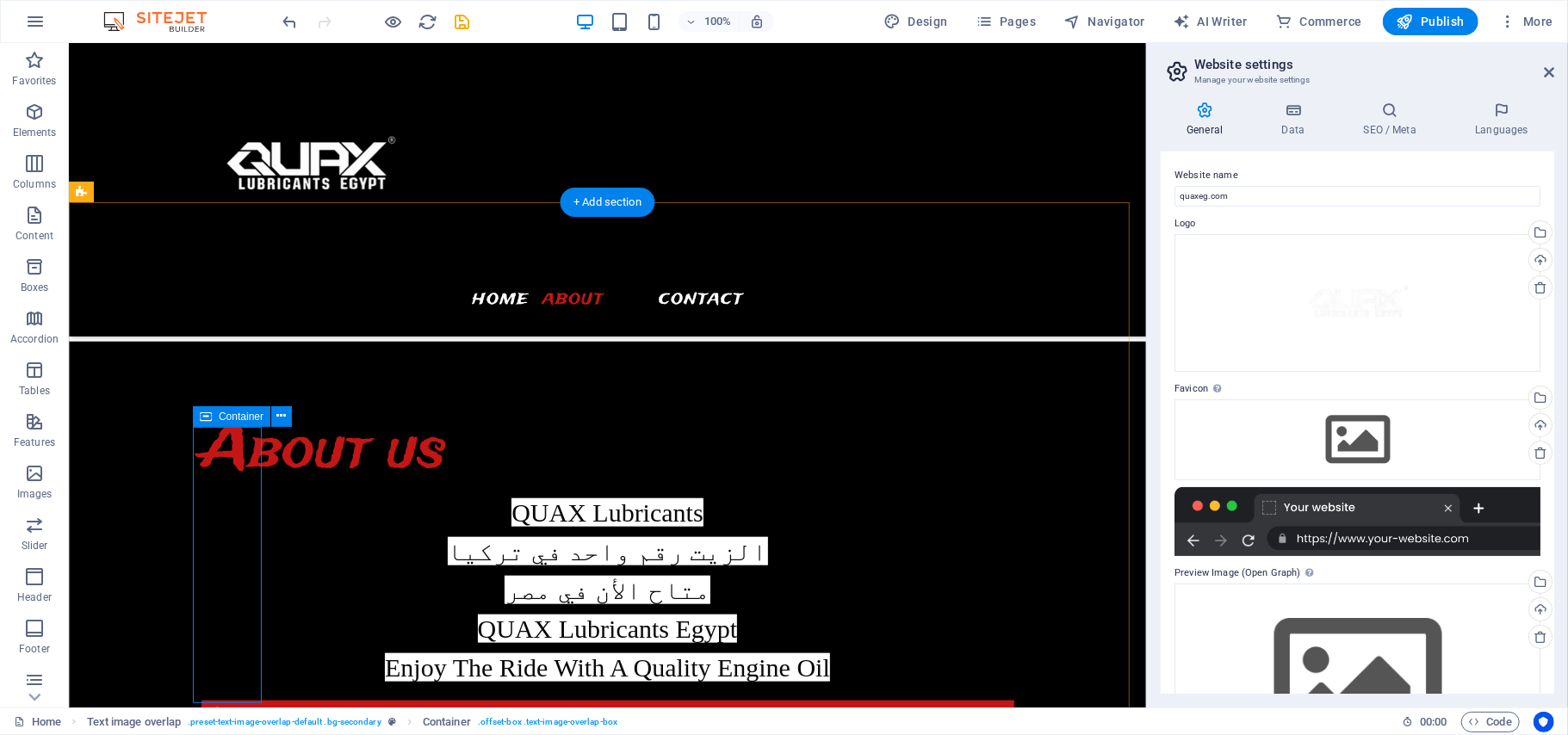 click on "Drop content here or  Add elements  Paste clipboard" at bounding box center (641, 1064) 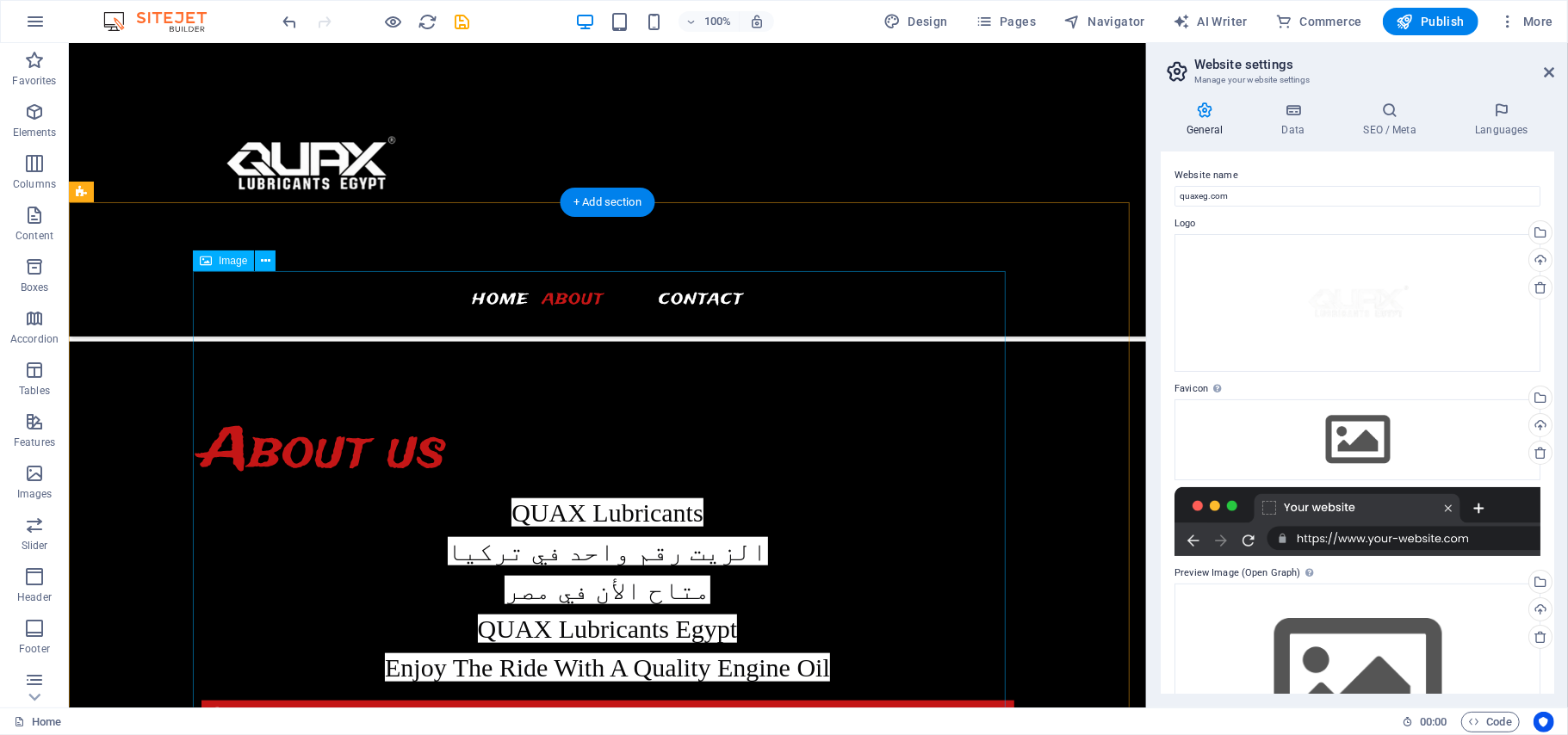 click at bounding box center (641, 1294) 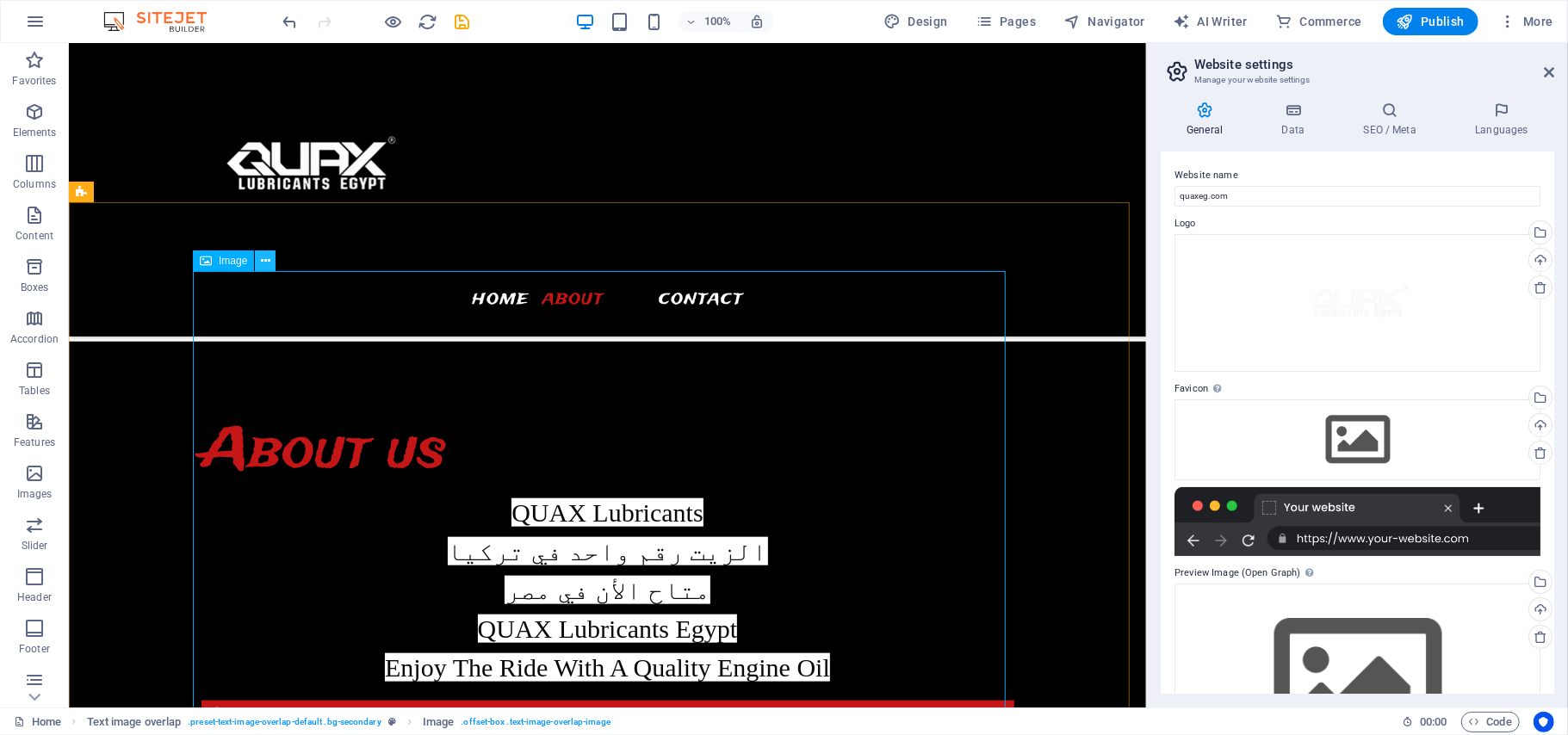 click at bounding box center [265, 261] 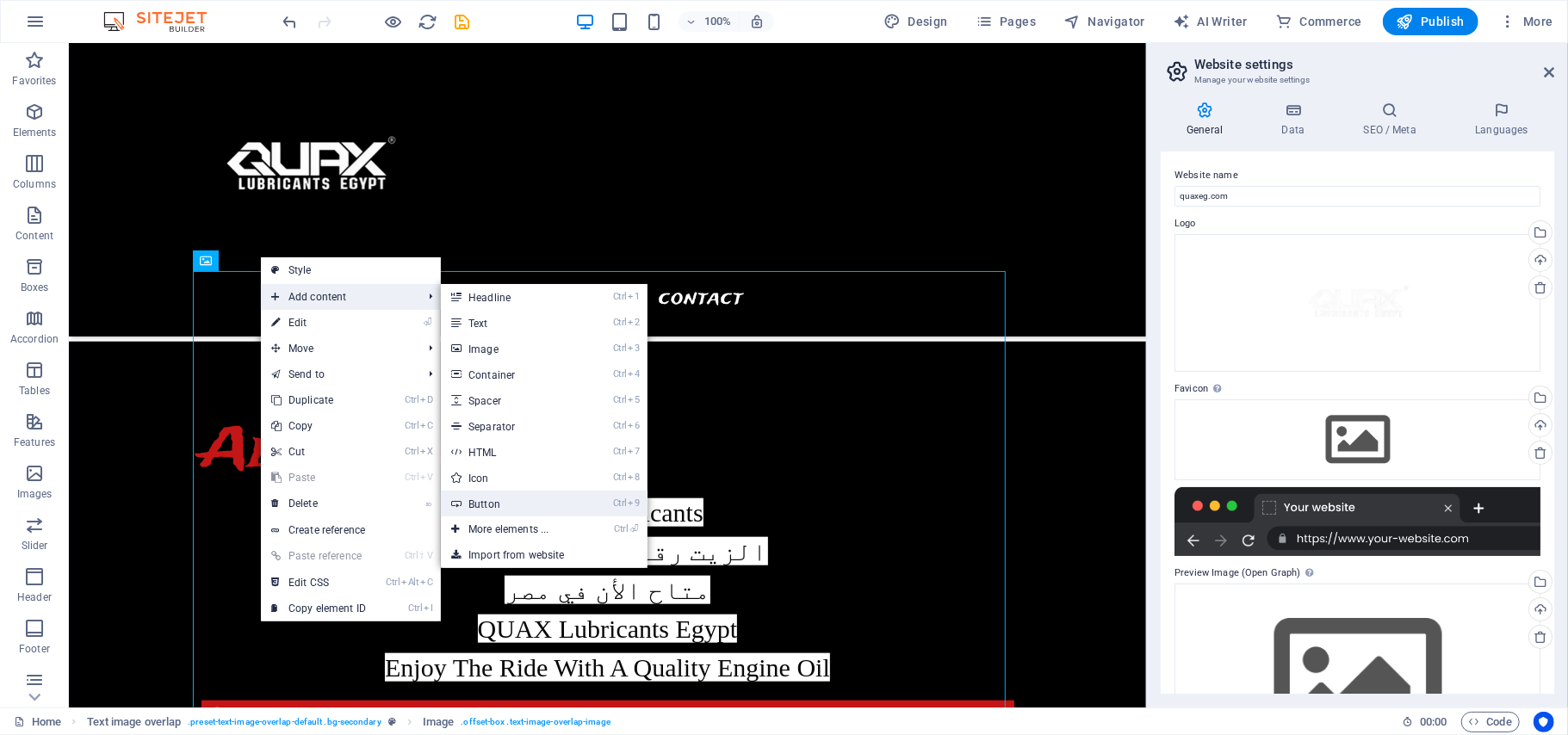 click on "Ctrl 9  Button" at bounding box center [511, 503] 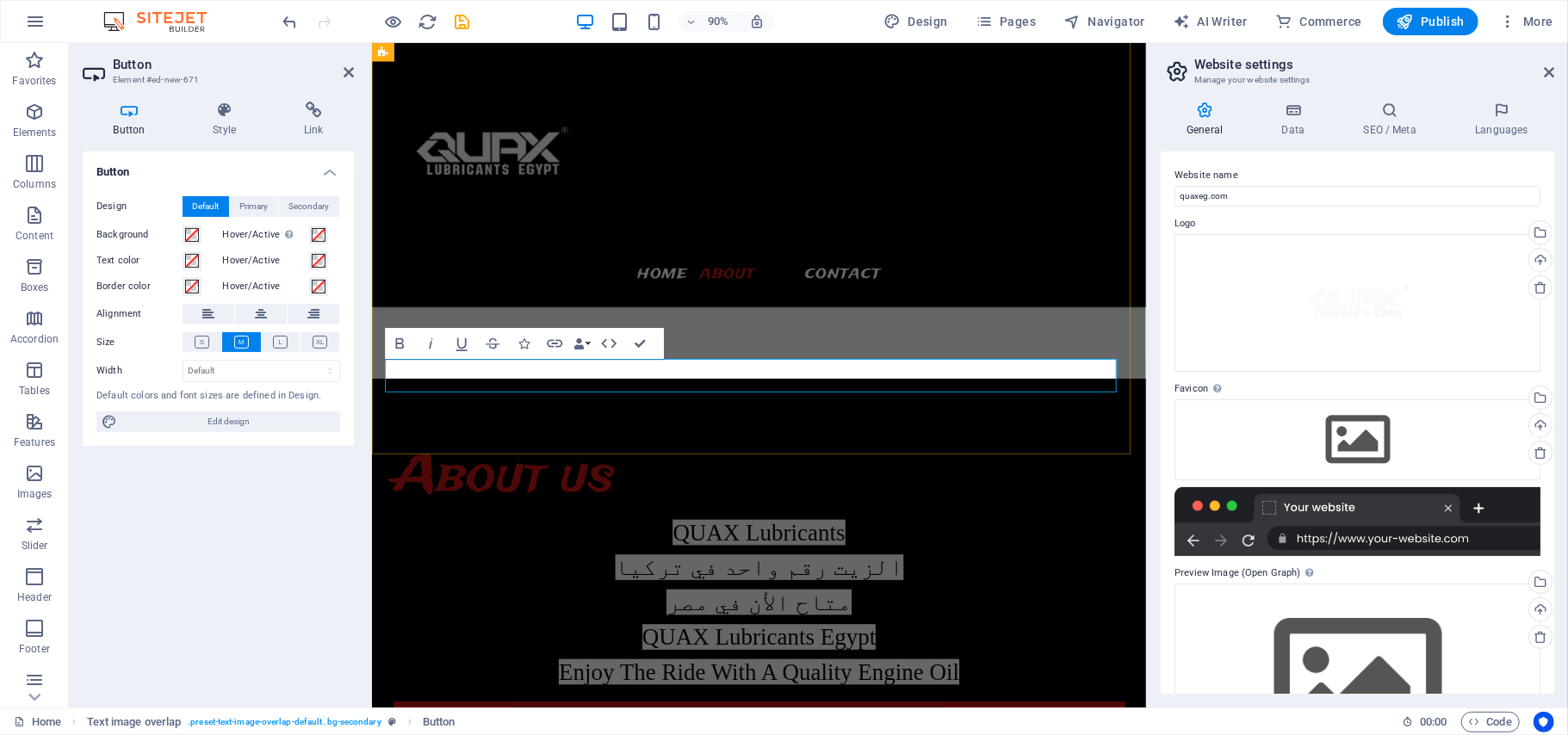 scroll, scrollTop: 1644, scrollLeft: 0, axis: vertical 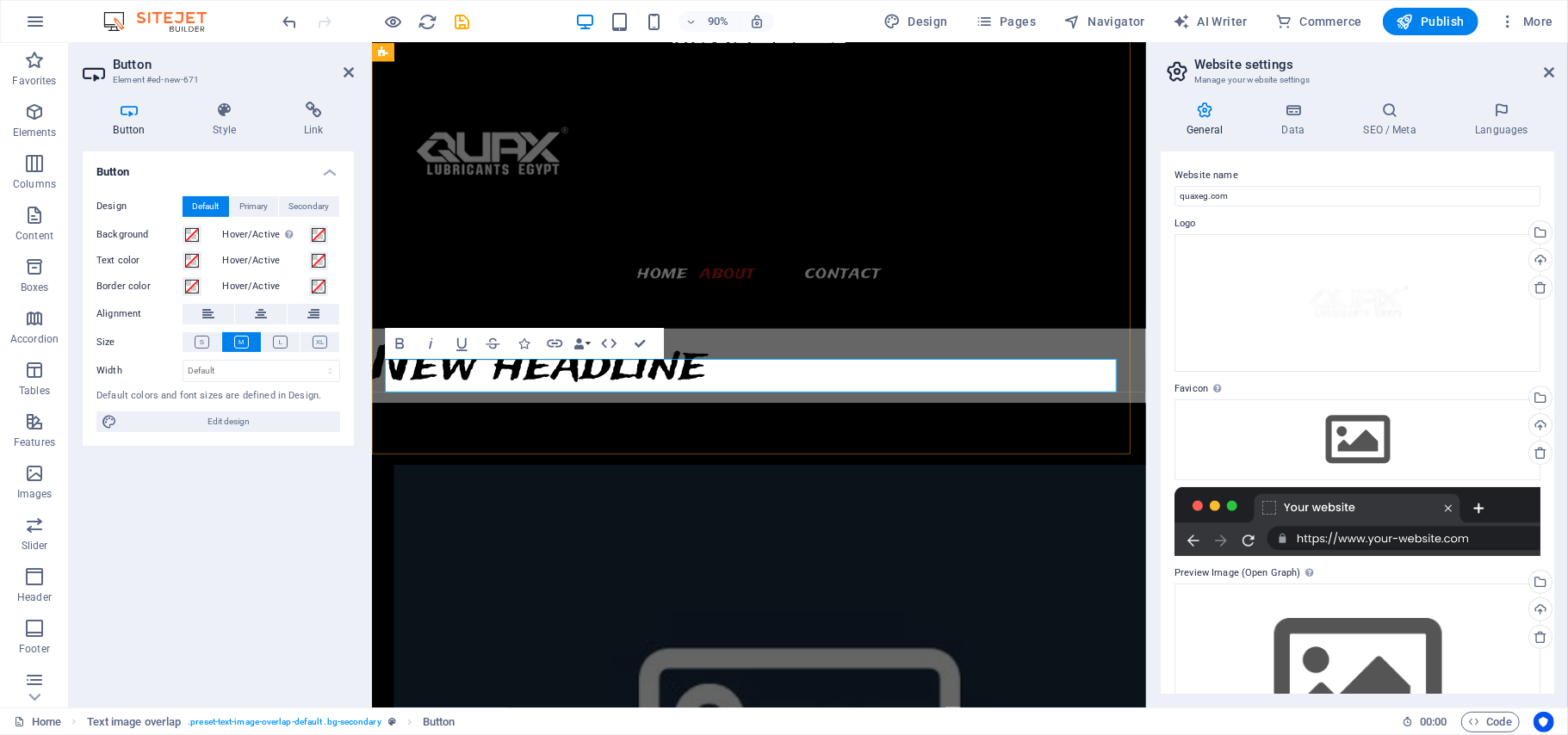 type 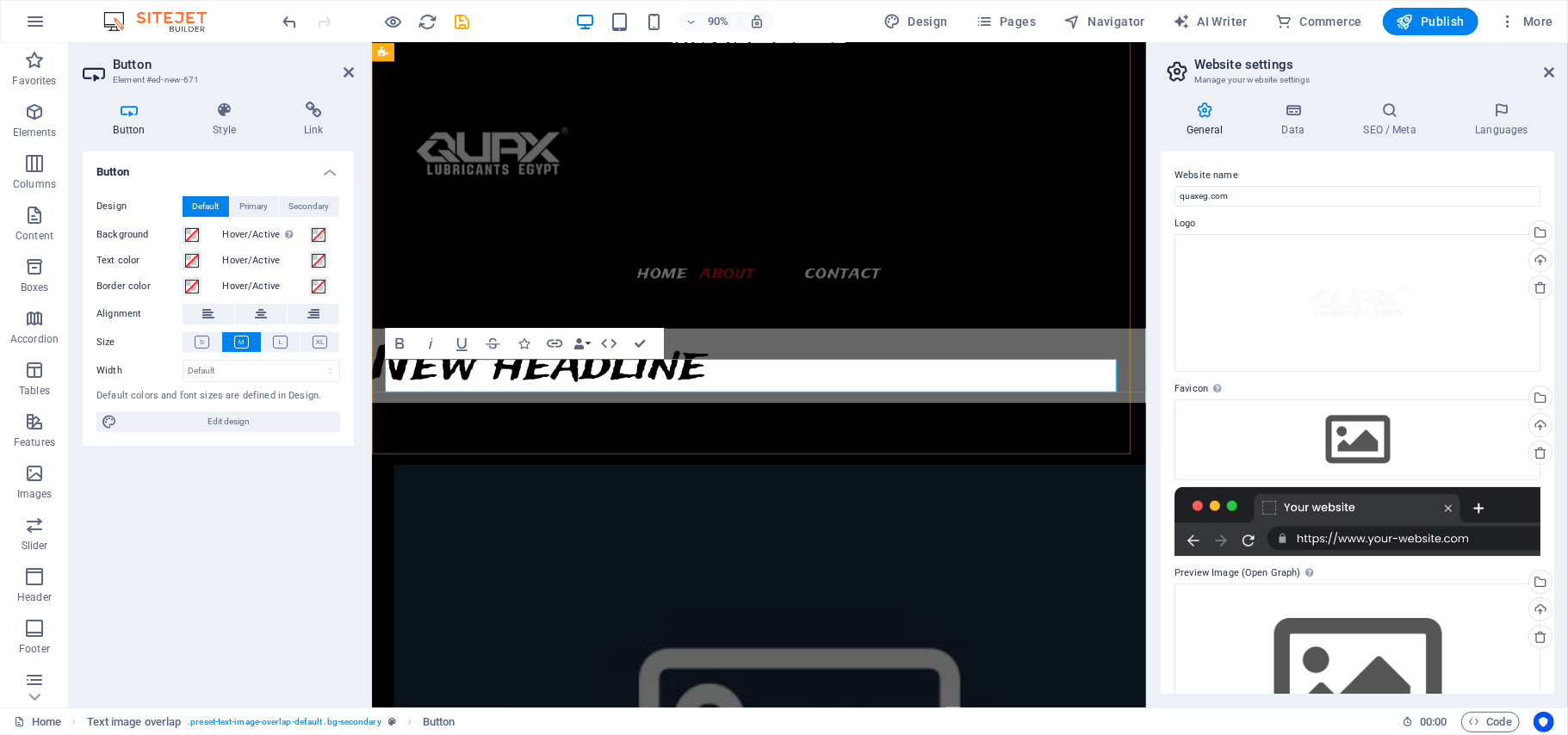 scroll, scrollTop: 0, scrollLeft: 8, axis: horizontal 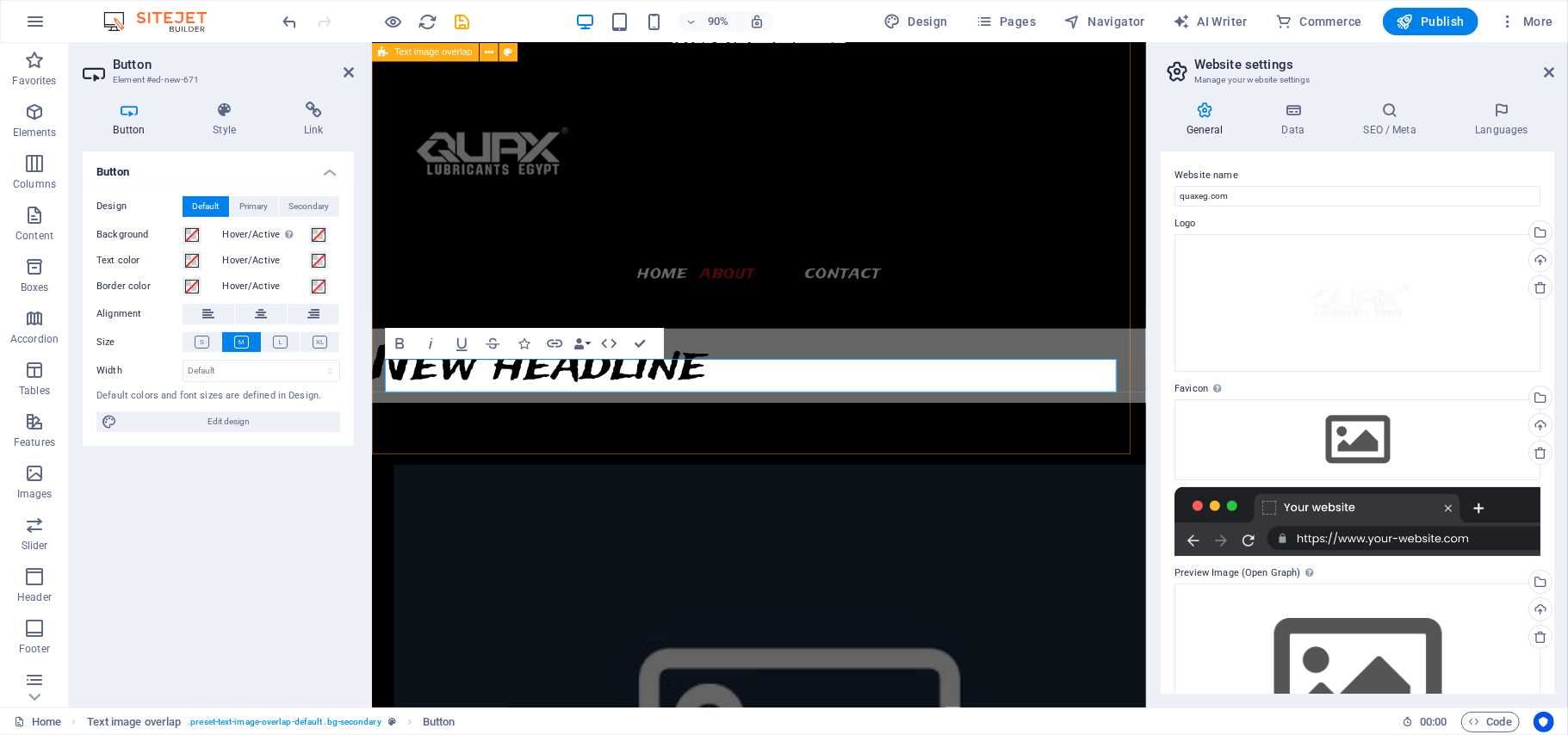 click on "Download now Download now" at bounding box center [801, 849] 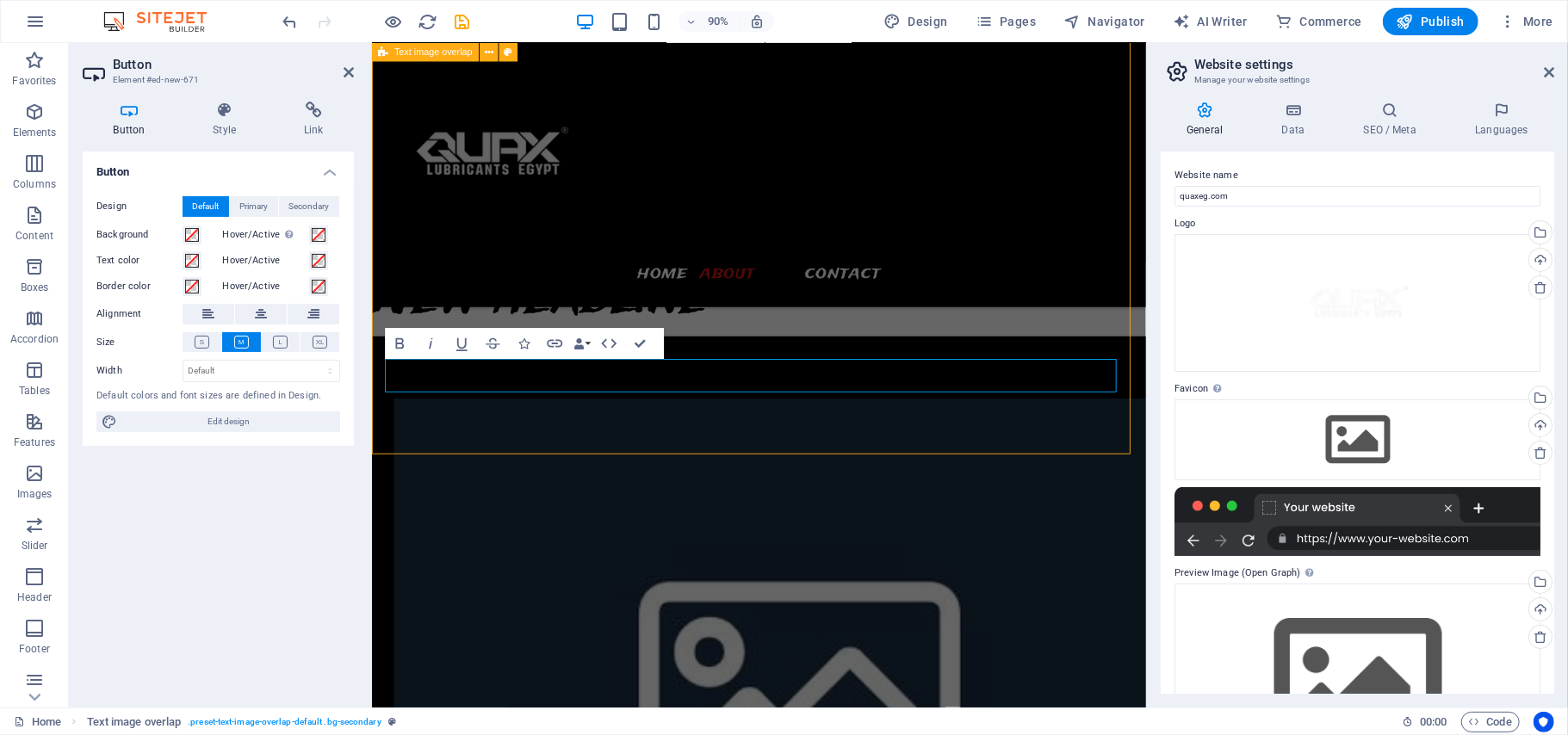 scroll, scrollTop: 1571, scrollLeft: 0, axis: vertical 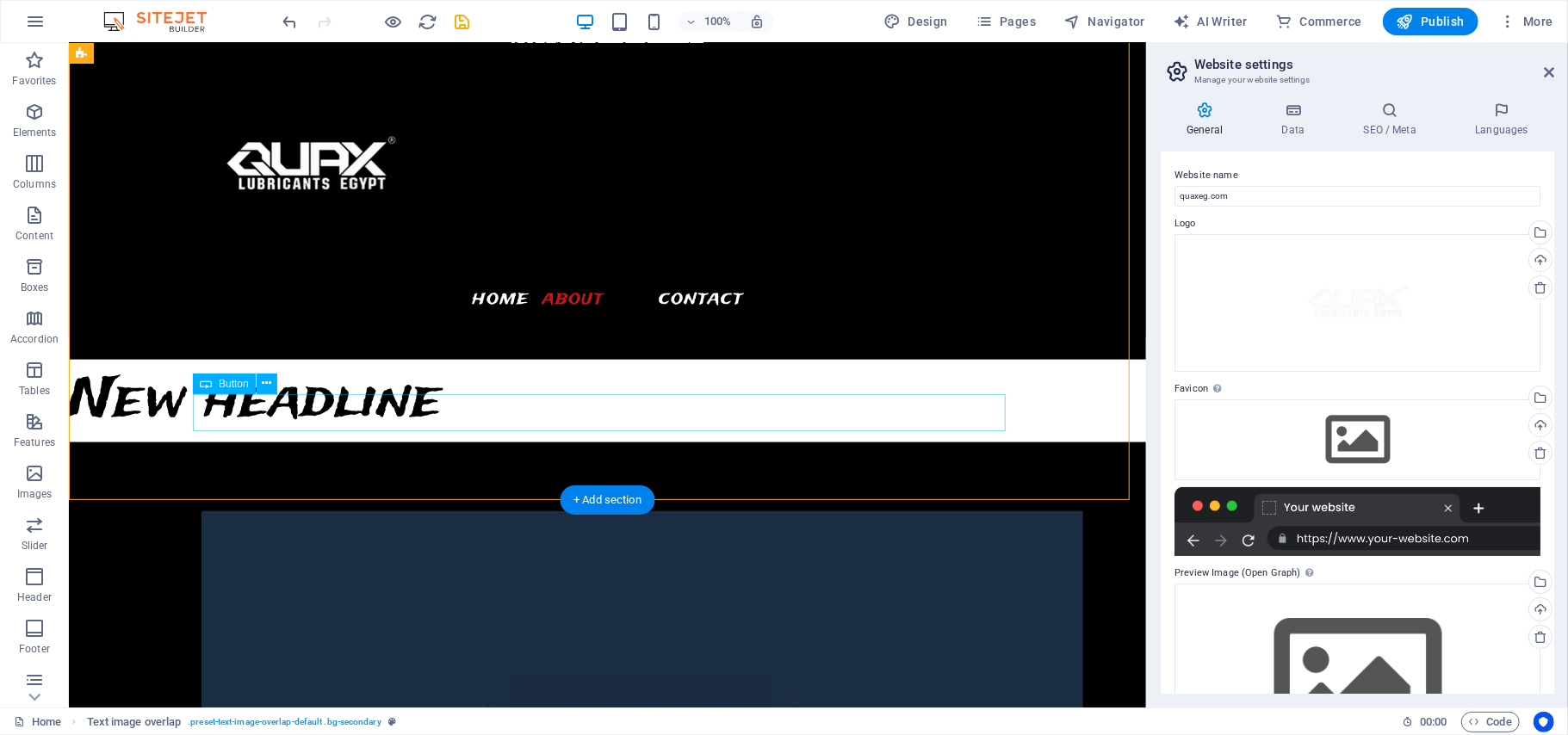 click on "Download now" at bounding box center (607, 1165) 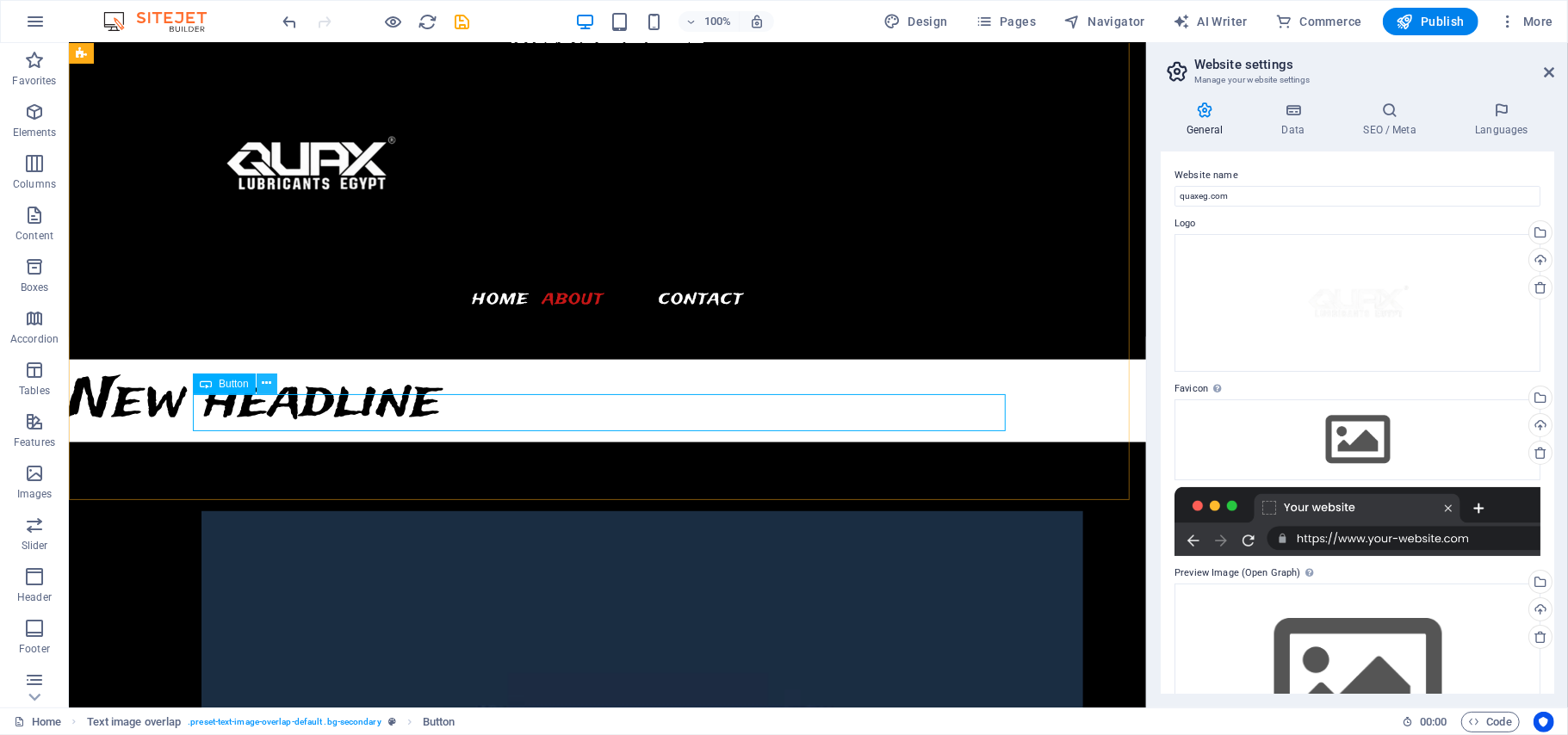 click at bounding box center (266, 383) 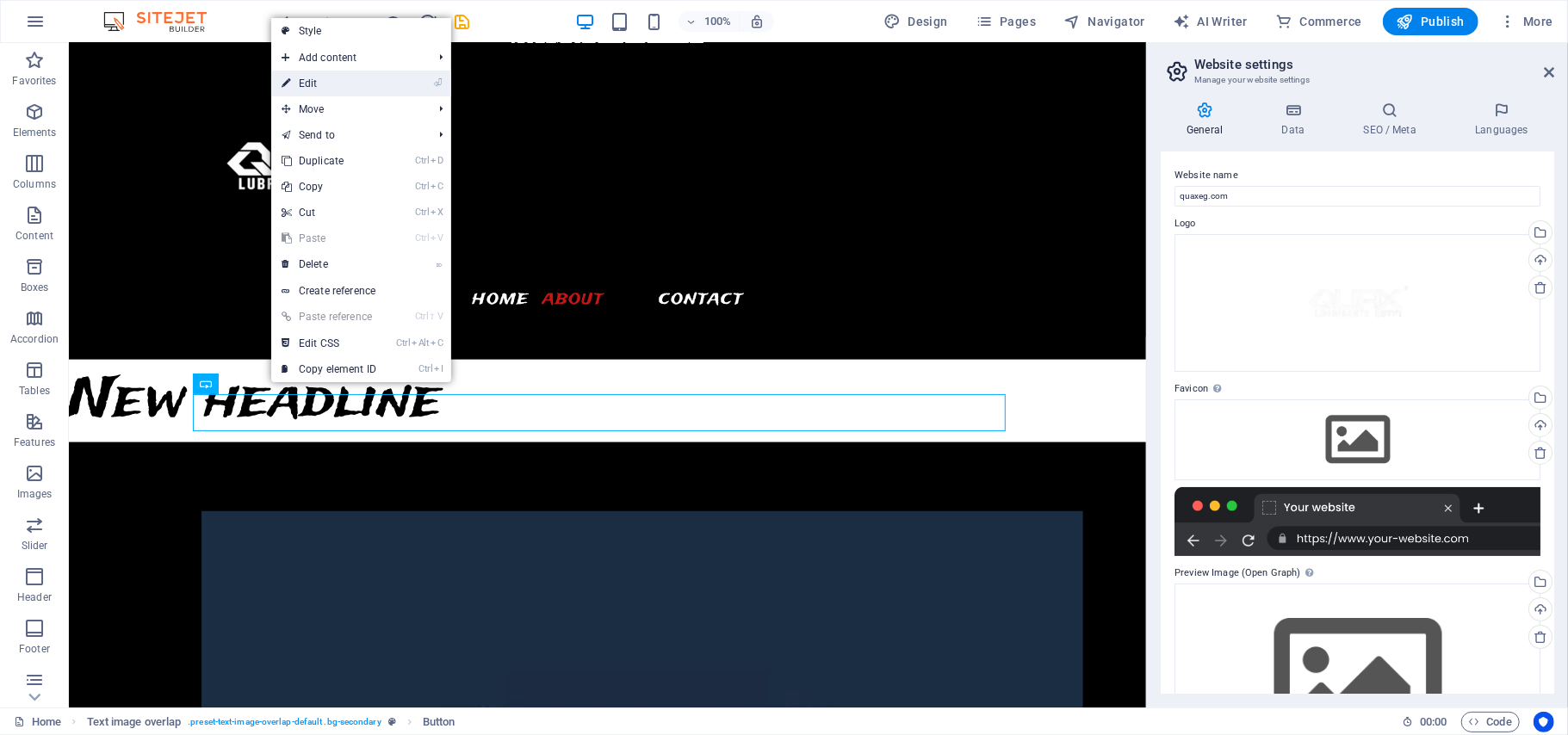 click on "⏎  Edit" at bounding box center [329, 83] 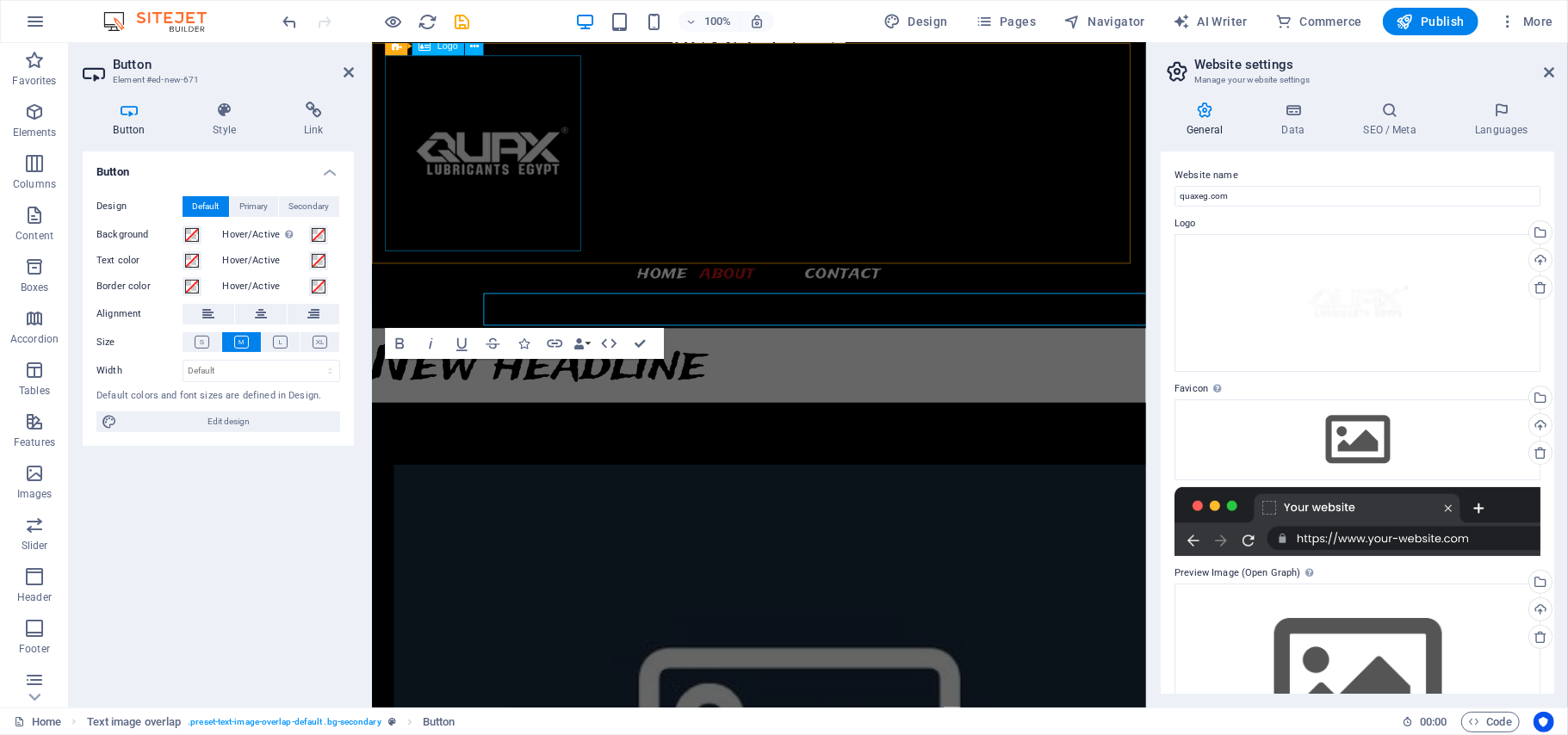 scroll, scrollTop: 1644, scrollLeft: 0, axis: vertical 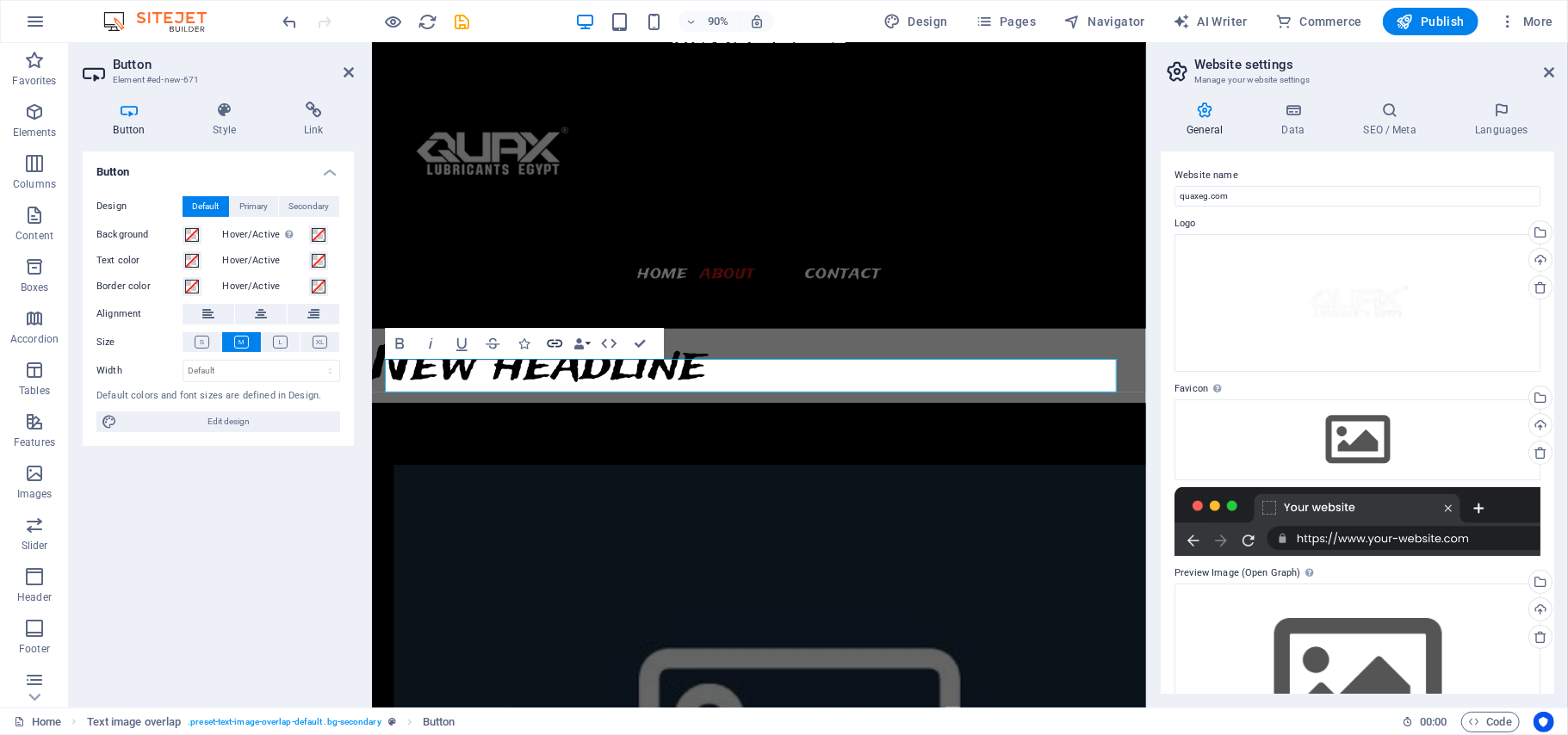 click 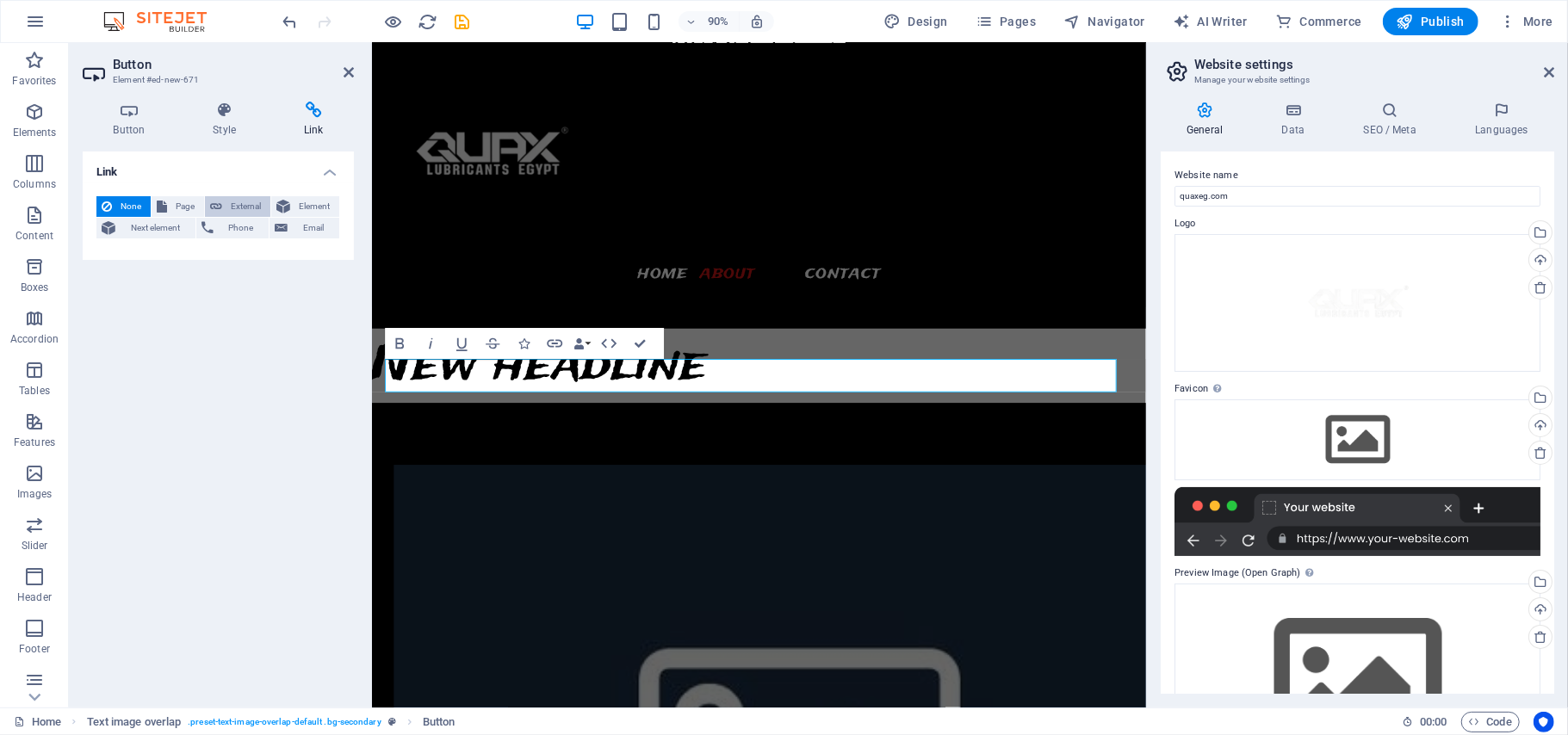 click on "External" at bounding box center [246, 207] 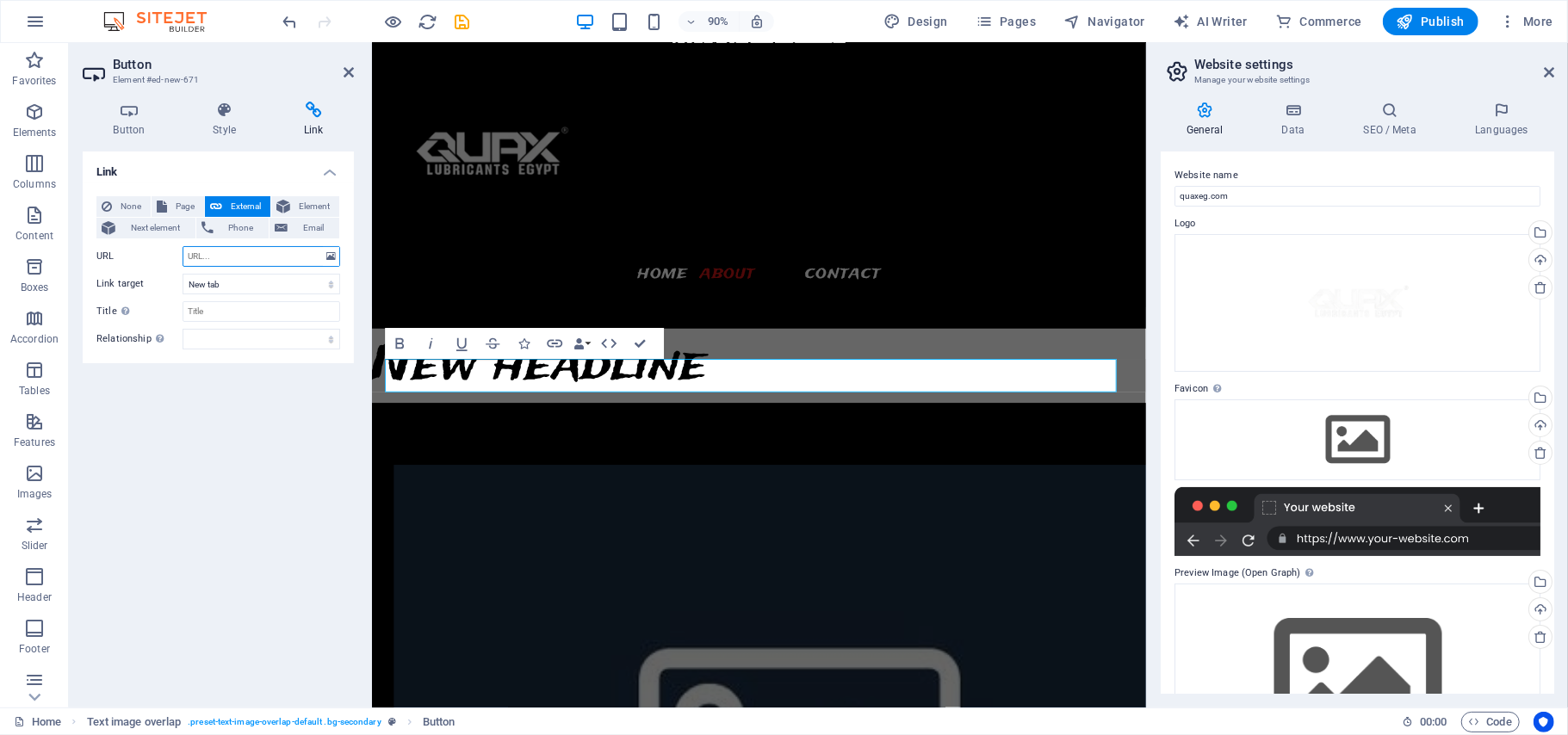 click on "URL" at bounding box center [261, 256] 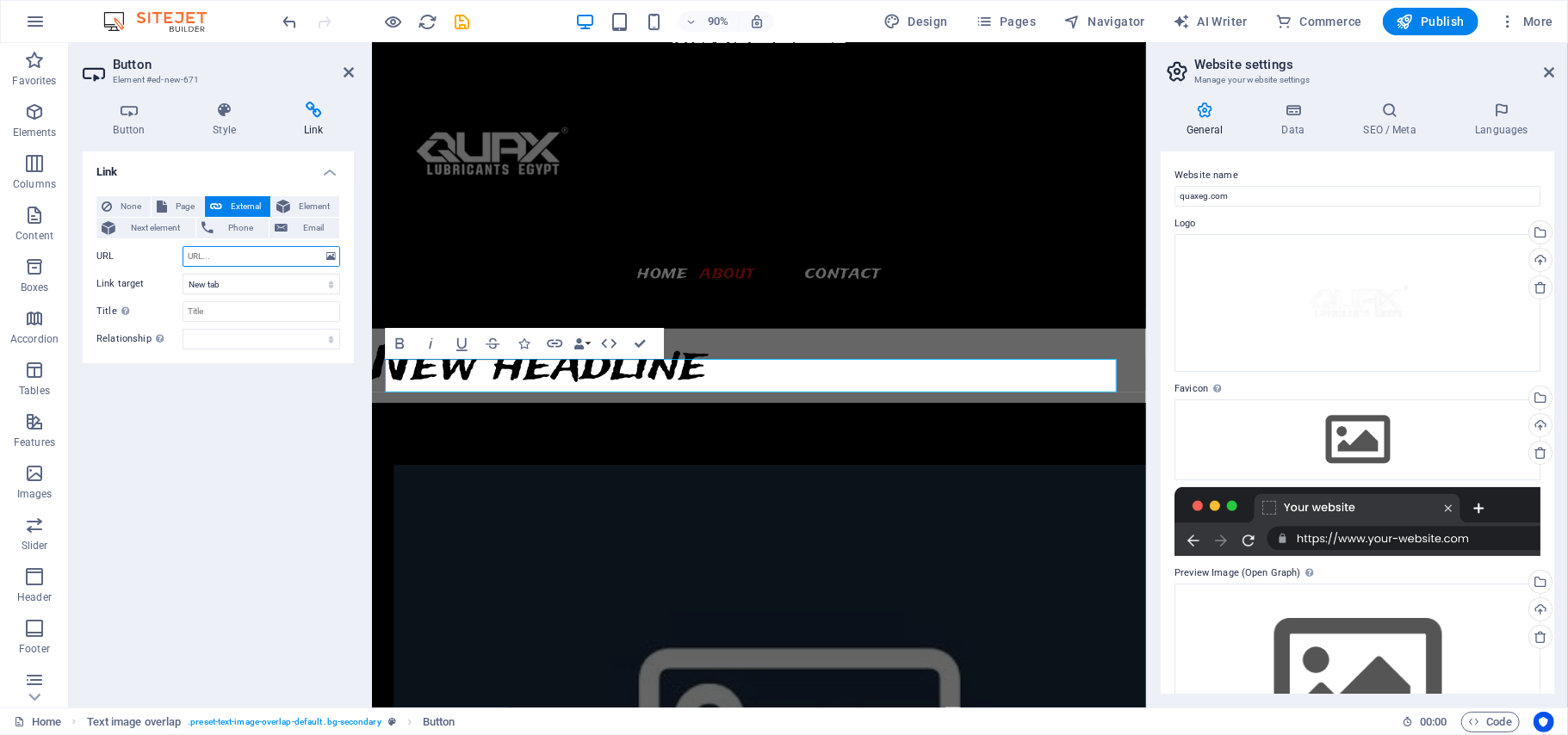 click on "URL" at bounding box center [261, 256] 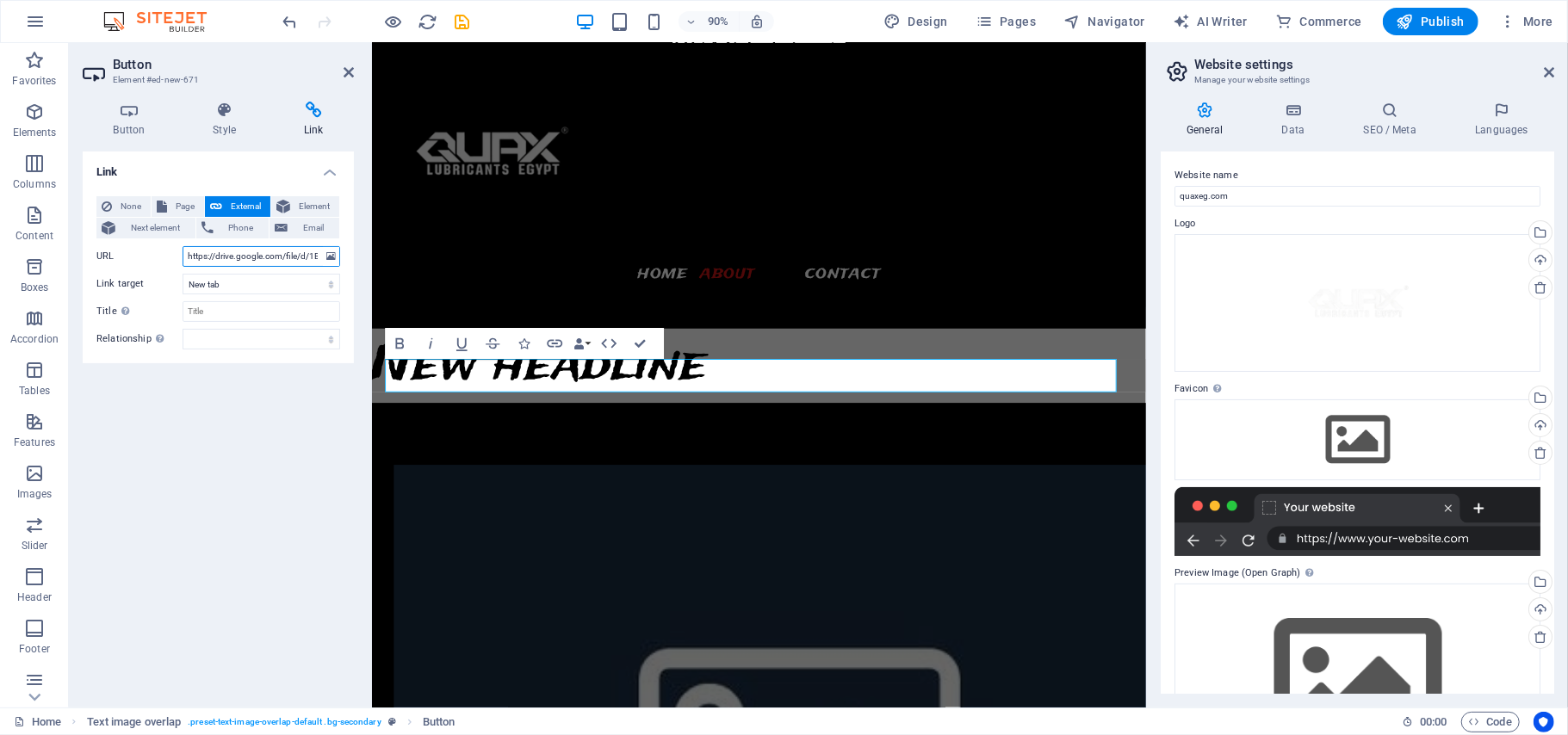 scroll, scrollTop: 0, scrollLeft: 232, axis: horizontal 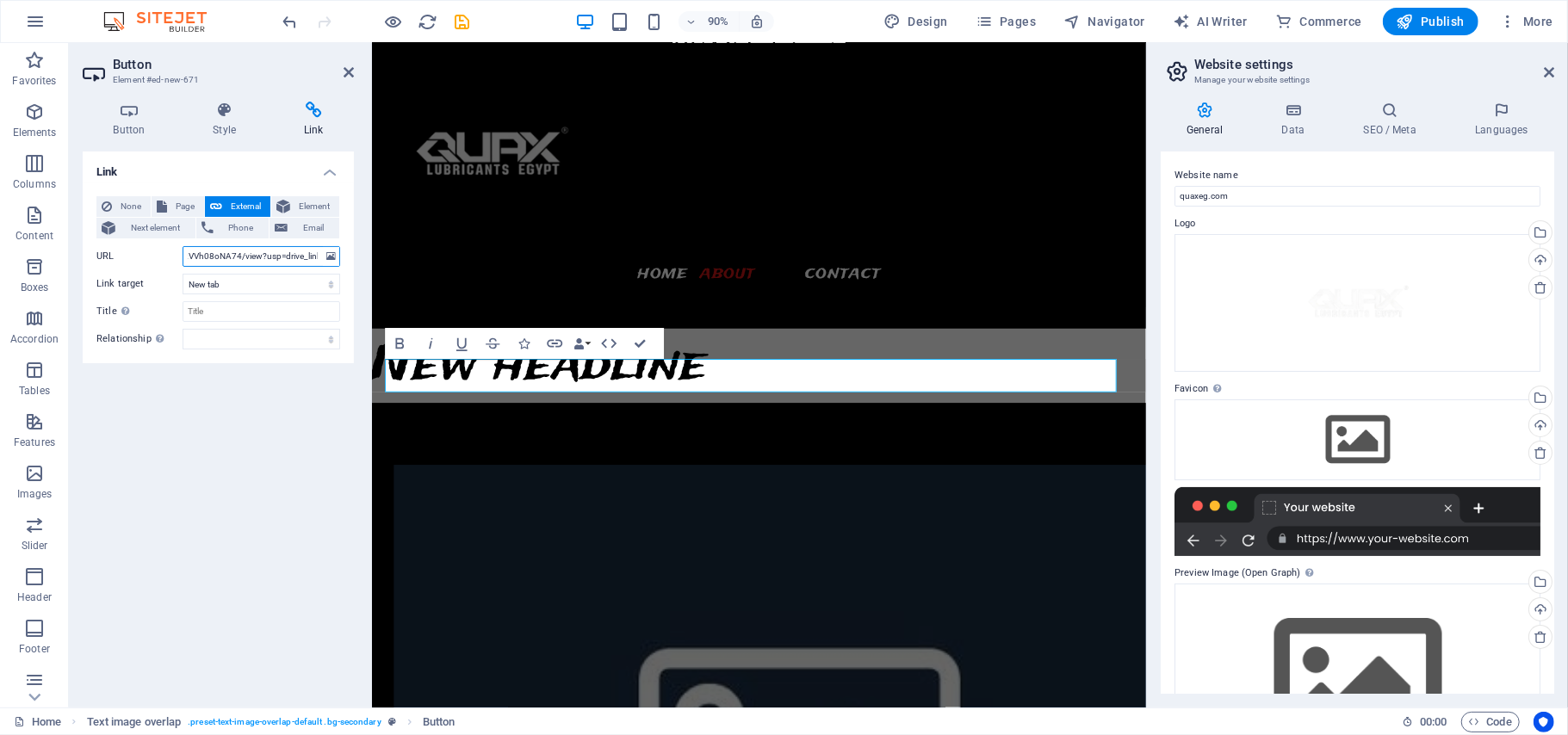 type on "https://drive.google.com/file/d/1BT4a1MvttFO4S9M-R-fDB2VVh08oNA74/view?usp=drive_link" 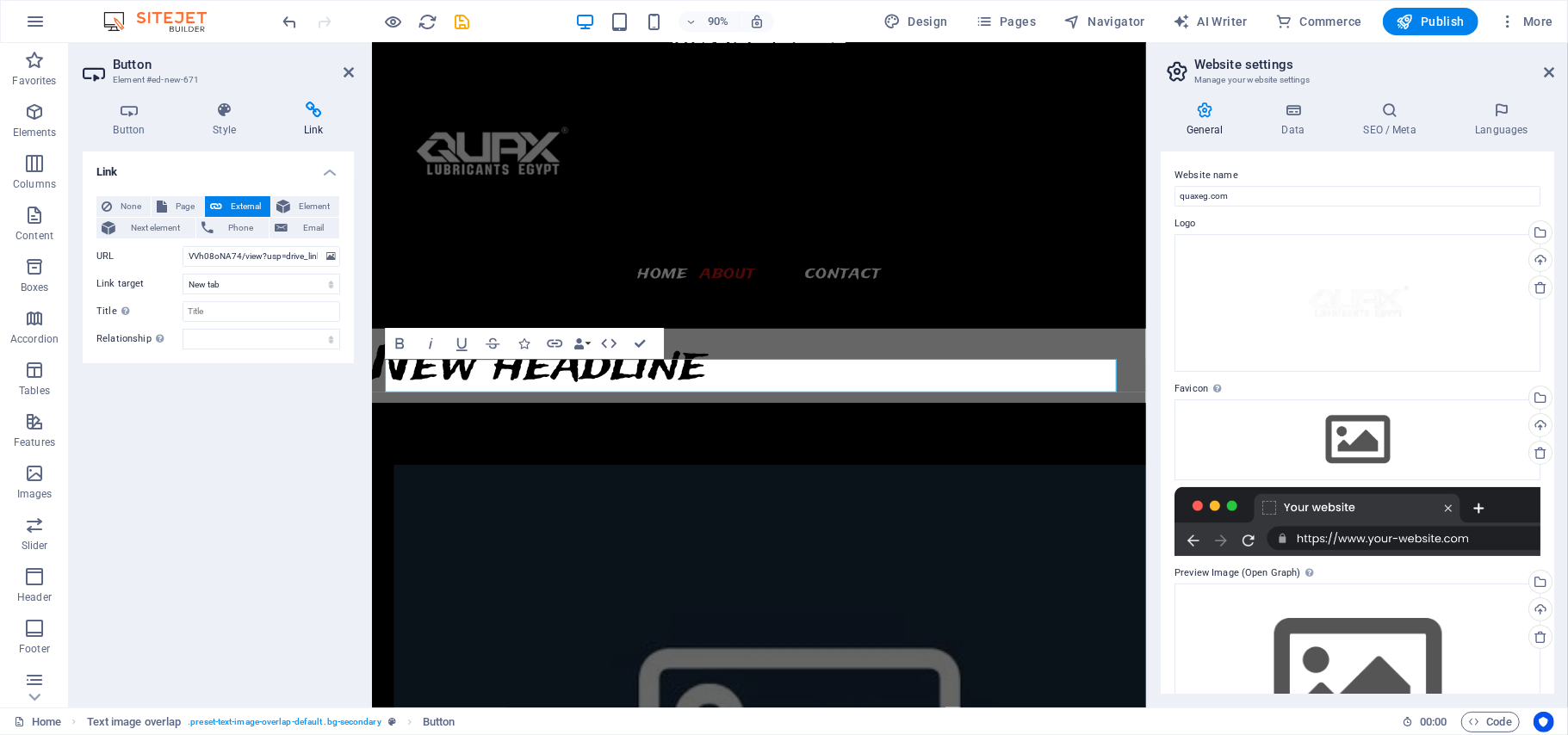 click on "Link None Page External Element Next element Phone Email Page Home Legal Notice Privacy Subpage Home Home Element
URL https://drive.google.com/file/d/1BT4a1MvttFO4S9M-R-fDB2VVh08oNA74/view?usp=drive_link Phone Email Link target New tab Same tab Overlay Title Additional link description, should not be the same as the link text. The title is most often shown as a tooltip text when the mouse moves over the element. Leave empty if uncertain. Relationship Sets the  relationship of this link to the link target . For example, the value "nofollow" instructs search engines not to follow the link. Can be left empty. alternate author bookmark external help license next nofollow noreferrer noopener prev search tag" at bounding box center (218, 423) 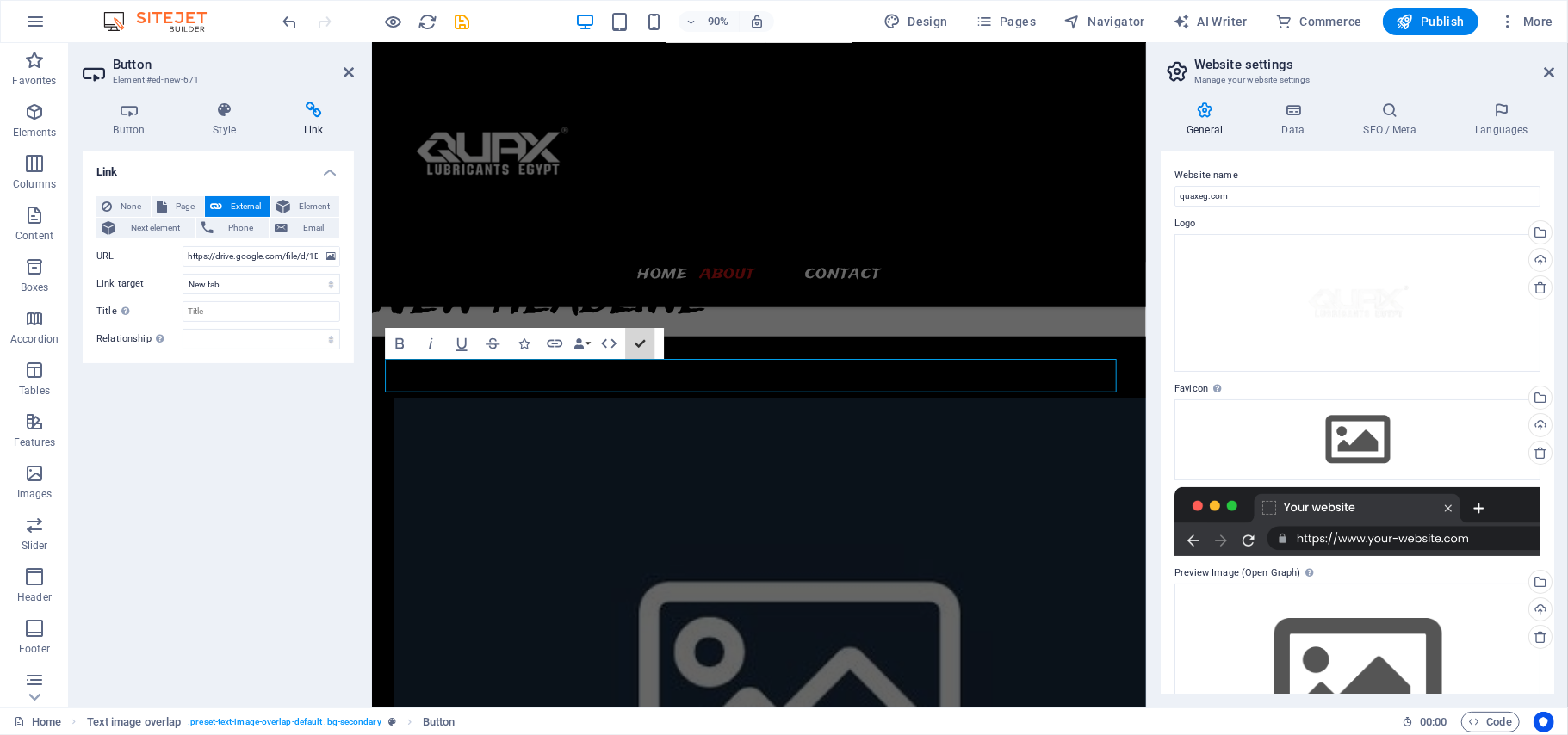 scroll, scrollTop: 1571, scrollLeft: 0, axis: vertical 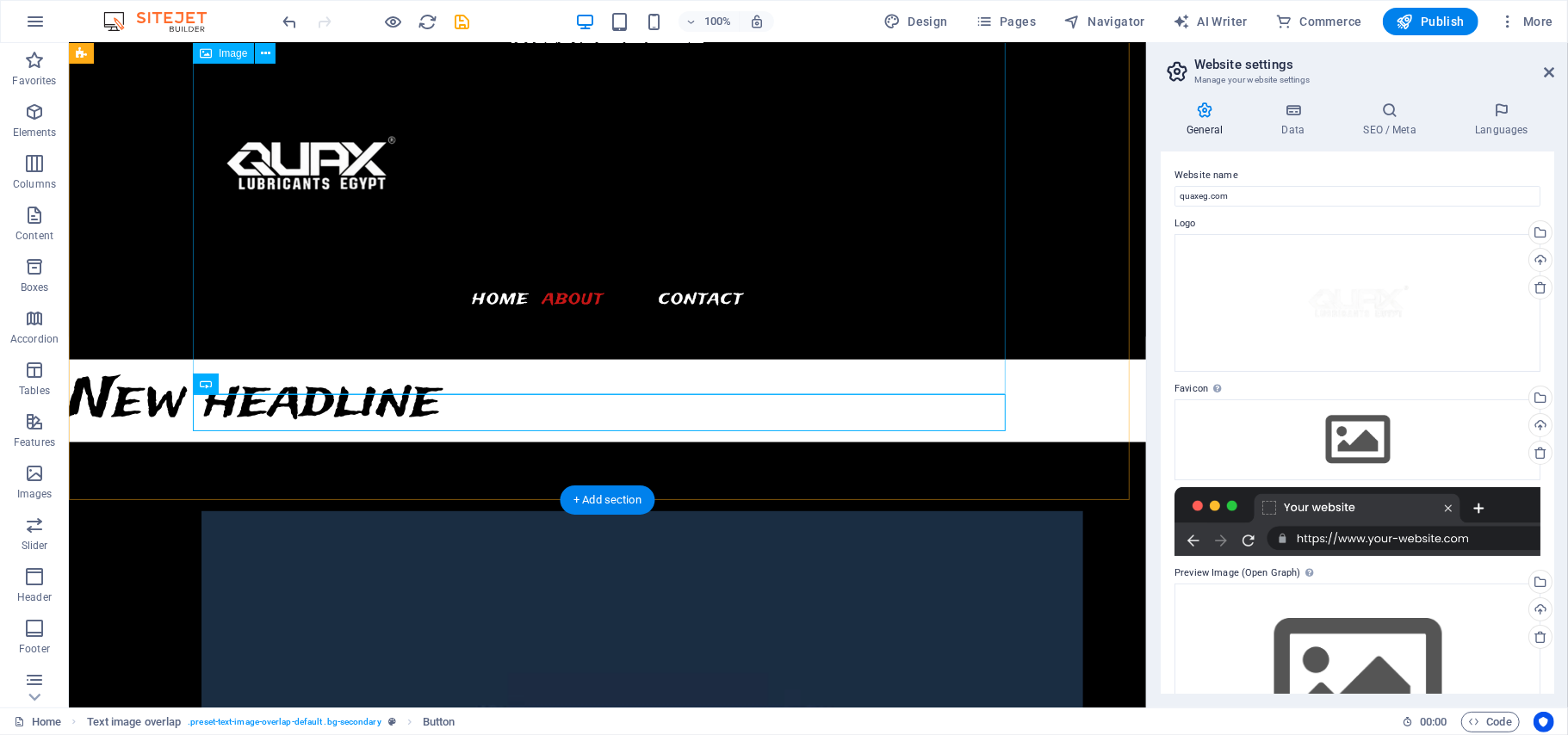 click at bounding box center [641, 829] 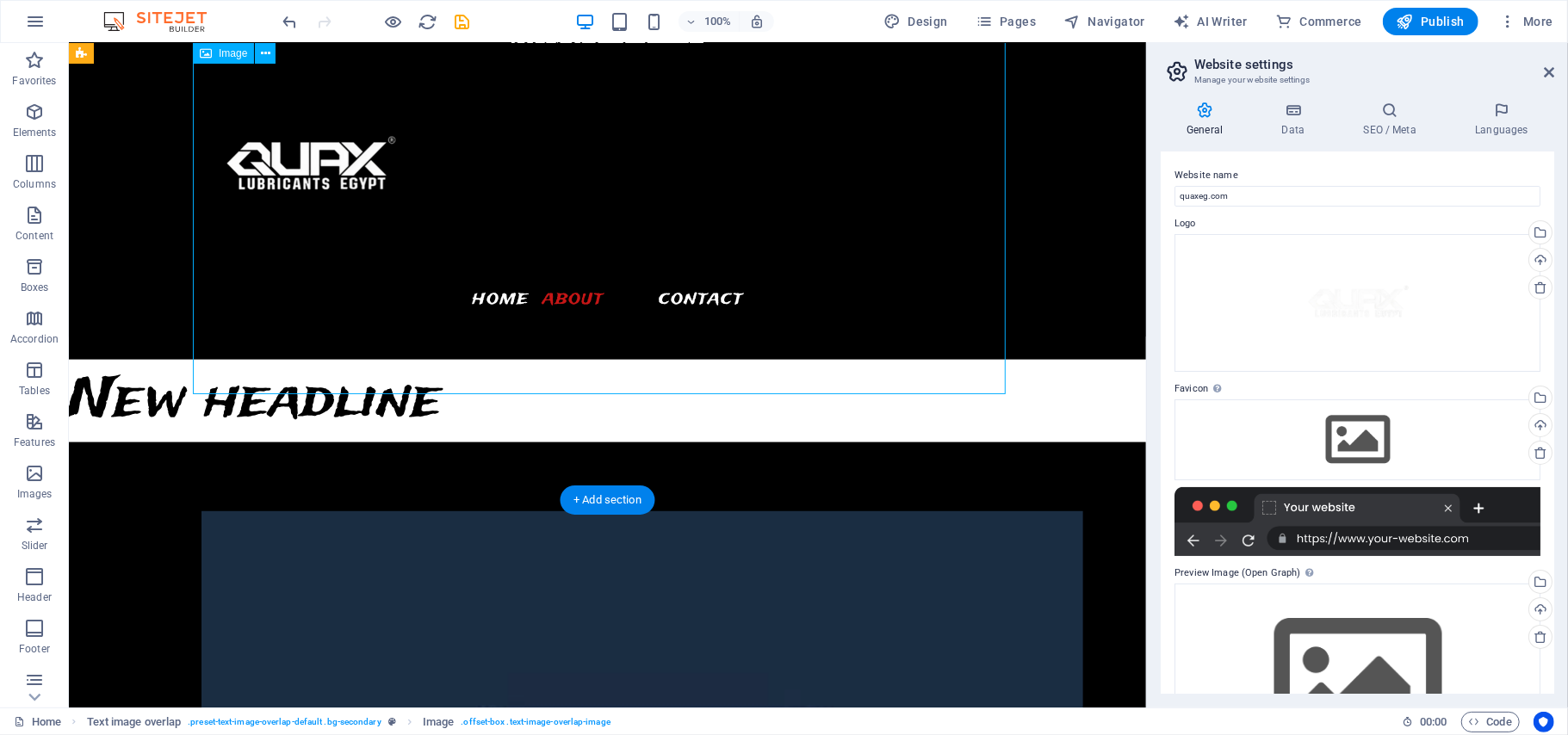click at bounding box center (641, 829) 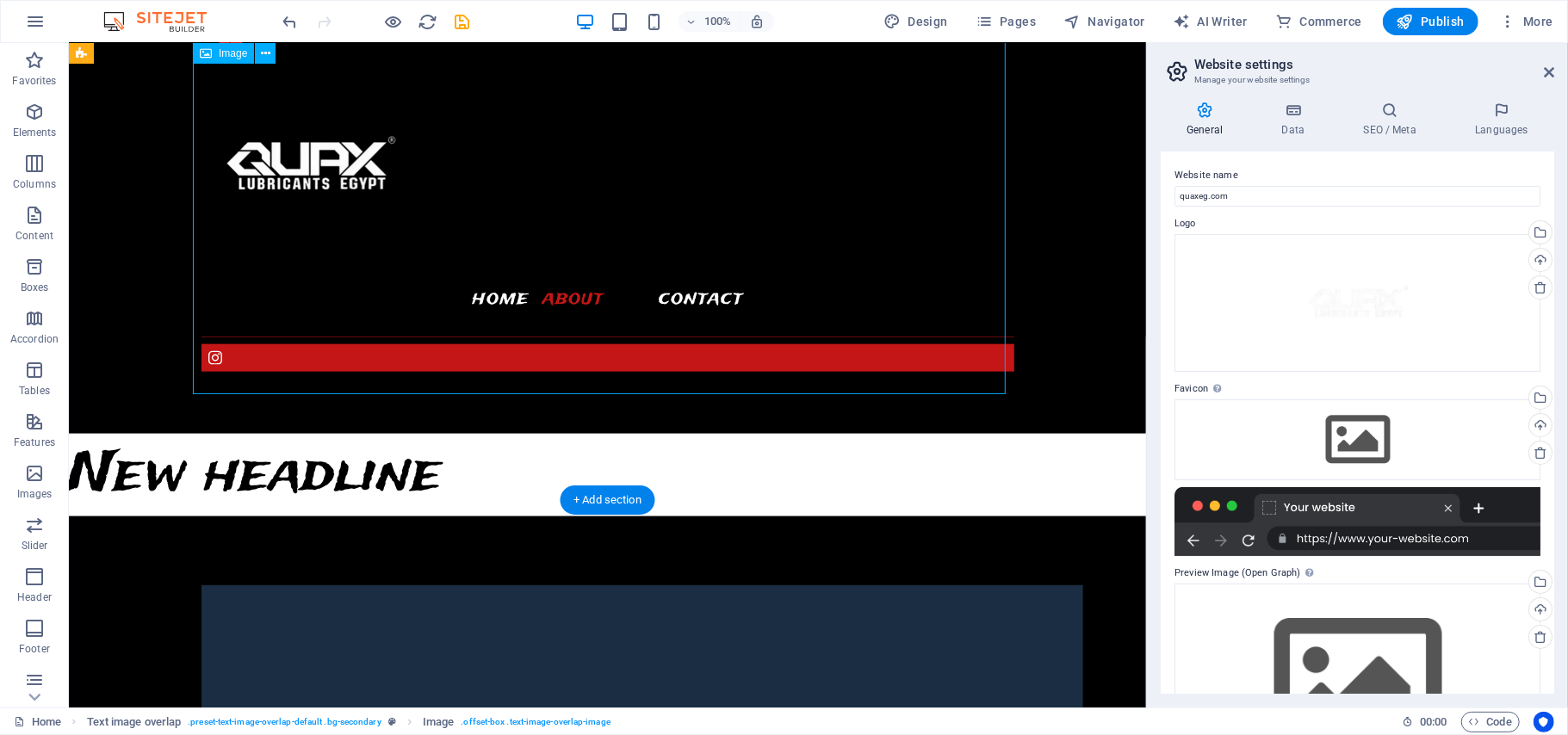 select on "%" 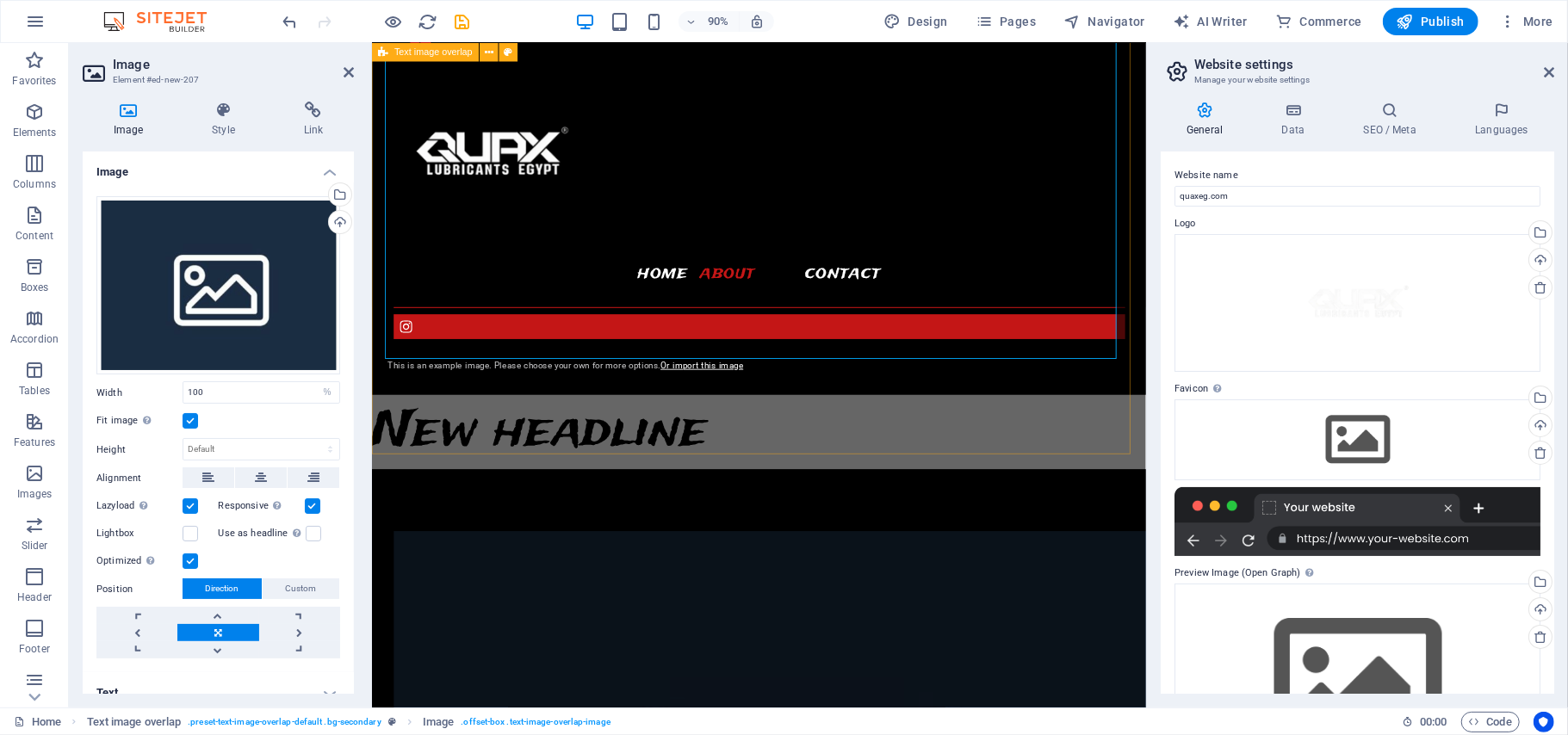 scroll, scrollTop: 1644, scrollLeft: 0, axis: vertical 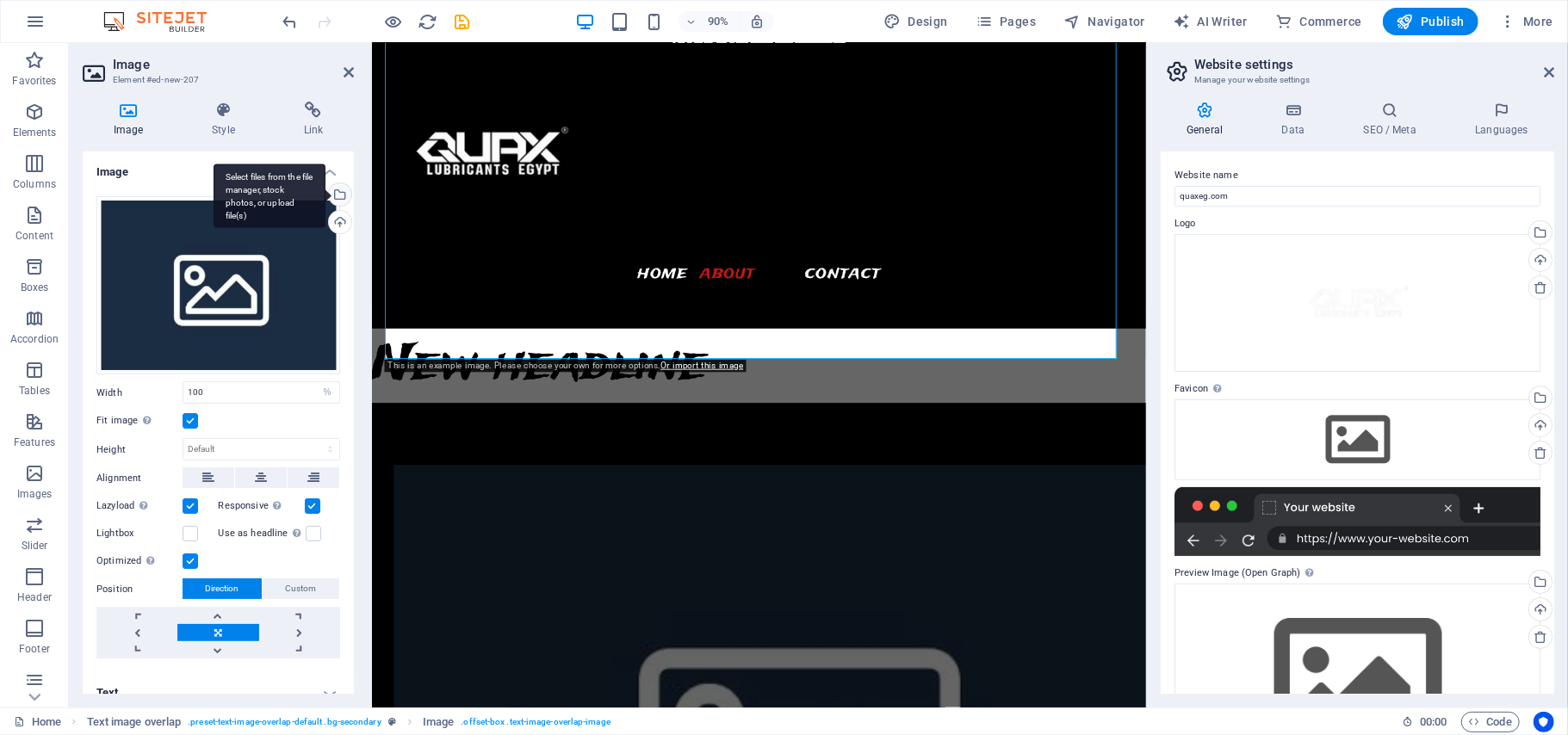 click on "Select files from the file manager, stock photos, or upload file(s)" at bounding box center (338, 196) 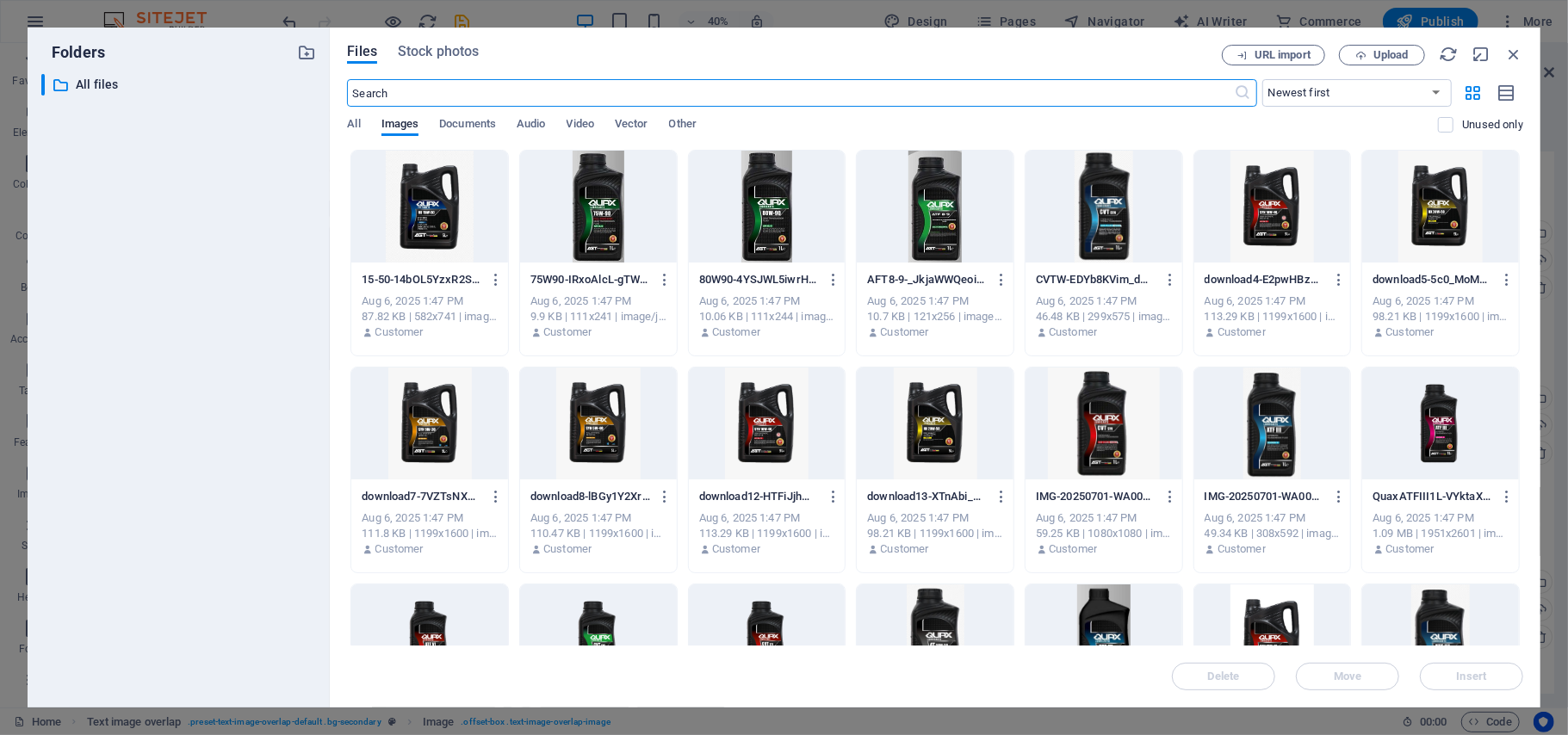 scroll, scrollTop: 2568, scrollLeft: 0, axis: vertical 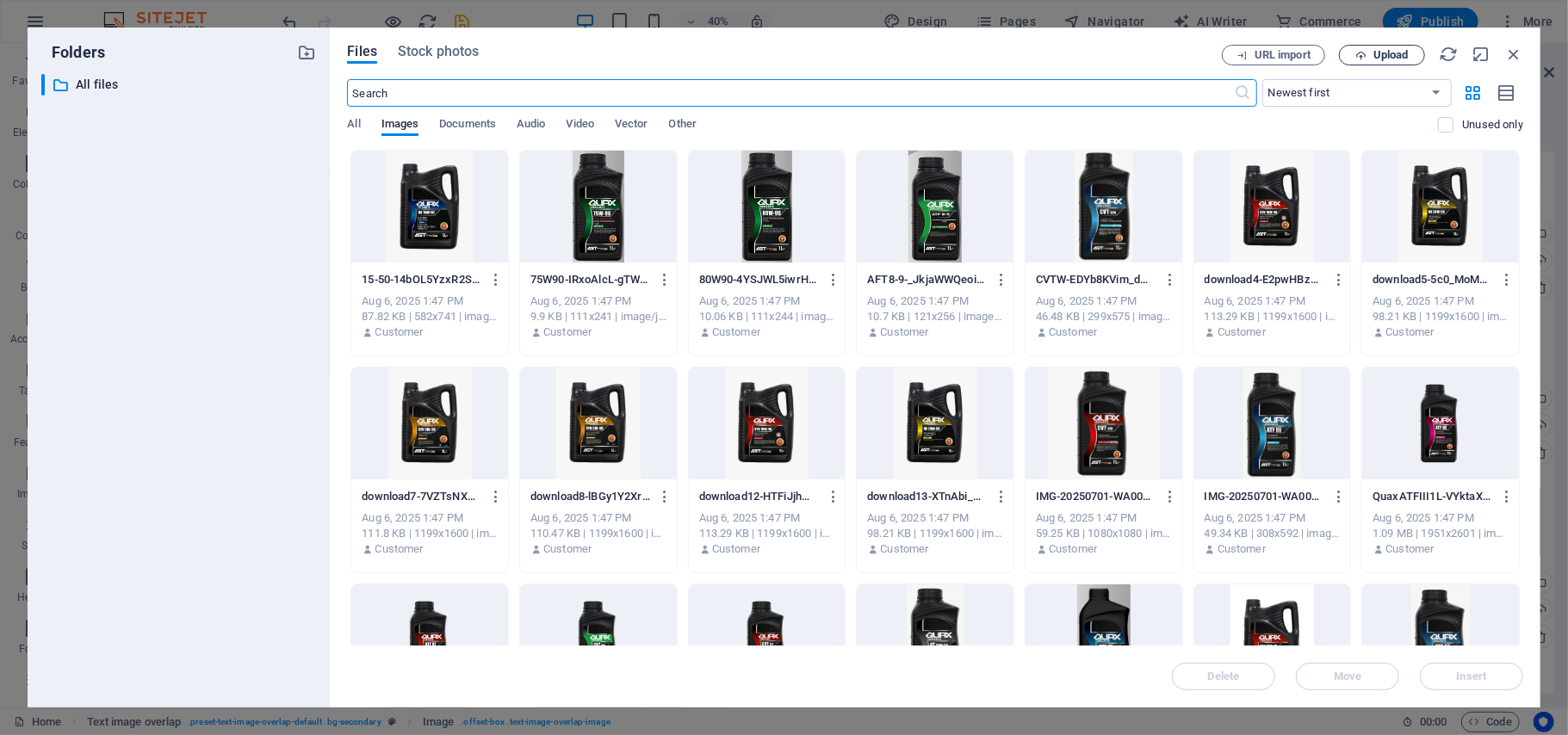 click at bounding box center (1360, 55) 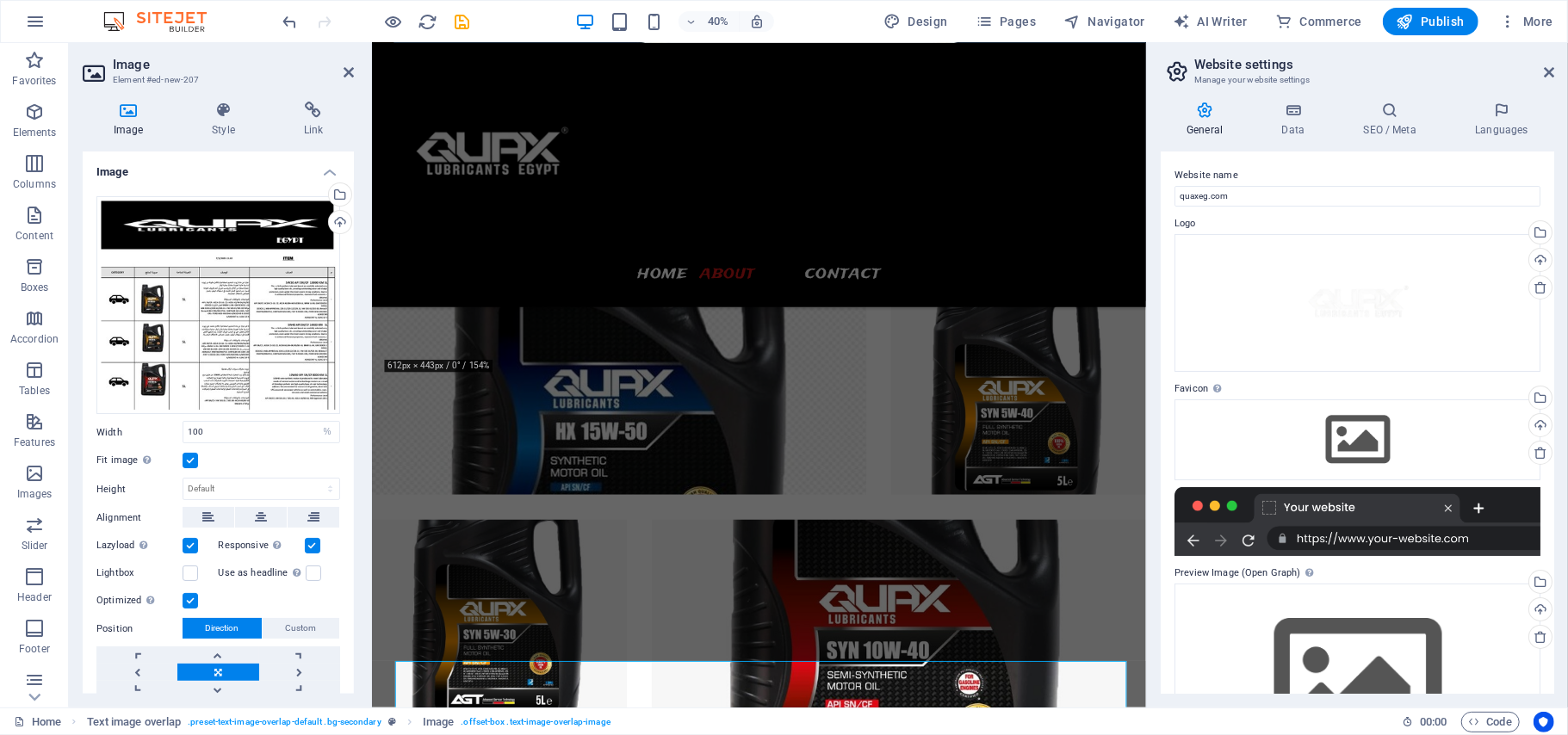 scroll, scrollTop: 1644, scrollLeft: 0, axis: vertical 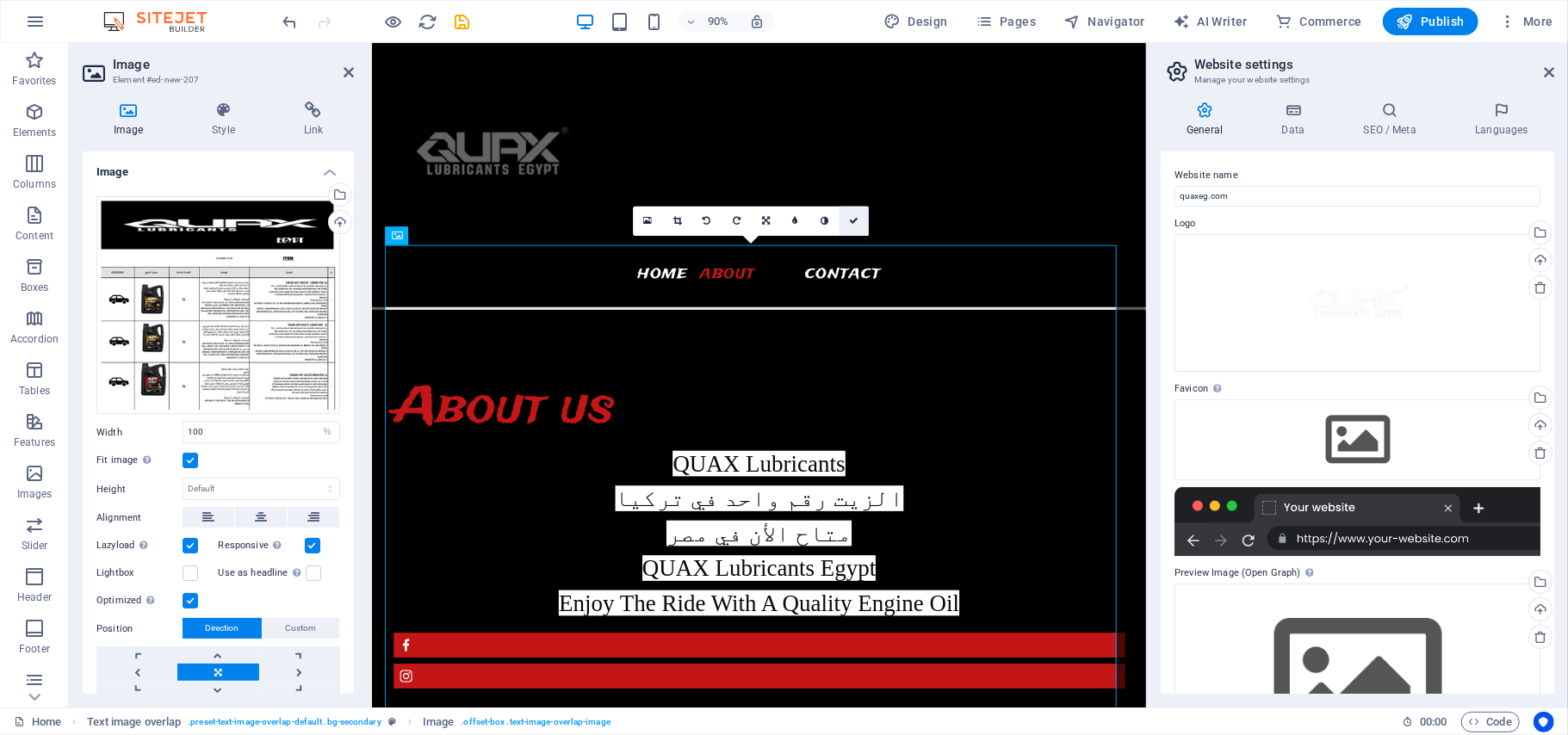 click on "quaxeg.com Home (en) Favorites Elements Columns Content Boxes Accordion Tables Features Images Slider Header Footer Forms Marketing Collections Commerce Image Element #ed-new-207 Image Style Link Image Drag files here, click to choose files or select files from Files or our free stock photos & videos Select files from the file manager, stock photos, or upload file(s) Upload Width 100 Default auto px rem % em vh vw Fit image Automatically fit image to a fixed width and height Height Default auto px Alignment Lazyload Loading images after the page loads improves page speed. Responsive Automatically load retina image and smartphone optimized sizes. Lightbox Use as headline The image will be wrapped in an H1 headline tag. Useful for giving alternative text the weight of an H1 headline, e.g. for the logo. Leave unchecked if uncertain. Optimized Images are compressed to improve page speed. Position Direction Custom X offset 50 px rem %" at bounding box center [784, 368] 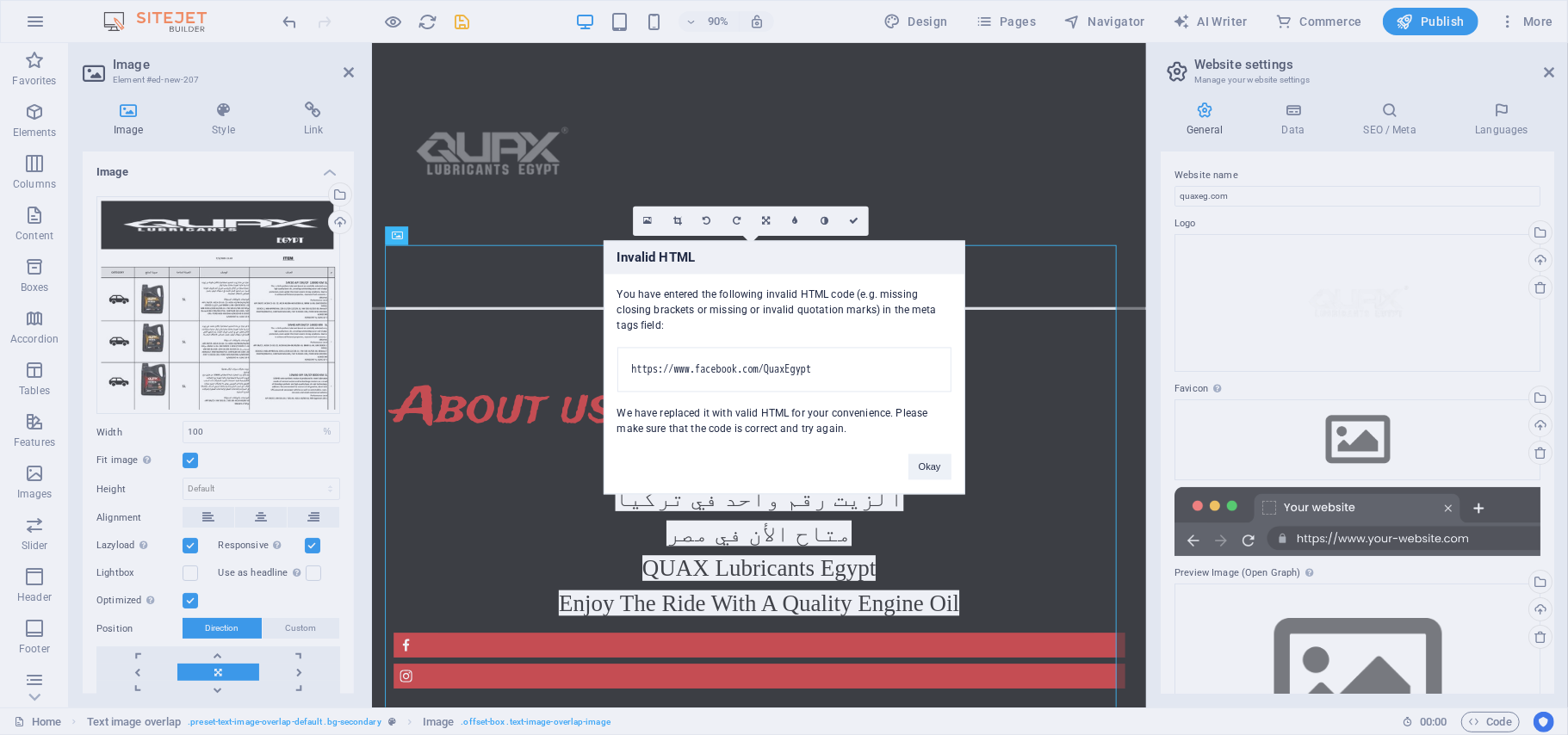 click on "https://www.facebook.com/QuaxEgypt" at bounding box center [784, 370] 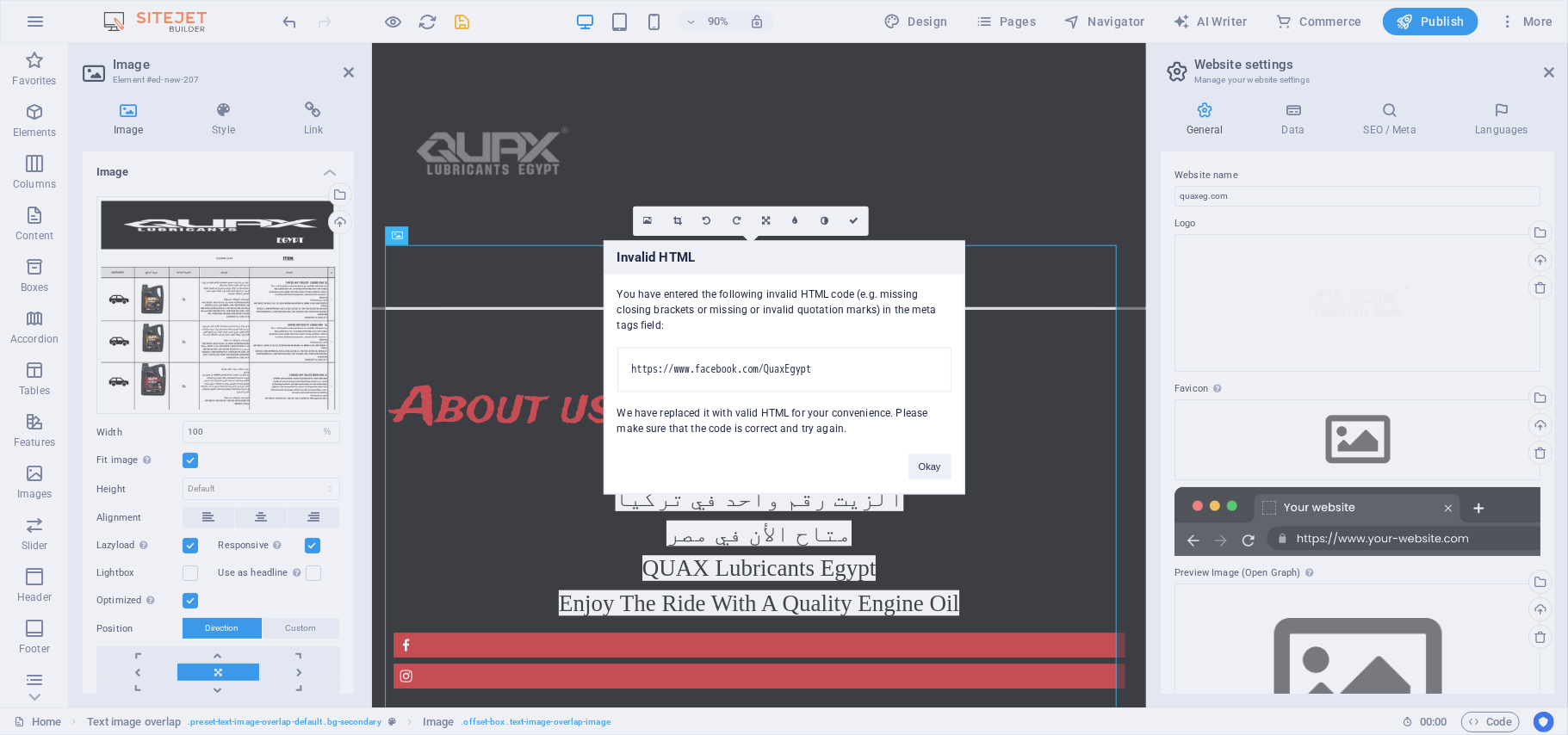 click on "https://www.facebook.com/QuaxEgypt" at bounding box center [784, 370] 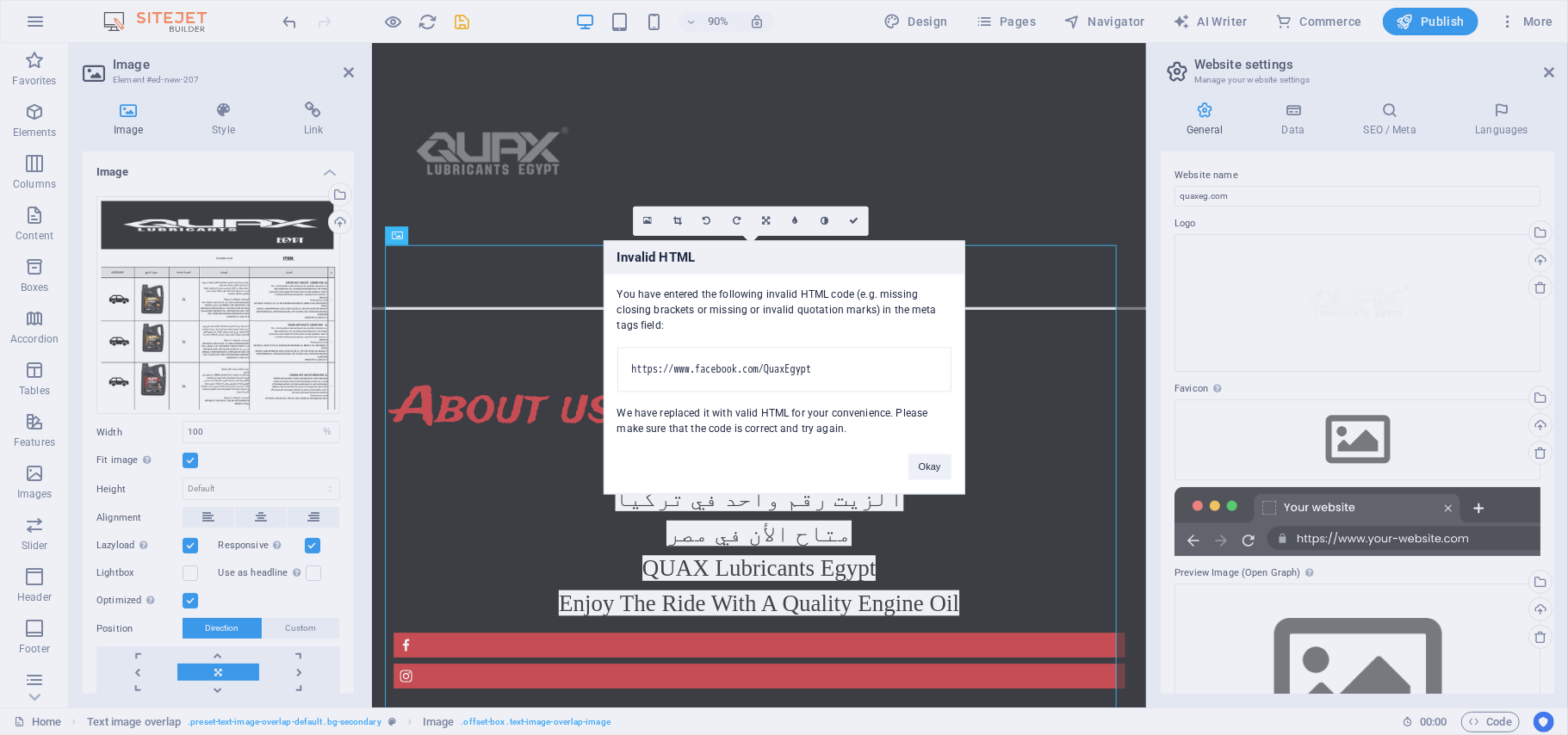 drag, startPoint x: 765, startPoint y: 355, endPoint x: 956, endPoint y: 356, distance: 191.00262 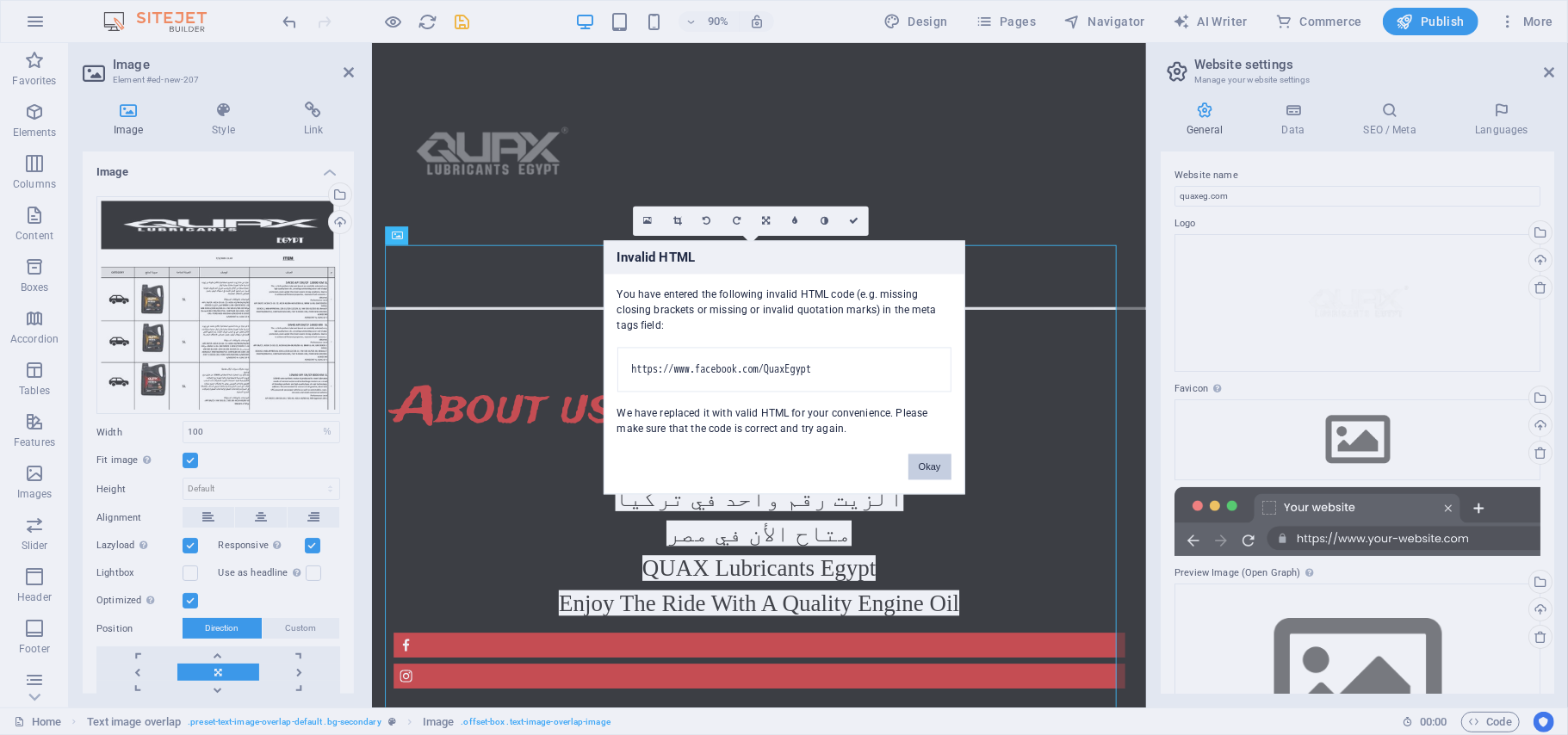 click on "Okay" at bounding box center (930, 467) 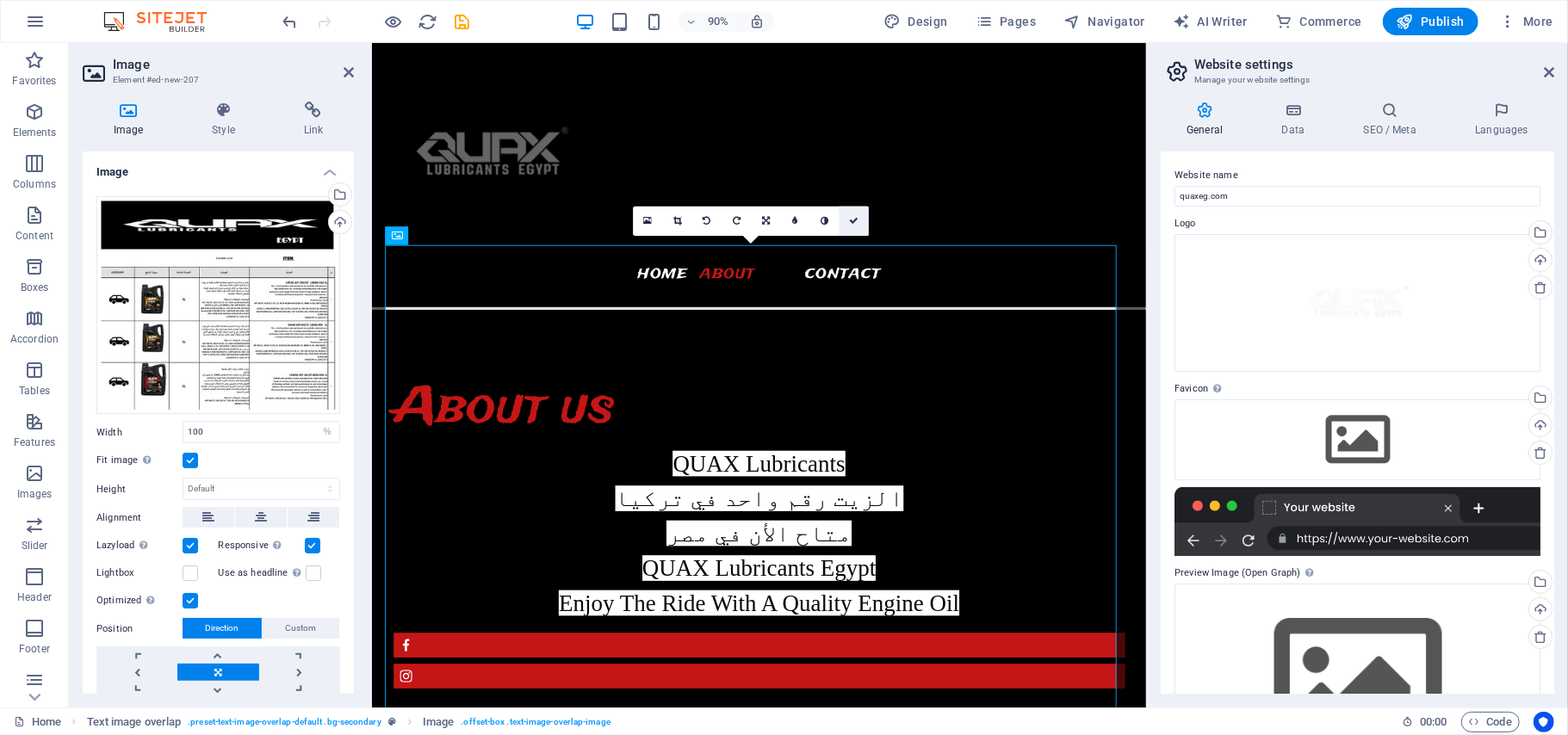 click at bounding box center (854, 221) 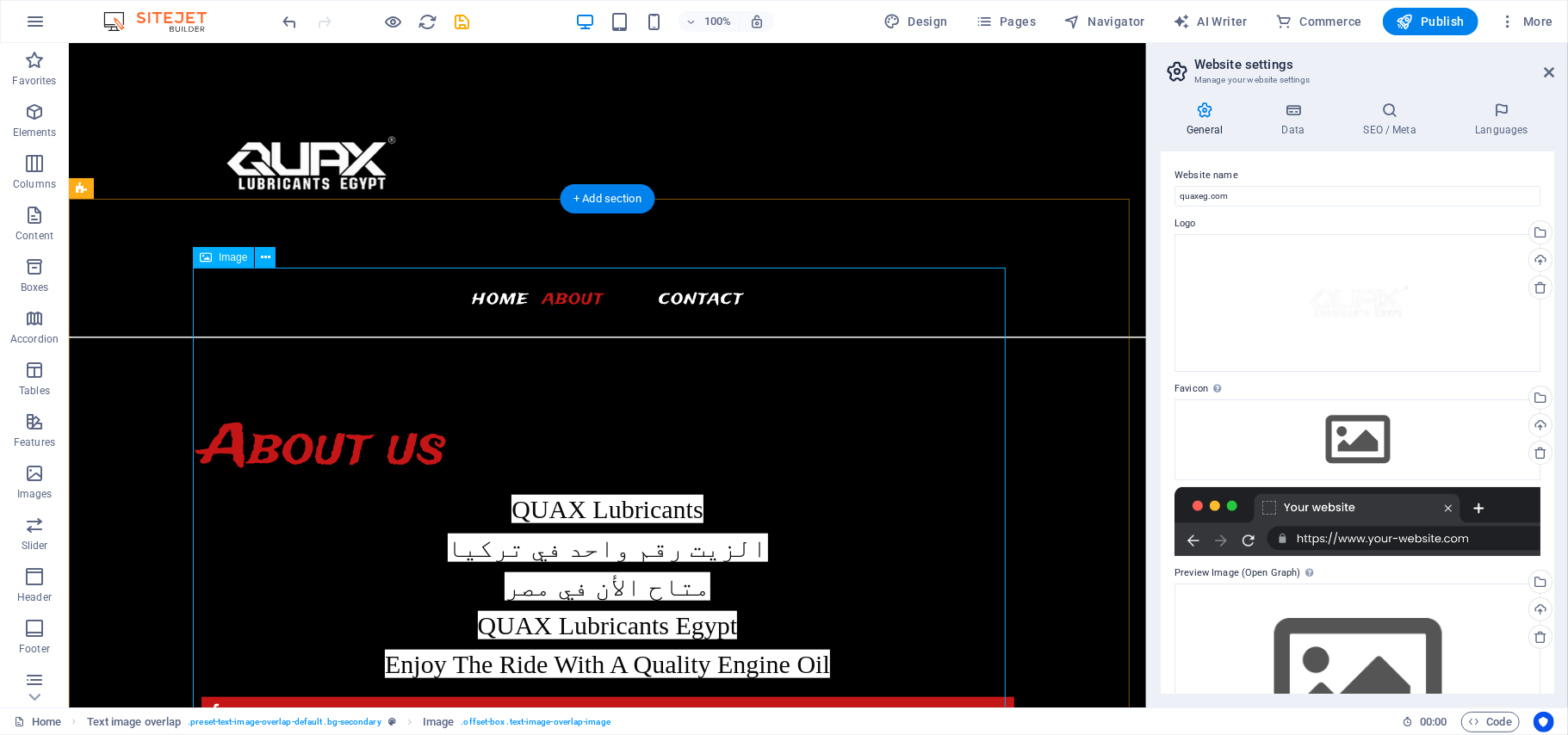 click at bounding box center [641, 1365] 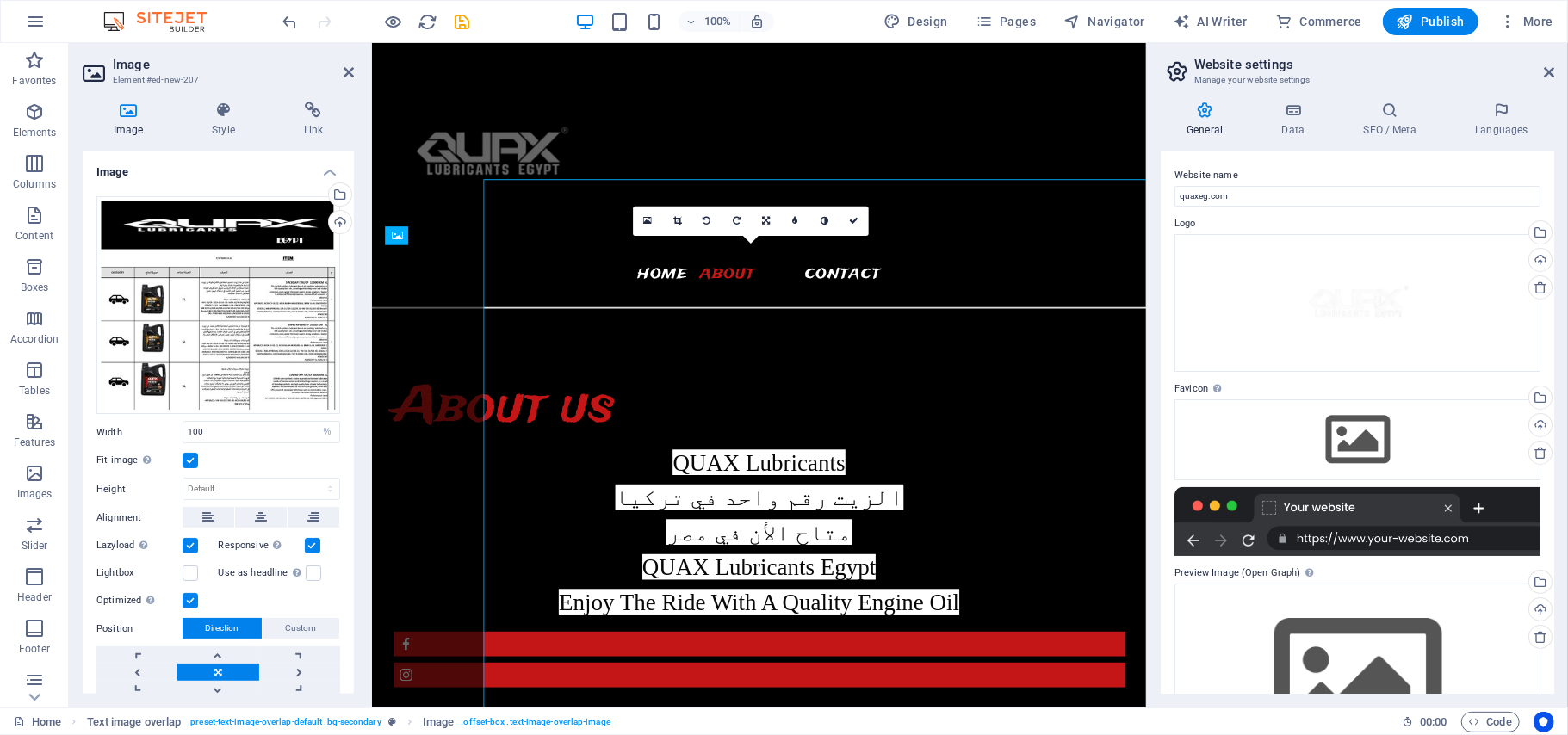scroll, scrollTop: 1183, scrollLeft: 0, axis: vertical 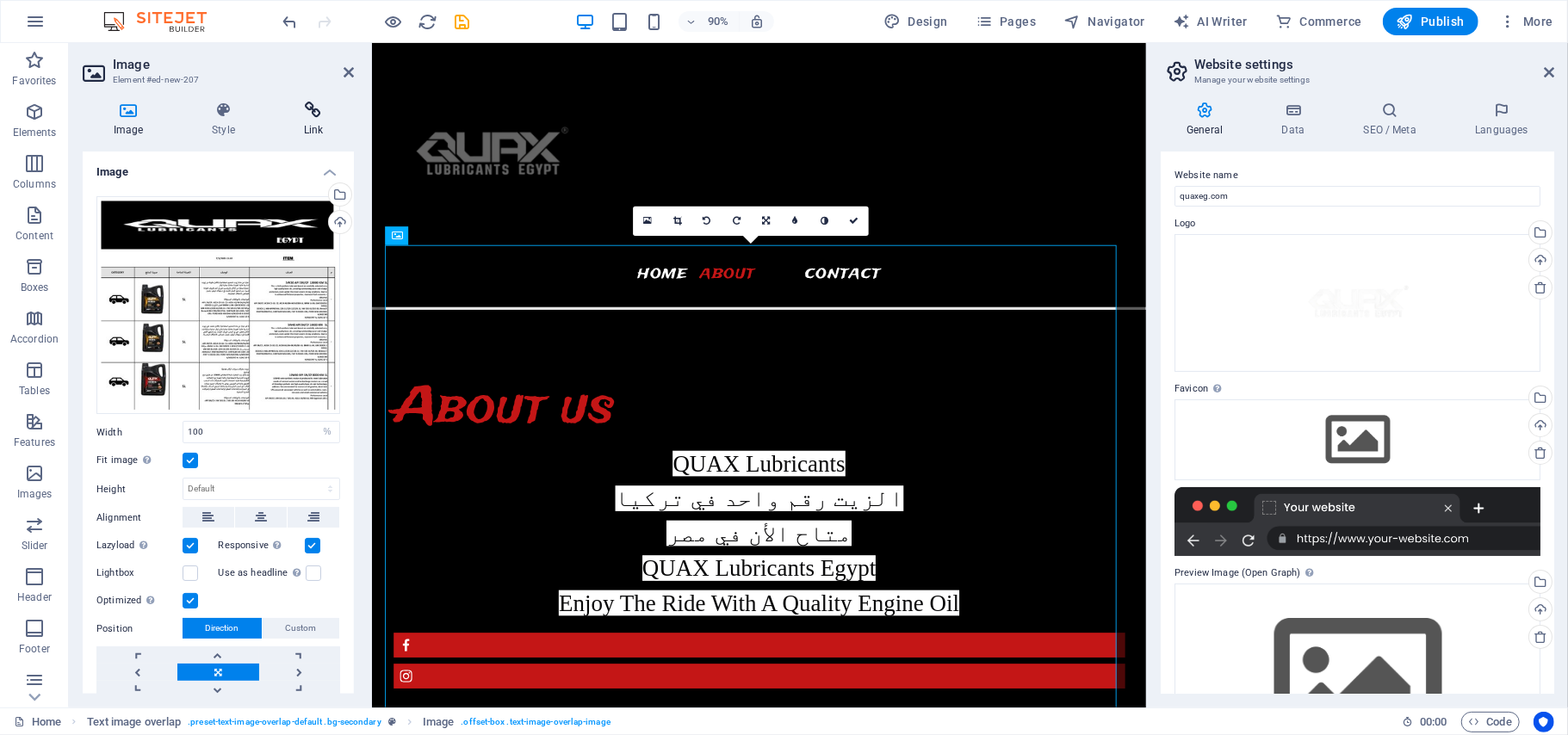 click at bounding box center (313, 110) 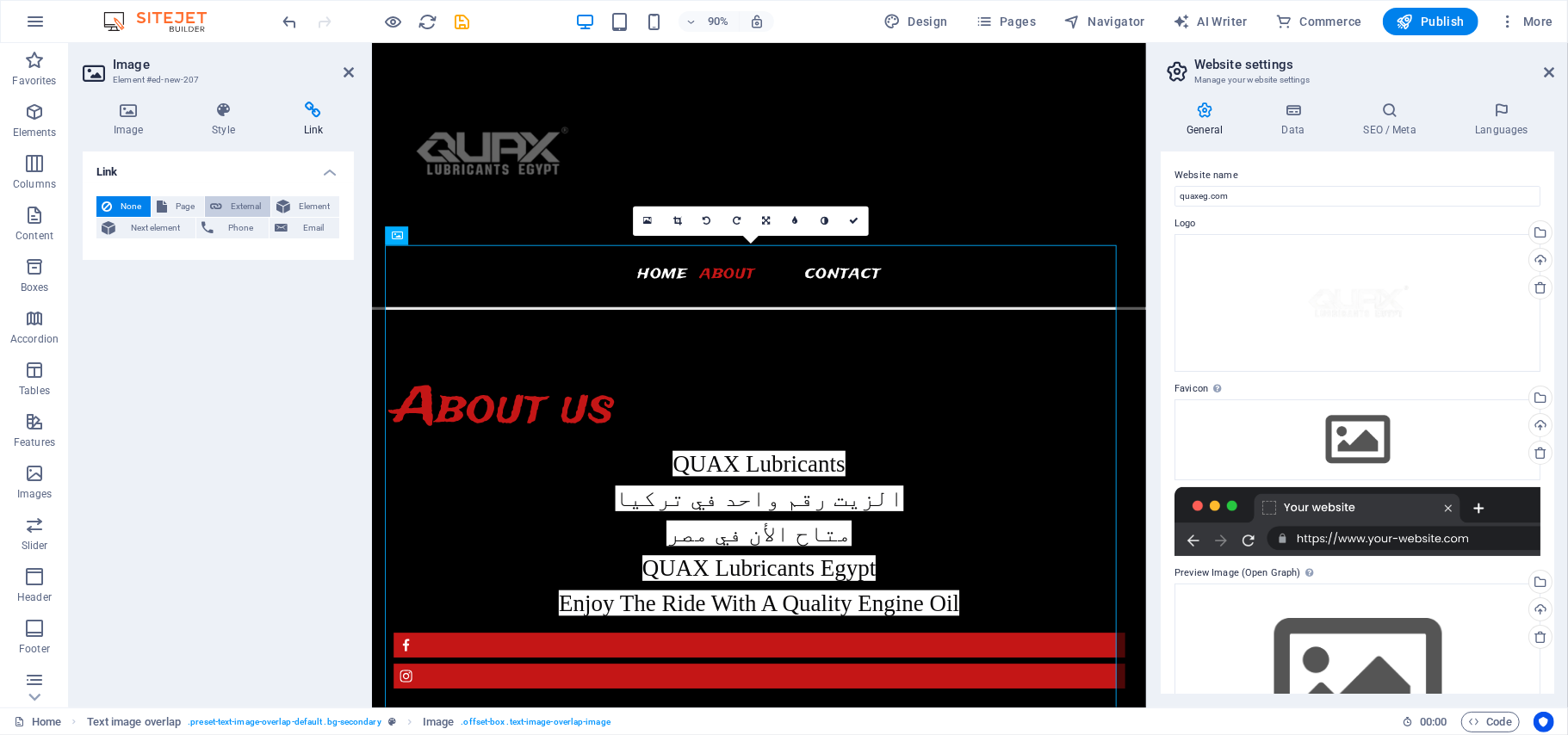 click on "External" at bounding box center (246, 207) 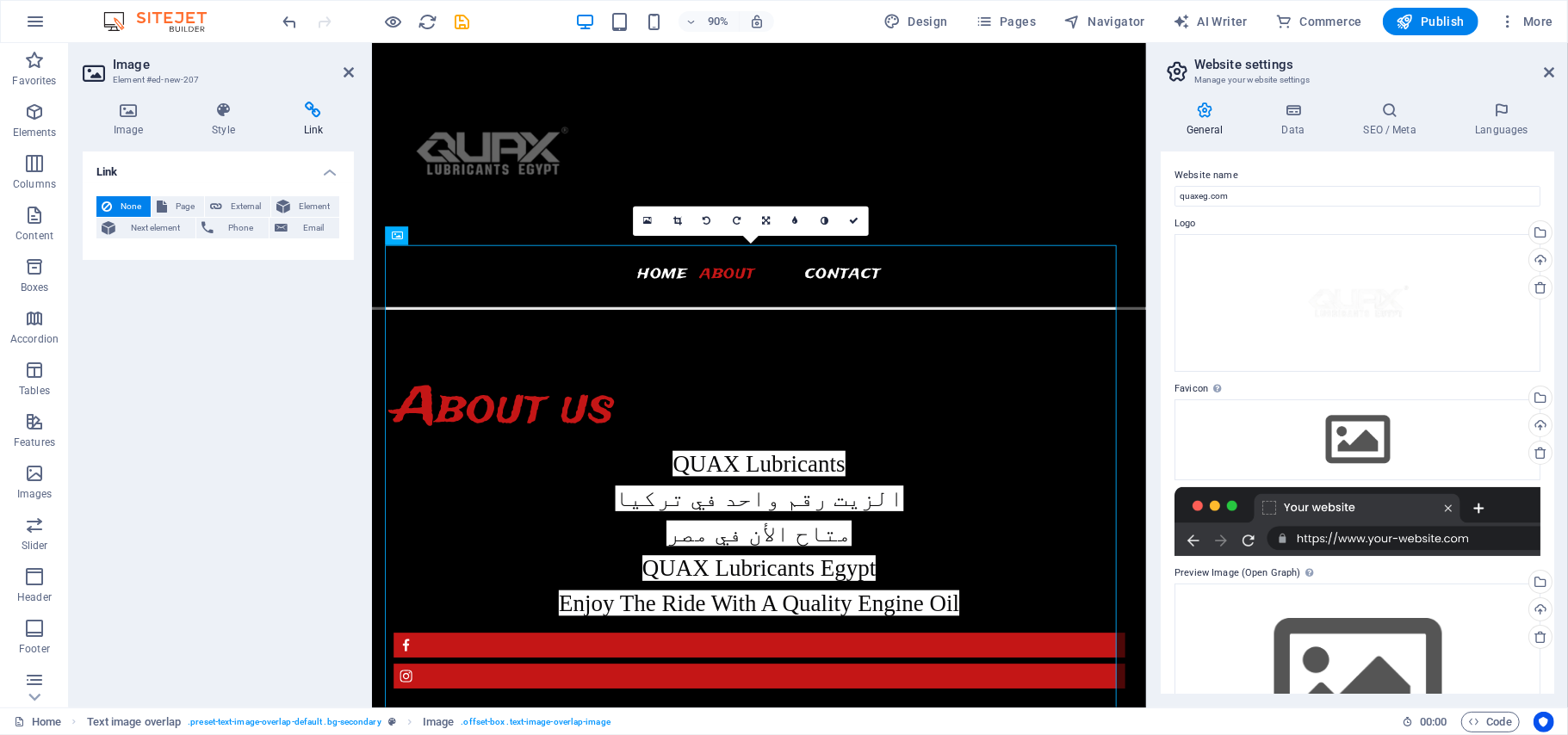 select on "blank" 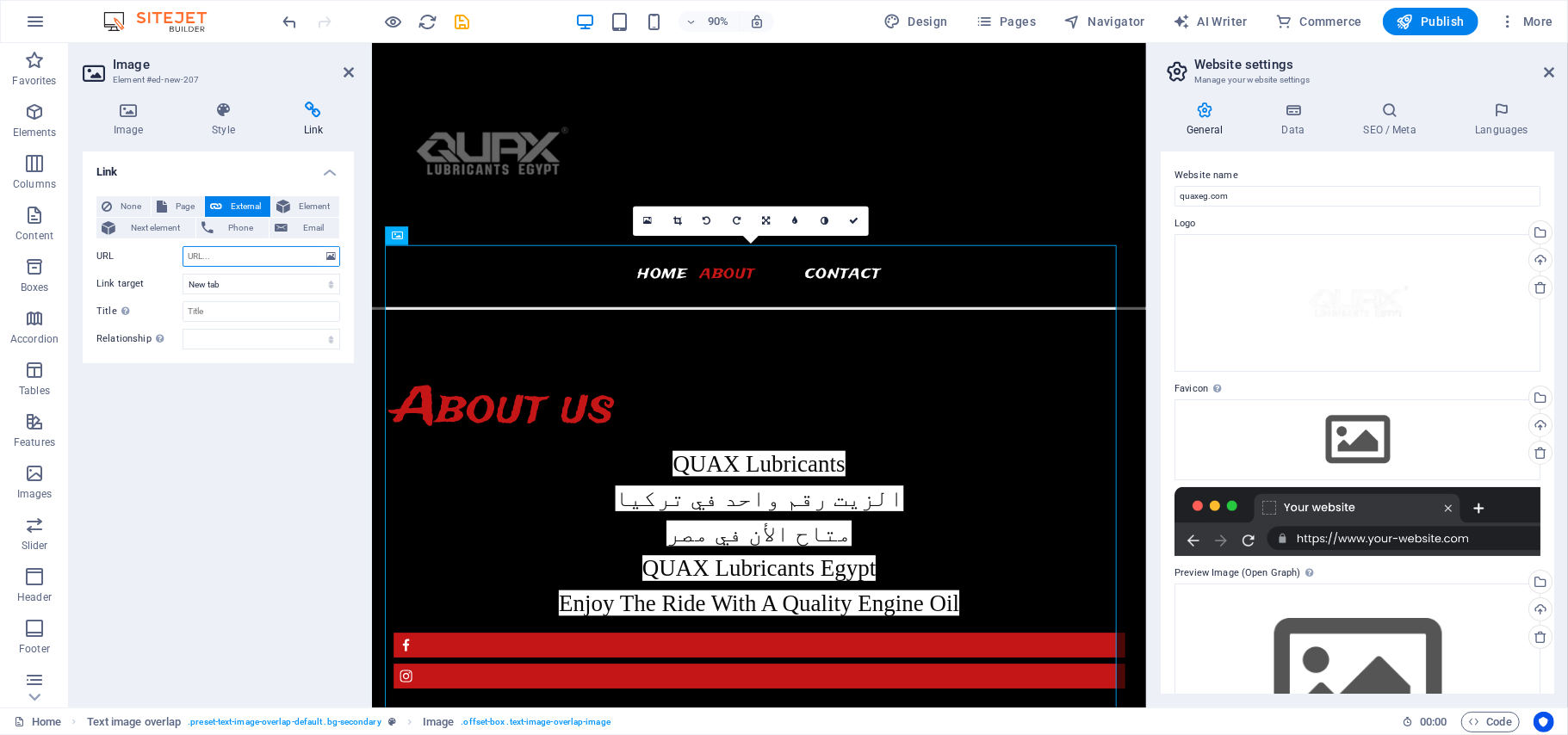 paste on "https://drive.google.com/file/d/1BT4a1MvttFO4S9M-R-fDB2VVh08oNA74/view?usp=drive_link" 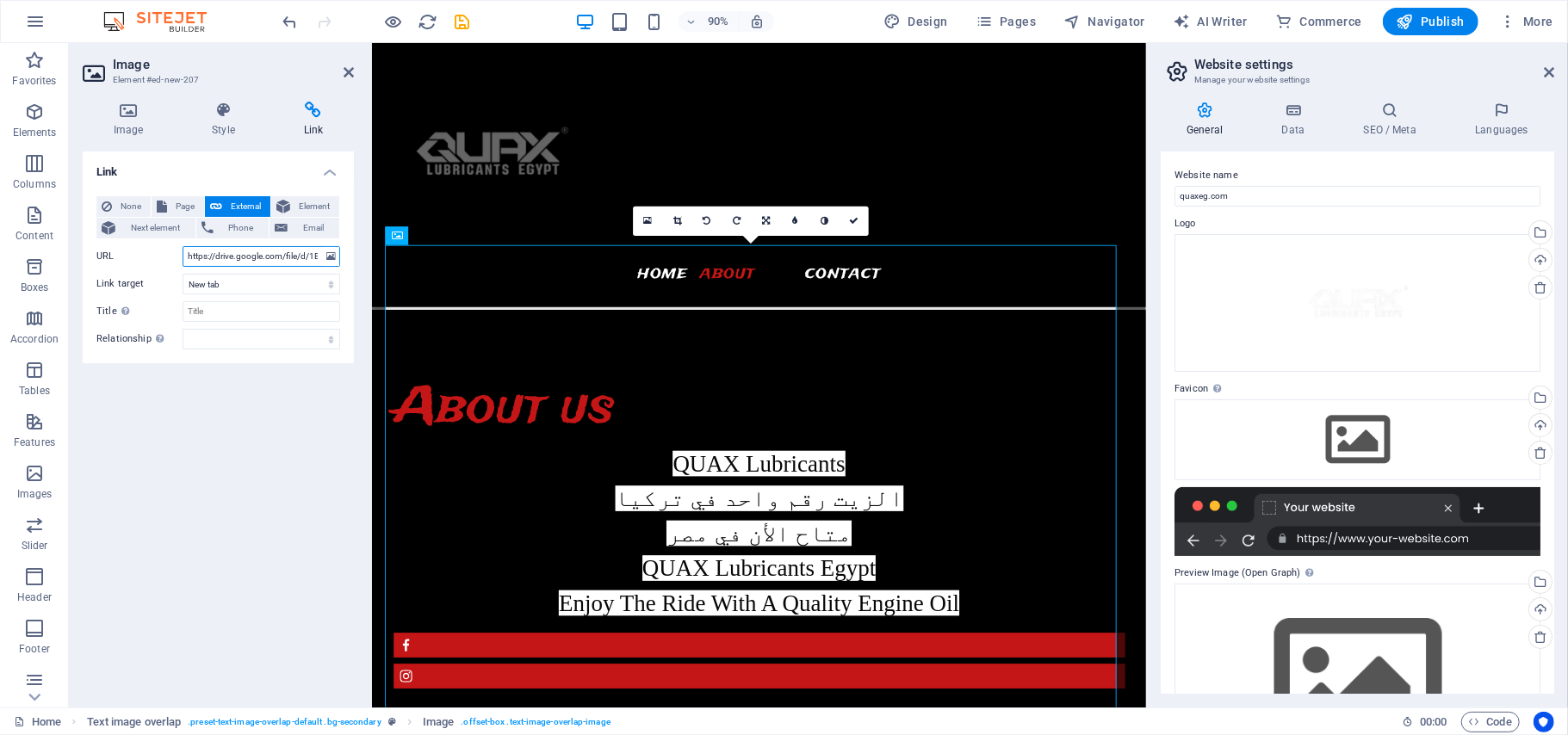 scroll, scrollTop: 0, scrollLeft: 232, axis: horizontal 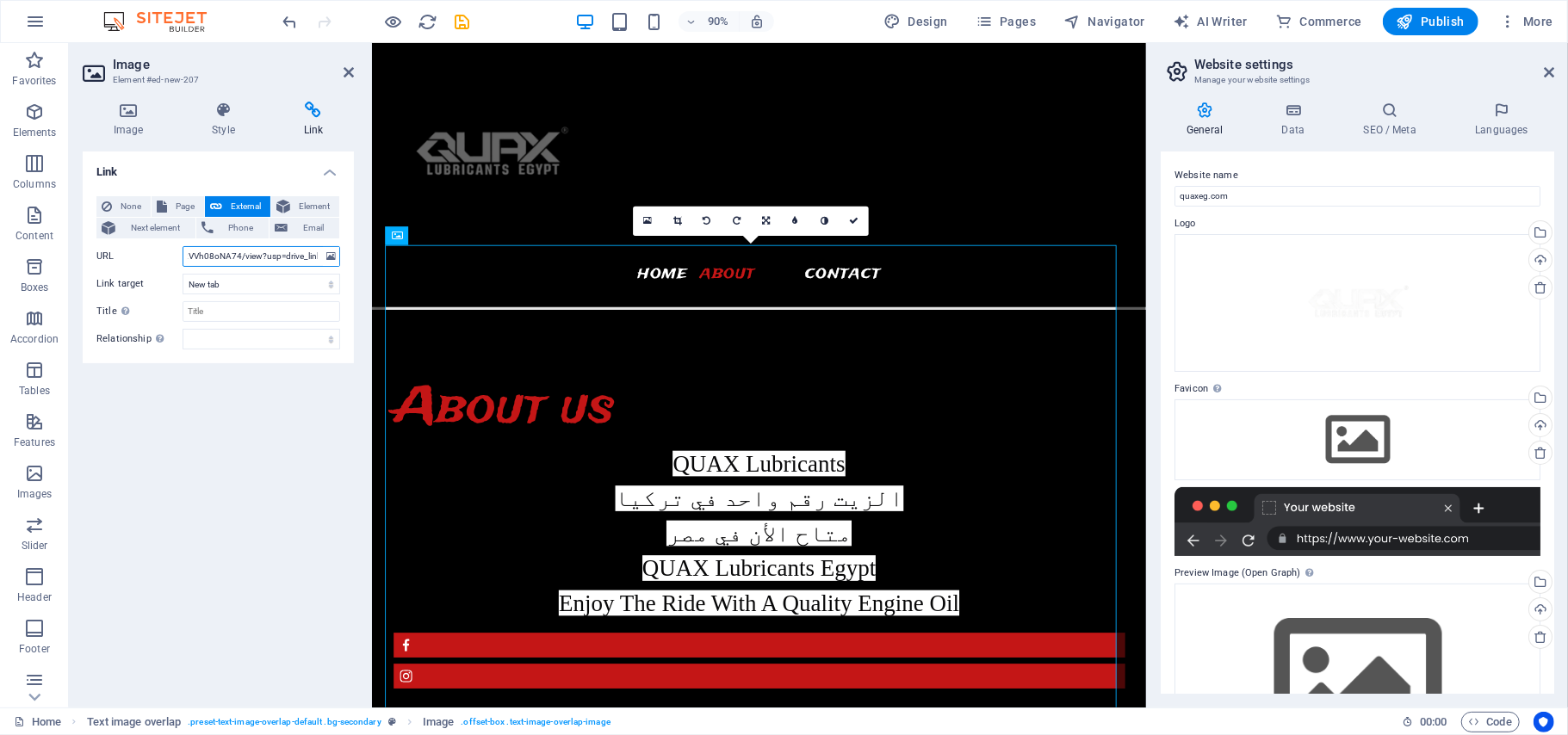 click on "https://drive.google.com/file/d/1BT4a1MvttFO4S9M-R-fDB2VVh08oNA74/view?usp=drive_link" at bounding box center (261, 256) 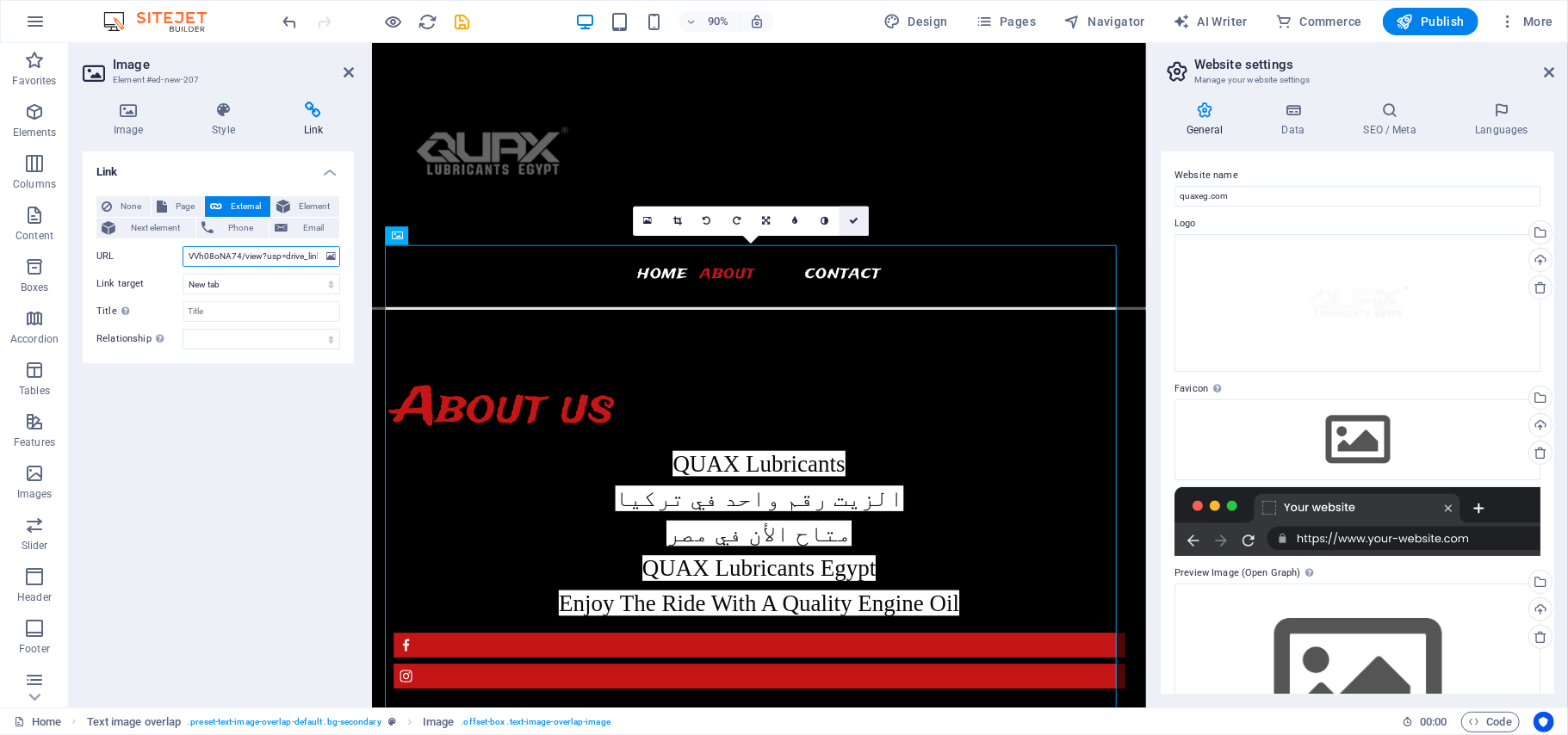 type on "https://drive.google.com/file/d/1BT4a1MvttFO4S9M-R-fDB2VVh08oNA74/view?usp=drive_link" 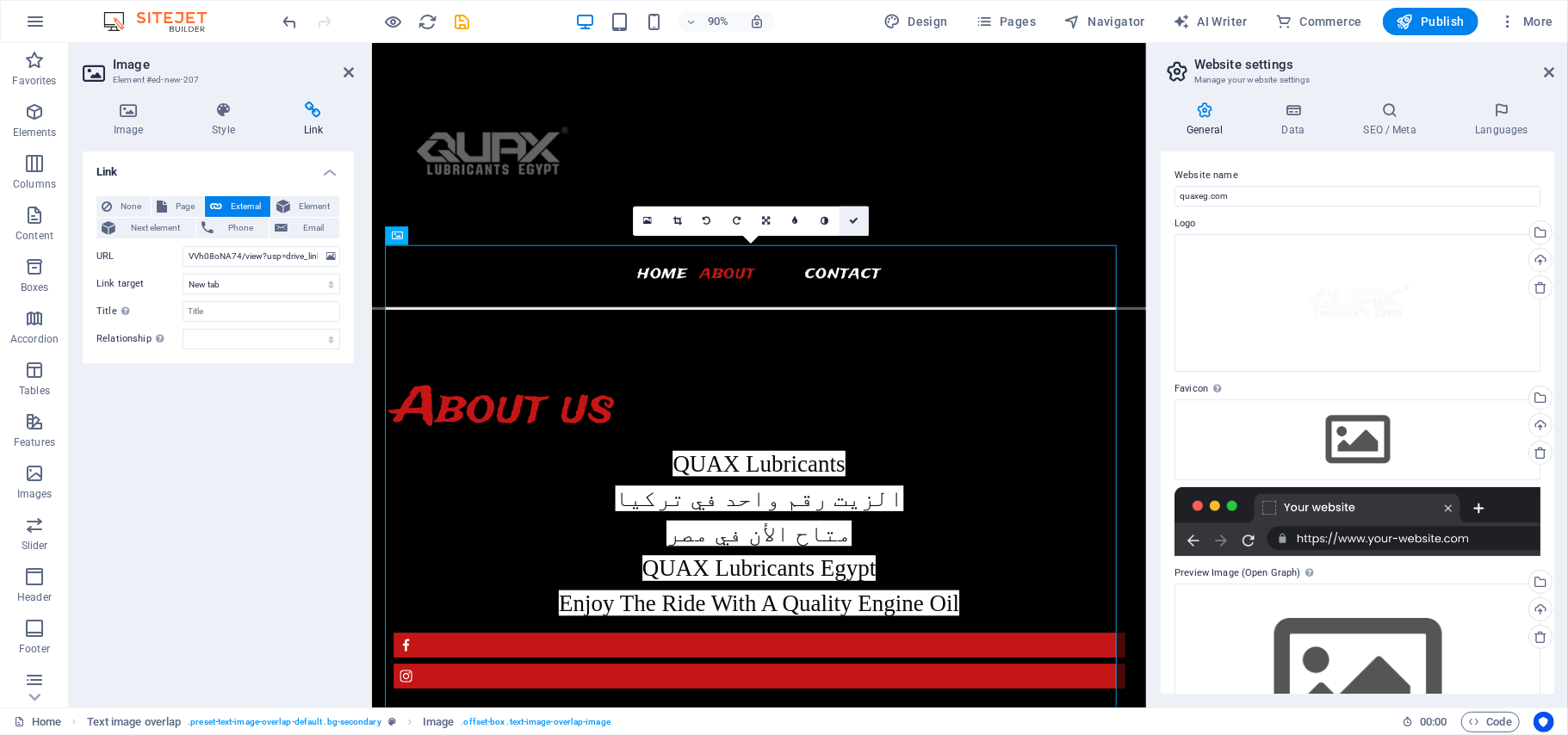 click at bounding box center [854, 221] 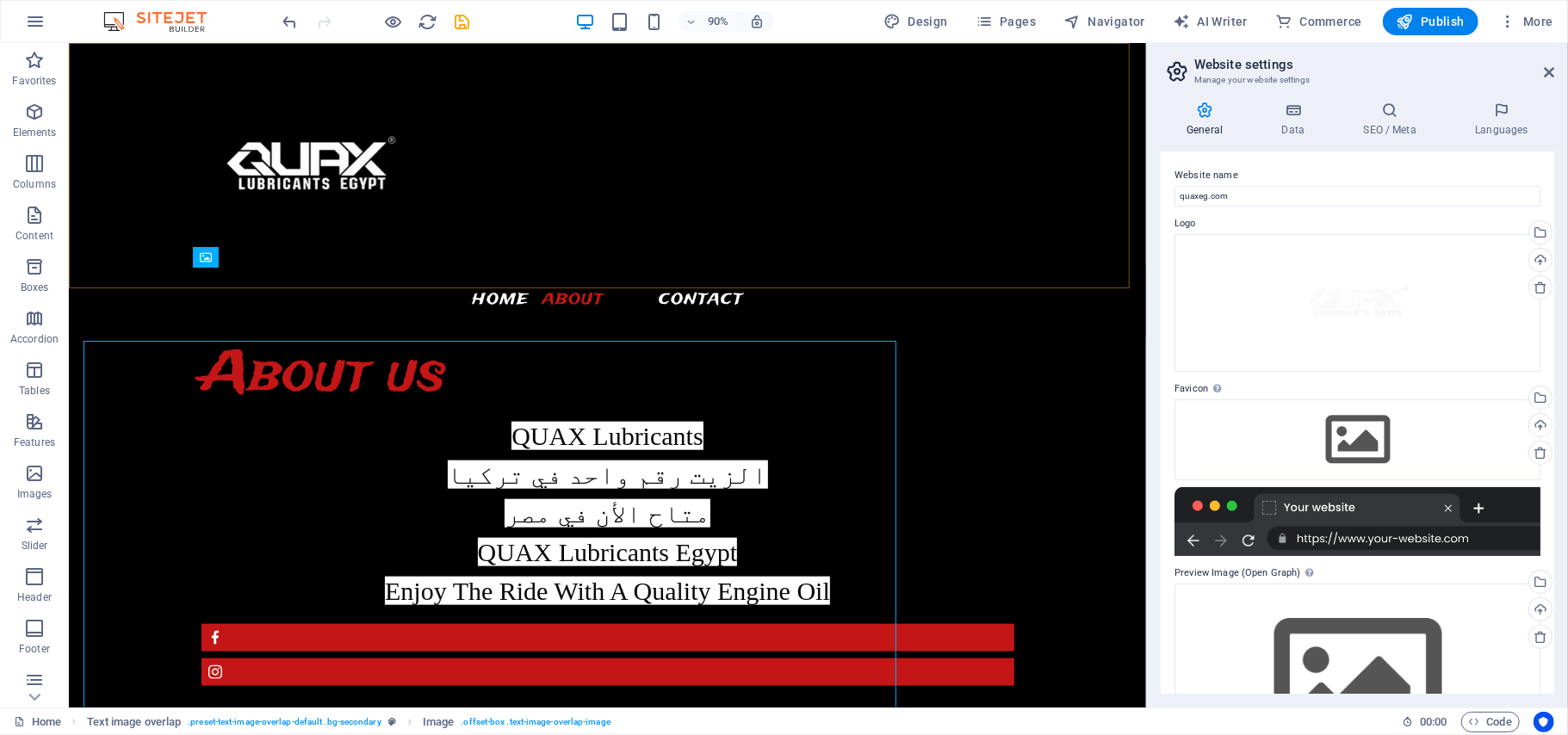 scroll, scrollTop: 1109, scrollLeft: 0, axis: vertical 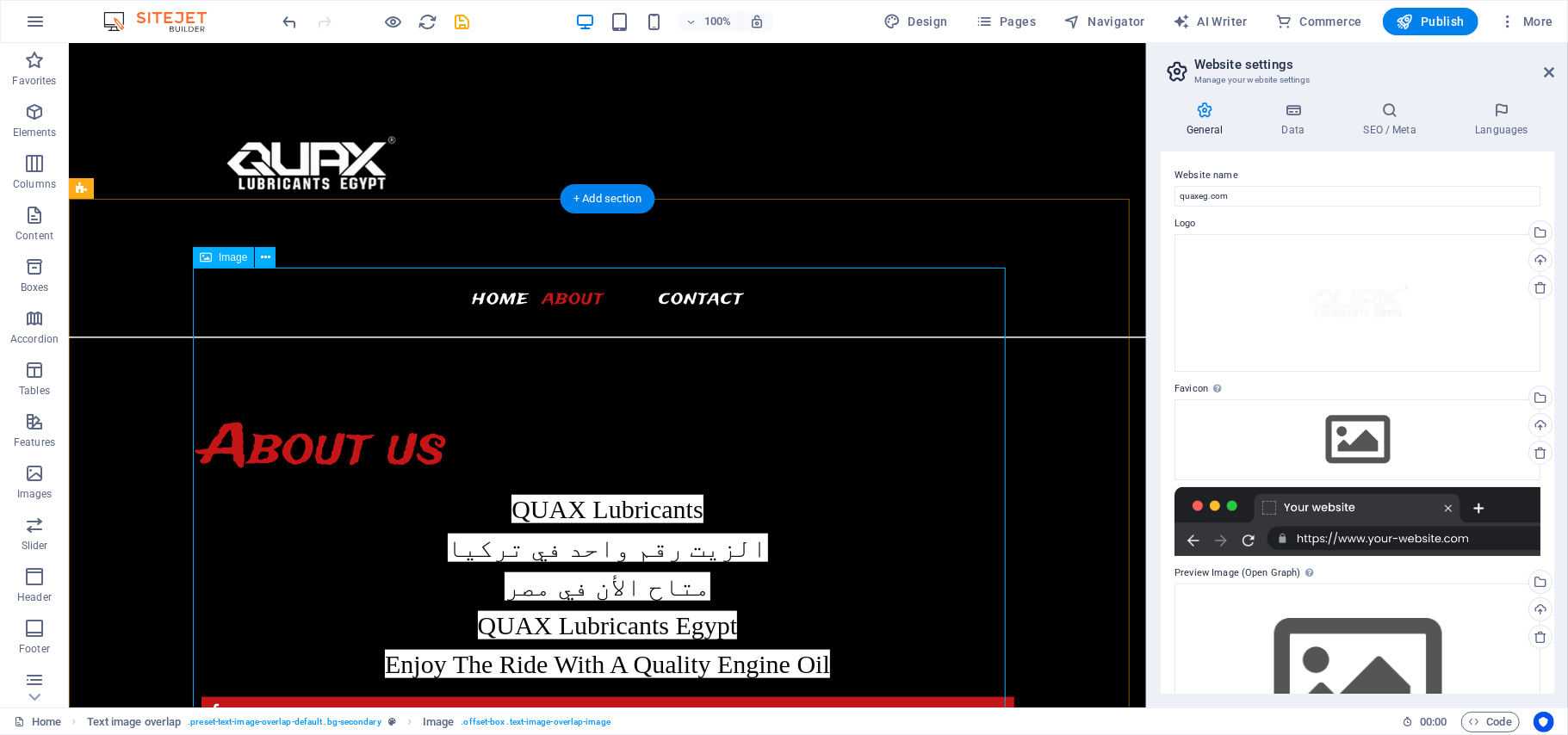 click at bounding box center [641, 1365] 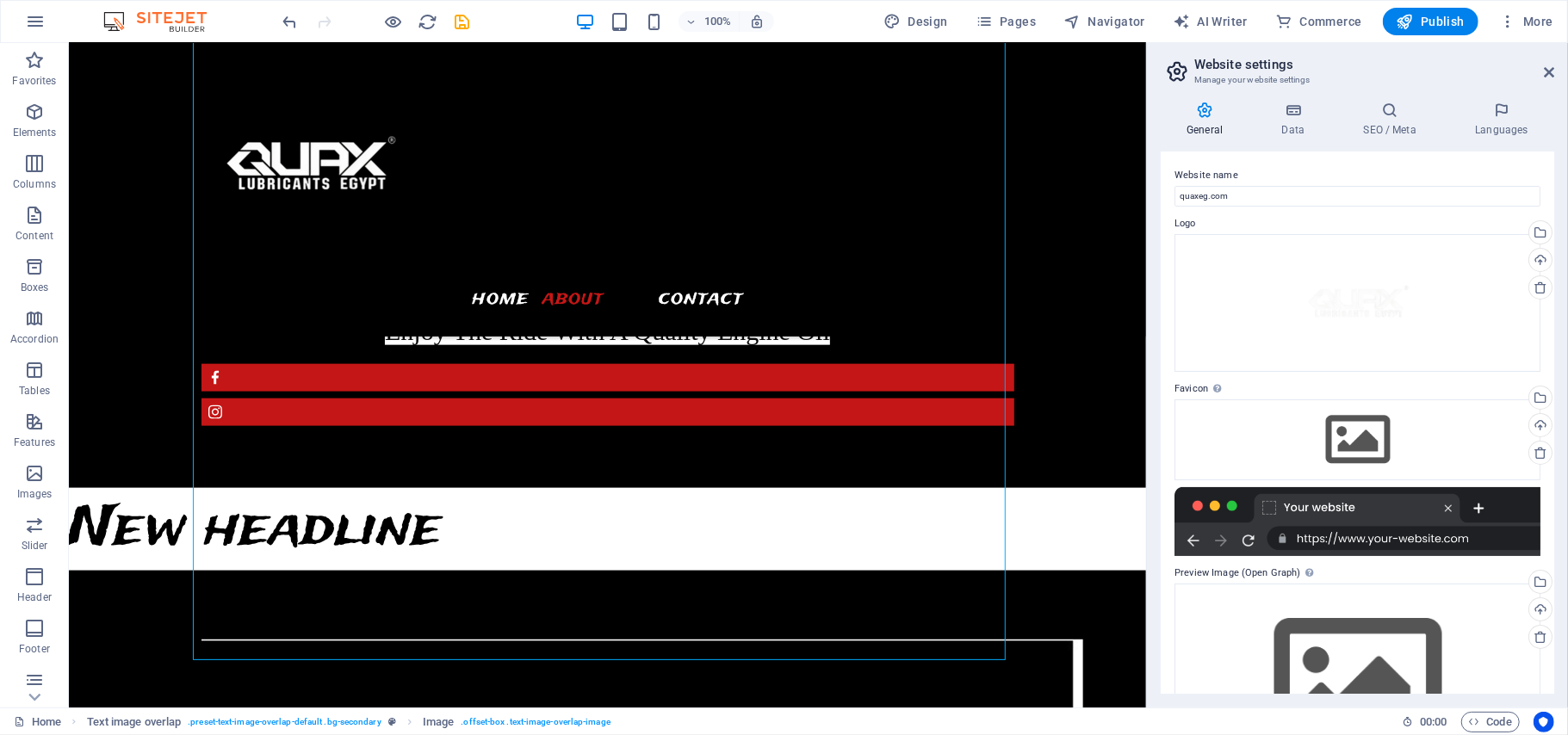 scroll, scrollTop: 1458, scrollLeft: 0, axis: vertical 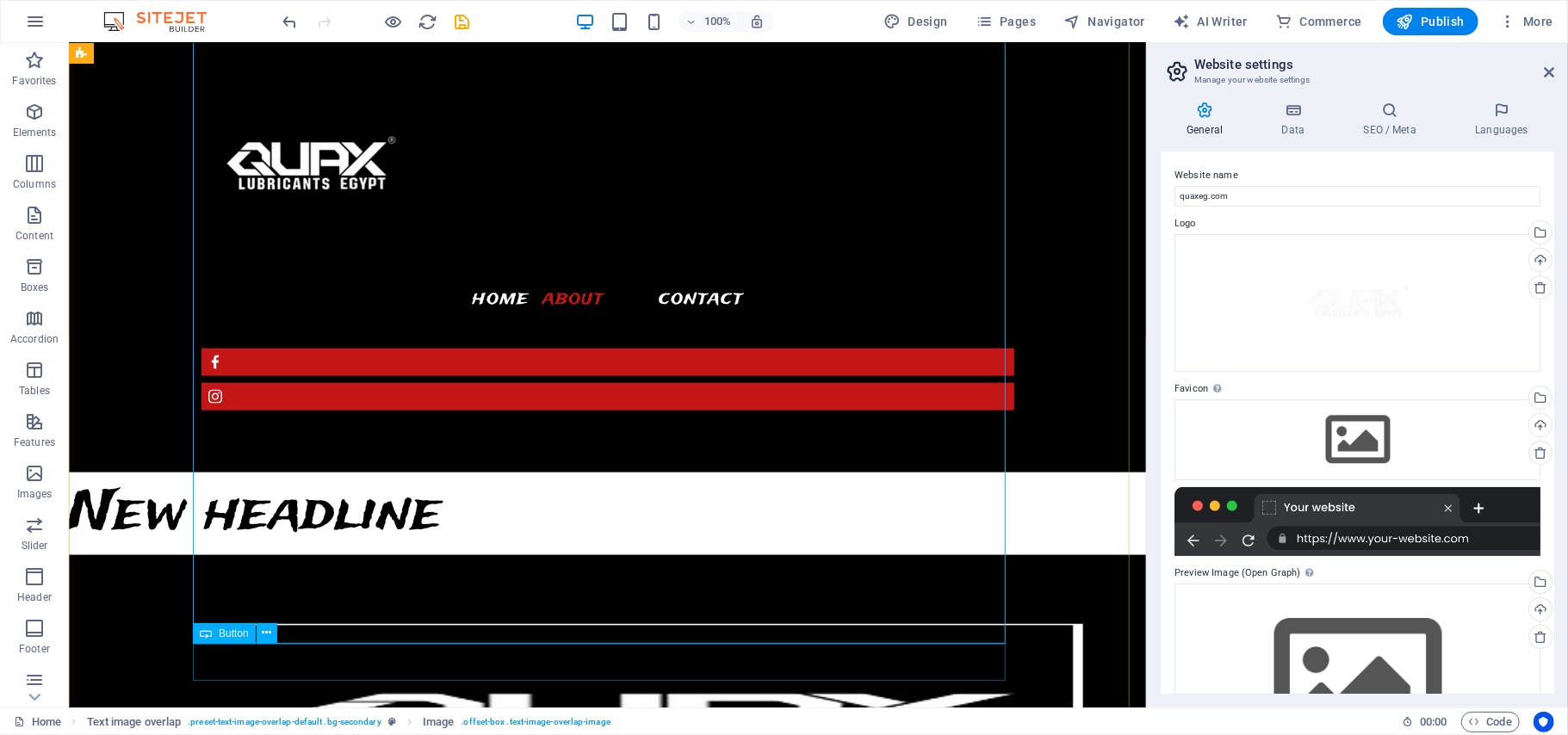 click on "Download now" at bounding box center [607, 1427] 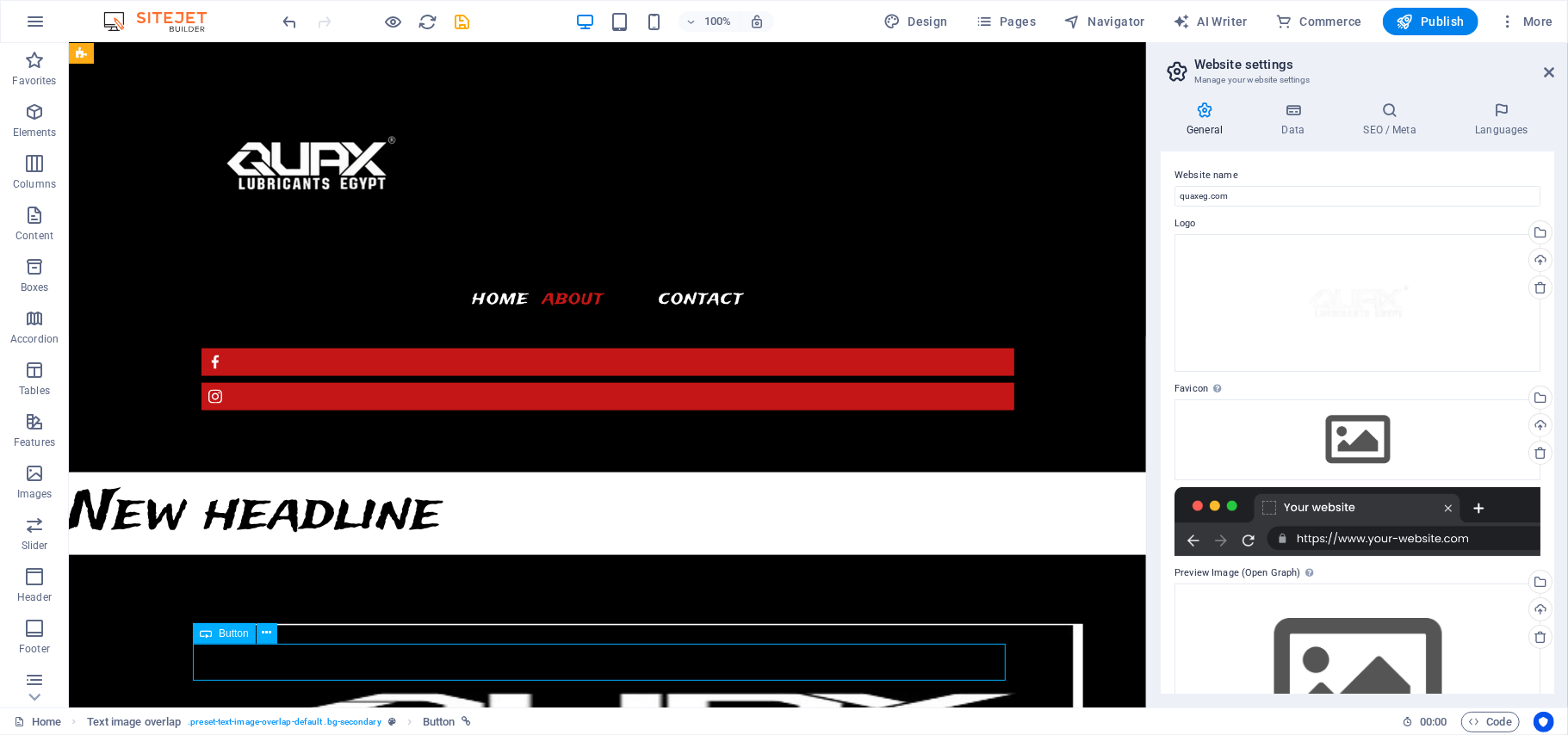 click on "Download now" at bounding box center (607, 1427) 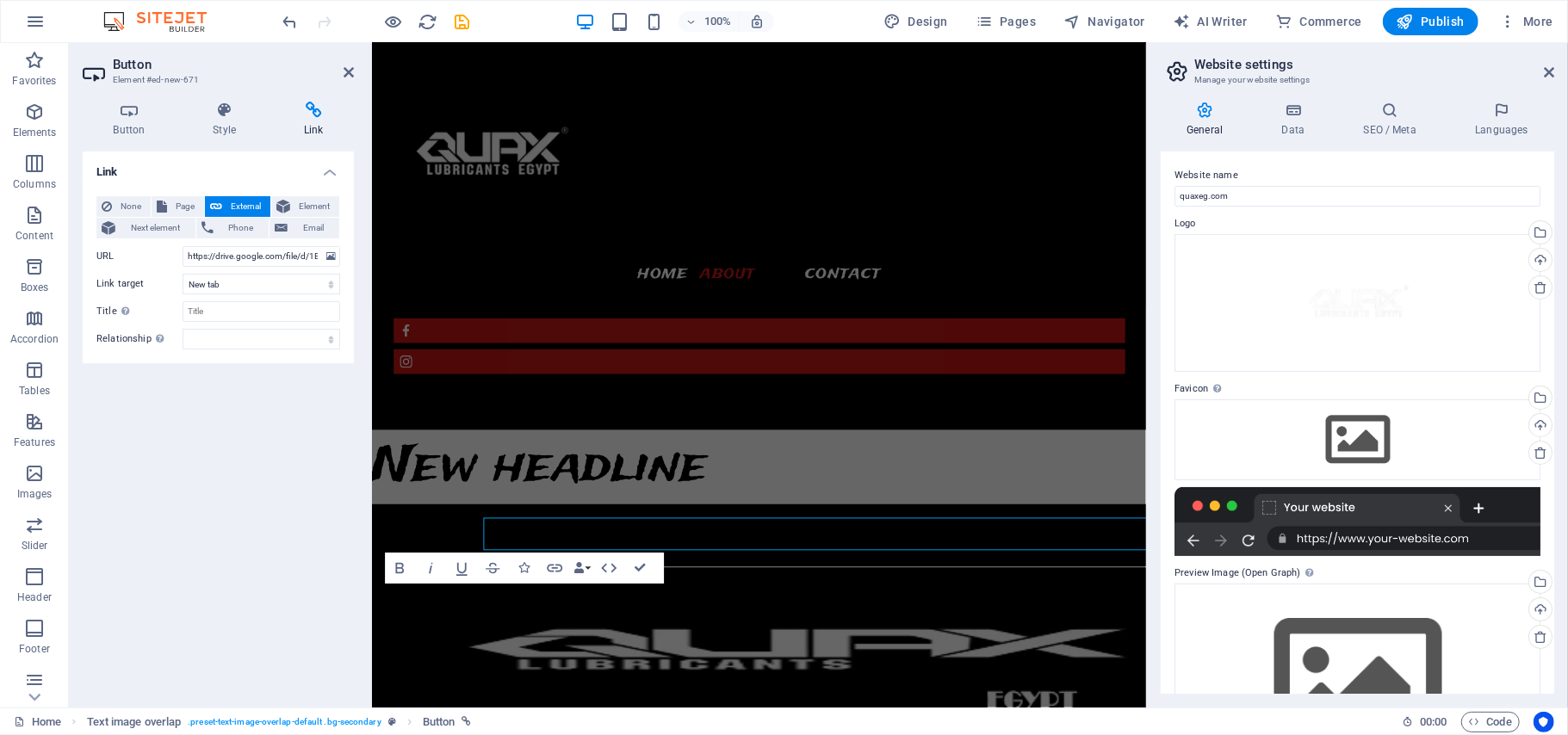 scroll, scrollTop: 1532, scrollLeft: 0, axis: vertical 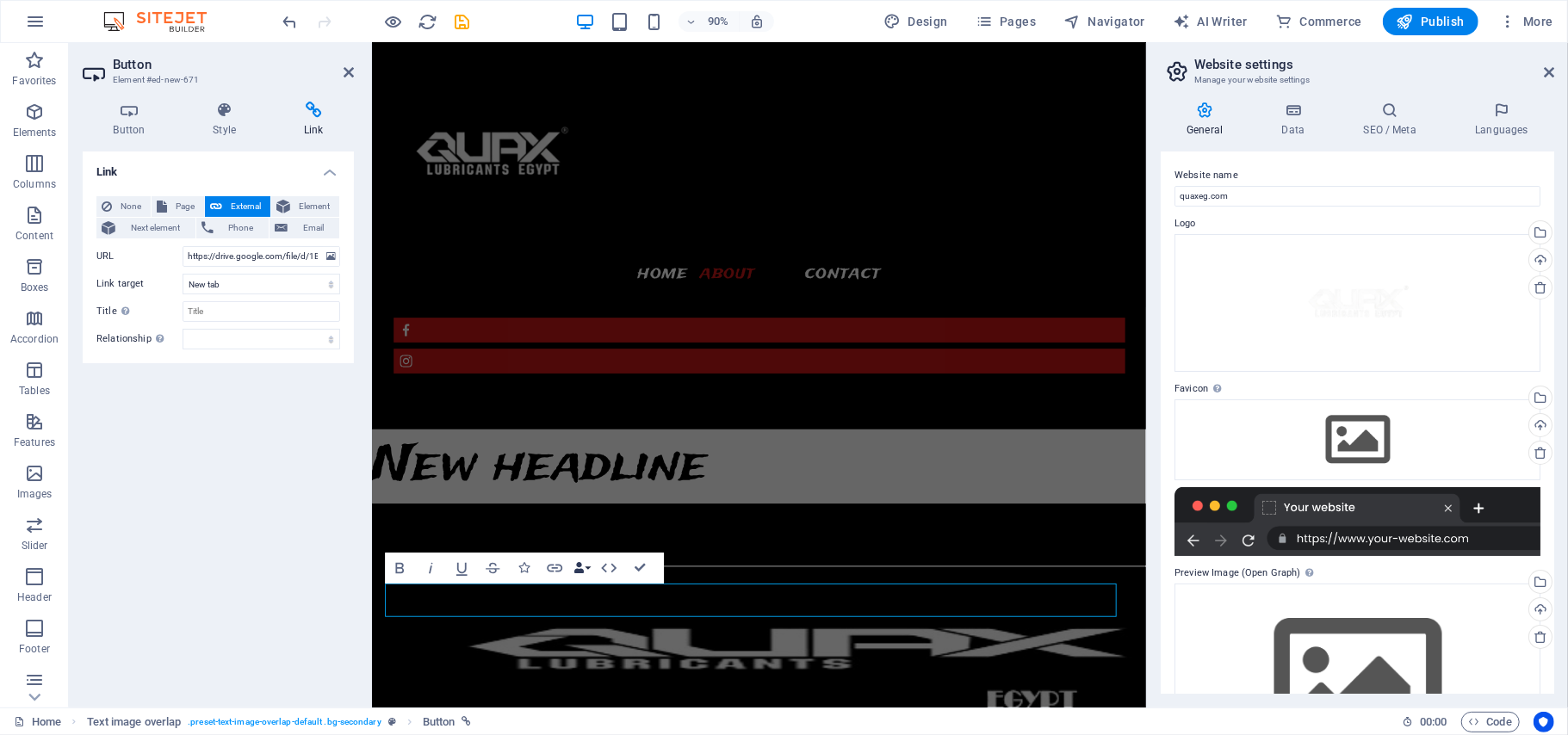 click at bounding box center [579, 568] 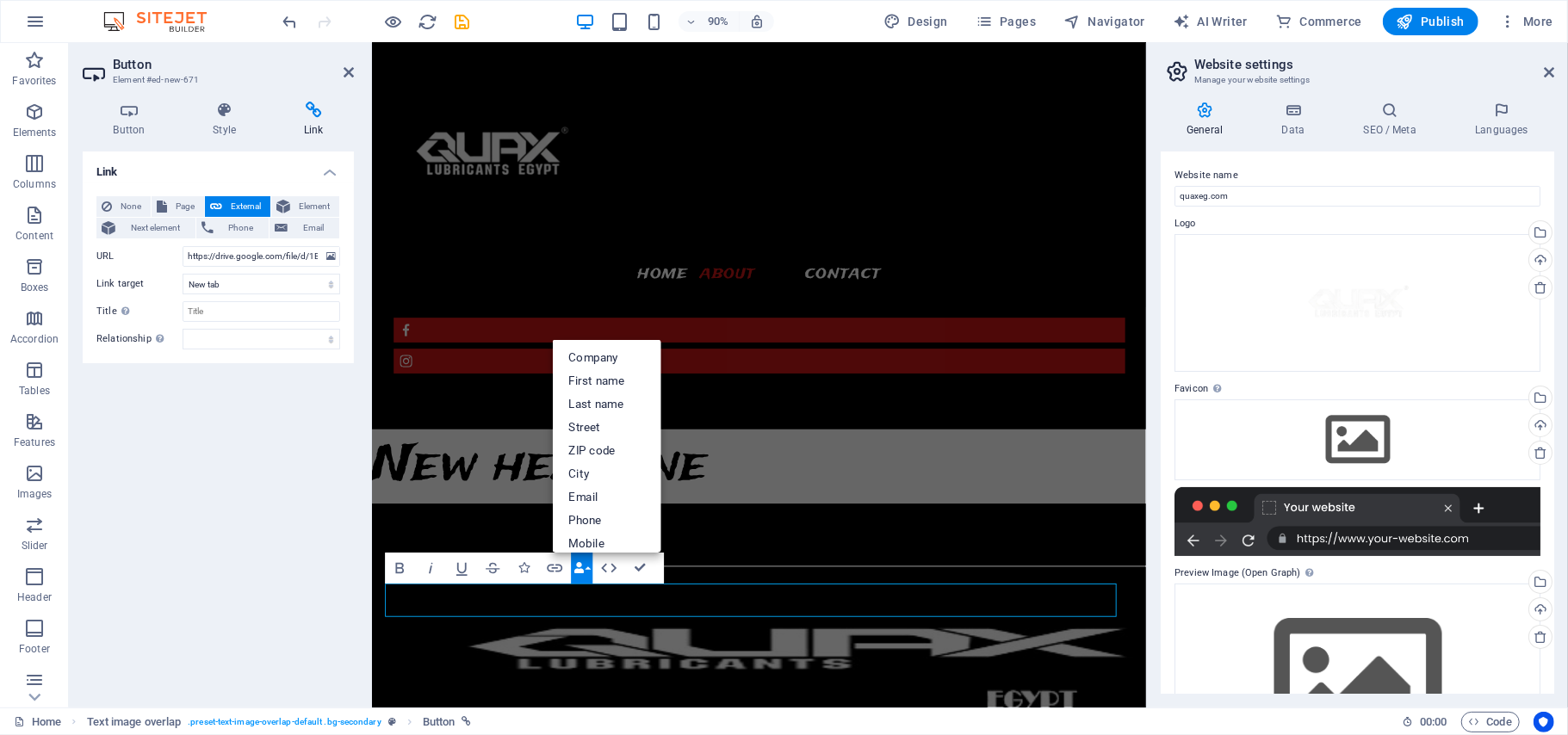 click at bounding box center (579, 568) 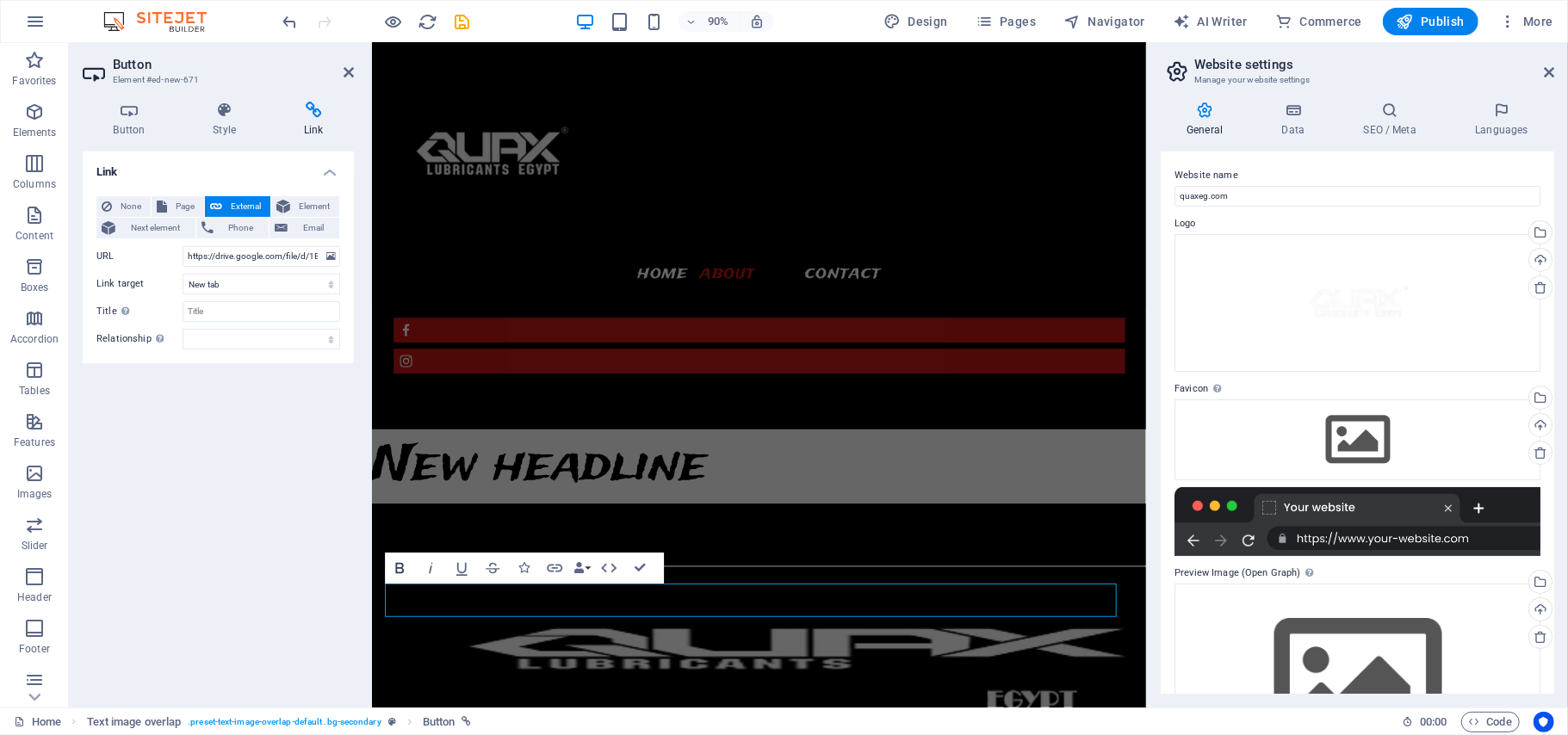 click 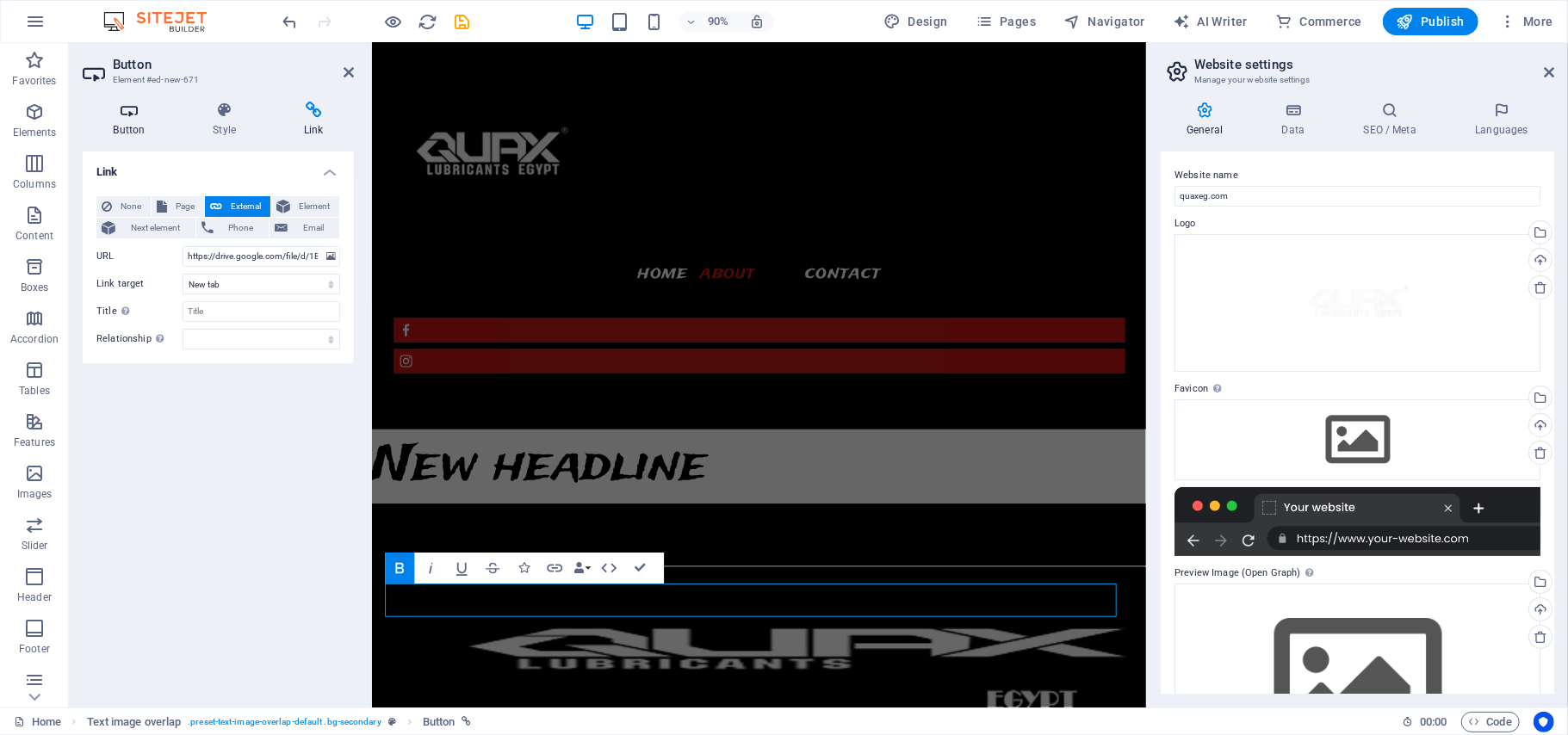 click on "Button" at bounding box center [133, 120] 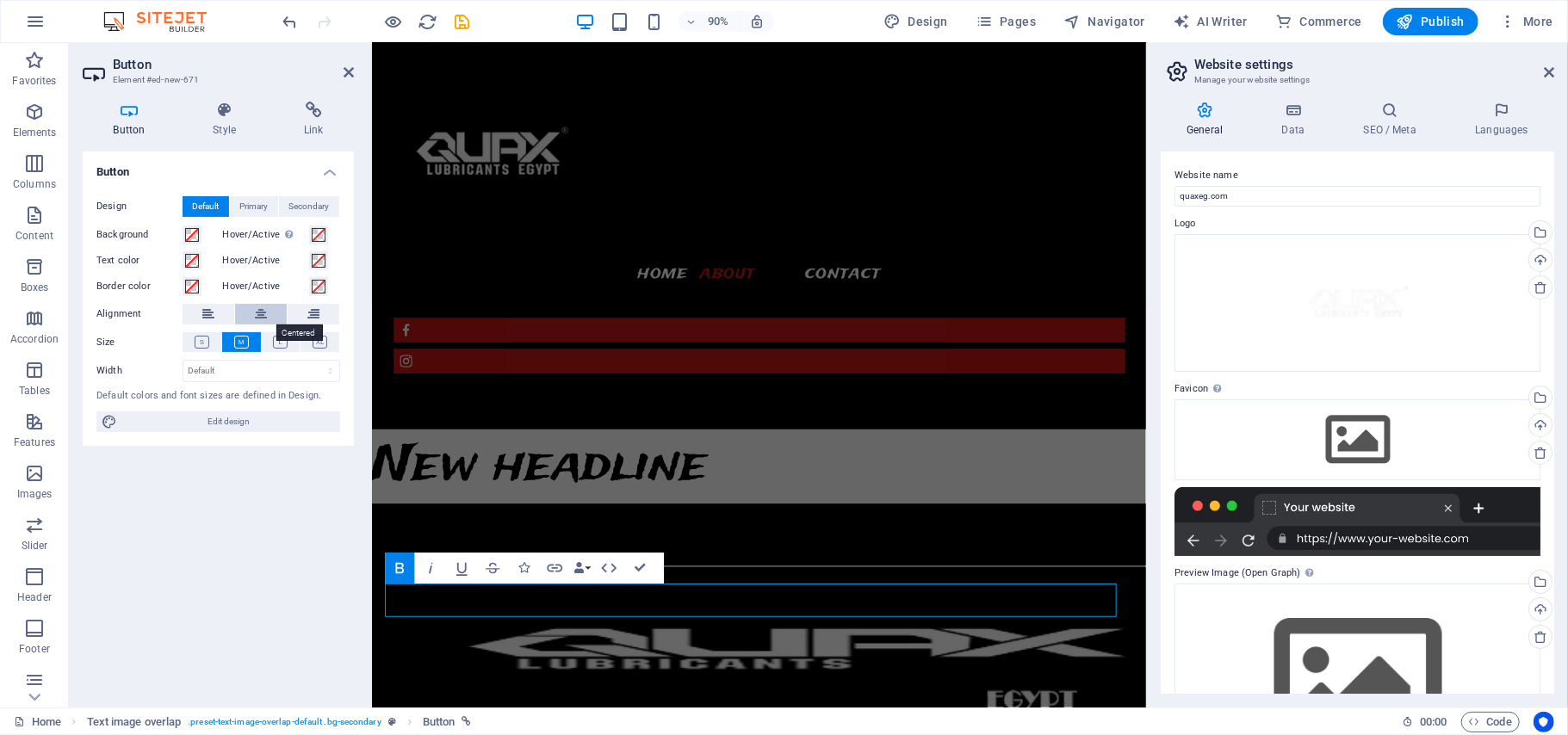 click at bounding box center [261, 314] 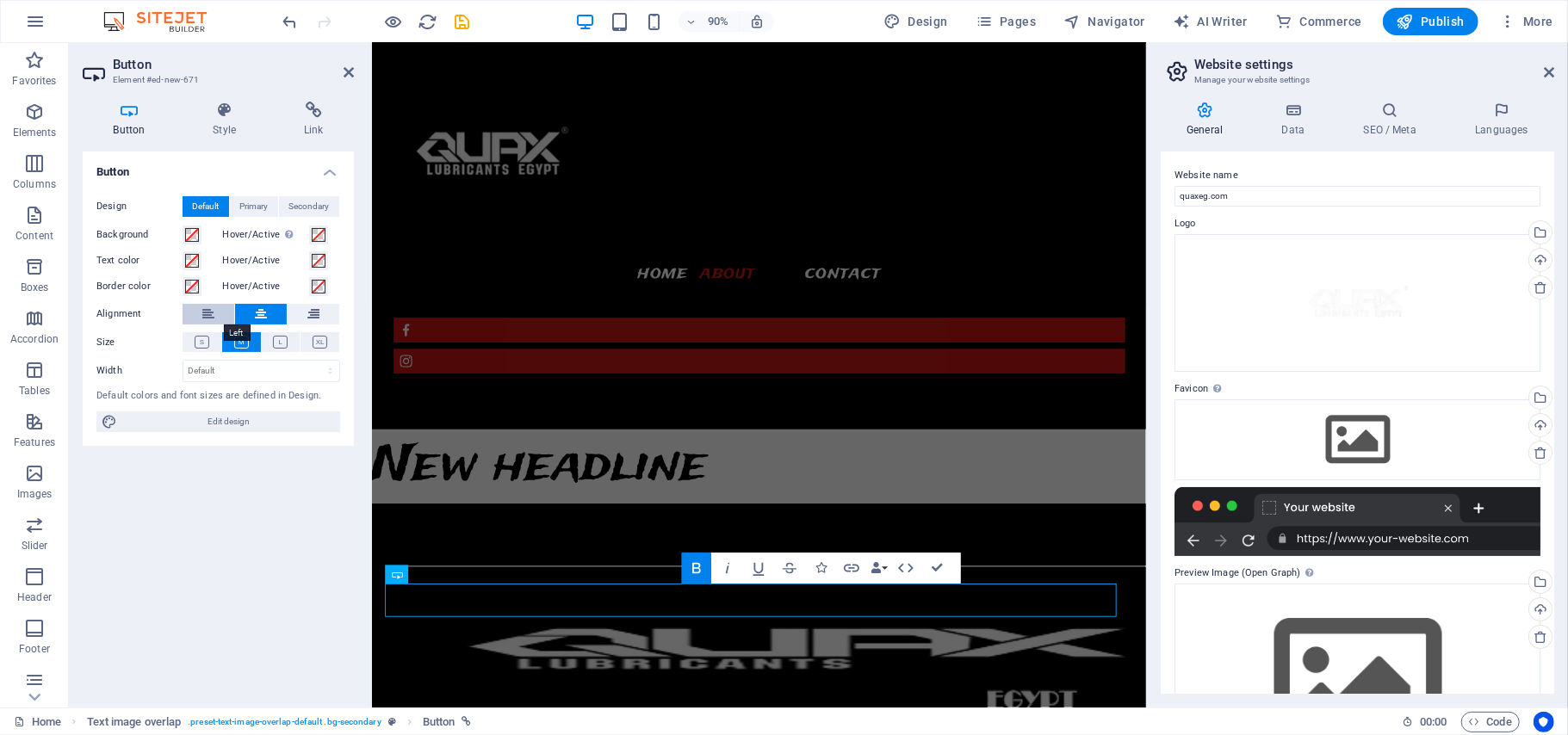 click at bounding box center [208, 314] 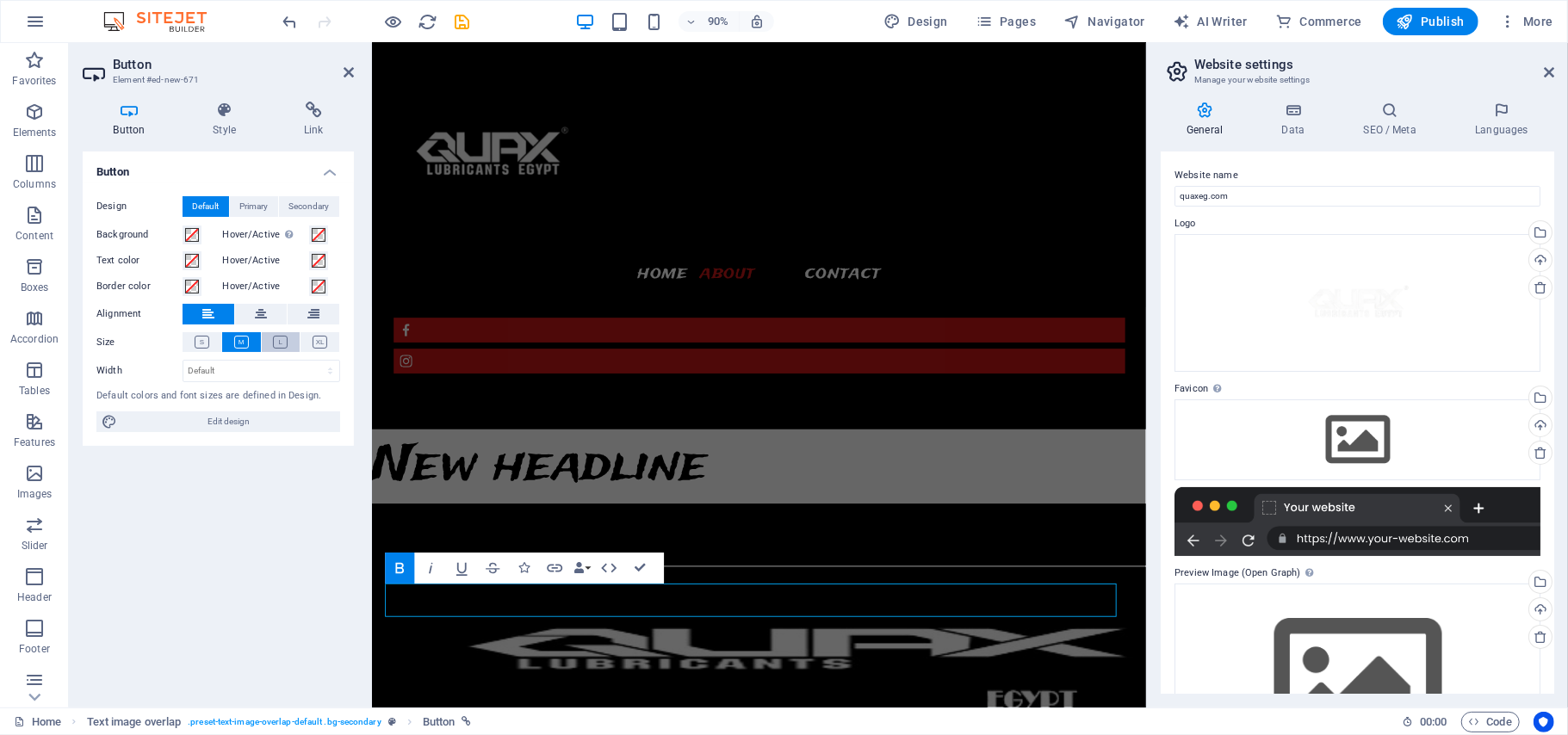 click at bounding box center [281, 342] 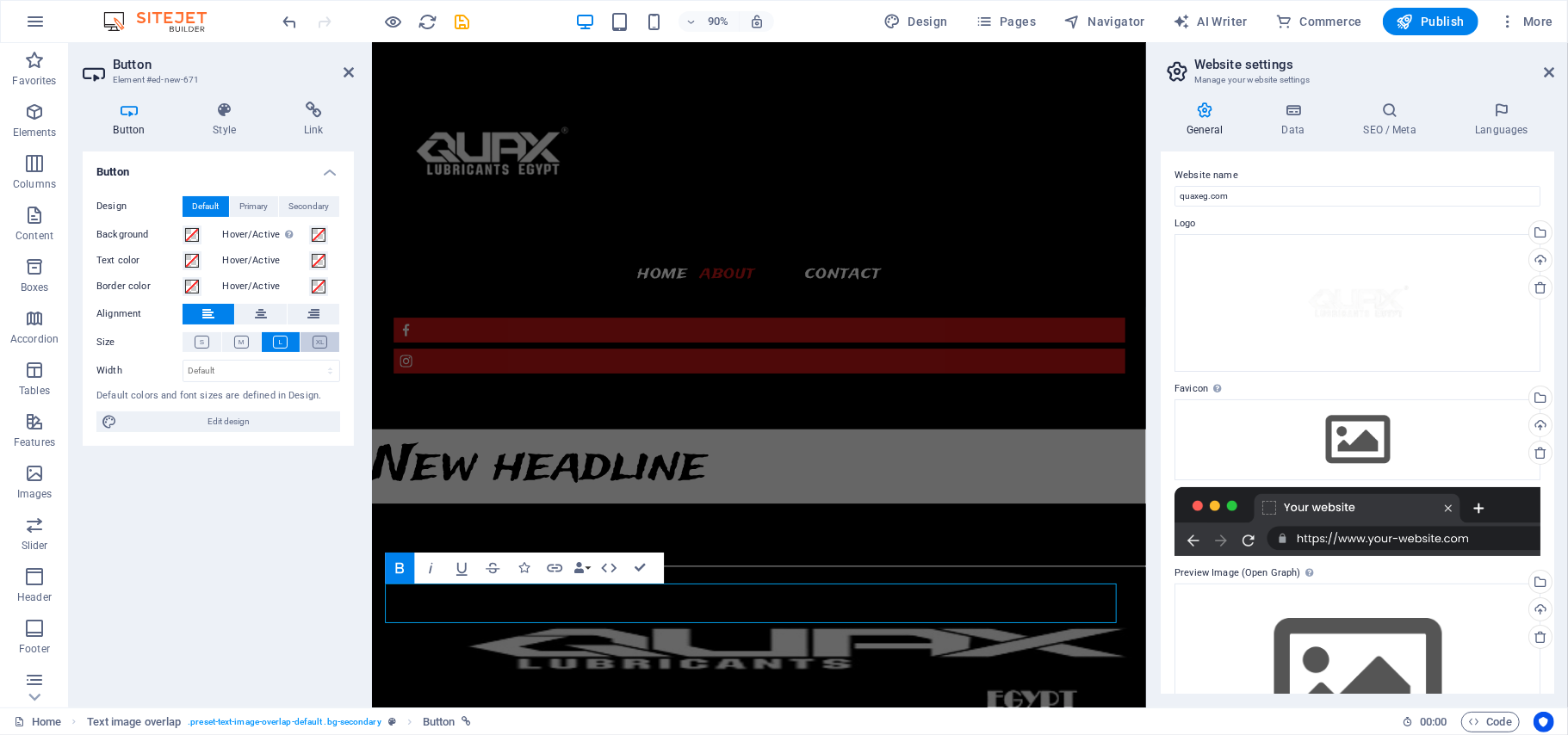click at bounding box center (319, 342) 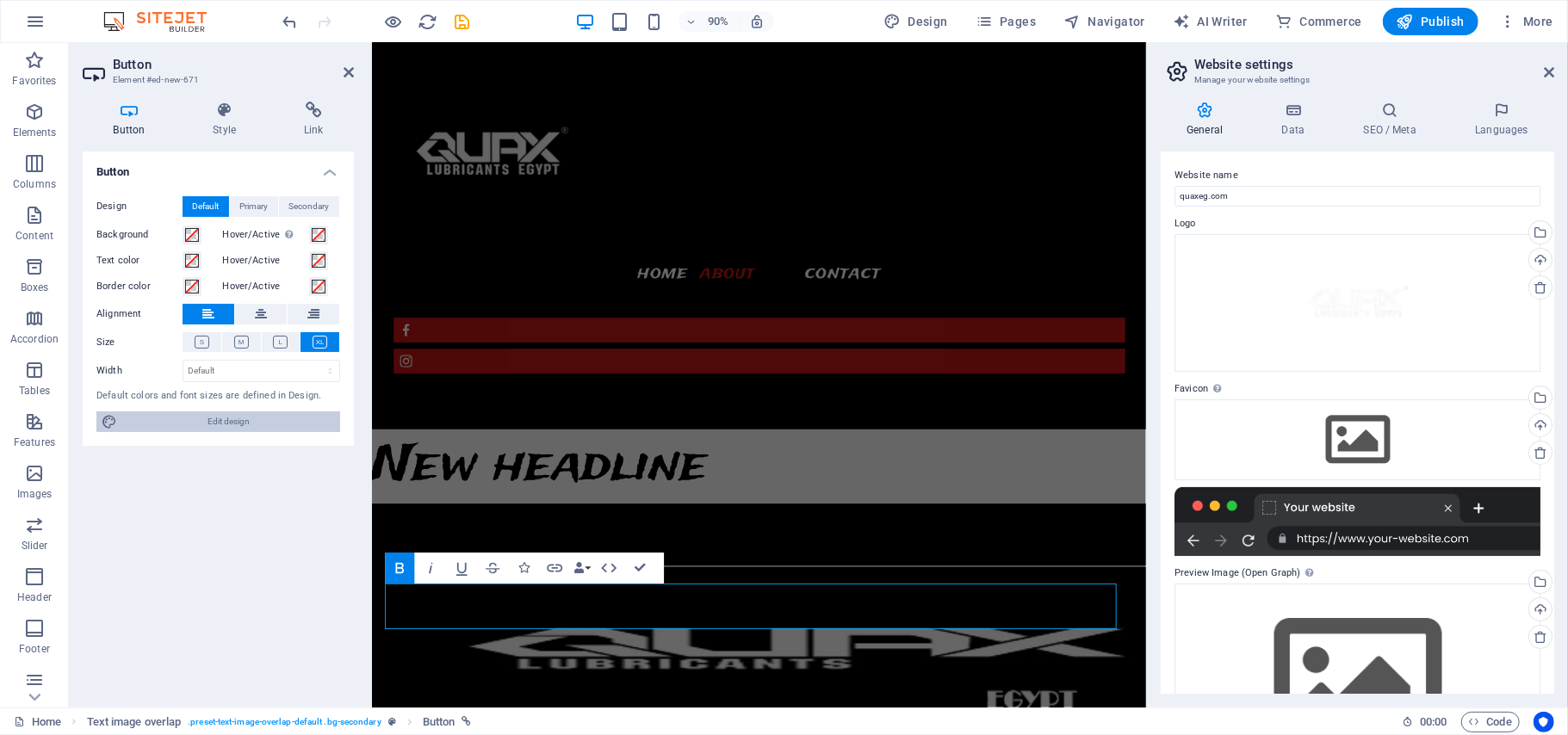 click on "Edit design" at bounding box center (228, 422) 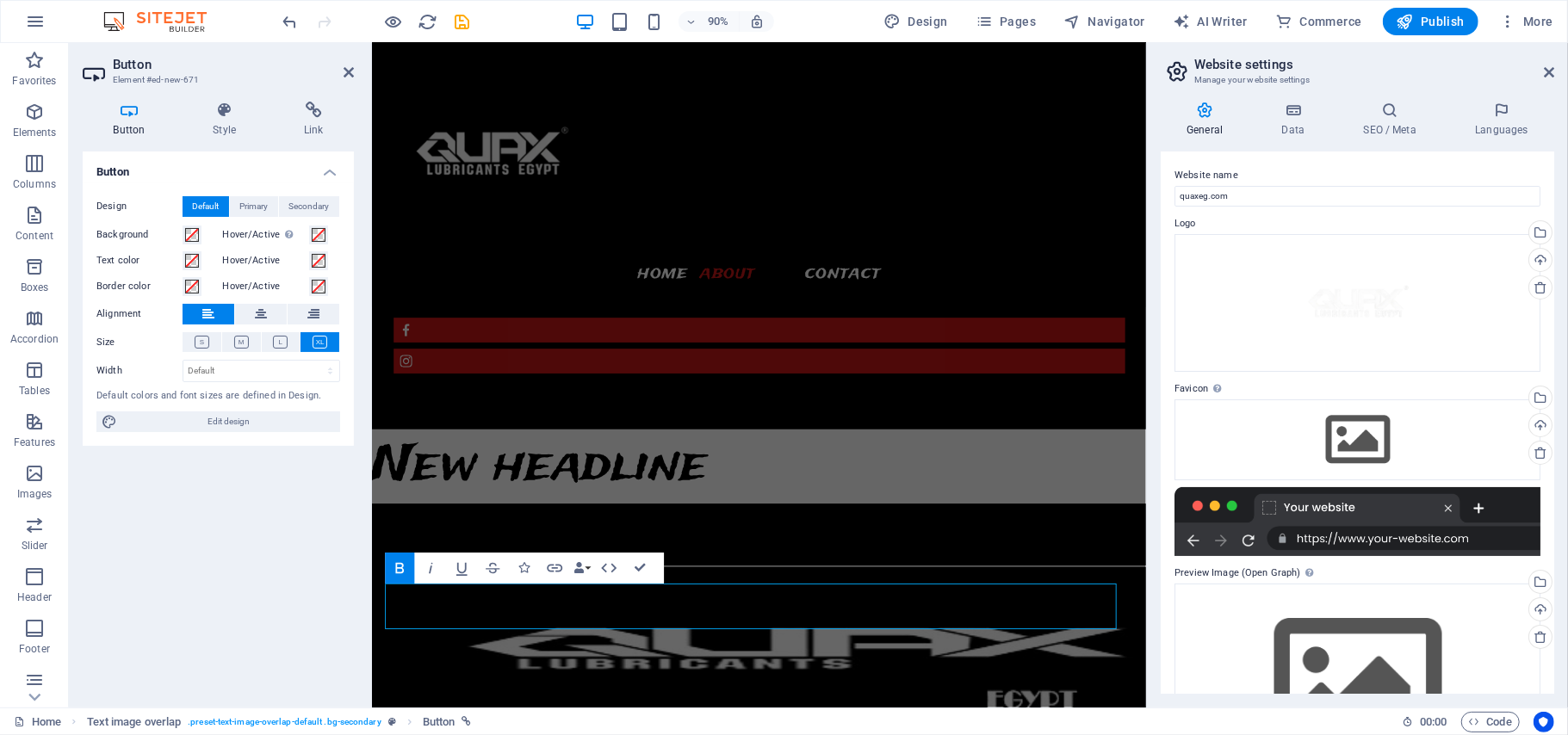 select on "px" 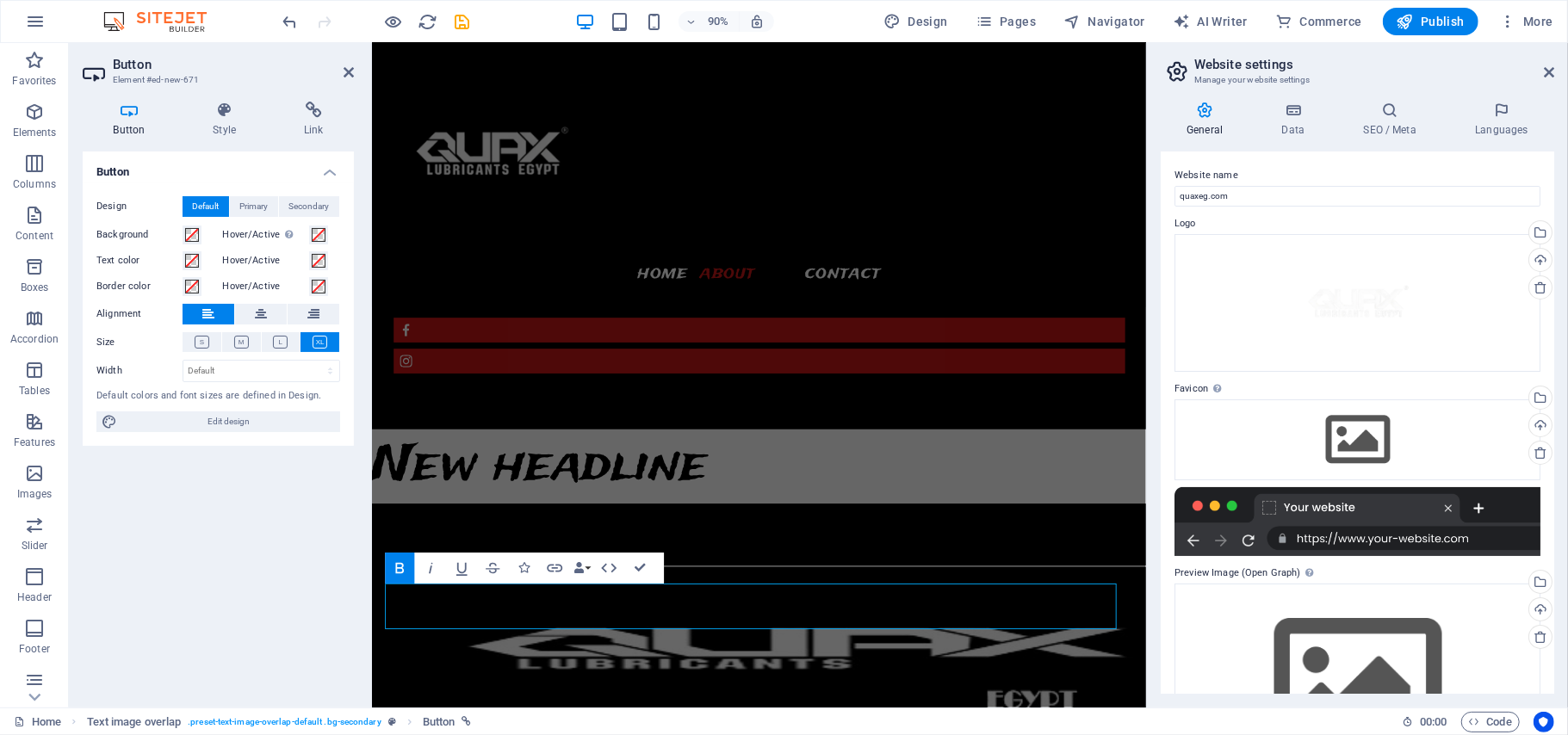 select on "px" 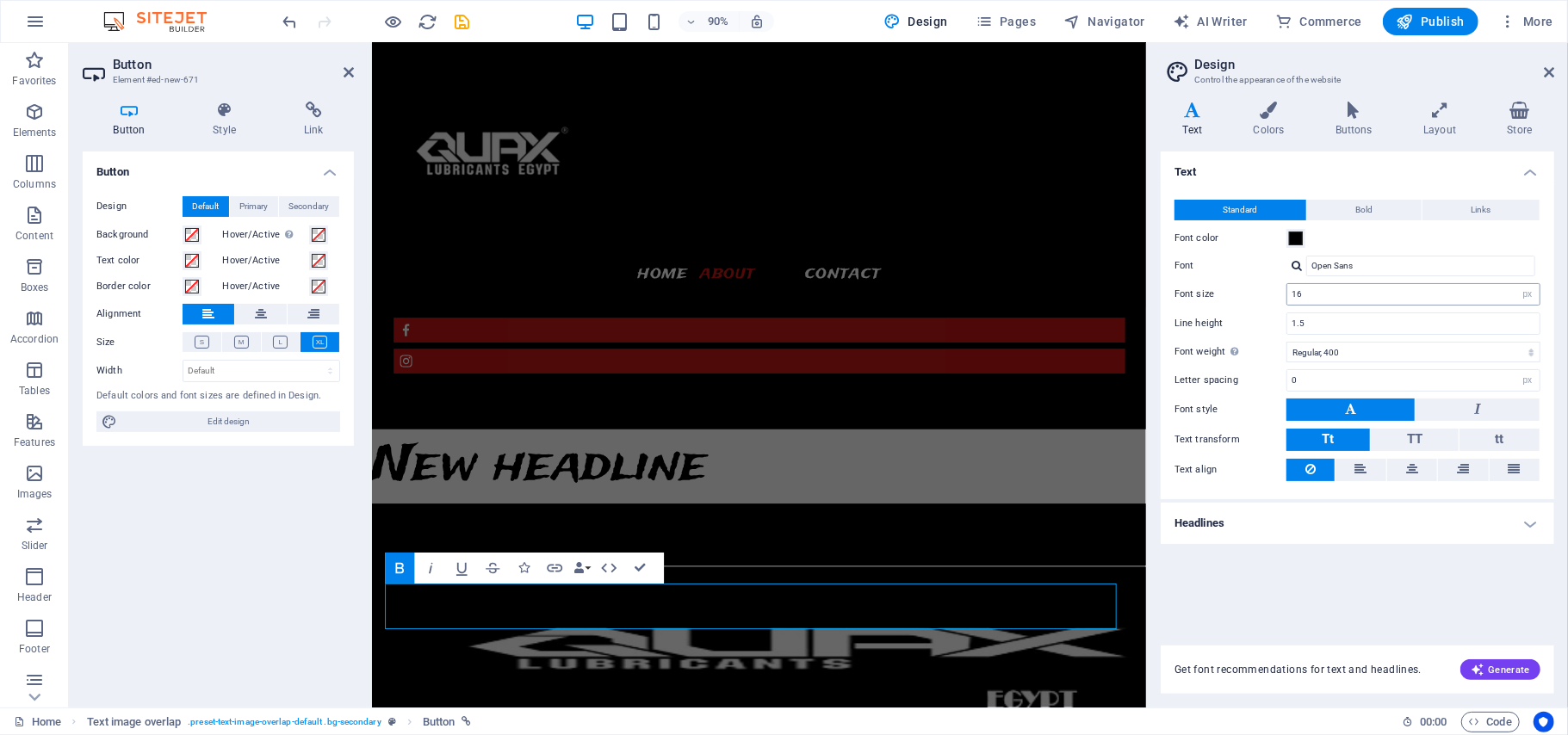 click on "Text" at bounding box center [0, 0] 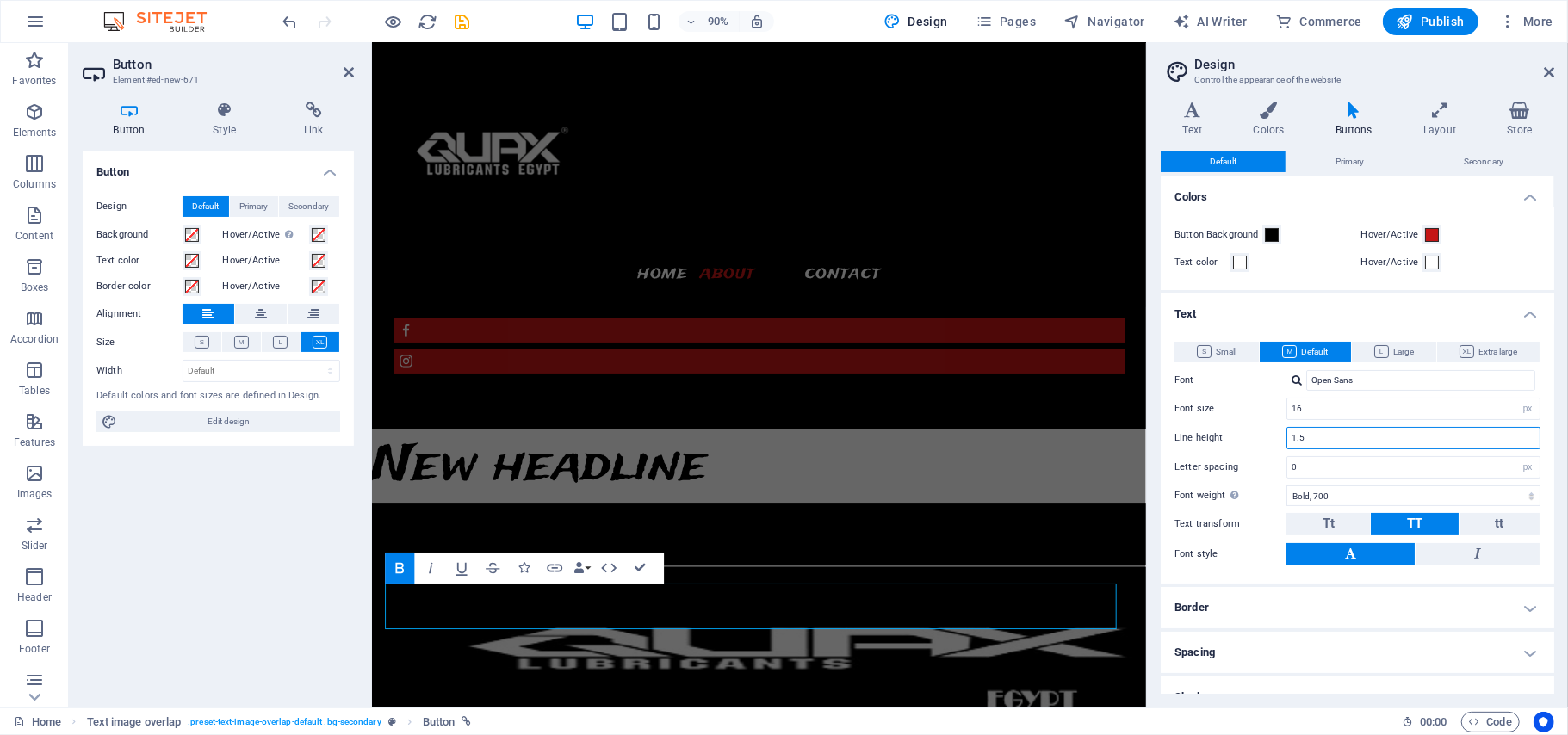 click on "1.5" at bounding box center [1413, 438] 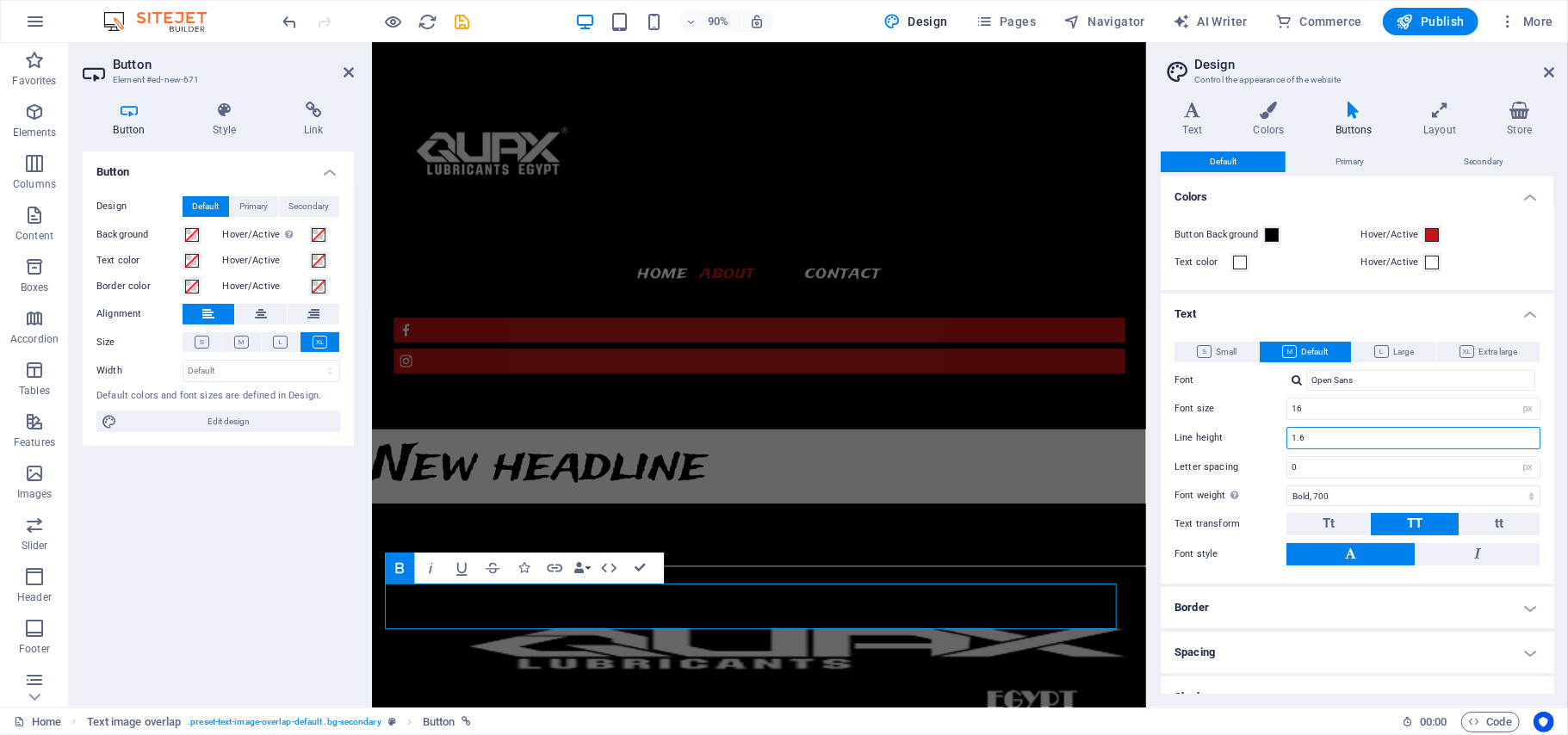 type on "1.65" 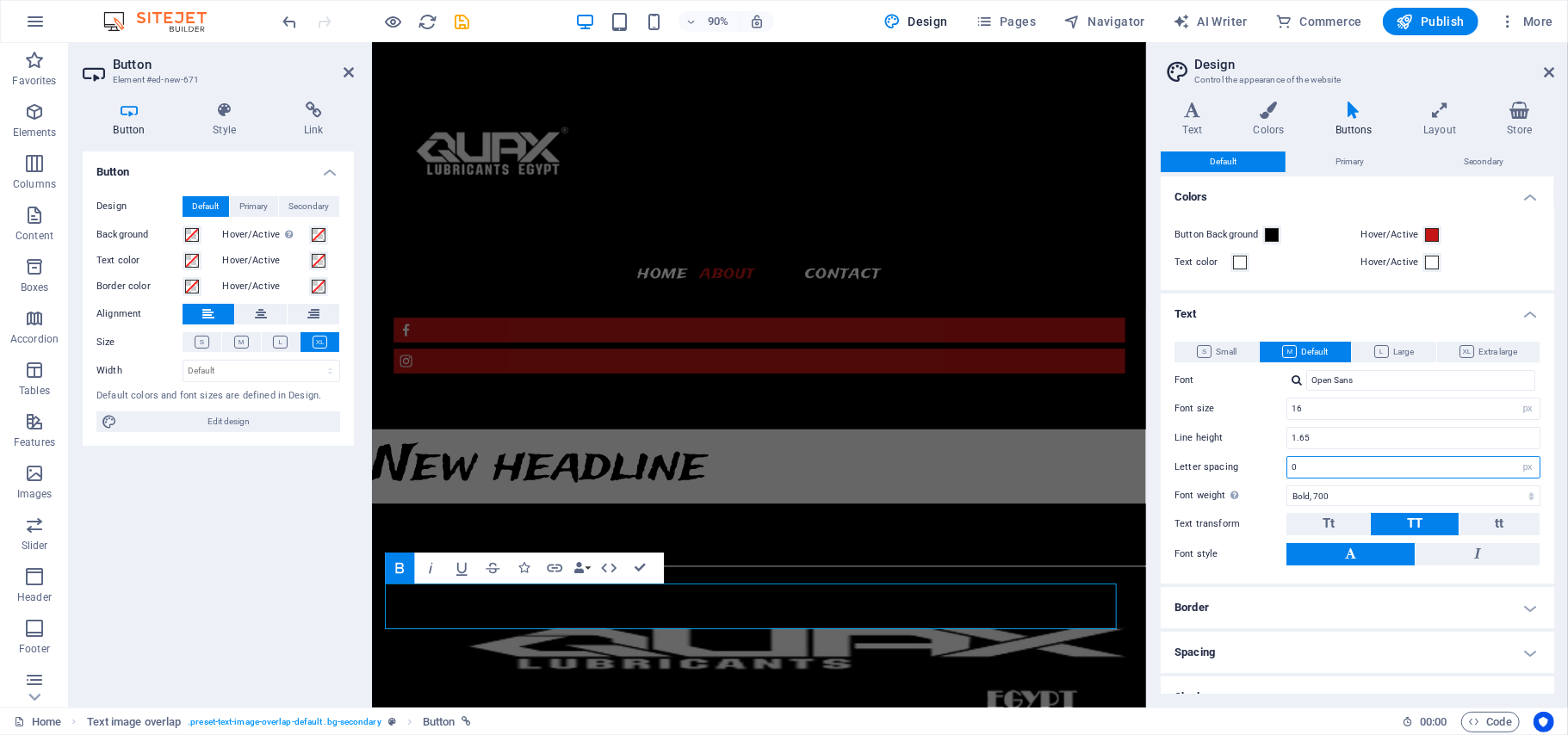 click on "0" at bounding box center [1413, 467] 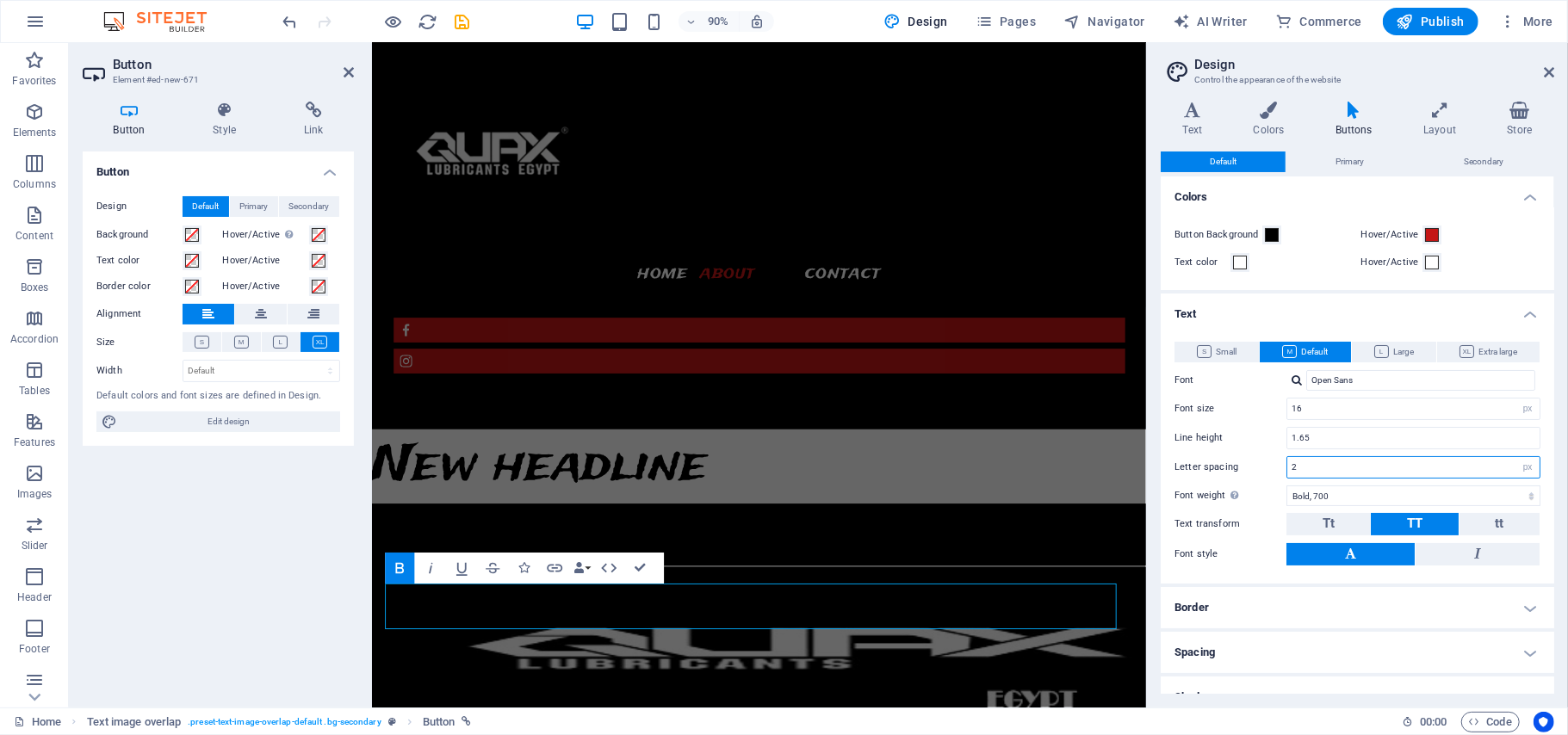type on "3" 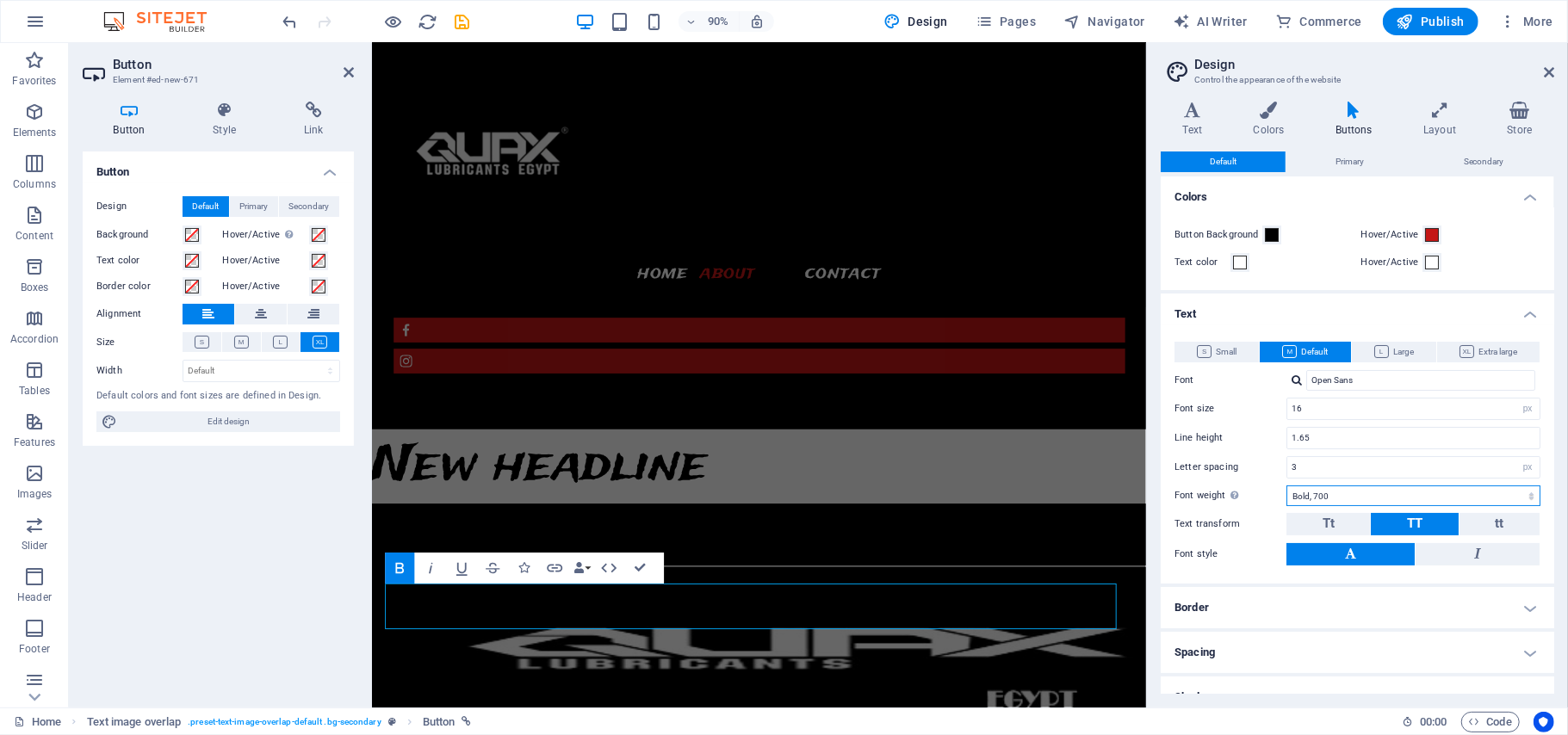 click on "Thin, 100 Extra-light, 200 Light, 300 Regular, 400 Medium, 500 Semi-bold, 600 Bold, 700 Extra-bold, 800 Black, 900" at bounding box center (1413, 496) 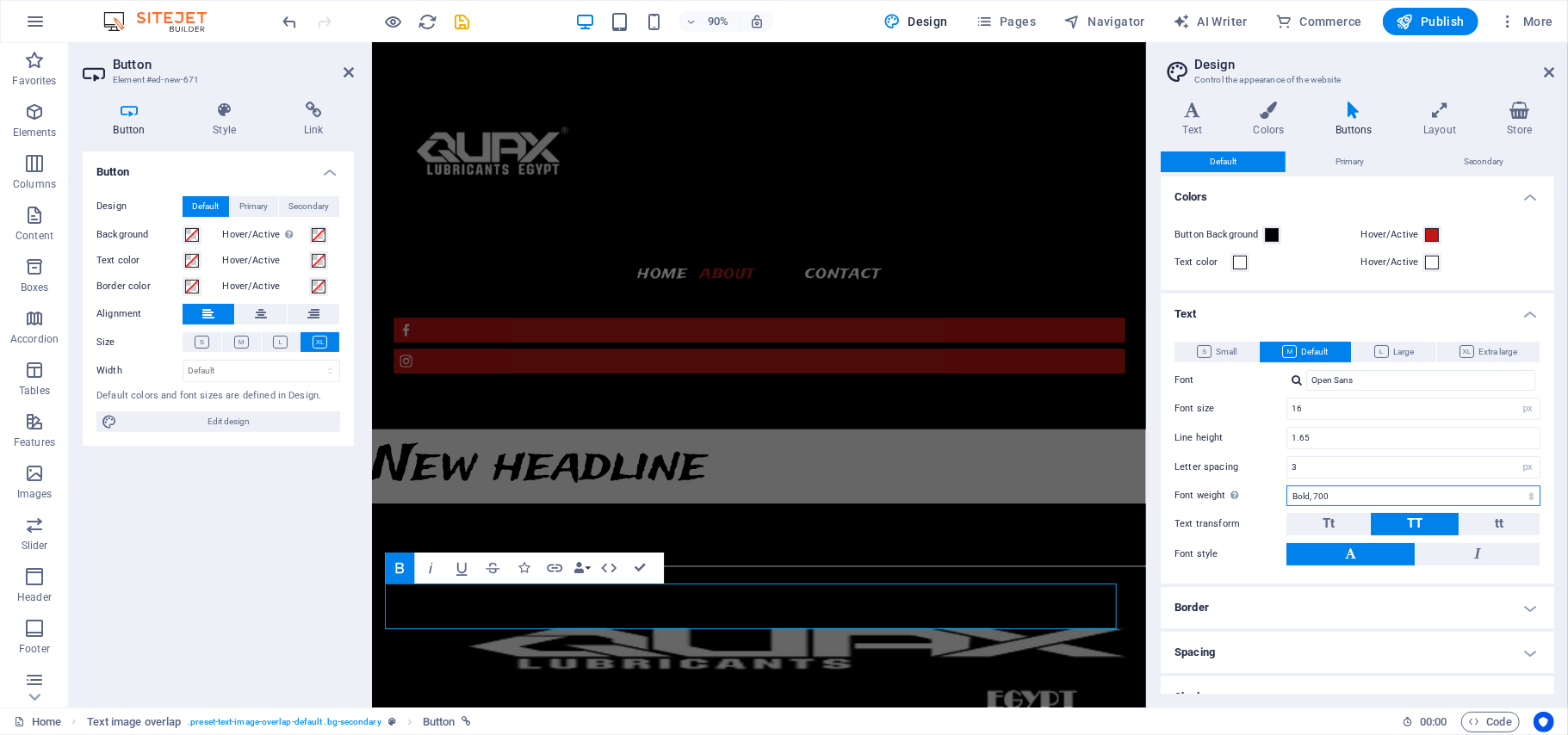 click on "Thin, 100 Extra-light, 200 Light, 300 Regular, 400 Medium, 500 Semi-bold, 600 Bold, 700 Extra-bold, 800 Black, 900" at bounding box center [1413, 496] 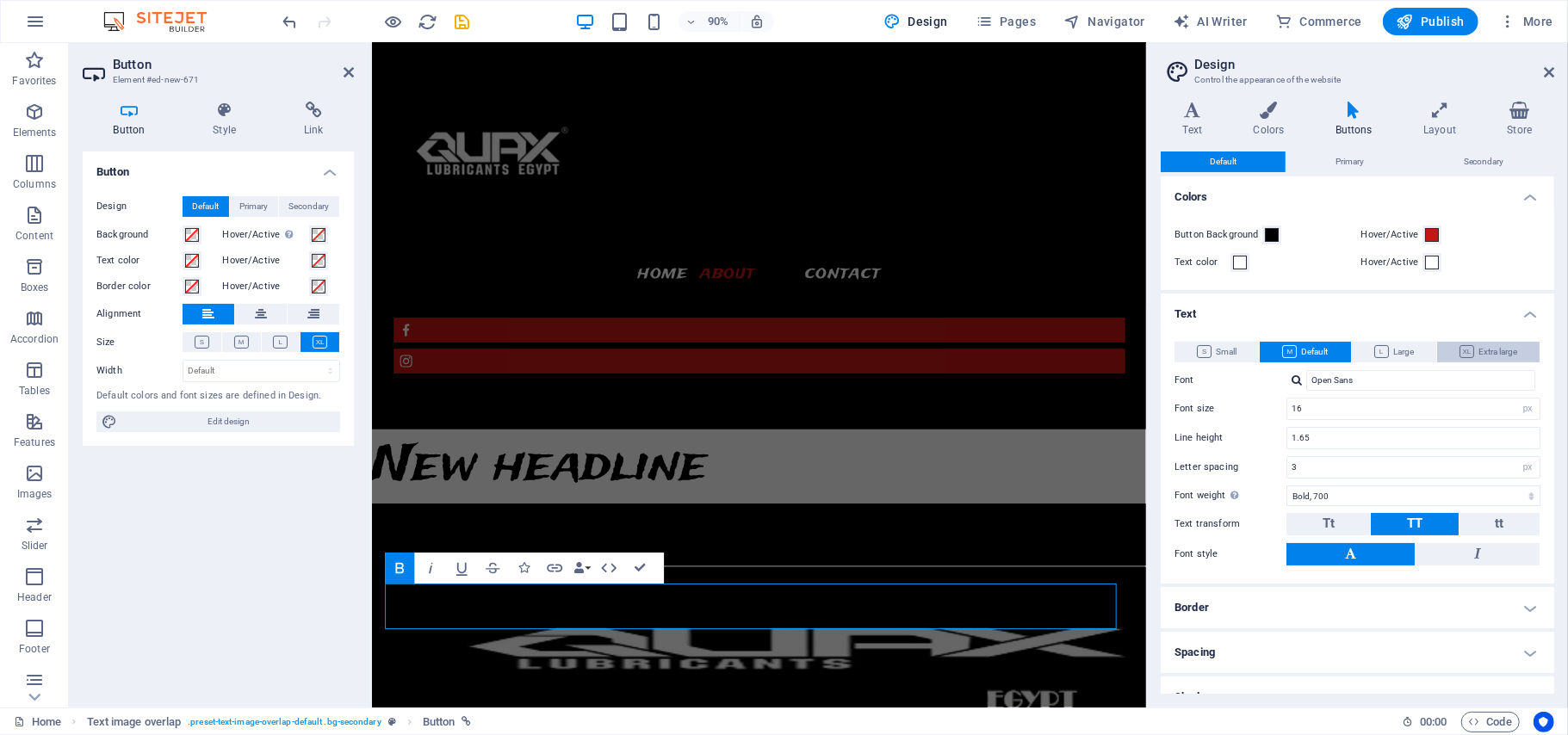click on "Extra large" at bounding box center (1488, 352) 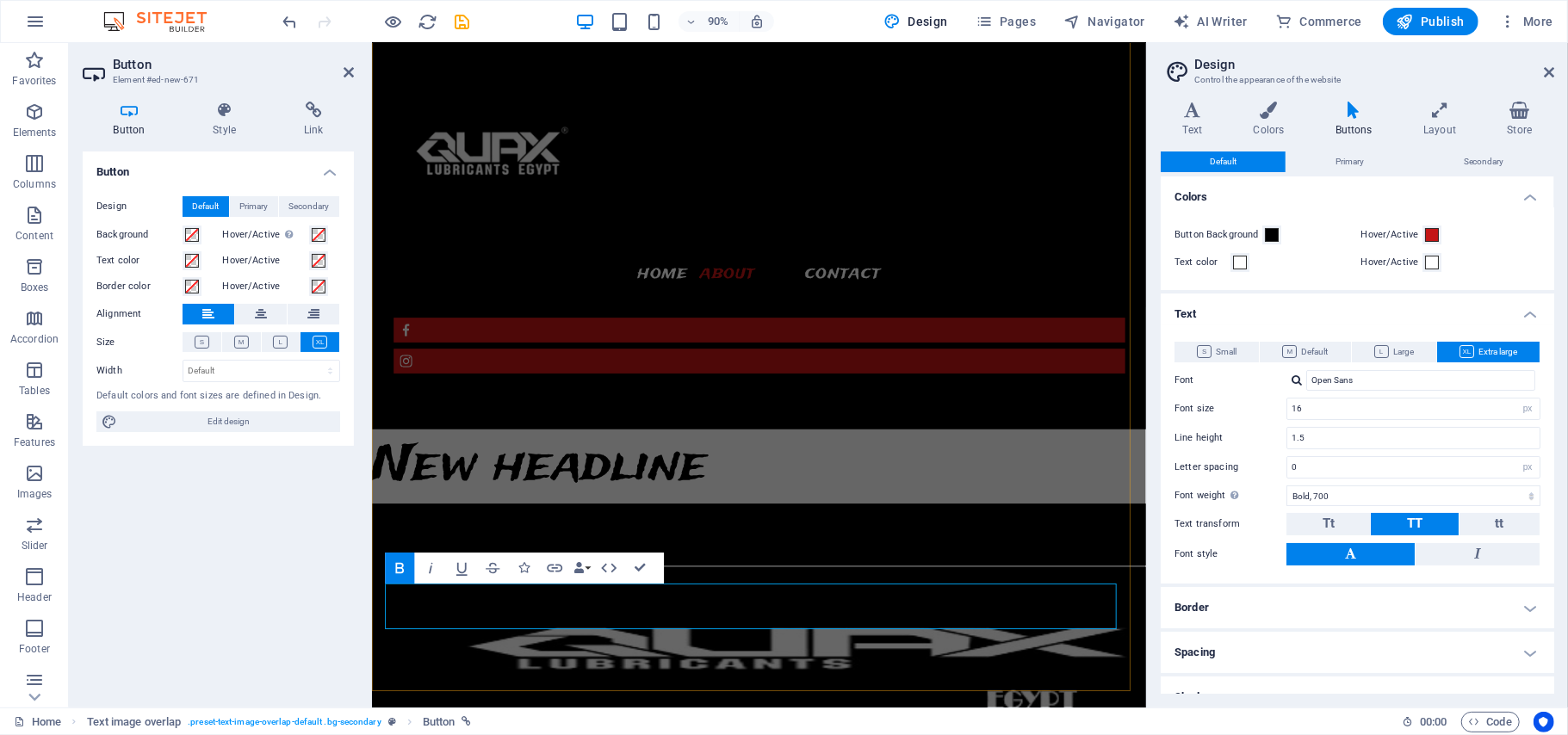 click on "Download now" at bounding box center (802, 1435) 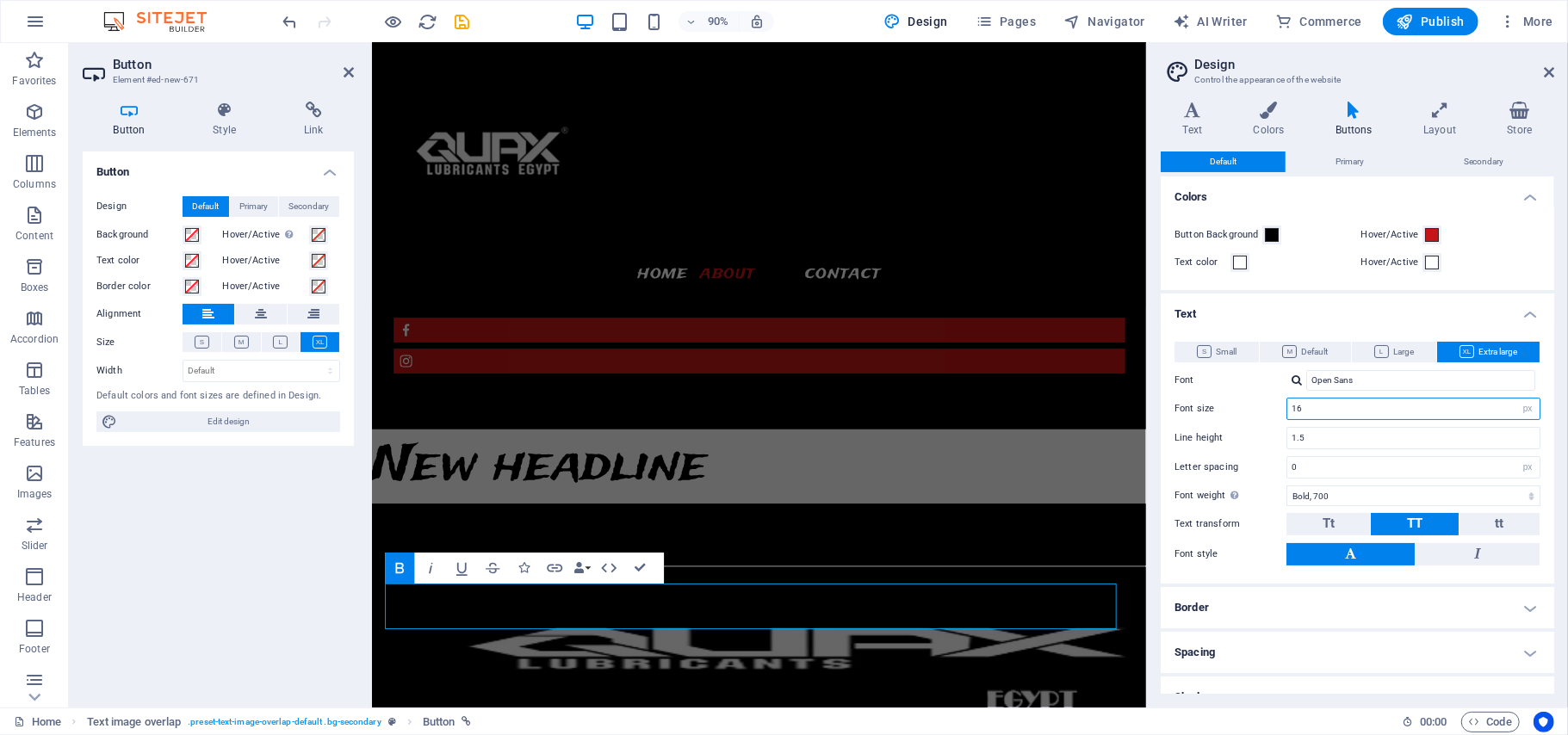 click on "16" at bounding box center [1413, 409] 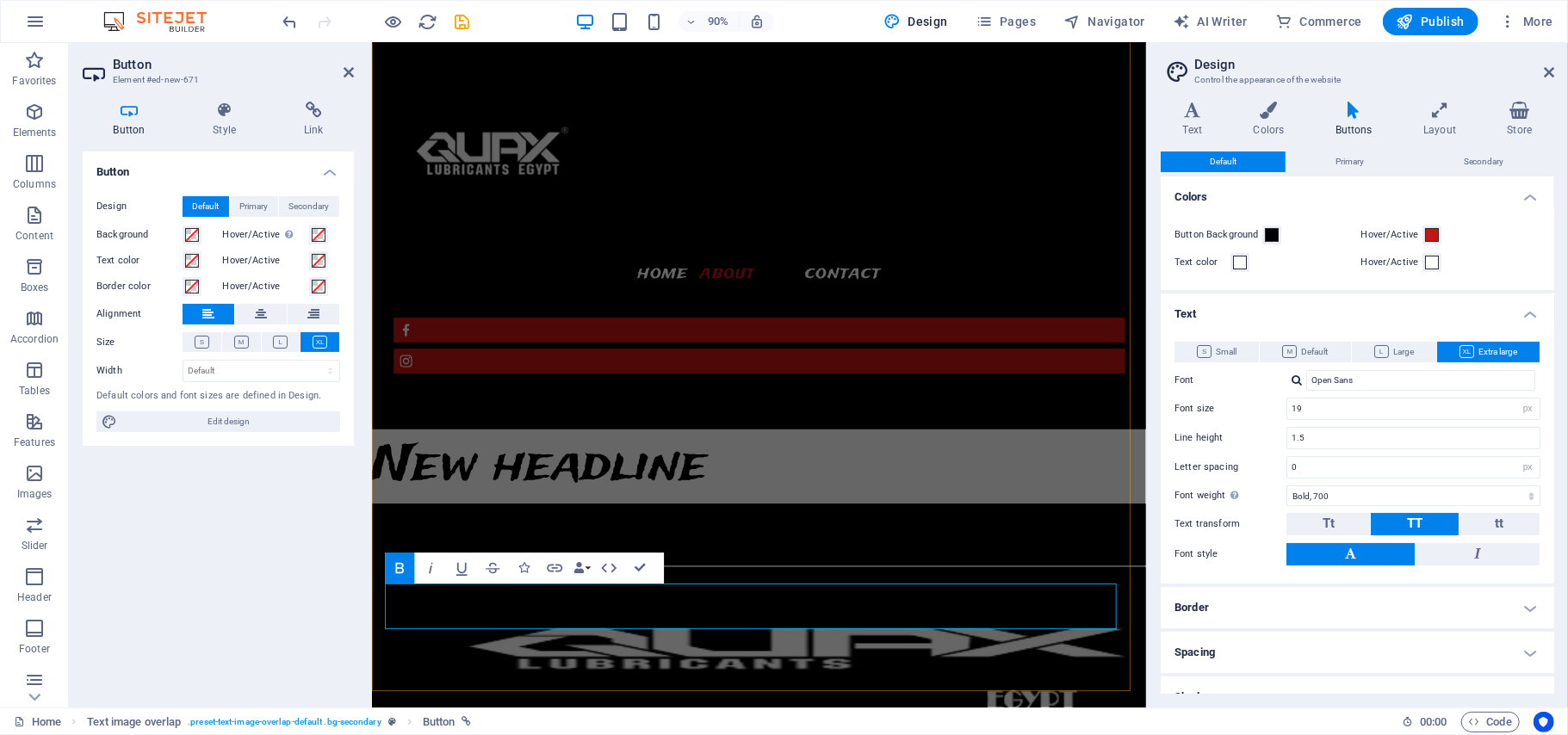 click on "Download now" at bounding box center [485, 1435] 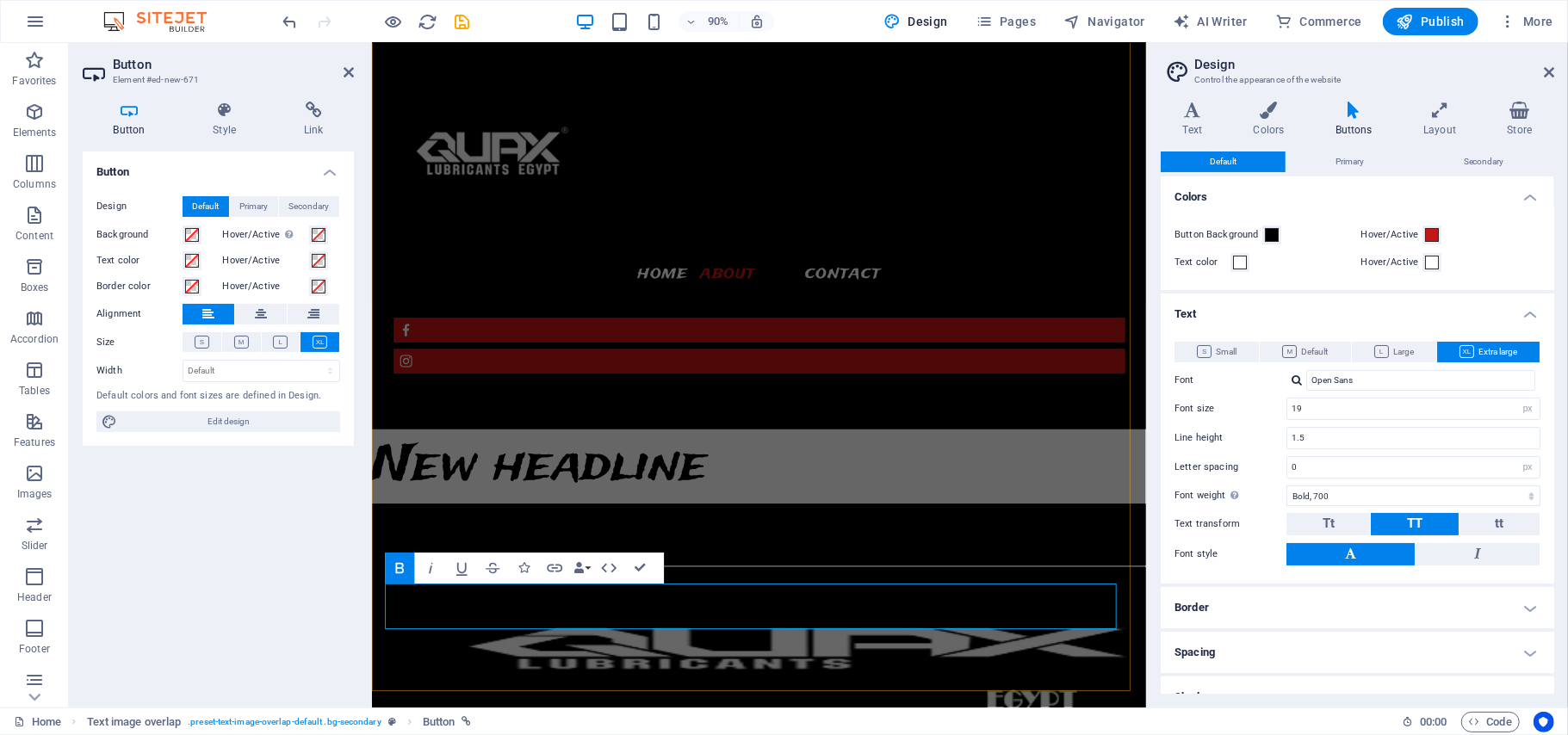click on "Download now" at bounding box center [485, 1435] 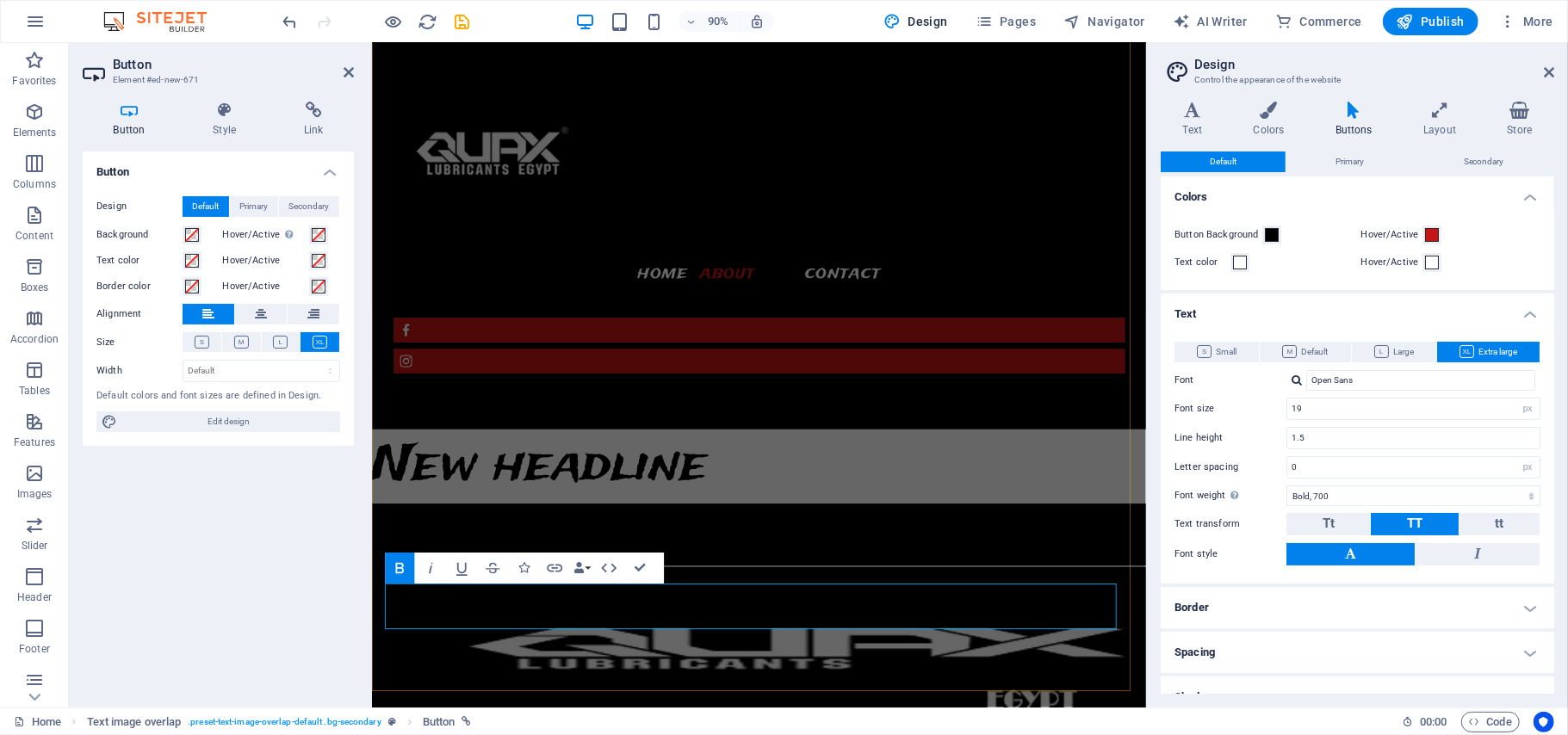 click on "Download now" at bounding box center [485, 1435] 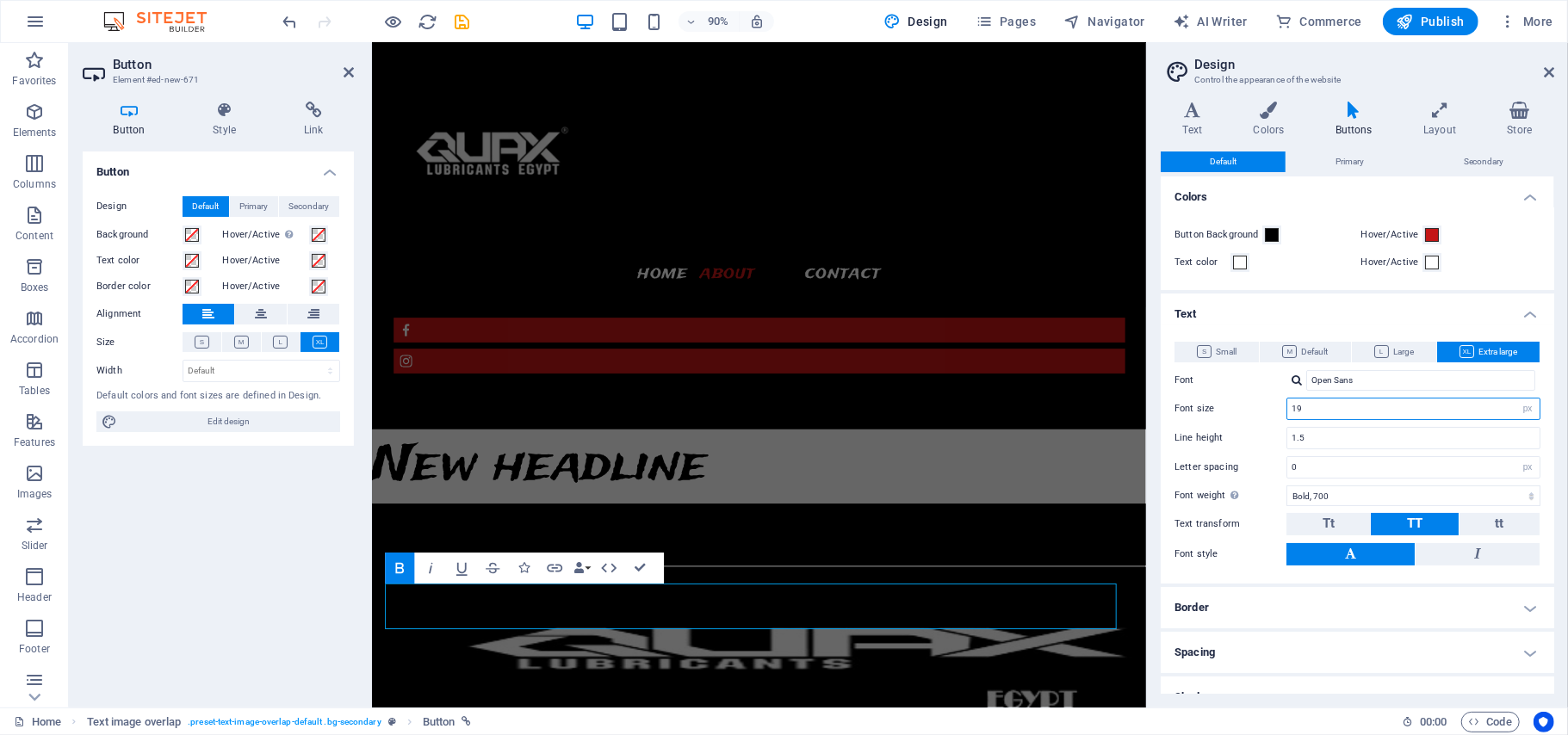 click on "19" at bounding box center (1413, 409) 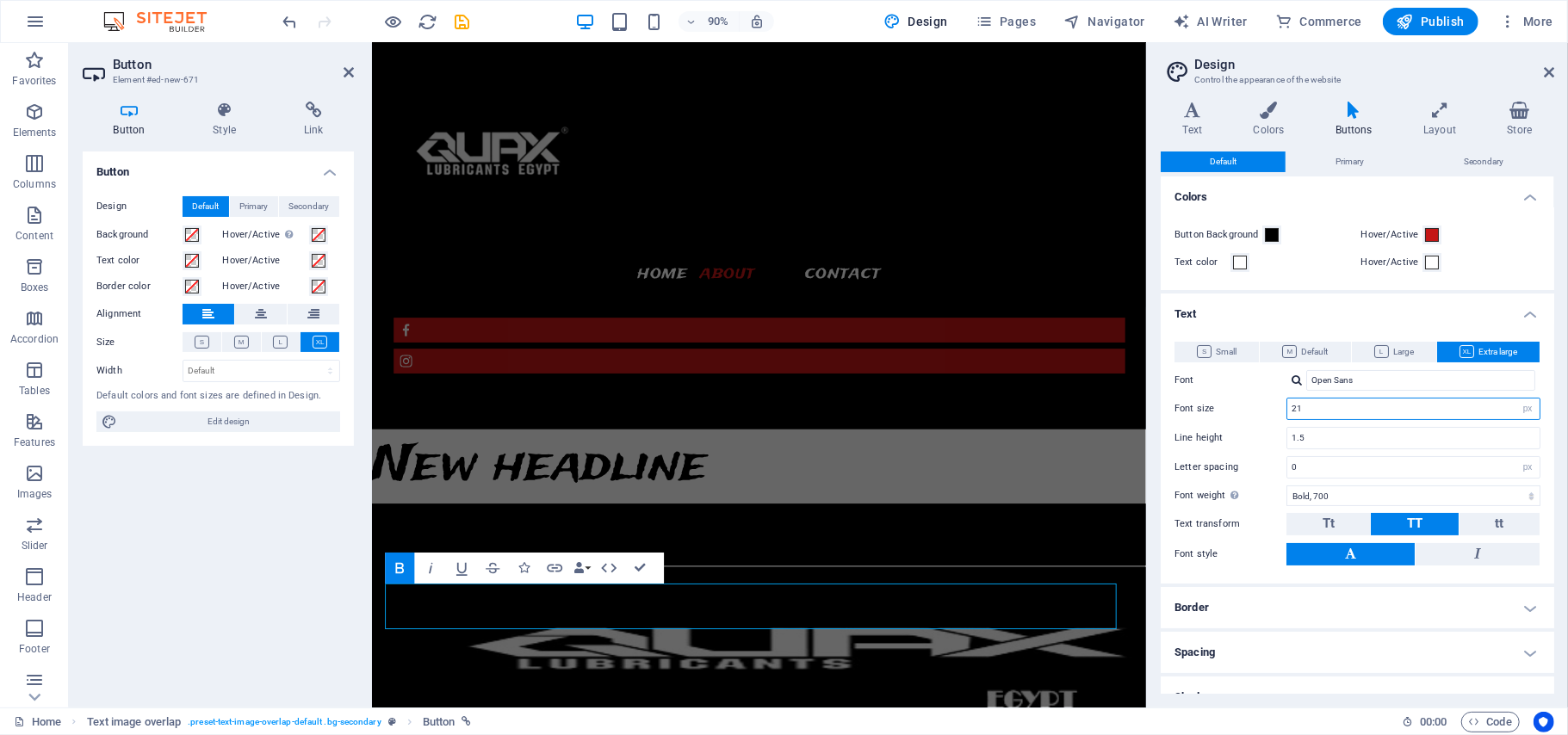 type on "22" 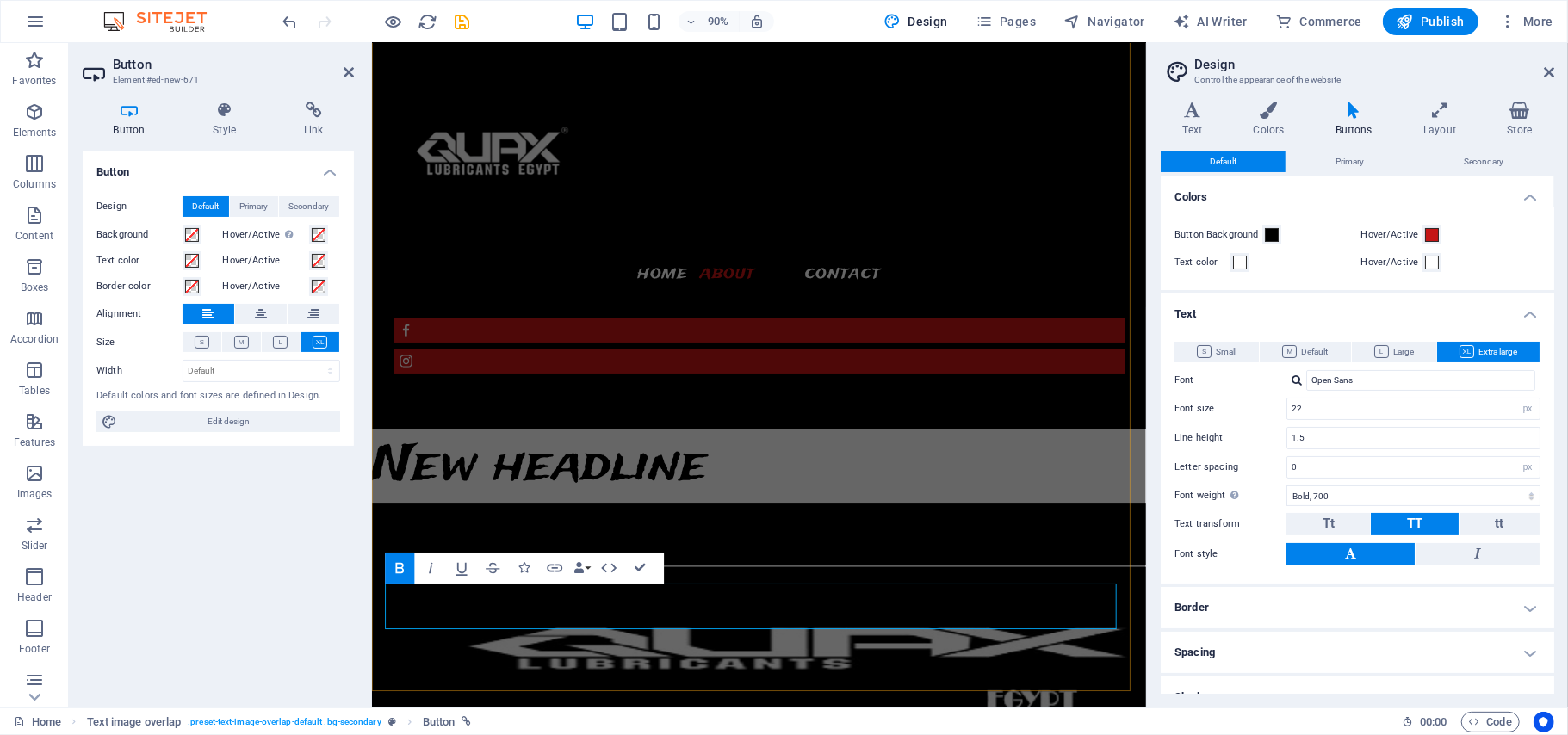 click on "Download now" at bounding box center (802, 1435) 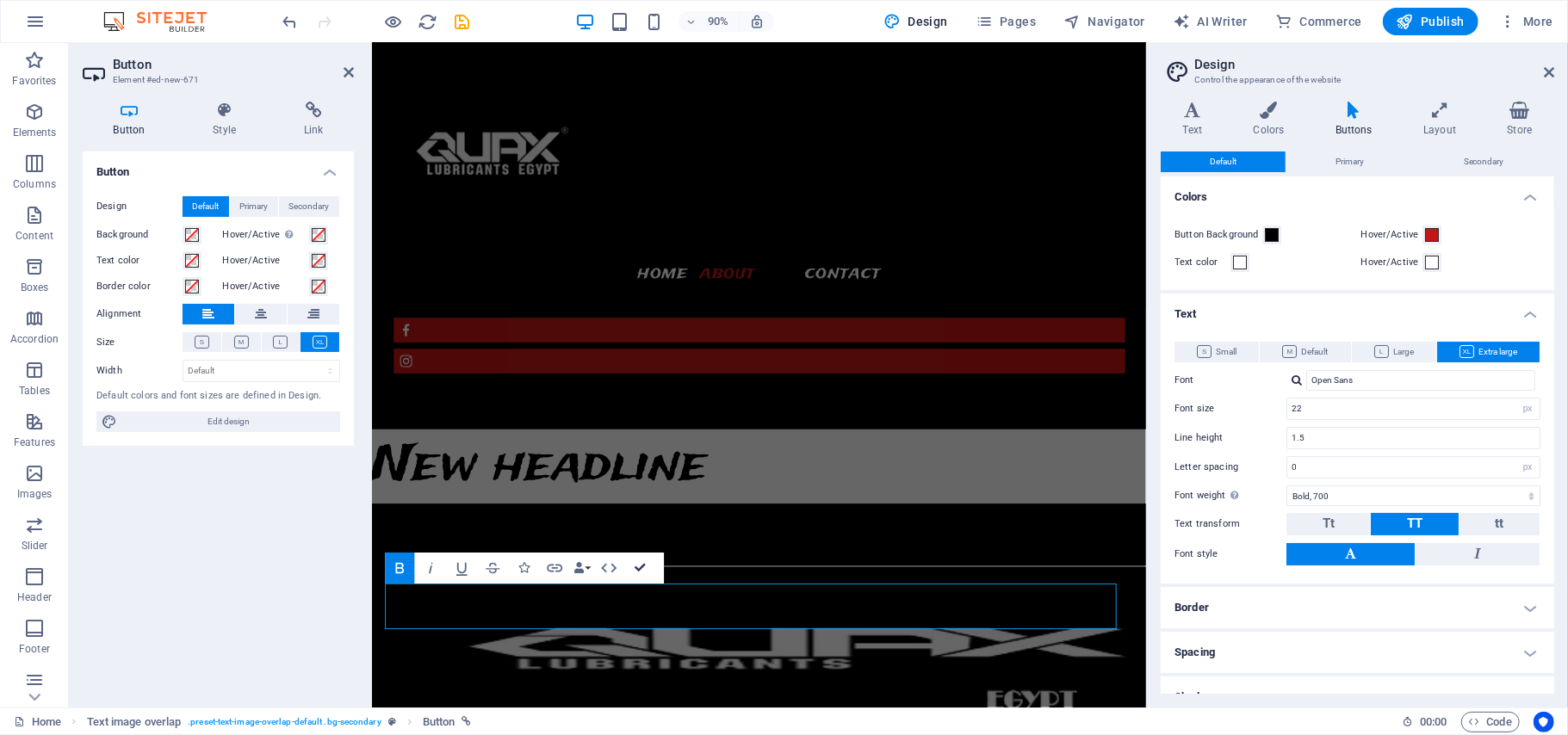 drag, startPoint x: 644, startPoint y: 569, endPoint x: 442, endPoint y: 558, distance: 202.2993 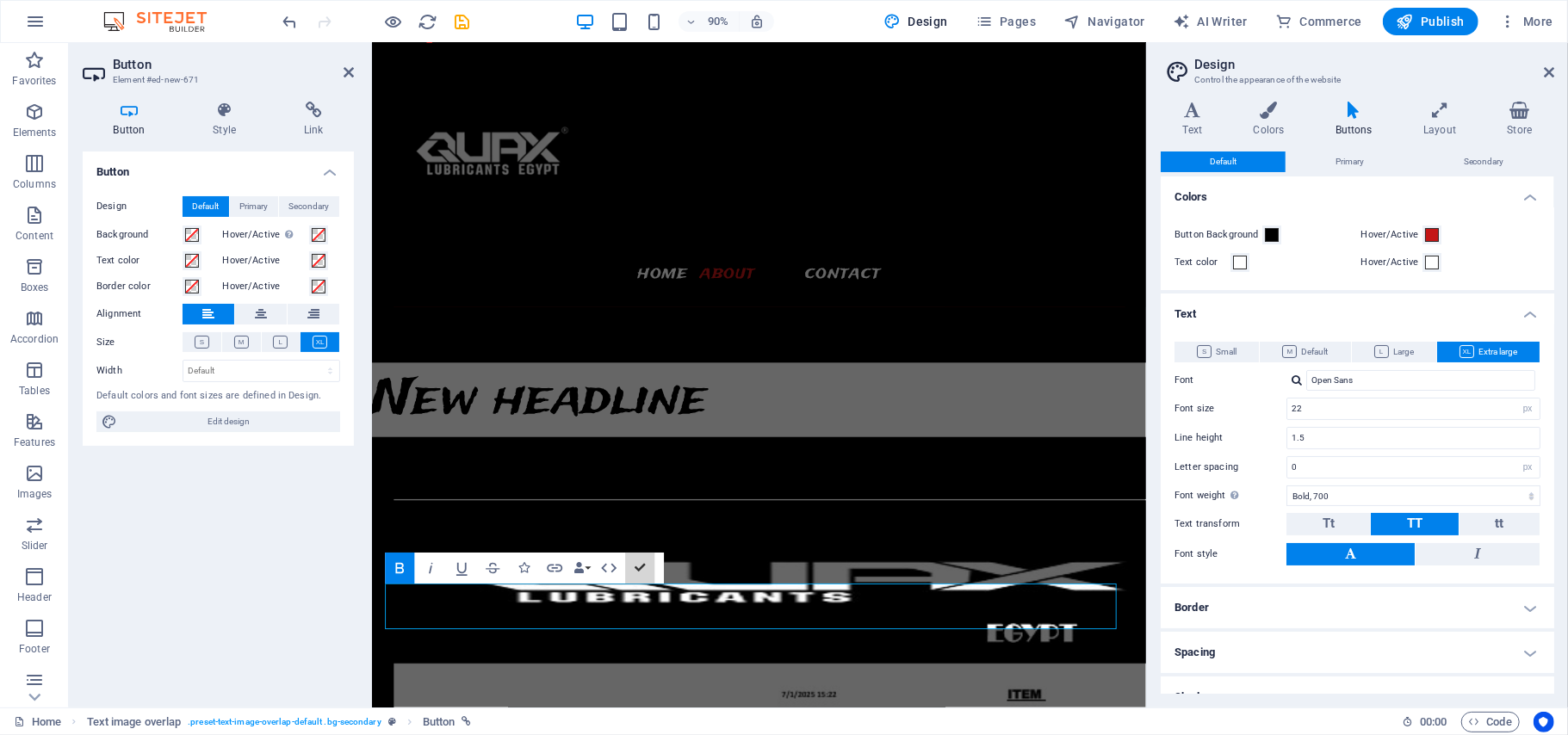 scroll, scrollTop: 1458, scrollLeft: 0, axis: vertical 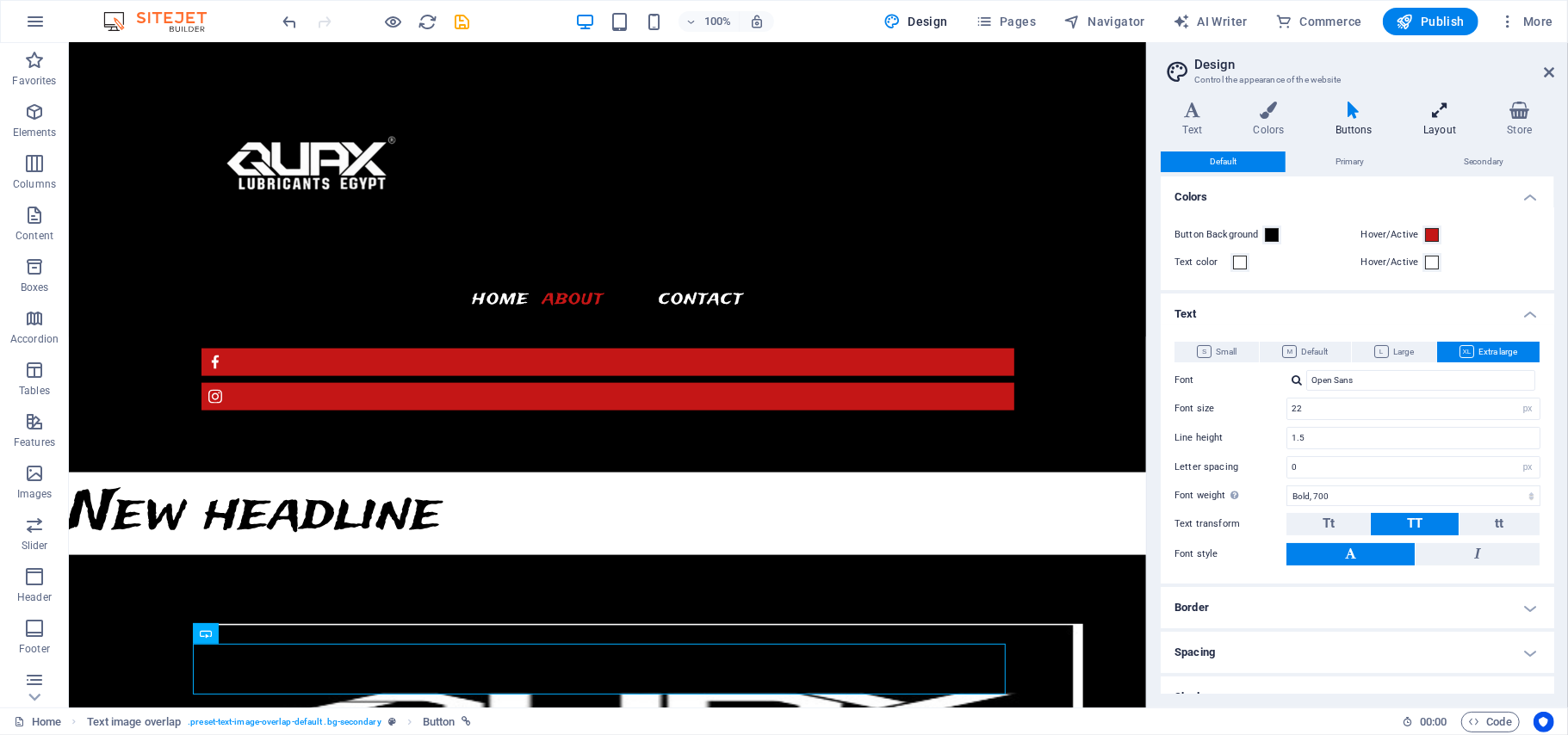 click at bounding box center (1440, 110) 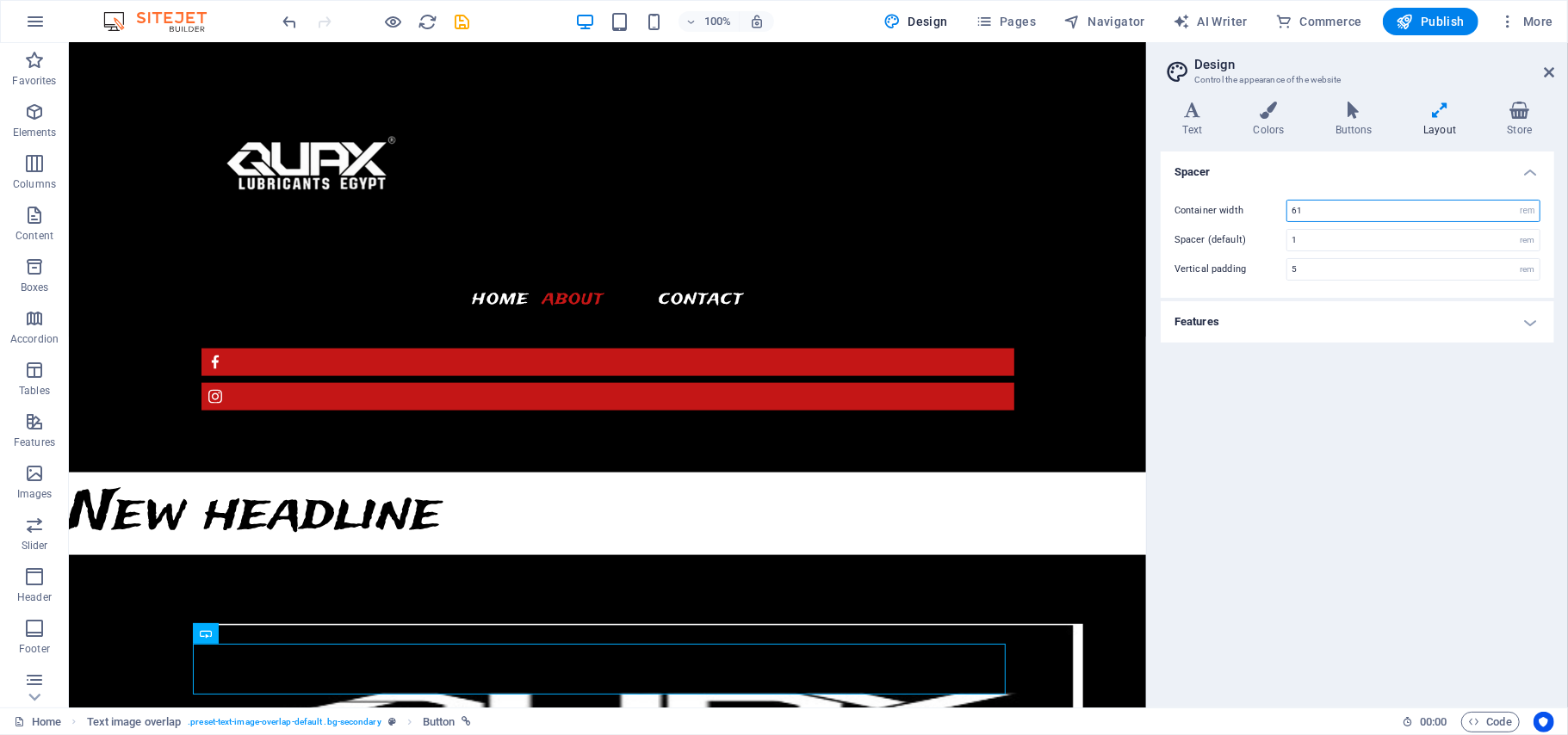 click on "61" at bounding box center [1413, 211] 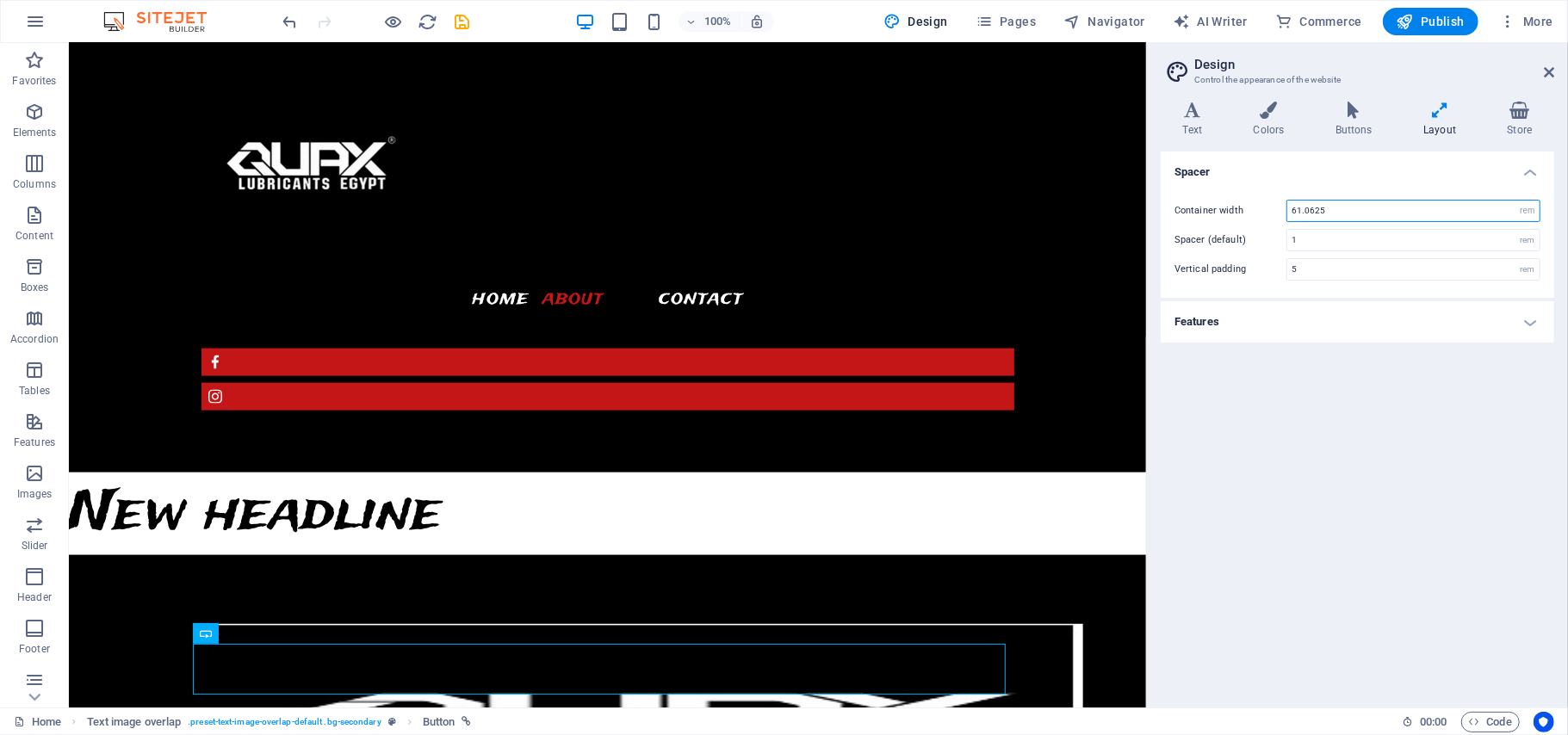 type on "61.125" 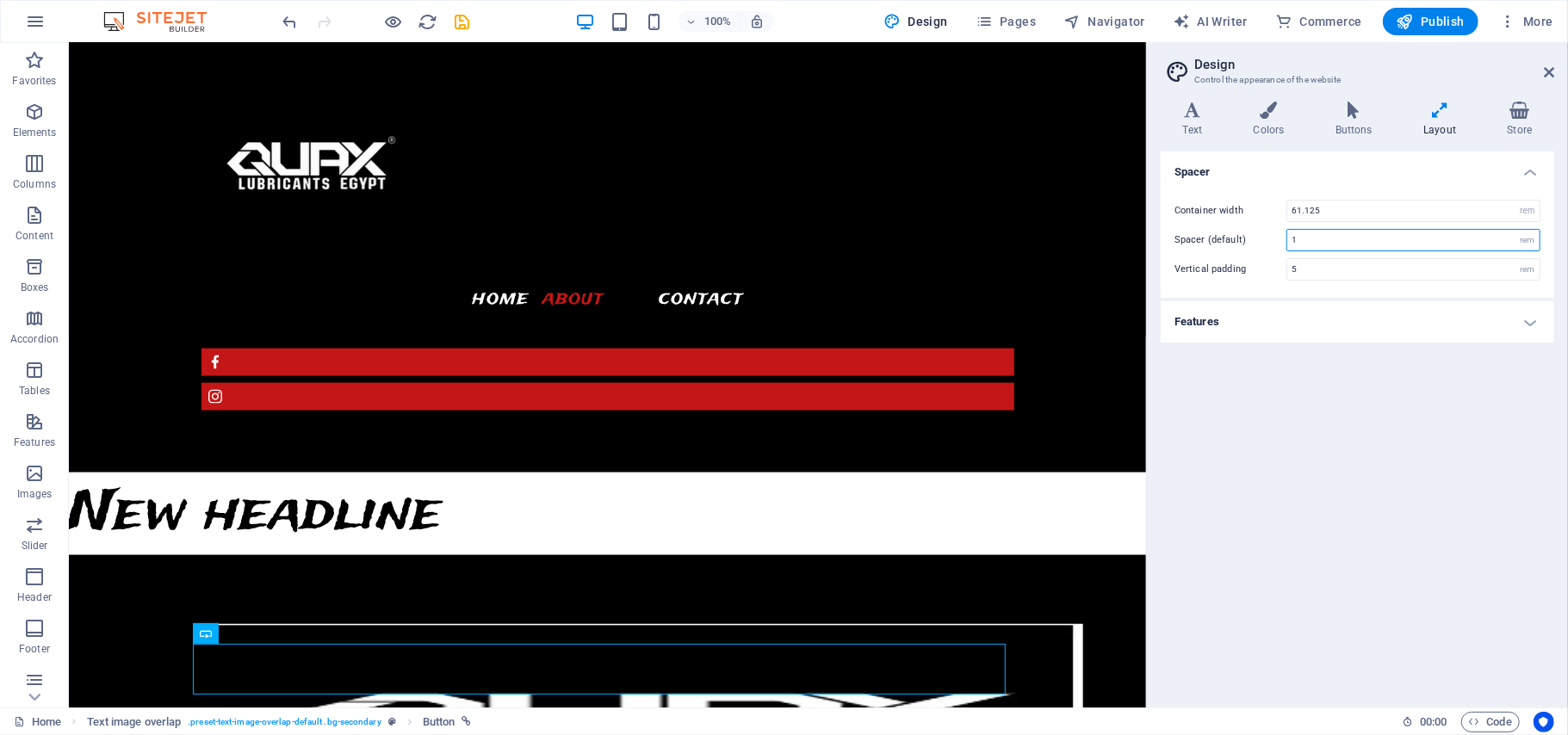 click on "1" at bounding box center (1413, 240) 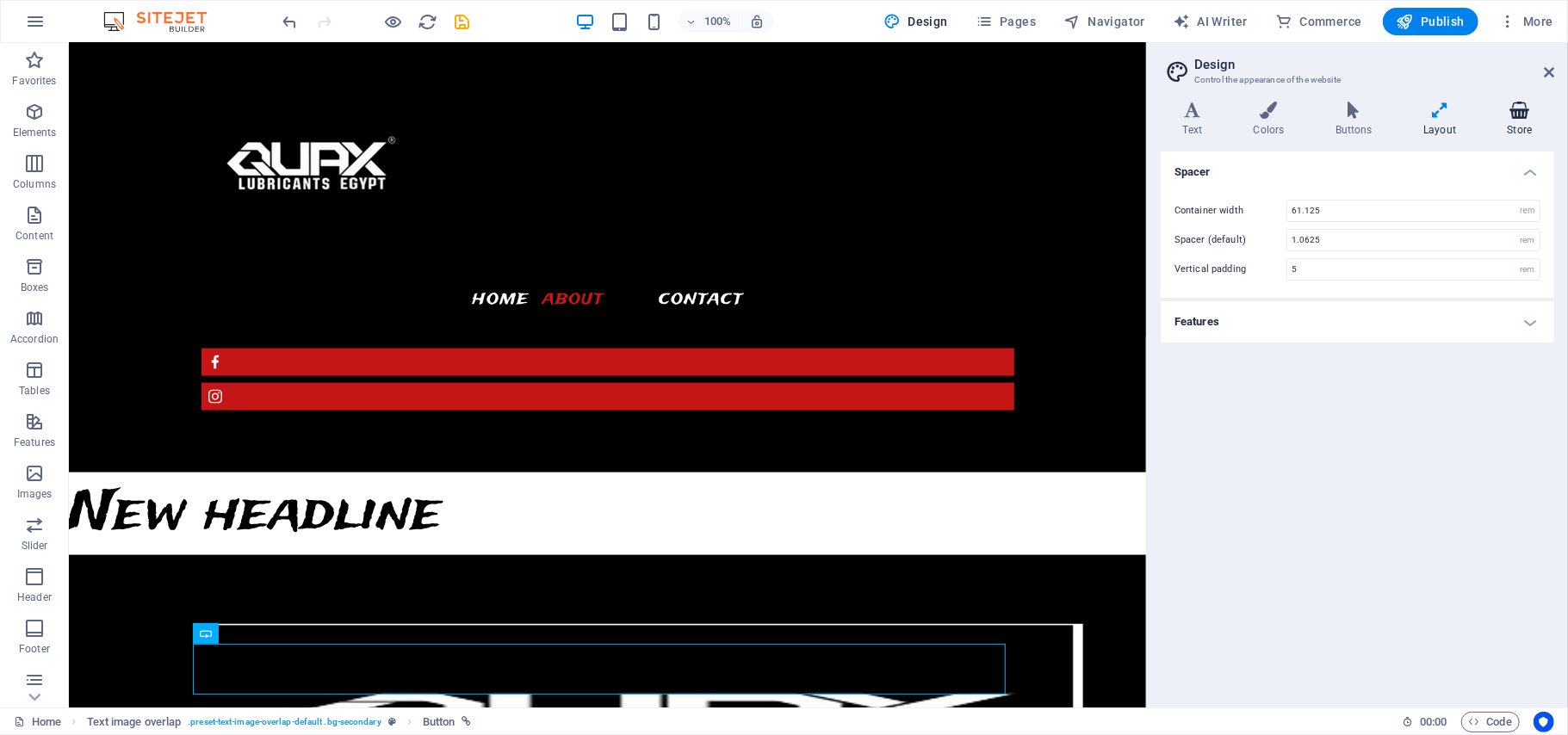 click on "Store" at bounding box center [1520, 120] 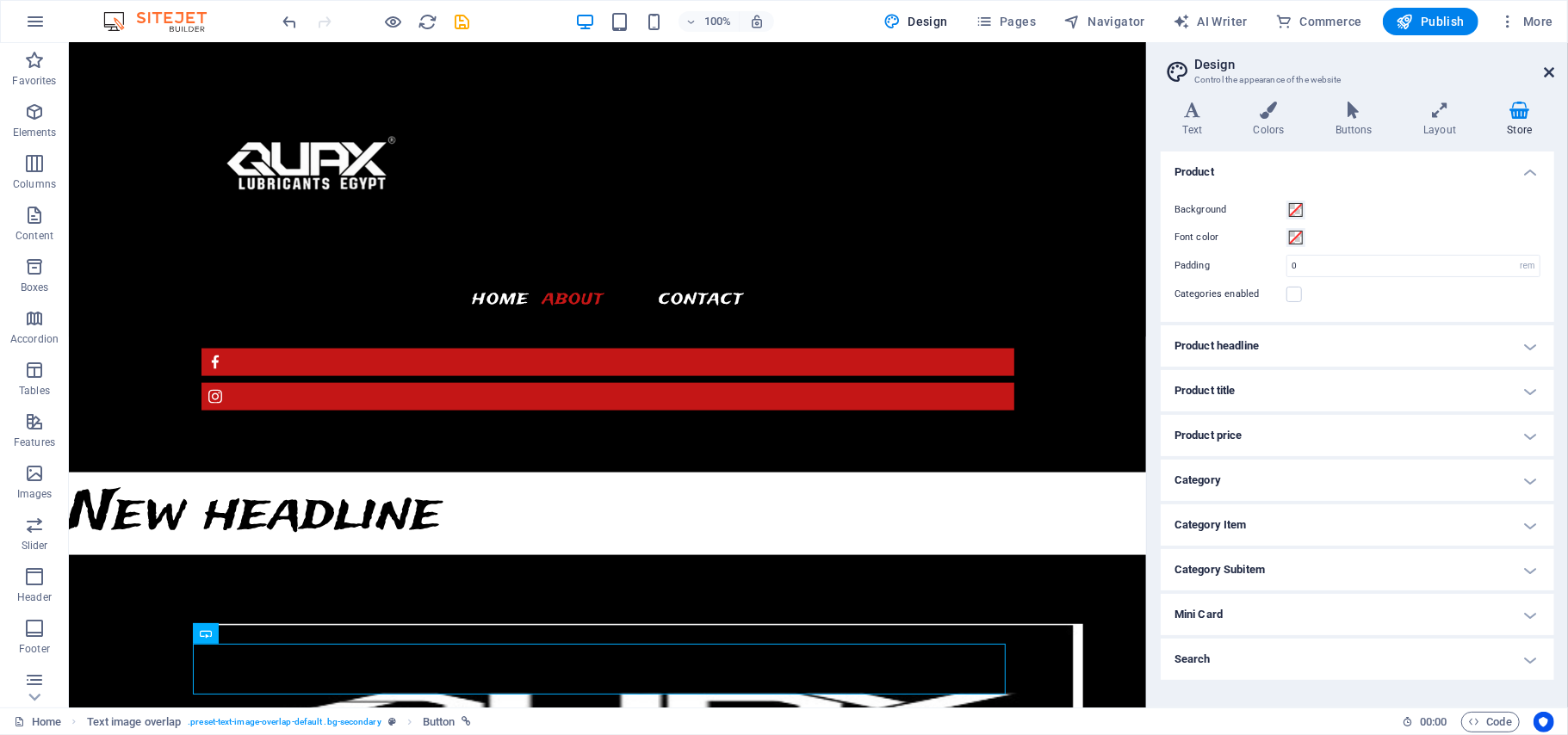 click at bounding box center [1549, 72] 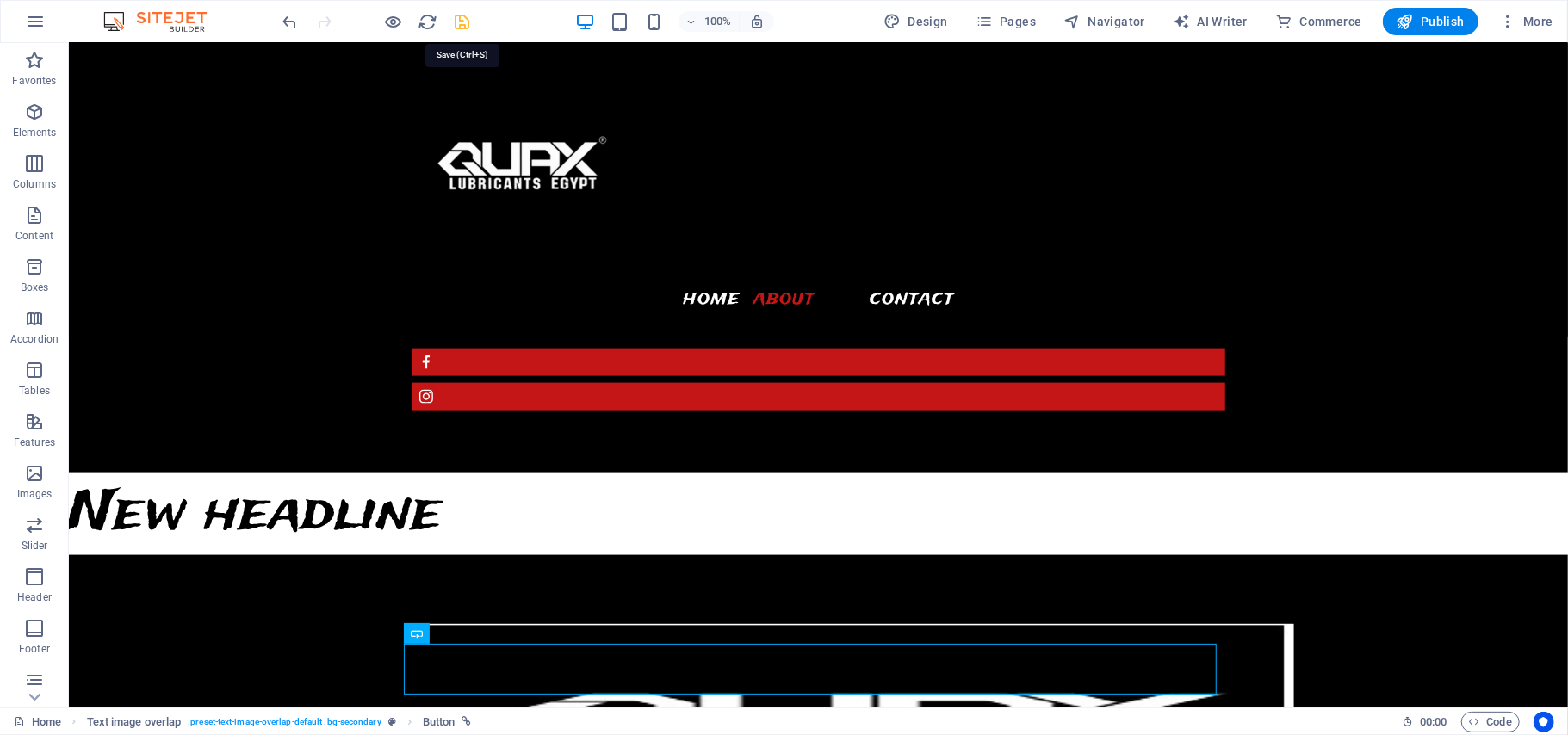 click at bounding box center [462, 22] 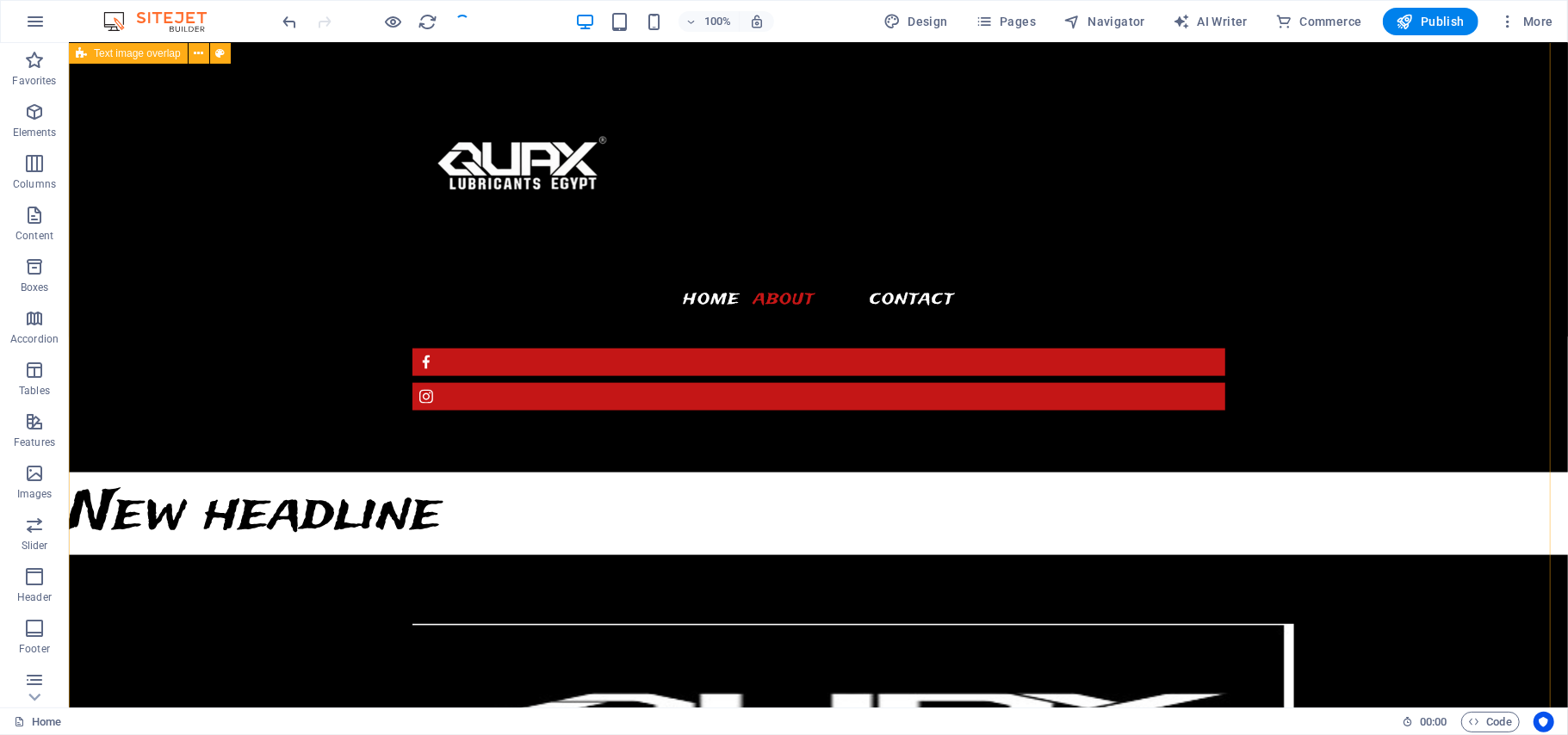 click on "Download now" at bounding box center (817, 1041) 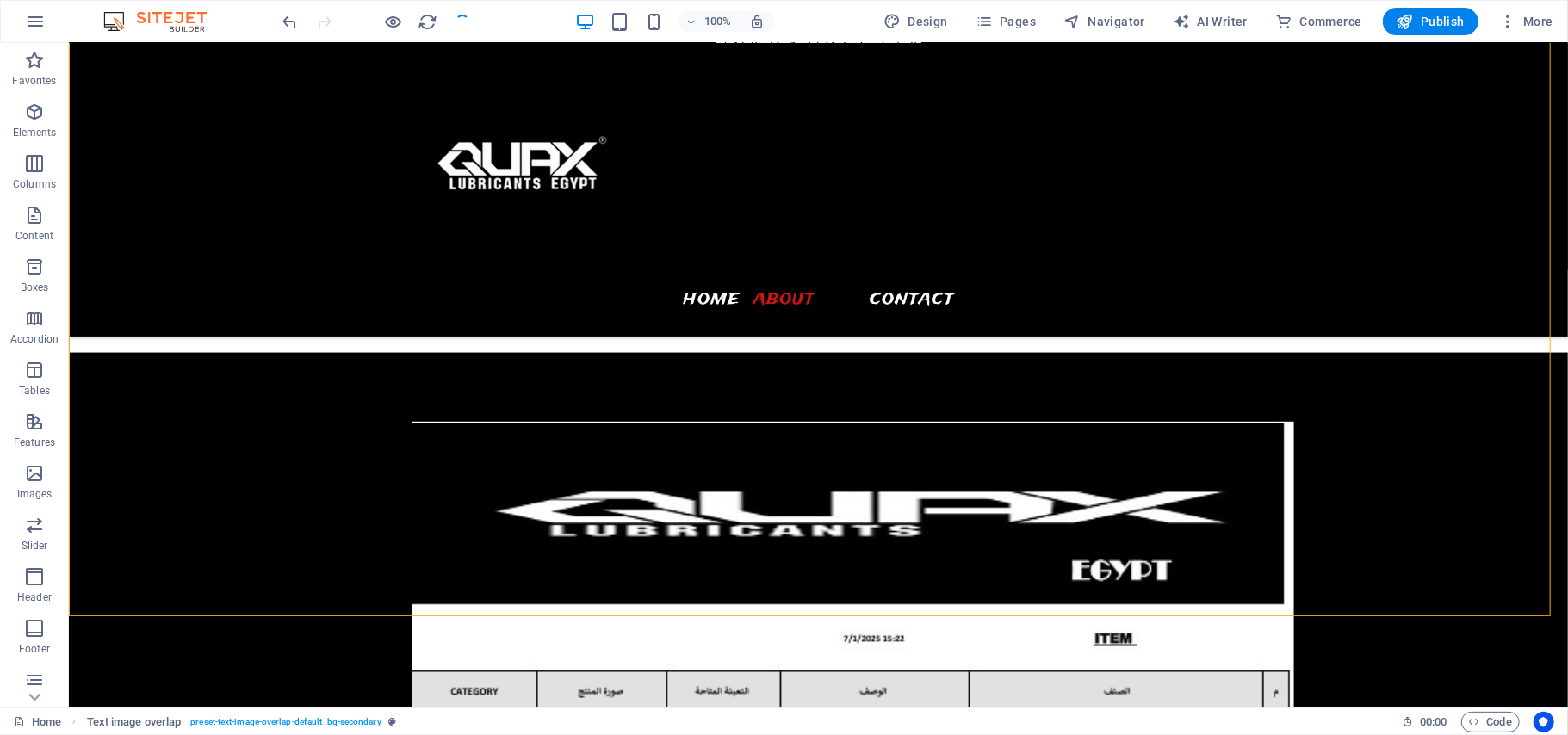 scroll, scrollTop: 1881, scrollLeft: 0, axis: vertical 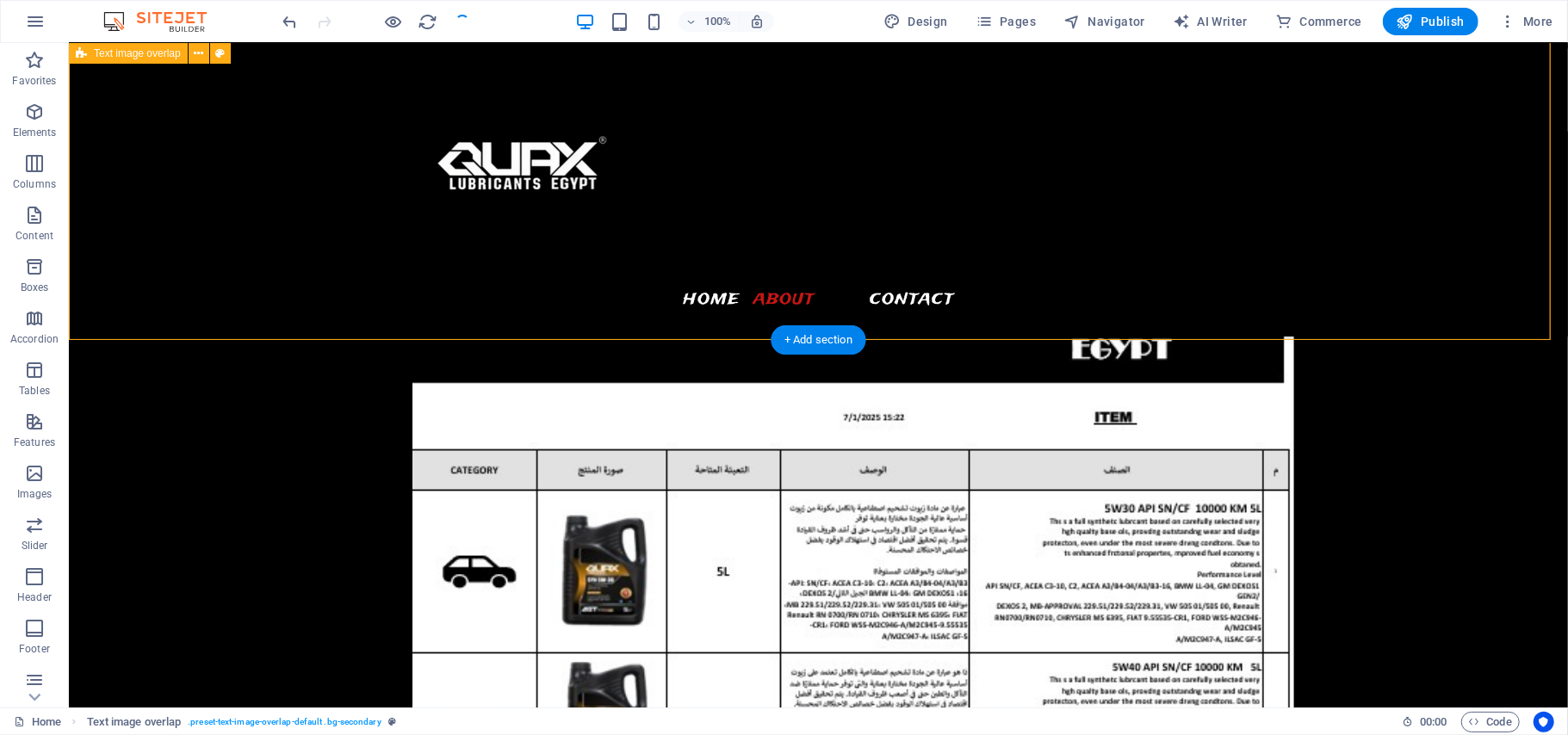 click on "Download now" at bounding box center [817, 618] 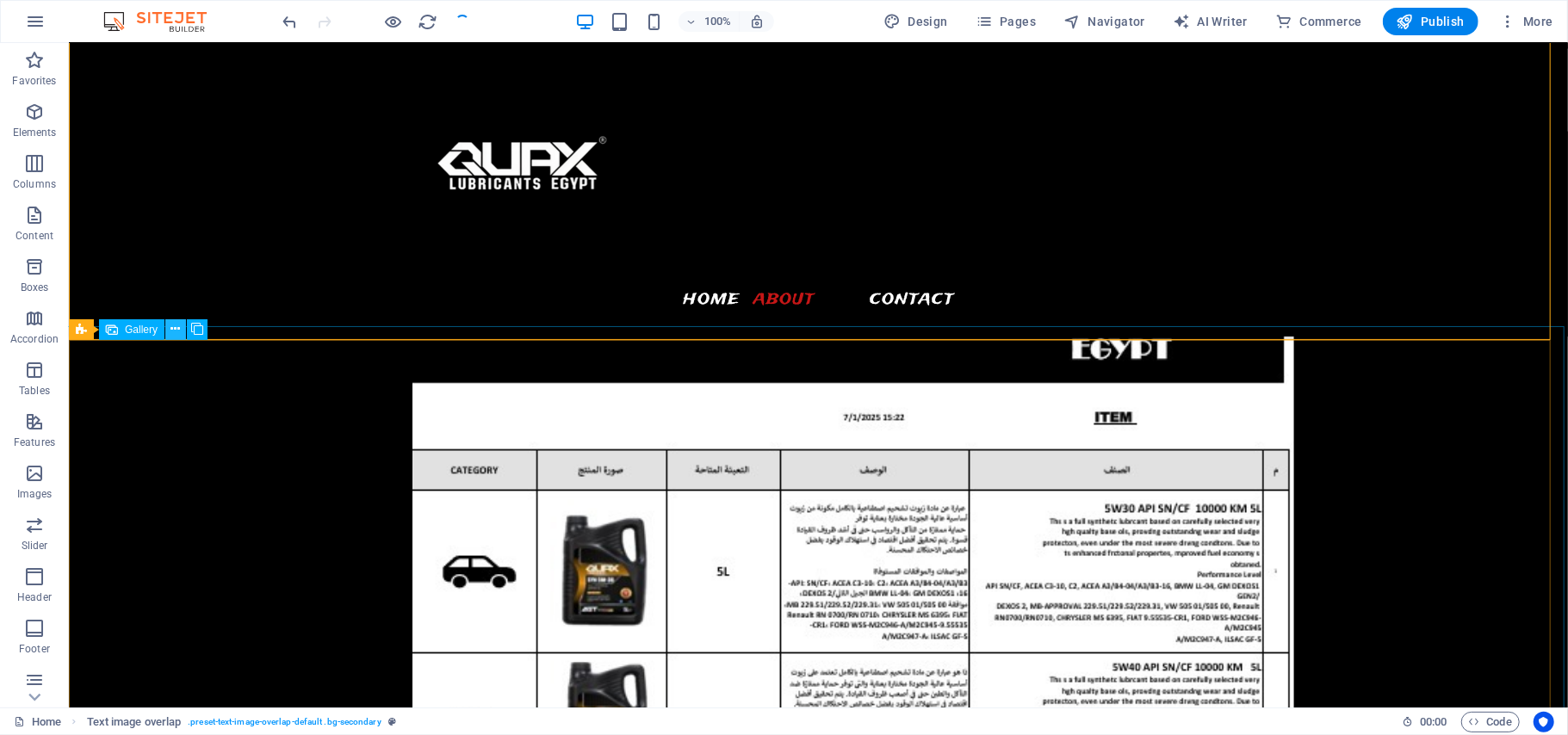 click at bounding box center (176, 329) 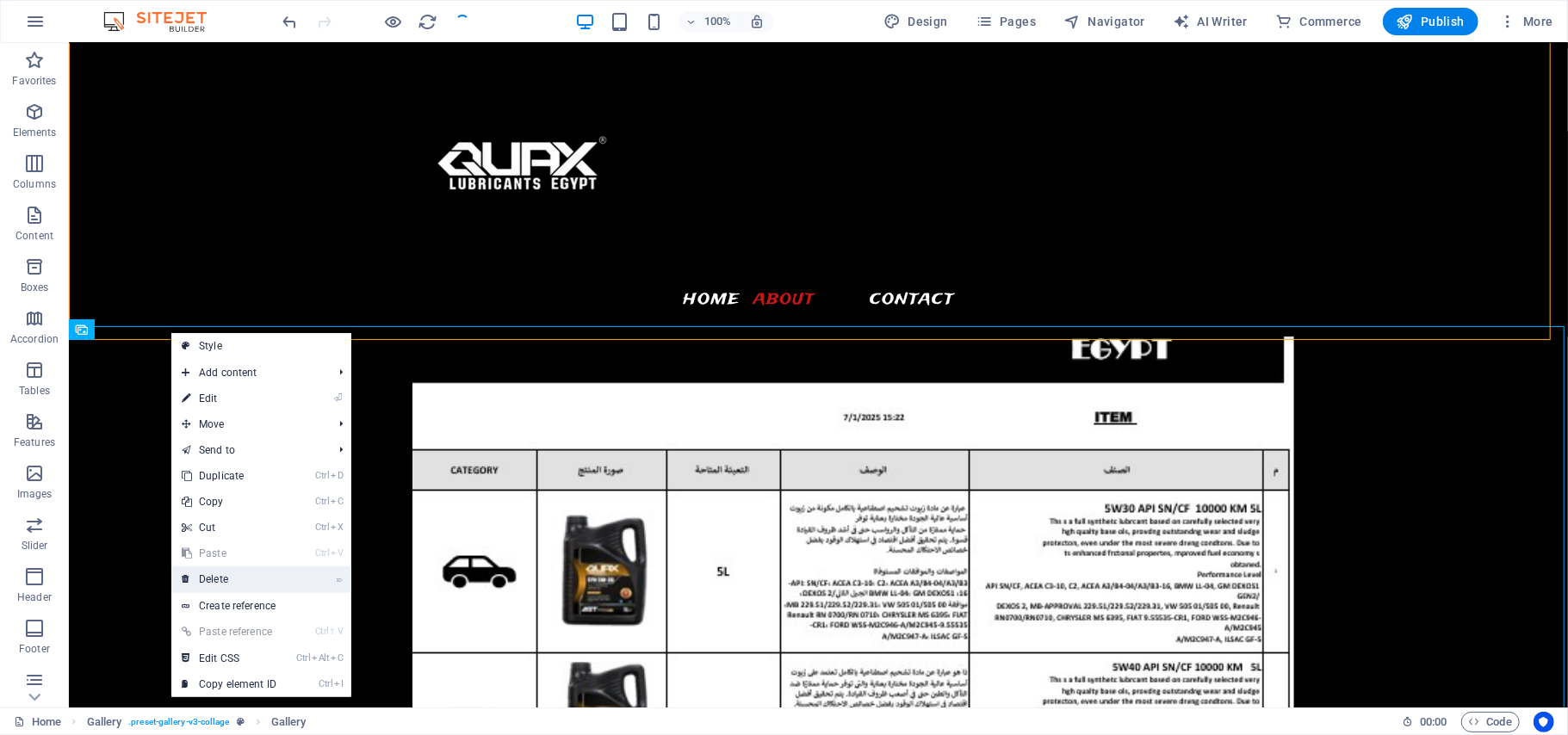 click on "⌦  Delete" at bounding box center (229, 579) 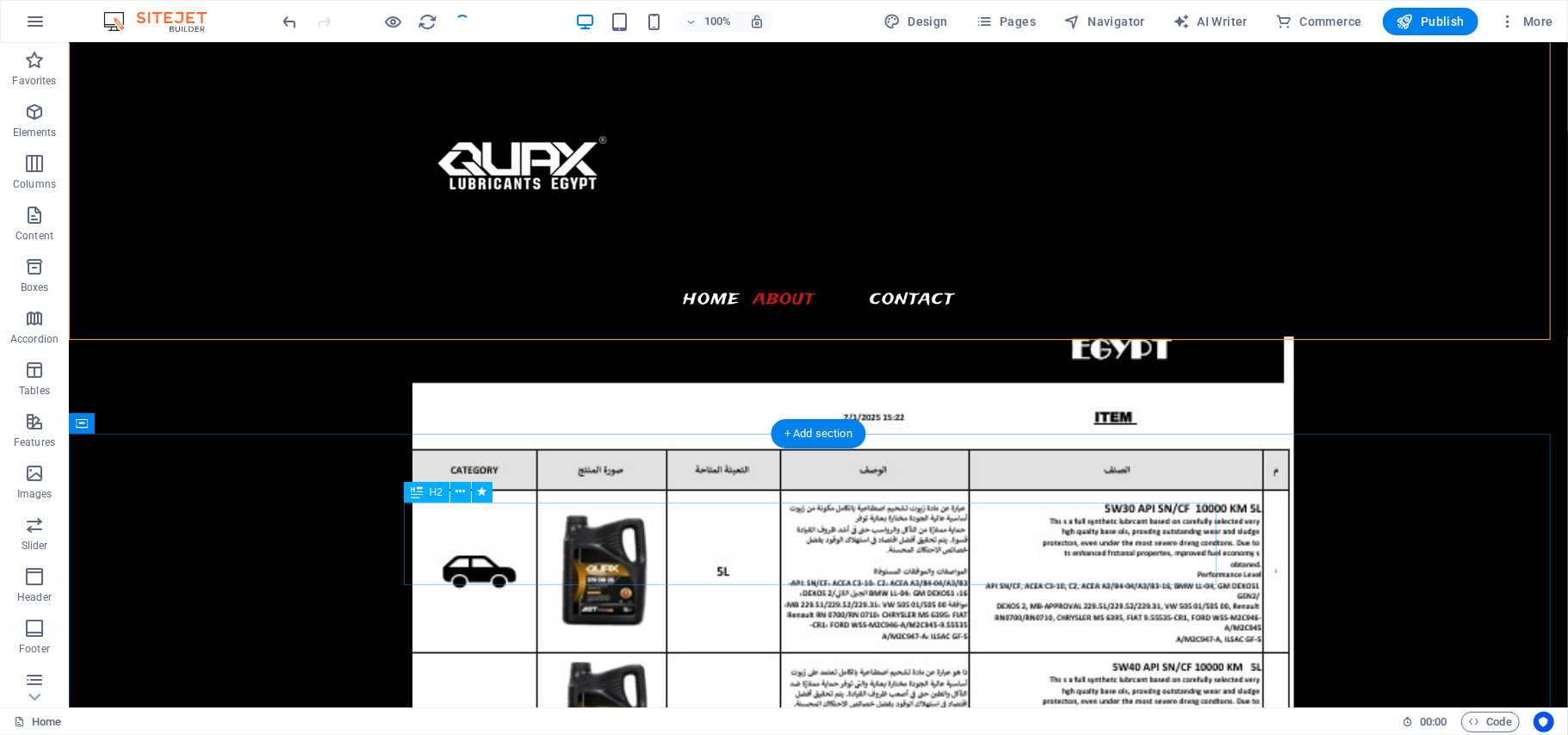 click on "oil" at bounding box center [818, 3357] 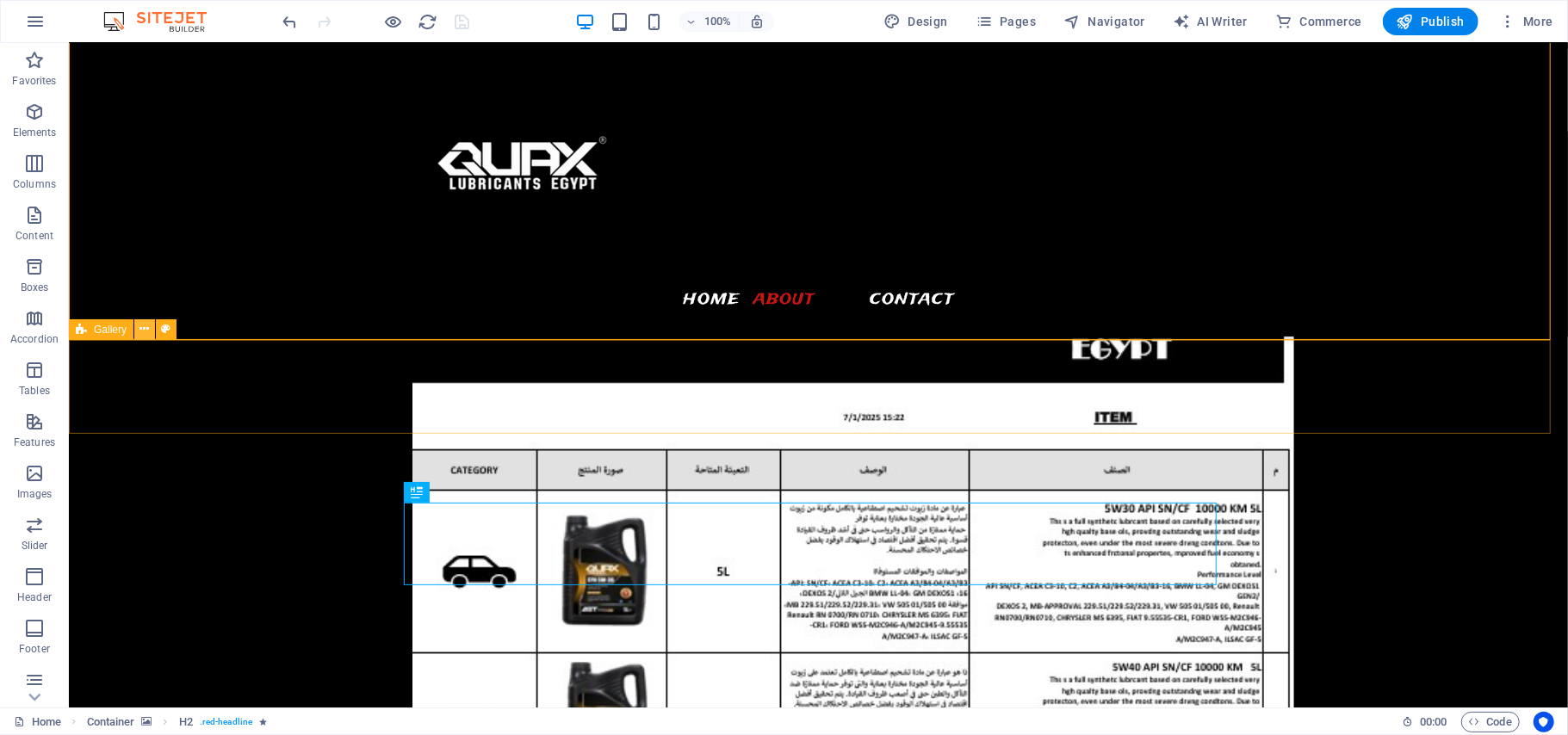 click at bounding box center (145, 329) 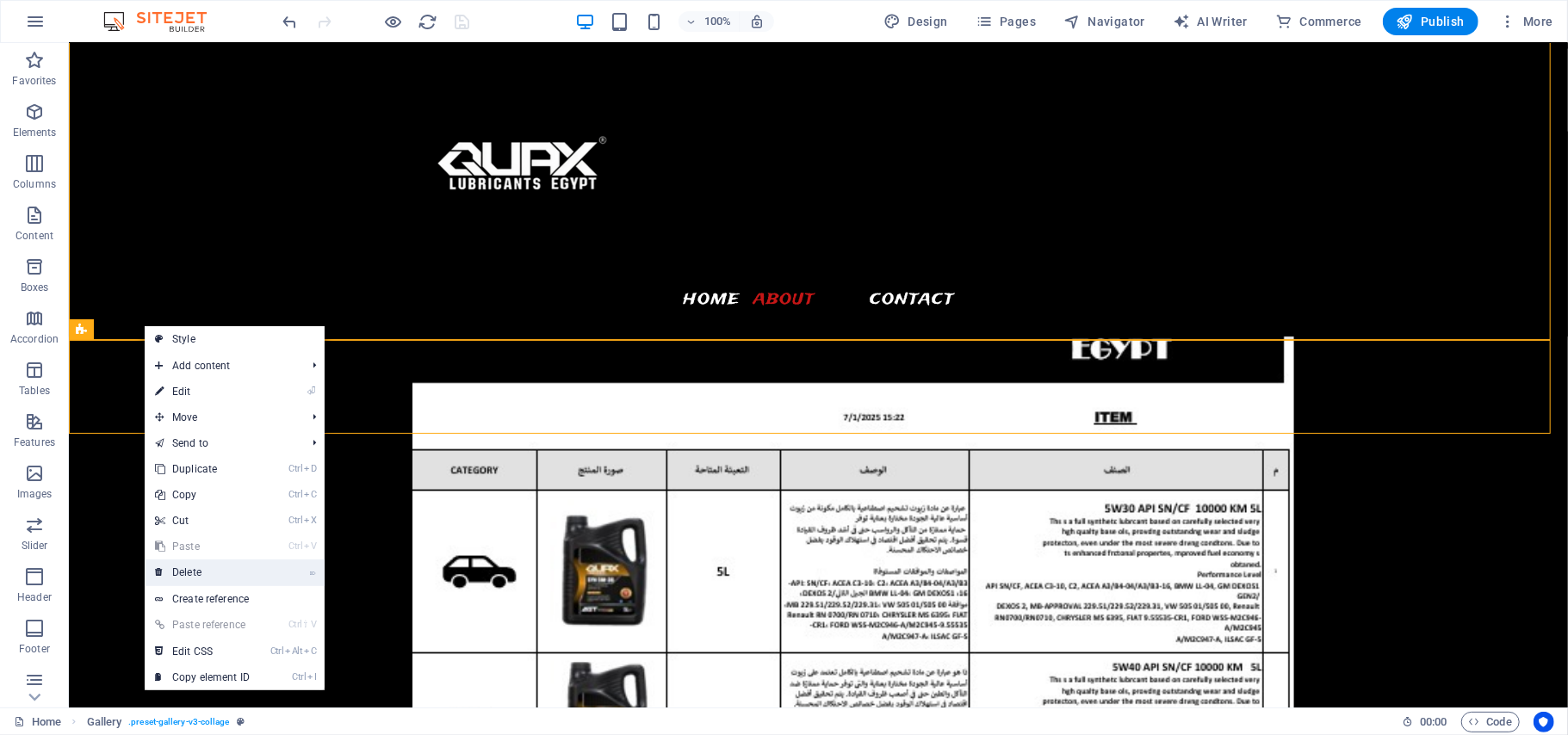 drag, startPoint x: 205, startPoint y: 565, endPoint x: 164, endPoint y: 520, distance: 60.87693 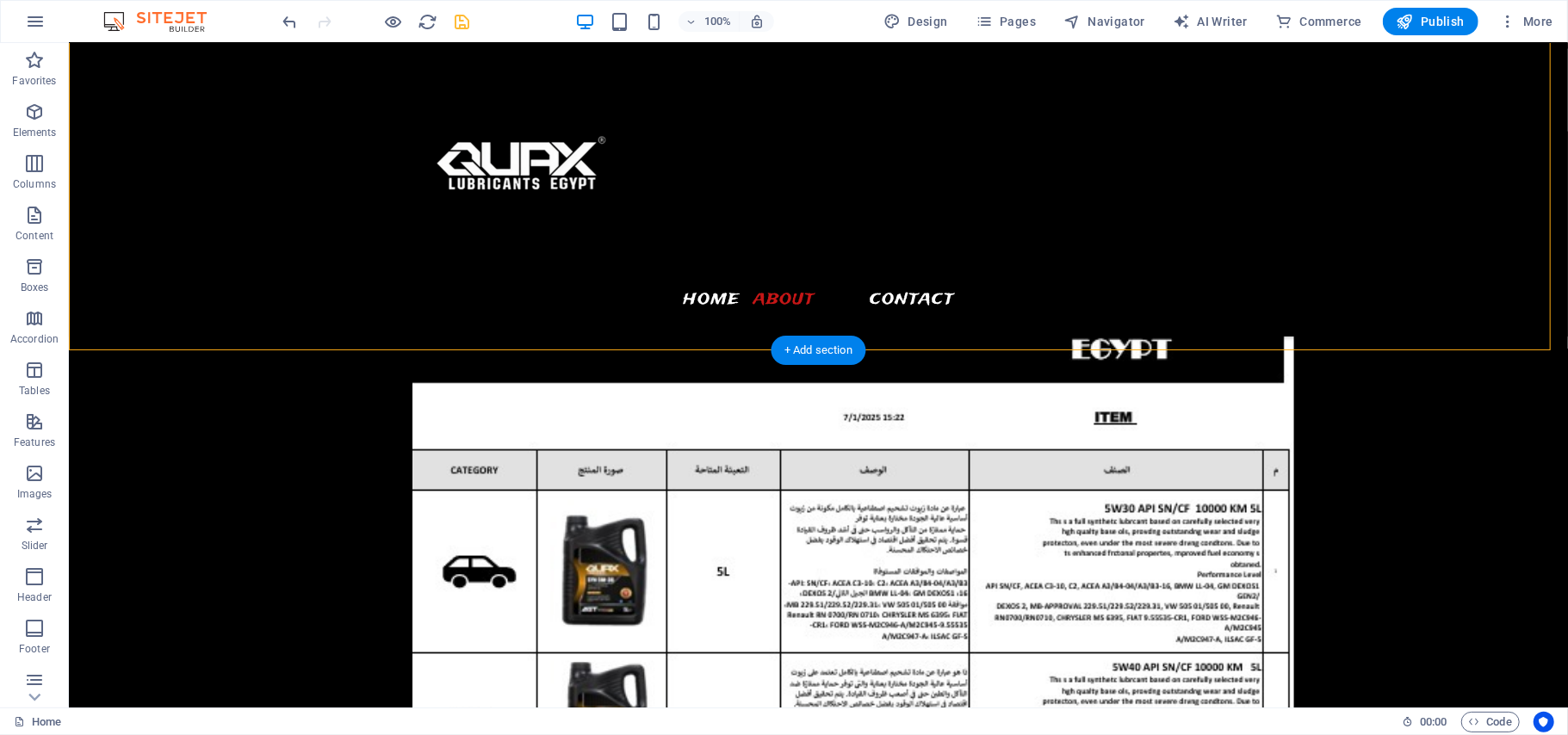click at bounding box center (817, 2138) 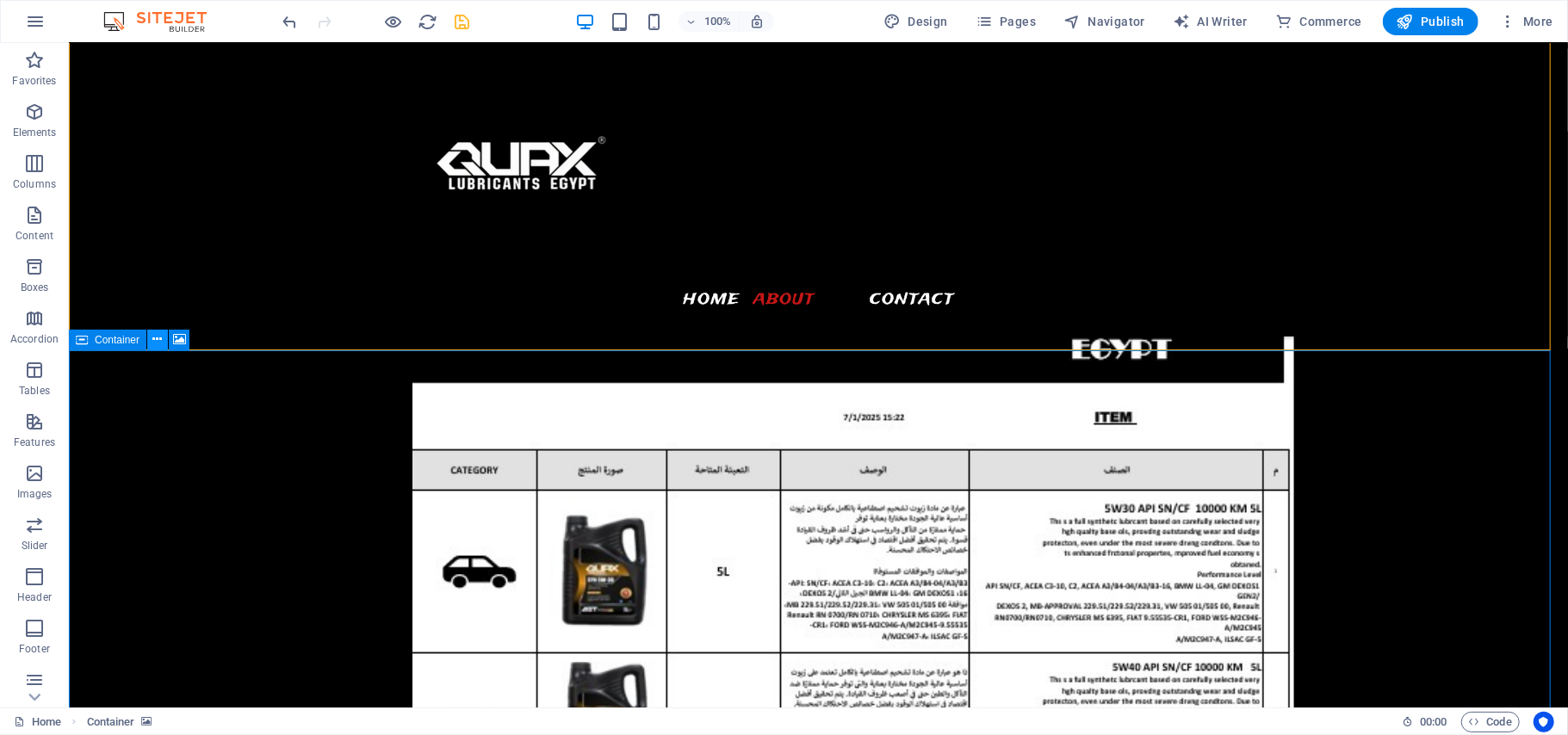 click at bounding box center [158, 339] 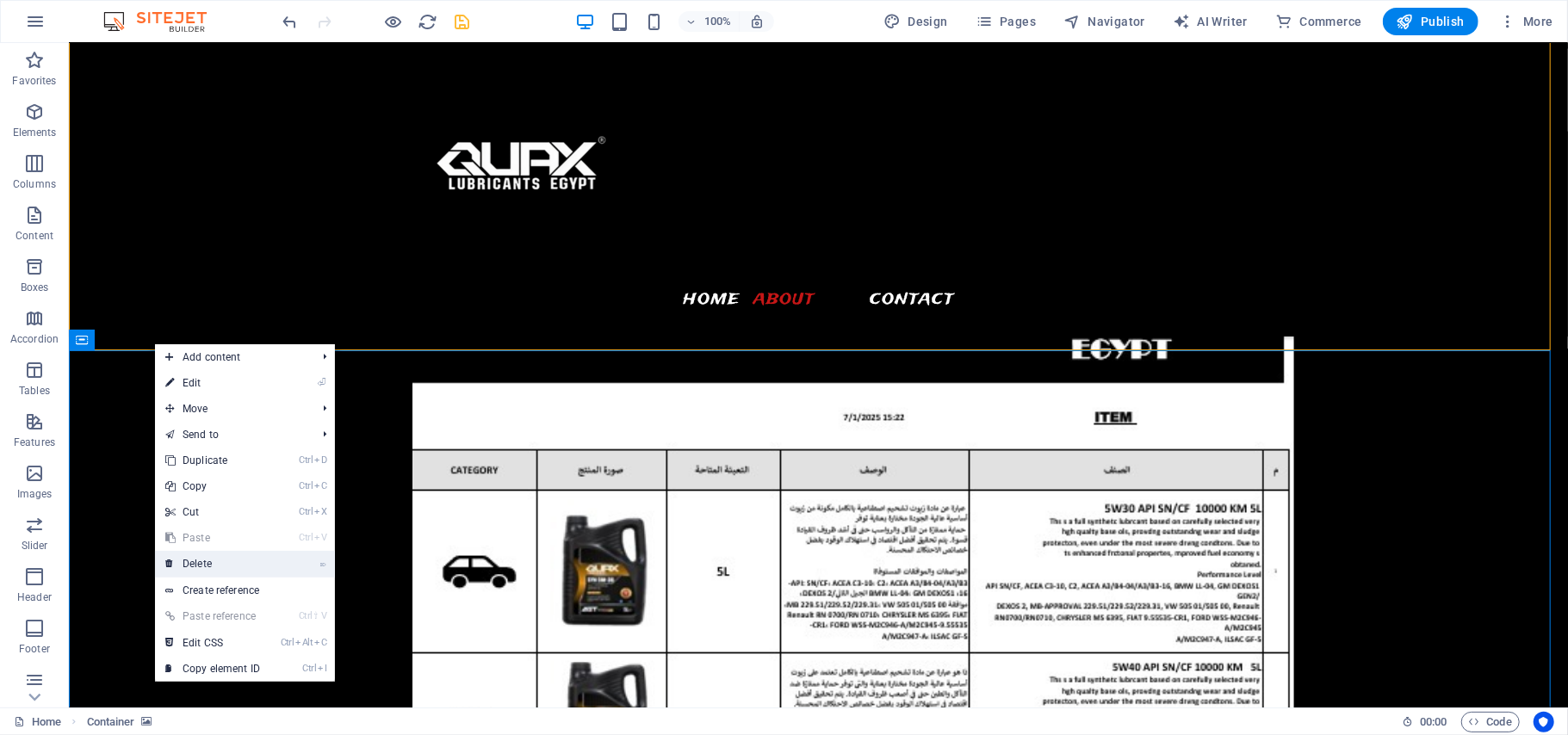 click on "⌦  Delete" at bounding box center [213, 564] 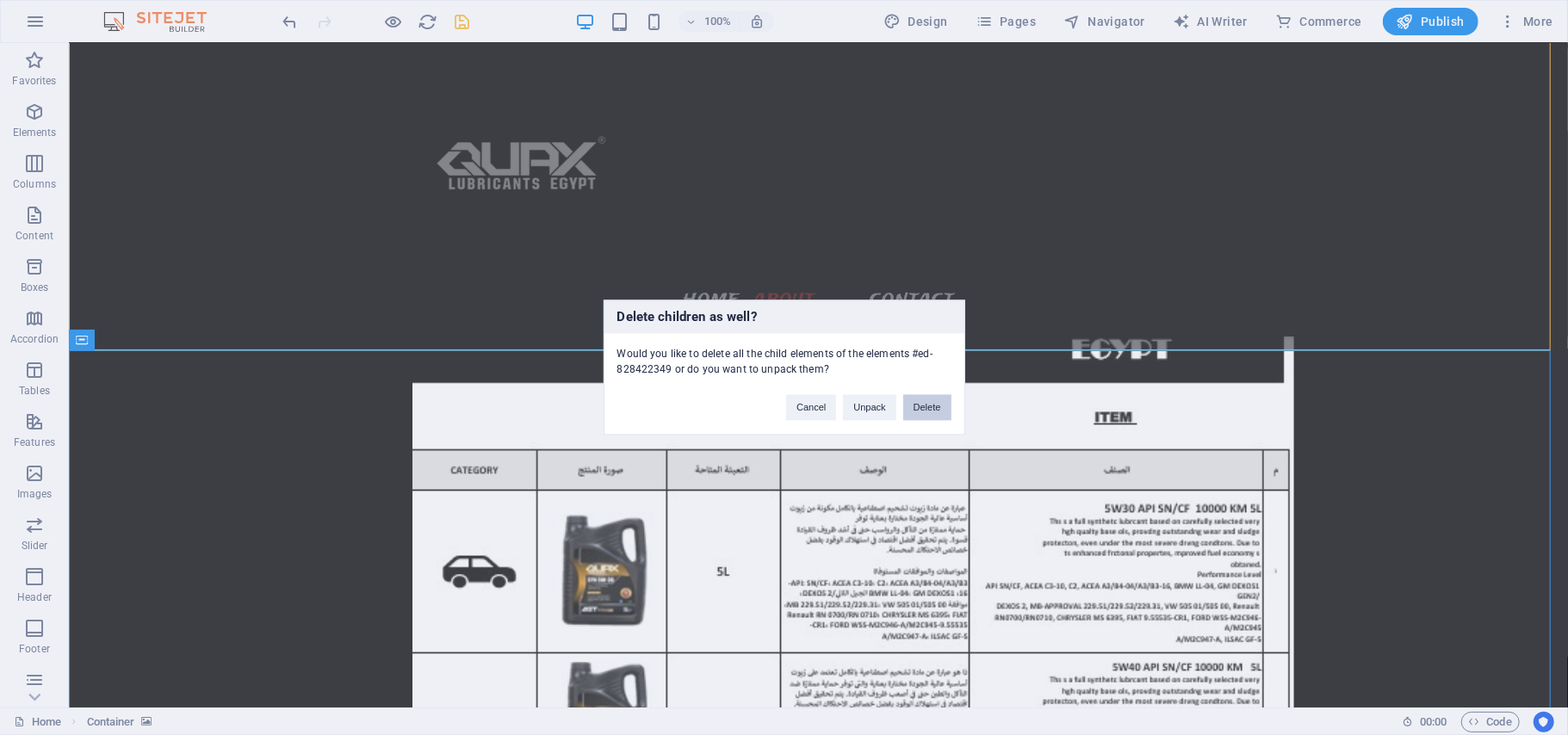 click on "Delete" at bounding box center [927, 408] 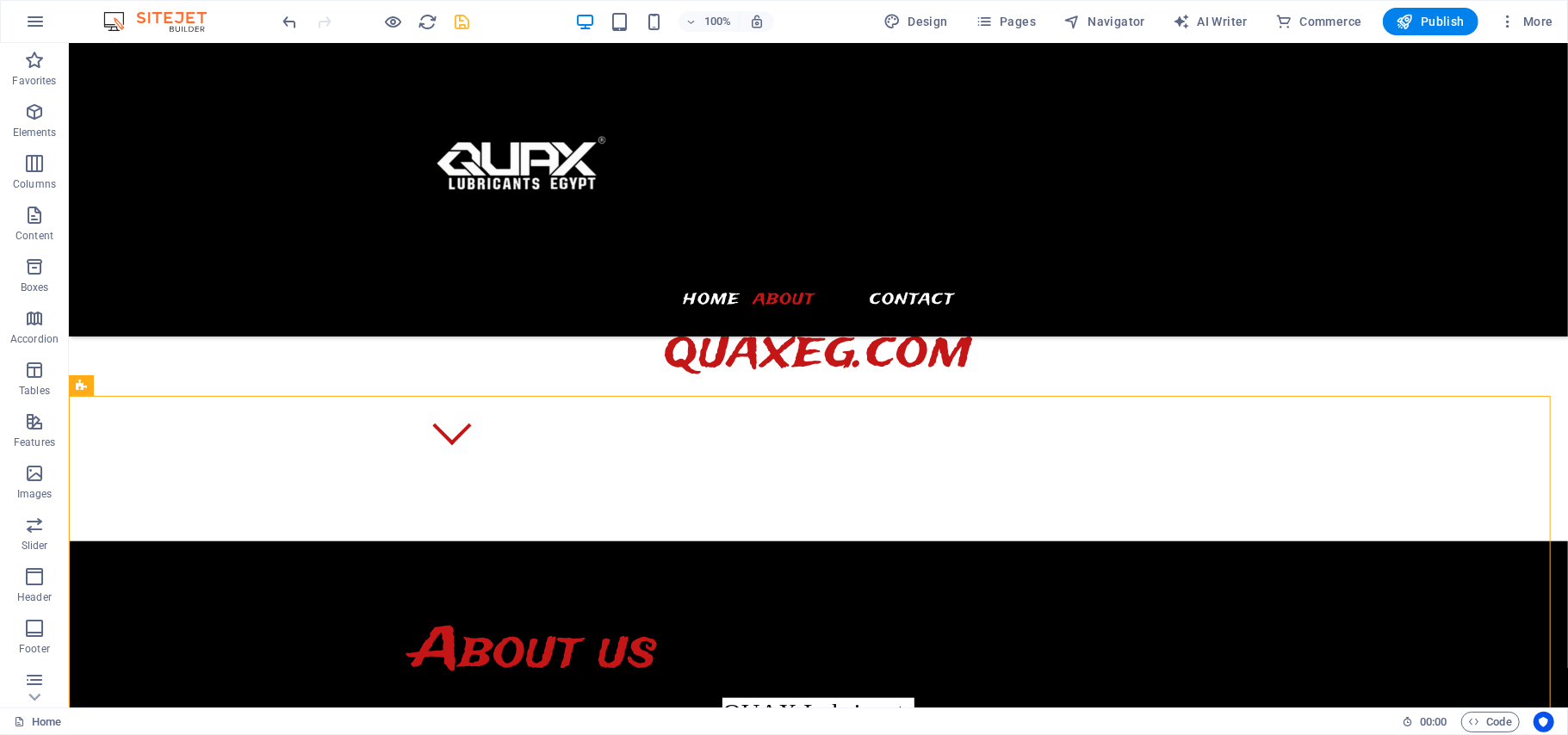 scroll, scrollTop: 912, scrollLeft: 0, axis: vertical 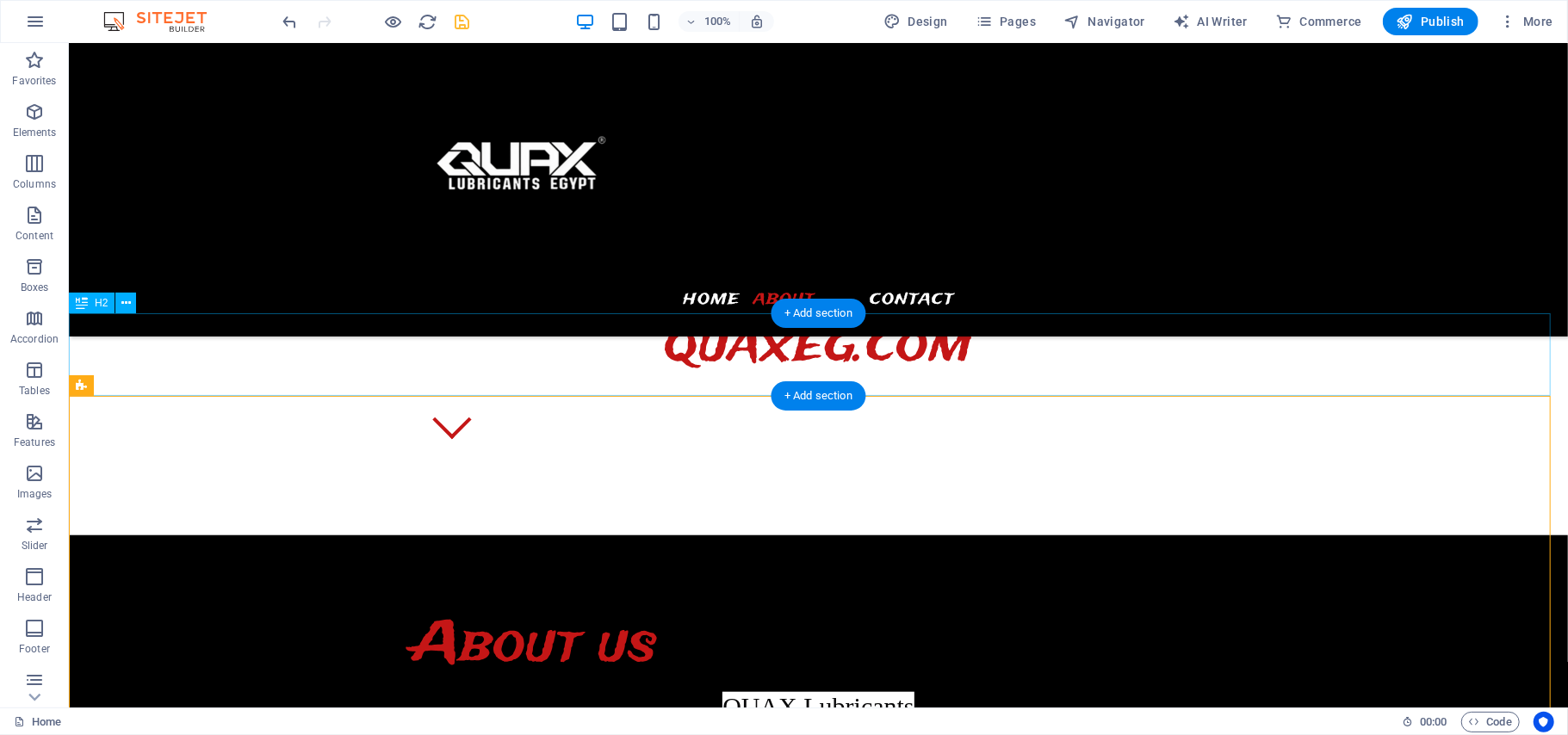 click on "New headline" at bounding box center [817, 1059] 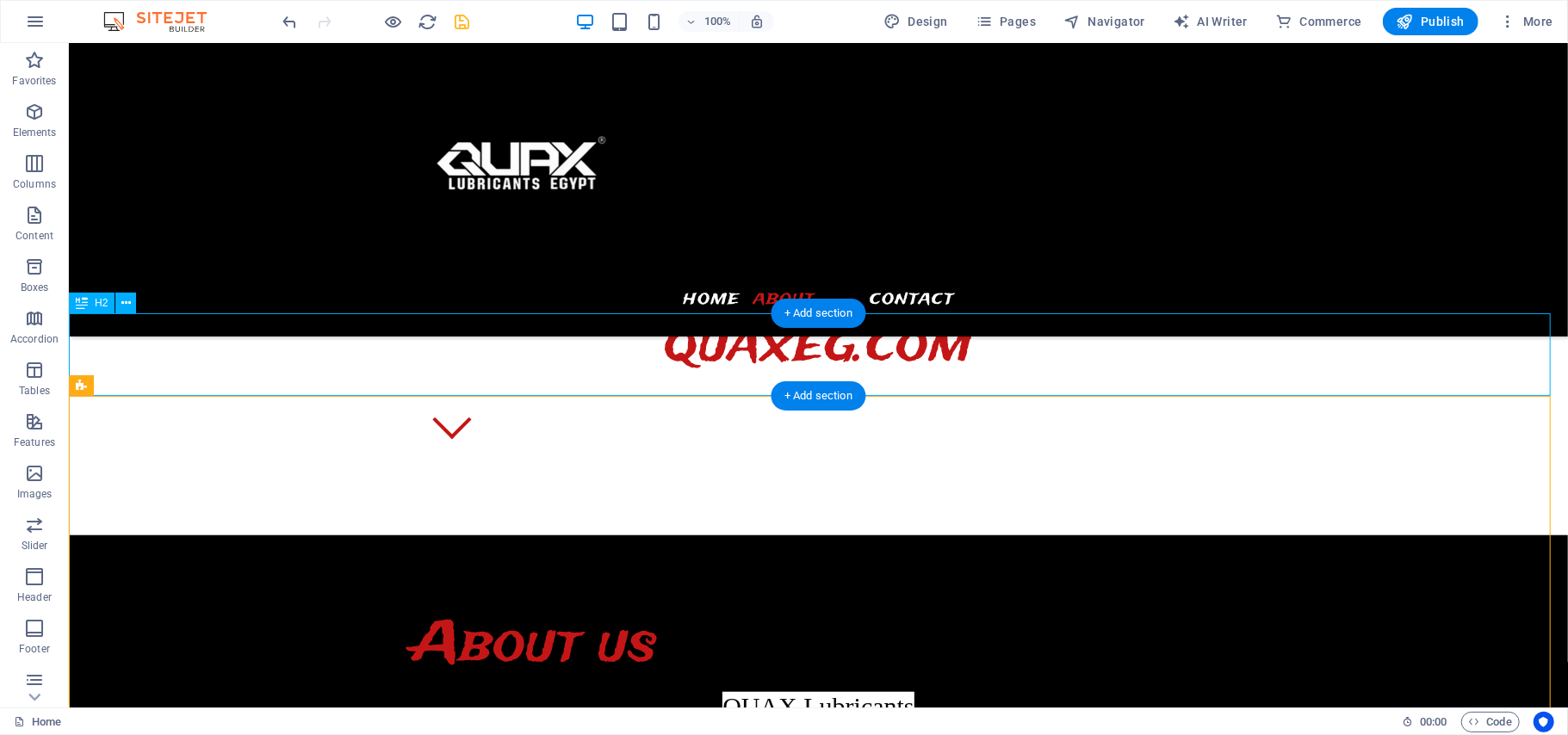click on "New headline" at bounding box center (817, 1059) 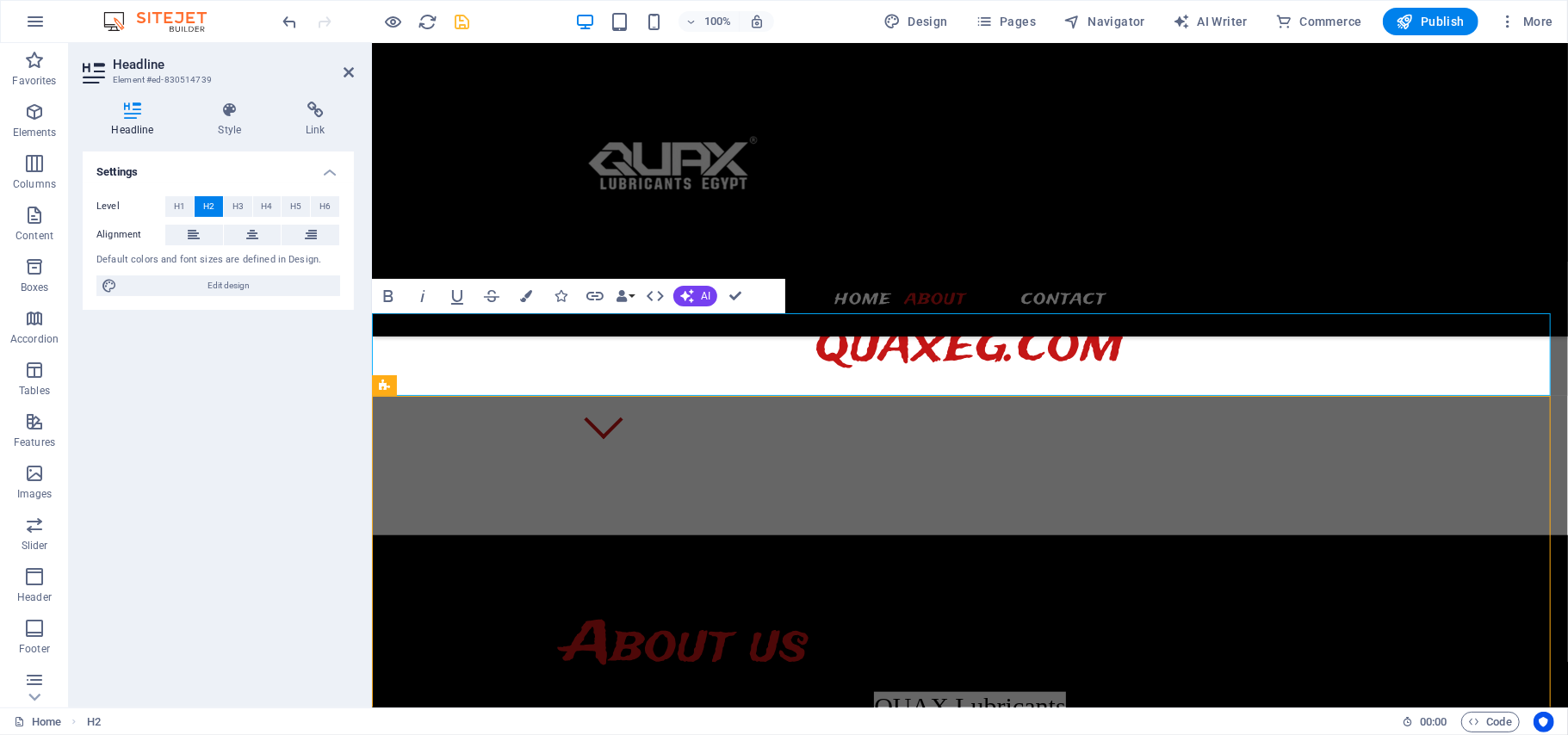click on "New headline" at bounding box center (969, 1059) 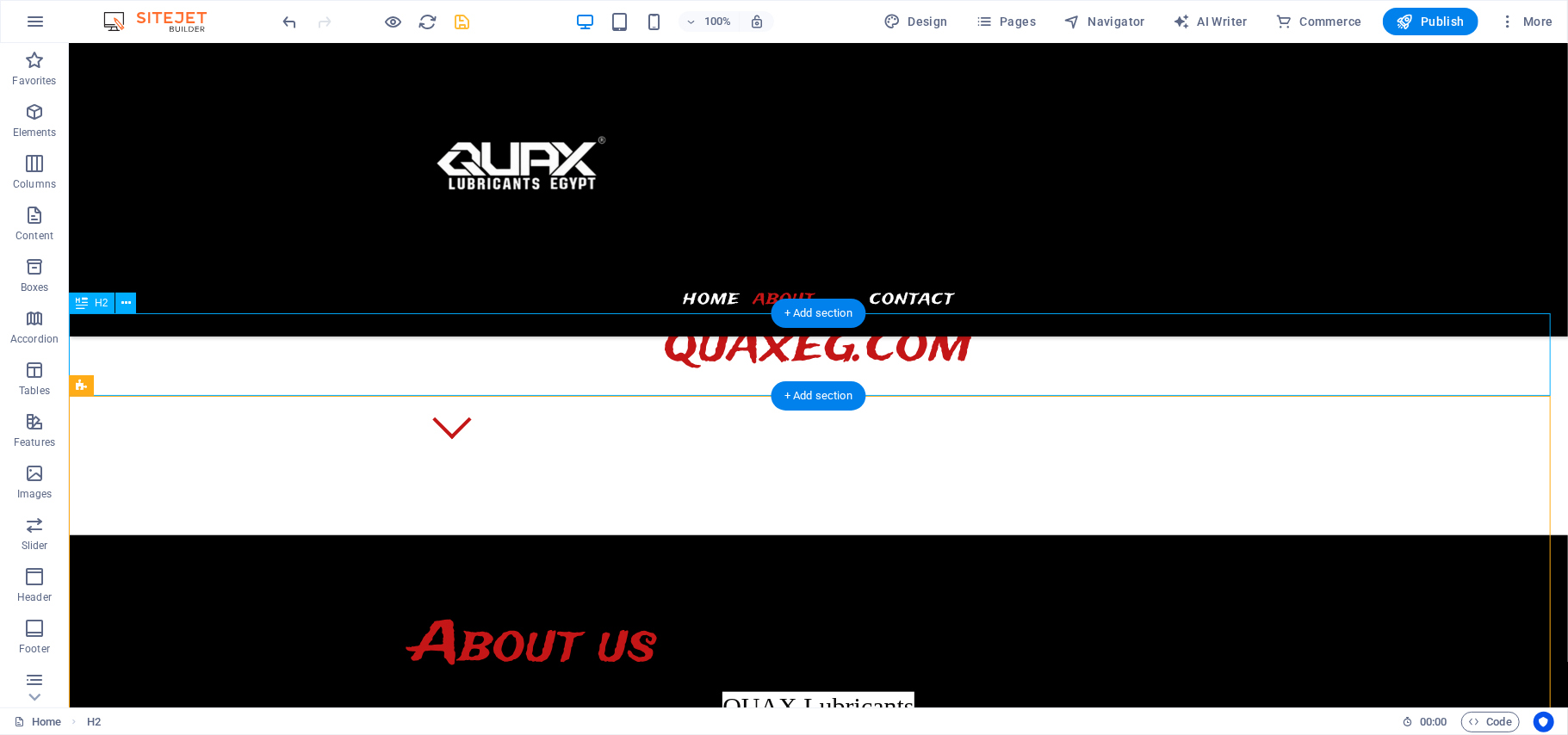 click on "QUAX   ITEM" at bounding box center [817, 1059] 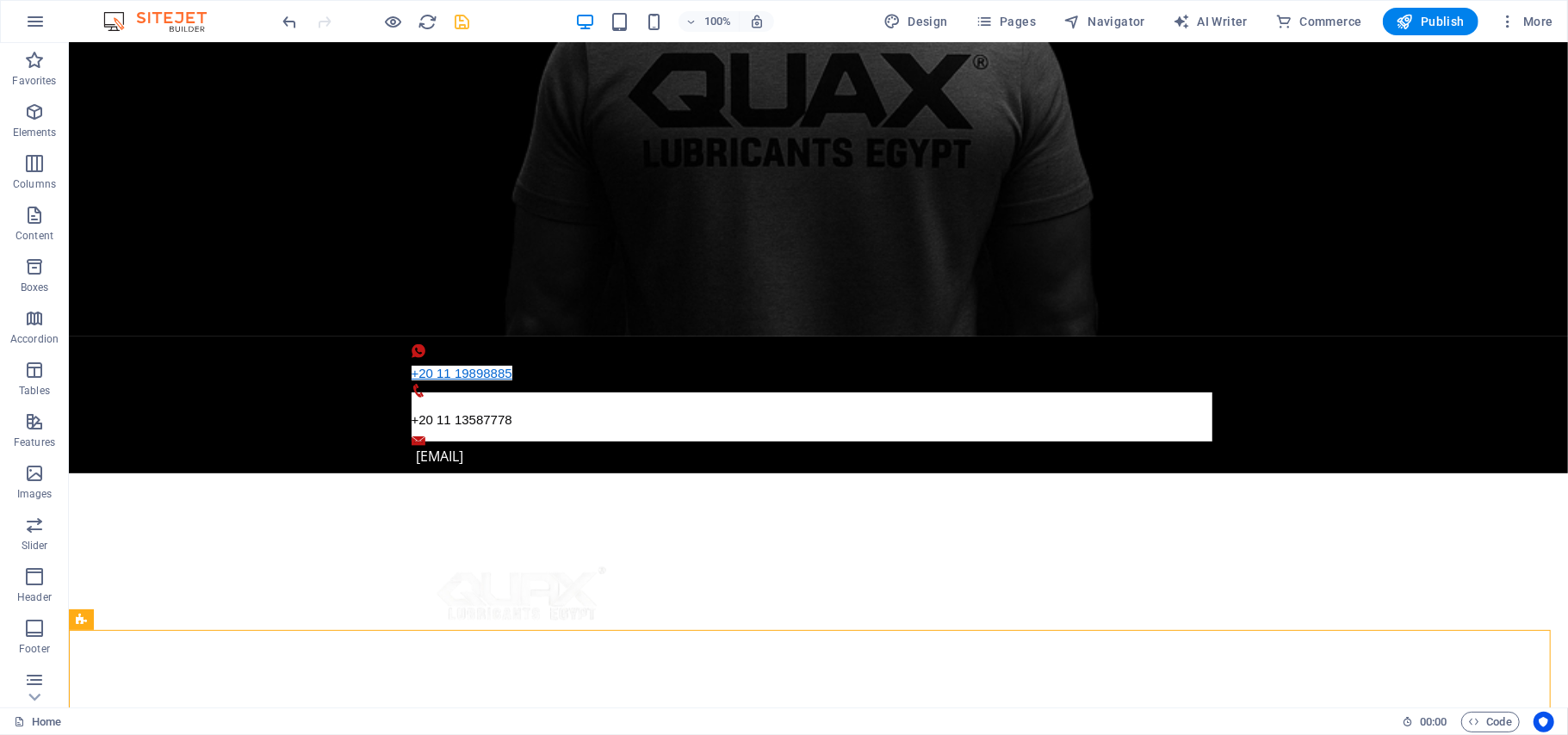 scroll, scrollTop: 0, scrollLeft: 0, axis: both 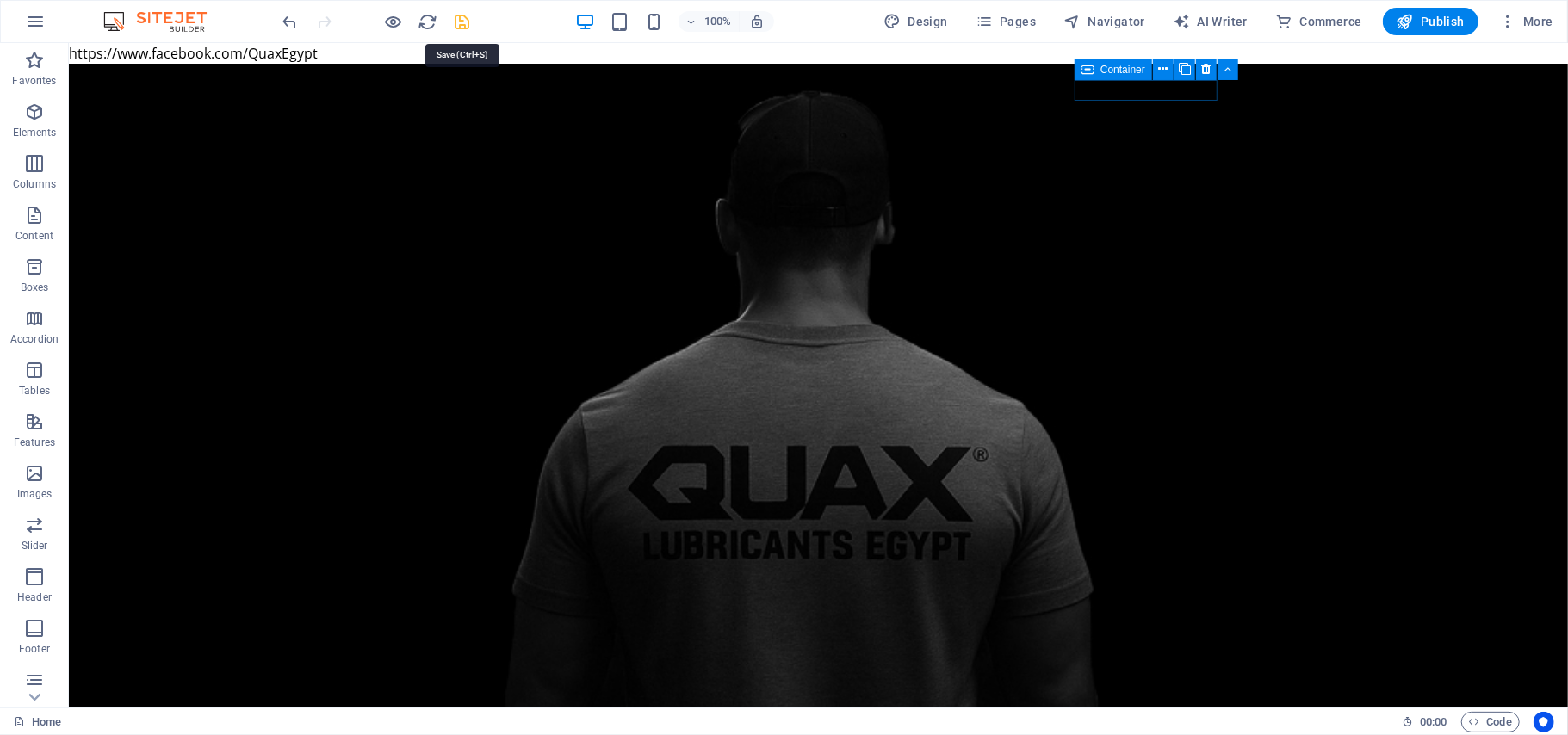 click at bounding box center [462, 22] 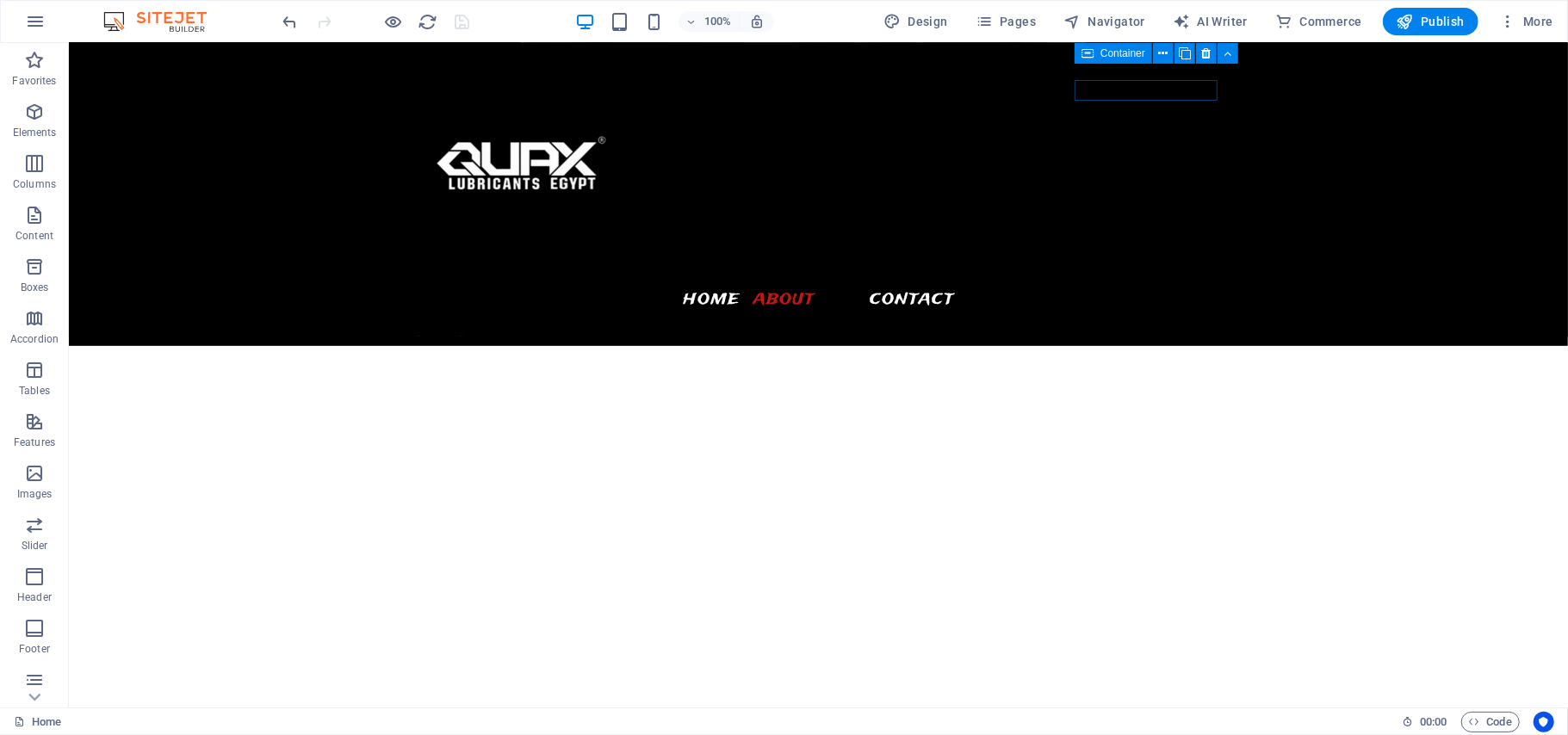 scroll, scrollTop: 0, scrollLeft: 0, axis: both 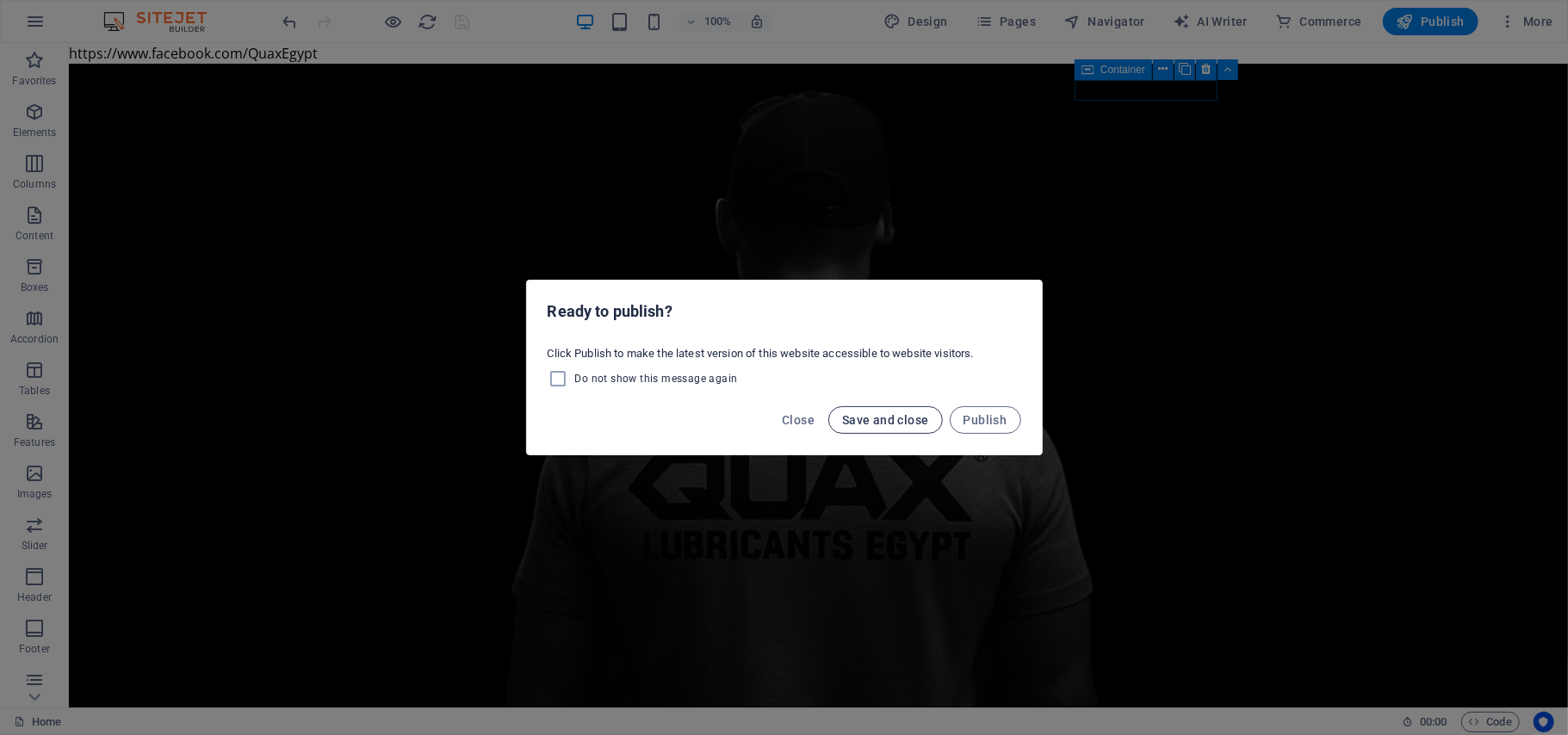click on "Save and close" at bounding box center (885, 420) 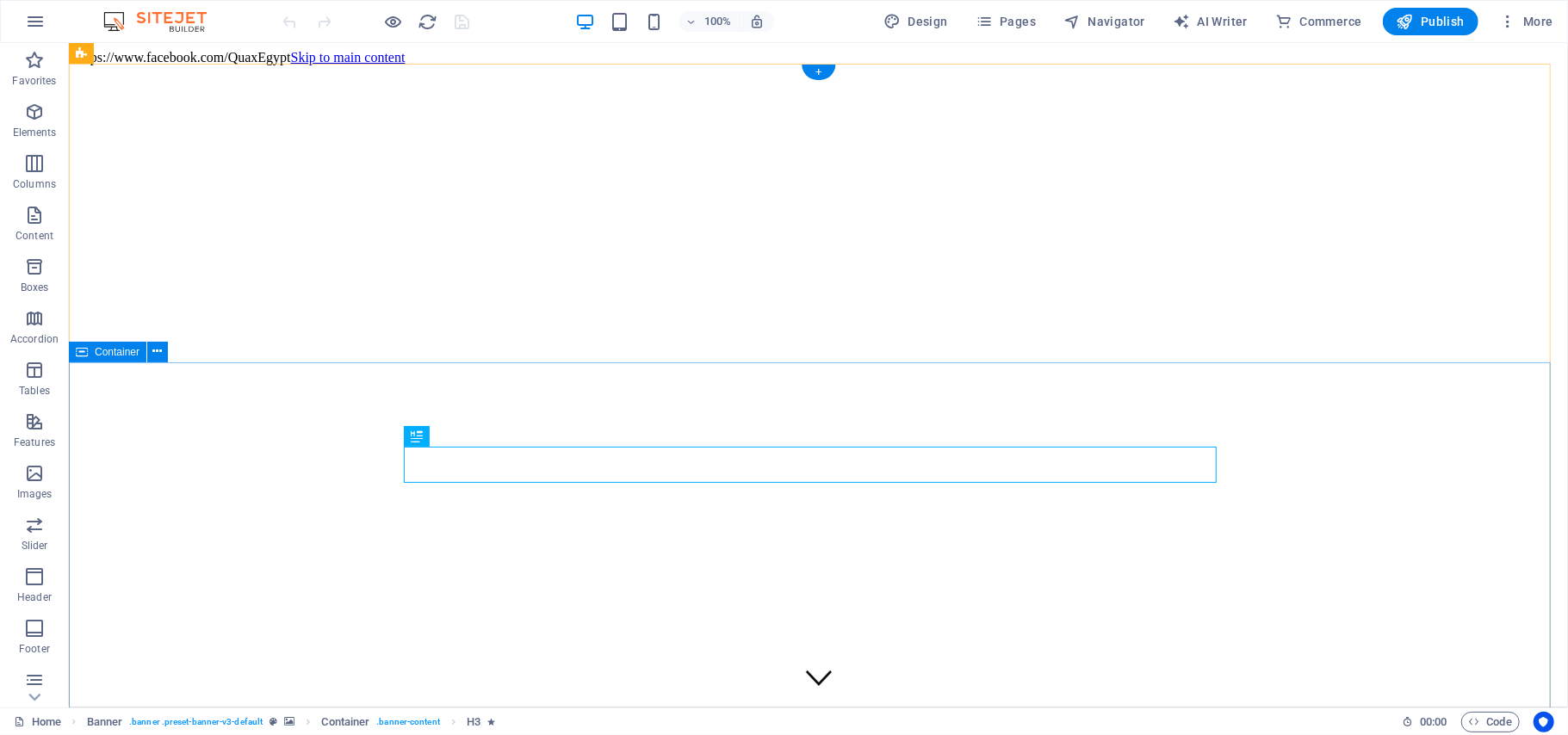 scroll, scrollTop: 0, scrollLeft: 0, axis: both 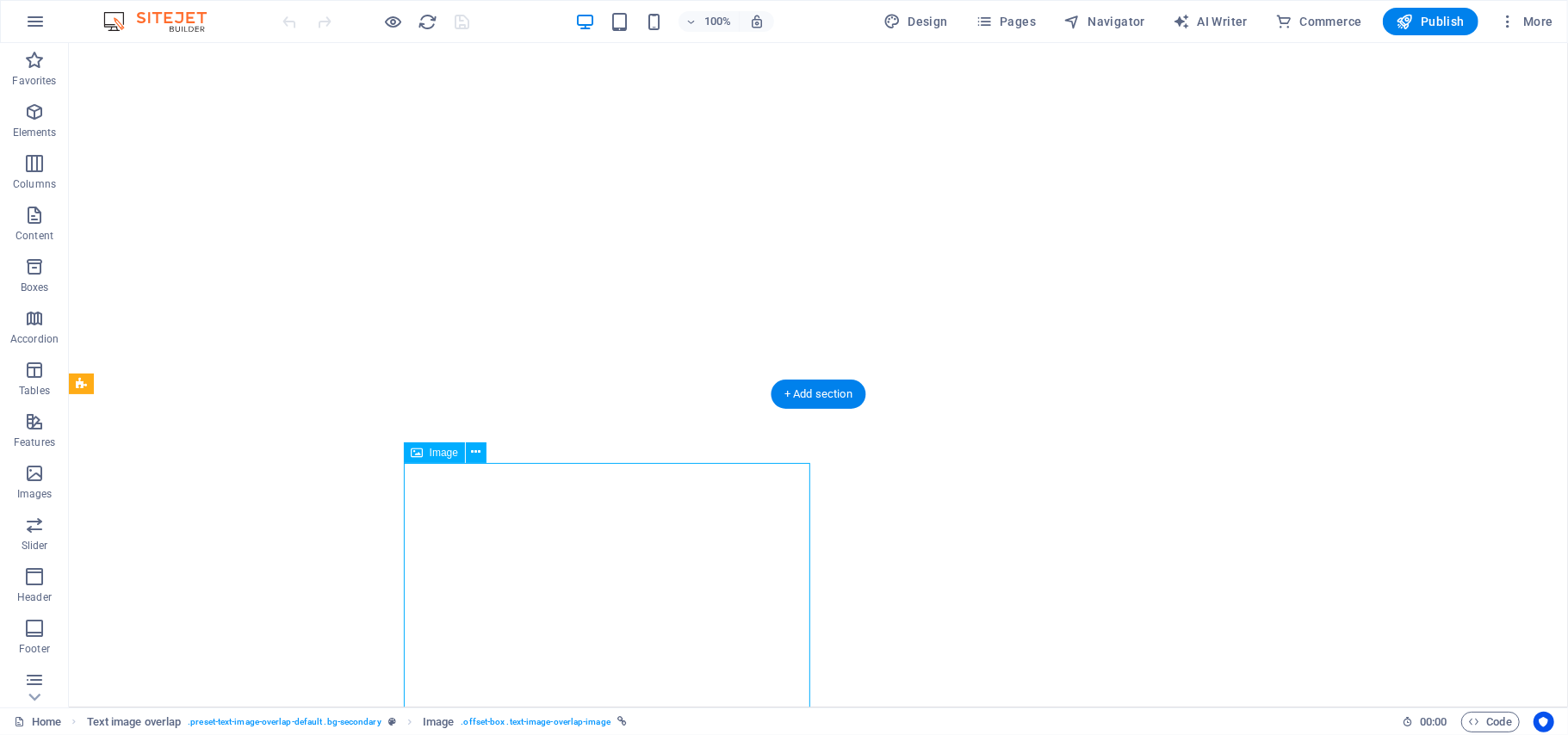 select on "%" 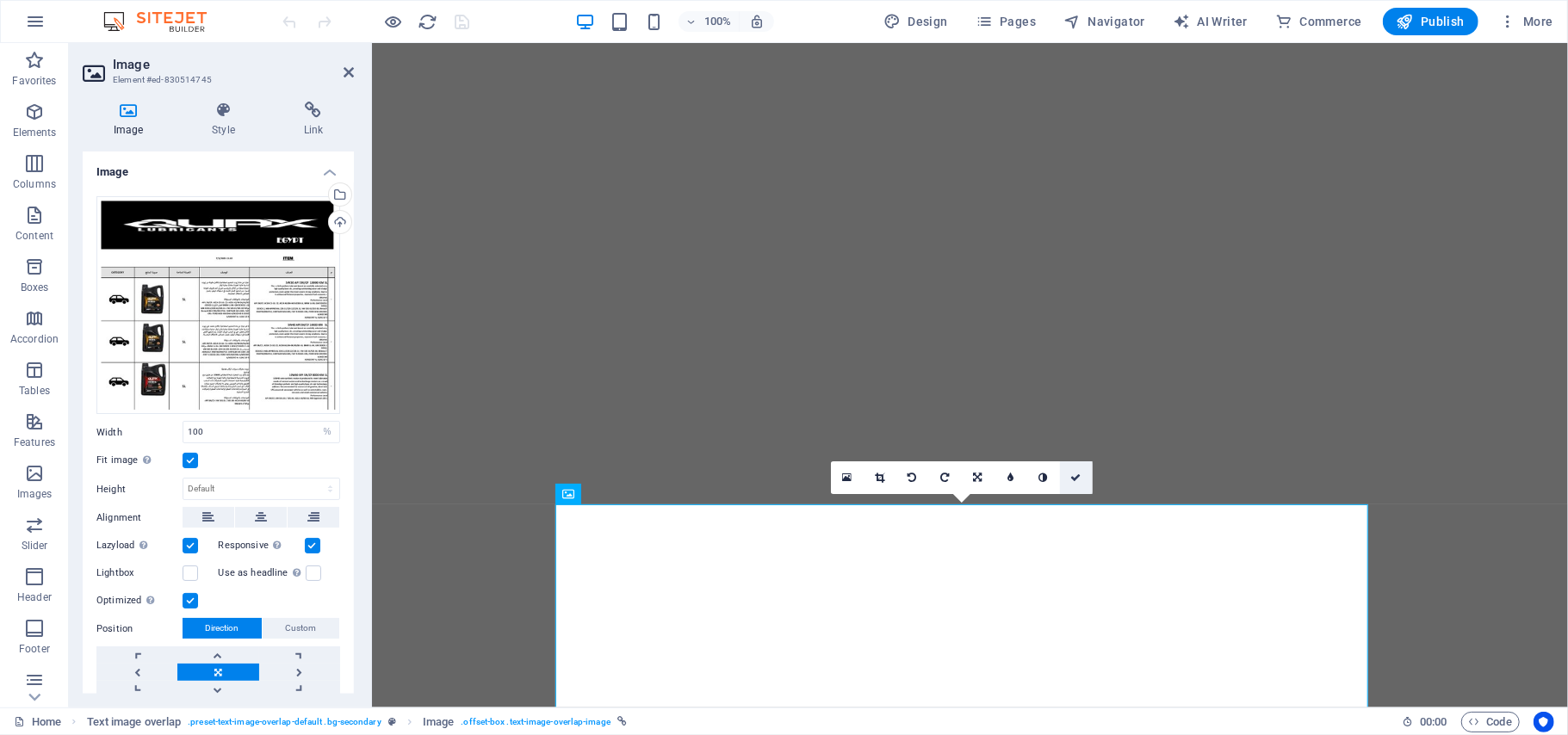 click at bounding box center [1076, 478] 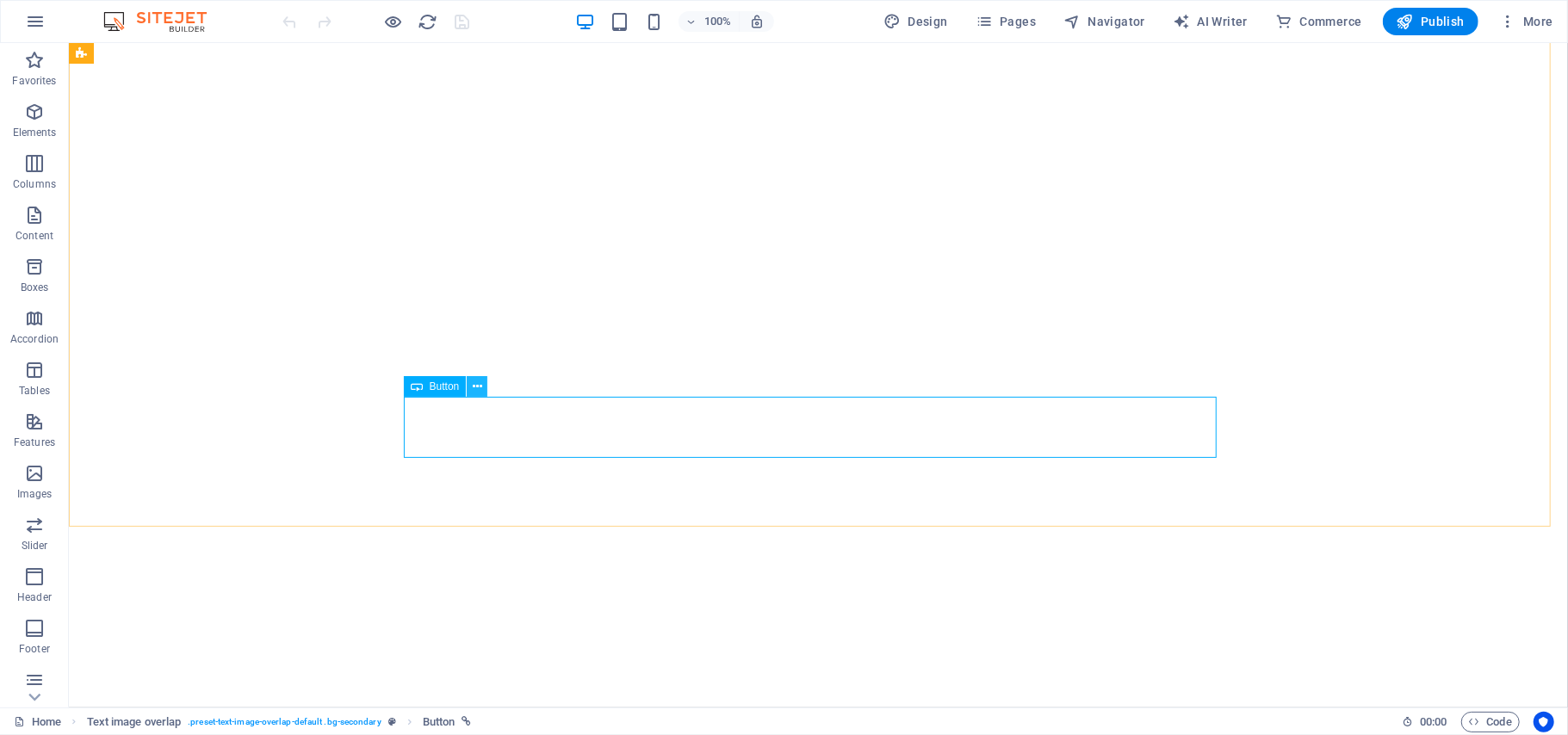 click at bounding box center [477, 386] 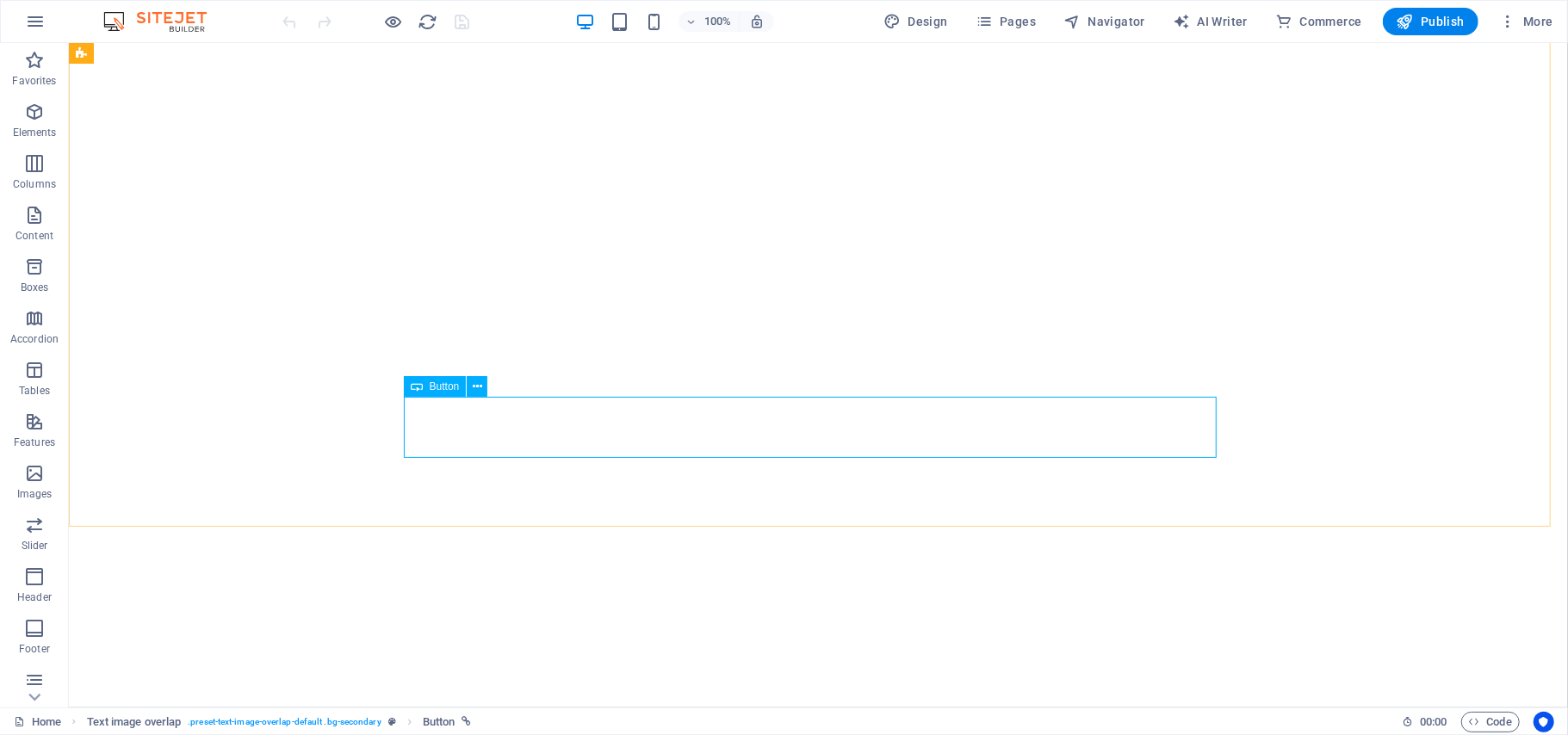 click on "Button" at bounding box center [444, 386] 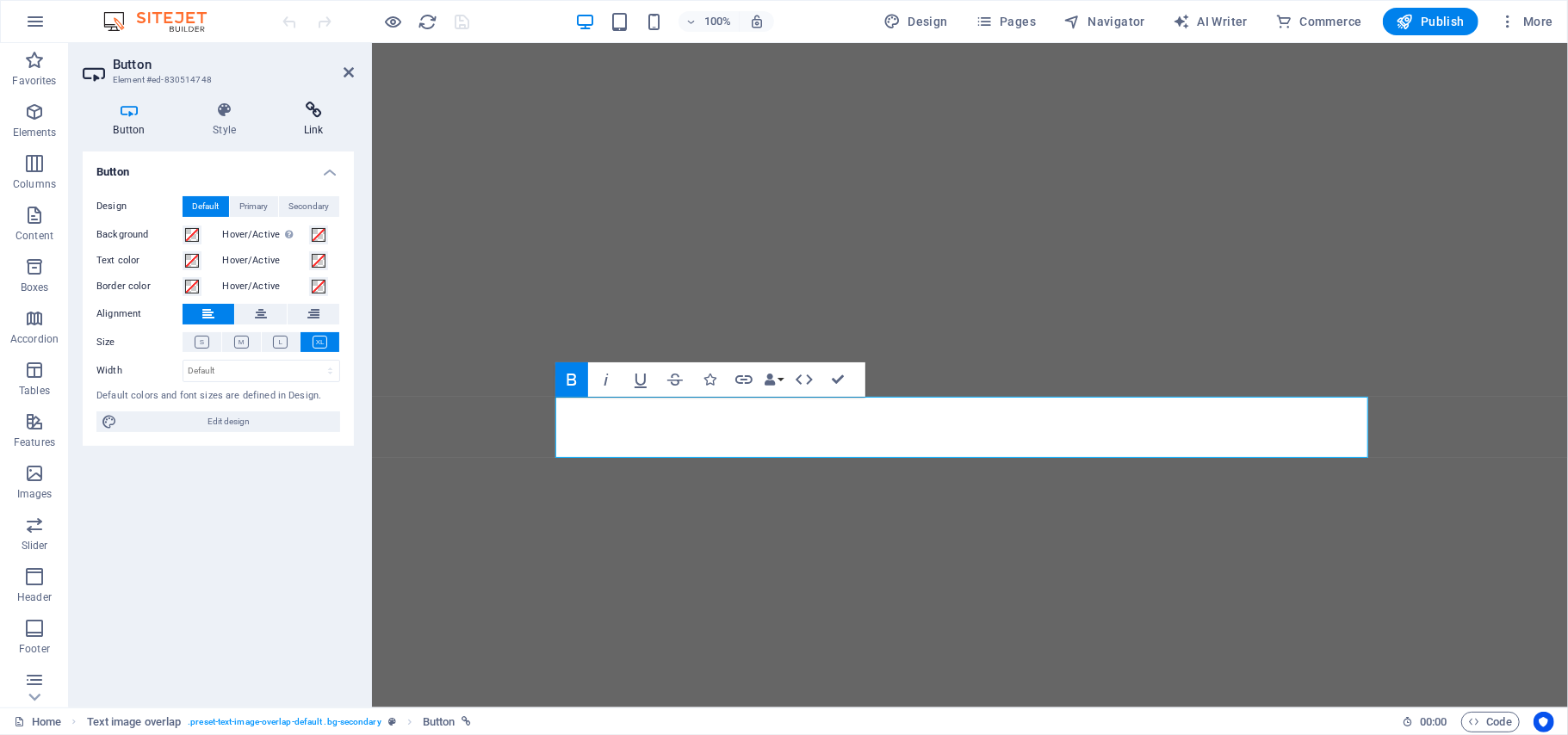 click on "Link" at bounding box center [313, 120] 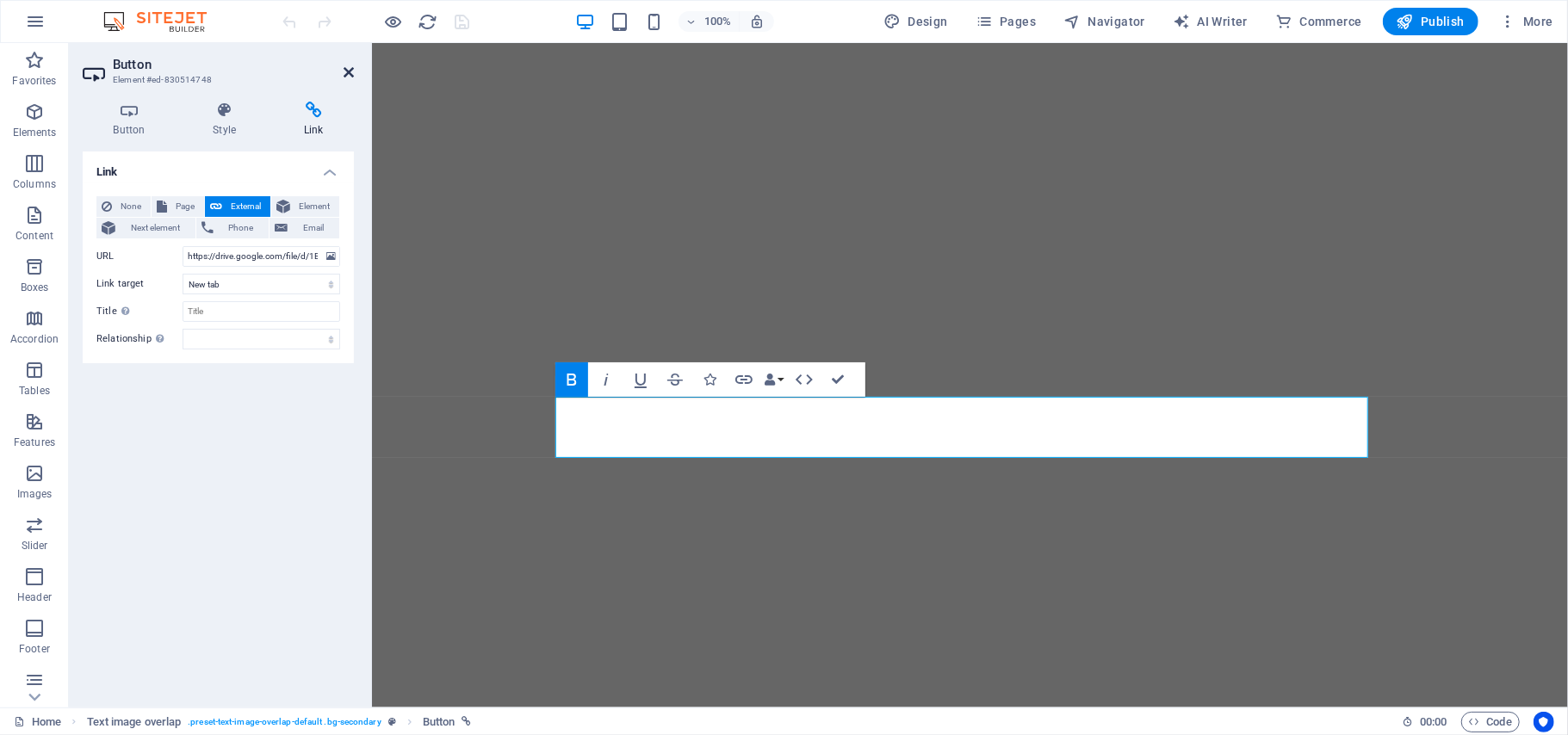 click at bounding box center (349, 72) 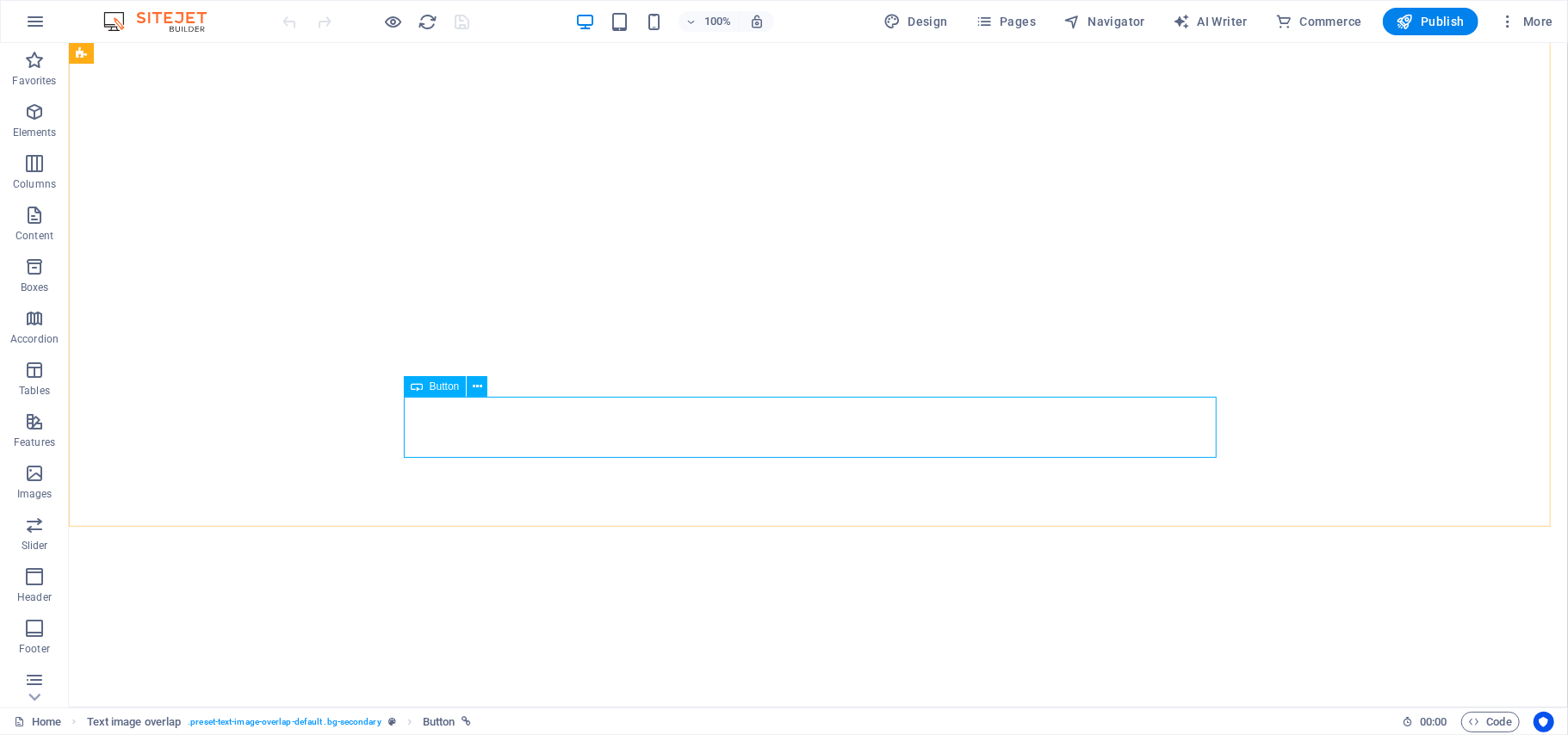 click on "Button" at bounding box center [444, 386] 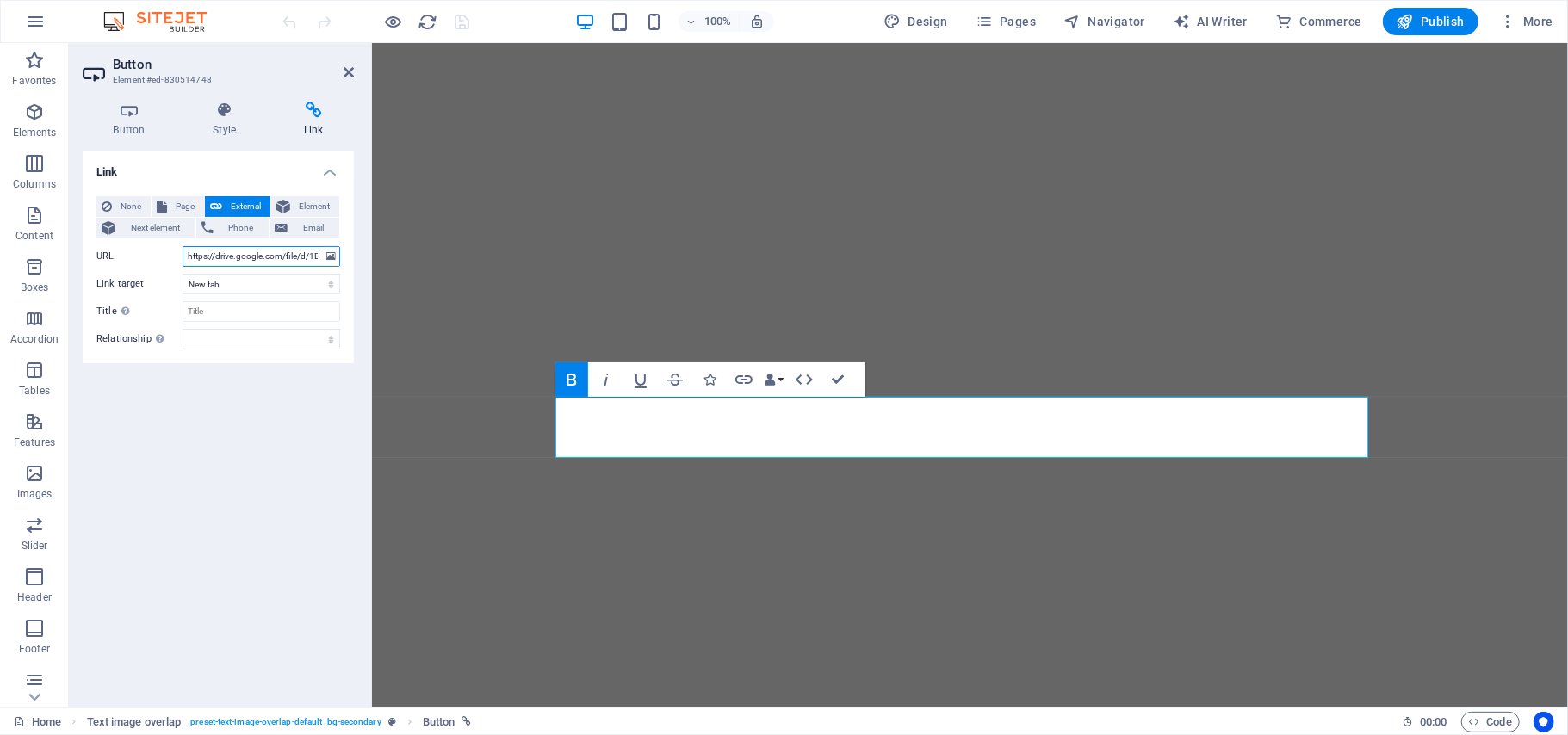 click on "https://drive.google.com/file/d/1BT4a1MvttFO4S9M-R-fDB2VVh08oNA74/view?usp=drive_link" at bounding box center [261, 256] 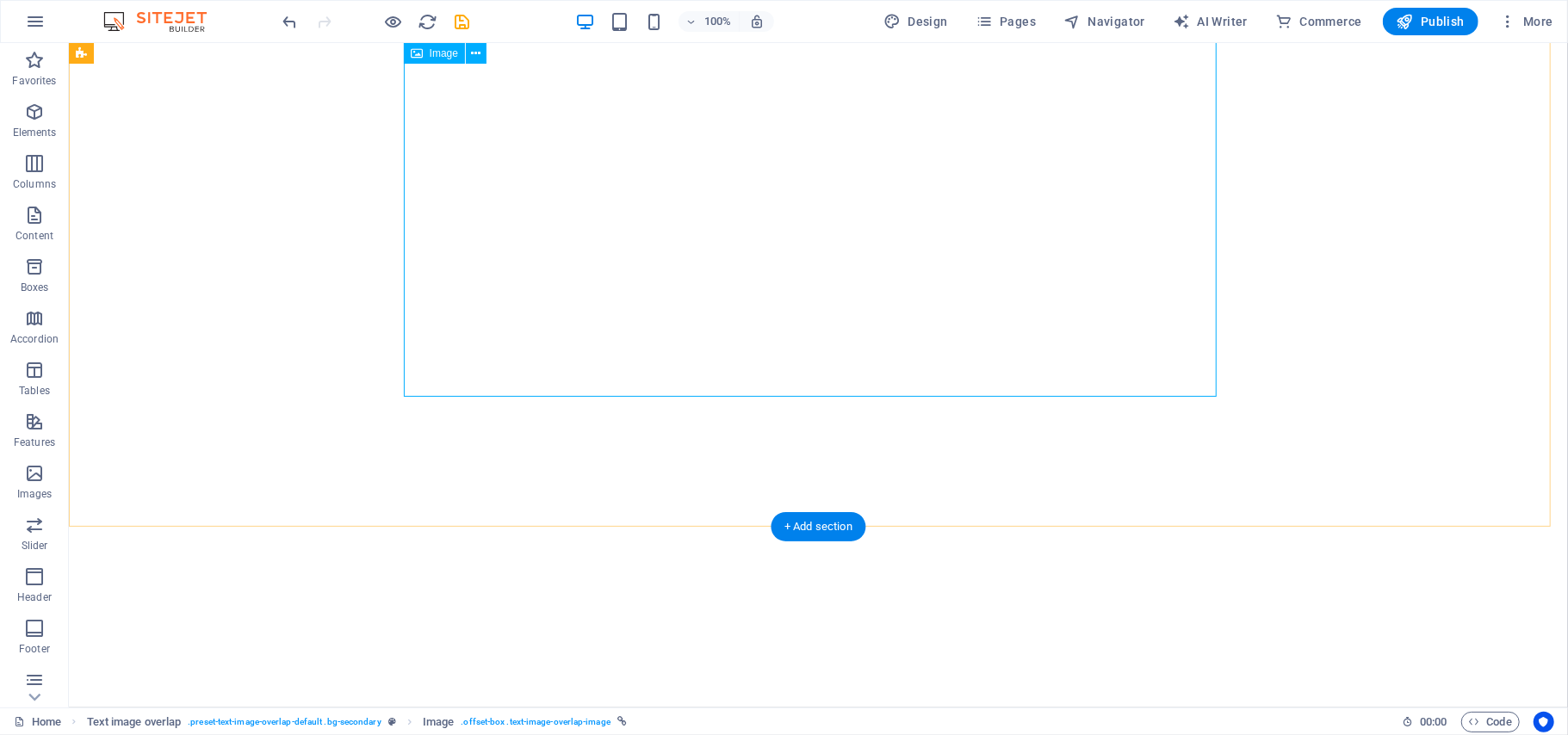 select on "%" 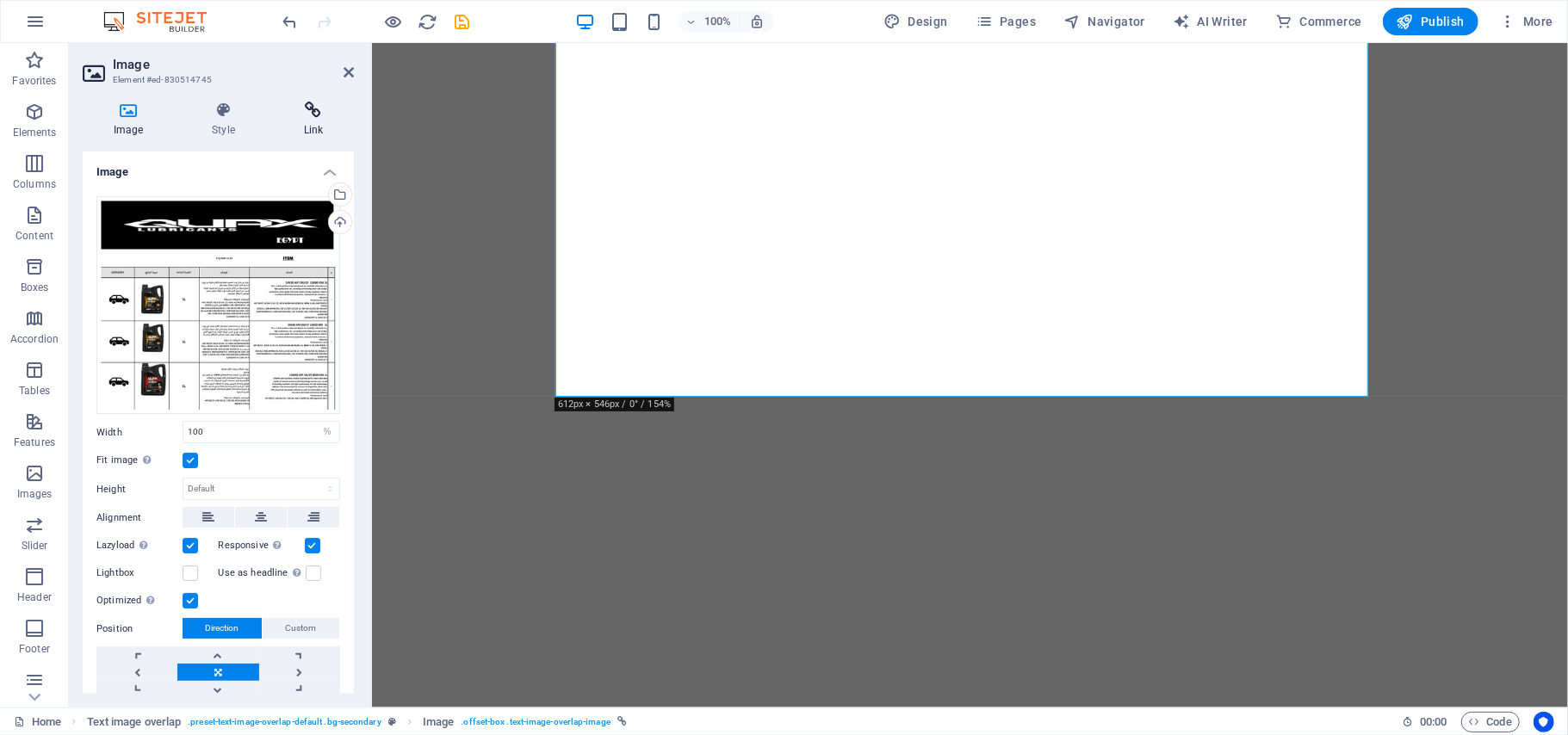 click on "Link" at bounding box center (313, 120) 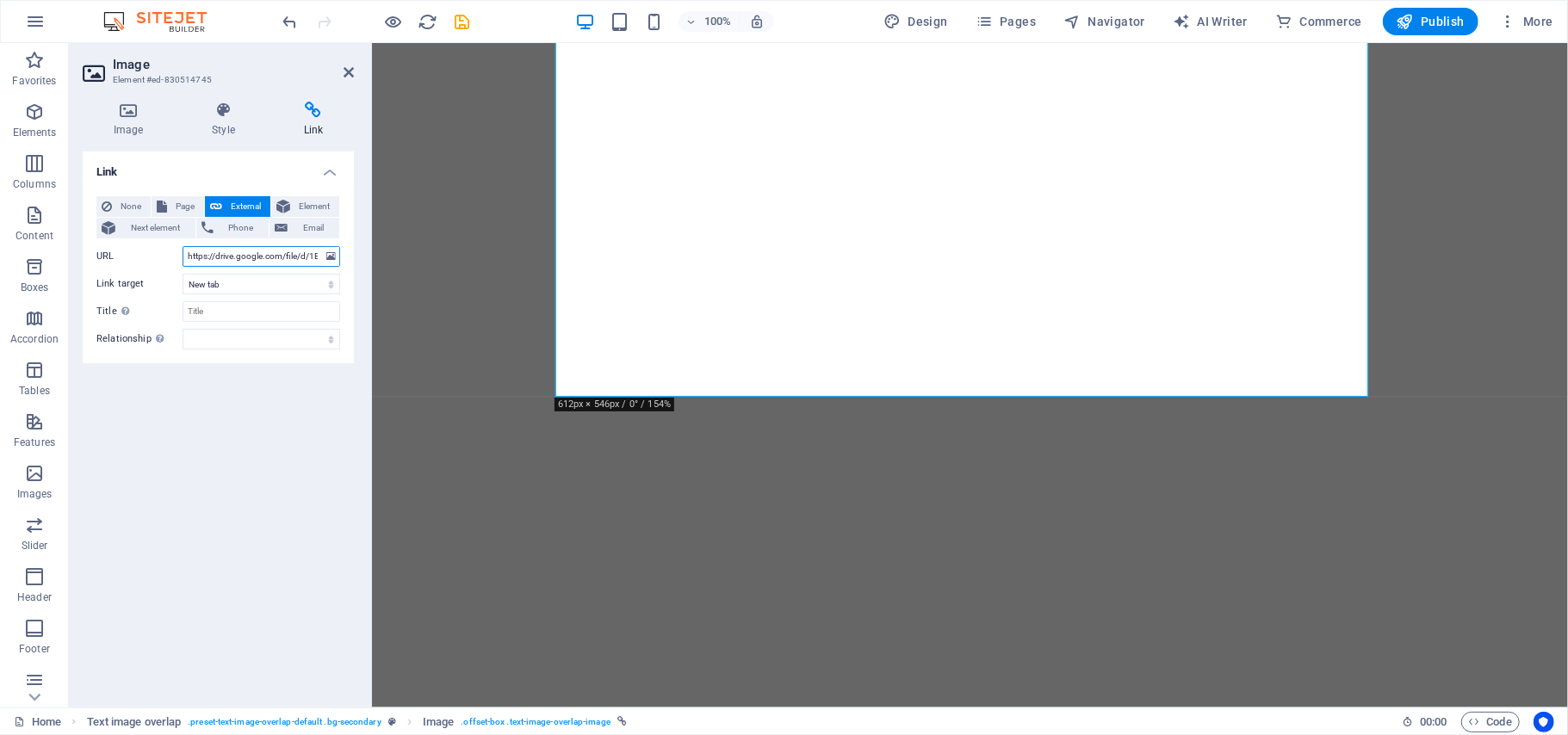 click on "https://drive.google.com/file/d/1BT4a1MvttFO4S9M-R-fDB2VVh08oNA74/view?usp=drive_link" at bounding box center (261, 256) 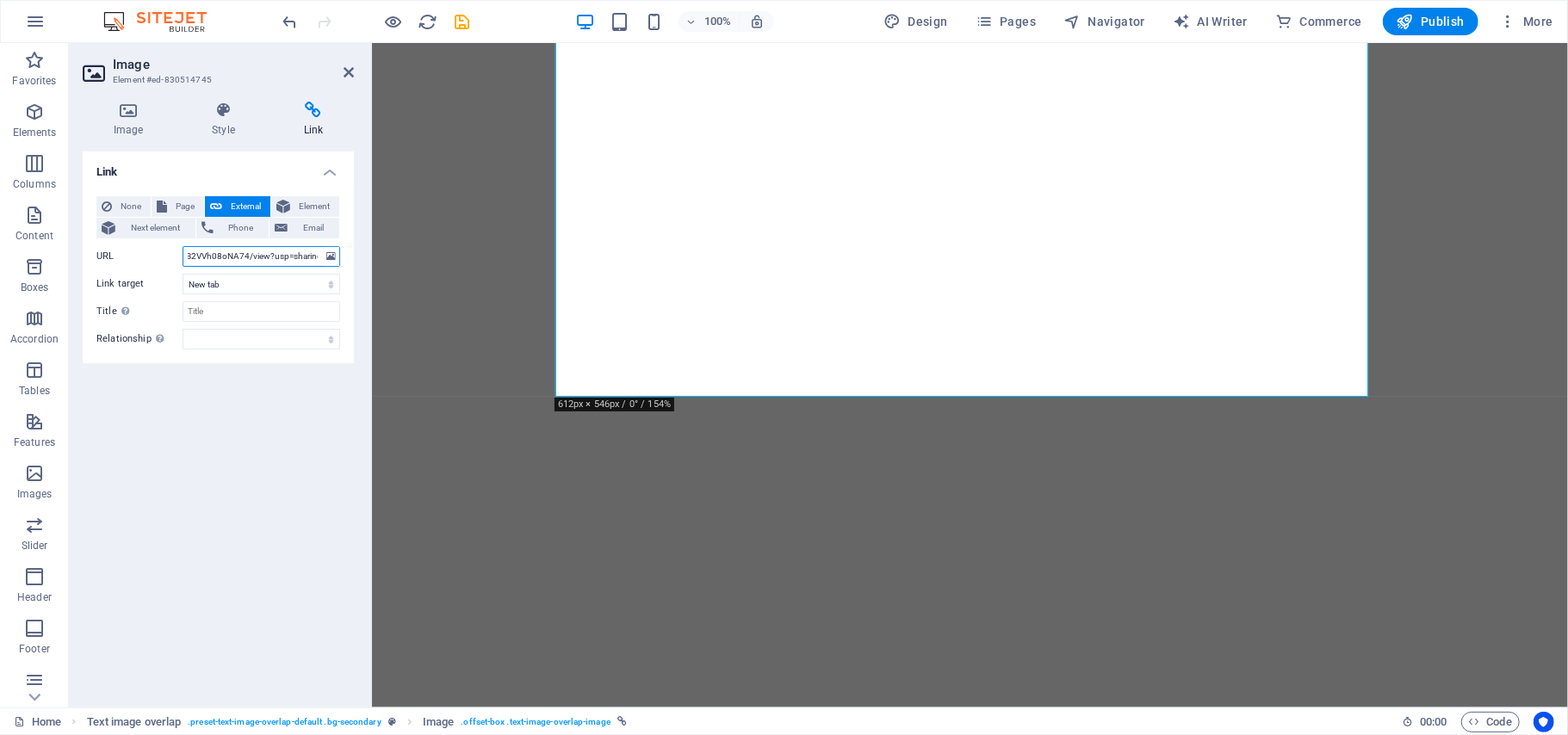 type on "https://drive.google.com/file/d/1BT4a1MvttFO4S9M-R-fDB2VVh08oNA74/view?usp=sharing" 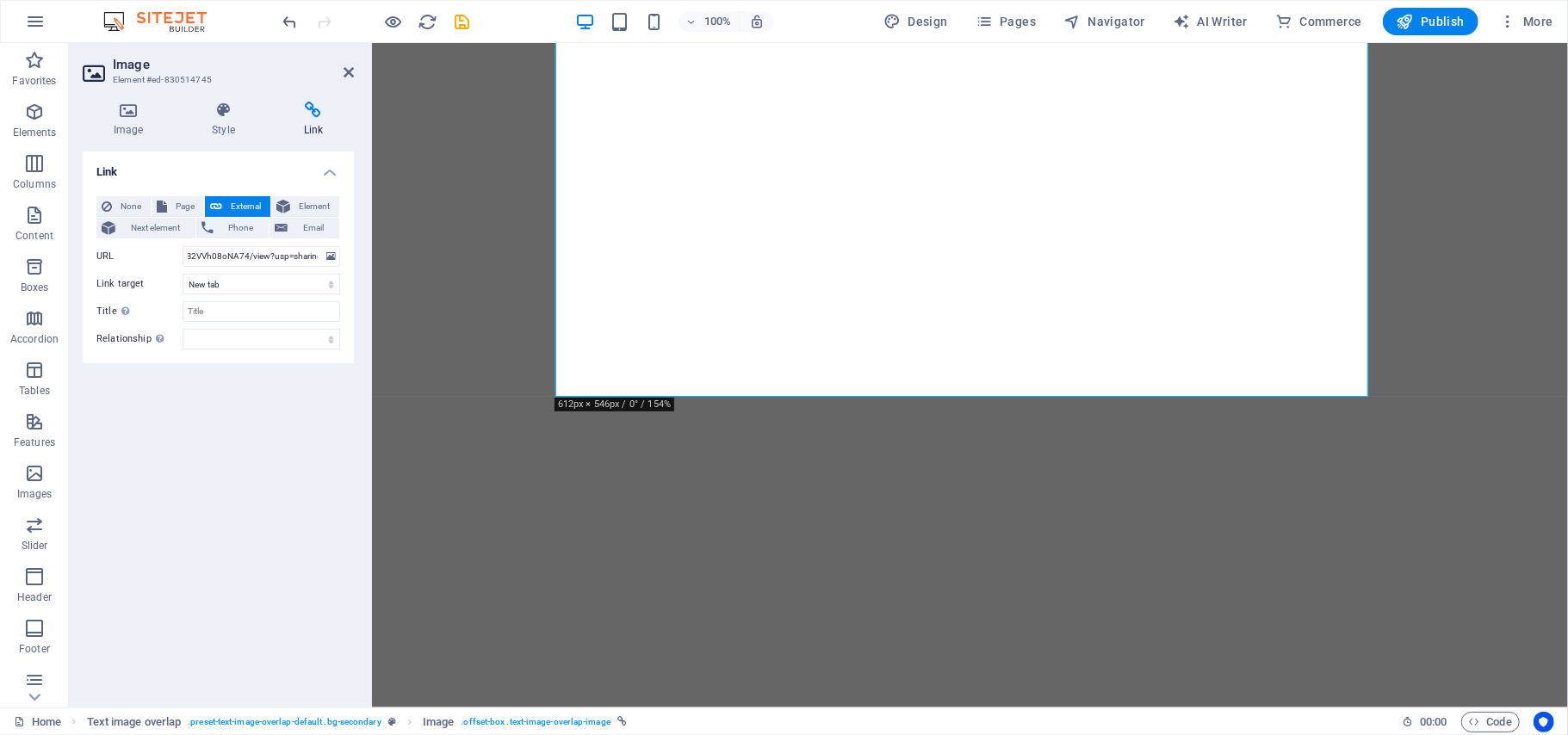 click on "Image Element #ed-830514745" at bounding box center (218, 65) 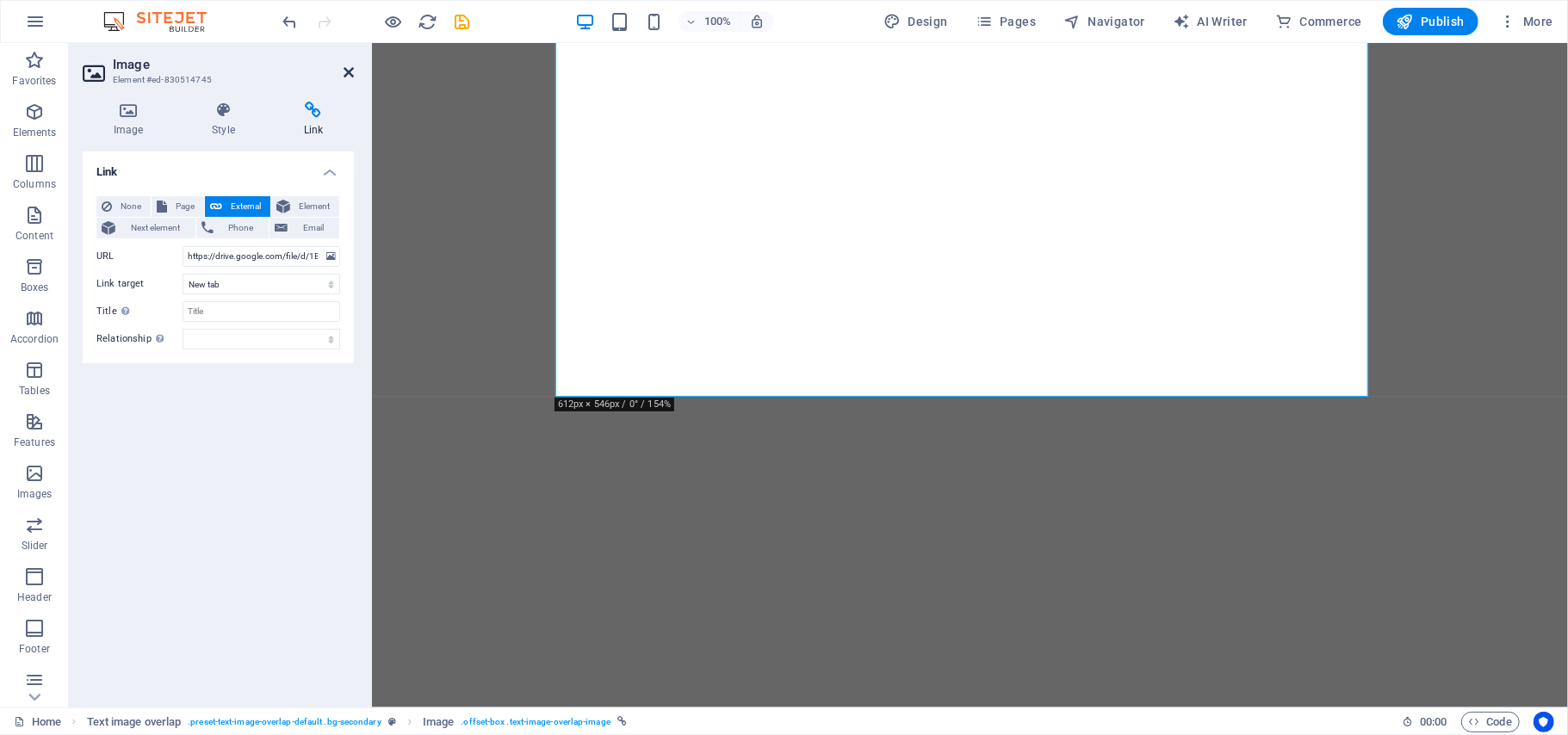 click at bounding box center [349, 72] 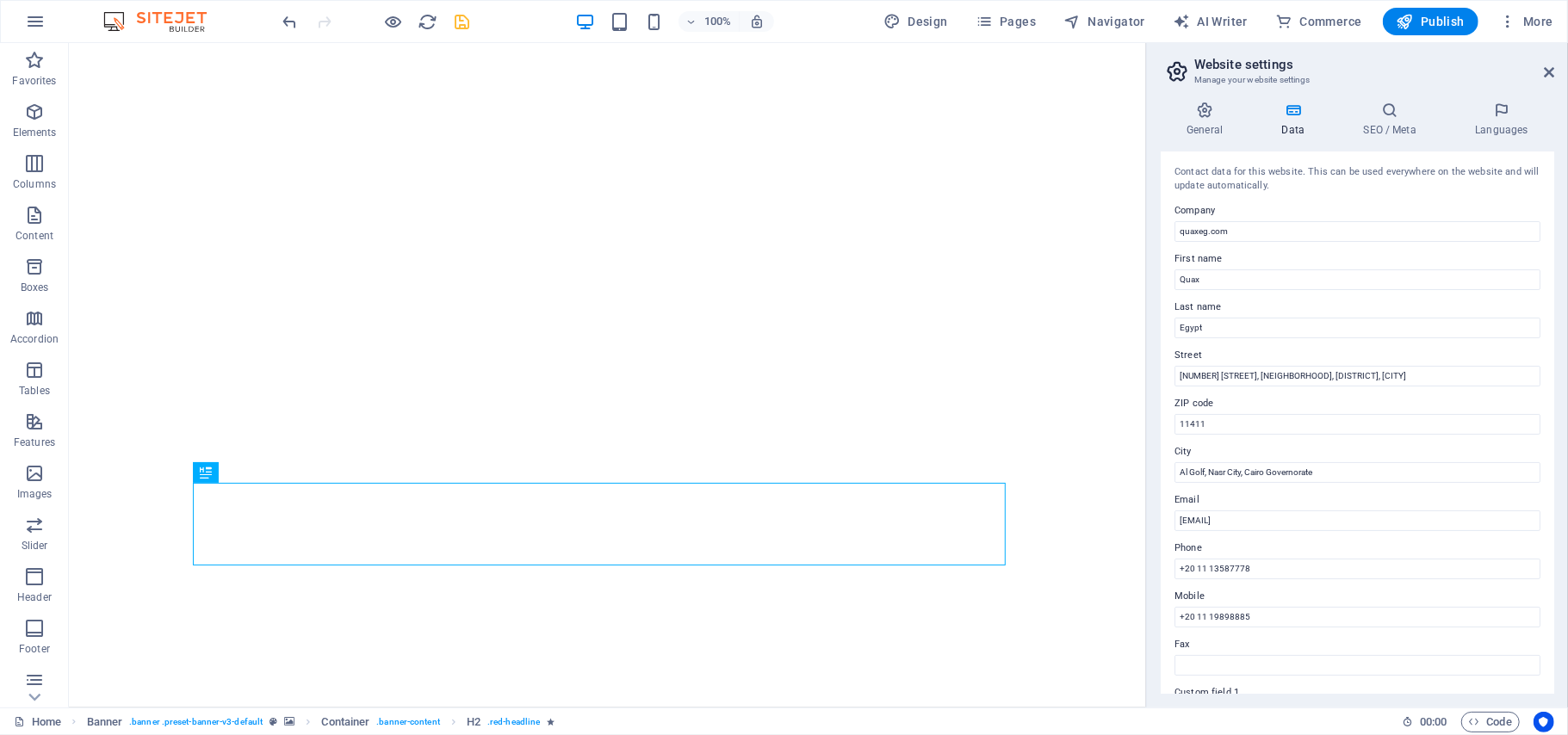 click at bounding box center (462, 22) 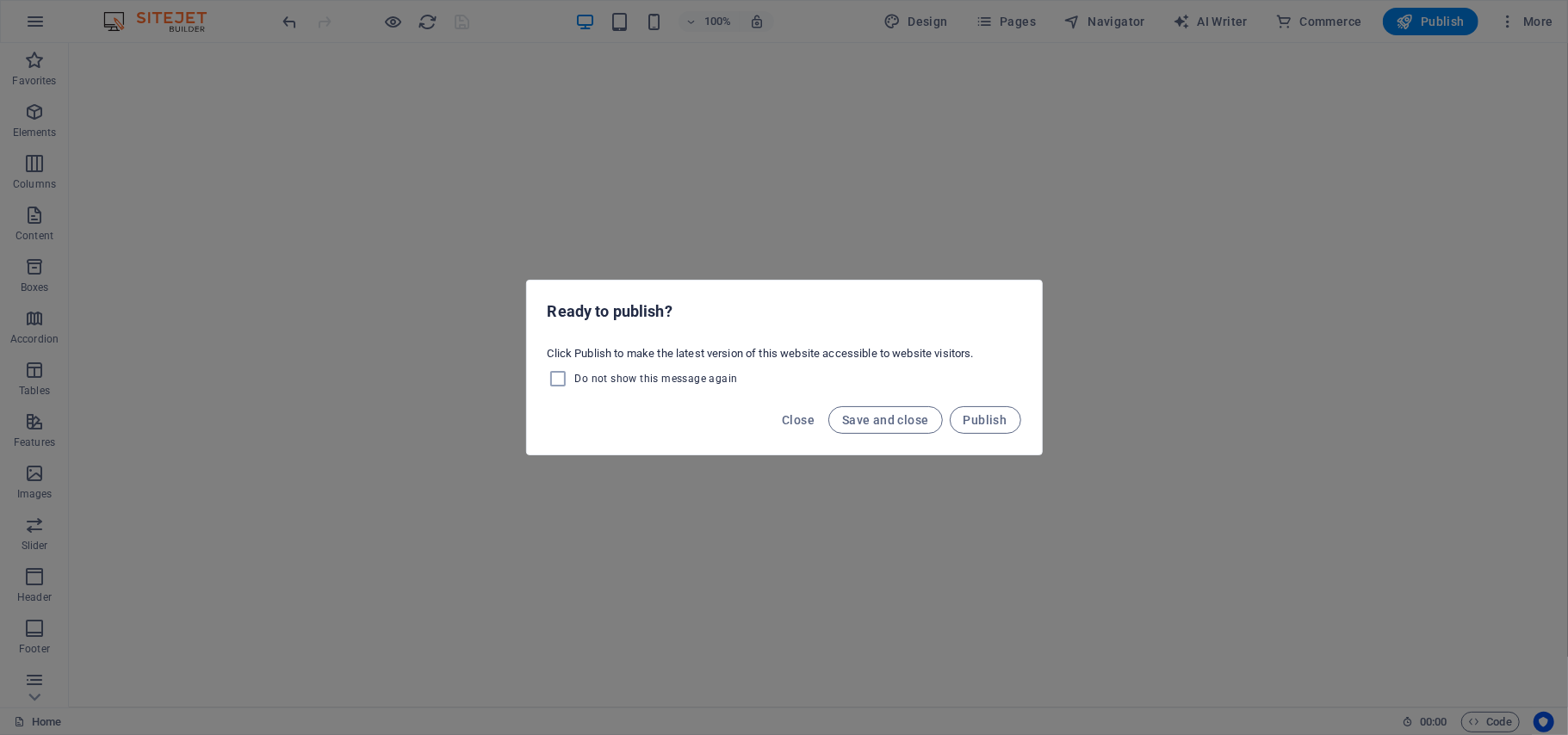 click on "Do not show this message again" at bounding box center (656, 379) 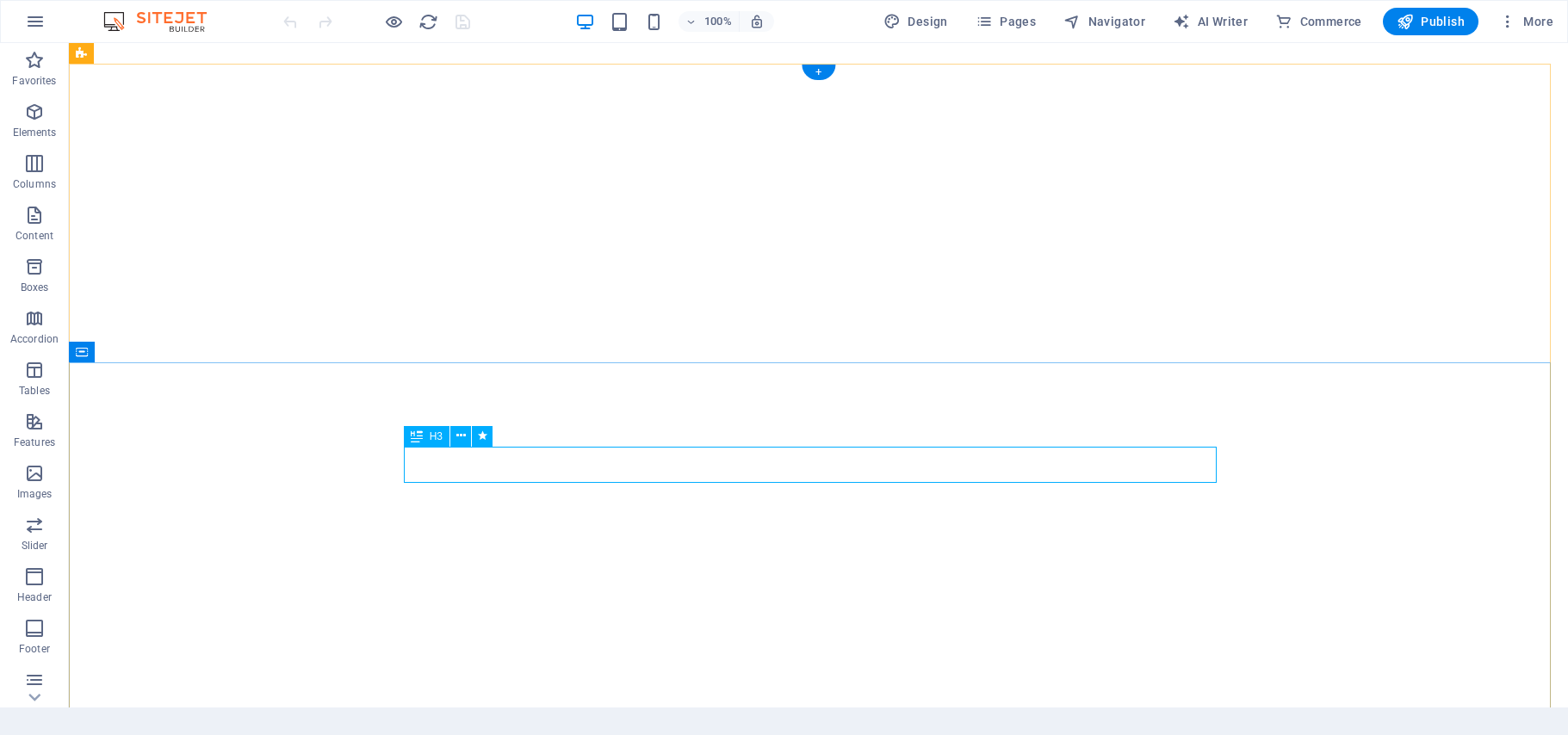 scroll, scrollTop: 0, scrollLeft: 0, axis: both 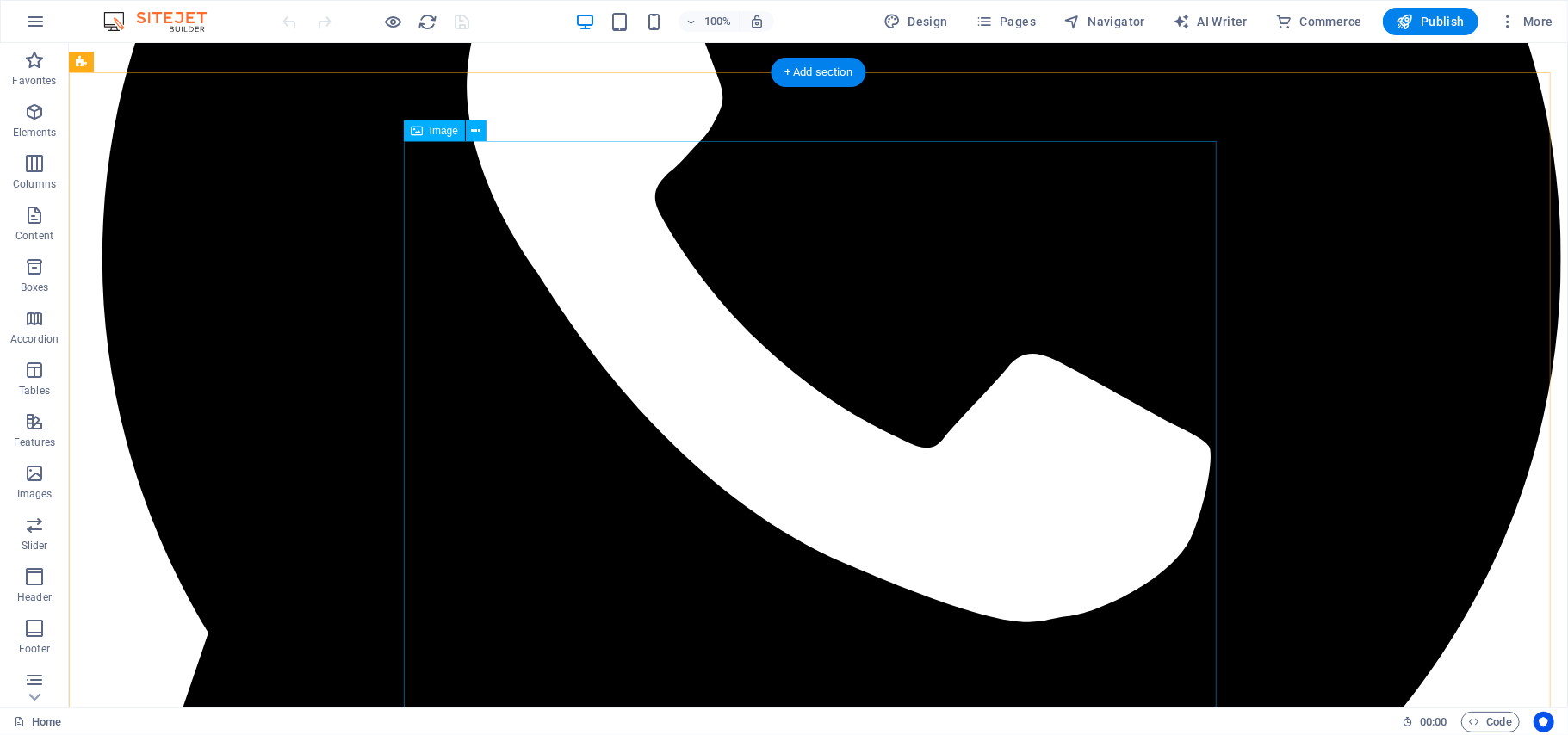 click on "Download now" at bounding box center (817, 11856) 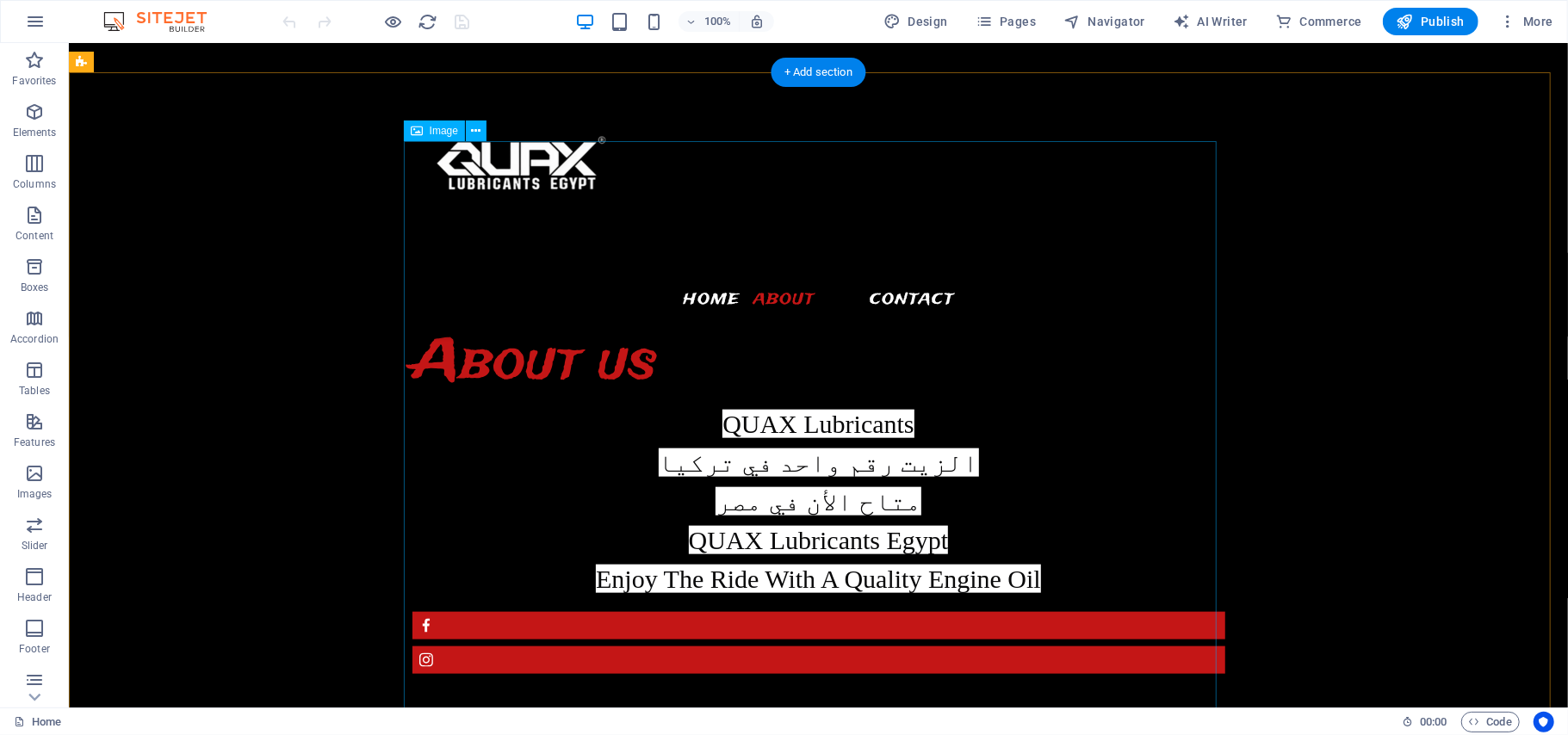 scroll, scrollTop: 1236, scrollLeft: 0, axis: vertical 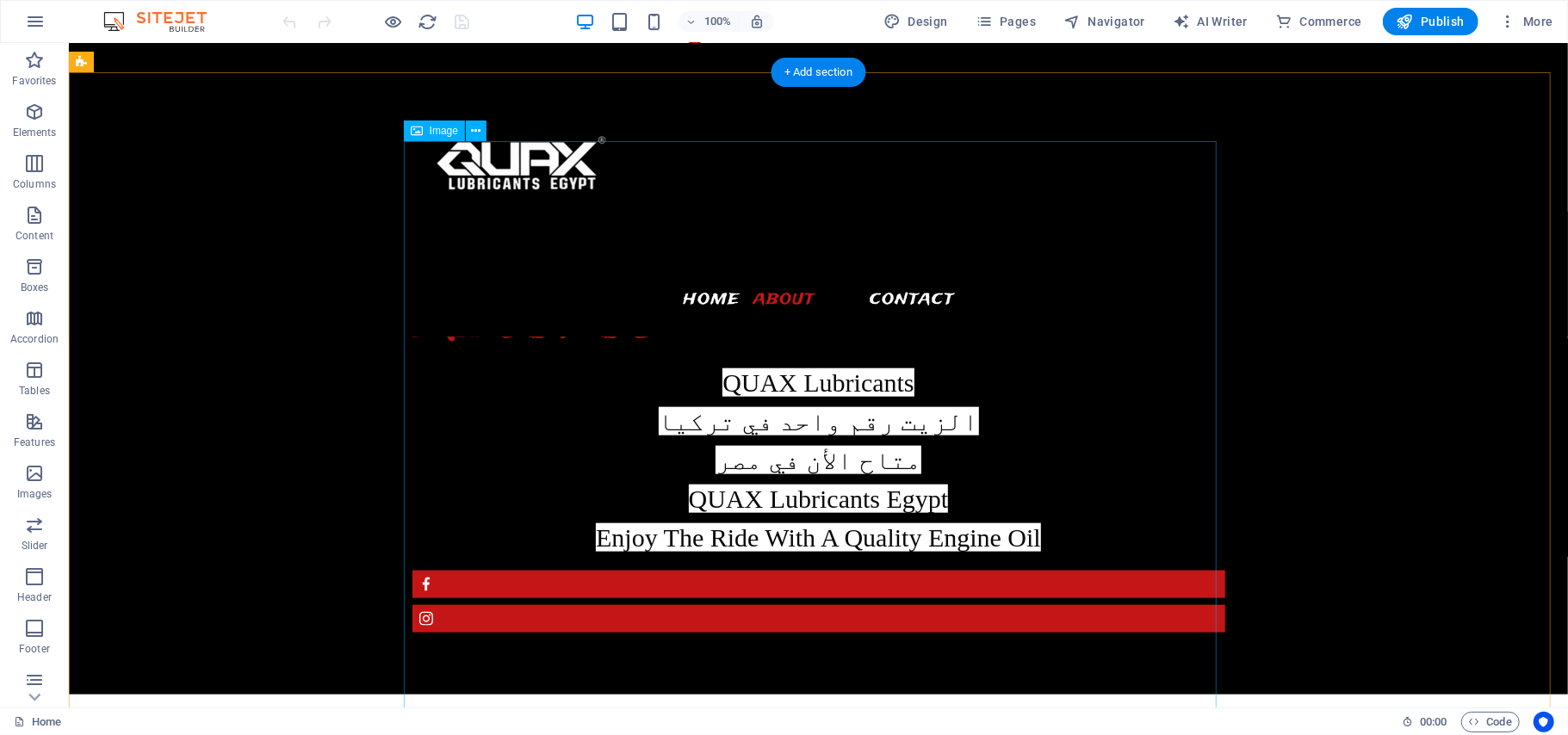 click at bounding box center [852, 1238] 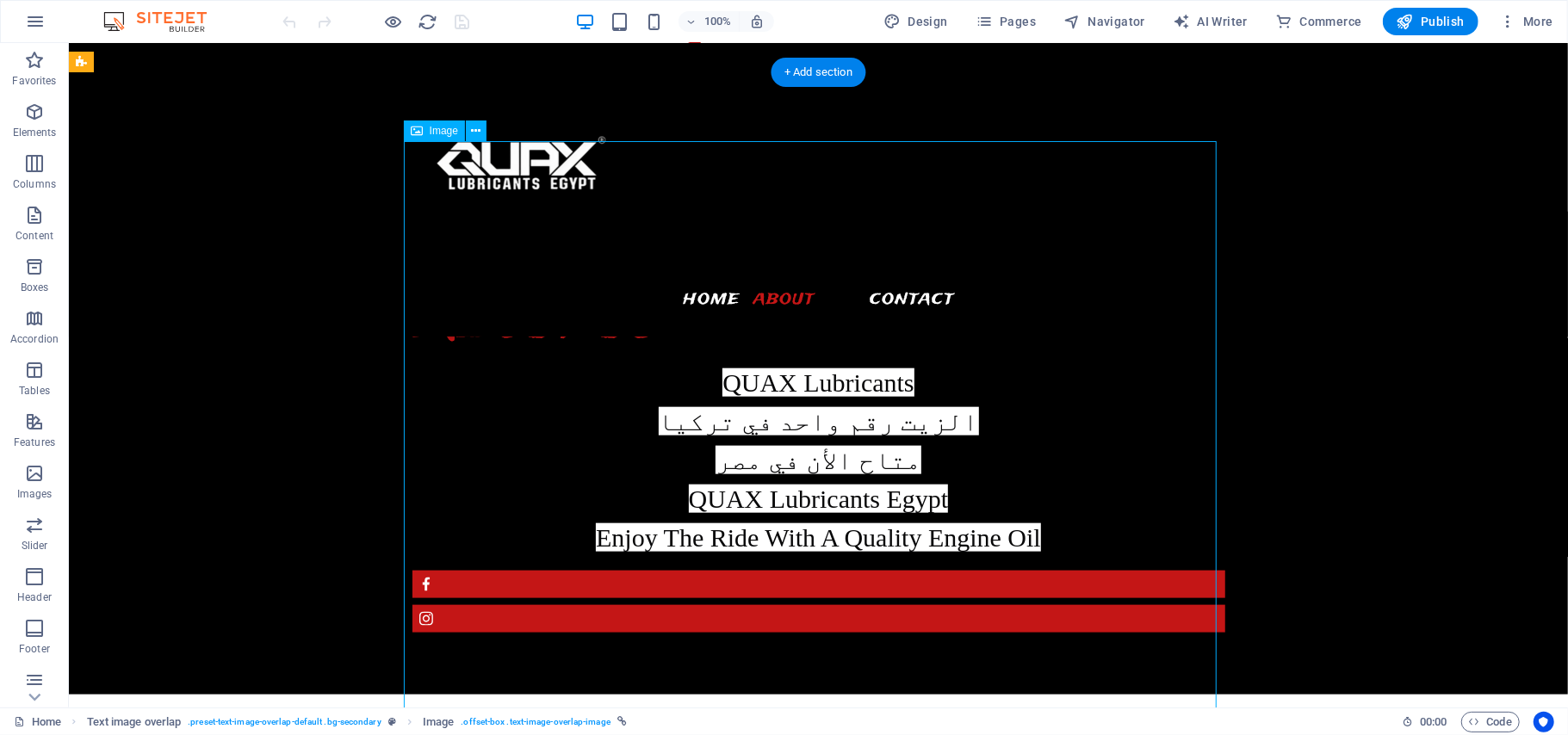 click at bounding box center (852, 1238) 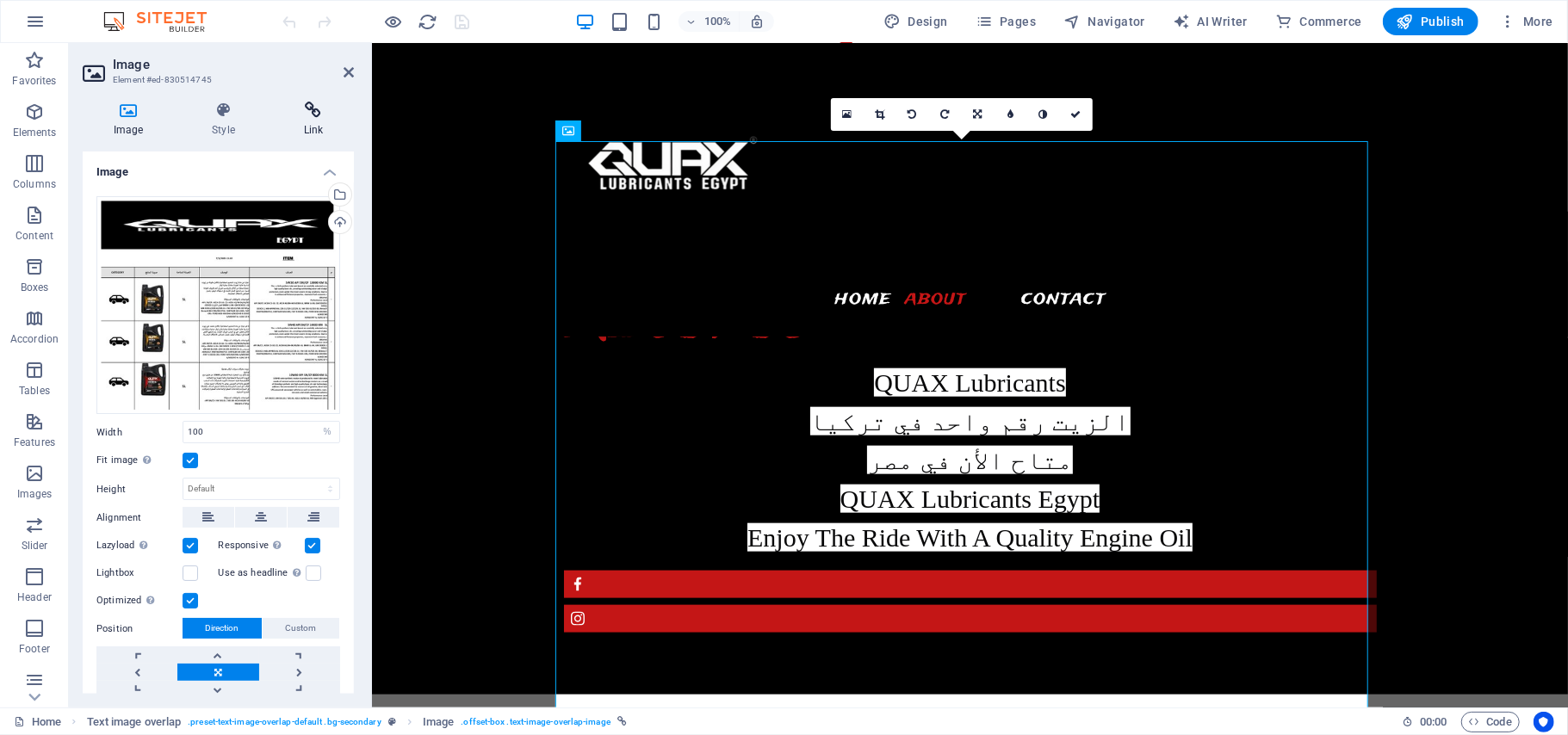 click at bounding box center (313, 110) 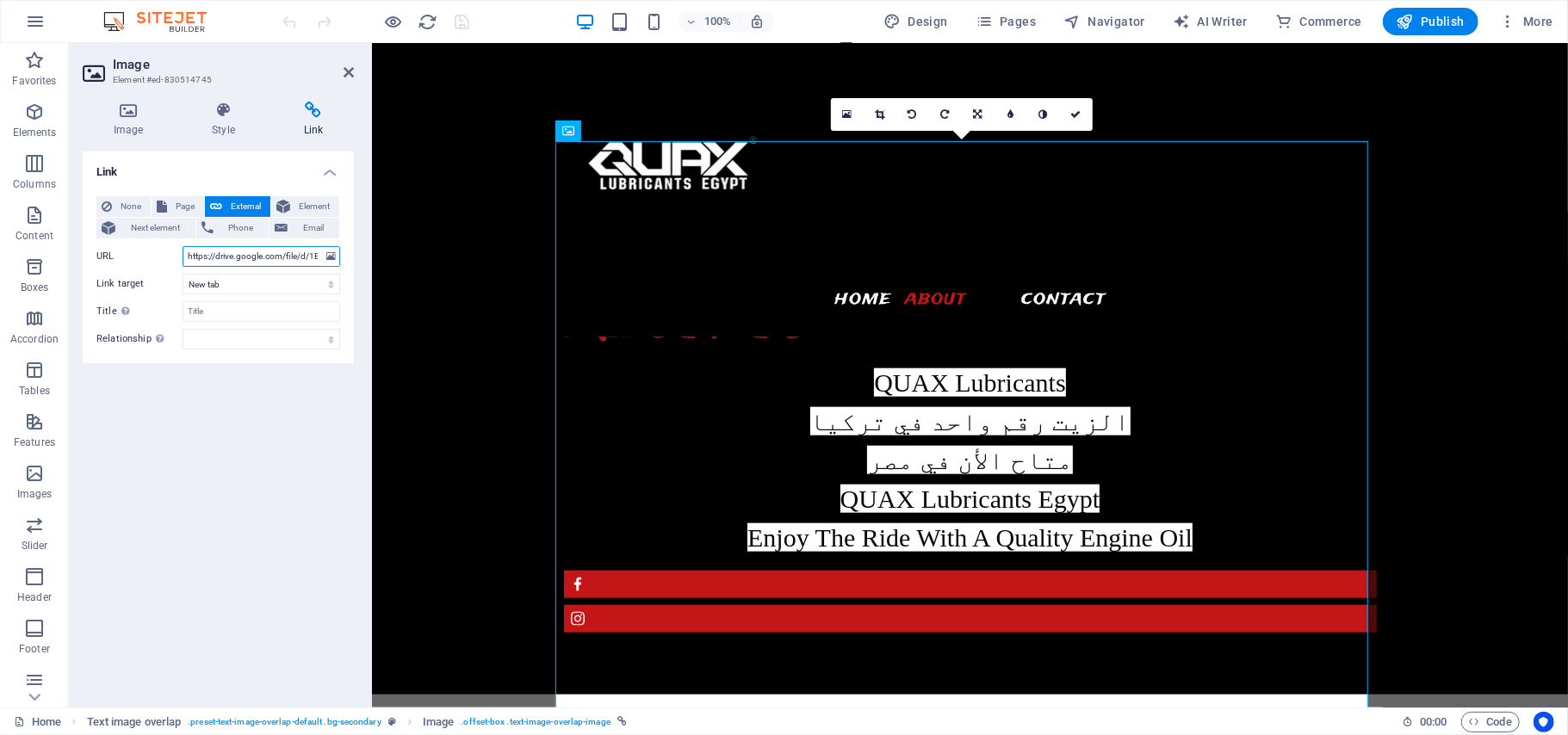 click on "https://drive.google.com/file/d/1BT4a1MvttFO4S9M-R-fDB2VVh08oNA74/view?usp=sharing" at bounding box center (261, 256) 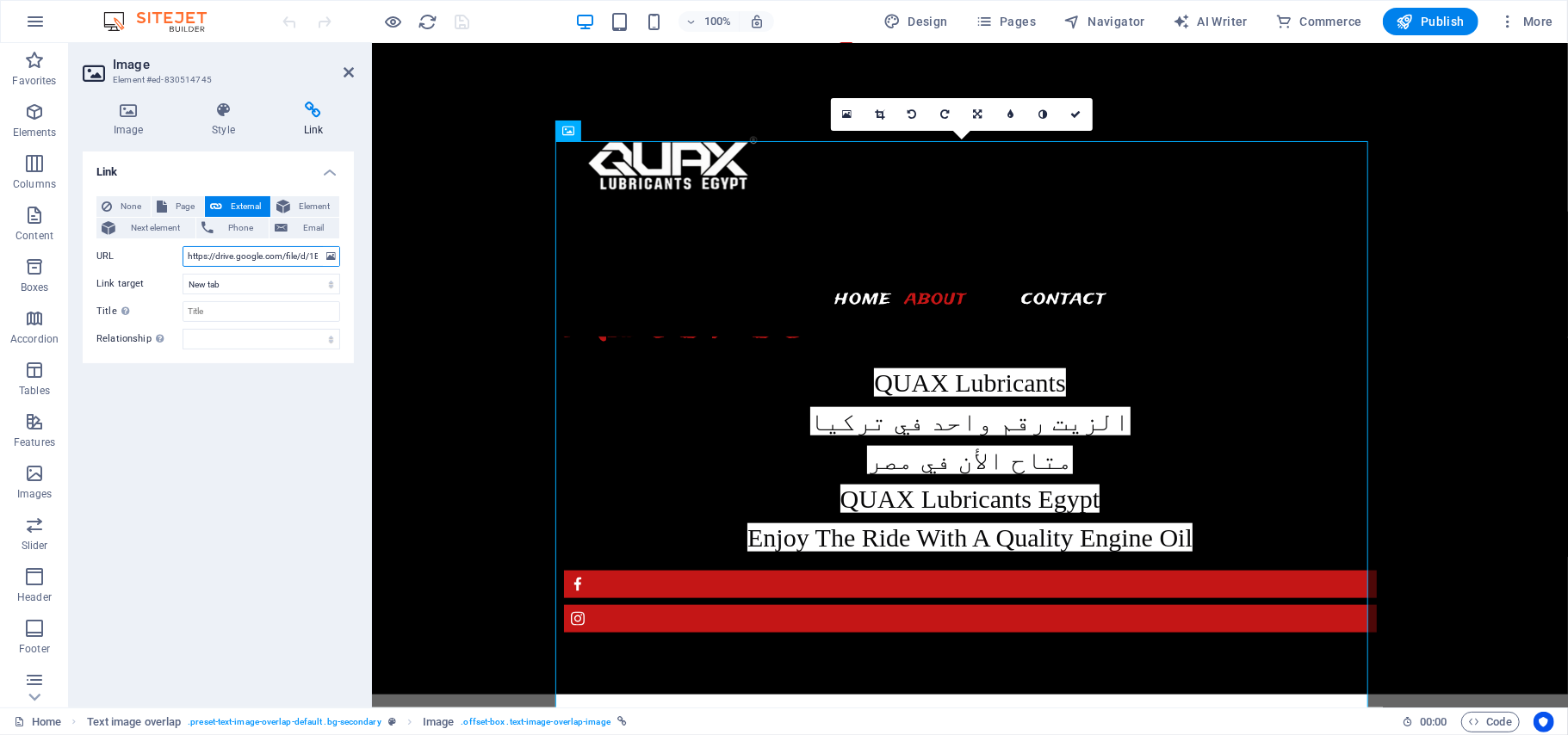 paste on "drive_link" 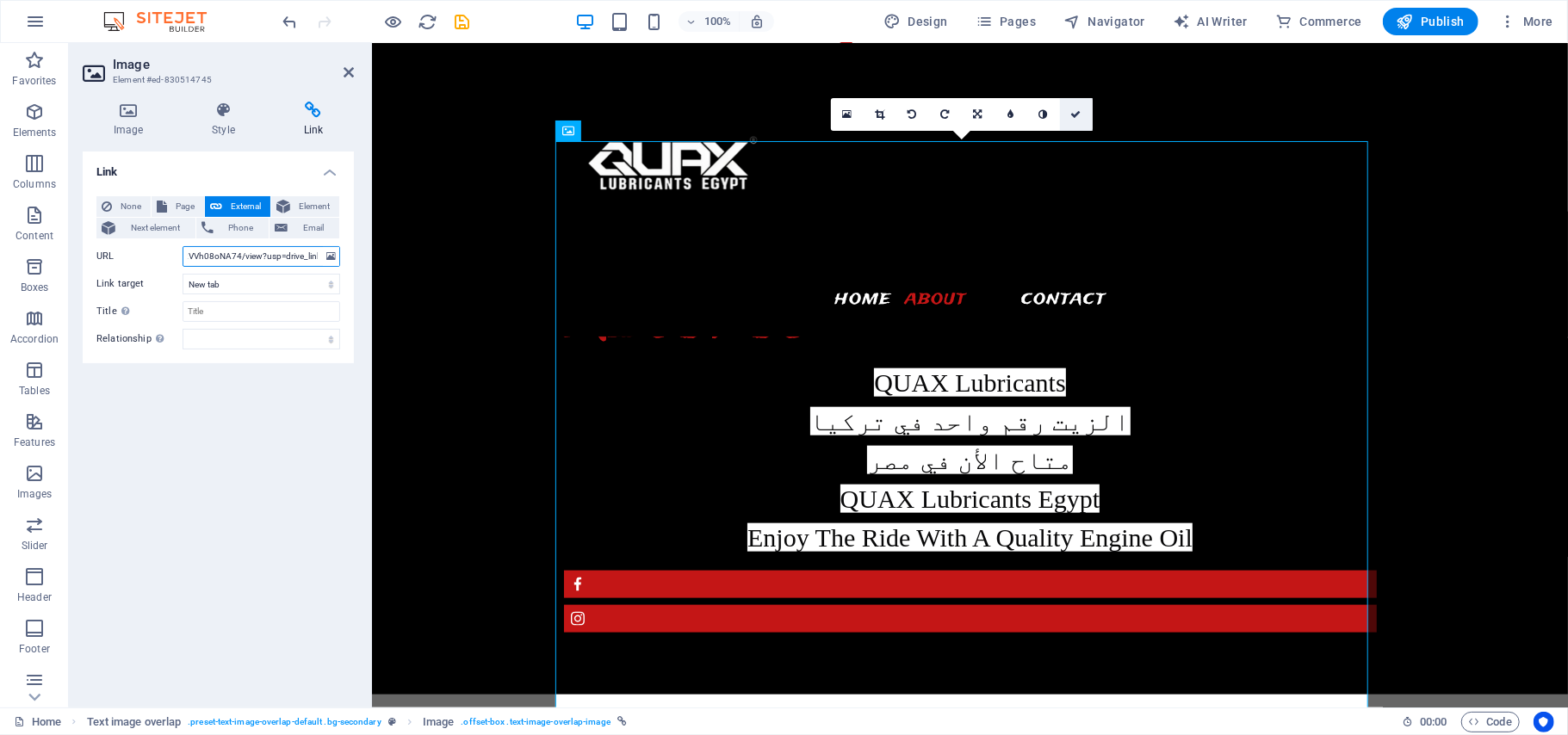 type on "https://drive.google.com/file/d/1BT4a1MvttFO4S9M-R-fDB2VVh08oNA74/view?usp=drive_link" 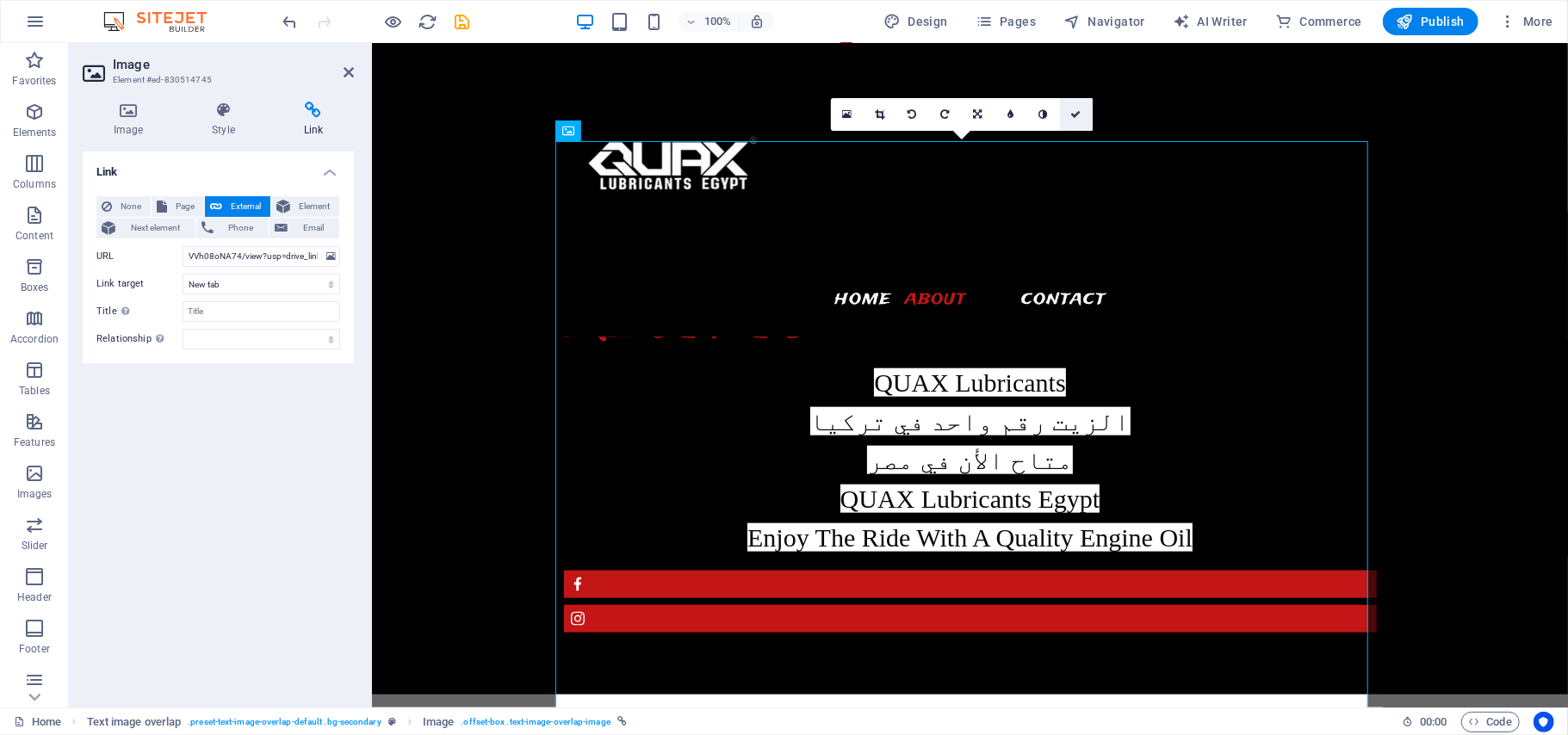 click at bounding box center (1076, 114) 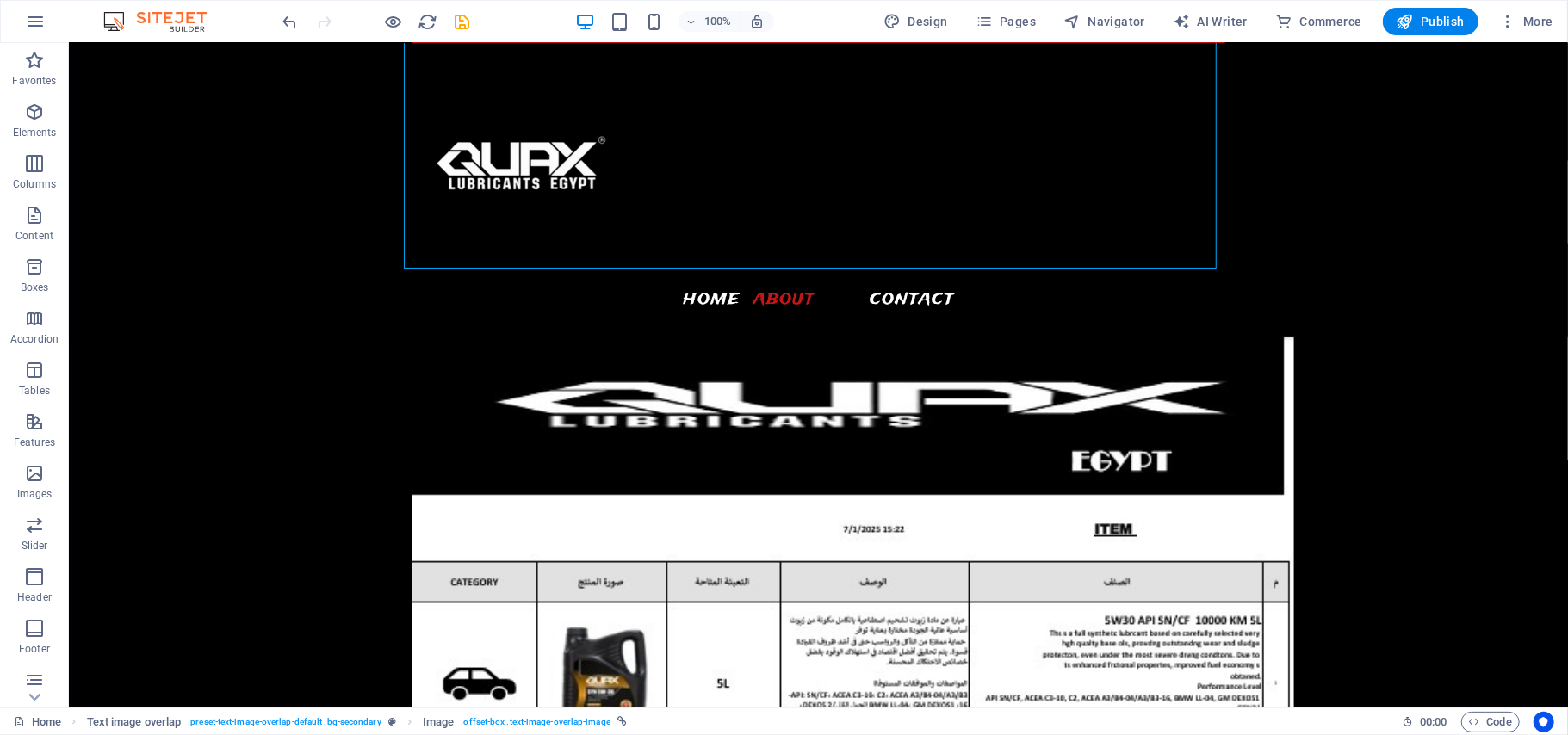 scroll, scrollTop: 1887, scrollLeft: 0, axis: vertical 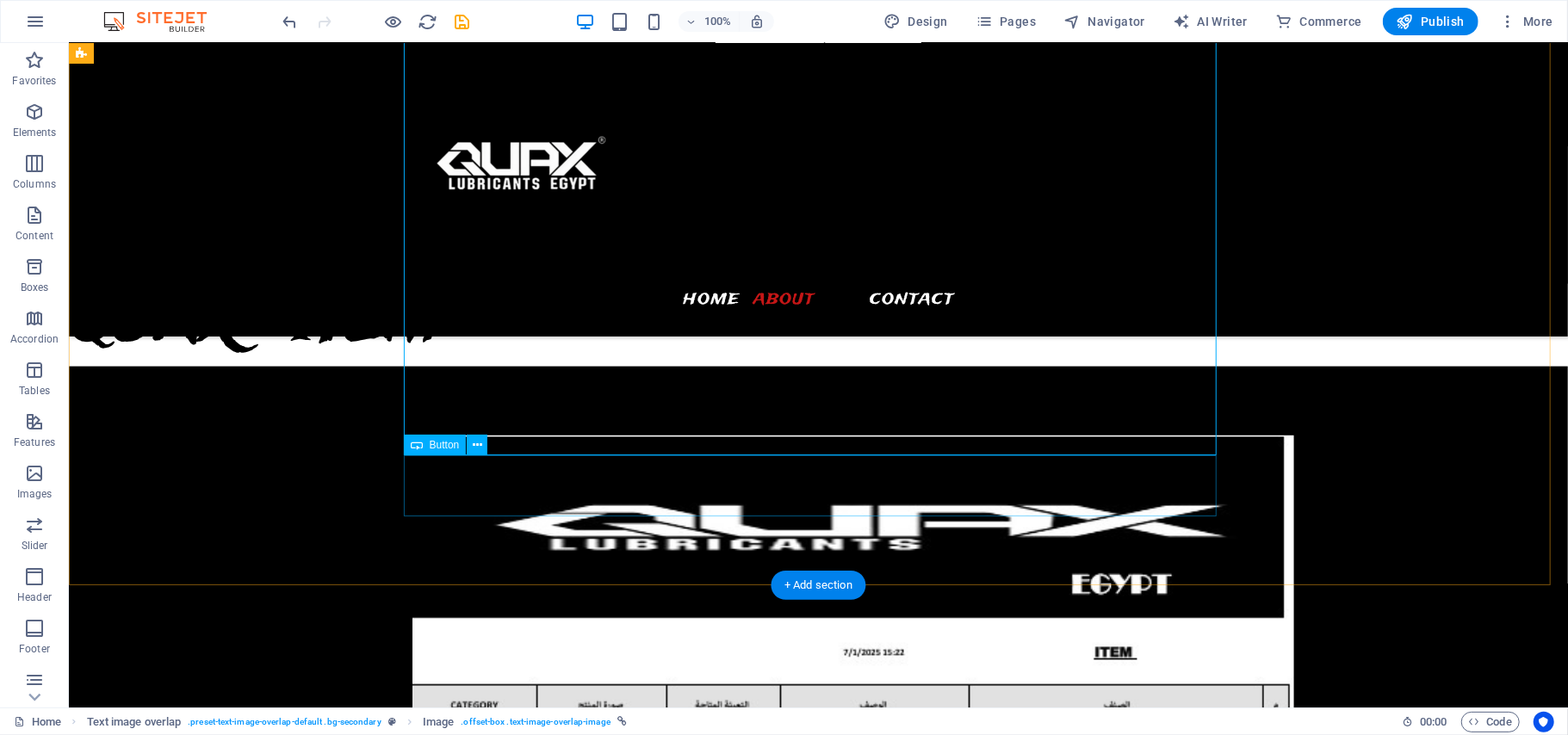 click on "Download now" at bounding box center (818, 1251) 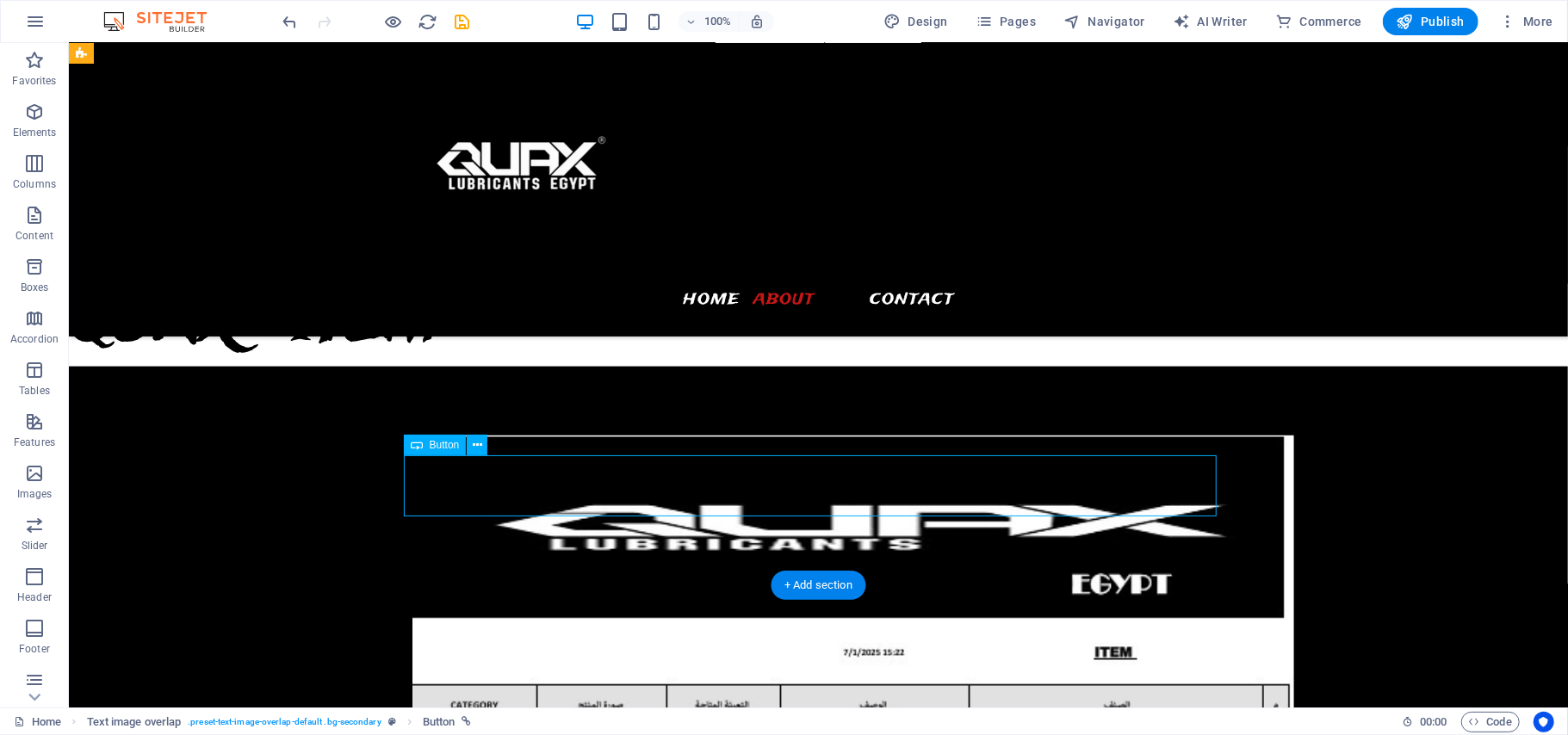 click on "Download now" at bounding box center [818, 1251] 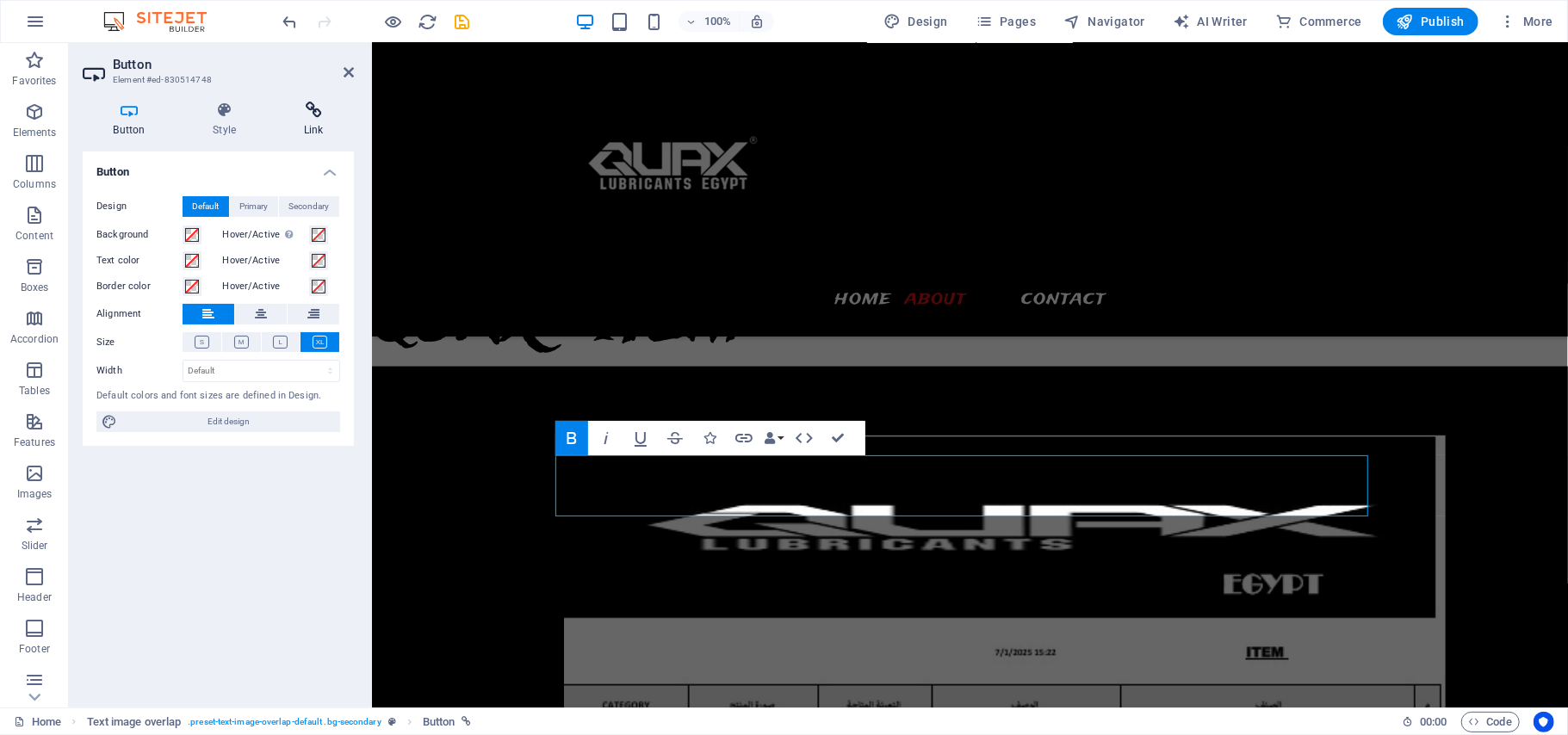 click at bounding box center [313, 110] 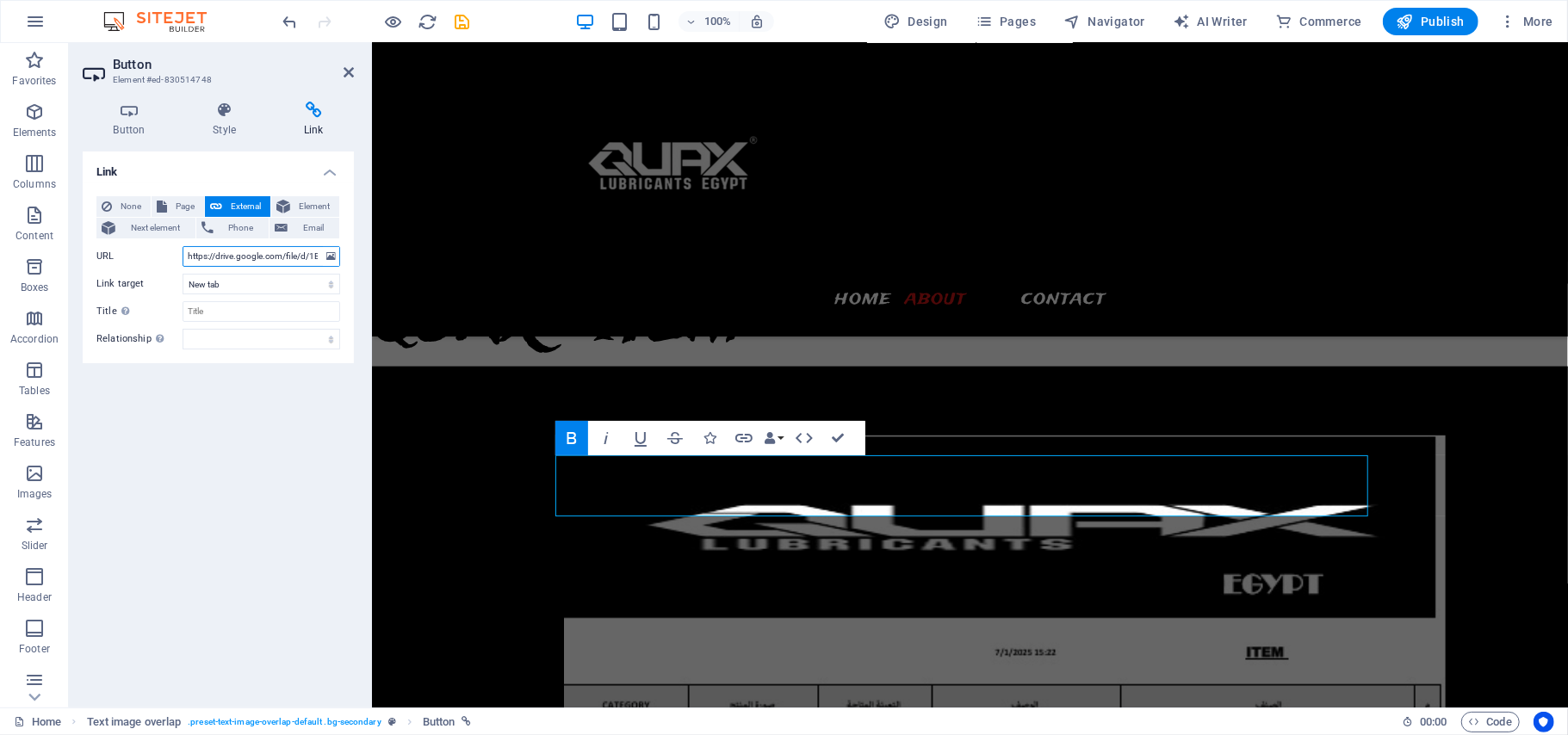 click on "https://drive.google.com/file/d/1BT4a1MvttFO4S9M-R-fDB2VVh08oNA74/view?usp=sharing" at bounding box center [261, 256] 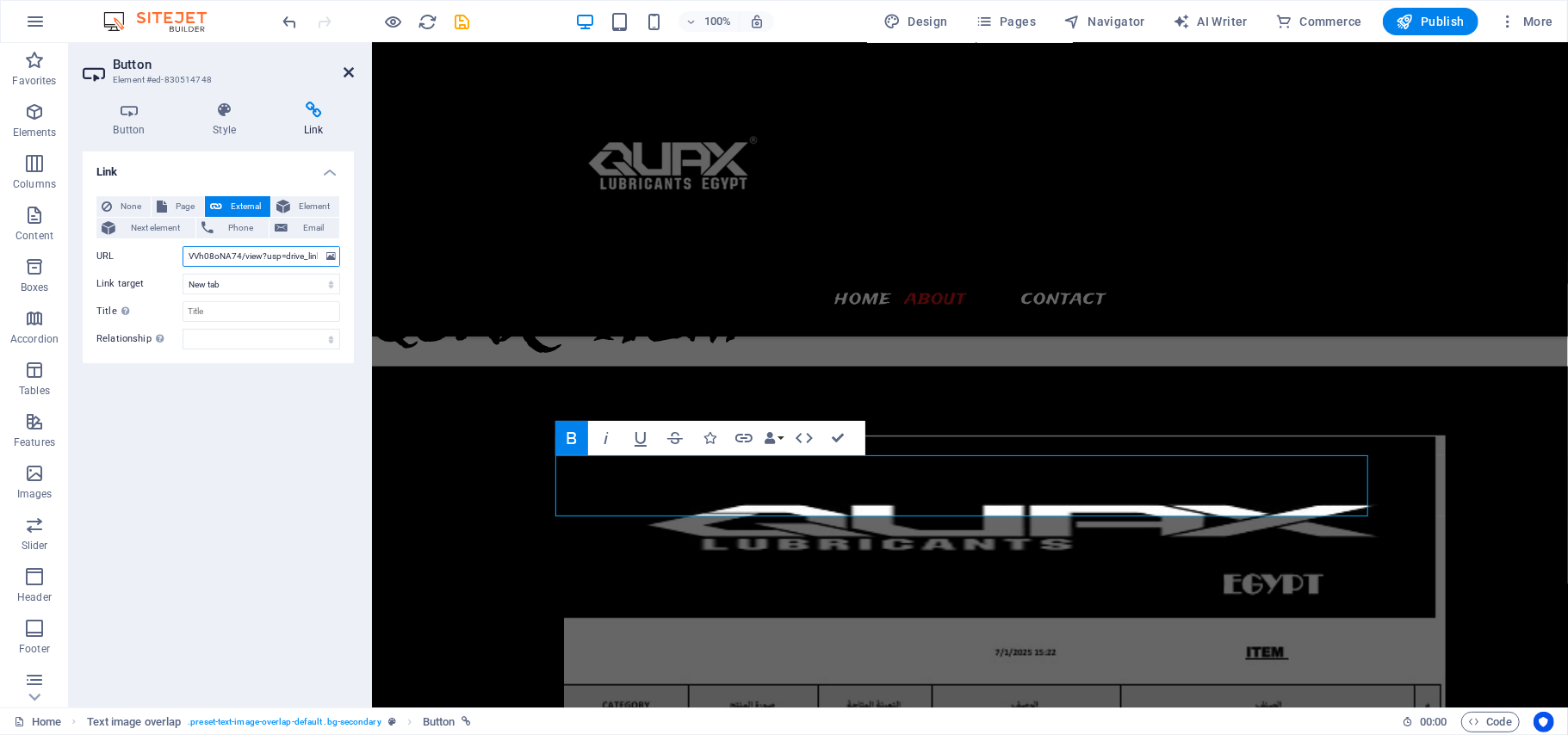 type on "https://drive.google.com/file/d/1BT4a1MvttFO4S9M-R-fDB2VVh08oNA74/view?usp=drive_link" 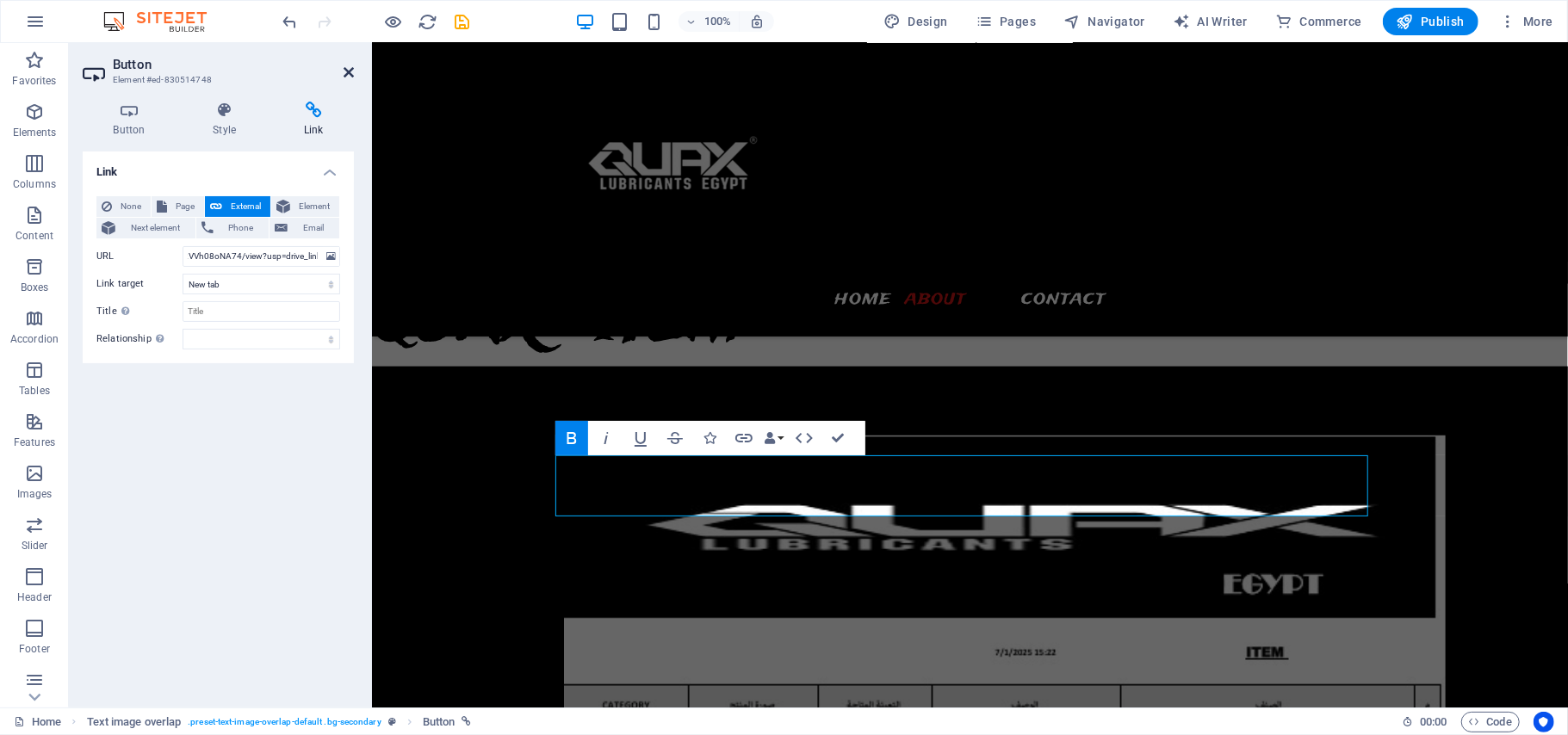 click at bounding box center [349, 72] 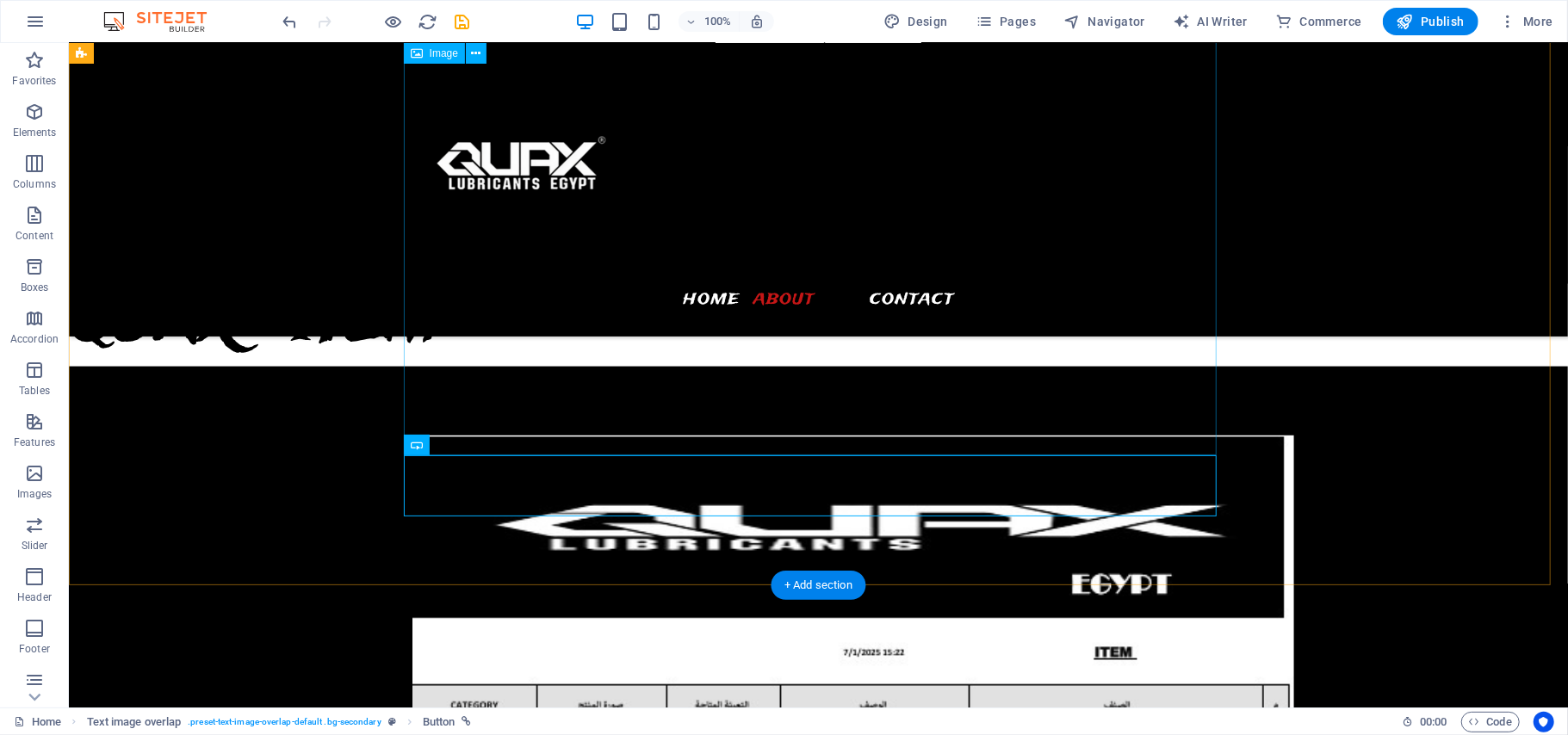 click at bounding box center [852, 828] 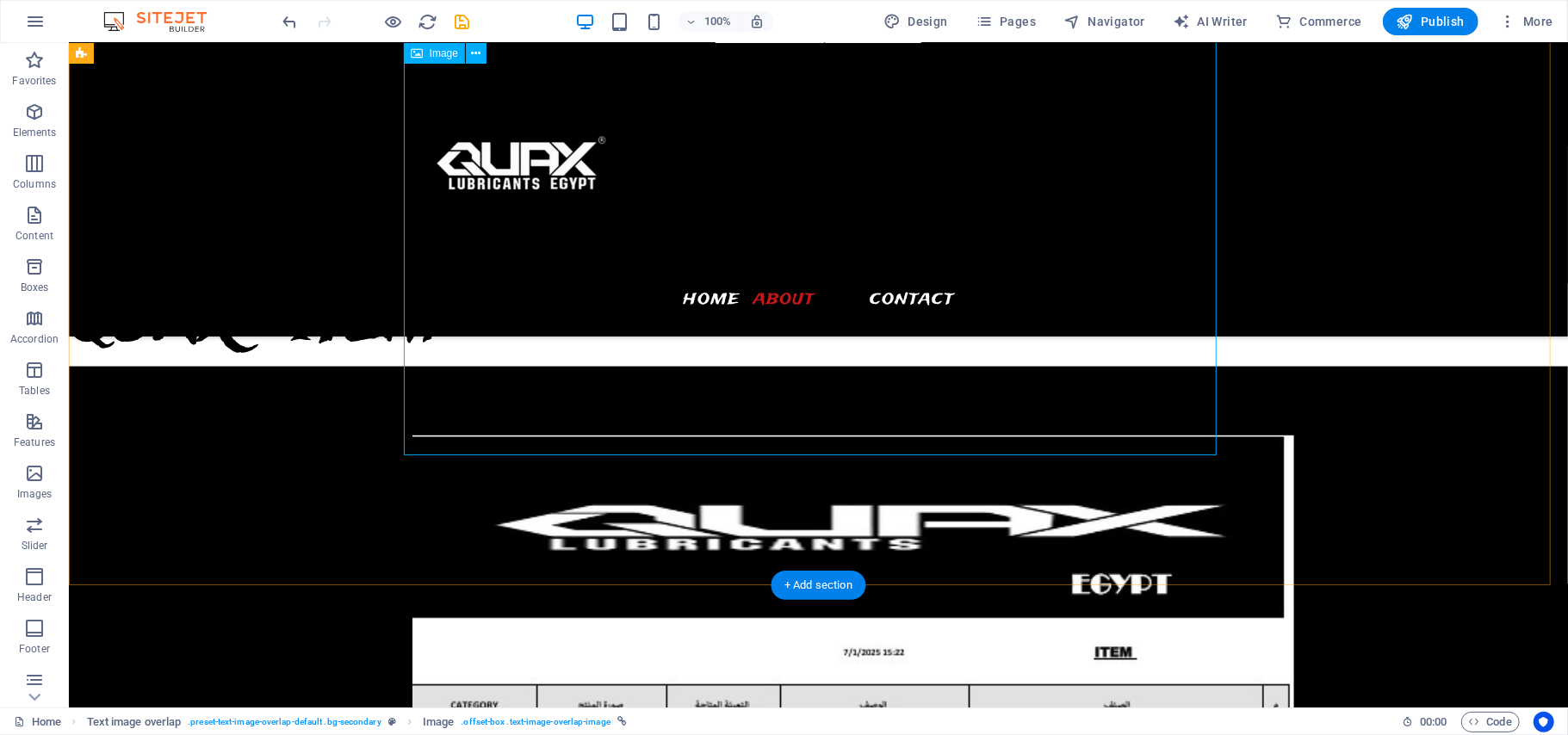 click at bounding box center [852, 828] 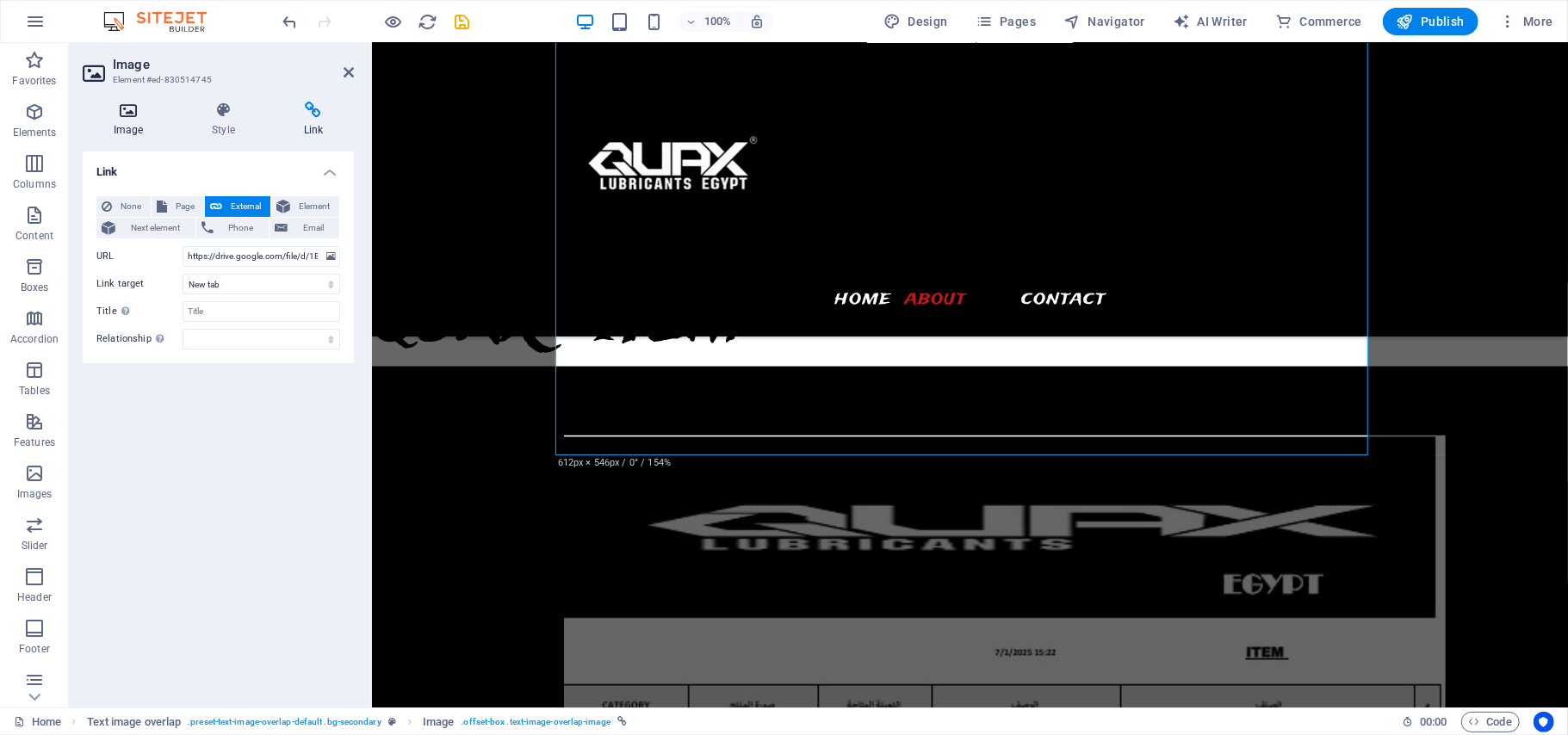 click on "Image" at bounding box center (132, 120) 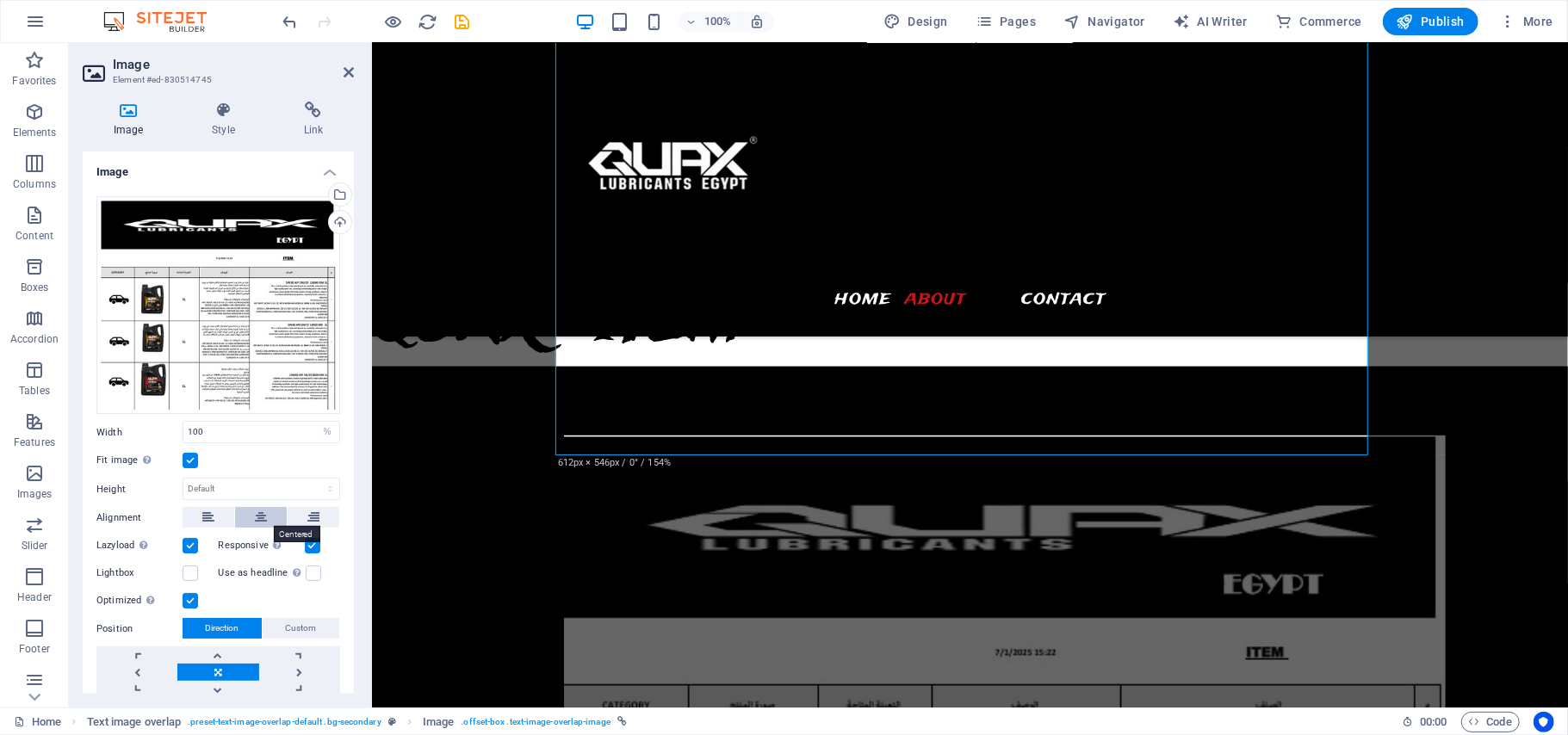click at bounding box center [261, 517] 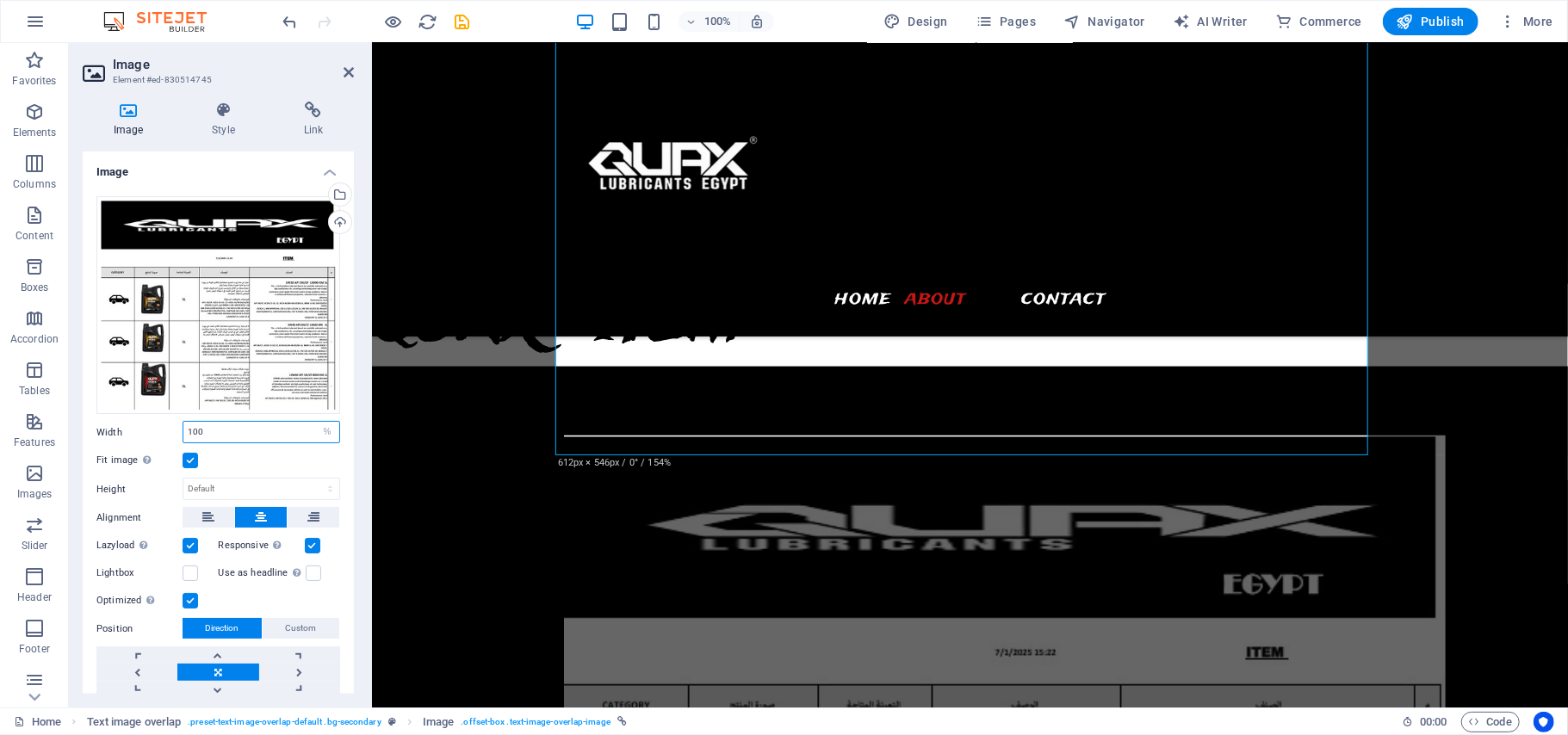click on "100" at bounding box center (261, 432) 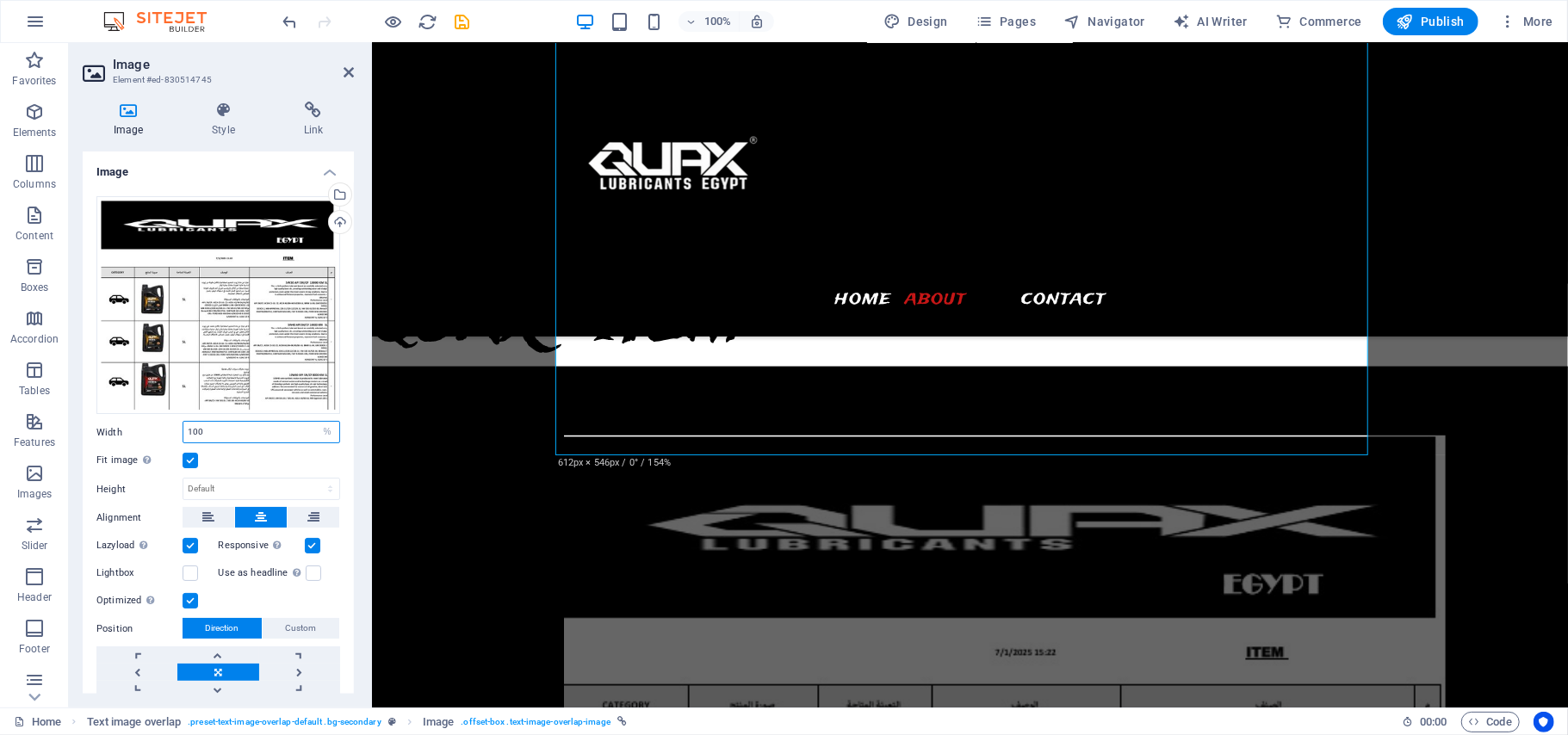 click on "100" at bounding box center (261, 432) 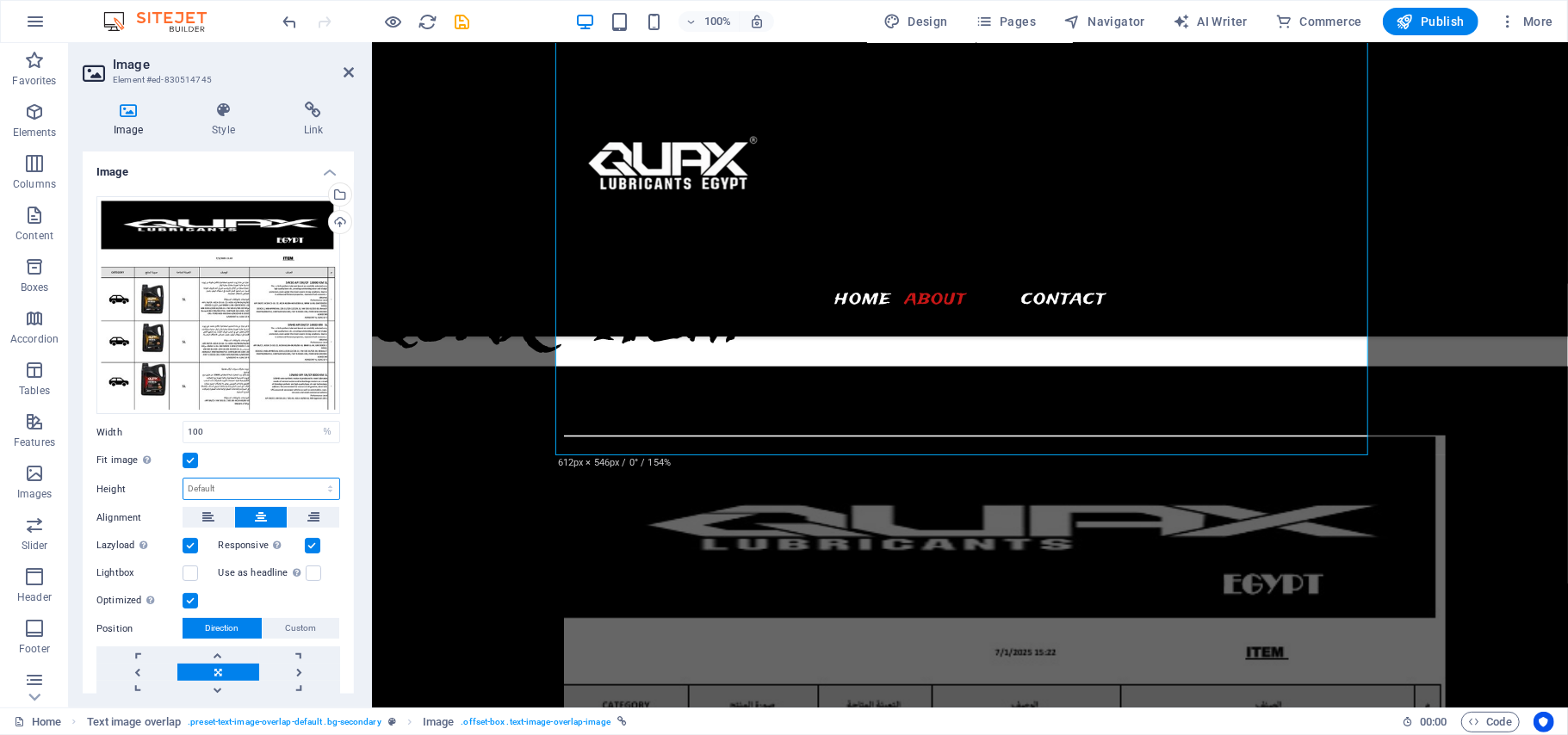 click on "Default auto px" at bounding box center (261, 489) 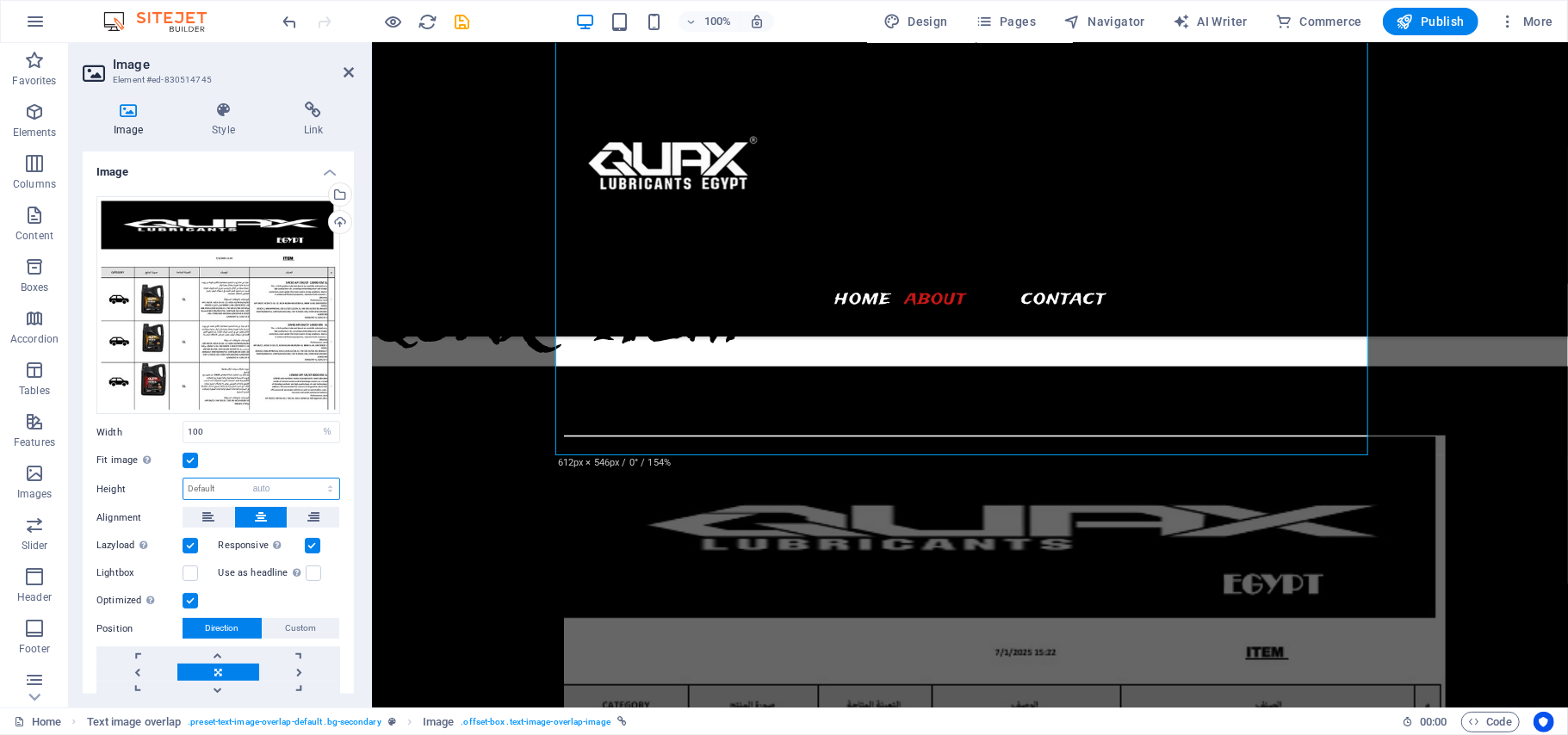 click on "Default auto px" at bounding box center [261, 489] 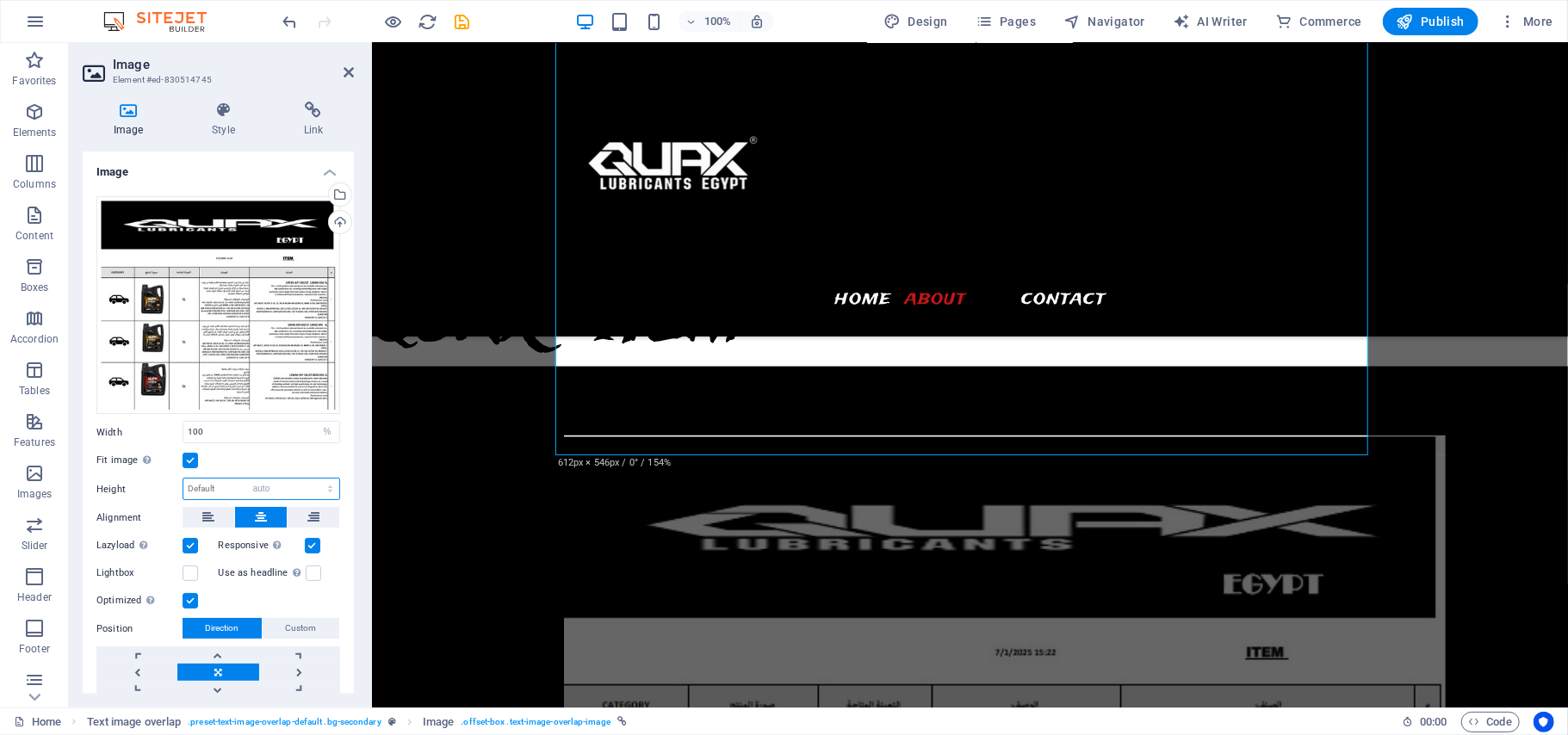 select on "DISABLED_OPTION_VALUE" 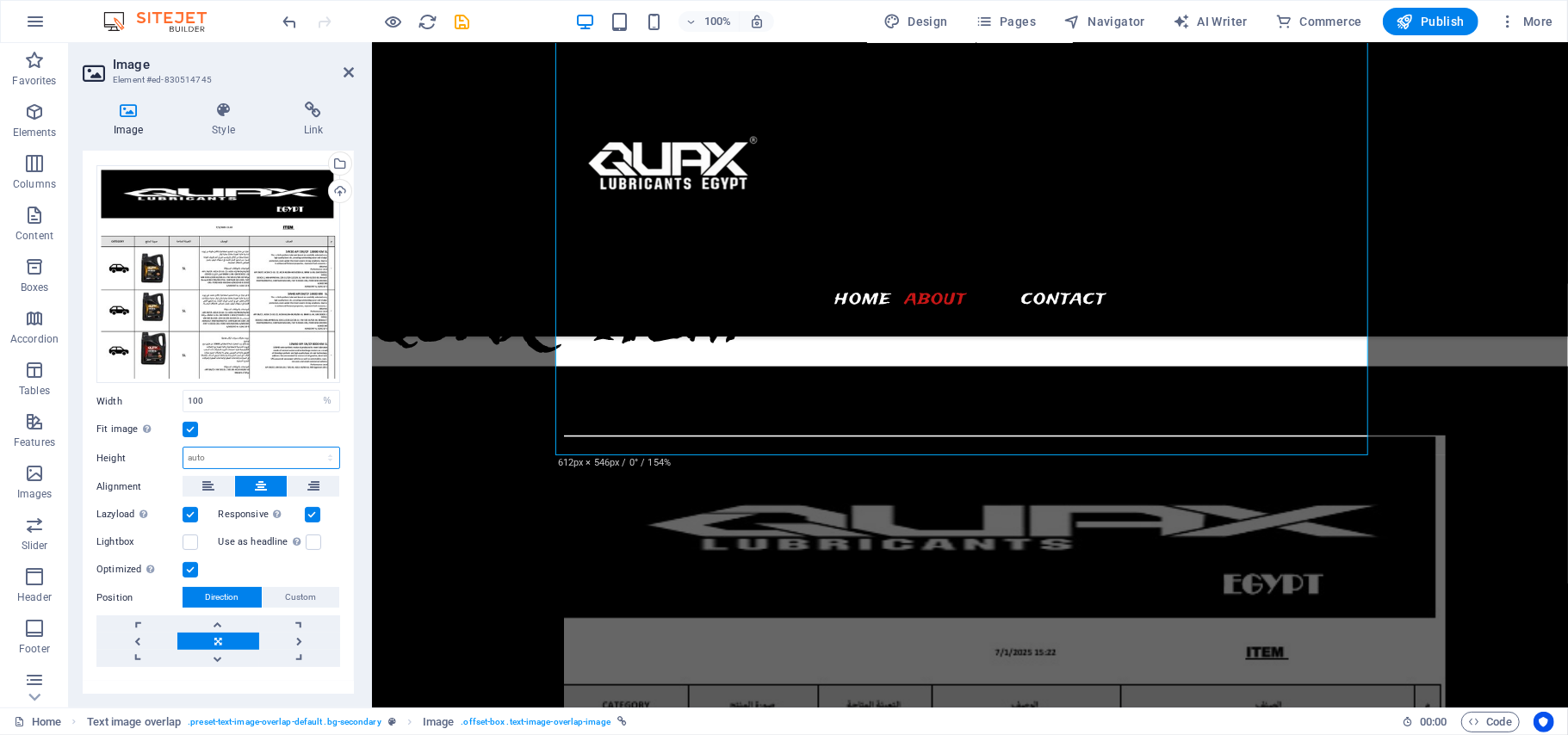 scroll, scrollTop: 57, scrollLeft: 0, axis: vertical 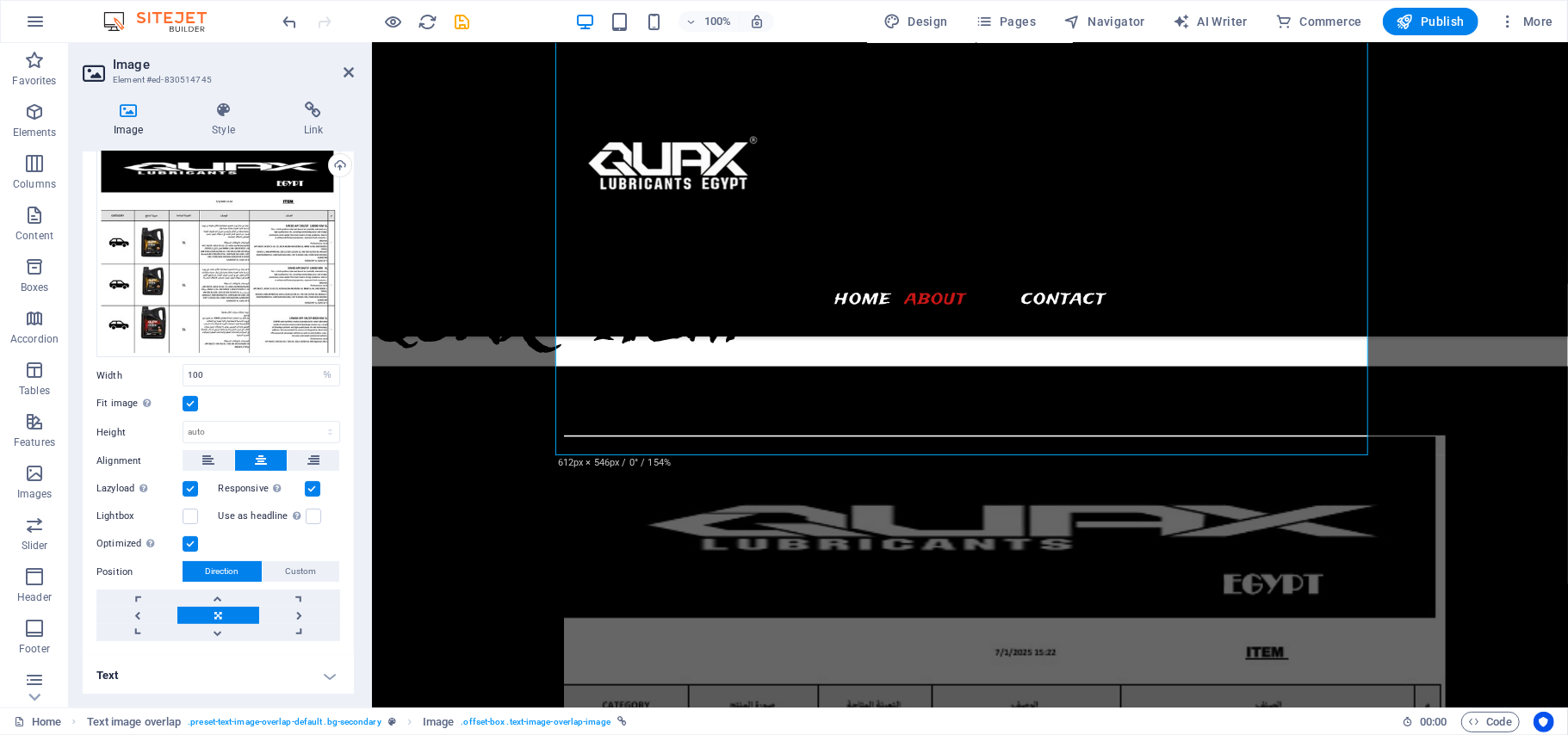 click at bounding box center [218, 615] 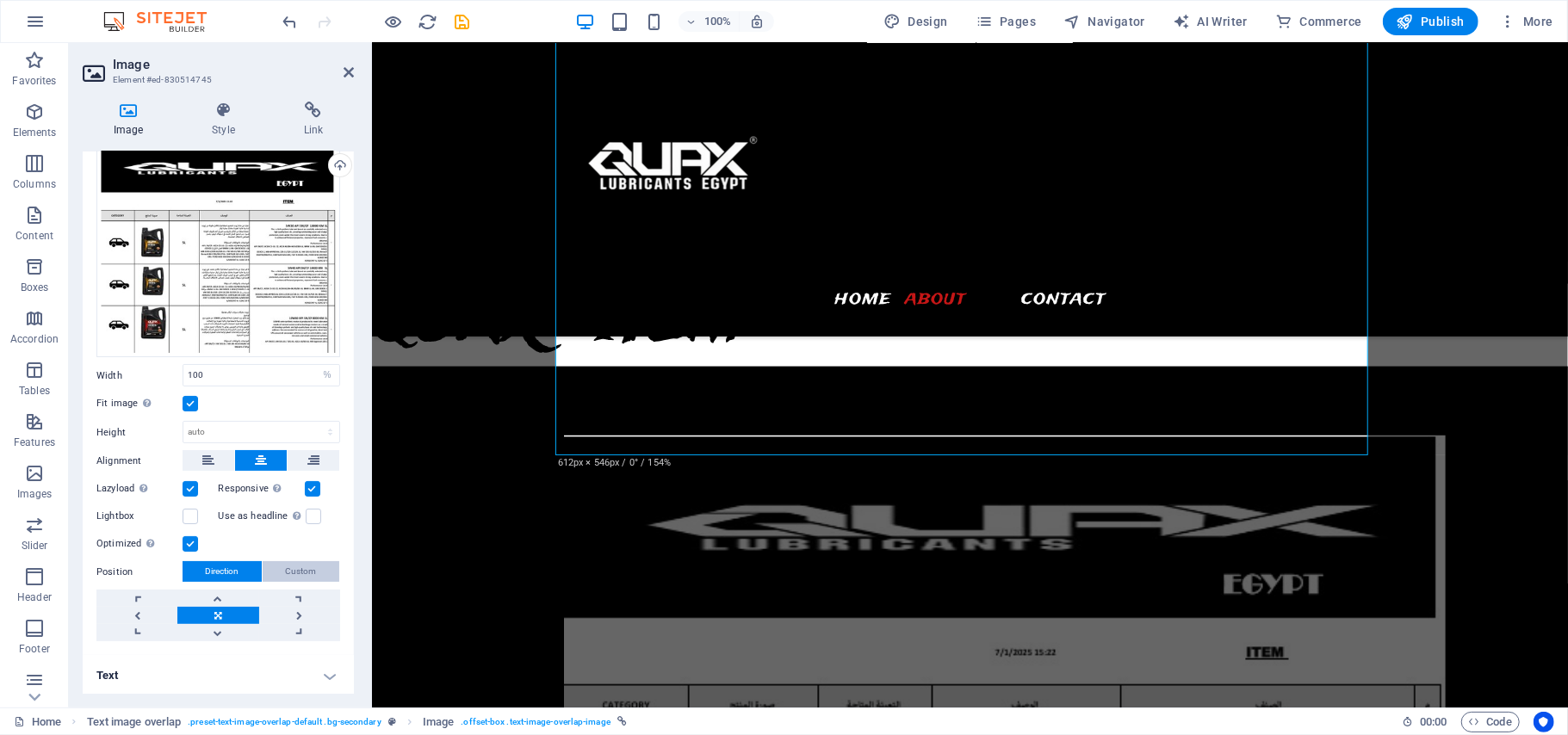 click on "Custom" at bounding box center [301, 571] 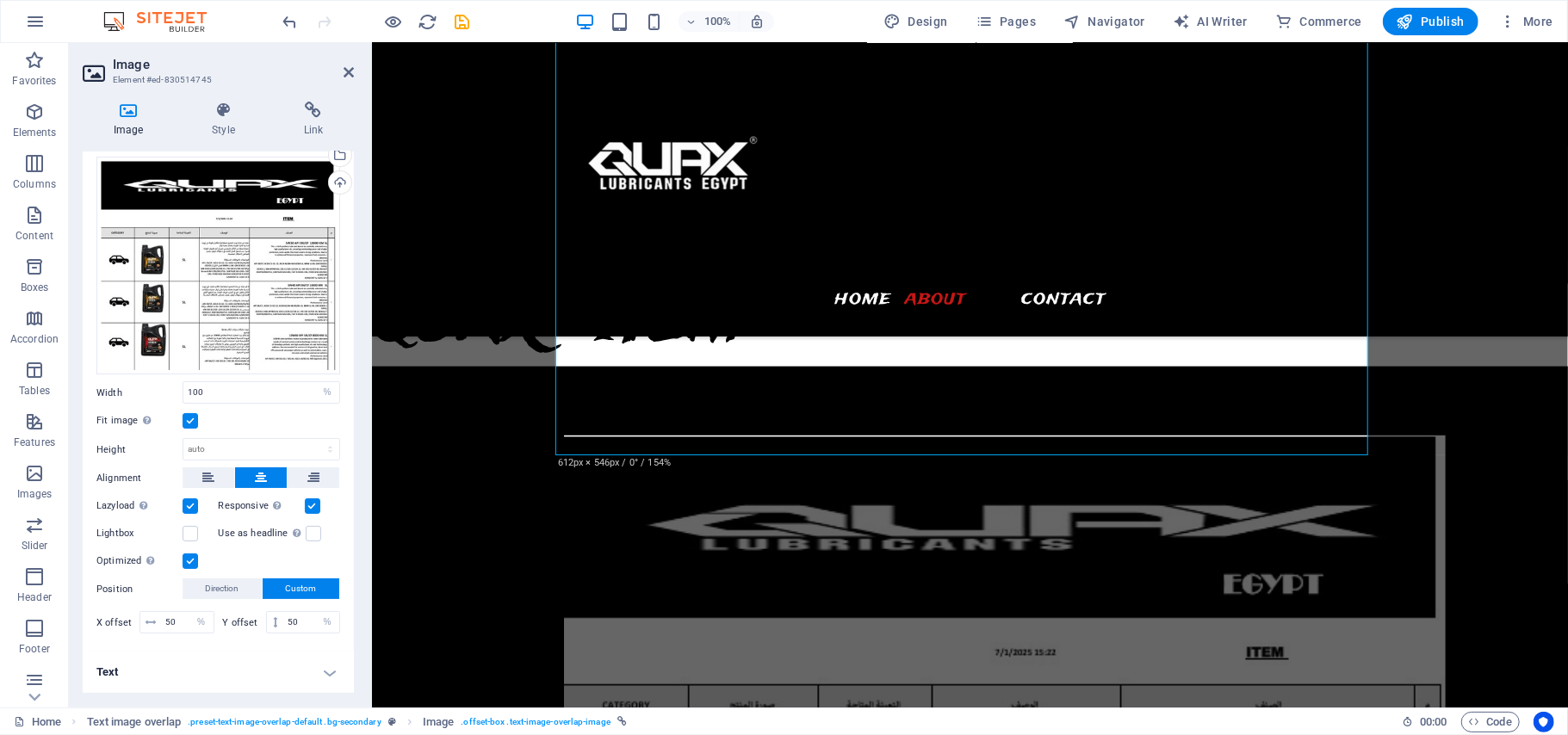 scroll, scrollTop: 36, scrollLeft: 0, axis: vertical 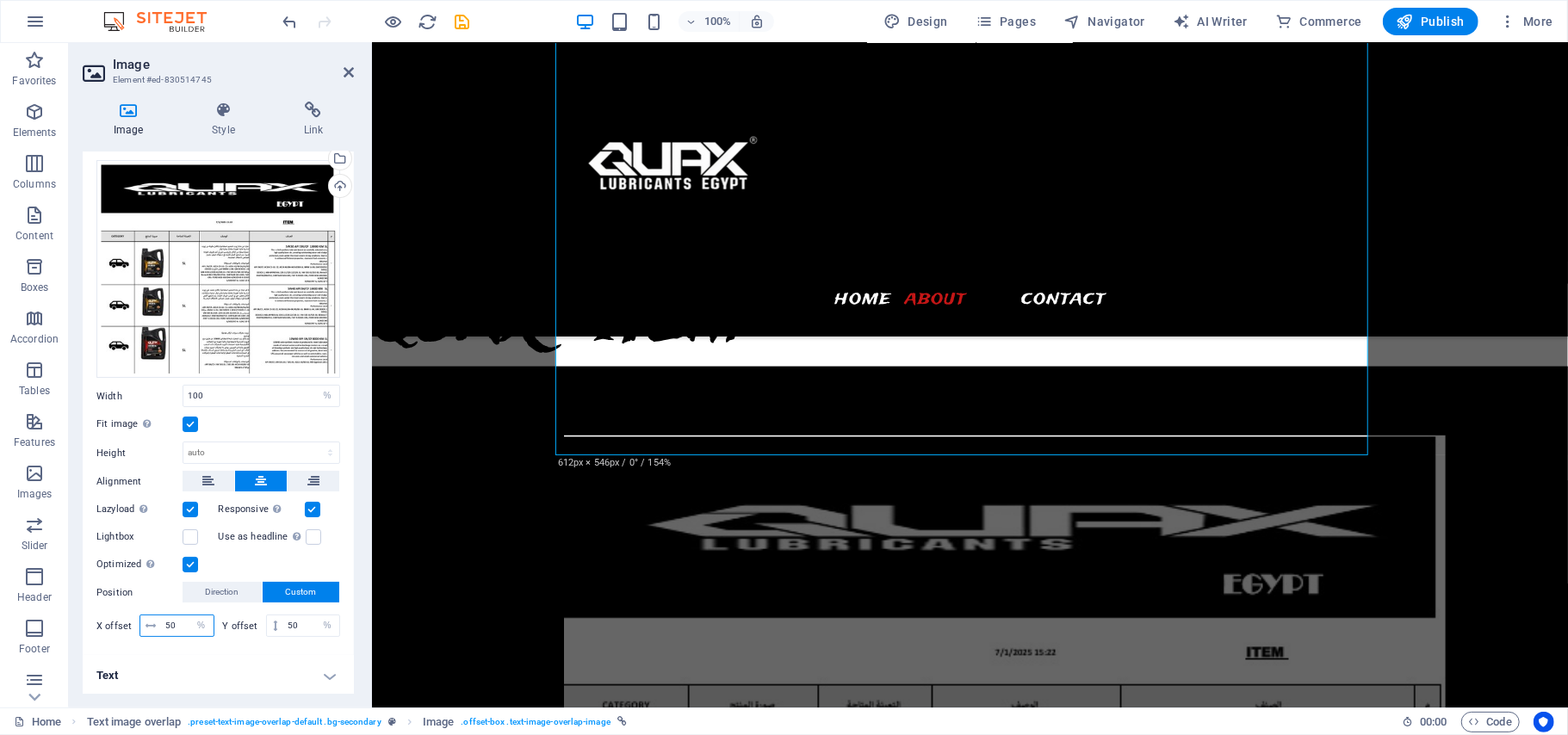 click on "50" at bounding box center [187, 626] 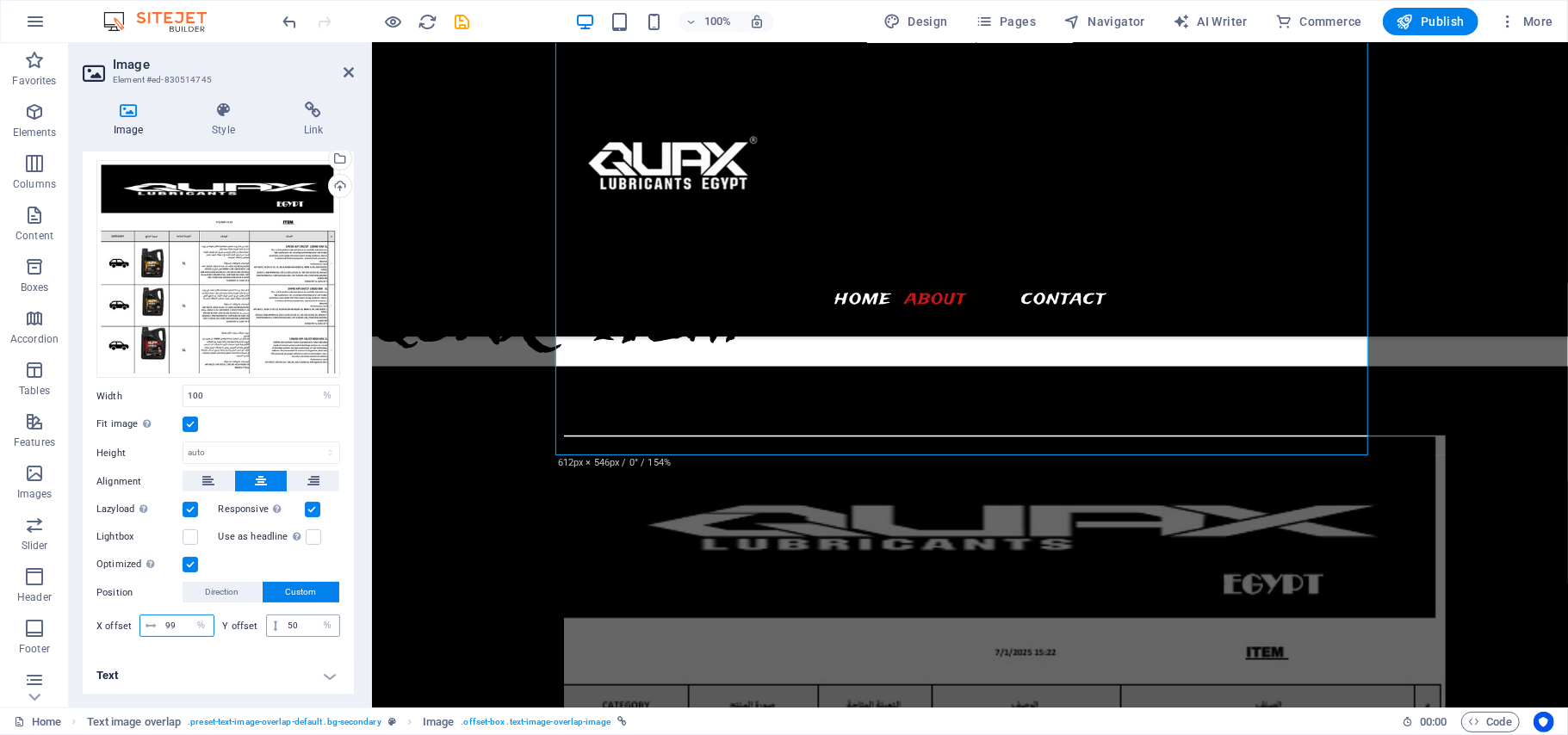 type on "100" 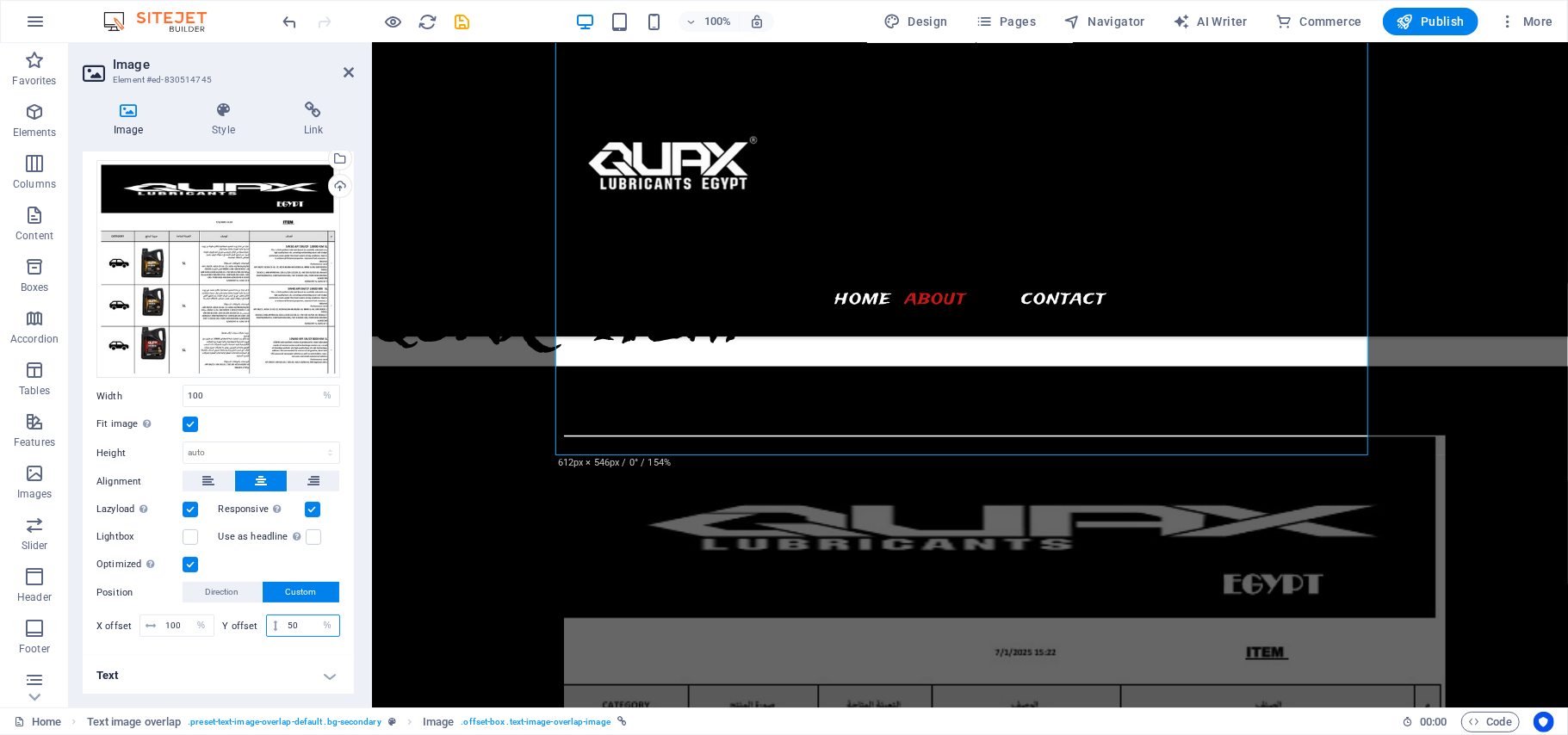 click on "50" at bounding box center (311, 626) 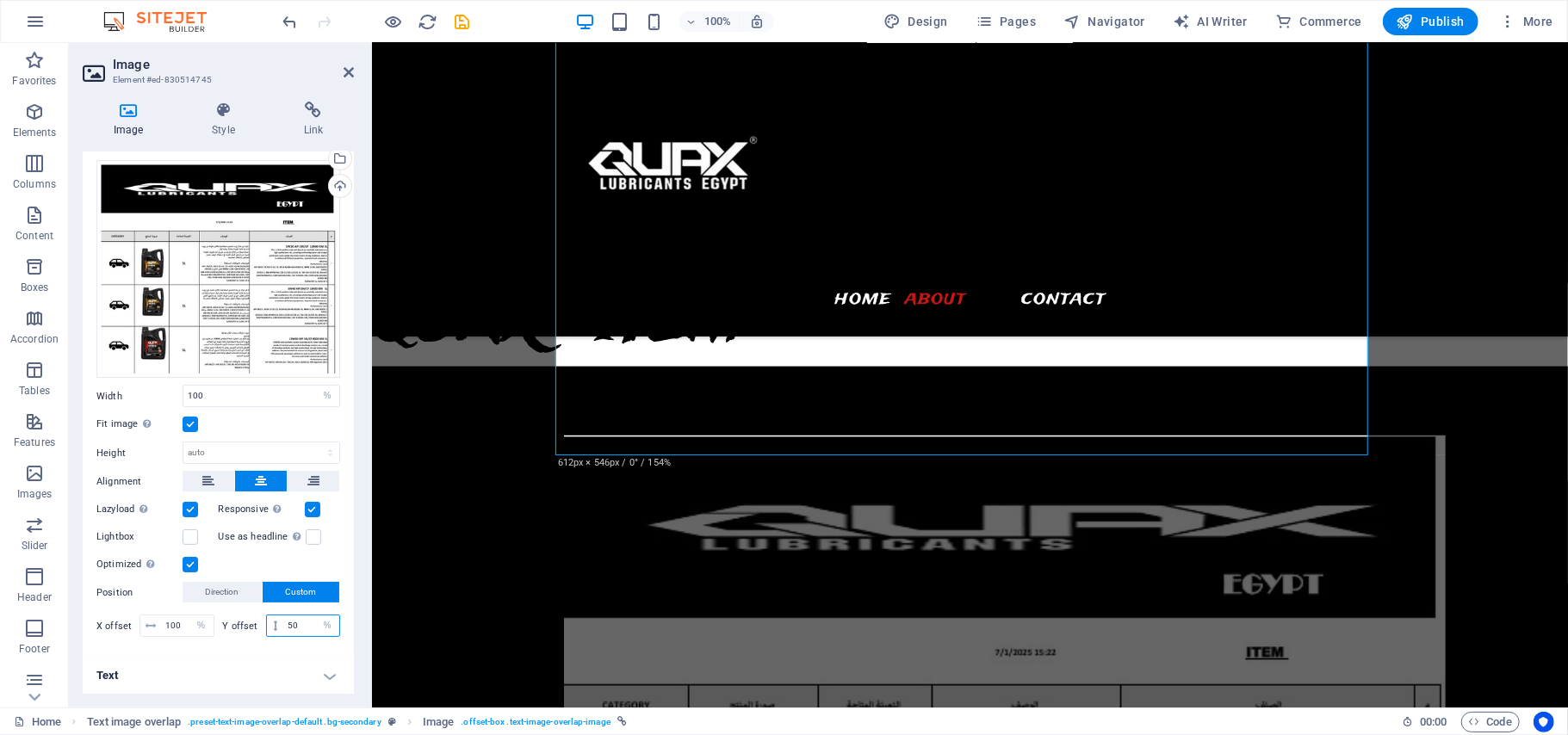 click on "50" at bounding box center [311, 626] 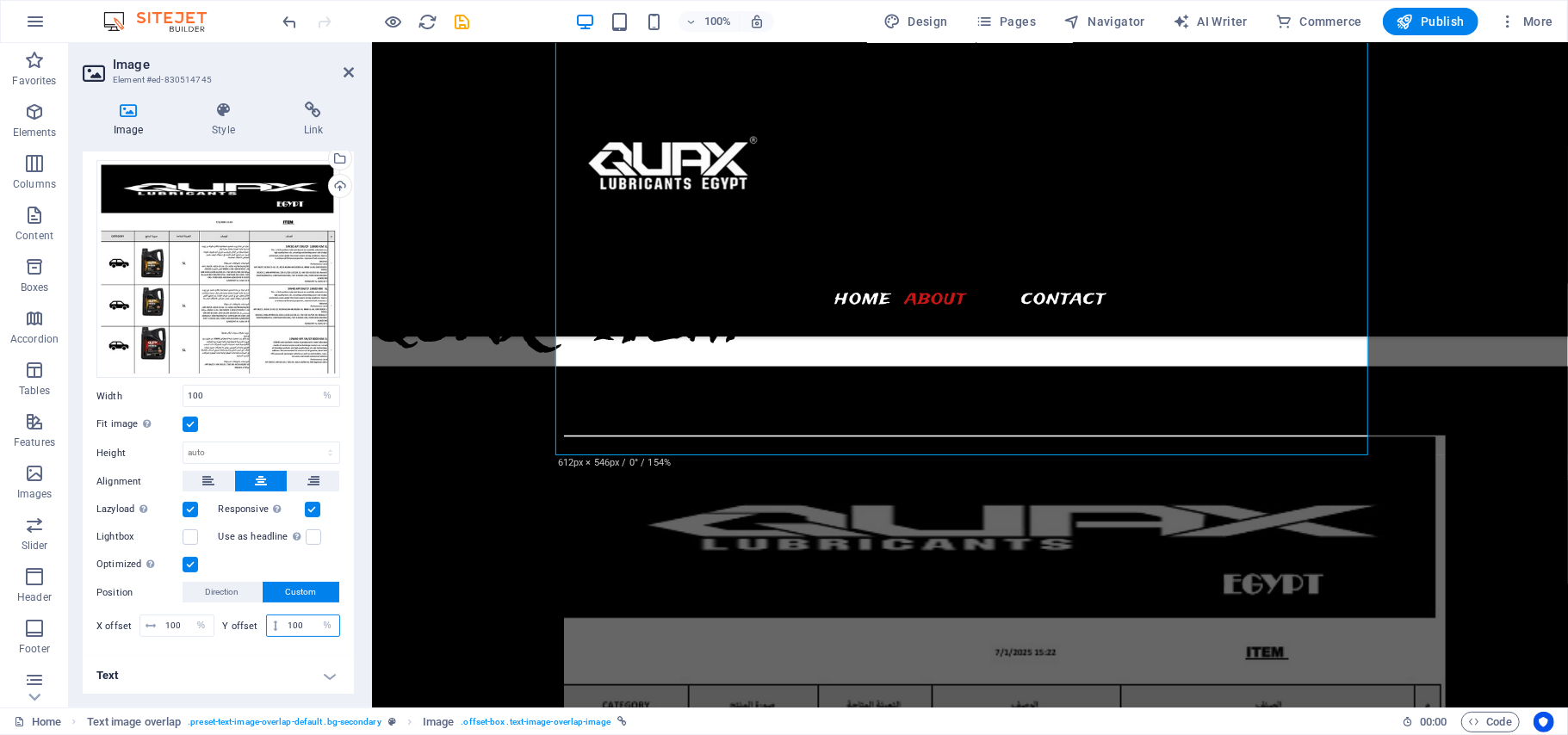 type on "100" 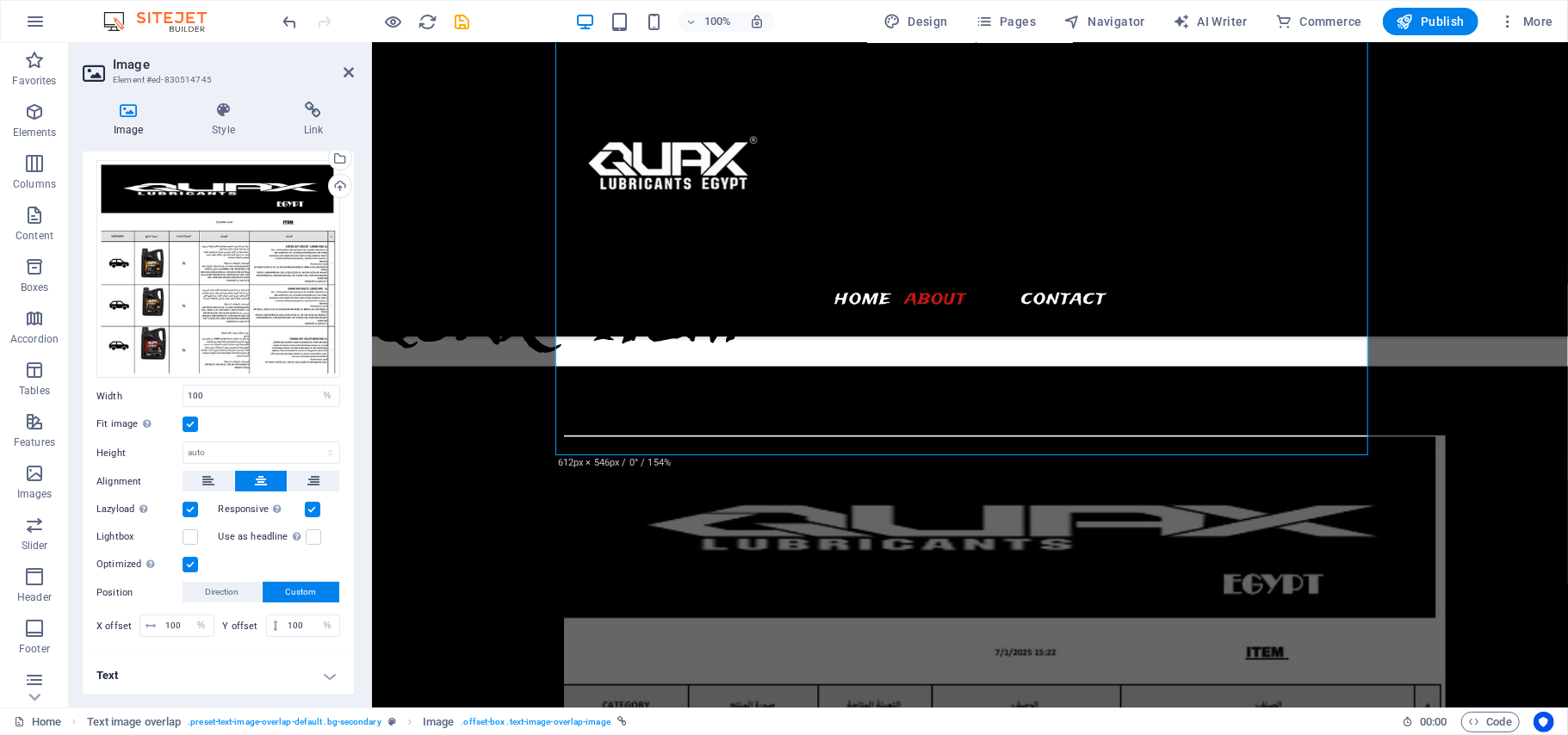 click on "Text" at bounding box center [218, 676] 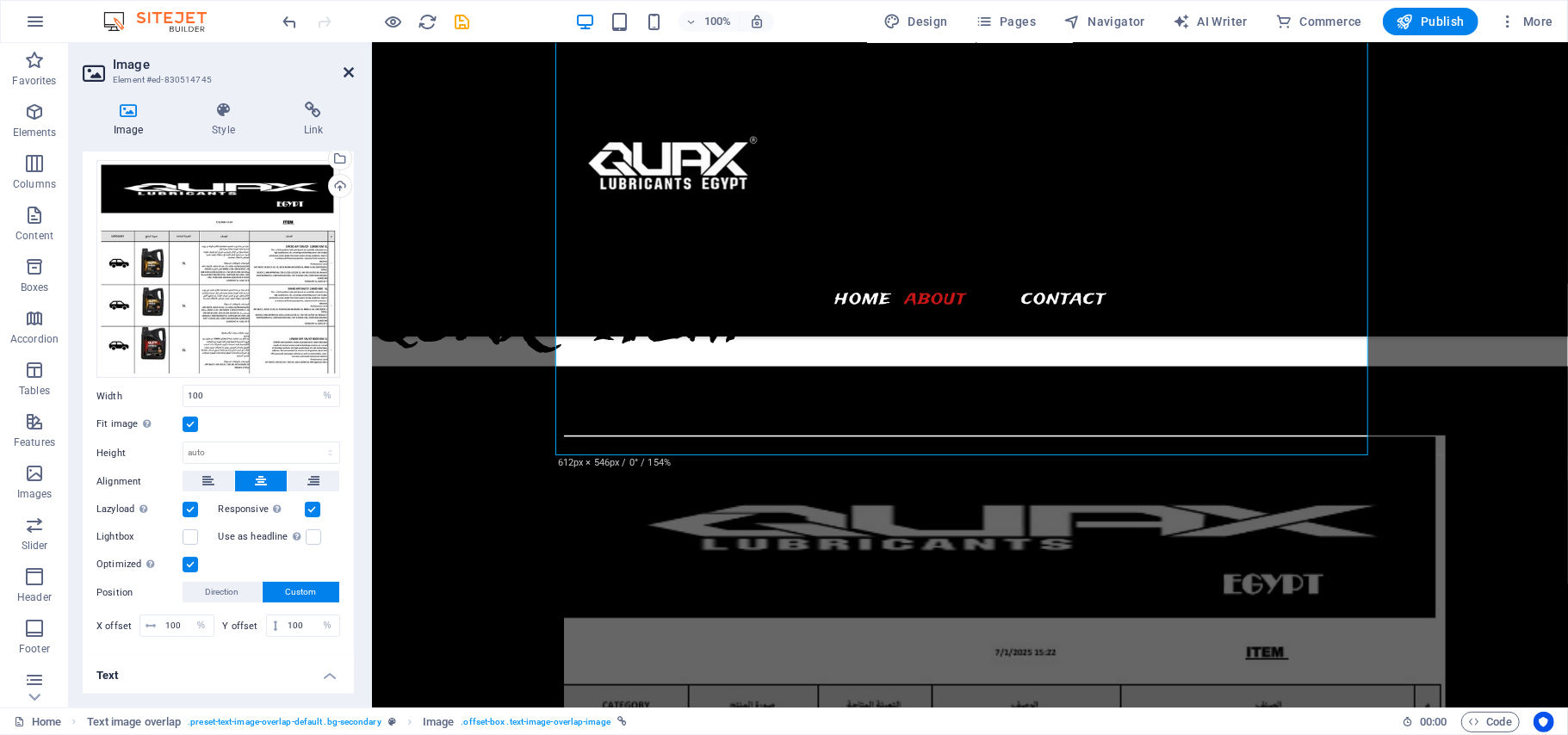 click at bounding box center (349, 72) 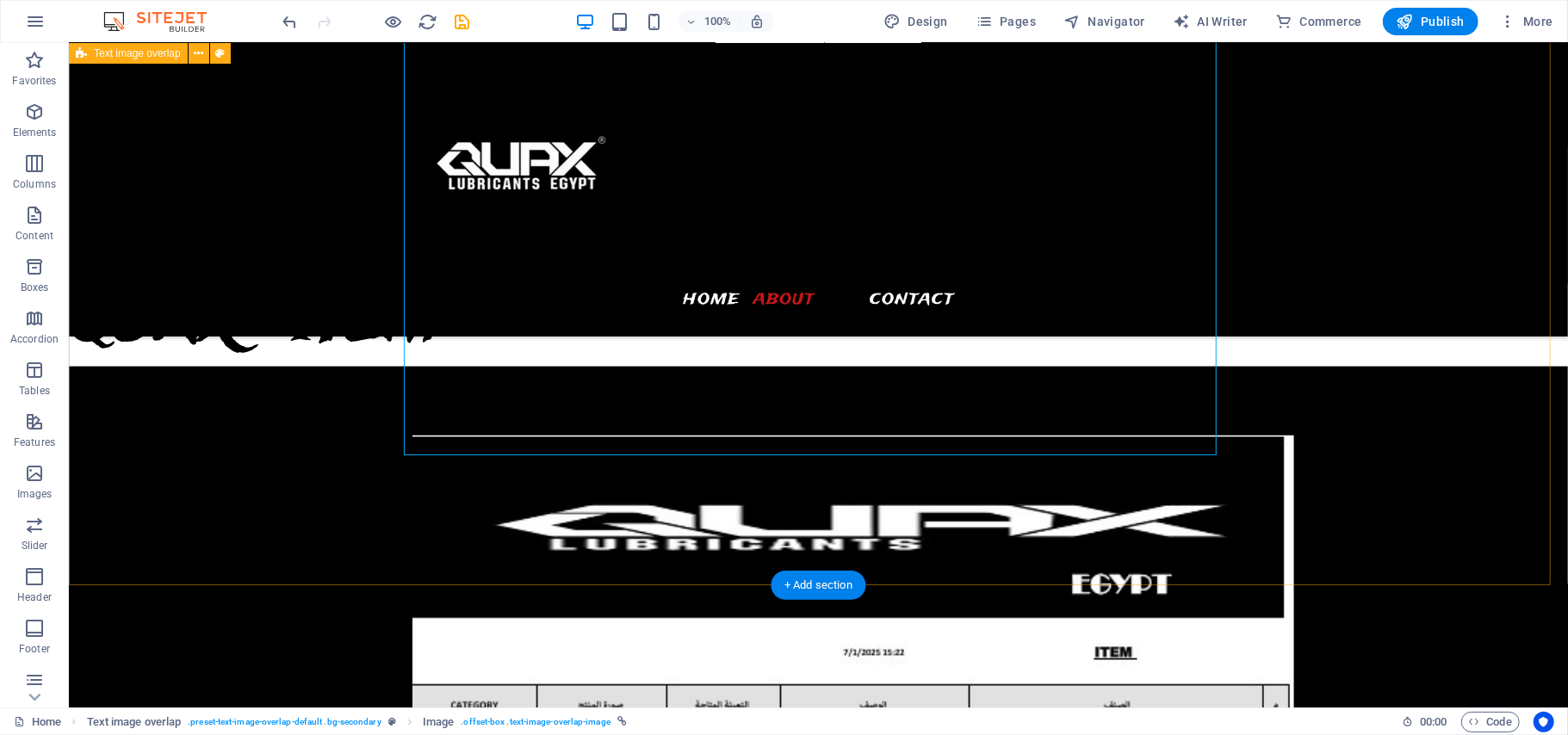 click on "Download now" at bounding box center (817, 858) 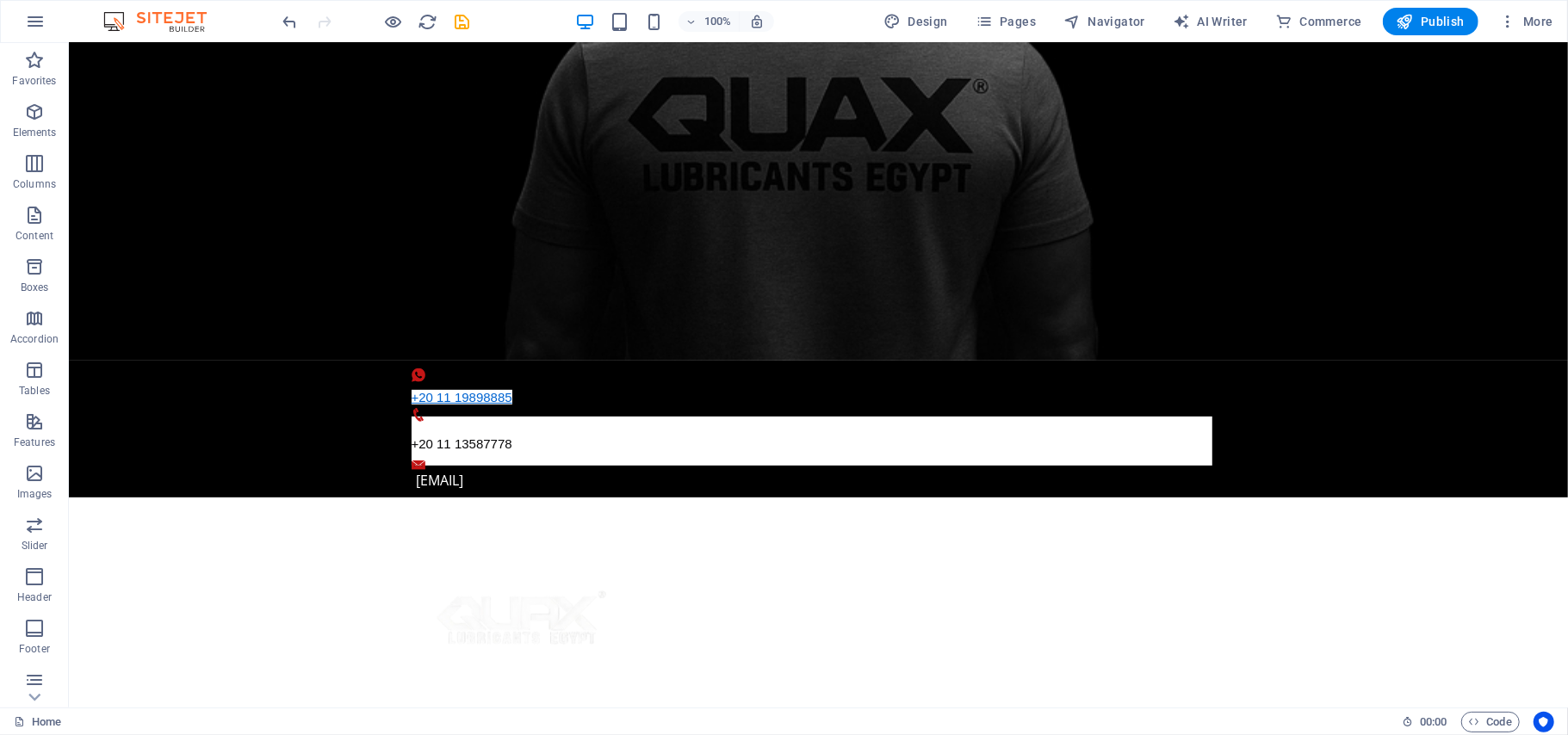 scroll, scrollTop: 420, scrollLeft: 0, axis: vertical 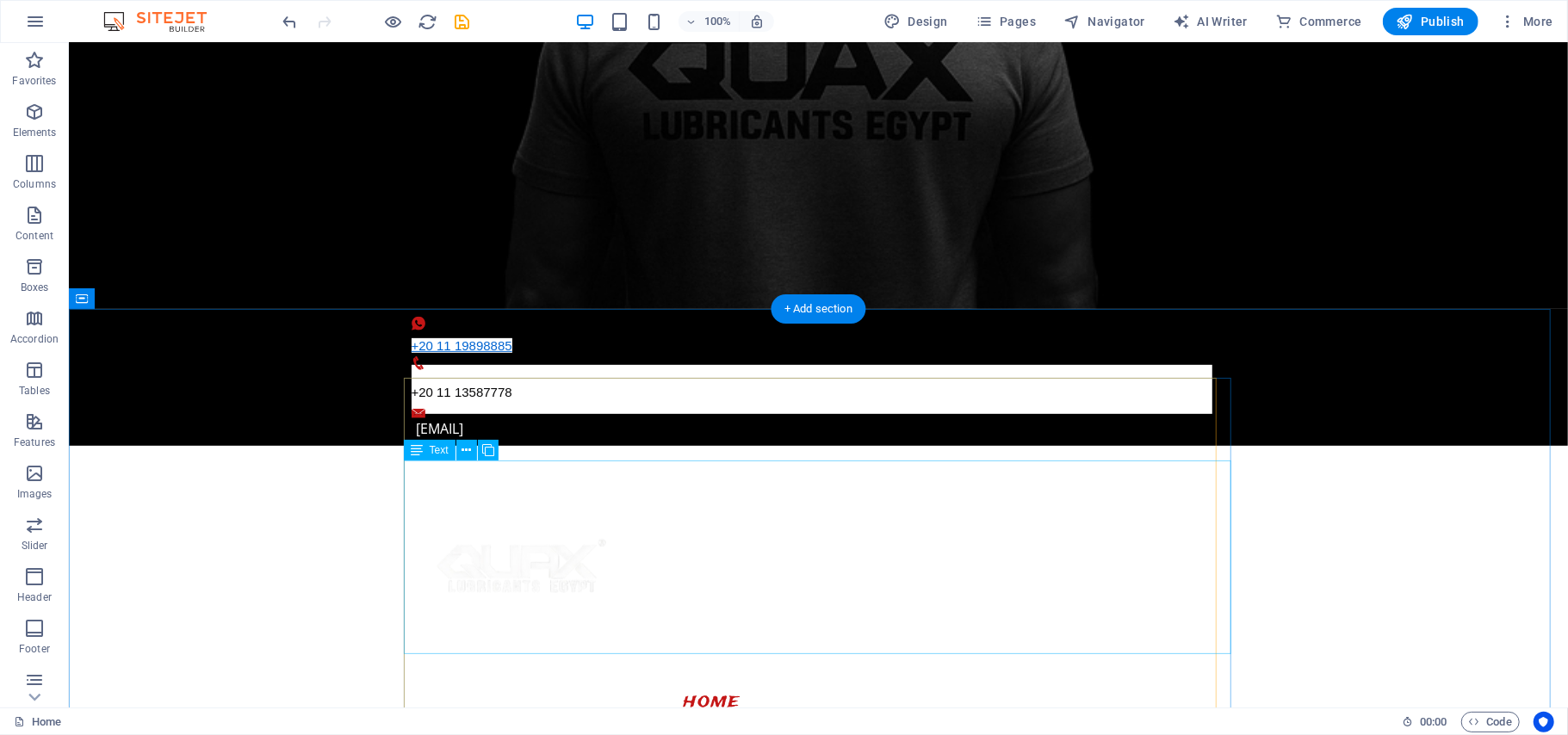 click on "QUAX Lubricants الزيت رقم واحد في تركيا متاح الأن في مصر QUAX Lubricants Egypt Enjoy The Ride With A Quality Engine Oil" at bounding box center [818, 1323] 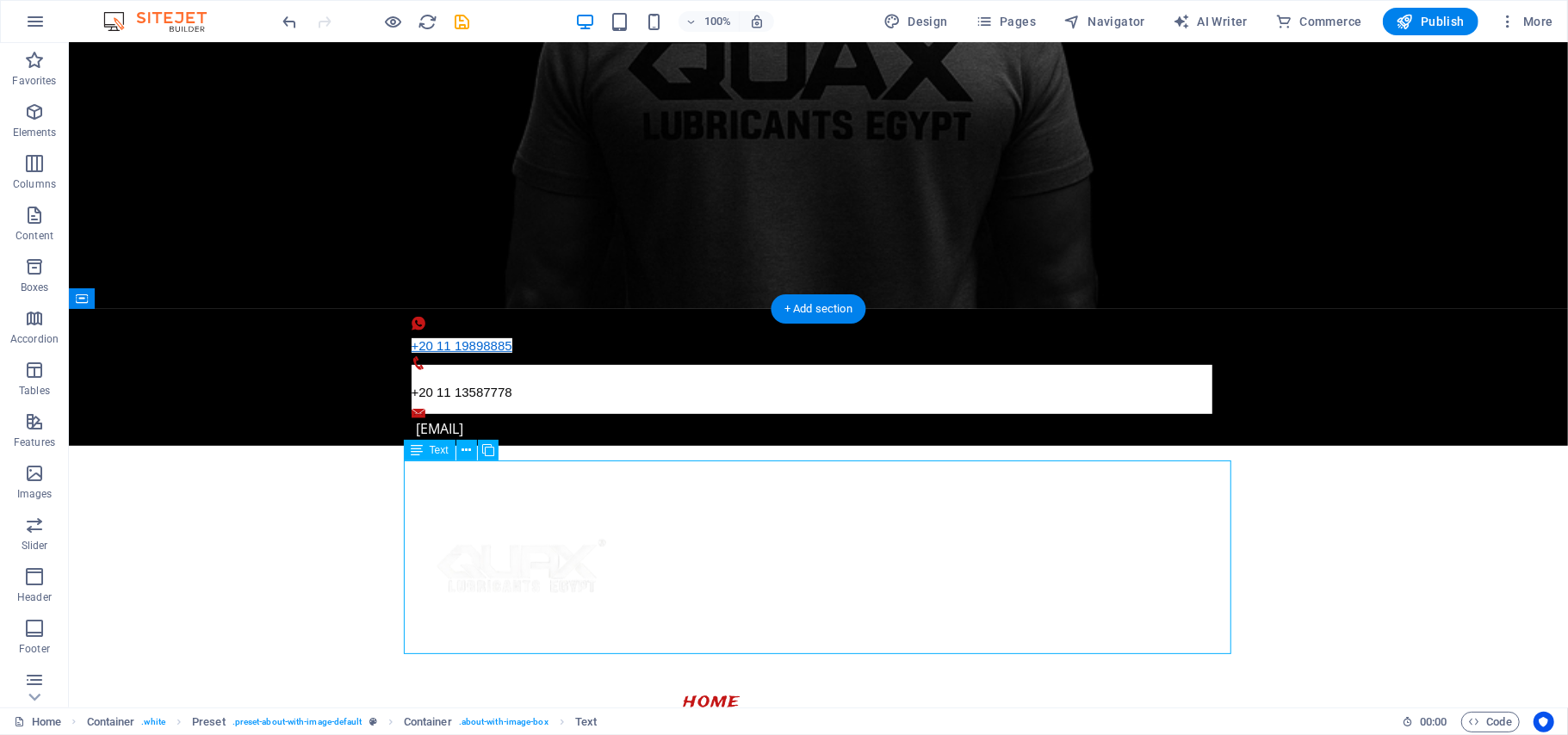 click on "QUAX Lubricants الزيت رقم واحد في تركيا متاح الأن في مصر QUAX Lubricants Egypt Enjoy The Ride With A Quality Engine Oil" at bounding box center (818, 1323) 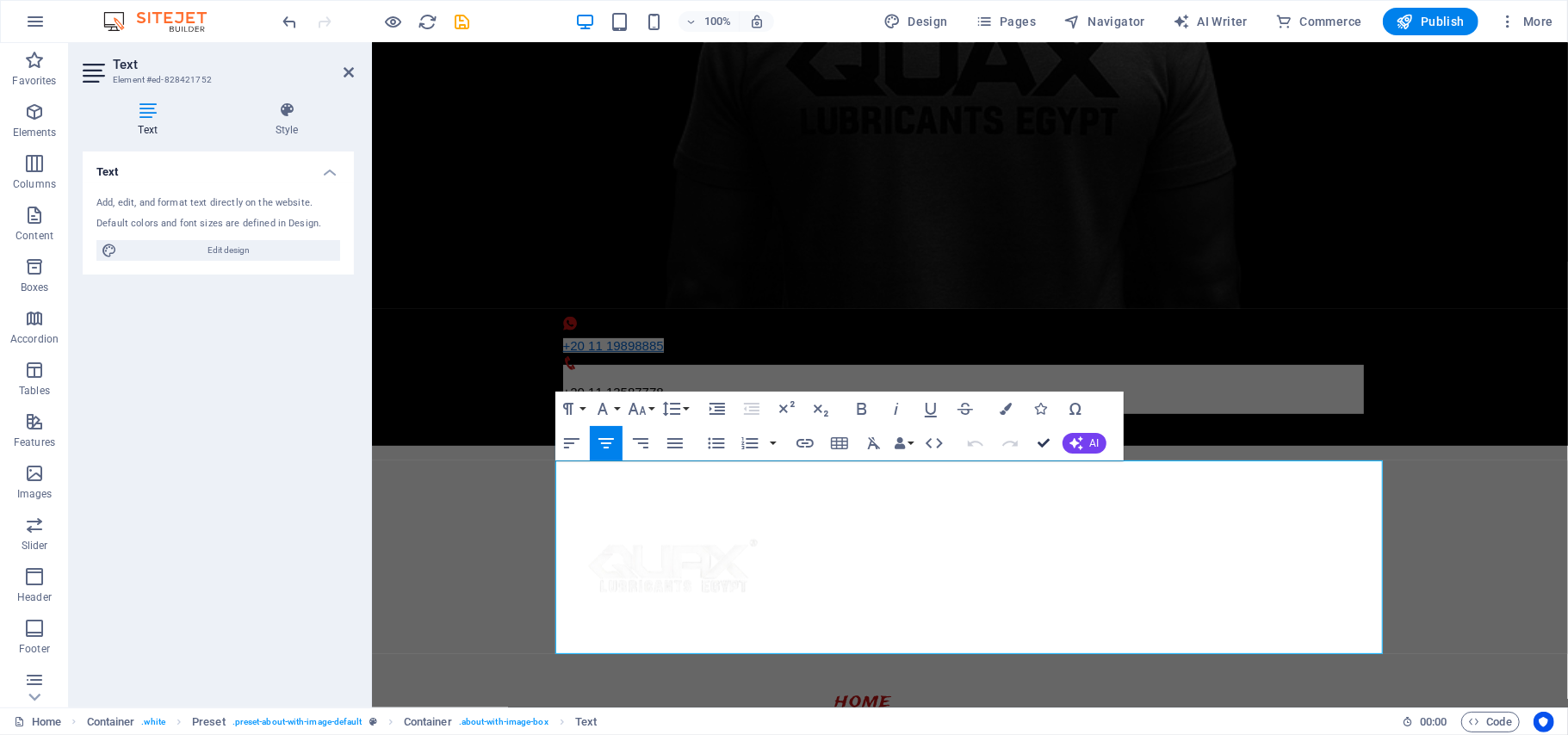 drag, startPoint x: 1045, startPoint y: 439, endPoint x: 1065, endPoint y: 396, distance: 47.42362 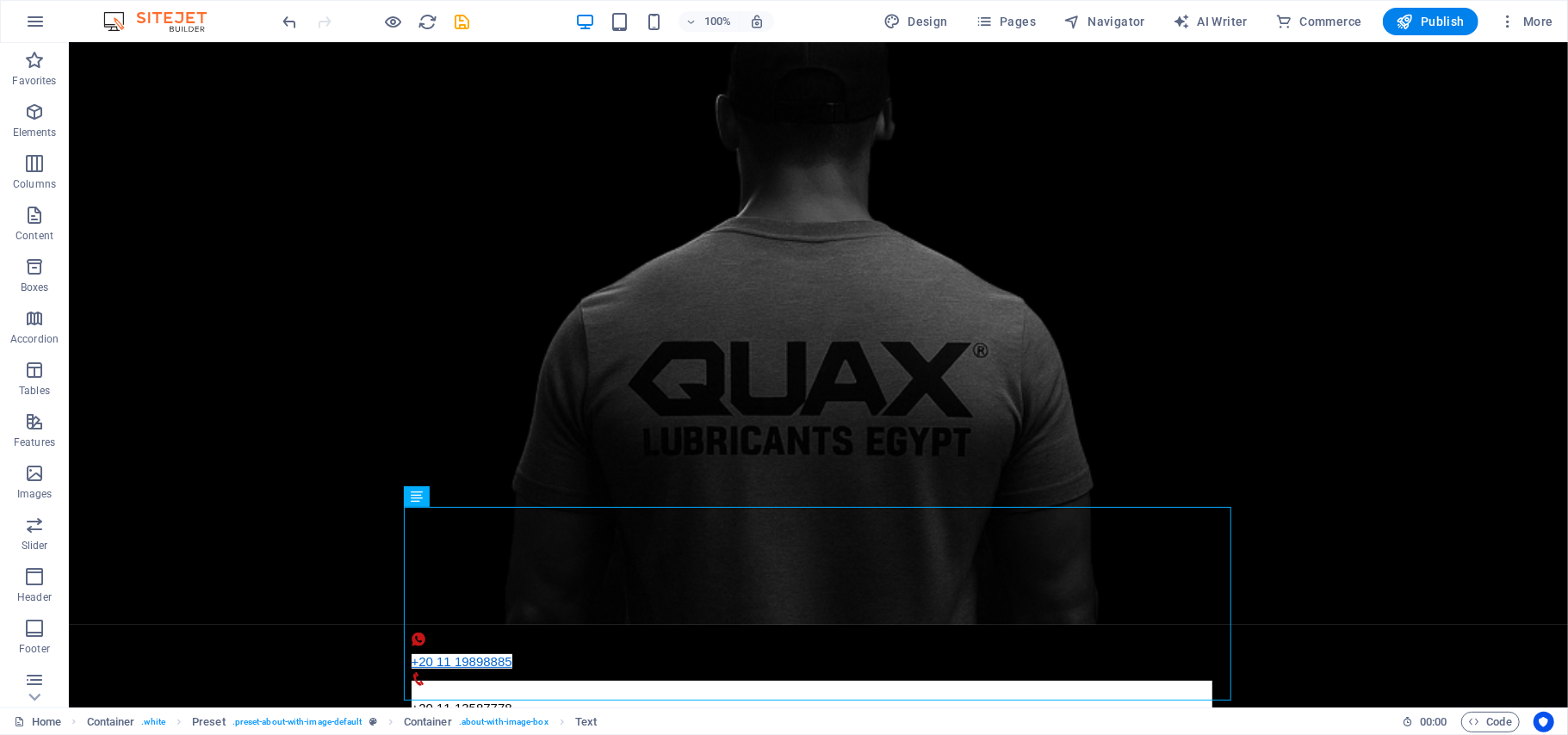 scroll, scrollTop: 0, scrollLeft: 0, axis: both 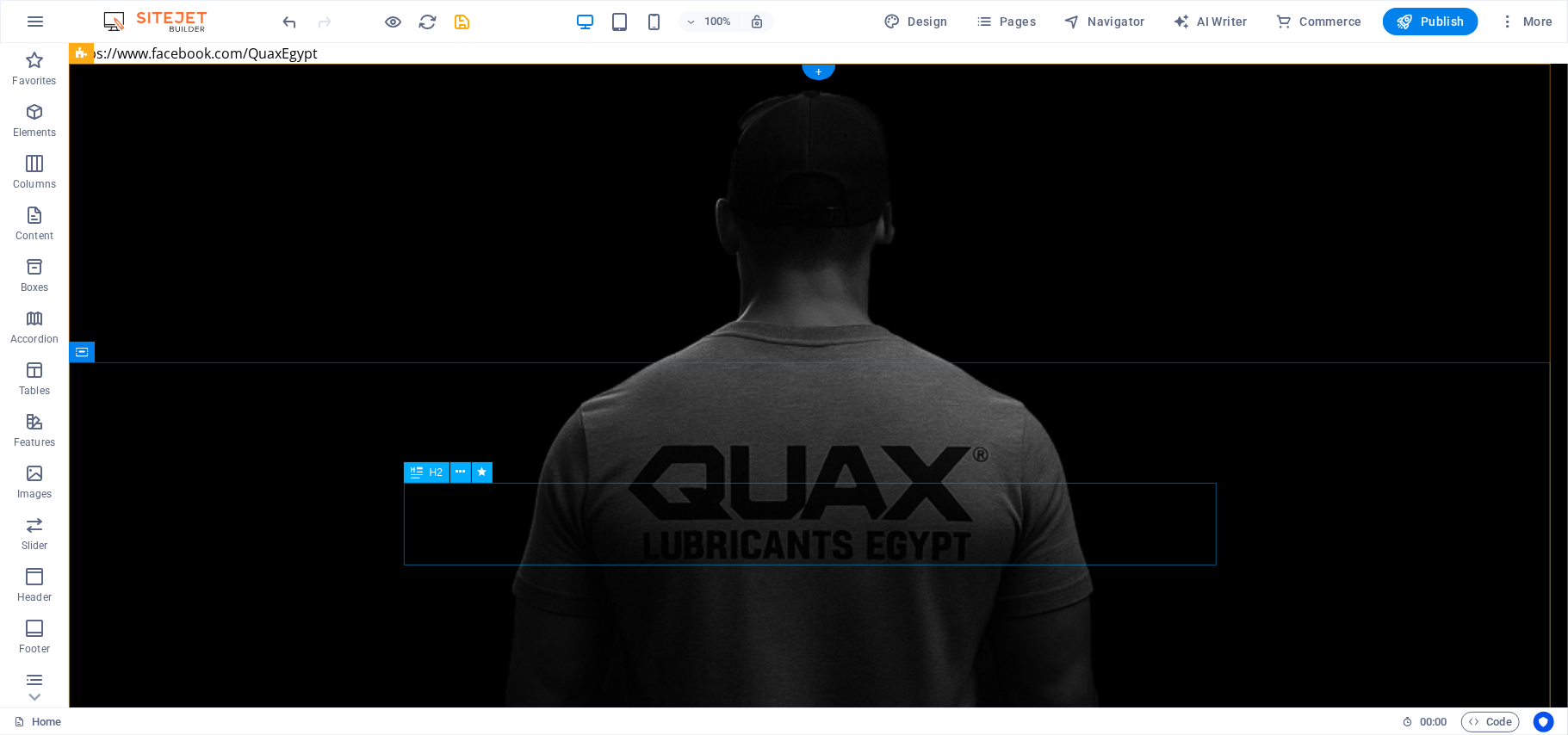 click on "quaxeg.com" at bounding box center (818, 1305) 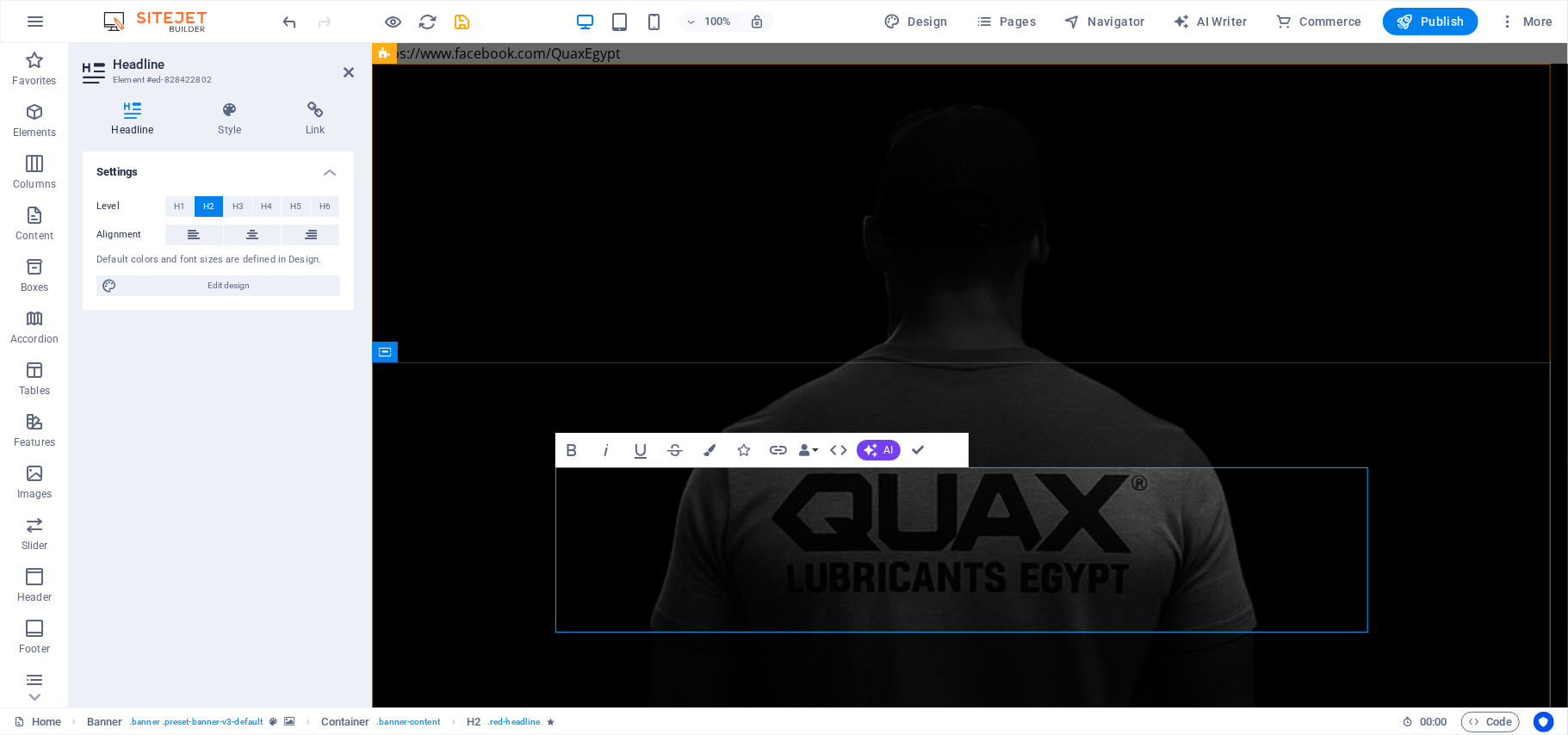 click on "QUAX Lubricants Egypt" at bounding box center (970, 1356) 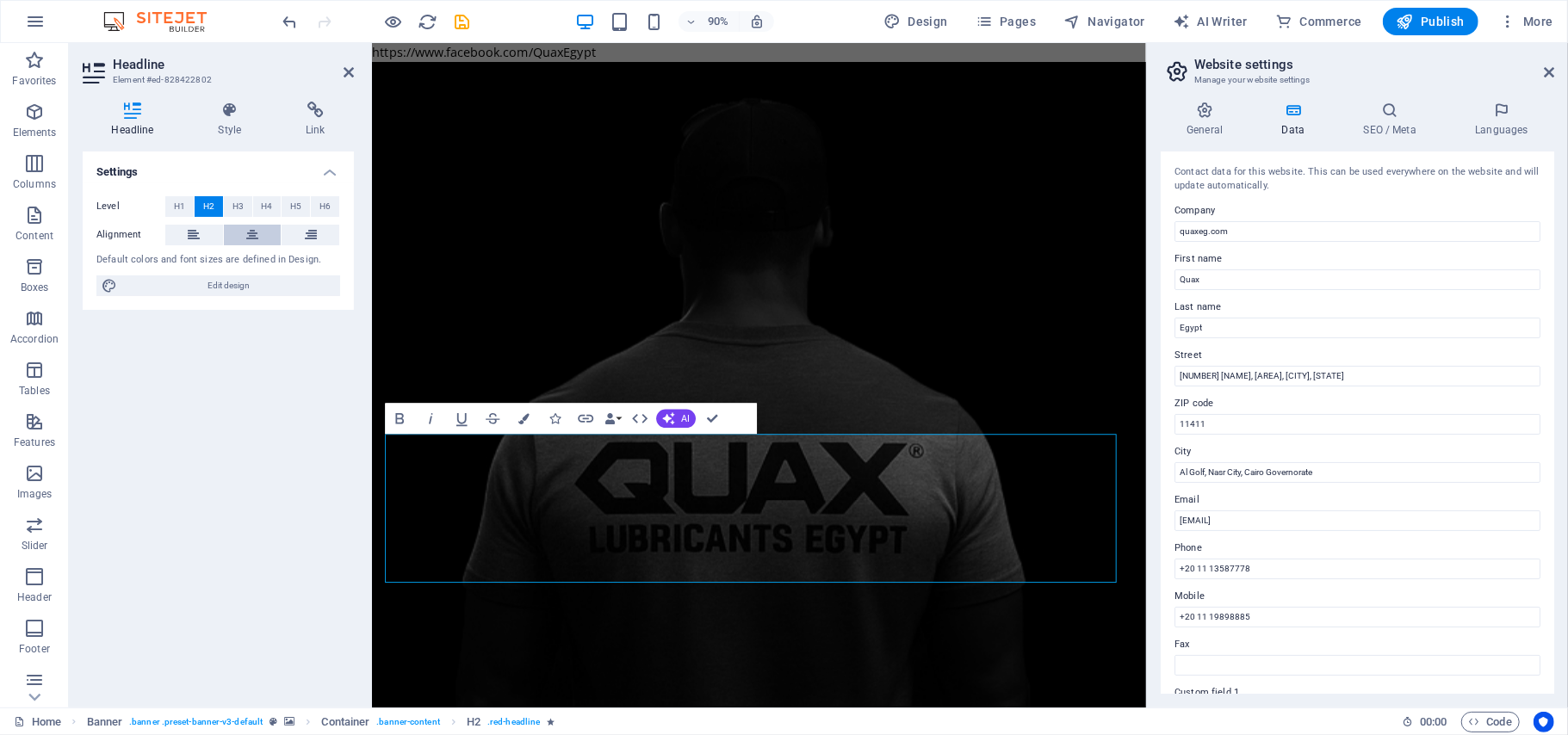 click at bounding box center (252, 235) 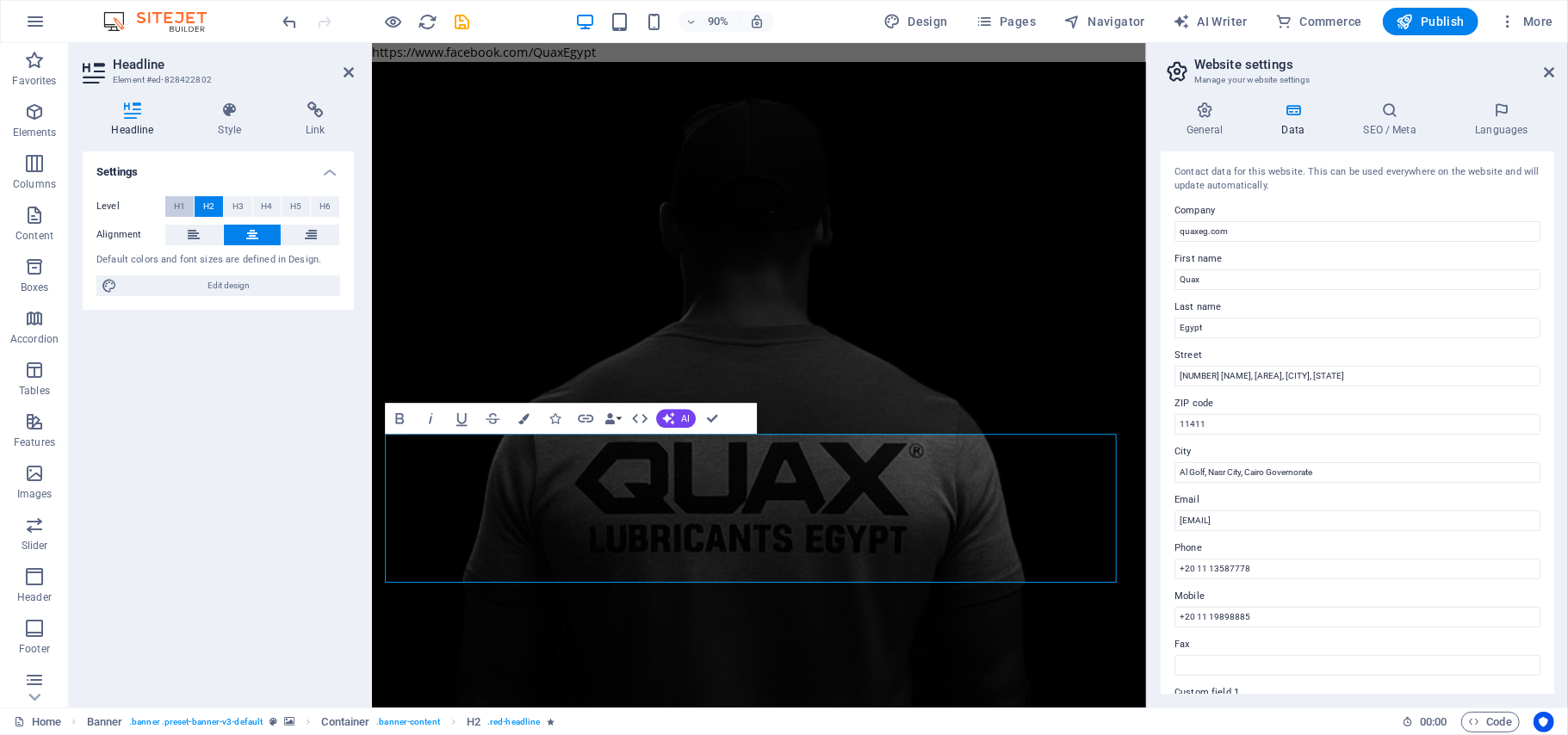 click on "H1" at bounding box center [179, 207] 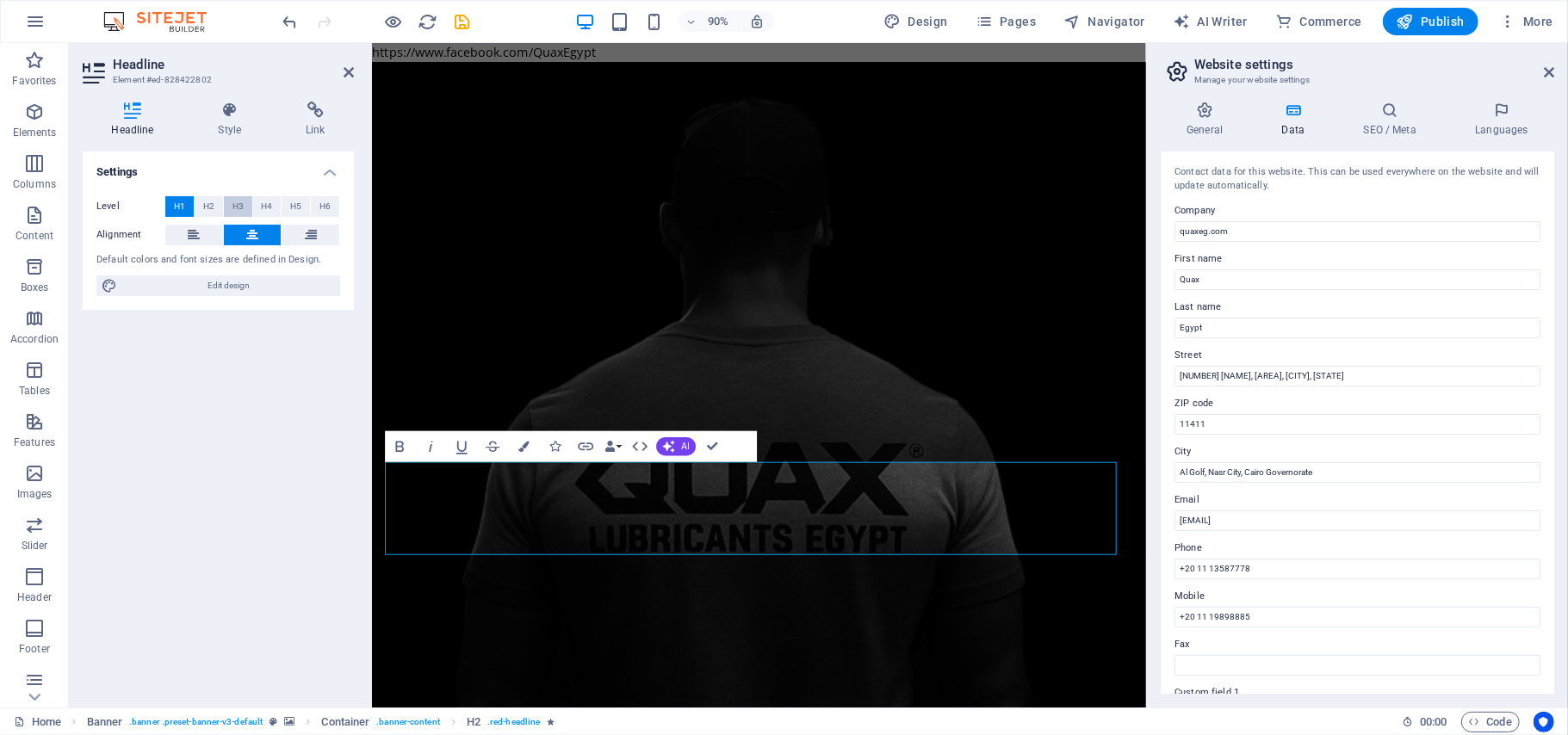 click on "H3" at bounding box center (238, 207) 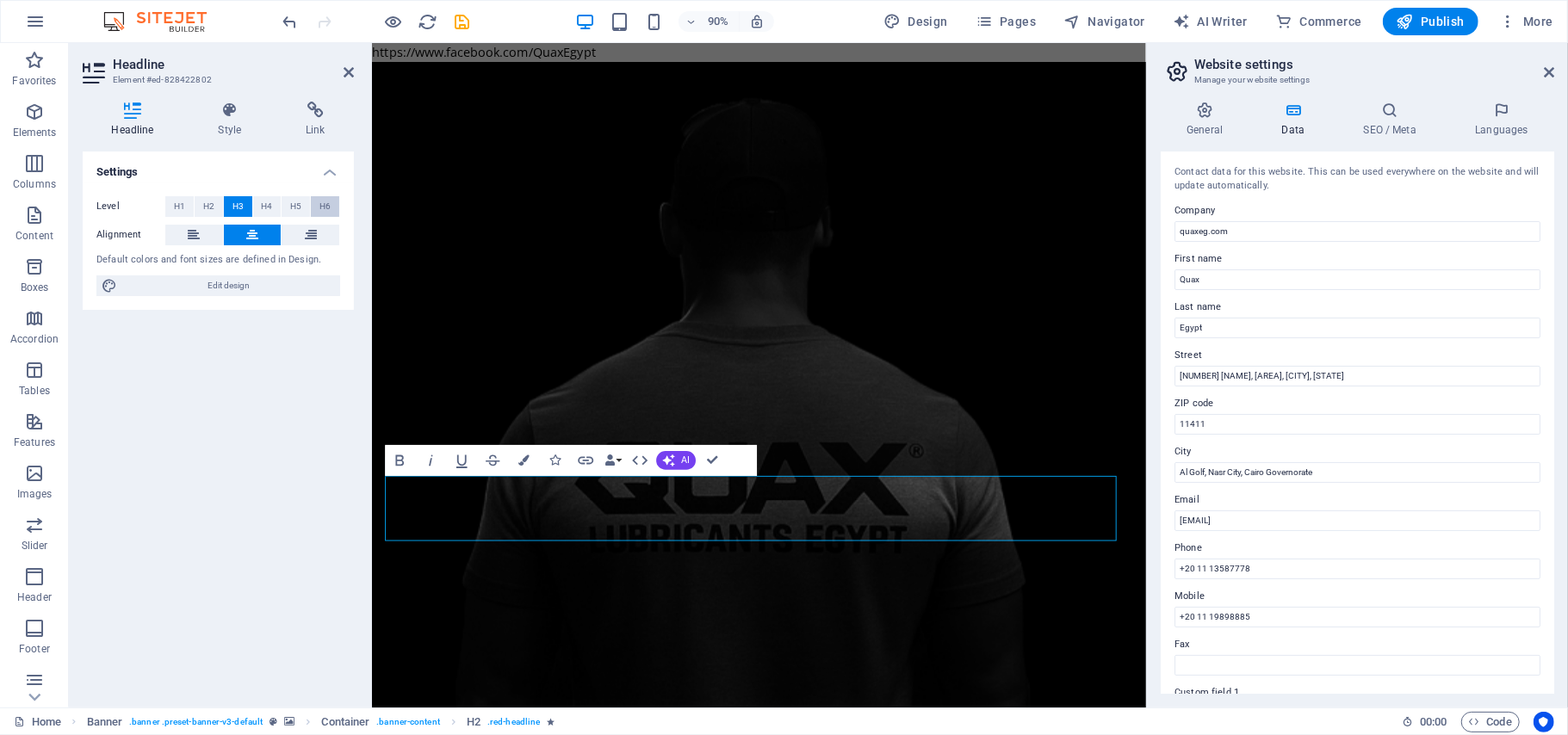 click on "H6" at bounding box center [325, 207] 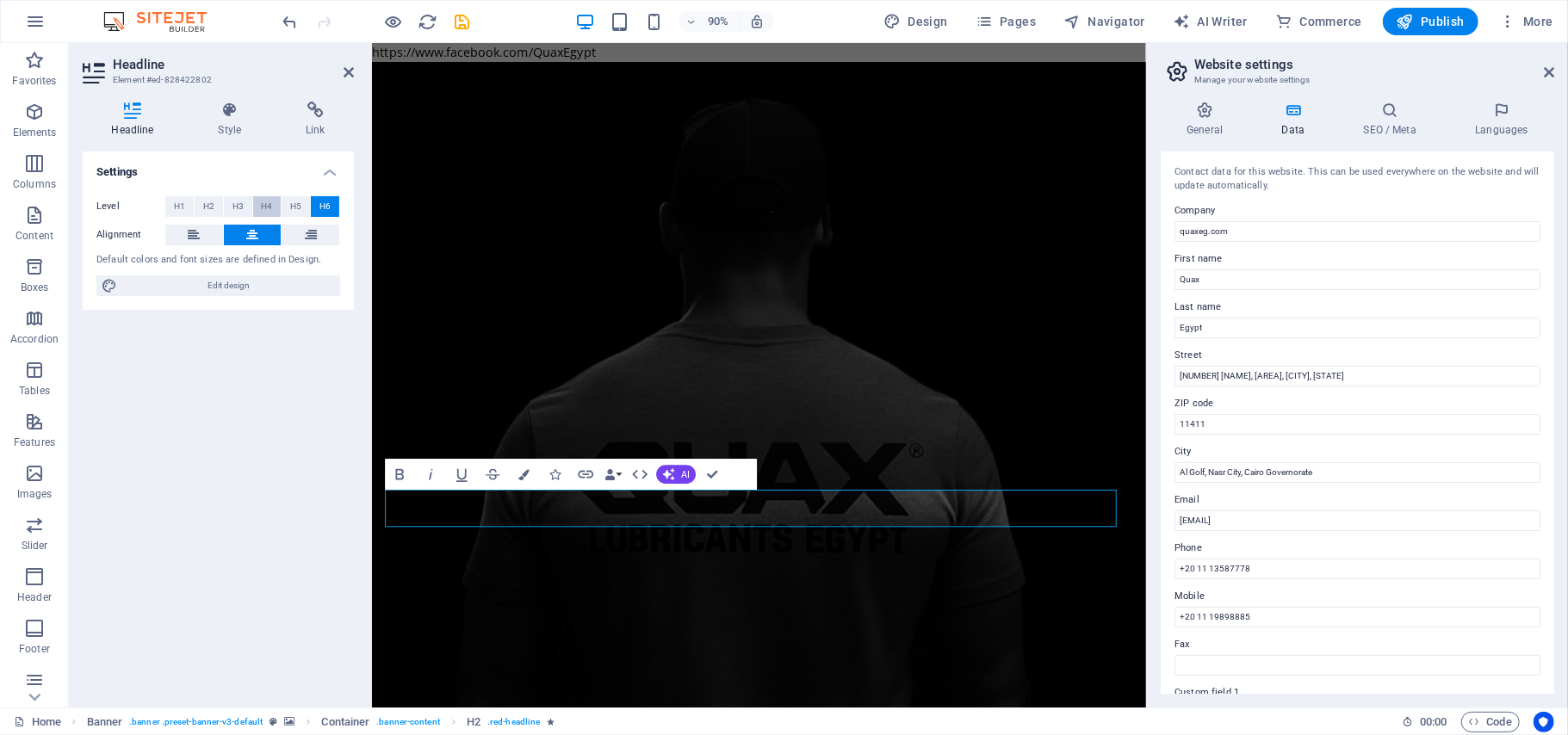 click on "H4" at bounding box center [267, 207] 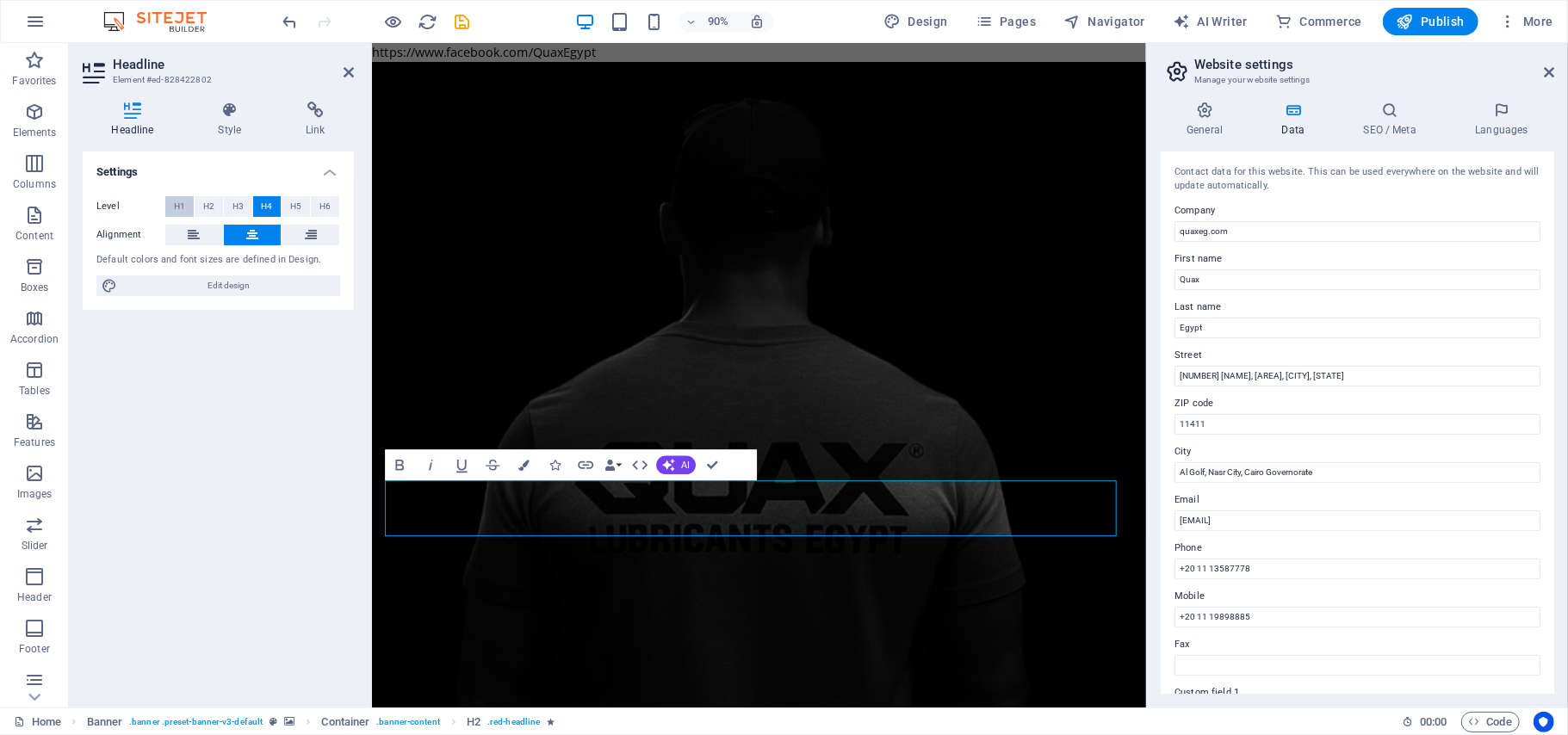 click on "H1" at bounding box center (179, 207) 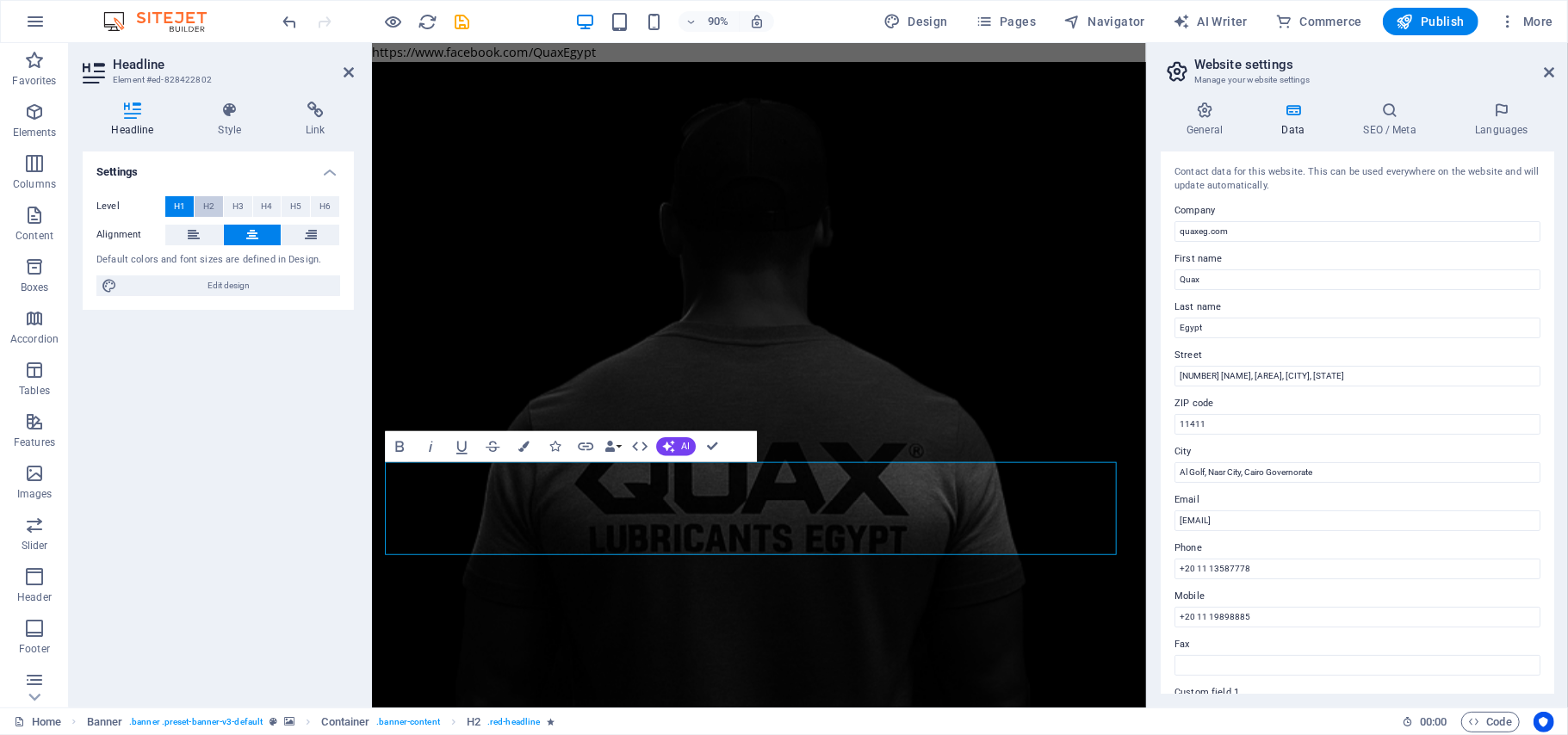click on "H2" at bounding box center (208, 207) 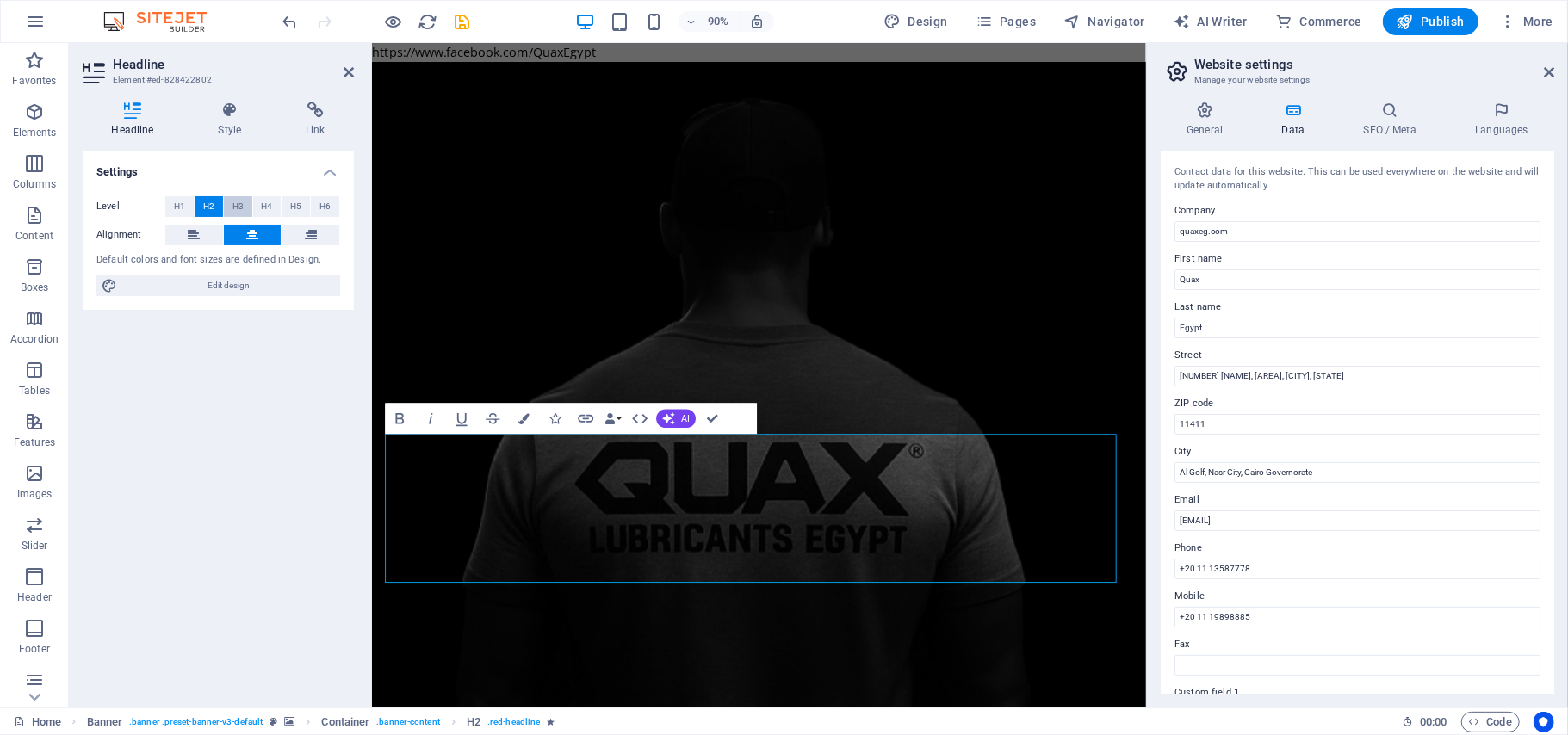click on "H3" at bounding box center (238, 207) 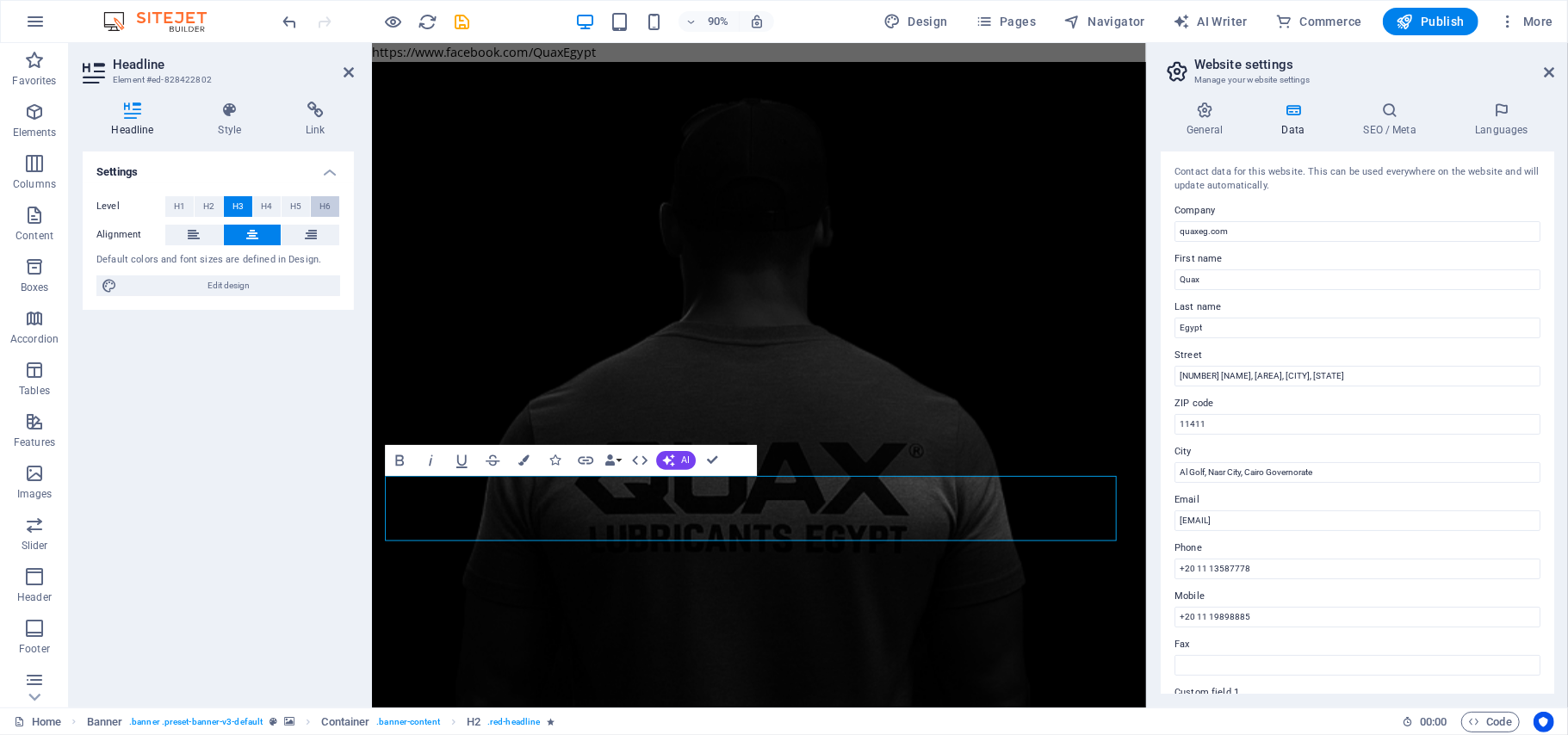 click on "H6" at bounding box center (325, 207) 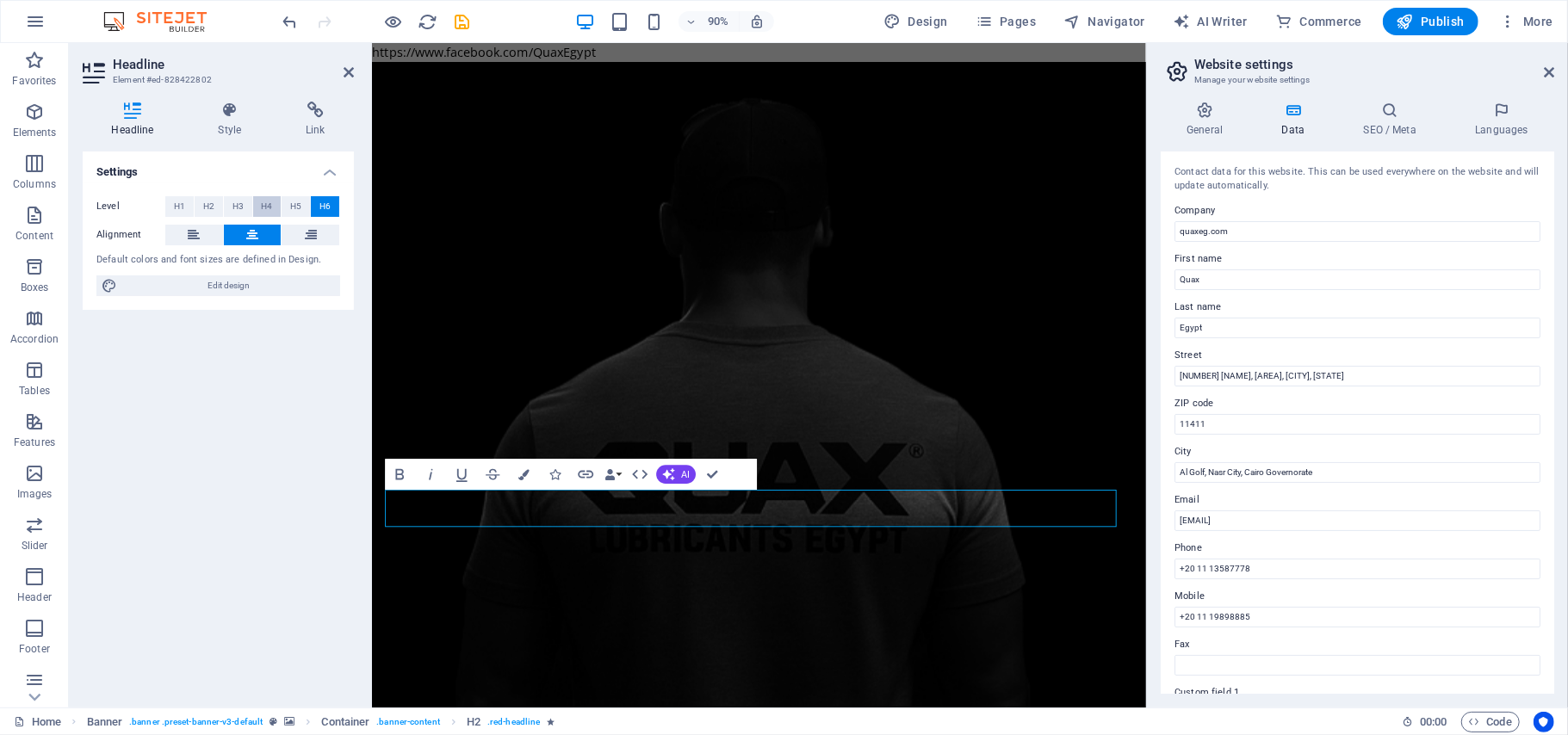 click on "H4" at bounding box center (267, 207) 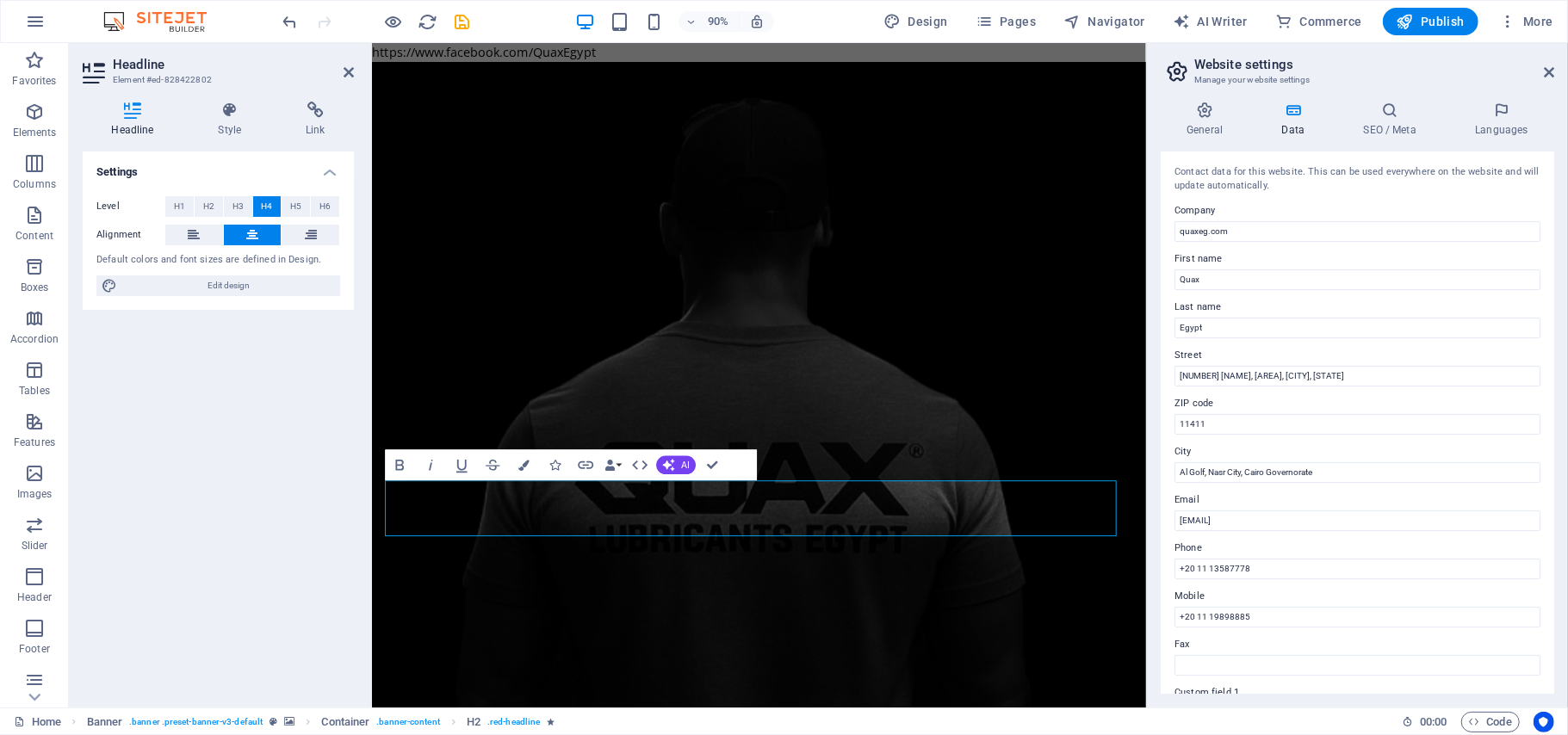 click on "Settings Level H1 H2 H3 H4 H5 H6 Alignment Default colors and font sizes are defined in Design. Edit design" at bounding box center (218, 423) 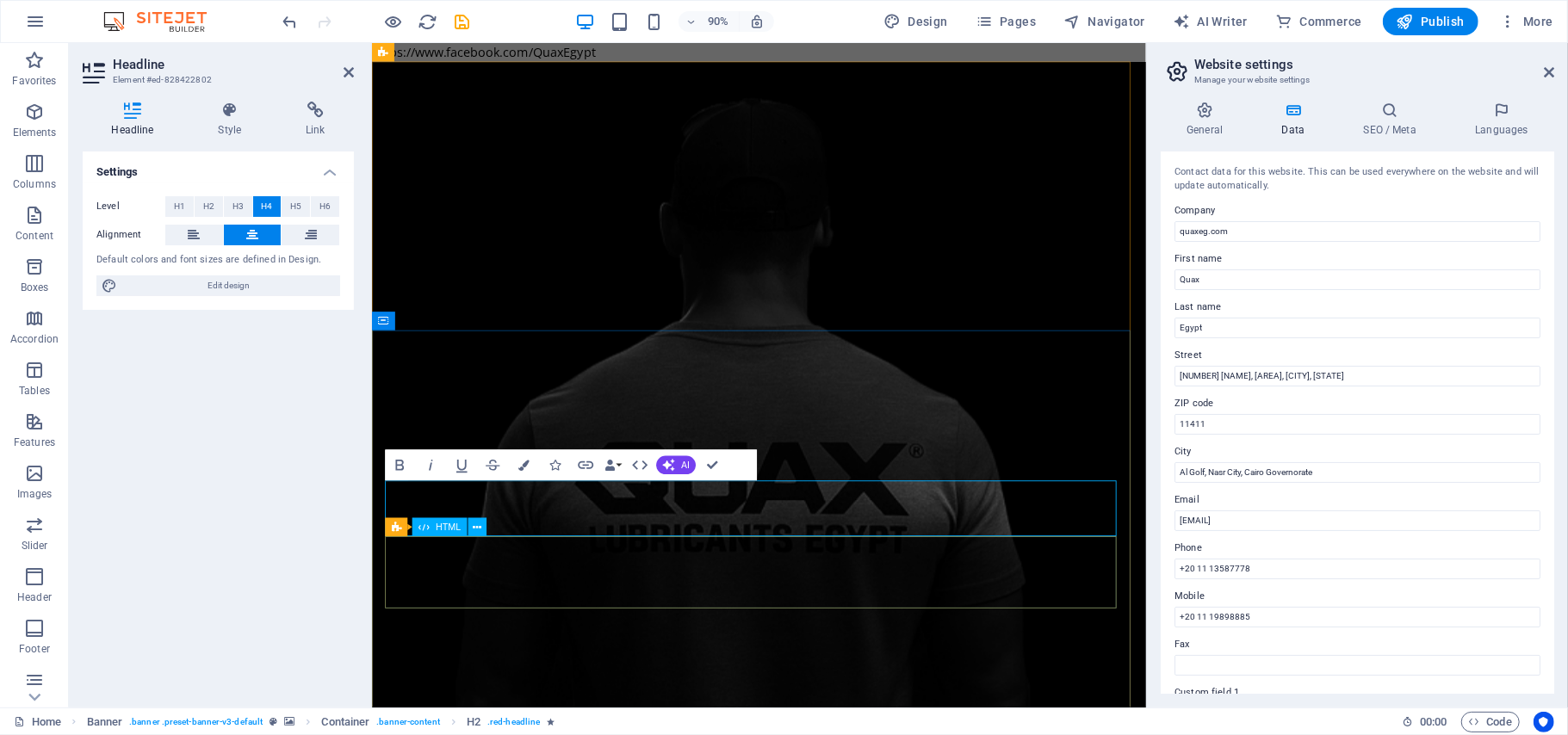 click at bounding box center [435, 1440] 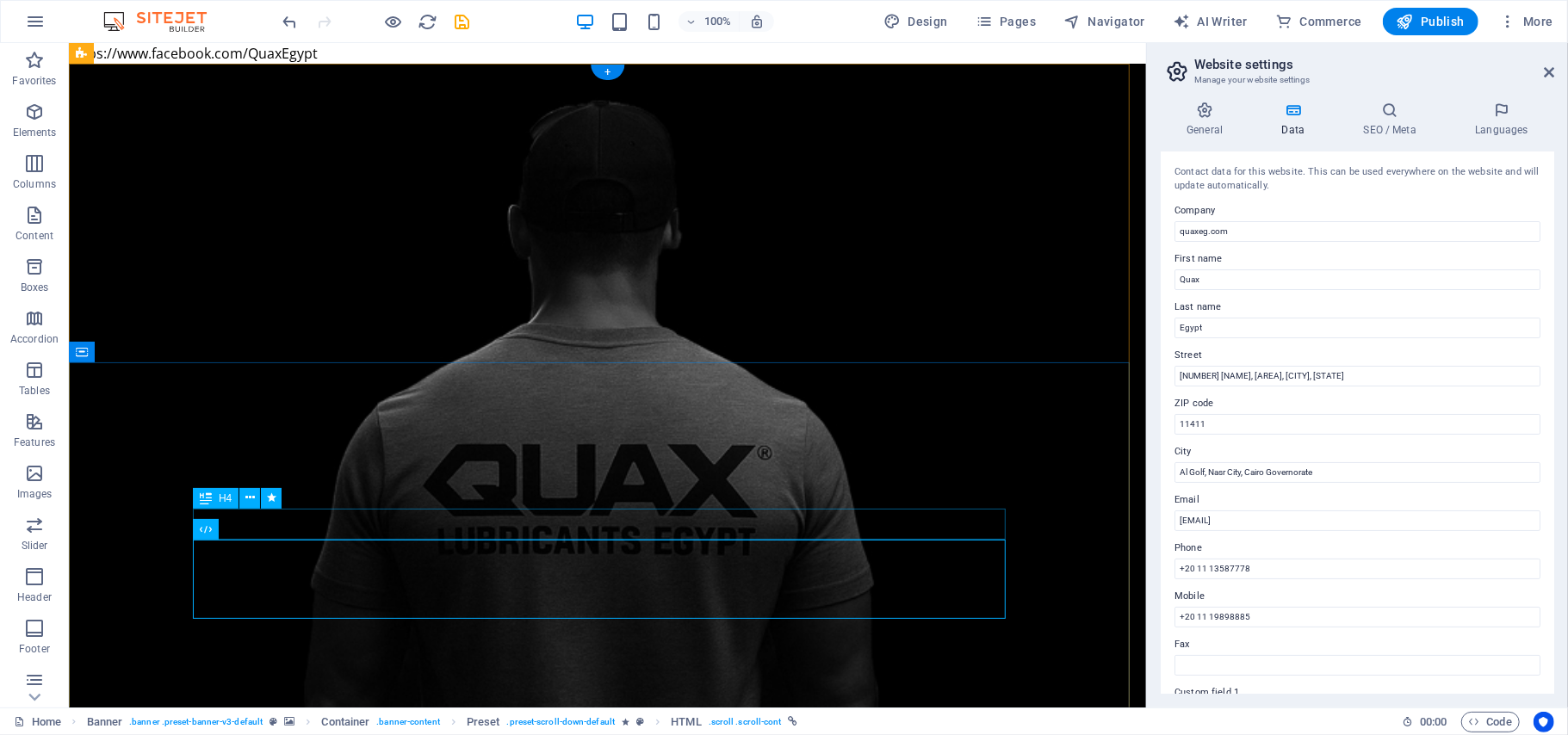 click on "QUAX   Lubricants Egypt" at bounding box center (607, 1279) 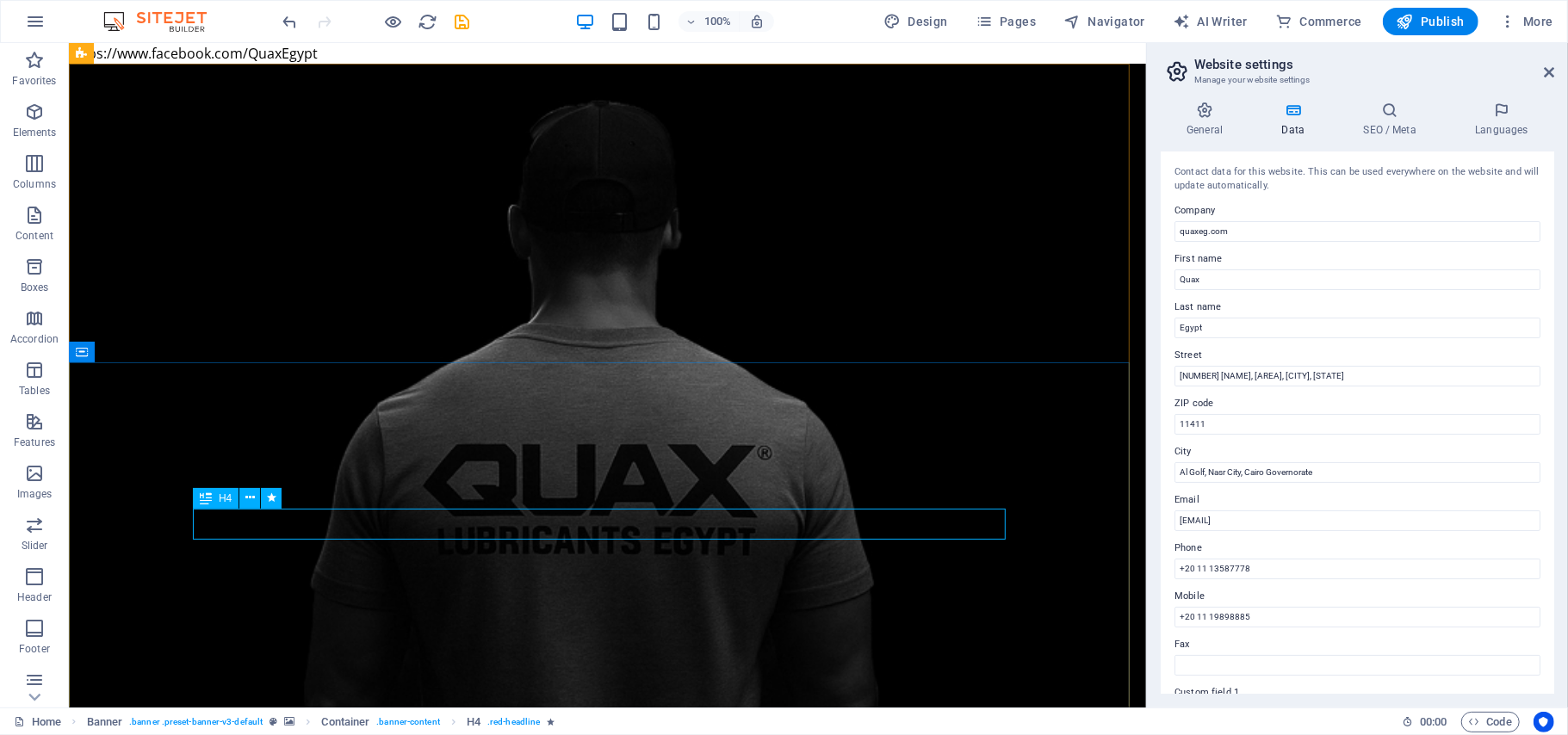click on "H4" at bounding box center (225, 498) 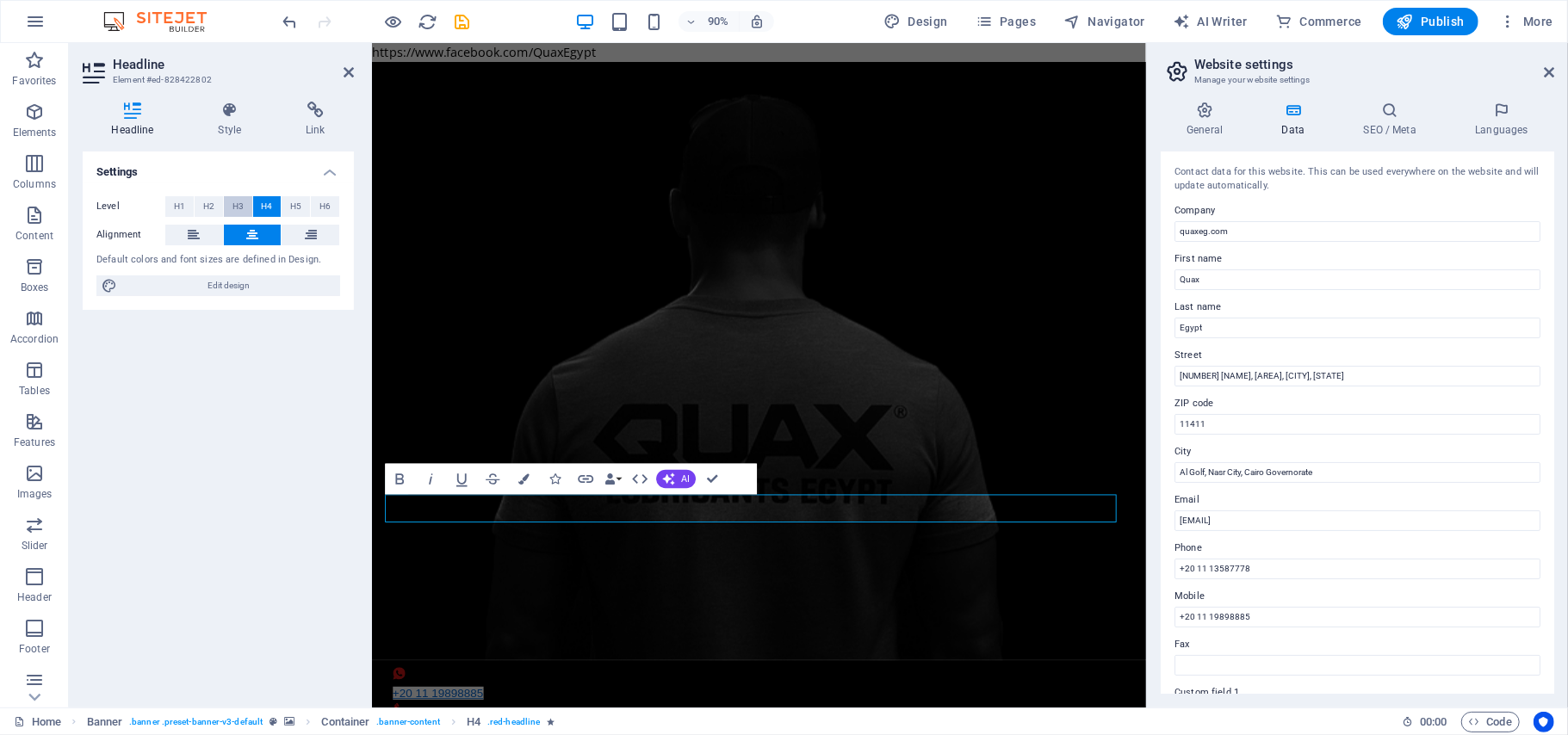 click on "H3" at bounding box center [238, 207] 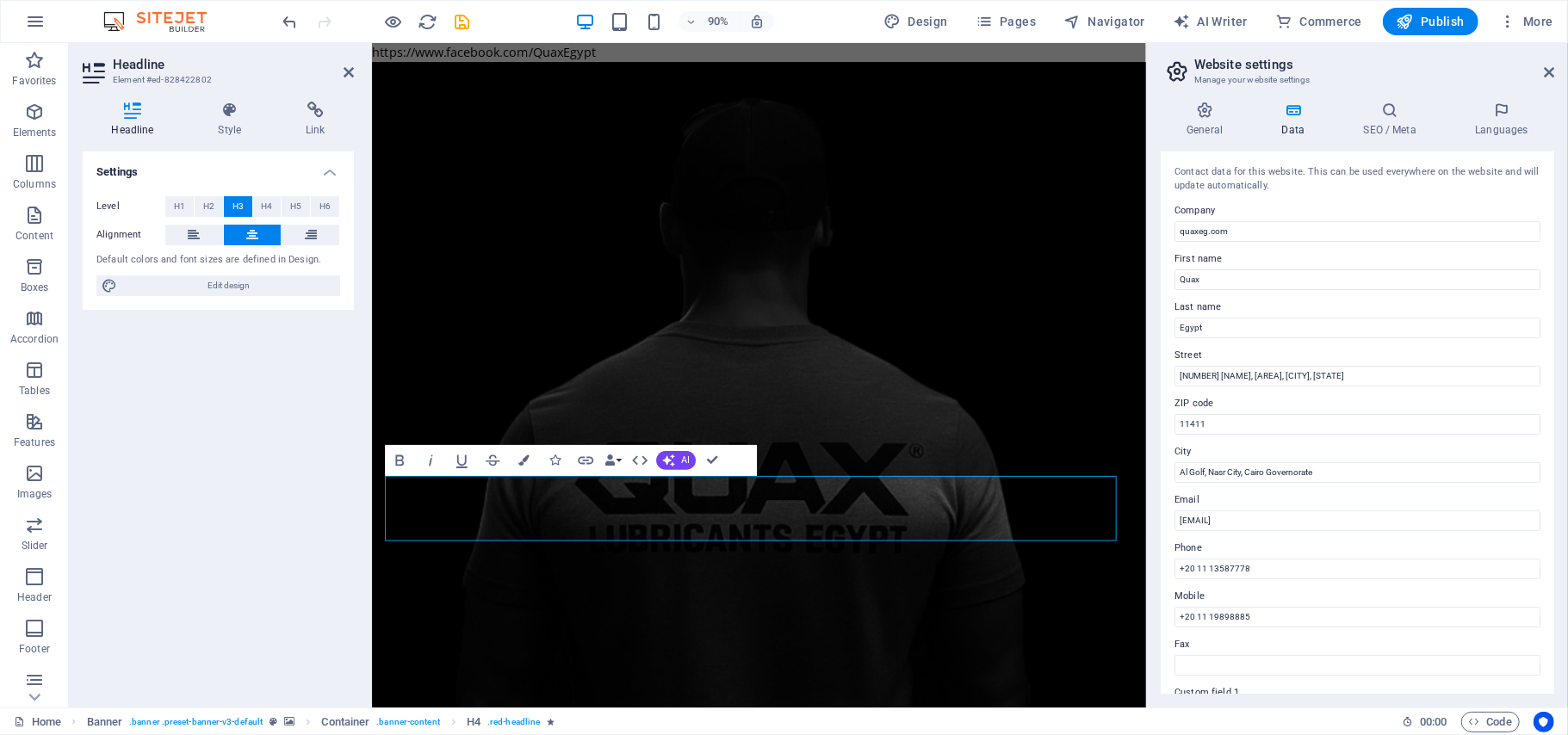 click on "Settings Level H1 H2 H3 H4 H5 H6 Alignment Default colors and font sizes are defined in Design. Edit design" at bounding box center (218, 423) 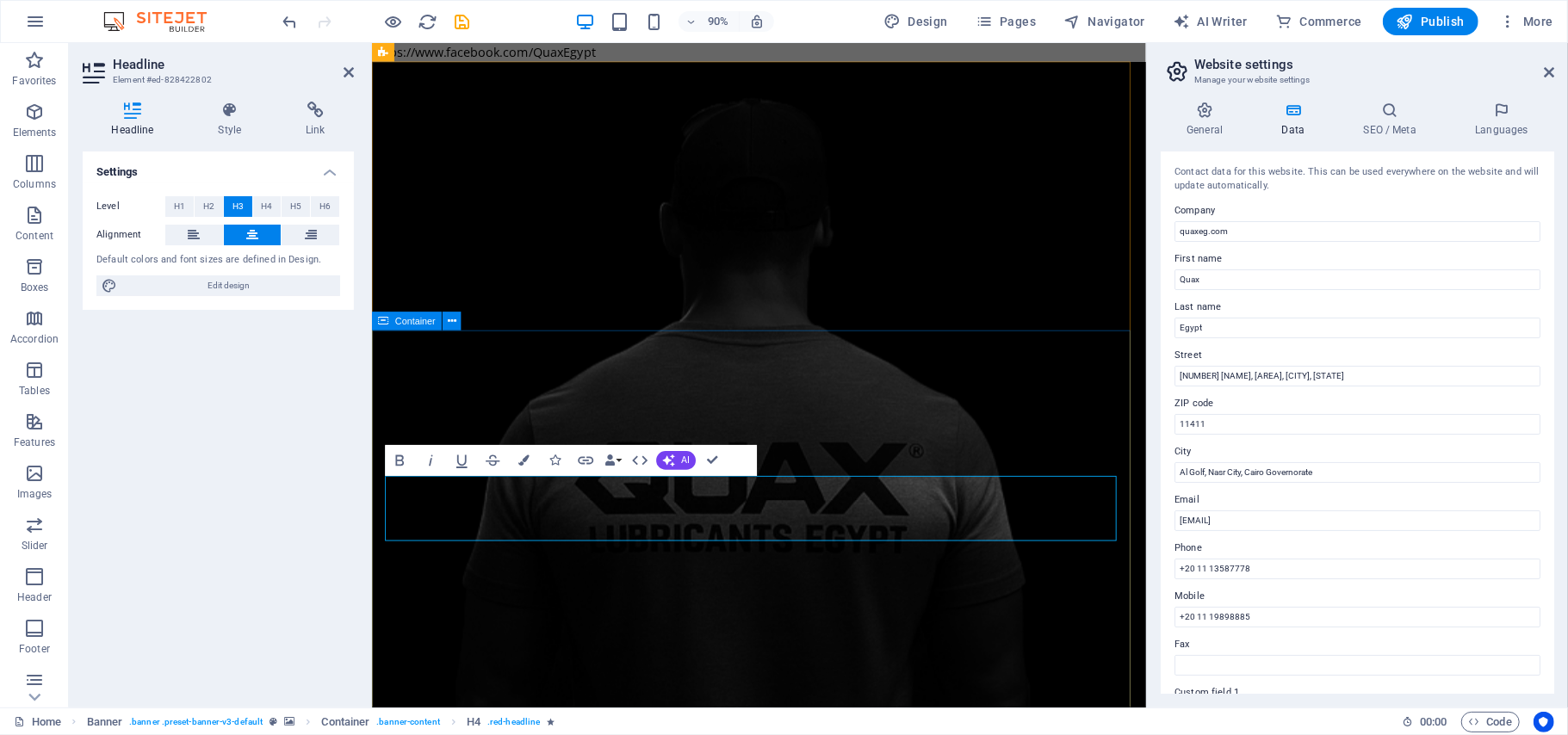 click on "Enjoy  The  Ride With  A  Quality Engine Oil QUAX   Lubricants Egypt" at bounding box center (801, 1396) 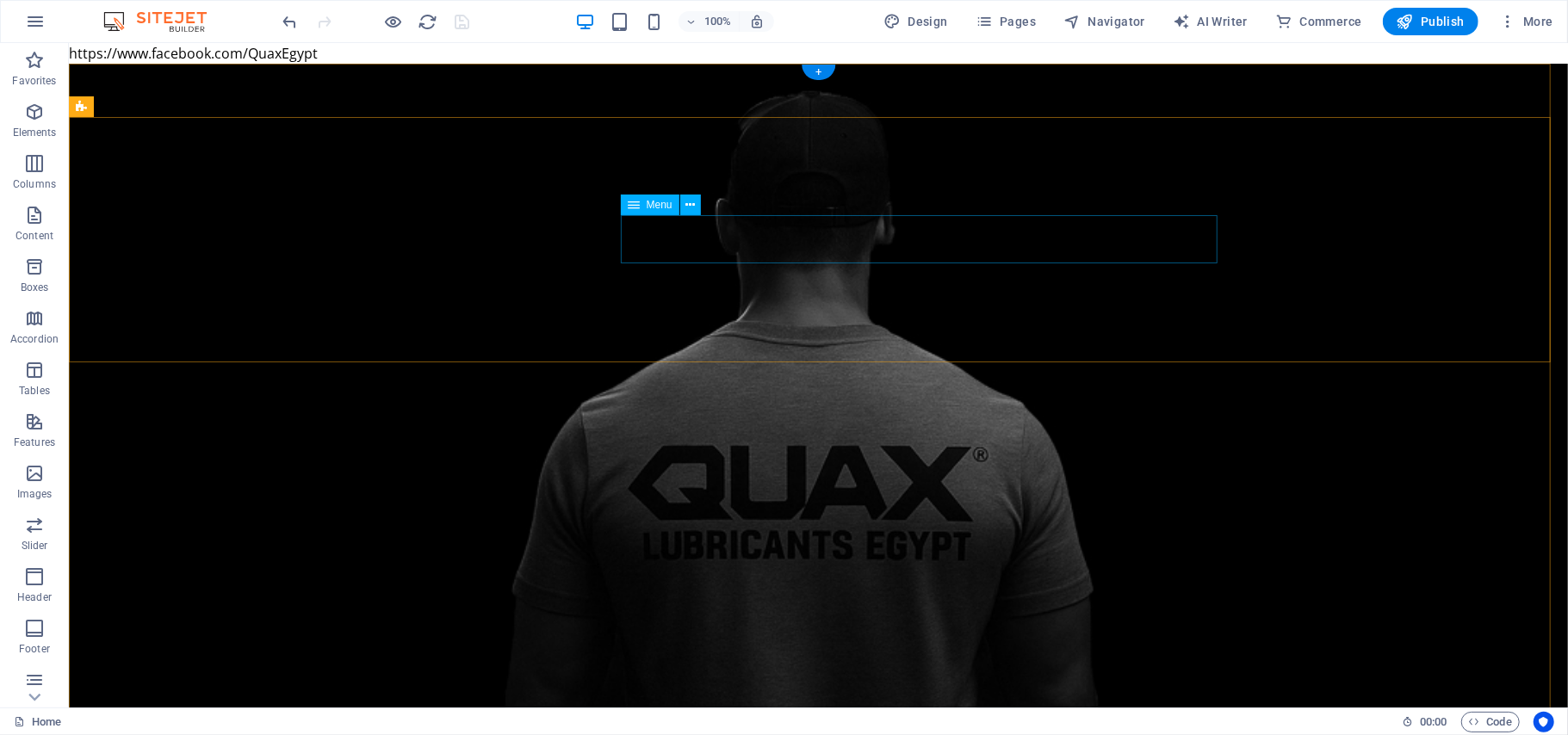 click on "Home About Contact" at bounding box center (818, 1121) 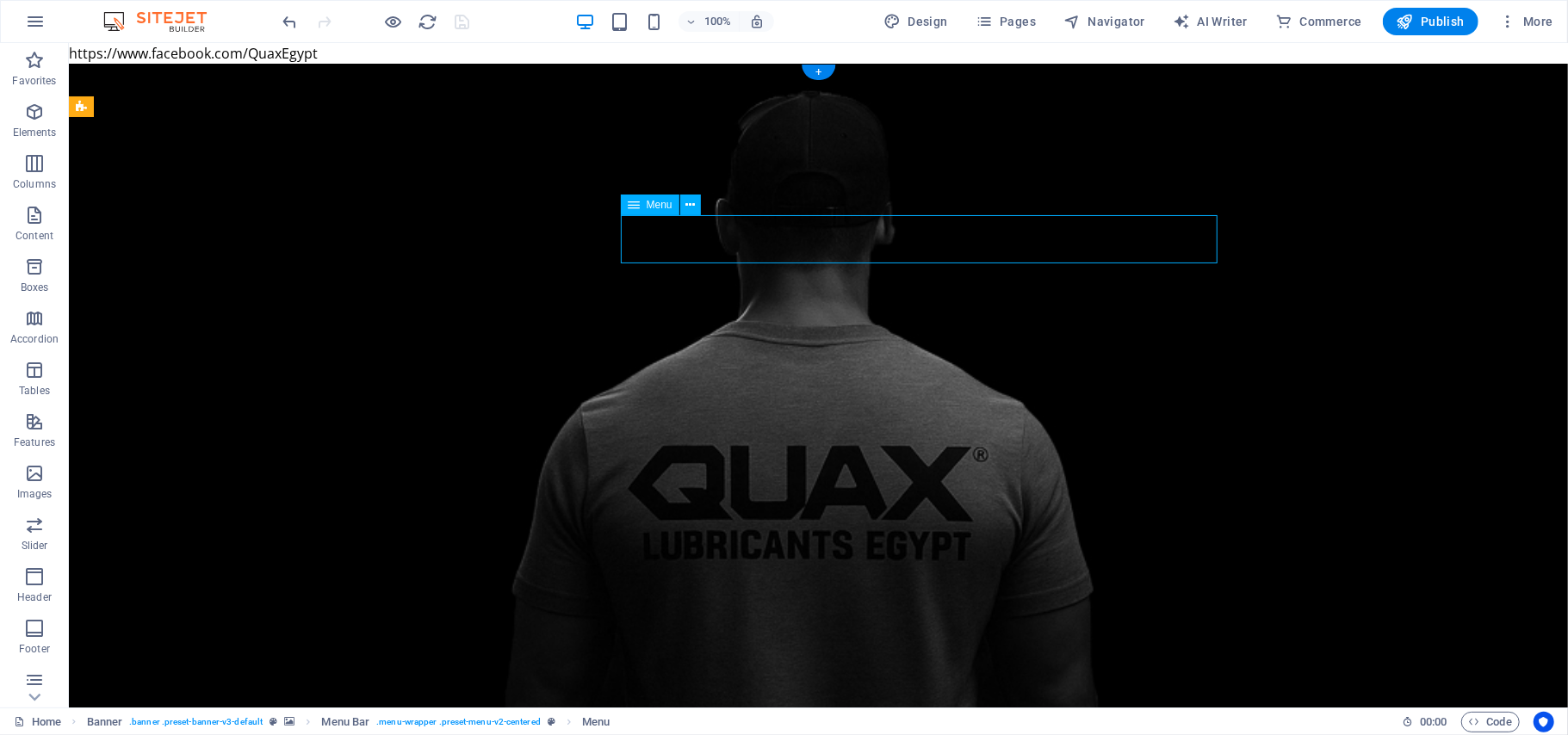 click on "Home About Contact" at bounding box center [818, 1121] 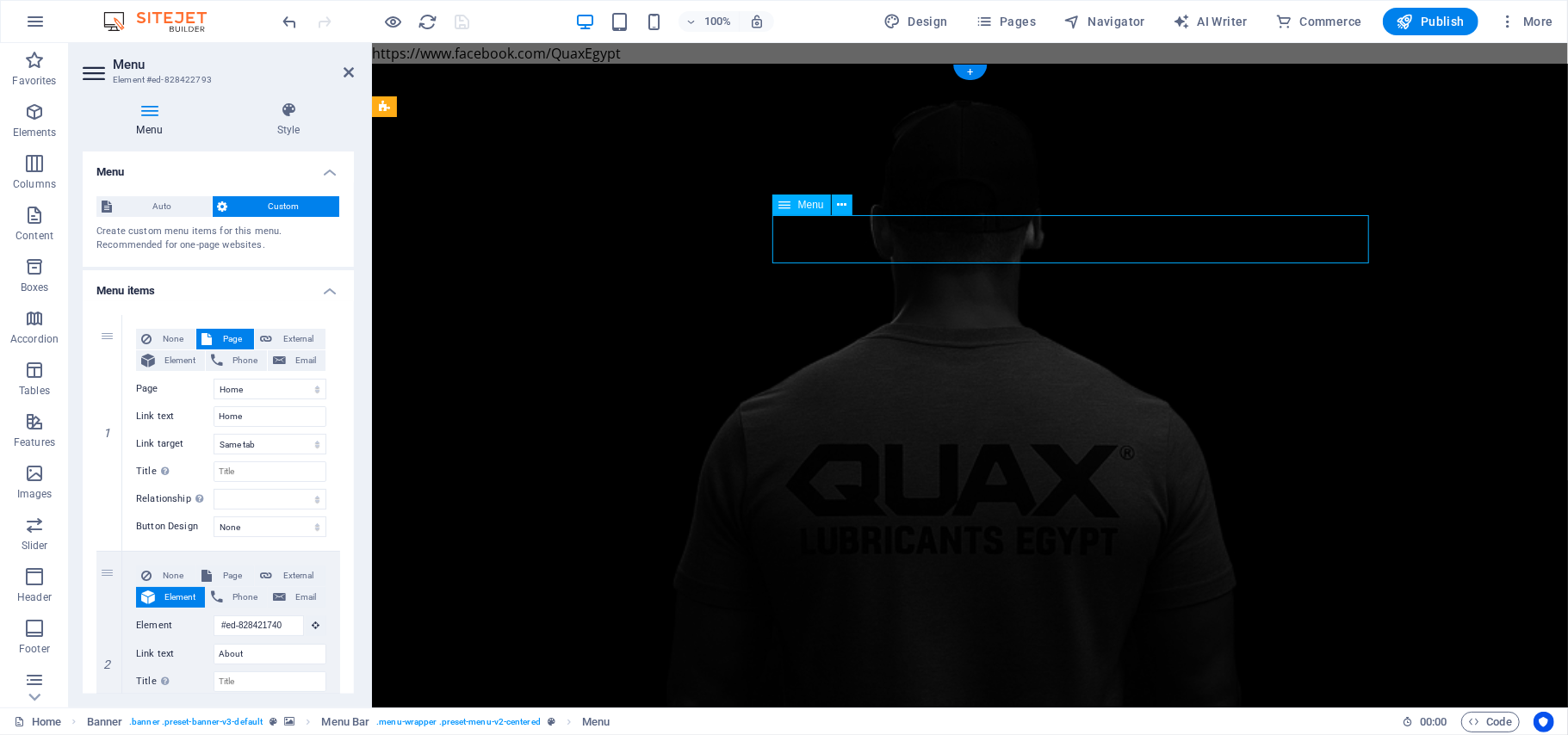 click on "Home About Contact" at bounding box center [970, 1121] 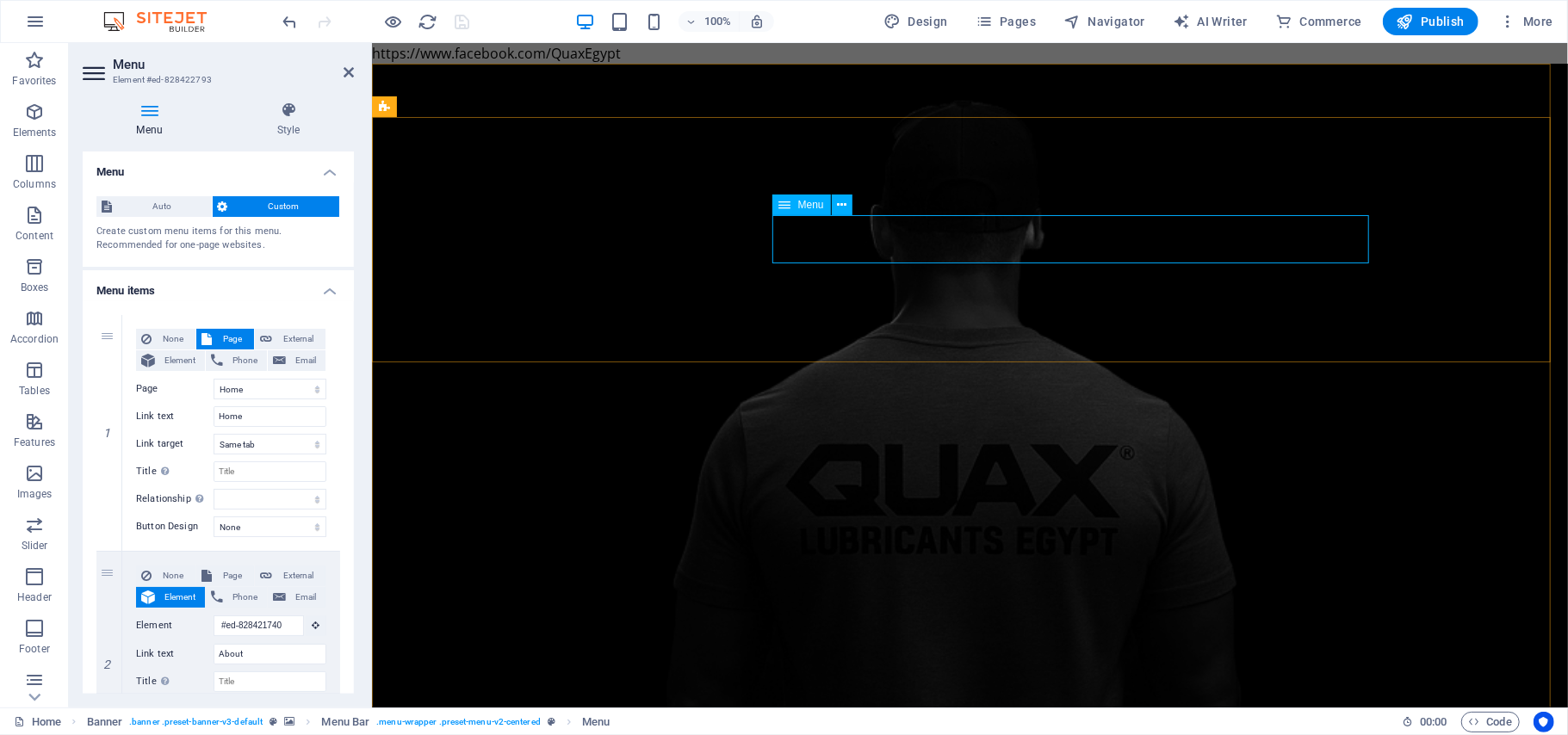 click on "Menu" at bounding box center [811, 205] 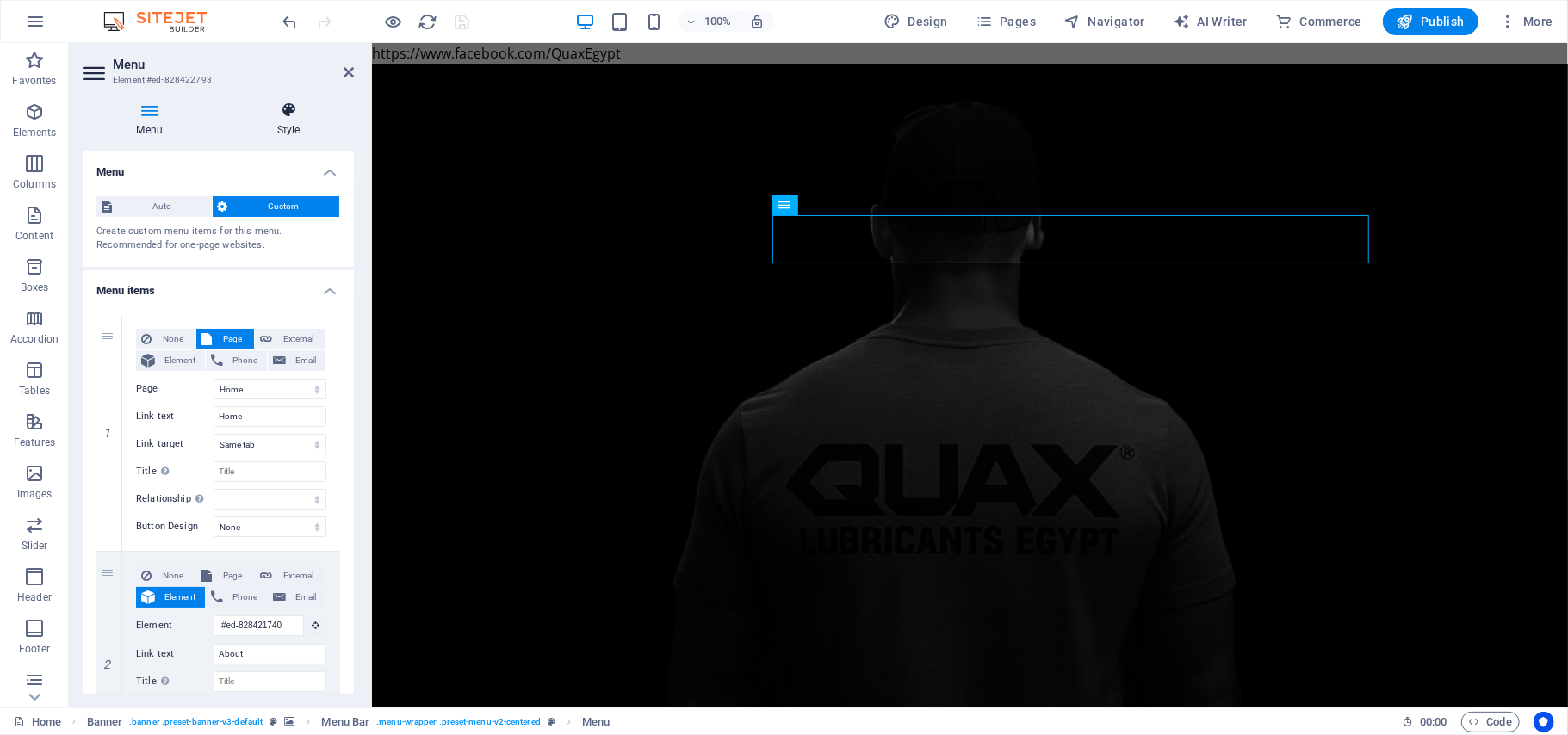 click on "Style" at bounding box center (288, 120) 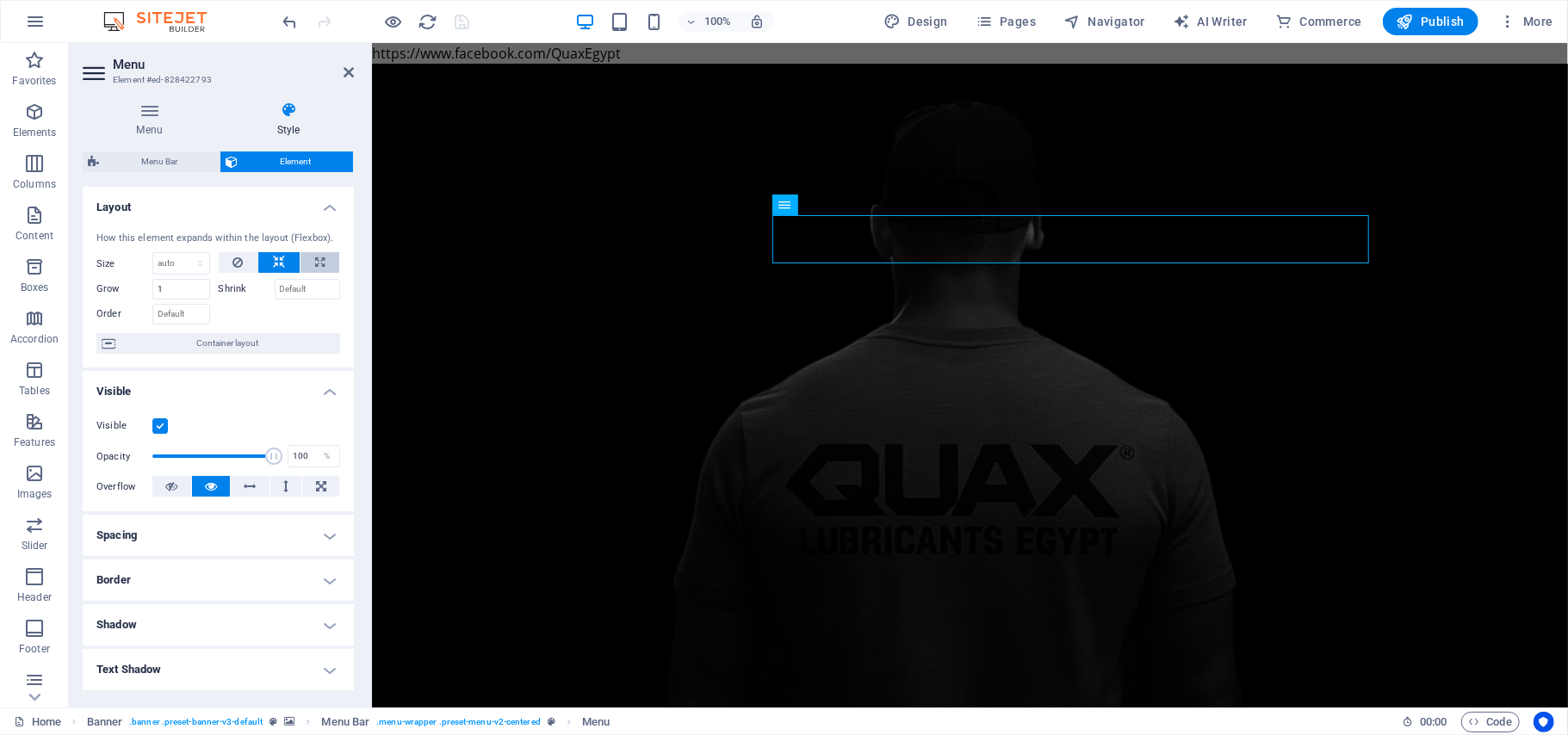 click at bounding box center [319, 262] 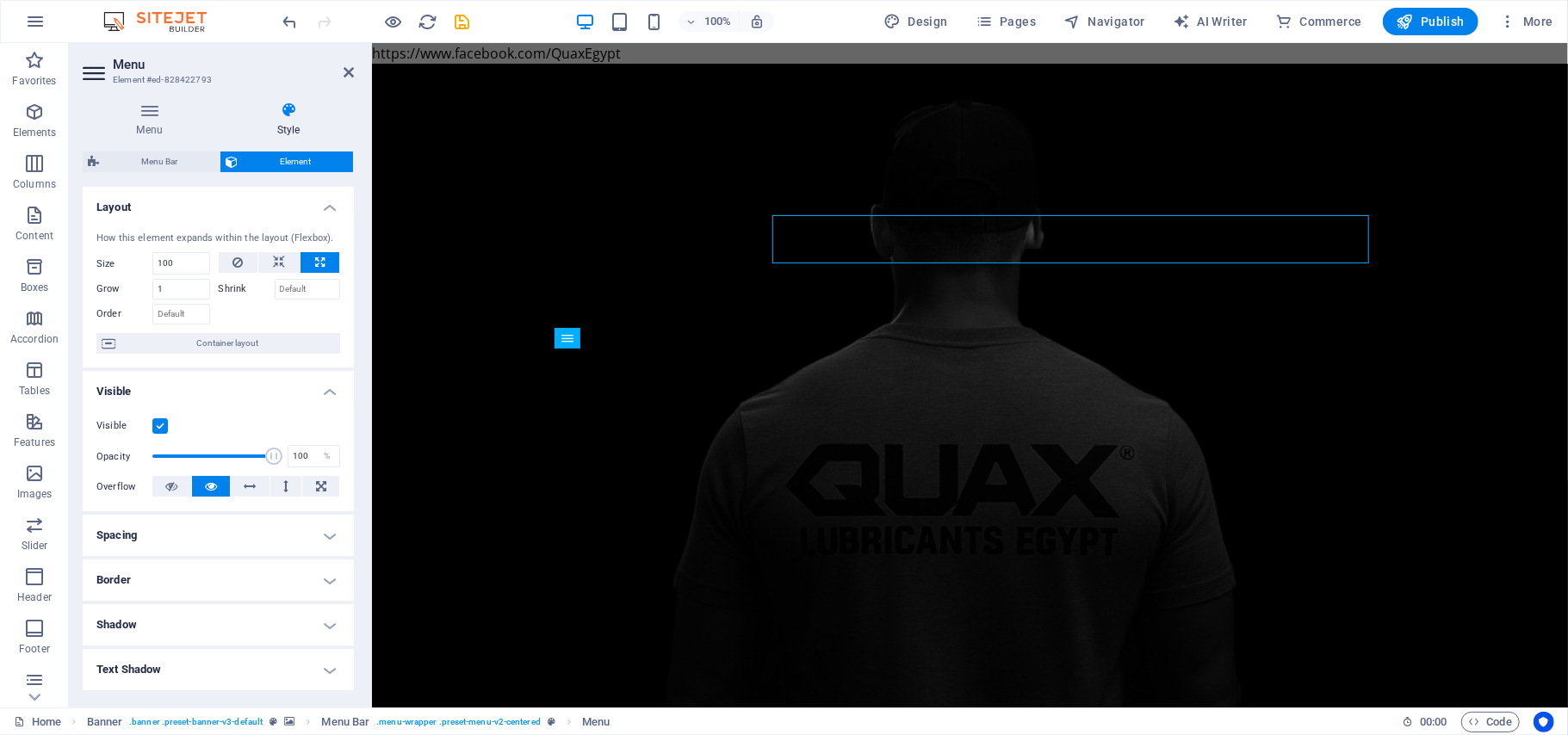 type on "100" 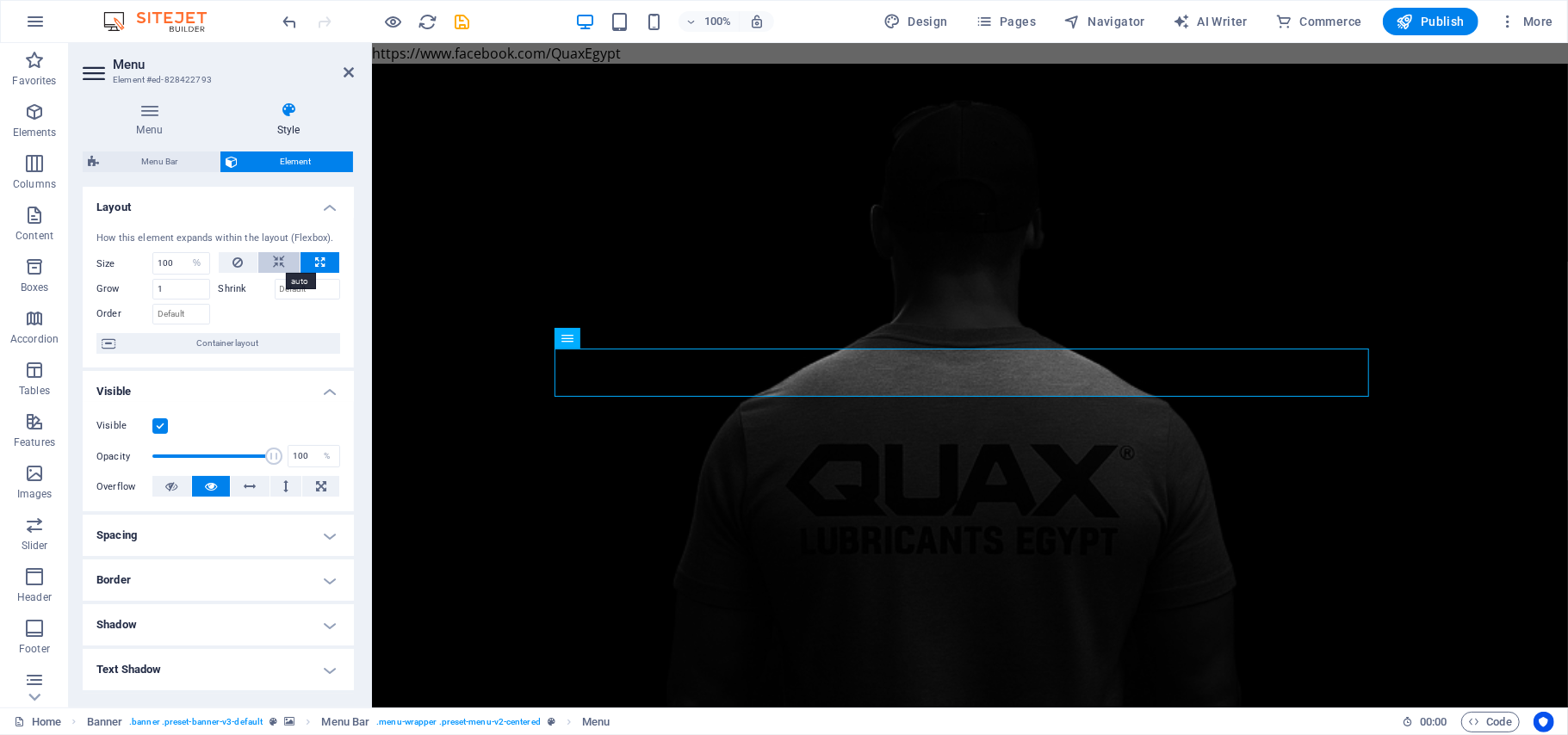 click at bounding box center (279, 262) 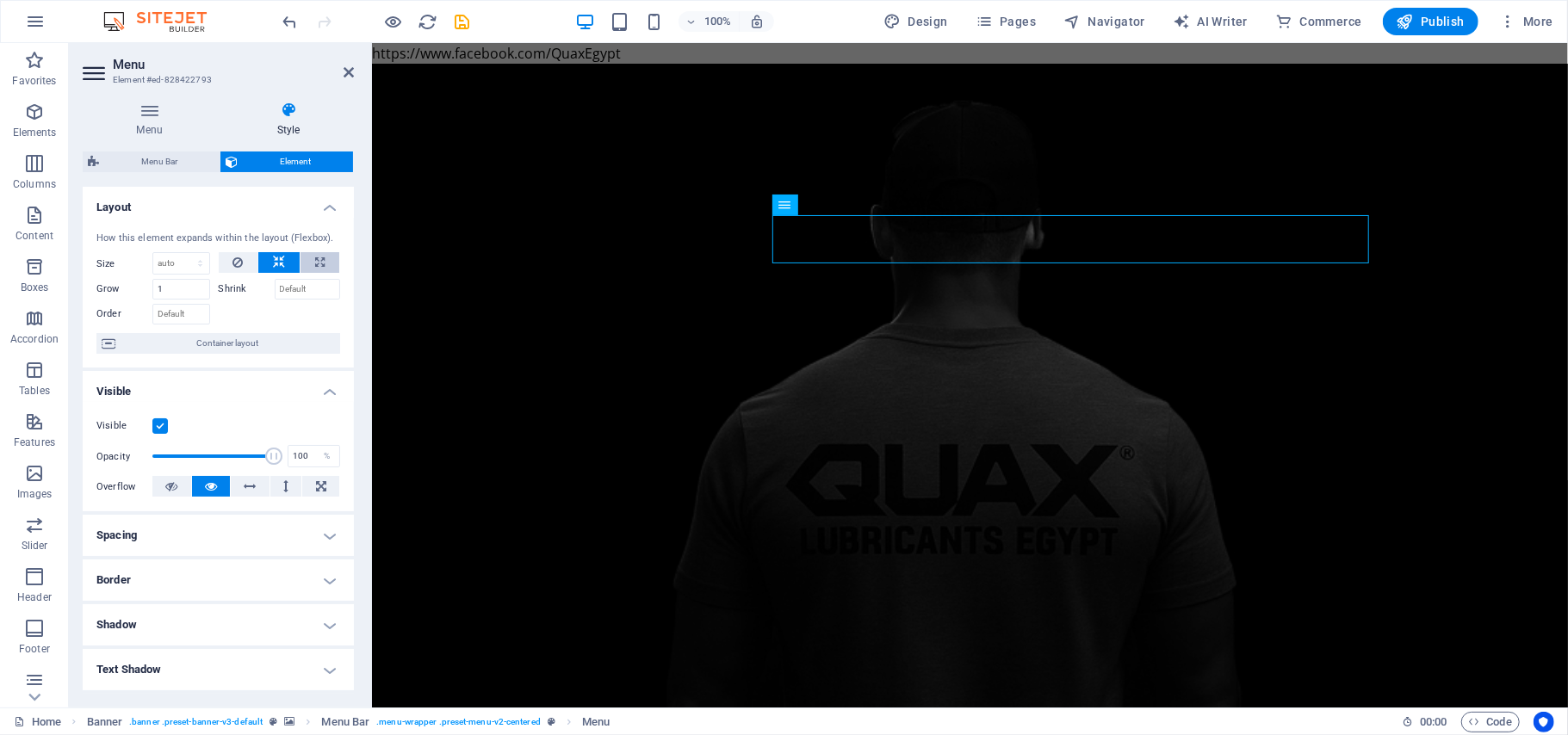 click at bounding box center (319, 262) 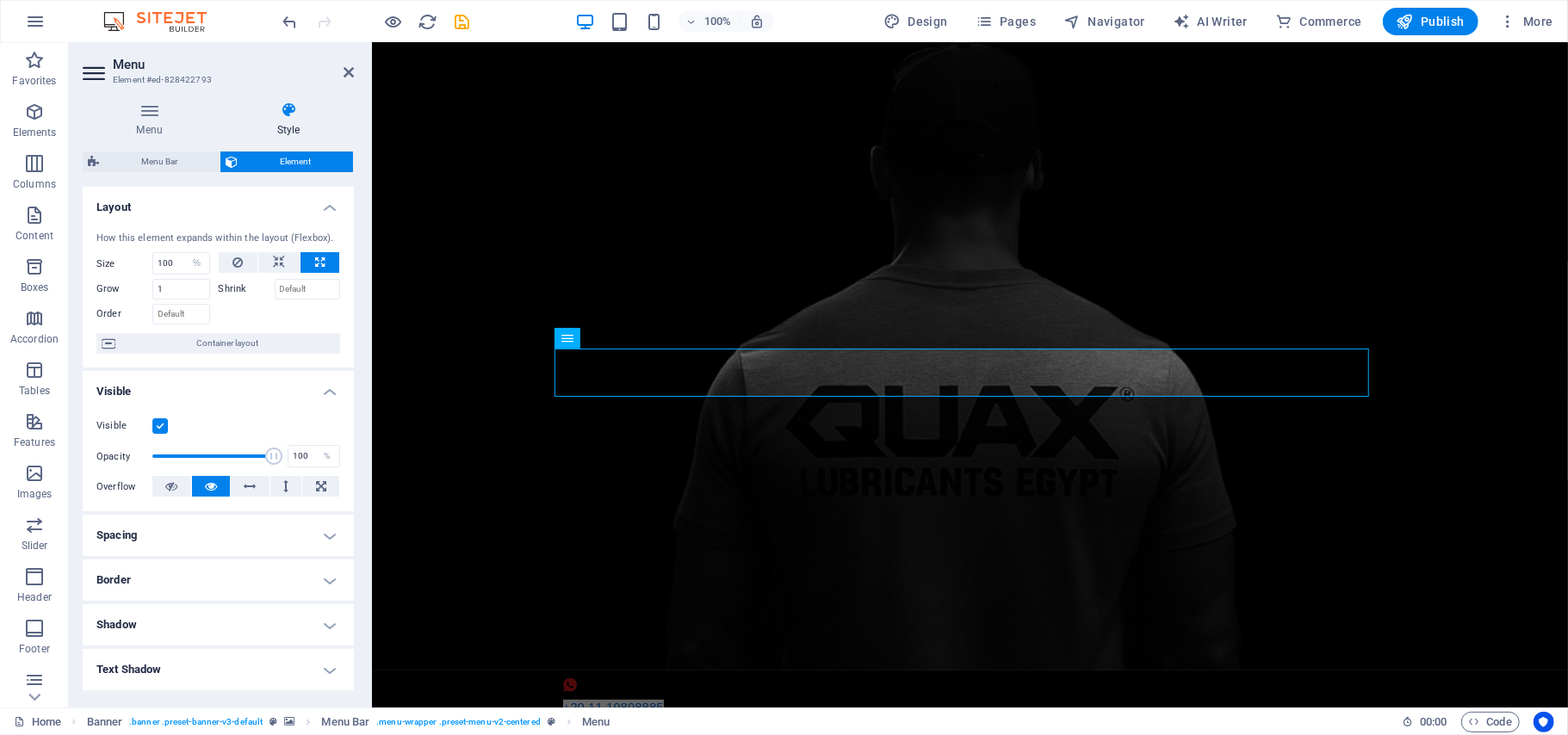 scroll, scrollTop: 0, scrollLeft: 0, axis: both 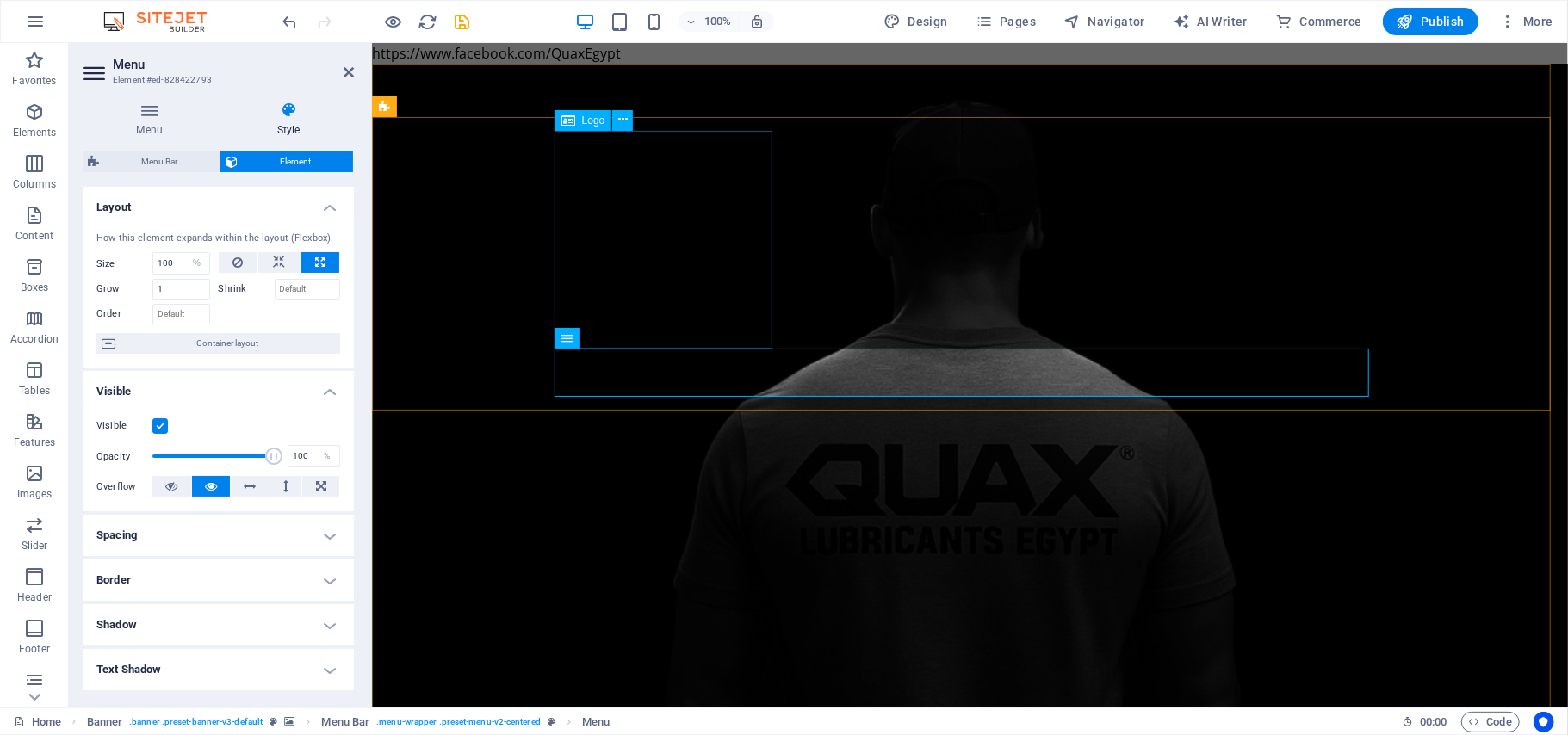 click at bounding box center [970, 987] 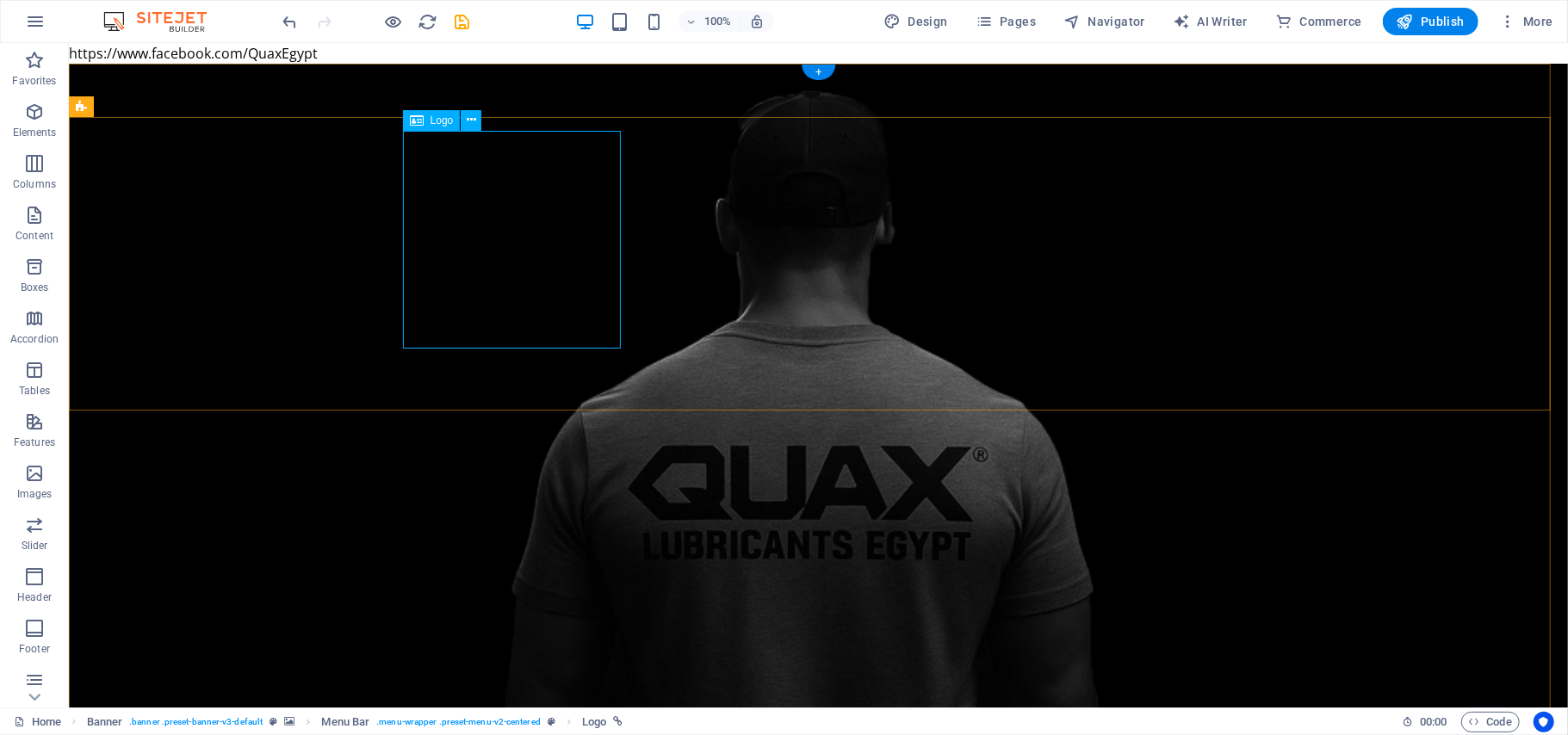 click at bounding box center (818, 987) 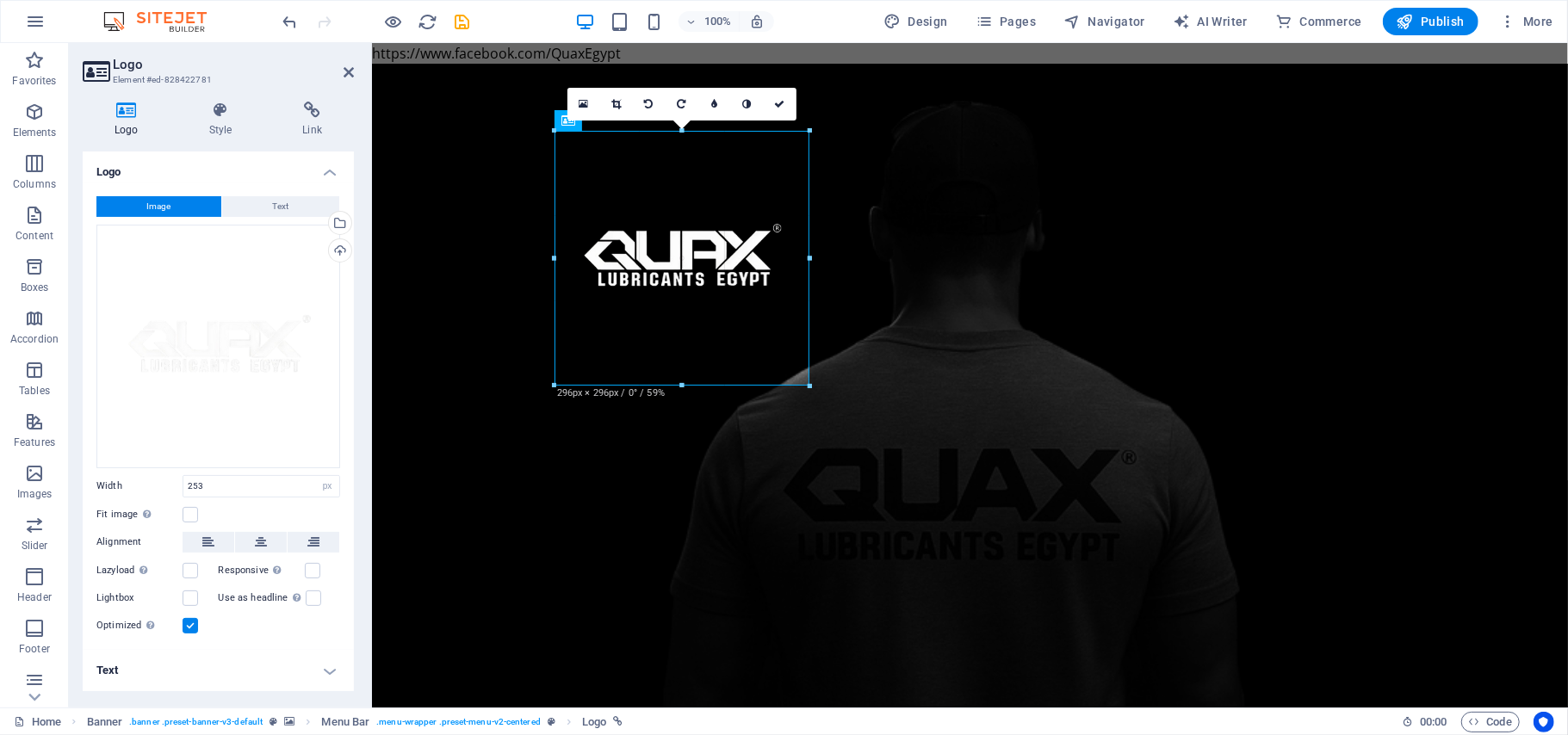 drag, startPoint x: 797, startPoint y: 231, endPoint x: 813, endPoint y: 228, distance: 16.278821 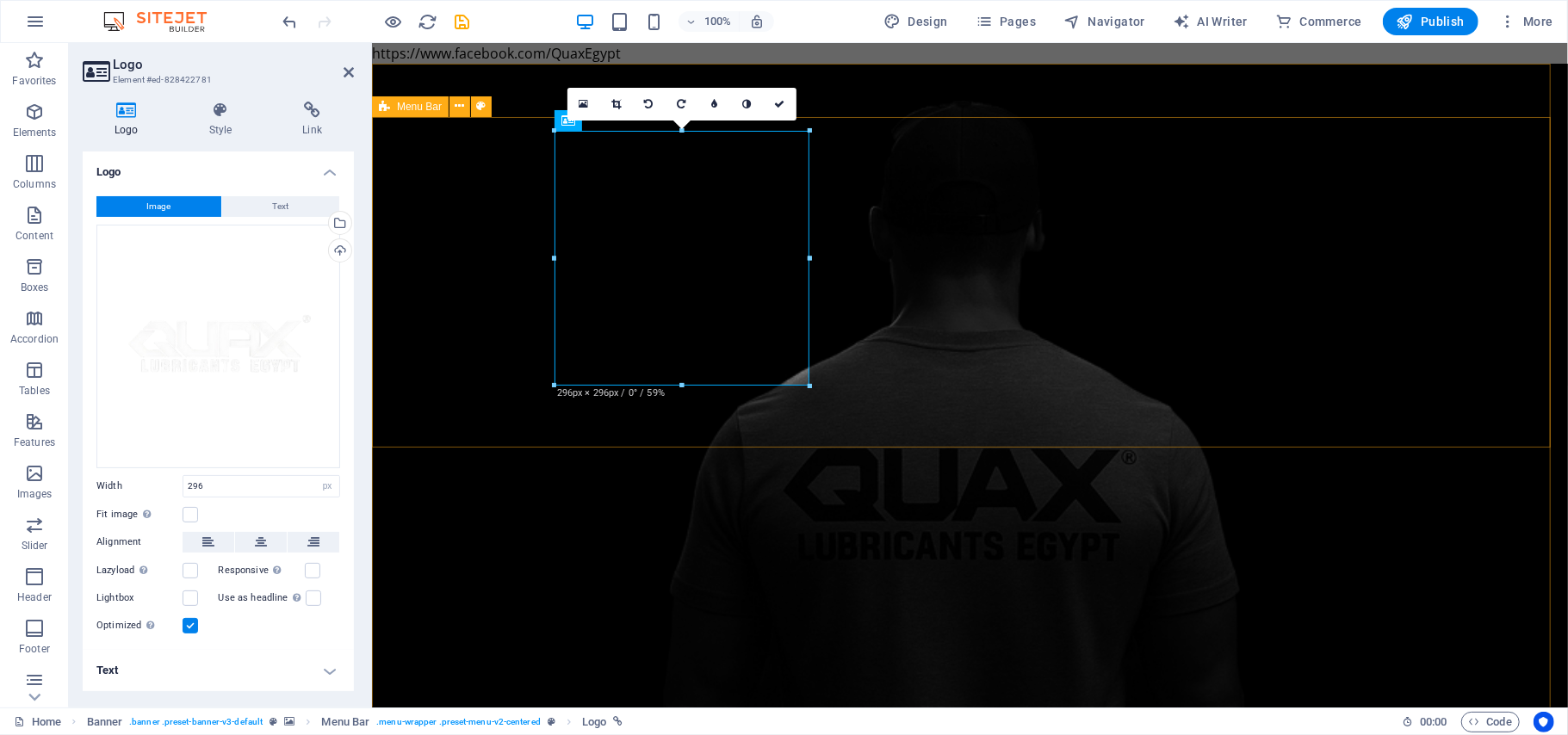 click on "Menu Home About Contact" at bounding box center [969, 1038] 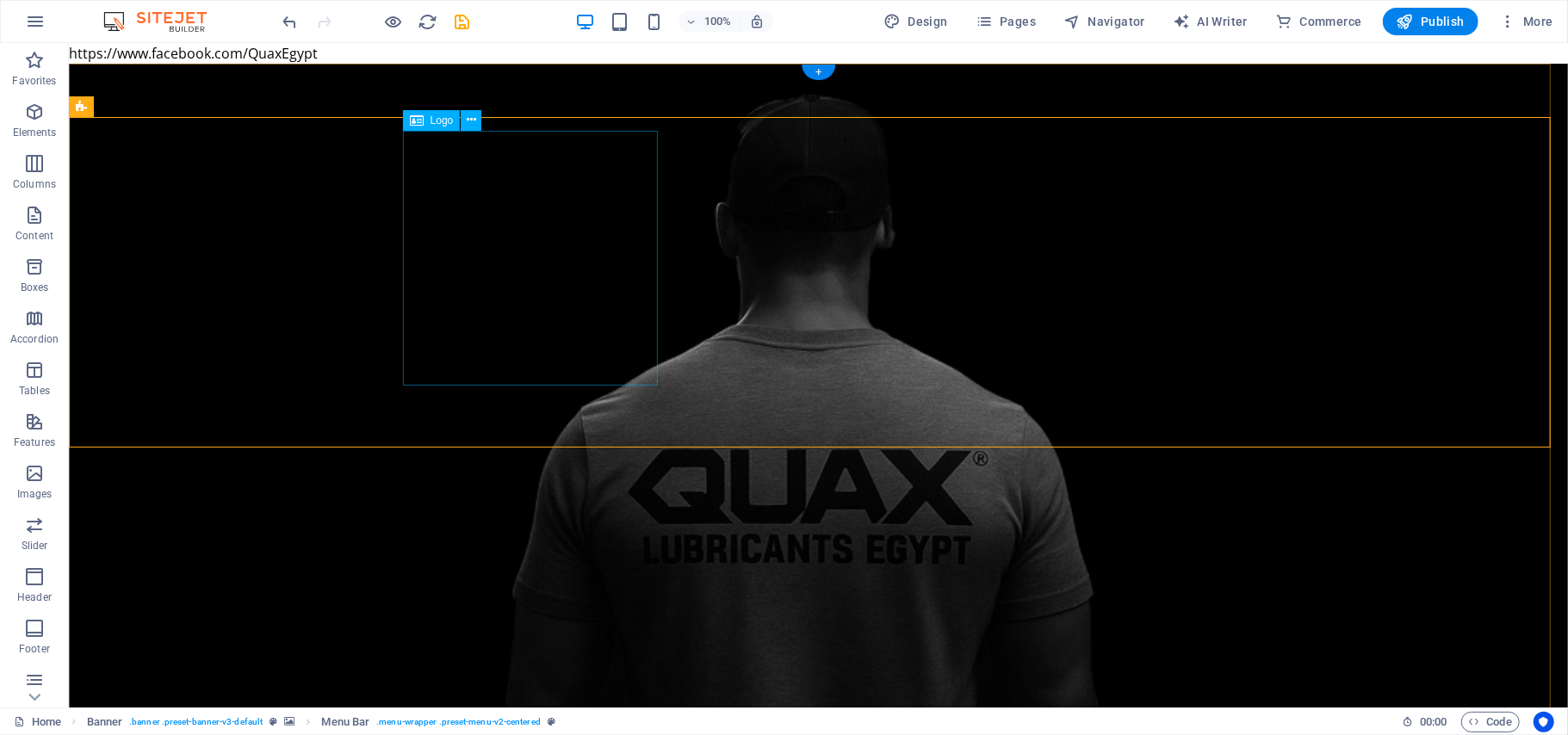 click at bounding box center [818, 1014] 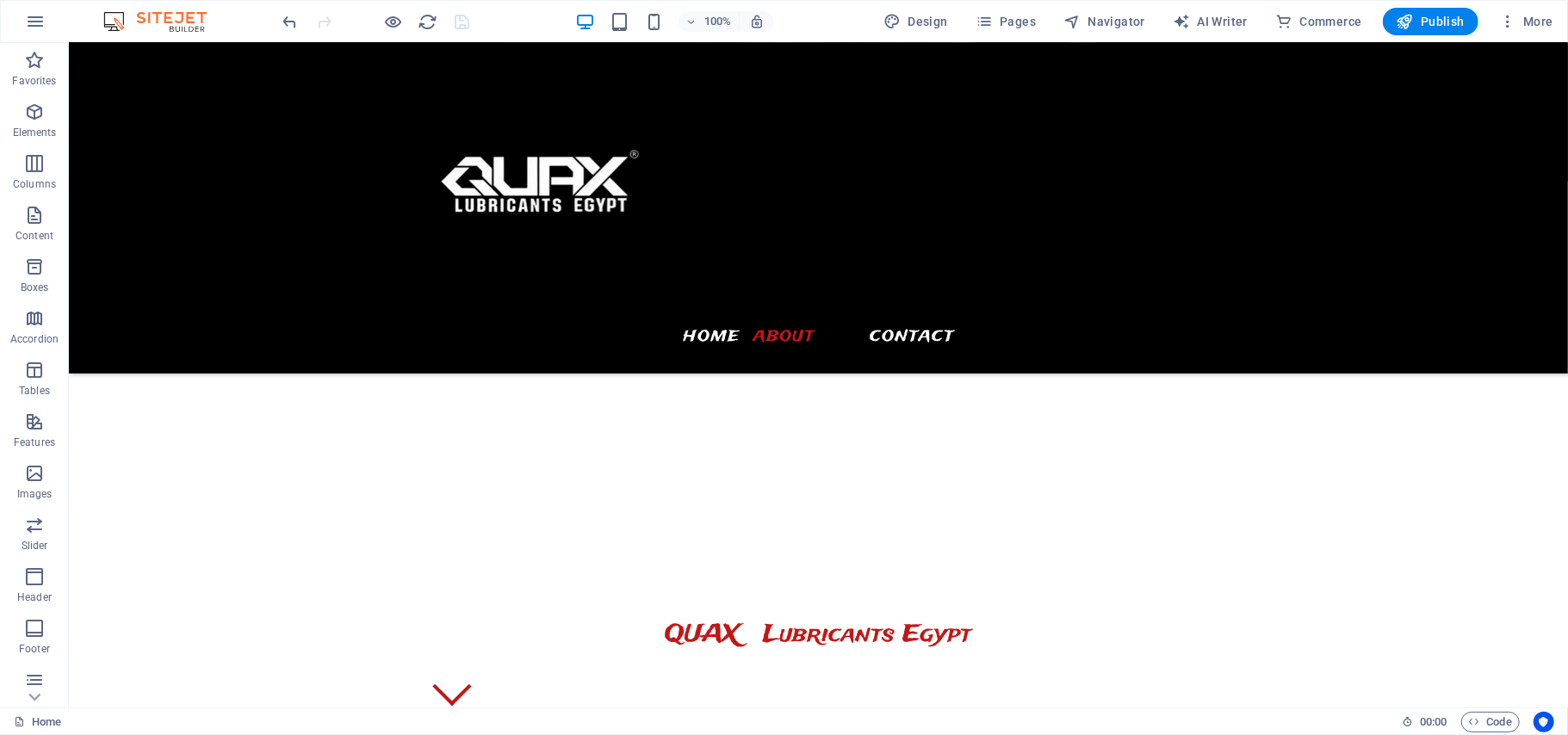 scroll, scrollTop: 792, scrollLeft: 0, axis: vertical 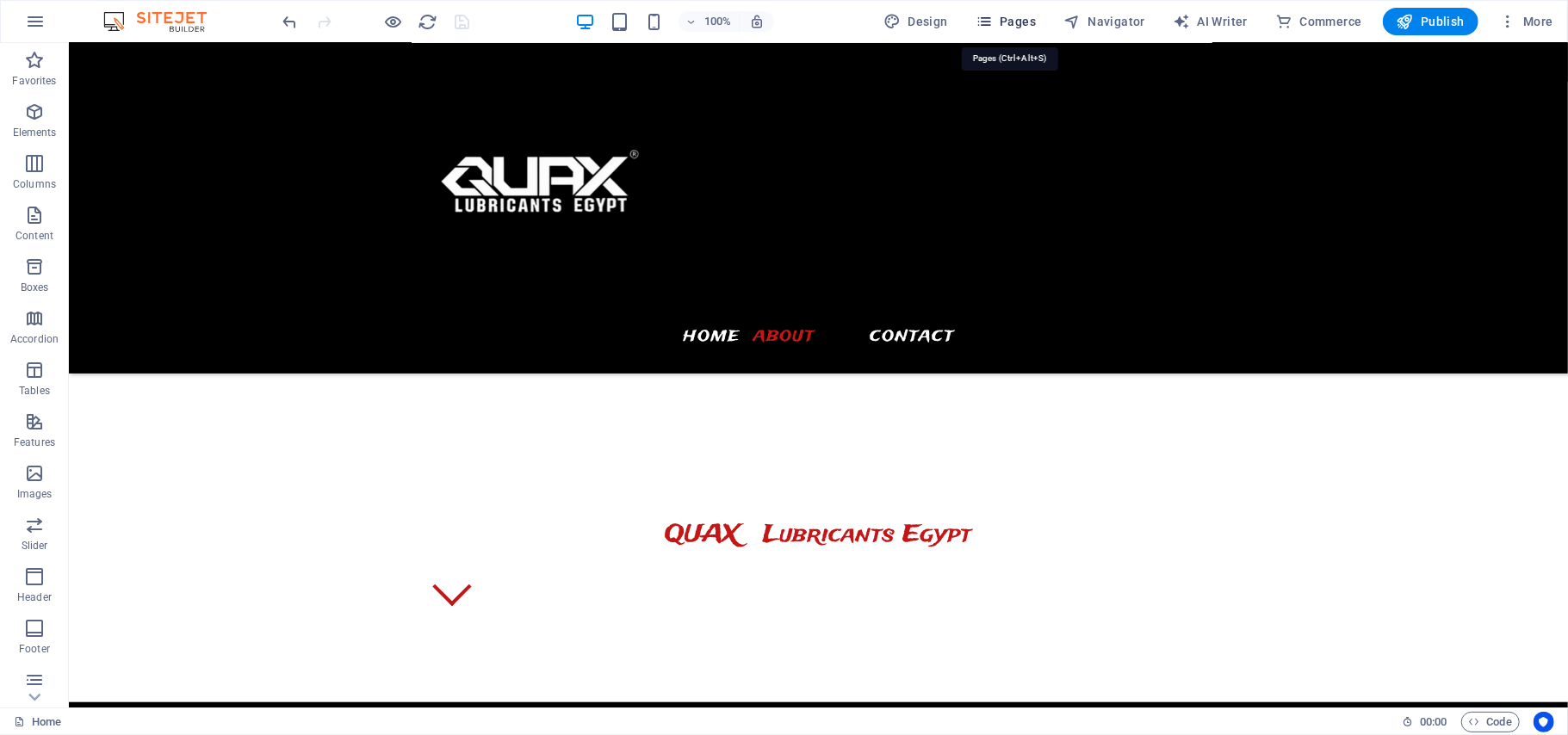 click at bounding box center (984, 22) 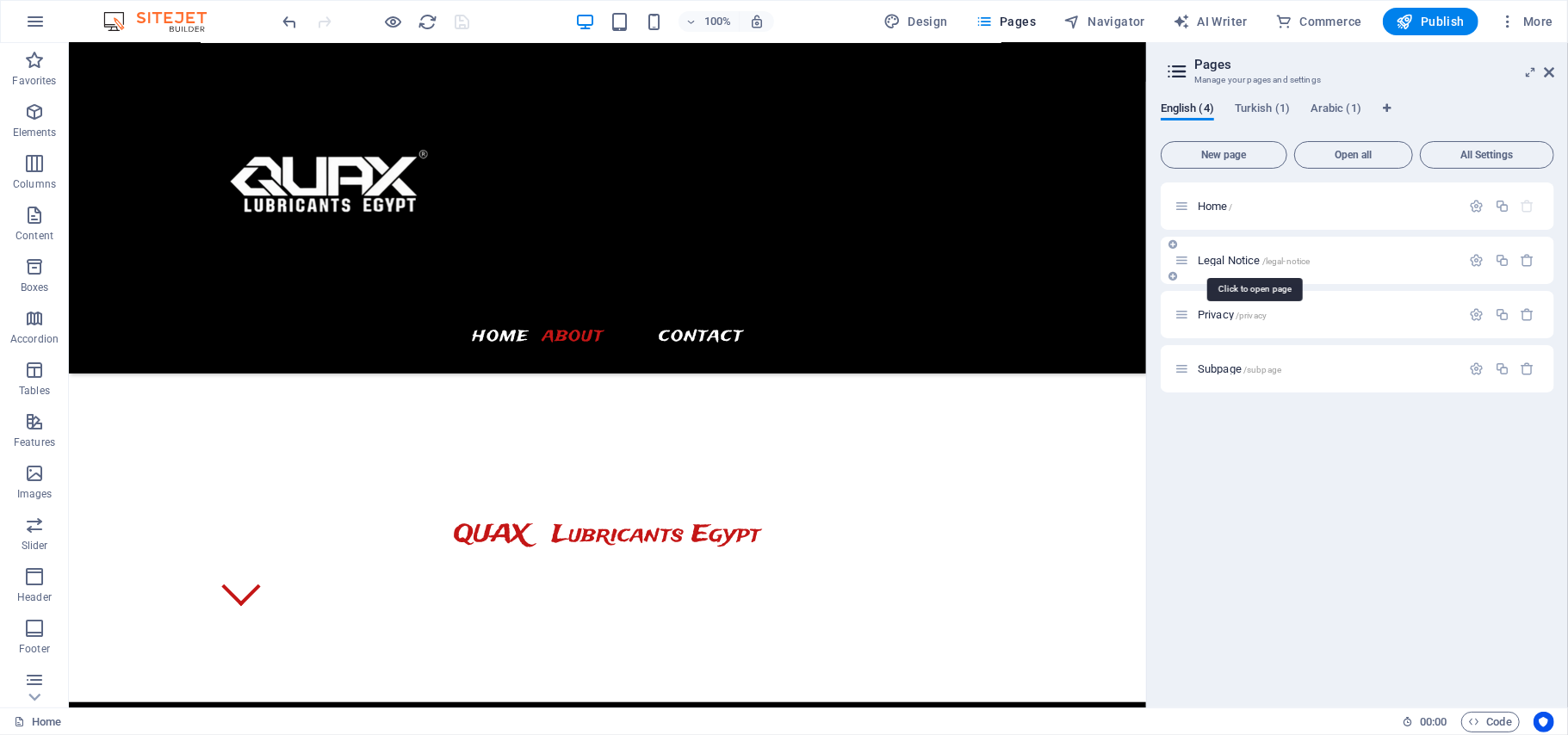 click on "Legal Notice /legal-notice" at bounding box center [1254, 260] 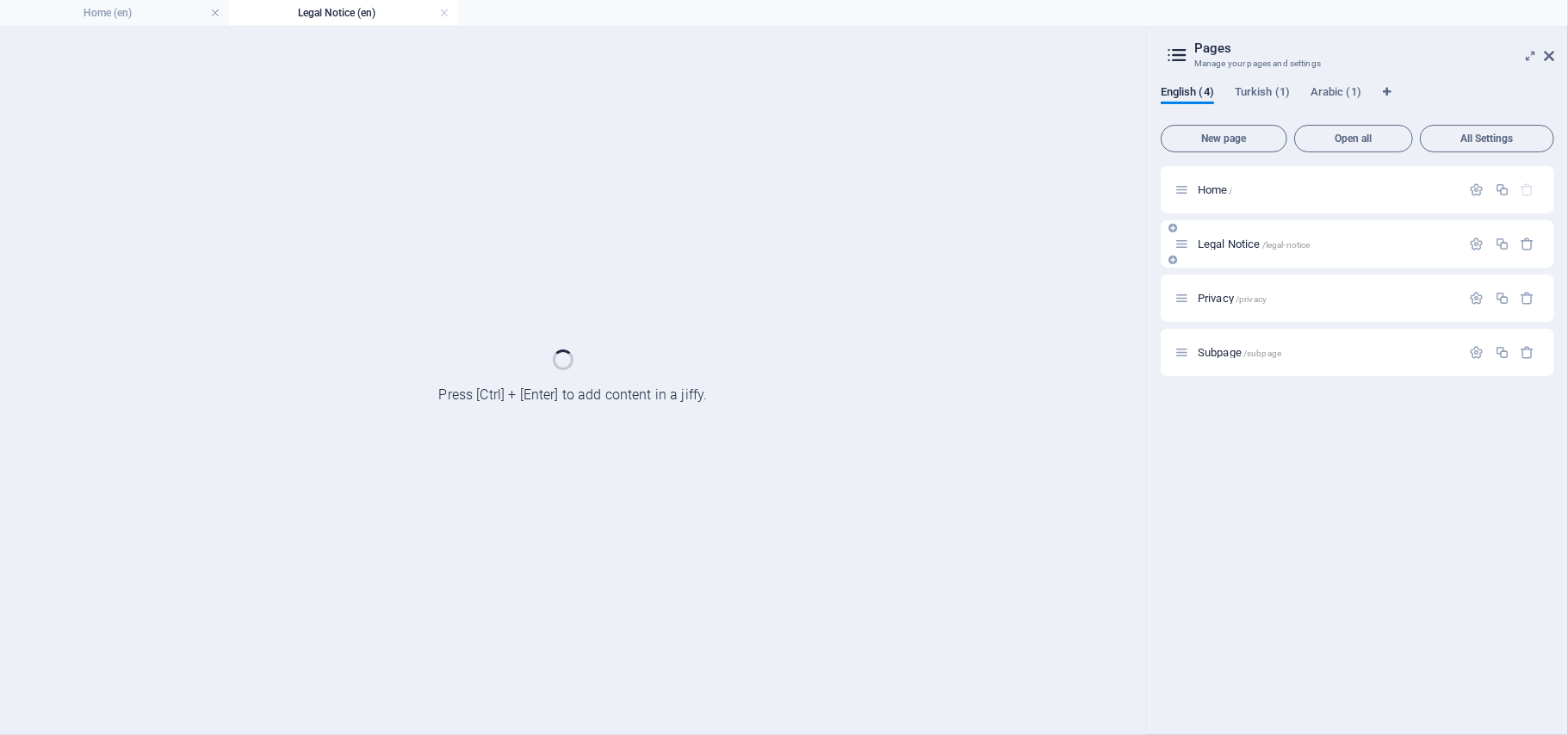 scroll, scrollTop: 0, scrollLeft: 0, axis: both 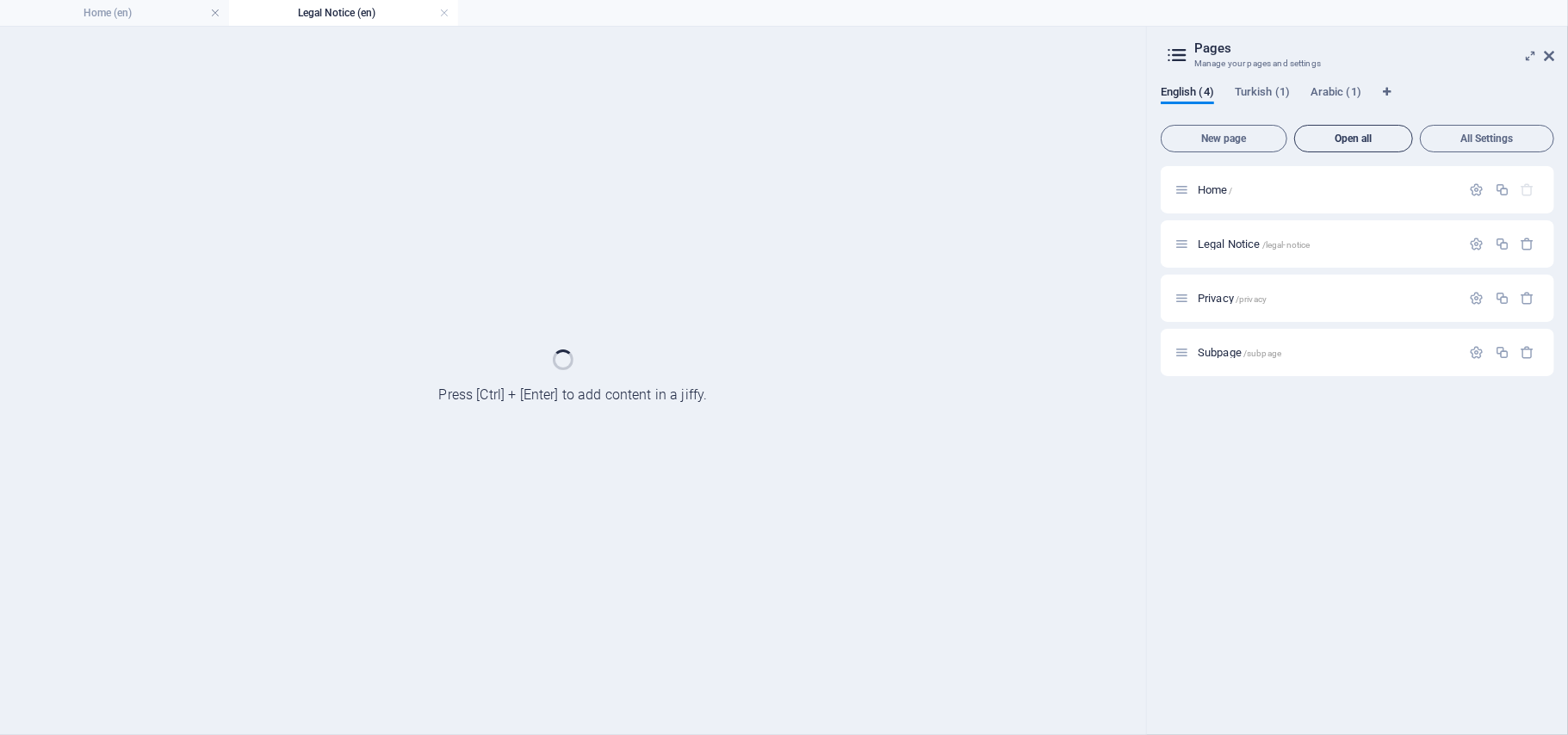 click on "Open all" at bounding box center [1354, 139] 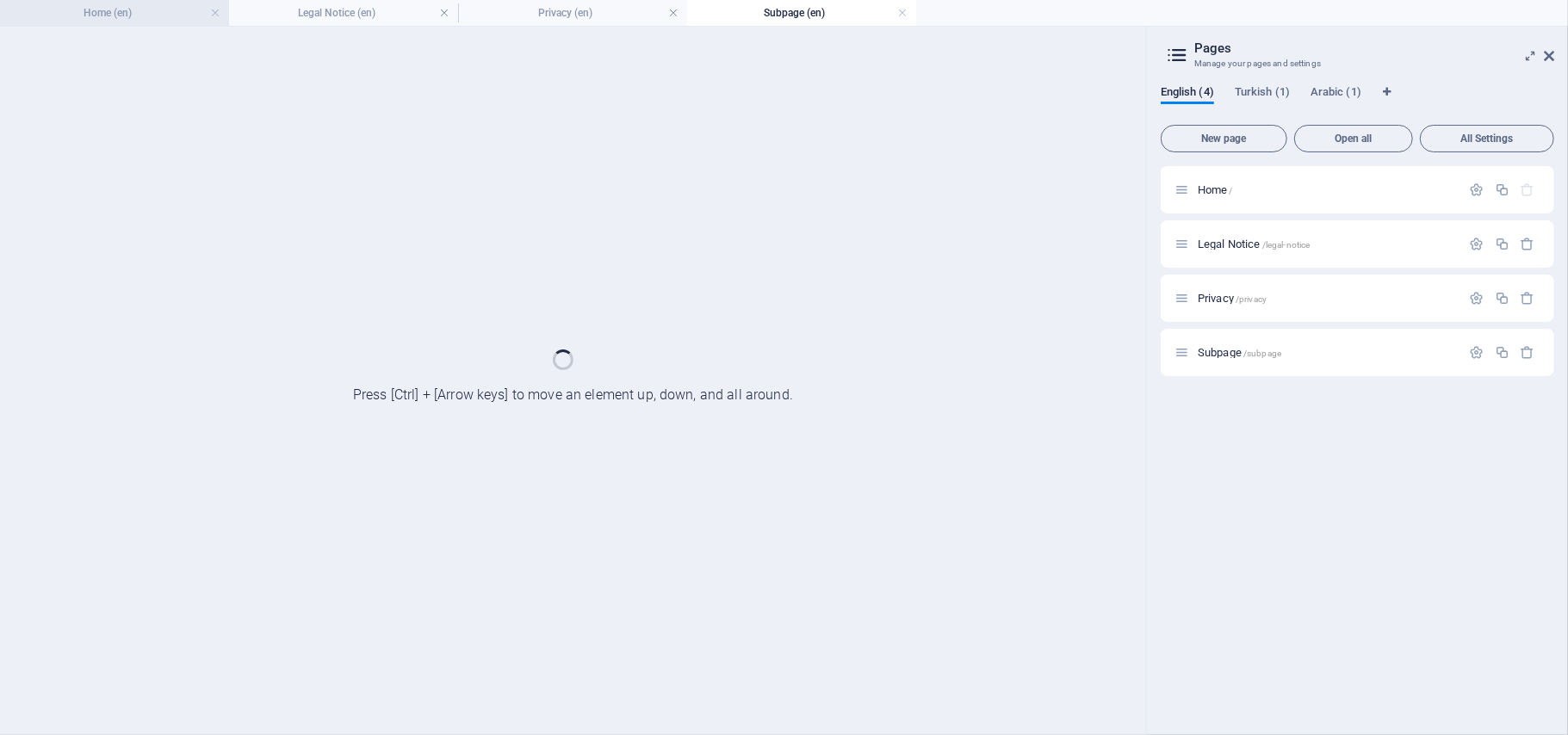 click on "Home (en)" at bounding box center (115, 13) 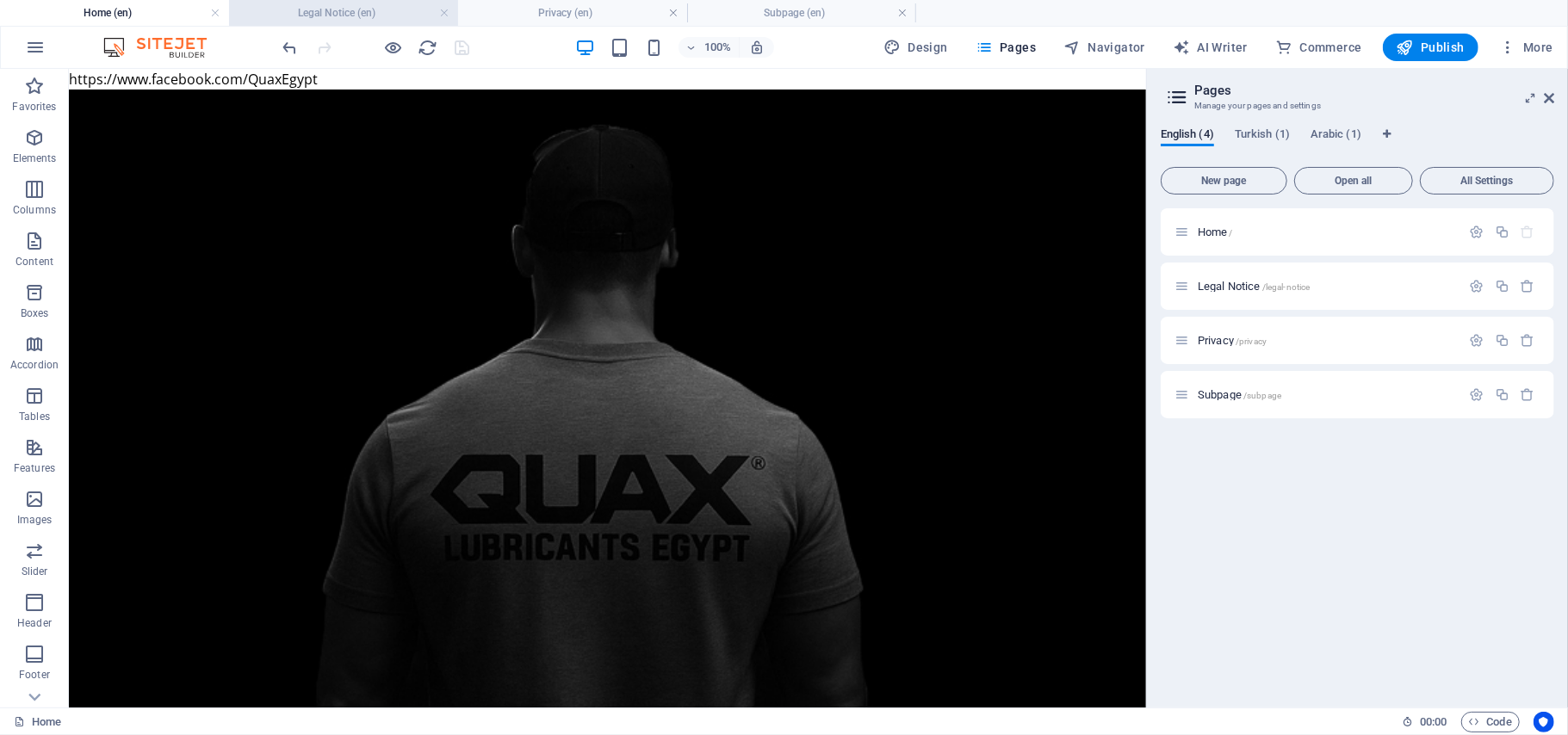click on "Legal Notice (en)" at bounding box center (344, 13) 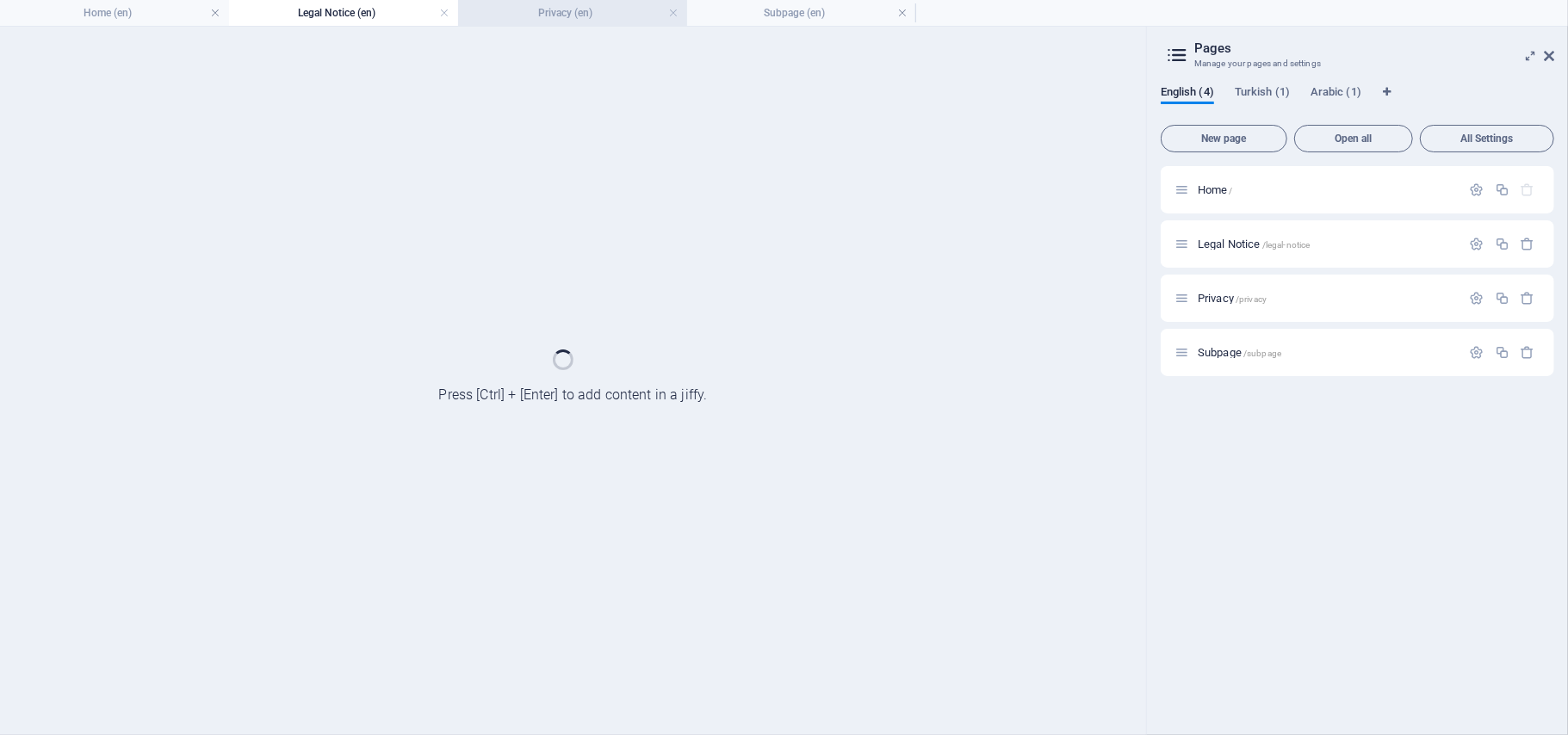 click on "Privacy (en)" at bounding box center (573, 13) 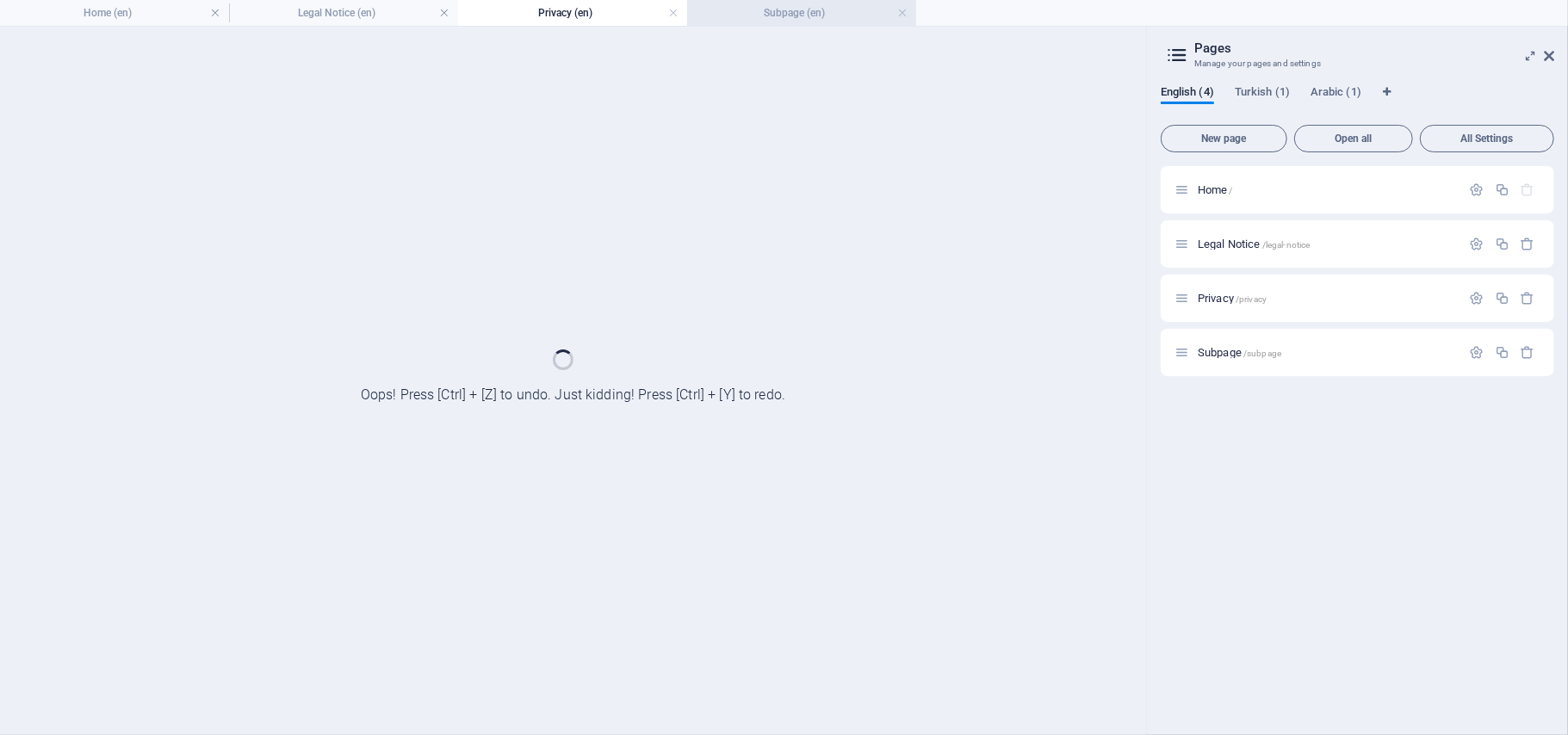 click on "Subpage (en)" at bounding box center (802, 13) 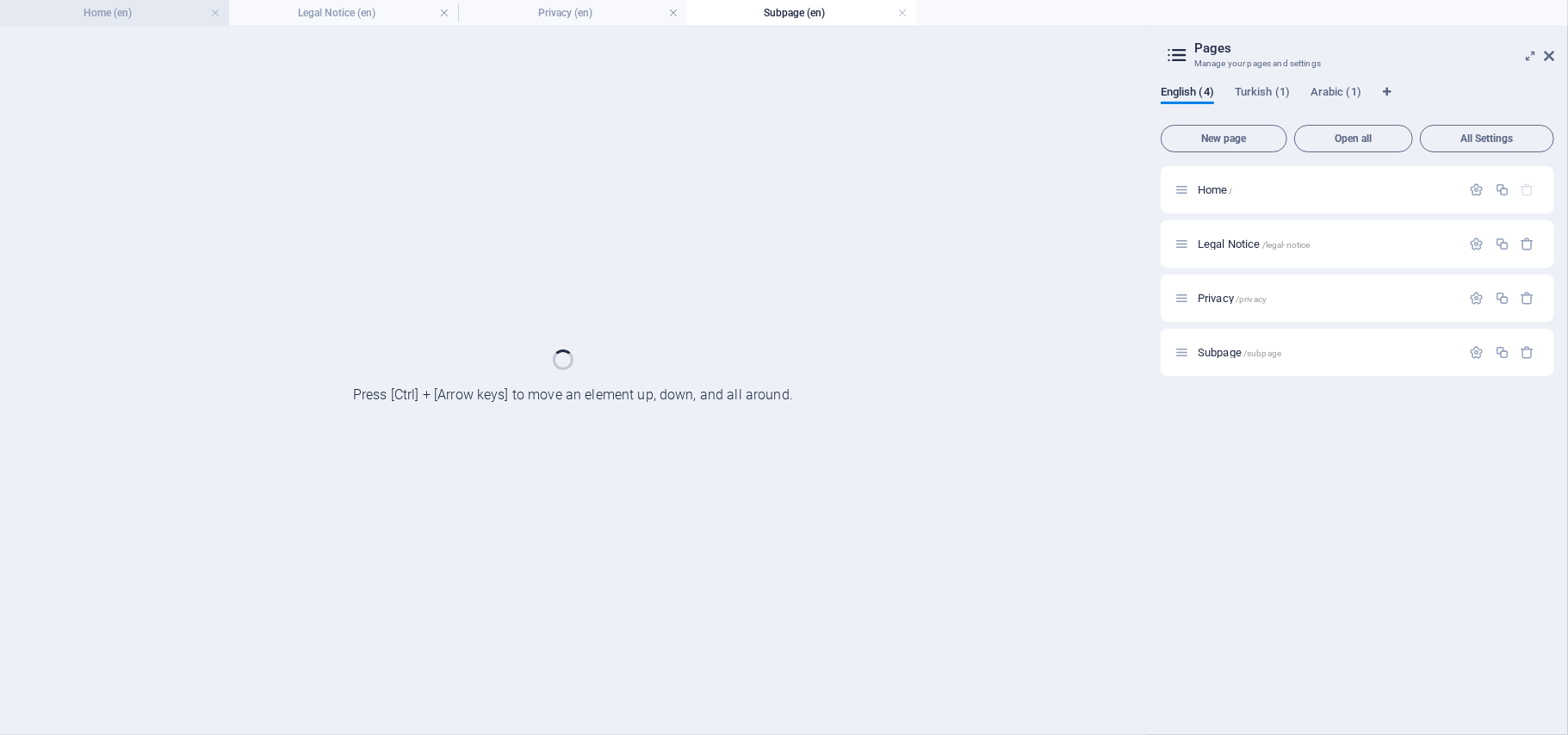 click on "Home (en)" at bounding box center [115, 13] 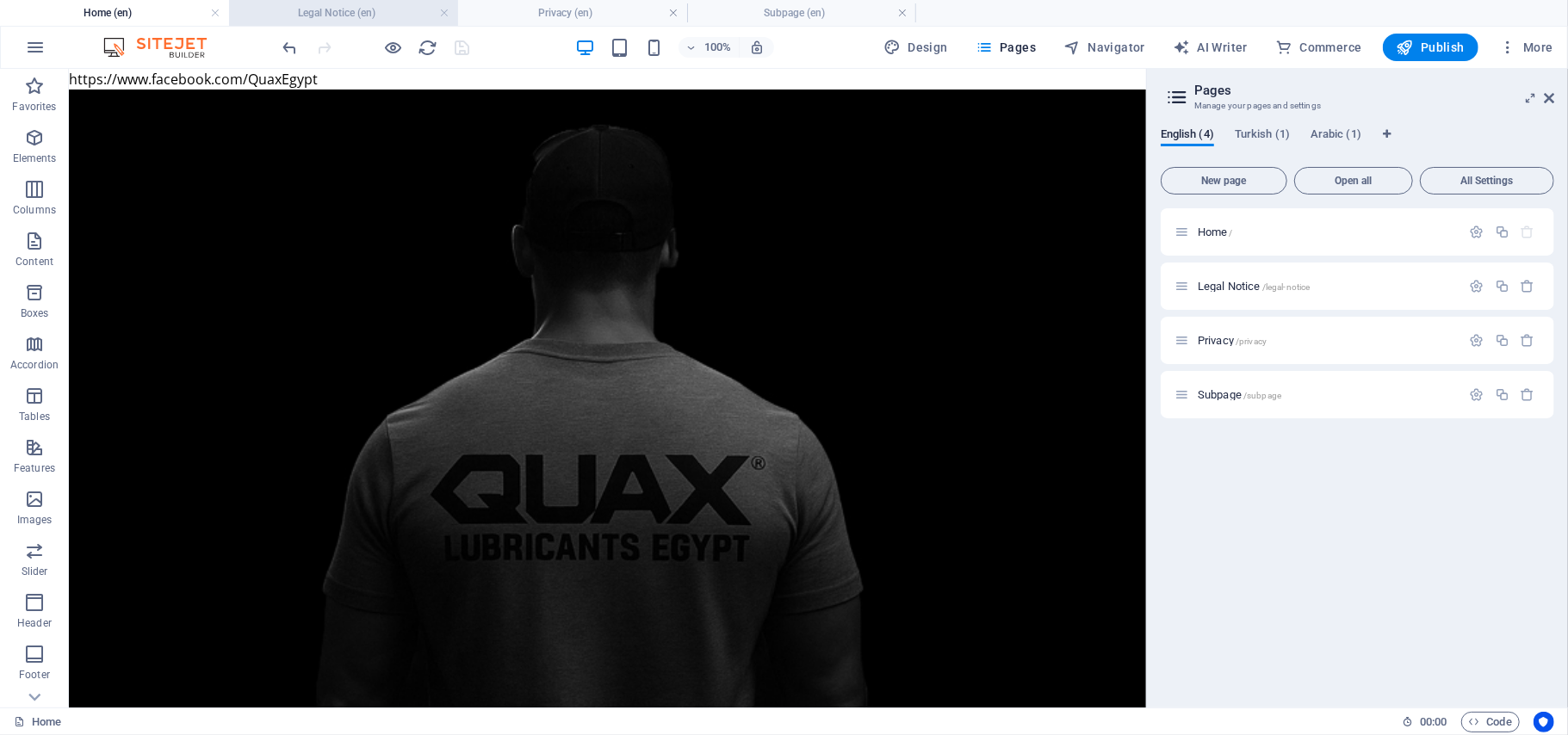 click on "Legal Notice (en)" at bounding box center [344, 13] 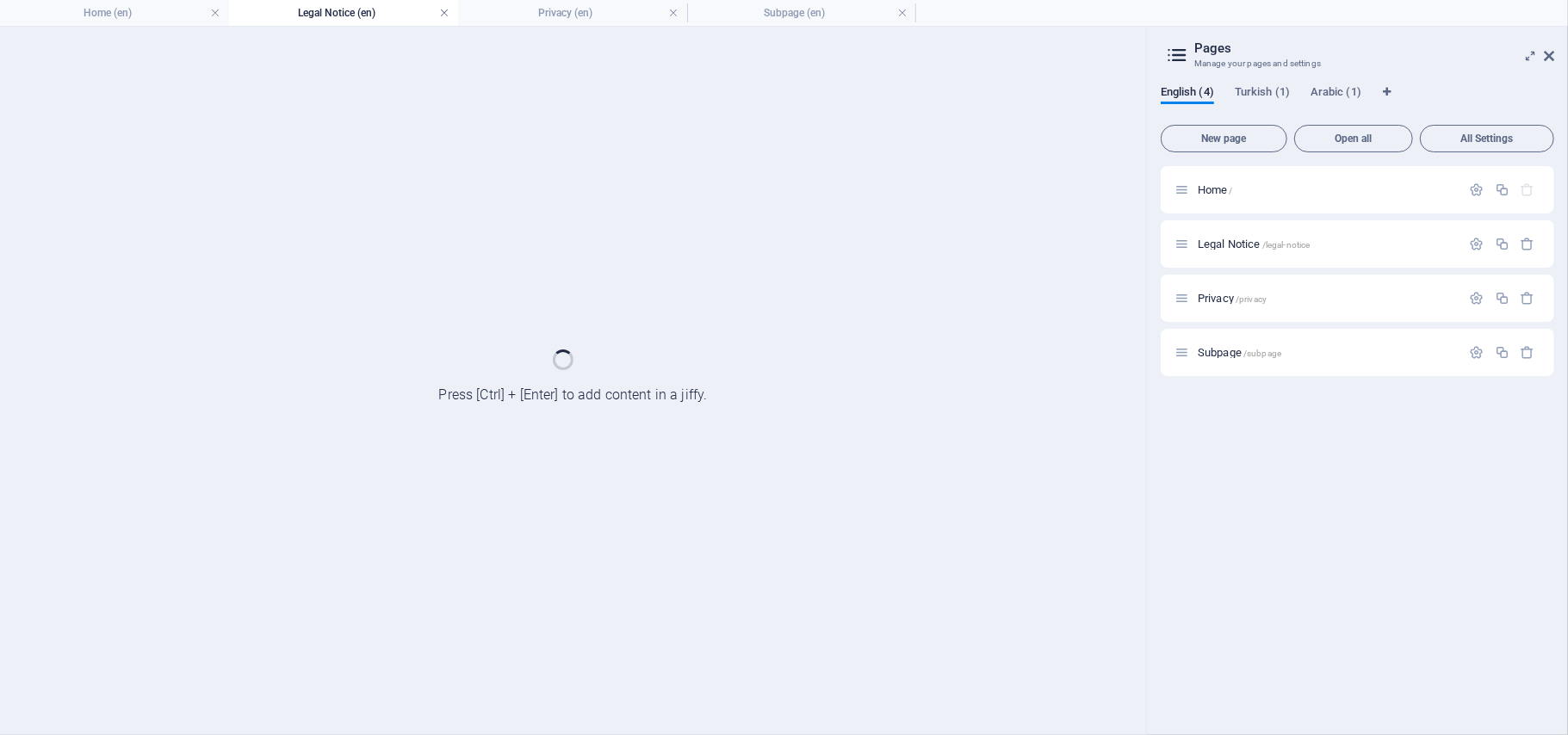 click at bounding box center (444, 13) 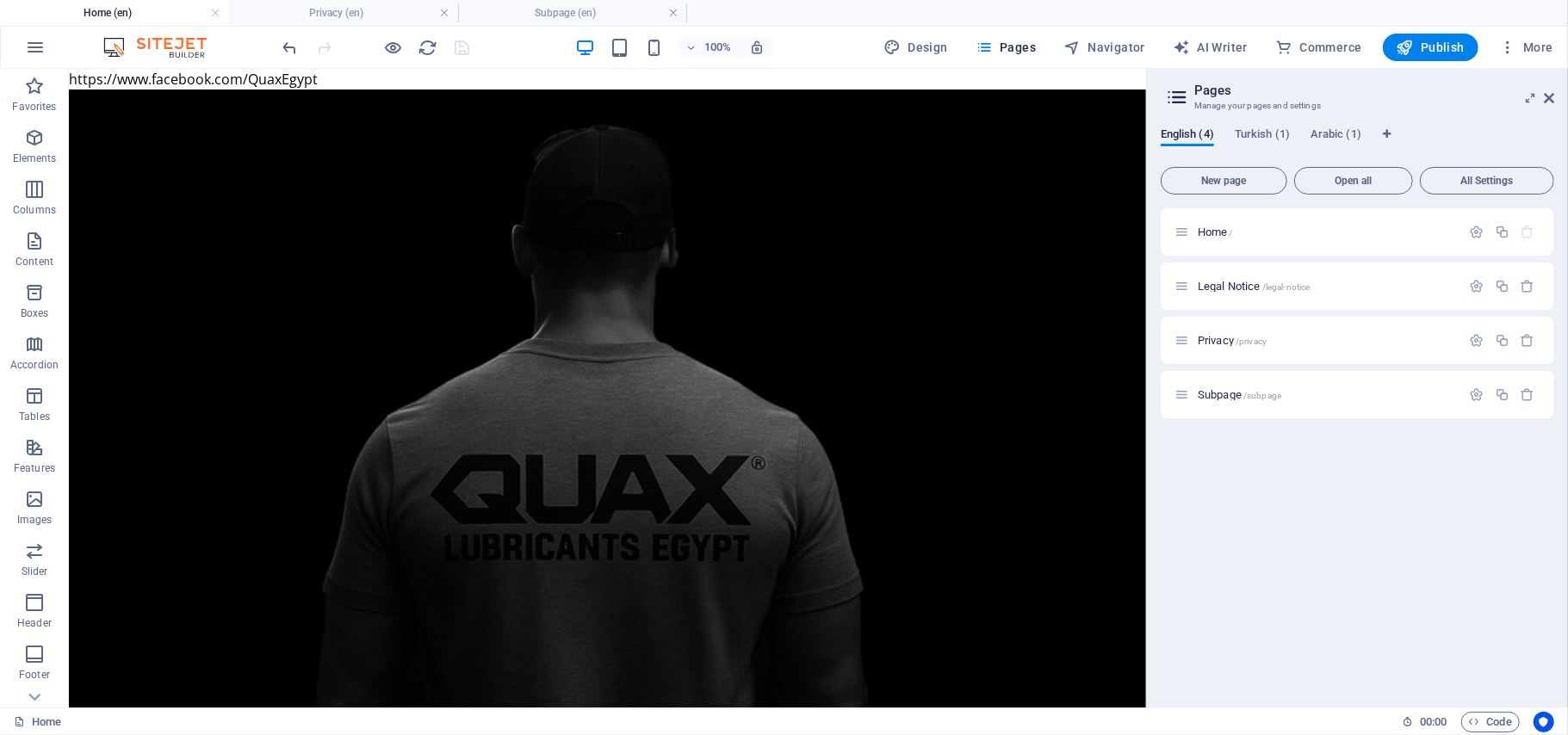 click at bounding box center [444, 13] 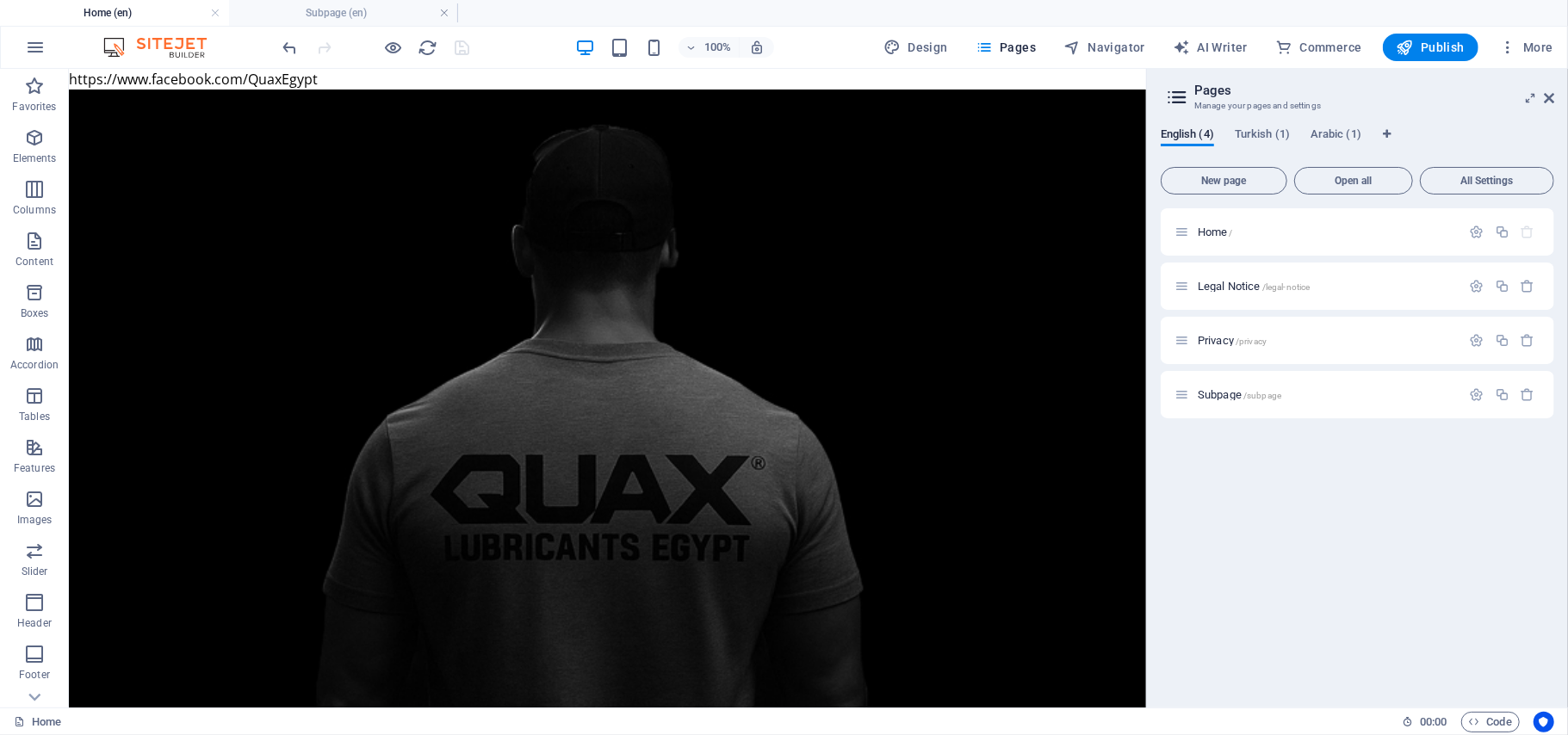 click at bounding box center (444, 13) 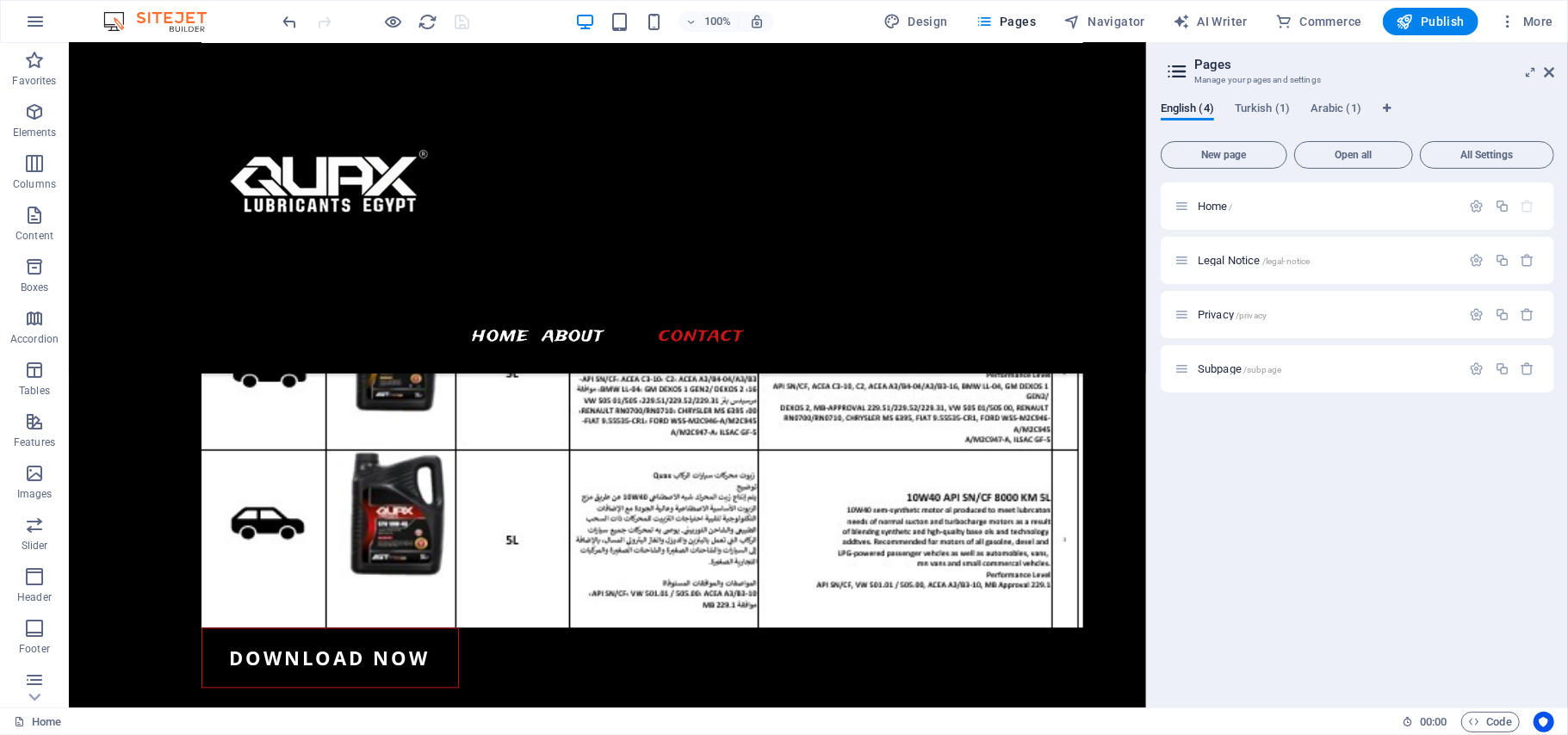 scroll, scrollTop: 2273, scrollLeft: 0, axis: vertical 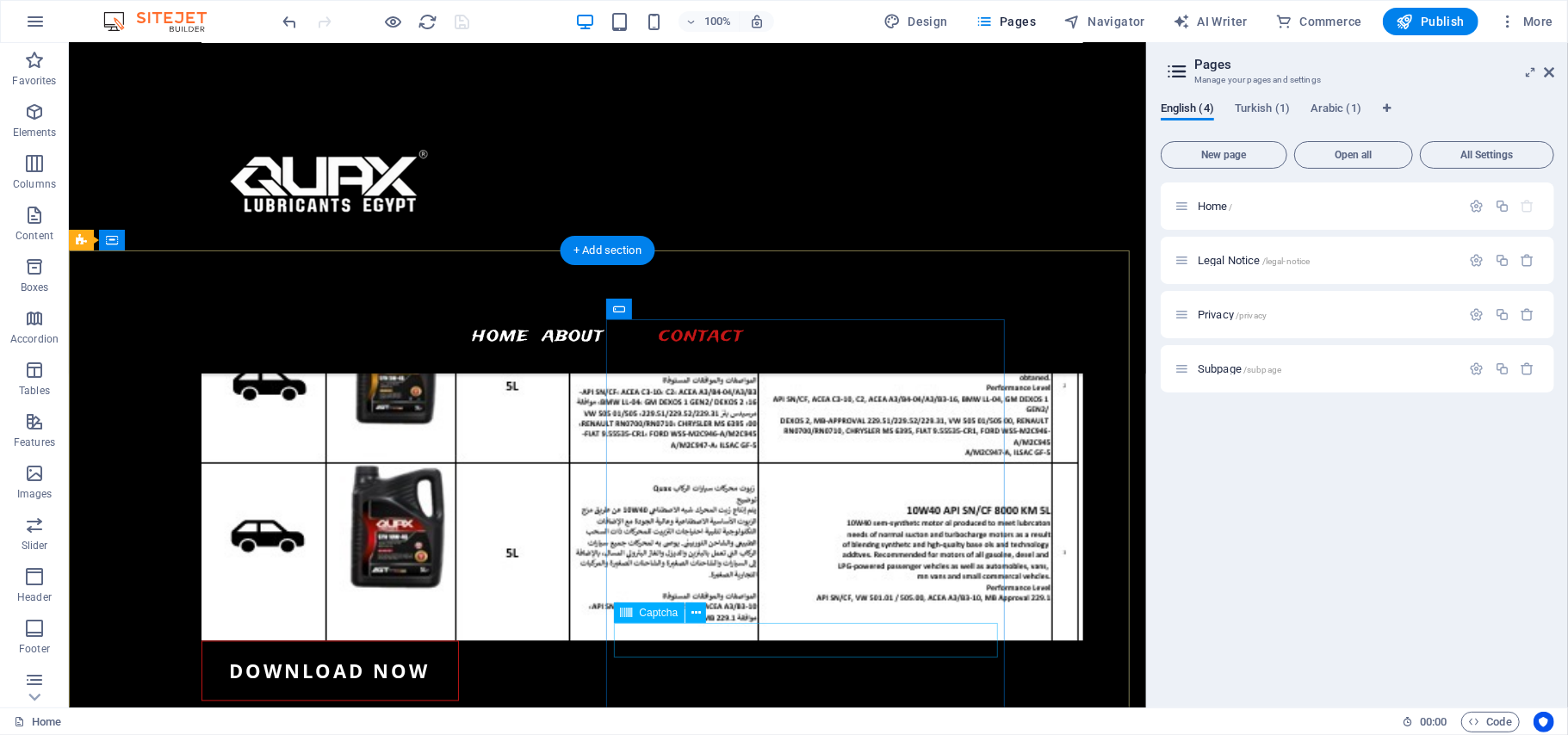 click on "Unreadable? Load new" 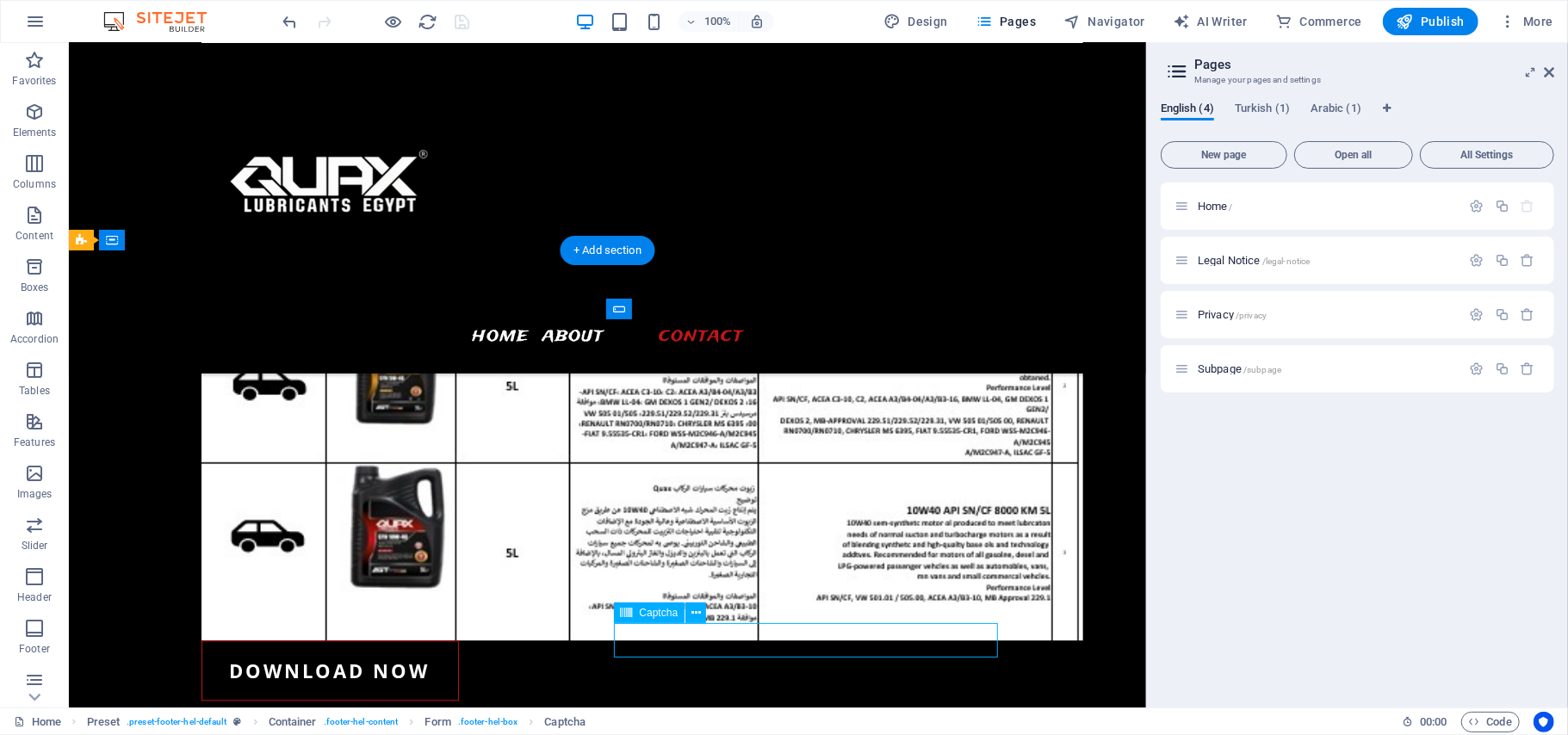 click on "Unreadable? Load new" 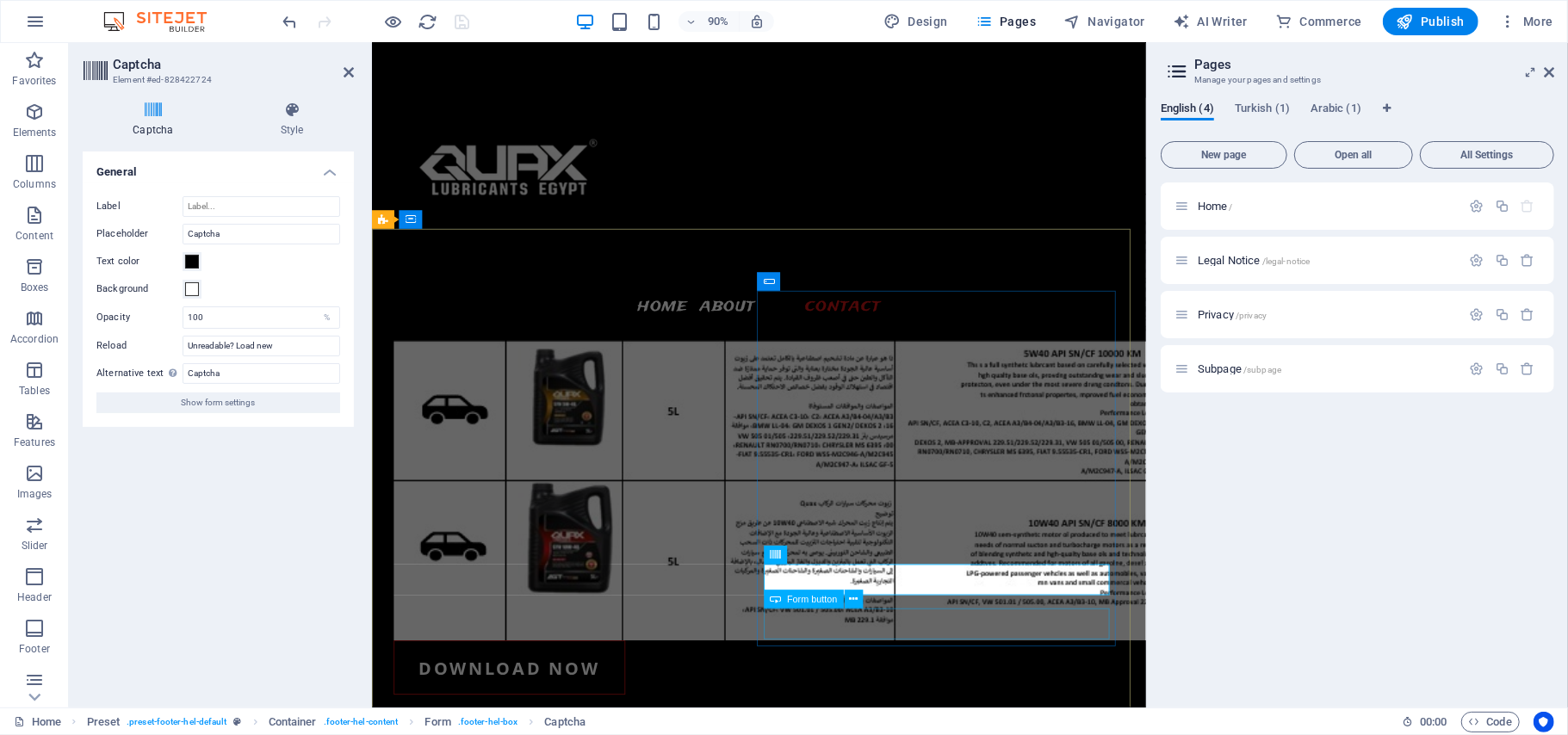scroll, scrollTop: 2339, scrollLeft: 0, axis: vertical 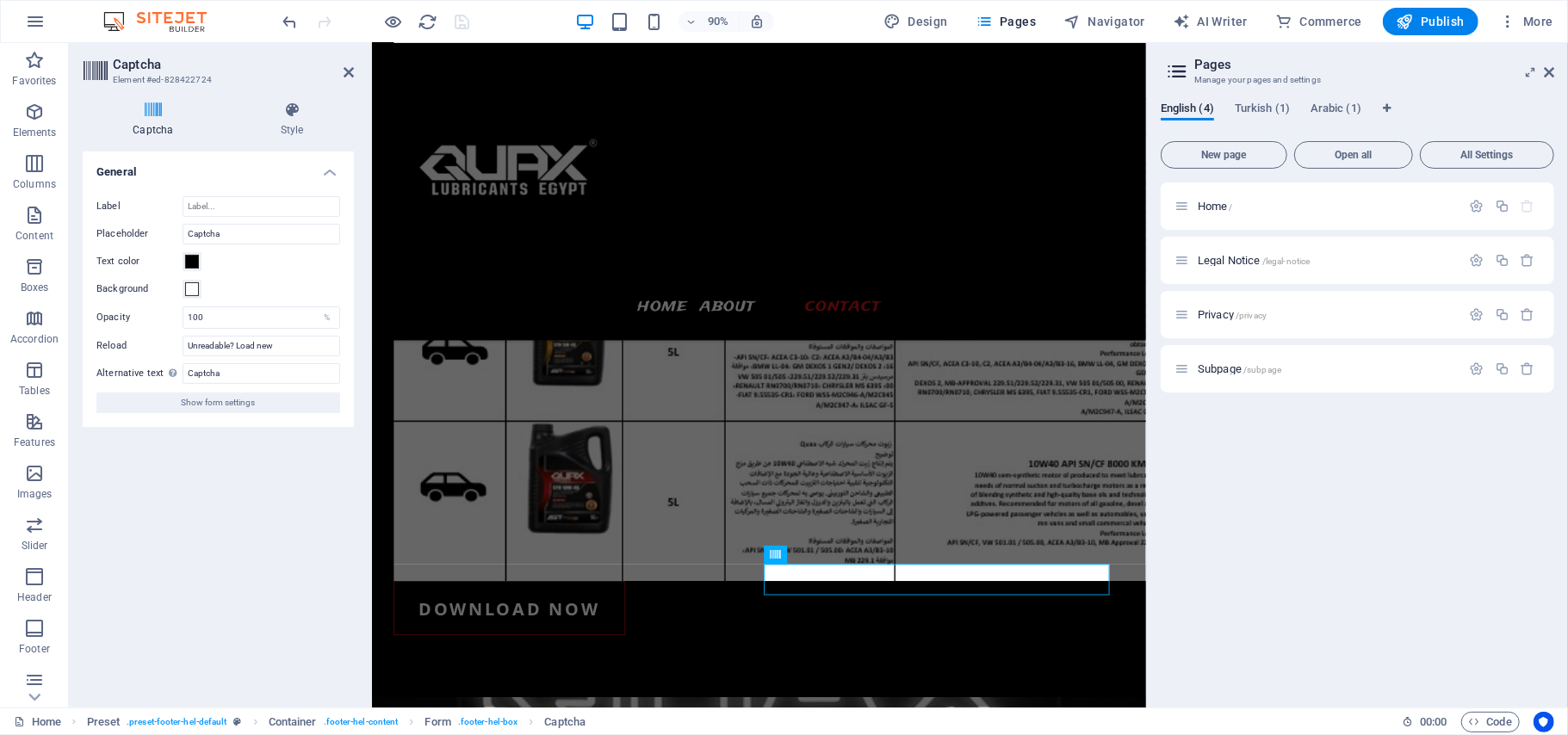click at bounding box center [153, 110] 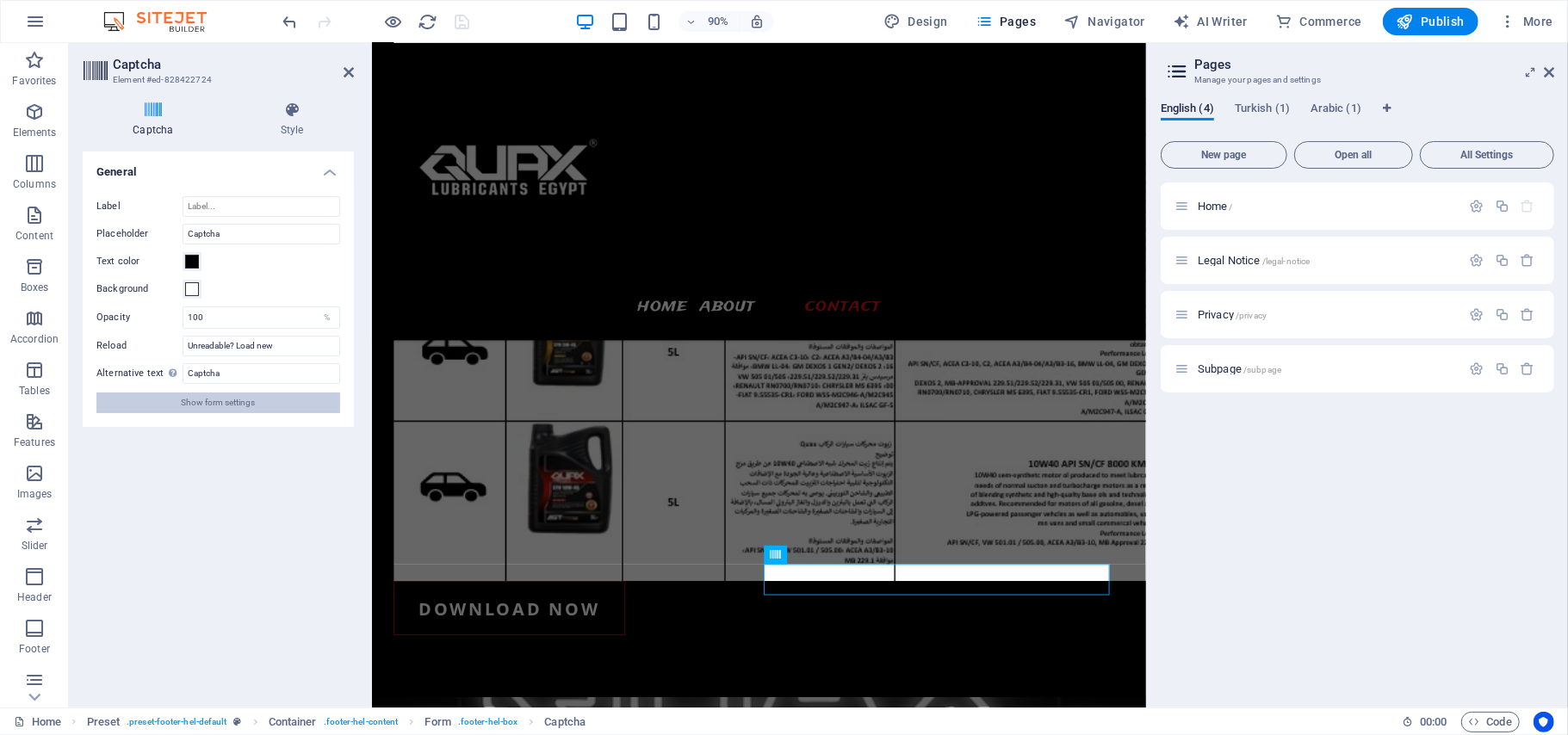 click on "Show form settings" at bounding box center [219, 403] 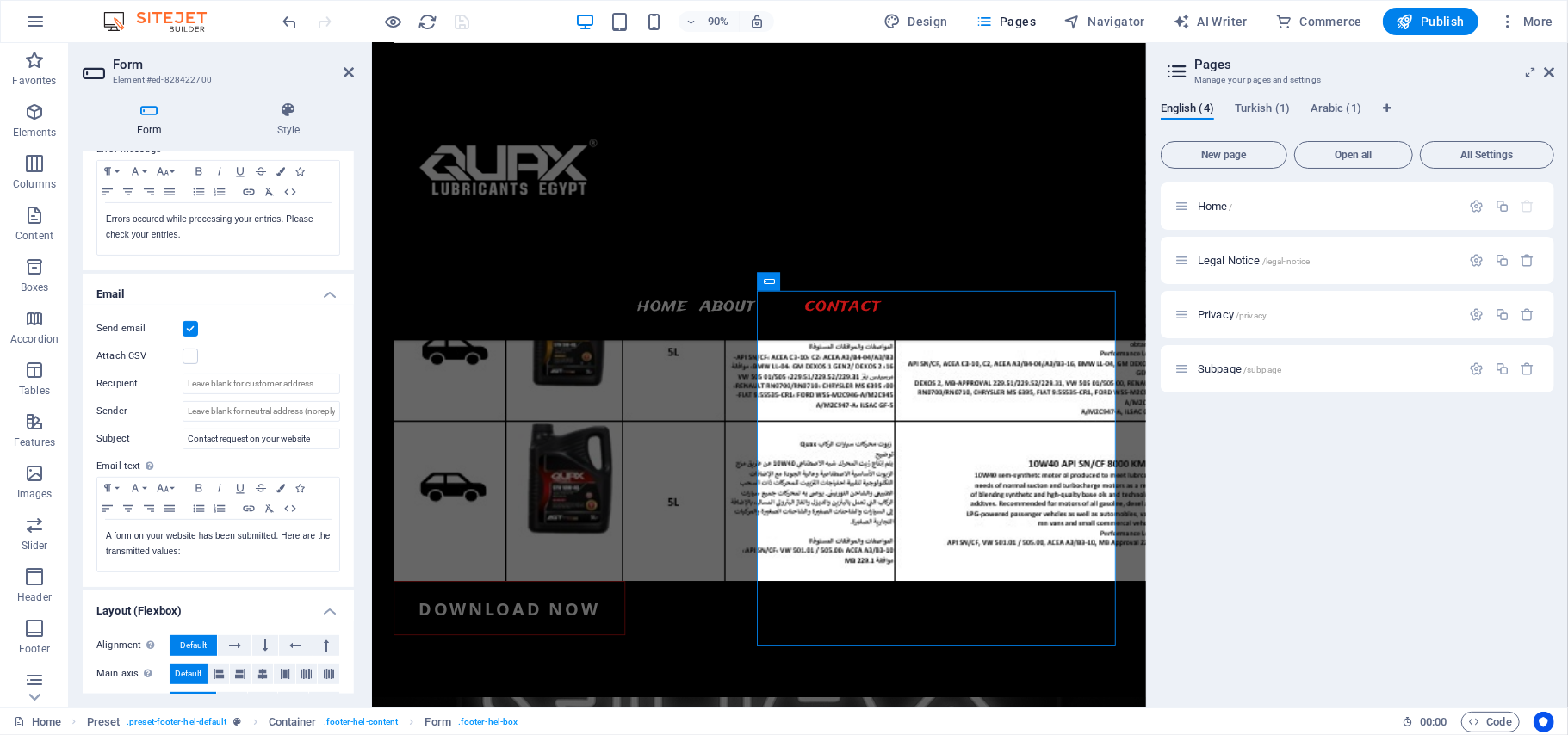 scroll, scrollTop: 410, scrollLeft: 0, axis: vertical 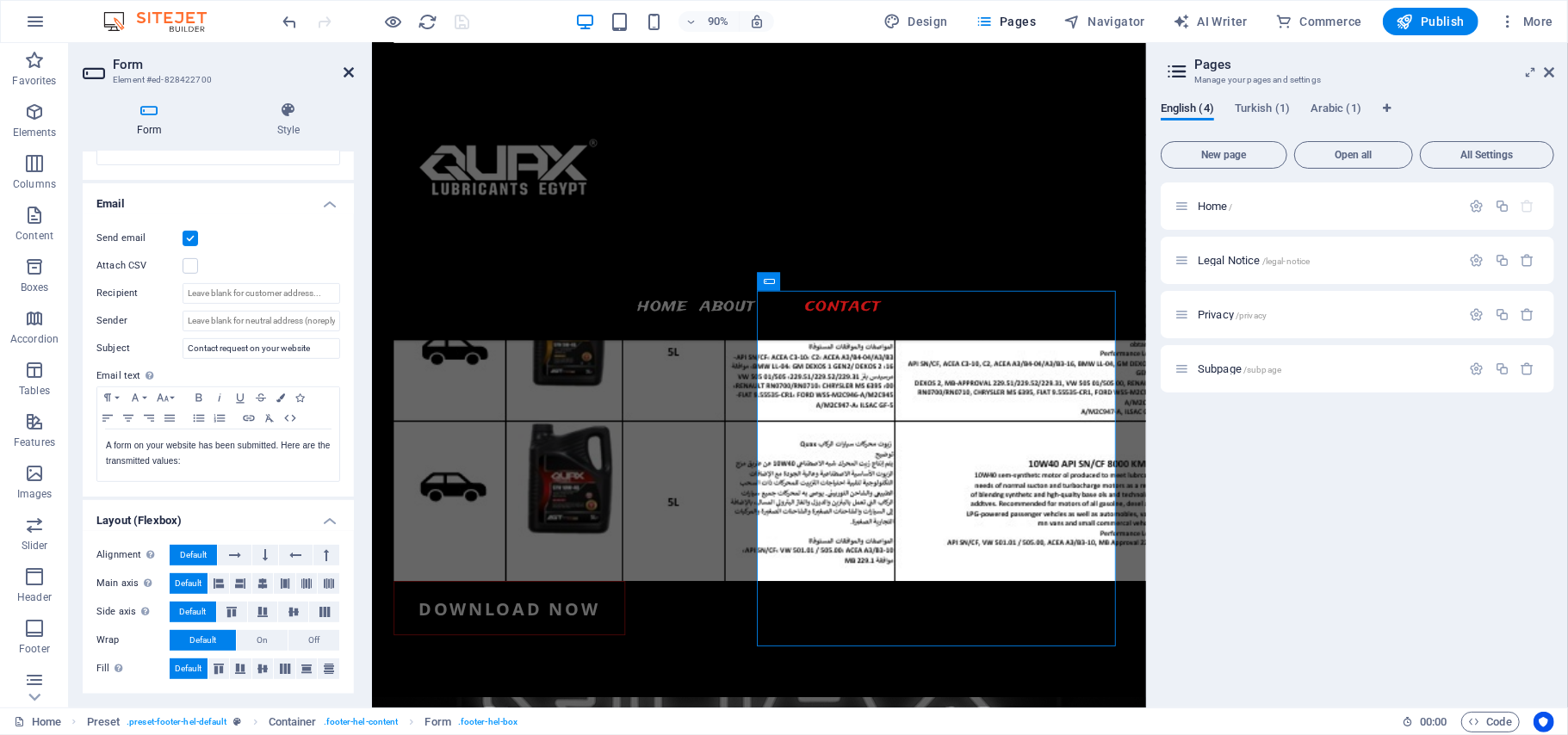 click at bounding box center (349, 72) 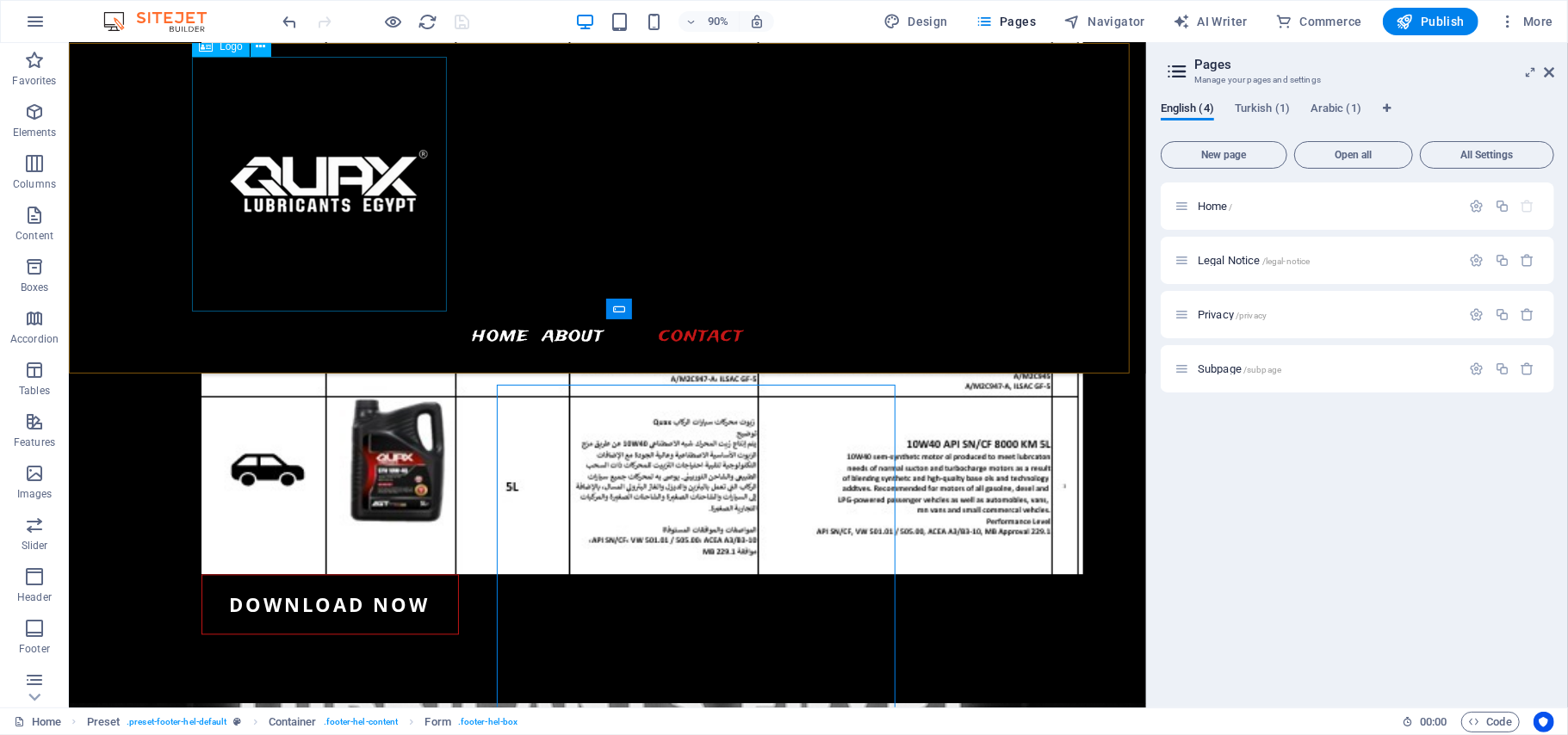 scroll, scrollTop: 2273, scrollLeft: 0, axis: vertical 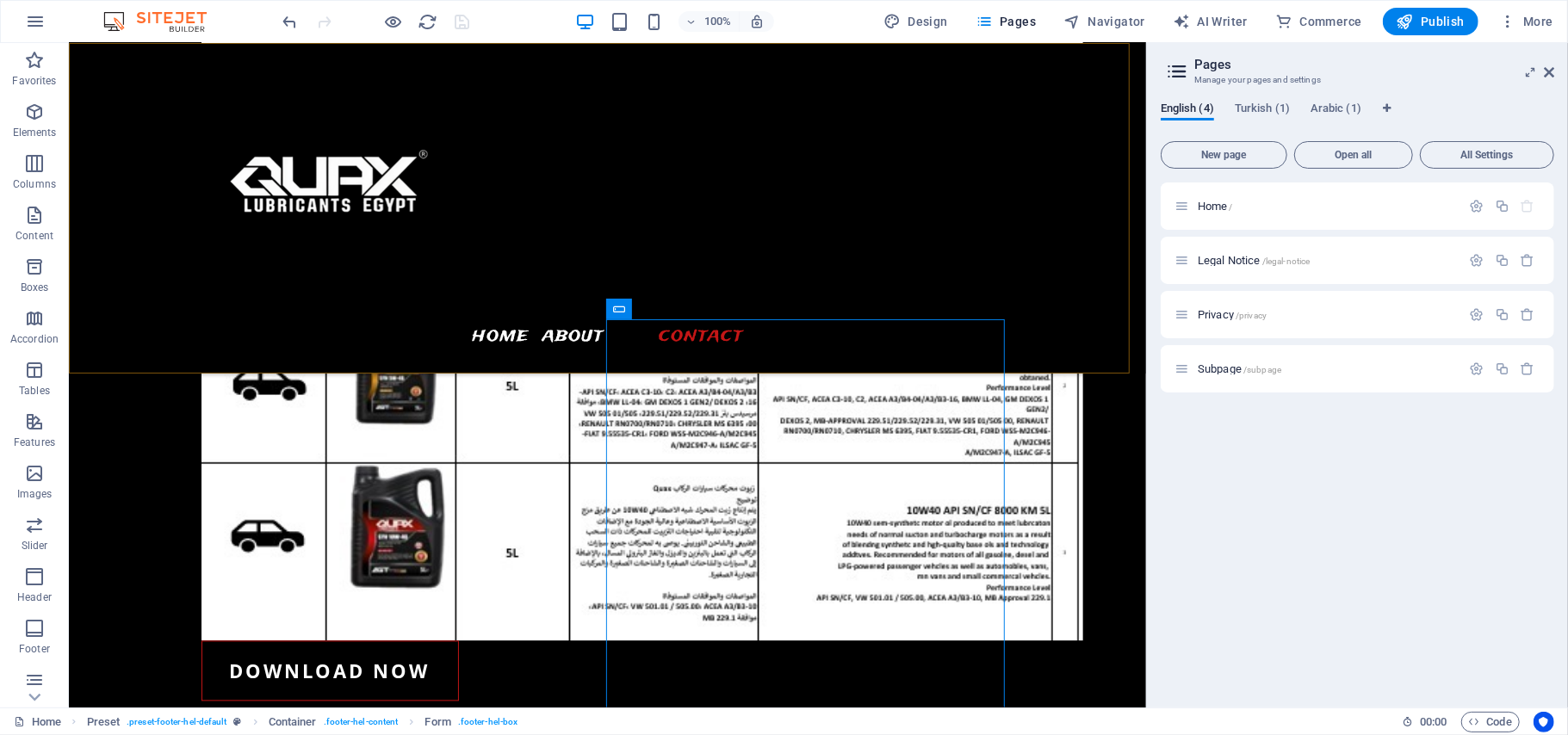 click on "Menu Home About Contact" at bounding box center [606, 207] 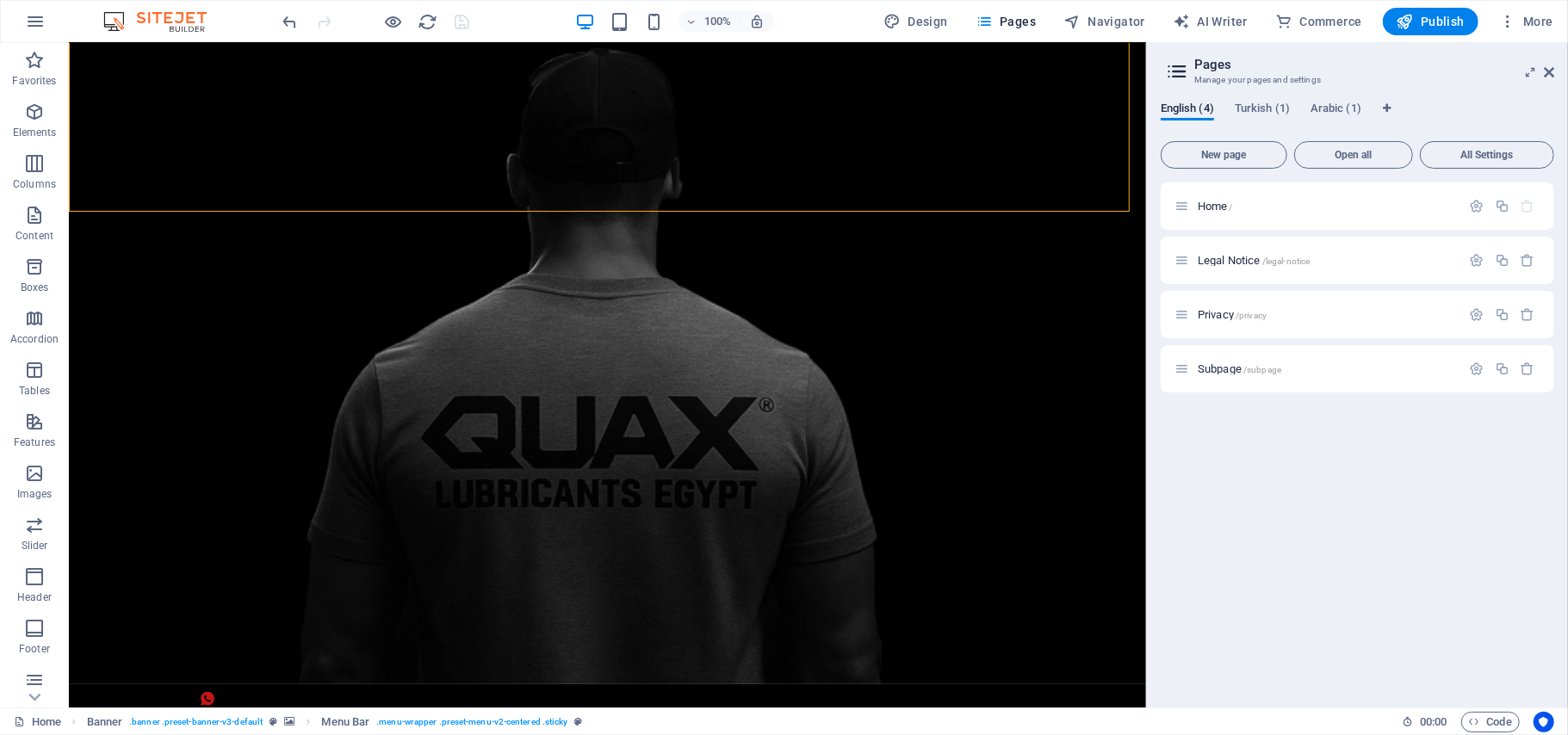 scroll, scrollTop: 0, scrollLeft: 0, axis: both 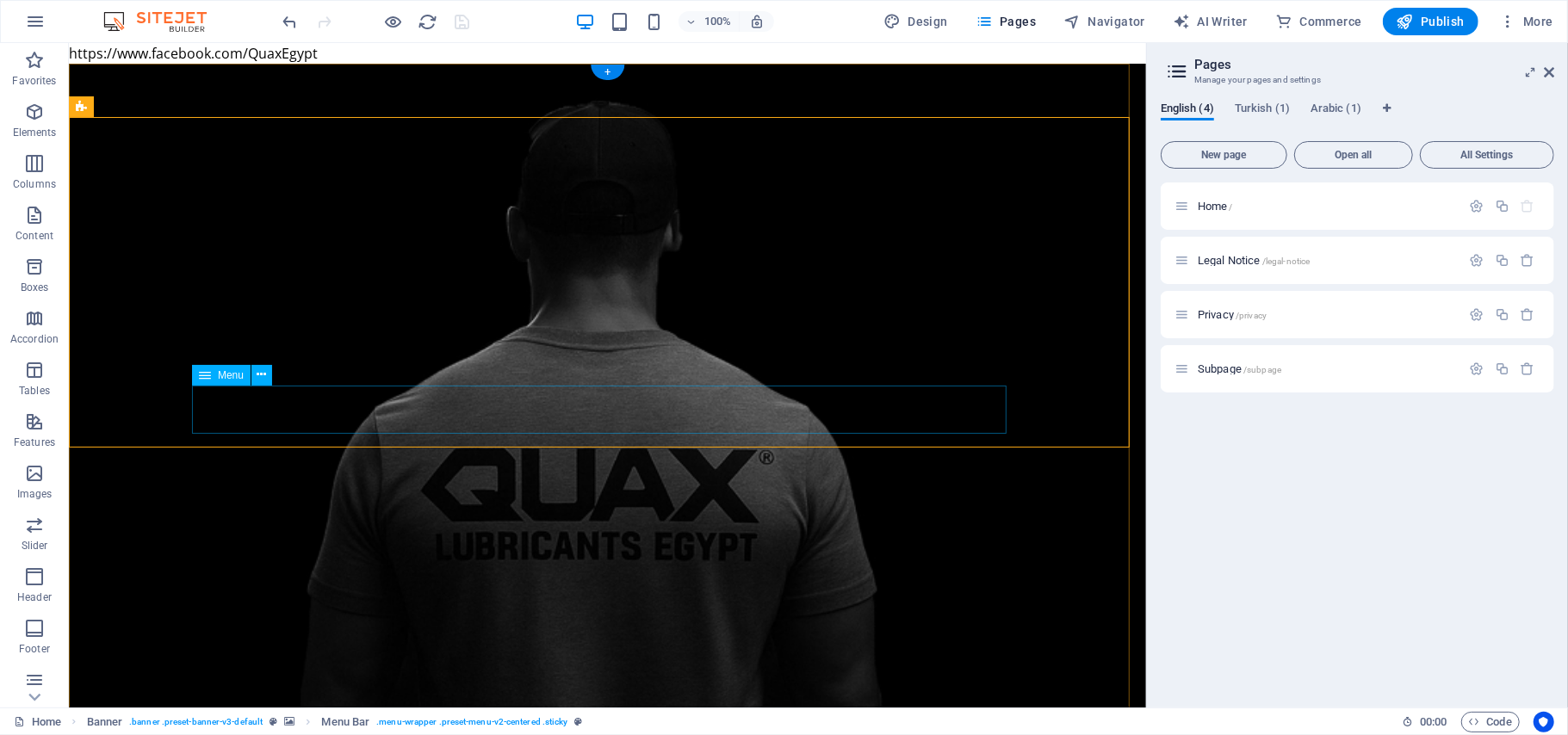 click on "Home About Contact" at bounding box center (607, 1165) 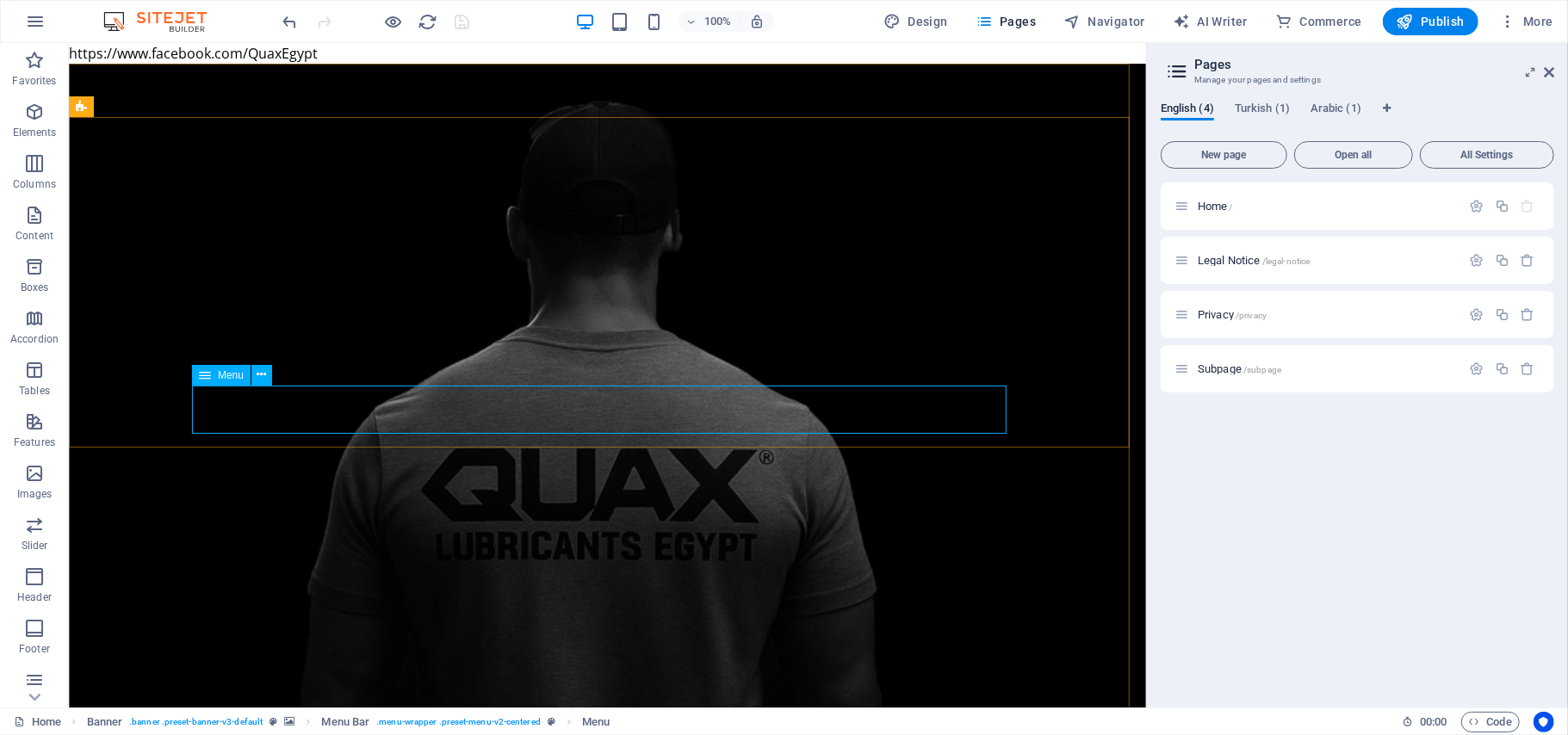 click on "Menu" at bounding box center (231, 375) 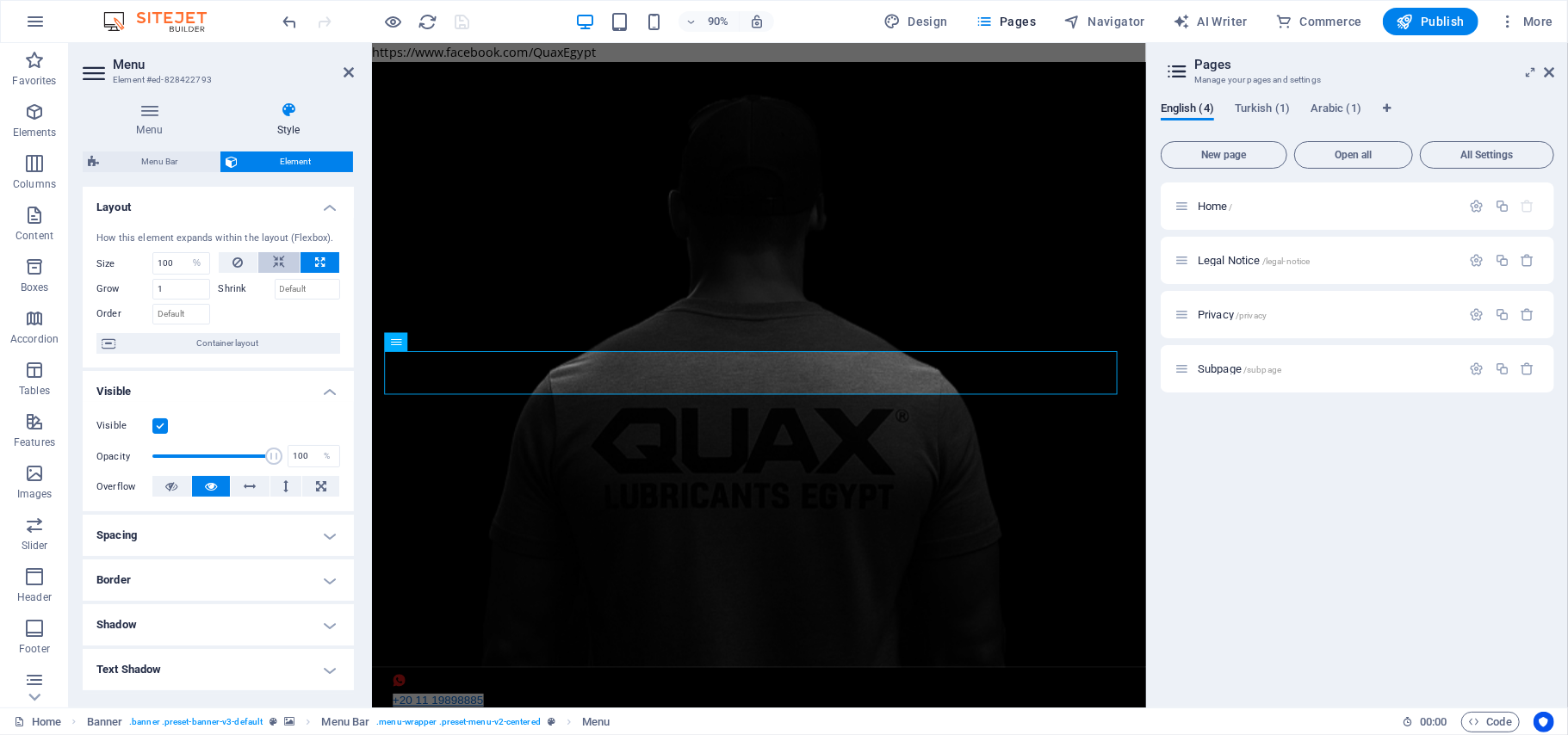 click at bounding box center [279, 262] 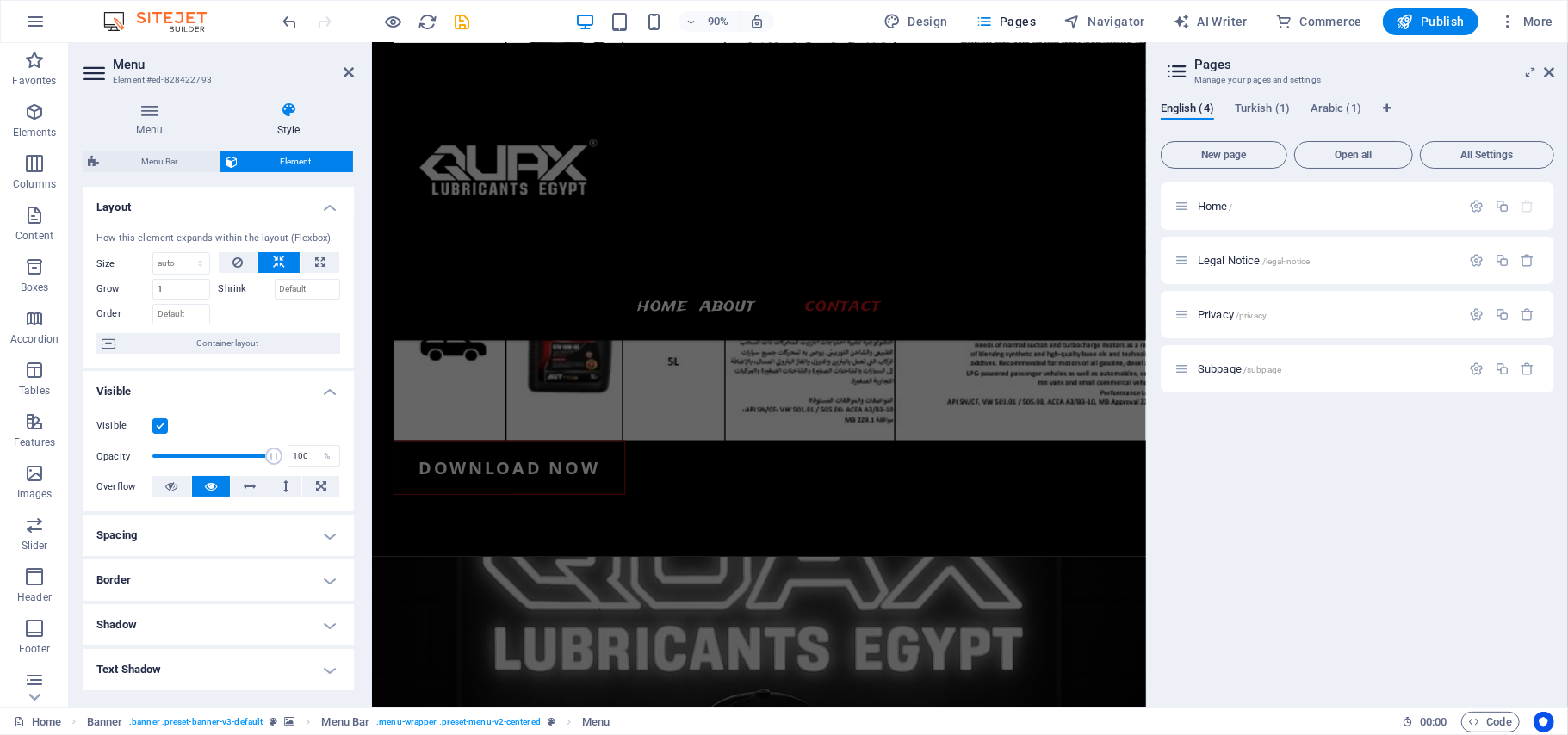 scroll, scrollTop: 2511, scrollLeft: 0, axis: vertical 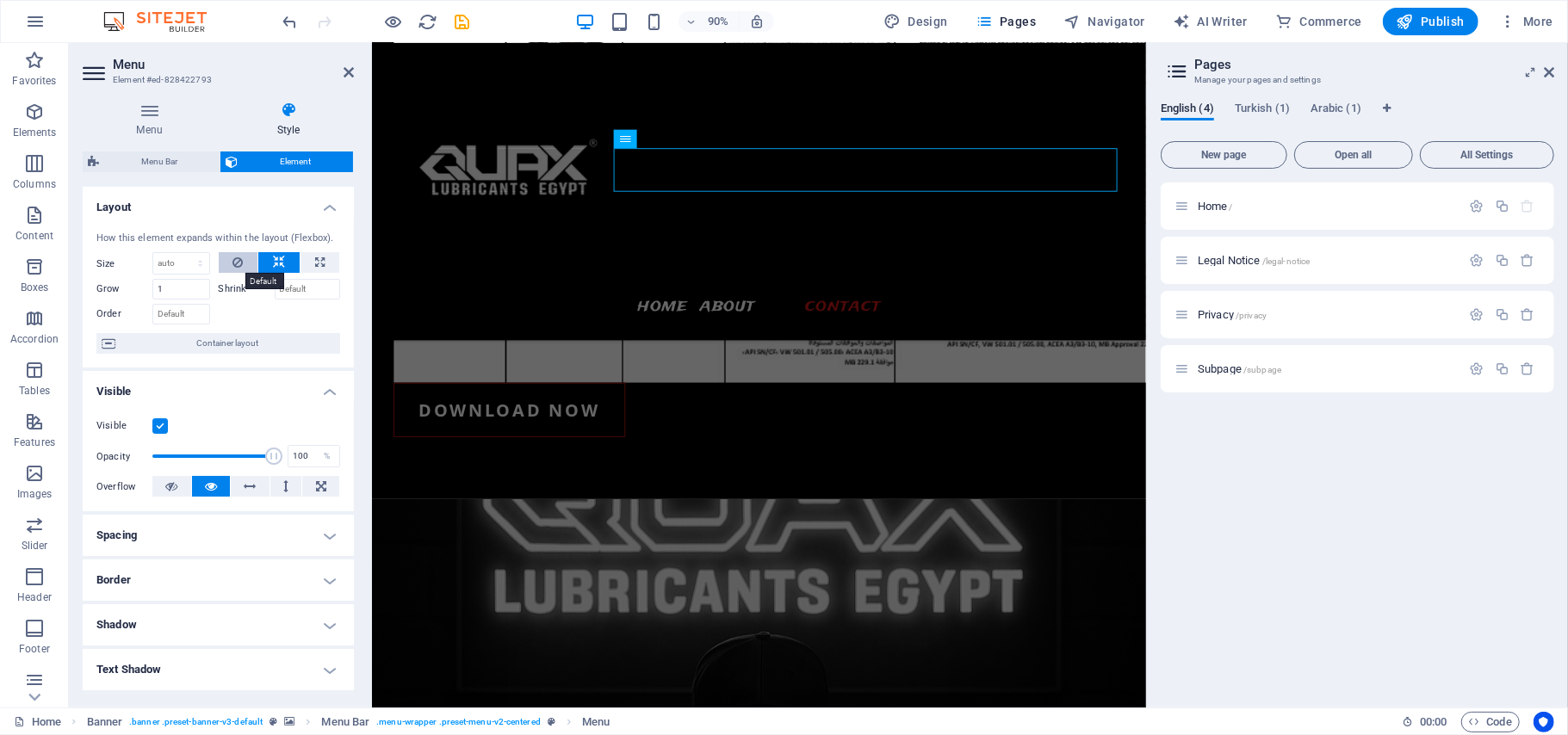 click at bounding box center [238, 262] 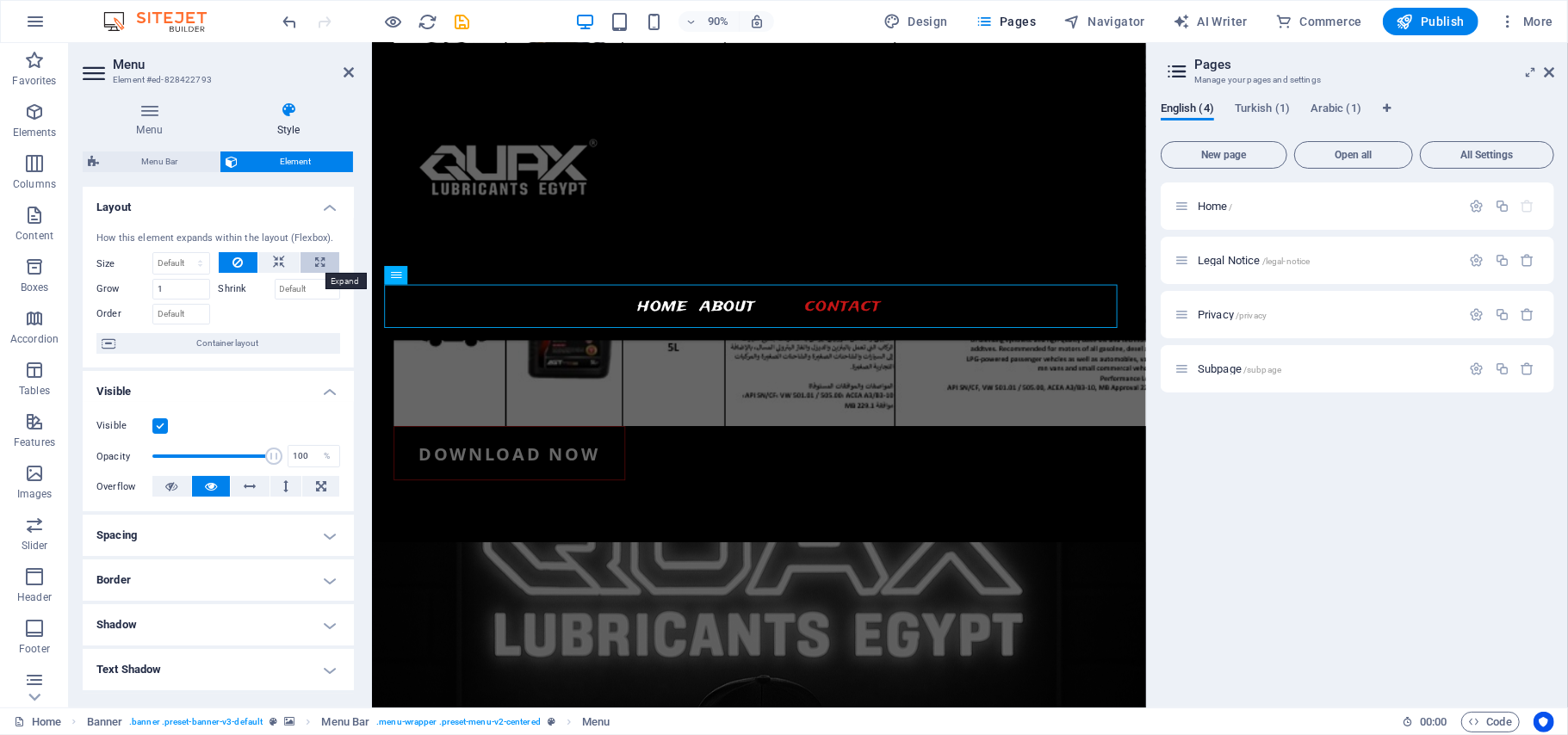 click at bounding box center [319, 262] 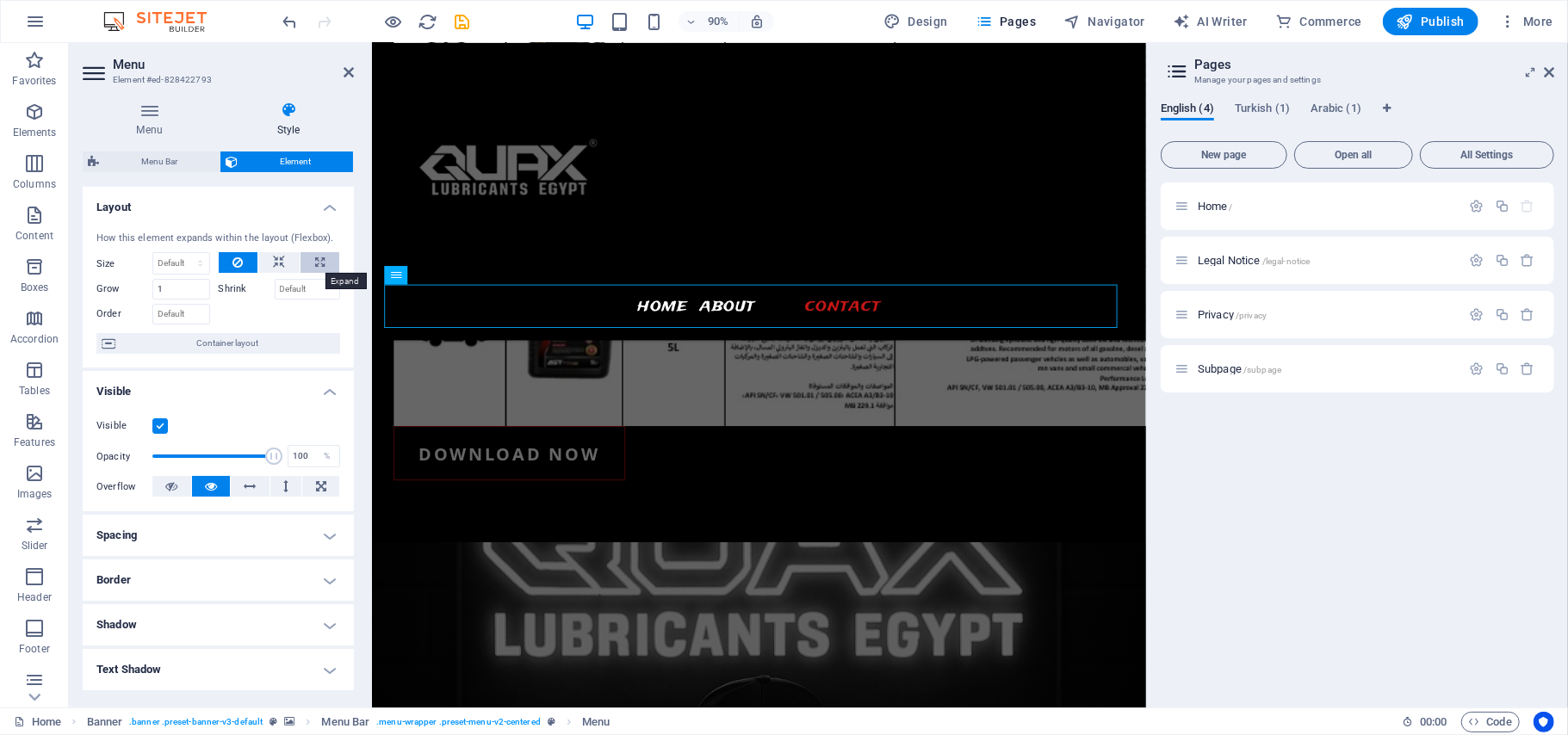 type on "100" 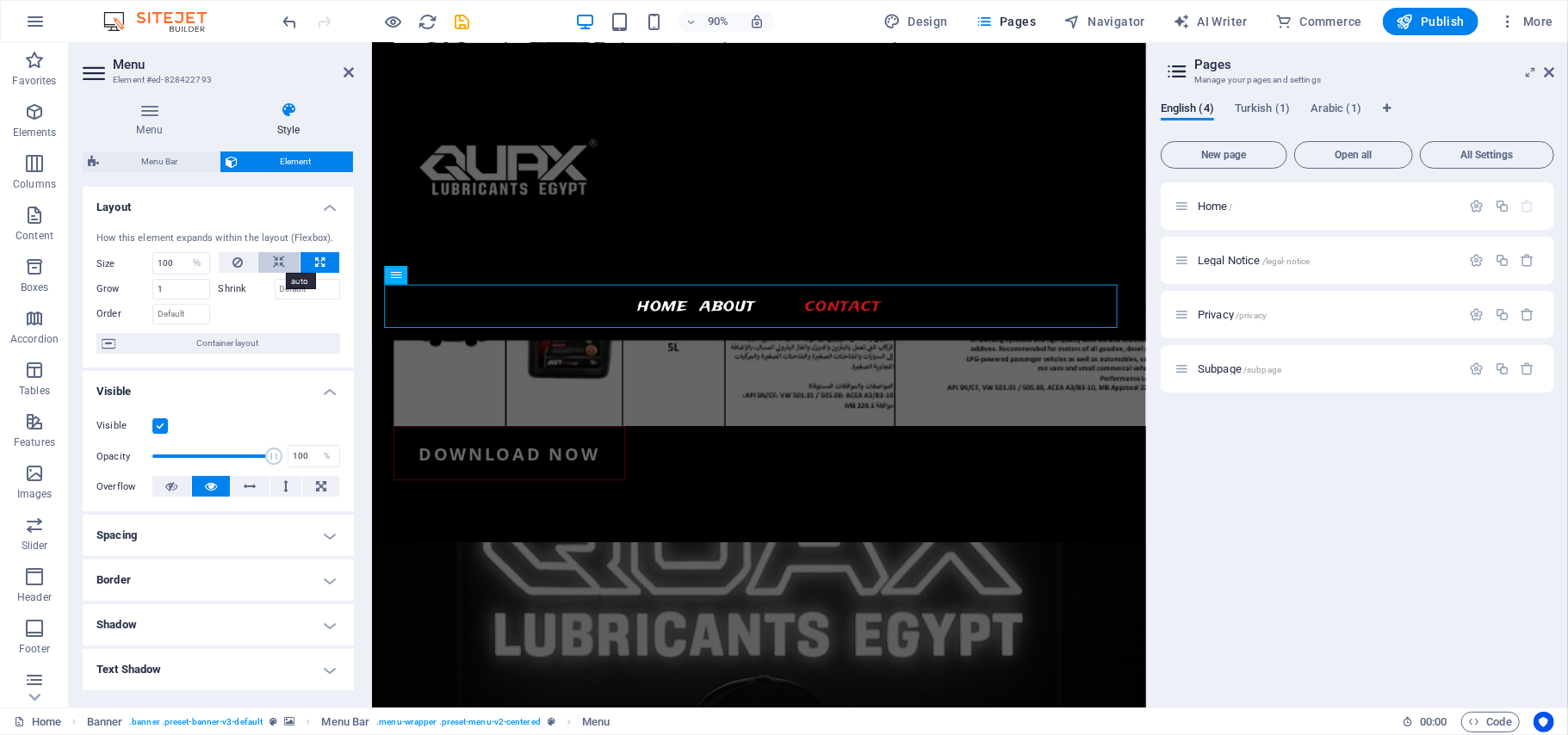 click at bounding box center (279, 262) 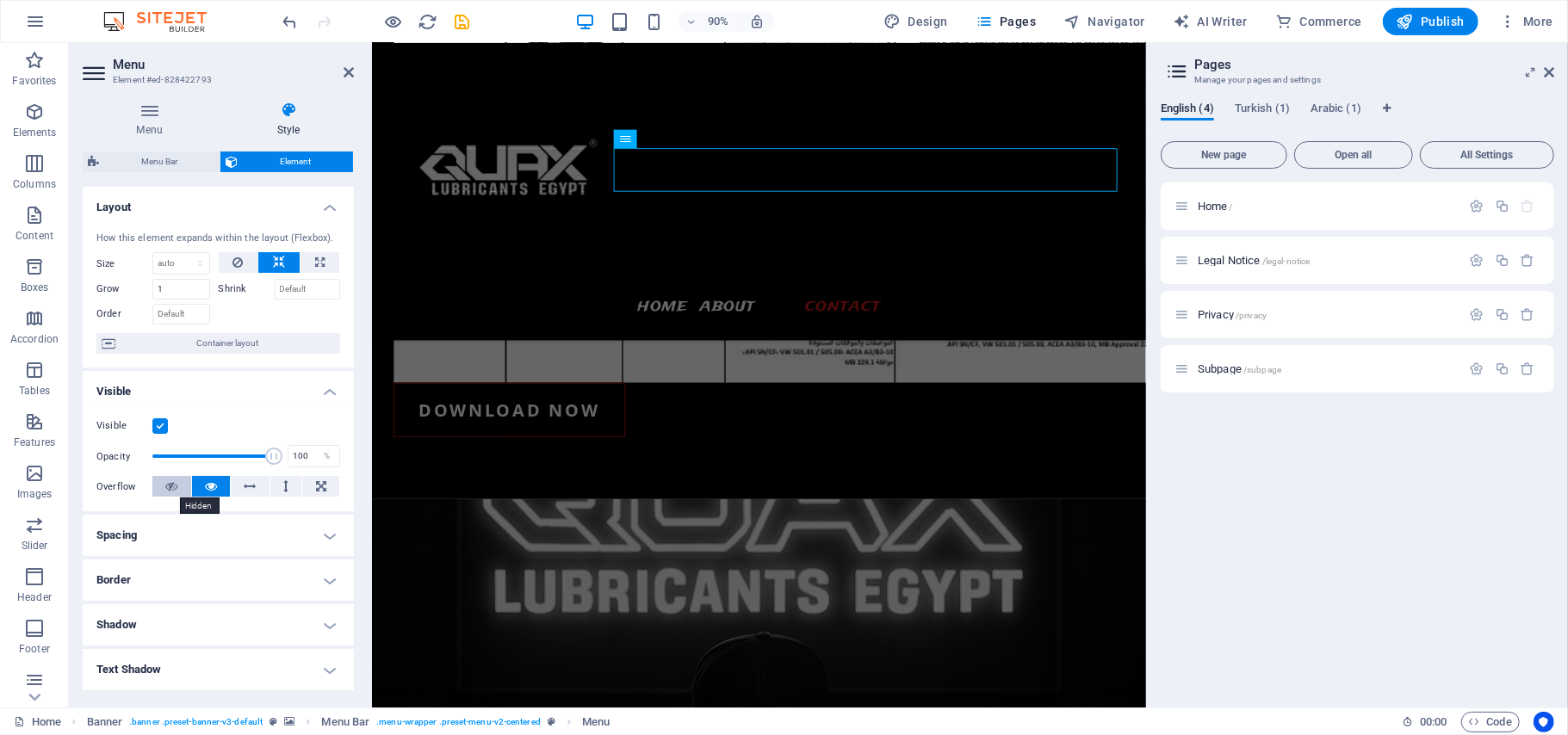 click at bounding box center [171, 486] 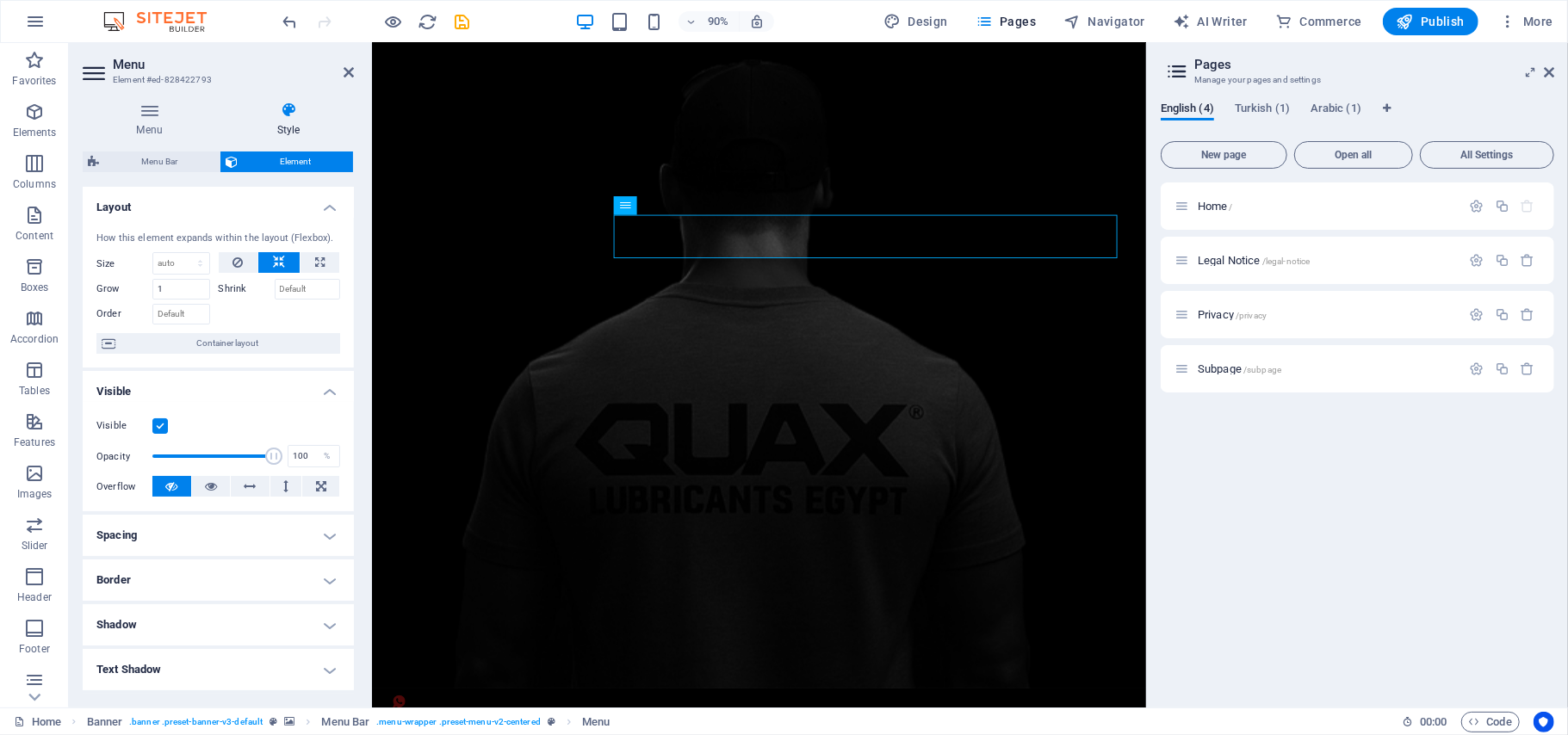 scroll, scrollTop: 0, scrollLeft: 0, axis: both 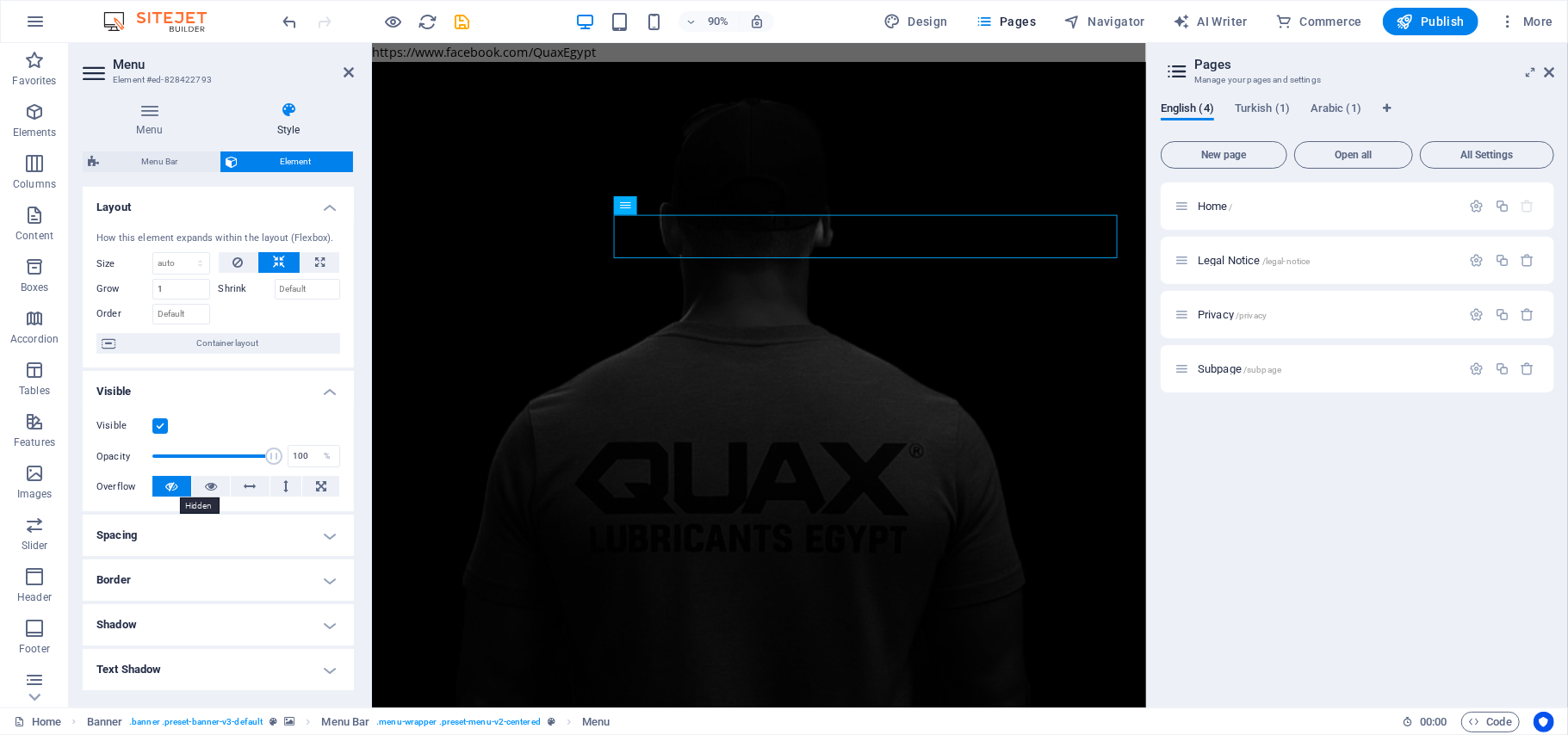 click at bounding box center [171, 486] 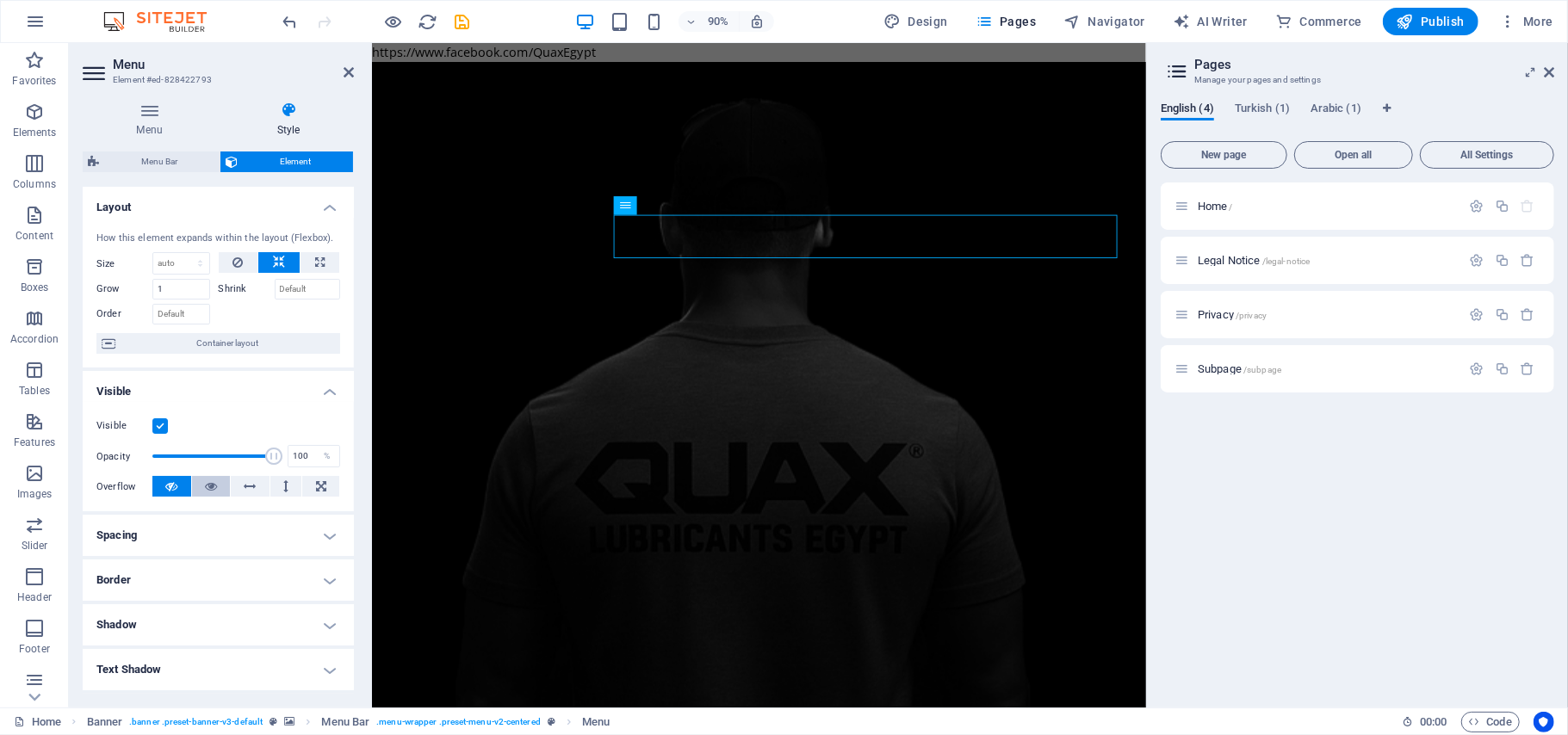 click at bounding box center [211, 486] 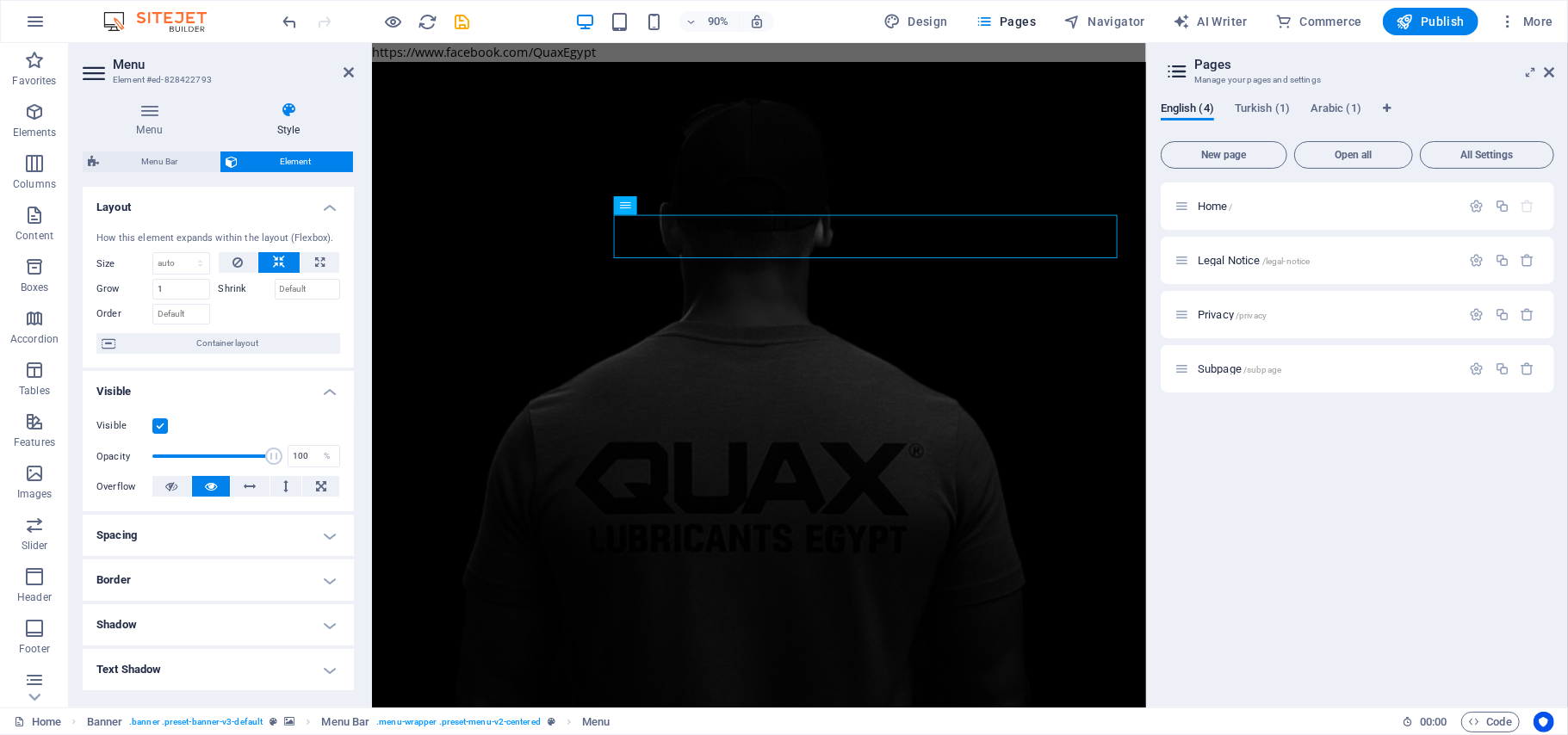 drag, startPoint x: 349, startPoint y: 407, endPoint x: 356, endPoint y: 610, distance: 203.12065 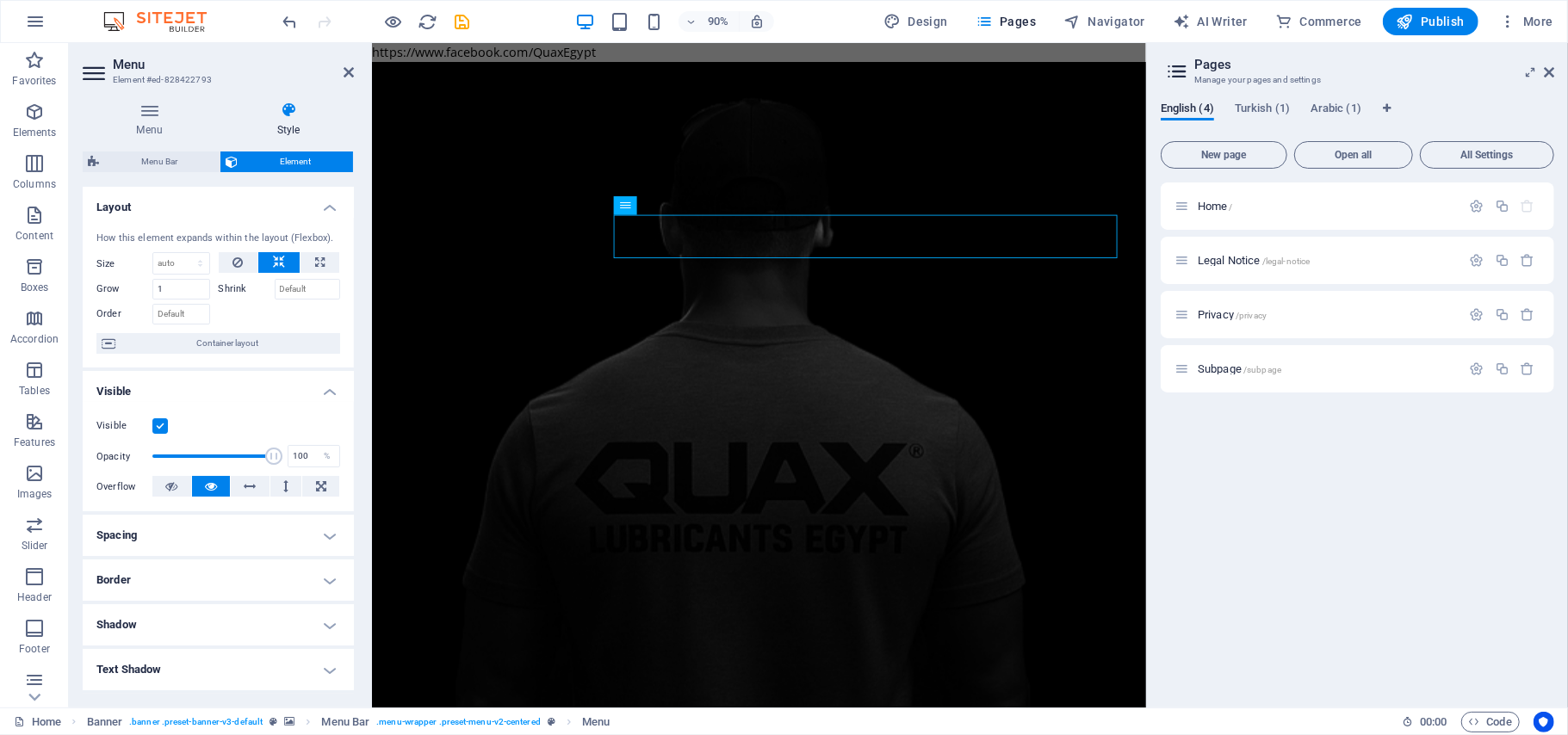 click on "Menu Style Menu Auto Custom Create custom menu items for this menu. Recommended for one-page websites. Manage pages Menu items 1 None Page External Element Phone Email Page Home Legal Notice Privacy Subpage Home Home Element
URL /en/15938928 Phone Email Link text Home Link target New tab Same tab Overlay Title Additional link description, should not be the same as the link text. The title is most often shown as a tooltip text when the mouse moves over the element. Leave empty if uncertain. Relationship Sets the  relationship of this link to the link target . For example, the value "nofollow" instructs search engines not to follow the link. Can be left empty. alternate author bookmark external help license next nofollow noreferrer noopener prev search tag Button Design None Default Primary Secondary 2 None Page External Element Phone Email Page Home Legal Notice Privacy Subpage Home Home Element #ed-828421740
URL Phone Email Link text About Link target New tab 3" at bounding box center [218, 398] 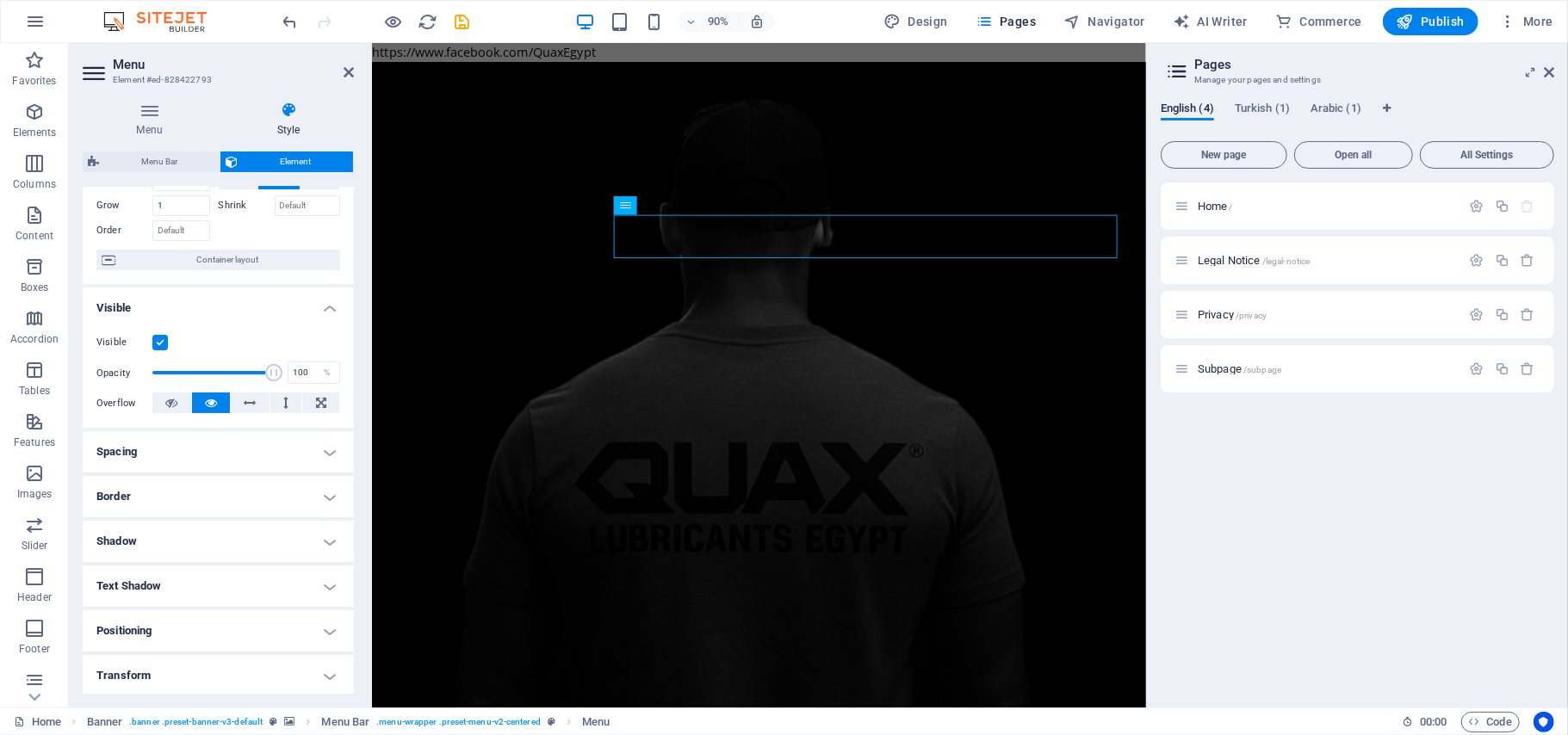 scroll, scrollTop: 0, scrollLeft: 0, axis: both 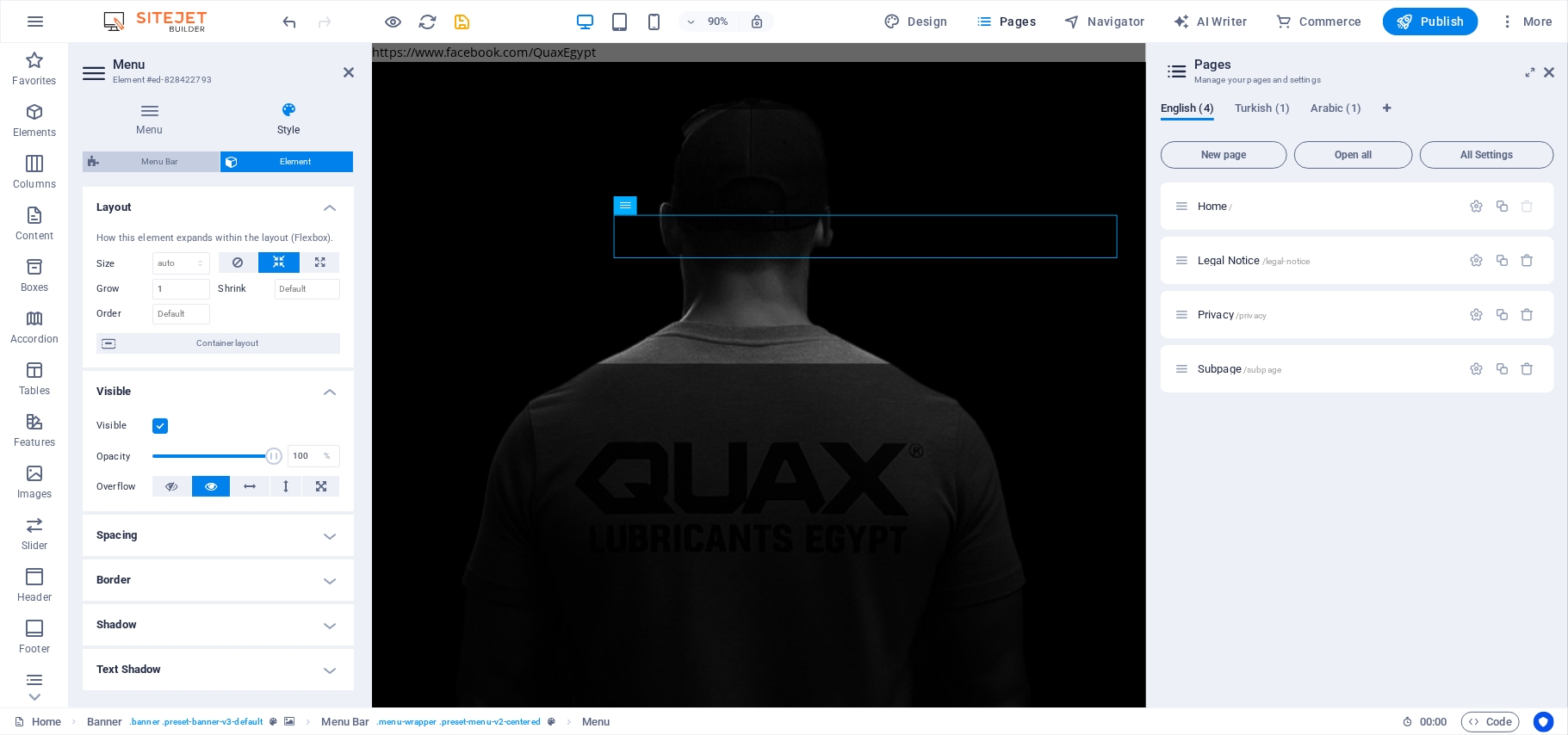 click on "Menu Bar" at bounding box center (159, 162) 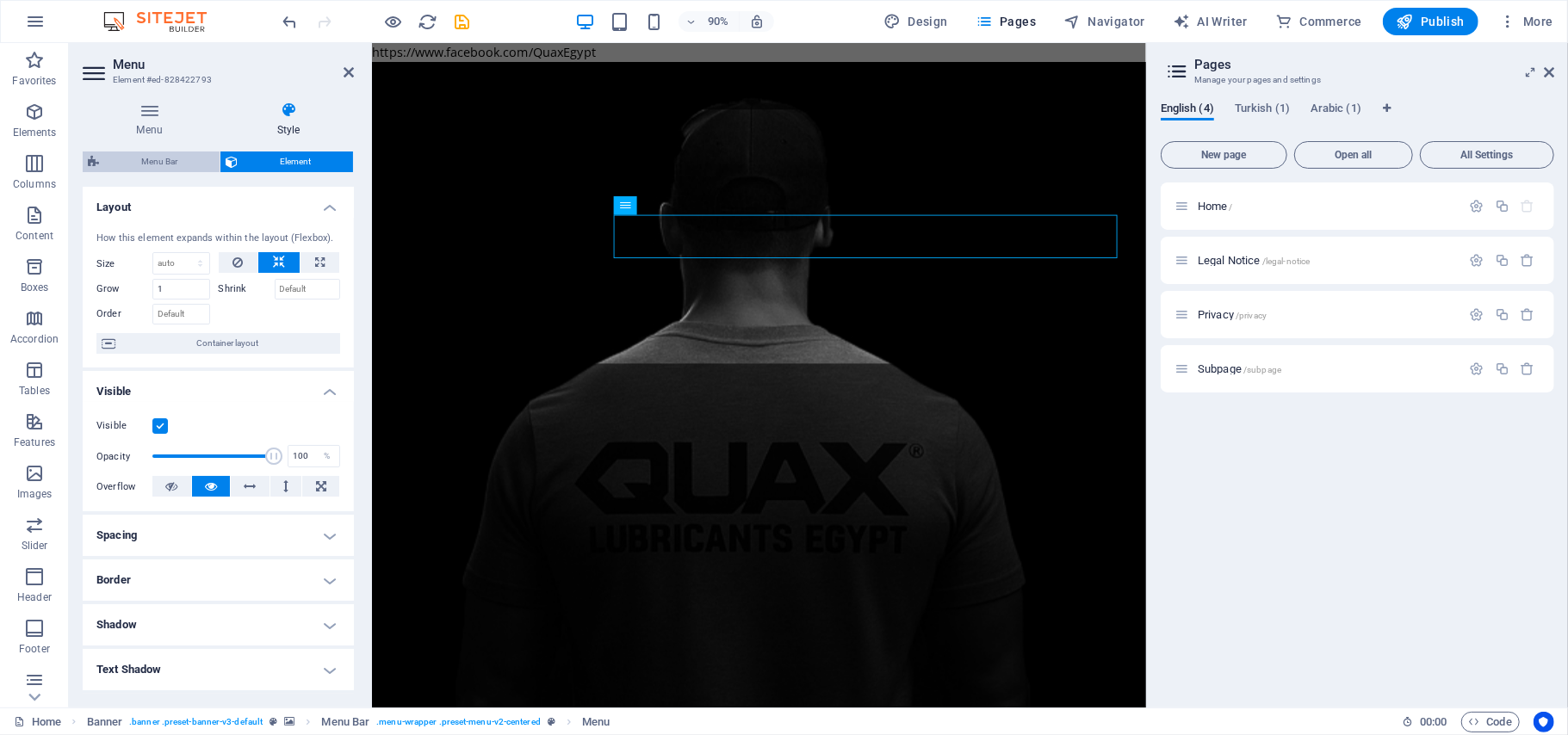 select on "rem" 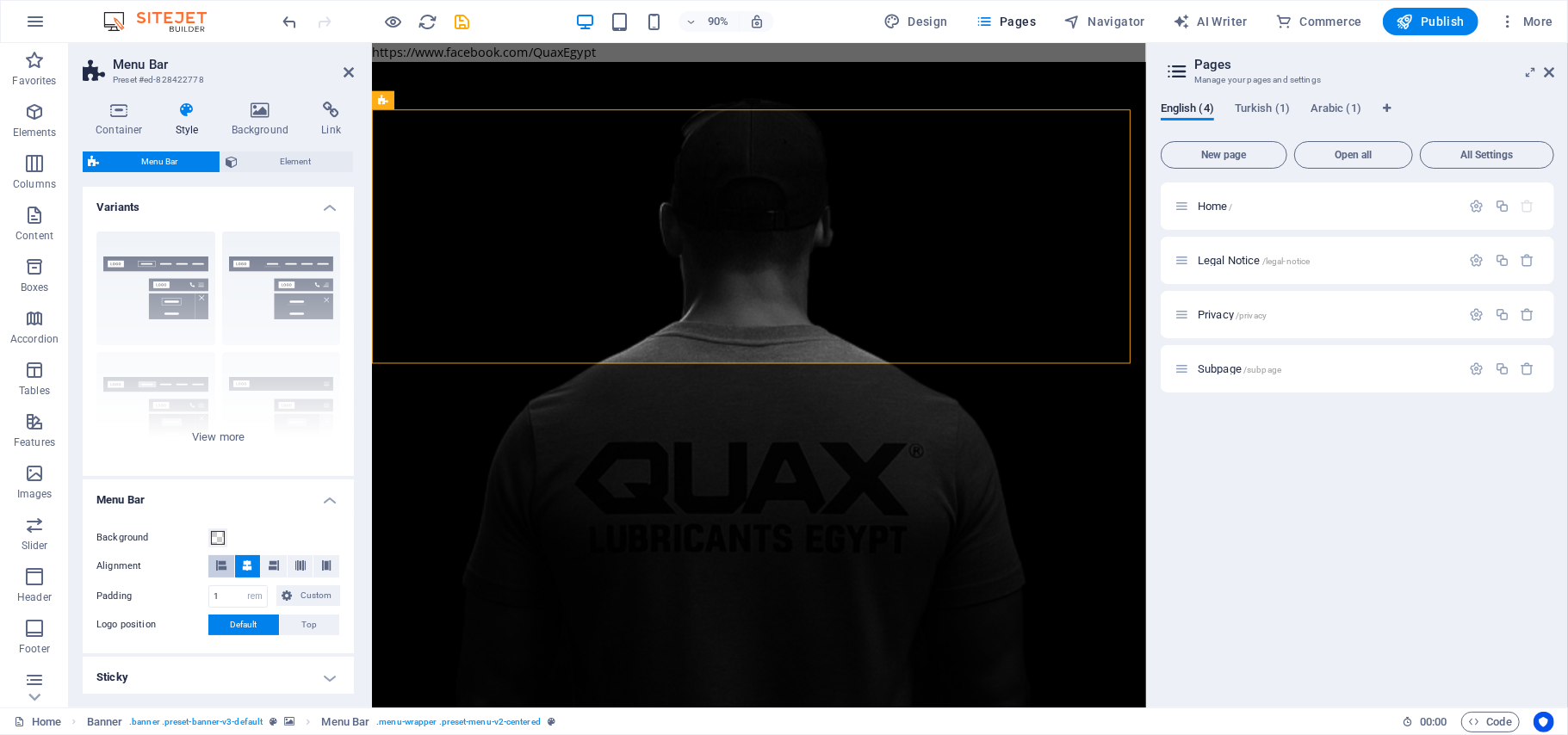 click at bounding box center [221, 566] 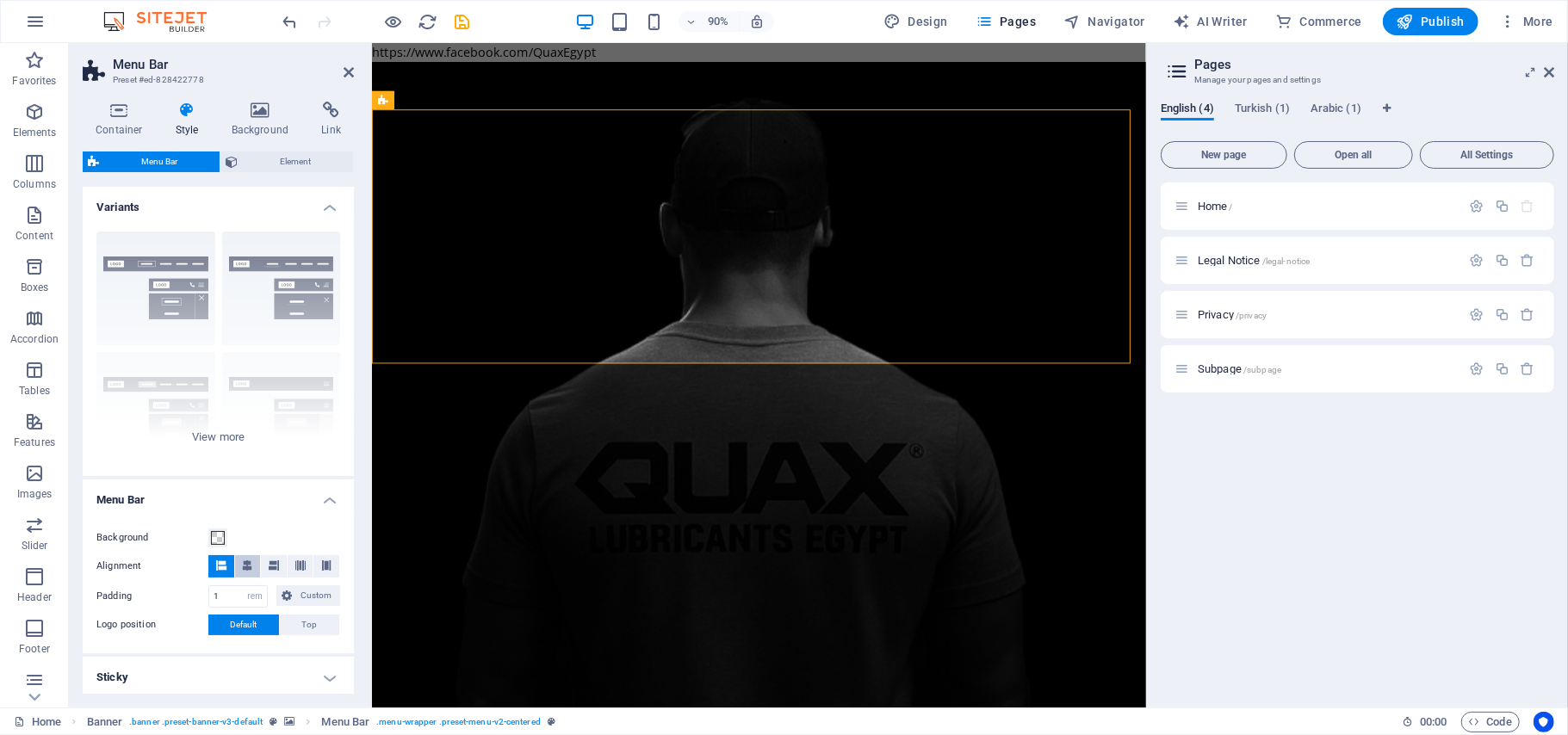 click at bounding box center [247, 565] 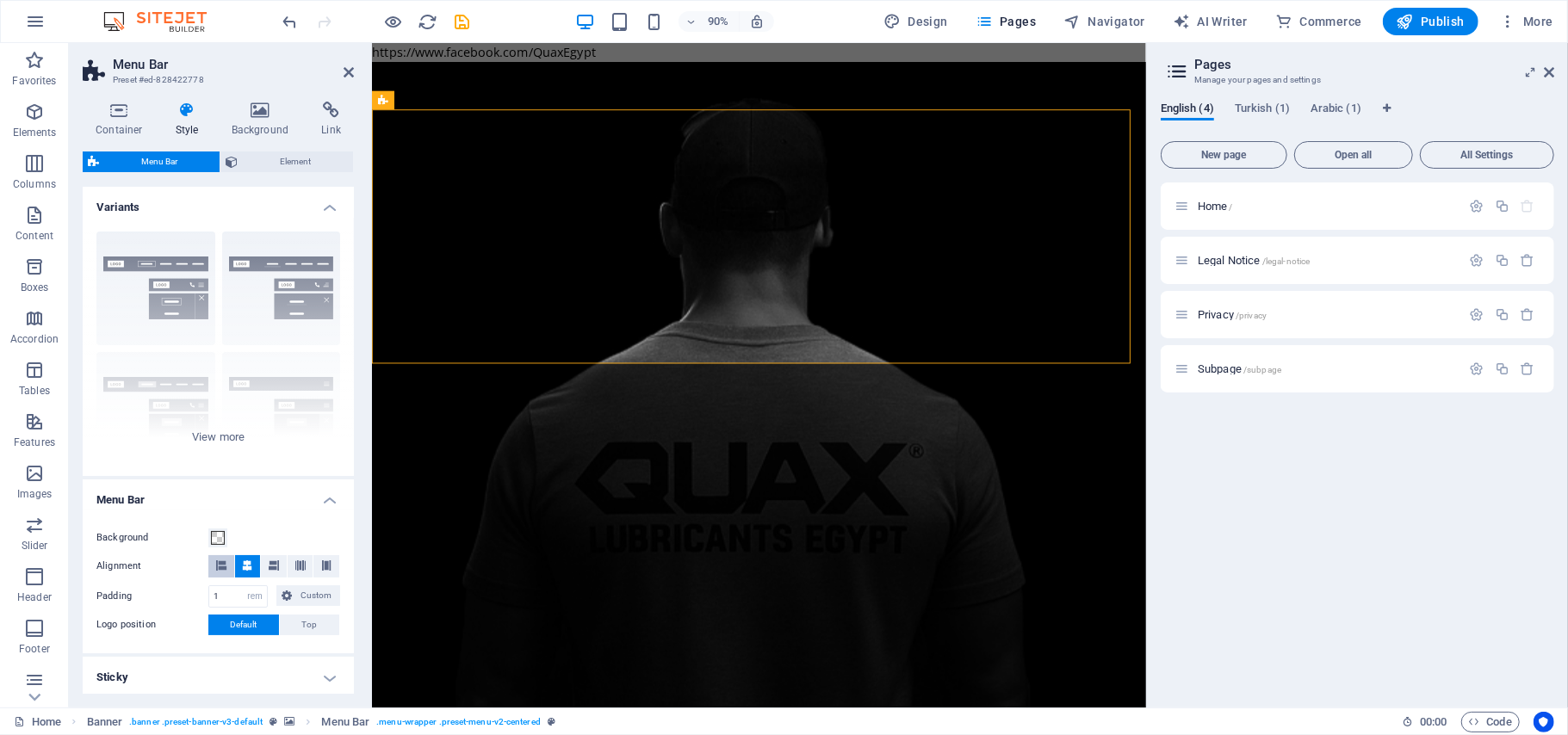 click at bounding box center [221, 565] 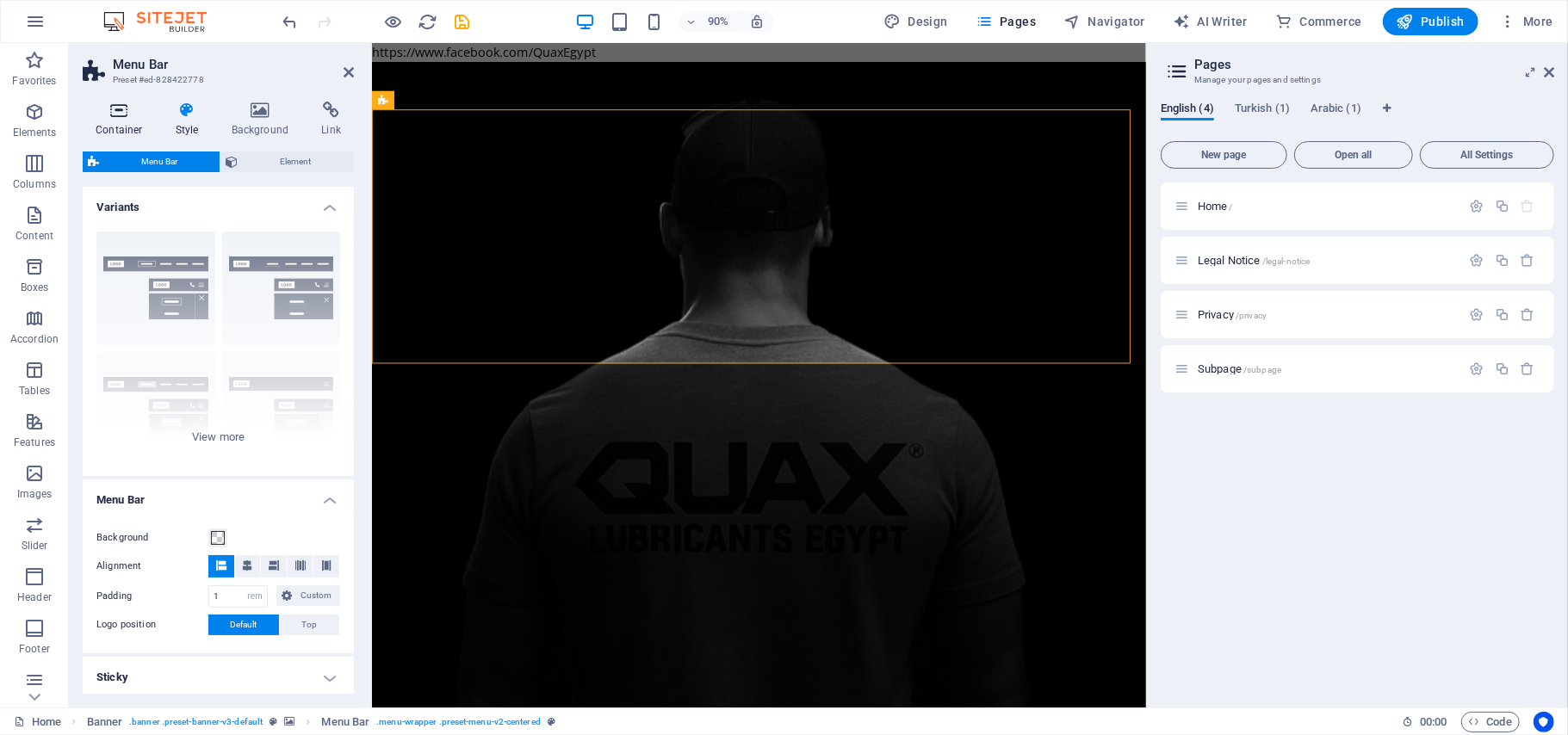 click at bounding box center (119, 110) 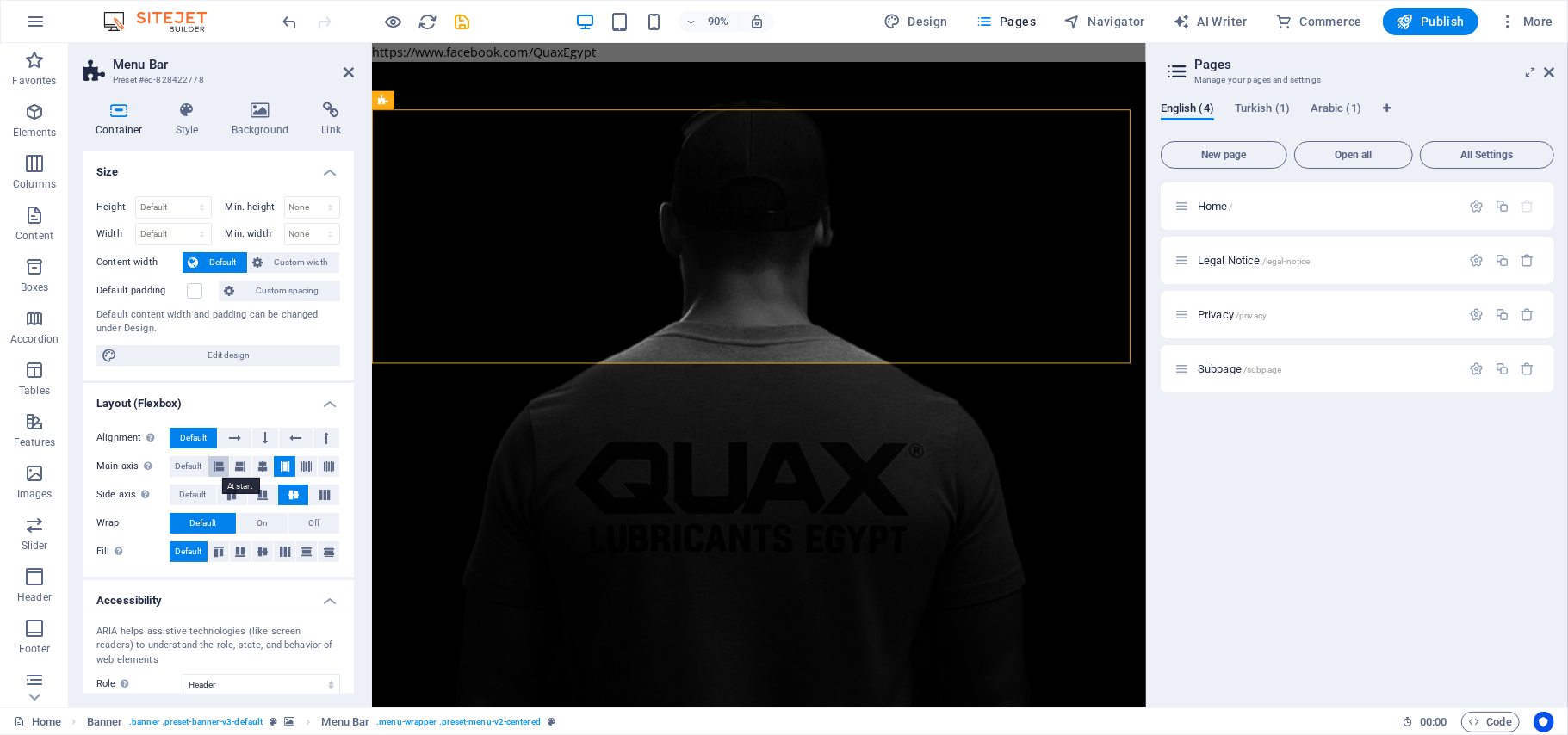 click at bounding box center [219, 466] 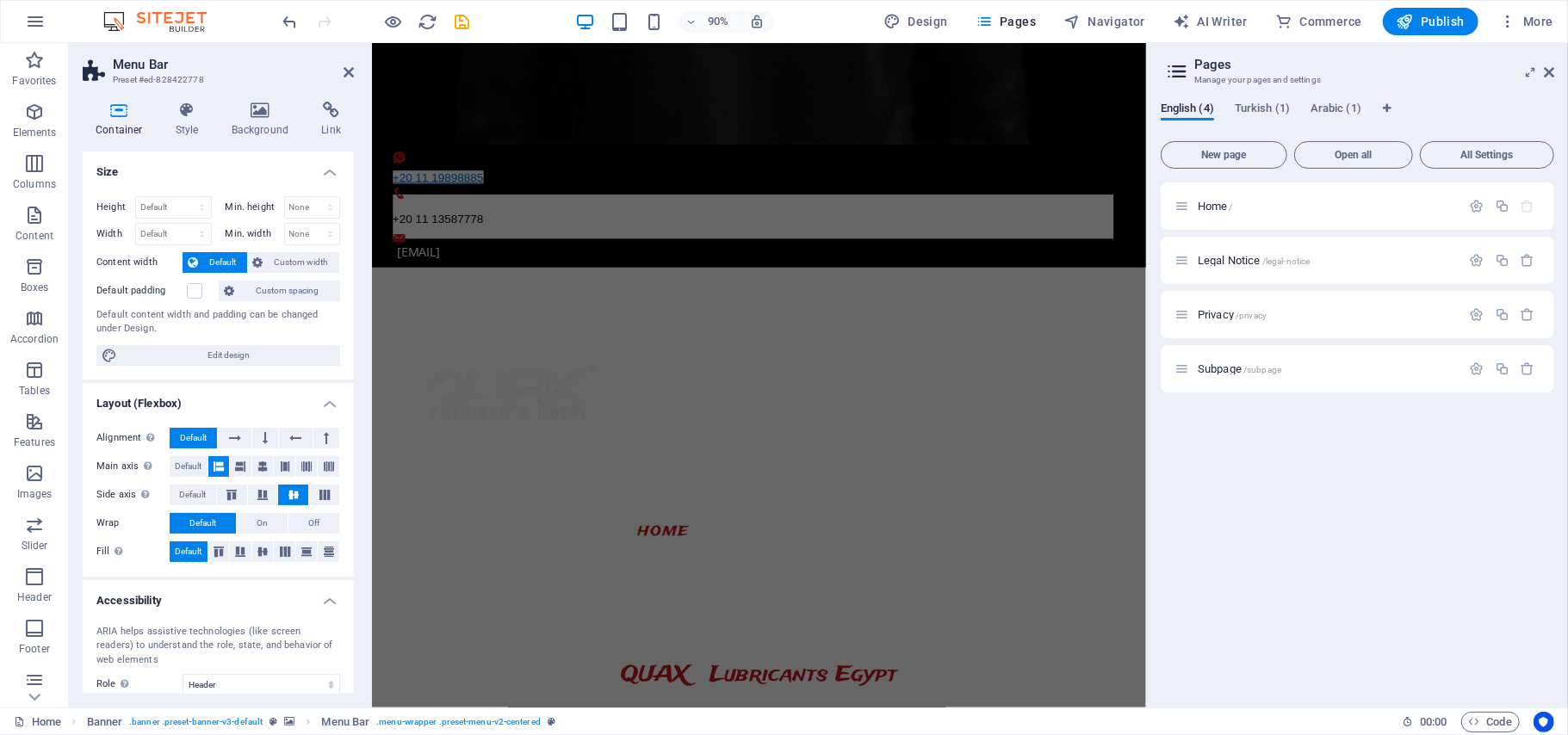 scroll, scrollTop: 0, scrollLeft: 0, axis: both 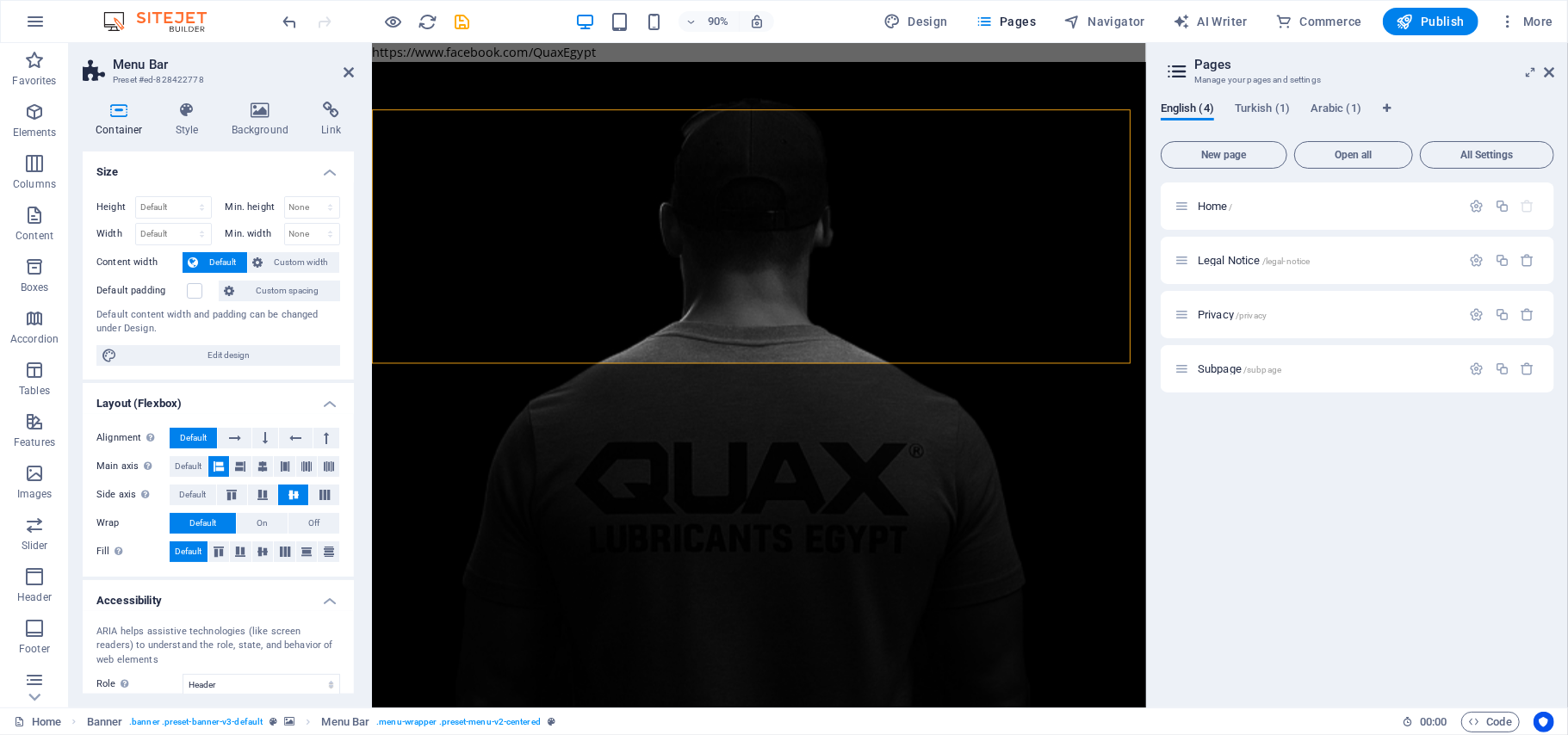 click on "https://www.facebook.com/QuaxEgypt
Skip to main content
+20 11 19898885 +20 11 13587778 info@quaxeg.com Menu Home About Contact Enjoy  The  Ride With  A  Quality Engine Oil QUAX   Lubricants Egypt About us QUAX Lubricants الزيت رقم واحد في تركيا متاح الأن في مصر QUAX Lubricants Egypt Enjoy The Ride With A Quality Engine Oil QUAX   ITEM Download now Be your  hero CHANGE  TODAY Contact We will contact you quaxeg.com 22 Mostafa Ragab, Al Golf, Nasr City, Cairo Governorate ,  Al Golf, Nasr City, Cairo Governorate , FL  11411 +20 11 13587778 9h/7 open info@quaxeg.com Legal Notice  |  Privacy
Pricing plan
Basic
Premium
Pro
I have read and understand the privacy policy. Unreadable? Load new Submit" at bounding box center [801, 2245] 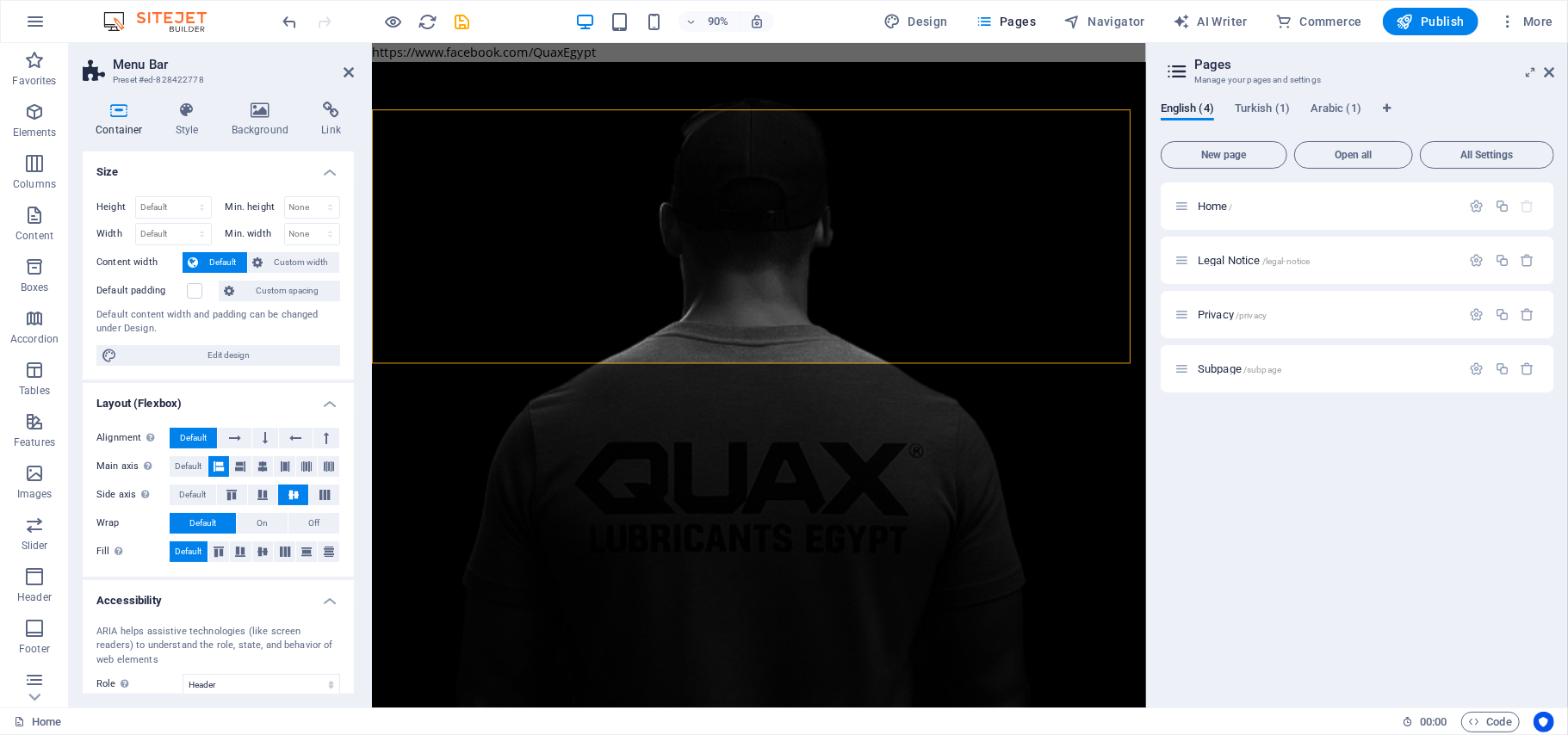 click on "https://www.facebook.com/QuaxEgypt
Skip to main content
+20 11 19898885 +20 11 13587778 info@quaxeg.com Menu Home About Contact Enjoy  The  Ride With  A  Quality Engine Oil QUAX   Lubricants Egypt About us QUAX Lubricants الزيت رقم واحد في تركيا متاح الأن في مصر QUAX Lubricants Egypt Enjoy The Ride With A Quality Engine Oil QUAX   ITEM Download now Be your  hero CHANGE  TODAY Contact We will contact you quaxeg.com 22 Mostafa Ragab, Al Golf, Nasr City, Cairo Governorate ,  Al Golf, Nasr City, Cairo Governorate , FL  11411 +20 11 13587778 9h/7 open info@quaxeg.com Legal Notice  |  Privacy
Pricing plan
Basic
Premium
Pro
I have read and understand the privacy policy. Unreadable? Load new Submit" at bounding box center [801, 2245] 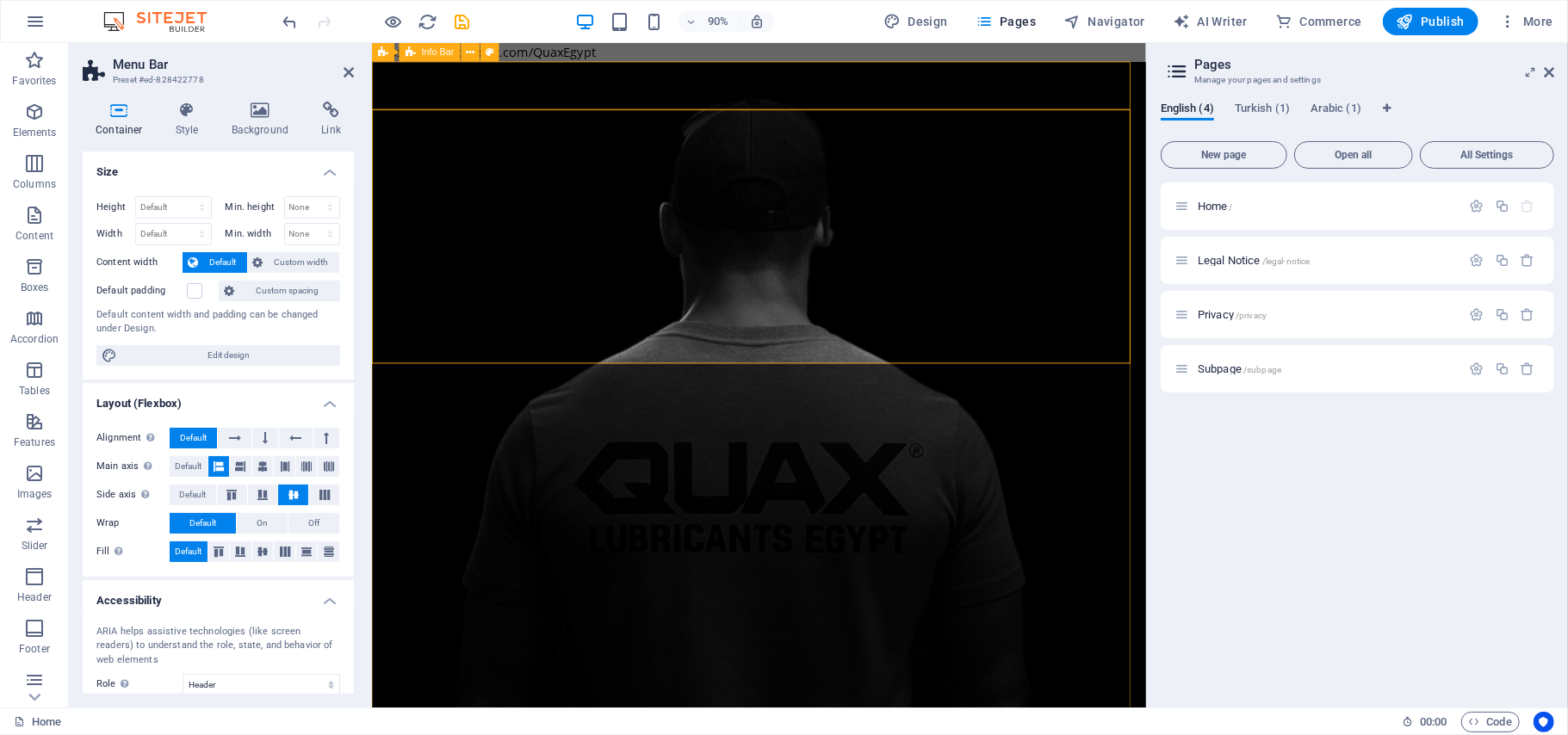 click on "+20 11 19898885 +20 11 13587778 info@quaxeg.com" at bounding box center [801, 871] 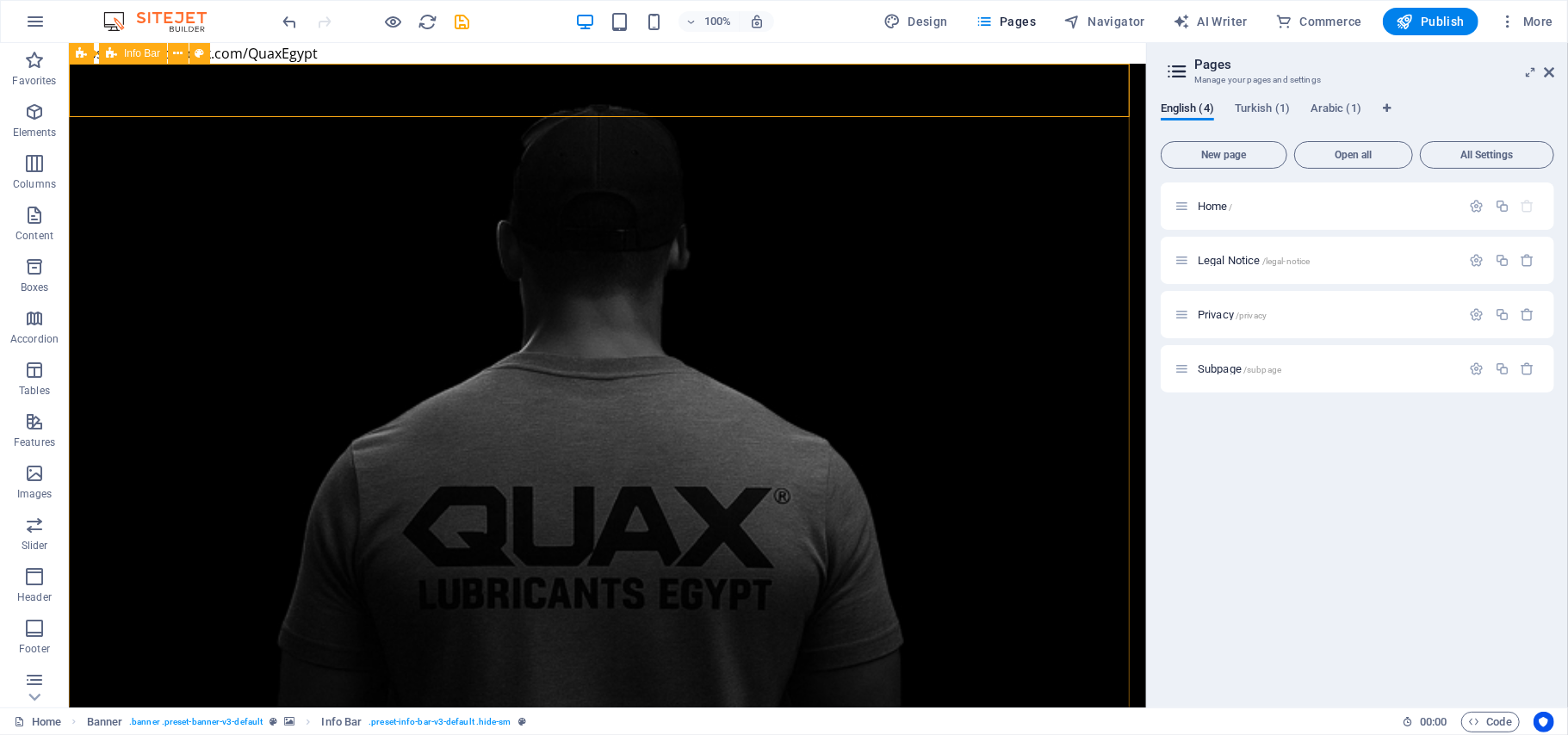click on "Info Bar" at bounding box center [142, 53] 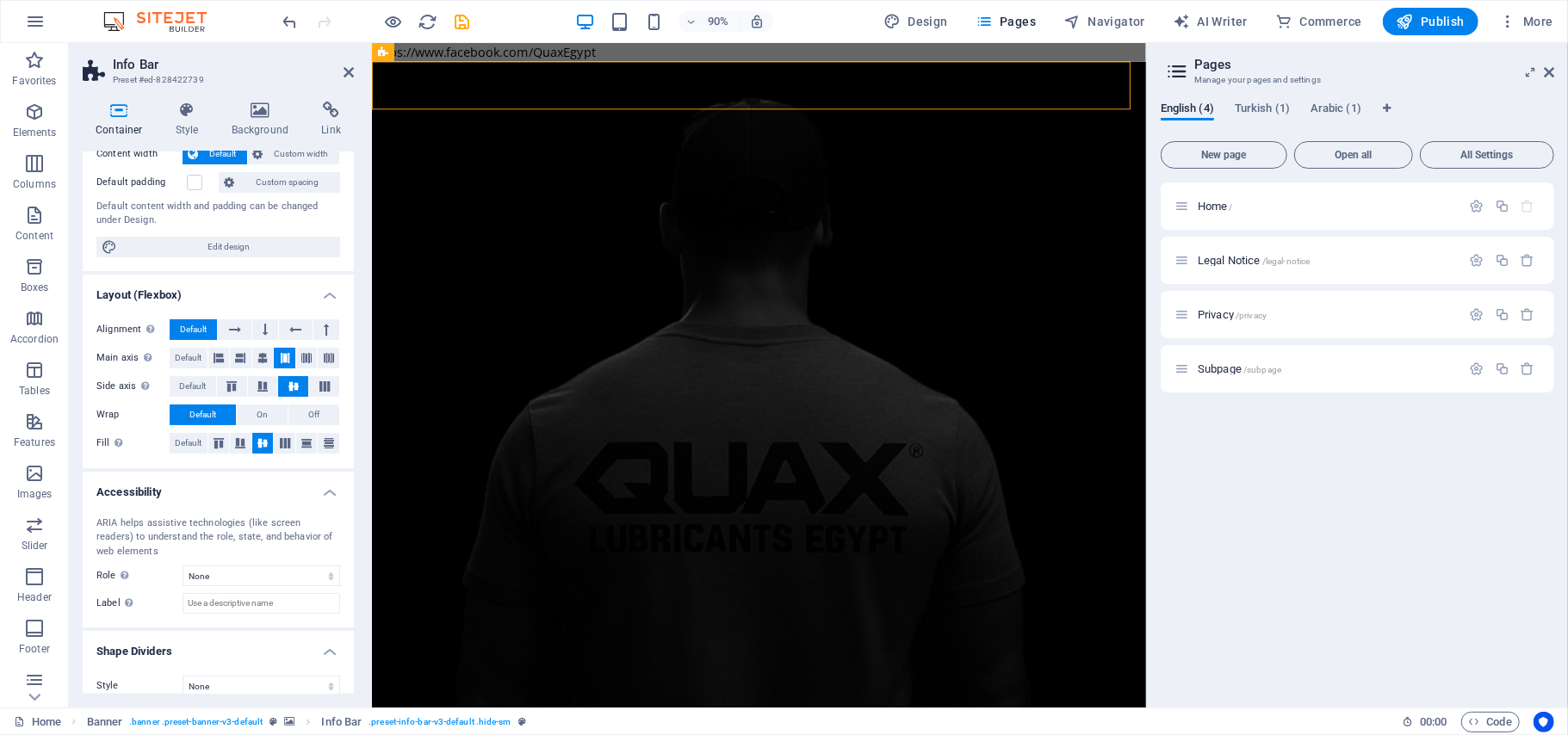 scroll, scrollTop: 125, scrollLeft: 0, axis: vertical 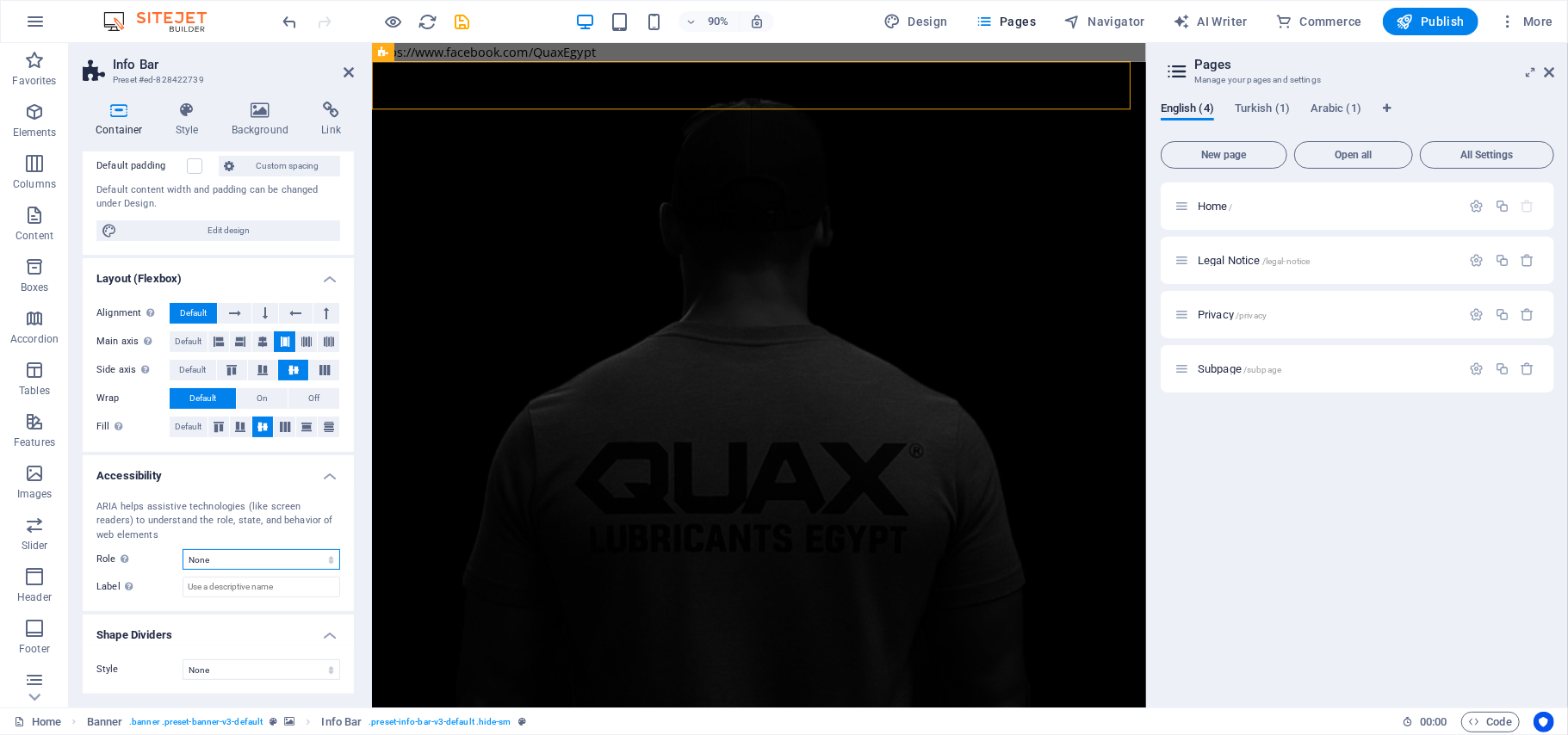 click on "None Alert Article Banner Comment Complementary Dialog Footer Header Marquee Presentation Region Section Separator Status Timer" at bounding box center [261, 559] 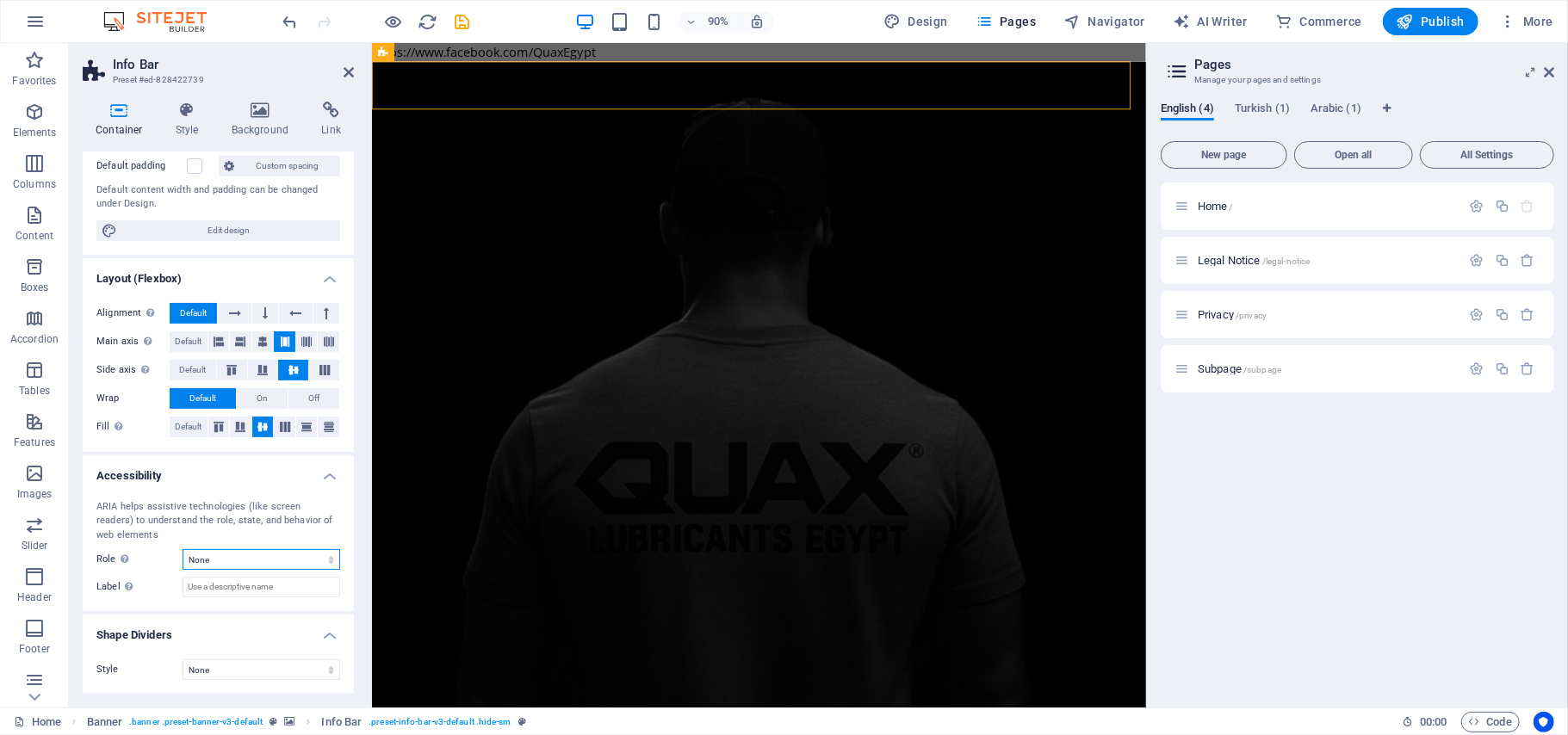 click on "None Alert Article Banner Comment Complementary Dialog Footer Header Marquee Presentation Region Section Separator Status Timer" at bounding box center [261, 559] 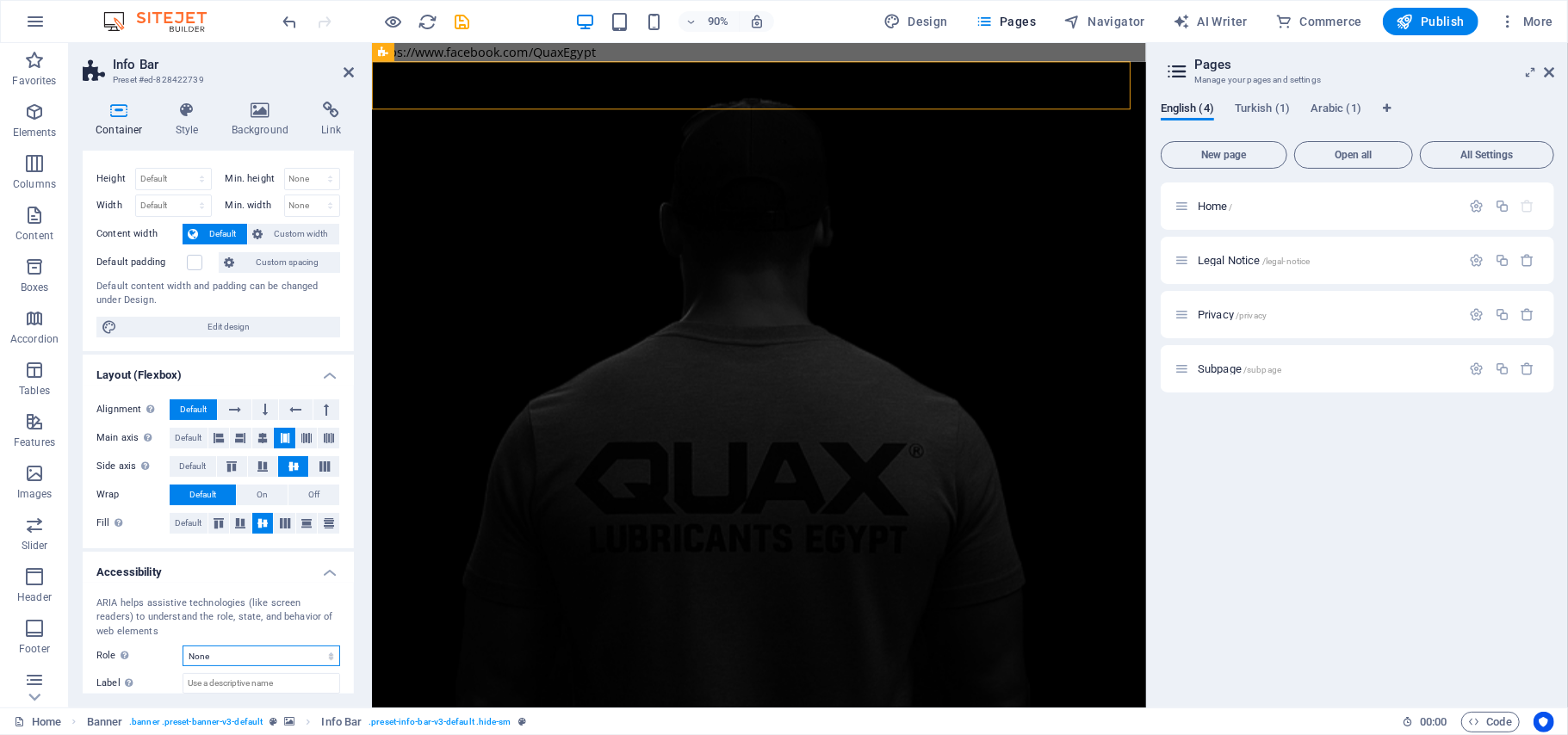 scroll, scrollTop: 0, scrollLeft: 0, axis: both 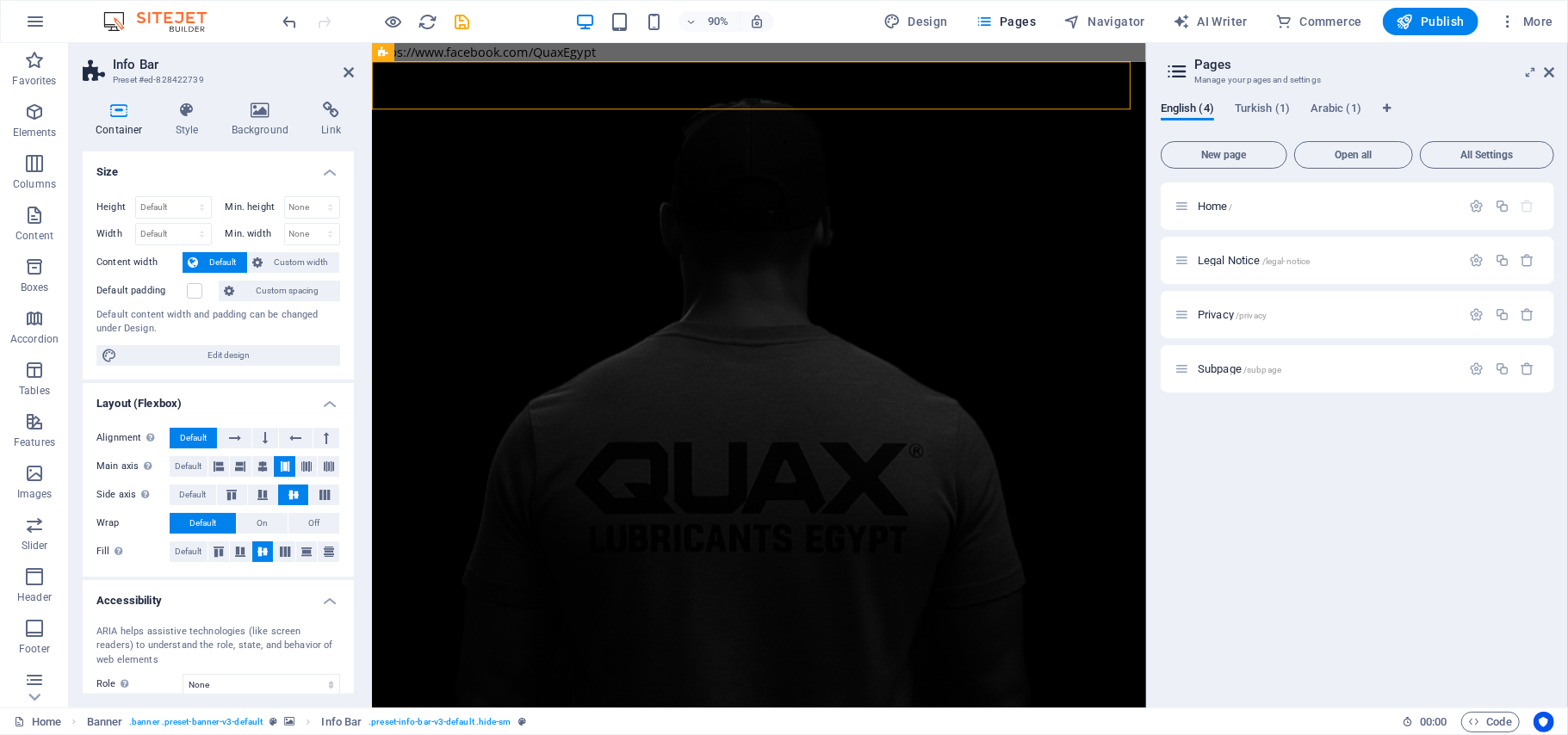 click on "https://www.facebook.com/QuaxEgypt
Skip to main content
+20 11 19898885 +20 11 13587778 info@quaxeg.com Menu Home About Contact Enjoy  The  Ride With  A  Quality Engine Oil QUAX   Lubricants Egypt About us QUAX Lubricants الزيت رقم واحد في تركيا متاح الأن في مصر QUAX Lubricants Egypt Enjoy The Ride With A Quality Engine Oil QUAX   ITEM Download now Be your  hero CHANGE  TODAY Contact We will contact you quaxeg.com 22 Mostafa Ragab, Al Golf, Nasr City, Cairo Governorate ,  Al Golf, Nasr City, Cairo Governorate , FL  11411 +20 11 13587778 9h/7 open info@quaxeg.com Legal Notice  |  Privacy
Pricing plan
Basic
Premium
Pro
I have read and understand the privacy policy. Unreadable? Load new Submit" at bounding box center [801, 2245] 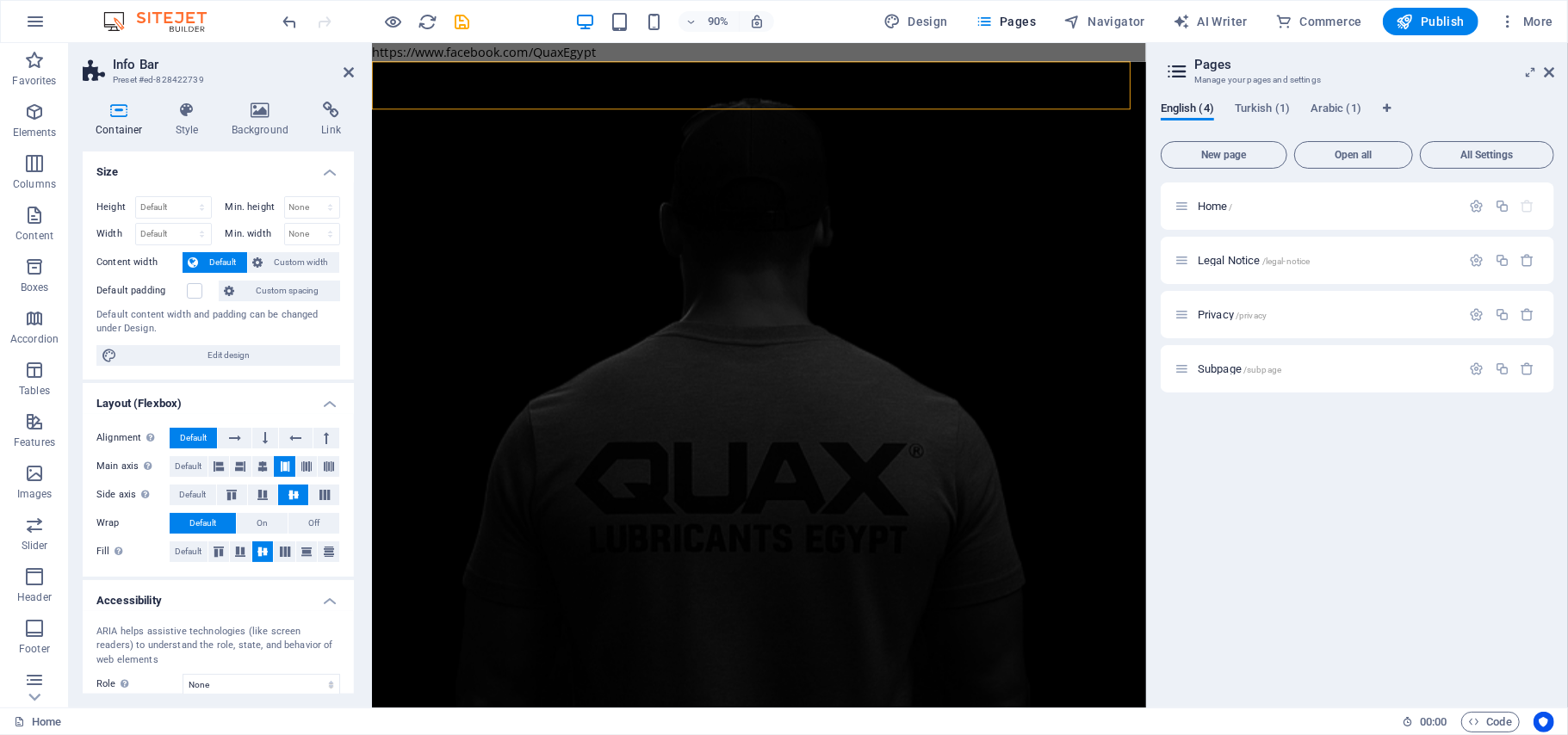 click on "https://www.facebook.com/QuaxEgypt
Skip to main content
+20 11 19898885 +20 11 13587778 info@quaxeg.com Menu Home About Contact Enjoy  The  Ride With  A  Quality Engine Oil QUAX   Lubricants Egypt About us QUAX Lubricants الزيت رقم واحد في تركيا متاح الأن في مصر QUAX Lubricants Egypt Enjoy The Ride With A Quality Engine Oil QUAX   ITEM Download now Be your  hero CHANGE  TODAY Contact We will contact you quaxeg.com 22 Mostafa Ragab, Al Golf, Nasr City, Cairo Governorate ,  Al Golf, Nasr City, Cairo Governorate , FL  11411 +20 11 13587778 9h/7 open info@quaxeg.com Legal Notice  |  Privacy
Pricing plan
Basic
Premium
Pro
I have read and understand the privacy policy. Unreadable? Load new Submit" at bounding box center [801, 2245] 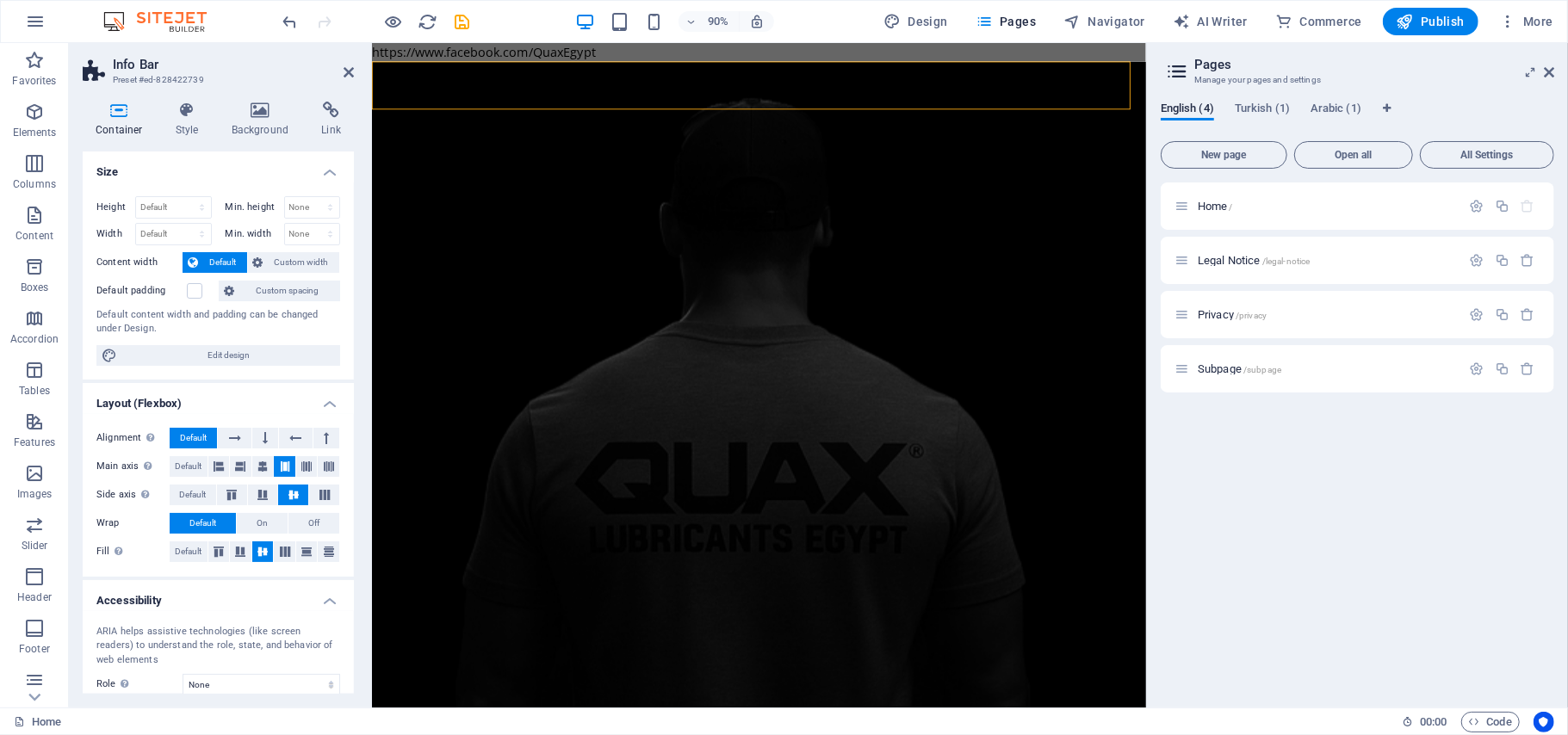 click on "https://www.facebook.com/QuaxEgypt
Skip to main content
+20 11 19898885 +20 11 13587778 info@quaxeg.com Menu Home About Contact Enjoy  The  Ride With  A  Quality Engine Oil QUAX   Lubricants Egypt About us QUAX Lubricants الزيت رقم واحد في تركيا متاح الأن في مصر QUAX Lubricants Egypt Enjoy The Ride With A Quality Engine Oil QUAX   ITEM Download now Be your  hero CHANGE  TODAY Contact We will contact you quaxeg.com 22 Mostafa Ragab, Al Golf, Nasr City, Cairo Governorate ,  Al Golf, Nasr City, Cairo Governorate , FL  11411 +20 11 13587778 9h/7 open info@quaxeg.com Legal Notice  |  Privacy
Pricing plan
Basic
Premium
Pro
I have read and understand the privacy policy. Unreadable? Load new Submit" at bounding box center [801, 2245] 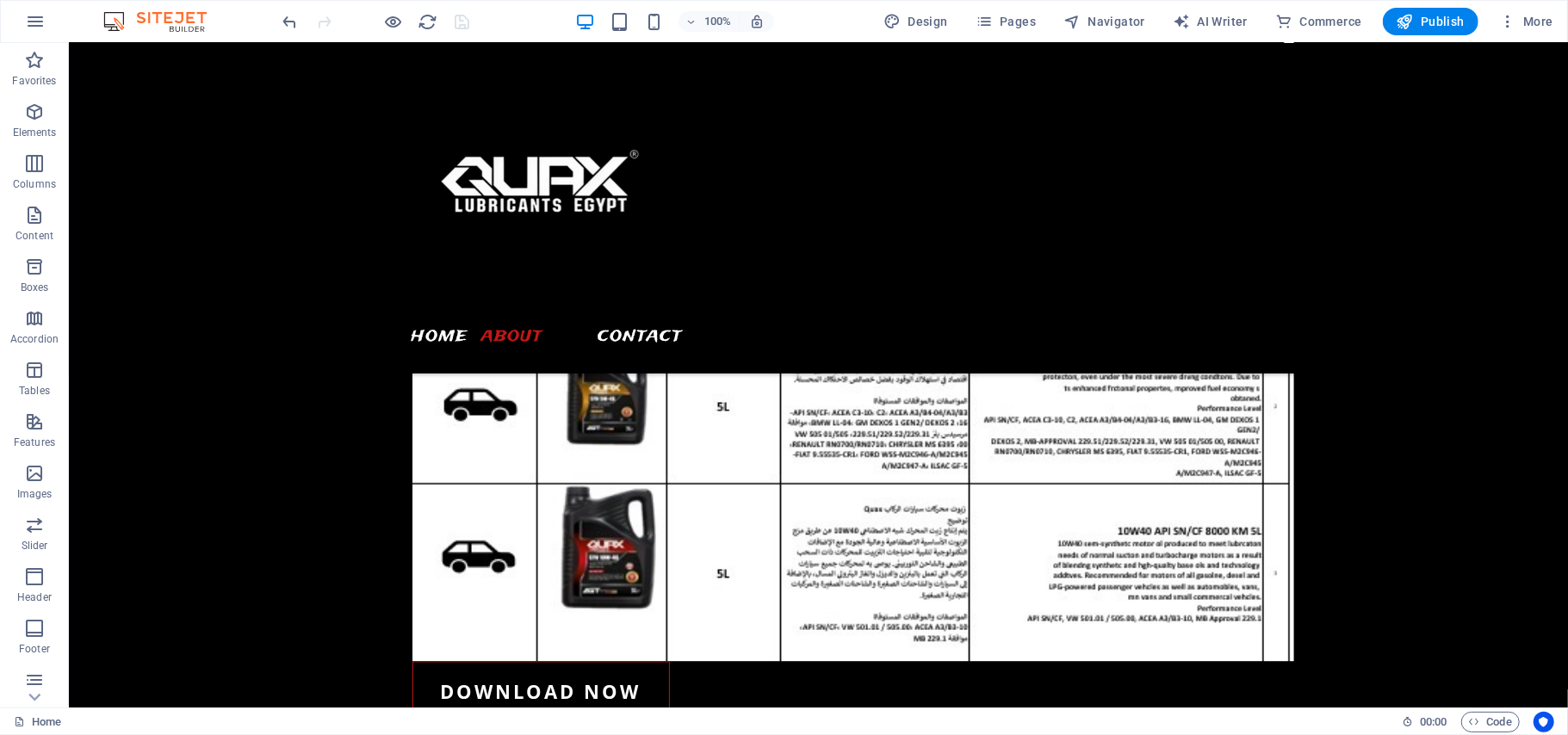 scroll, scrollTop: 2219, scrollLeft: 0, axis: vertical 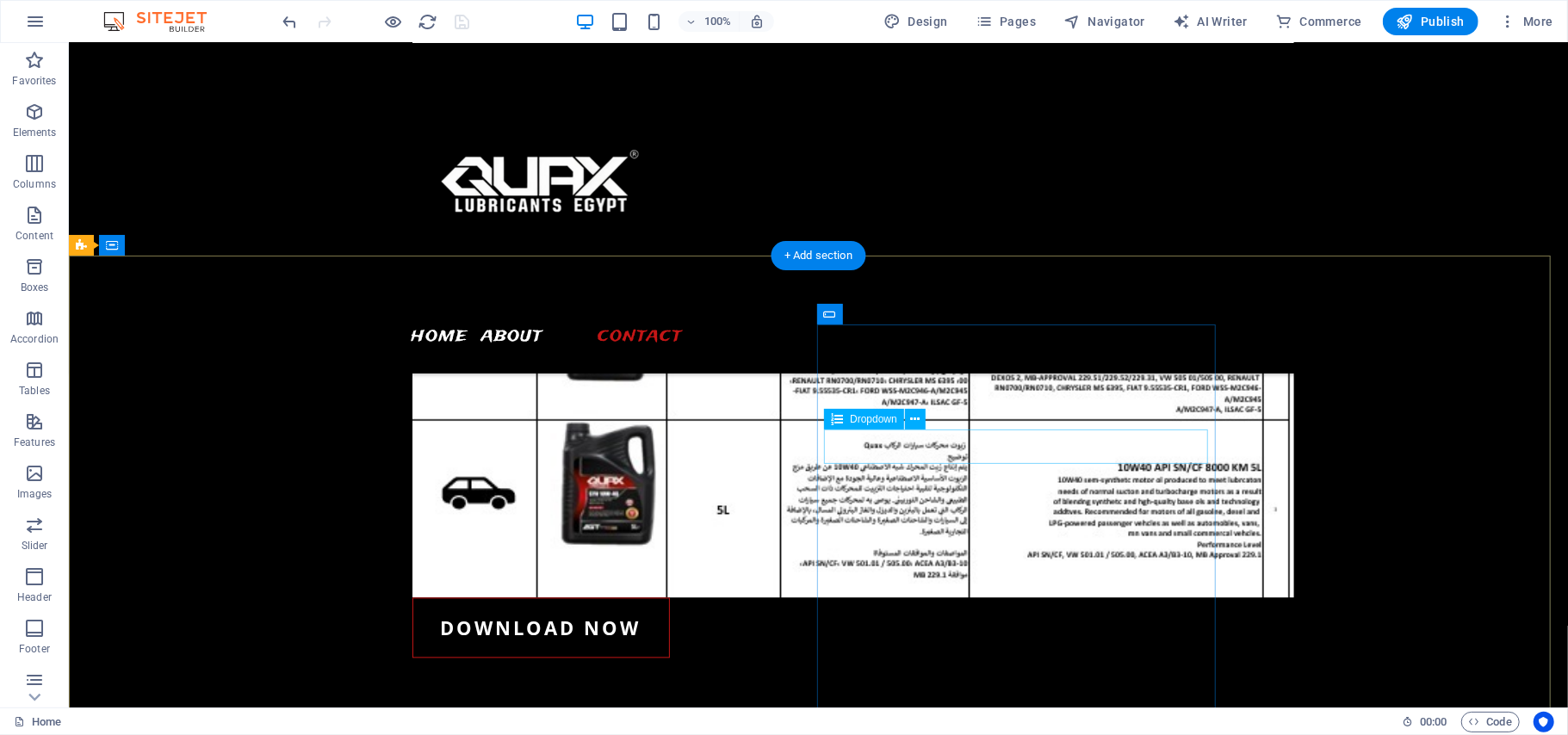 click on "Pricing plan
Basic
Premium
Pro" 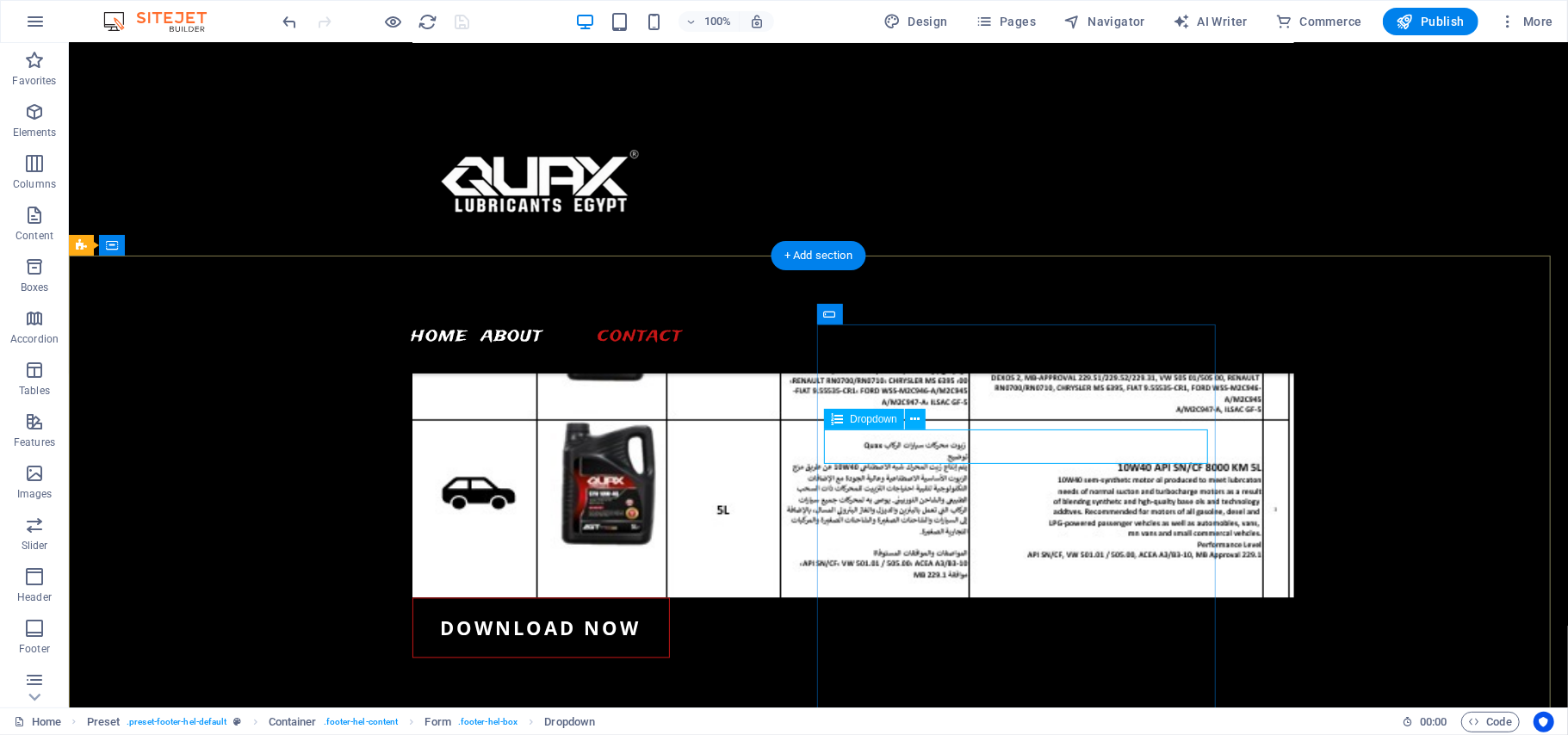 click on "Pricing plan
Basic
Premium
Pro" 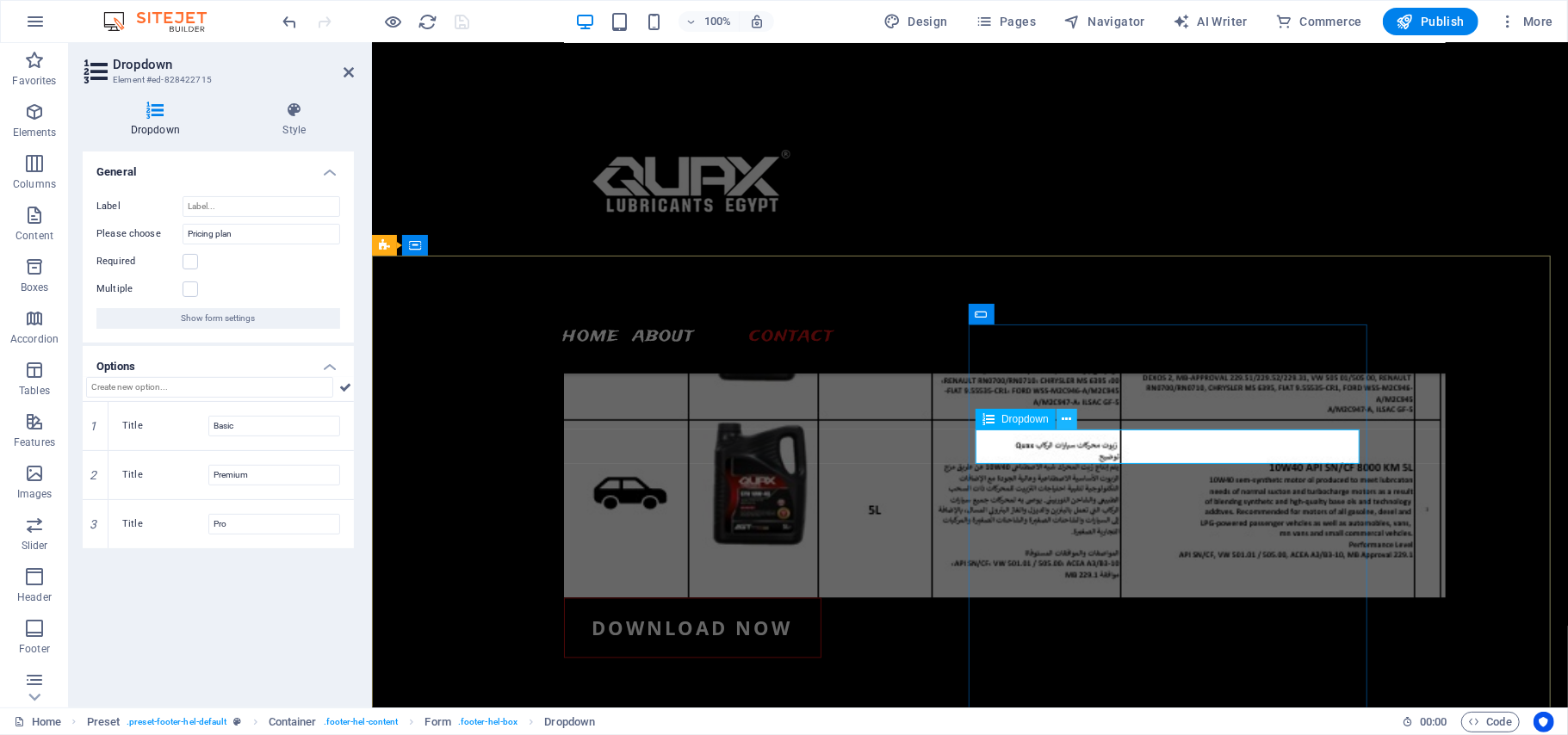 click at bounding box center [1066, 419] 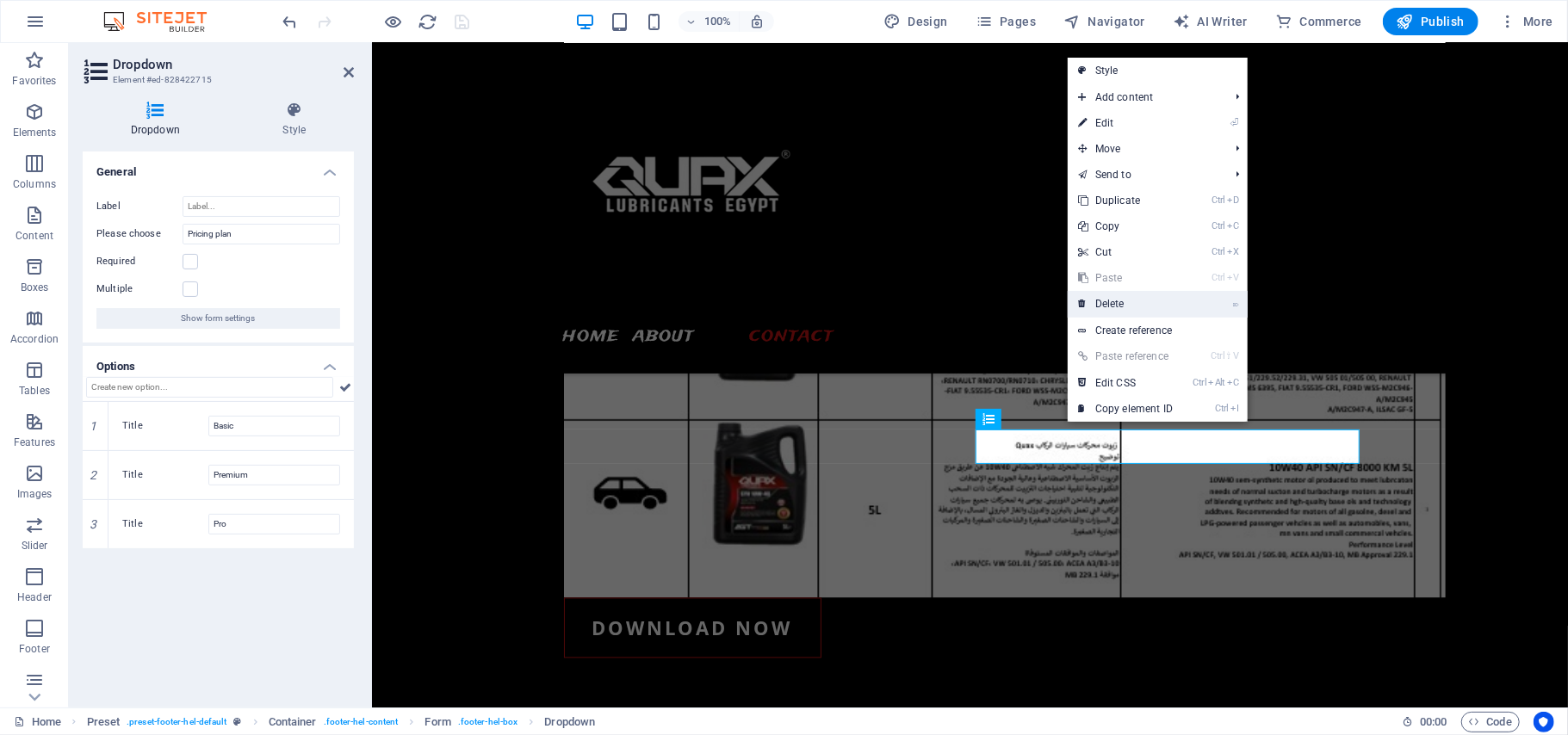 click on "⌦  Delete" at bounding box center [1125, 304] 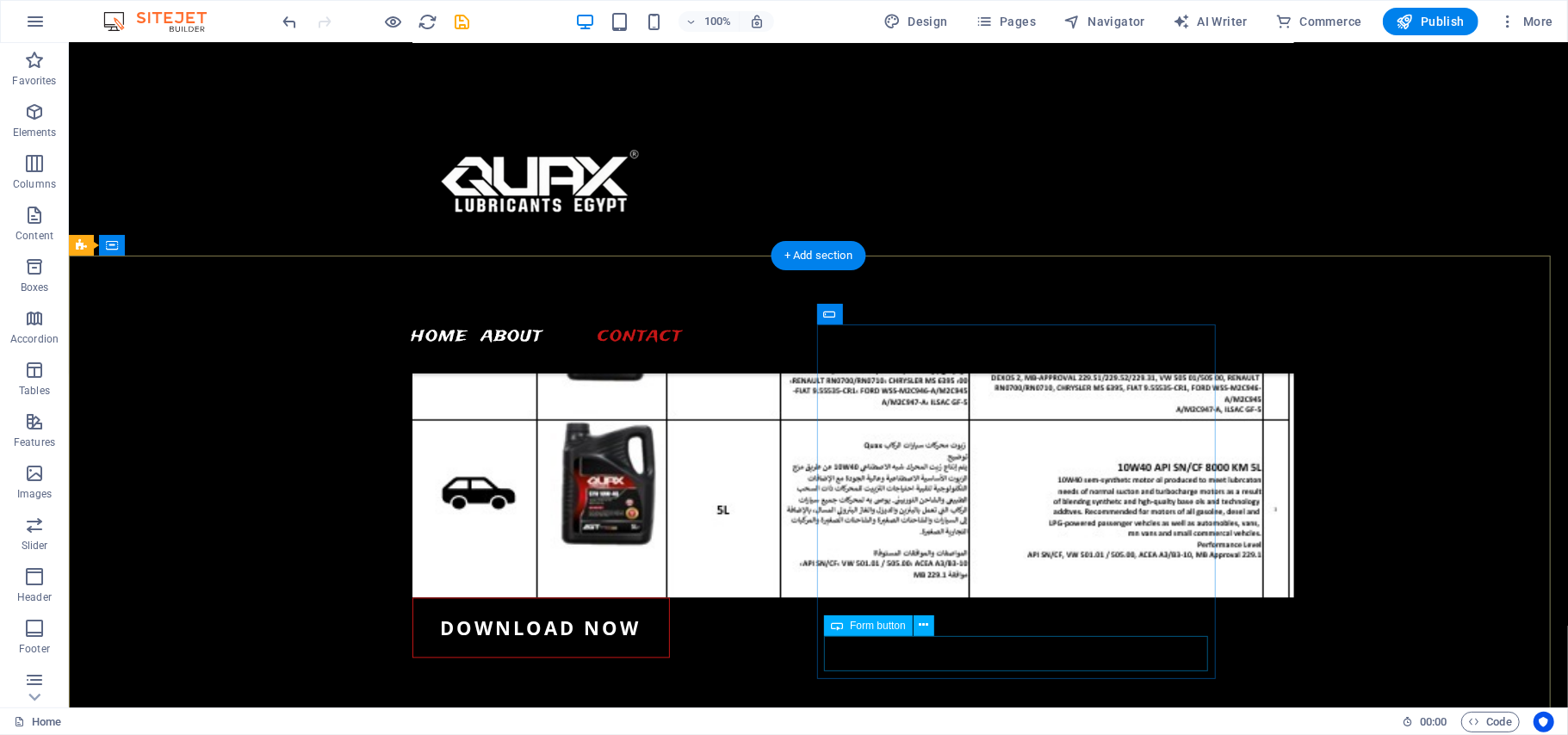 click on "Submit" 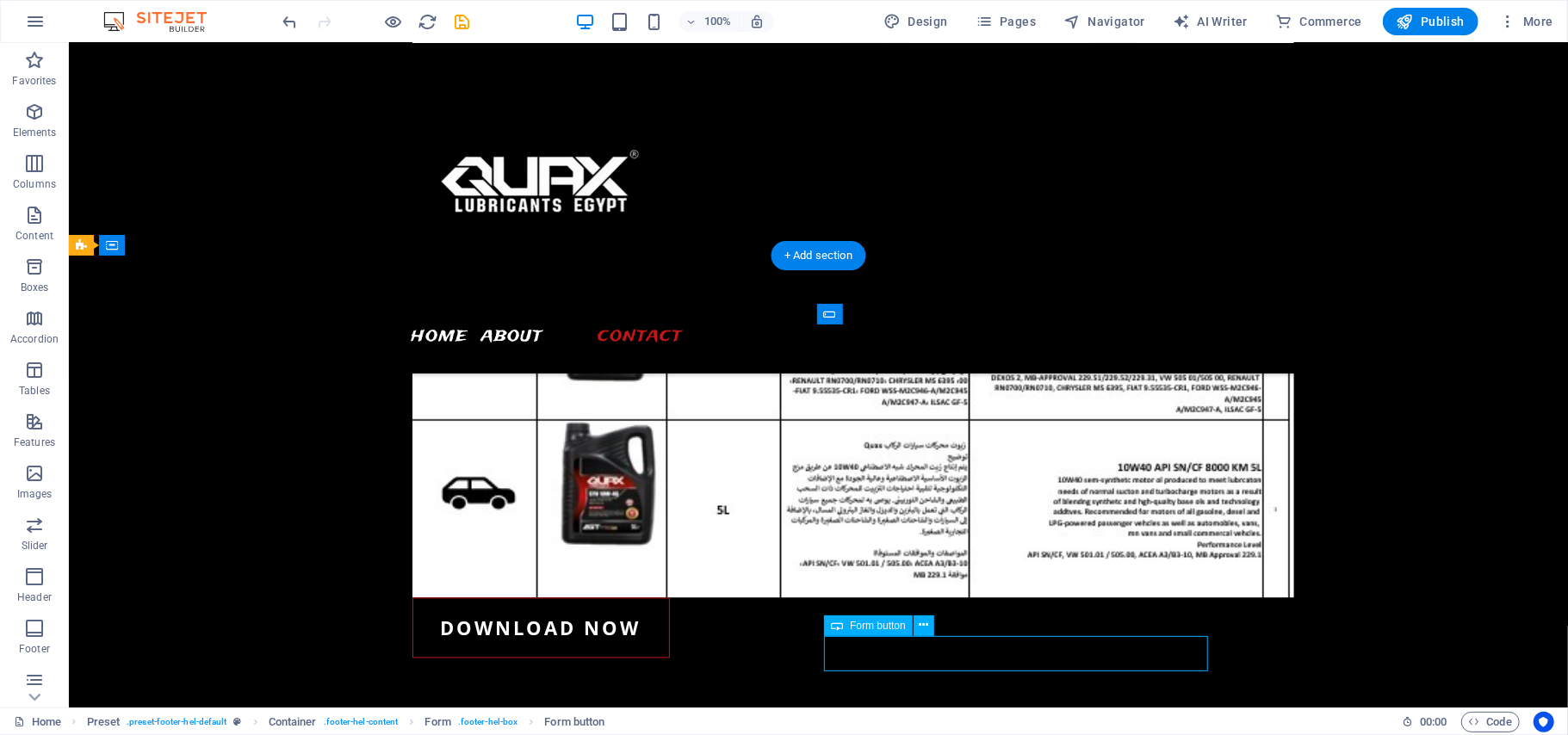 click on "Submit" 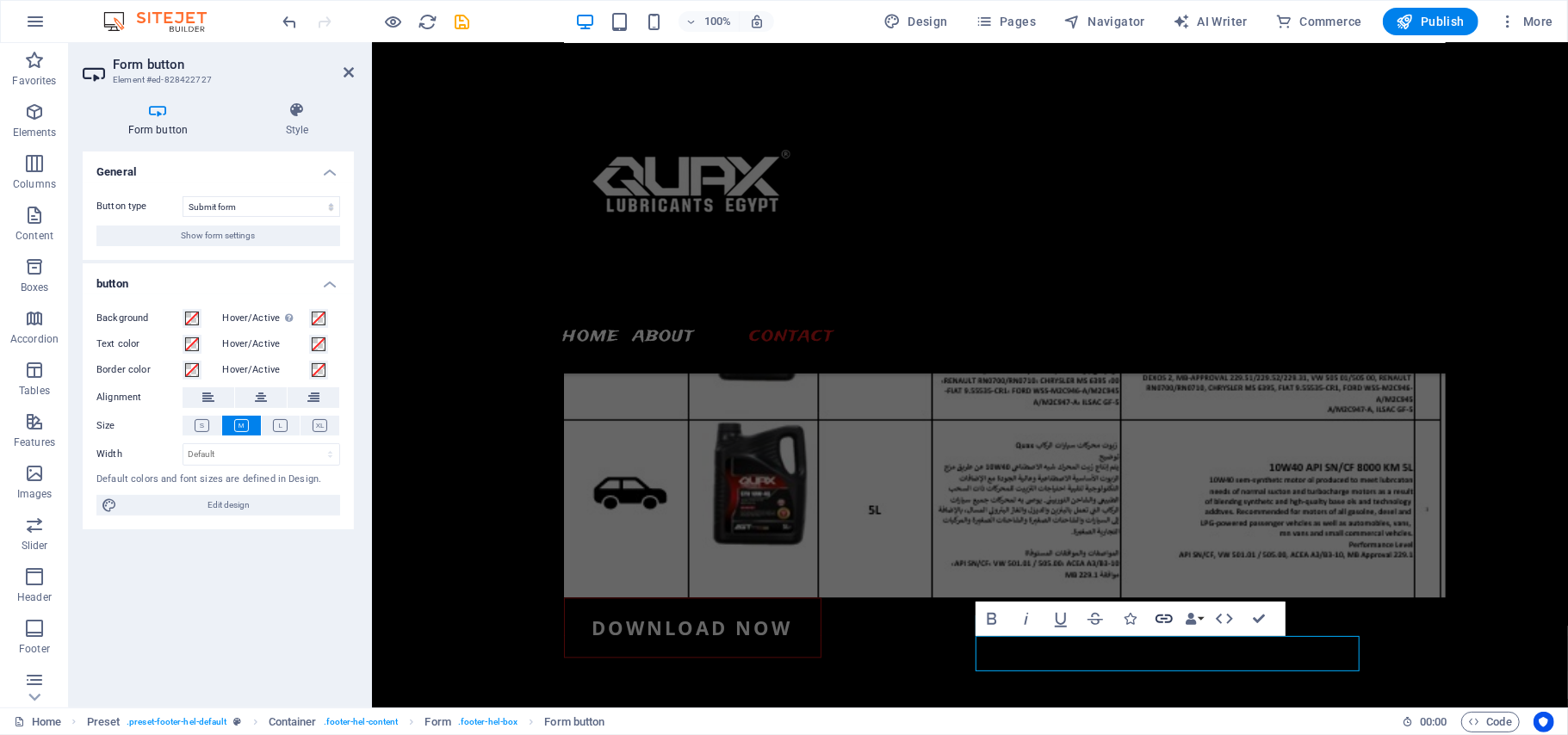 click 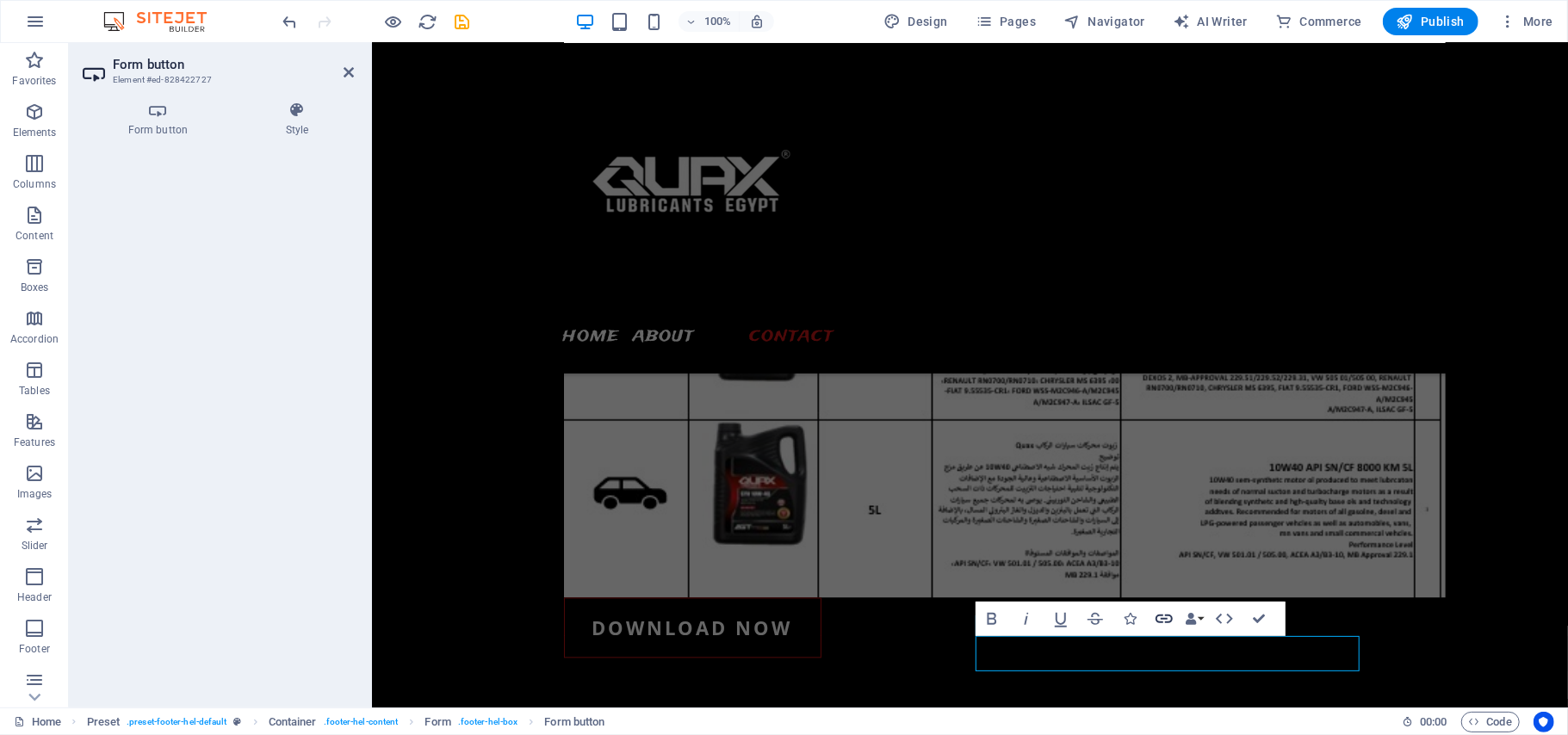 click 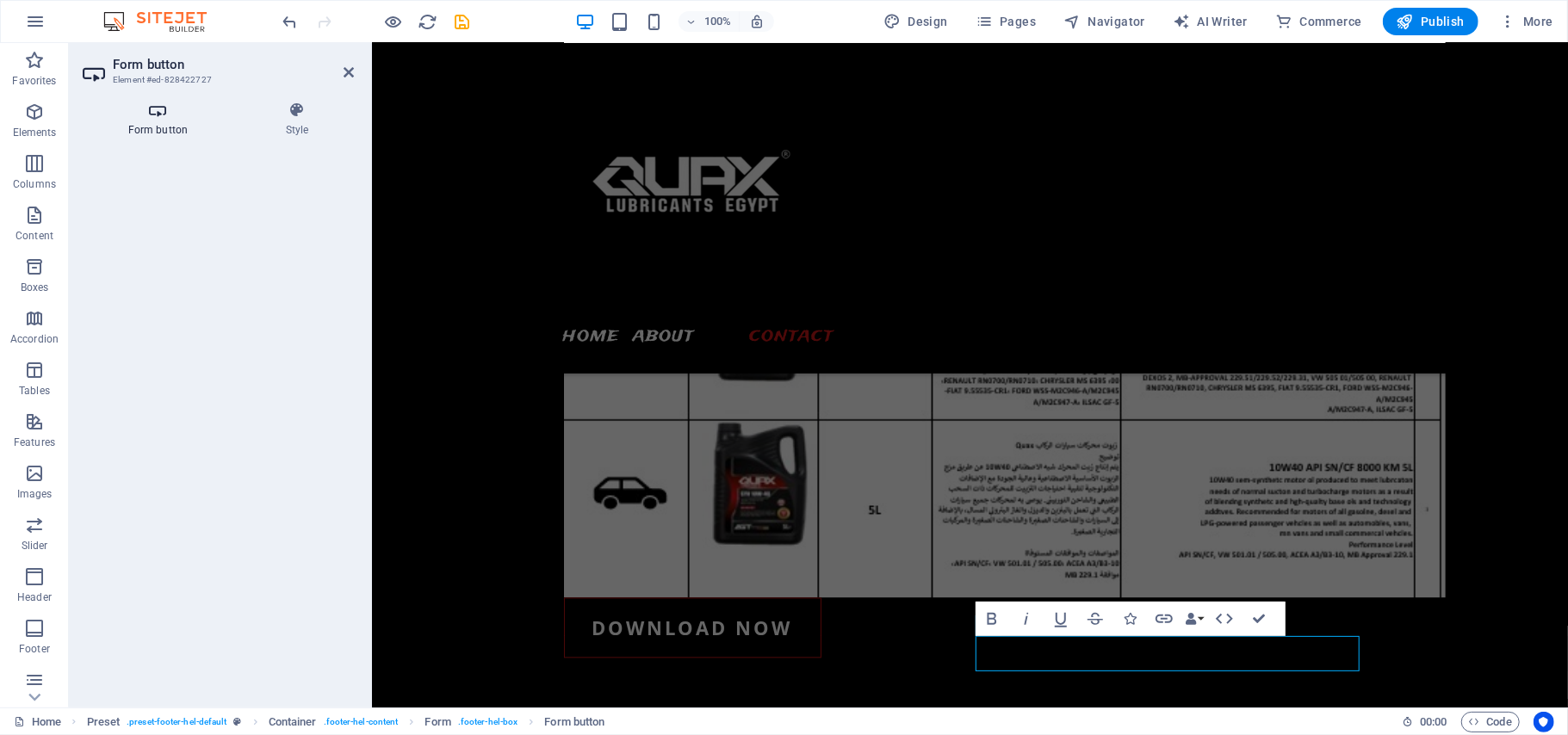 click at bounding box center (158, 110) 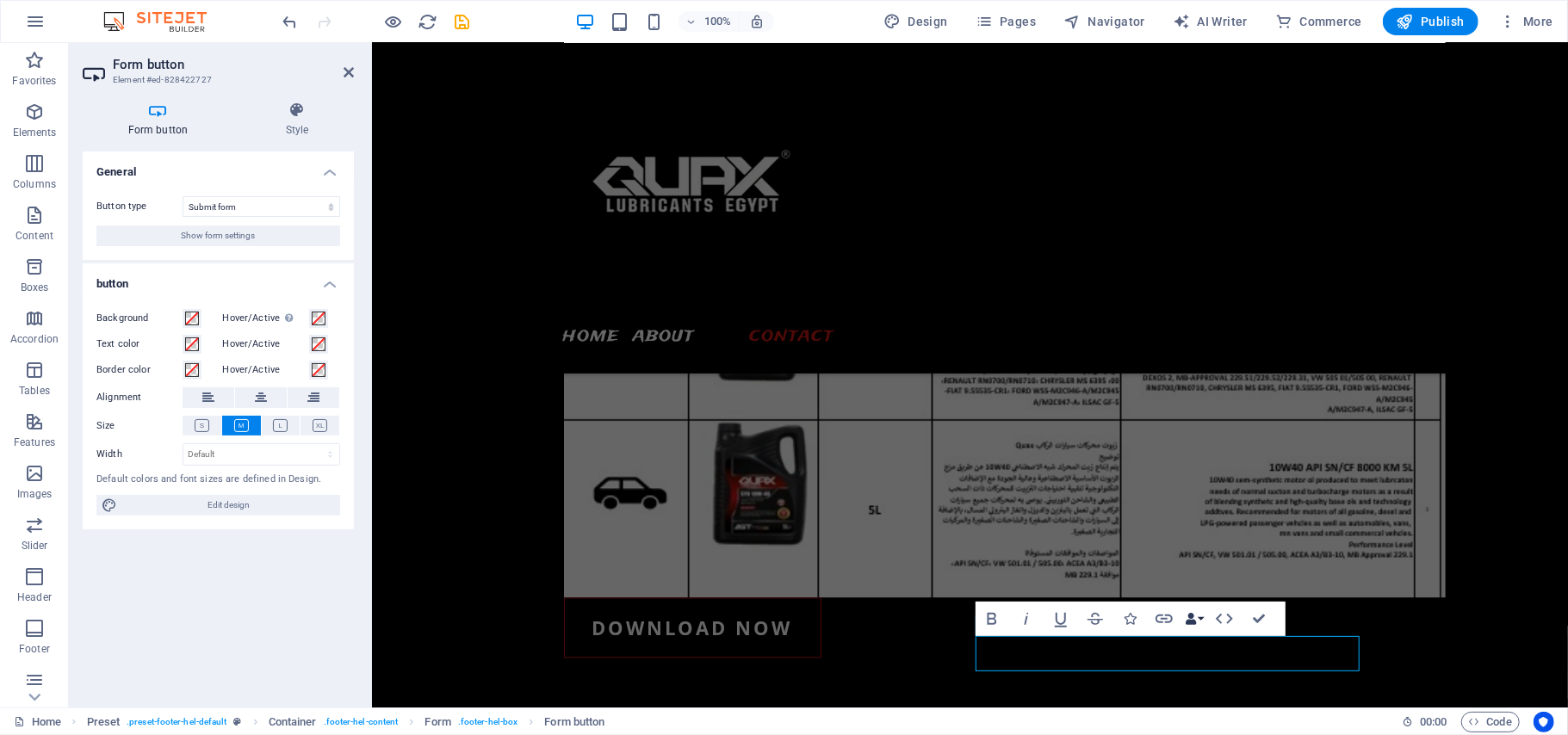 click on "Data Bindings" at bounding box center [1194, 619] 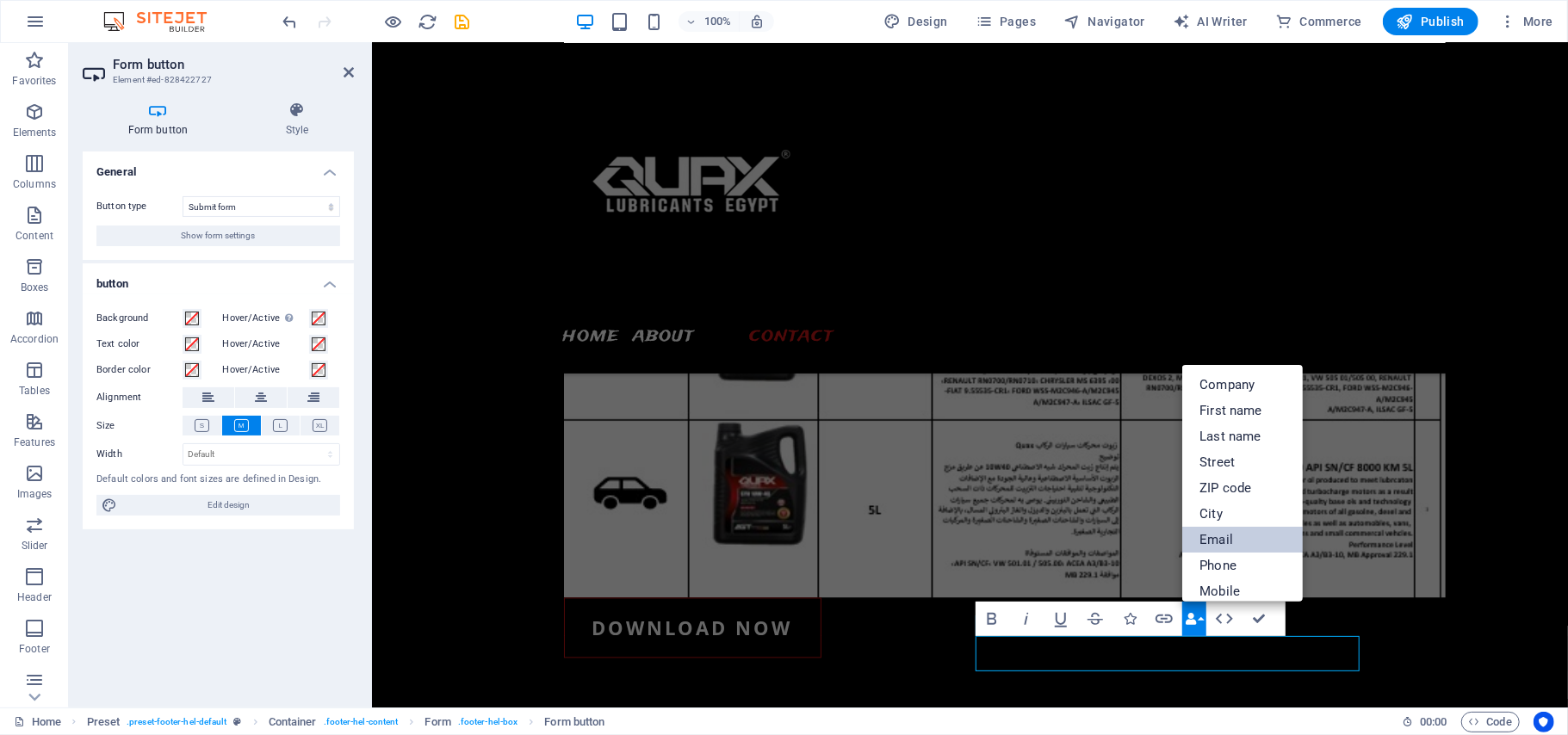 click on "Email" at bounding box center [1243, 540] 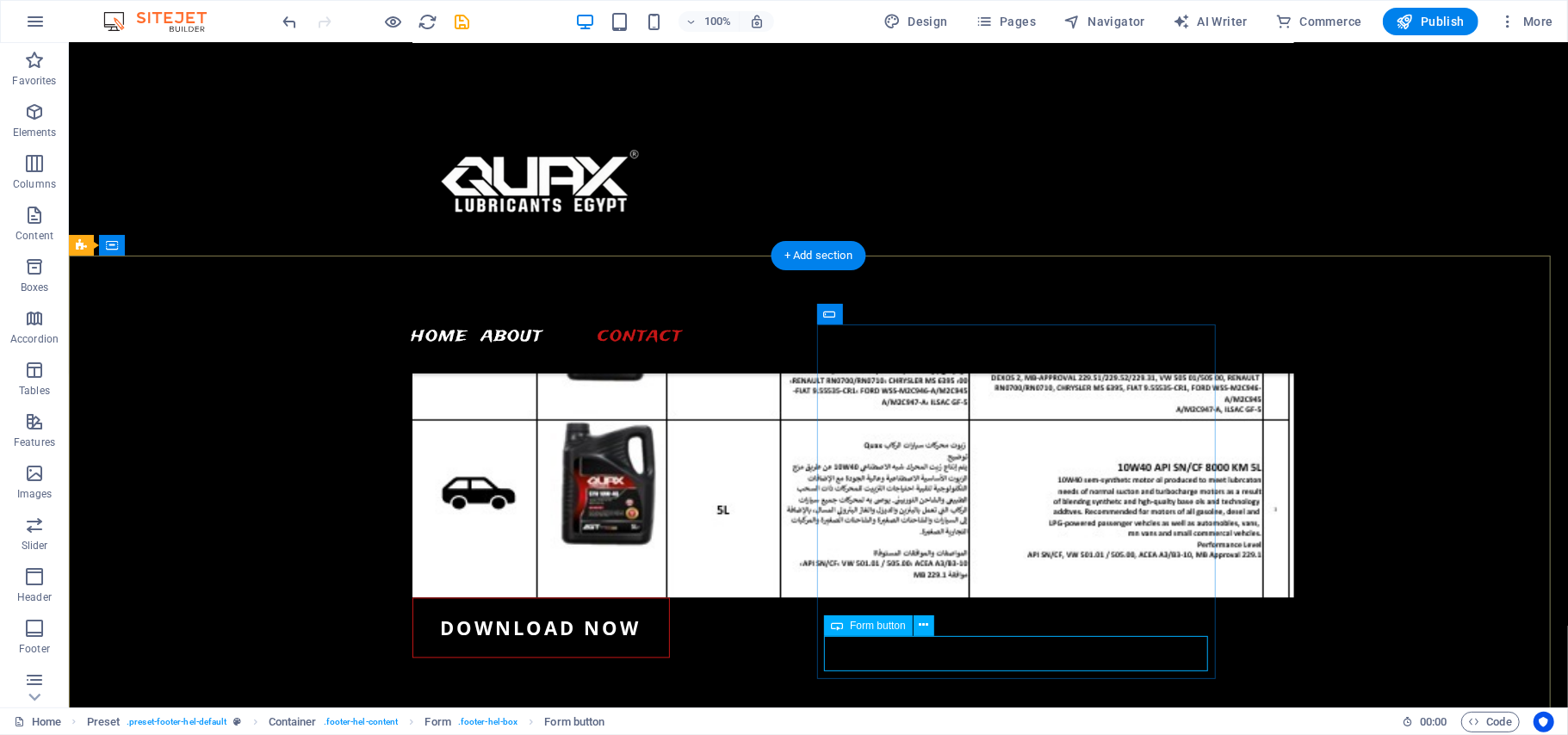 click on "[EMAIL]" 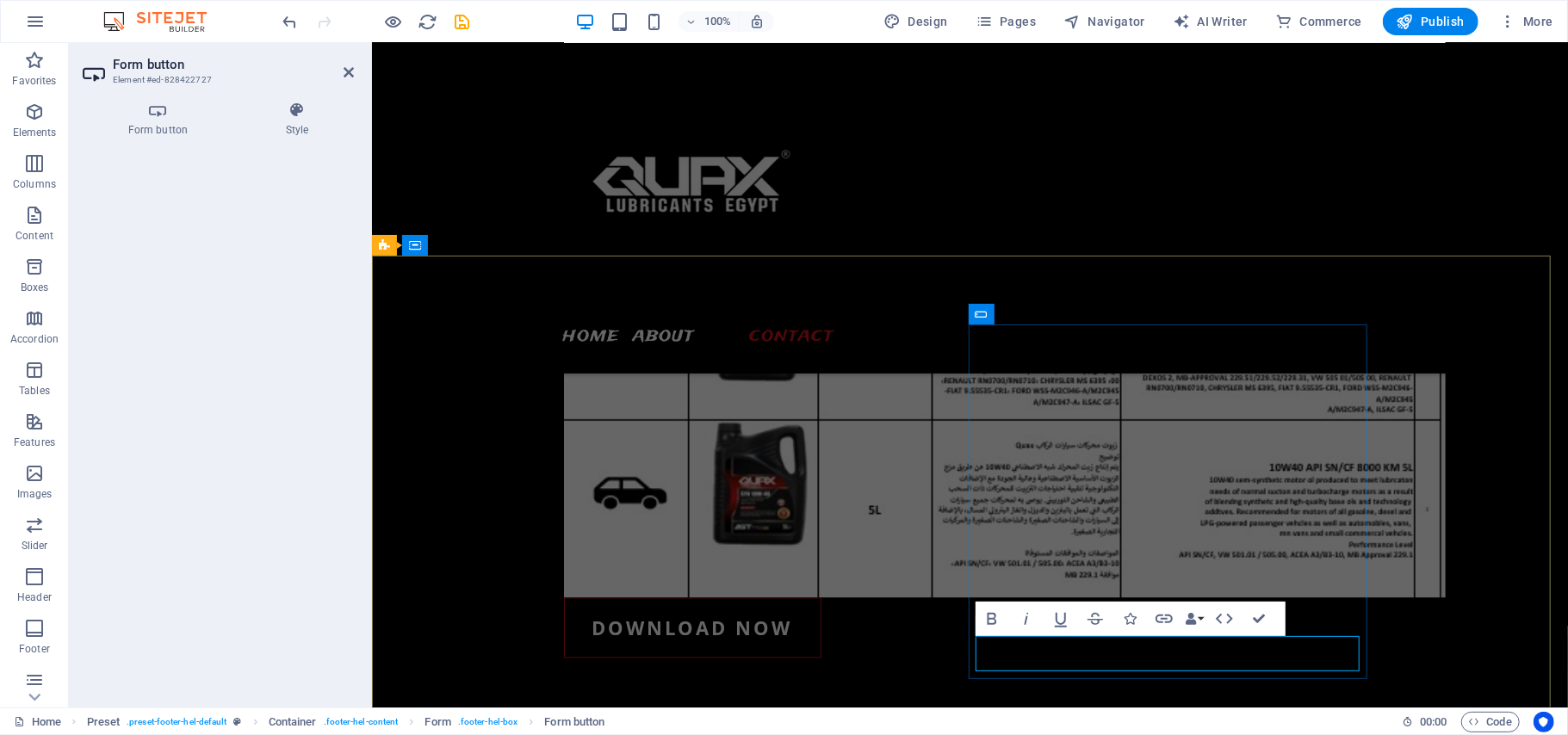 click on "[EMAIL]" 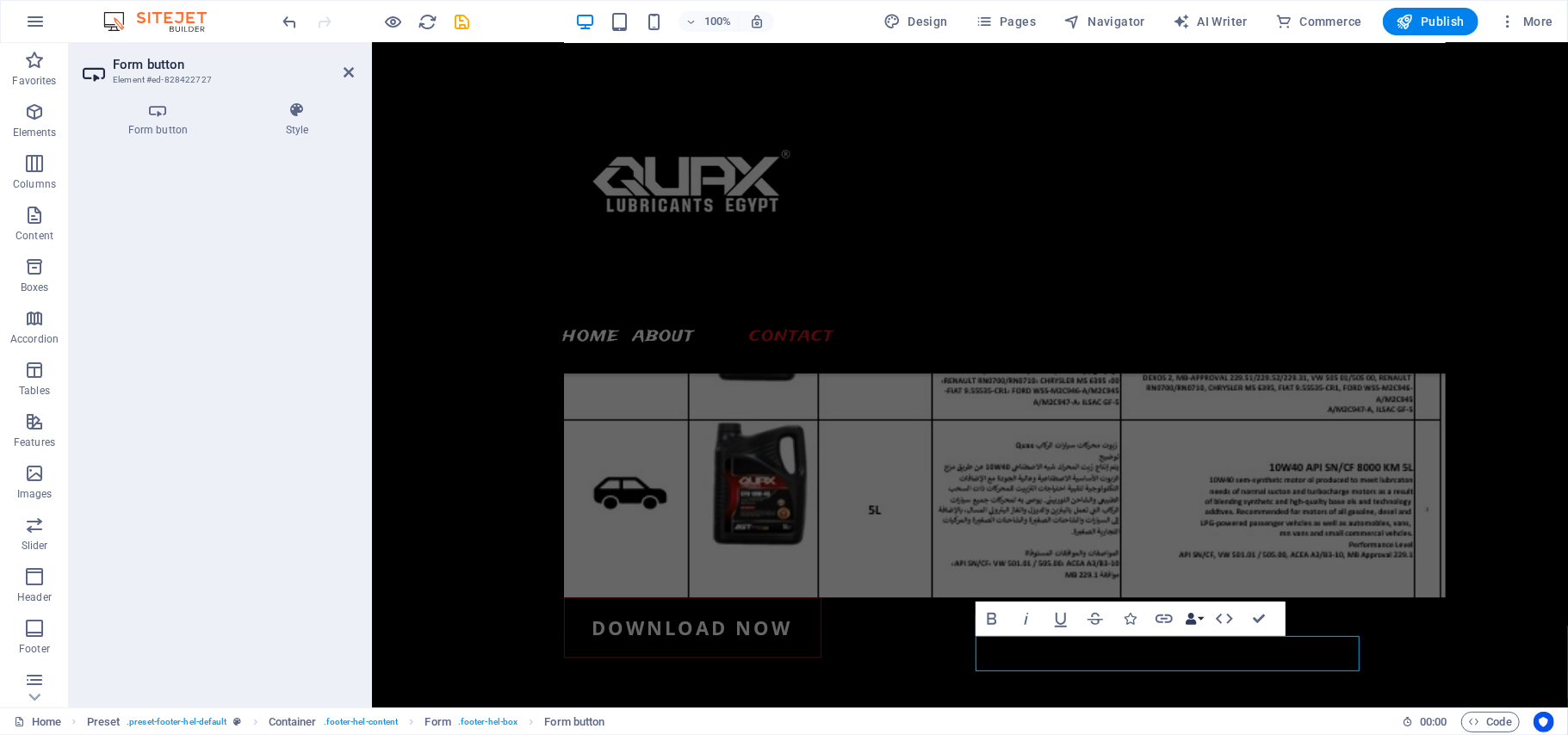 click at bounding box center [1191, 619] 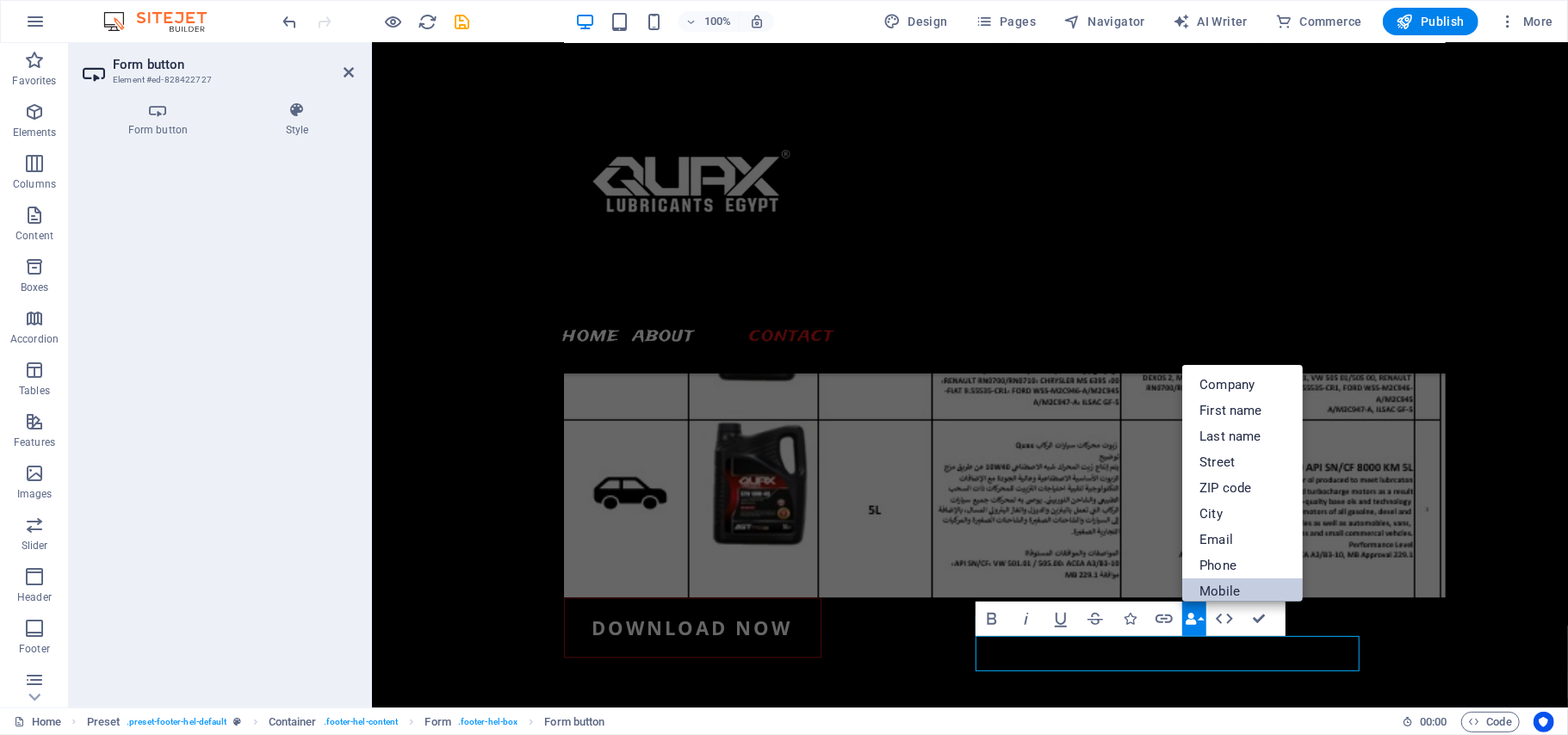 click on "Mobile" at bounding box center (1243, 591) 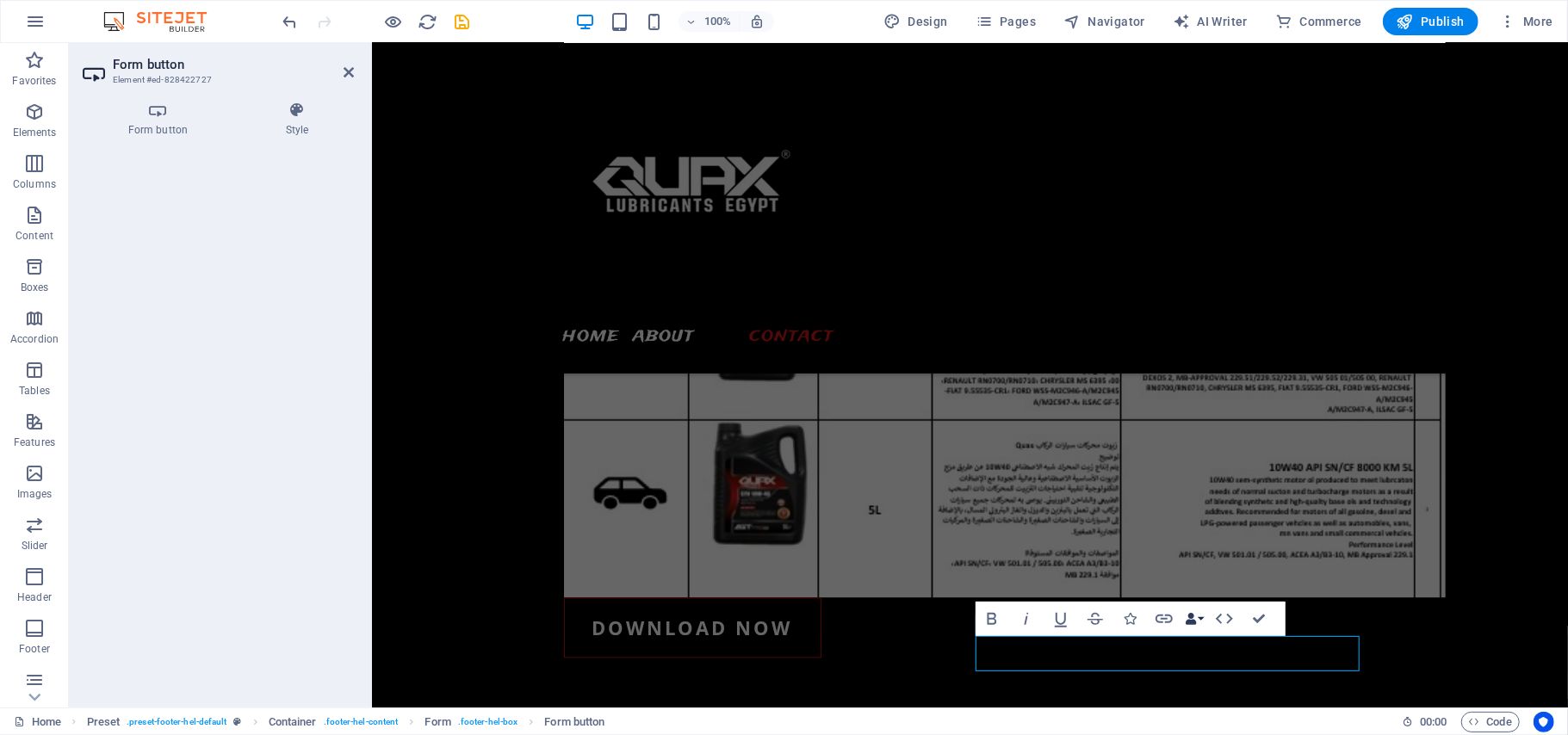 click at bounding box center (1191, 619) 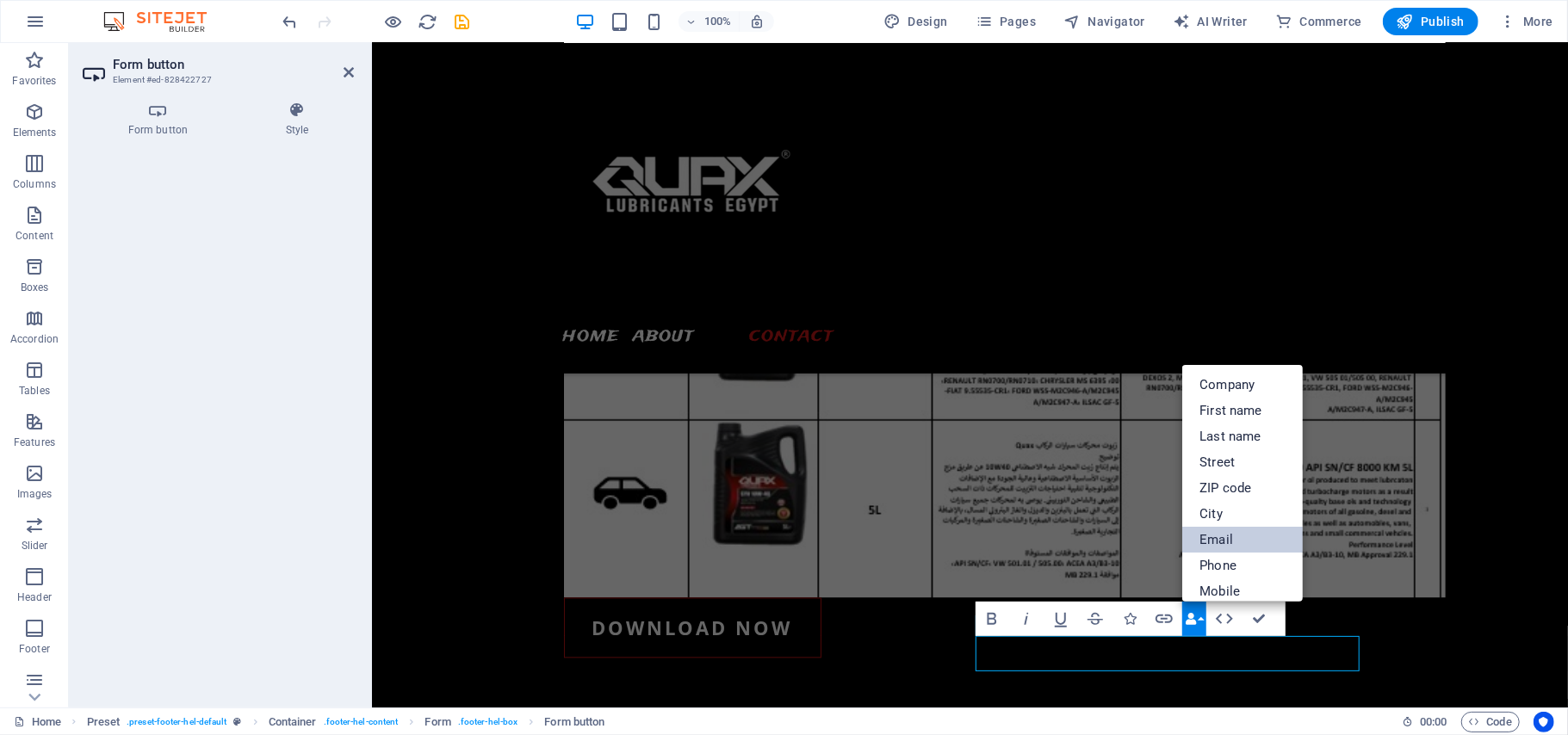 click on "Email" at bounding box center [1243, 540] 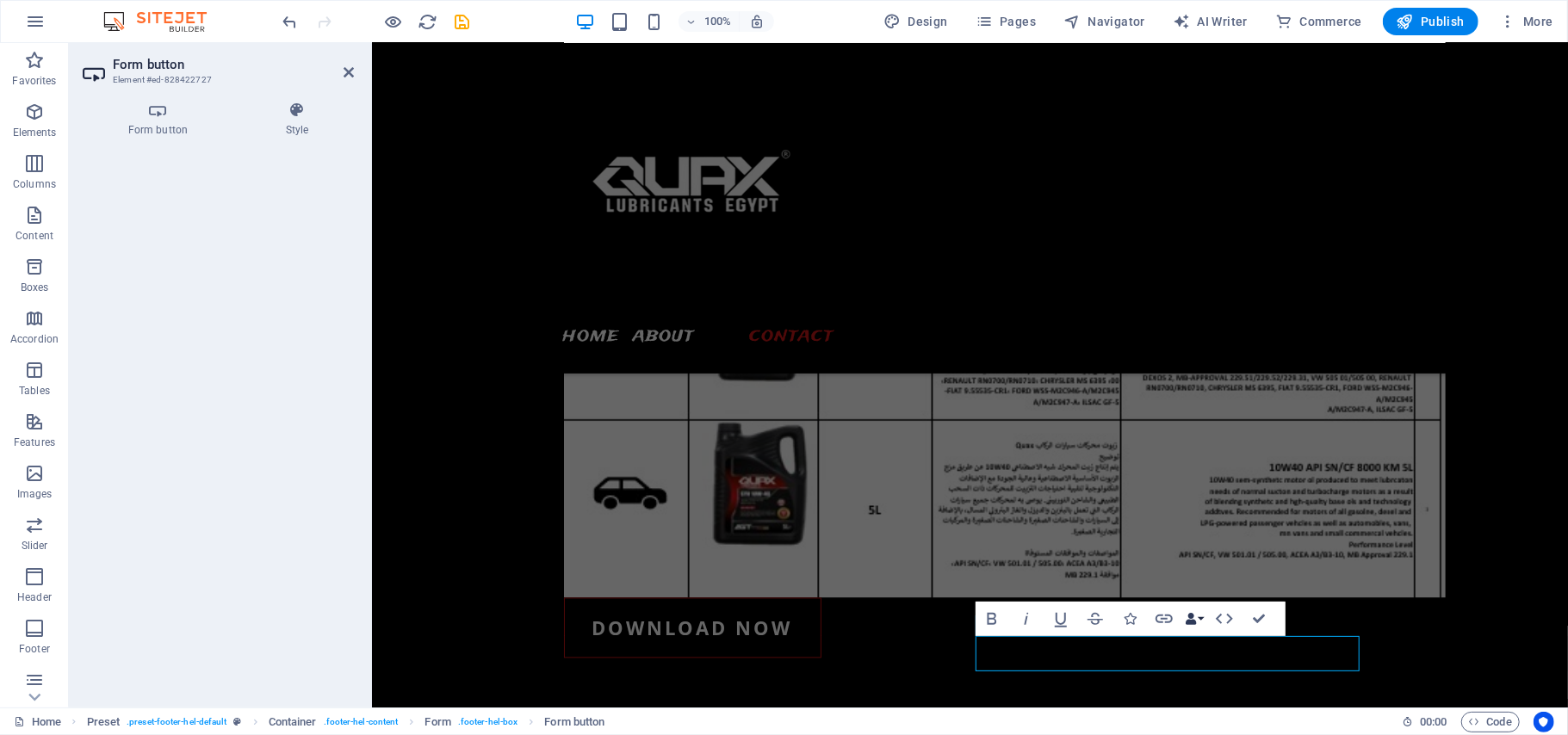 click on "Data Bindings" at bounding box center (1194, 619) 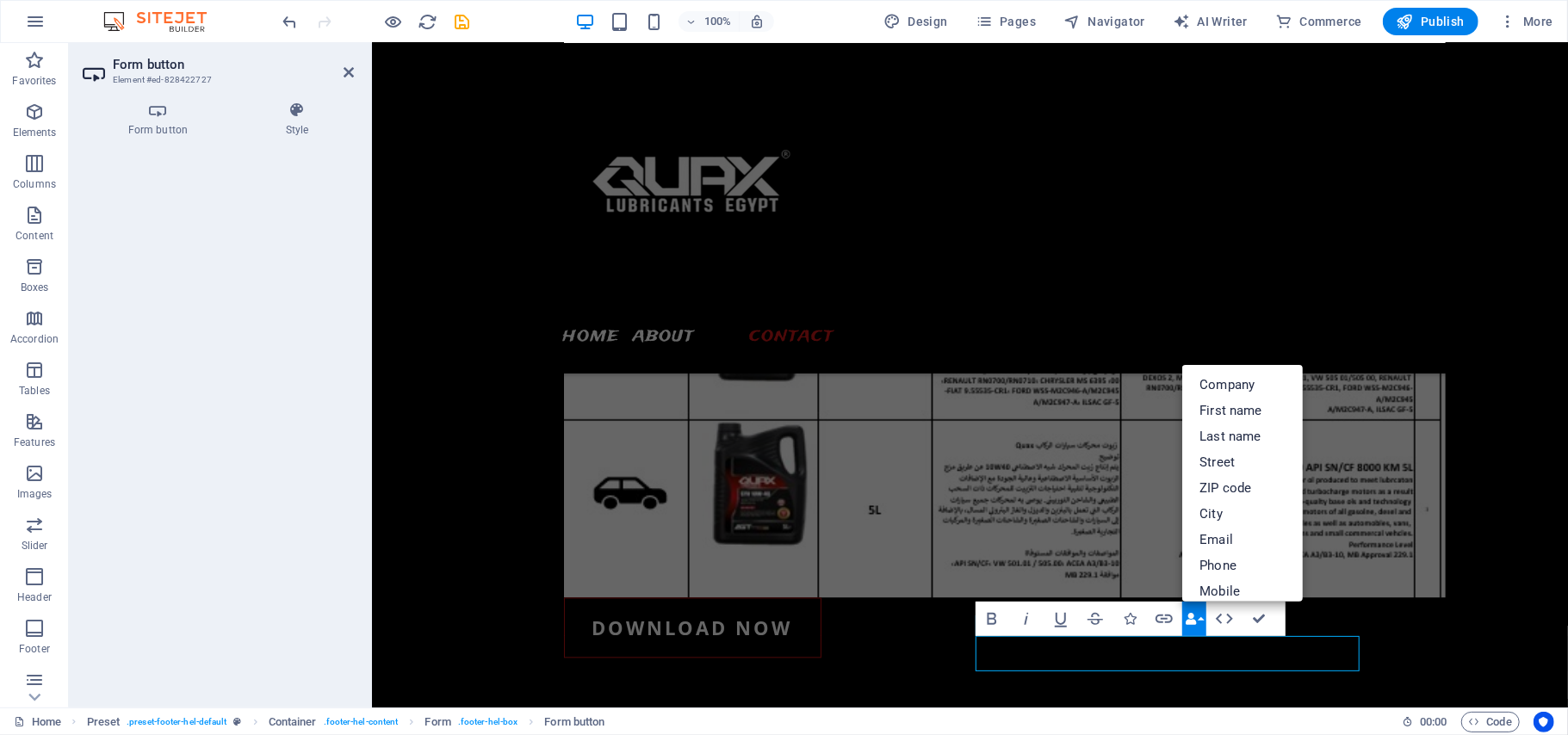 type 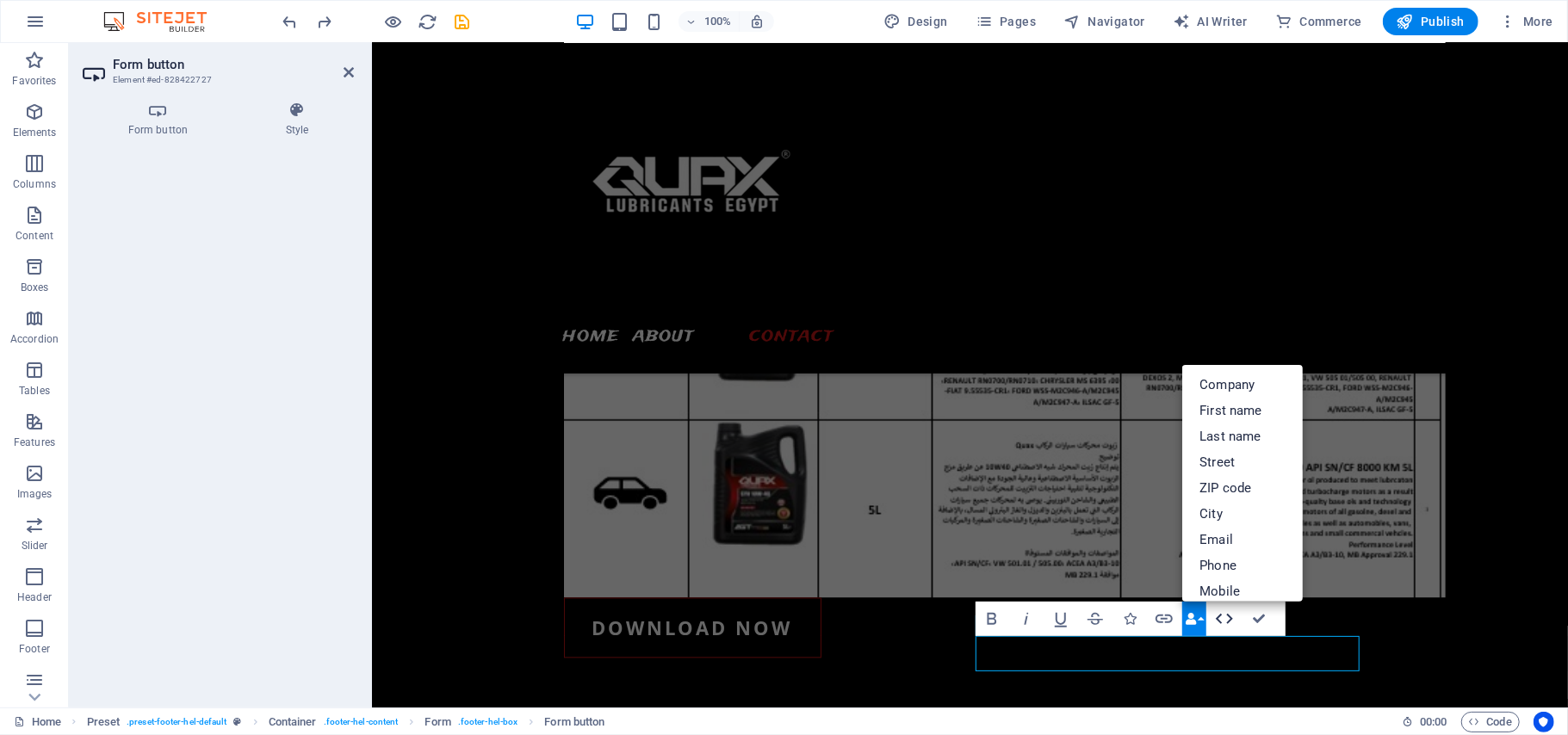 click 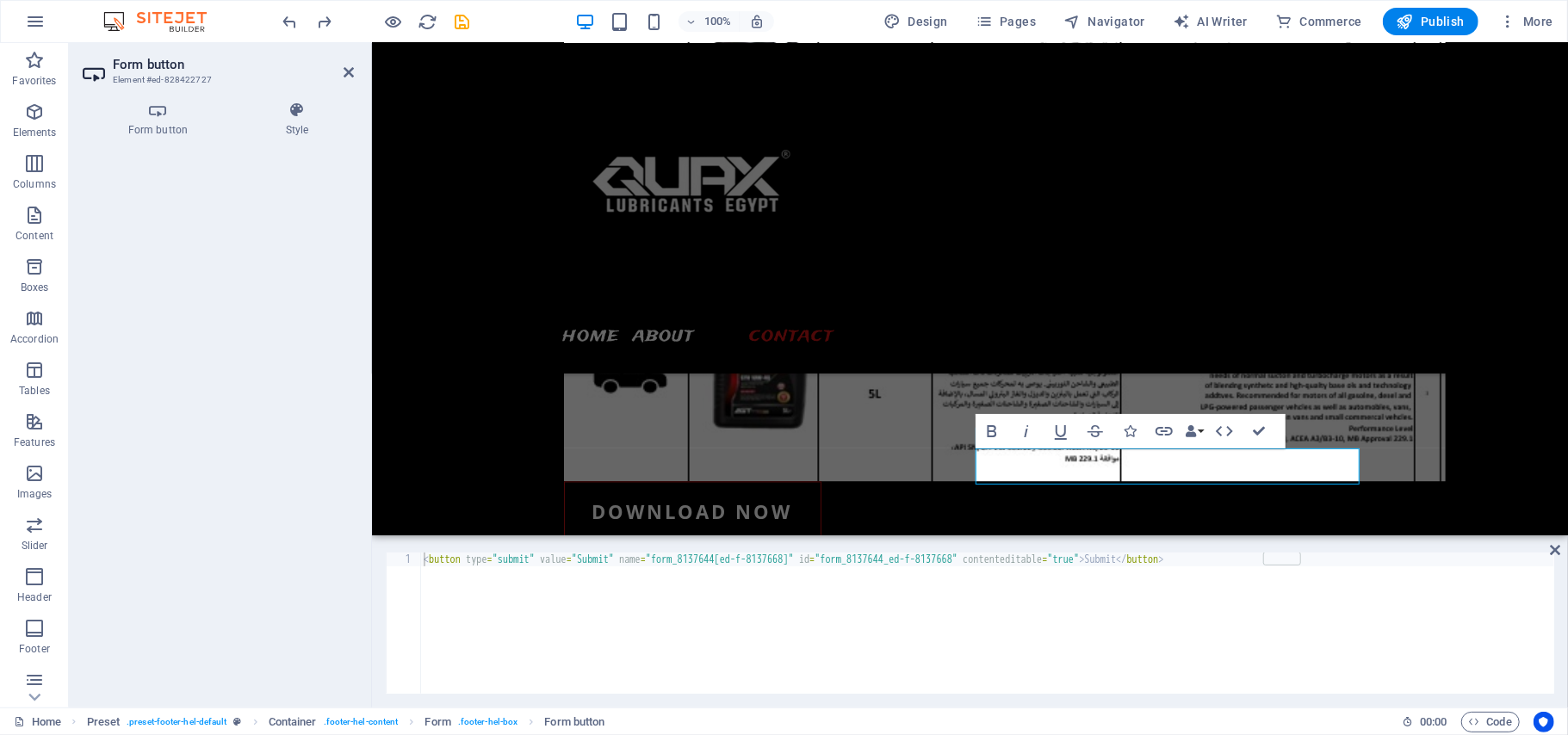 scroll, scrollTop: 2422, scrollLeft: 0, axis: vertical 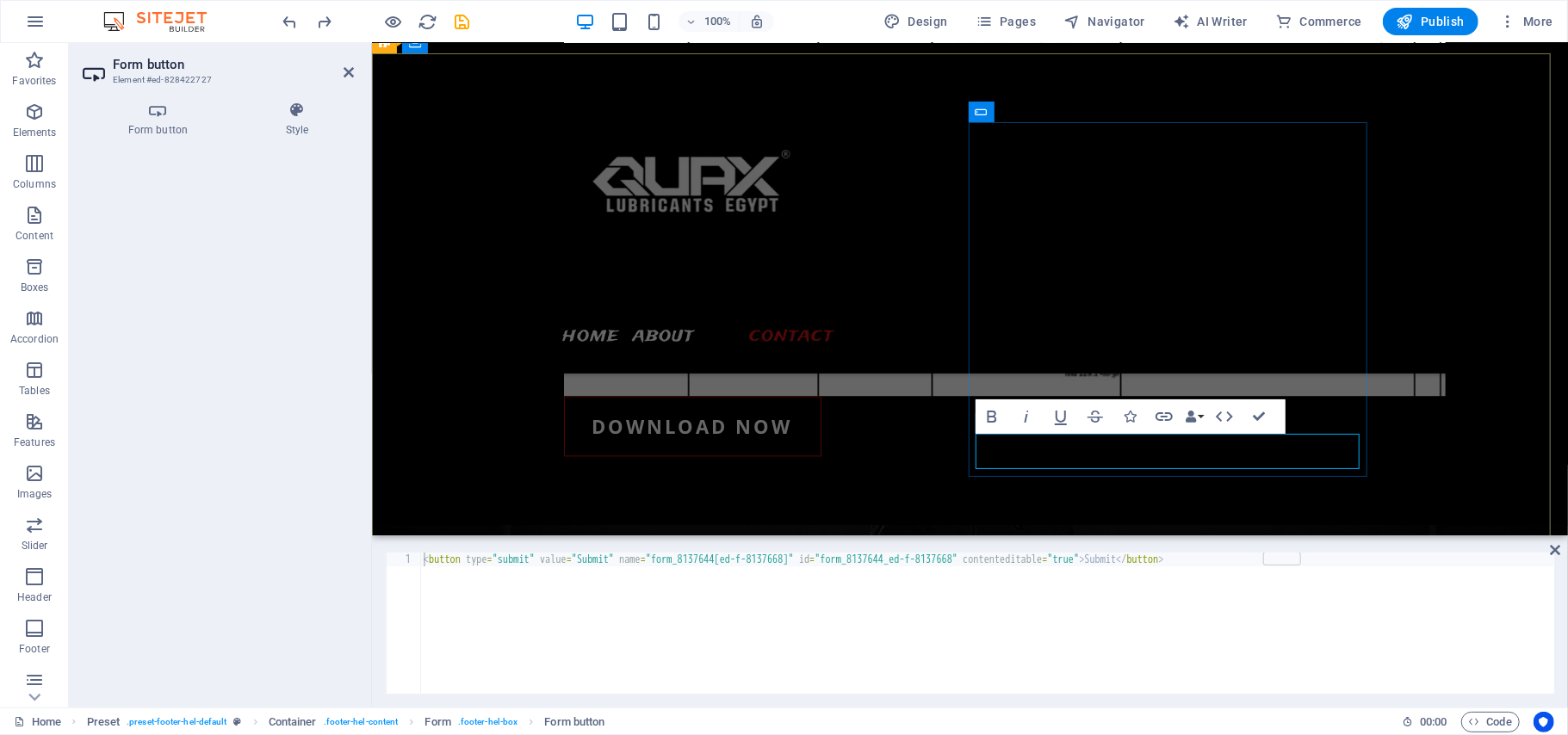 click on "Submit" 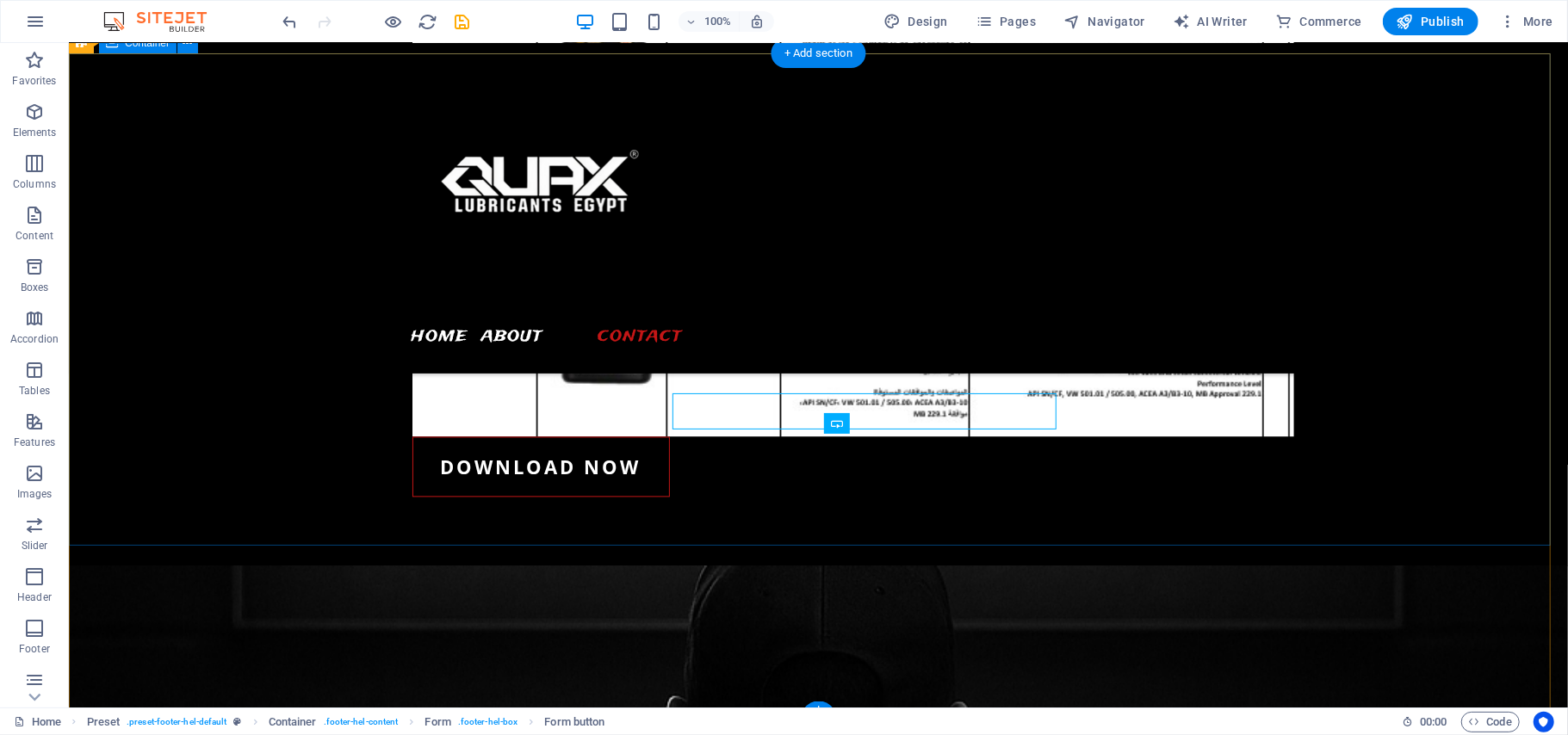 scroll, scrollTop: 2462, scrollLeft: 0, axis: vertical 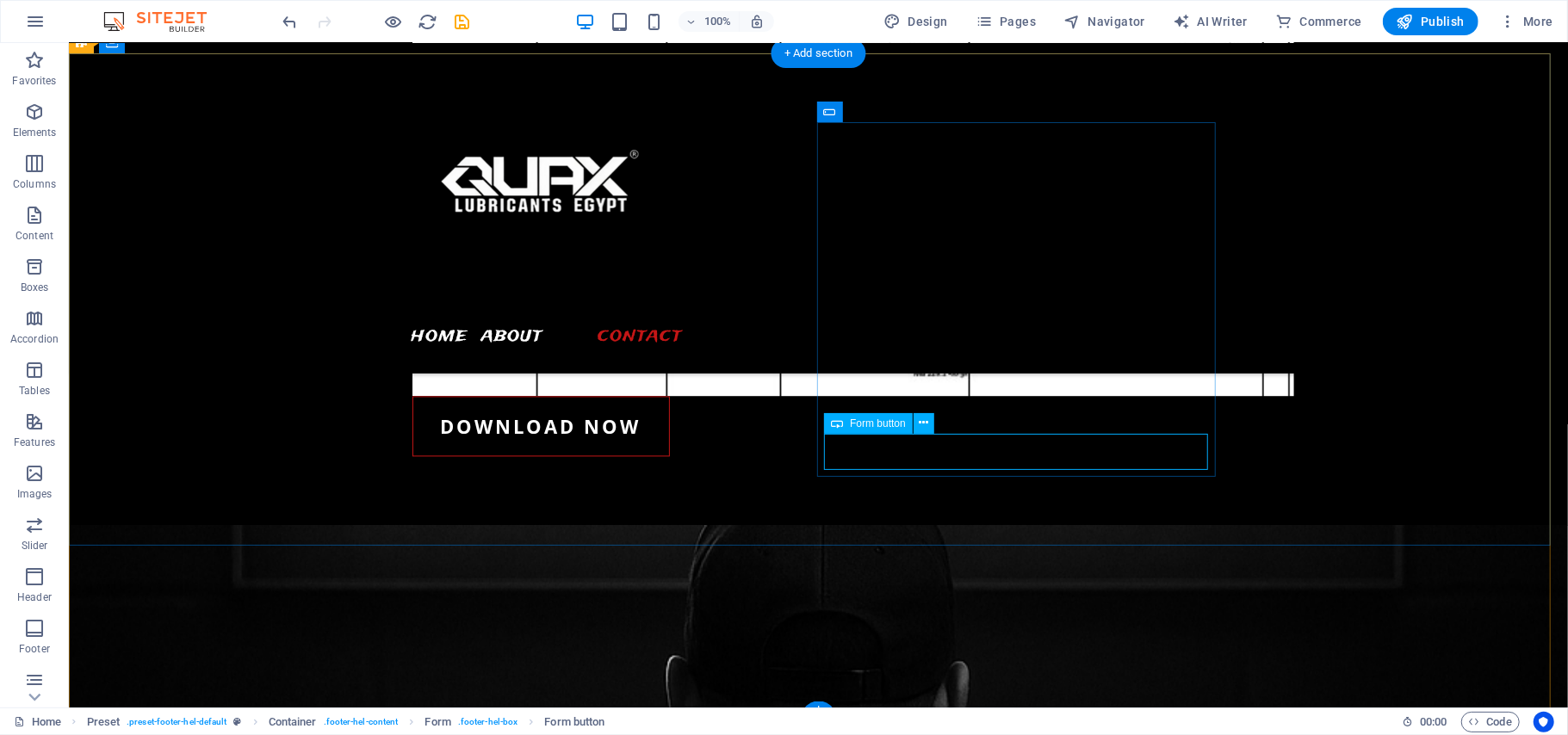 click on "Submit" 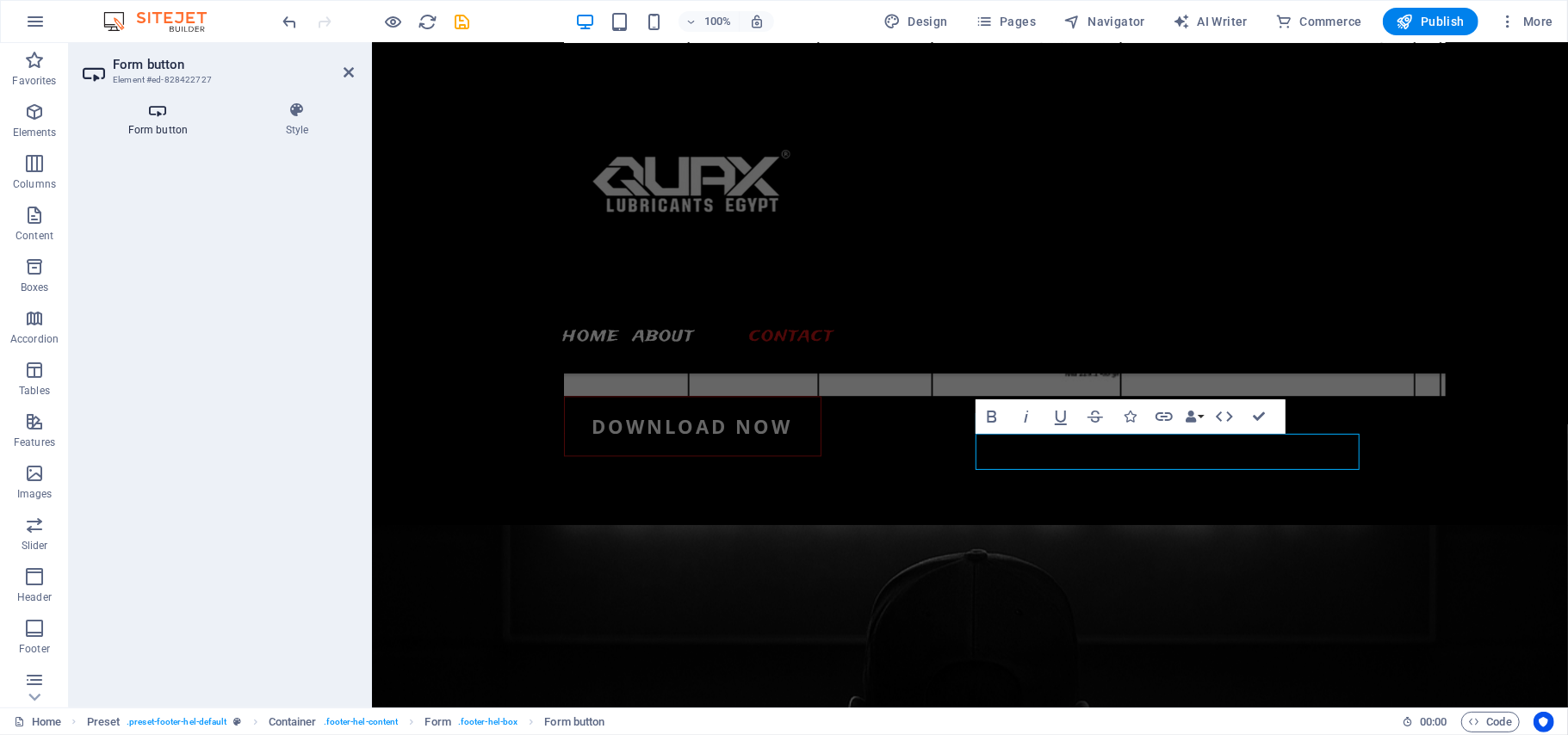 click on "Form button" at bounding box center (161, 120) 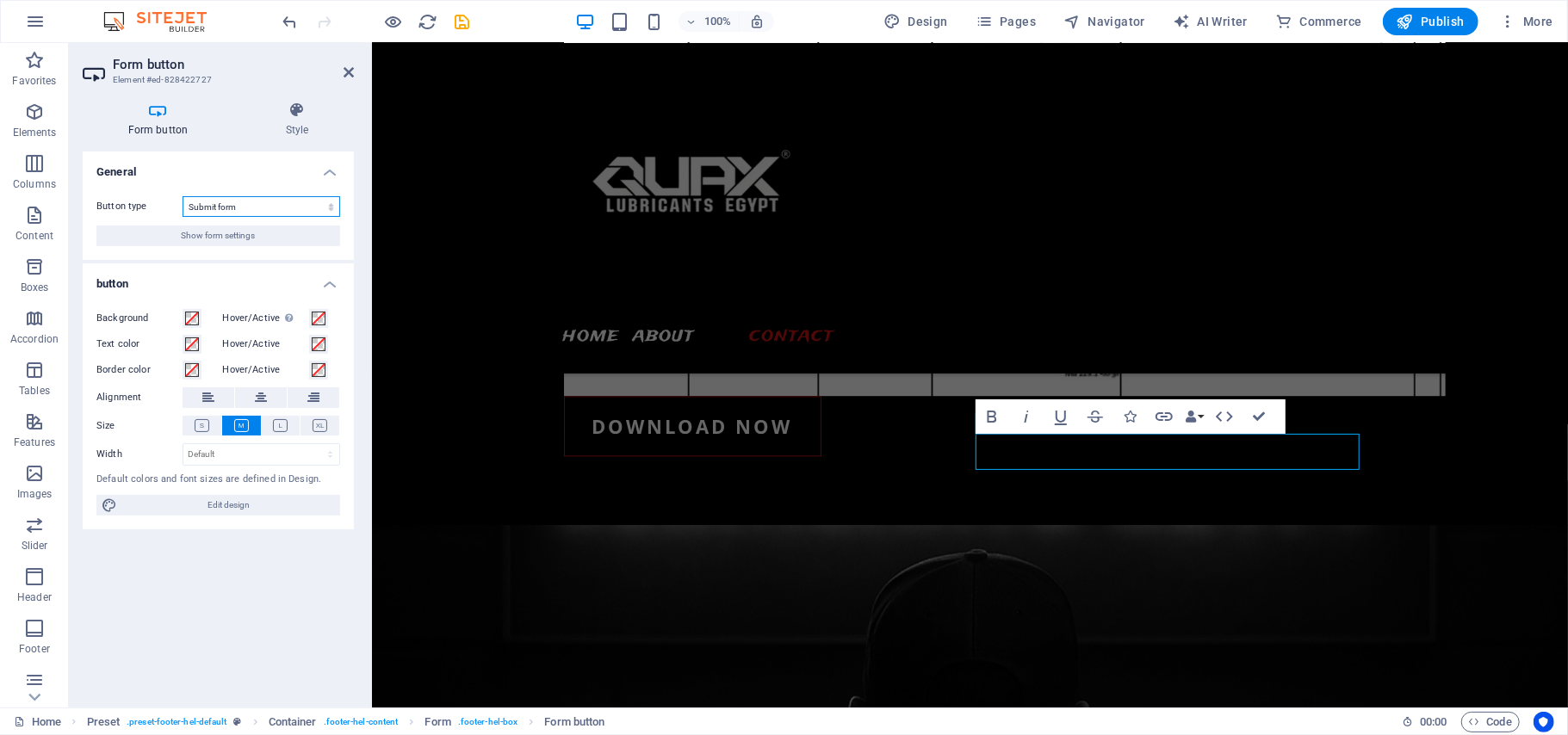 click on "Submit form Reset form No action" at bounding box center (261, 207) 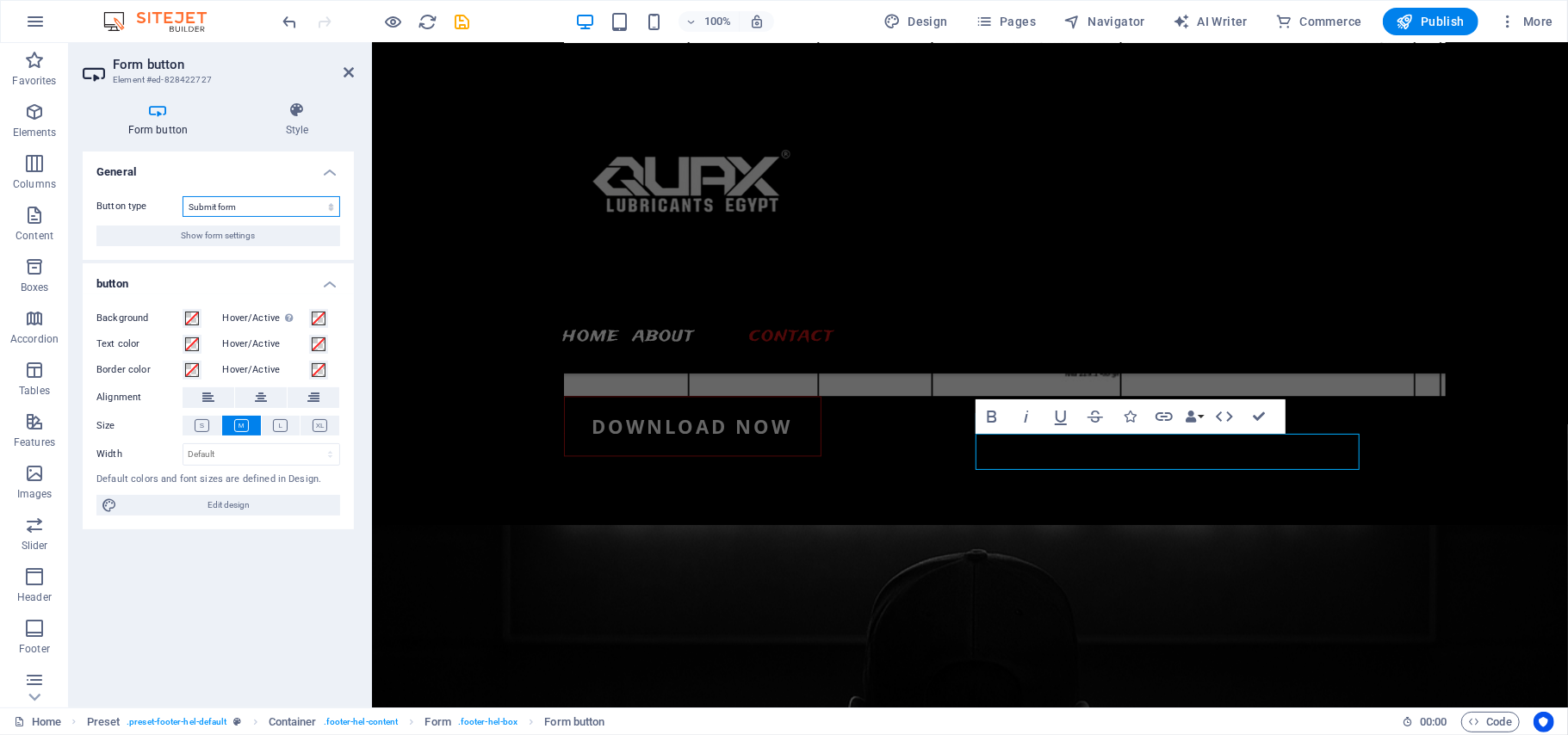 click on "Submit form Reset form No action" at bounding box center (261, 207) 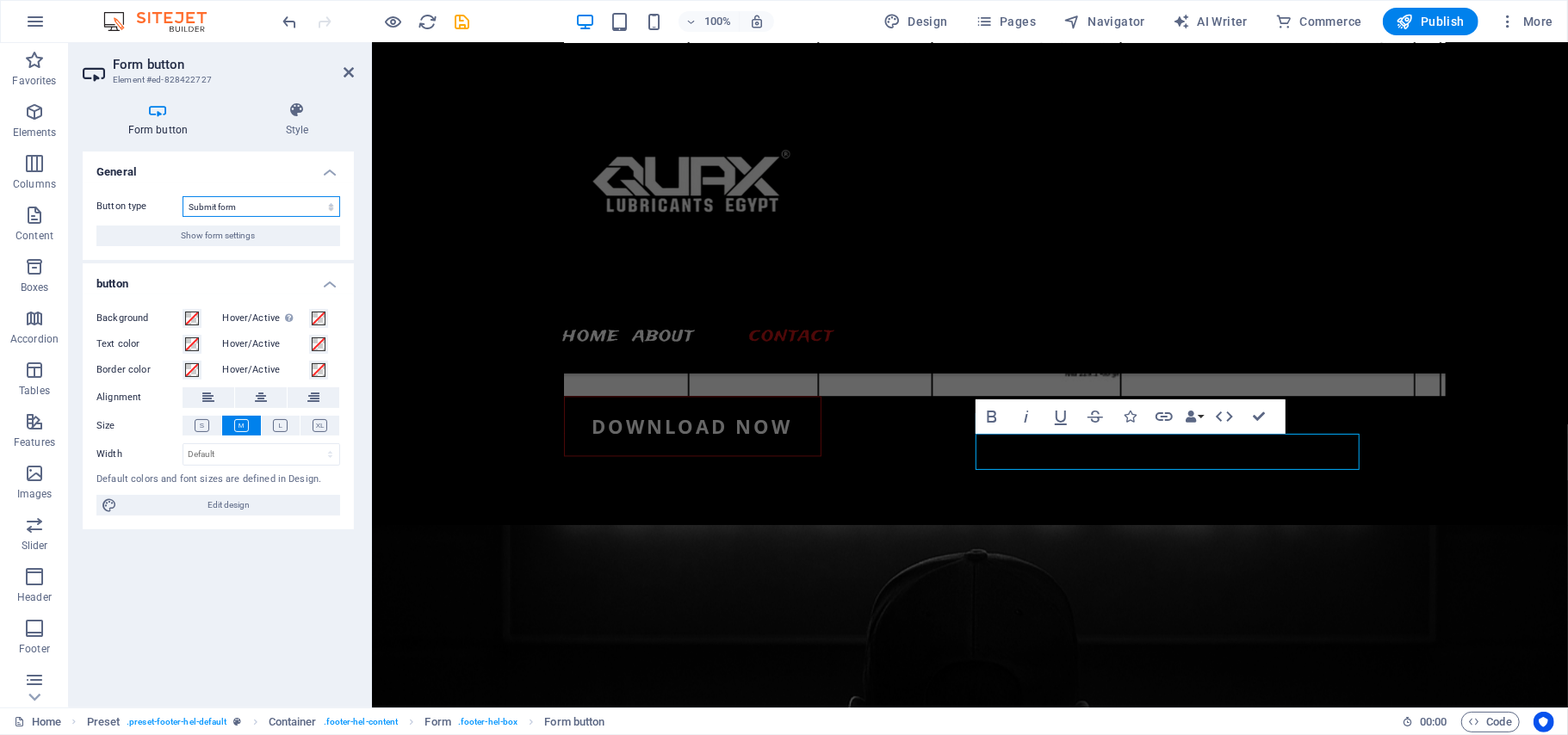 select on "reset" 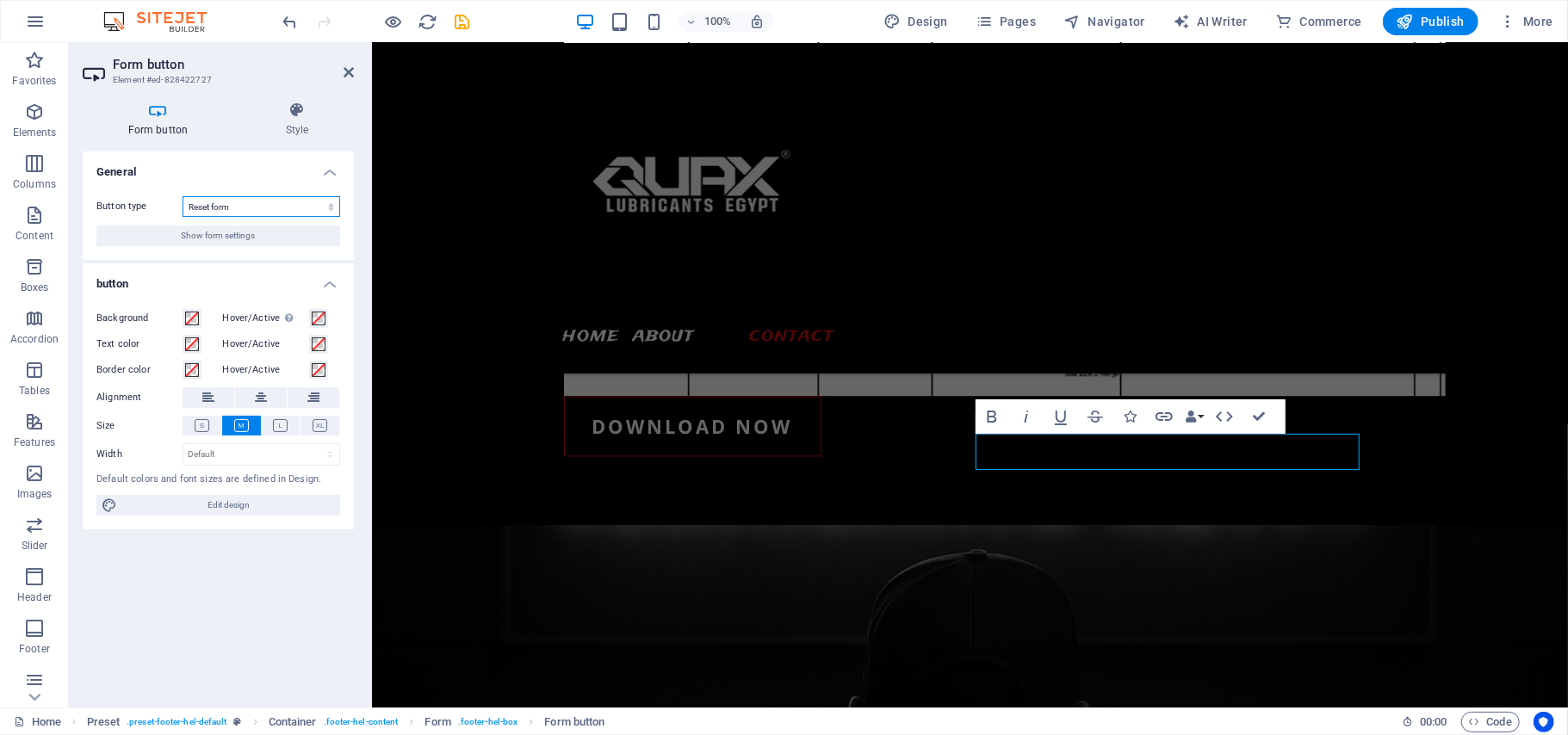 click on "Submit form Reset form No action" at bounding box center (261, 207) 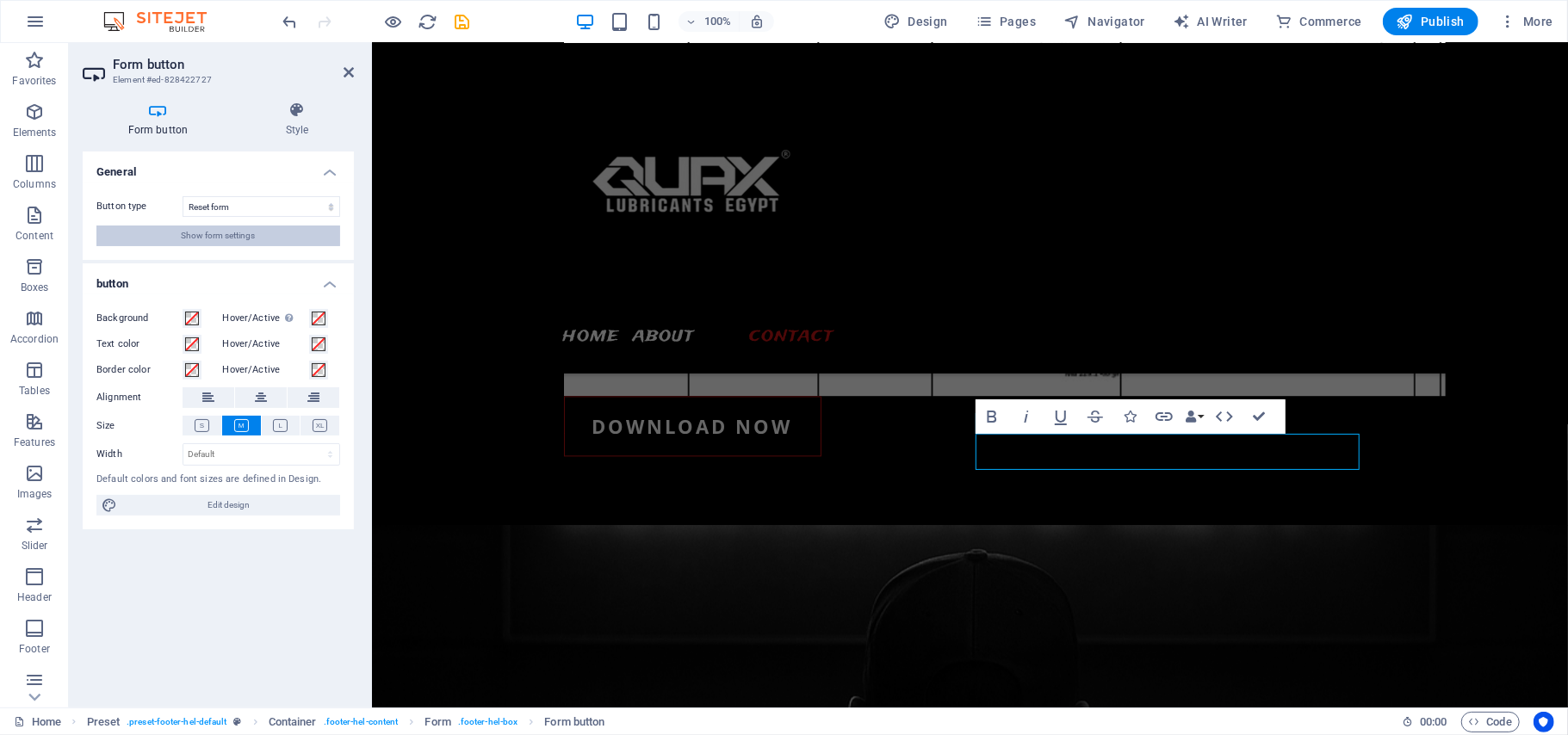 click on "Show form settings" at bounding box center (219, 236) 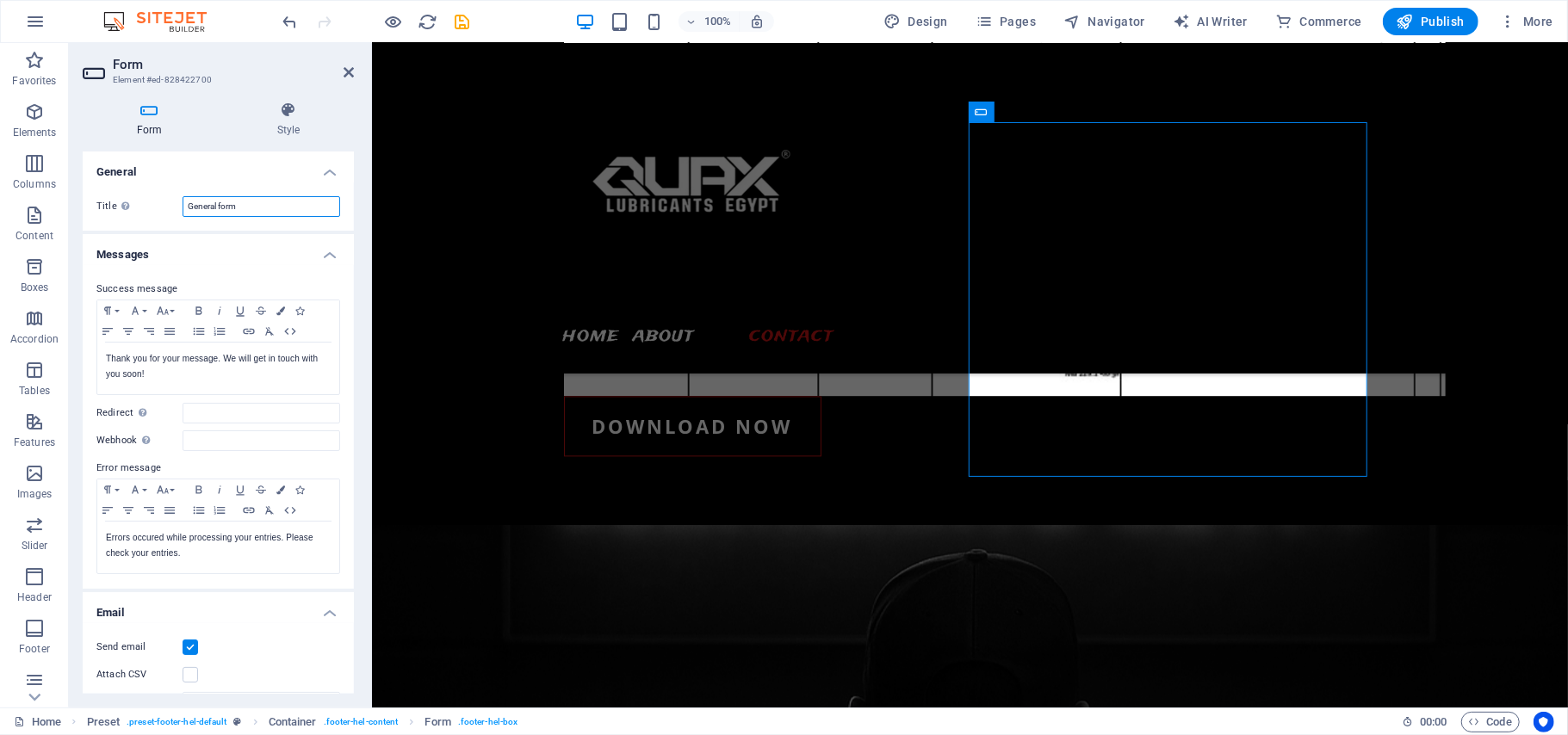 click on "General form" at bounding box center [261, 207] 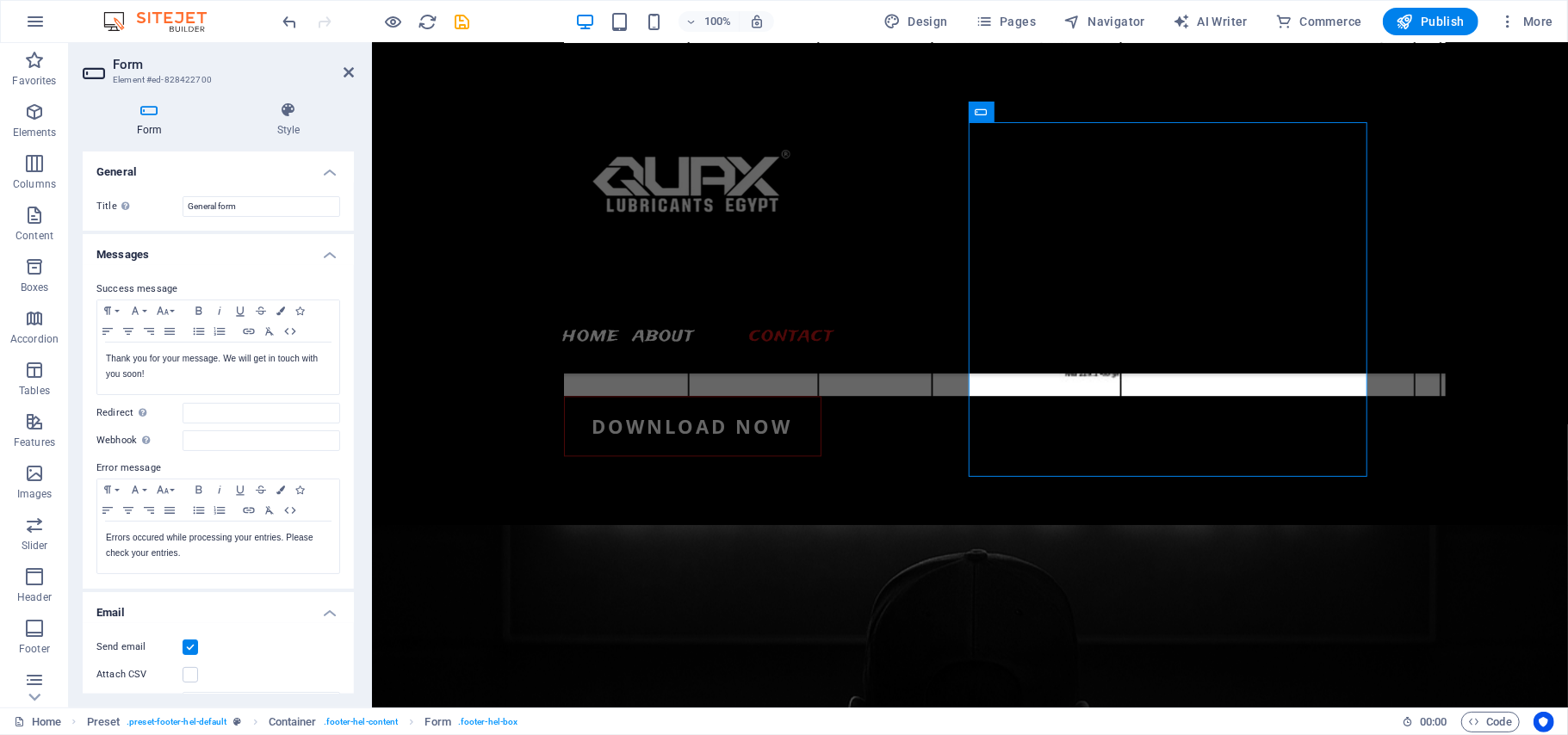 drag, startPoint x: 353, startPoint y: 397, endPoint x: 355, endPoint y: 511, distance: 114.01754 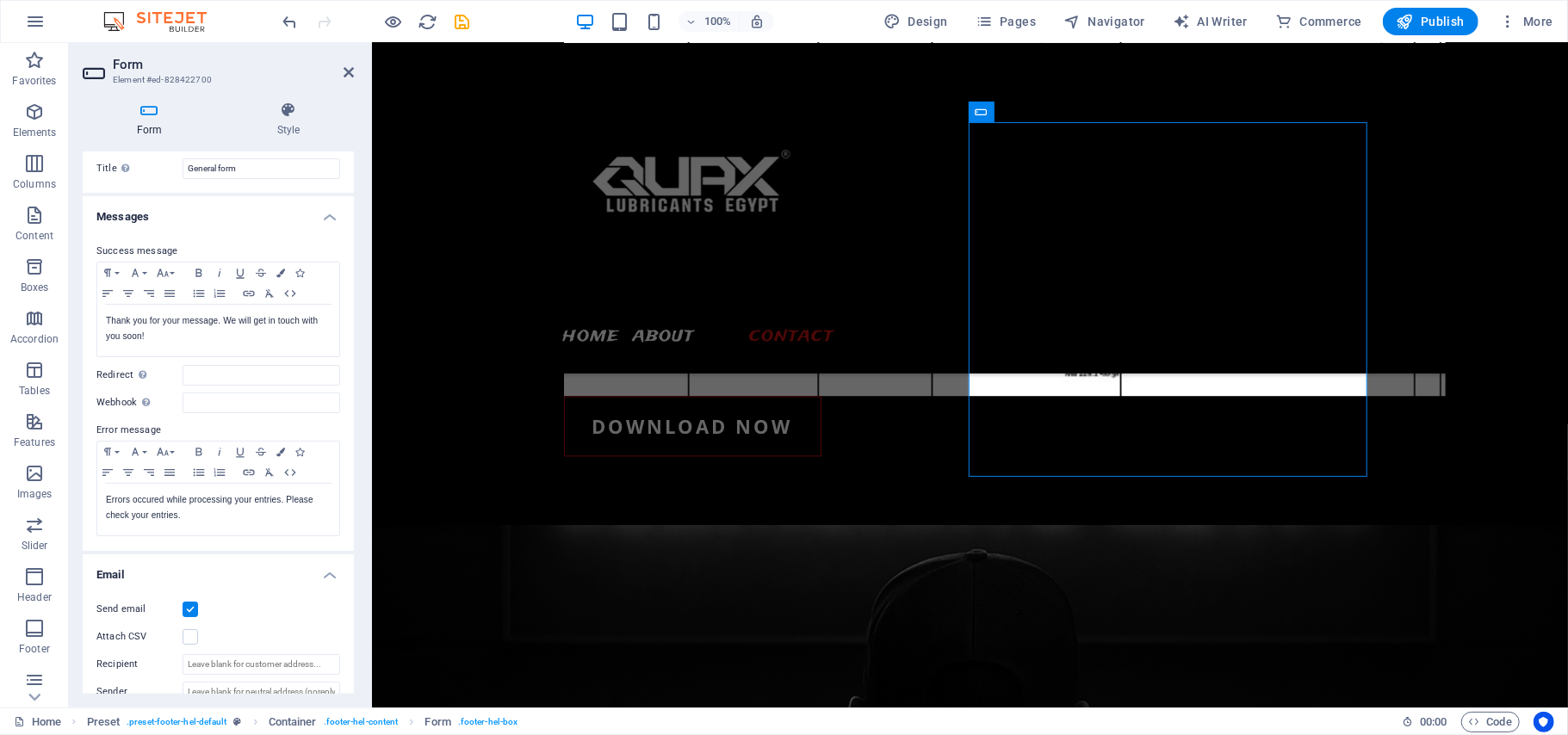 scroll, scrollTop: 0, scrollLeft: 0, axis: both 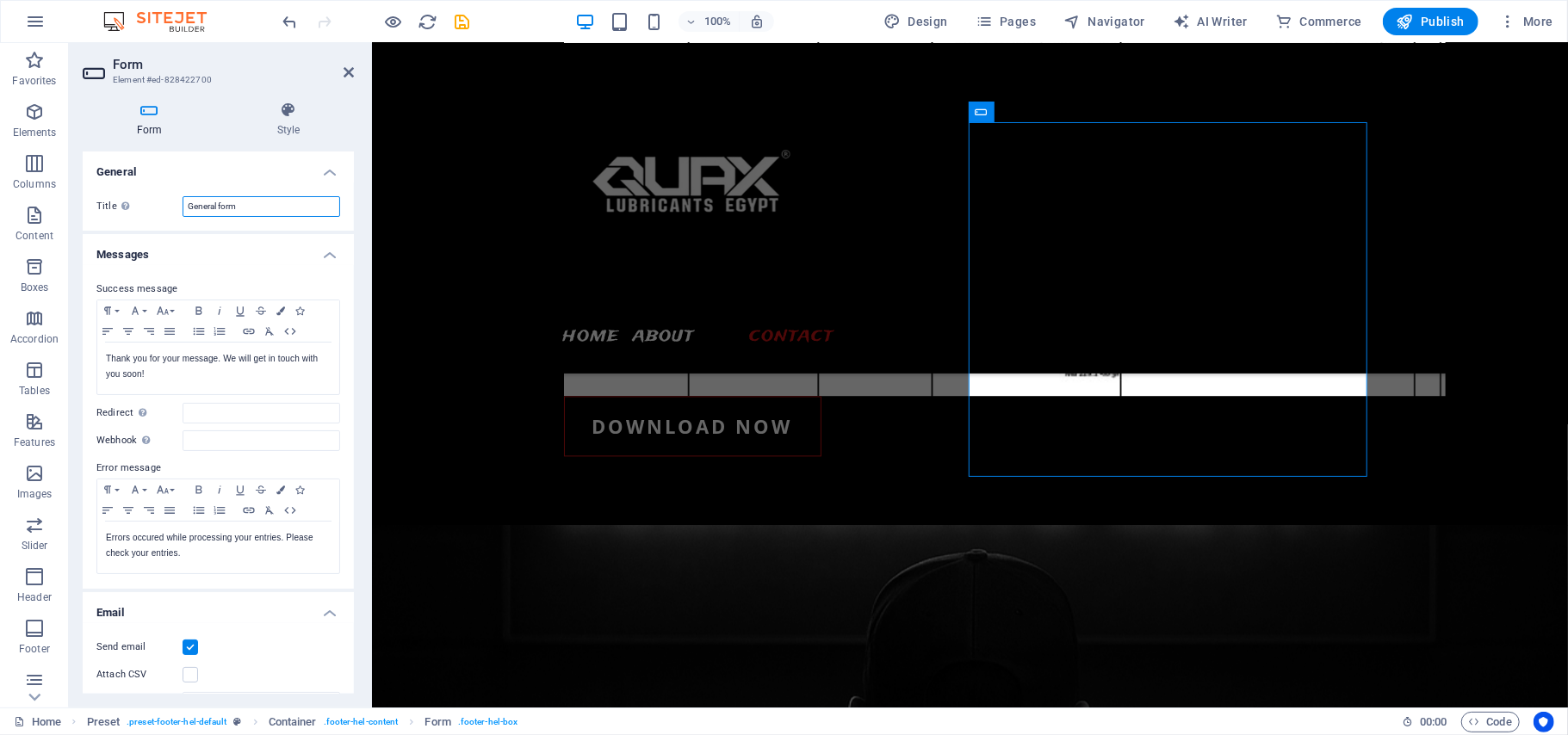 click on "General form" at bounding box center [261, 207] 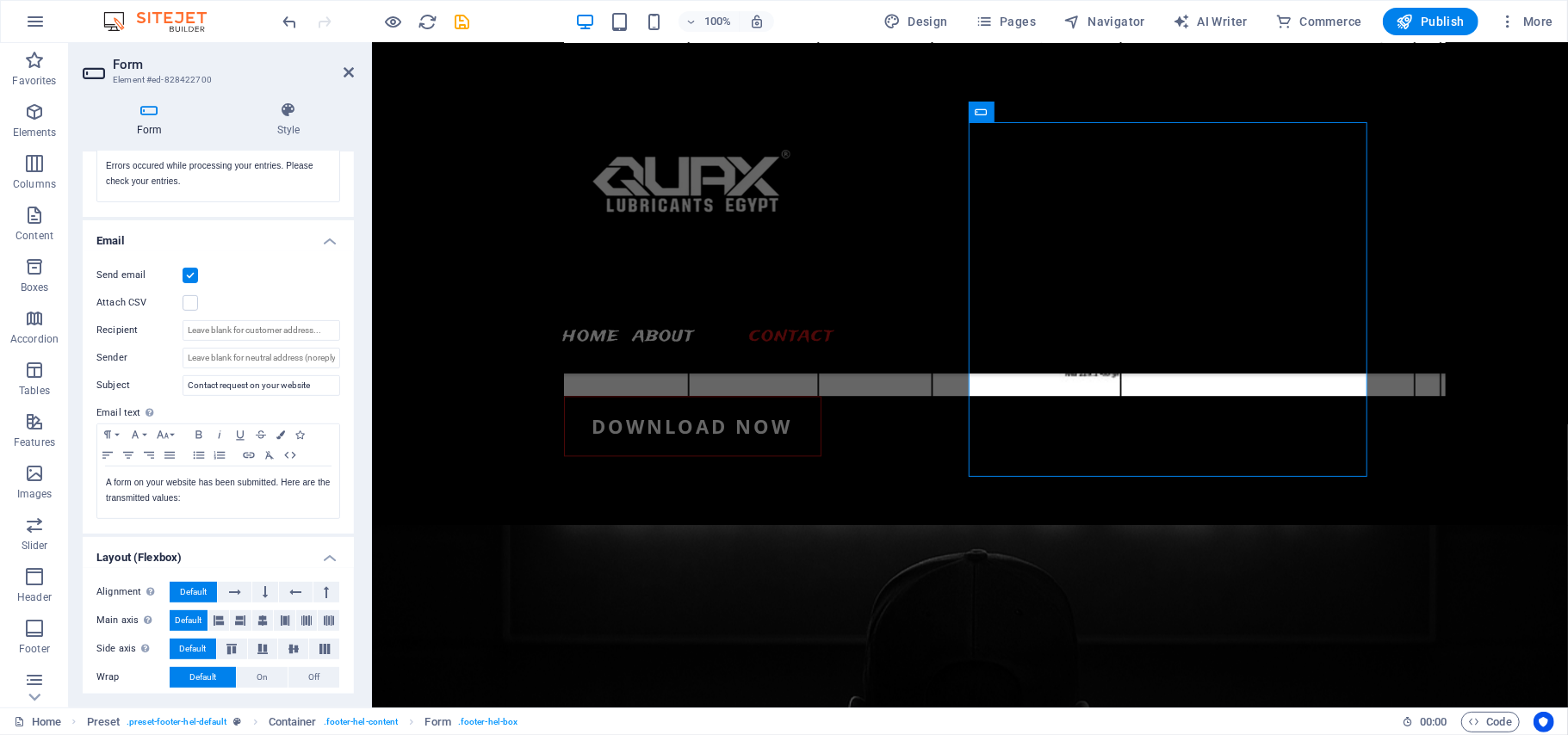 scroll, scrollTop: 373, scrollLeft: 0, axis: vertical 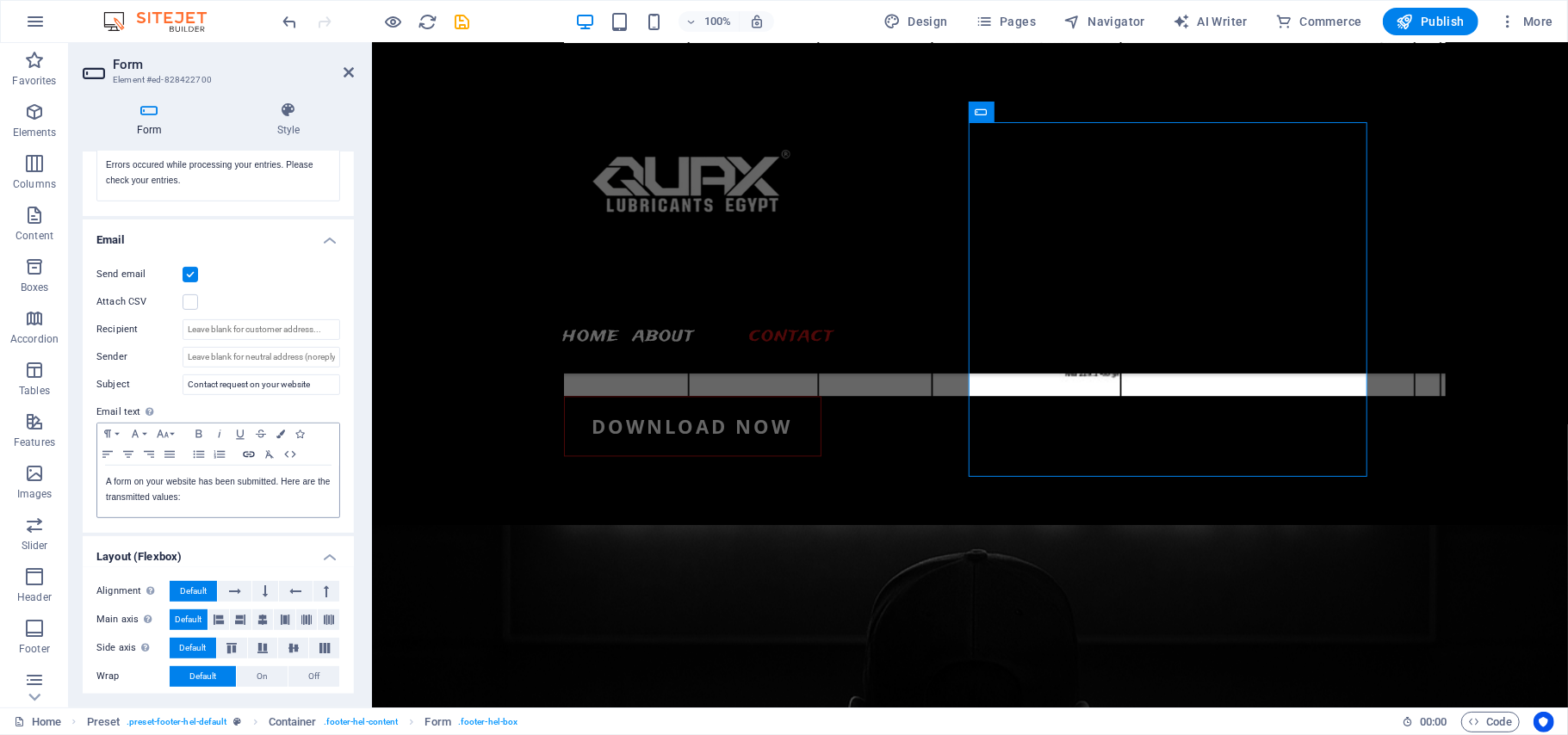 click 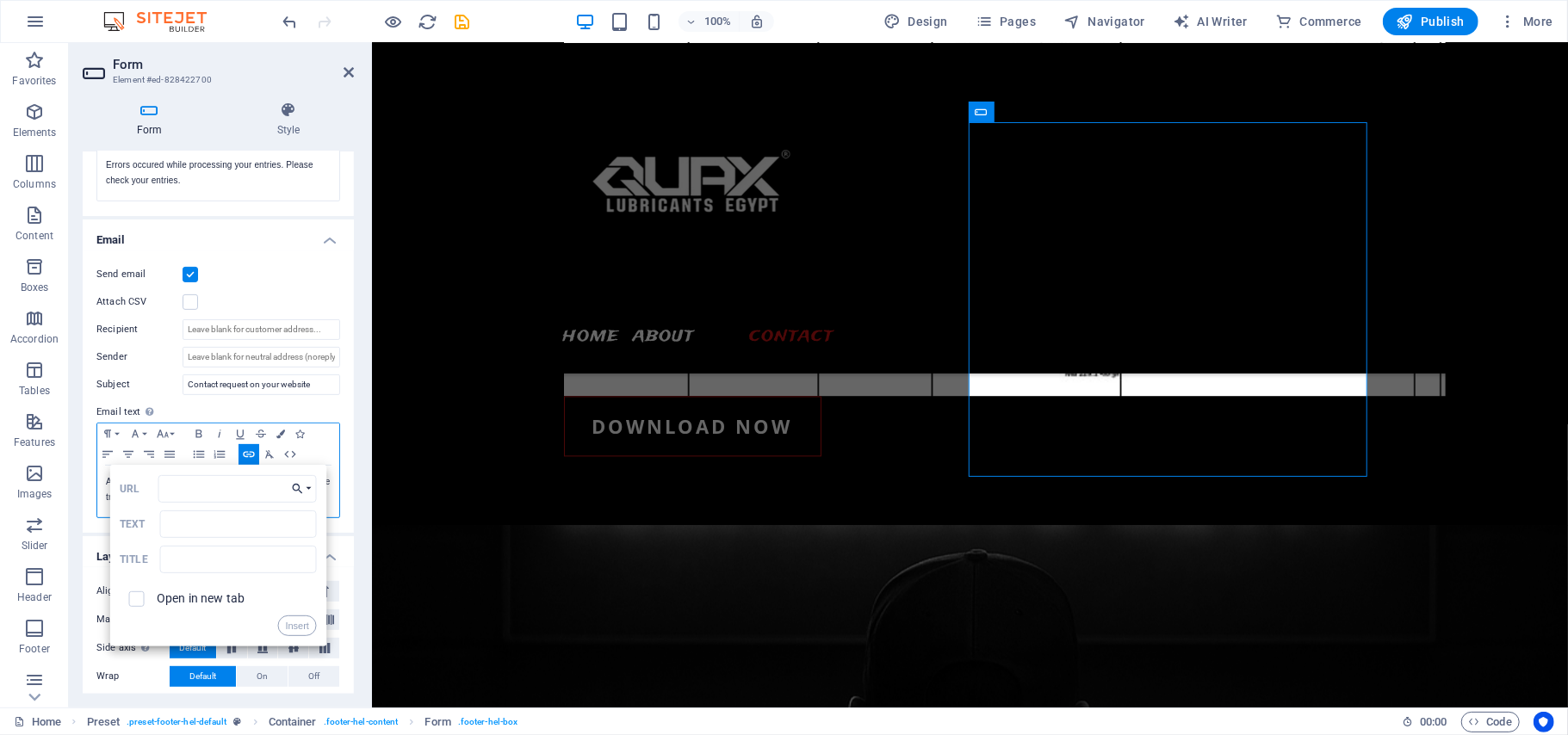 click 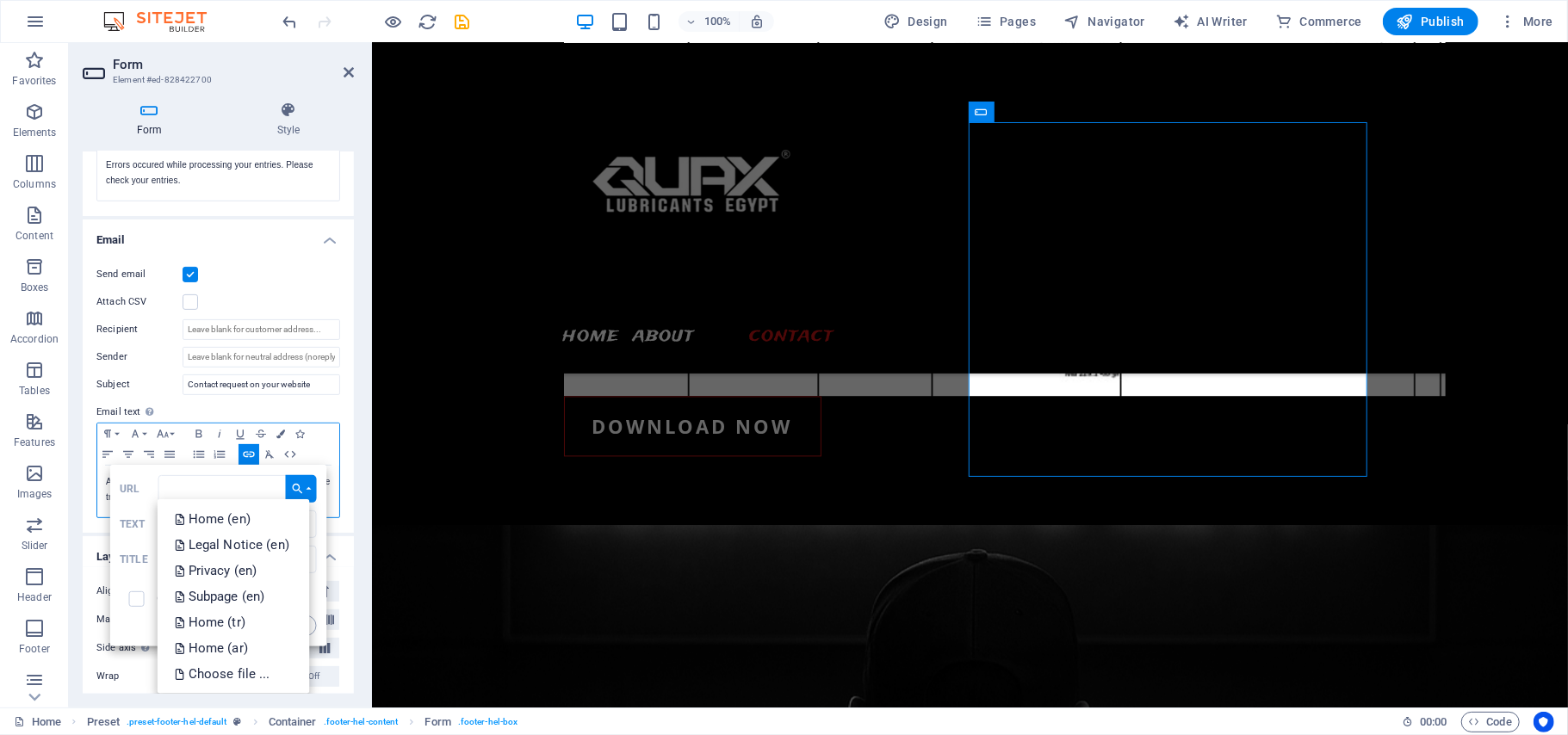 click 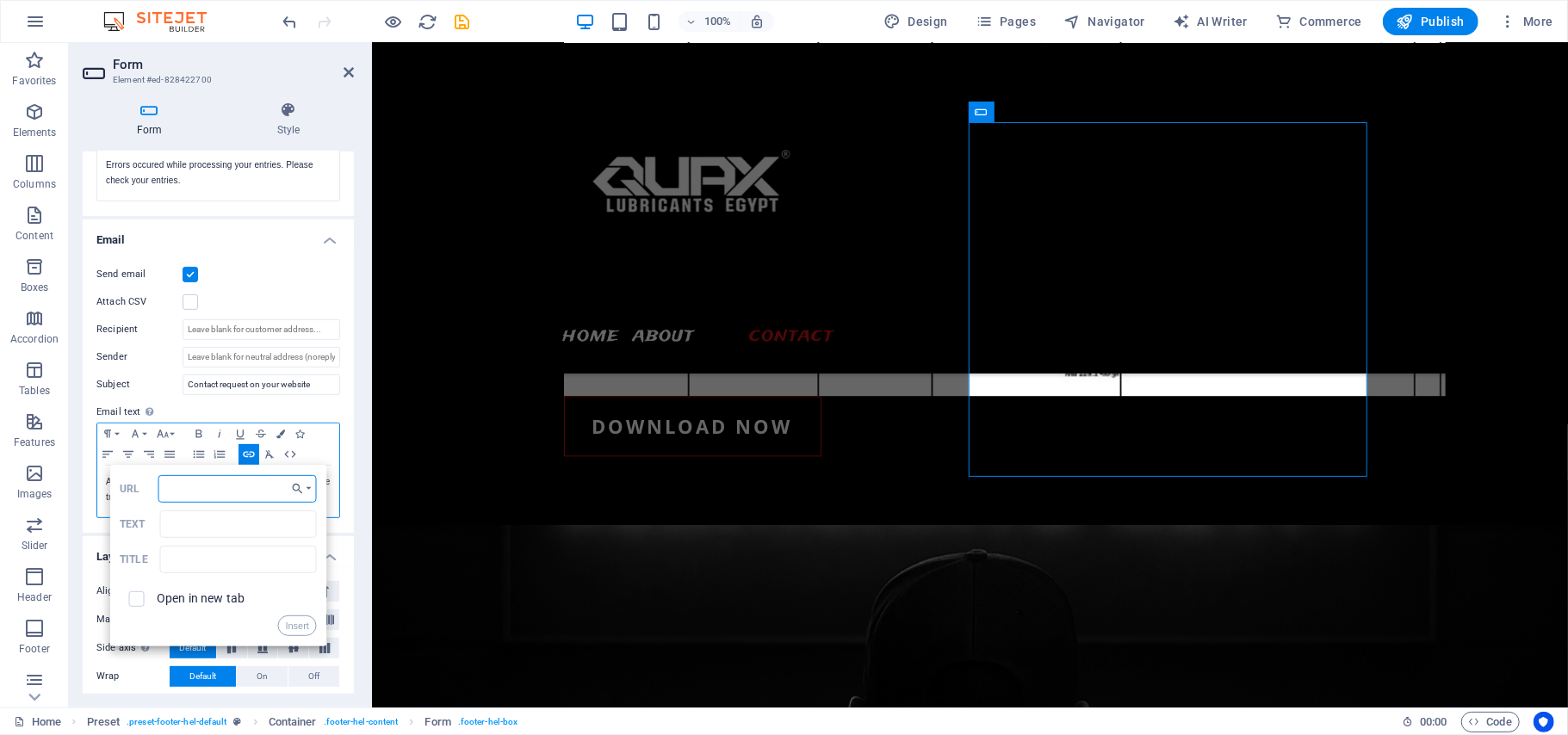click on "URL" at bounding box center (238, 489) 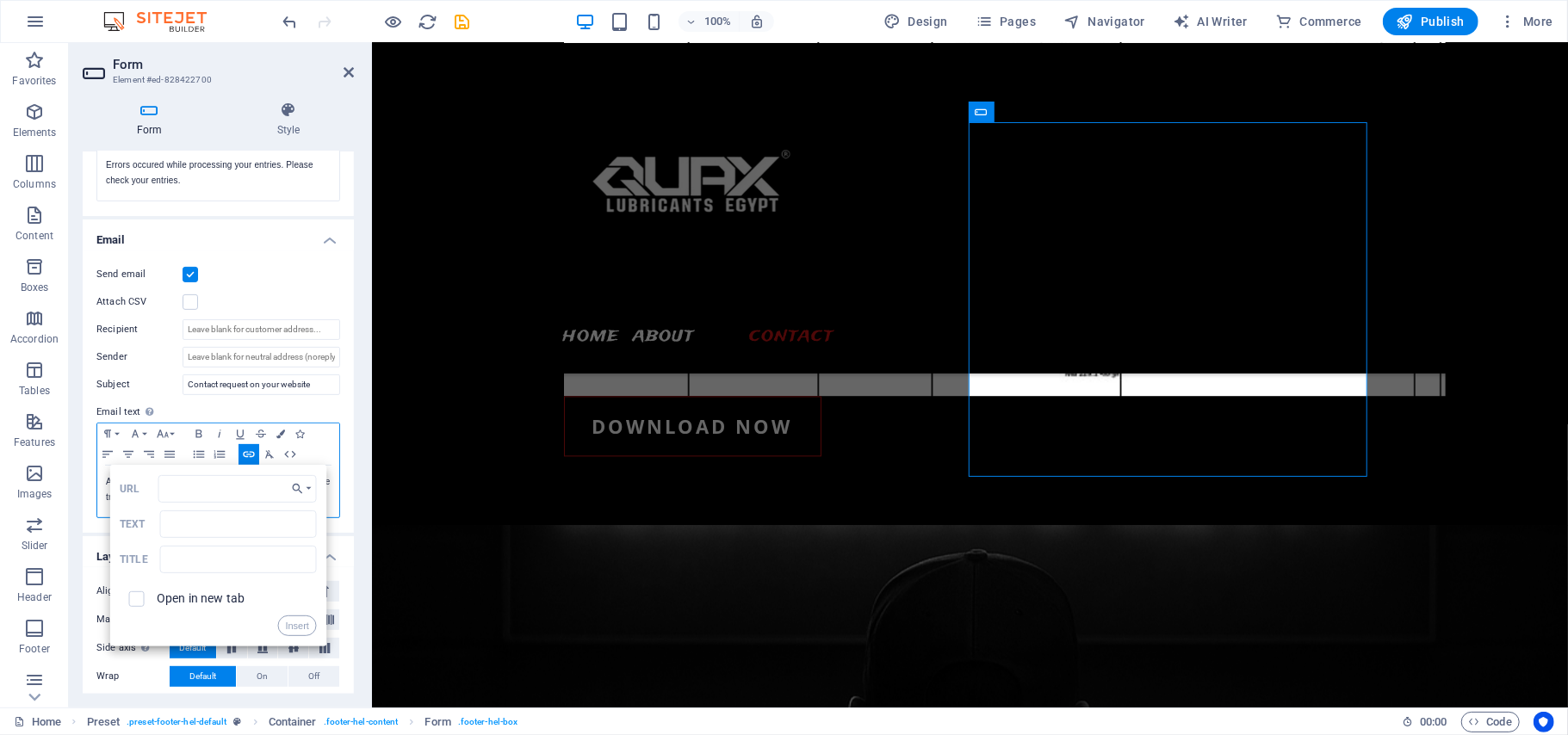 click on "Open in new tab" at bounding box center (201, 598) 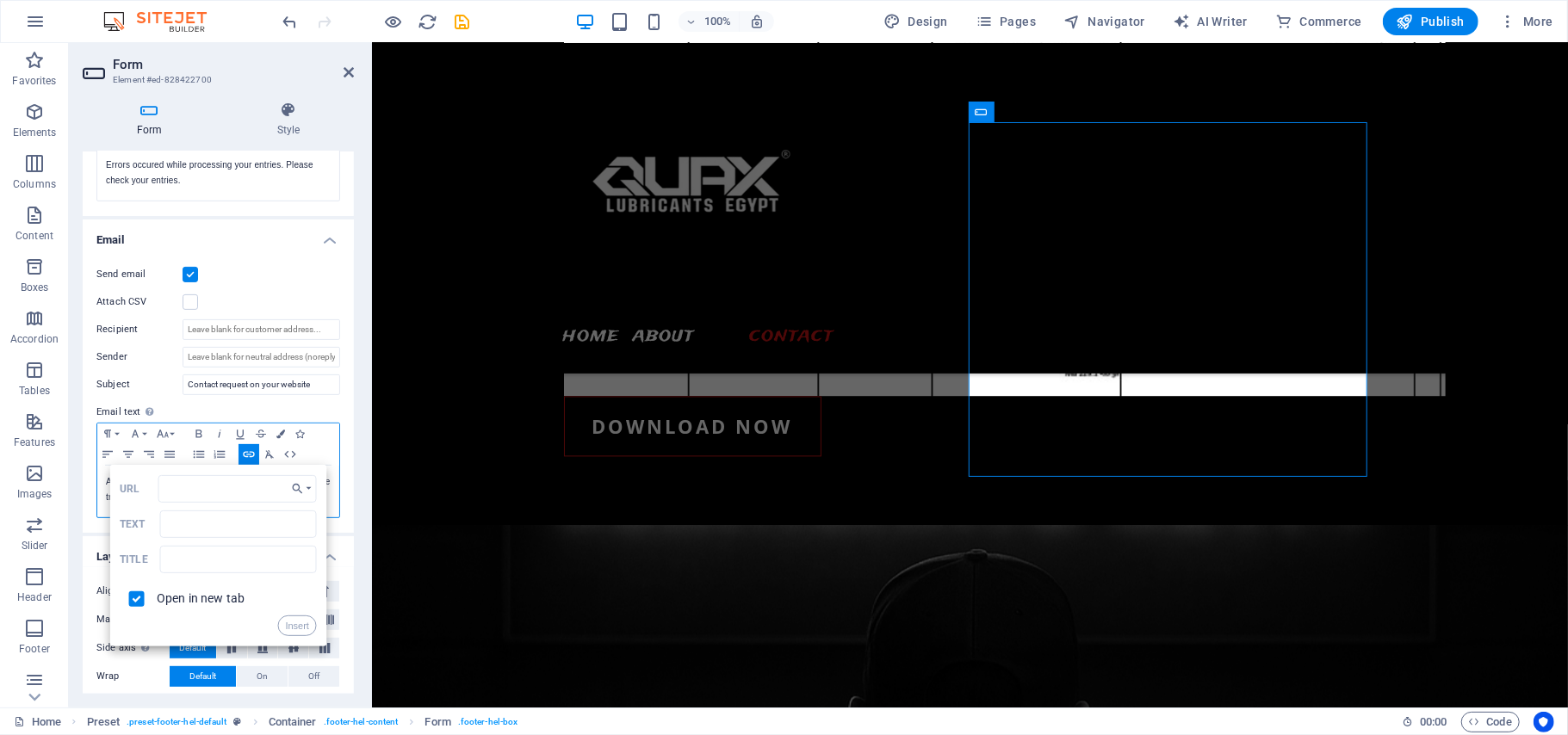 checkbox on "true" 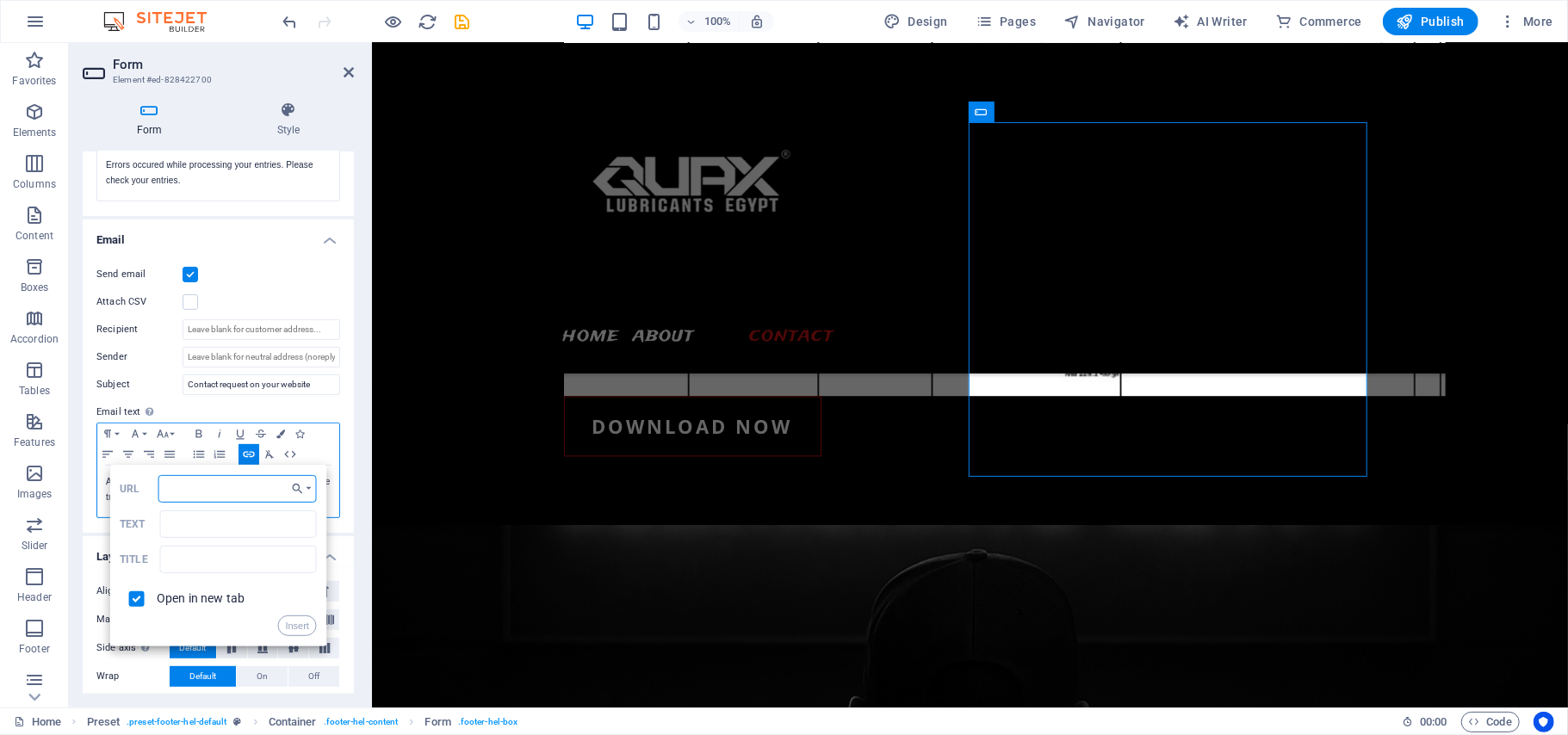 click on "URL" at bounding box center (238, 489) 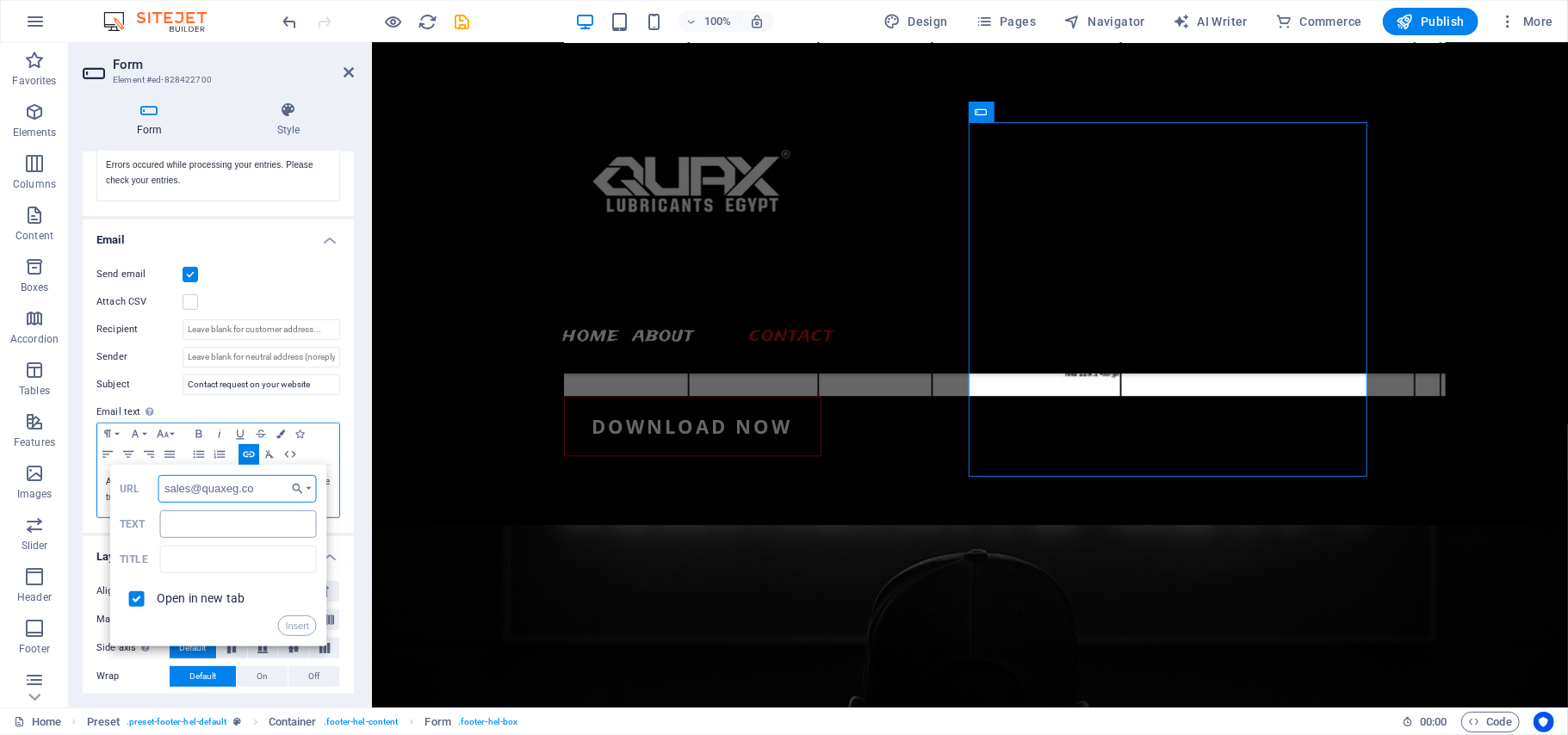 type on "sales@quaxeg.com" 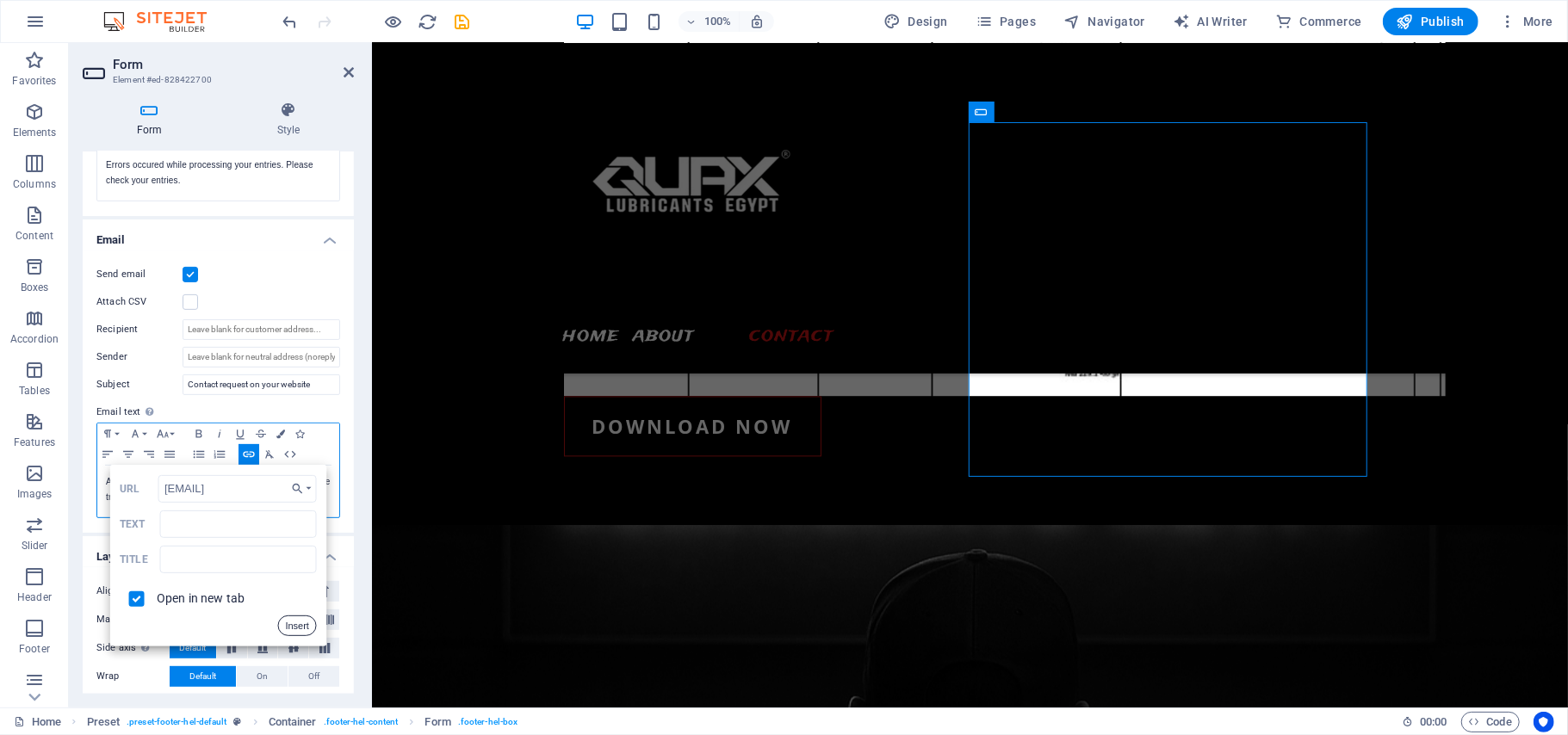 click on "Insert" at bounding box center (297, 626) 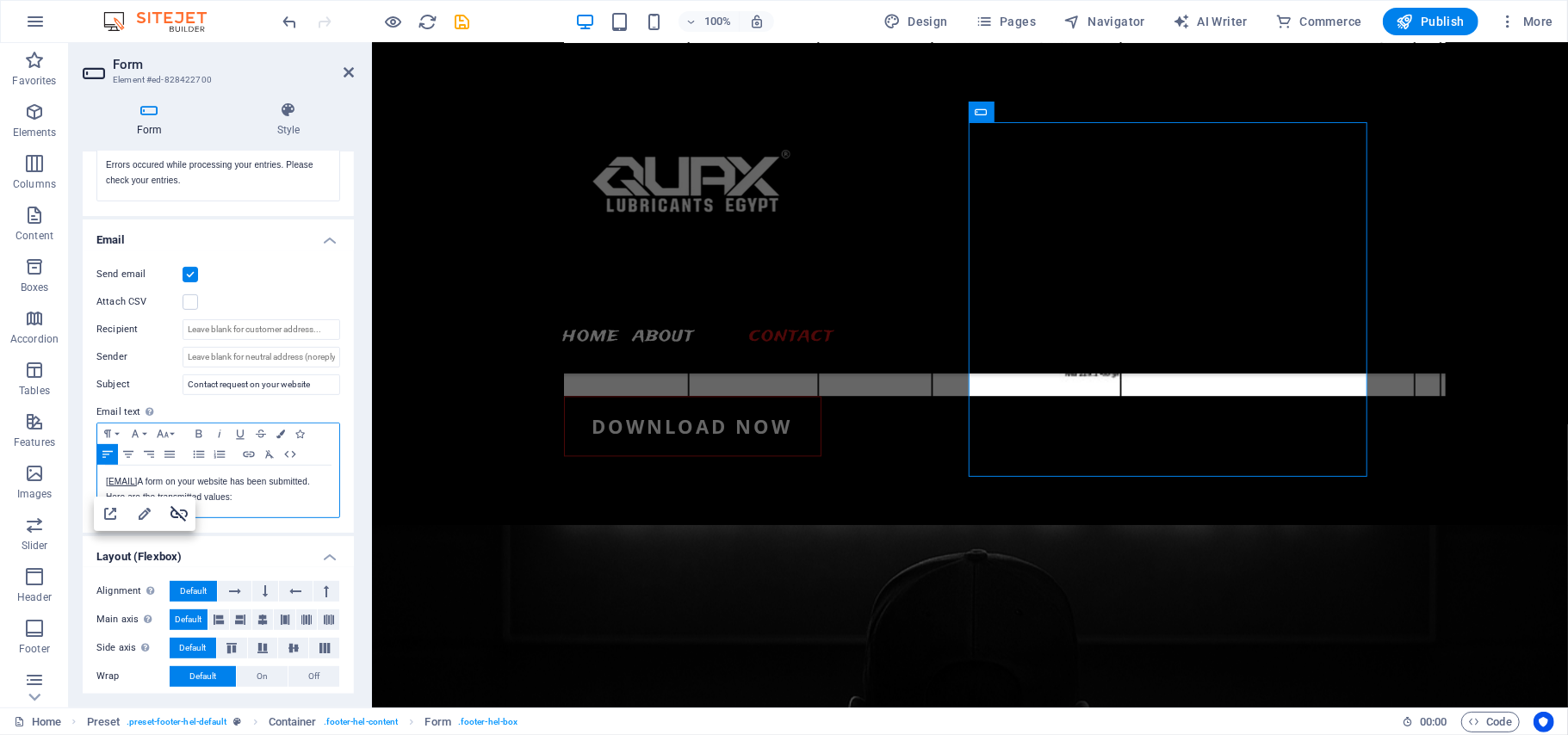 click 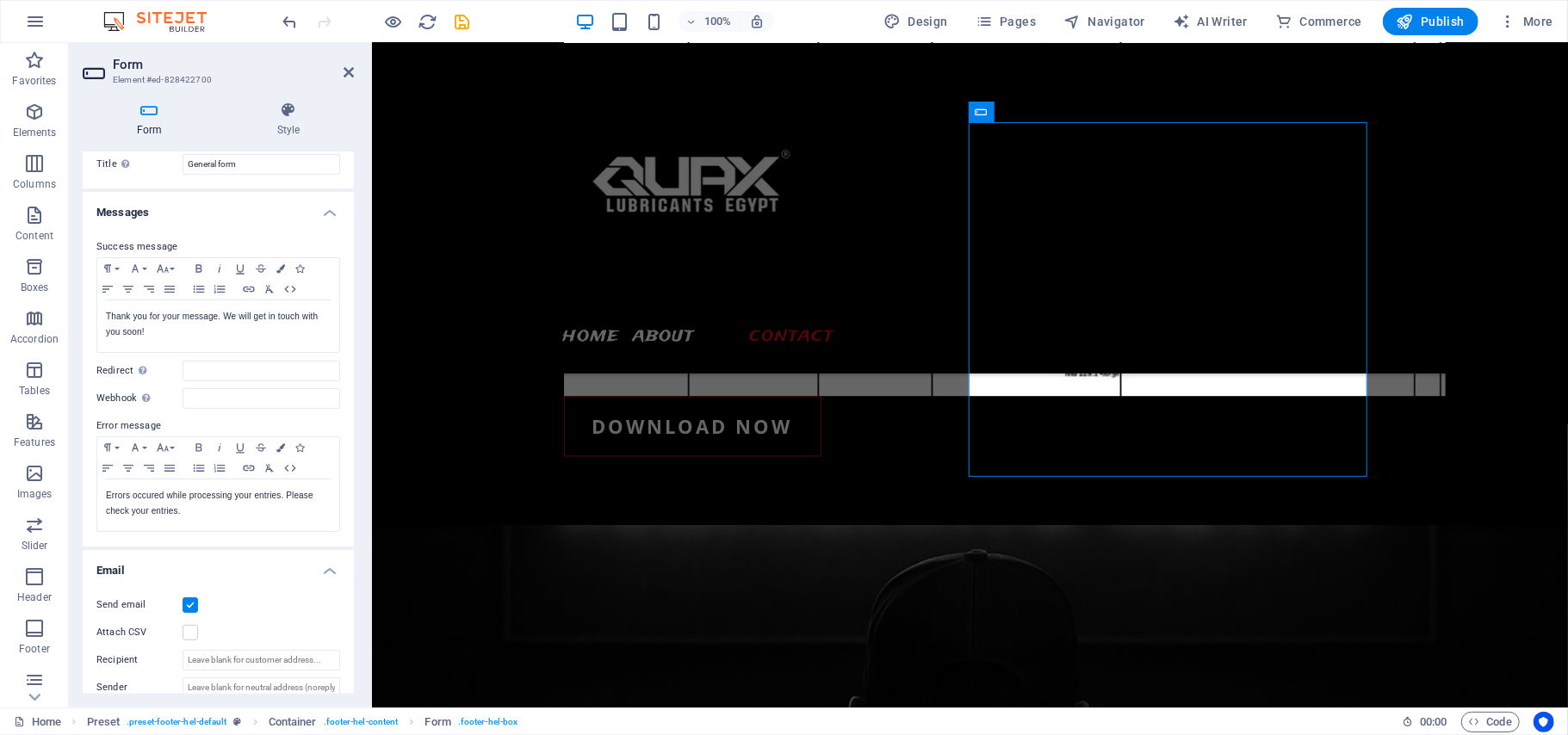 scroll, scrollTop: 0, scrollLeft: 0, axis: both 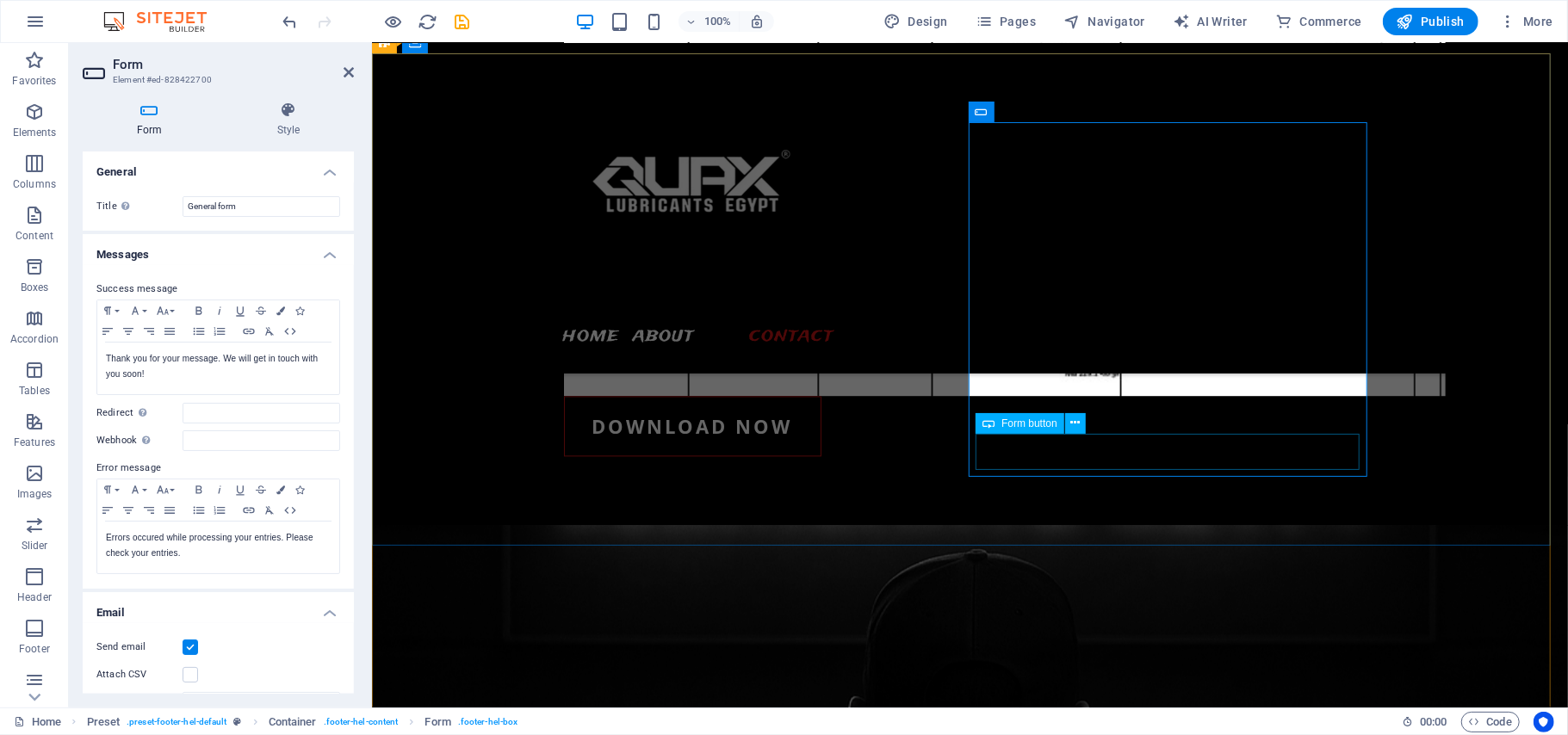 click on "Submit" 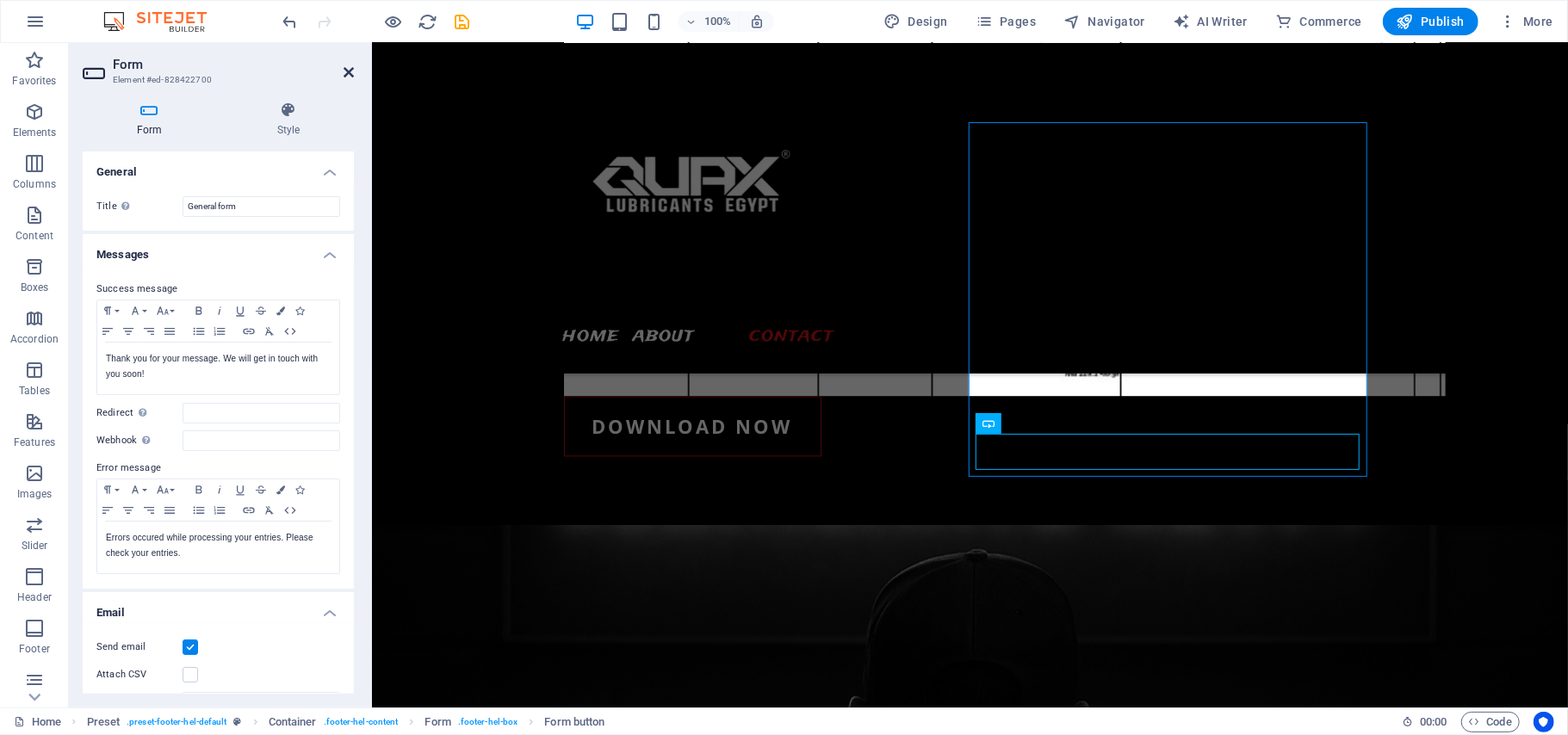 click at bounding box center (349, 72) 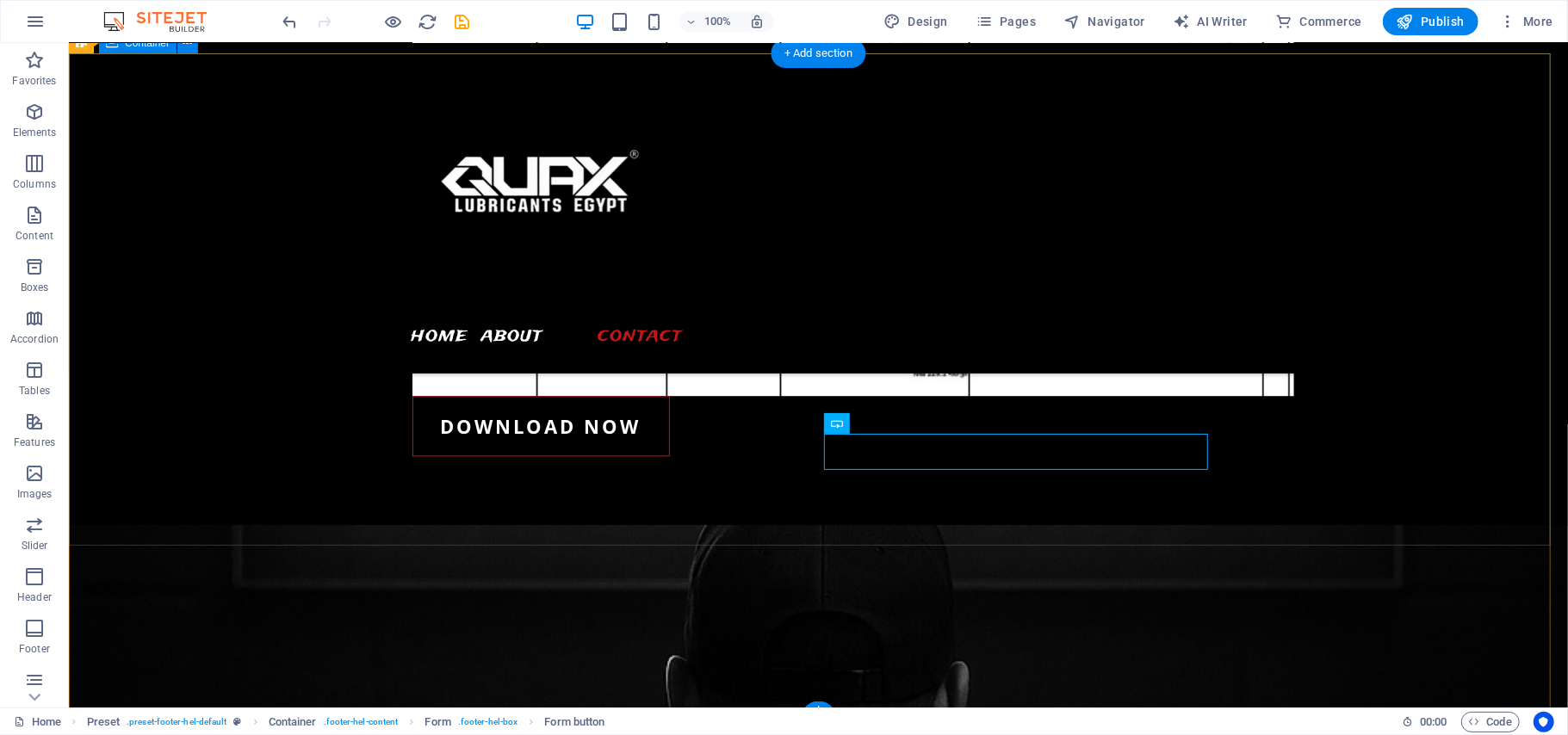 click on "Contact We will contact you quaxeg.com 22 Mostafa Ragab, Al Golf, Nasr City, Cairo Governorate ,  Al Golf, Nasr City, Cairo Governorate , FL  11411 +20 11 13587778 9h/7 open info@quaxeg.com Legal Notice  |  Privacy   I have read and understand the privacy policy. Unreadable? Load new Submit" at bounding box center (817, 1225) 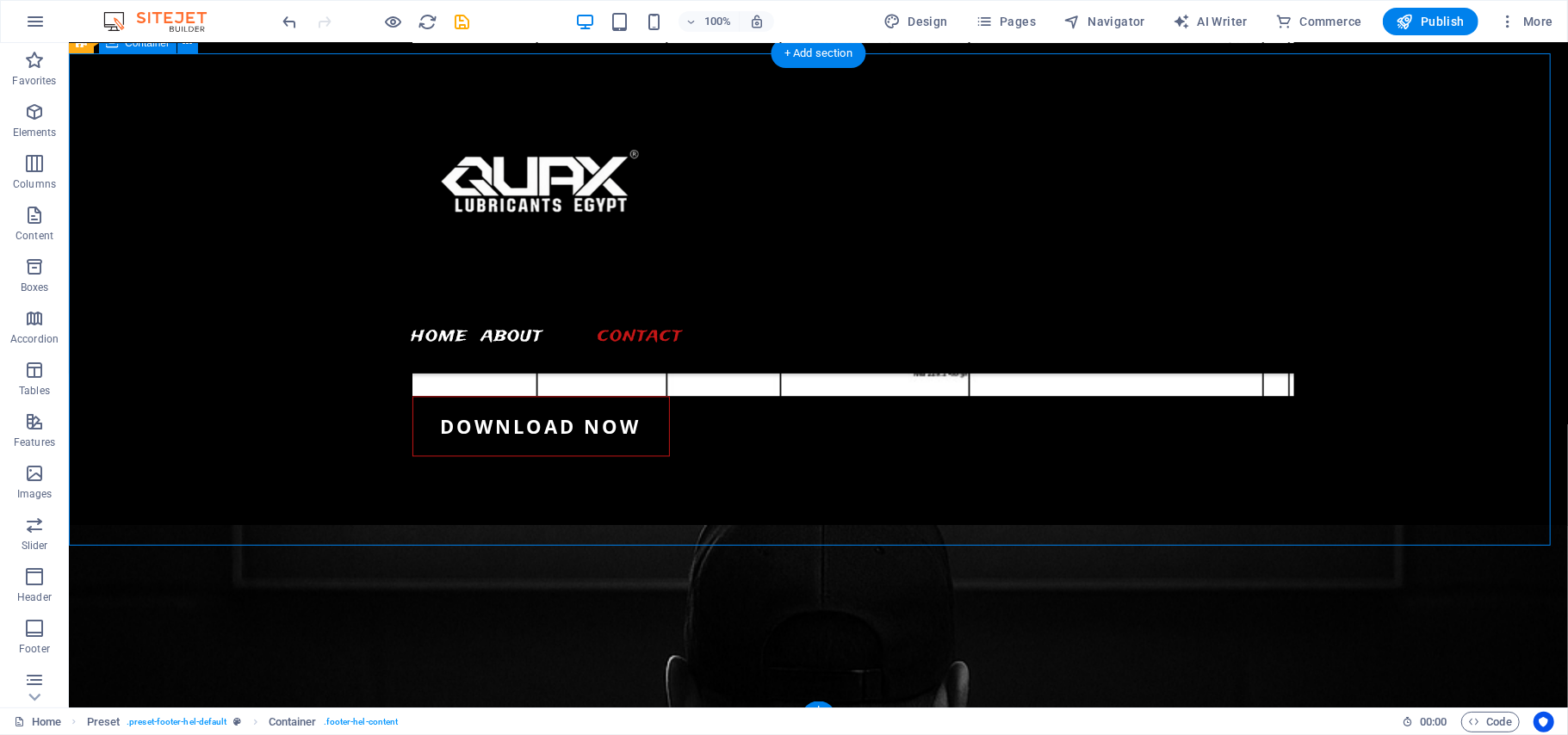 click on "Contact We will contact you quaxeg.com 22 Mostafa Ragab, Al Golf, Nasr City, Cairo Governorate ,  Al Golf, Nasr City, Cairo Governorate , FL  11411 +20 11 13587778 9h/7 open info@quaxeg.com Legal Notice  |  Privacy   I have read and understand the privacy policy. Unreadable? Load new Submit" at bounding box center [817, 1225] 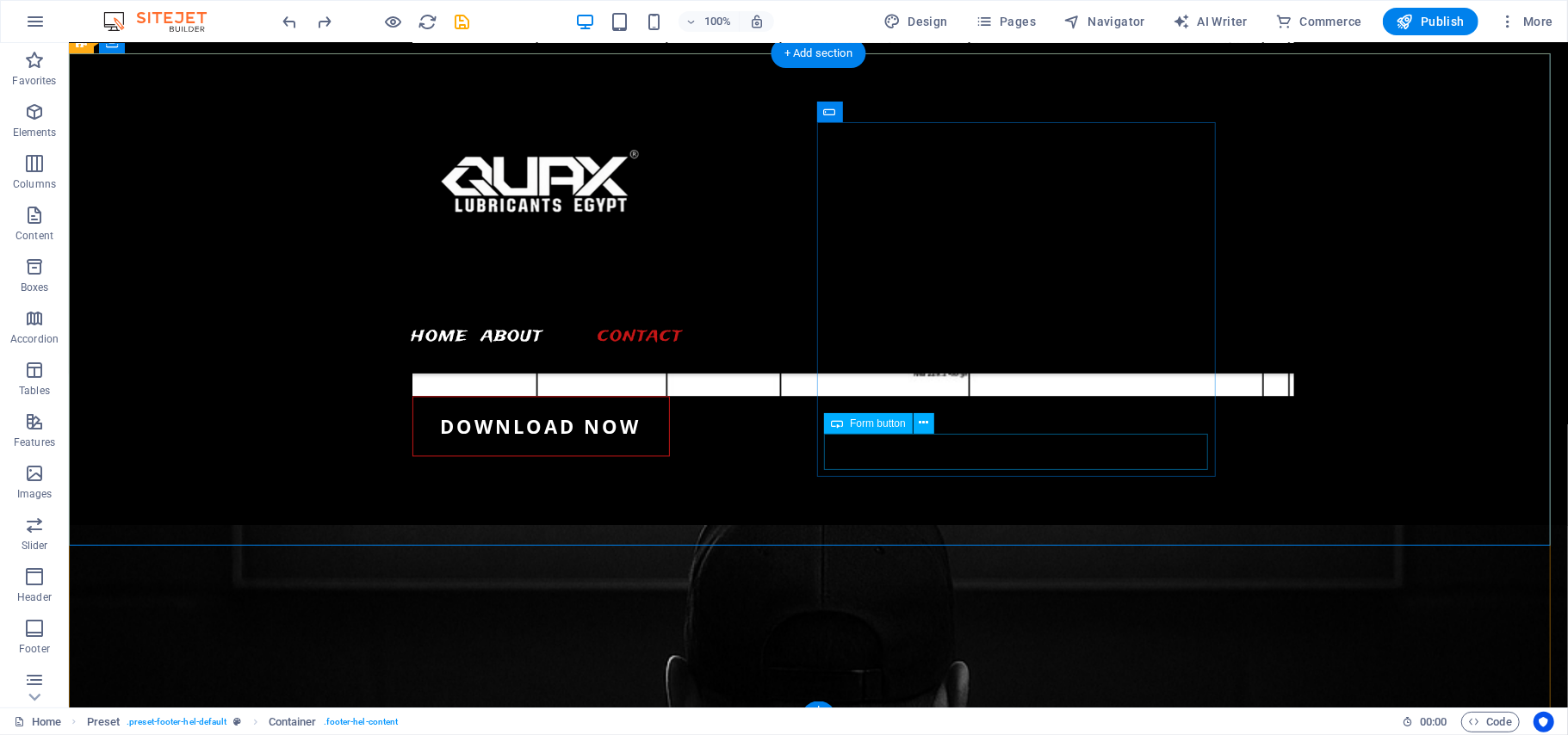 click on "Submit" 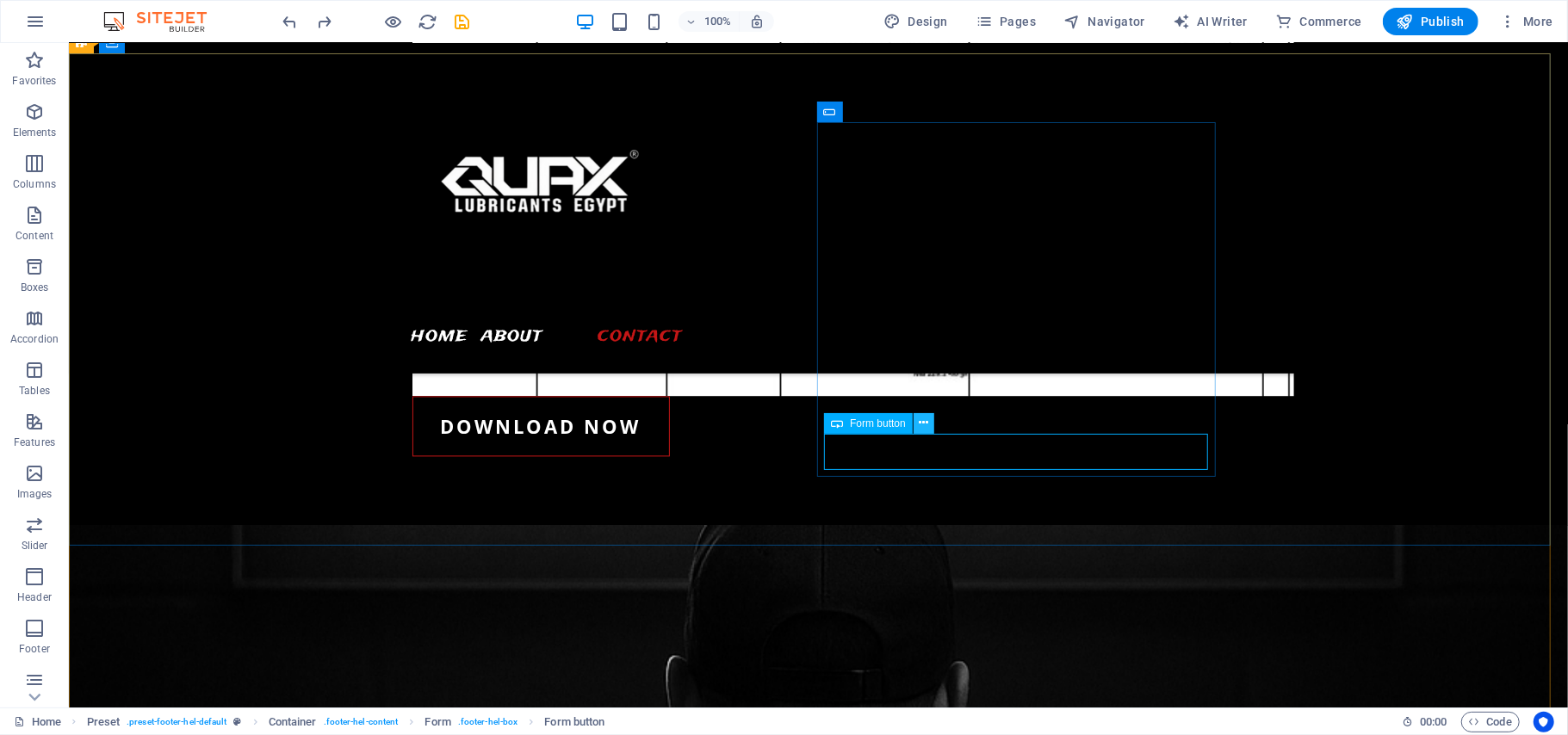 click at bounding box center (923, 423) 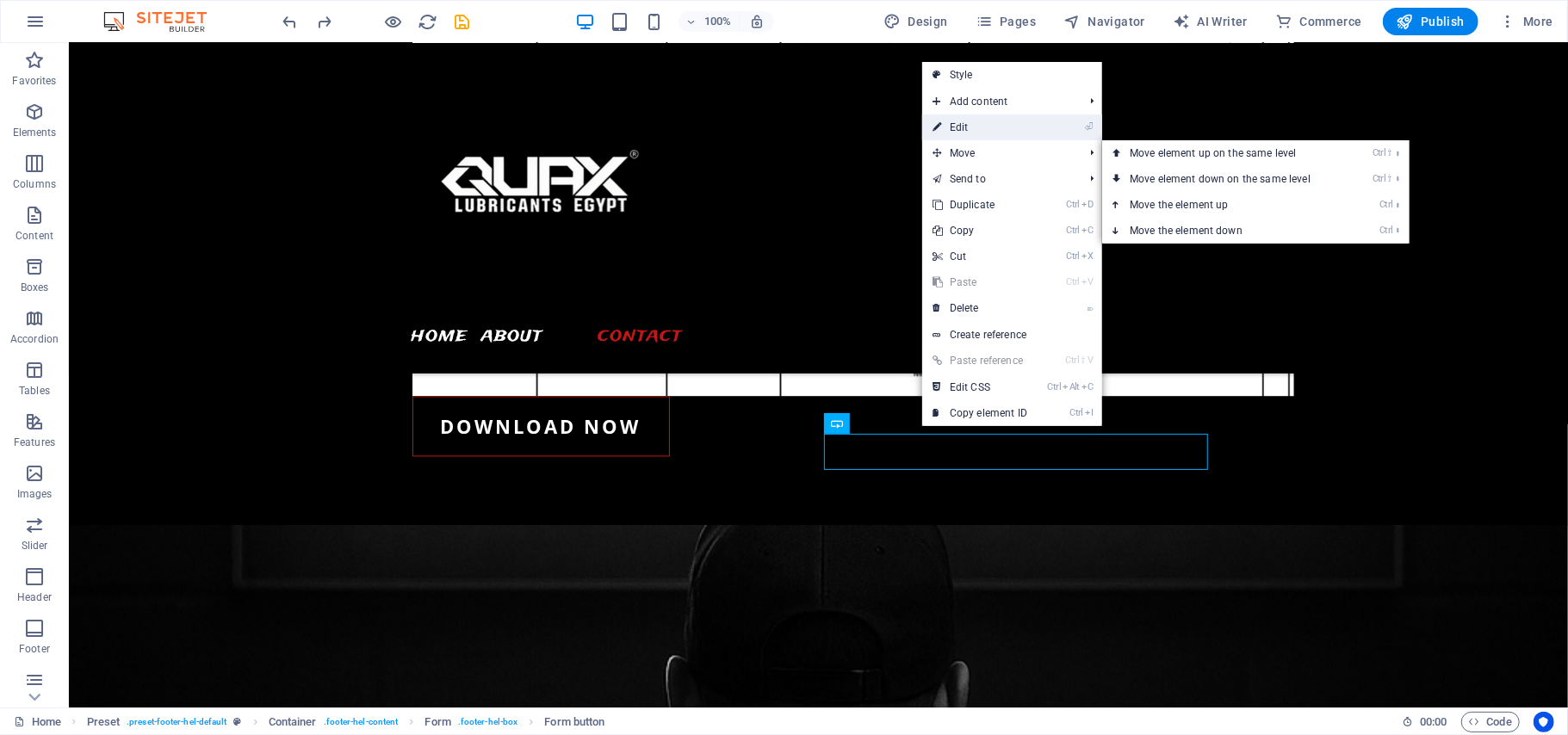 click on "⏎  Edit" at bounding box center [980, 127] 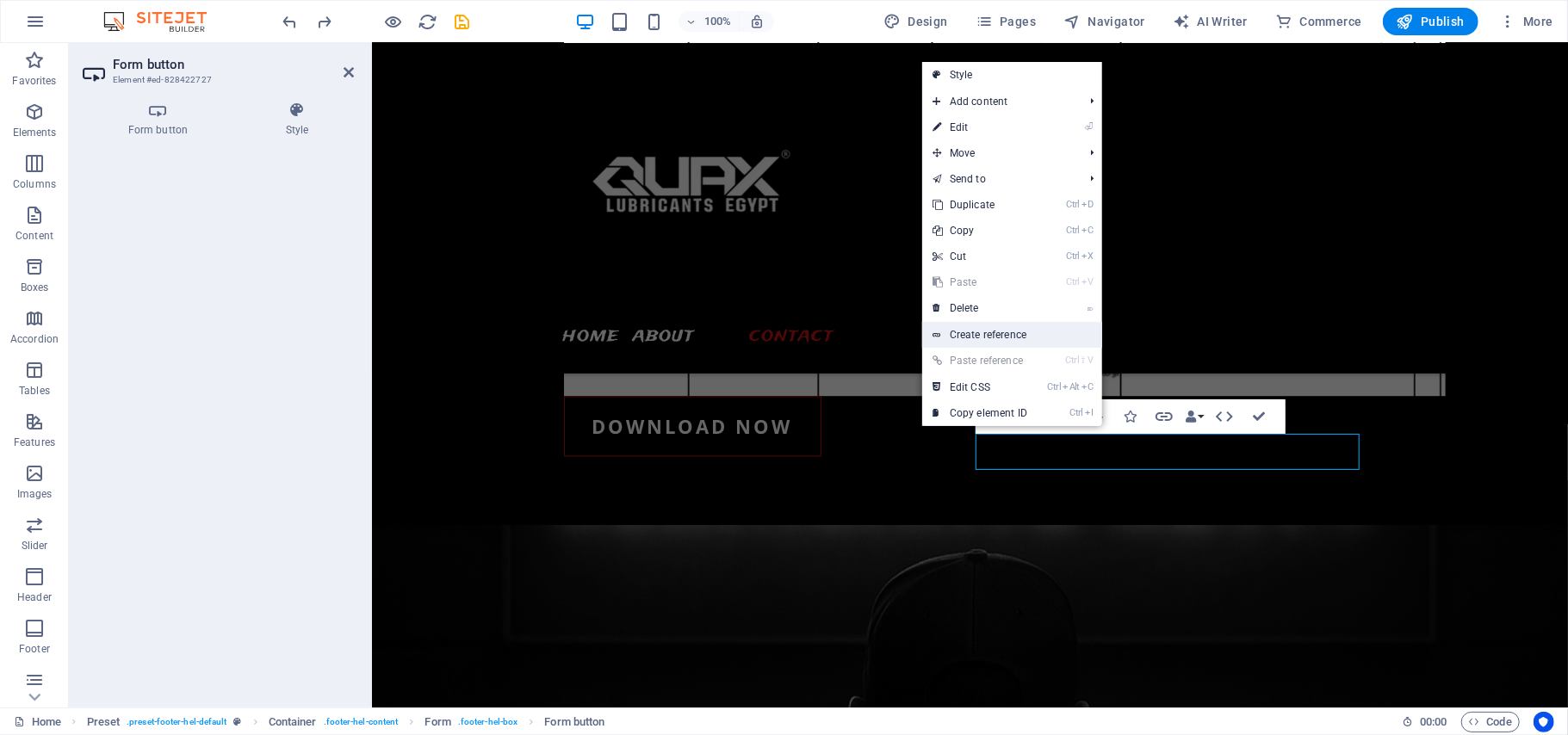 click on "Create reference" at bounding box center (1012, 335) 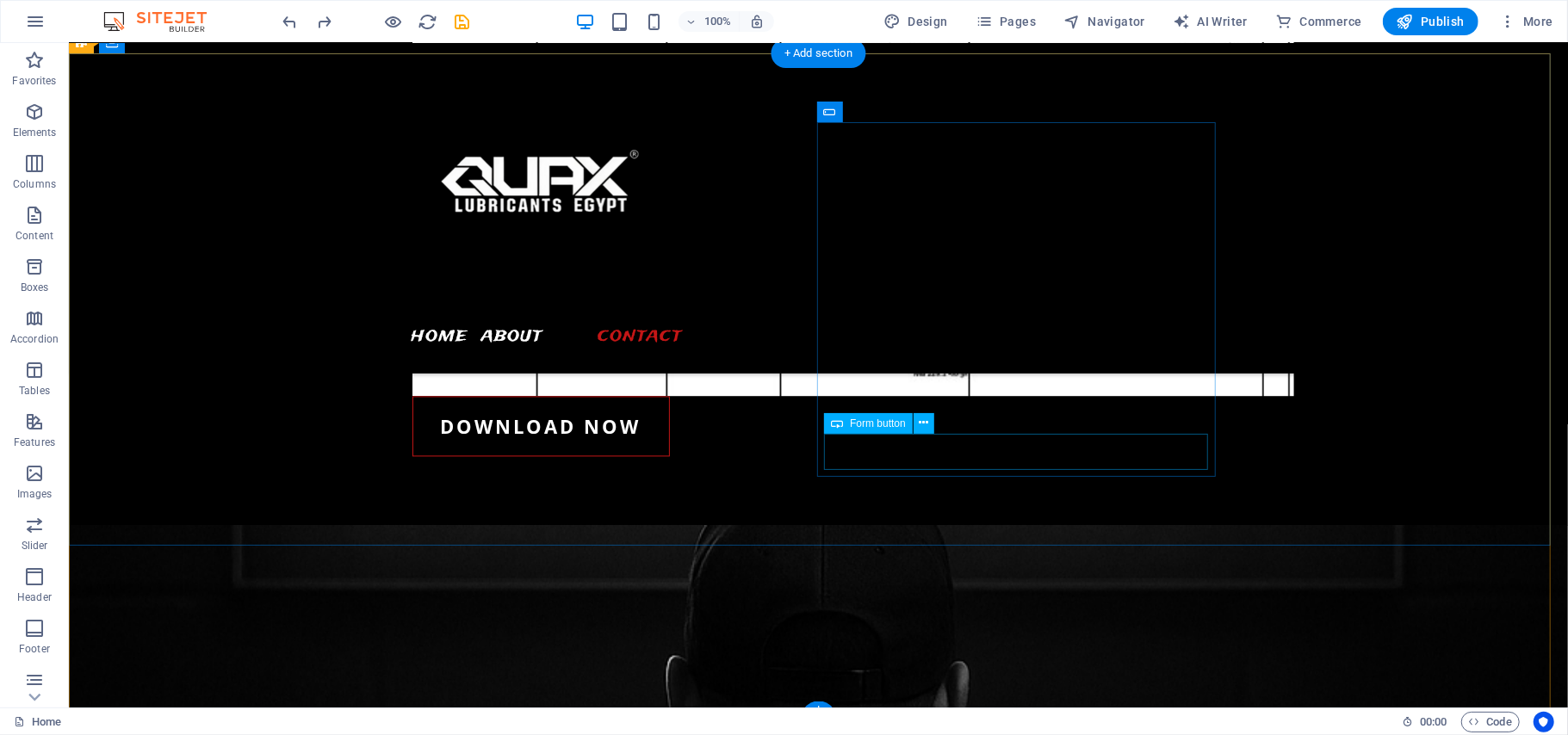 click on "Submit" 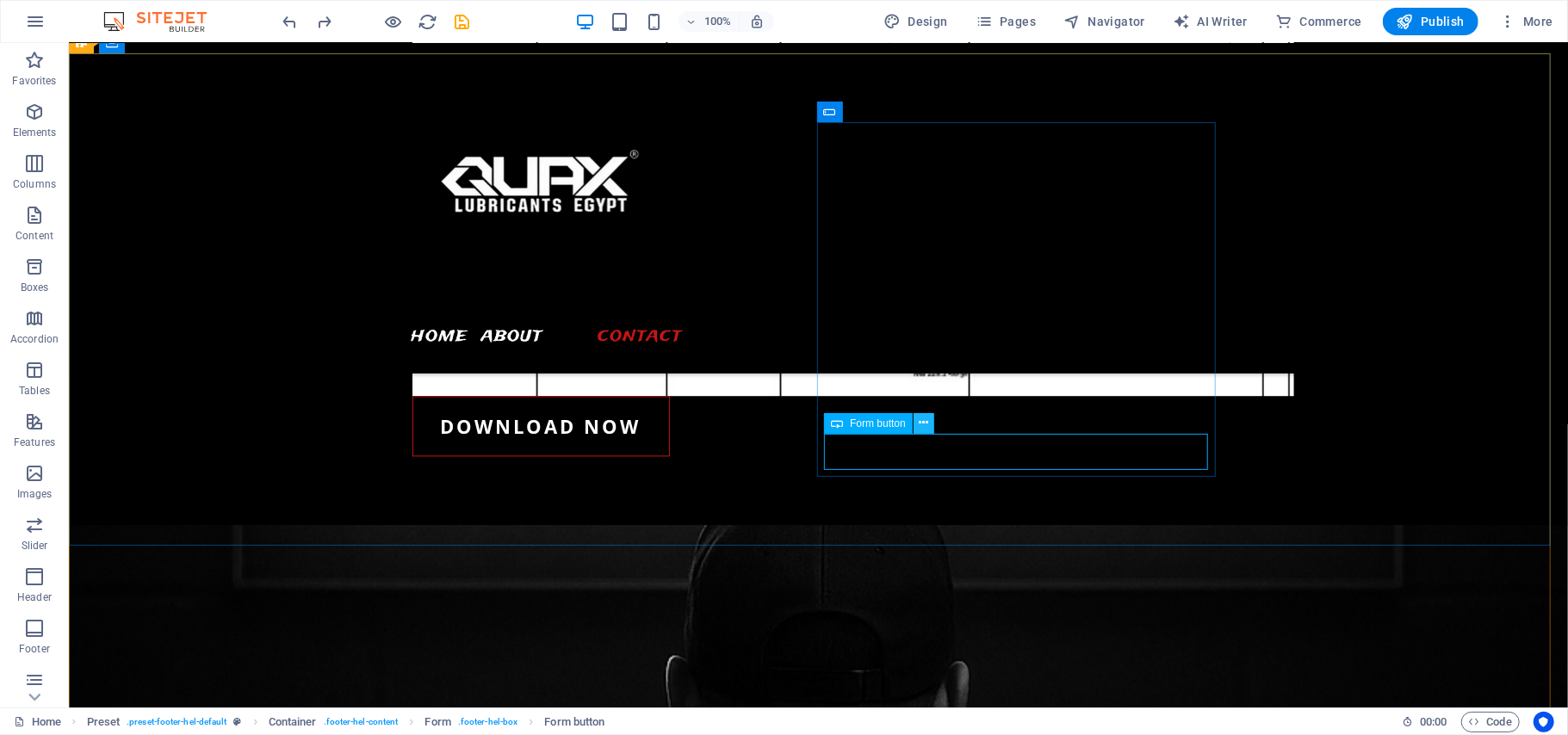click at bounding box center (923, 423) 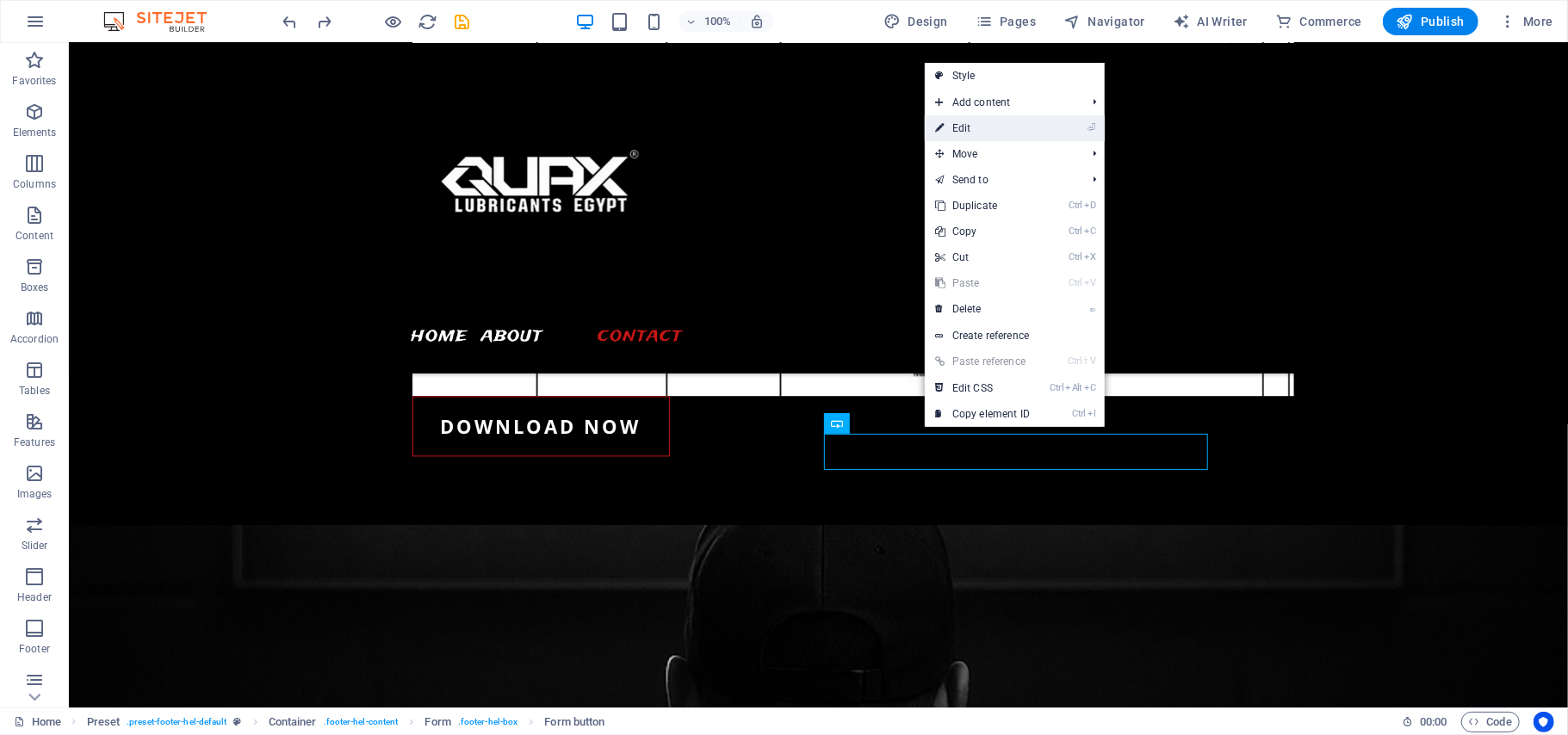 click on "⏎  Edit" at bounding box center [982, 128] 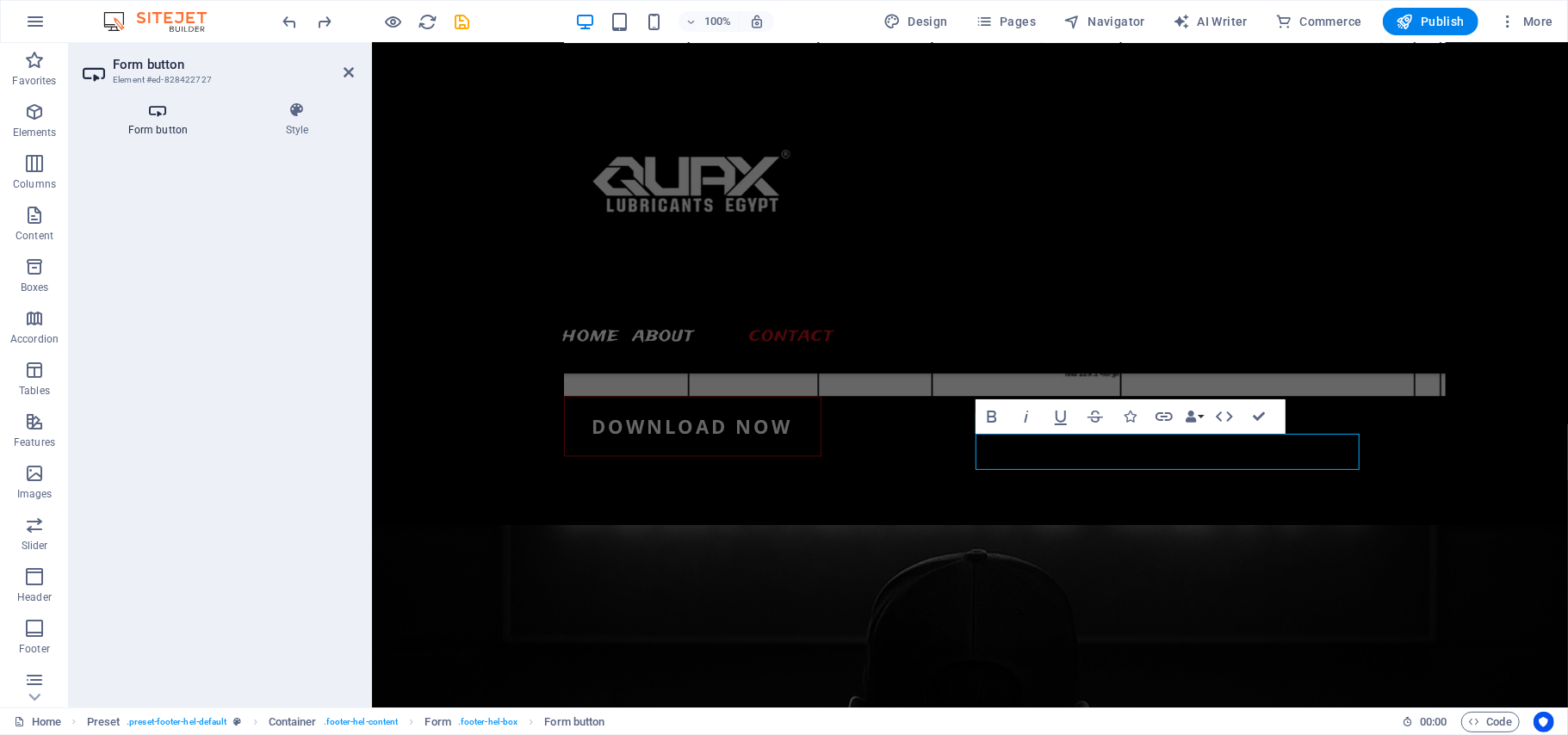 click on "Form button" at bounding box center [161, 120] 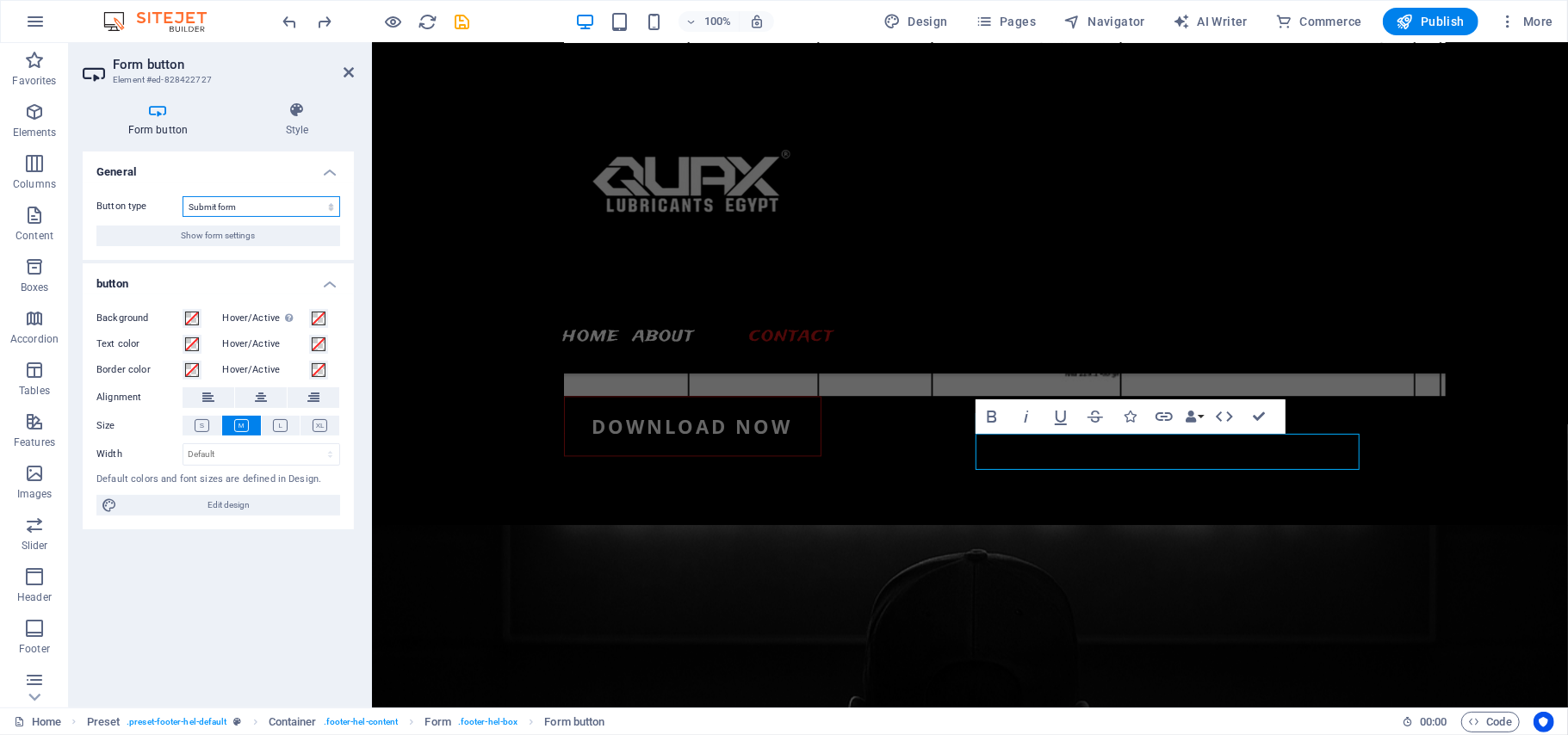 click on "Submit form Reset form No action" at bounding box center (261, 207) 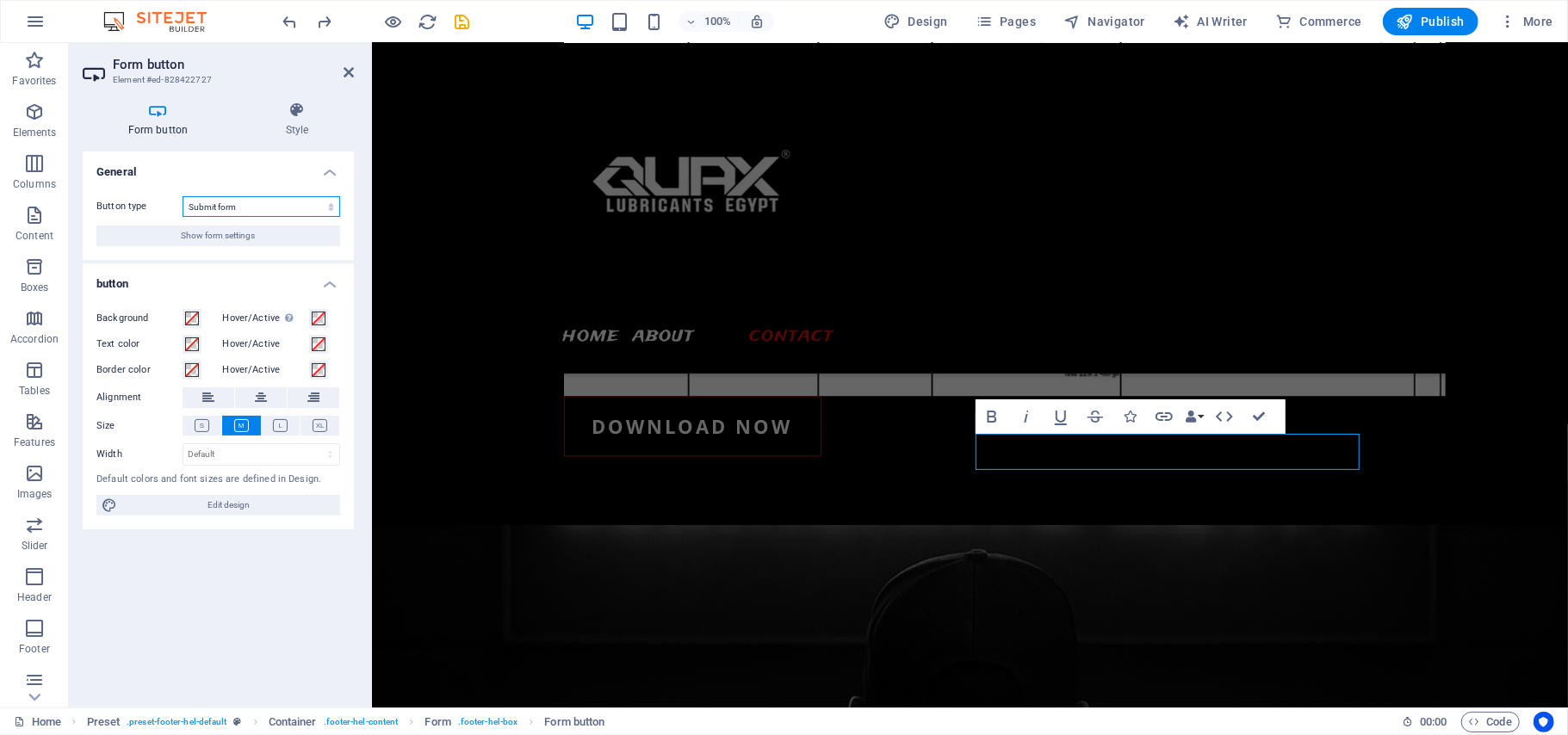 click on "Submit form Reset form No action" at bounding box center (261, 207) 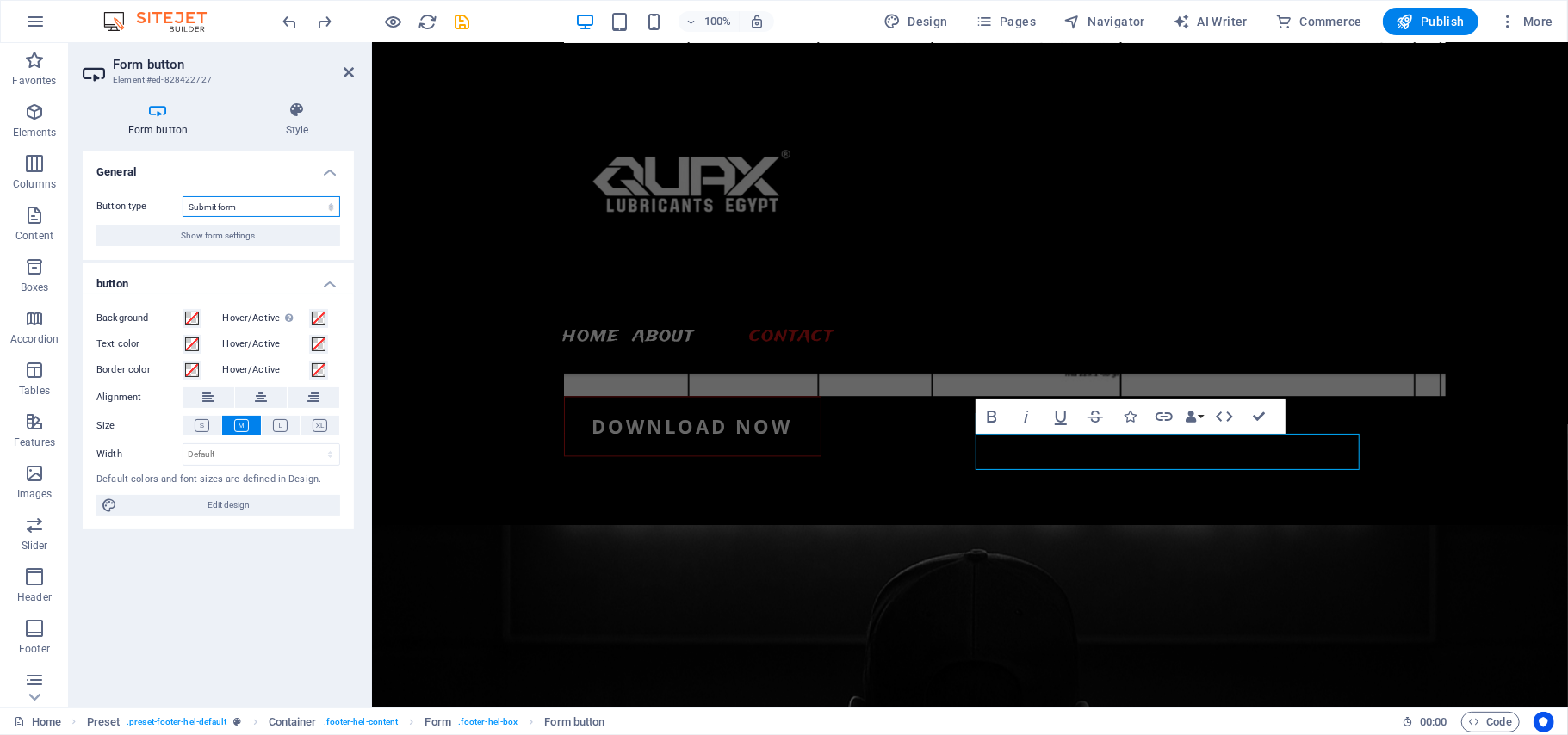 click on "Submit form Reset form No action" at bounding box center (261, 207) 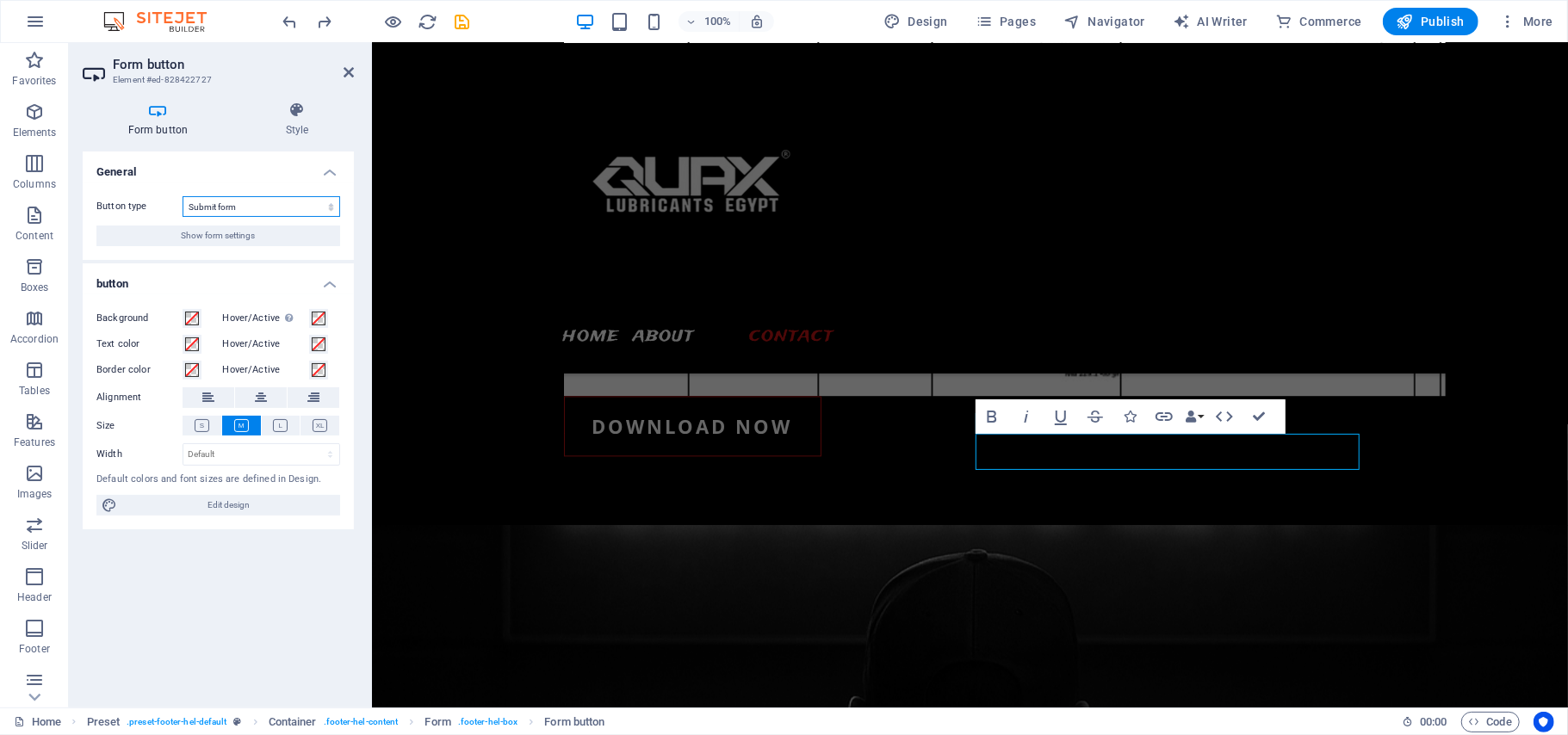 click on "Submit form Reset form No action" at bounding box center [261, 207] 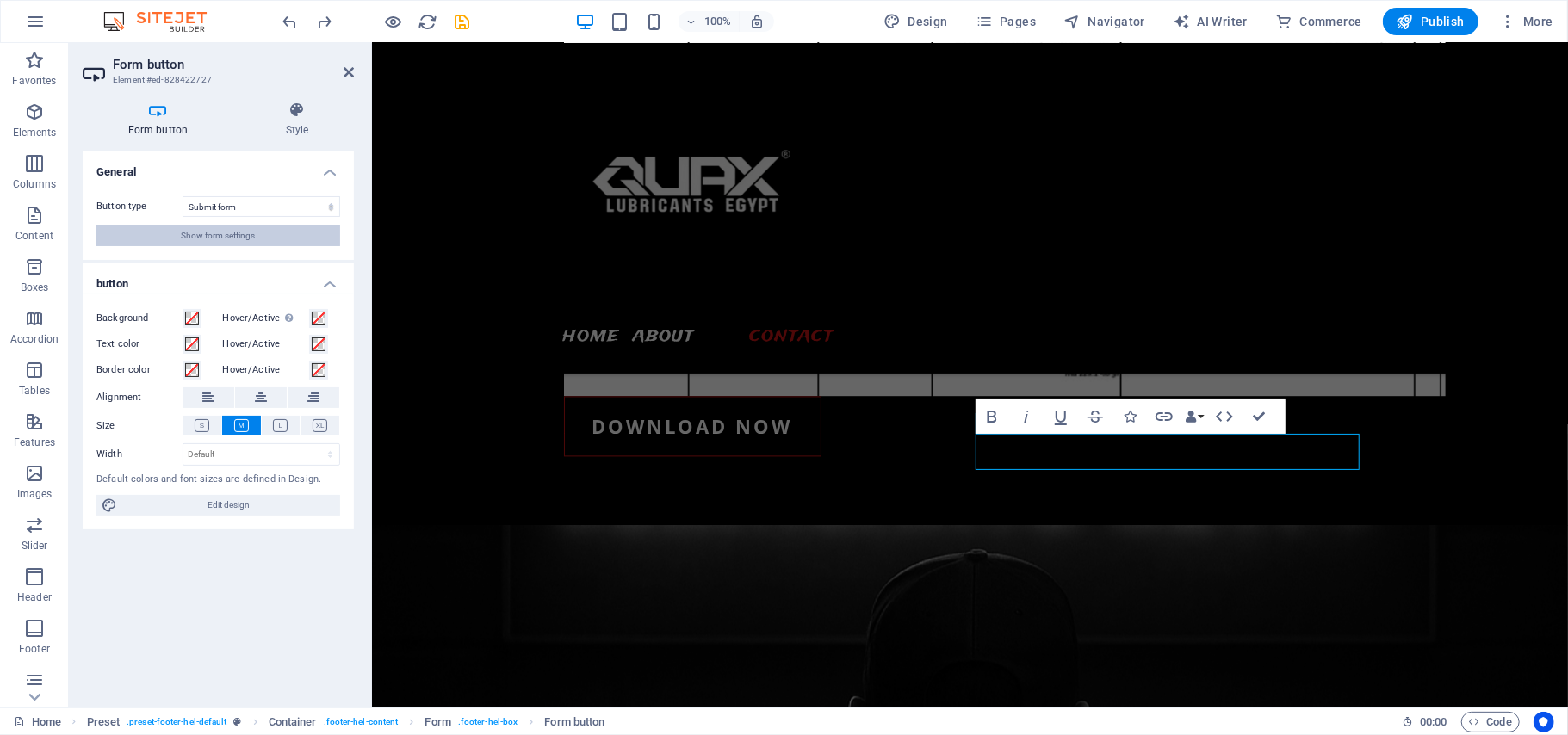 click on "Show form settings" at bounding box center (219, 236) 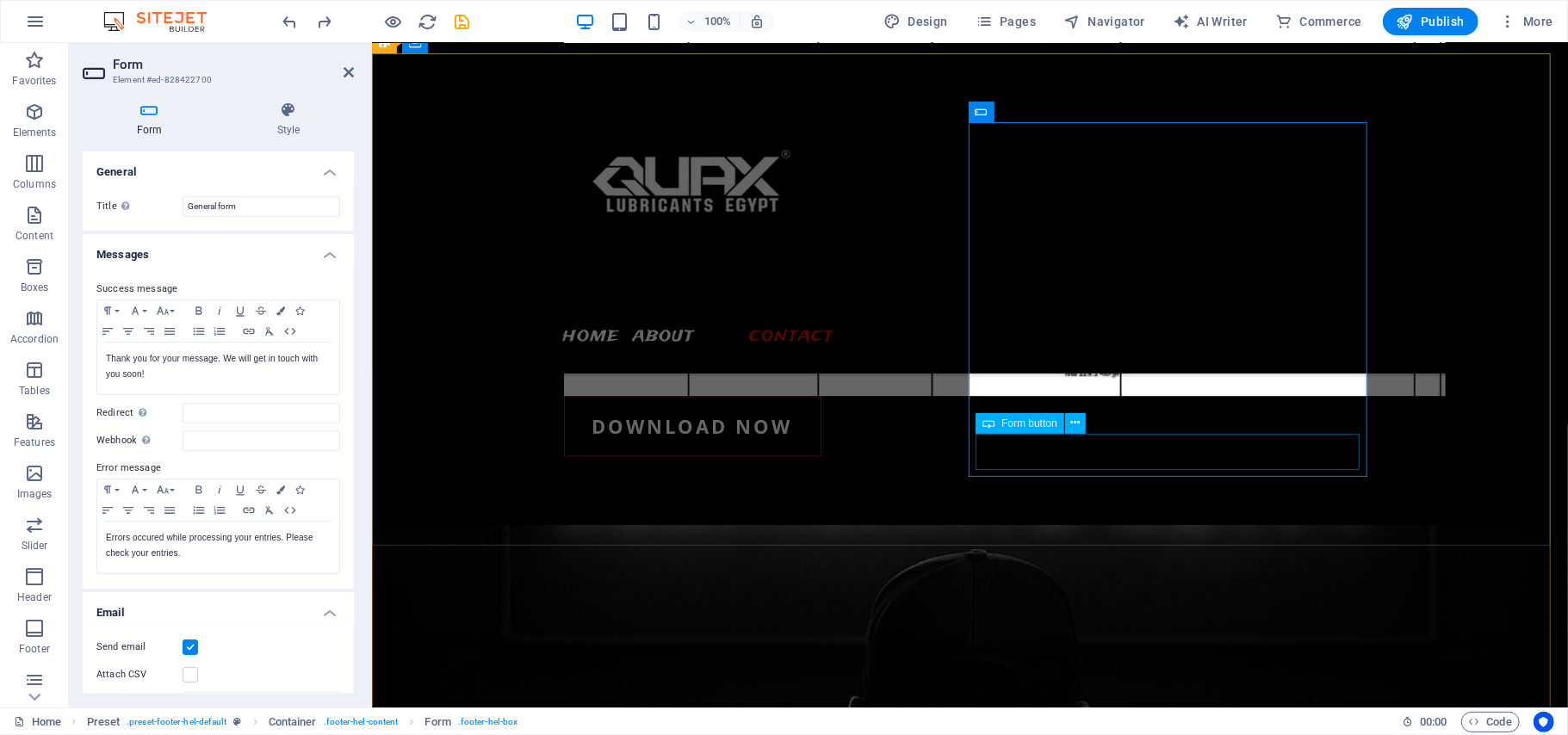 click on "[EMAIL]" 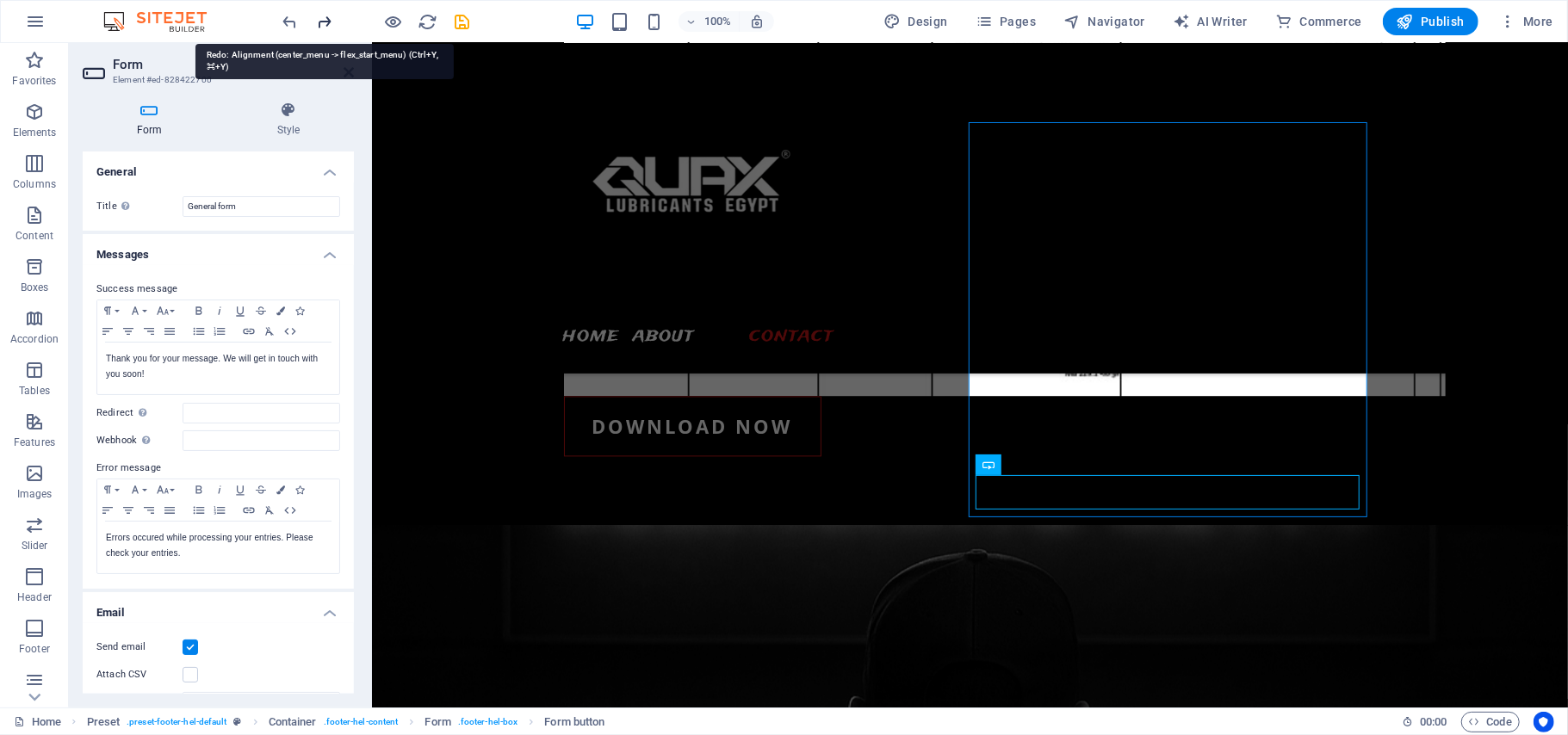 click at bounding box center (325, 22) 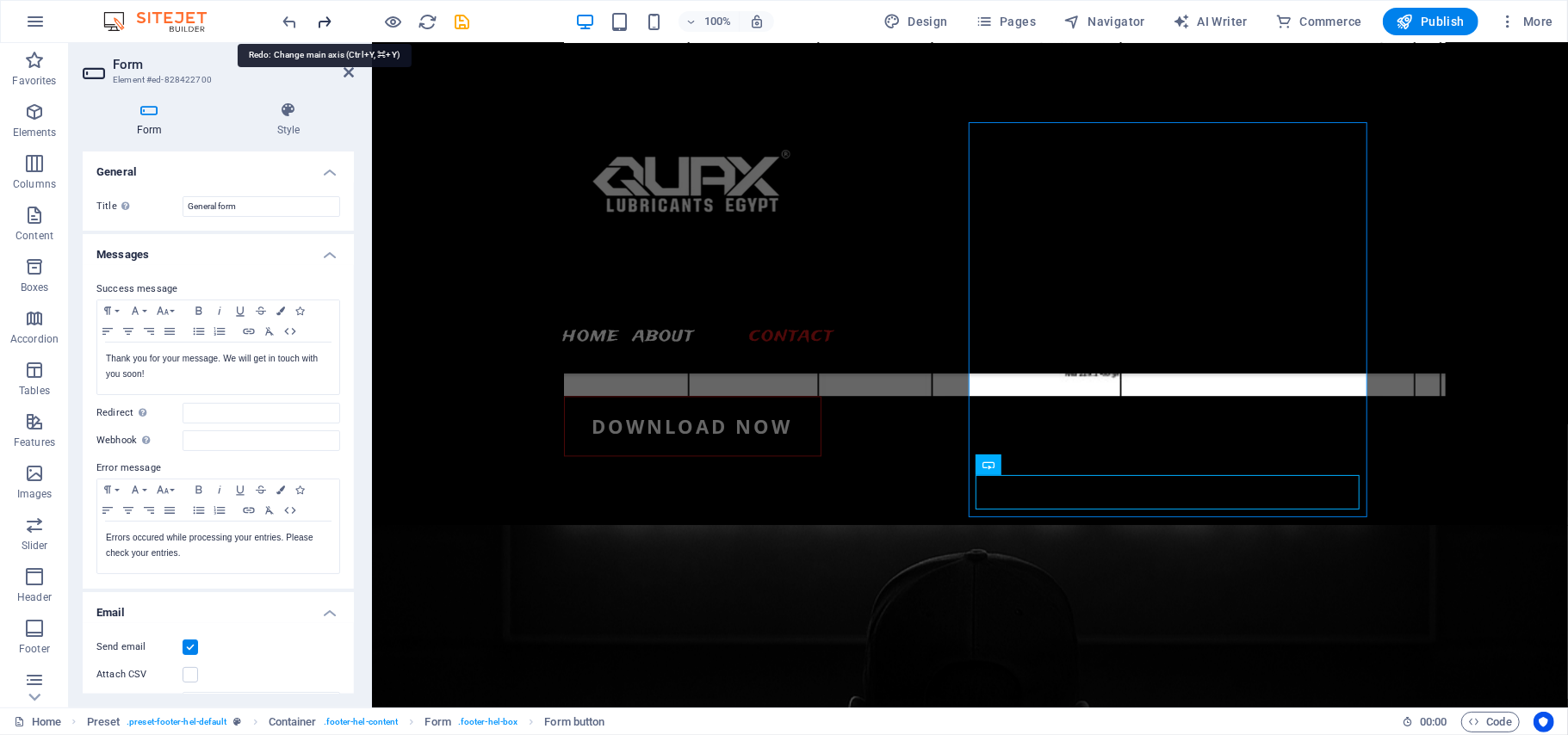 click at bounding box center (325, 22) 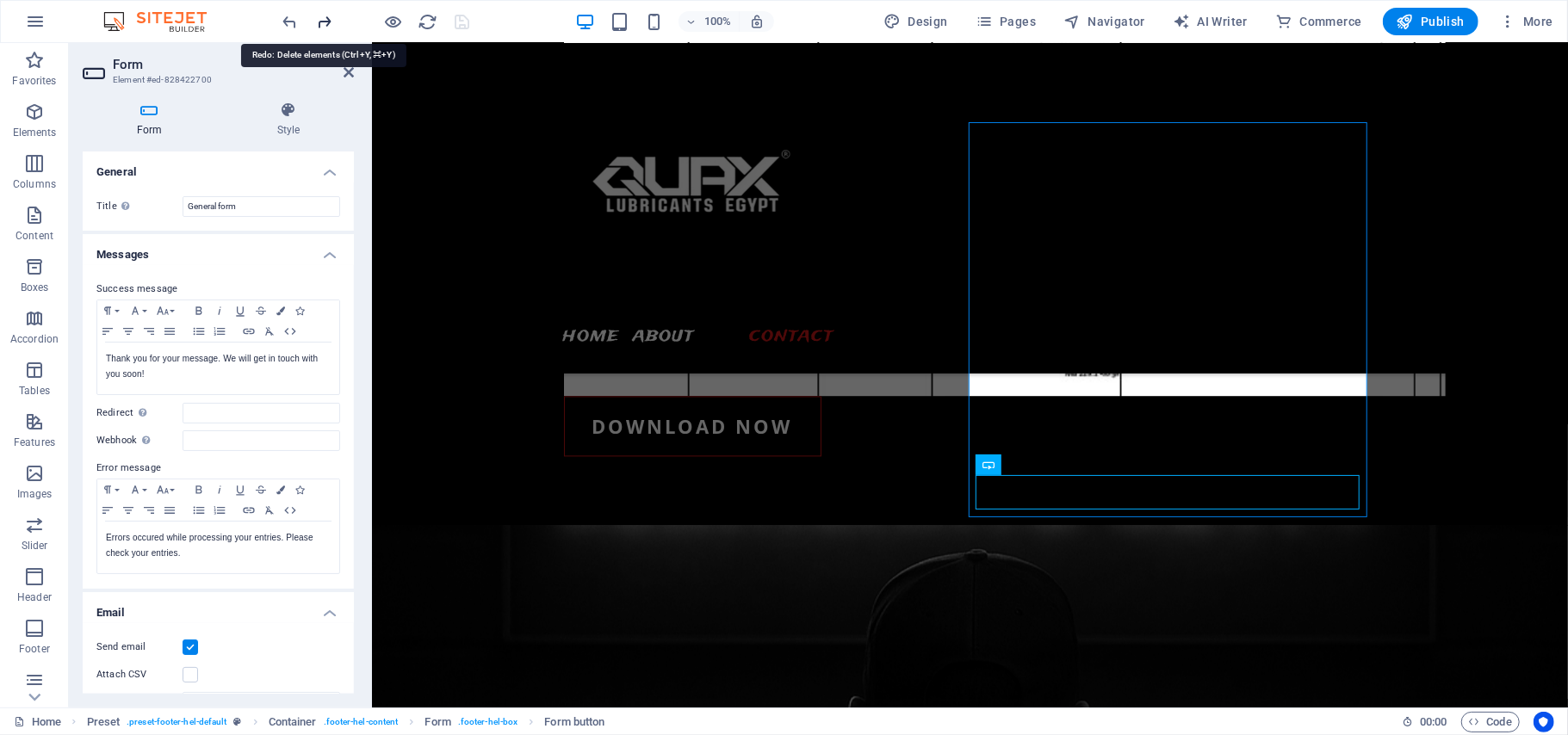 click at bounding box center [325, 22] 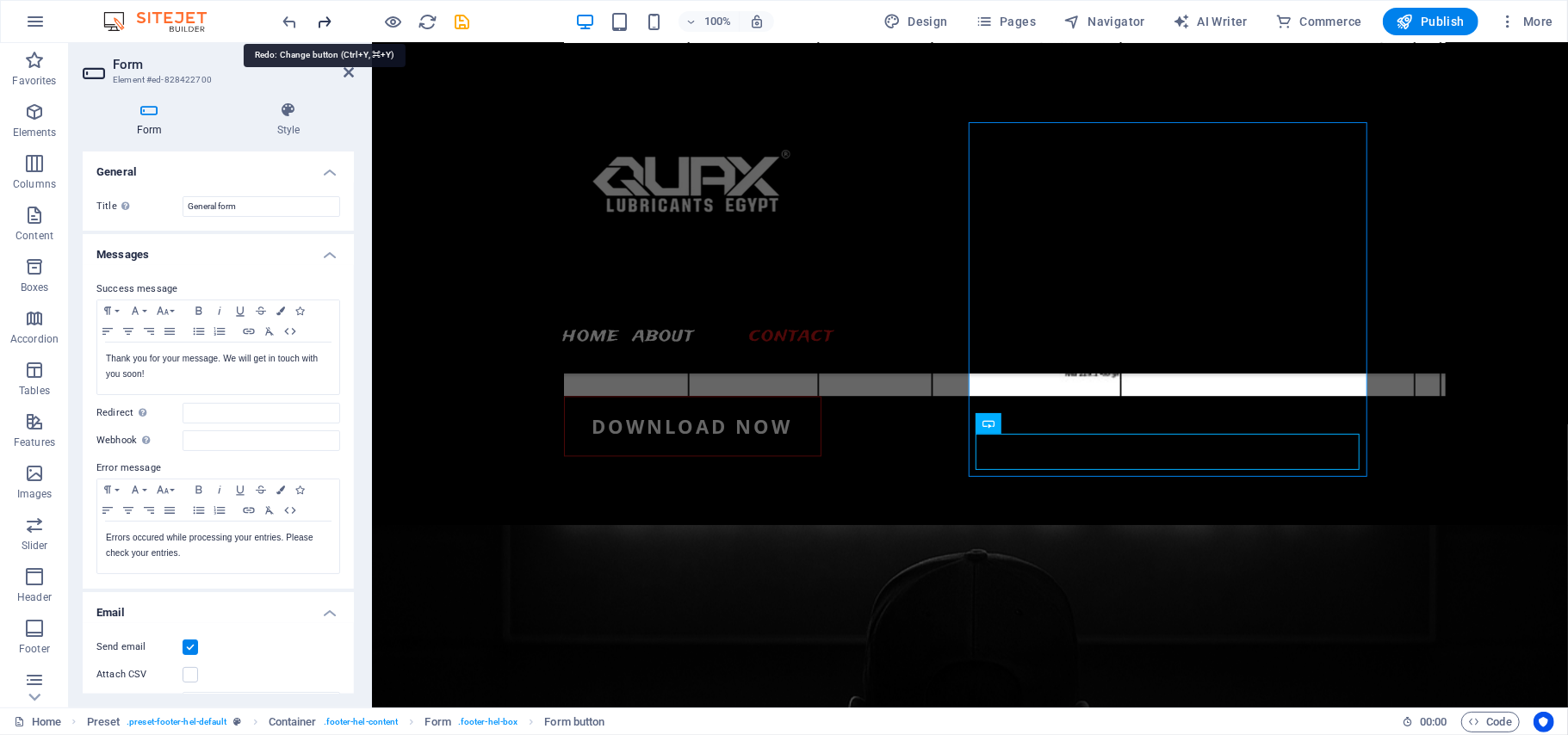 click at bounding box center (325, 22) 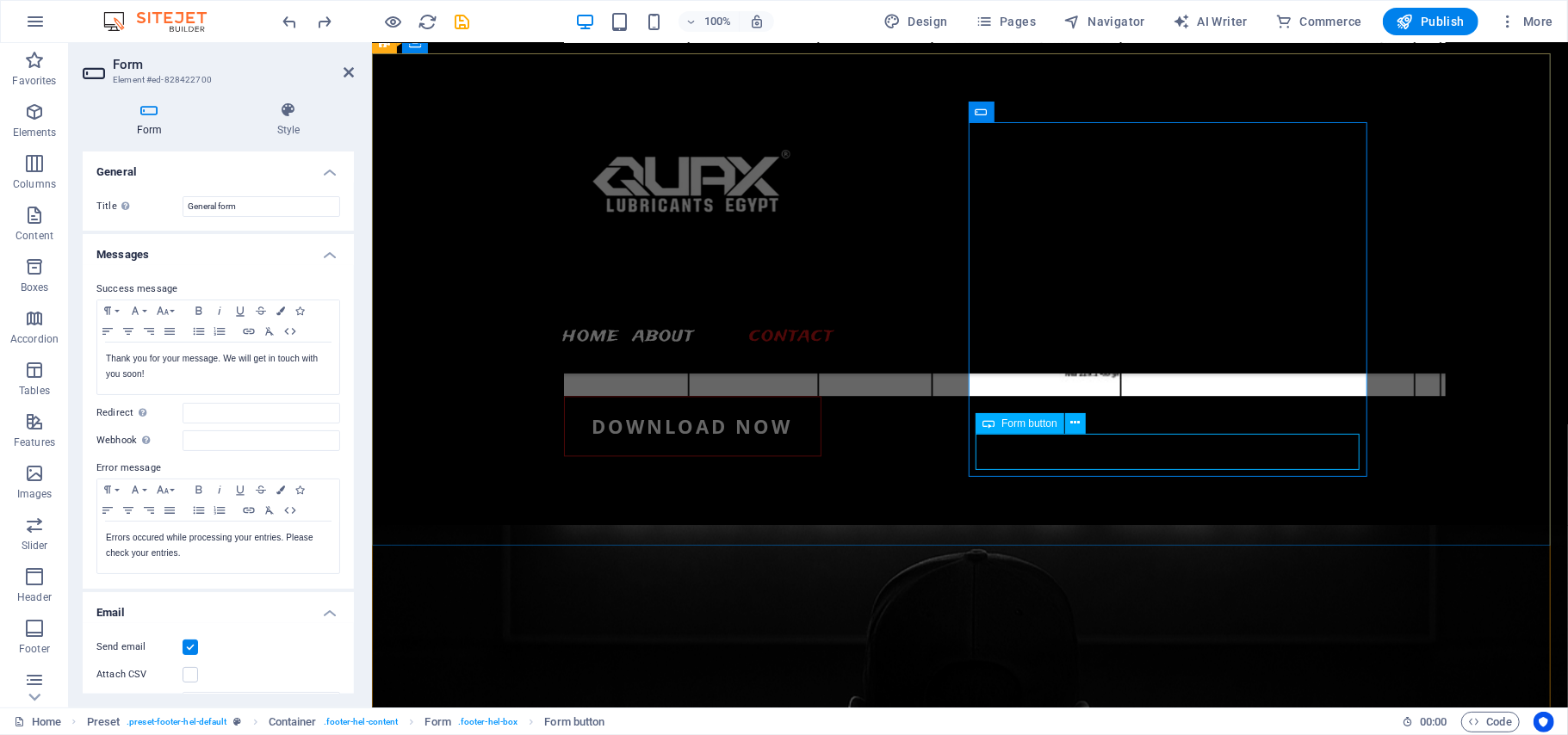 click on "Form button" at bounding box center [1029, 423] 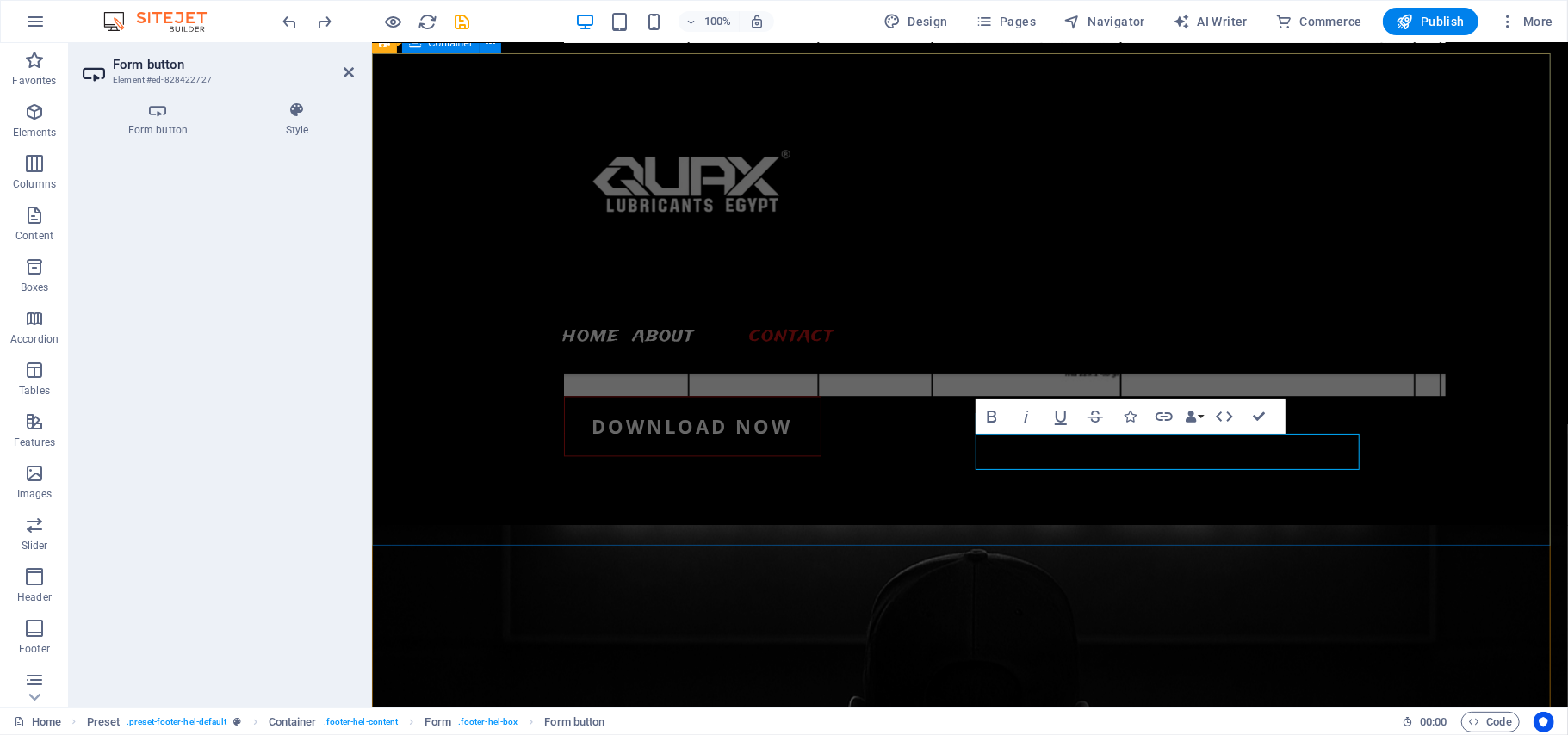 click on "Contact We will contact you quaxeg.com 22 Mostafa Ragab, Al Golf, Nasr City, Cairo Governorate ,  Al Golf, Nasr City, Cairo Governorate , FL  11411 +20 11 13587778 9h/7 open info@quaxeg.com Legal Notice  |  Privacy   I have read and understand the privacy policy. Unreadable? Load new Submit" at bounding box center [969, 1223] 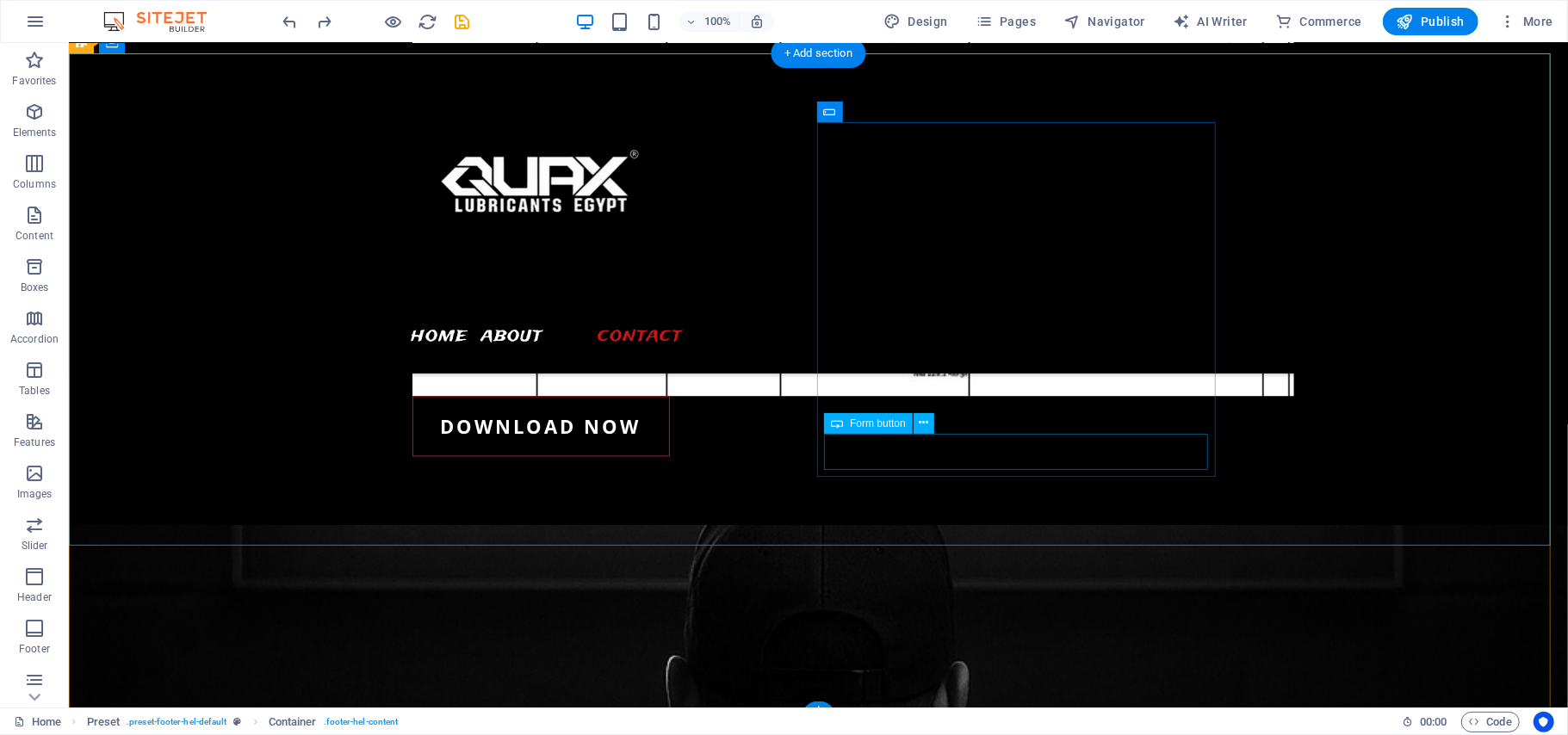 click on "Submit" 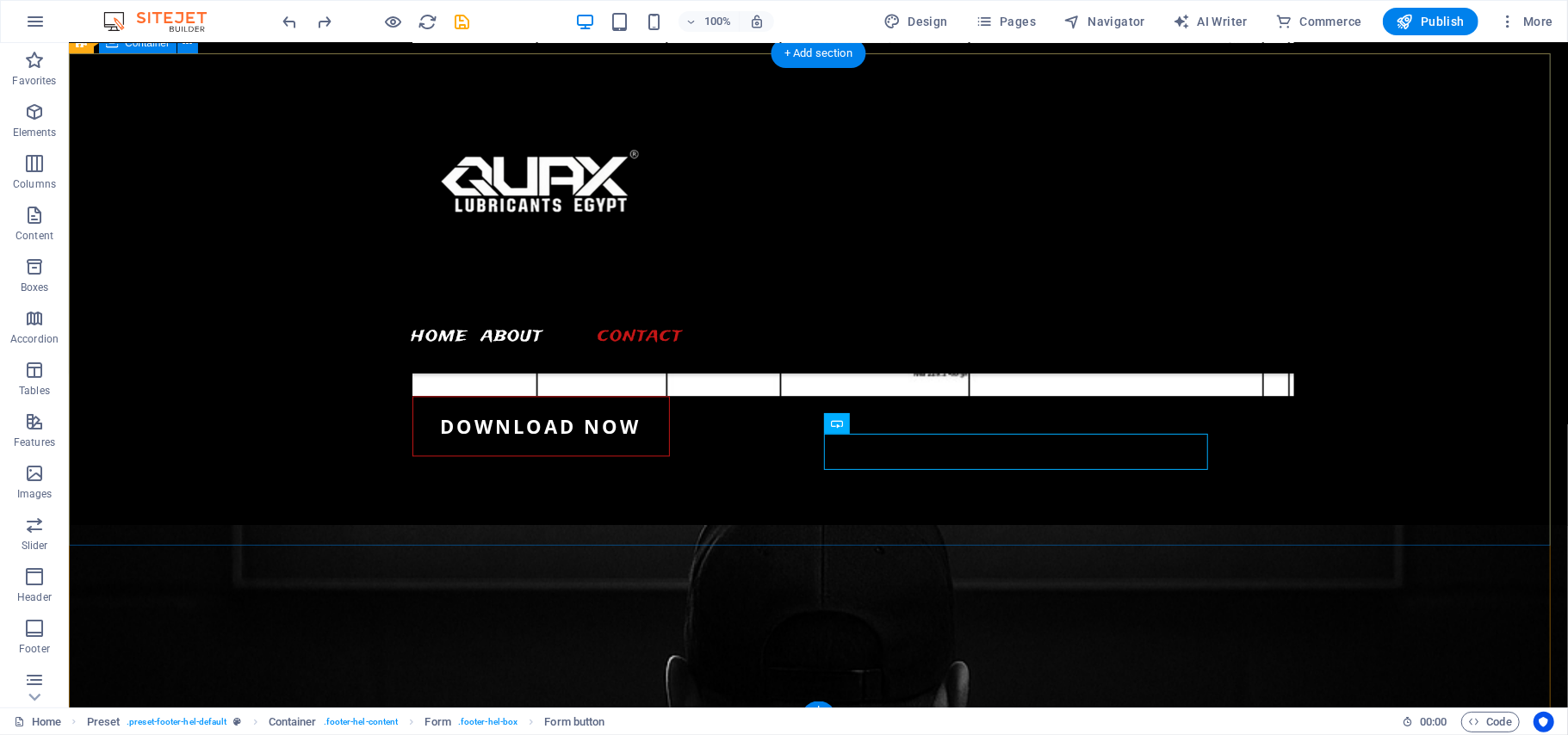 click on "Contact We will contact you quaxeg.com 22 Mostafa Ragab, Al Golf, Nasr City, Cairo Governorate ,  Al Golf, Nasr City, Cairo Governorate , FL  11411 +20 11 13587778 9h/7 open info@quaxeg.com Legal Notice  |  Privacy   I have read and understand the privacy policy. Unreadable? Load new Submit" at bounding box center [817, 1223] 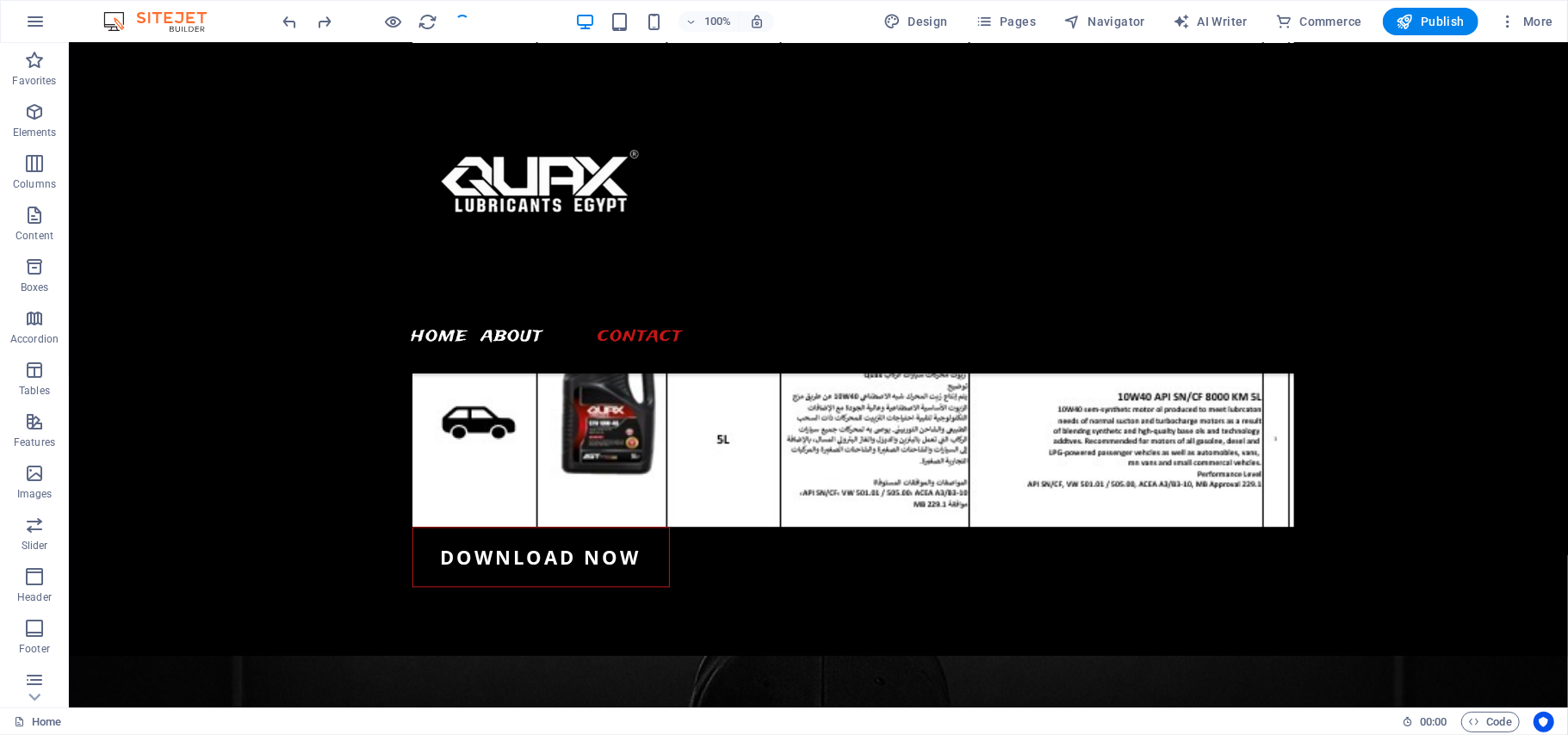 scroll, scrollTop: 2273, scrollLeft: 0, axis: vertical 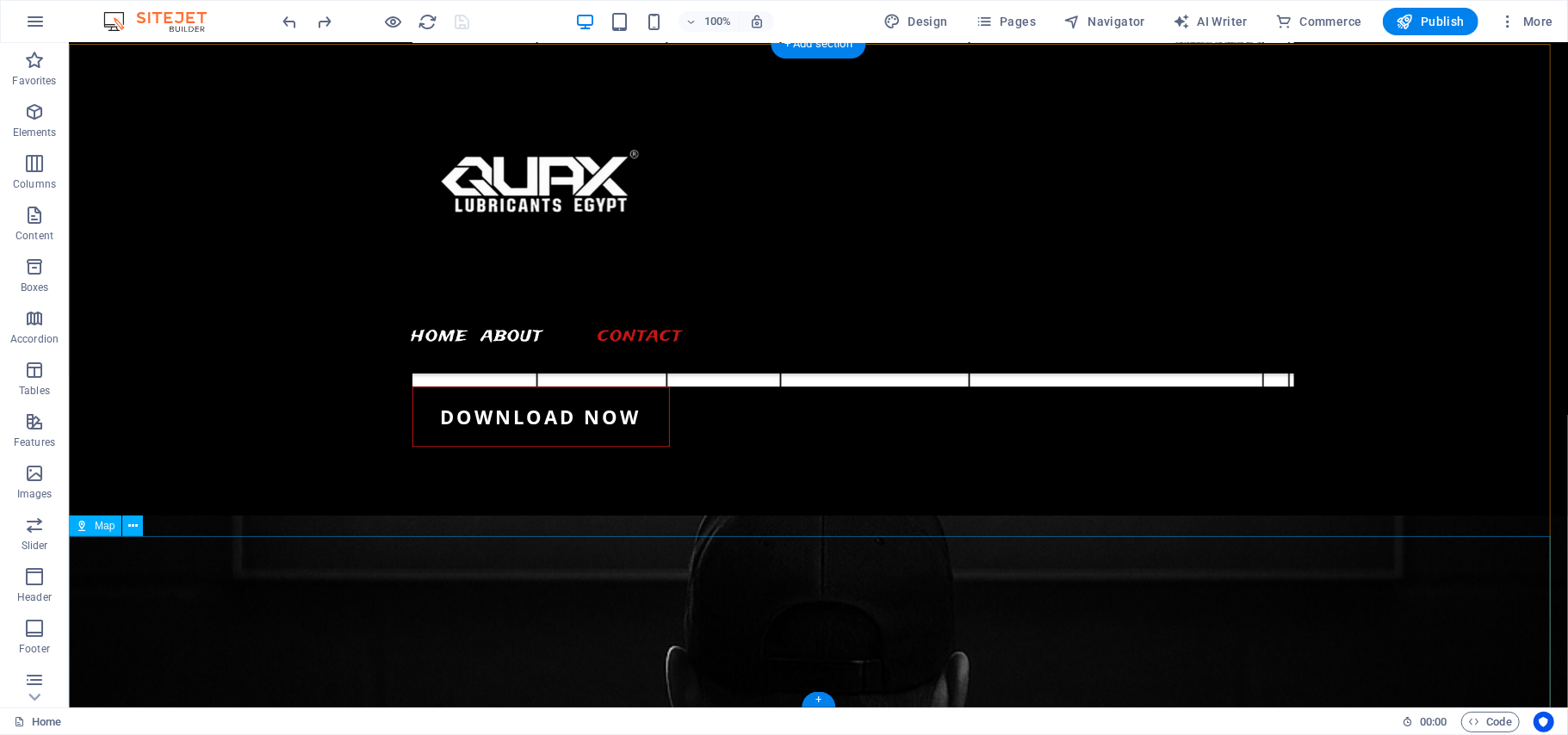 click at bounding box center [817, 1714] 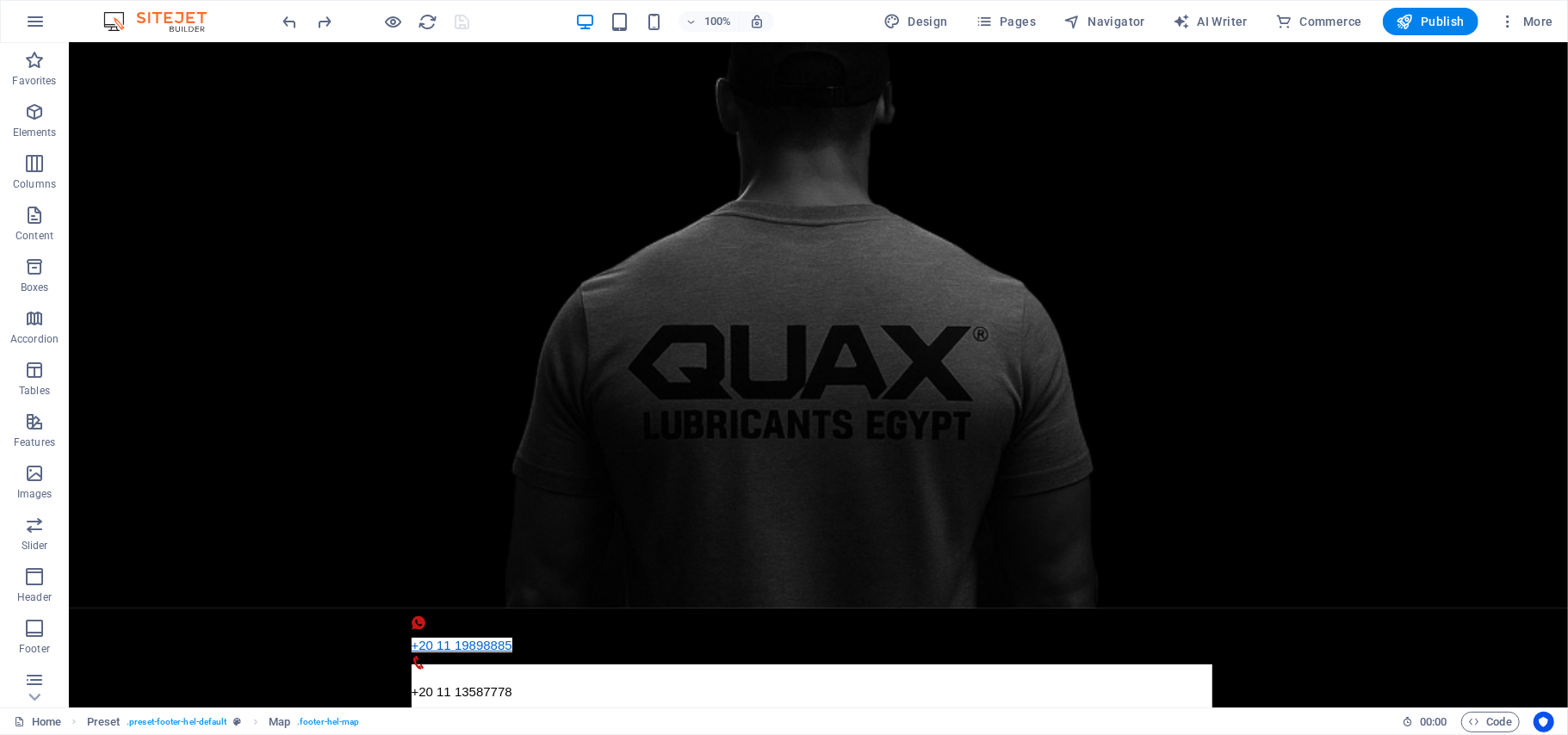 scroll, scrollTop: 0, scrollLeft: 0, axis: both 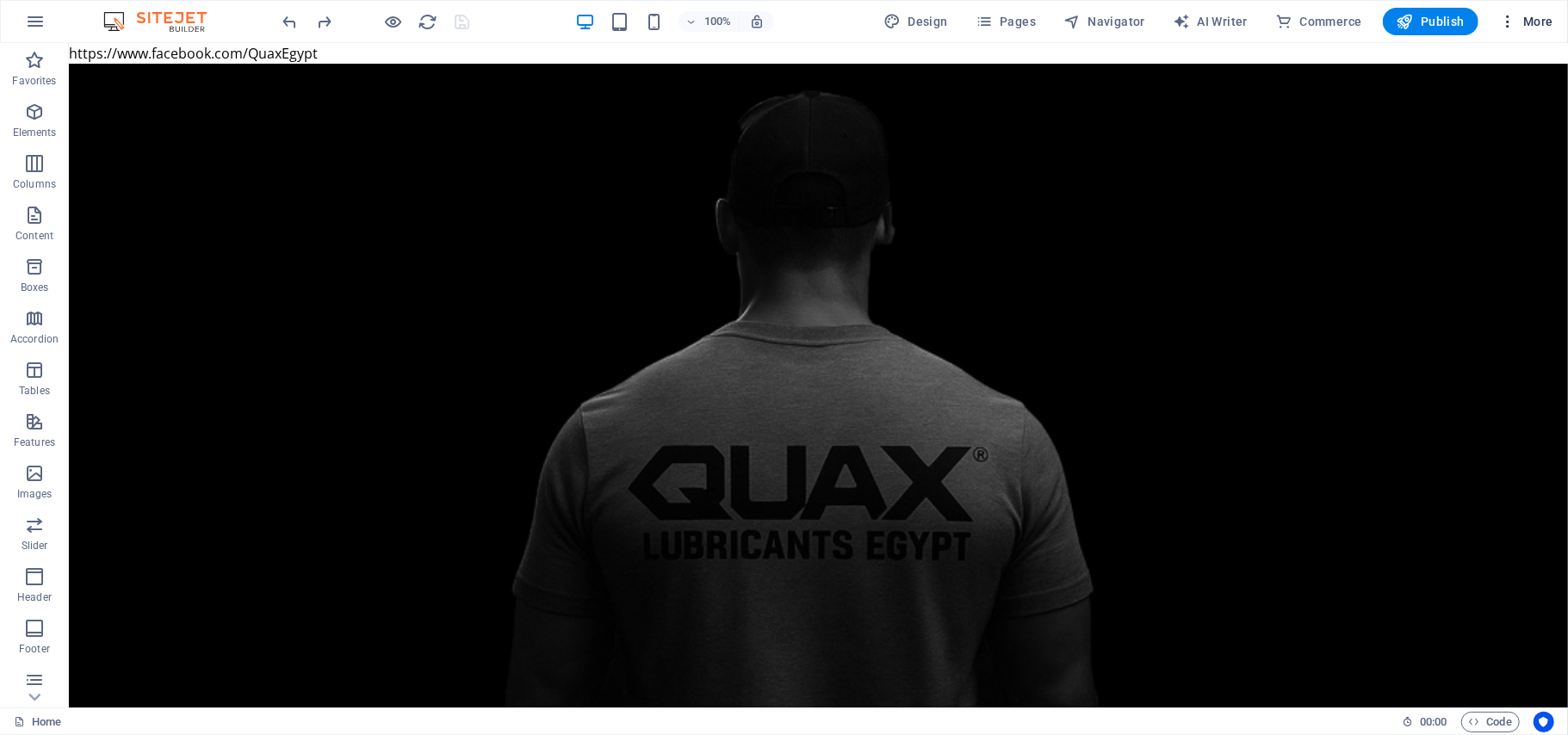 click at bounding box center [1508, 22] 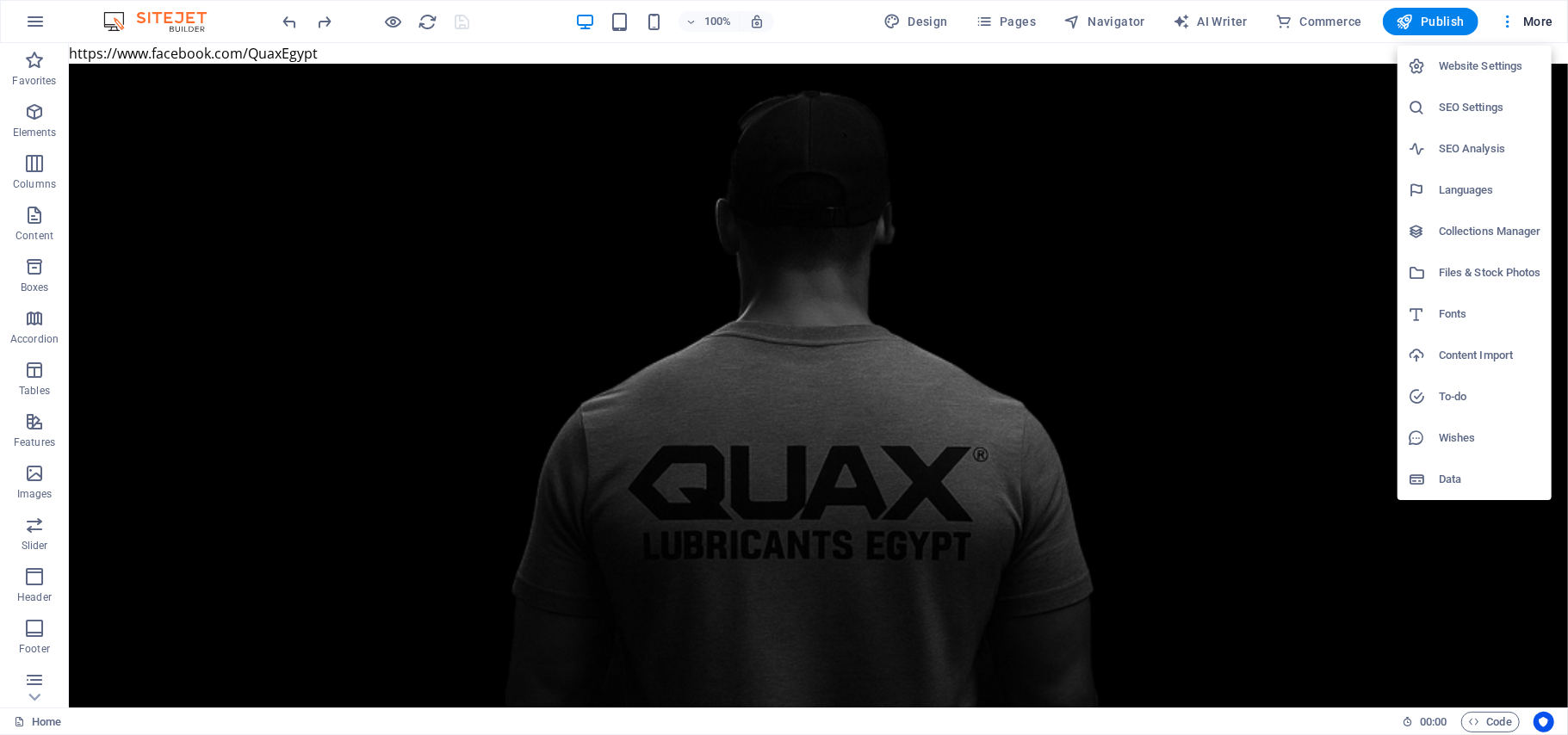 click at bounding box center [784, 368] 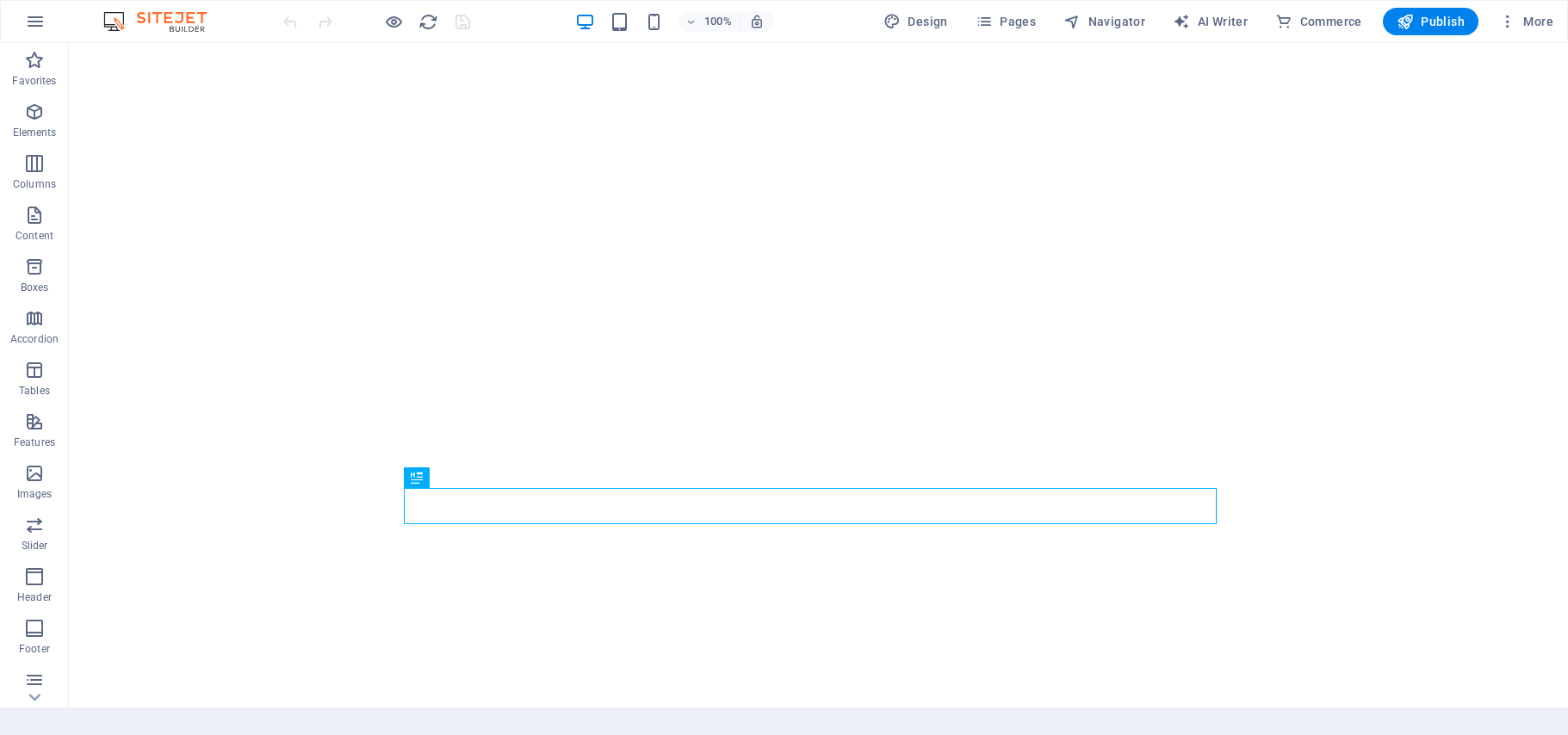 scroll, scrollTop: 0, scrollLeft: 0, axis: both 